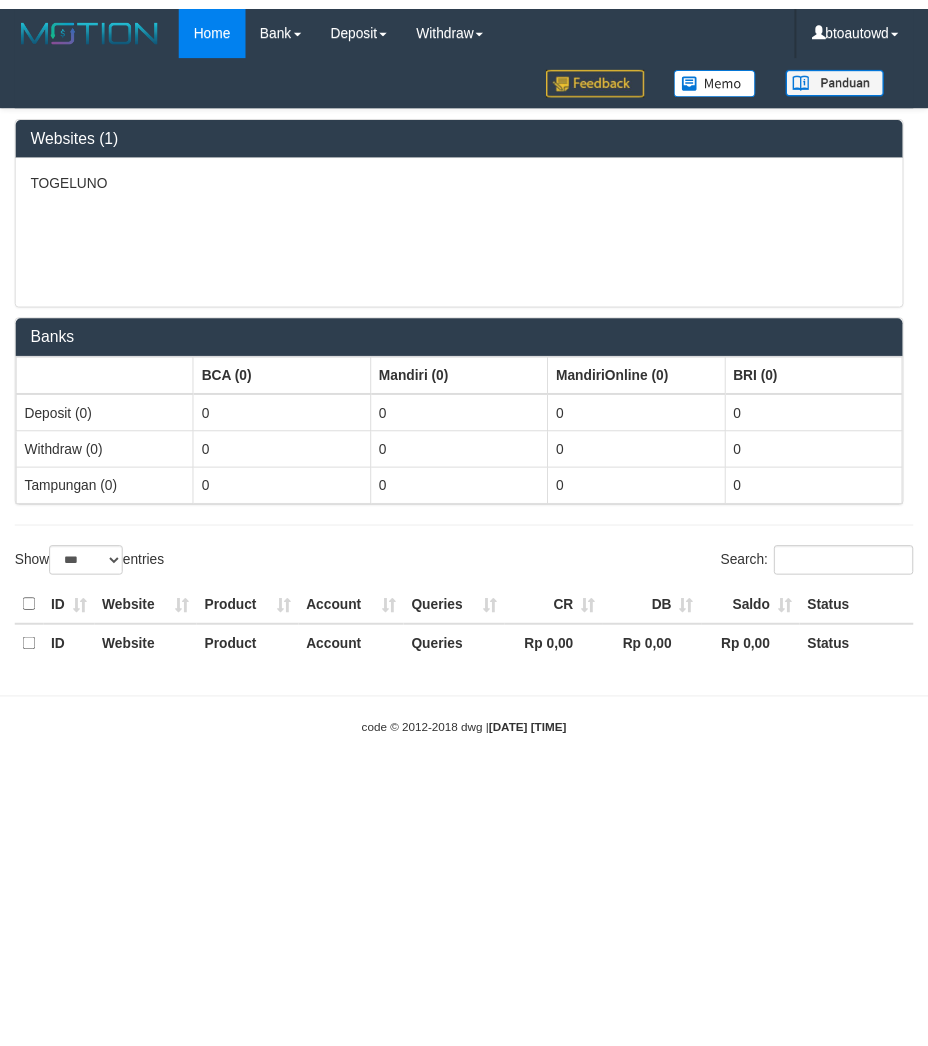 scroll, scrollTop: 0, scrollLeft: 0, axis: both 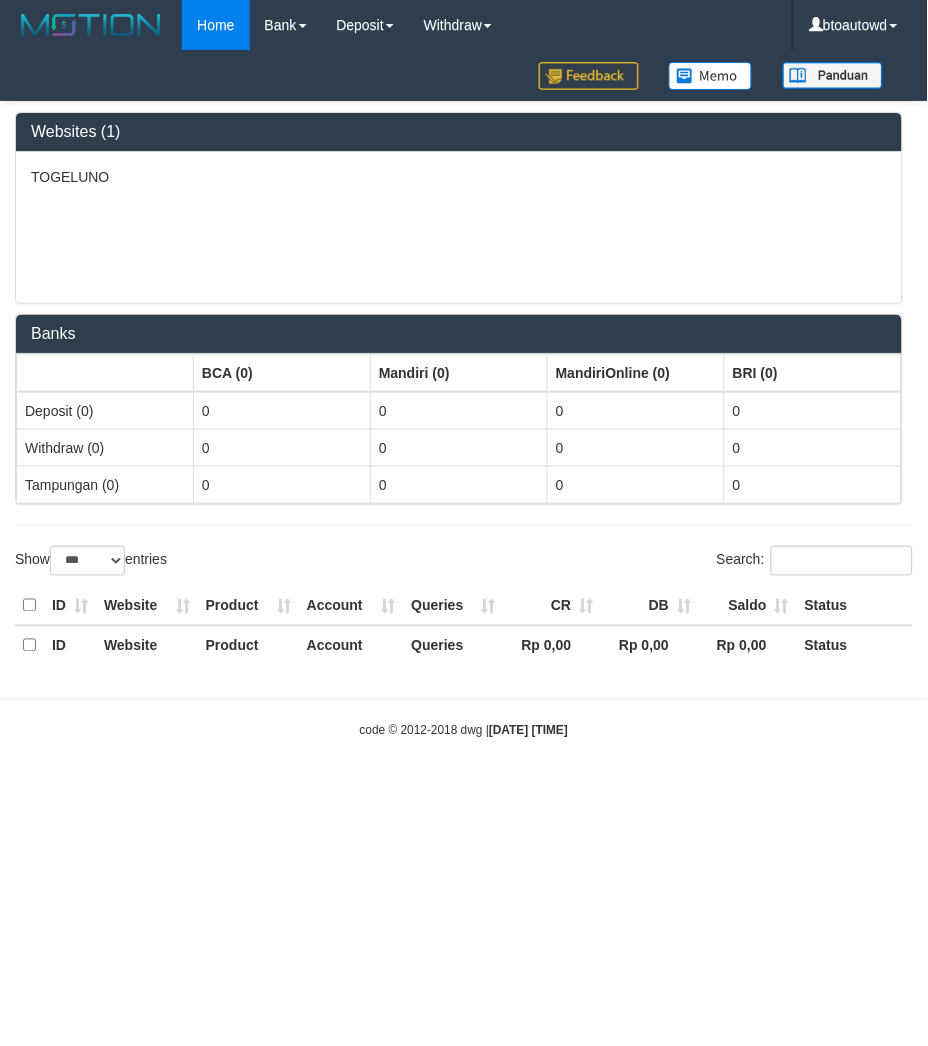 select on "**" 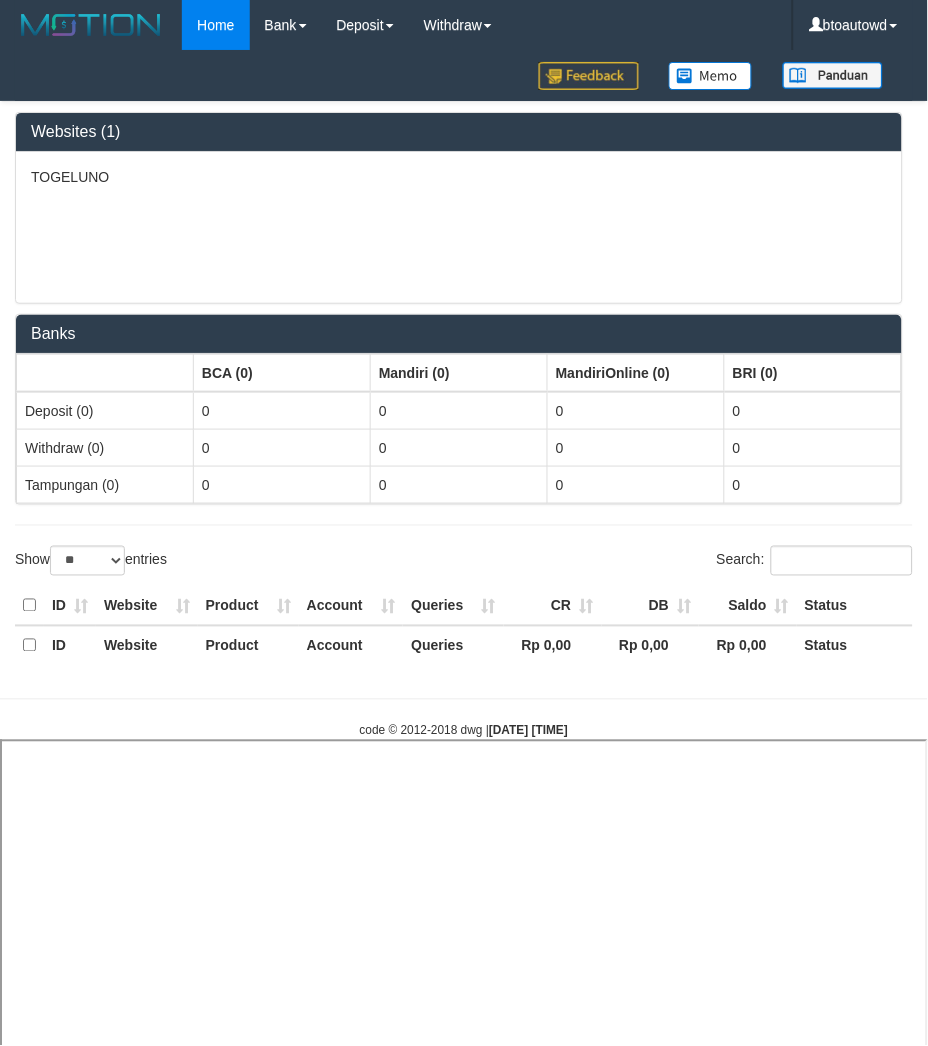 select 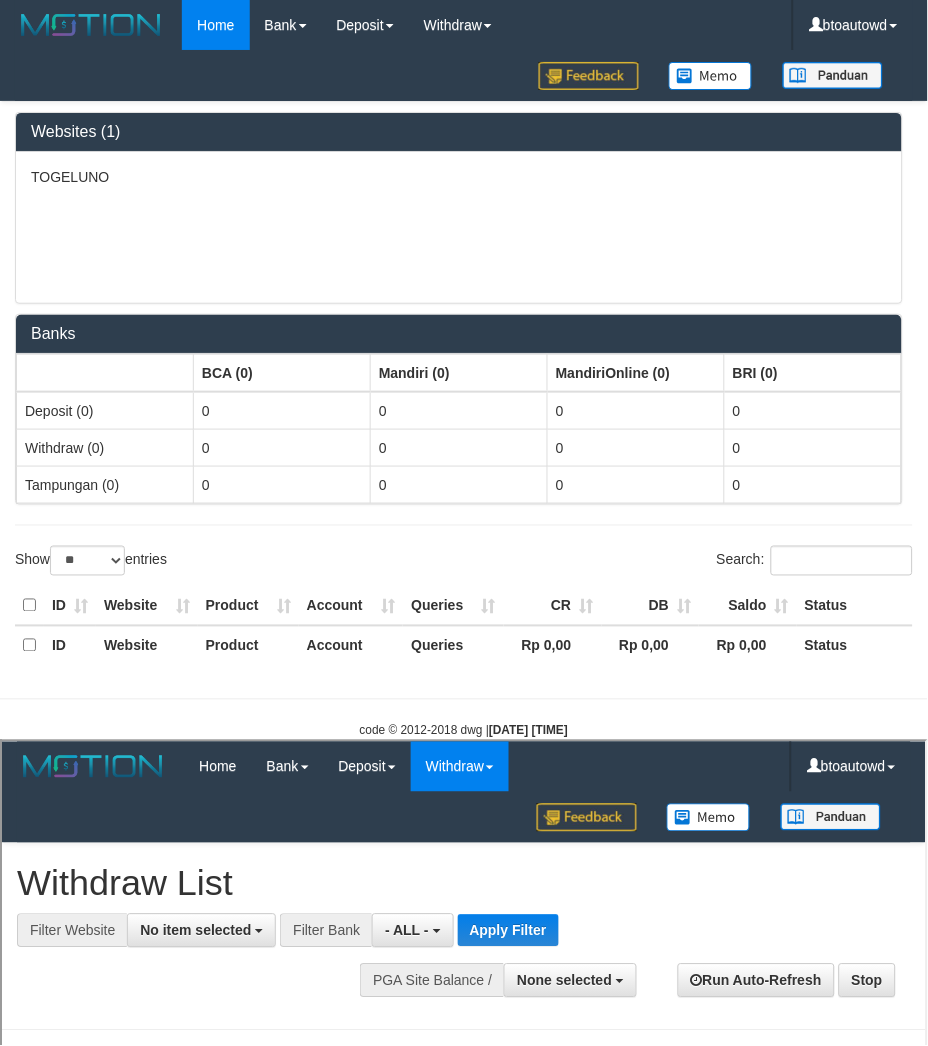 scroll, scrollTop: 0, scrollLeft: 0, axis: both 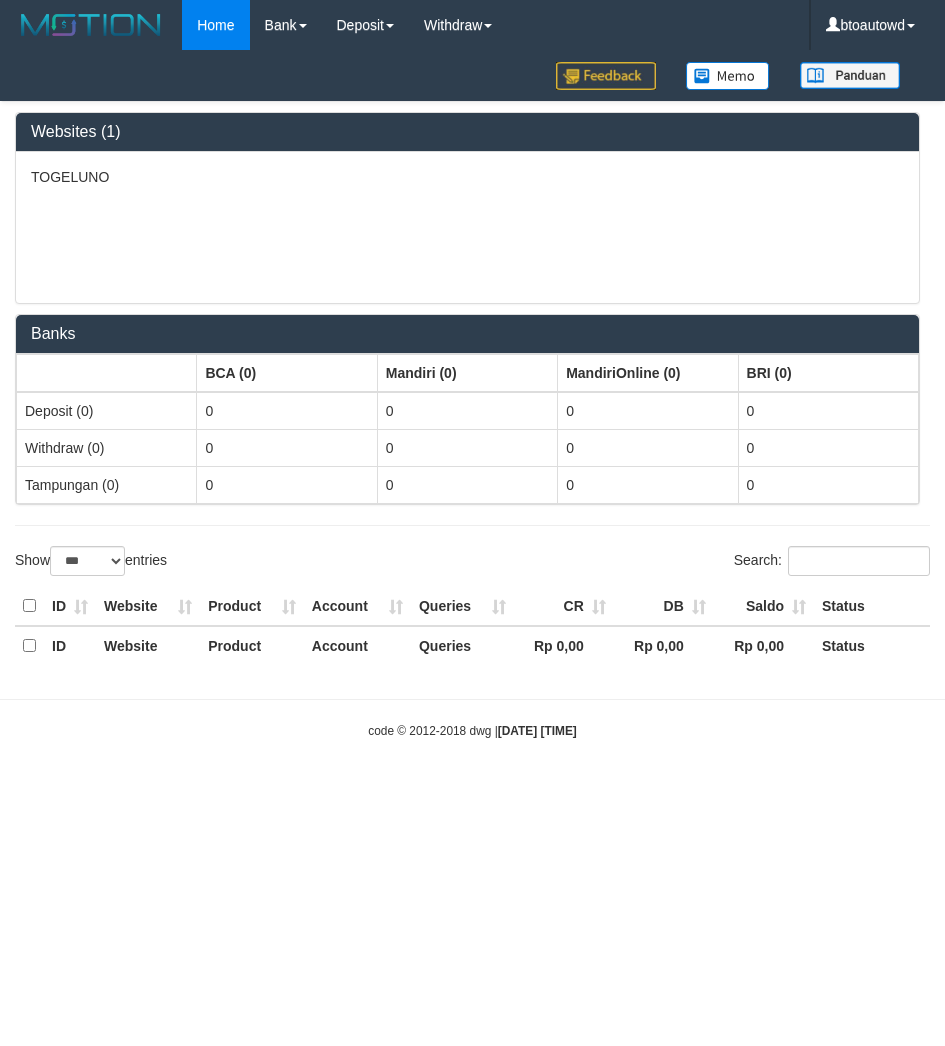 select on "***" 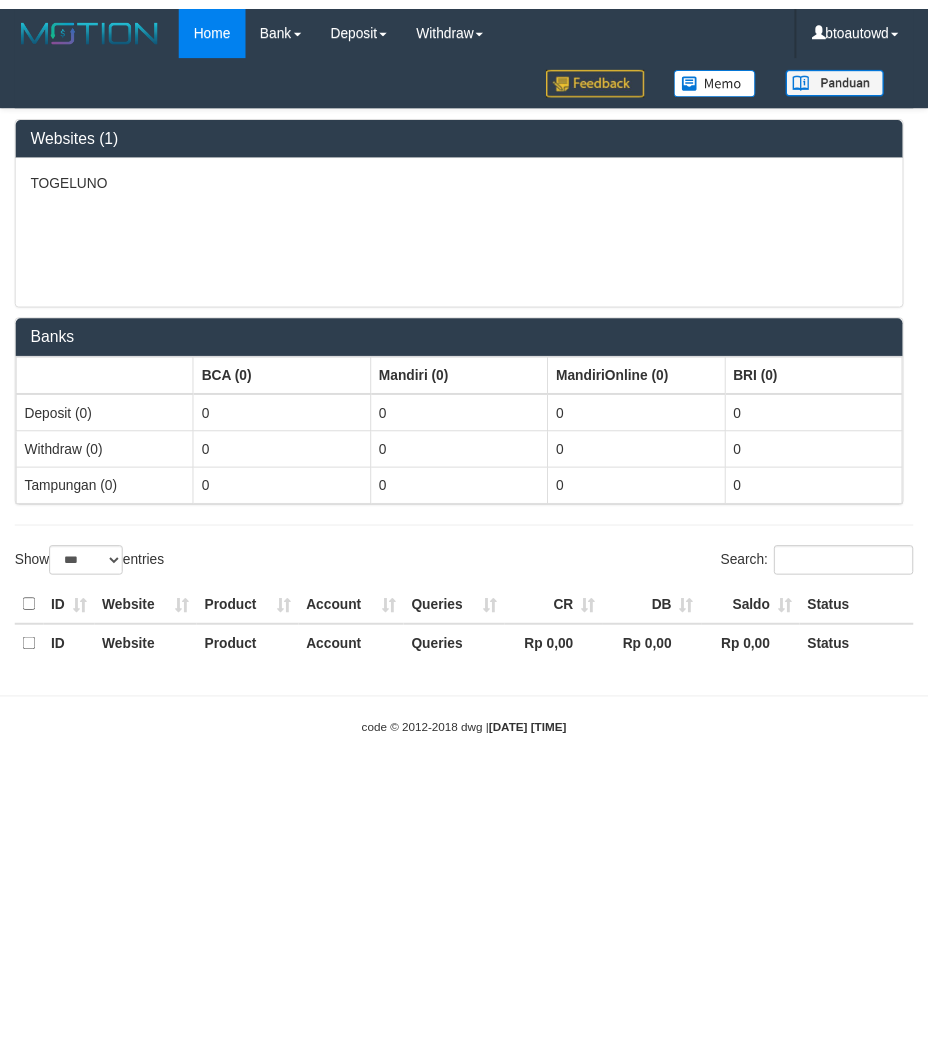 scroll, scrollTop: 0, scrollLeft: 0, axis: both 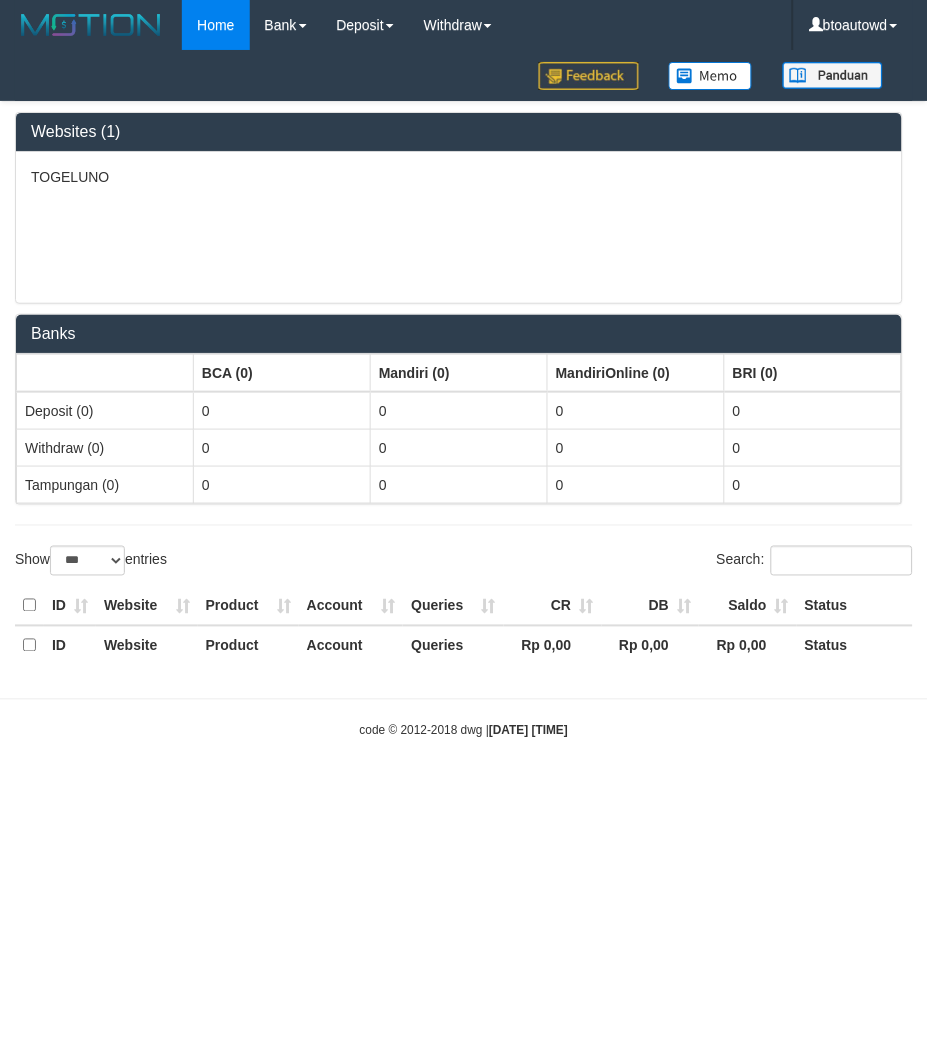 select on "**" 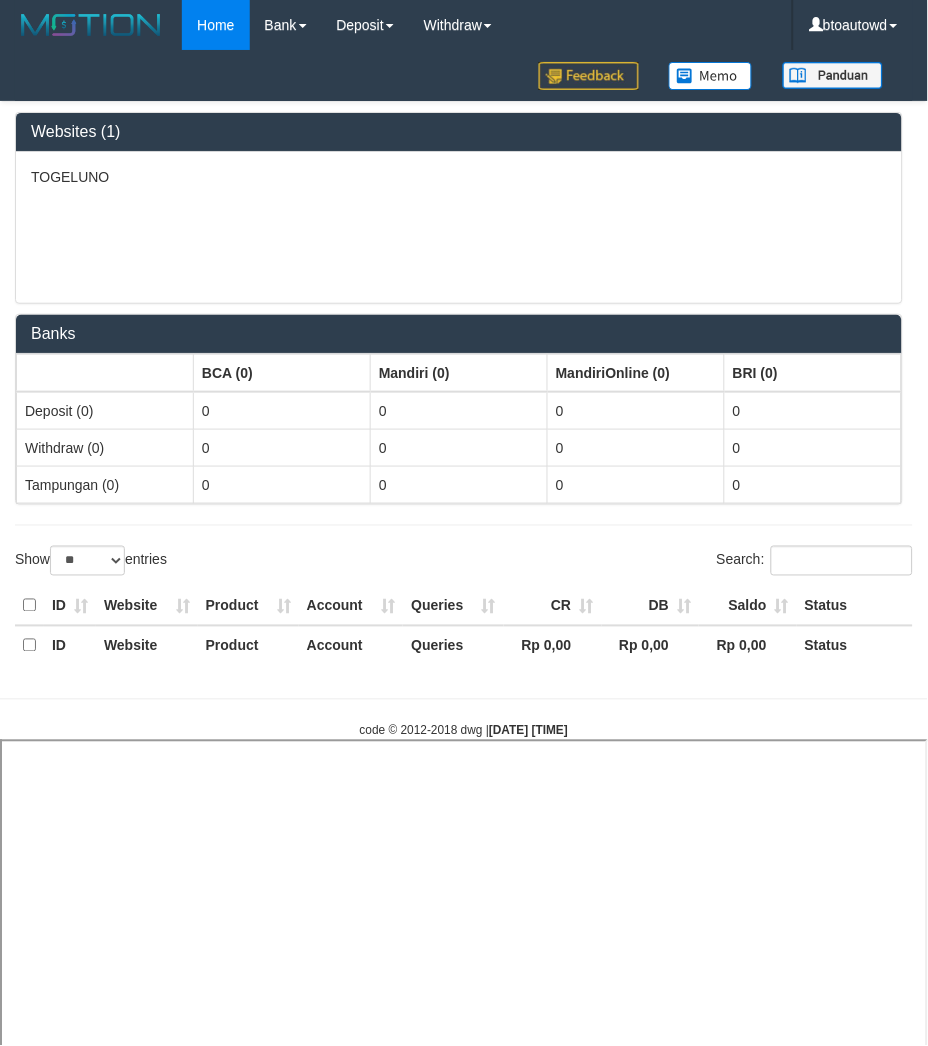 select 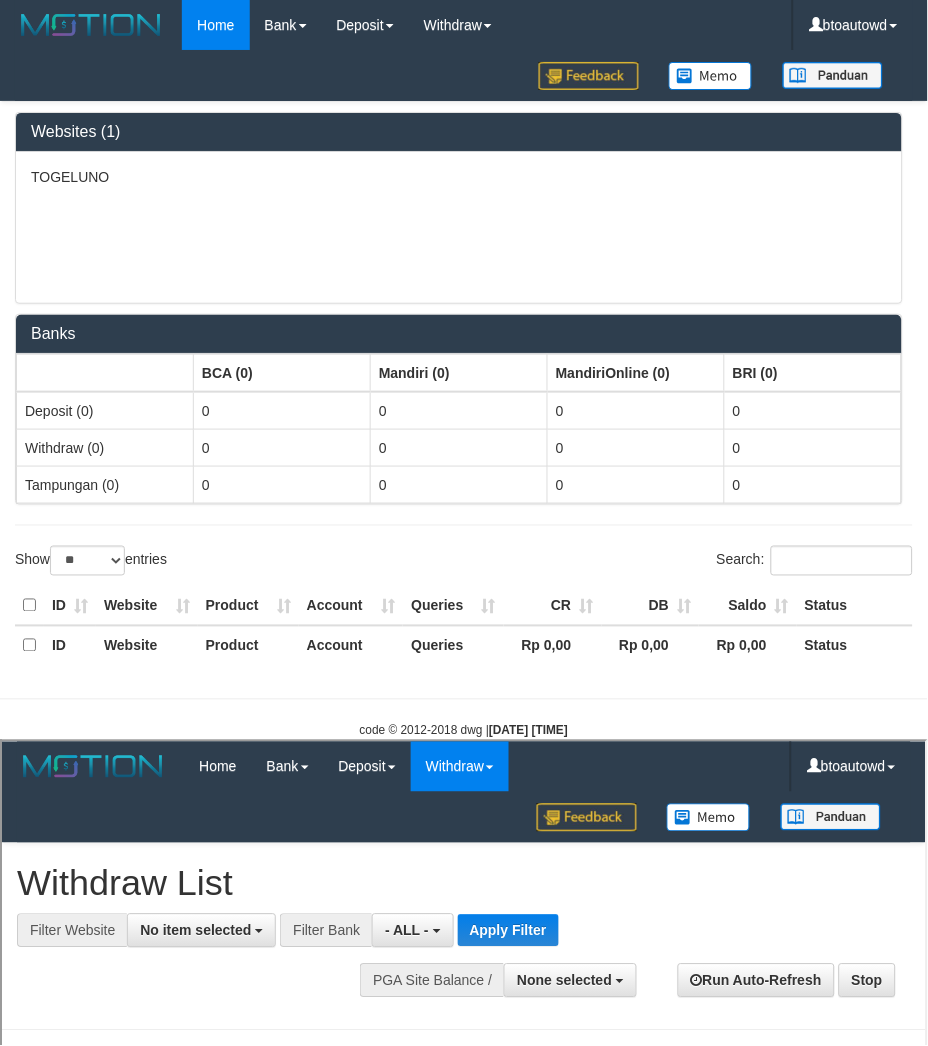 scroll, scrollTop: 0, scrollLeft: 0, axis: both 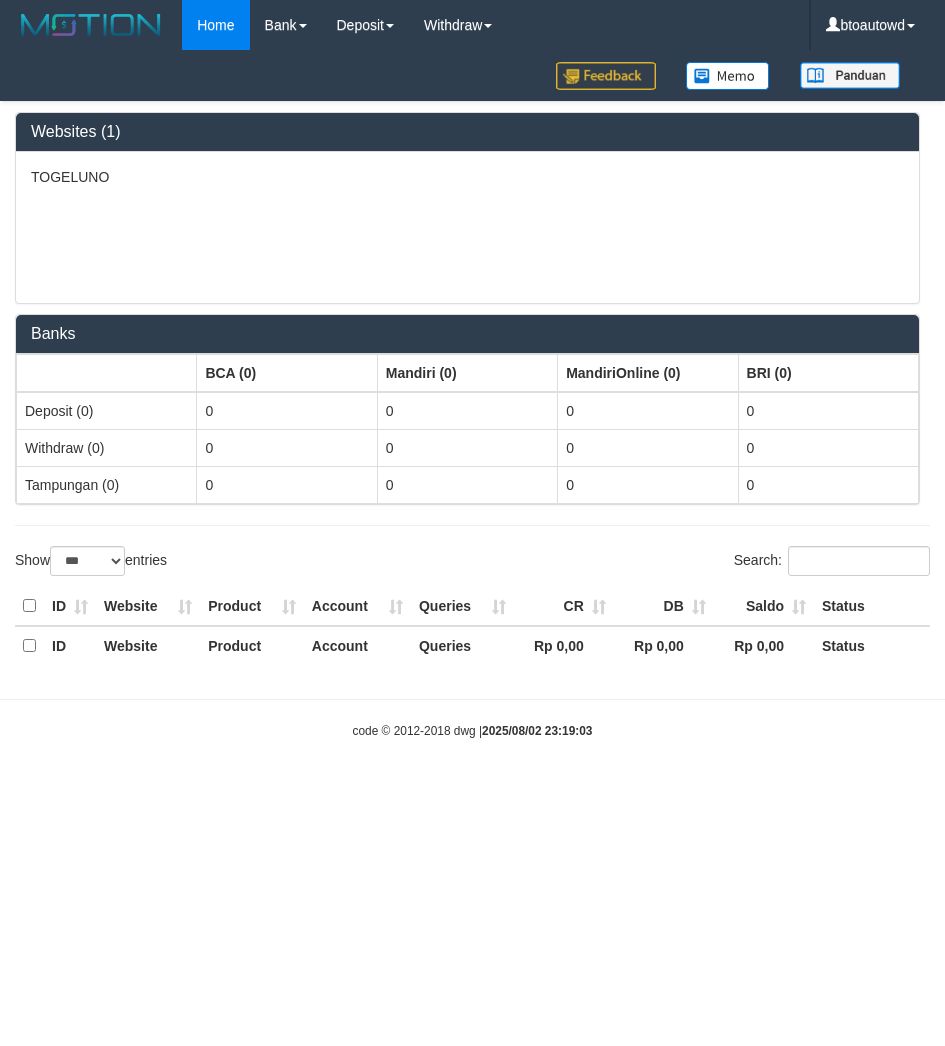 select on "***" 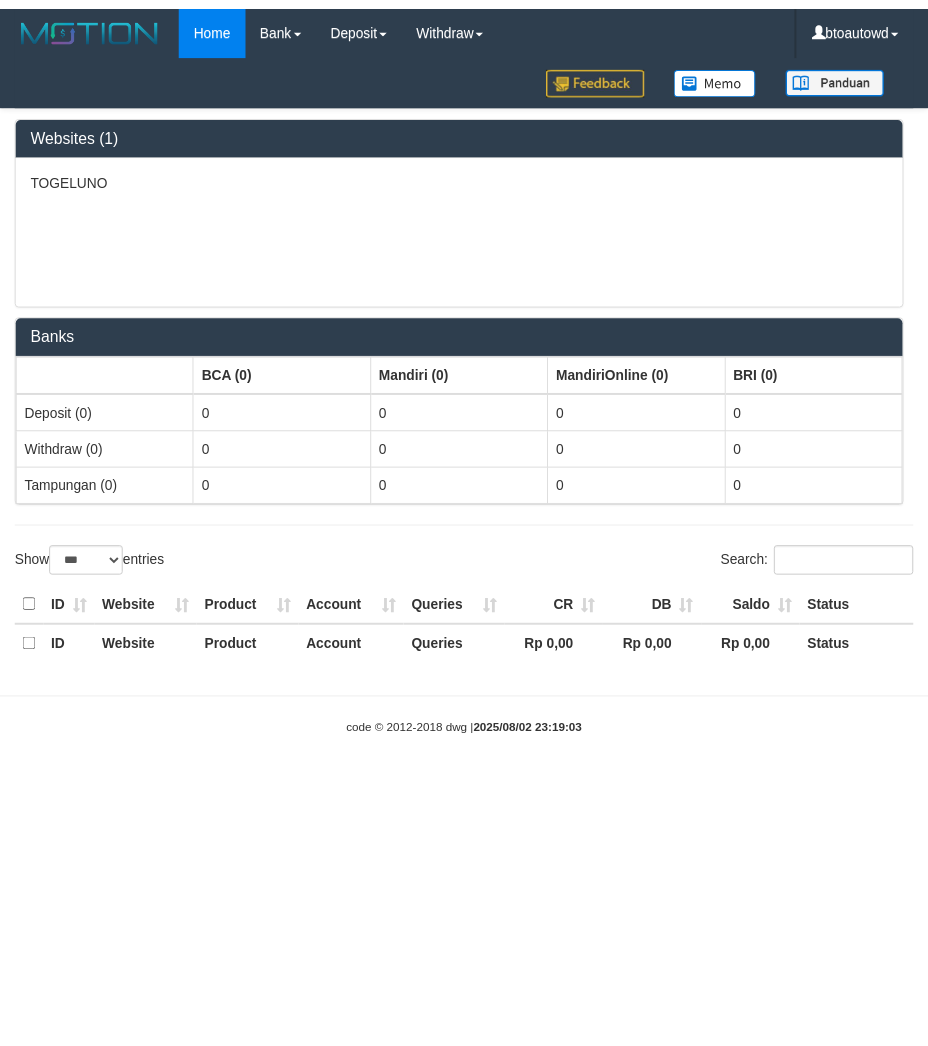 scroll, scrollTop: 0, scrollLeft: 0, axis: both 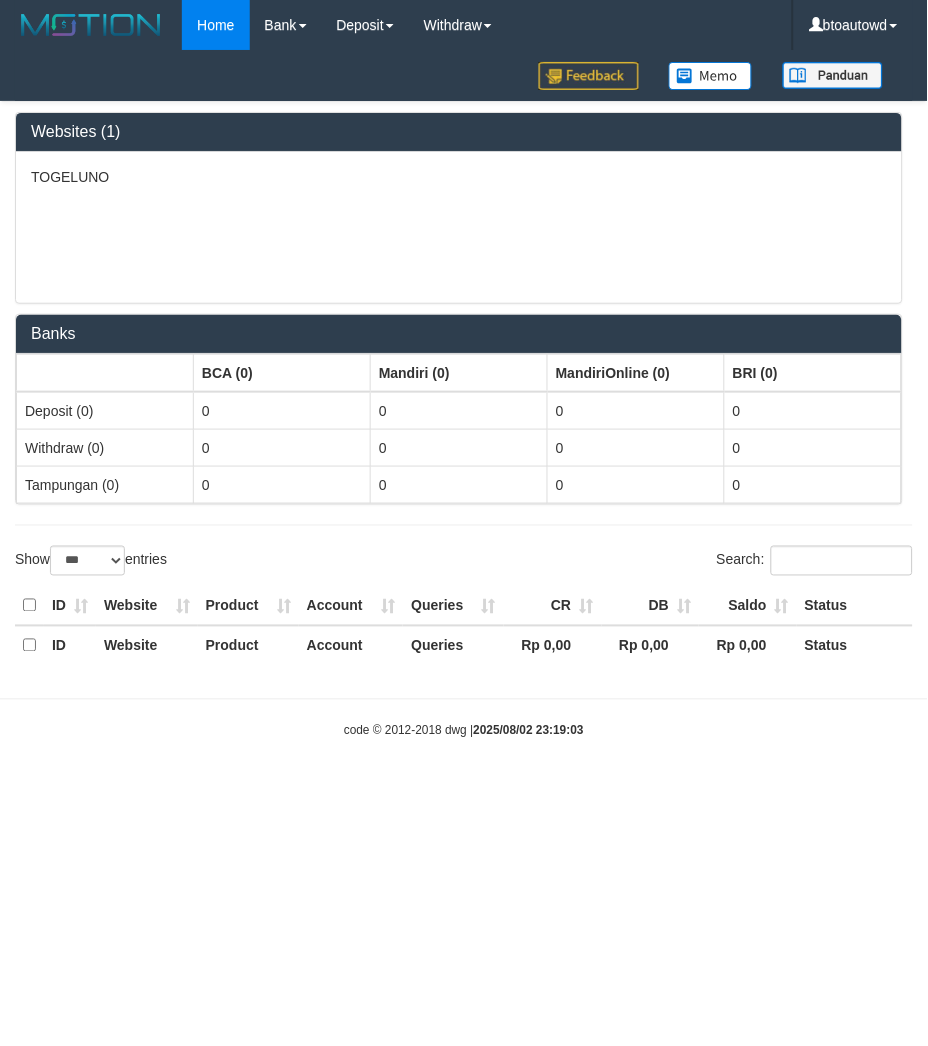 select on "**" 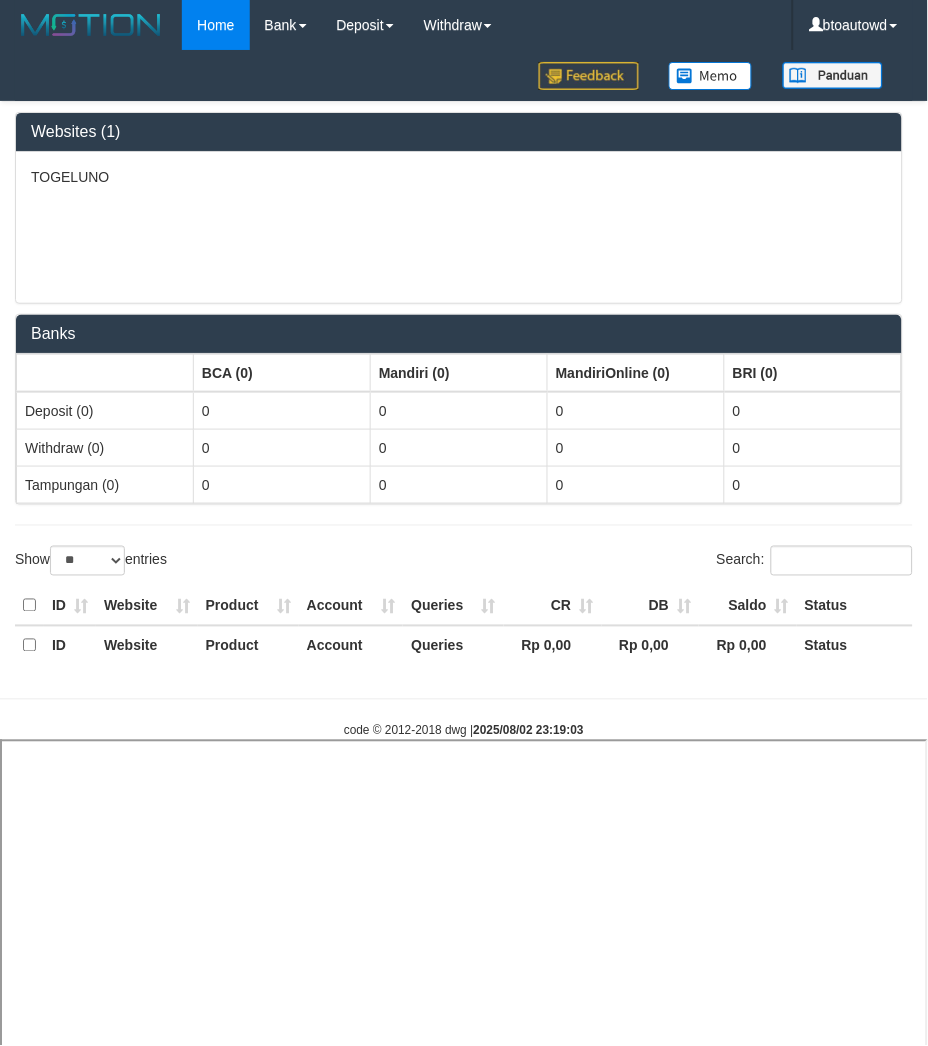 select 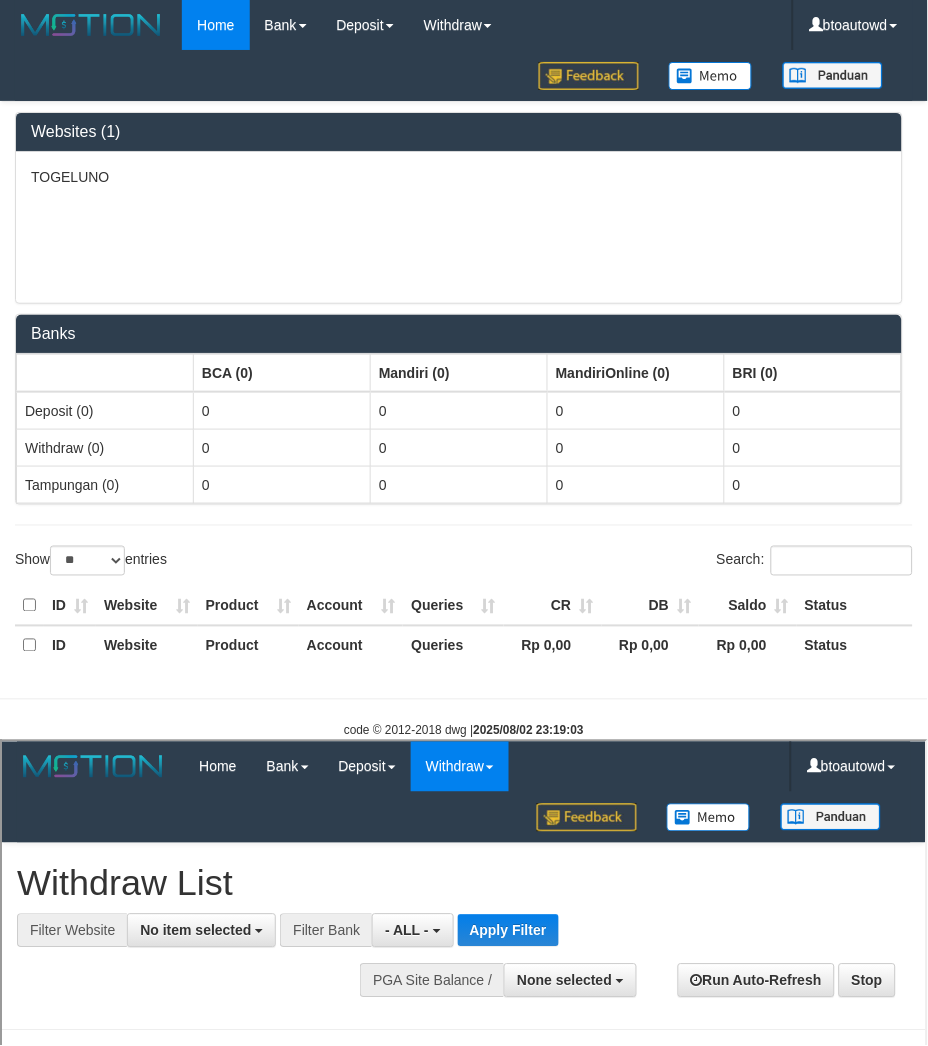 scroll, scrollTop: 0, scrollLeft: 0, axis: both 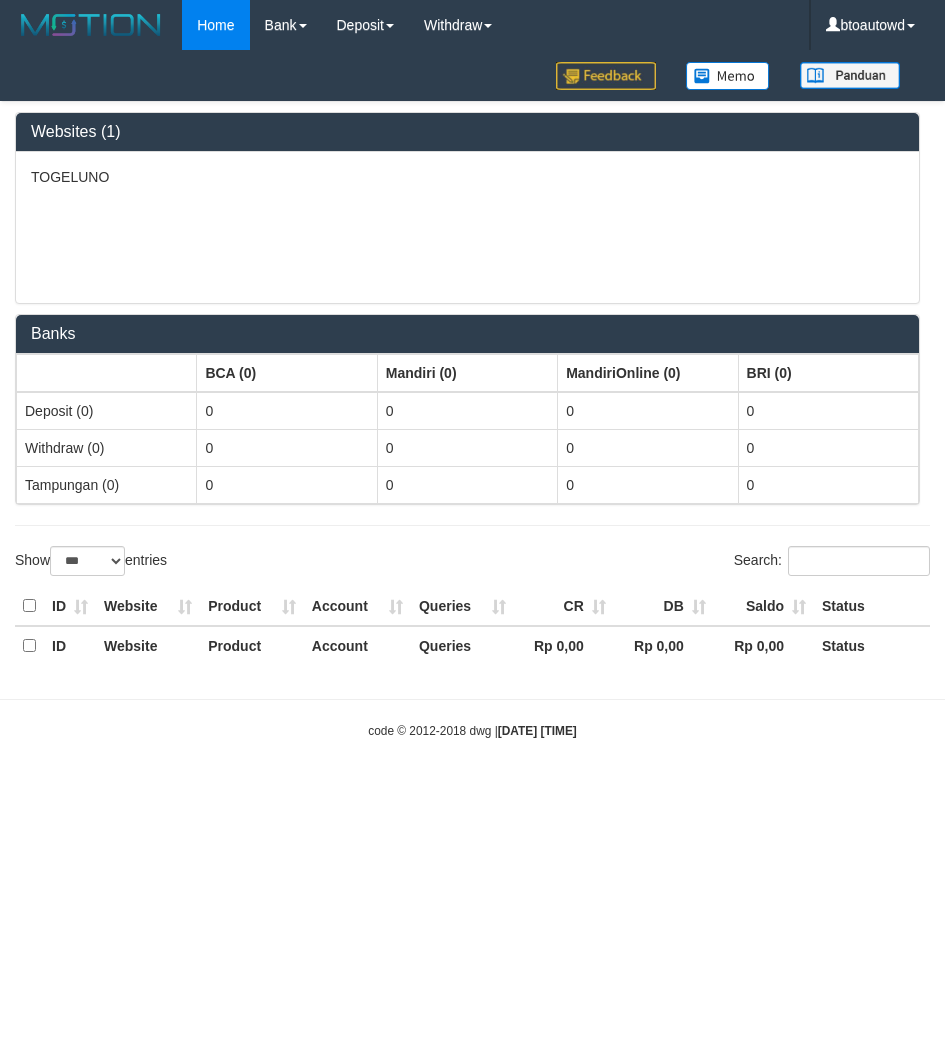 select on "***" 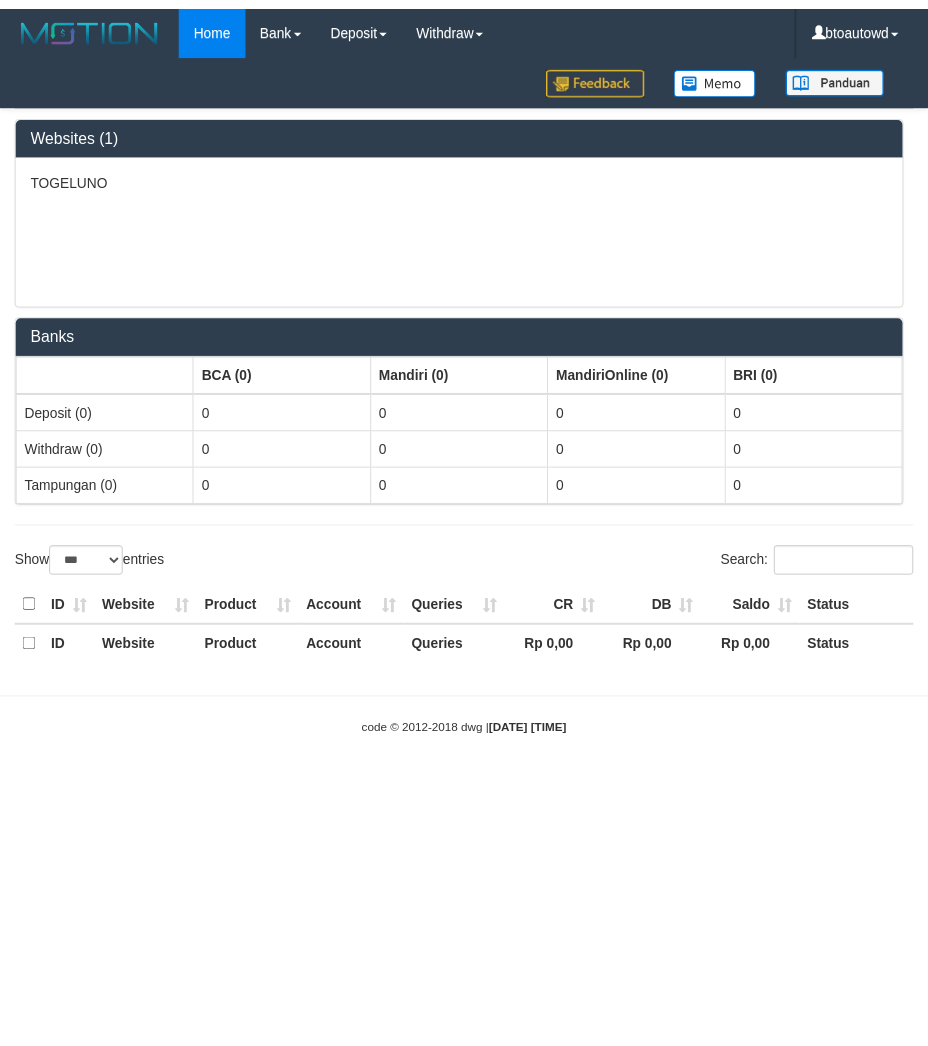 scroll, scrollTop: 0, scrollLeft: 0, axis: both 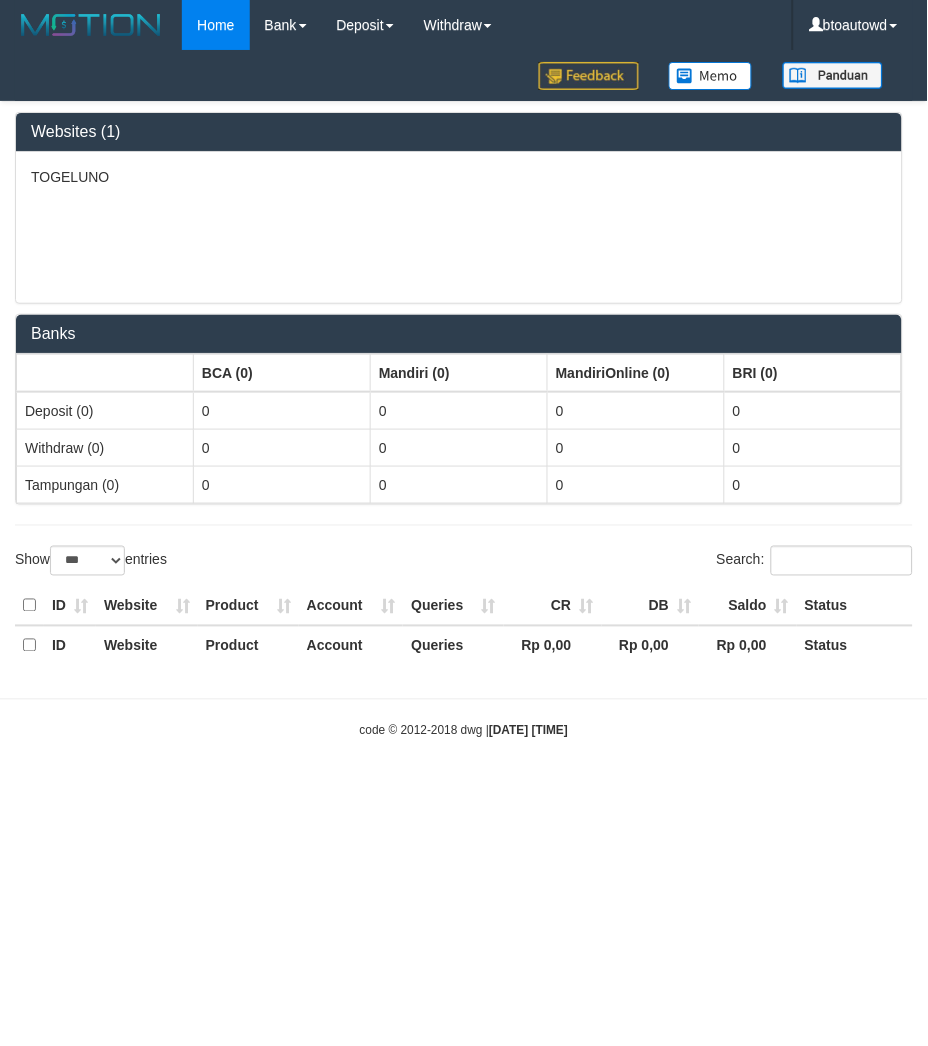 select on "**" 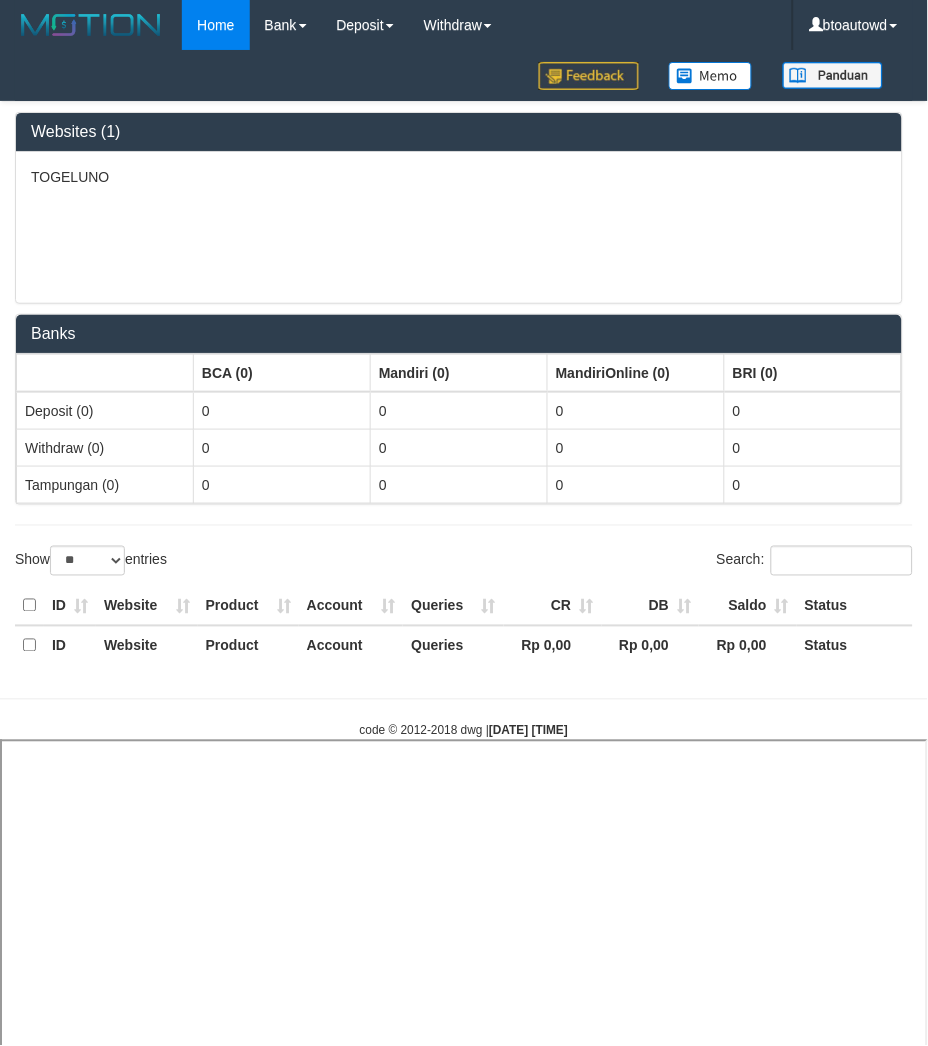 select 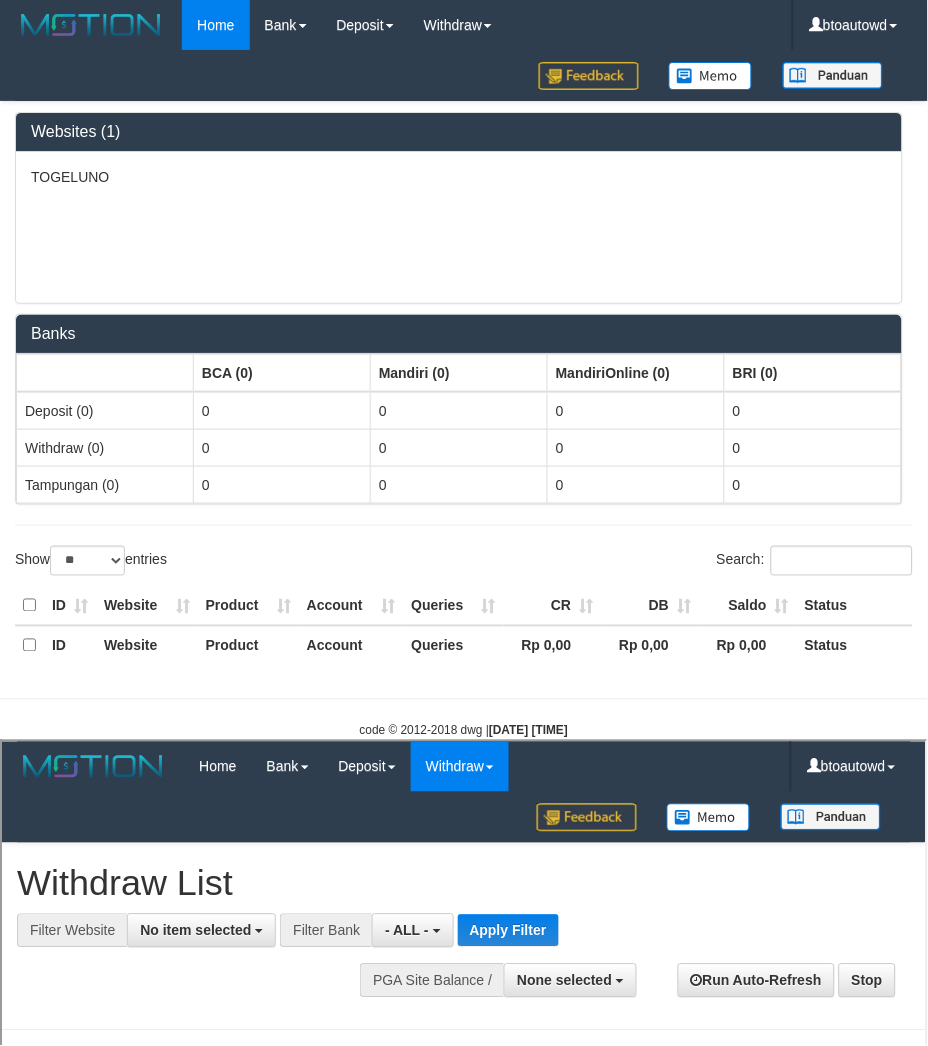 scroll, scrollTop: 0, scrollLeft: 0, axis: both 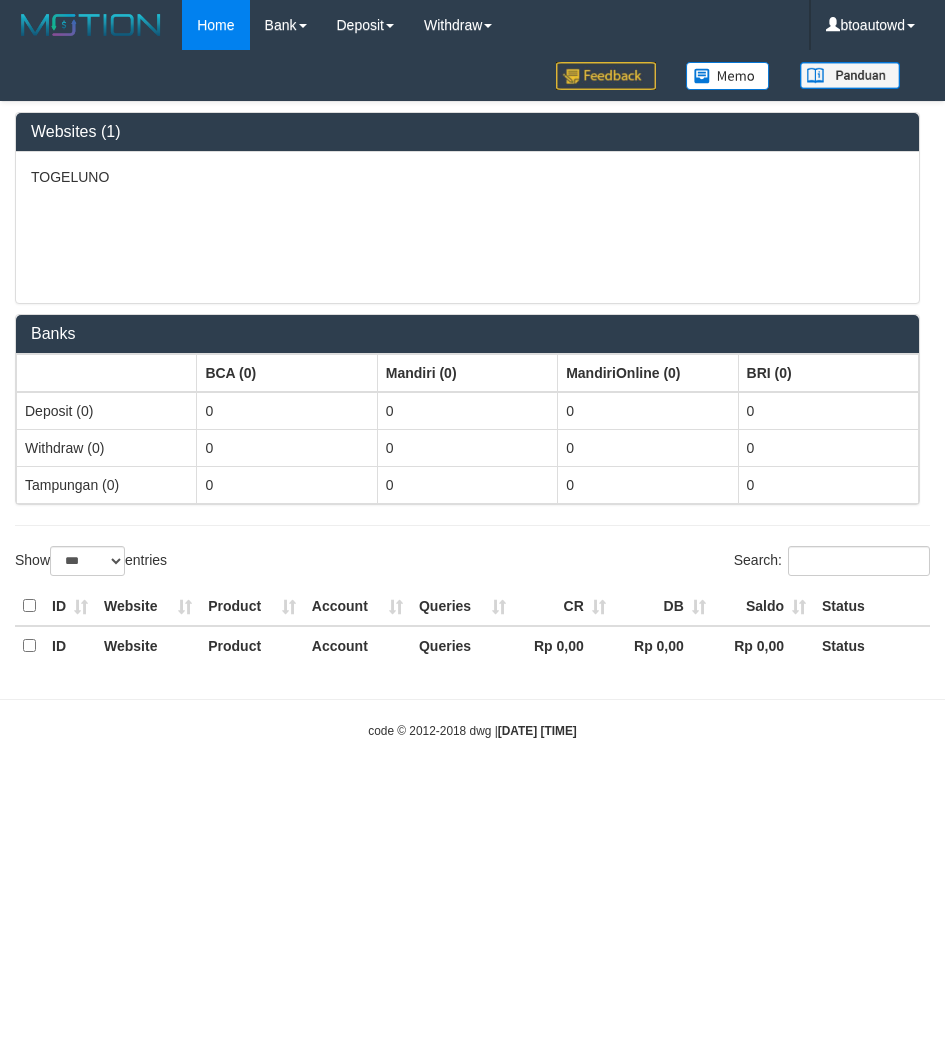 select on "***" 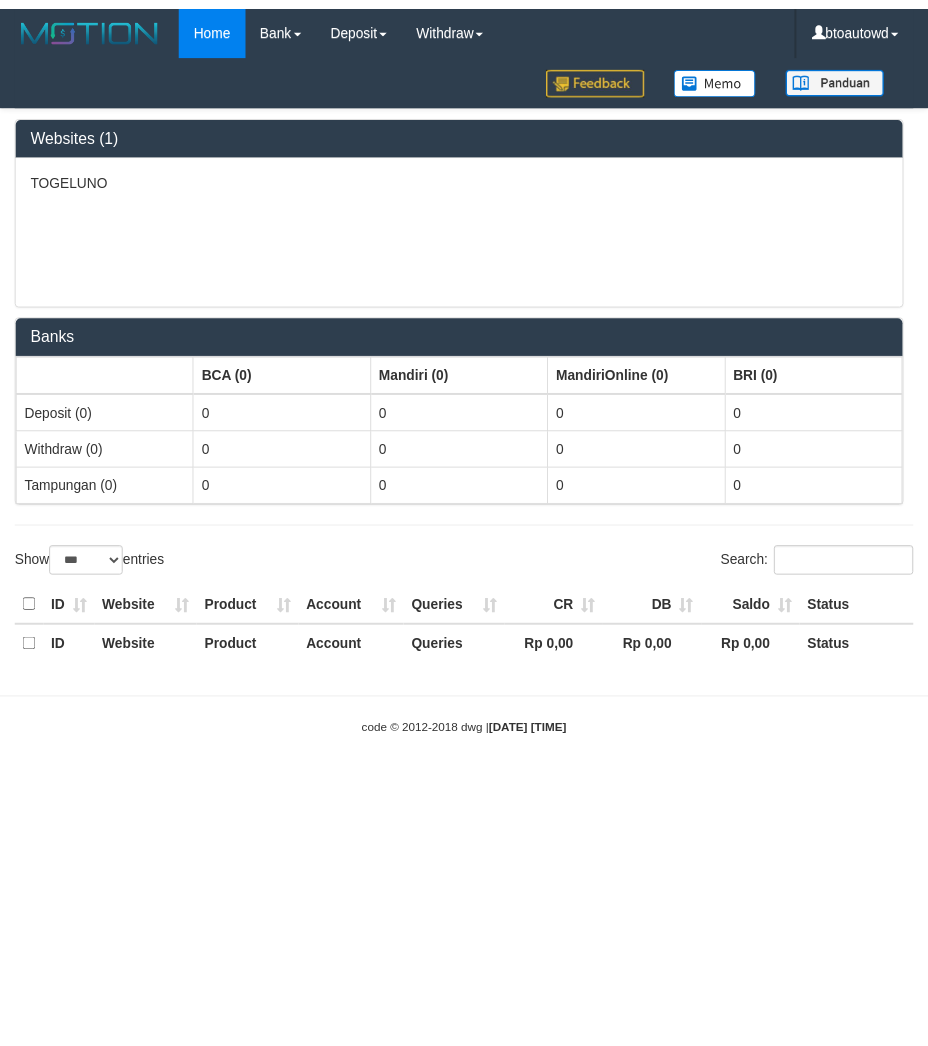 scroll, scrollTop: 0, scrollLeft: 0, axis: both 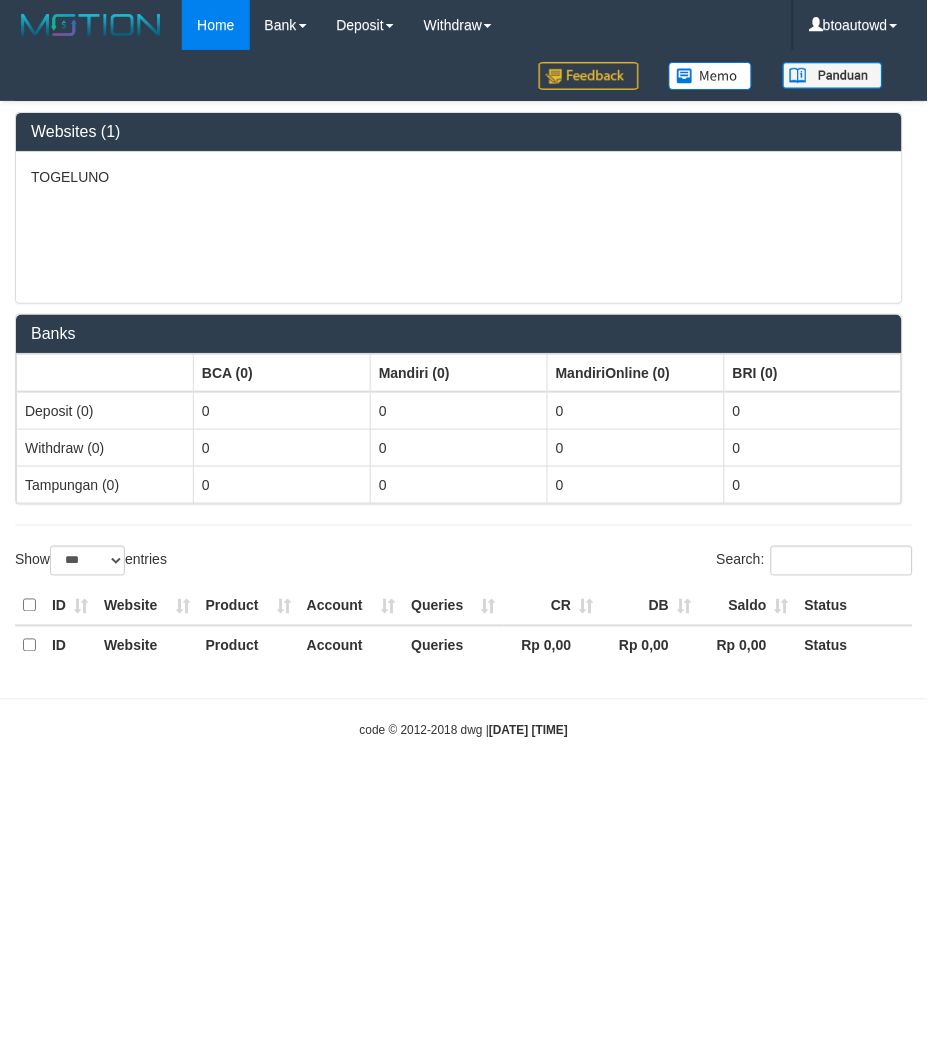 select on "**" 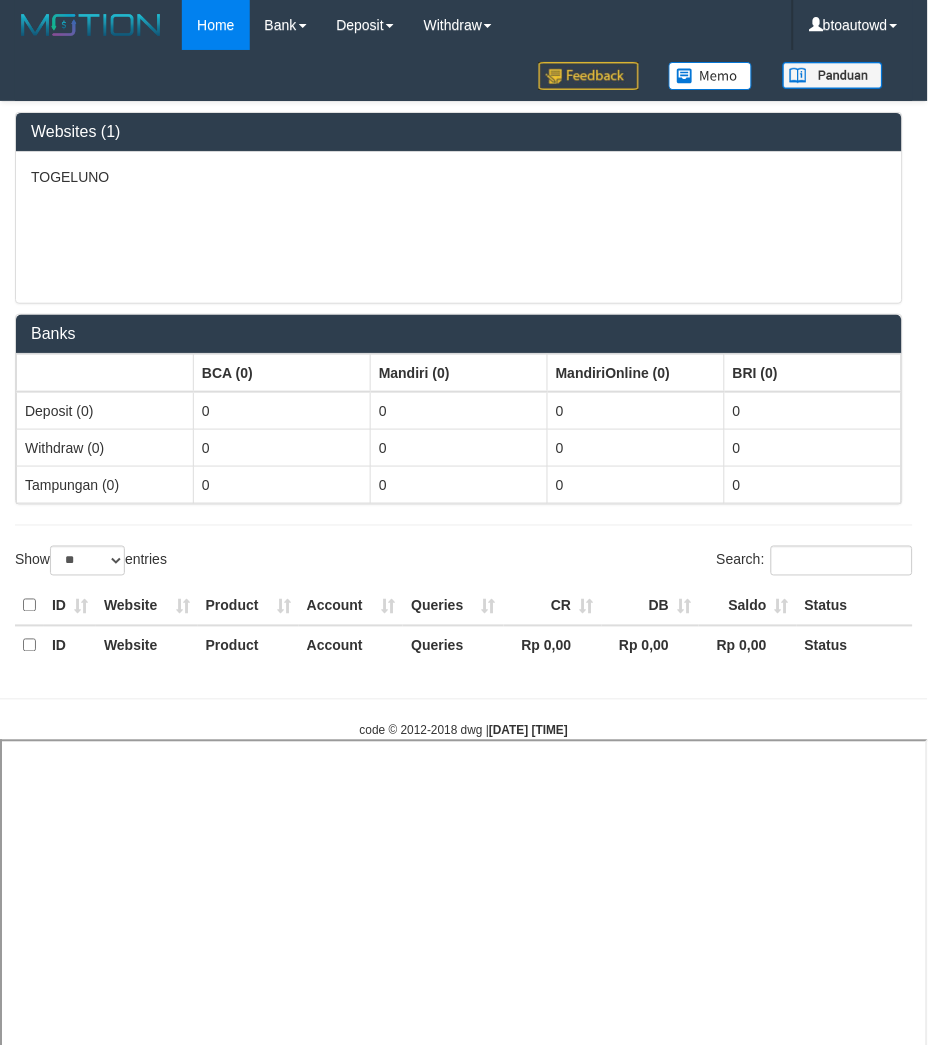select 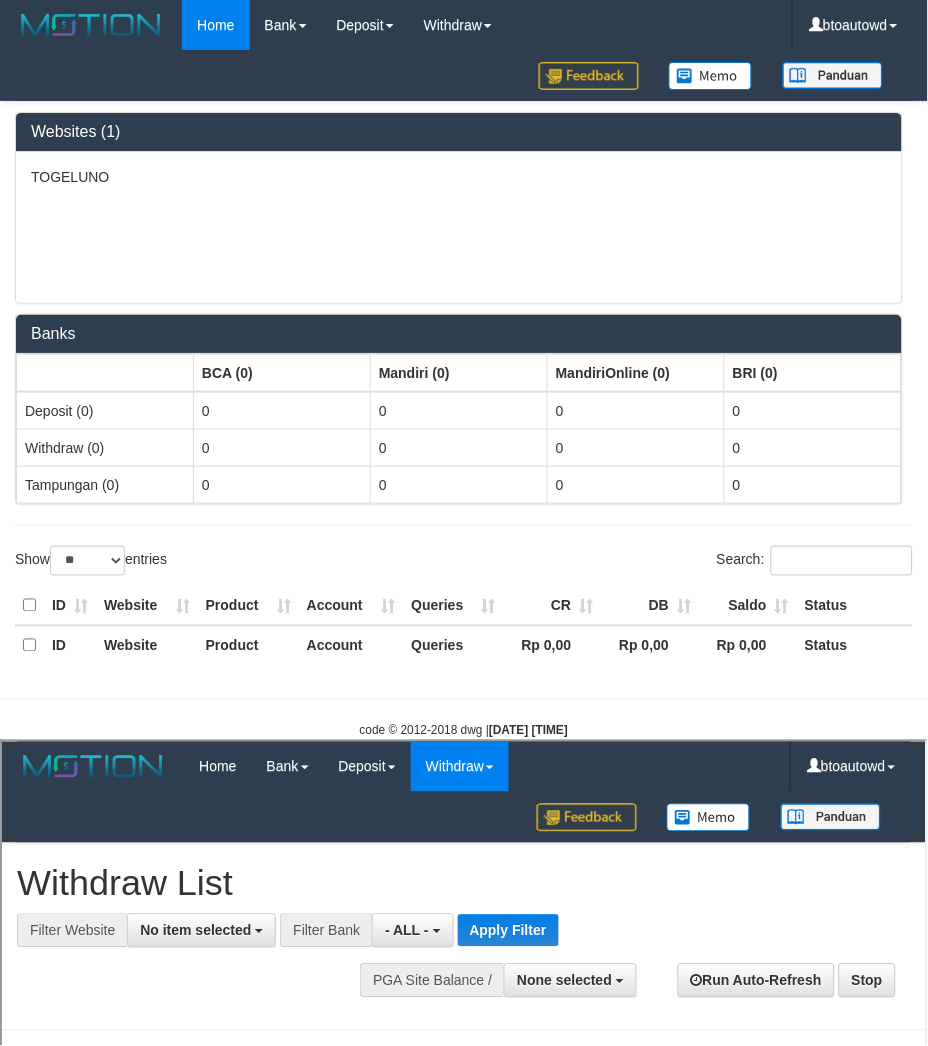 scroll, scrollTop: 0, scrollLeft: 0, axis: both 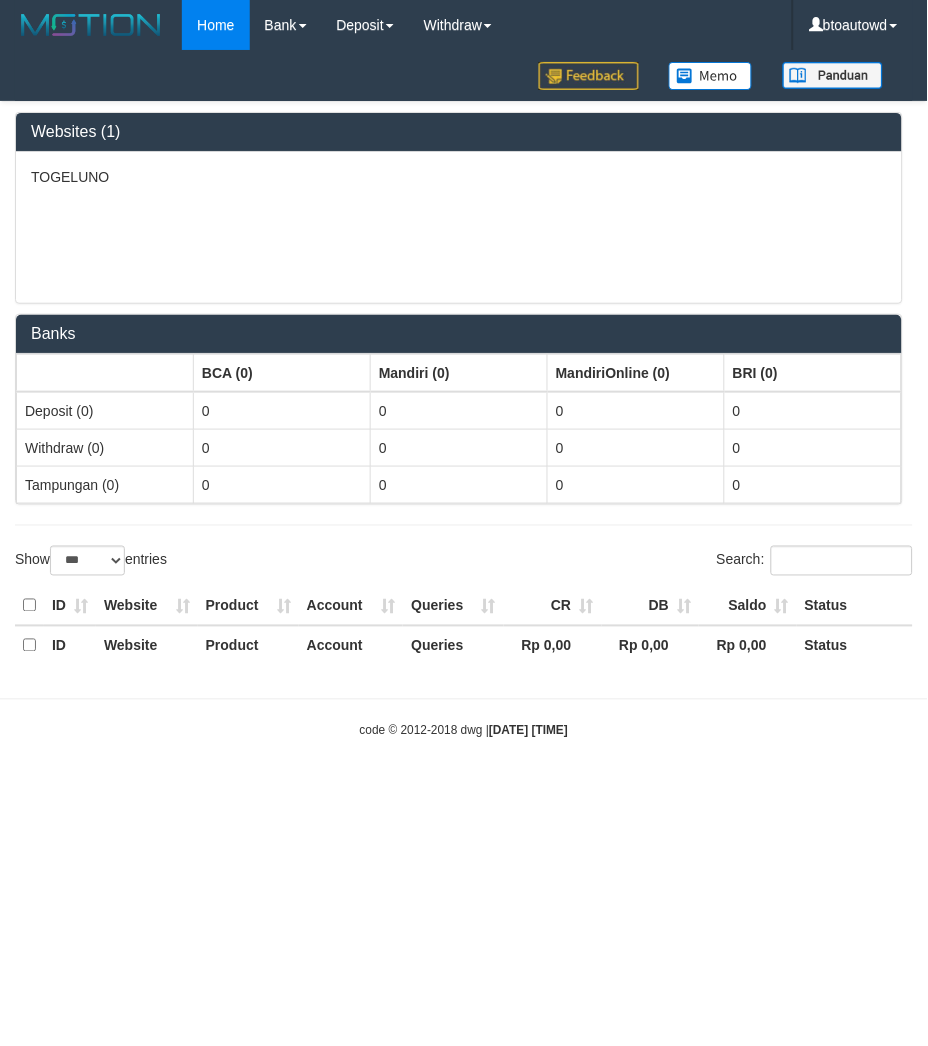 select on "**" 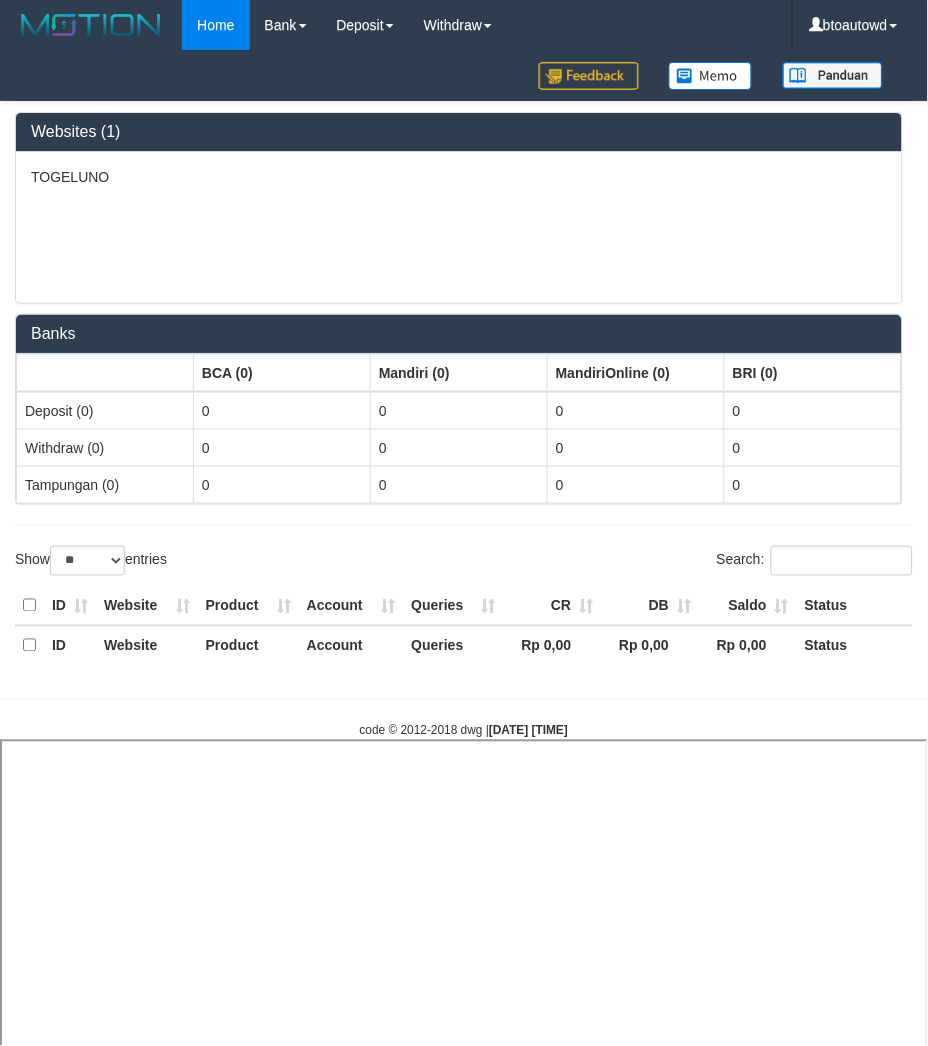 select 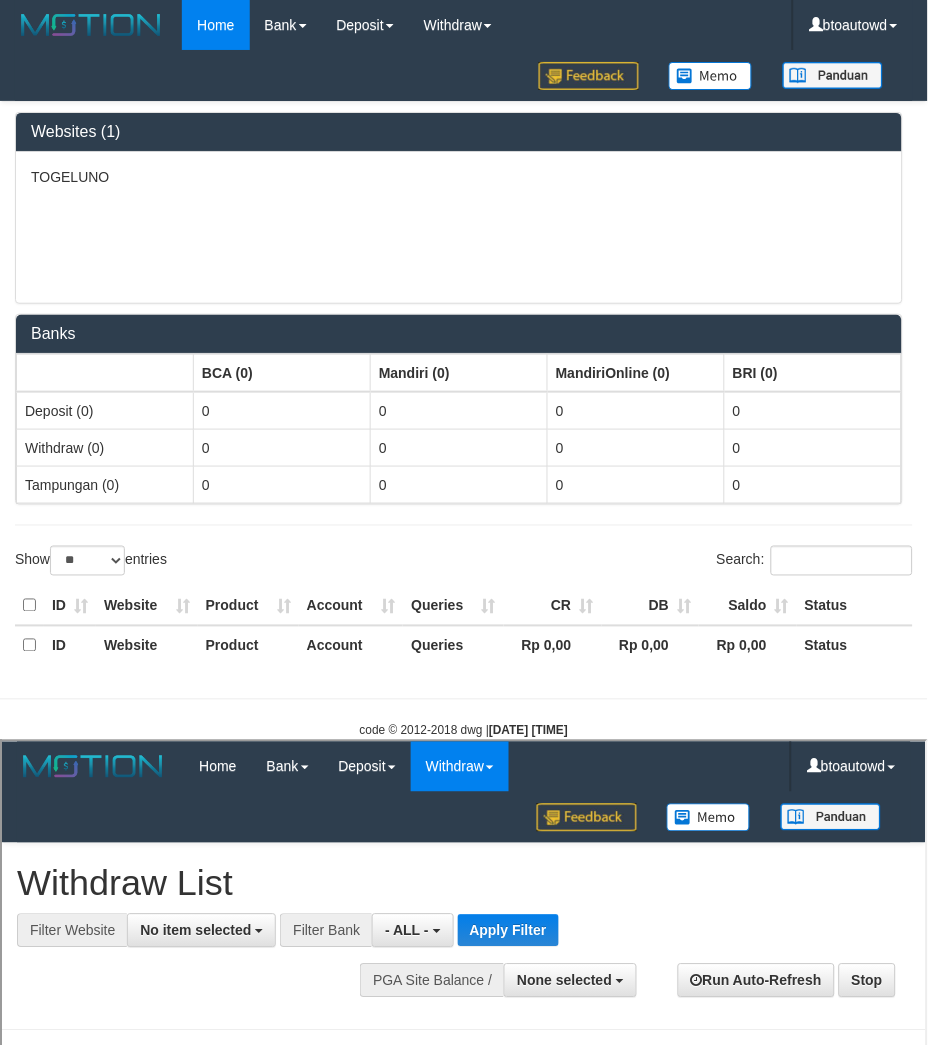 scroll, scrollTop: 0, scrollLeft: 0, axis: both 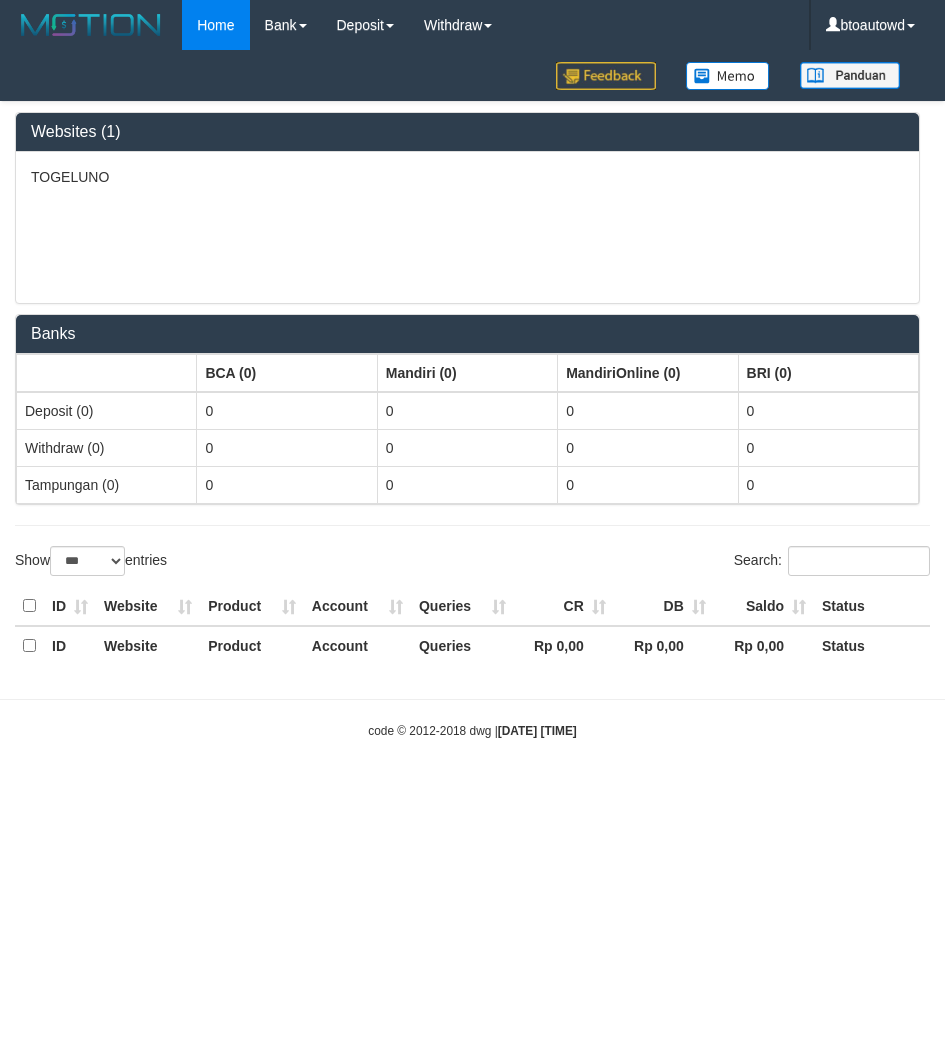 select on "***" 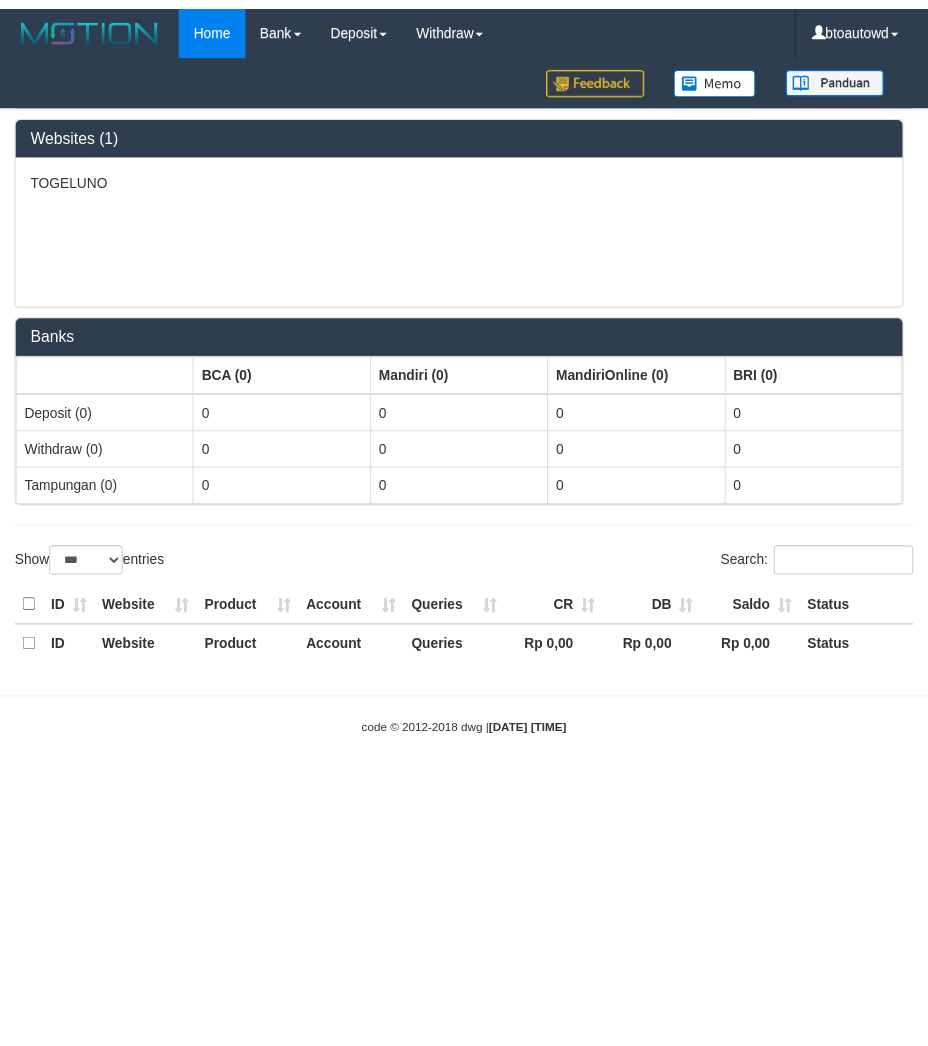 scroll, scrollTop: 0, scrollLeft: 0, axis: both 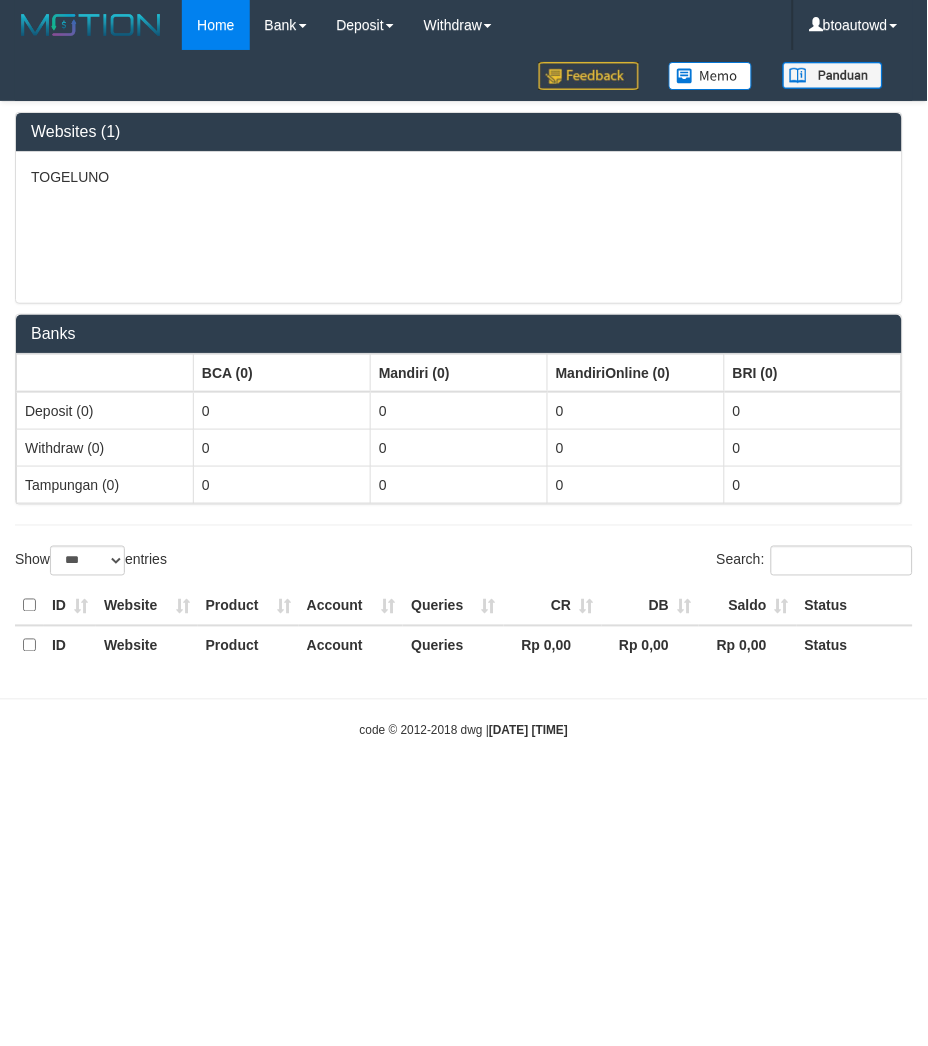 select on "**" 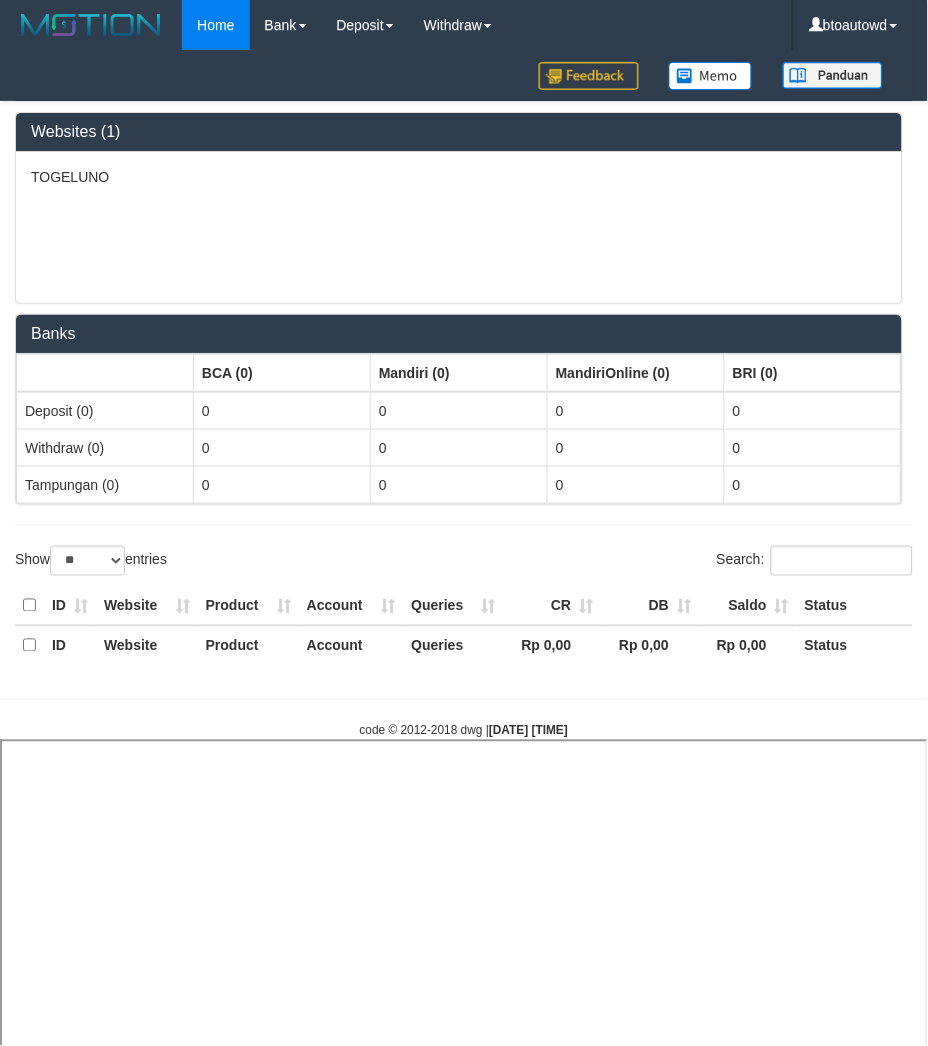 select 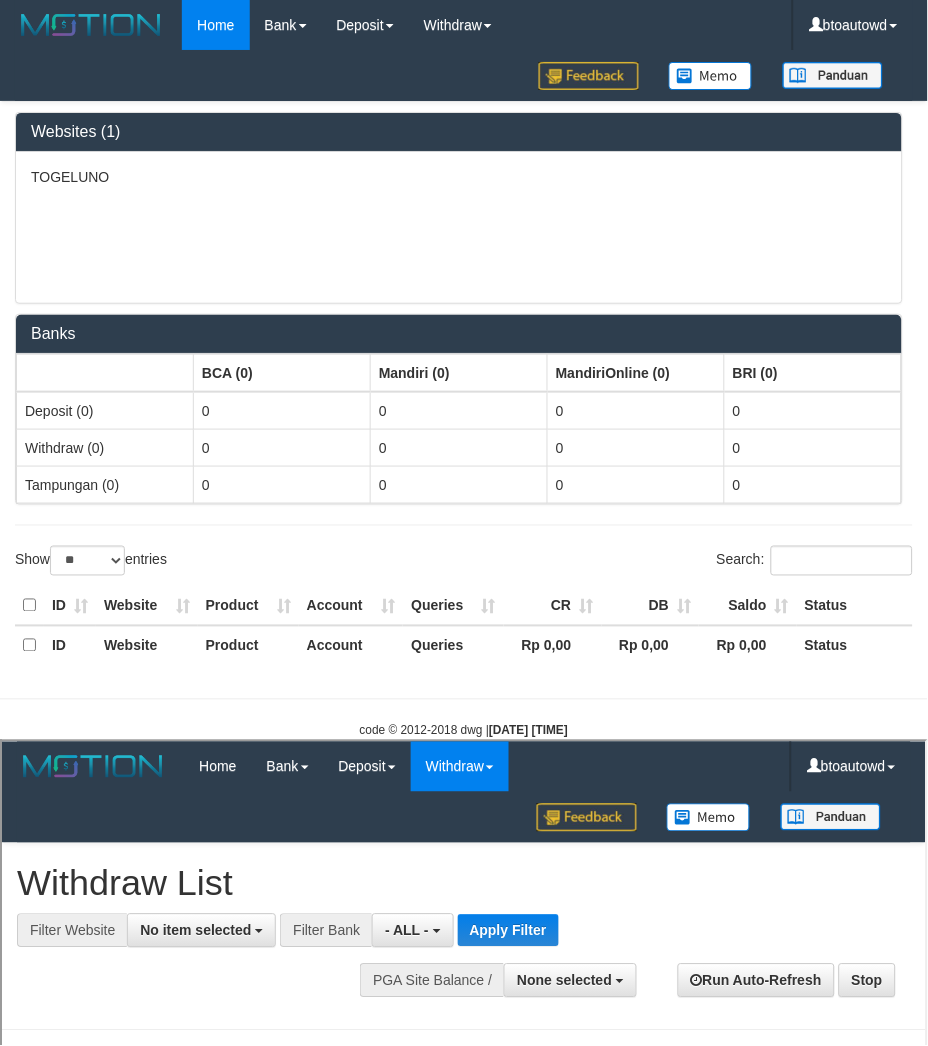 scroll, scrollTop: 0, scrollLeft: 0, axis: both 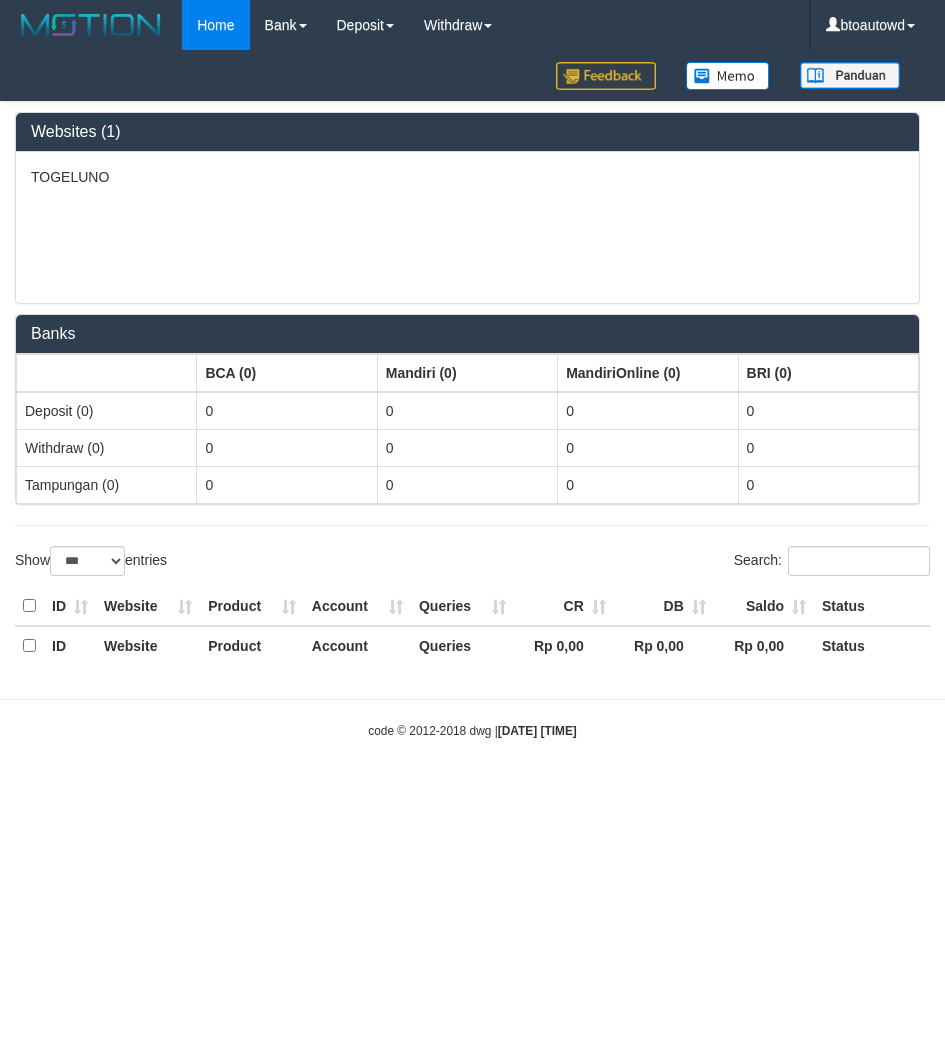 select on "***" 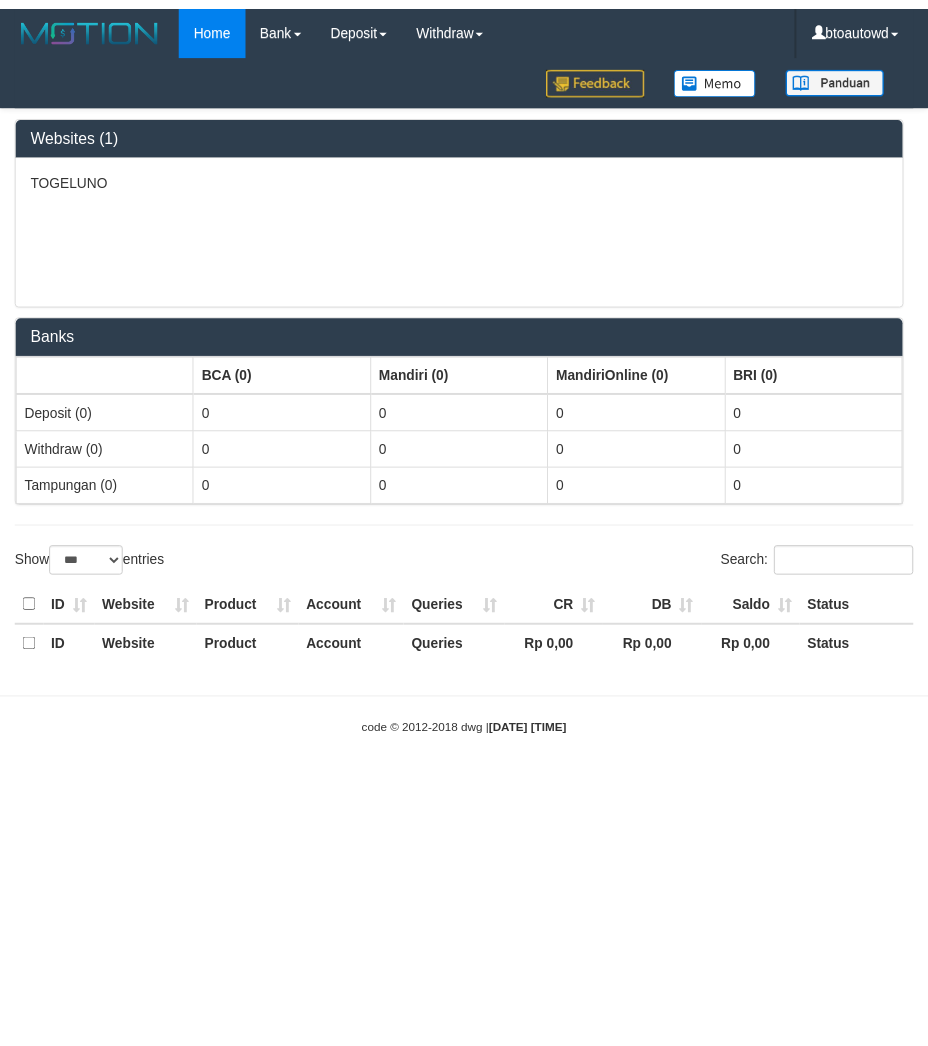 scroll, scrollTop: 0, scrollLeft: 0, axis: both 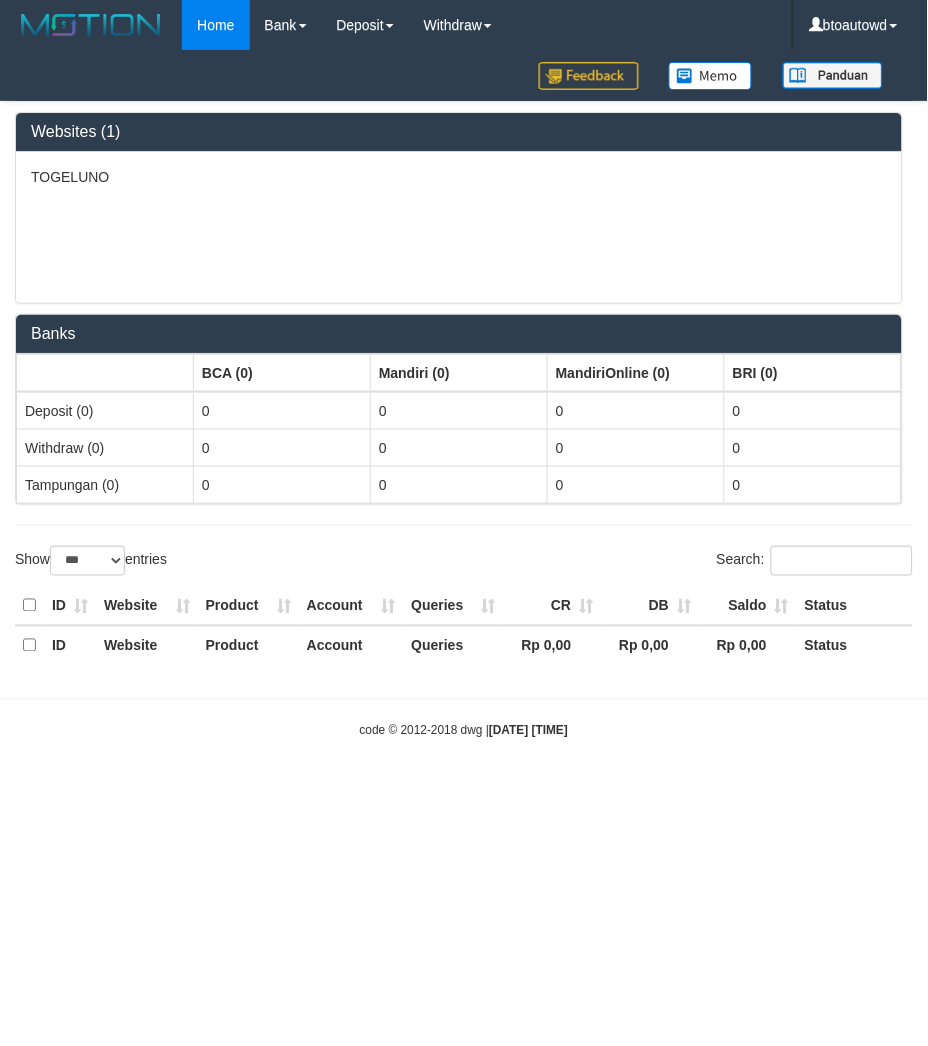 select on "**" 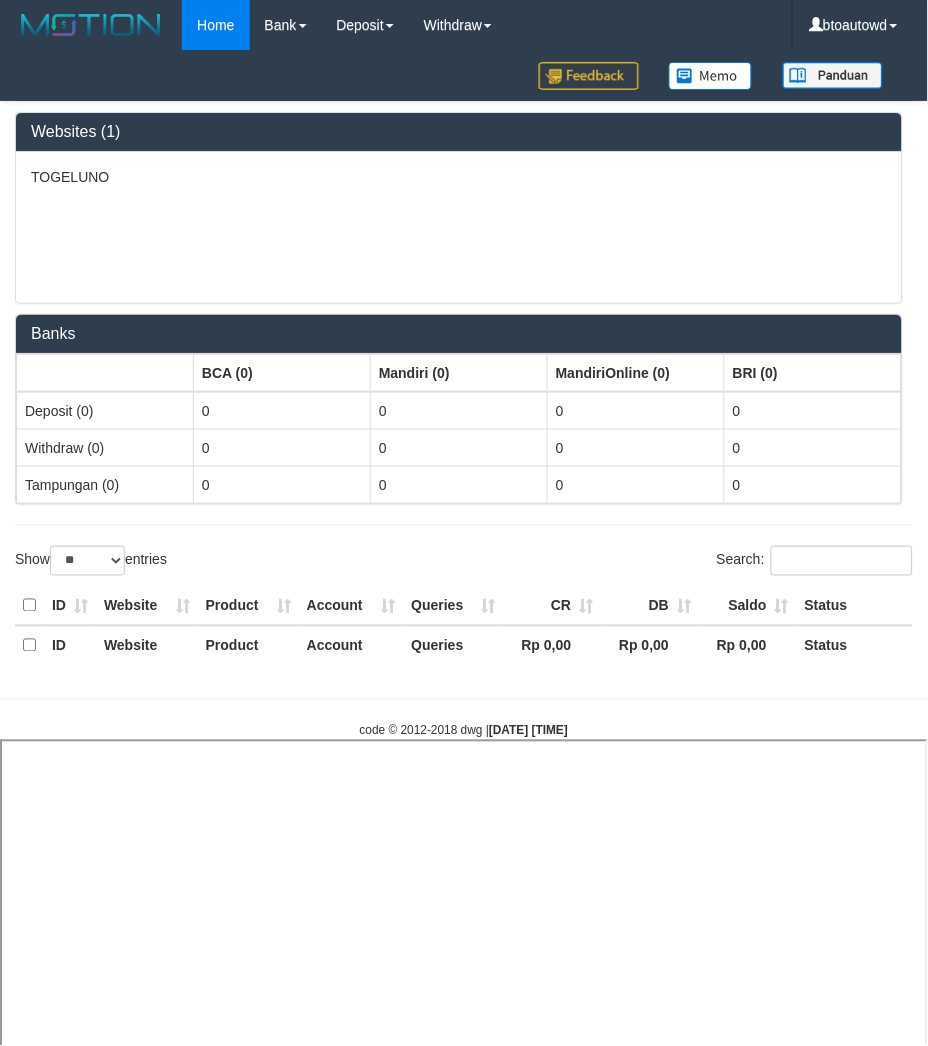 select 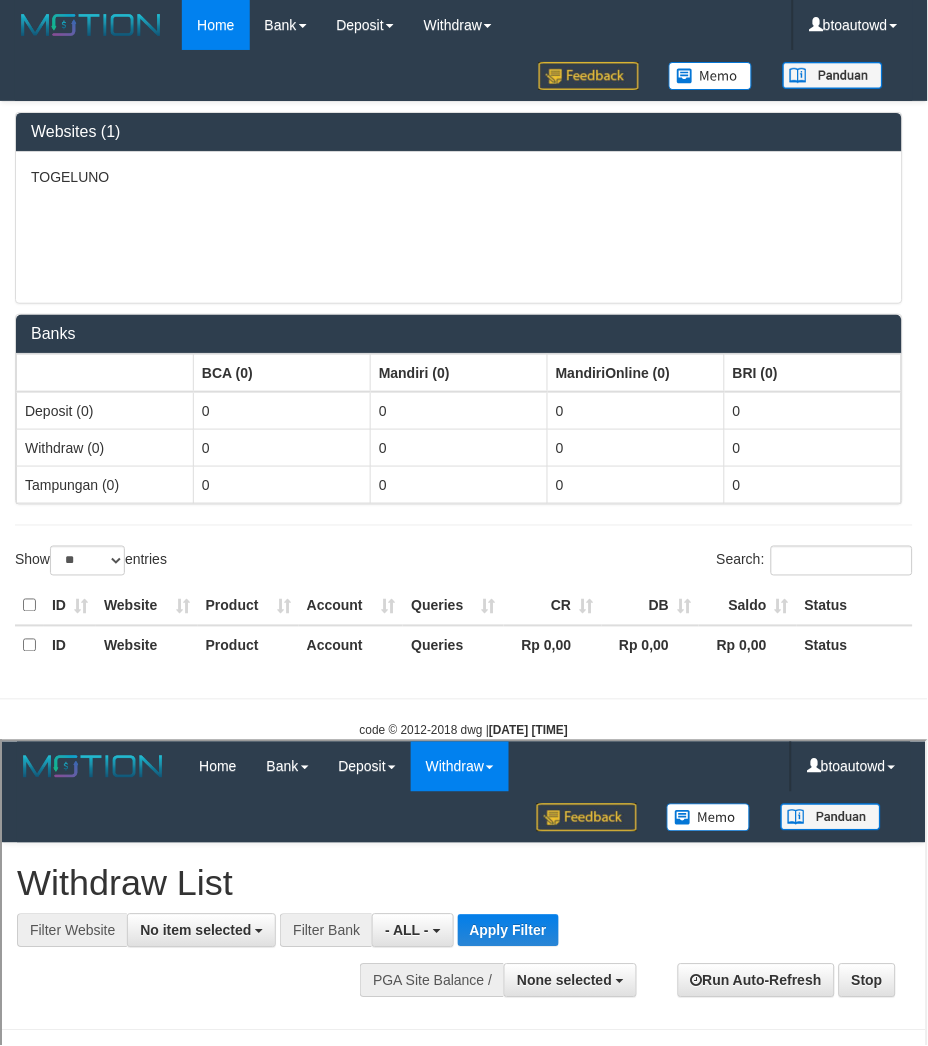 scroll, scrollTop: 0, scrollLeft: 0, axis: both 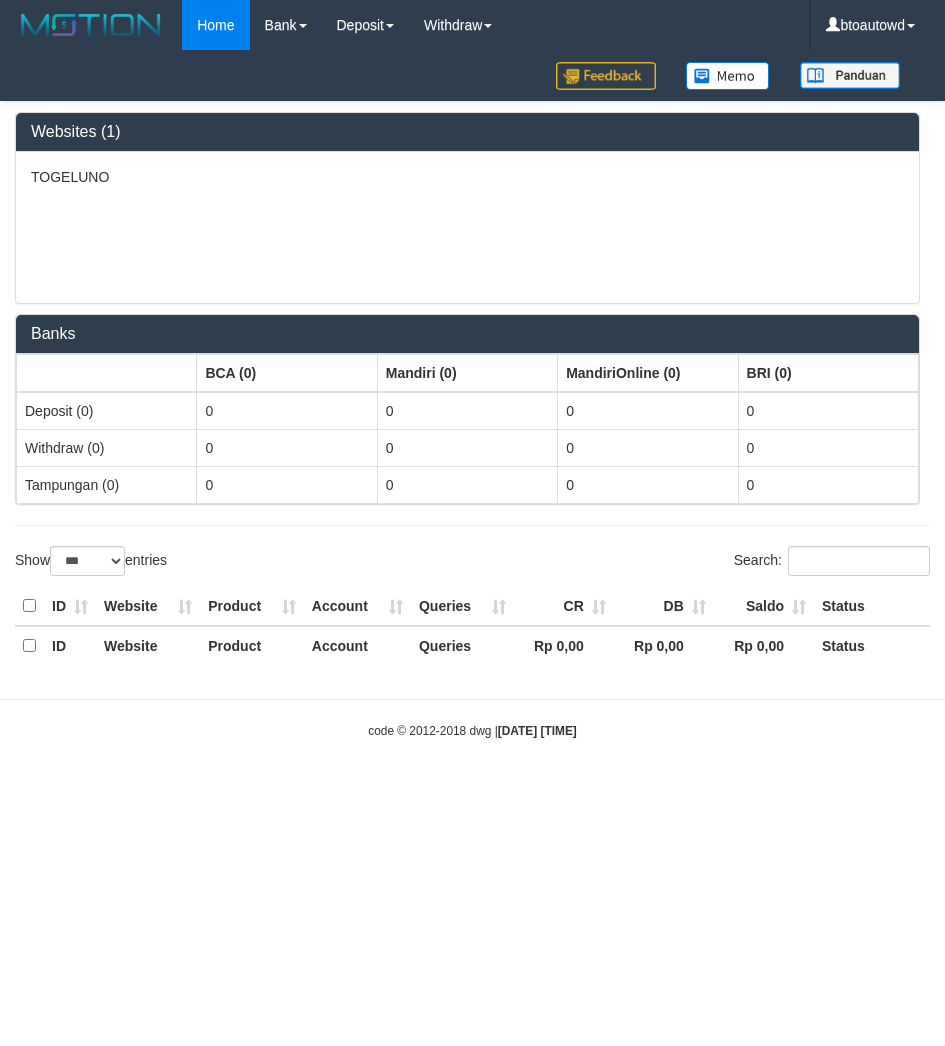 select on "***" 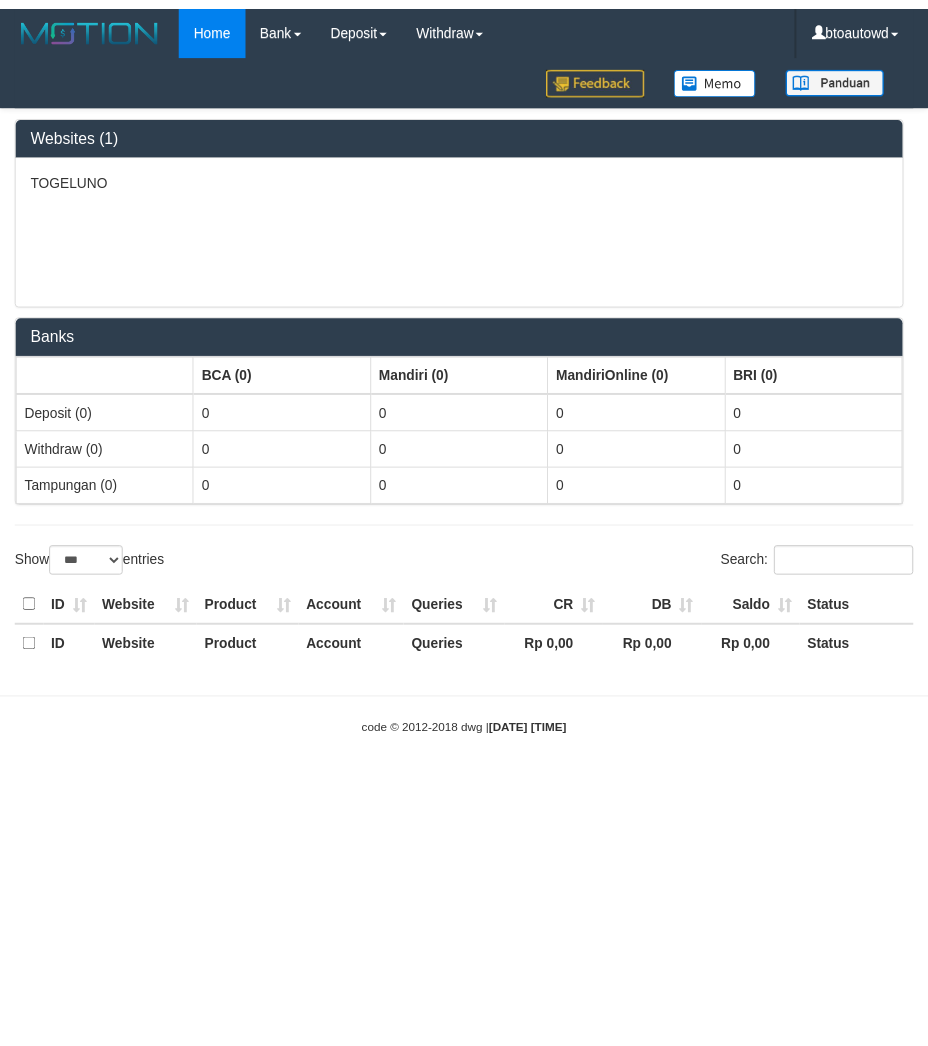 scroll, scrollTop: 0, scrollLeft: 0, axis: both 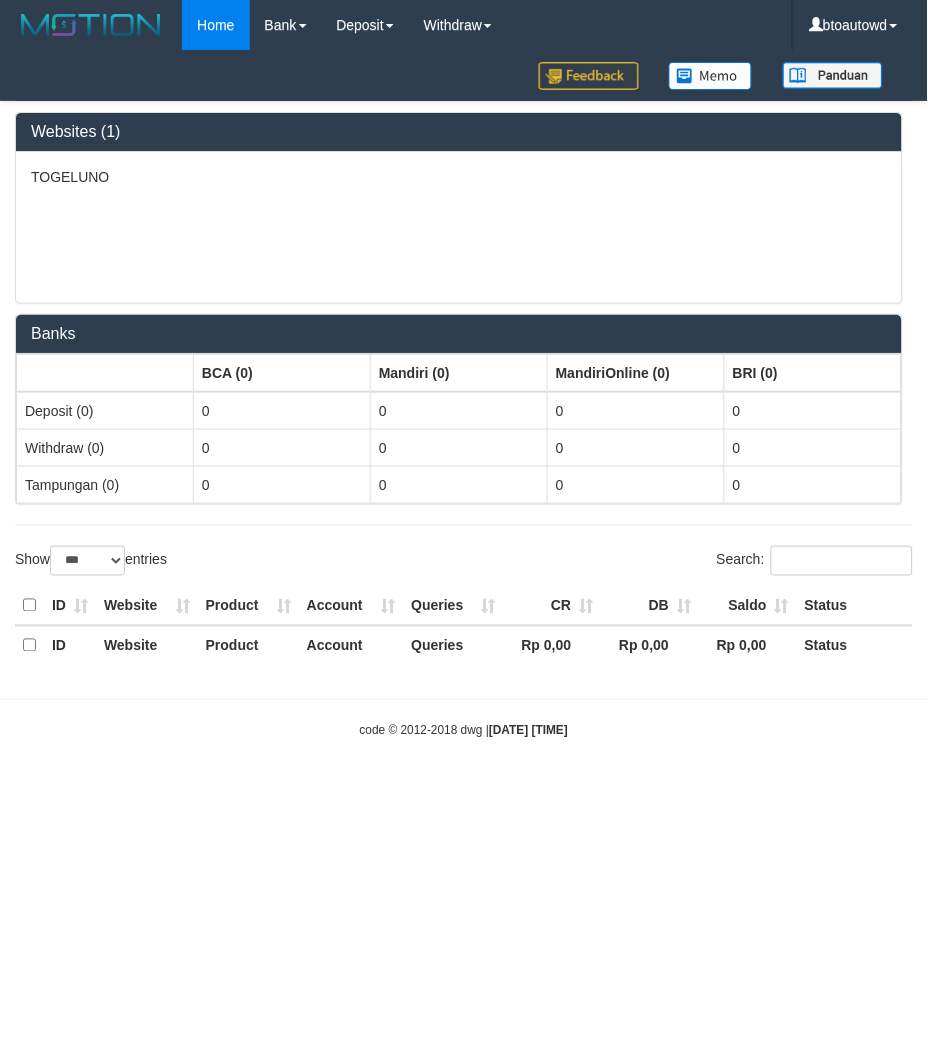 select on "**" 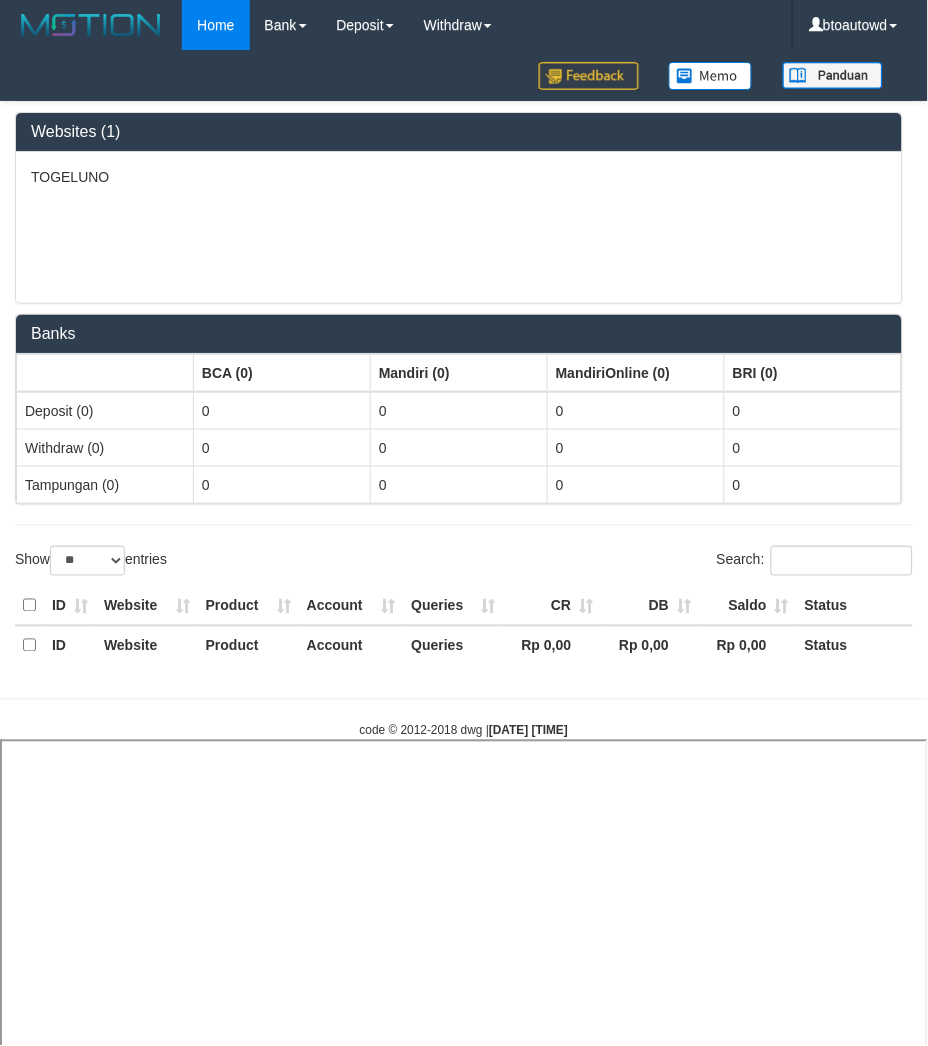 select 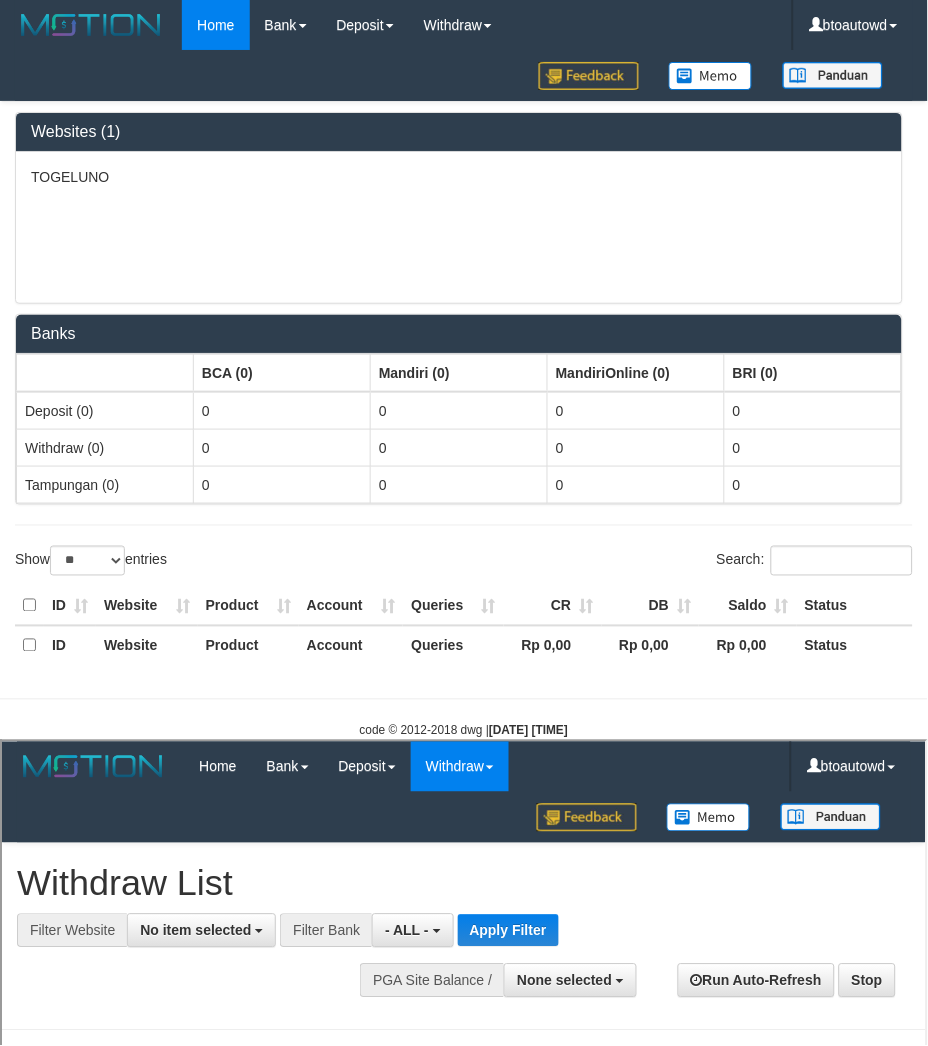 scroll, scrollTop: 0, scrollLeft: 0, axis: both 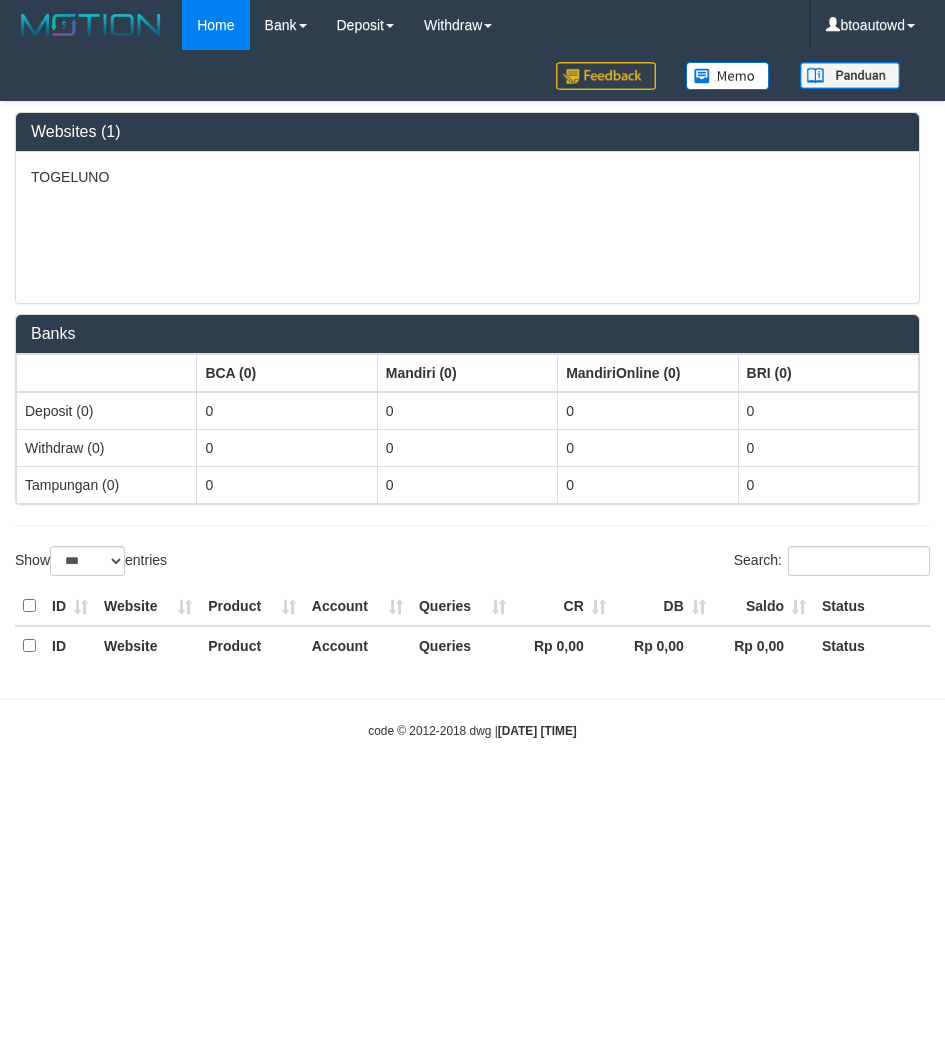 select on "***" 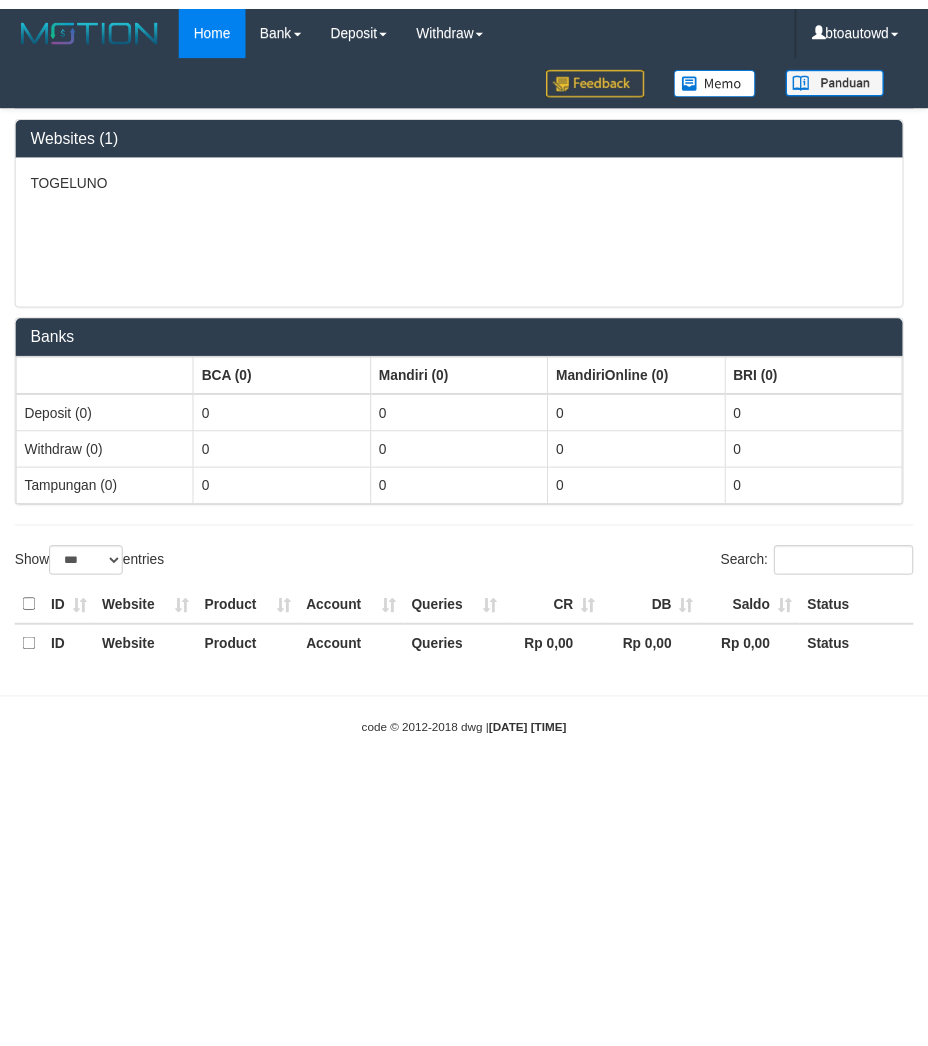 scroll, scrollTop: 0, scrollLeft: 0, axis: both 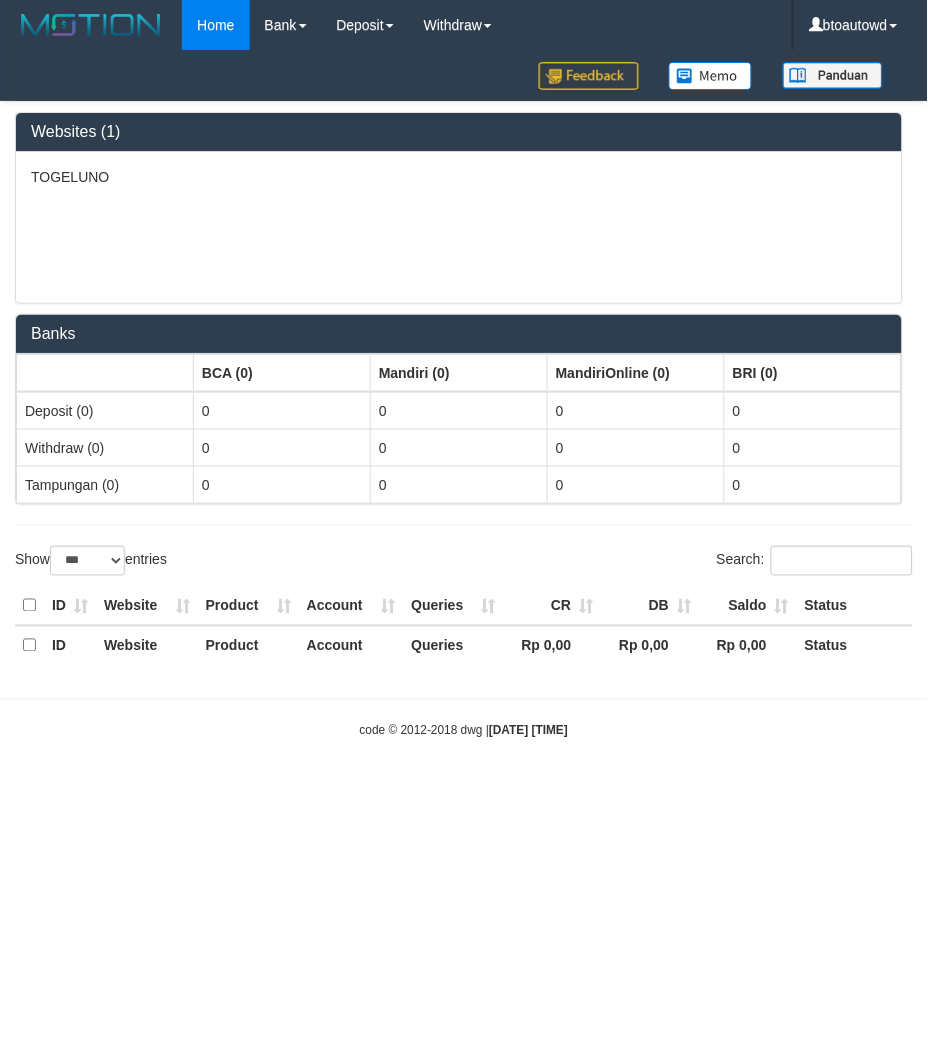 select on "**" 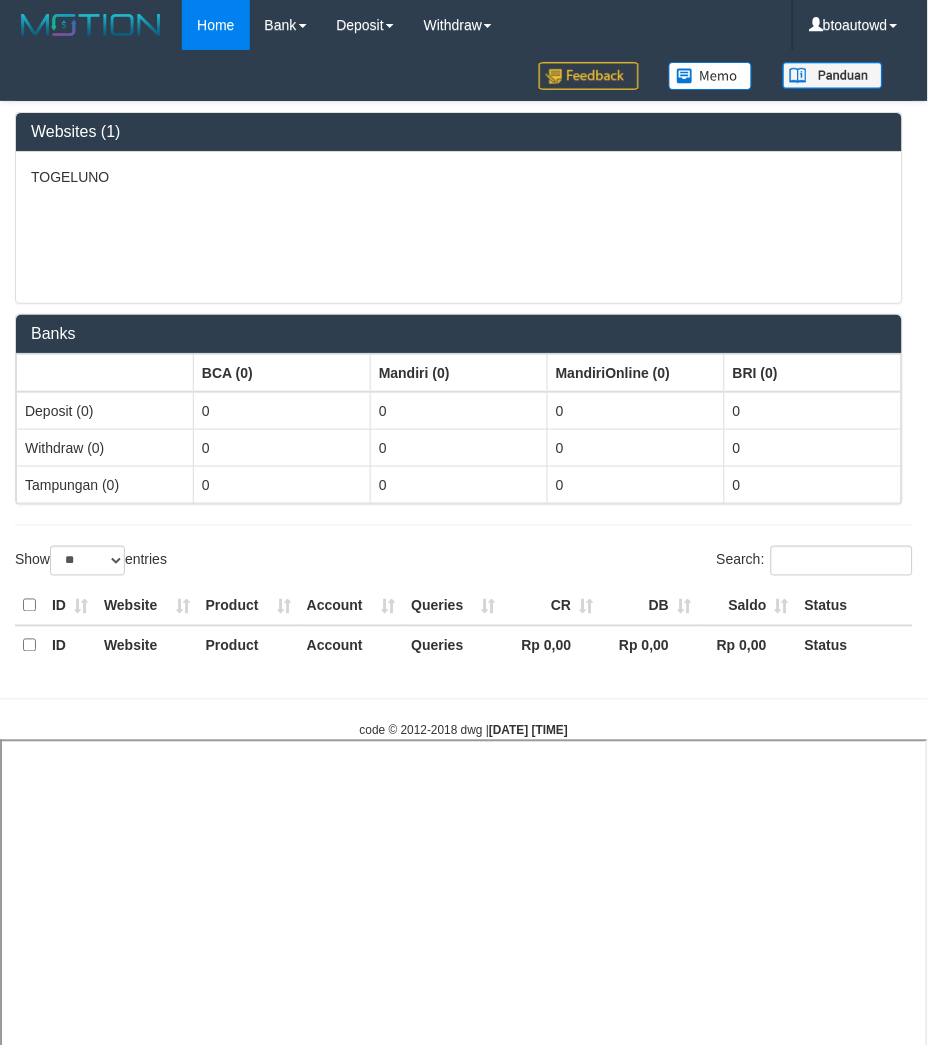 select 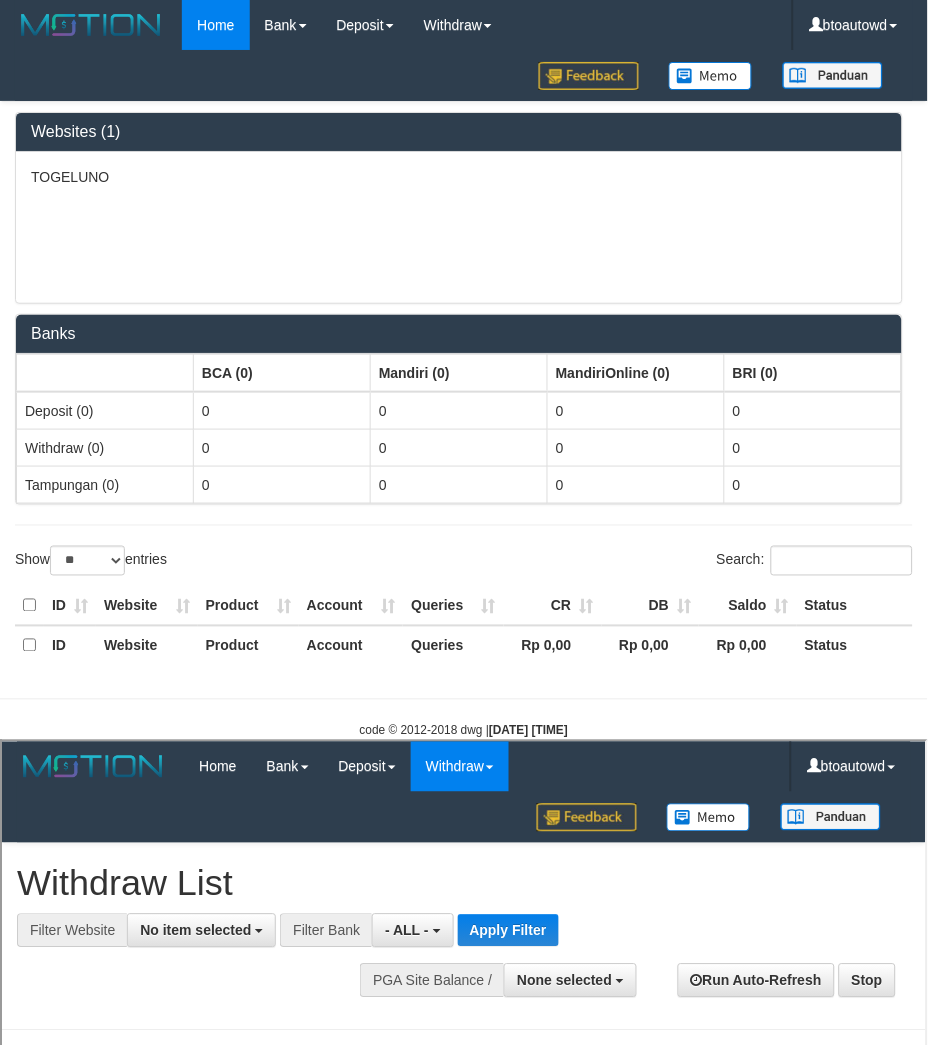 scroll, scrollTop: 0, scrollLeft: 0, axis: both 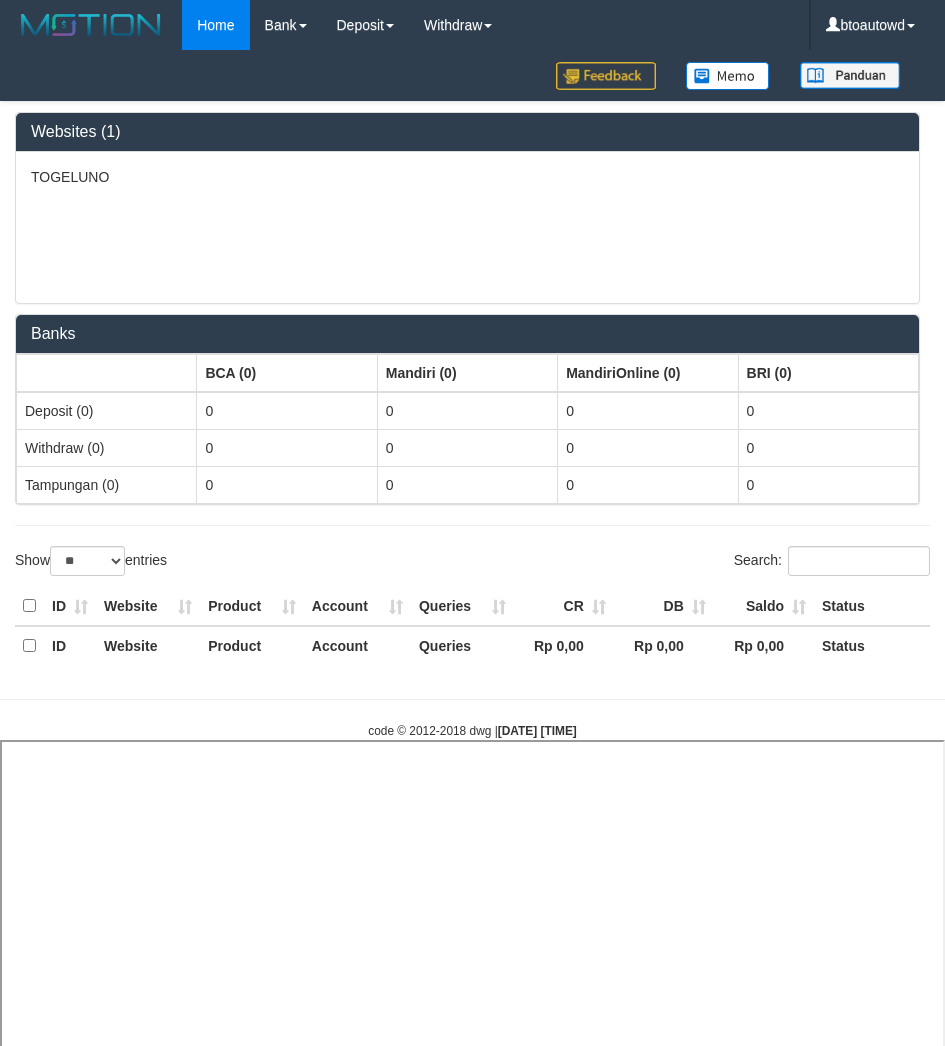 select on "**" 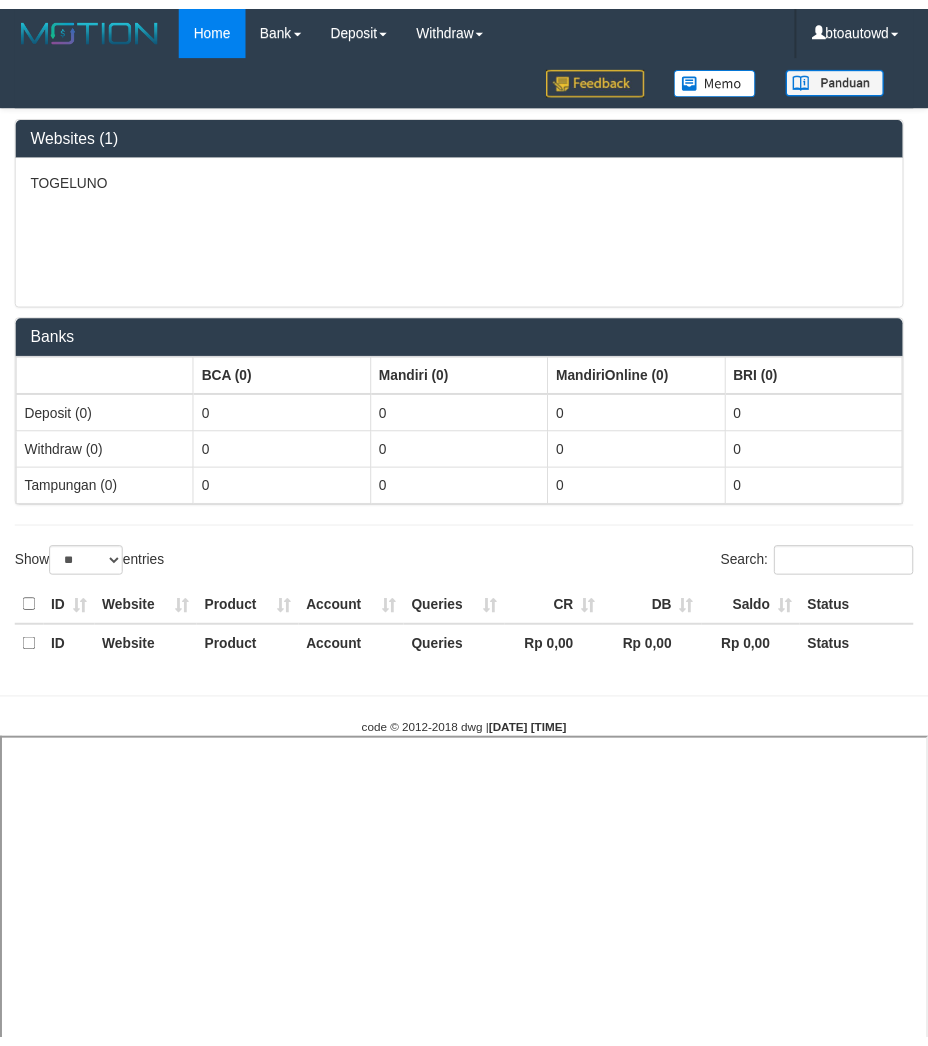 scroll, scrollTop: 0, scrollLeft: 0, axis: both 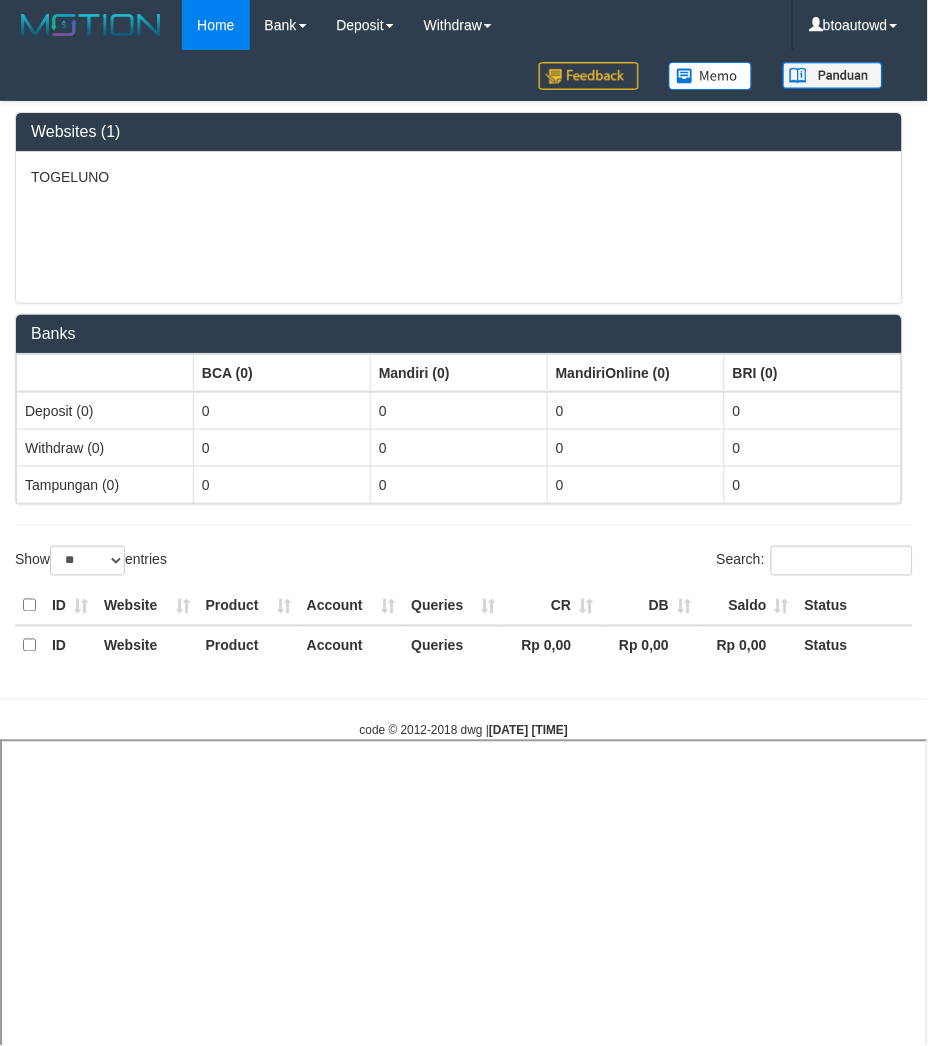 select 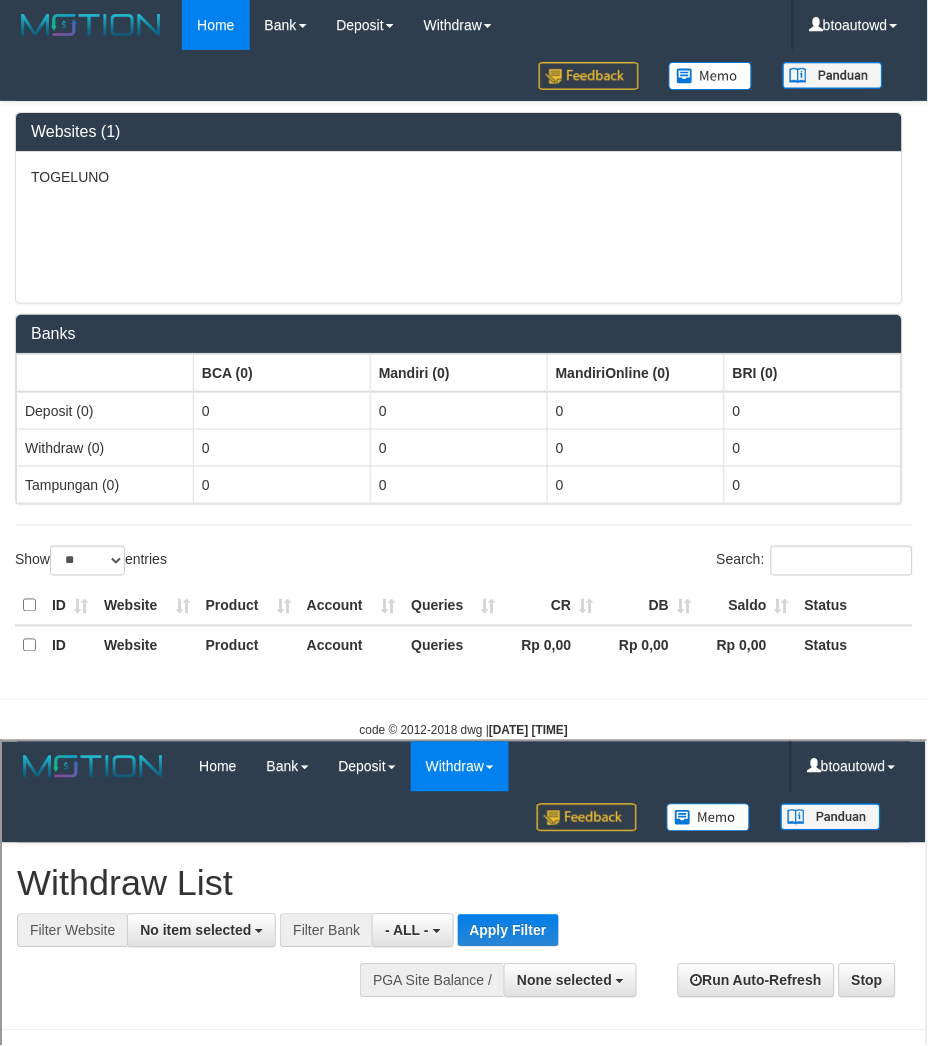 scroll, scrollTop: 0, scrollLeft: 0, axis: both 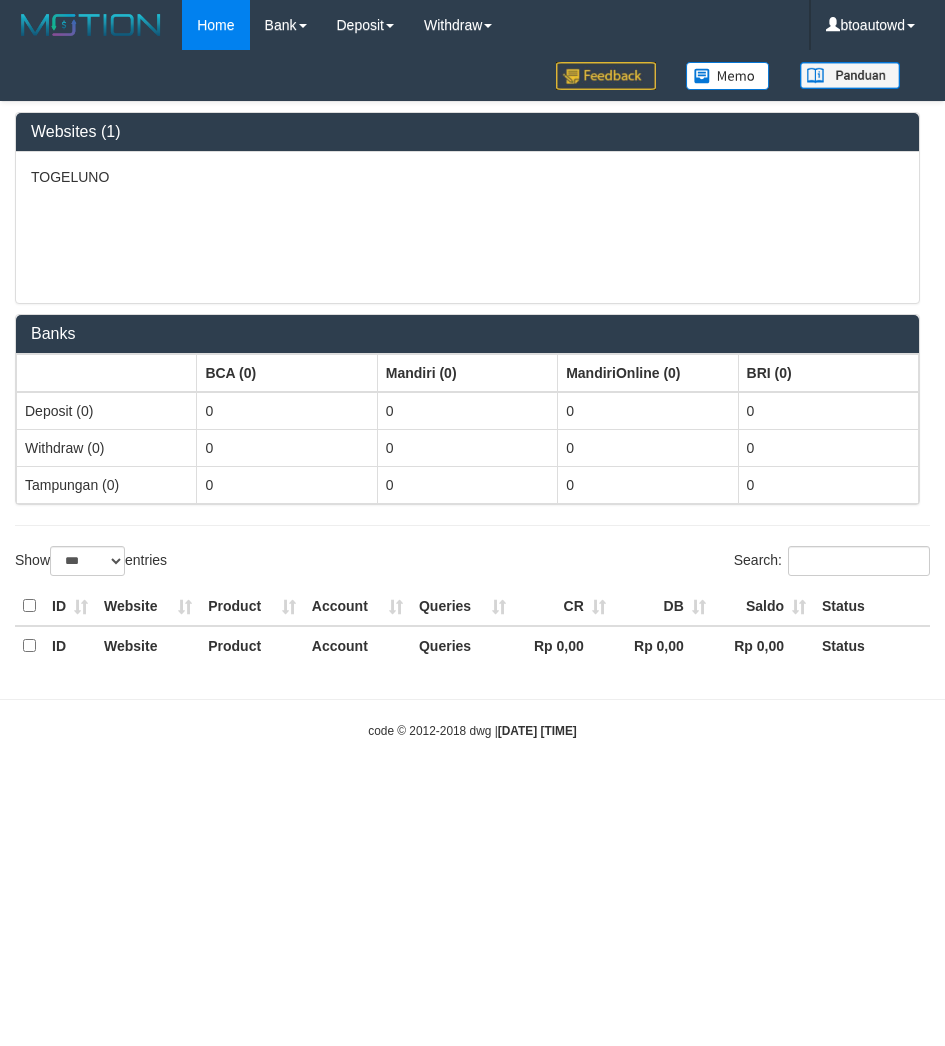 select on "***" 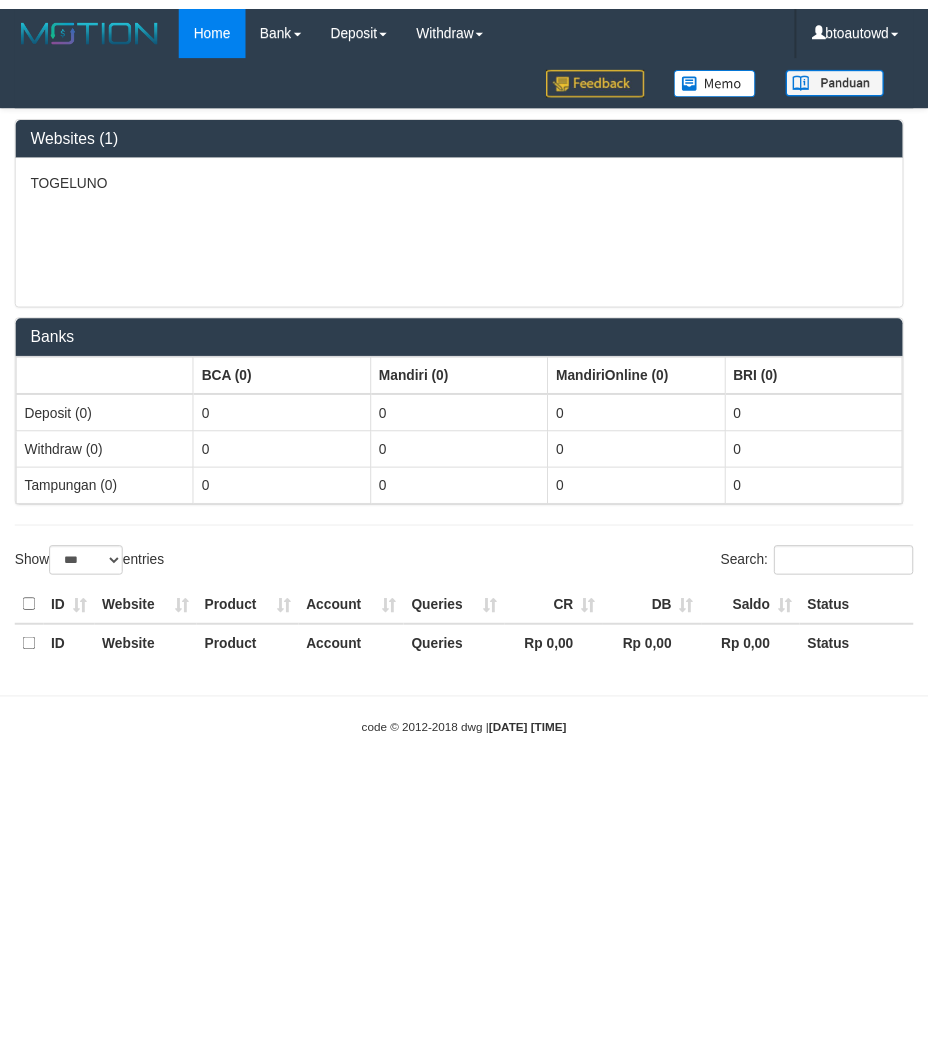 scroll, scrollTop: 0, scrollLeft: 0, axis: both 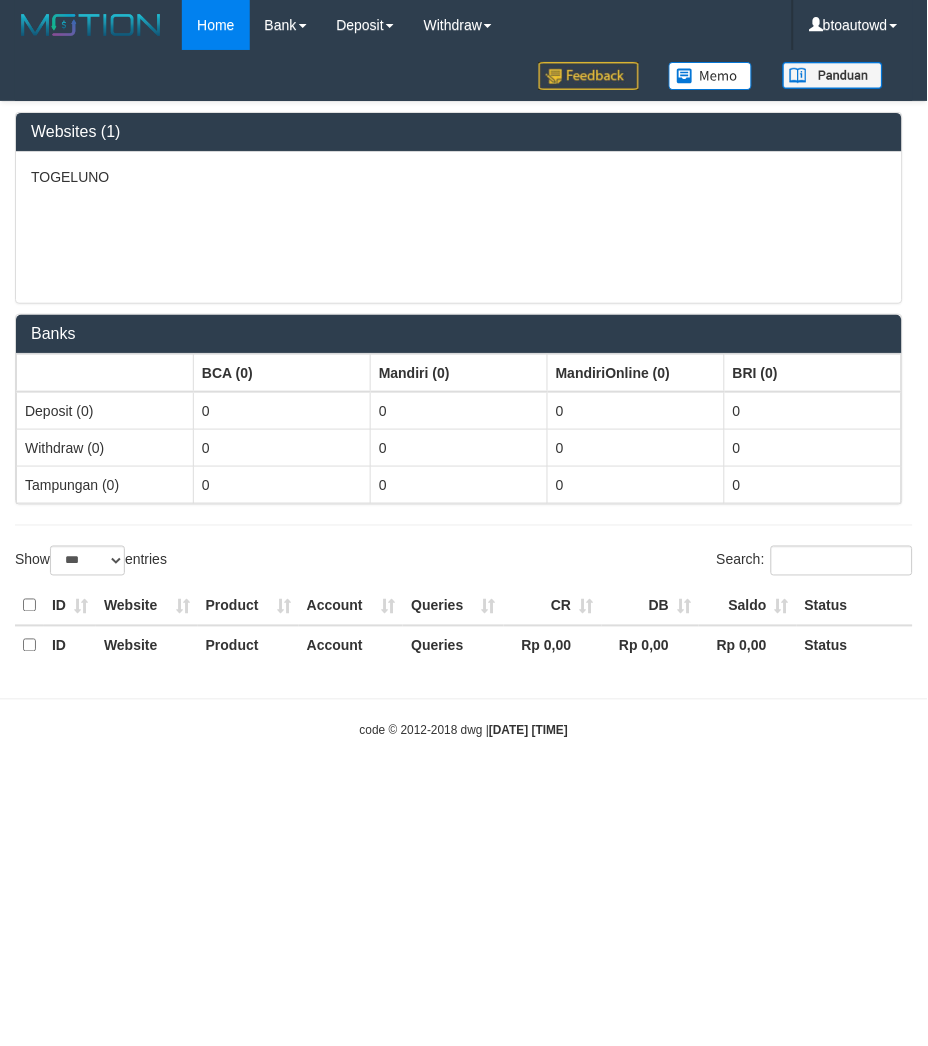 select on "**" 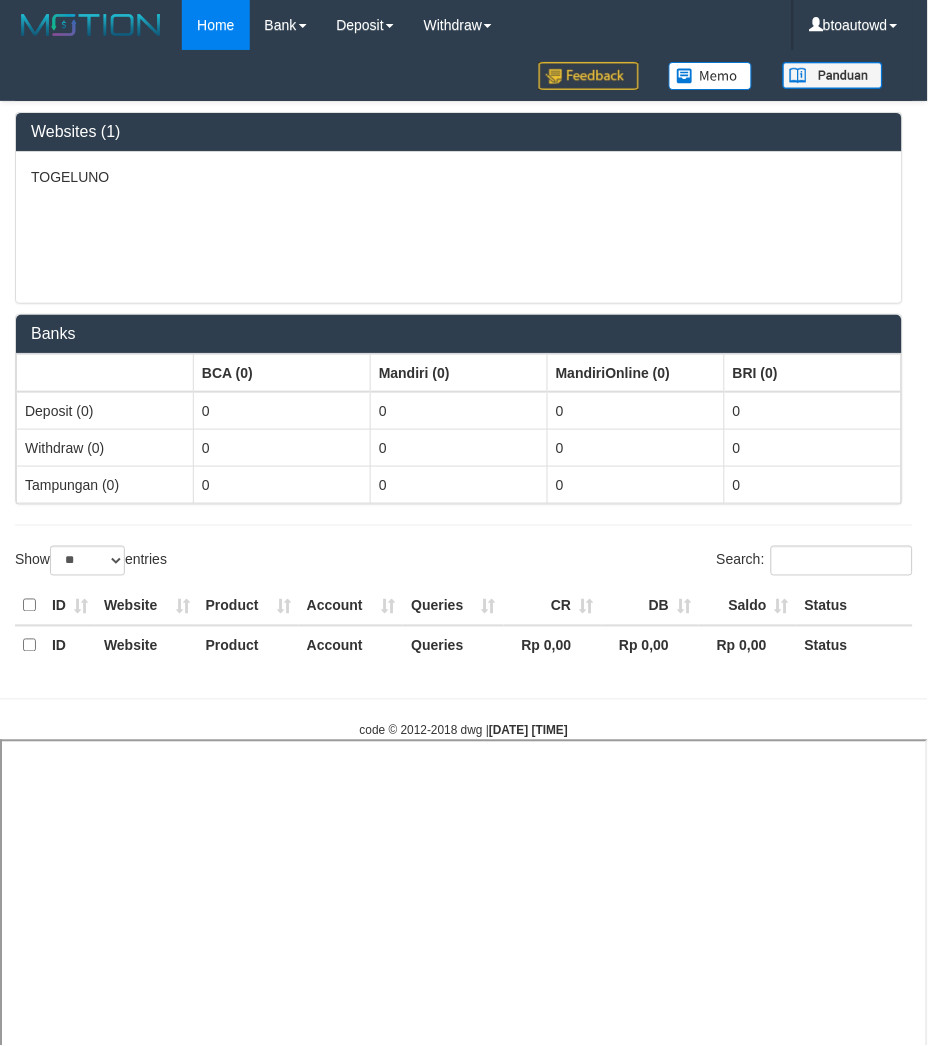 select 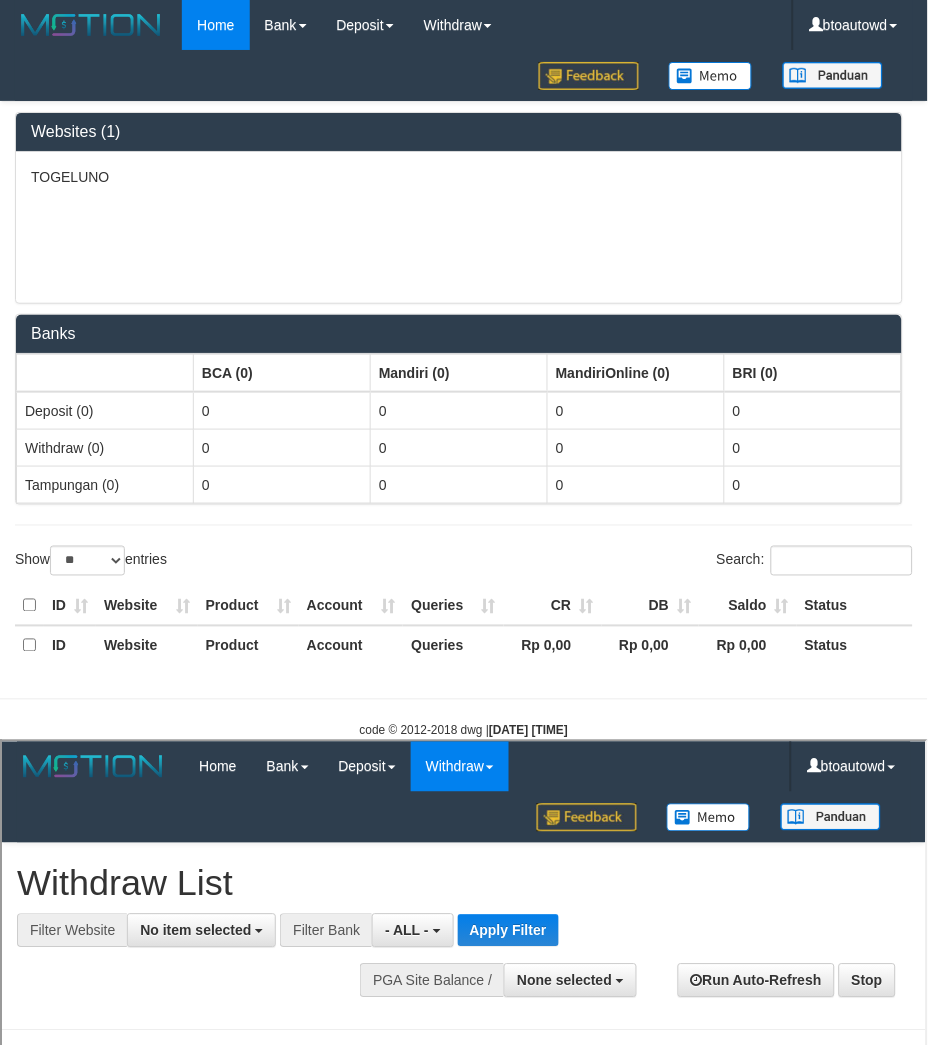 scroll, scrollTop: 0, scrollLeft: 0, axis: both 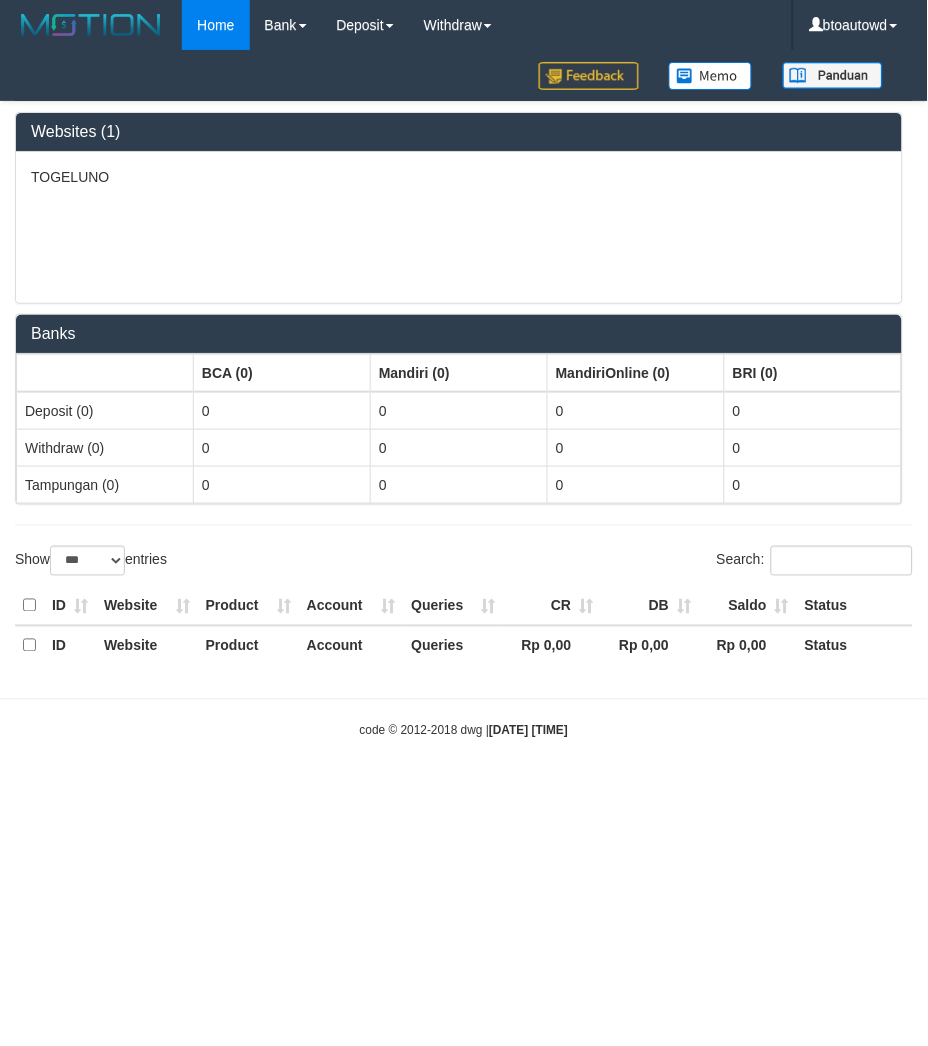 select on "**" 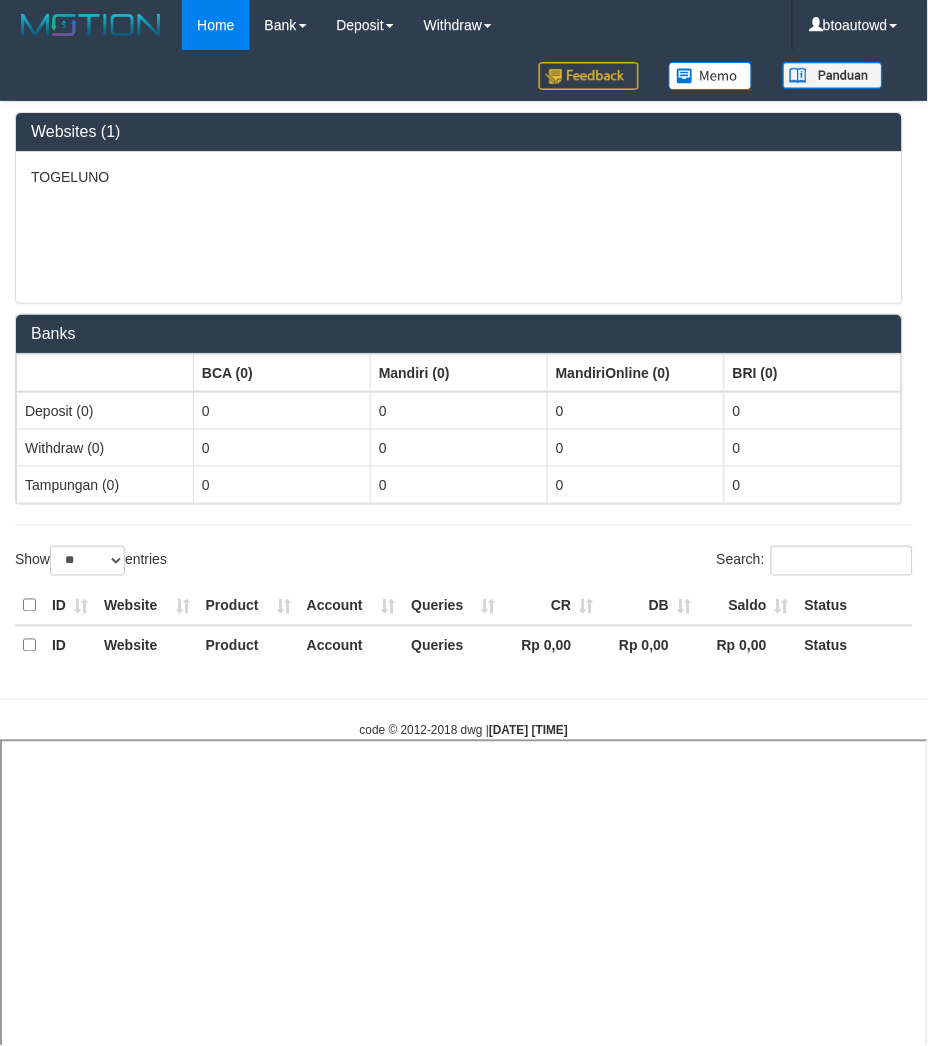 select 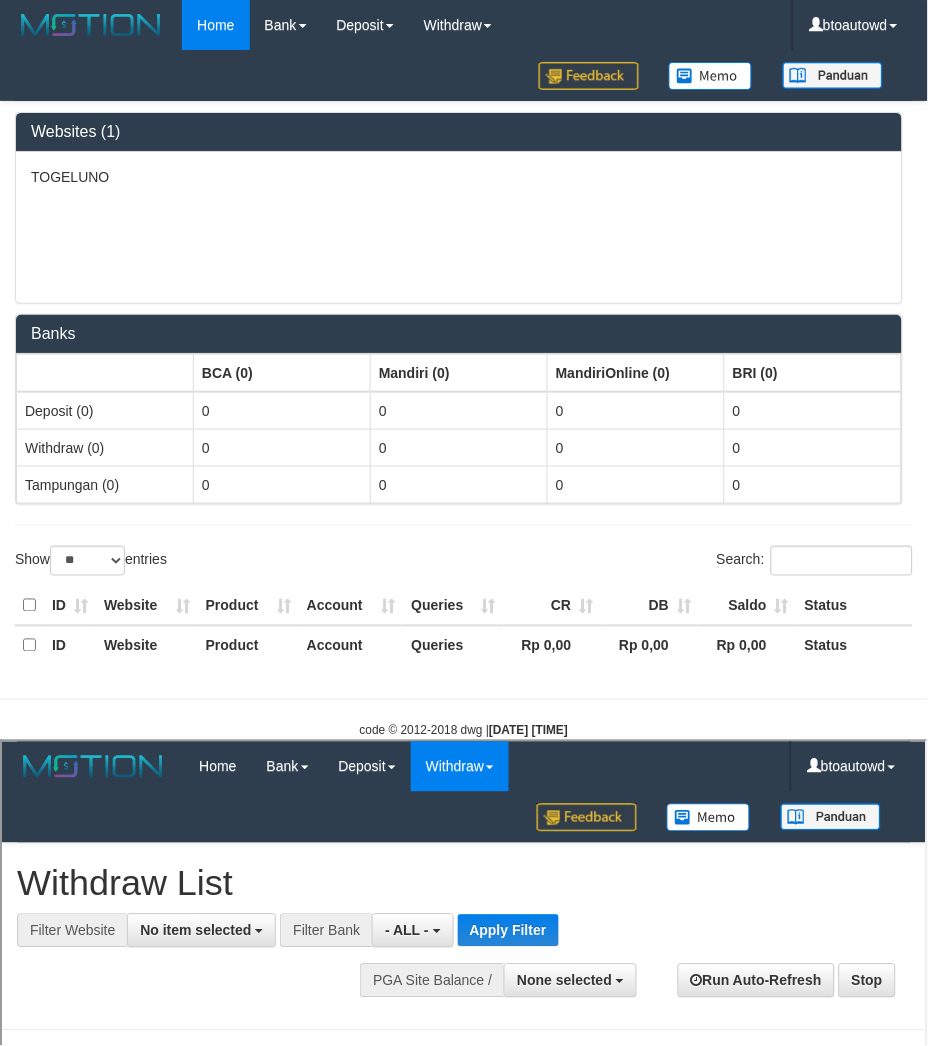 scroll, scrollTop: 0, scrollLeft: 0, axis: both 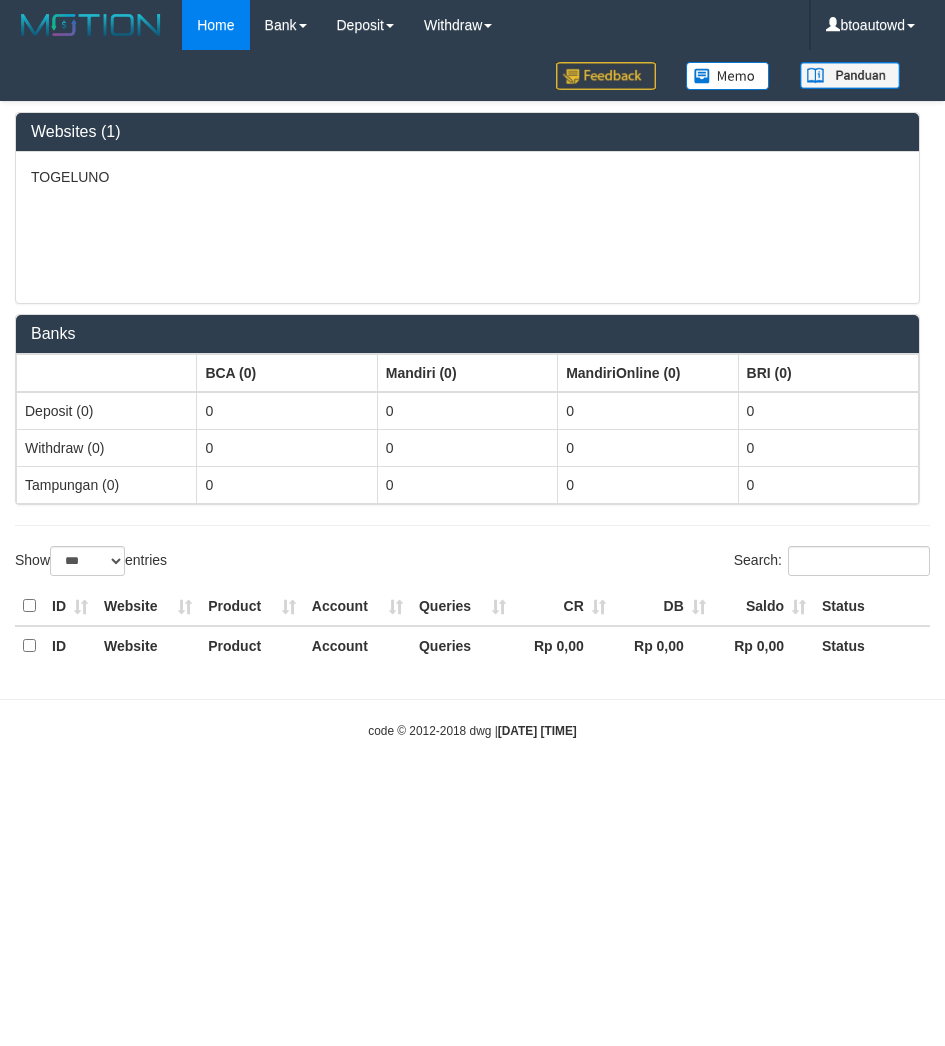 select on "***" 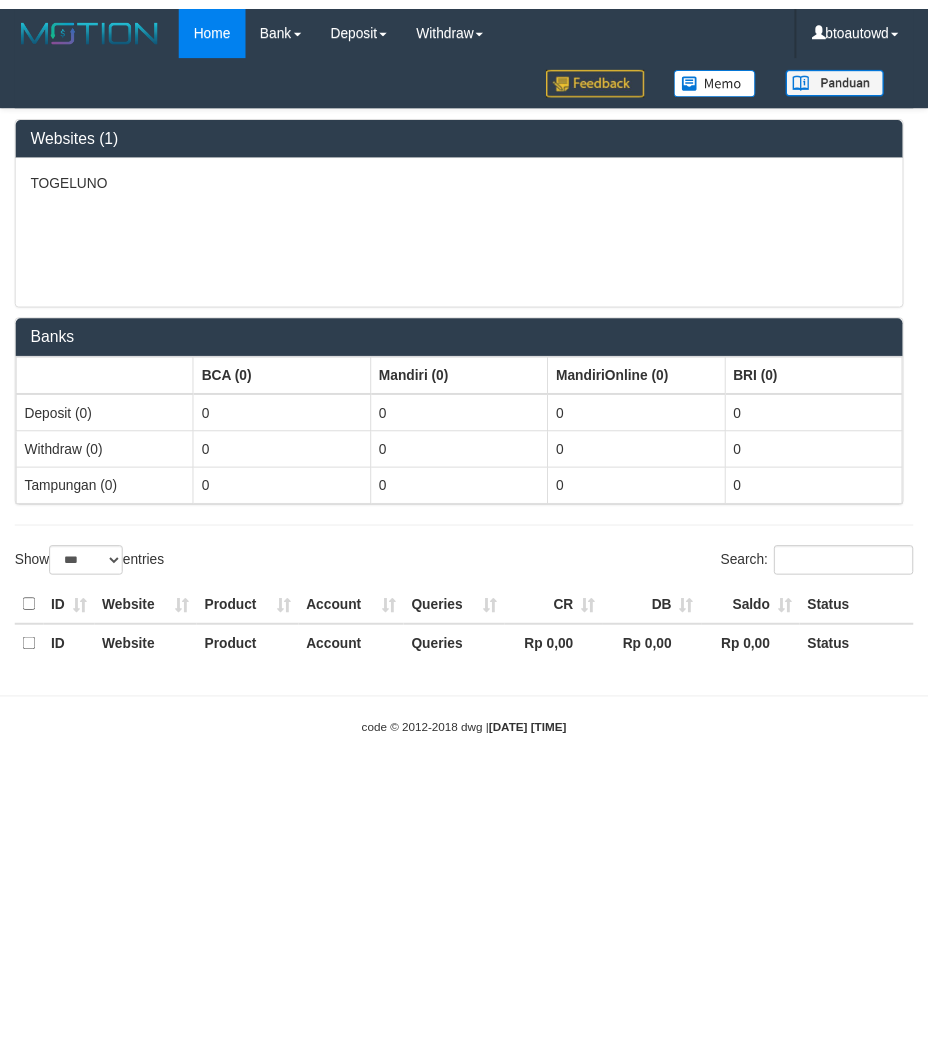 scroll, scrollTop: 0, scrollLeft: 0, axis: both 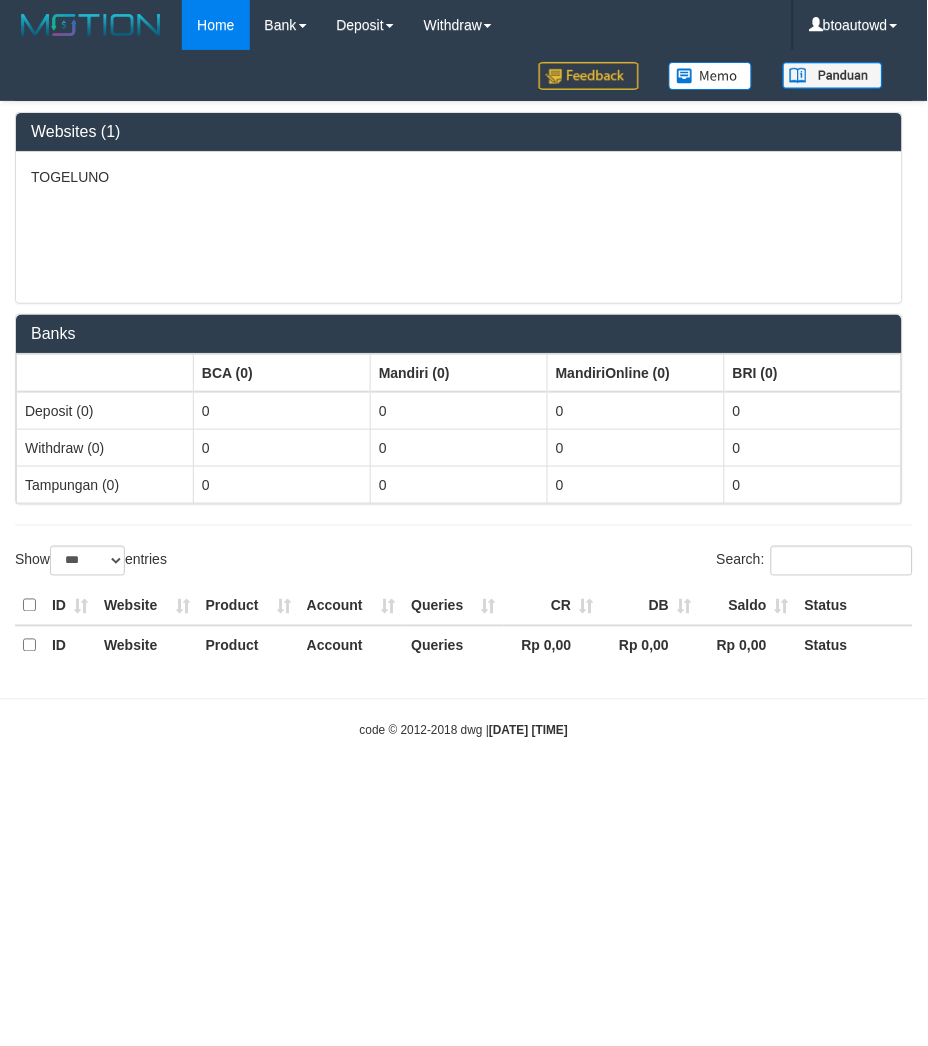 select on "**" 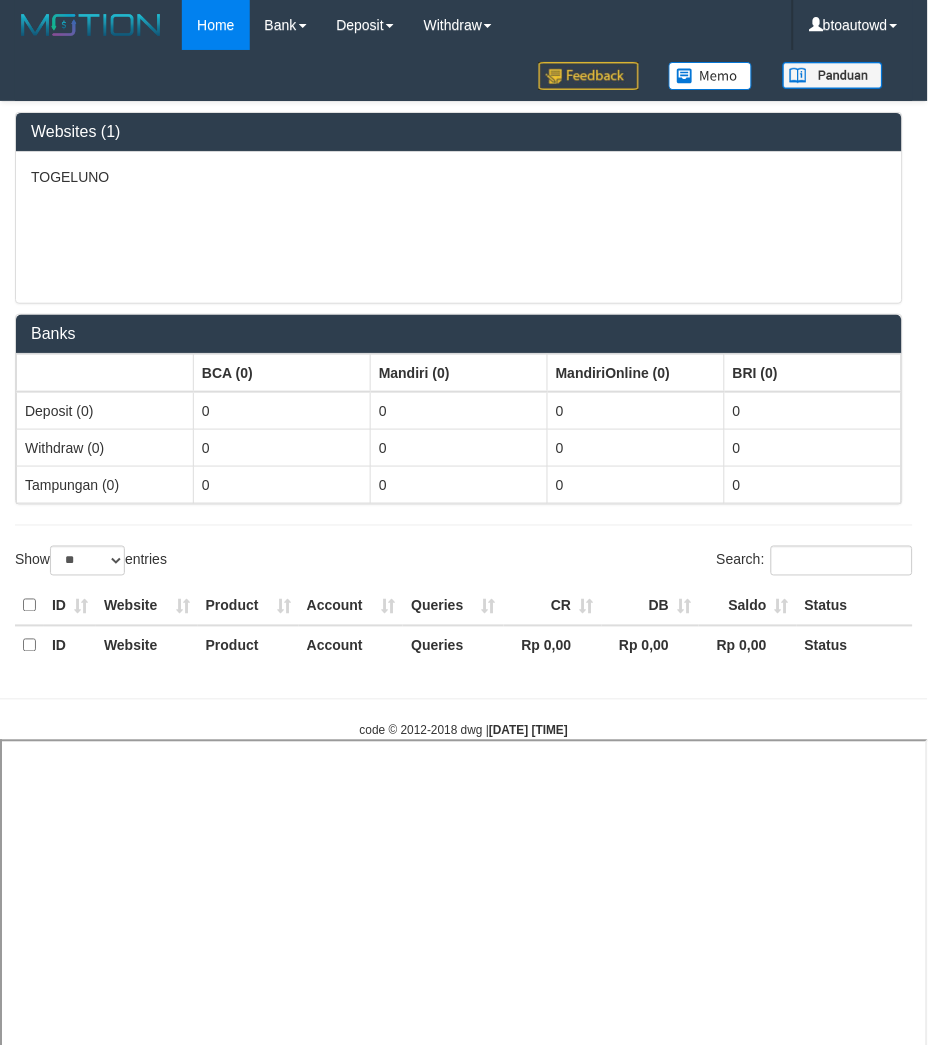 select 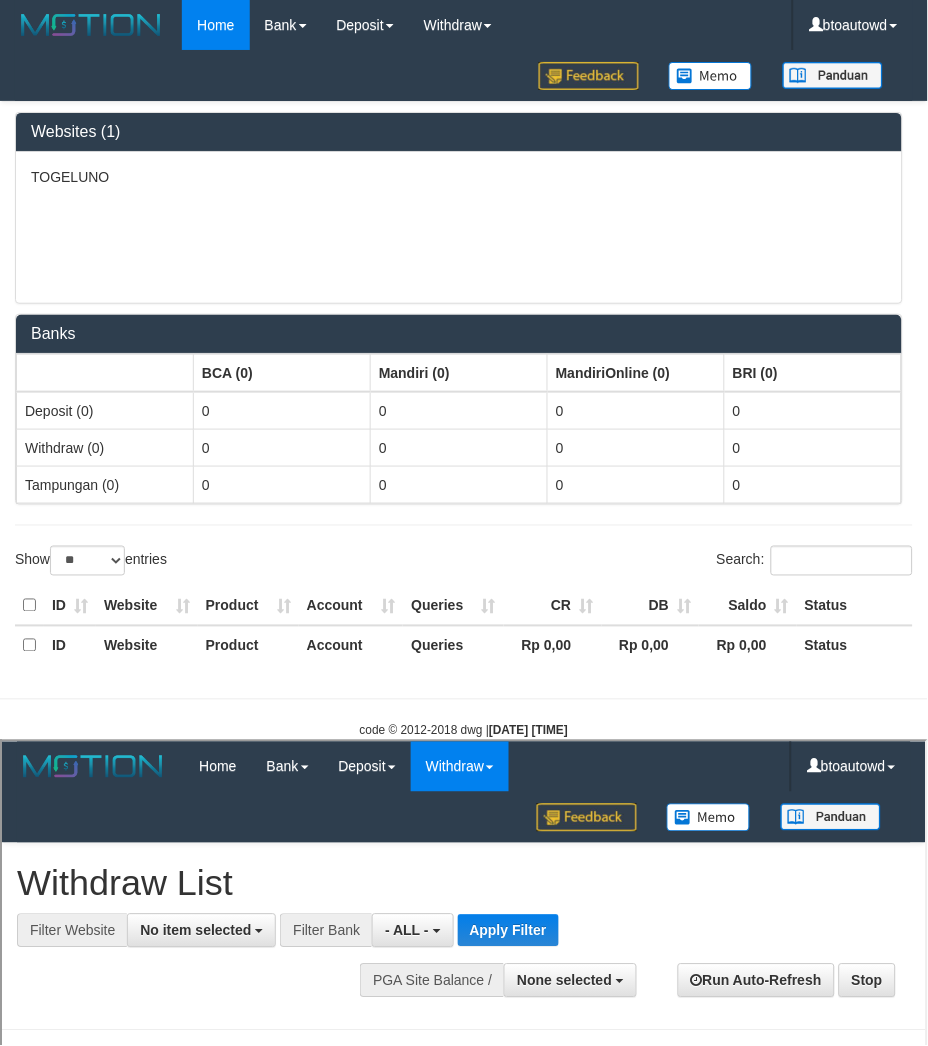 scroll, scrollTop: 0, scrollLeft: 0, axis: both 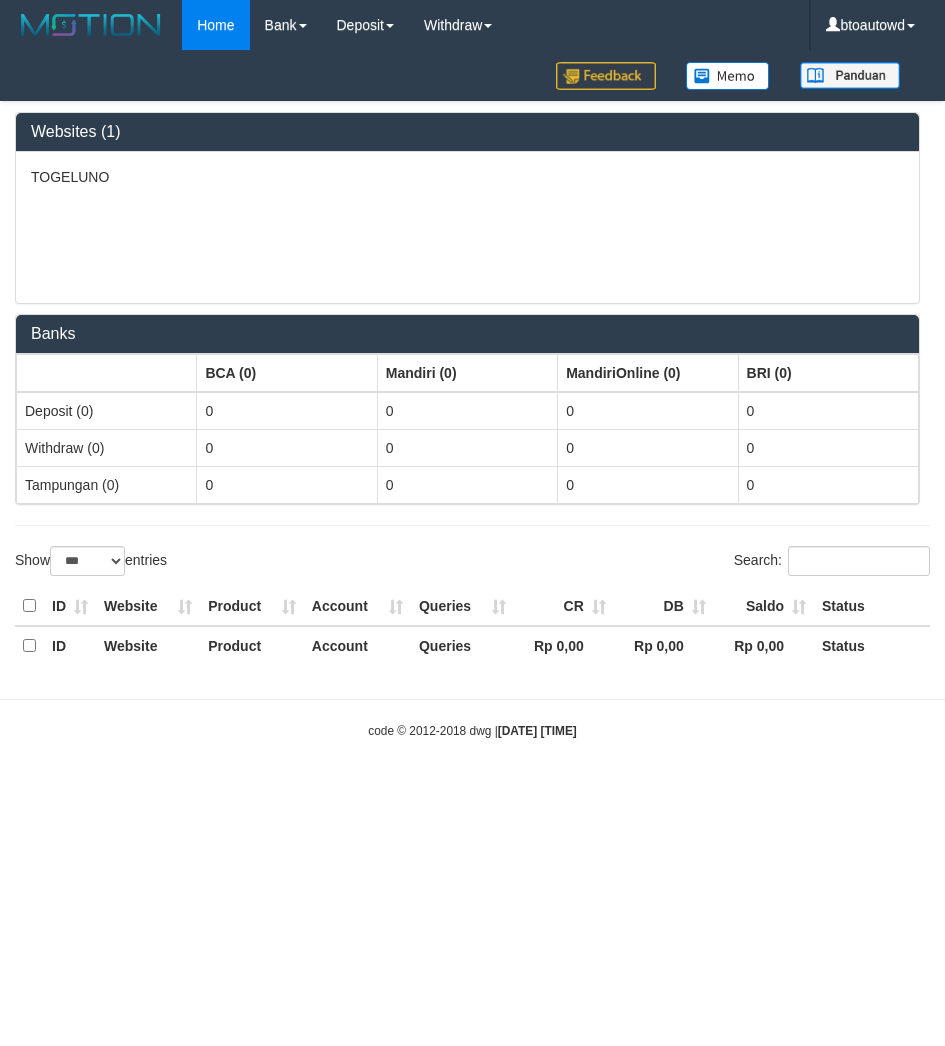select on "***" 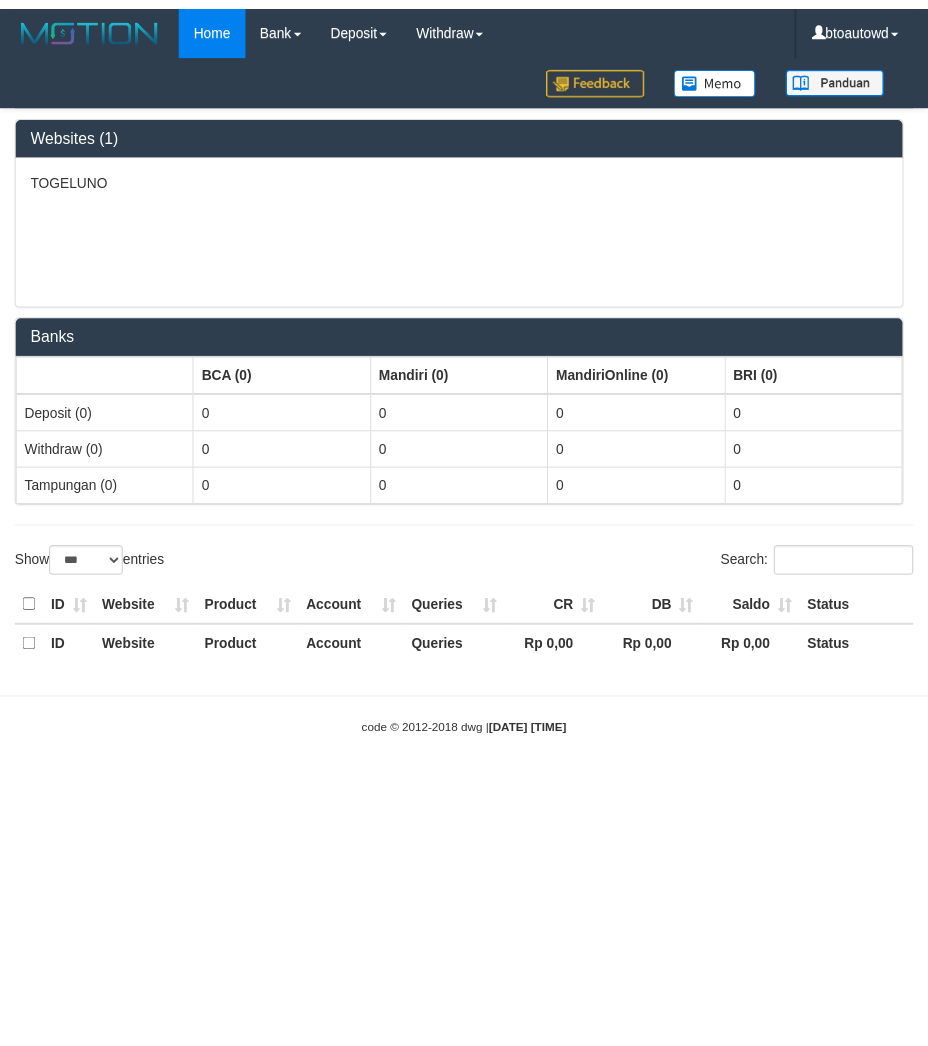 scroll, scrollTop: 0, scrollLeft: 0, axis: both 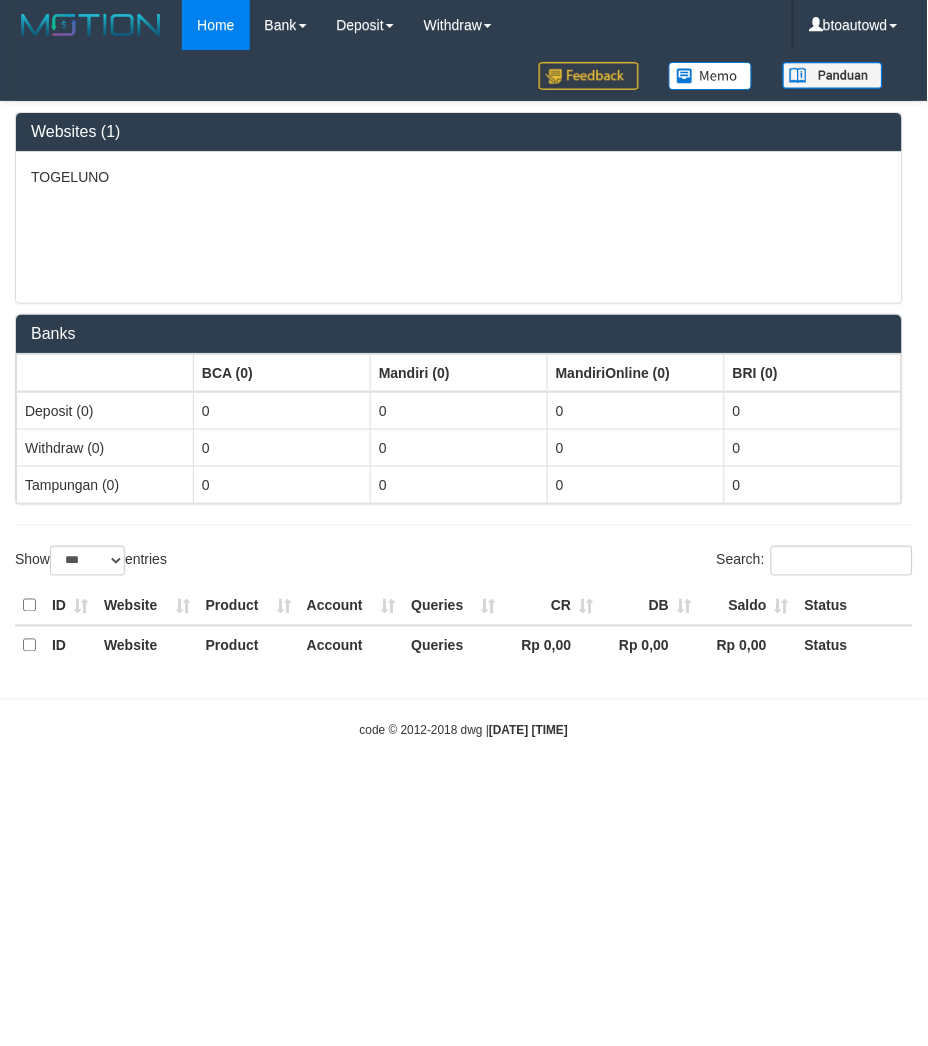 select on "**" 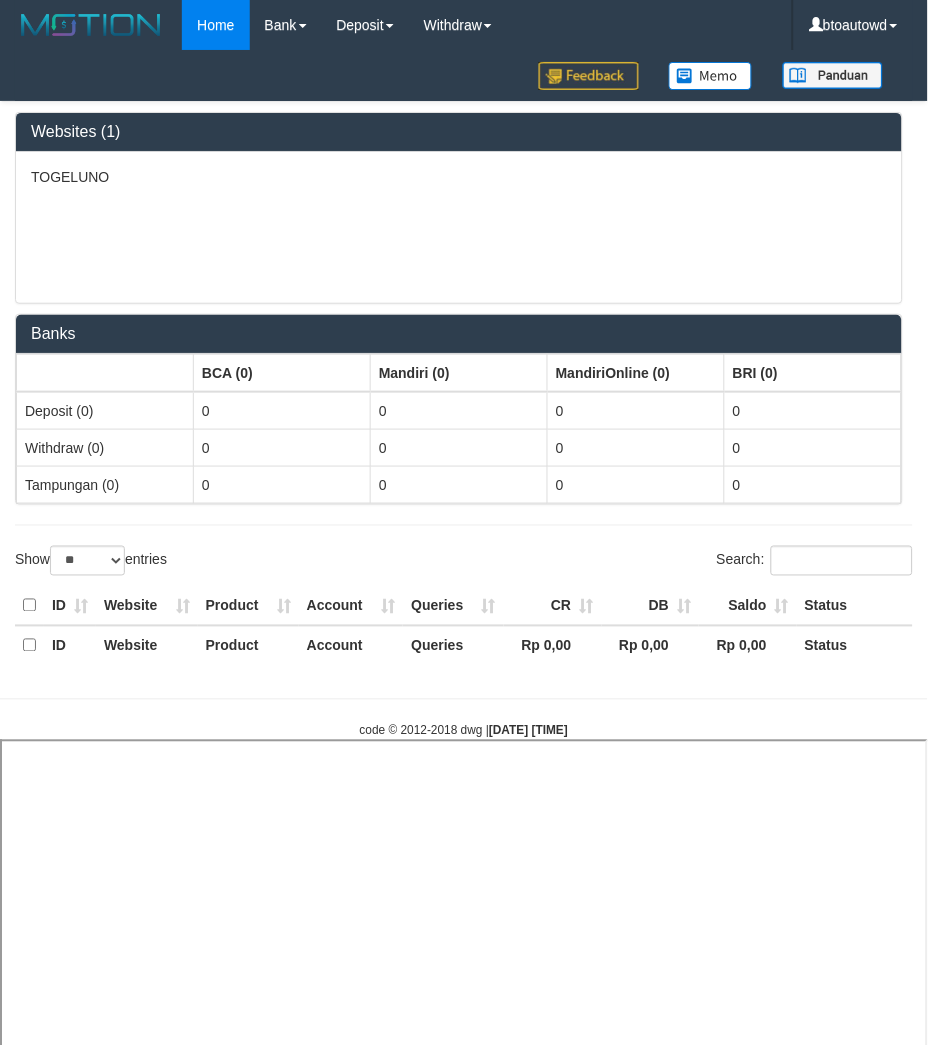 select 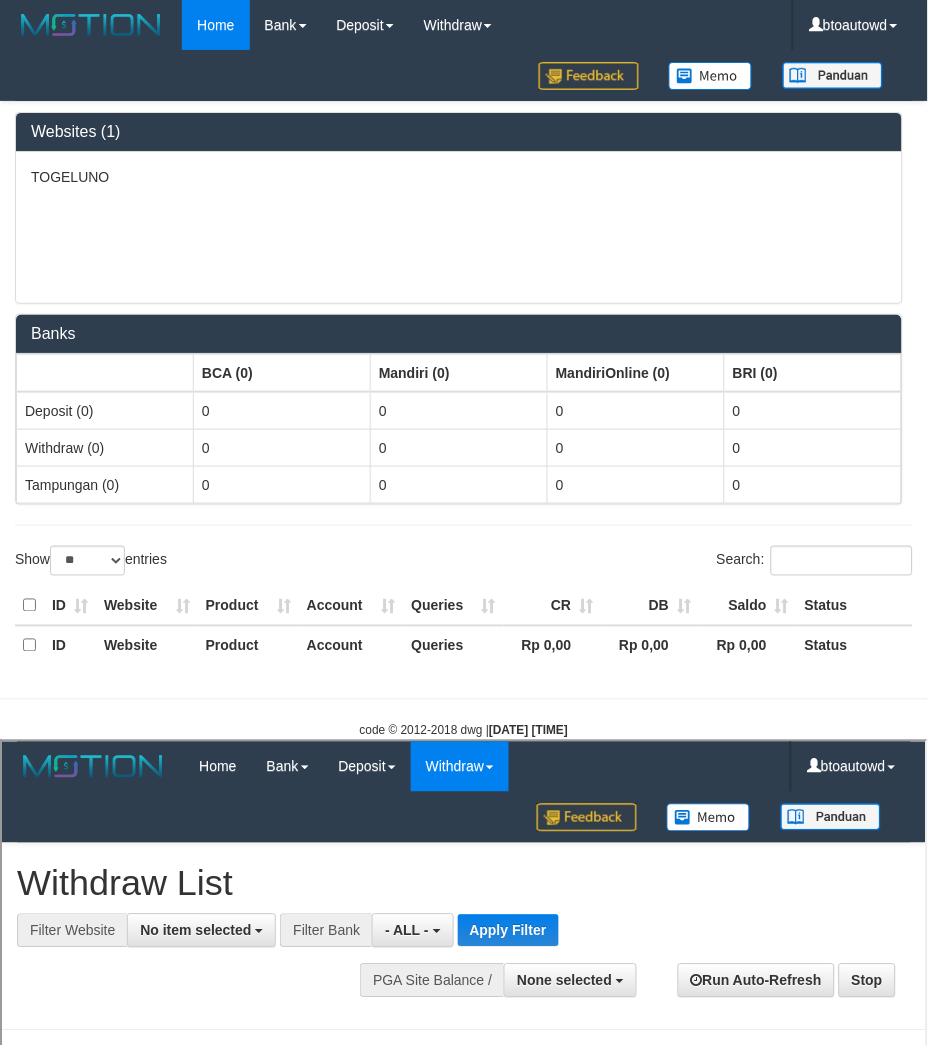 scroll, scrollTop: 0, scrollLeft: 0, axis: both 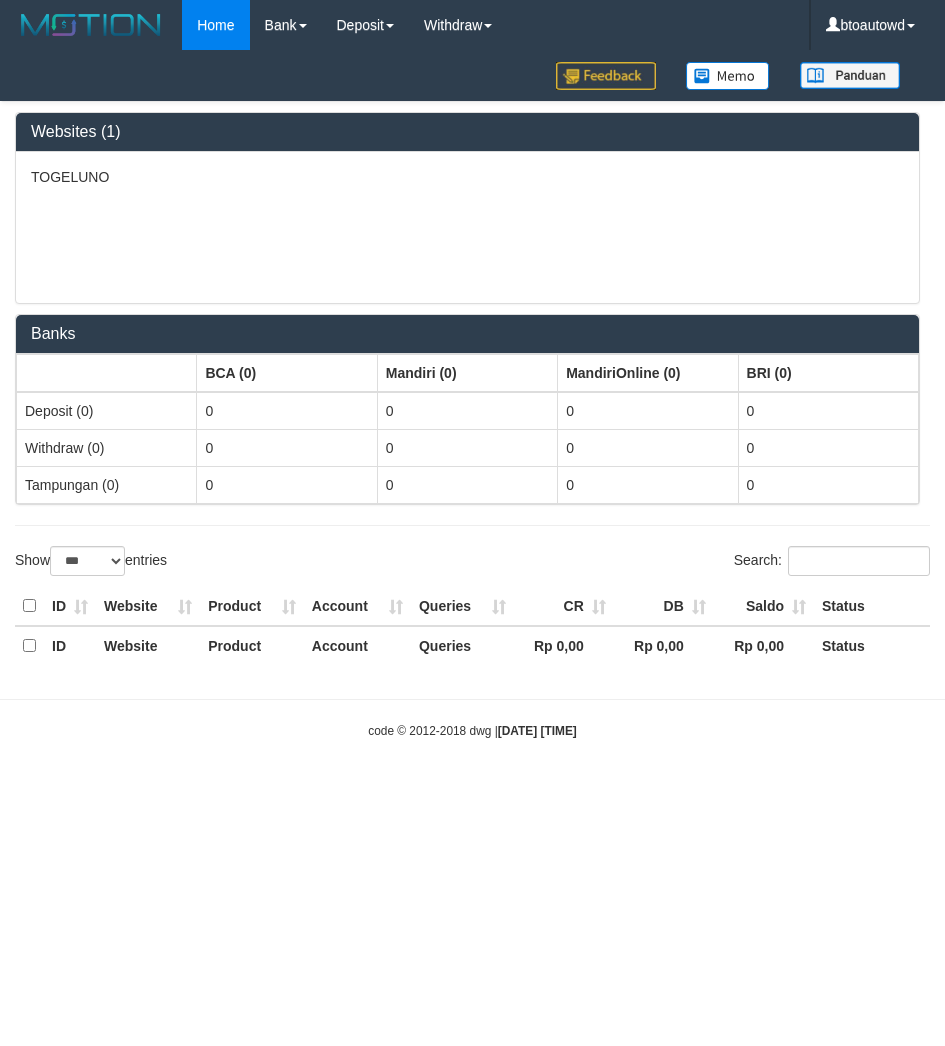select on "***" 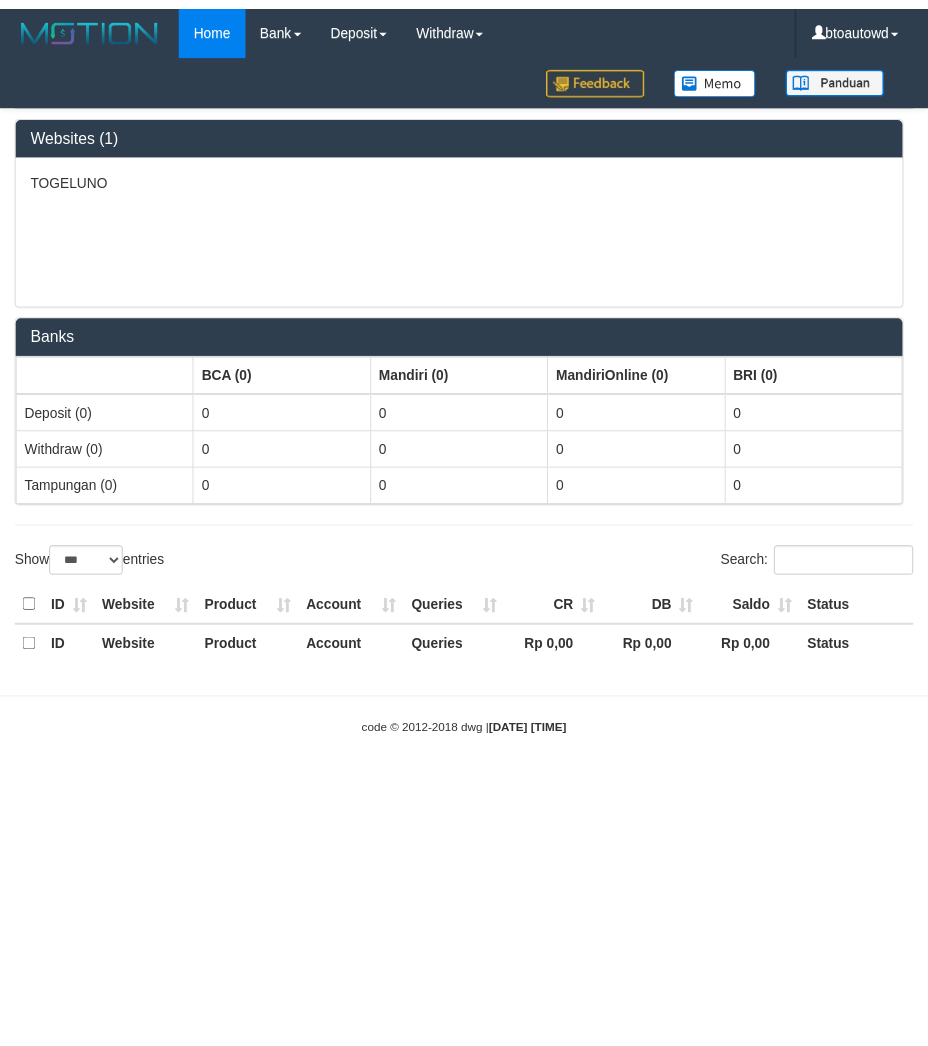scroll, scrollTop: 0, scrollLeft: 0, axis: both 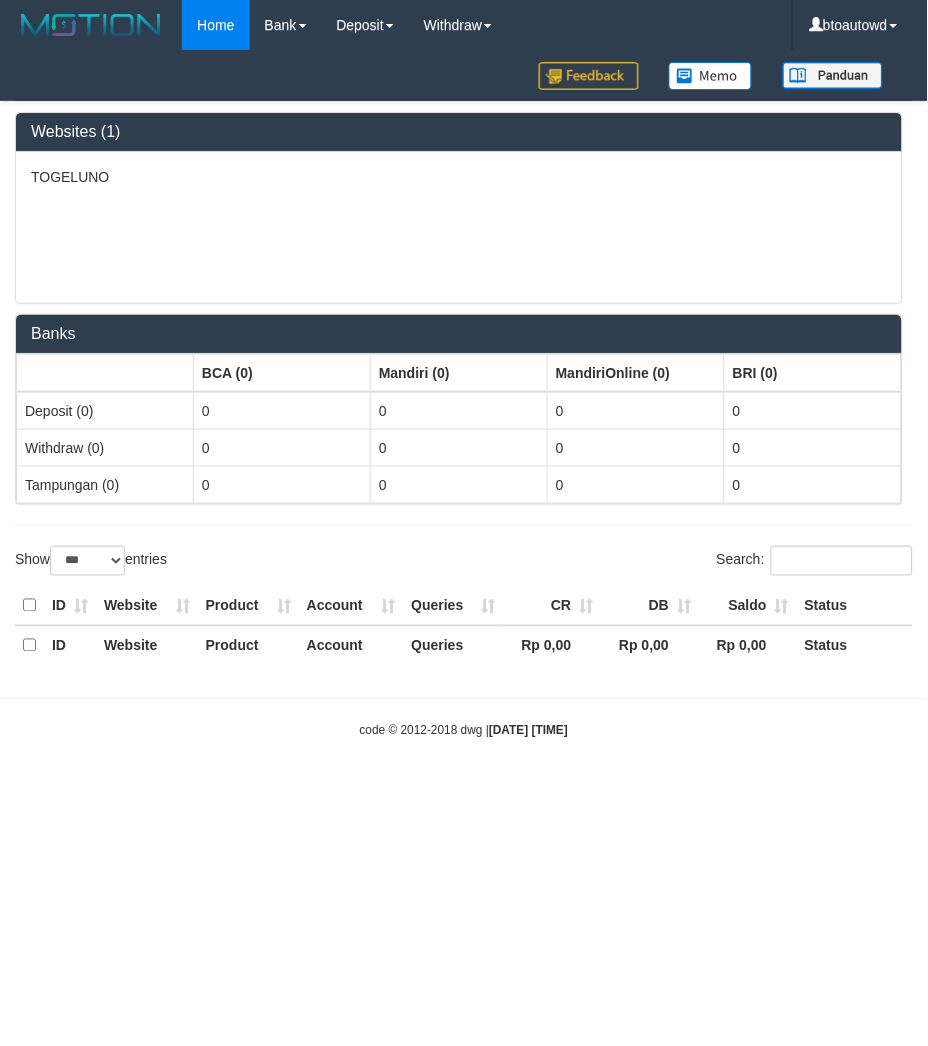 select on "**" 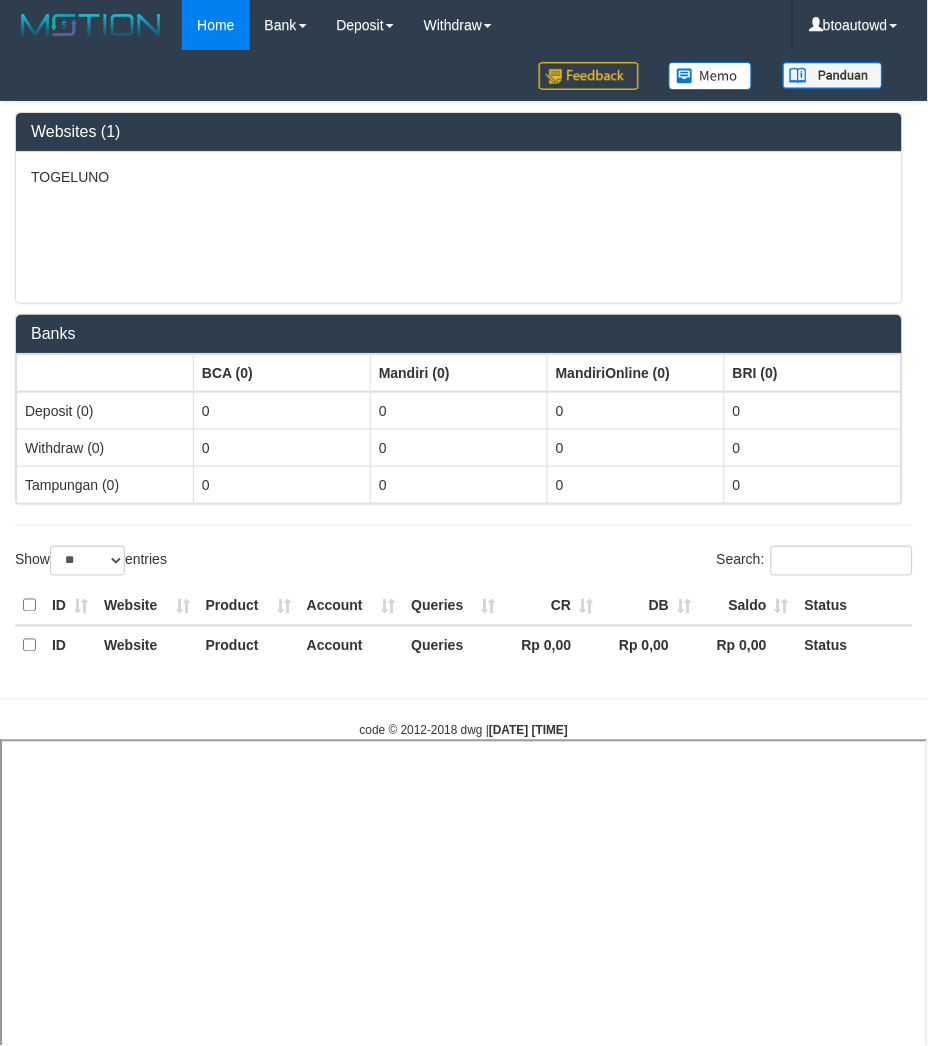 select 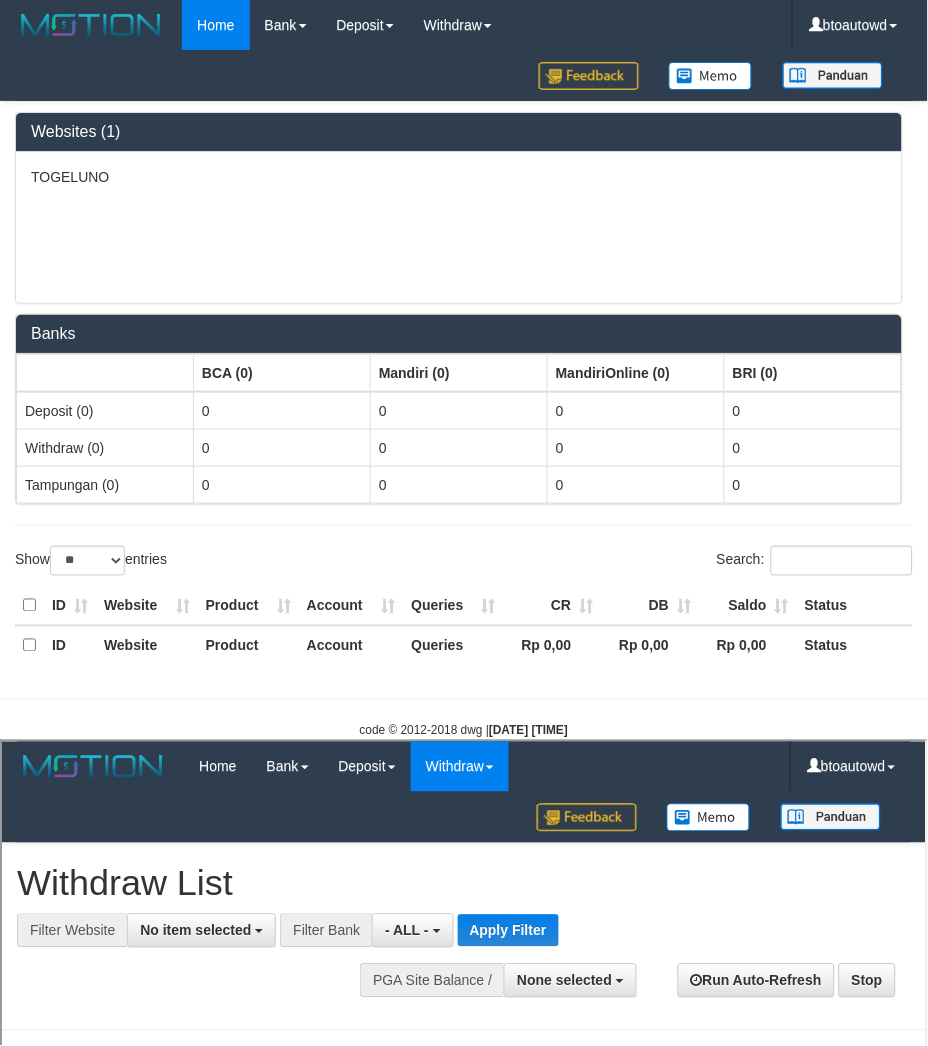 scroll, scrollTop: 0, scrollLeft: 0, axis: both 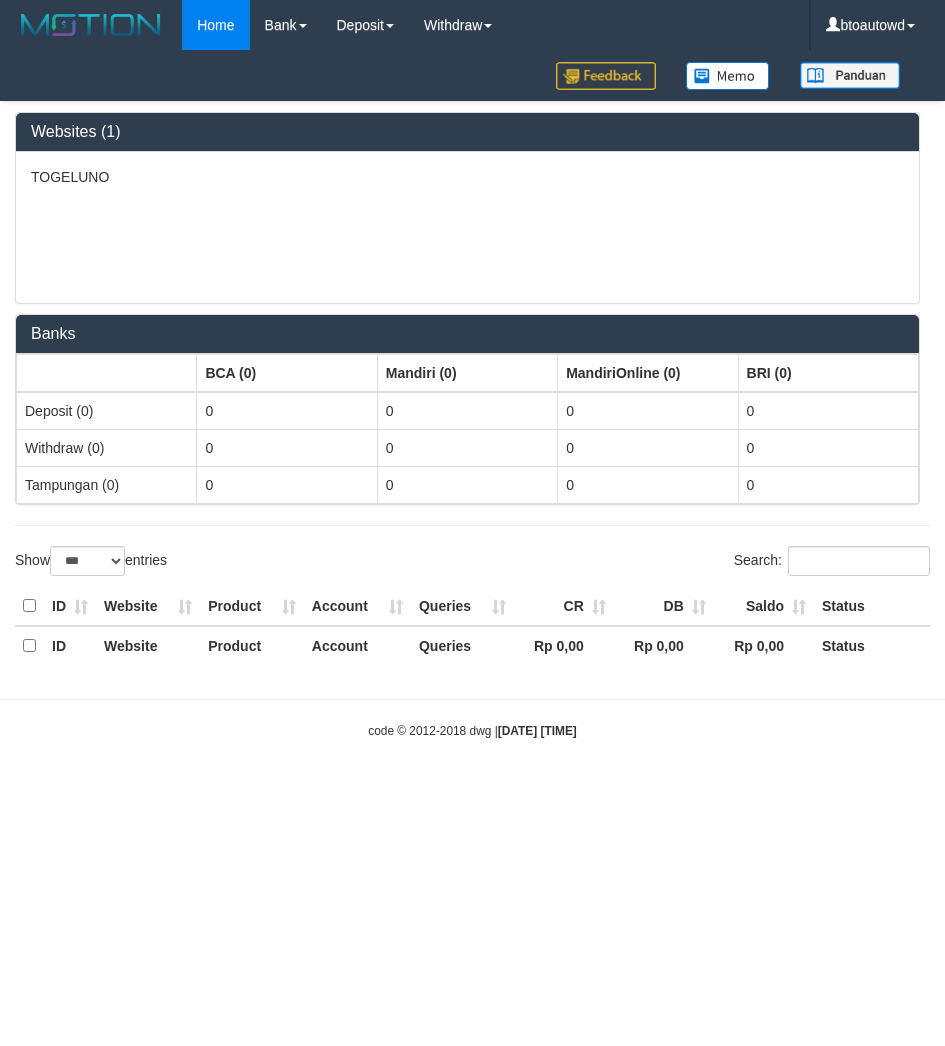 select on "***" 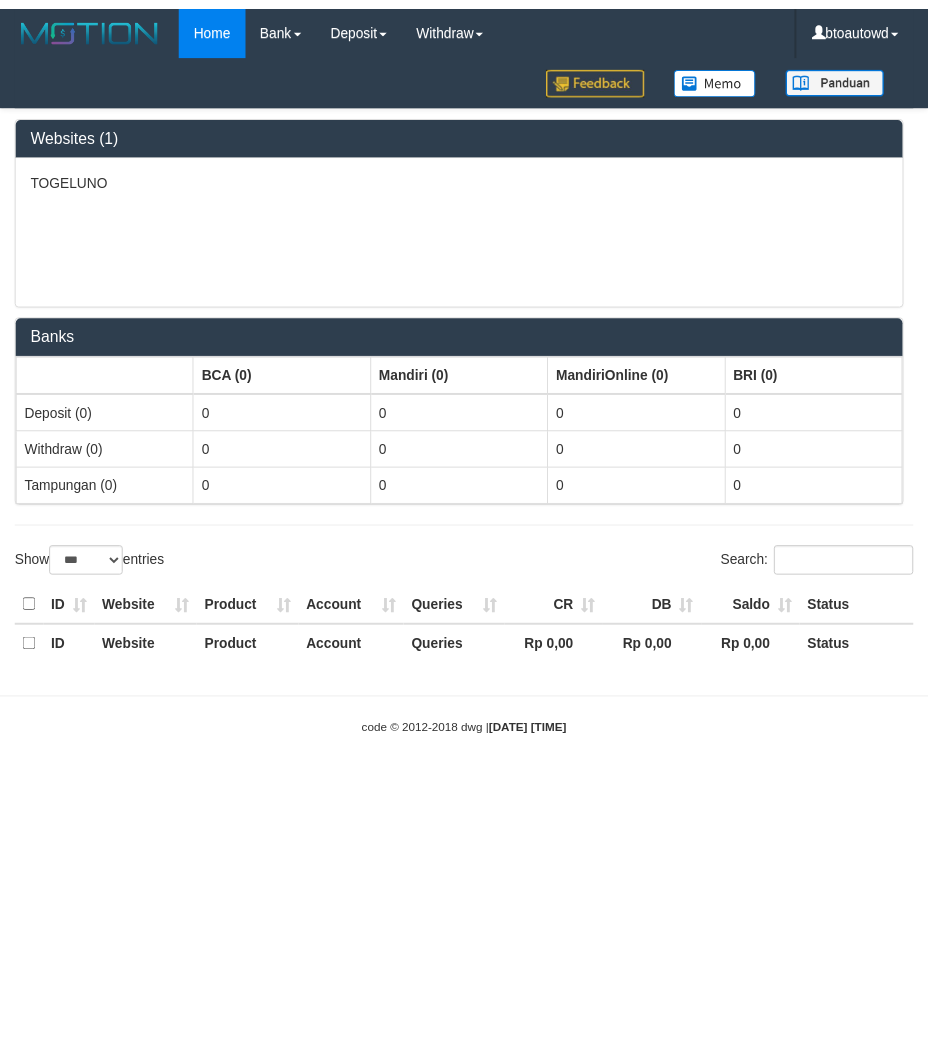 scroll, scrollTop: 0, scrollLeft: 0, axis: both 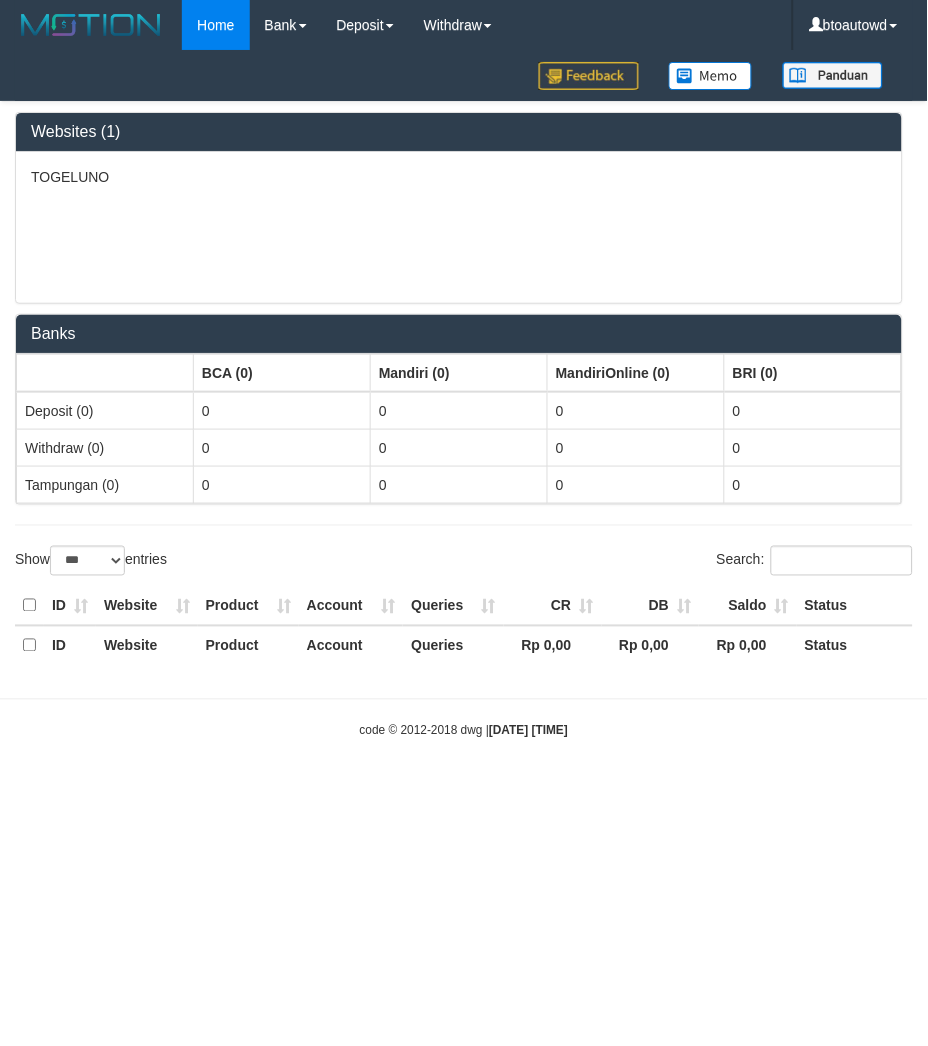 select on "**" 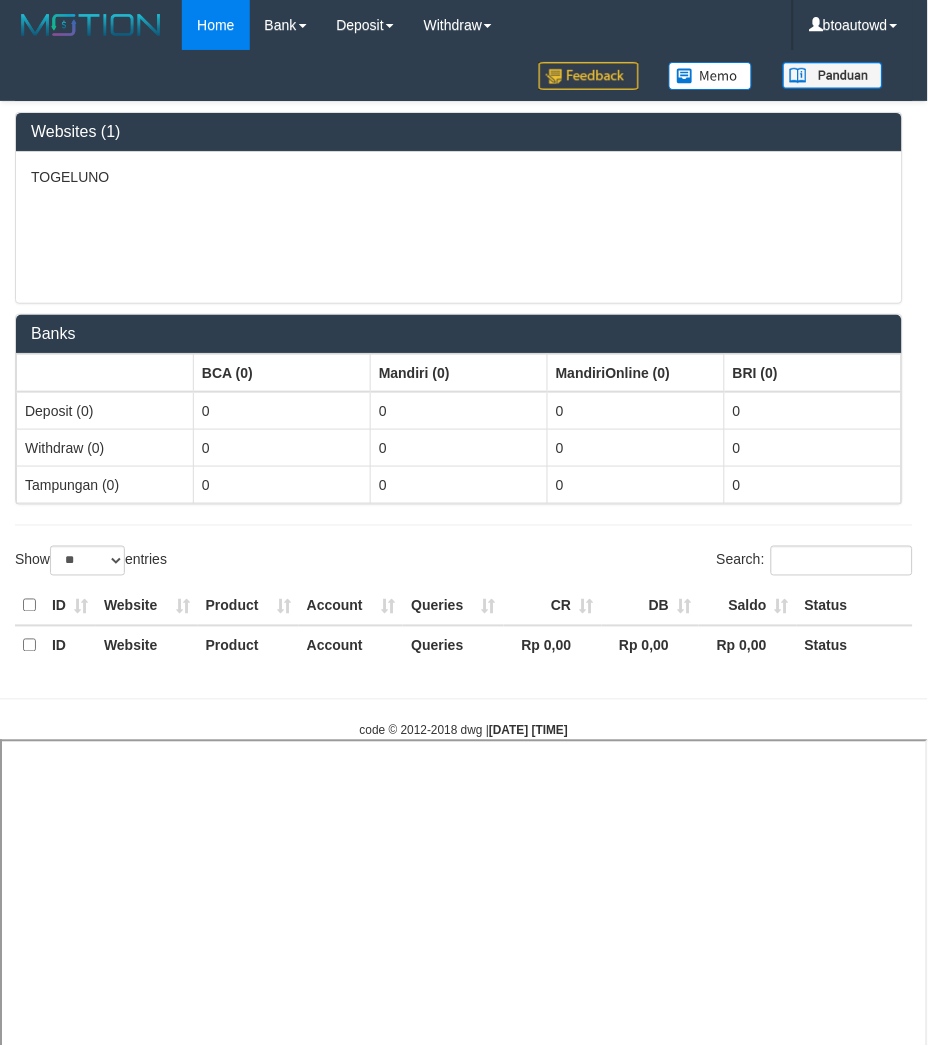 select 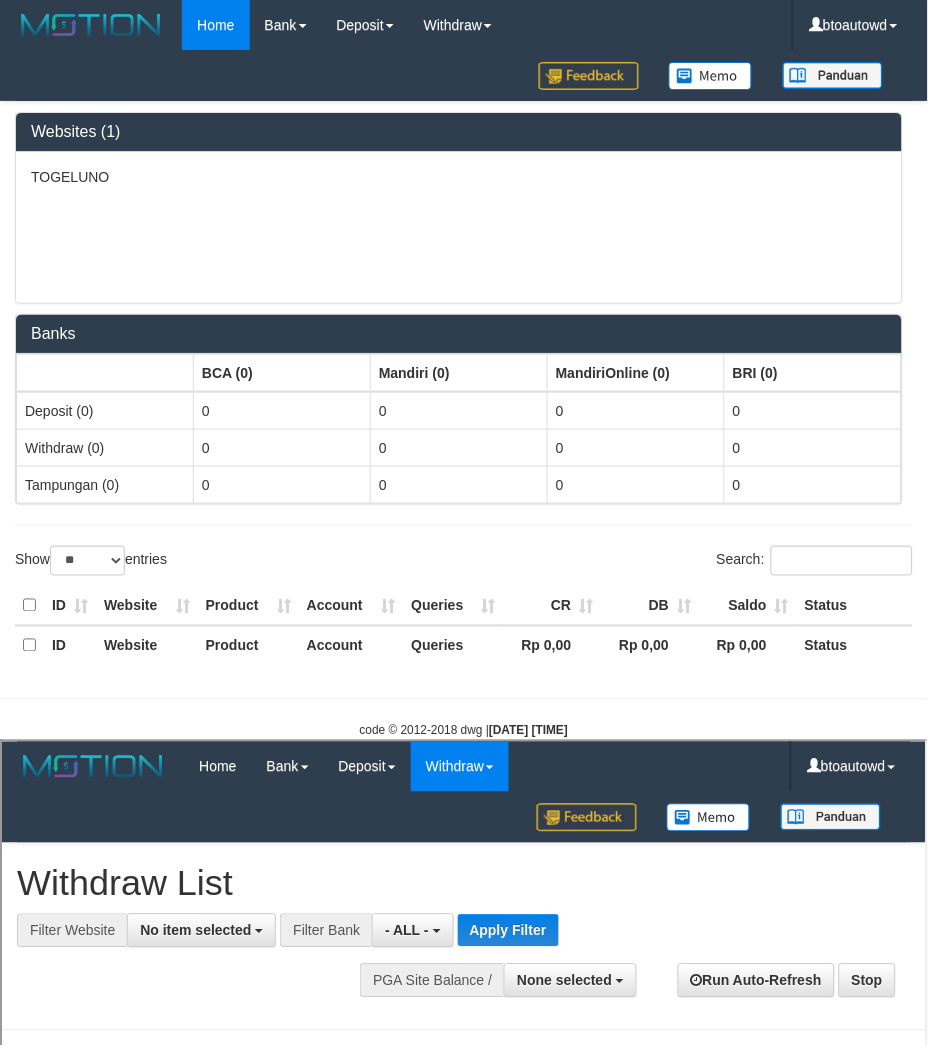 scroll, scrollTop: 0, scrollLeft: 0, axis: both 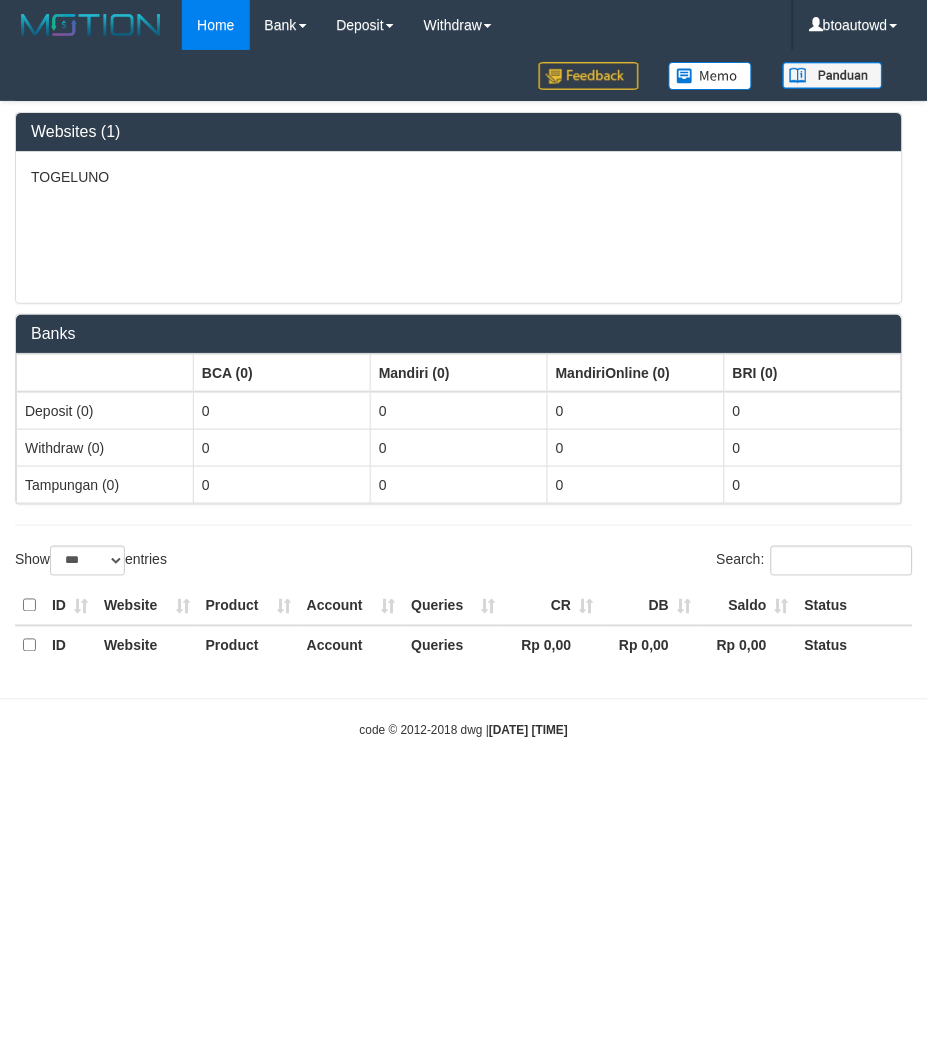 select on "**" 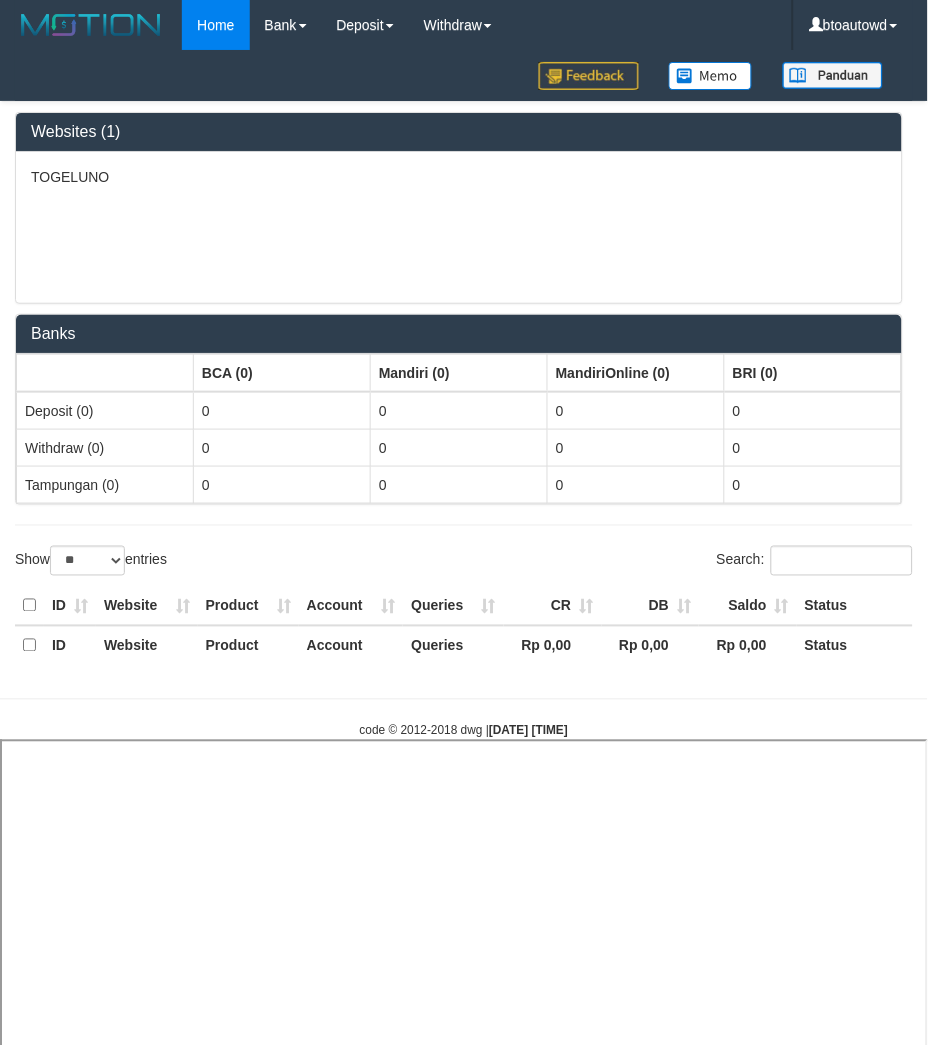 select 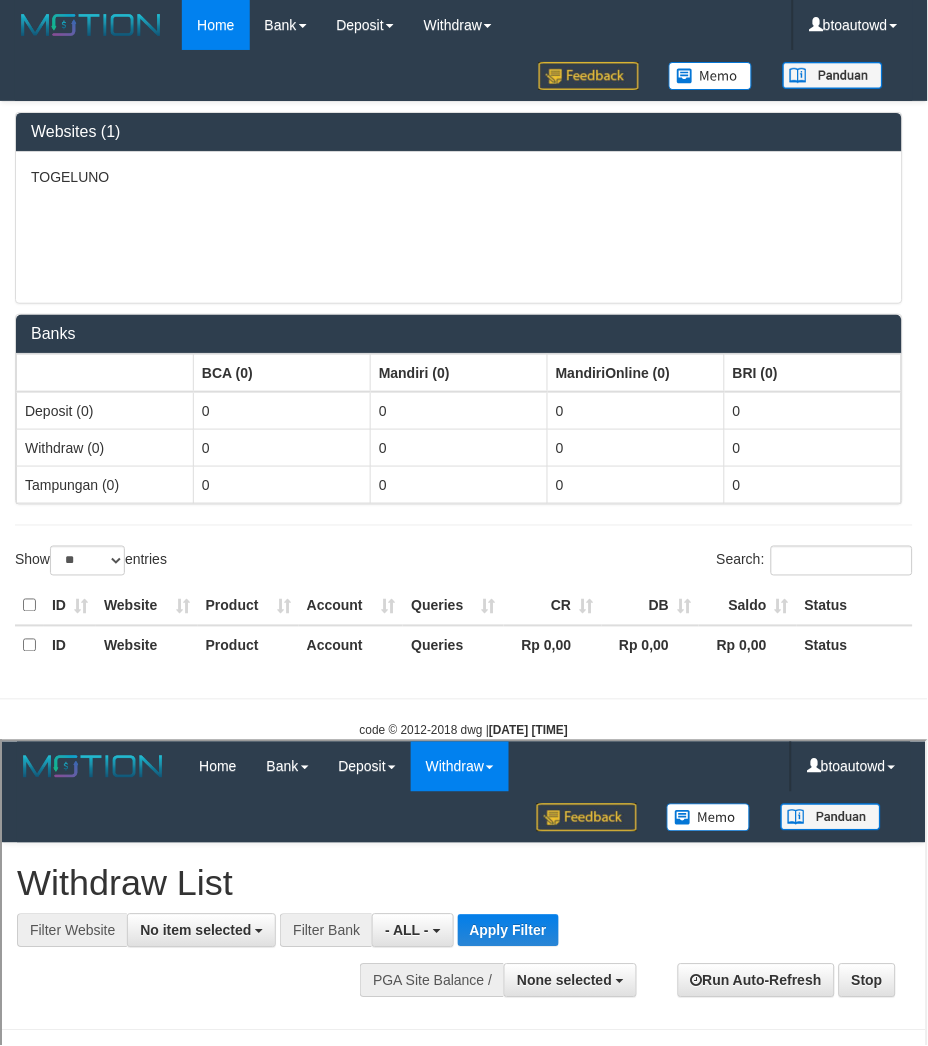 scroll, scrollTop: 0, scrollLeft: 0, axis: both 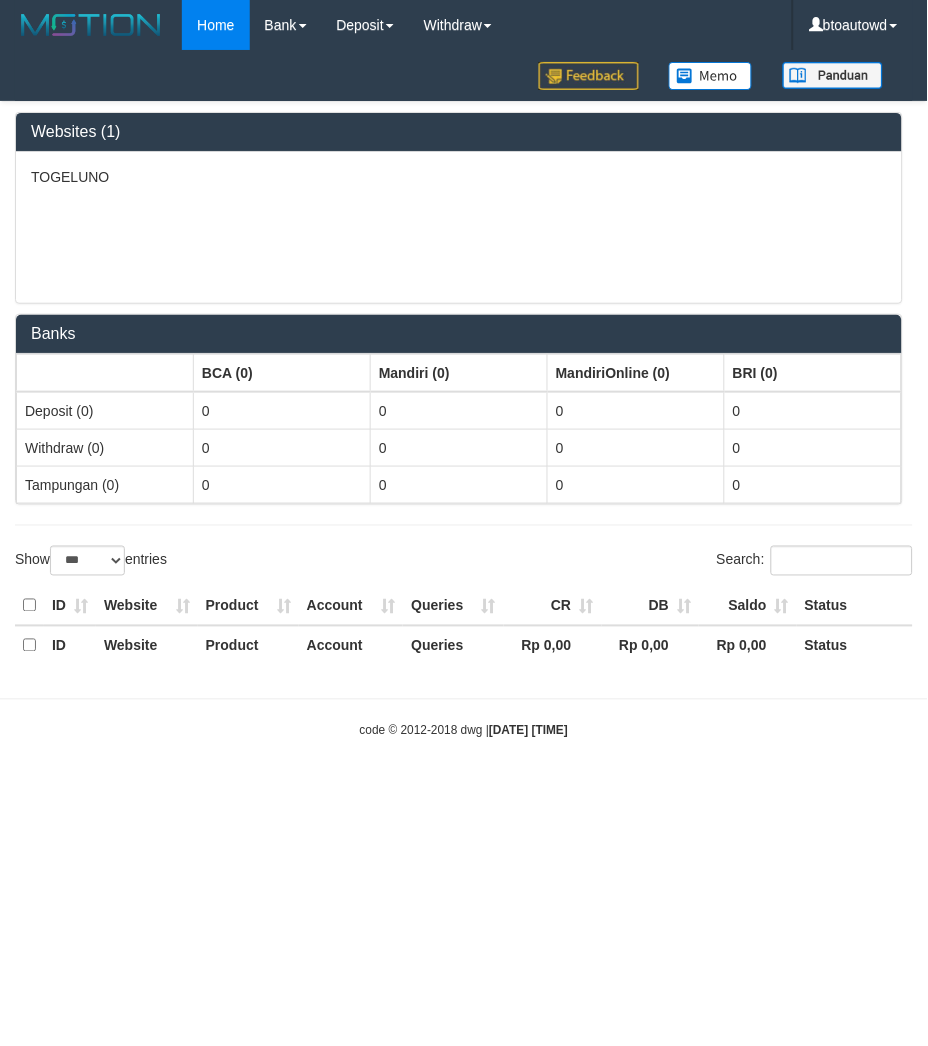 select on "**" 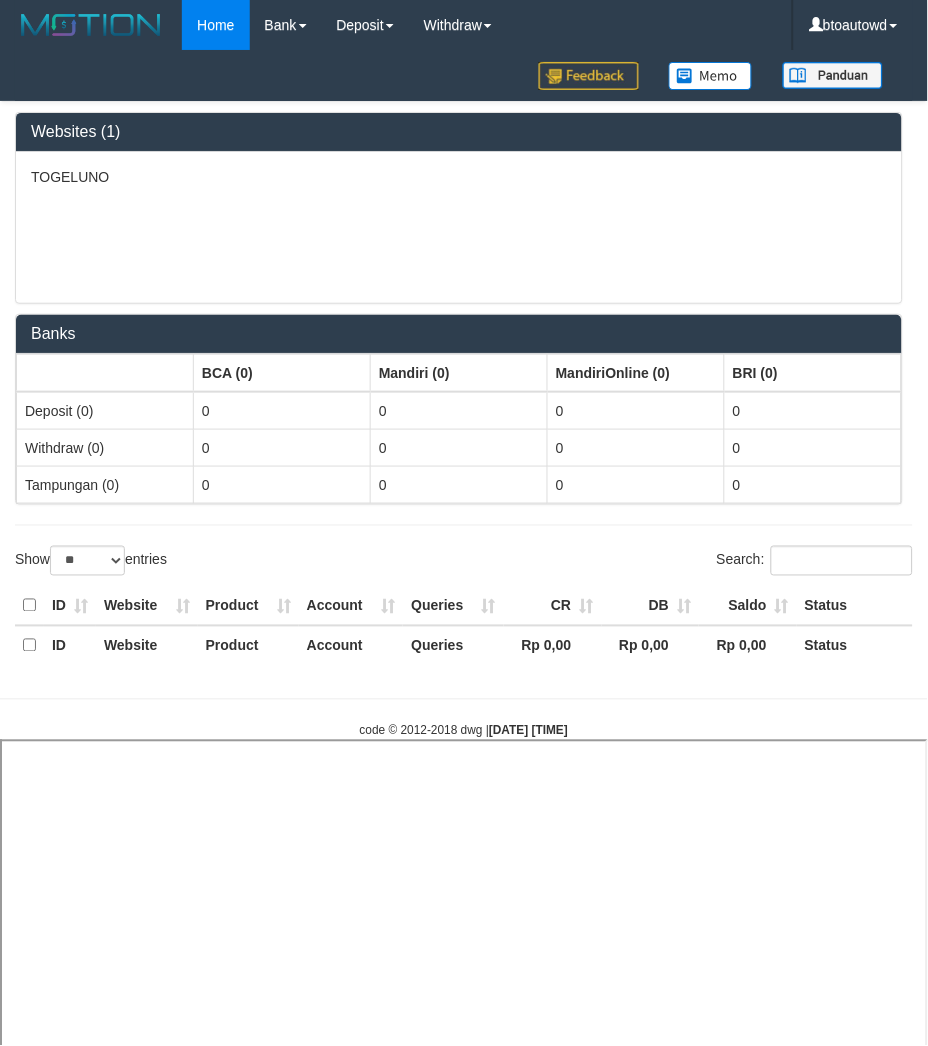 select 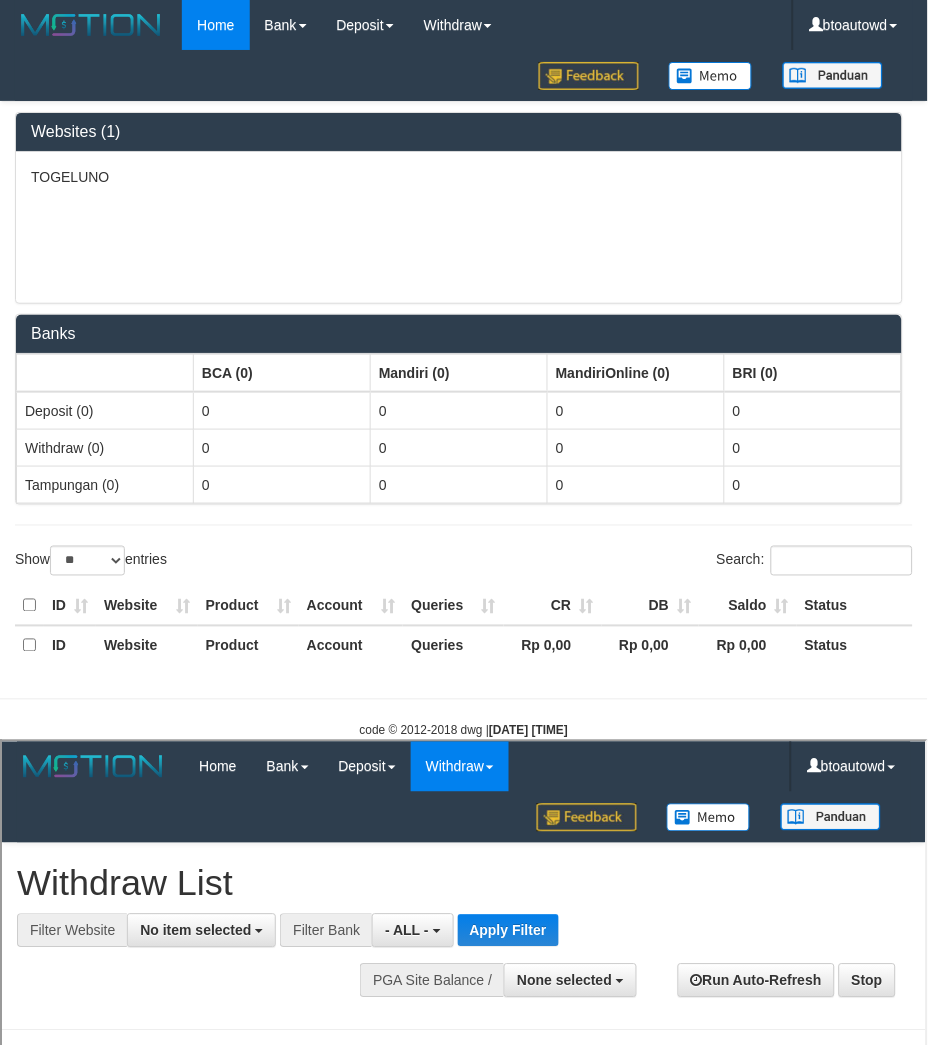 scroll, scrollTop: 0, scrollLeft: 0, axis: both 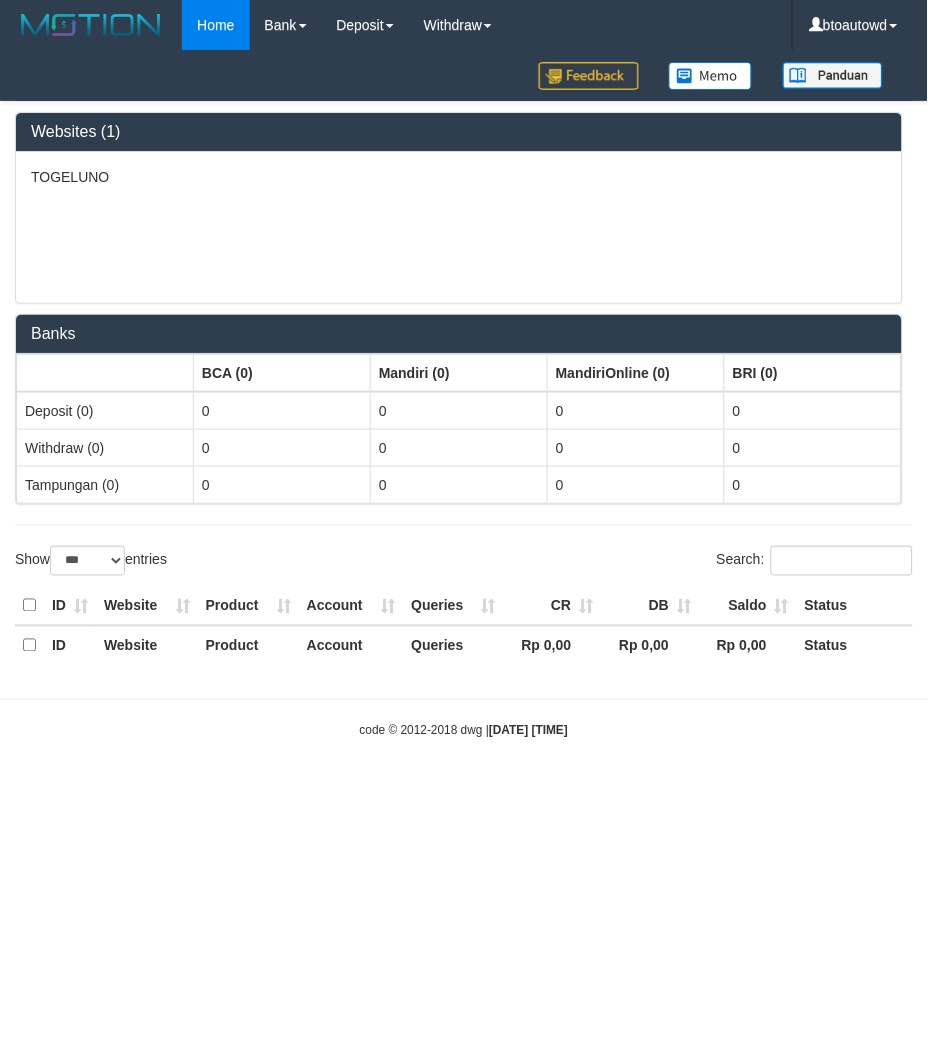 select on "**" 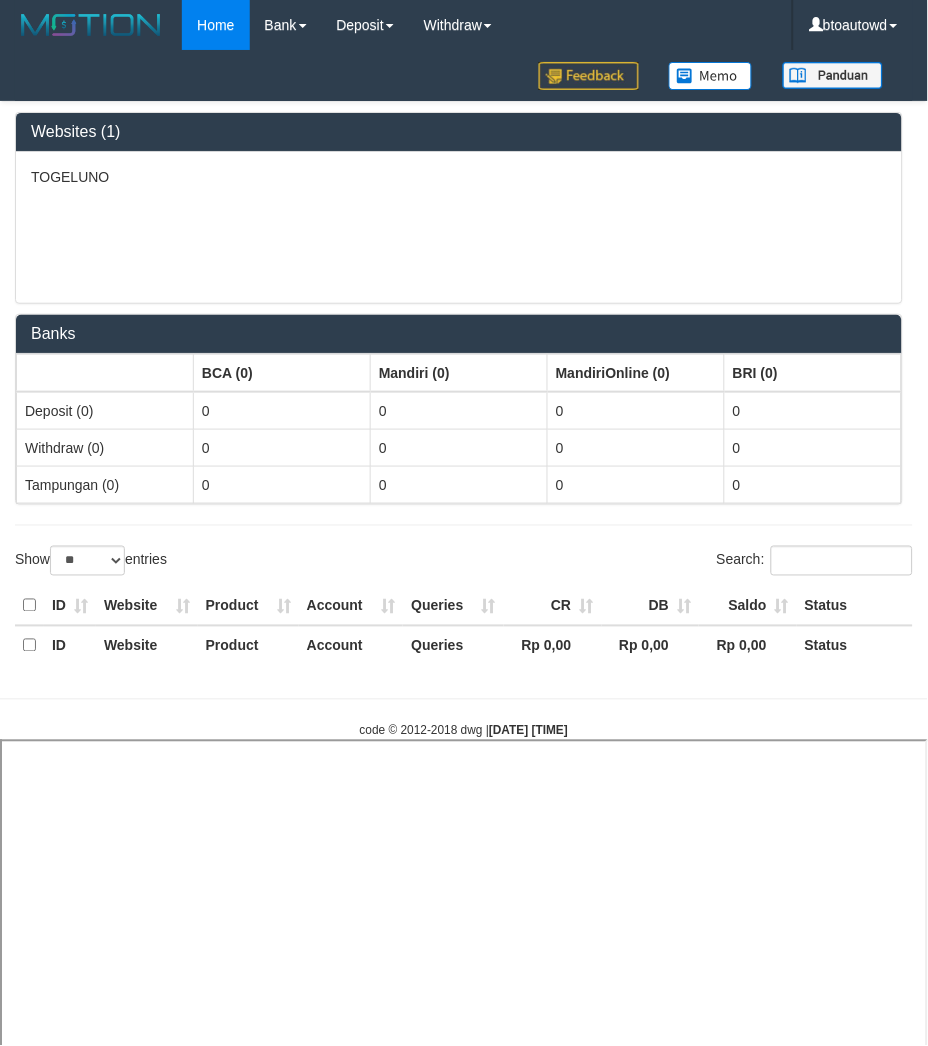 select 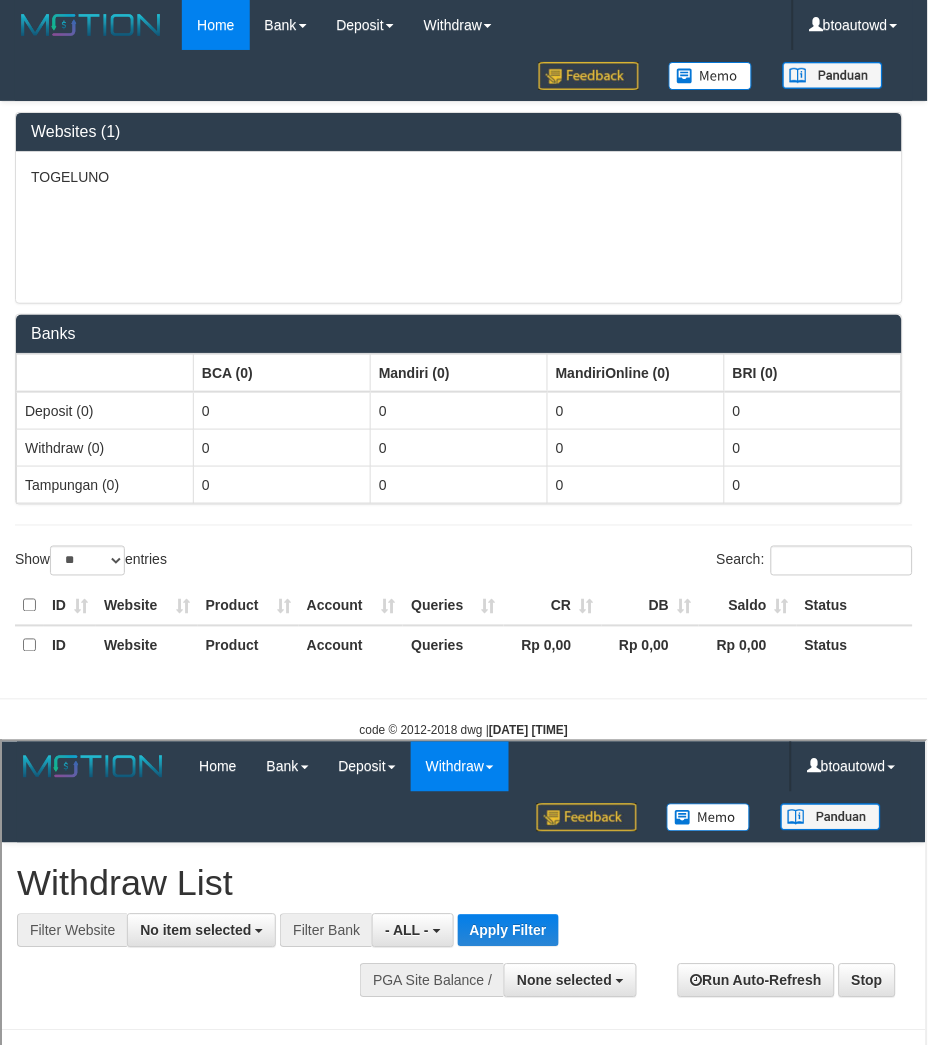 scroll, scrollTop: 0, scrollLeft: 0, axis: both 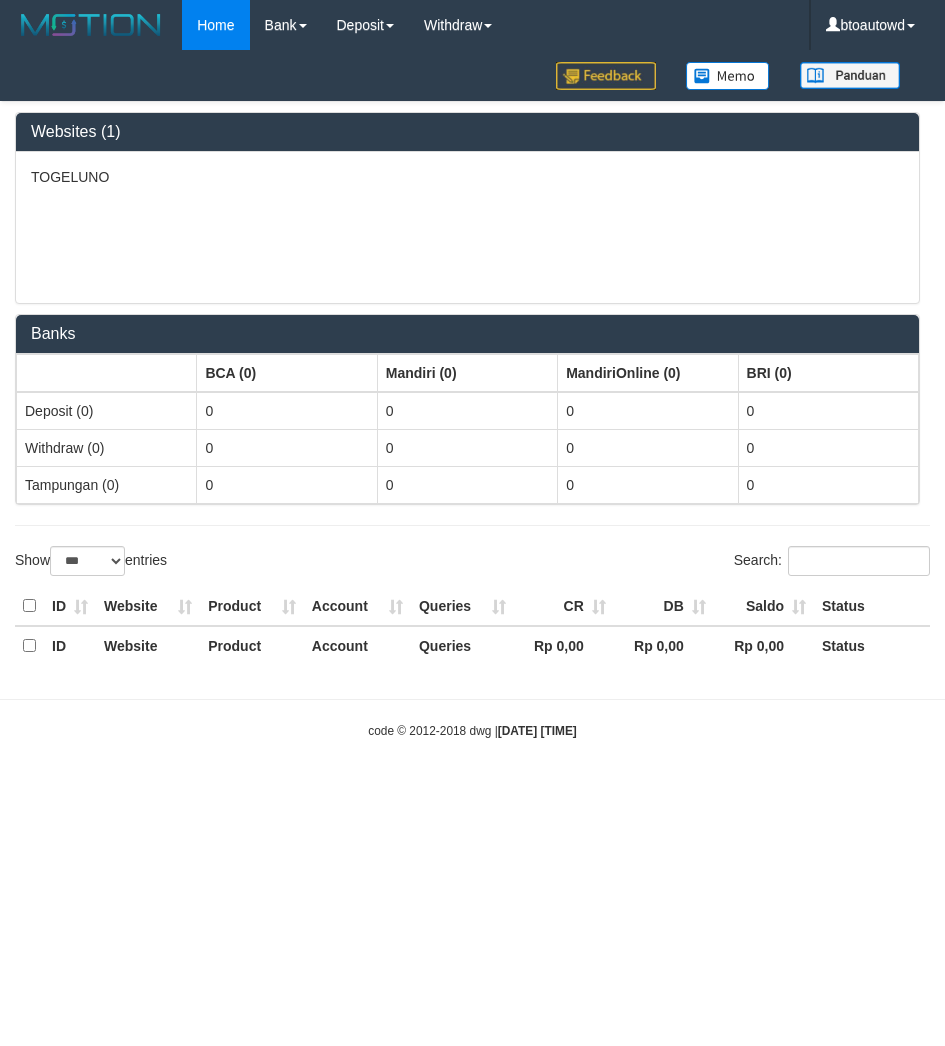 select on "***" 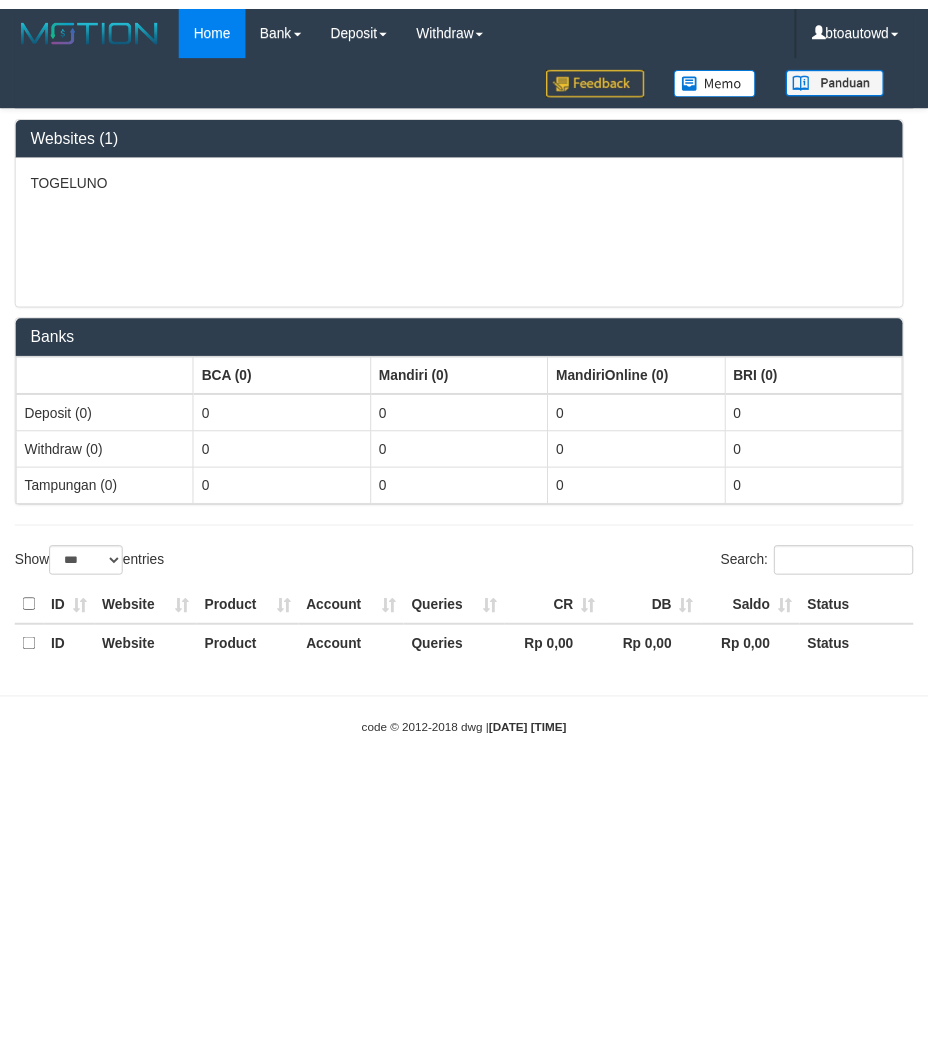 scroll, scrollTop: 0, scrollLeft: 0, axis: both 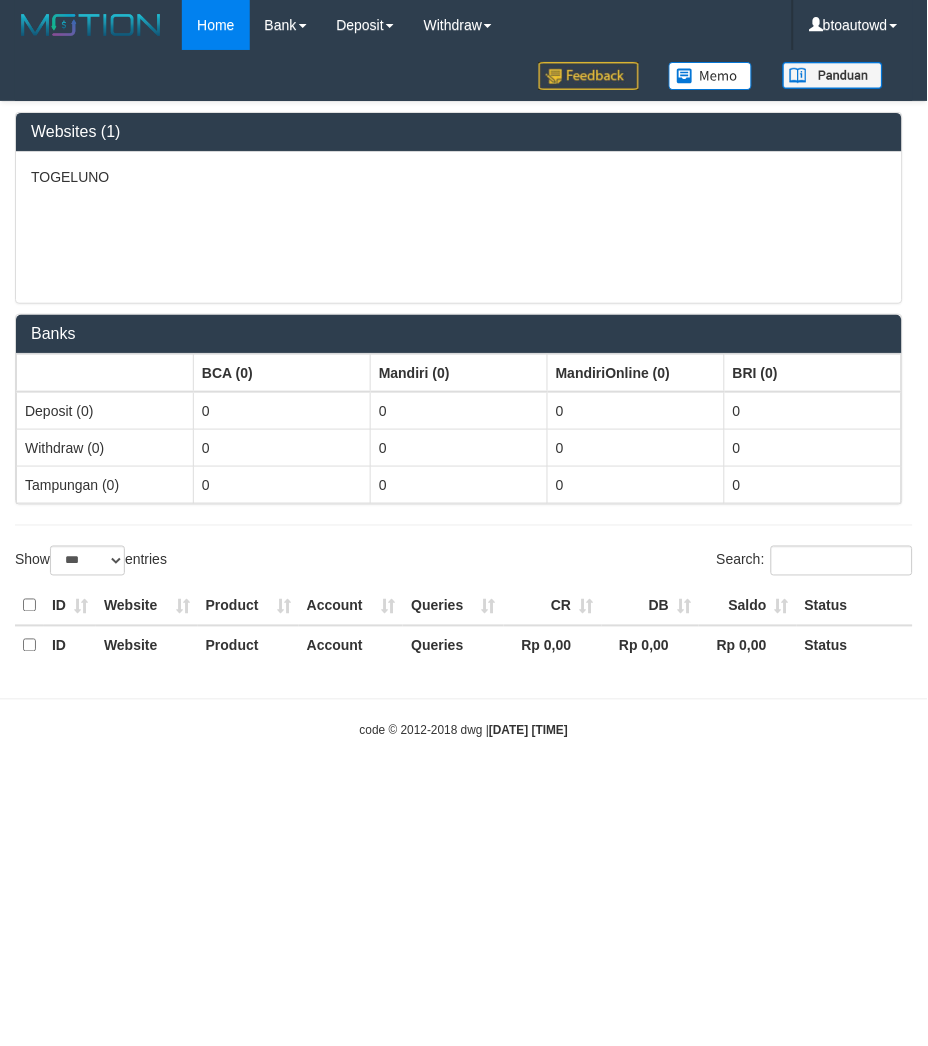 select on "**" 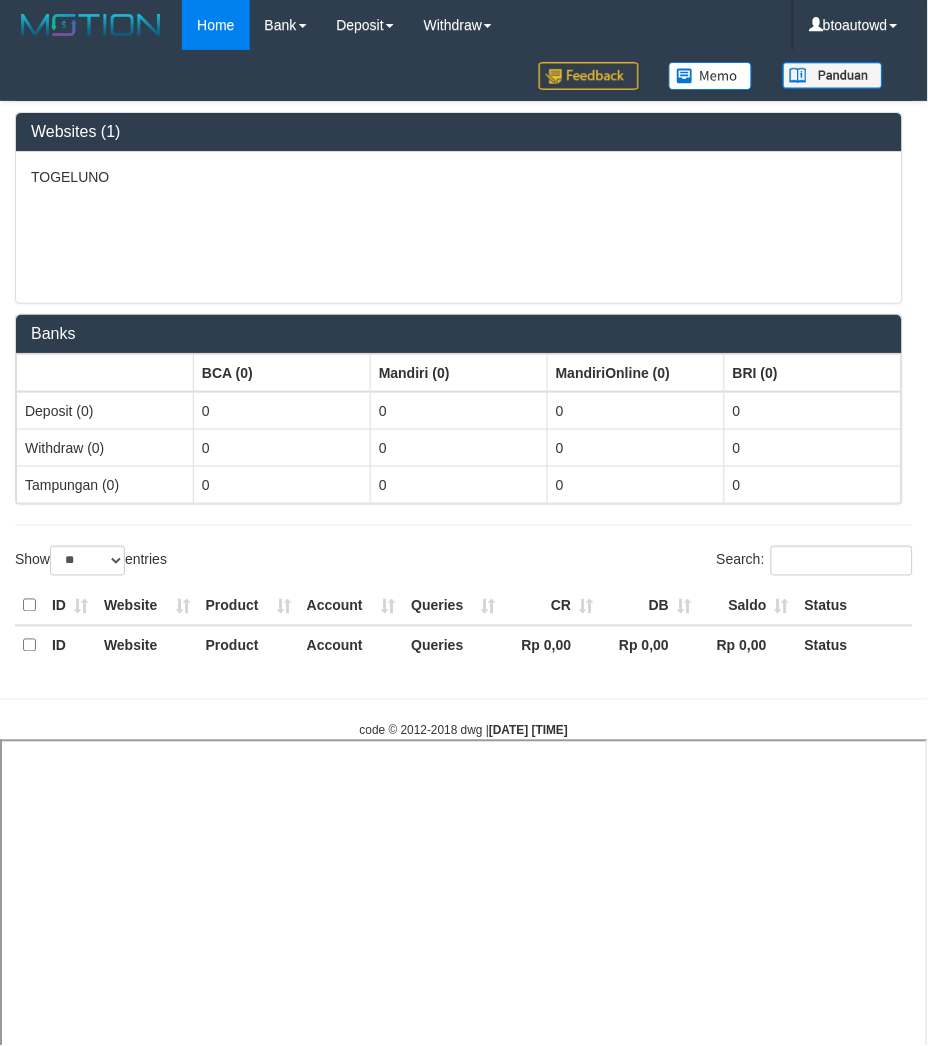 select 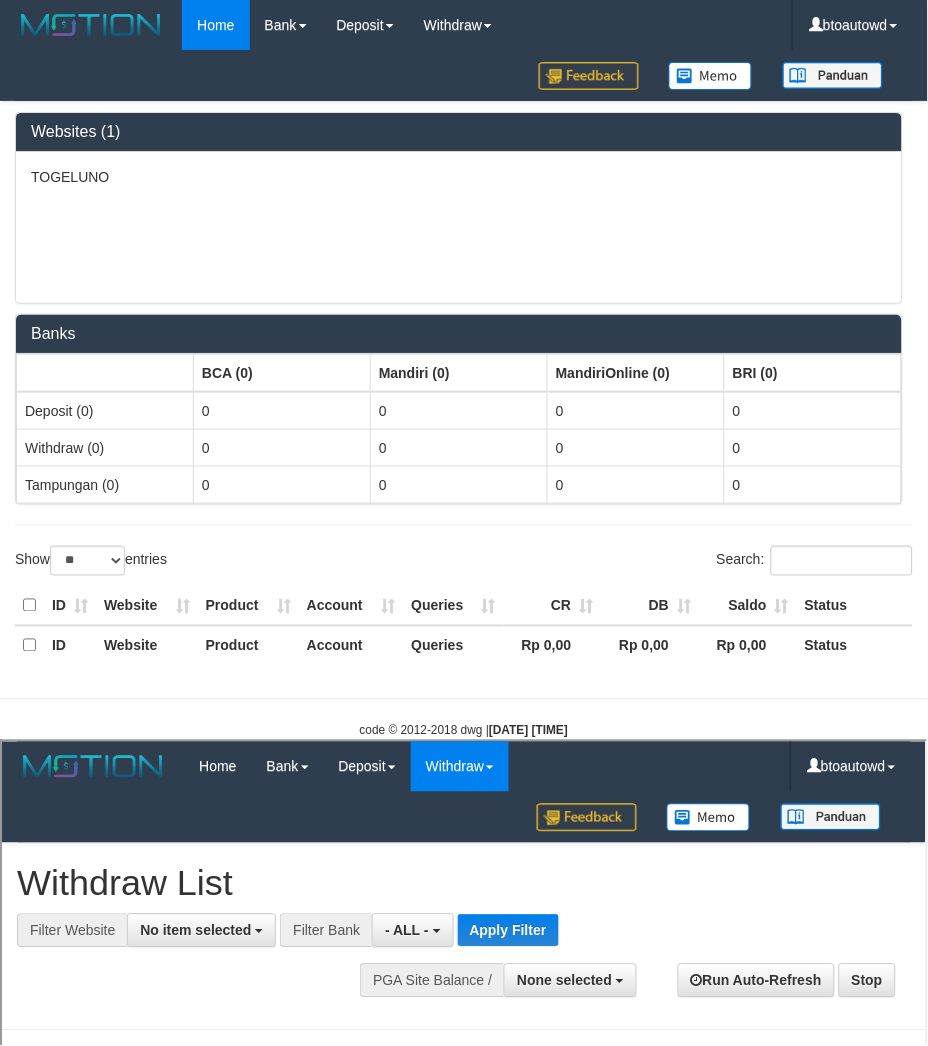 scroll, scrollTop: 0, scrollLeft: 0, axis: both 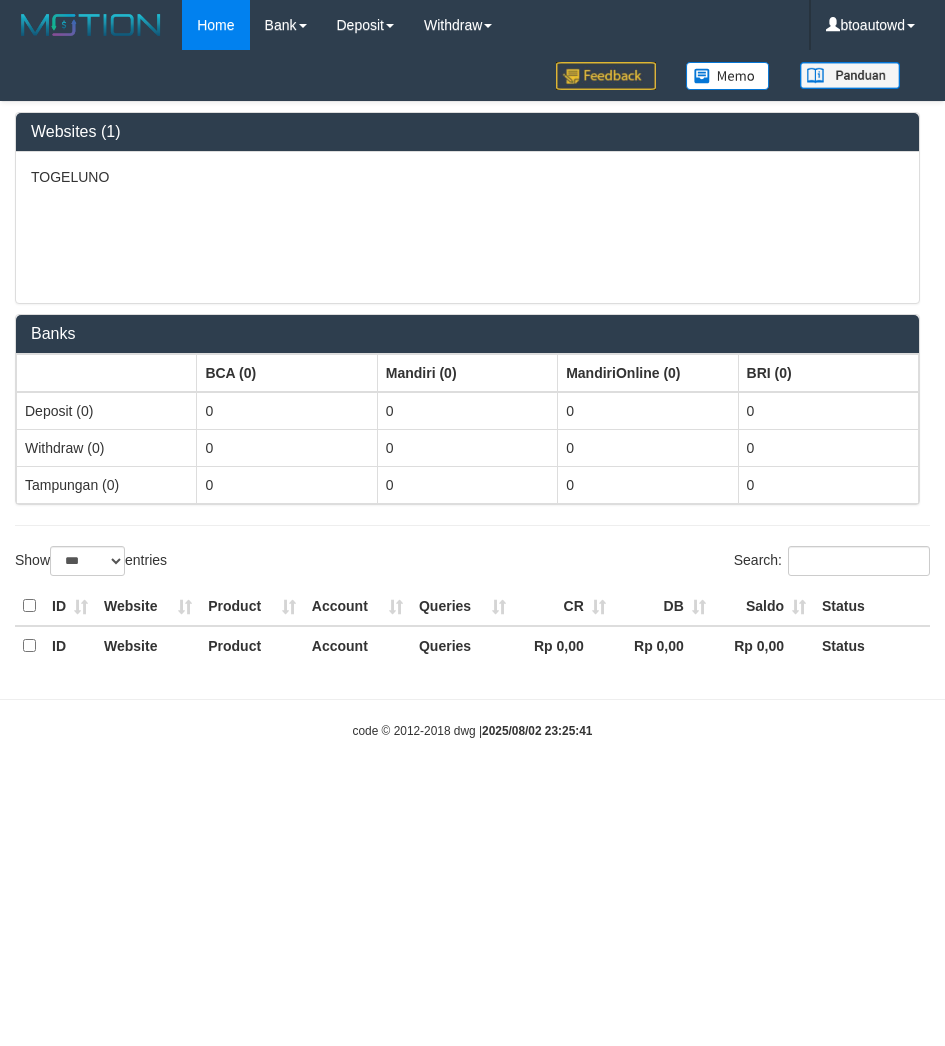 select on "***" 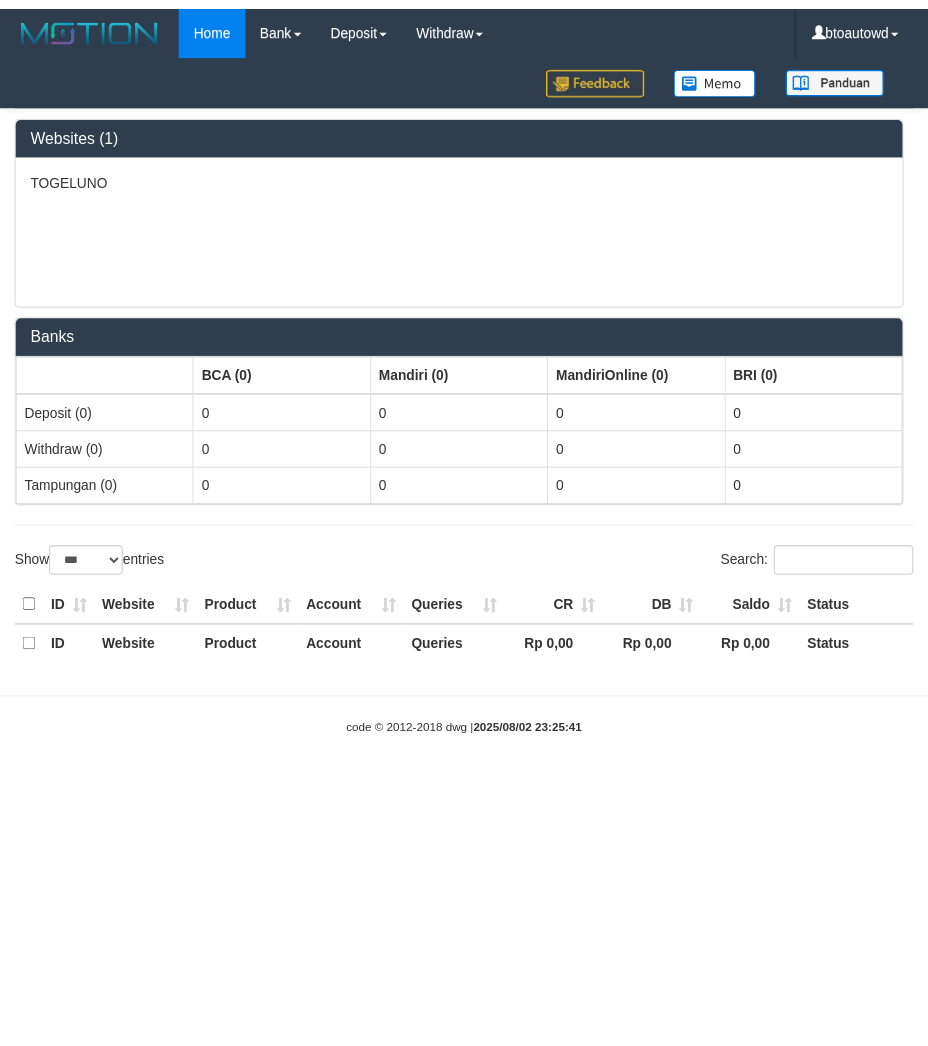 scroll, scrollTop: 0, scrollLeft: 0, axis: both 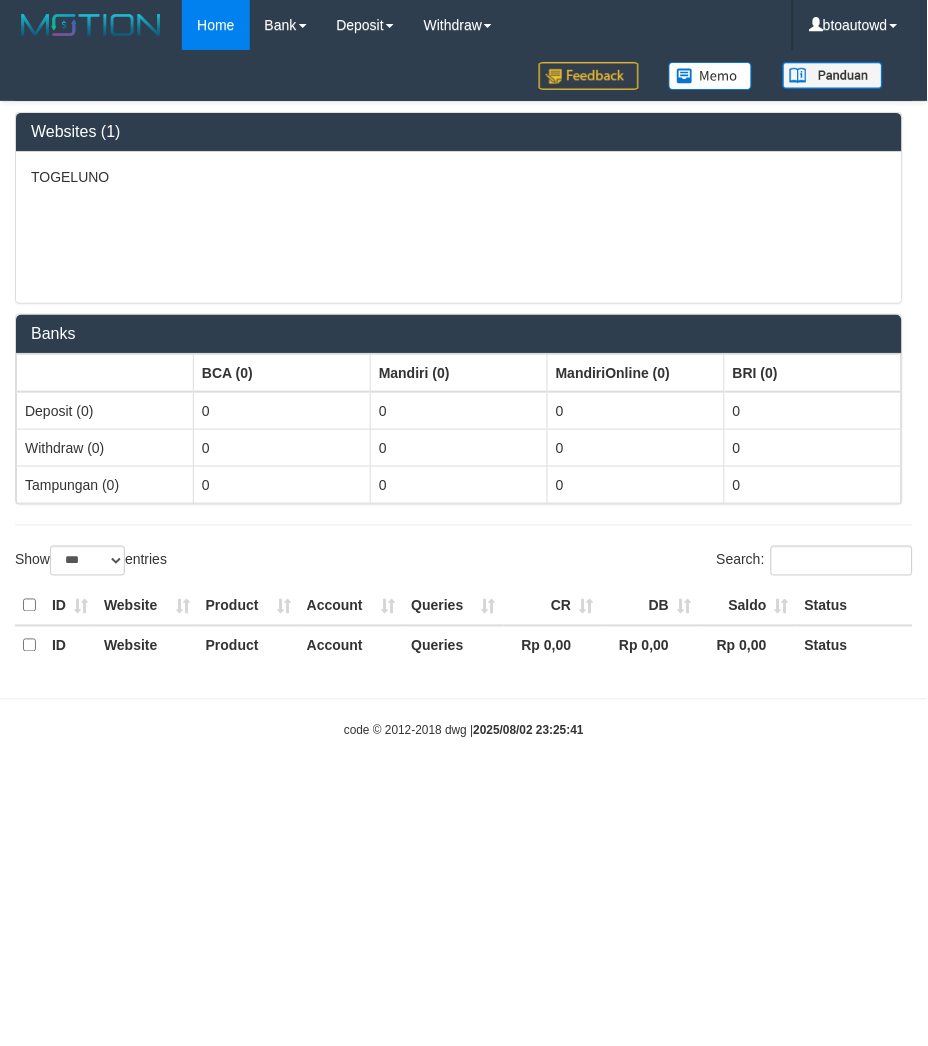 select on "**" 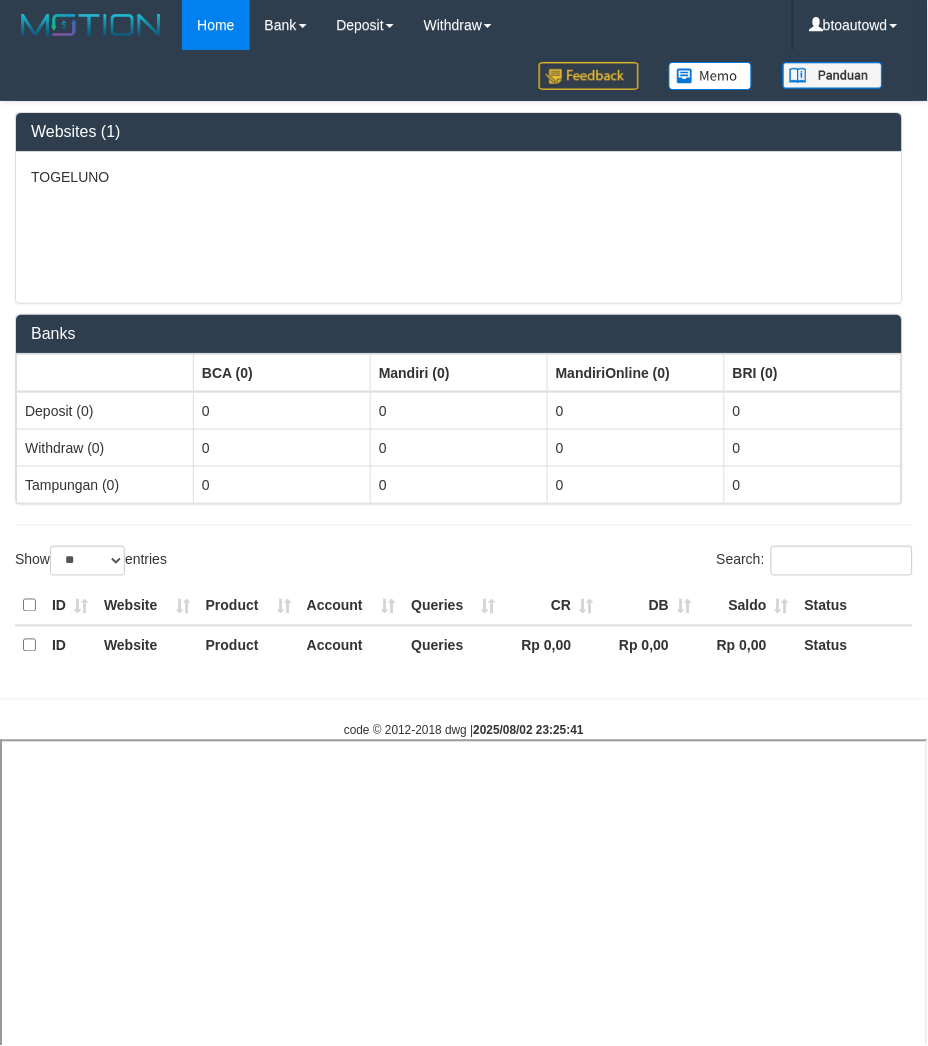 select 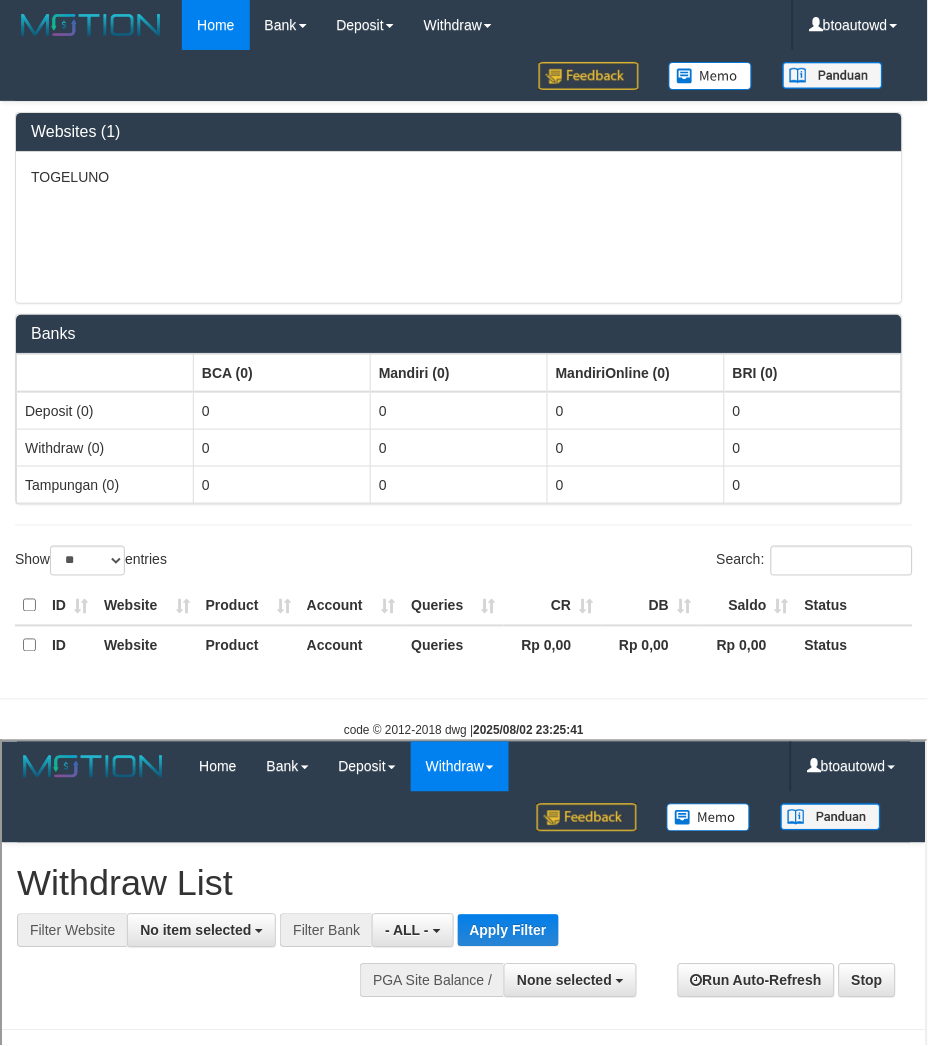 scroll, scrollTop: 0, scrollLeft: 0, axis: both 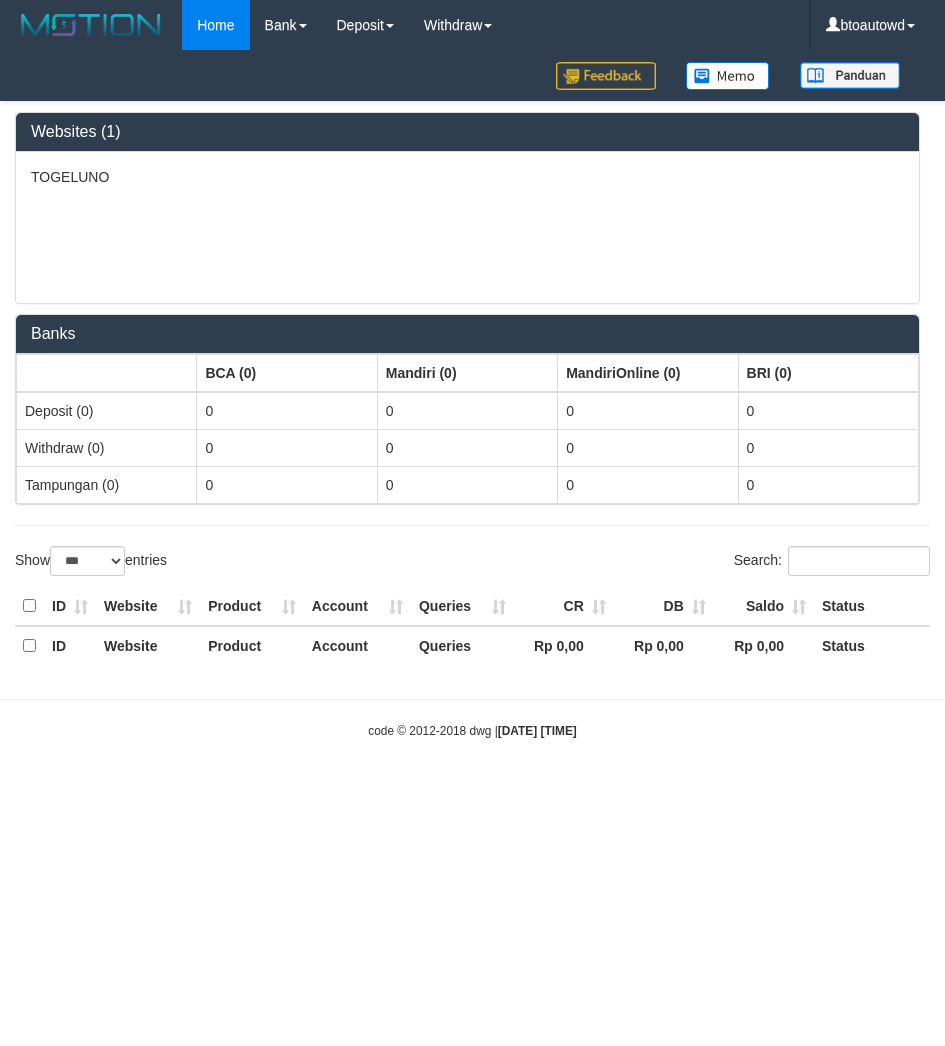 select on "***" 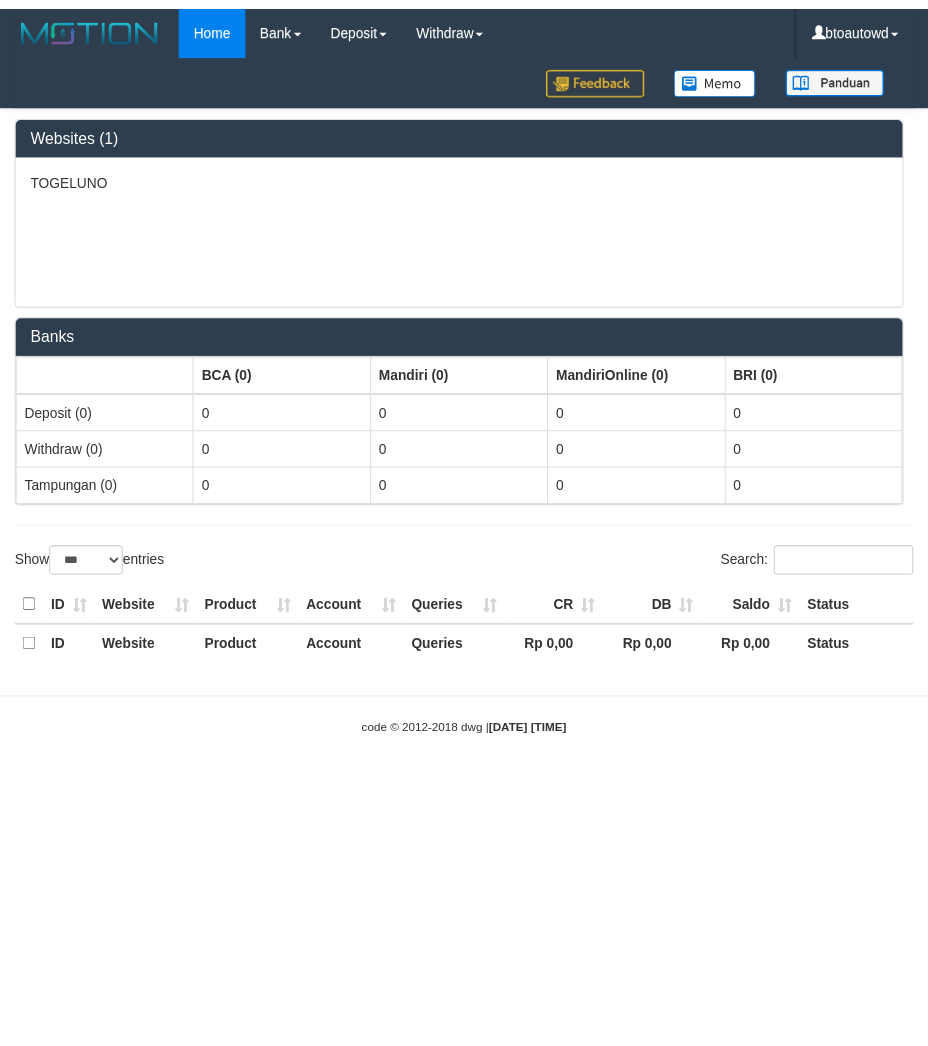 scroll, scrollTop: 0, scrollLeft: 0, axis: both 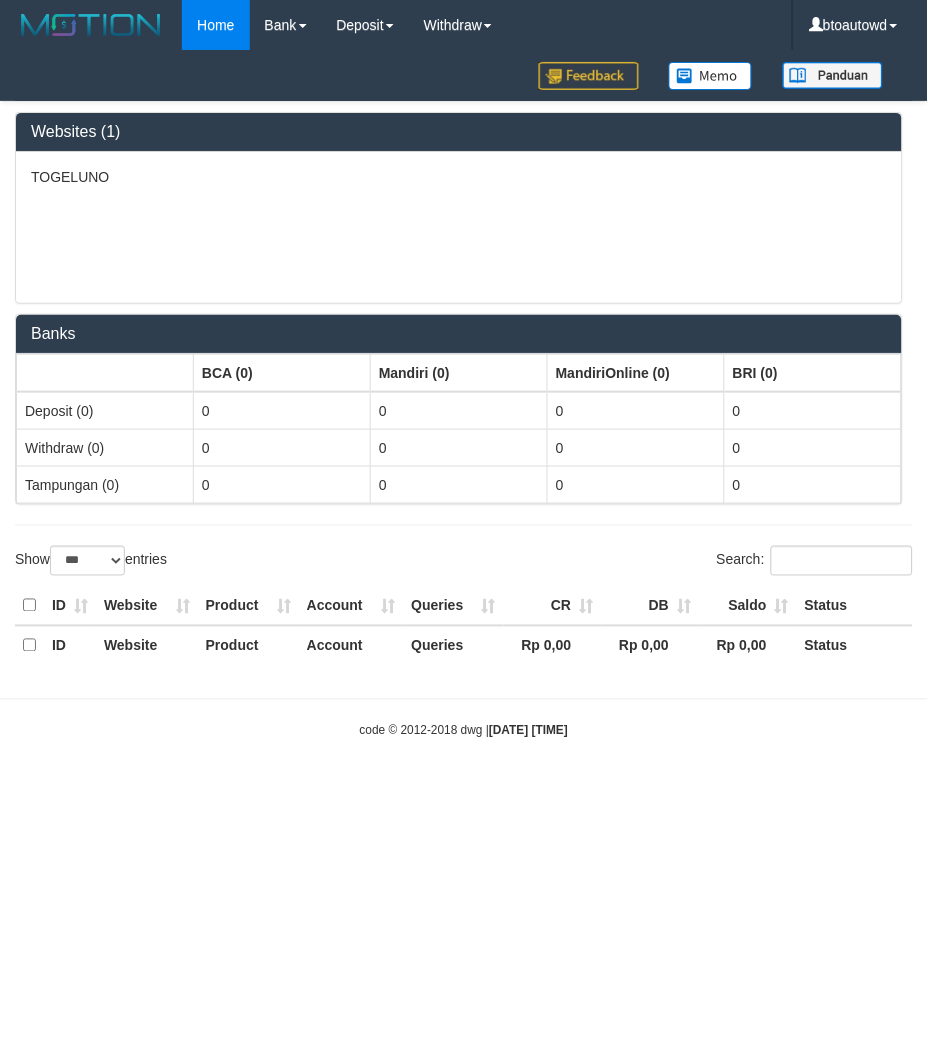 select on "**" 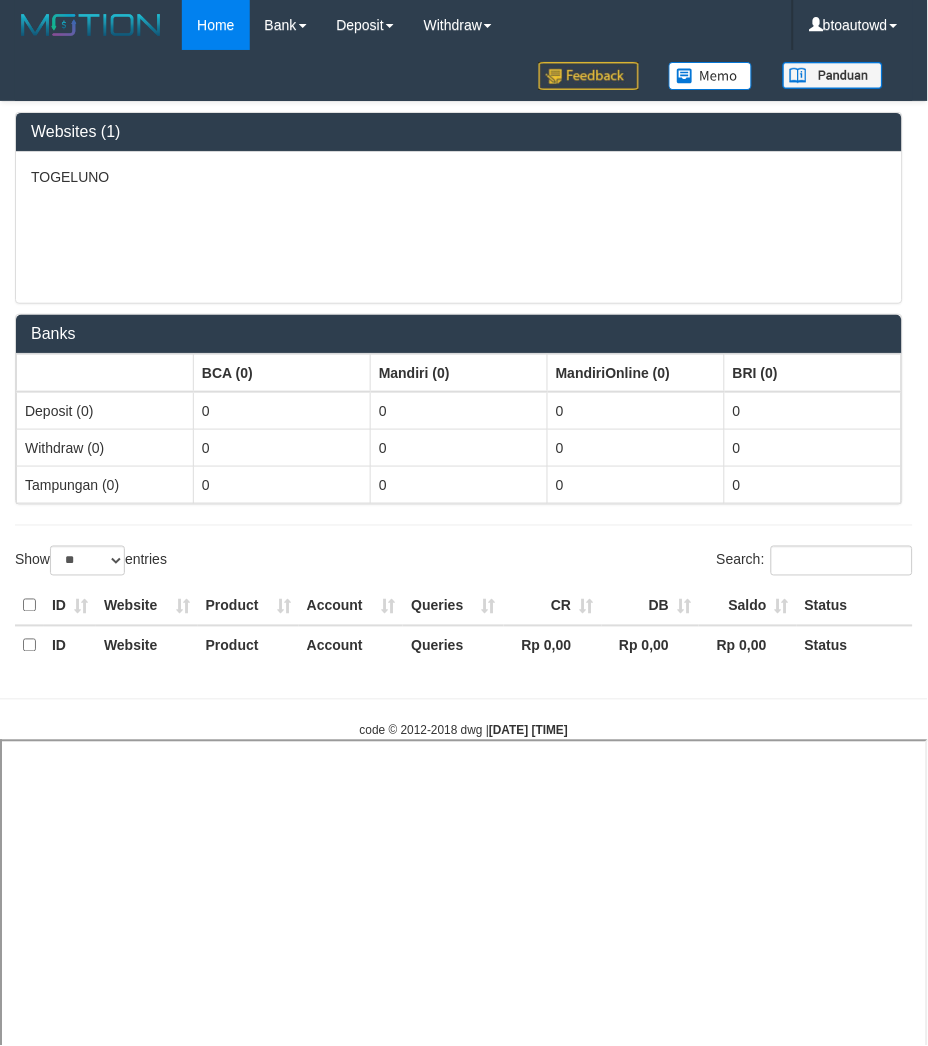 select 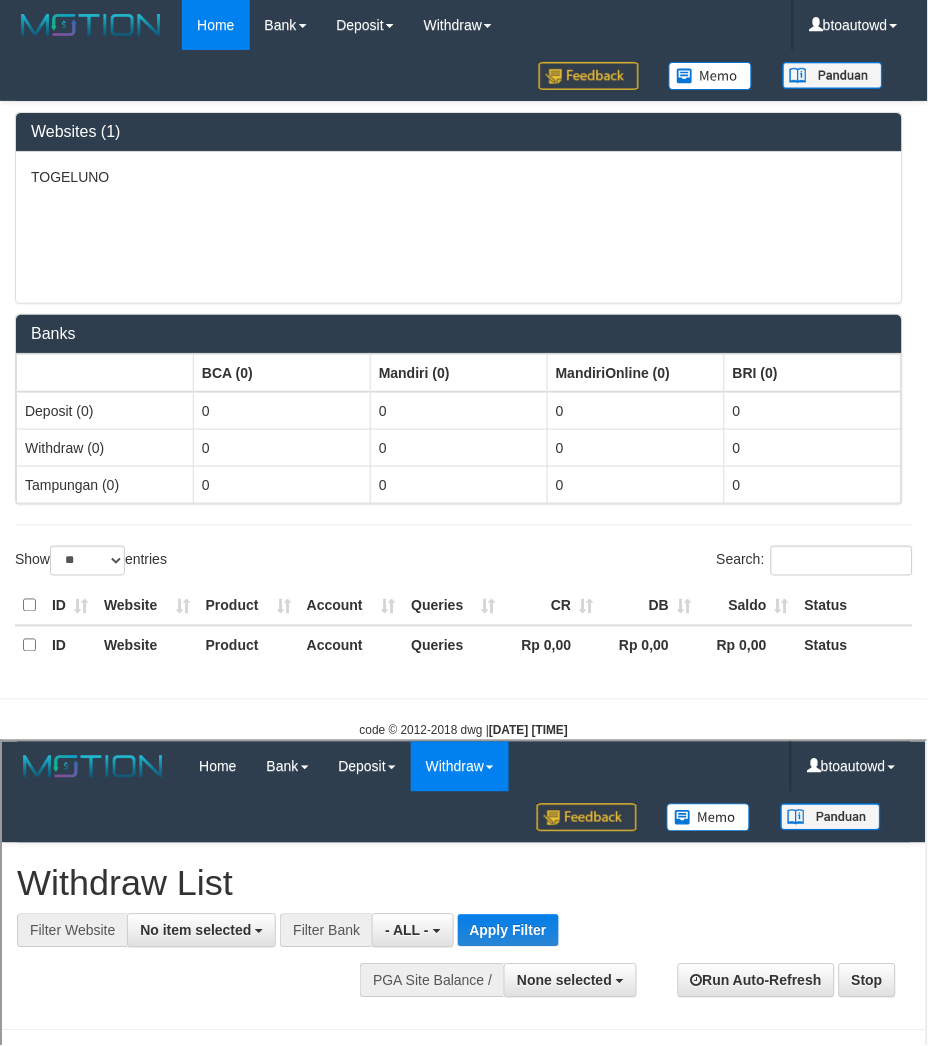 scroll, scrollTop: 0, scrollLeft: 0, axis: both 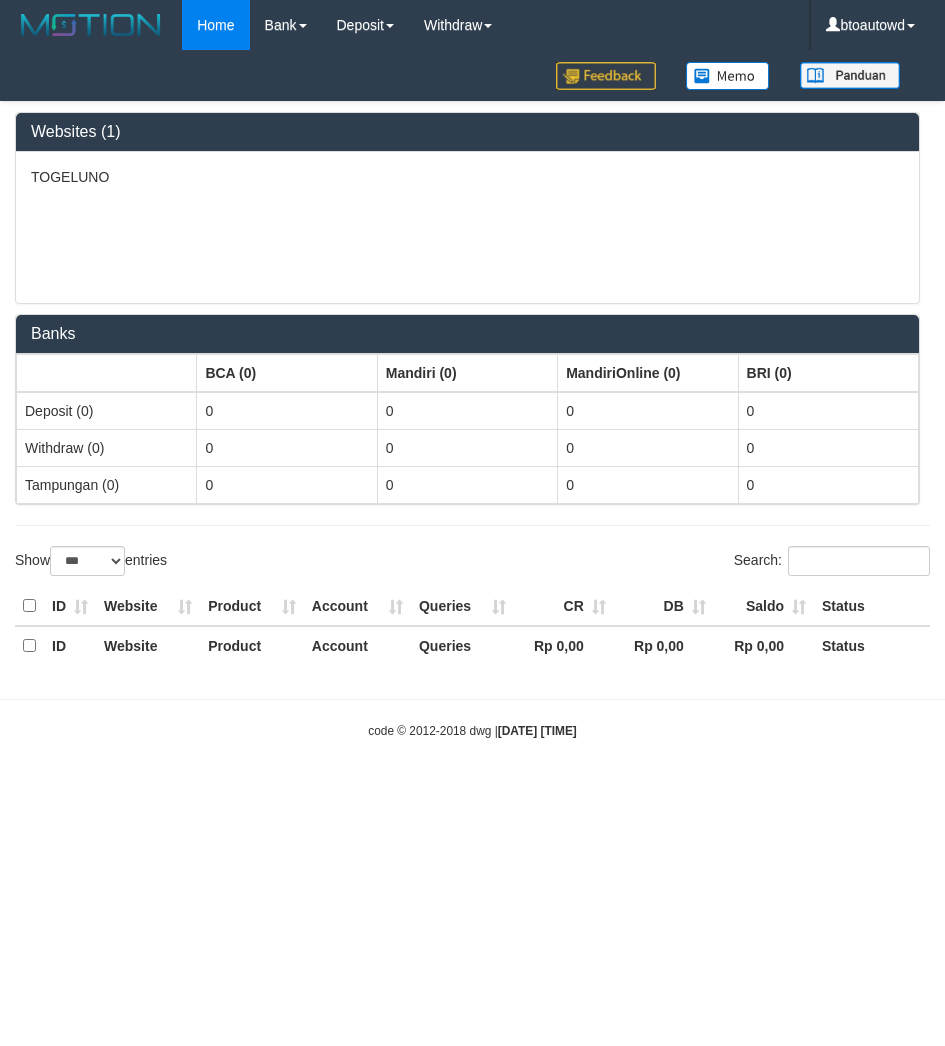 select on "***" 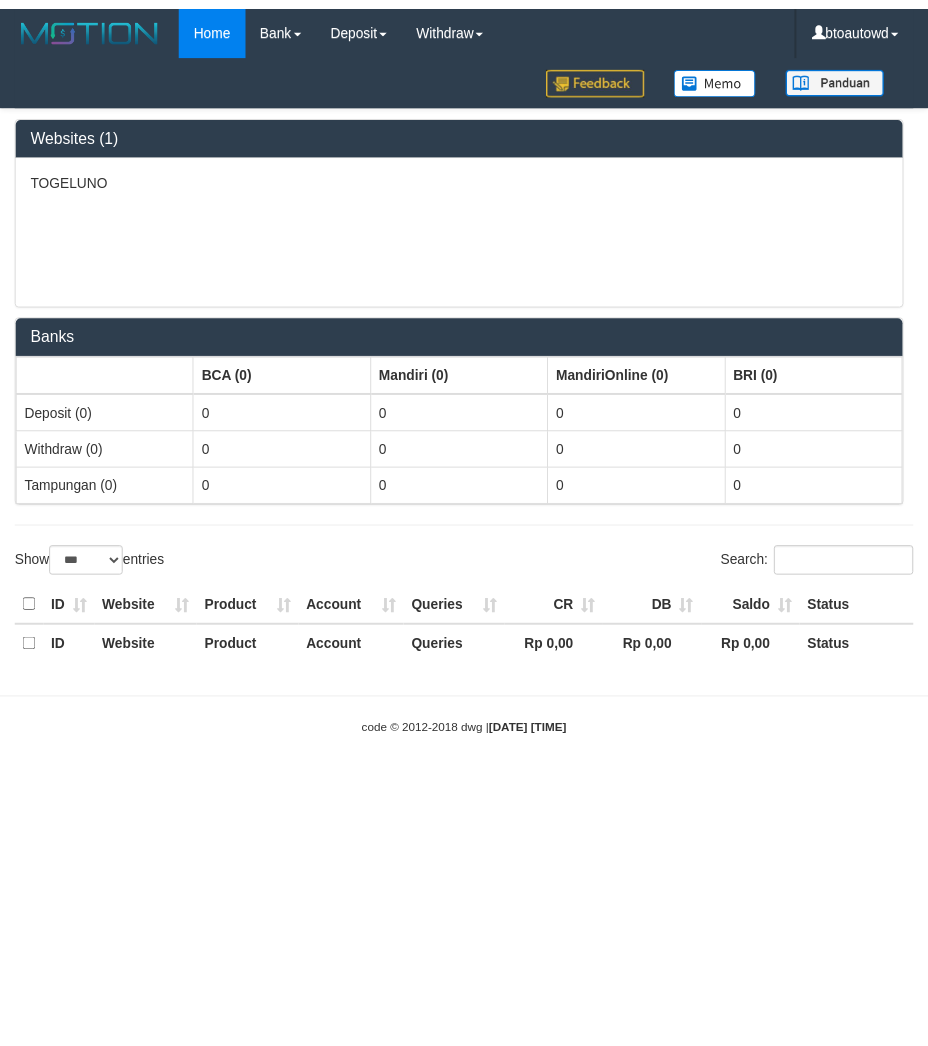 scroll, scrollTop: 0, scrollLeft: 0, axis: both 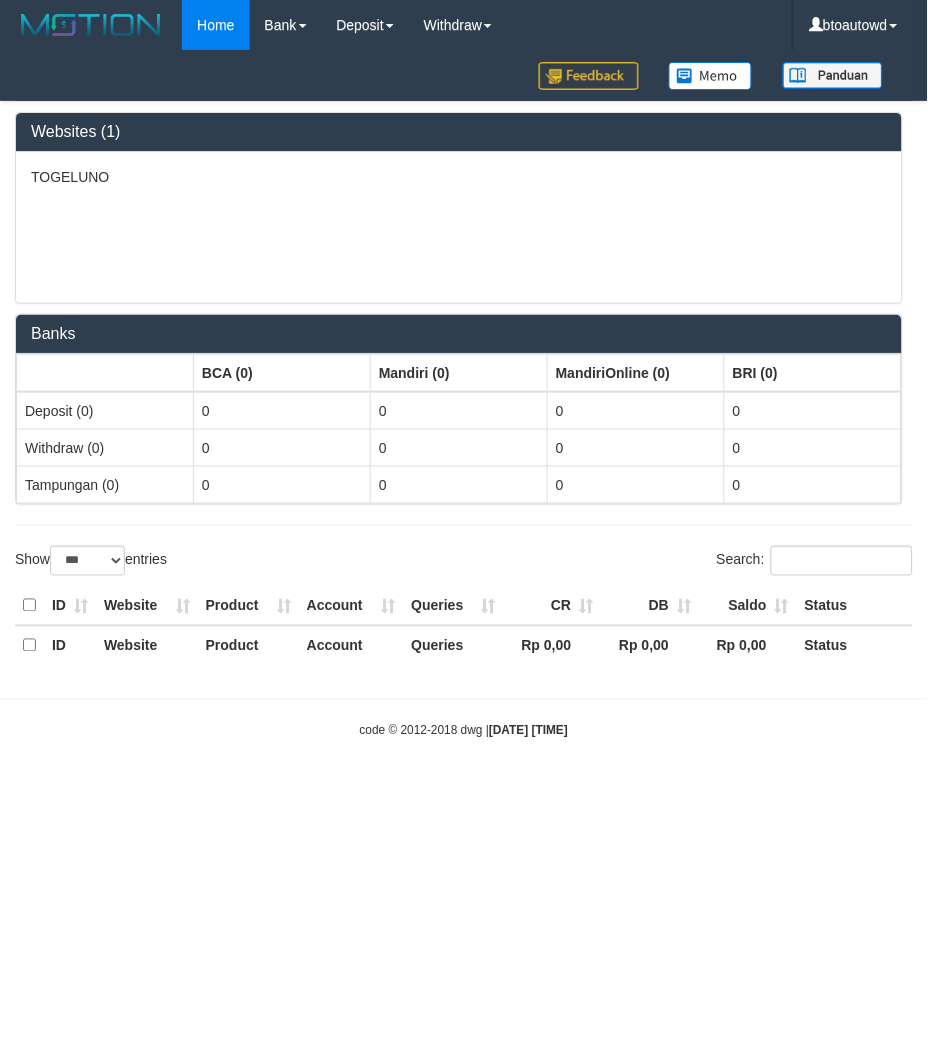 select on "**" 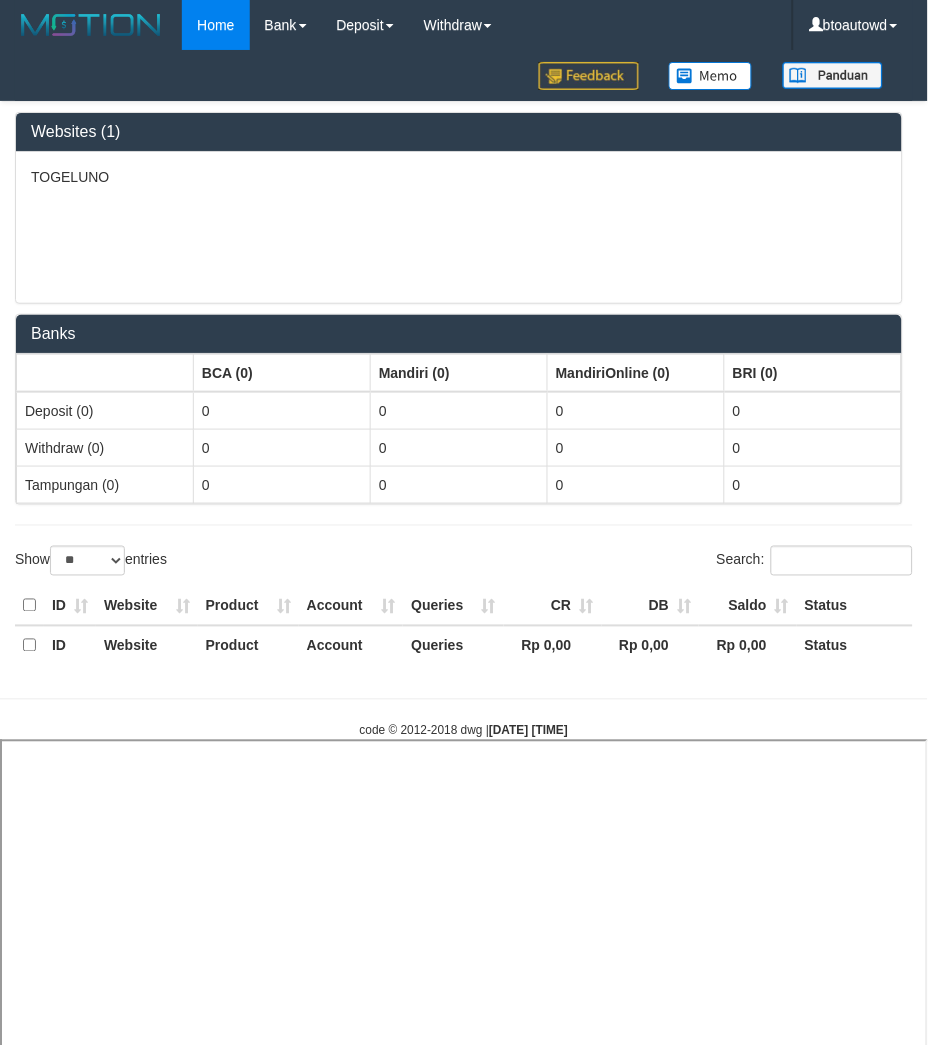 select 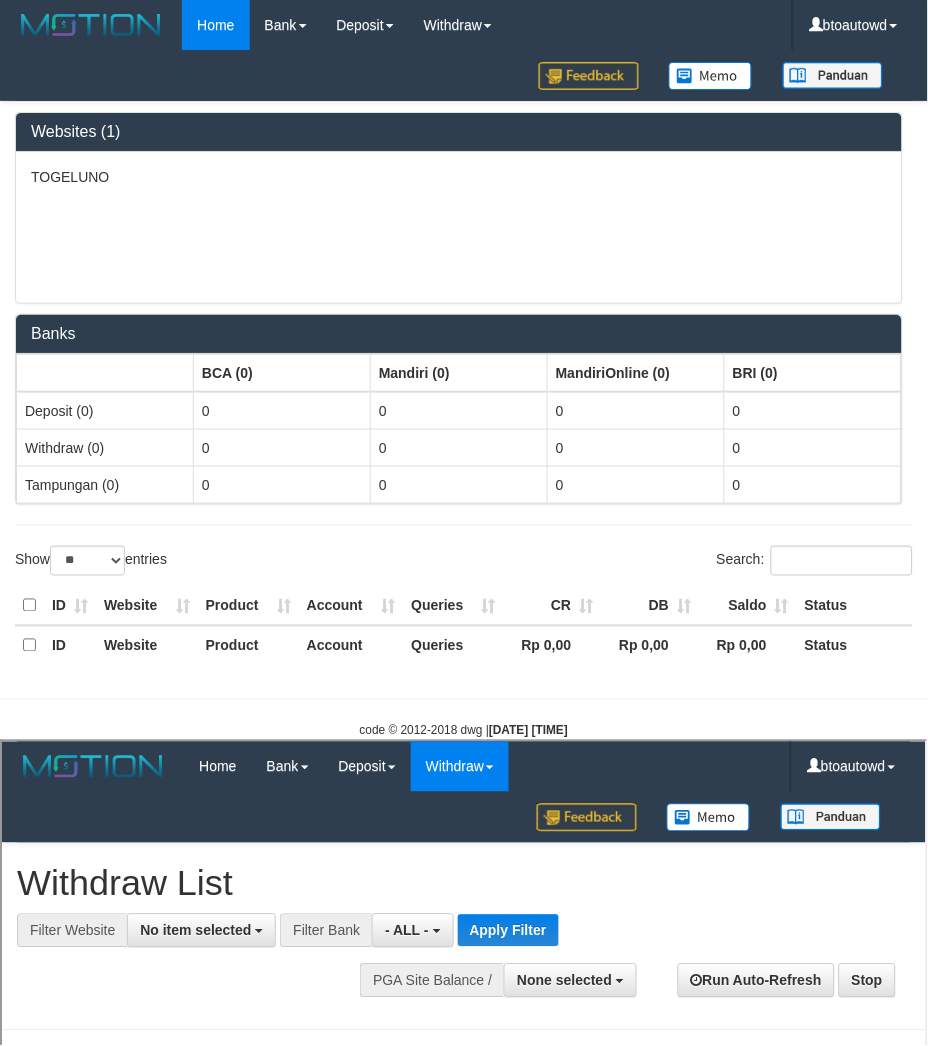 scroll, scrollTop: 0, scrollLeft: 0, axis: both 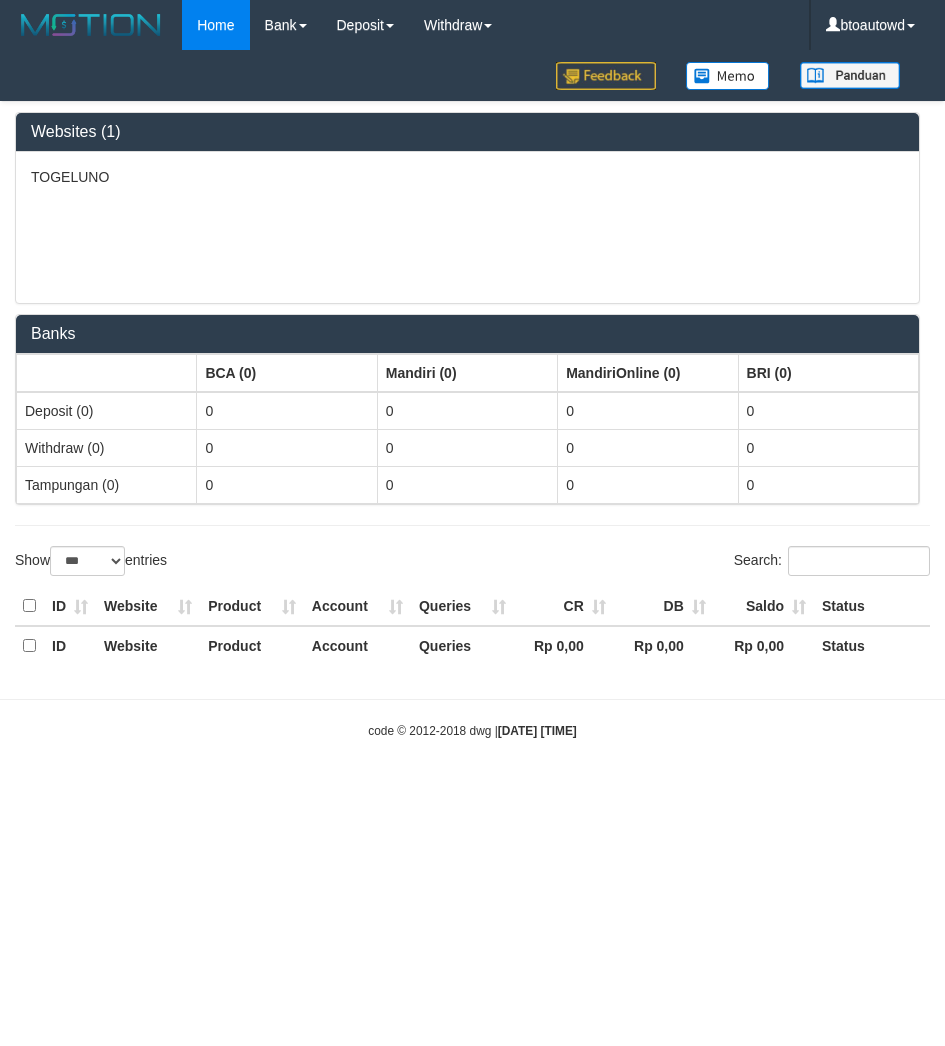 select on "***" 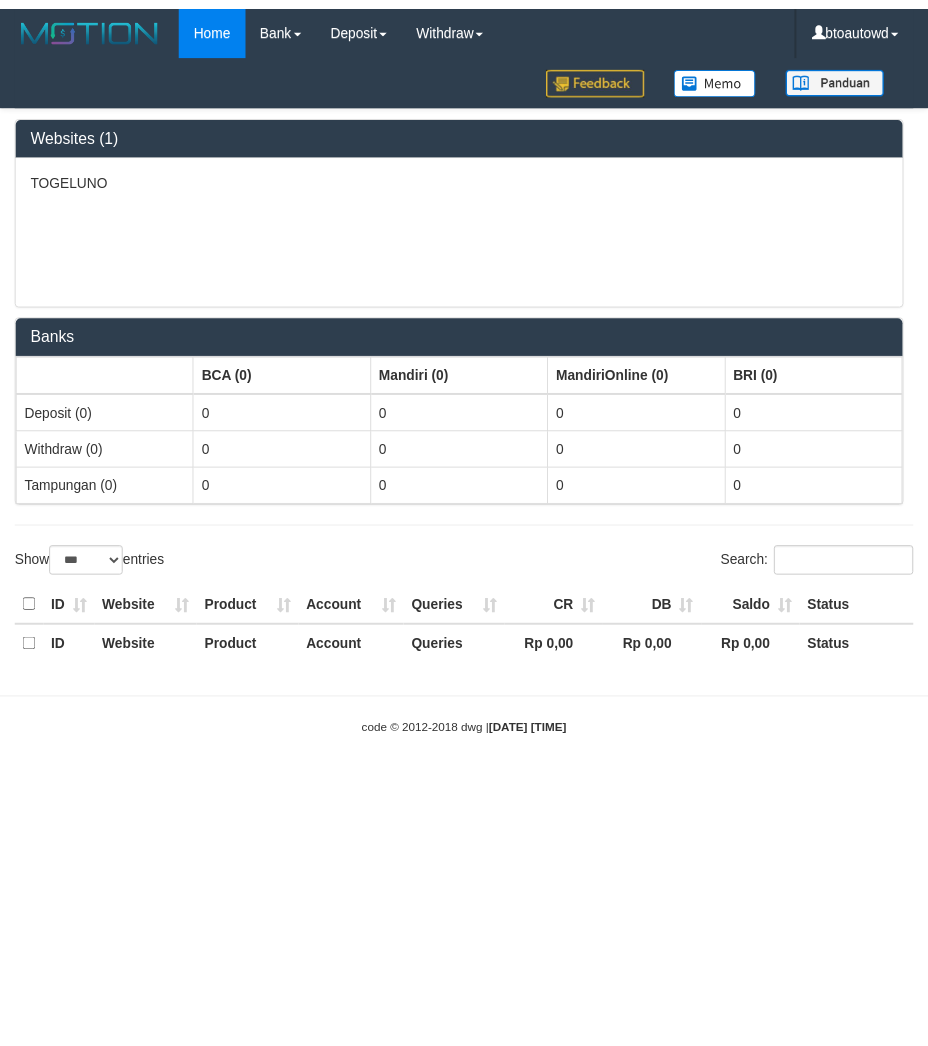 scroll, scrollTop: 0, scrollLeft: 0, axis: both 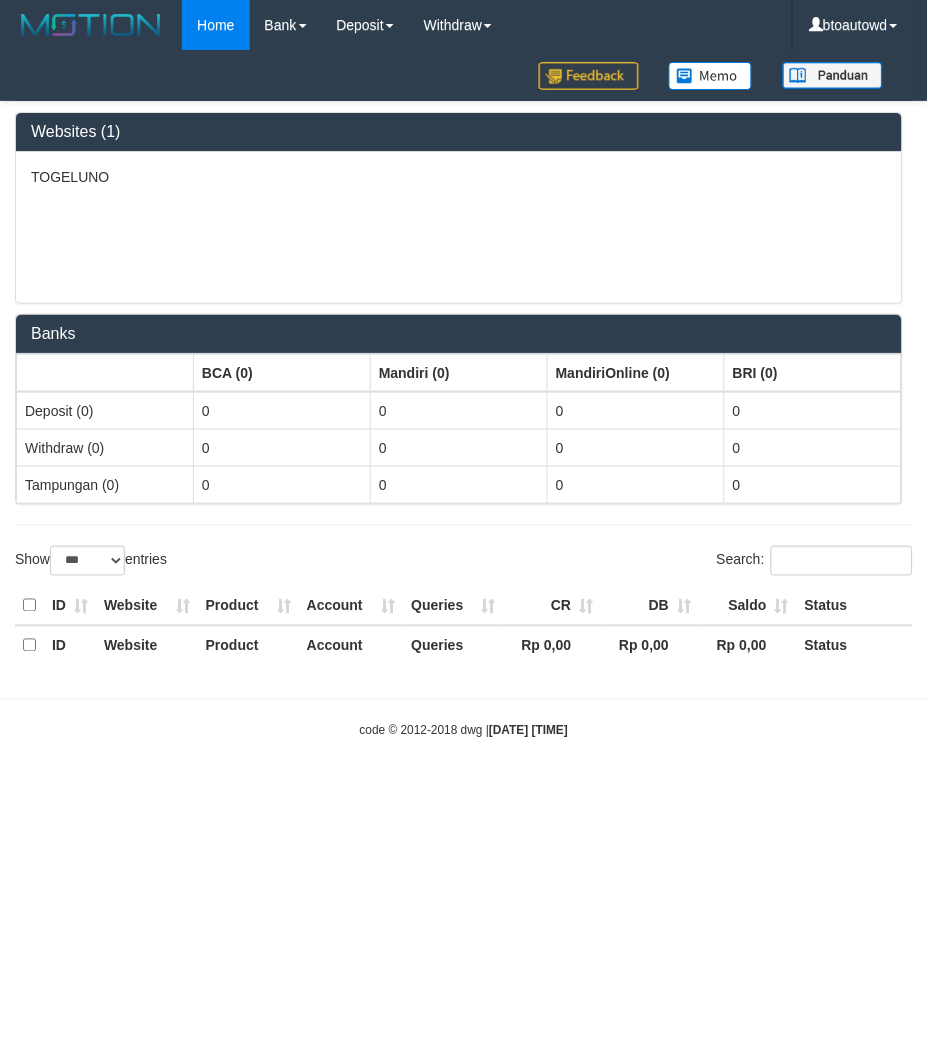 select on "**" 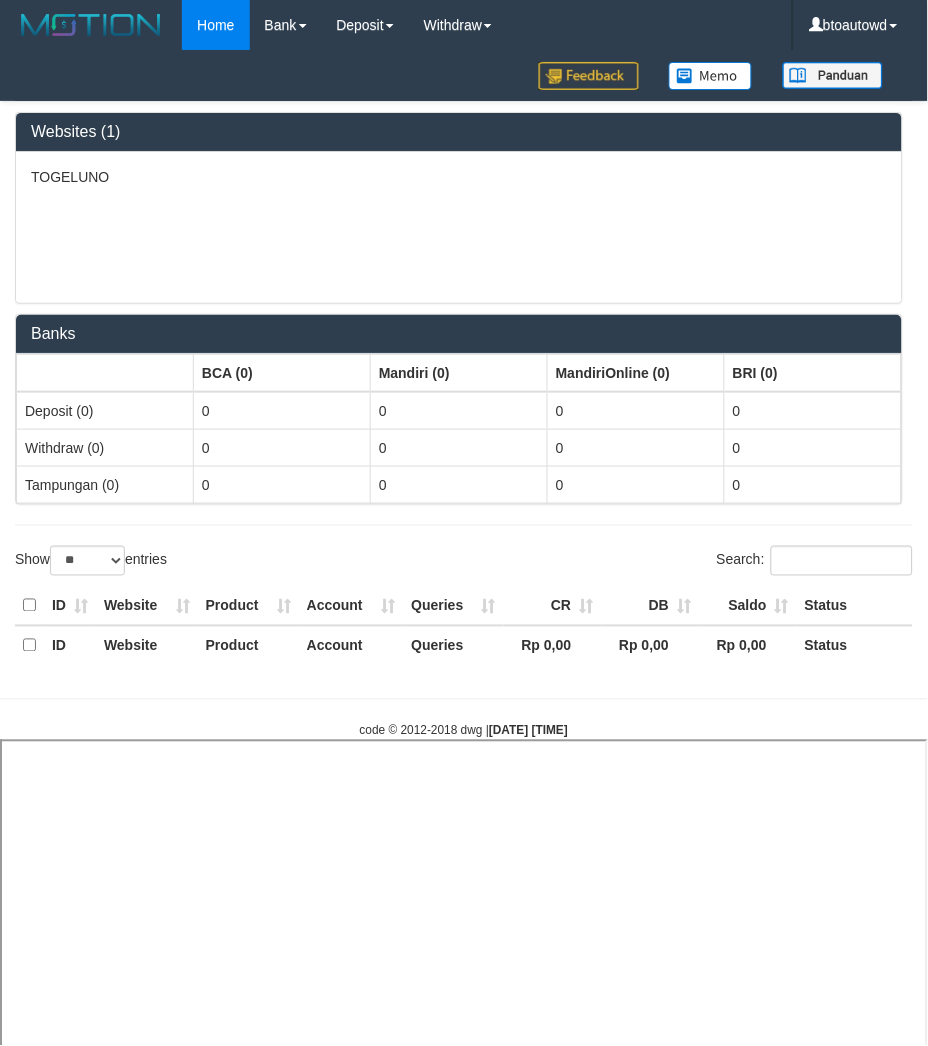 select 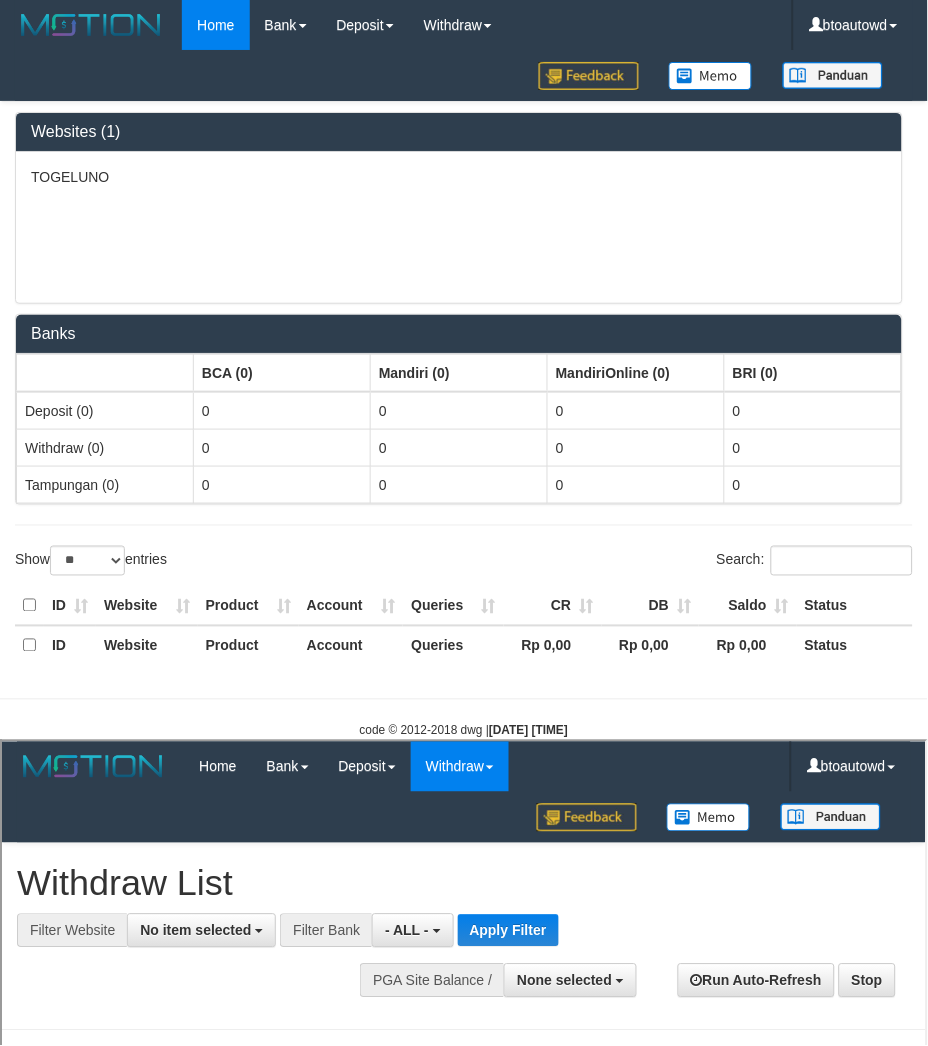 scroll, scrollTop: 0, scrollLeft: 0, axis: both 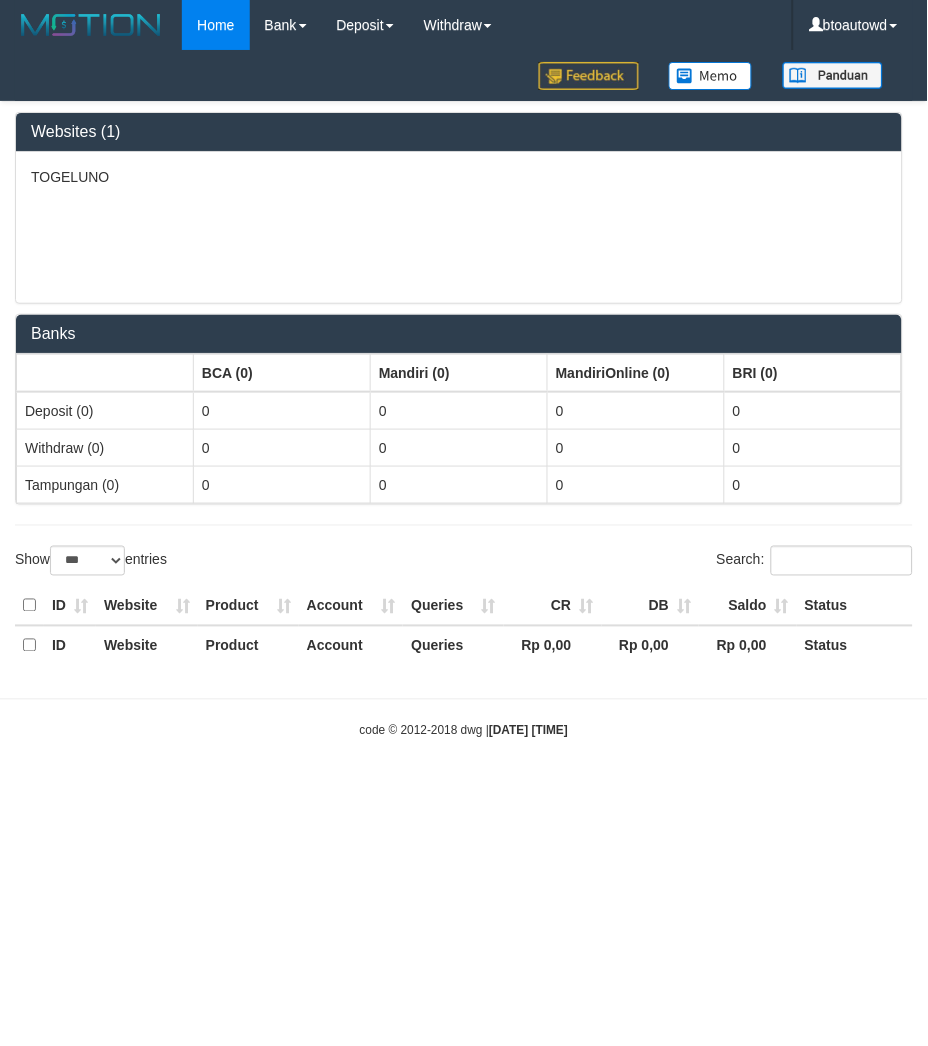 select on "**" 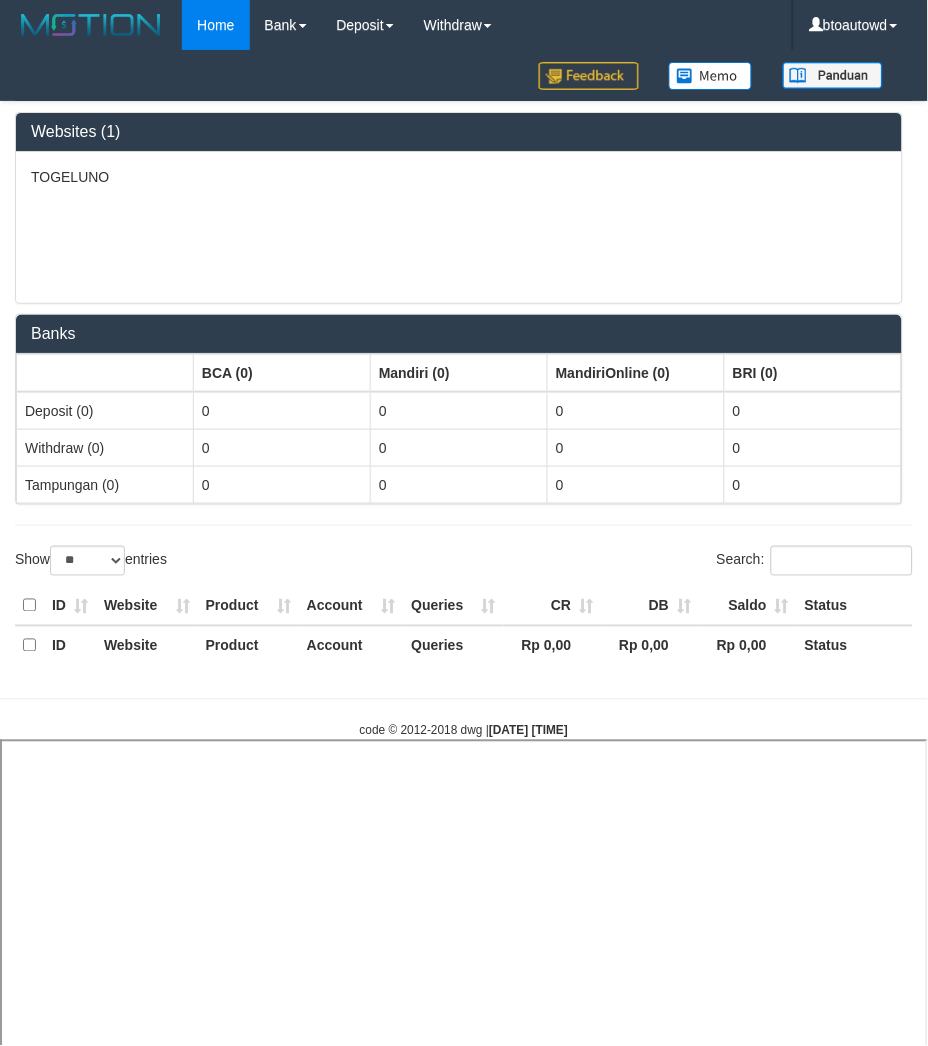 select 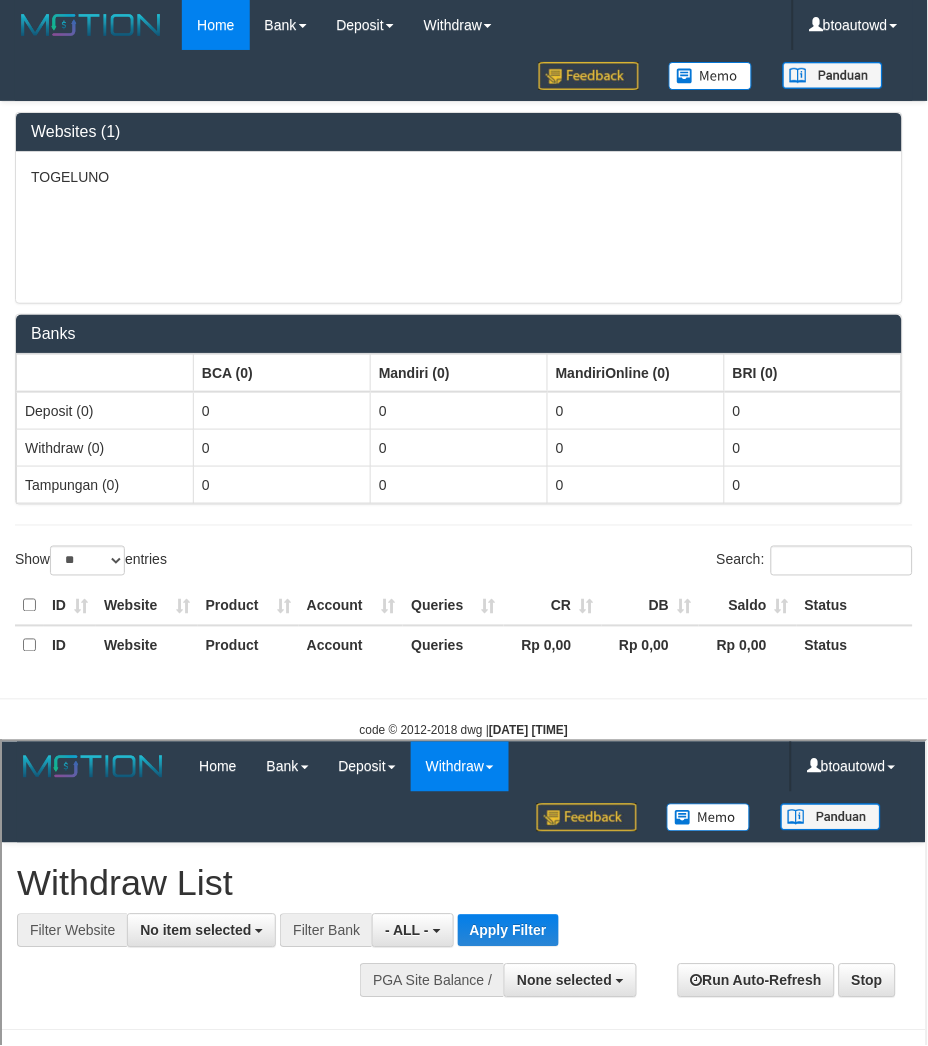 scroll, scrollTop: 0, scrollLeft: 0, axis: both 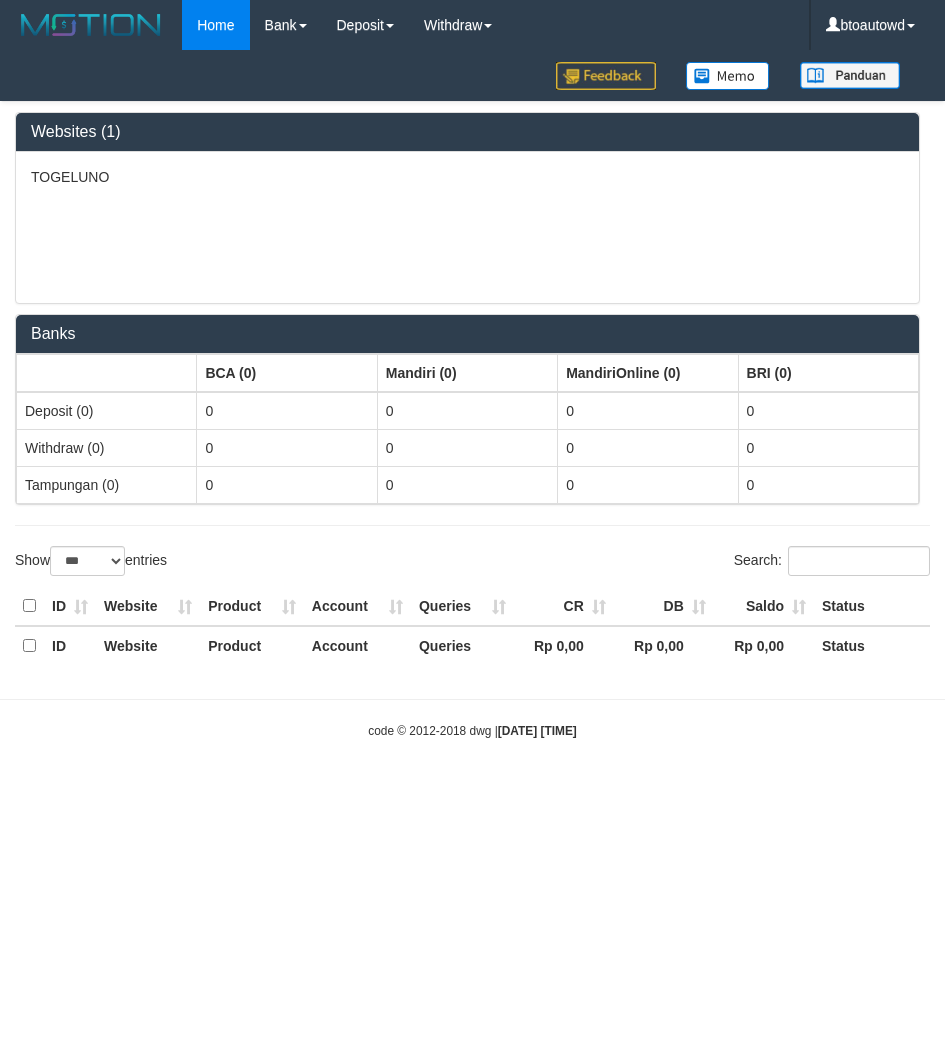 select on "***" 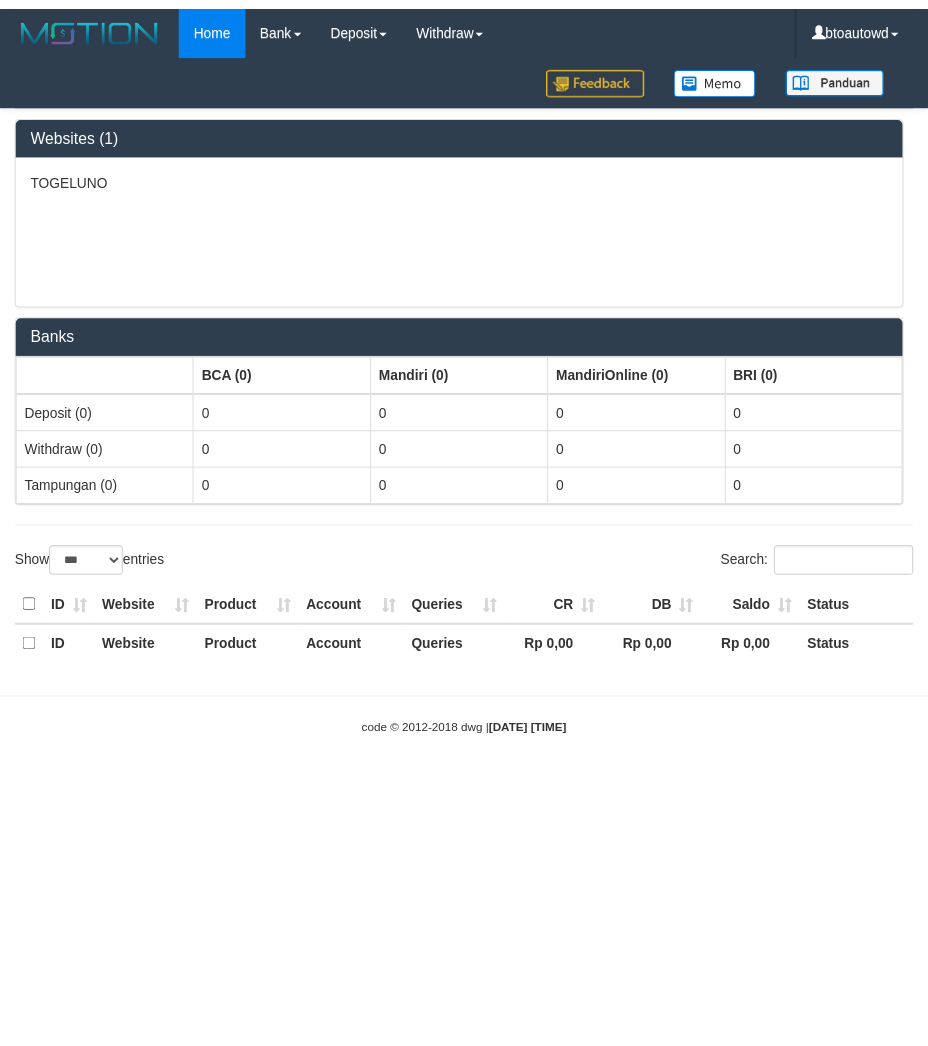 scroll, scrollTop: 0, scrollLeft: 0, axis: both 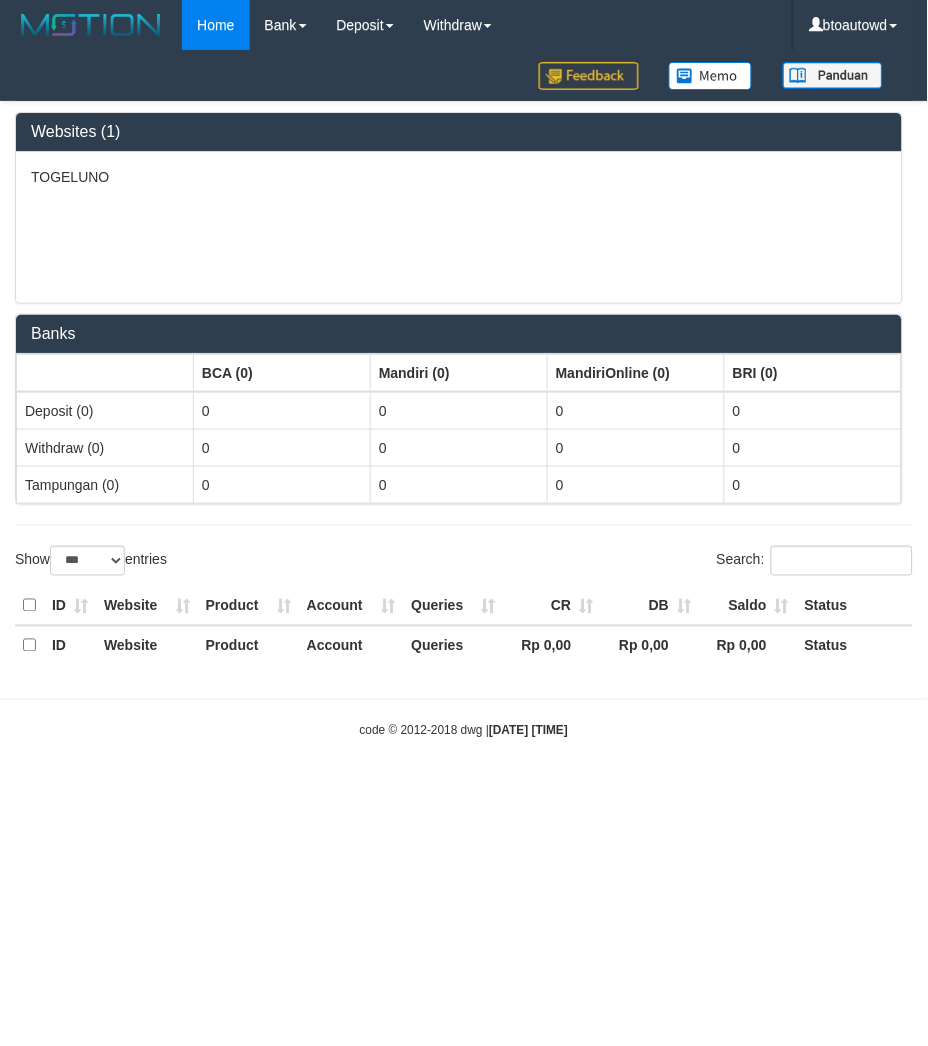 select on "**" 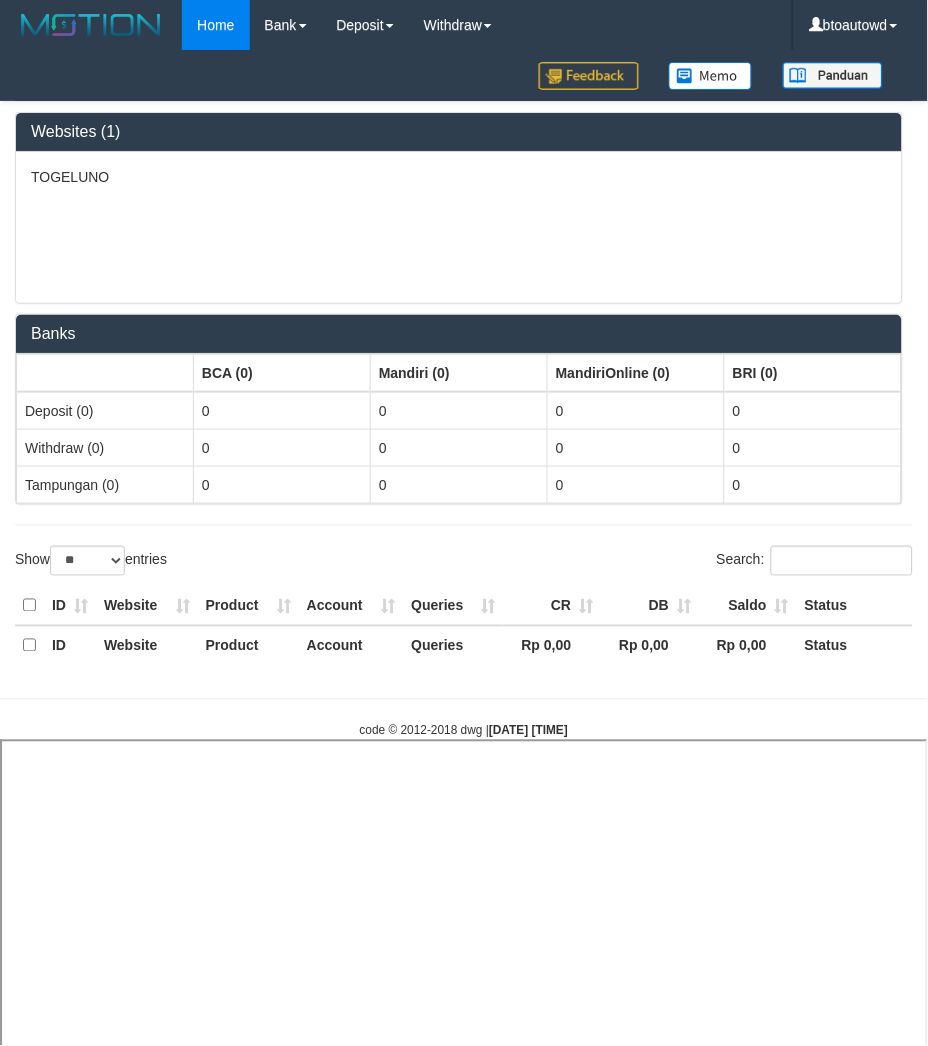 select 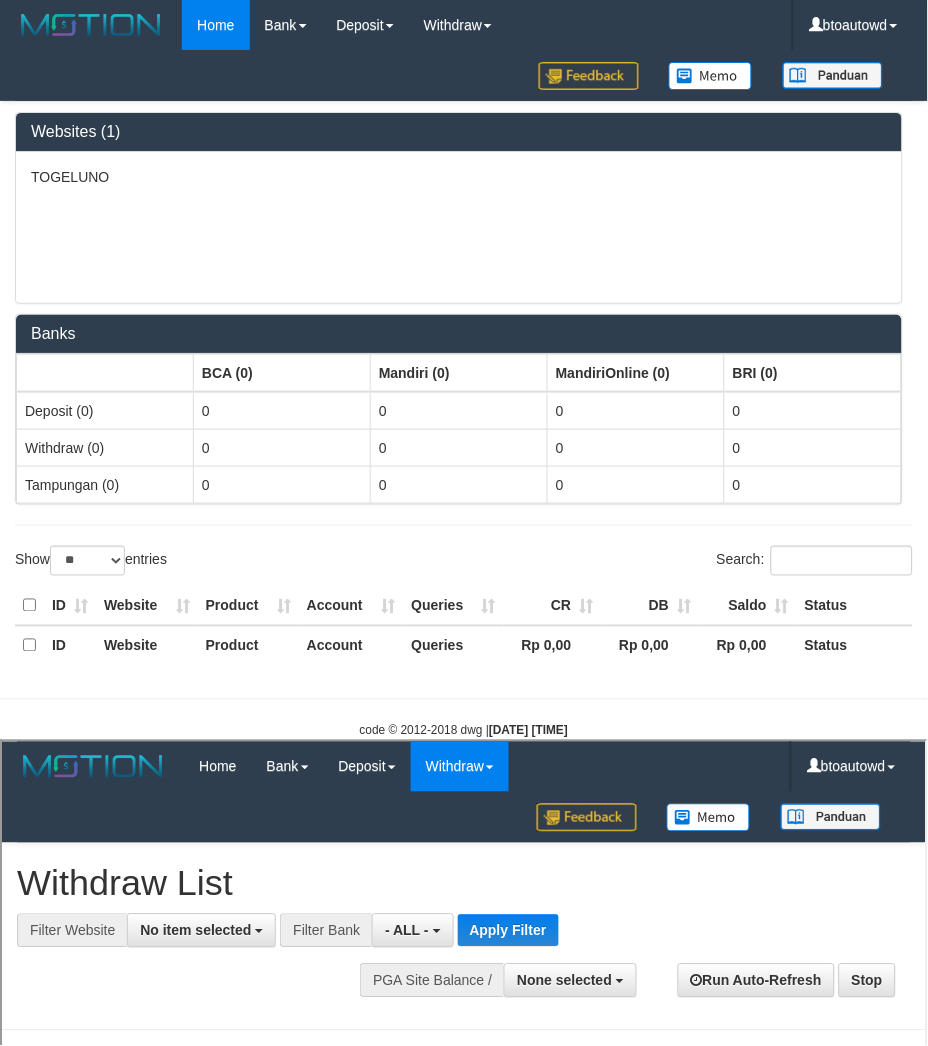 scroll, scrollTop: 0, scrollLeft: 0, axis: both 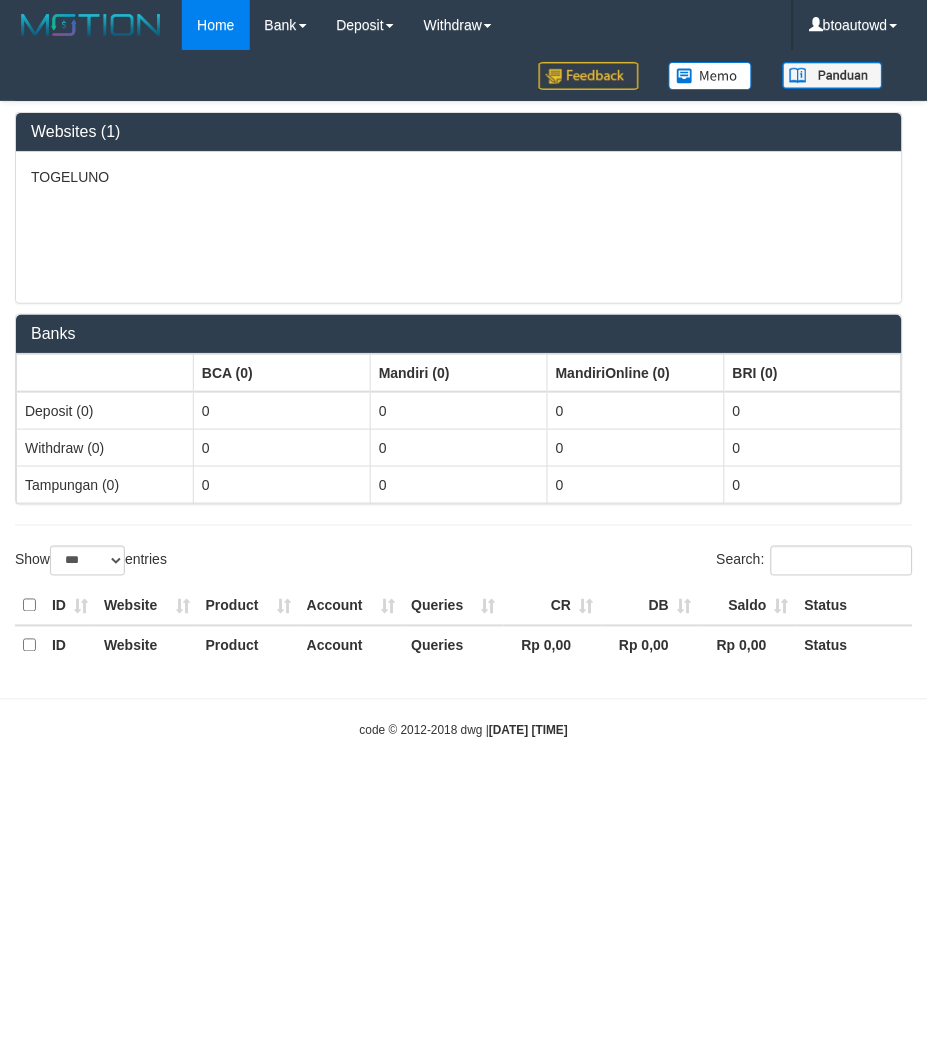 select on "**" 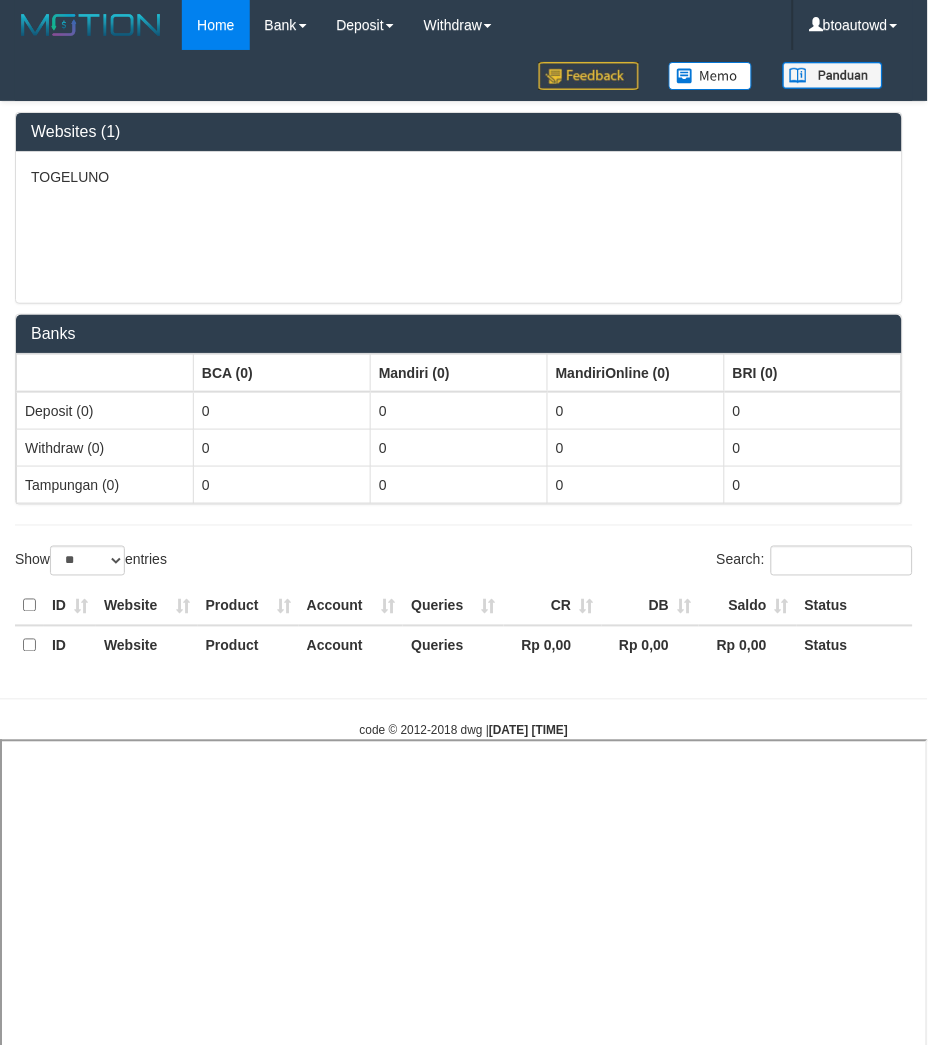 select 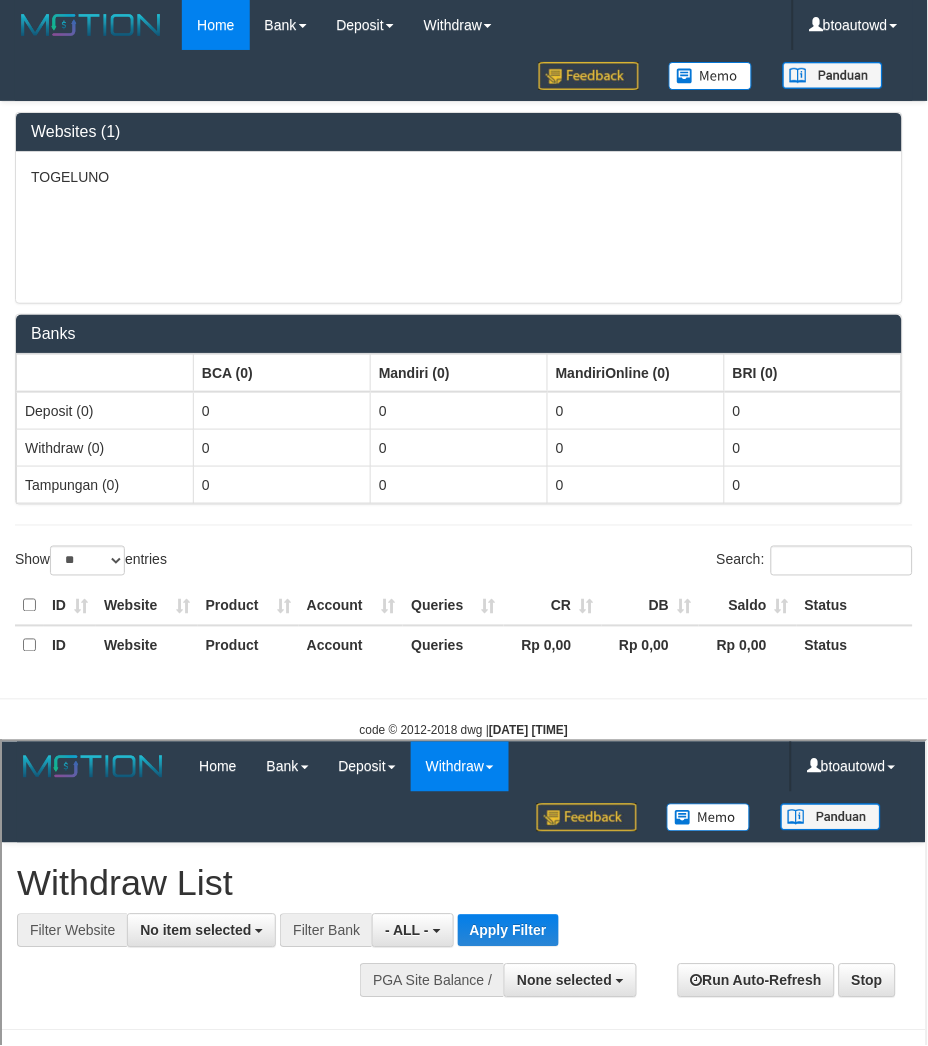scroll, scrollTop: 0, scrollLeft: 0, axis: both 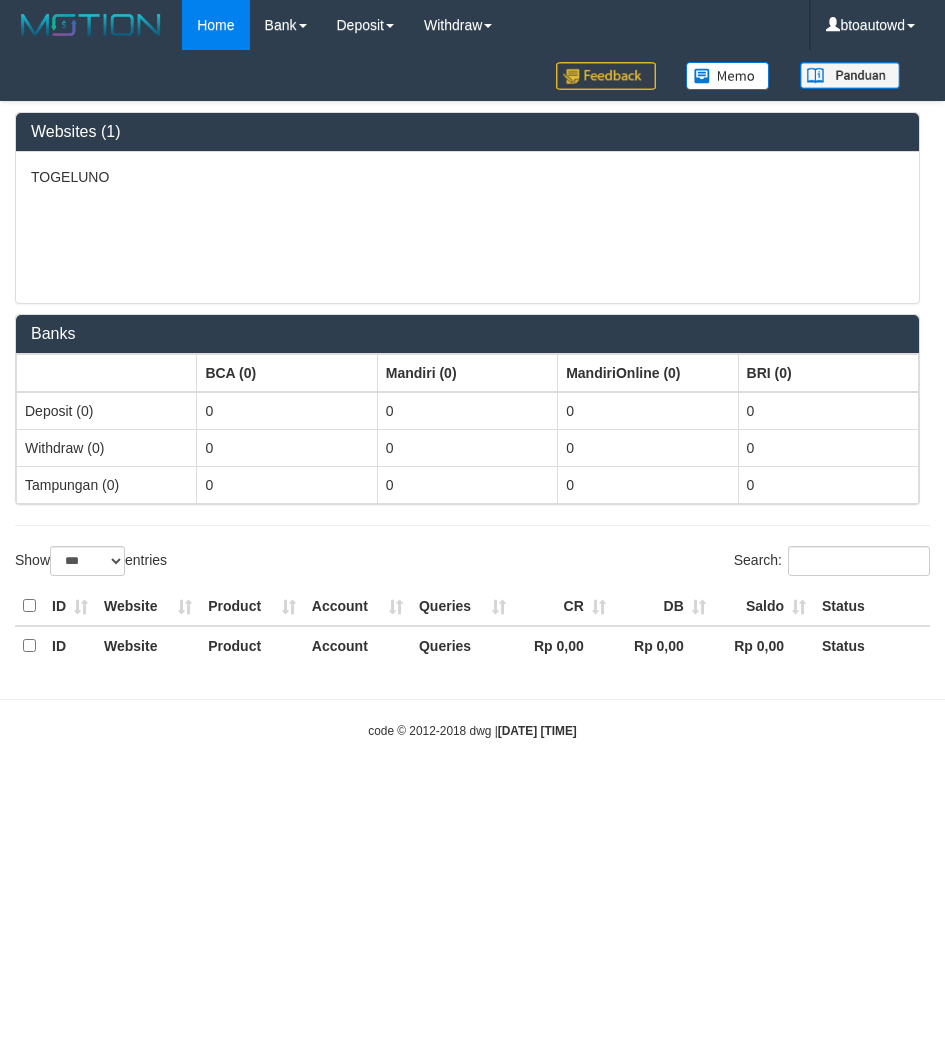 select on "***" 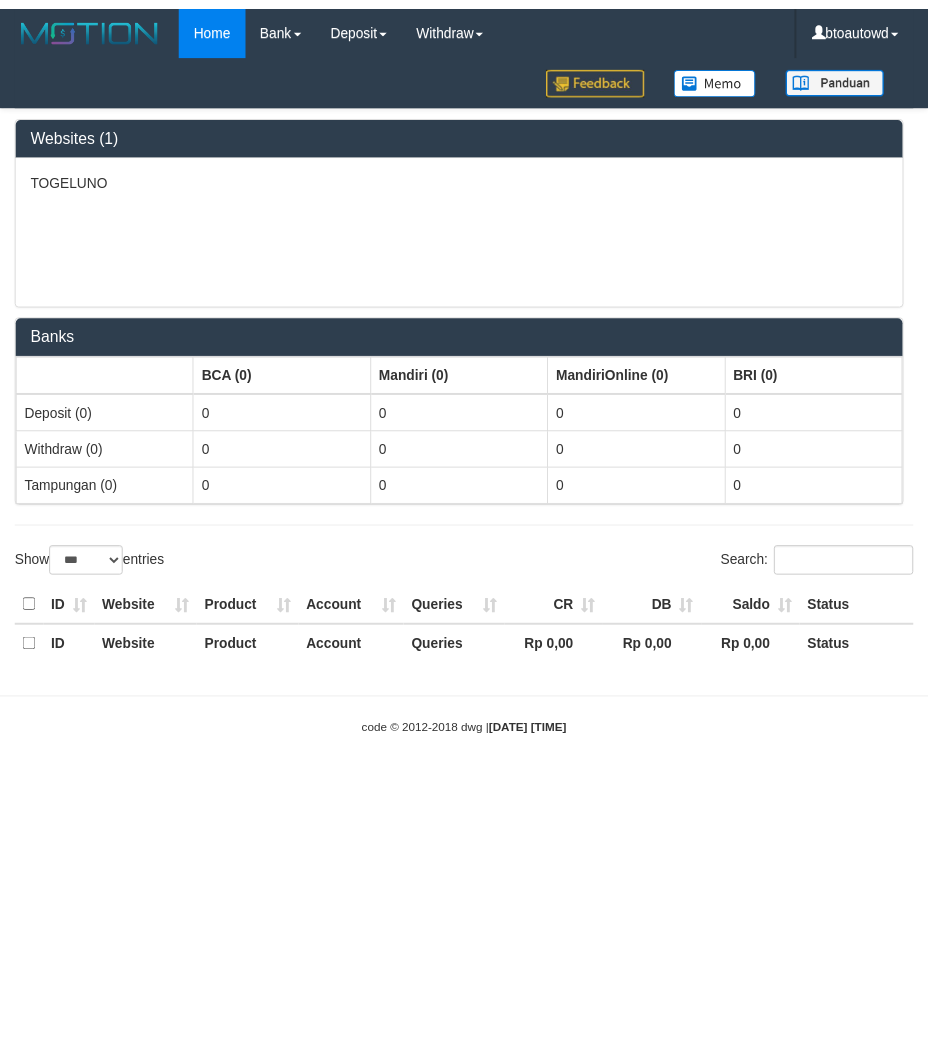 scroll, scrollTop: 0, scrollLeft: 0, axis: both 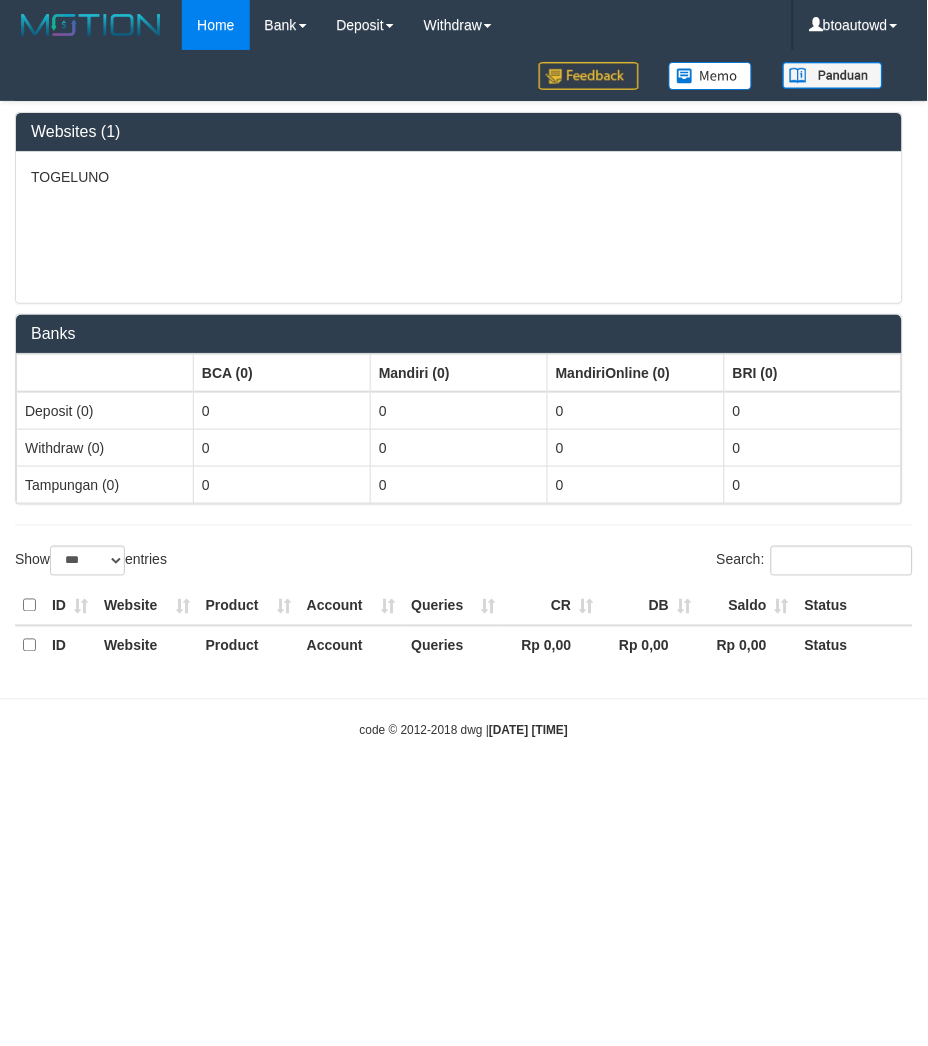 select on "**" 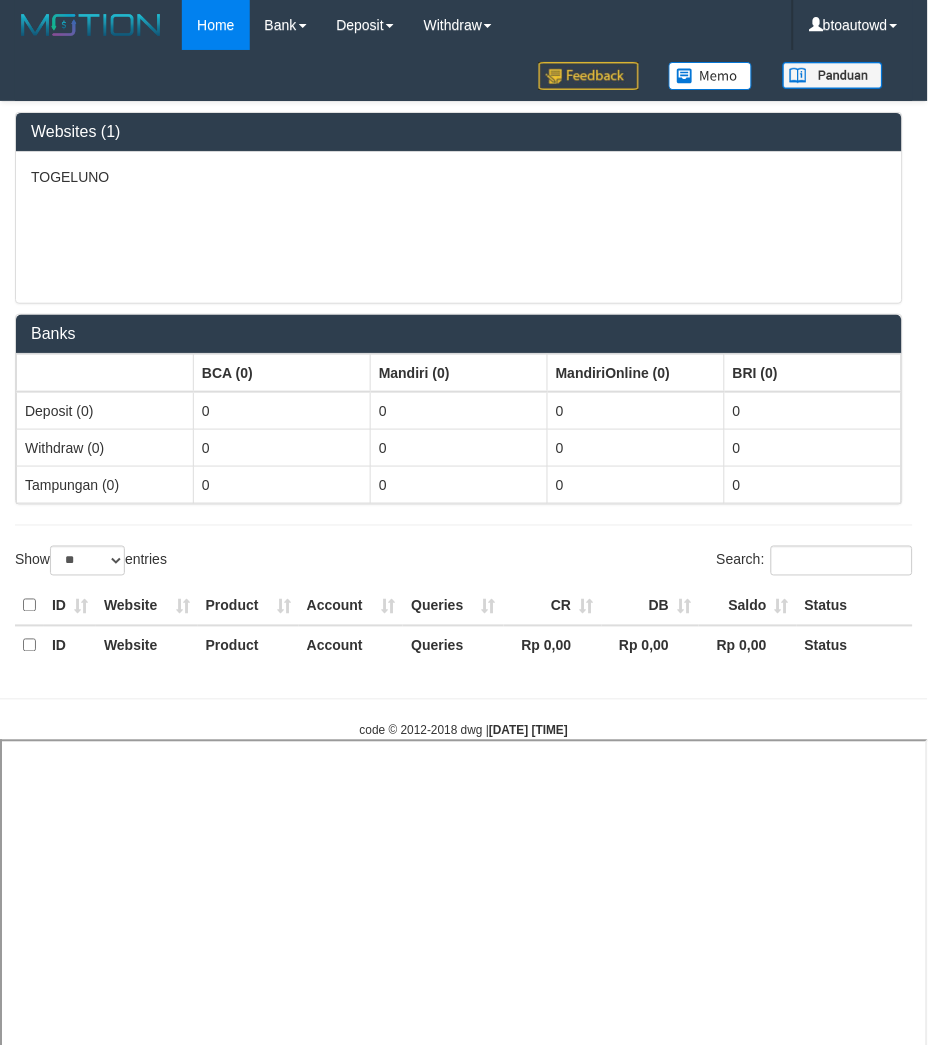 select 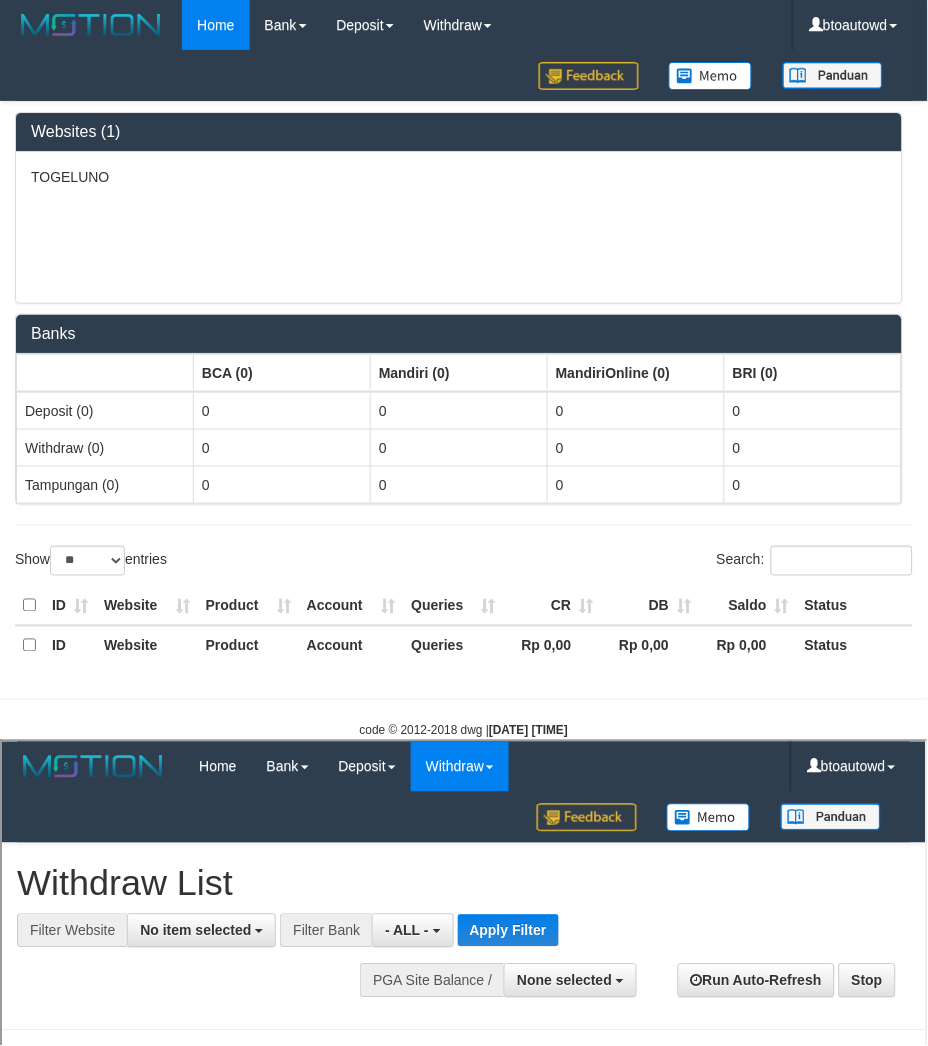 scroll, scrollTop: 0, scrollLeft: 0, axis: both 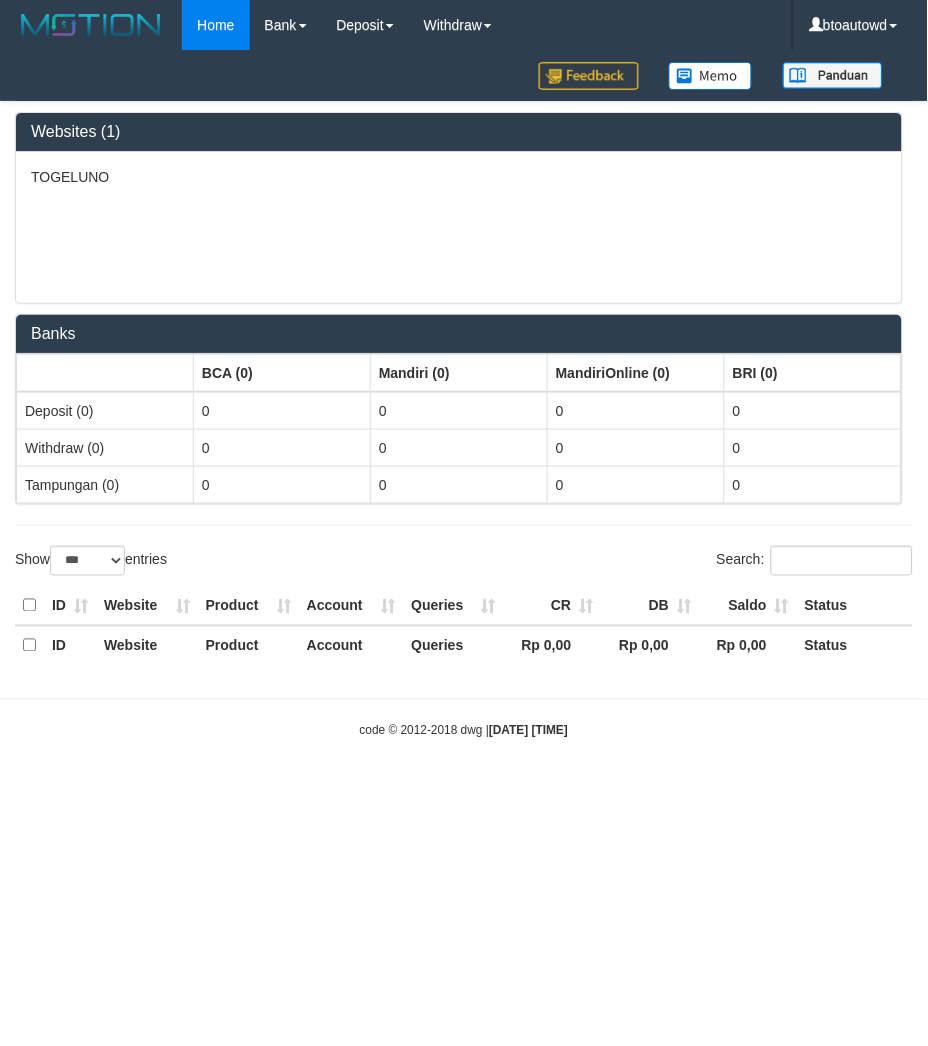 select on "**" 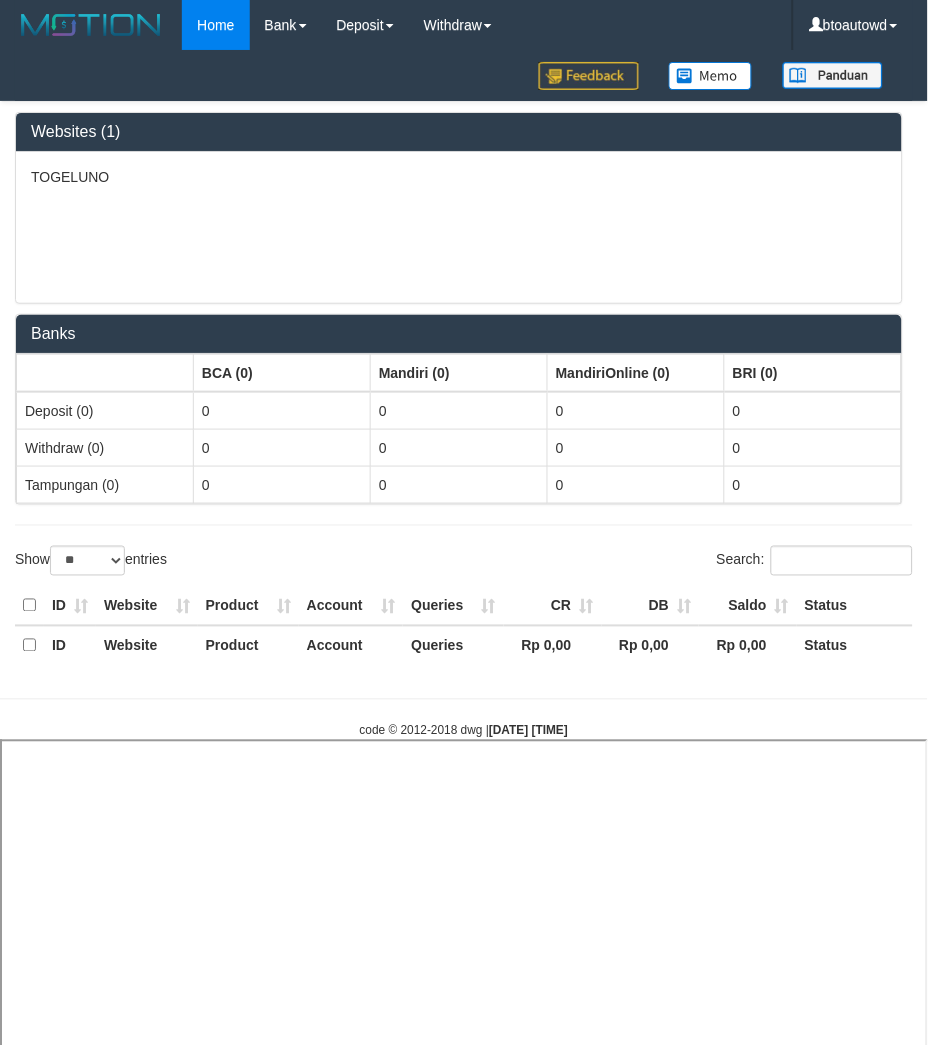 select 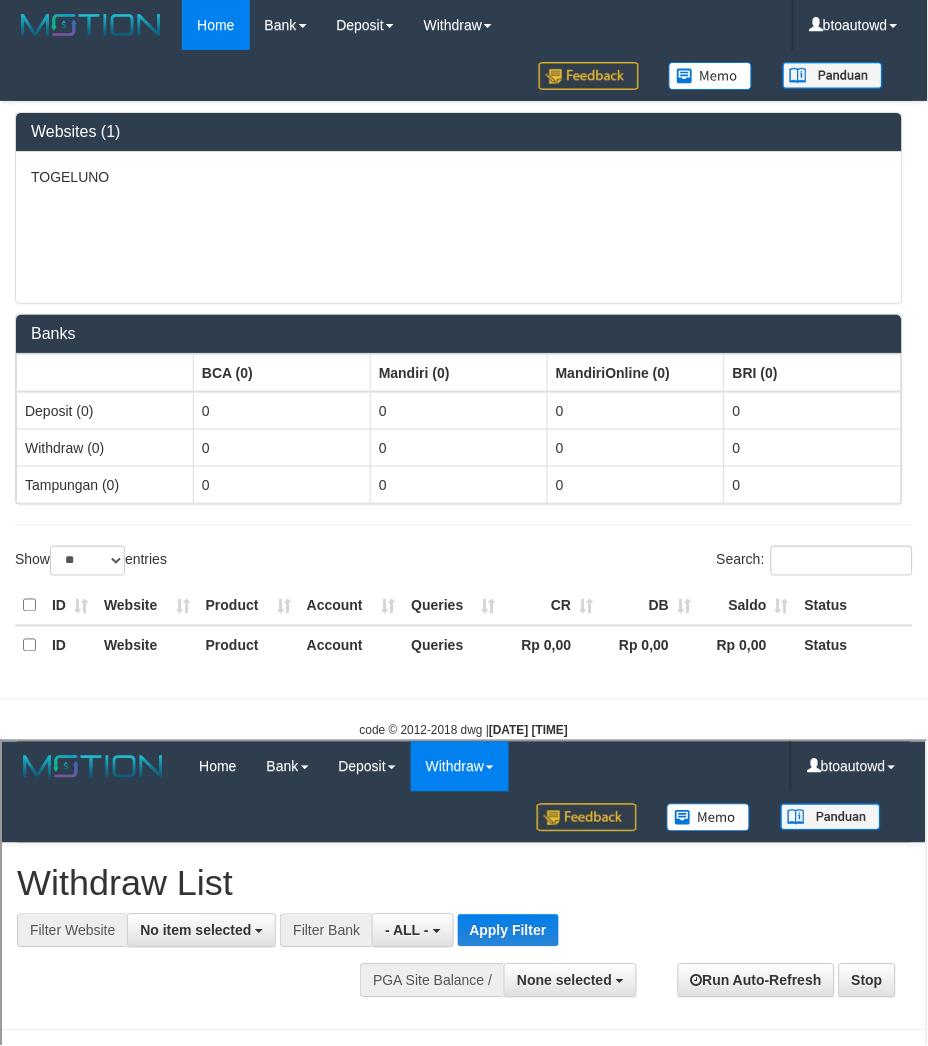 scroll, scrollTop: 0, scrollLeft: 0, axis: both 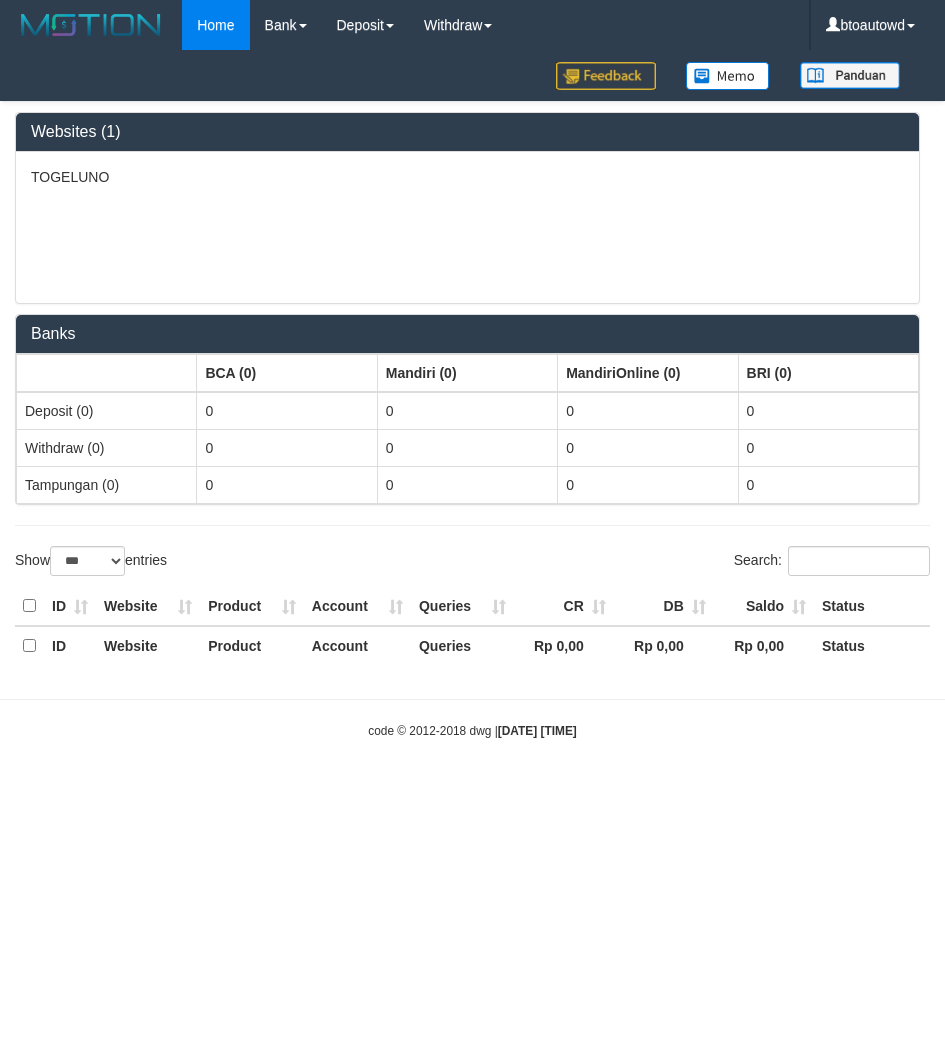 select on "***" 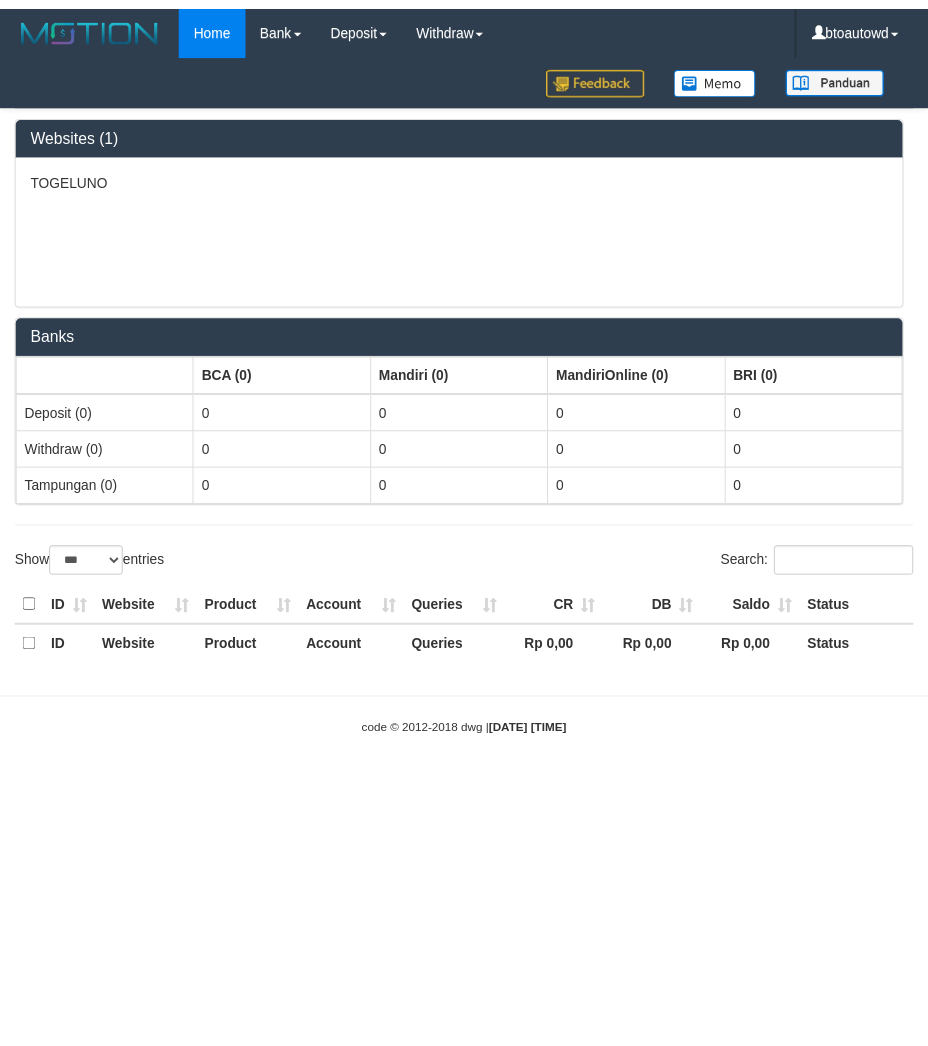 scroll, scrollTop: 0, scrollLeft: 0, axis: both 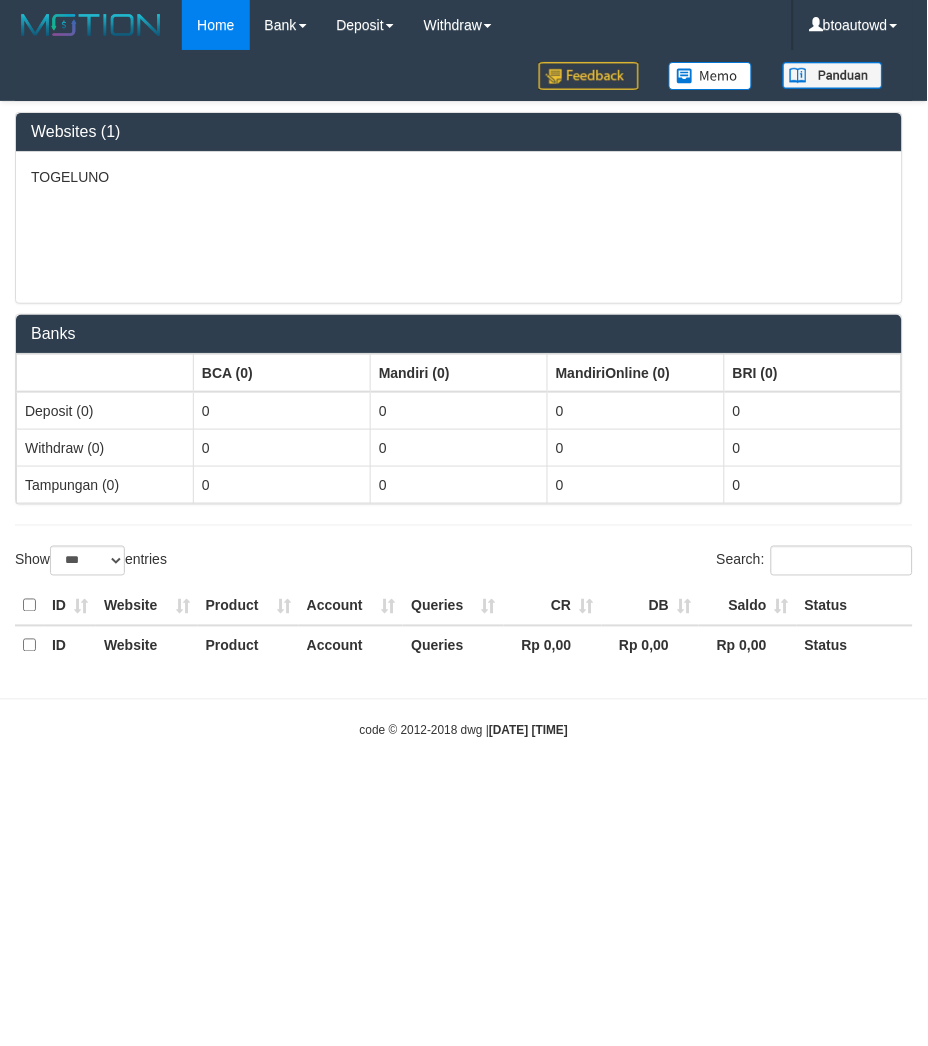 select on "**" 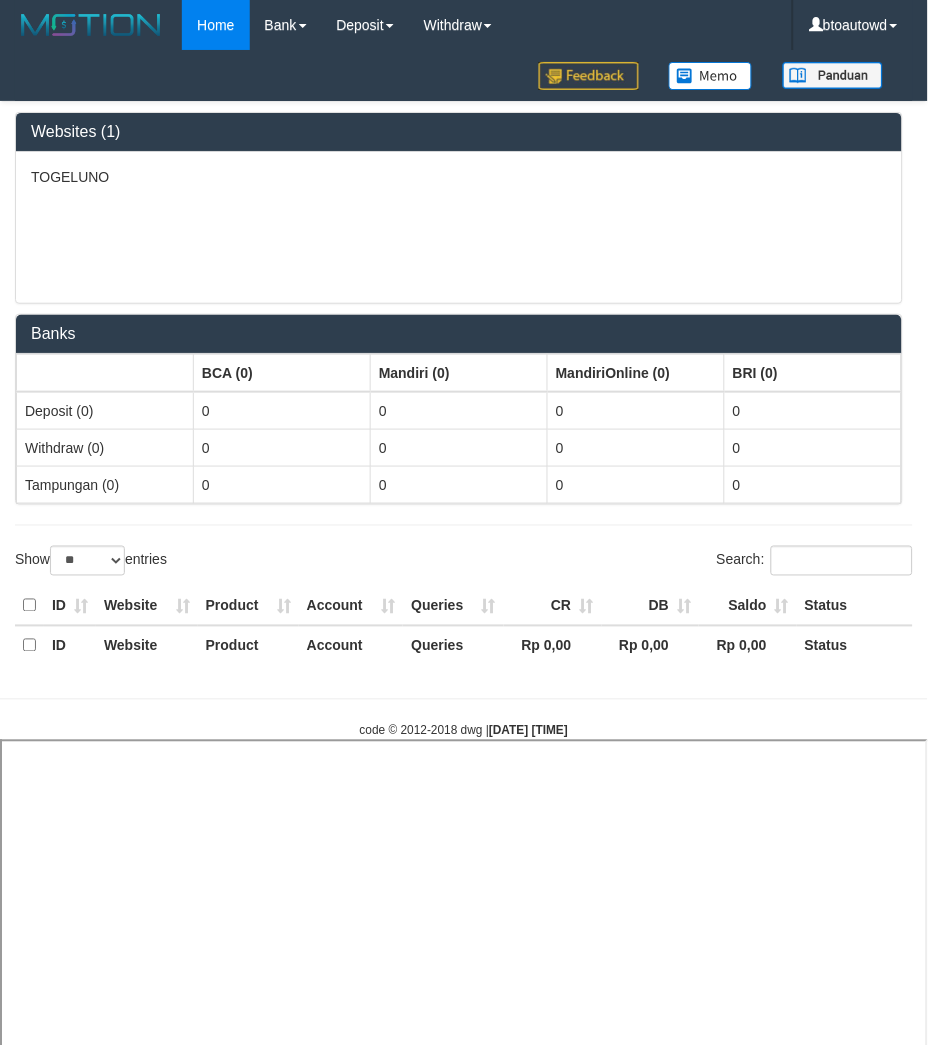 select 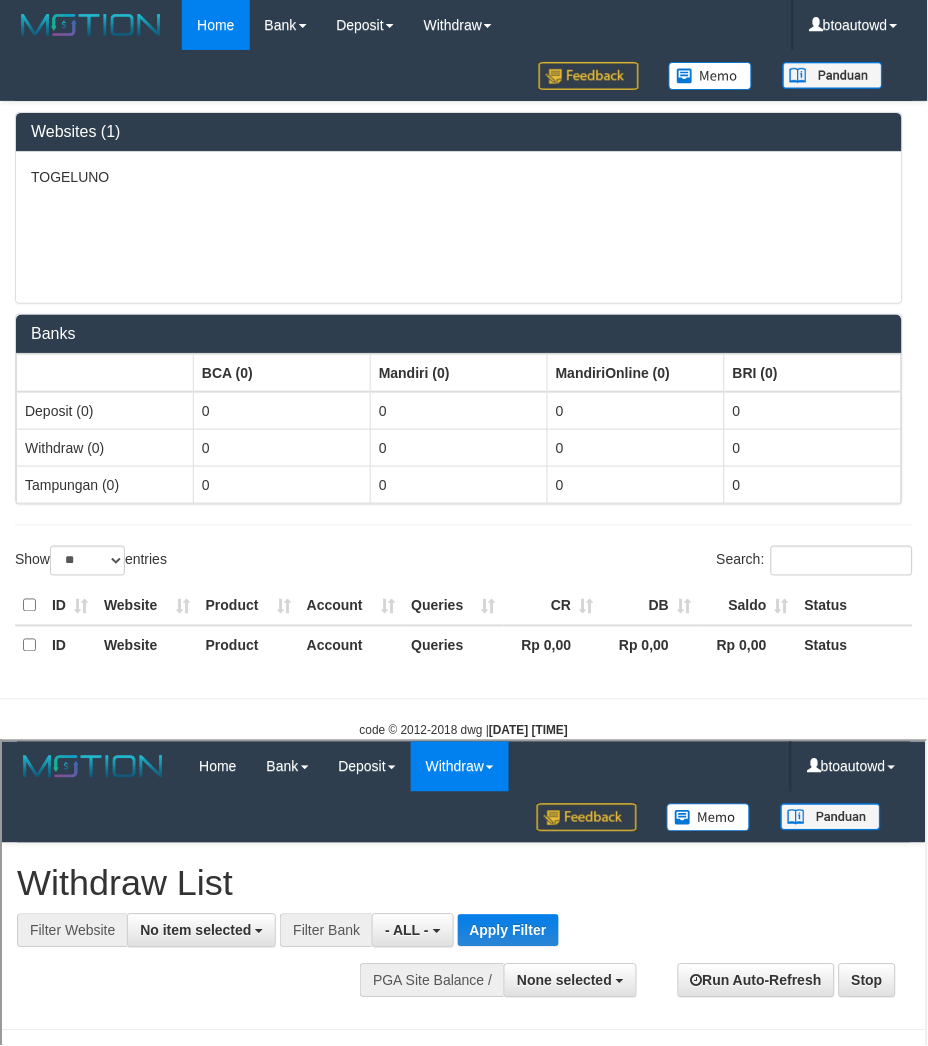scroll, scrollTop: 0, scrollLeft: 0, axis: both 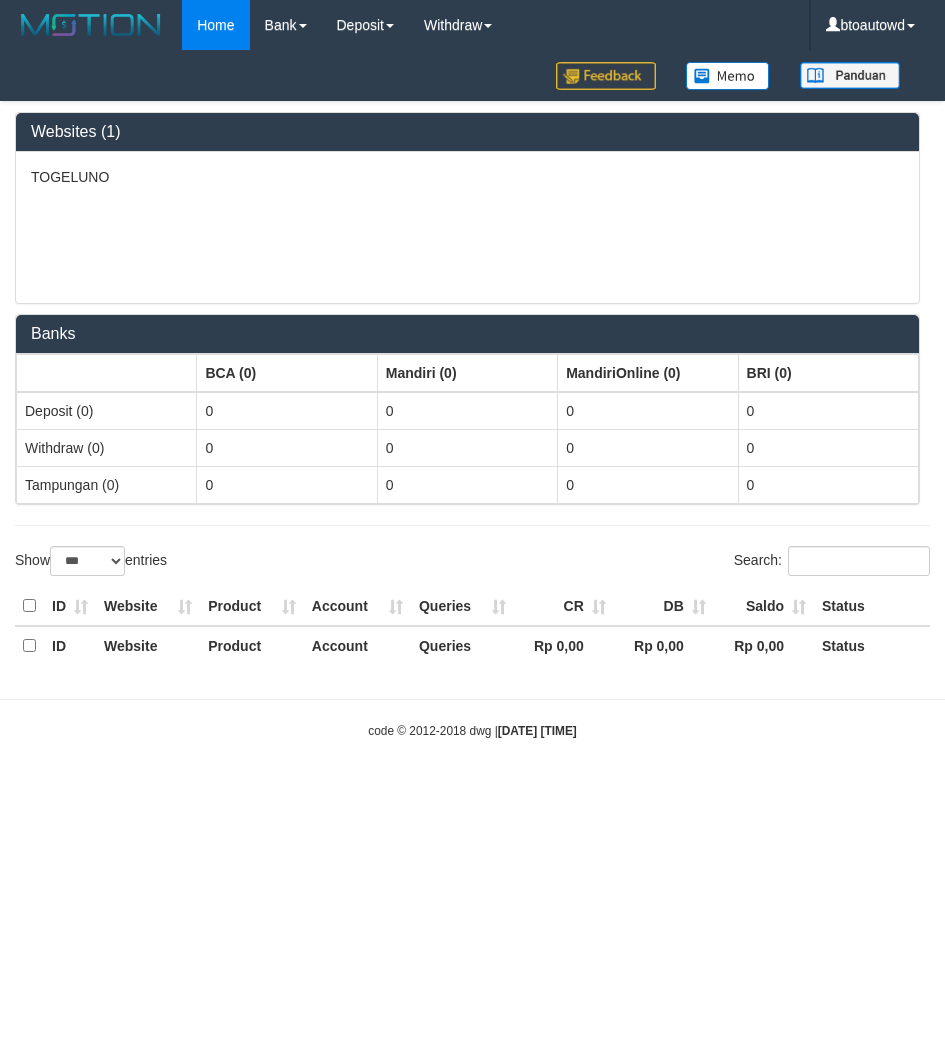 select on "***" 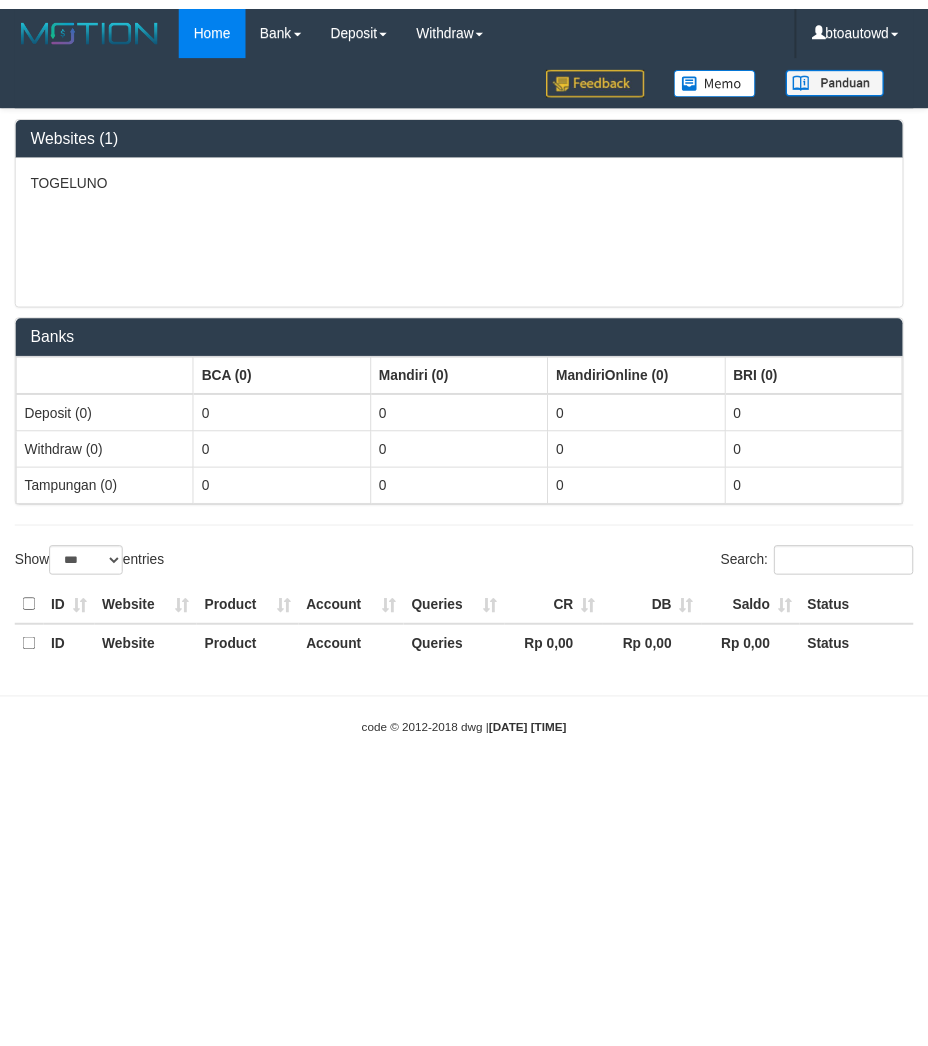 scroll, scrollTop: 0, scrollLeft: 0, axis: both 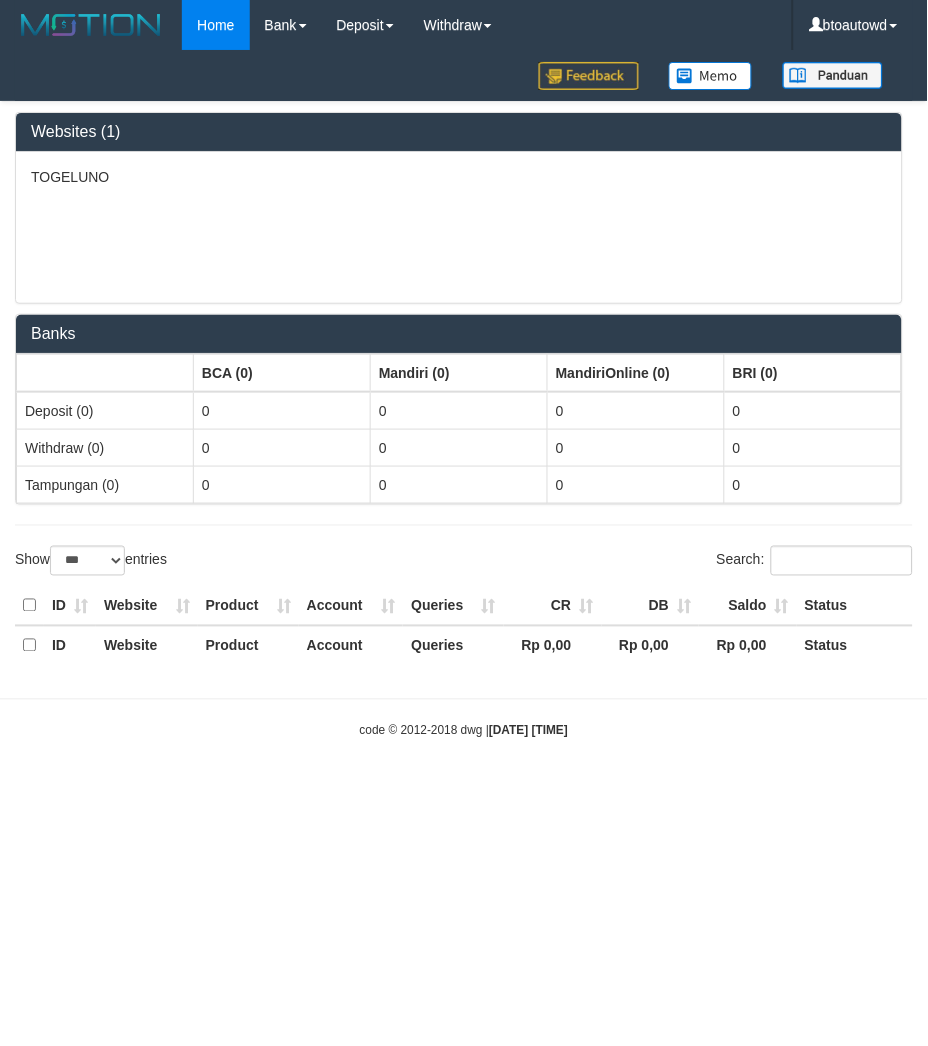 select on "**" 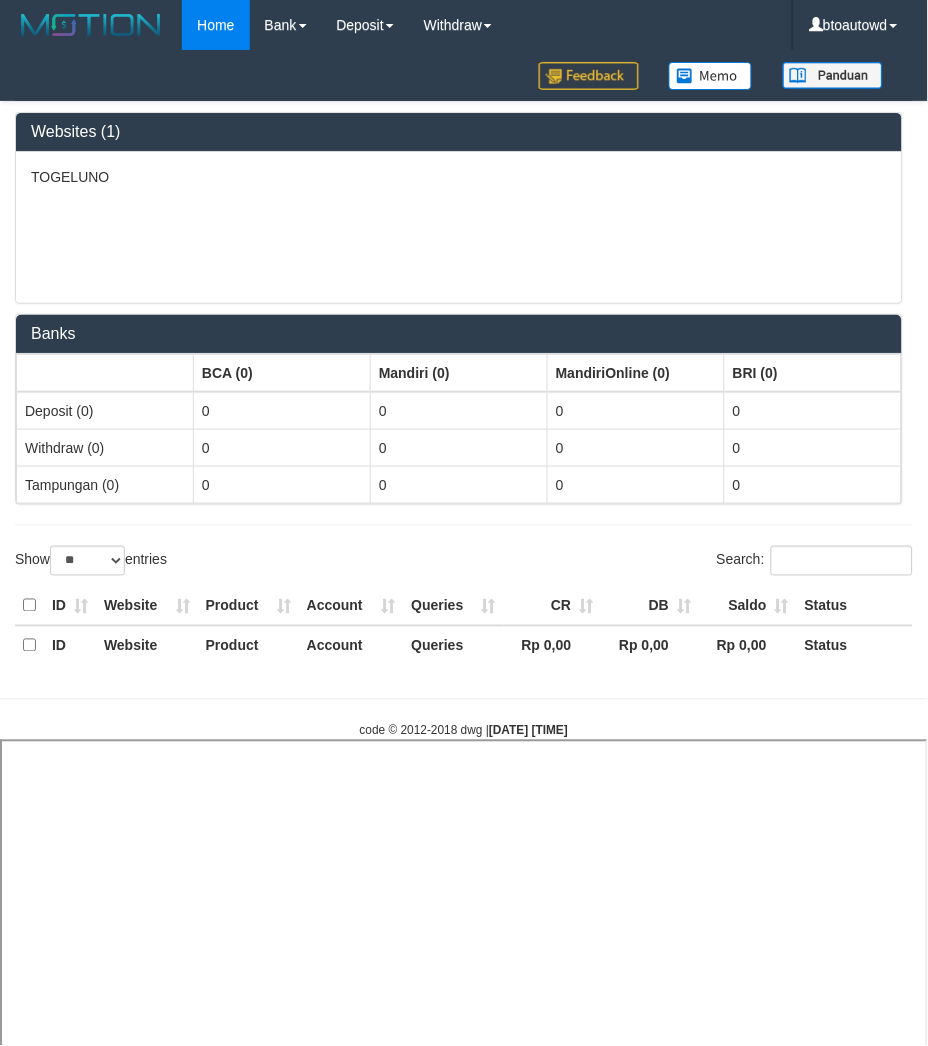 select 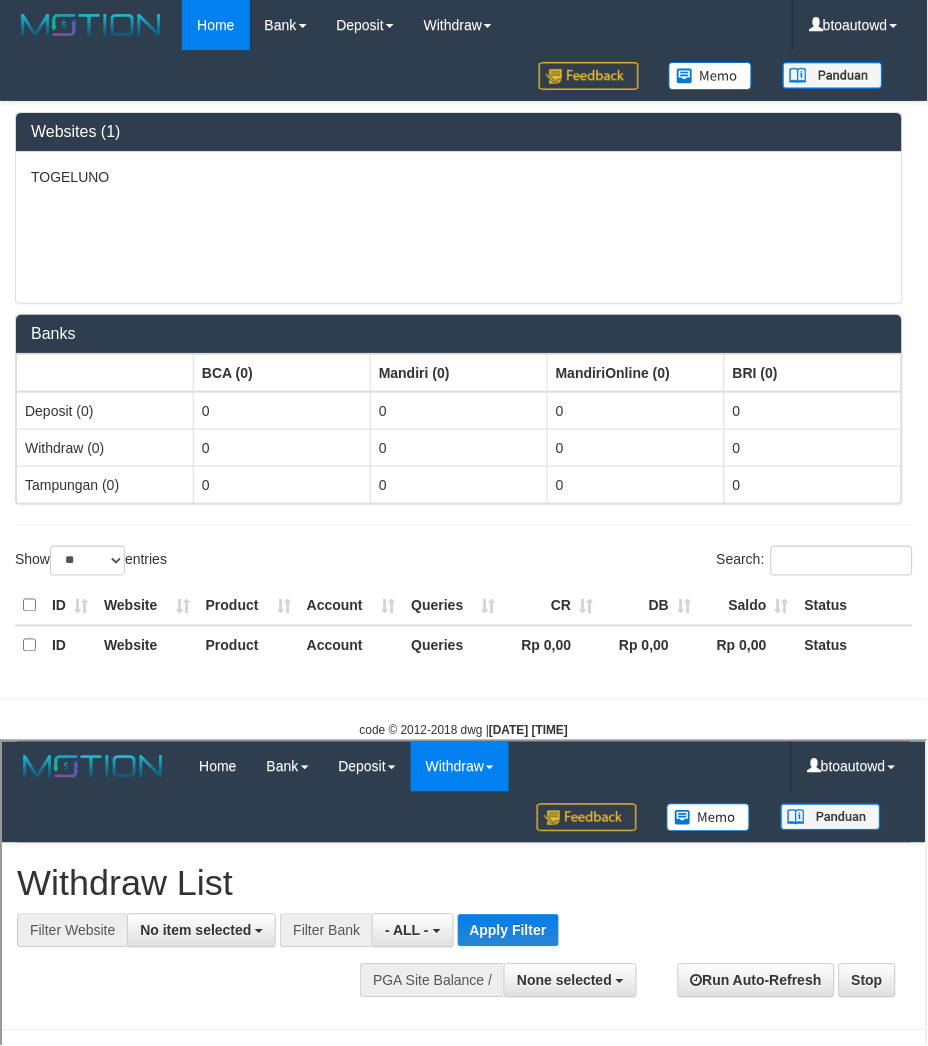 scroll, scrollTop: 0, scrollLeft: 0, axis: both 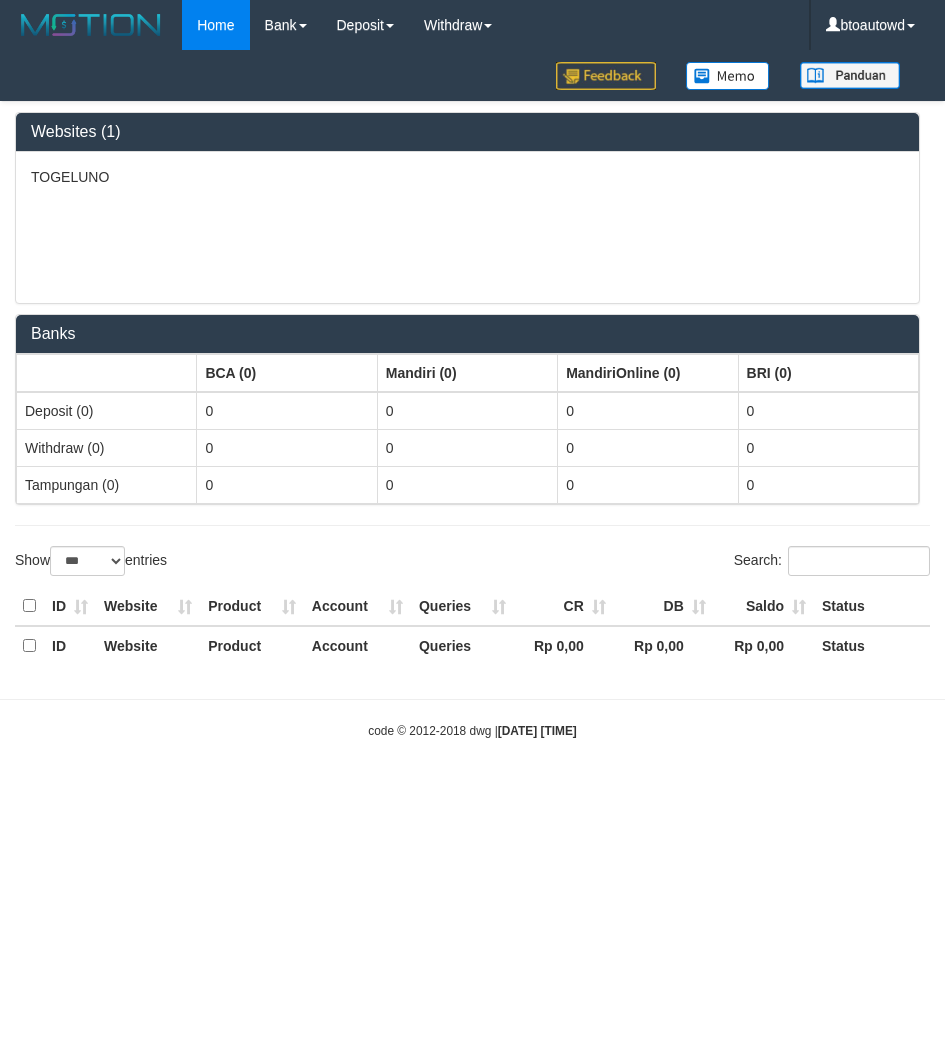 select on "***" 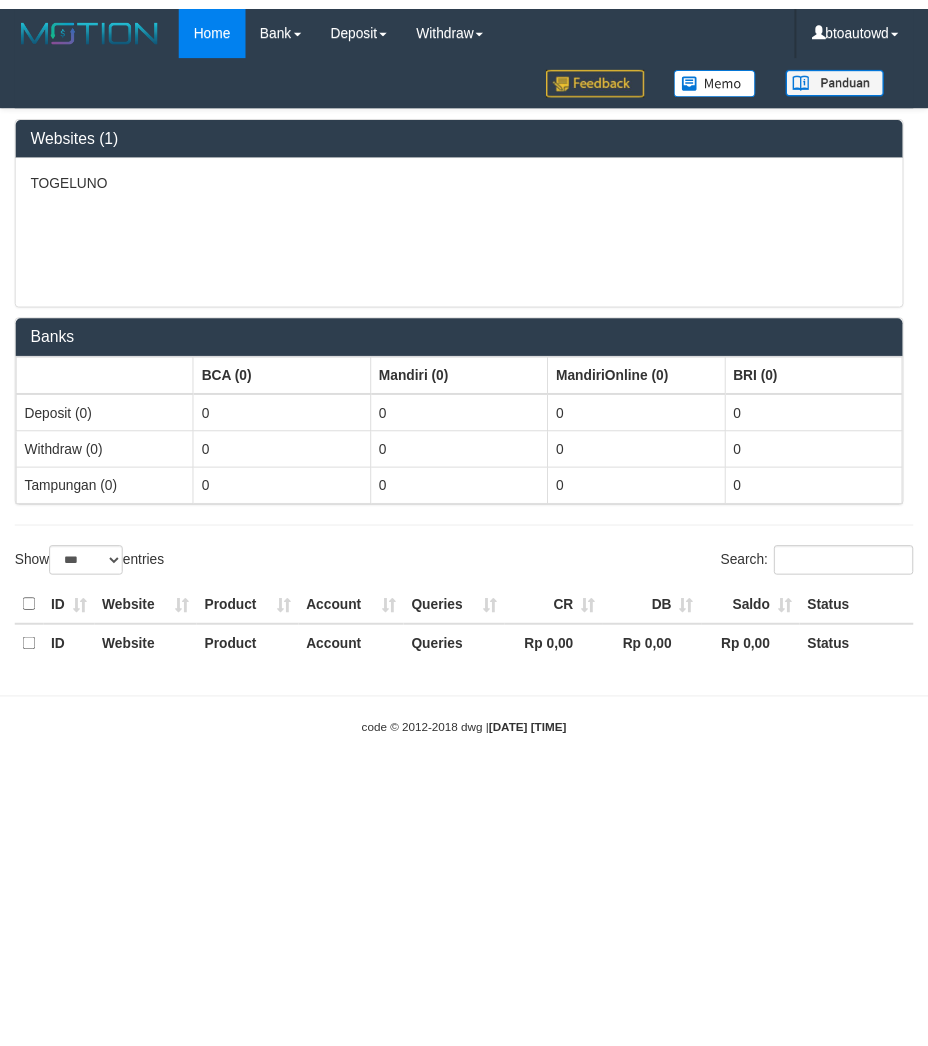 scroll, scrollTop: 0, scrollLeft: 0, axis: both 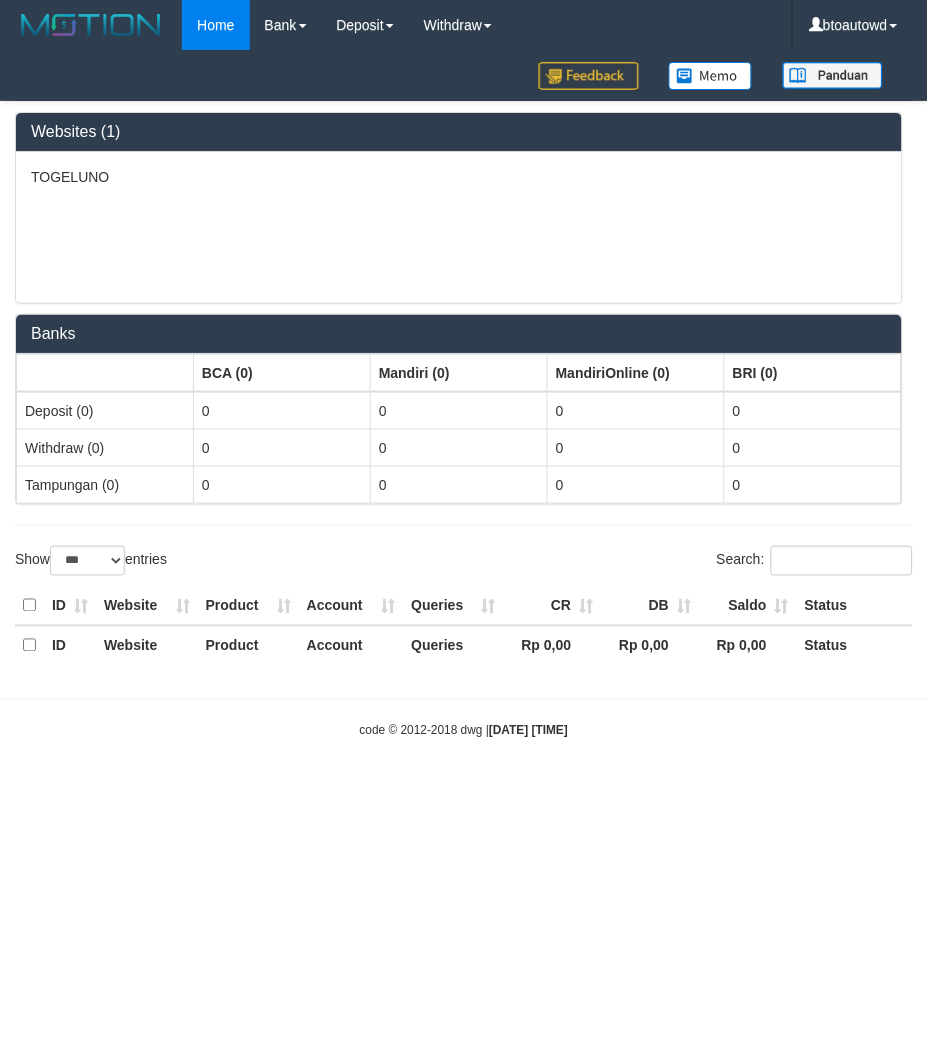 select on "**" 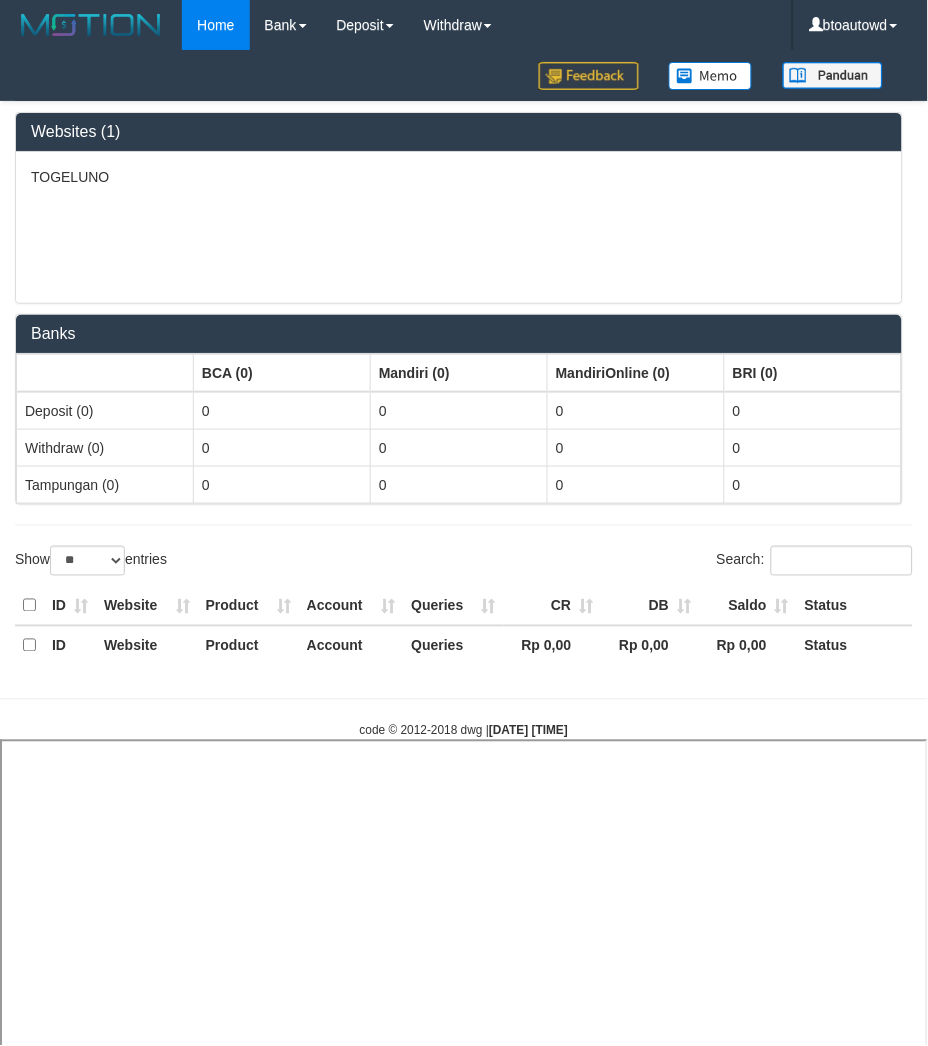 select 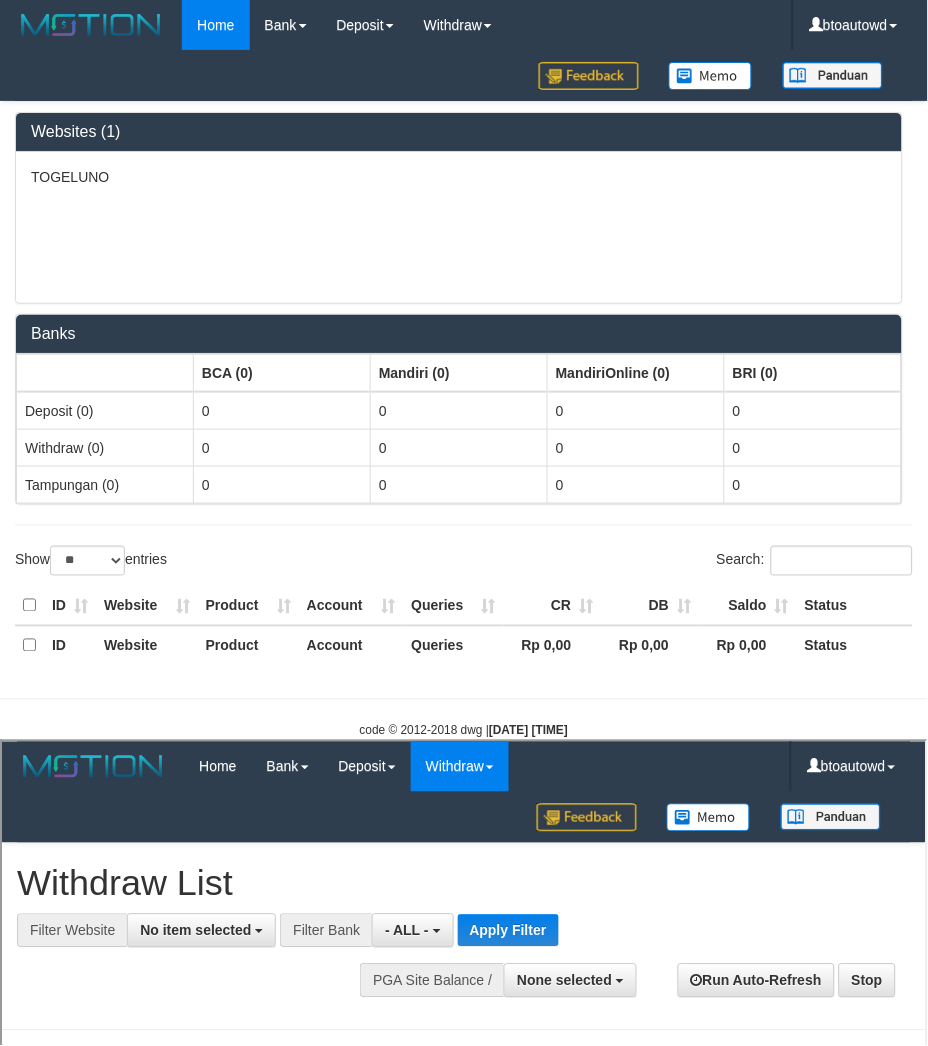 scroll, scrollTop: 0, scrollLeft: 0, axis: both 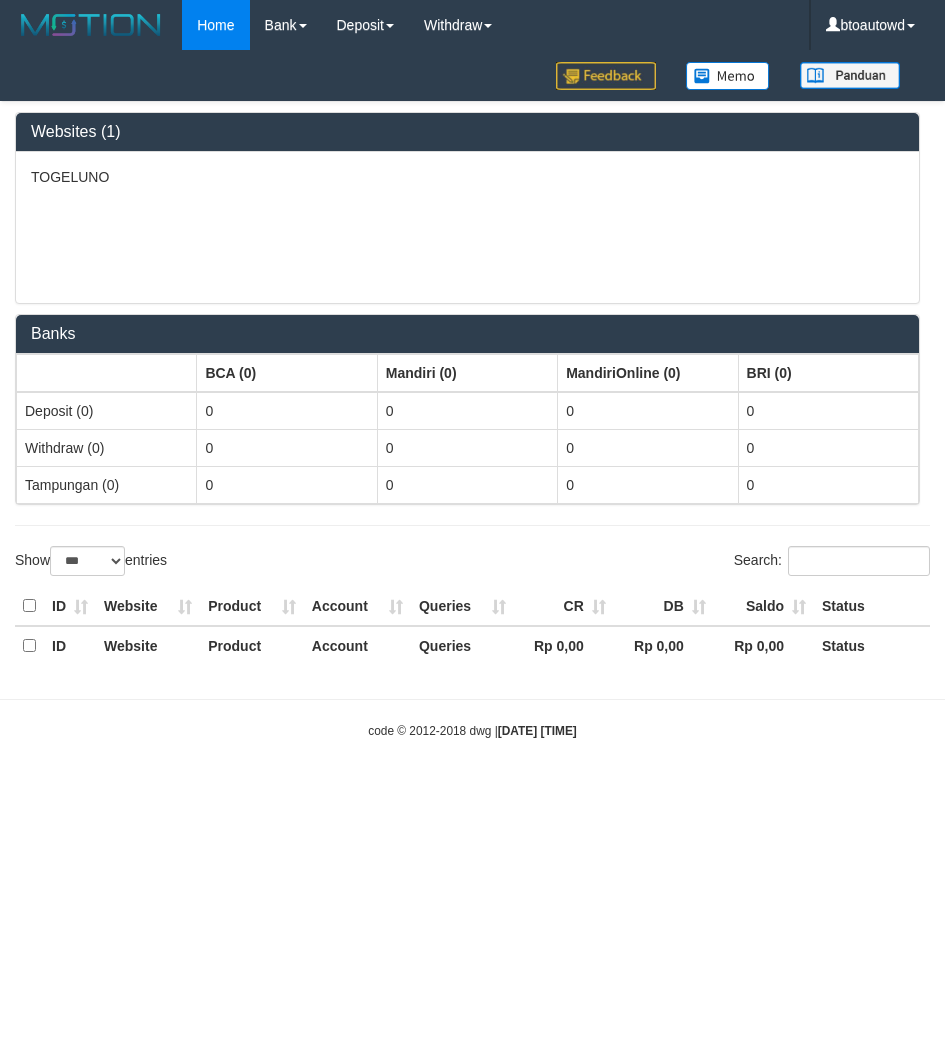 select on "***" 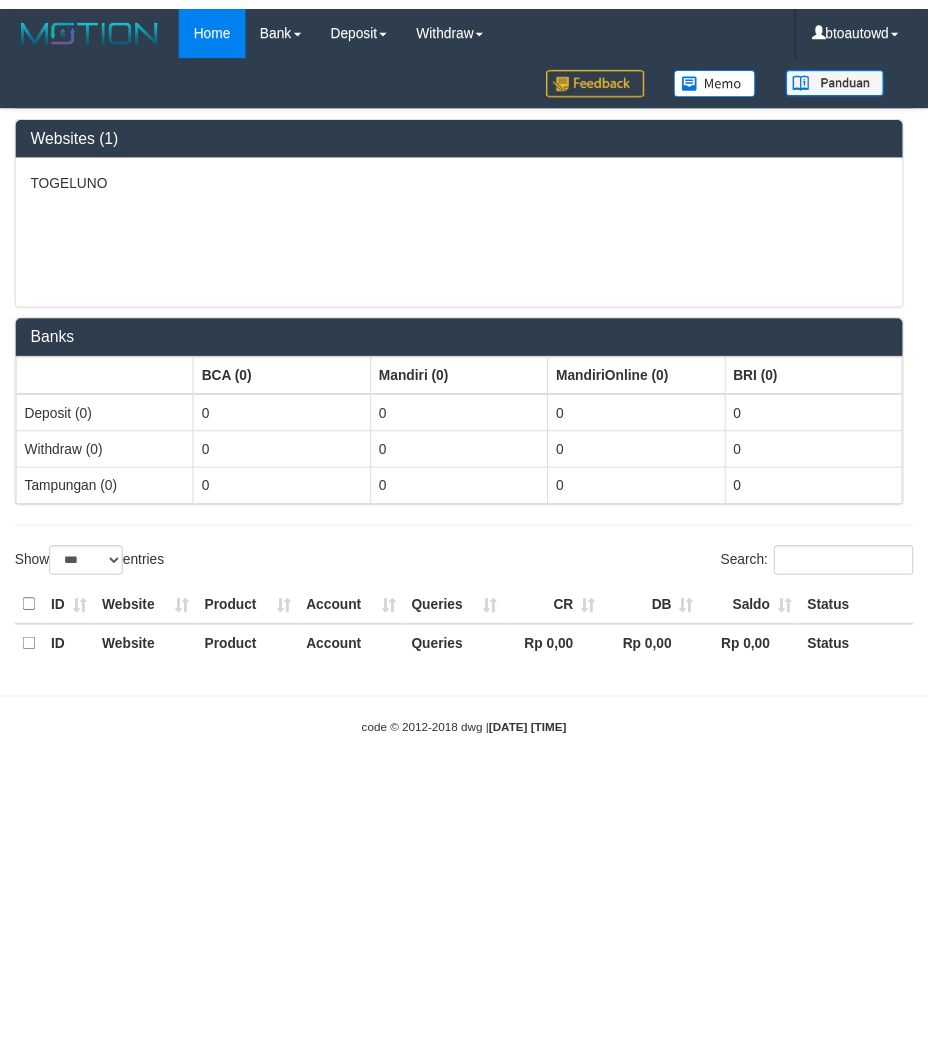 scroll, scrollTop: 0, scrollLeft: 0, axis: both 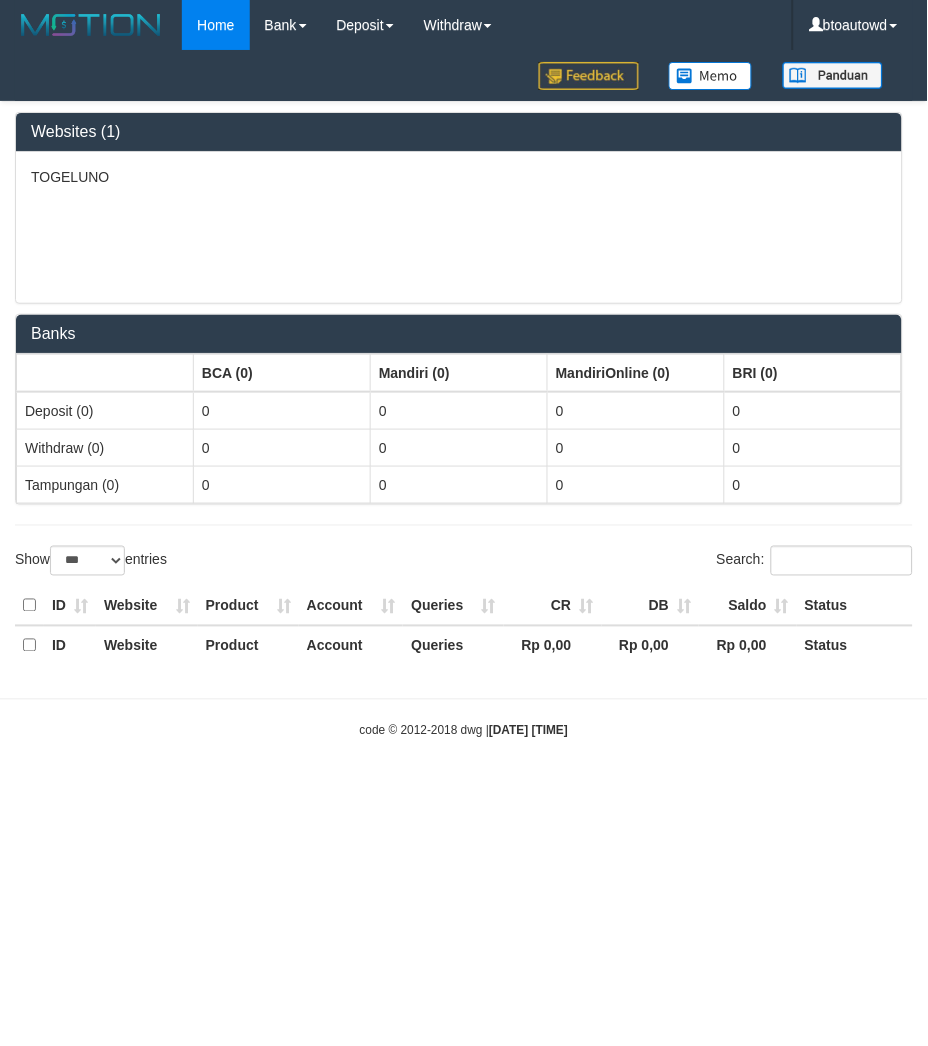 select on "**" 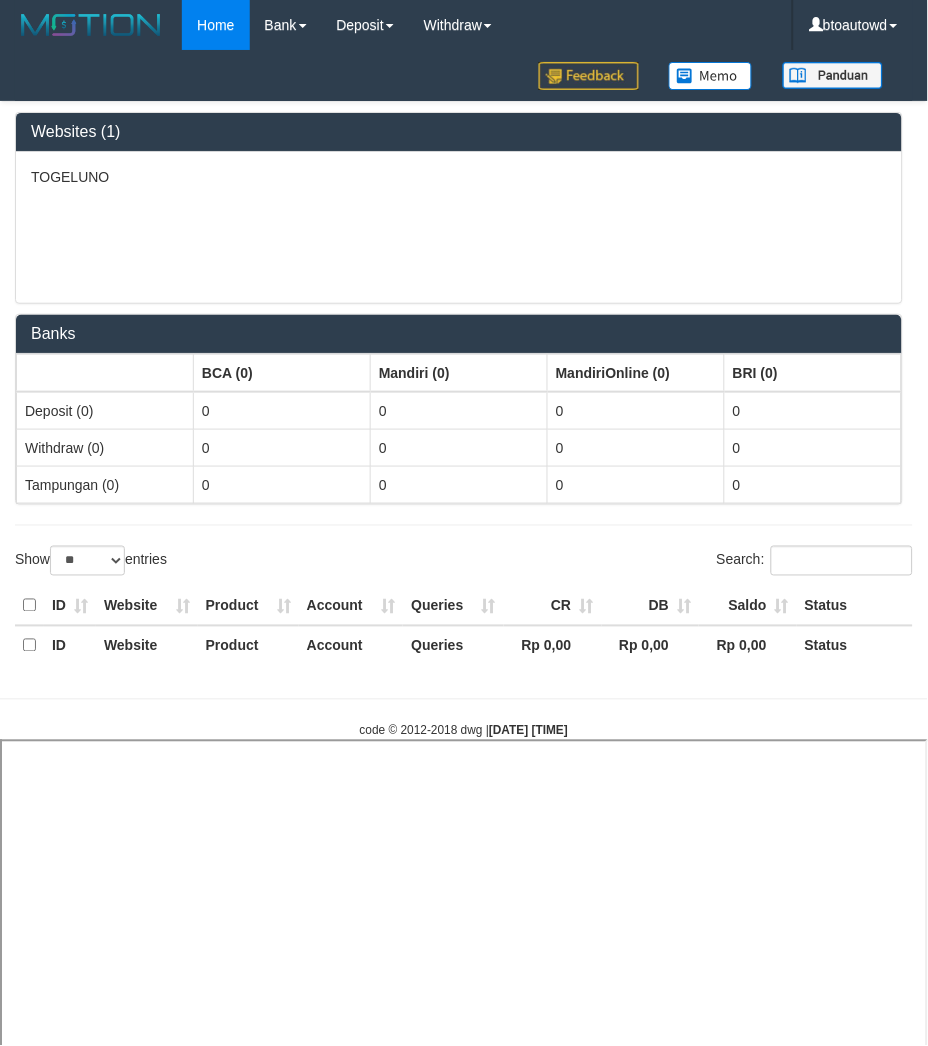 select 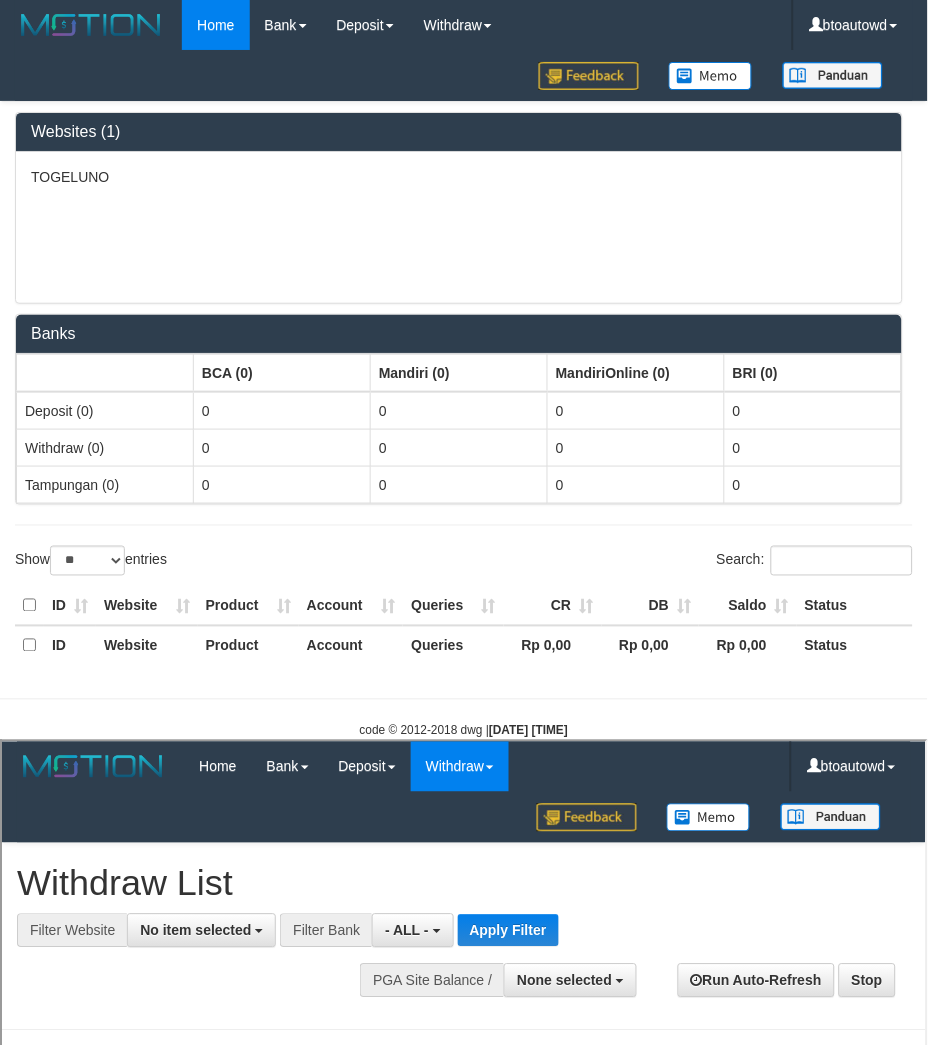 scroll, scrollTop: 0, scrollLeft: 0, axis: both 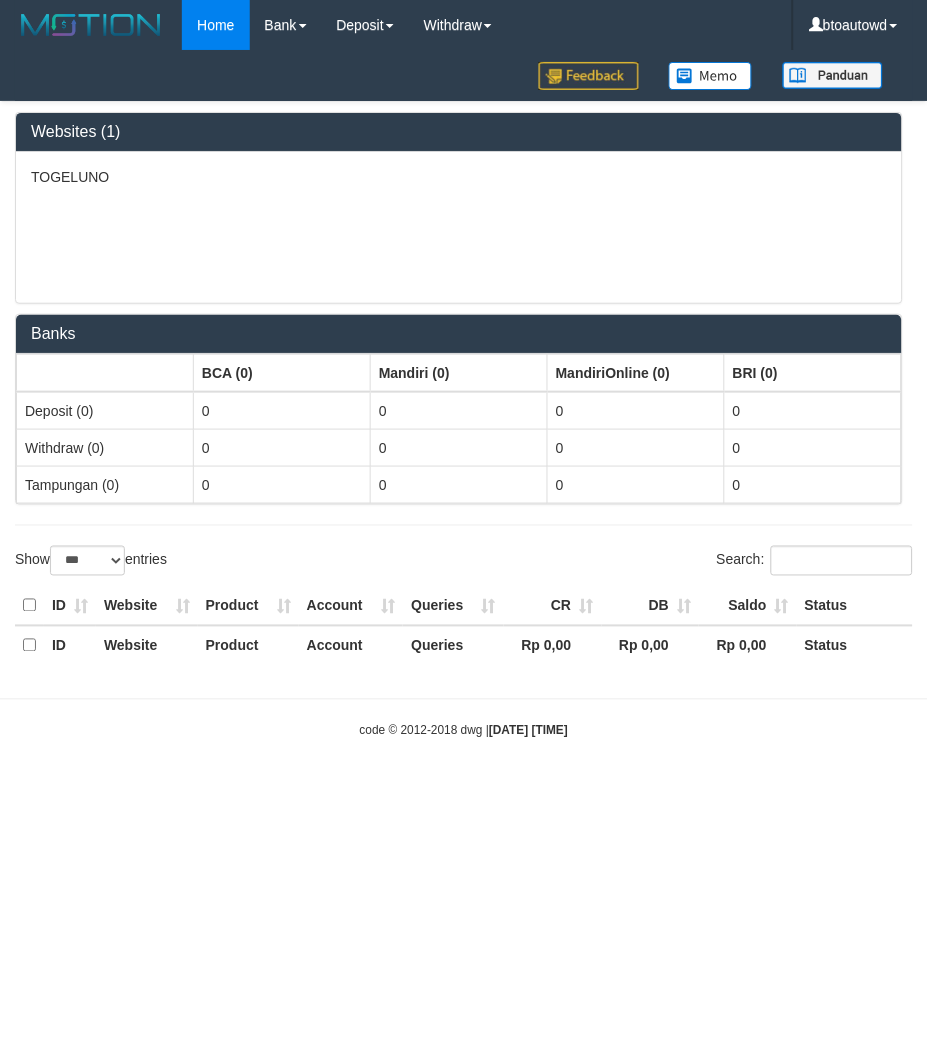 select on "**" 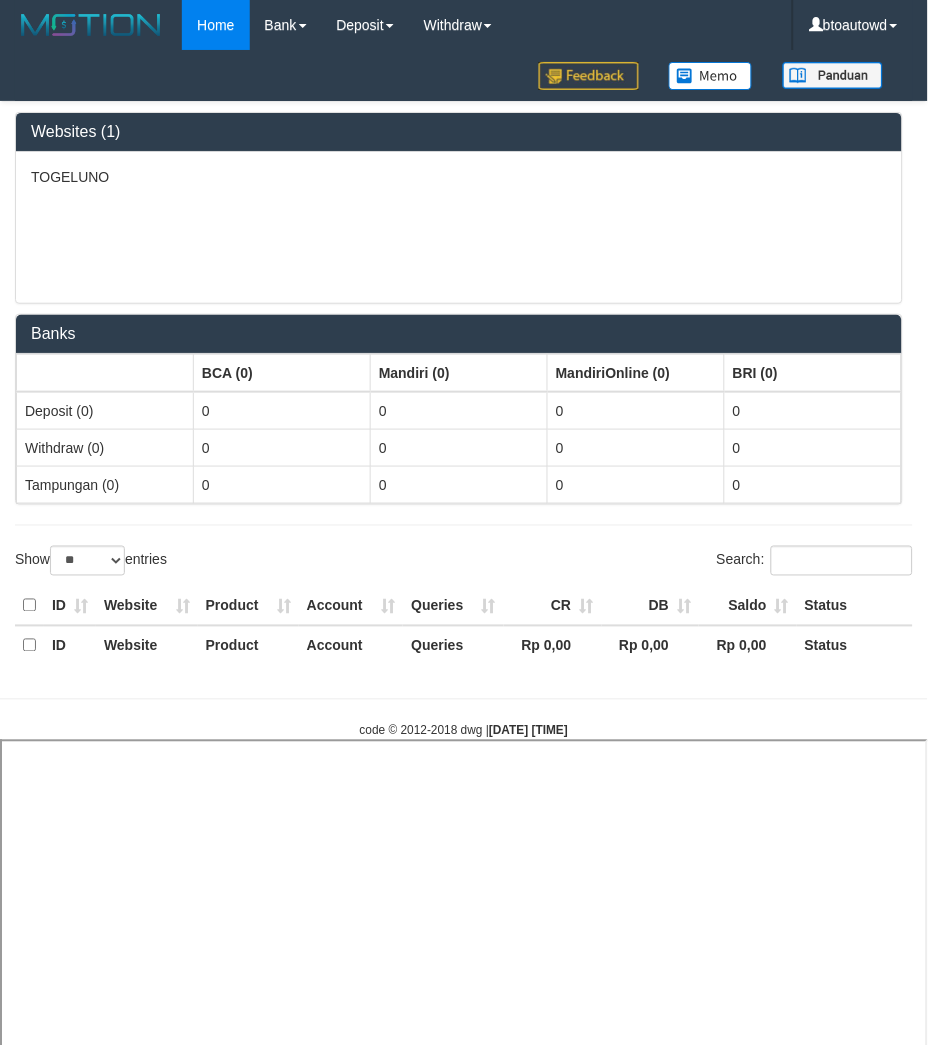 select 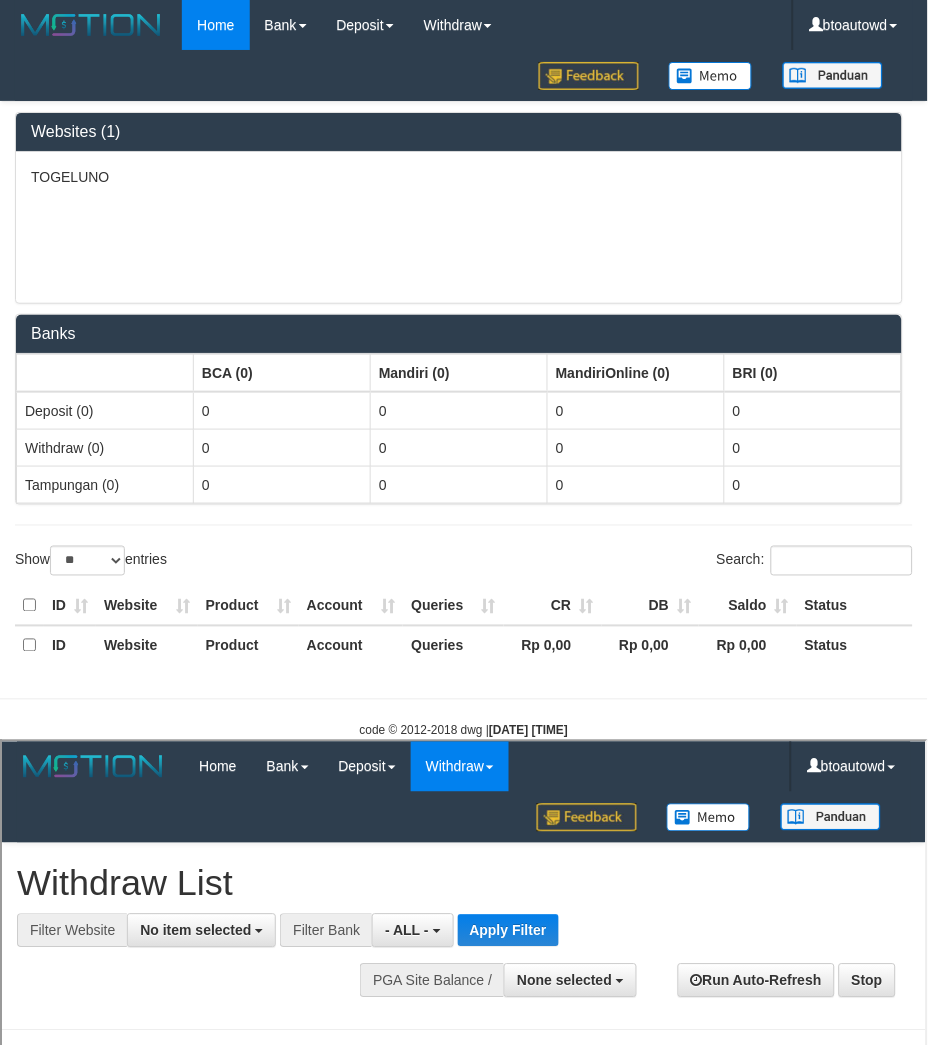 scroll, scrollTop: 0, scrollLeft: 0, axis: both 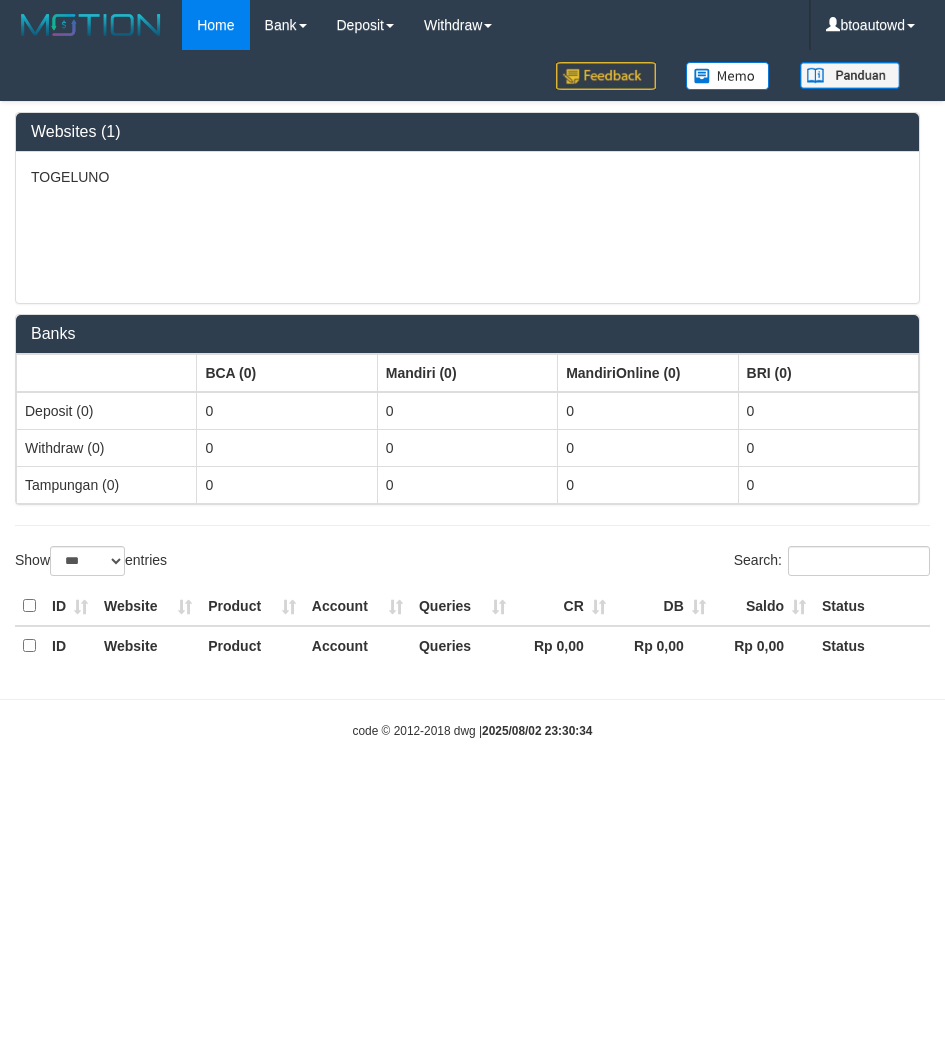 select on "***" 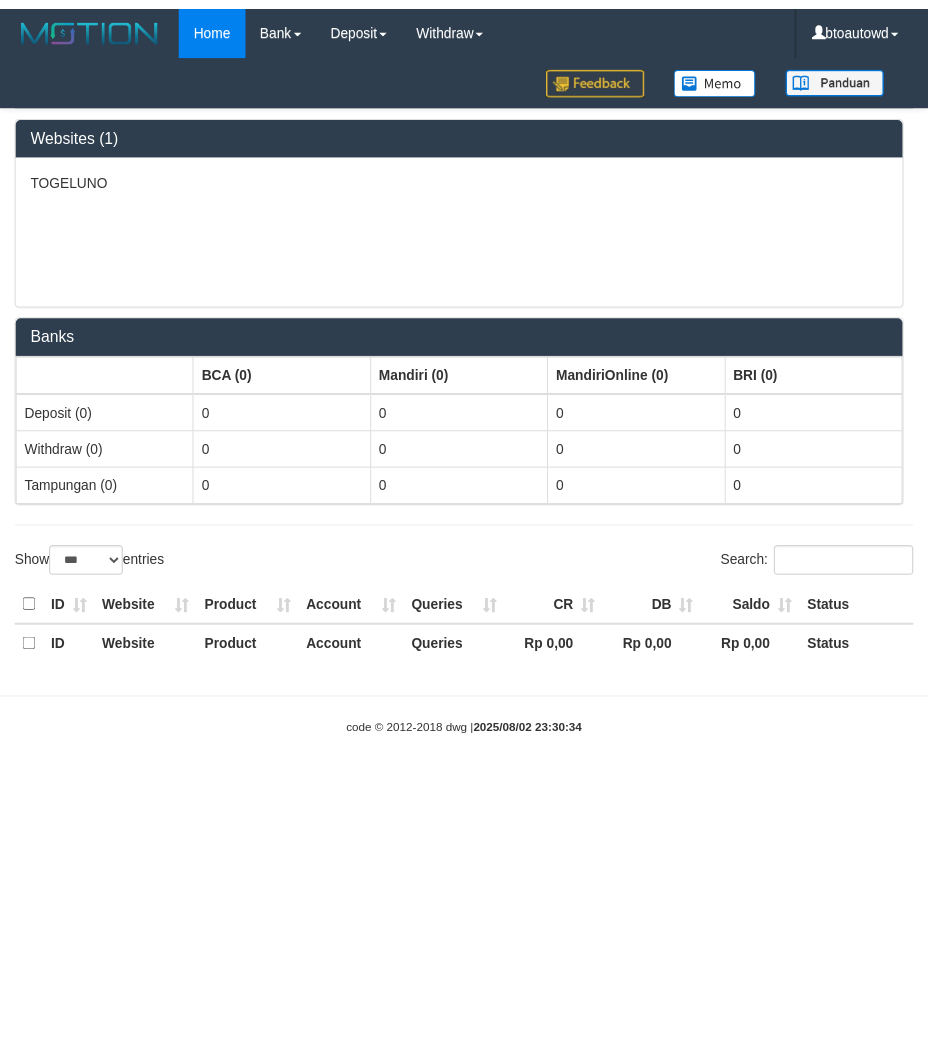 scroll, scrollTop: 0, scrollLeft: 0, axis: both 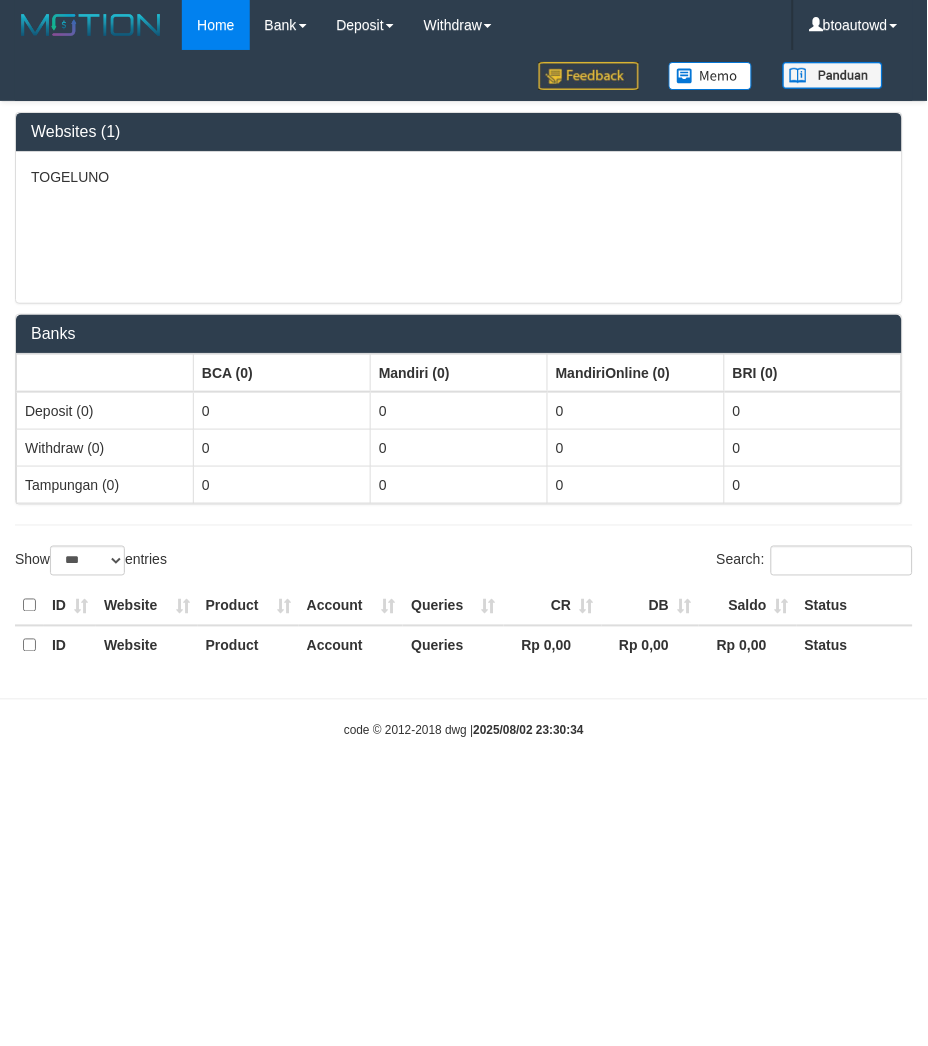 select on "**" 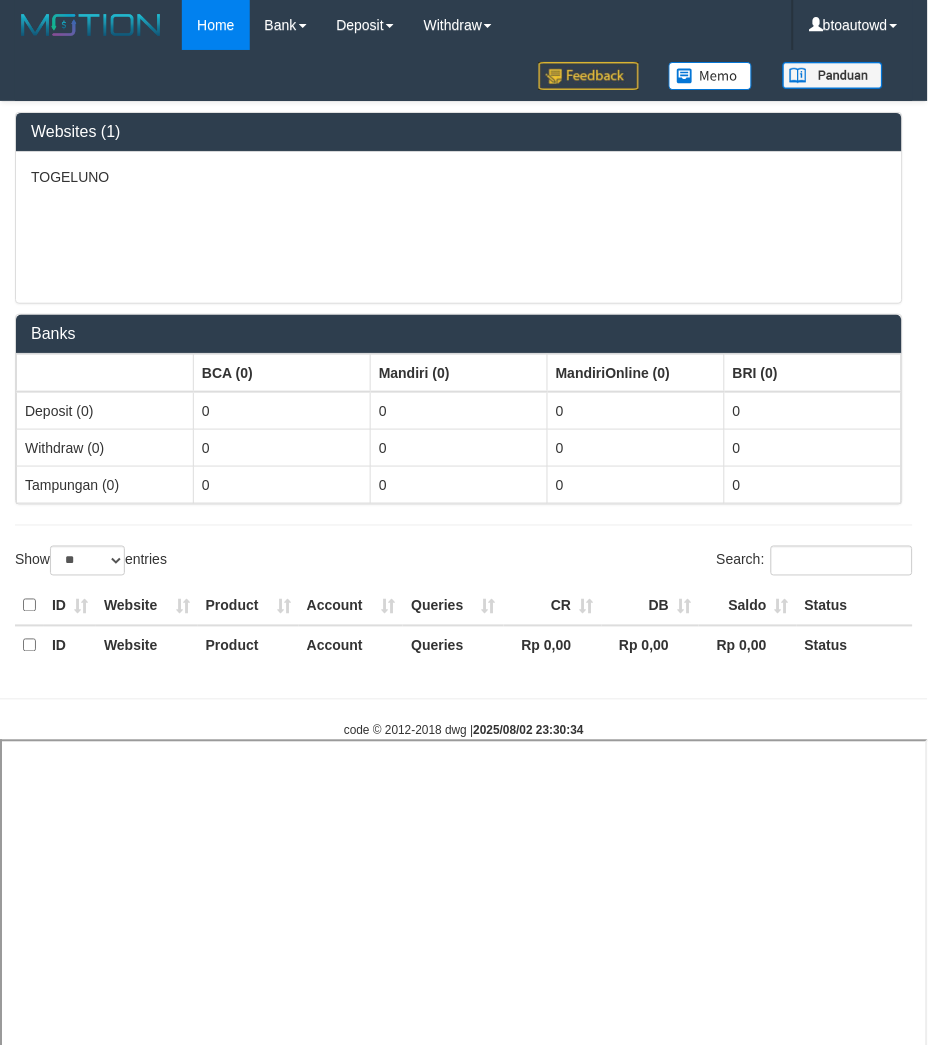 select 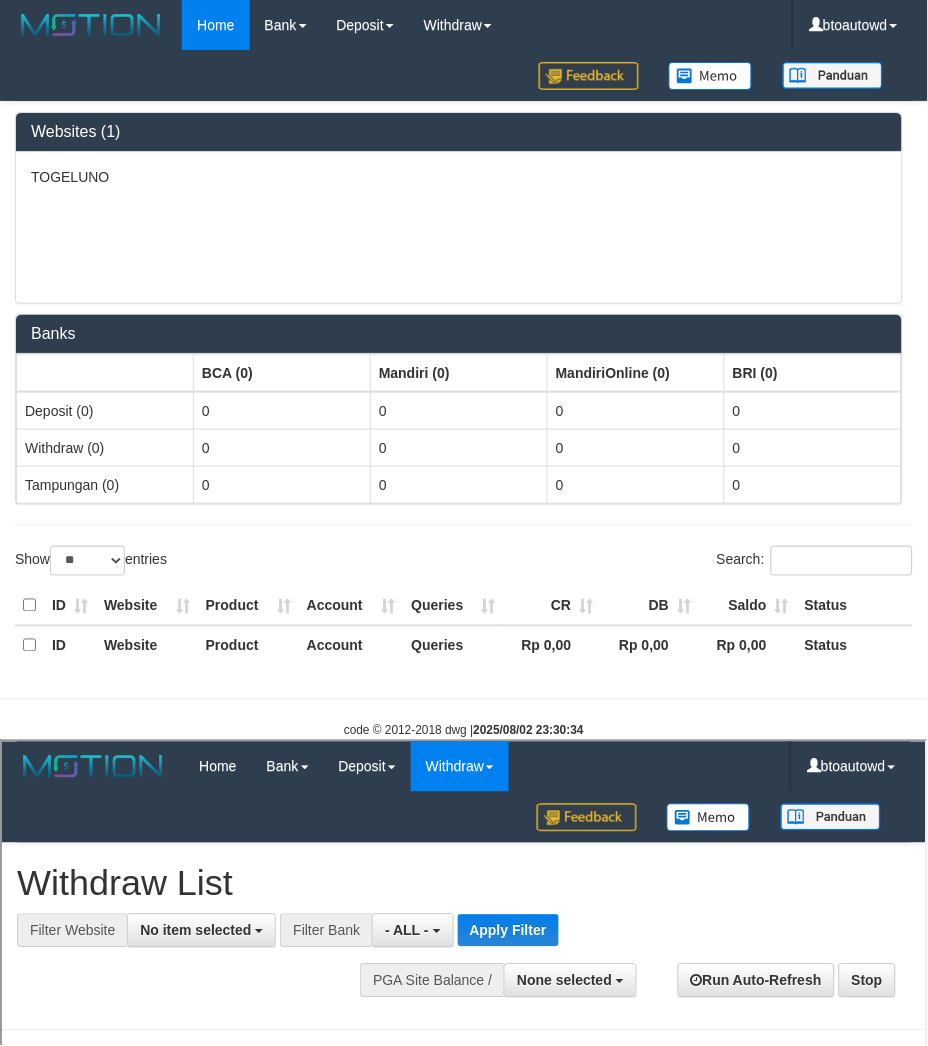 scroll, scrollTop: 0, scrollLeft: 0, axis: both 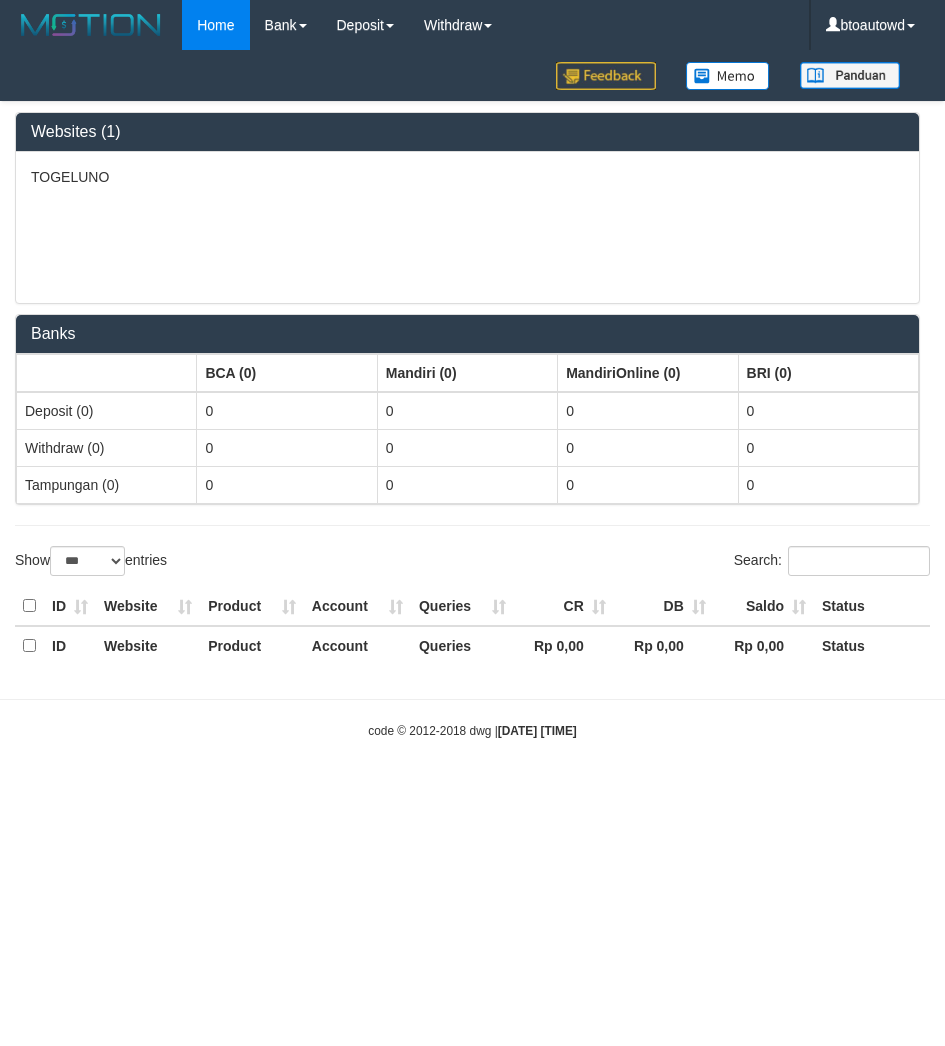 select on "***" 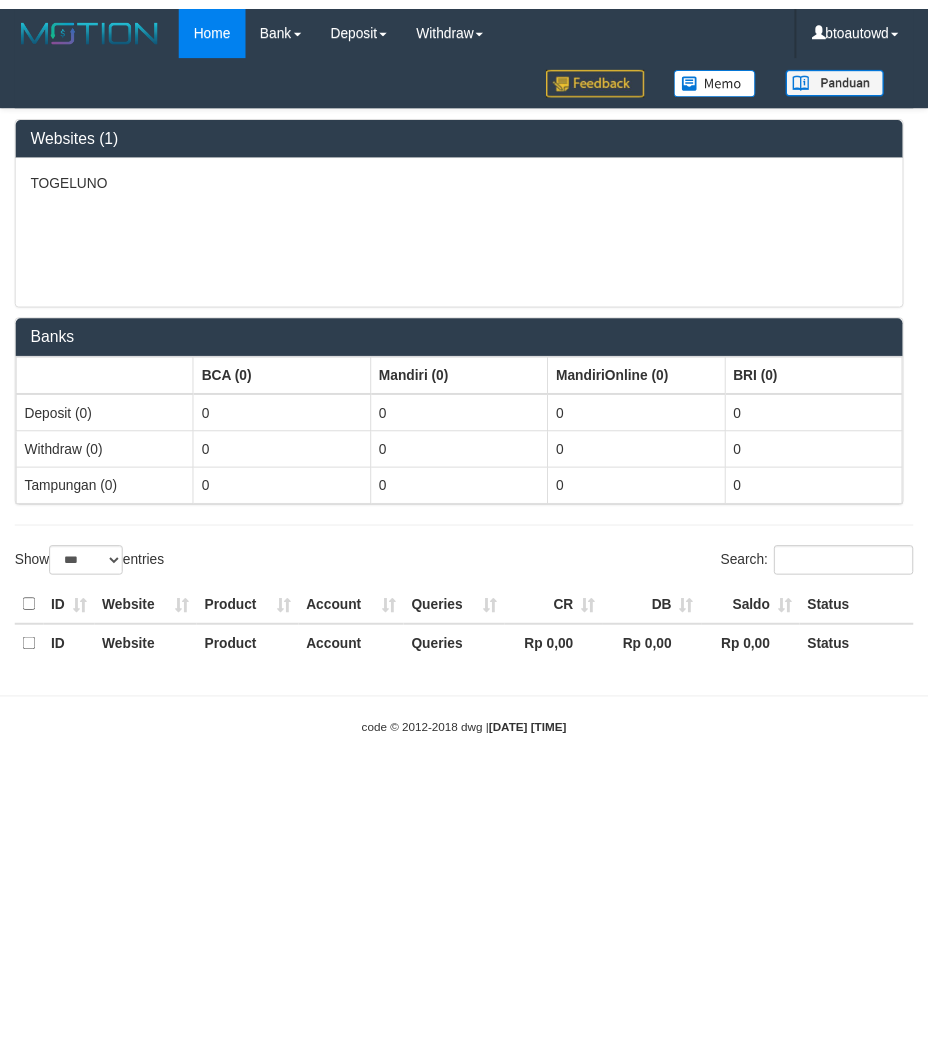 scroll, scrollTop: 0, scrollLeft: 0, axis: both 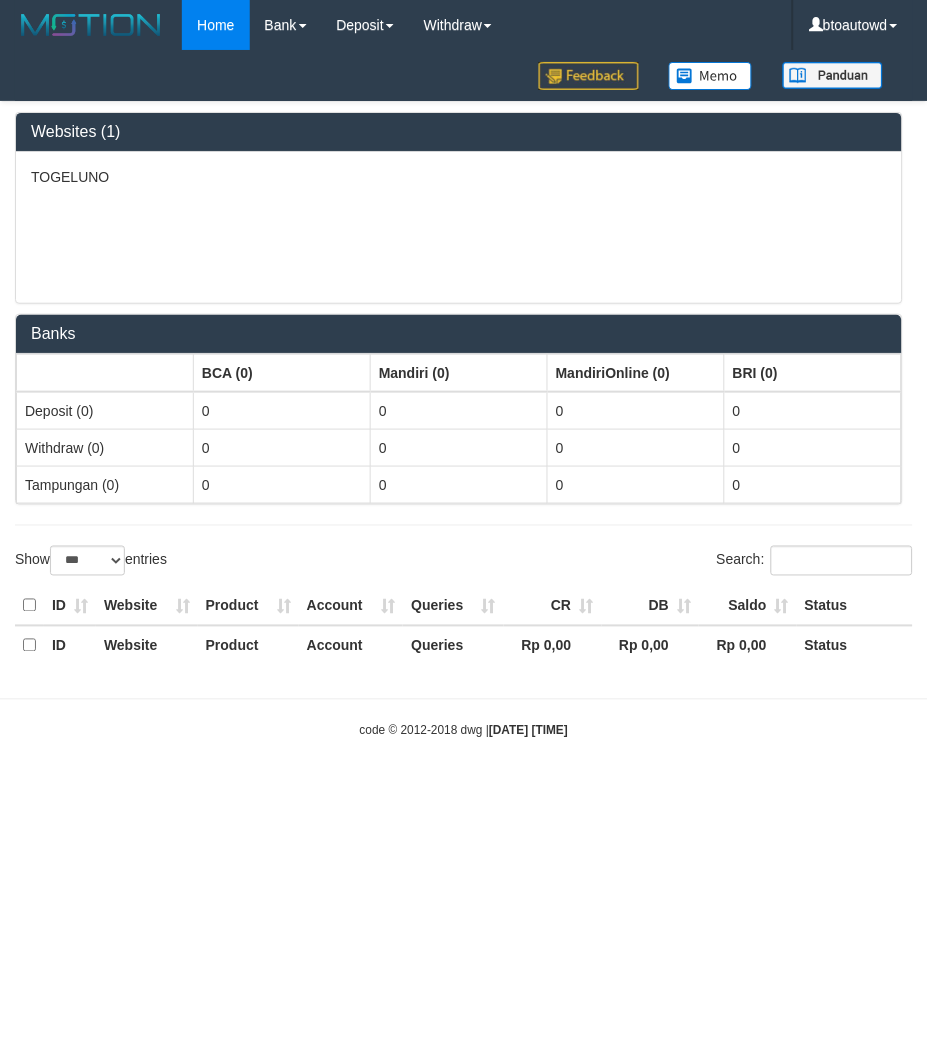 select on "**" 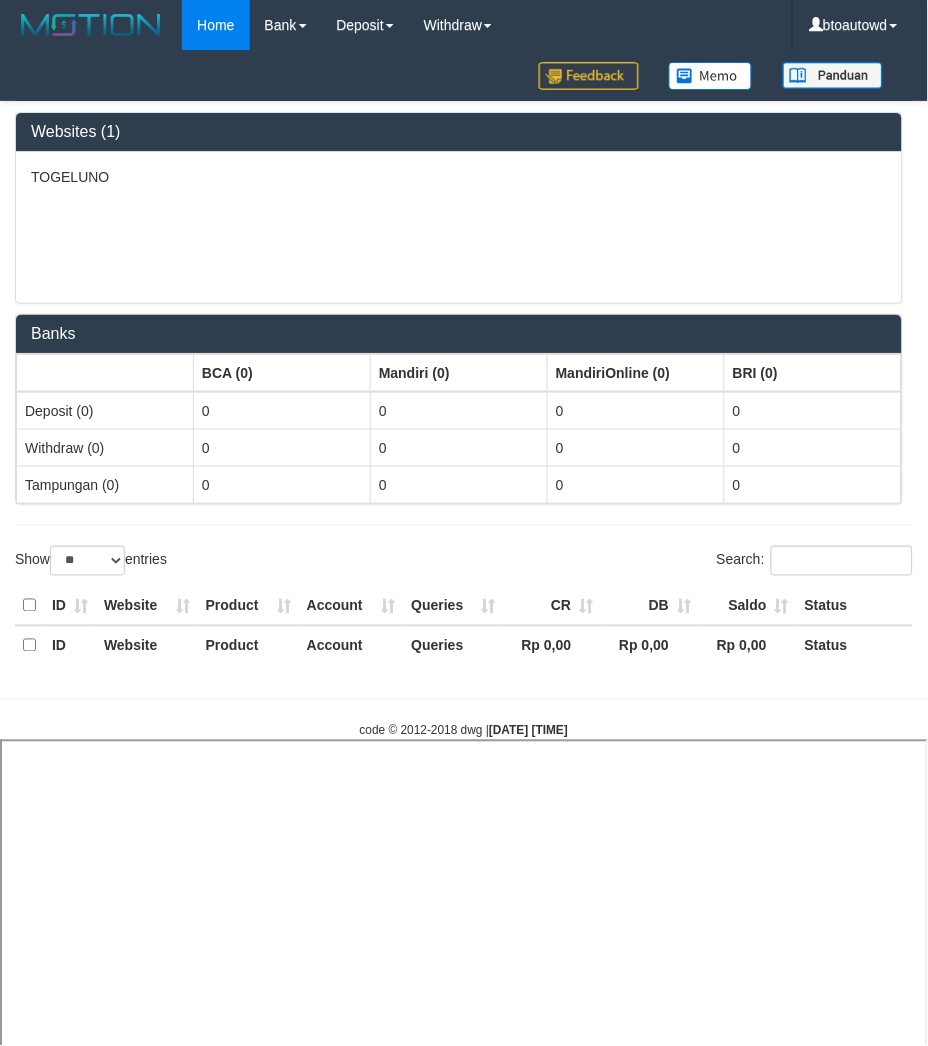 select 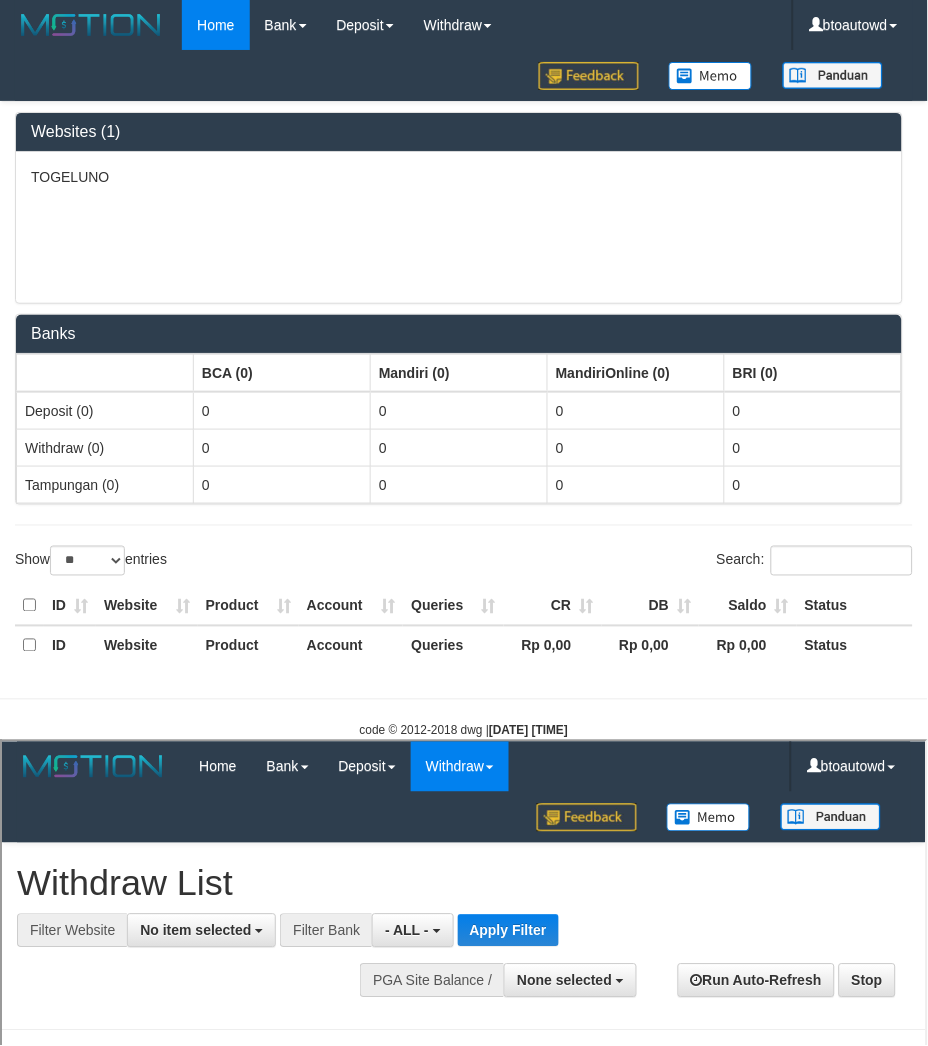 scroll, scrollTop: 0, scrollLeft: 0, axis: both 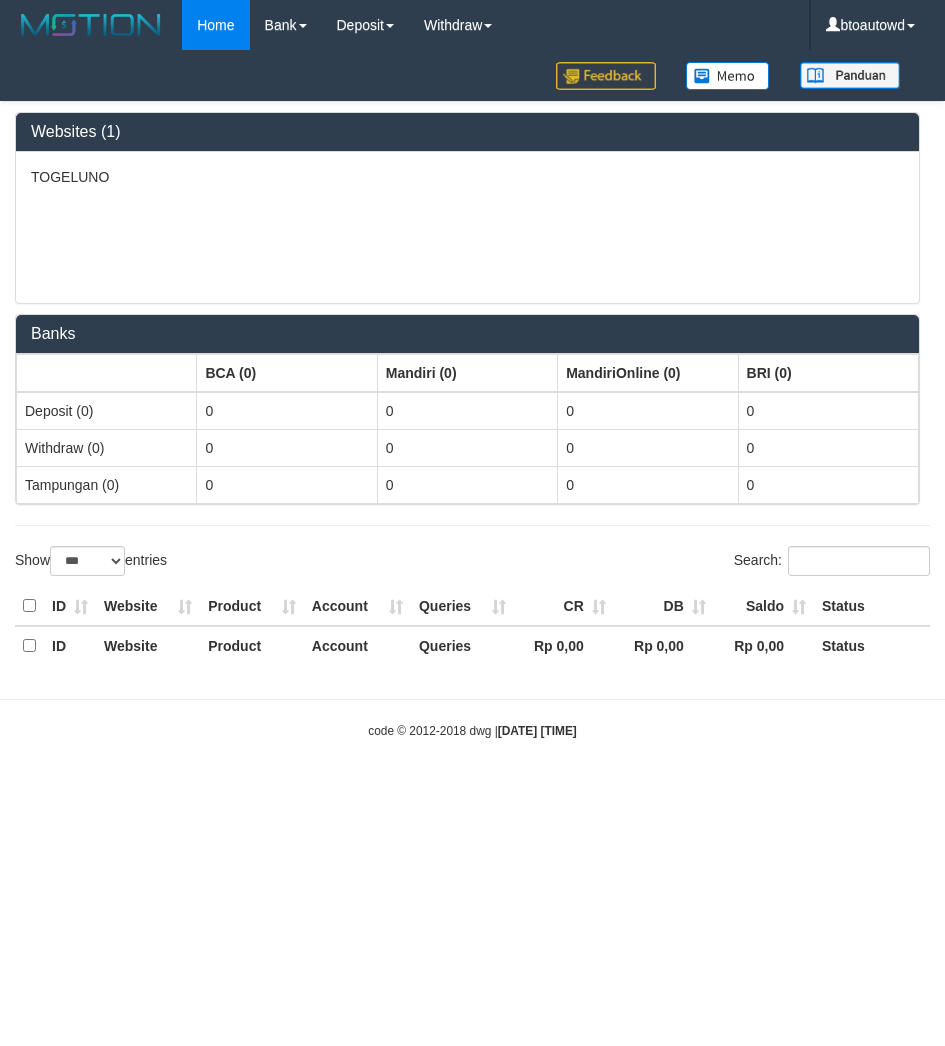 select on "***" 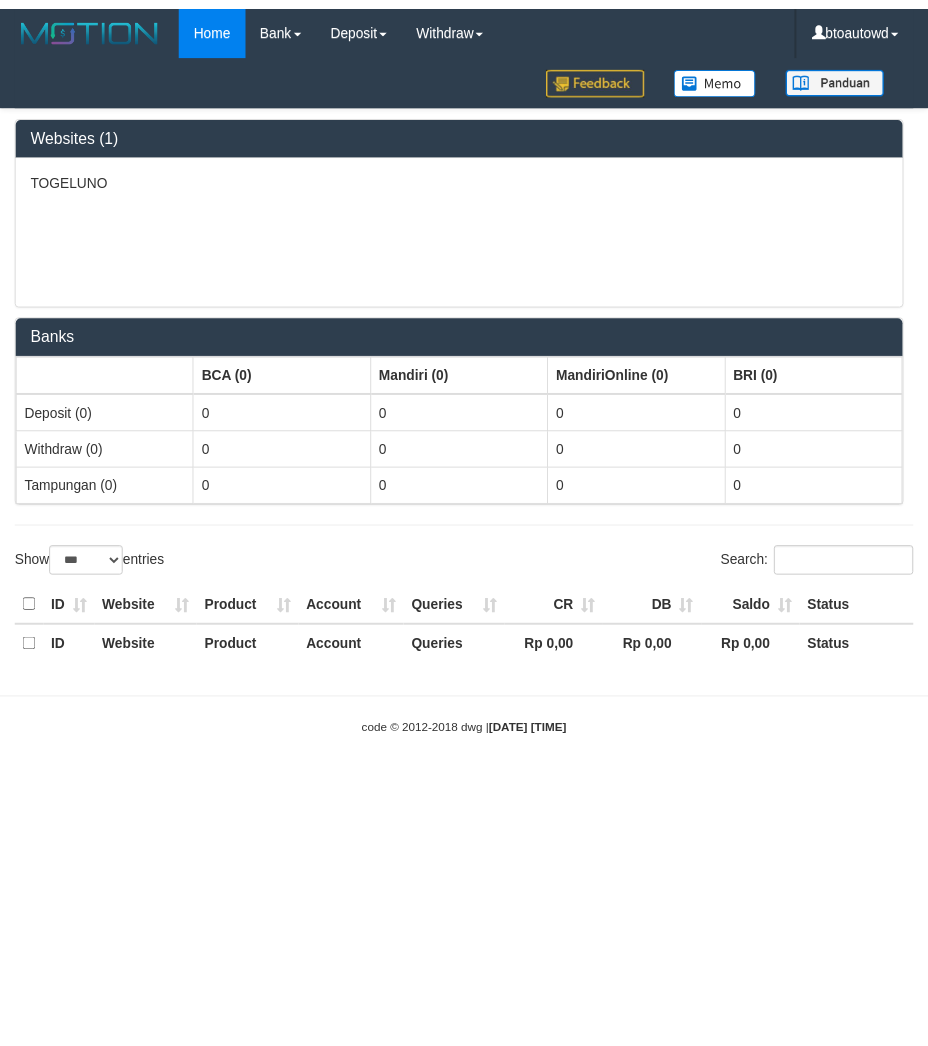 scroll, scrollTop: 0, scrollLeft: 0, axis: both 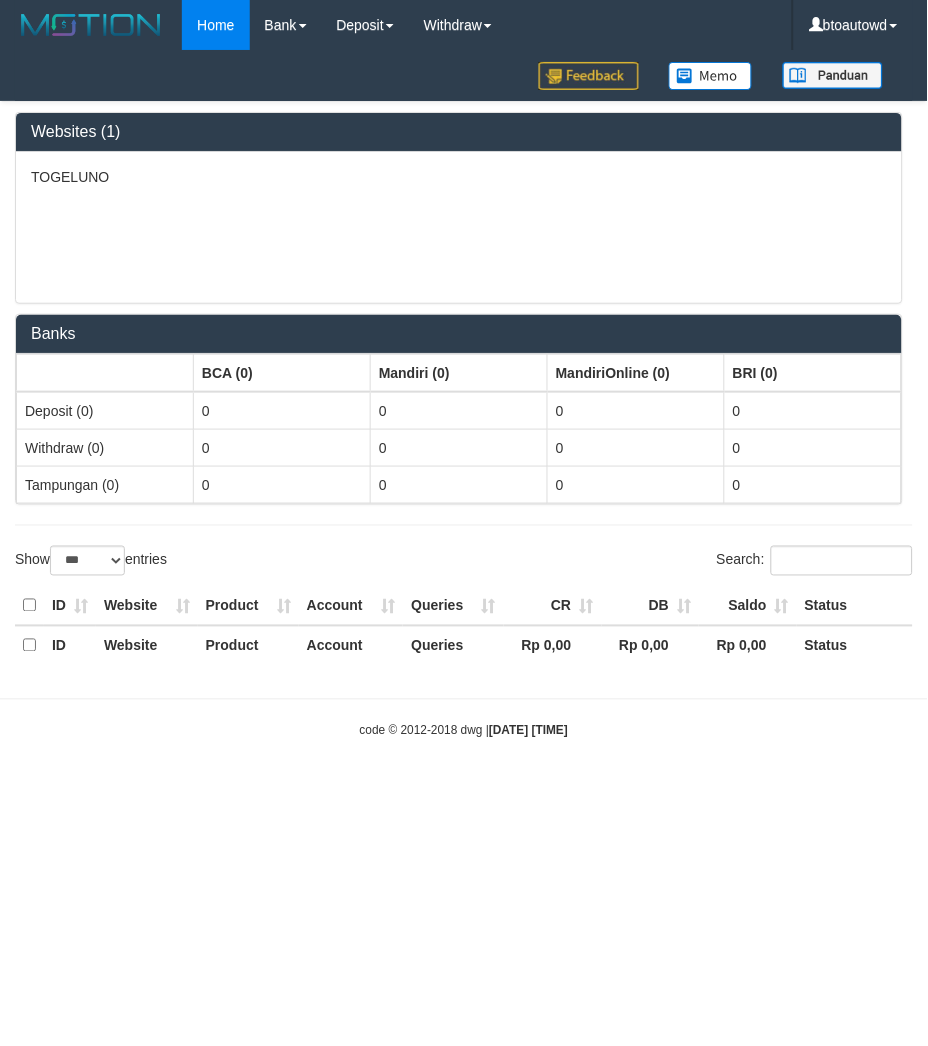 select on "**" 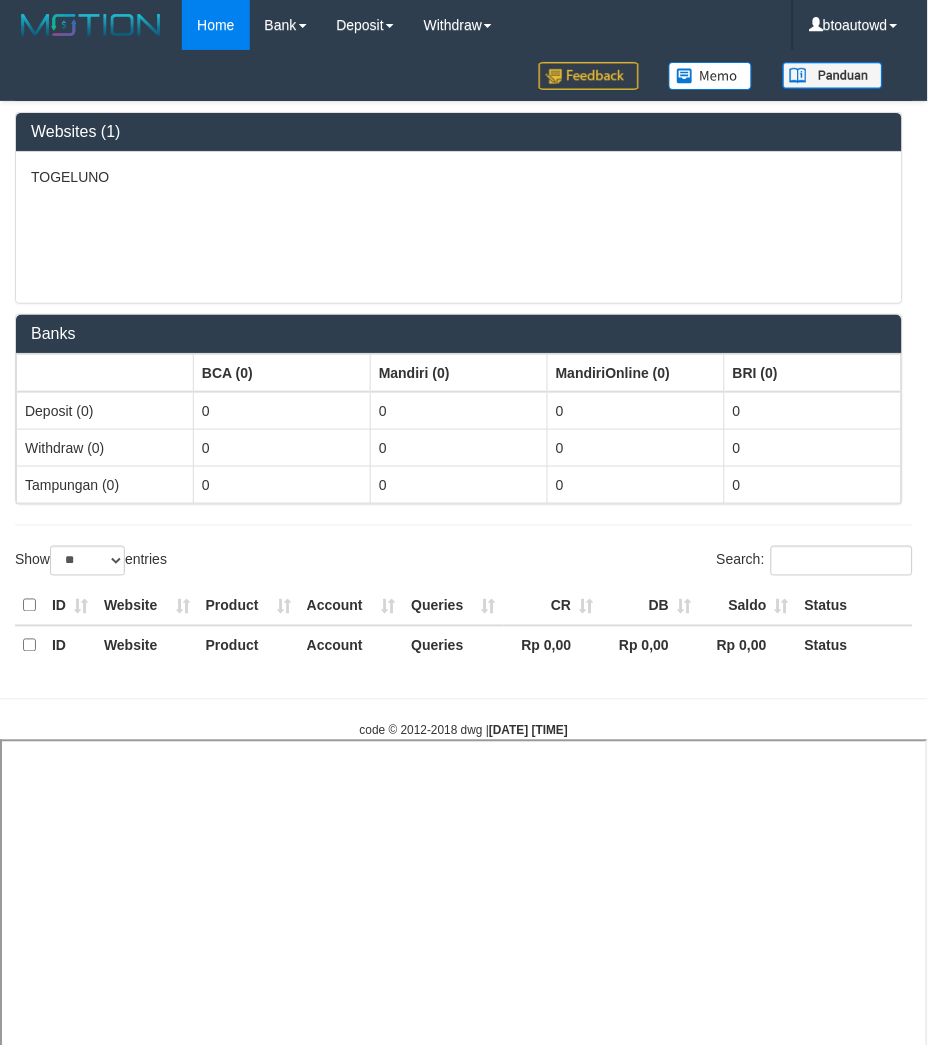 select 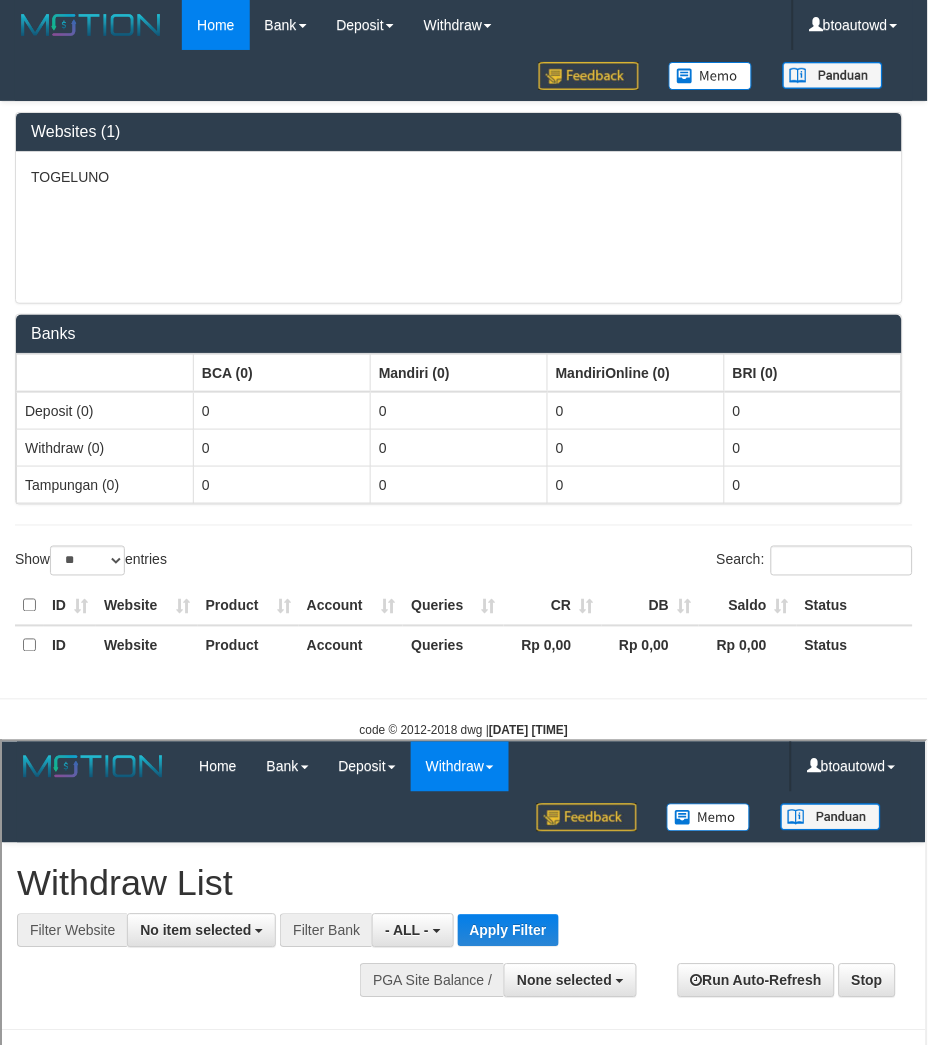 scroll, scrollTop: 0, scrollLeft: 0, axis: both 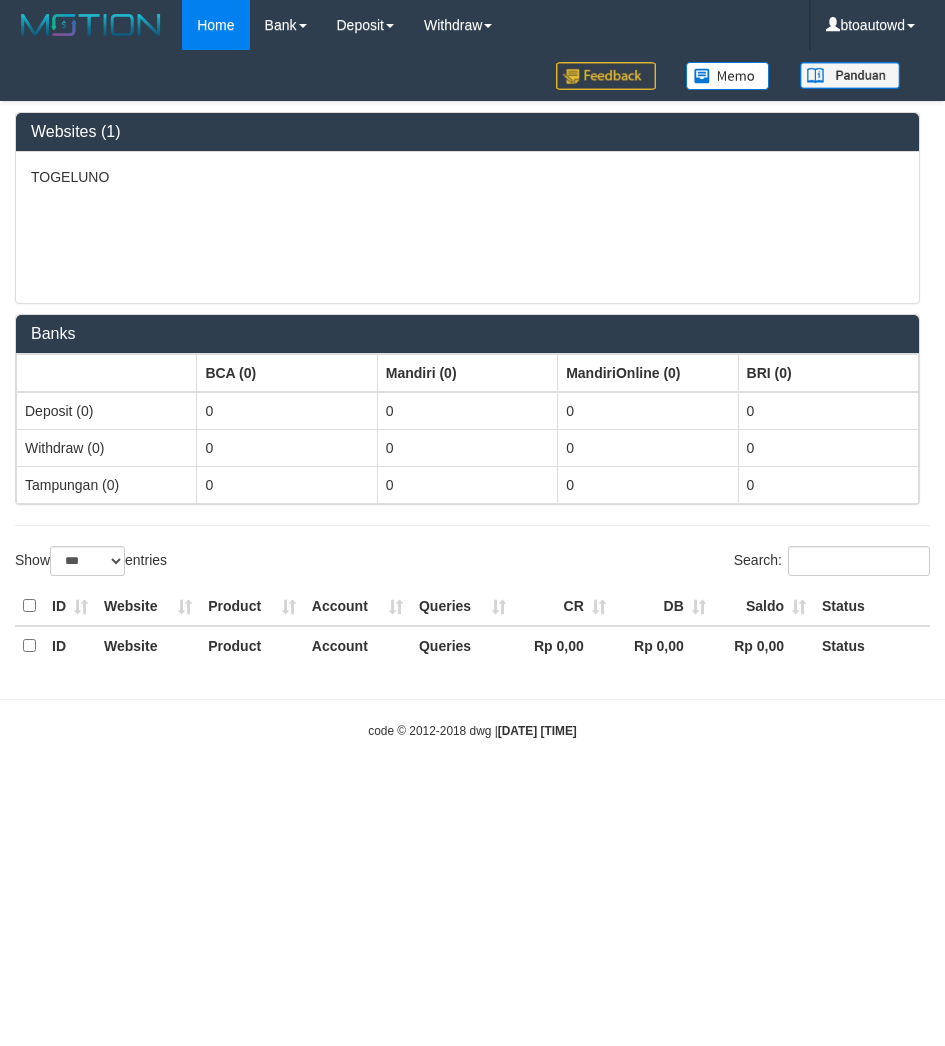 select on "***" 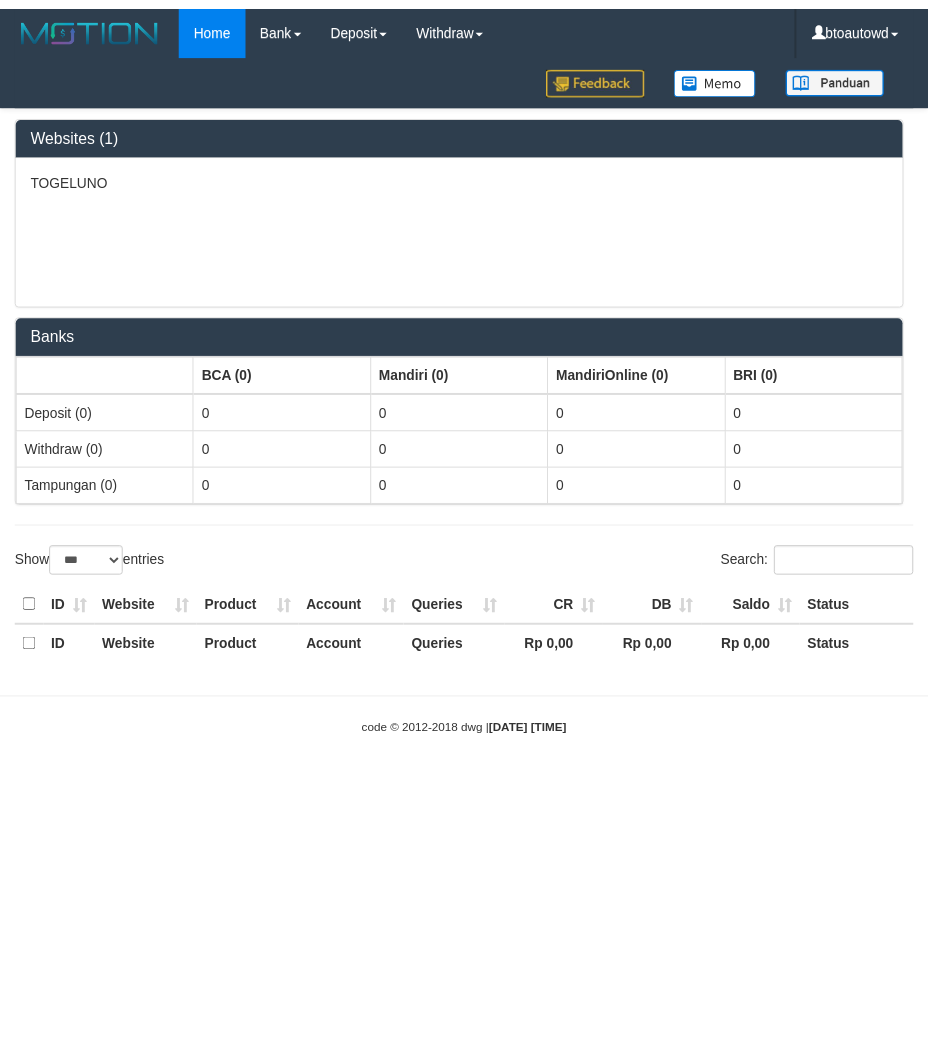 scroll, scrollTop: 0, scrollLeft: 0, axis: both 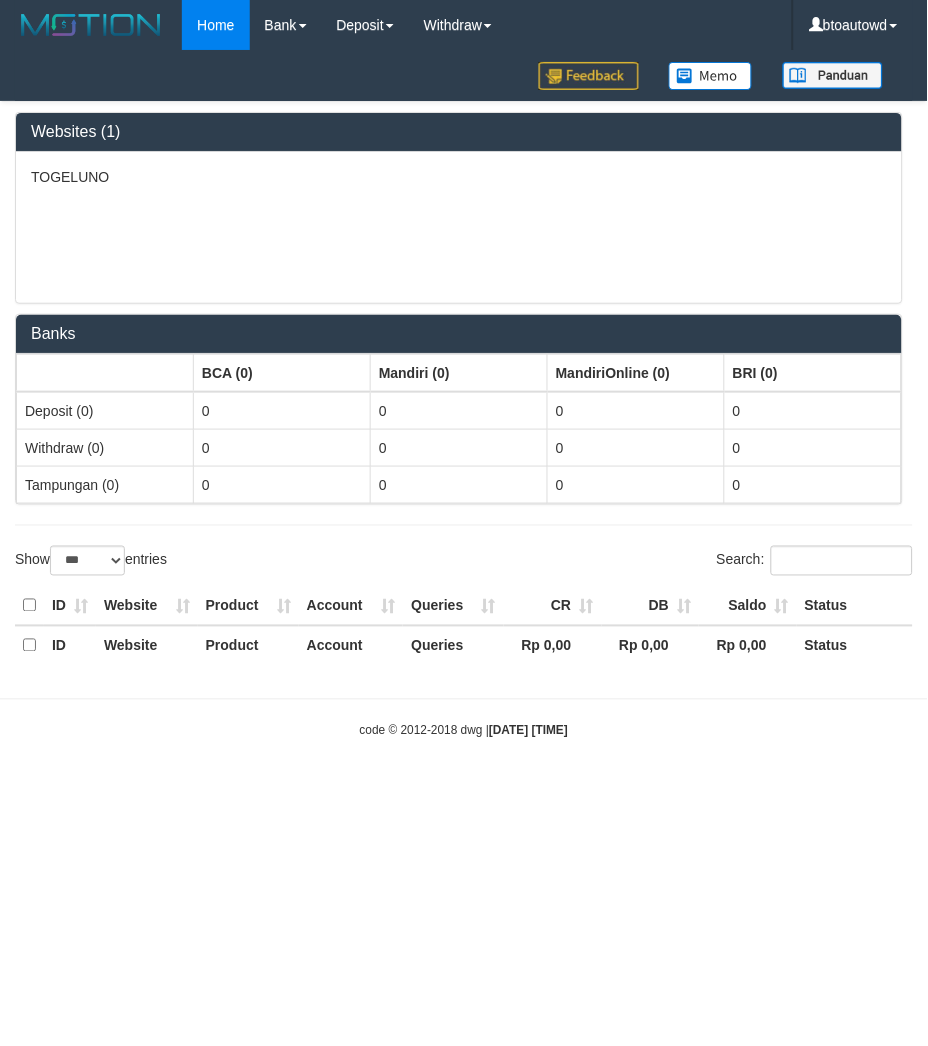 select on "**" 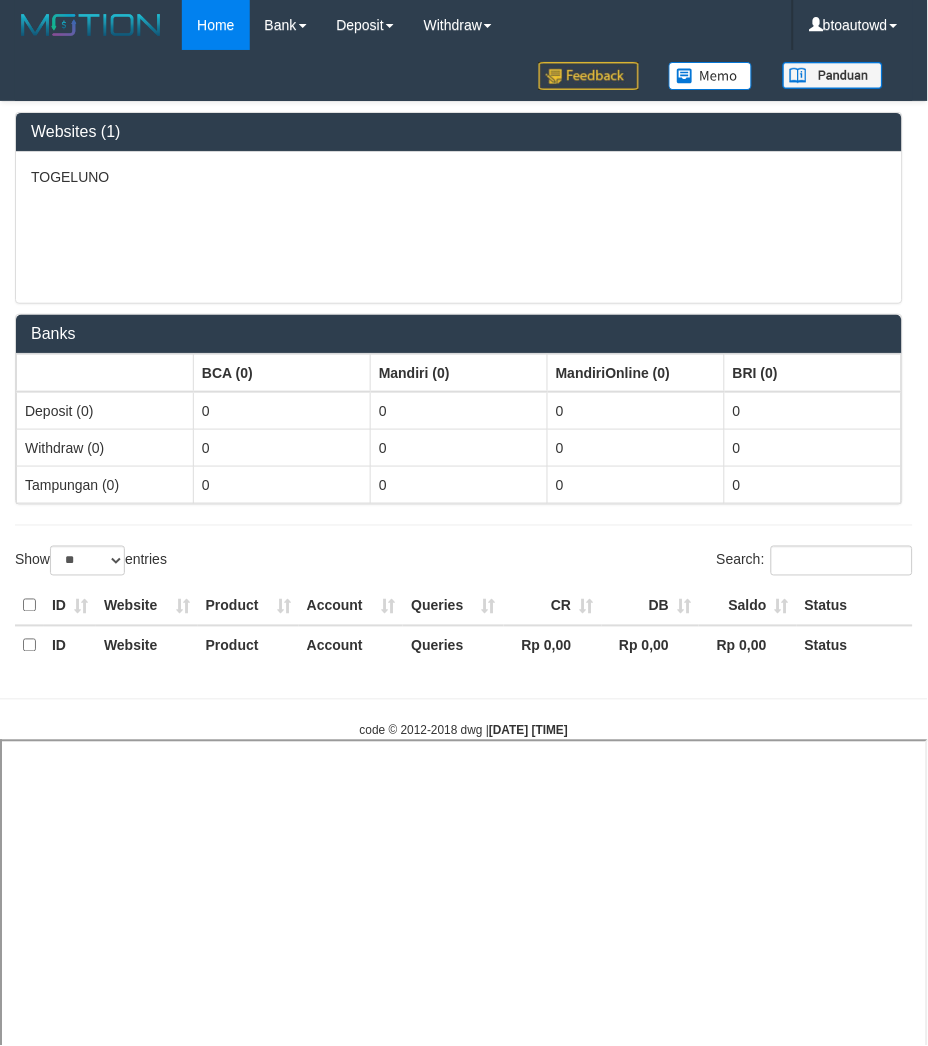 select 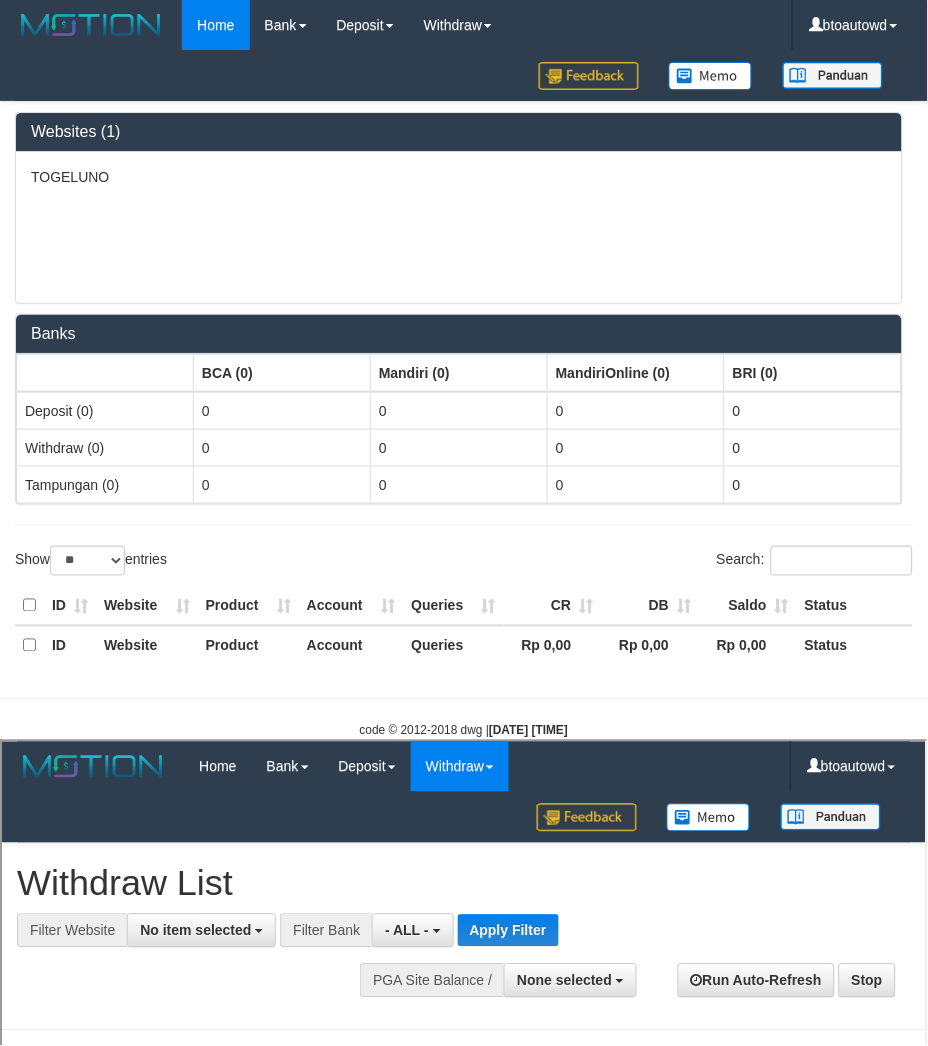 scroll, scrollTop: 0, scrollLeft: 0, axis: both 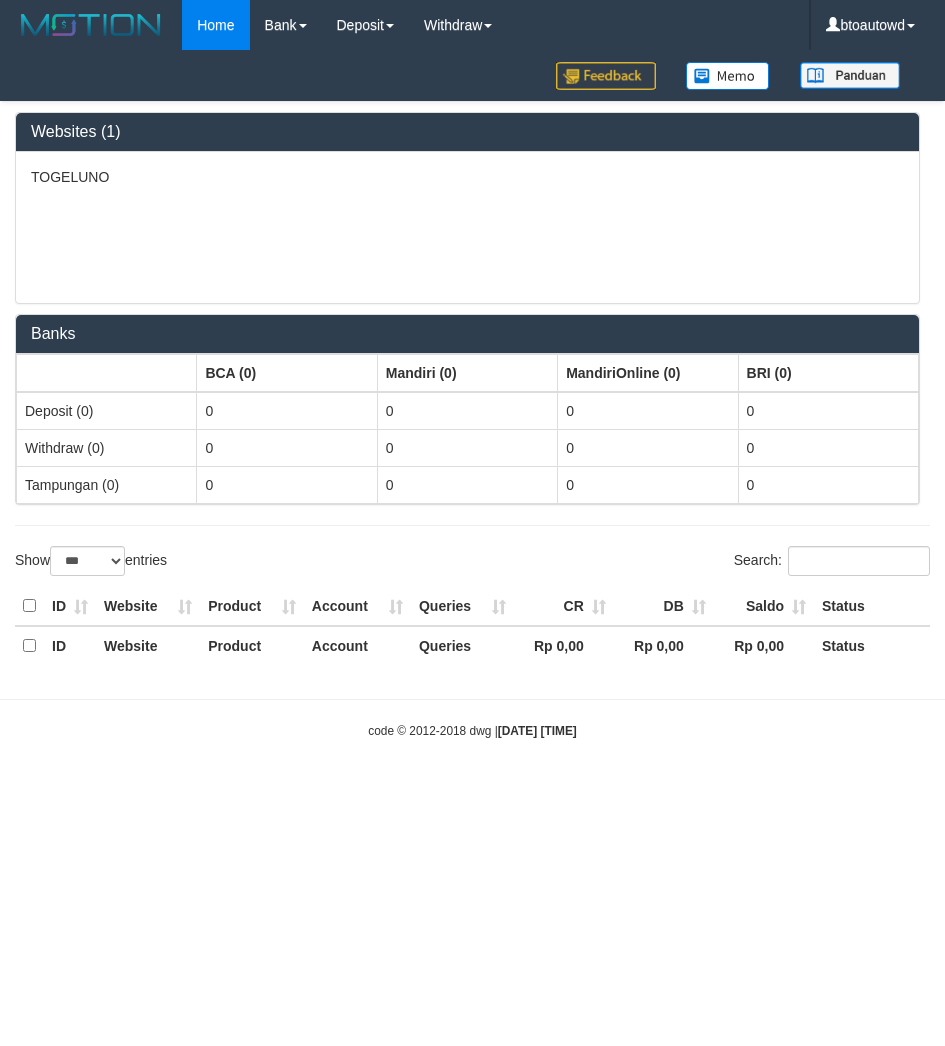 select on "***" 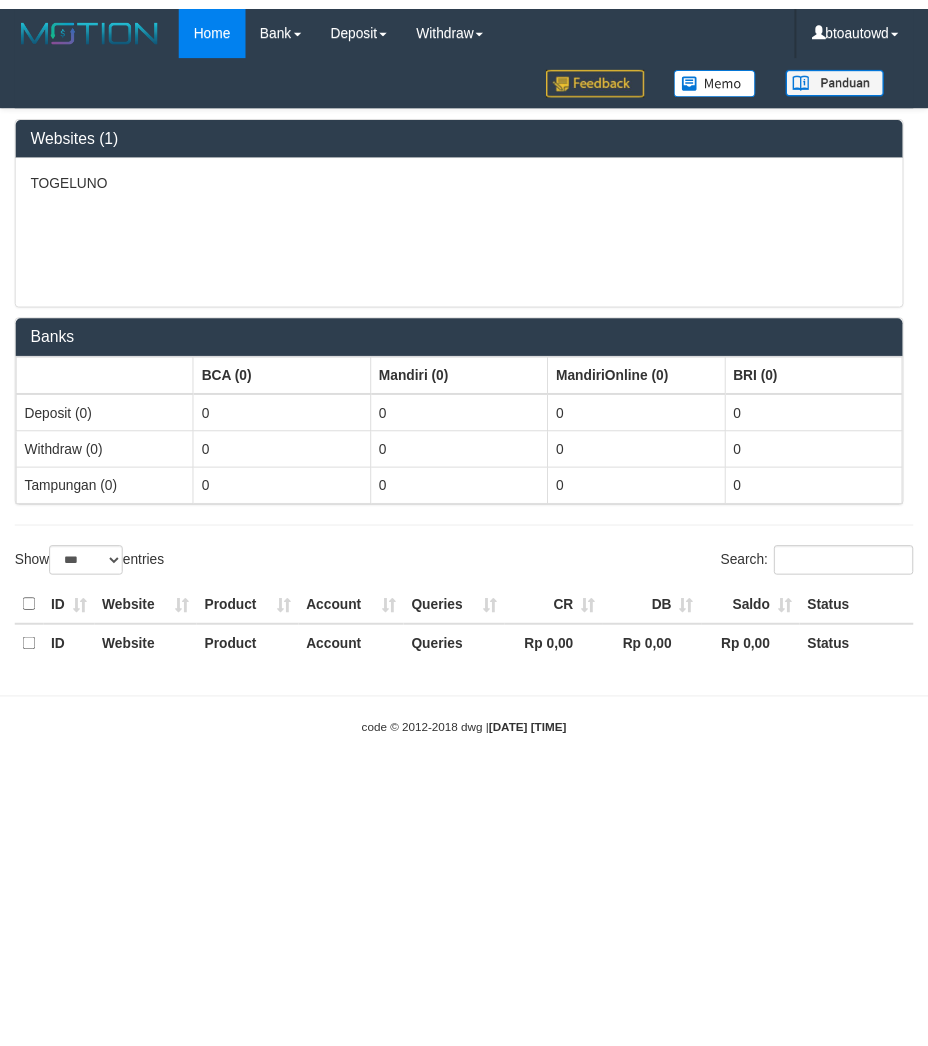 scroll, scrollTop: 0, scrollLeft: 0, axis: both 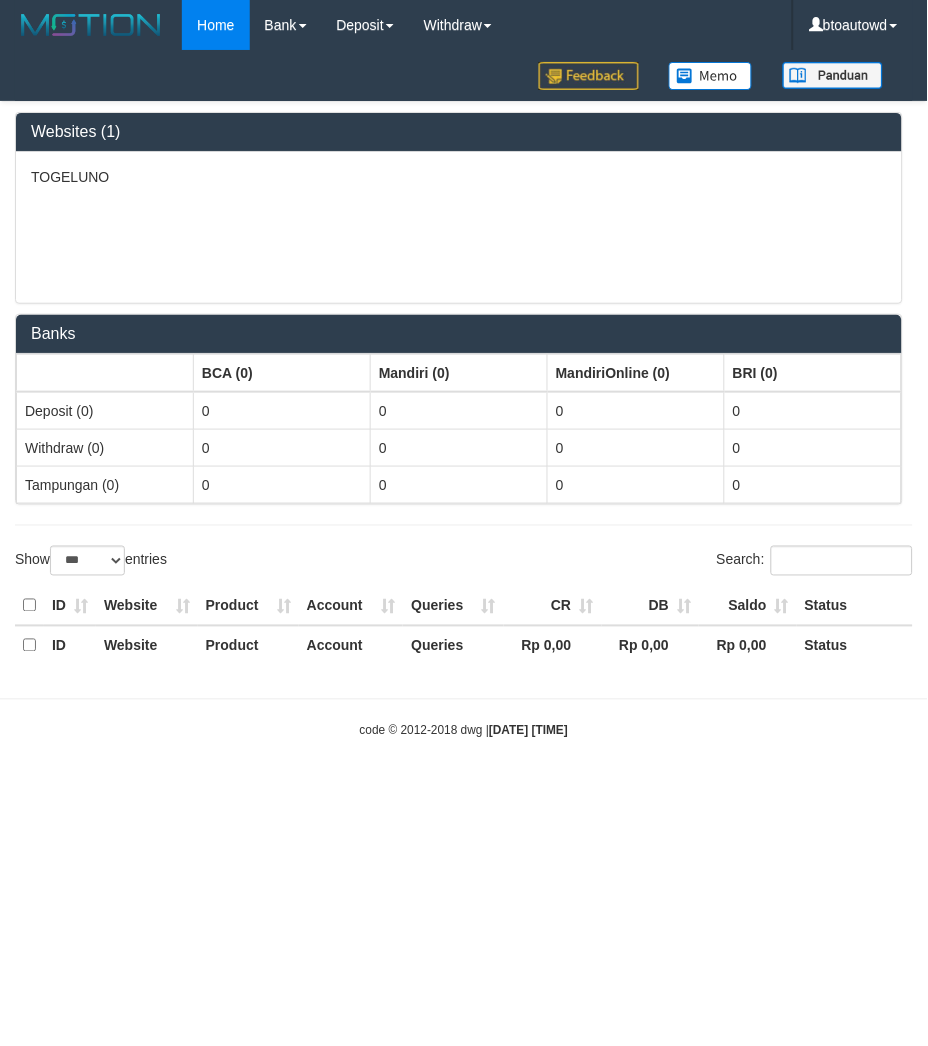 select on "**" 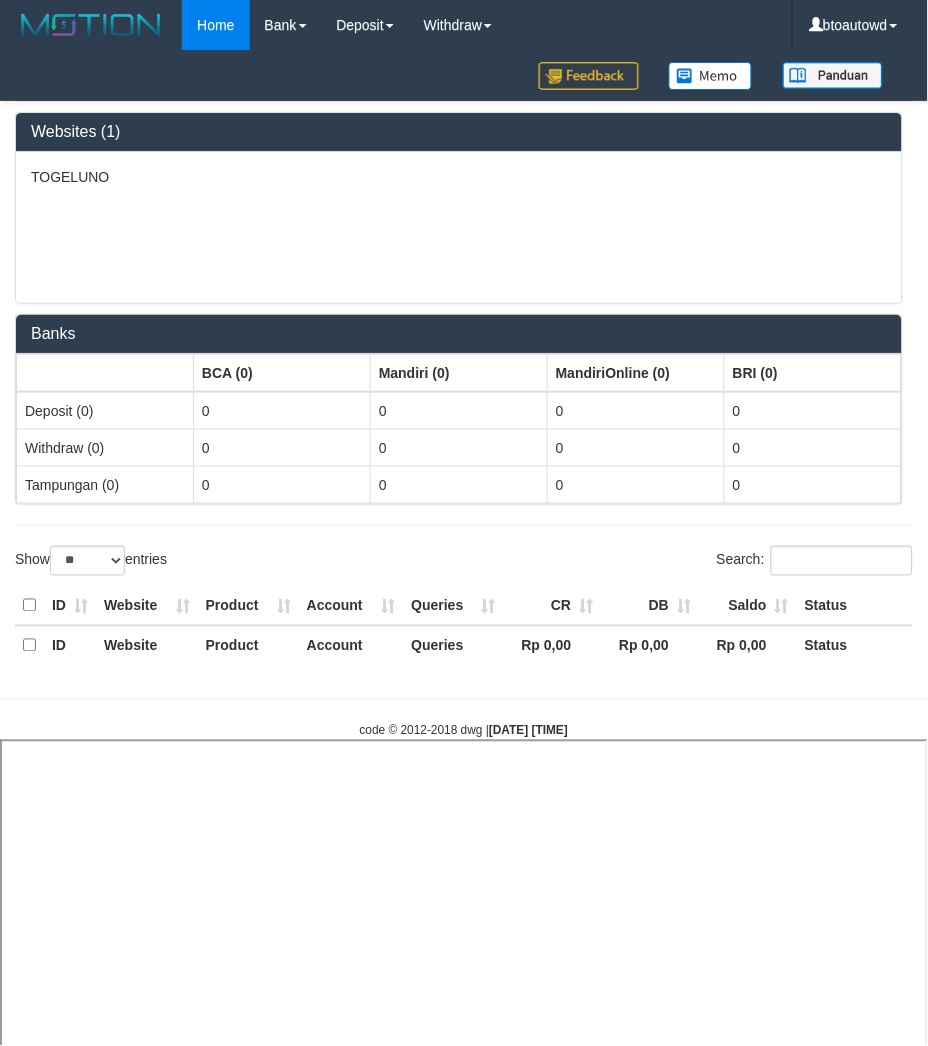 select 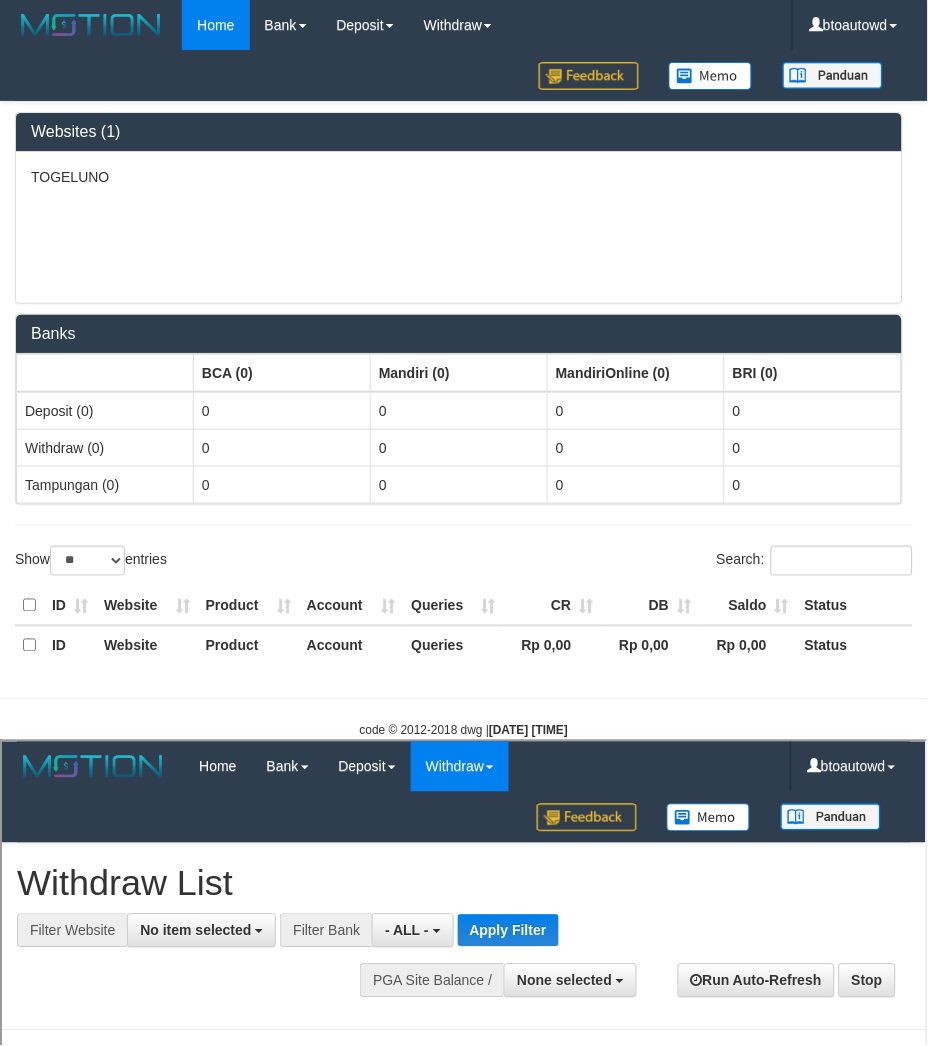 scroll, scrollTop: 0, scrollLeft: 0, axis: both 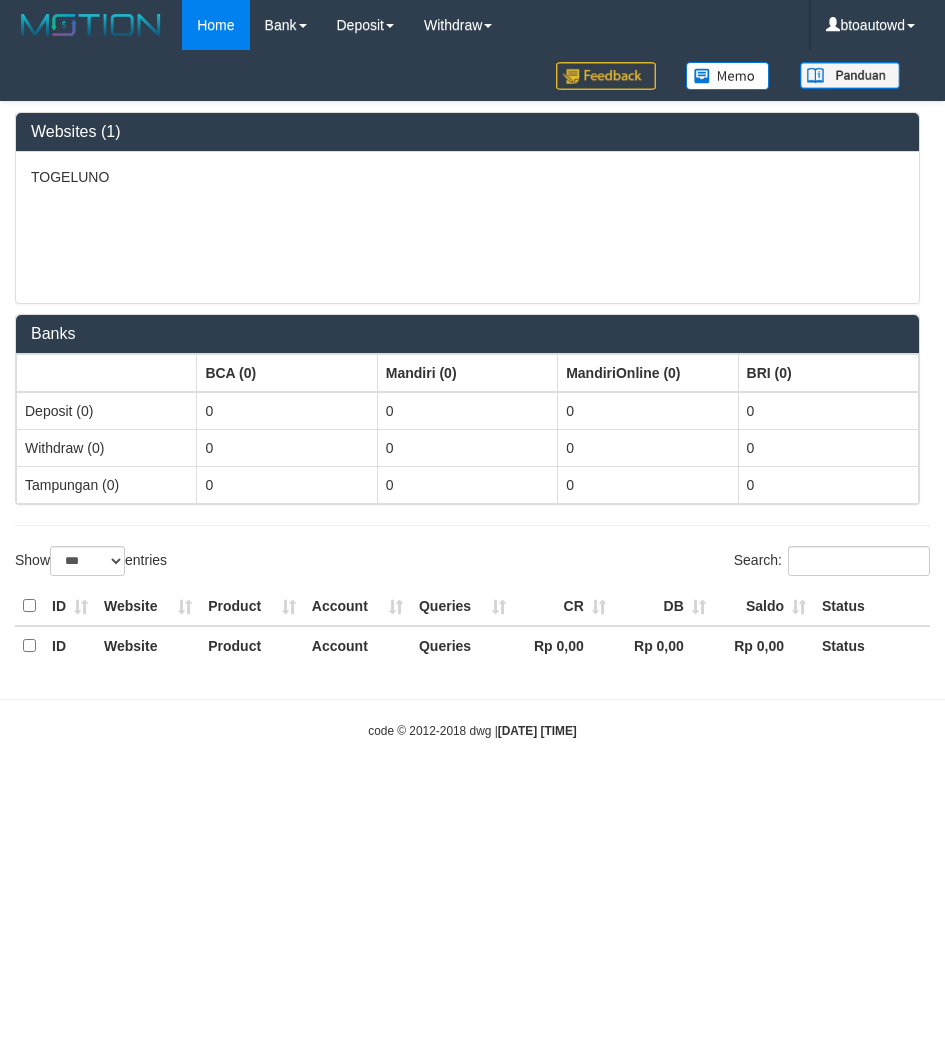 select on "***" 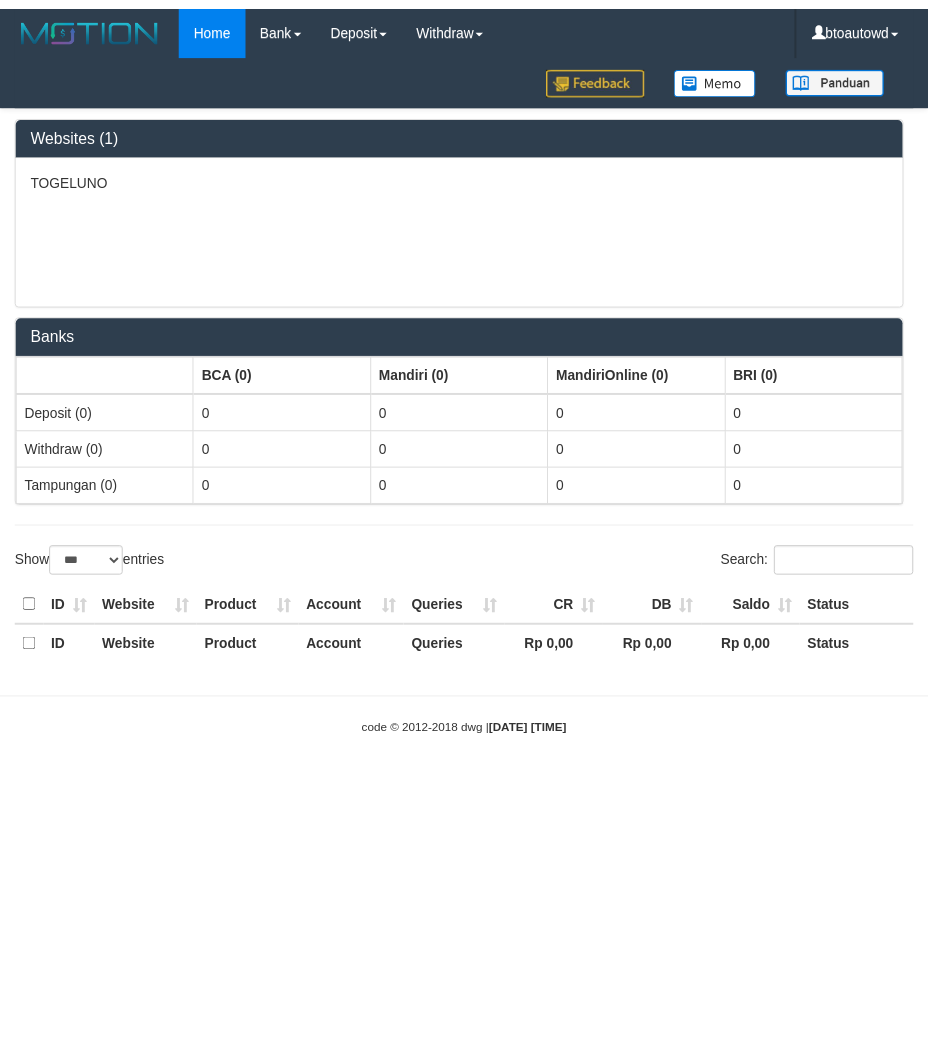 scroll, scrollTop: 0, scrollLeft: 0, axis: both 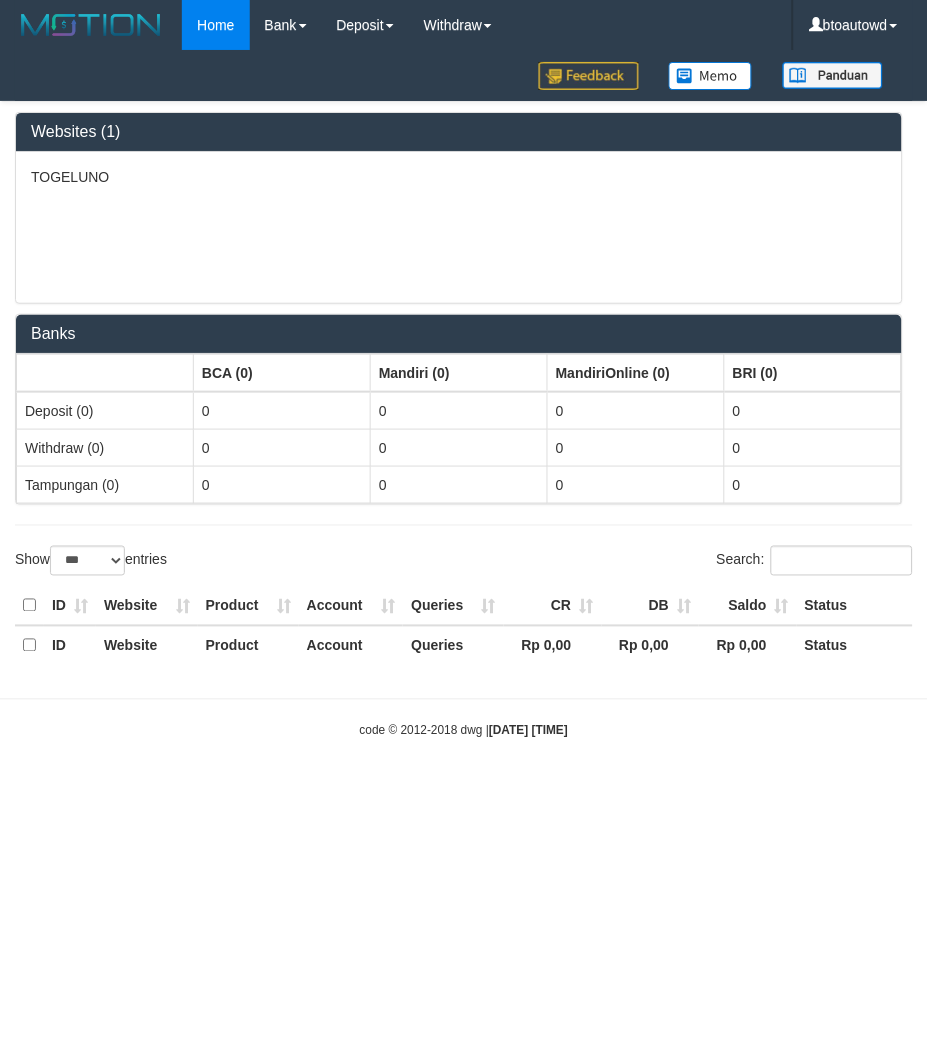 select on "**" 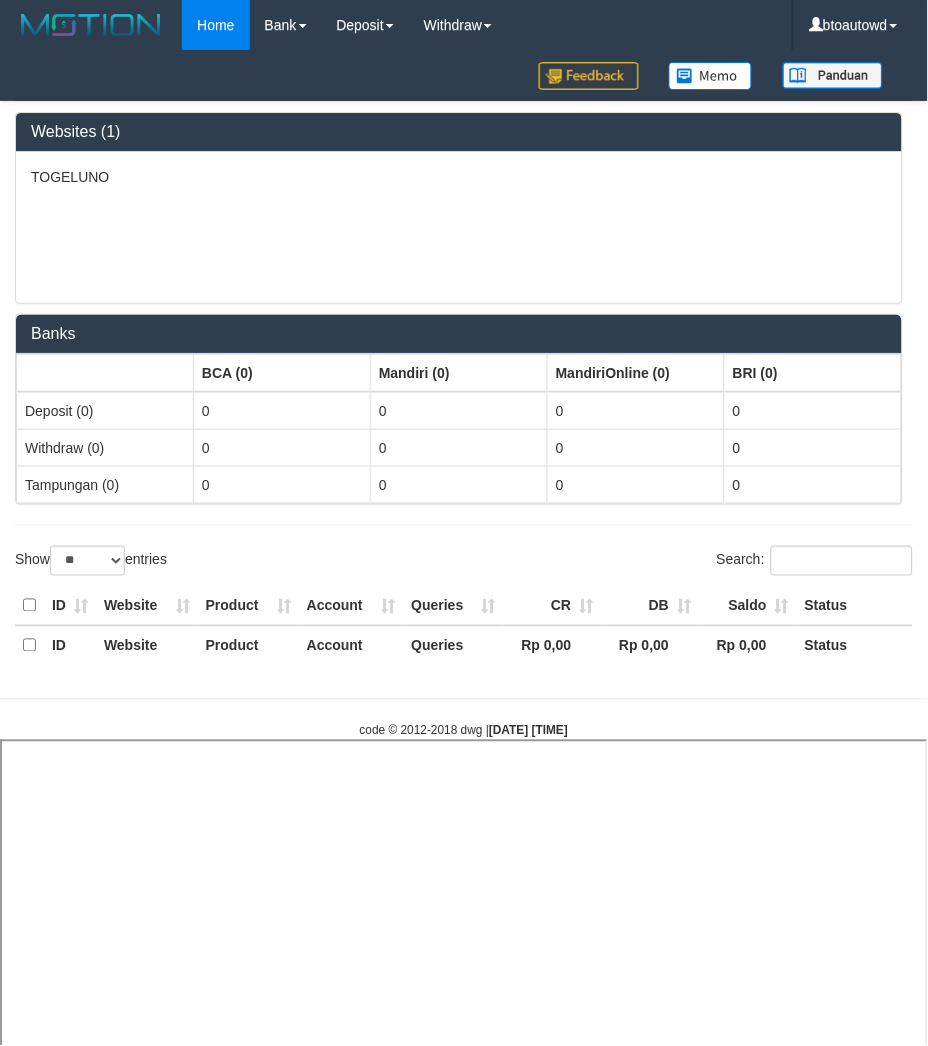 select 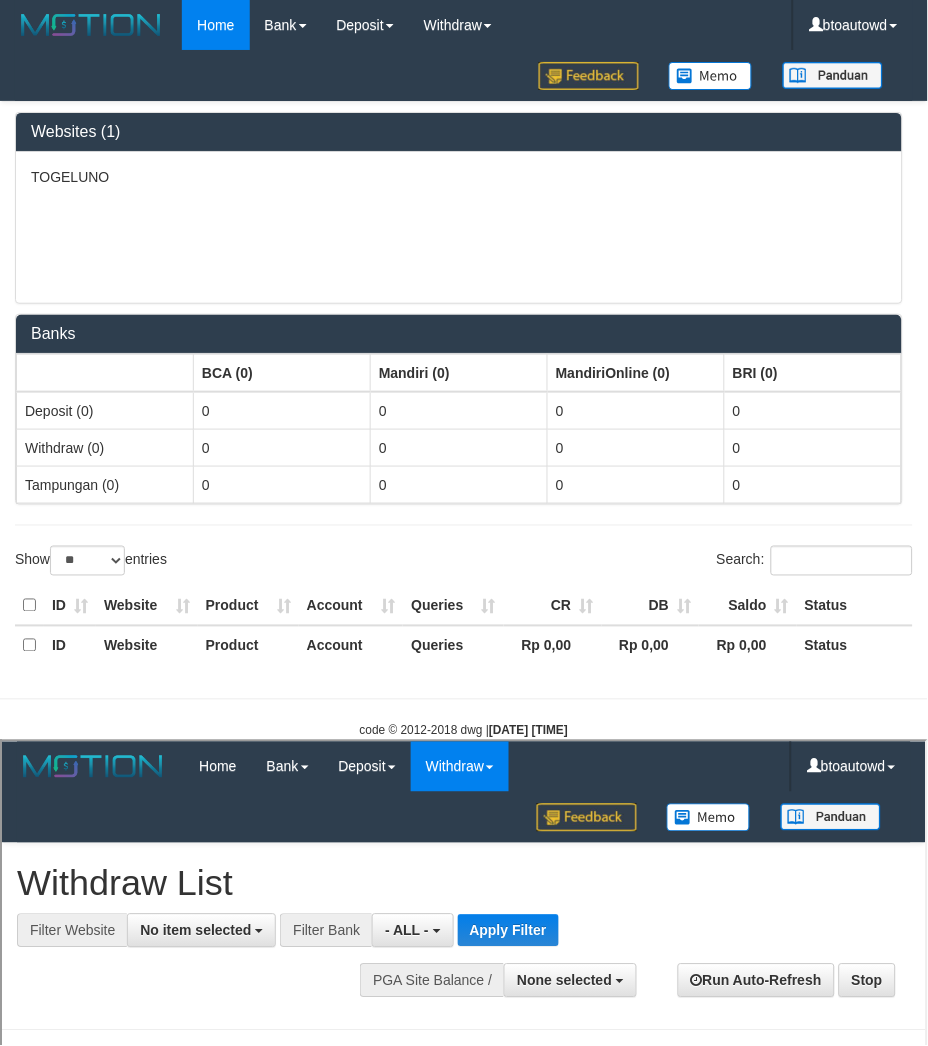 scroll, scrollTop: 0, scrollLeft: 0, axis: both 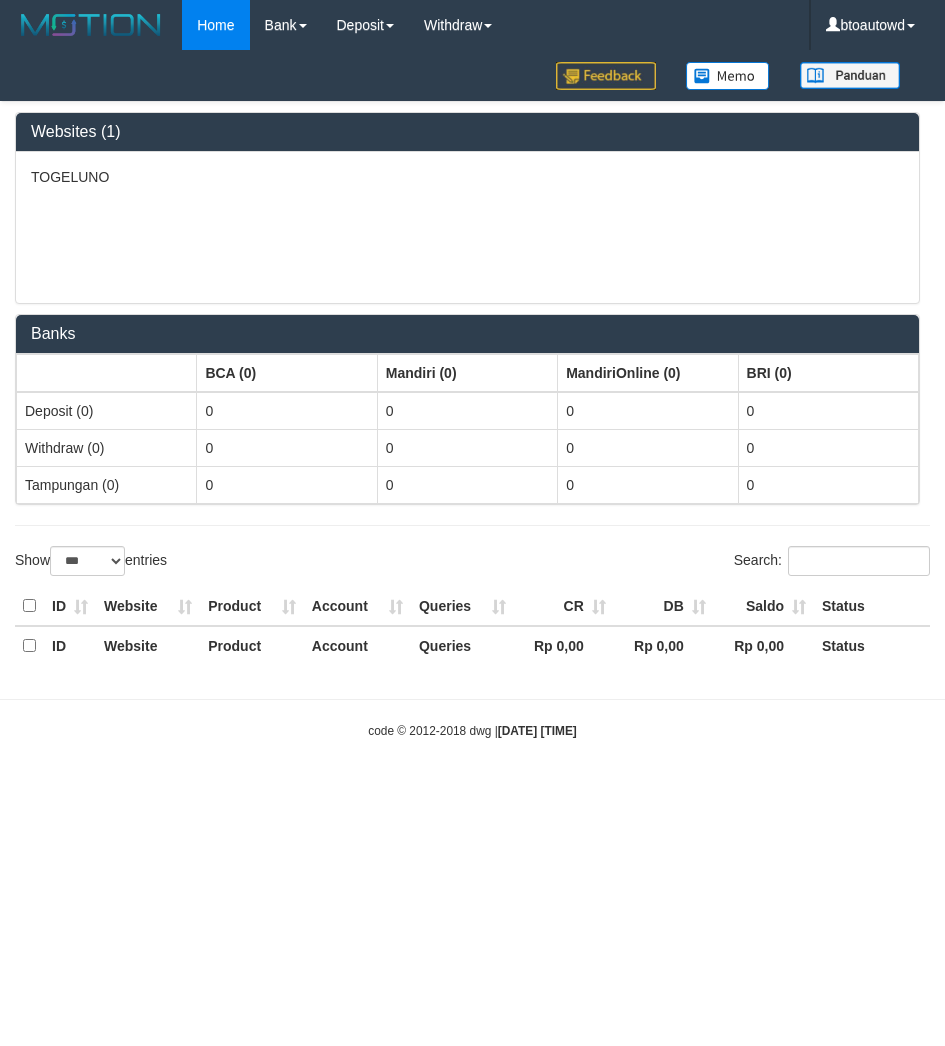 select on "***" 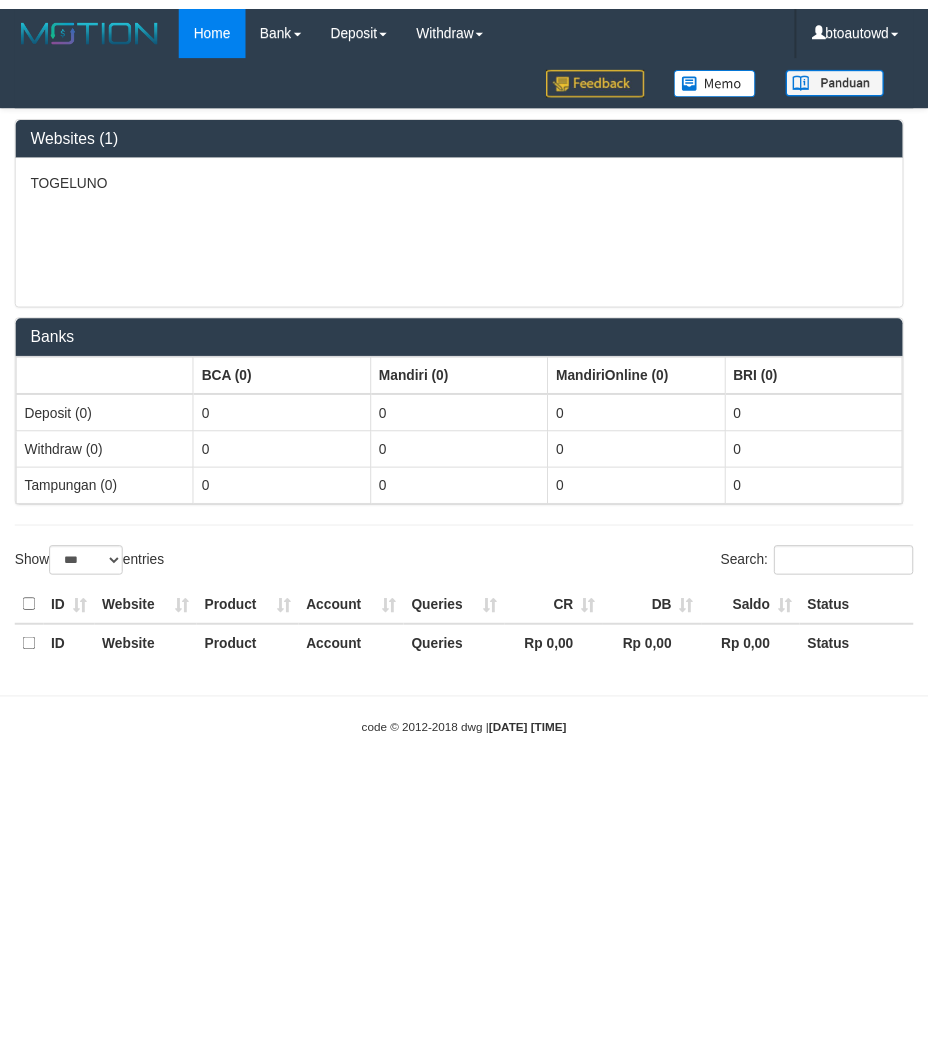 scroll, scrollTop: 0, scrollLeft: 0, axis: both 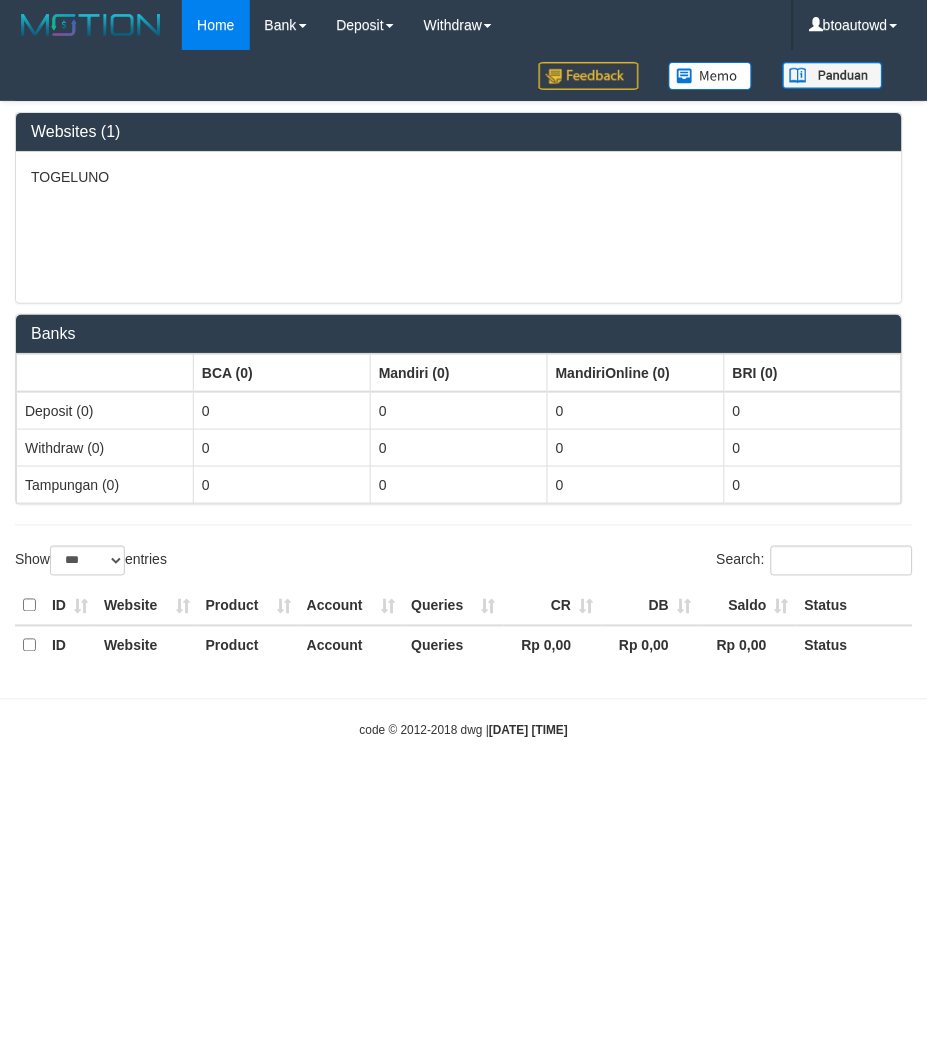 select on "**" 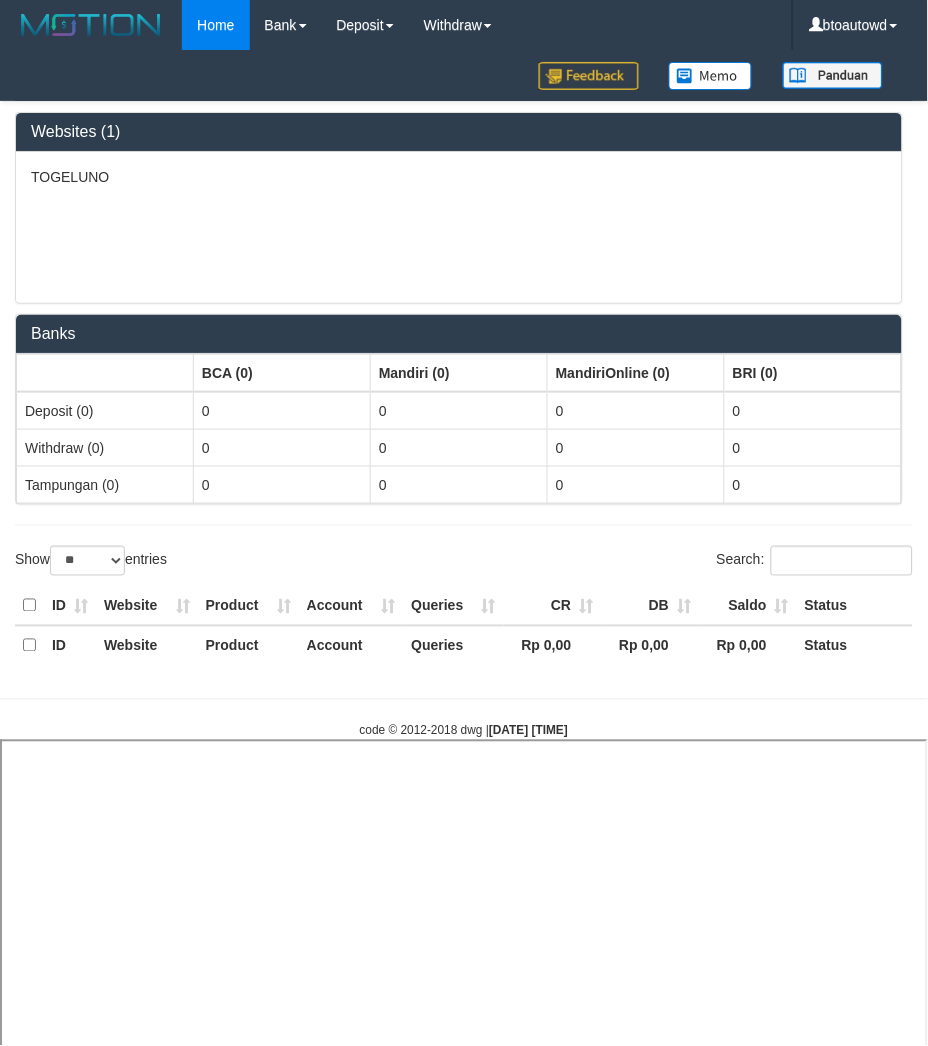 select 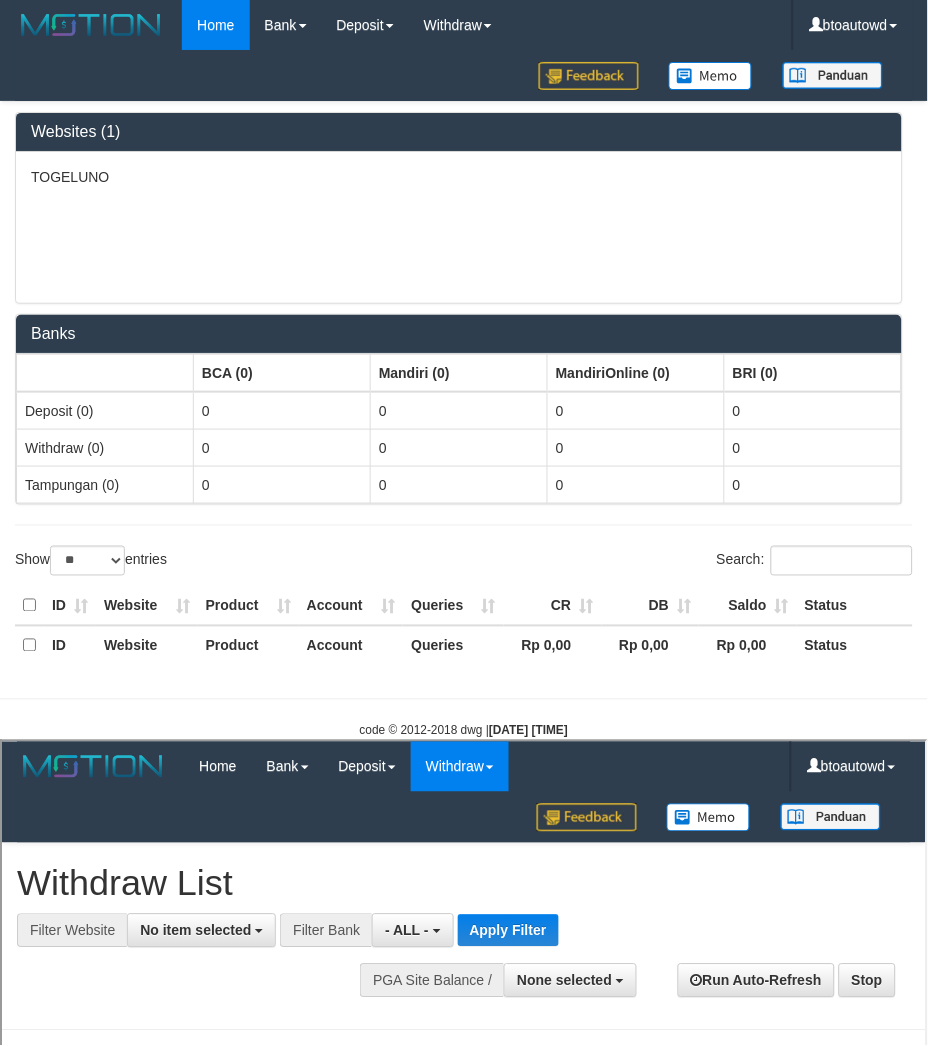 scroll, scrollTop: 0, scrollLeft: 0, axis: both 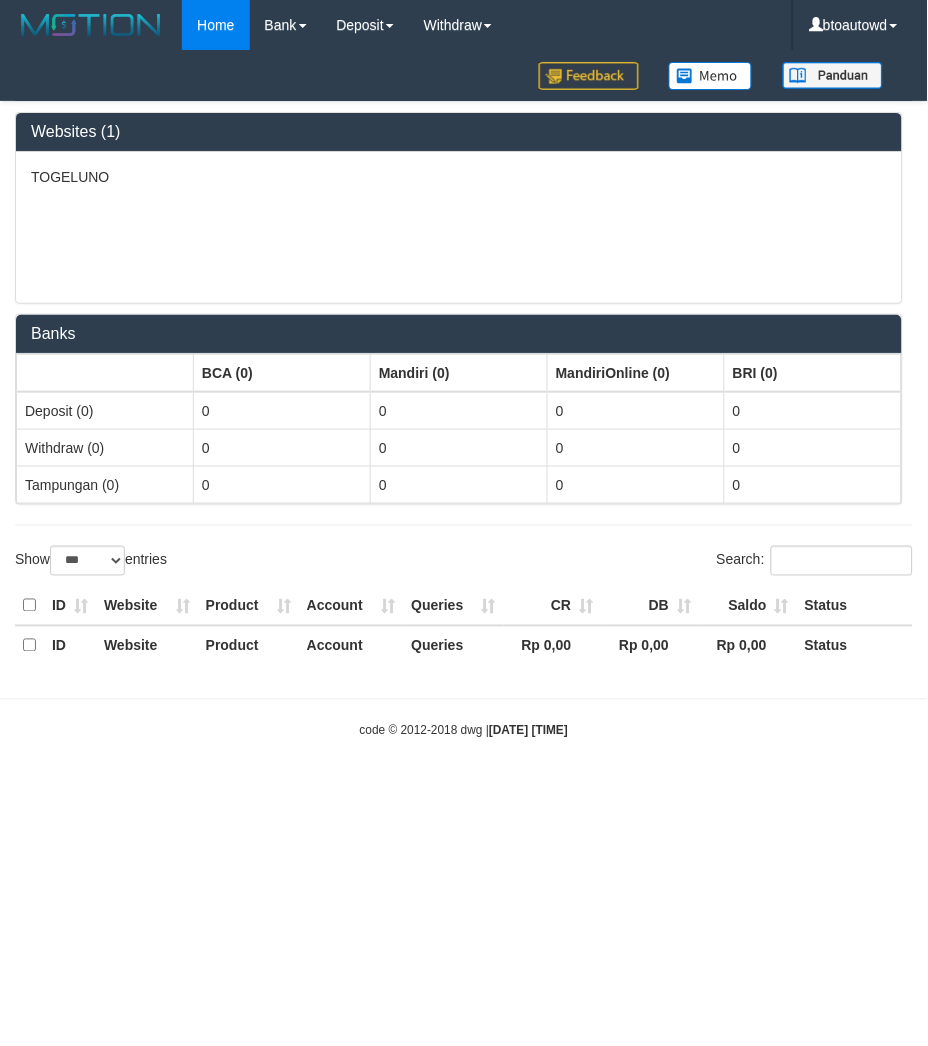 select on "**" 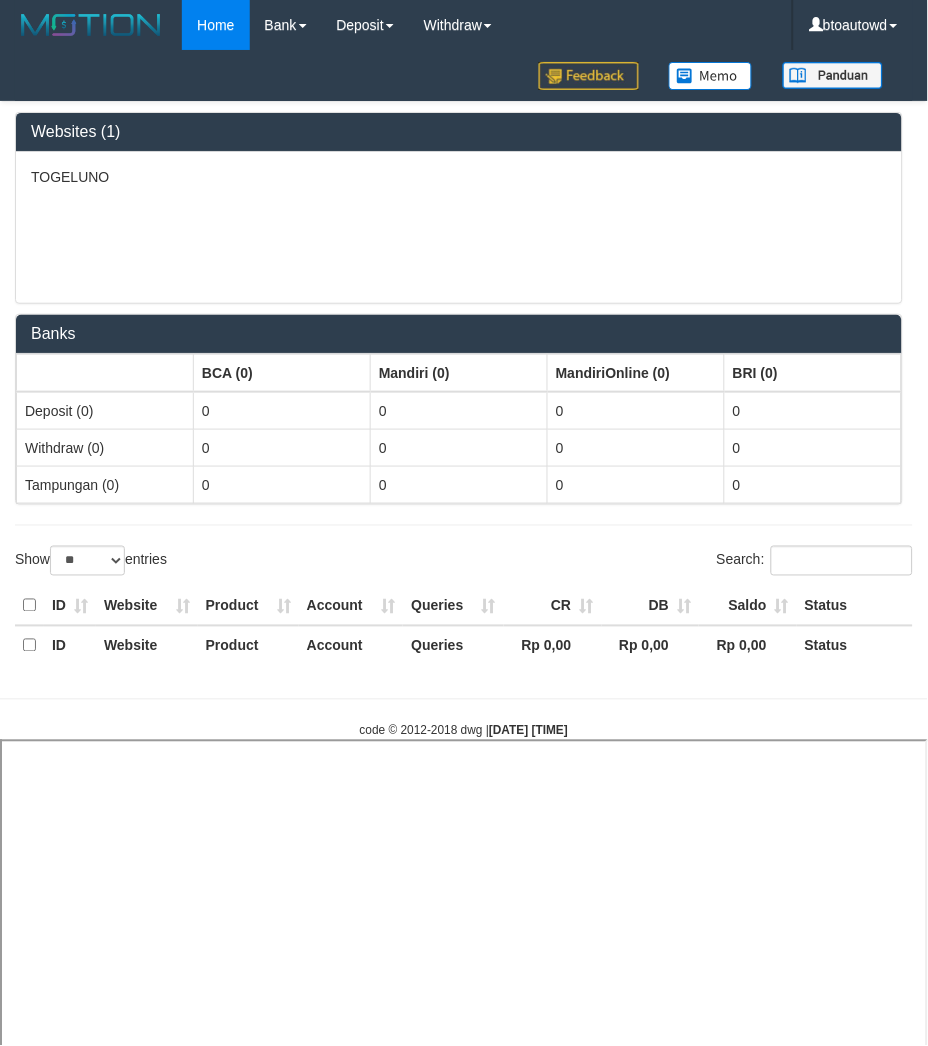 select 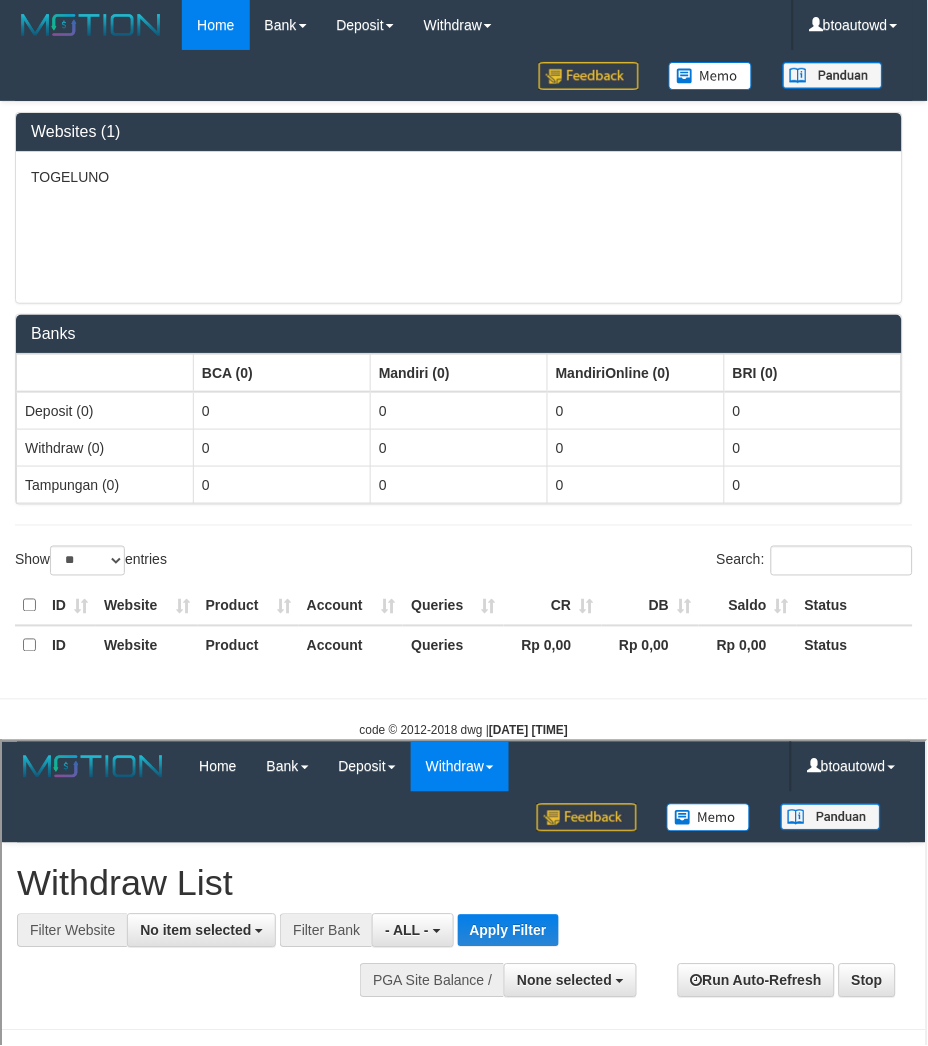 scroll, scrollTop: 0, scrollLeft: 0, axis: both 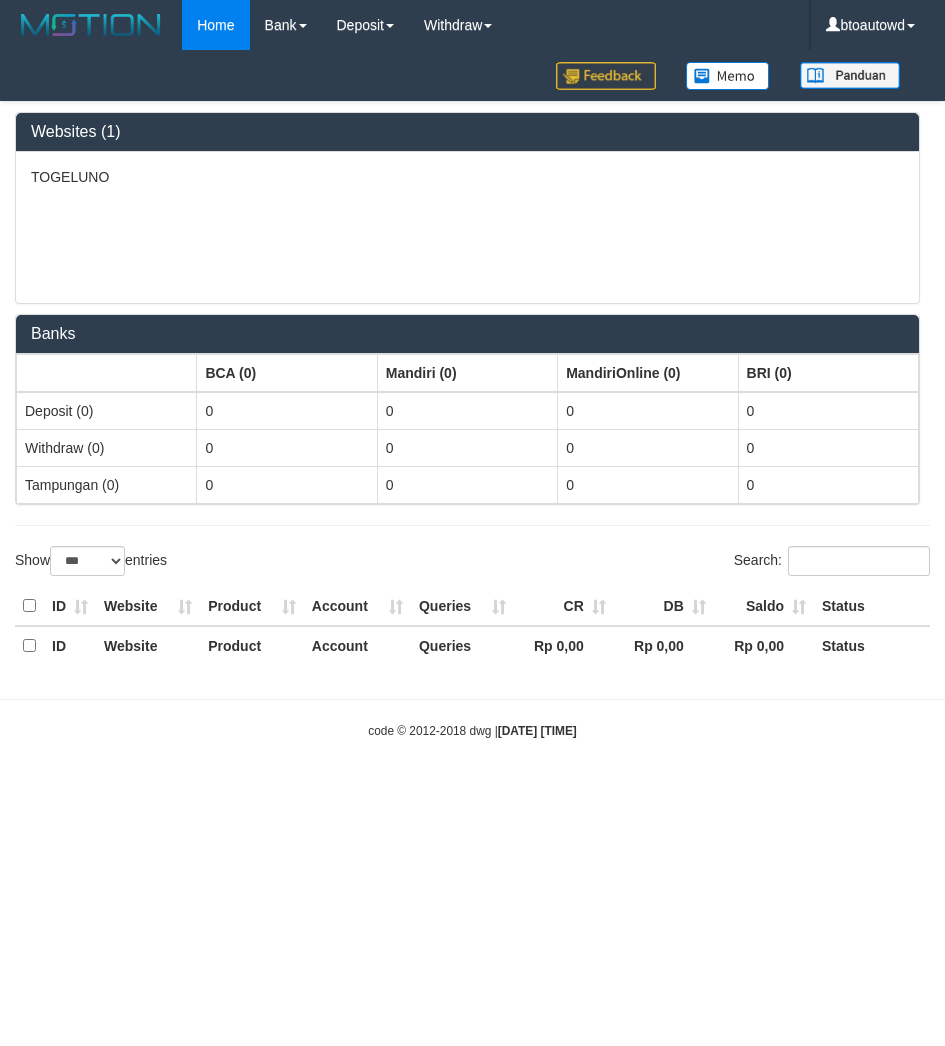 select on "***" 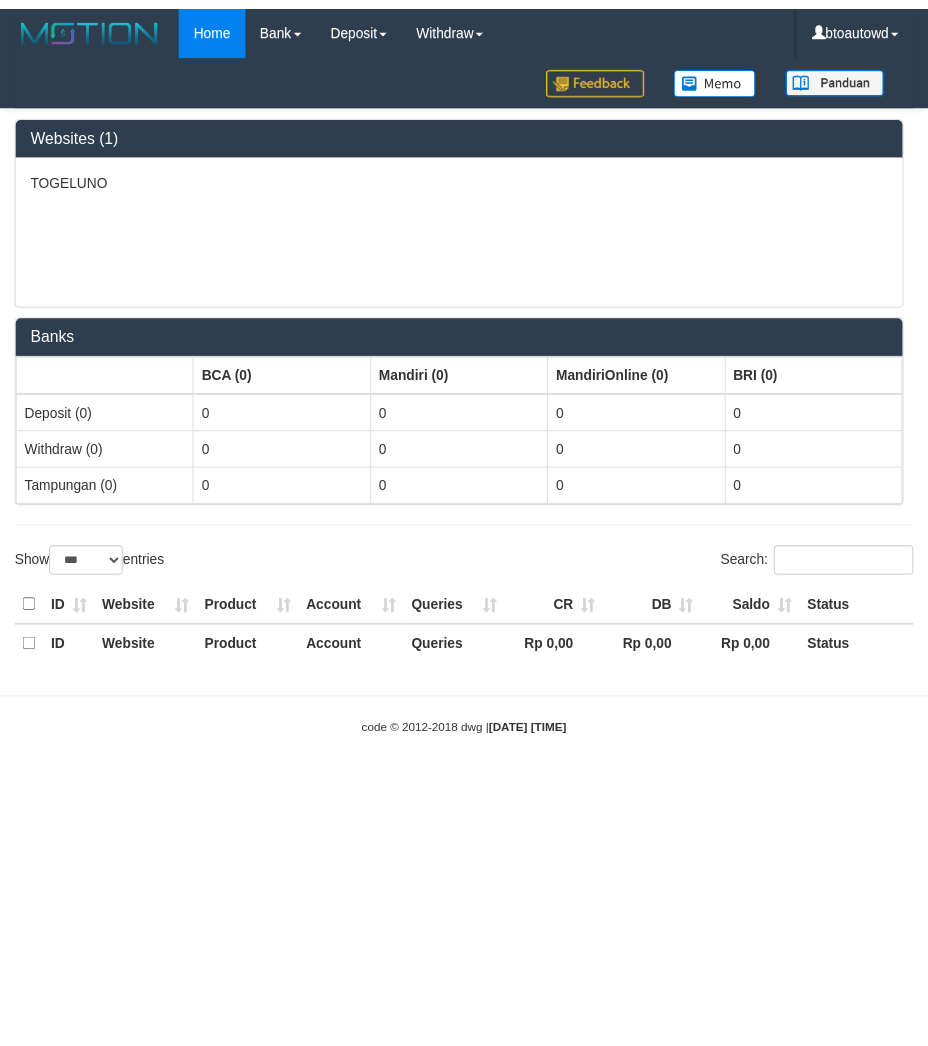 scroll, scrollTop: 0, scrollLeft: 0, axis: both 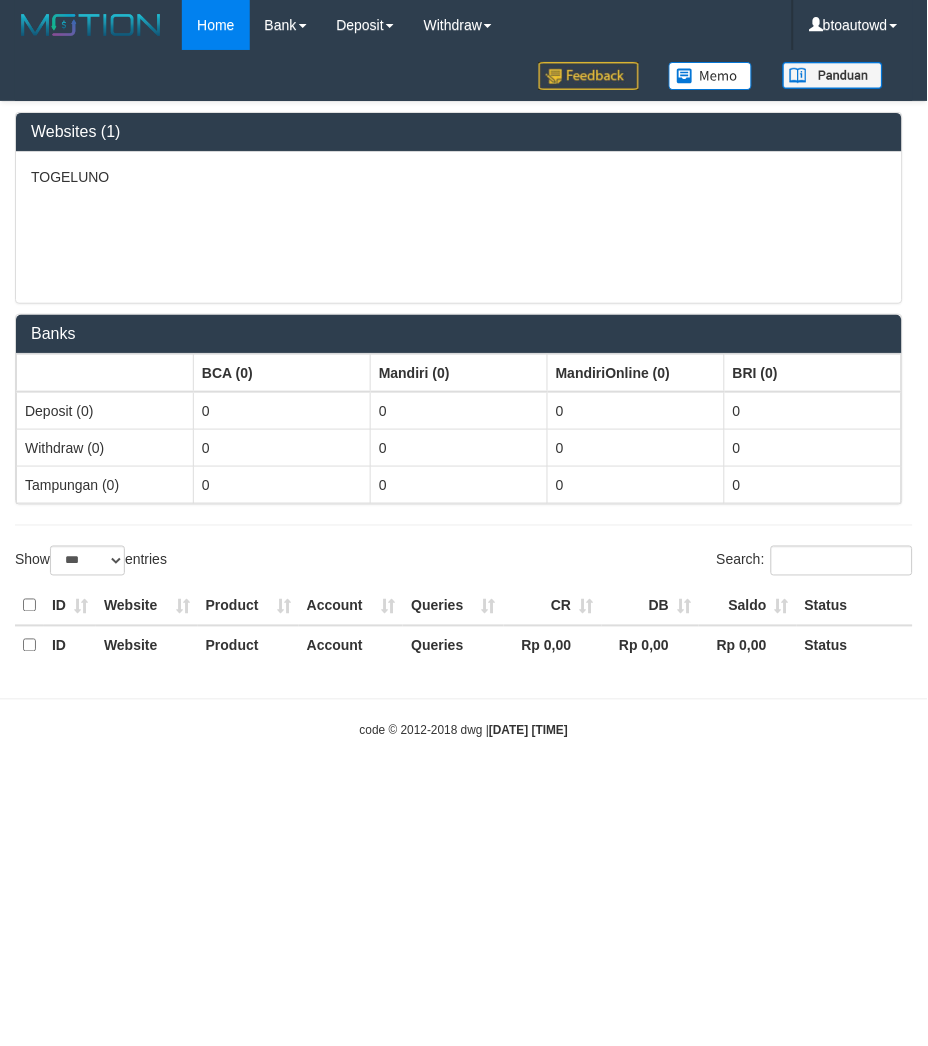 select on "**" 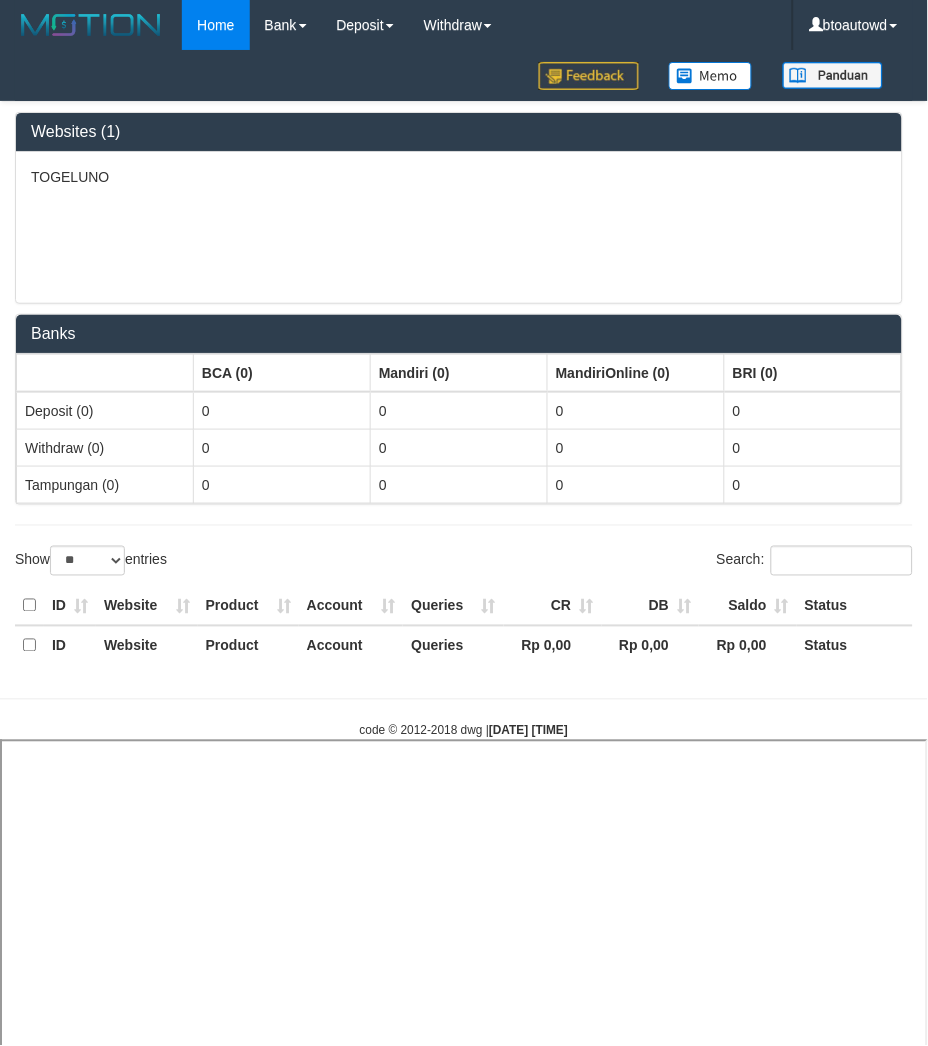 select 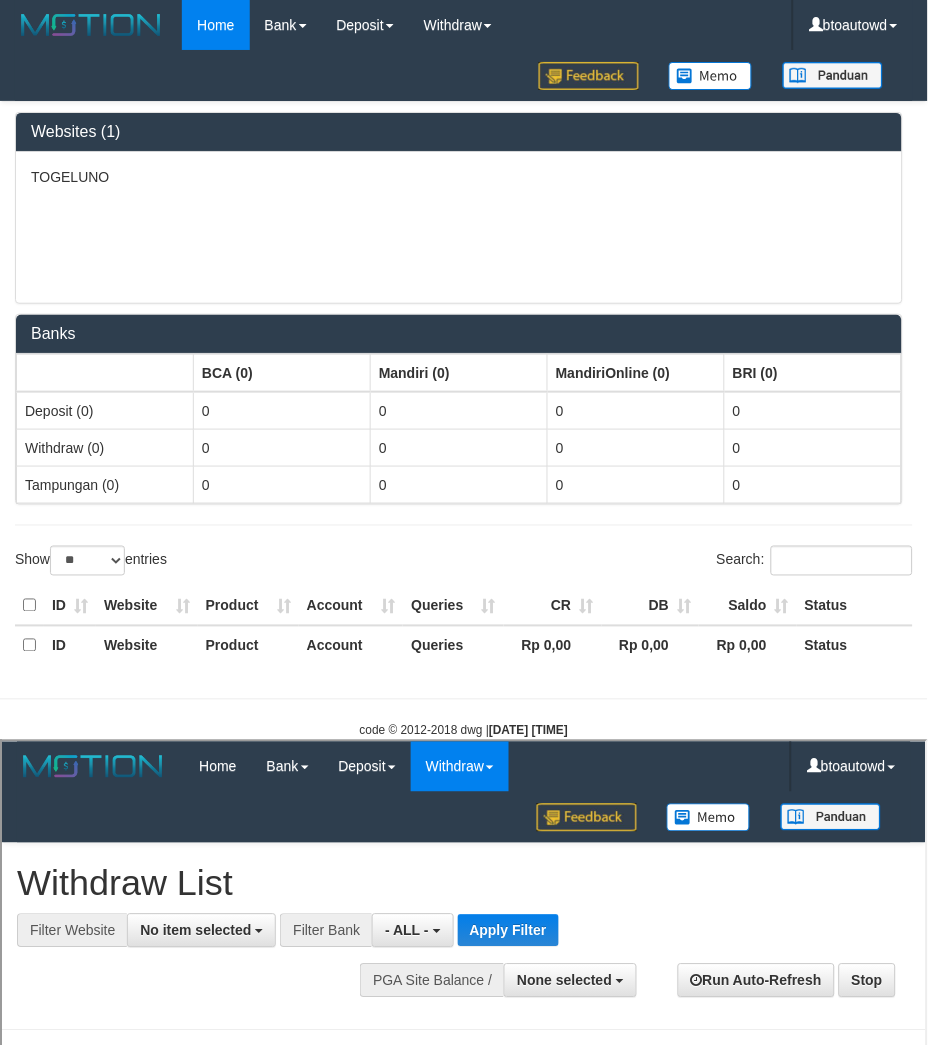 scroll, scrollTop: 0, scrollLeft: 0, axis: both 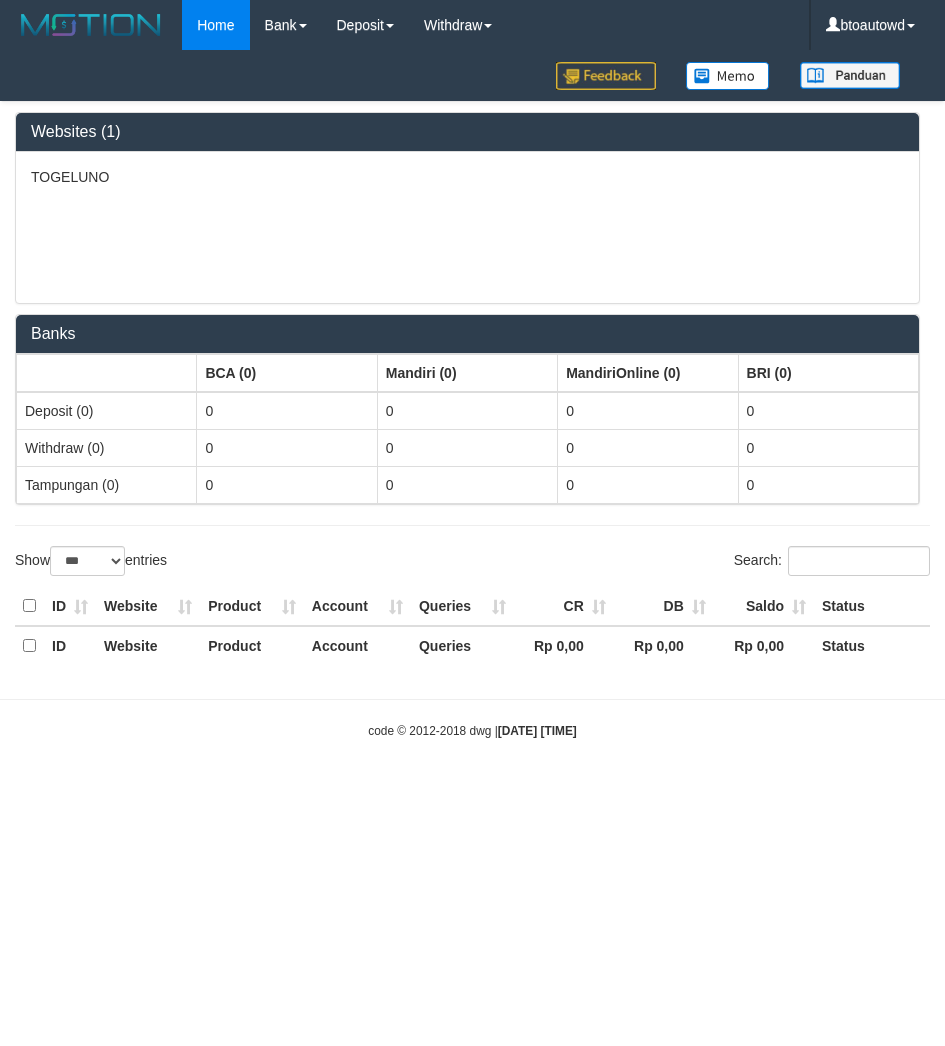 select on "***" 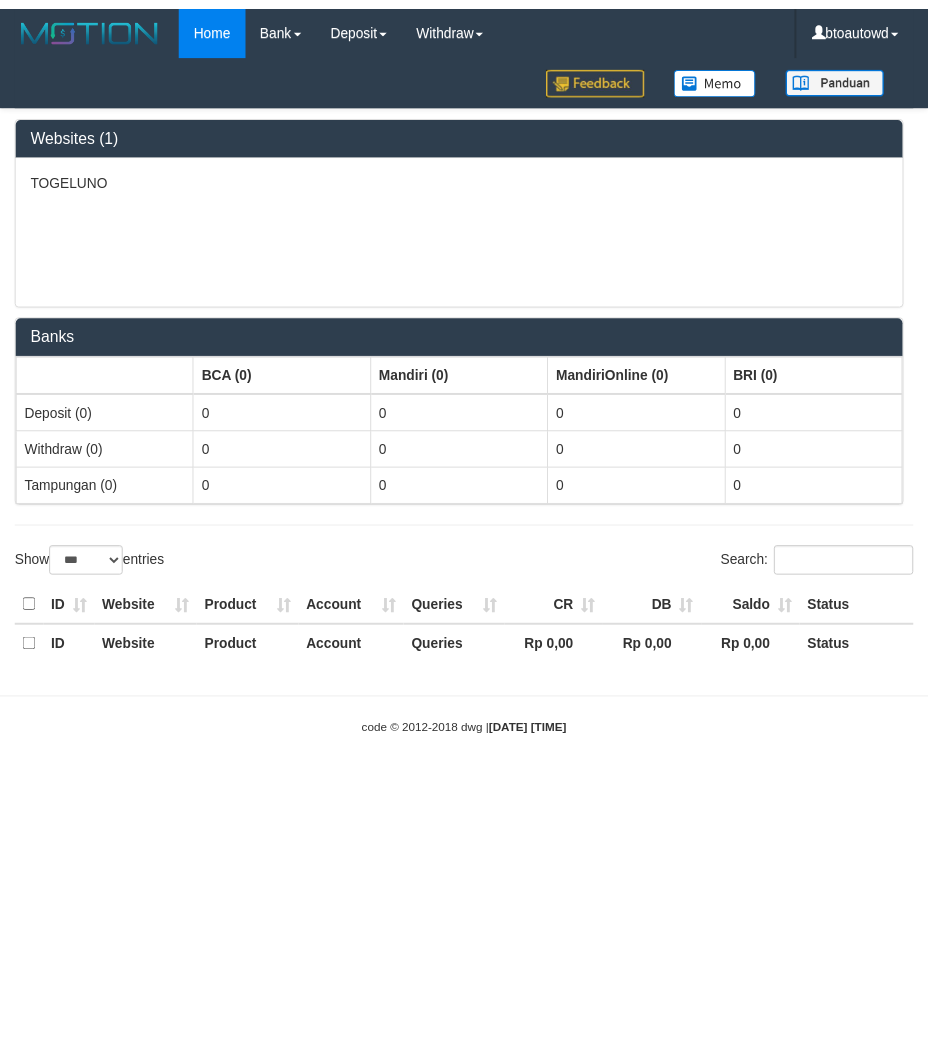 scroll, scrollTop: 0, scrollLeft: 0, axis: both 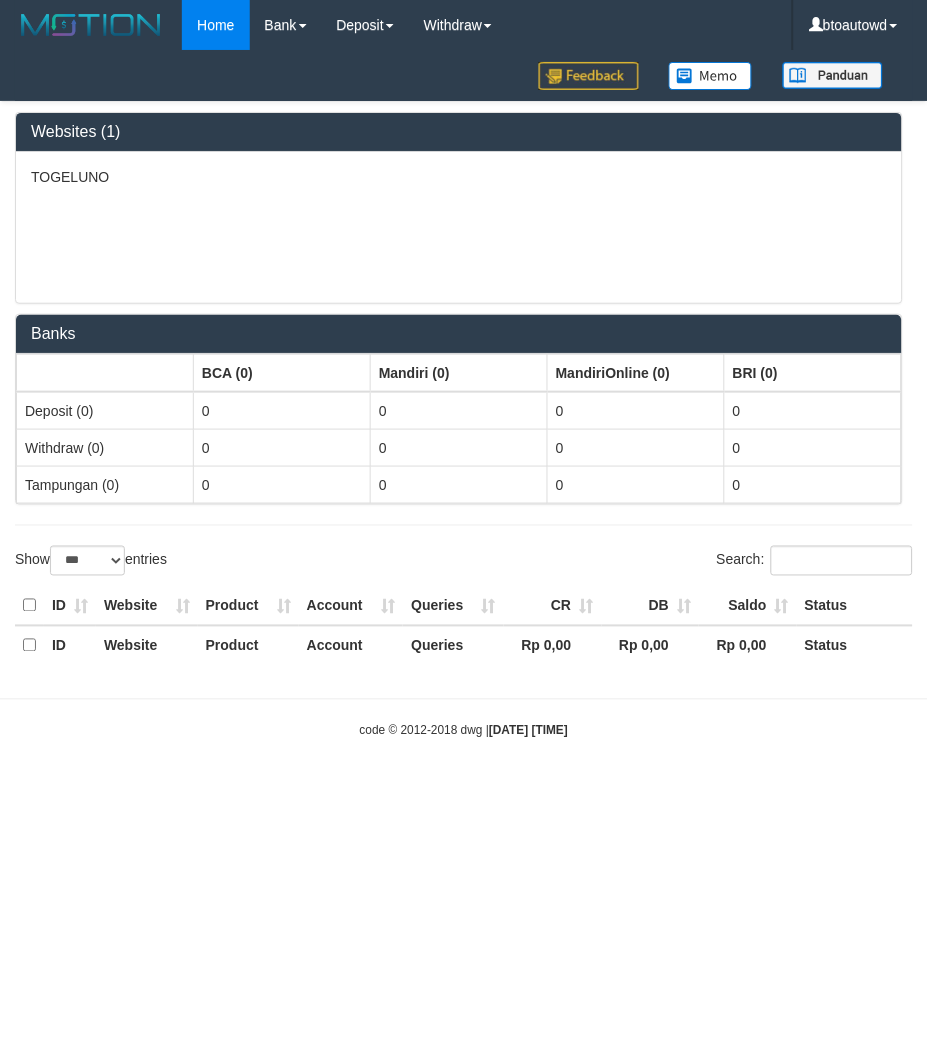 select on "**" 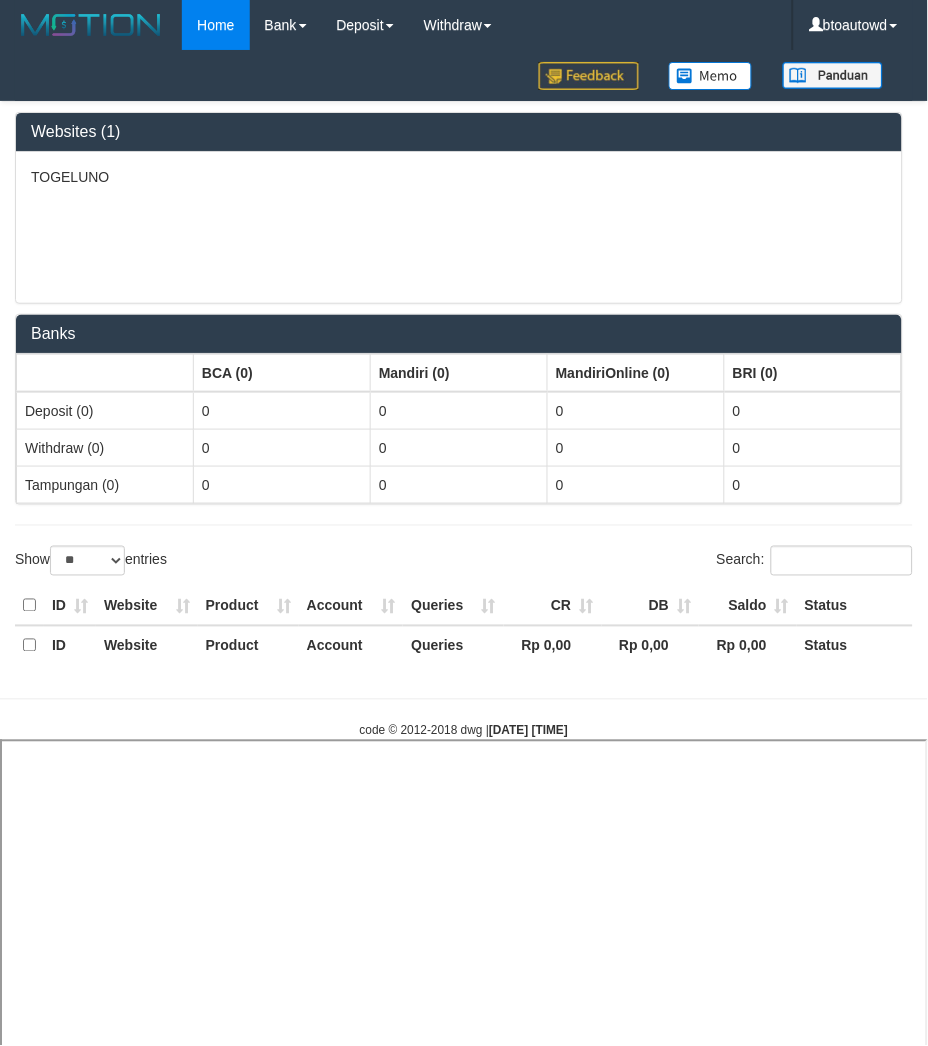 select 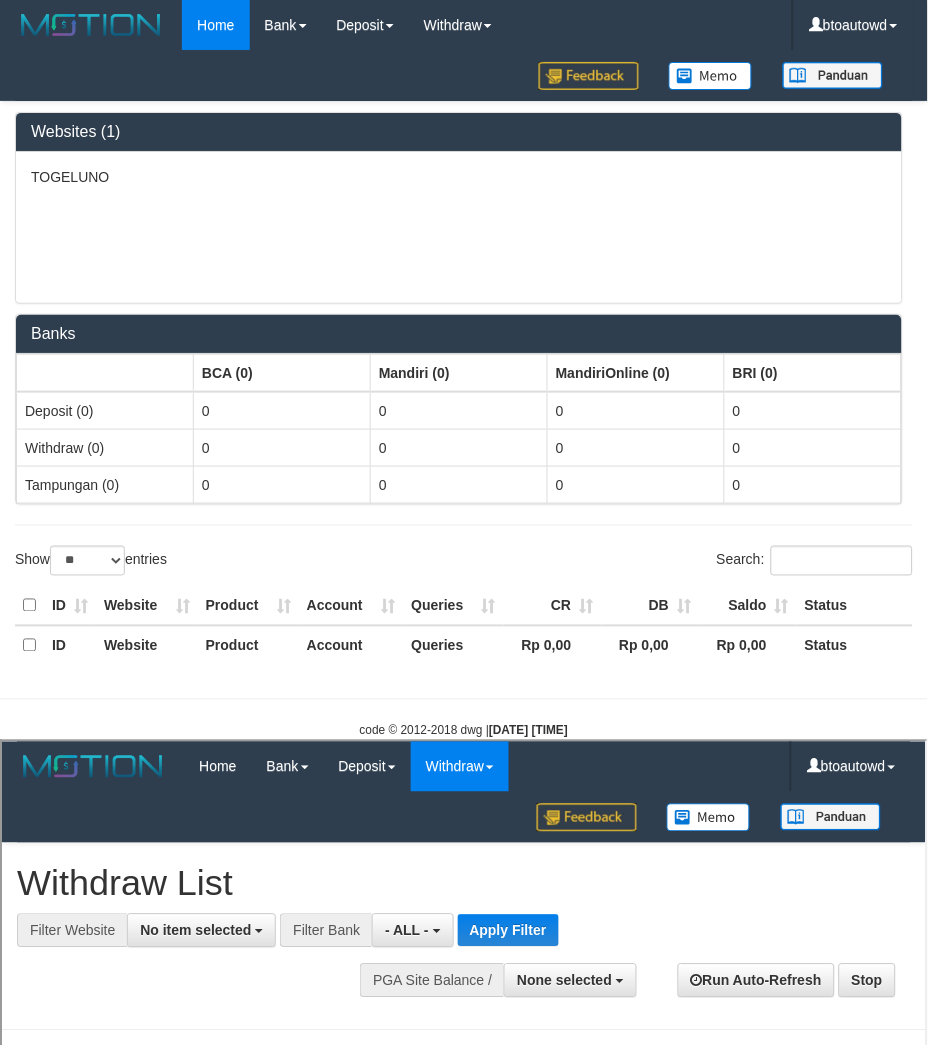 scroll, scrollTop: 0, scrollLeft: 0, axis: both 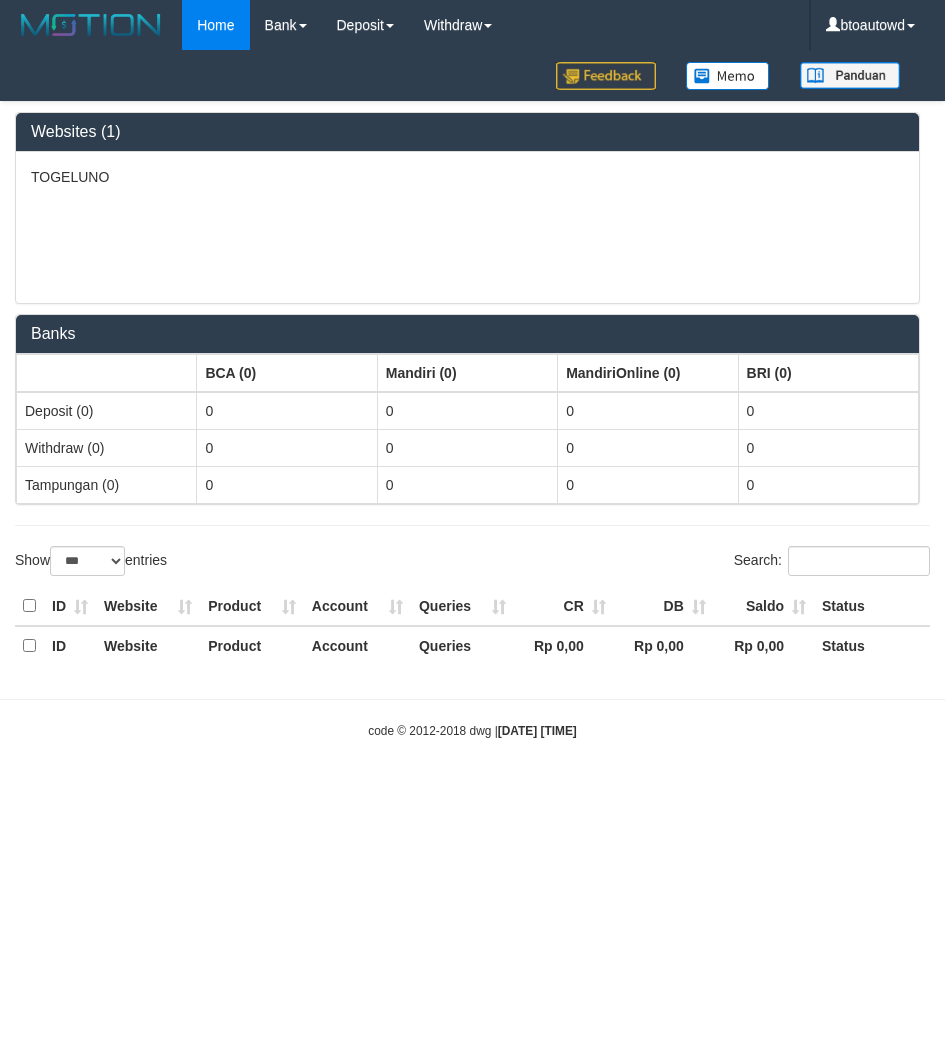 select on "***" 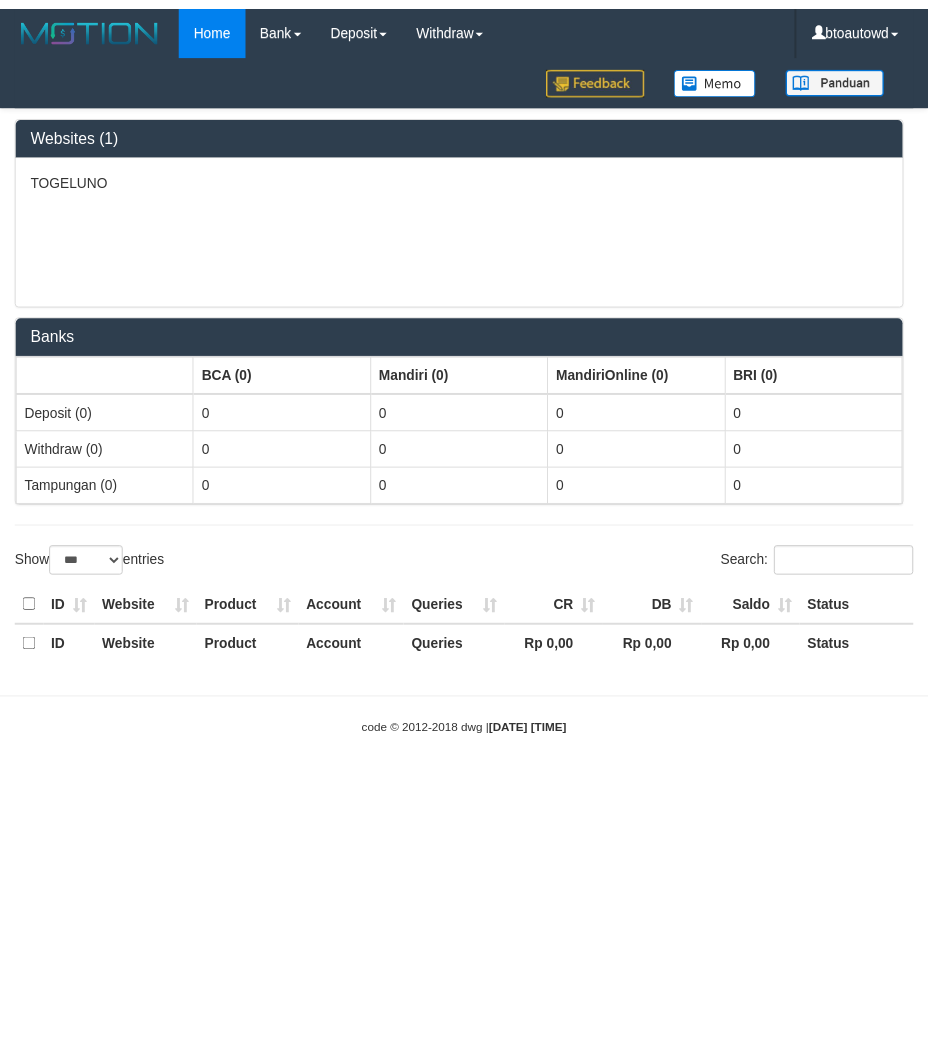 scroll, scrollTop: 0, scrollLeft: 0, axis: both 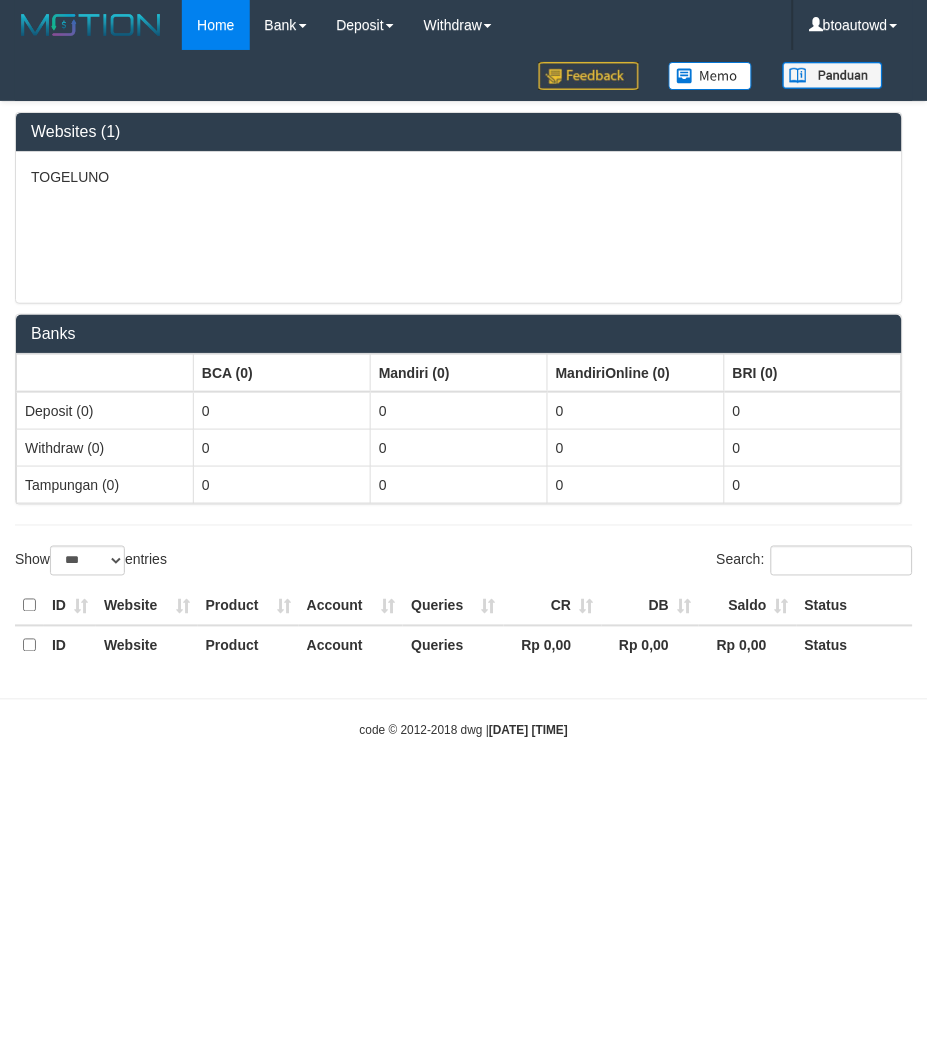 select on "**" 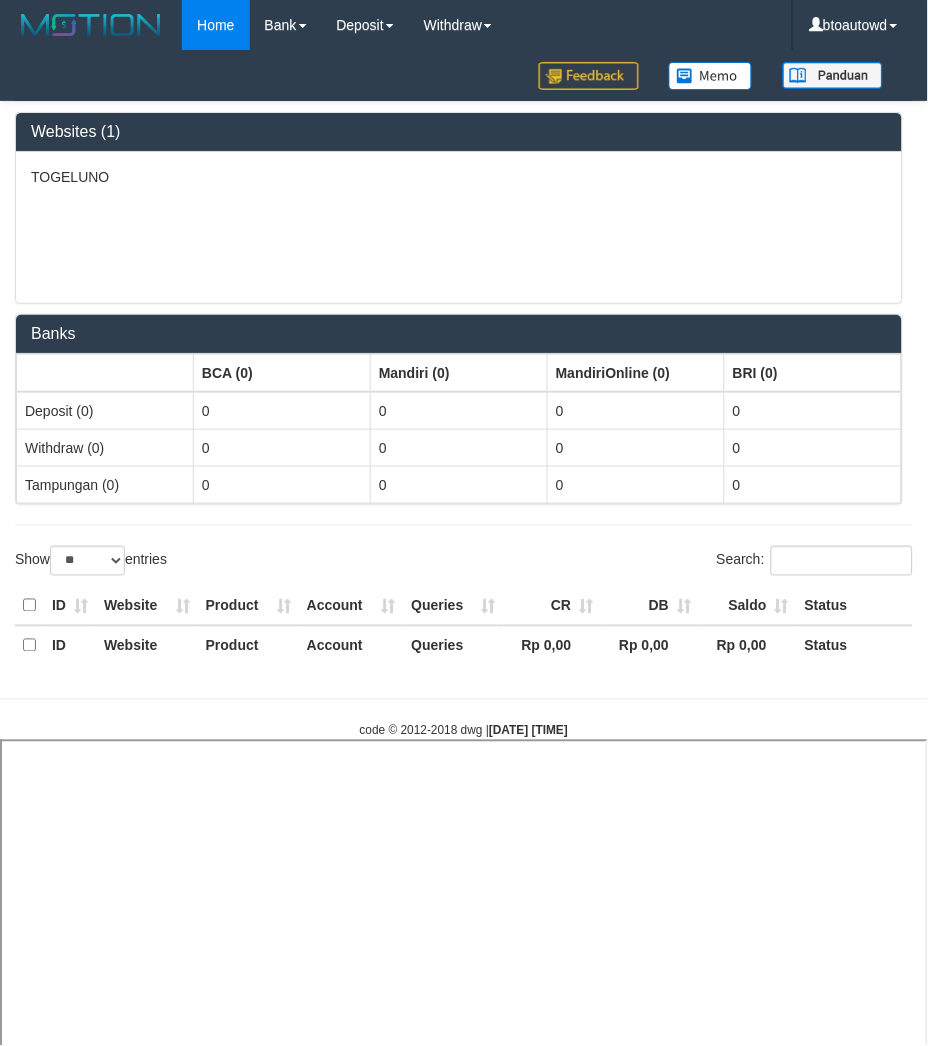 select 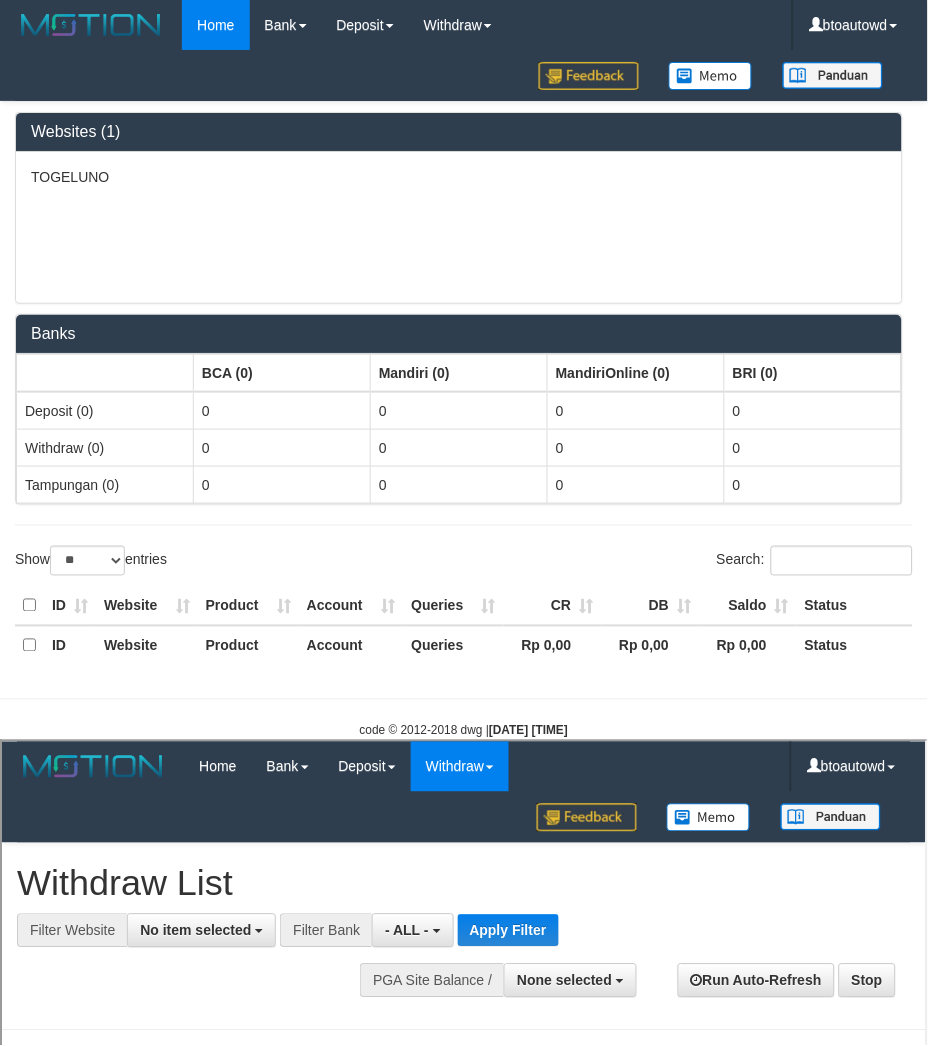 scroll, scrollTop: 0, scrollLeft: 0, axis: both 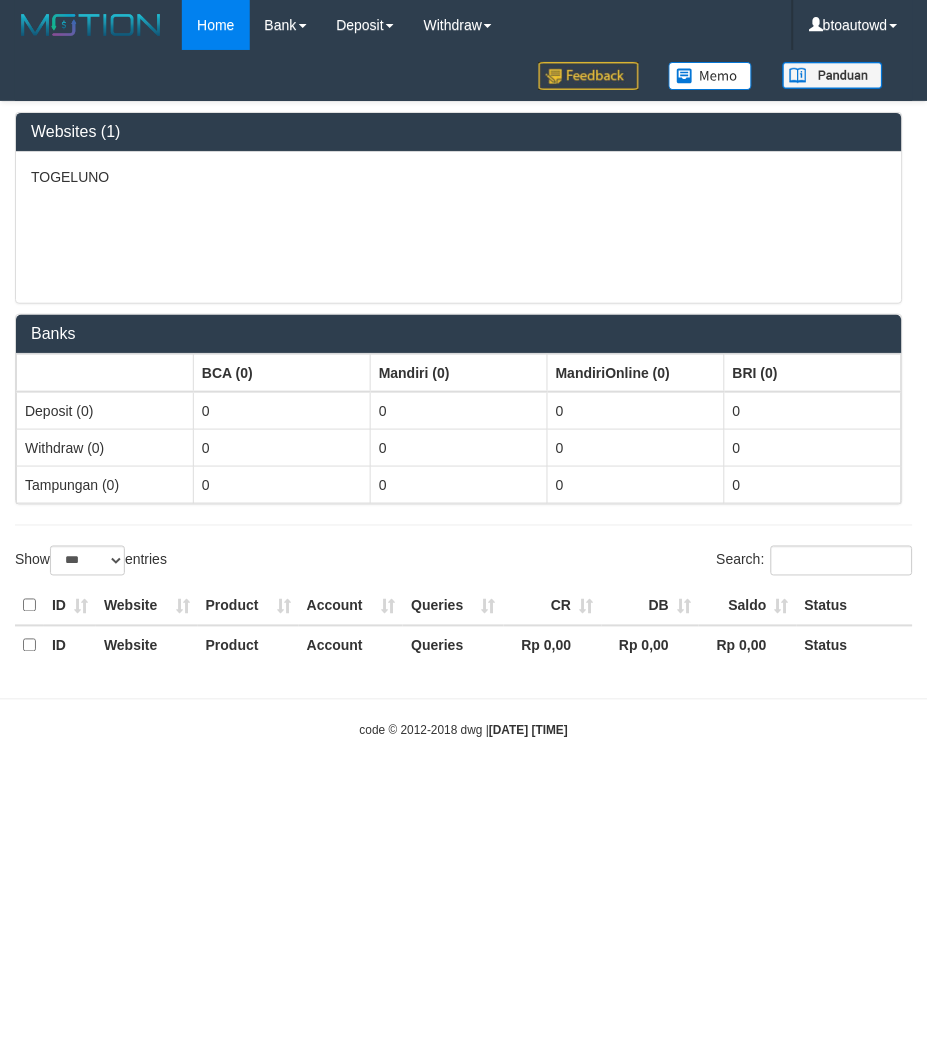 select on "**" 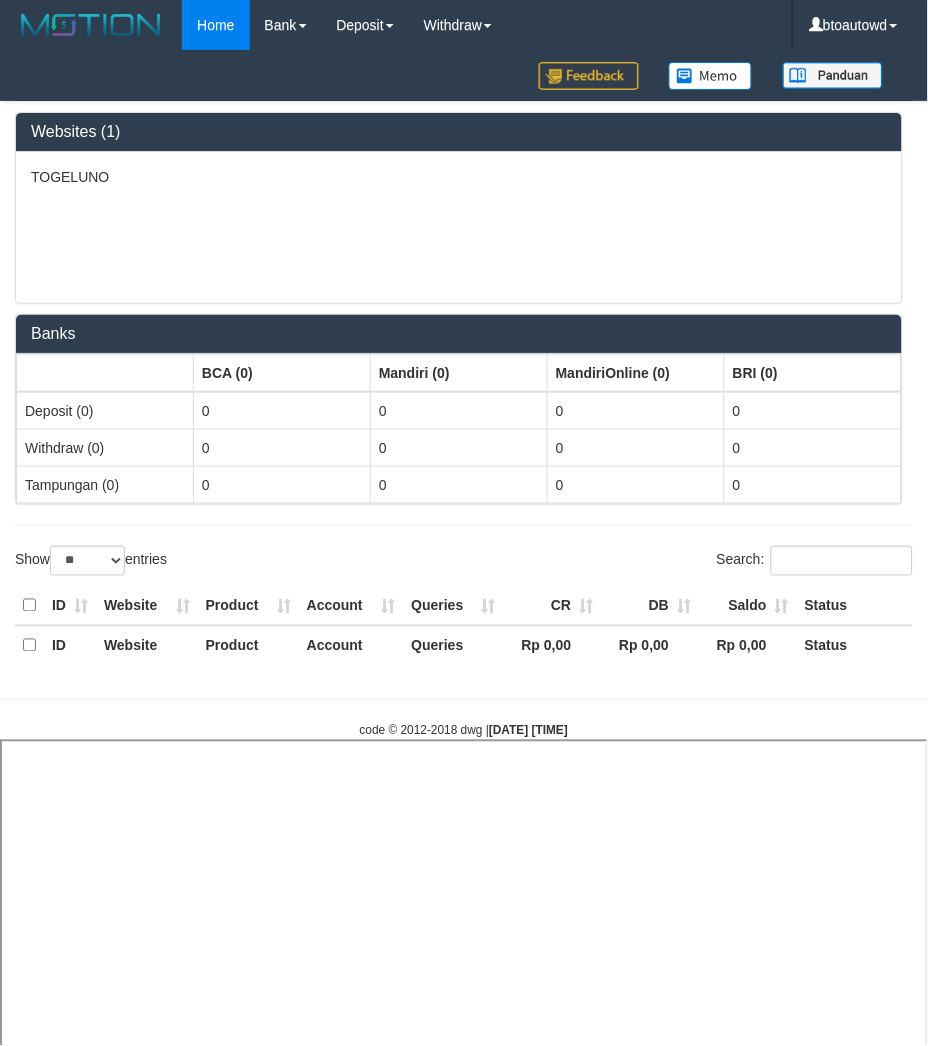 select 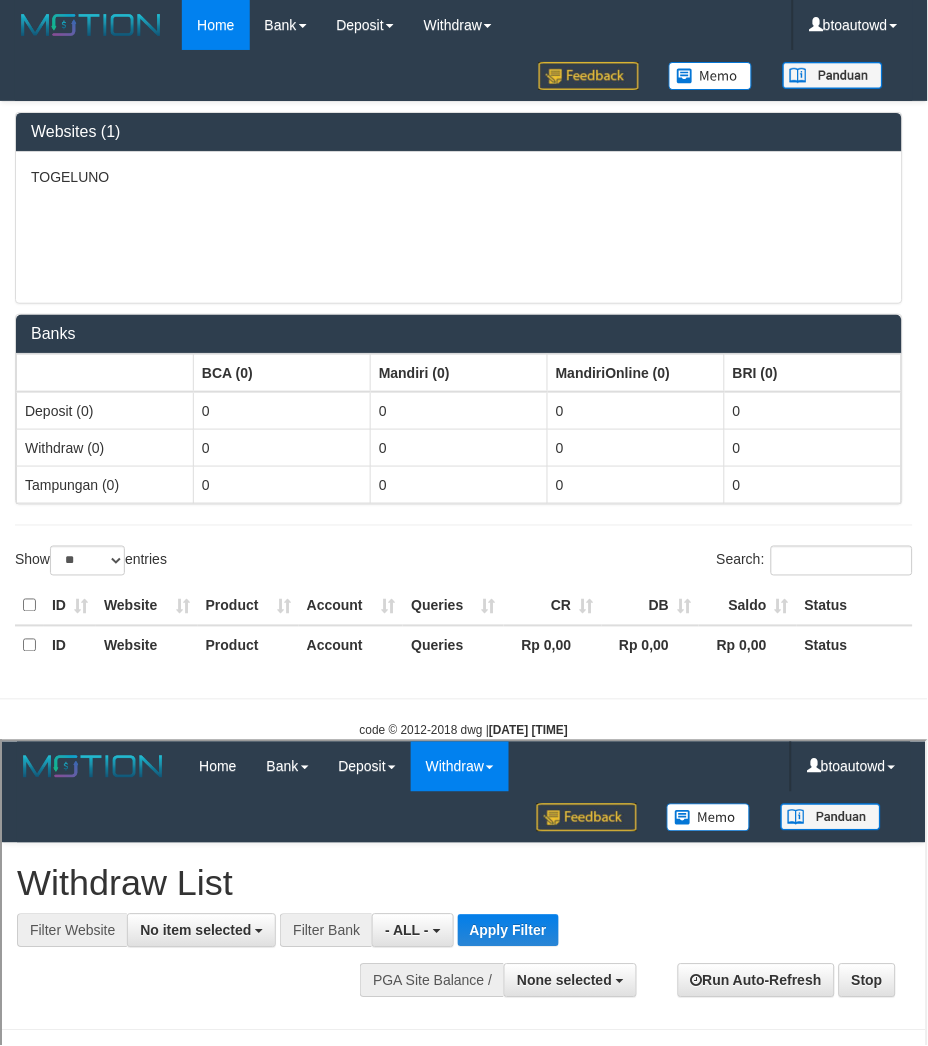 scroll, scrollTop: 0, scrollLeft: 0, axis: both 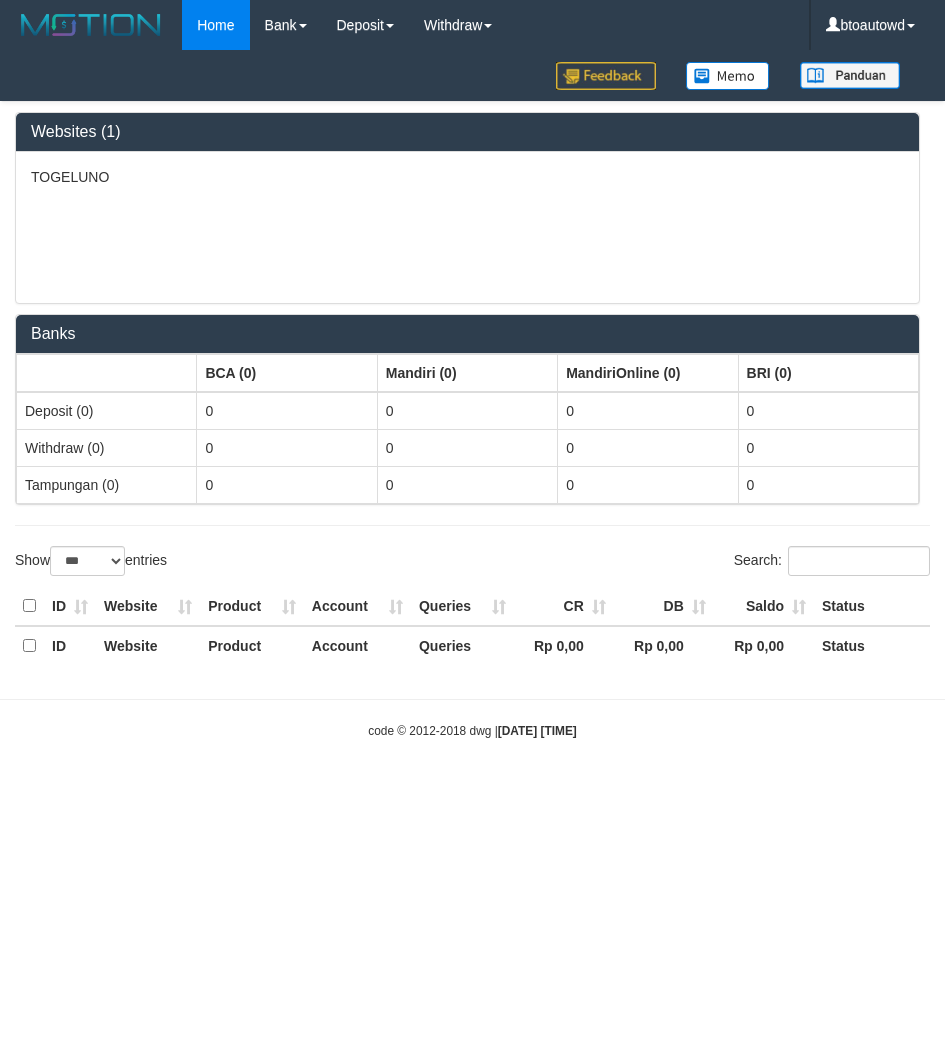 select on "***" 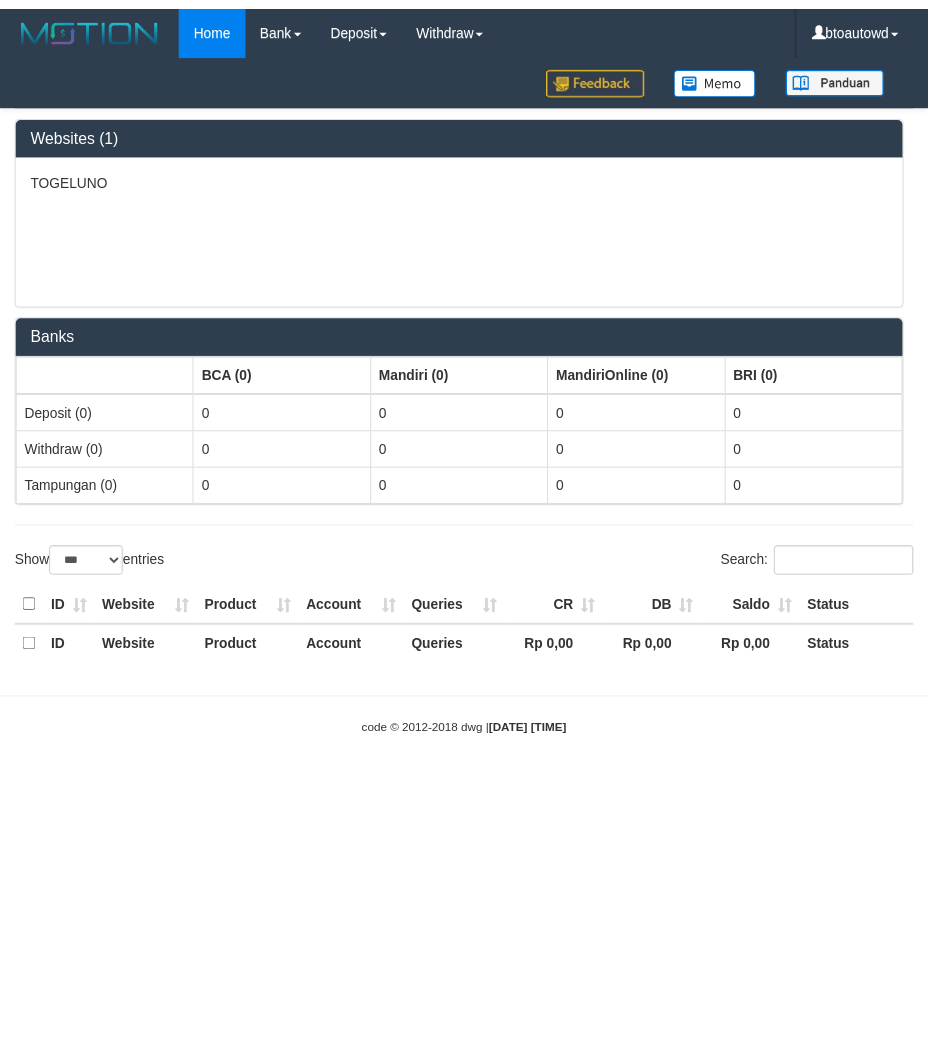 scroll, scrollTop: 0, scrollLeft: 0, axis: both 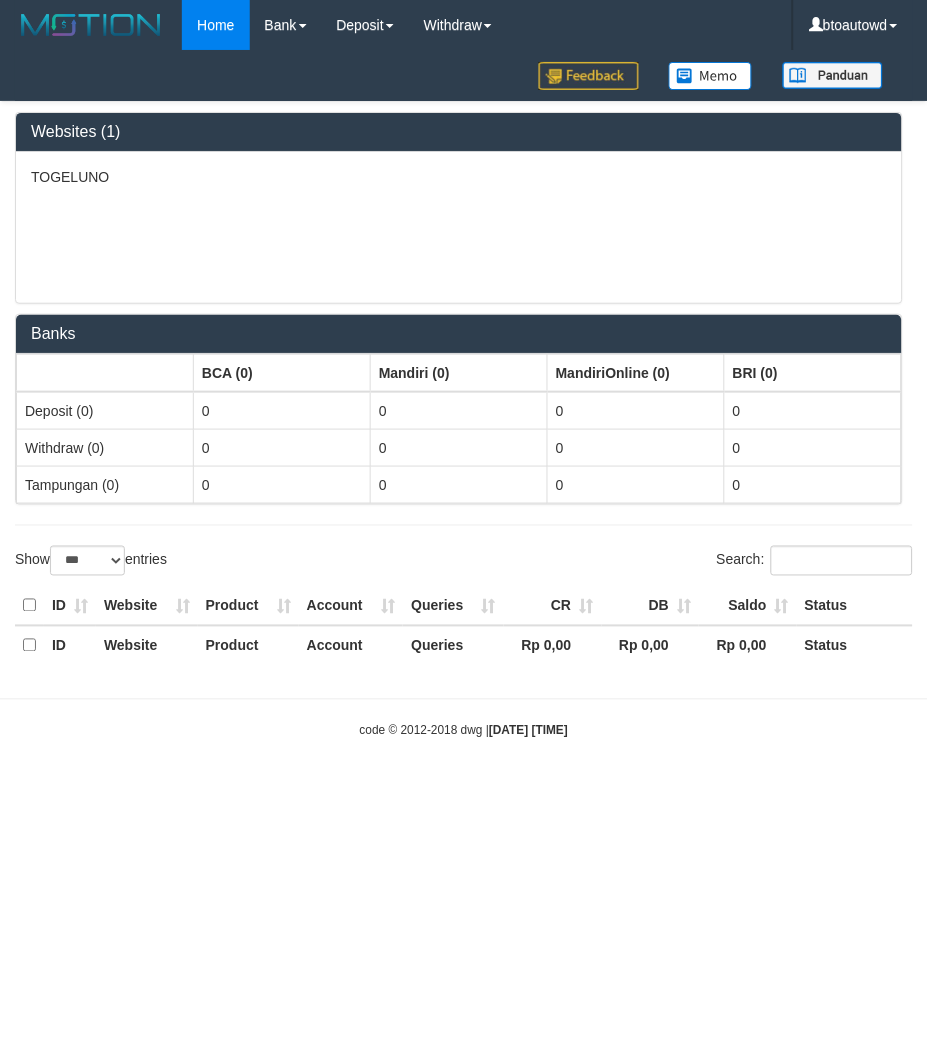 select on "**" 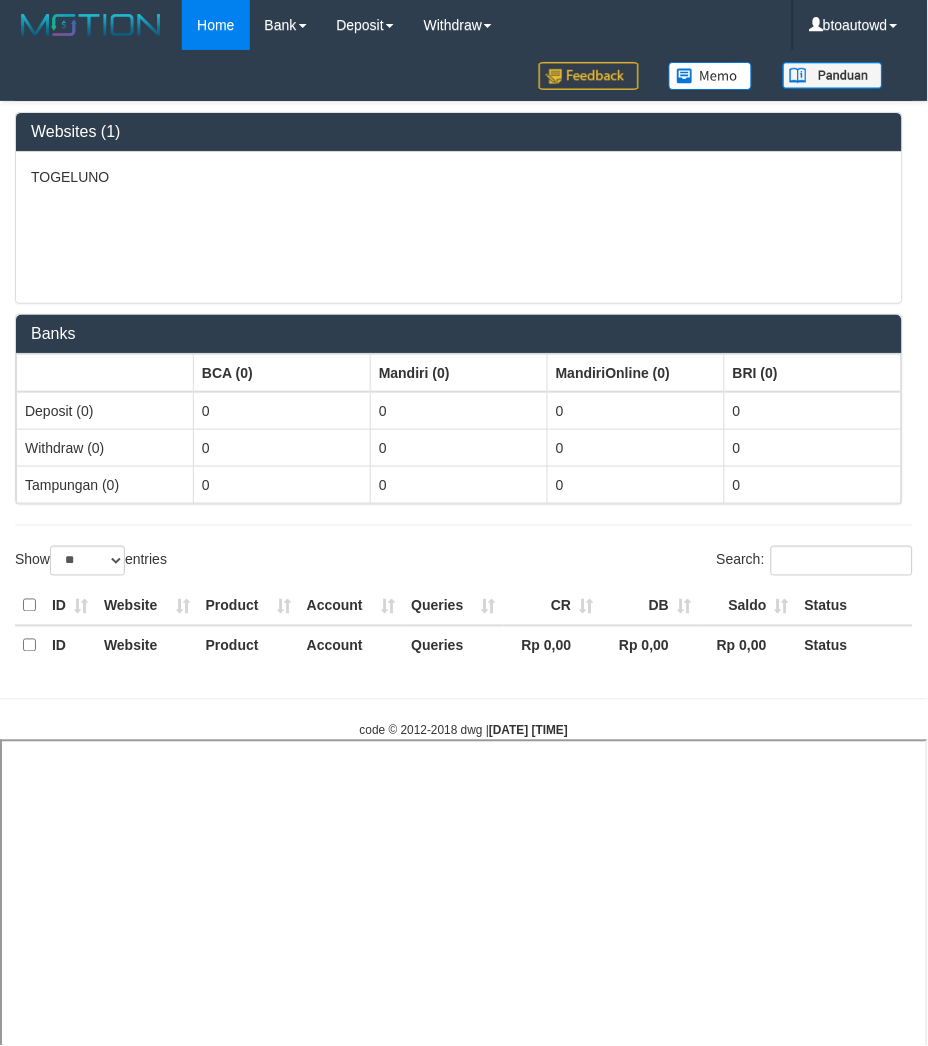 select 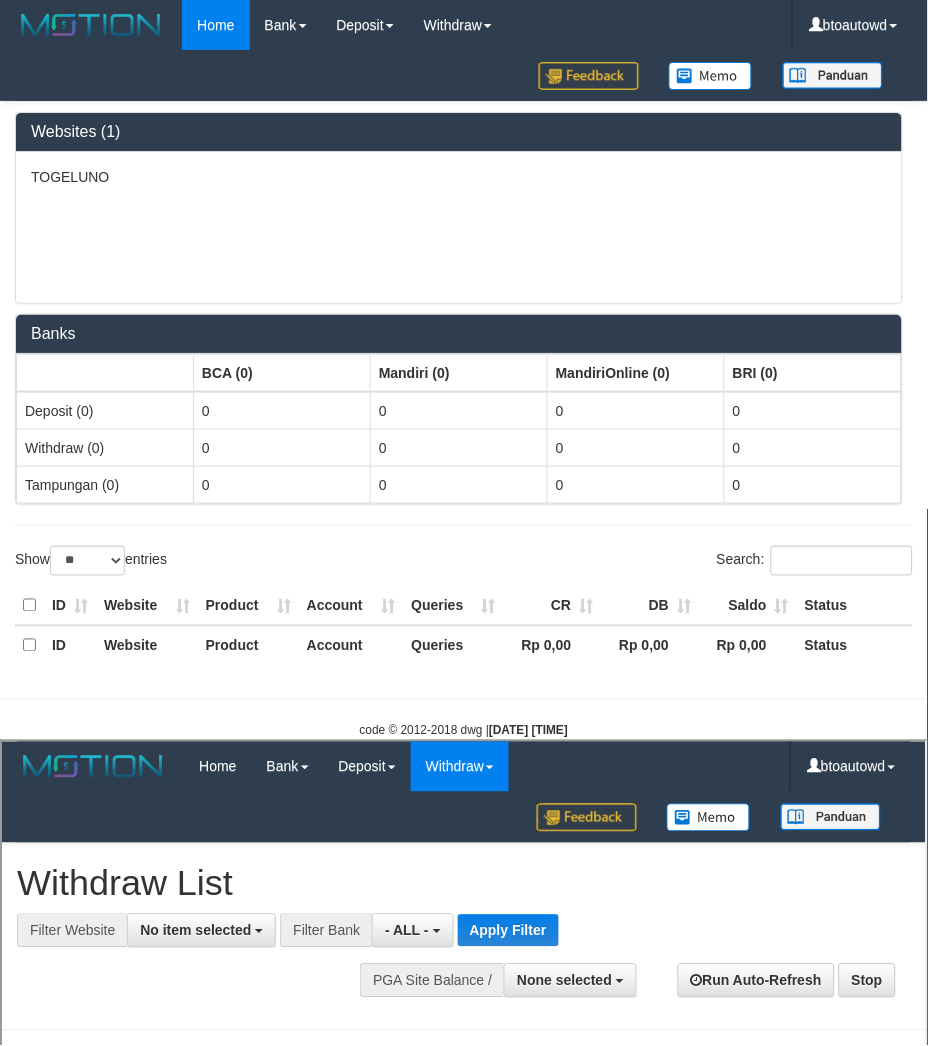 scroll, scrollTop: 0, scrollLeft: 0, axis: both 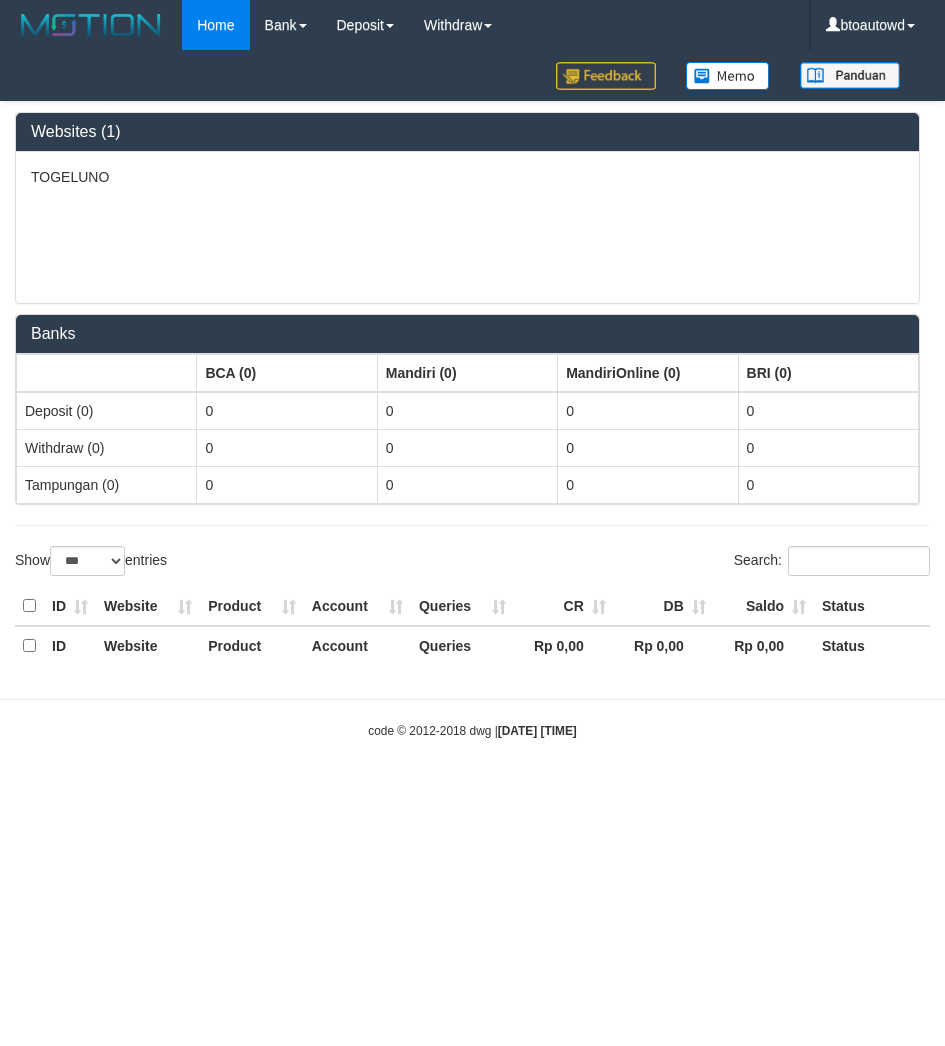 select on "***" 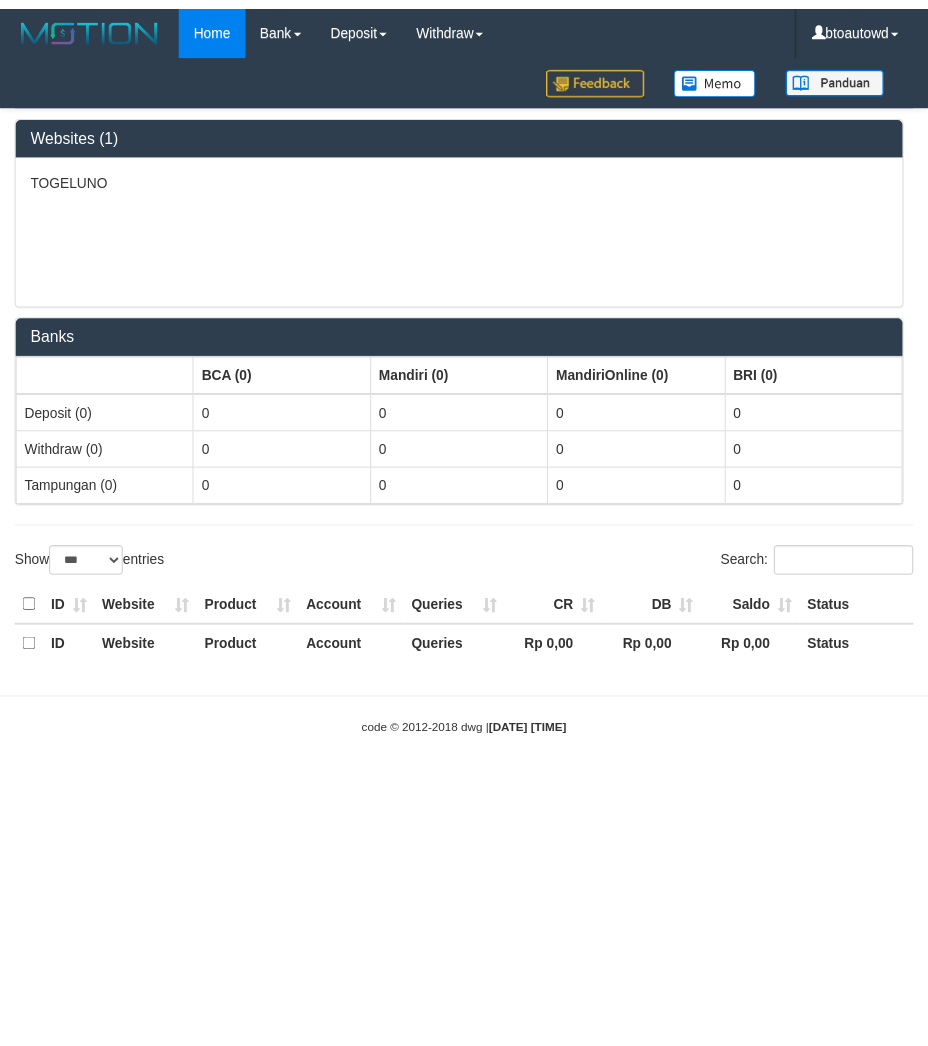 scroll, scrollTop: 0, scrollLeft: 0, axis: both 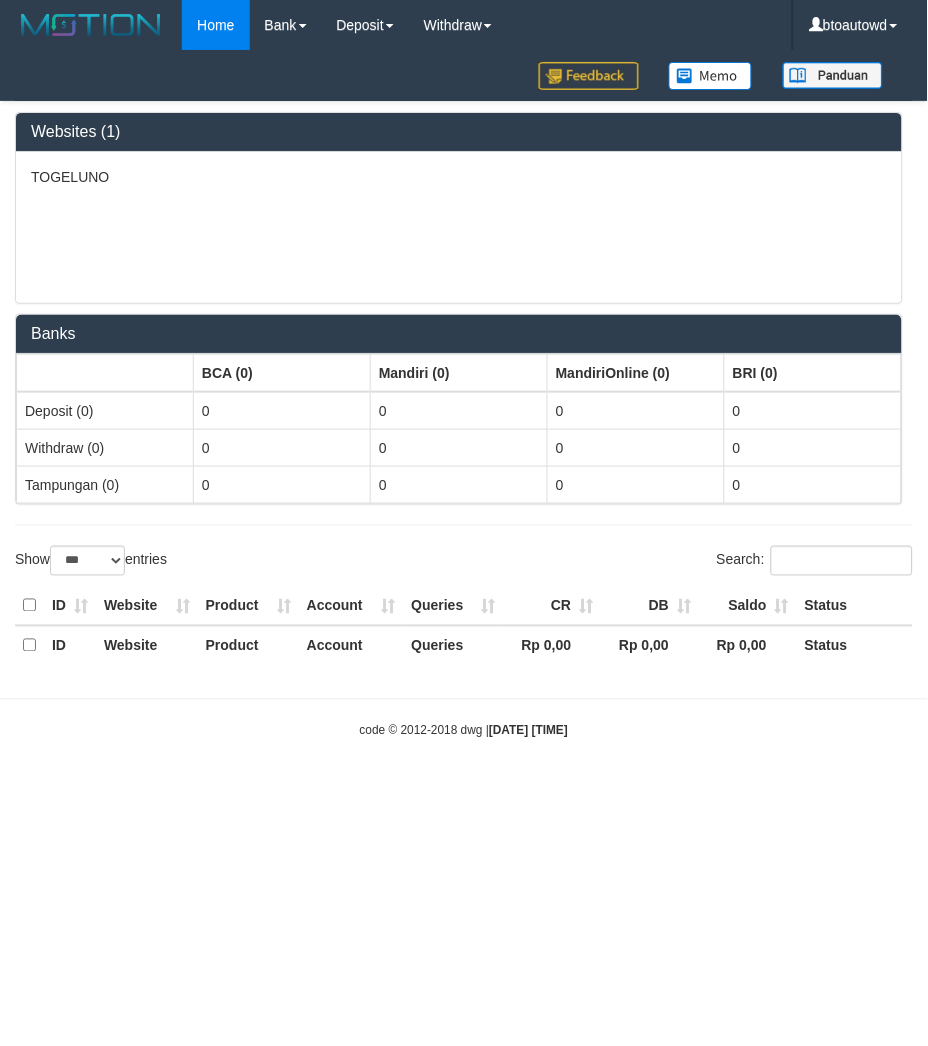 select on "**" 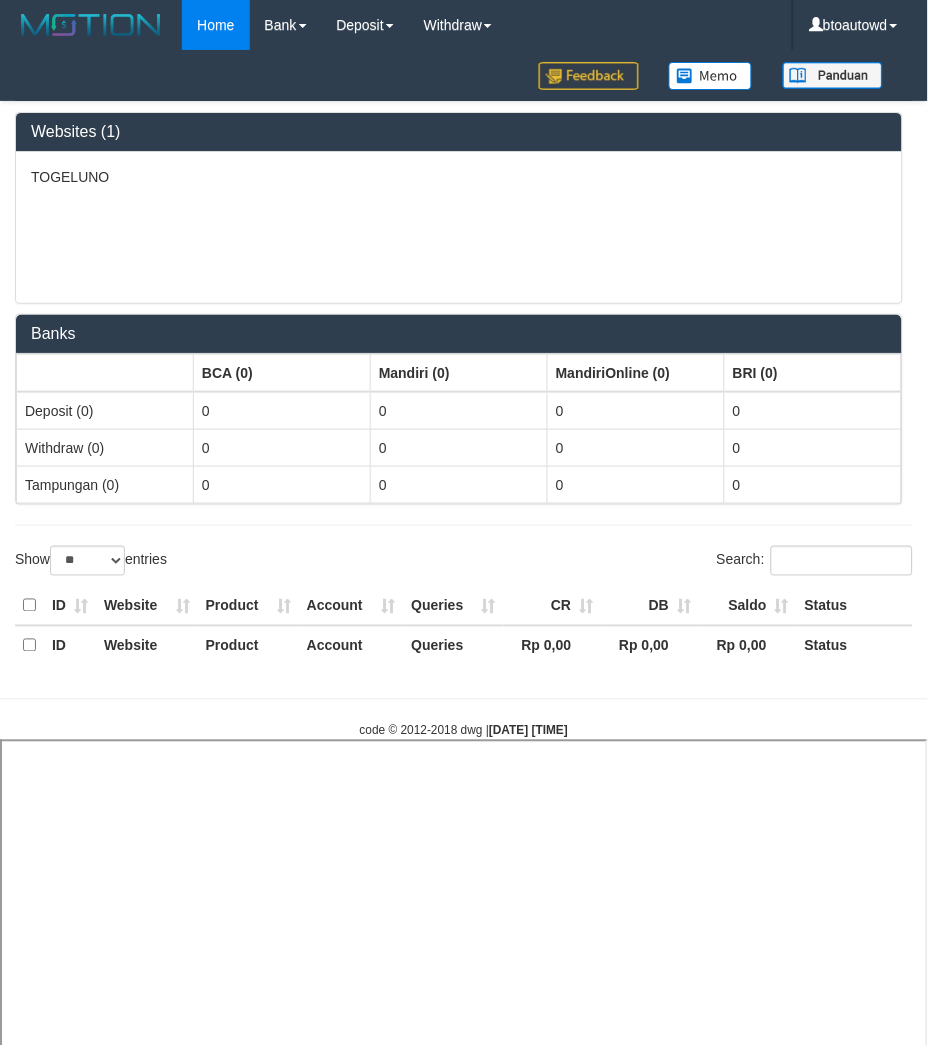select 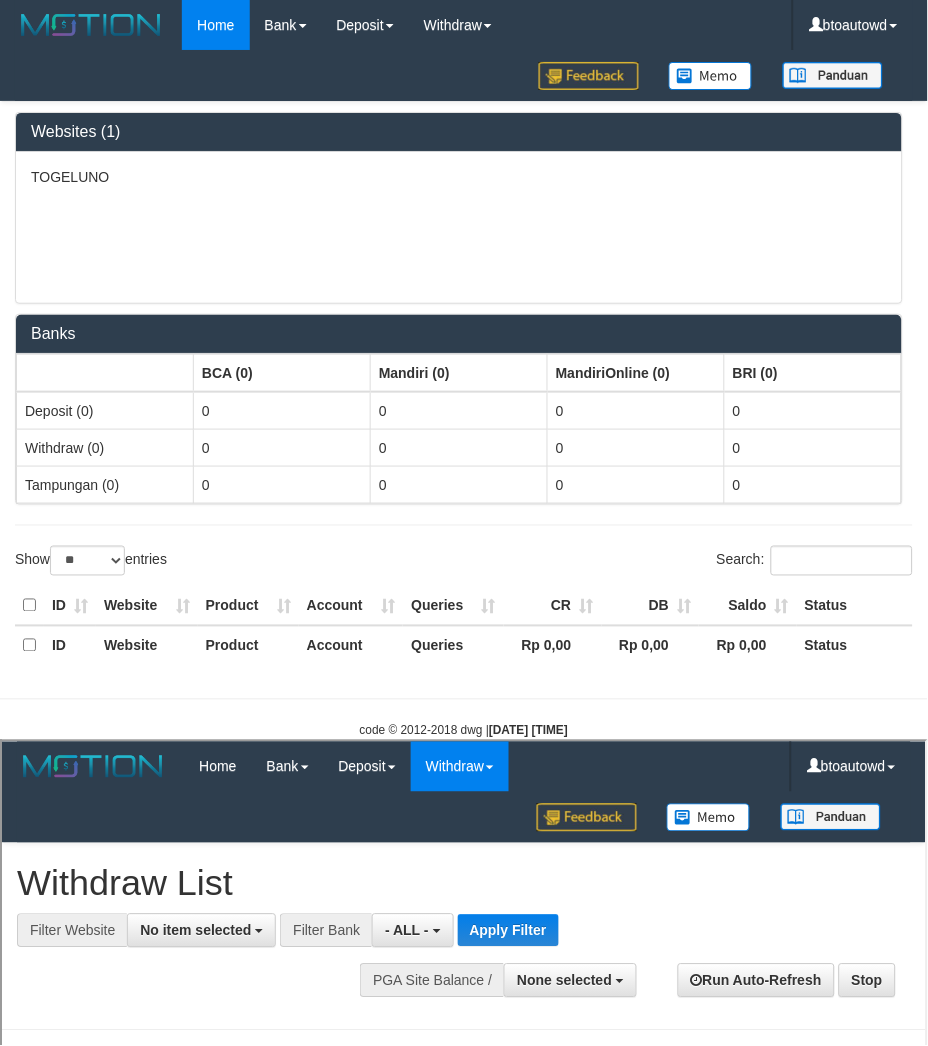 scroll, scrollTop: 0, scrollLeft: 0, axis: both 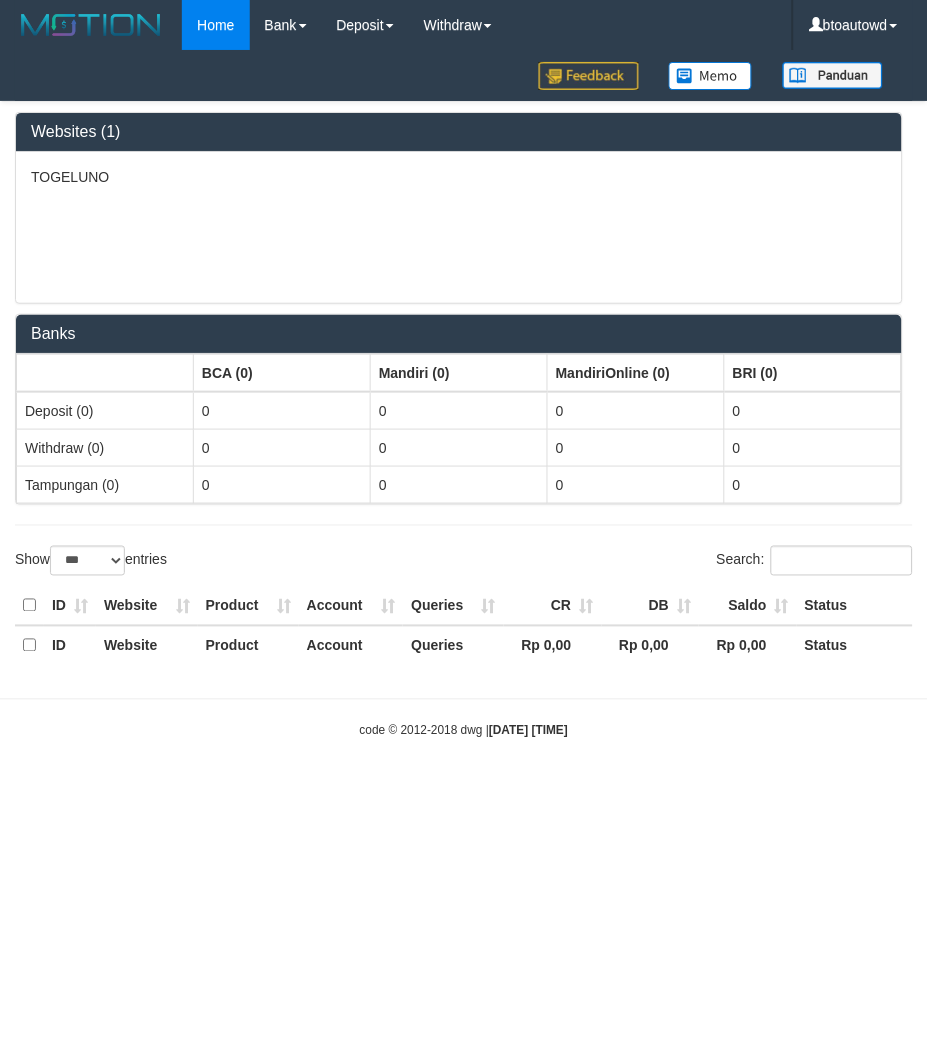 select on "**" 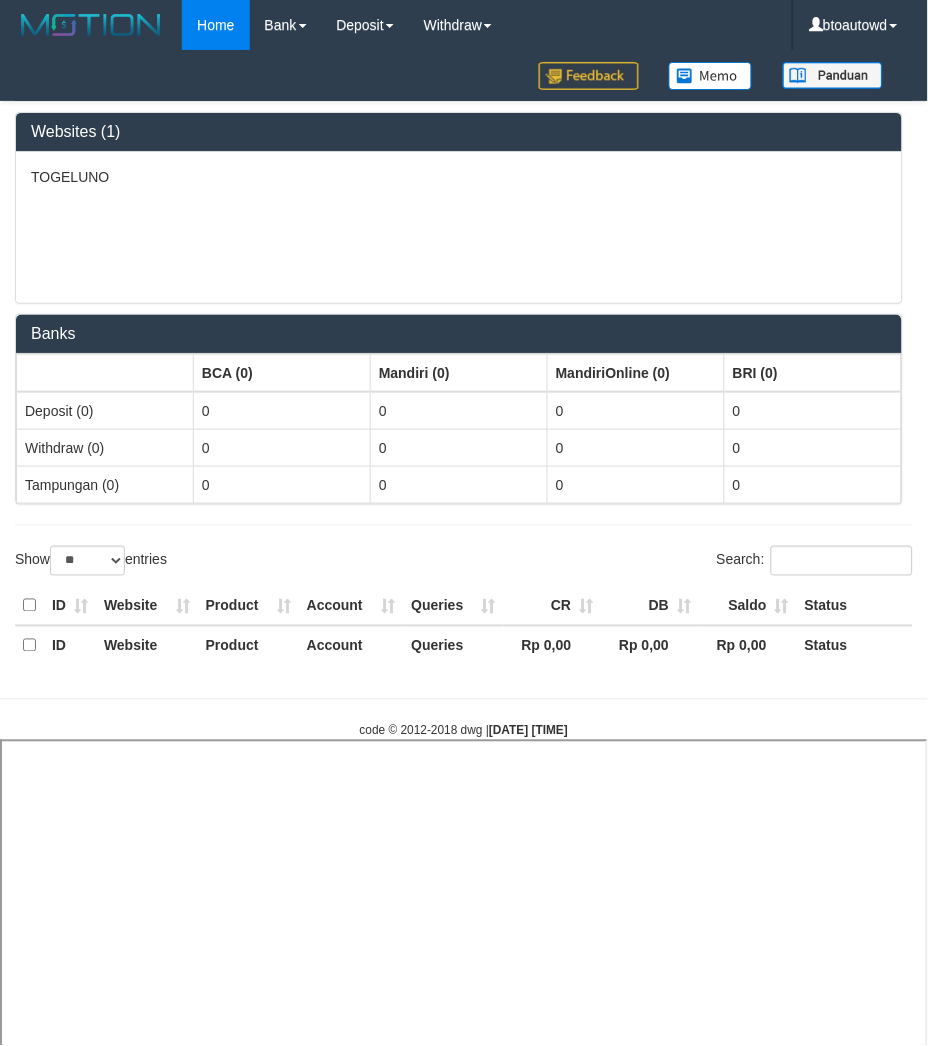 select 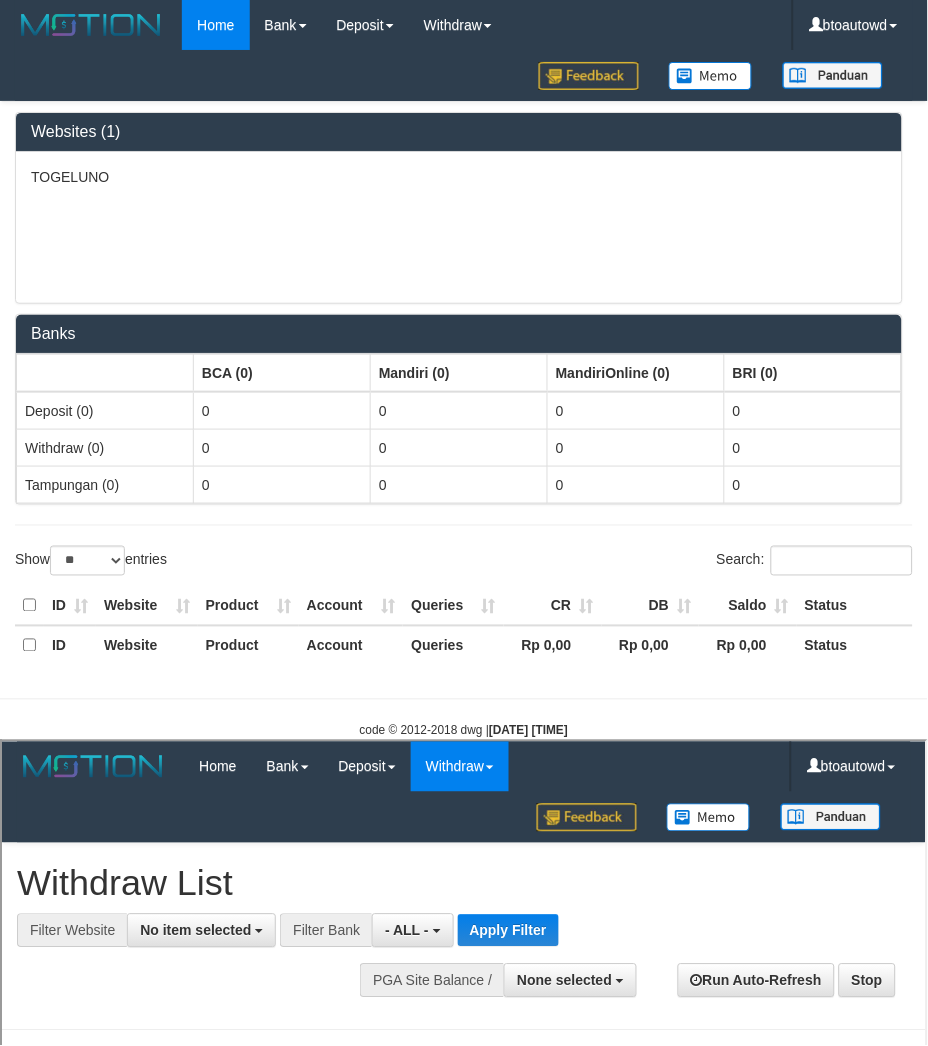 scroll, scrollTop: 0, scrollLeft: 0, axis: both 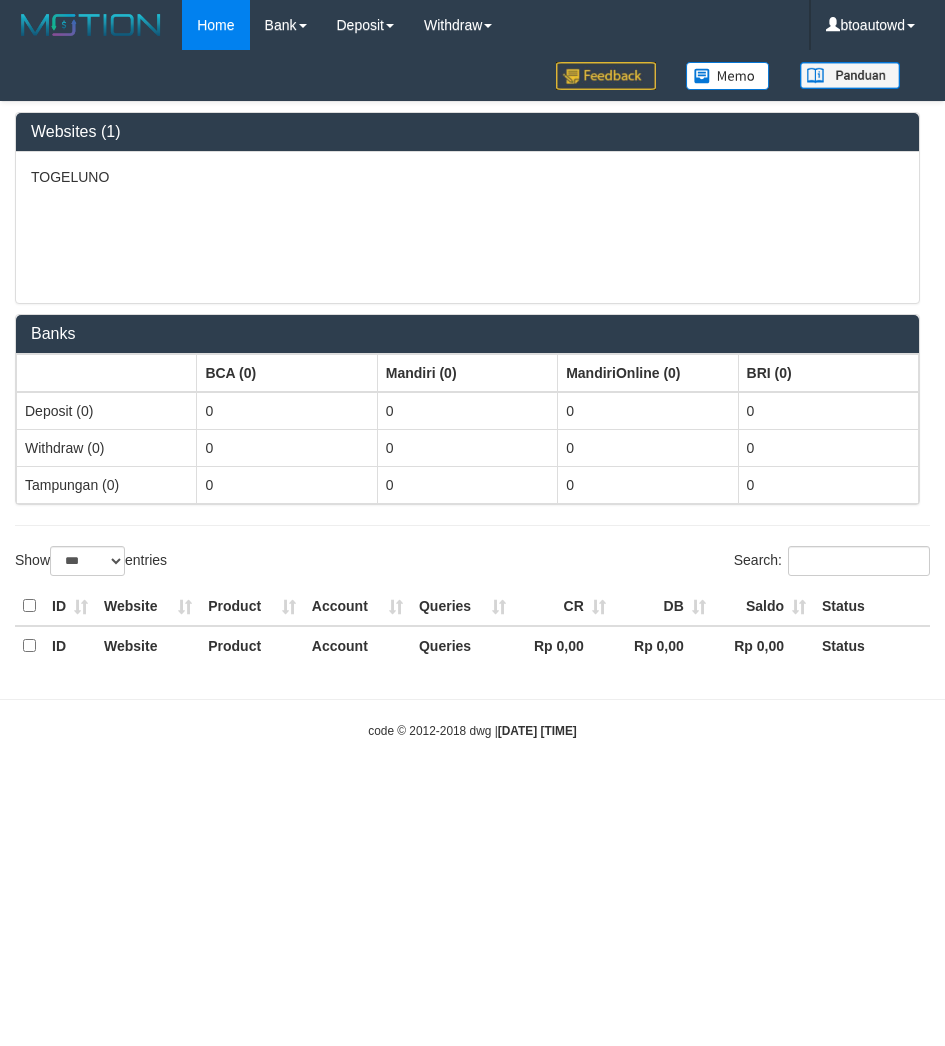 select on "***" 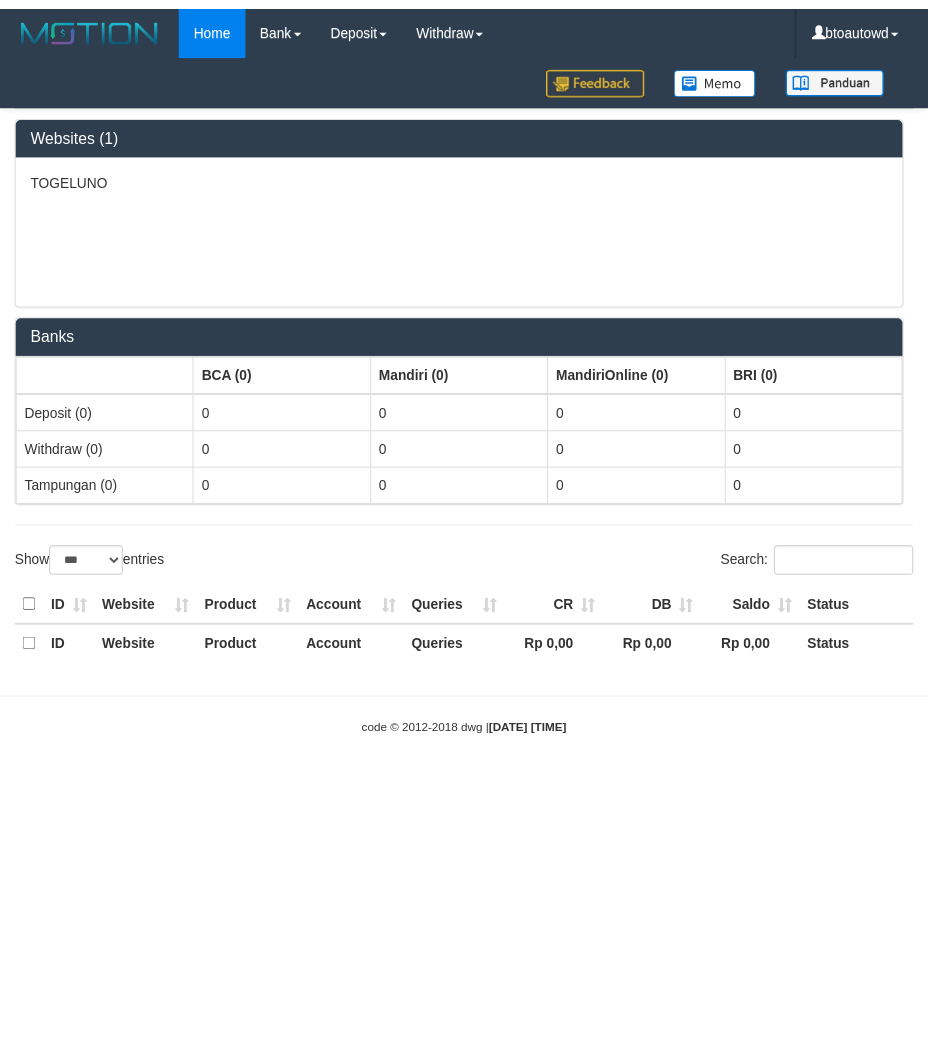 scroll, scrollTop: 0, scrollLeft: 0, axis: both 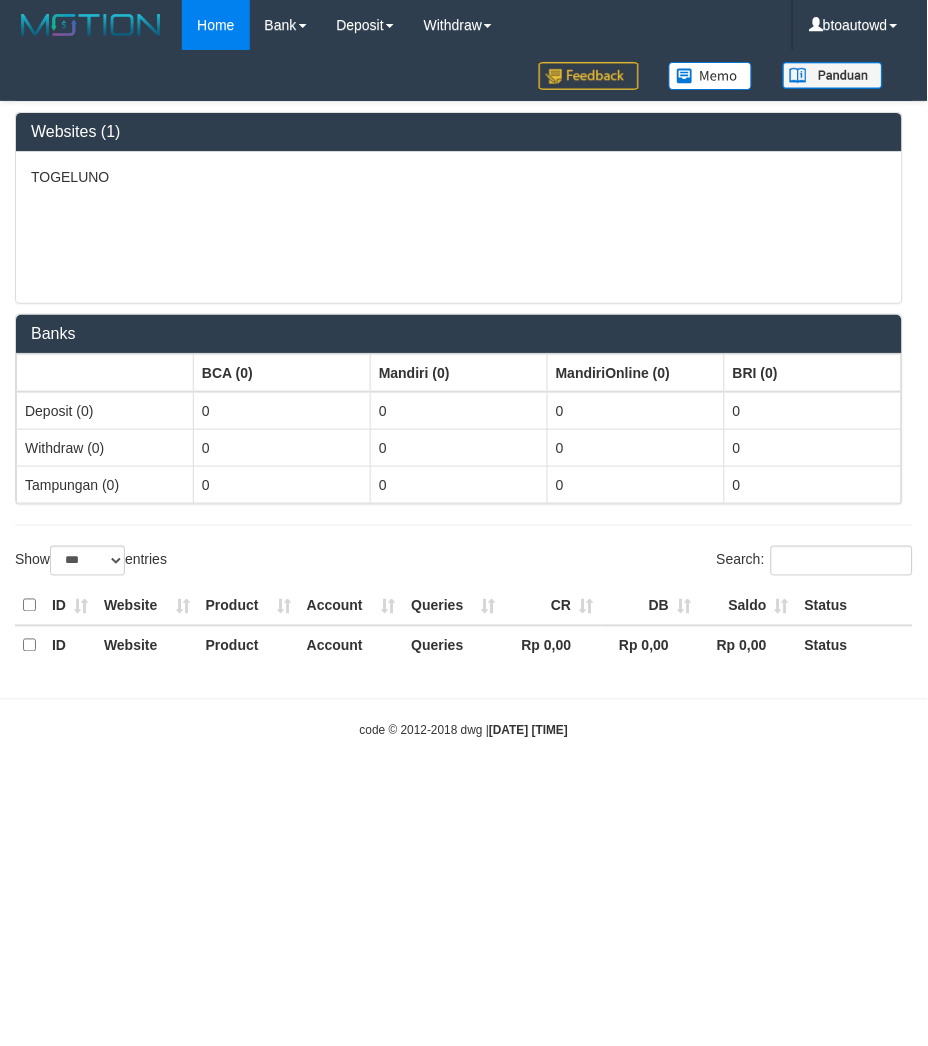 select on "**" 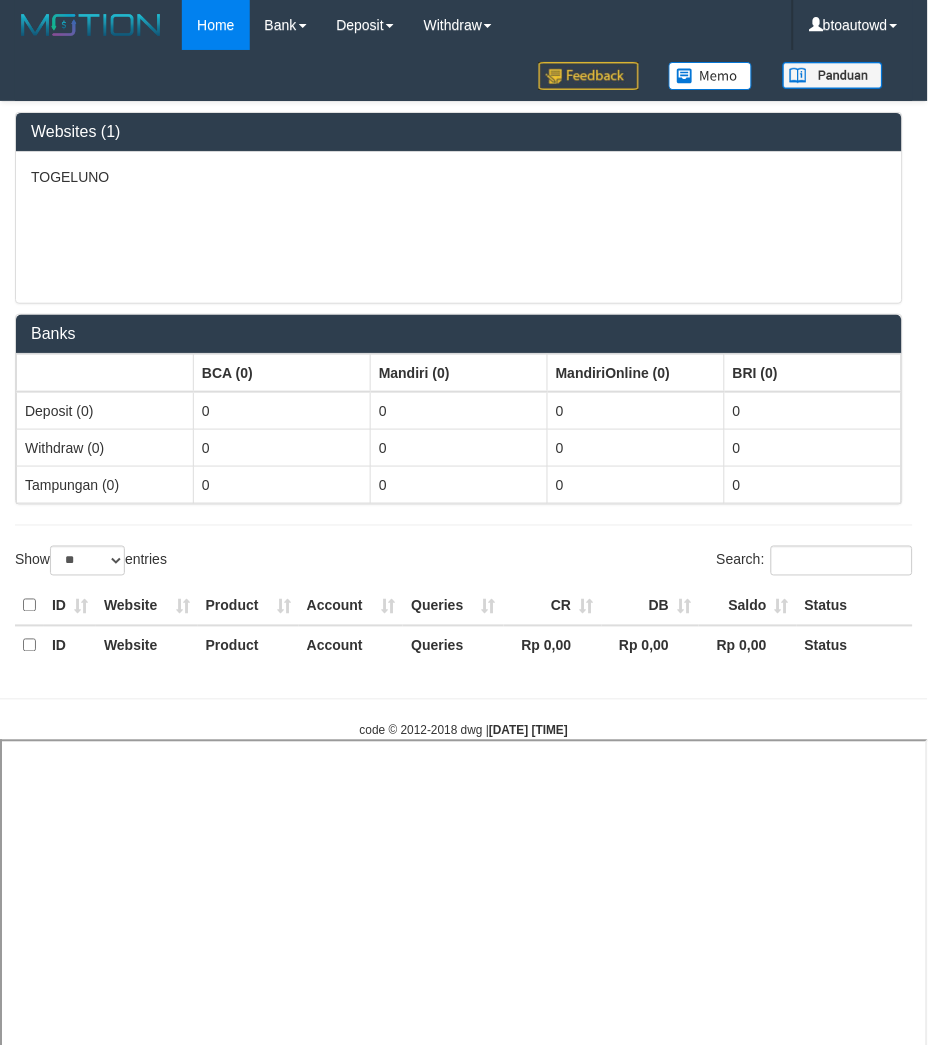 select 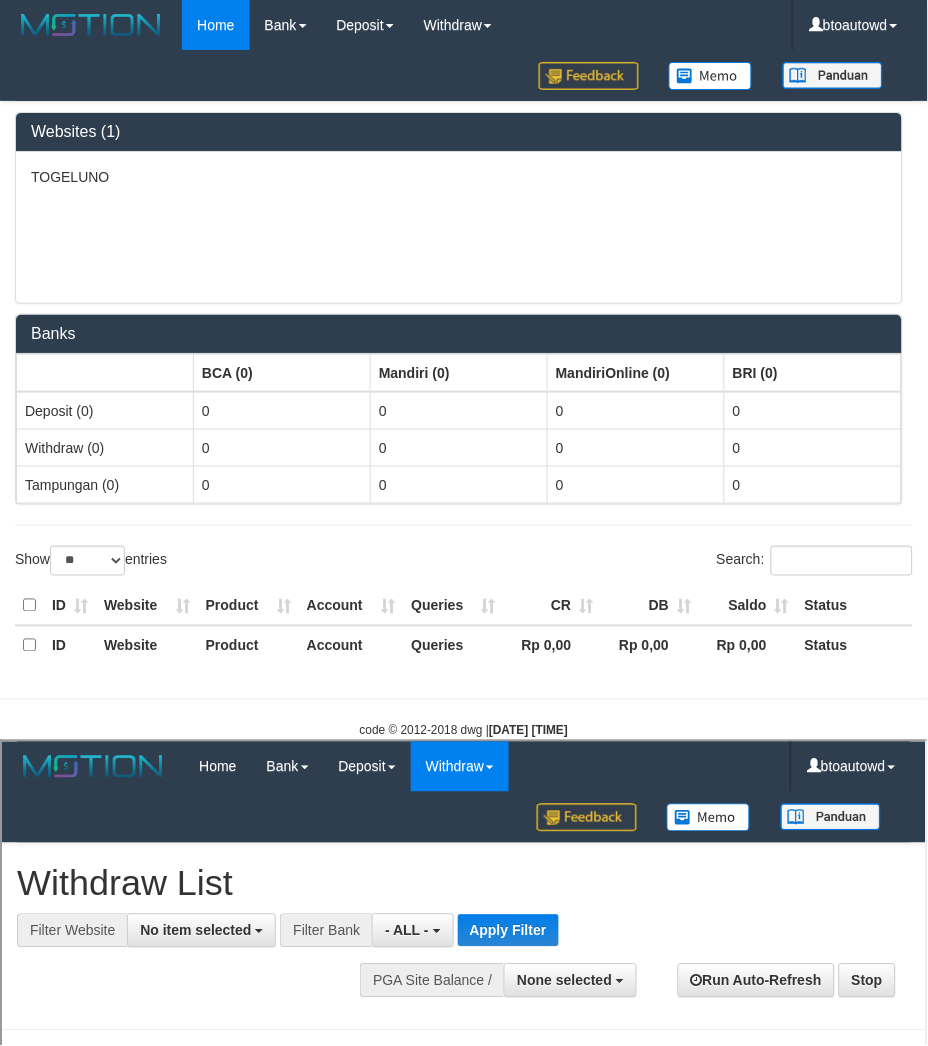 scroll, scrollTop: 0, scrollLeft: 0, axis: both 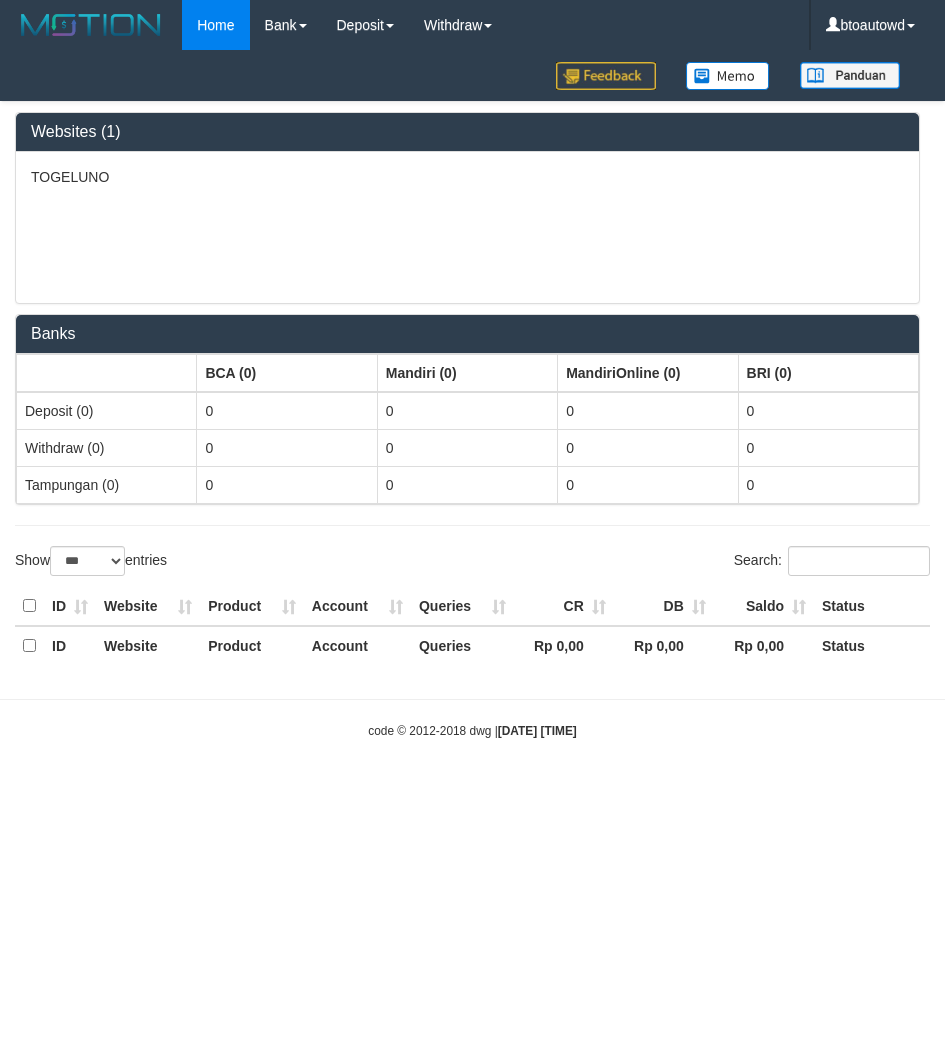 select on "***" 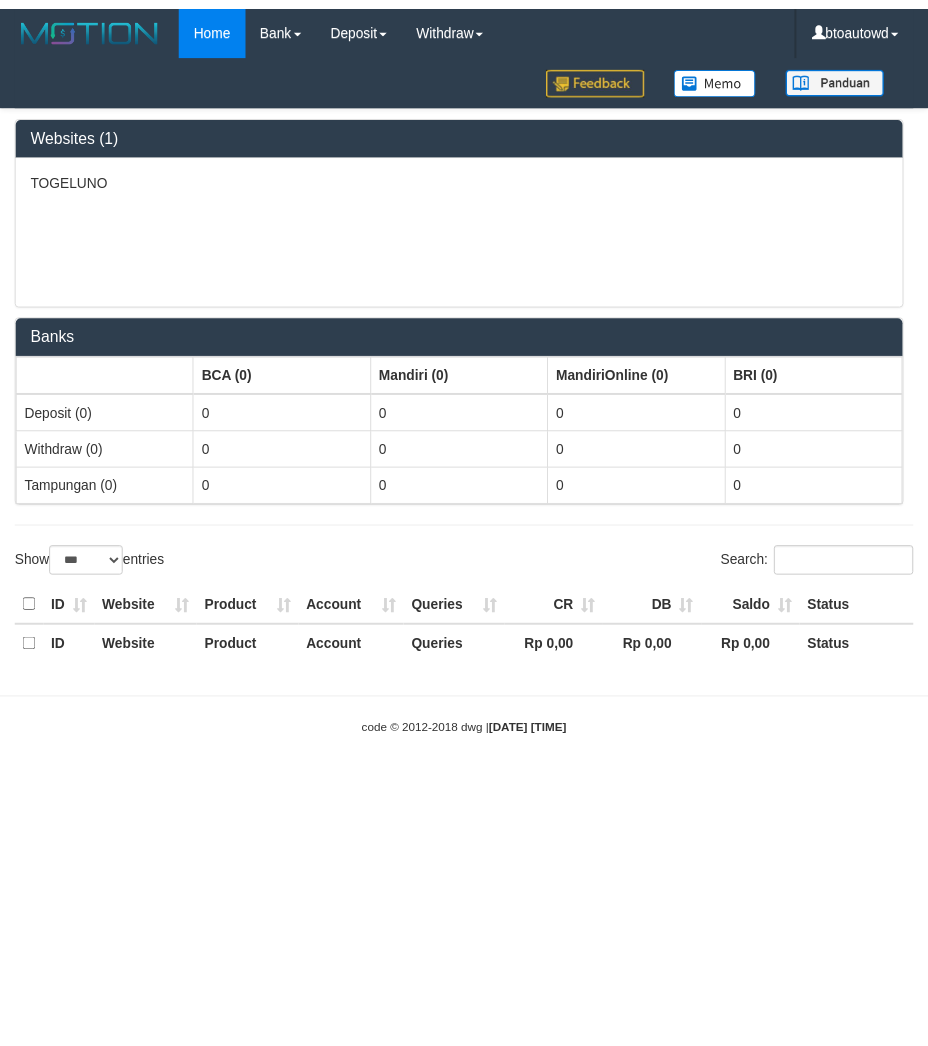 scroll, scrollTop: 0, scrollLeft: 0, axis: both 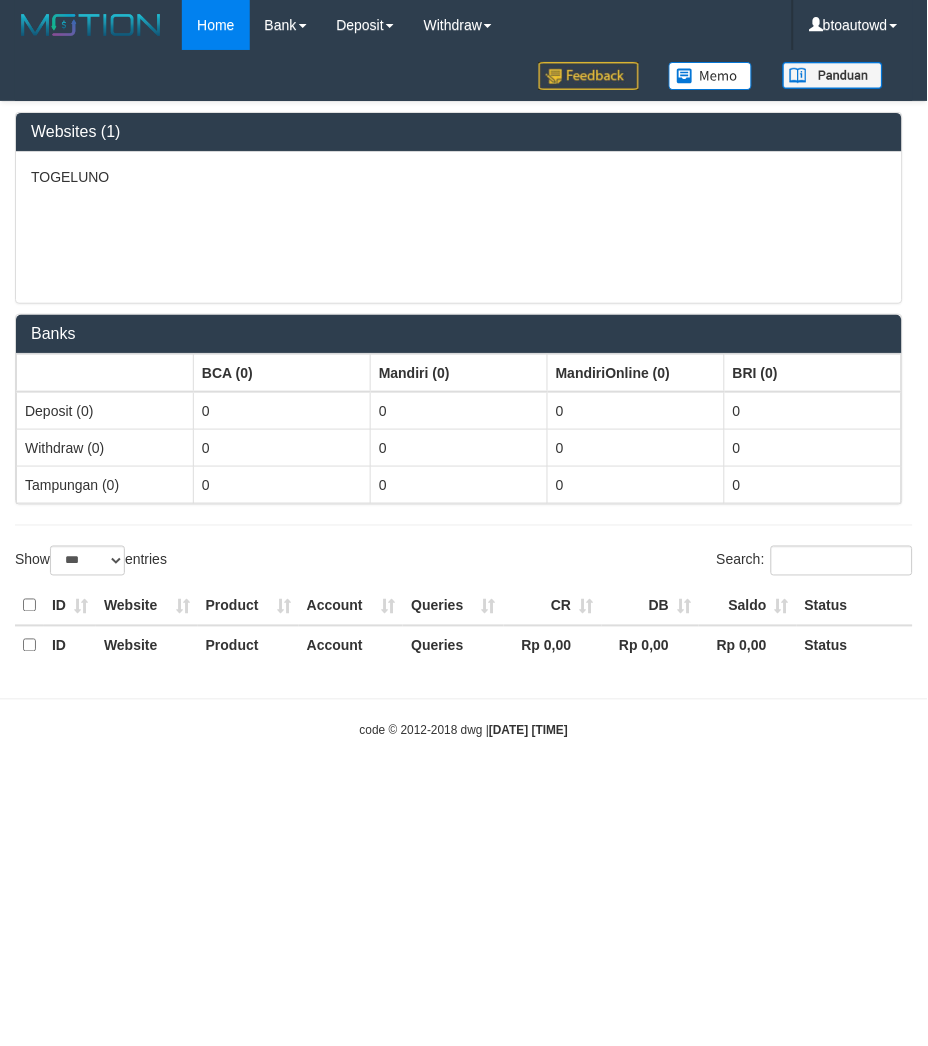select on "**" 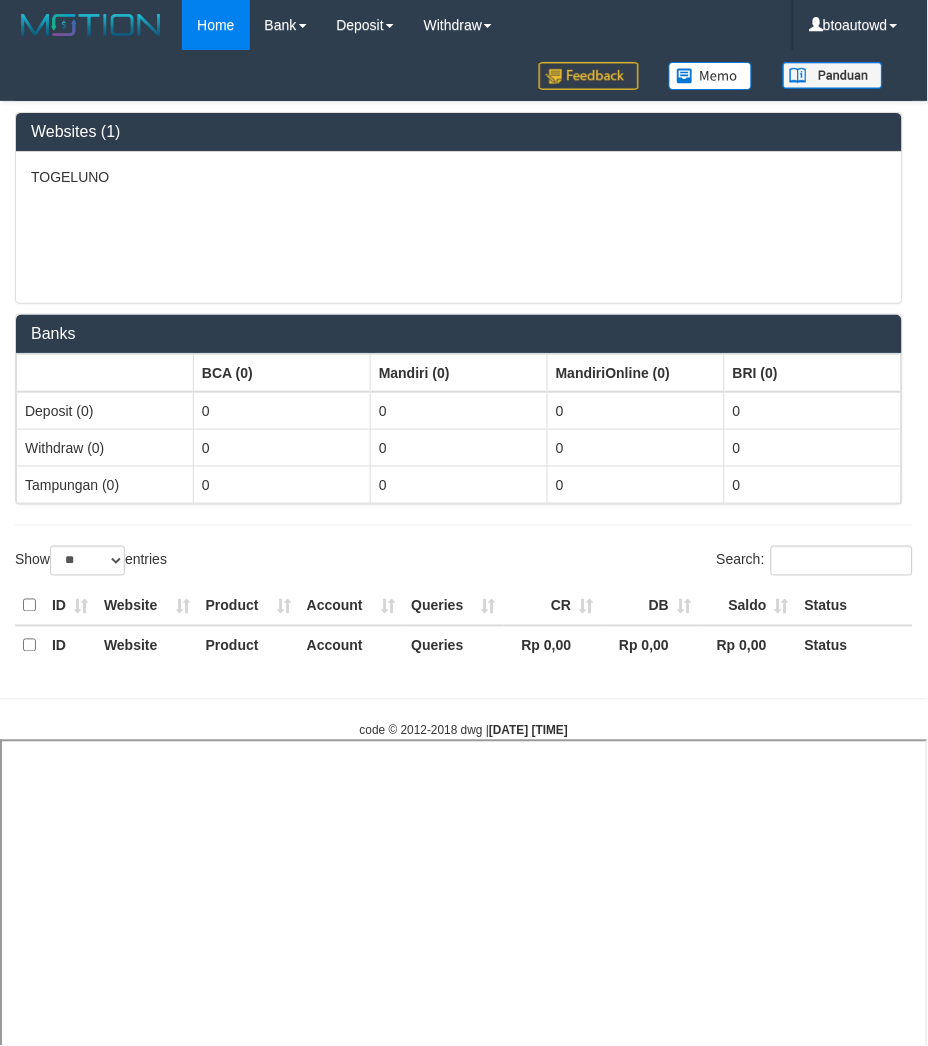 select 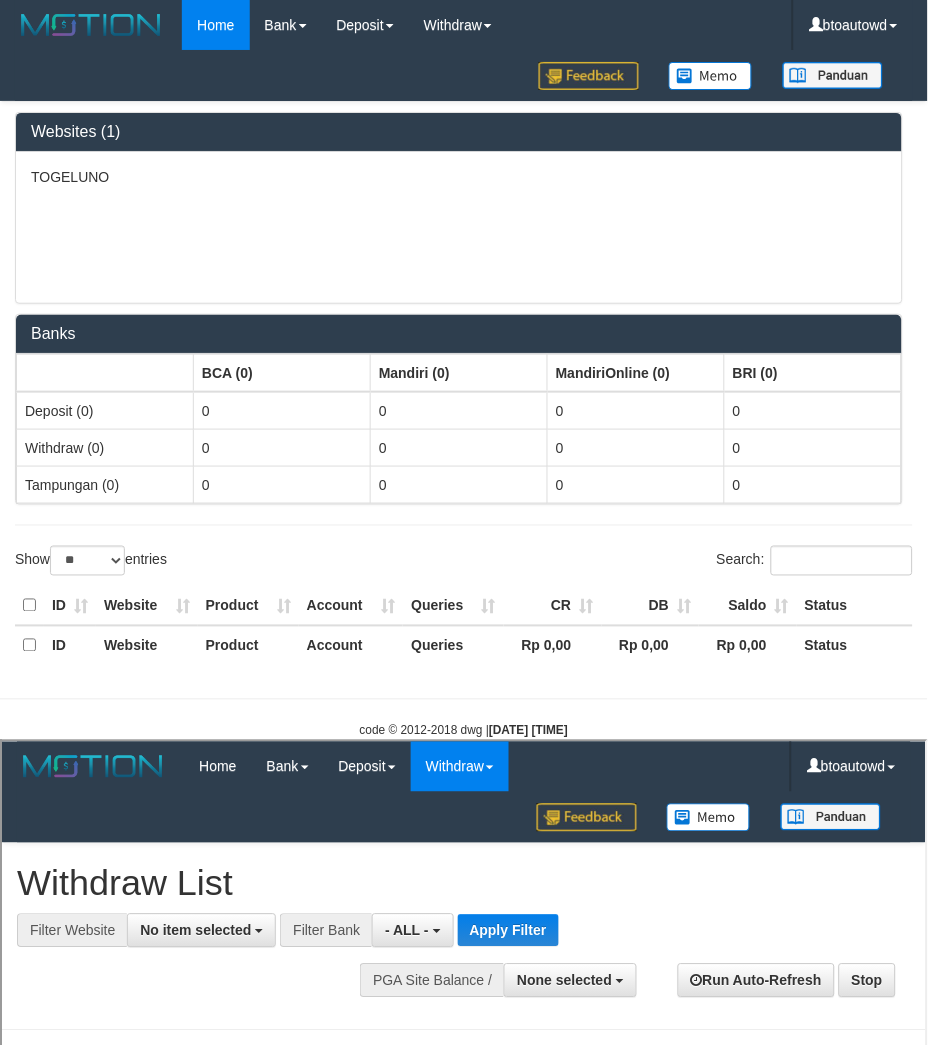 scroll, scrollTop: 0, scrollLeft: 0, axis: both 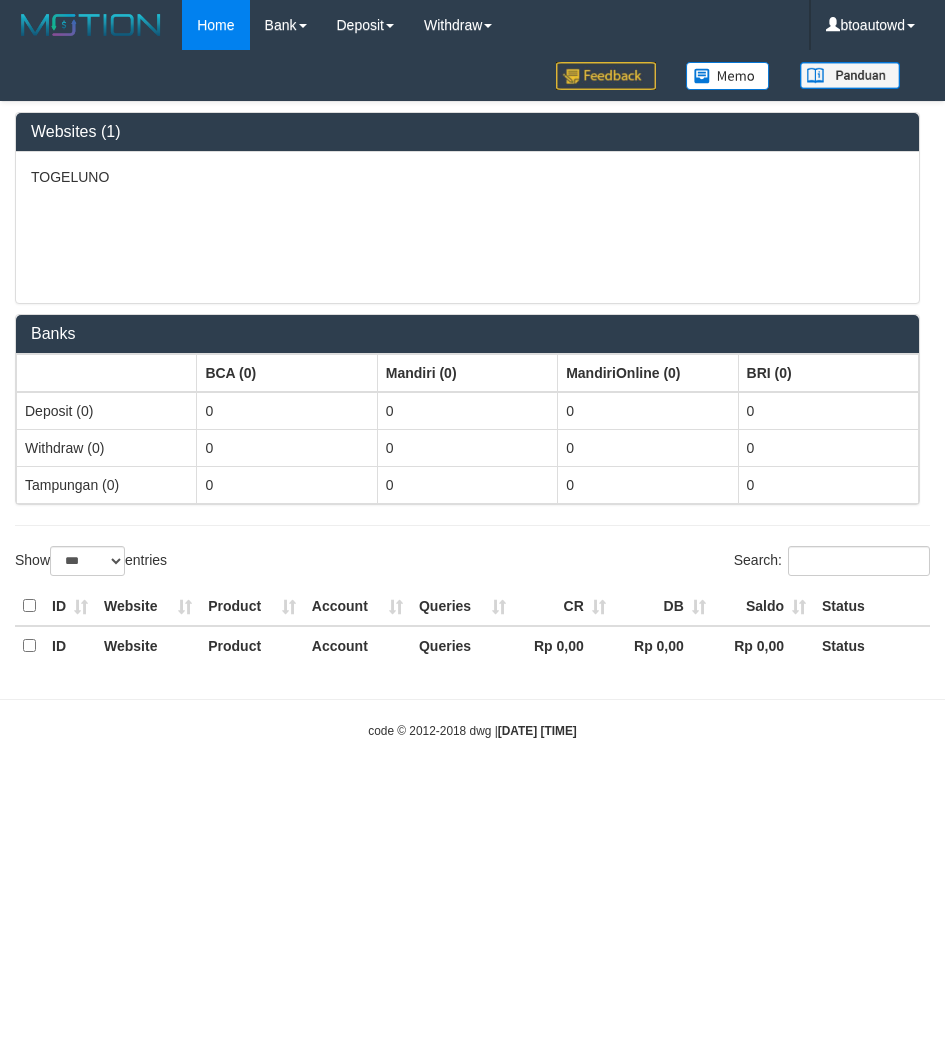 select on "***" 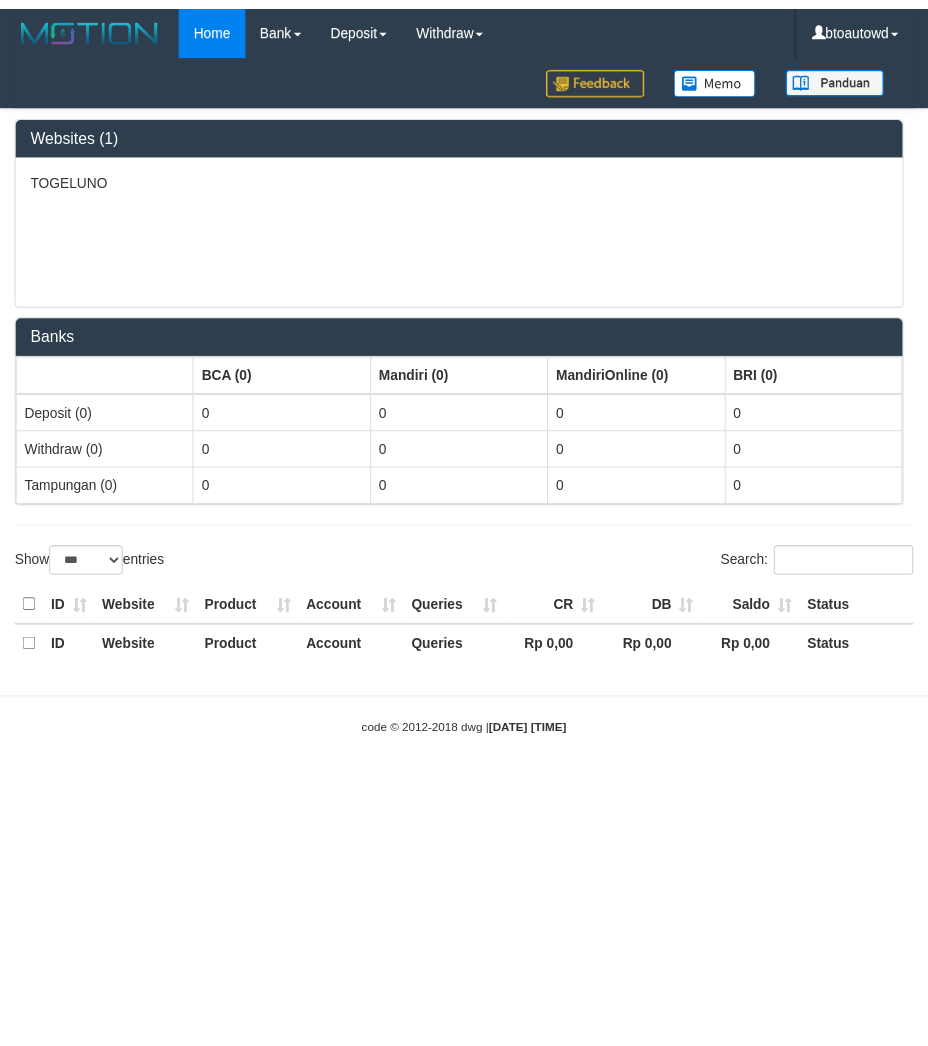 scroll, scrollTop: 0, scrollLeft: 0, axis: both 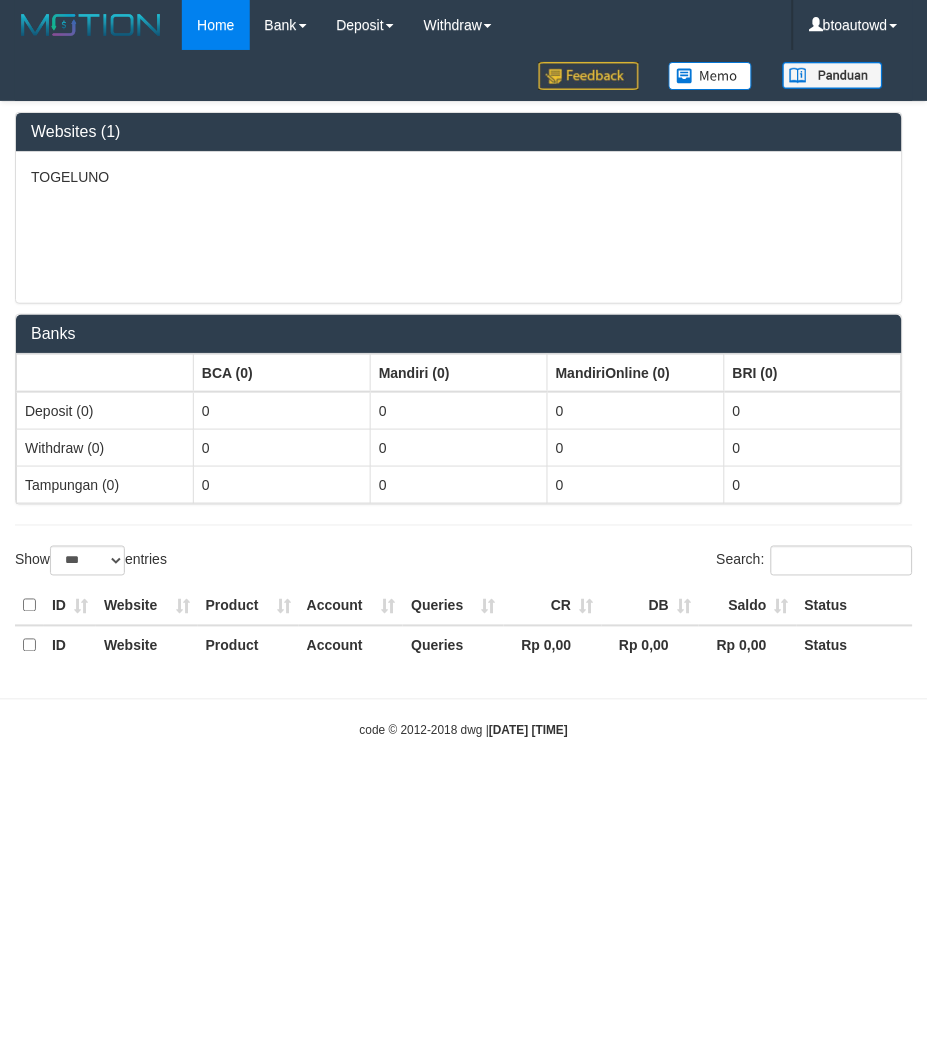 select on "**" 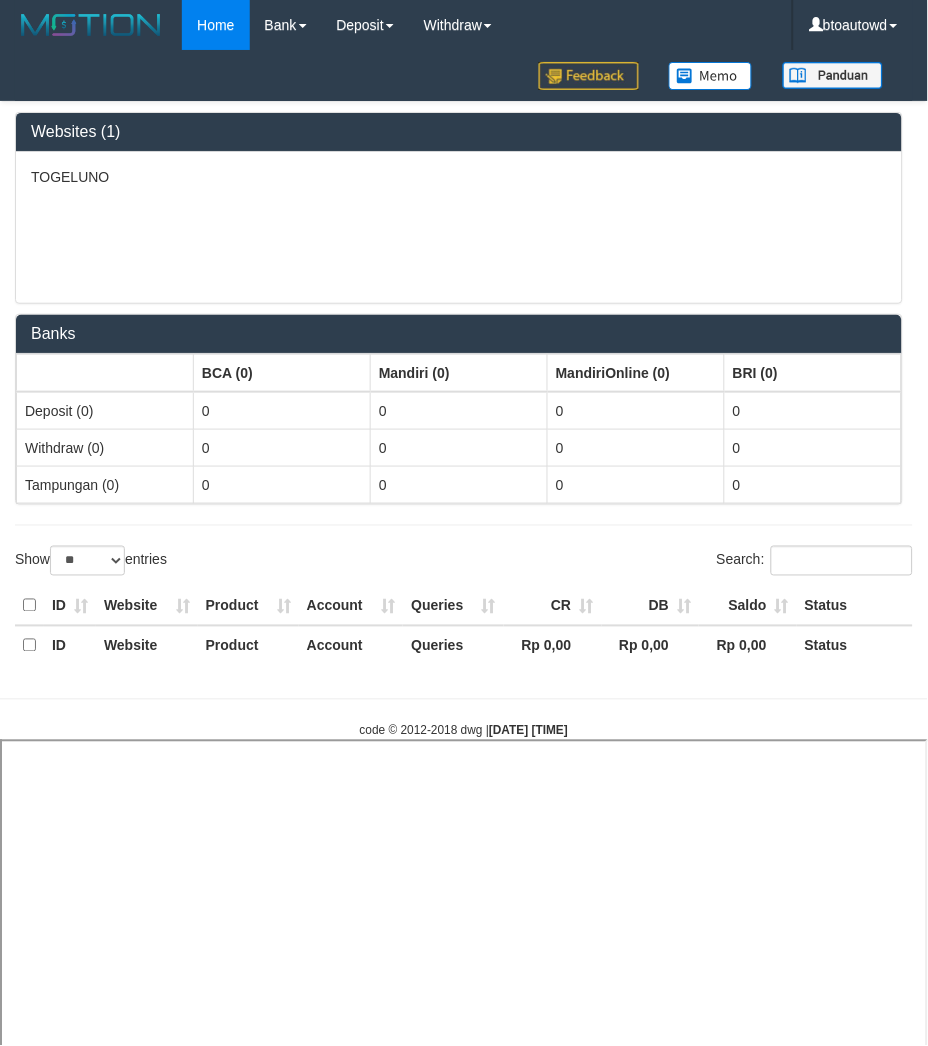 select 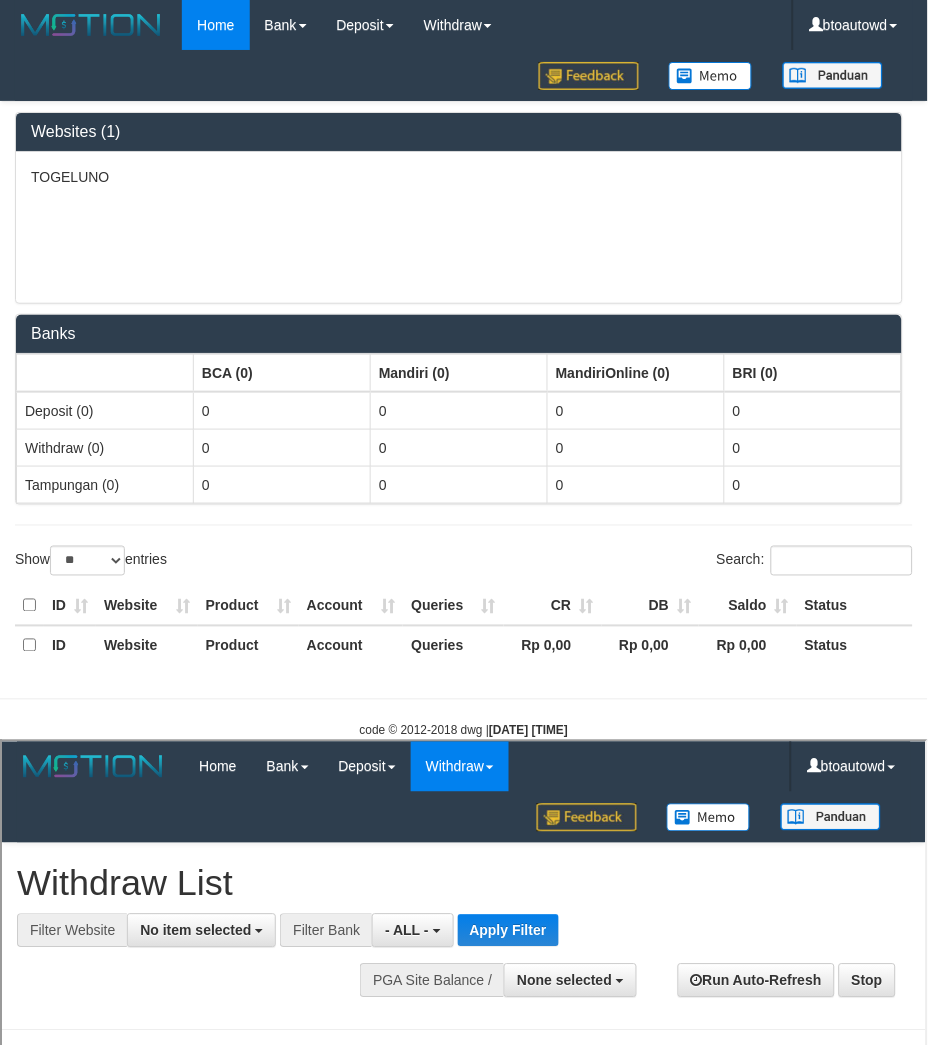 scroll, scrollTop: 0, scrollLeft: 0, axis: both 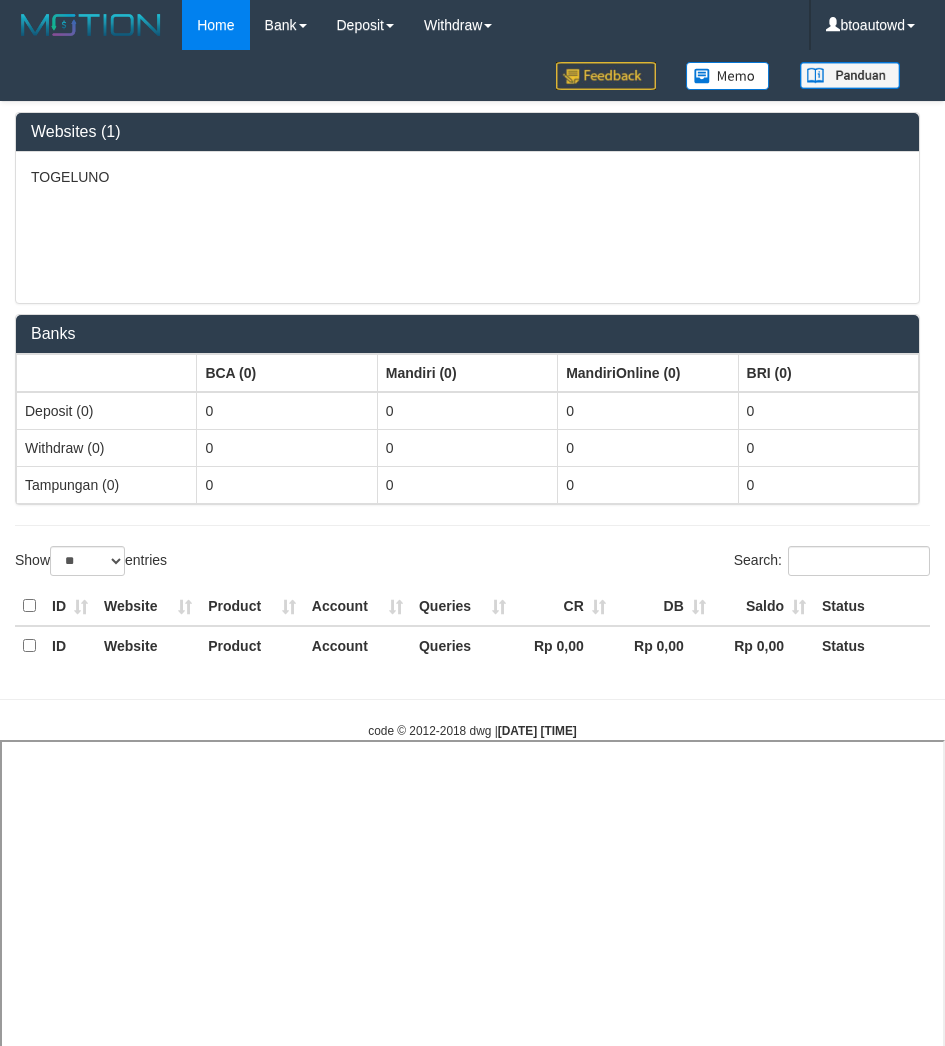 select on "**" 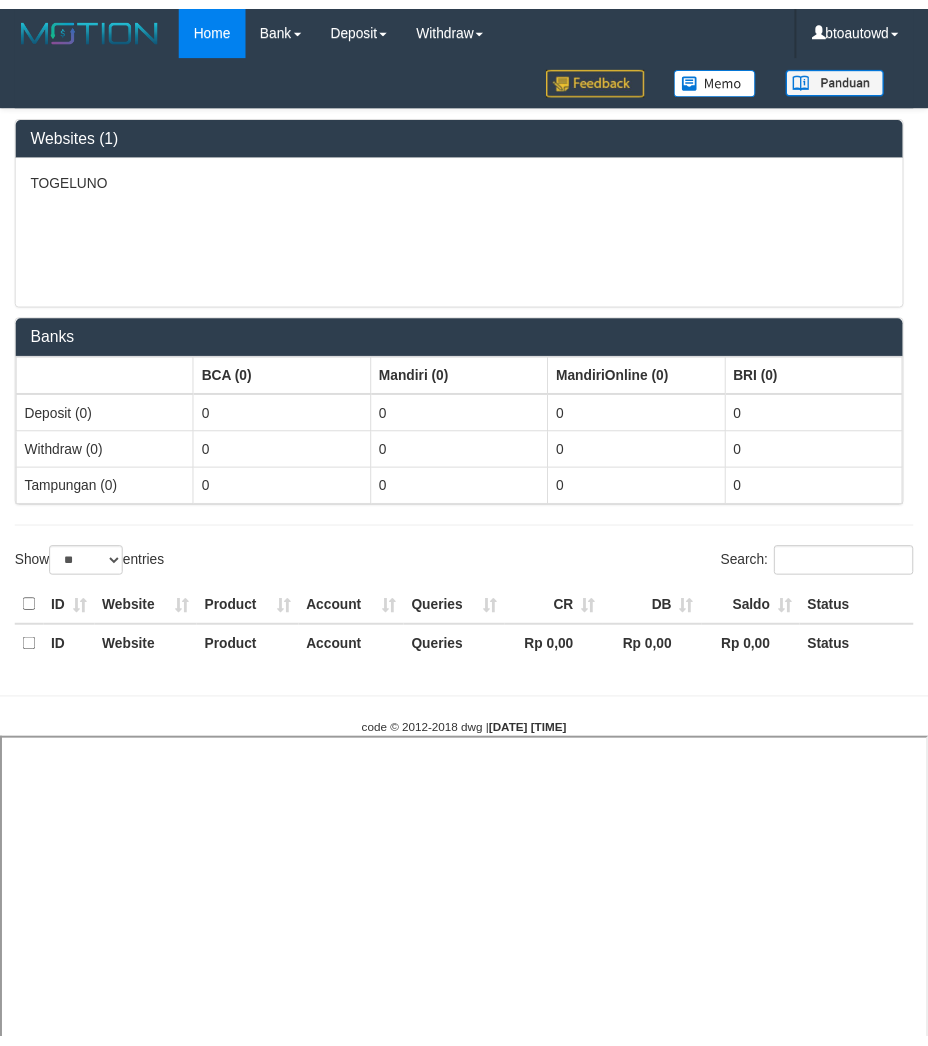 scroll, scrollTop: 0, scrollLeft: 0, axis: both 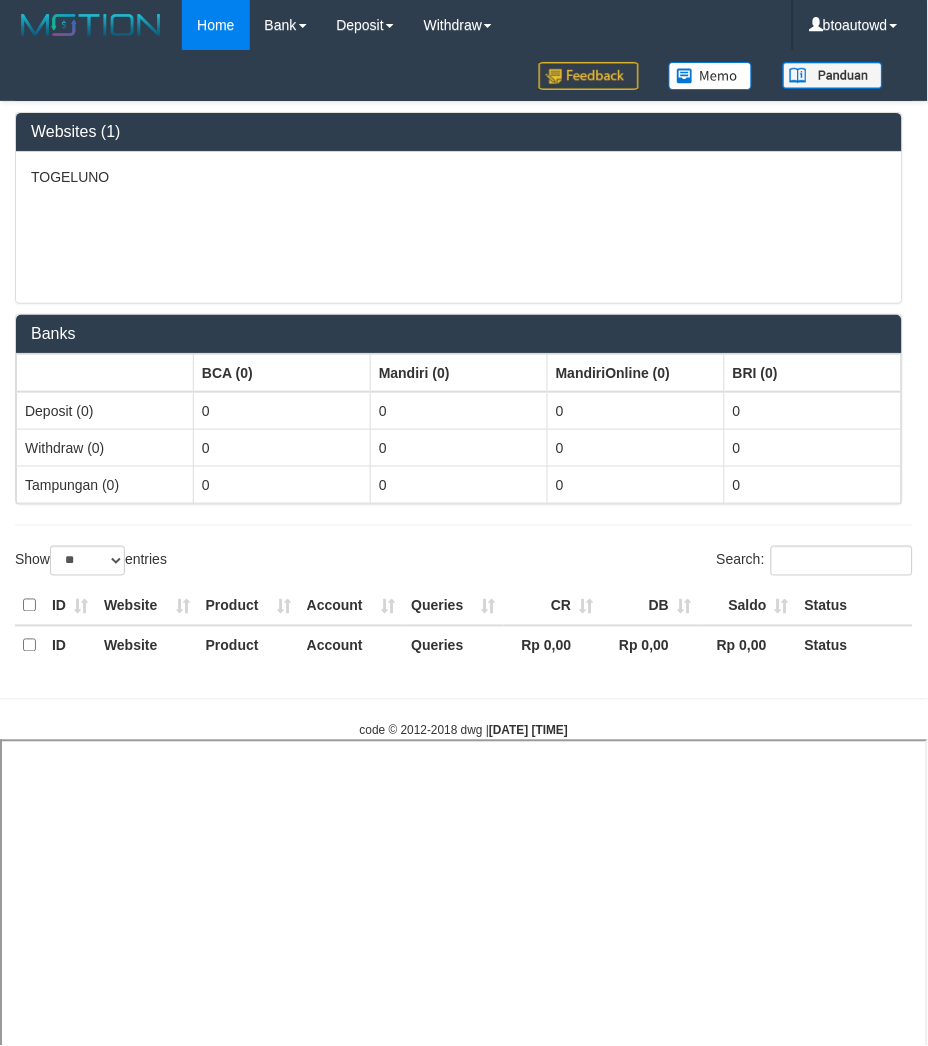 select 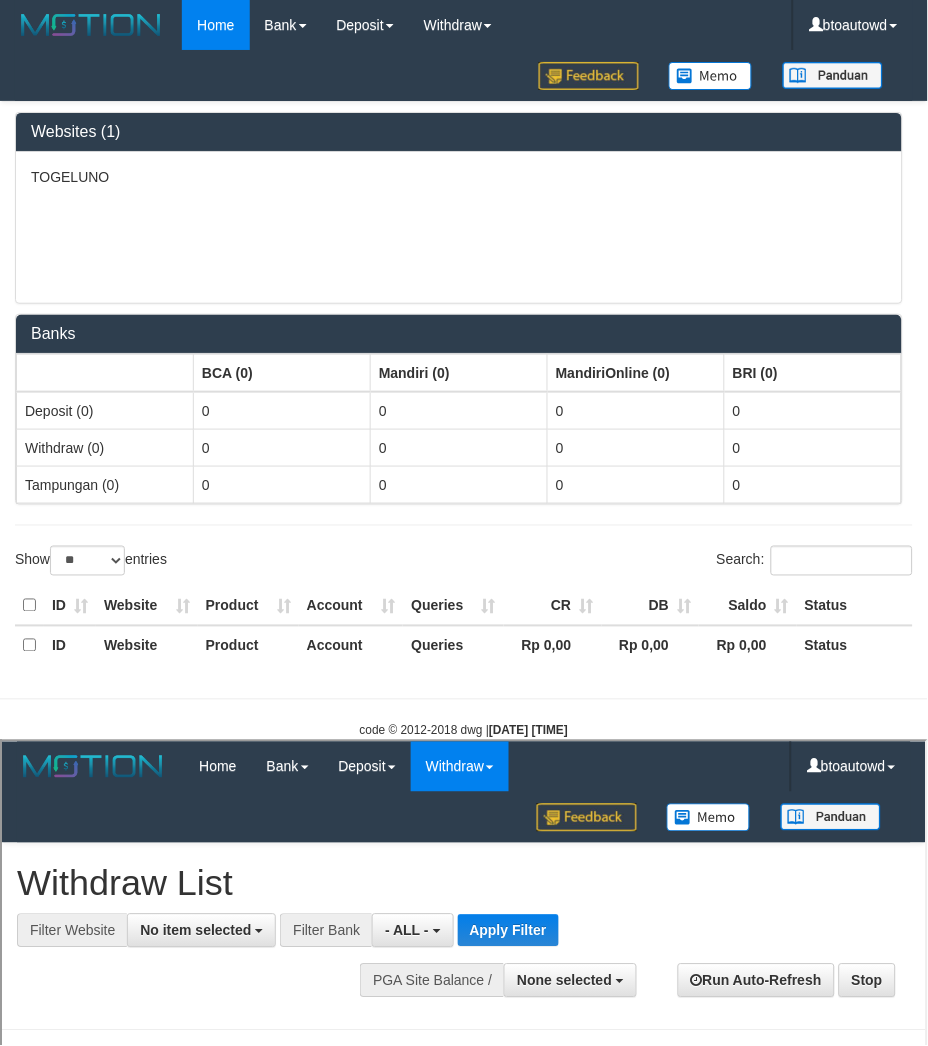 scroll, scrollTop: 0, scrollLeft: 0, axis: both 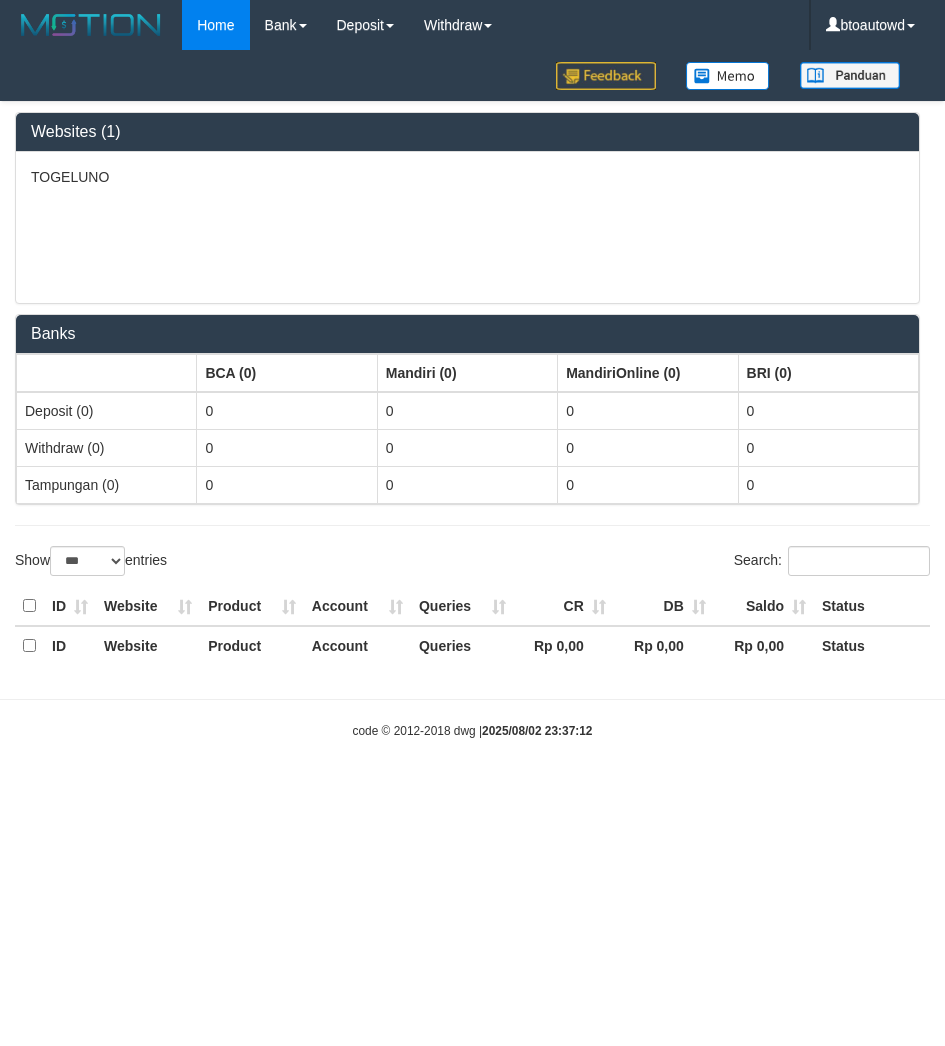 select on "***" 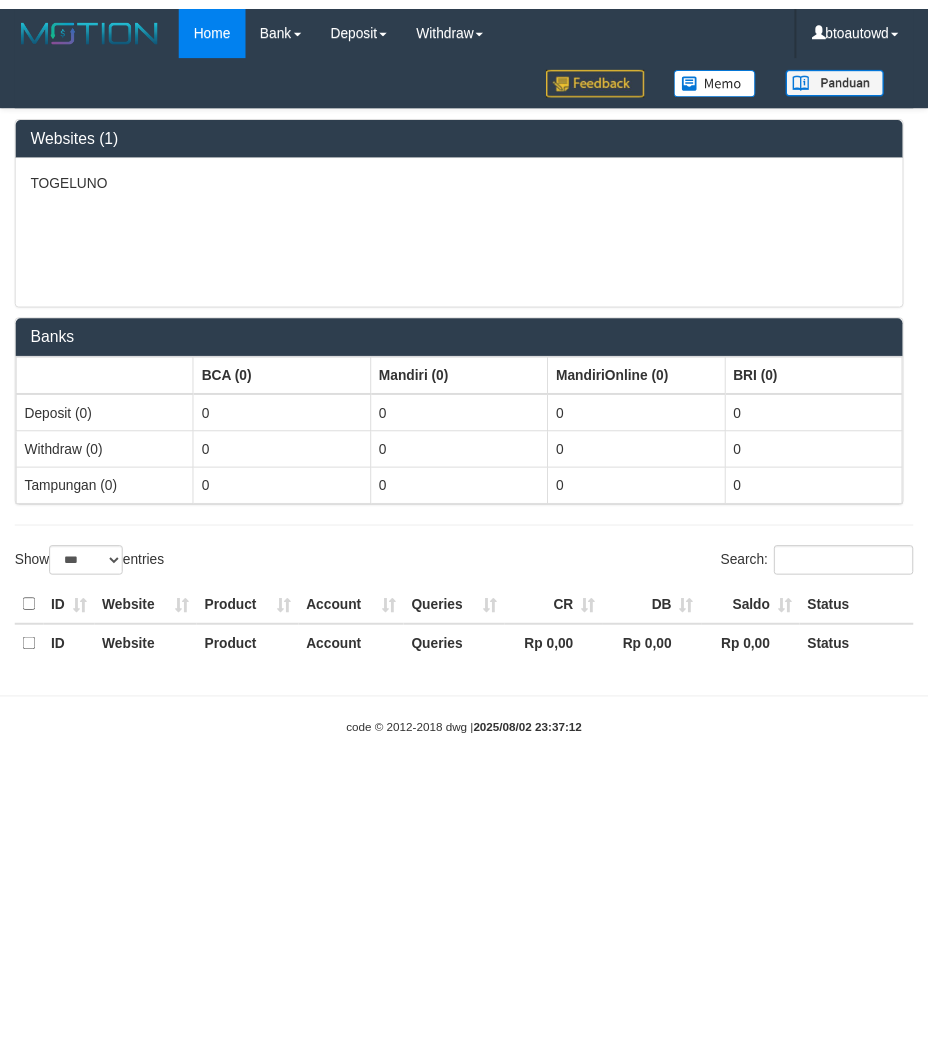 scroll, scrollTop: 0, scrollLeft: 0, axis: both 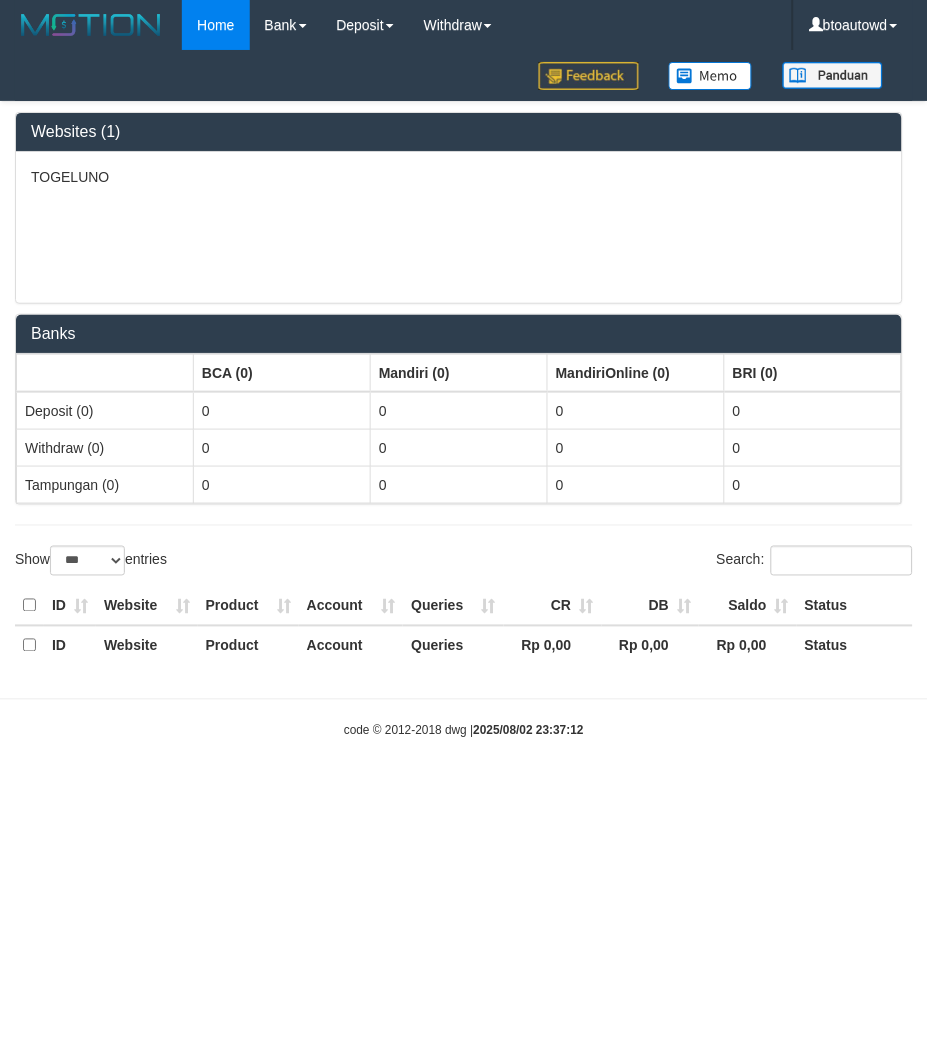 select on "**" 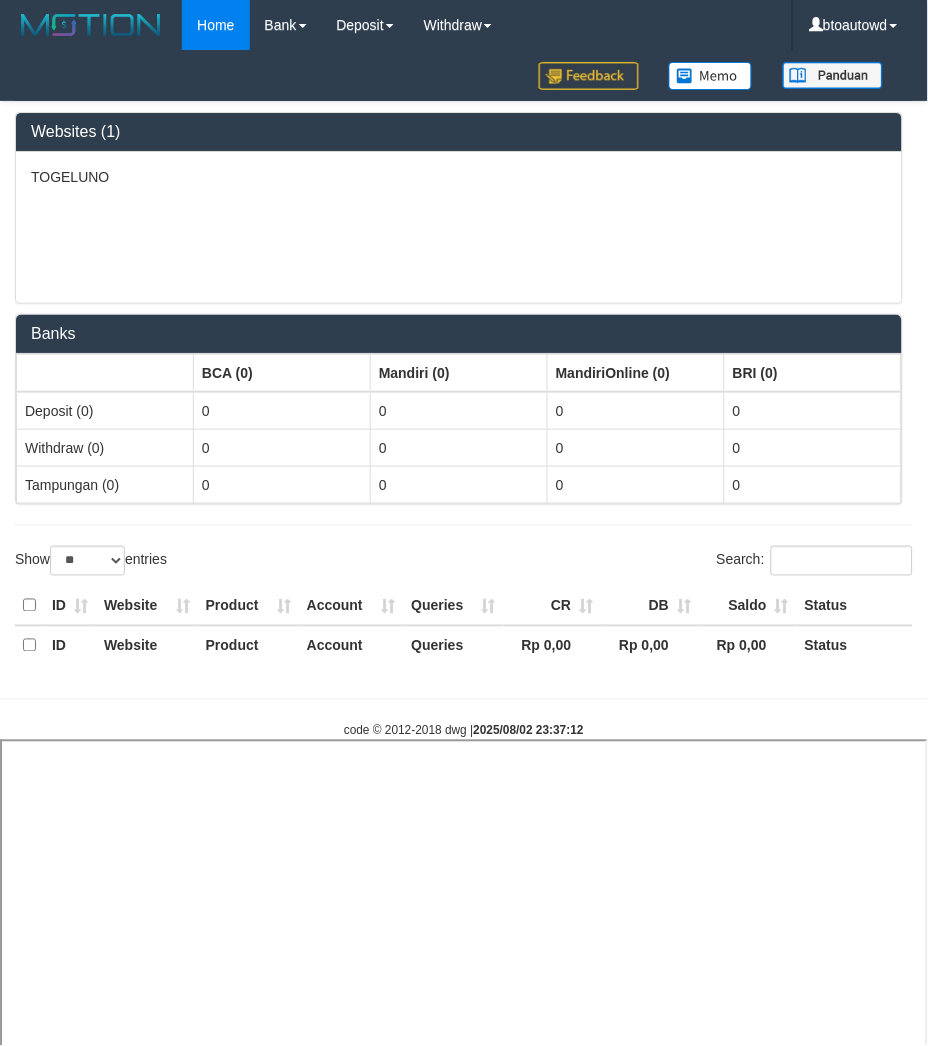 select 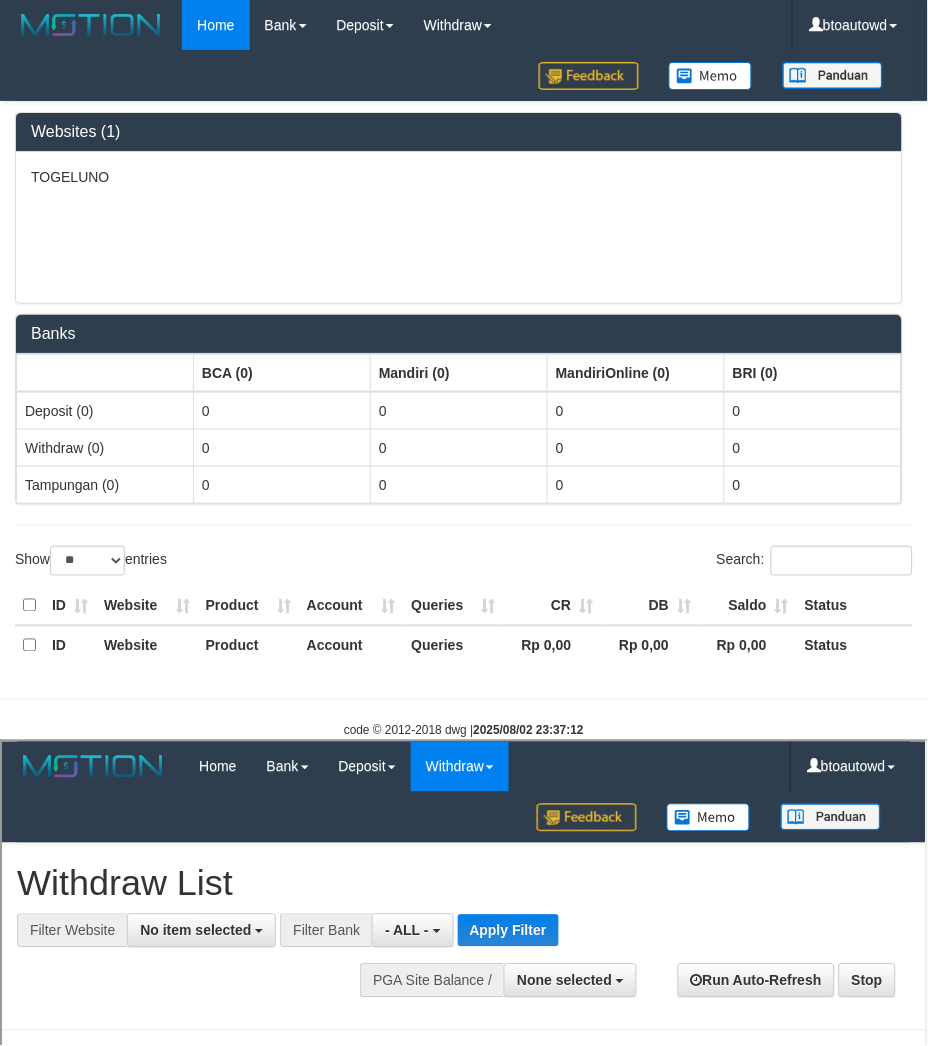scroll, scrollTop: 0, scrollLeft: 0, axis: both 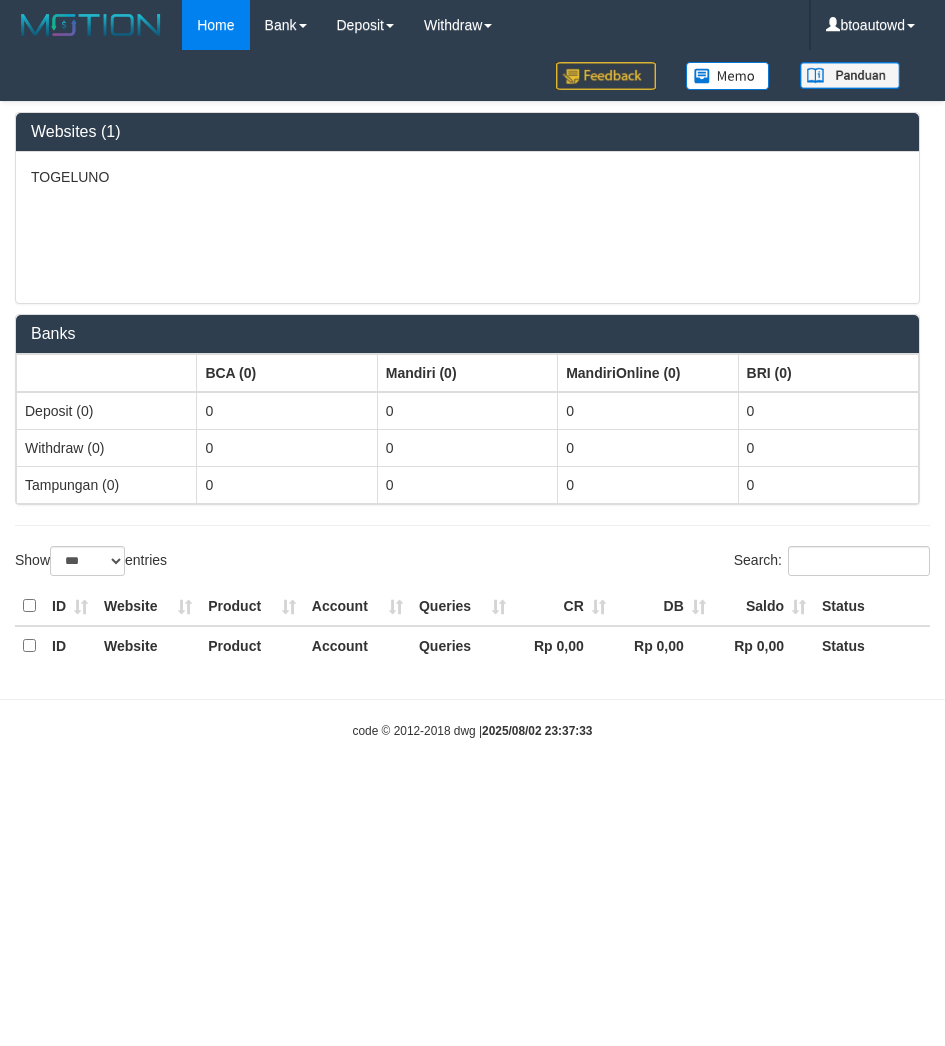 select on "***" 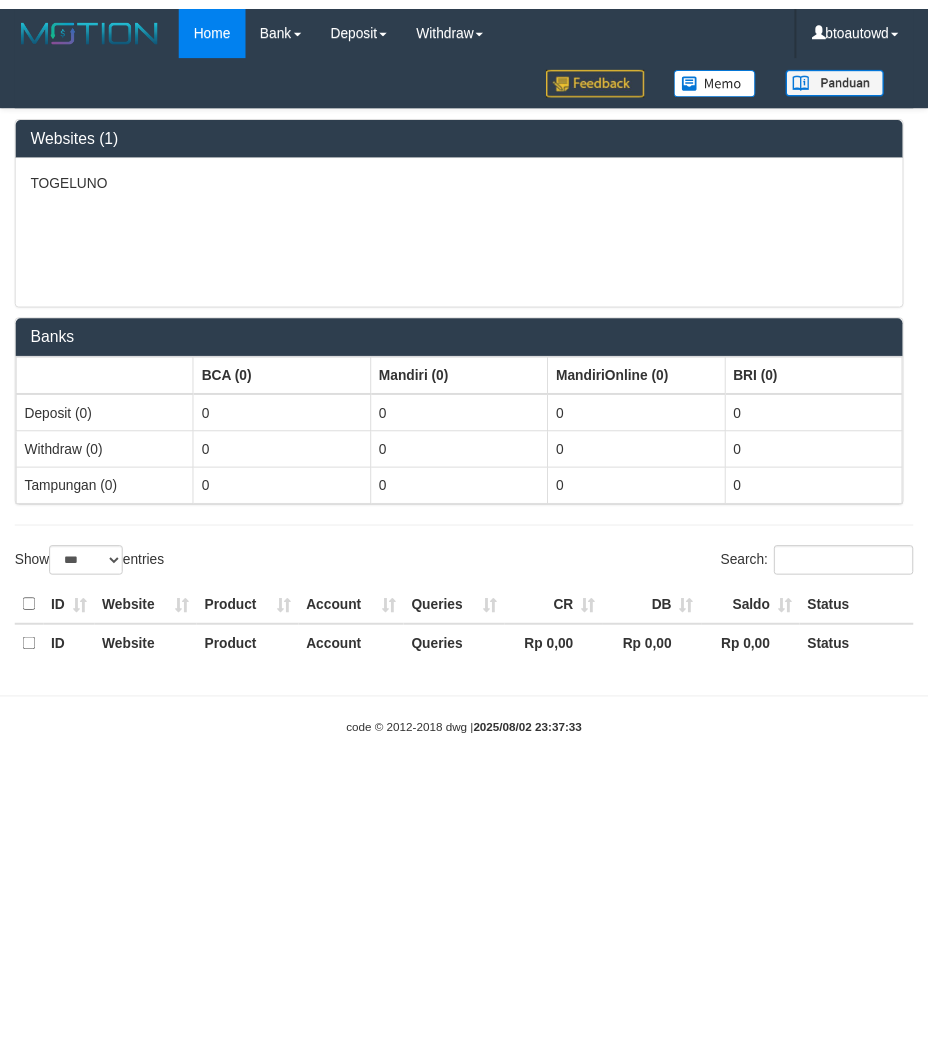 scroll, scrollTop: 0, scrollLeft: 0, axis: both 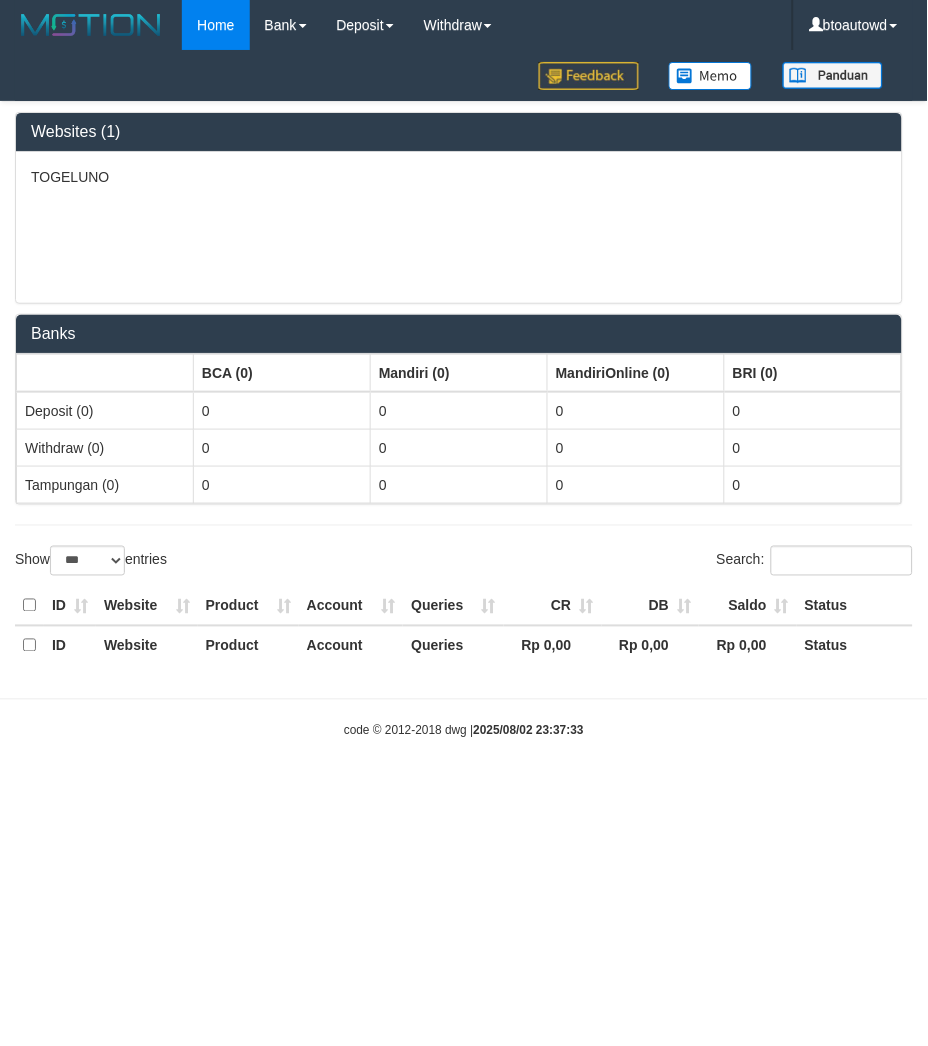 select on "**" 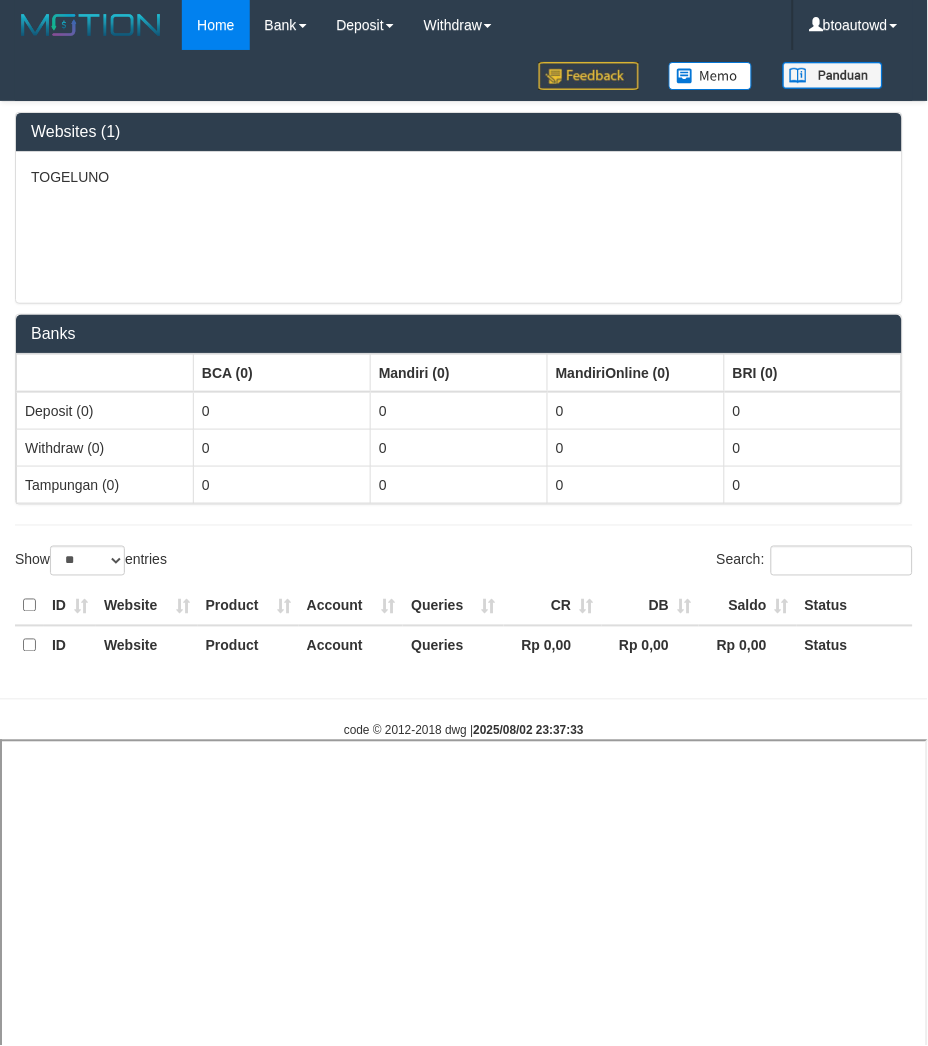 select 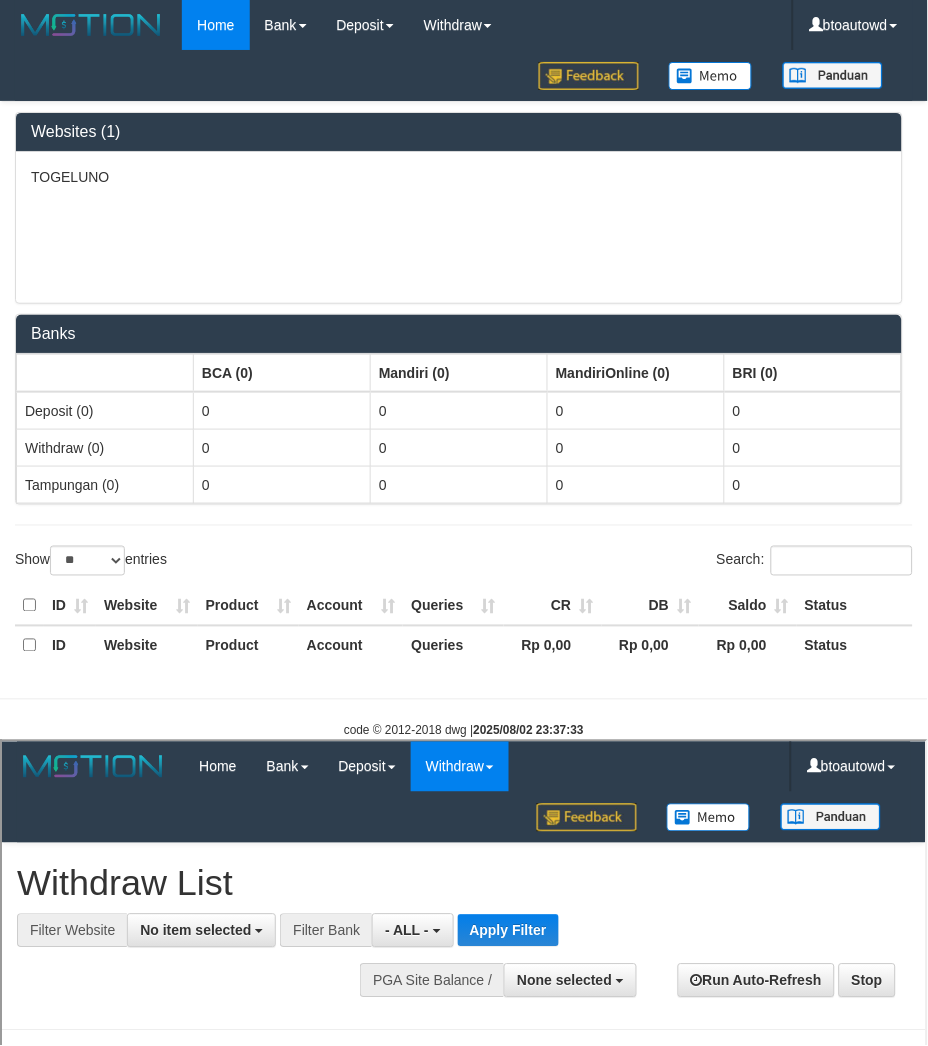scroll, scrollTop: 0, scrollLeft: 0, axis: both 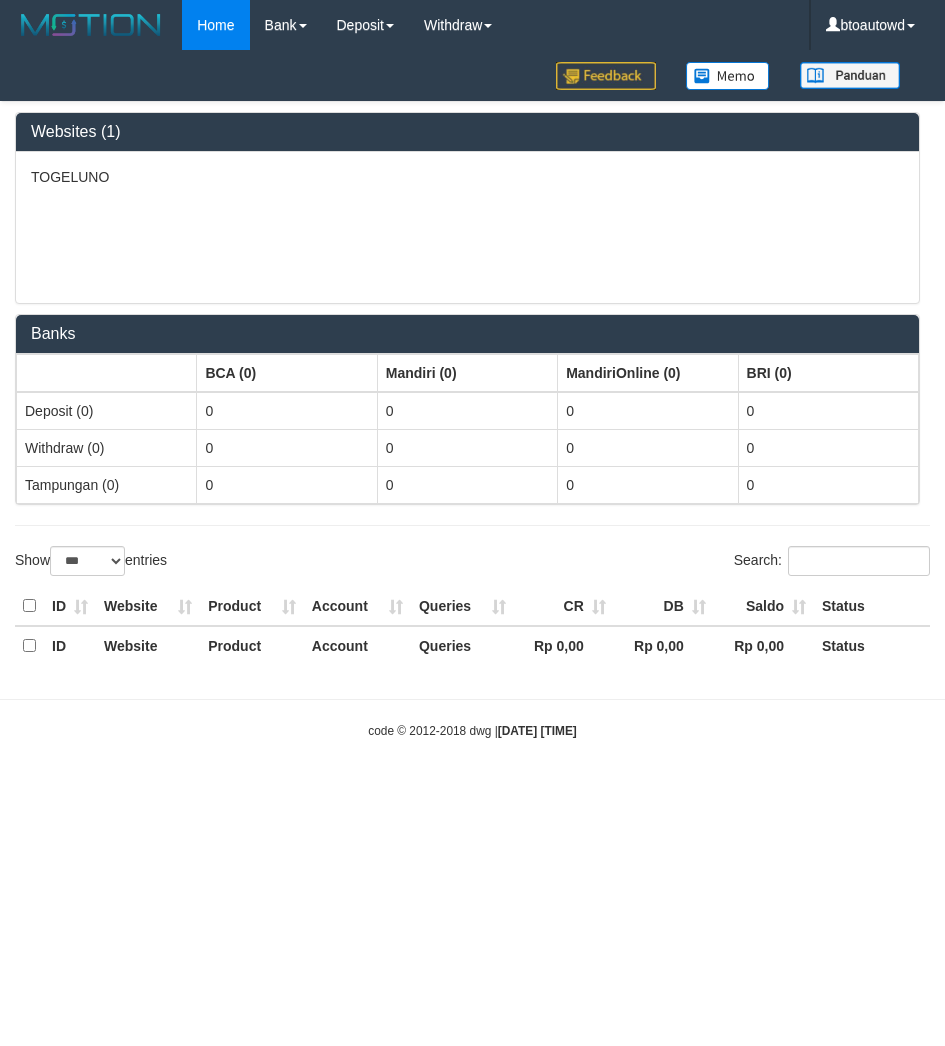 select on "***" 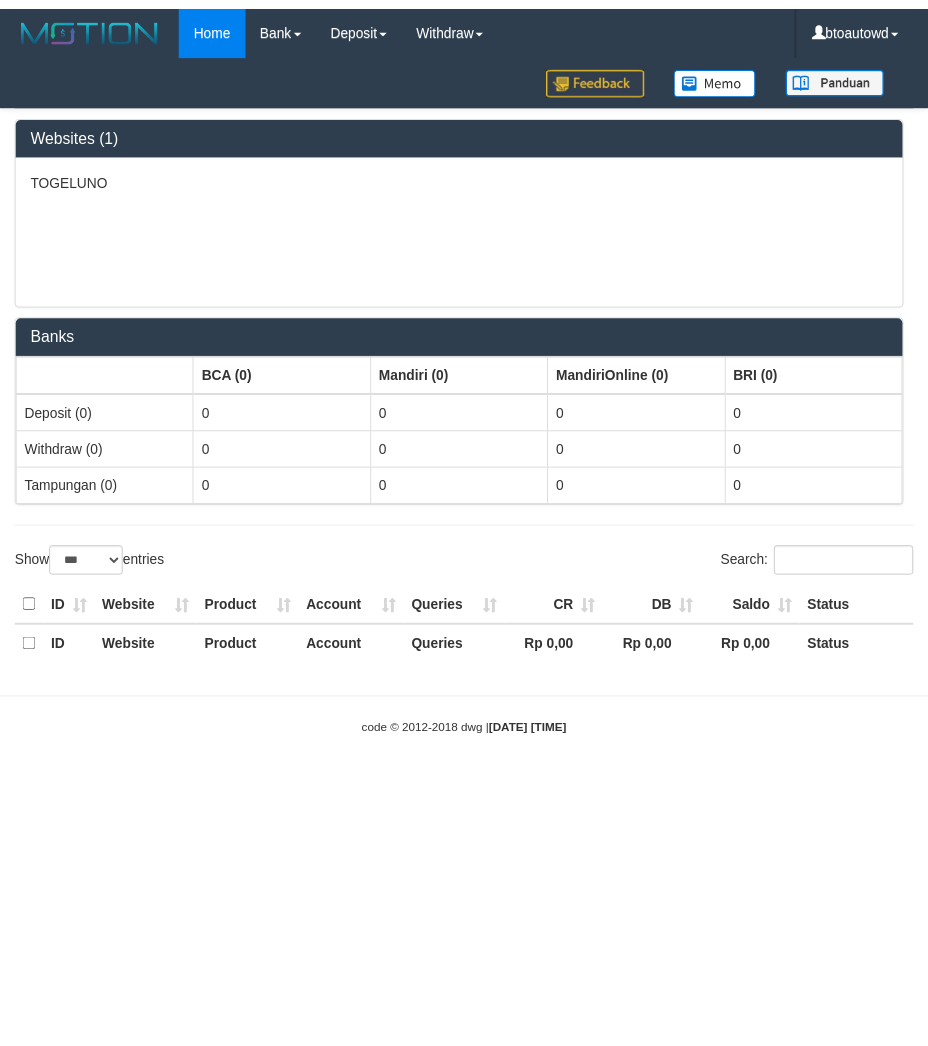 scroll, scrollTop: 0, scrollLeft: 0, axis: both 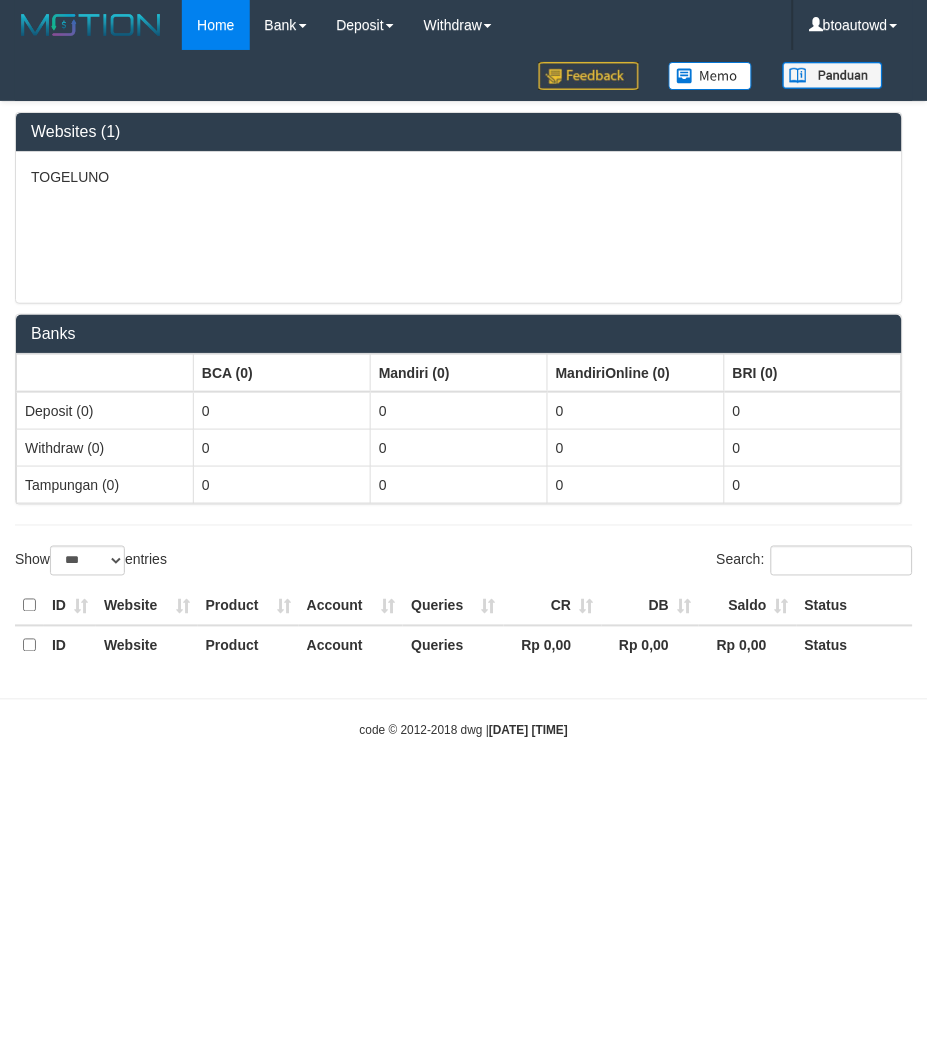 select on "**" 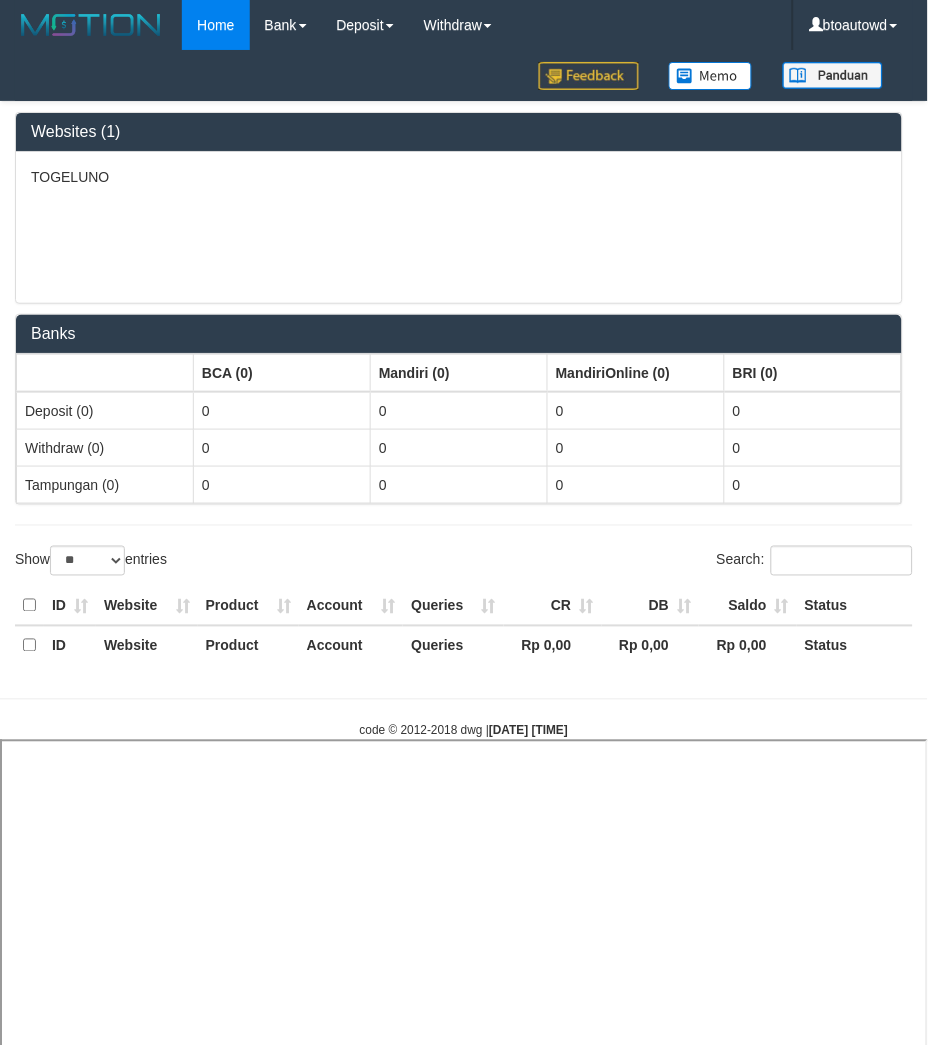 select 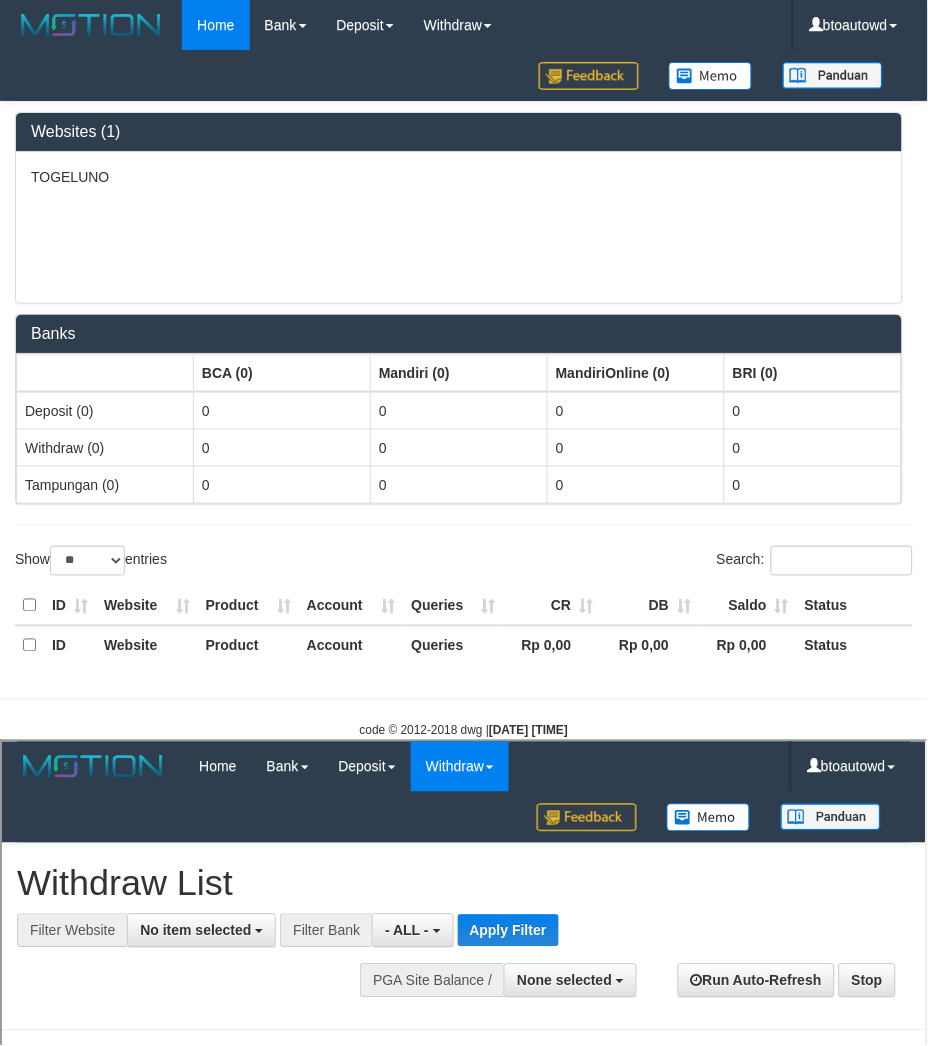 scroll, scrollTop: 0, scrollLeft: 0, axis: both 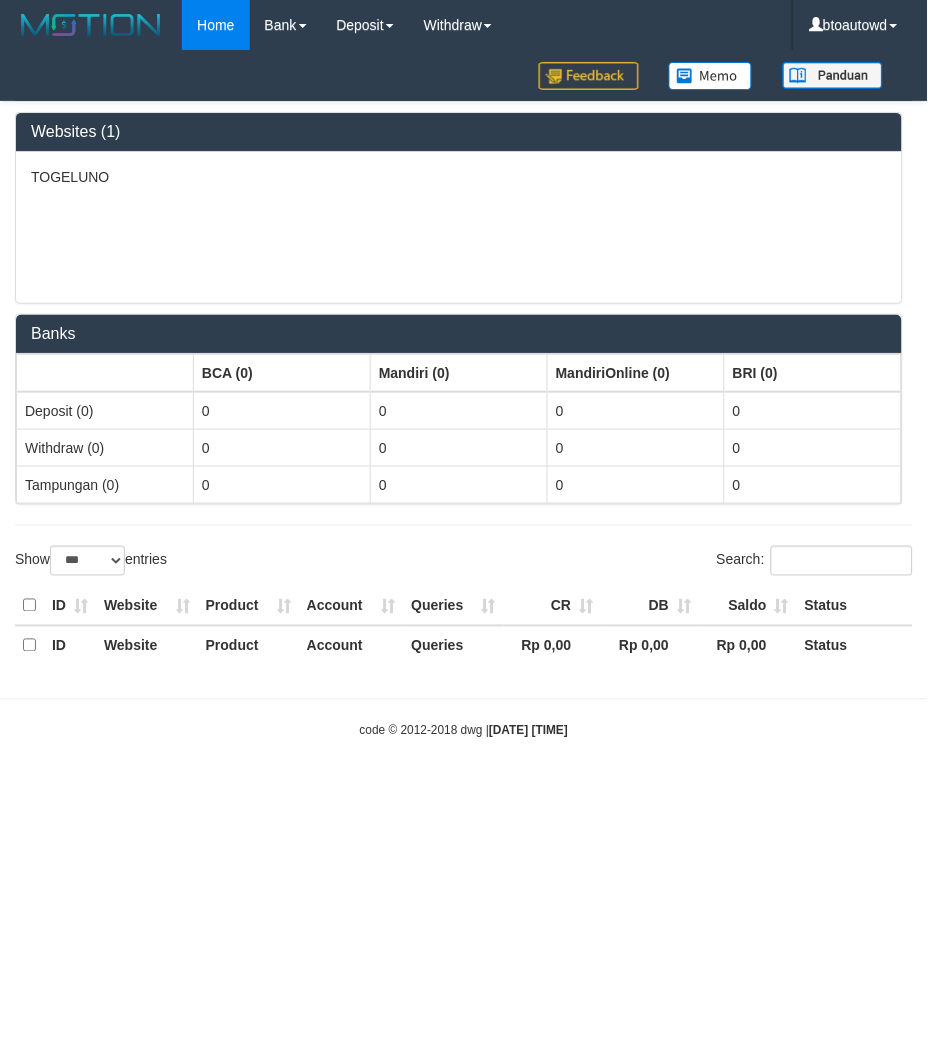 select on "**" 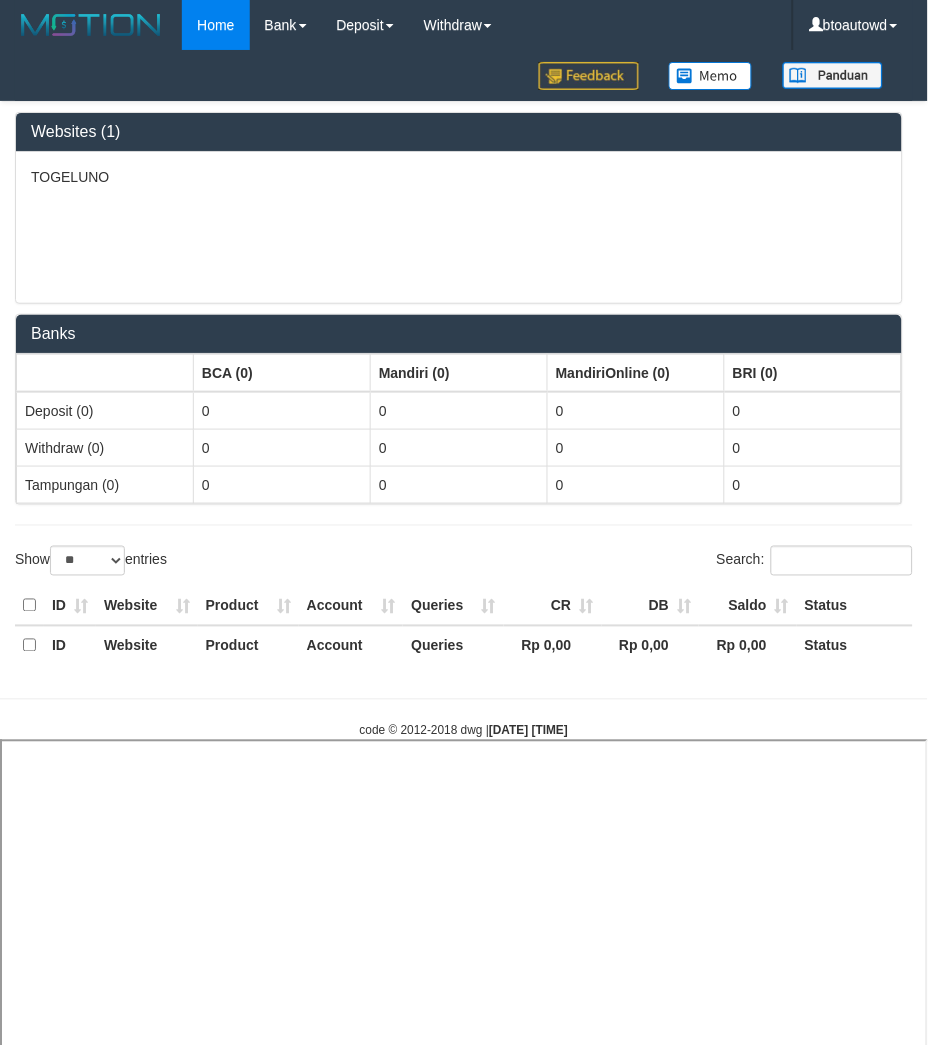 select 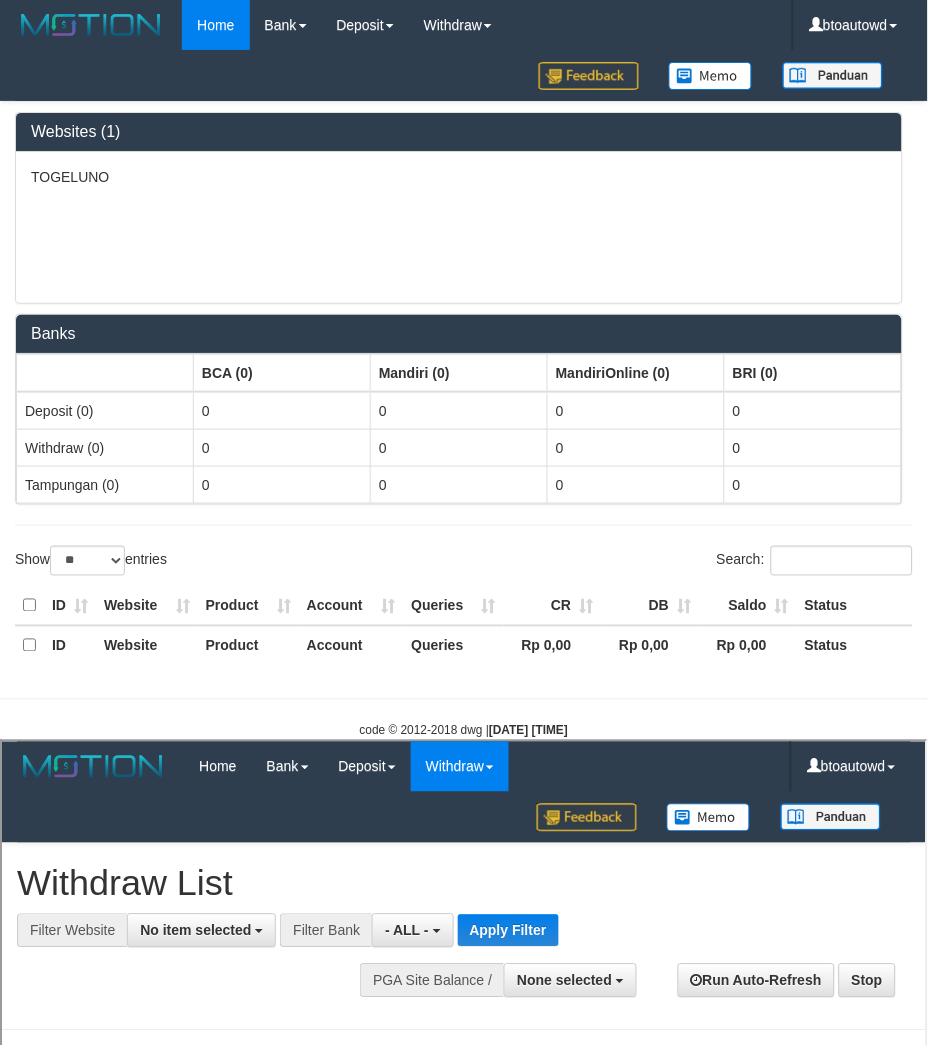 scroll, scrollTop: 0, scrollLeft: 0, axis: both 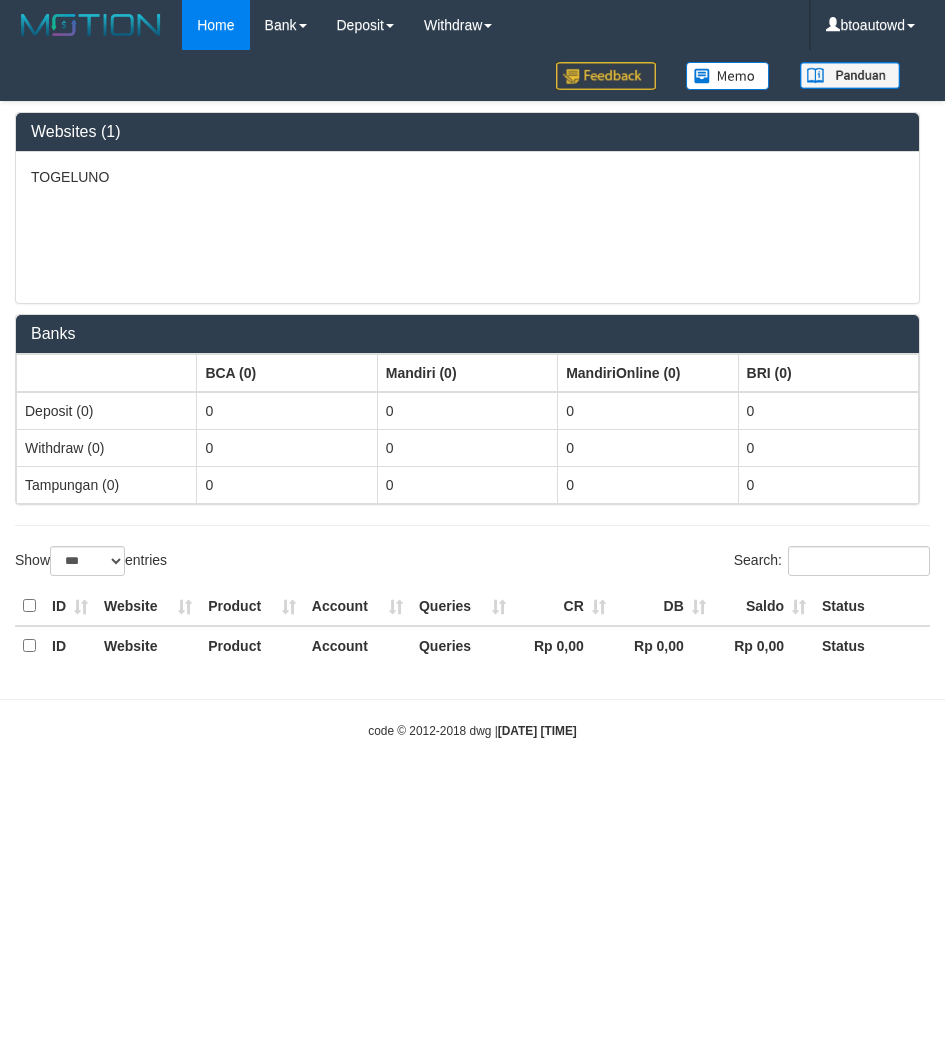 select on "***" 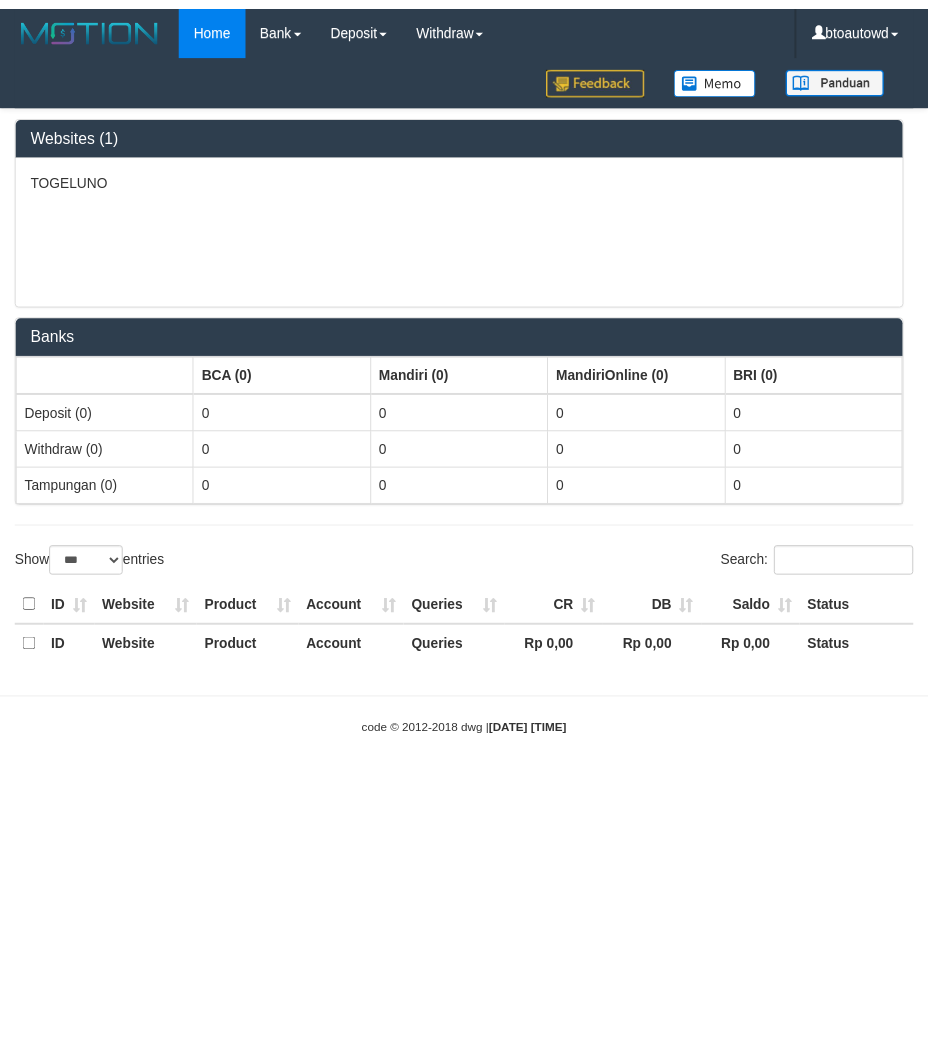 scroll, scrollTop: 0, scrollLeft: 0, axis: both 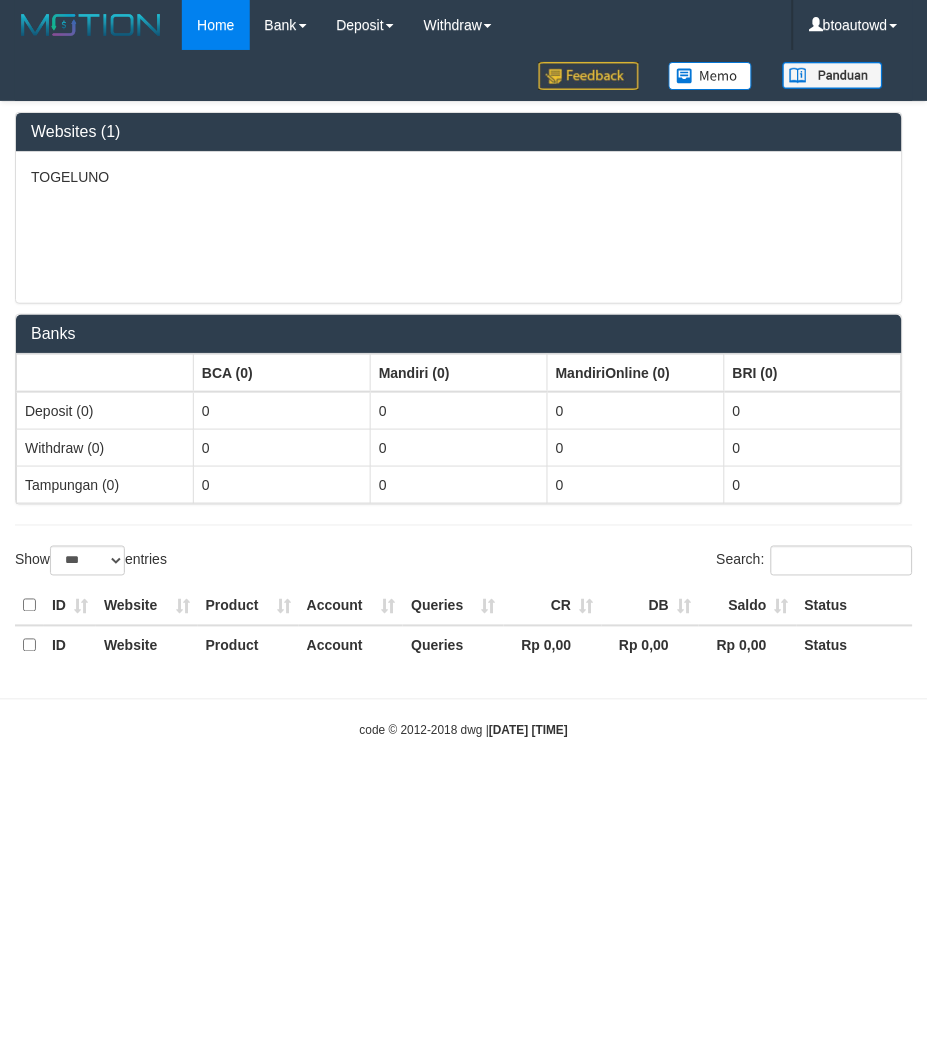 select on "**" 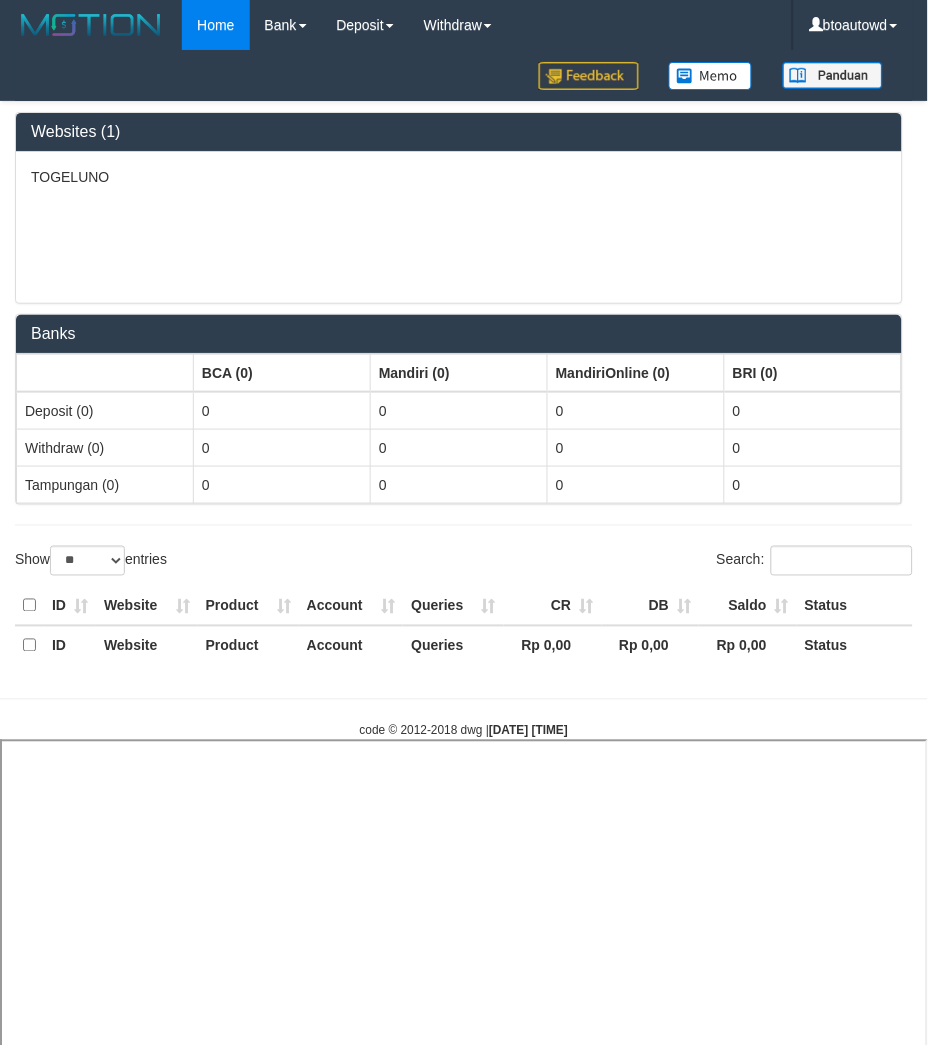 select 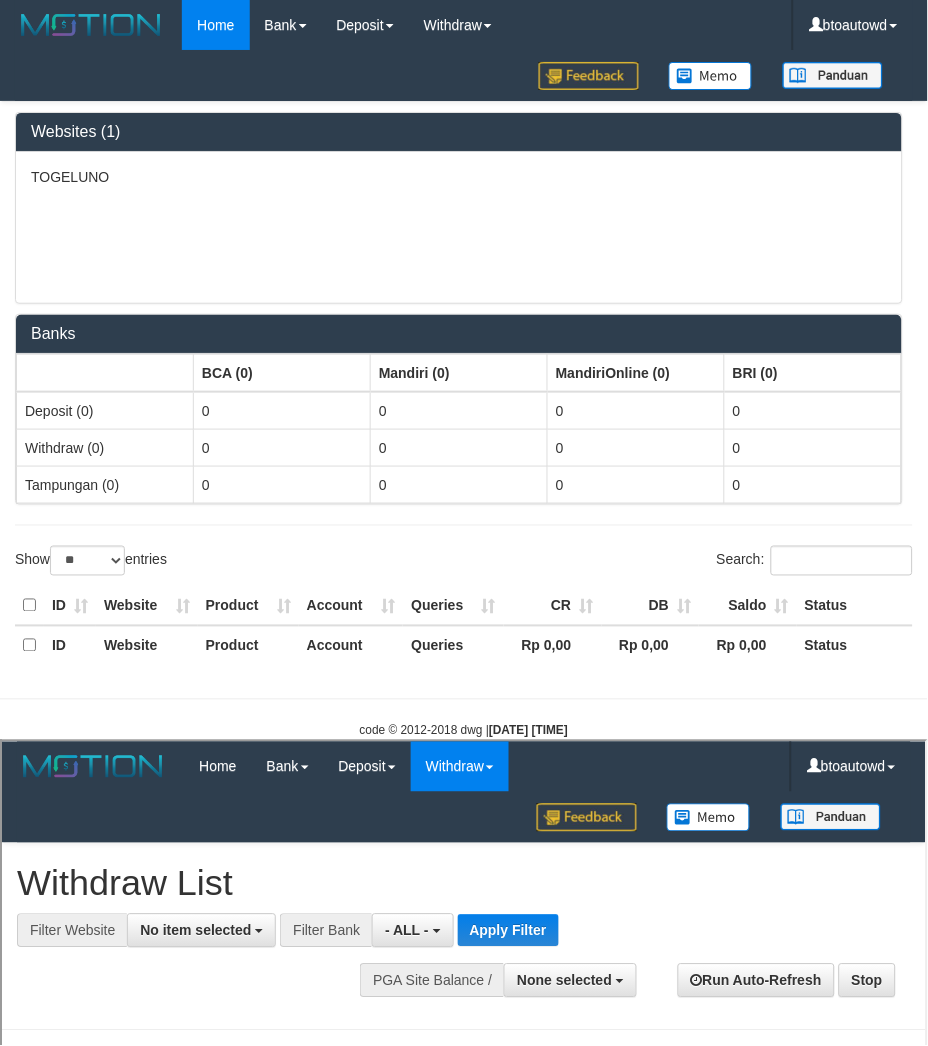scroll, scrollTop: 0, scrollLeft: 0, axis: both 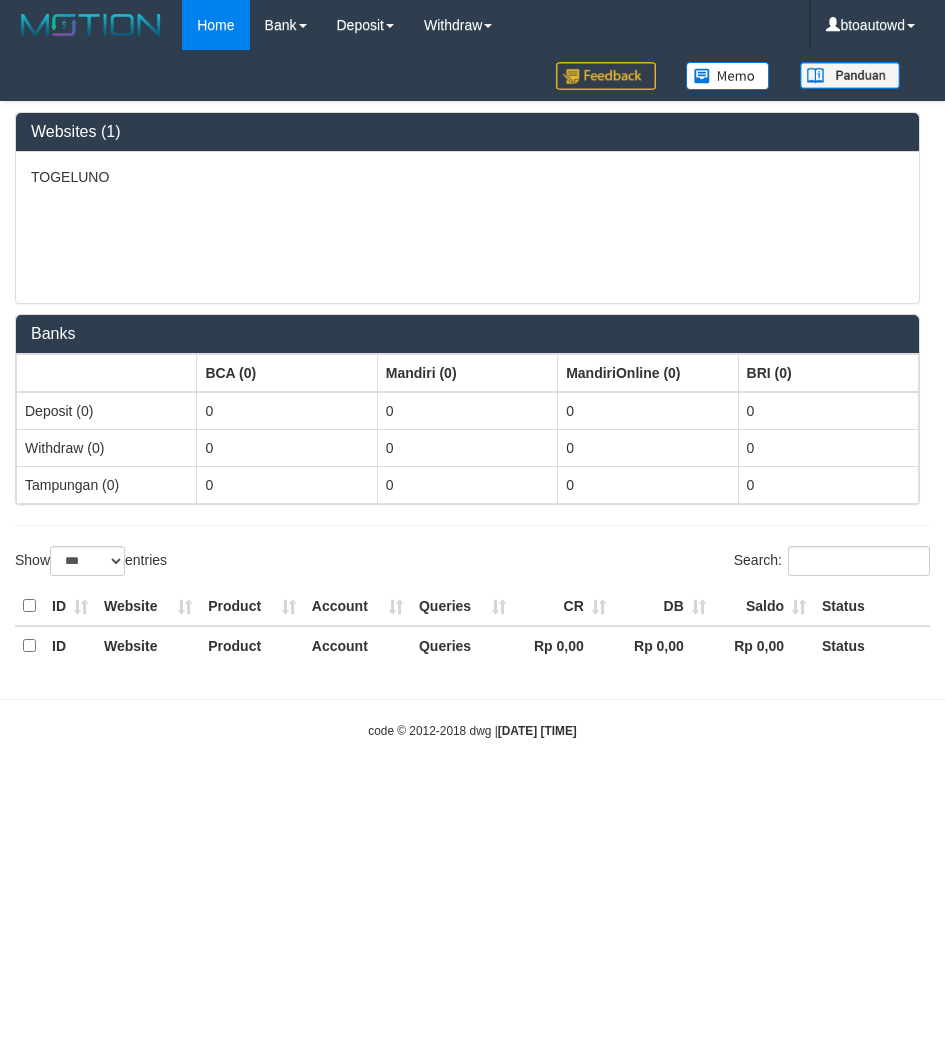 select on "***" 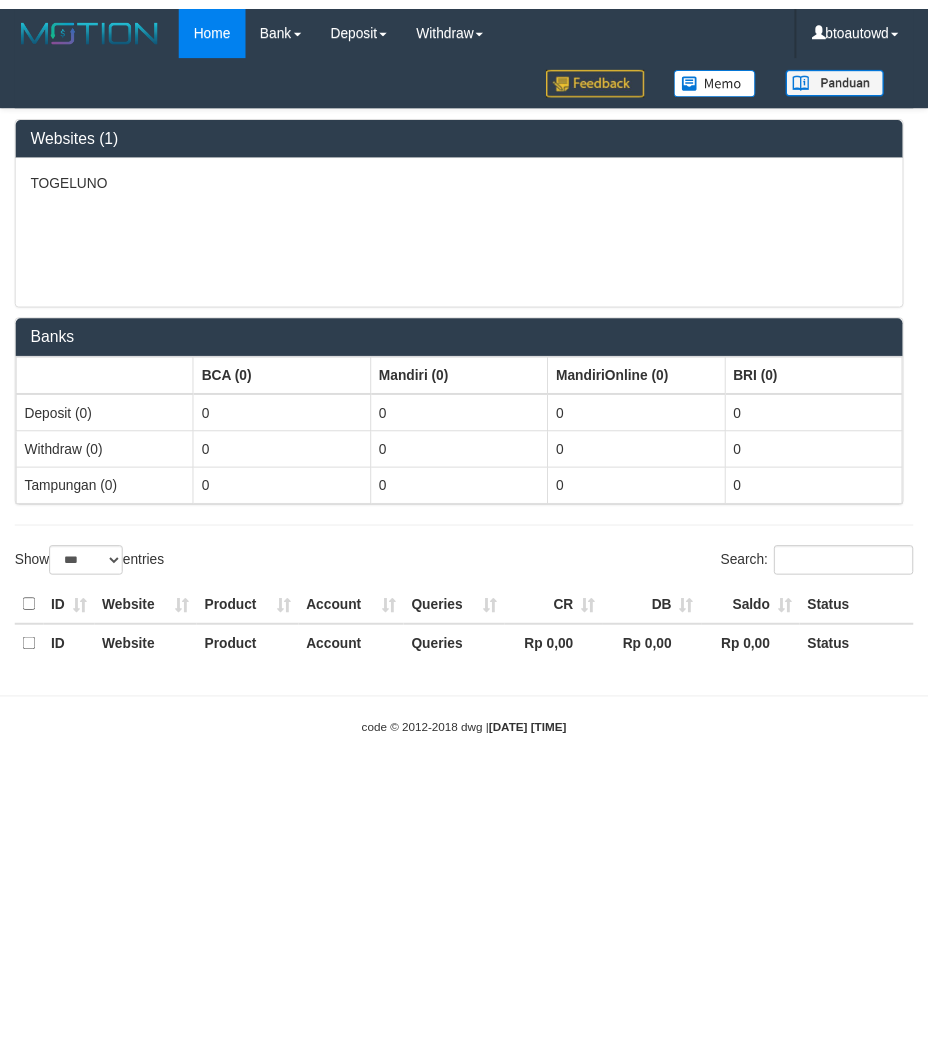 scroll, scrollTop: 0, scrollLeft: 0, axis: both 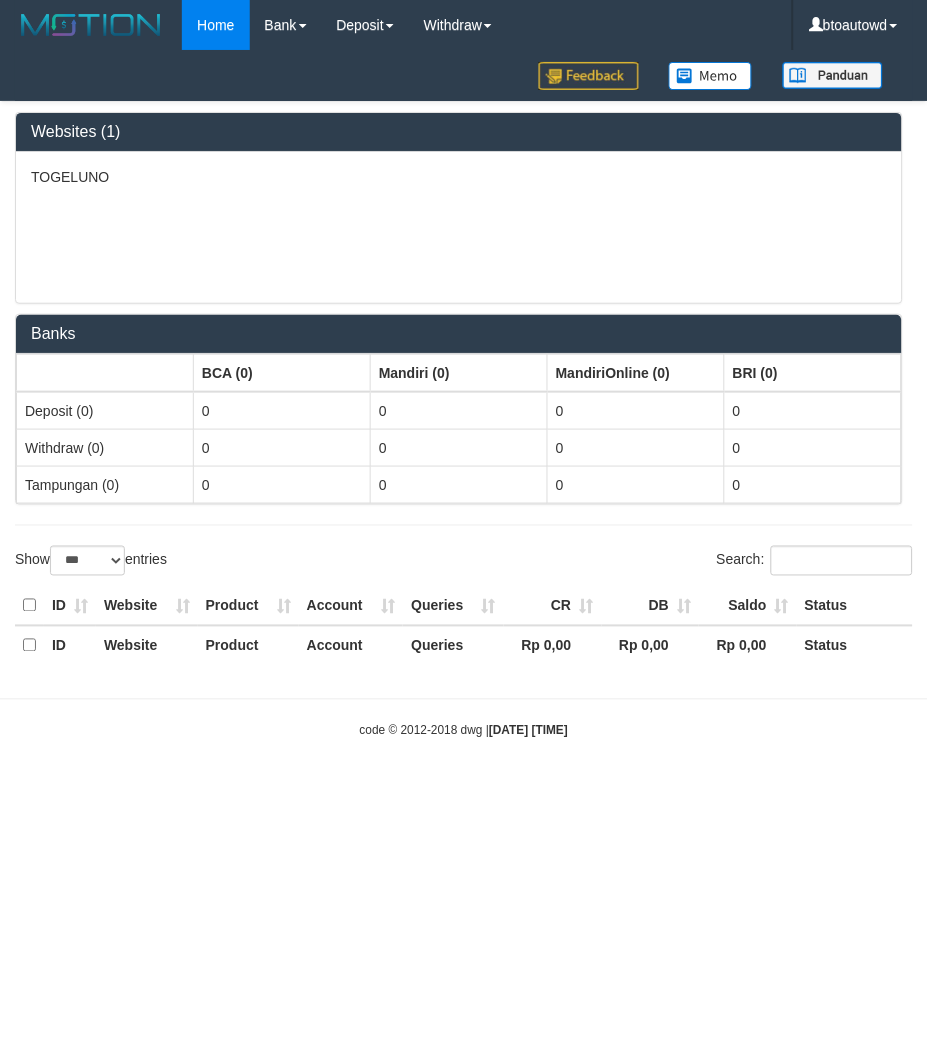 select on "**" 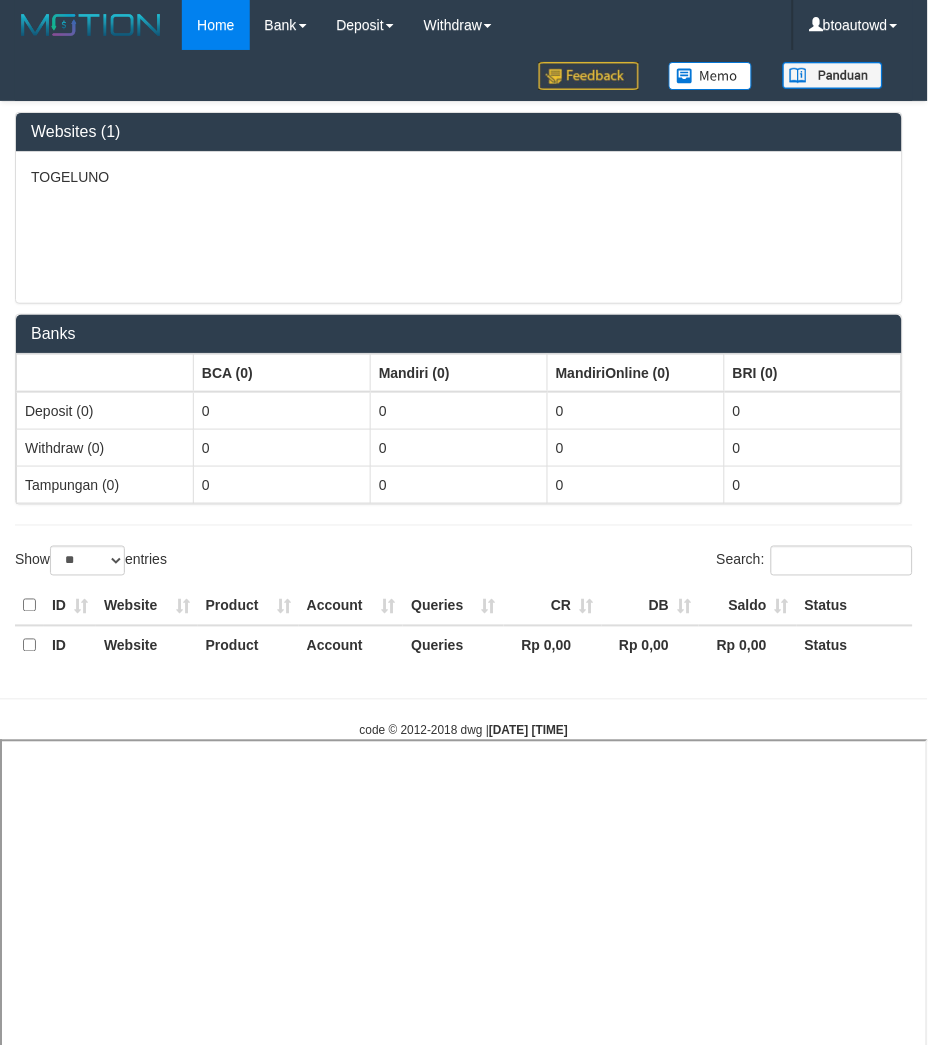 select 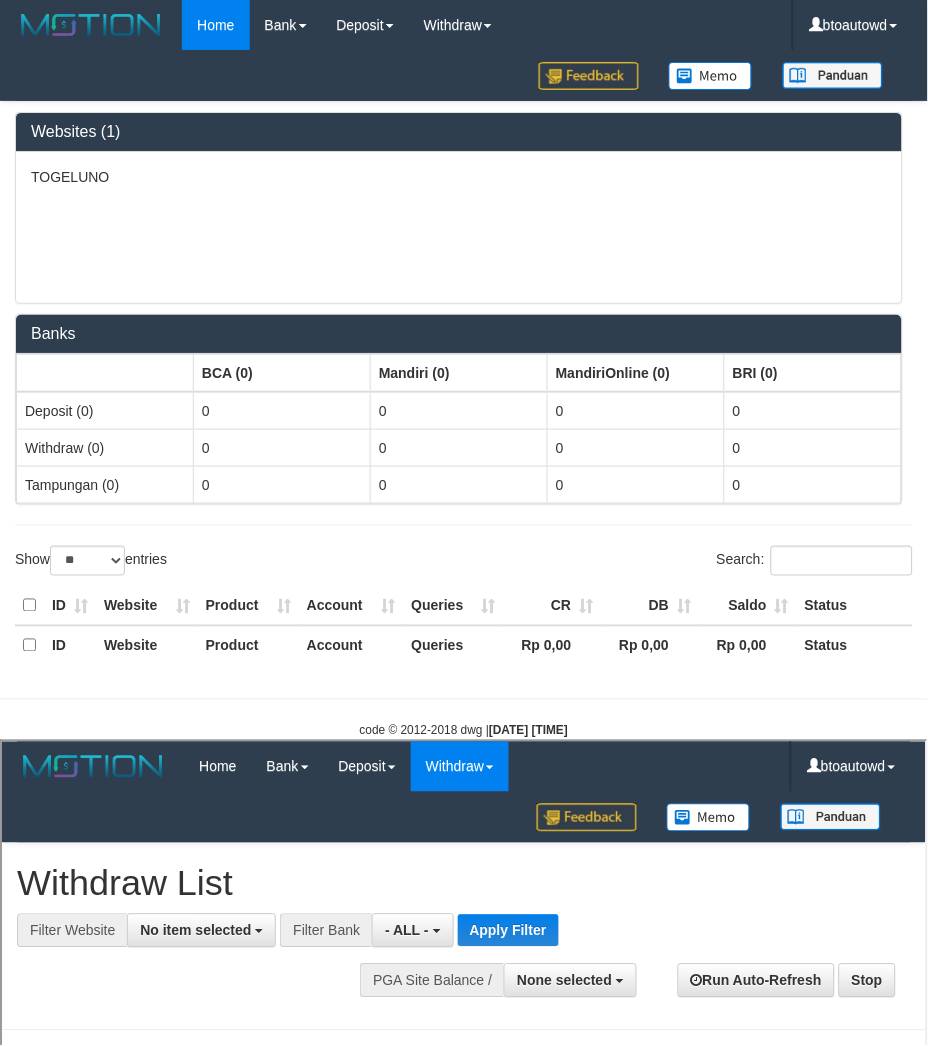 scroll, scrollTop: 0, scrollLeft: 0, axis: both 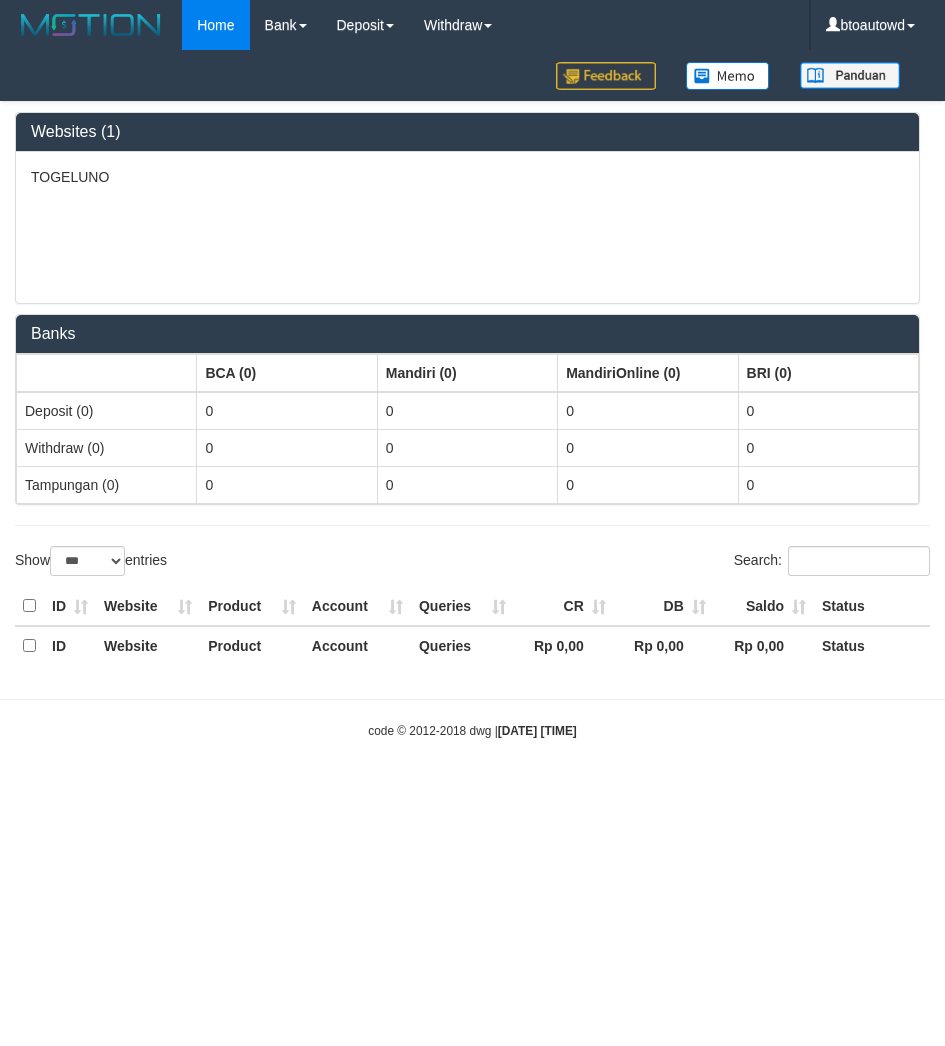 select on "***" 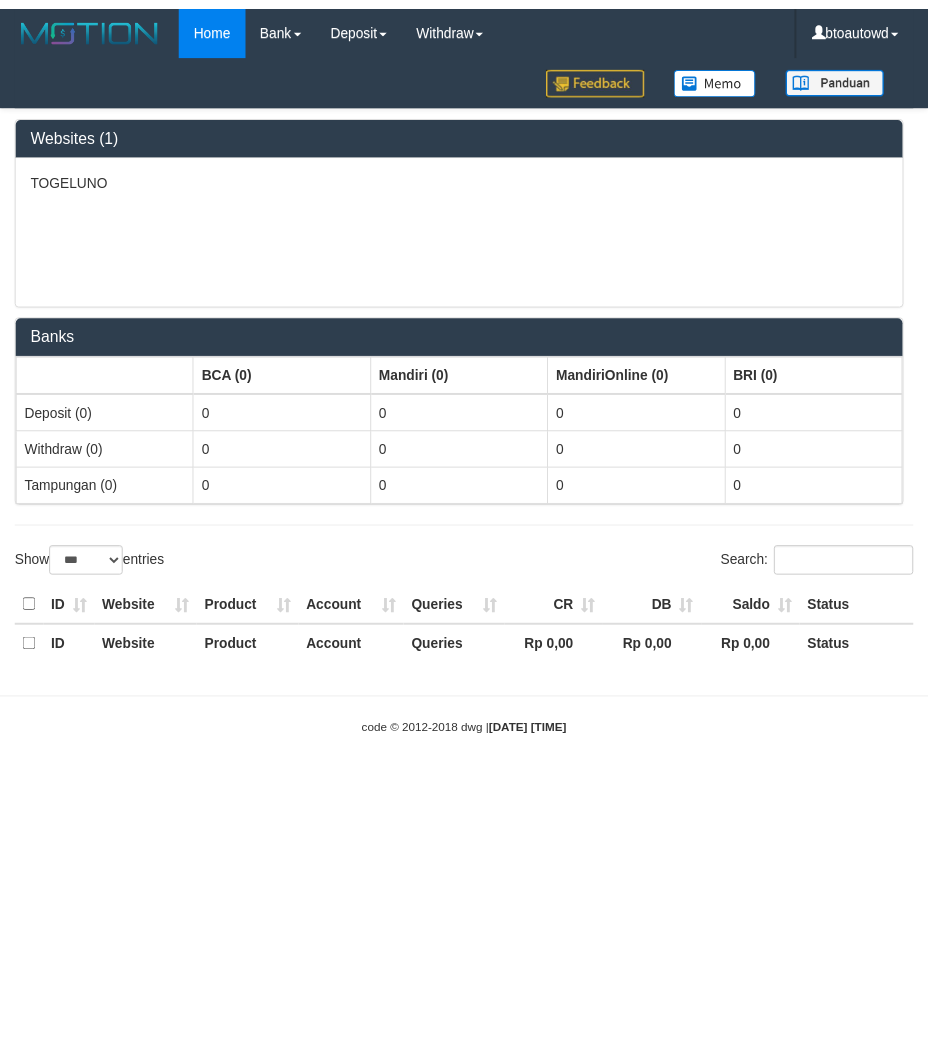 scroll, scrollTop: 0, scrollLeft: 0, axis: both 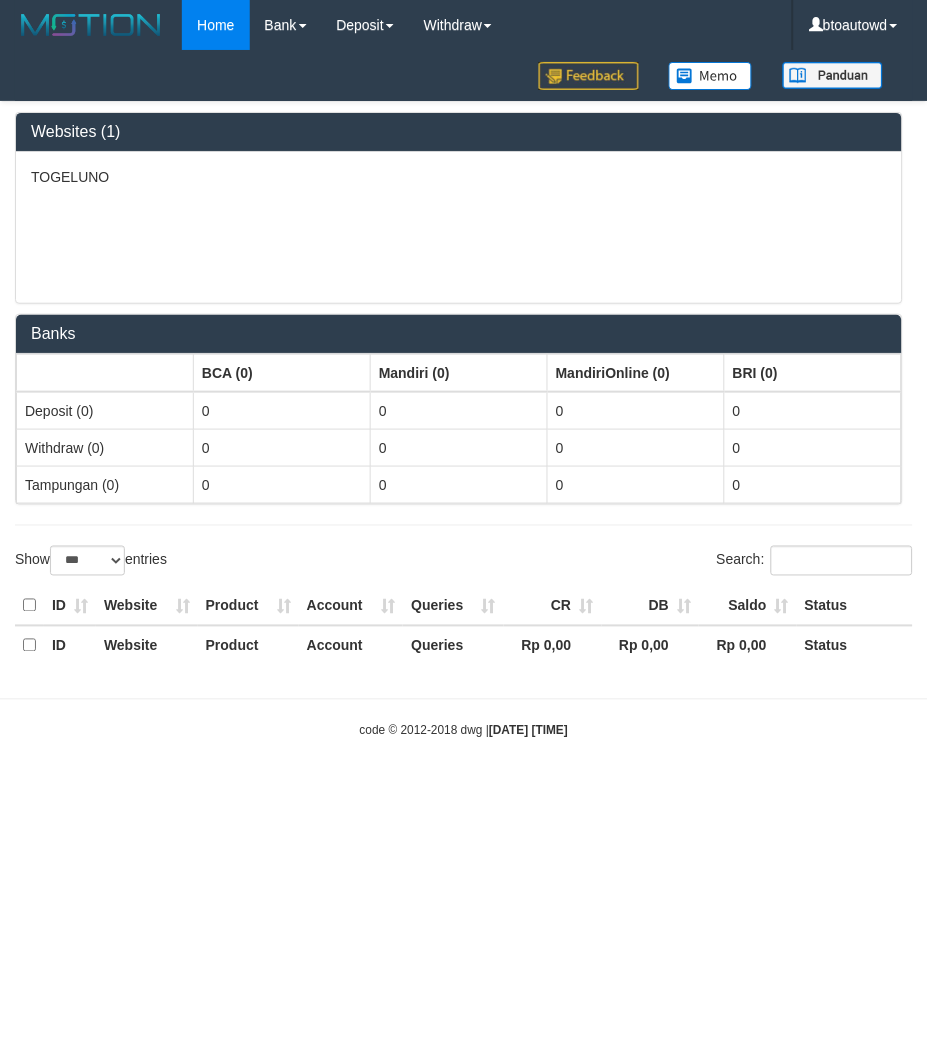 select on "**" 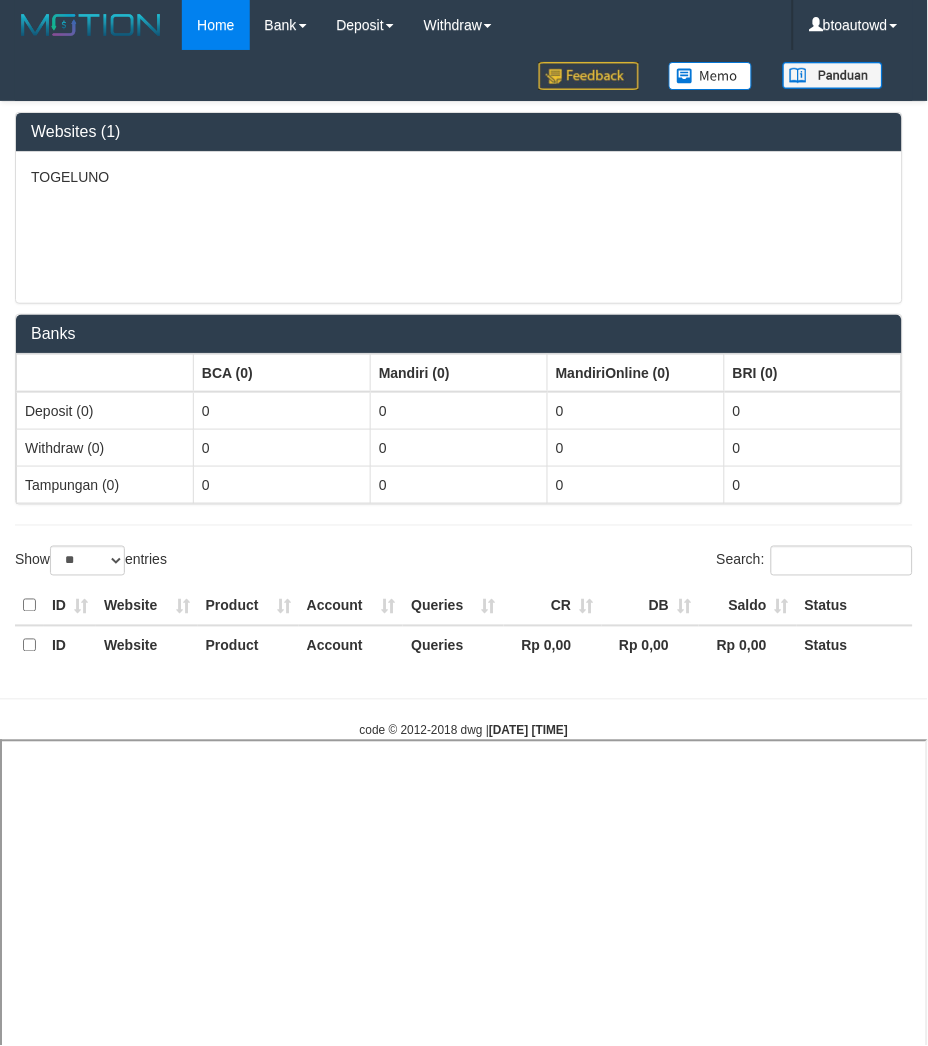 select 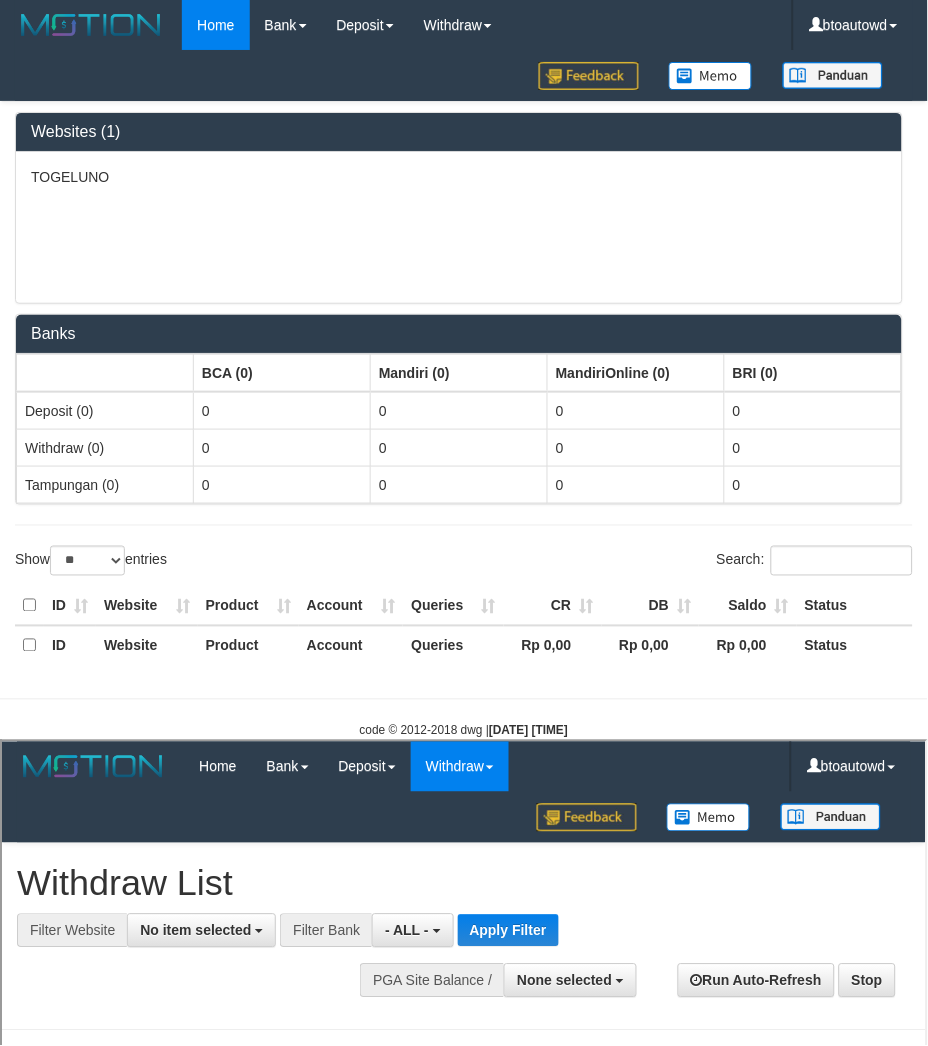 scroll, scrollTop: 0, scrollLeft: 0, axis: both 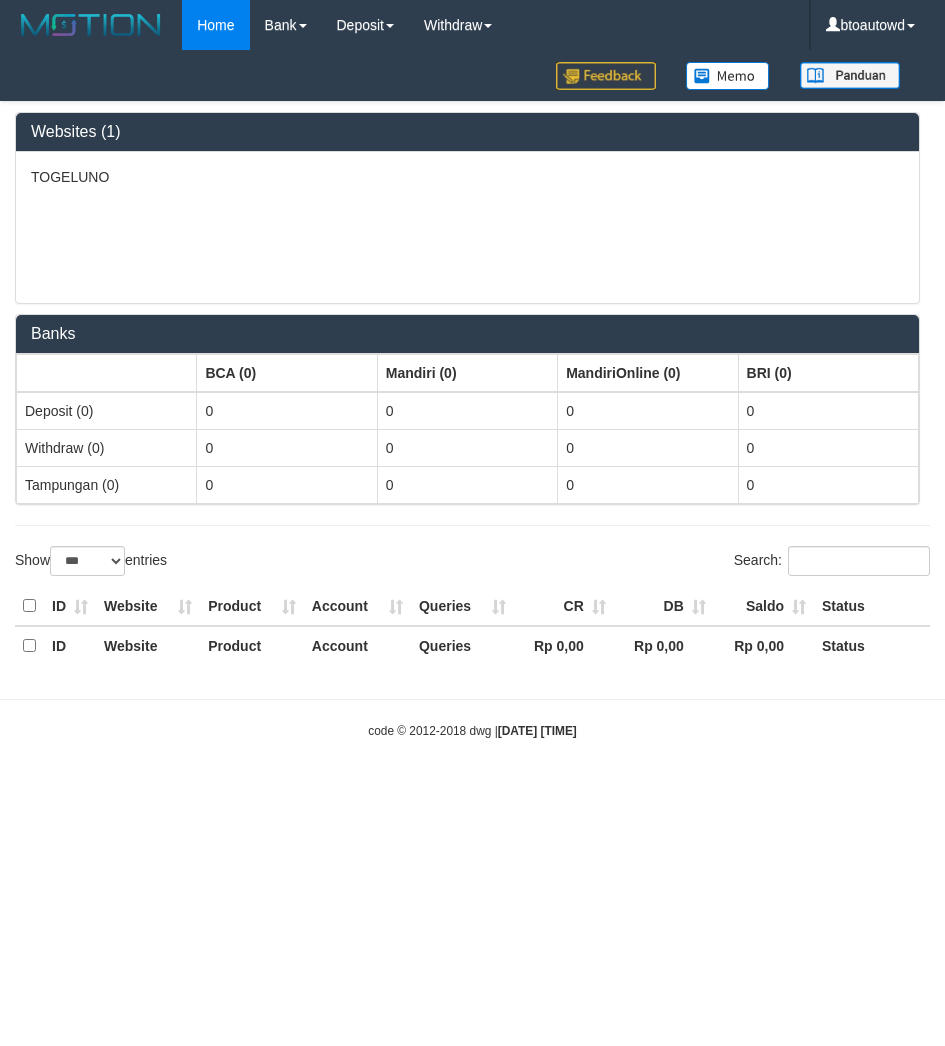 select on "***" 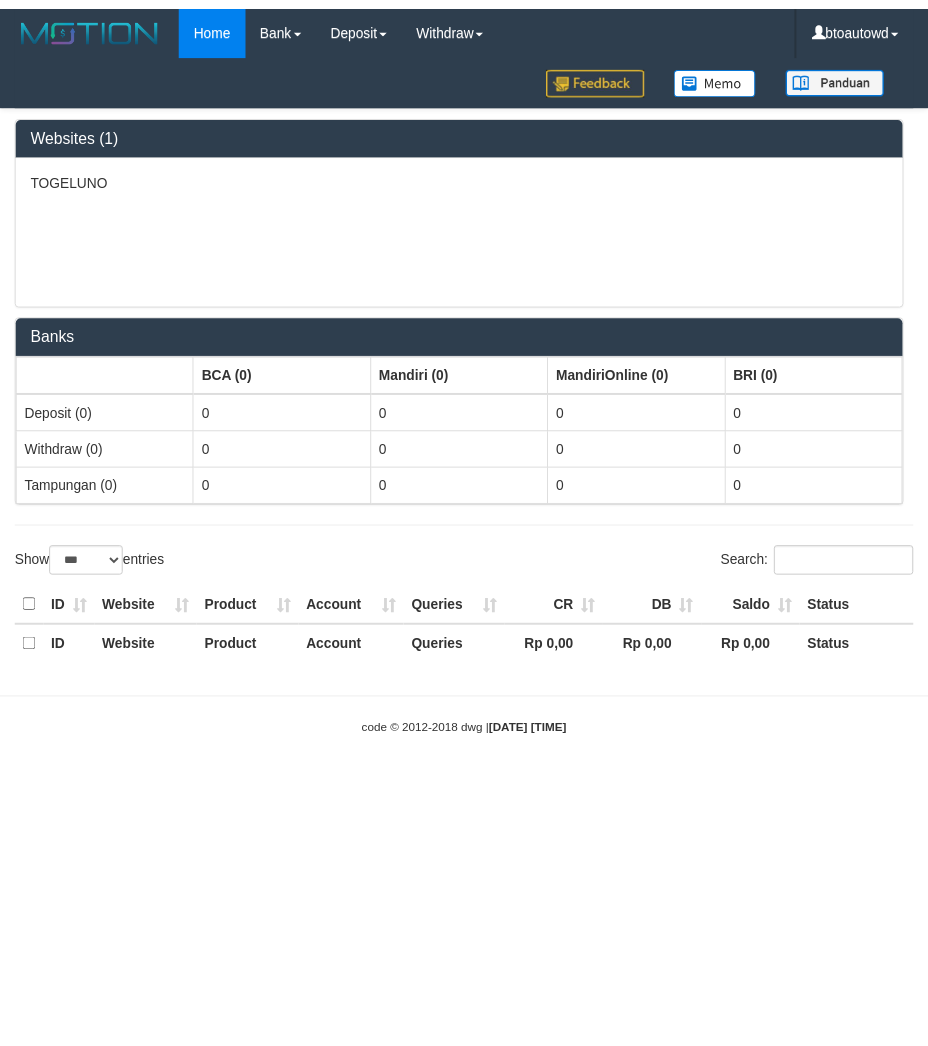 scroll, scrollTop: 0, scrollLeft: 0, axis: both 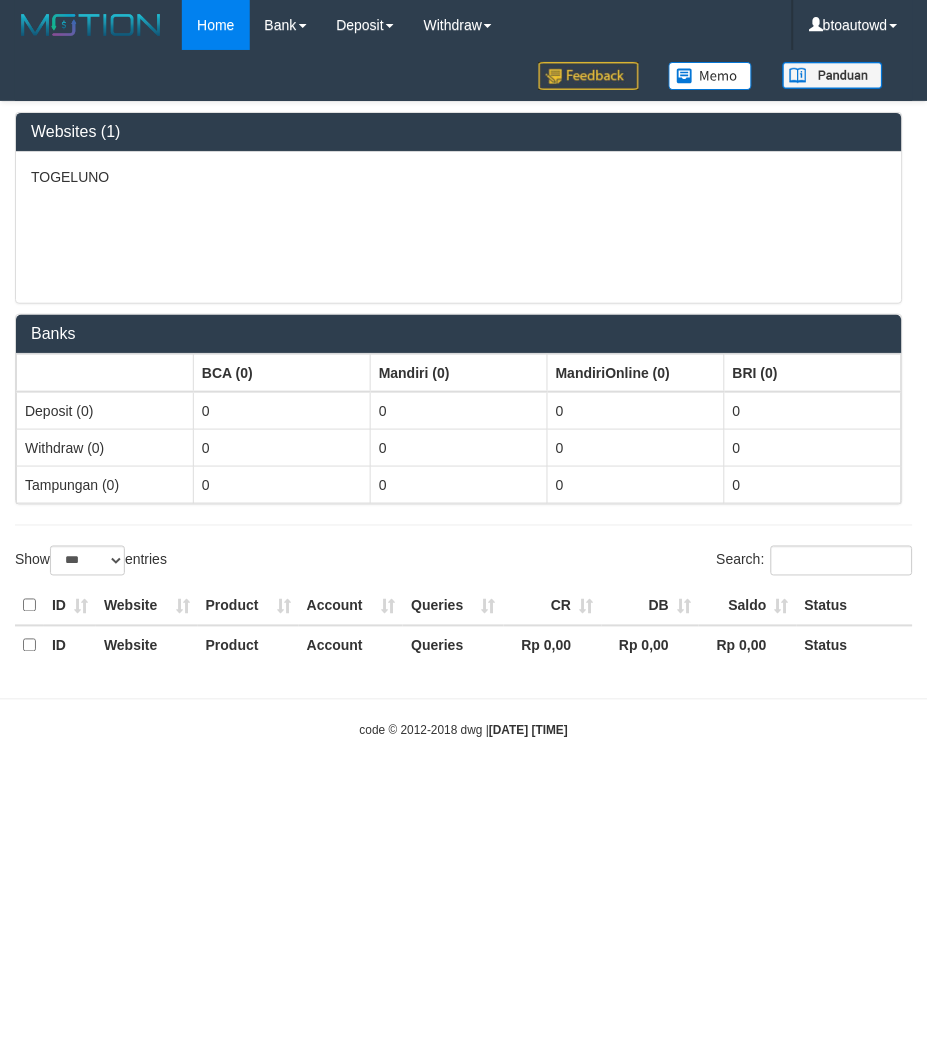 select on "**" 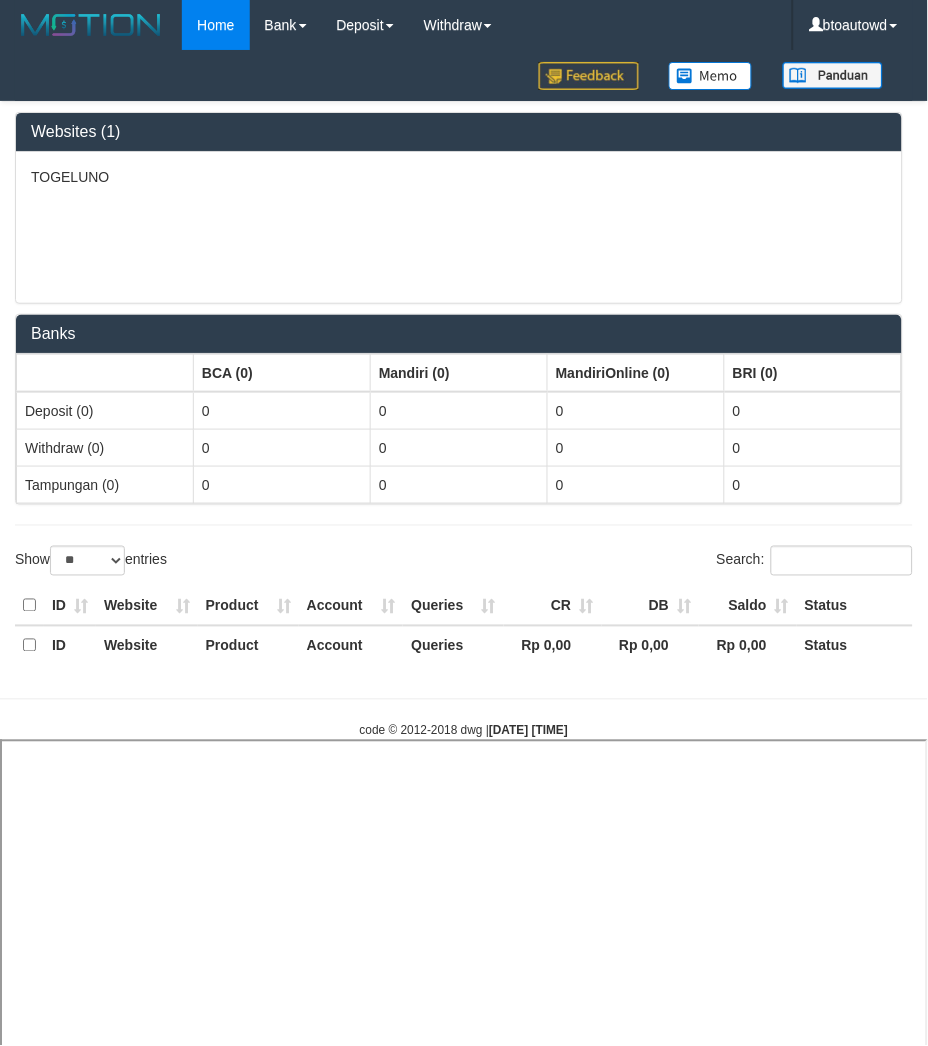 select 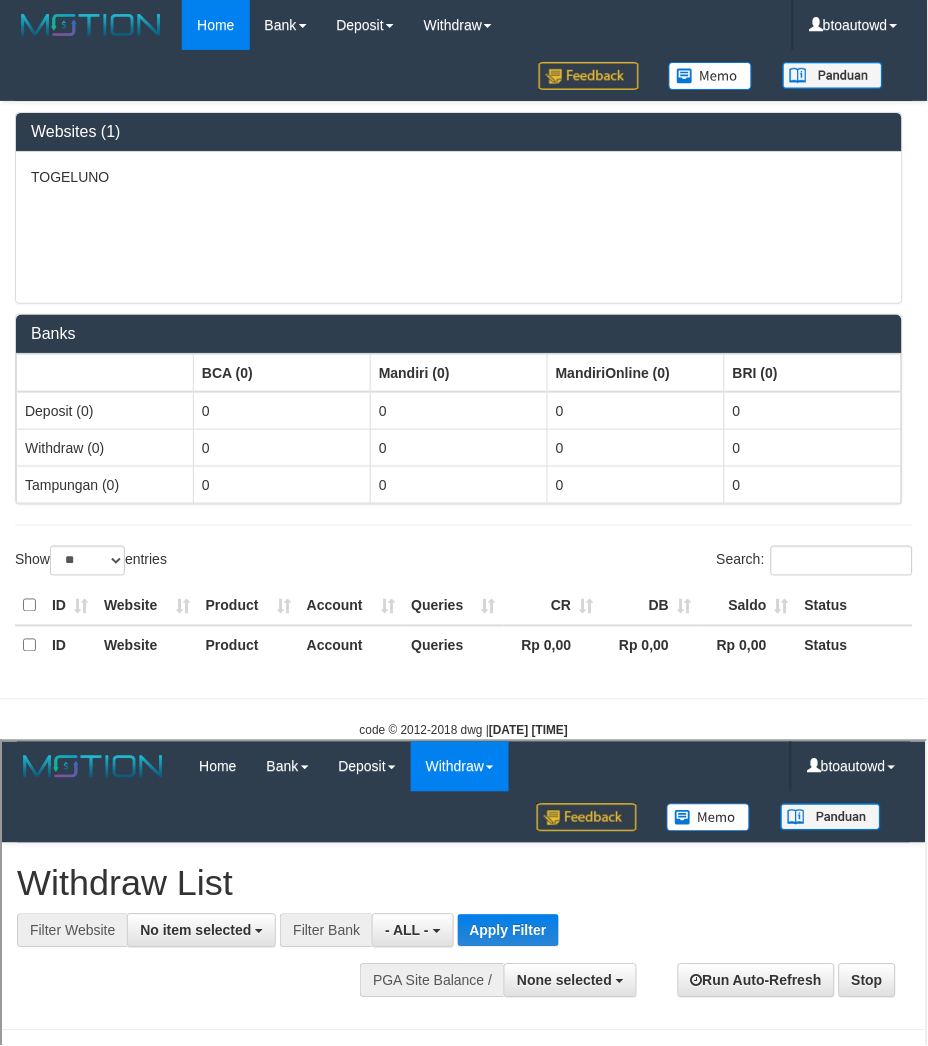 scroll, scrollTop: 0, scrollLeft: 0, axis: both 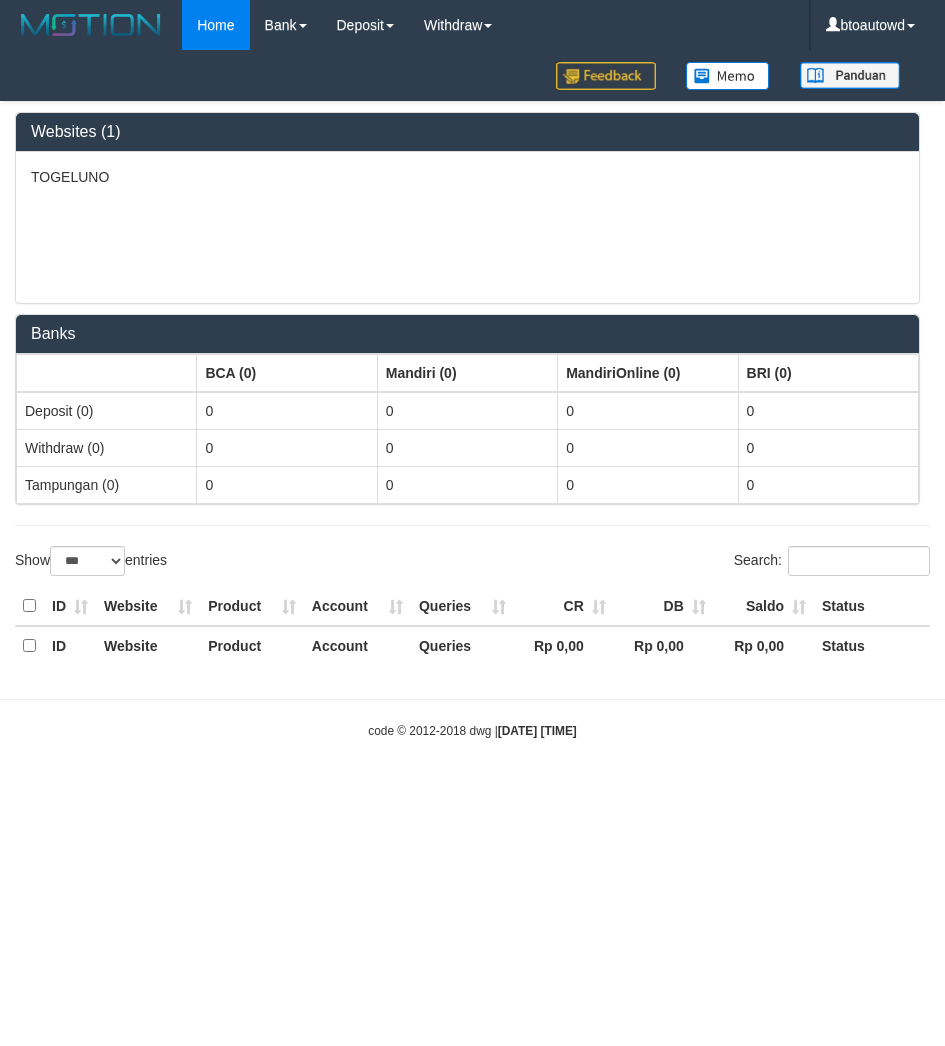 select on "***" 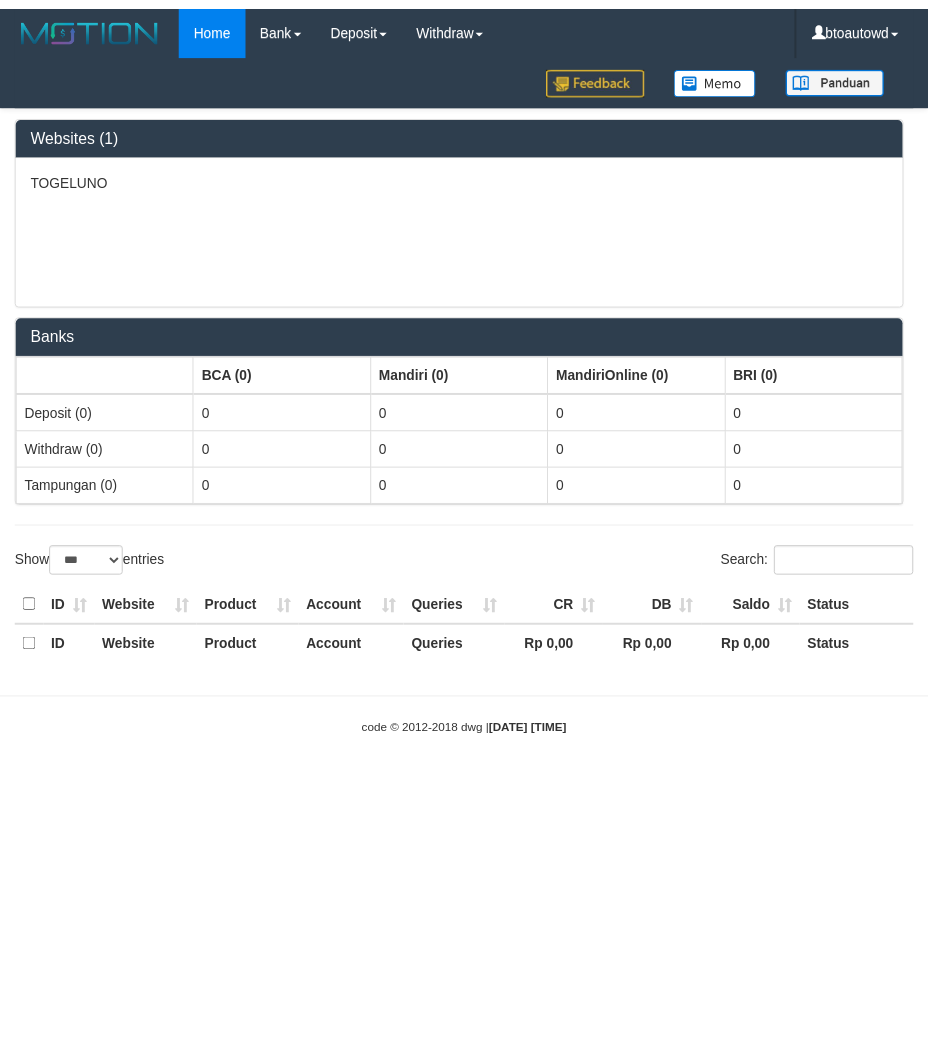scroll, scrollTop: 0, scrollLeft: 0, axis: both 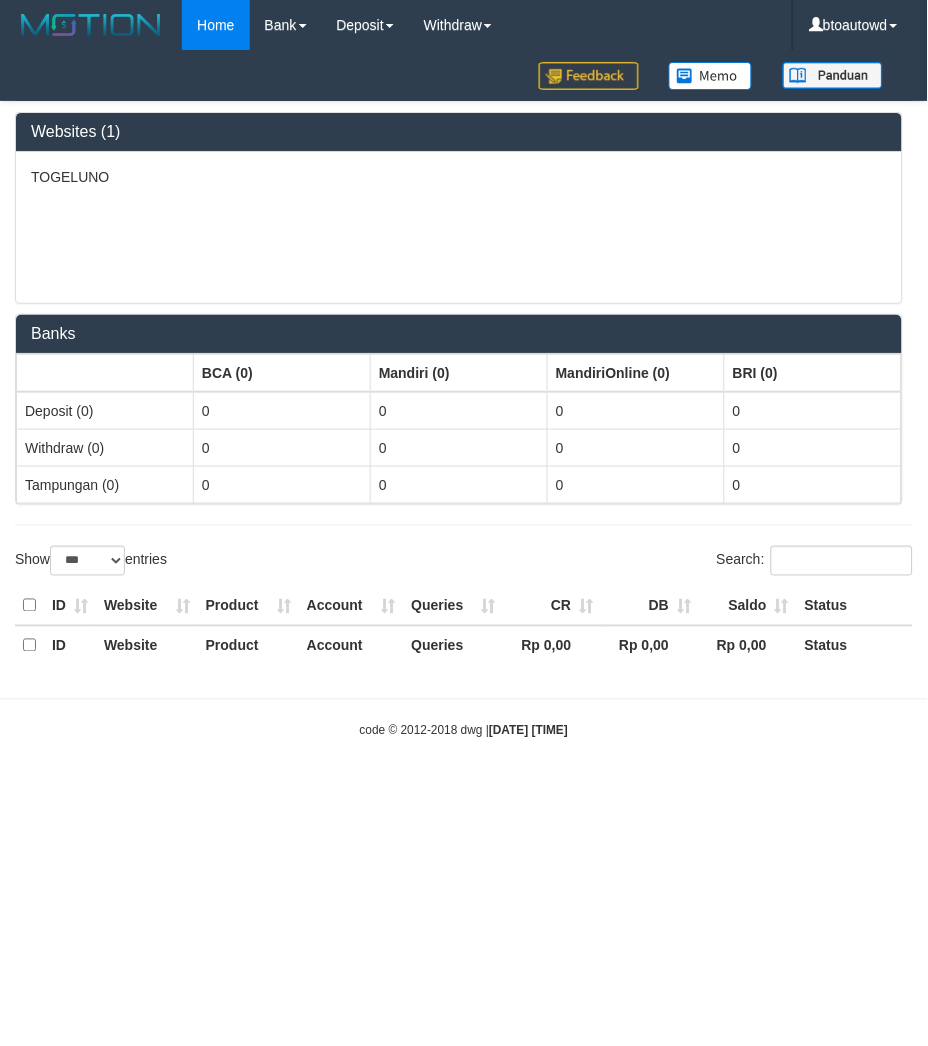 select on "**" 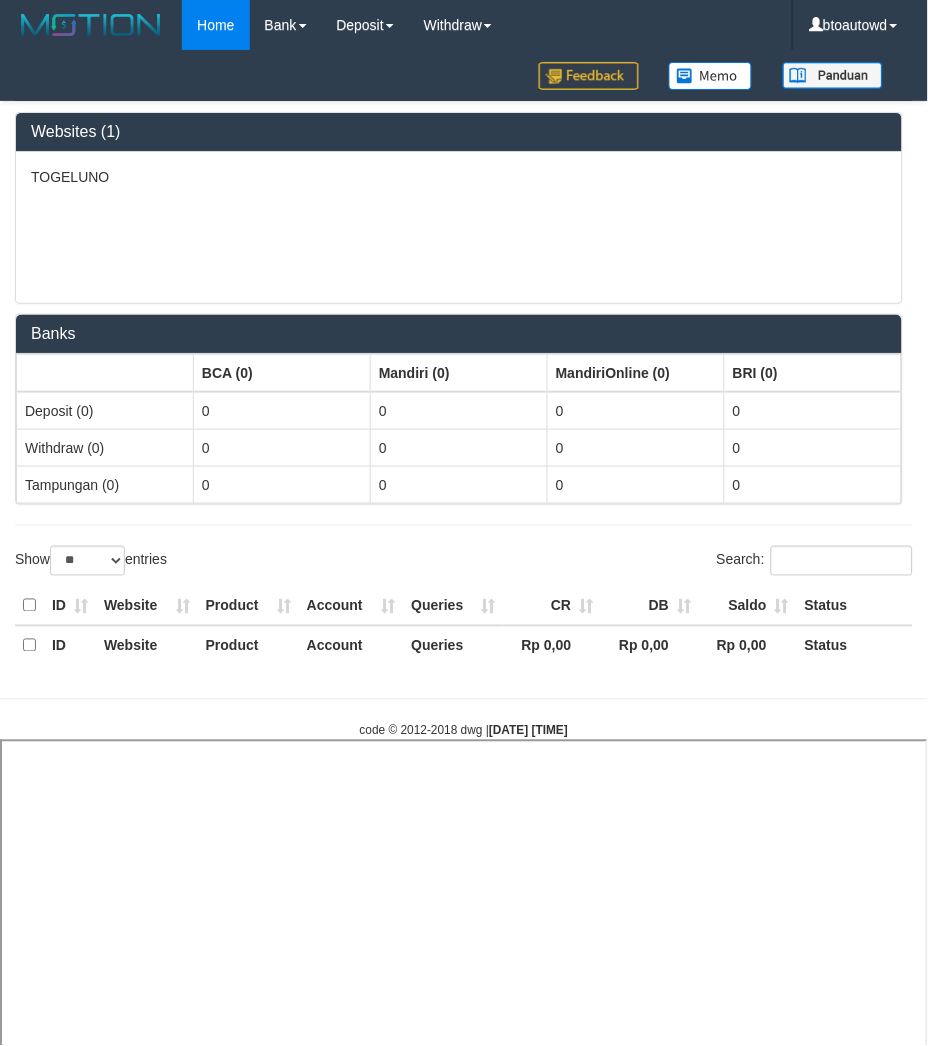 select 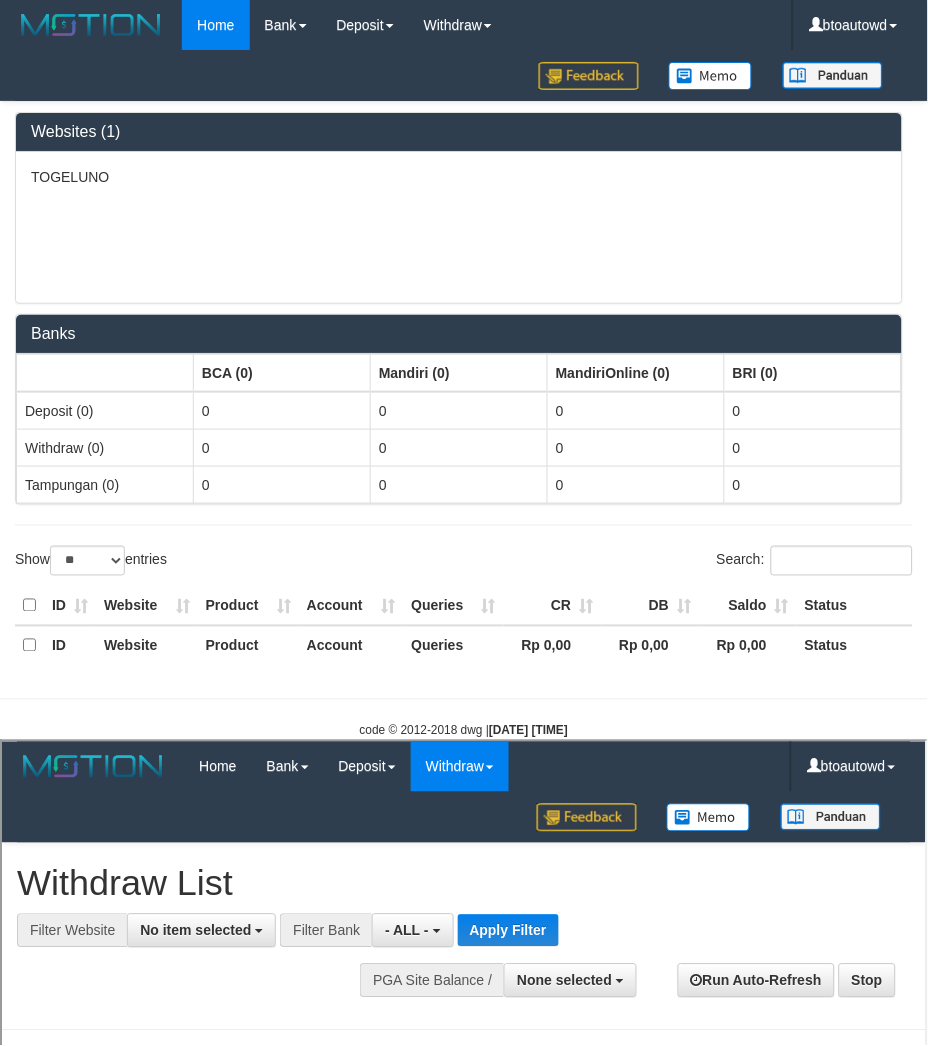 scroll, scrollTop: 0, scrollLeft: 0, axis: both 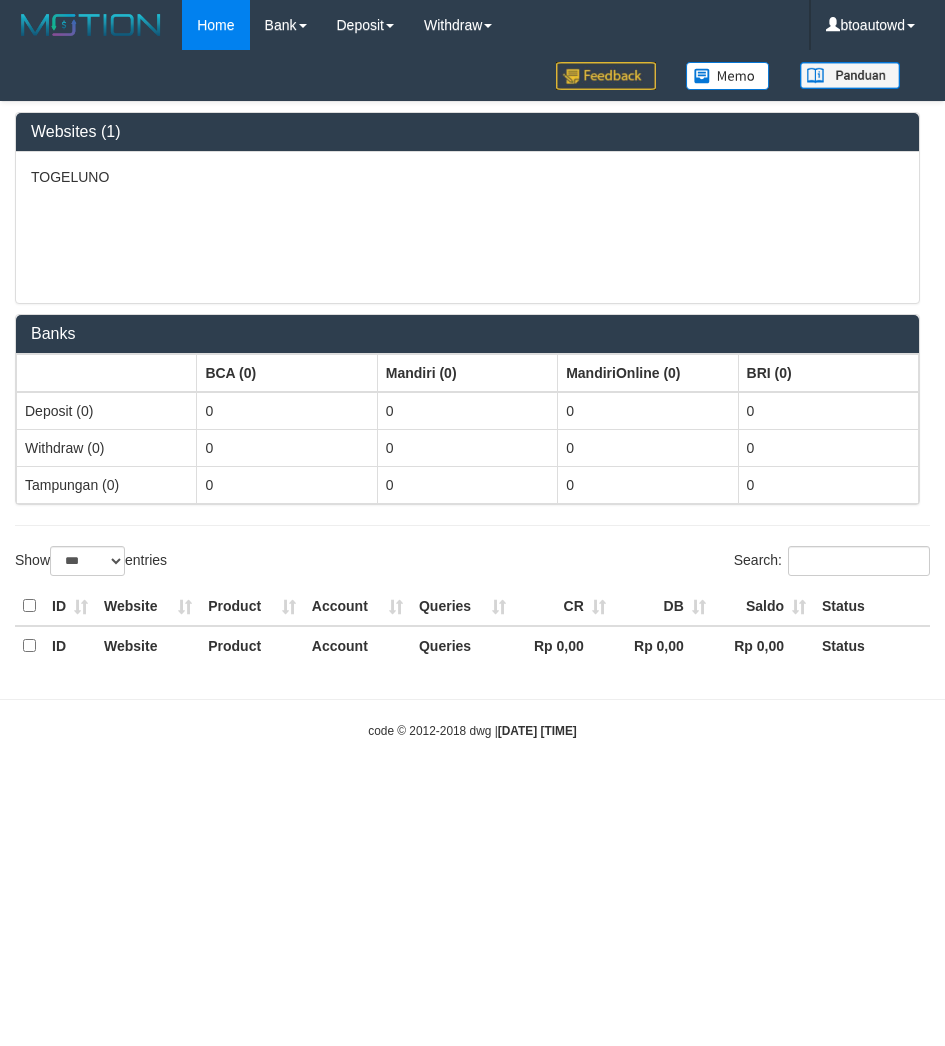select on "***" 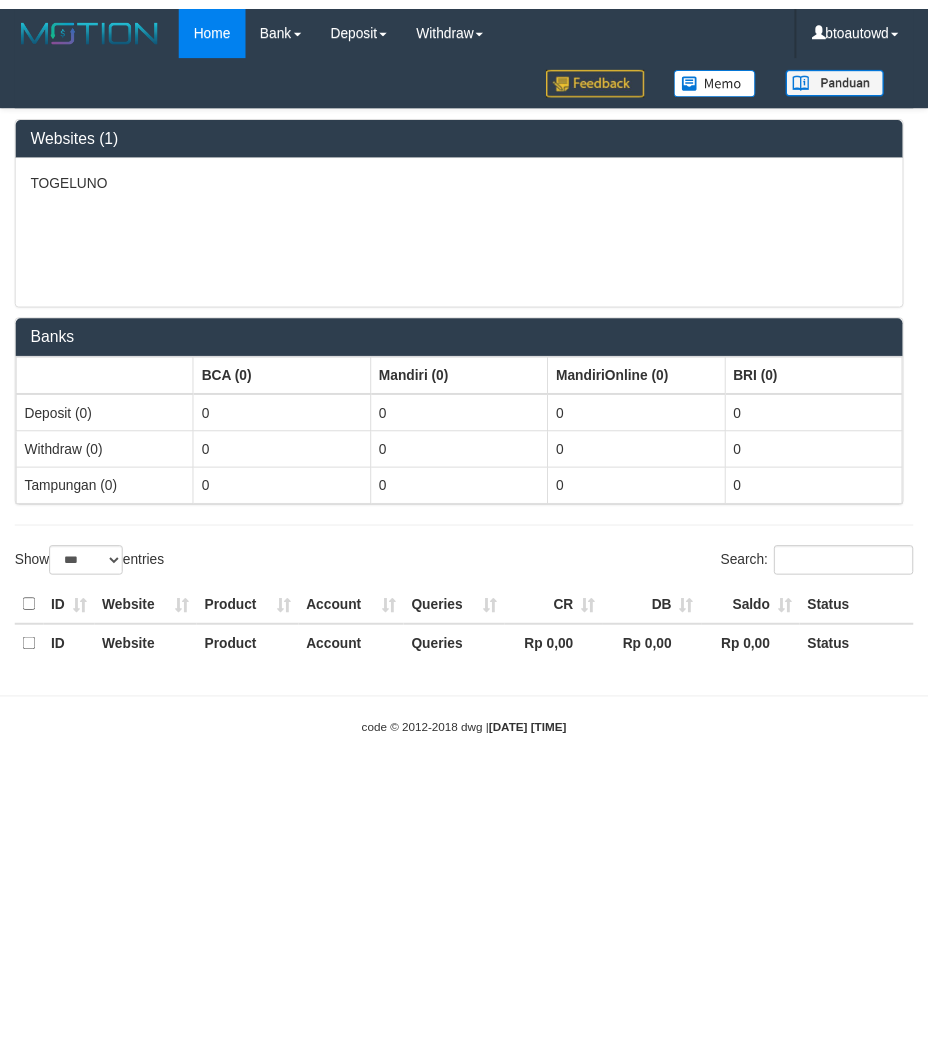 scroll, scrollTop: 0, scrollLeft: 0, axis: both 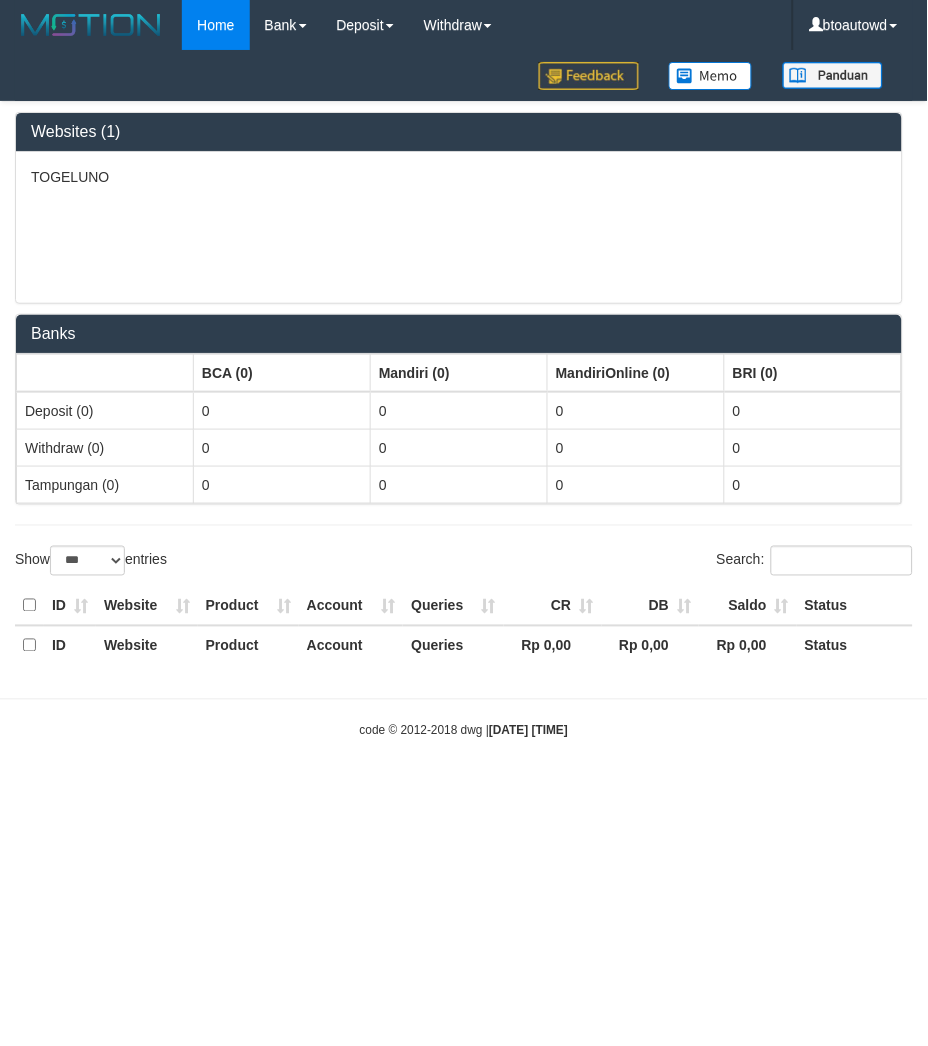 select on "**" 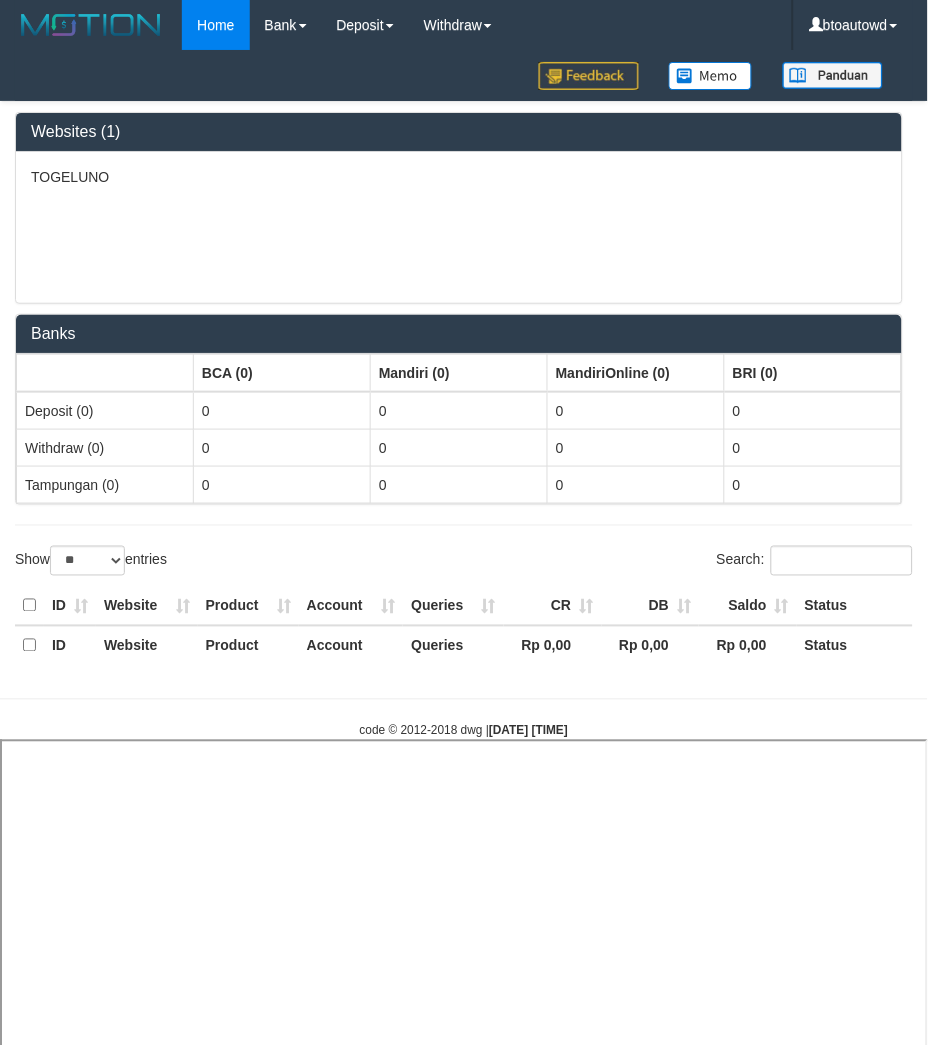 select 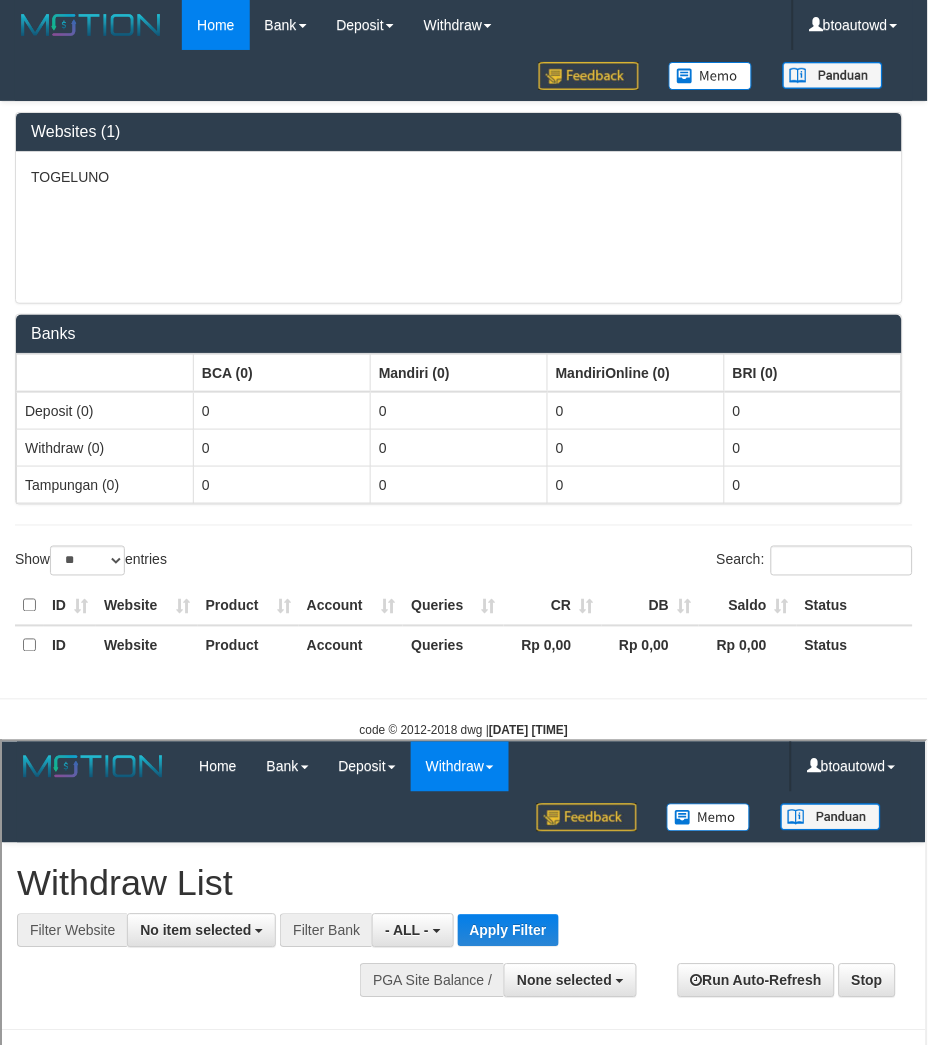 scroll, scrollTop: 0, scrollLeft: 0, axis: both 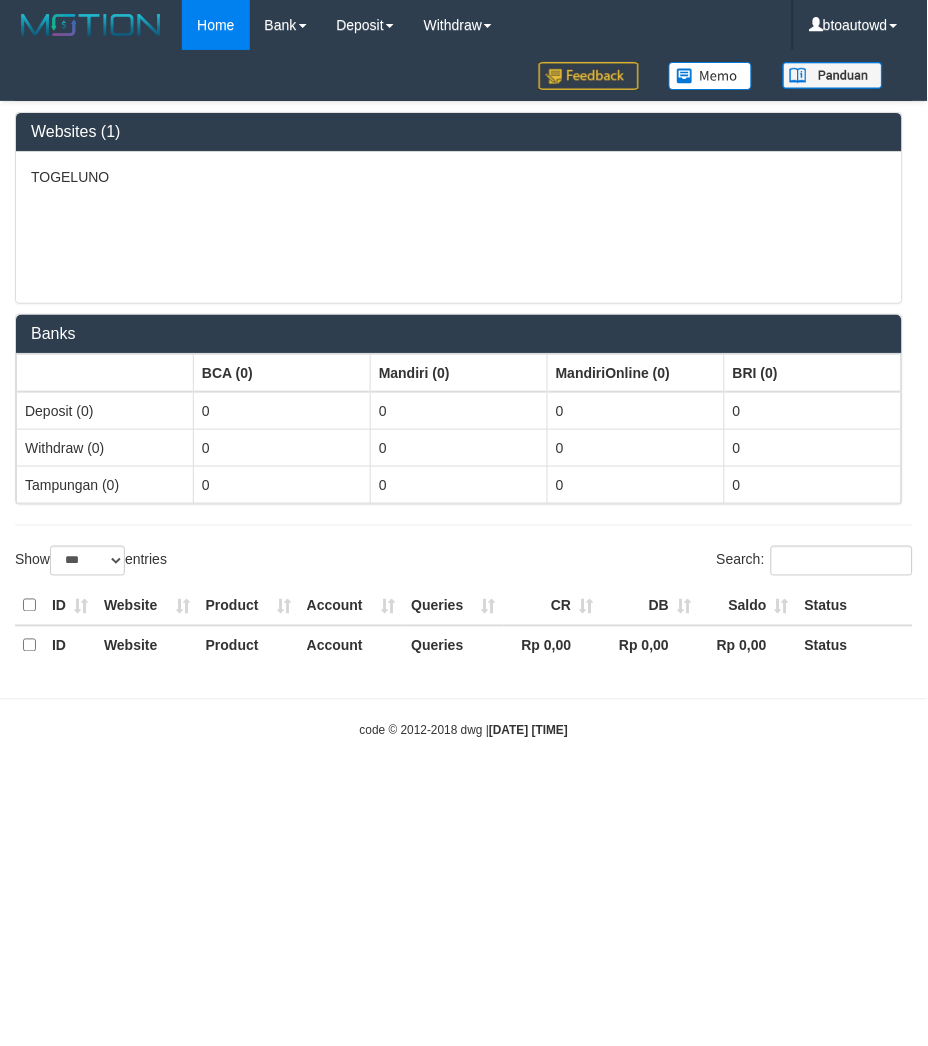 select on "**" 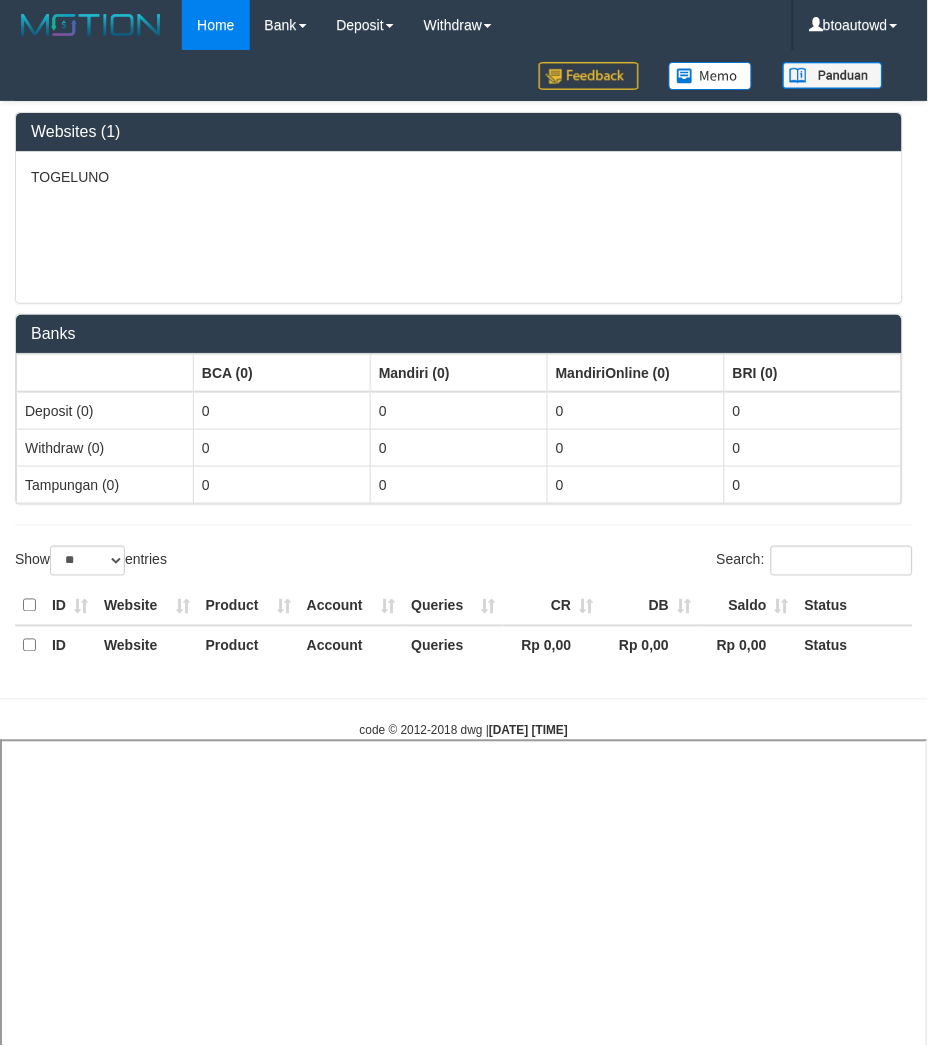 select 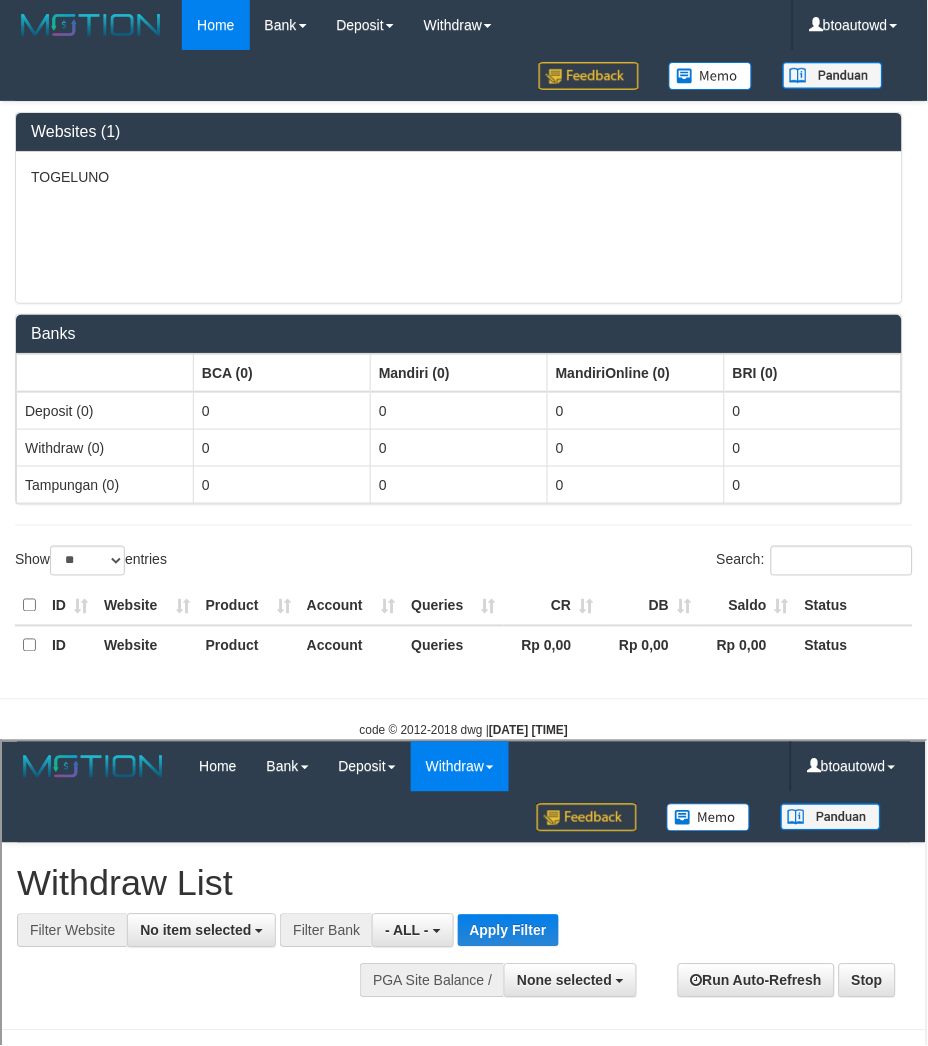 scroll, scrollTop: 0, scrollLeft: 0, axis: both 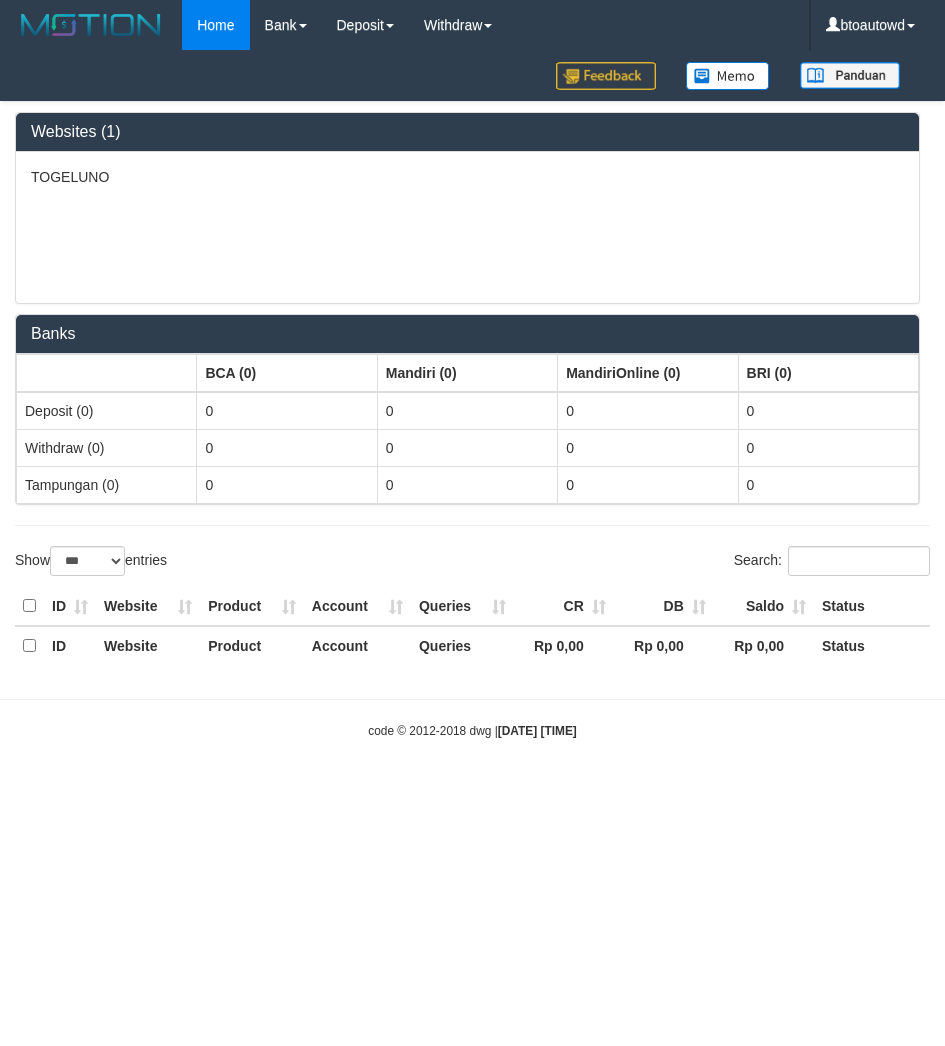 select on "***" 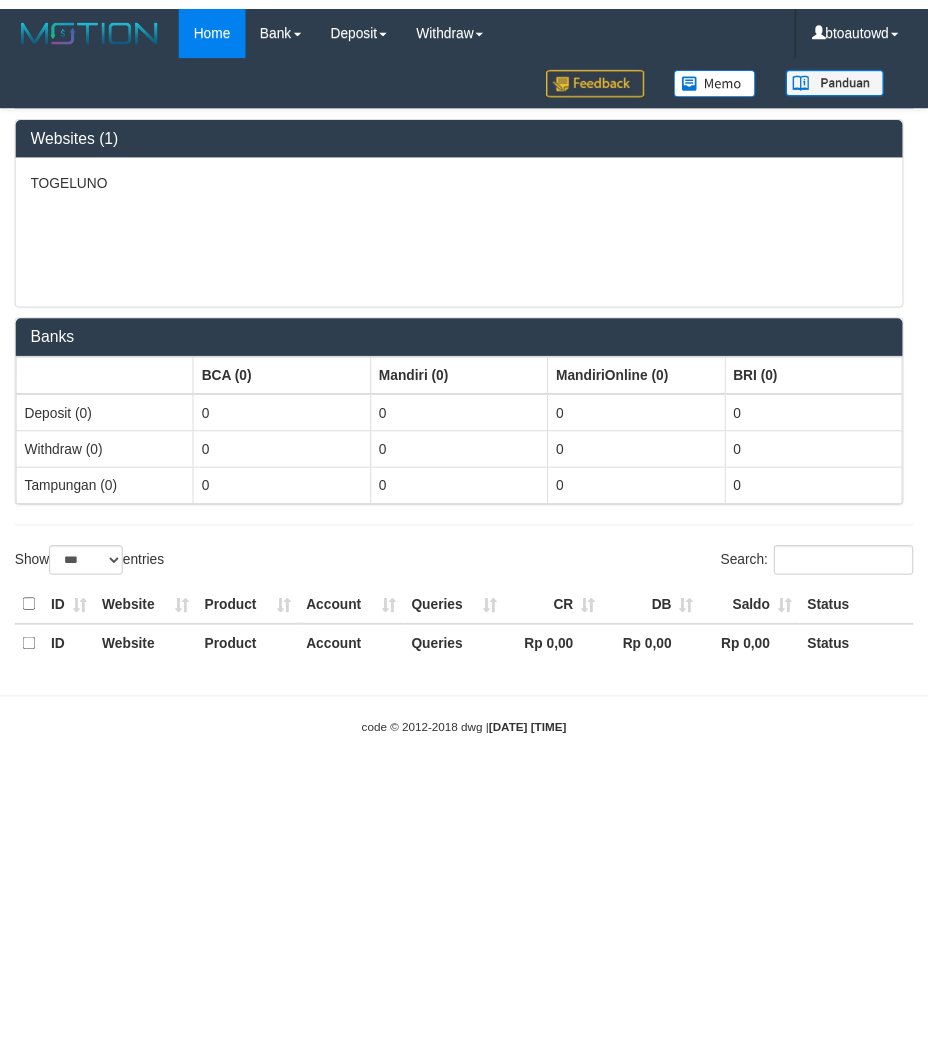 scroll, scrollTop: 0, scrollLeft: 0, axis: both 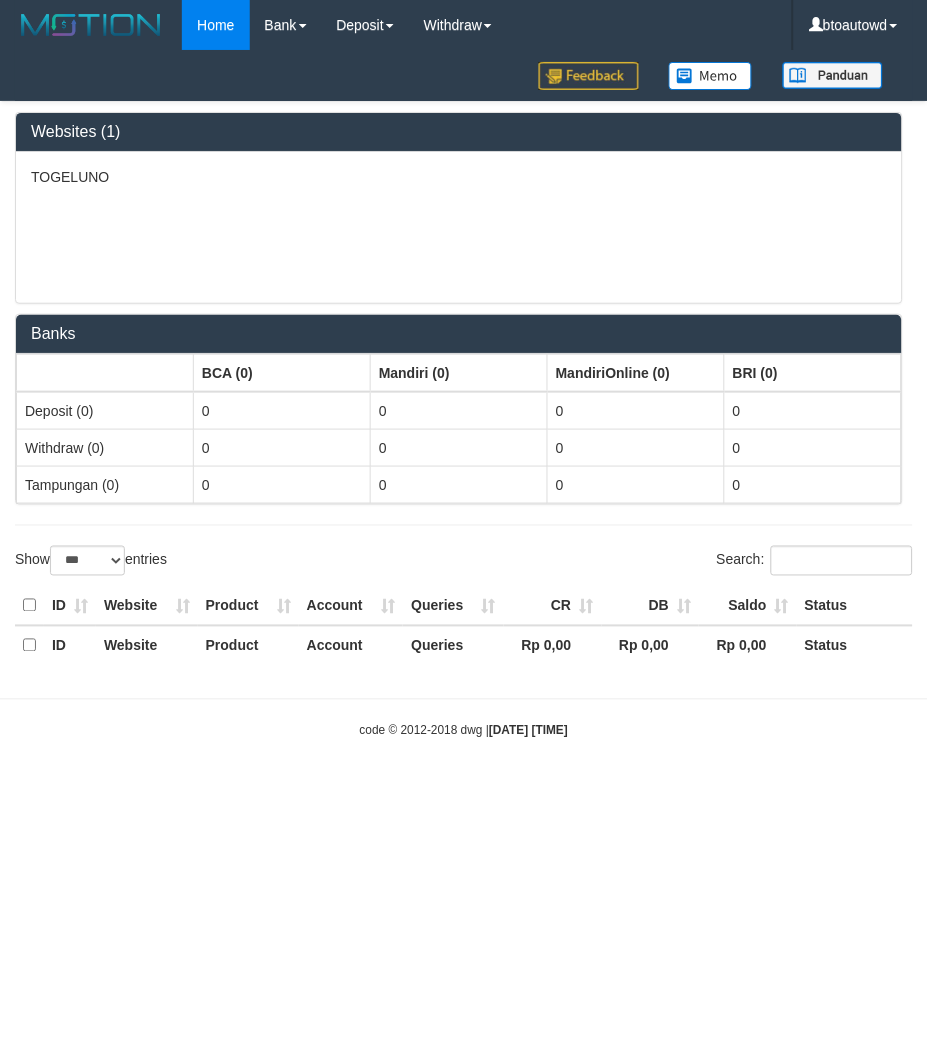 select on "**" 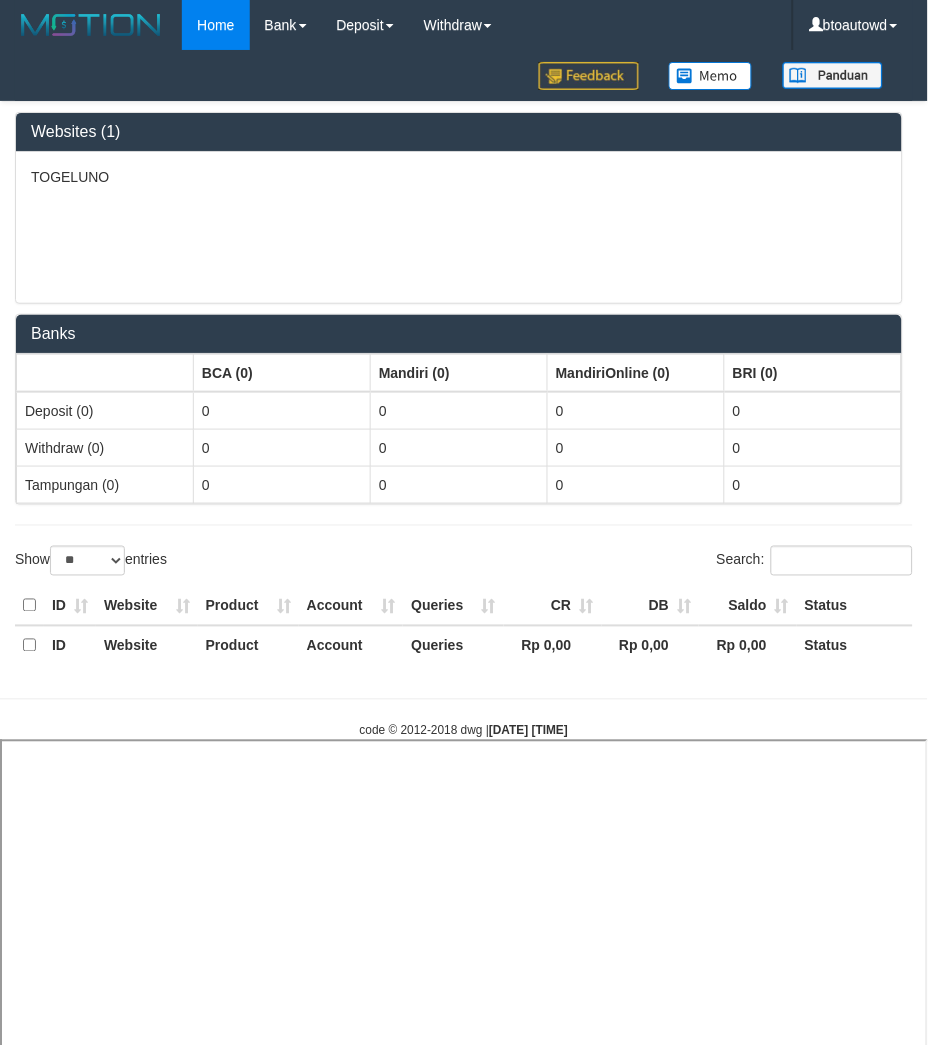select 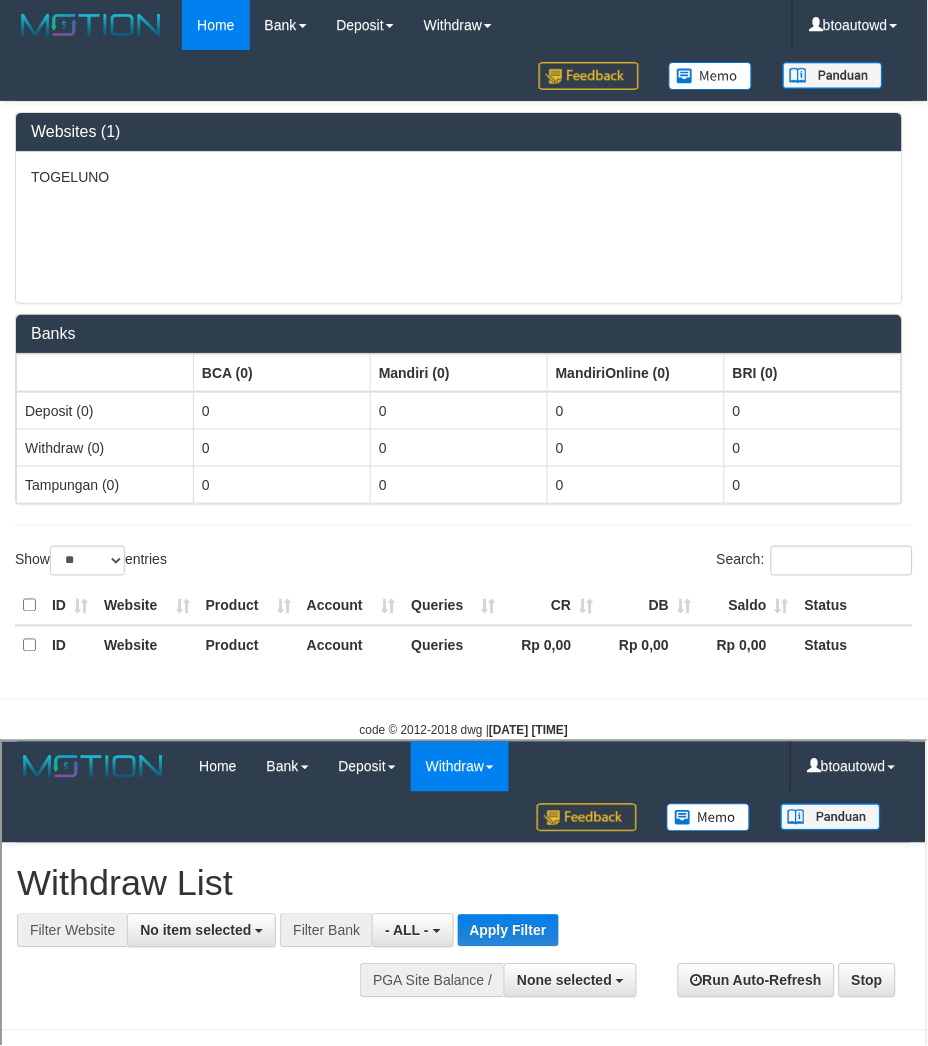 scroll, scrollTop: 0, scrollLeft: 0, axis: both 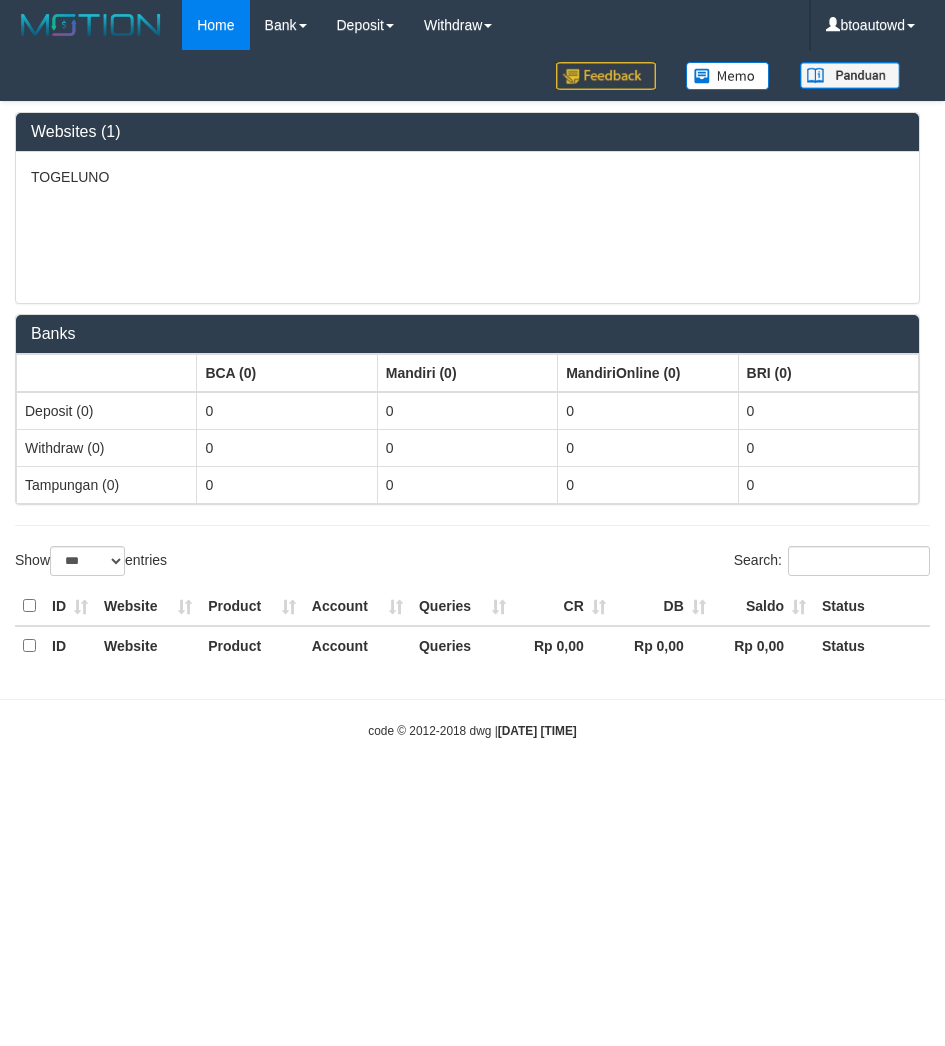 select on "***" 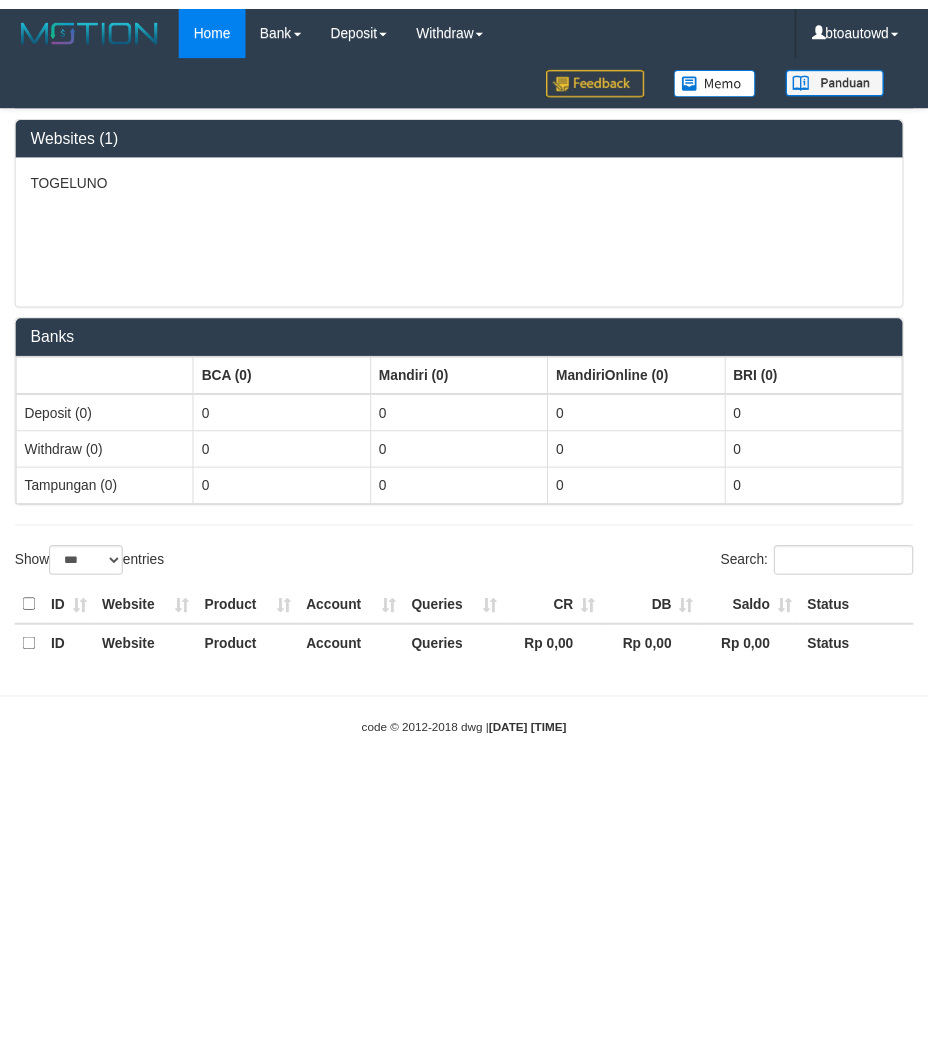 scroll, scrollTop: 0, scrollLeft: 0, axis: both 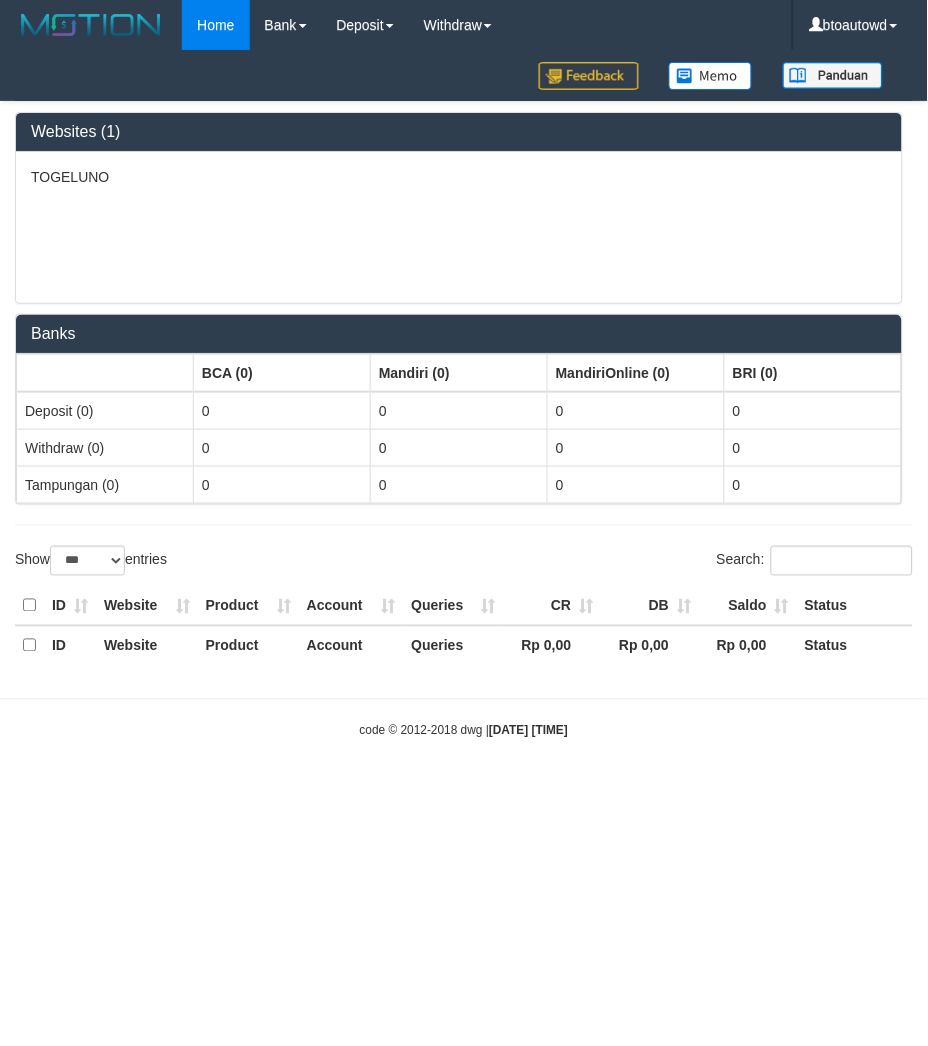 select on "**" 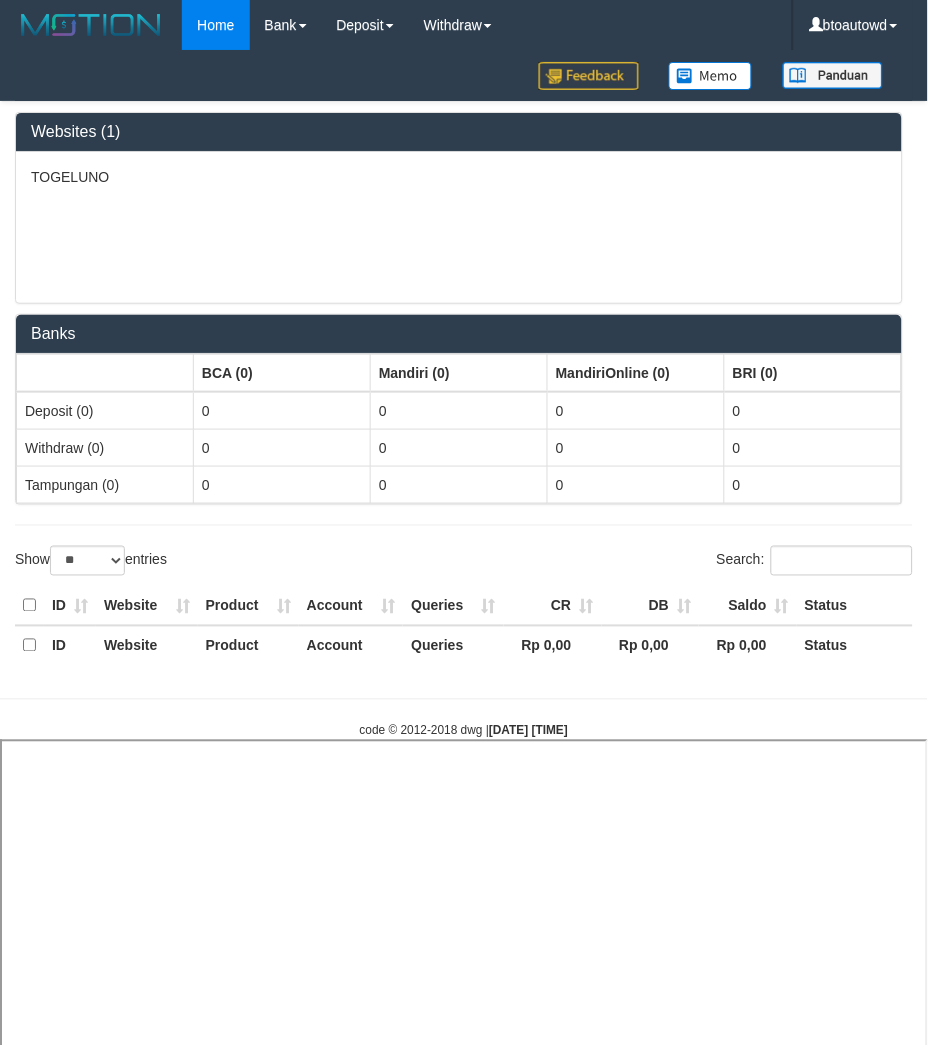 select 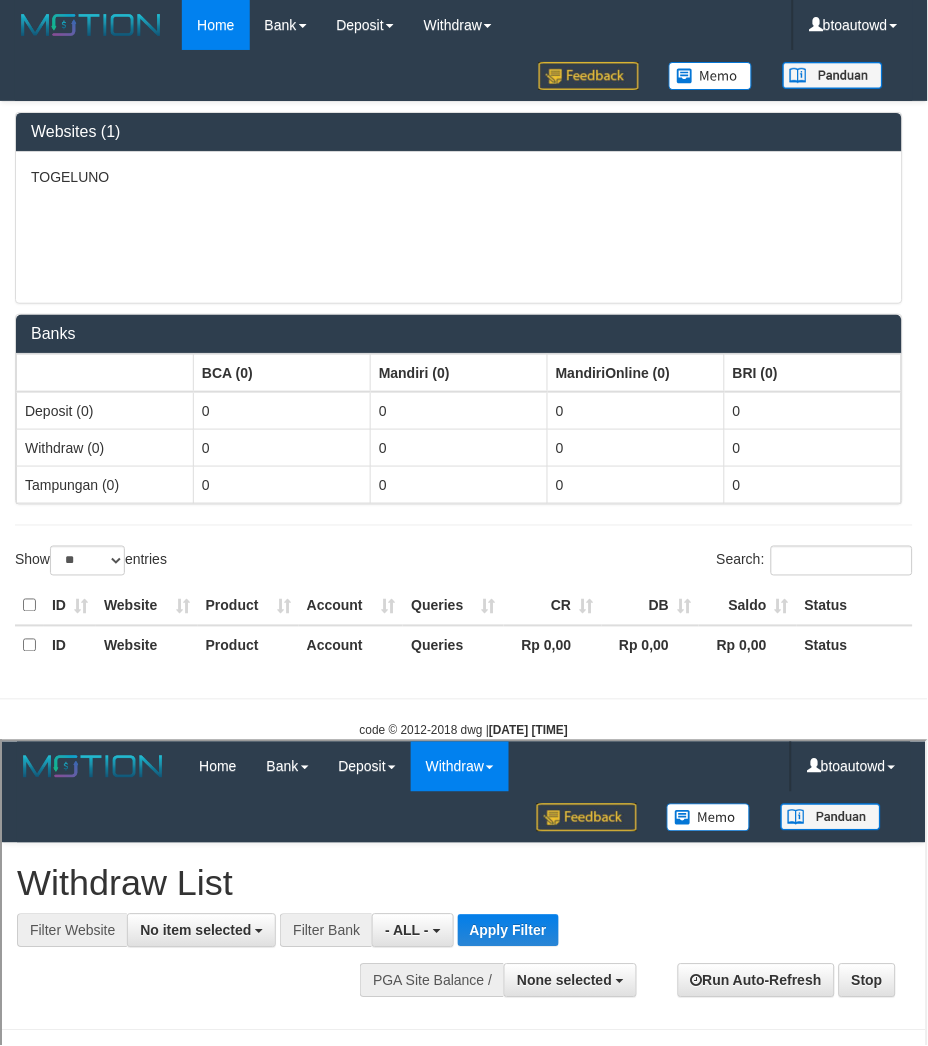 scroll, scrollTop: 0, scrollLeft: 0, axis: both 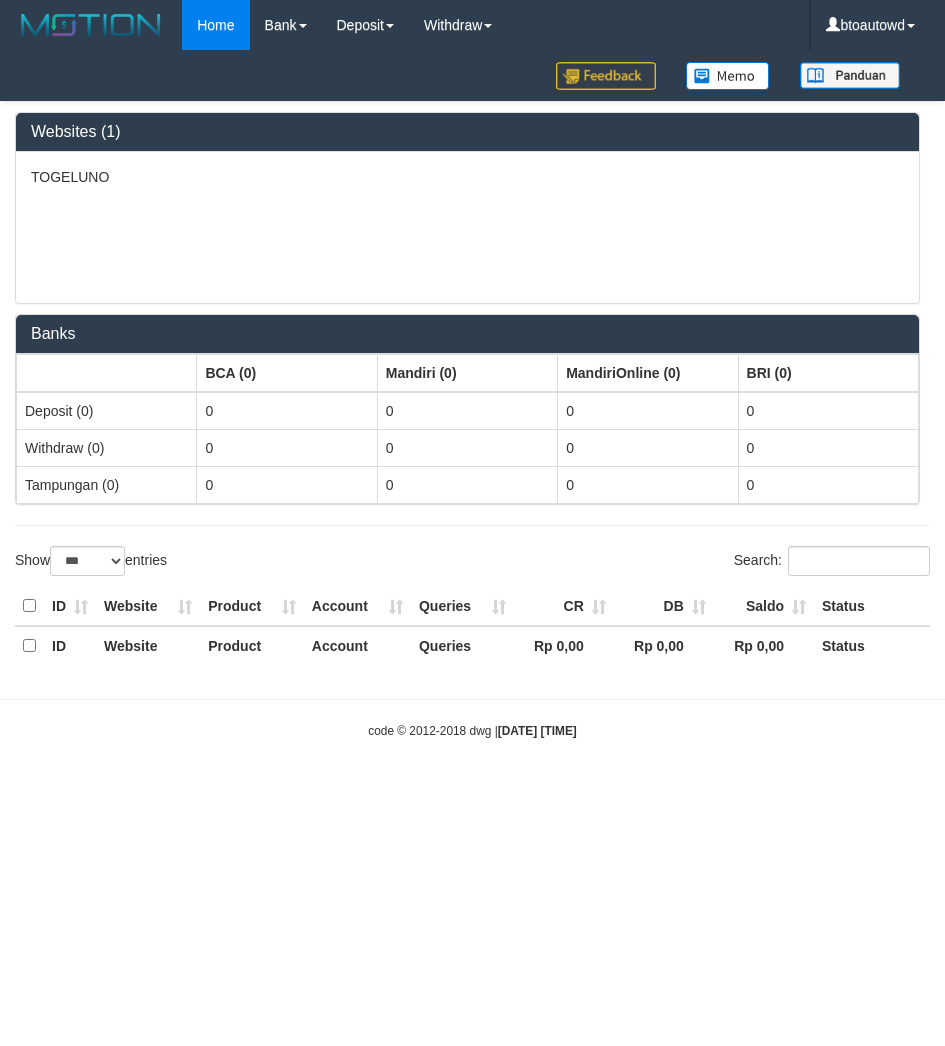 select on "***" 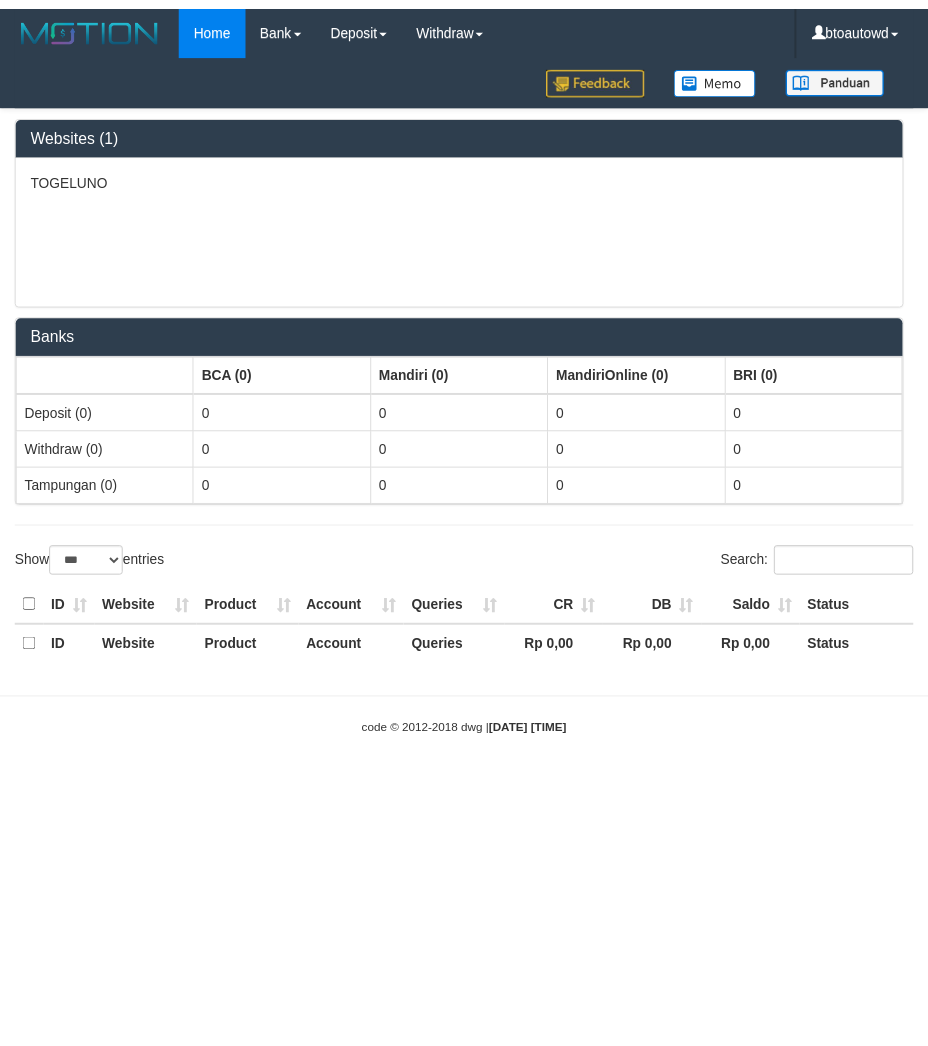 scroll, scrollTop: 0, scrollLeft: 0, axis: both 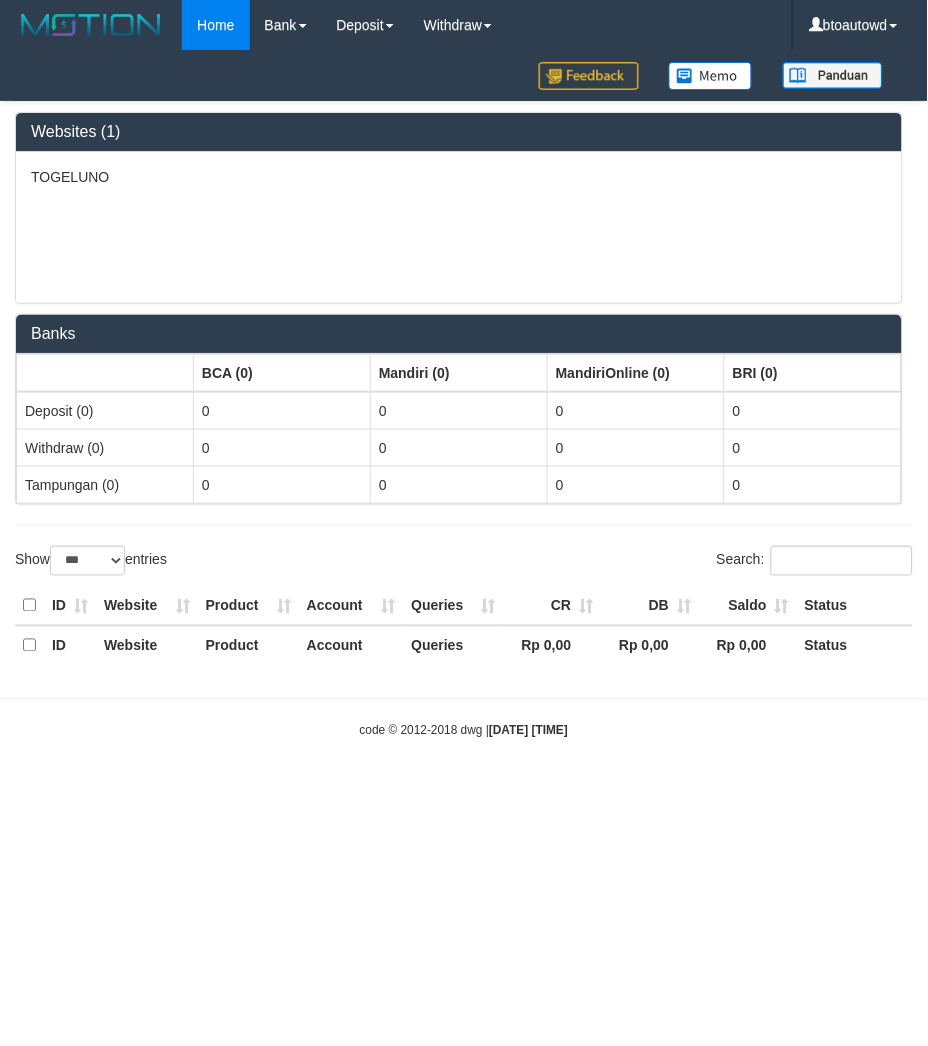select on "**" 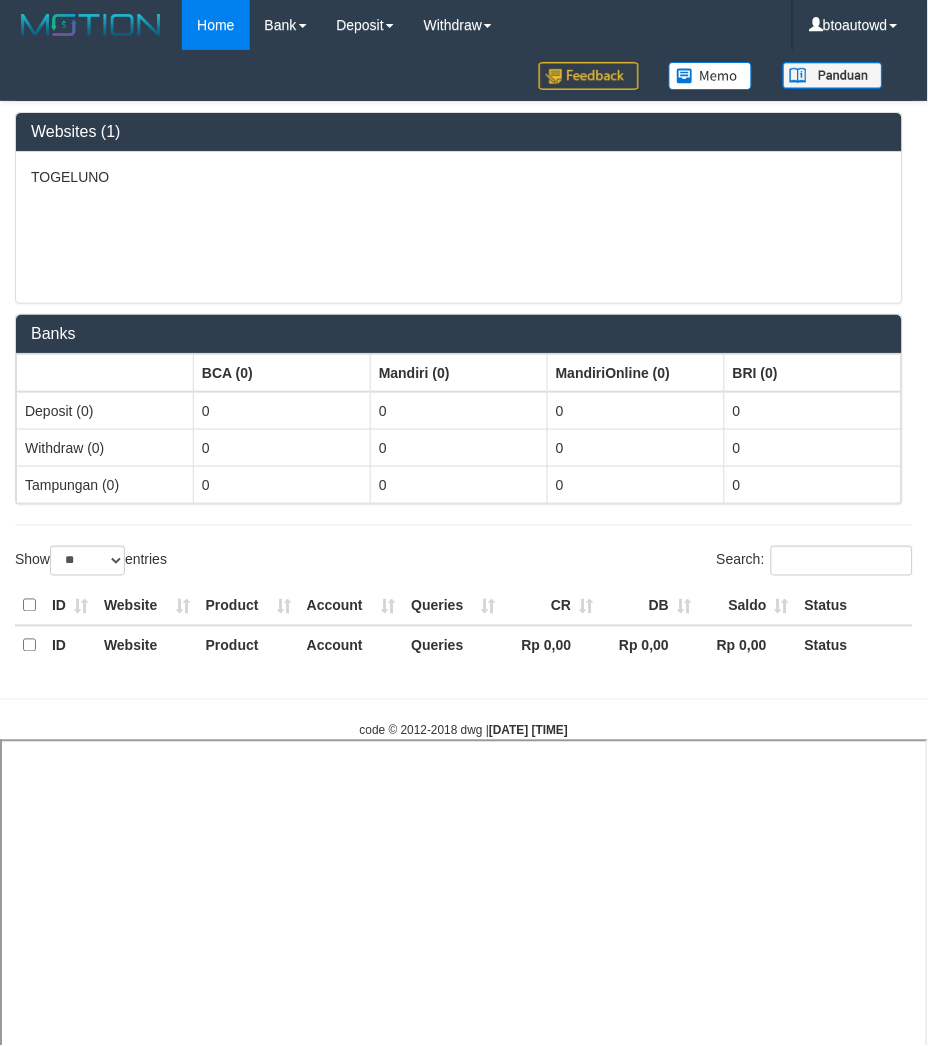 select 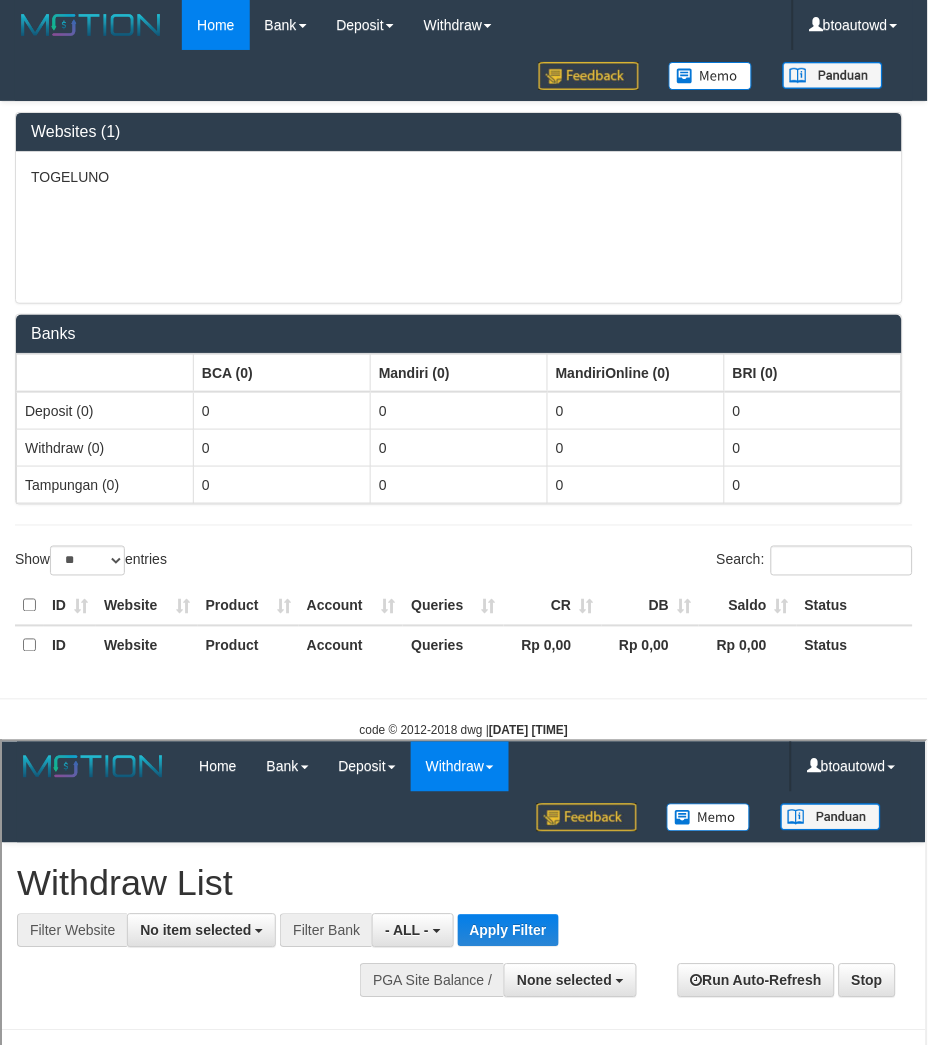 scroll, scrollTop: 0, scrollLeft: 0, axis: both 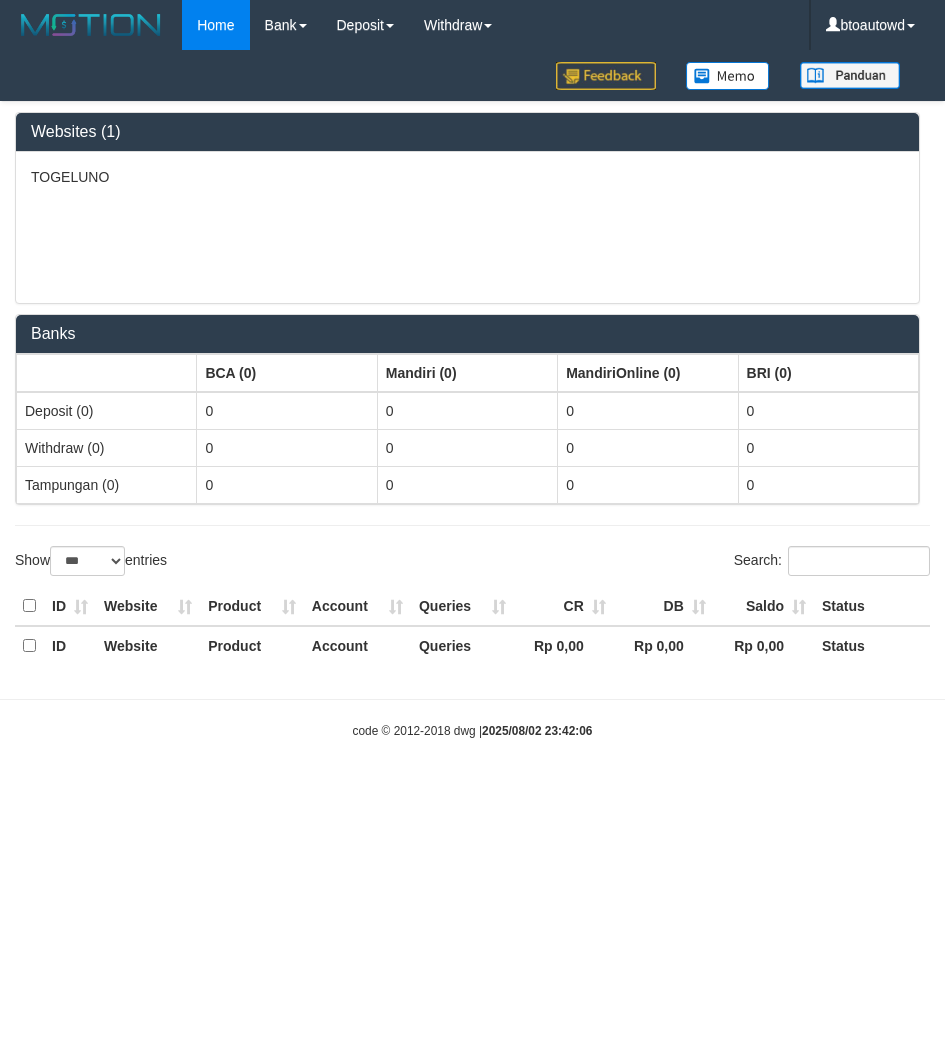 select on "***" 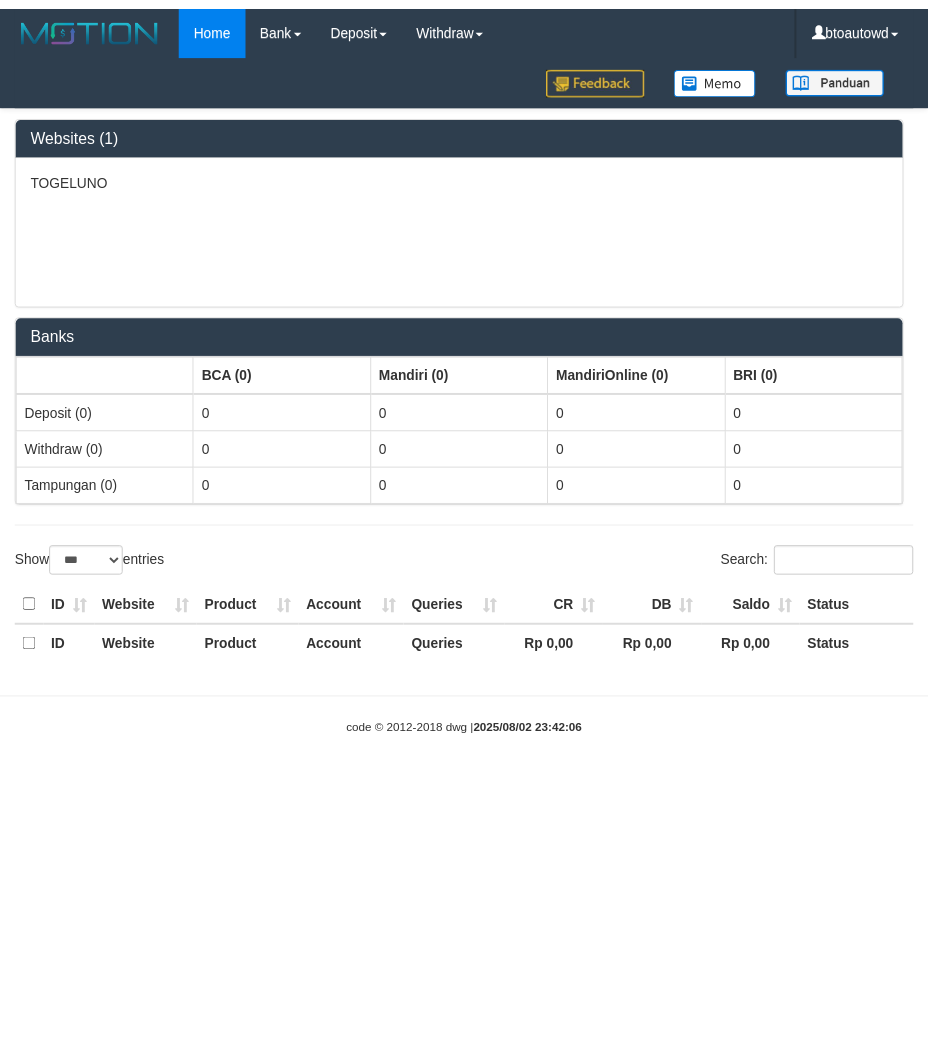 scroll, scrollTop: 0, scrollLeft: 0, axis: both 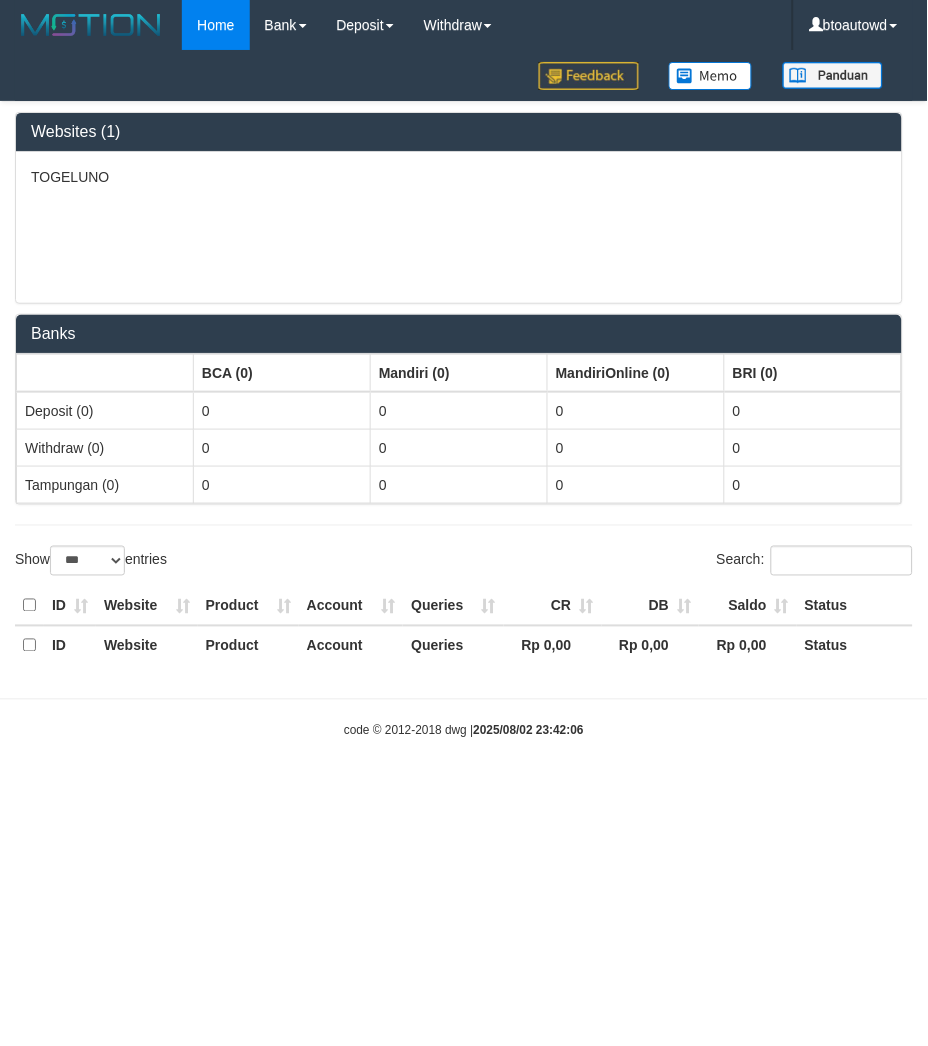 select on "**" 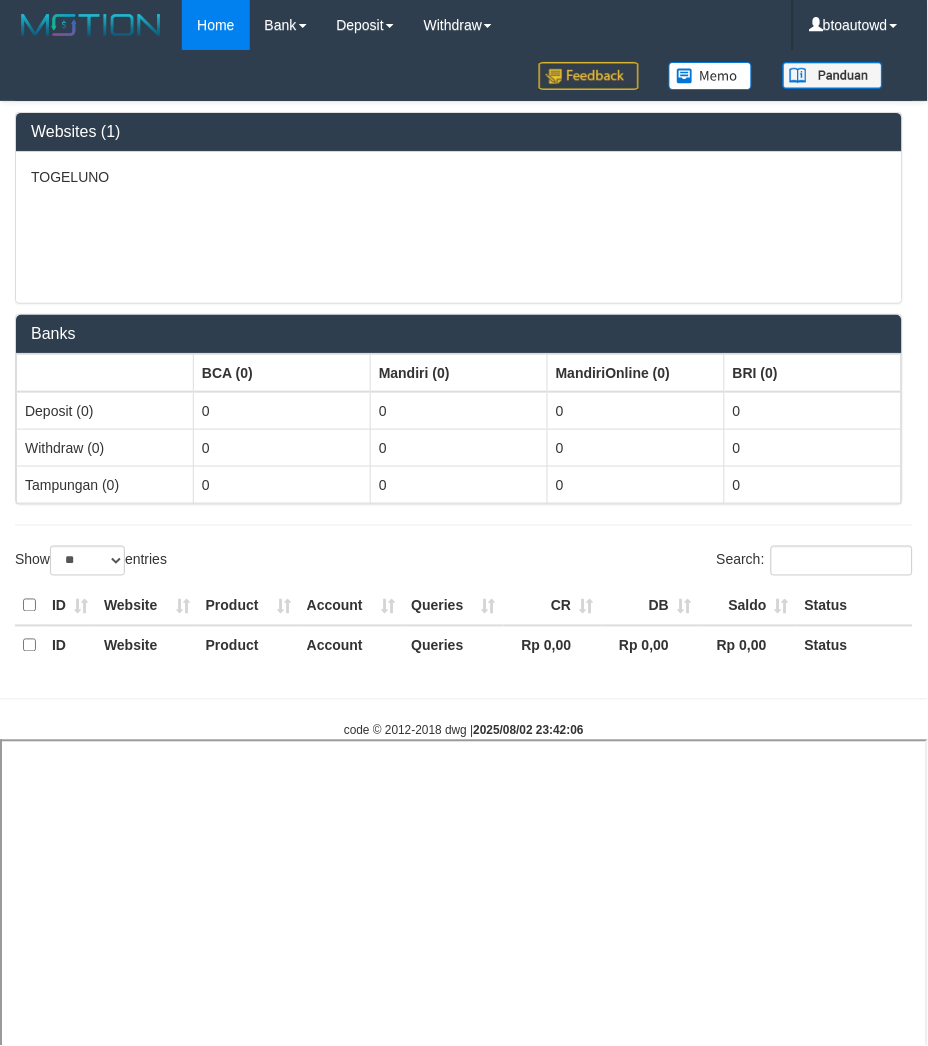 select 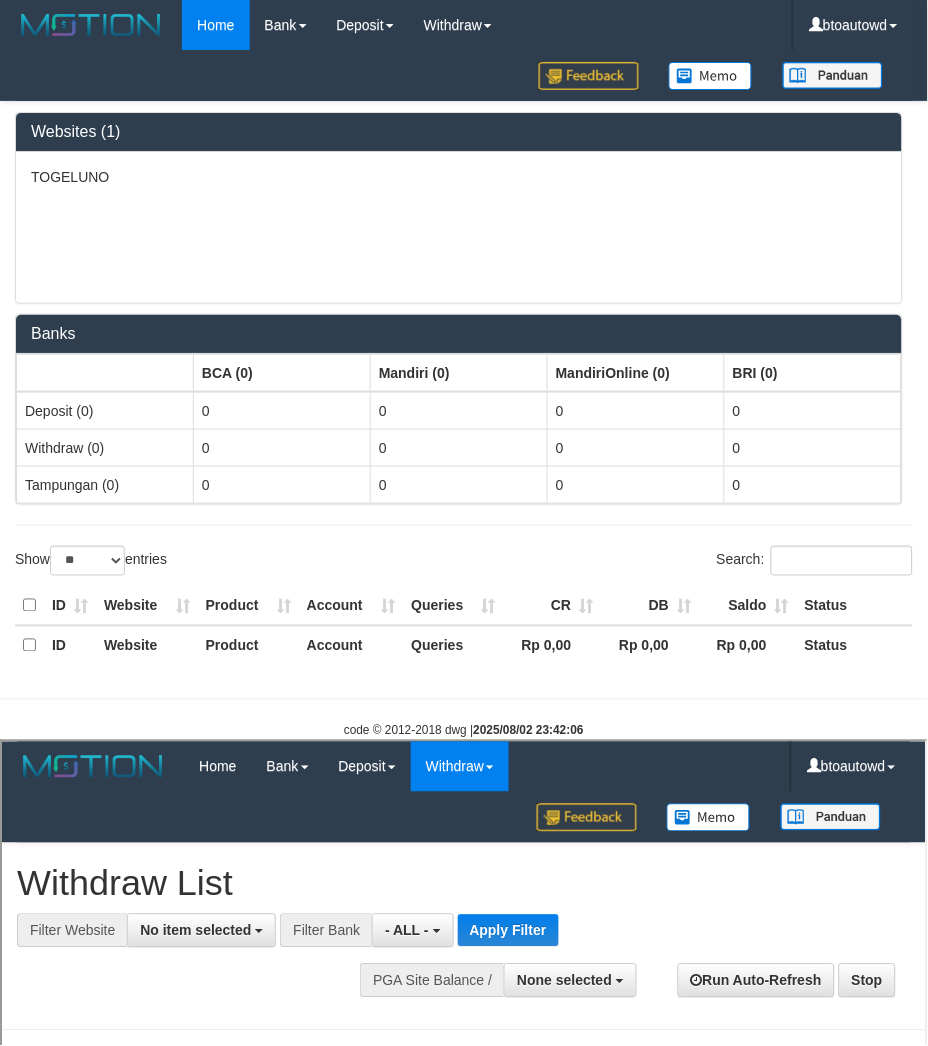 scroll, scrollTop: 0, scrollLeft: 0, axis: both 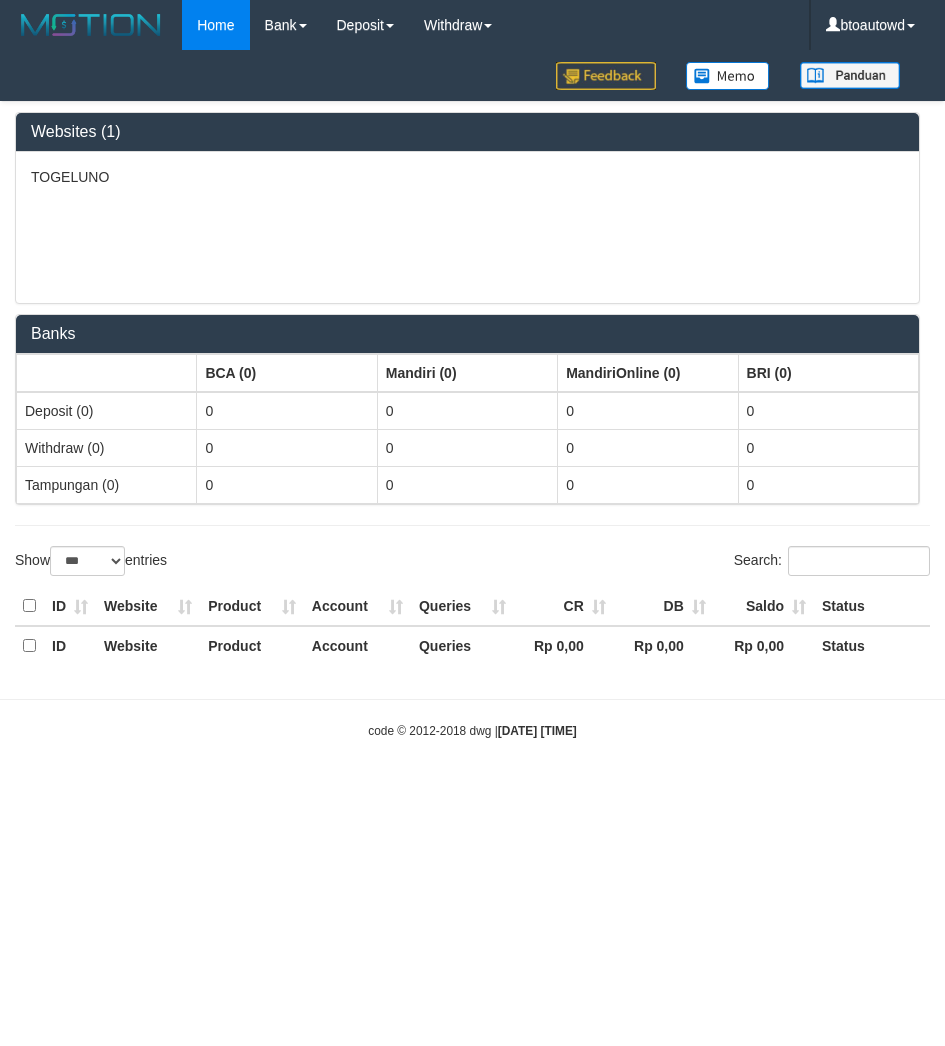 select on "***" 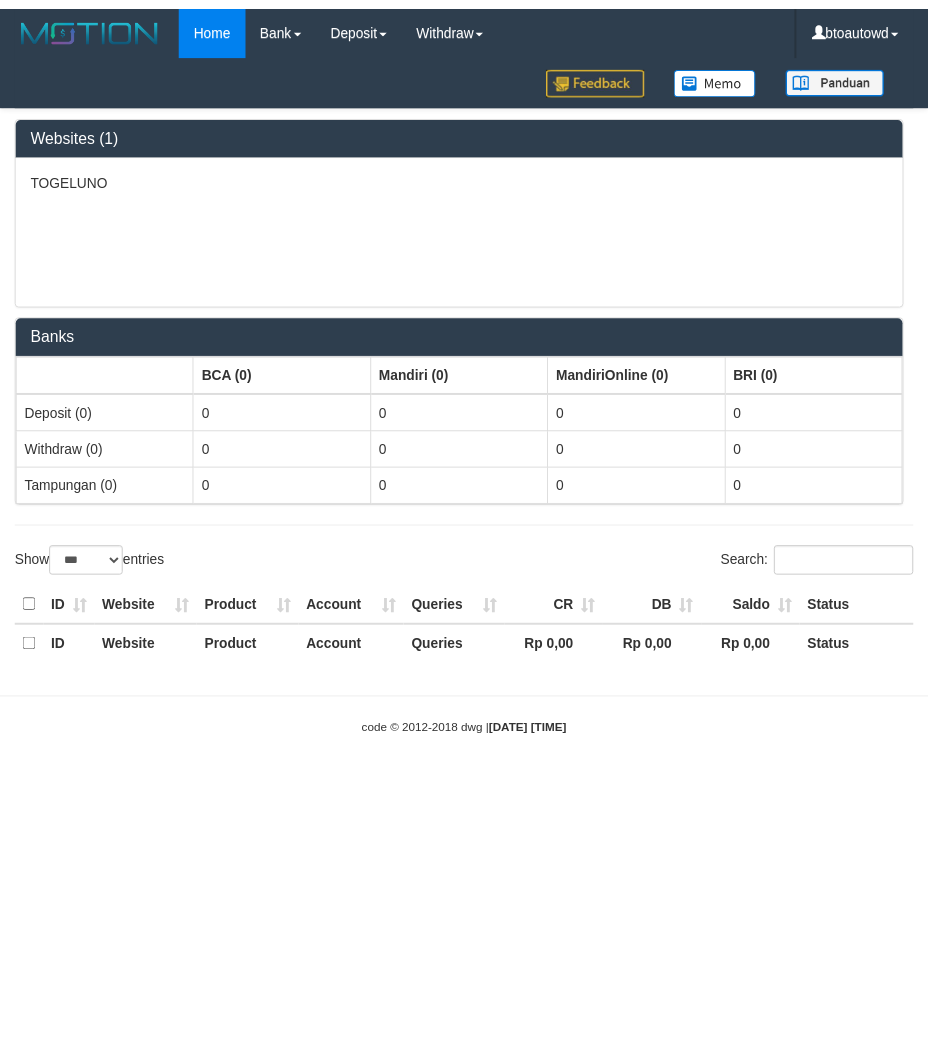 scroll, scrollTop: 0, scrollLeft: 0, axis: both 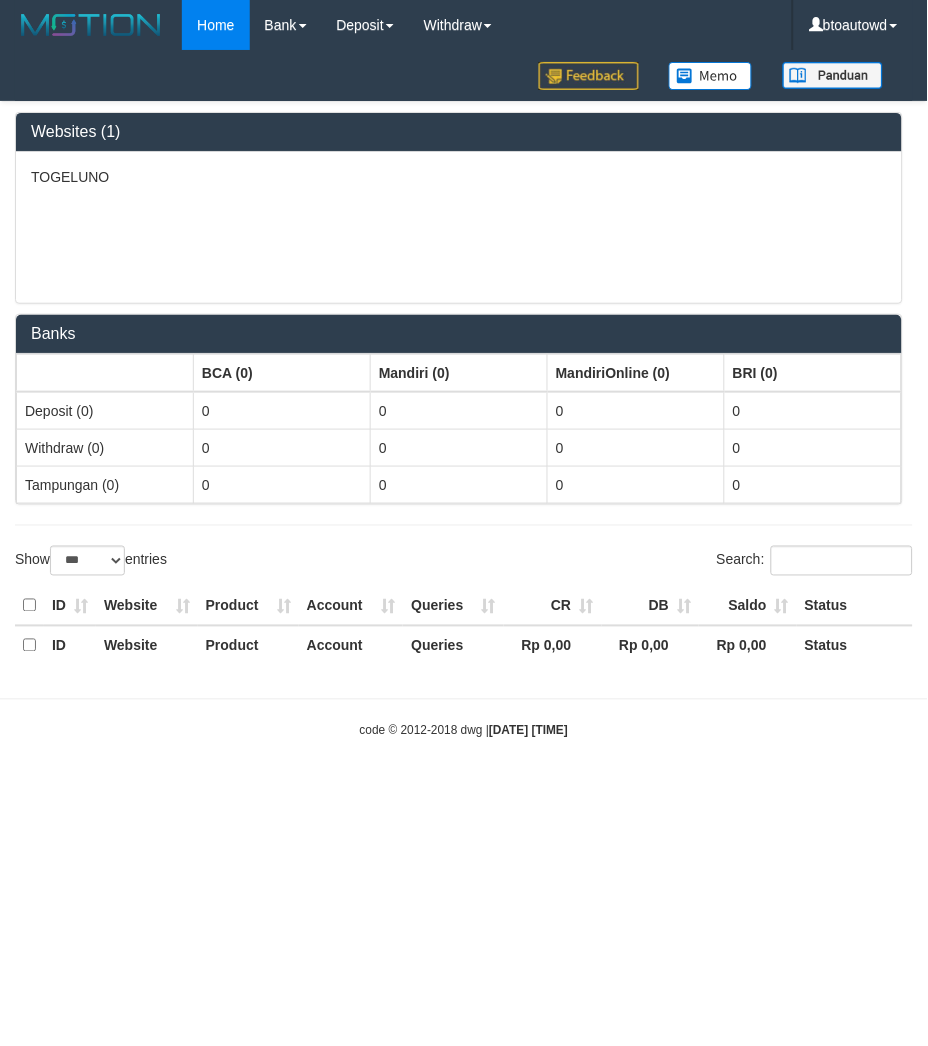 select on "**" 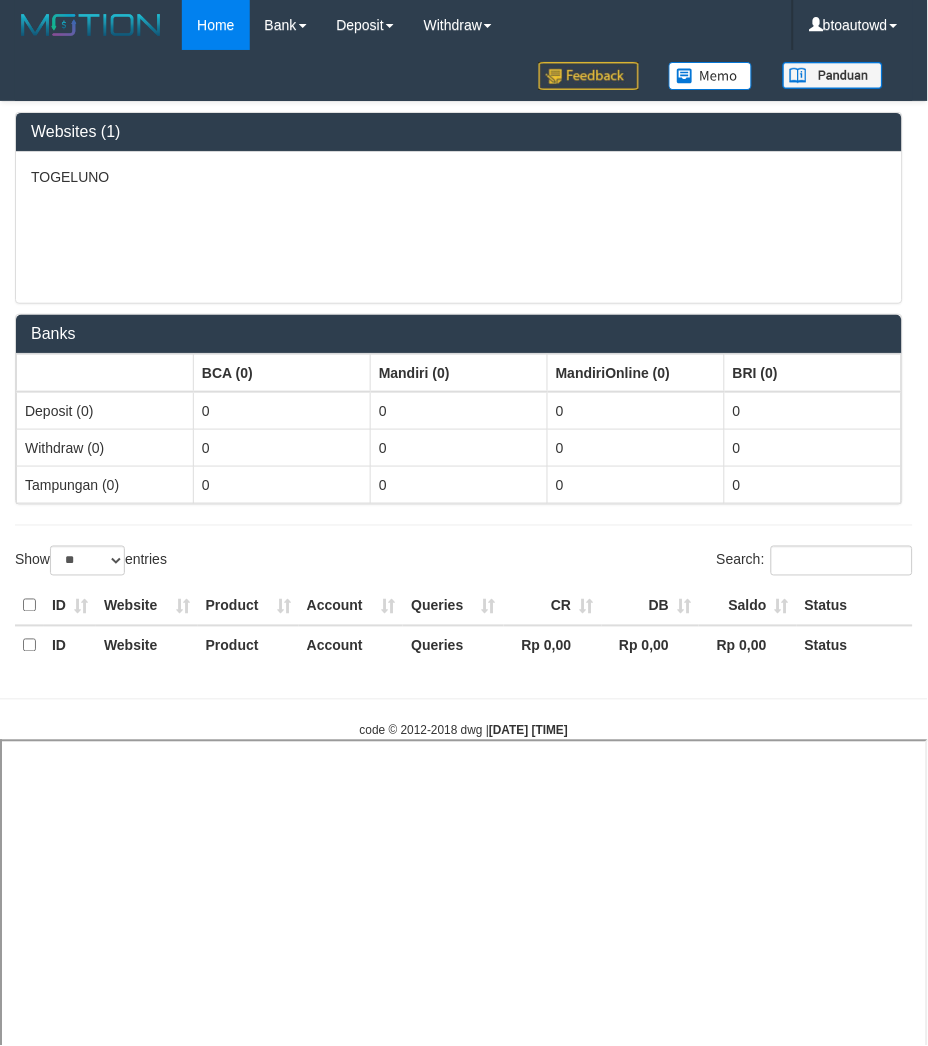 select 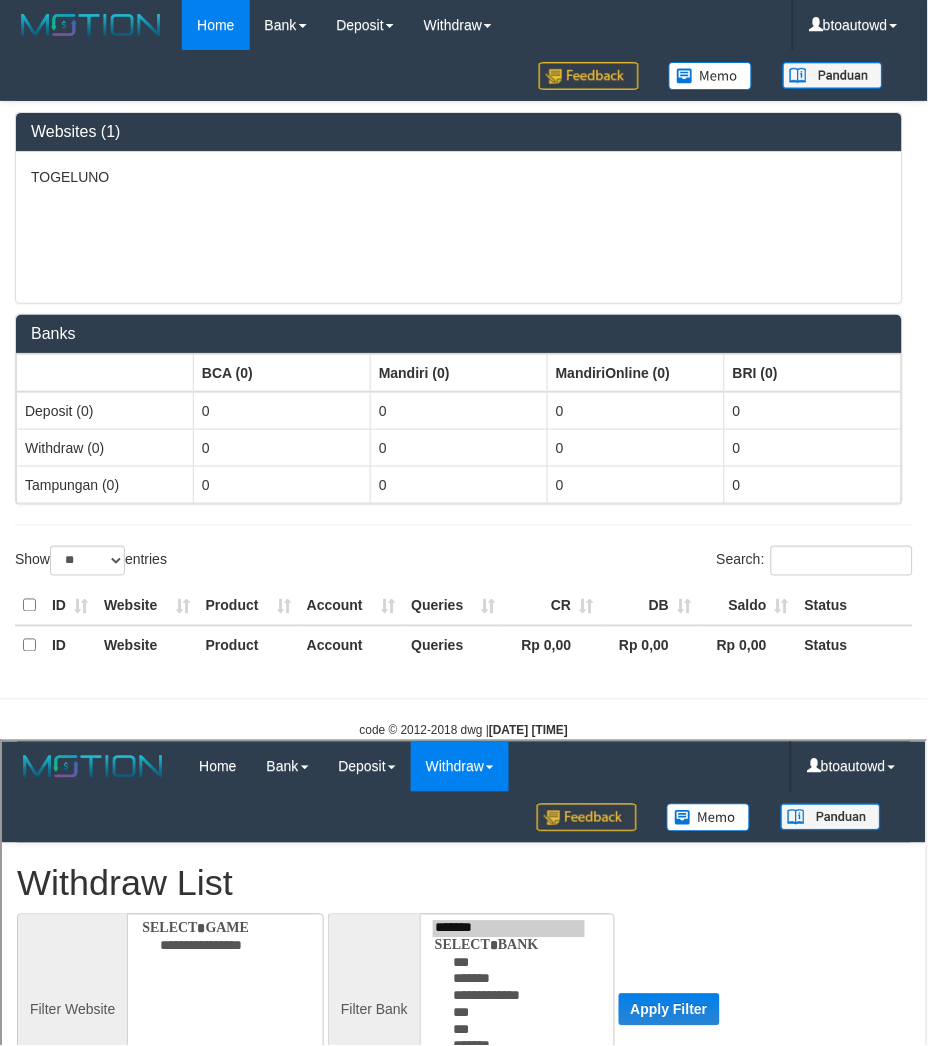 scroll, scrollTop: 0, scrollLeft: 0, axis: both 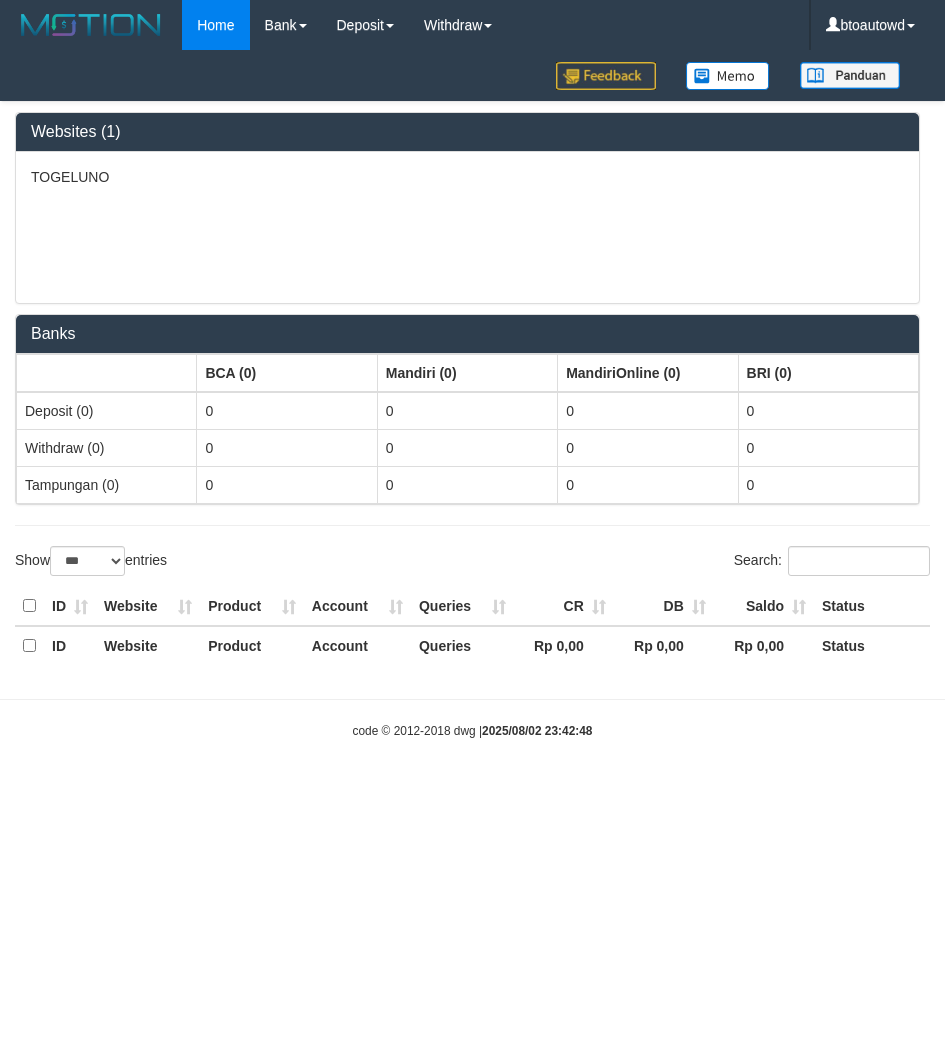 select on "***" 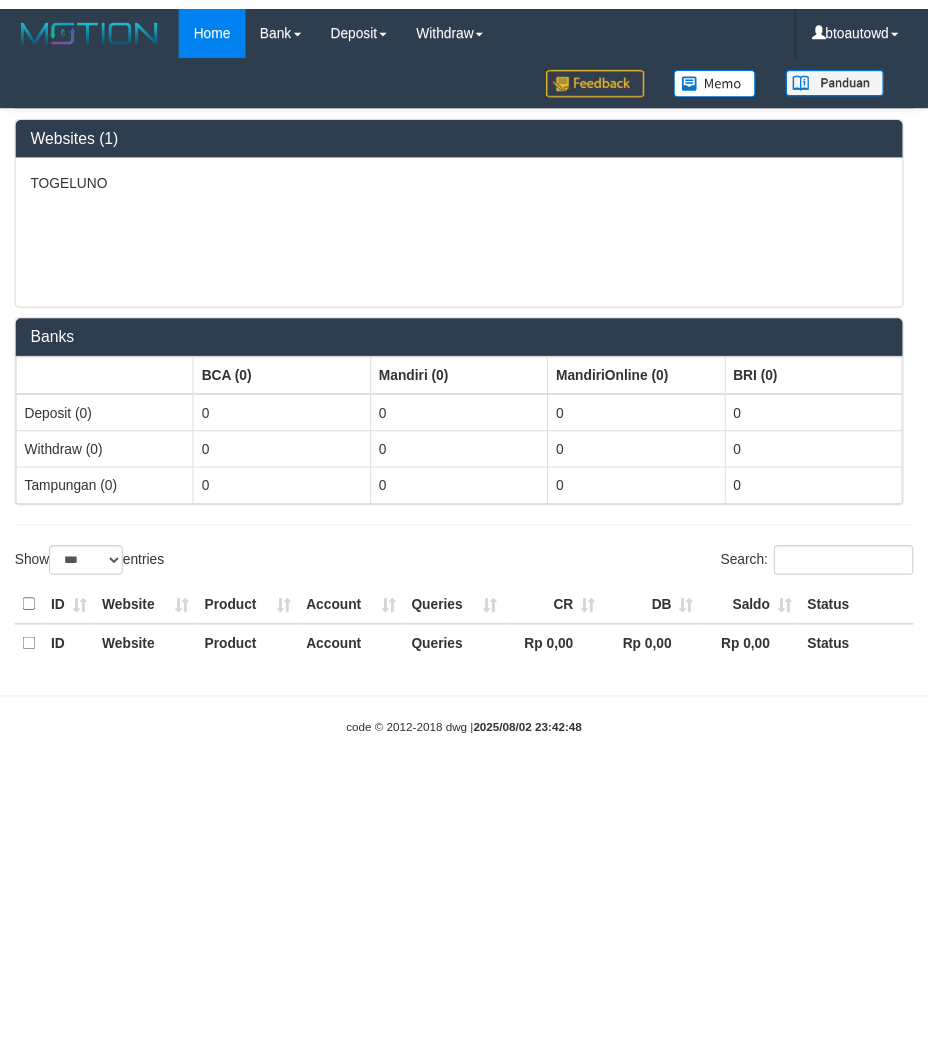 scroll, scrollTop: 0, scrollLeft: 0, axis: both 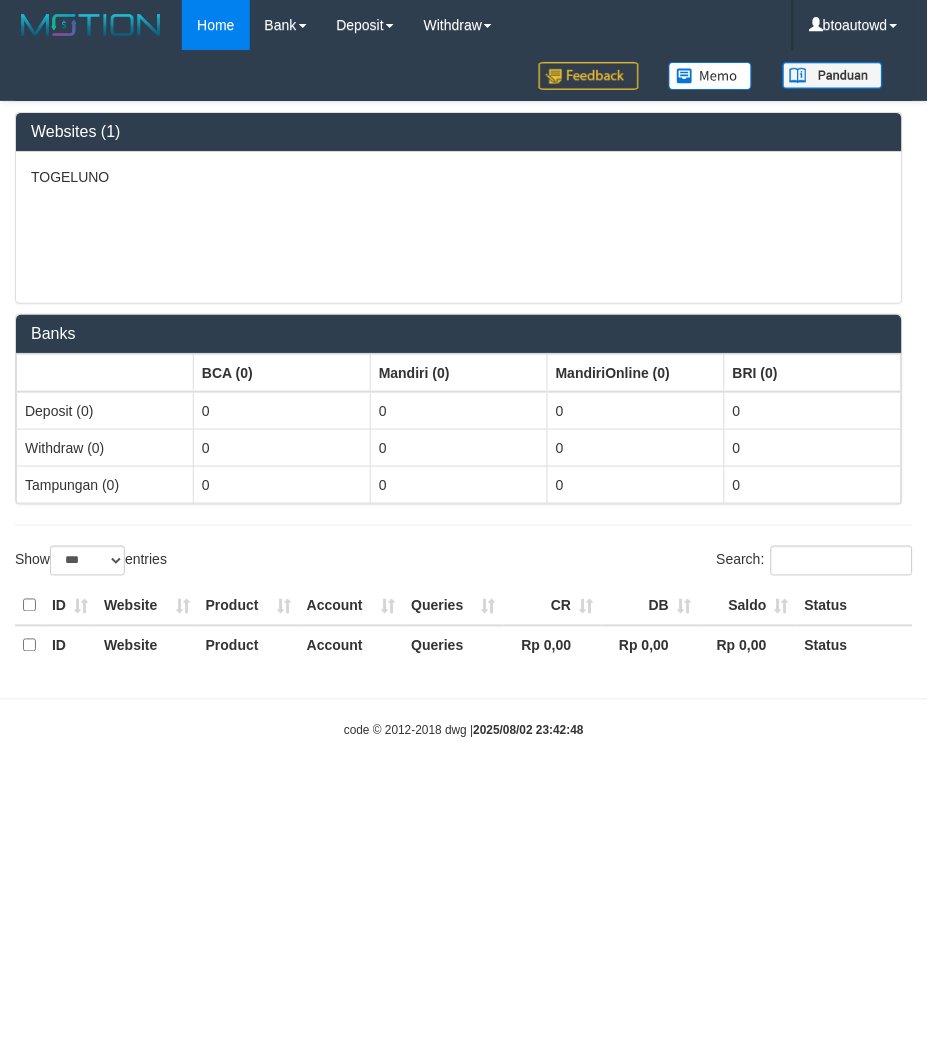 select on "**" 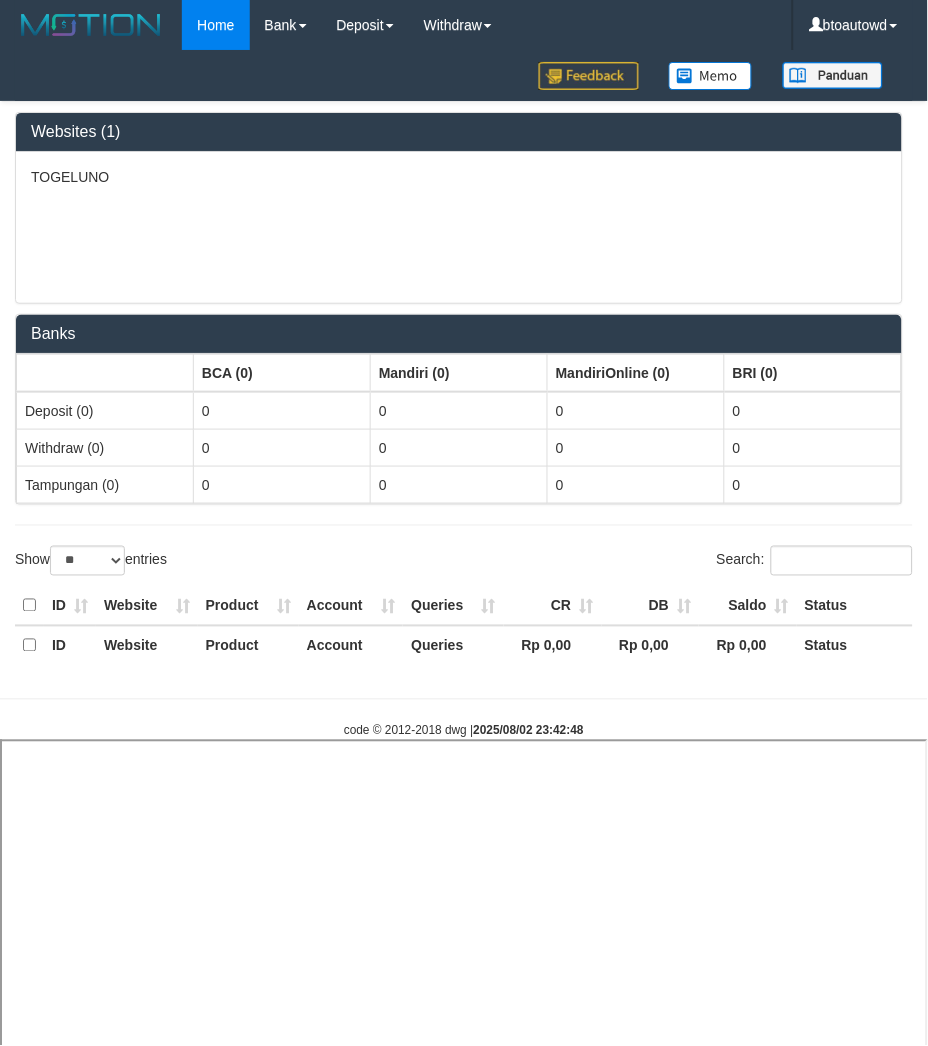select 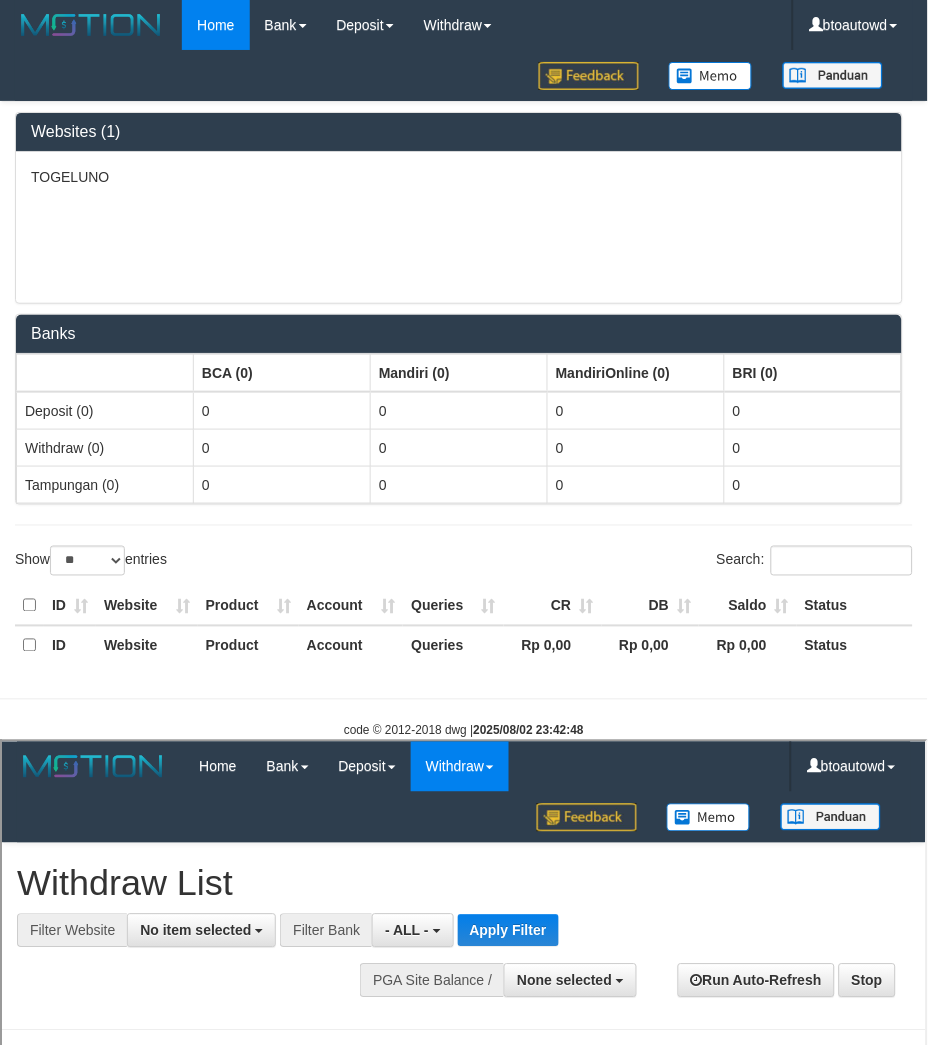 scroll, scrollTop: 0, scrollLeft: 0, axis: both 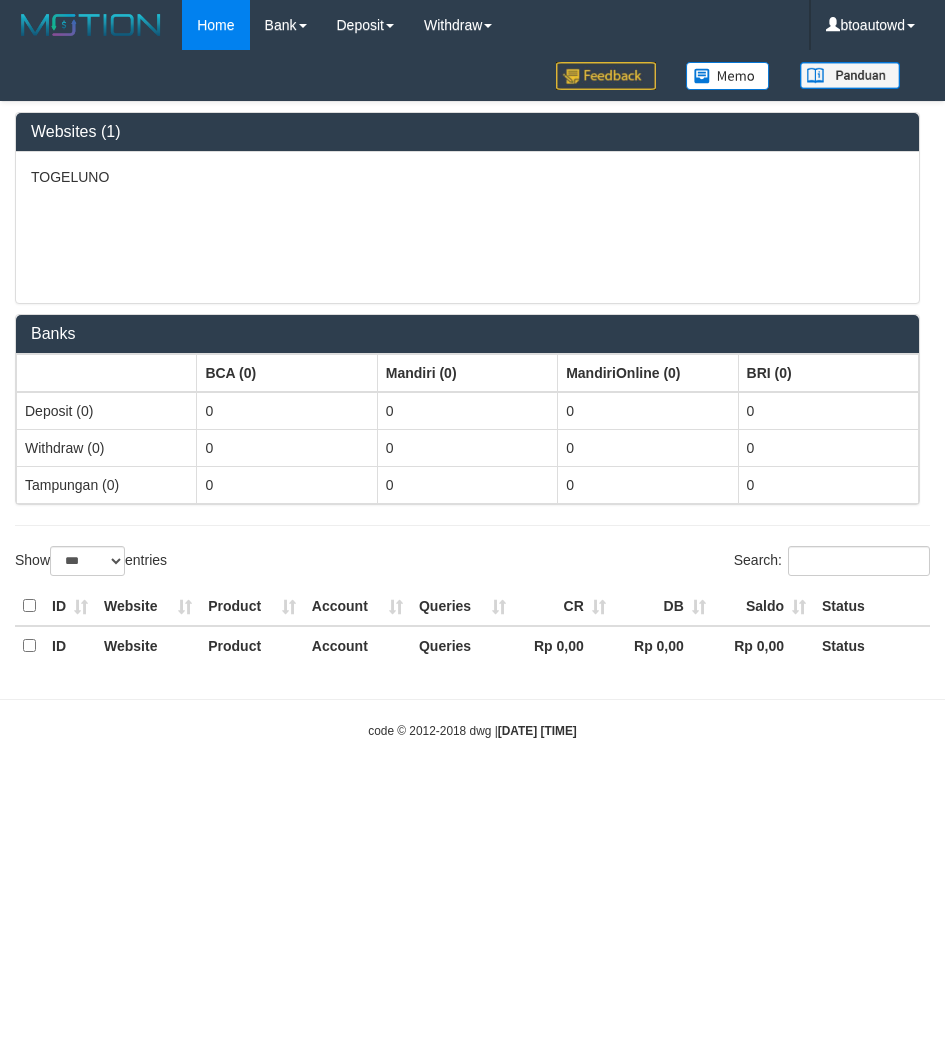 select on "***" 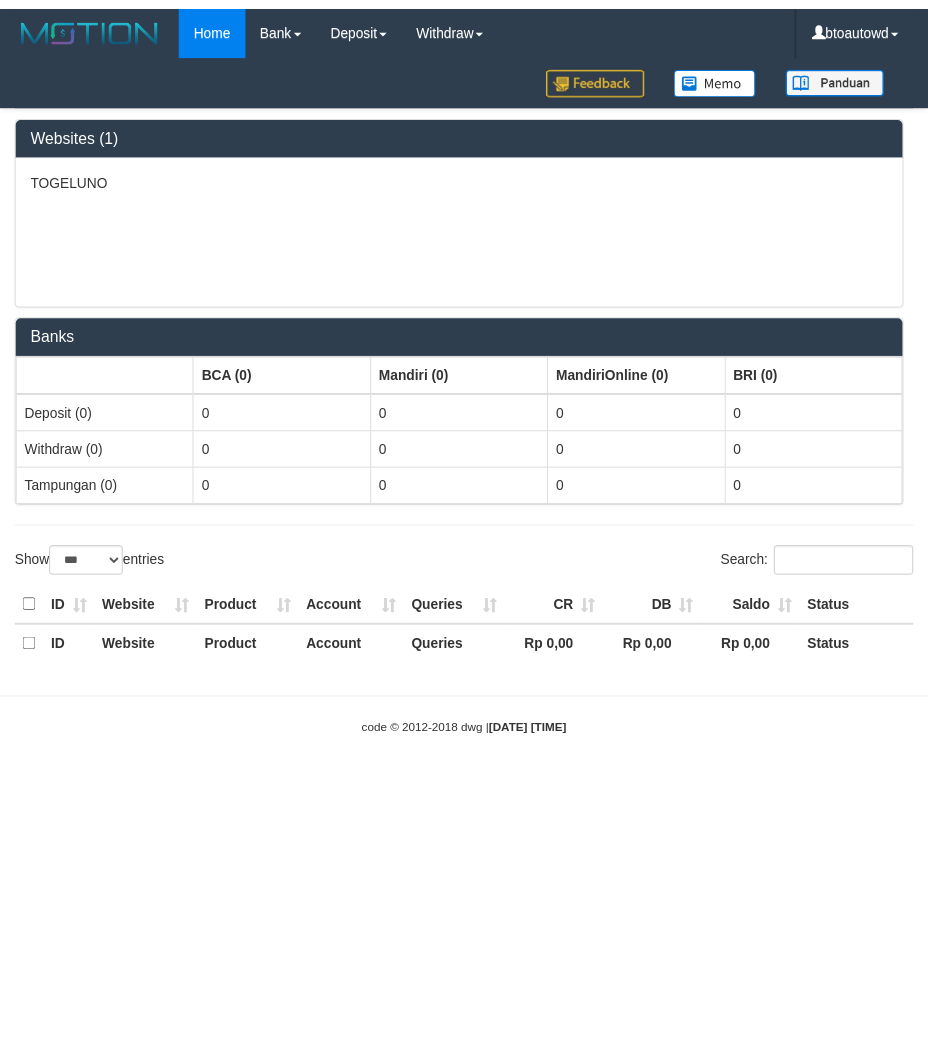 scroll, scrollTop: 0, scrollLeft: 0, axis: both 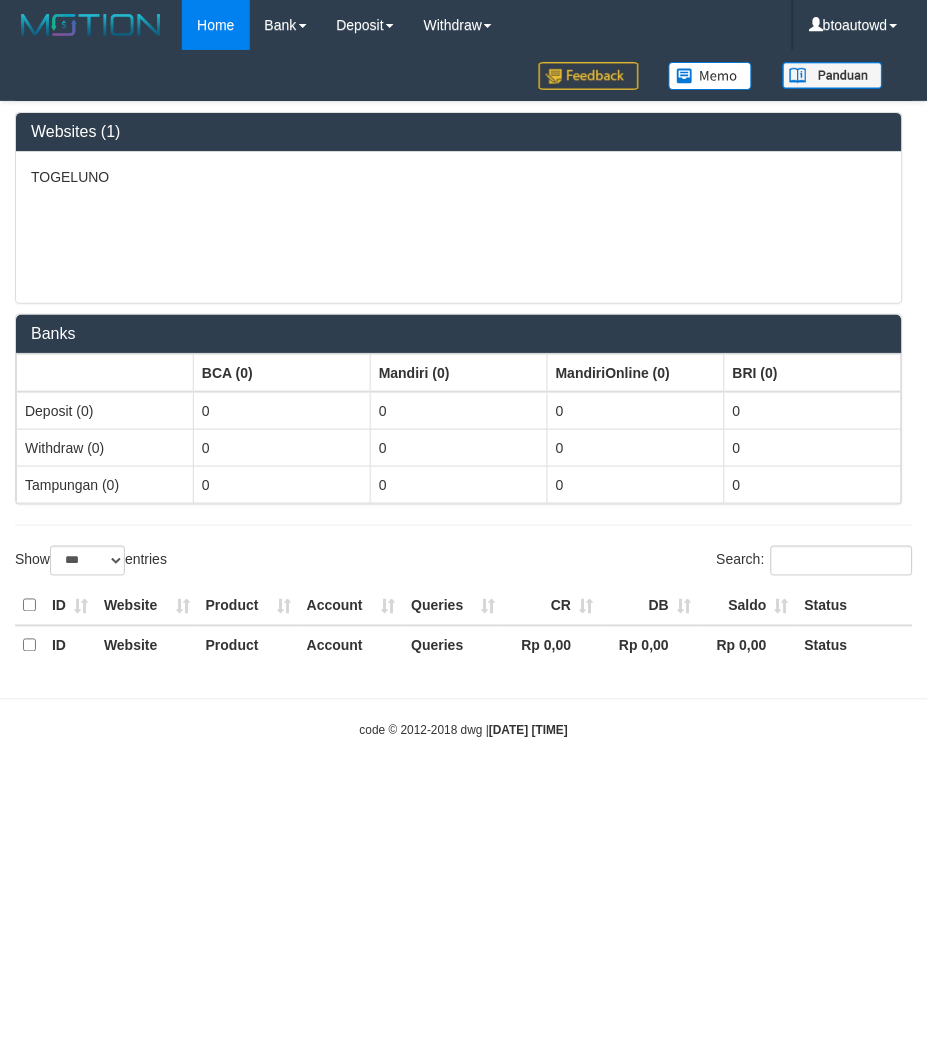select on "**" 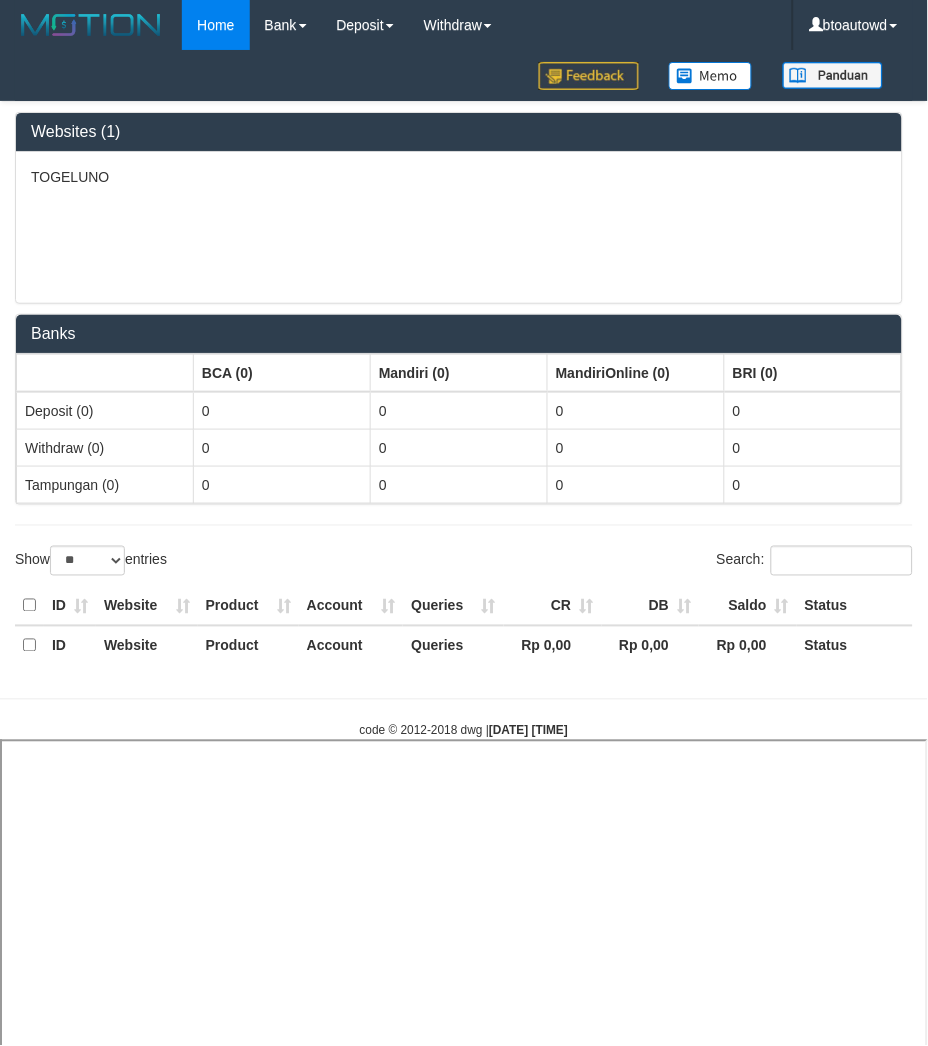 select 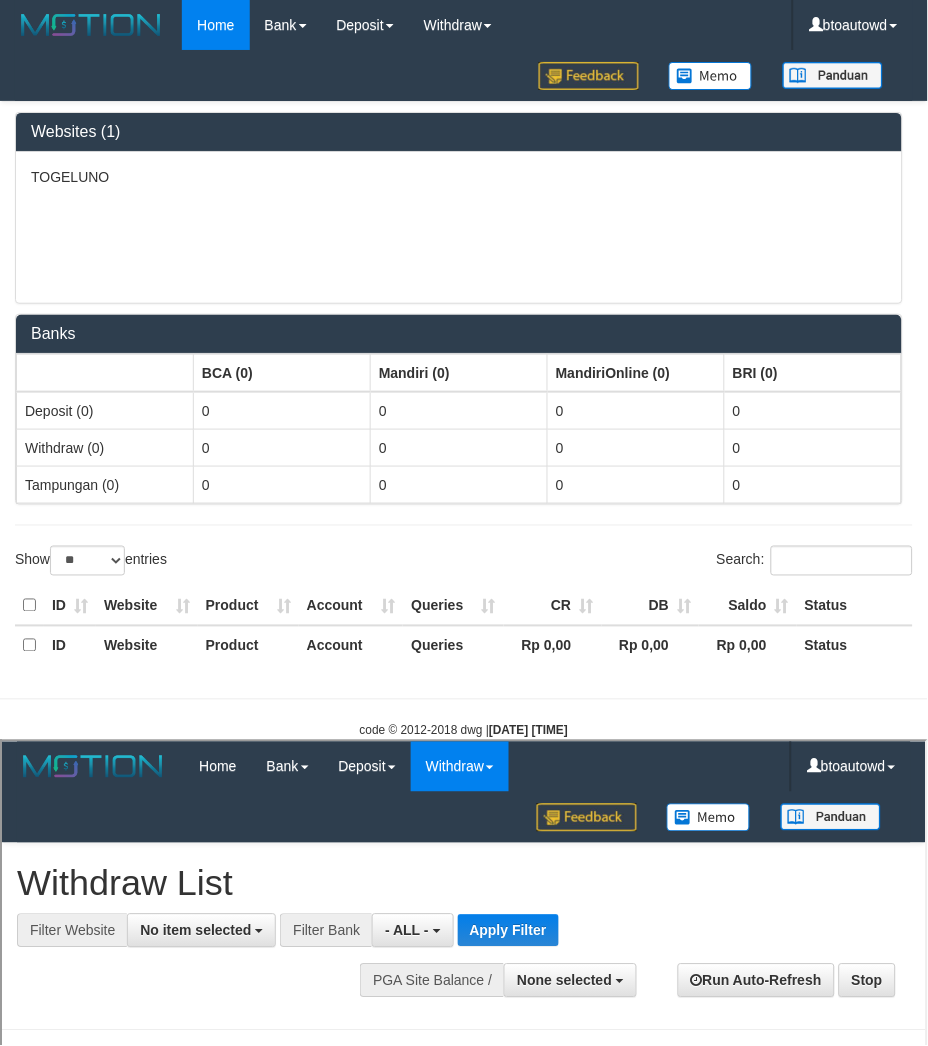 scroll, scrollTop: 0, scrollLeft: 0, axis: both 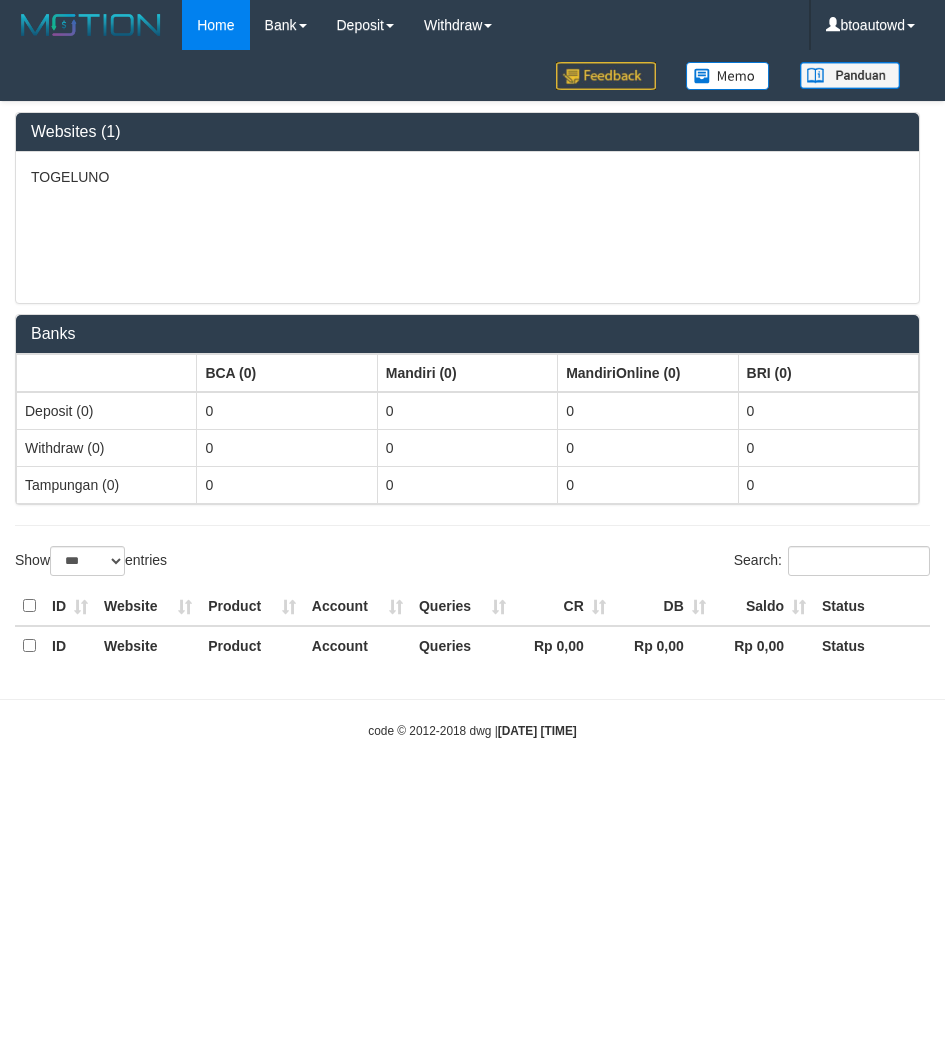 select on "***" 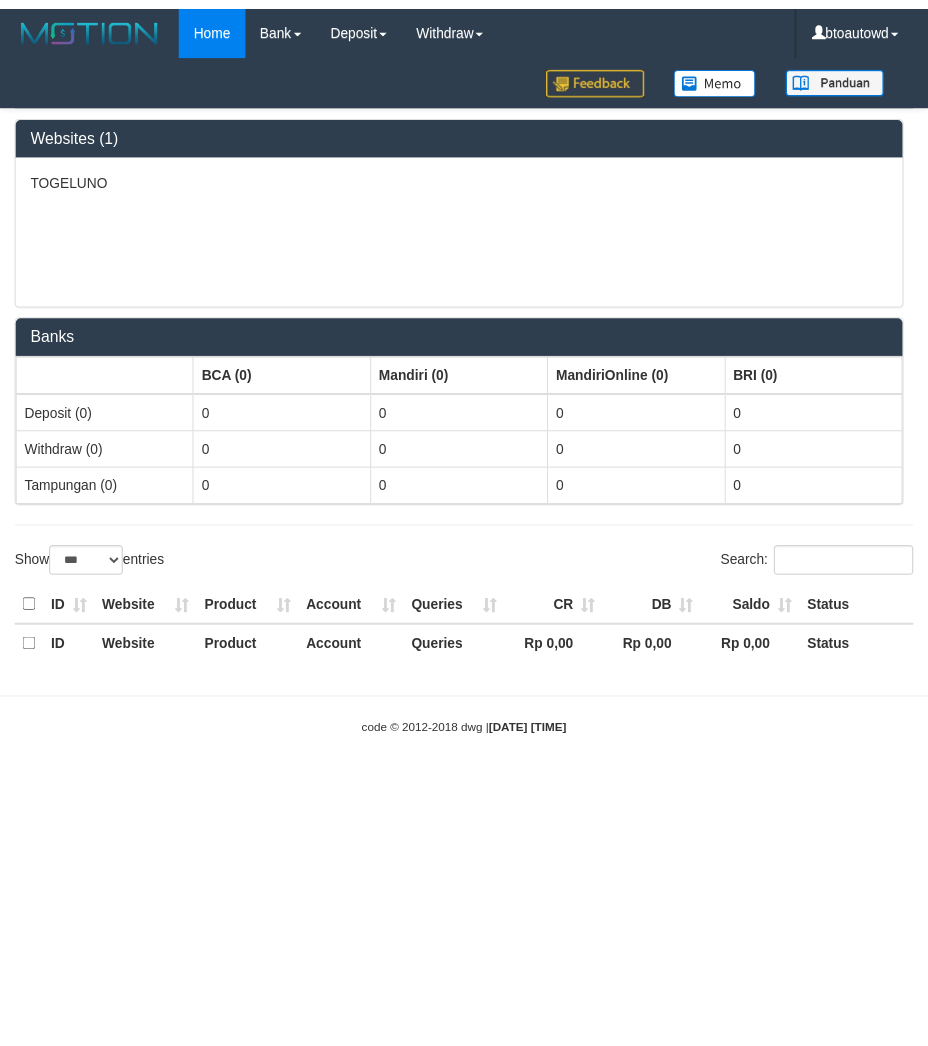 scroll, scrollTop: 0, scrollLeft: 0, axis: both 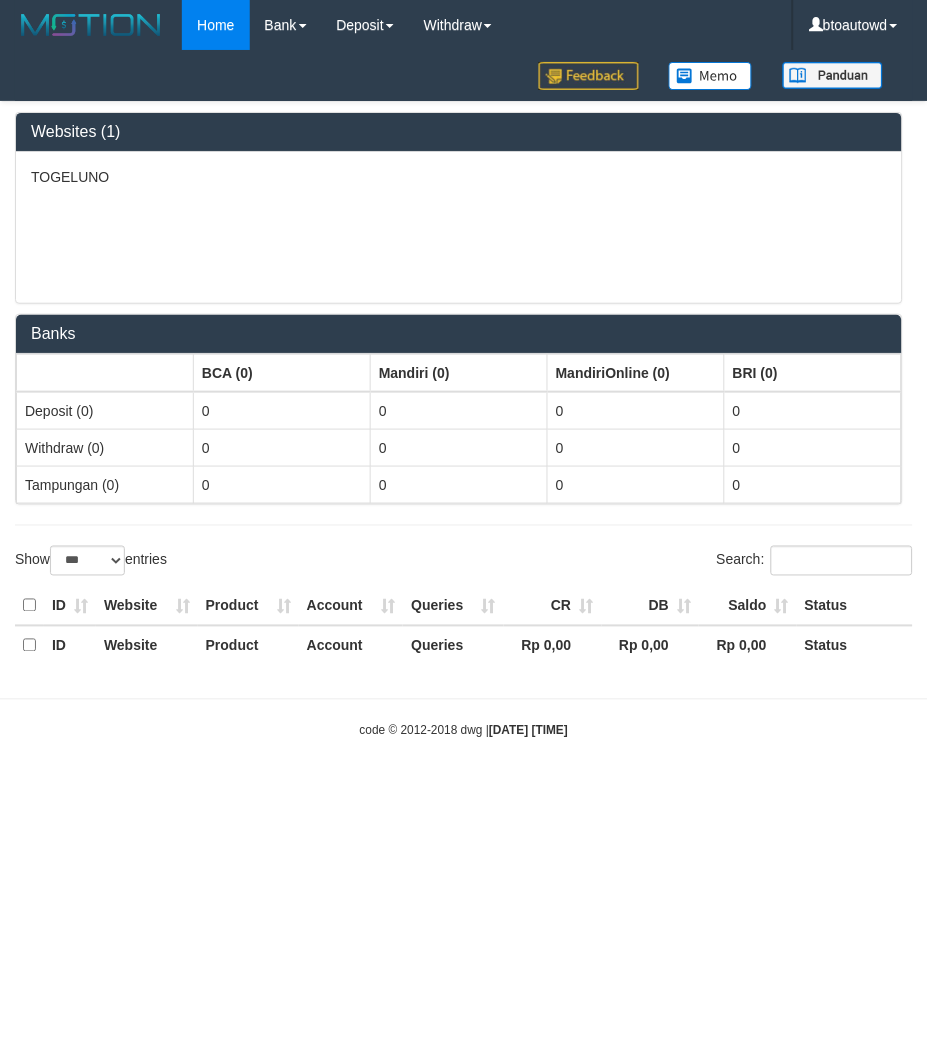 select on "**" 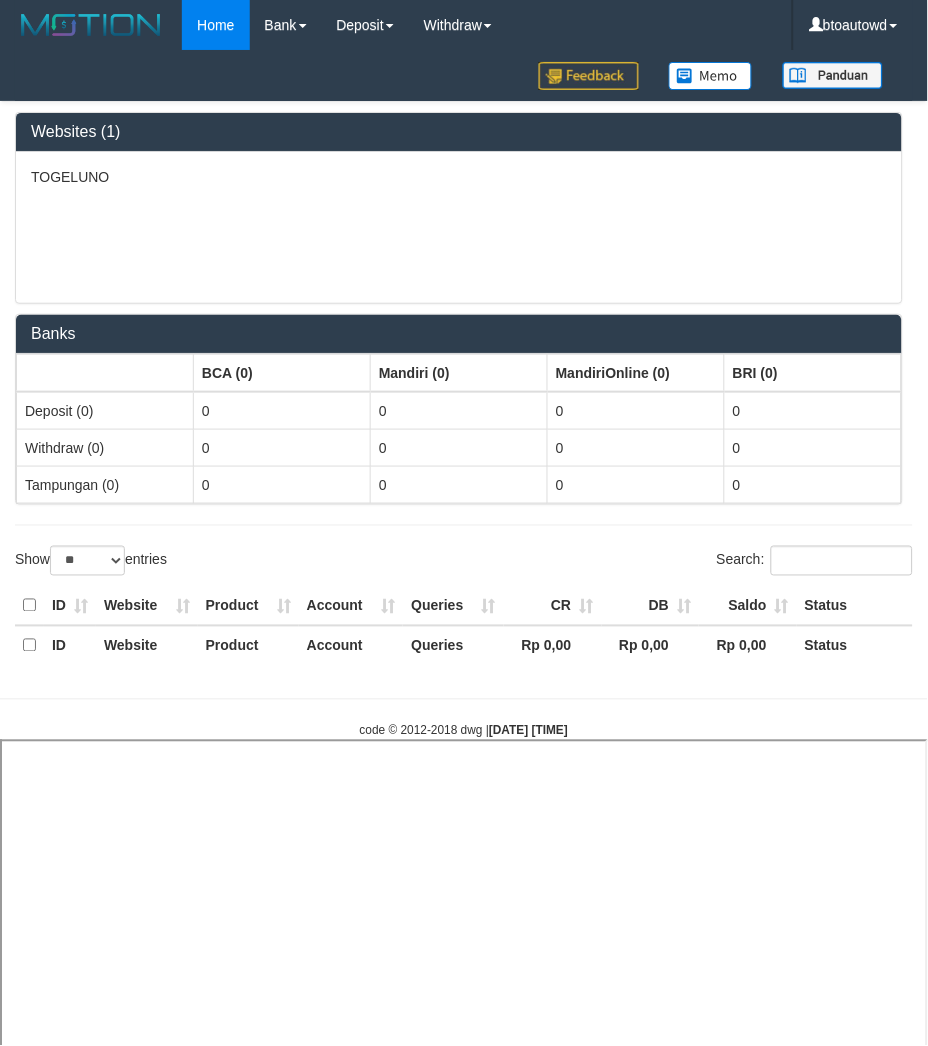 select 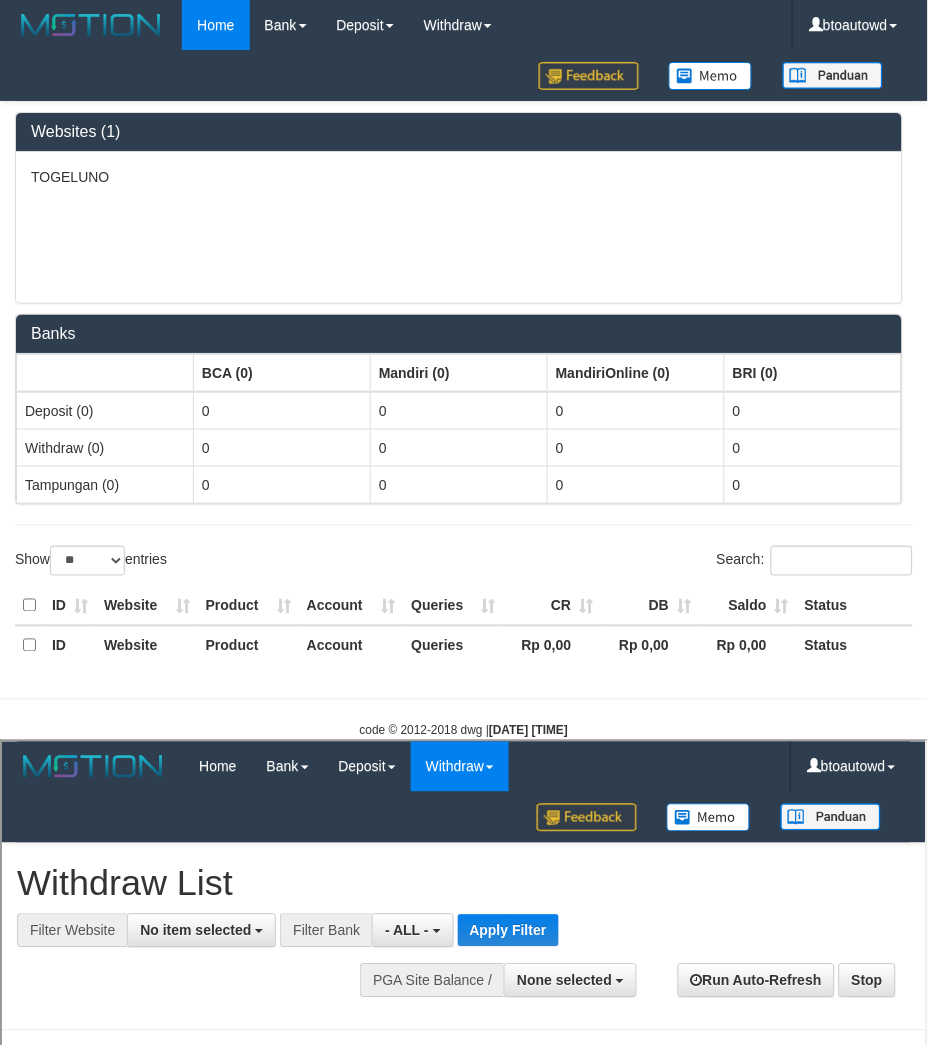 scroll, scrollTop: 0, scrollLeft: 0, axis: both 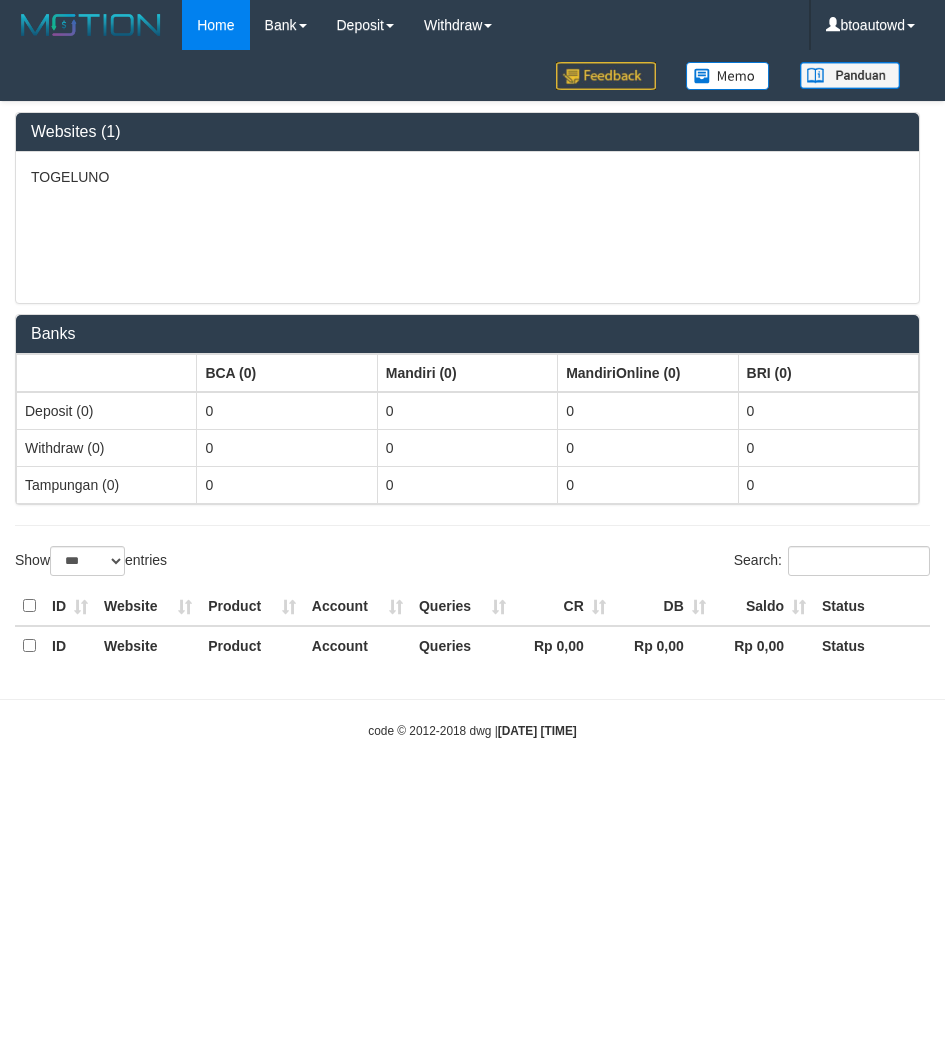 select on "***" 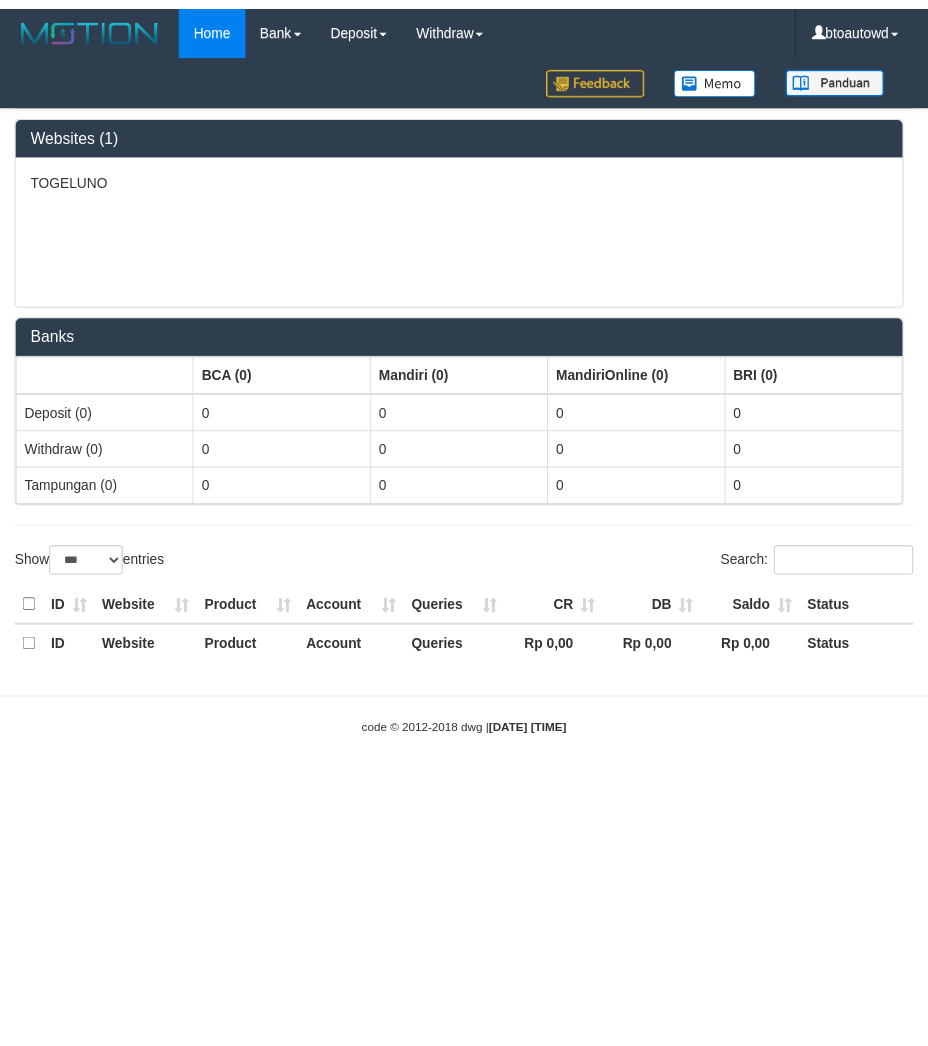 scroll, scrollTop: 0, scrollLeft: 0, axis: both 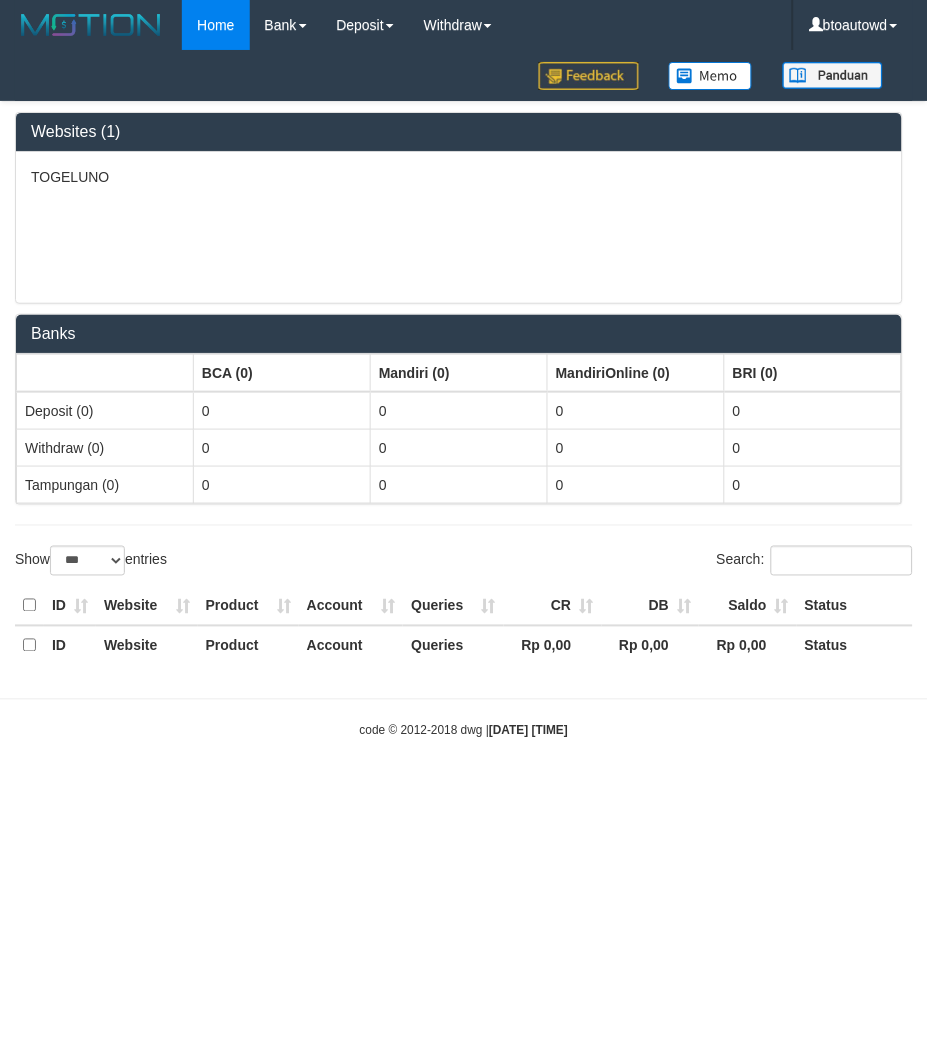 select on "**" 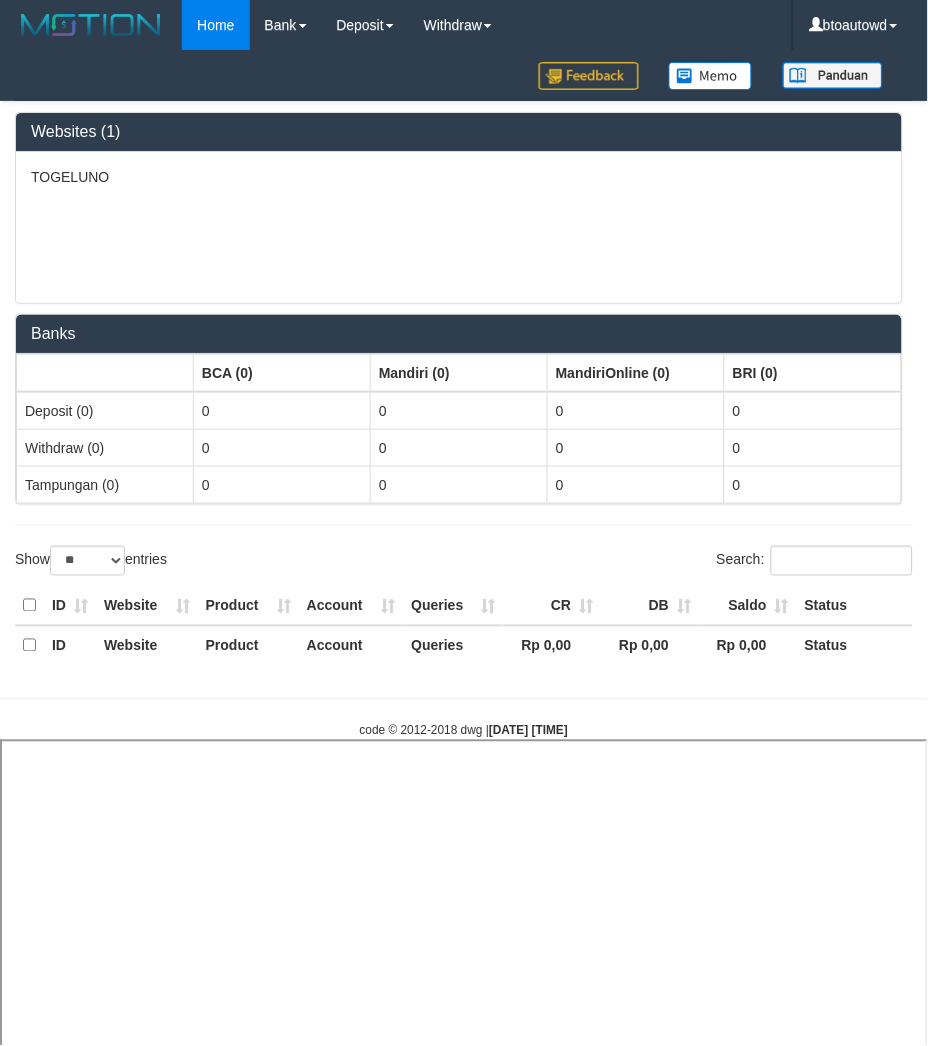 select 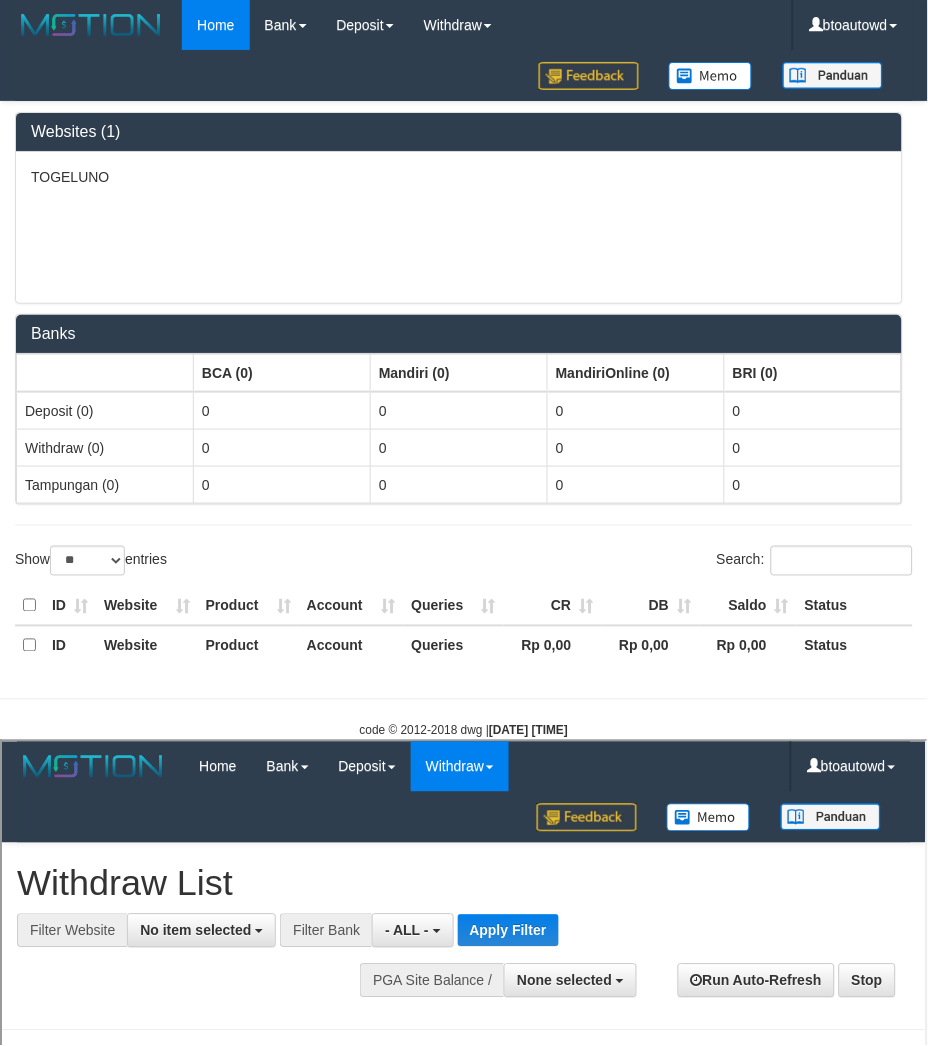 scroll, scrollTop: 0, scrollLeft: 0, axis: both 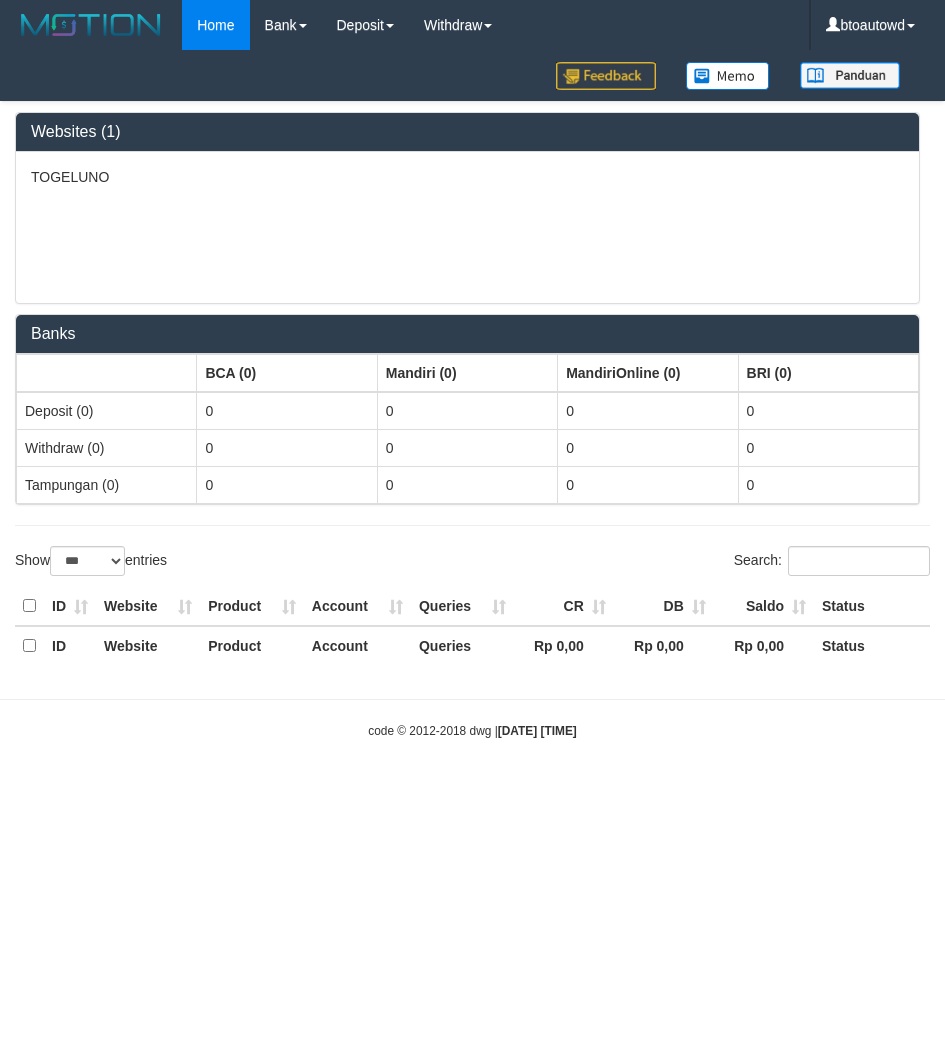 select on "***" 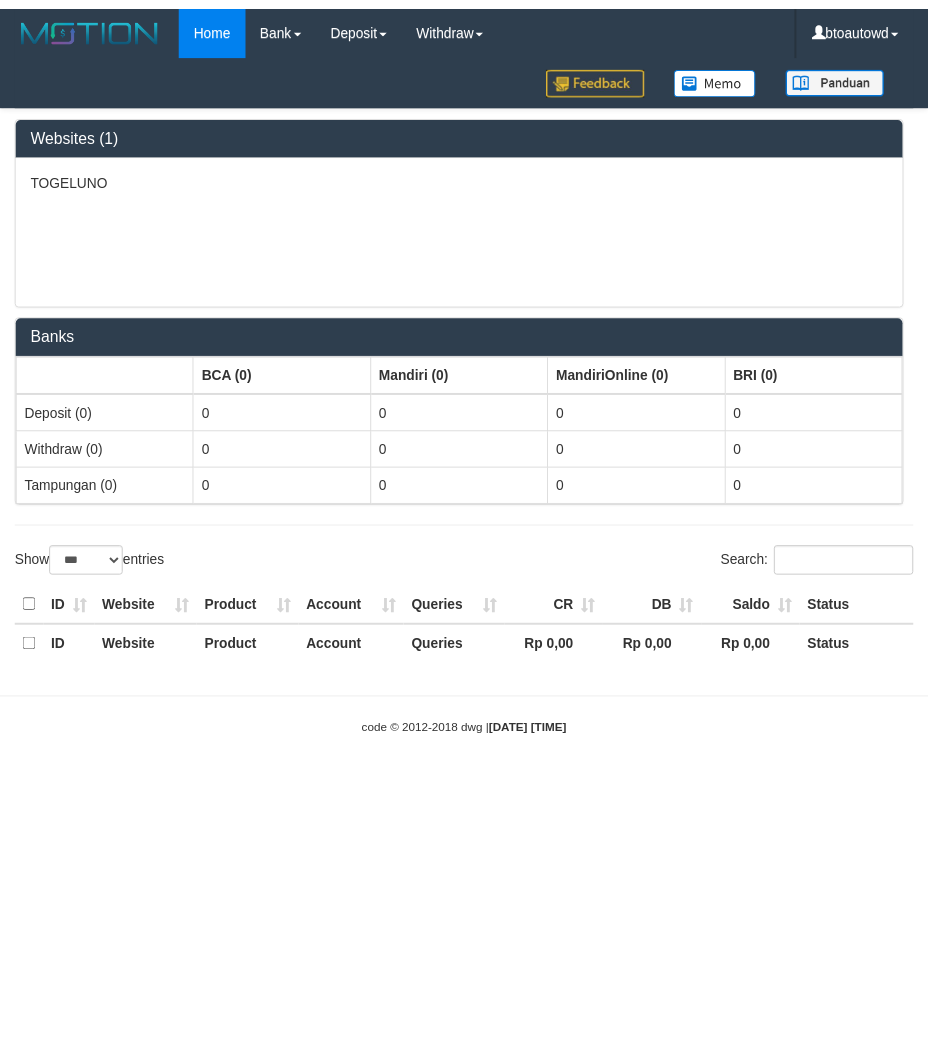 scroll, scrollTop: 0, scrollLeft: 0, axis: both 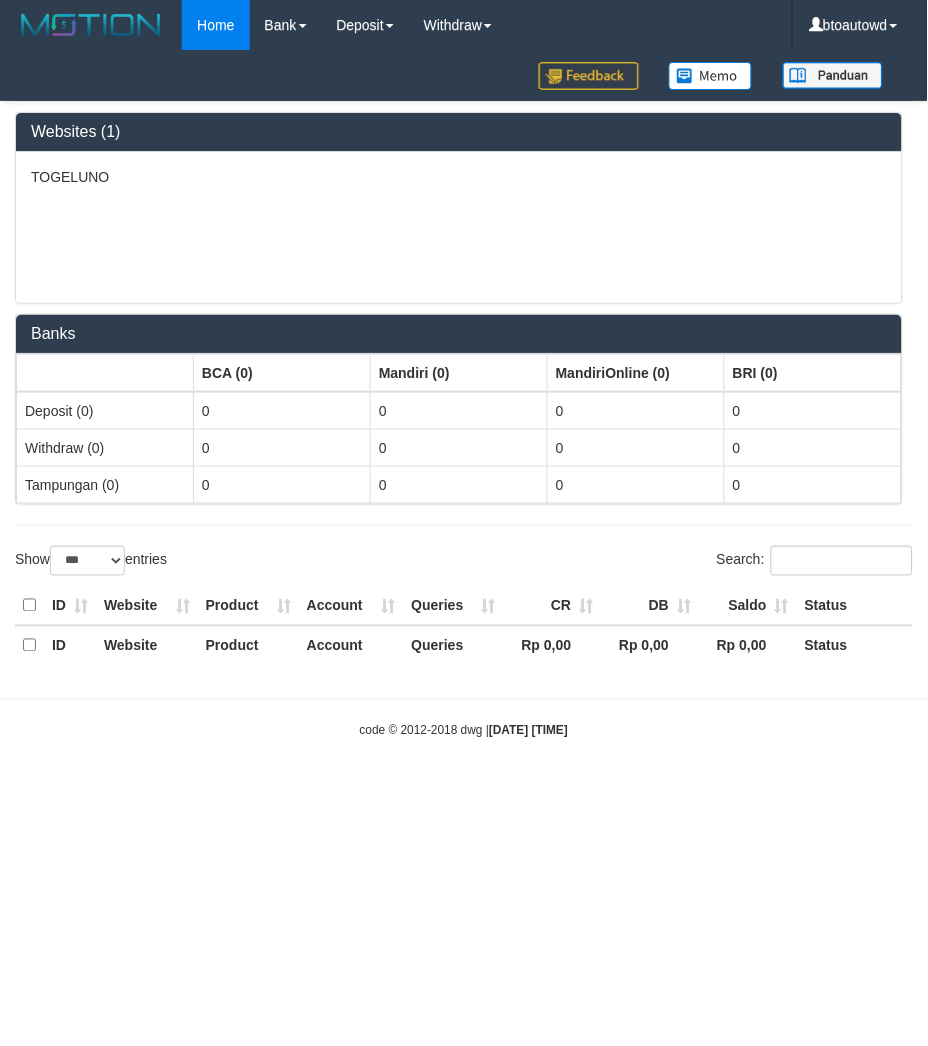 select on "**" 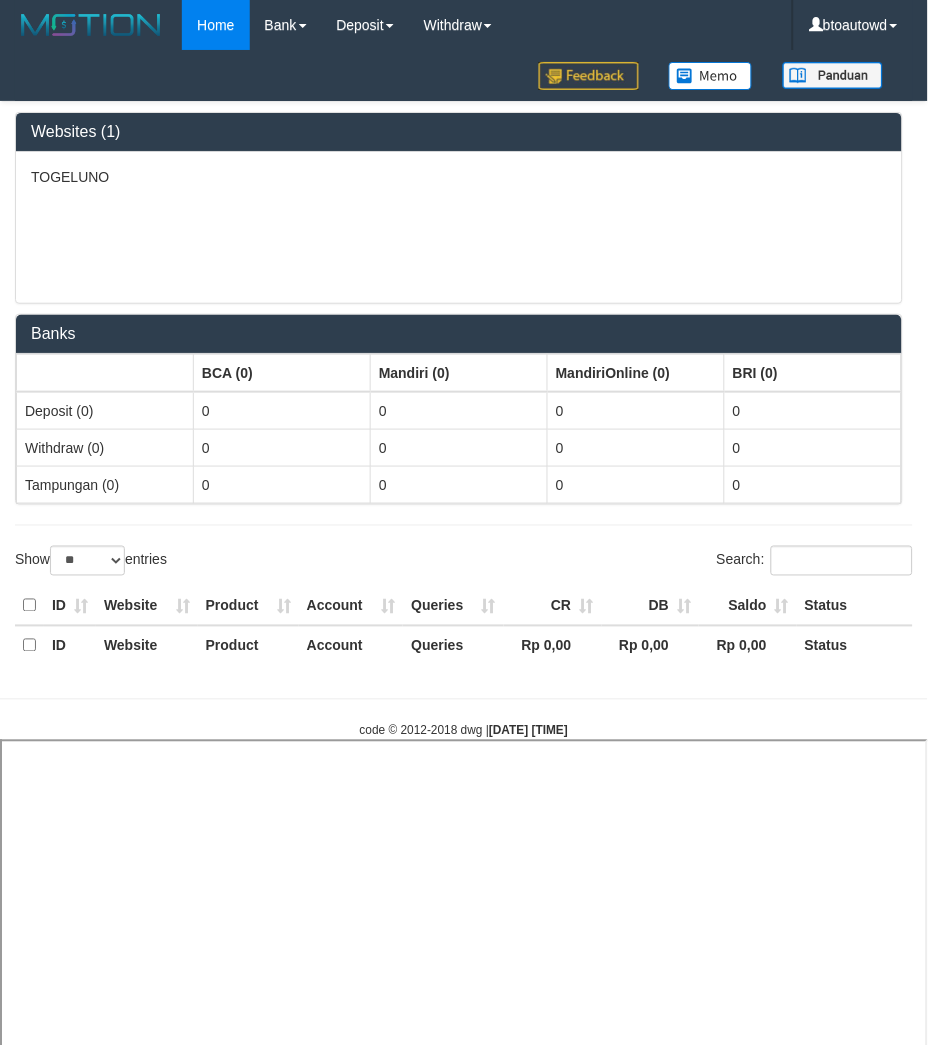 select 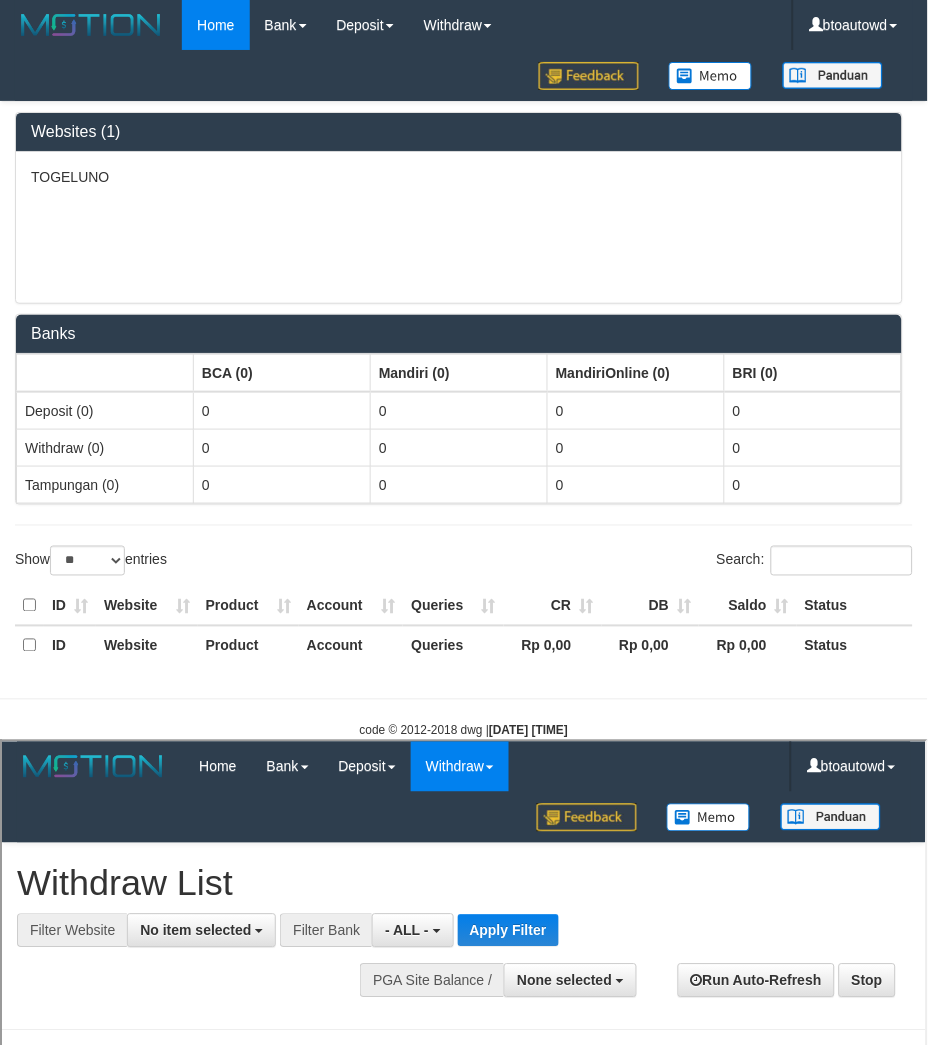 scroll, scrollTop: 0, scrollLeft: 0, axis: both 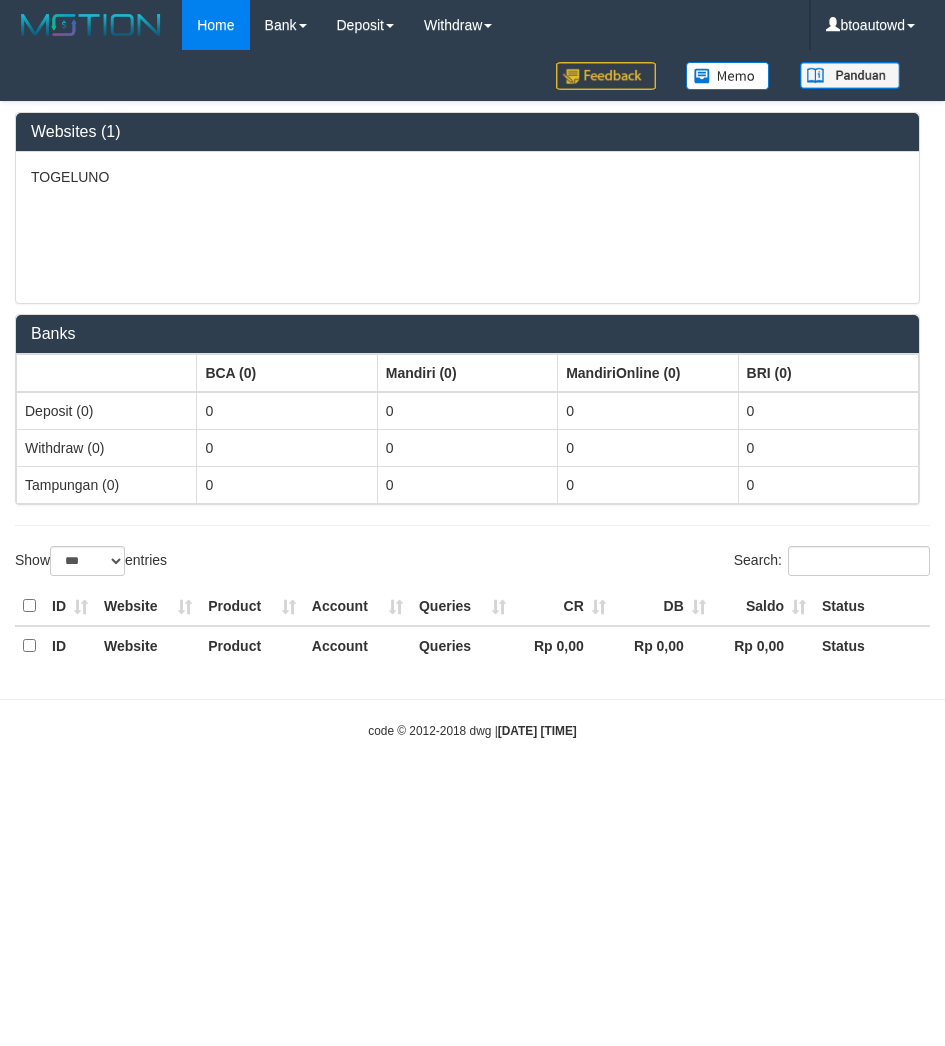 select on "***" 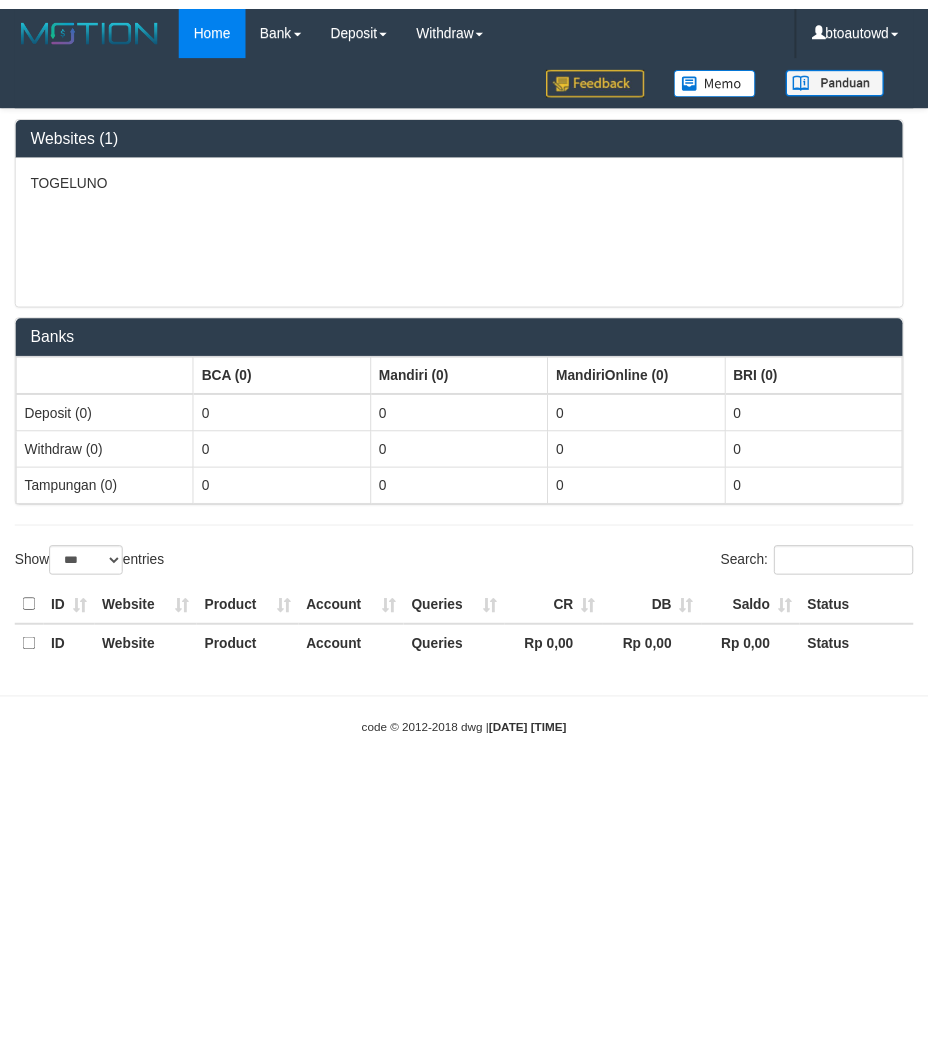 scroll, scrollTop: 0, scrollLeft: 0, axis: both 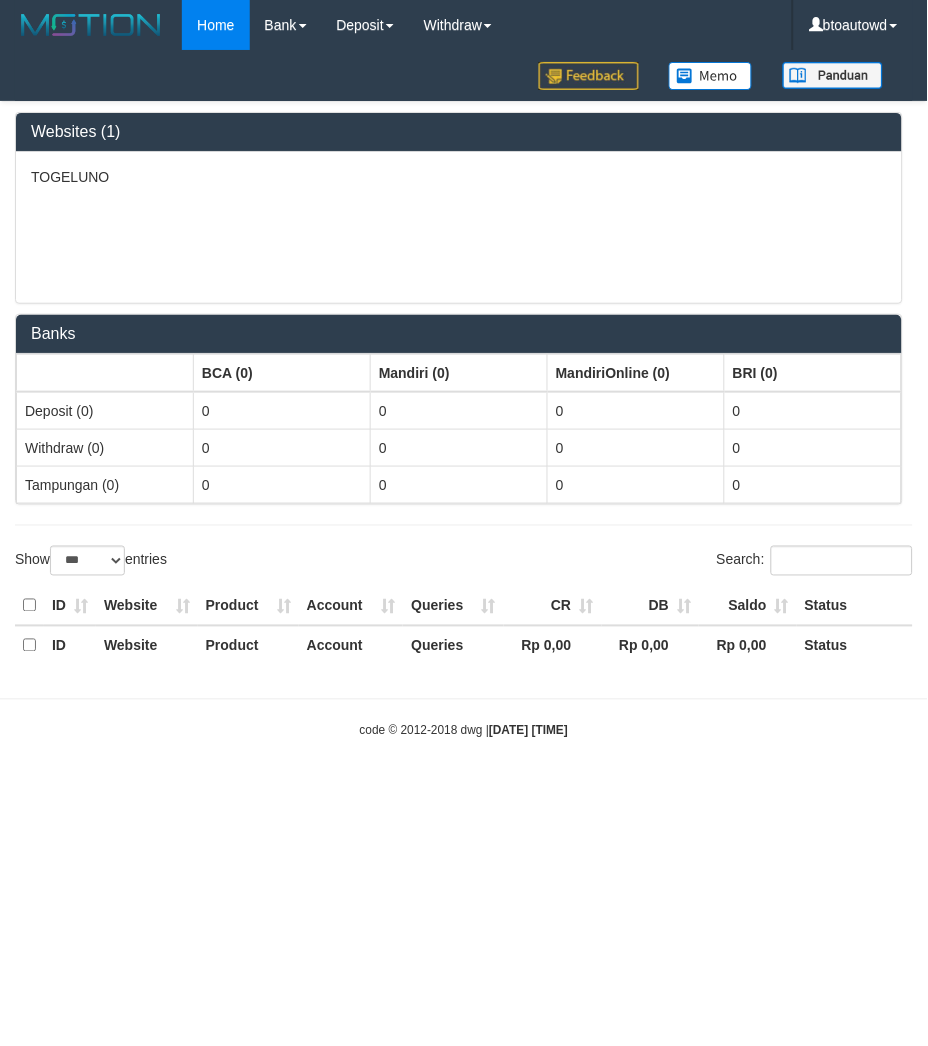 select on "**" 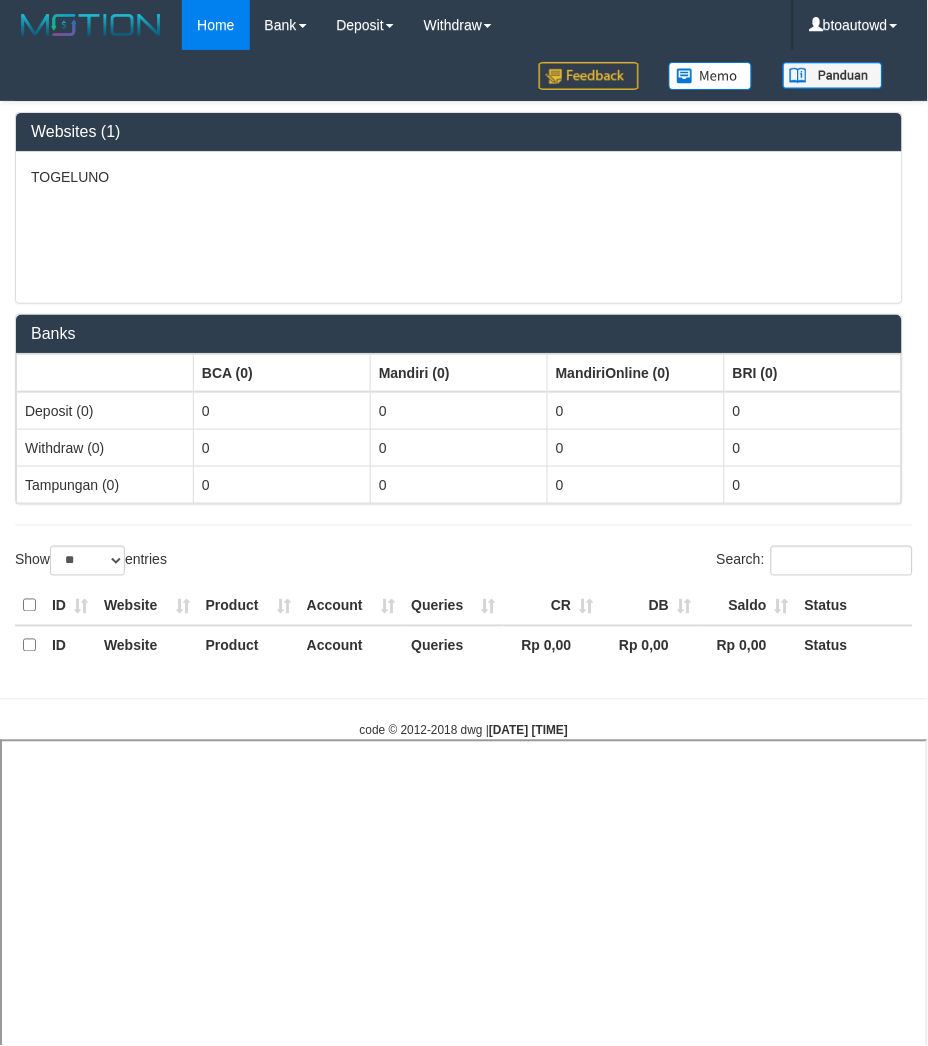 select 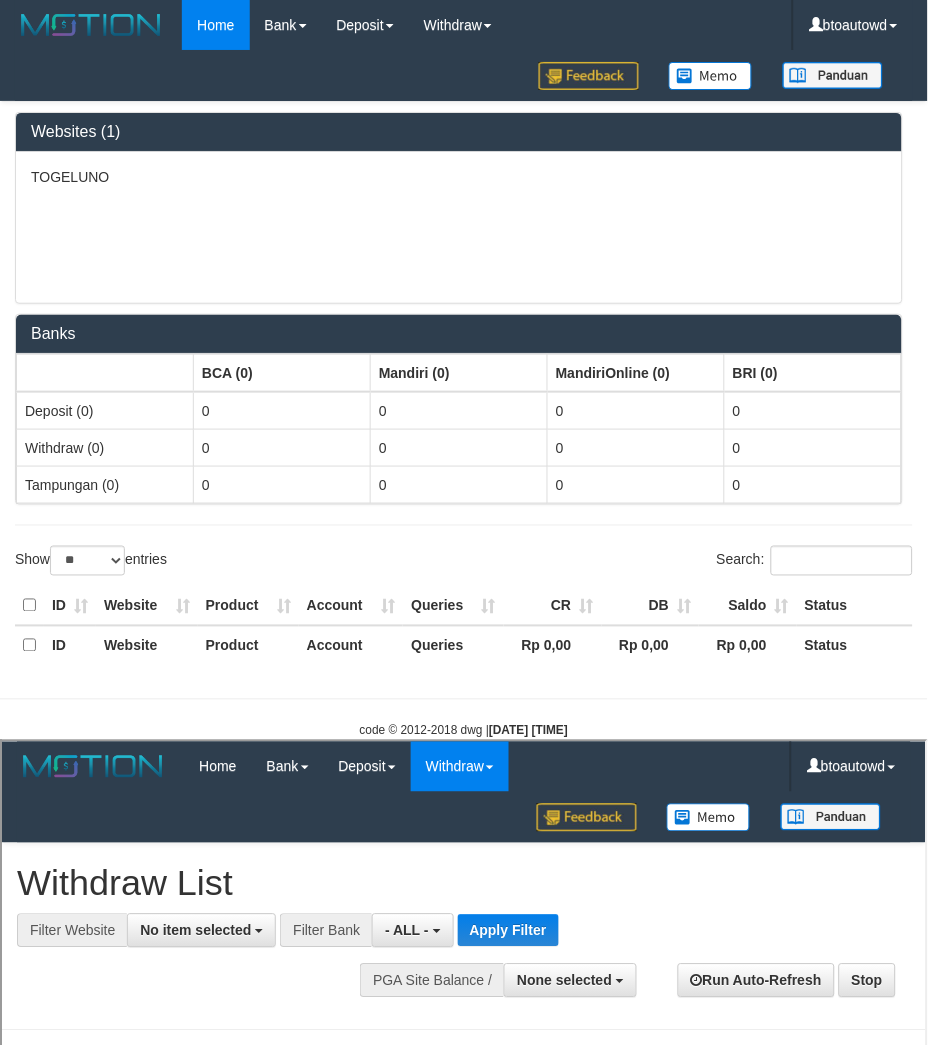scroll, scrollTop: 0, scrollLeft: 0, axis: both 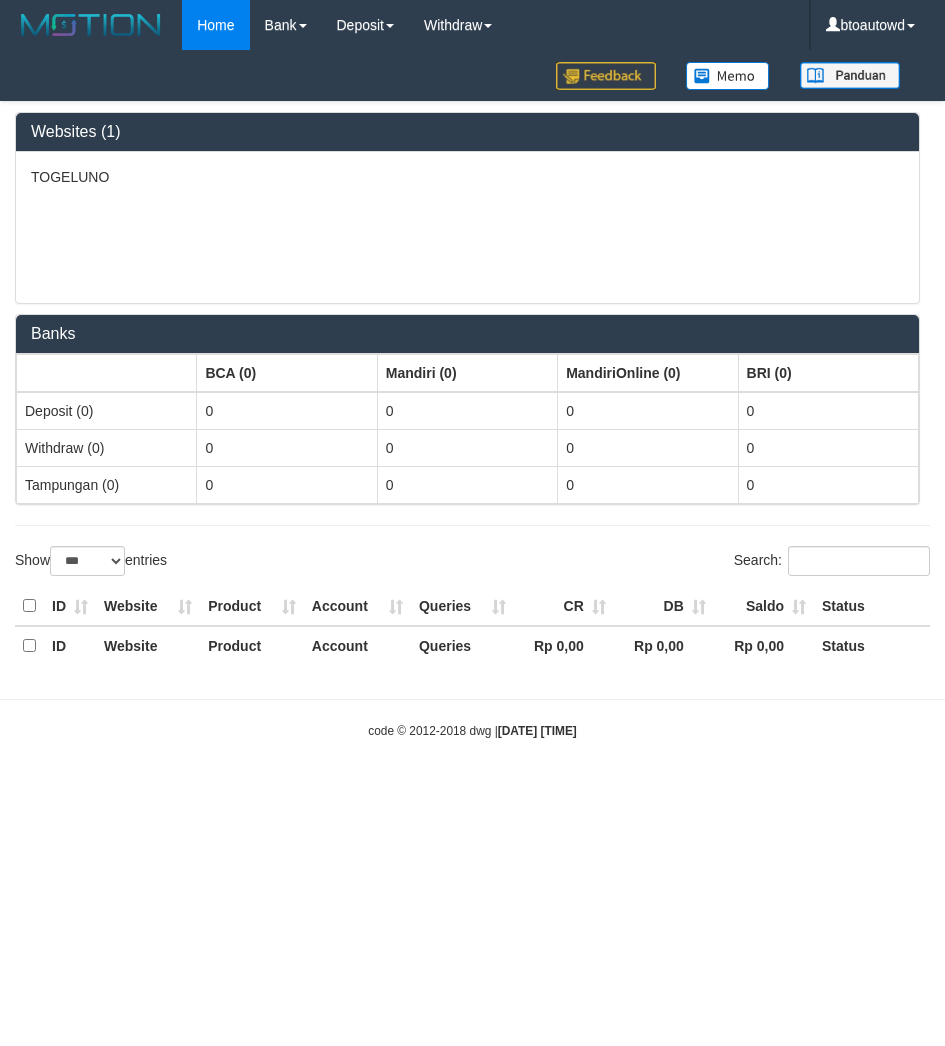 select on "***" 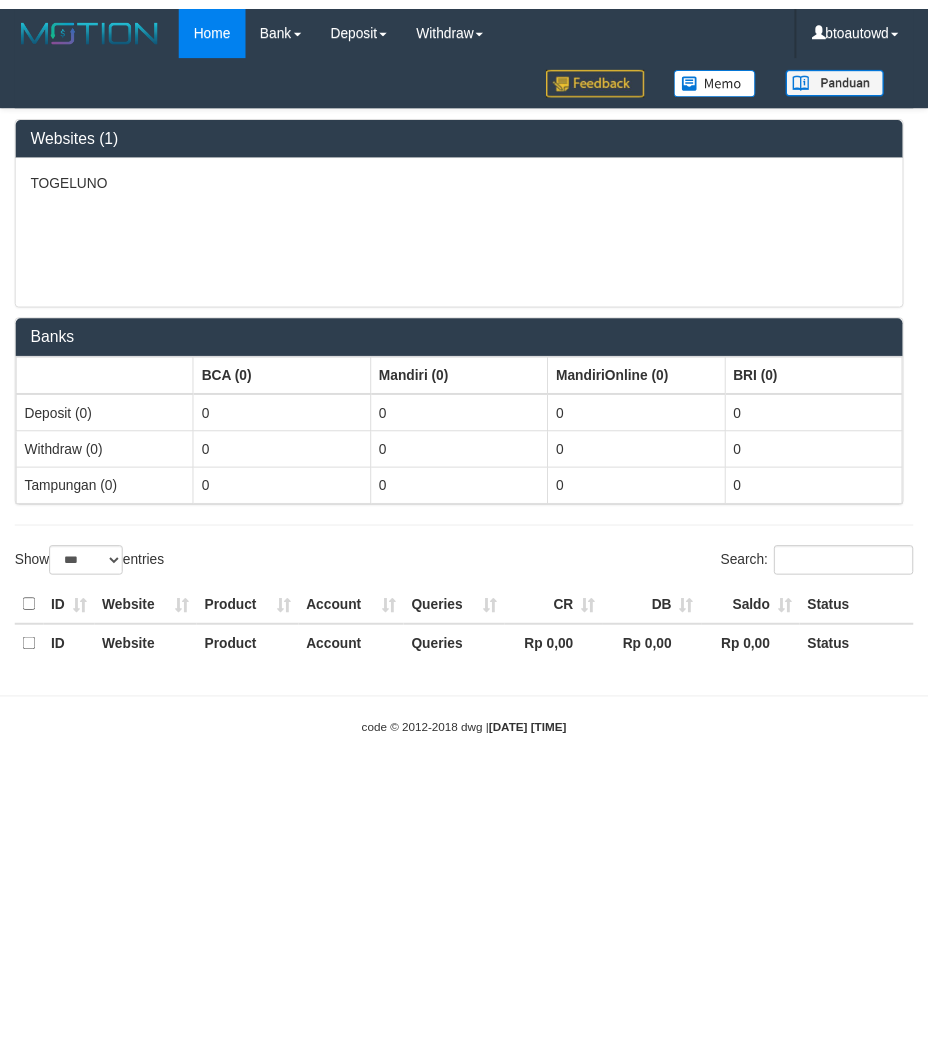 scroll, scrollTop: 0, scrollLeft: 0, axis: both 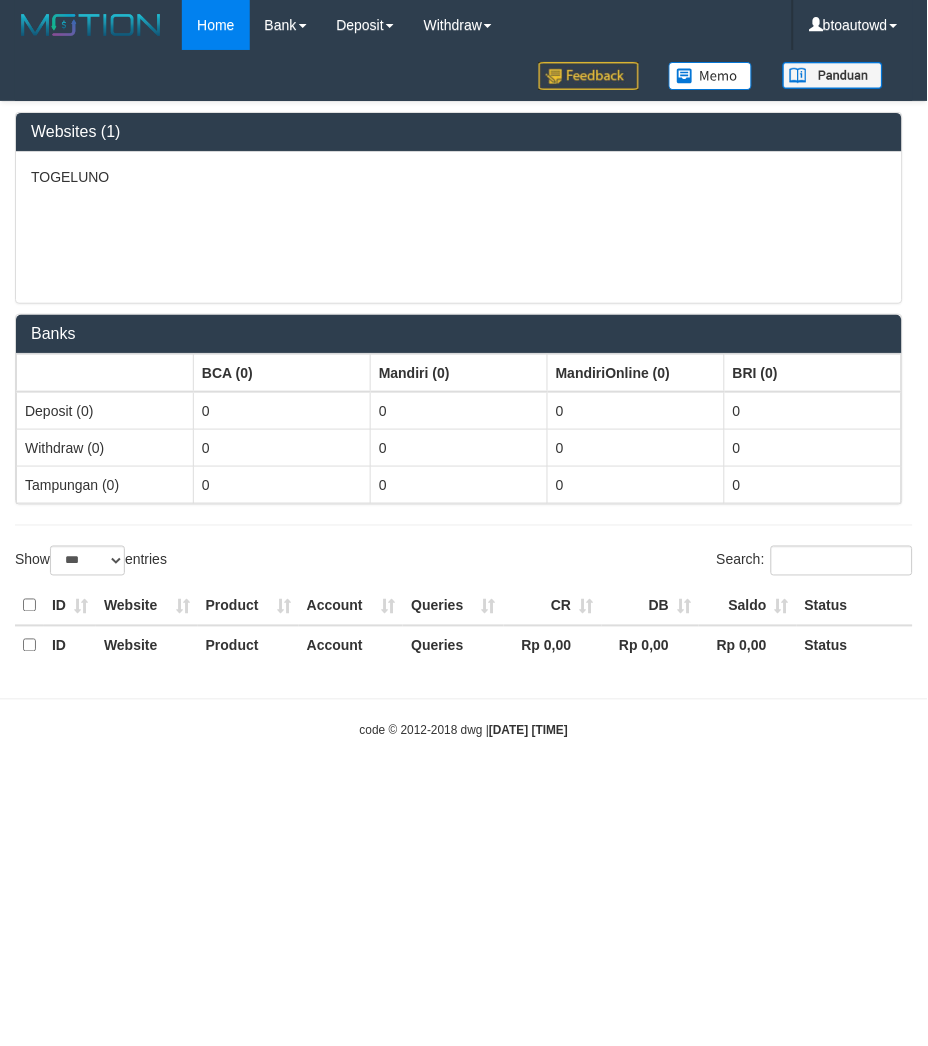 select on "**" 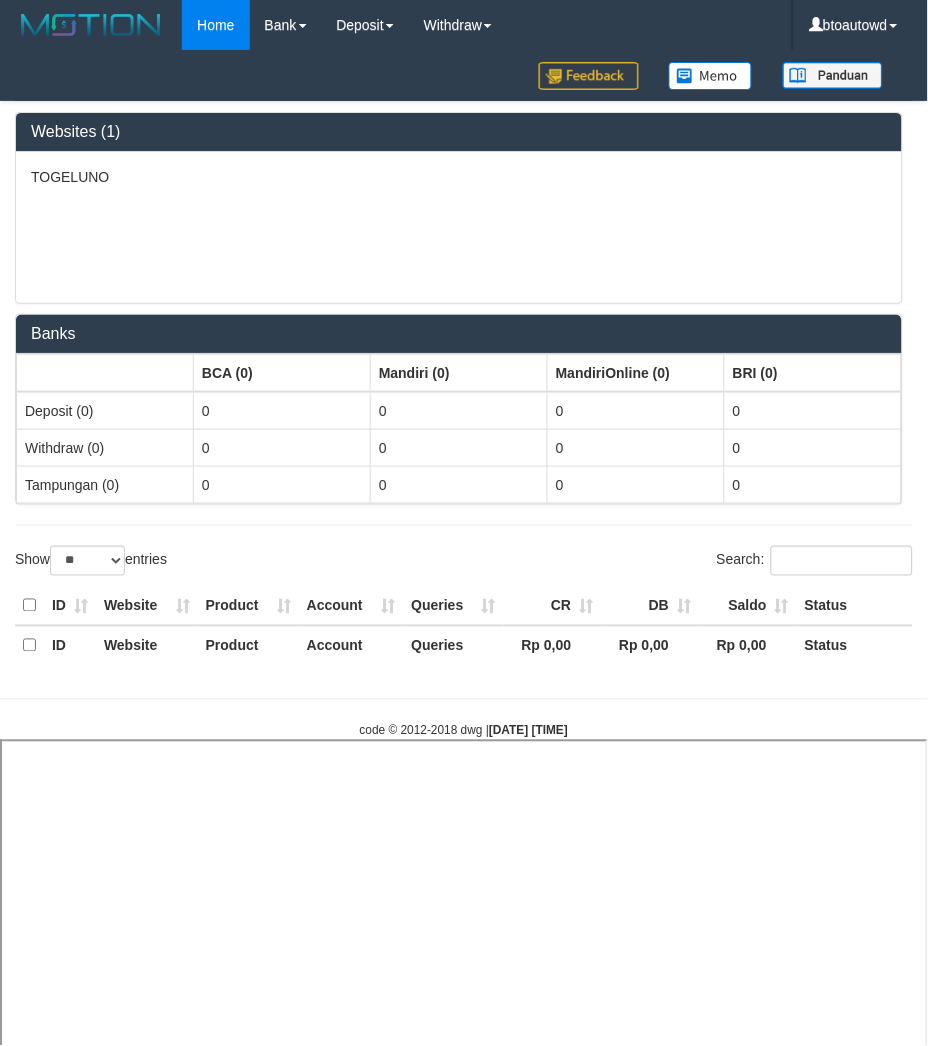 select 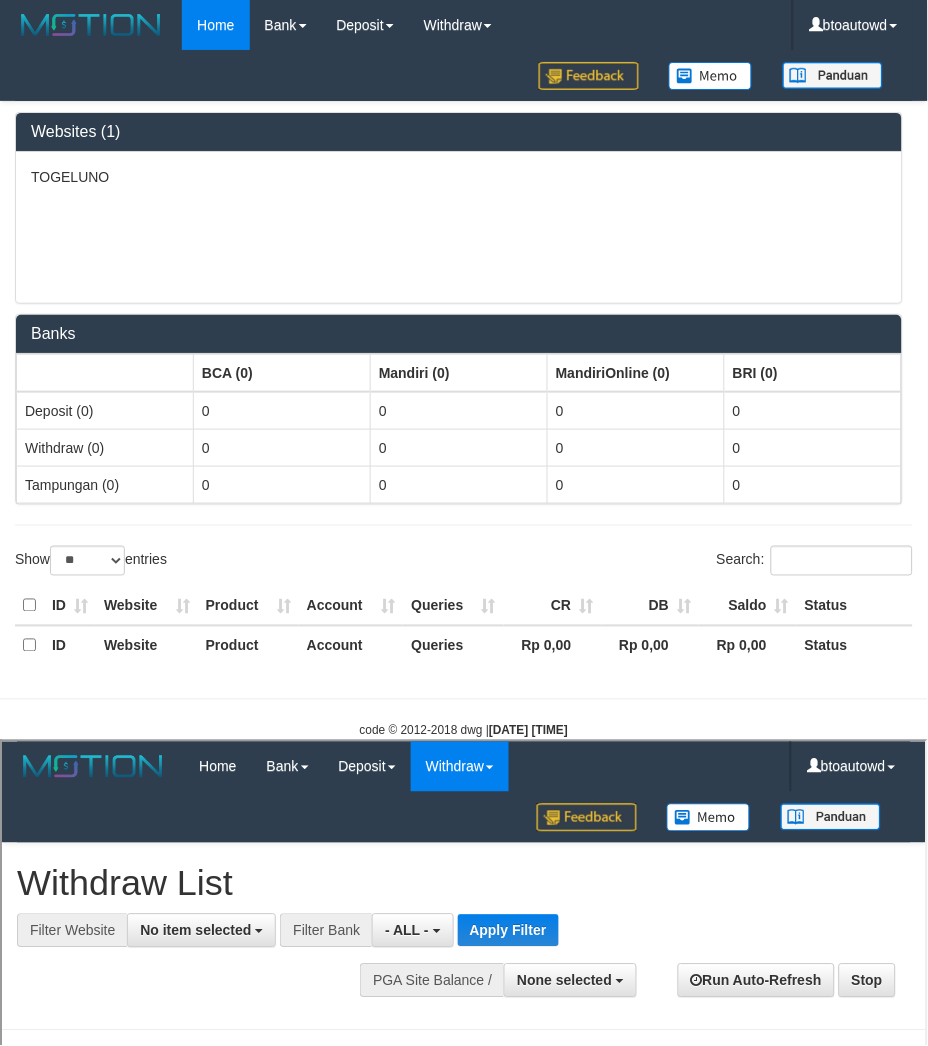 scroll, scrollTop: 0, scrollLeft: 0, axis: both 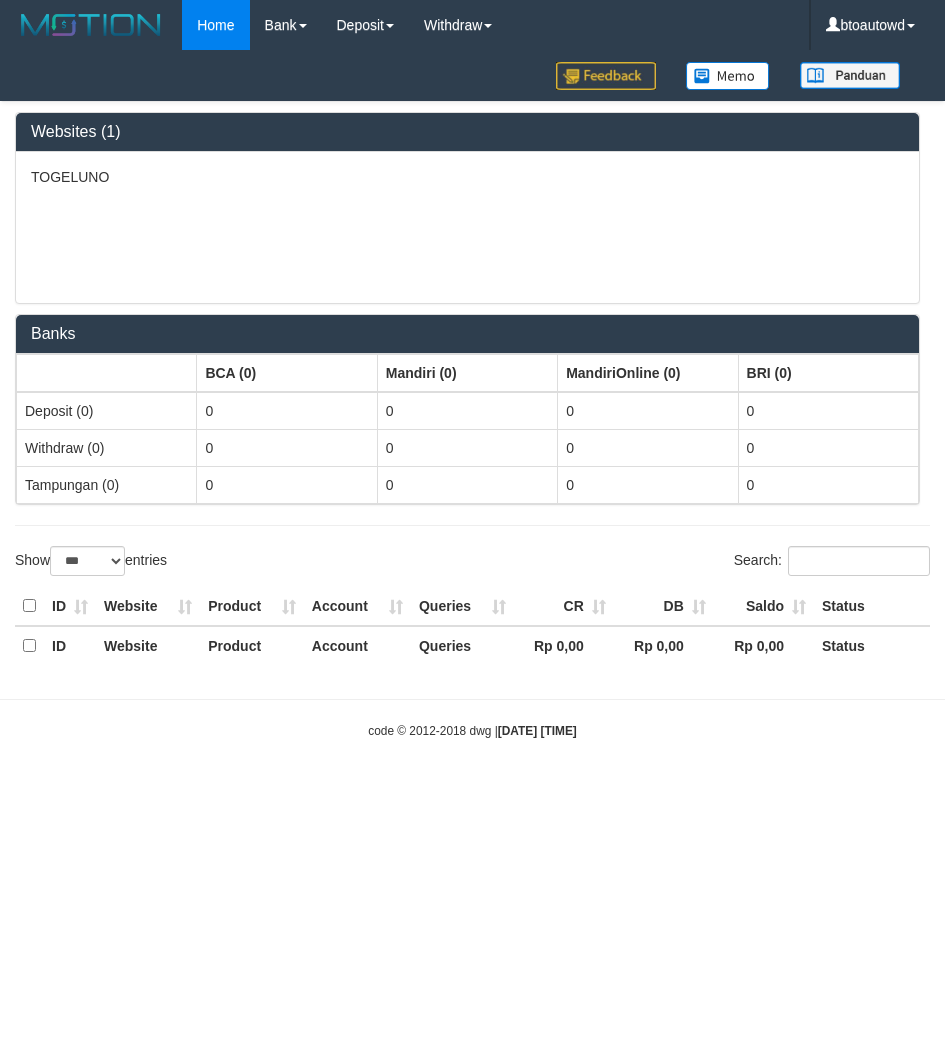 select on "***" 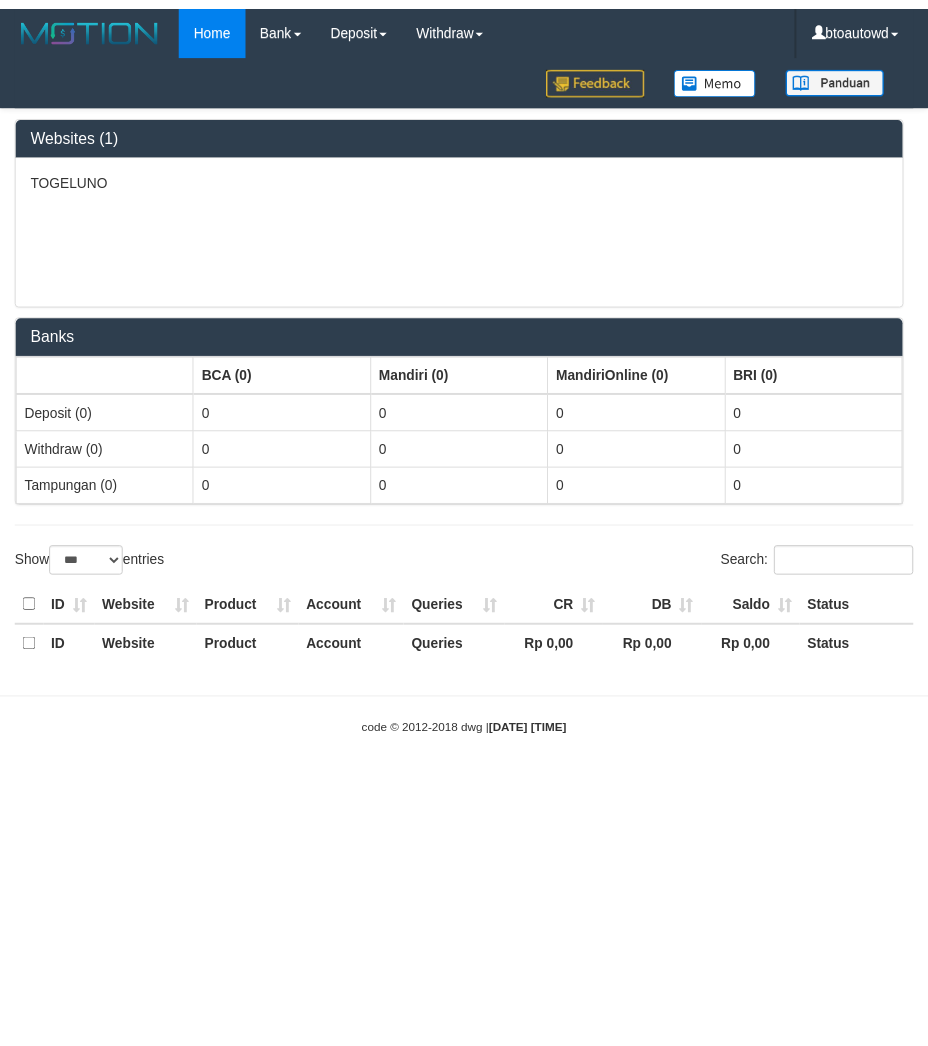 scroll, scrollTop: 0, scrollLeft: 0, axis: both 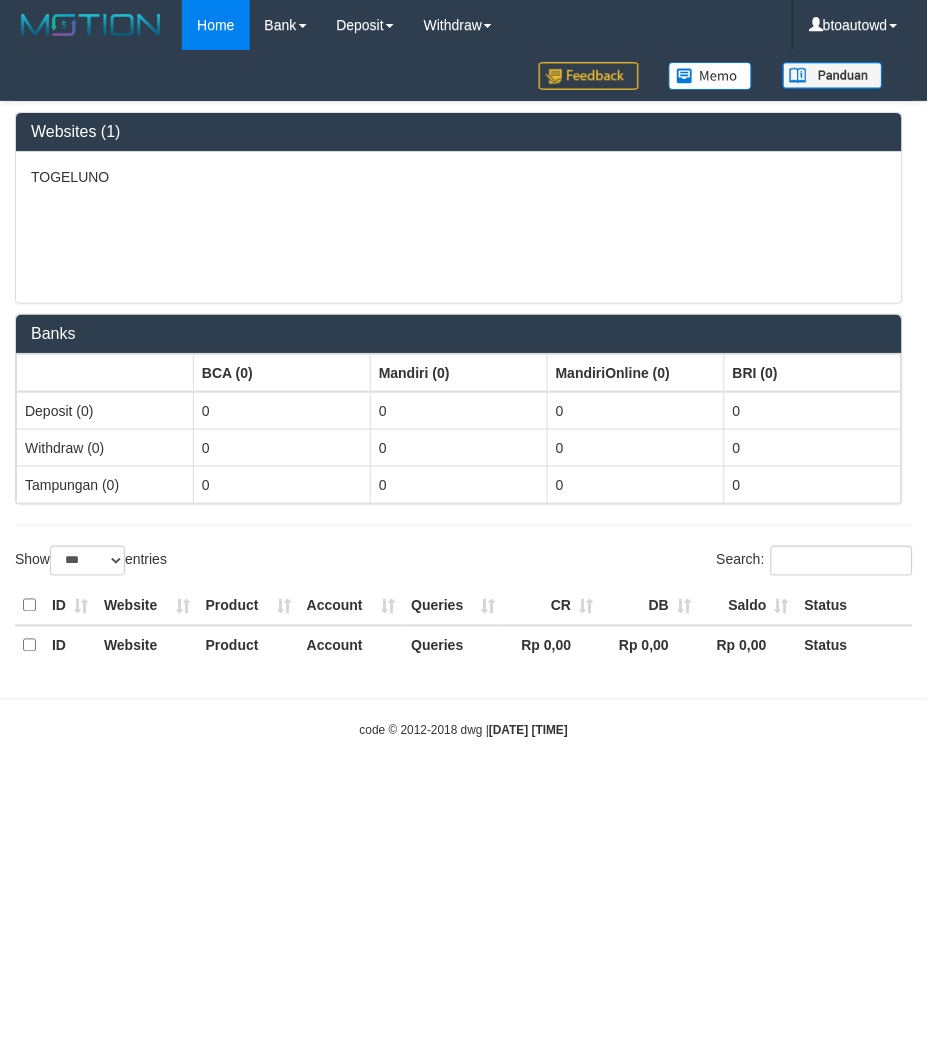 select on "**" 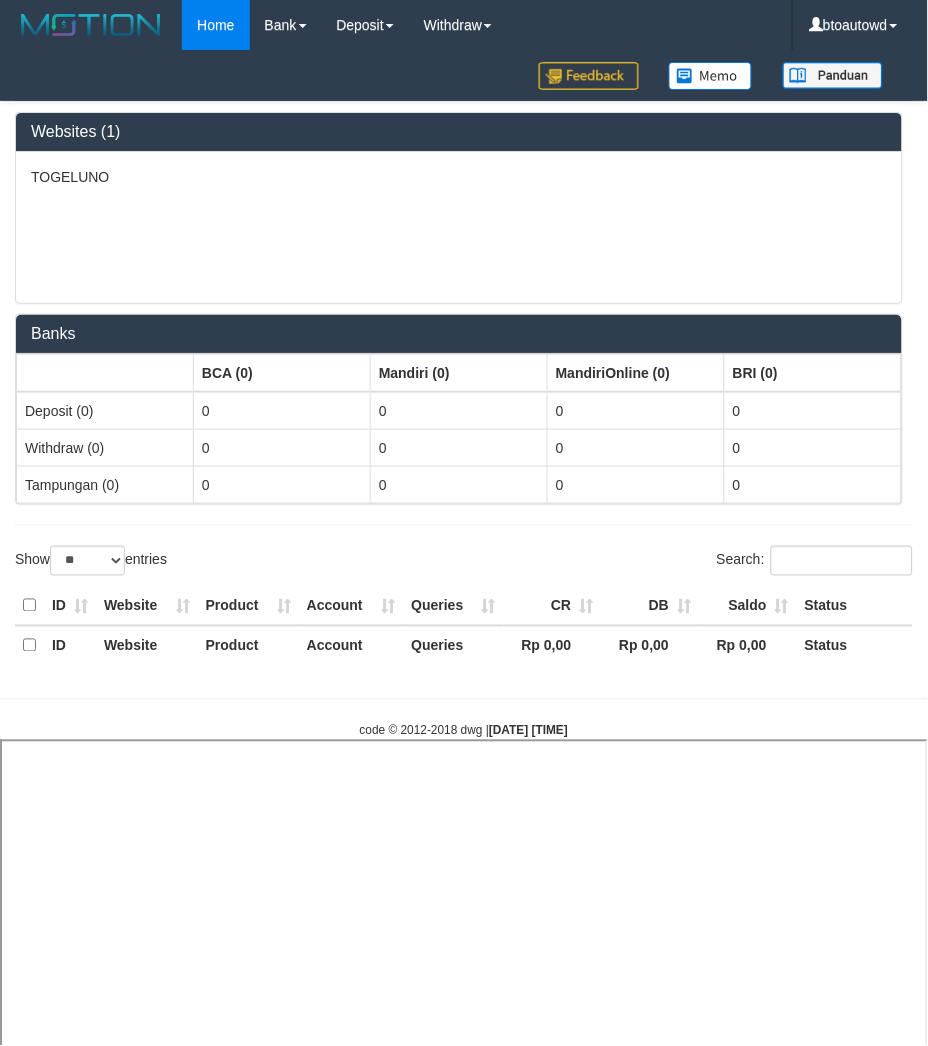select 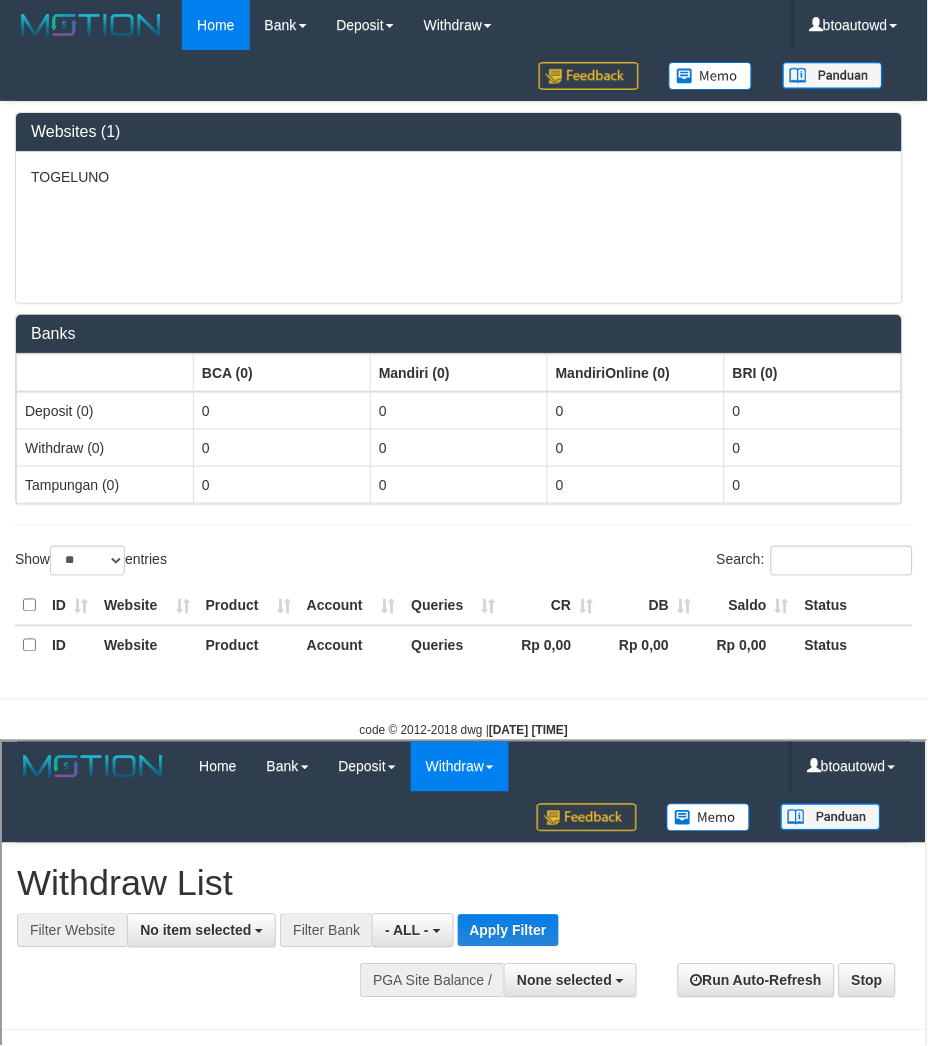 scroll, scrollTop: 0, scrollLeft: 0, axis: both 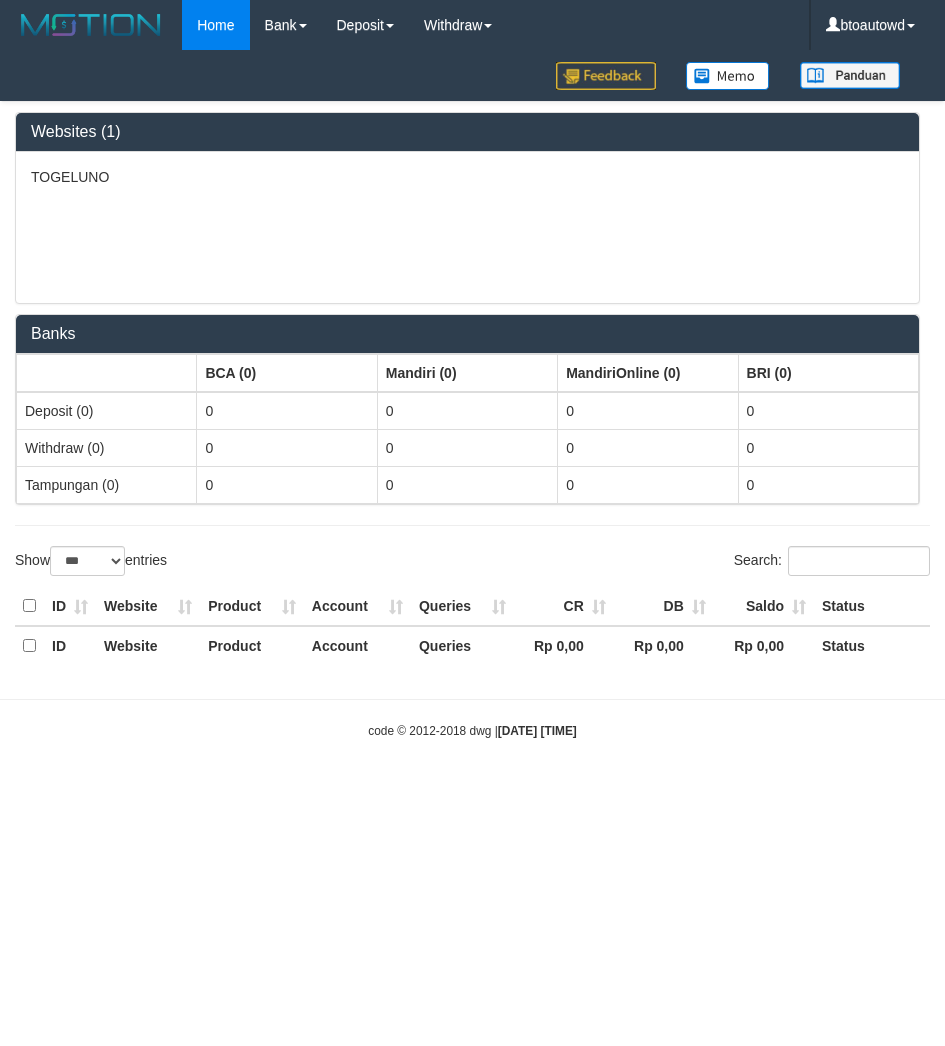 select on "***" 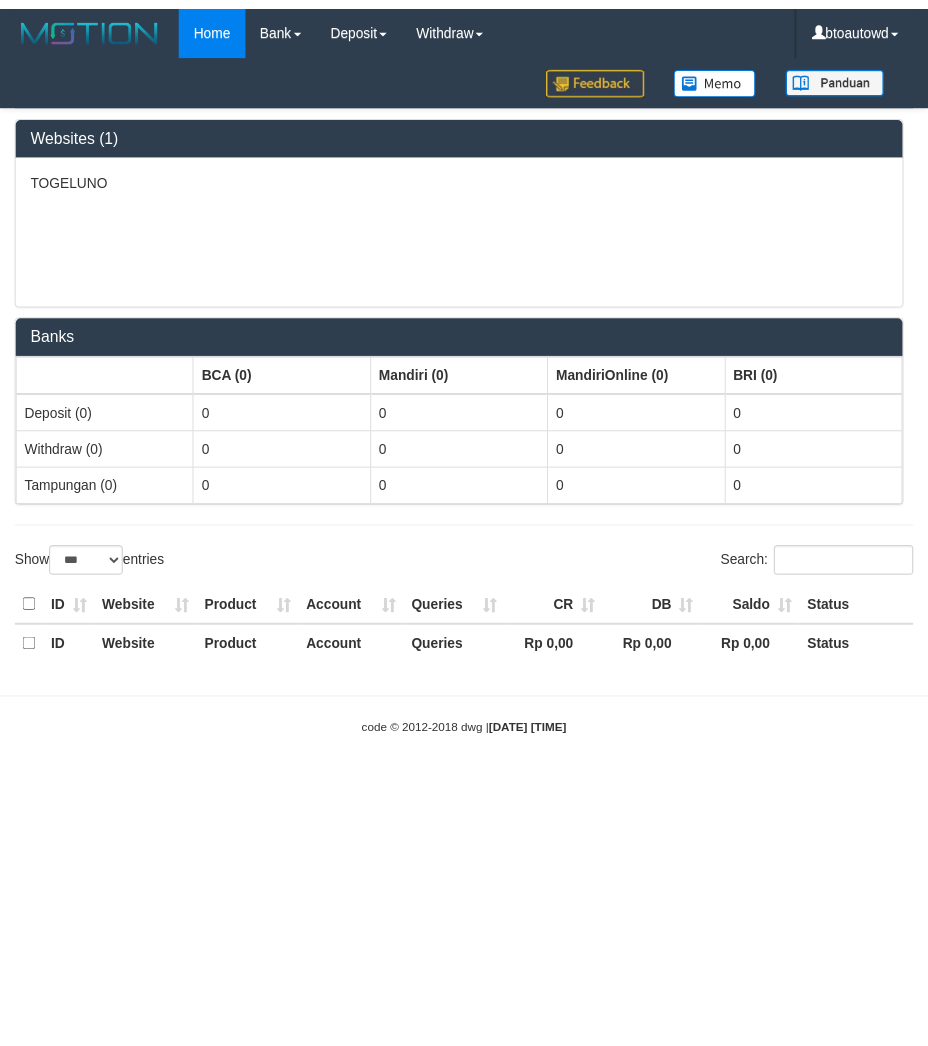 scroll, scrollTop: 0, scrollLeft: 0, axis: both 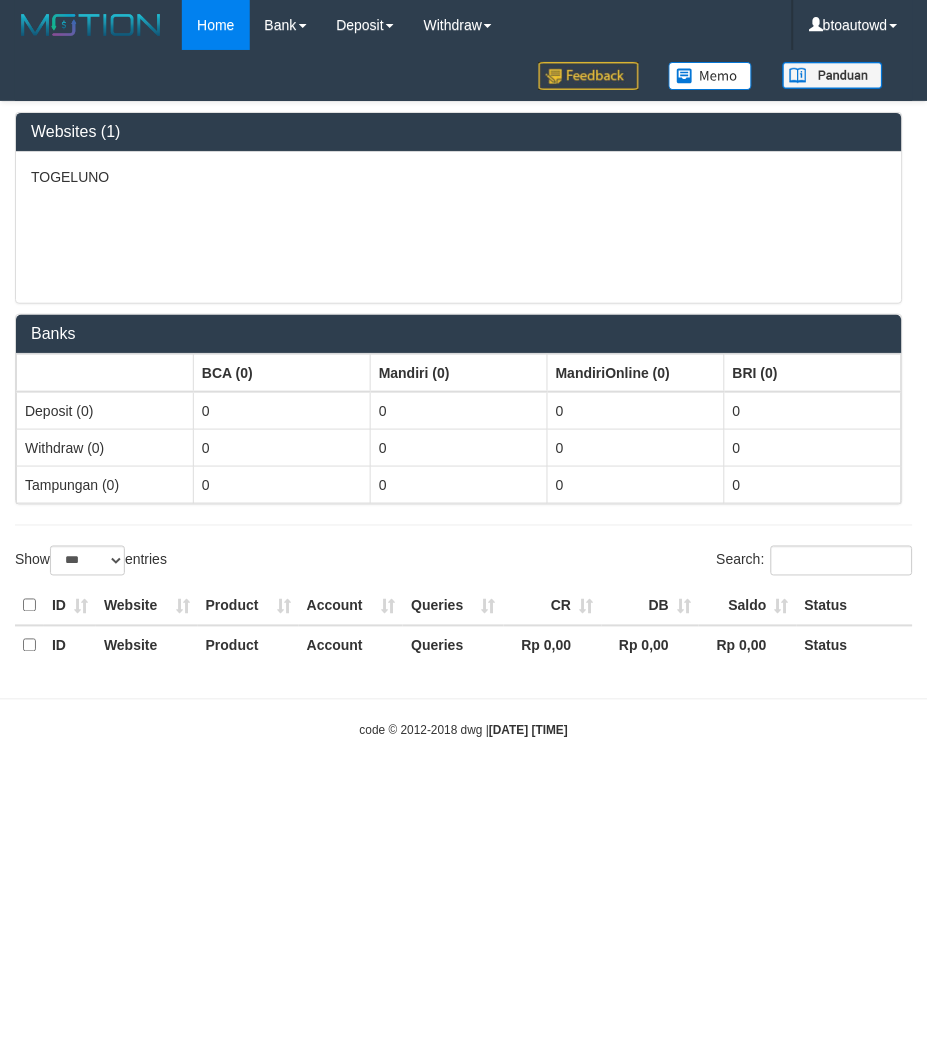 select on "**" 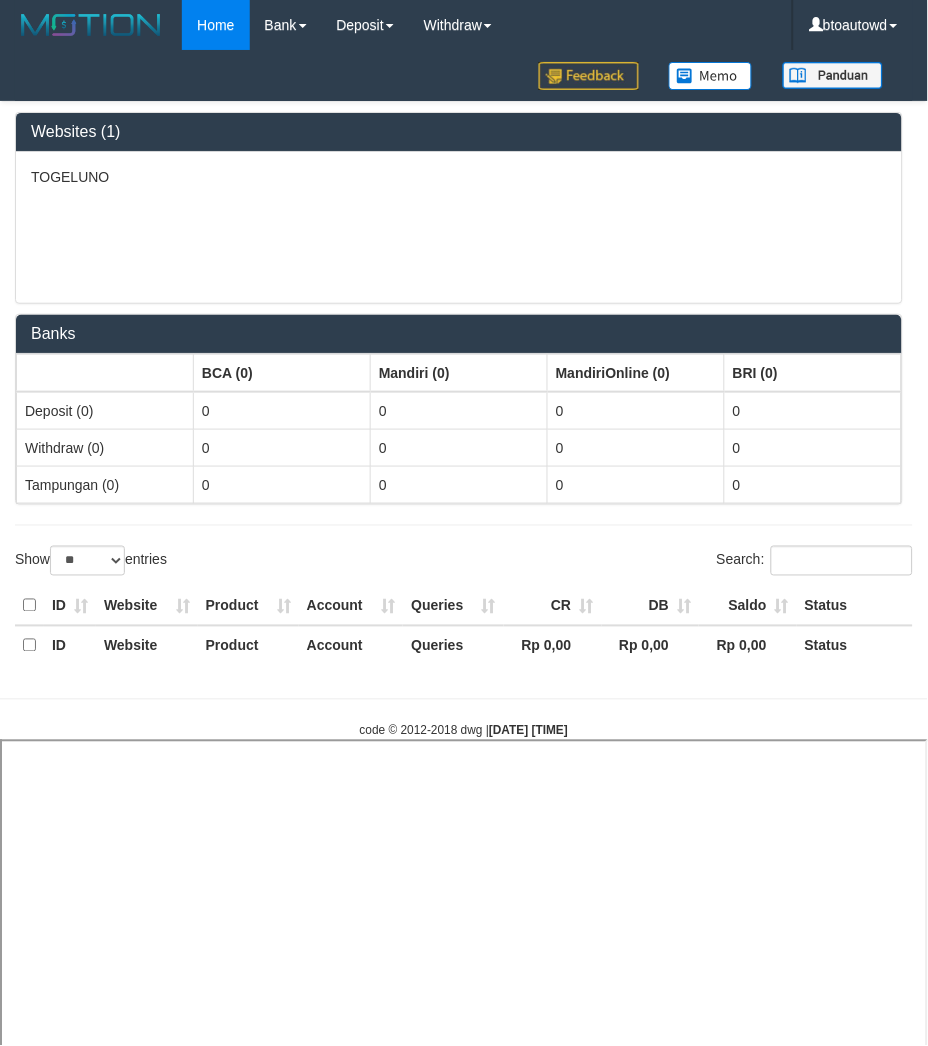 select 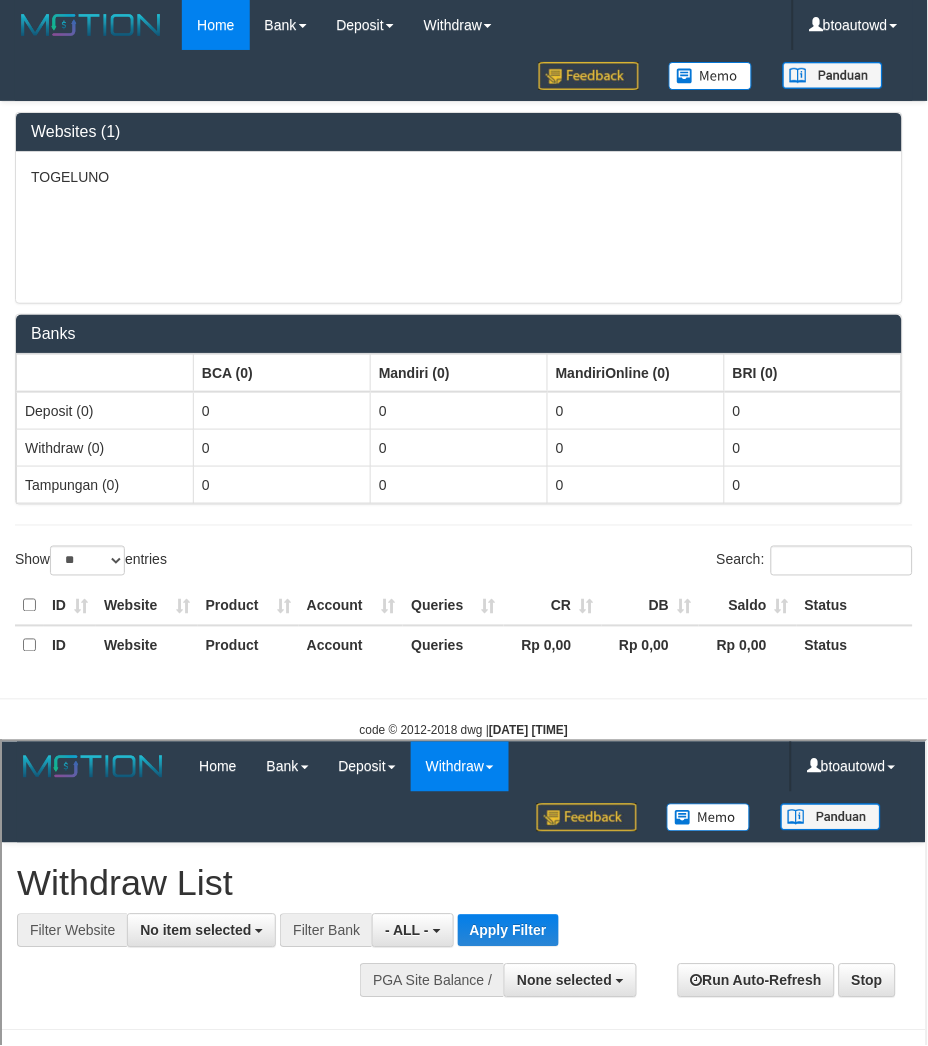 scroll, scrollTop: 0, scrollLeft: 0, axis: both 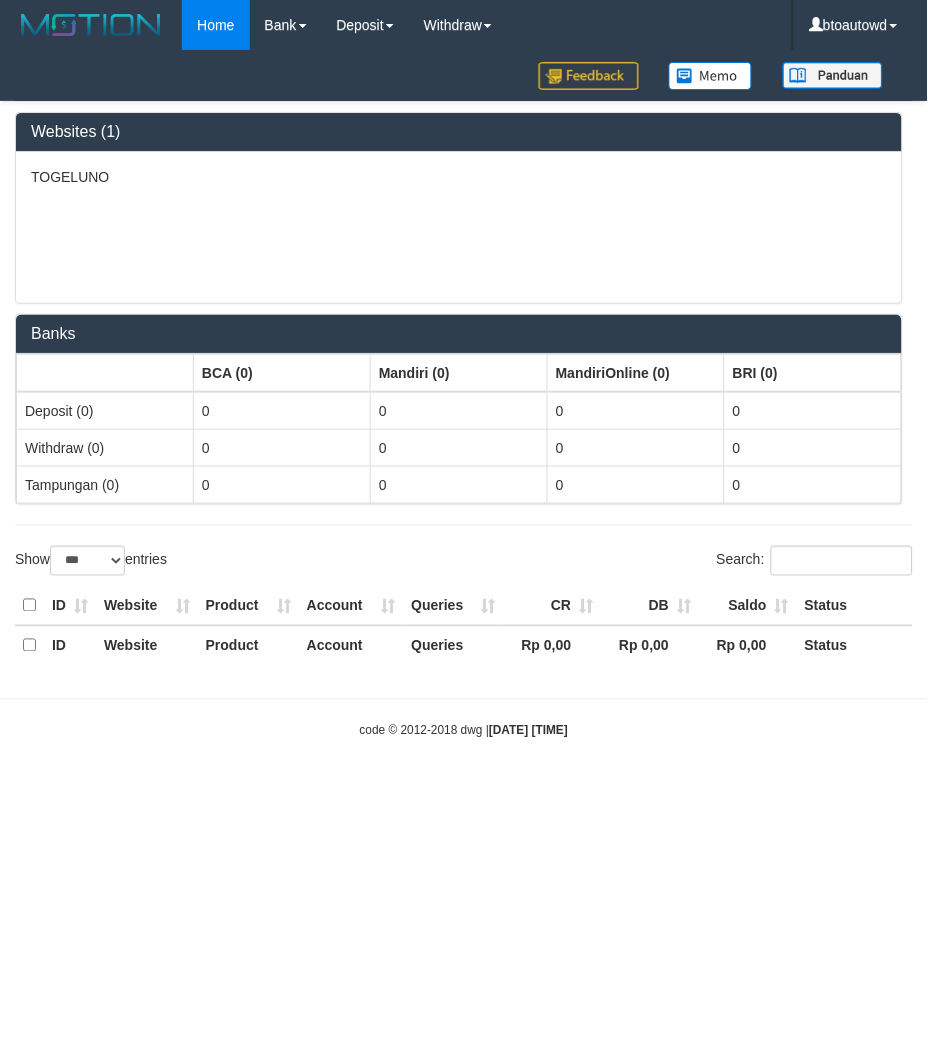 select on "**" 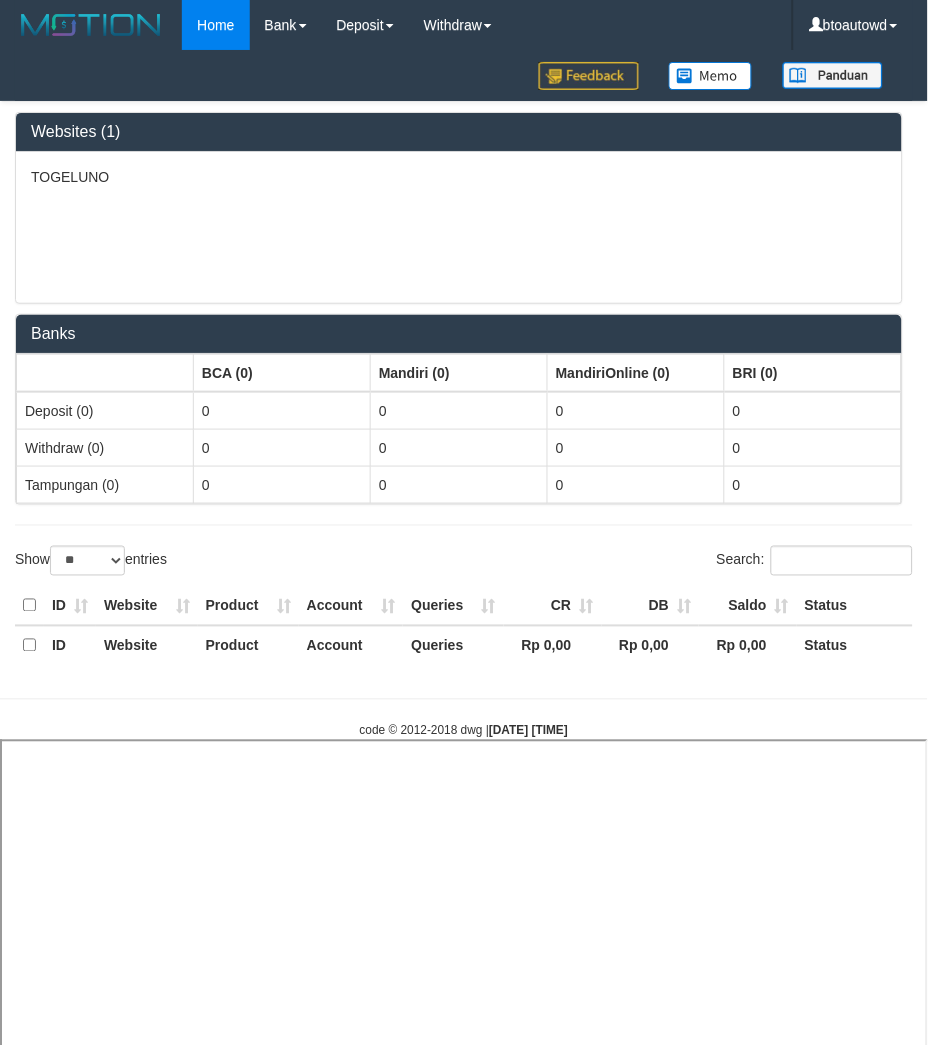 select 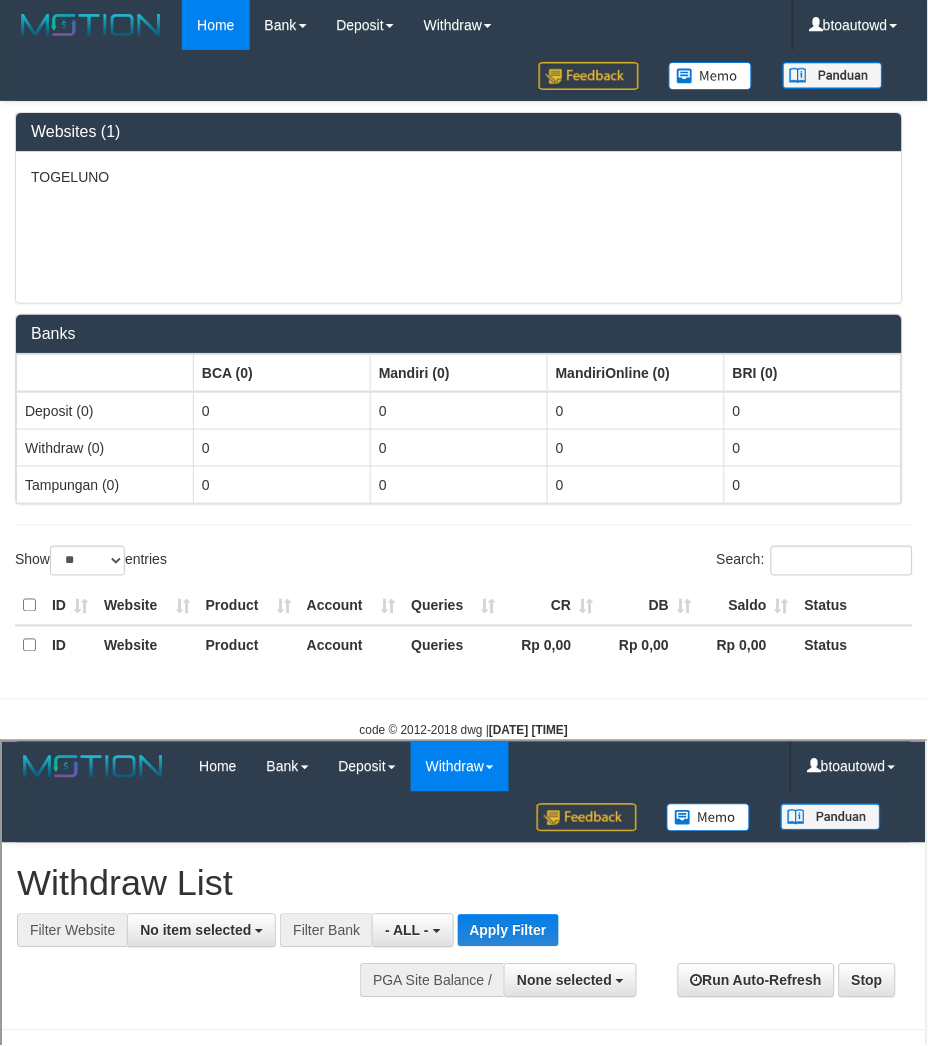 scroll, scrollTop: 0, scrollLeft: 0, axis: both 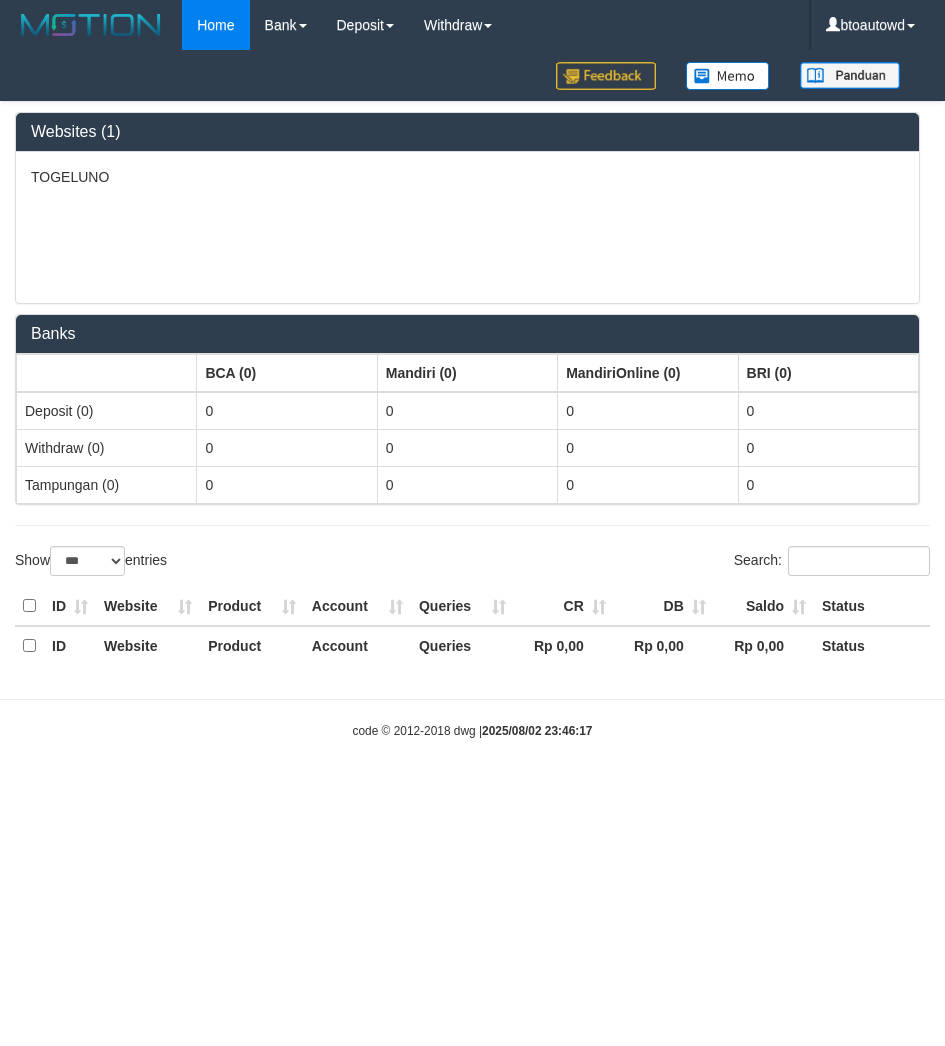 select on "***" 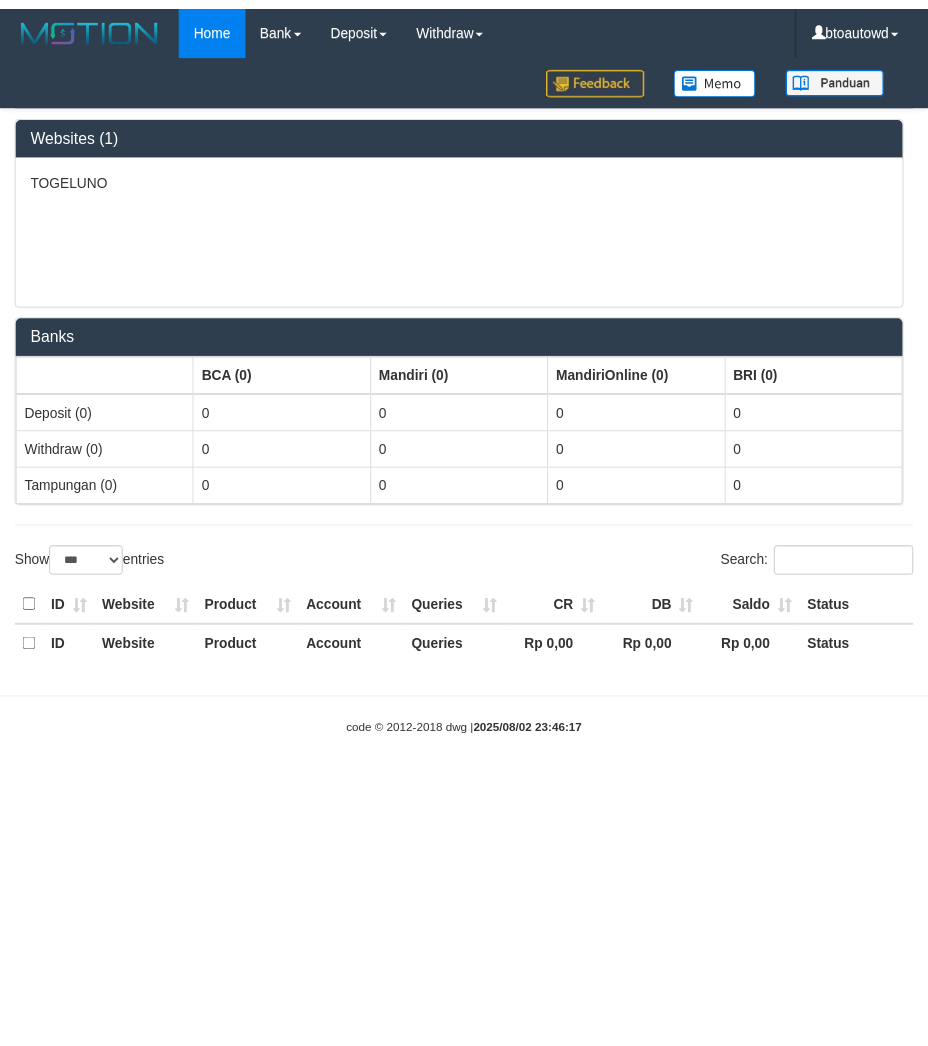 scroll, scrollTop: 0, scrollLeft: 0, axis: both 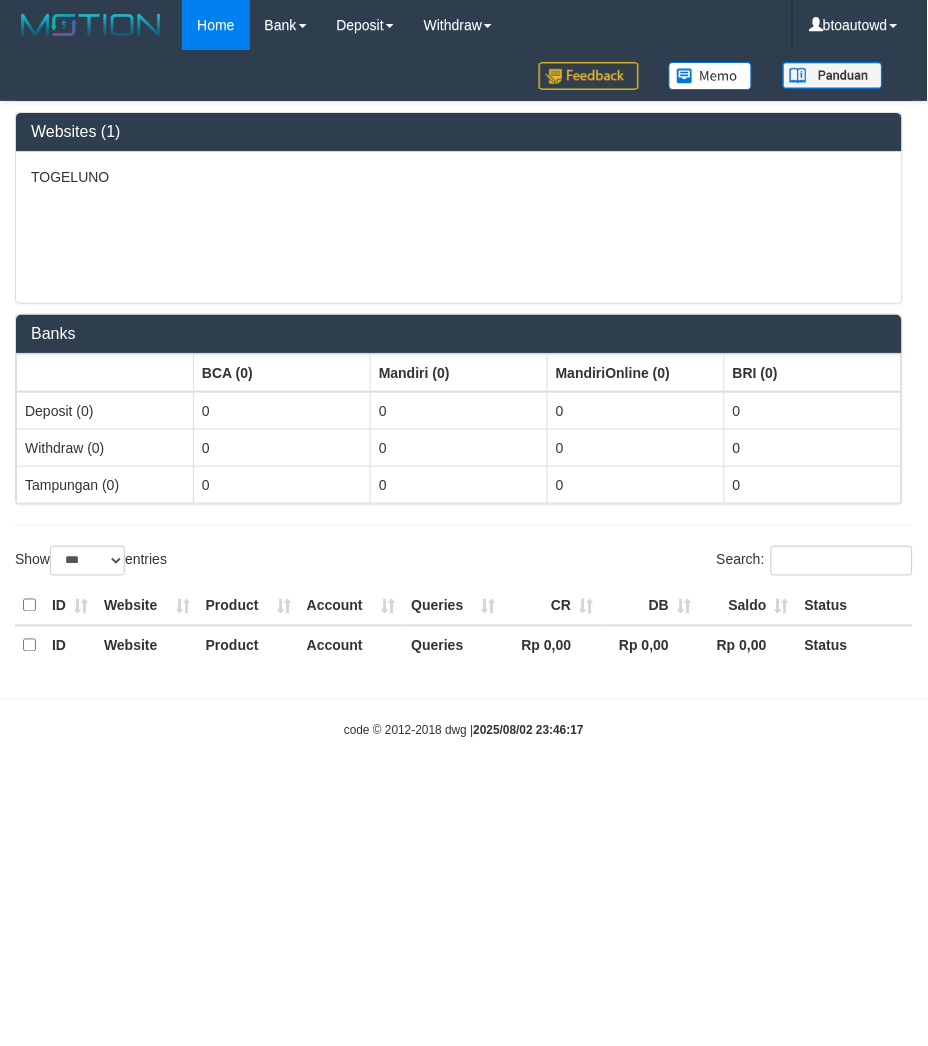 select on "**" 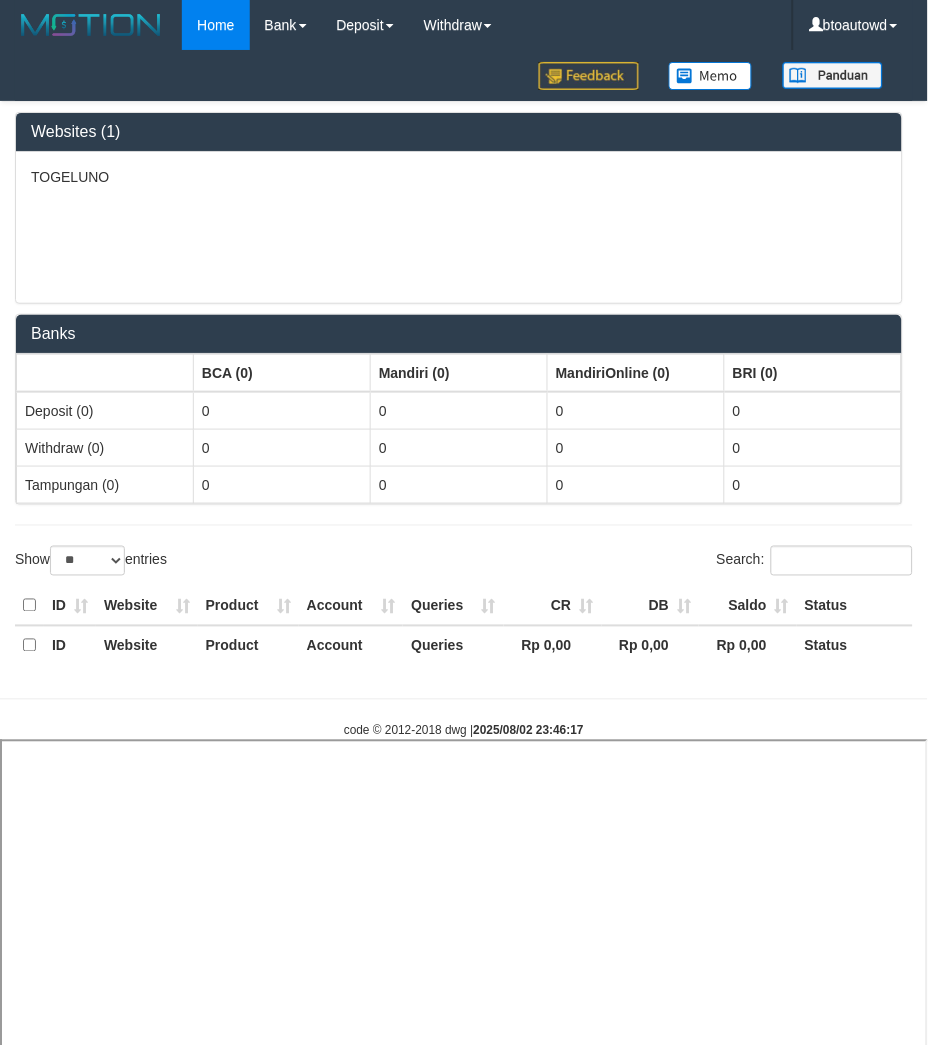 select 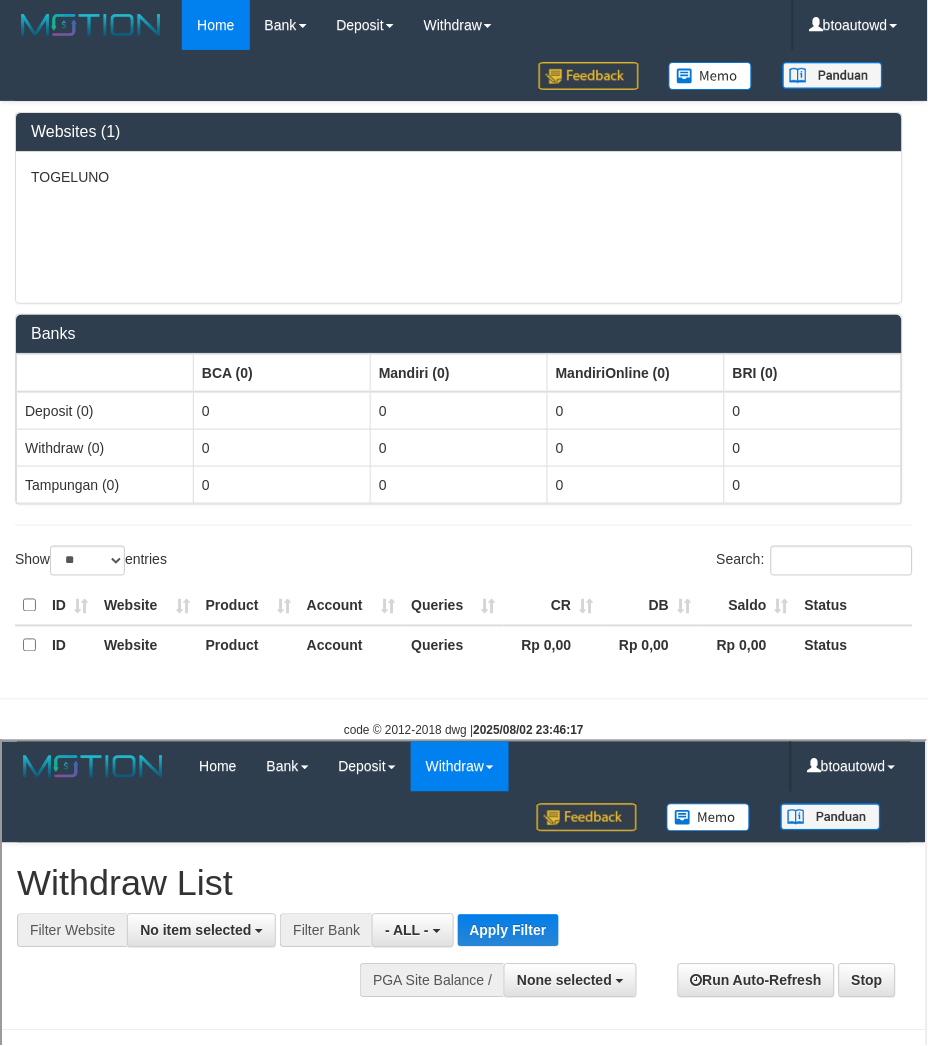 scroll, scrollTop: 0, scrollLeft: 0, axis: both 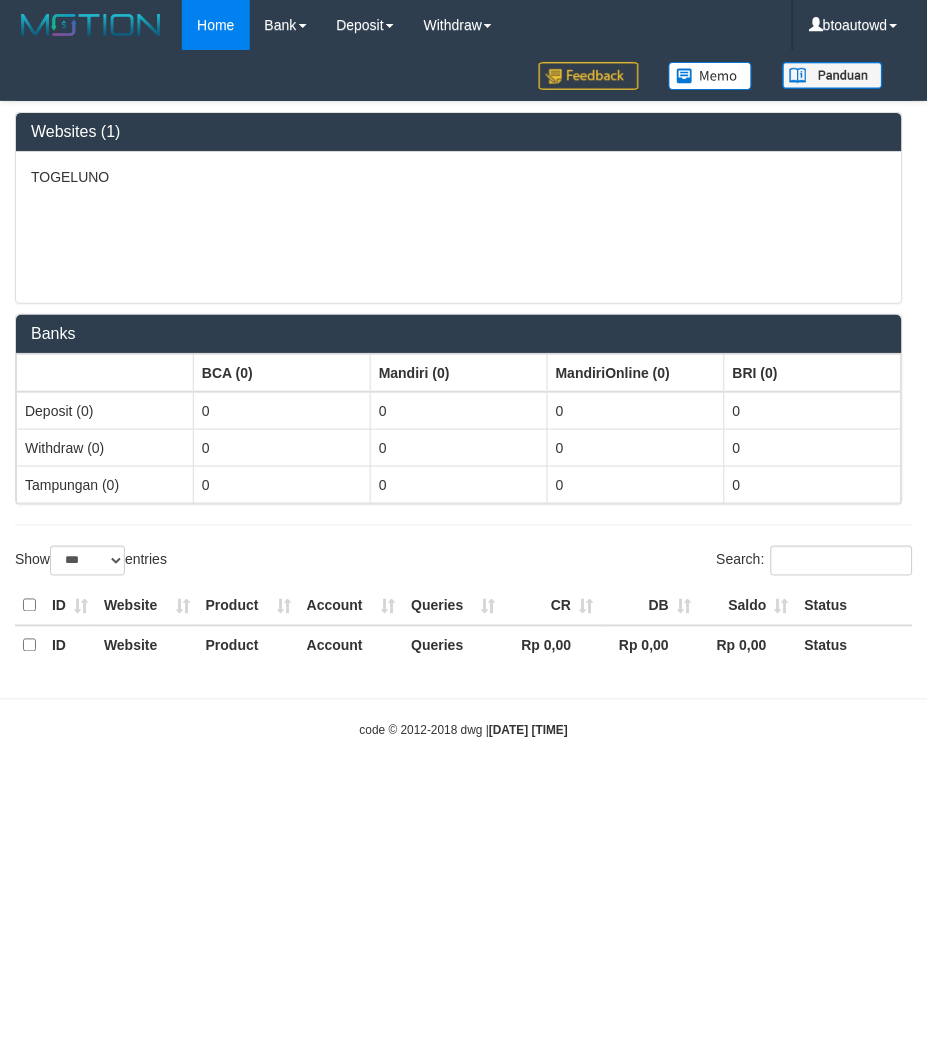 select on "**" 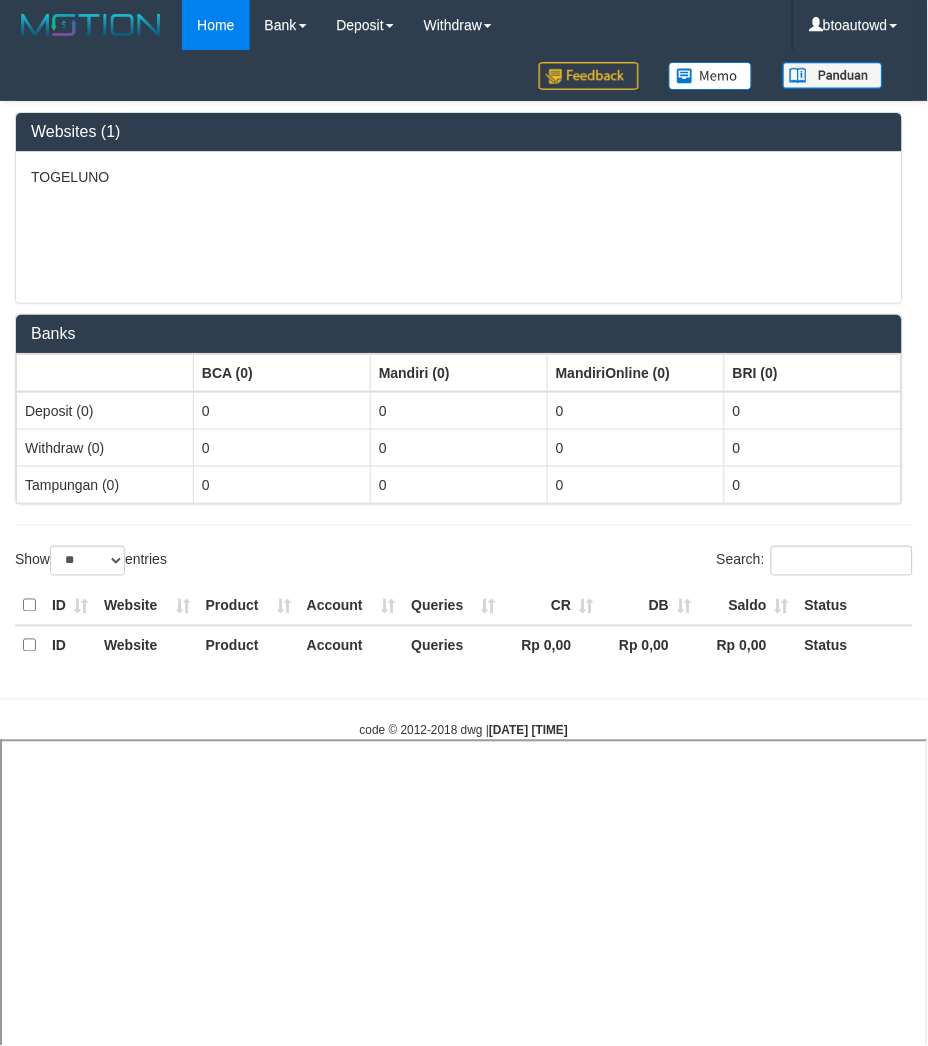 select 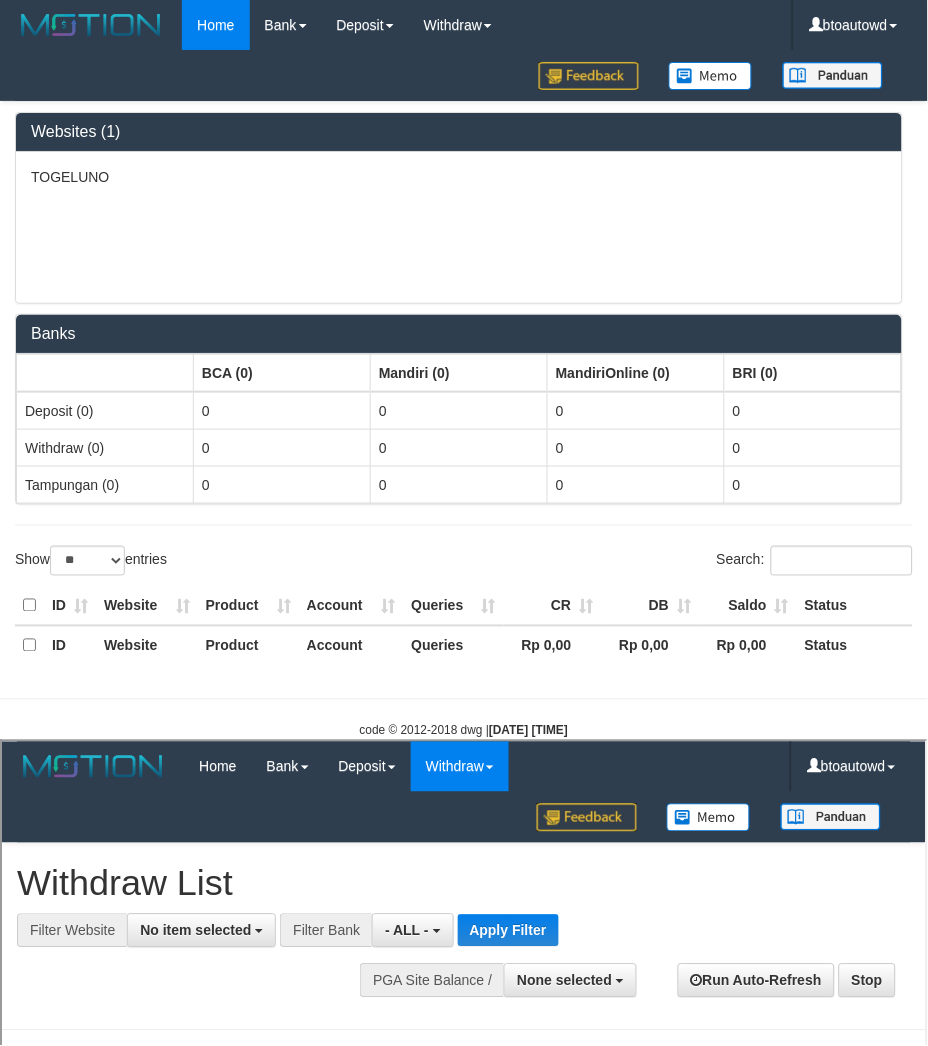 scroll, scrollTop: 0, scrollLeft: 0, axis: both 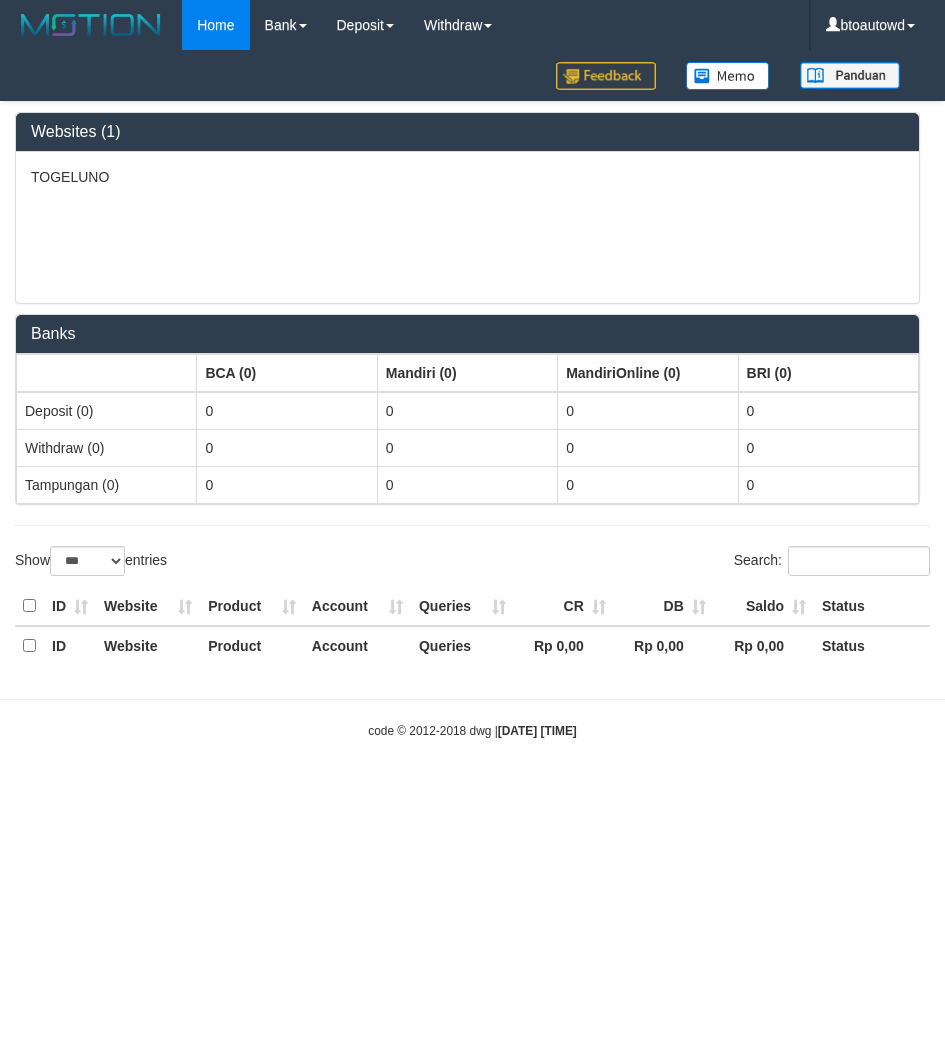 select on "***" 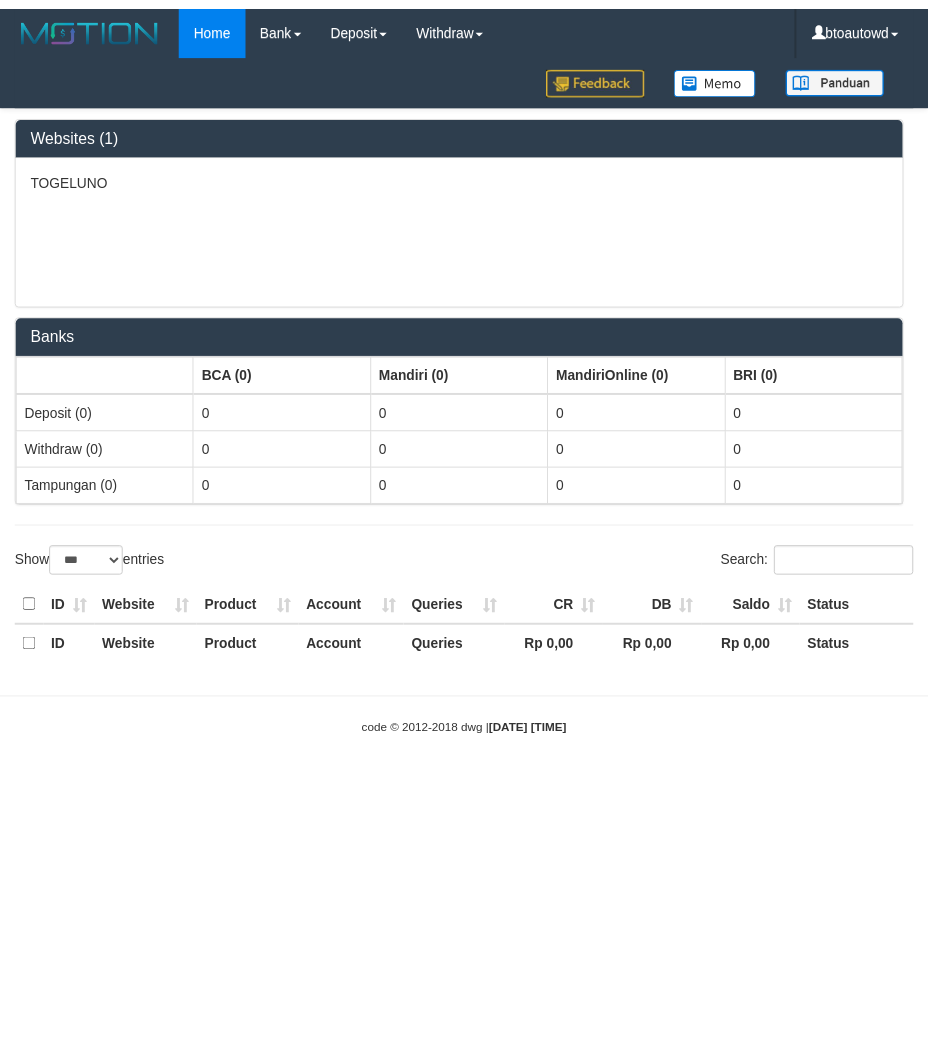 scroll, scrollTop: 0, scrollLeft: 0, axis: both 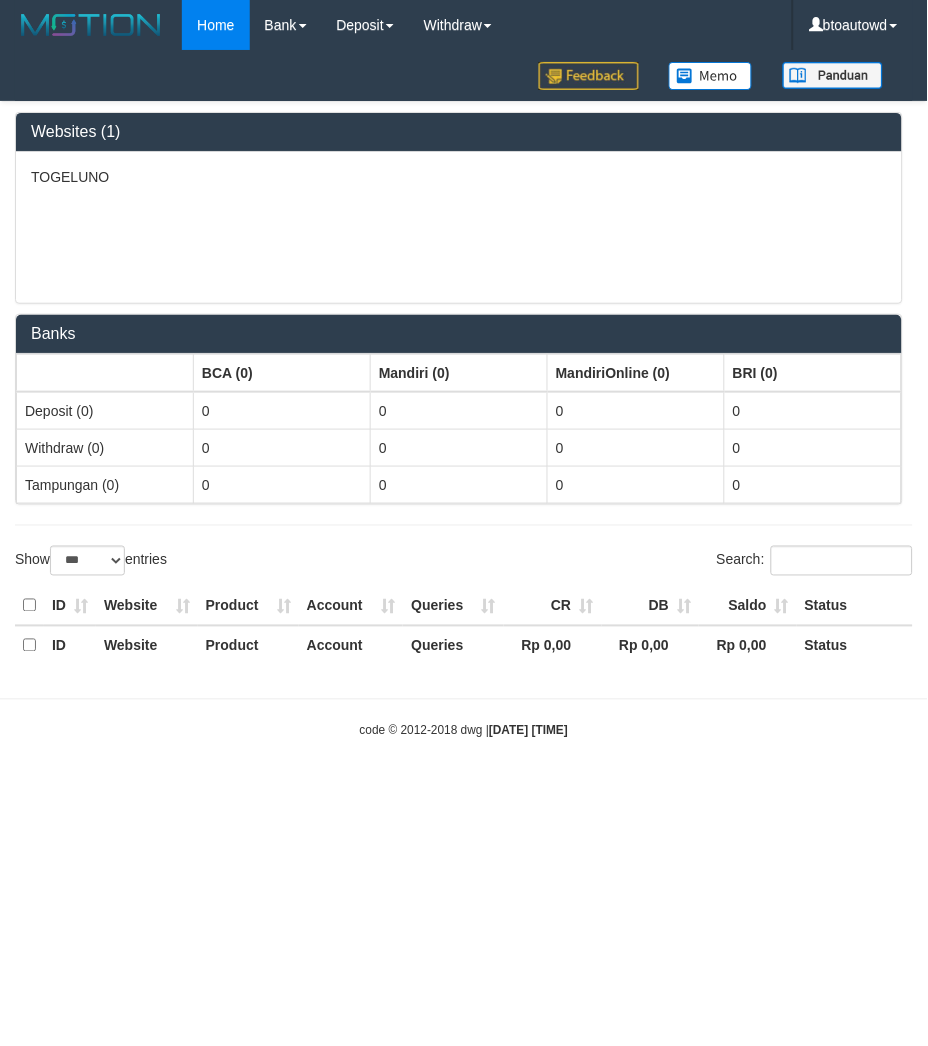 select on "**" 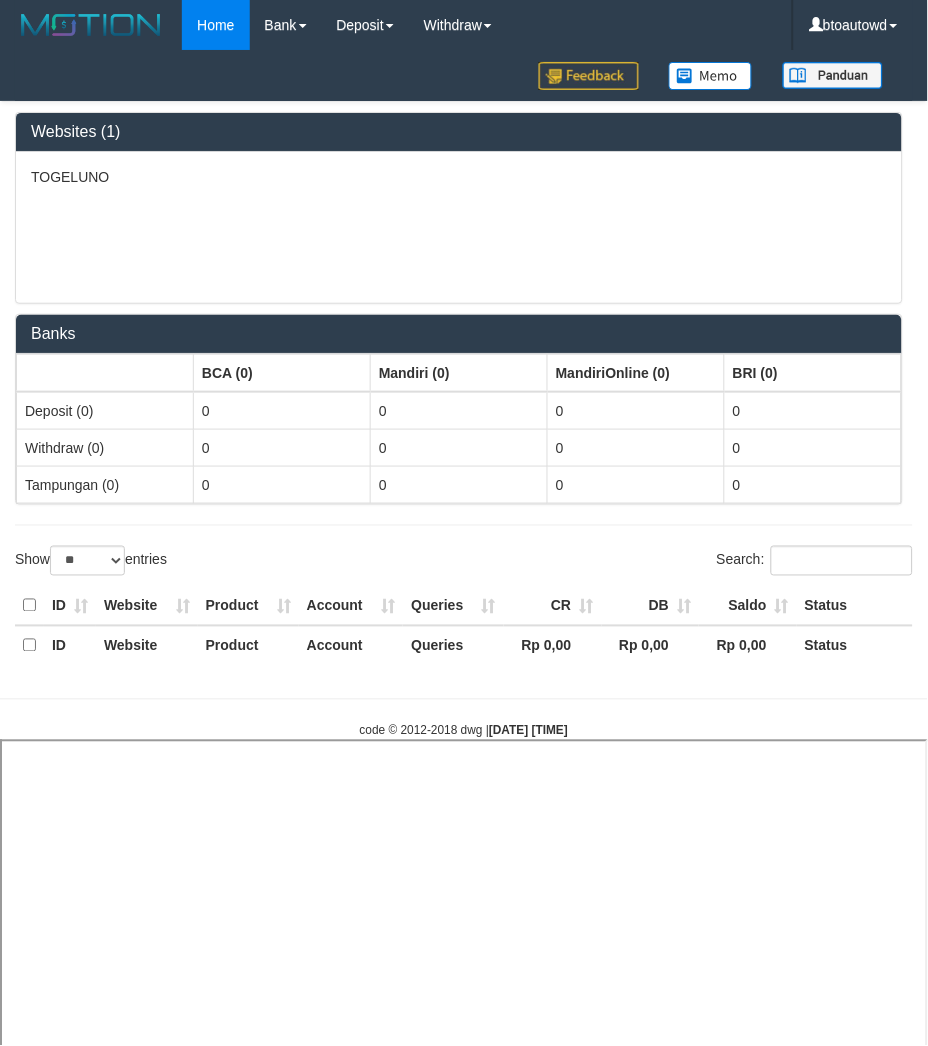 select 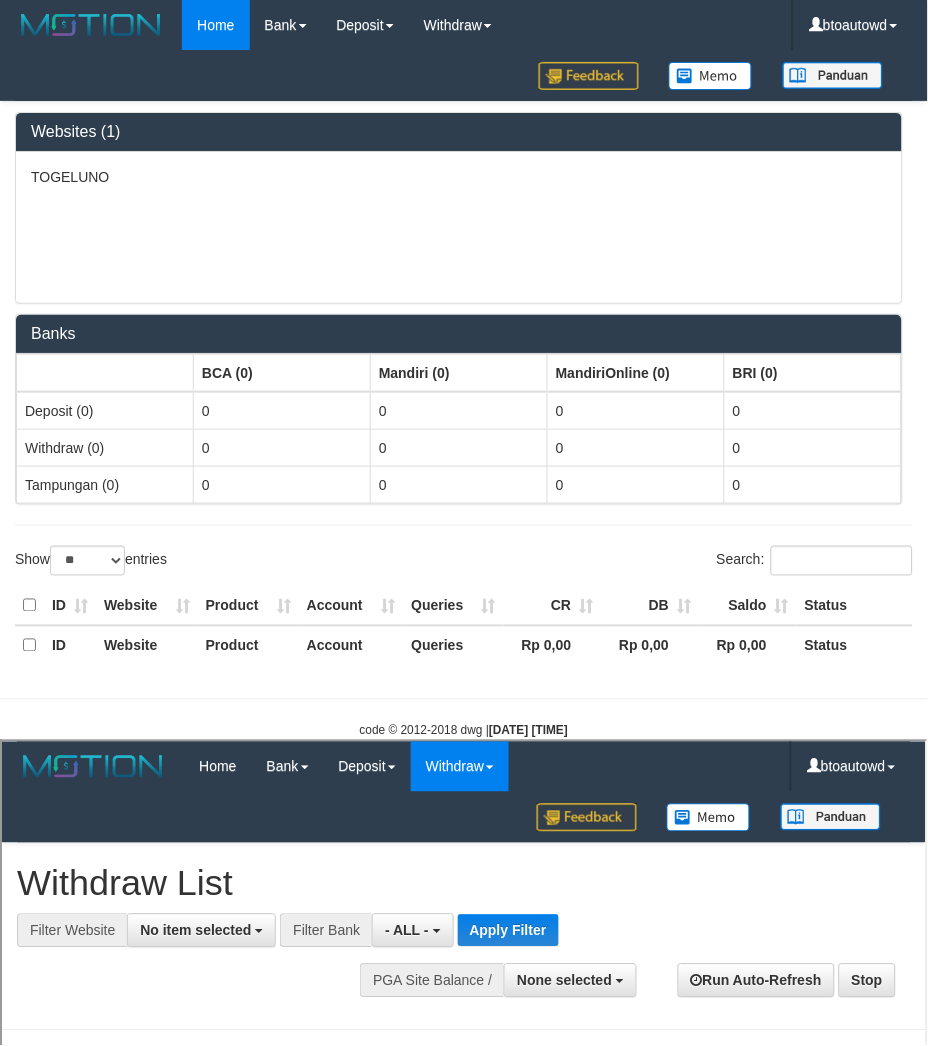 scroll, scrollTop: 0, scrollLeft: 0, axis: both 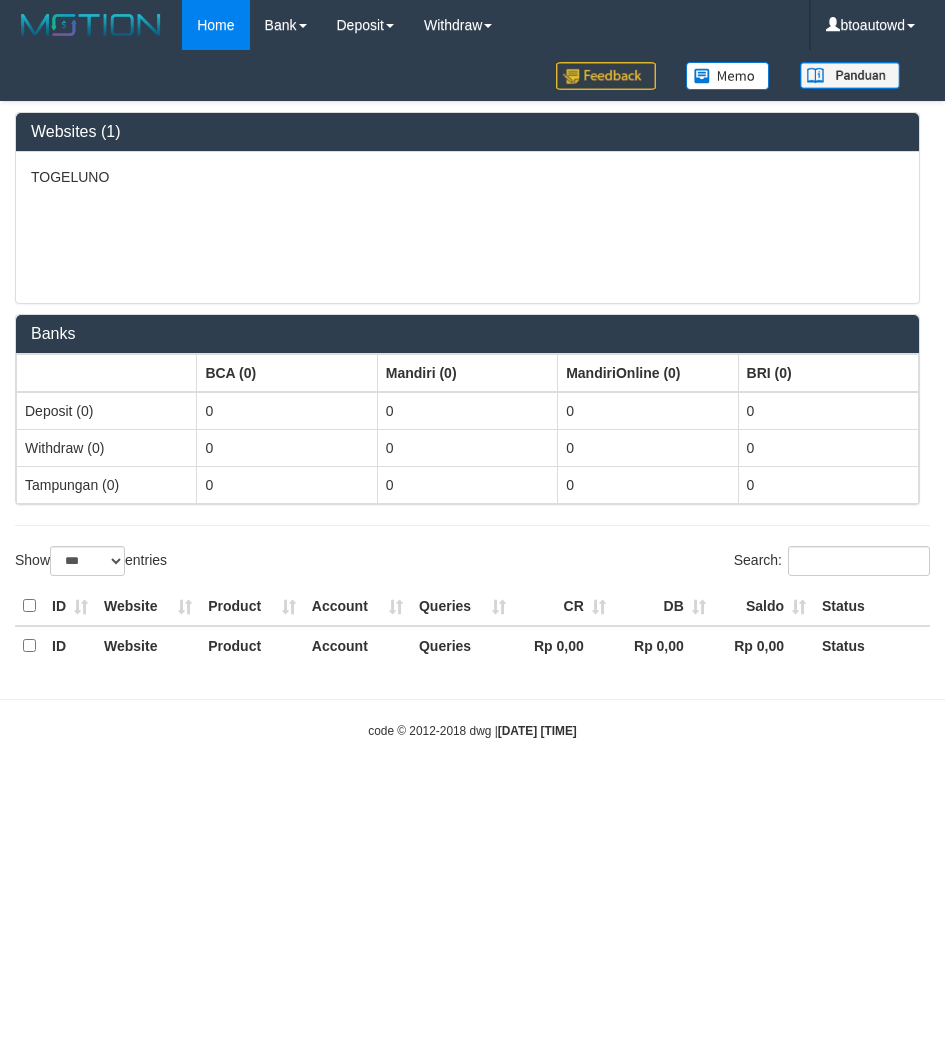 select on "***" 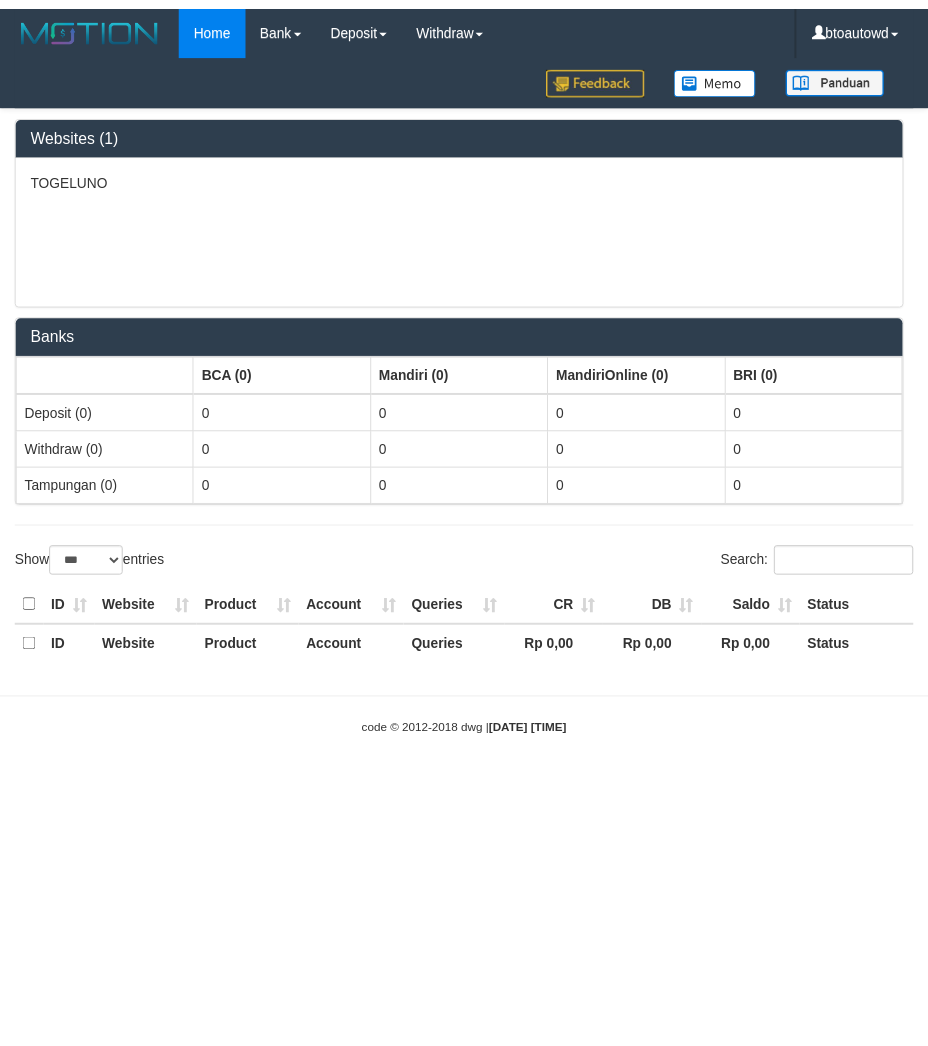 scroll, scrollTop: 0, scrollLeft: 0, axis: both 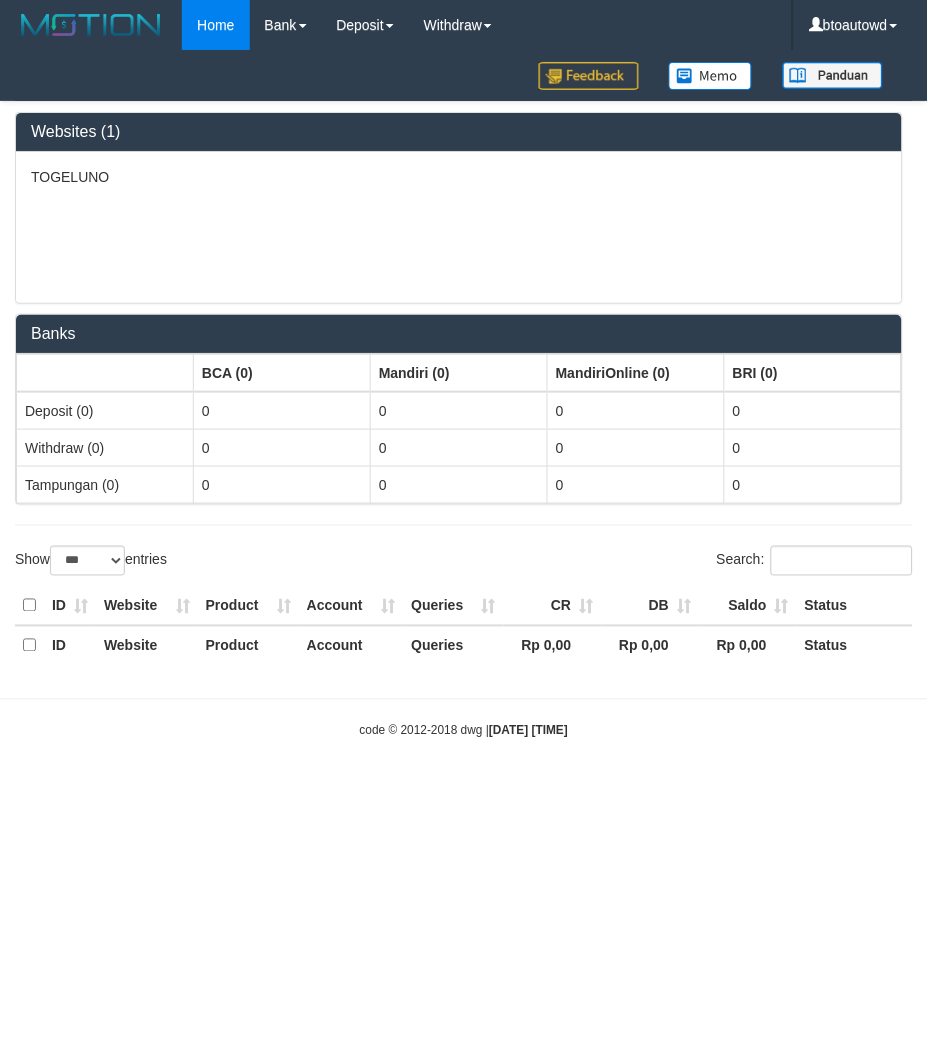 select on "**" 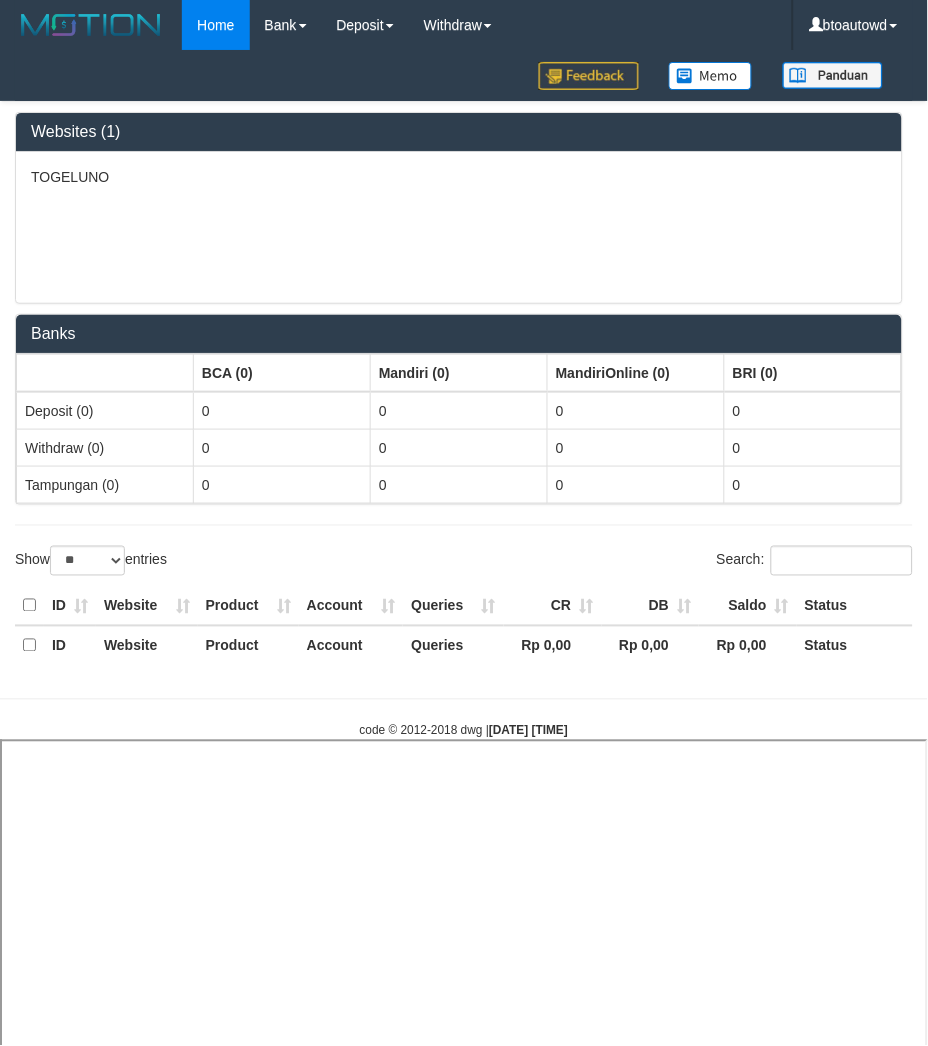 select 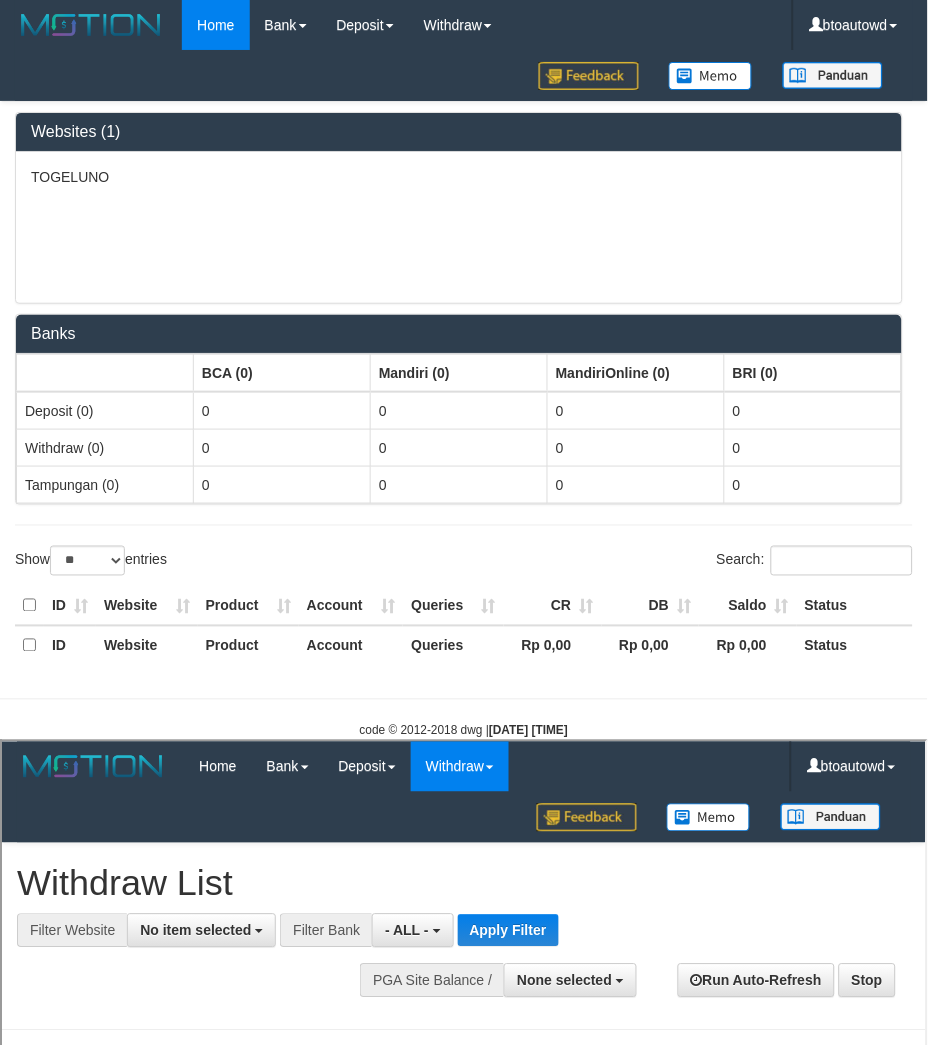 scroll, scrollTop: 0, scrollLeft: 0, axis: both 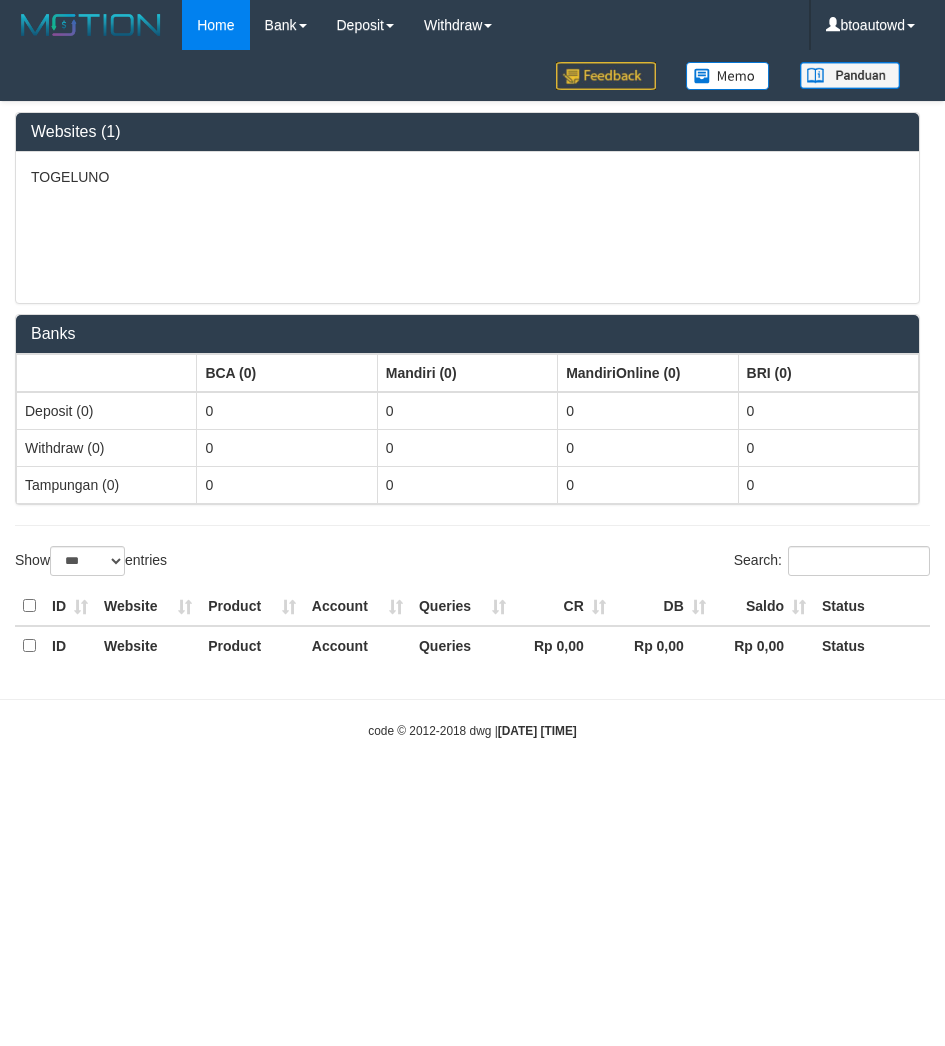 select on "***" 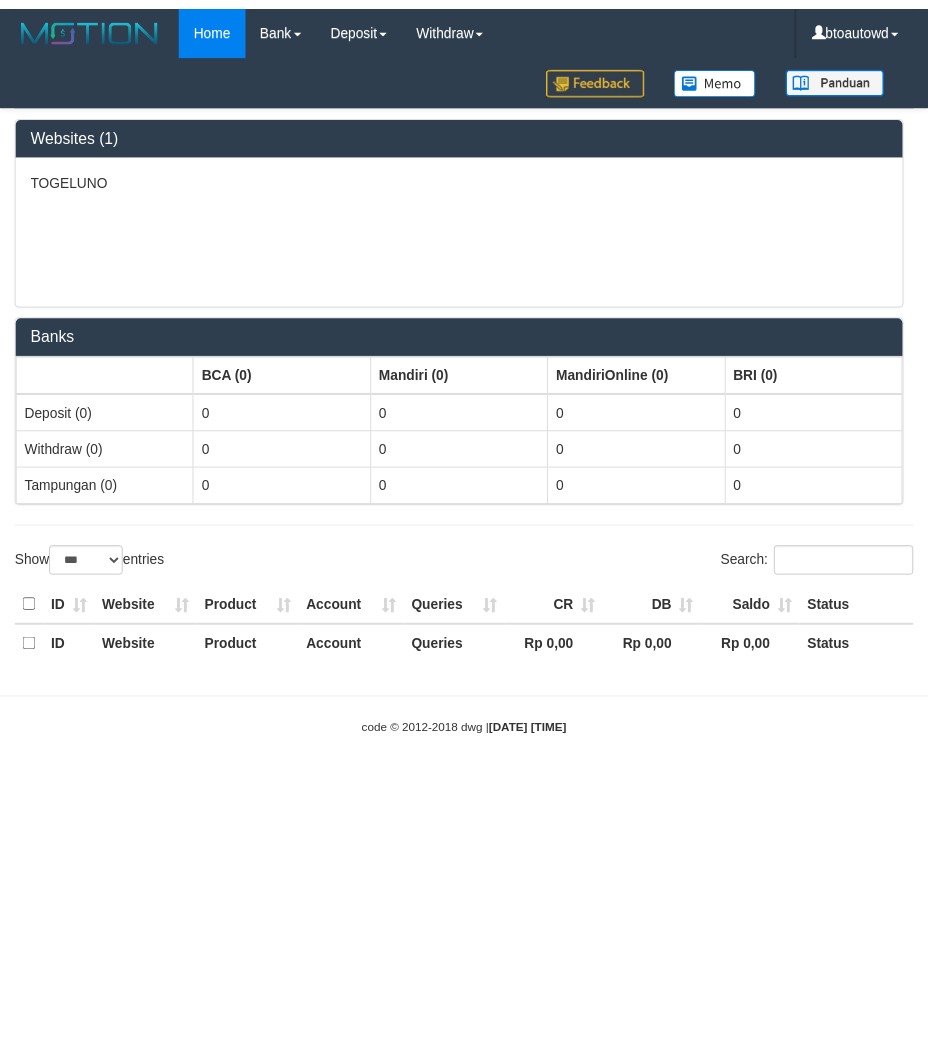 scroll, scrollTop: 0, scrollLeft: 0, axis: both 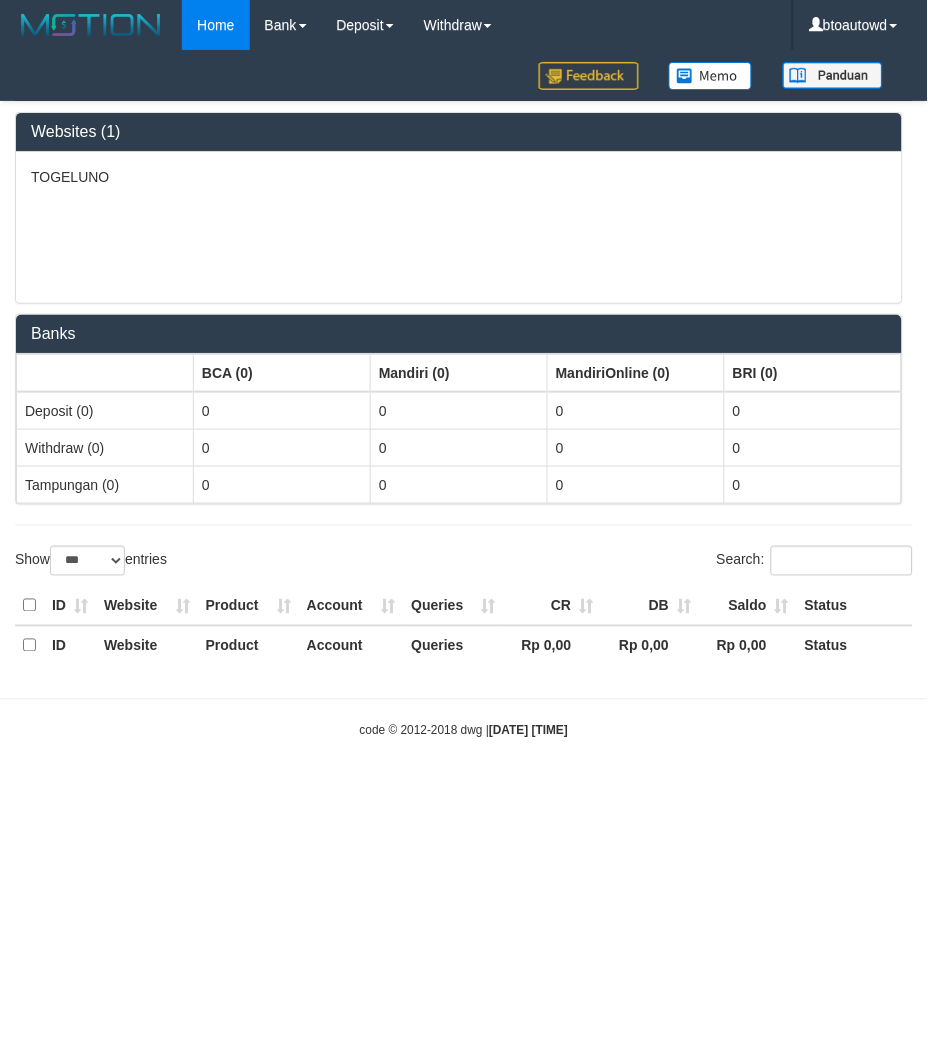select on "**" 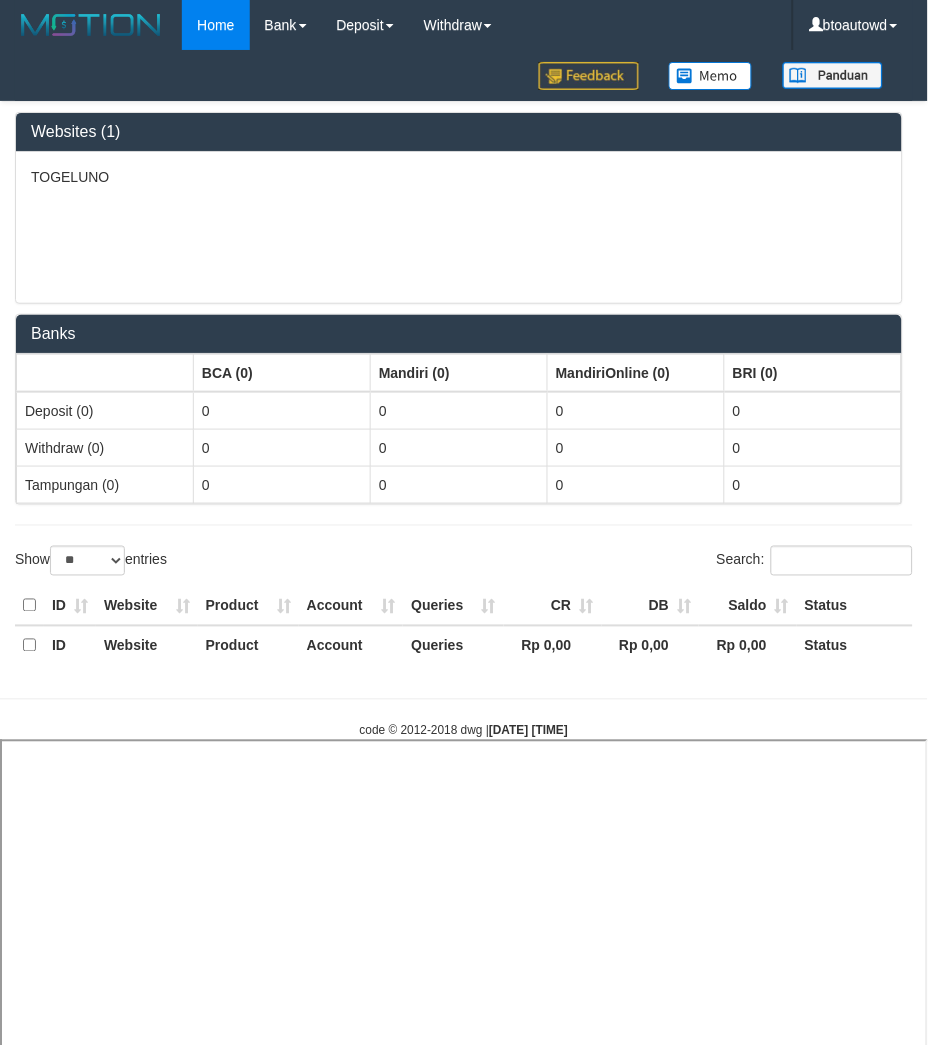 select 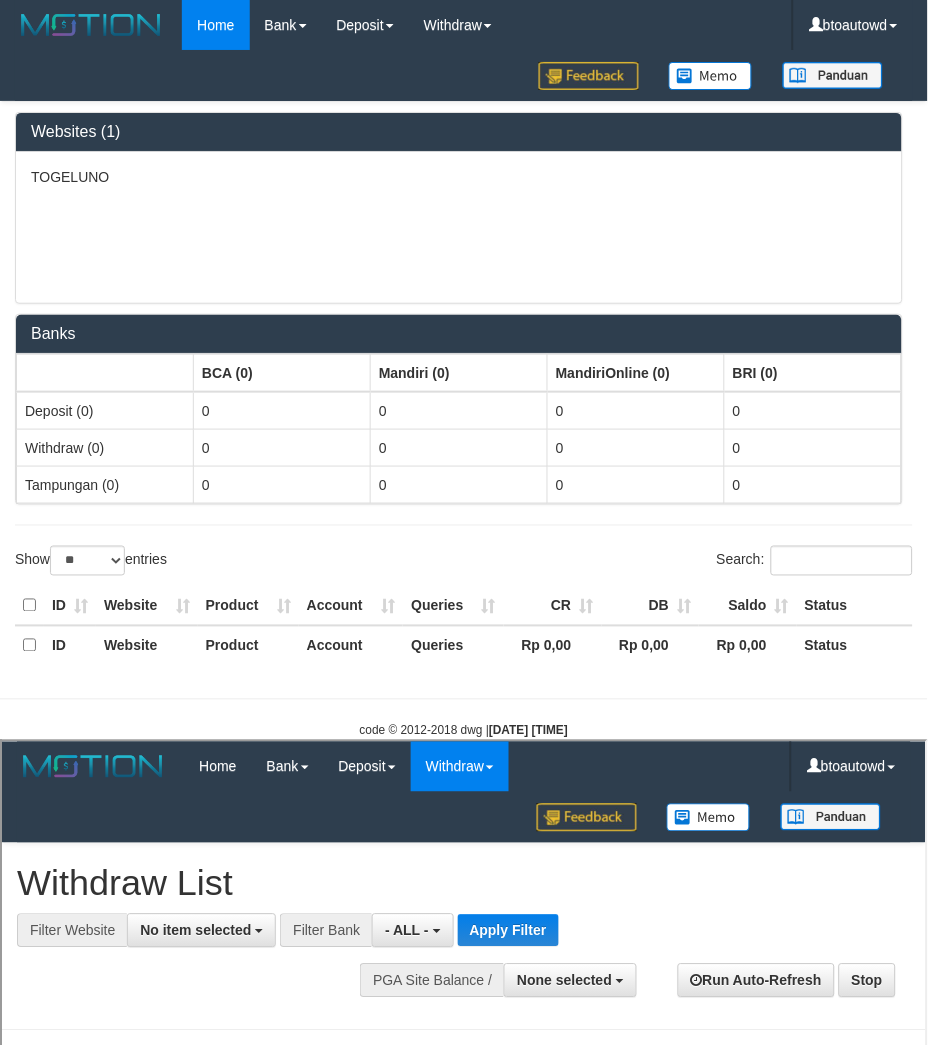scroll, scrollTop: 0, scrollLeft: 0, axis: both 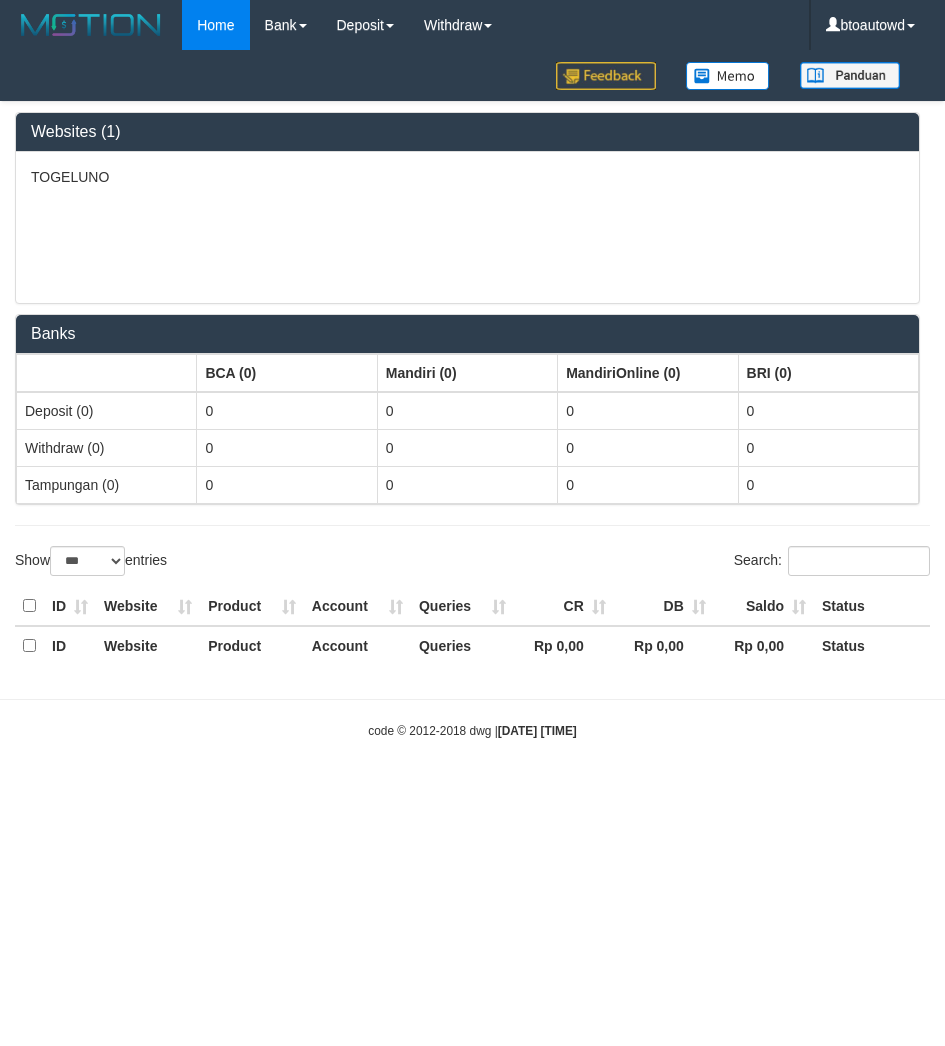 select on "***" 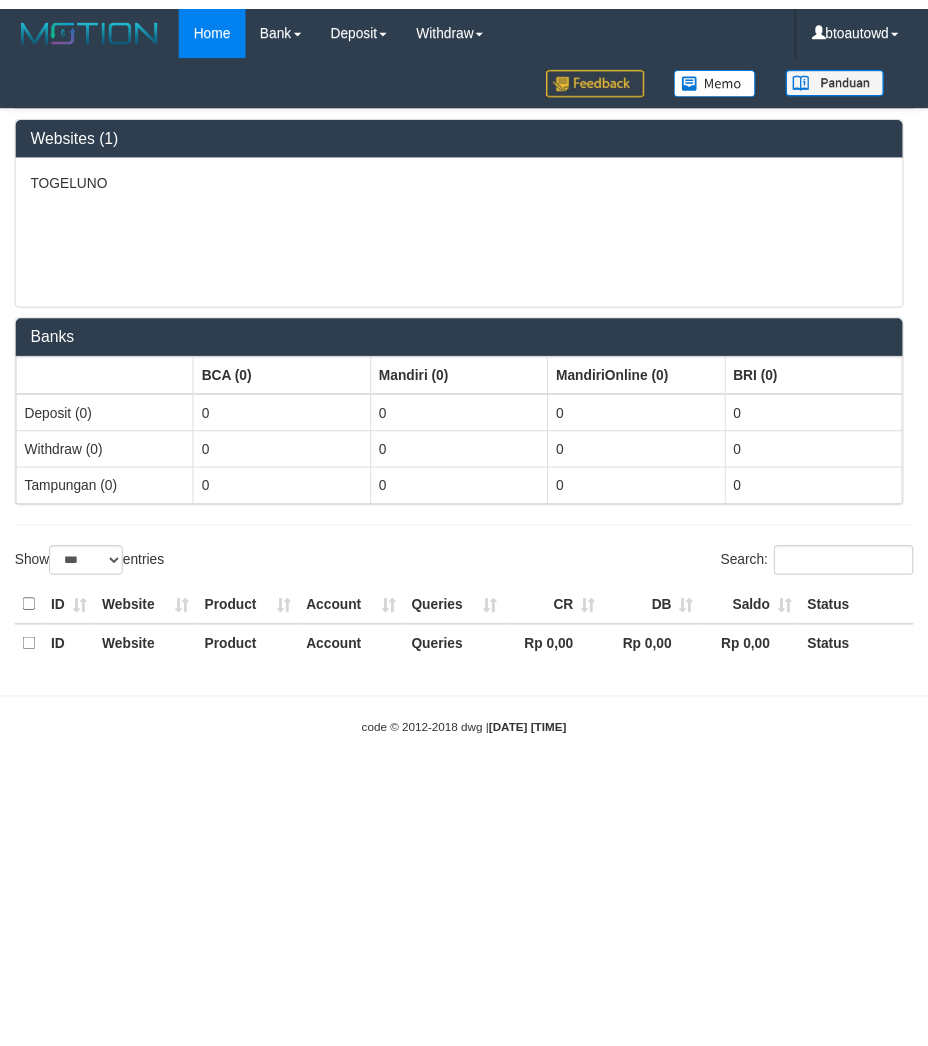 scroll, scrollTop: 0, scrollLeft: 0, axis: both 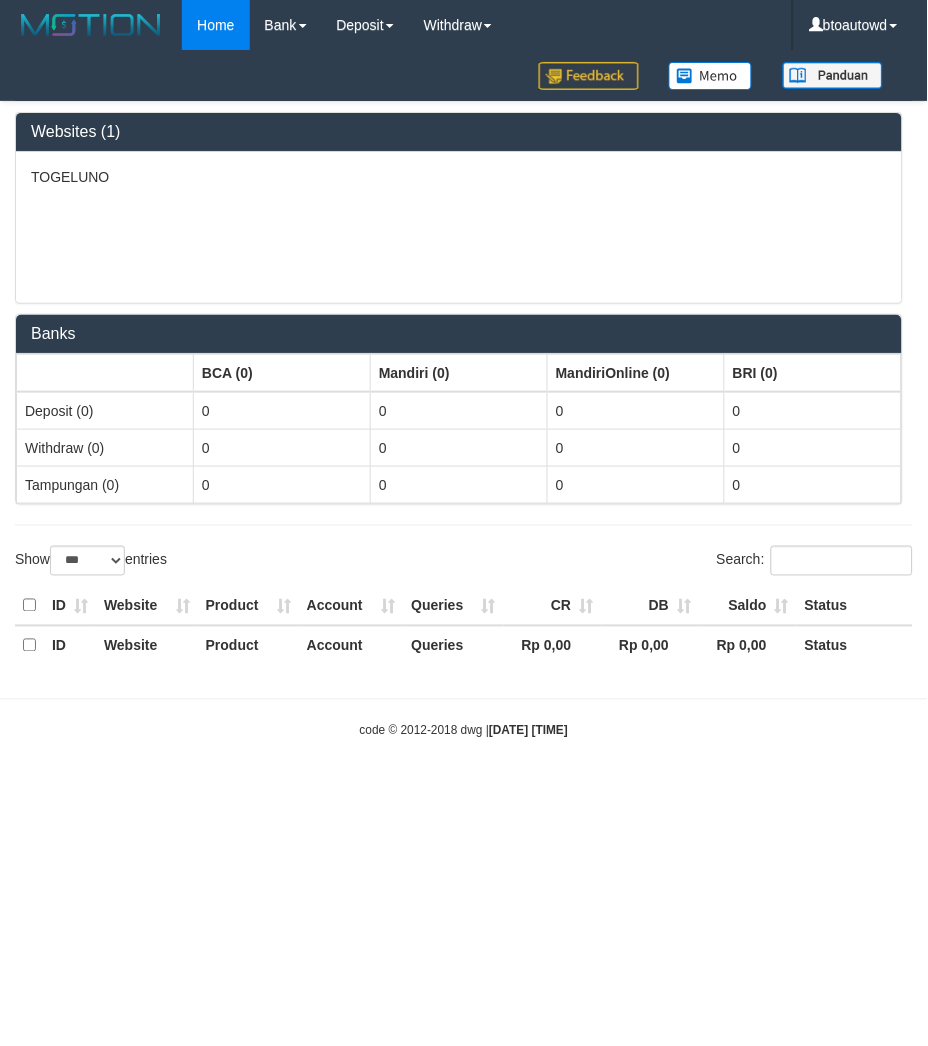 select on "**" 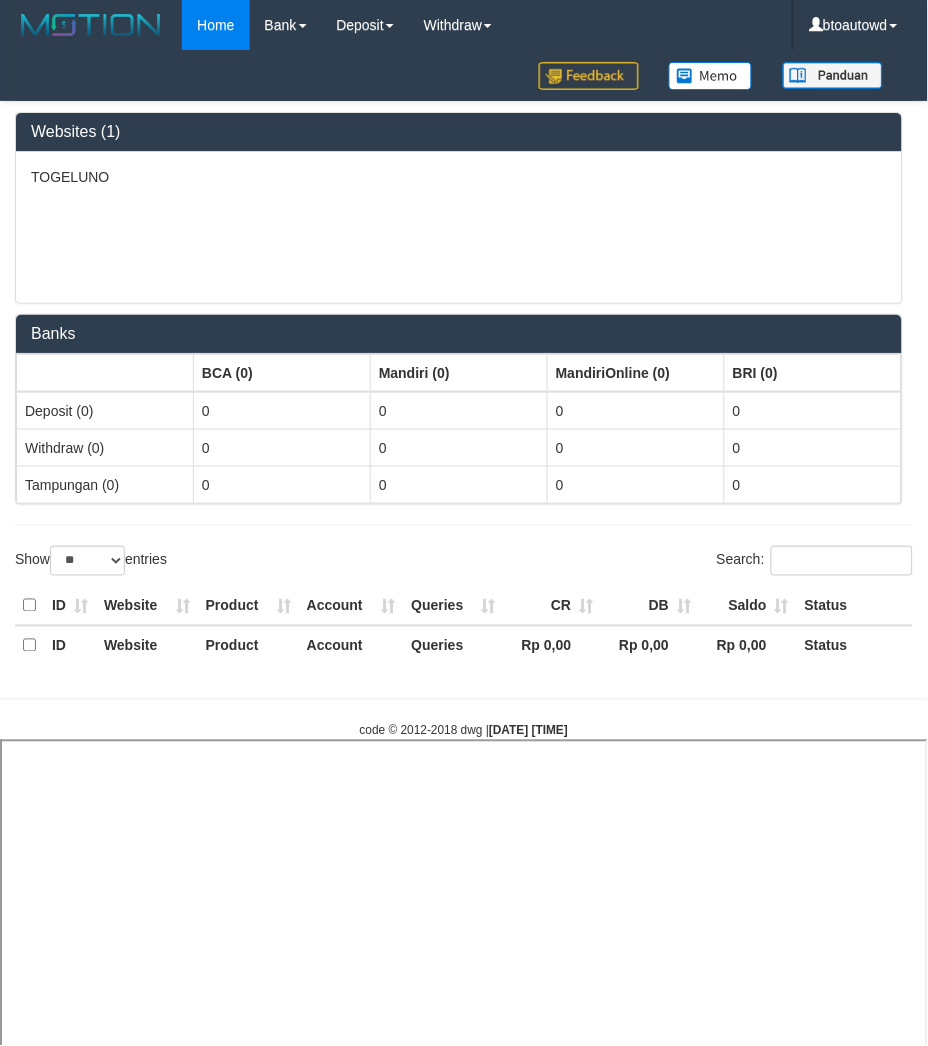 select 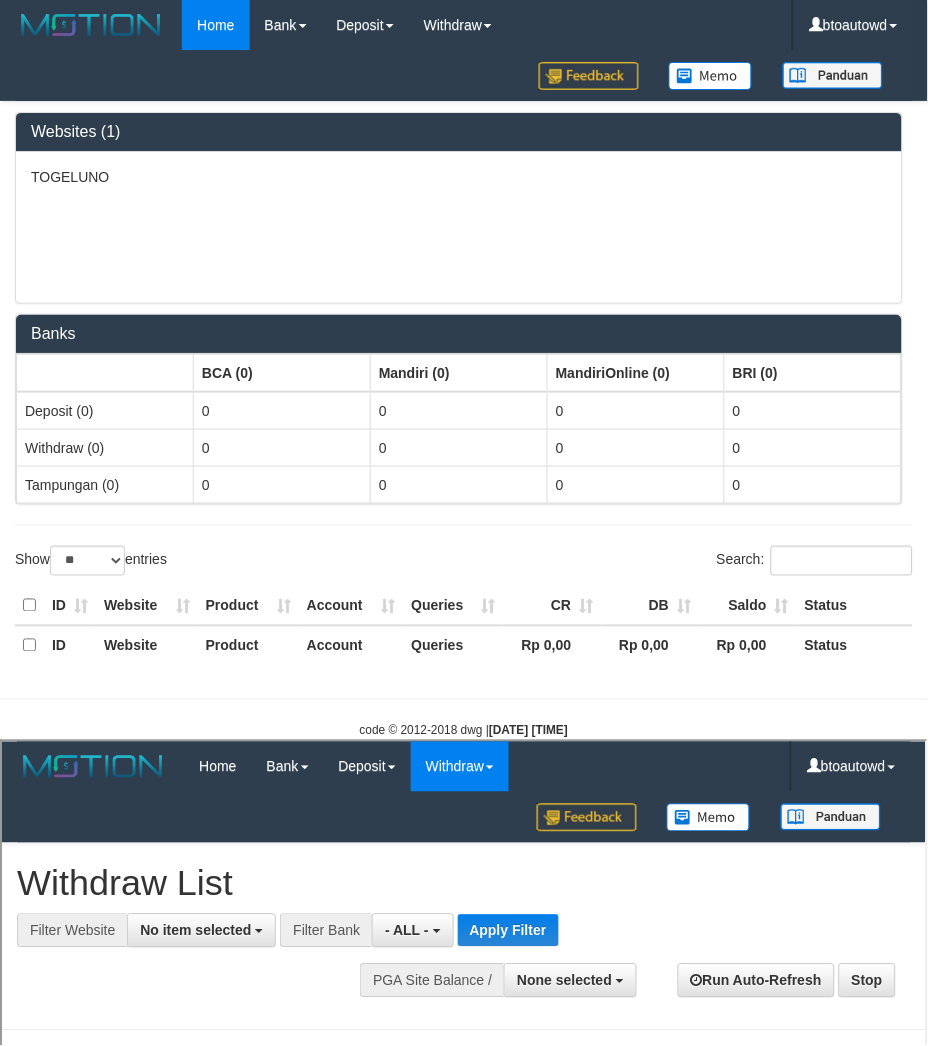 scroll, scrollTop: 0, scrollLeft: 0, axis: both 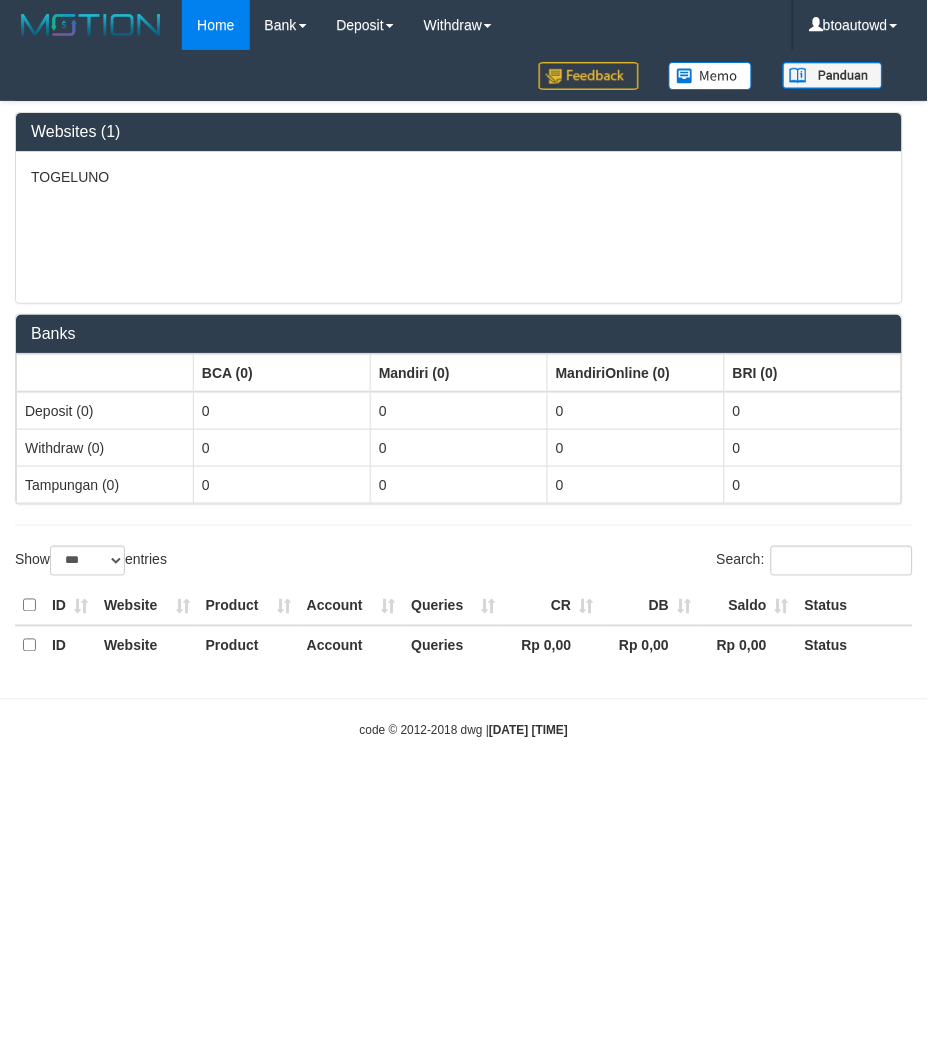 select on "**" 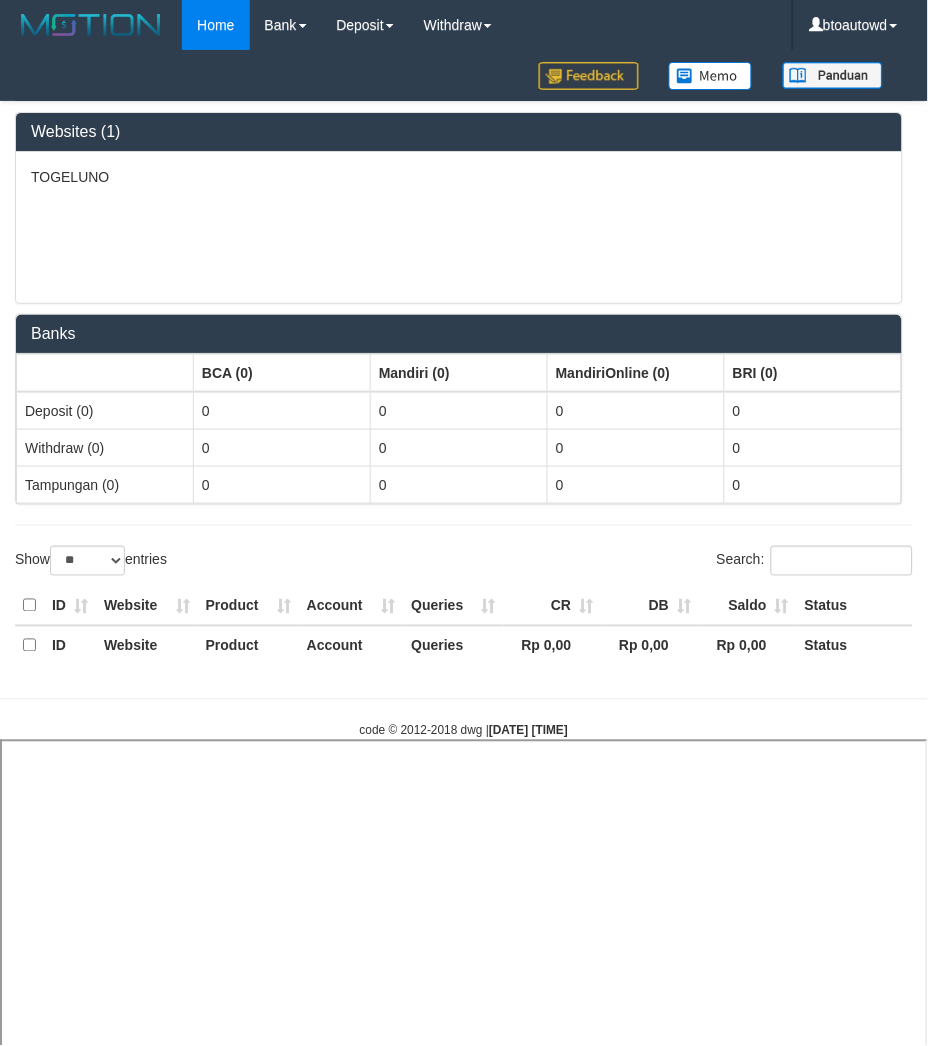 select 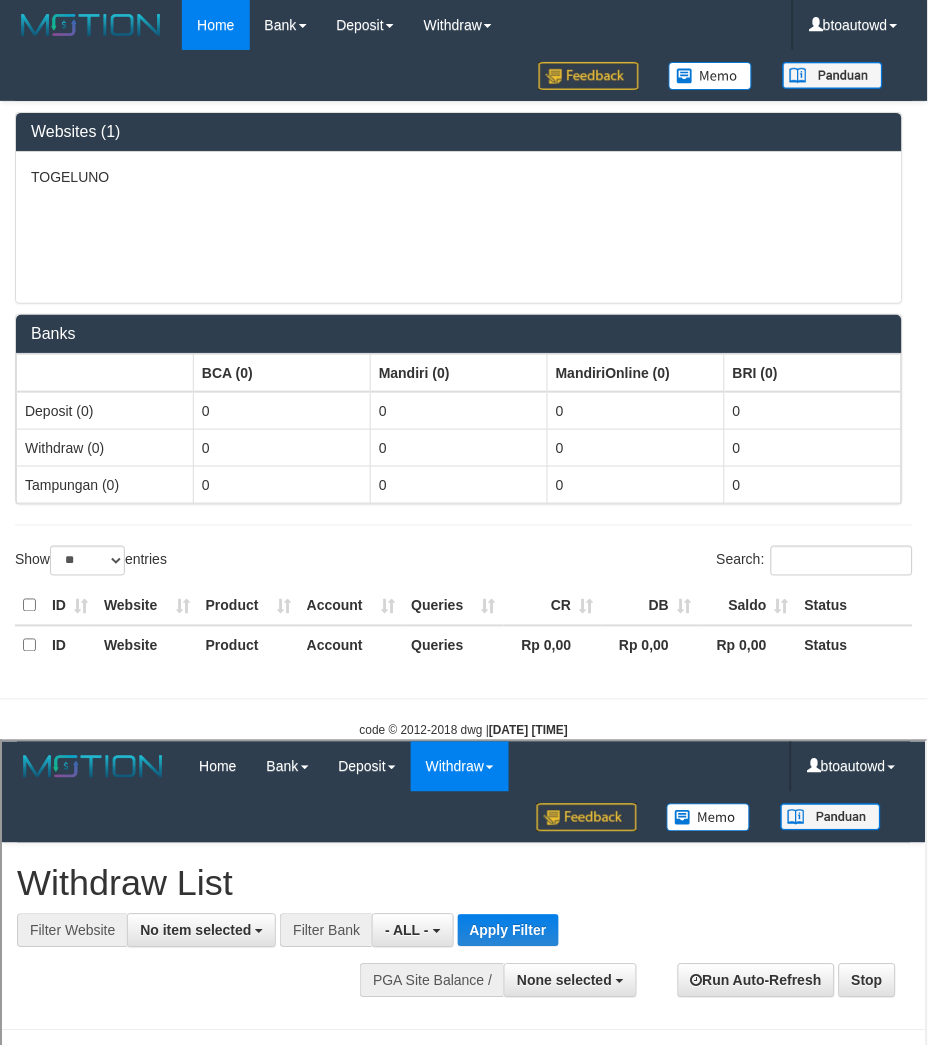 scroll, scrollTop: 0, scrollLeft: 0, axis: both 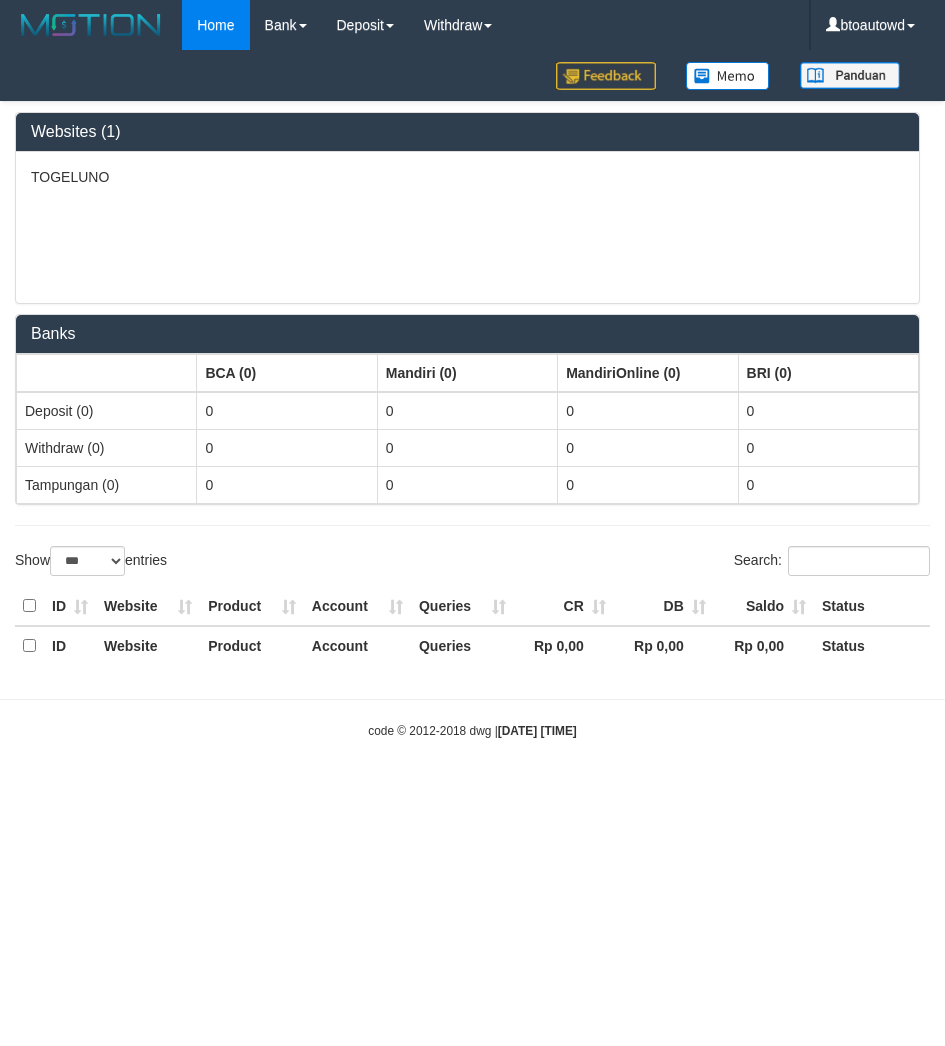 select on "***" 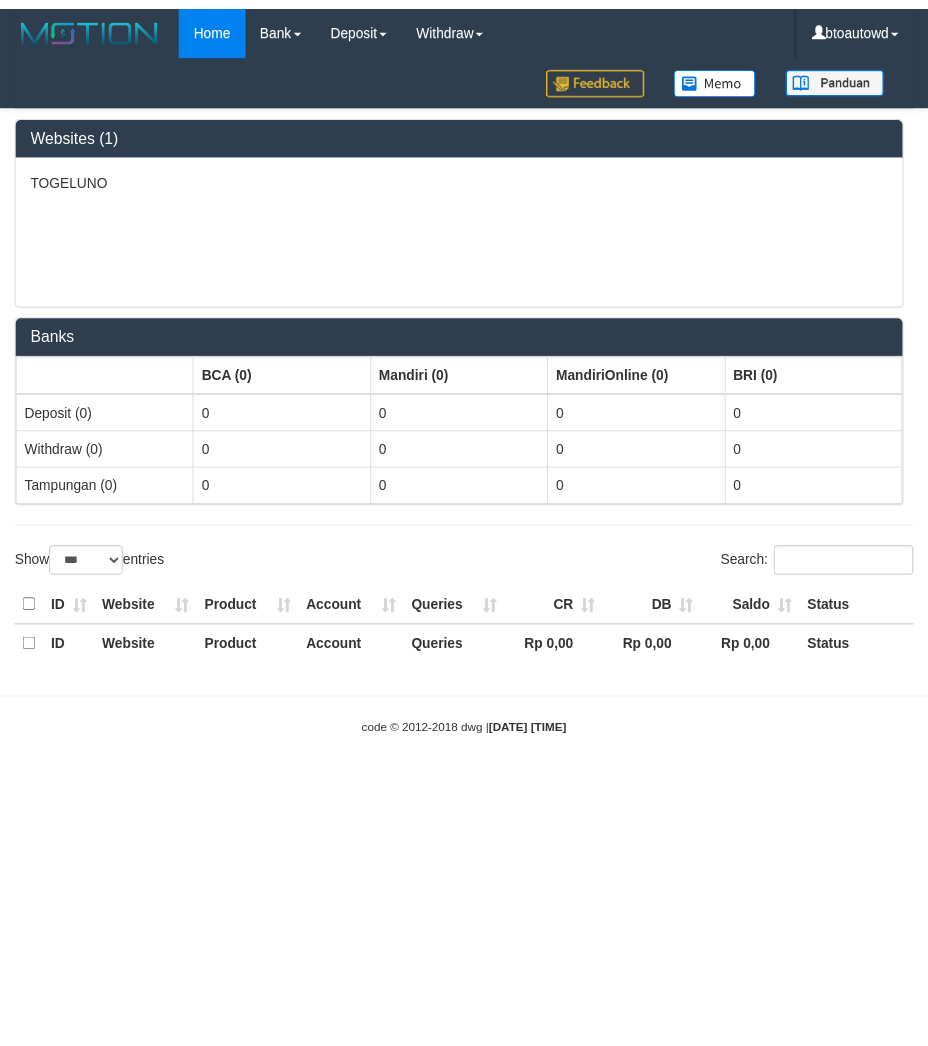scroll, scrollTop: 0, scrollLeft: 0, axis: both 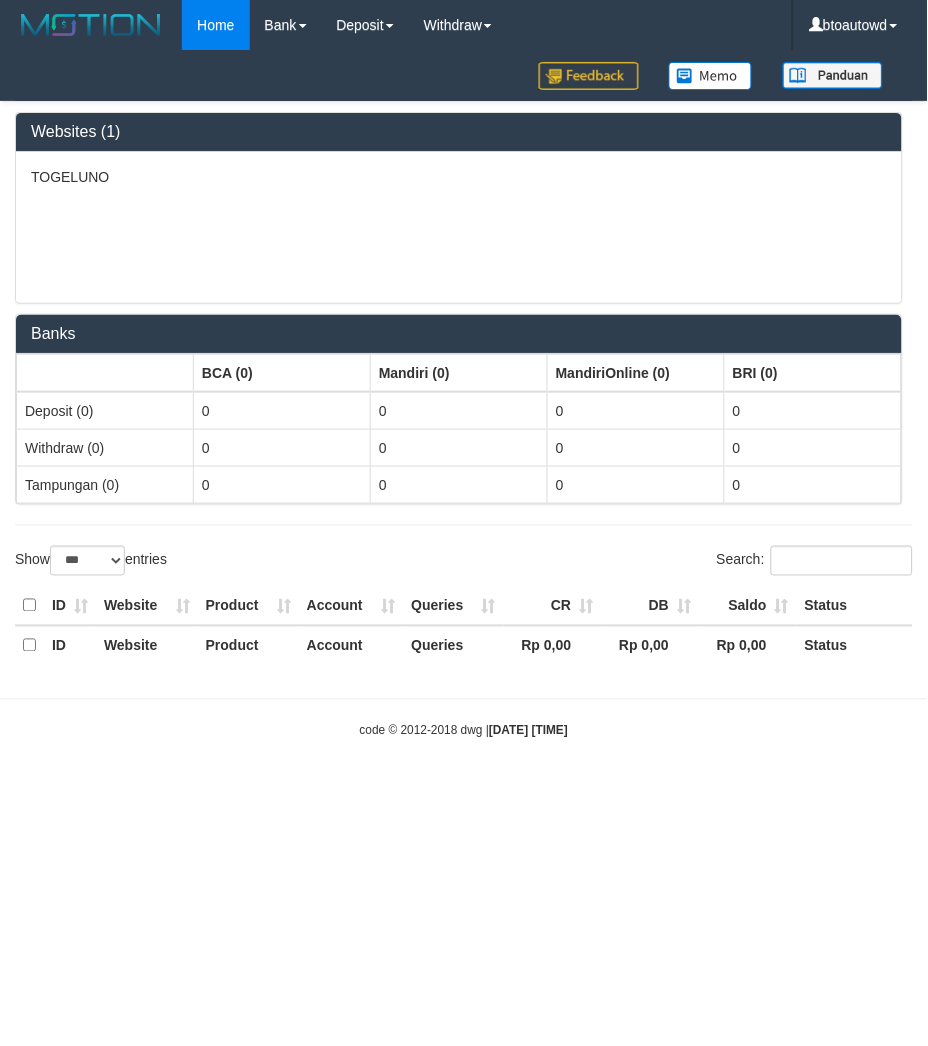 select on "**" 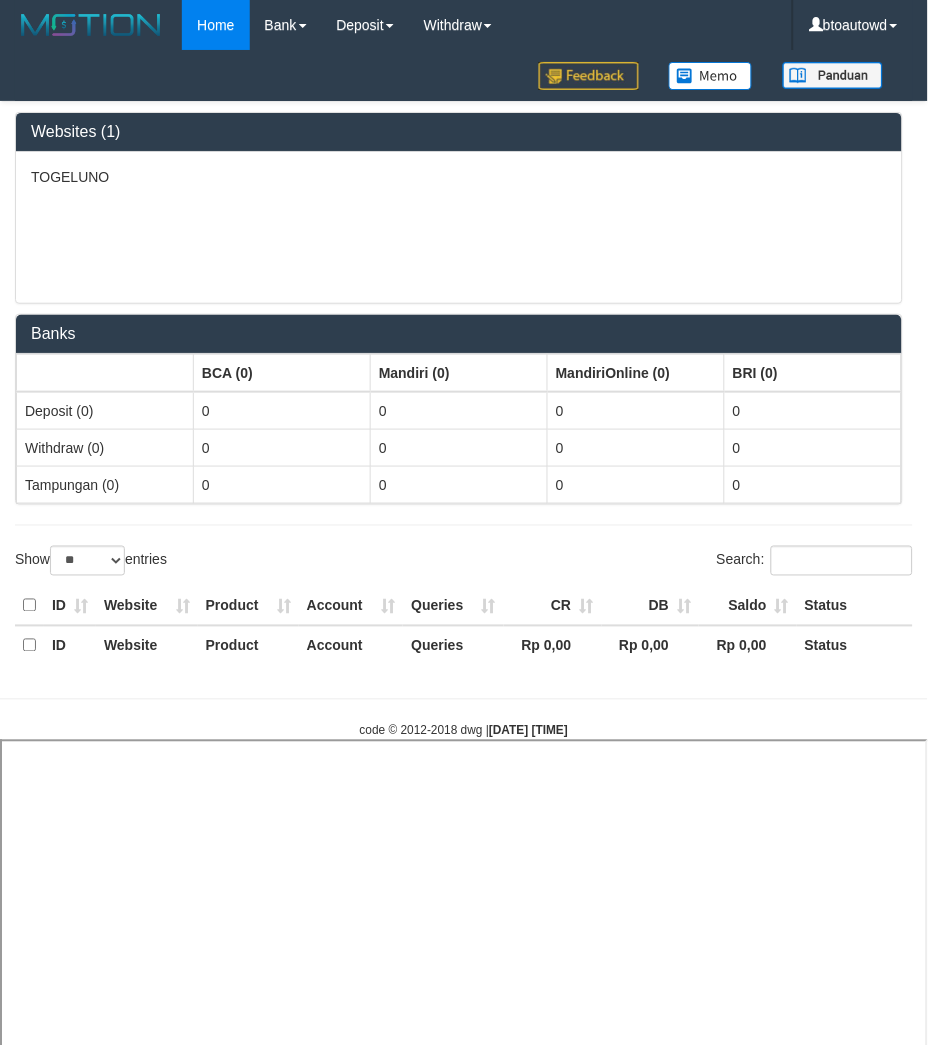 select 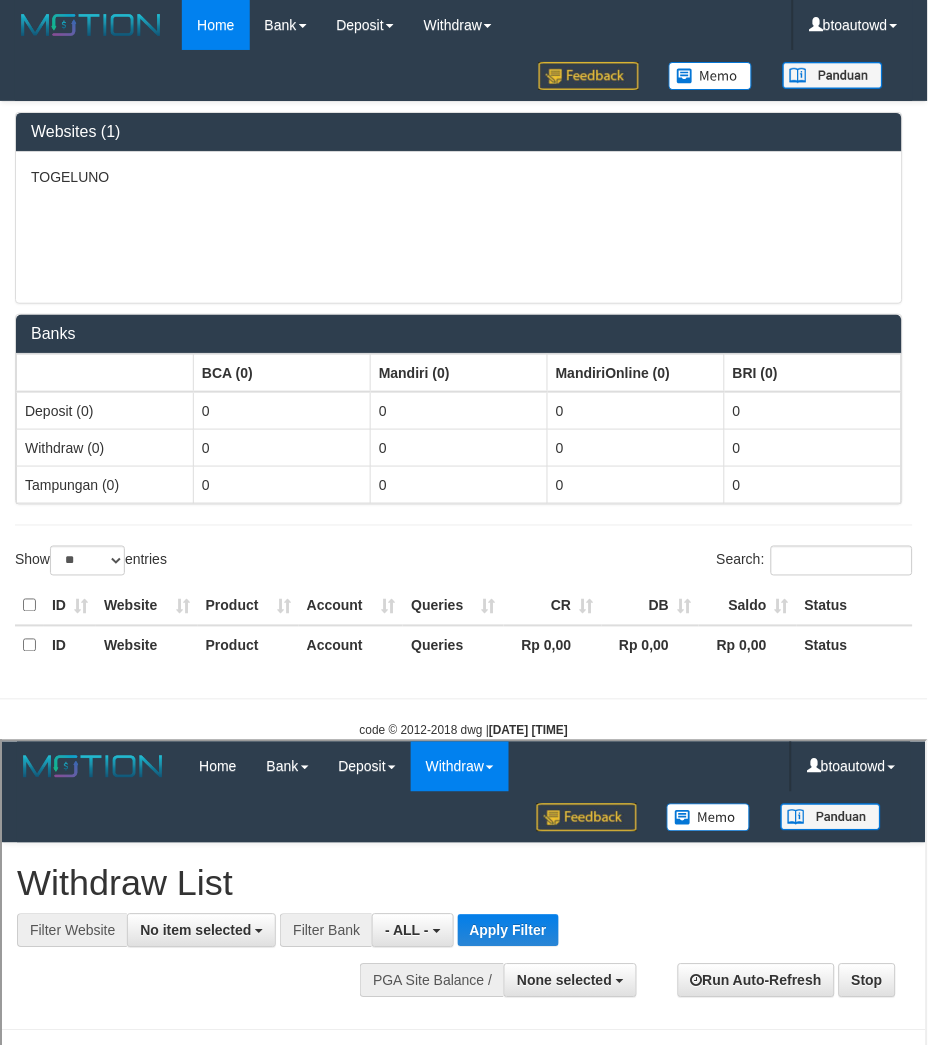 scroll, scrollTop: 0, scrollLeft: 0, axis: both 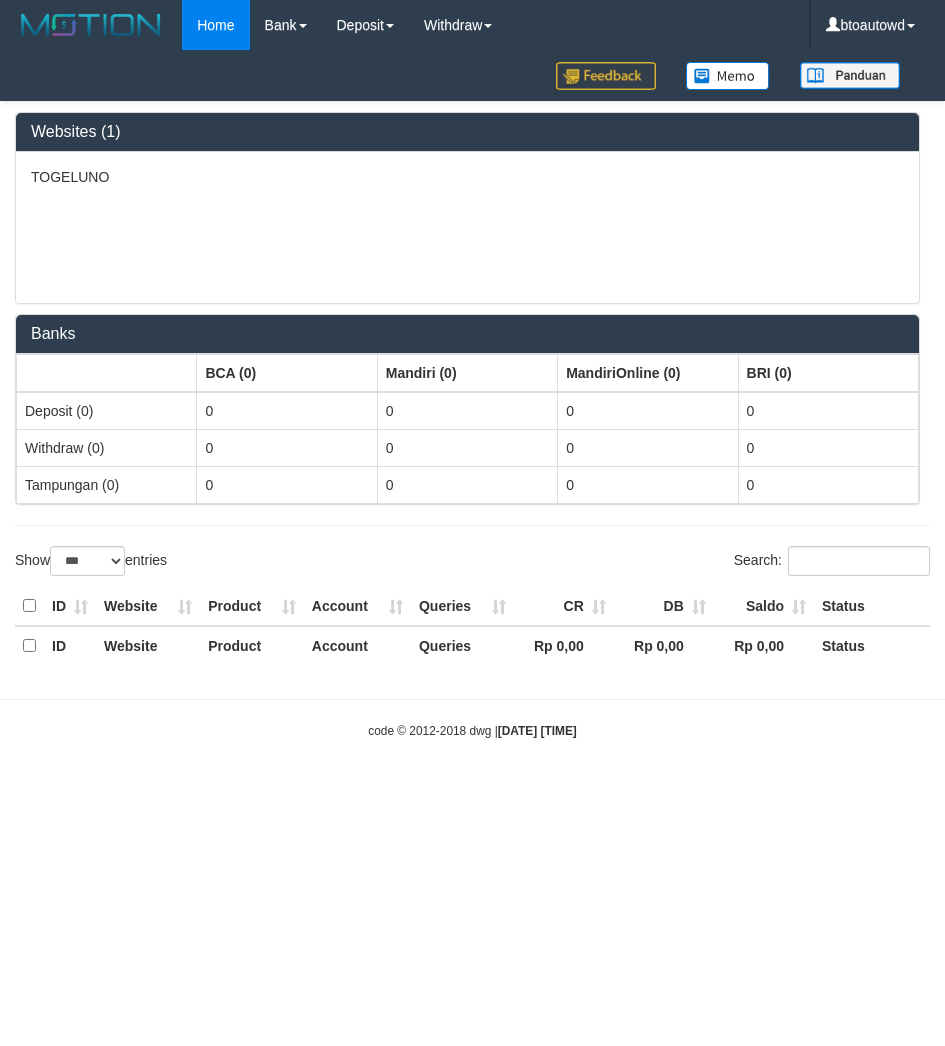 select on "***" 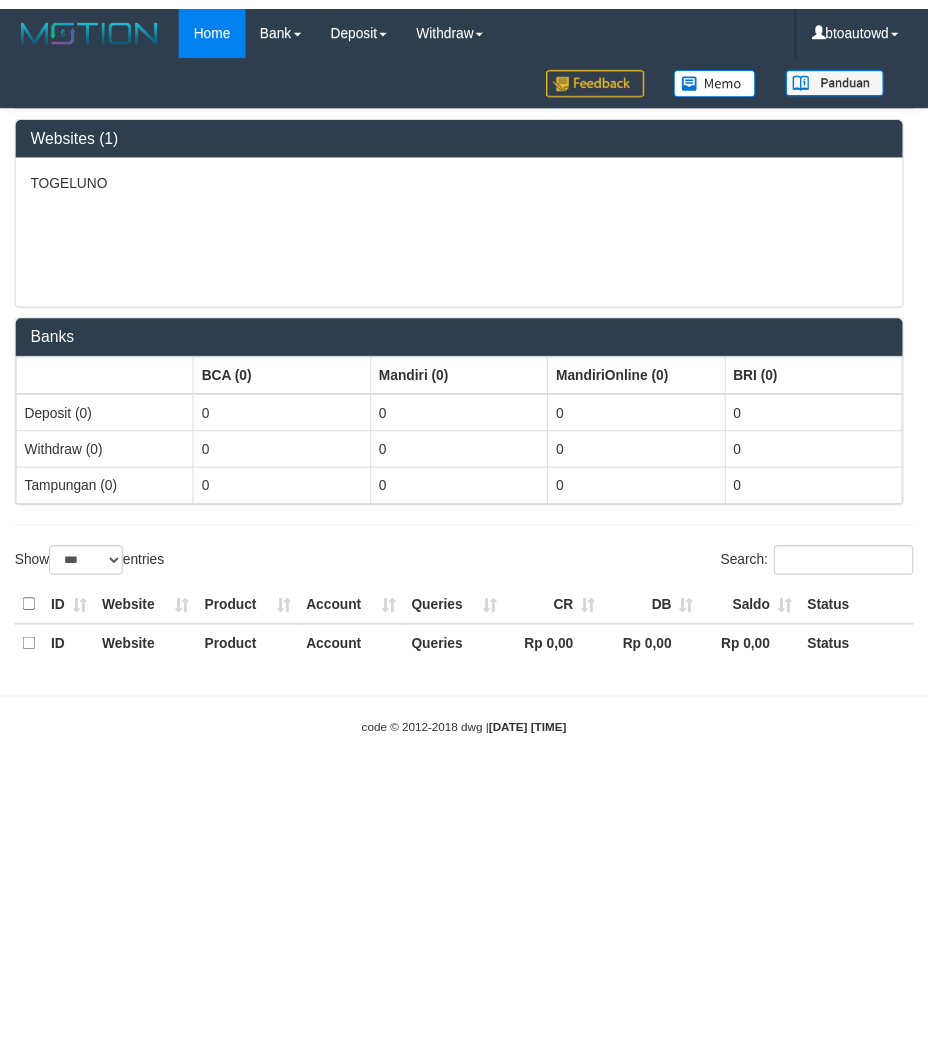 scroll, scrollTop: 0, scrollLeft: 0, axis: both 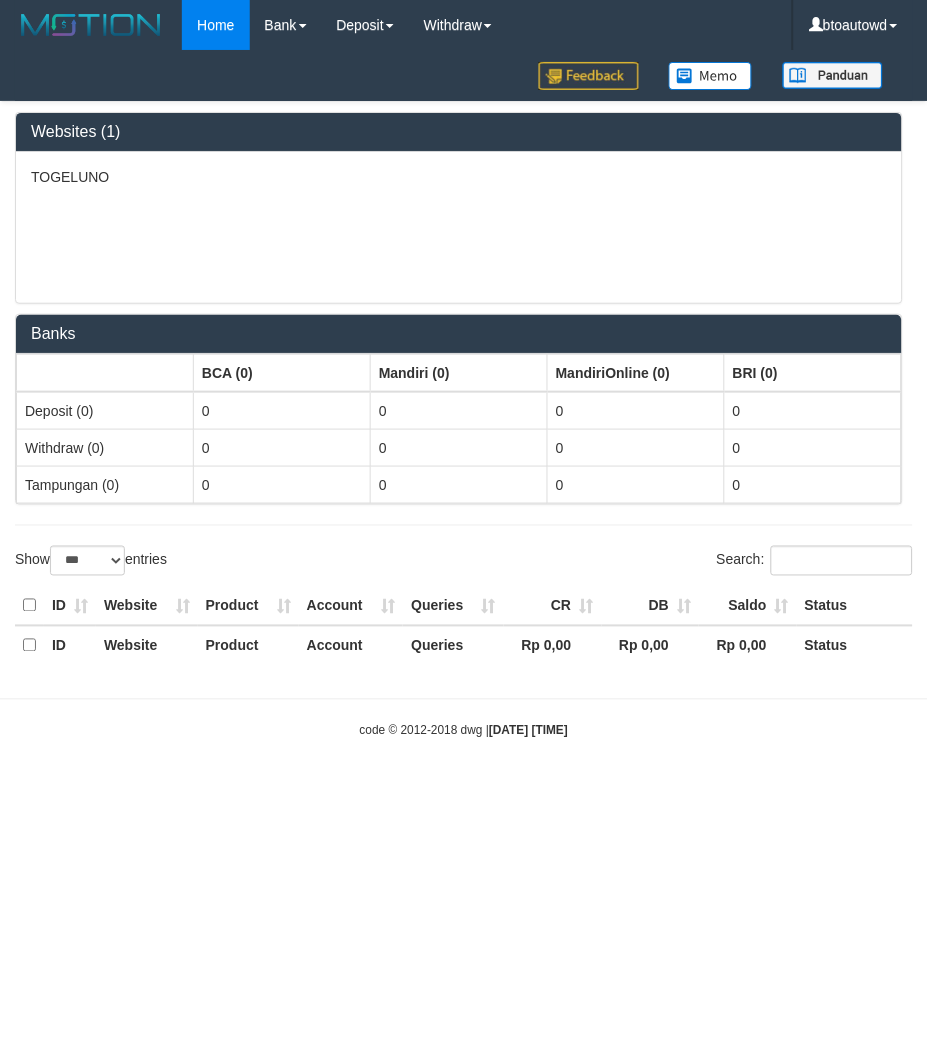 select on "**" 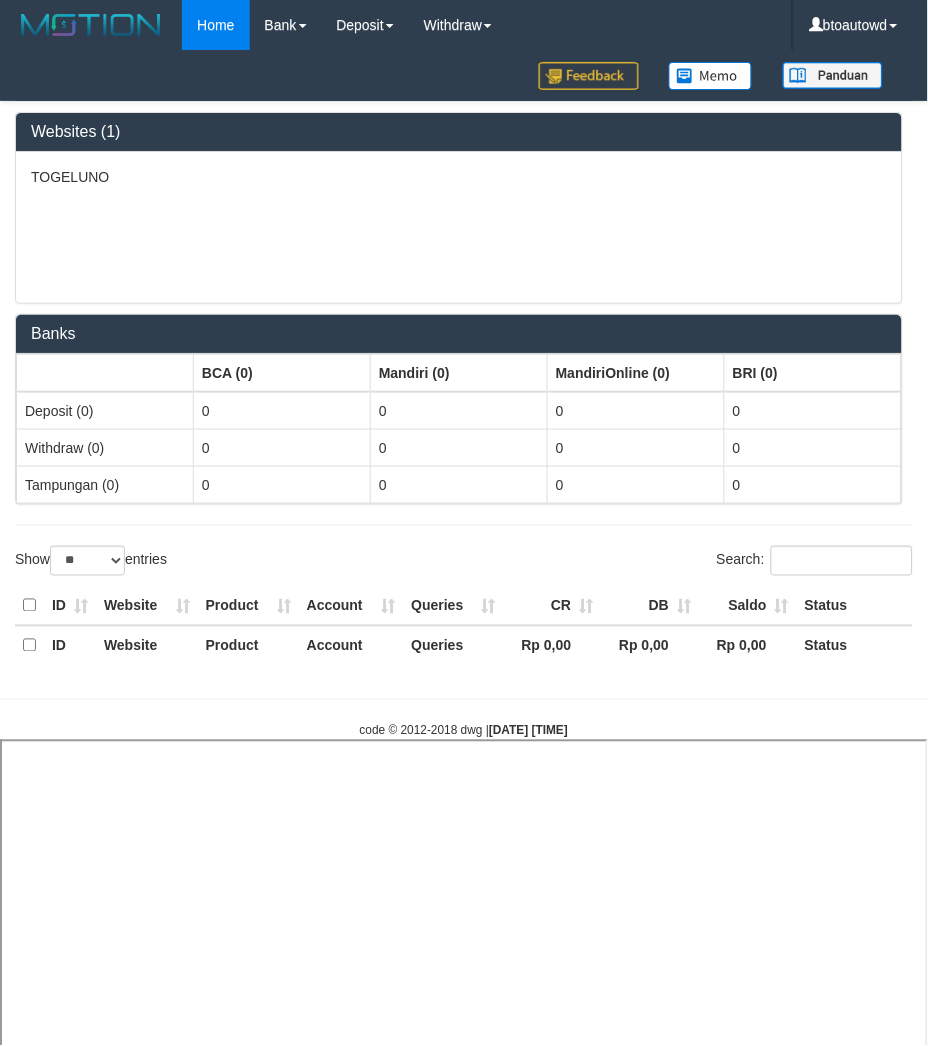 select 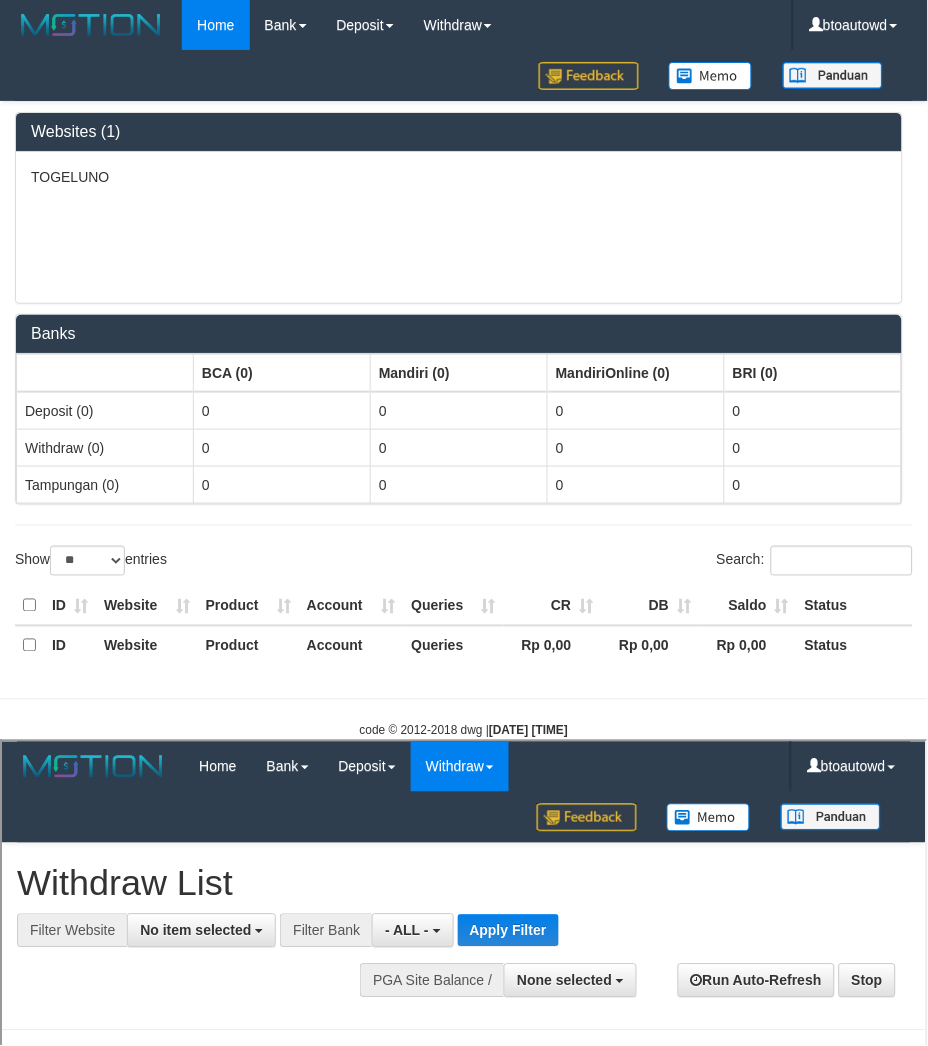 scroll, scrollTop: 0, scrollLeft: 0, axis: both 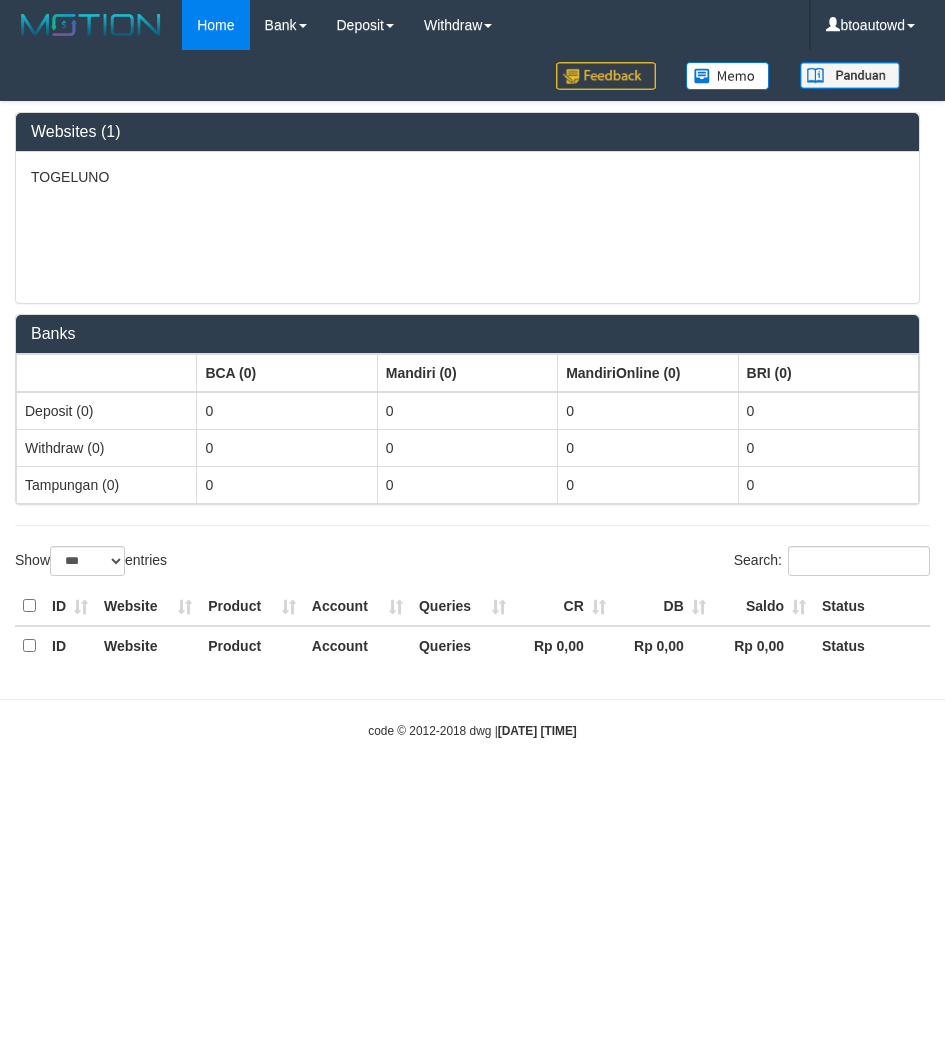 select on "***" 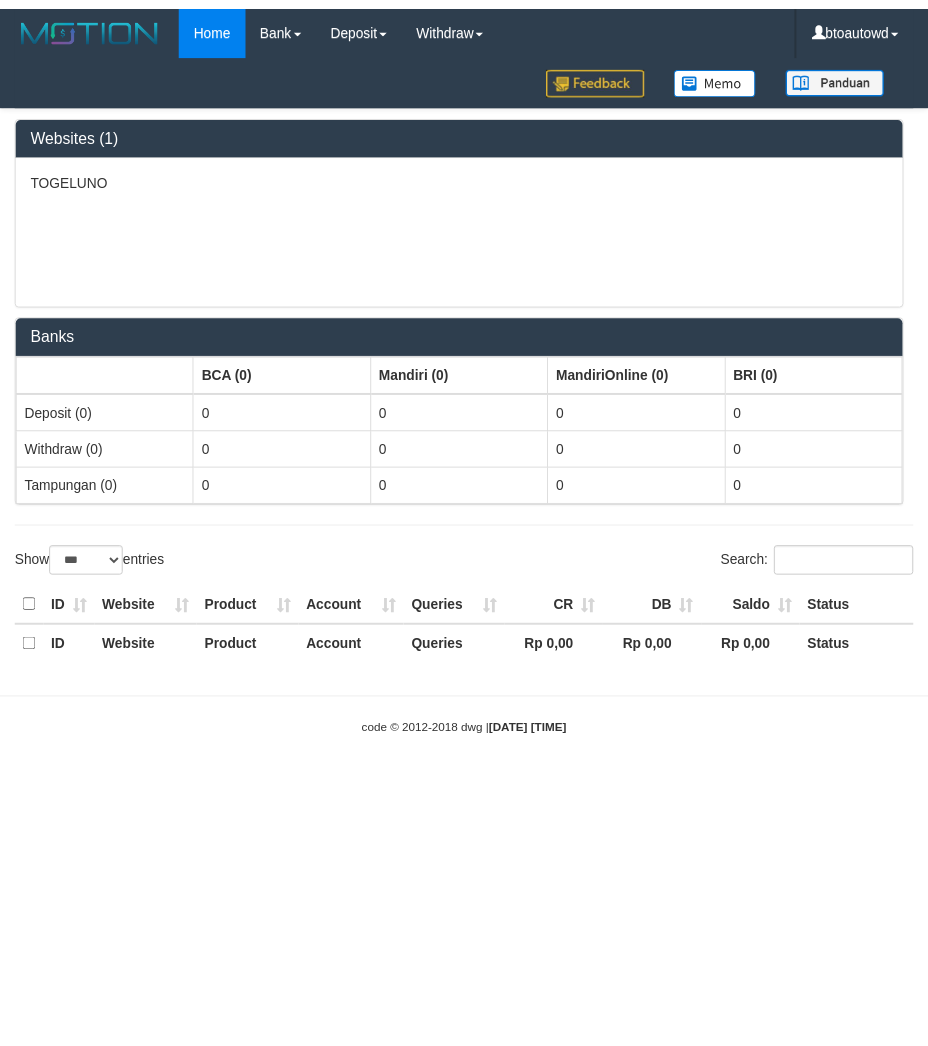 scroll, scrollTop: 0, scrollLeft: 0, axis: both 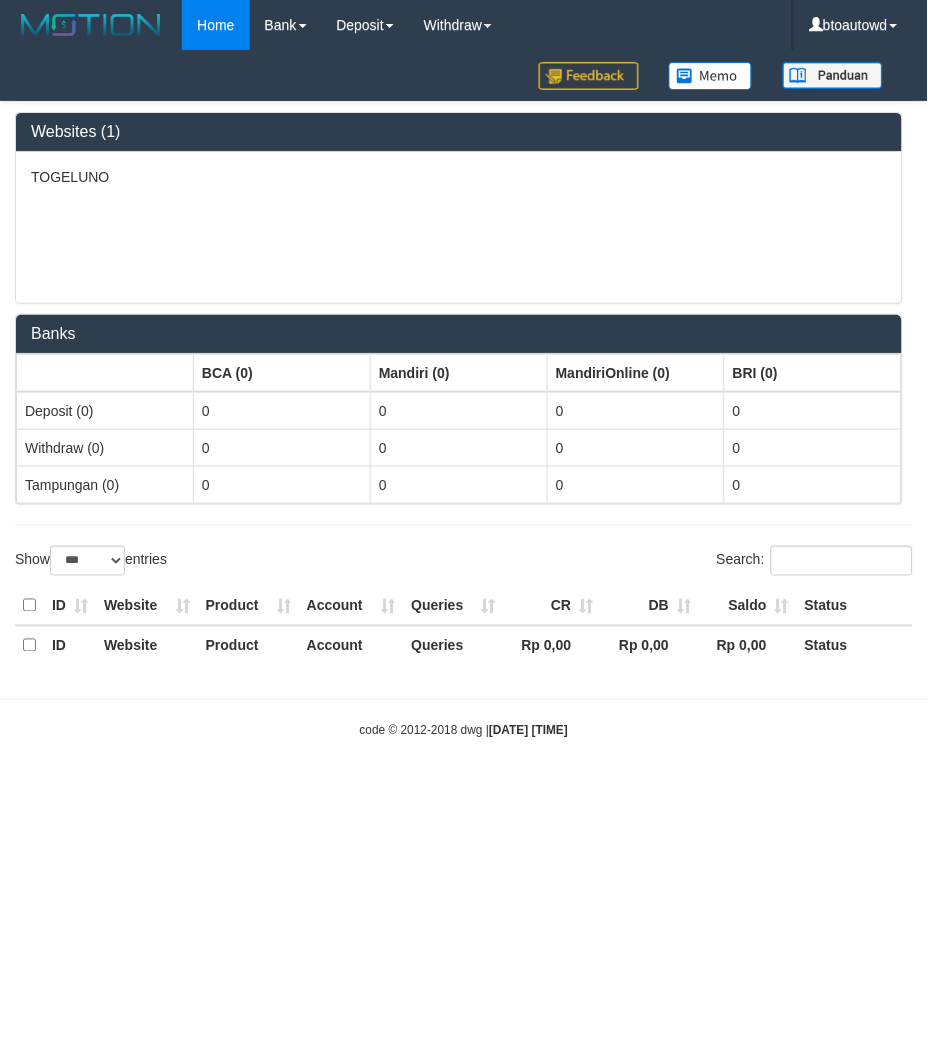 select on "**" 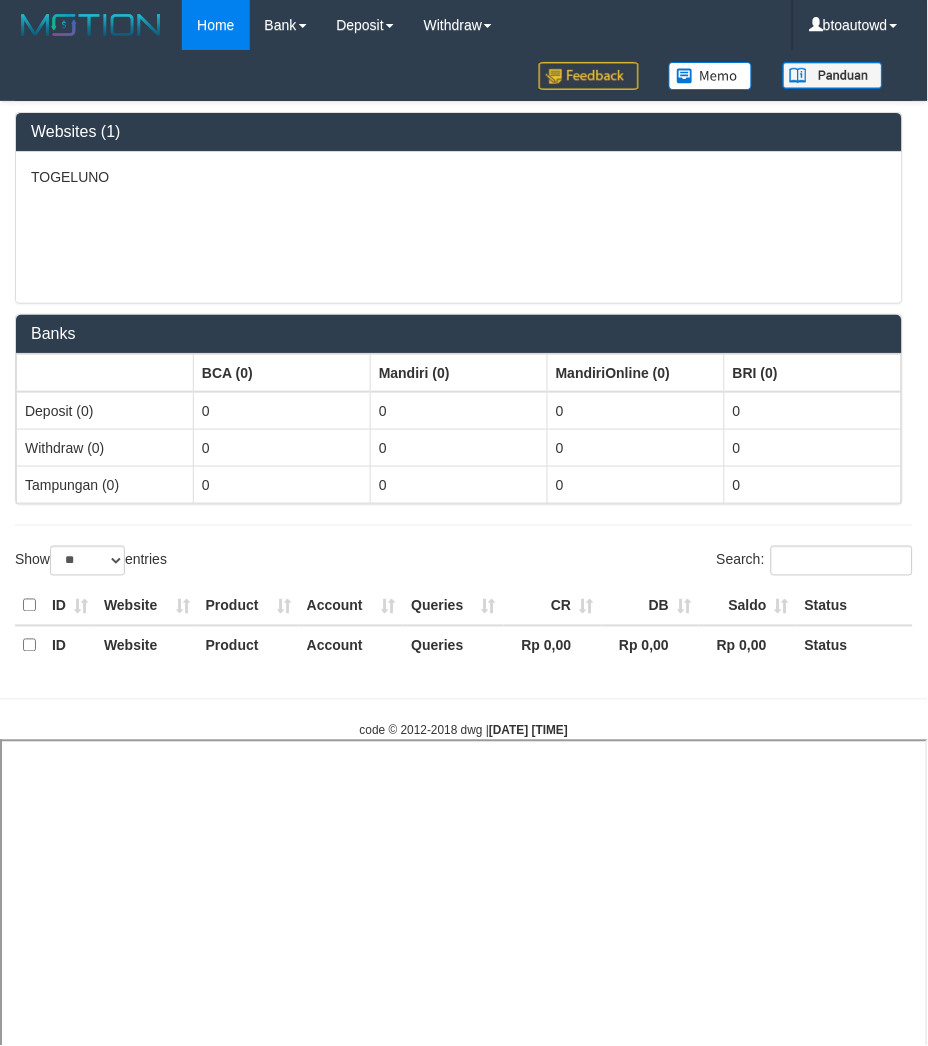 select 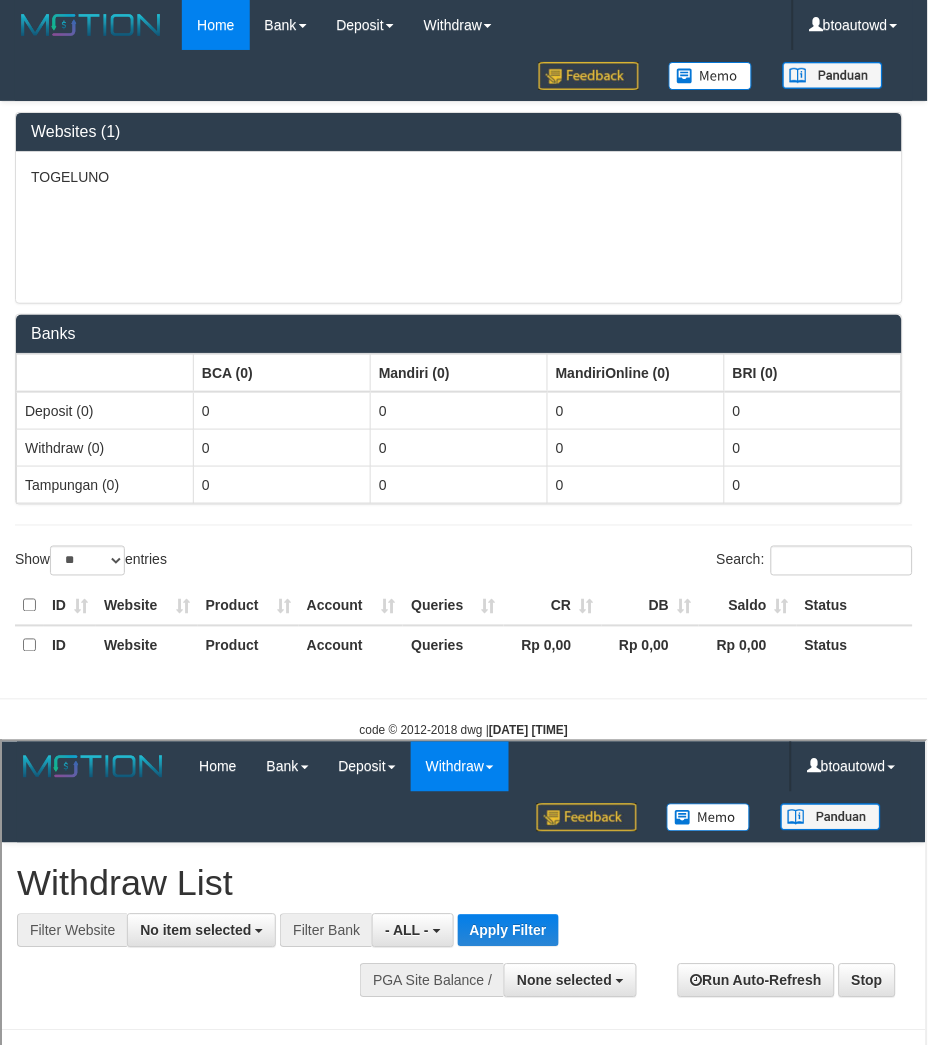 scroll, scrollTop: 0, scrollLeft: 0, axis: both 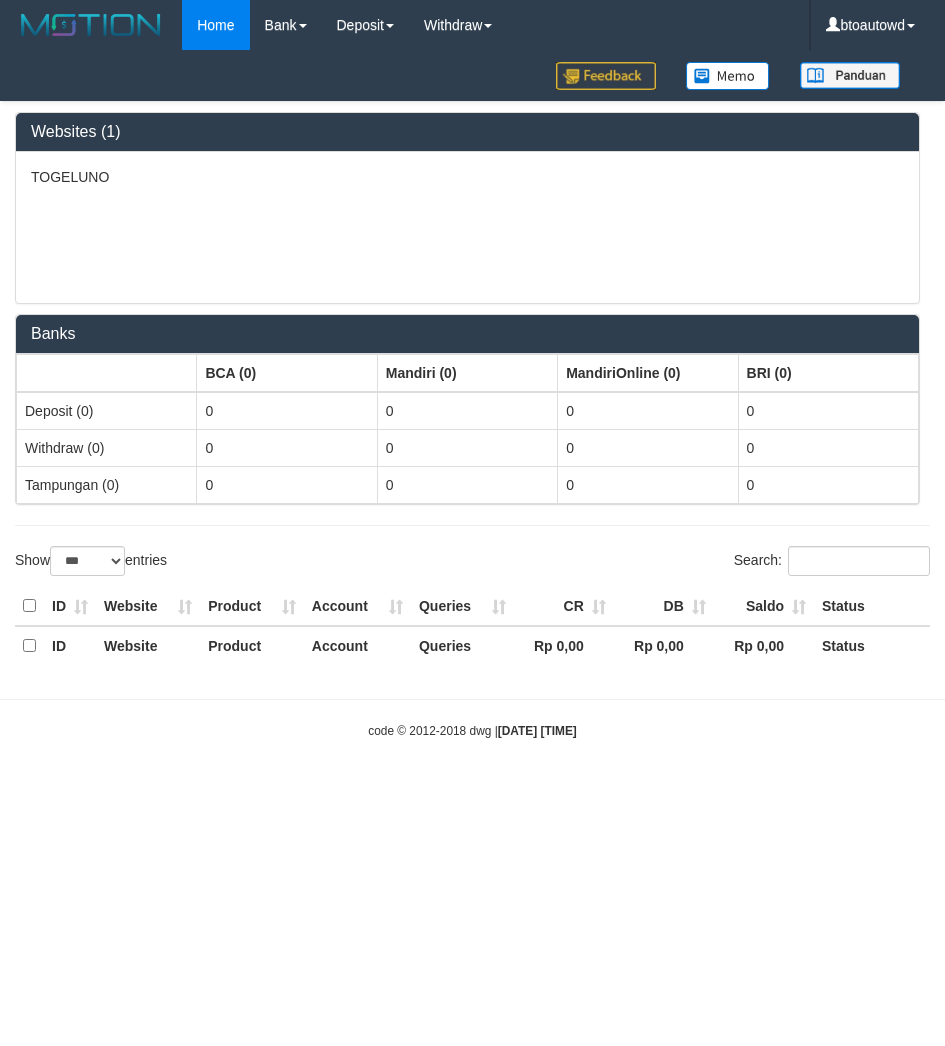 select on "***" 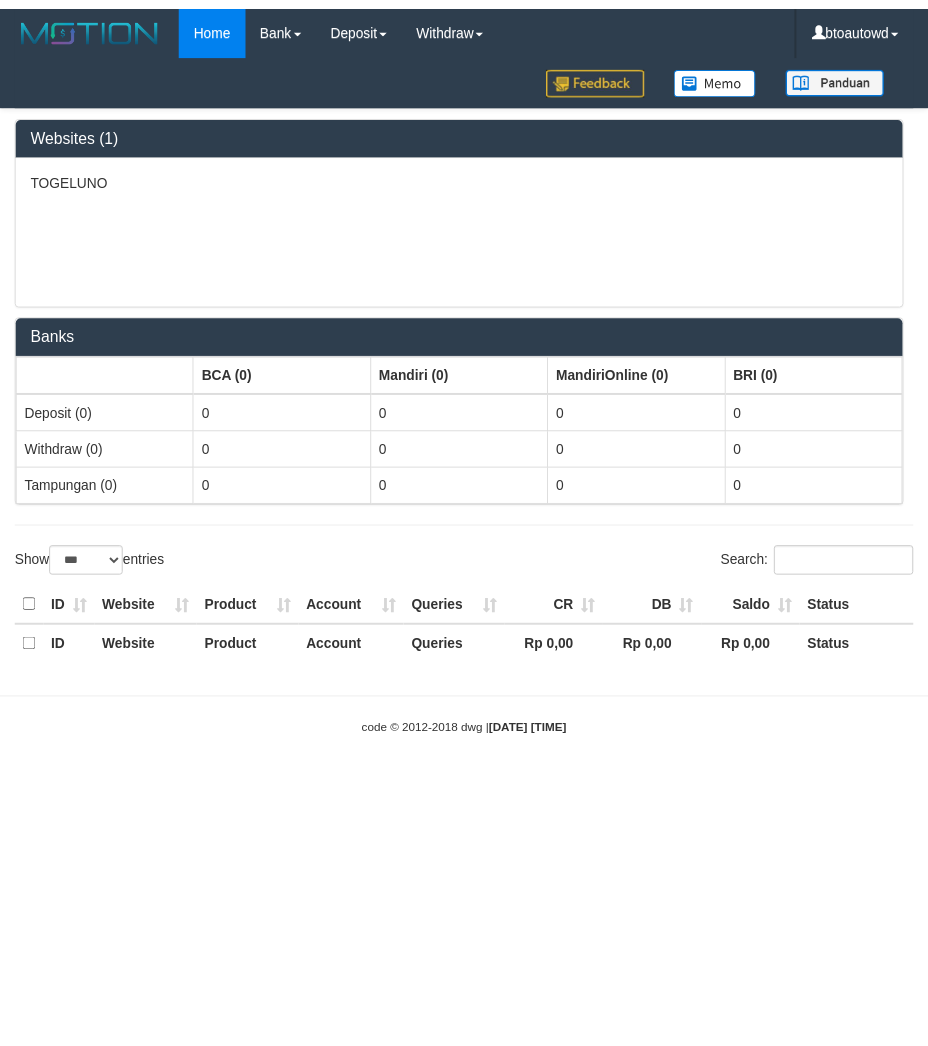 scroll, scrollTop: 0, scrollLeft: 0, axis: both 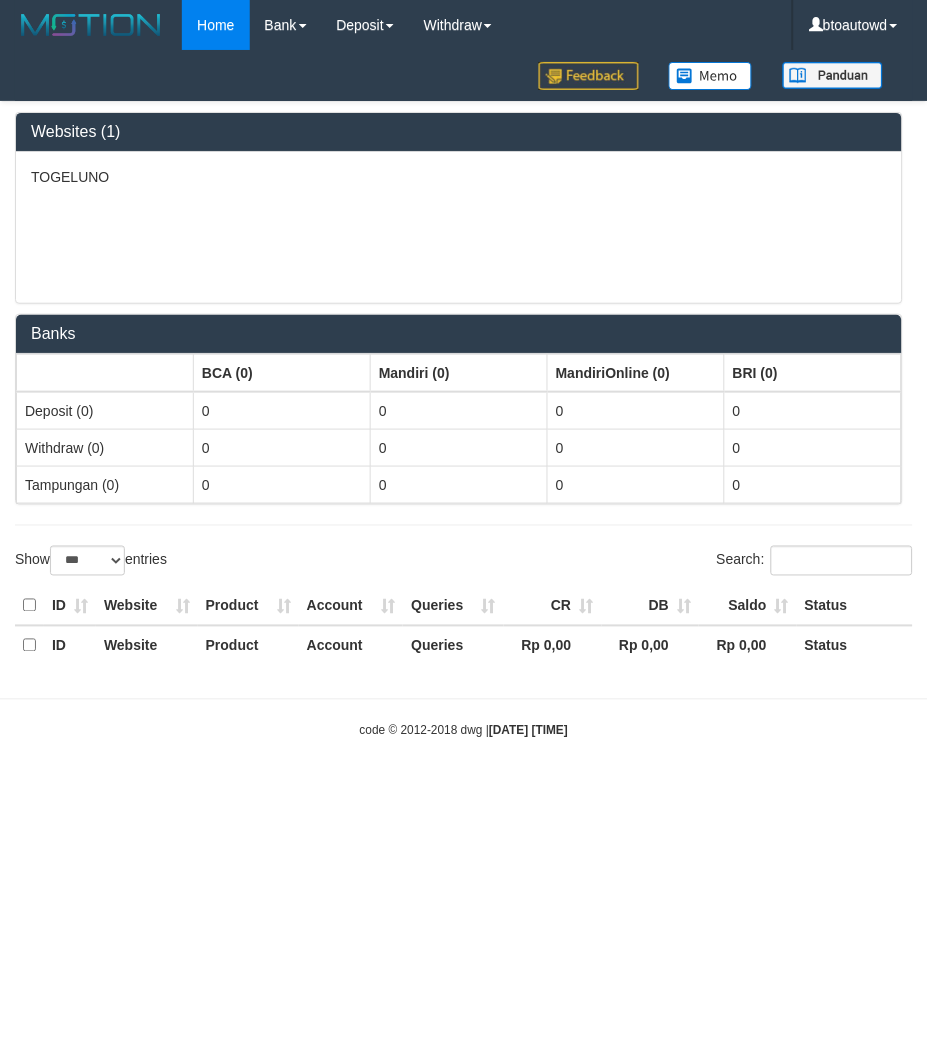 select on "**" 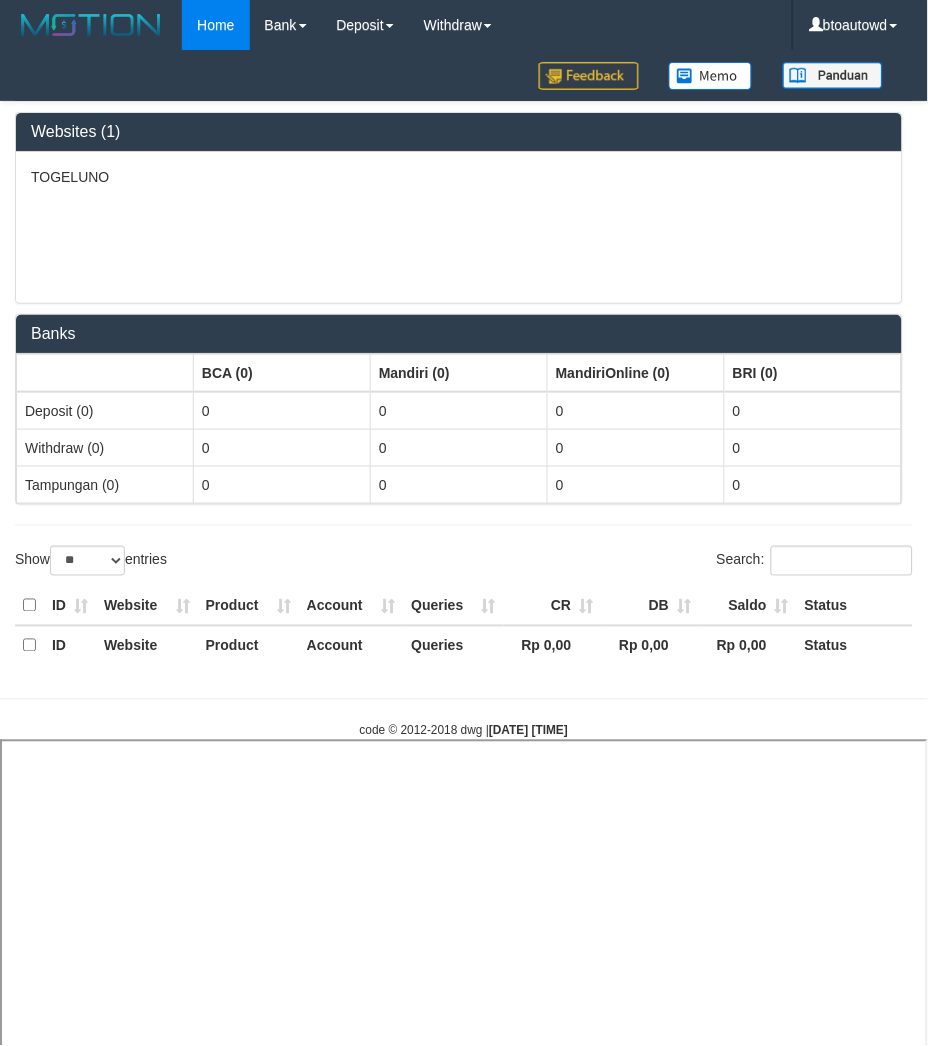 select 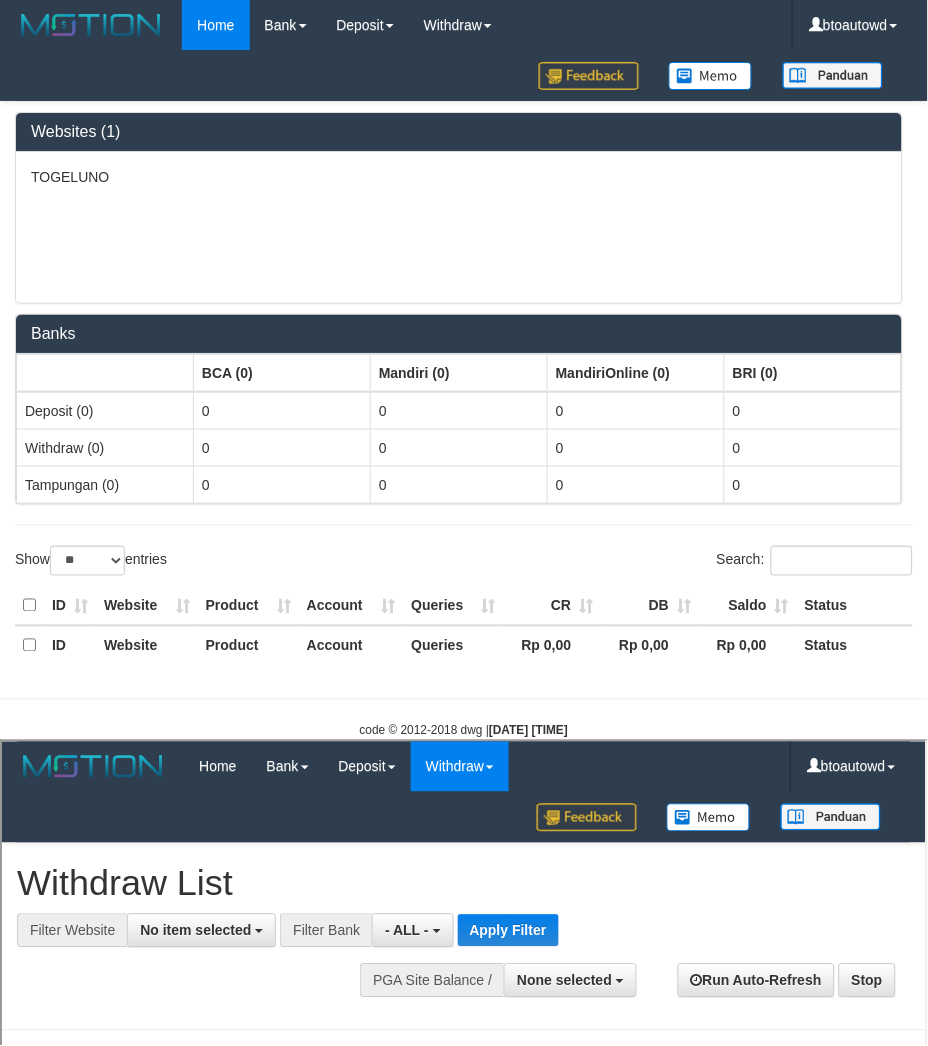 scroll, scrollTop: 0, scrollLeft: 0, axis: both 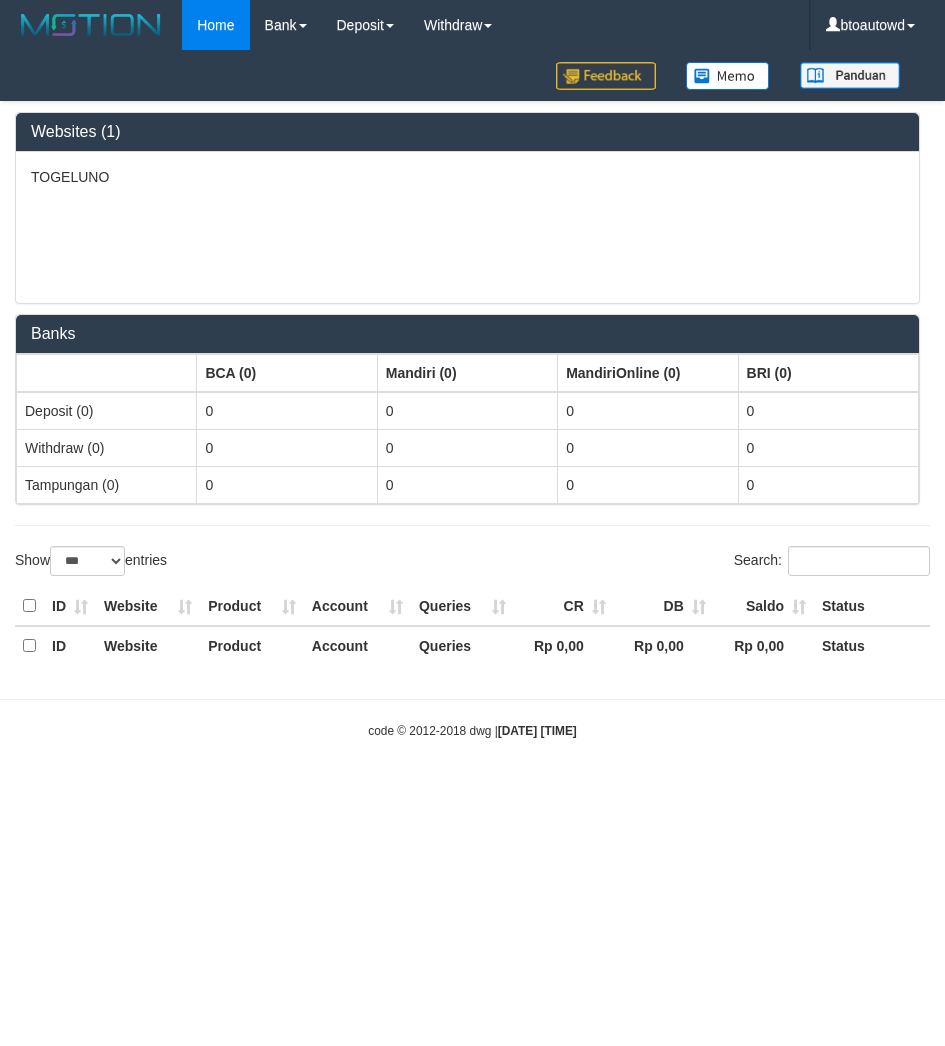 select on "***" 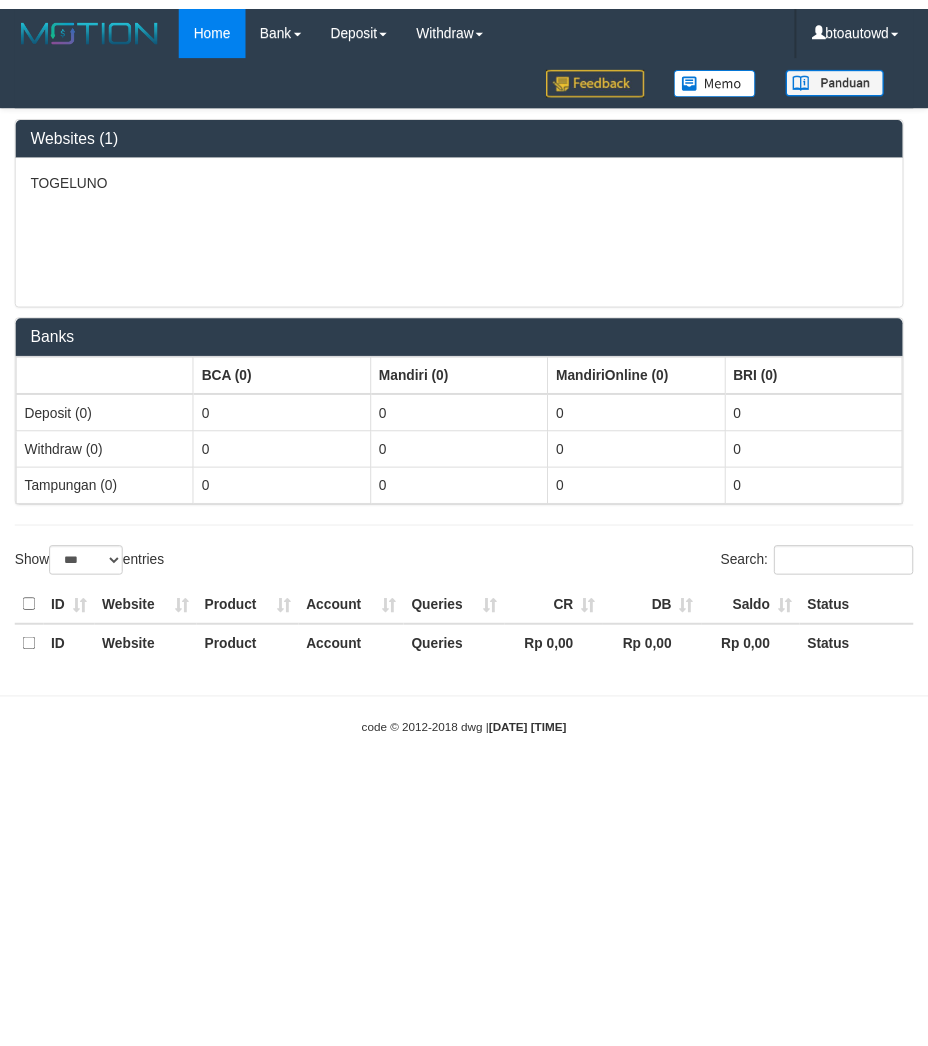 scroll, scrollTop: 0, scrollLeft: 0, axis: both 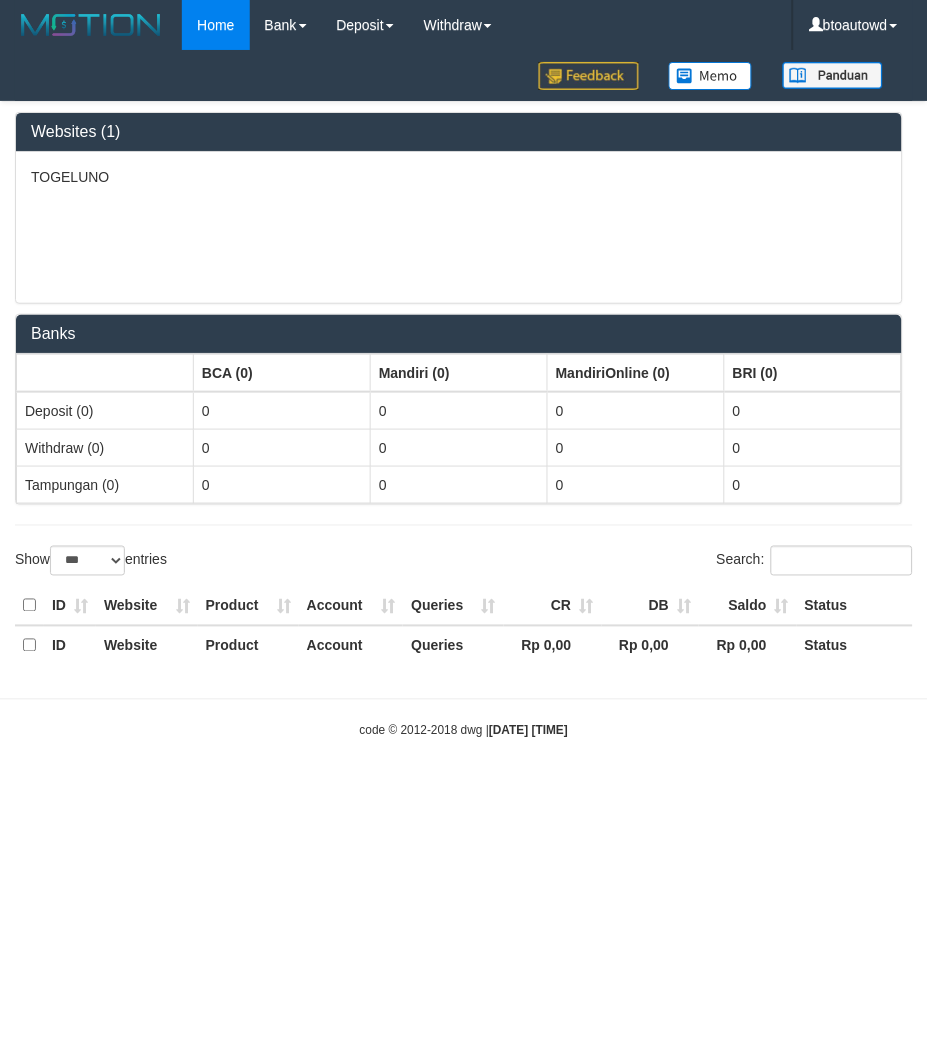 select on "**" 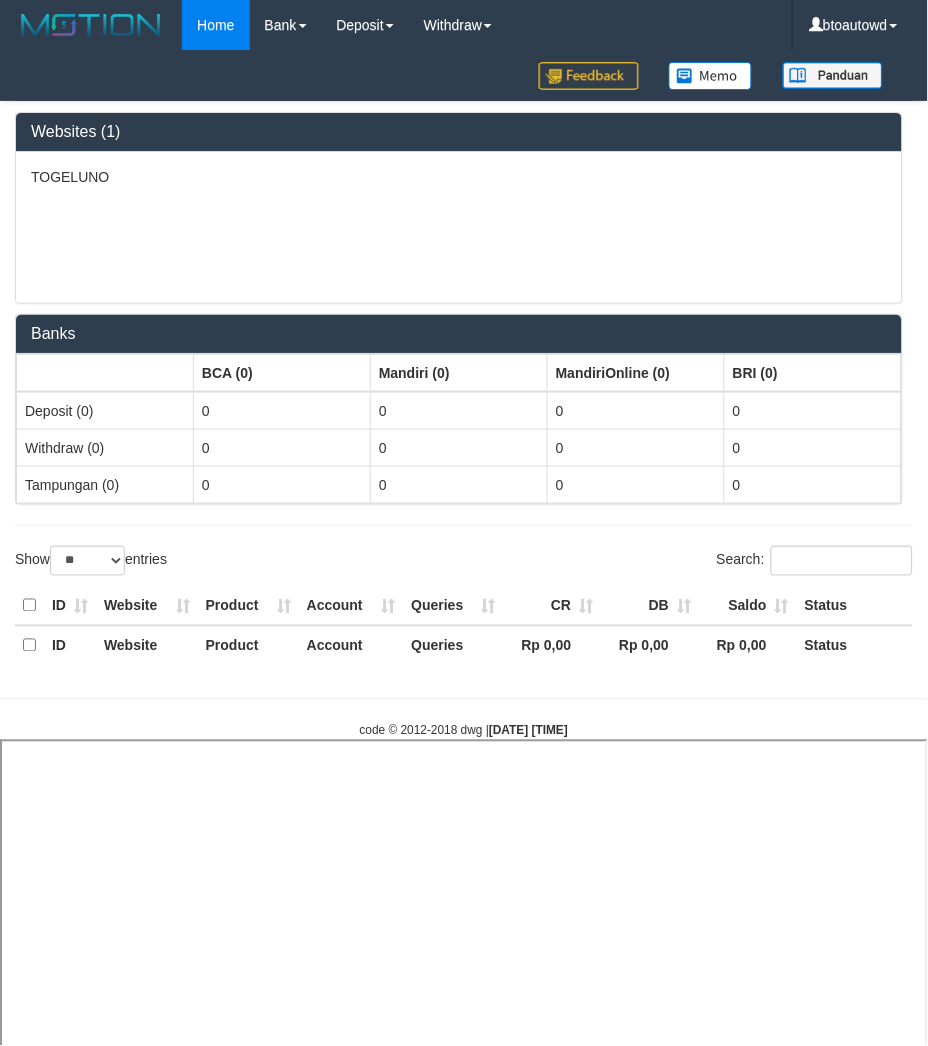 select 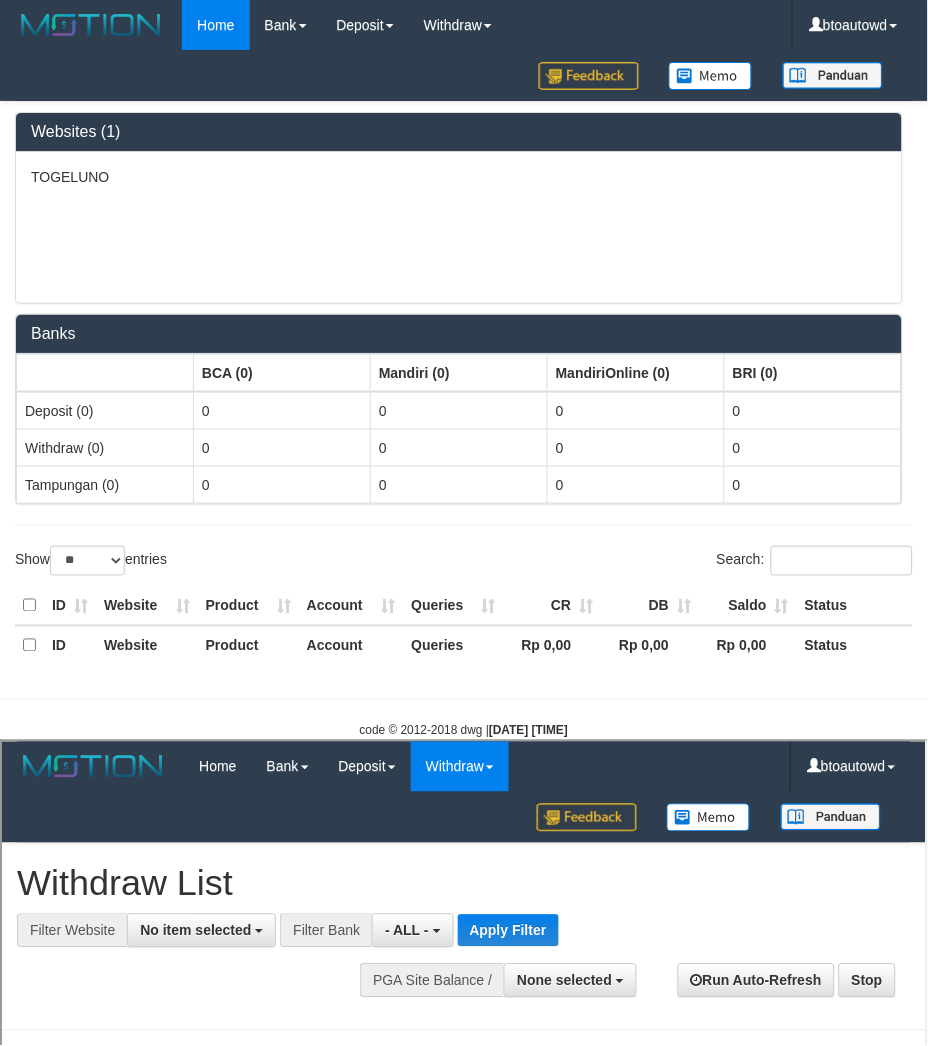 scroll, scrollTop: 0, scrollLeft: 0, axis: both 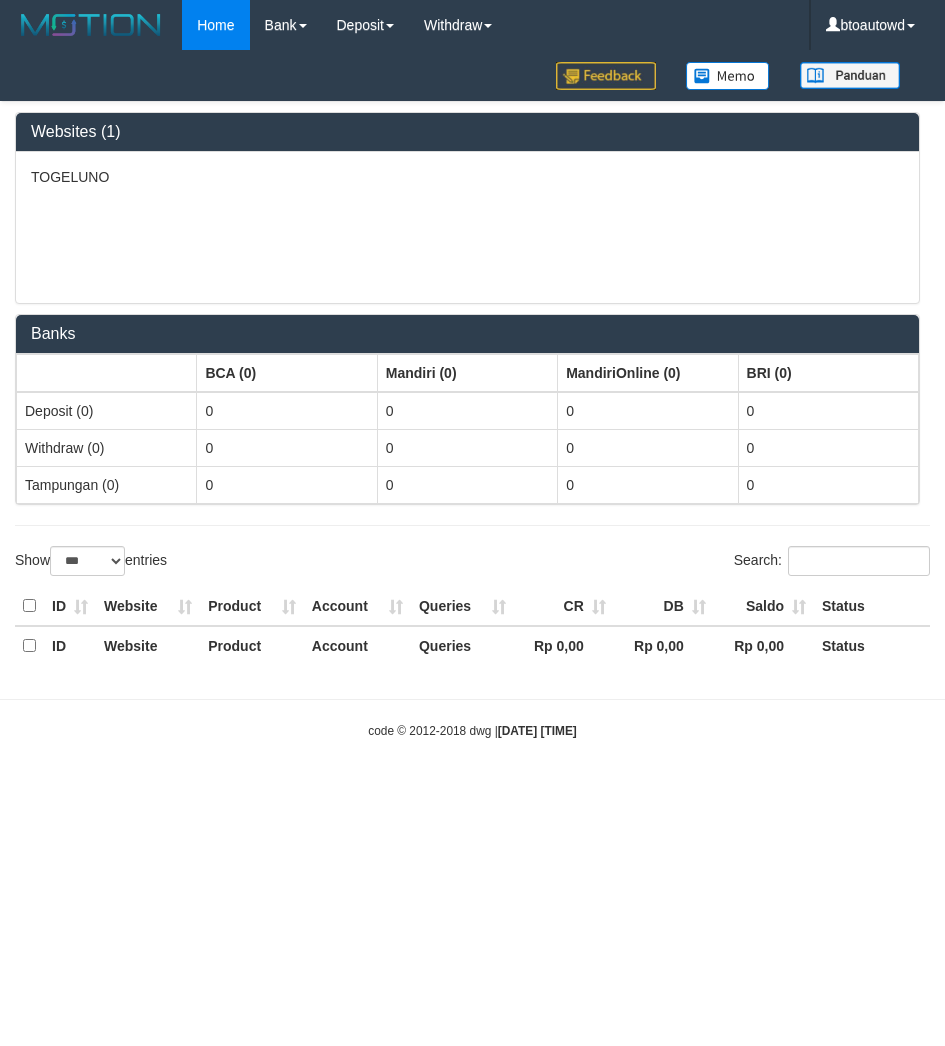 select on "***" 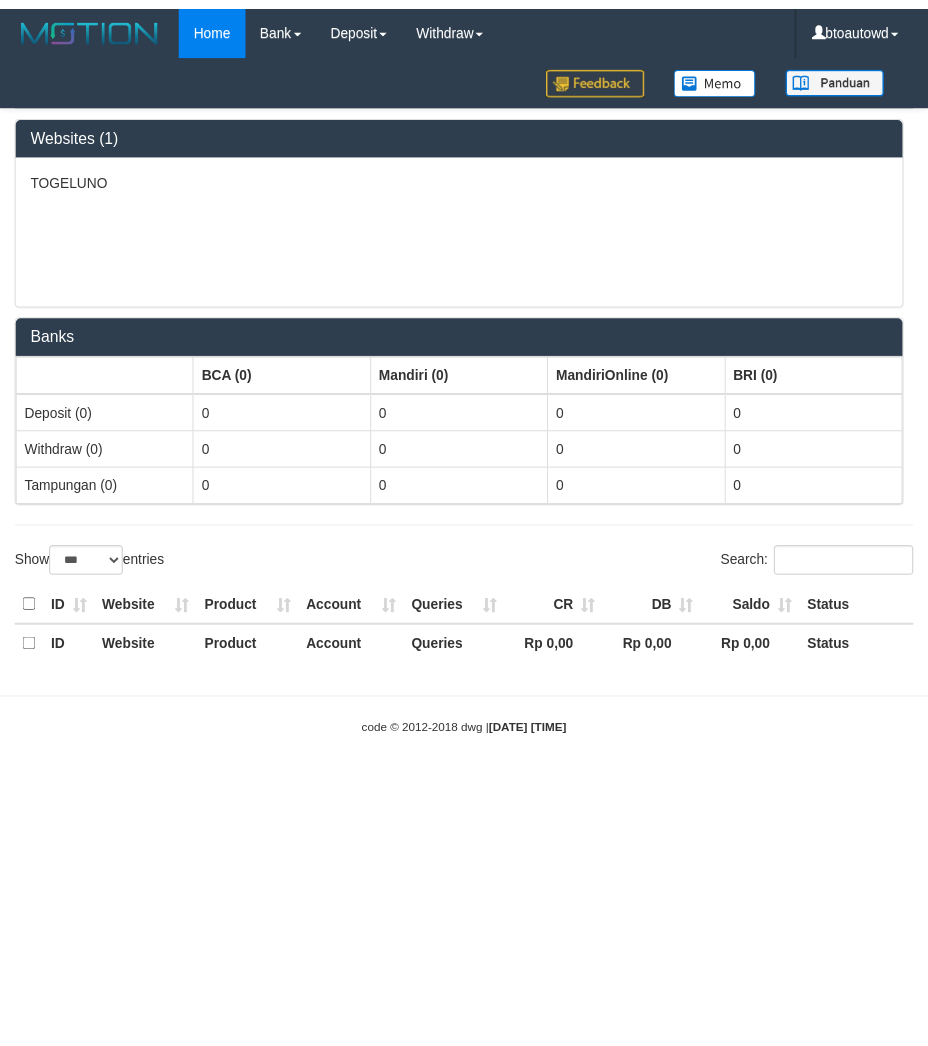 scroll, scrollTop: 0, scrollLeft: 0, axis: both 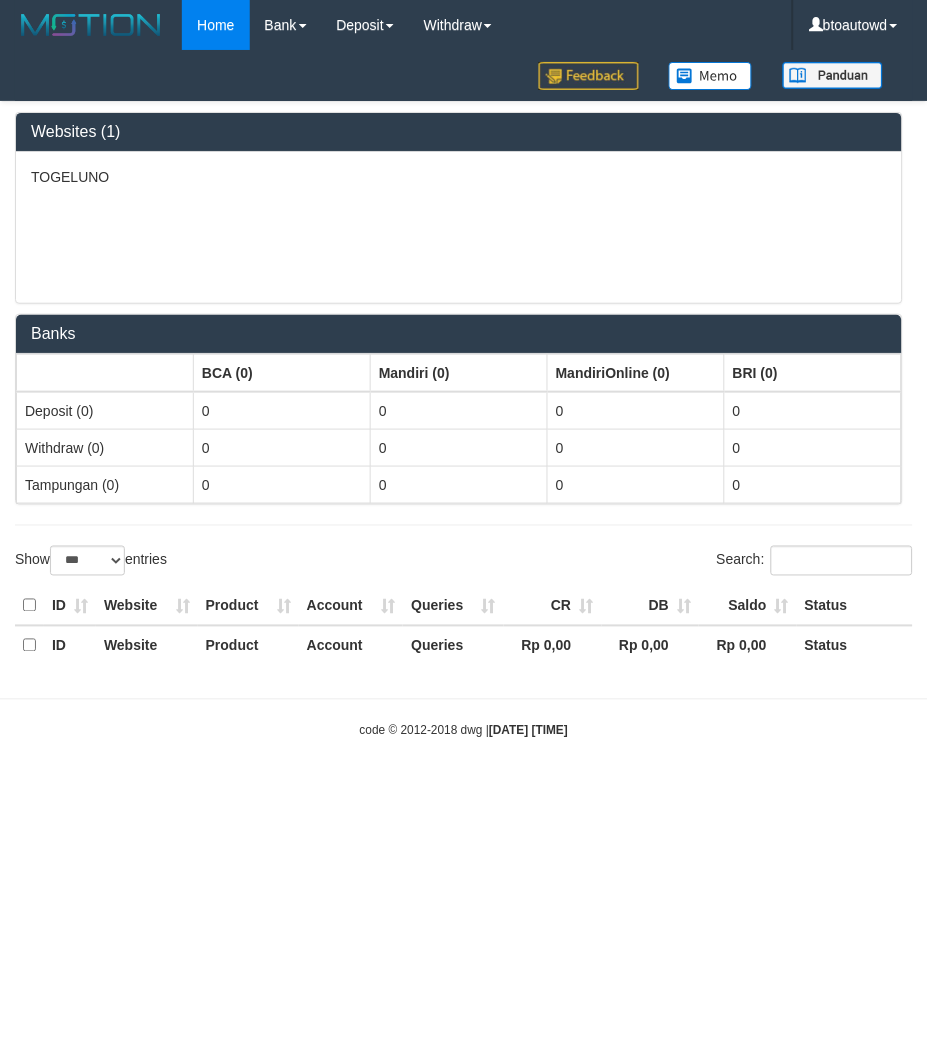 select on "**" 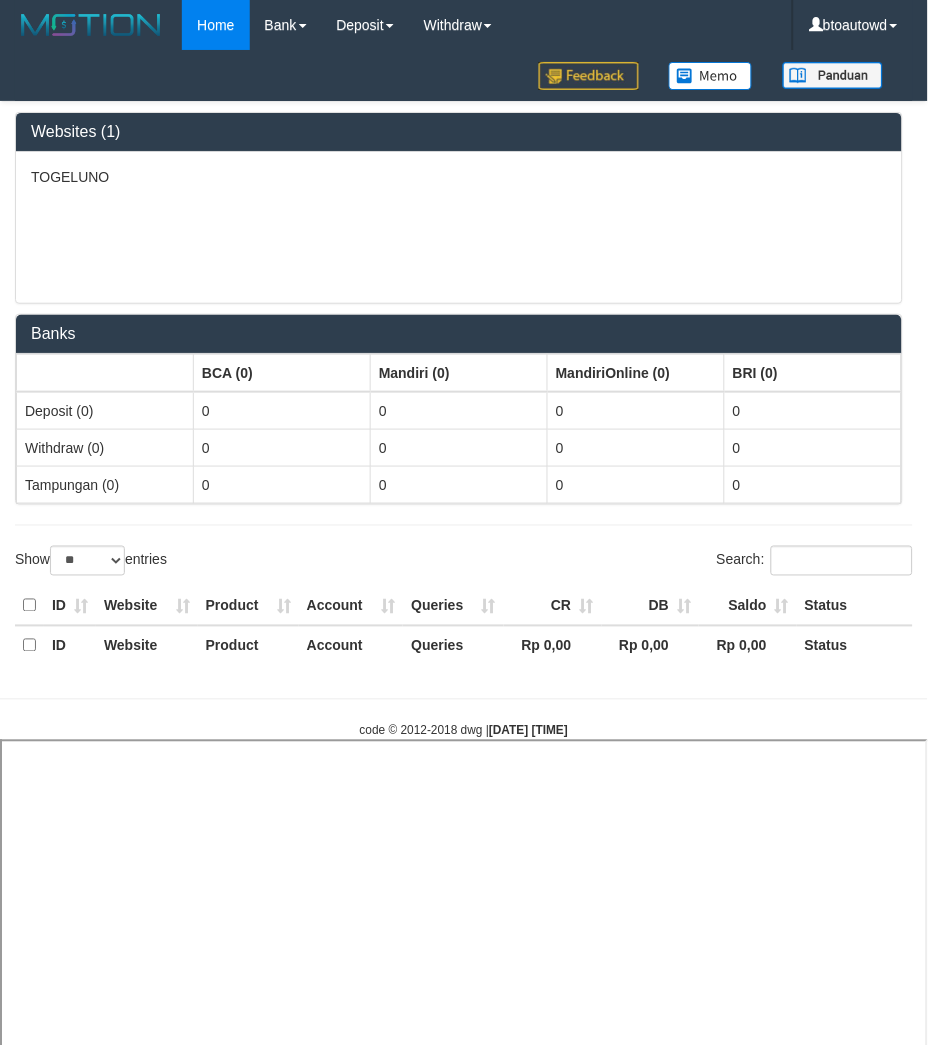 select 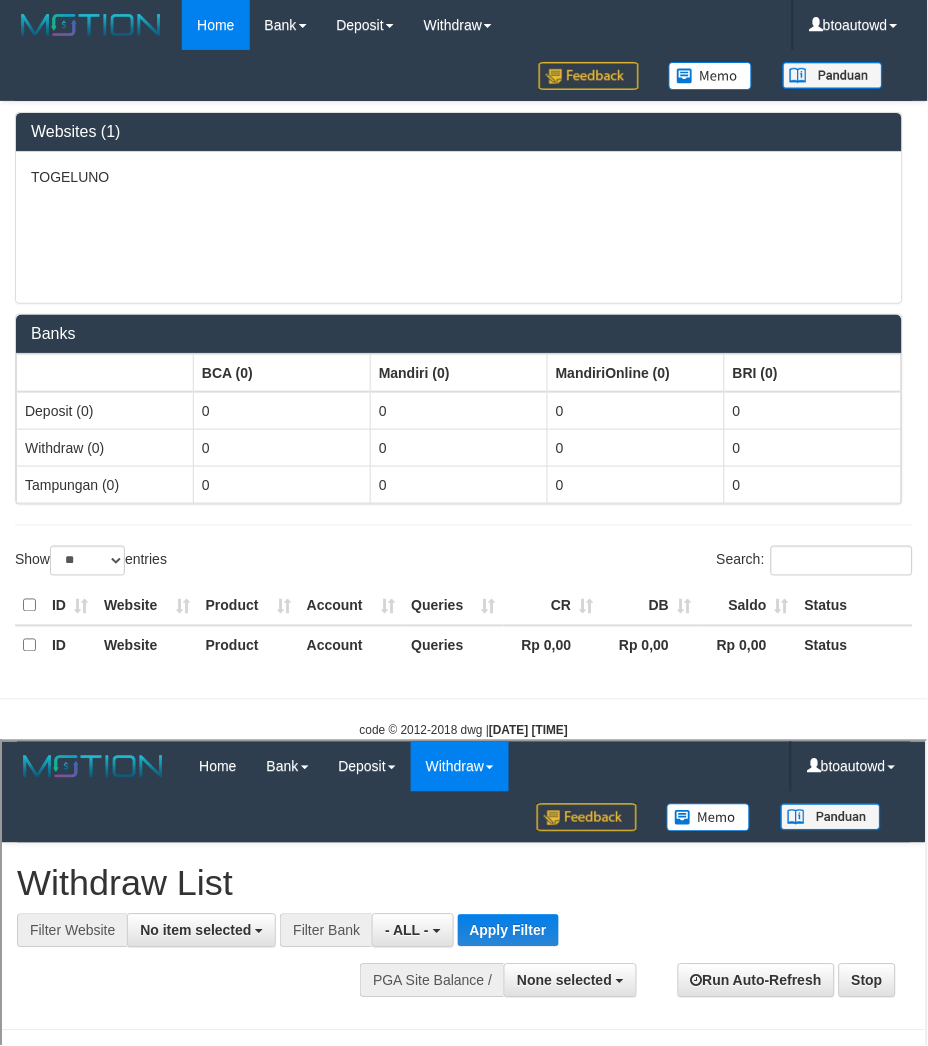 scroll, scrollTop: 0, scrollLeft: 0, axis: both 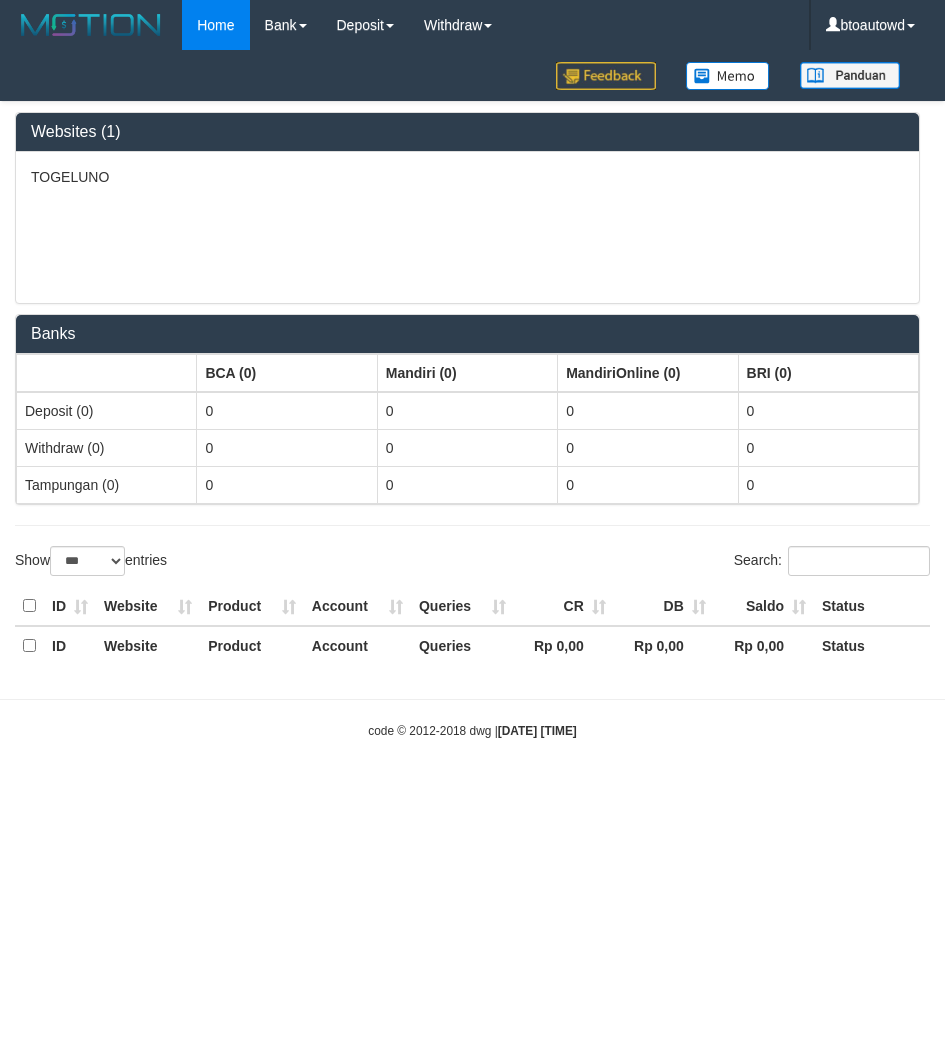 select on "***" 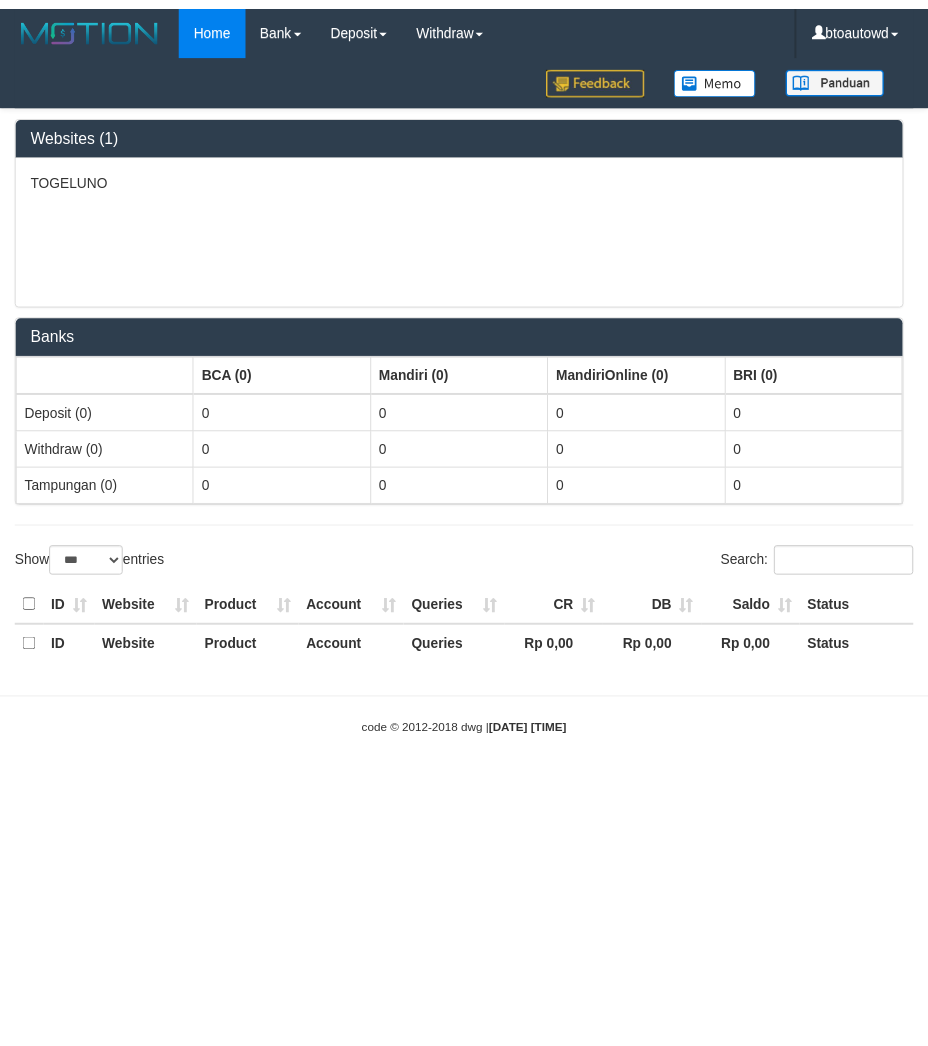 scroll, scrollTop: 0, scrollLeft: 0, axis: both 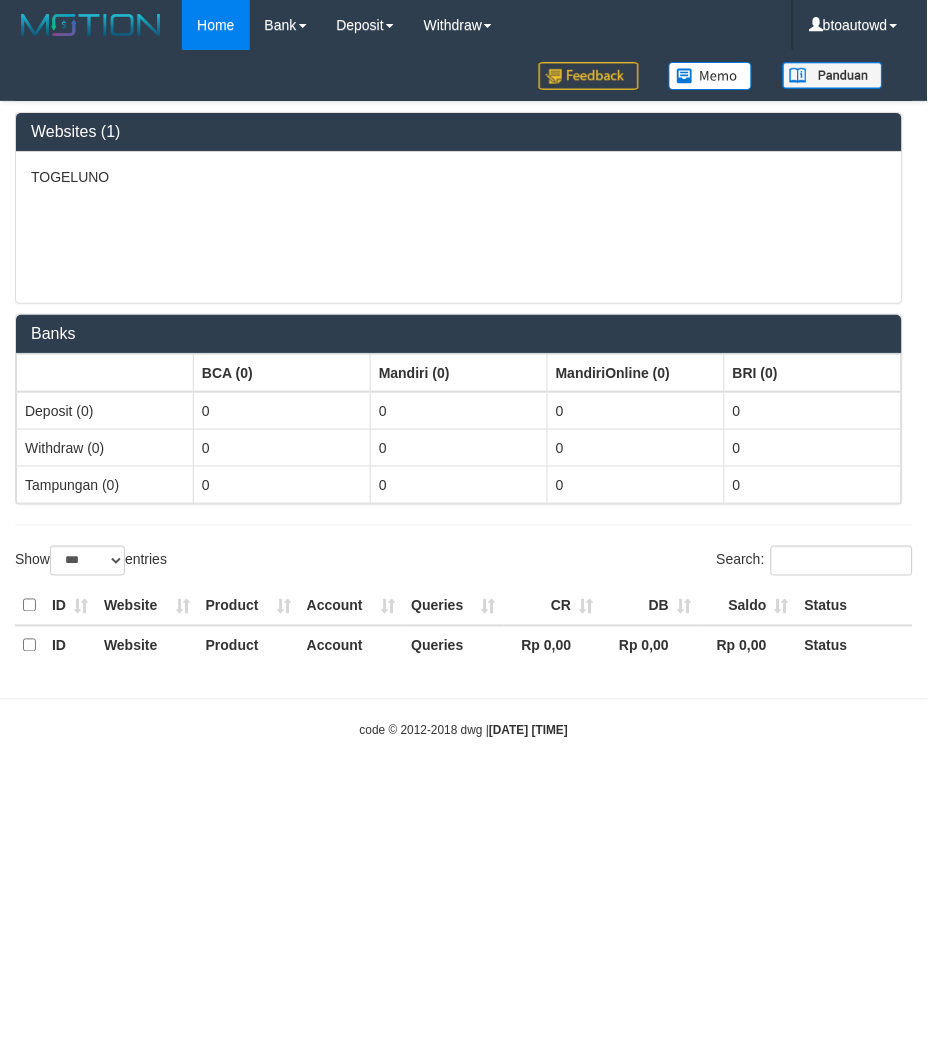 select on "**" 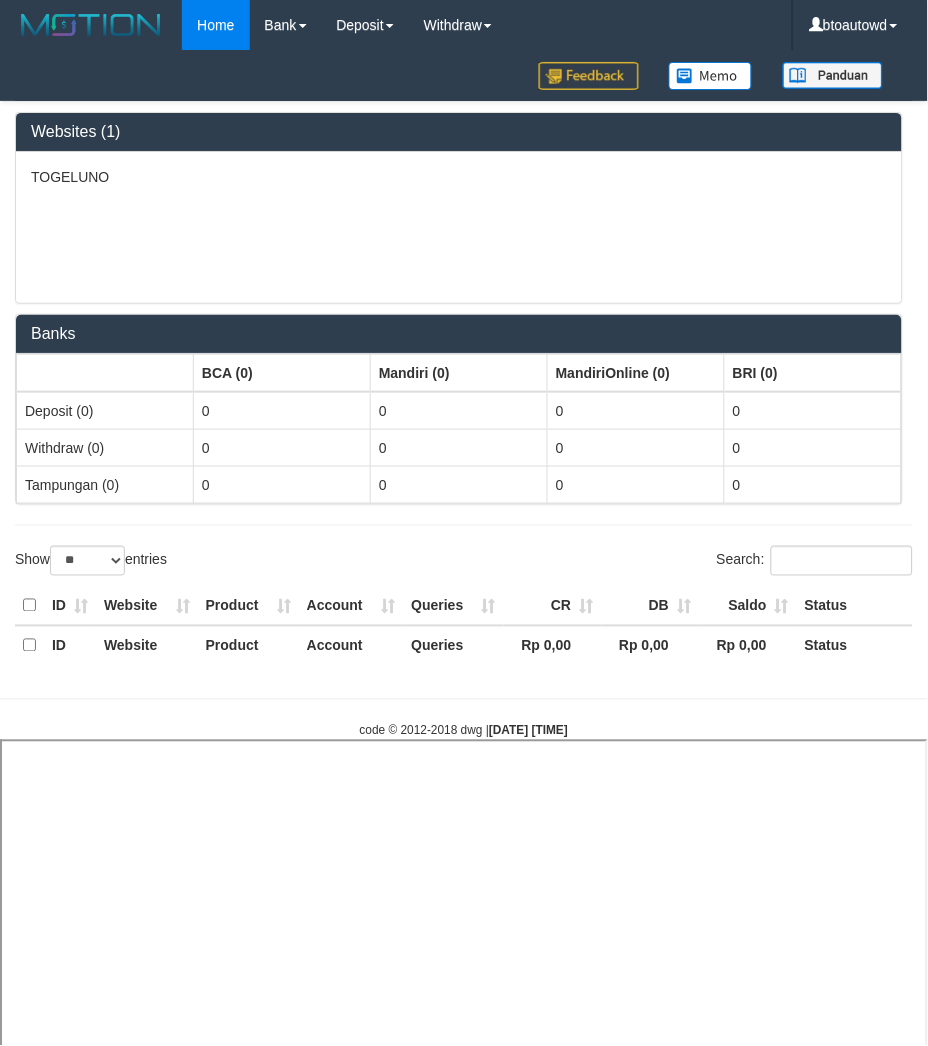 select 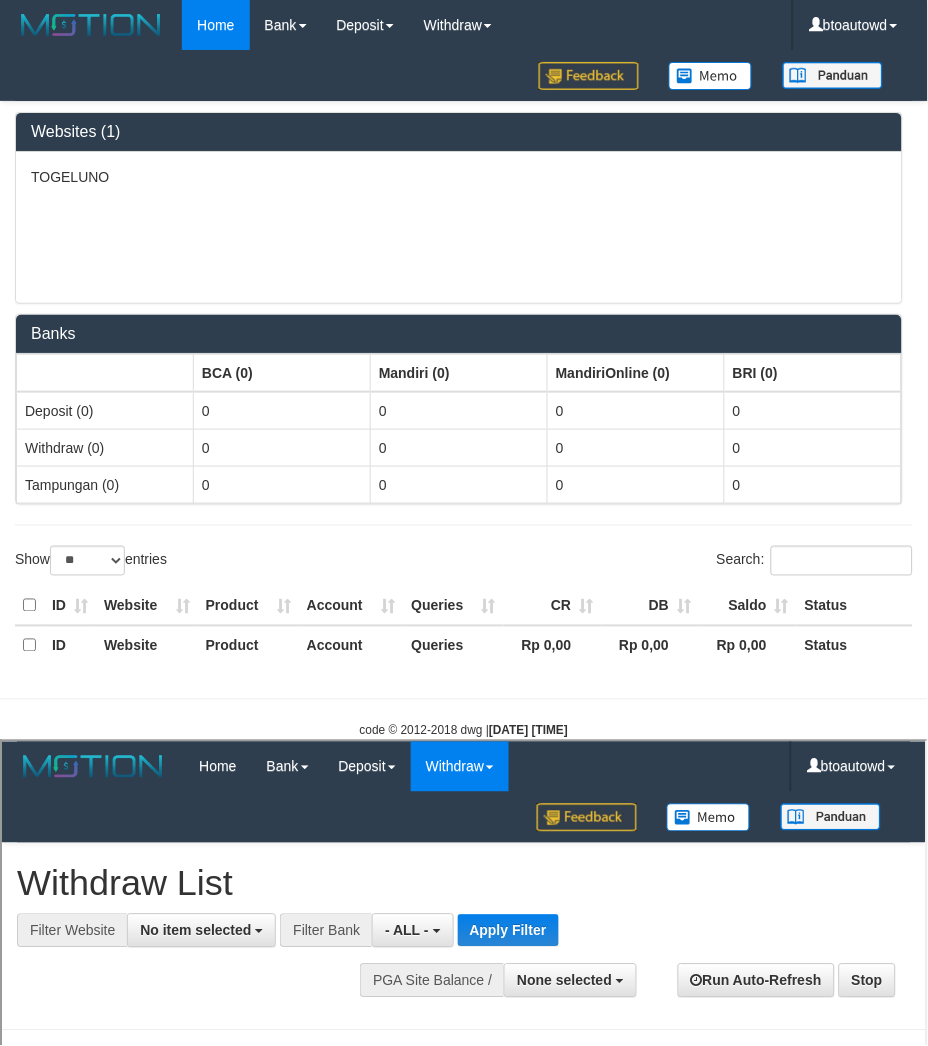 scroll, scrollTop: 0, scrollLeft: 0, axis: both 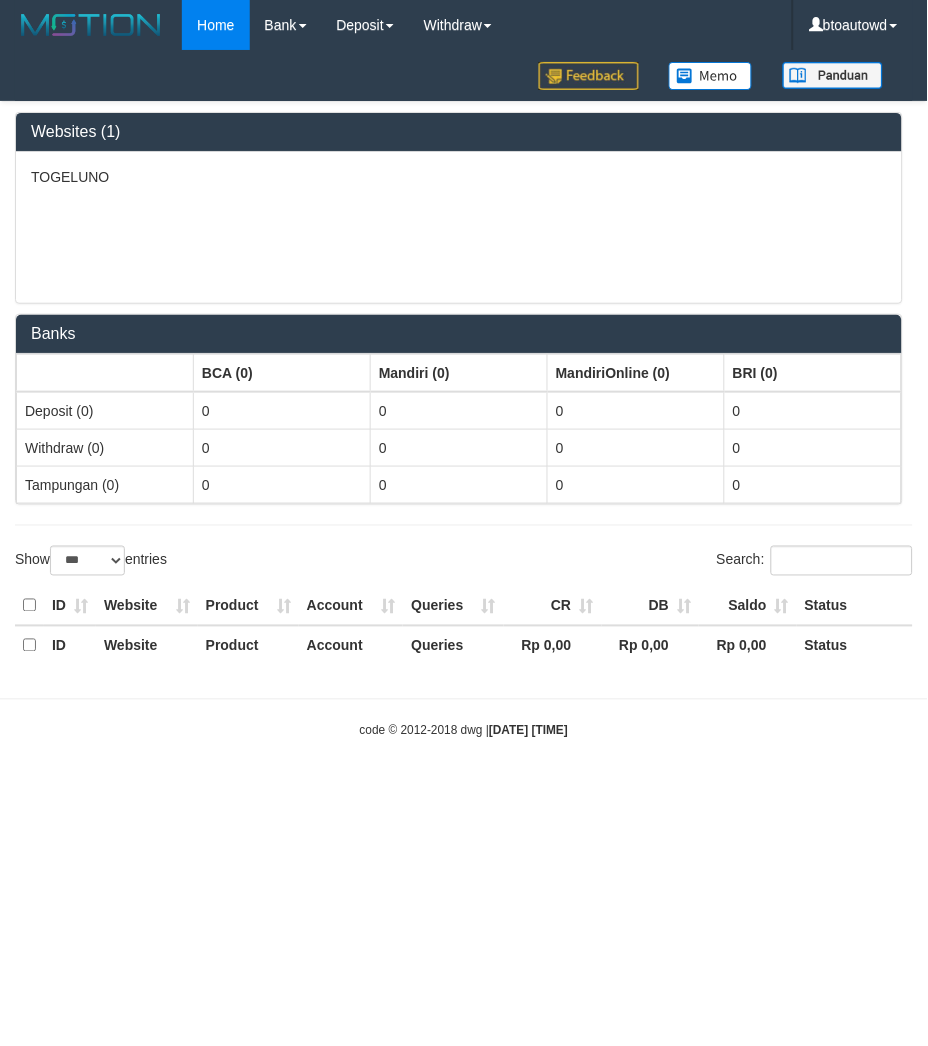 select on "**" 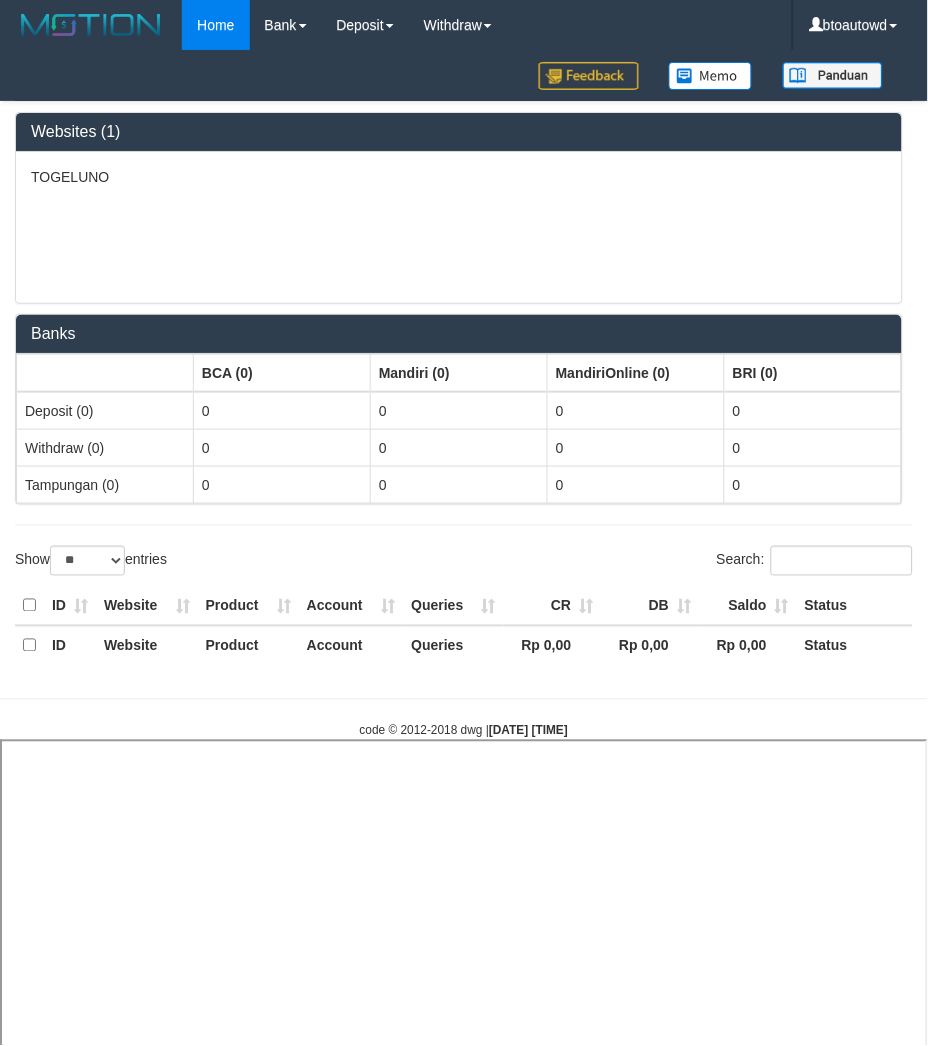 select 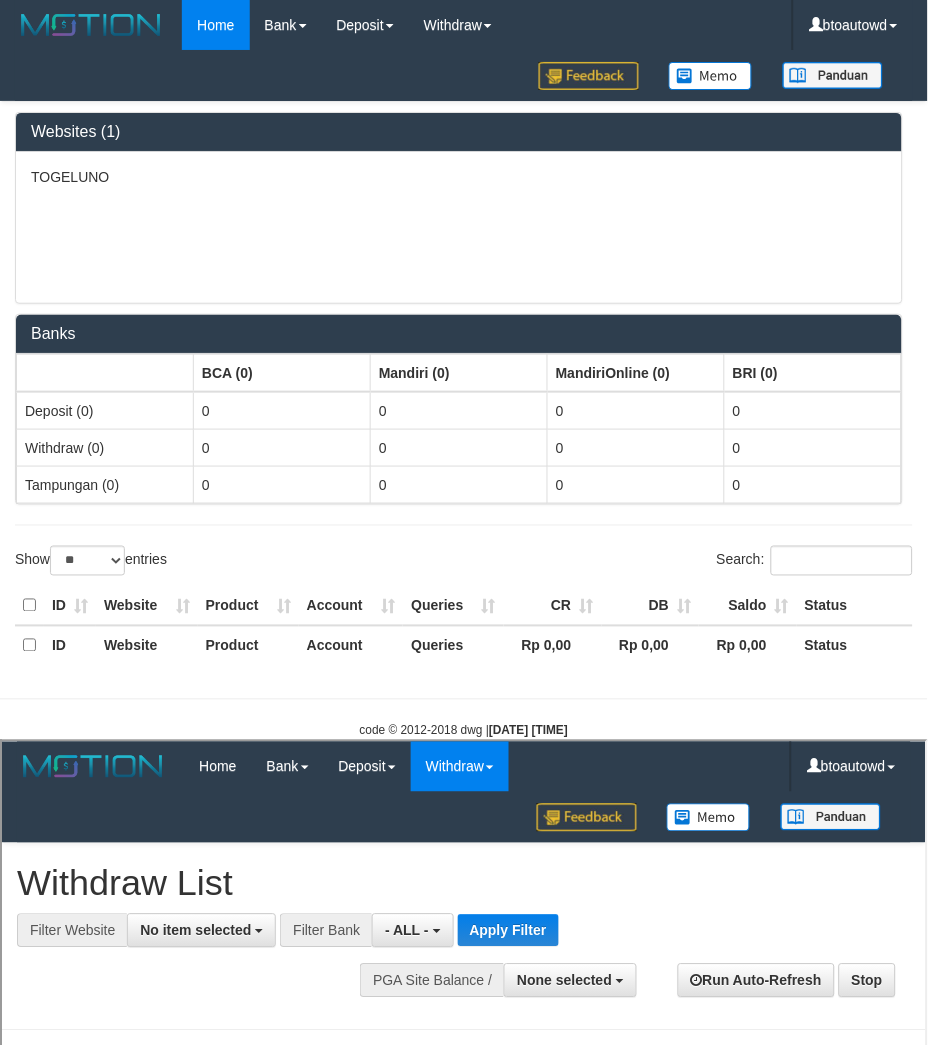 scroll, scrollTop: 0, scrollLeft: 0, axis: both 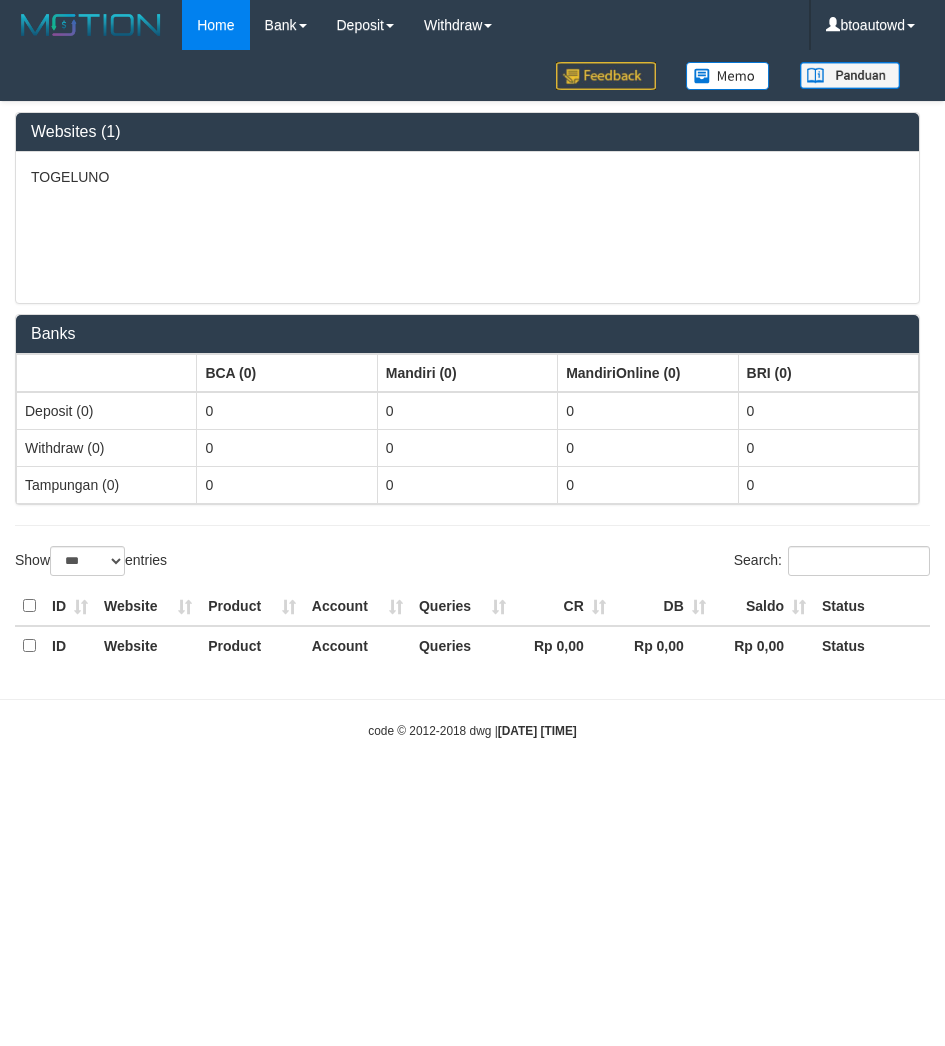 select on "***" 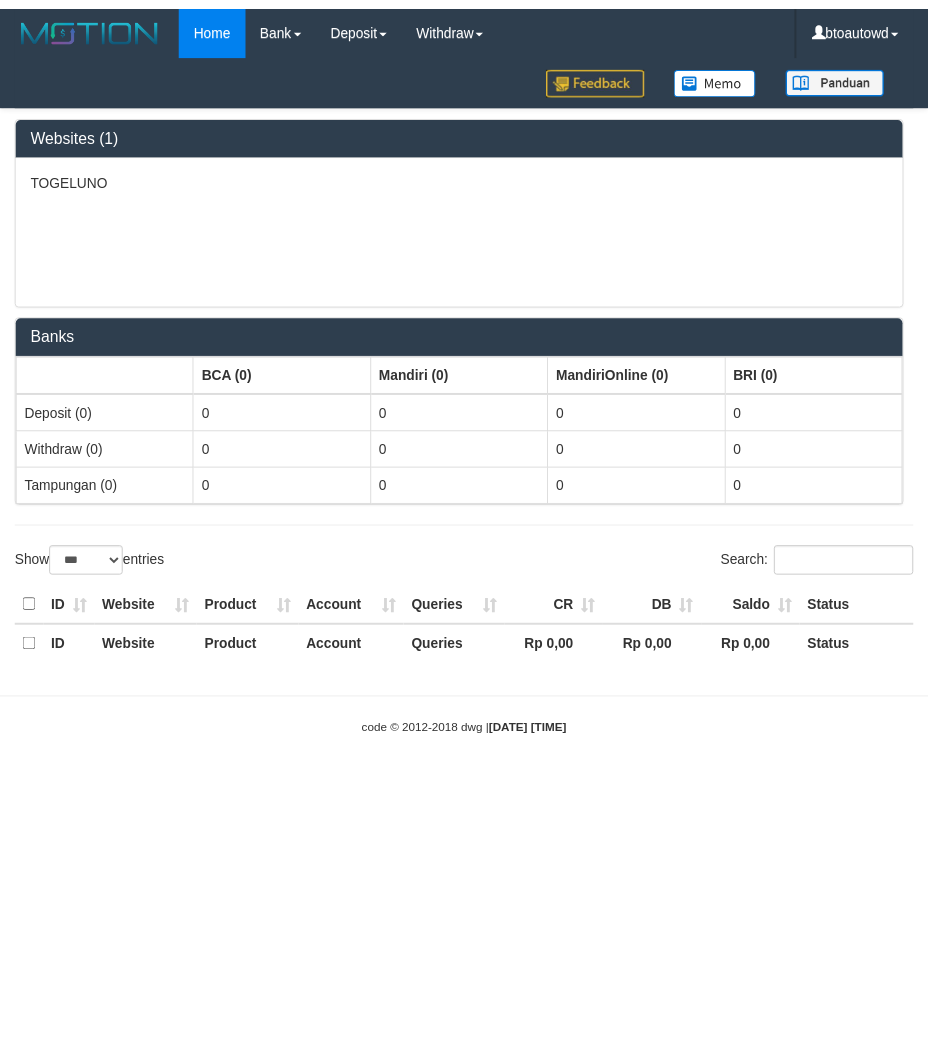 scroll, scrollTop: 0, scrollLeft: 0, axis: both 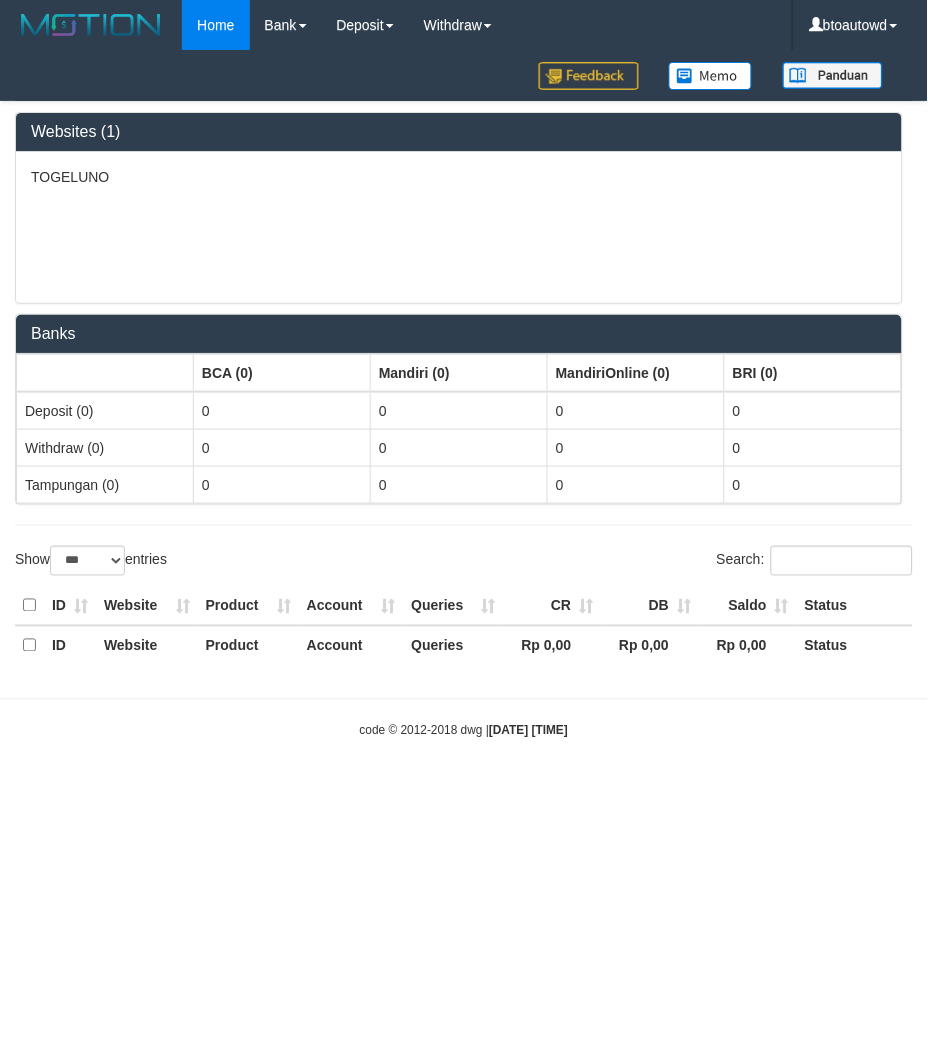 select on "**" 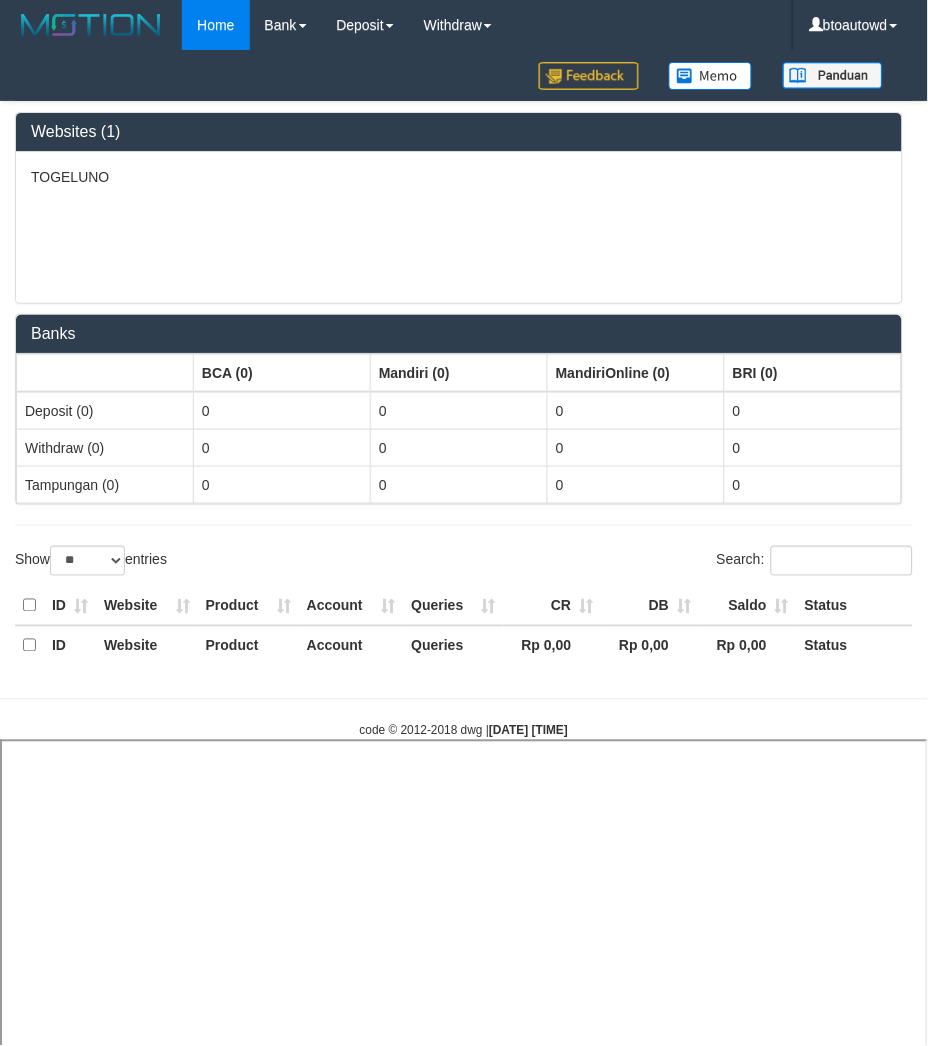select 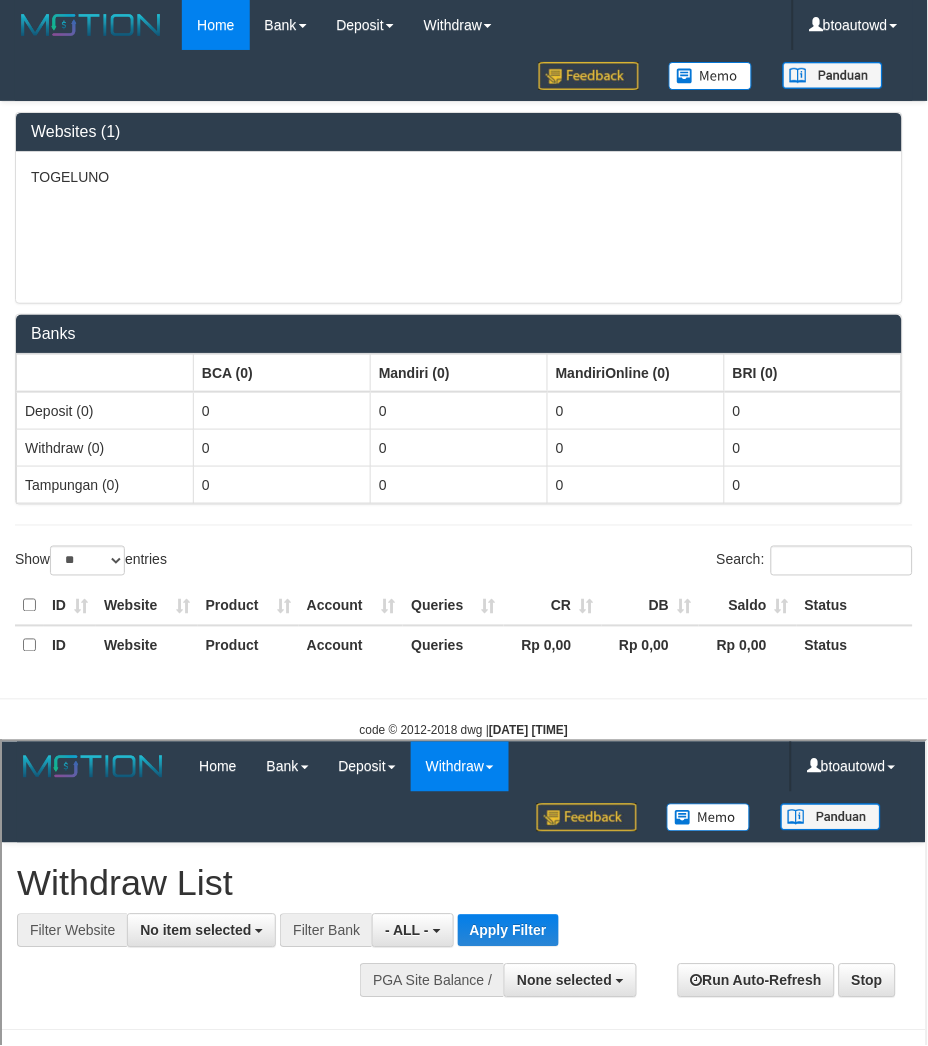 scroll, scrollTop: 0, scrollLeft: 0, axis: both 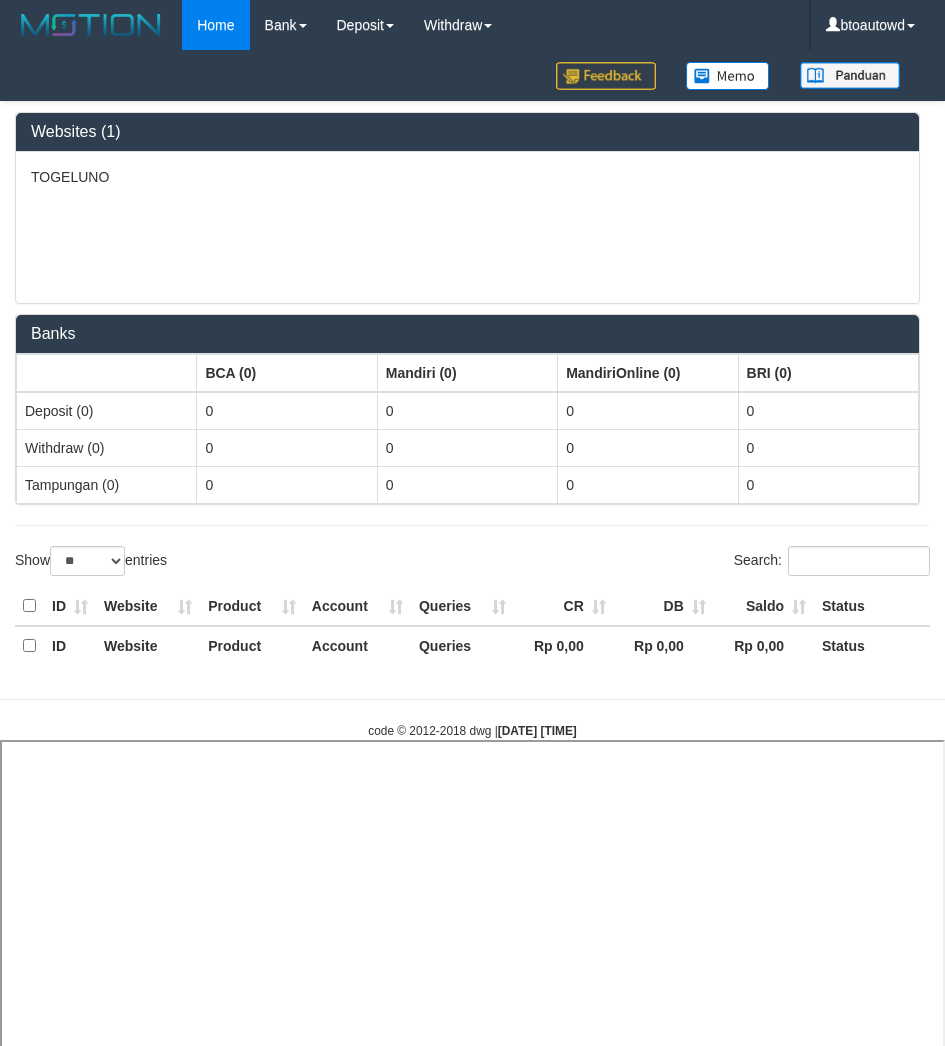 select on "**" 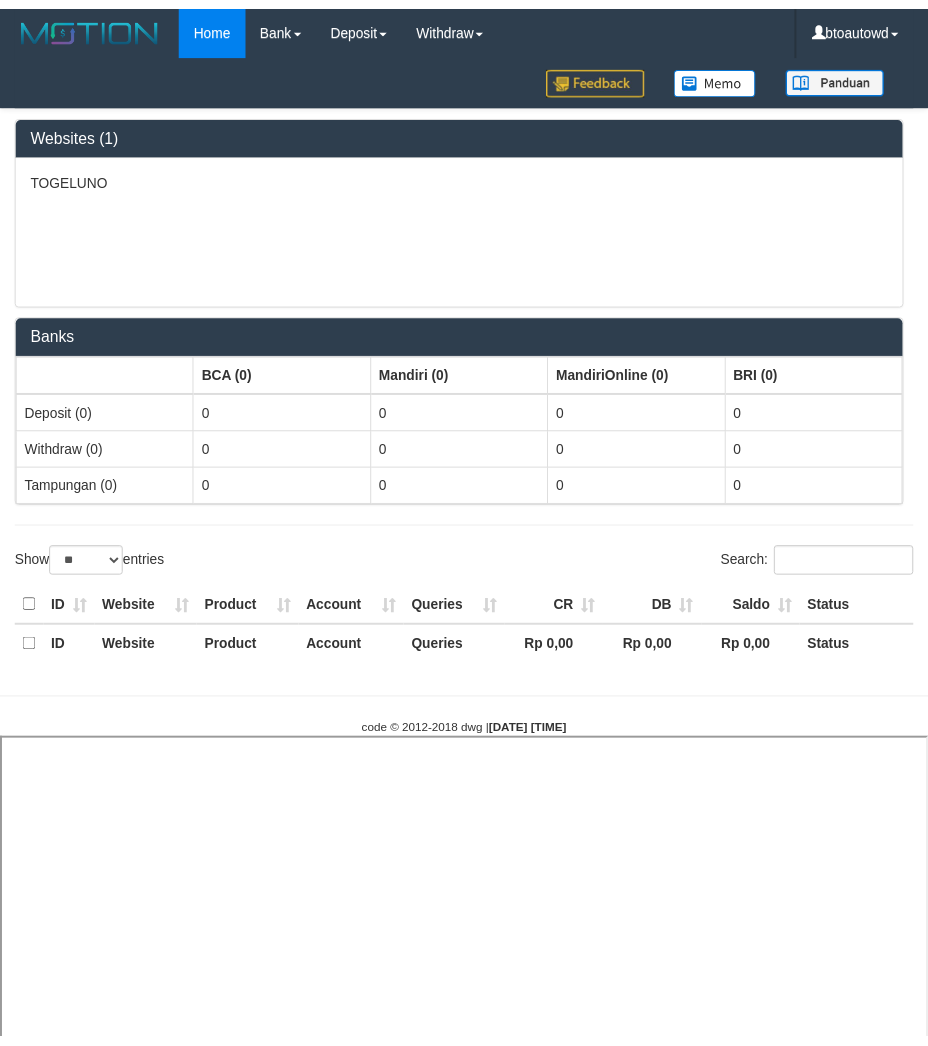 scroll, scrollTop: 0, scrollLeft: 0, axis: both 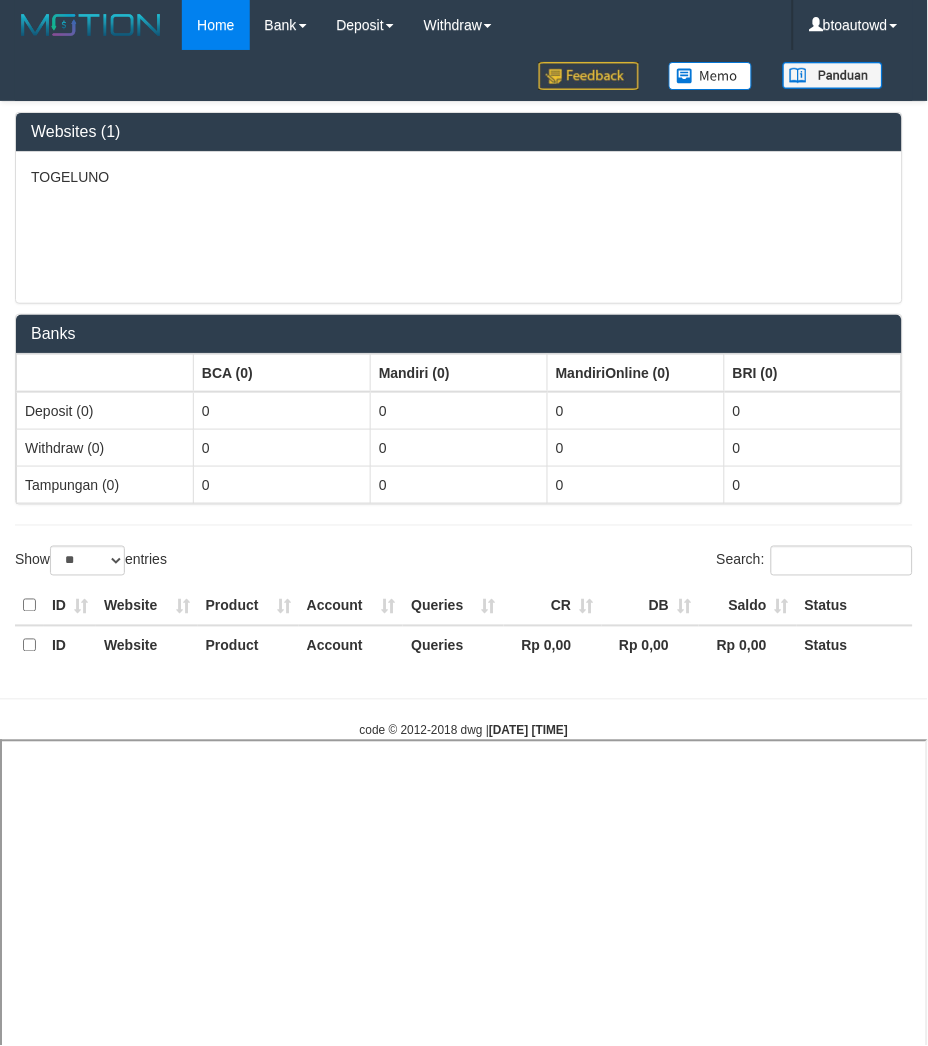select 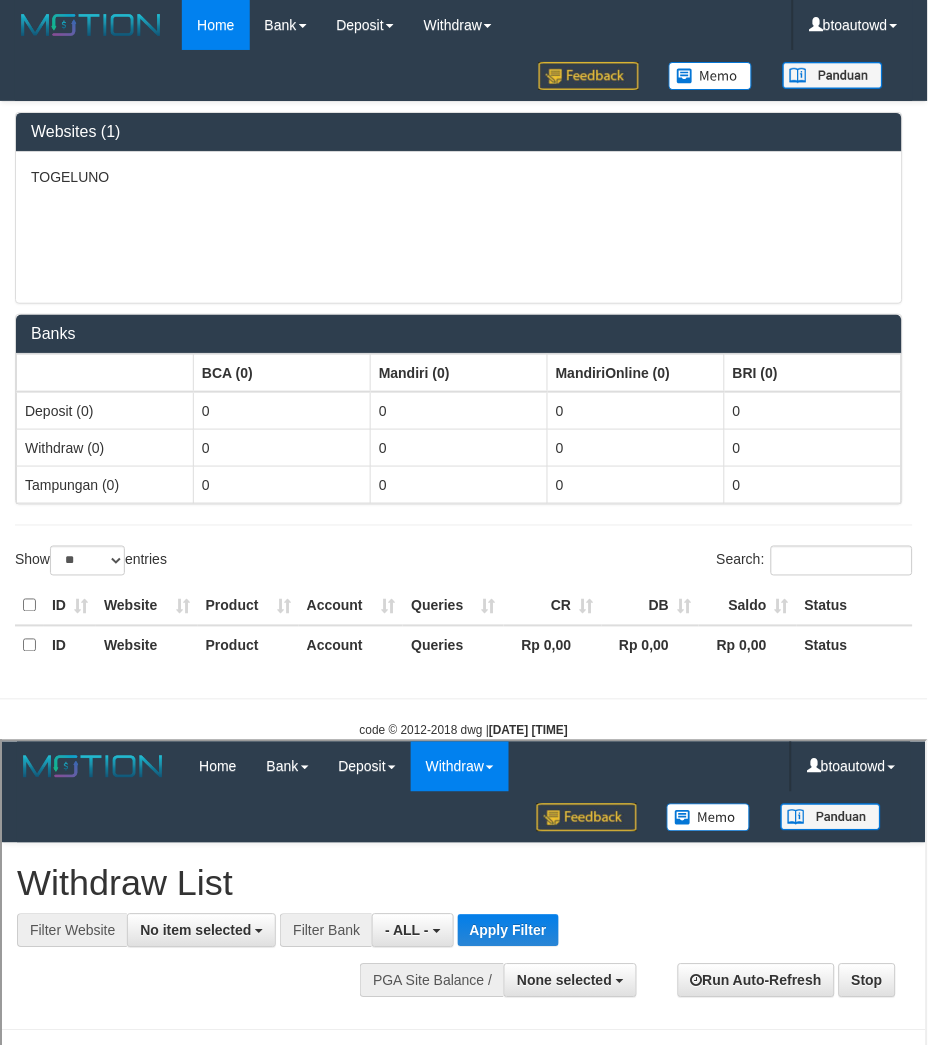 scroll, scrollTop: 0, scrollLeft: 0, axis: both 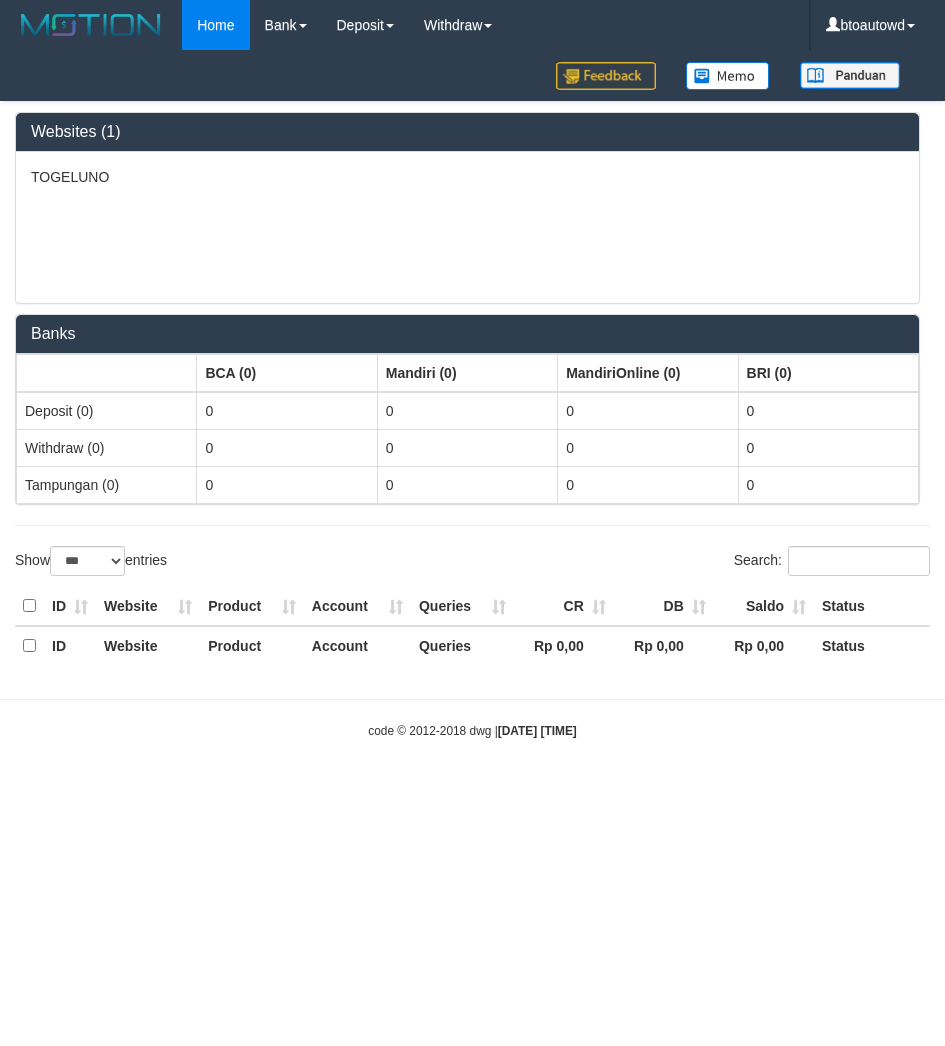 select on "***" 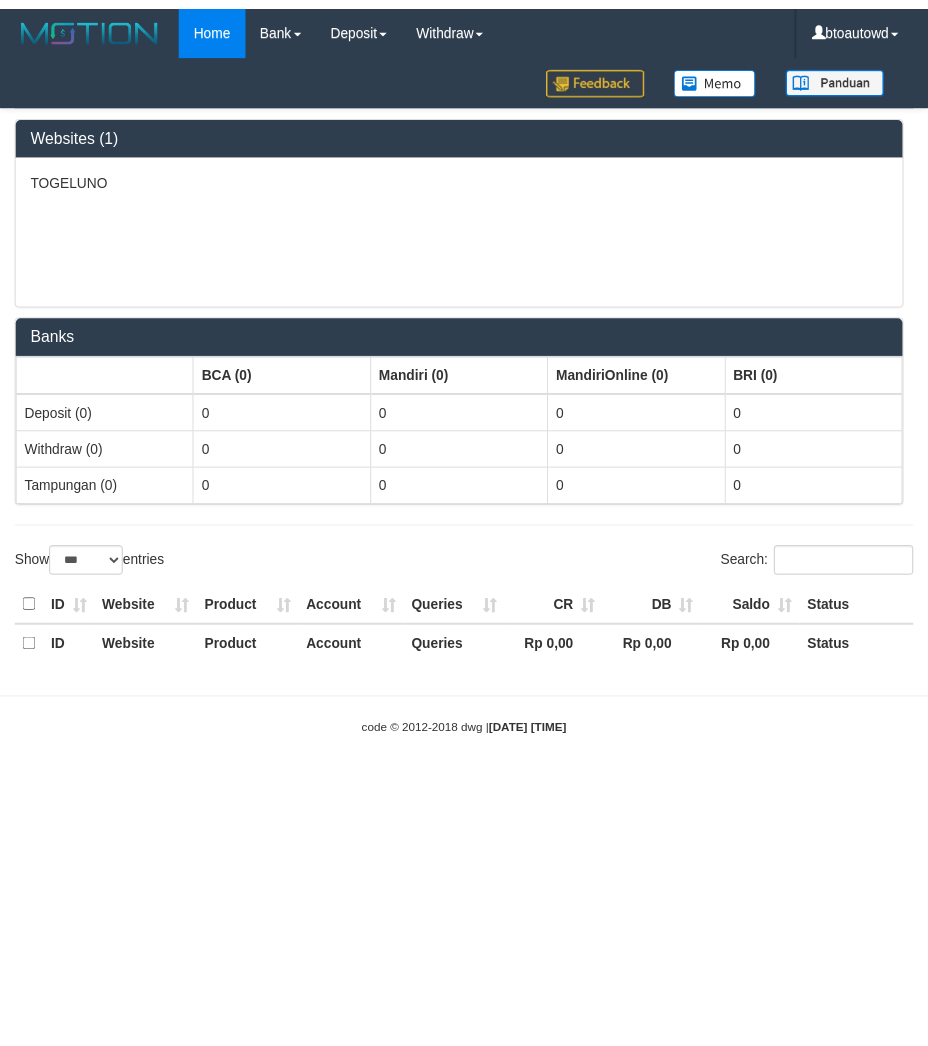 scroll, scrollTop: 0, scrollLeft: 0, axis: both 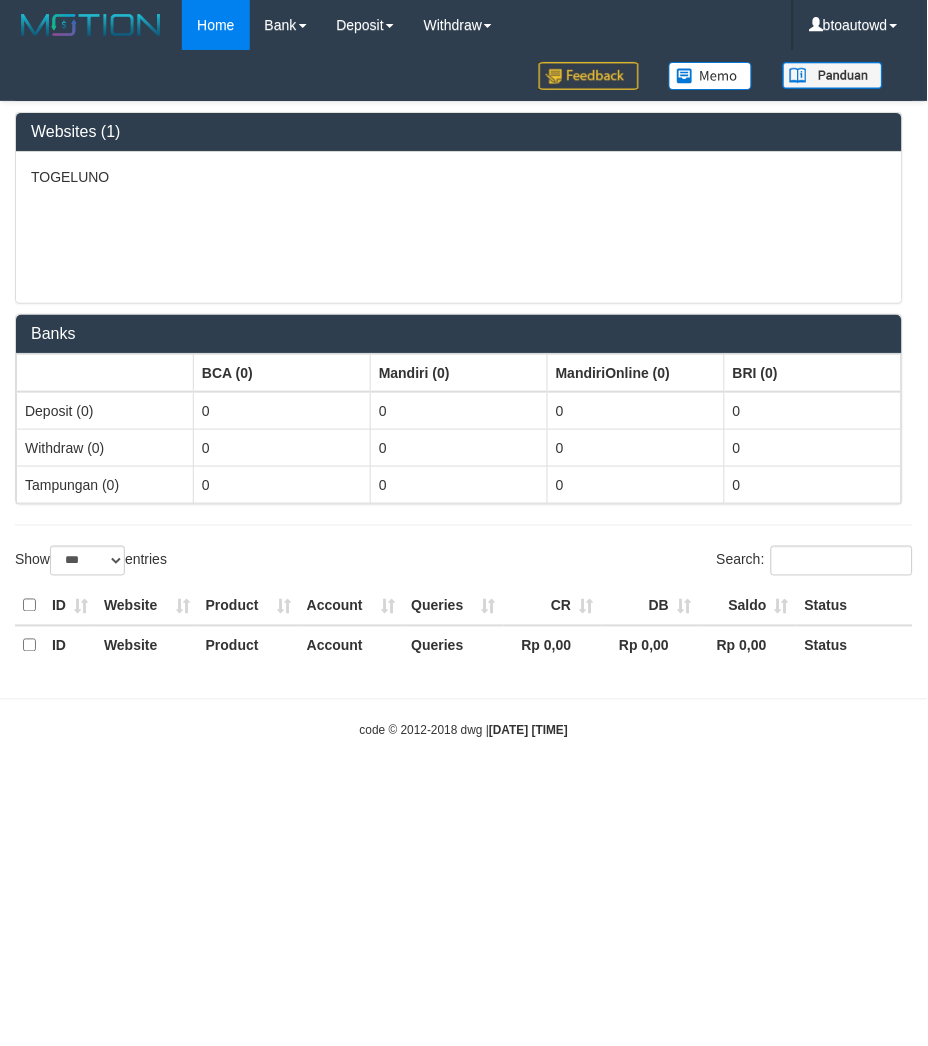 select on "**" 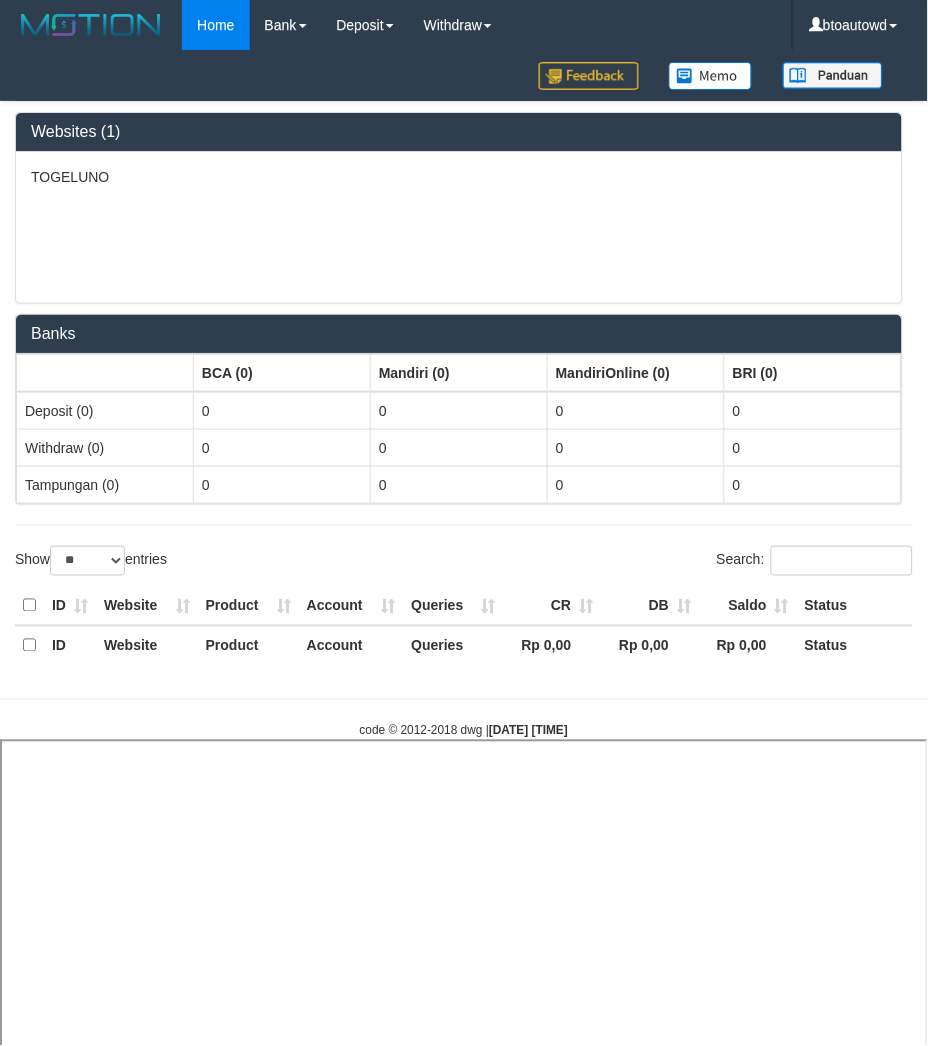 select 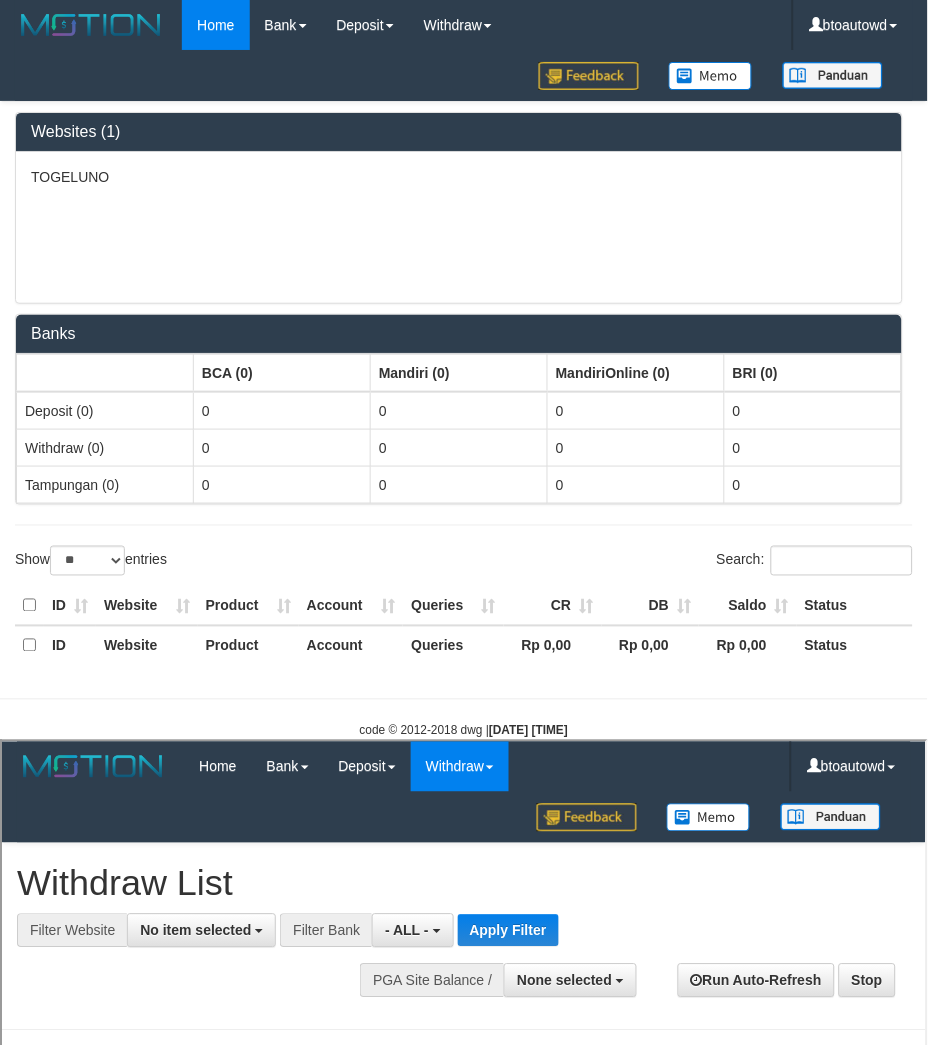 scroll, scrollTop: 0, scrollLeft: 0, axis: both 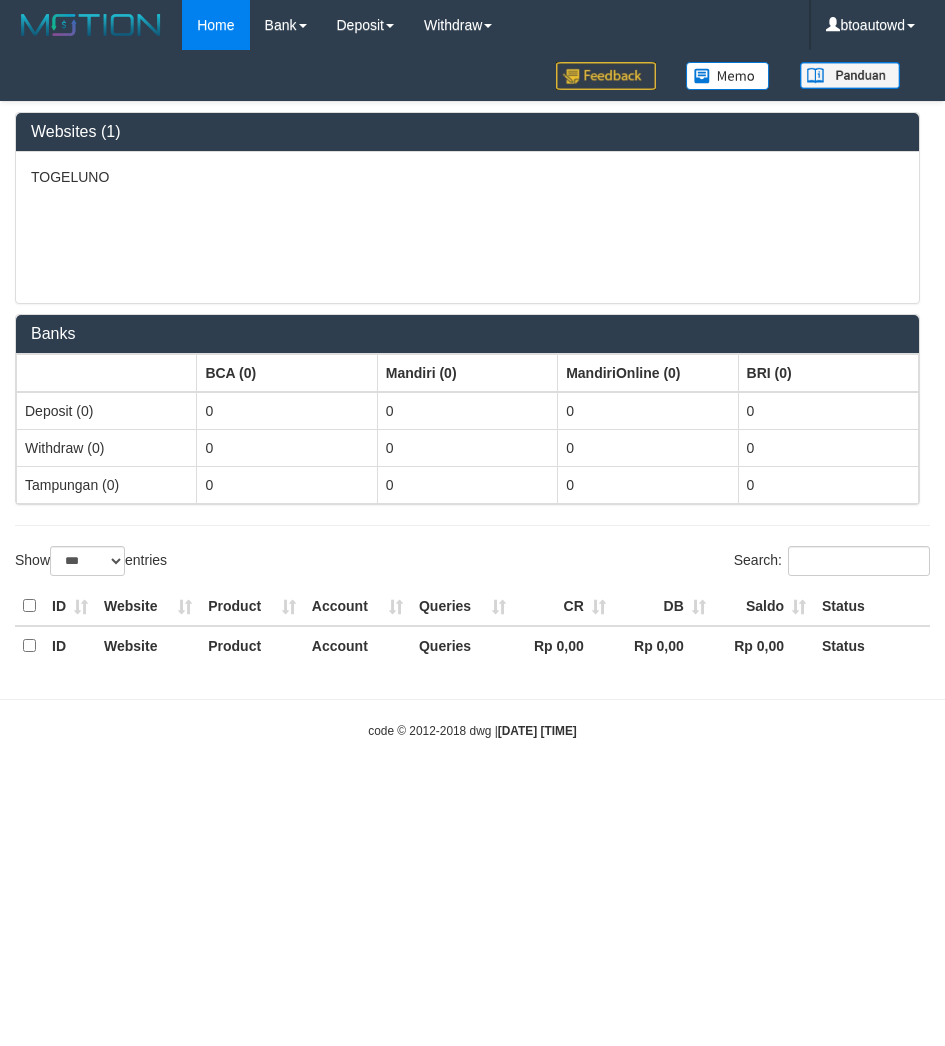 select on "***" 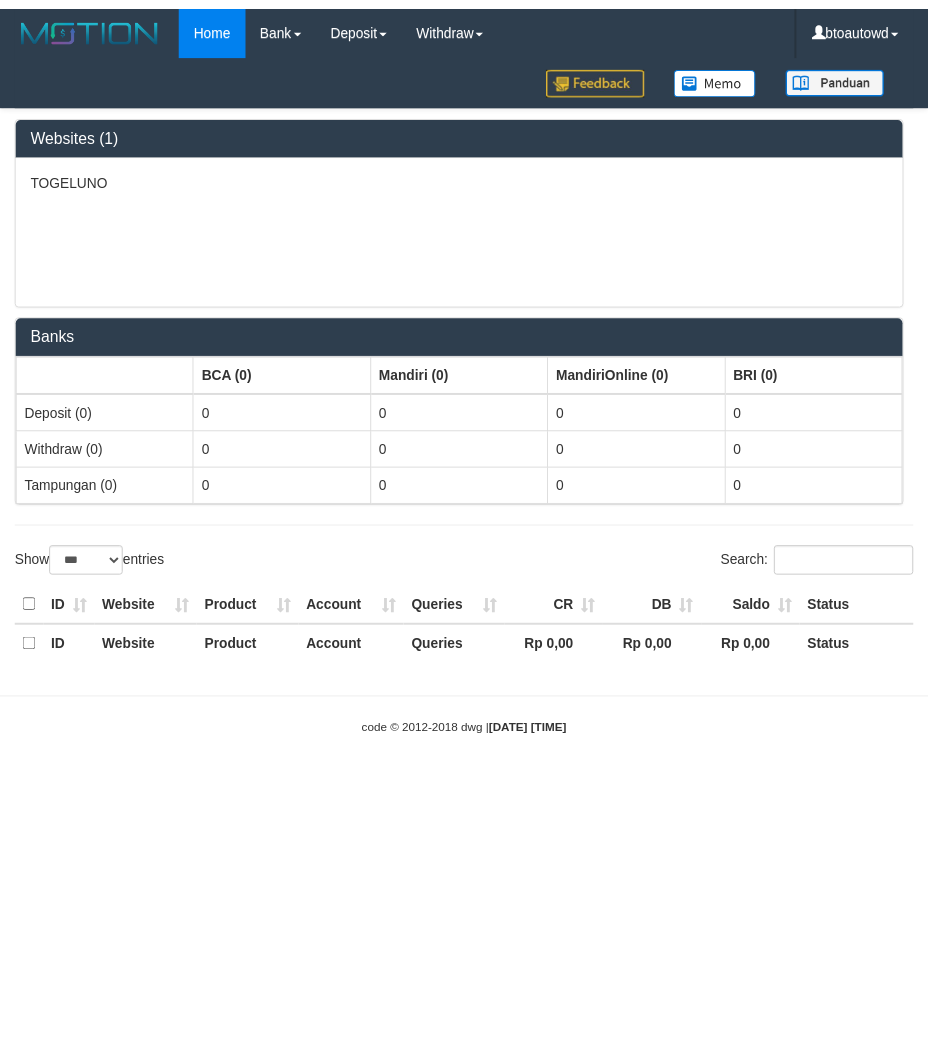 scroll, scrollTop: 0, scrollLeft: 0, axis: both 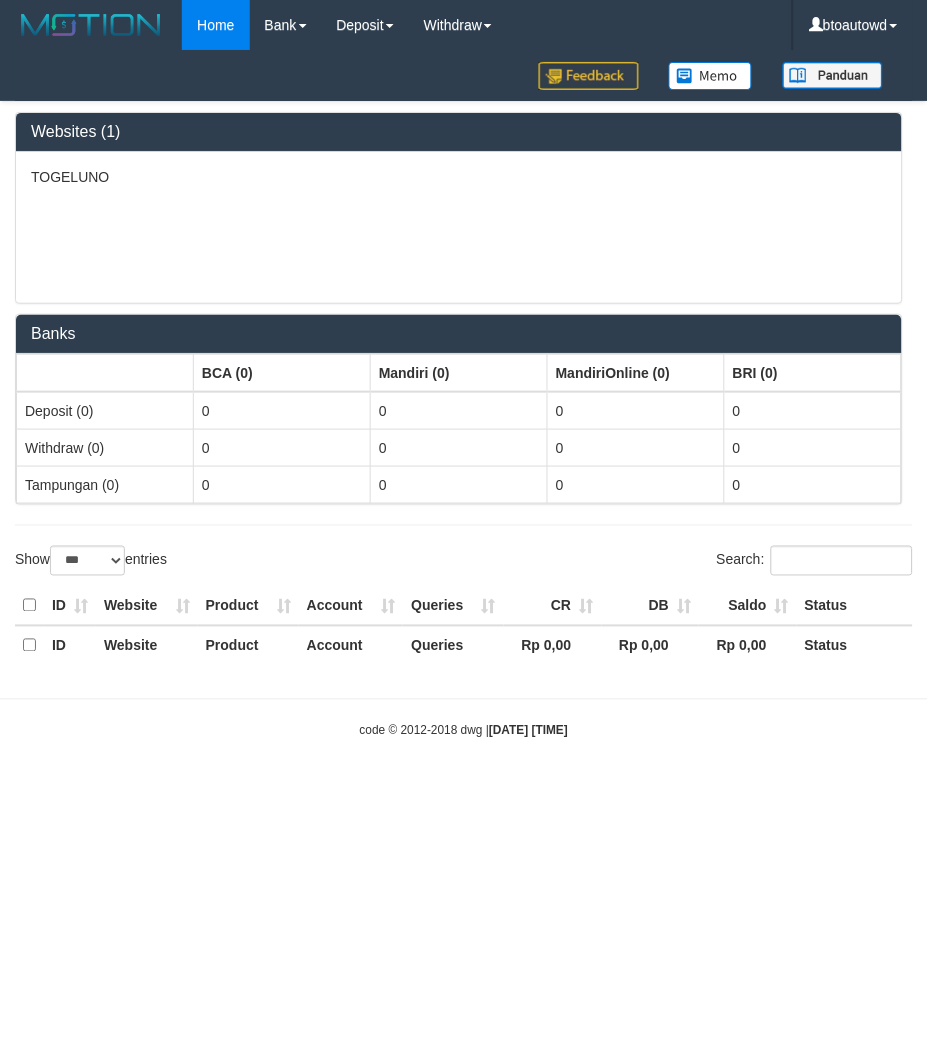 select on "**" 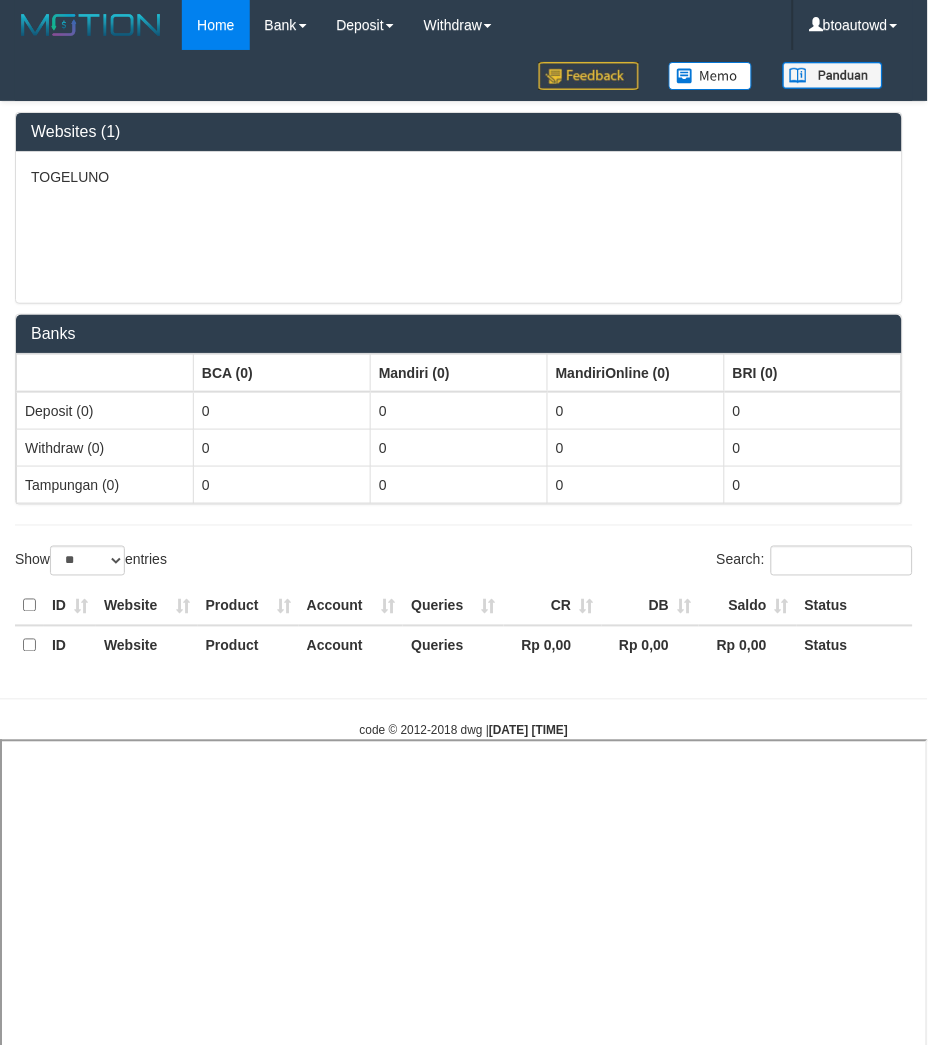 select 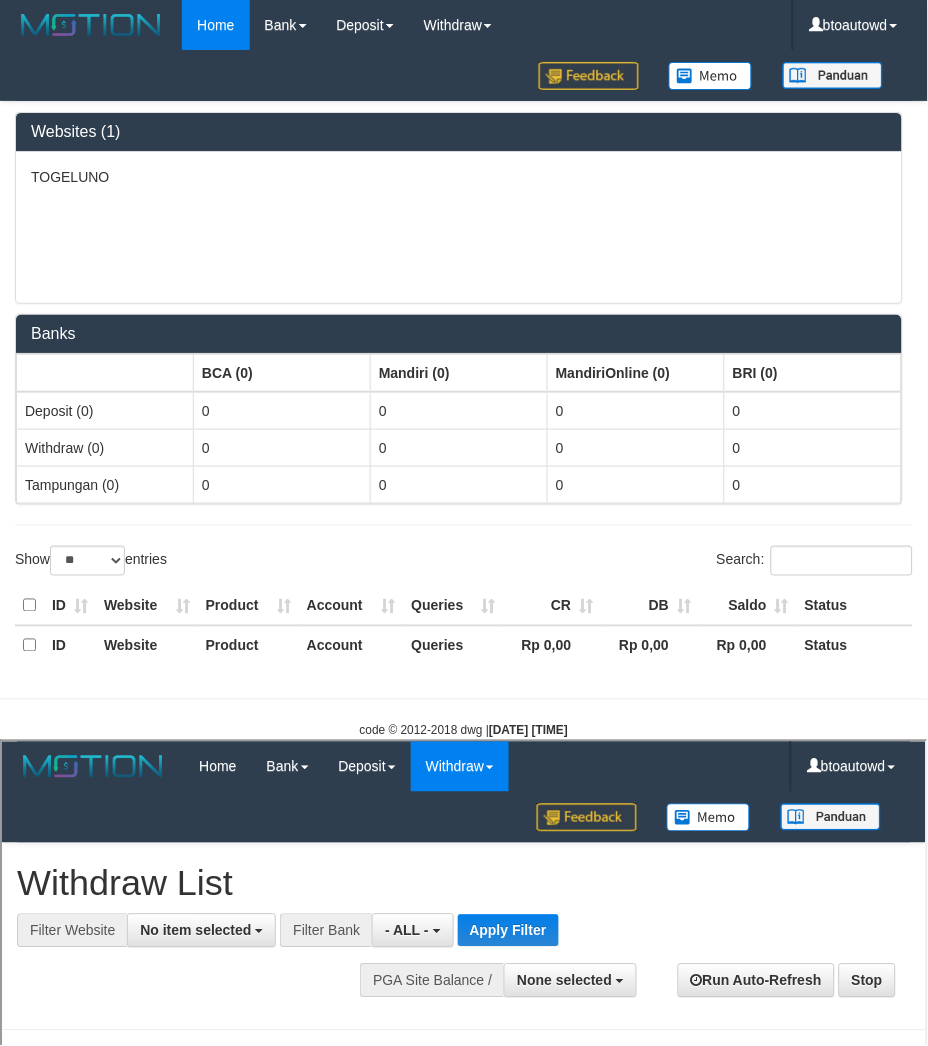 scroll, scrollTop: 0, scrollLeft: 0, axis: both 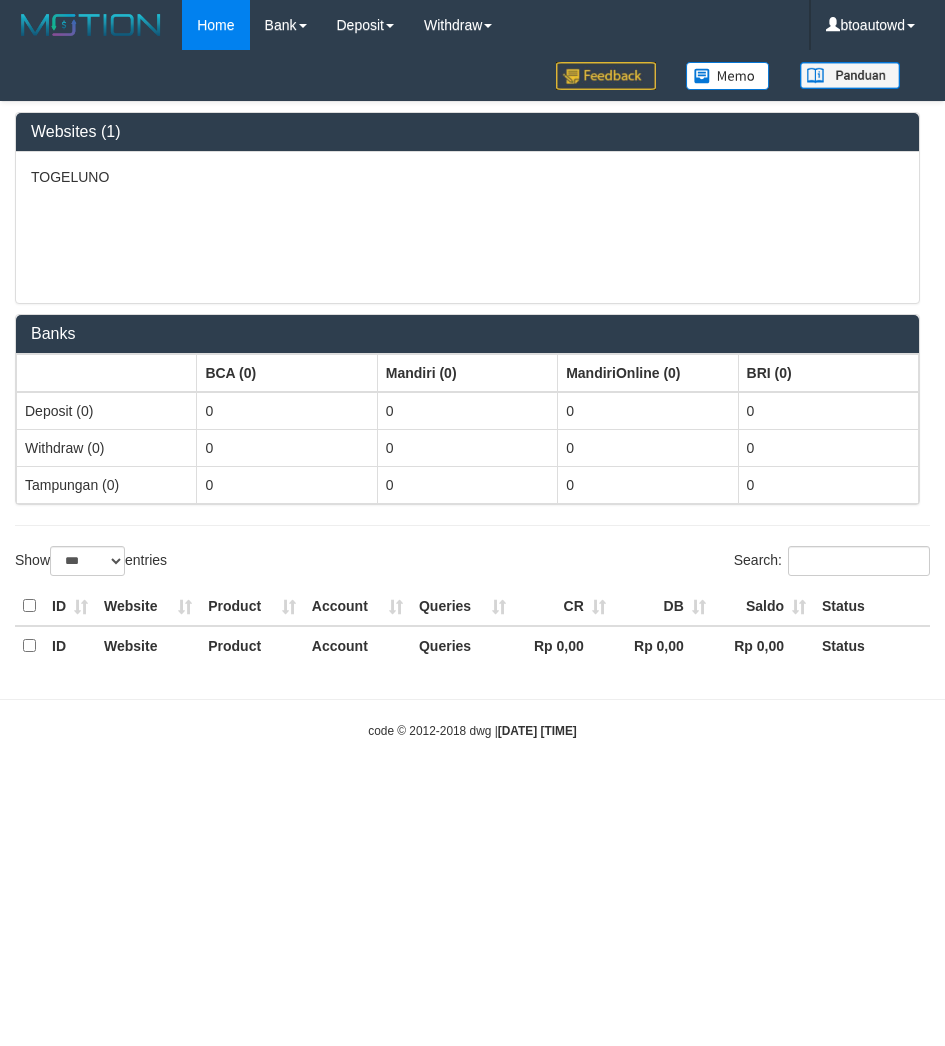 select on "***" 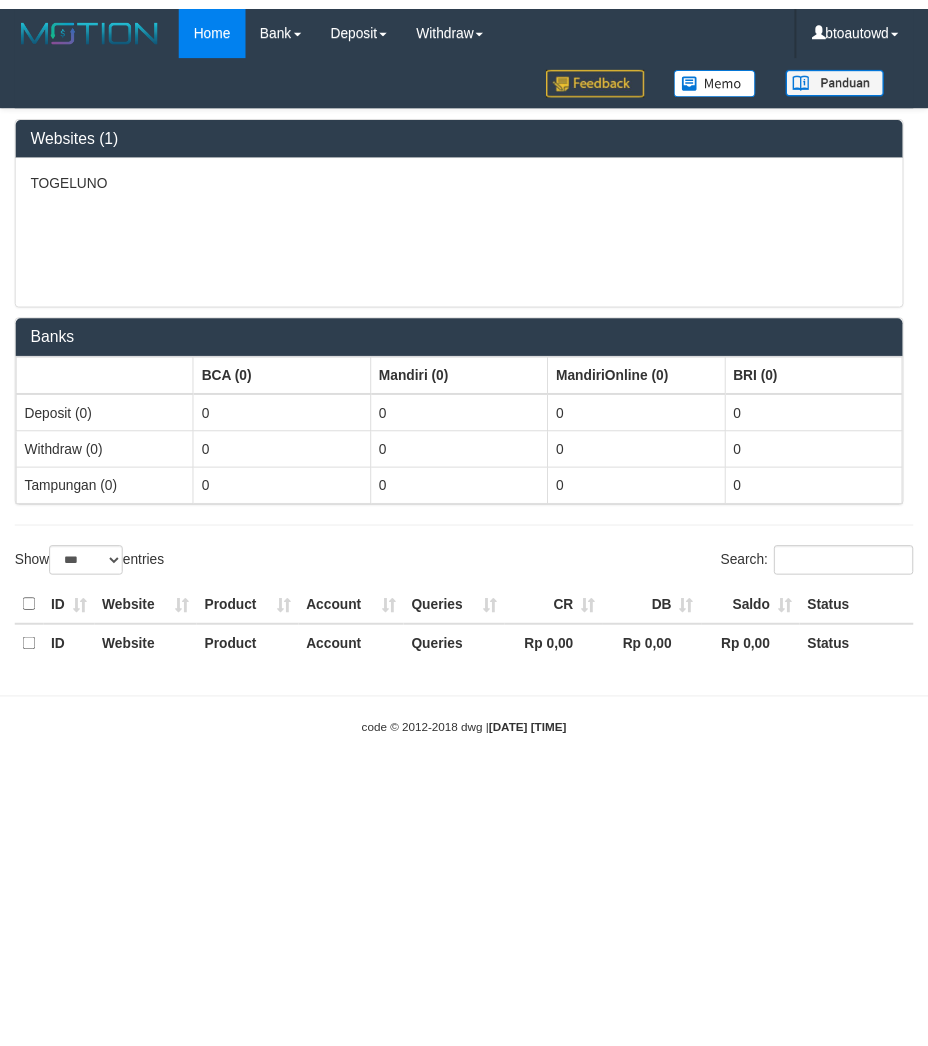 scroll, scrollTop: 0, scrollLeft: 0, axis: both 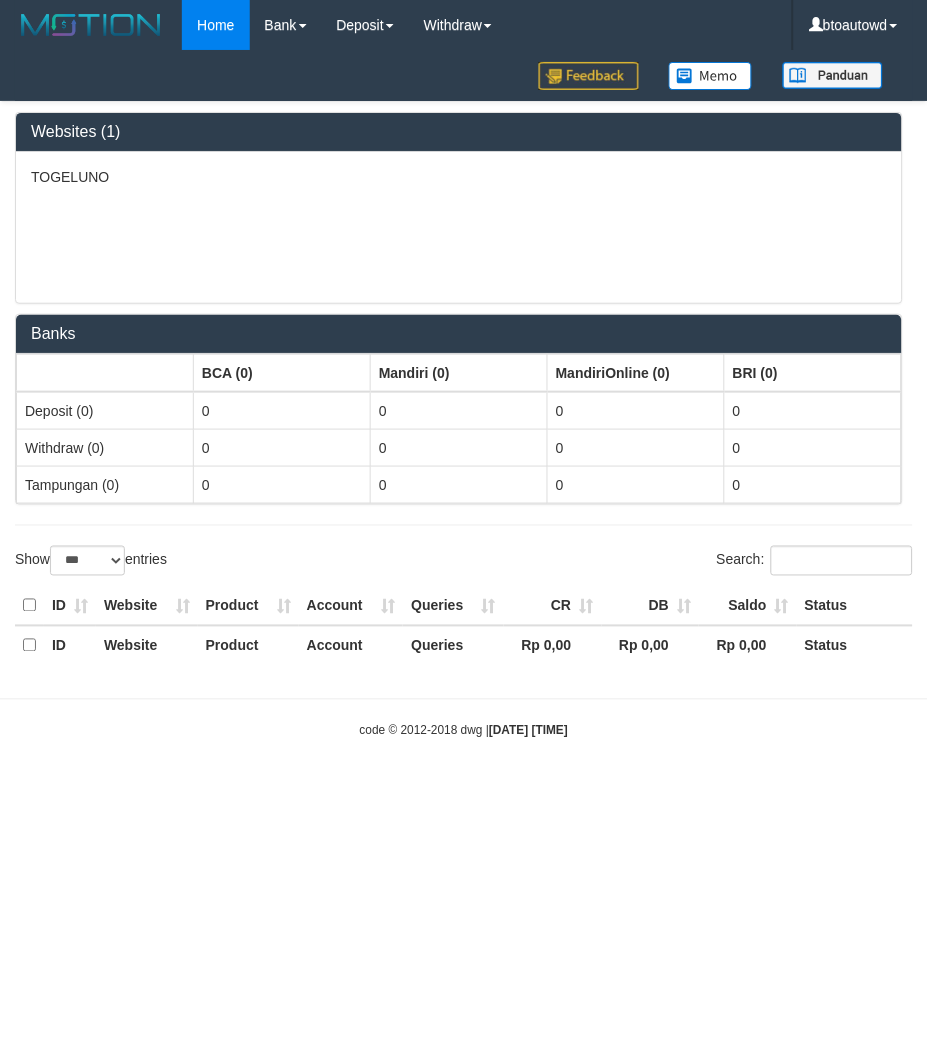 select on "**" 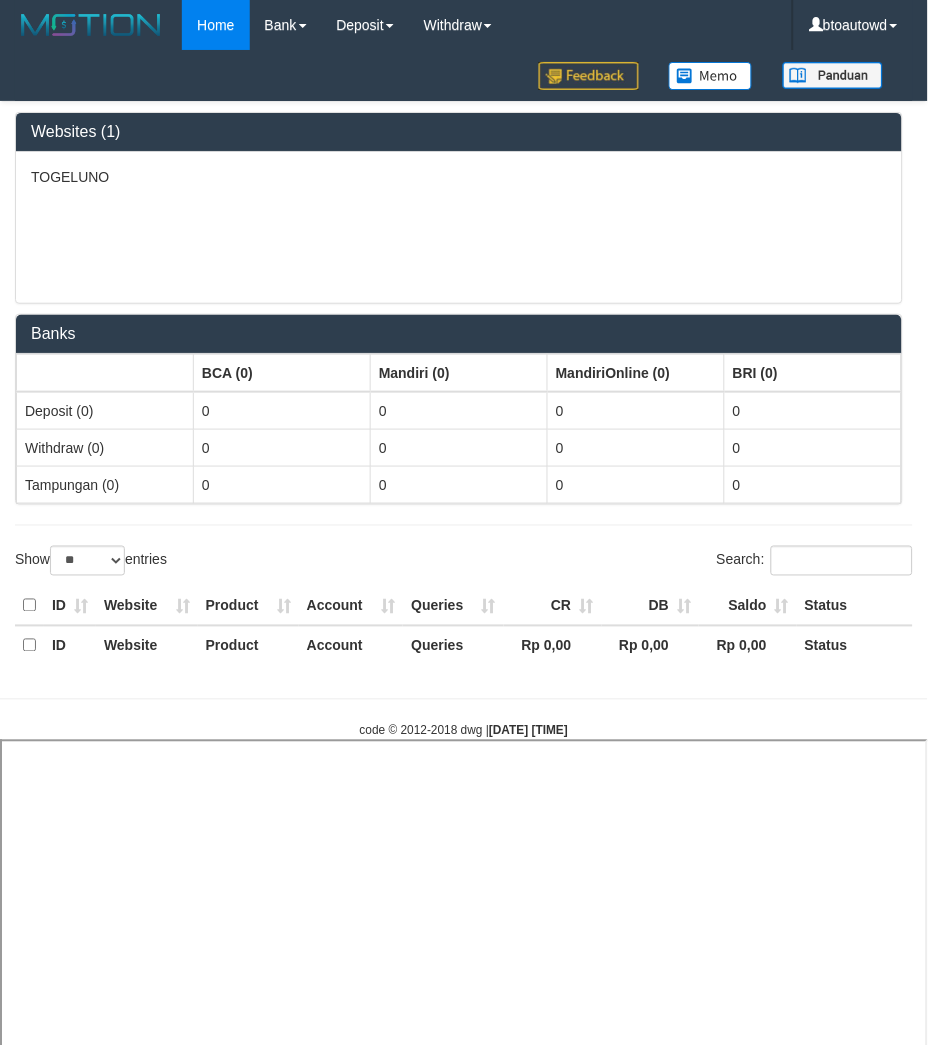 select 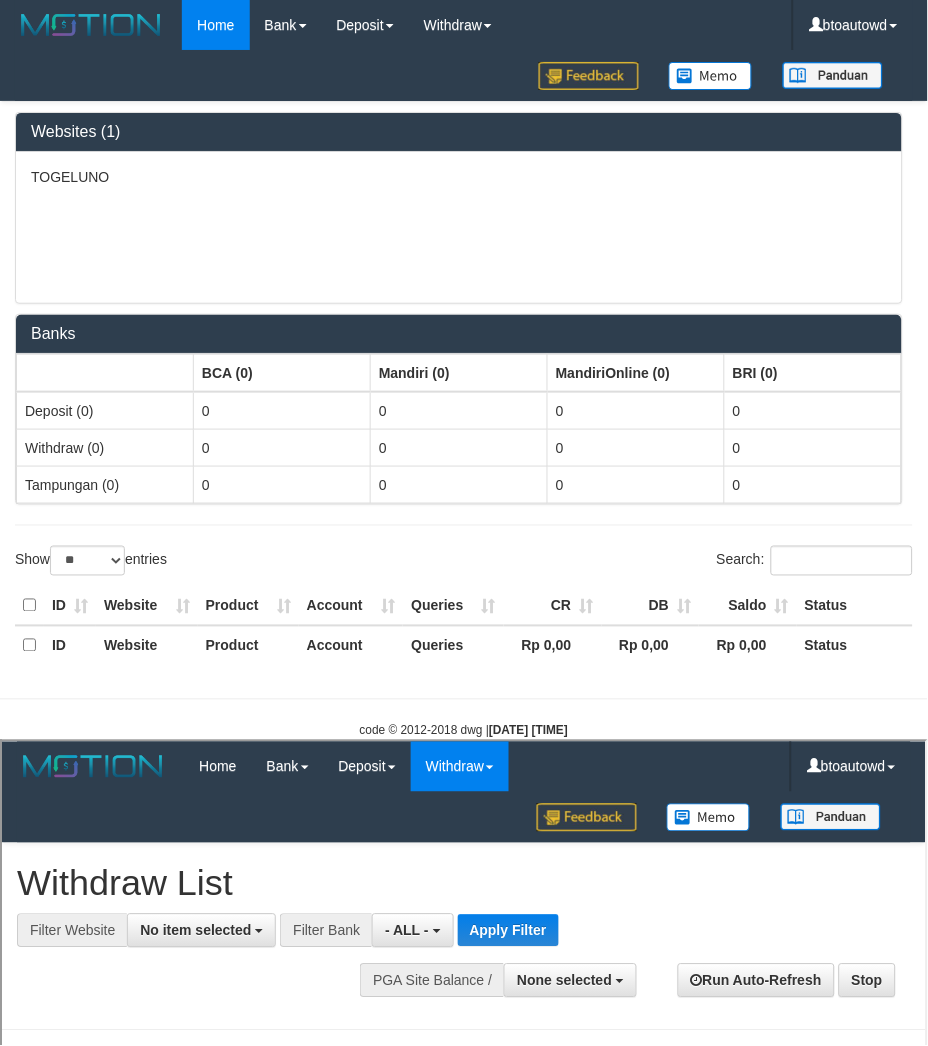 scroll, scrollTop: 0, scrollLeft: 0, axis: both 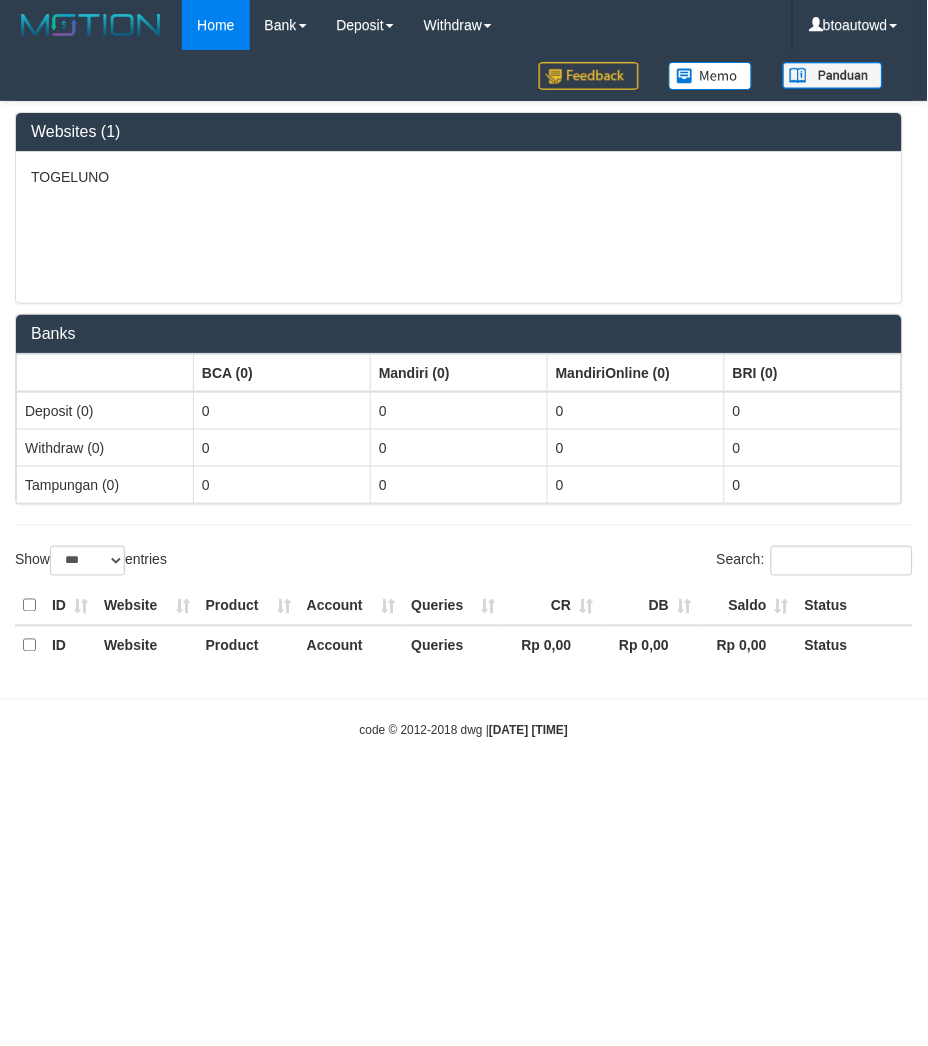 select on "**" 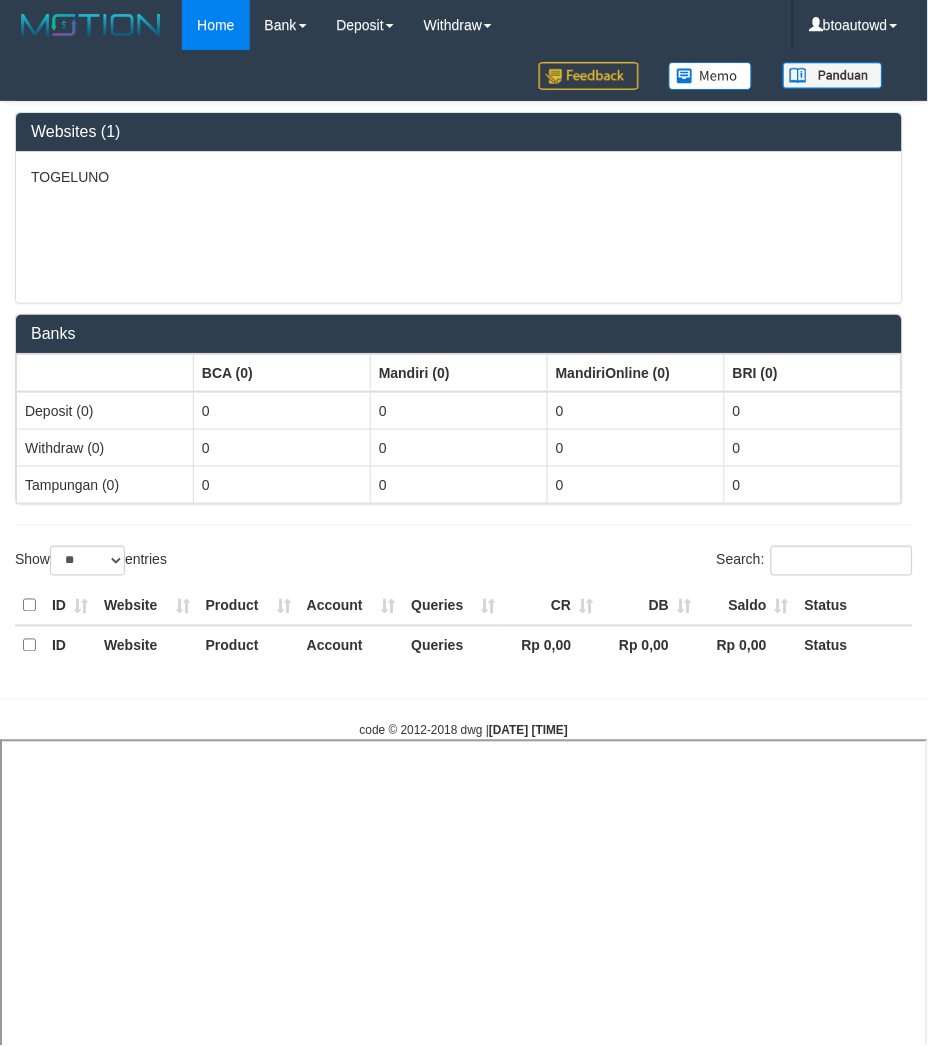 select 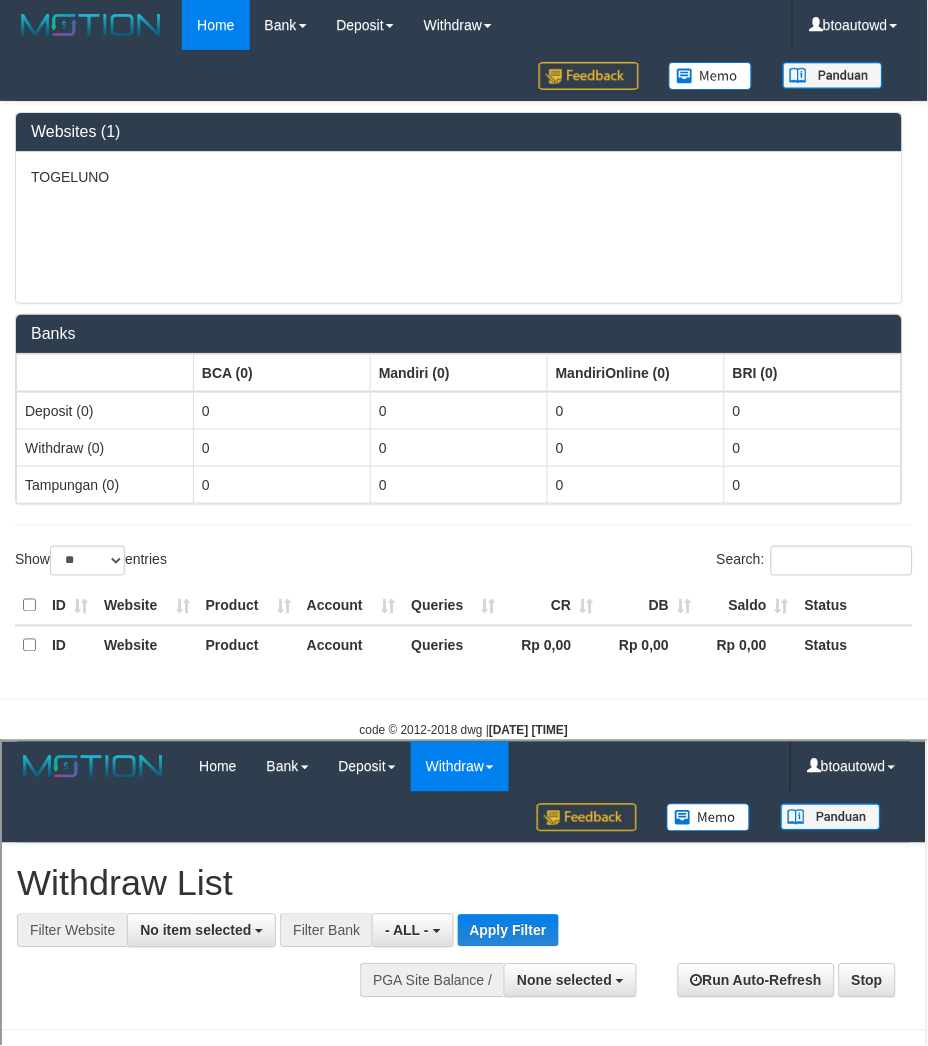 scroll, scrollTop: 0, scrollLeft: 0, axis: both 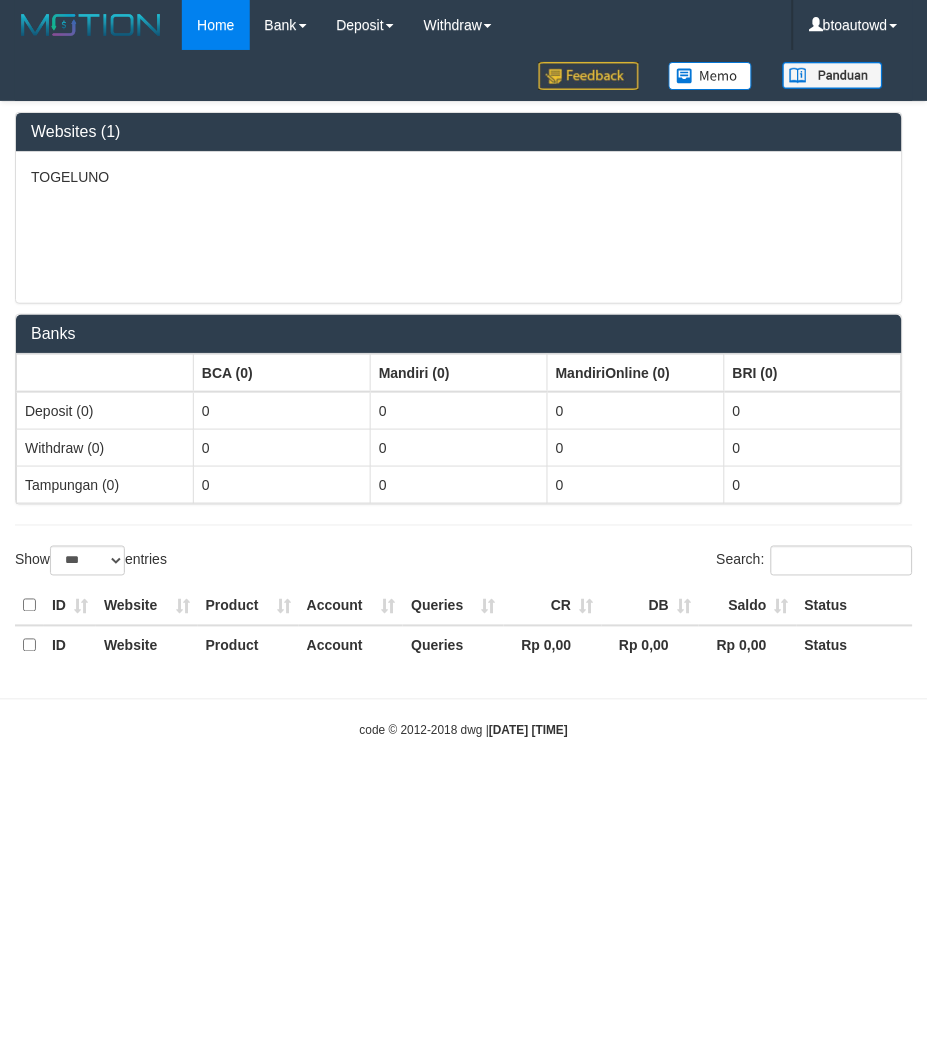 select on "**" 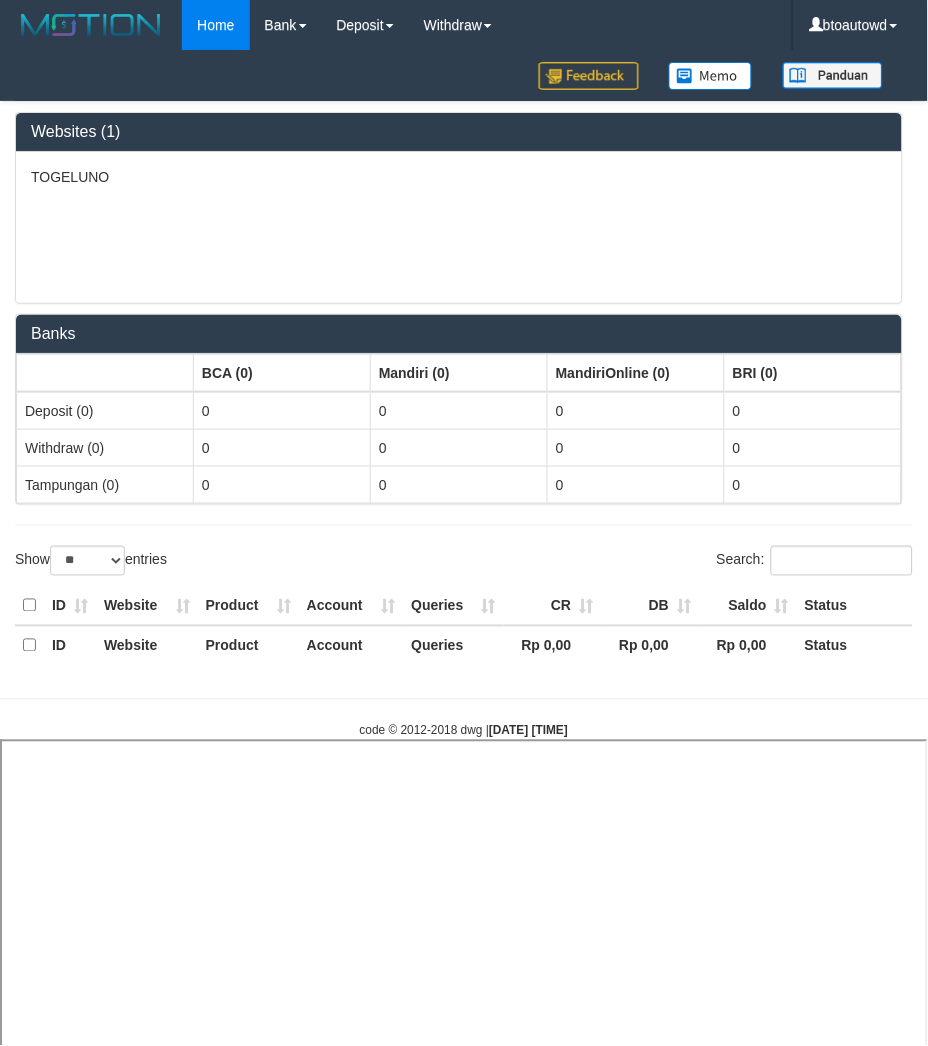 select 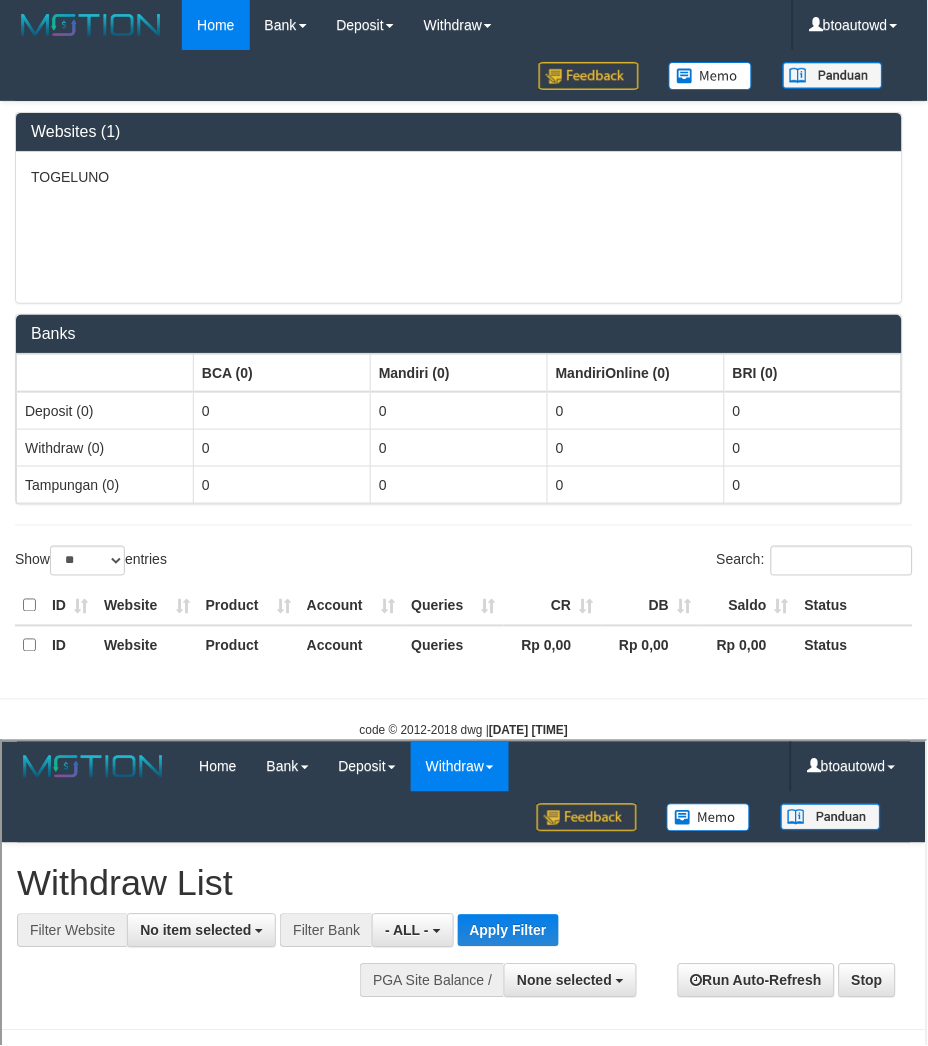 scroll, scrollTop: 0, scrollLeft: 0, axis: both 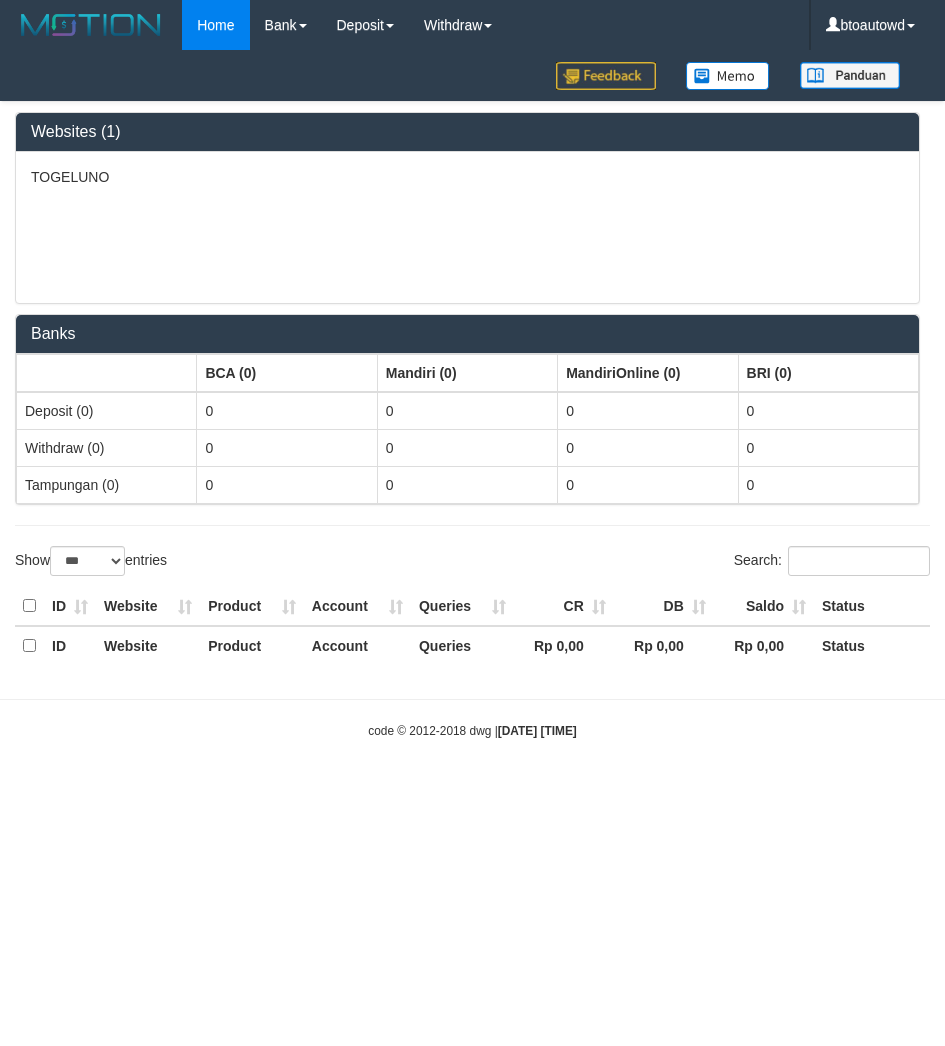 select on "***" 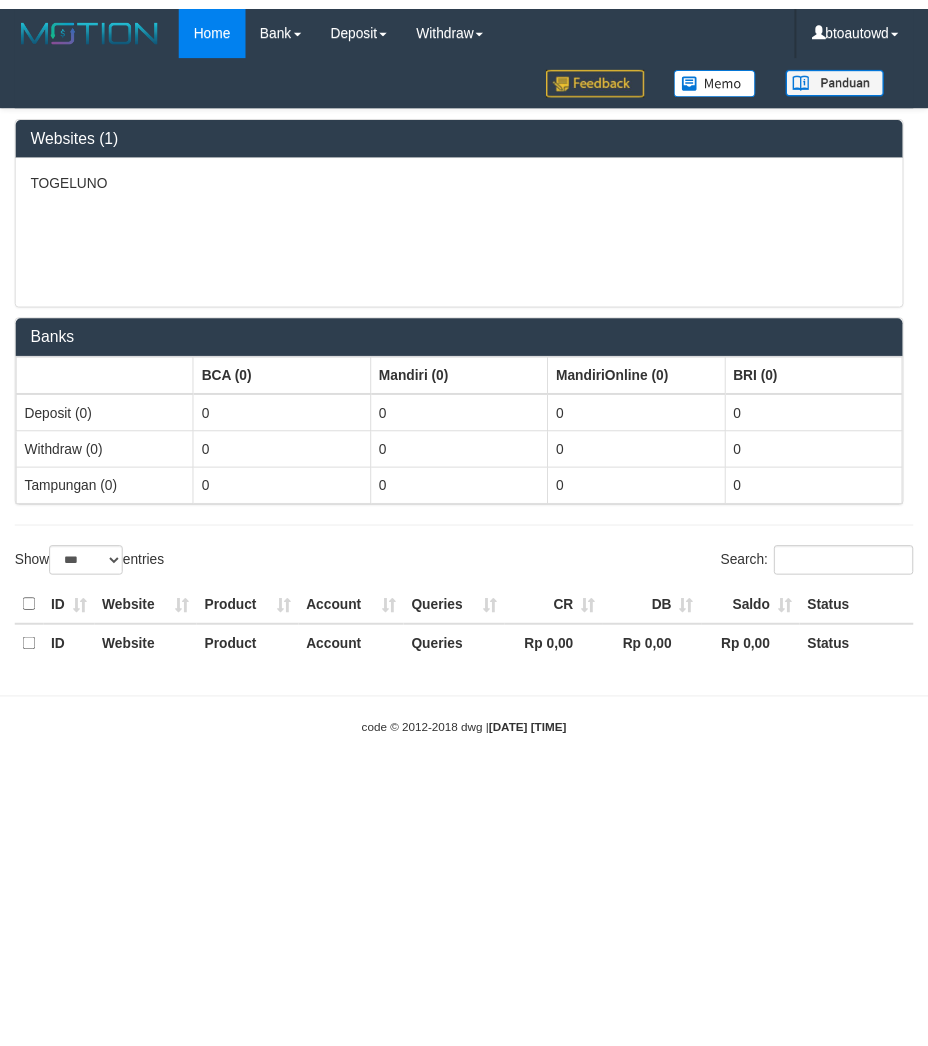 scroll, scrollTop: 0, scrollLeft: 0, axis: both 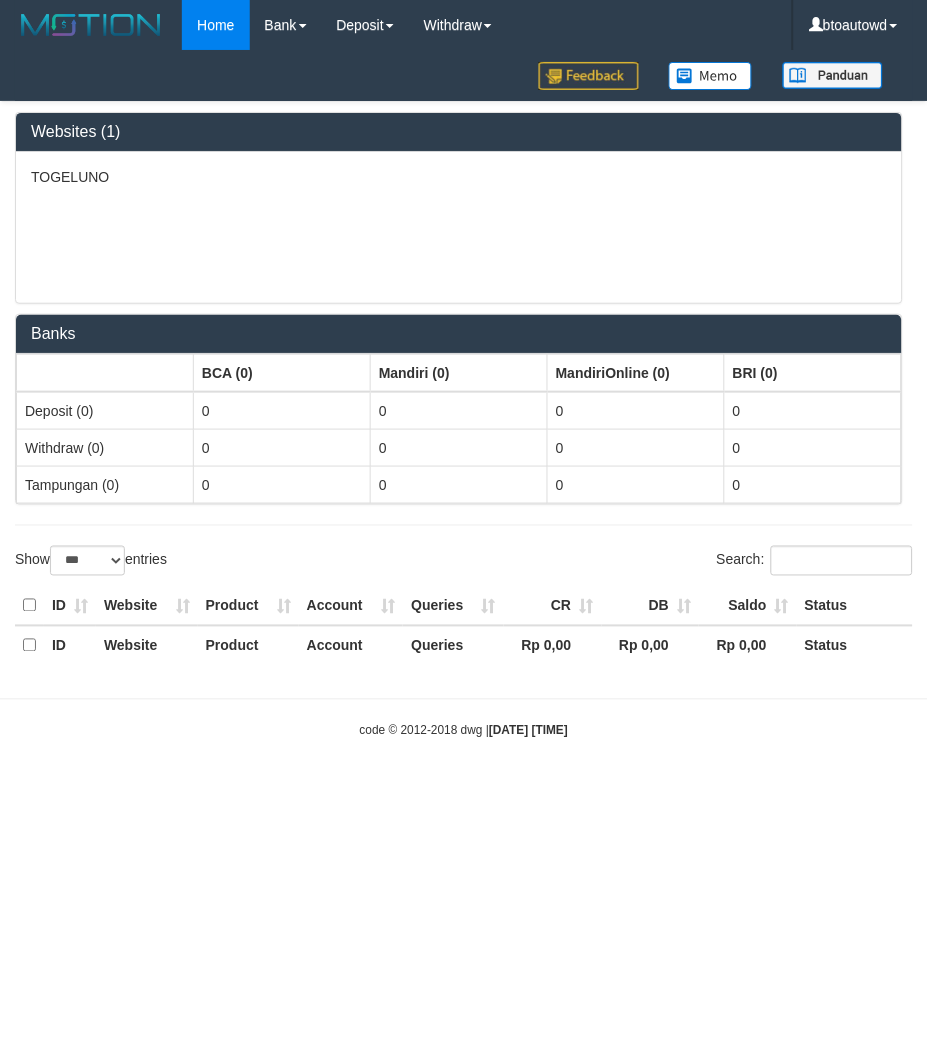 select on "**" 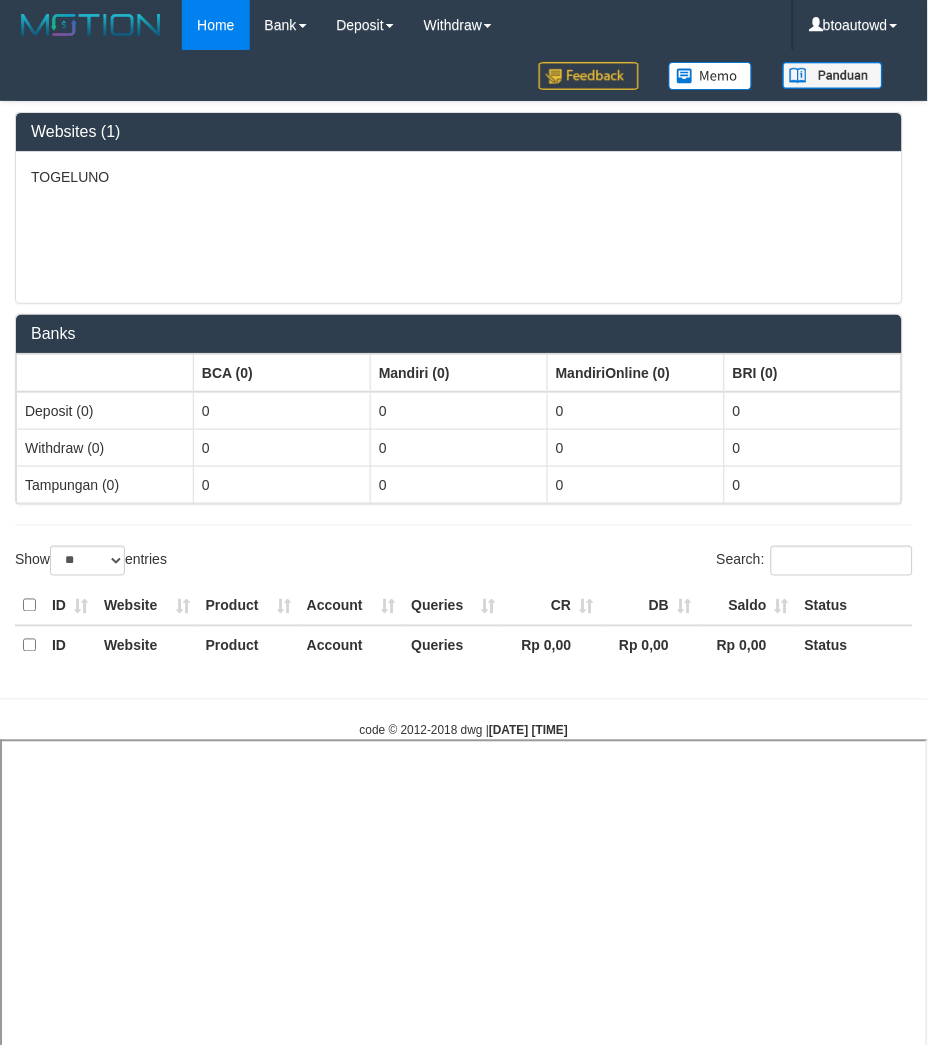 select 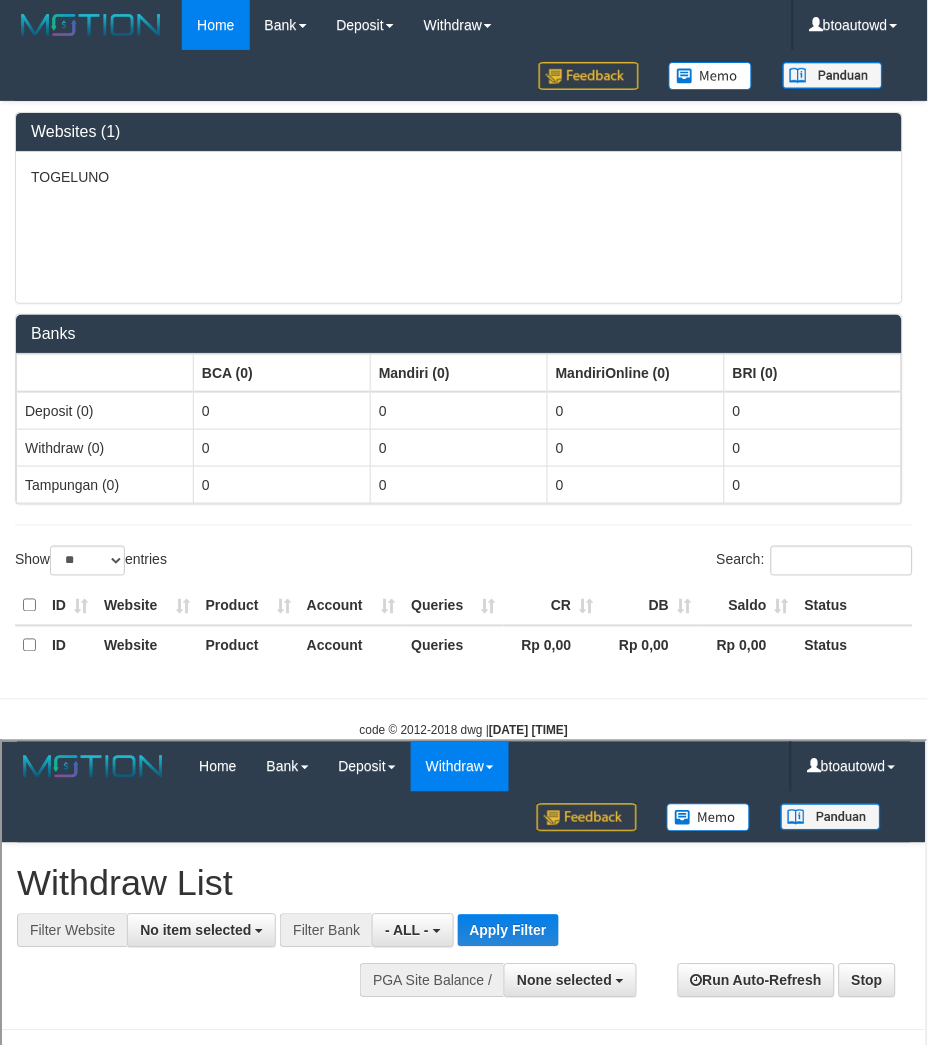 scroll, scrollTop: 0, scrollLeft: 0, axis: both 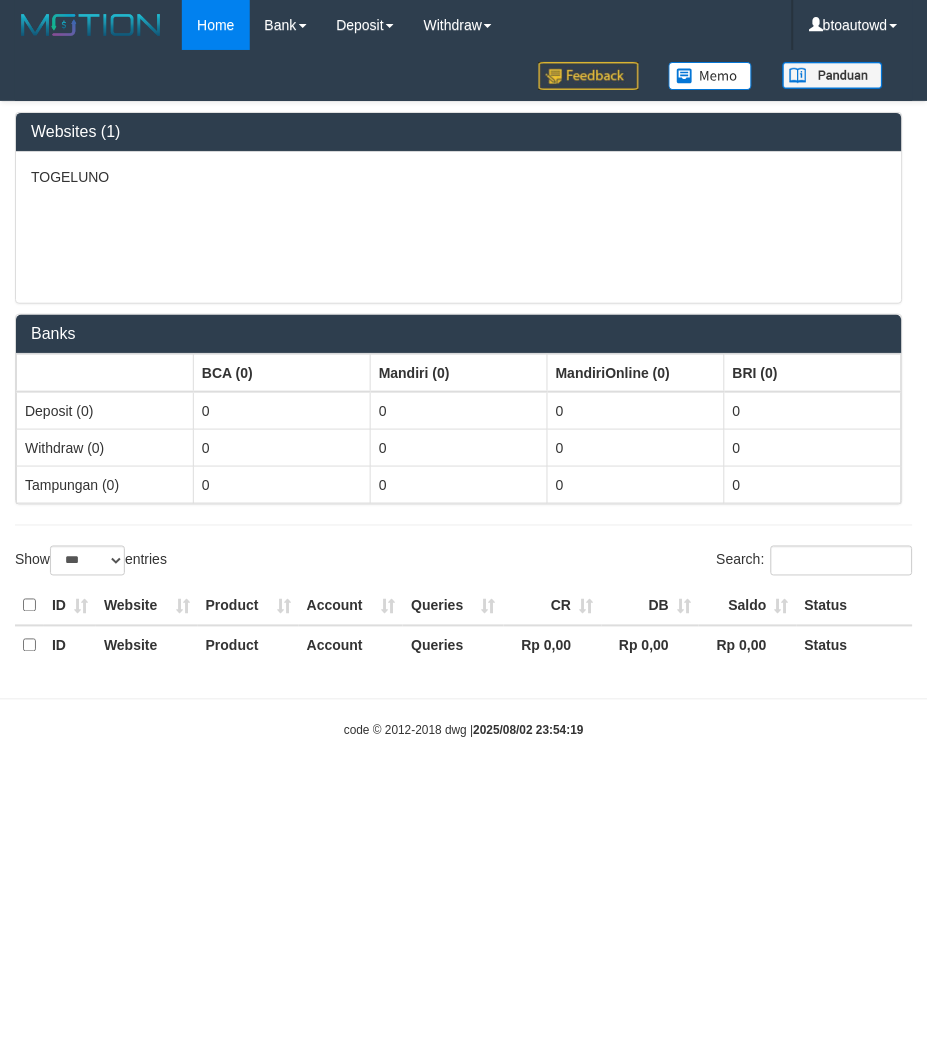 select on "**" 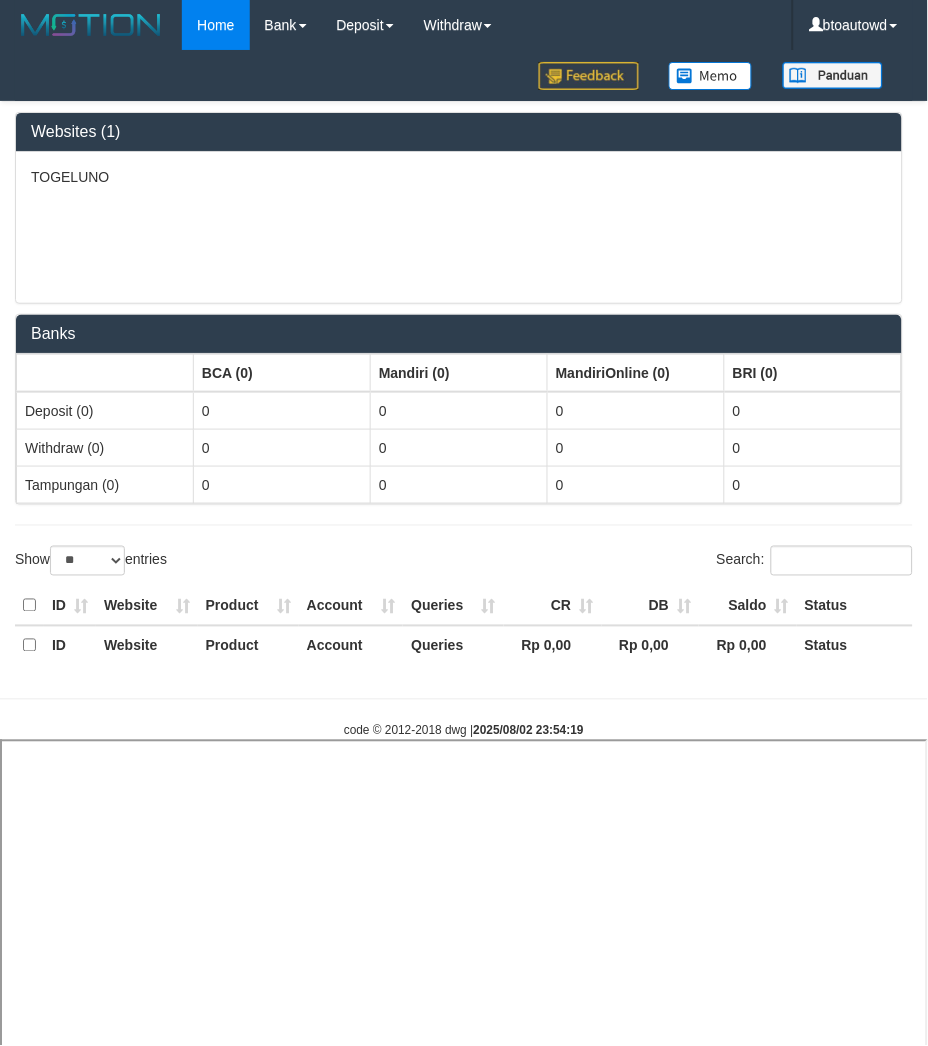 select 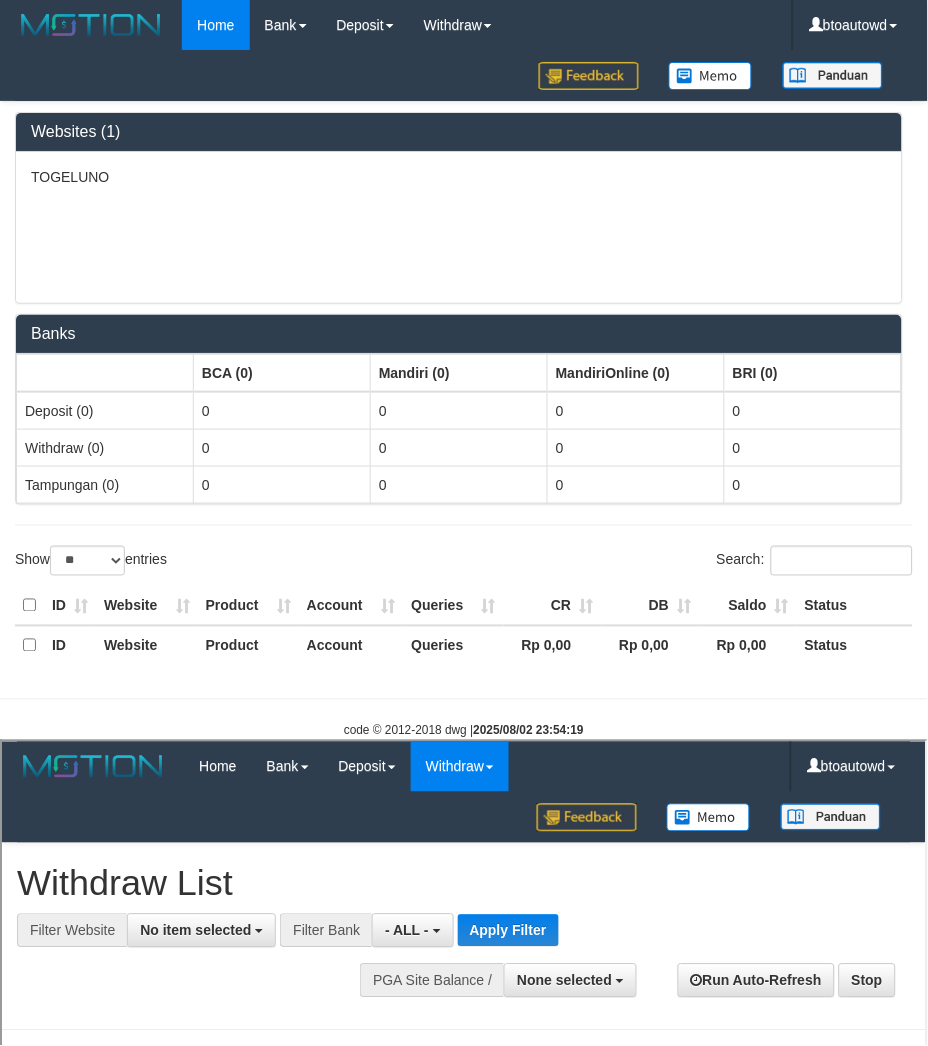 scroll, scrollTop: 0, scrollLeft: 0, axis: both 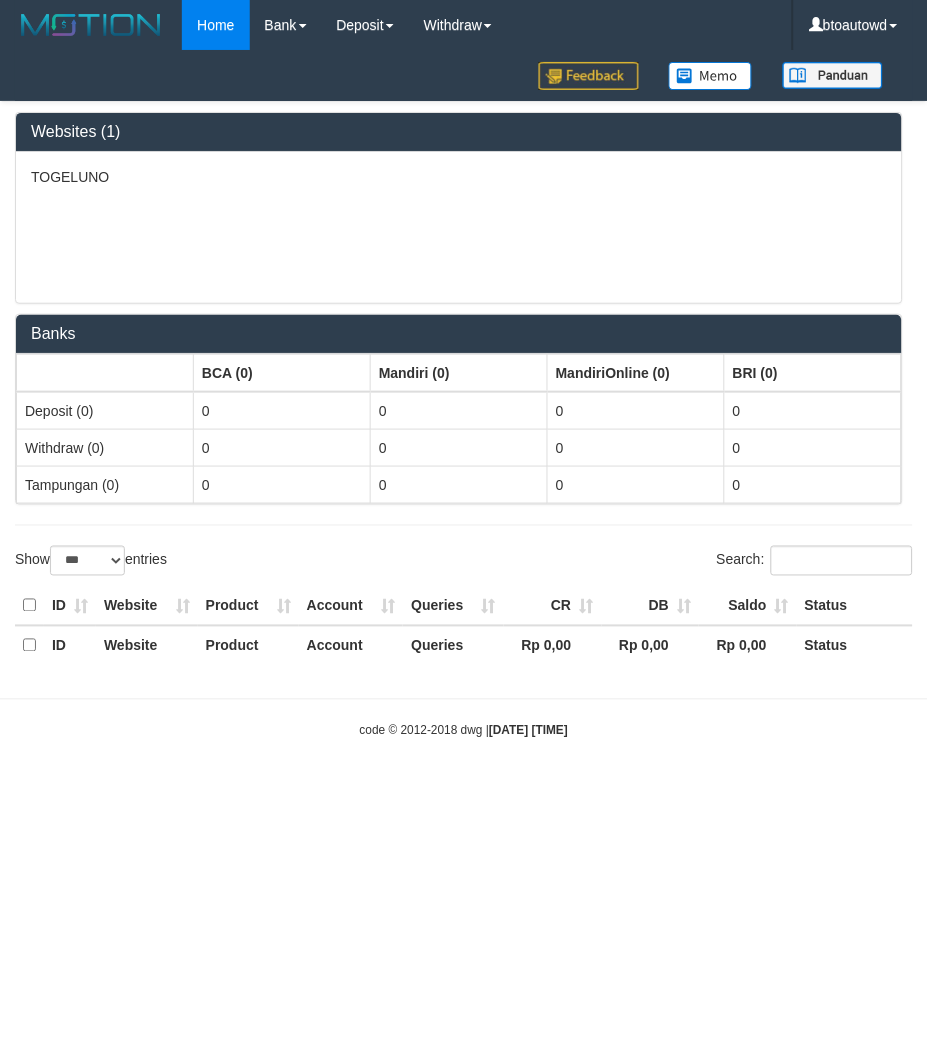 select on "**" 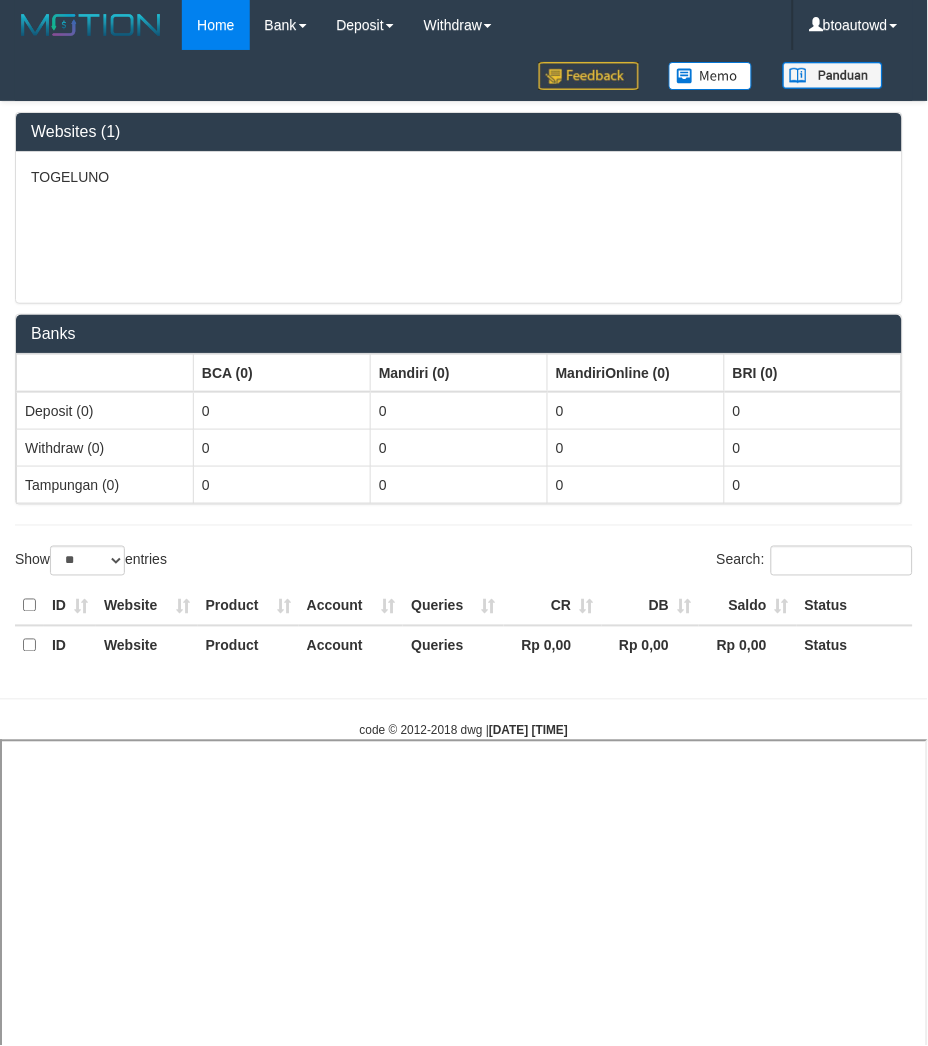 select 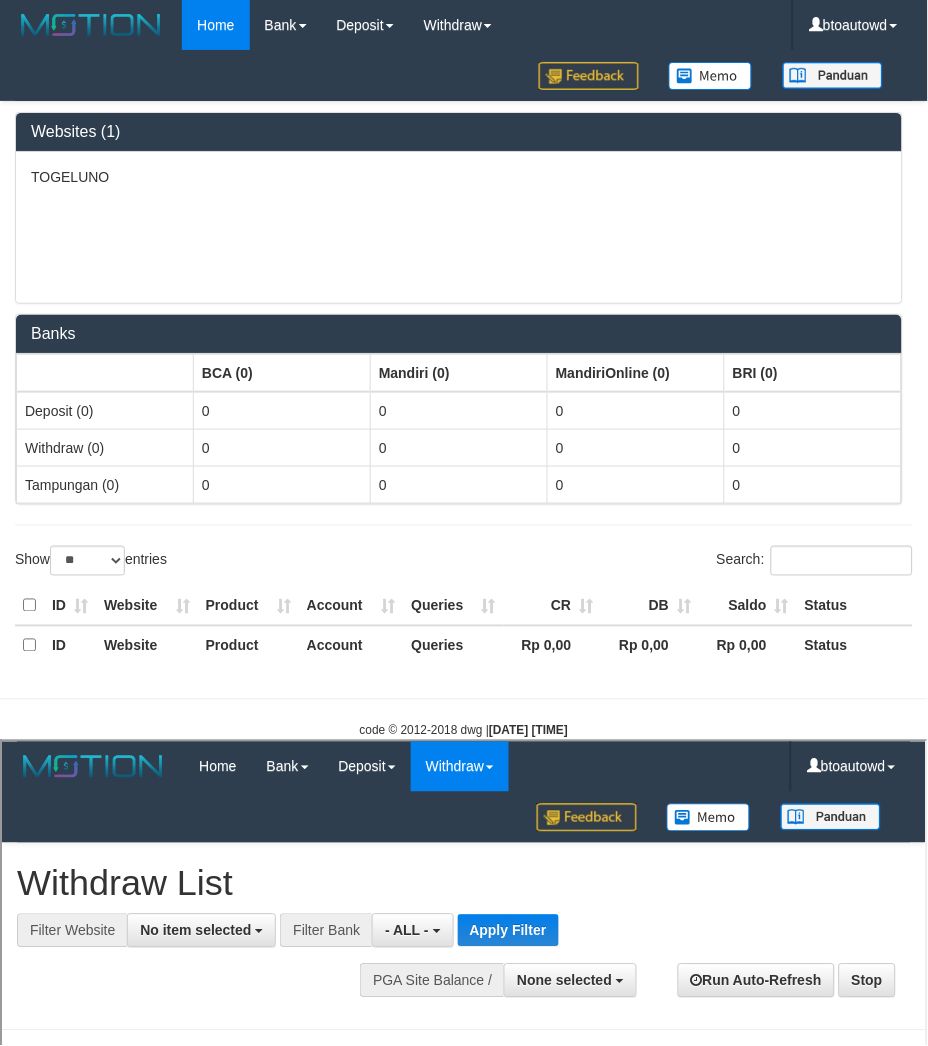 scroll, scrollTop: 0, scrollLeft: 0, axis: both 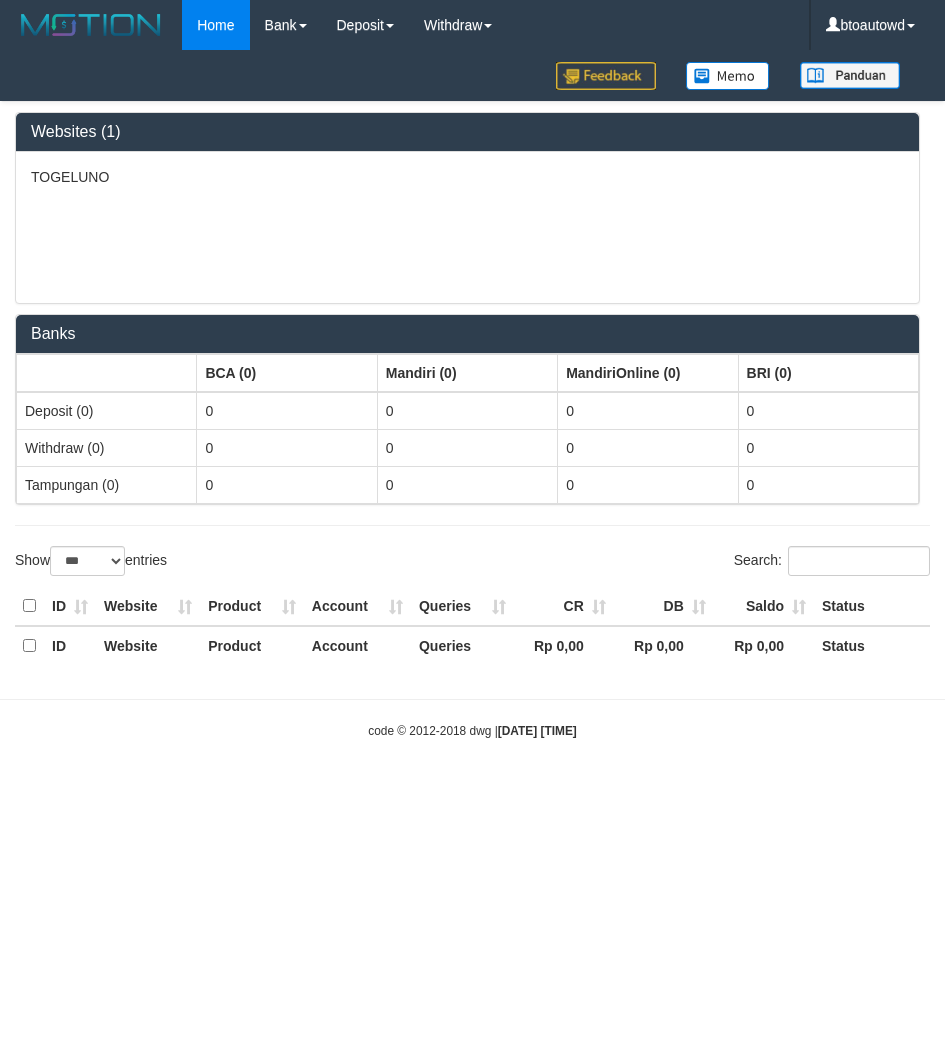 select on "***" 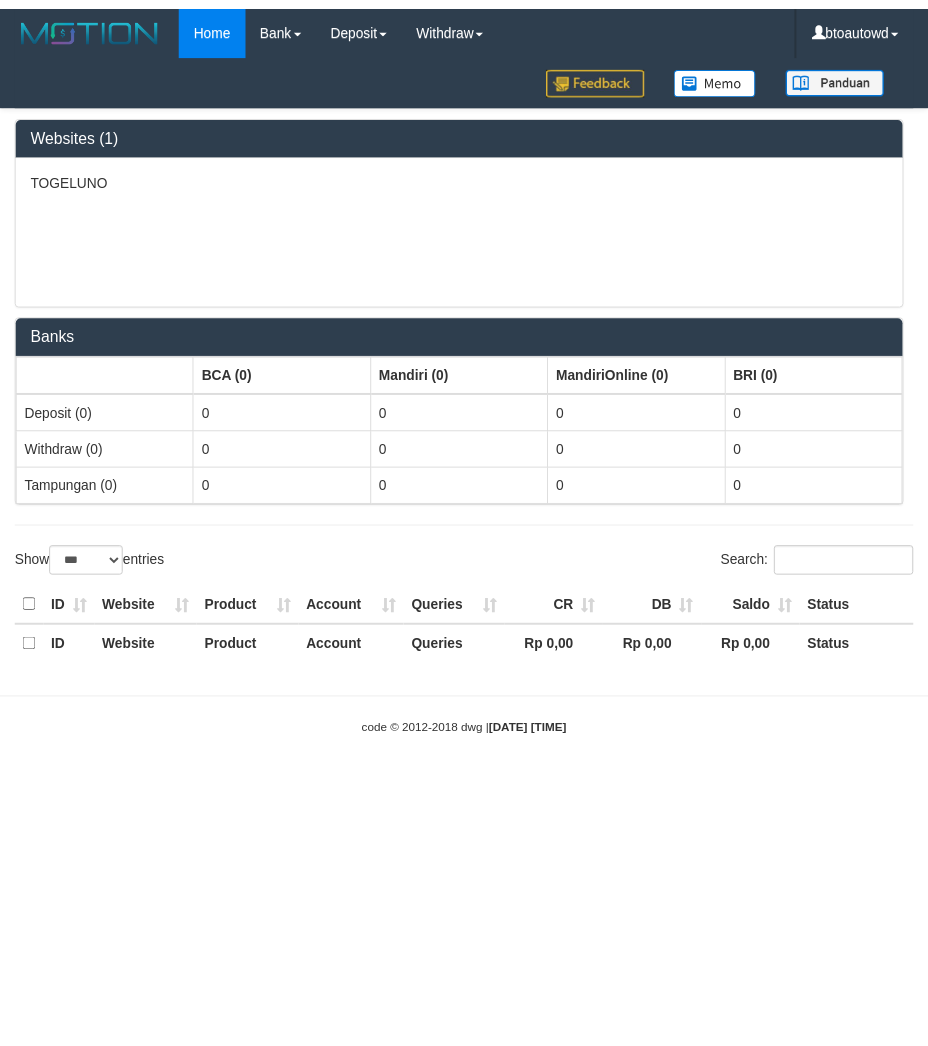 scroll, scrollTop: 0, scrollLeft: 0, axis: both 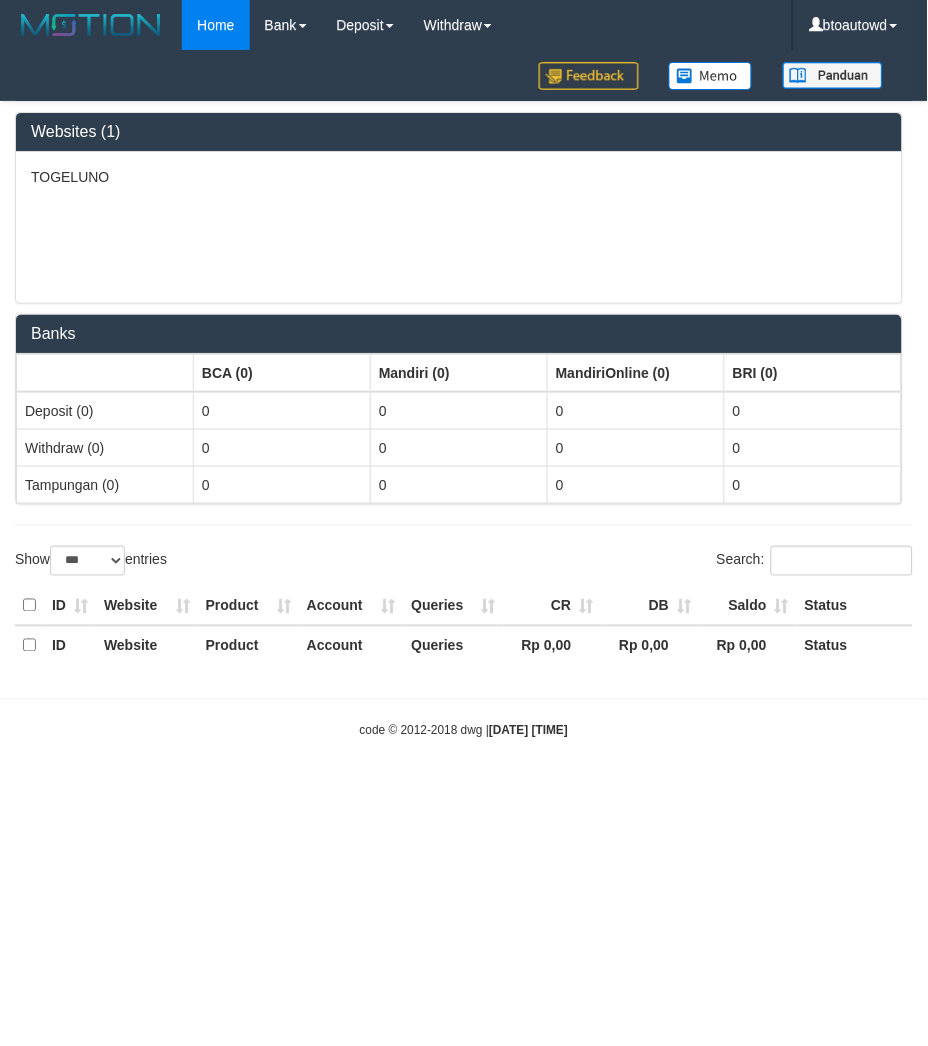 select on "**" 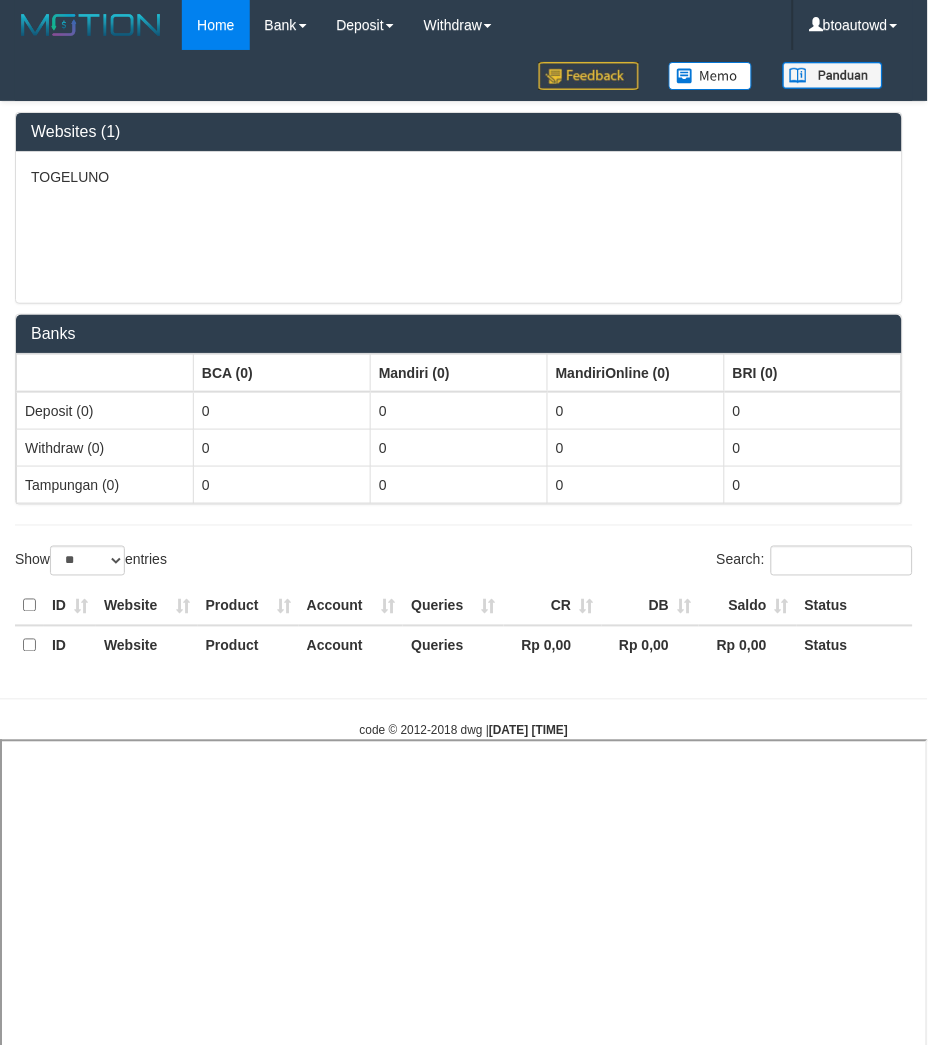 select 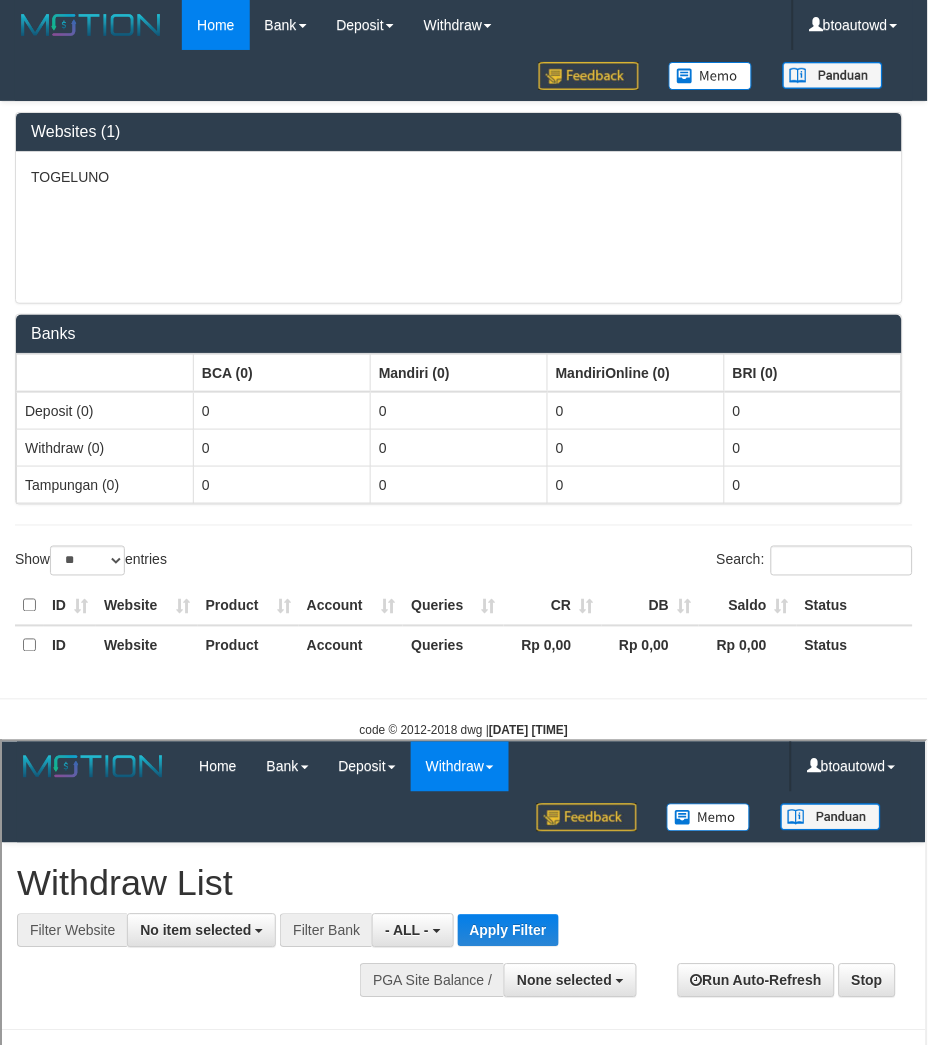 scroll, scrollTop: 0, scrollLeft: 0, axis: both 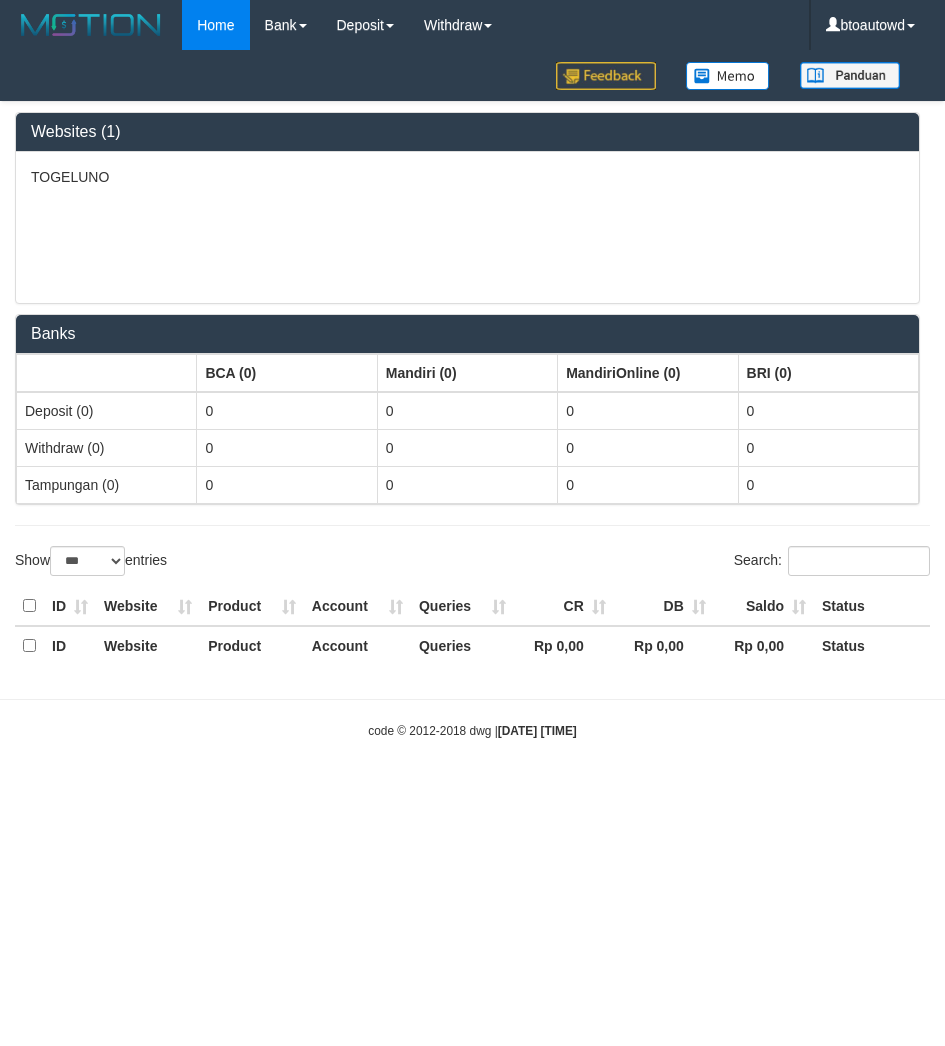 select on "***" 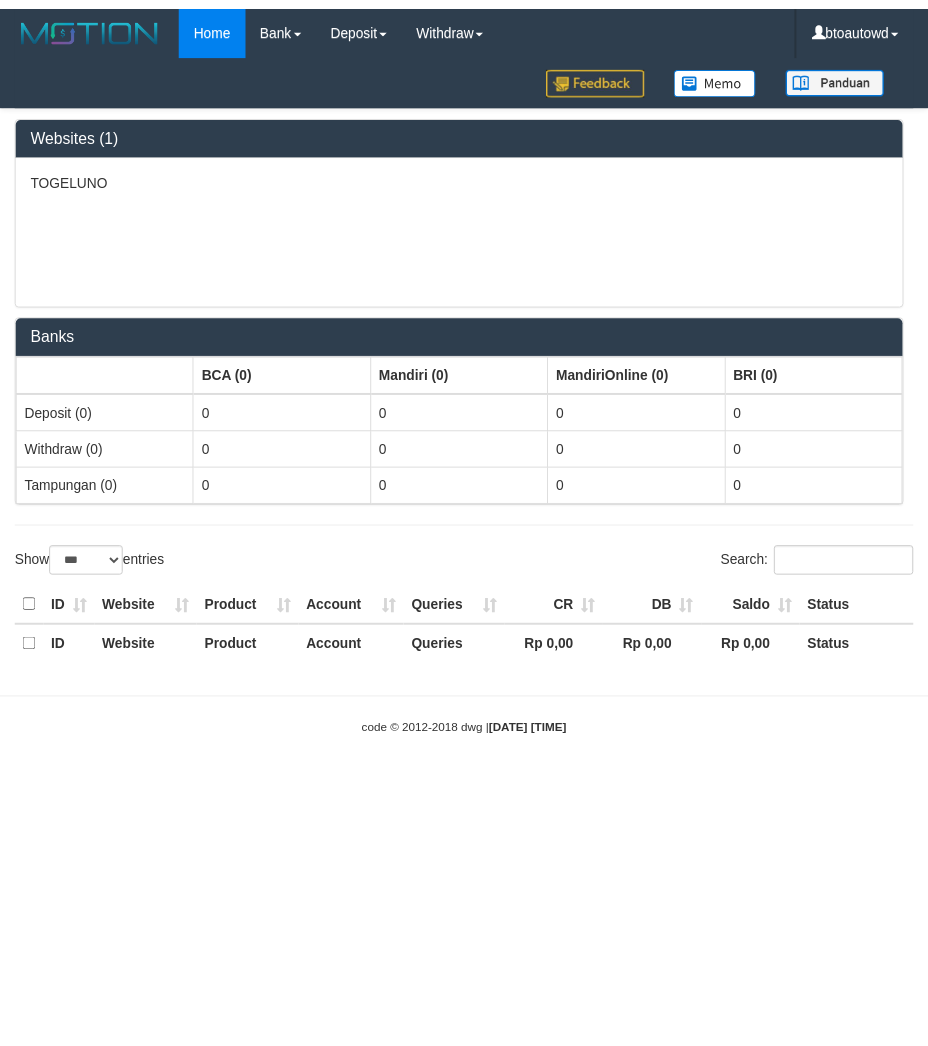 scroll, scrollTop: 0, scrollLeft: 0, axis: both 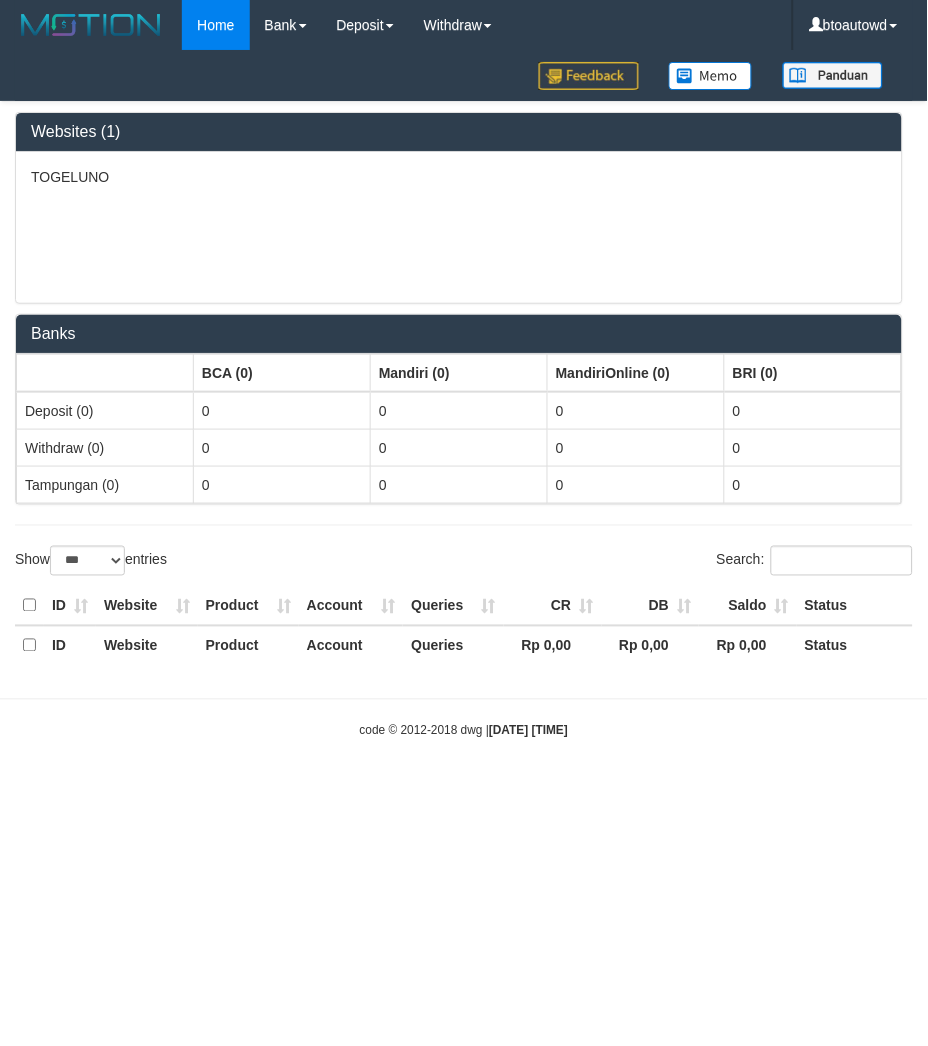 select on "**" 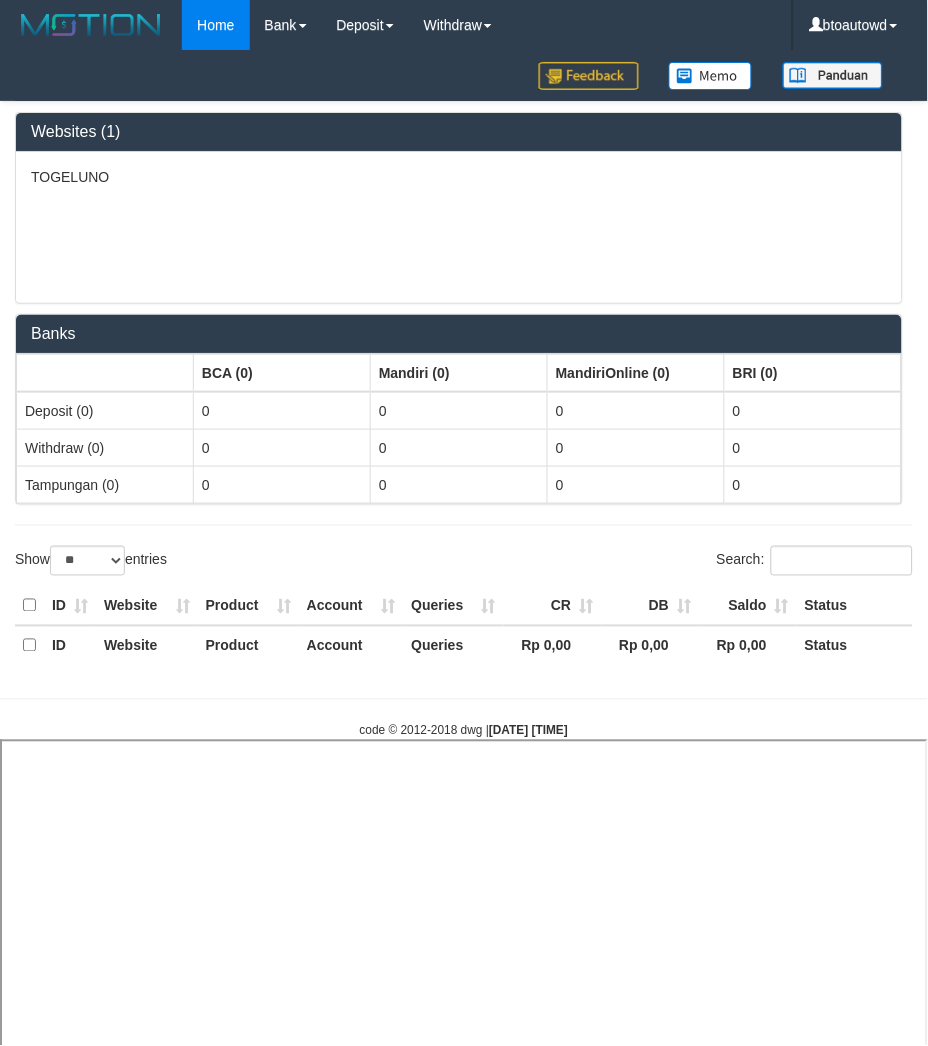 select 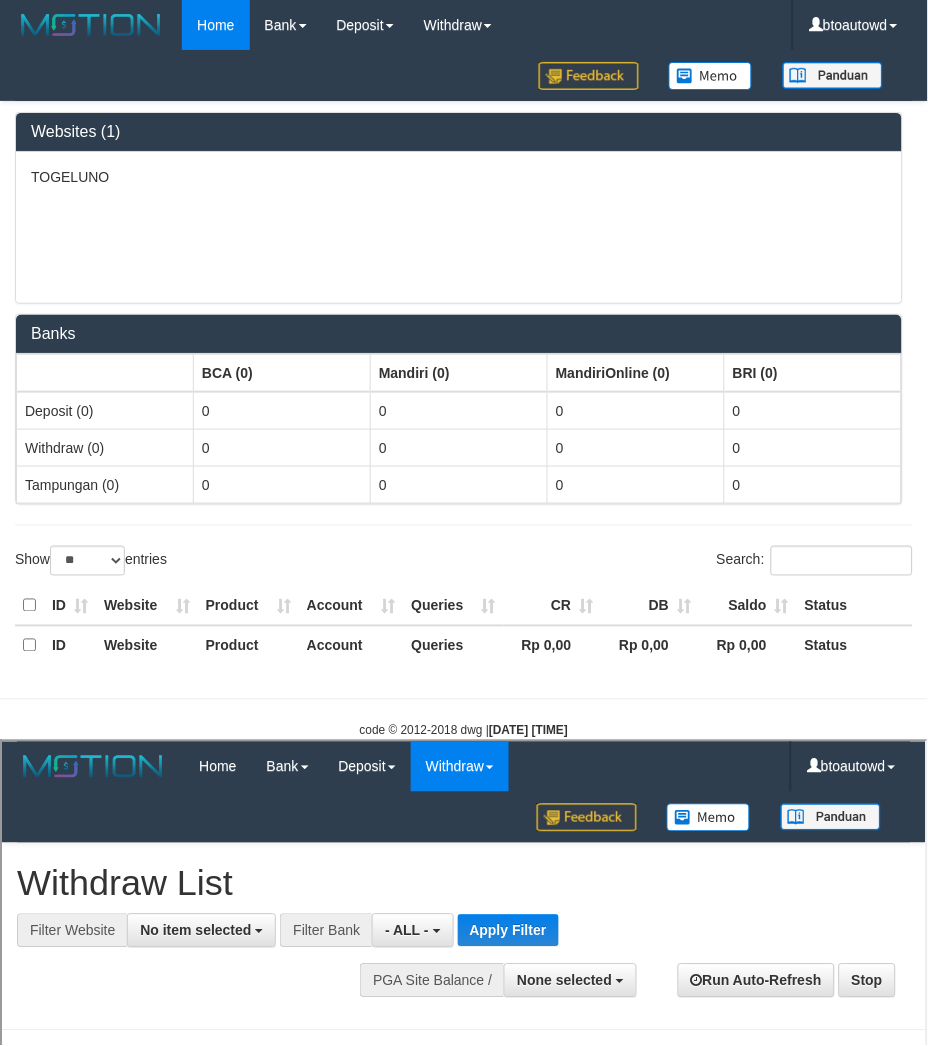 scroll, scrollTop: 0, scrollLeft: 0, axis: both 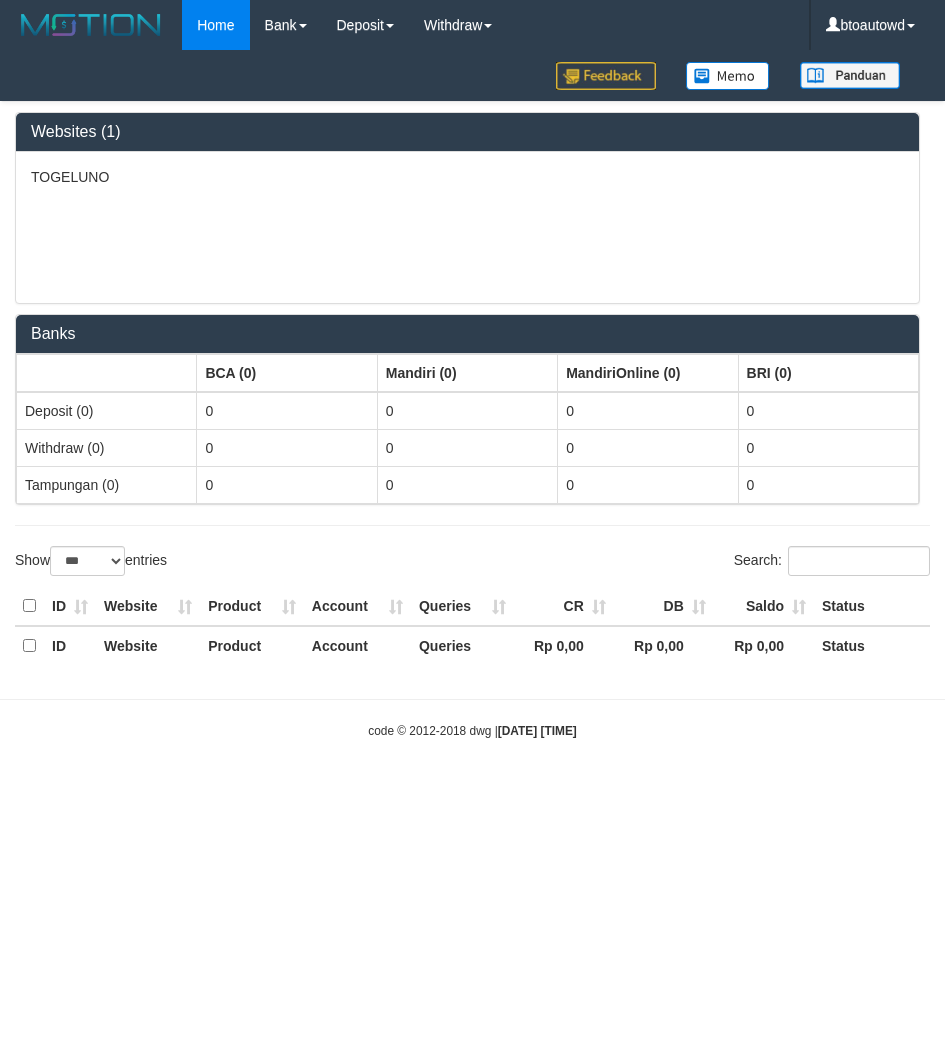 select on "***" 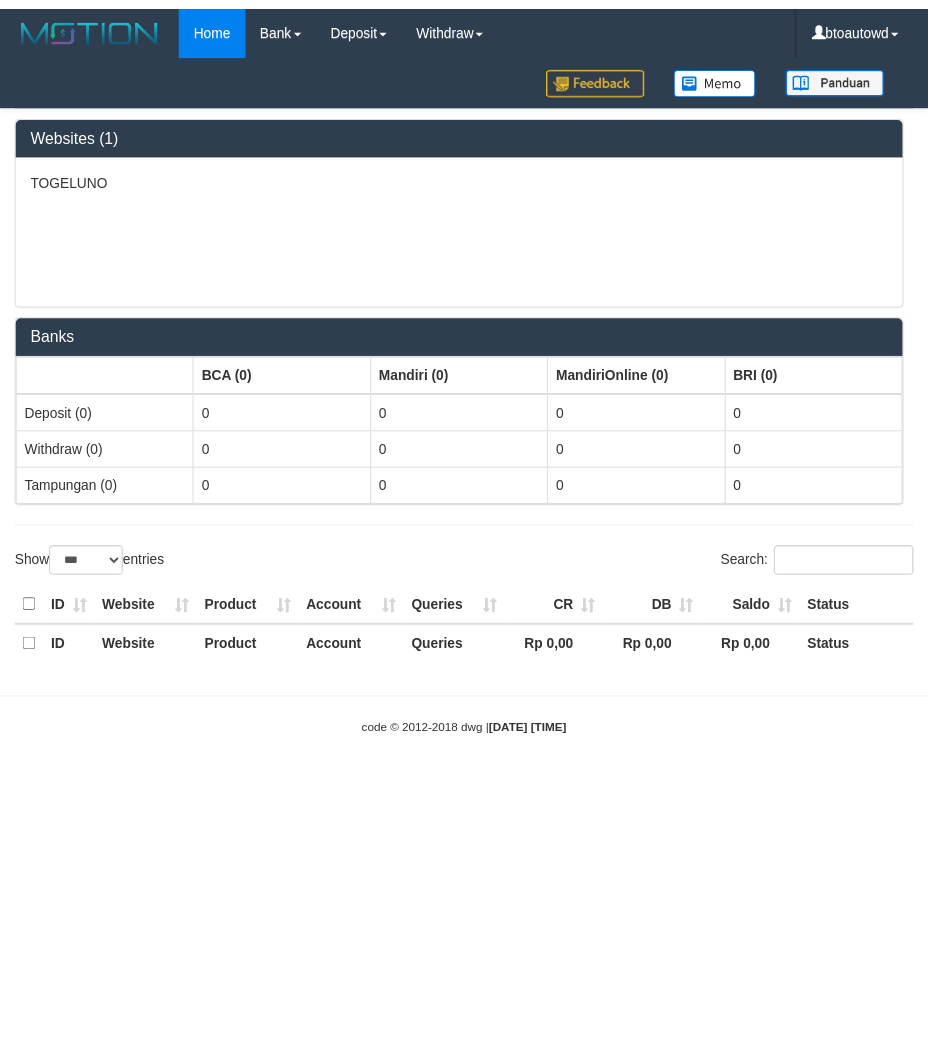 scroll, scrollTop: 0, scrollLeft: 0, axis: both 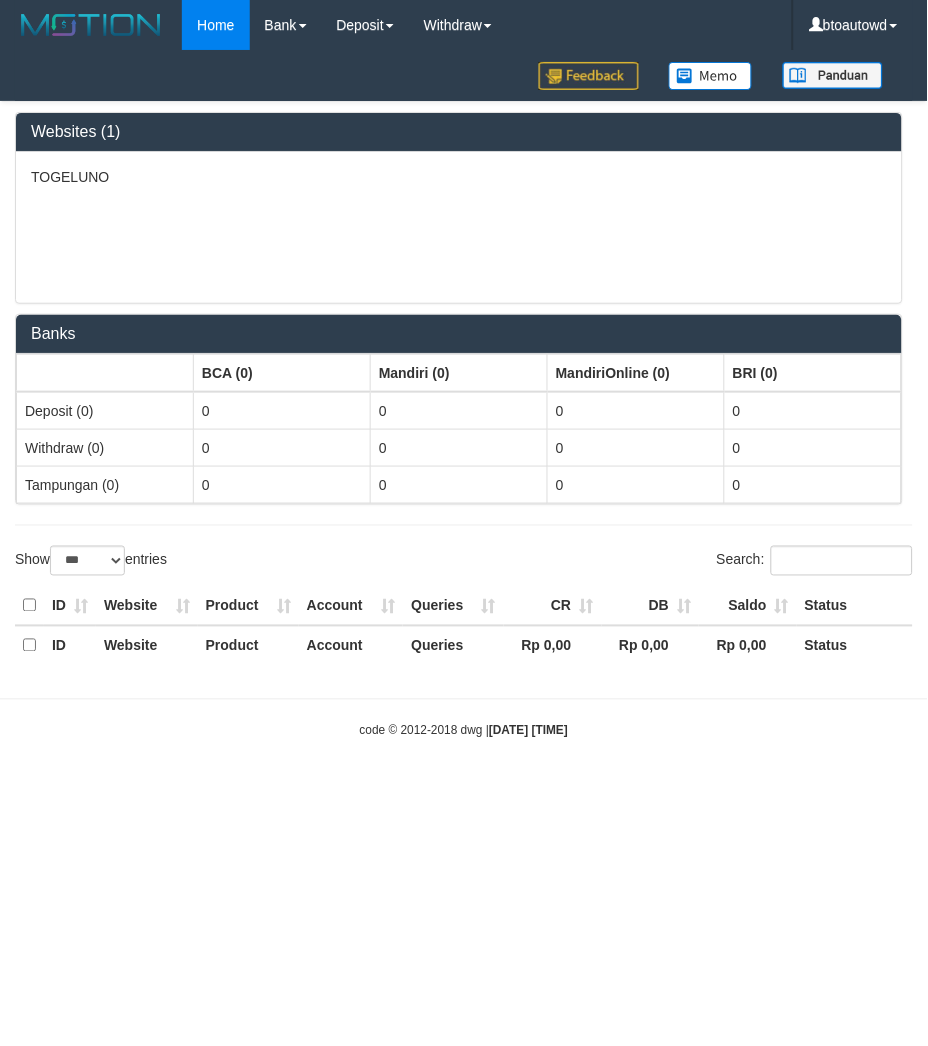 select on "**" 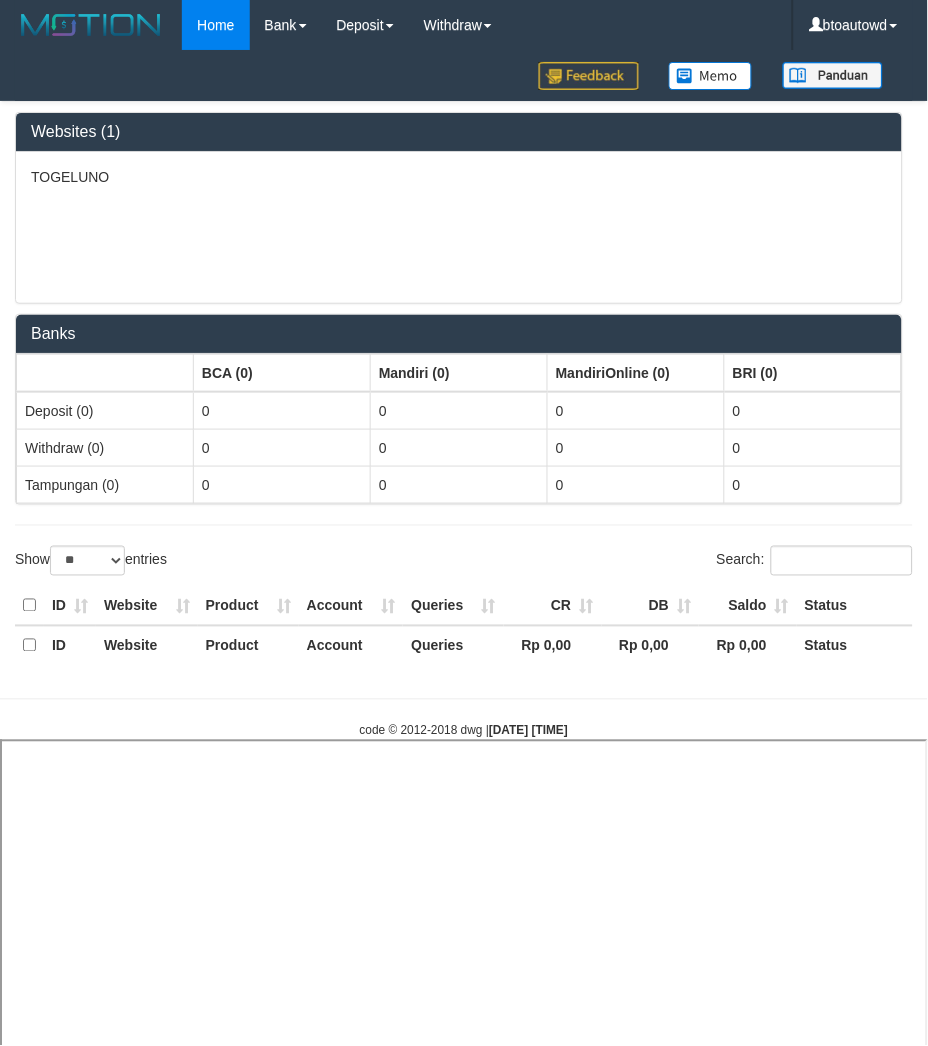 select 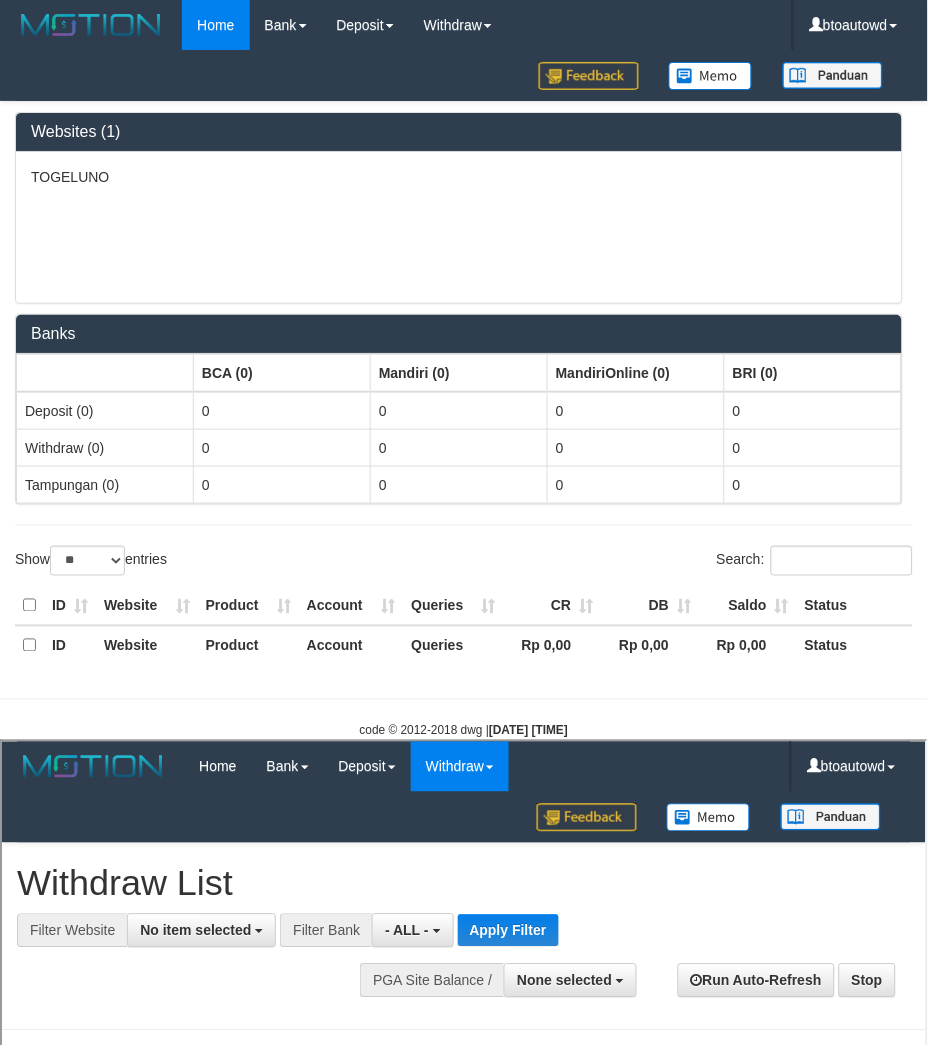 scroll, scrollTop: 0, scrollLeft: 0, axis: both 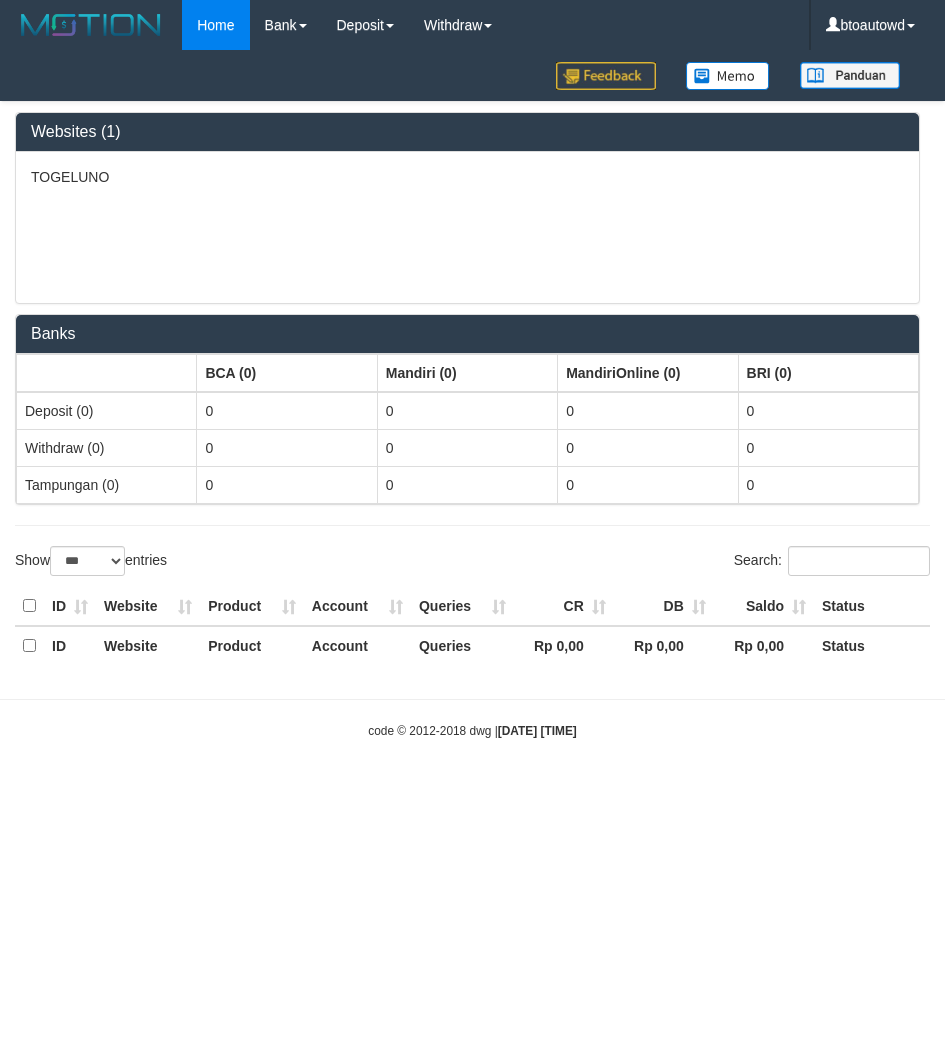 select on "***" 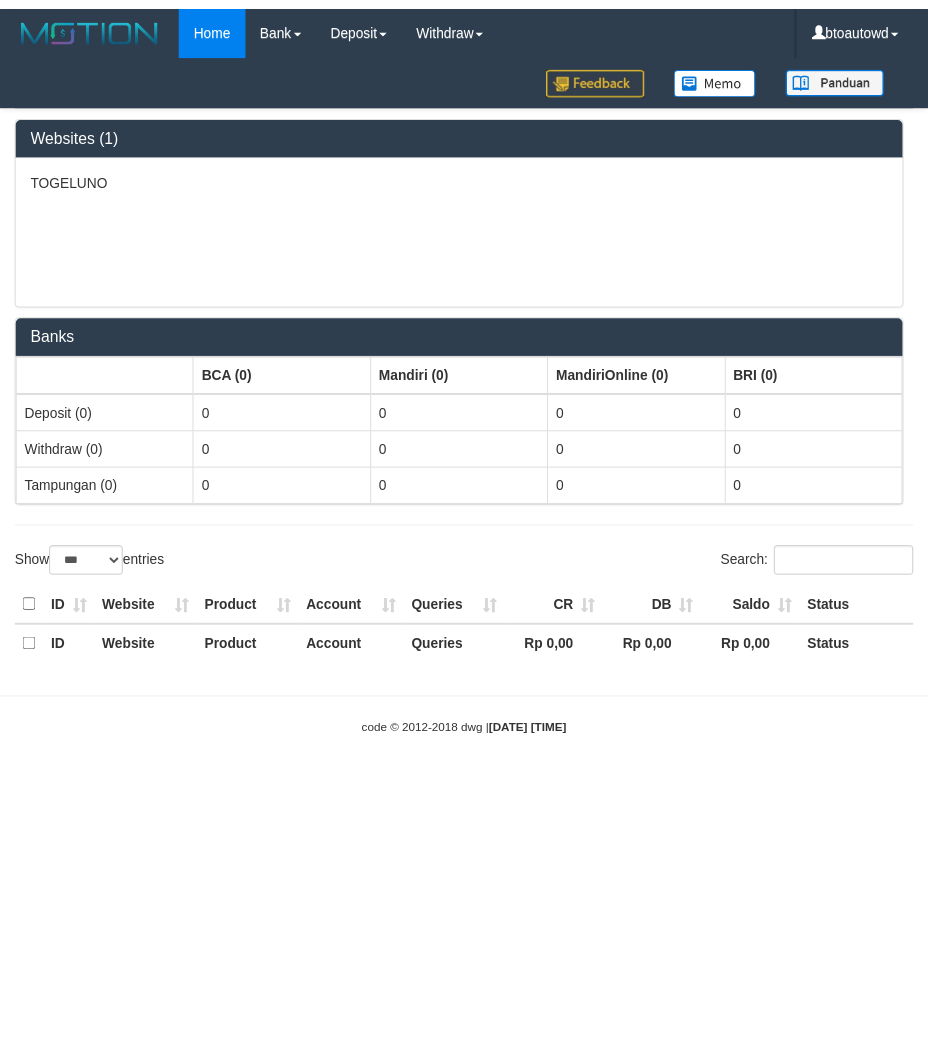 scroll, scrollTop: 0, scrollLeft: 0, axis: both 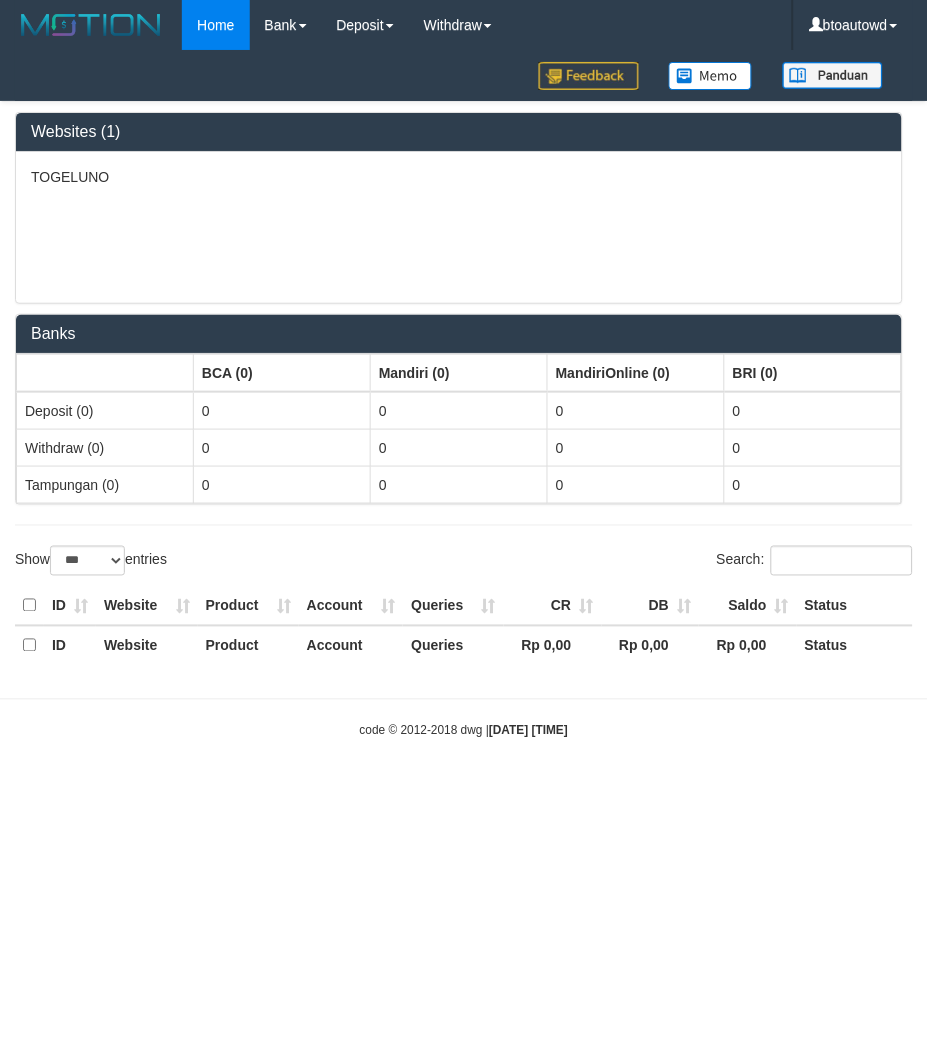 select on "**" 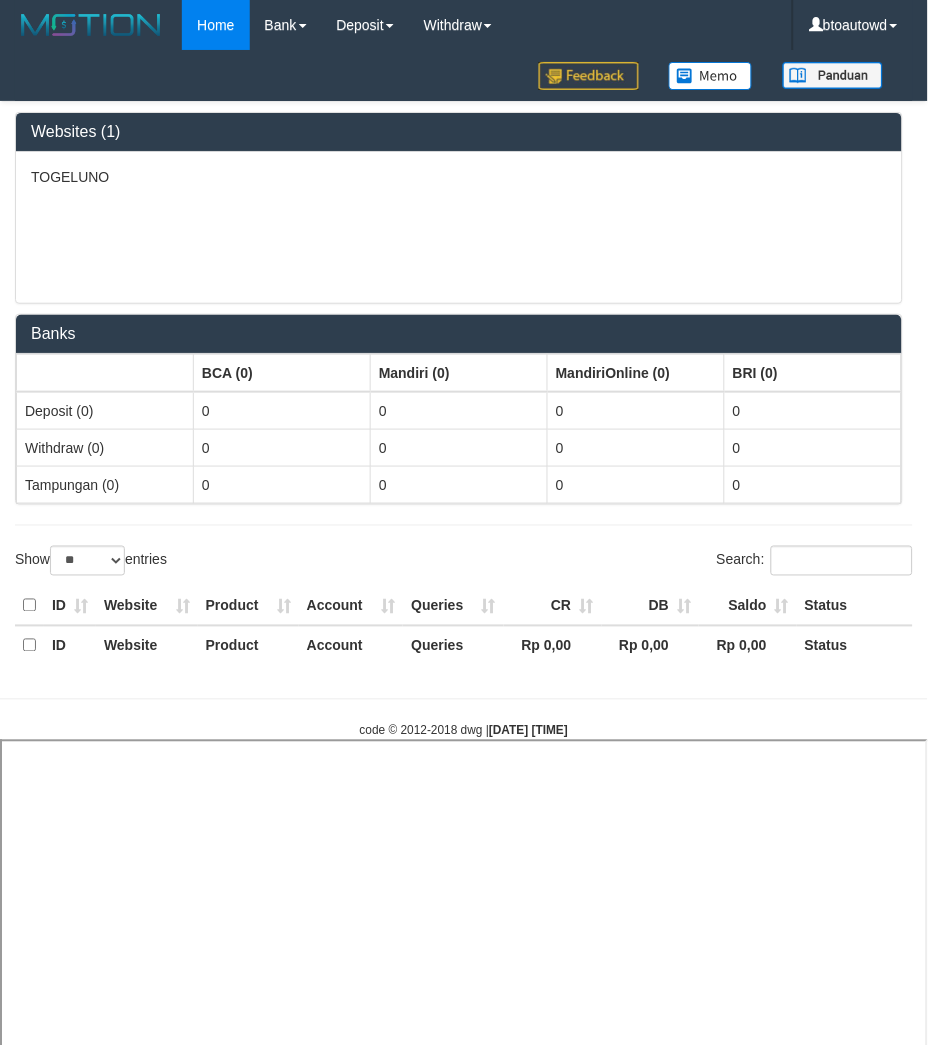 select 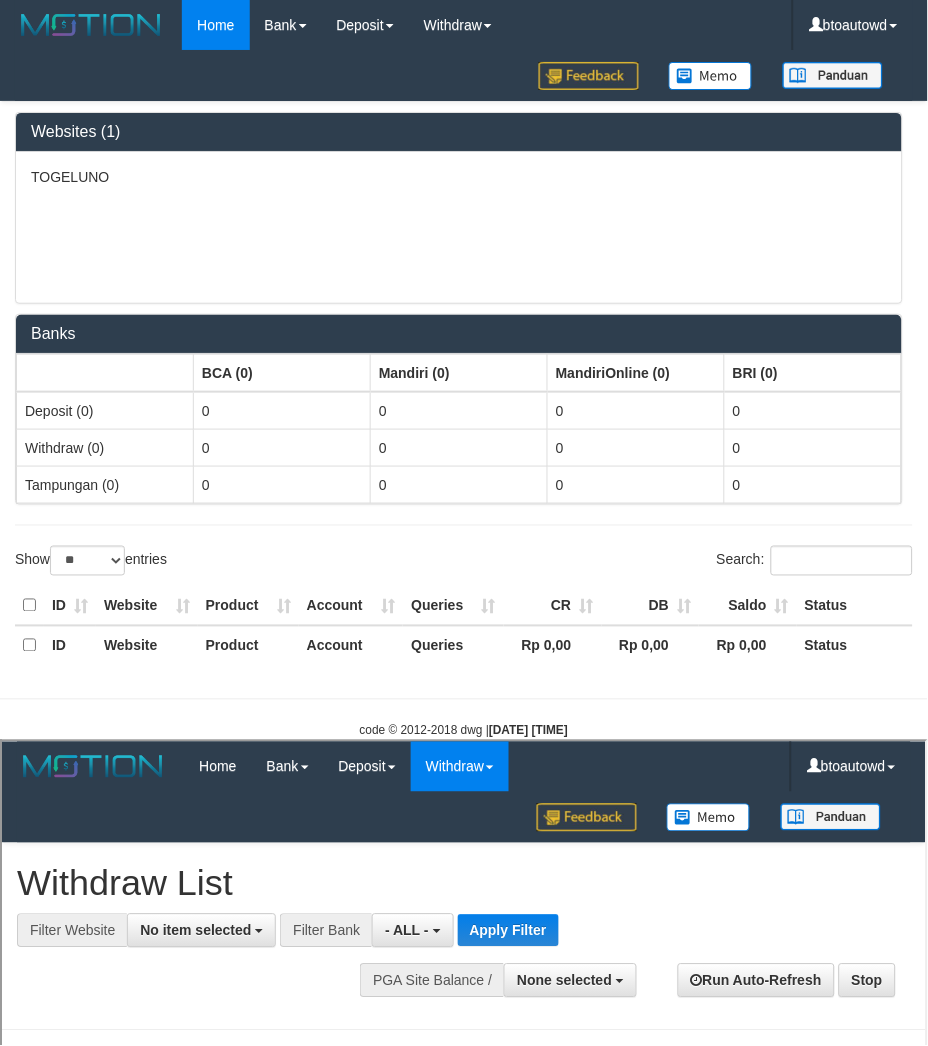 scroll, scrollTop: 0, scrollLeft: 0, axis: both 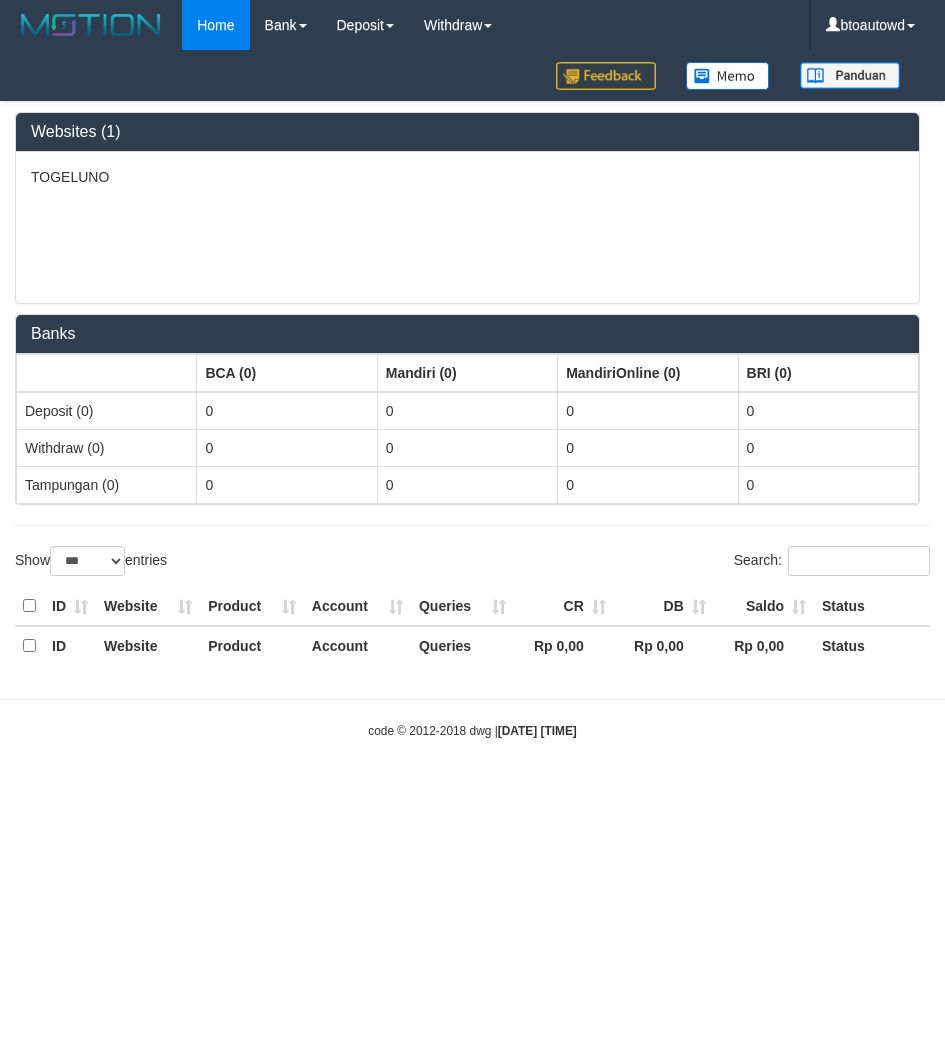 select on "***" 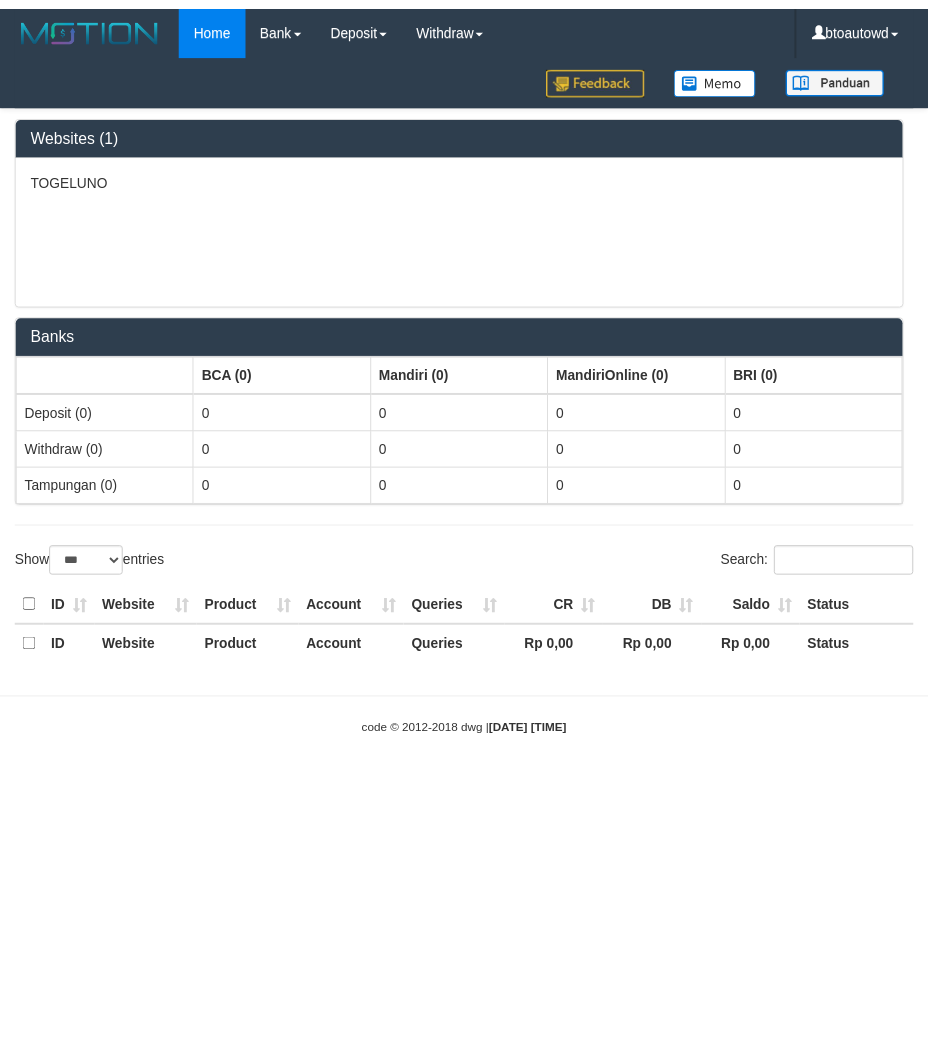scroll, scrollTop: 0, scrollLeft: 0, axis: both 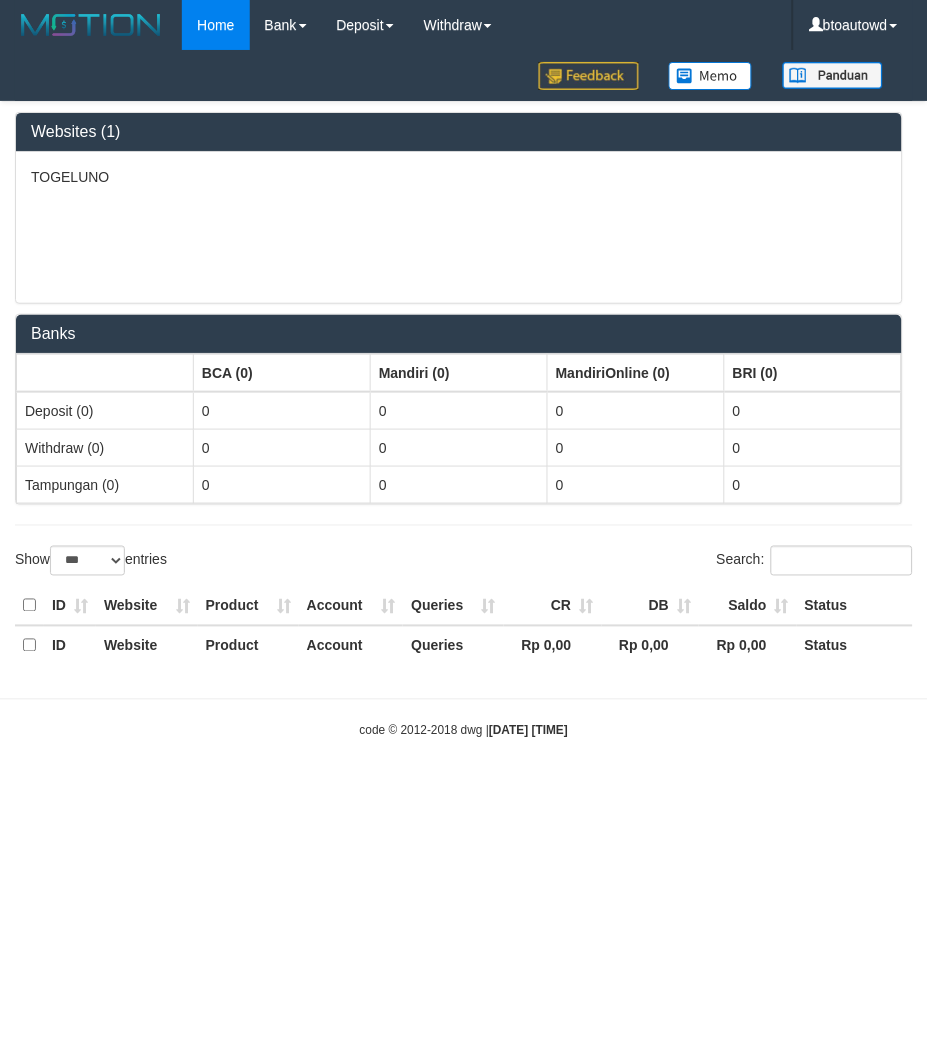 select on "**" 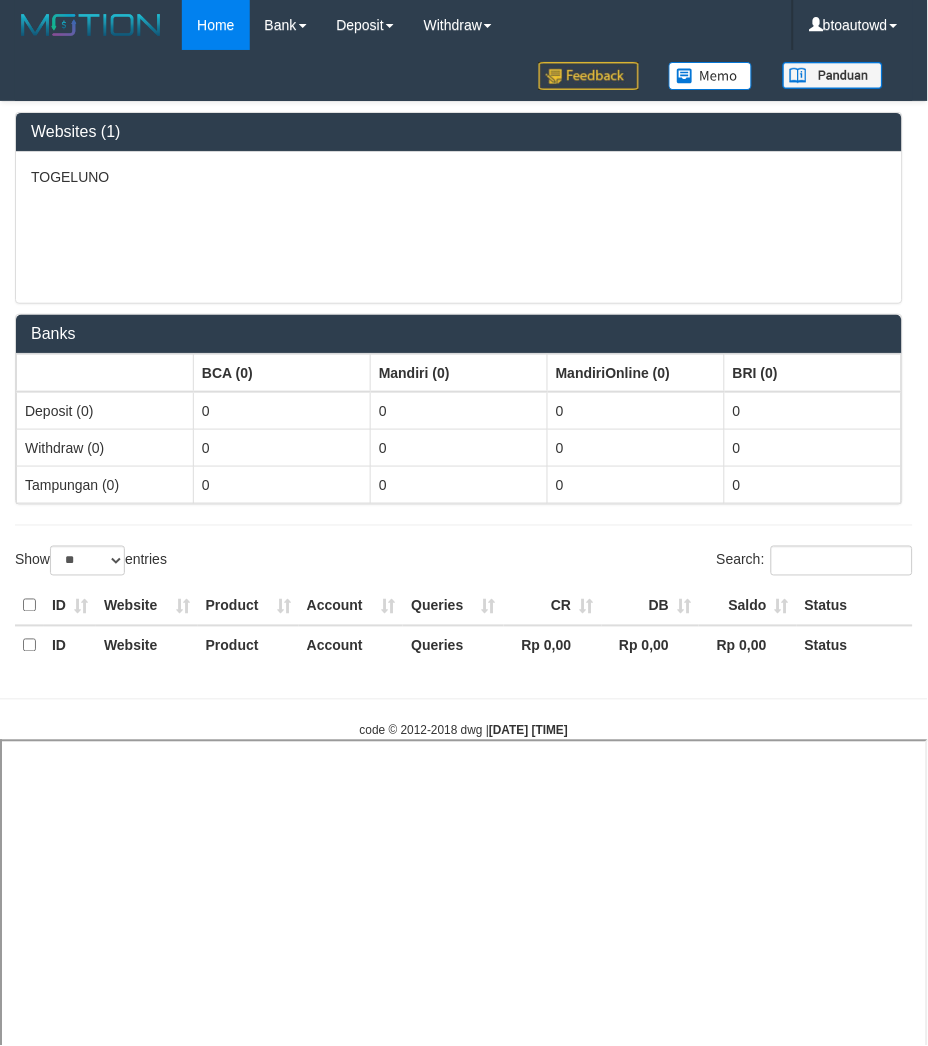 select 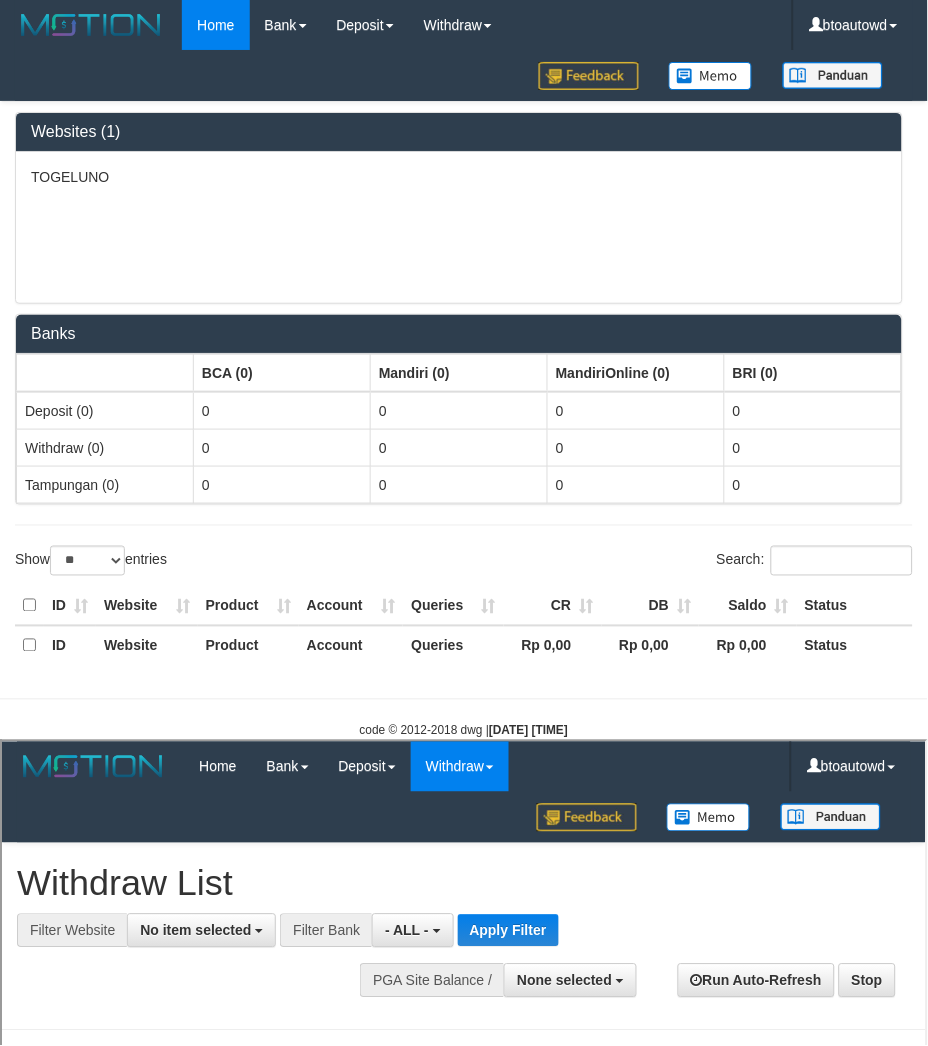 scroll, scrollTop: 0, scrollLeft: 0, axis: both 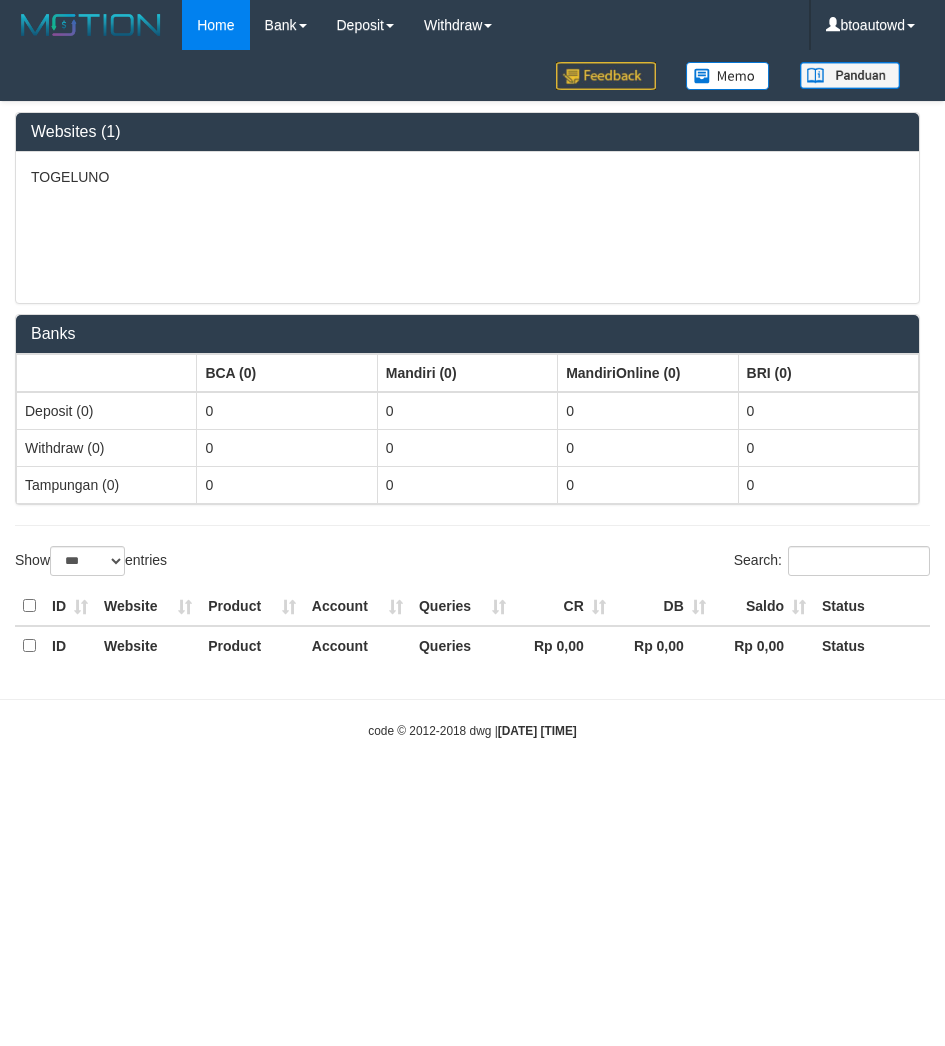 select on "***" 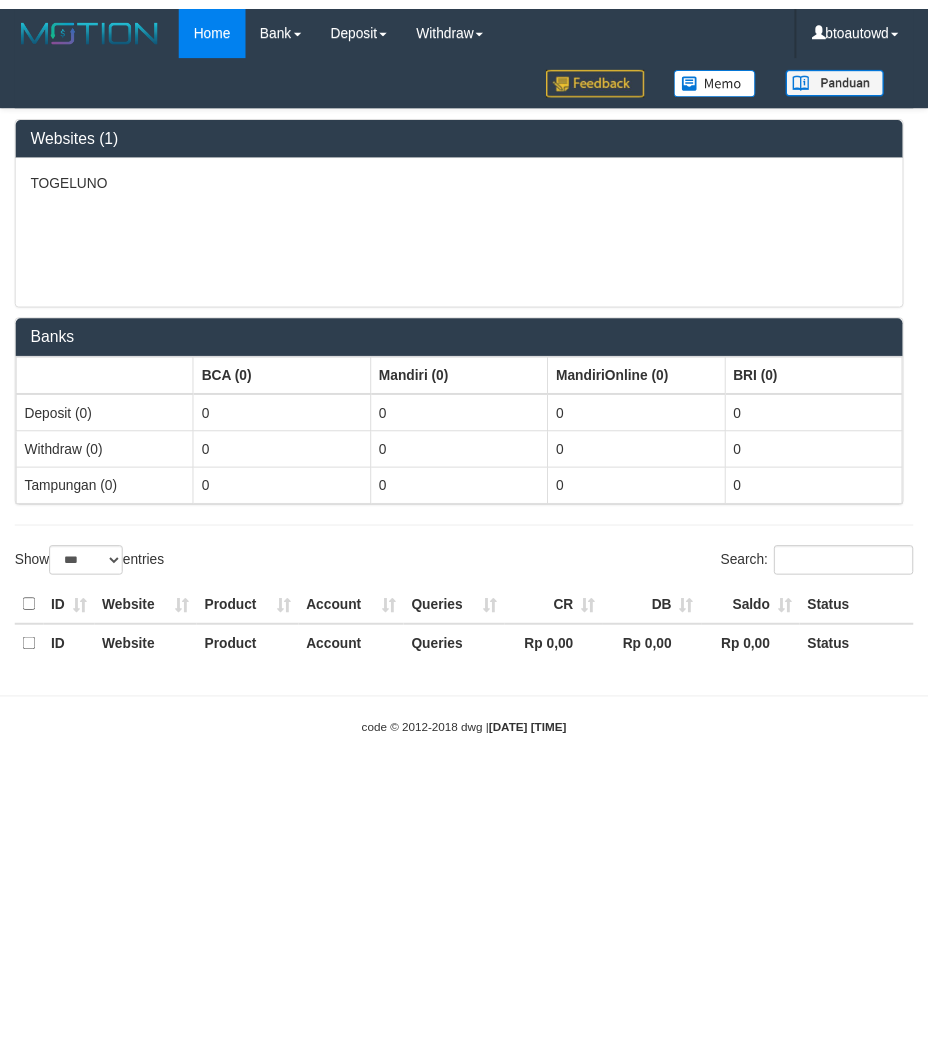 scroll, scrollTop: 0, scrollLeft: 0, axis: both 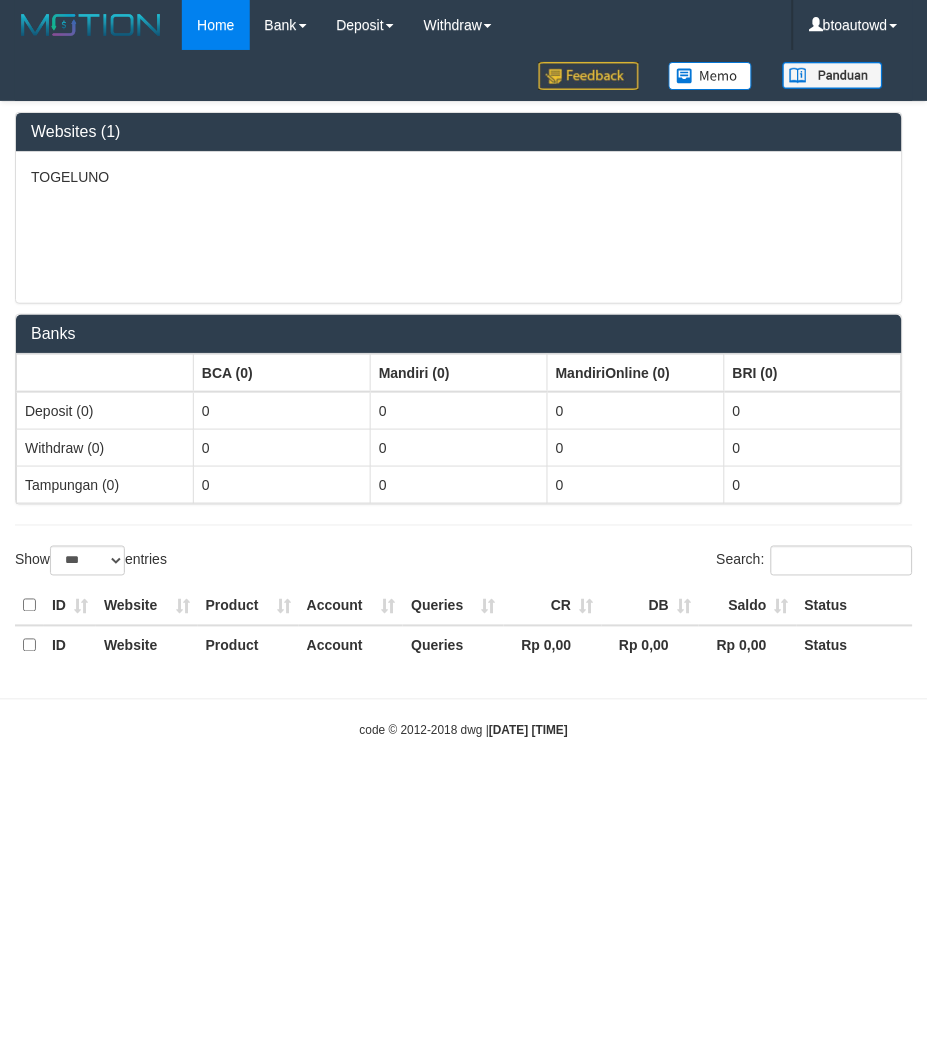 select on "**" 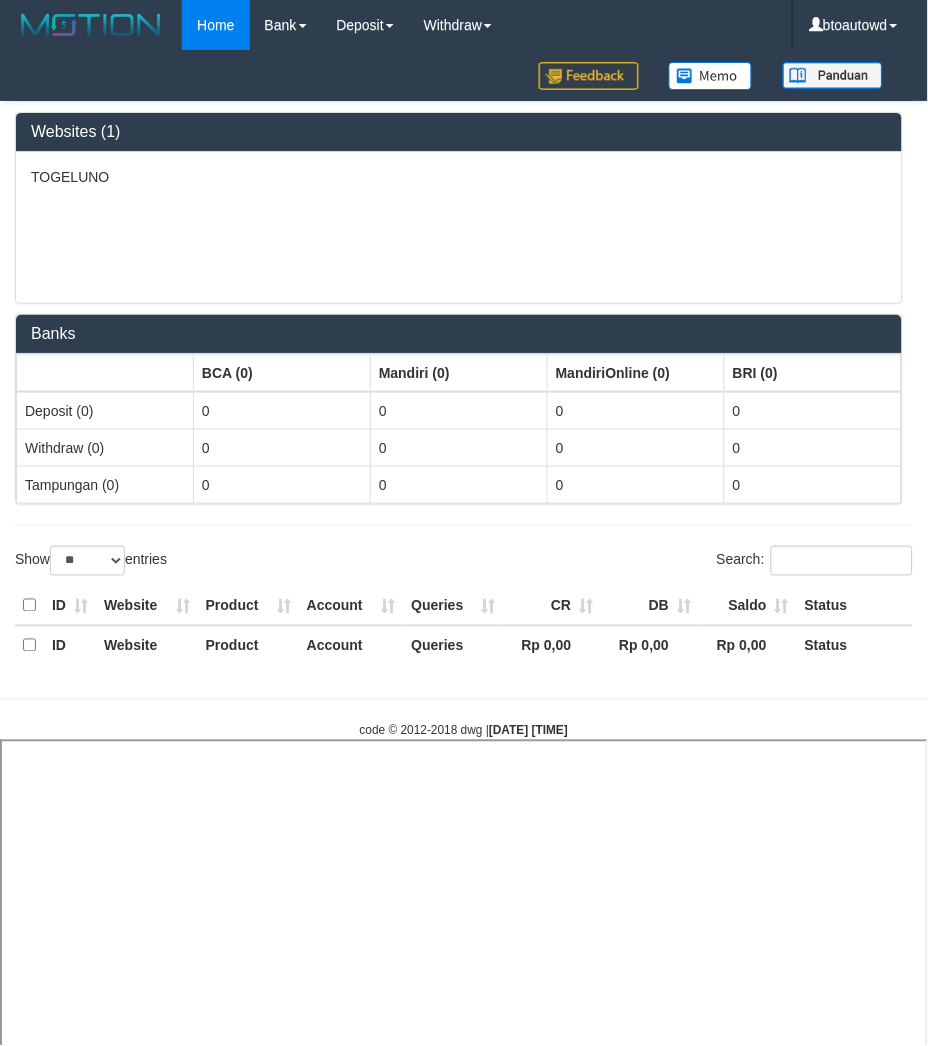 select 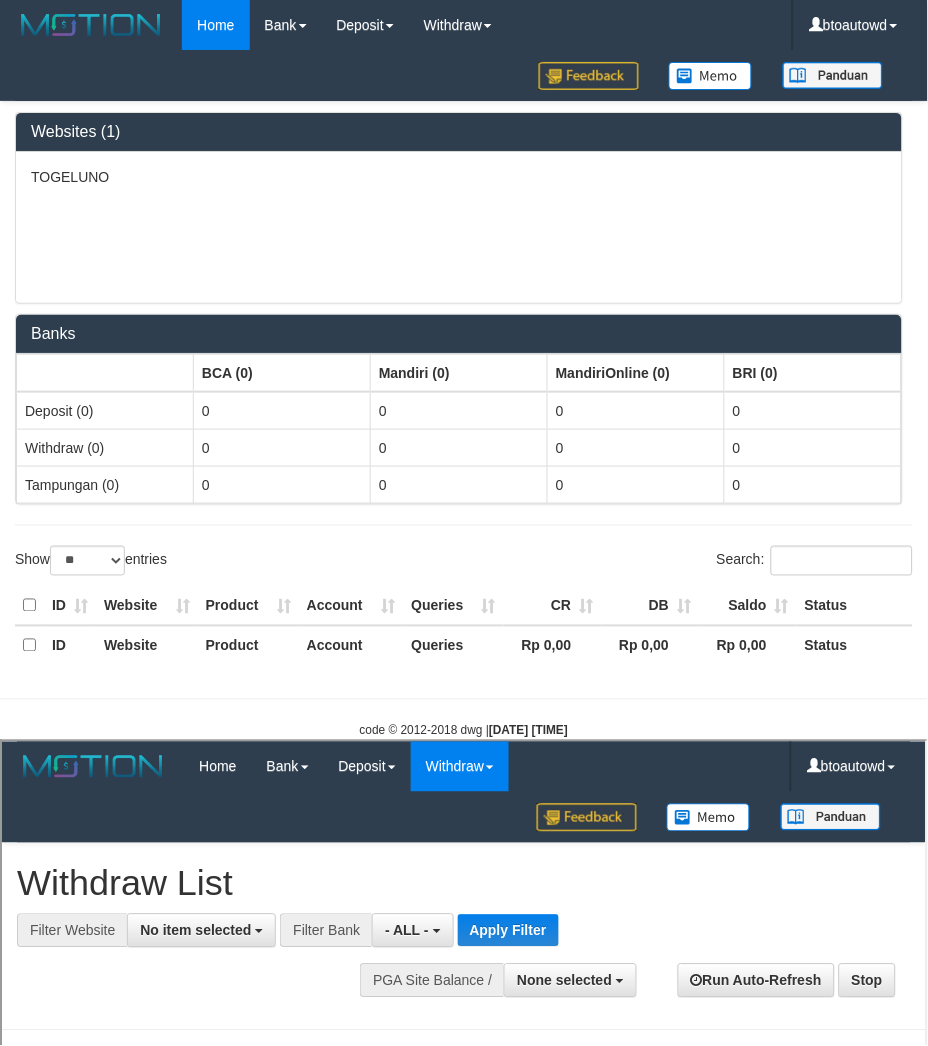 scroll, scrollTop: 0, scrollLeft: 0, axis: both 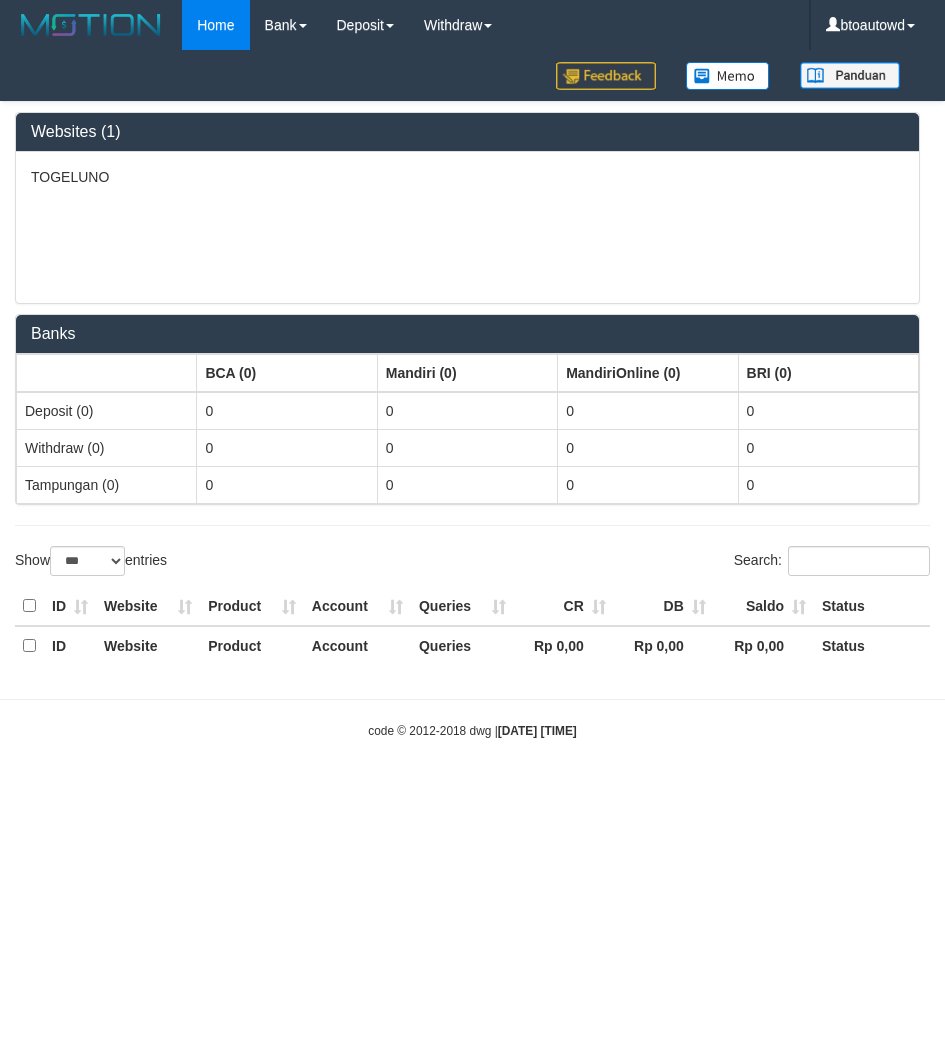 select on "***" 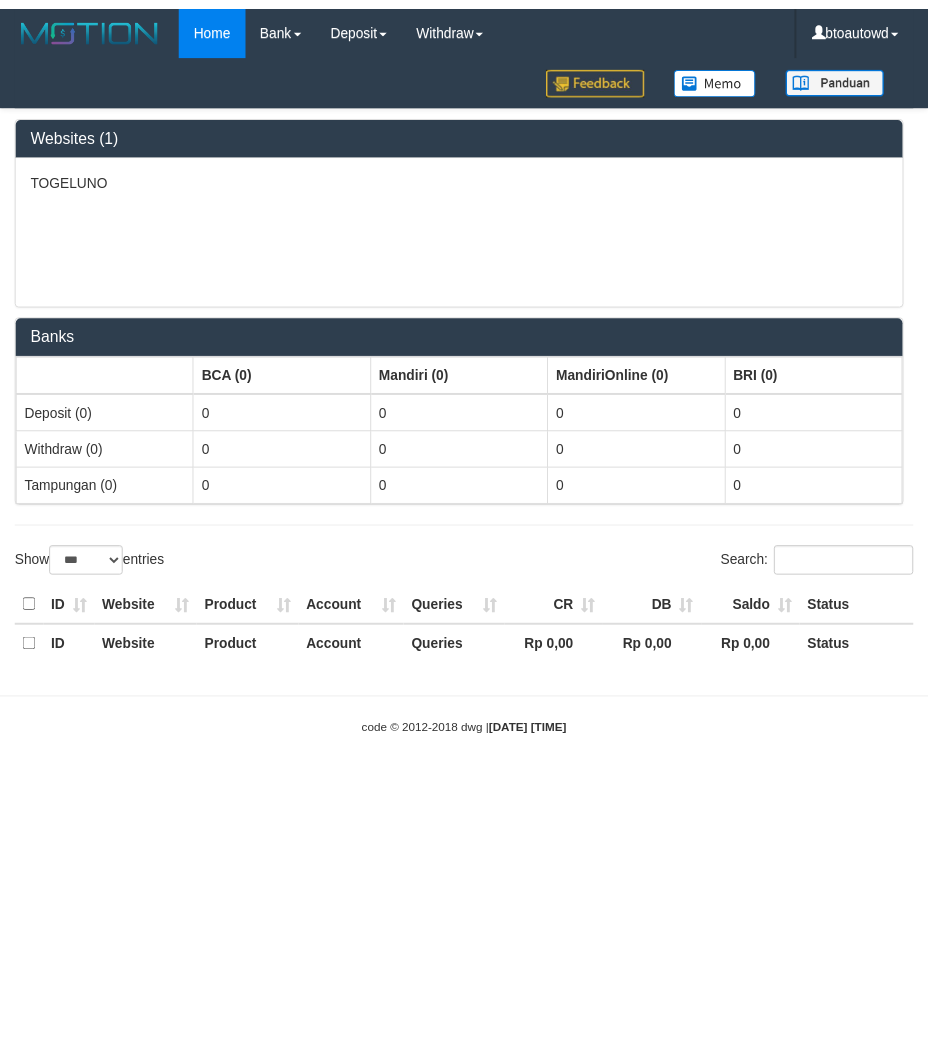 scroll, scrollTop: 0, scrollLeft: 0, axis: both 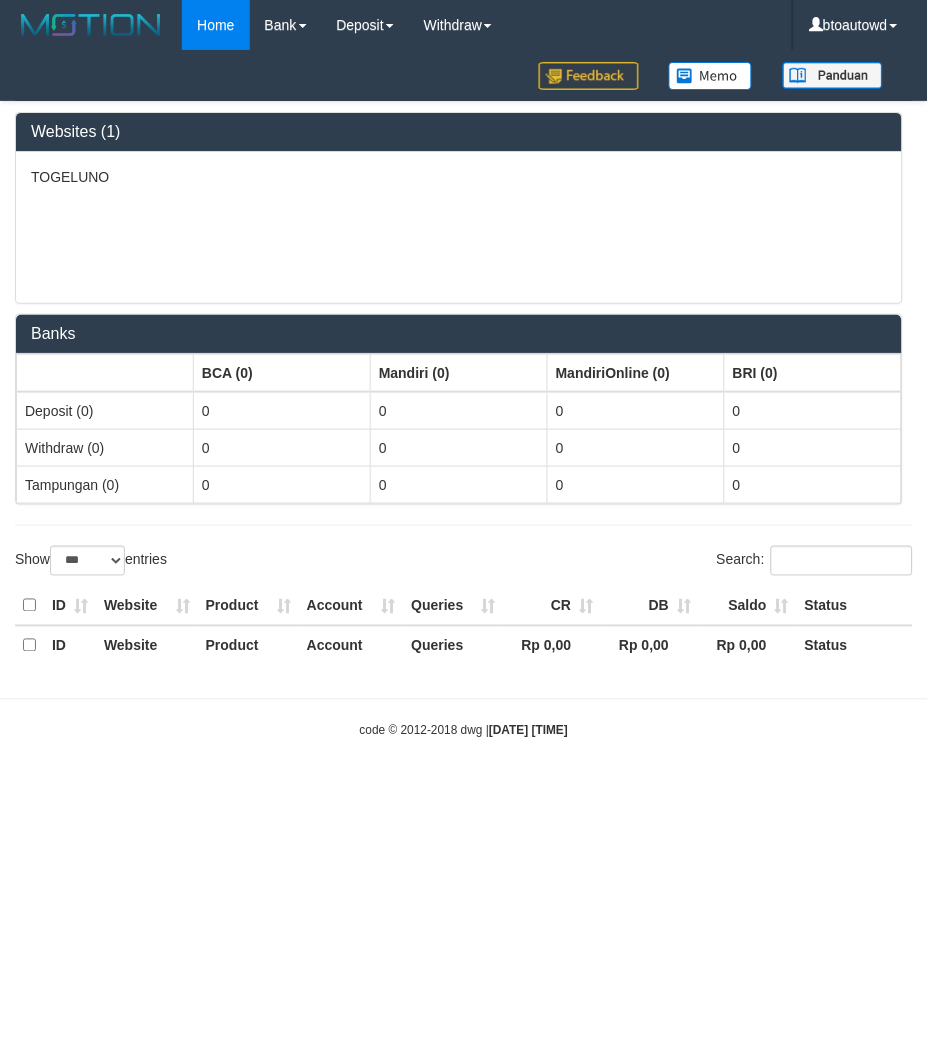 select on "**" 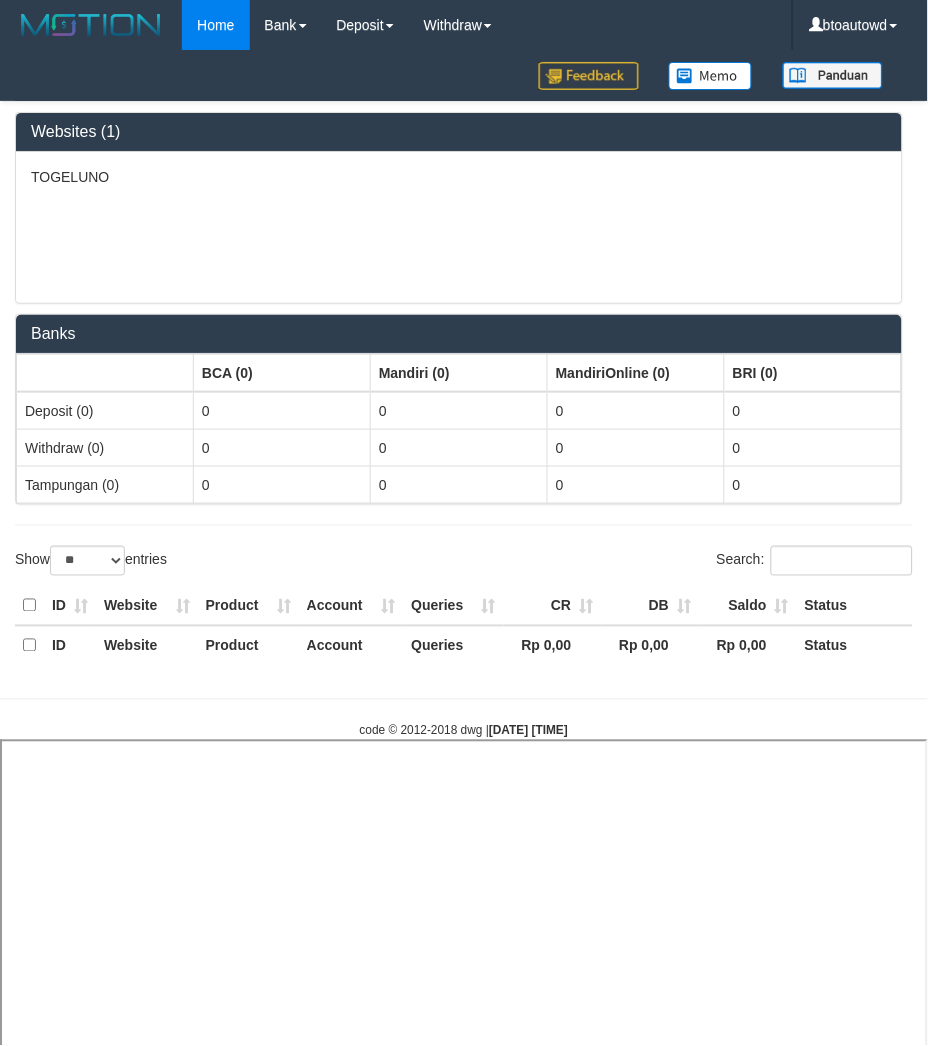 select 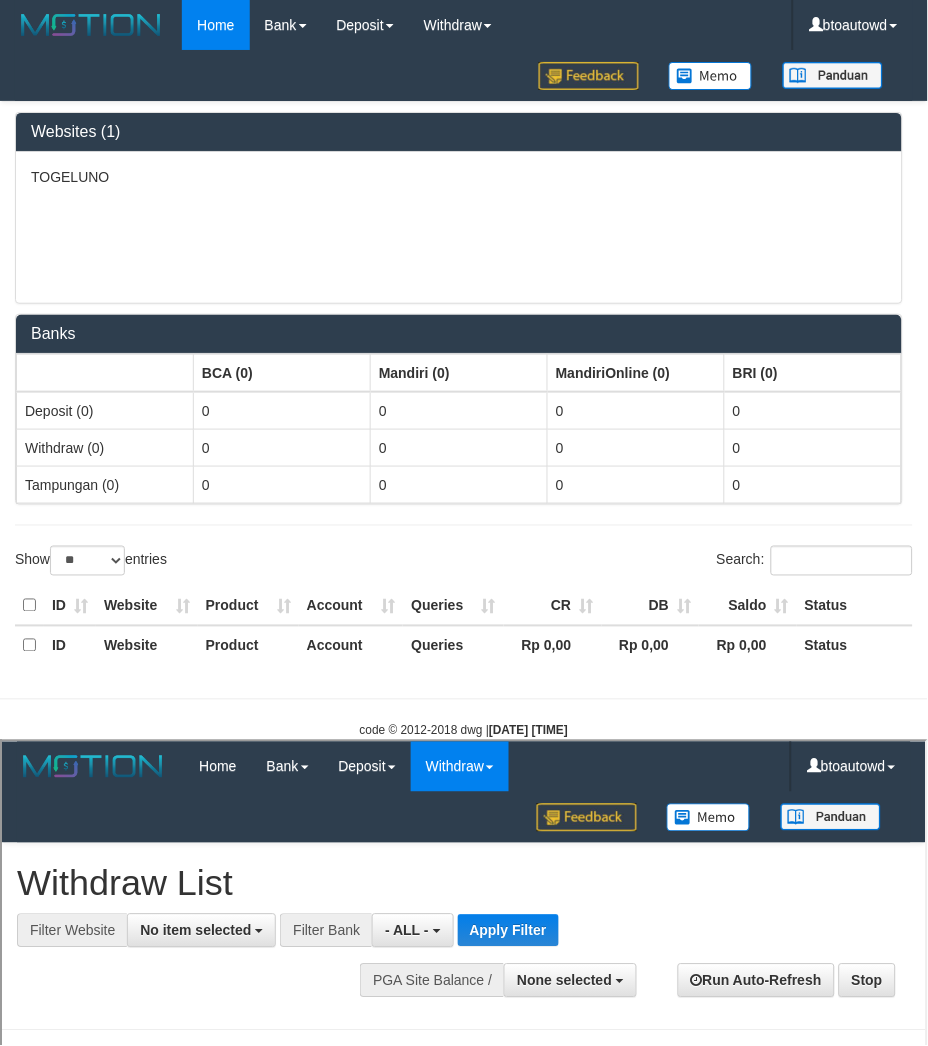 scroll, scrollTop: 0, scrollLeft: 0, axis: both 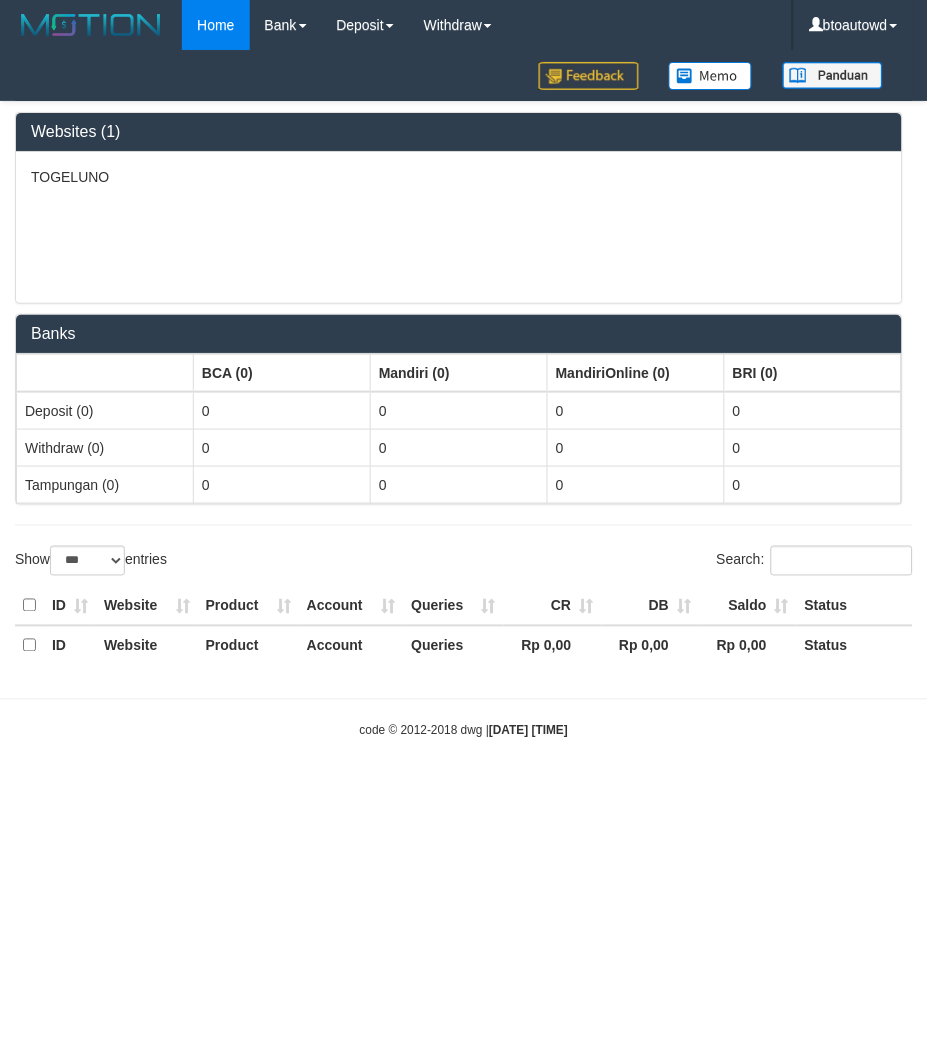 select on "**" 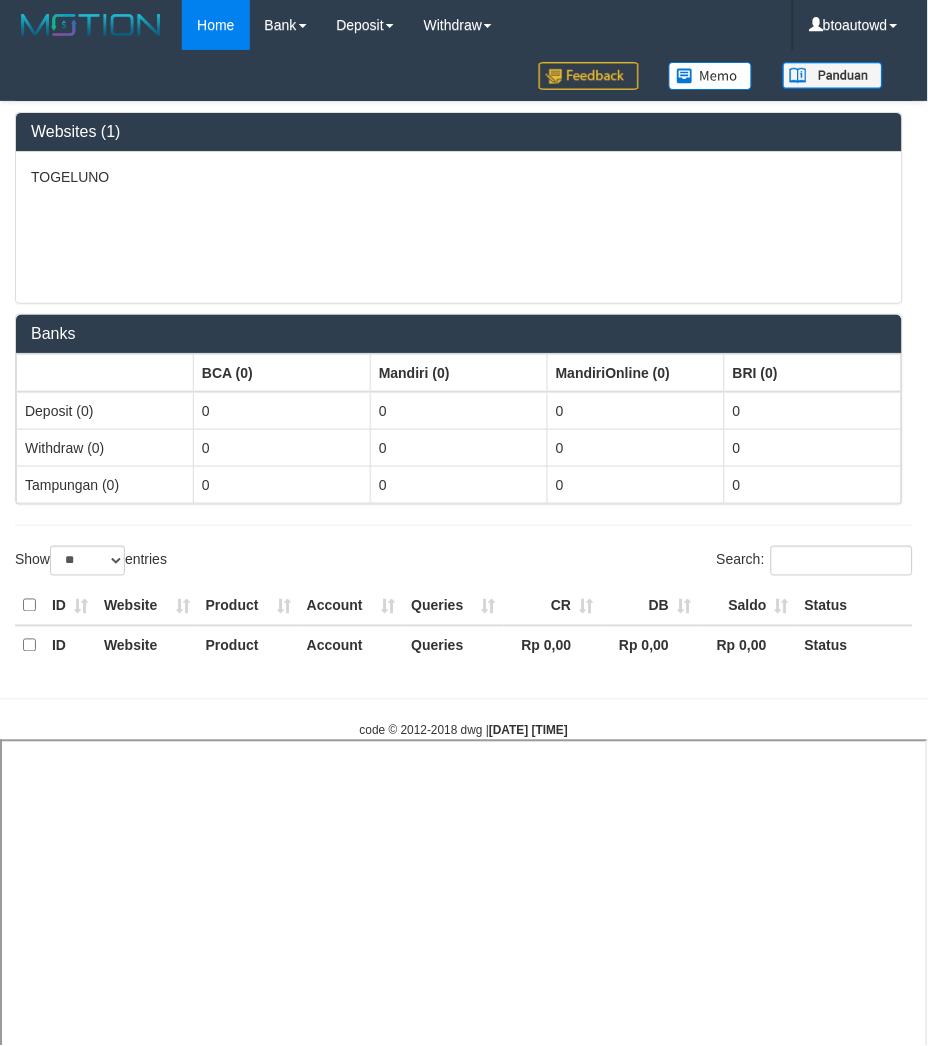 select 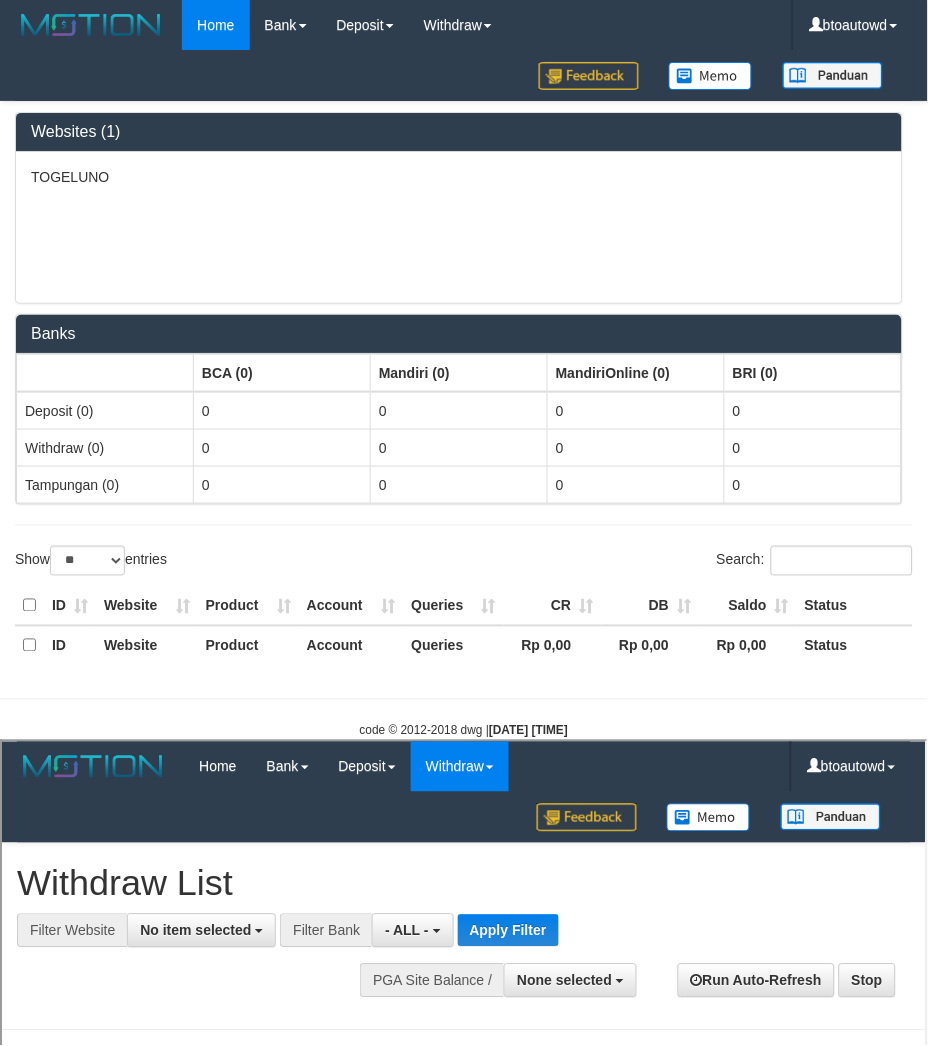 scroll, scrollTop: 0, scrollLeft: 0, axis: both 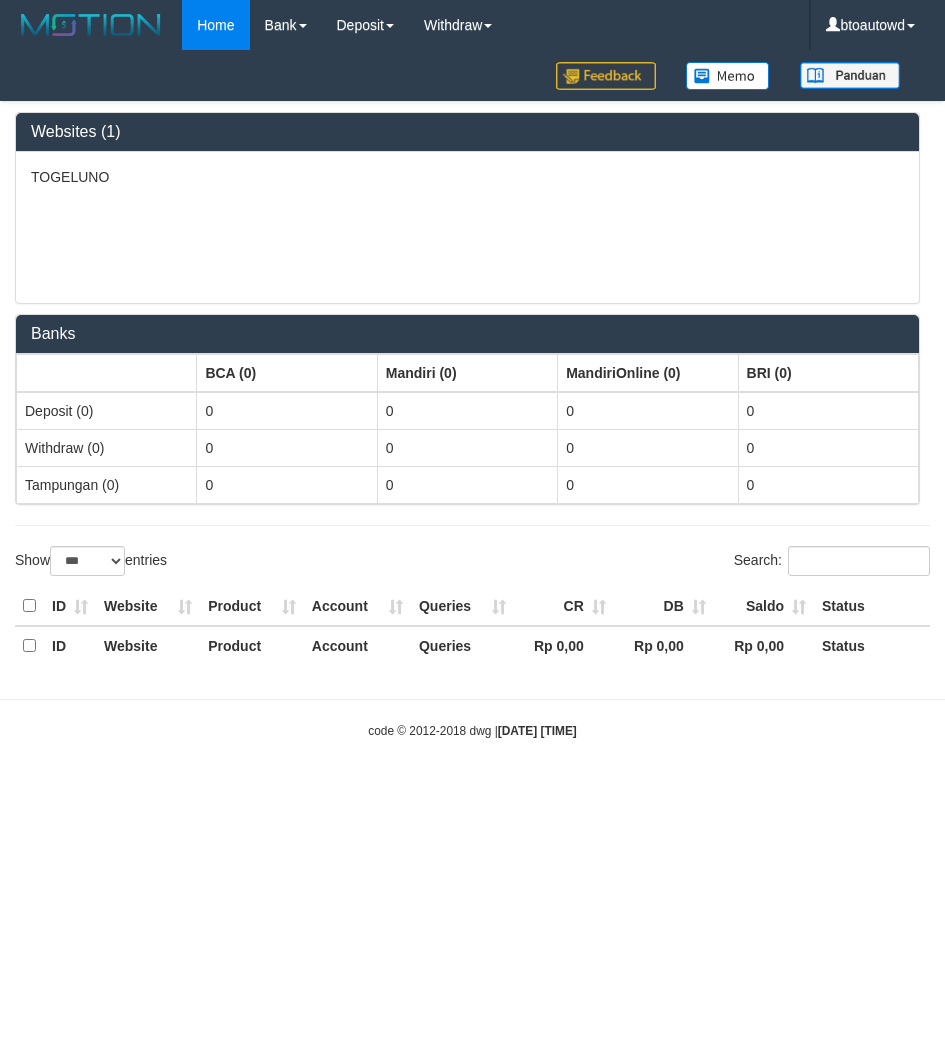 select on "***" 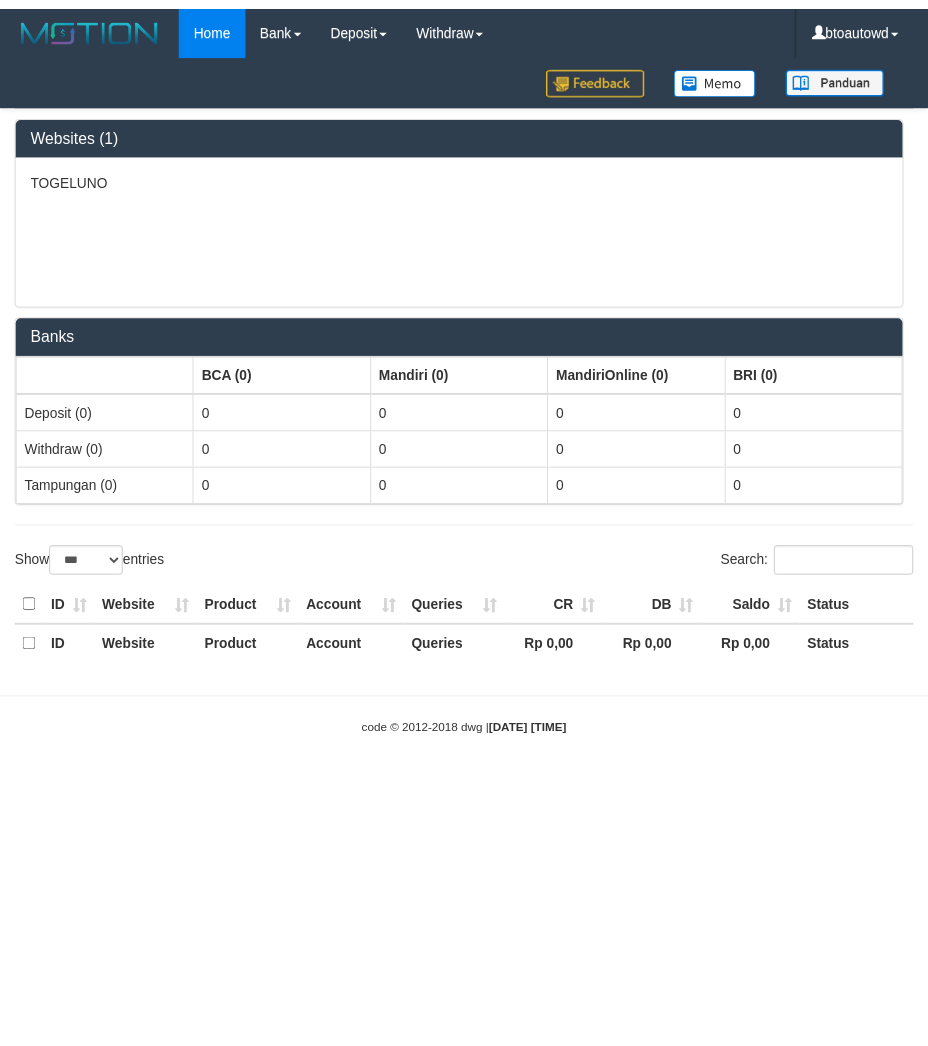 scroll, scrollTop: 0, scrollLeft: 0, axis: both 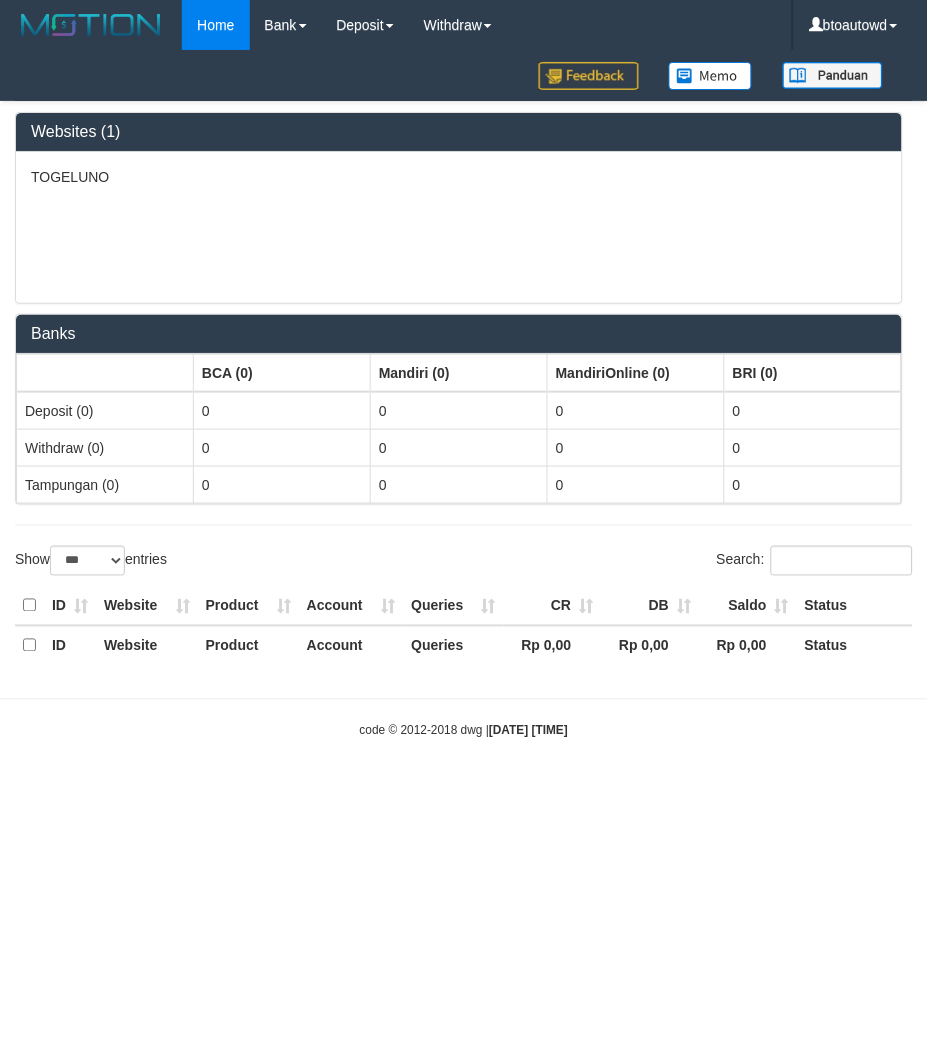 select on "**" 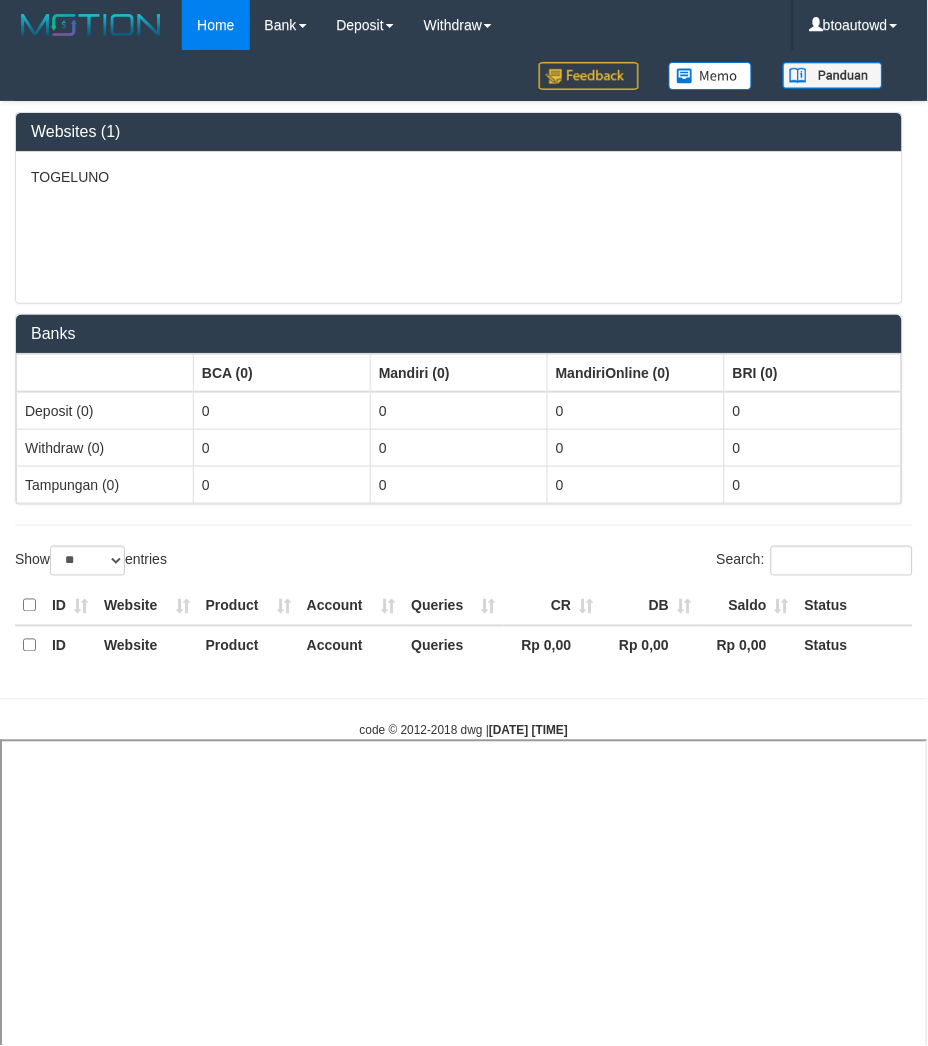 select 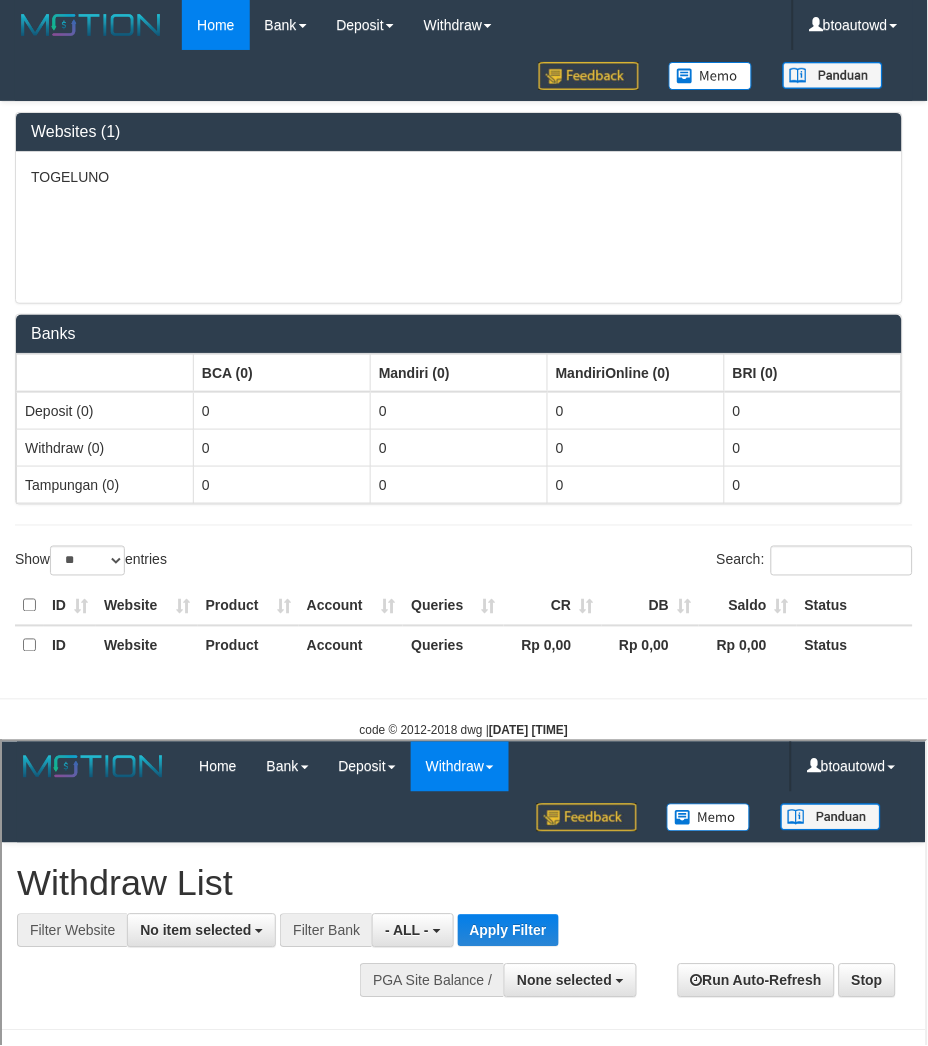 scroll, scrollTop: 0, scrollLeft: 0, axis: both 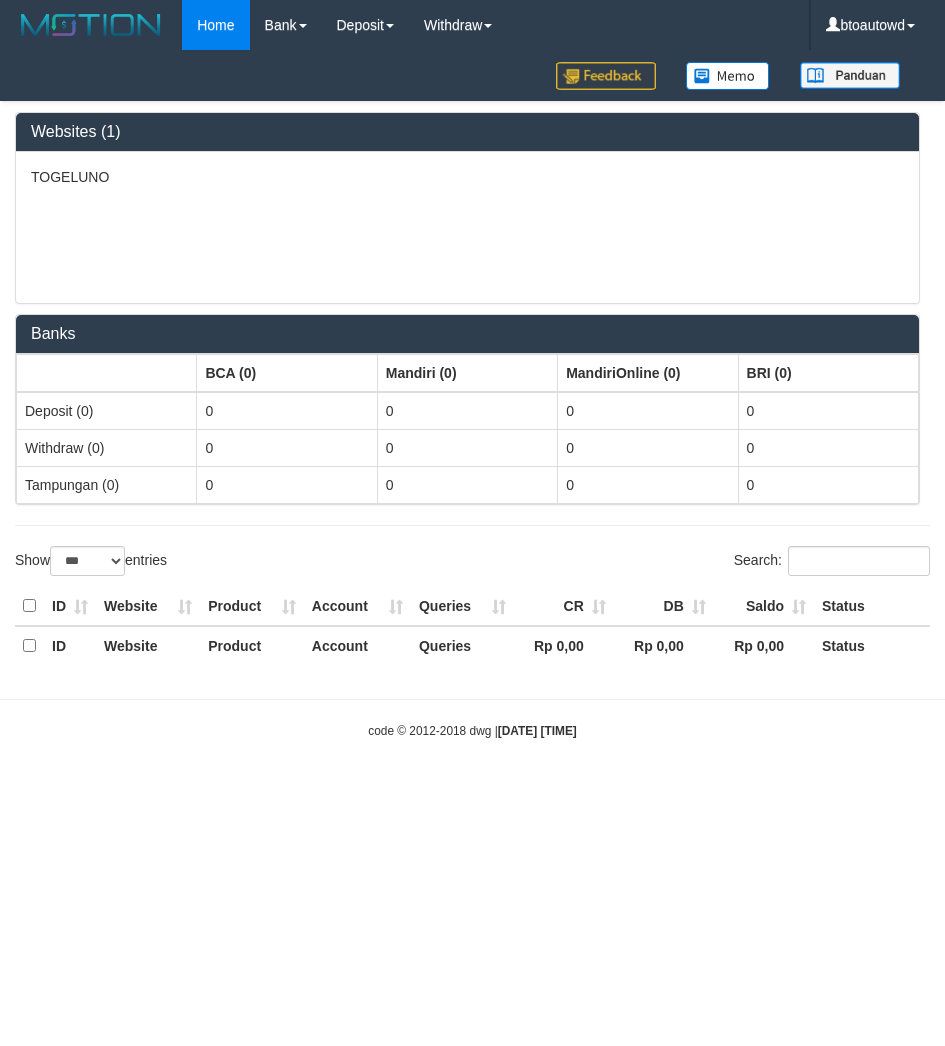 select on "***" 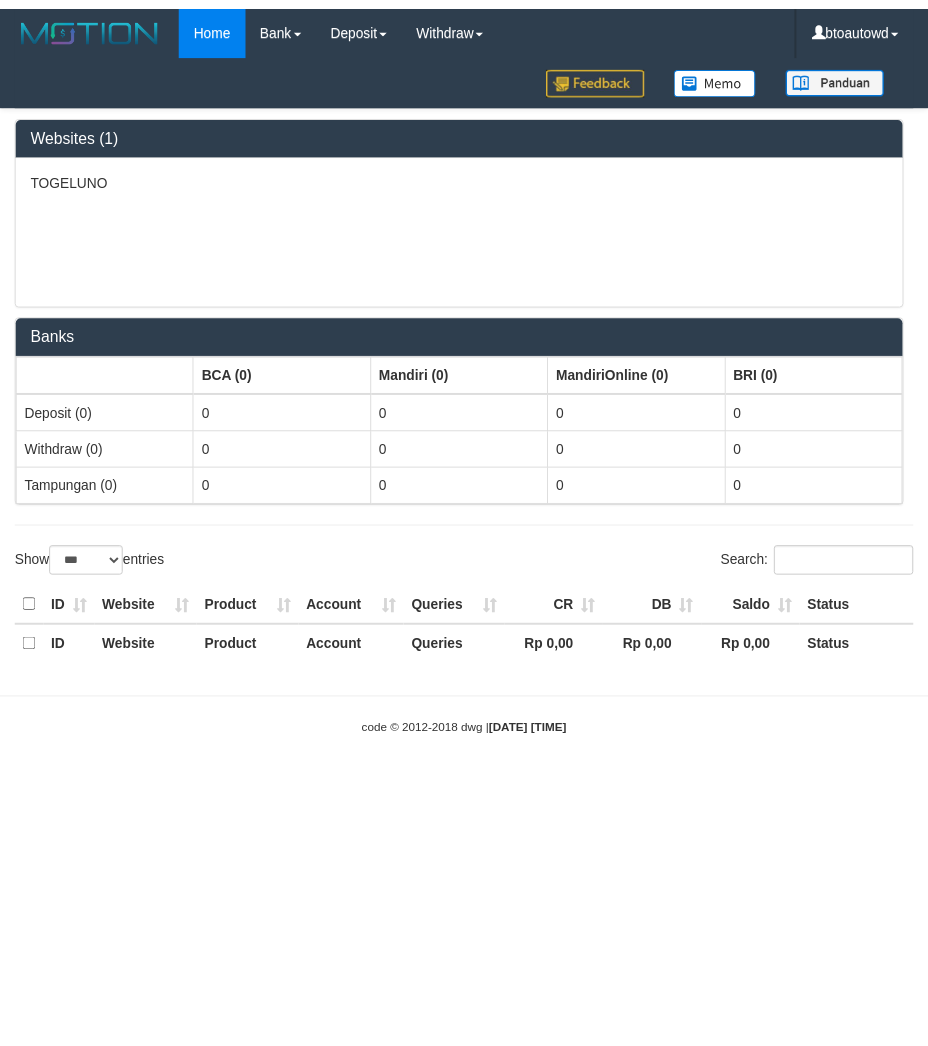 scroll, scrollTop: 0, scrollLeft: 0, axis: both 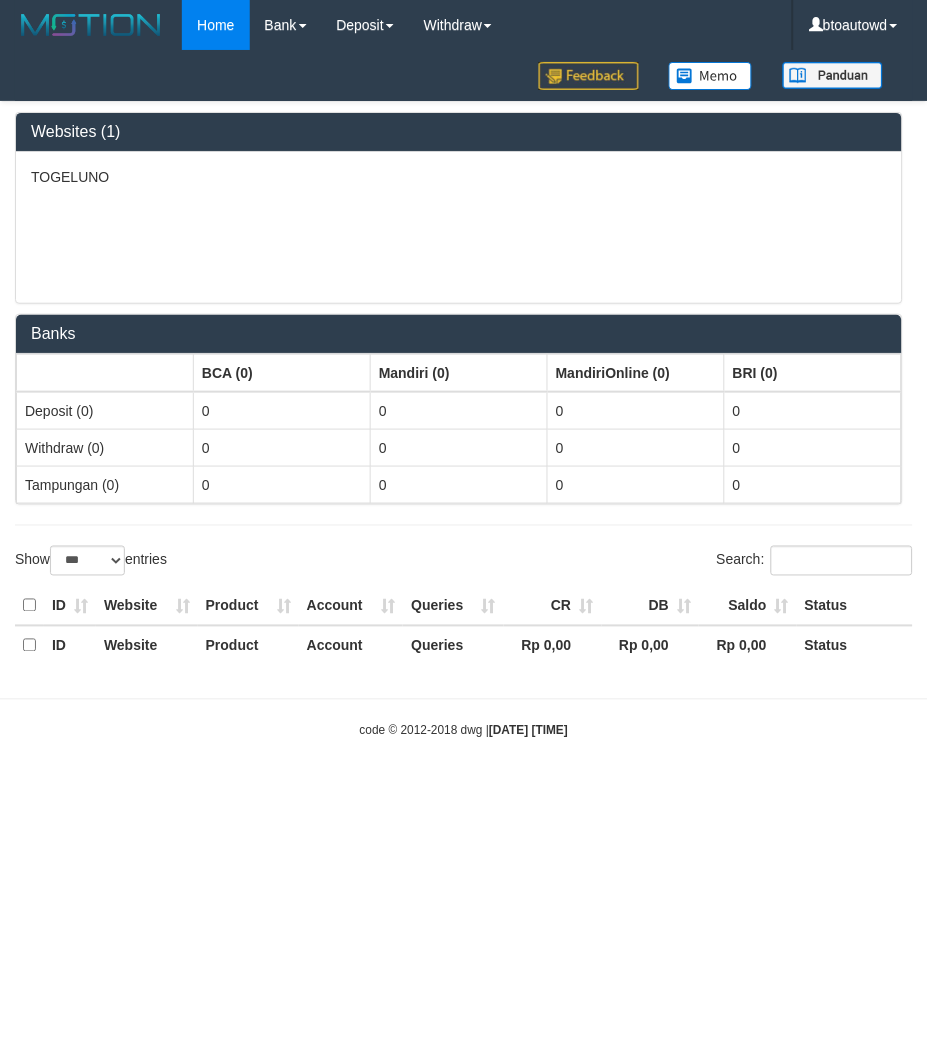 select on "**" 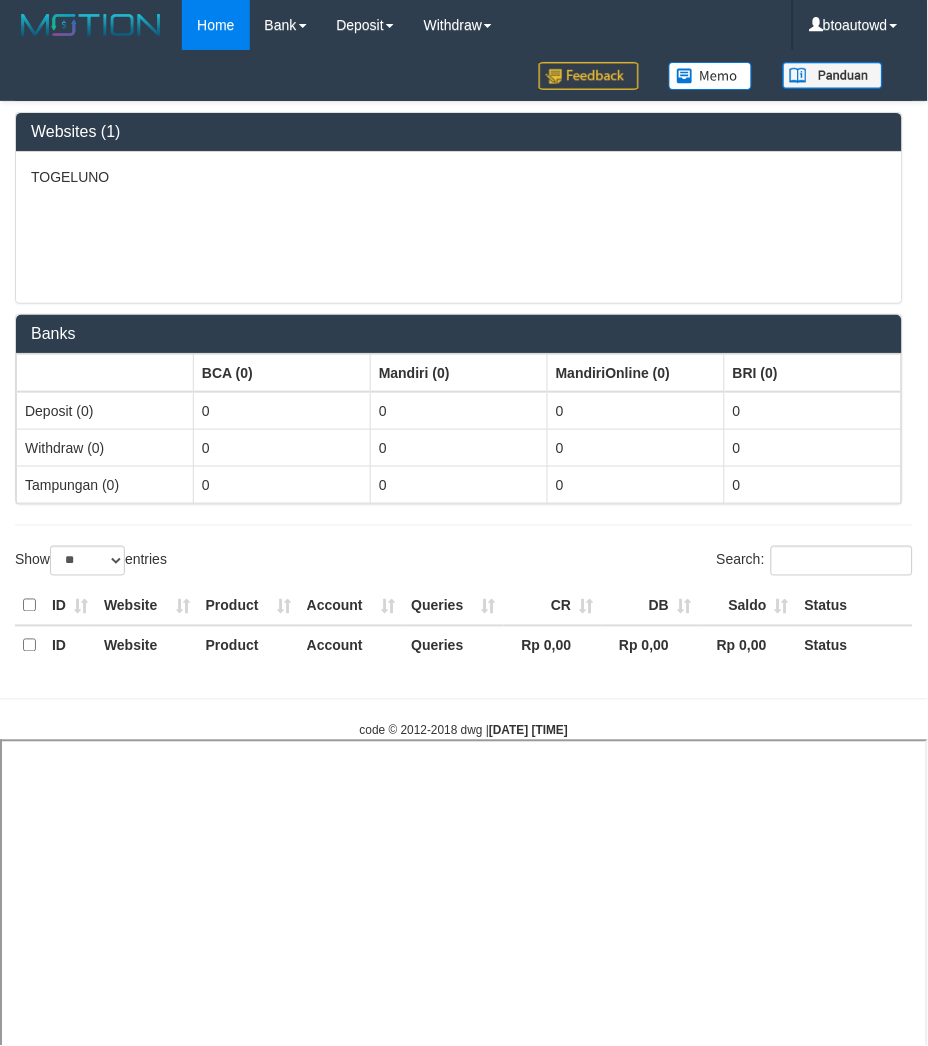 select 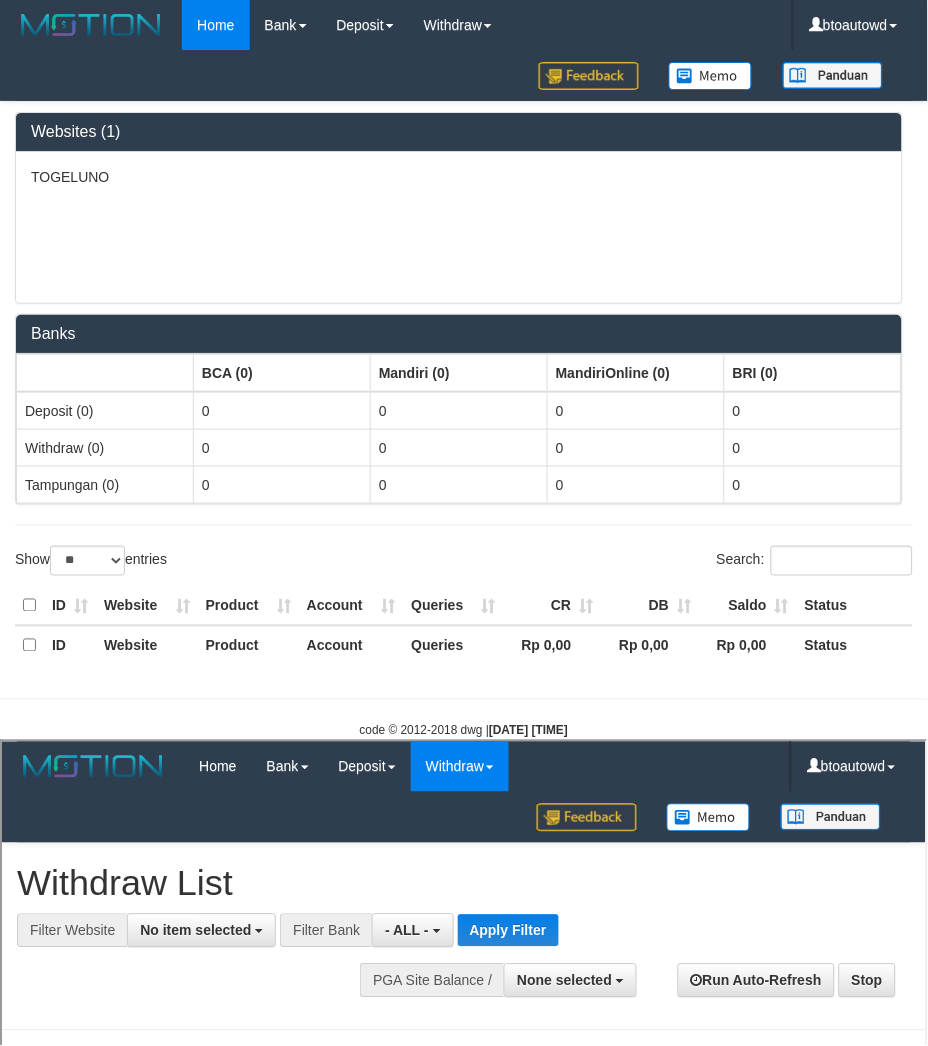 scroll, scrollTop: 0, scrollLeft: 0, axis: both 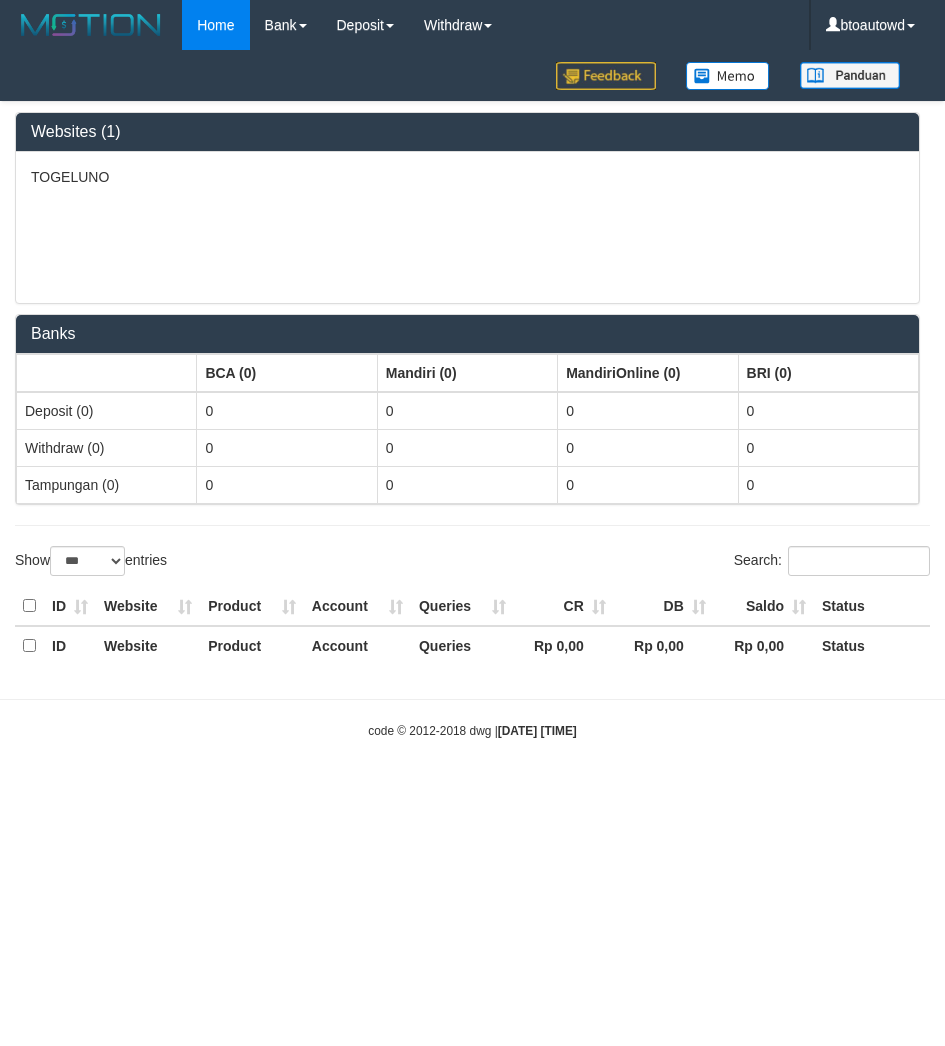 select on "***" 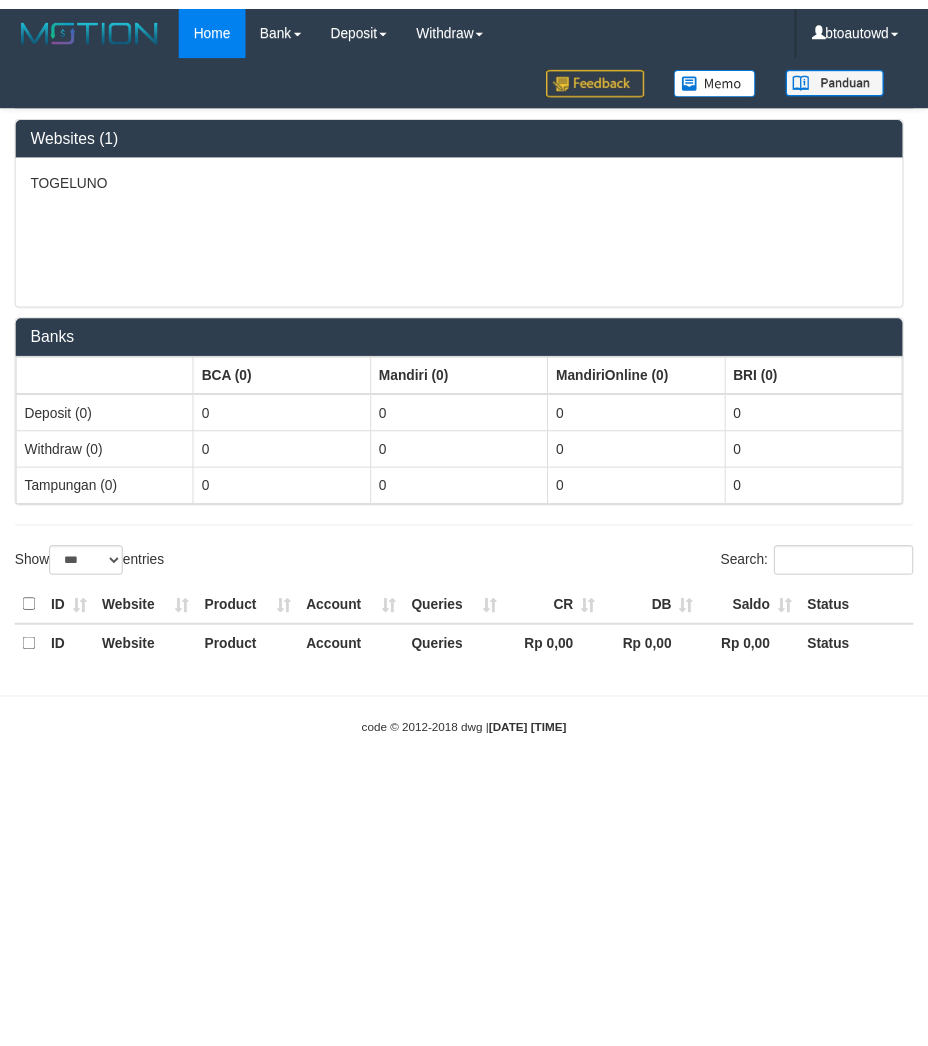 scroll, scrollTop: 0, scrollLeft: 0, axis: both 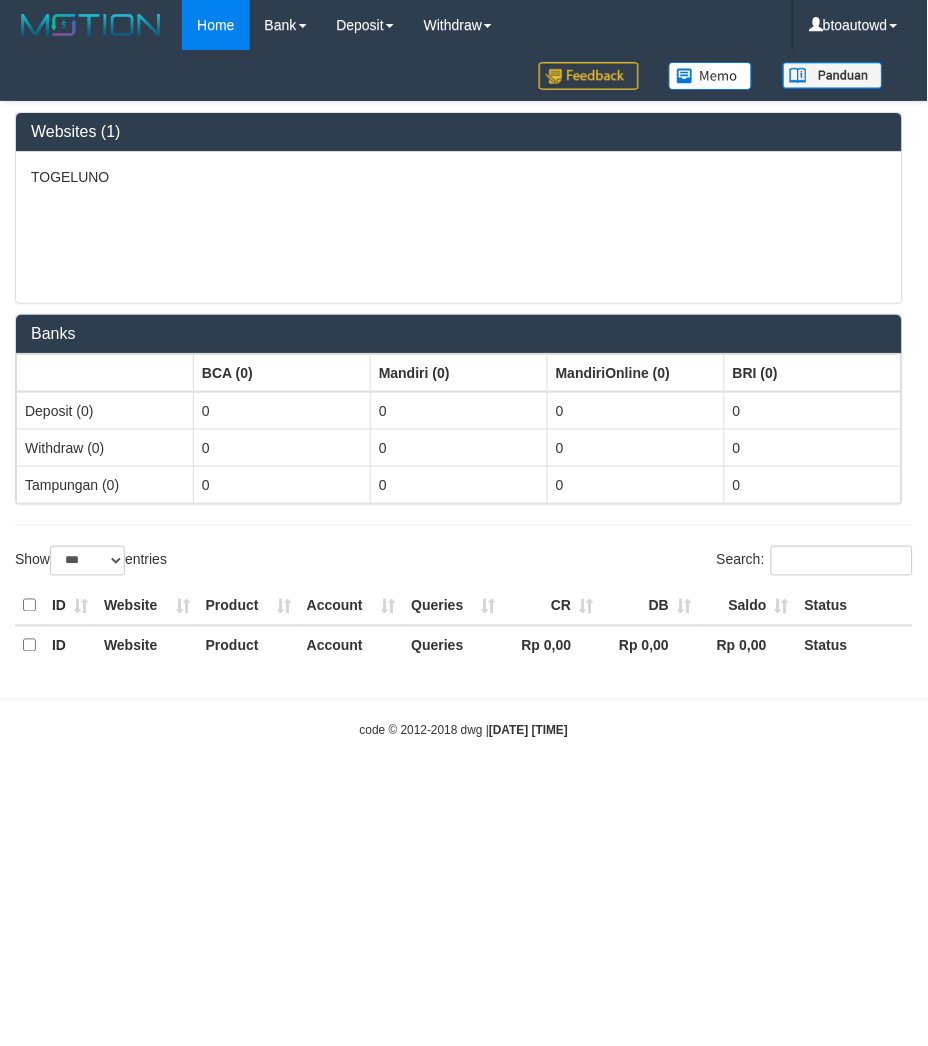 select on "**" 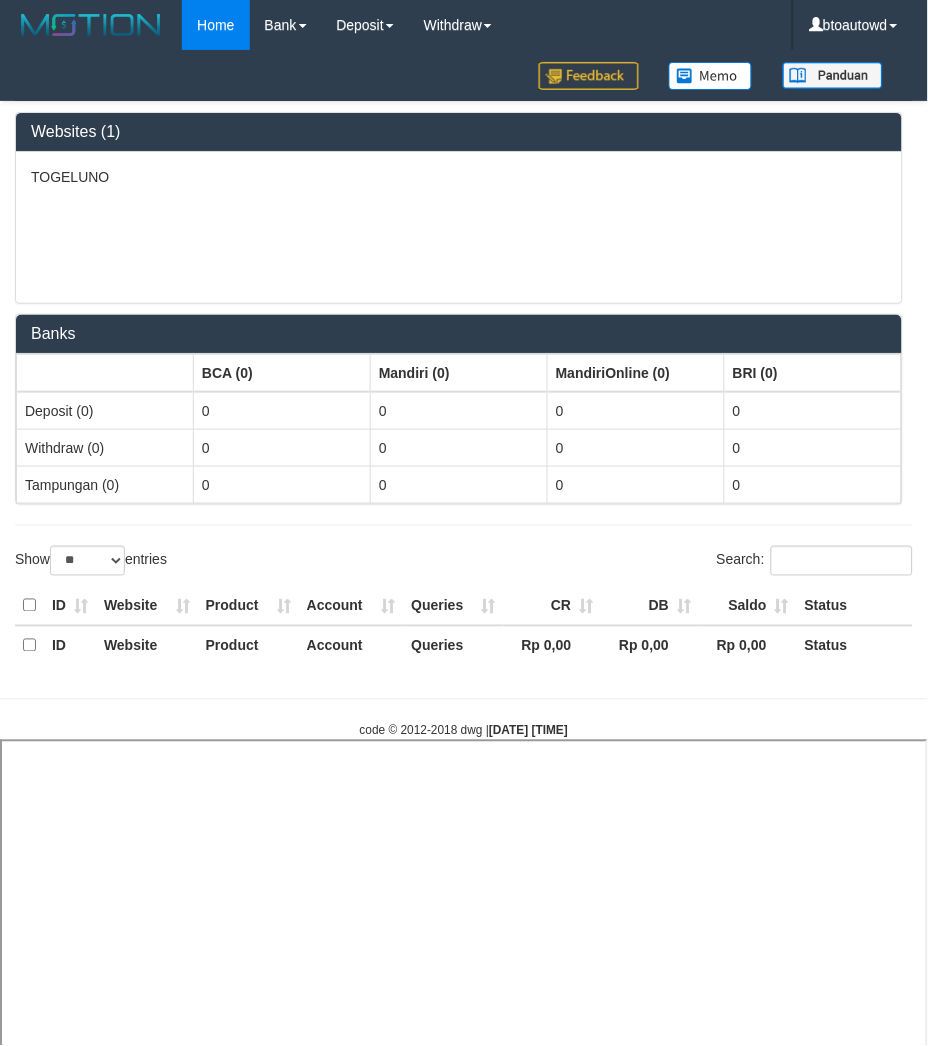 select 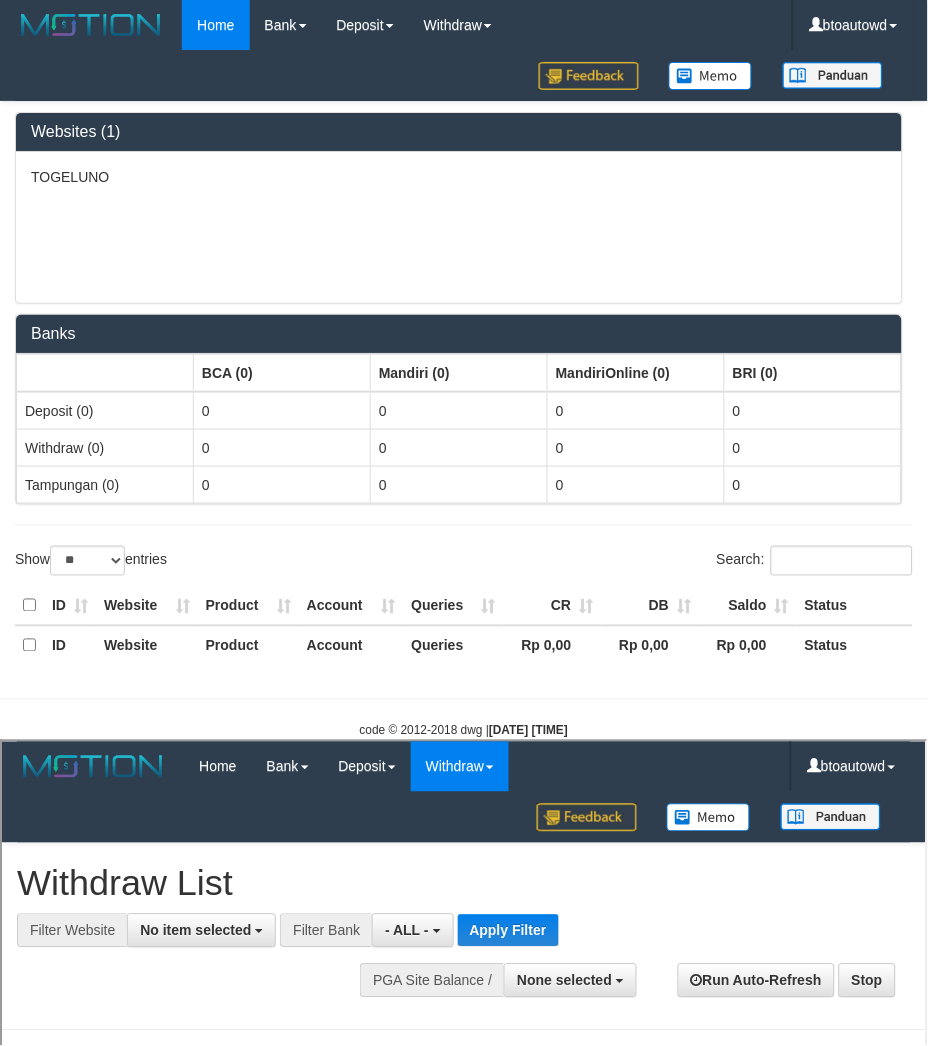 scroll, scrollTop: 0, scrollLeft: 0, axis: both 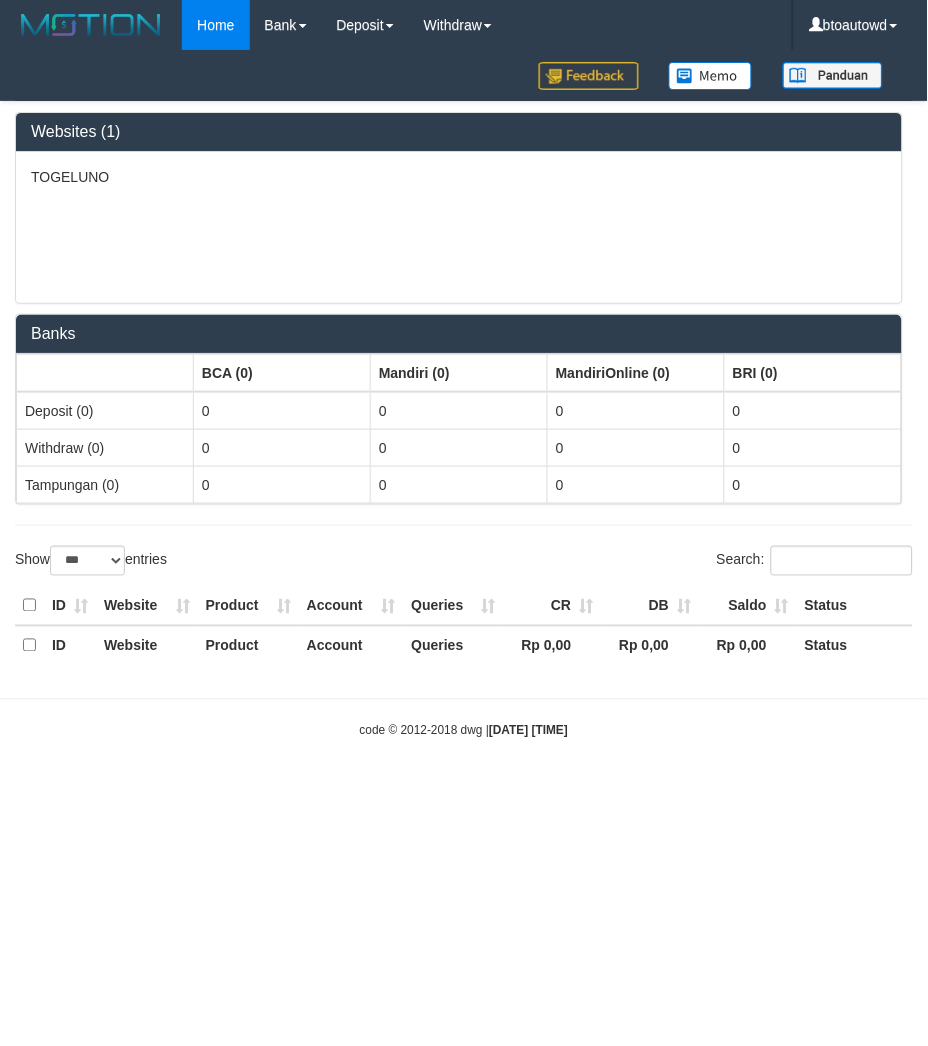 select on "**" 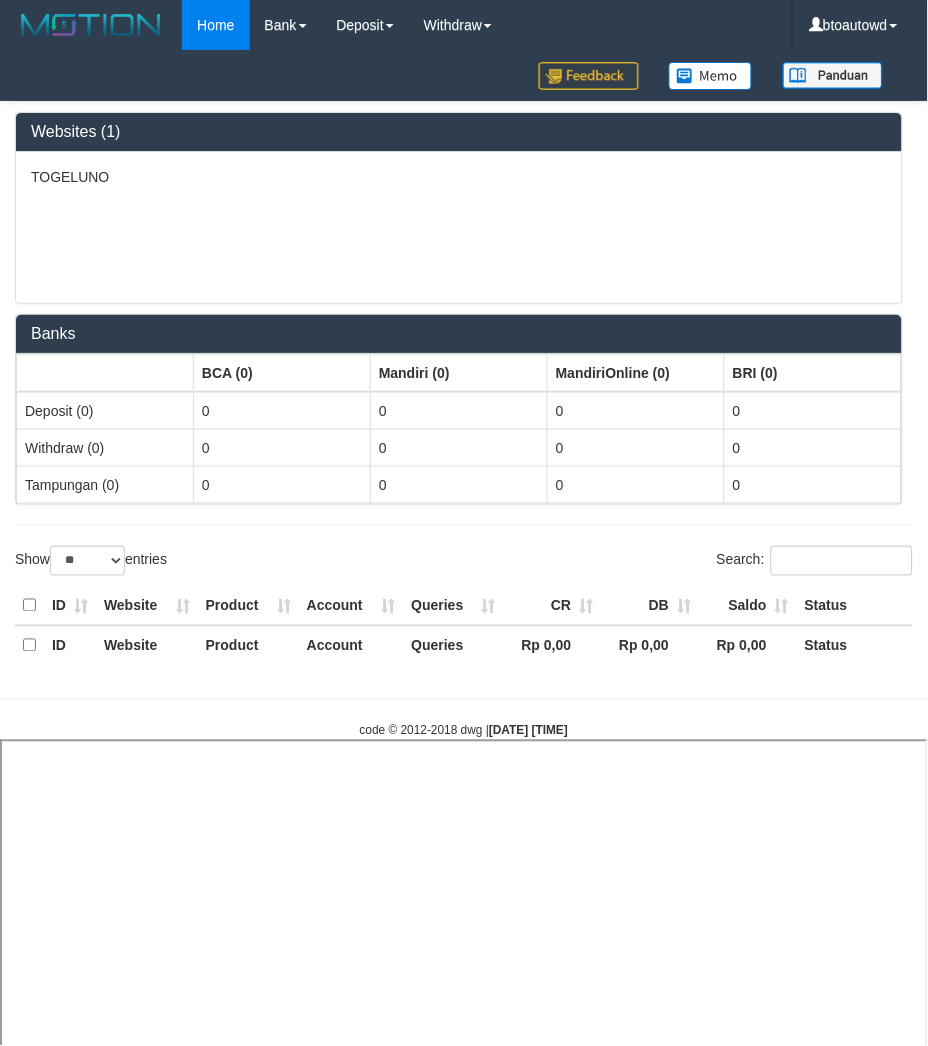 select 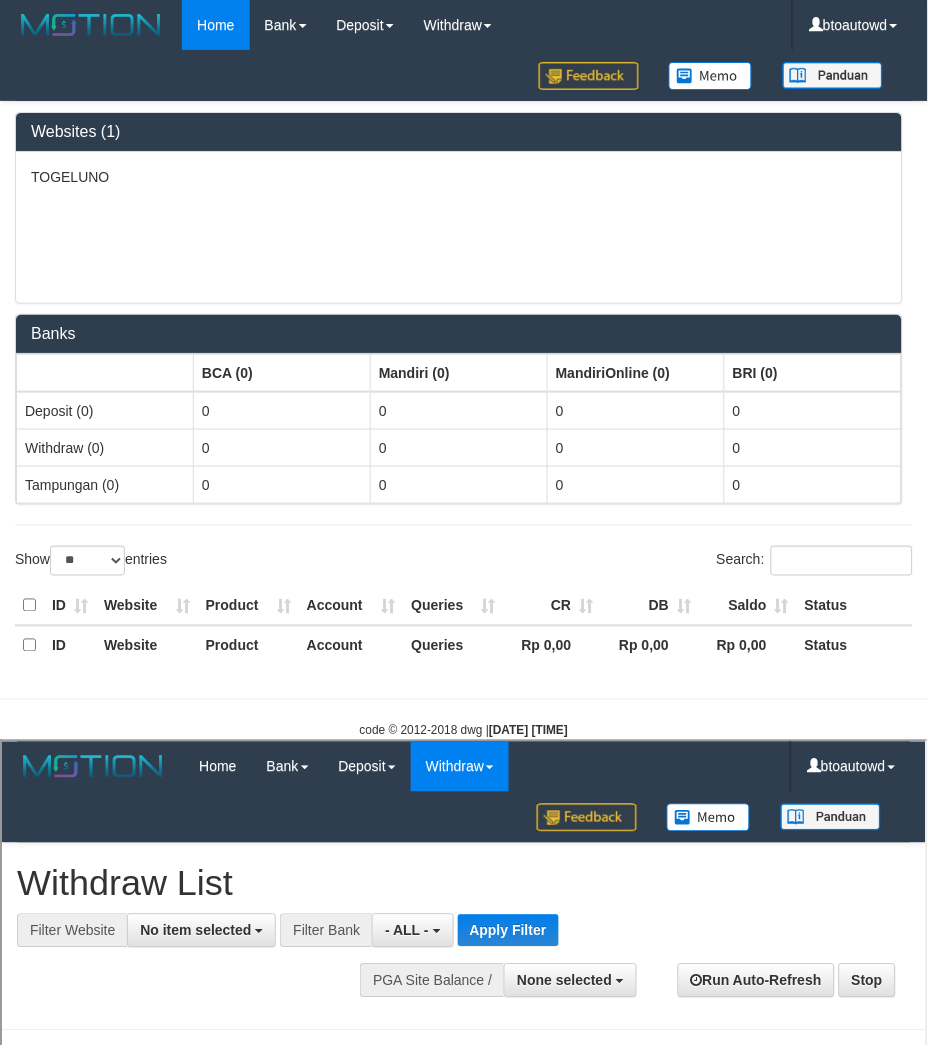 scroll, scrollTop: 0, scrollLeft: 0, axis: both 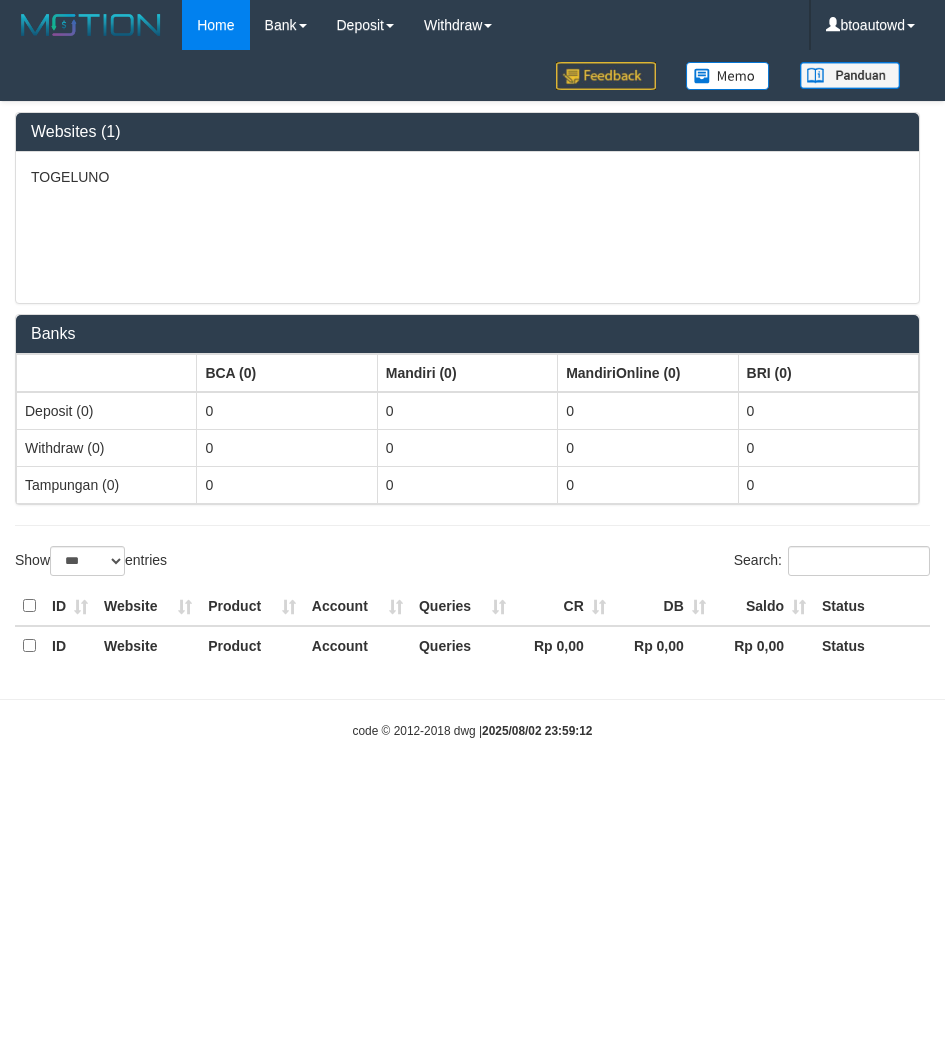 select on "***" 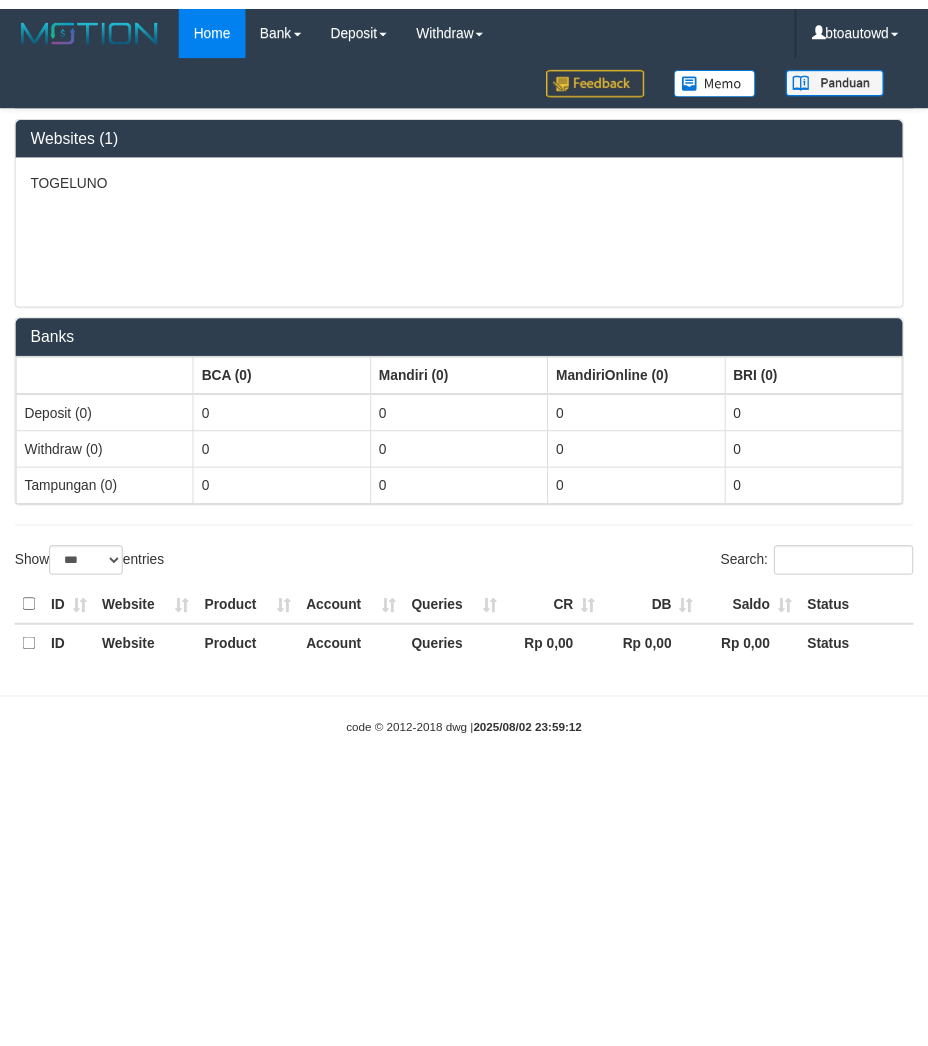 scroll, scrollTop: 0, scrollLeft: 0, axis: both 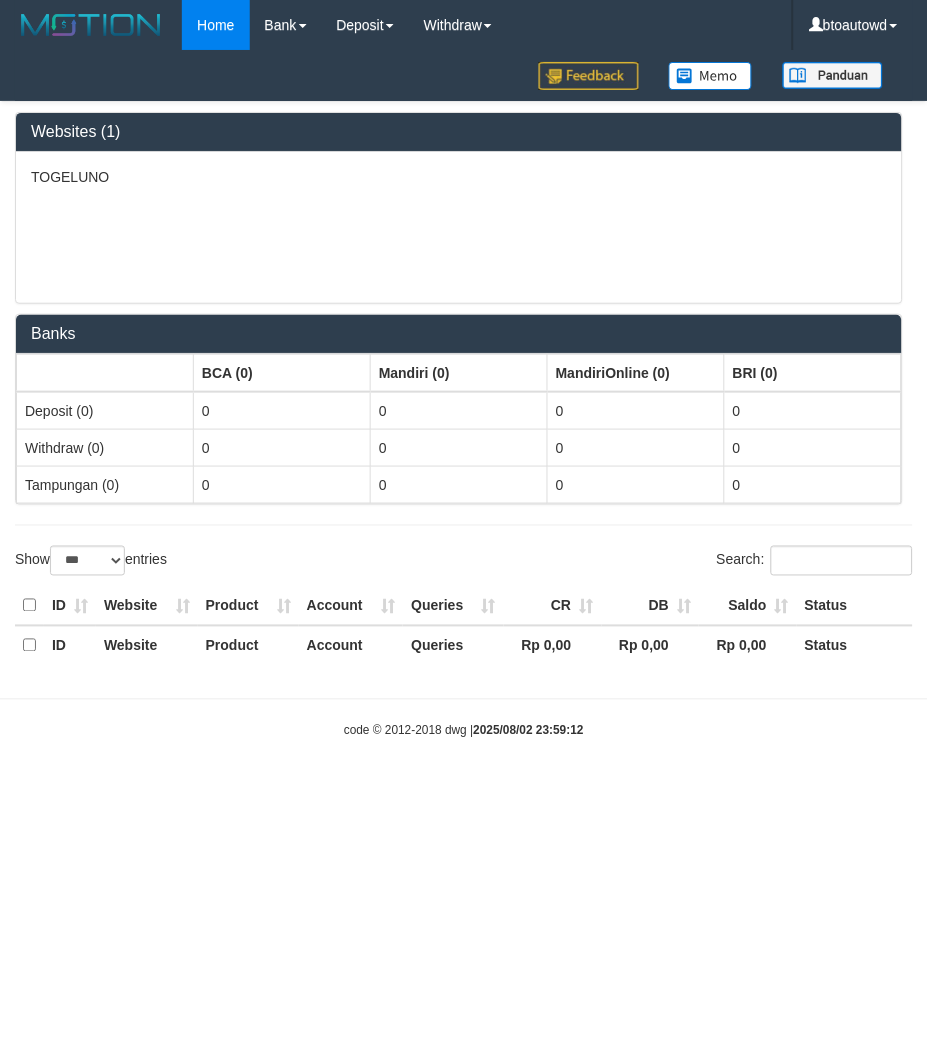 select on "**" 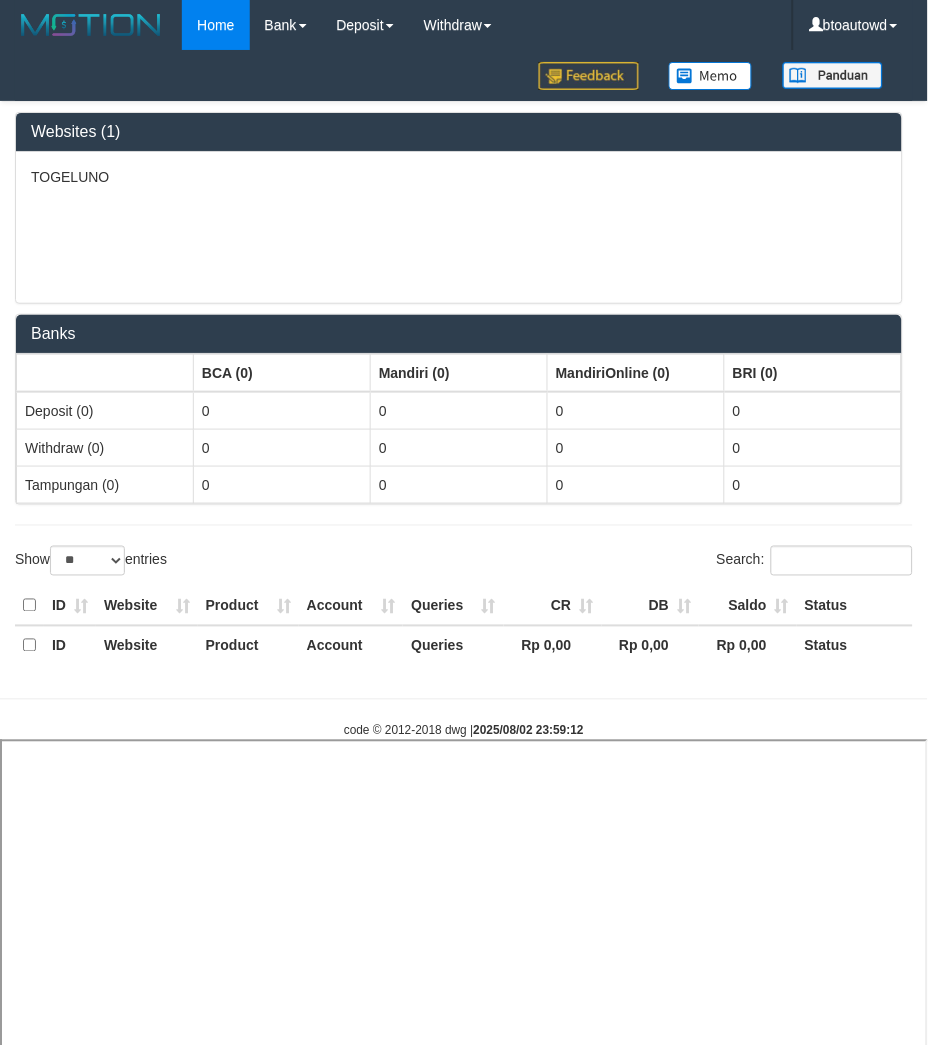 select 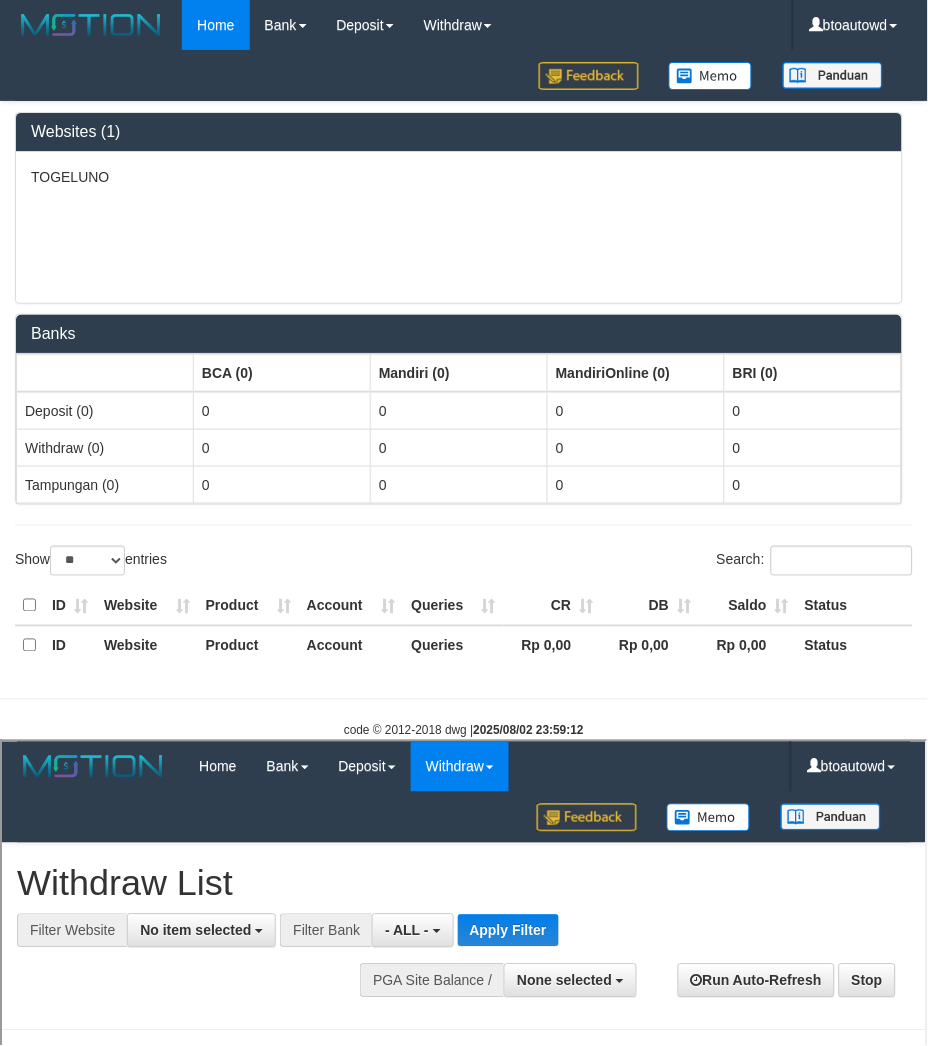 scroll, scrollTop: 0, scrollLeft: 0, axis: both 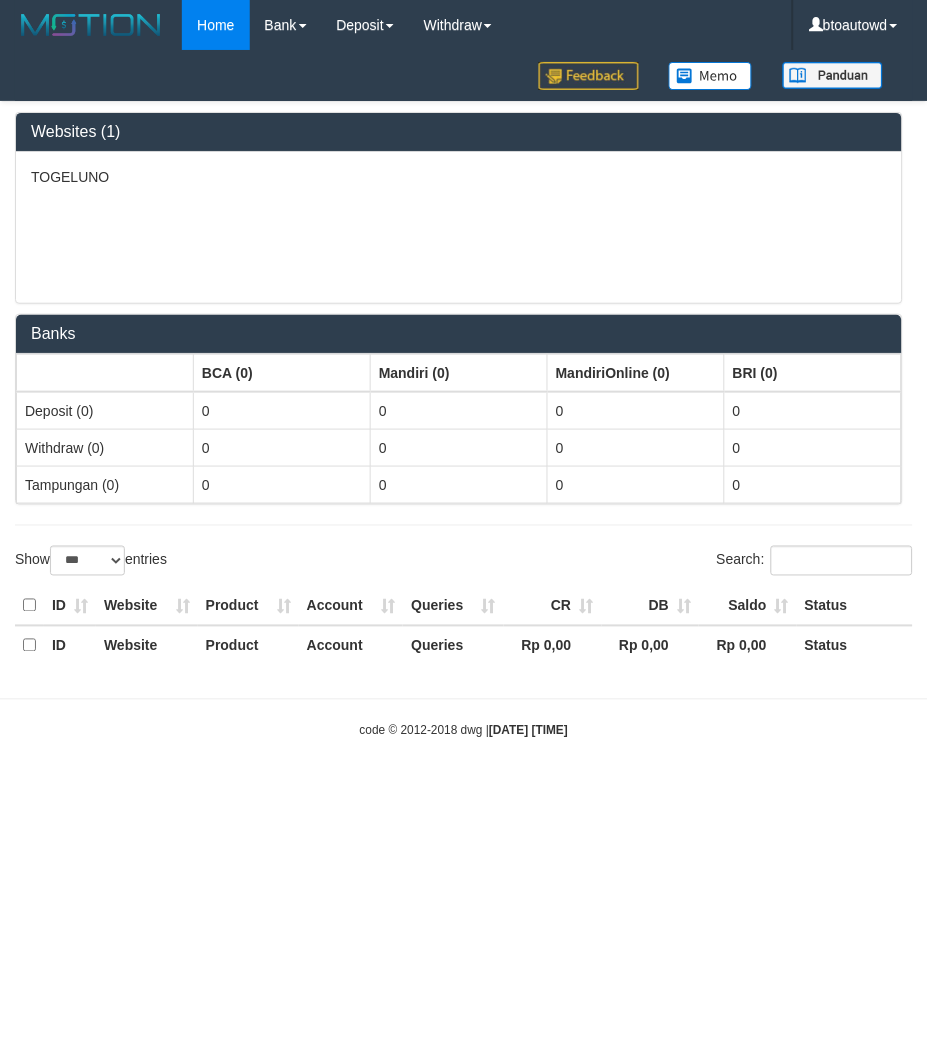 select on "**" 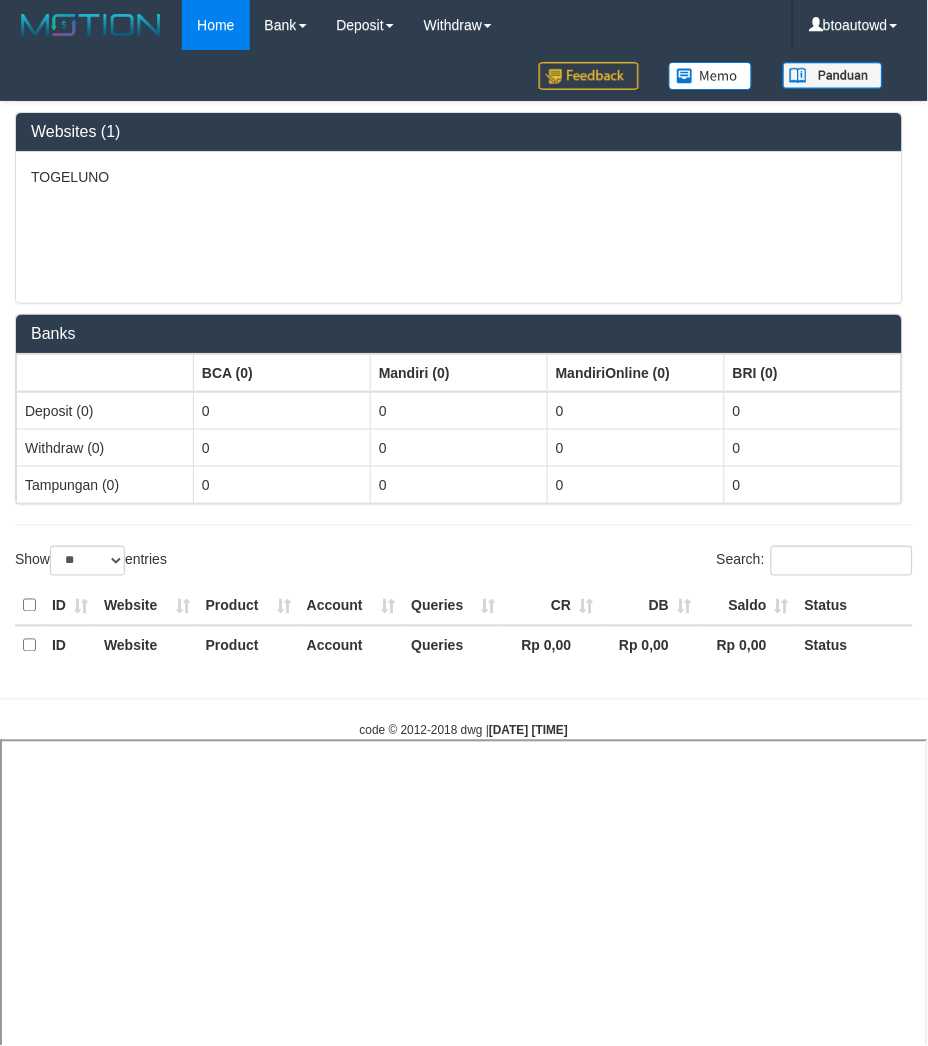 select 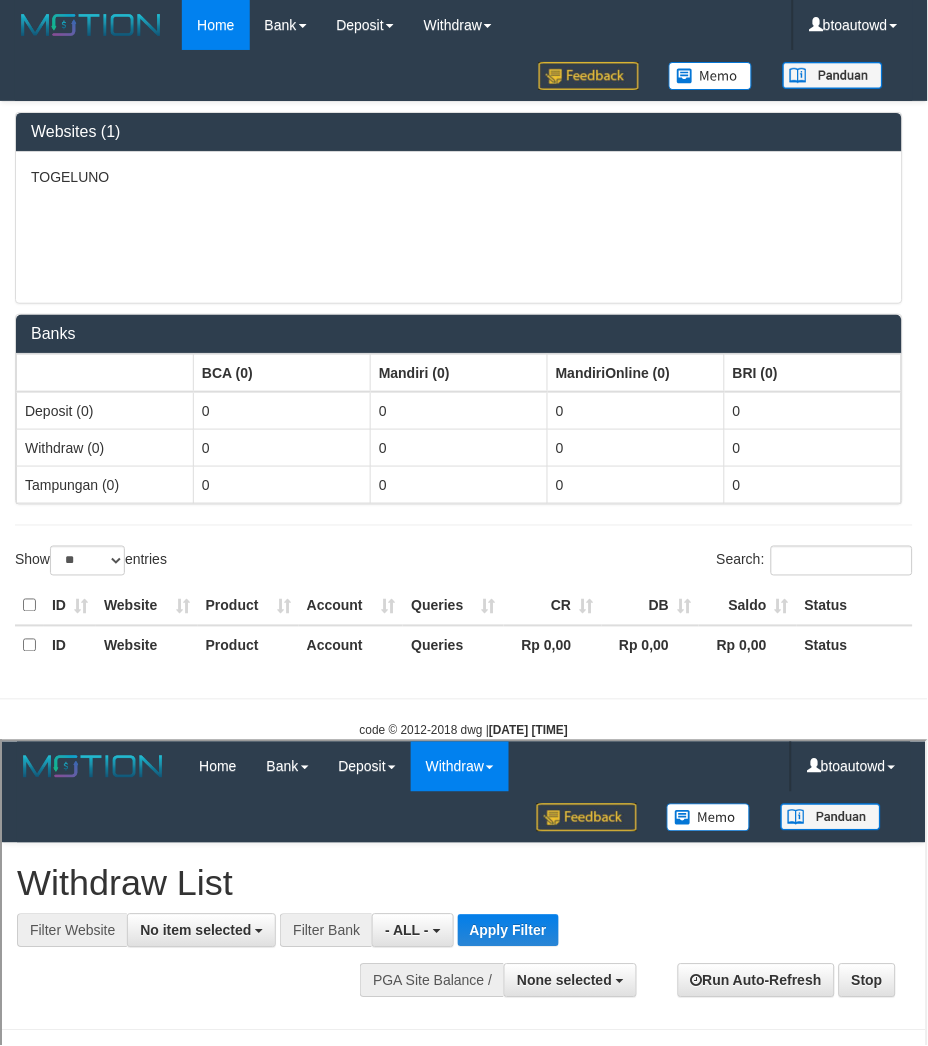 scroll, scrollTop: 0, scrollLeft: 0, axis: both 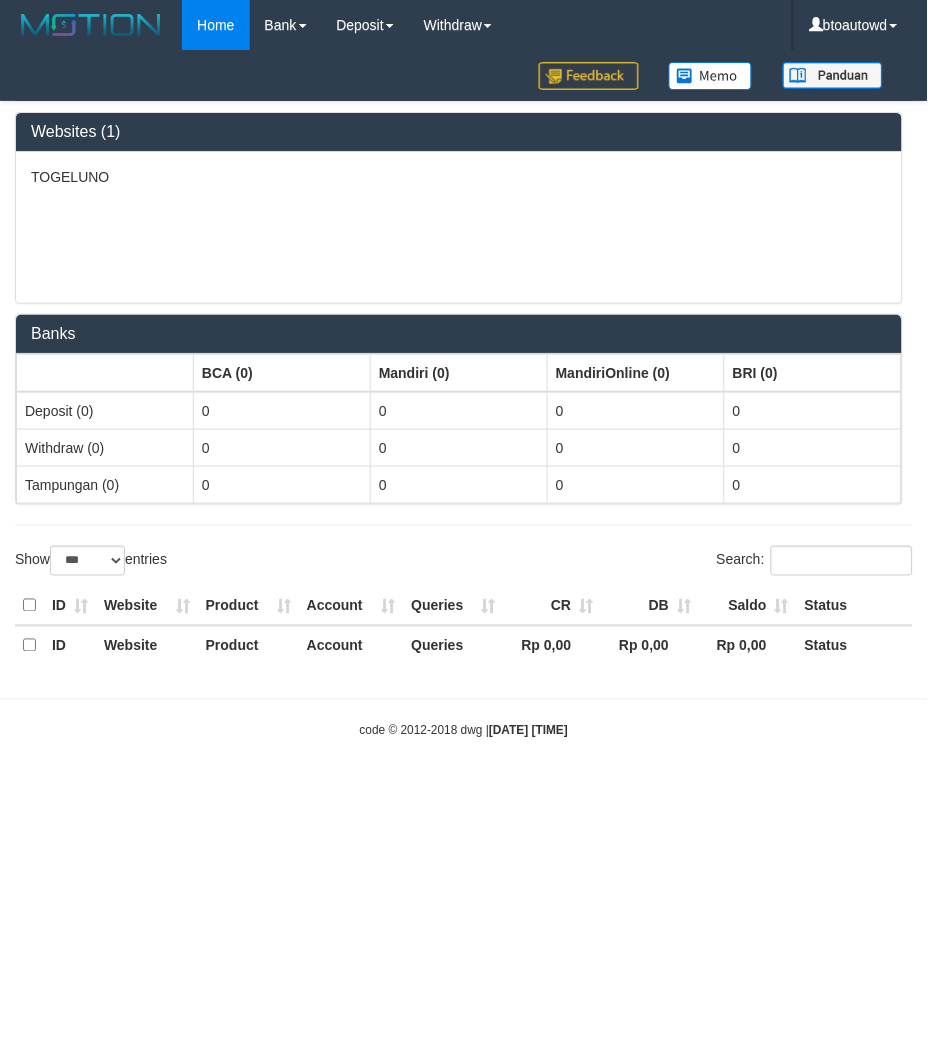 select on "**" 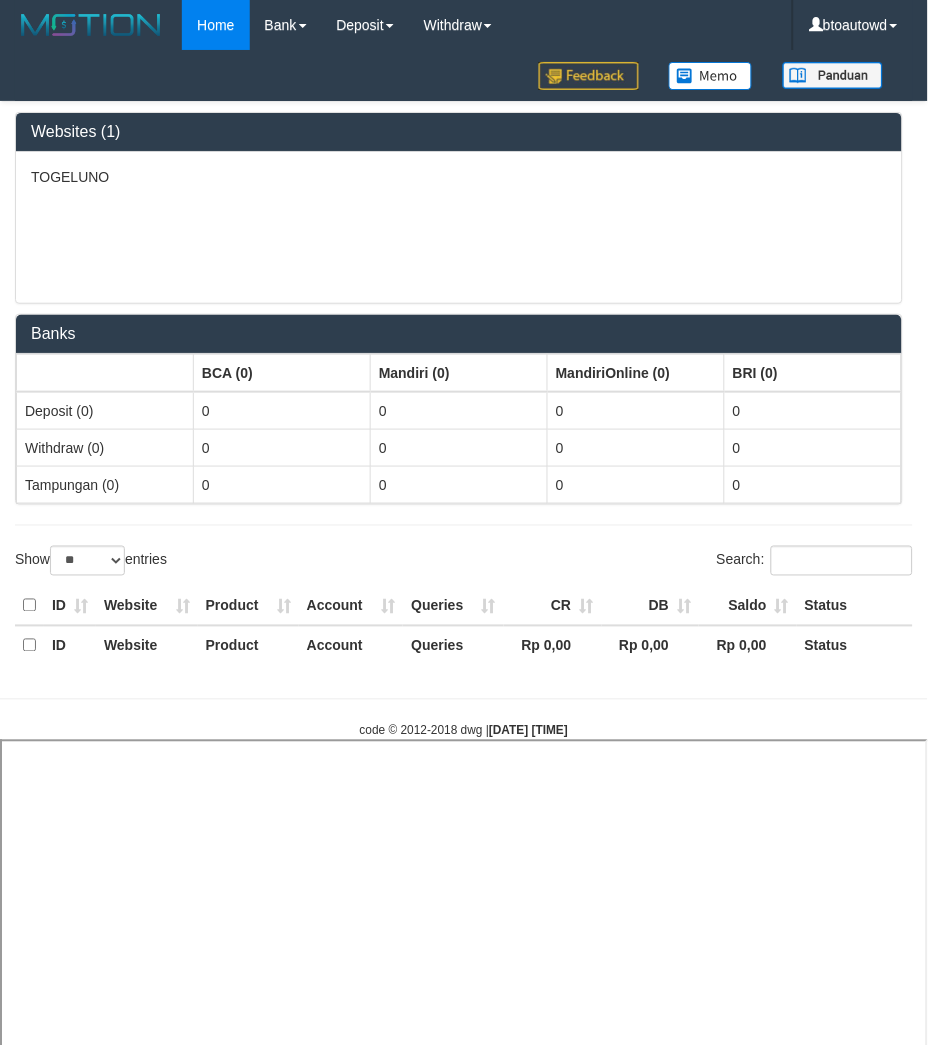 select 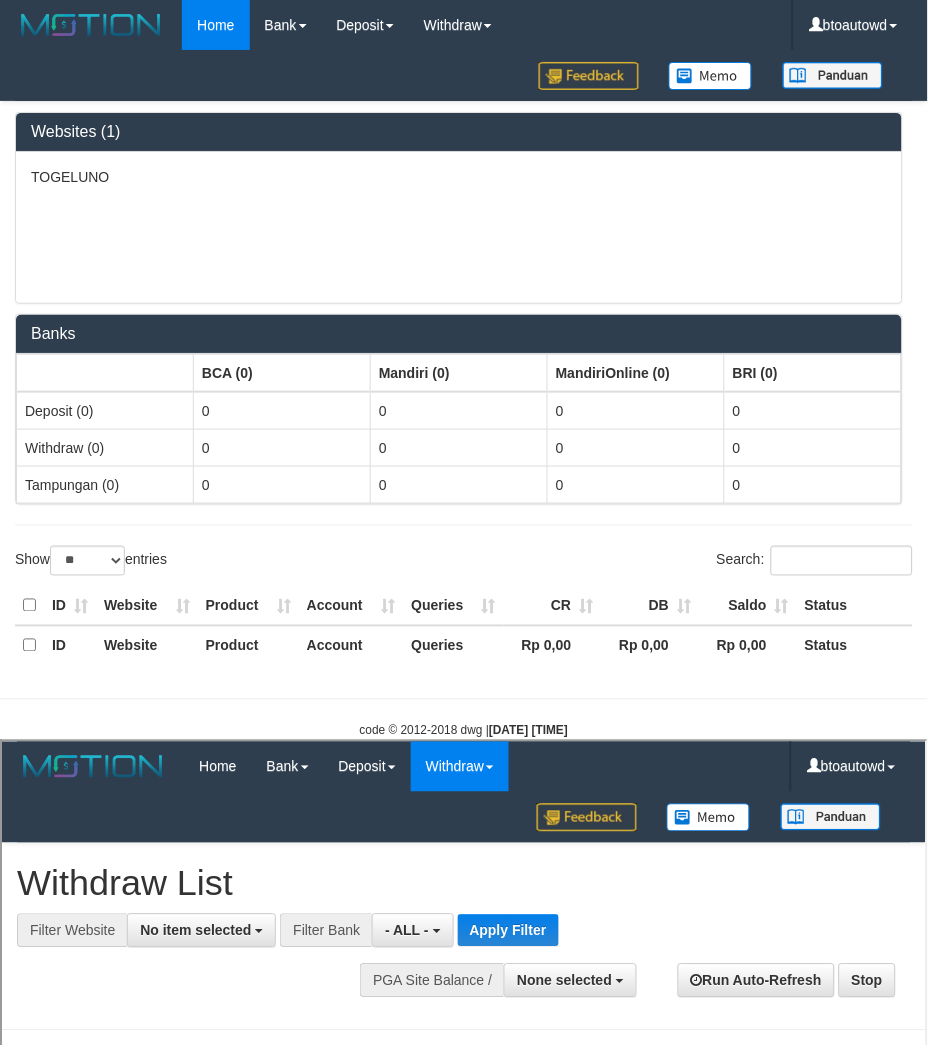 scroll, scrollTop: 0, scrollLeft: 0, axis: both 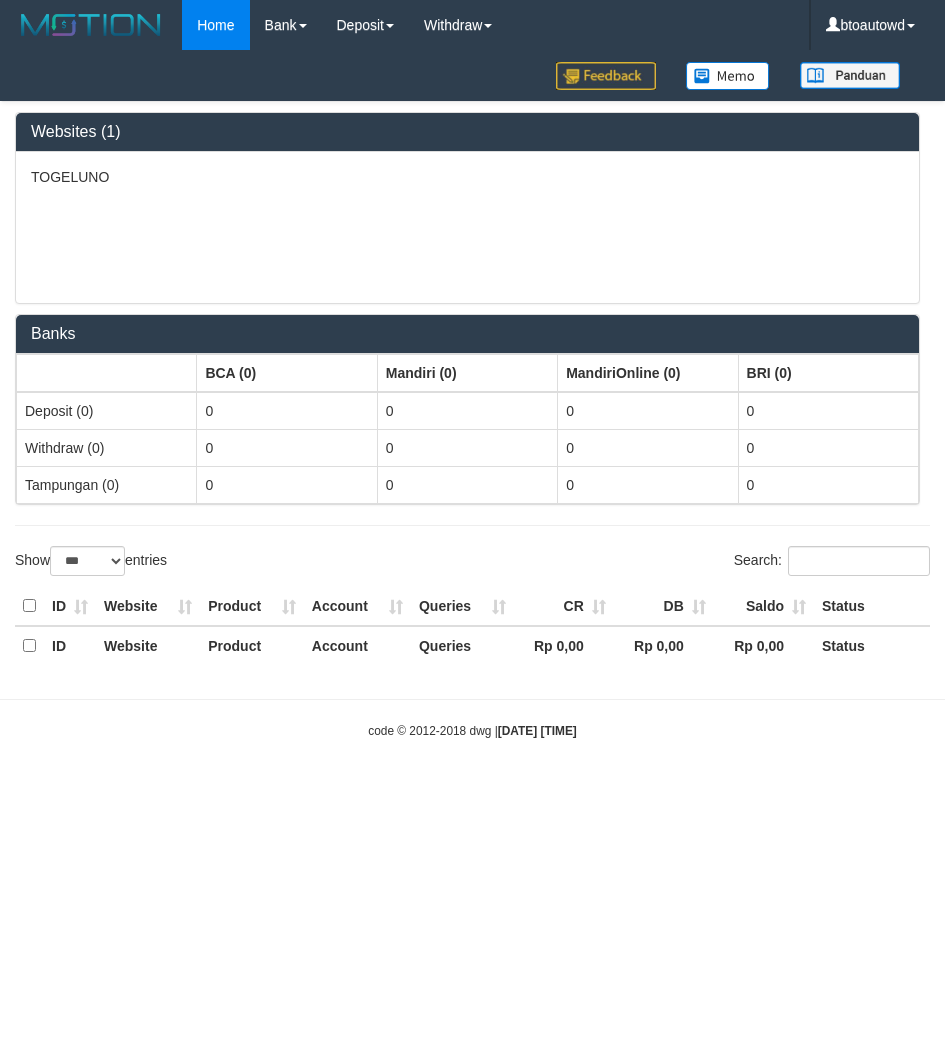 select on "***" 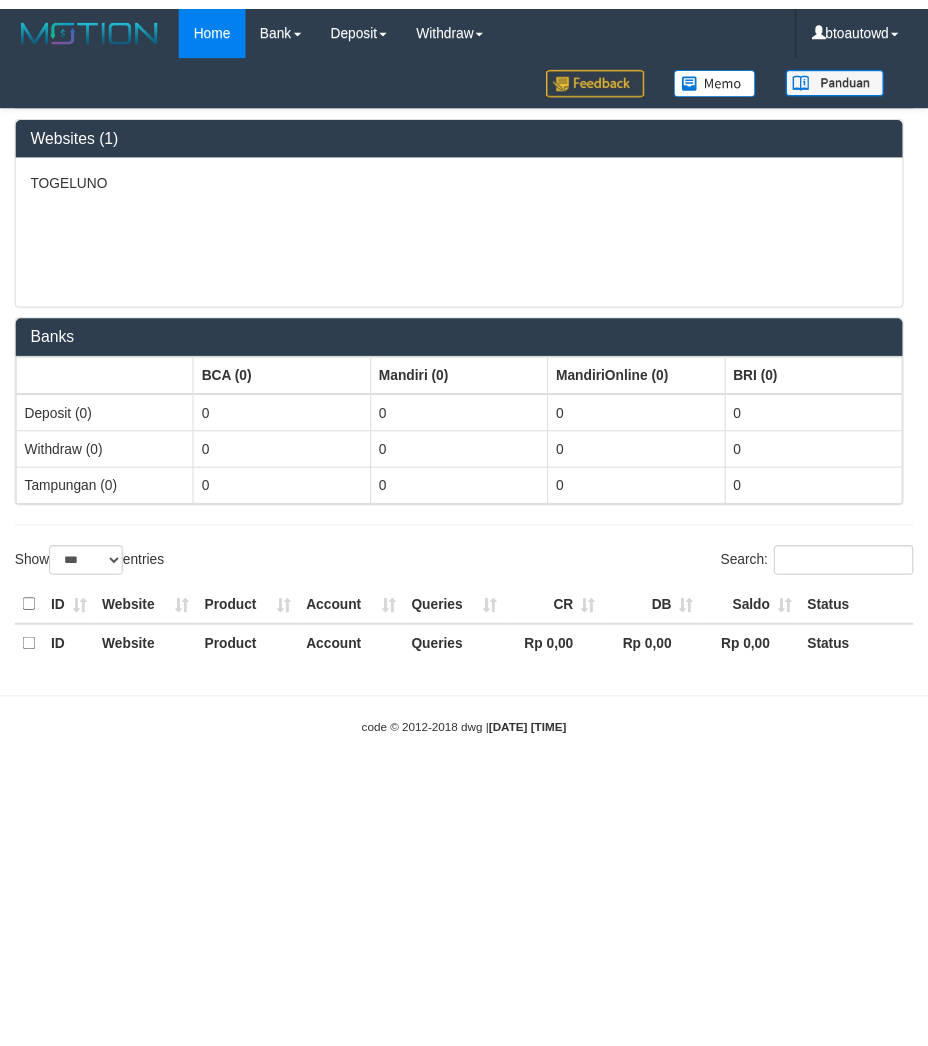 scroll, scrollTop: 0, scrollLeft: 0, axis: both 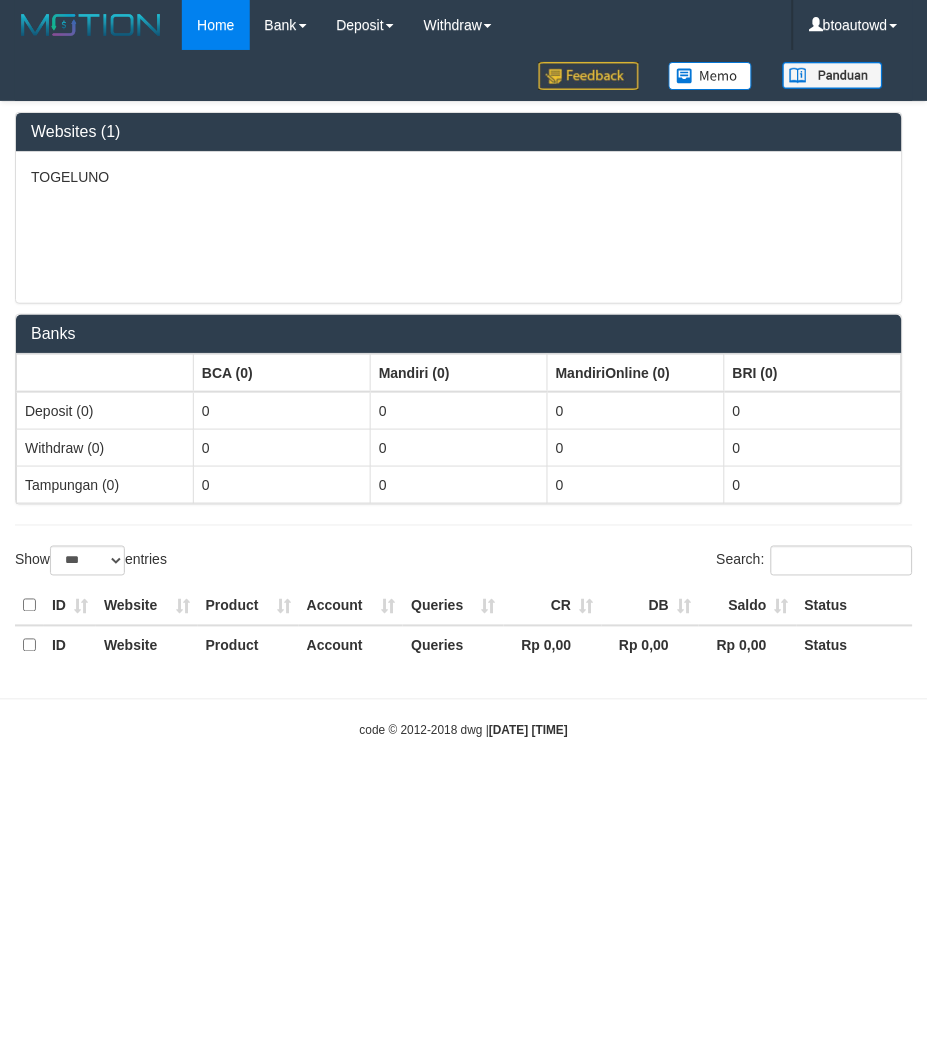 select on "**" 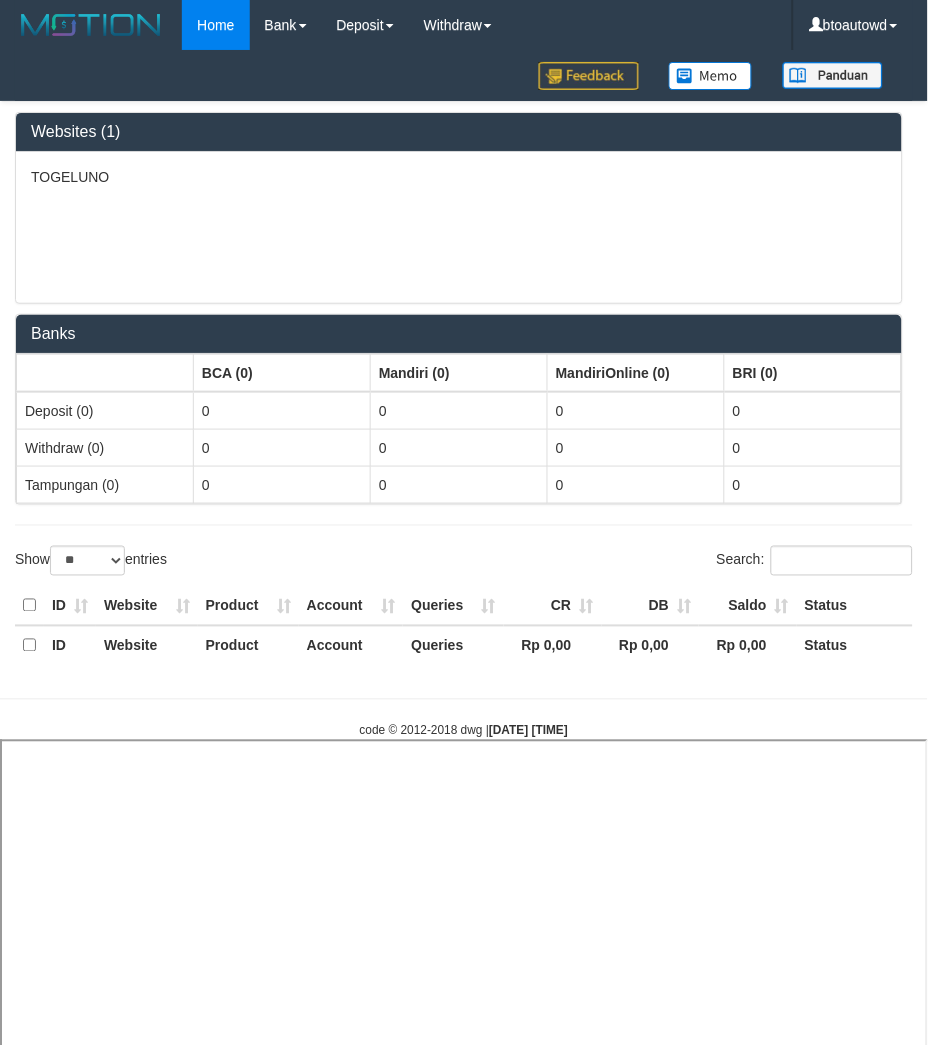 select 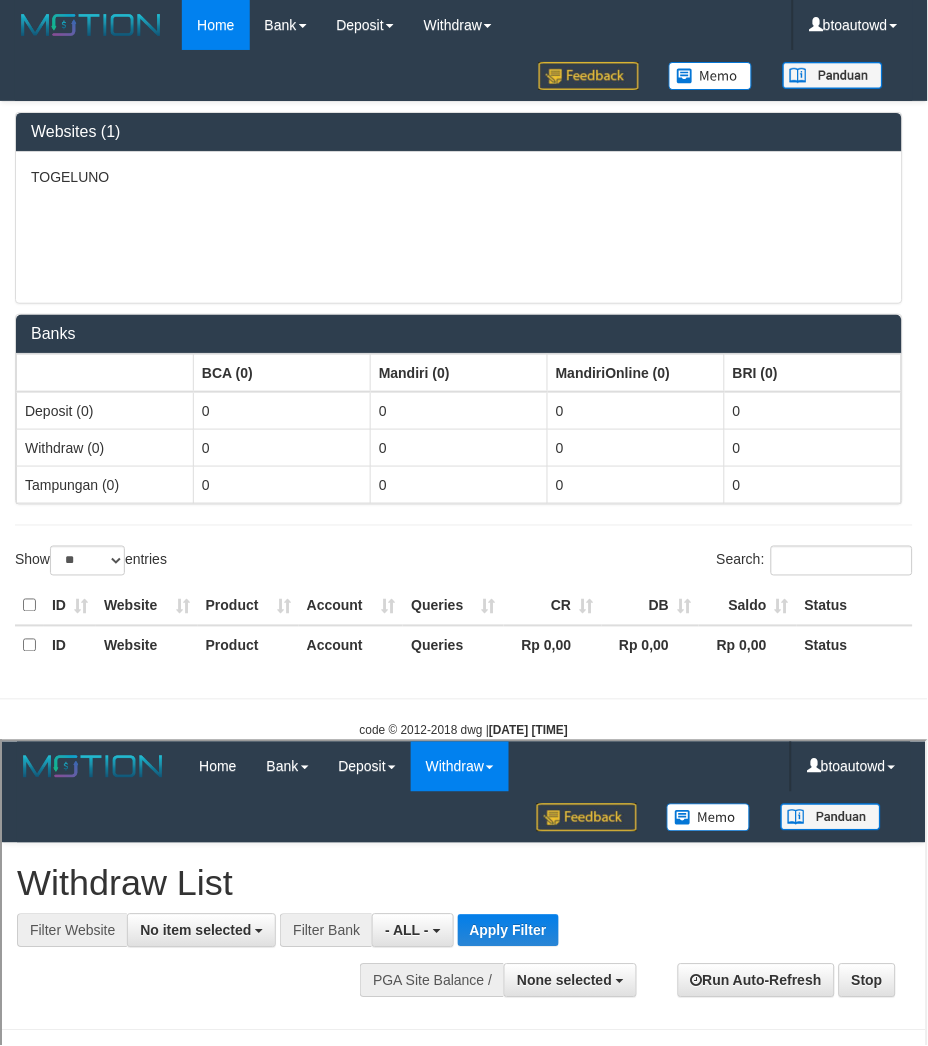 scroll, scrollTop: 0, scrollLeft: 0, axis: both 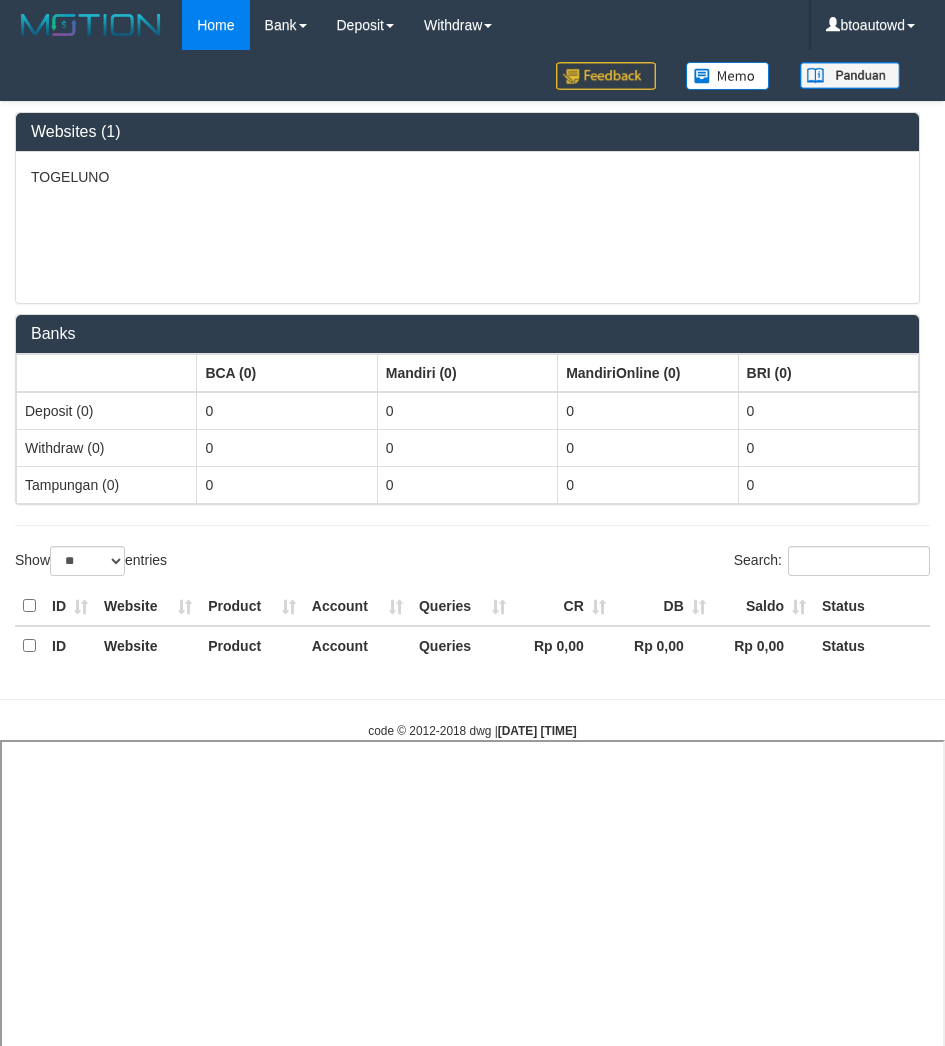 select on "**" 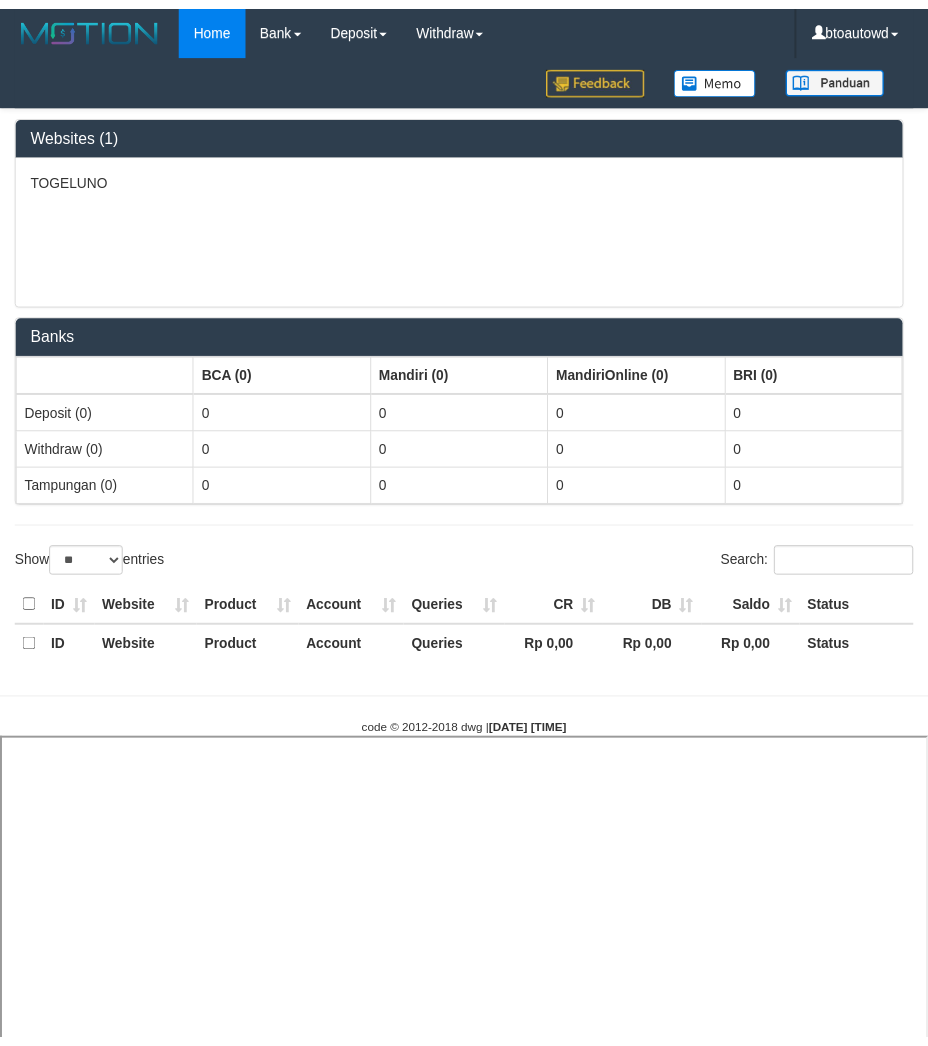 scroll, scrollTop: 0, scrollLeft: 0, axis: both 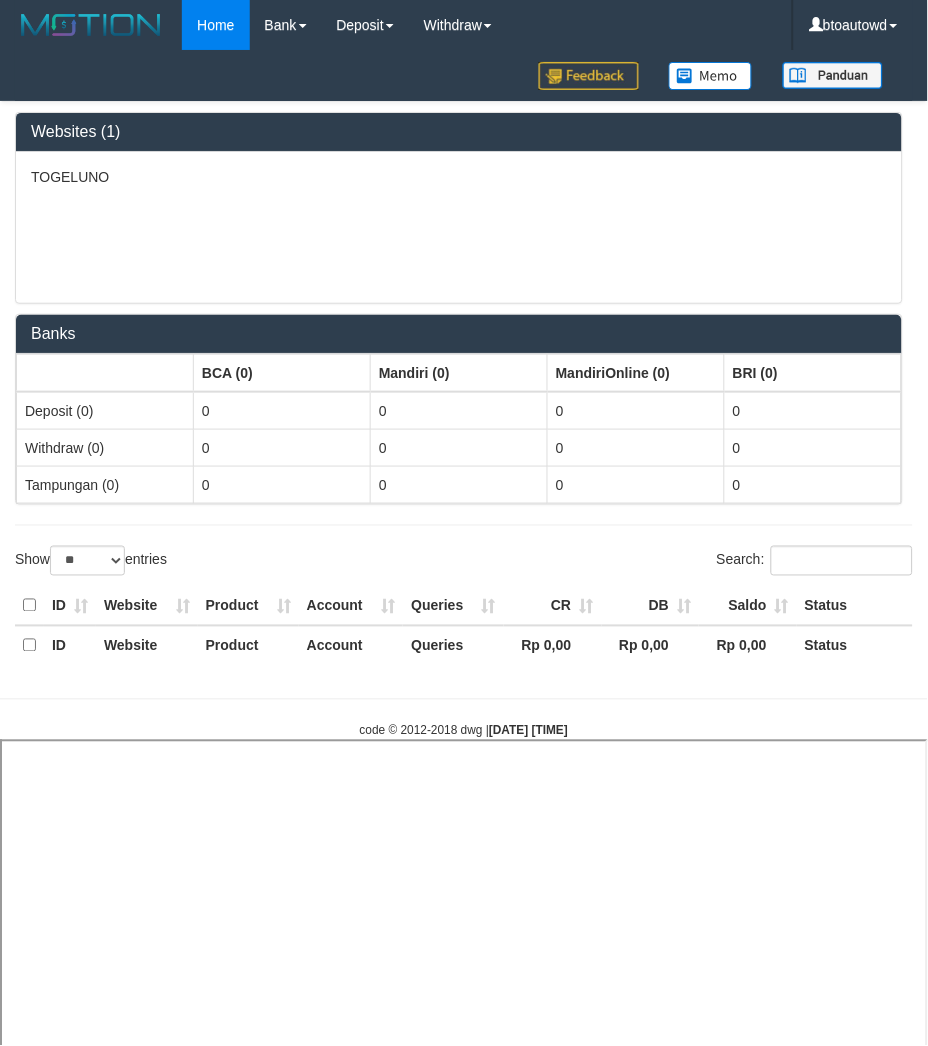 select 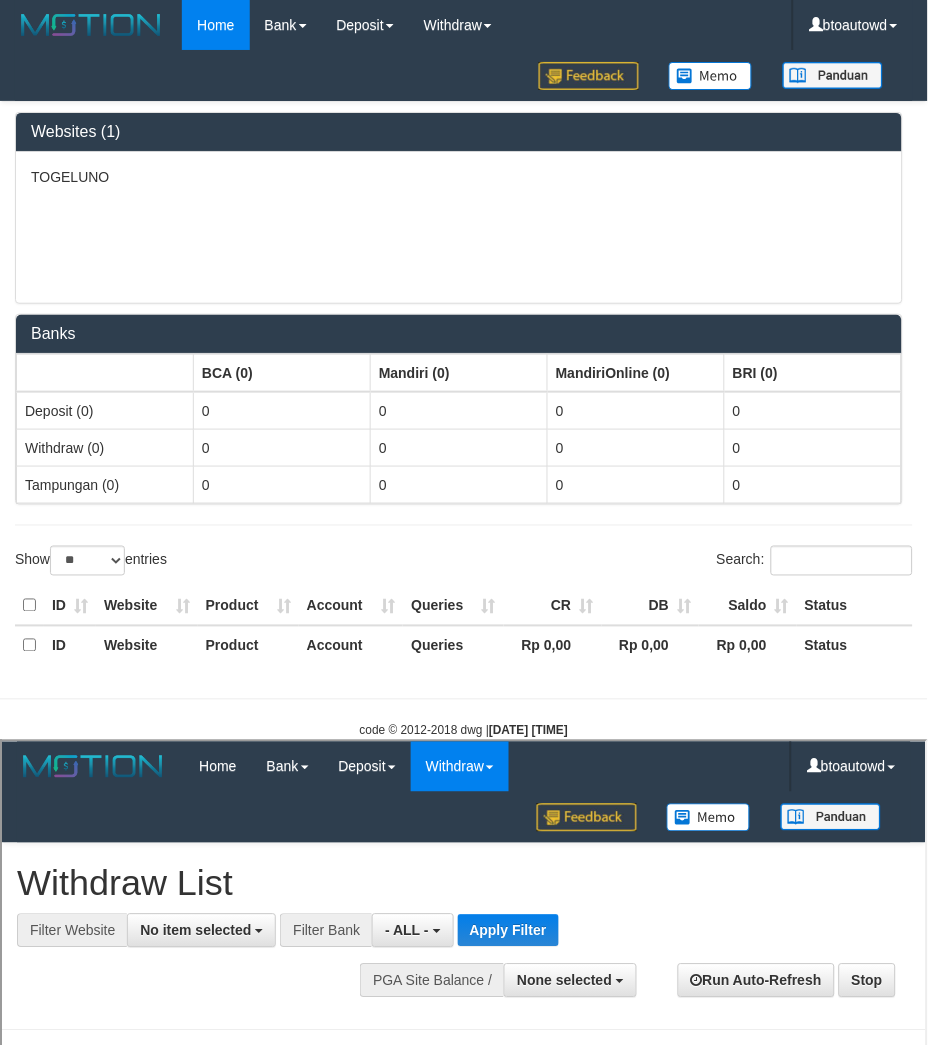 scroll, scrollTop: 0, scrollLeft: 0, axis: both 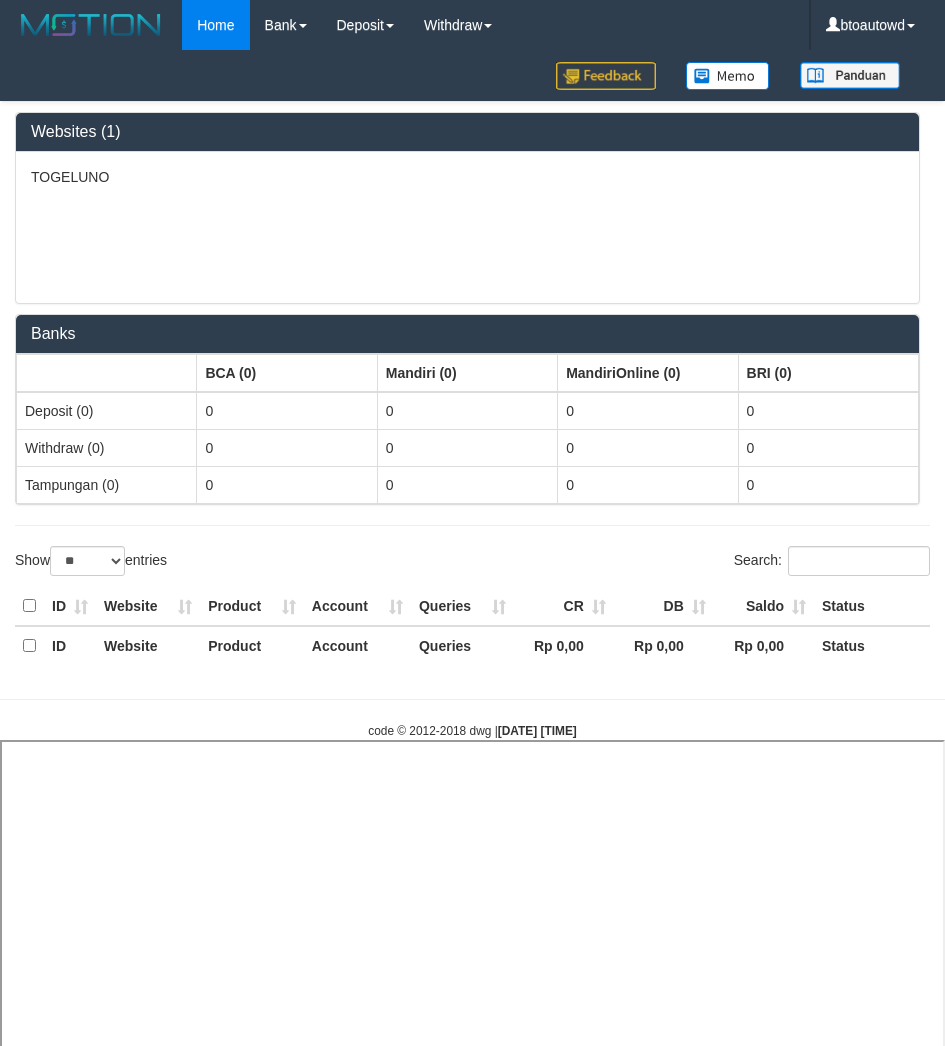 select on "**" 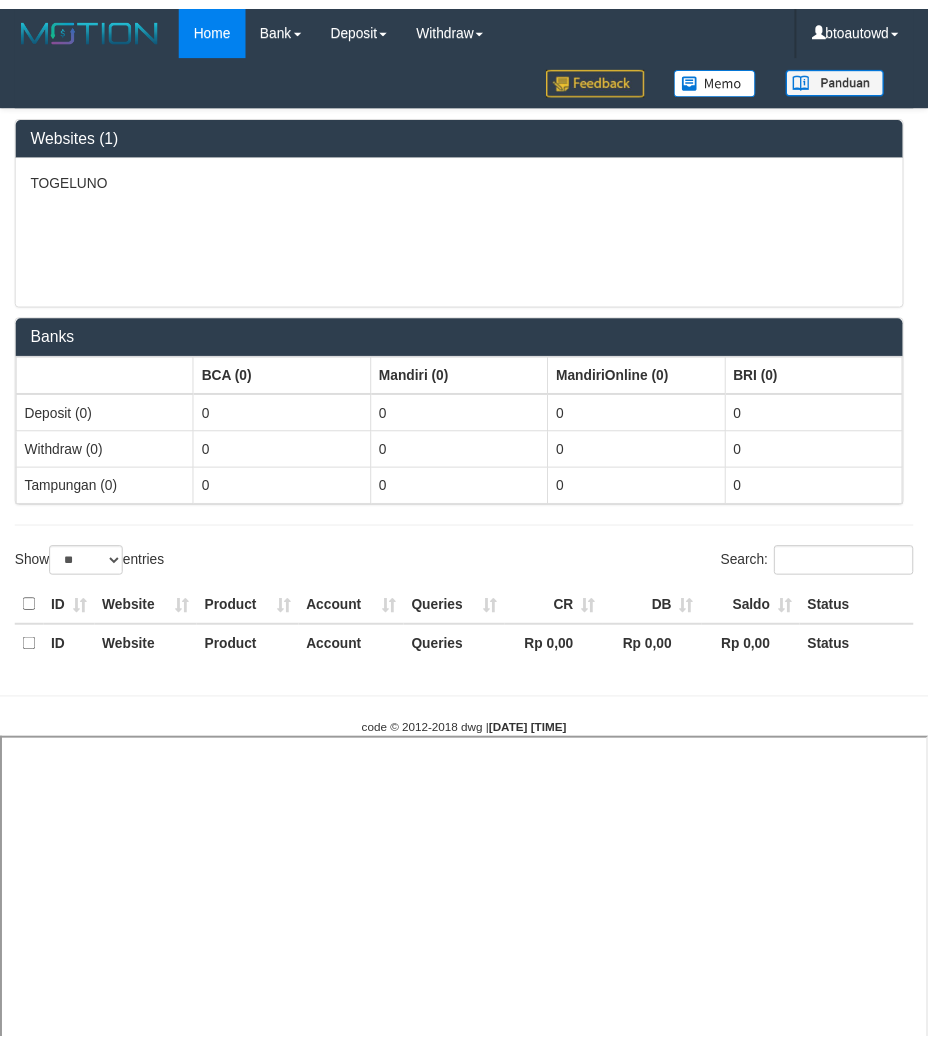 scroll, scrollTop: 0, scrollLeft: 0, axis: both 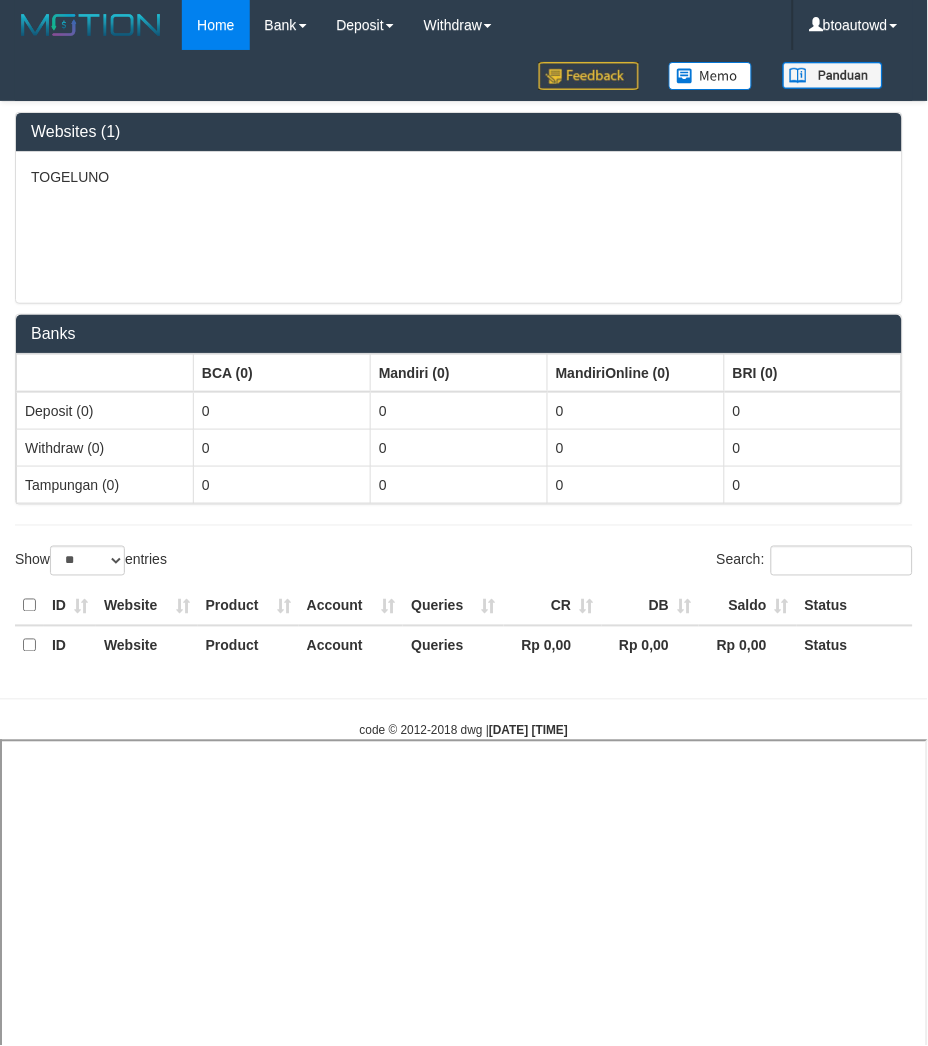 select 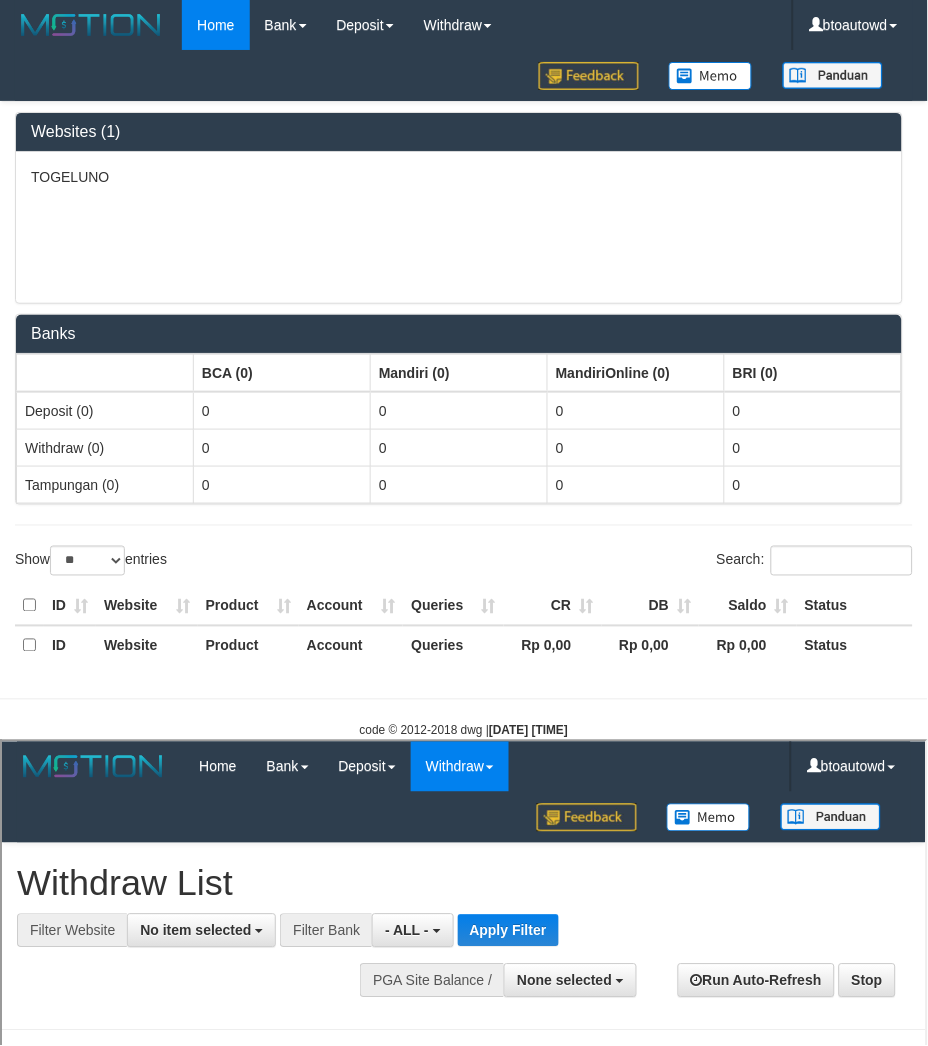 scroll, scrollTop: 0, scrollLeft: 0, axis: both 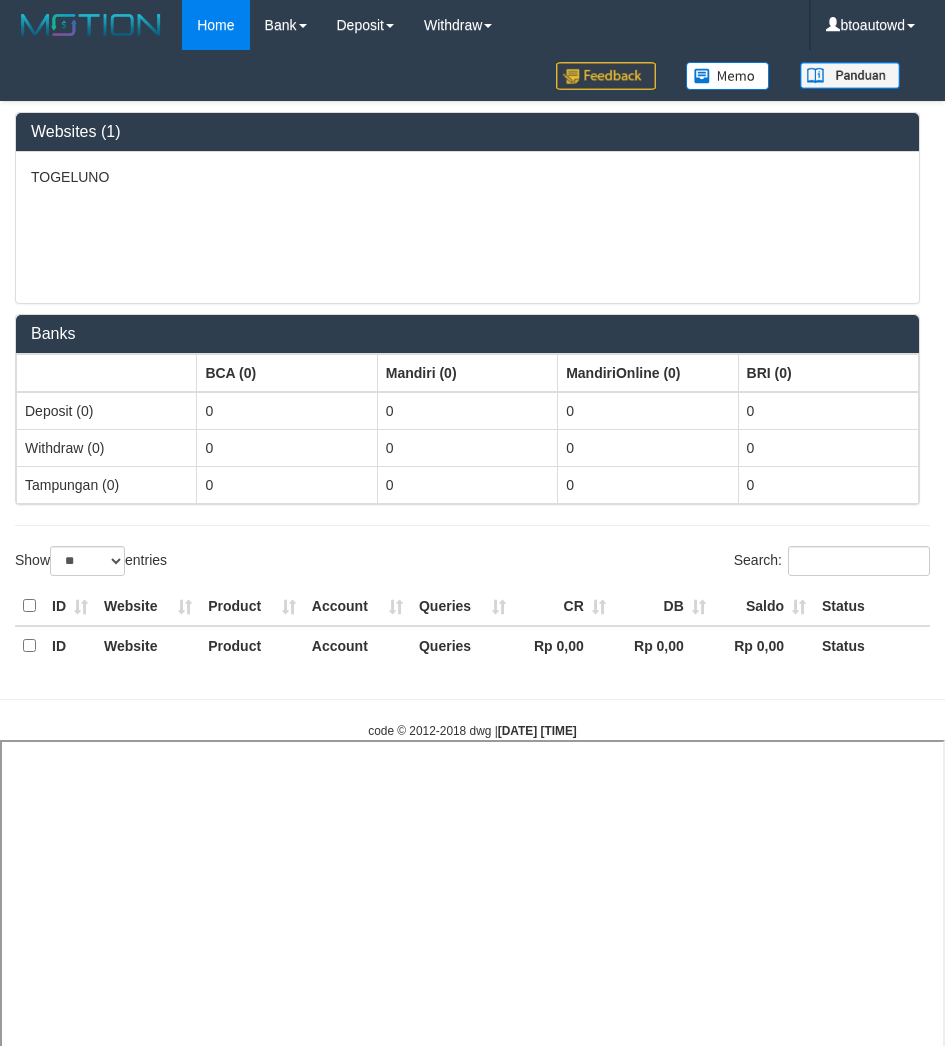 select on "**" 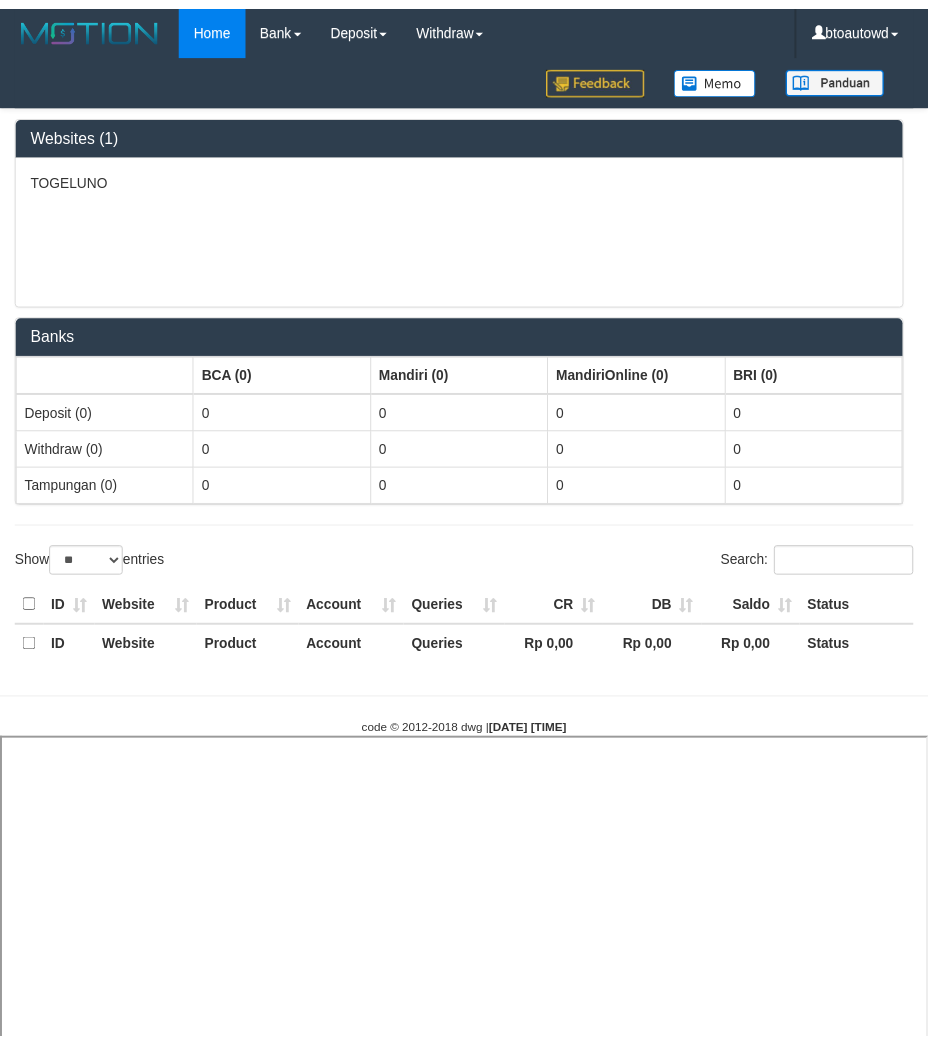 scroll, scrollTop: 0, scrollLeft: 0, axis: both 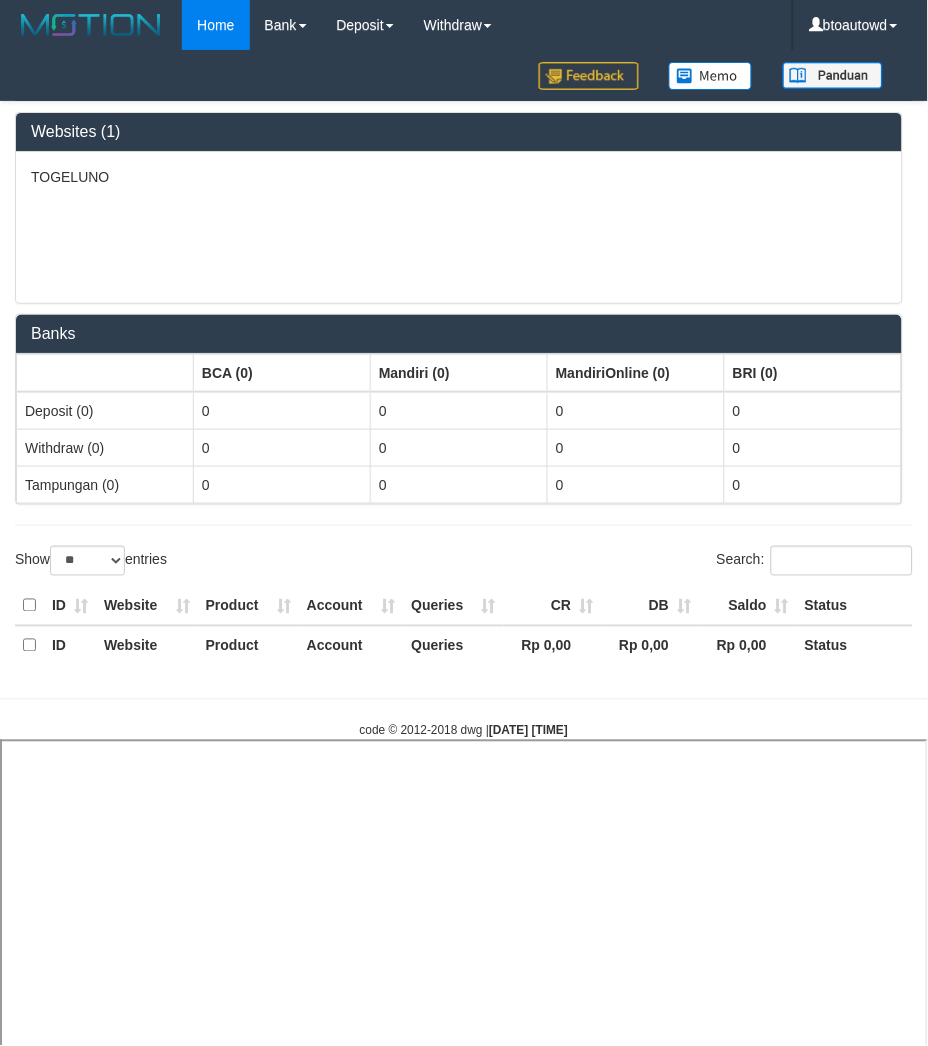 select 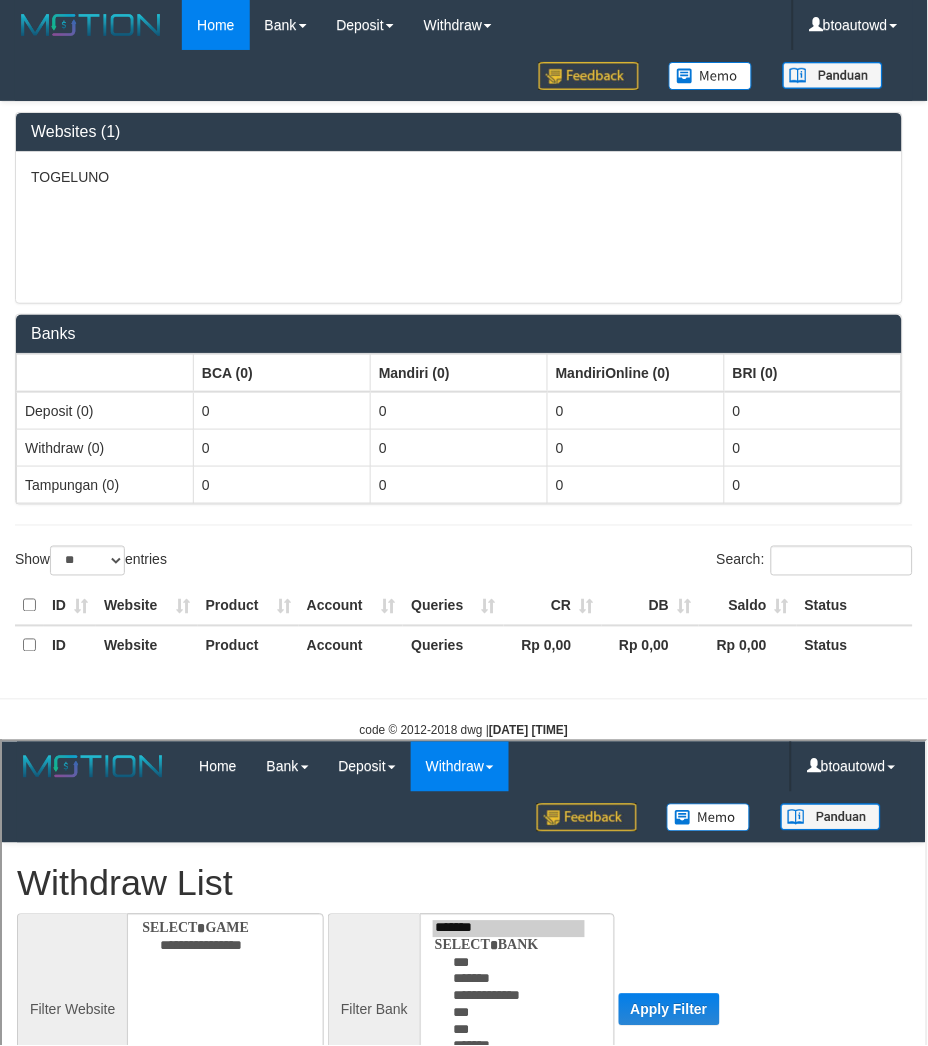 scroll, scrollTop: 0, scrollLeft: 0, axis: both 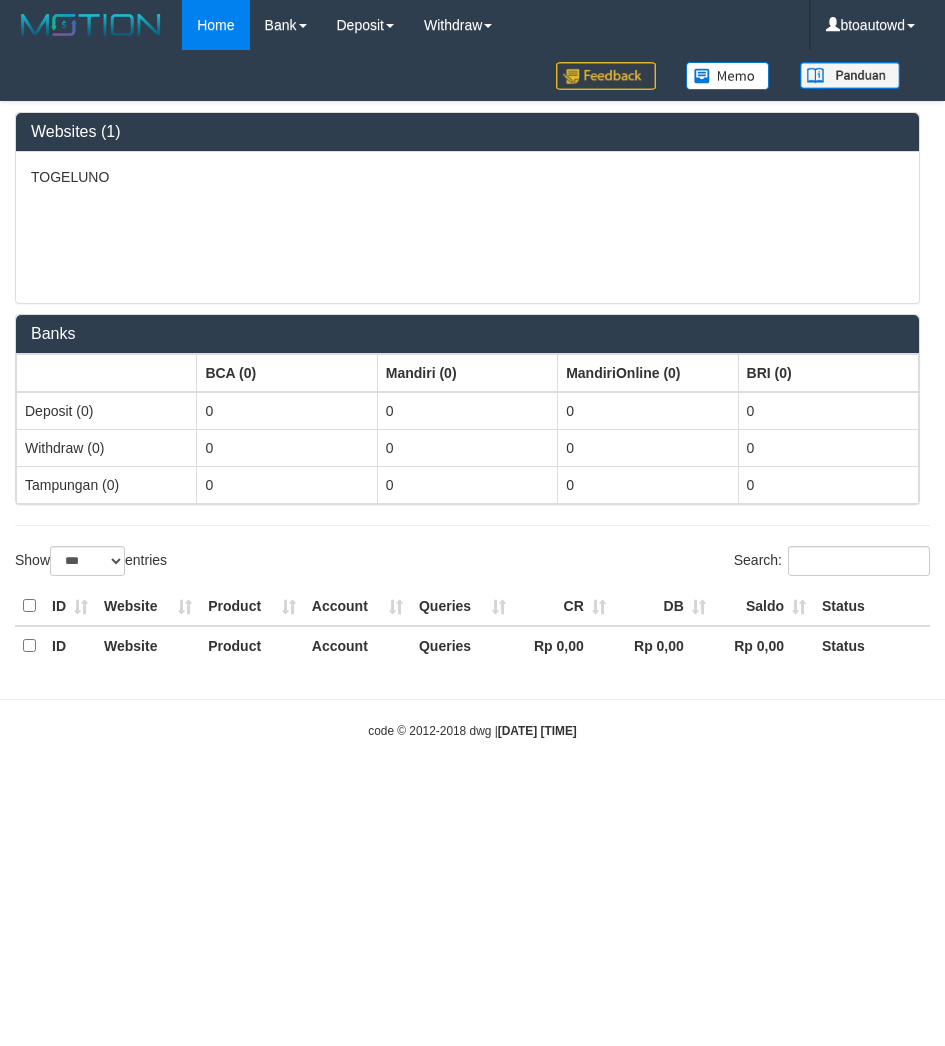 select on "***" 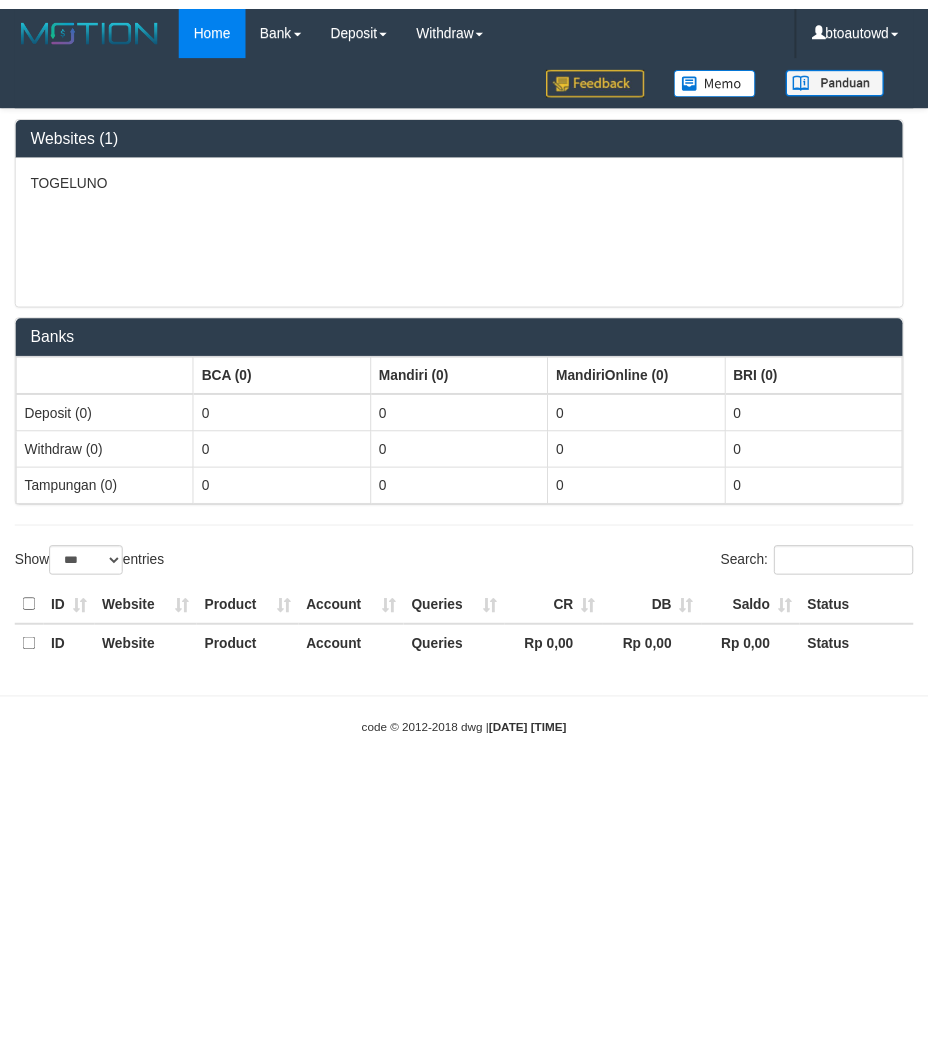 scroll, scrollTop: 0, scrollLeft: 0, axis: both 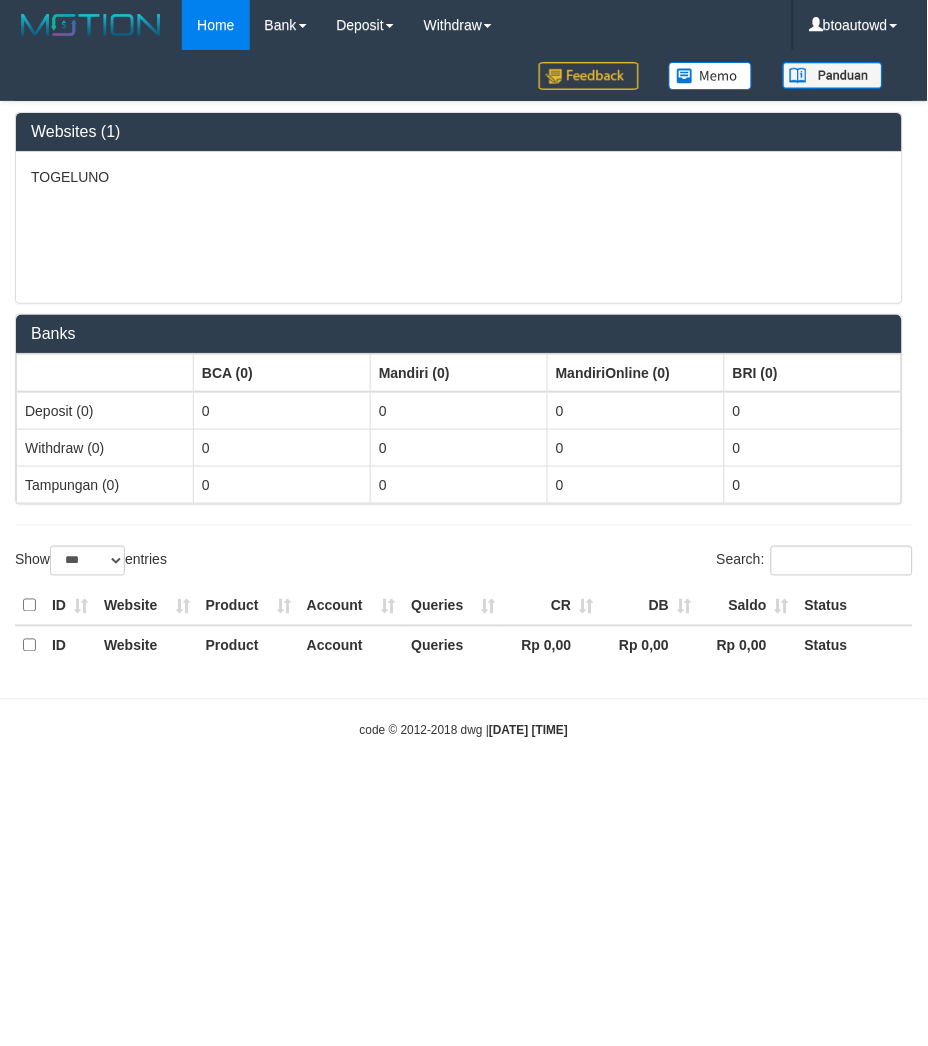 select on "**" 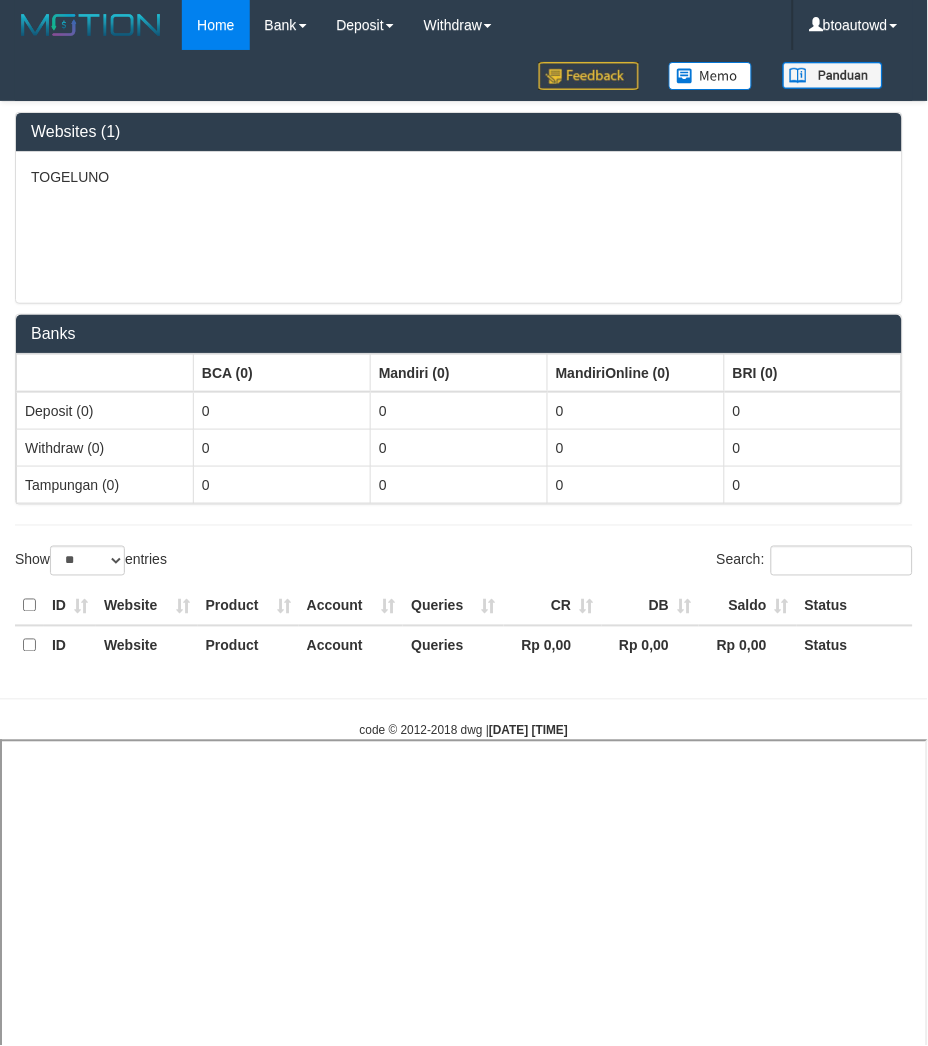 select 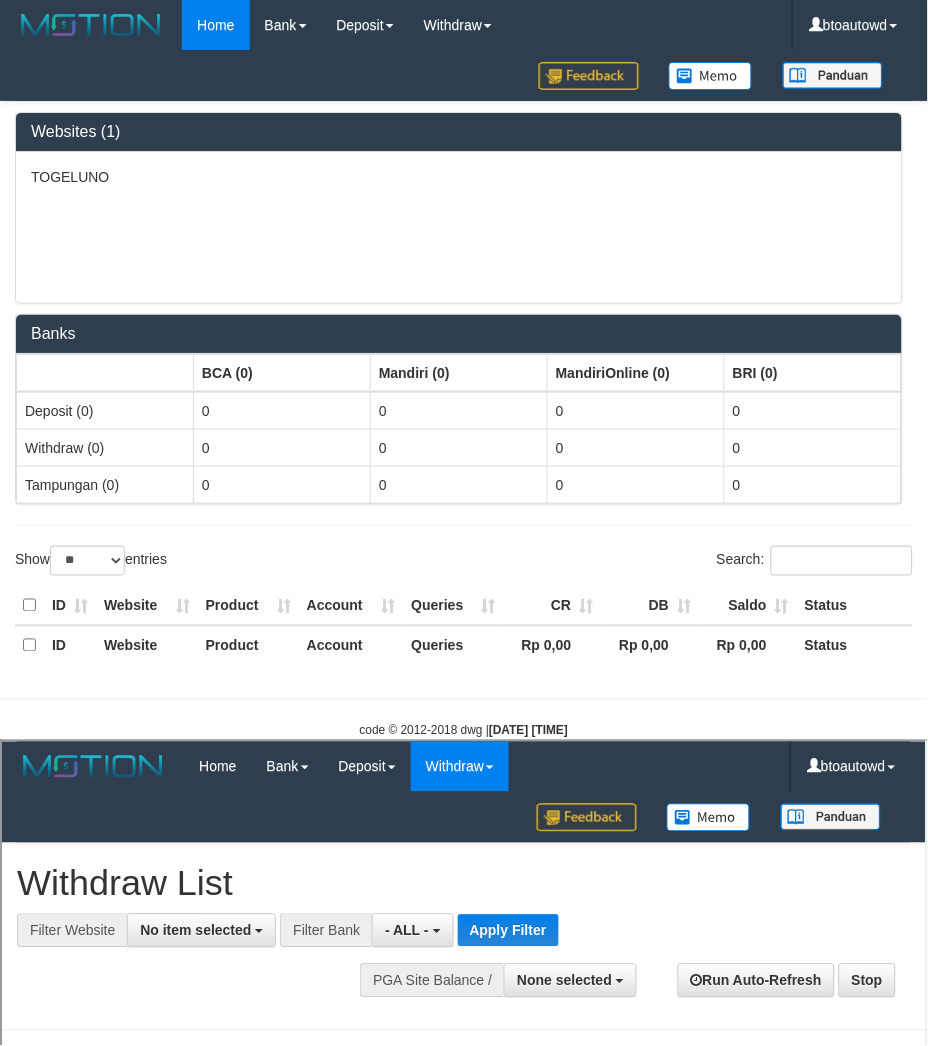 scroll, scrollTop: 0, scrollLeft: 0, axis: both 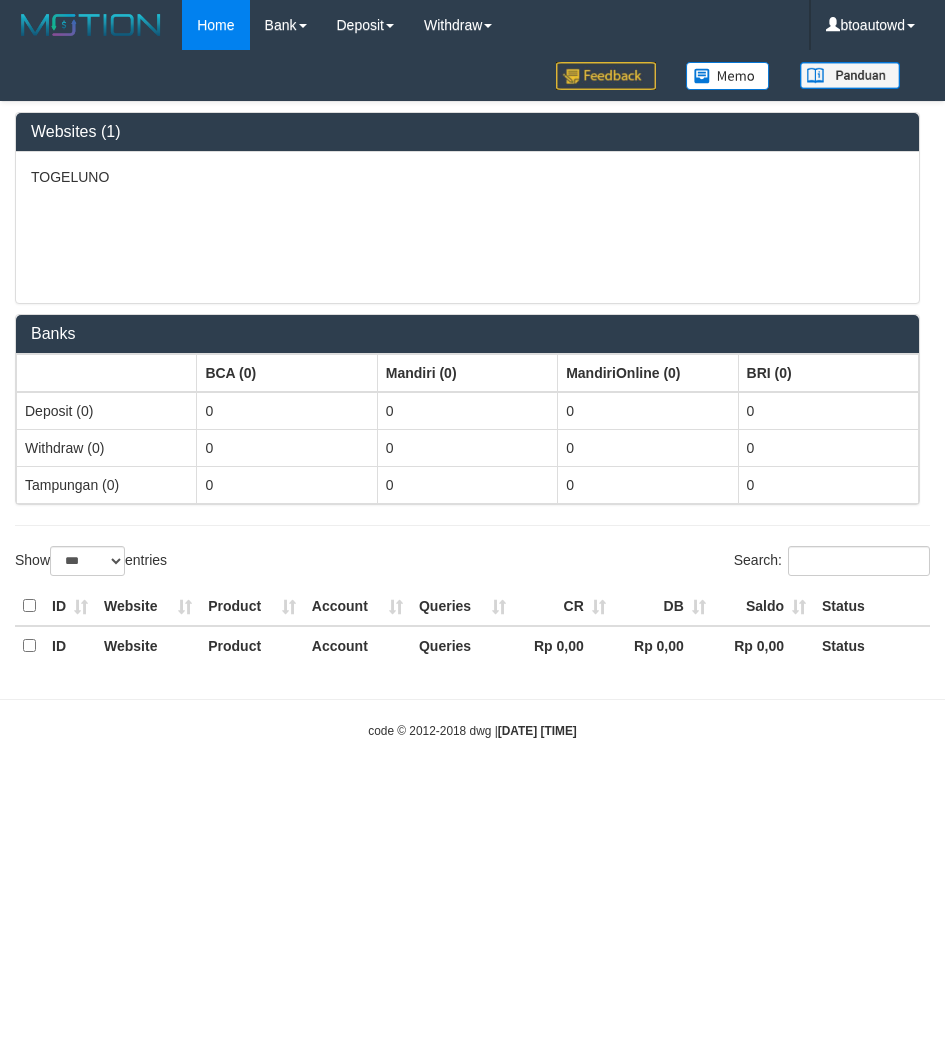 select on "***" 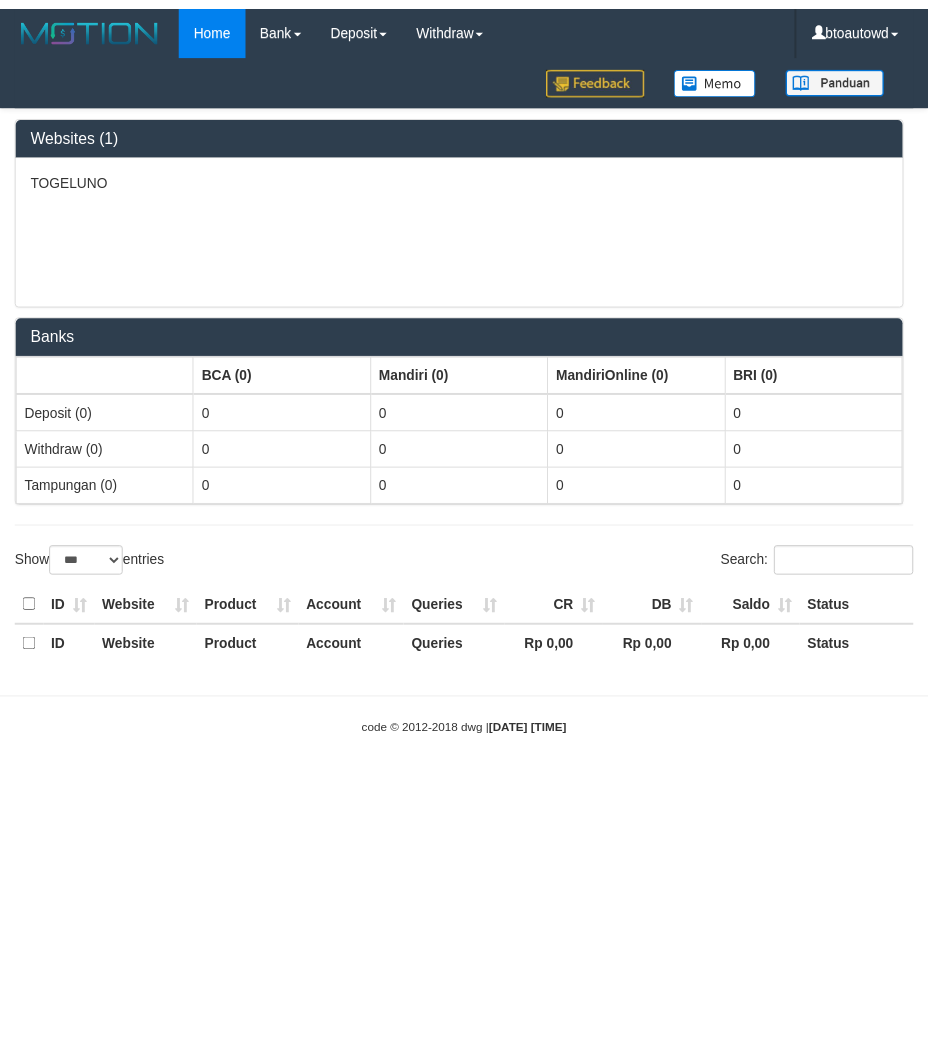scroll, scrollTop: 0, scrollLeft: 0, axis: both 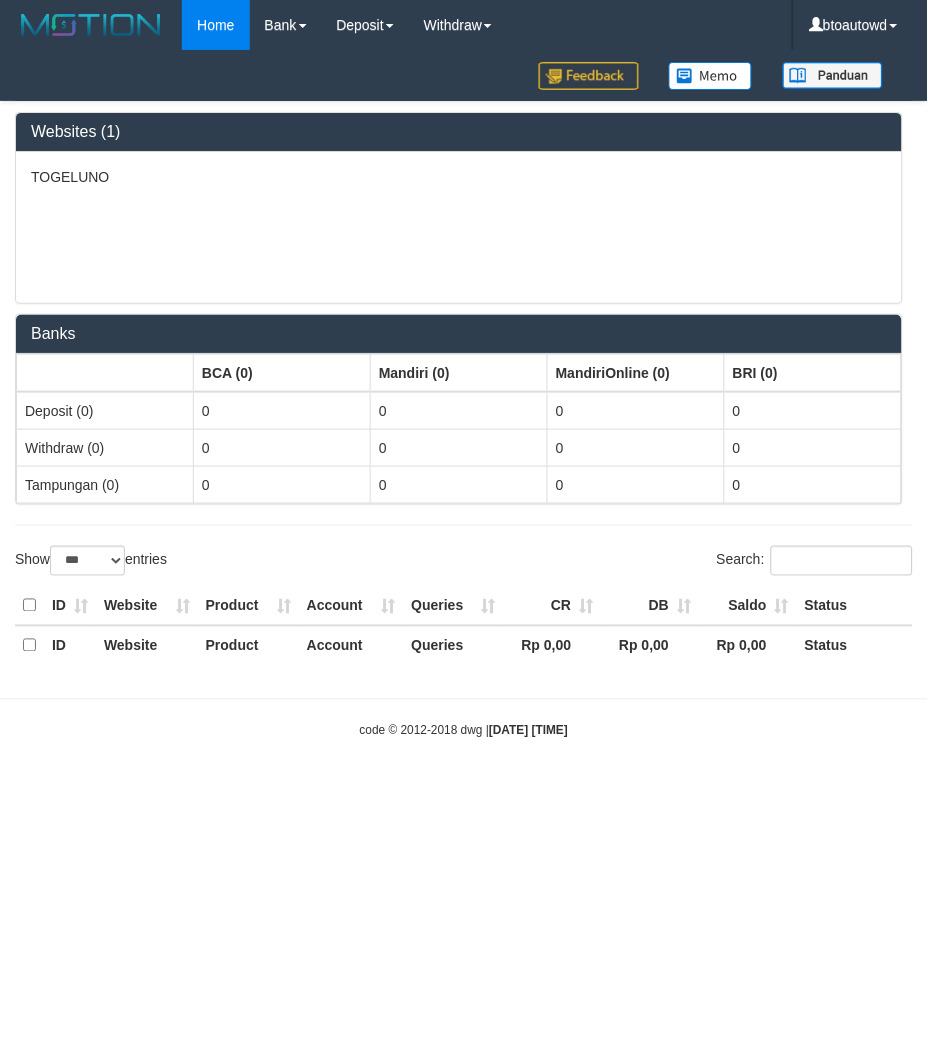 select on "**" 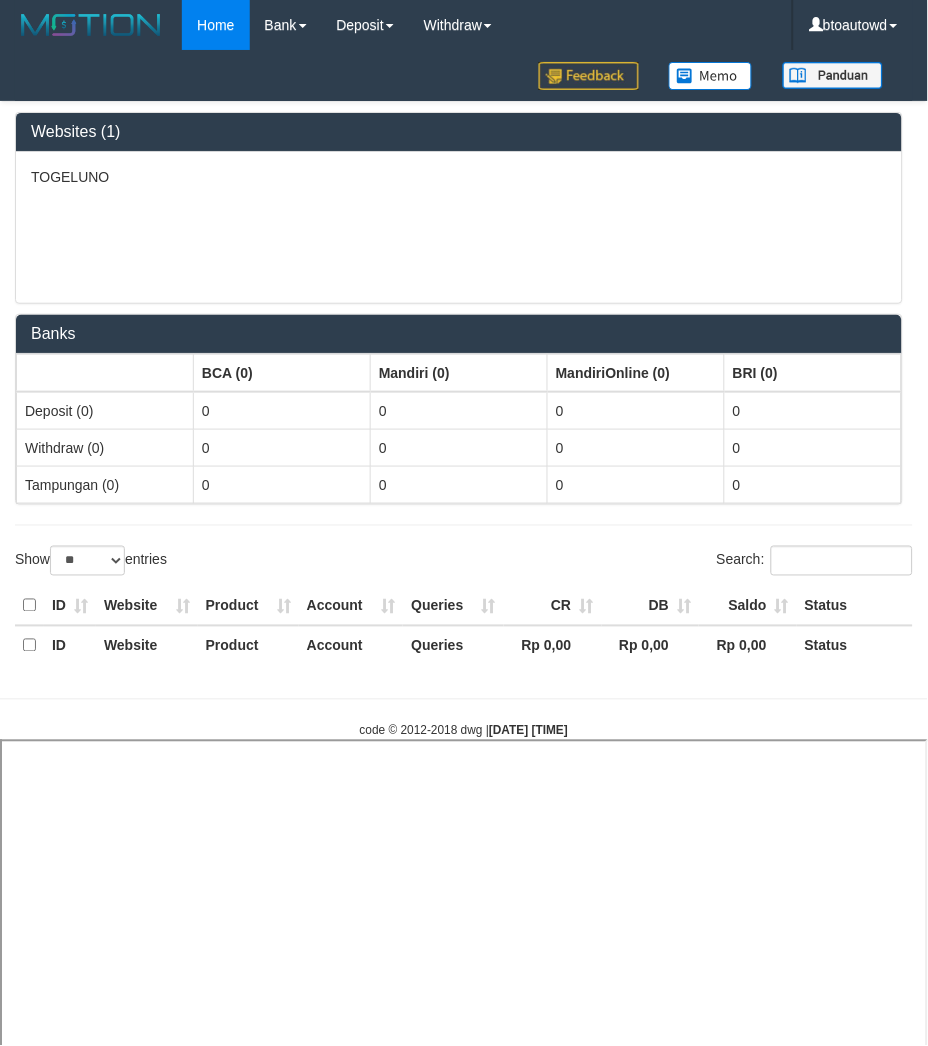 select 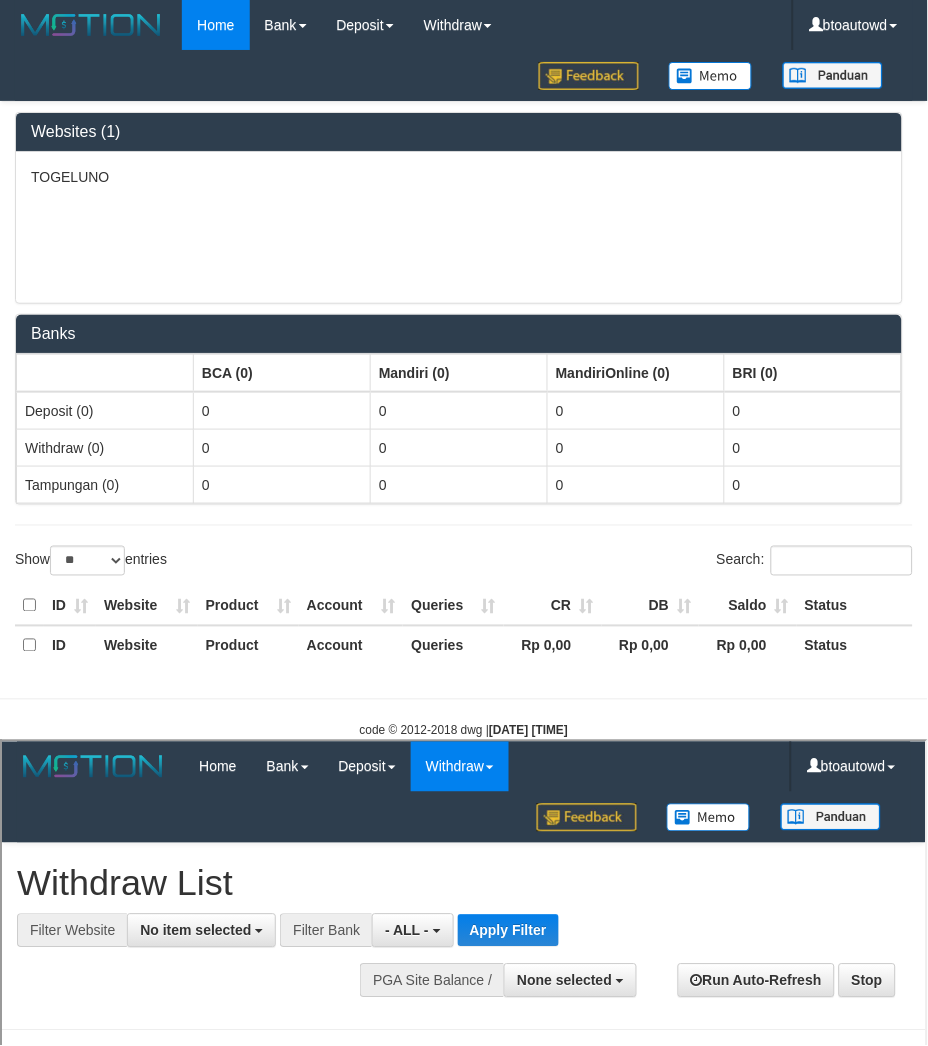 scroll, scrollTop: 0, scrollLeft: 0, axis: both 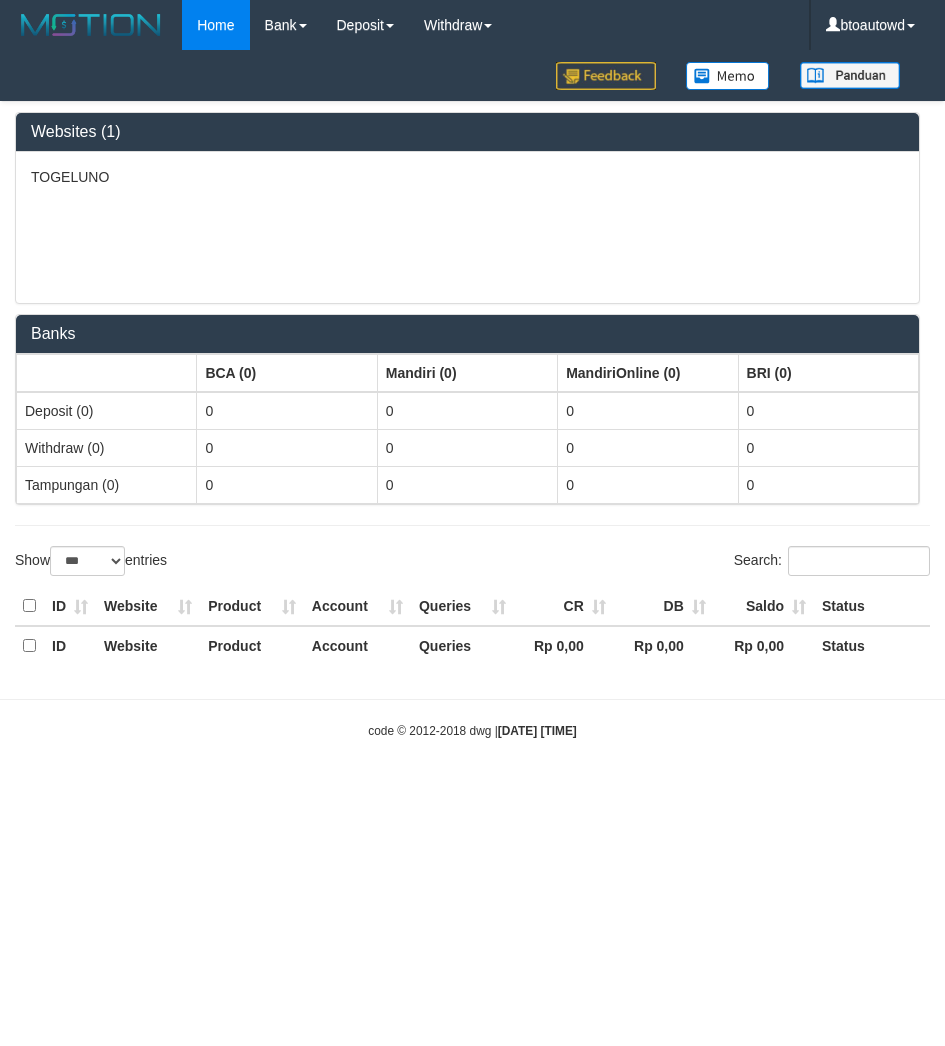 select on "***" 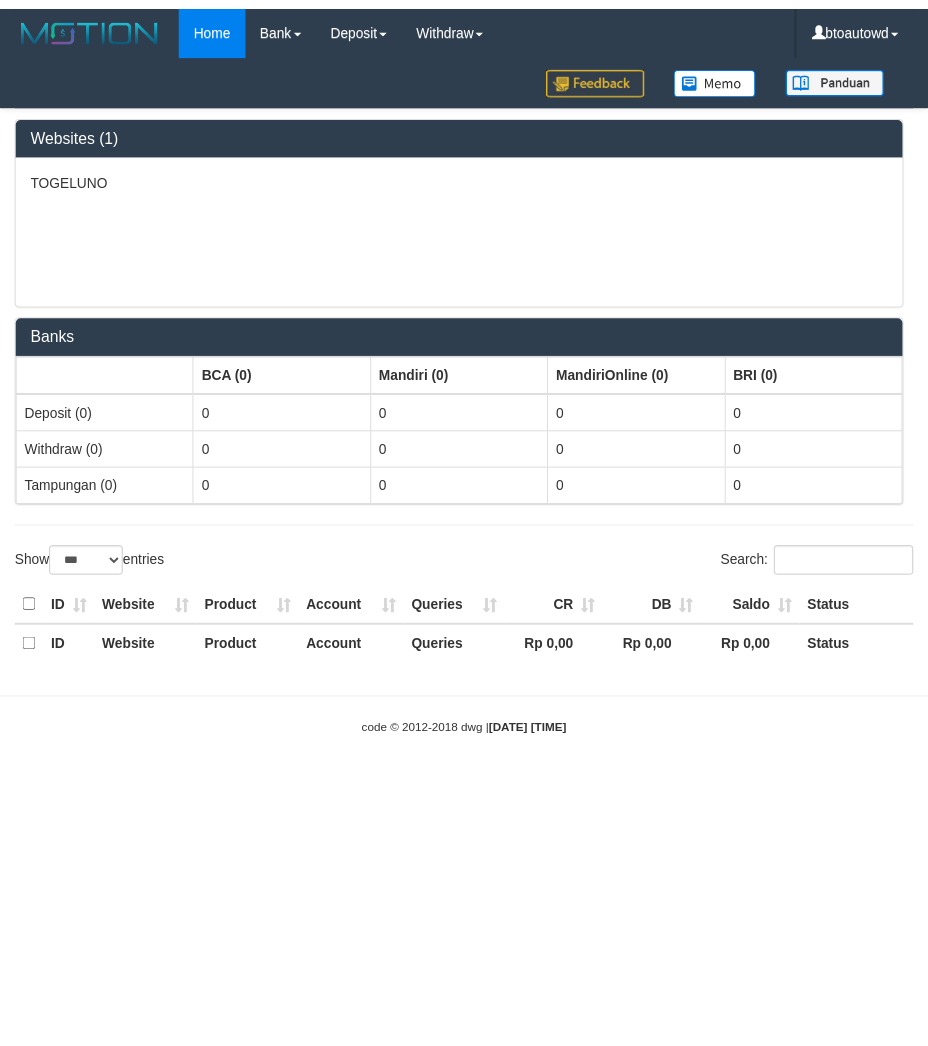 scroll, scrollTop: 0, scrollLeft: 0, axis: both 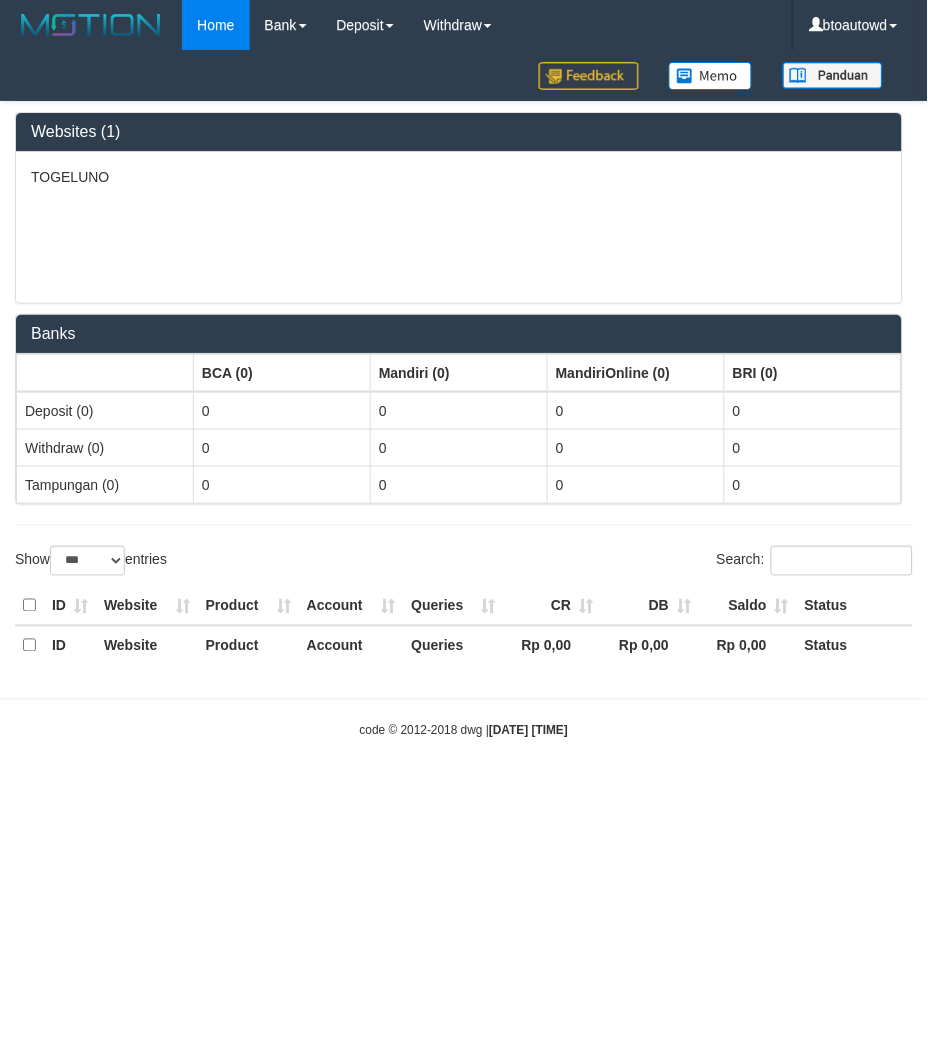 select on "**" 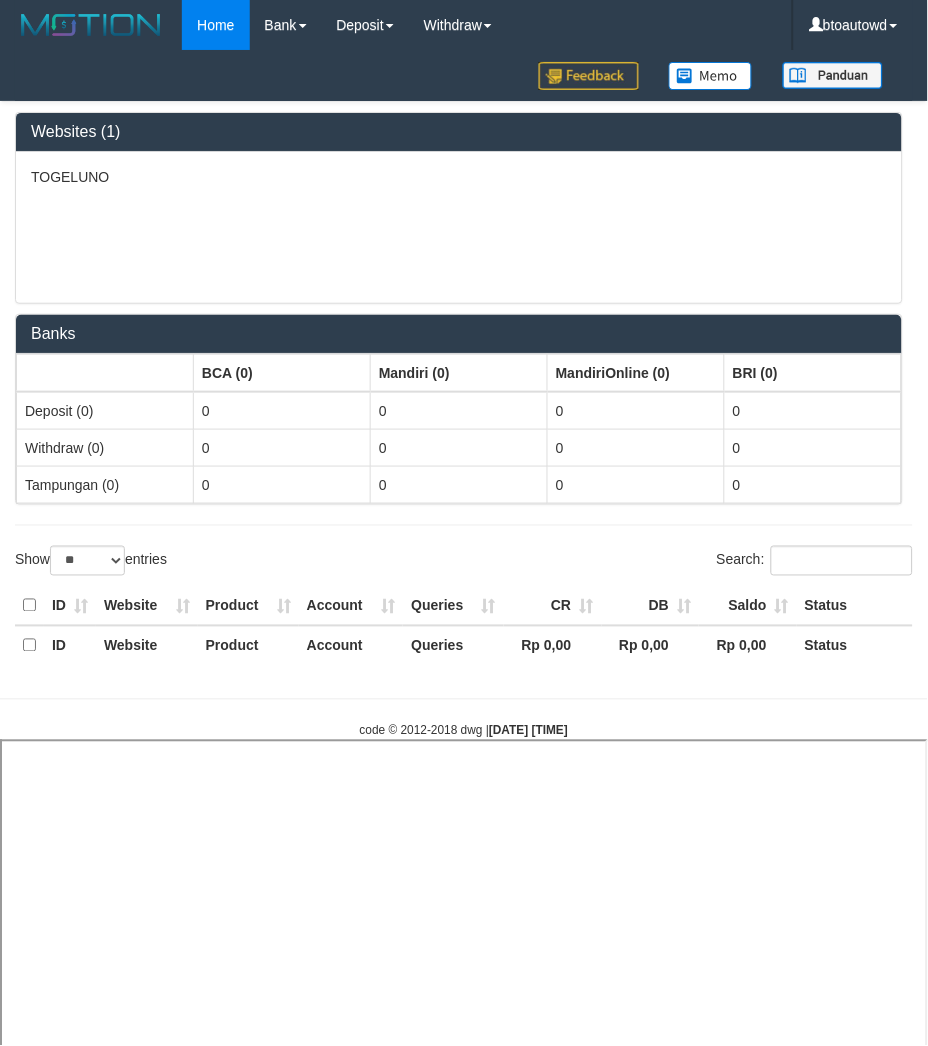 select 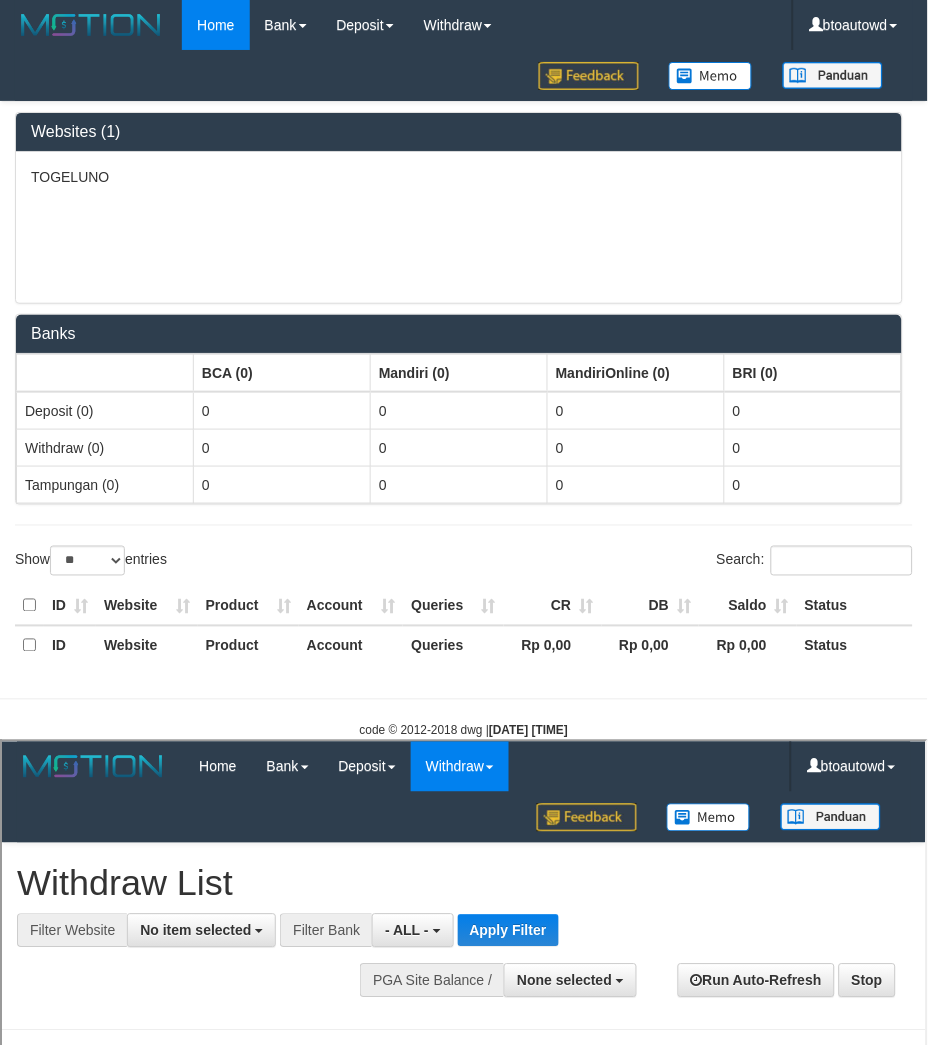 scroll, scrollTop: 0, scrollLeft: 0, axis: both 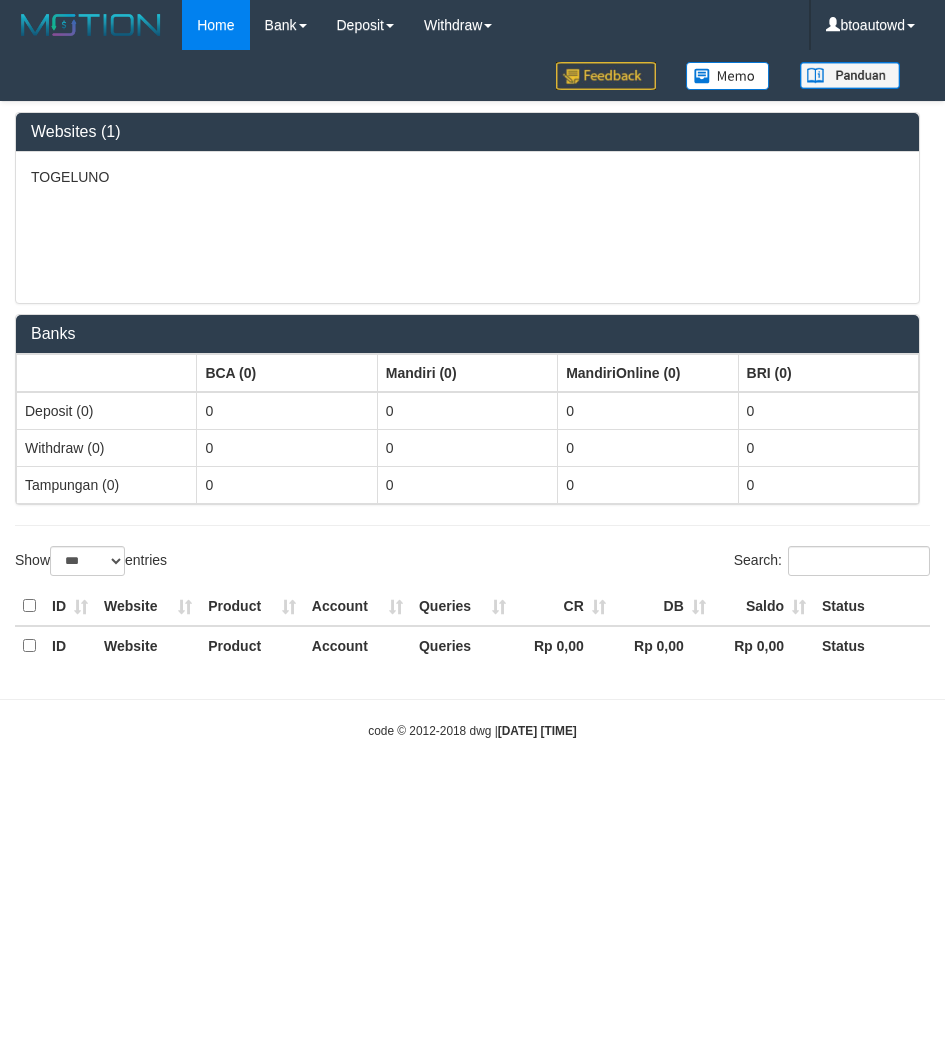 select on "***" 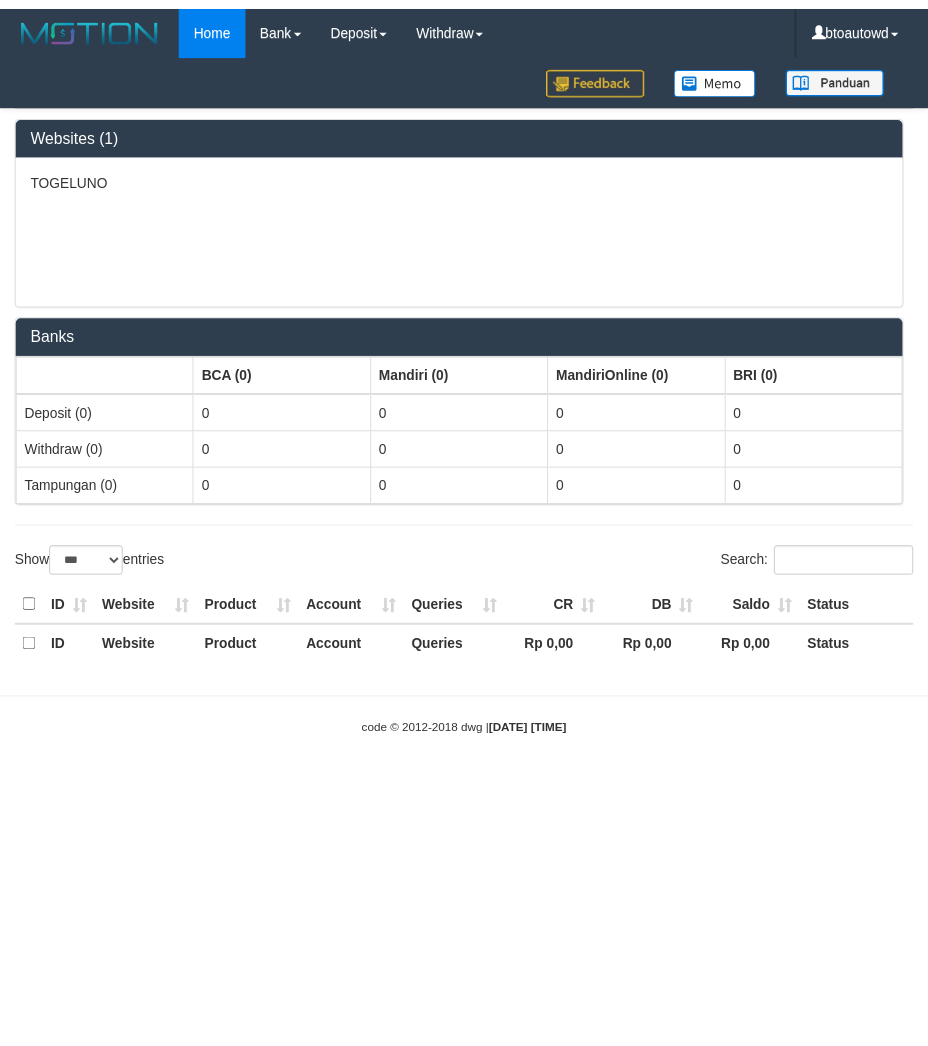 scroll, scrollTop: 0, scrollLeft: 0, axis: both 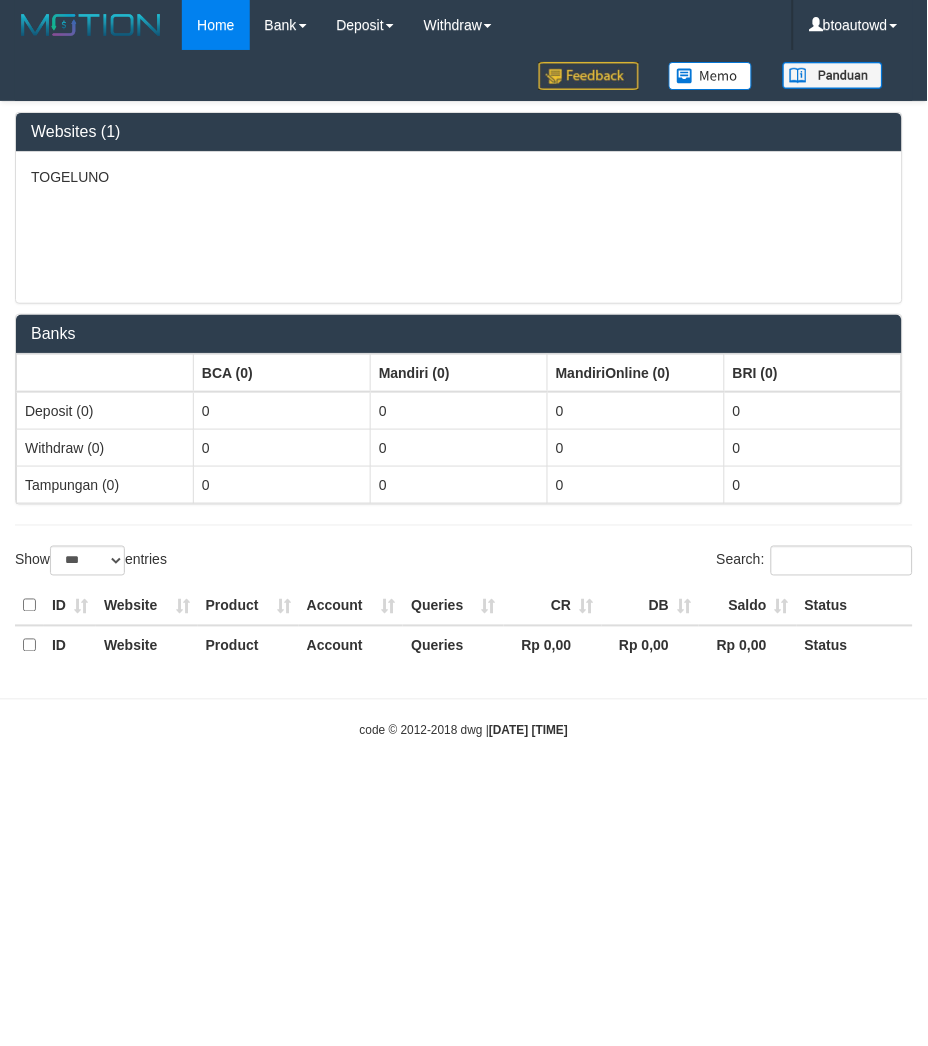 select on "**" 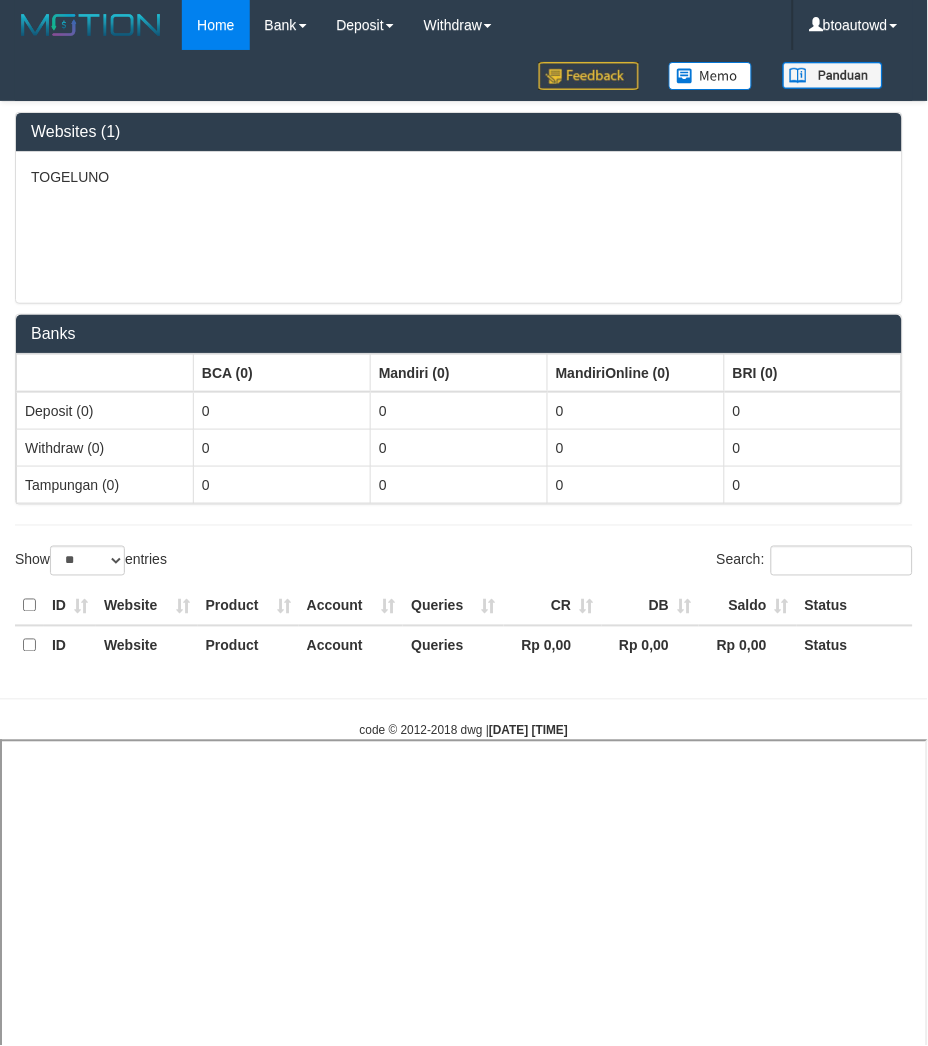select 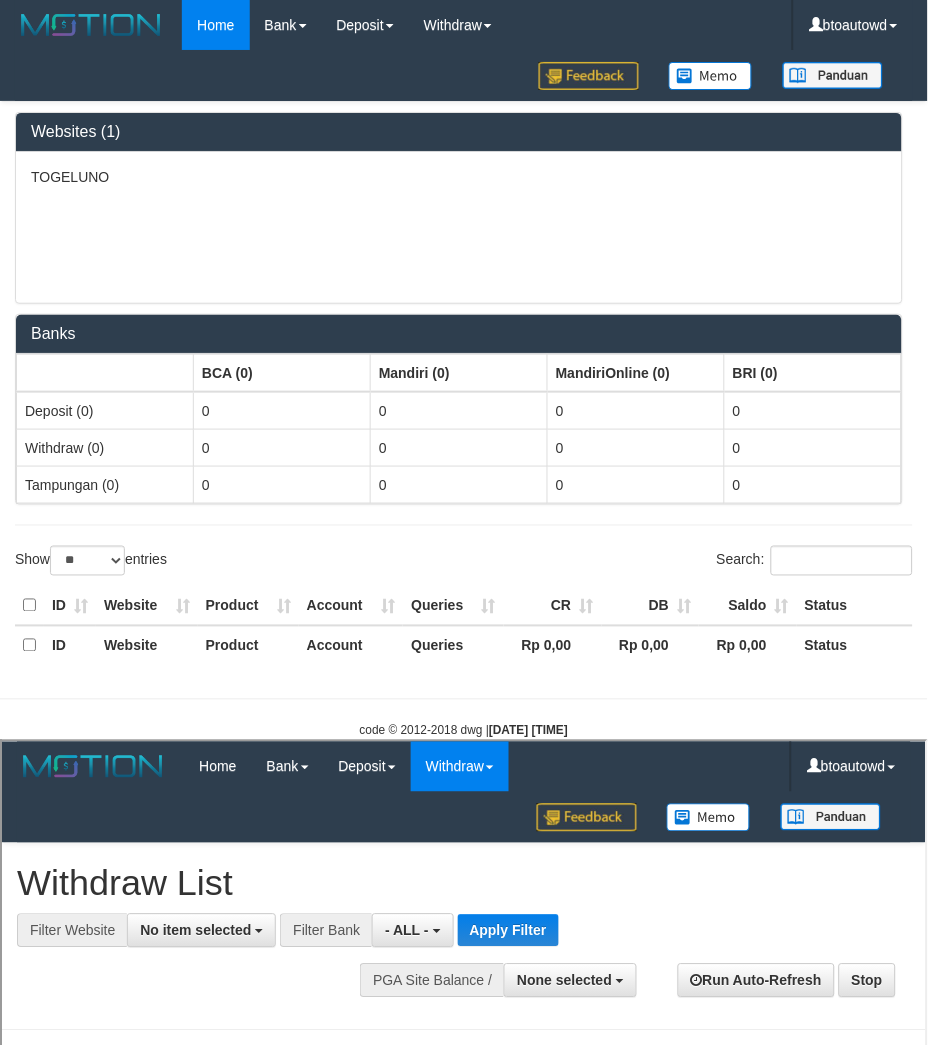 scroll, scrollTop: 0, scrollLeft: 0, axis: both 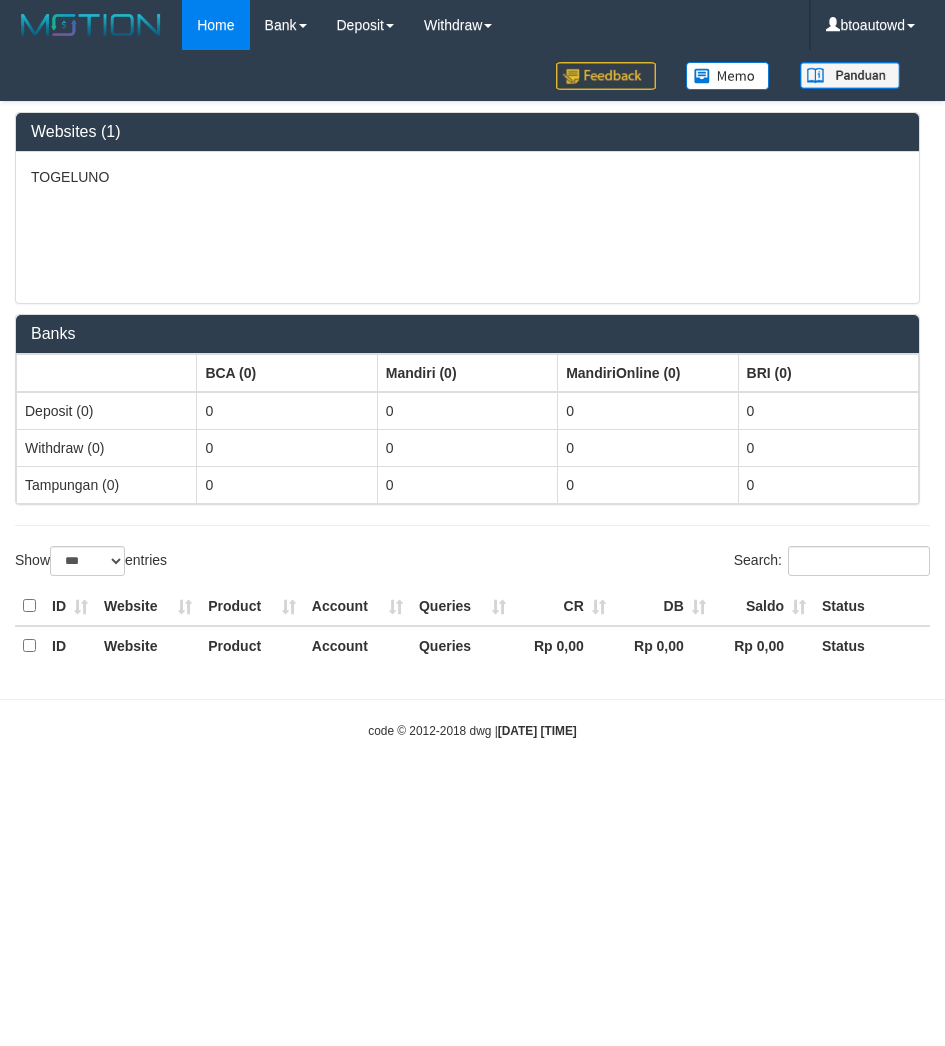 select on "***" 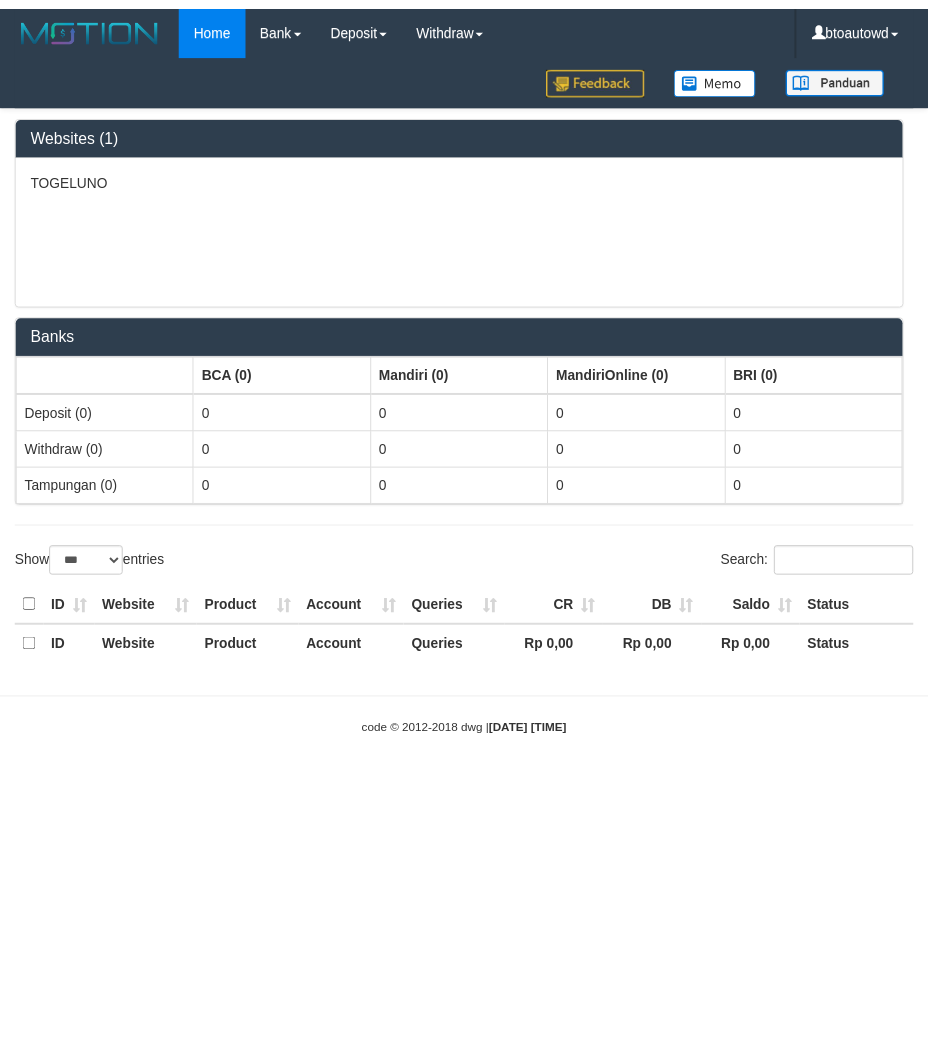 scroll, scrollTop: 0, scrollLeft: 0, axis: both 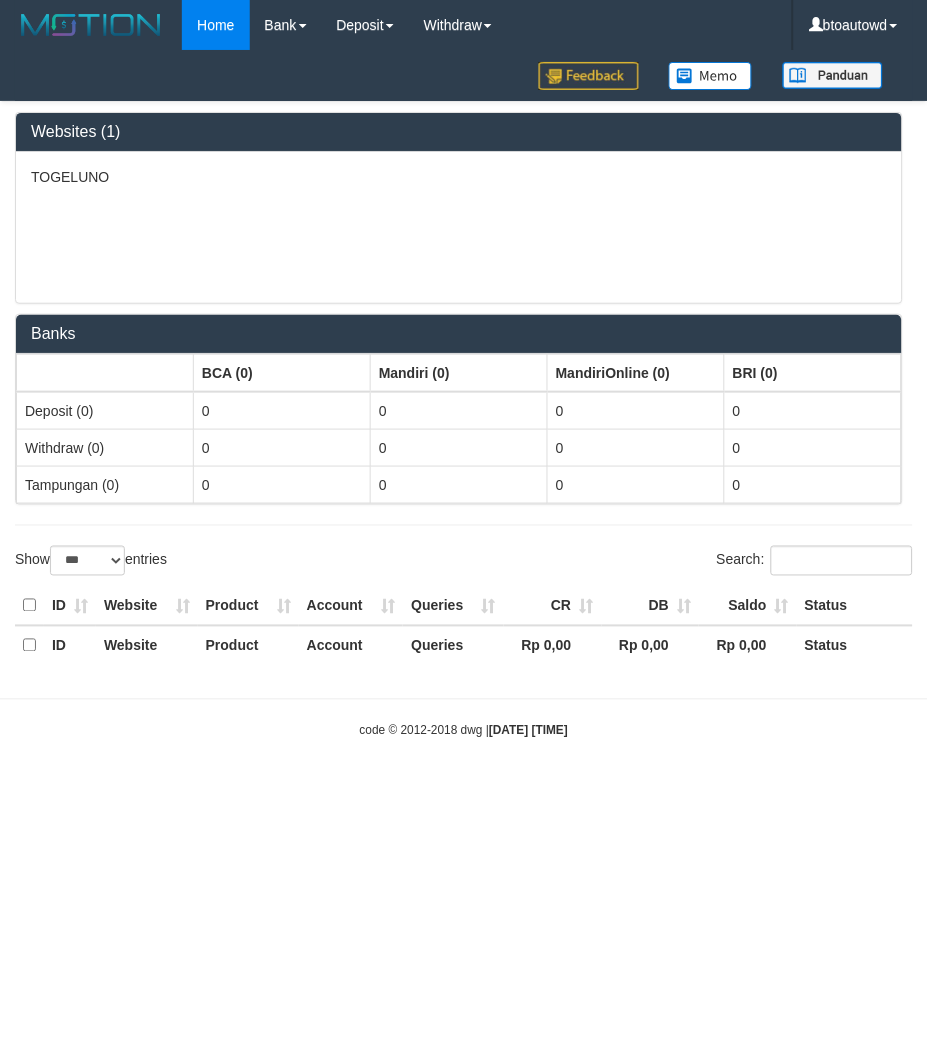 select on "**" 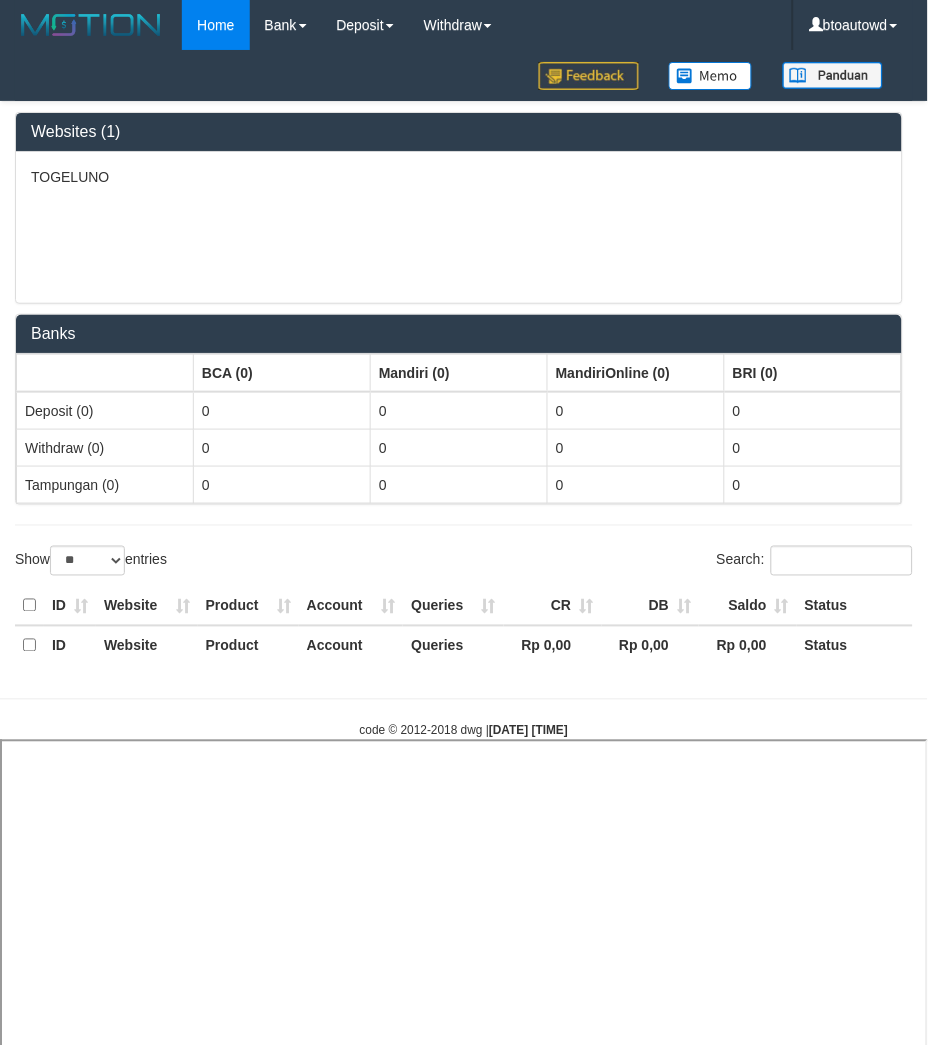 select 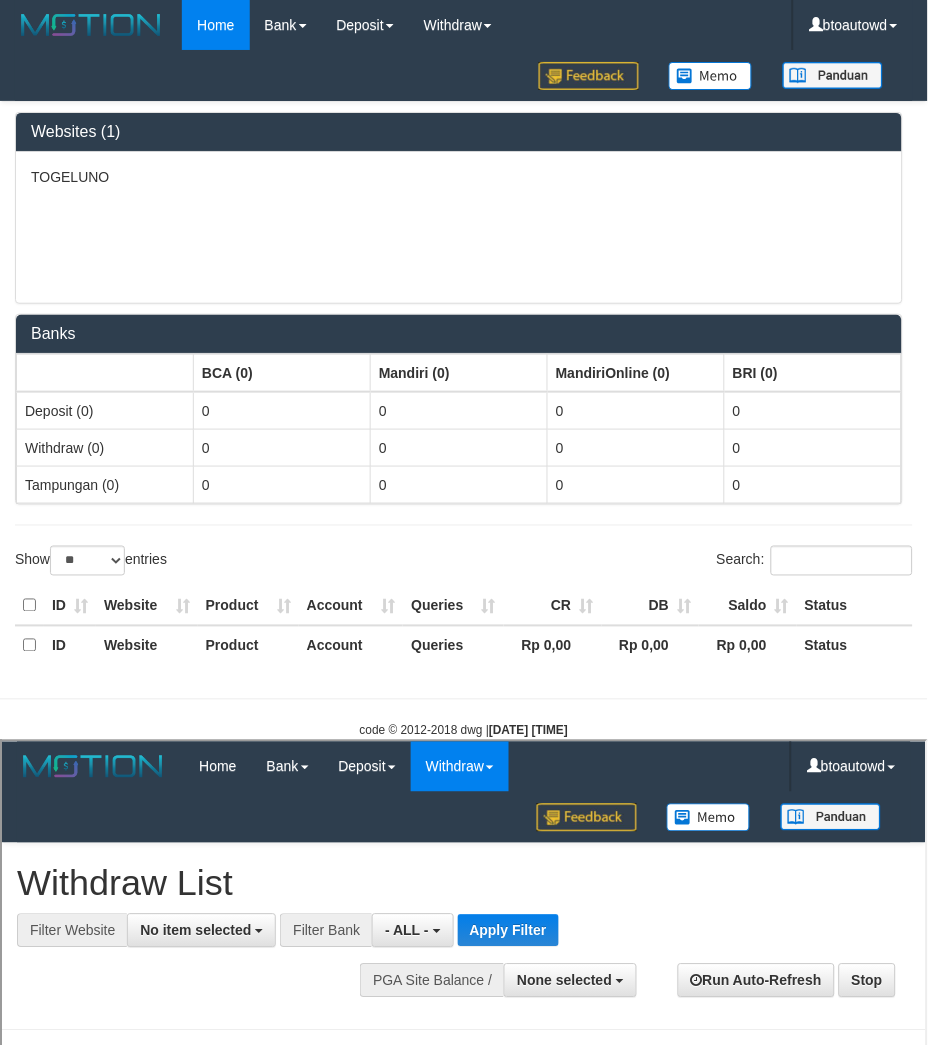 scroll, scrollTop: 0, scrollLeft: 0, axis: both 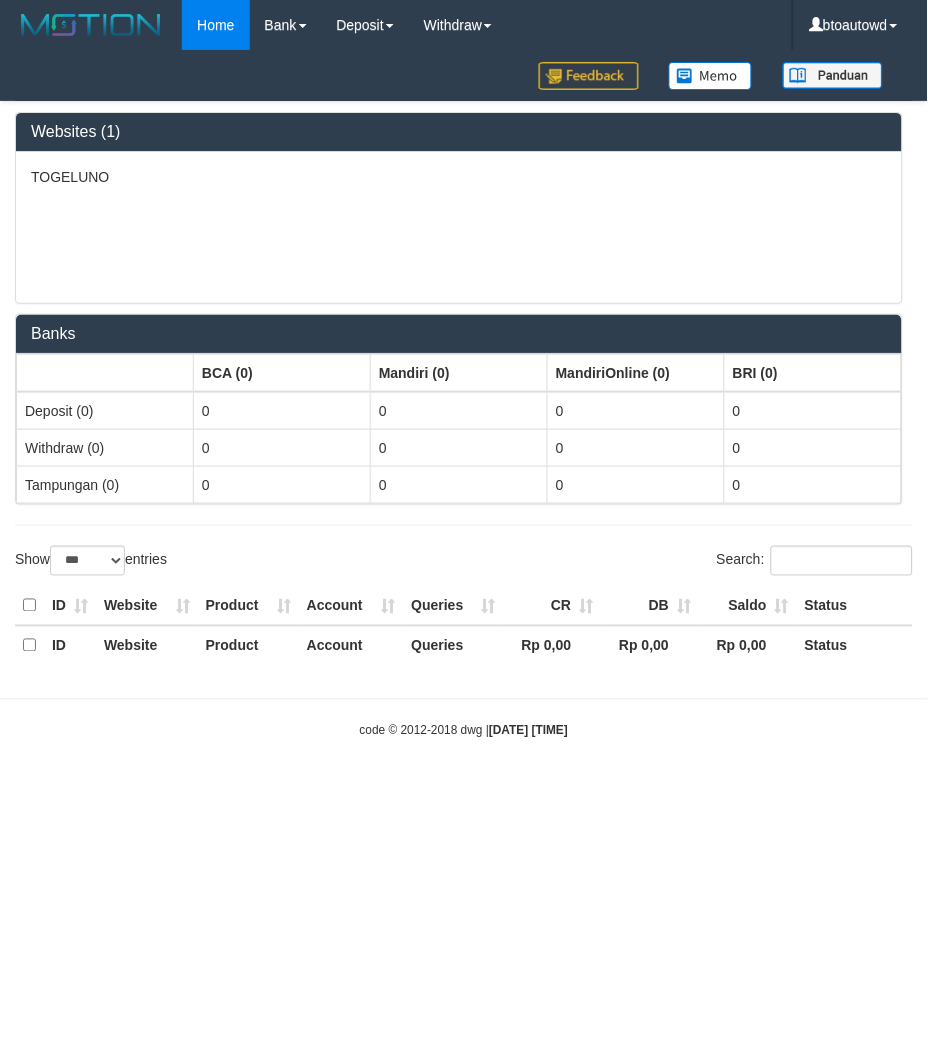 select on "**" 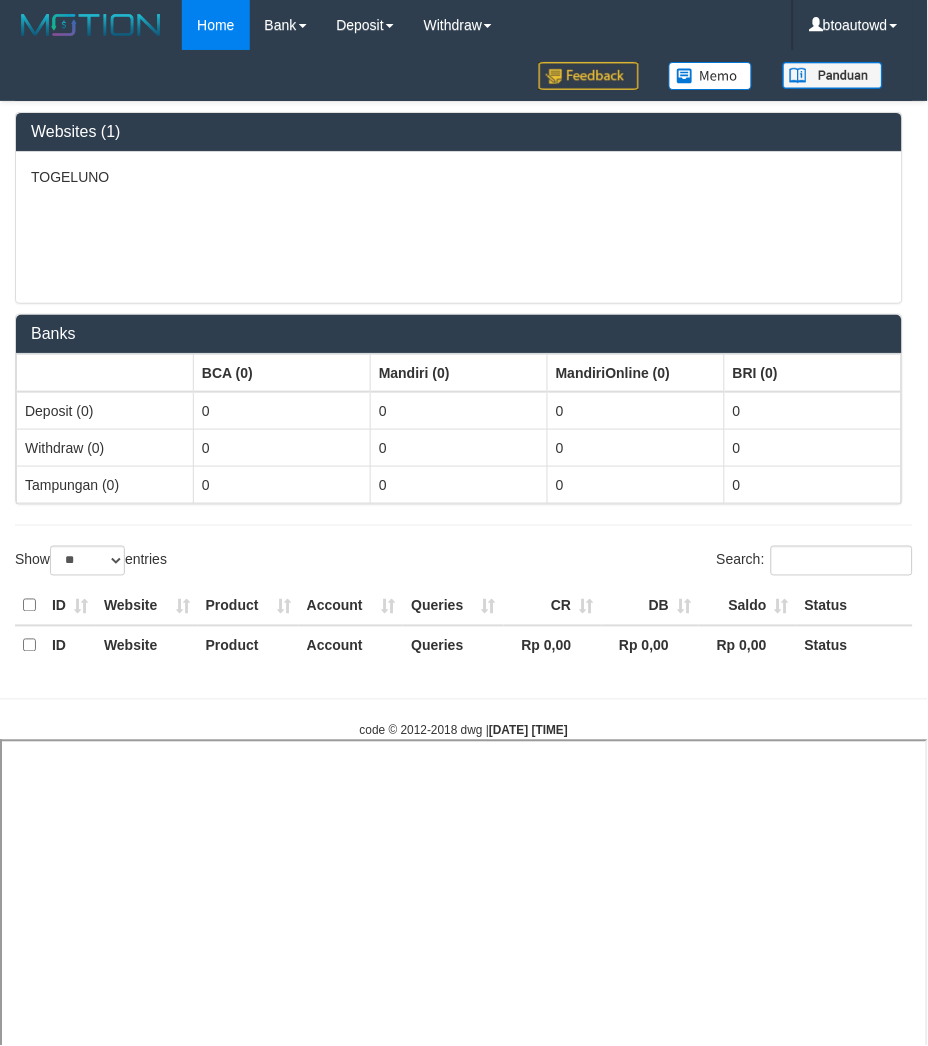 select 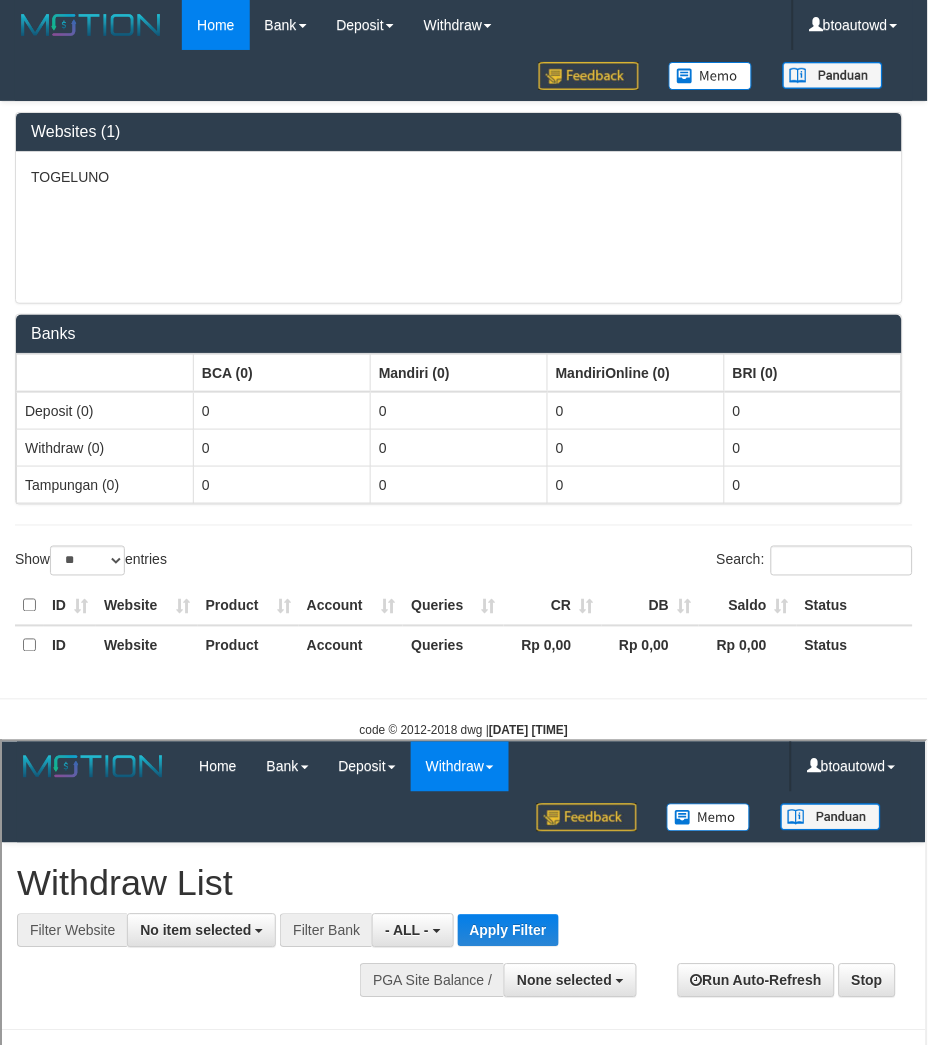 scroll, scrollTop: 0, scrollLeft: 0, axis: both 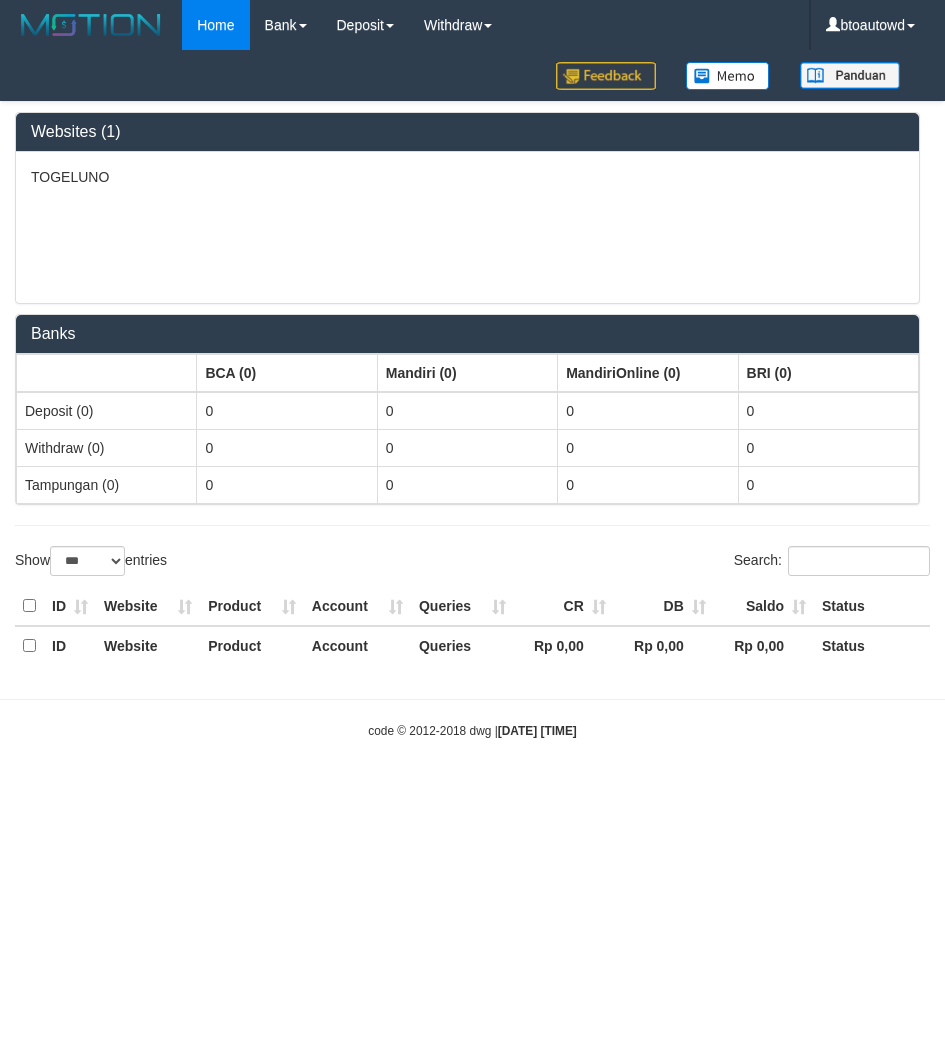 select on "***" 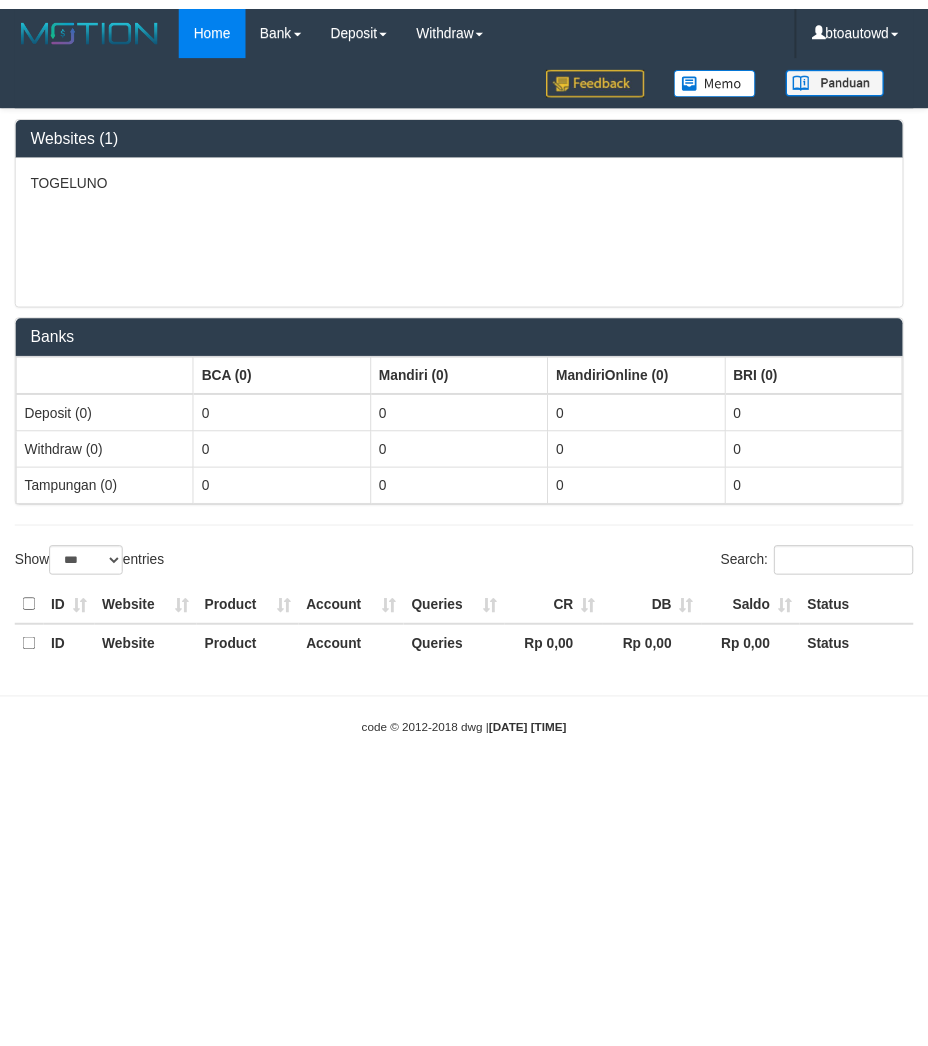 scroll, scrollTop: 0, scrollLeft: 0, axis: both 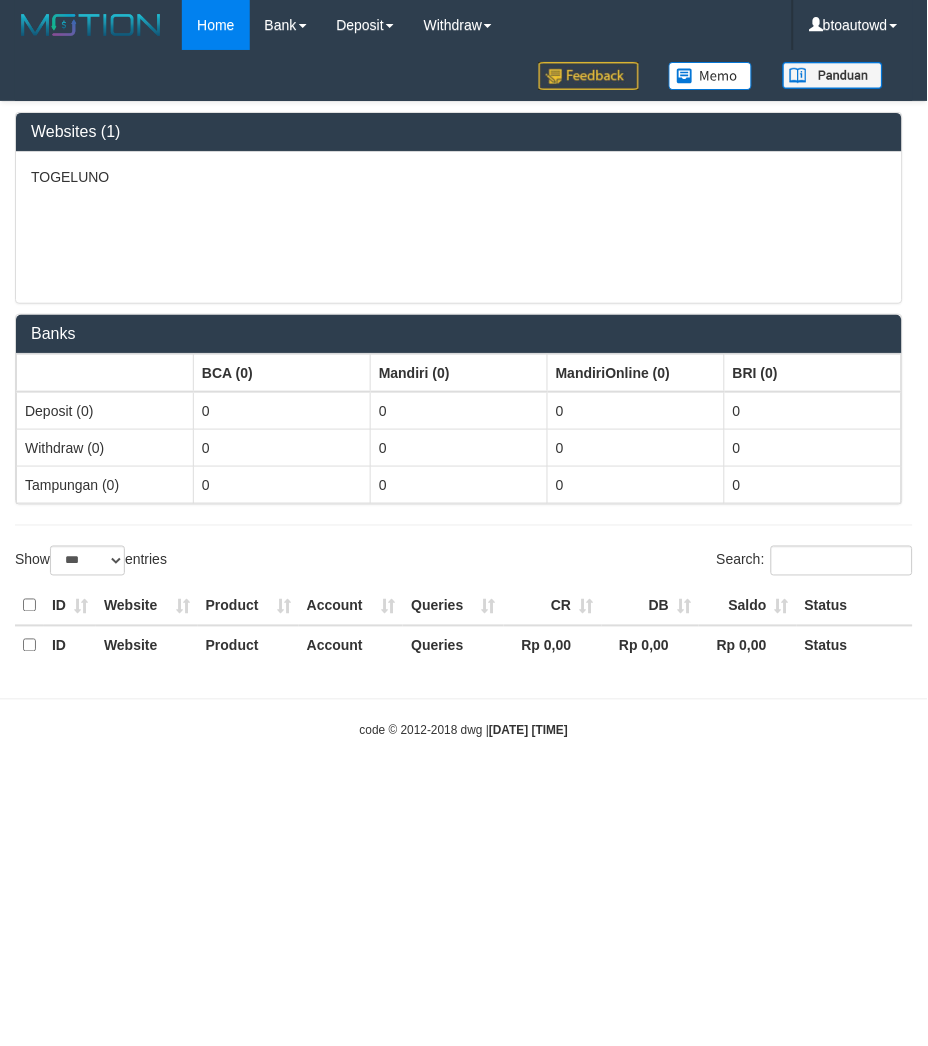 select on "**" 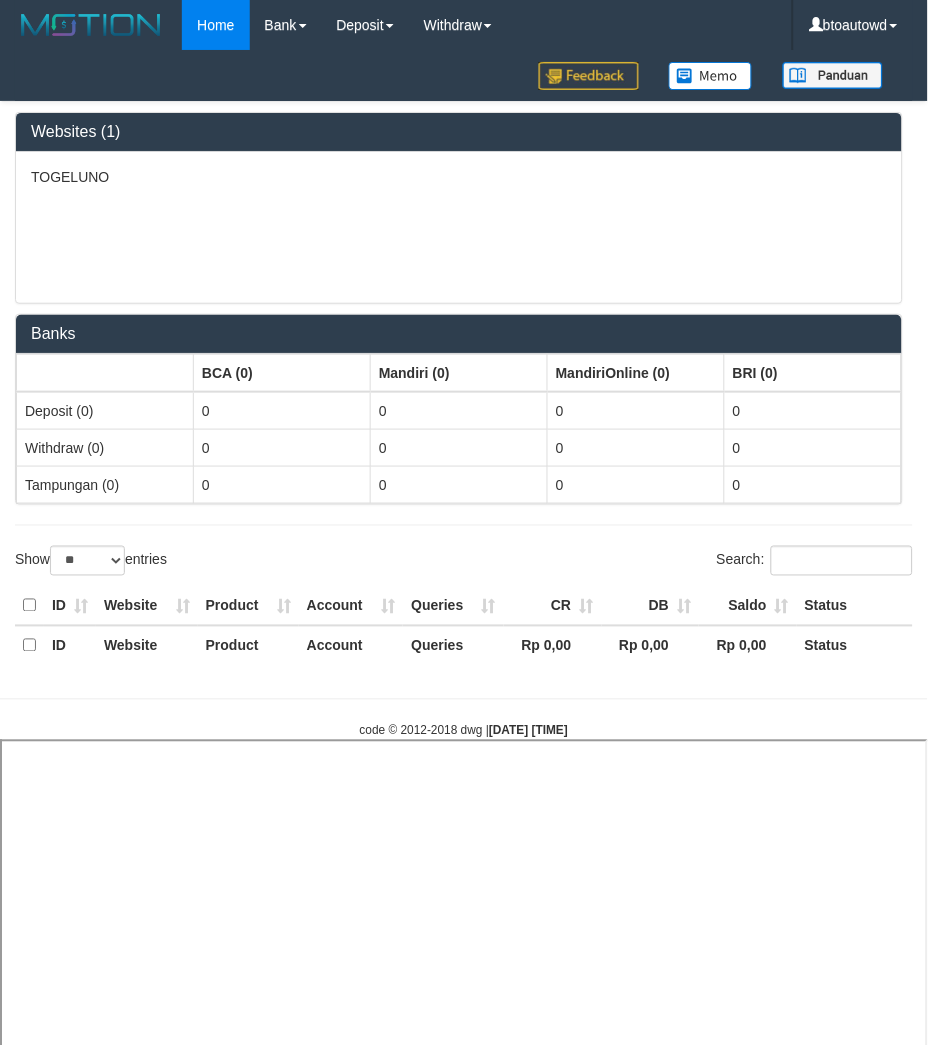 select 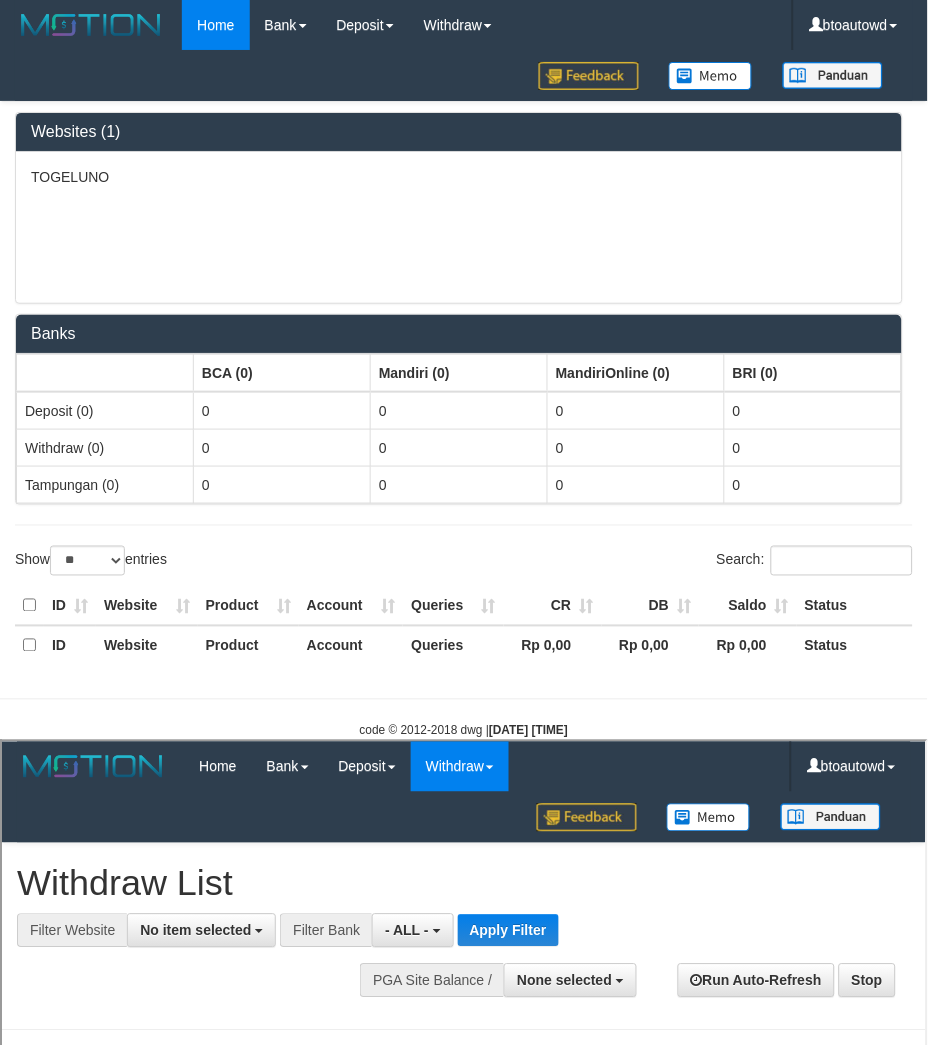 scroll, scrollTop: 0, scrollLeft: 0, axis: both 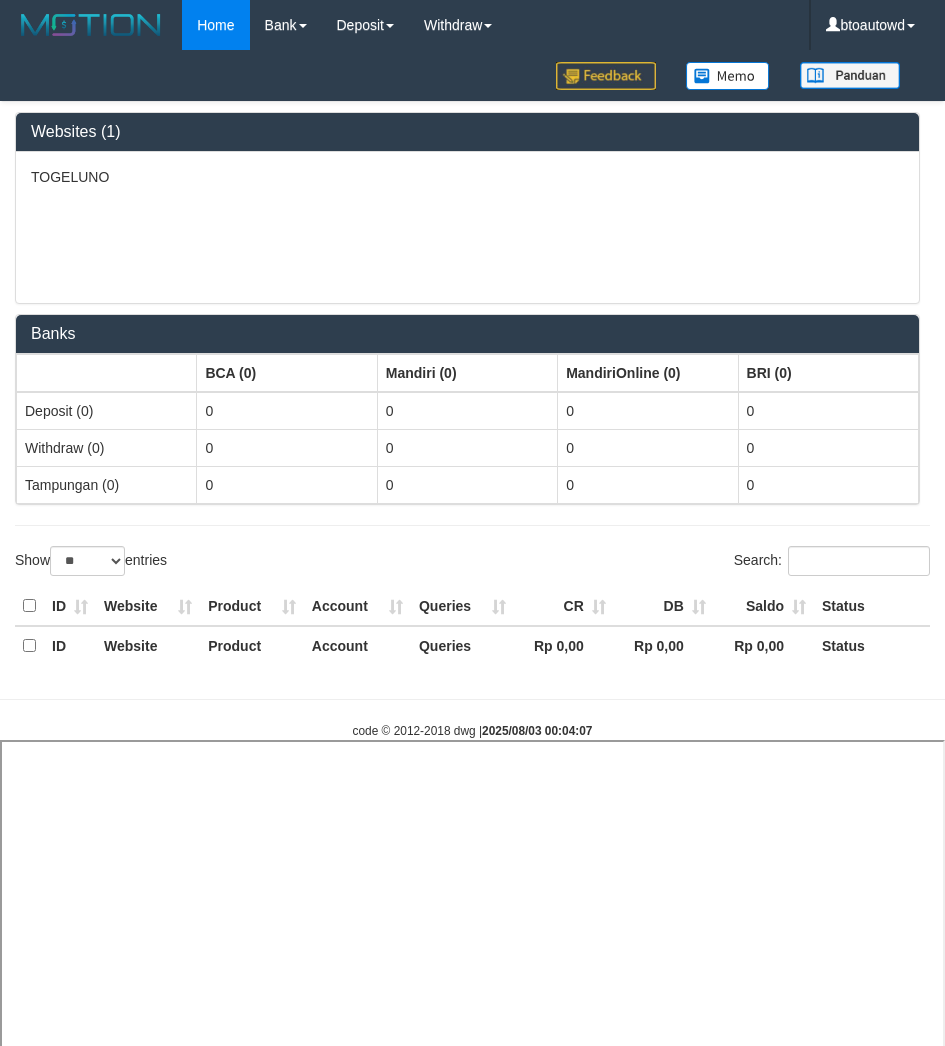 select on "**" 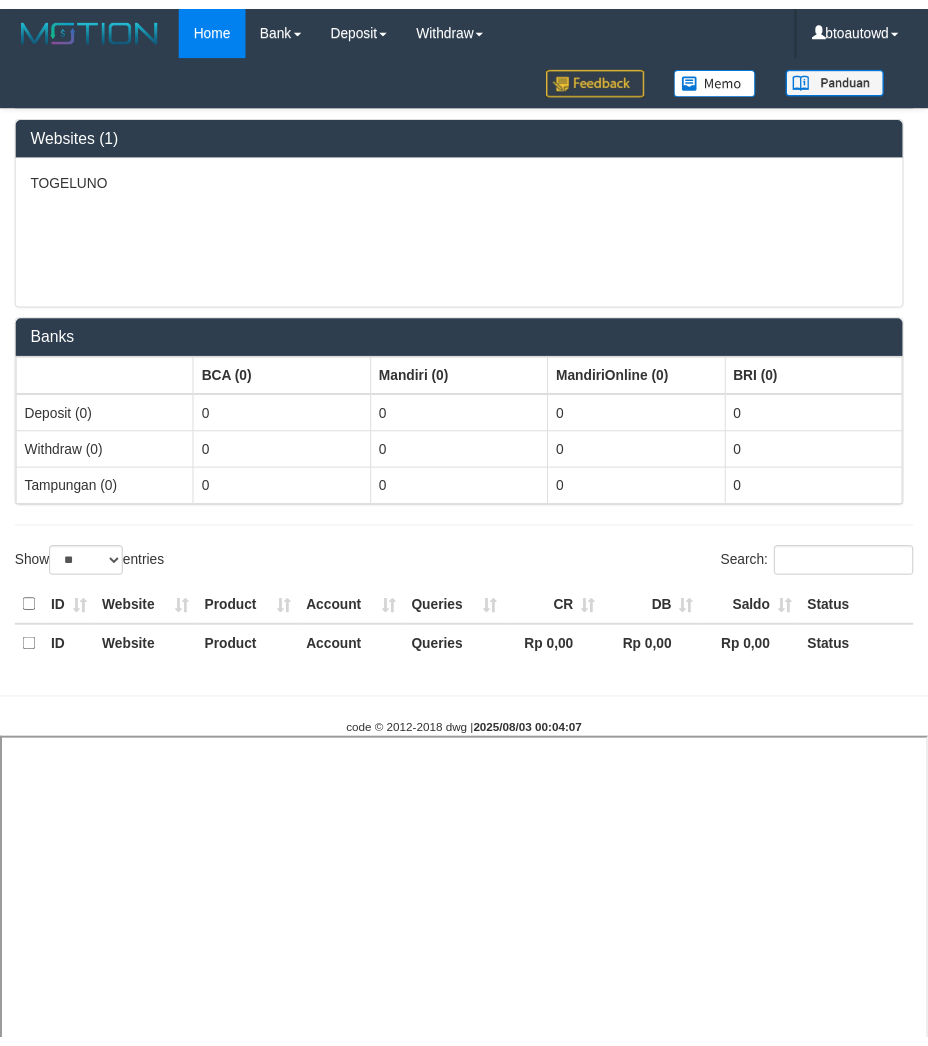 scroll, scrollTop: 0, scrollLeft: 0, axis: both 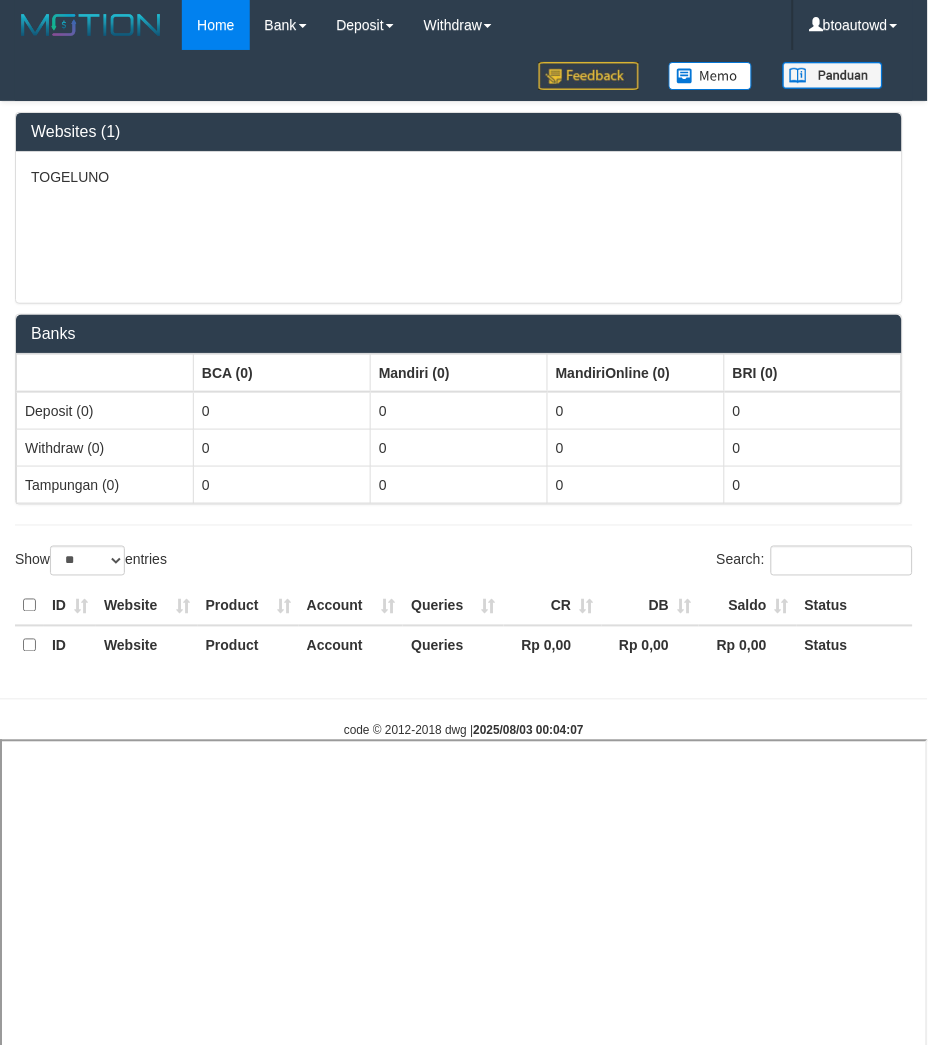 select 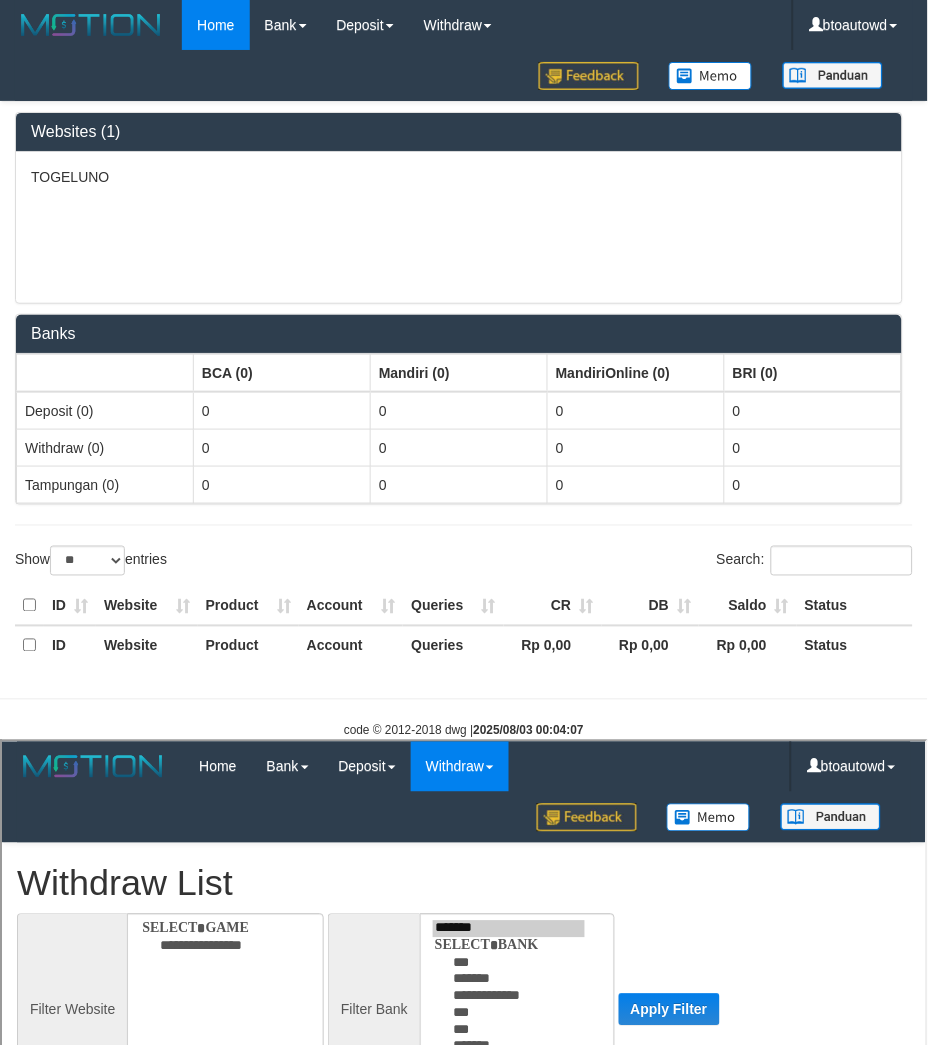 scroll, scrollTop: 0, scrollLeft: 0, axis: both 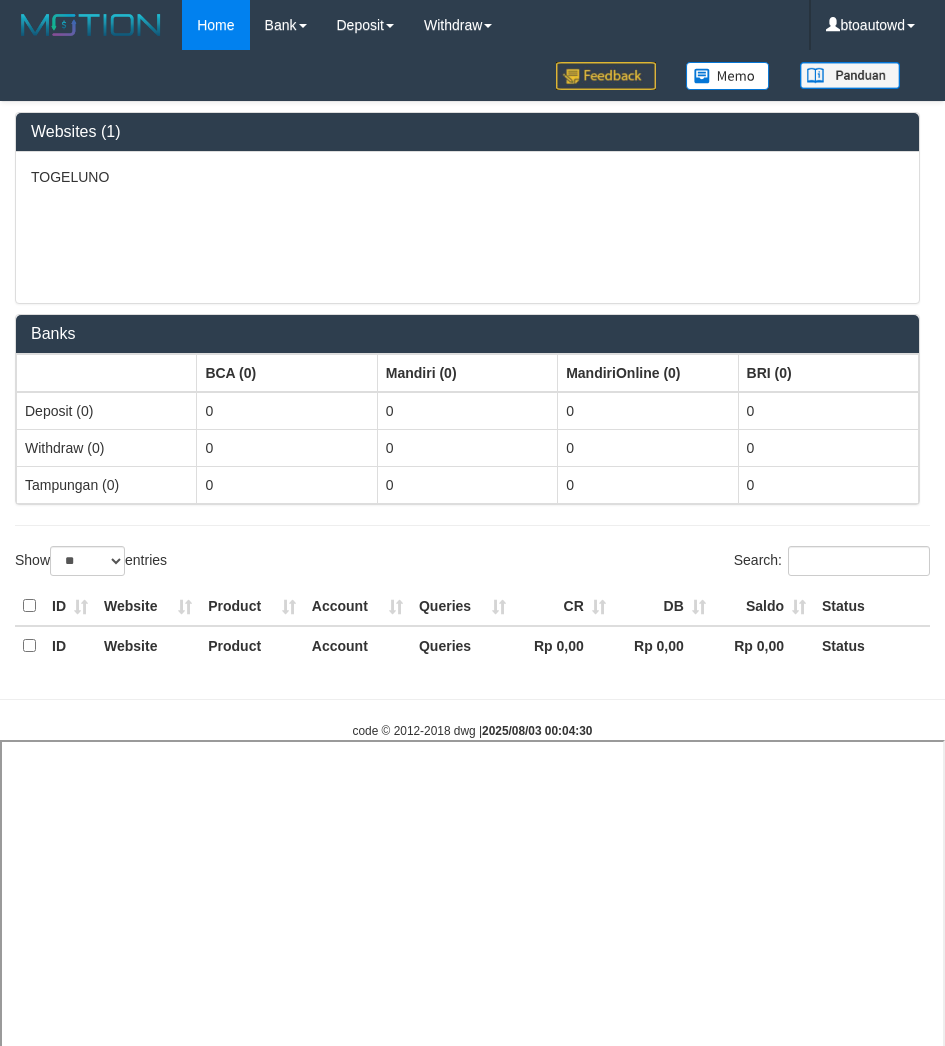 select on "**" 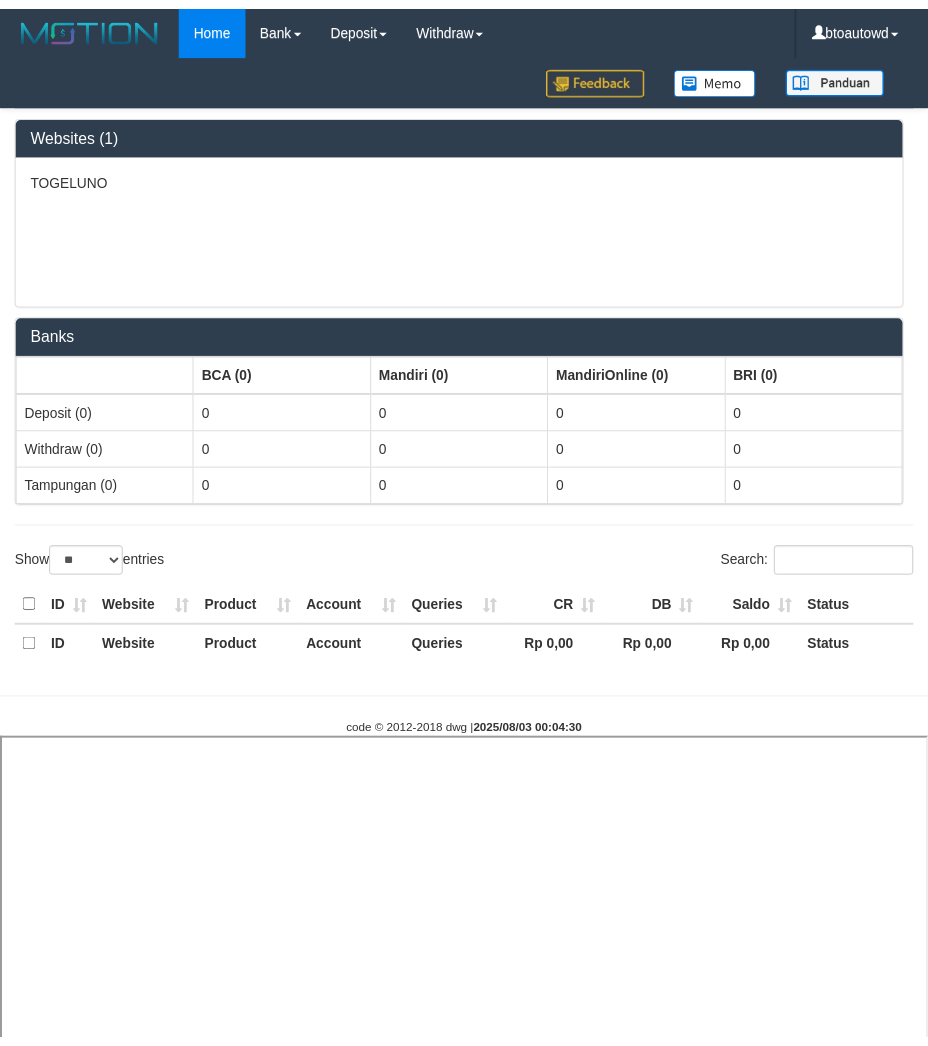 scroll, scrollTop: 0, scrollLeft: 0, axis: both 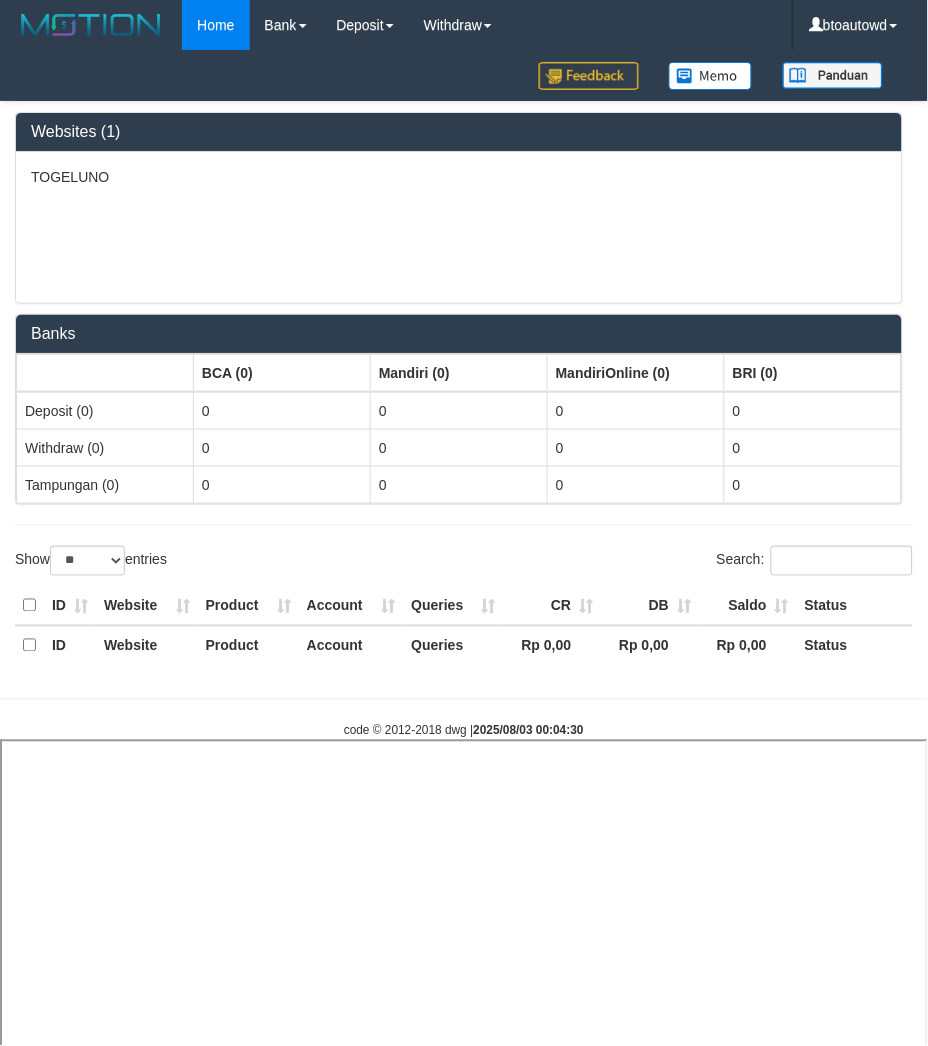 select 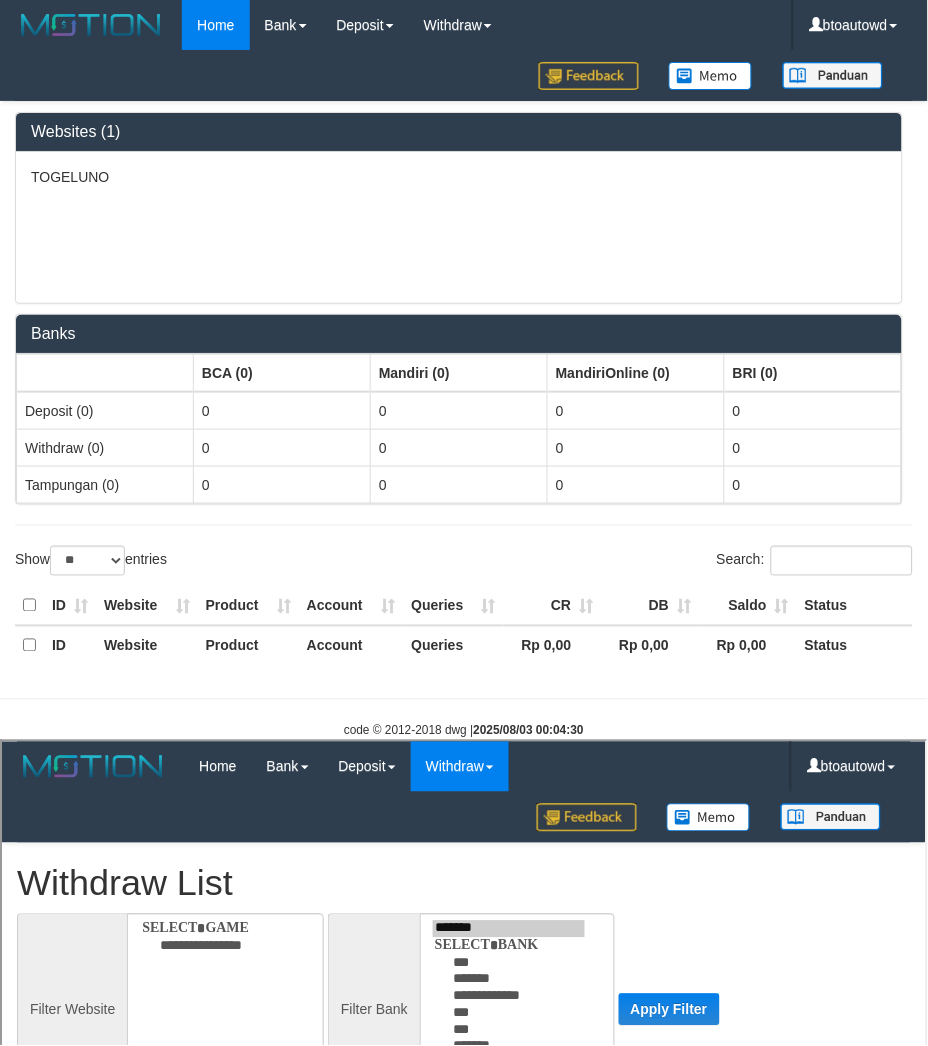 scroll, scrollTop: 0, scrollLeft: 0, axis: both 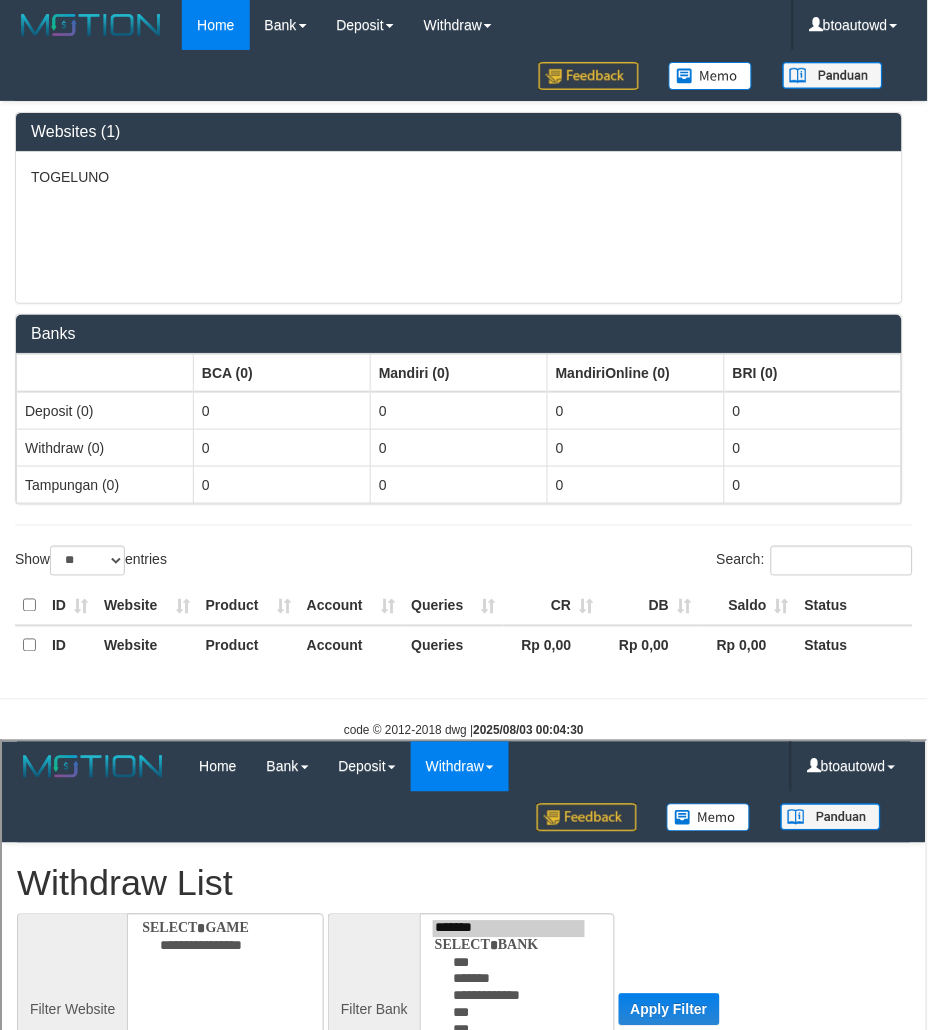 select 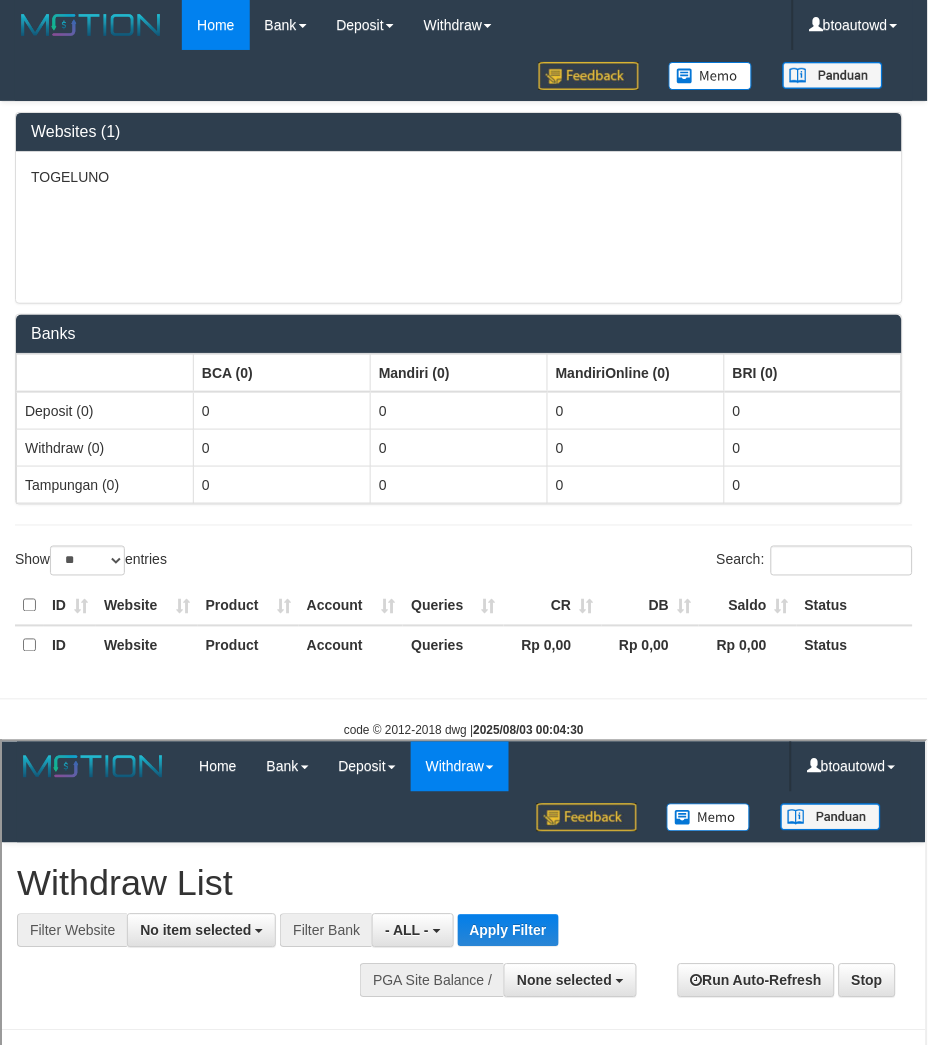 scroll, scrollTop: 0, scrollLeft: 0, axis: both 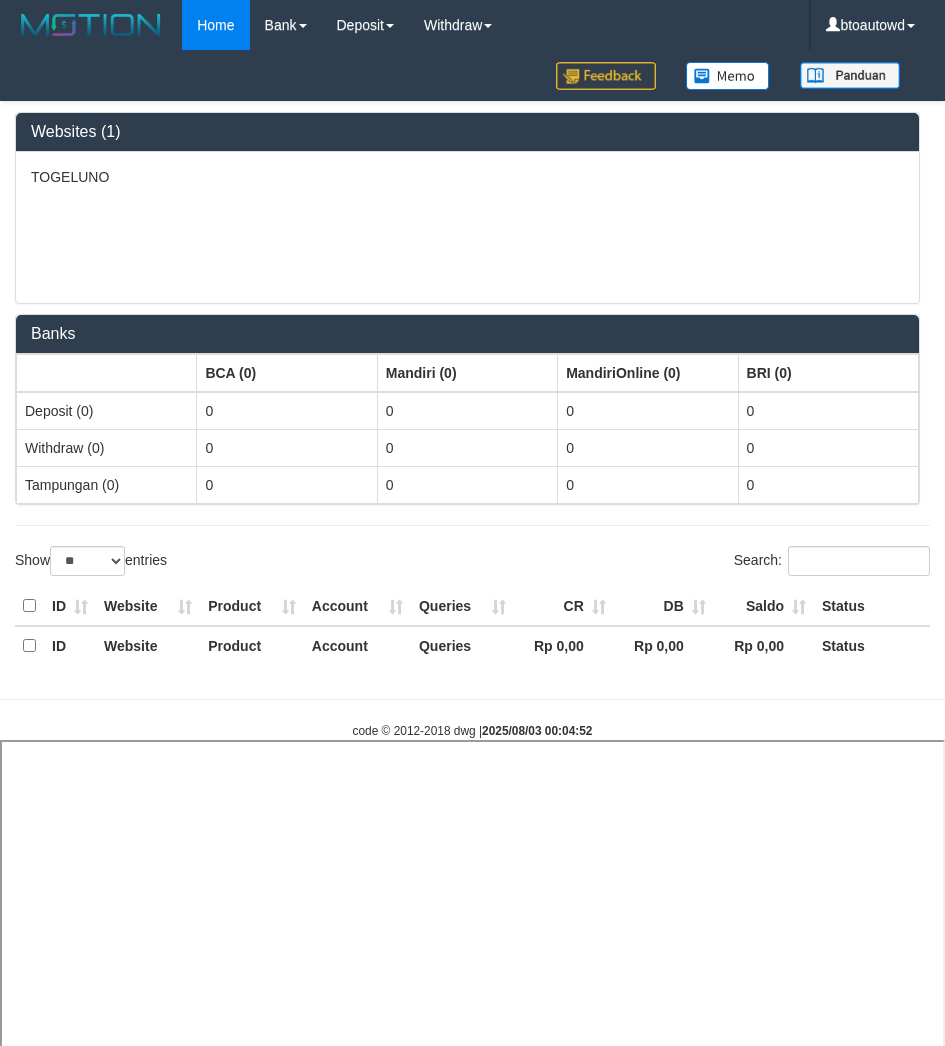 select on "**" 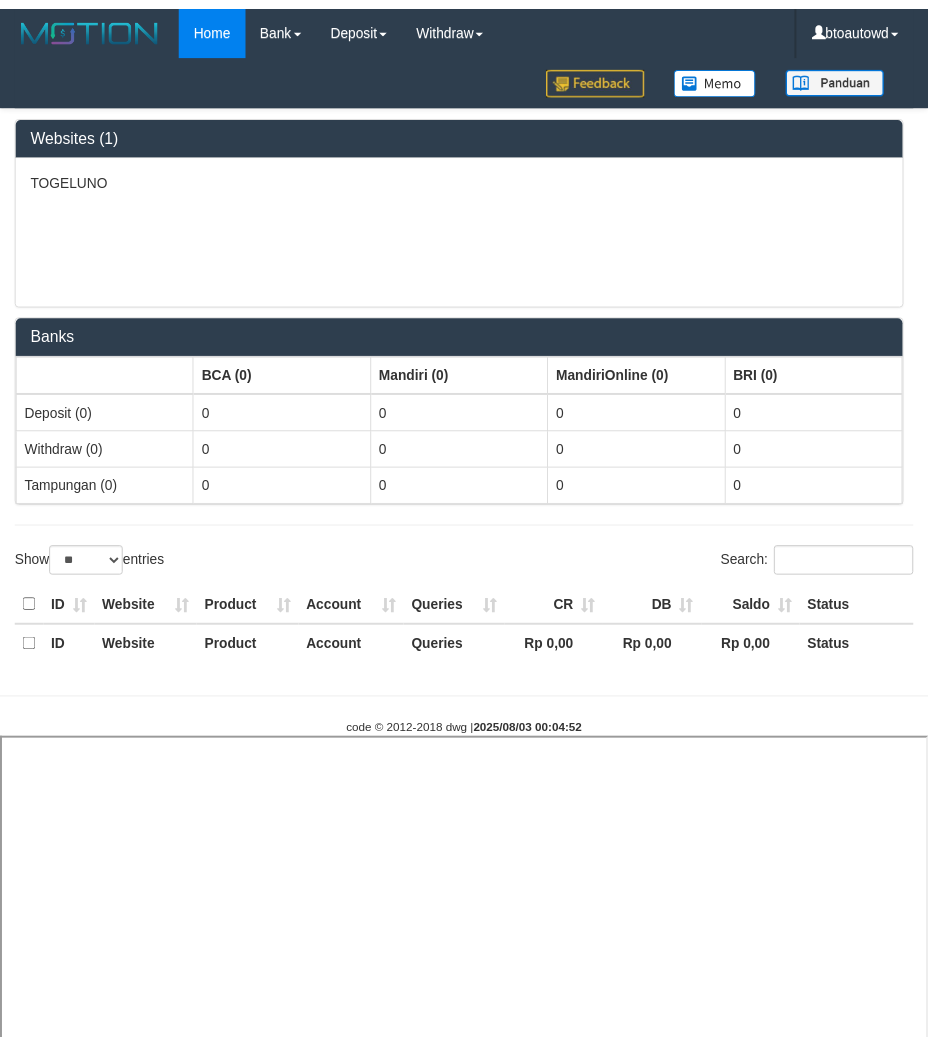 scroll, scrollTop: 0, scrollLeft: 0, axis: both 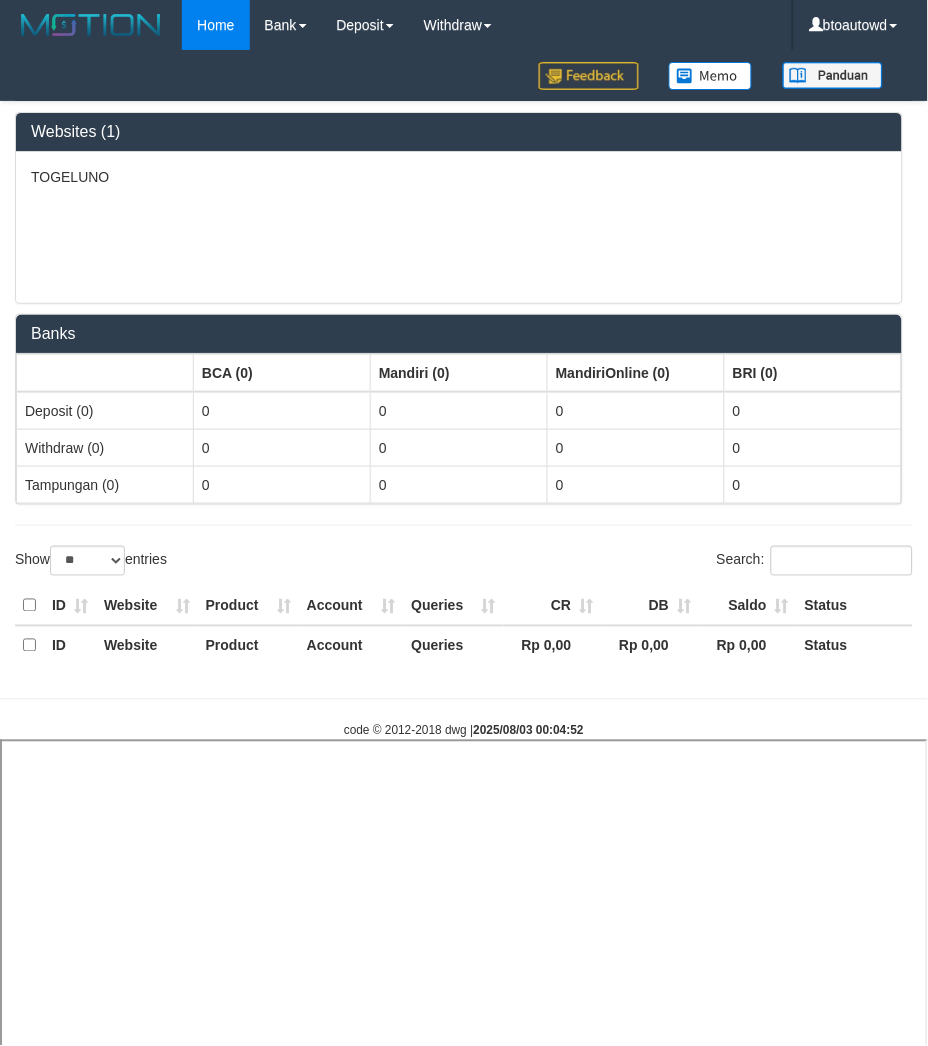 select 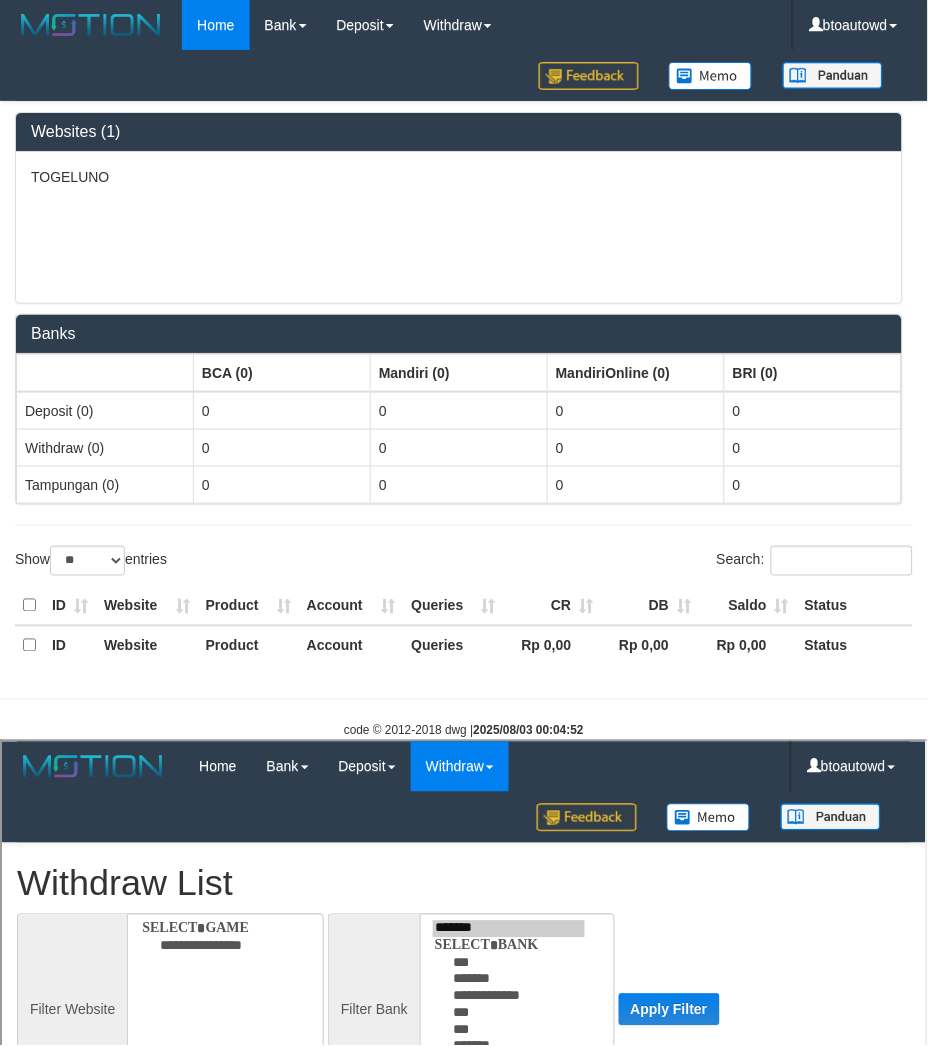 scroll, scrollTop: 0, scrollLeft: 0, axis: both 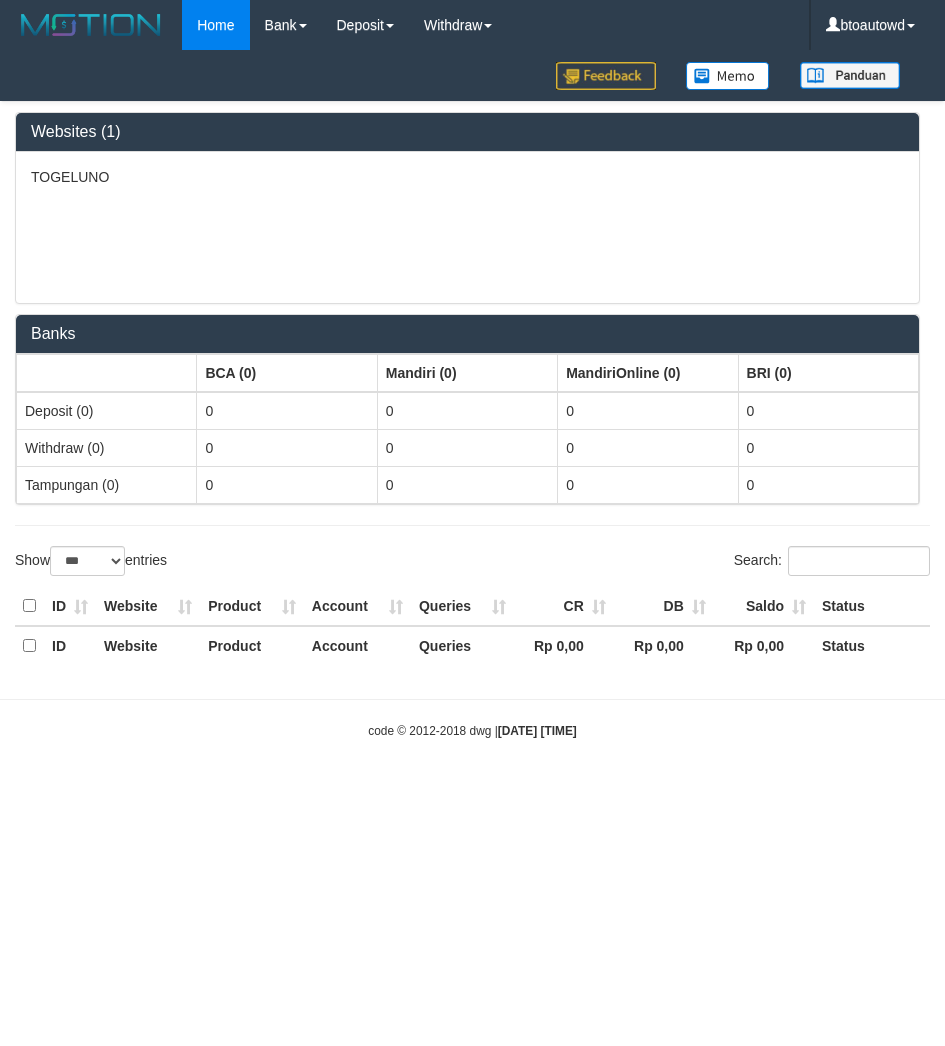 select on "***" 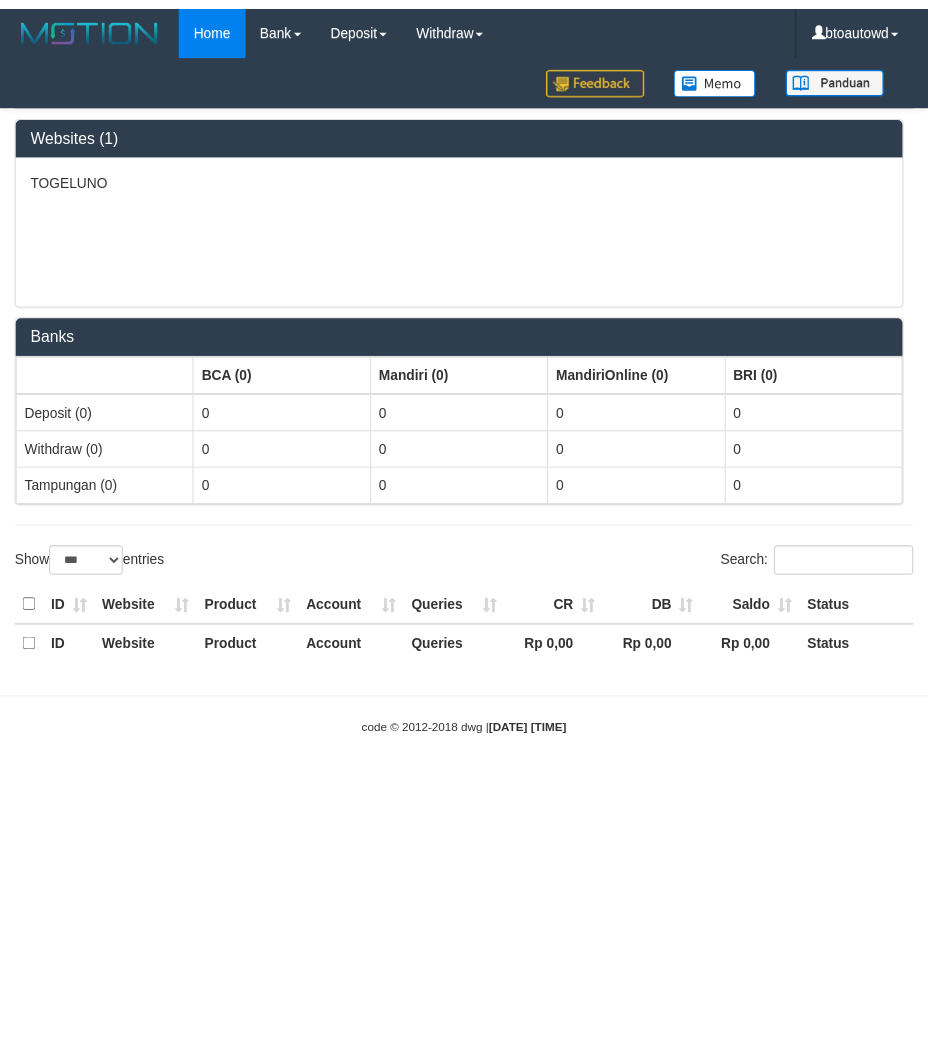 scroll, scrollTop: 0, scrollLeft: 0, axis: both 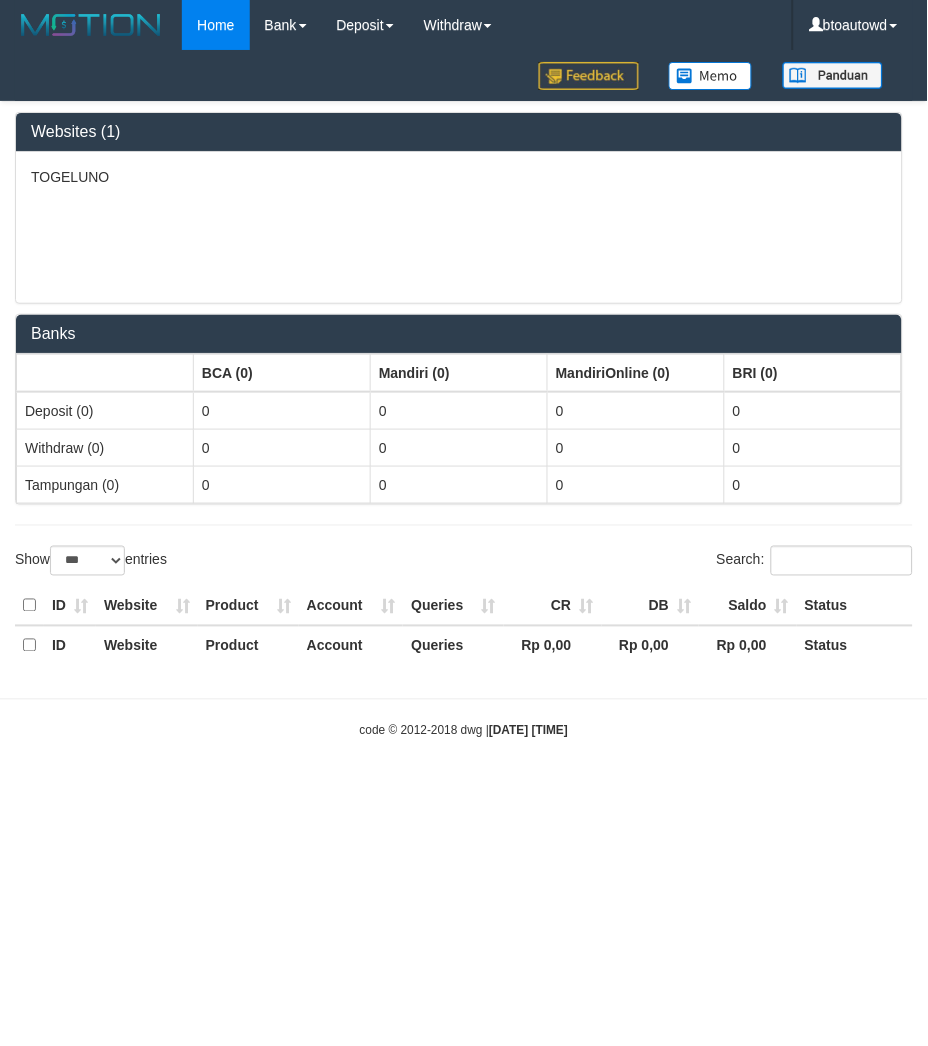 select on "**" 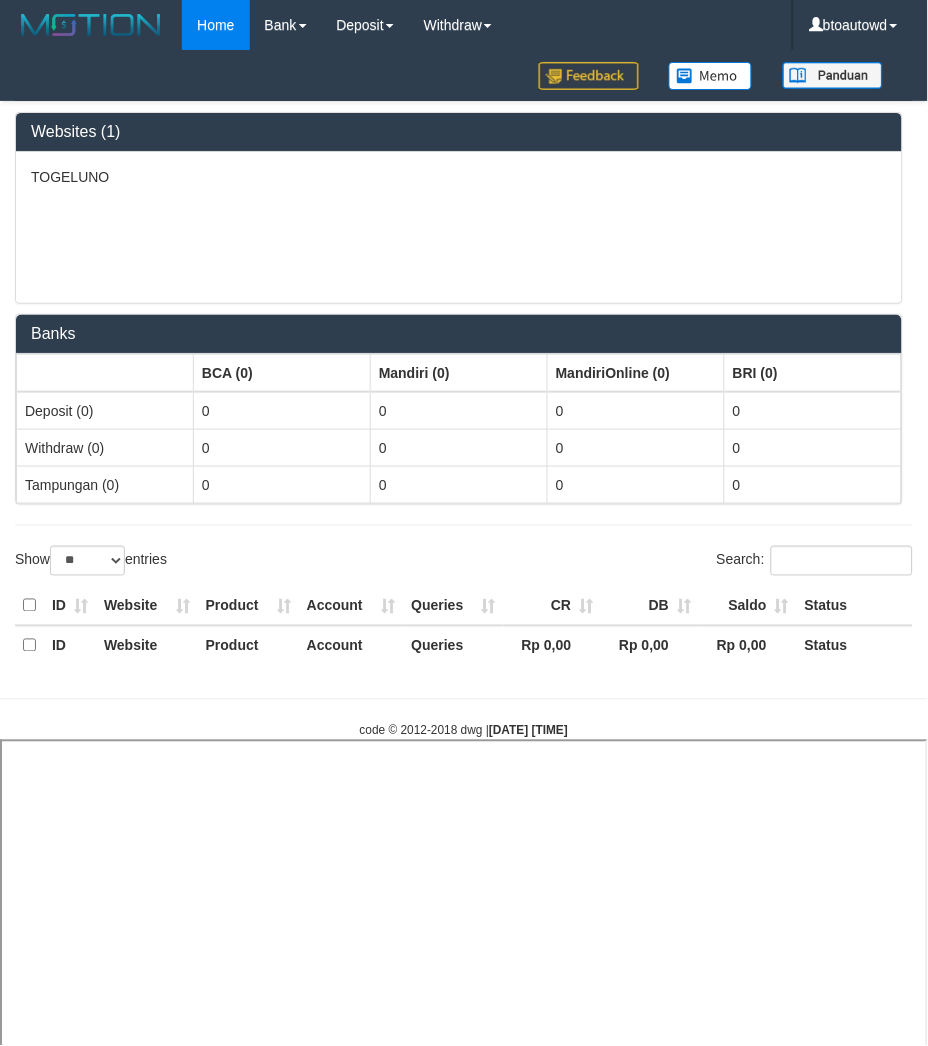 select 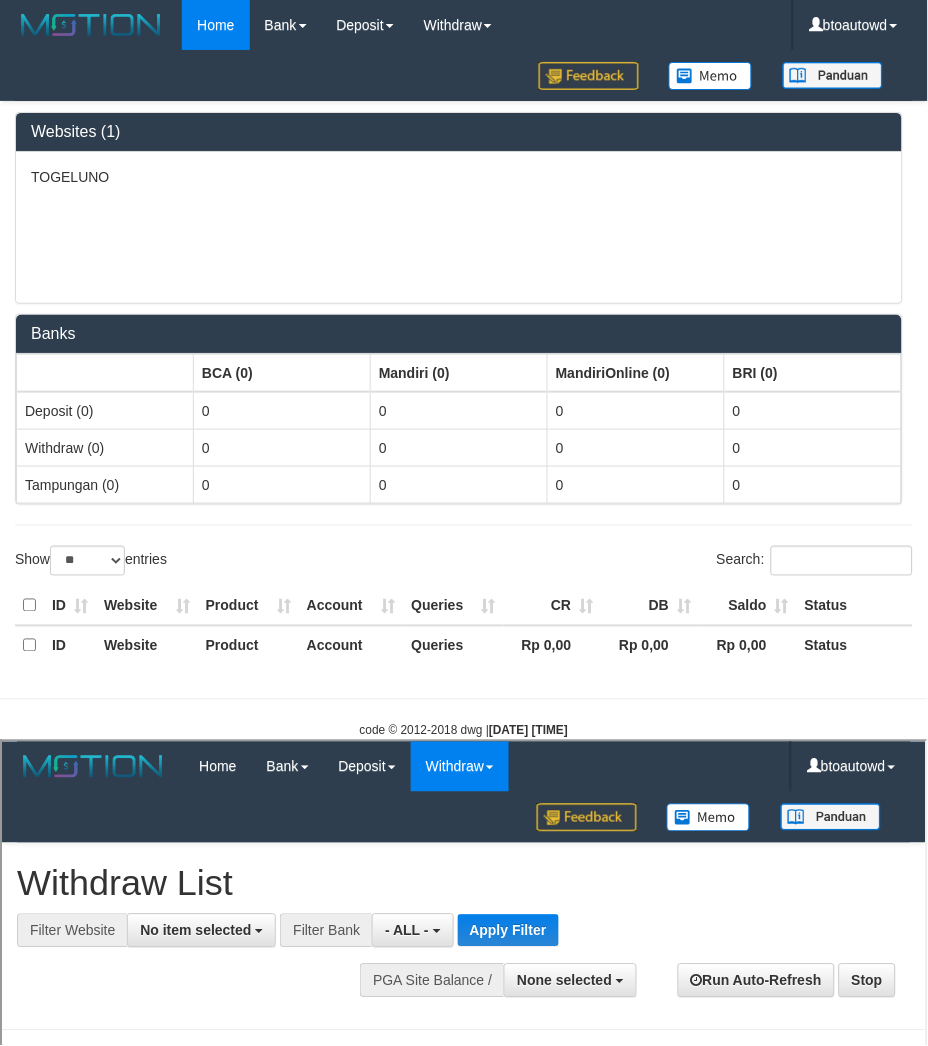 scroll, scrollTop: 0, scrollLeft: 0, axis: both 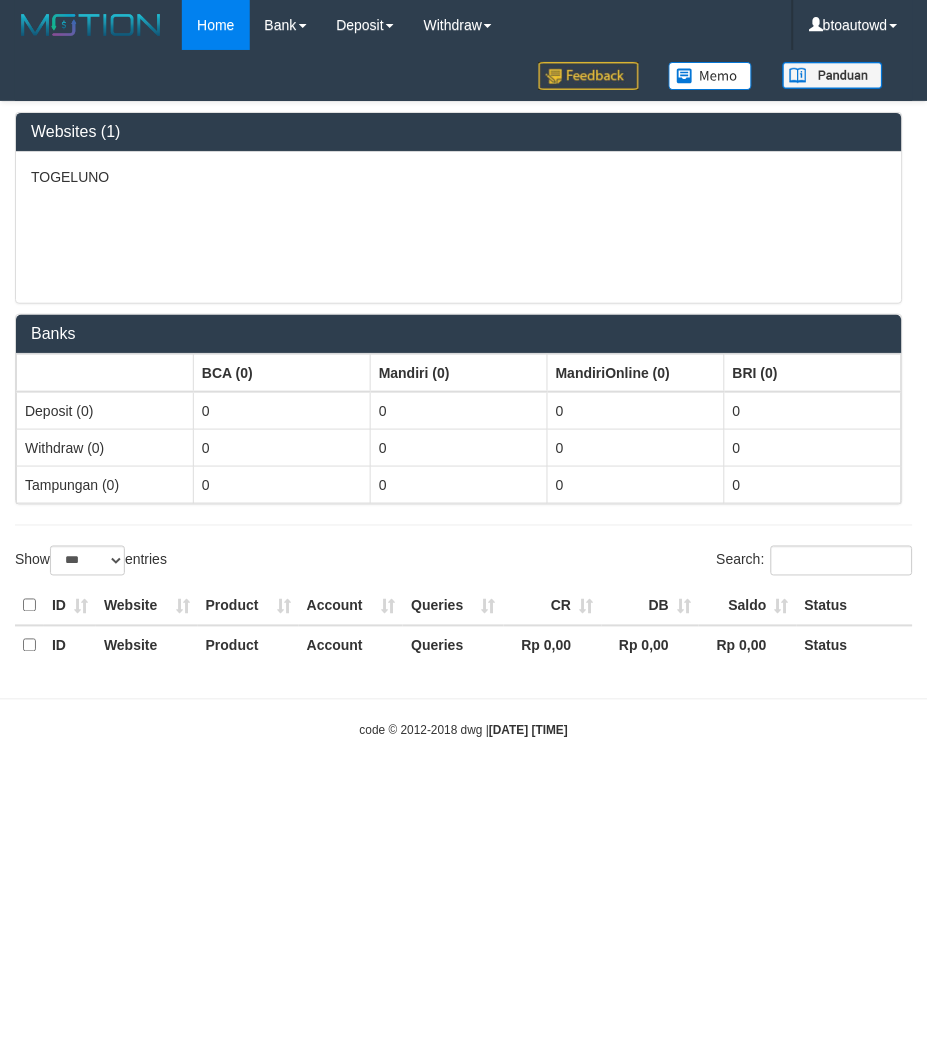 select on "**" 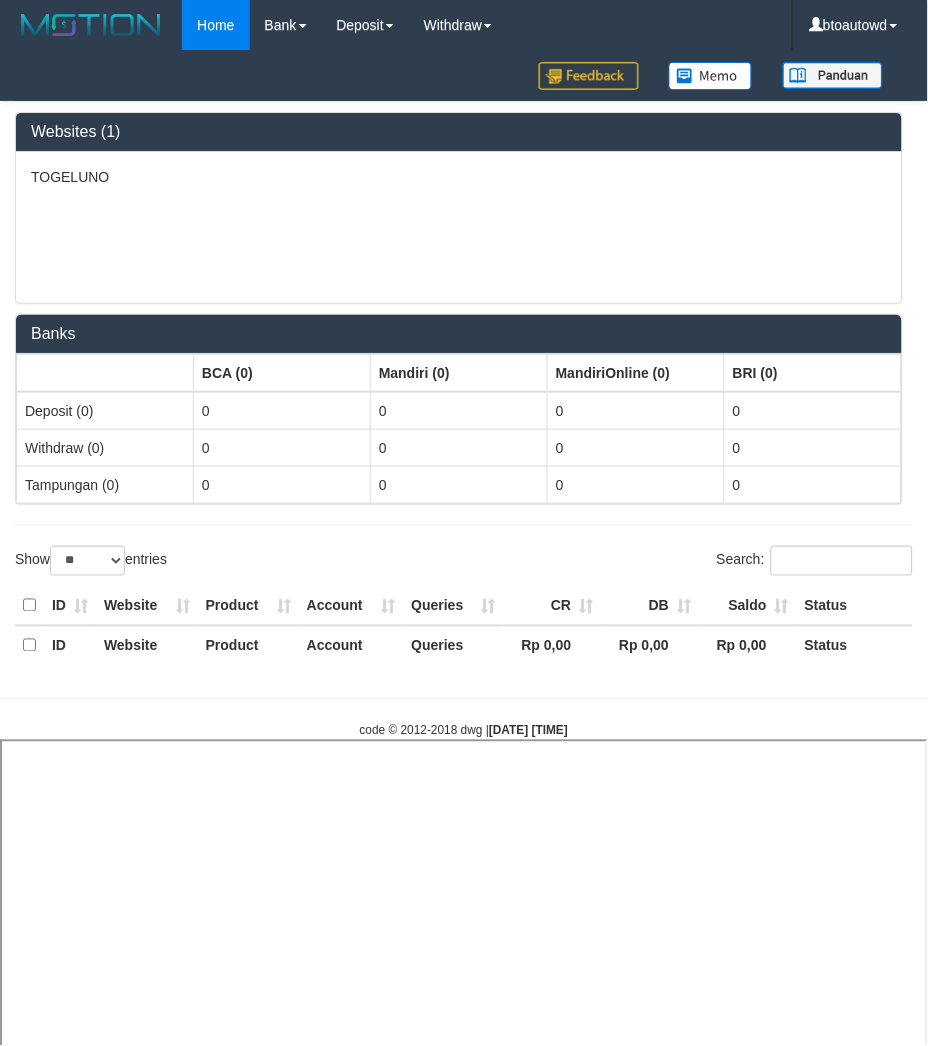 select 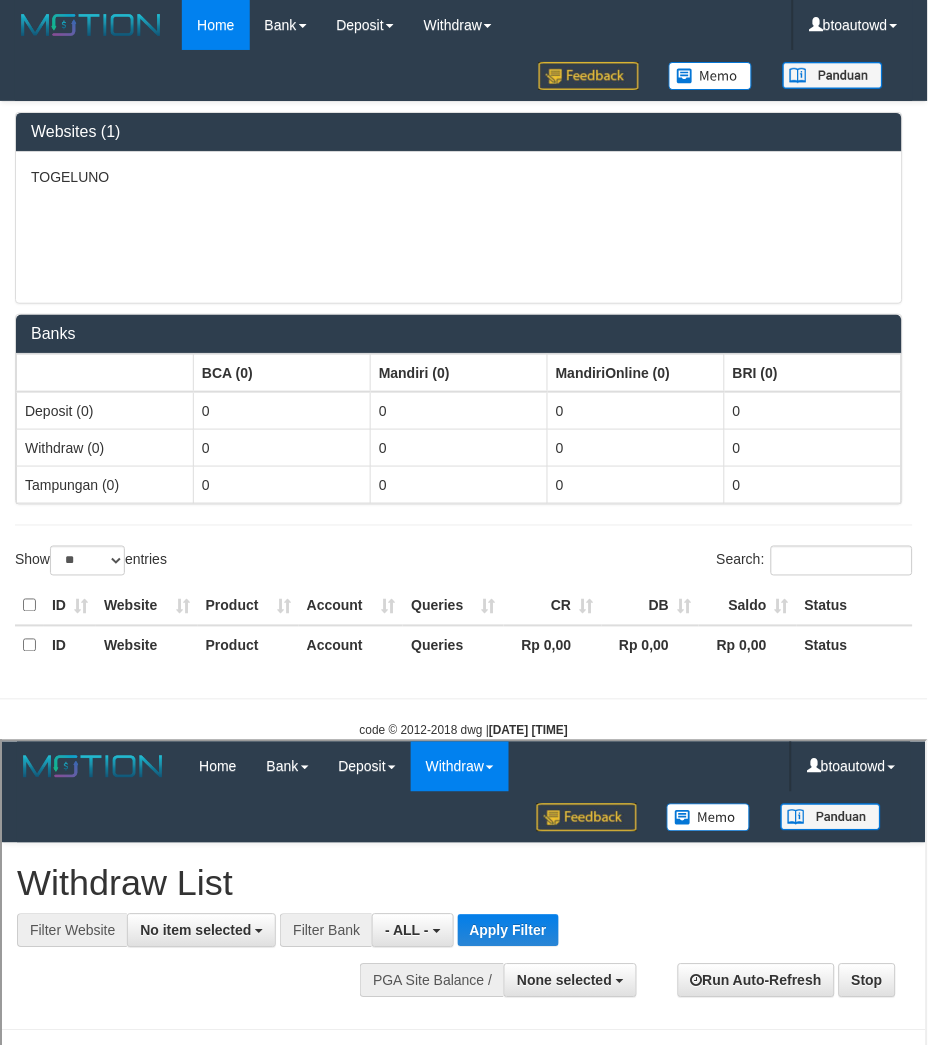 scroll, scrollTop: 0, scrollLeft: 0, axis: both 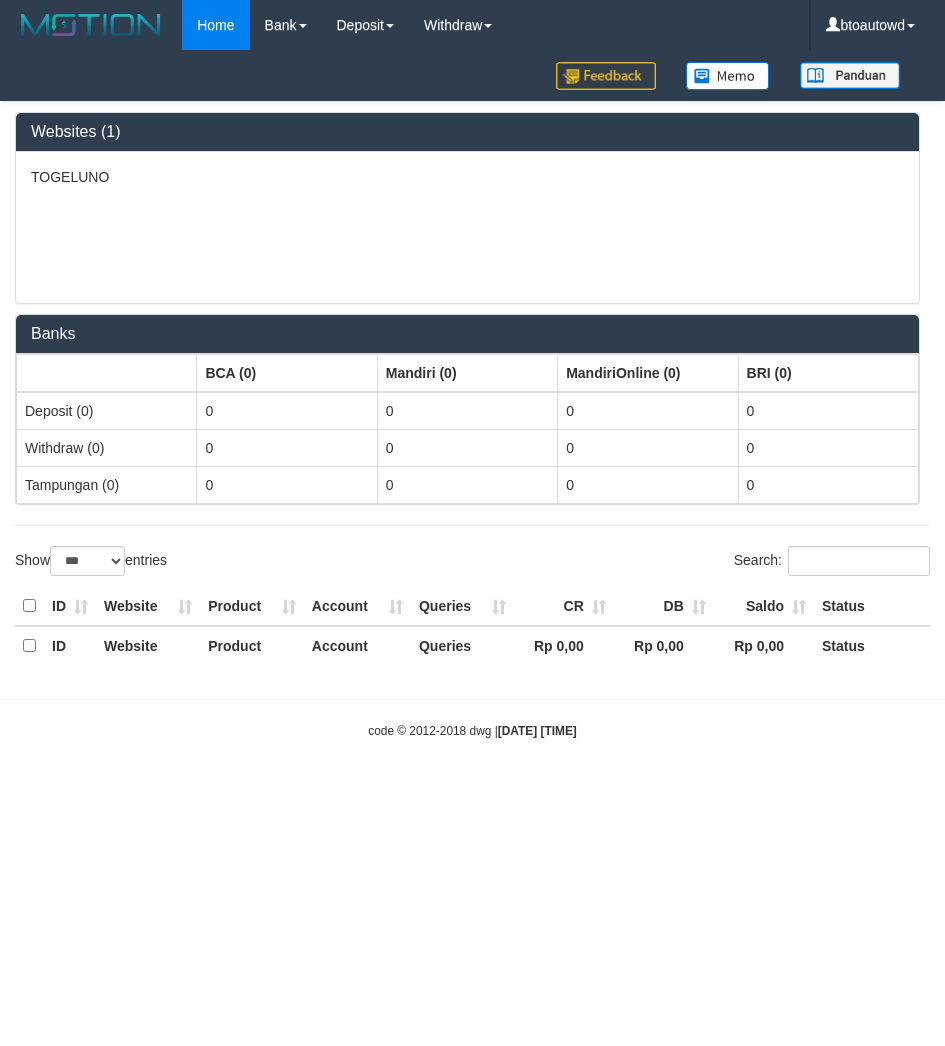 select on "***" 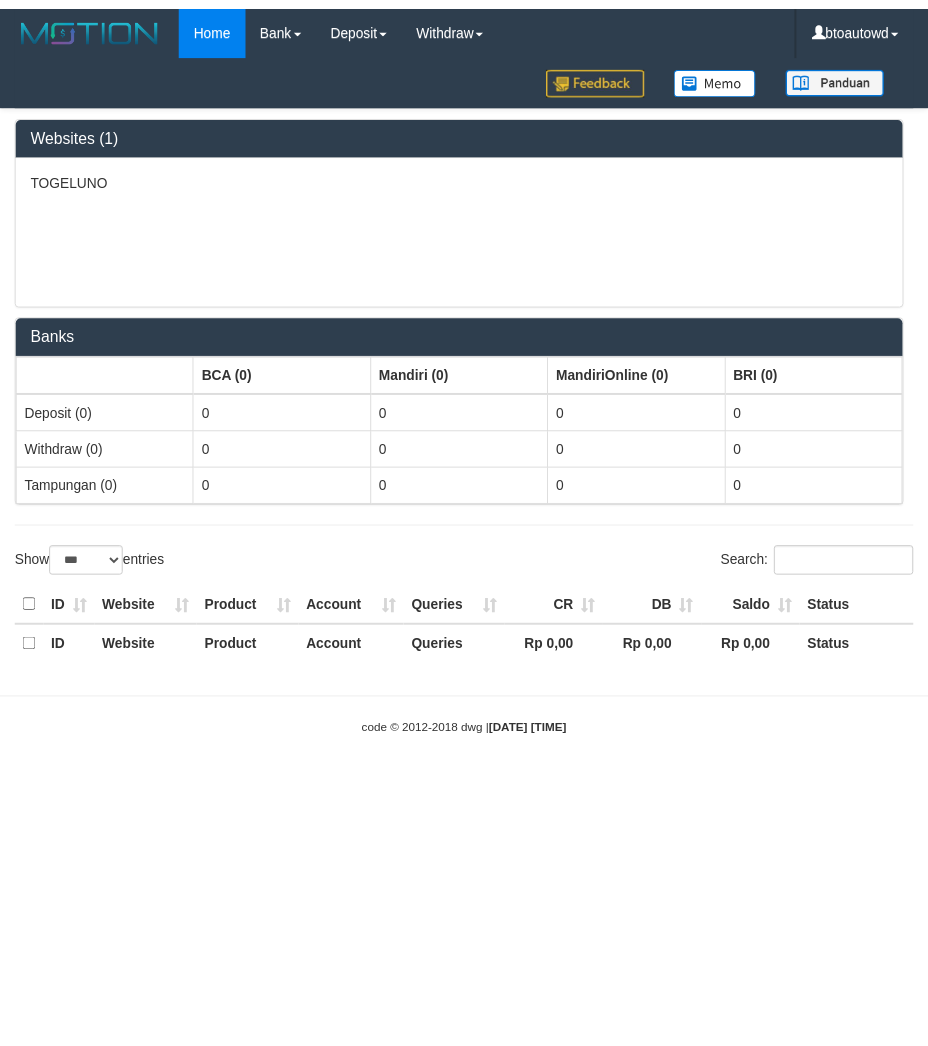 scroll, scrollTop: 0, scrollLeft: 0, axis: both 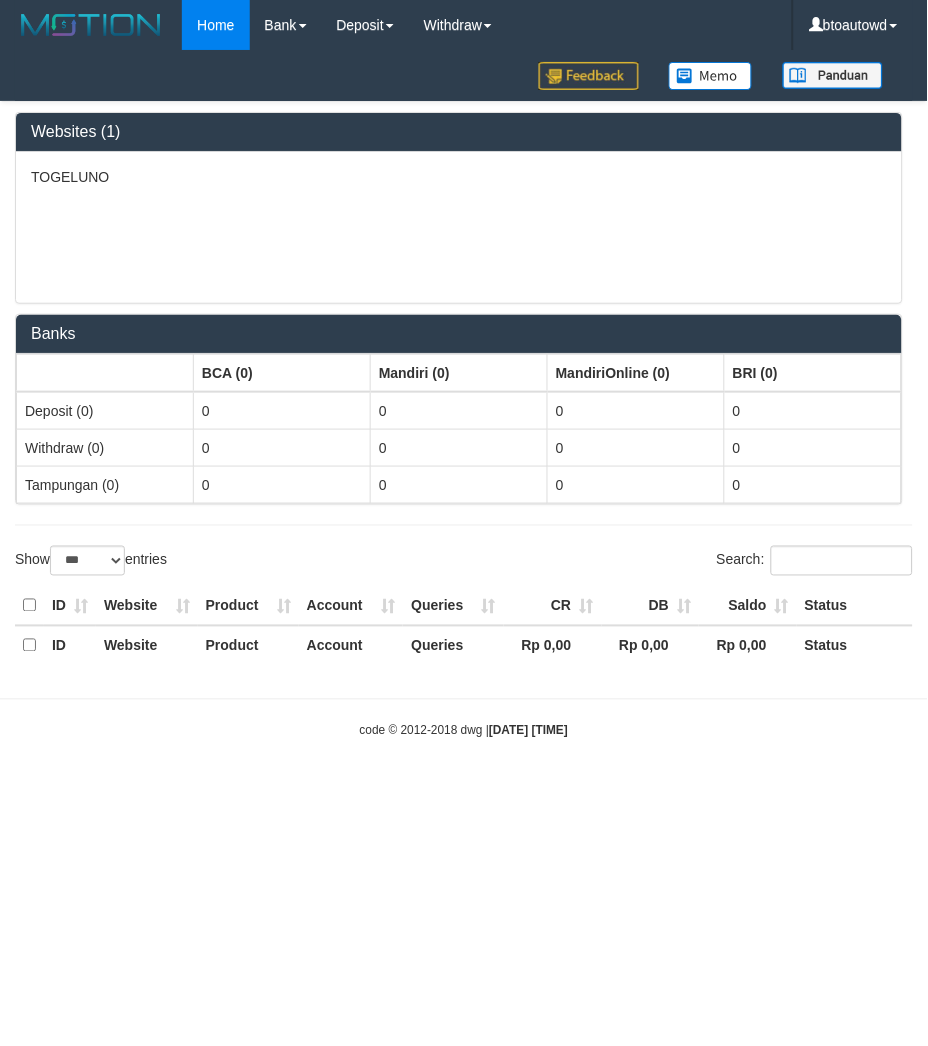 select on "**" 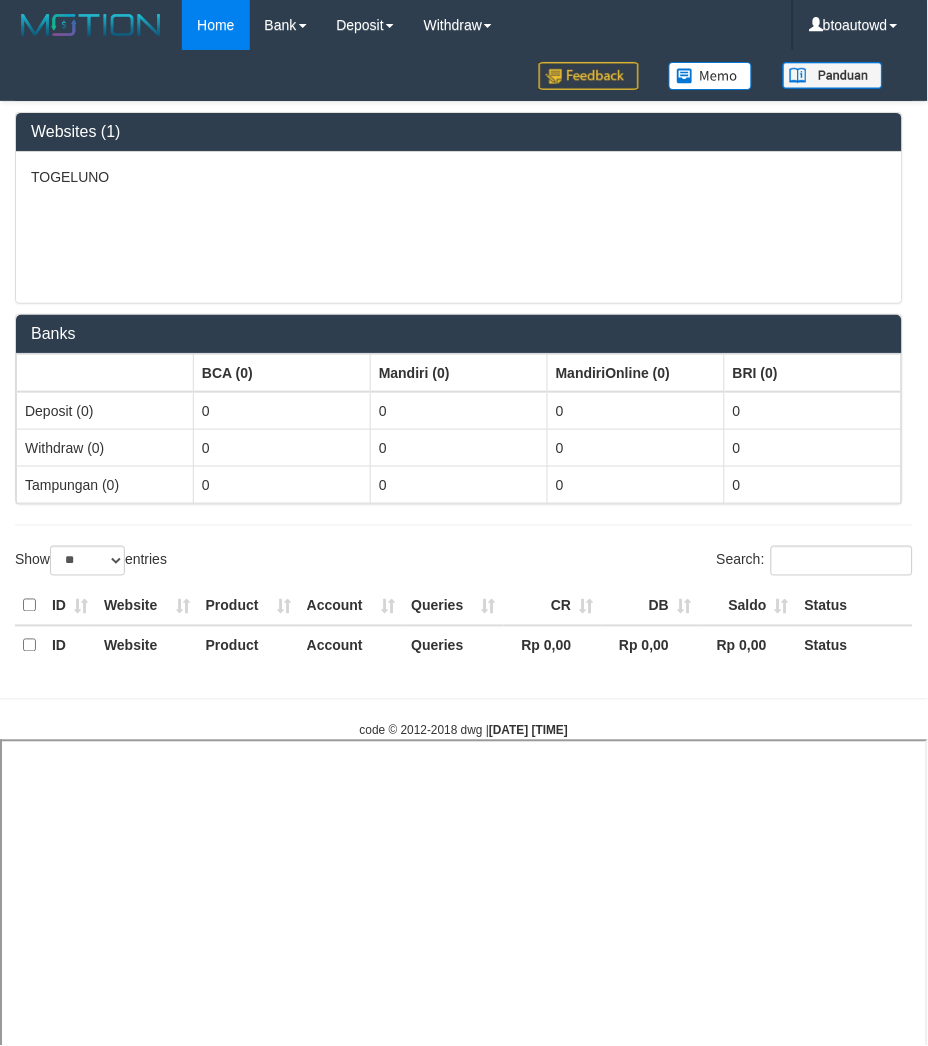 select 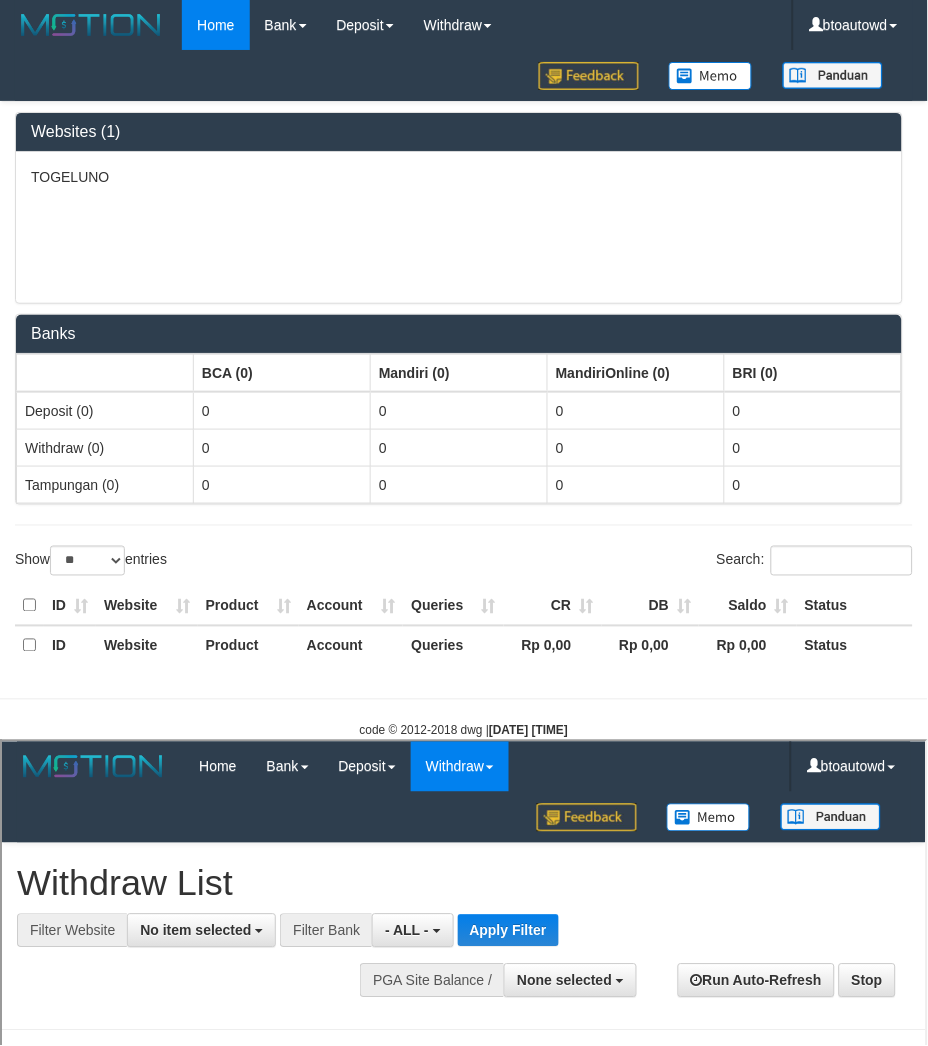 scroll, scrollTop: 0, scrollLeft: 0, axis: both 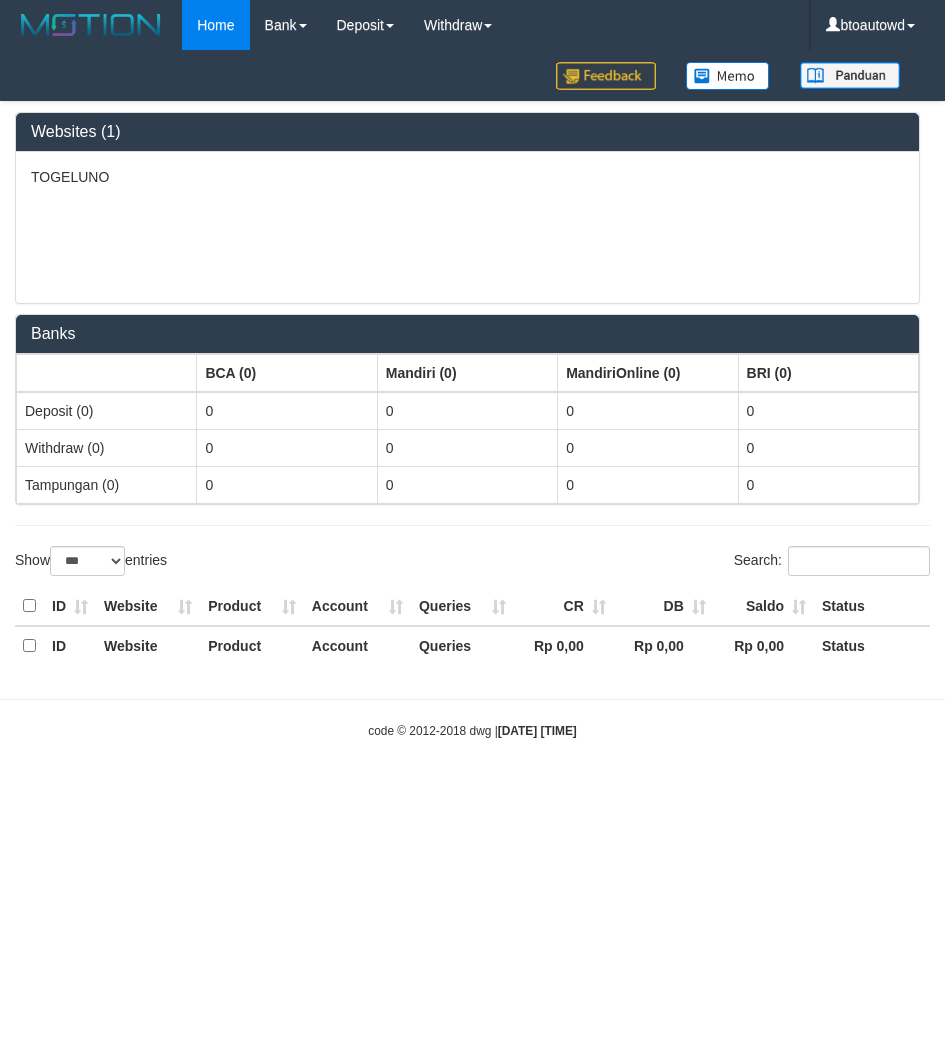 select on "***" 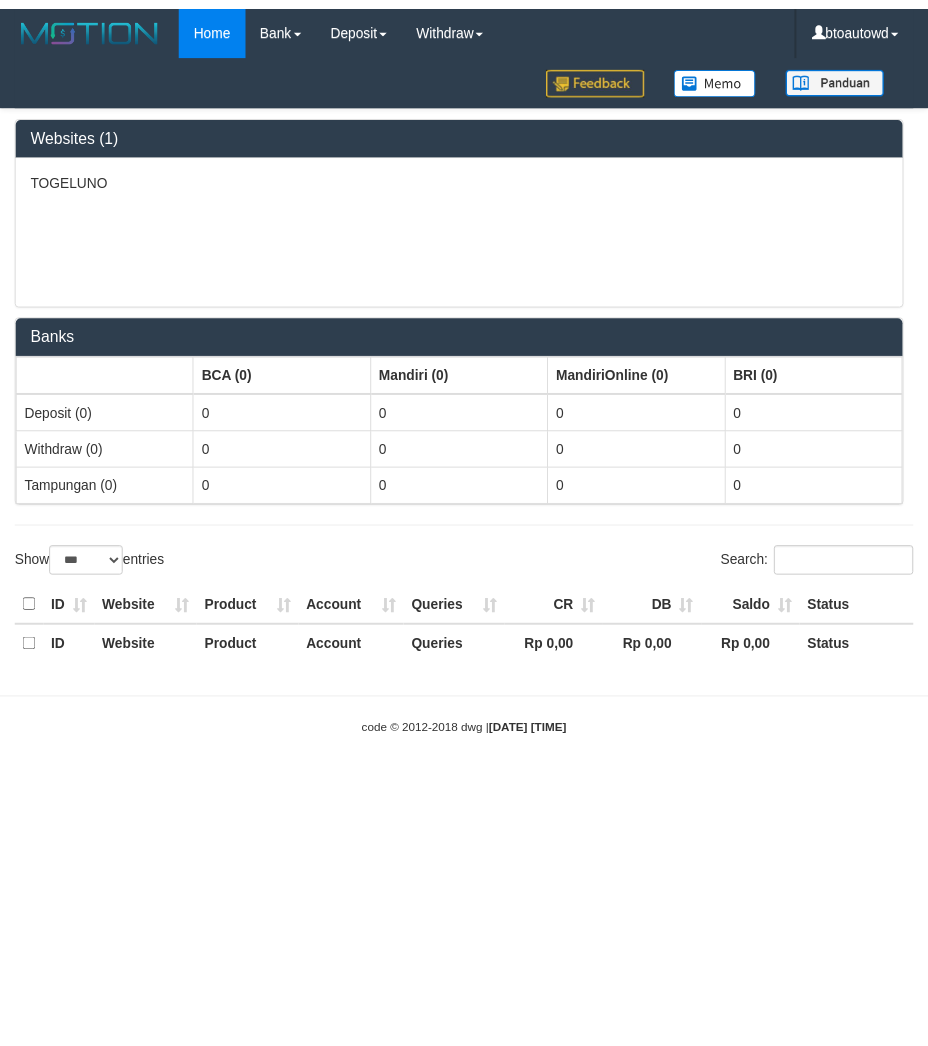 scroll, scrollTop: 0, scrollLeft: 0, axis: both 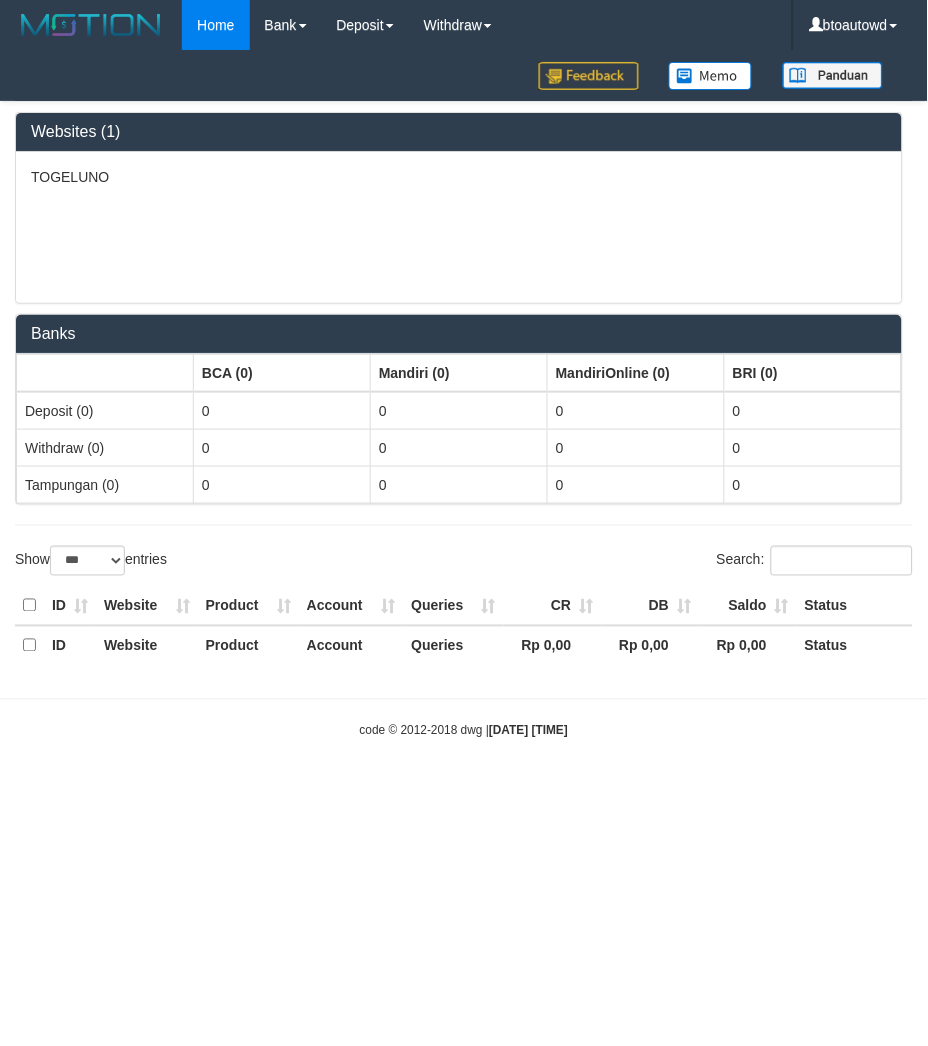 select on "**" 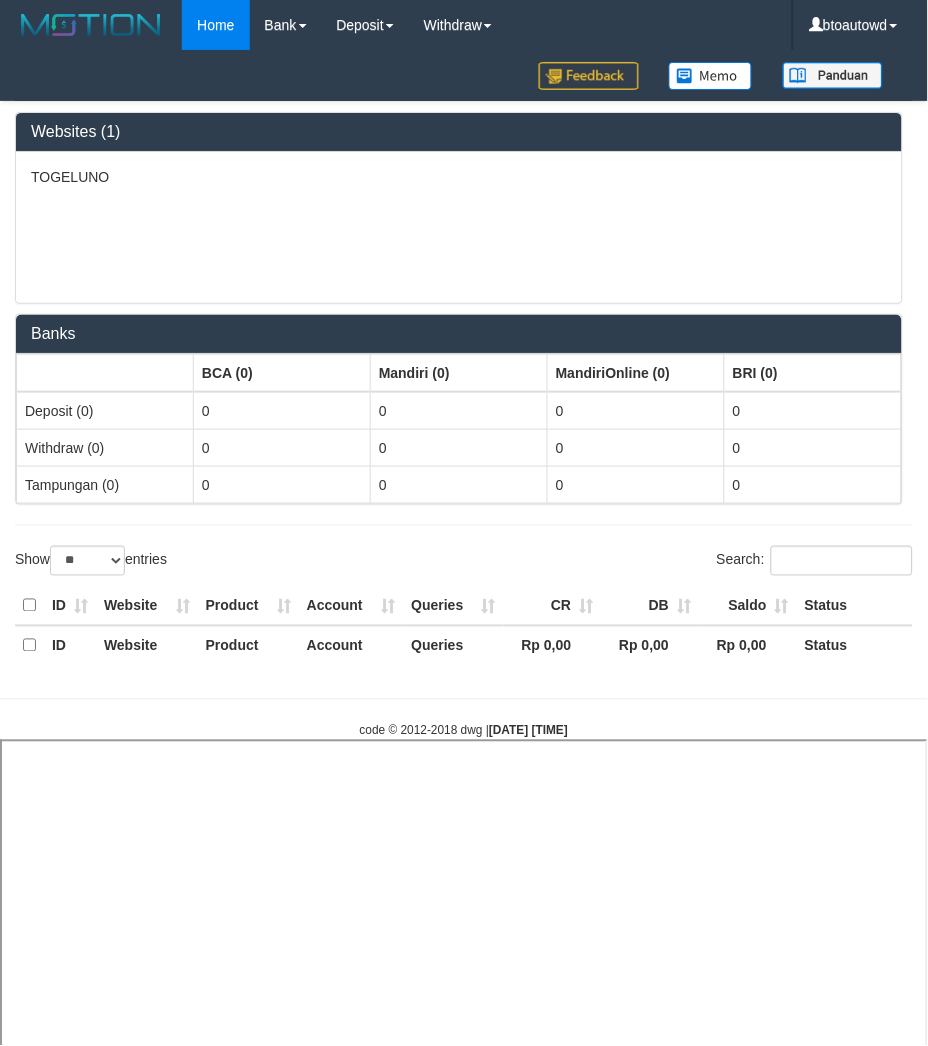 select 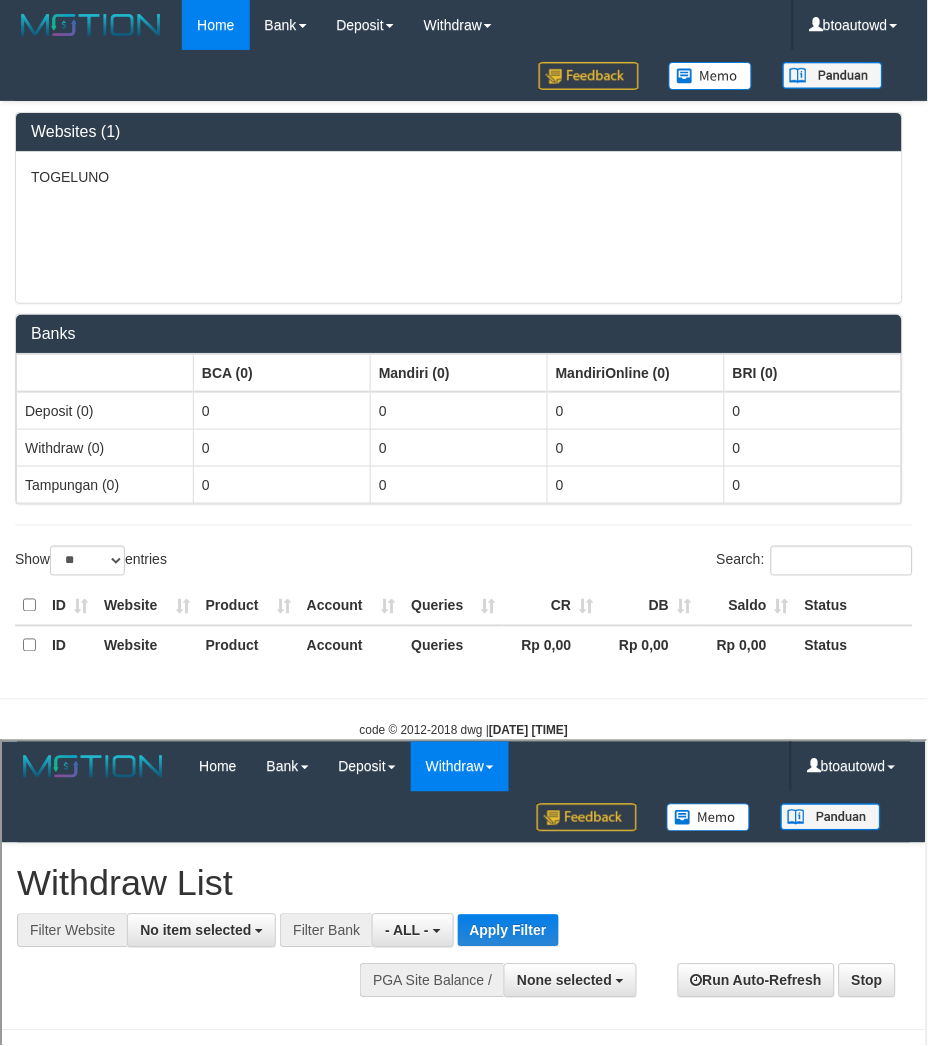 scroll, scrollTop: 0, scrollLeft: 0, axis: both 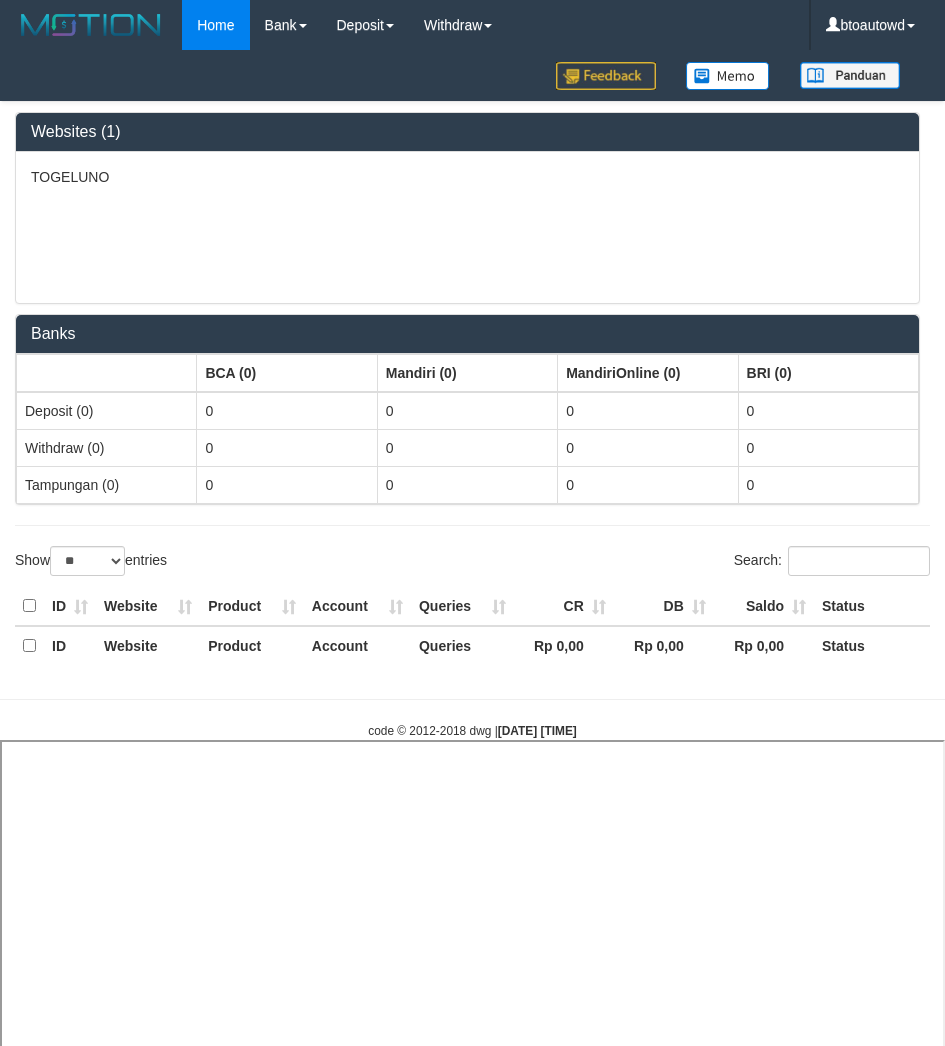 select on "**" 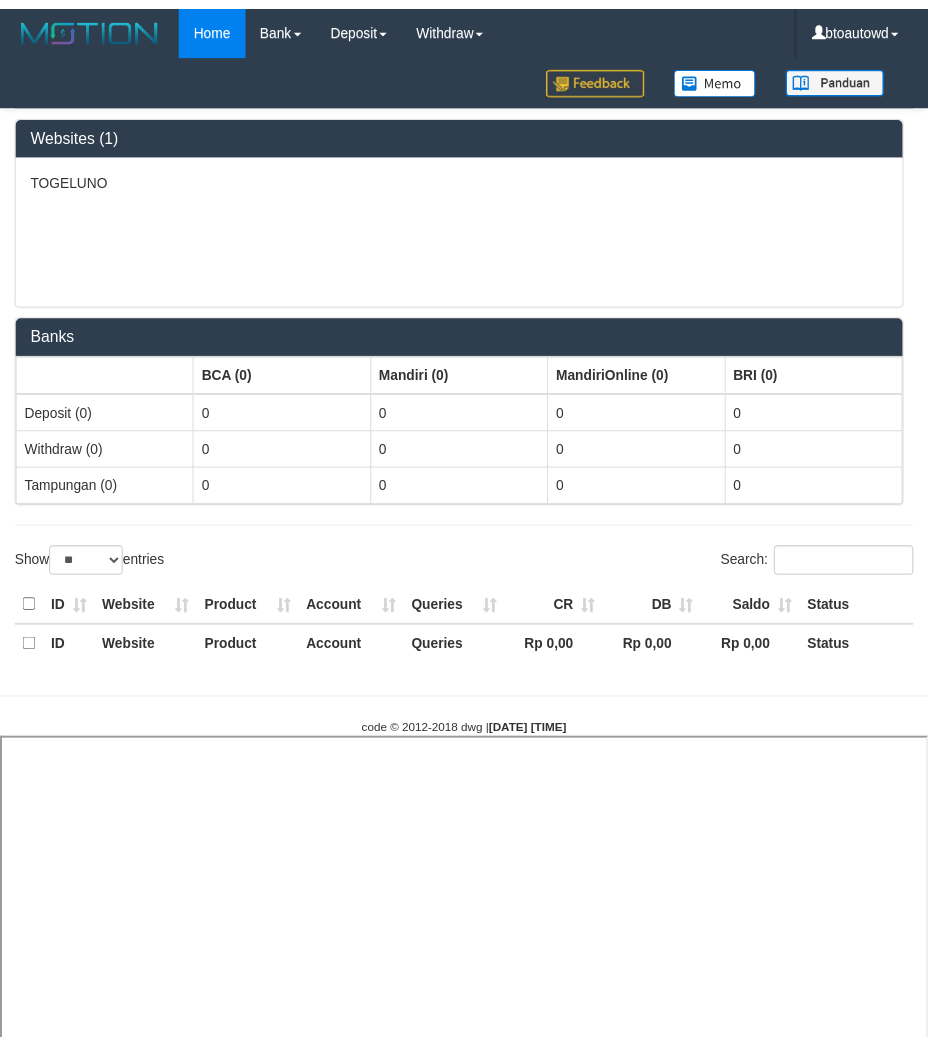 scroll, scrollTop: 0, scrollLeft: 0, axis: both 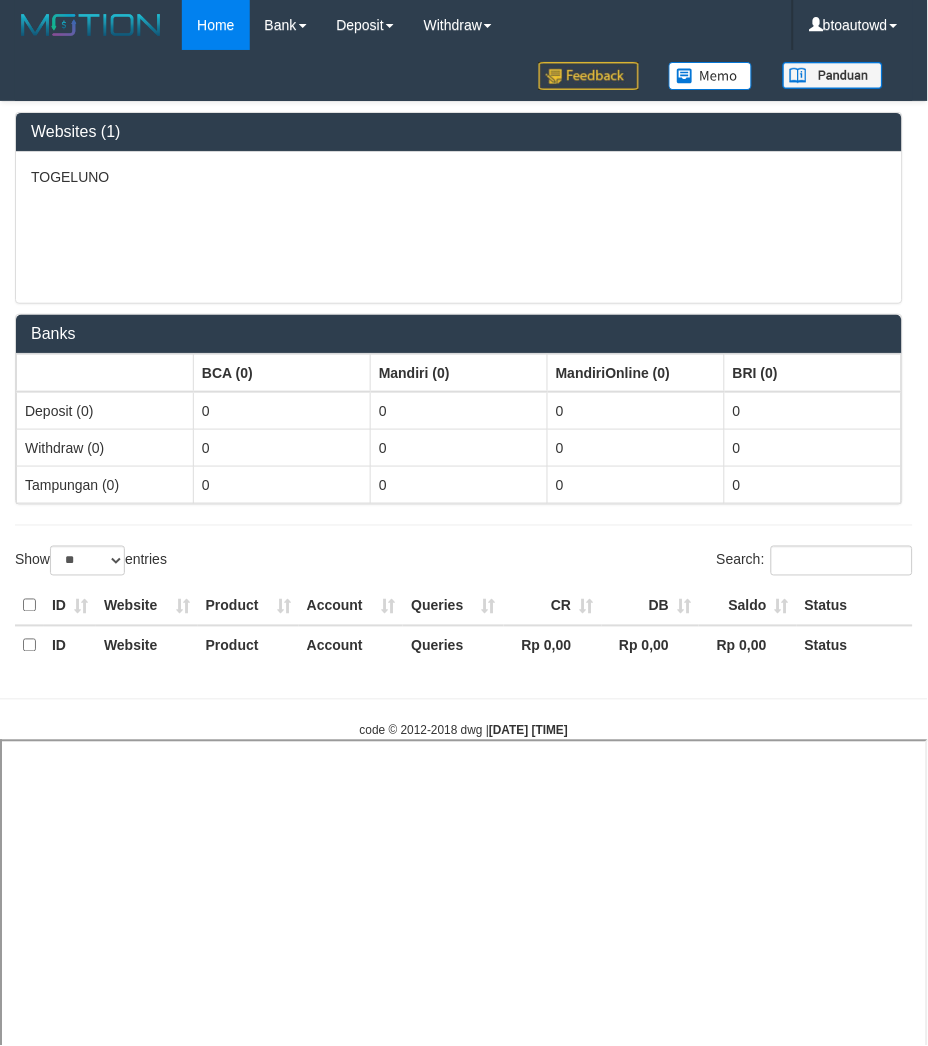 select 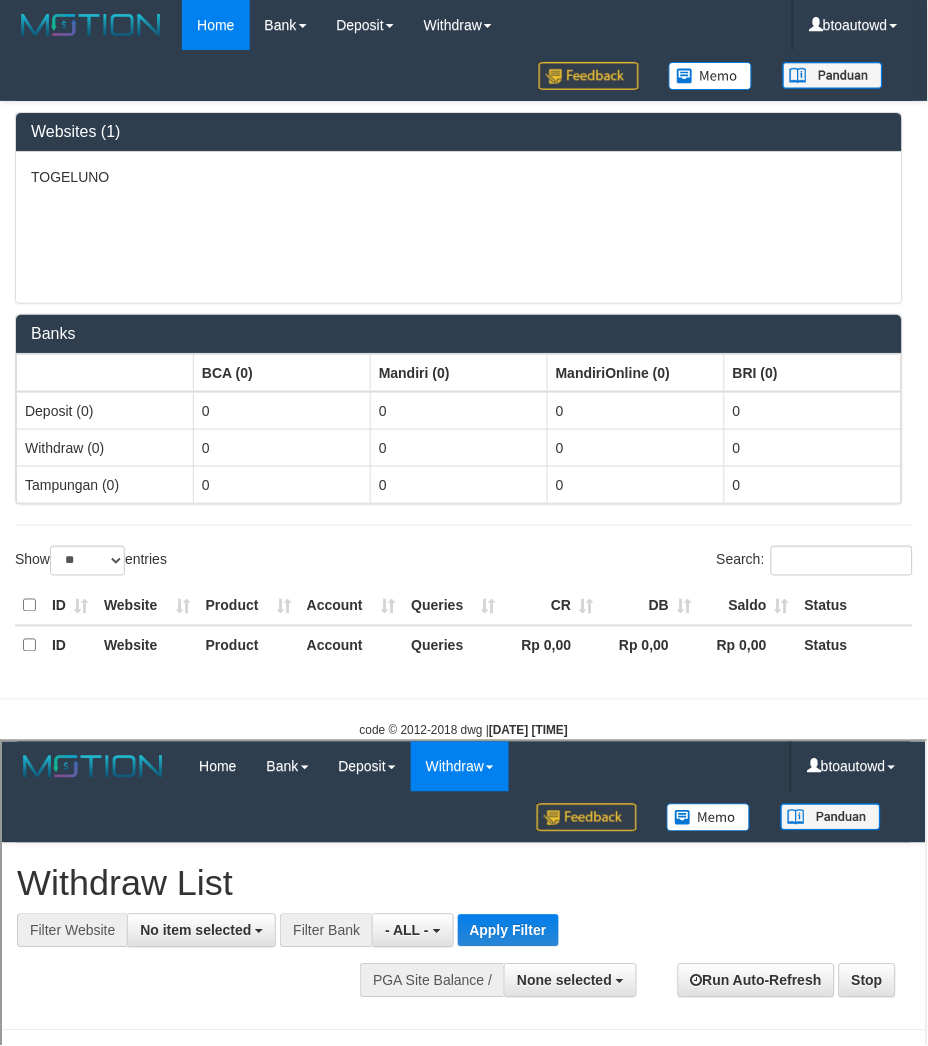 scroll, scrollTop: 0, scrollLeft: 0, axis: both 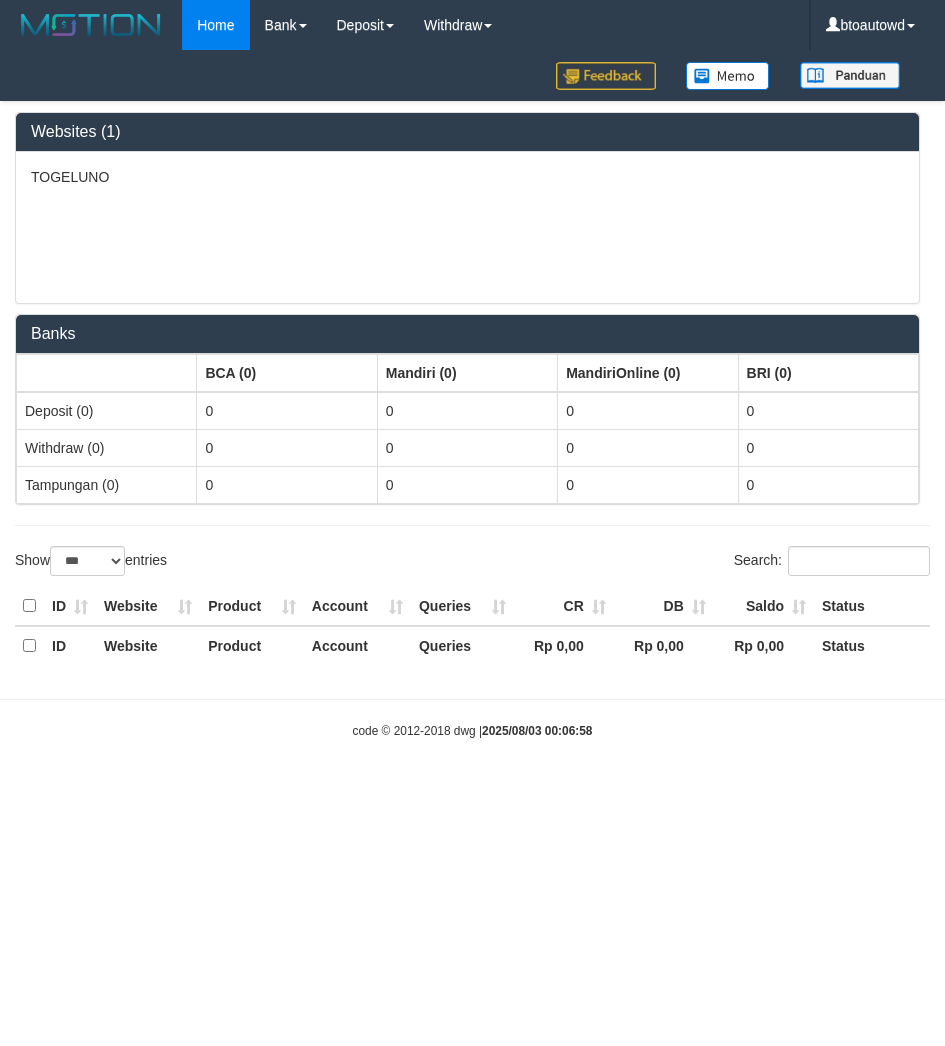 select on "***" 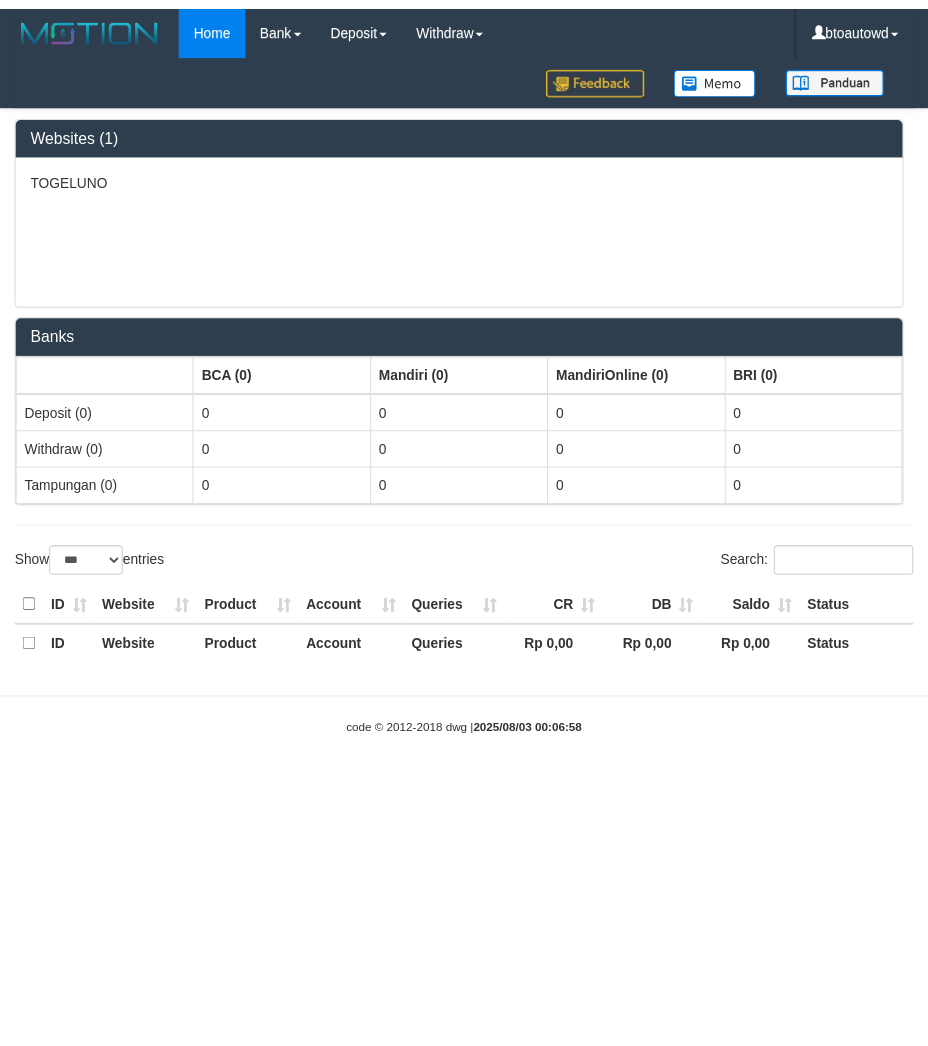 scroll, scrollTop: 0, scrollLeft: 0, axis: both 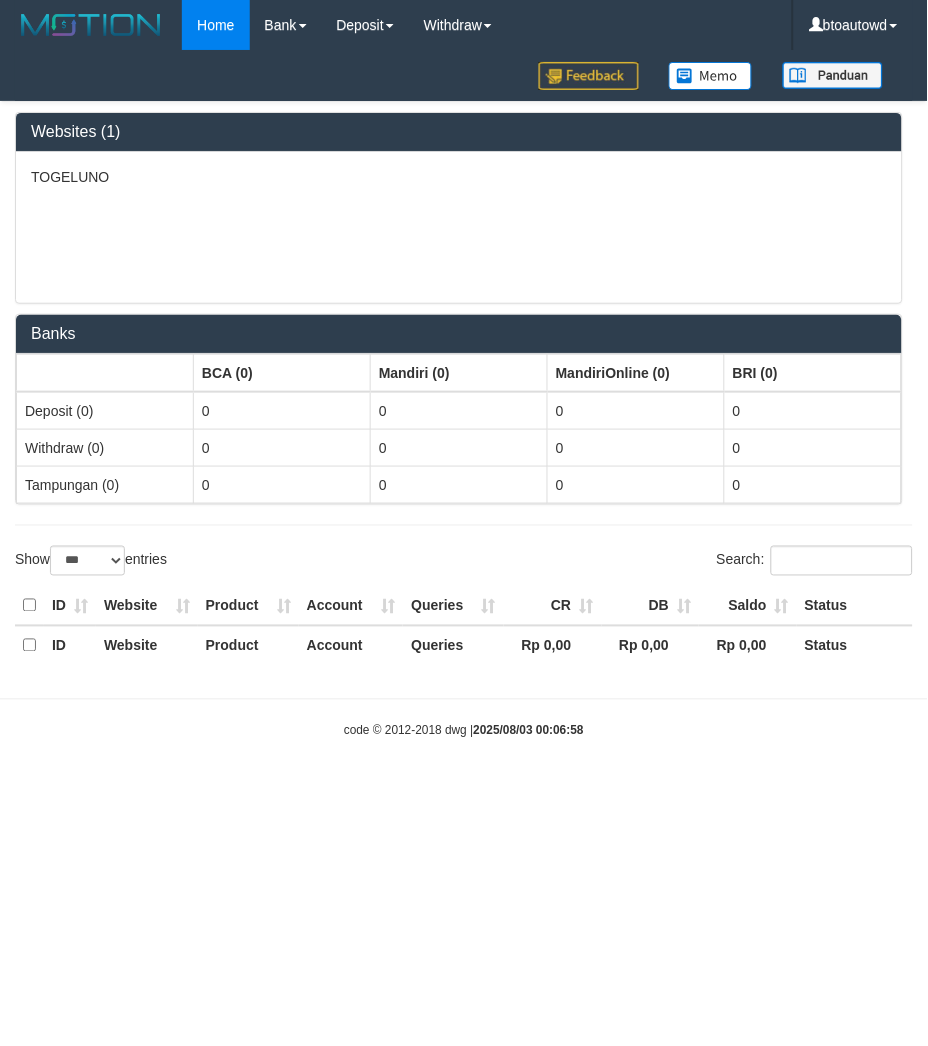 select on "**" 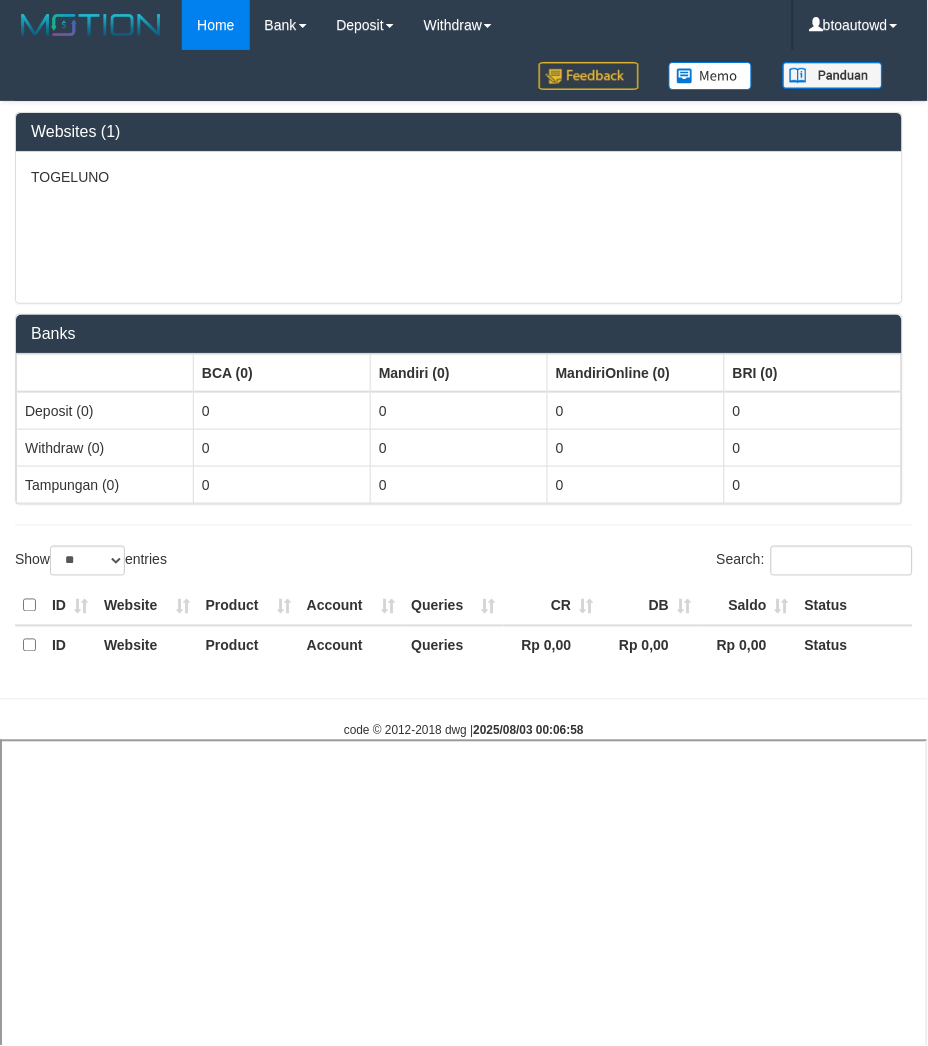 select 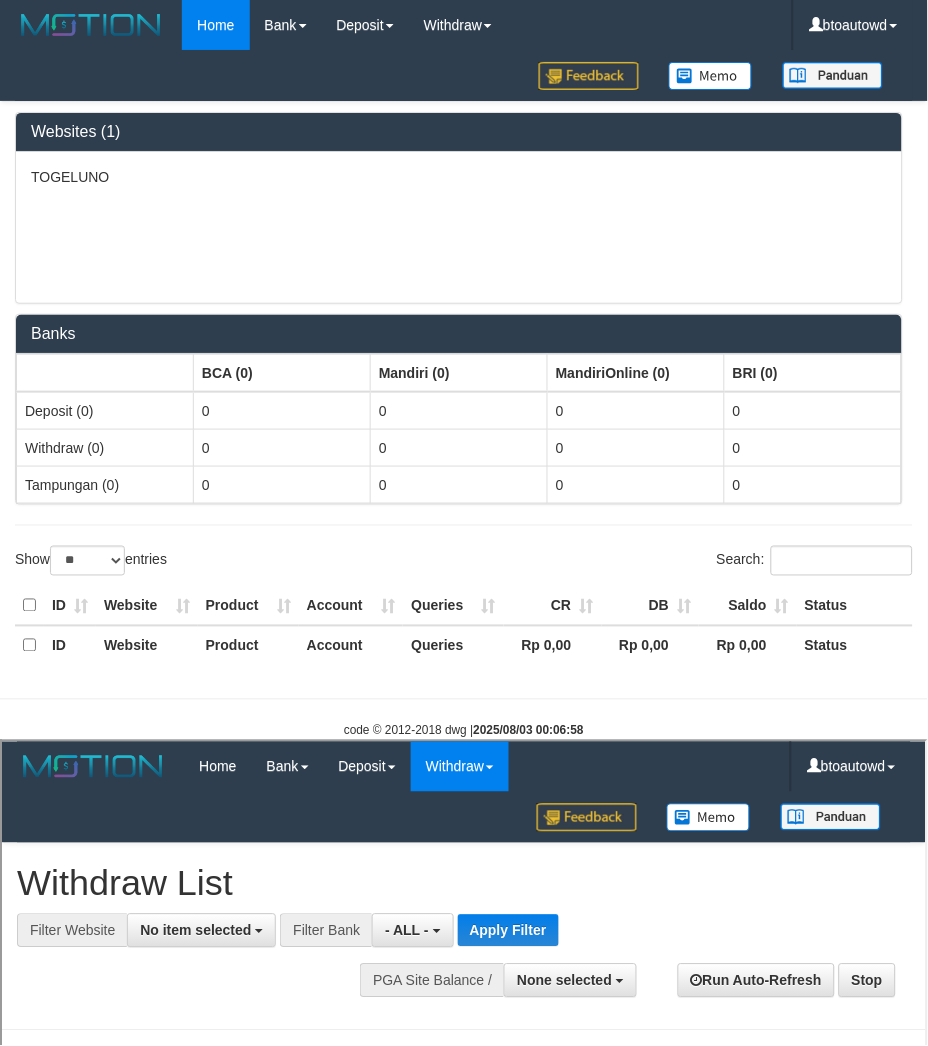 scroll, scrollTop: 0, scrollLeft: 0, axis: both 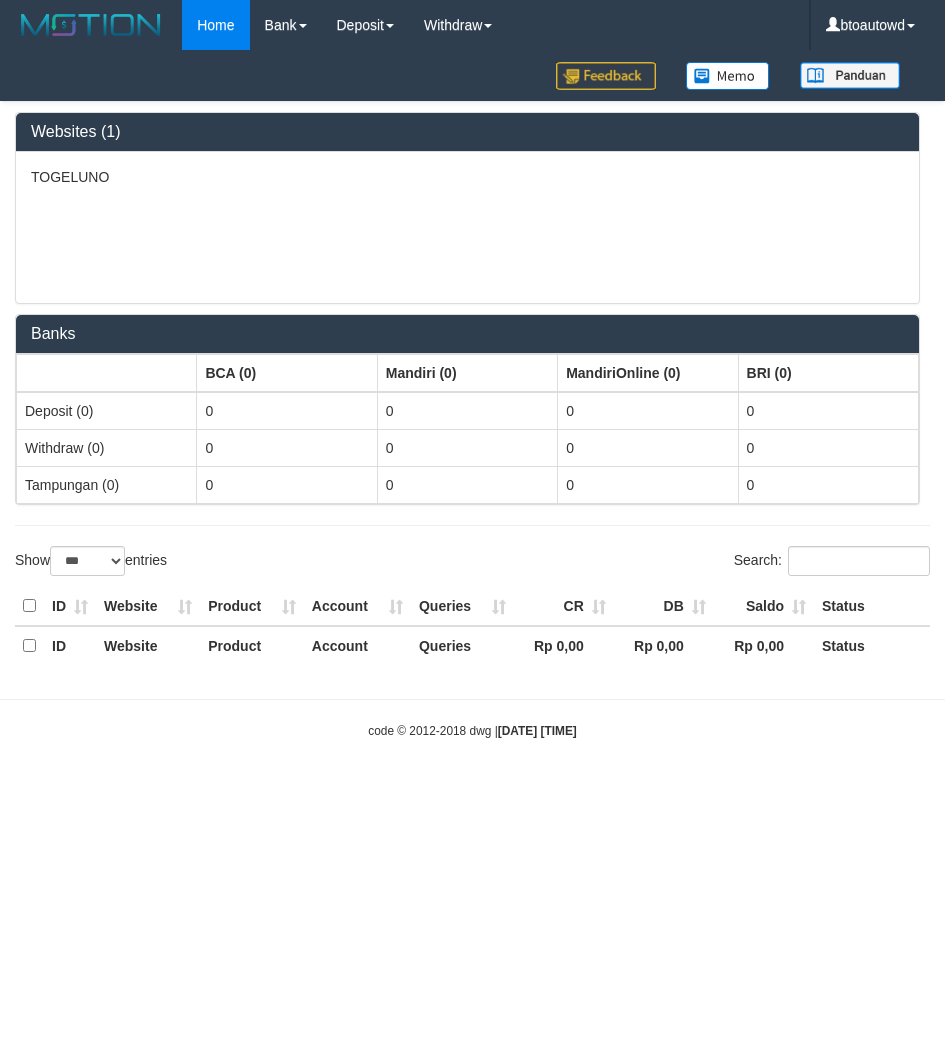 select on "***" 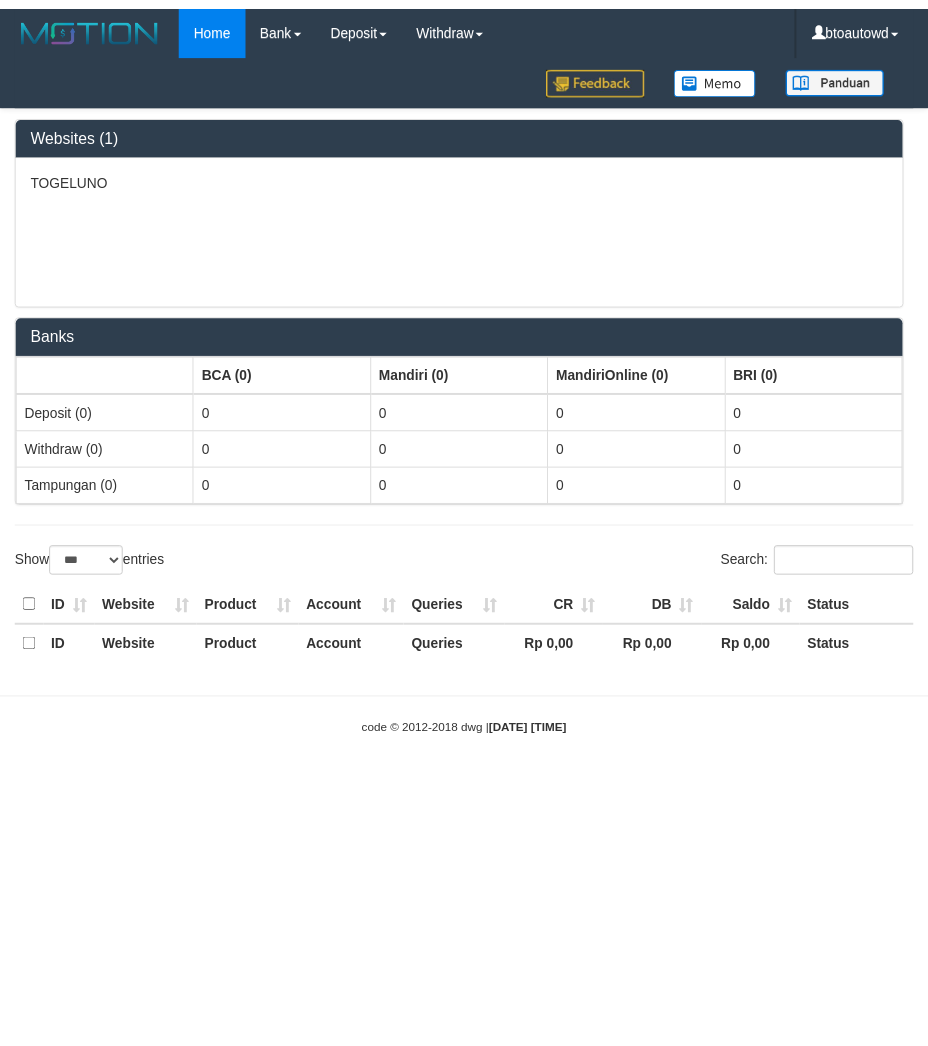 scroll, scrollTop: 0, scrollLeft: 0, axis: both 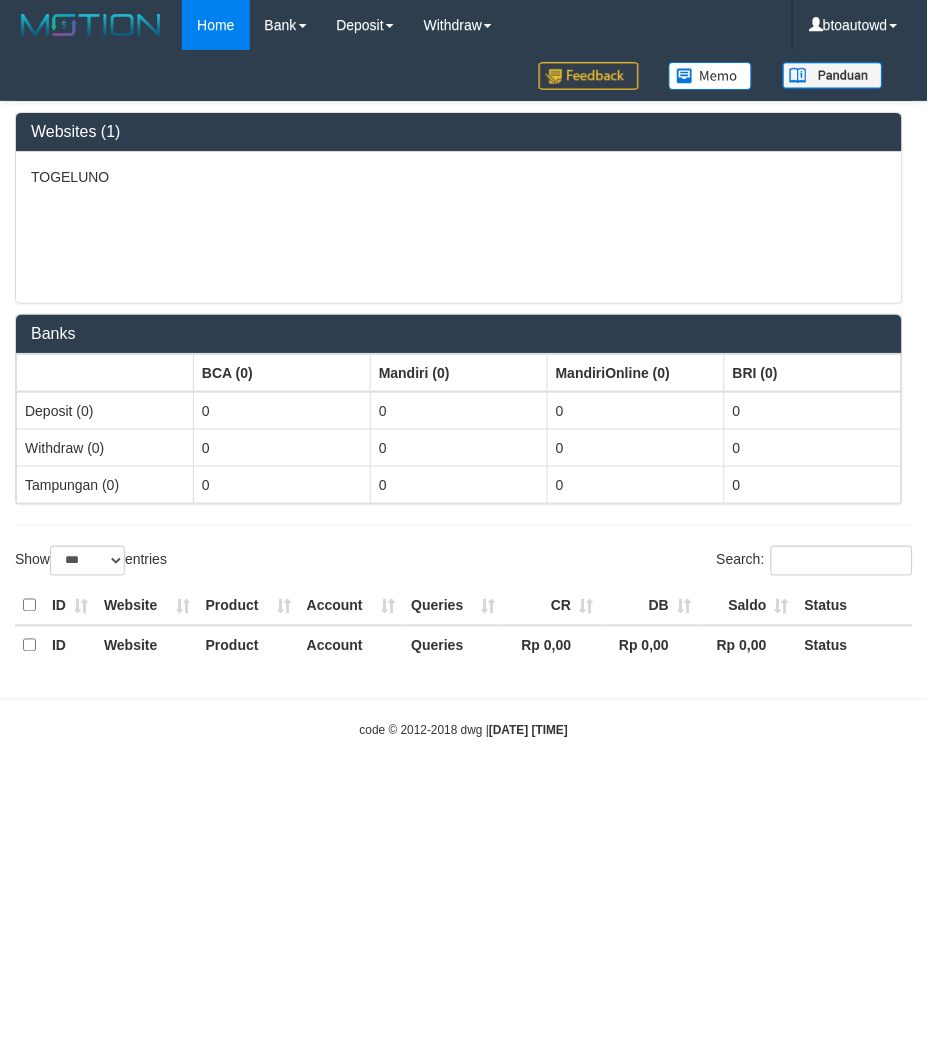 select on "**" 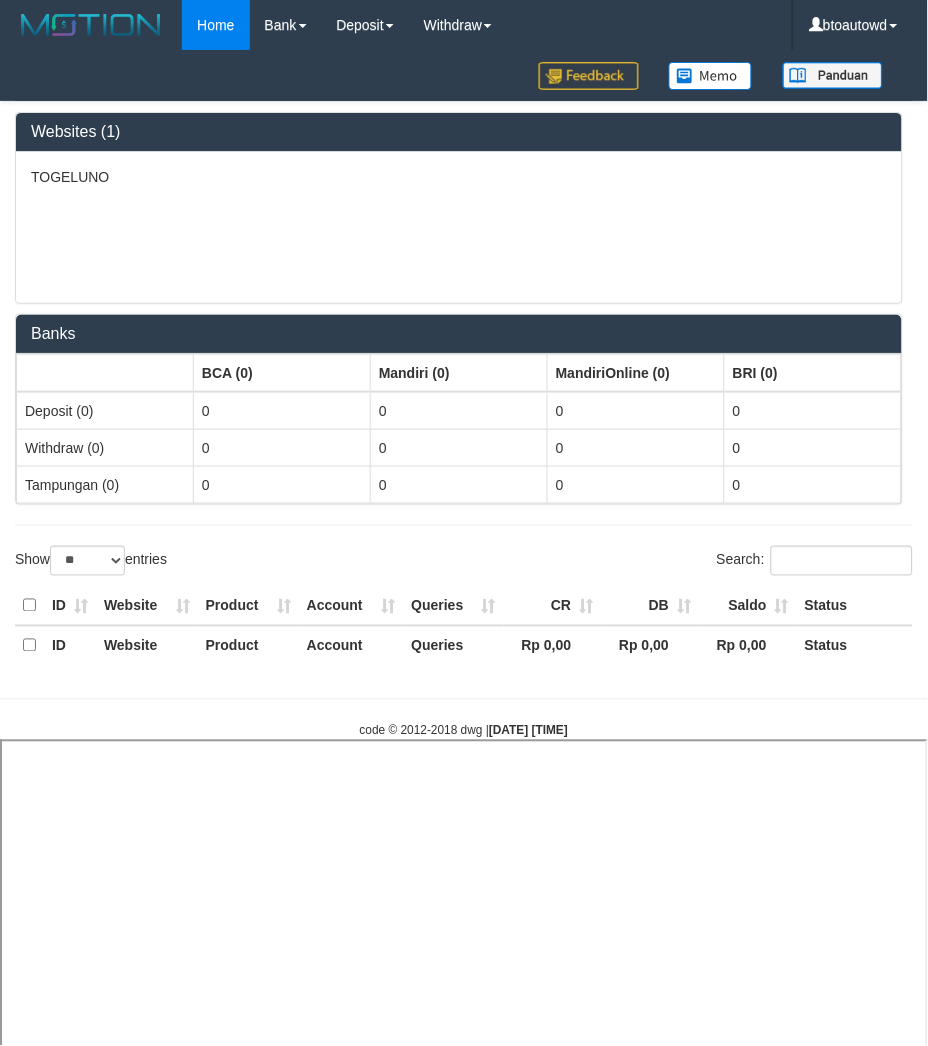 select 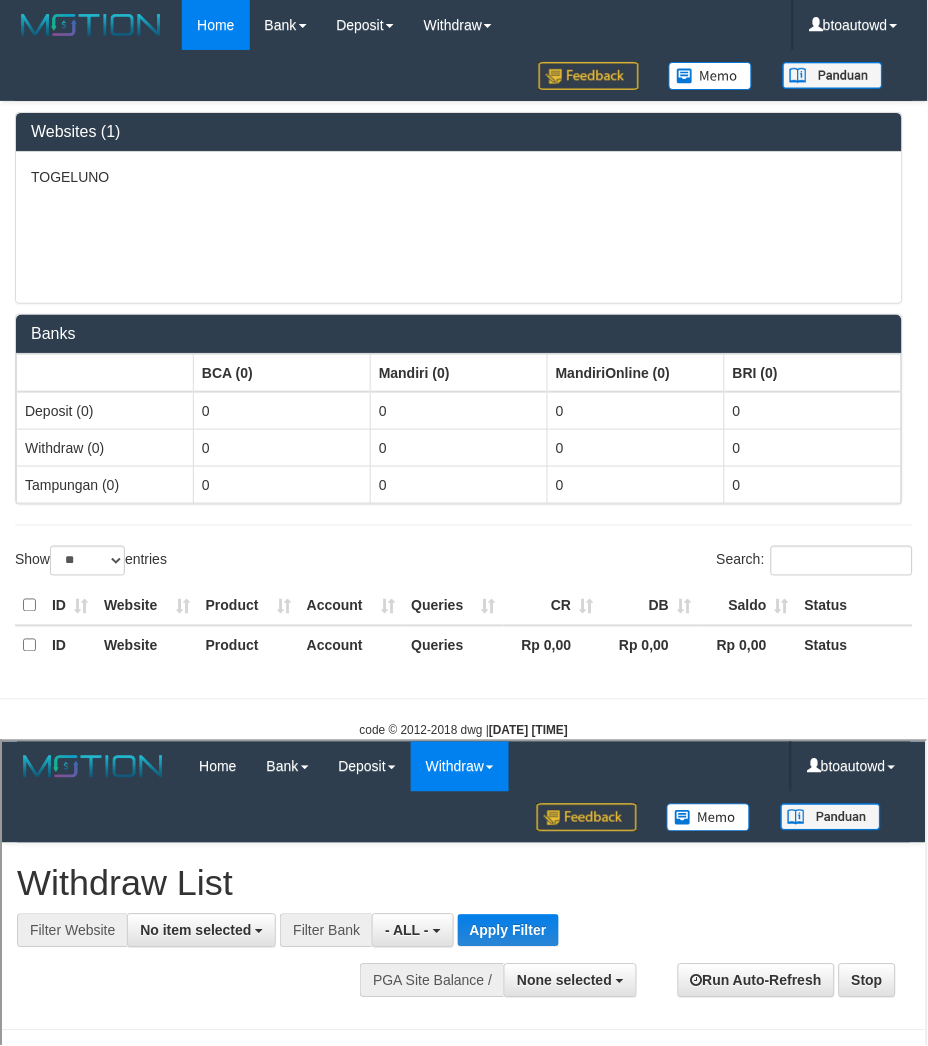 scroll, scrollTop: 0, scrollLeft: 0, axis: both 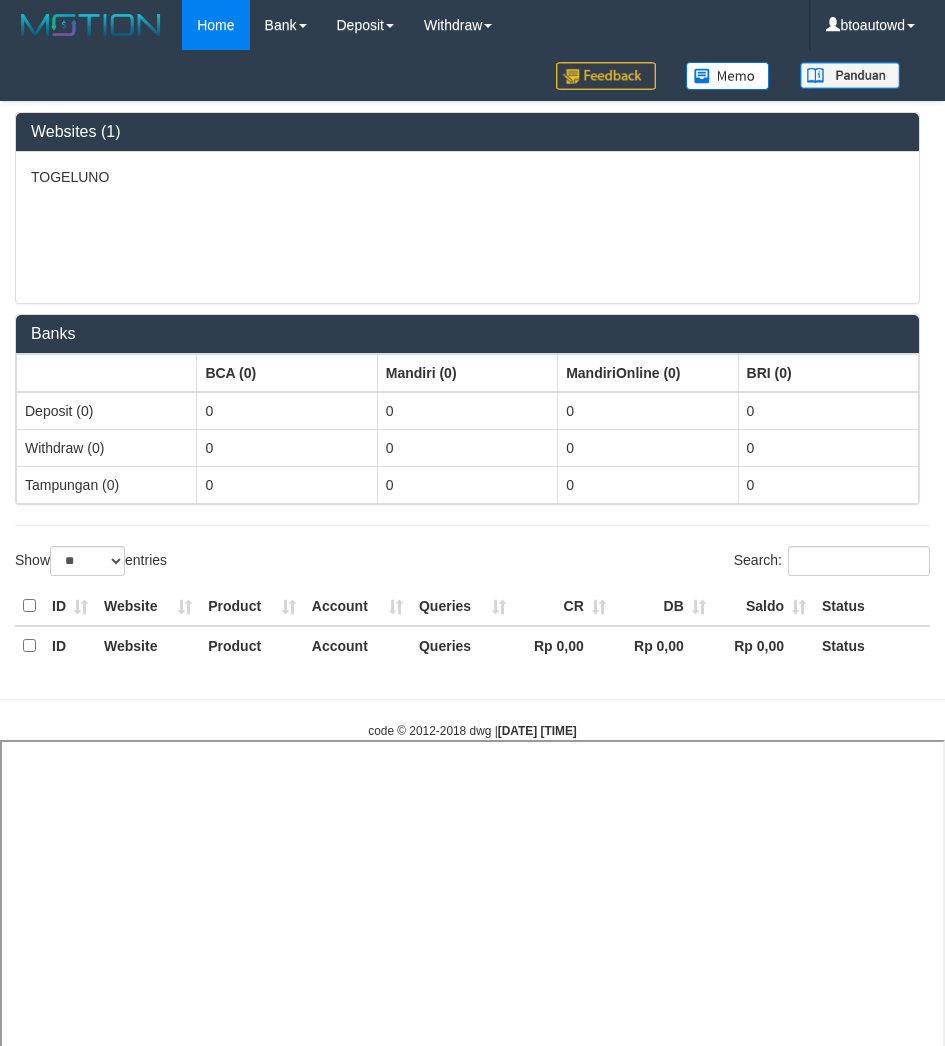 select on "**" 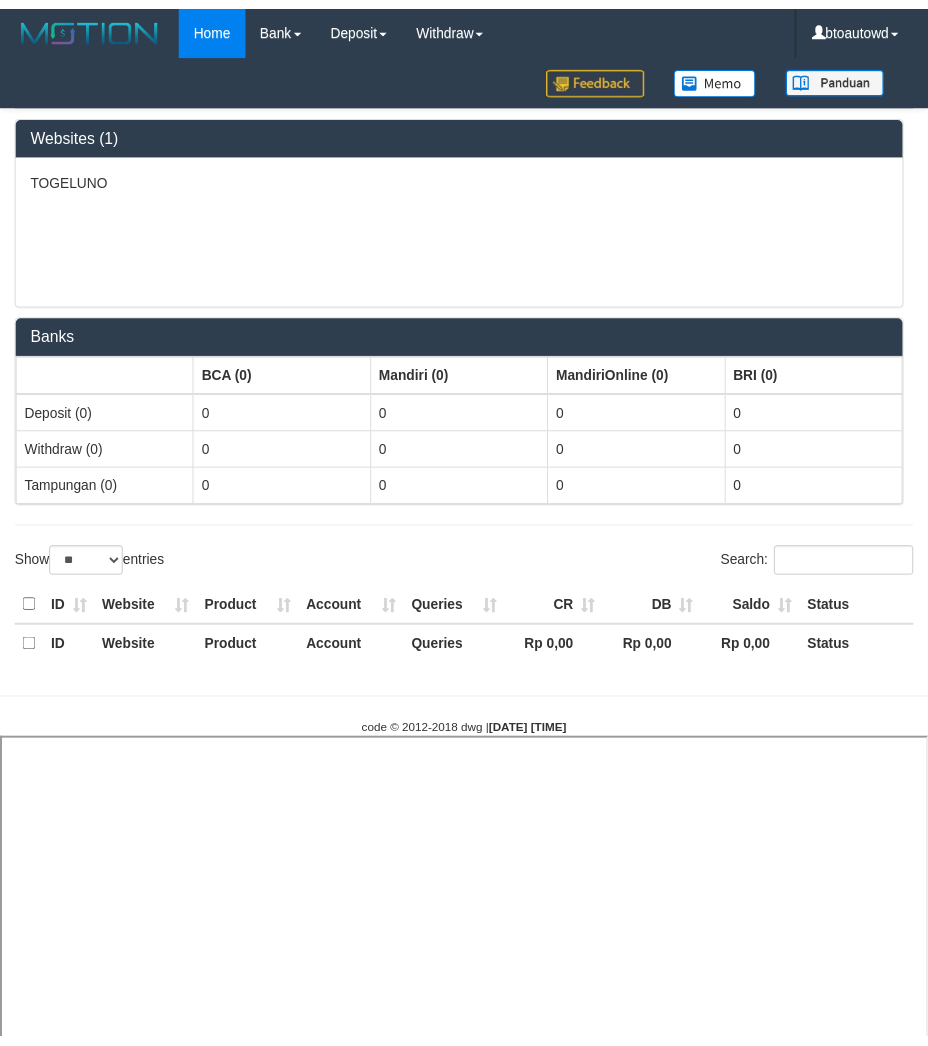 scroll, scrollTop: 0, scrollLeft: 0, axis: both 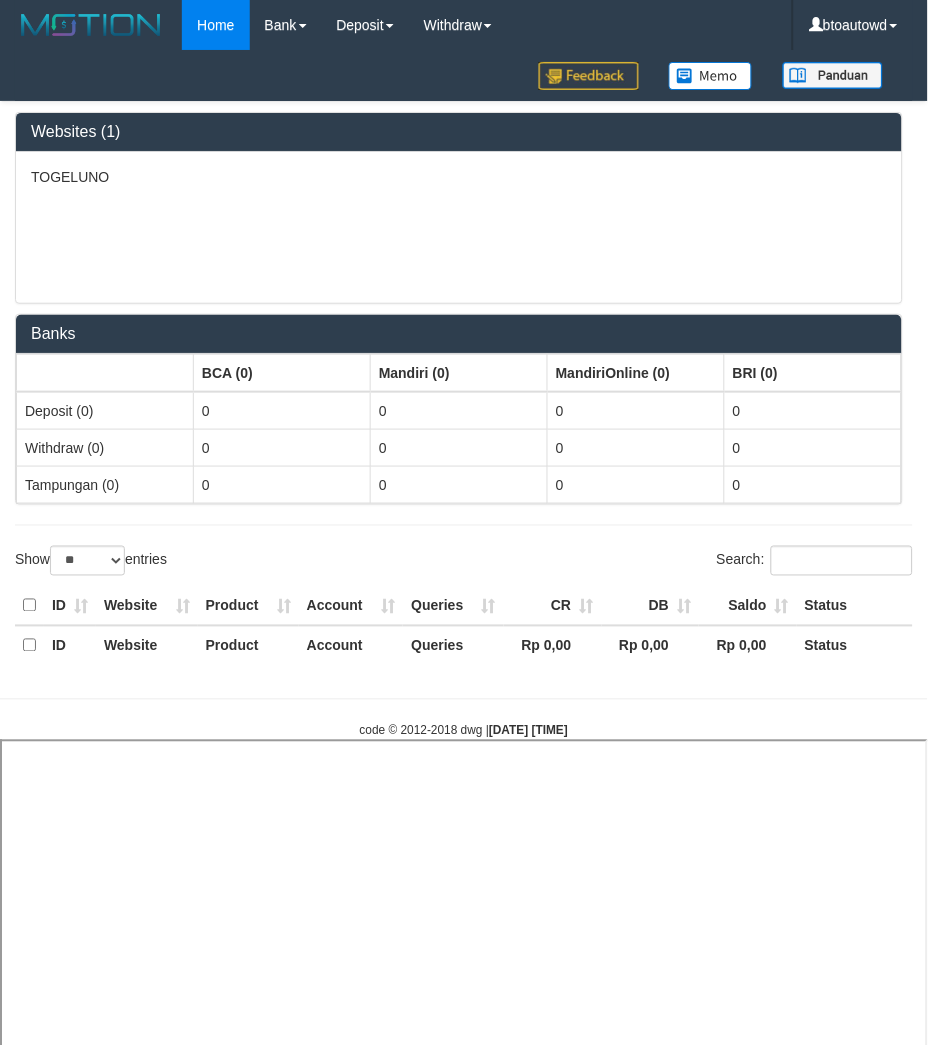 select 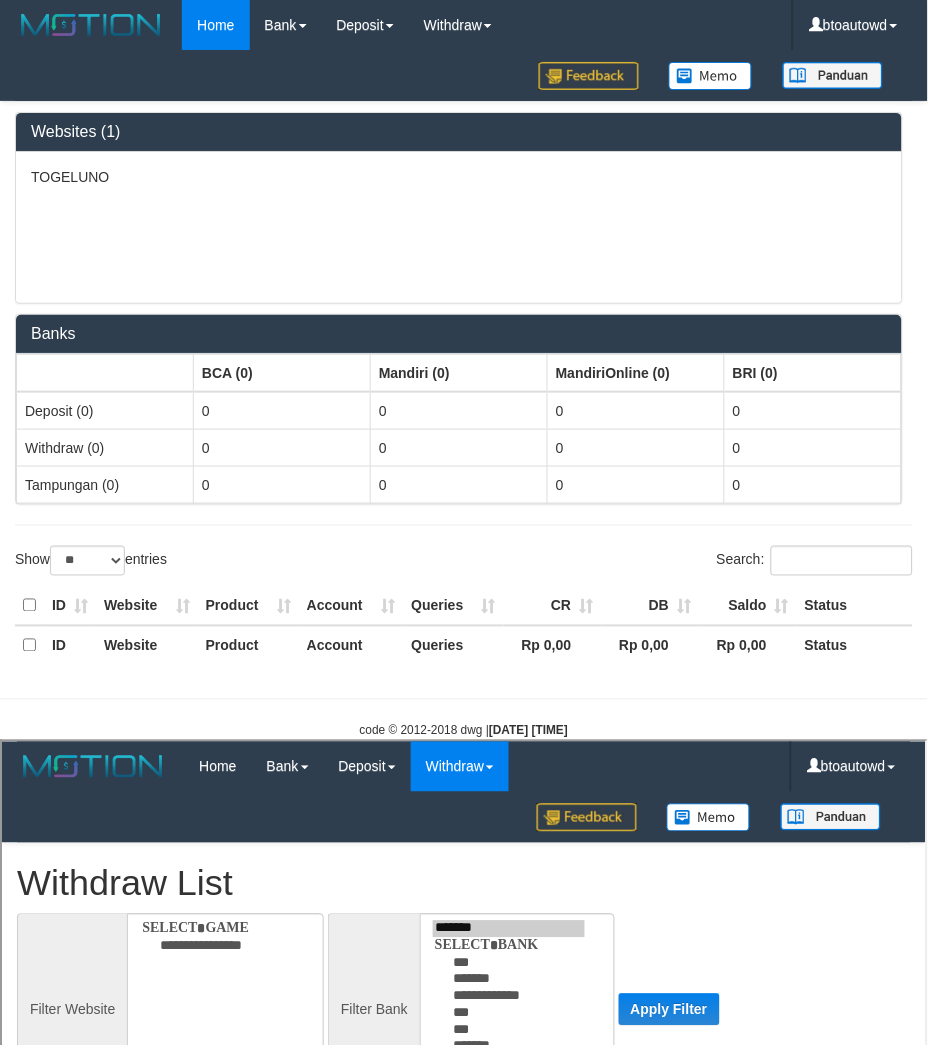 scroll, scrollTop: 0, scrollLeft: 0, axis: both 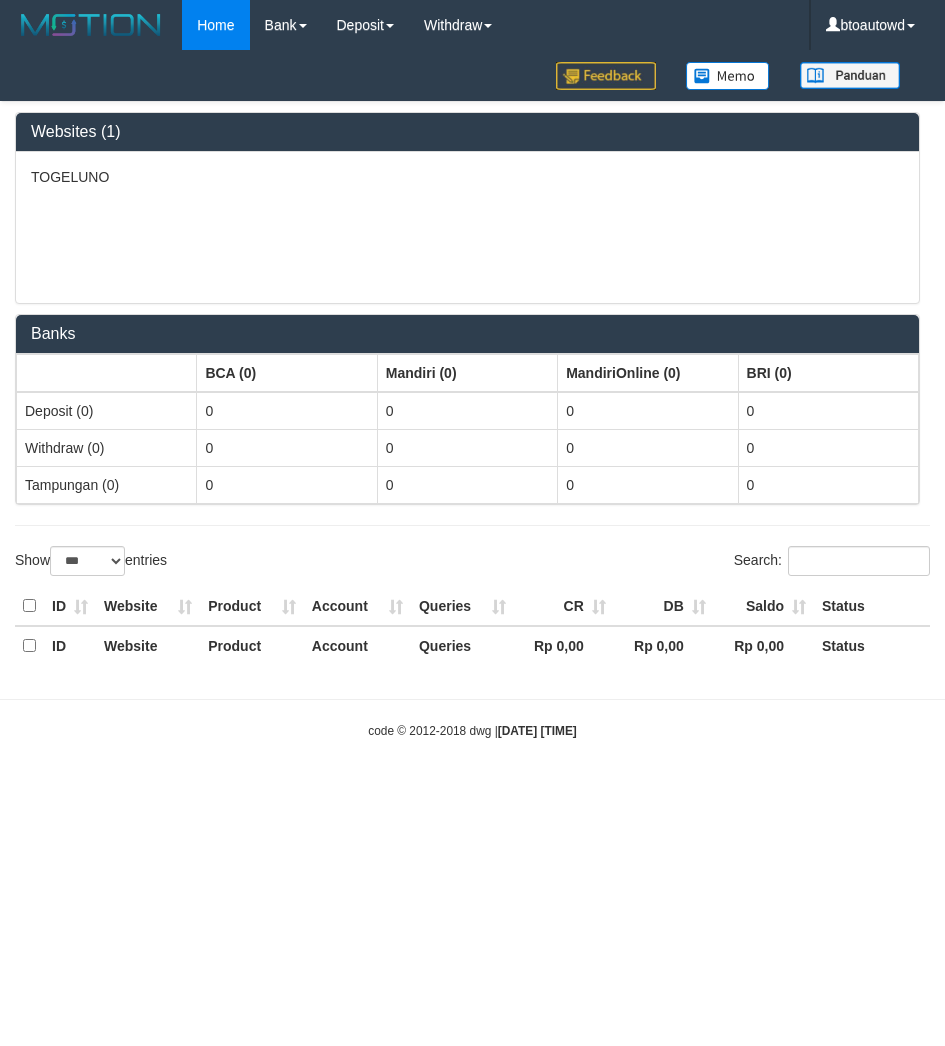 select on "***" 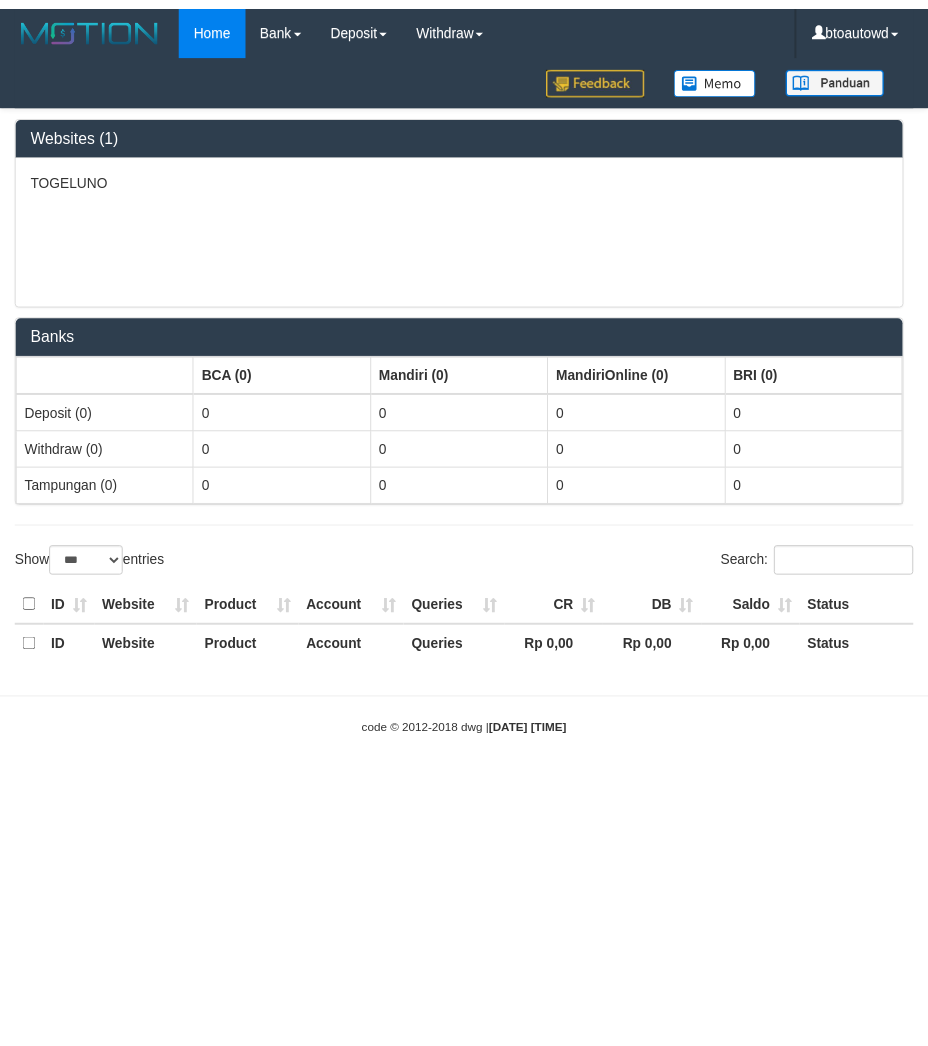 scroll, scrollTop: 0, scrollLeft: 0, axis: both 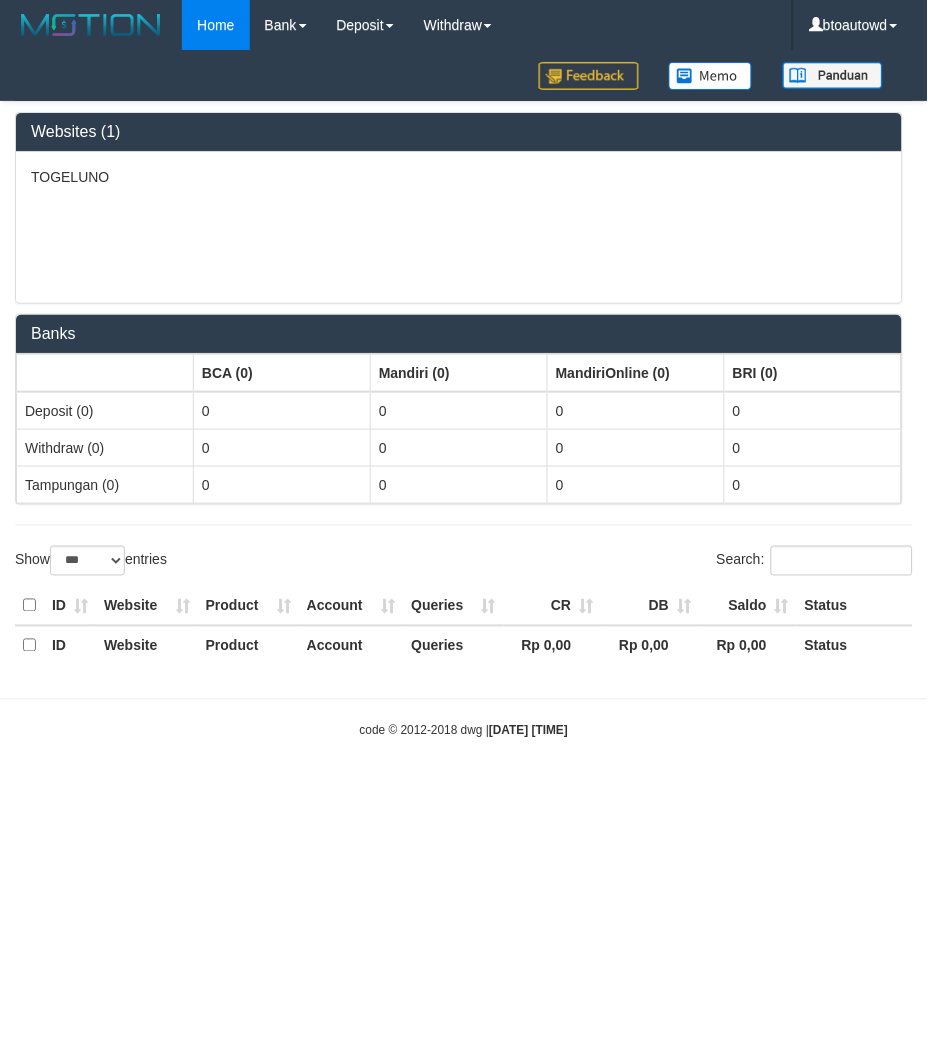 select on "**" 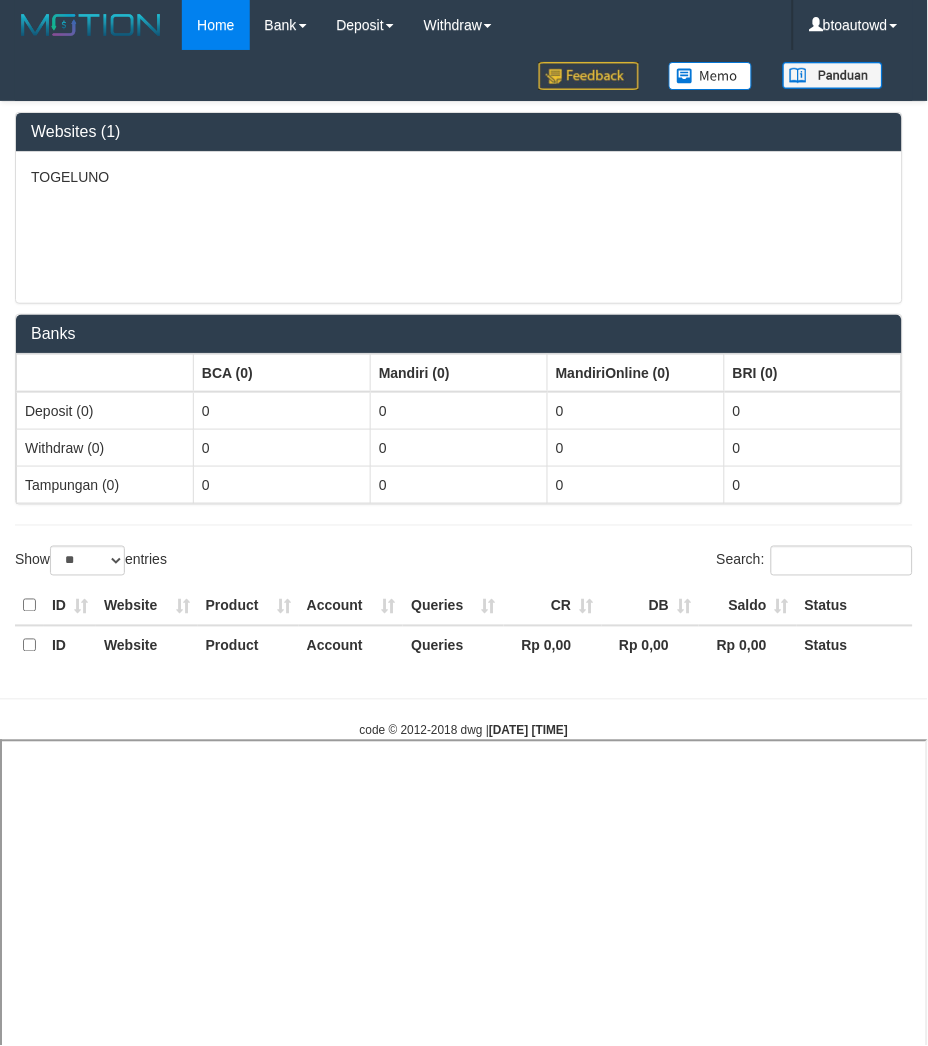 select 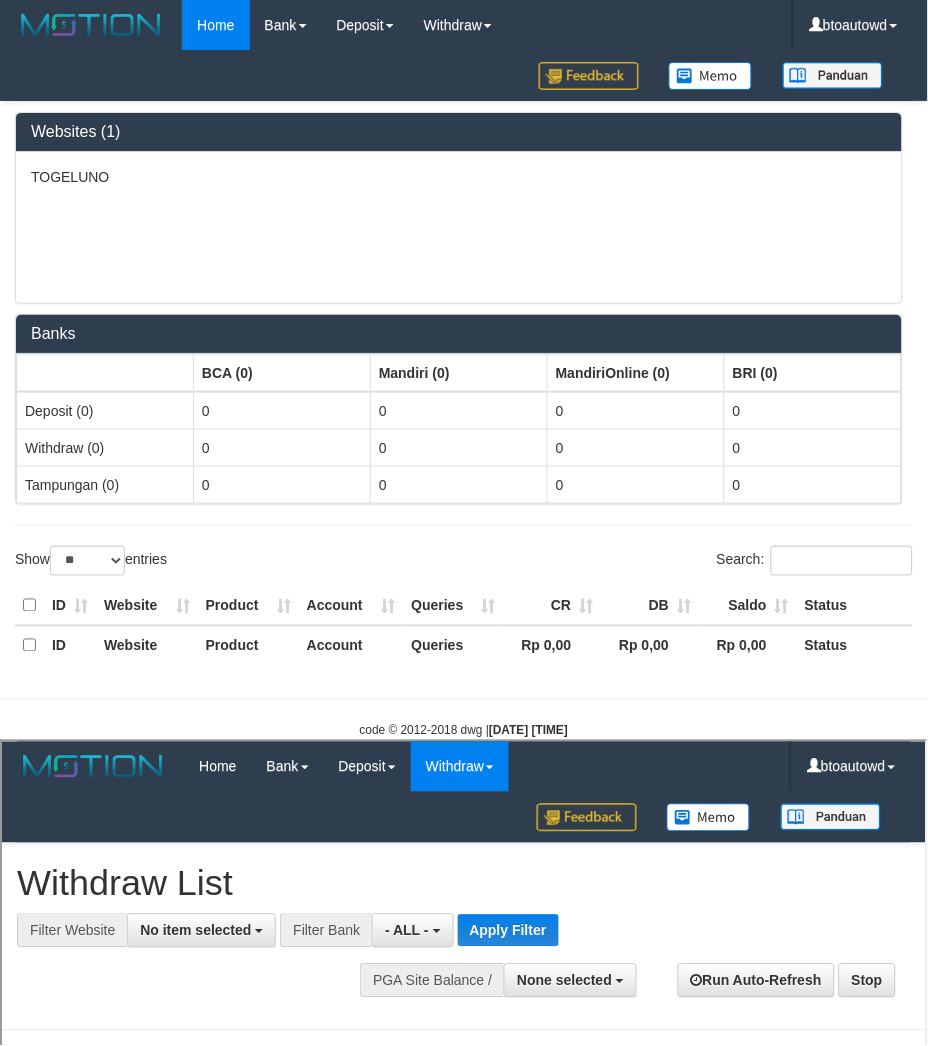 scroll, scrollTop: 0, scrollLeft: 0, axis: both 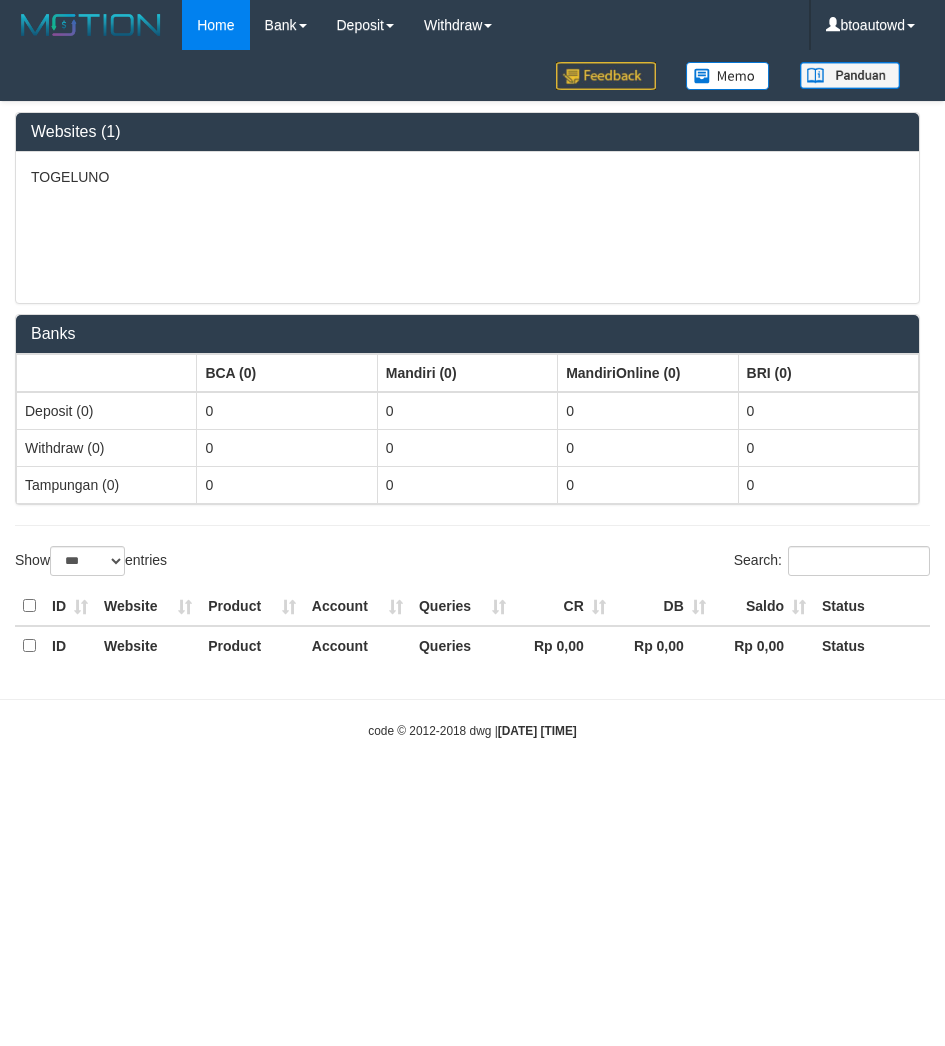 select on "***" 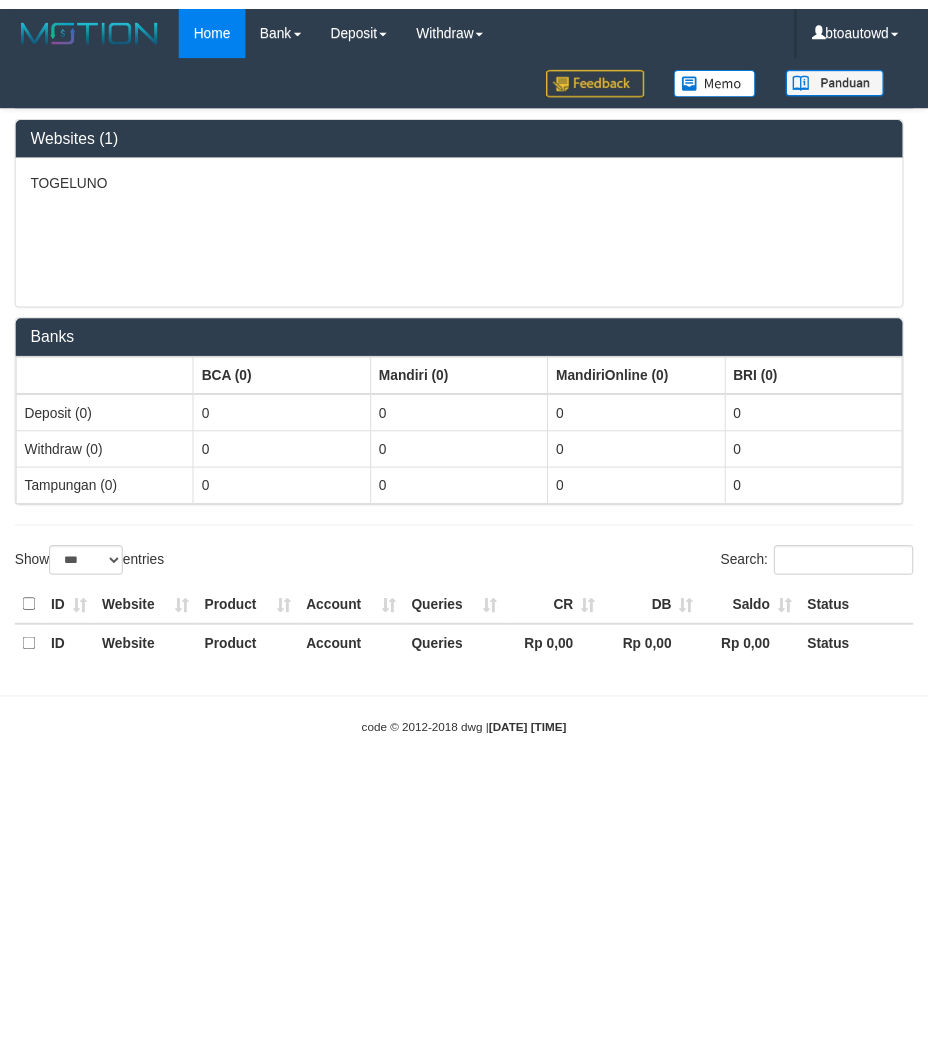 scroll, scrollTop: 0, scrollLeft: 0, axis: both 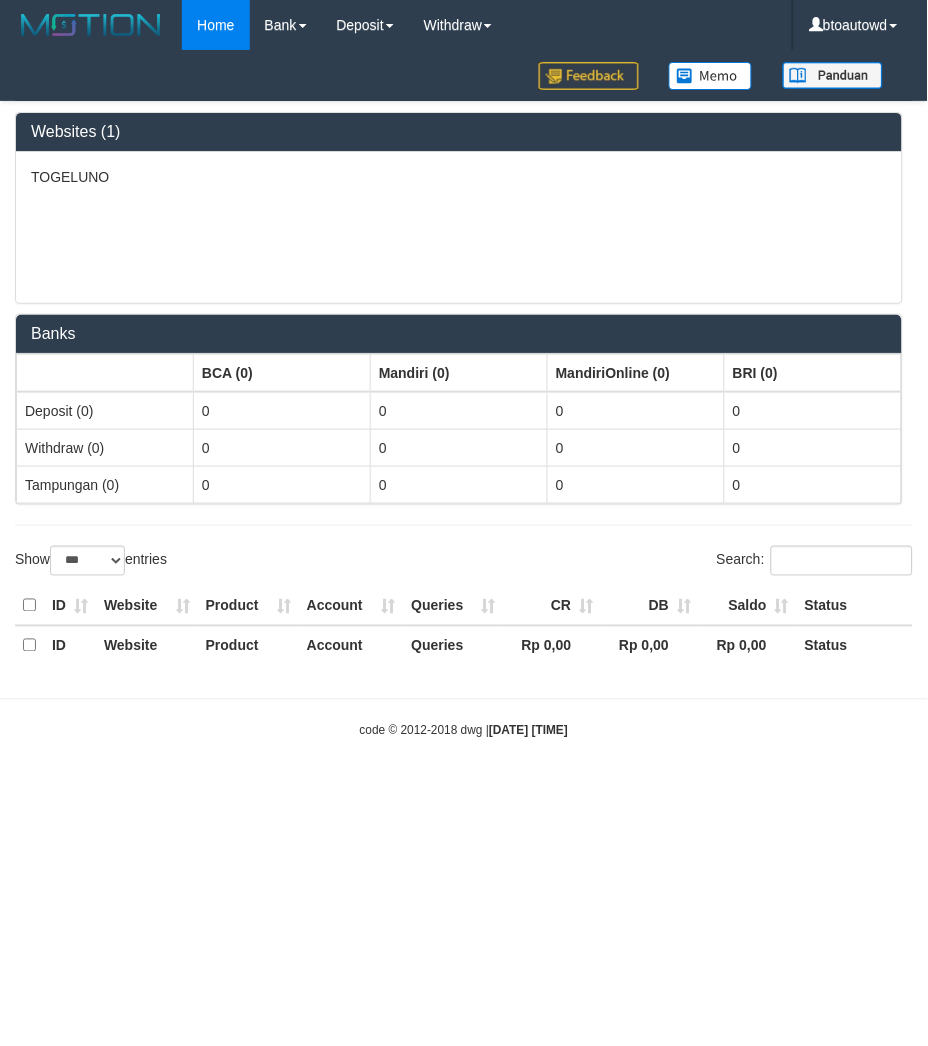 select on "**" 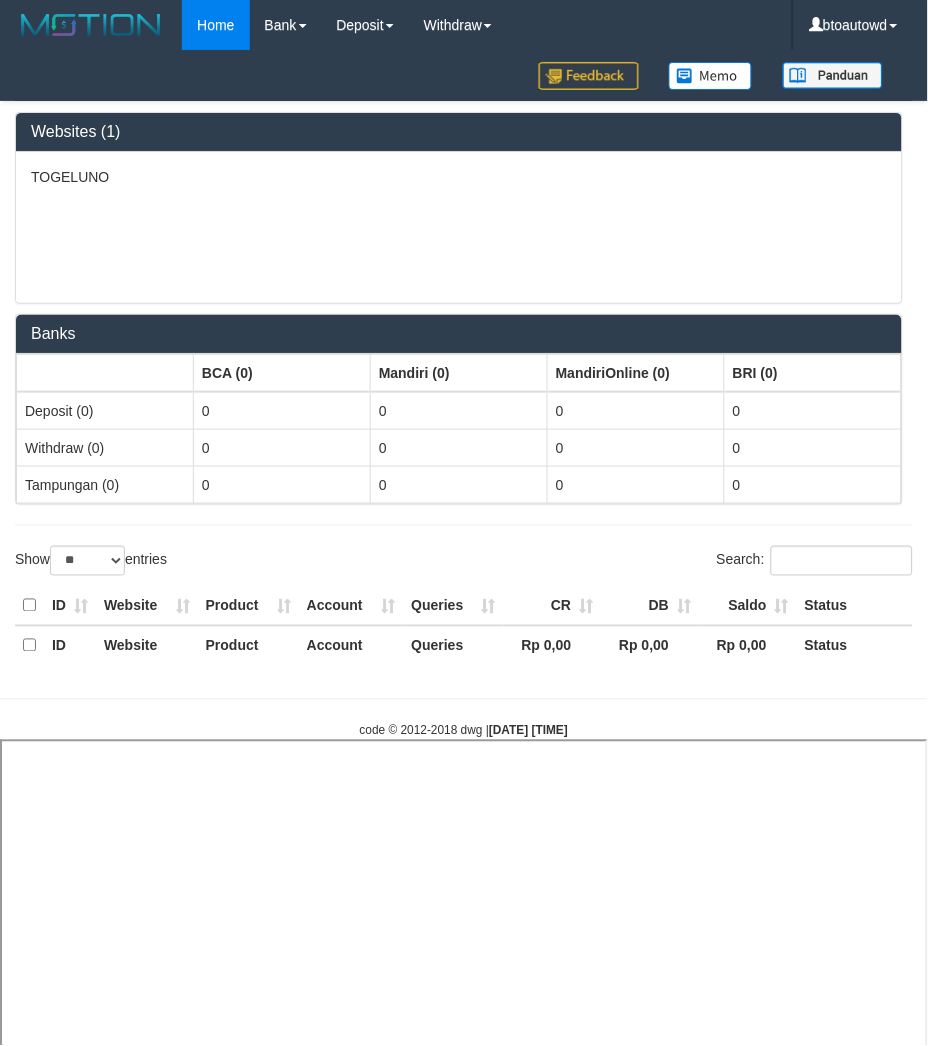 select 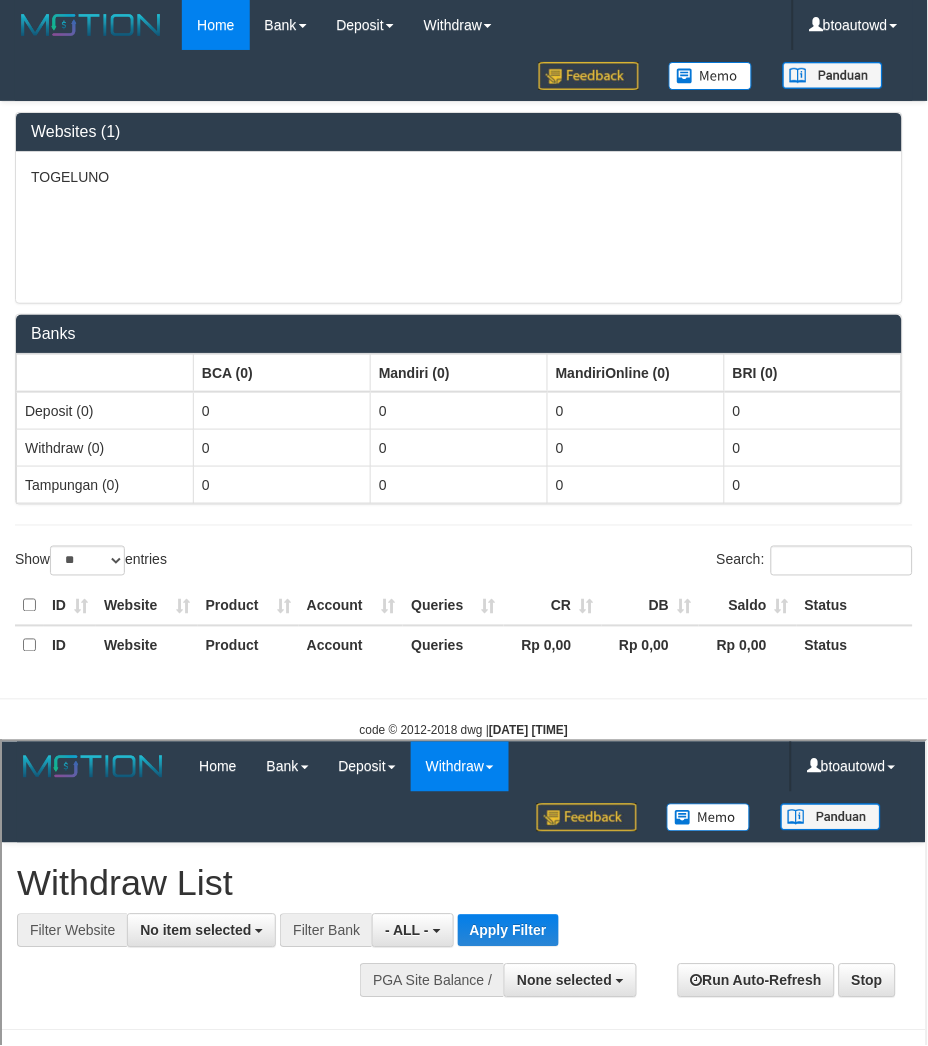 scroll, scrollTop: 0, scrollLeft: 0, axis: both 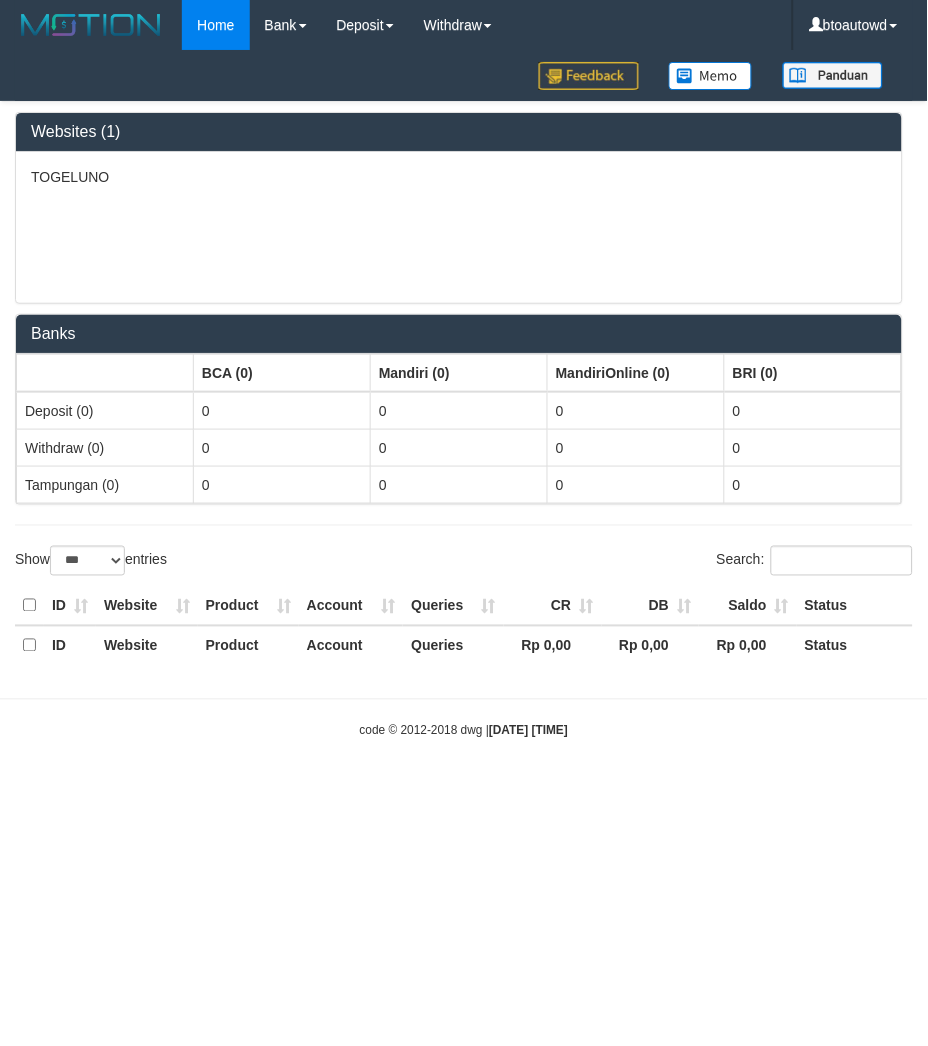 select on "**" 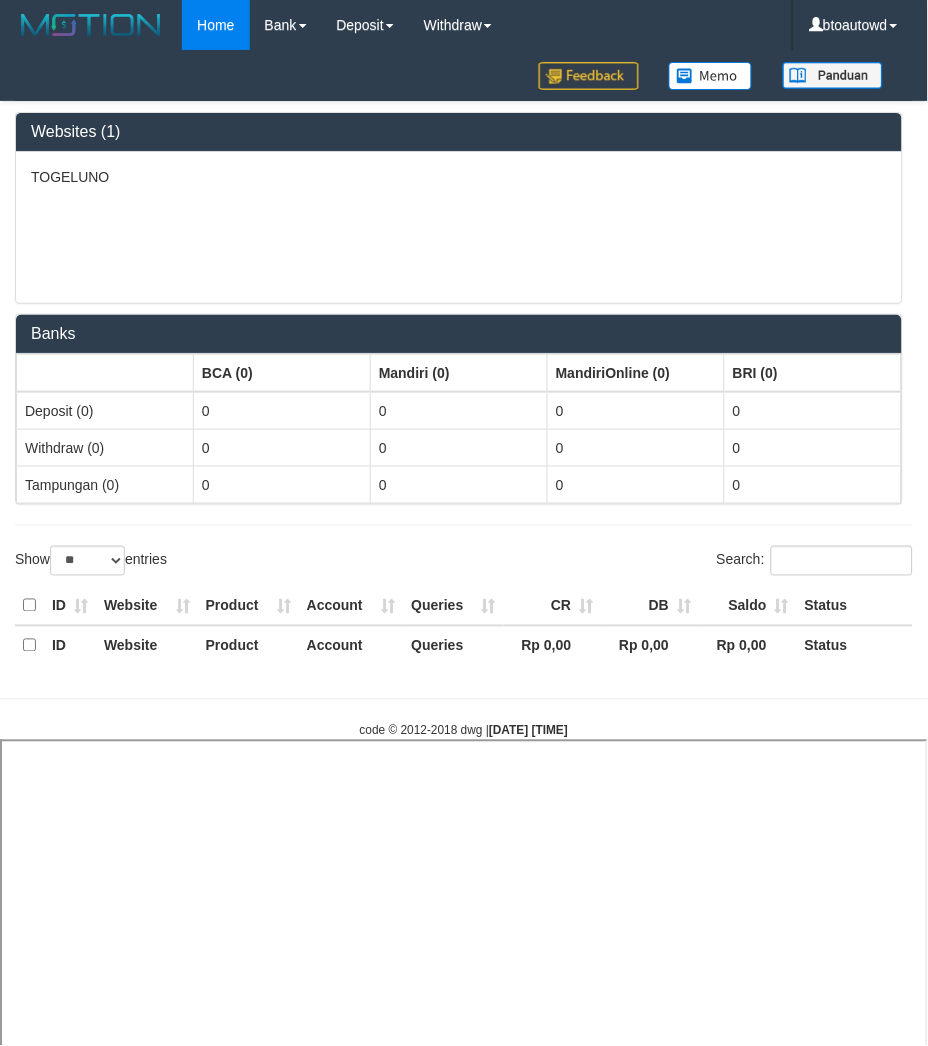select 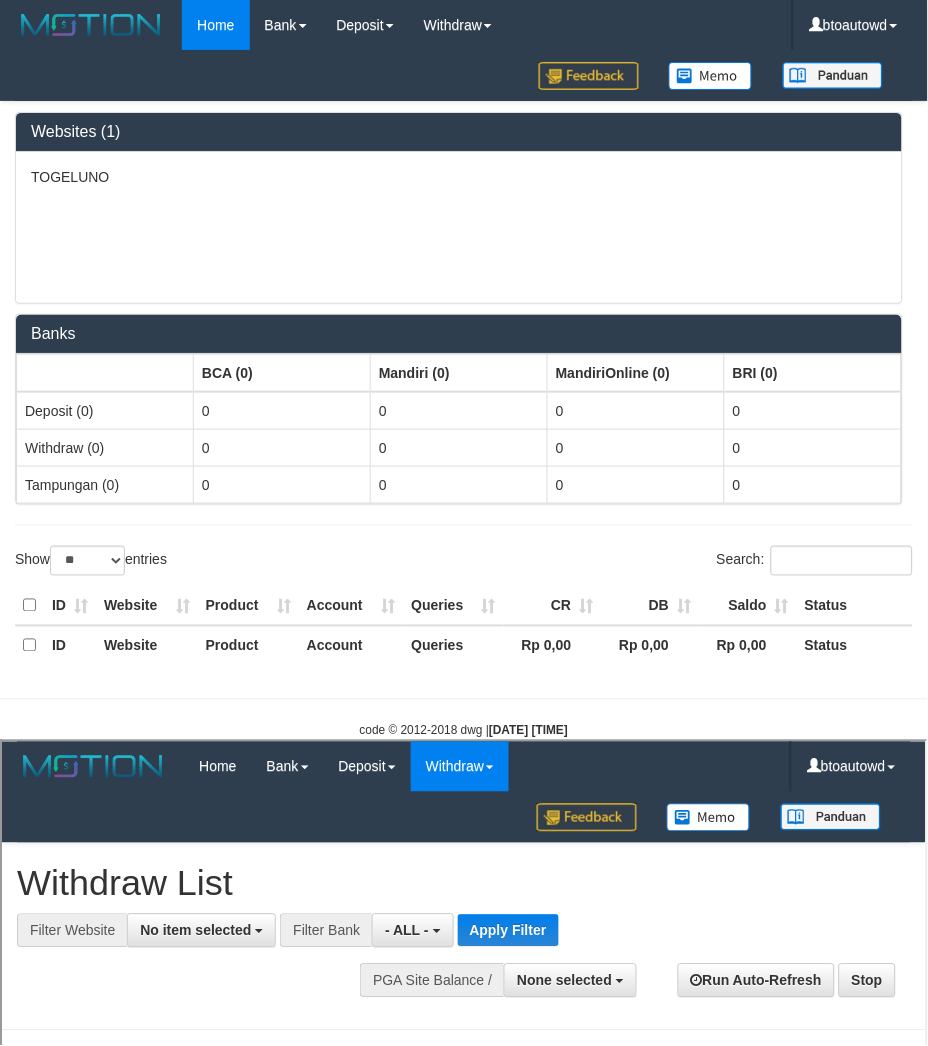 scroll, scrollTop: 0, scrollLeft: 0, axis: both 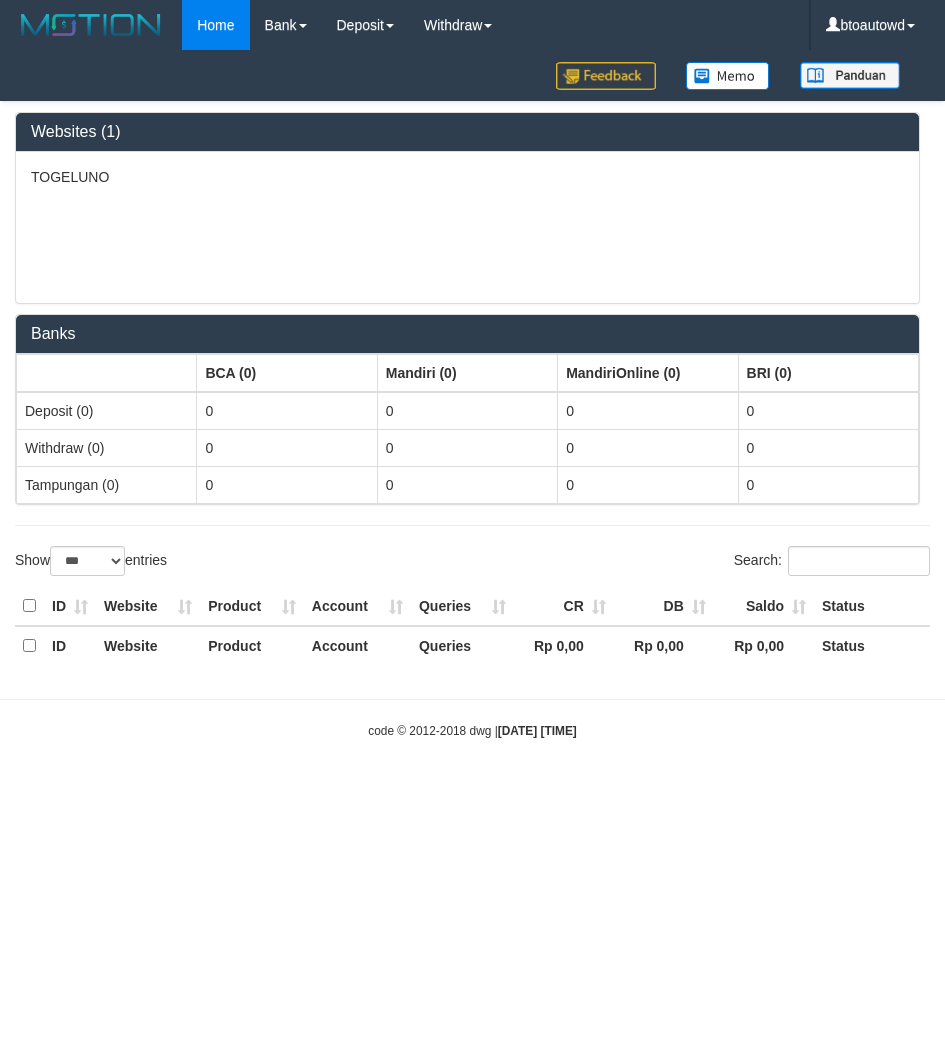 select on "***" 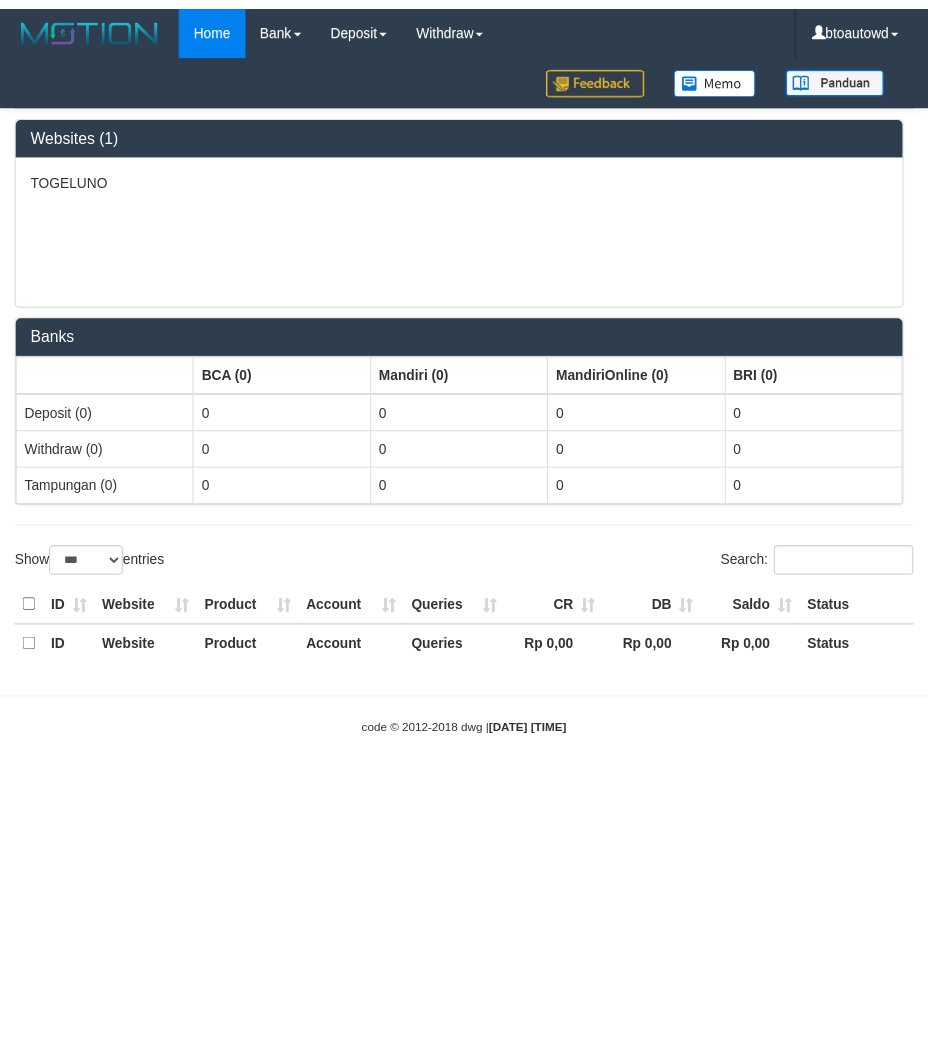 scroll, scrollTop: 0, scrollLeft: 0, axis: both 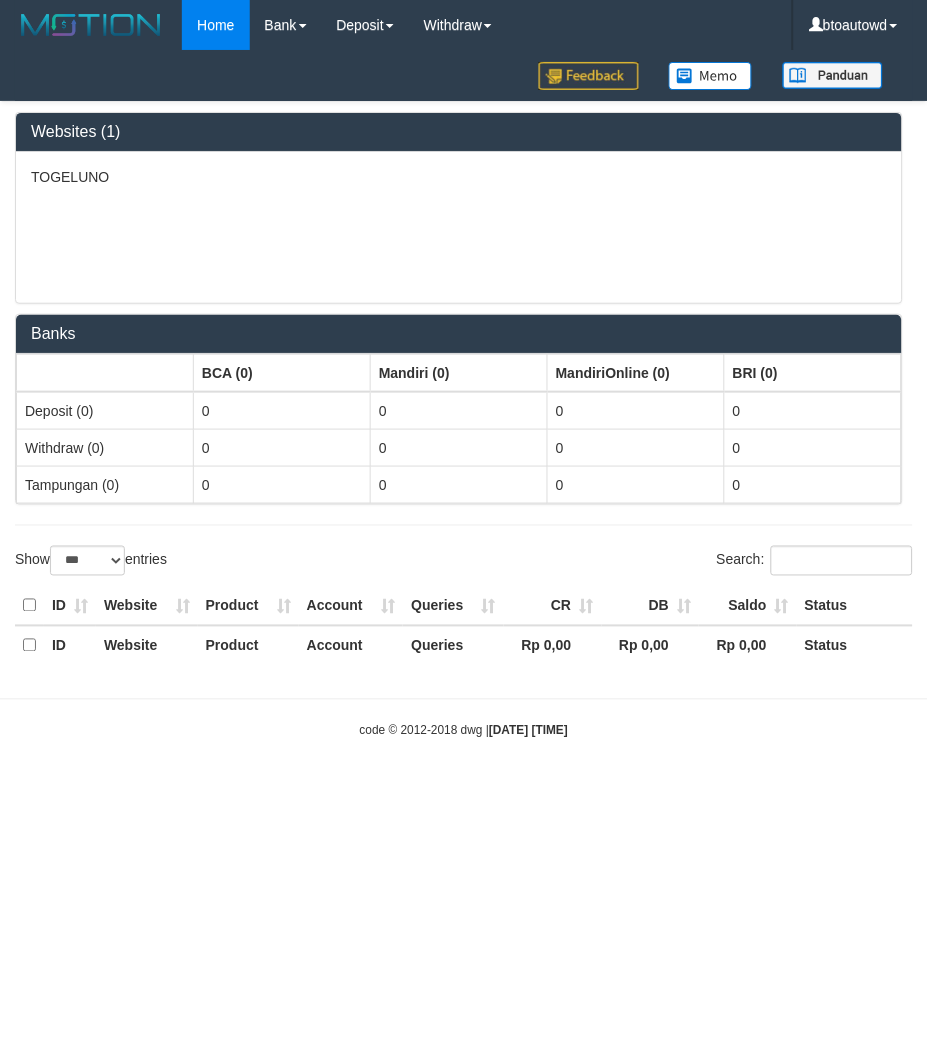 select on "**" 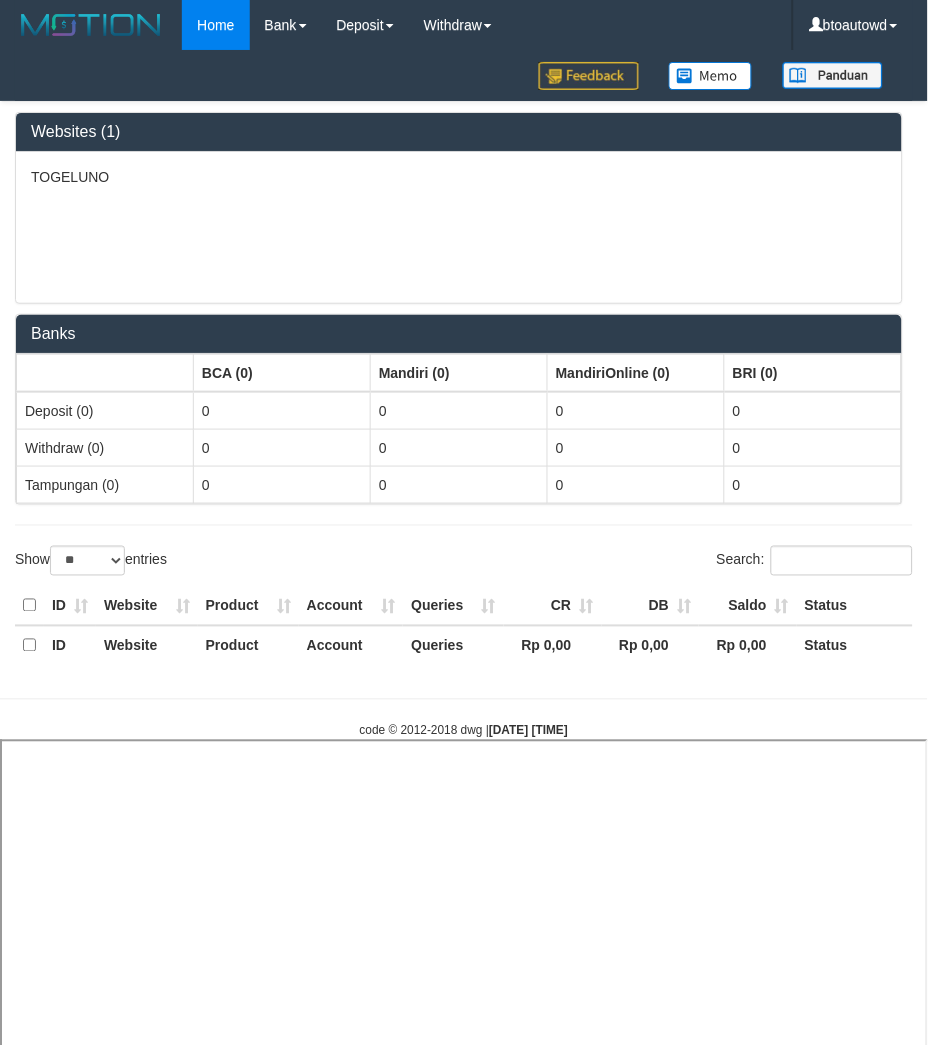 select 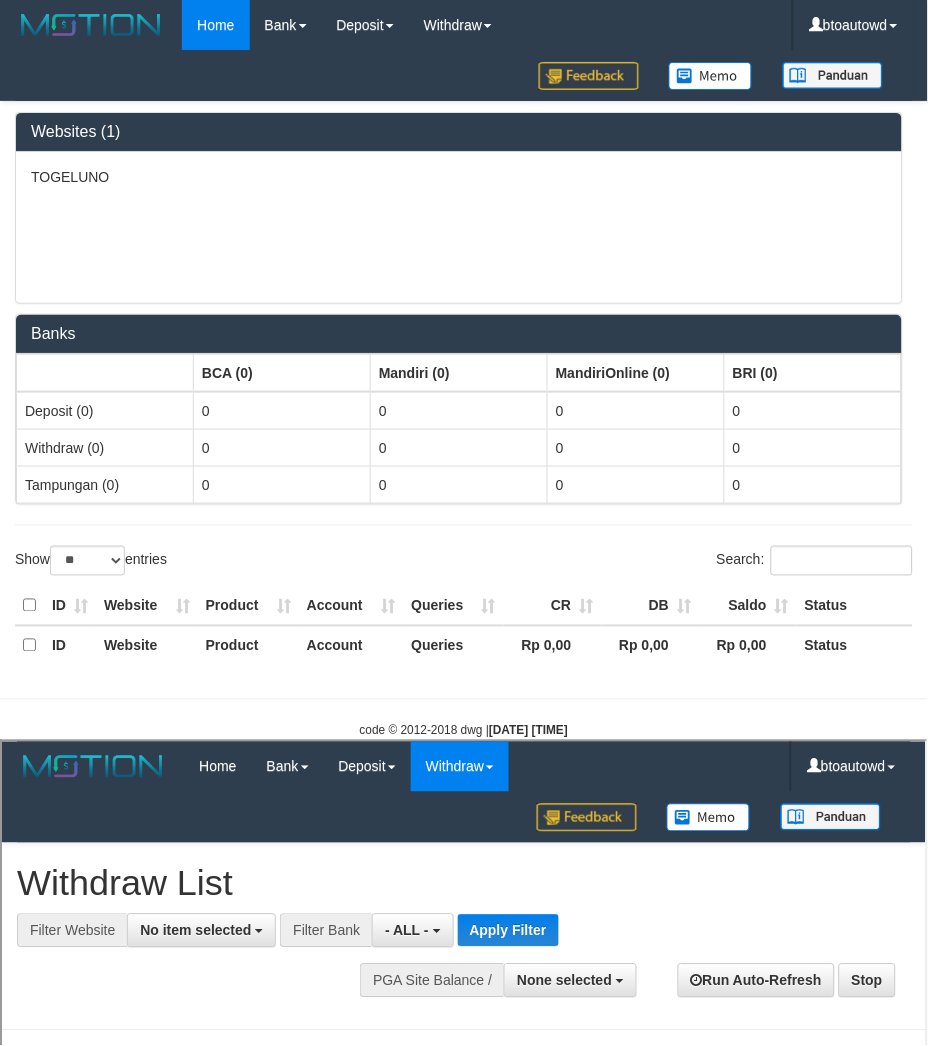 scroll, scrollTop: 0, scrollLeft: 0, axis: both 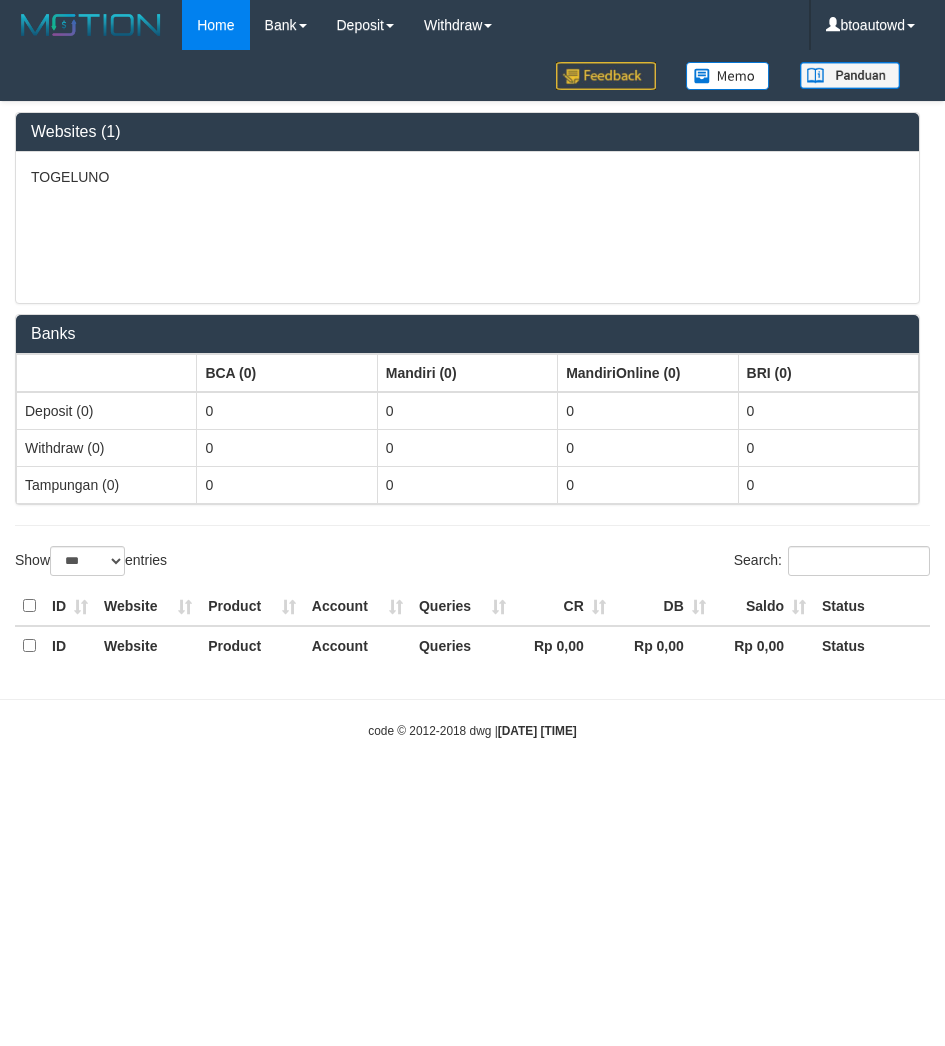 select on "***" 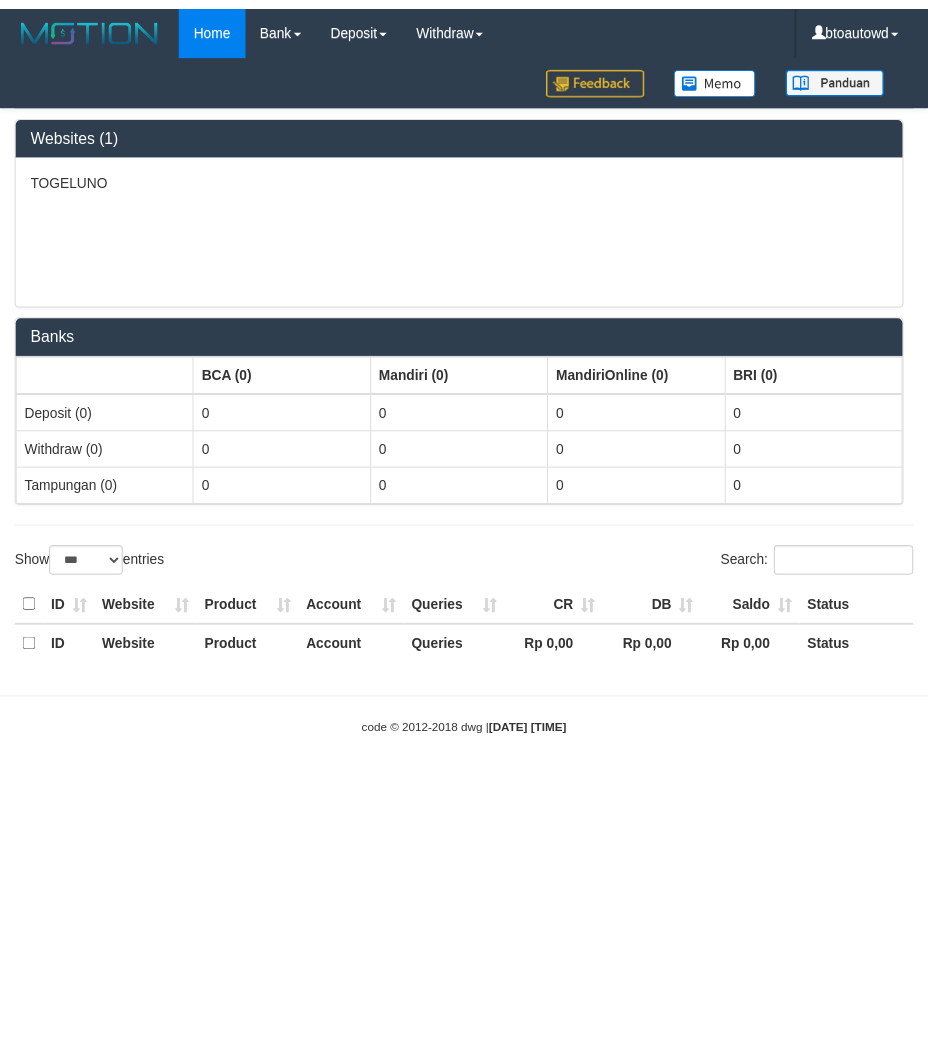 scroll, scrollTop: 0, scrollLeft: 0, axis: both 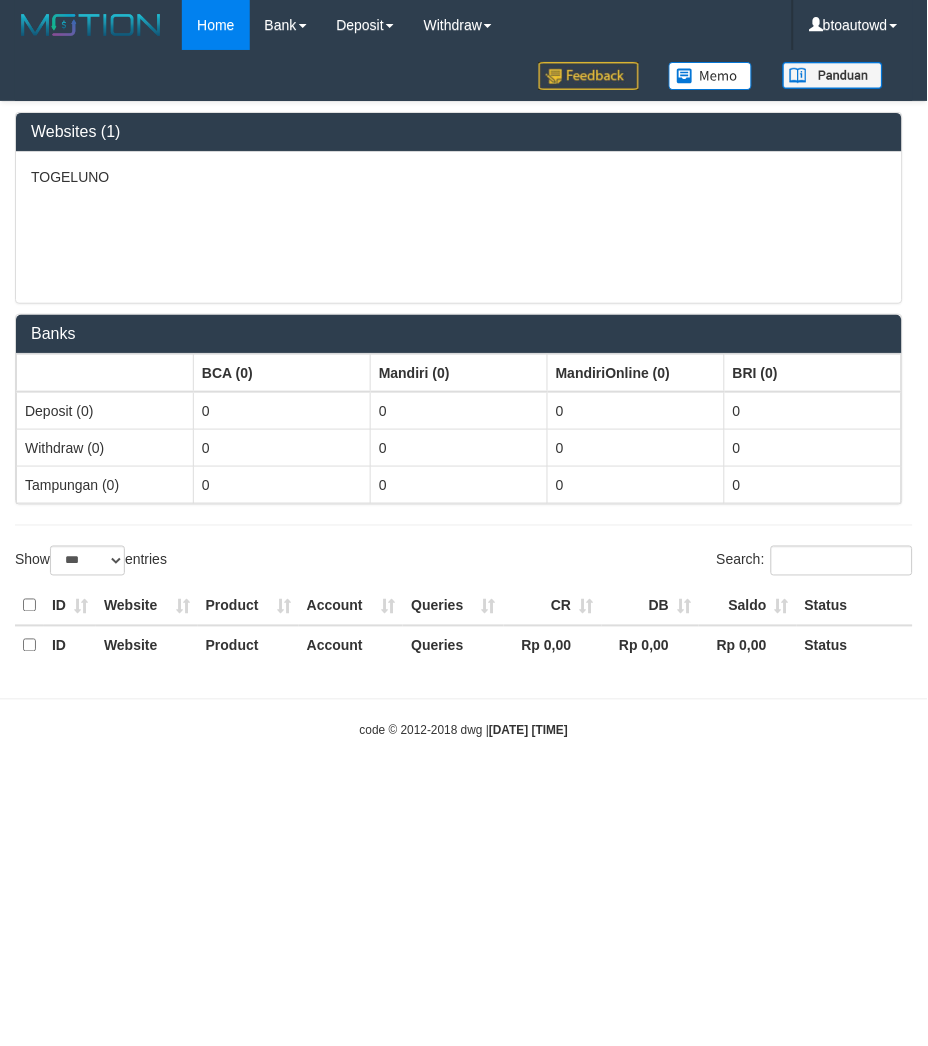 select on "**" 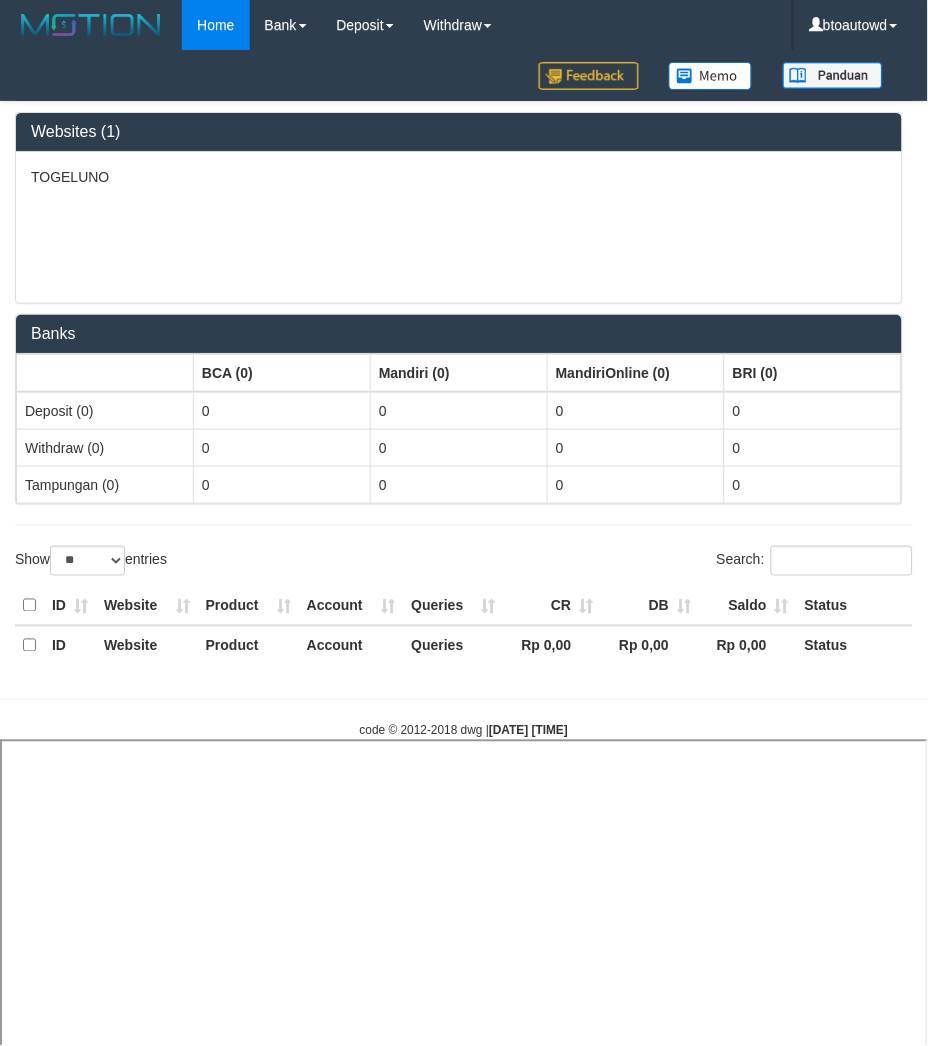 select 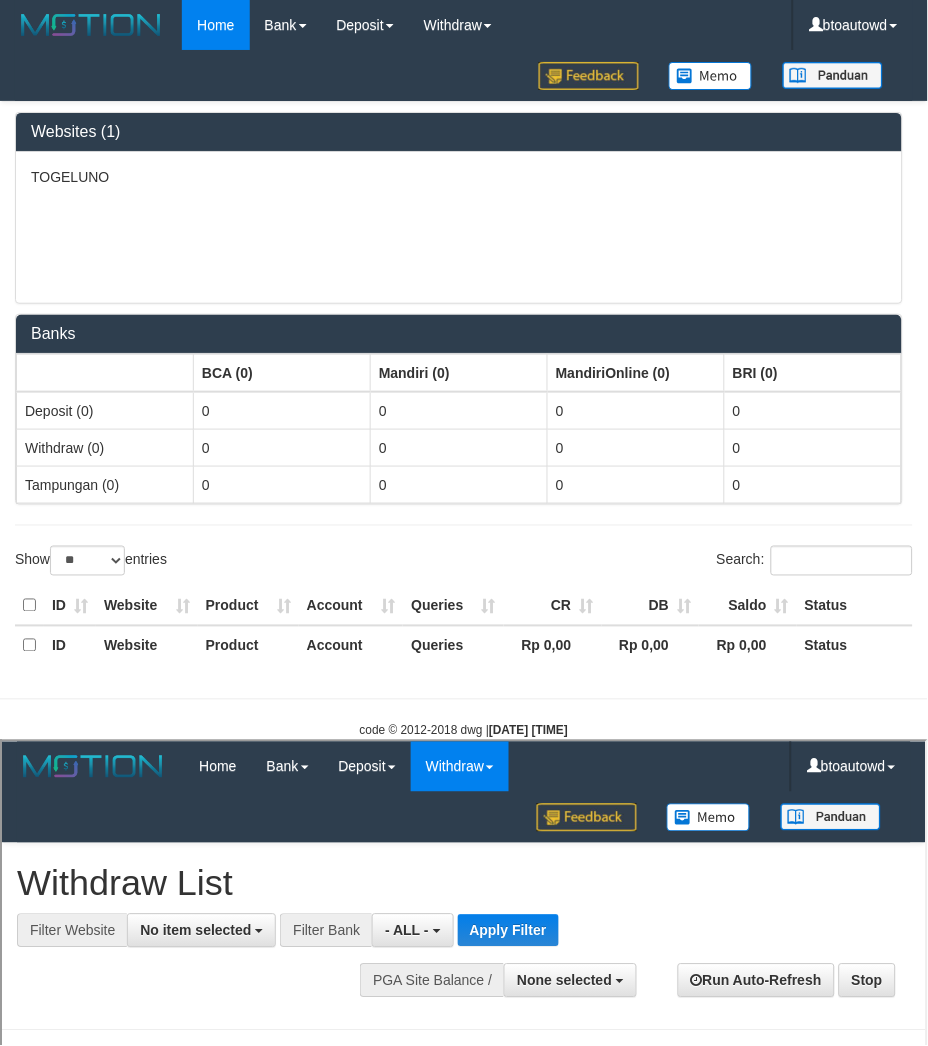 scroll, scrollTop: 0, scrollLeft: 0, axis: both 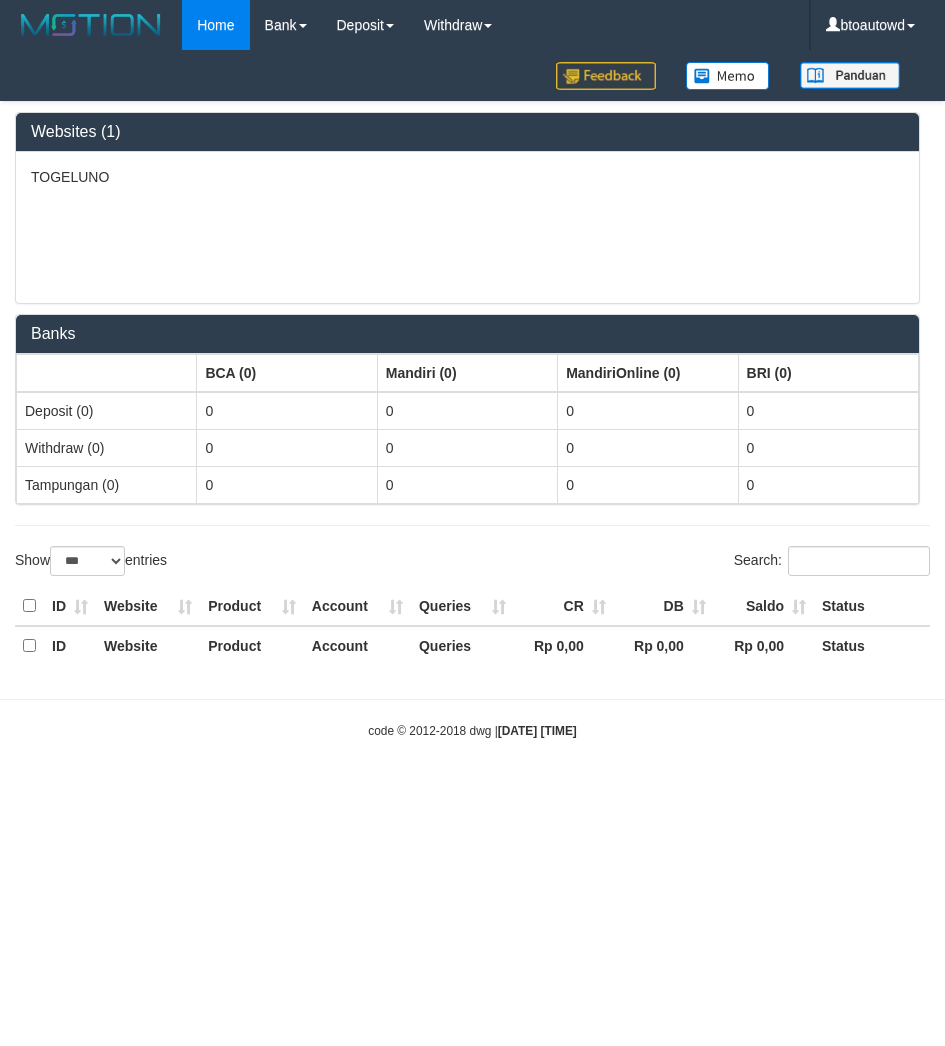 select on "***" 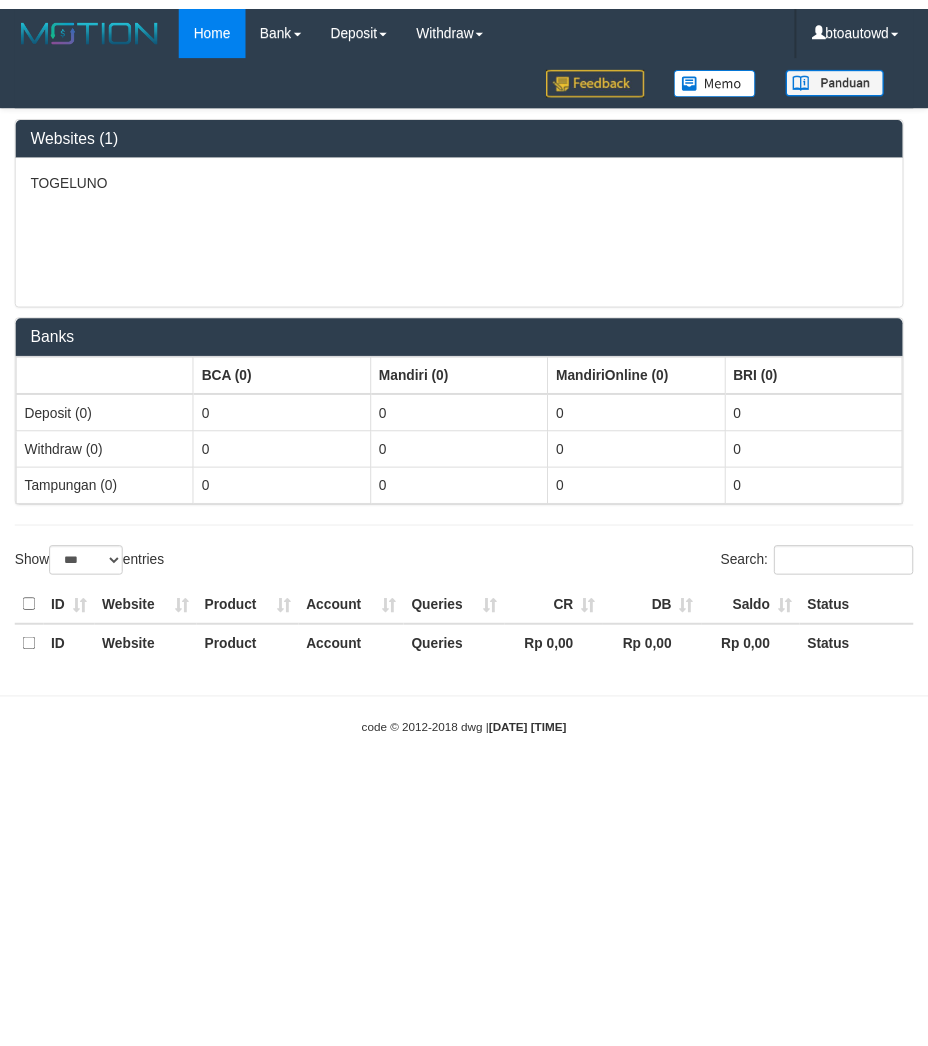 scroll, scrollTop: 0, scrollLeft: 0, axis: both 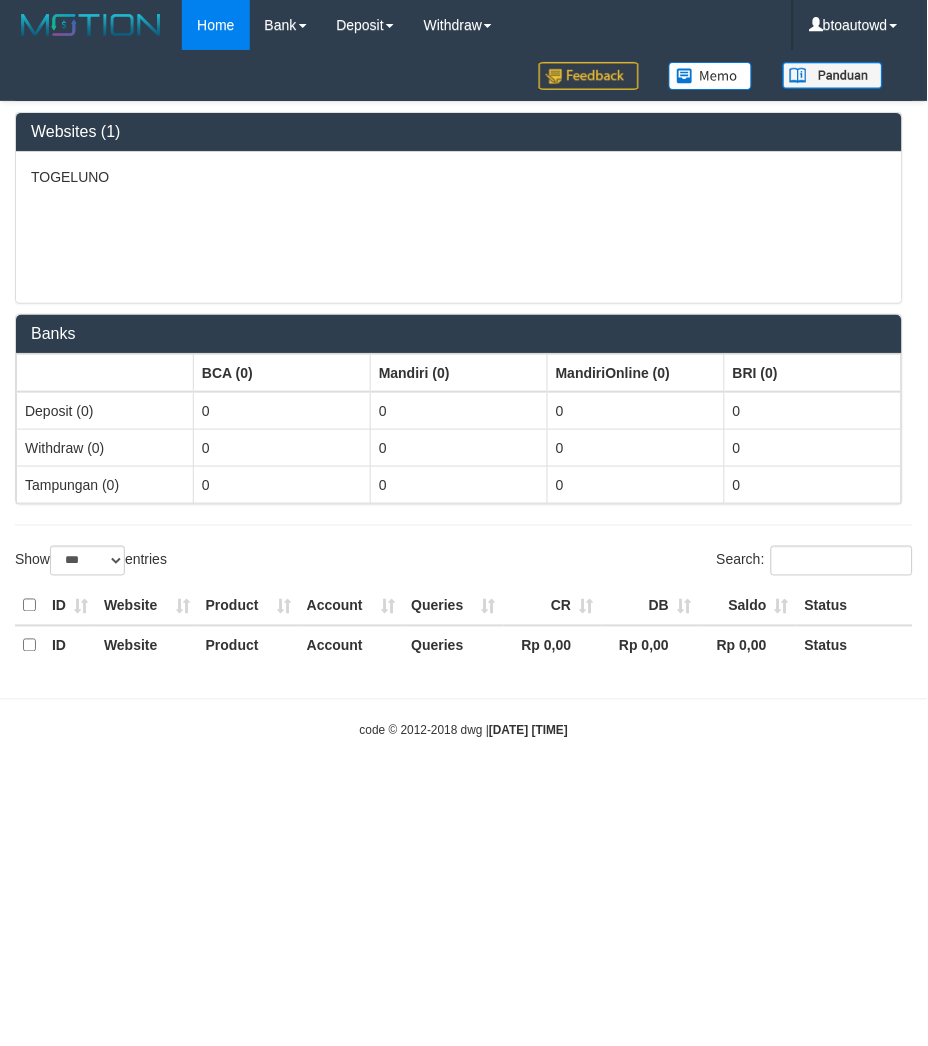 select on "**" 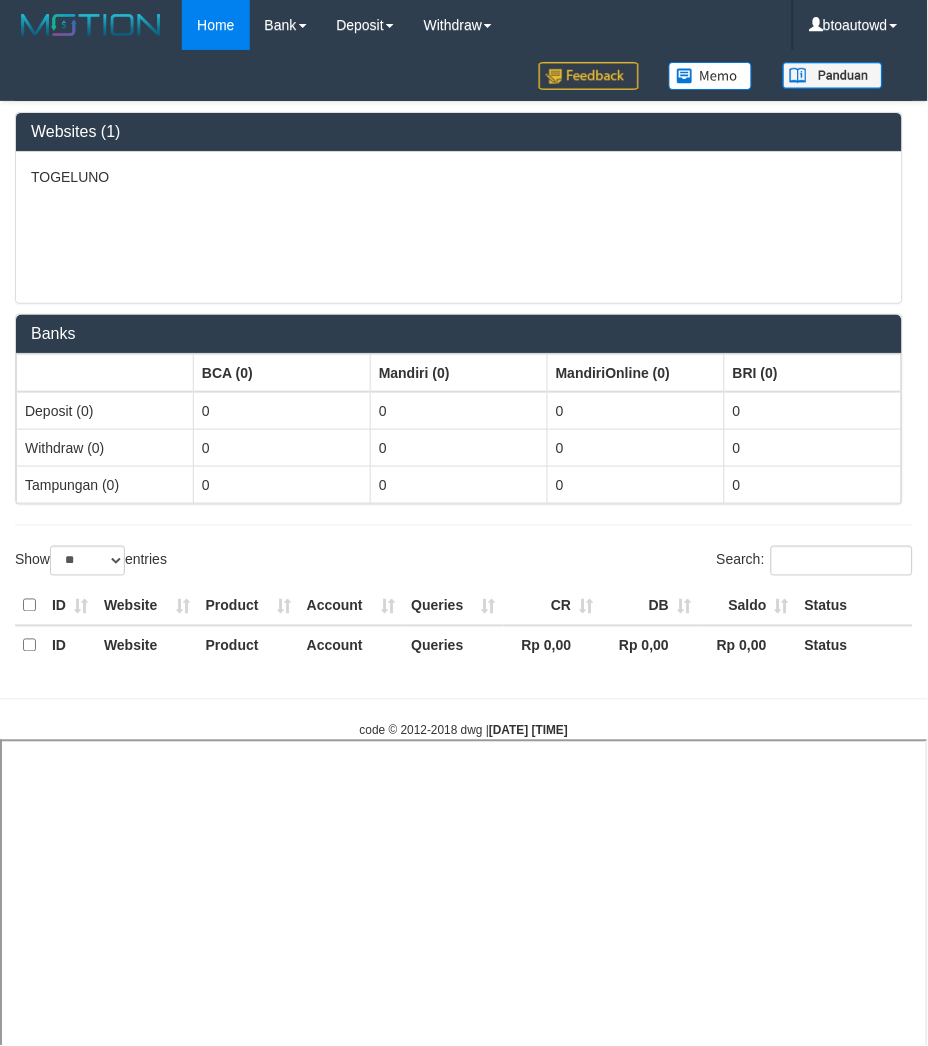 select 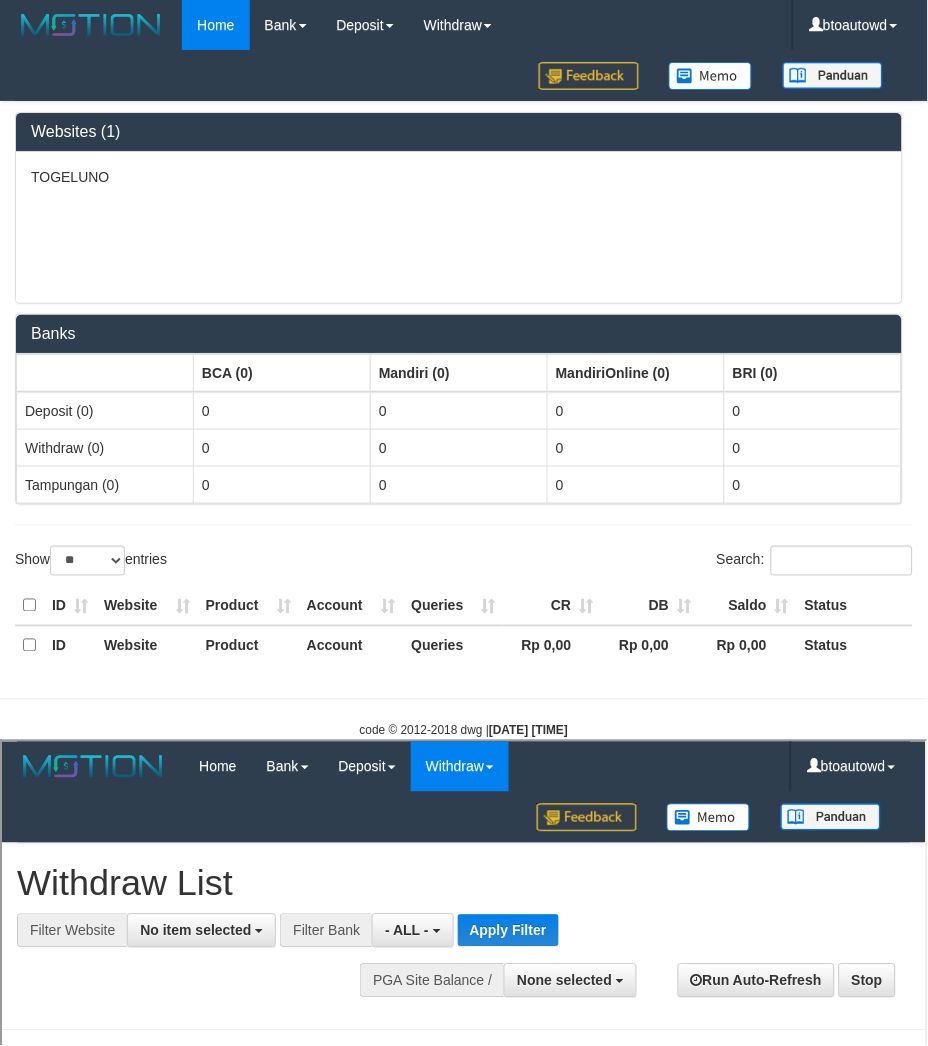 scroll, scrollTop: 0, scrollLeft: 0, axis: both 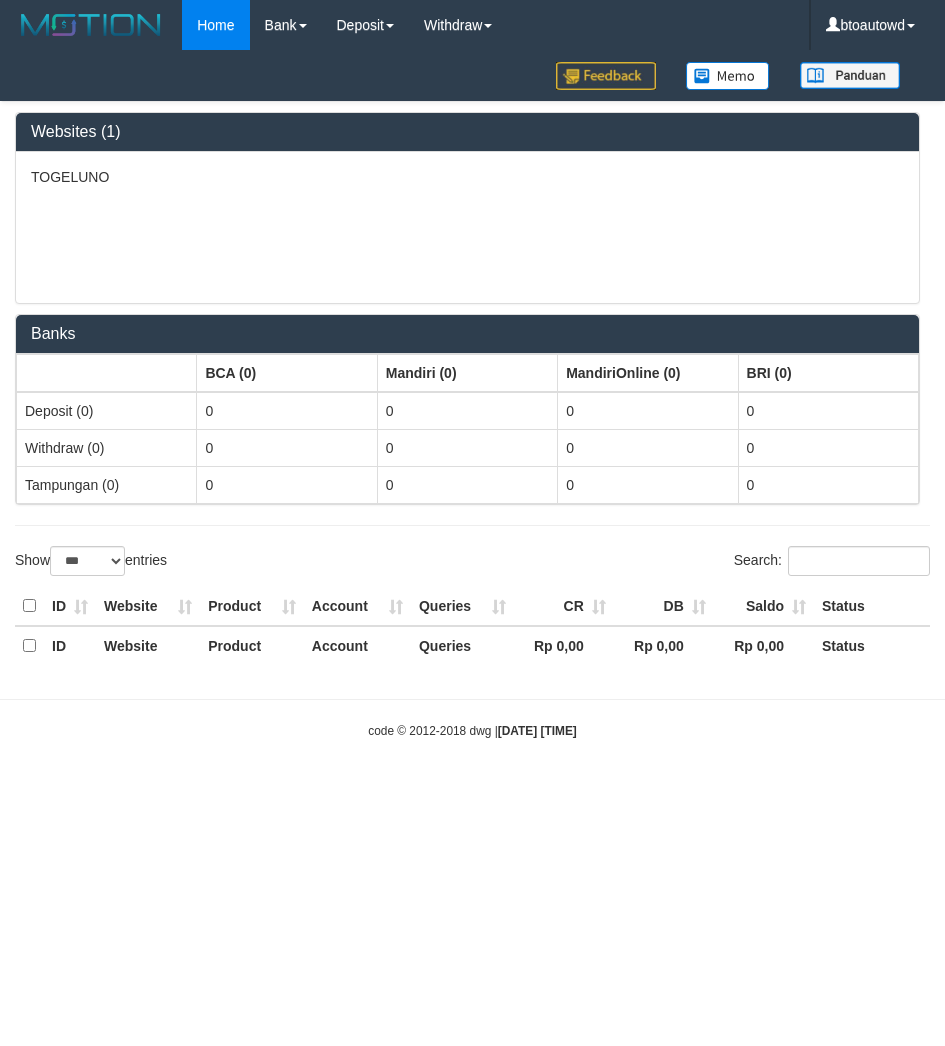 select on "***" 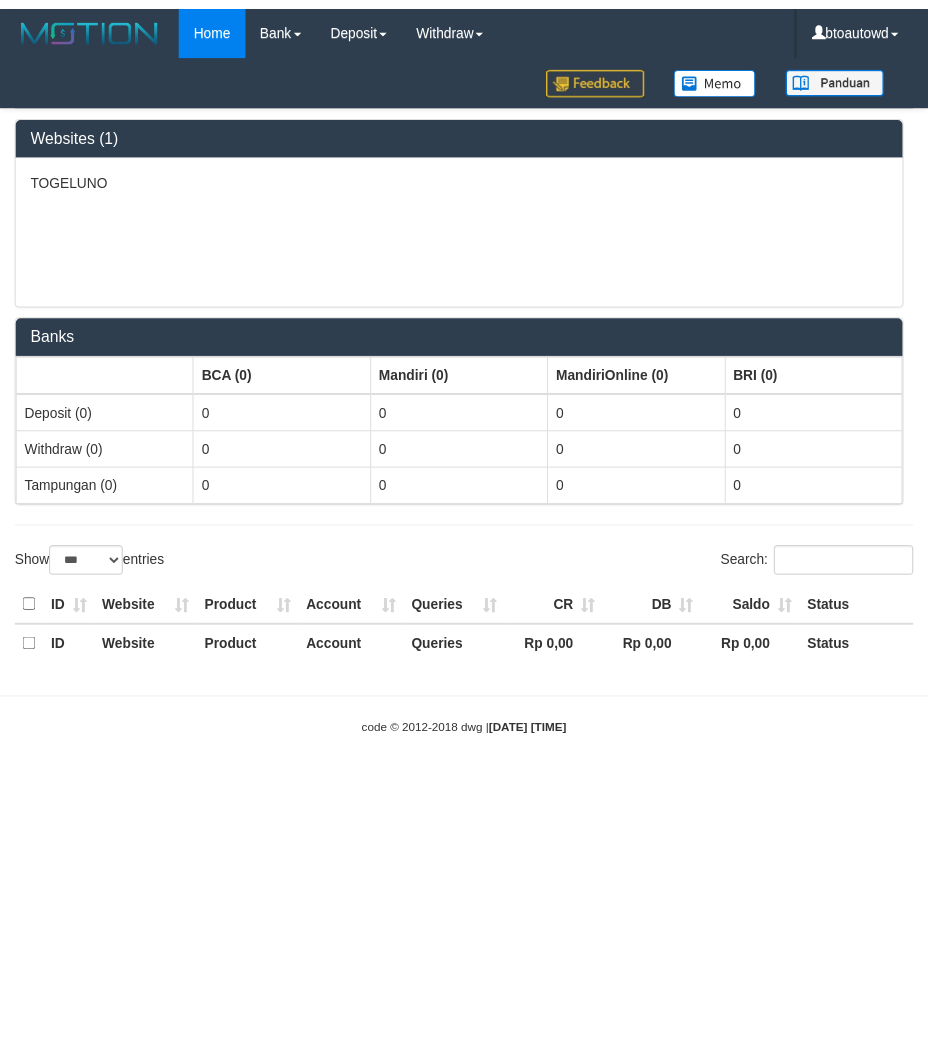 scroll, scrollTop: 0, scrollLeft: 0, axis: both 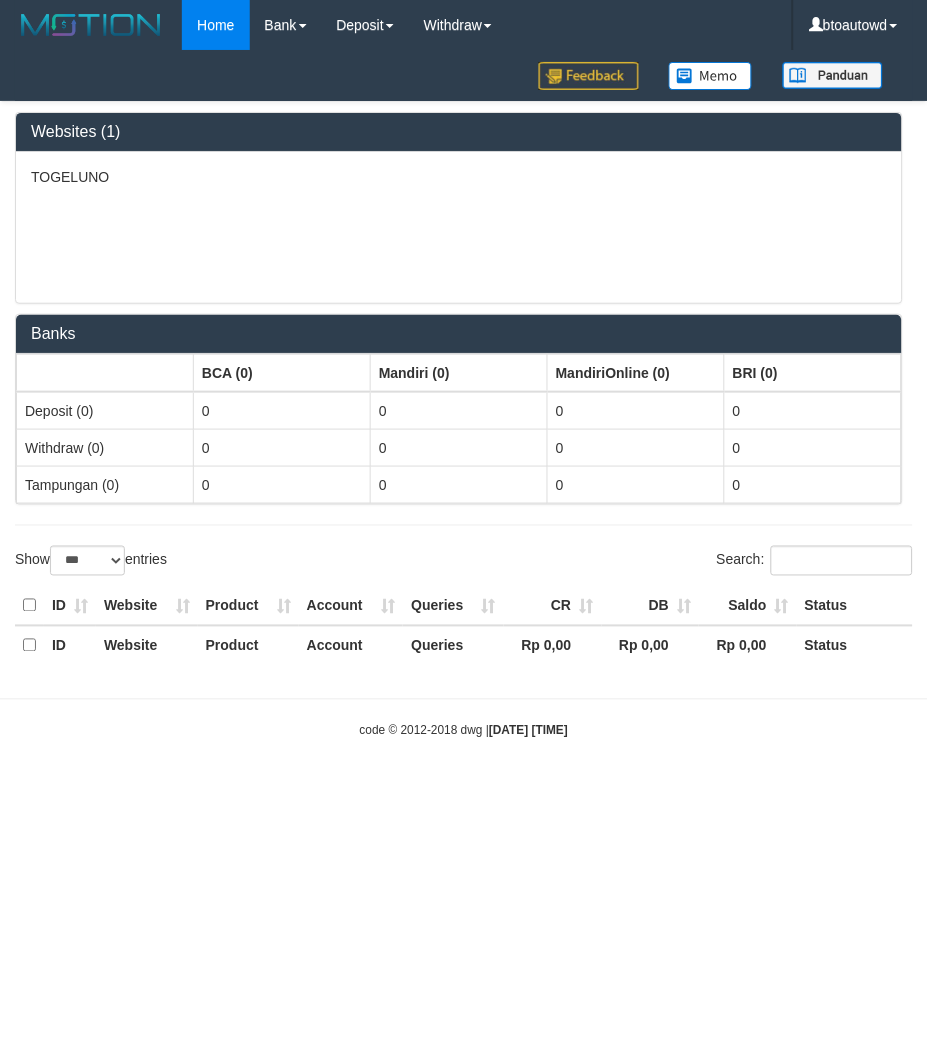 select on "**" 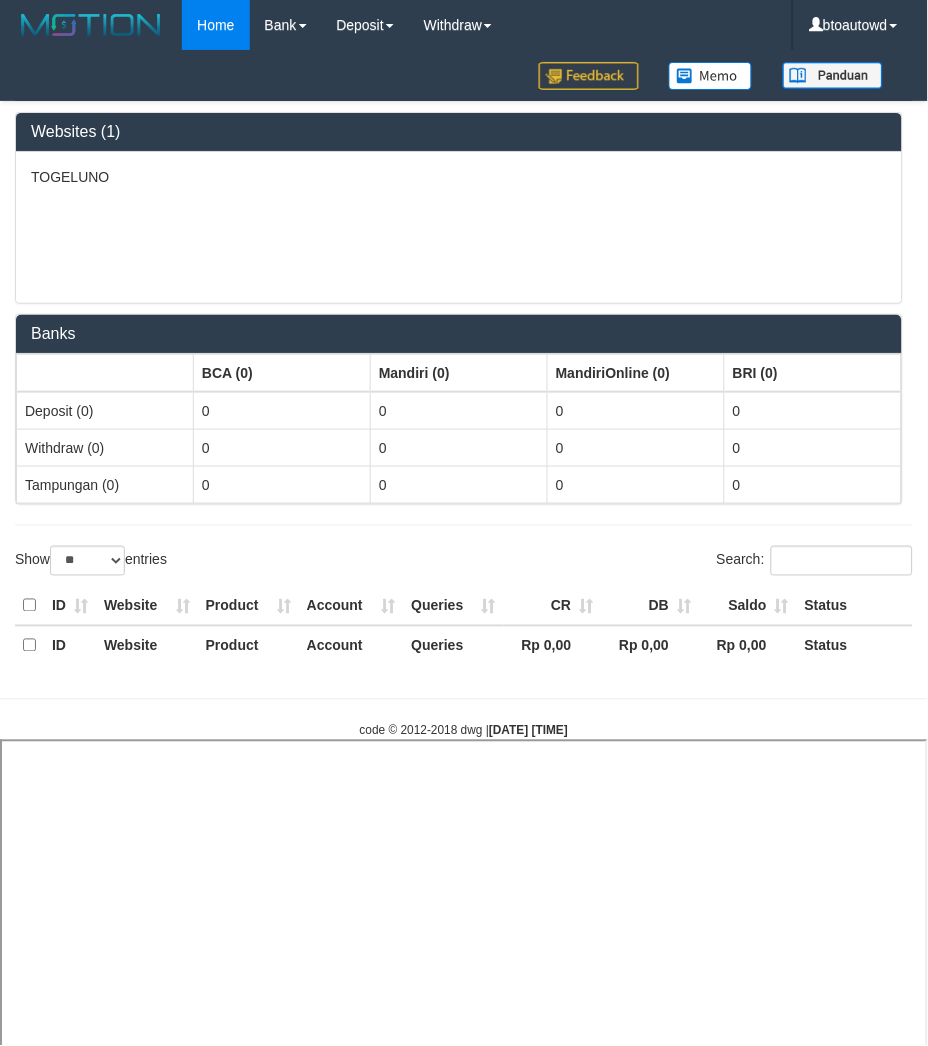 select 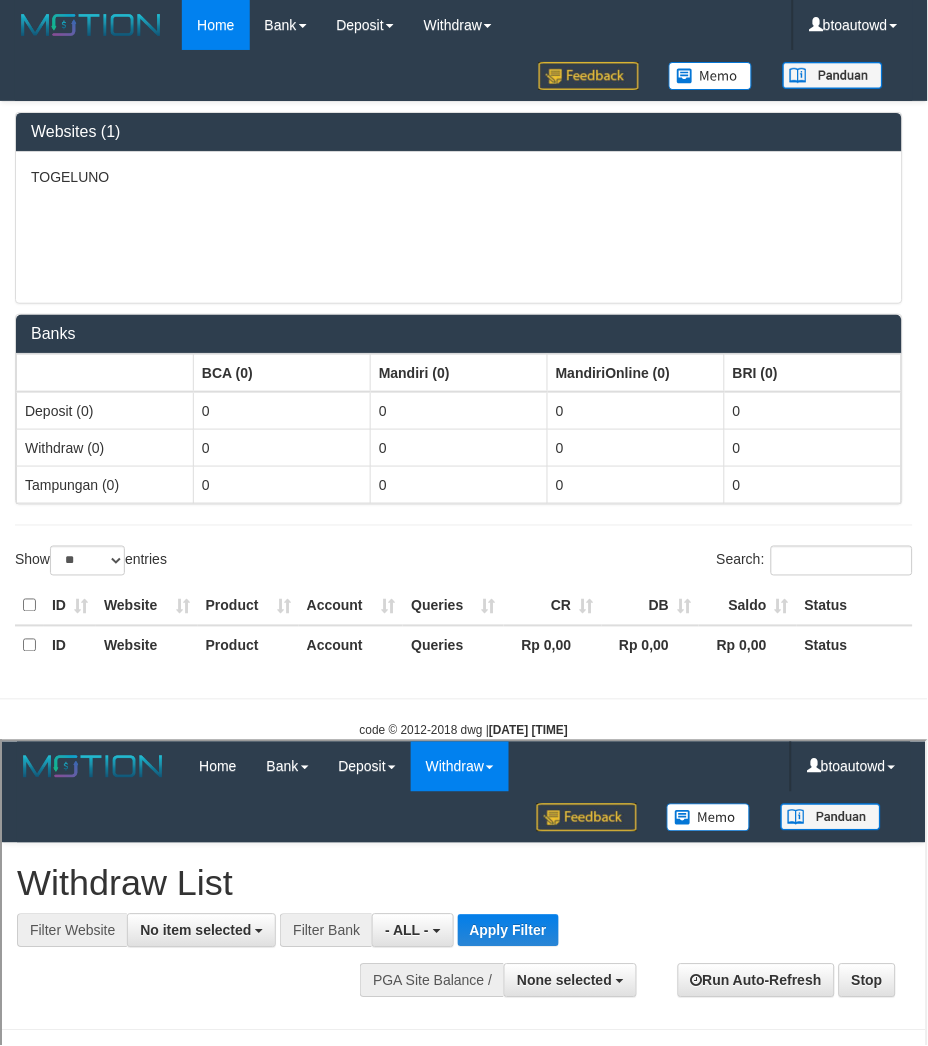 scroll, scrollTop: 0, scrollLeft: 0, axis: both 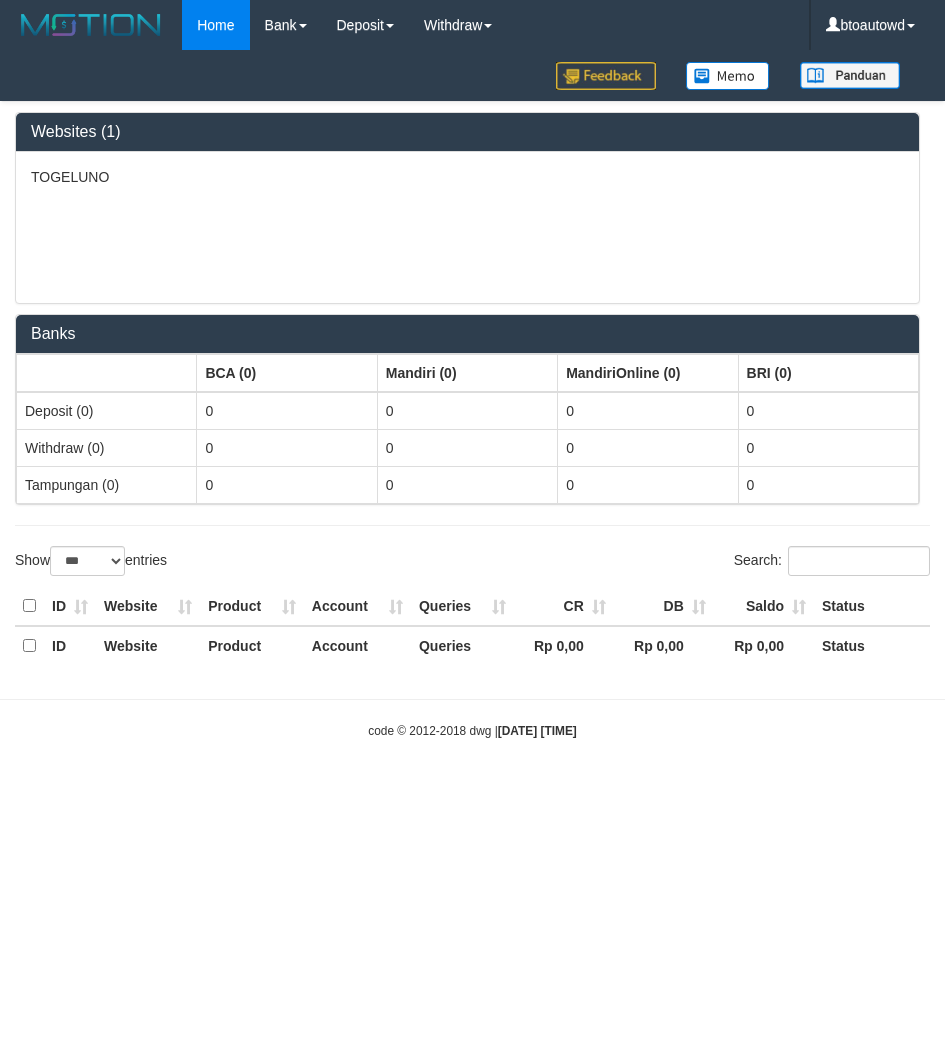 select on "***" 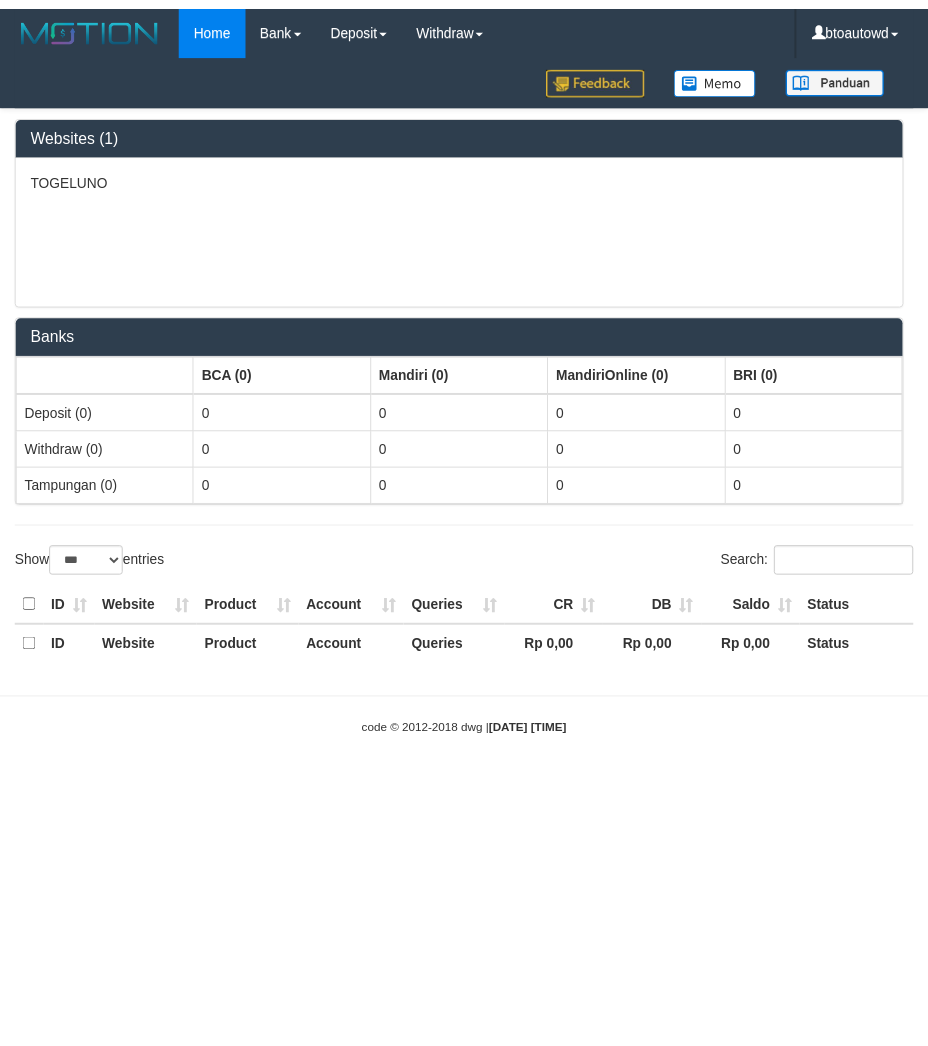 scroll, scrollTop: 0, scrollLeft: 0, axis: both 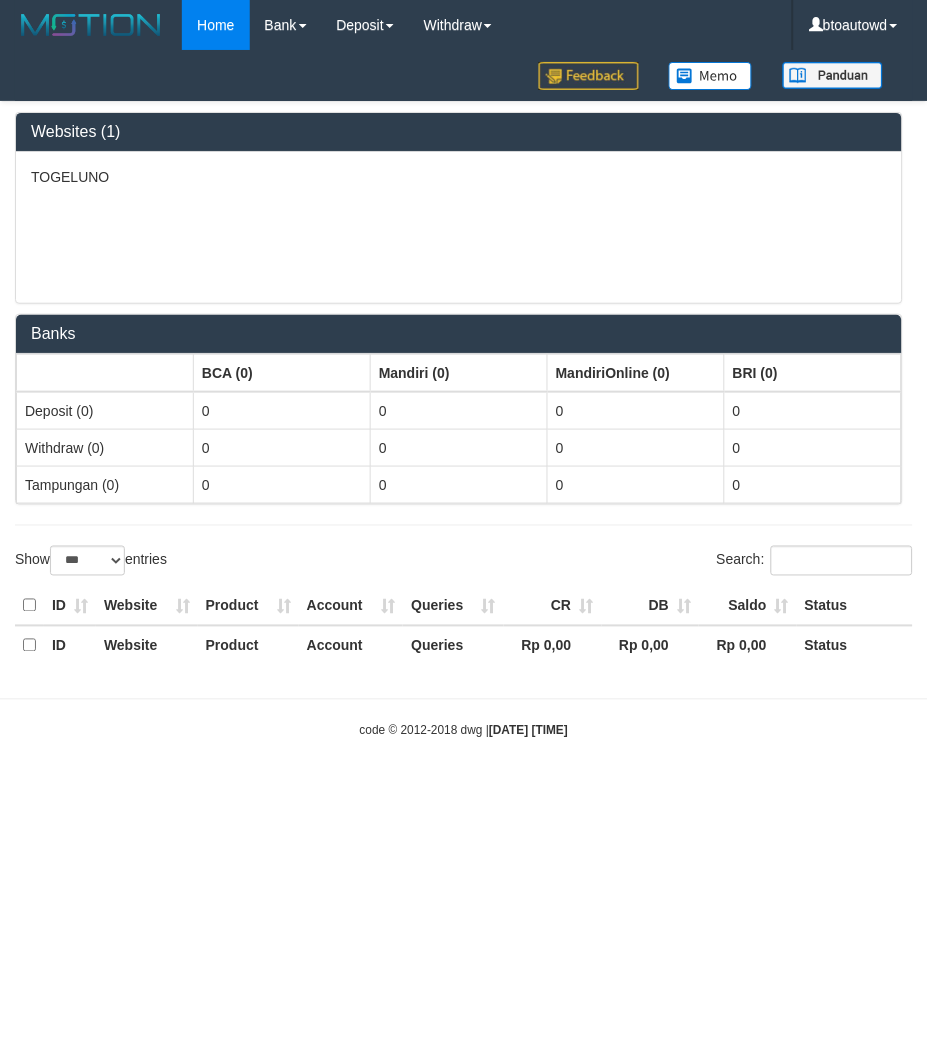 select on "**" 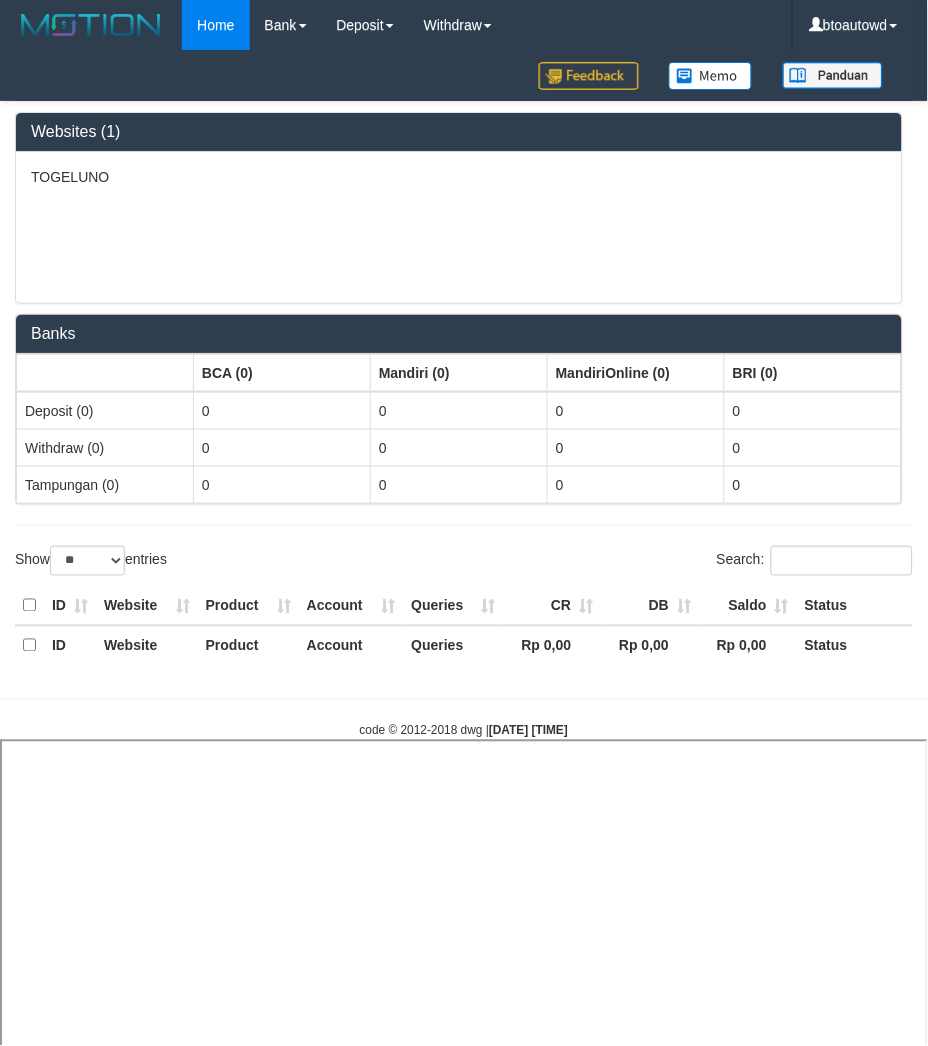 select 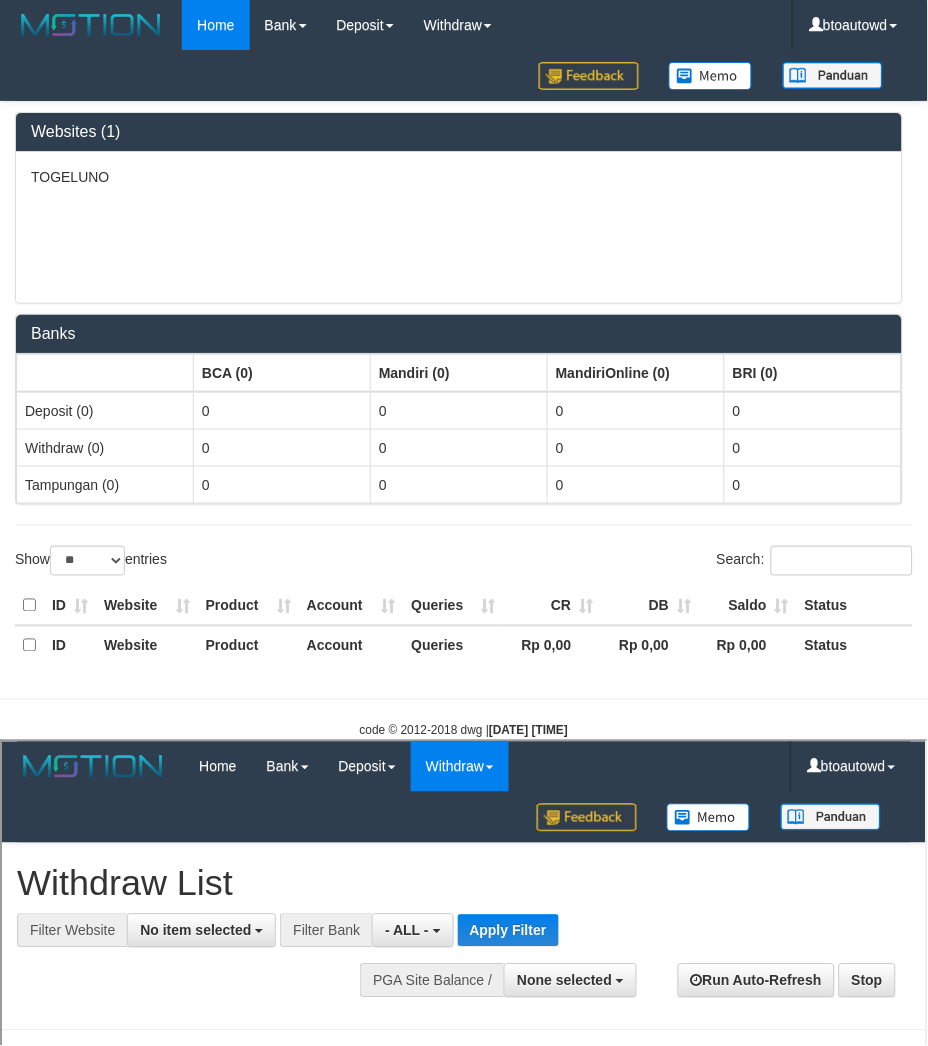 scroll, scrollTop: 0, scrollLeft: 0, axis: both 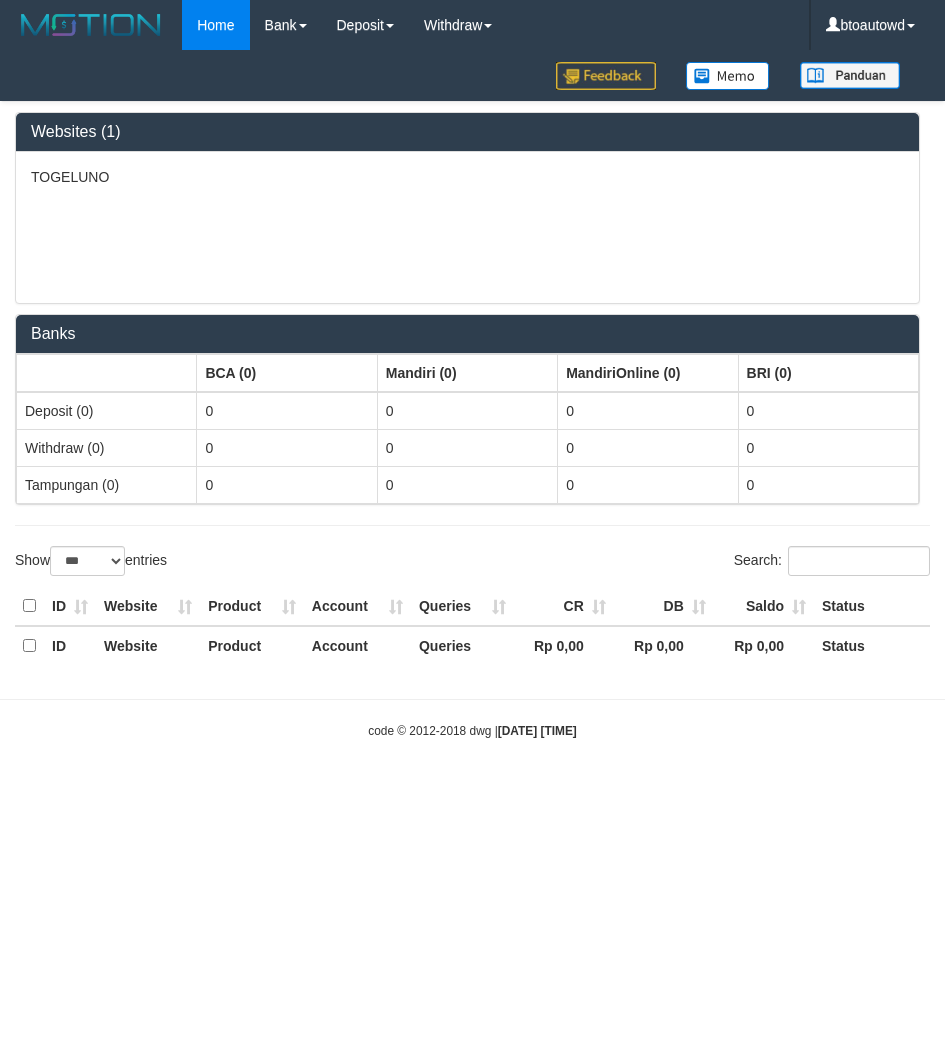 select on "***" 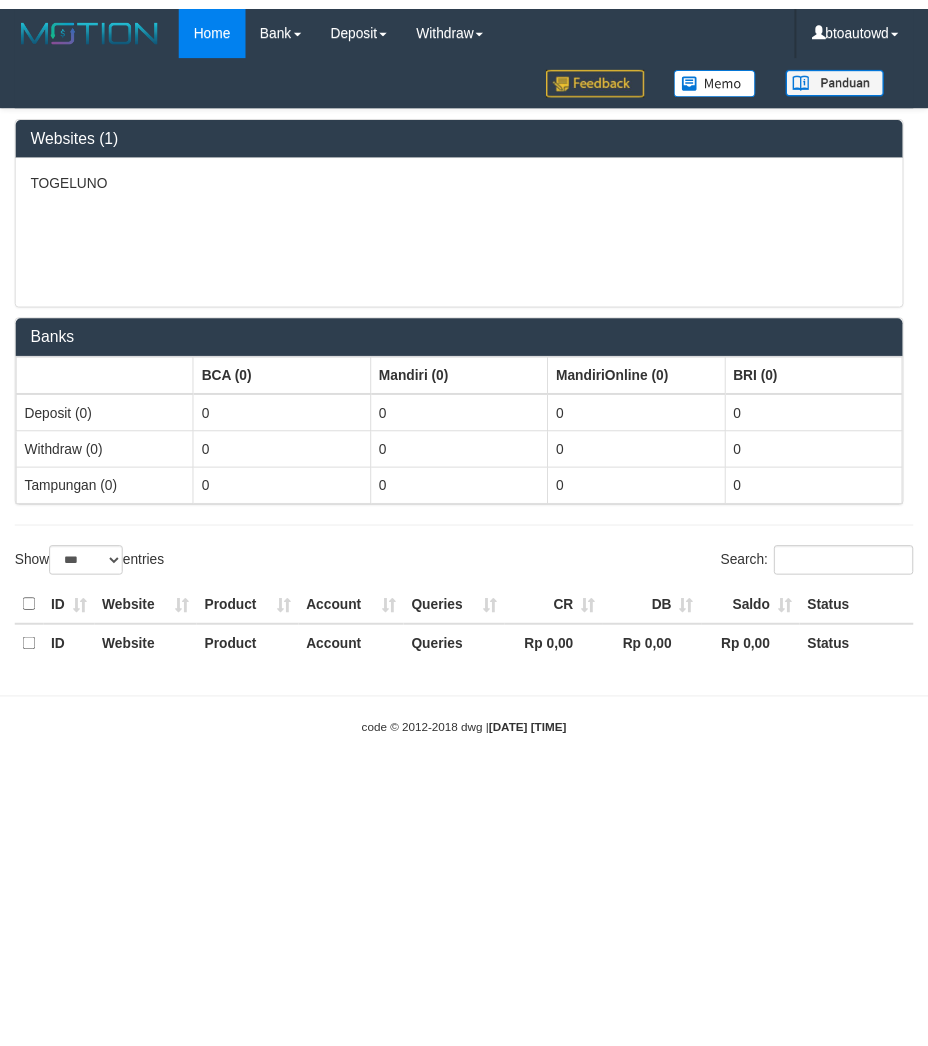 scroll, scrollTop: 0, scrollLeft: 0, axis: both 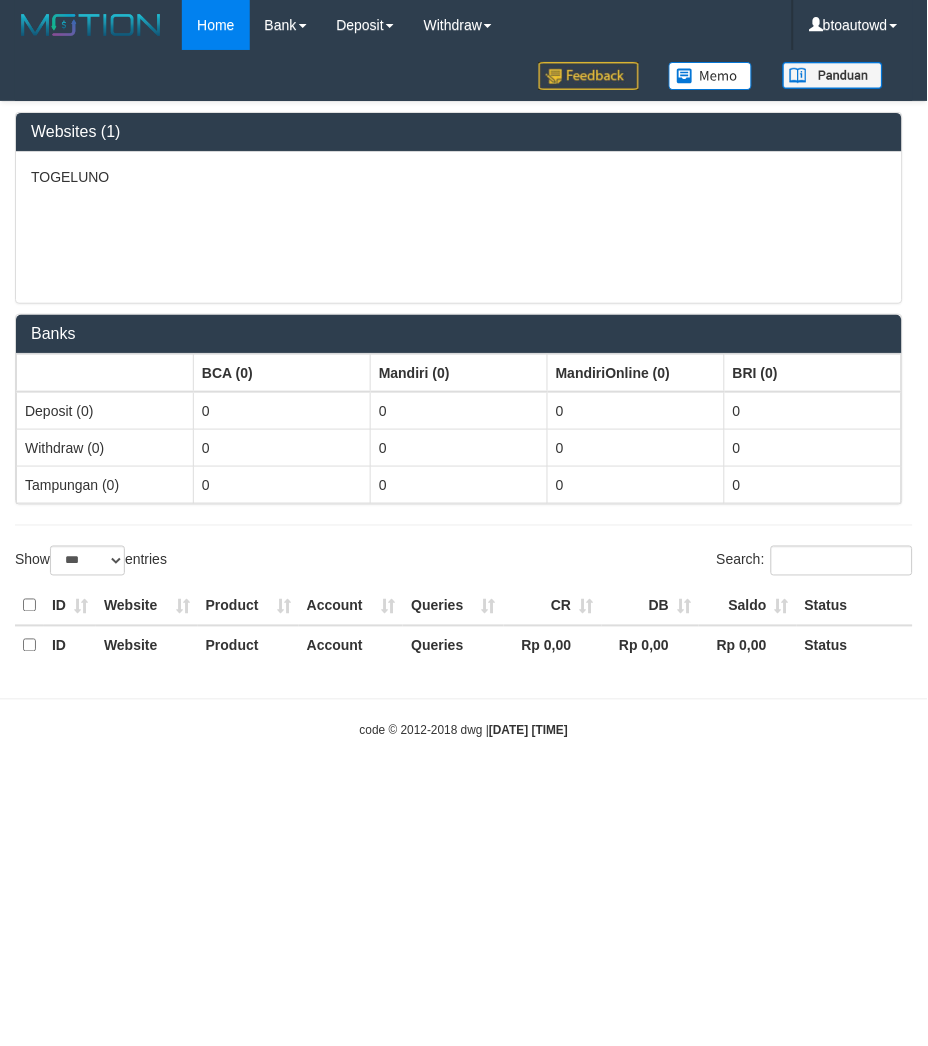 select on "**" 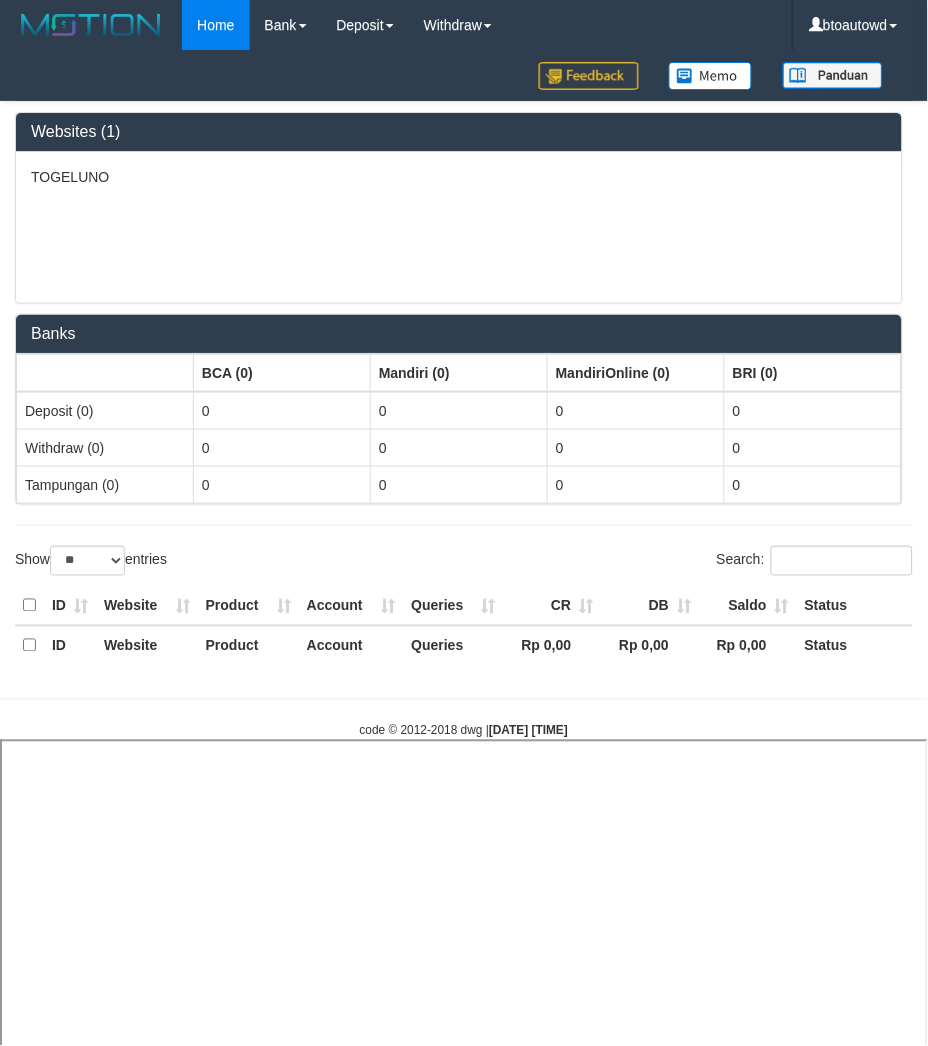 select 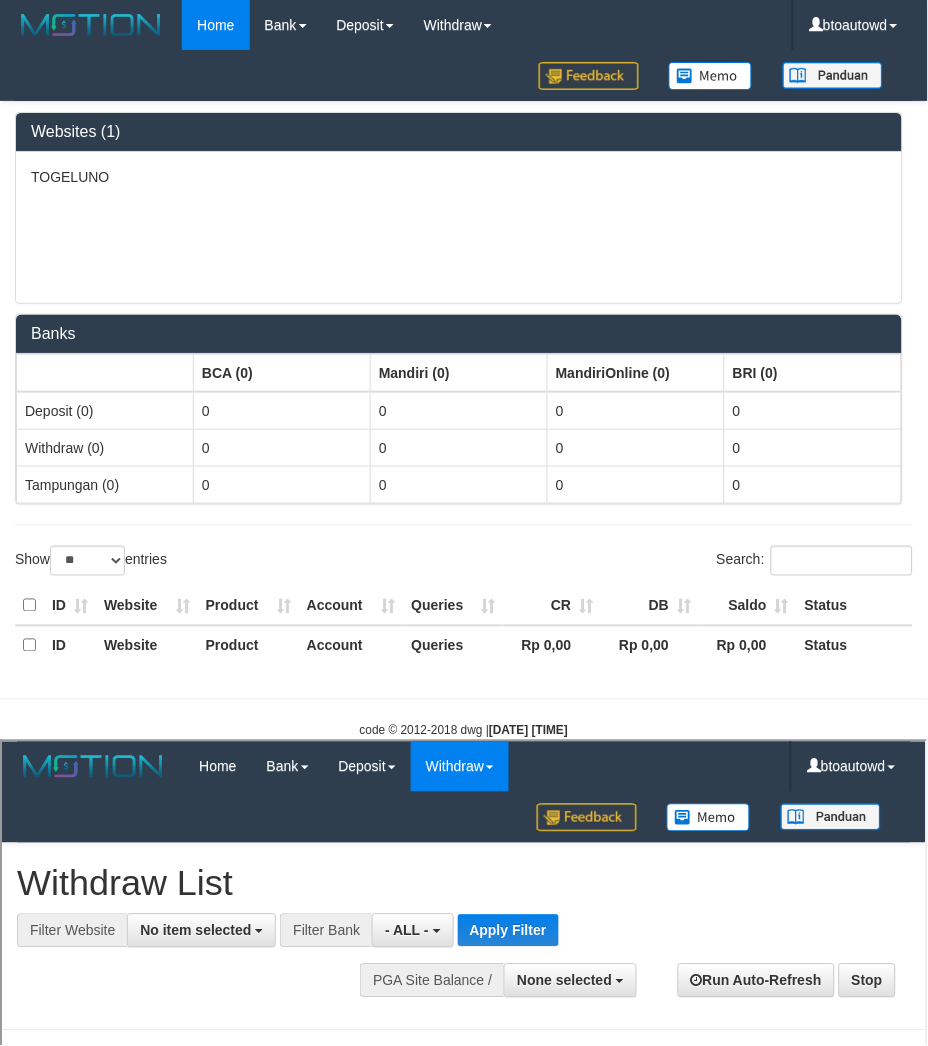 scroll, scrollTop: 0, scrollLeft: 0, axis: both 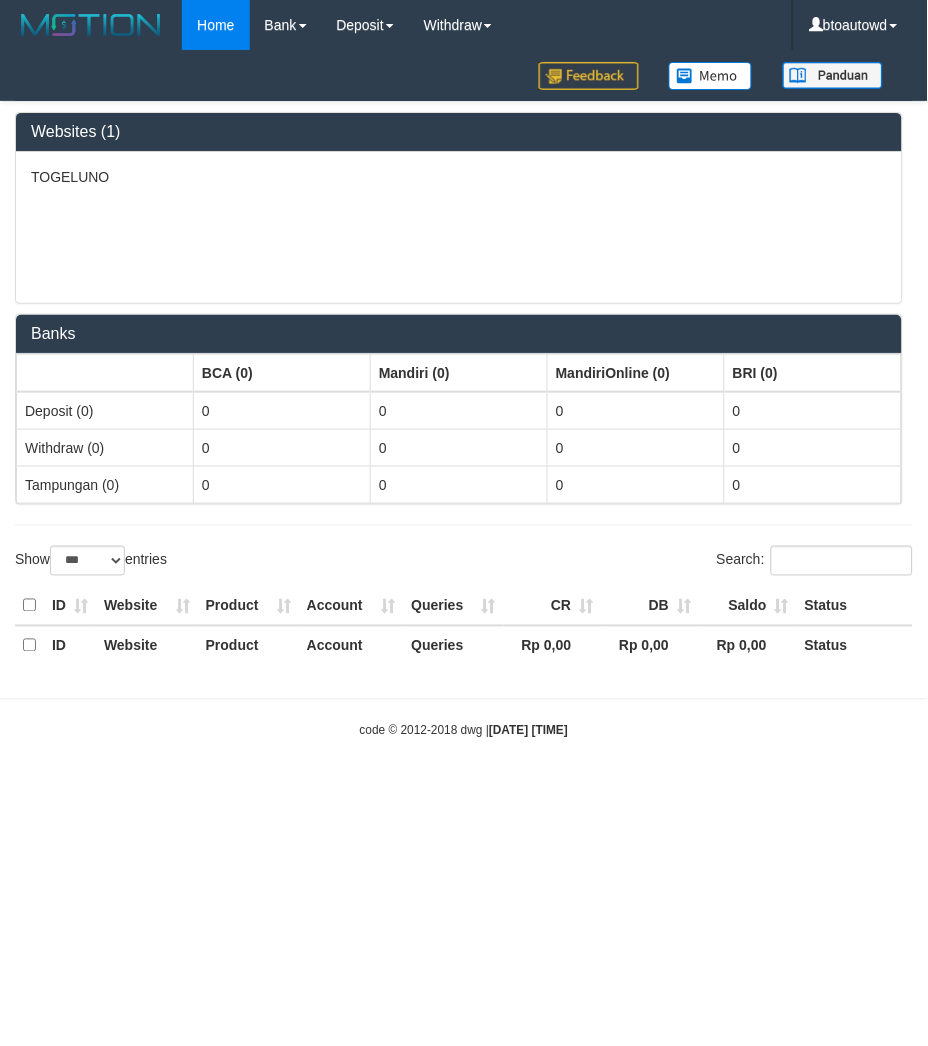 select on "**" 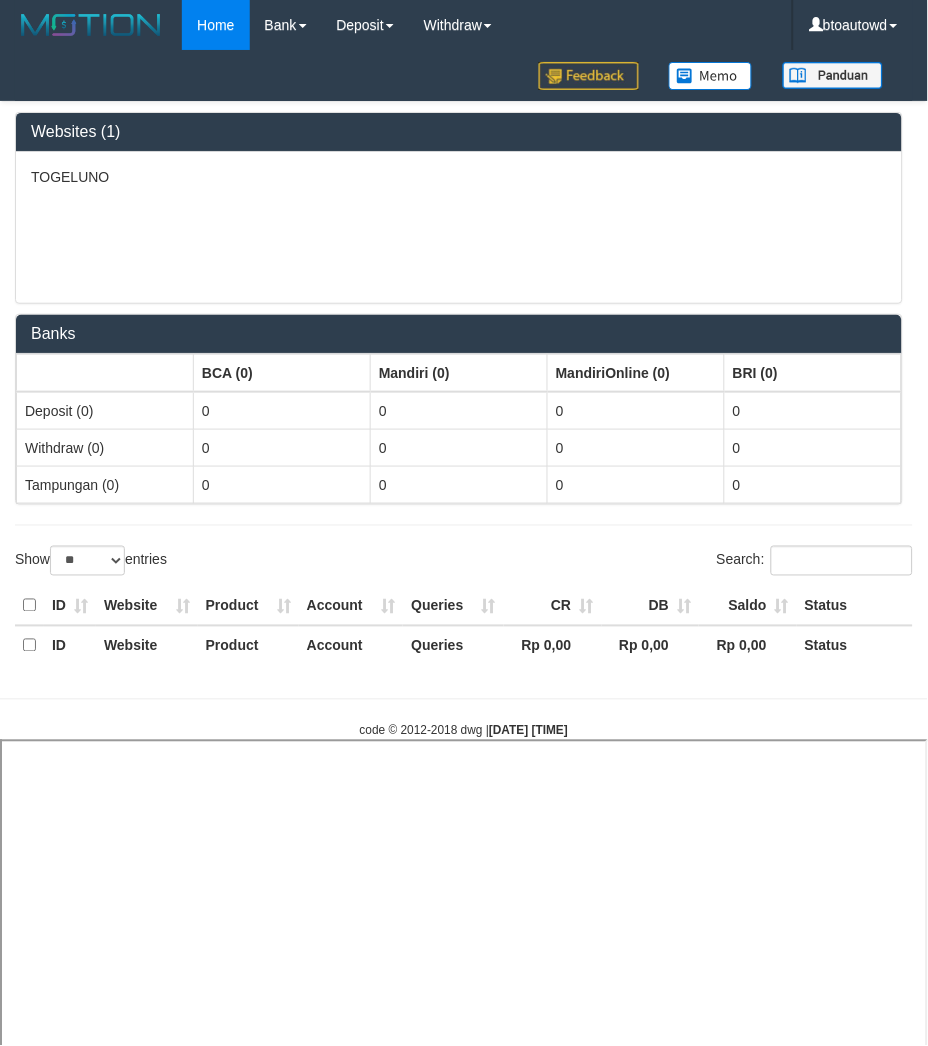 select 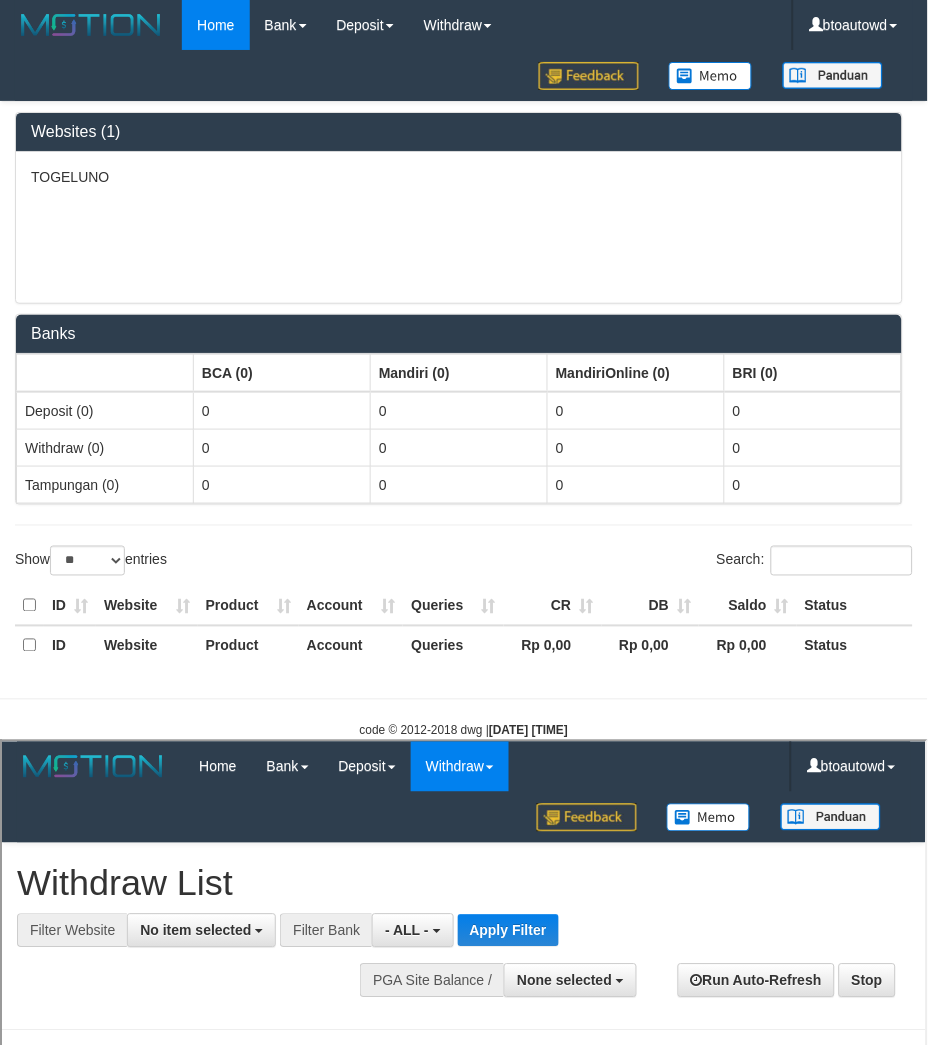 scroll, scrollTop: 0, scrollLeft: 0, axis: both 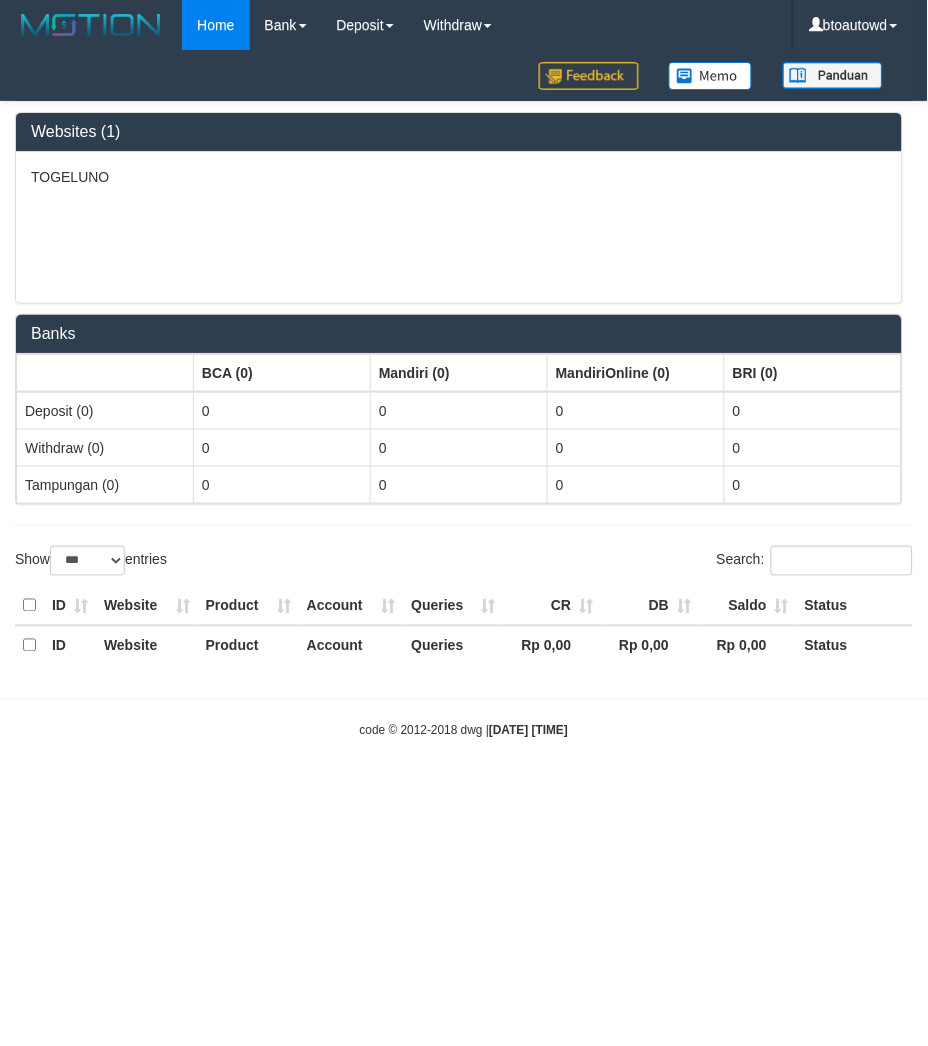 select on "**" 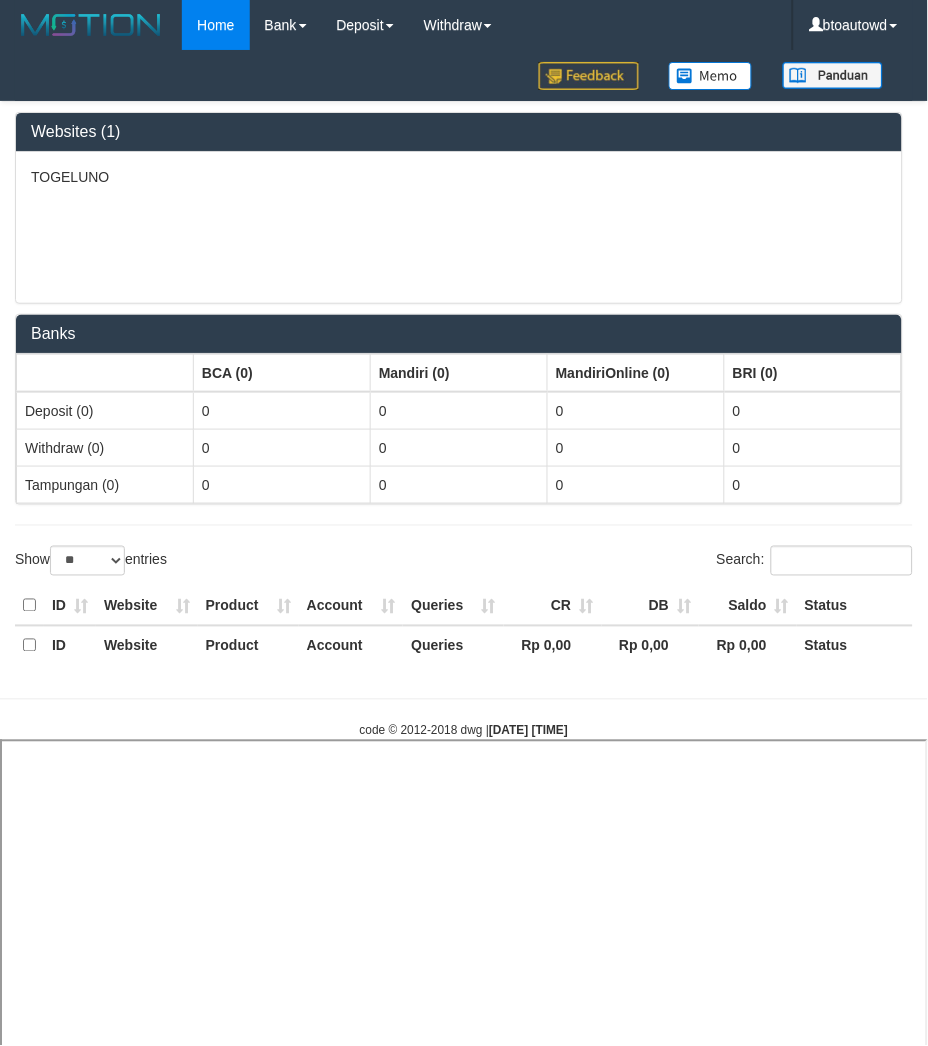 select 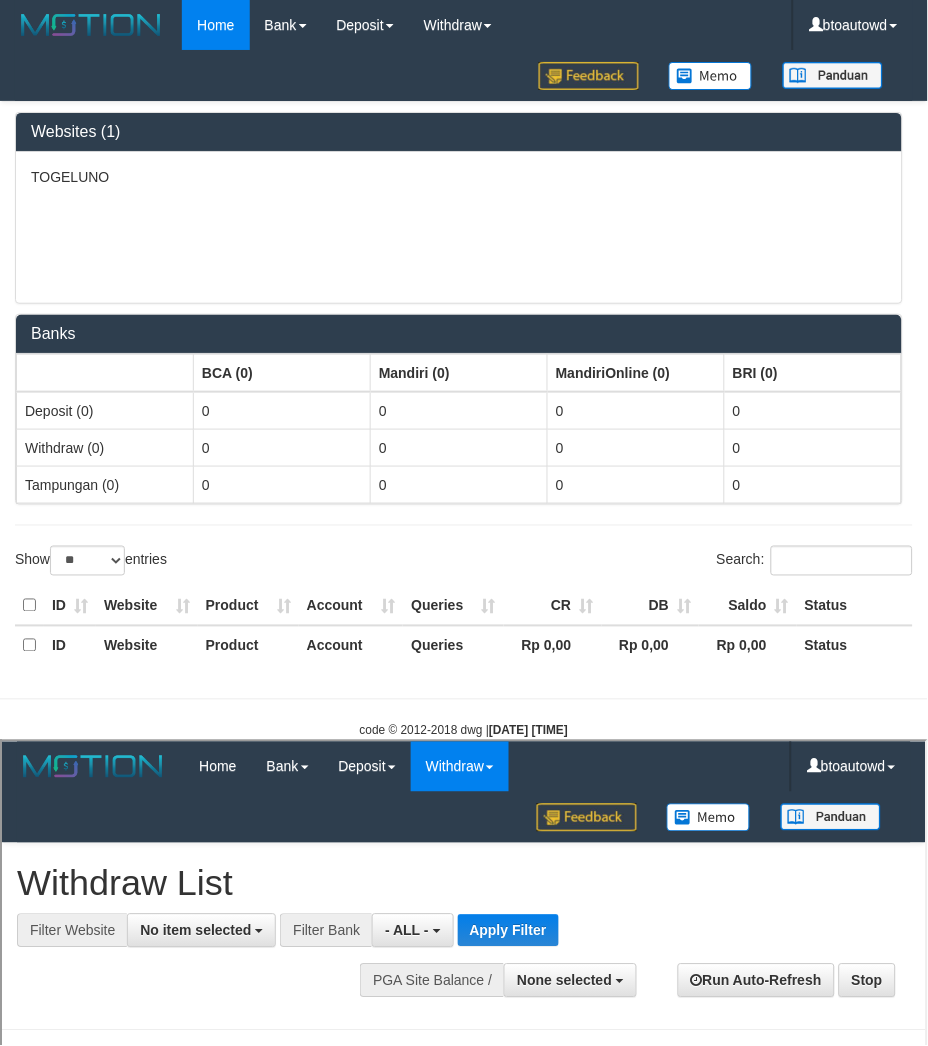 scroll, scrollTop: 0, scrollLeft: 0, axis: both 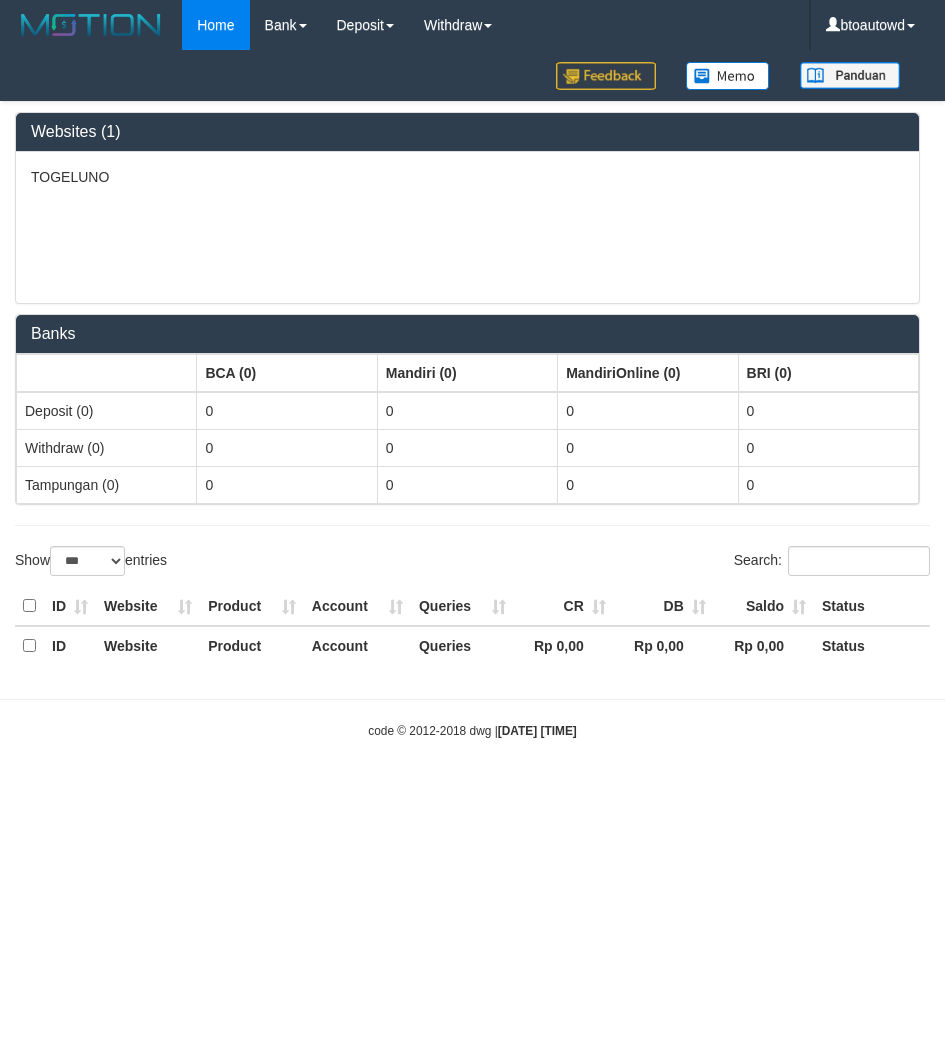 select on "***" 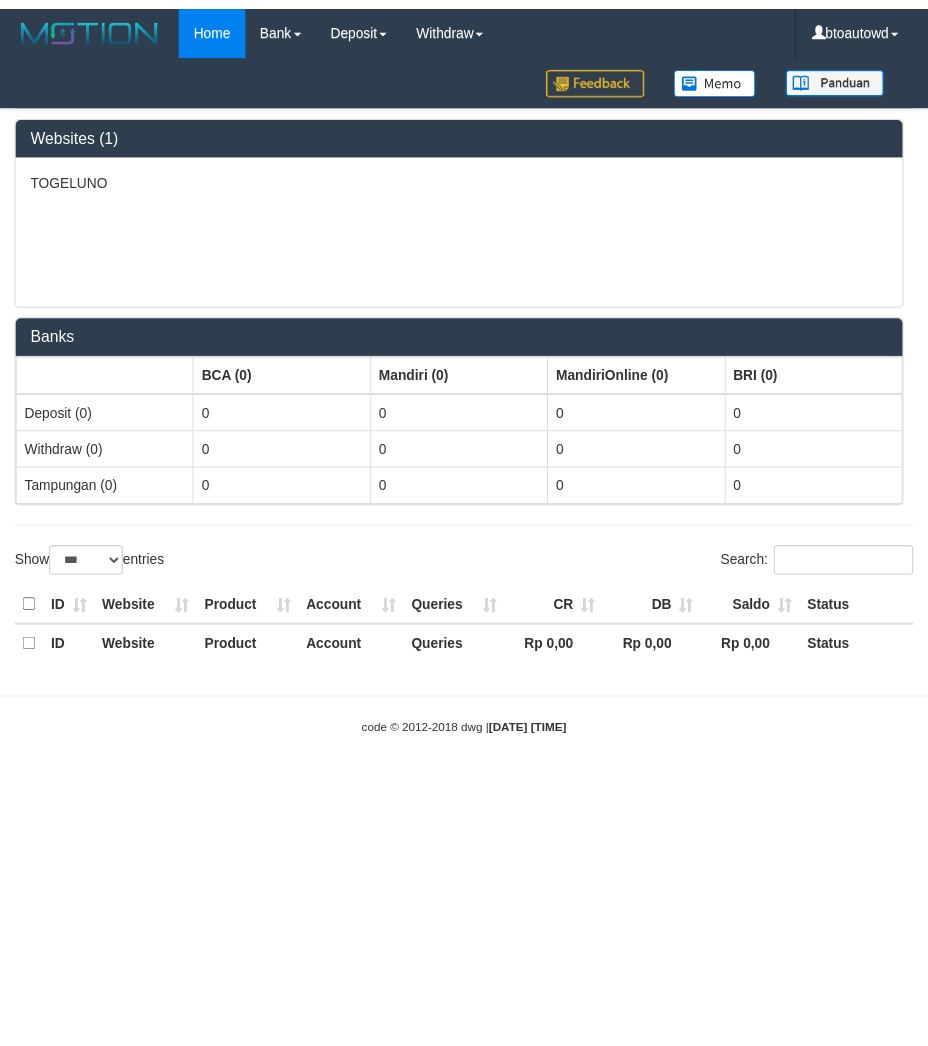 scroll, scrollTop: 0, scrollLeft: 0, axis: both 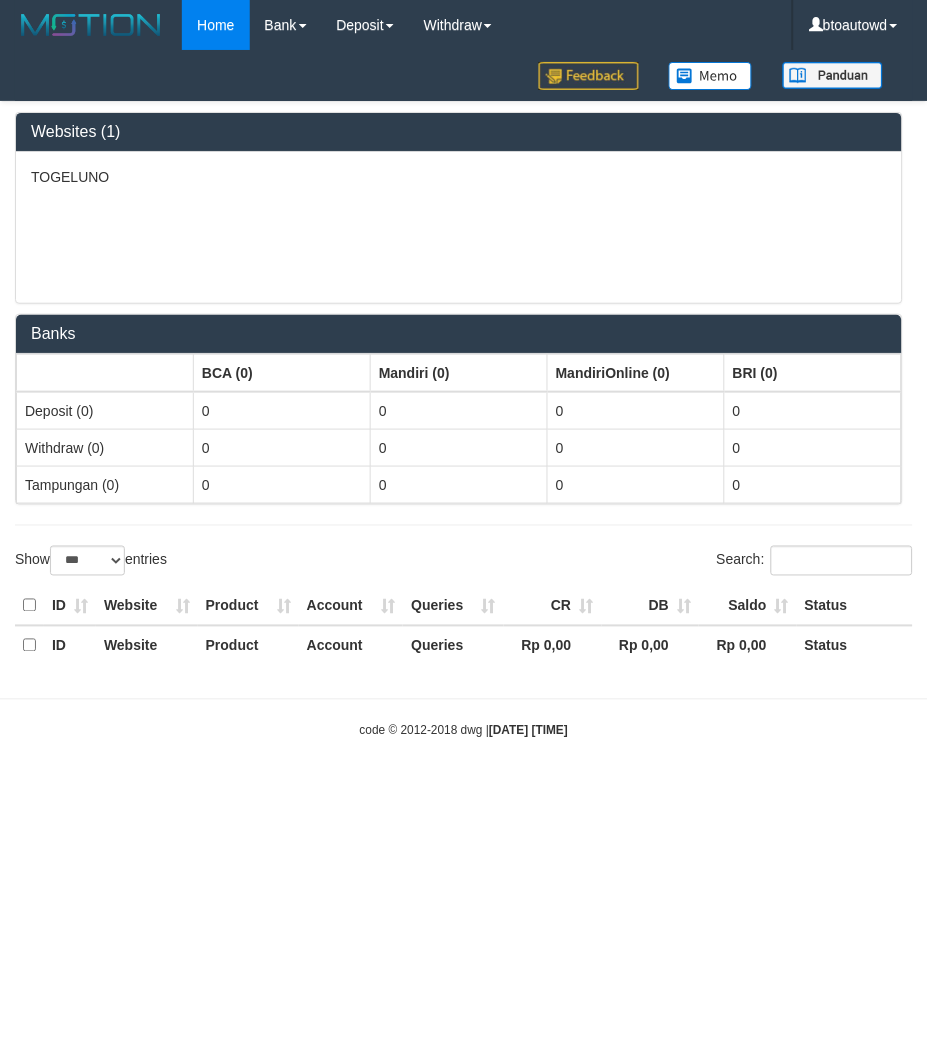 select on "**" 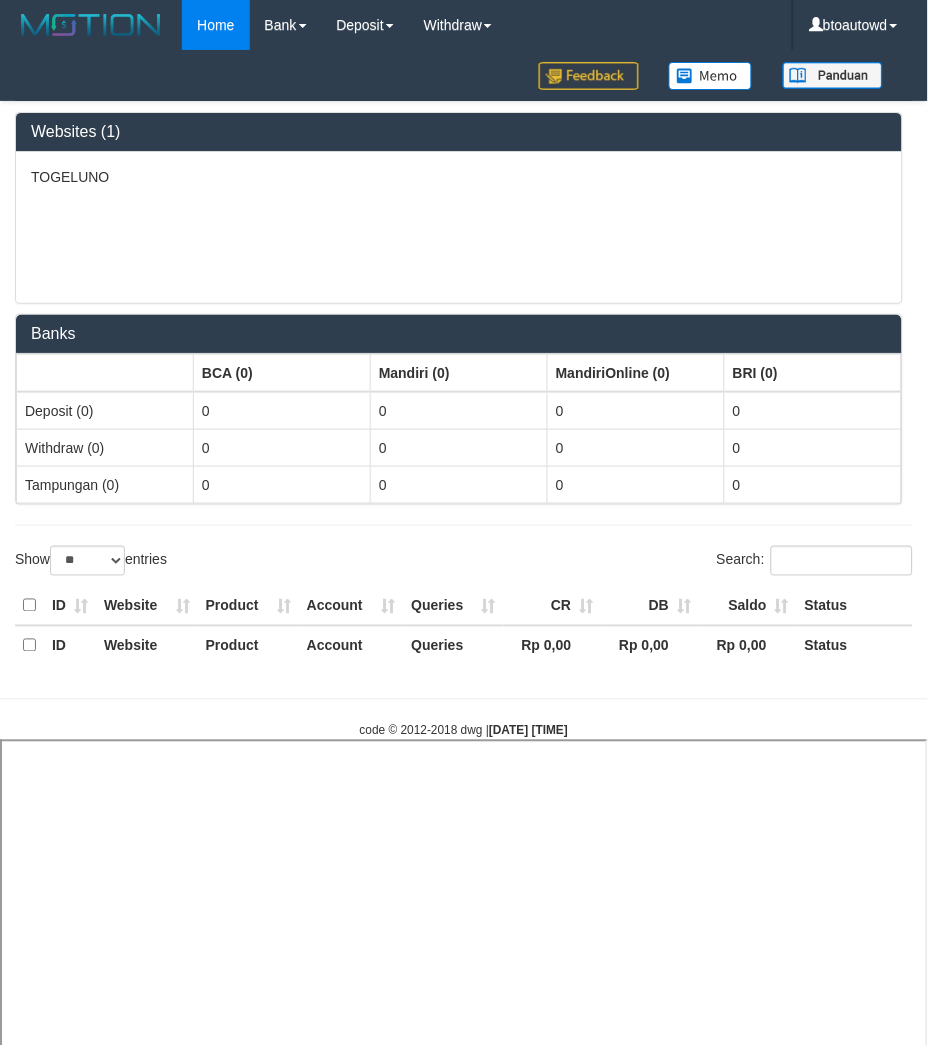 select 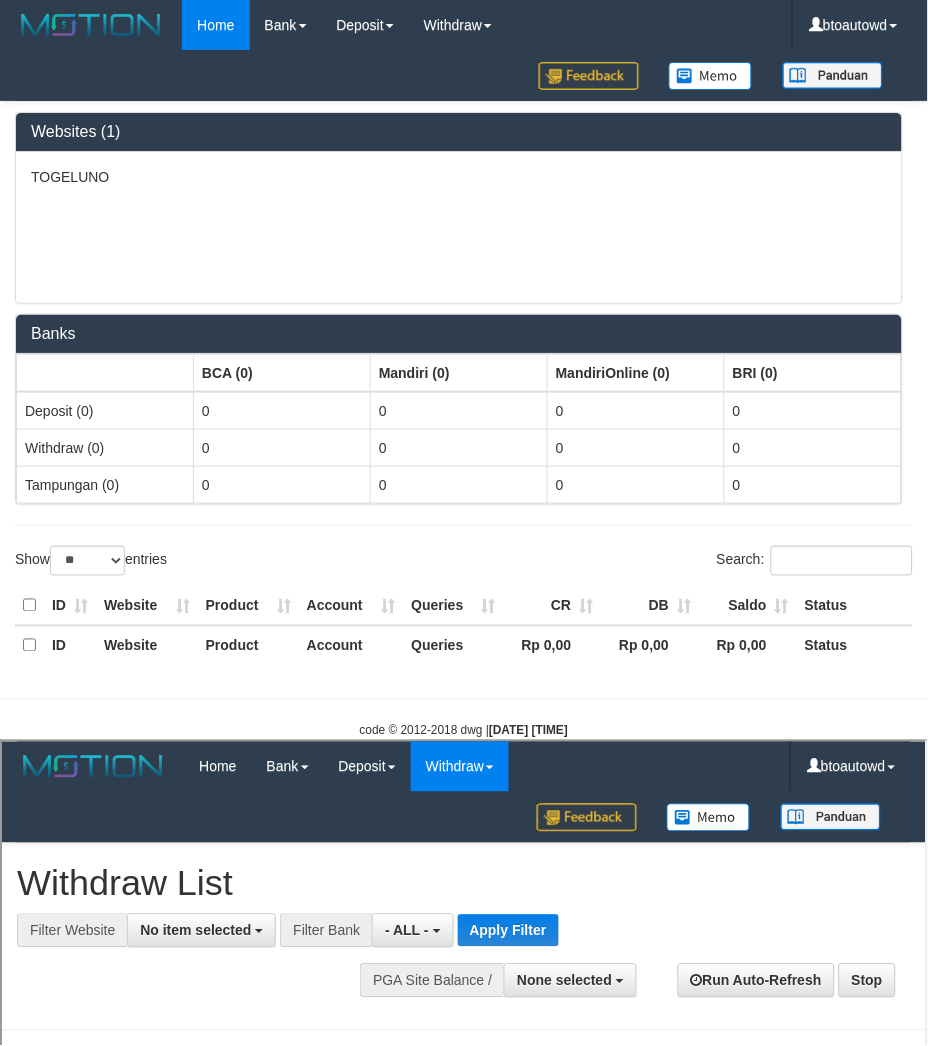 scroll, scrollTop: 0, scrollLeft: 0, axis: both 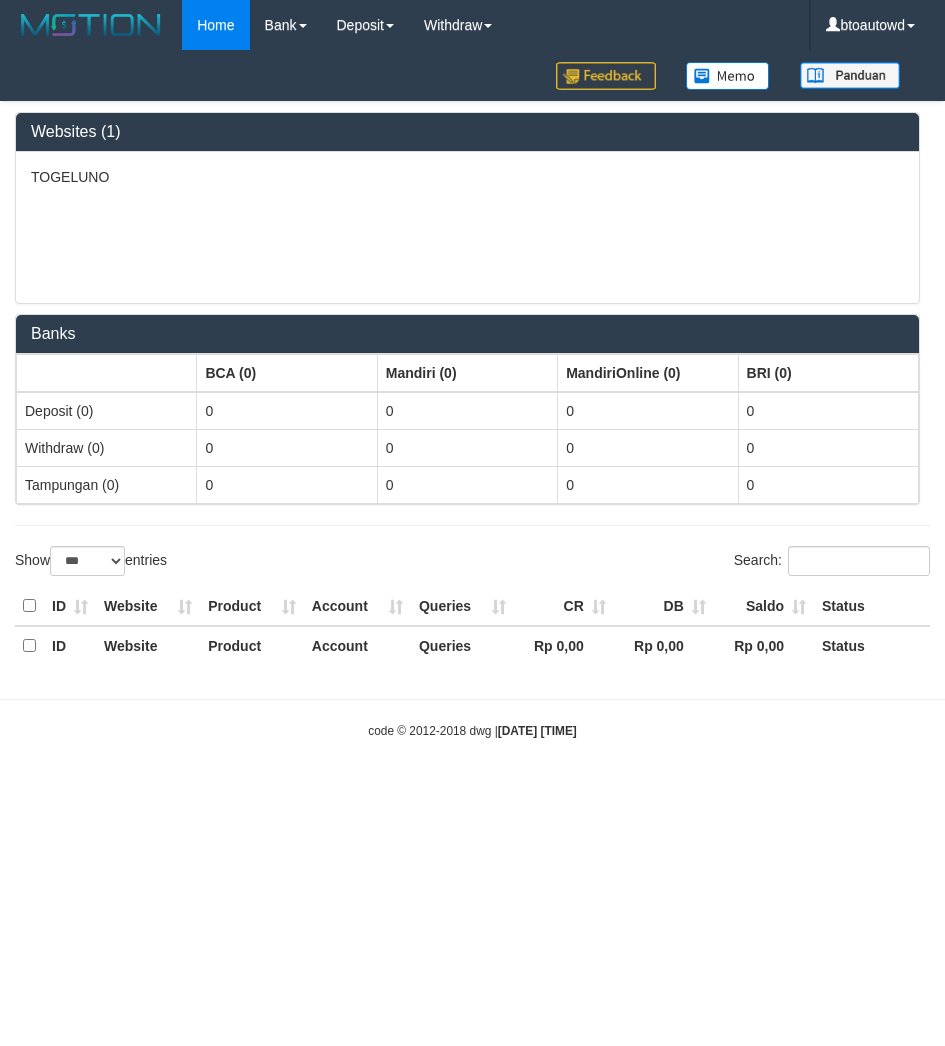 select on "***" 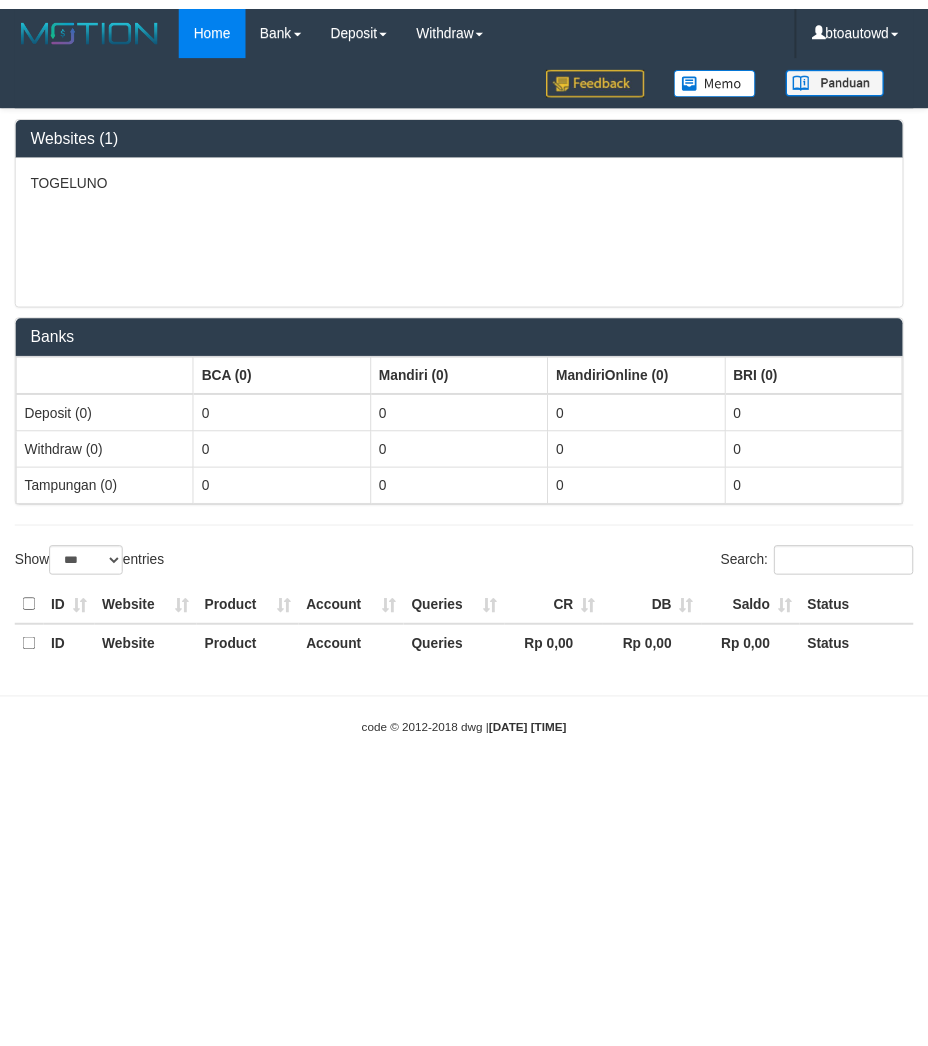 scroll, scrollTop: 0, scrollLeft: 0, axis: both 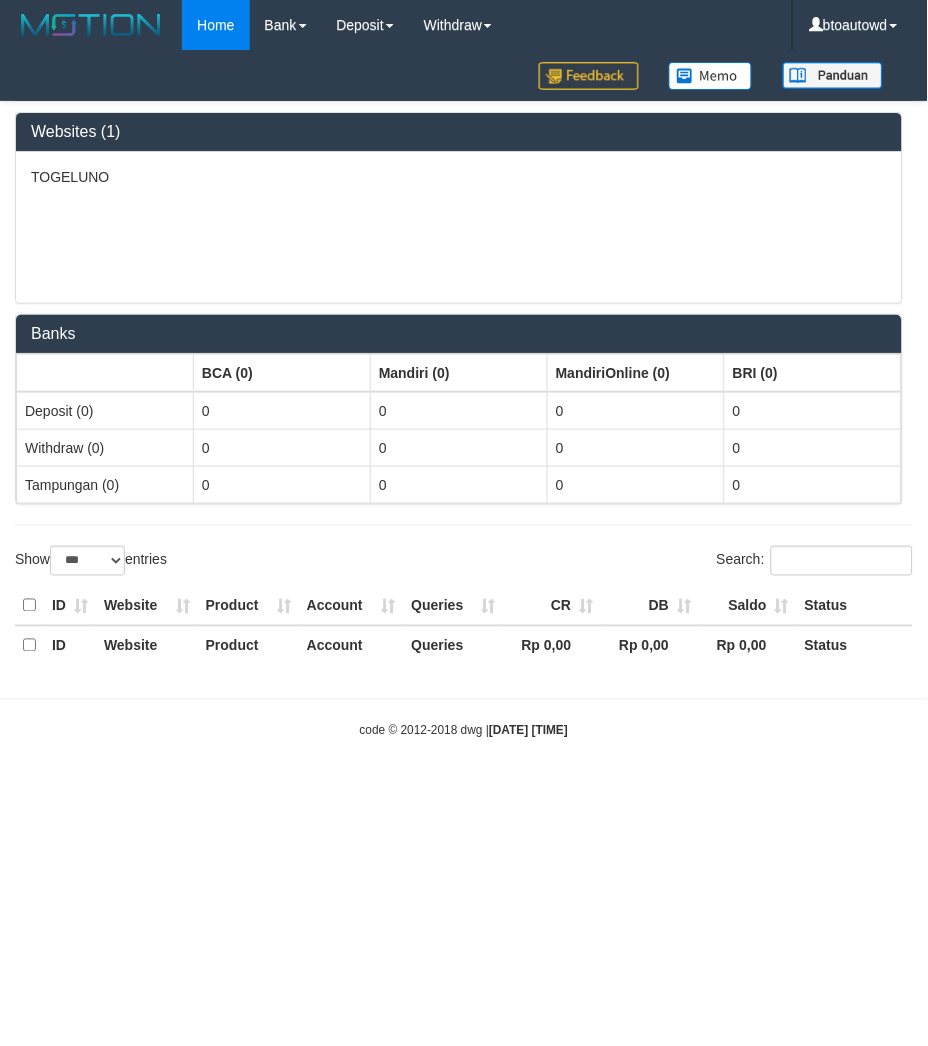 select on "**" 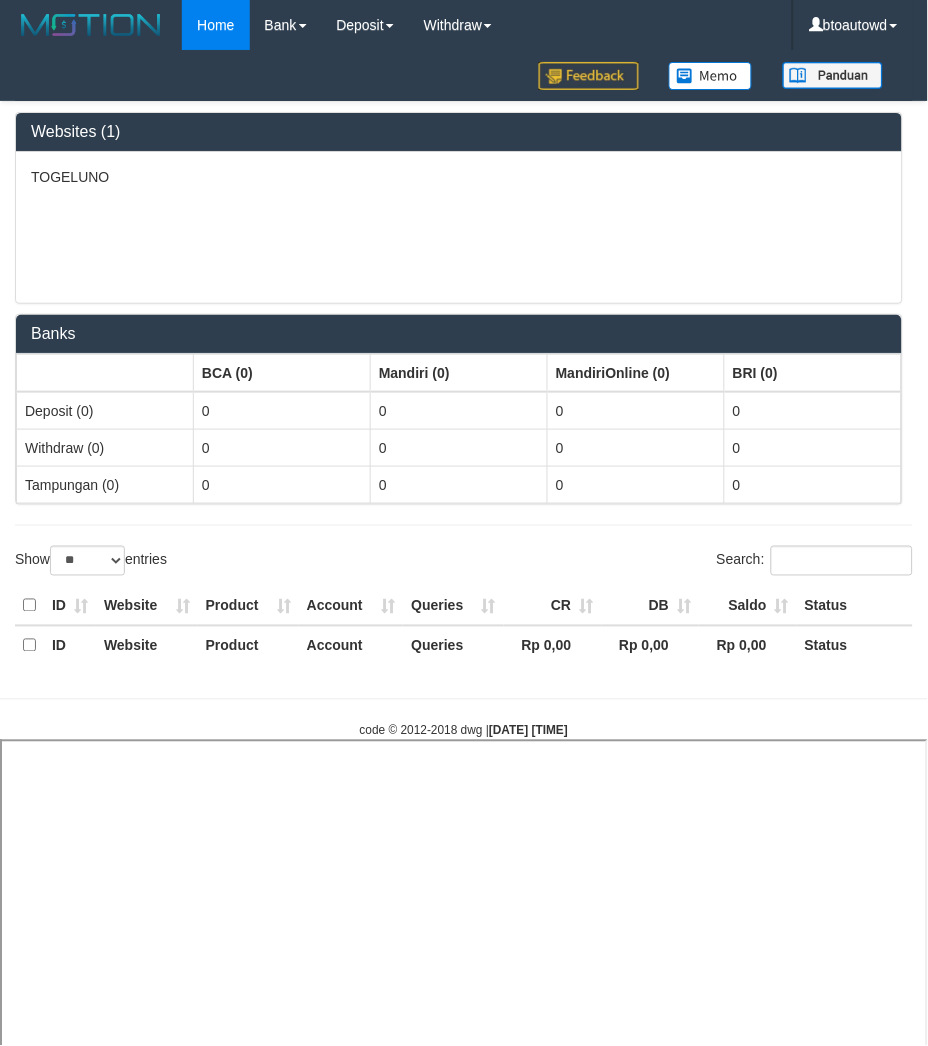 select 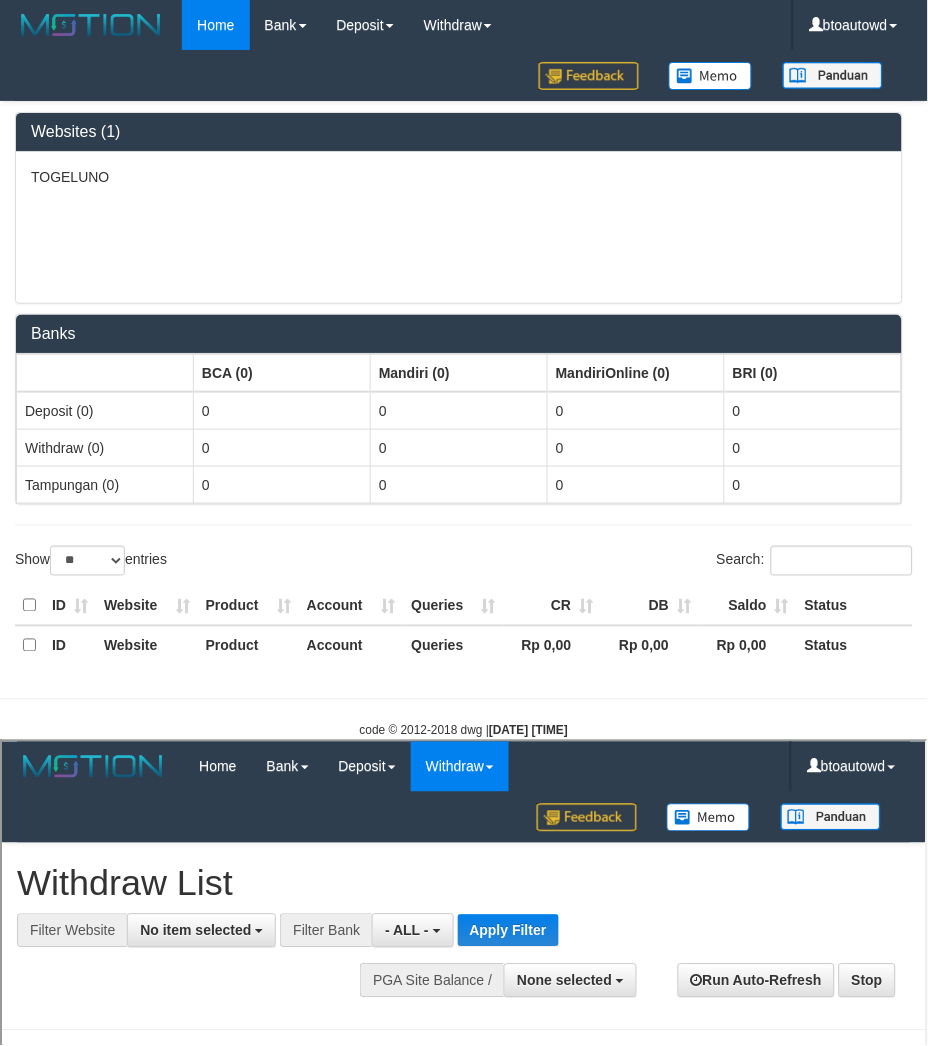 scroll, scrollTop: 0, scrollLeft: 0, axis: both 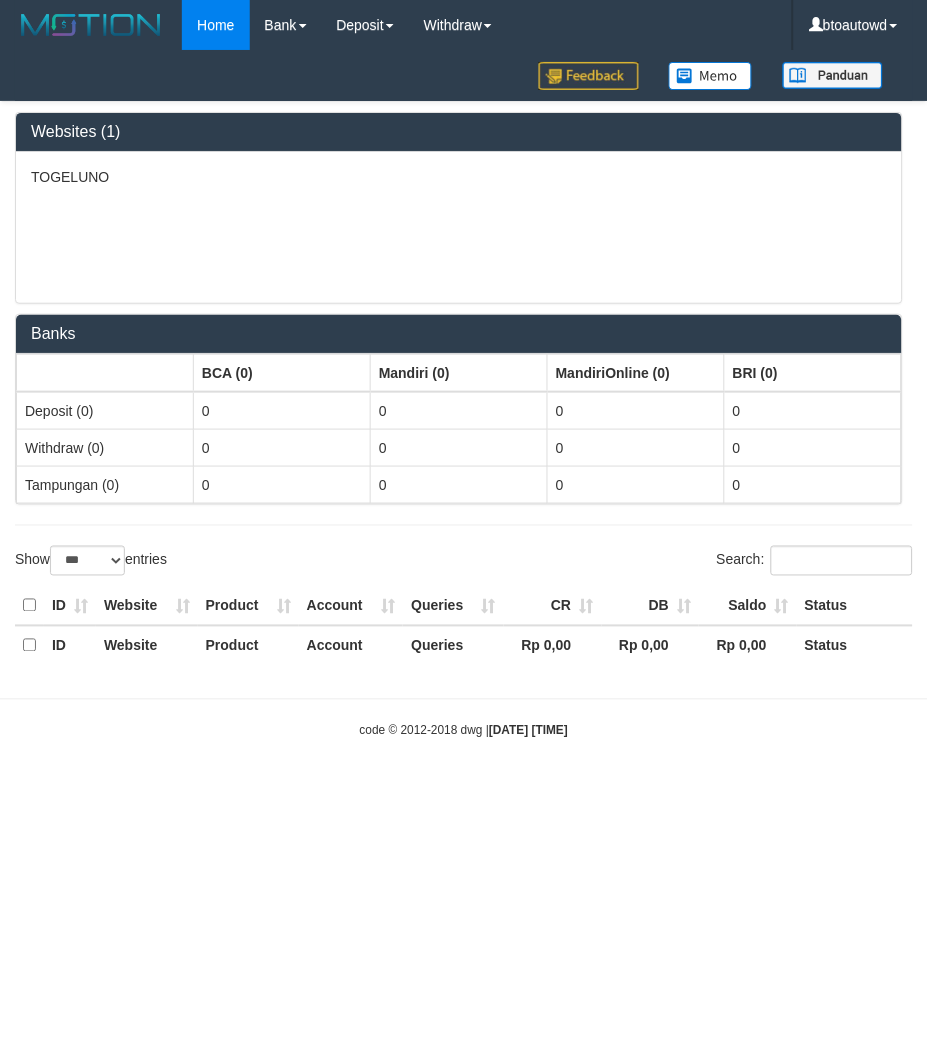 select on "**" 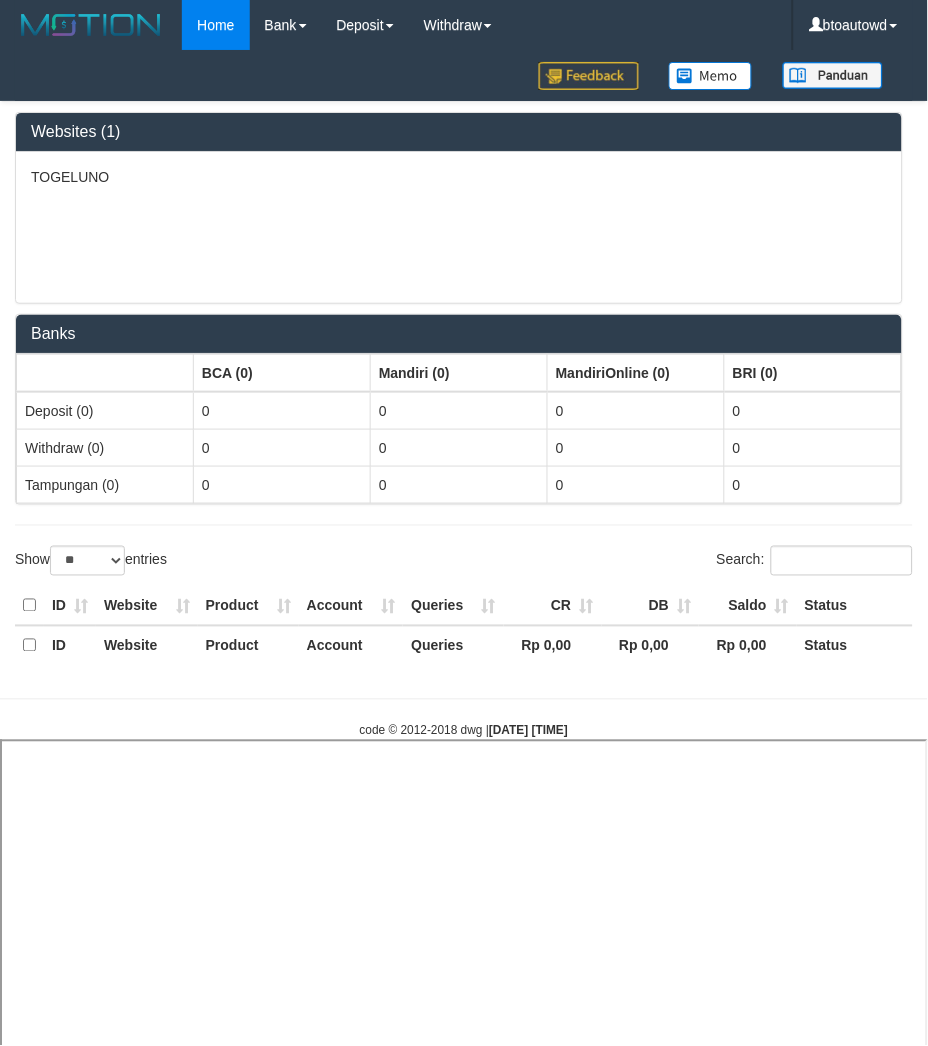 select 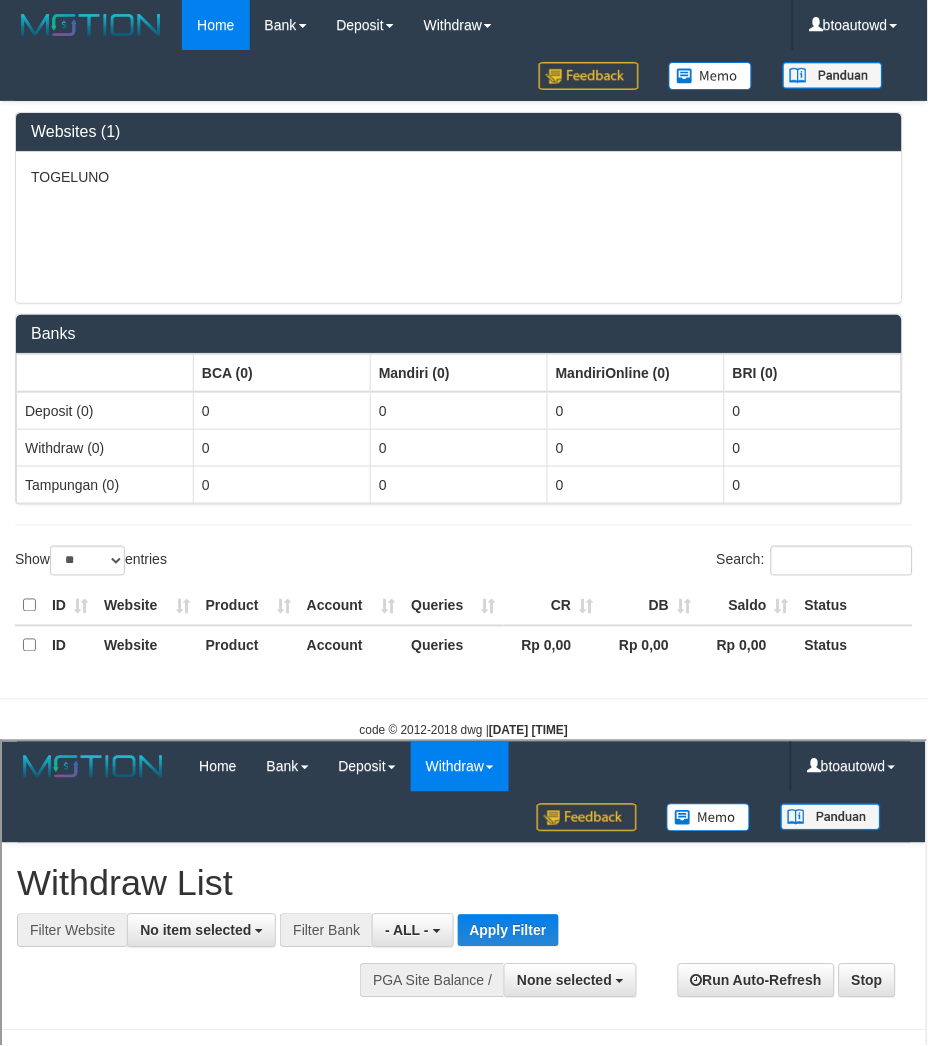 scroll, scrollTop: 0, scrollLeft: 0, axis: both 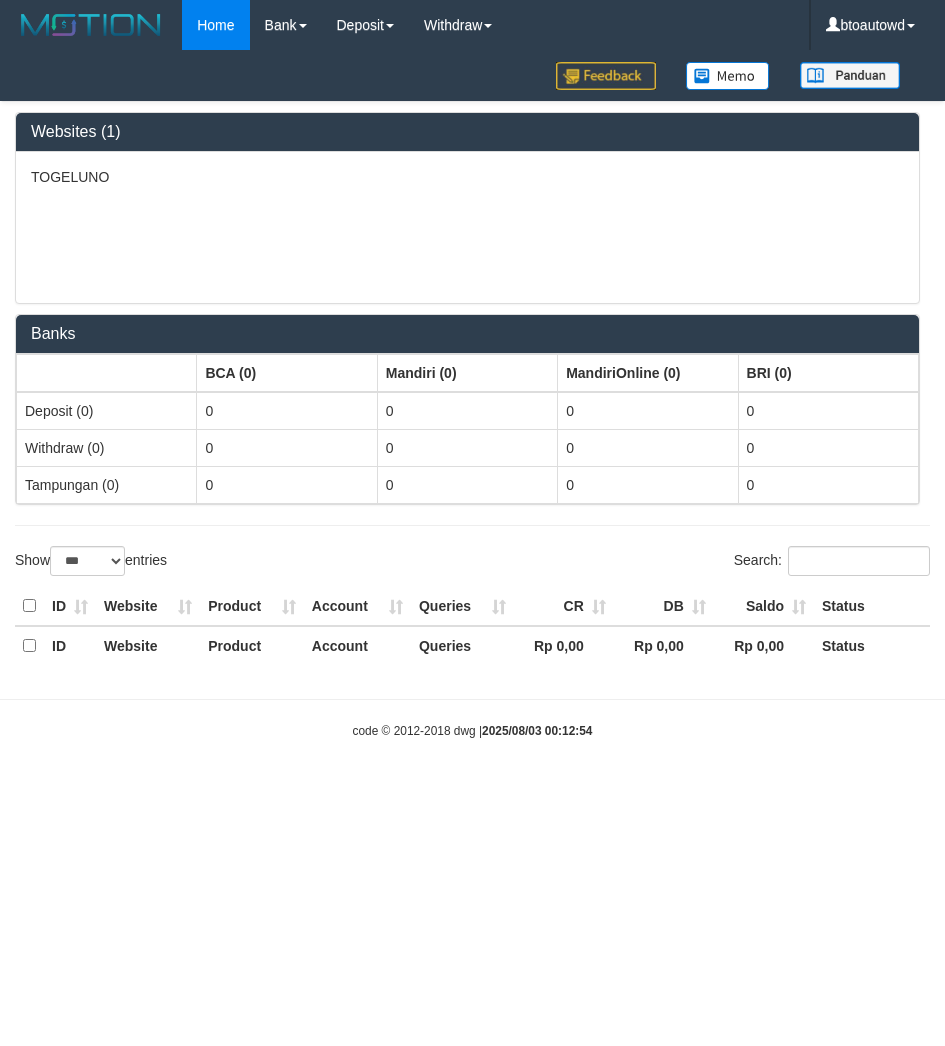 select on "***" 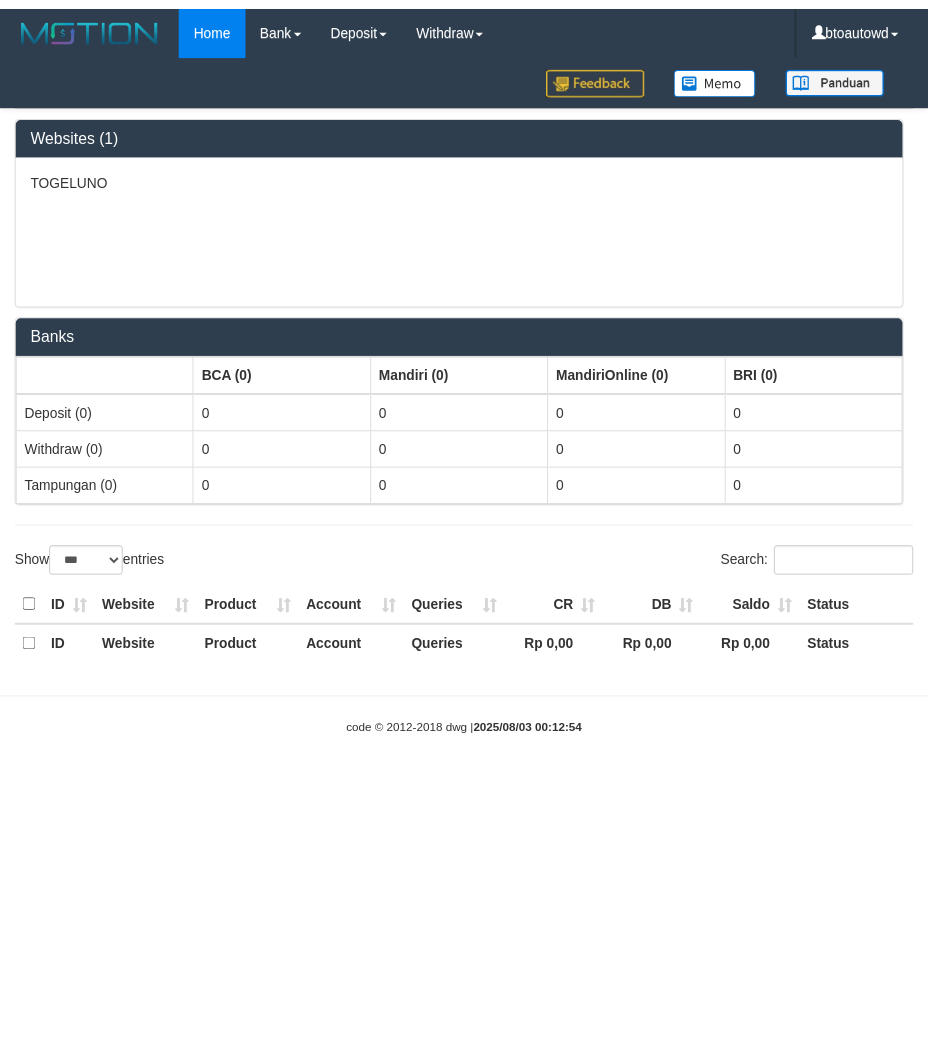 scroll, scrollTop: 0, scrollLeft: 0, axis: both 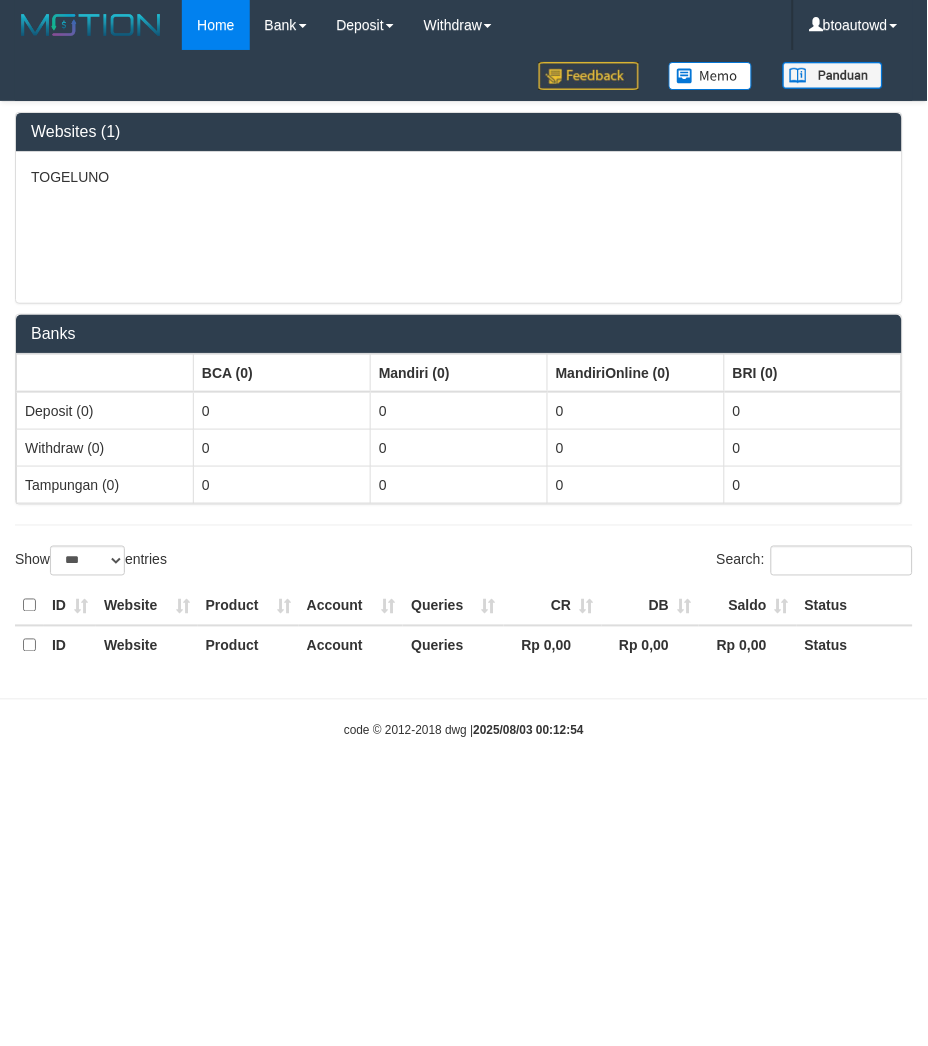 select on "**" 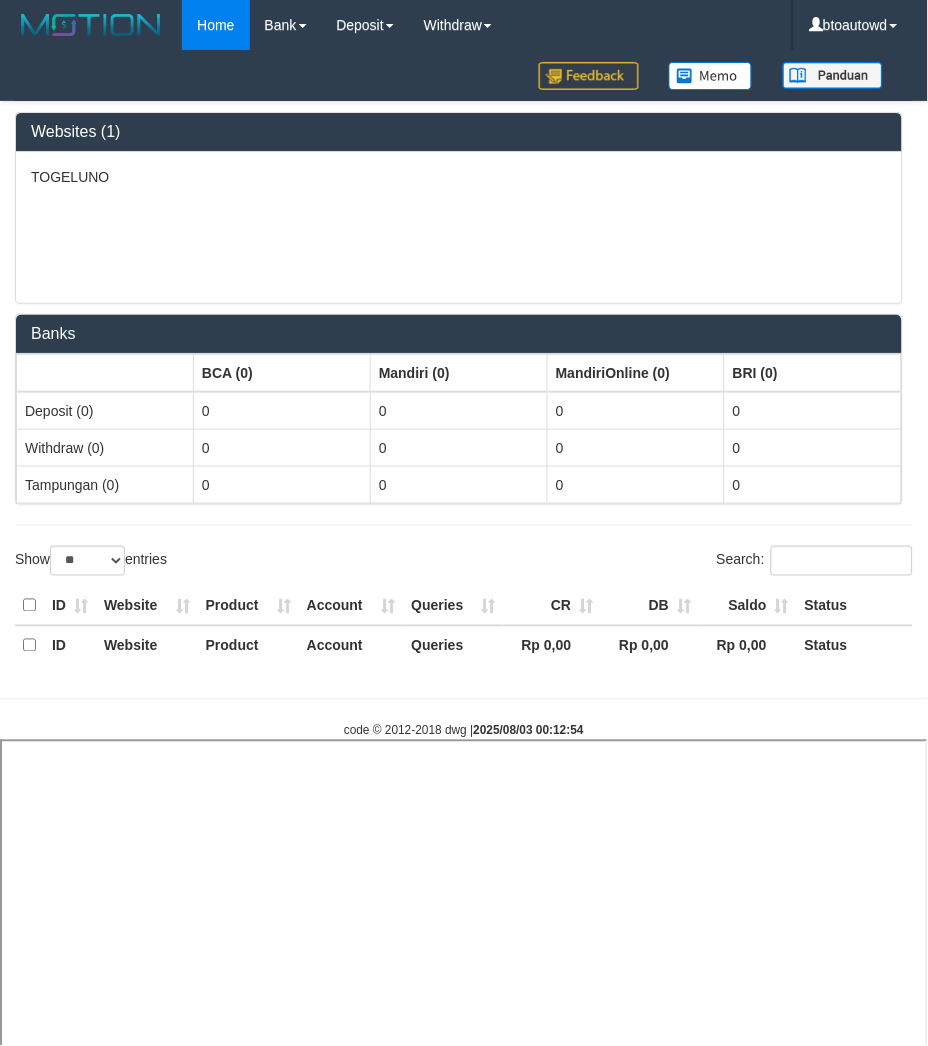 select 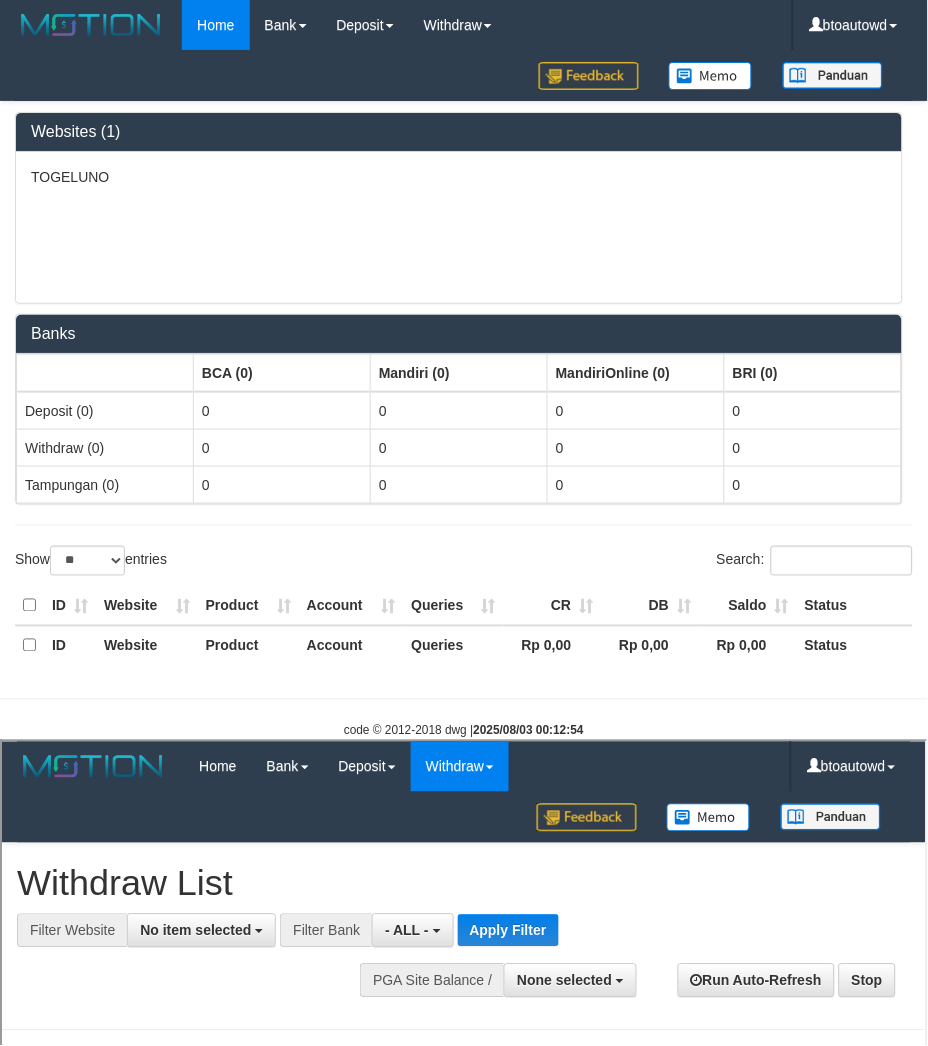 scroll, scrollTop: 0, scrollLeft: 0, axis: both 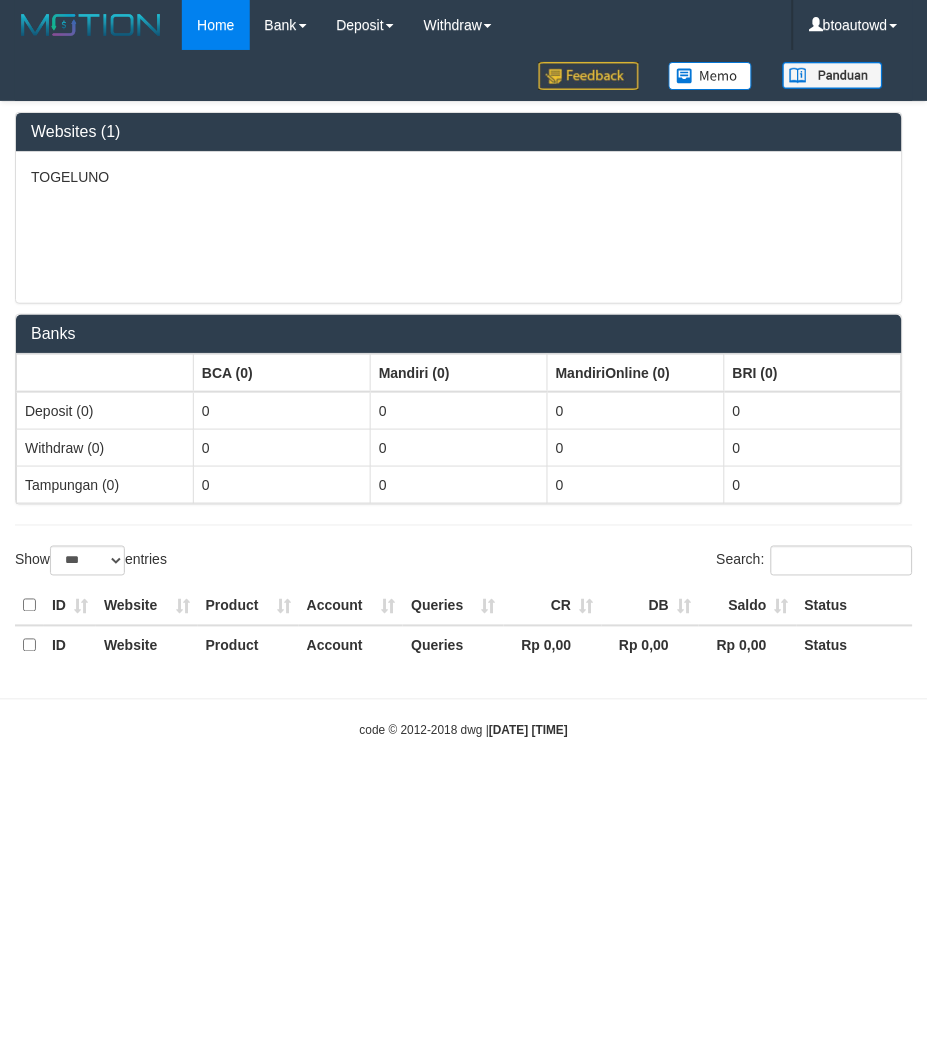 select on "**" 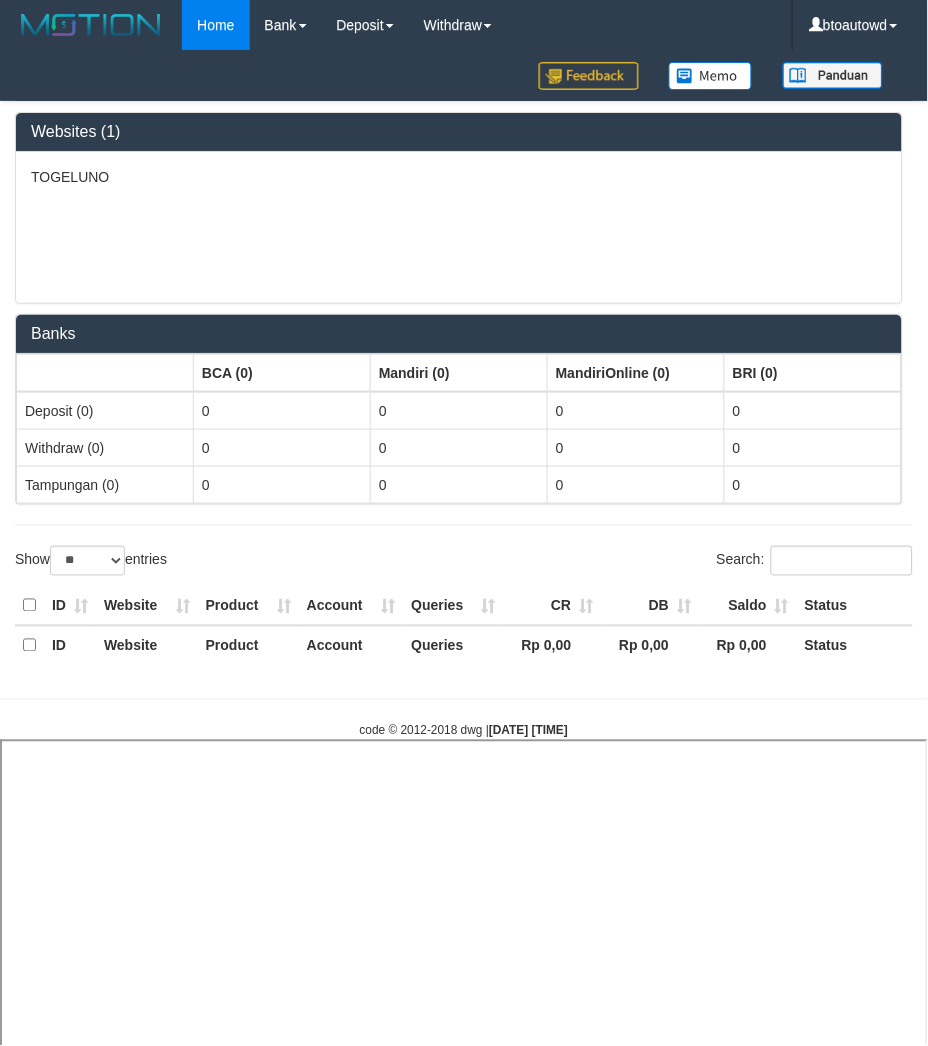 select 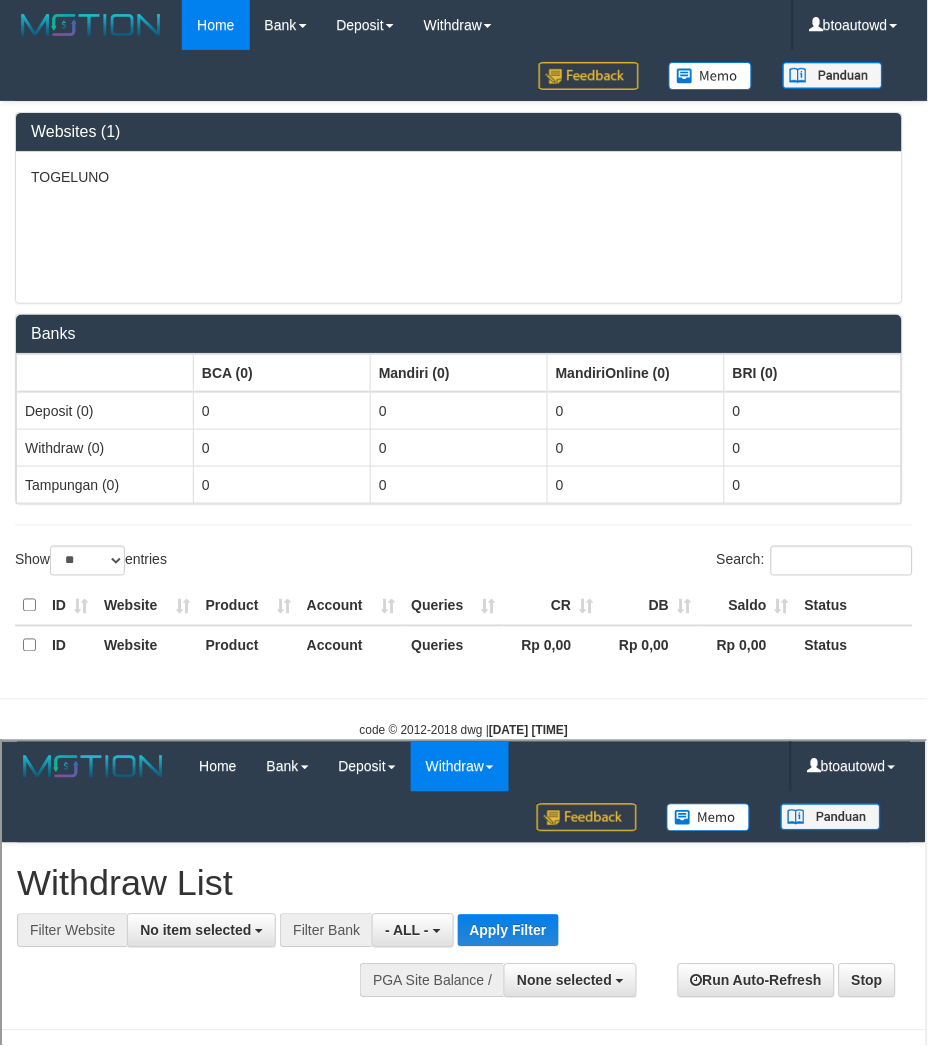 scroll, scrollTop: 0, scrollLeft: 0, axis: both 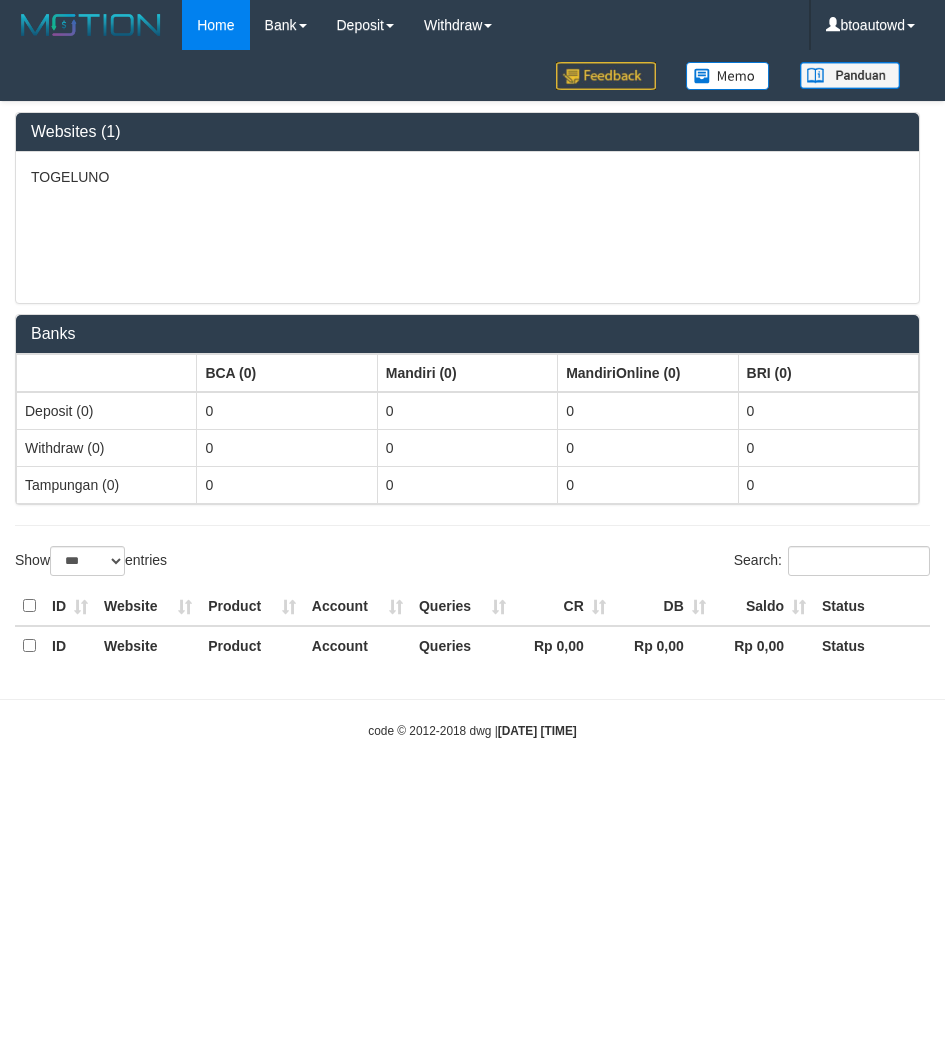 select on "***" 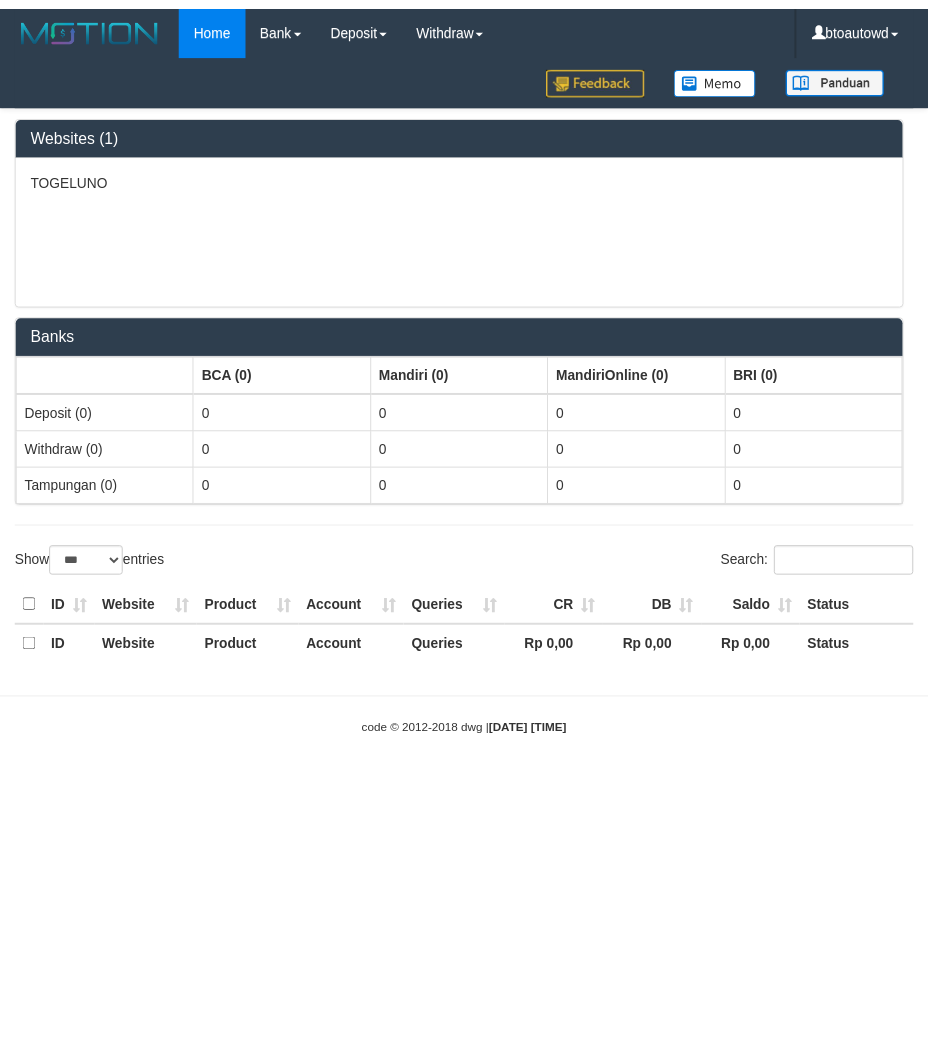 scroll, scrollTop: 0, scrollLeft: 0, axis: both 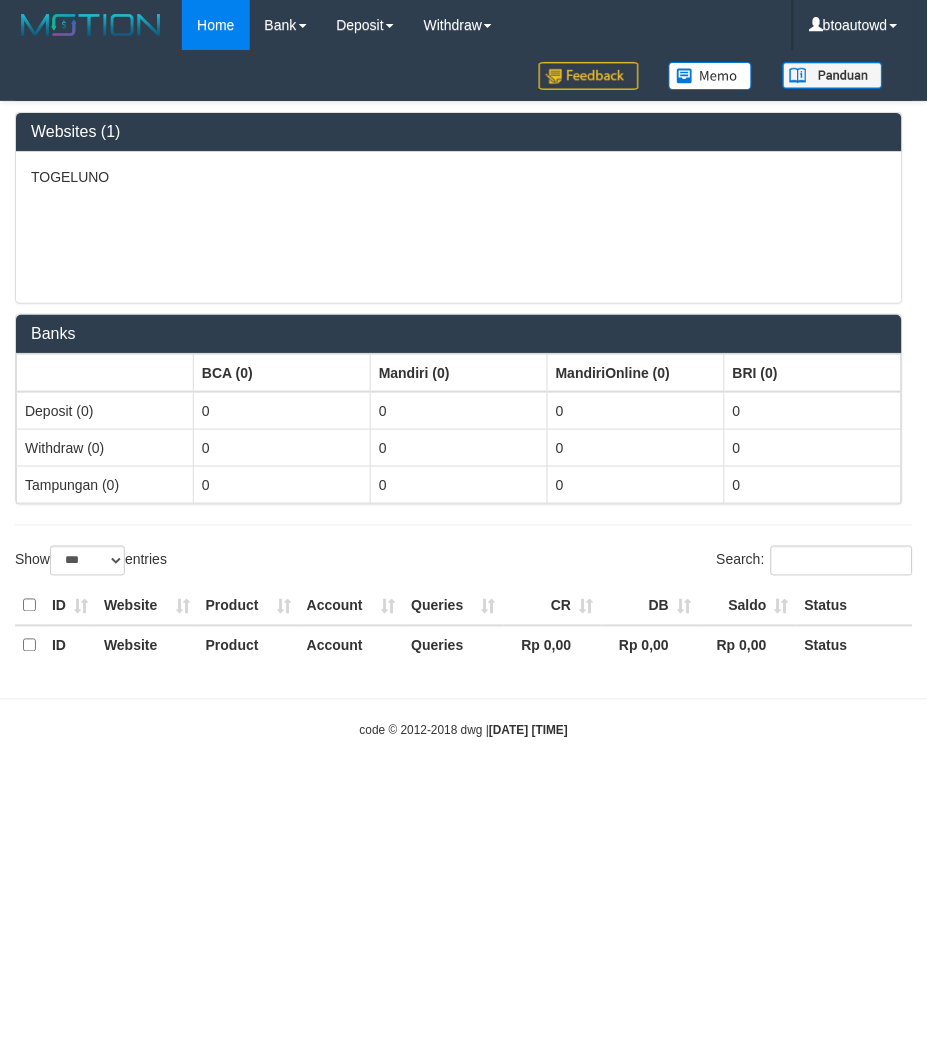 select on "**" 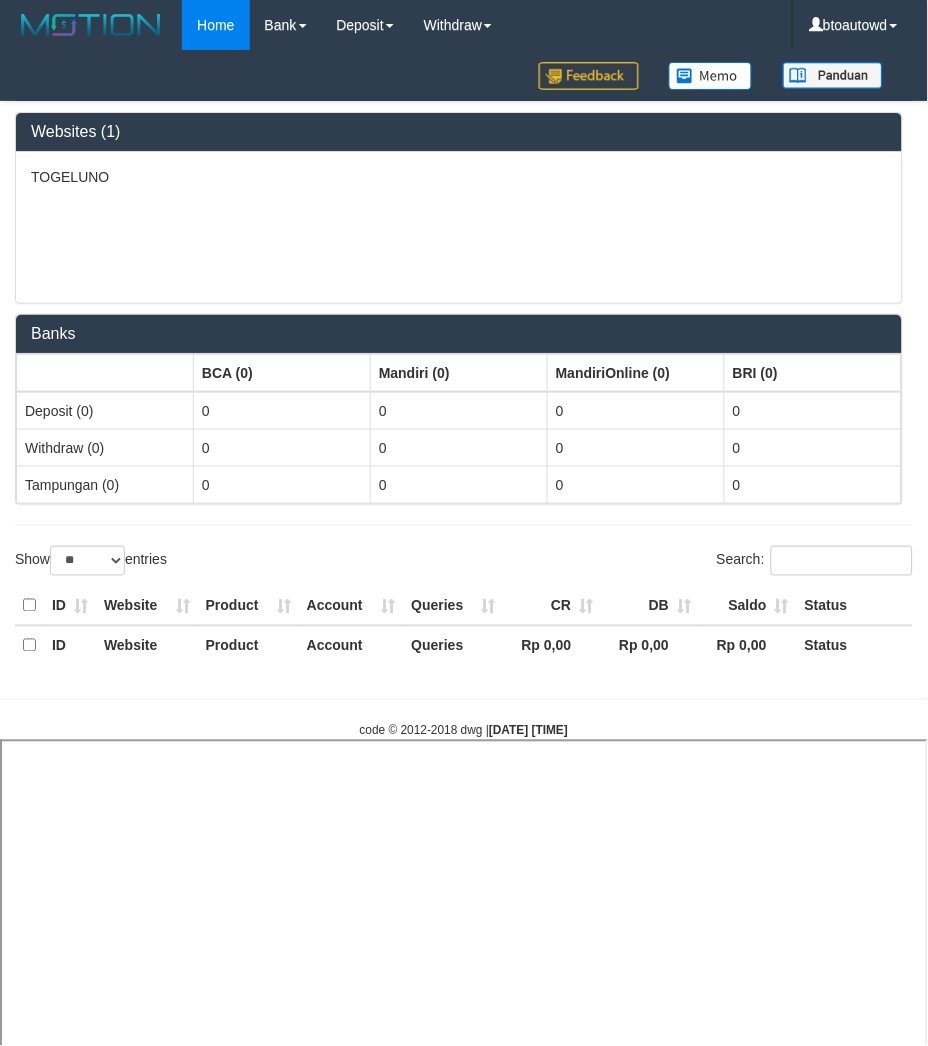 select 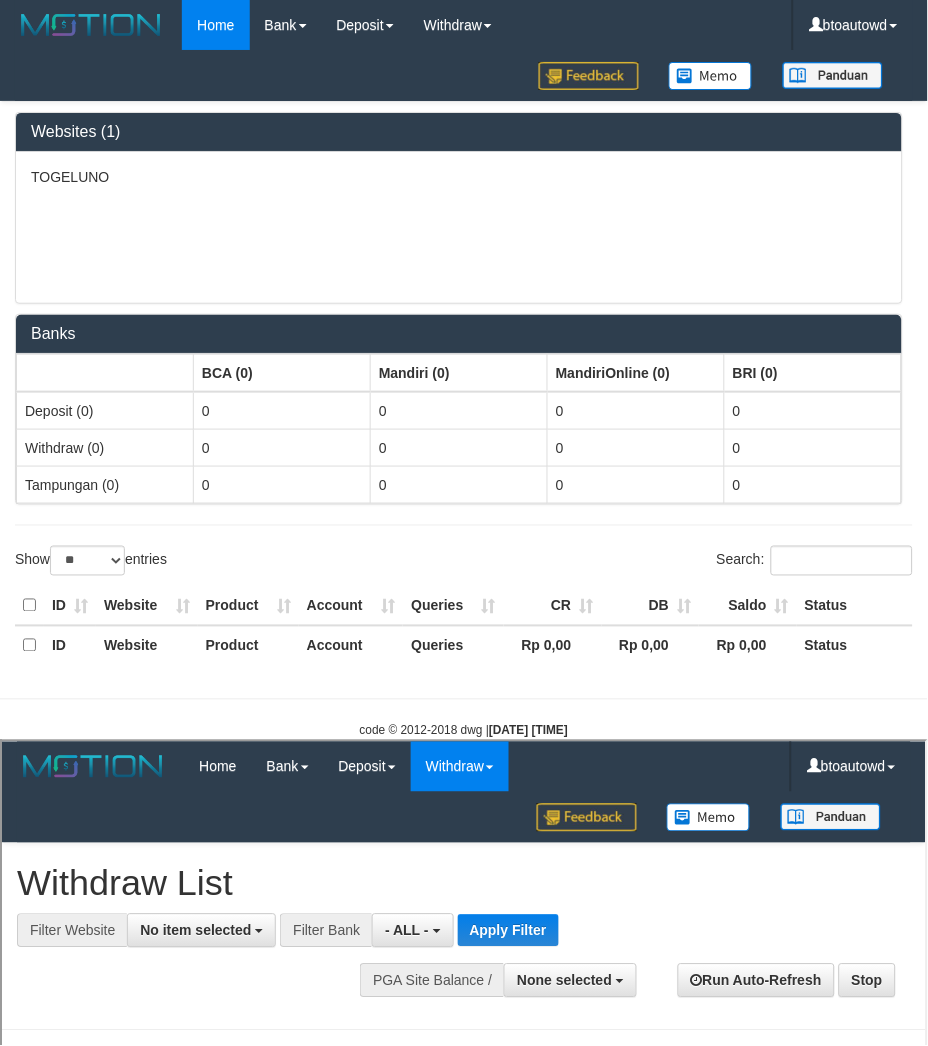 scroll, scrollTop: 0, scrollLeft: 0, axis: both 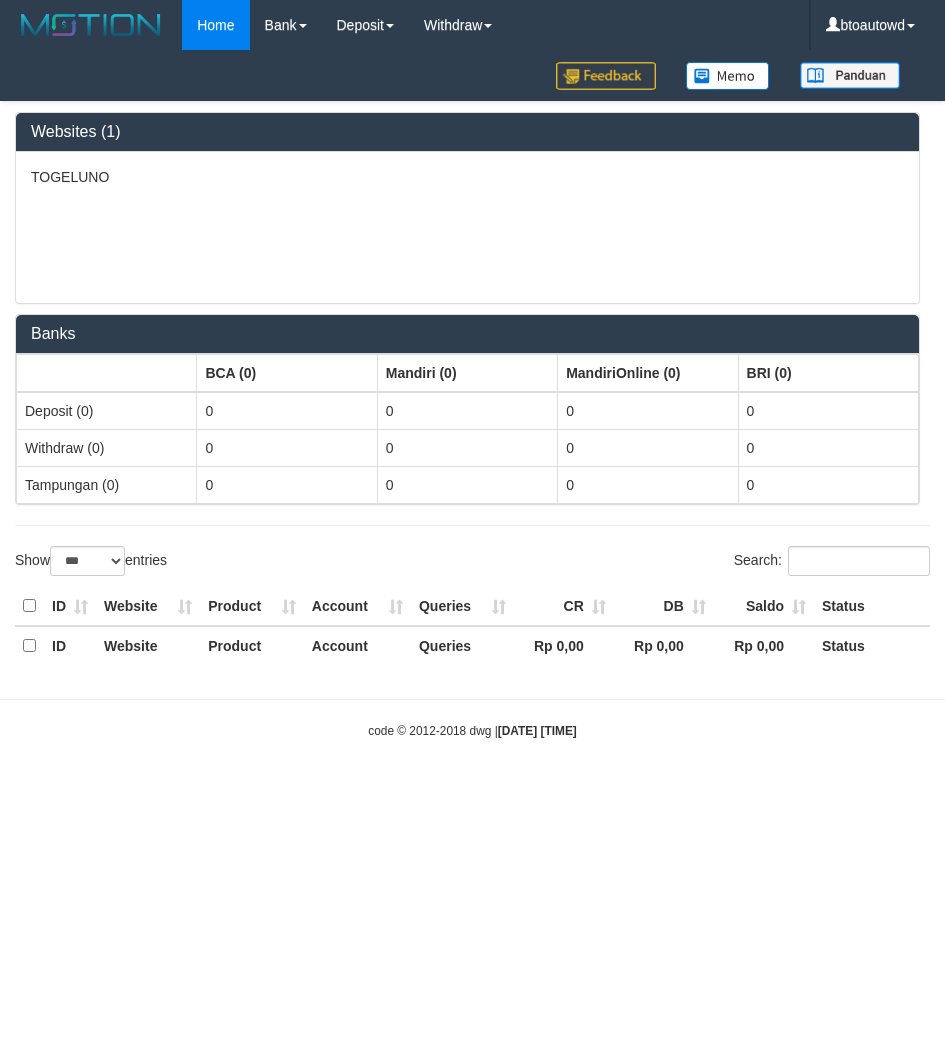select on "***" 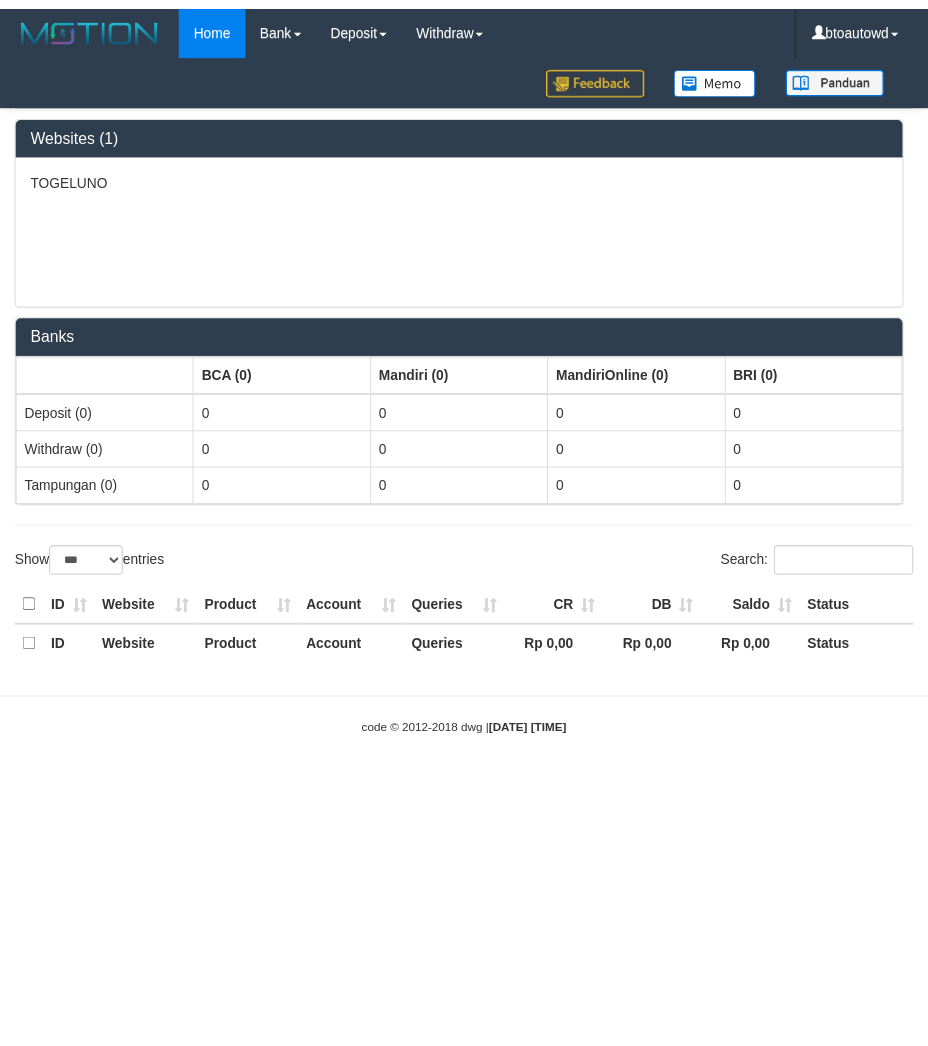scroll, scrollTop: 0, scrollLeft: 0, axis: both 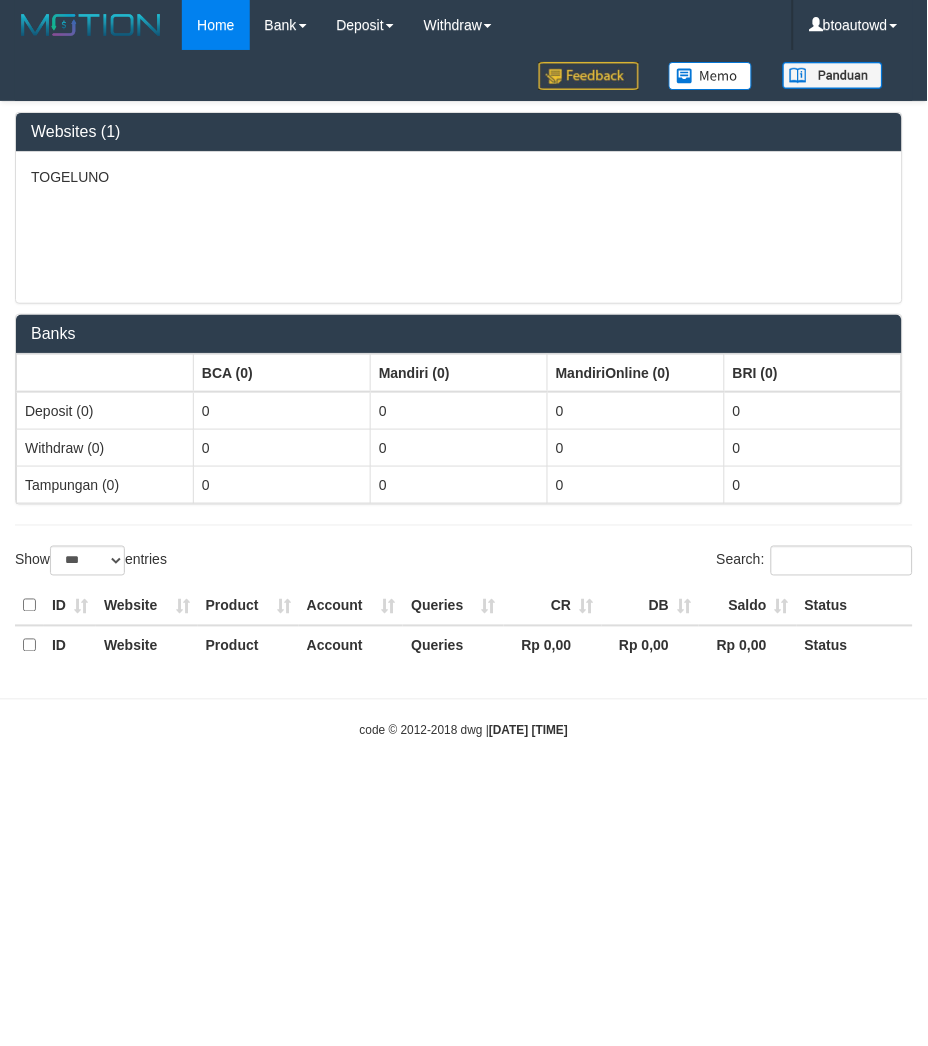 select on "**" 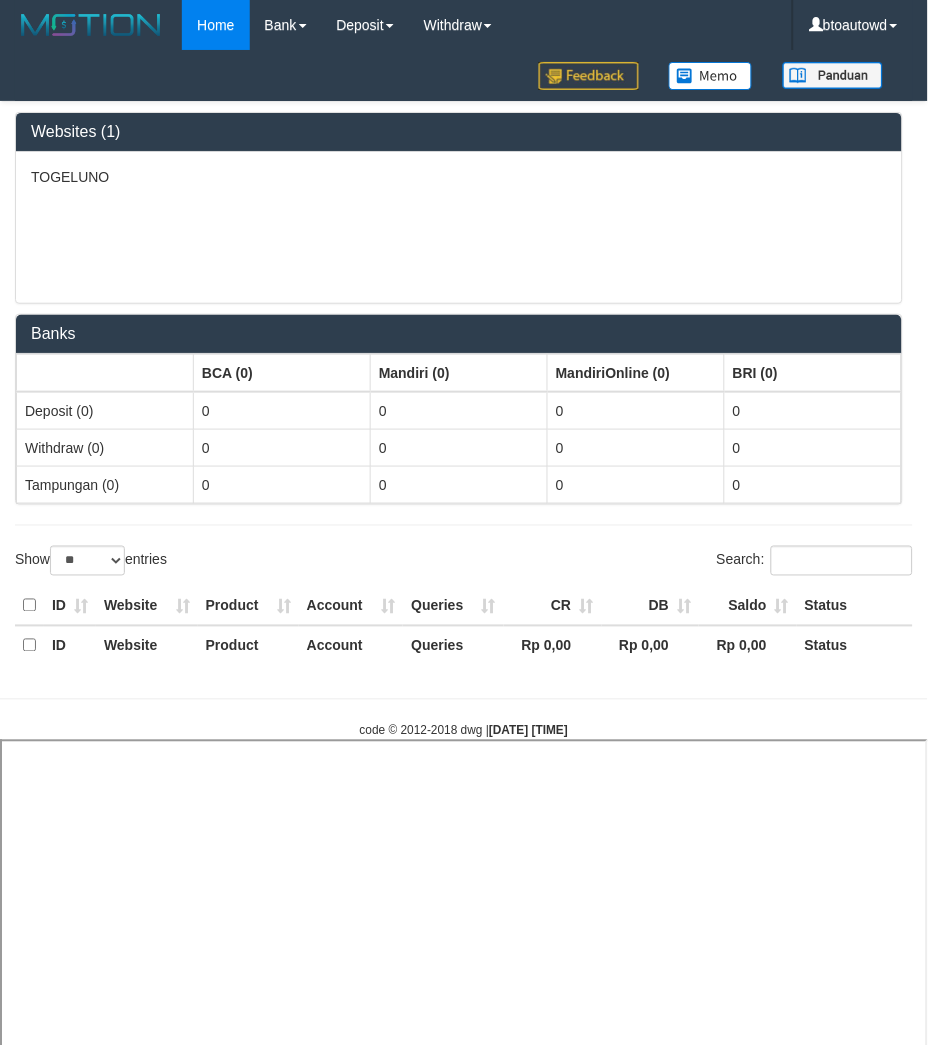 select 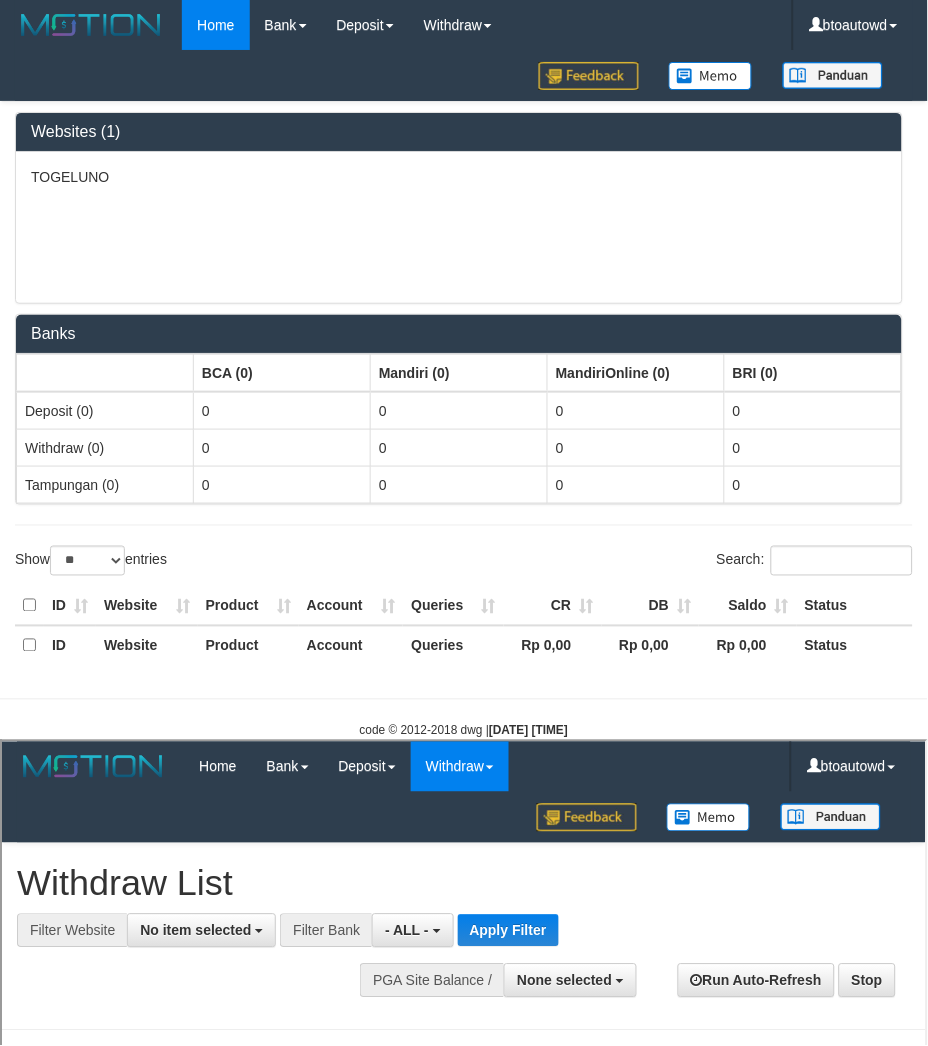 scroll, scrollTop: 0, scrollLeft: 0, axis: both 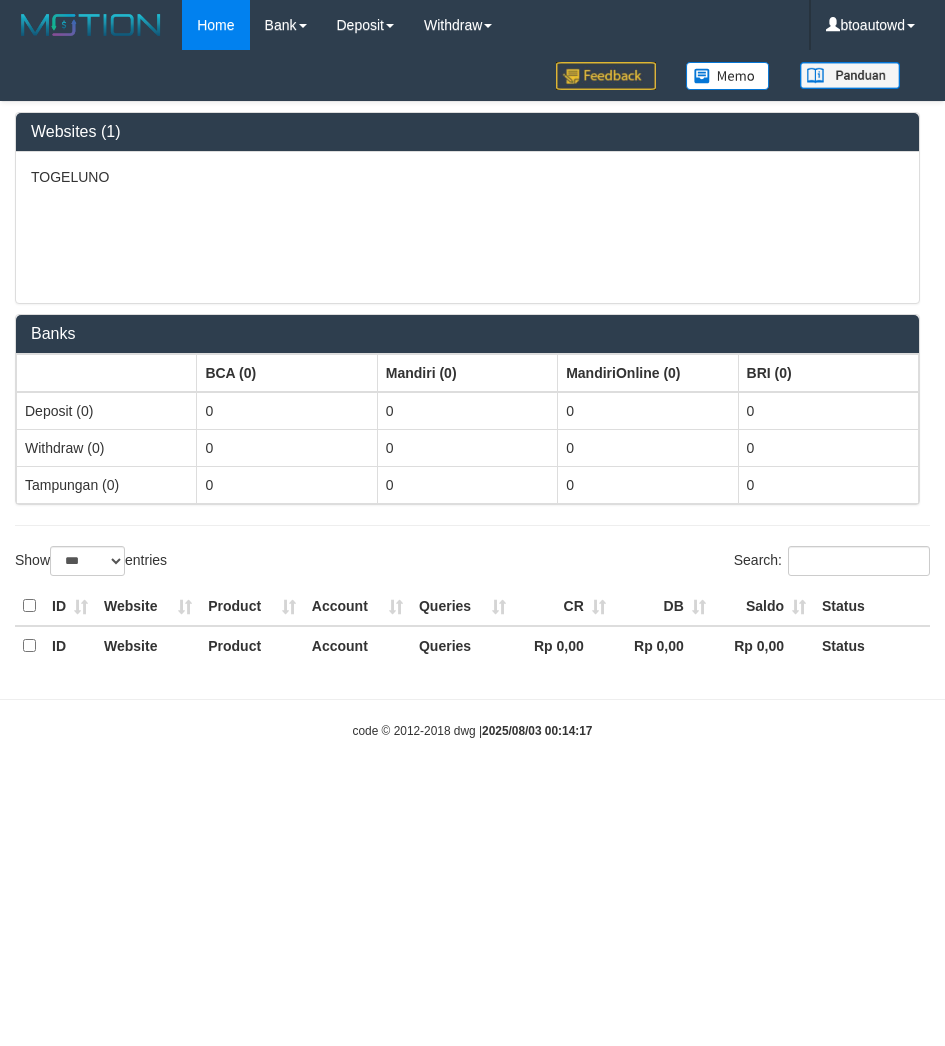 select on "***" 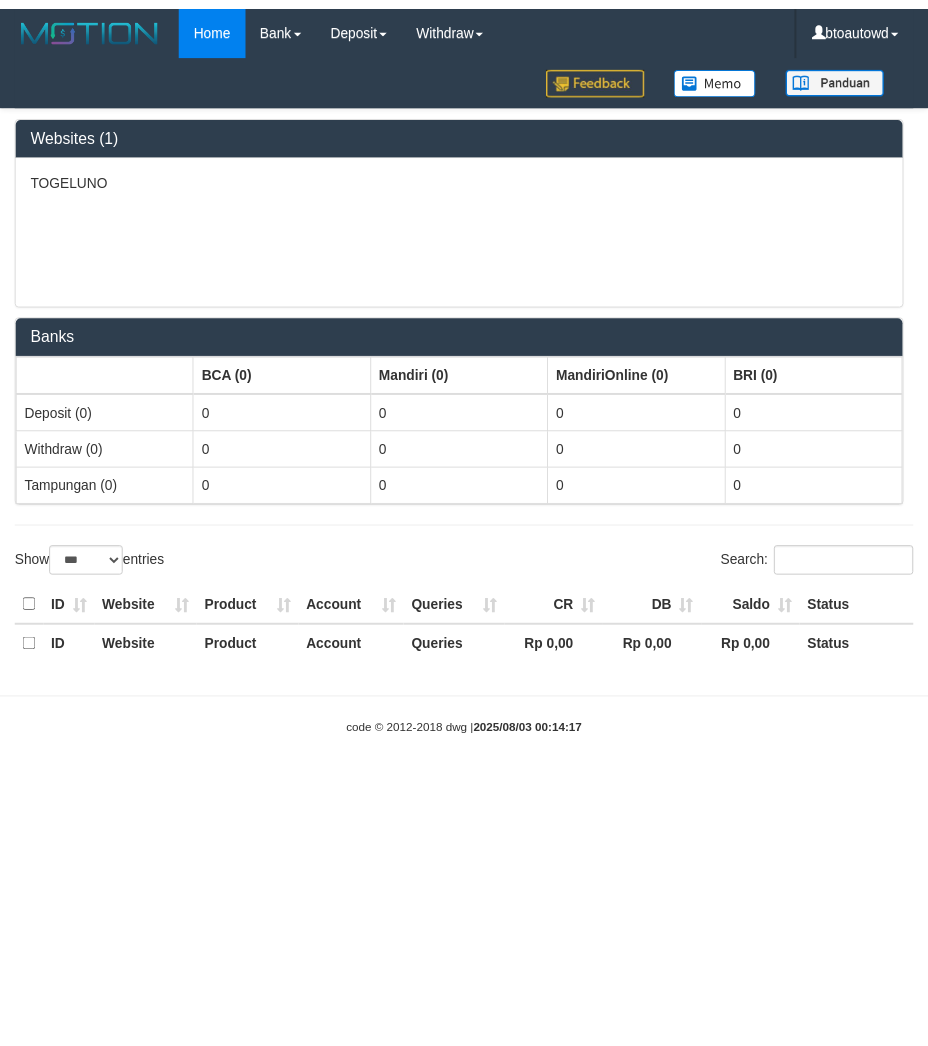 scroll, scrollTop: 0, scrollLeft: 0, axis: both 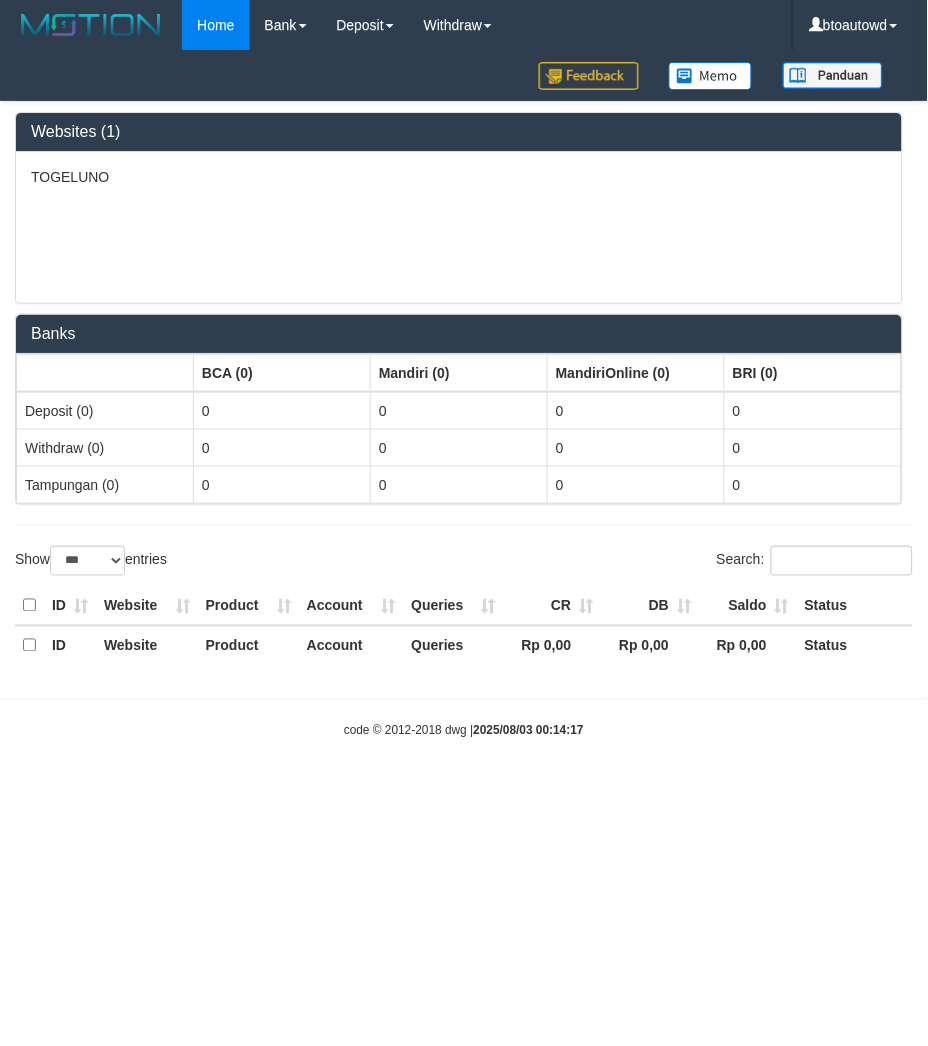 select on "**" 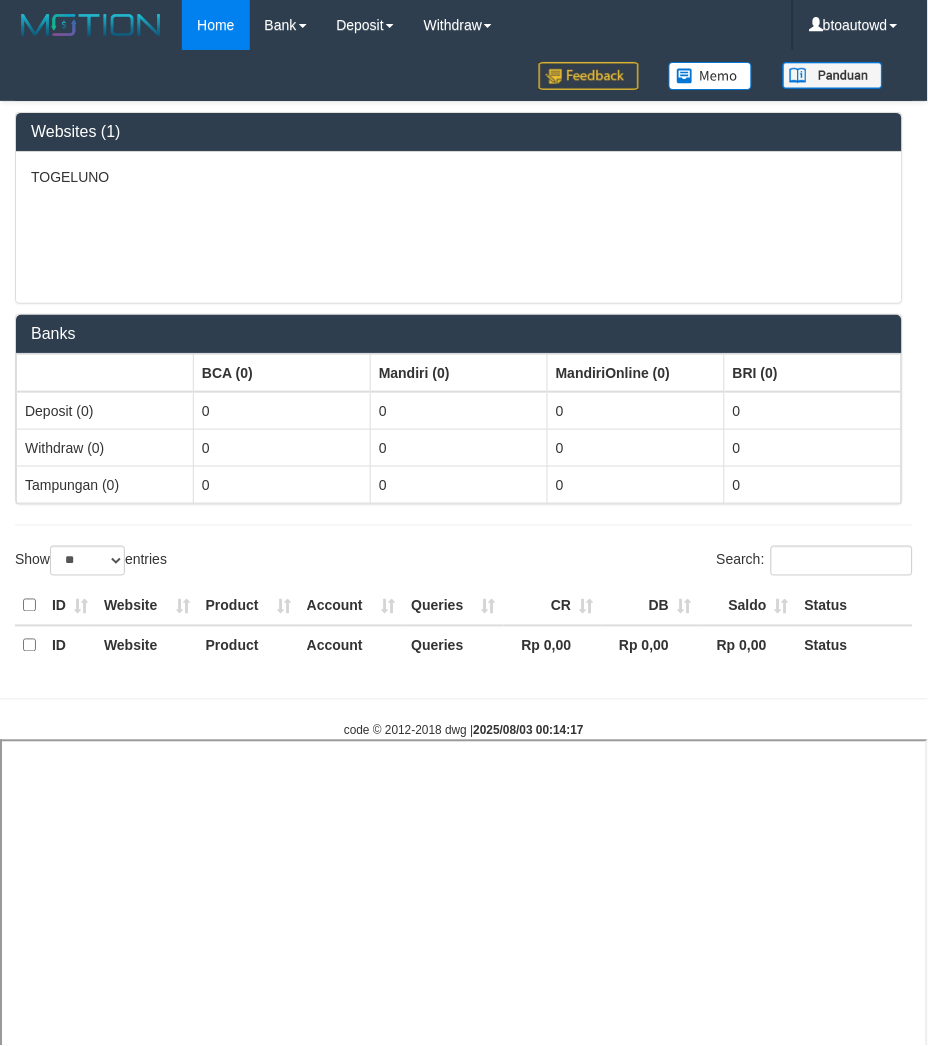 select 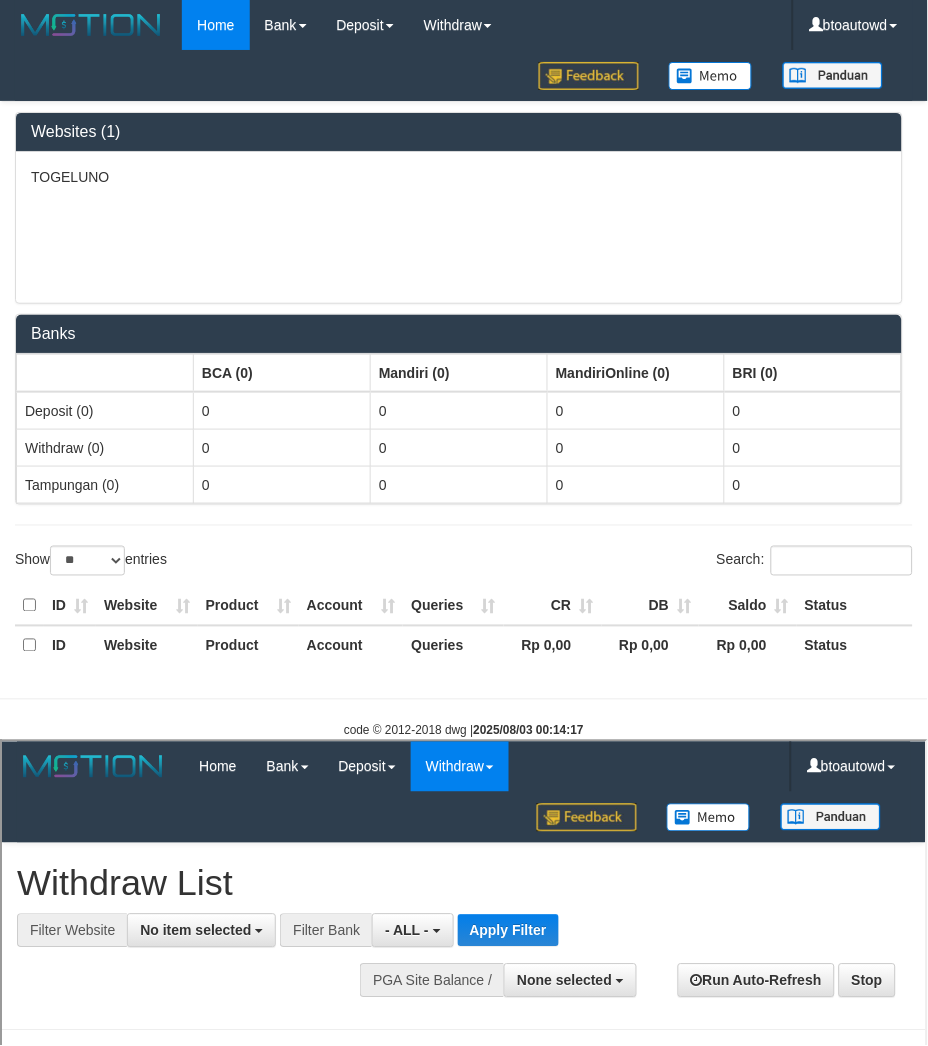 scroll, scrollTop: 0, scrollLeft: 0, axis: both 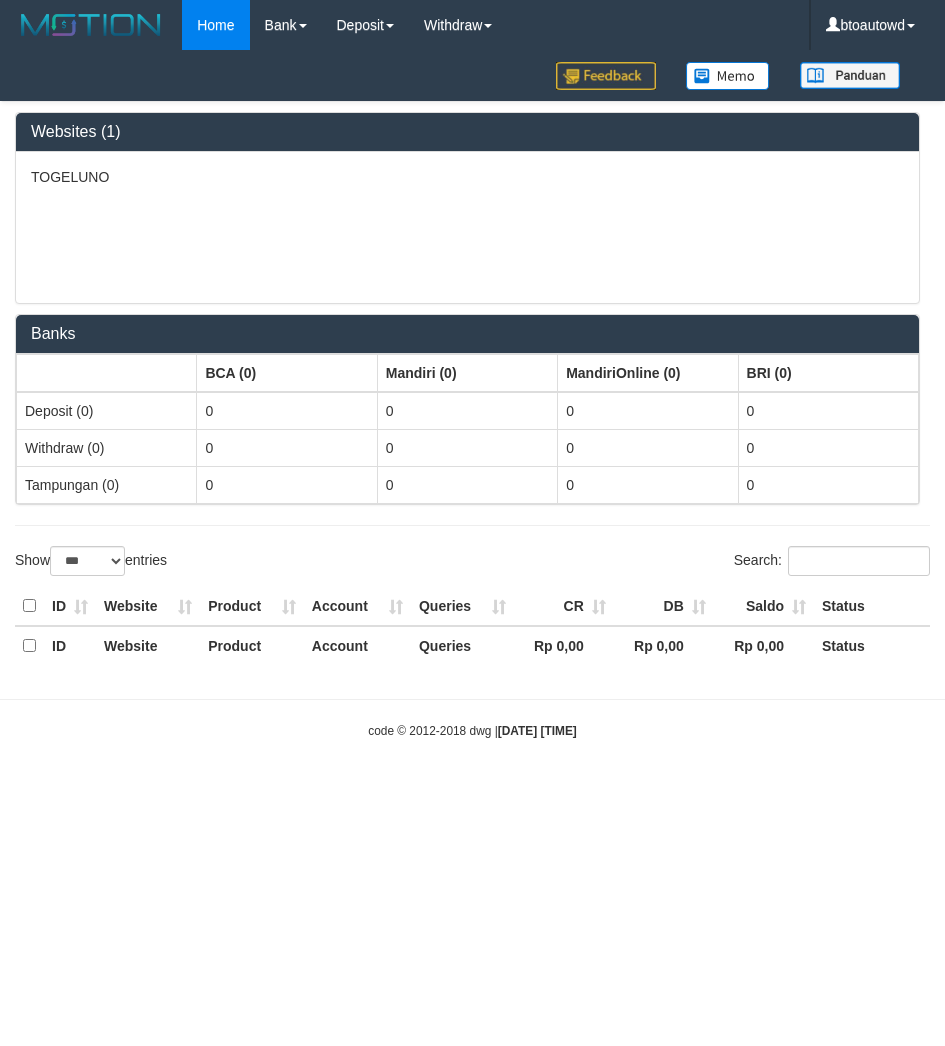 select on "***" 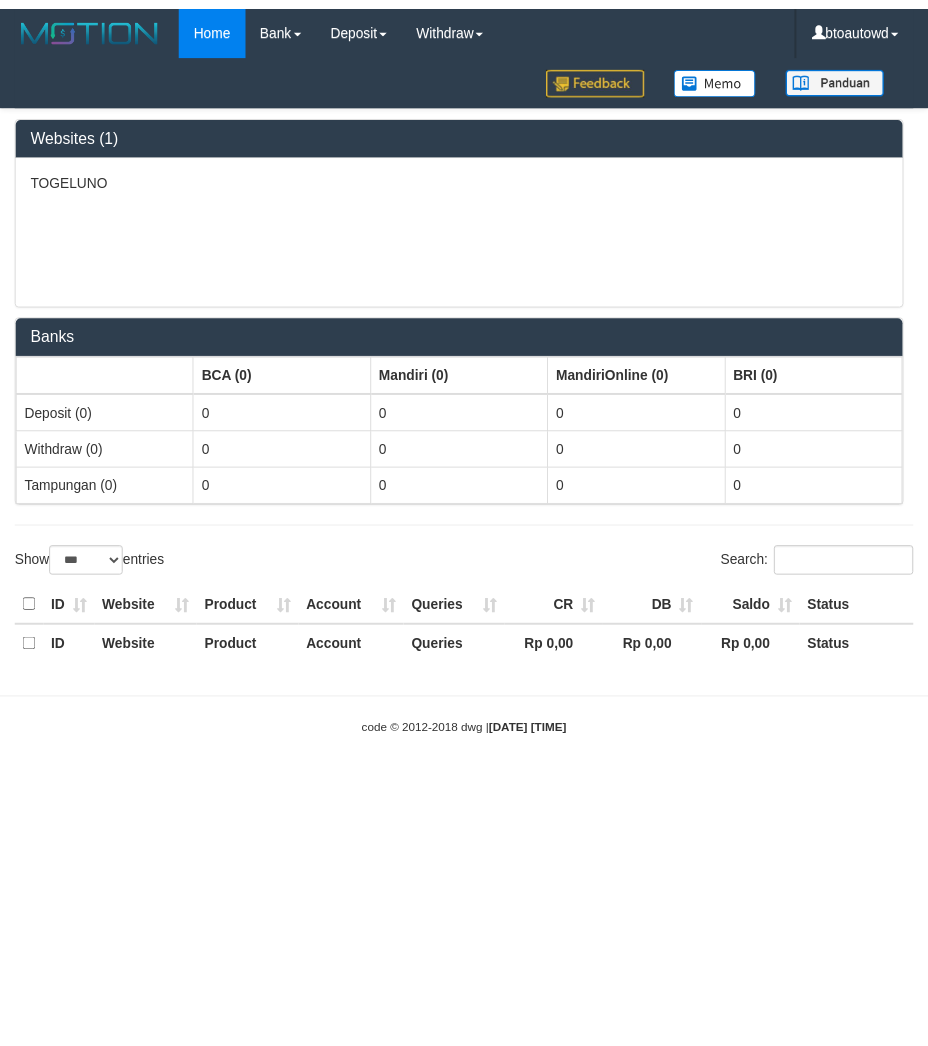 scroll, scrollTop: 0, scrollLeft: 0, axis: both 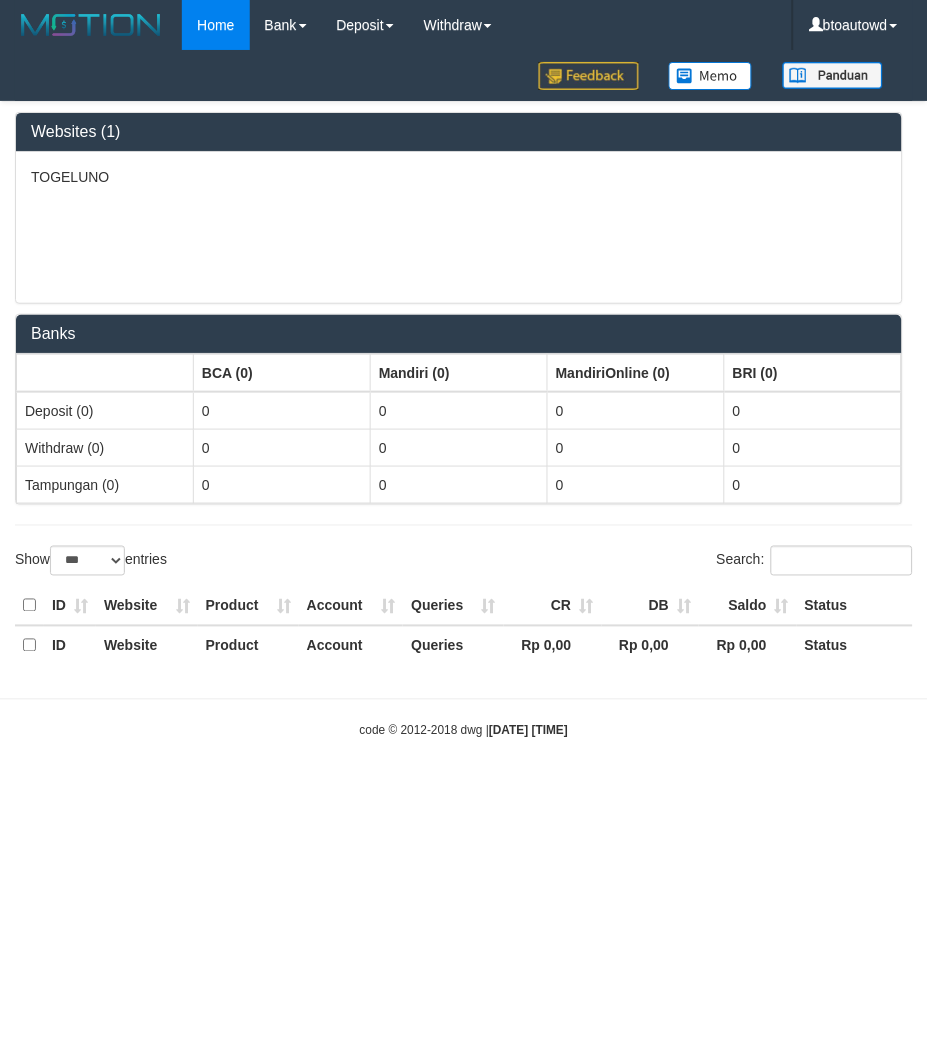 select on "**" 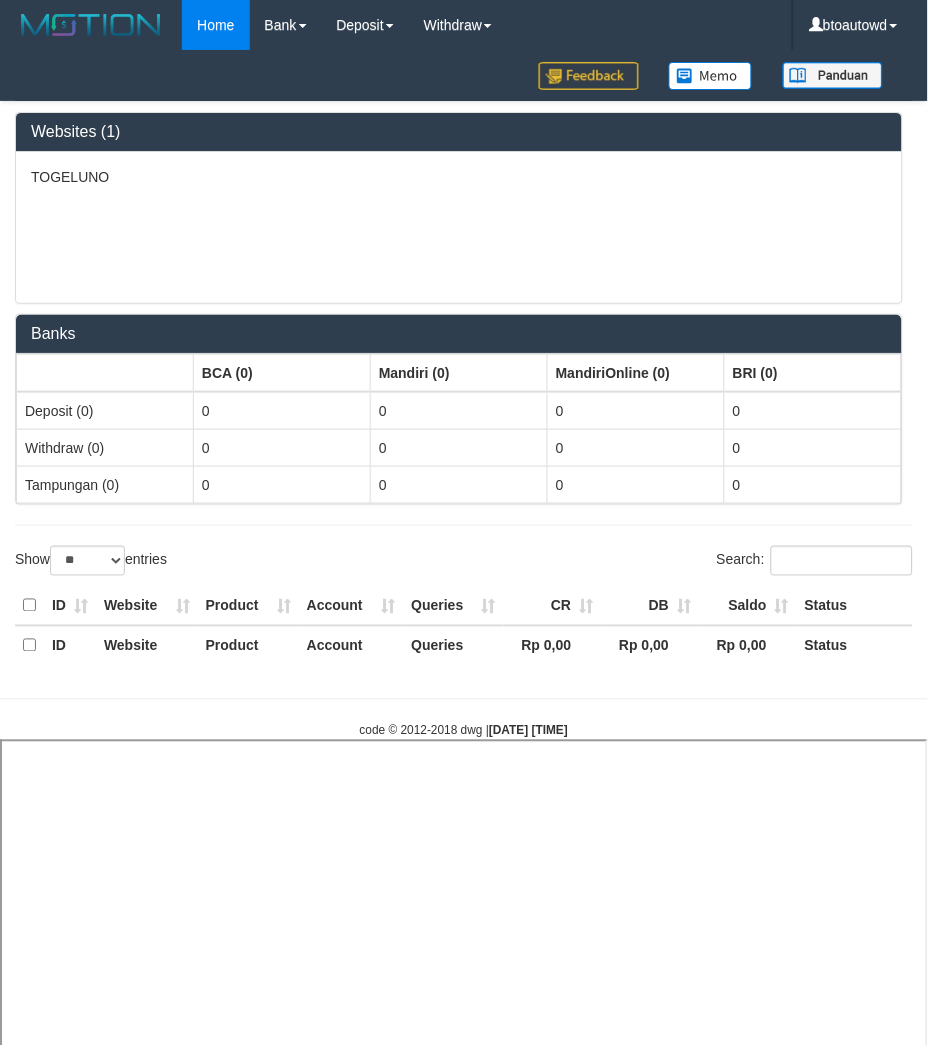 select 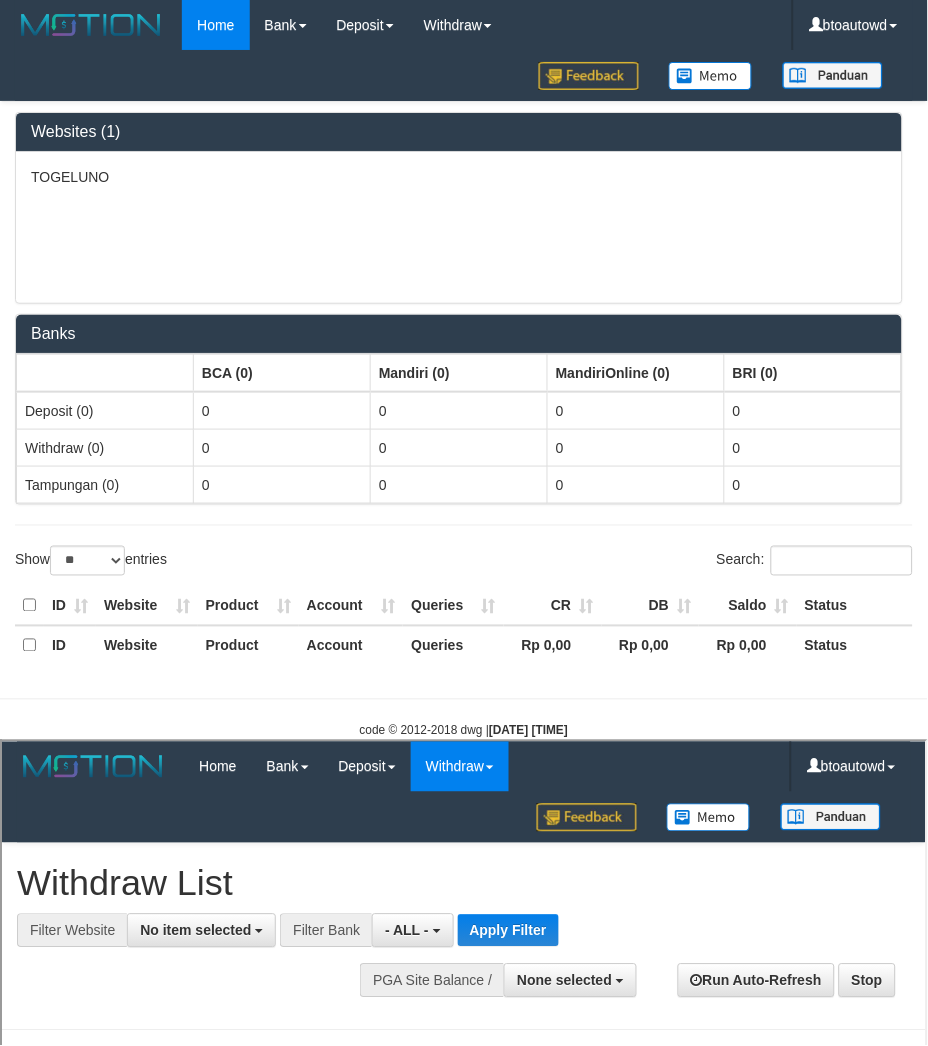 scroll, scrollTop: 0, scrollLeft: 0, axis: both 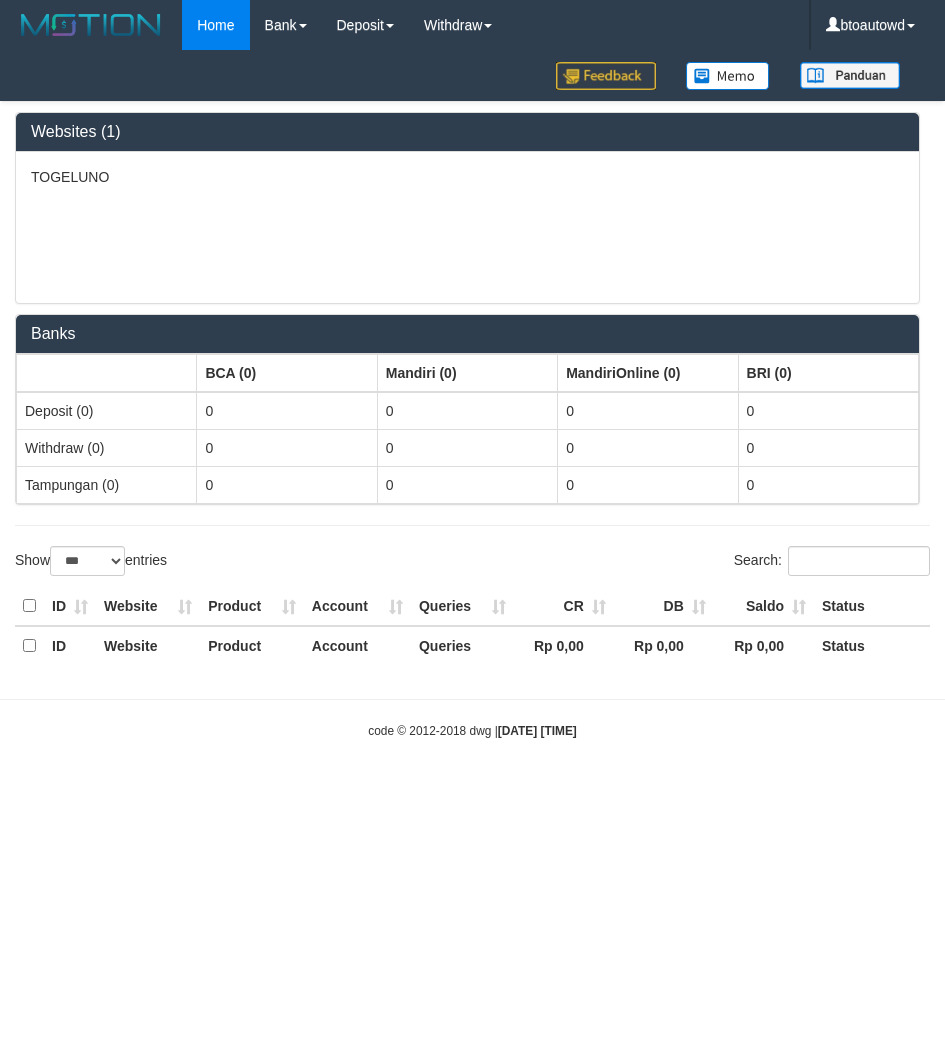 select on "***" 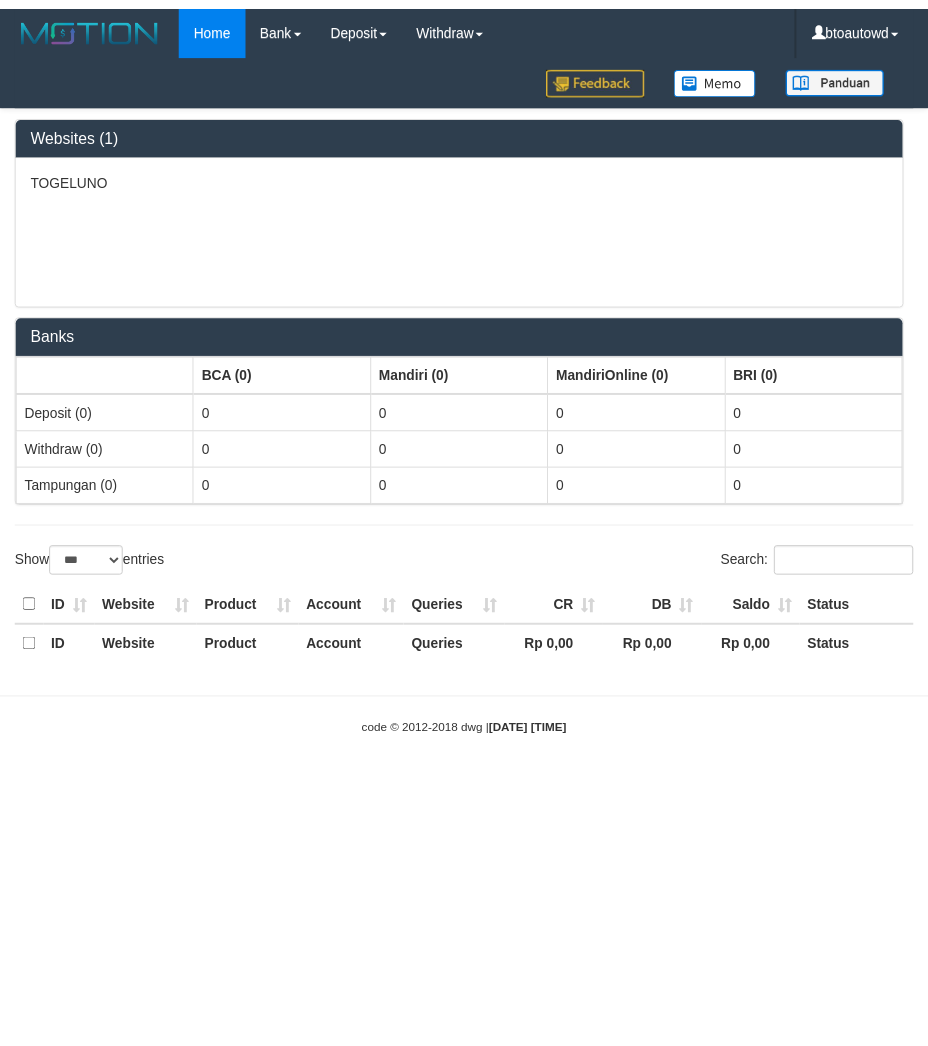 scroll, scrollTop: 0, scrollLeft: 0, axis: both 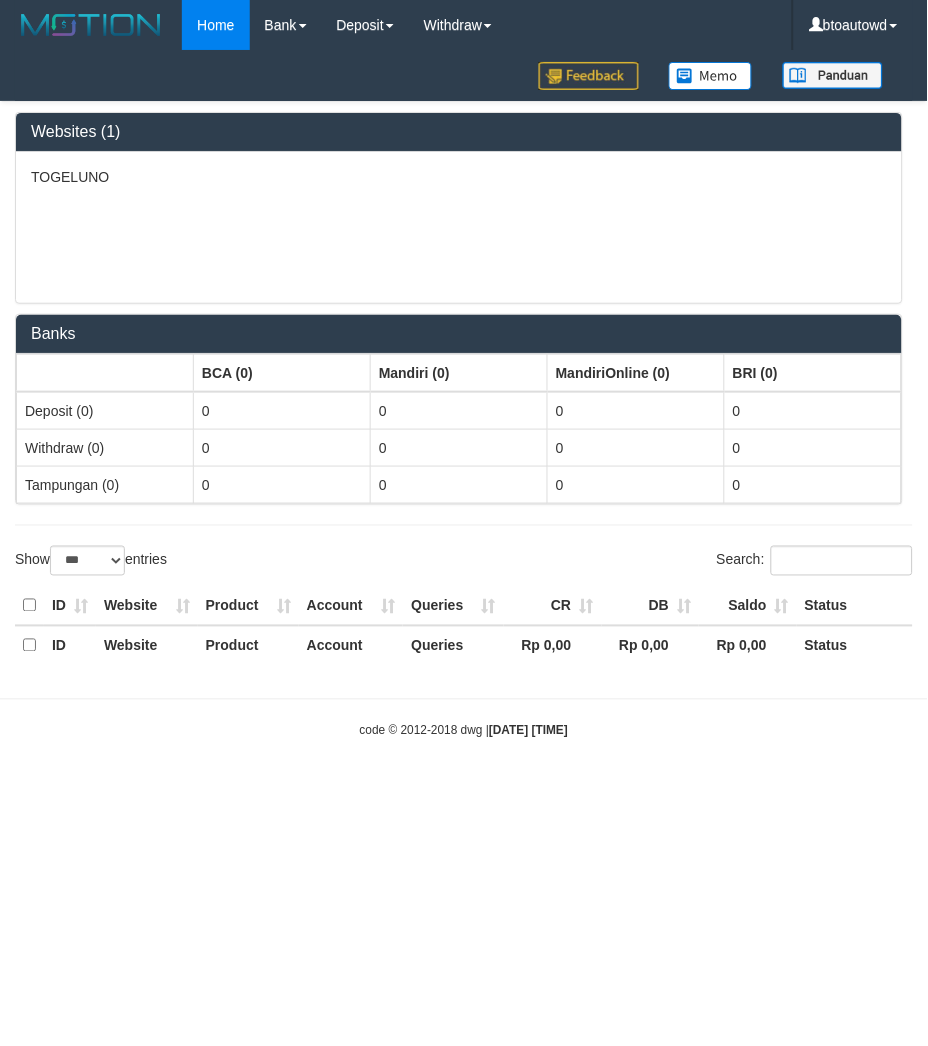select on "**" 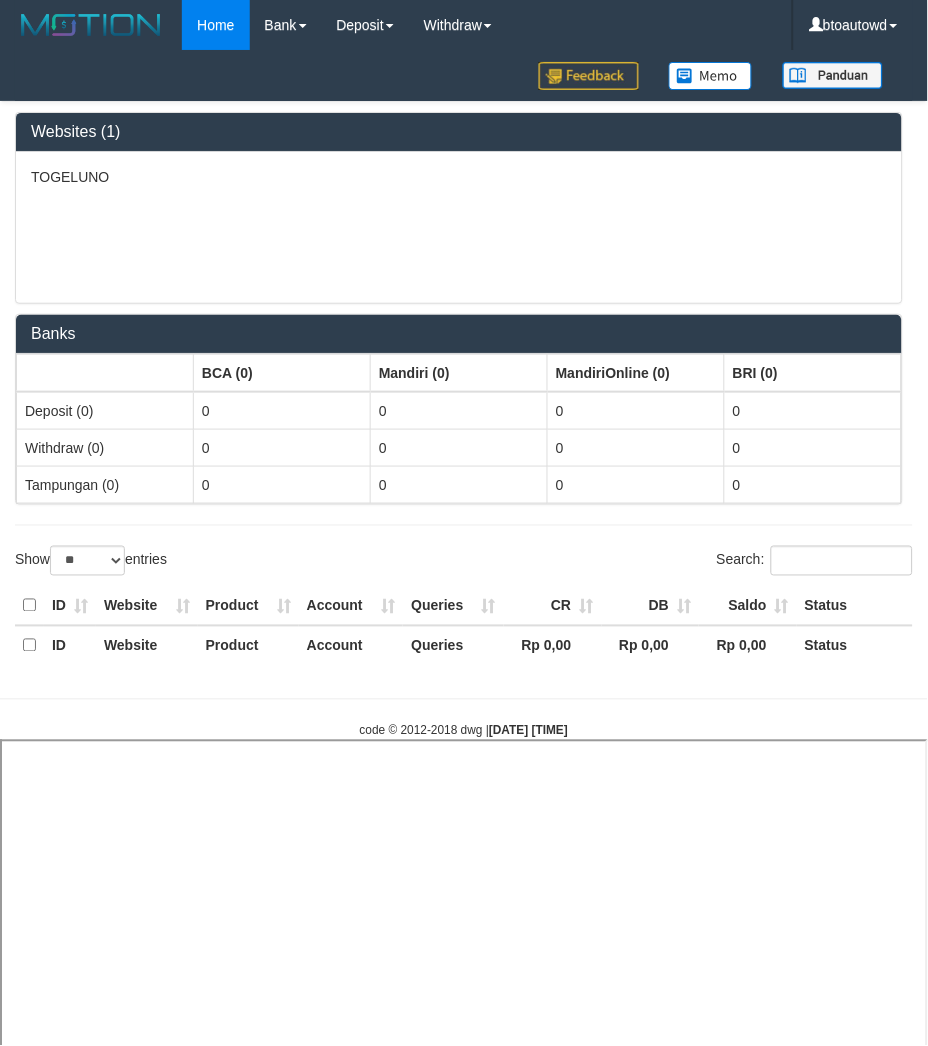 select 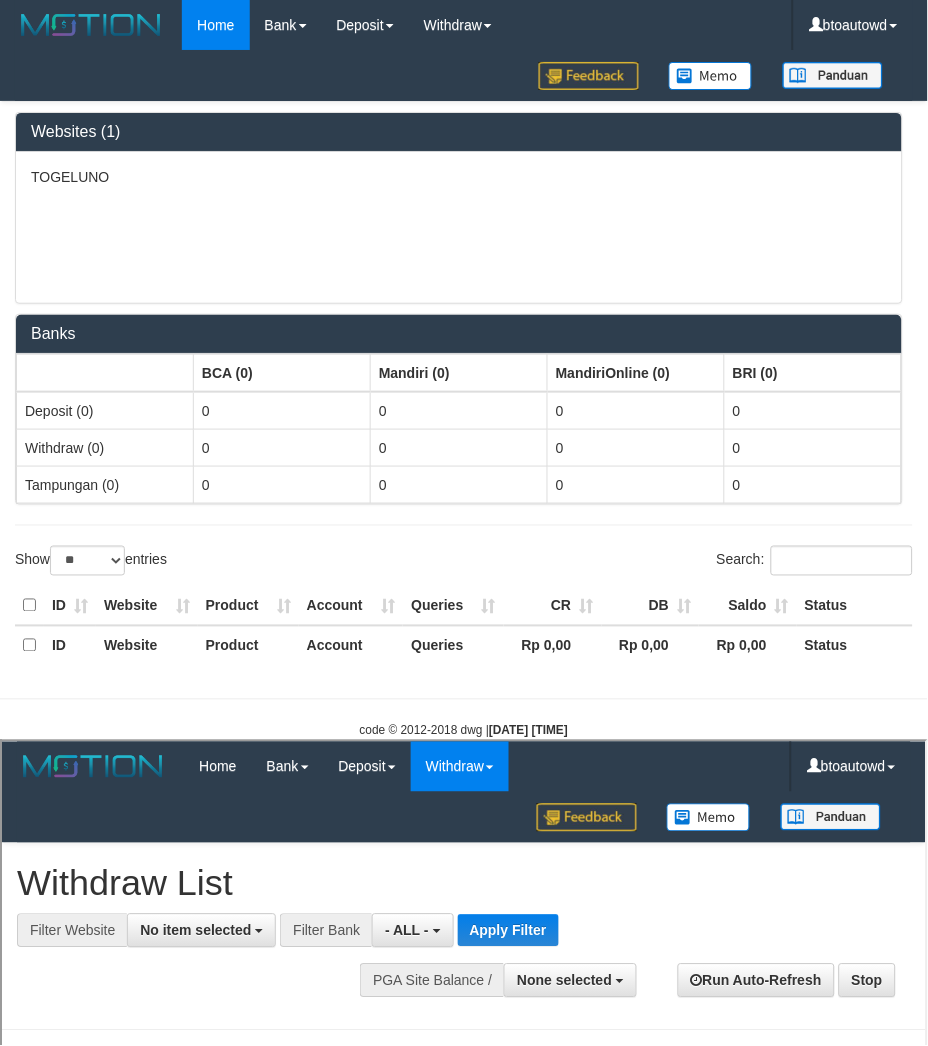 scroll, scrollTop: 0, scrollLeft: 0, axis: both 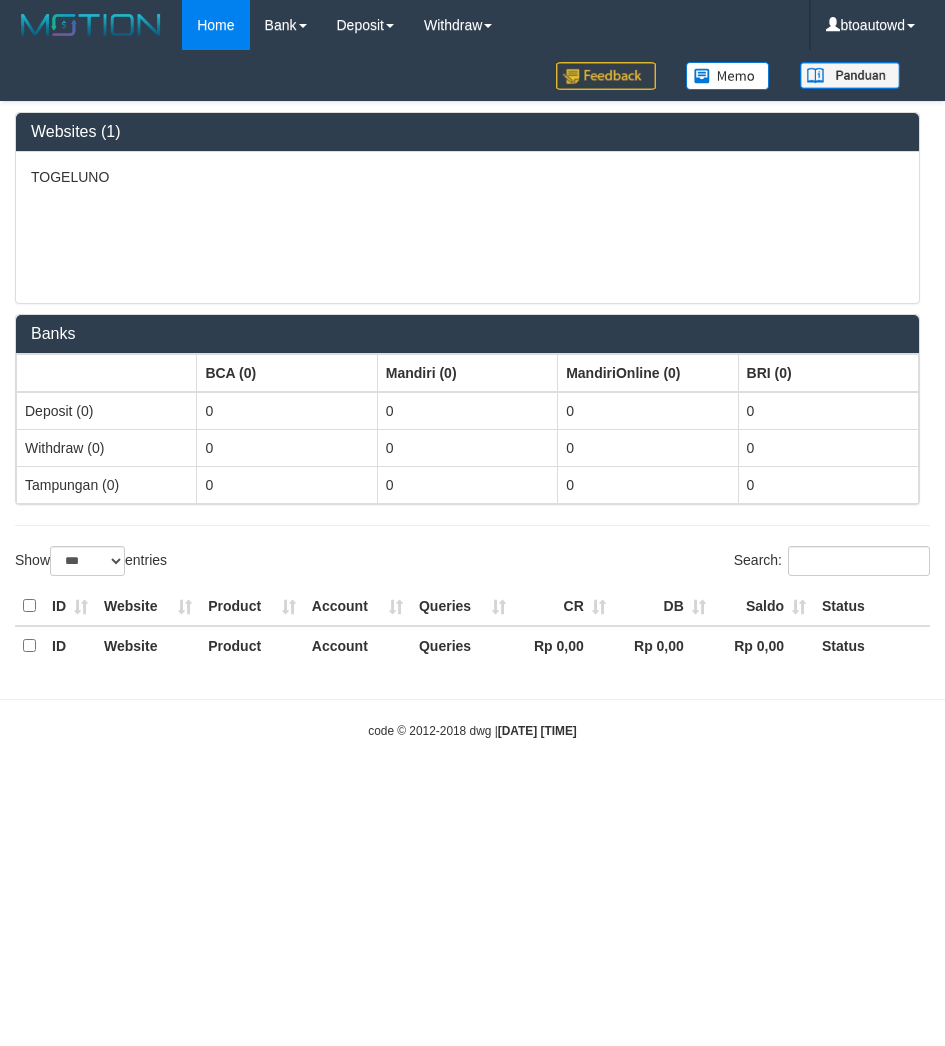 select on "***" 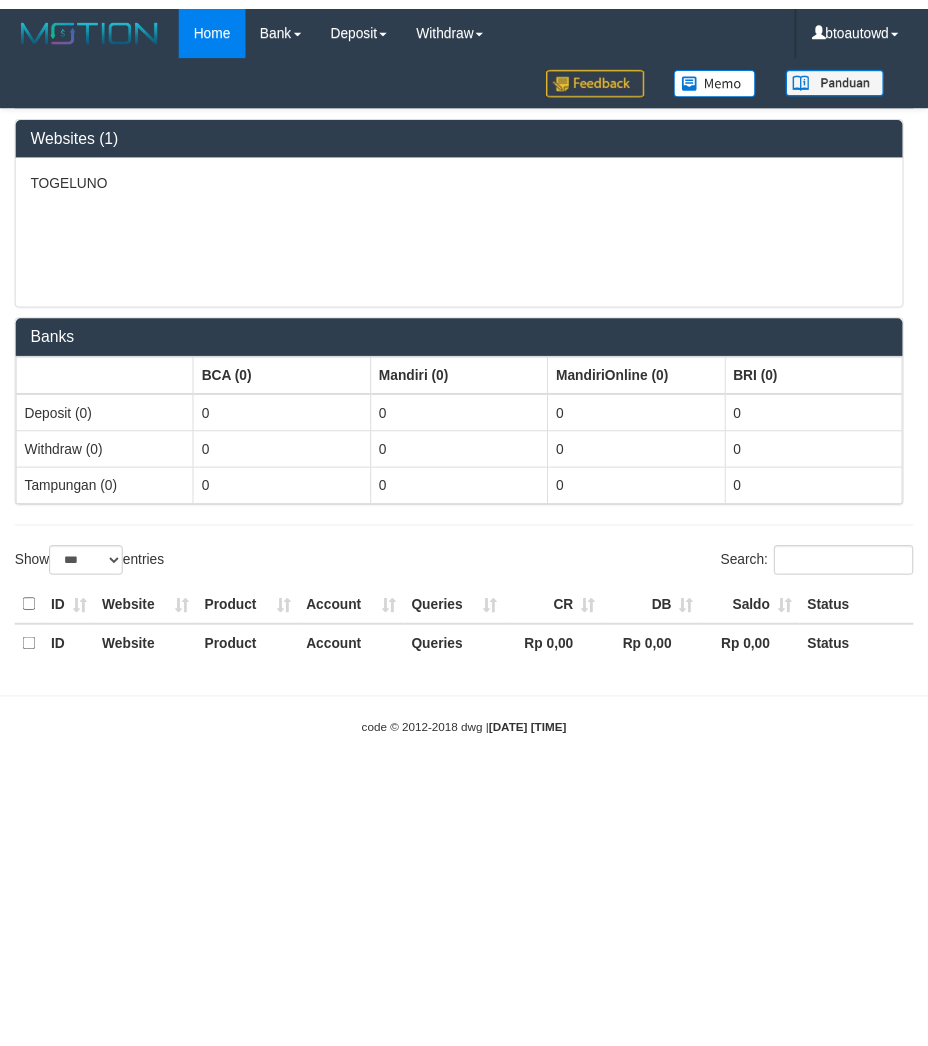 scroll, scrollTop: 0, scrollLeft: 0, axis: both 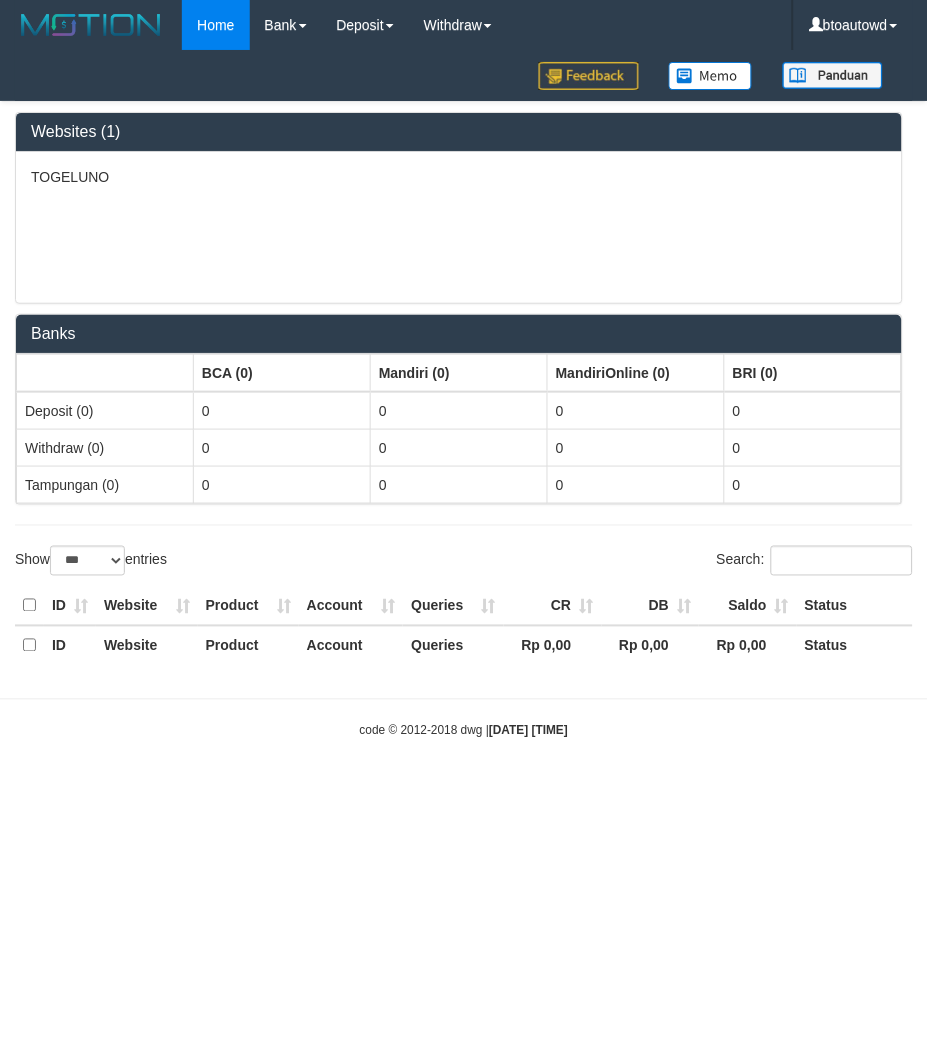 select on "**" 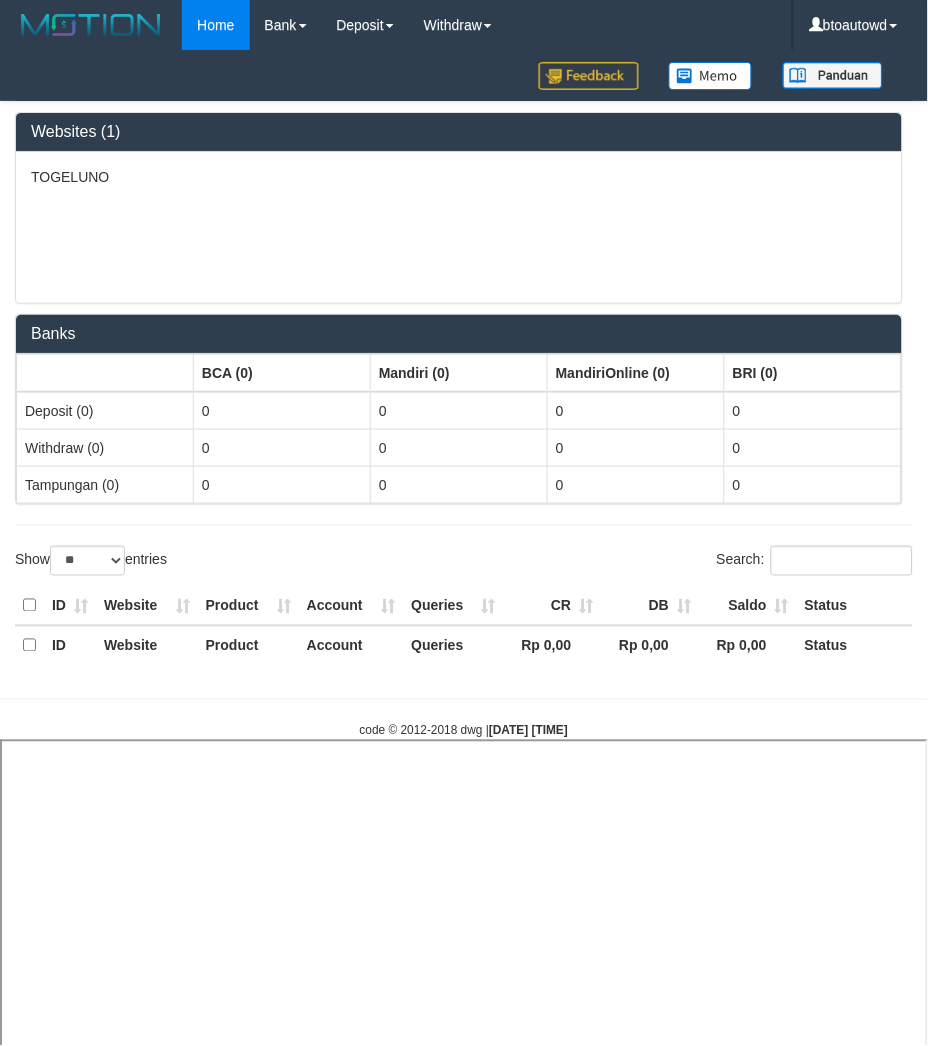 select 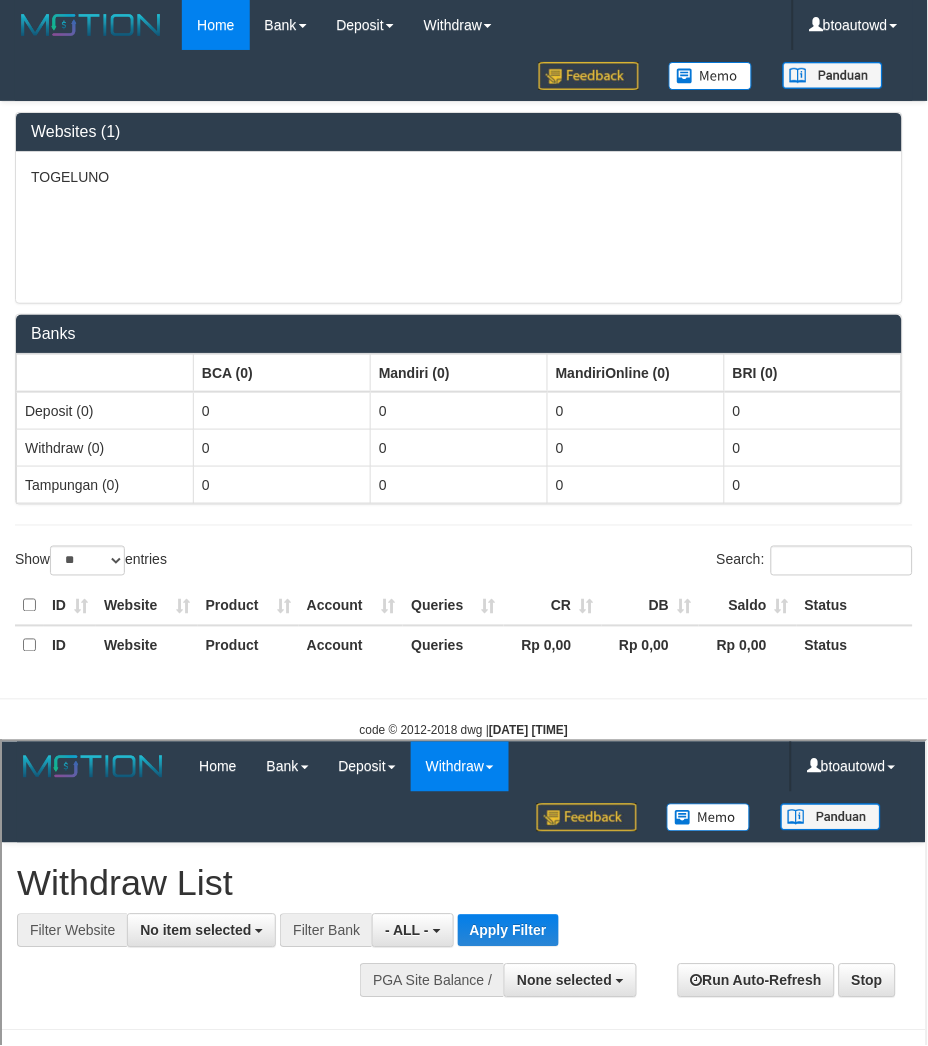 scroll, scrollTop: 0, scrollLeft: 0, axis: both 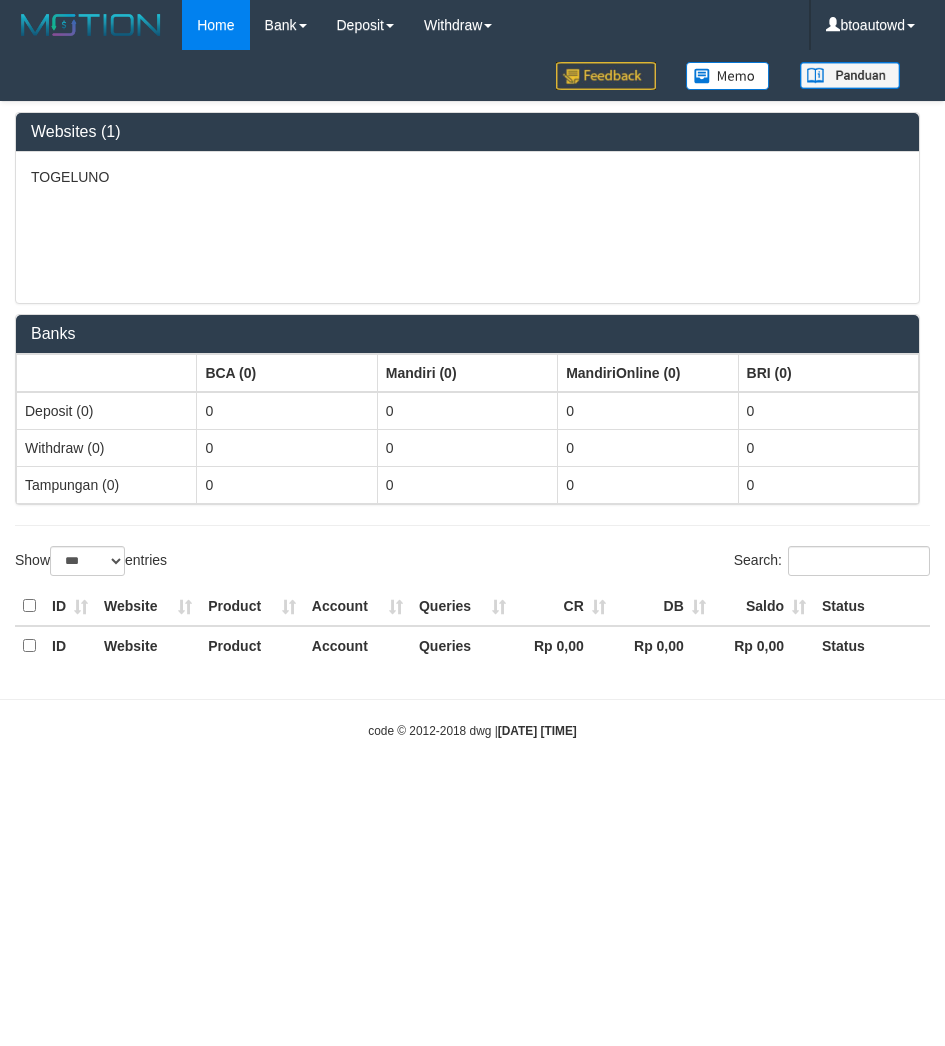 select on "***" 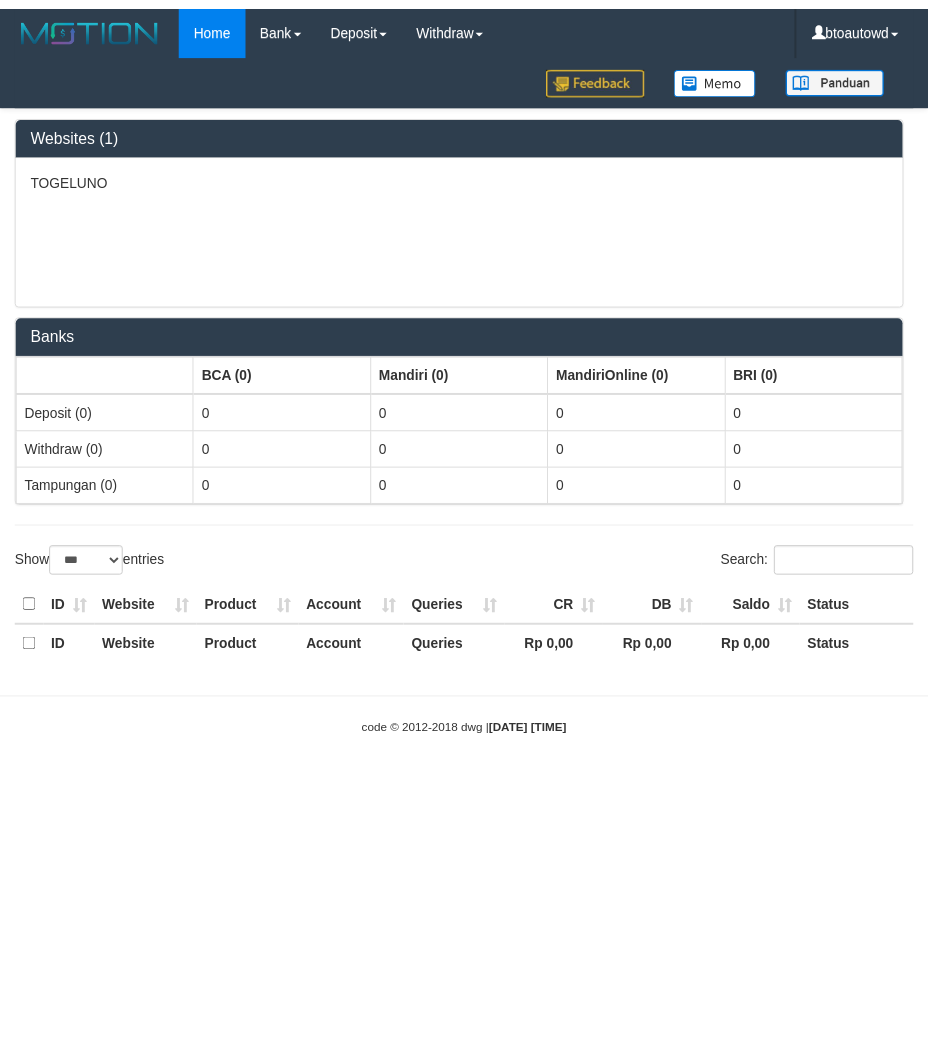 scroll, scrollTop: 0, scrollLeft: 0, axis: both 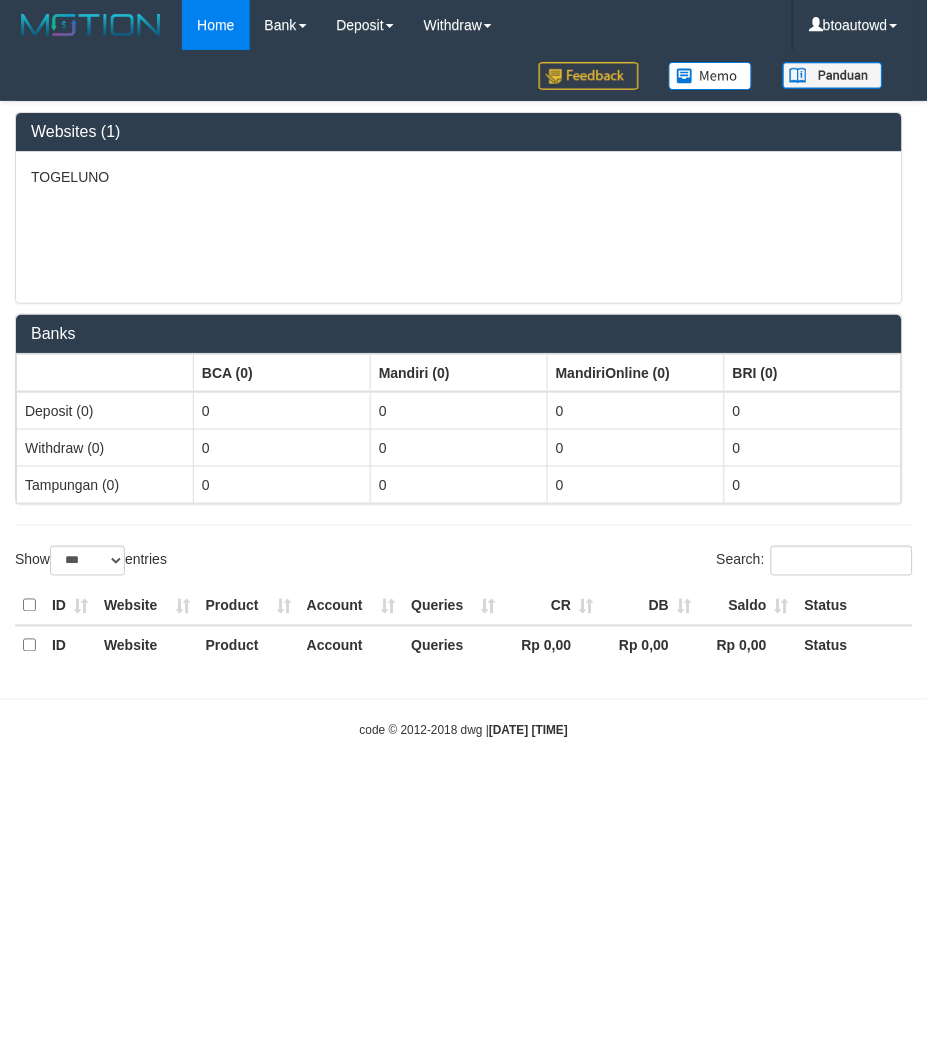 select on "**" 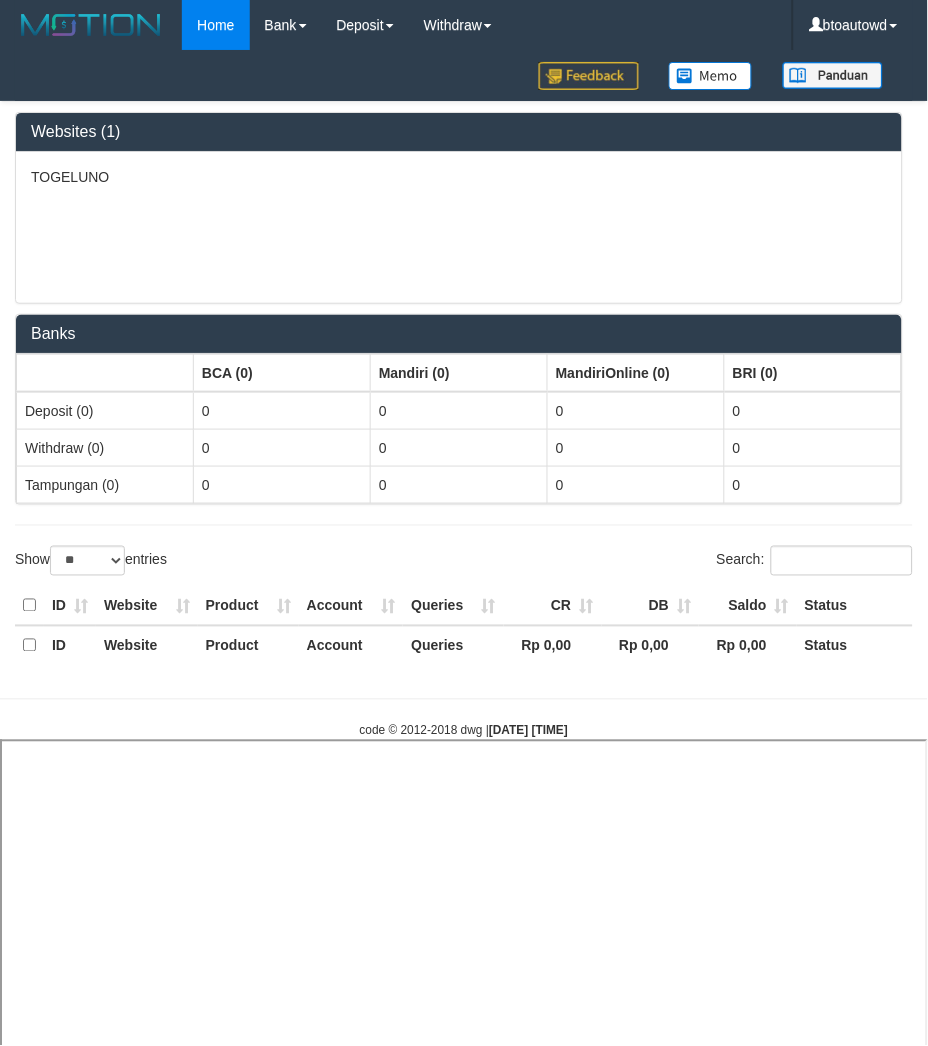 select 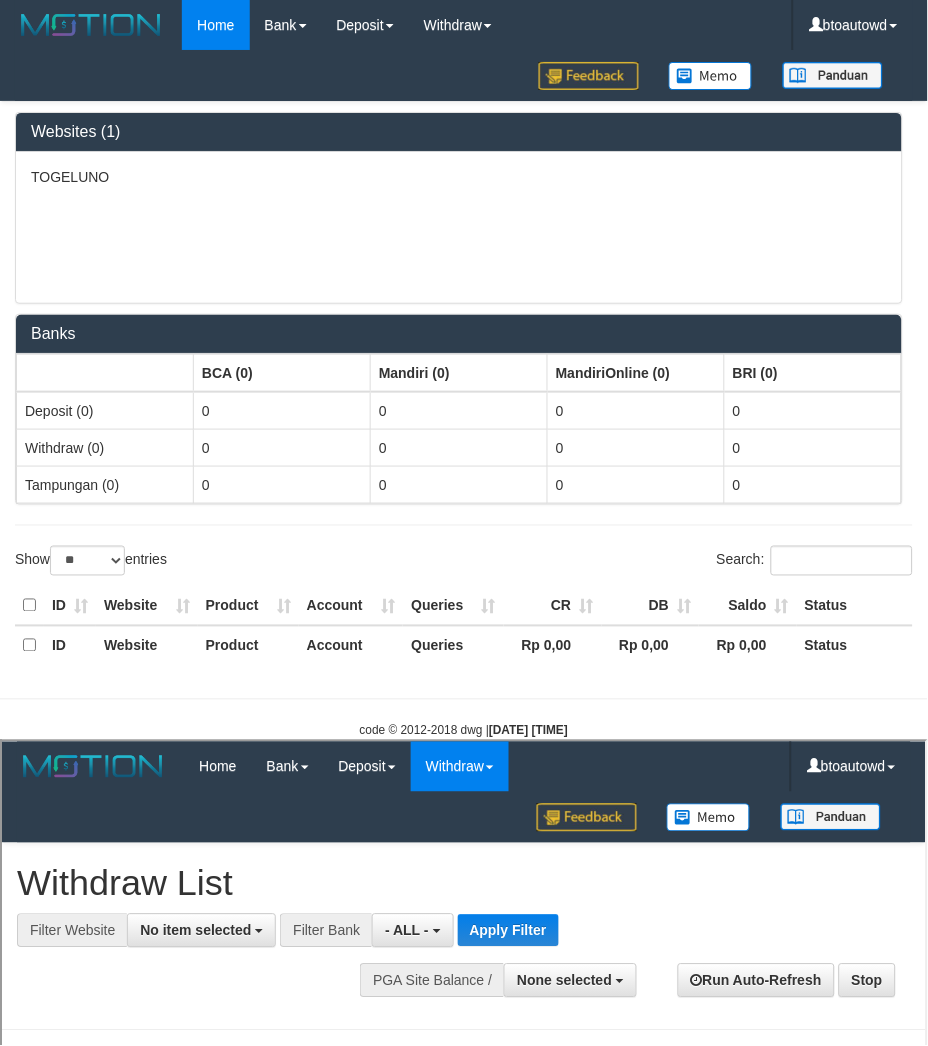 scroll, scrollTop: 0, scrollLeft: 0, axis: both 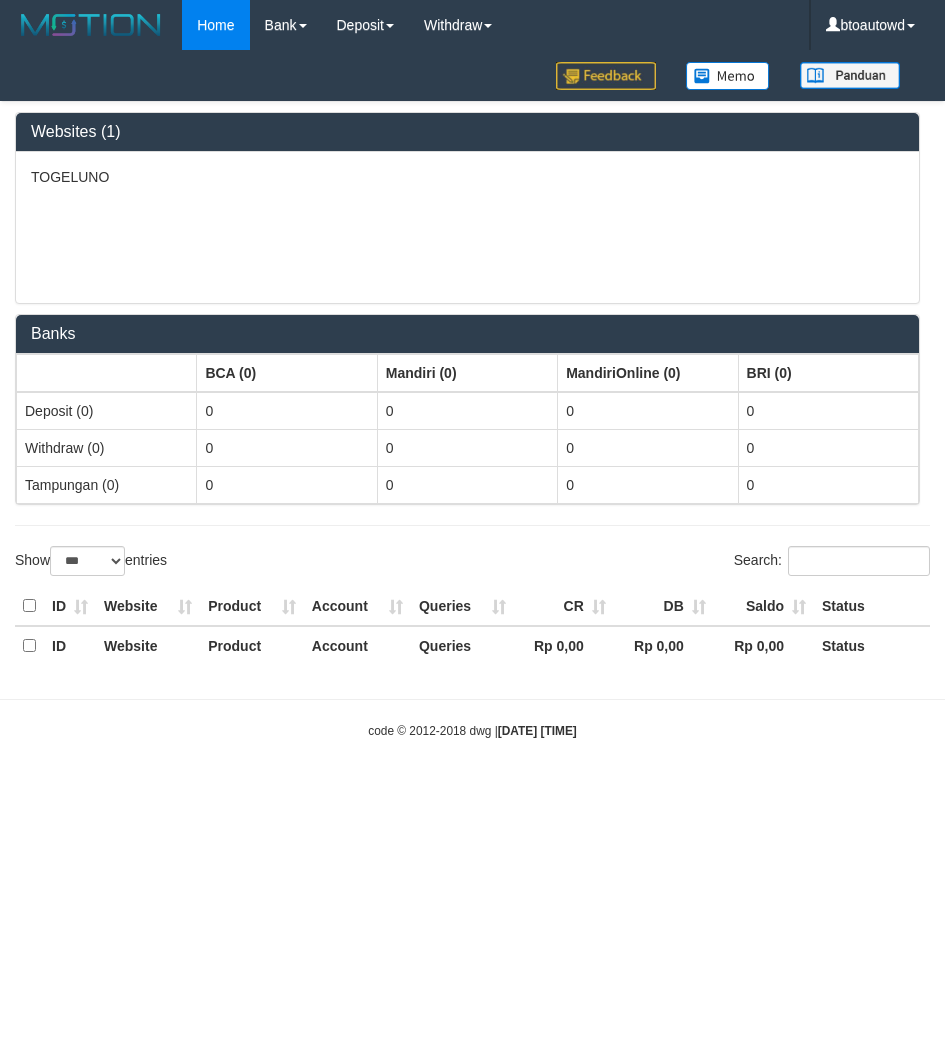 select on "***" 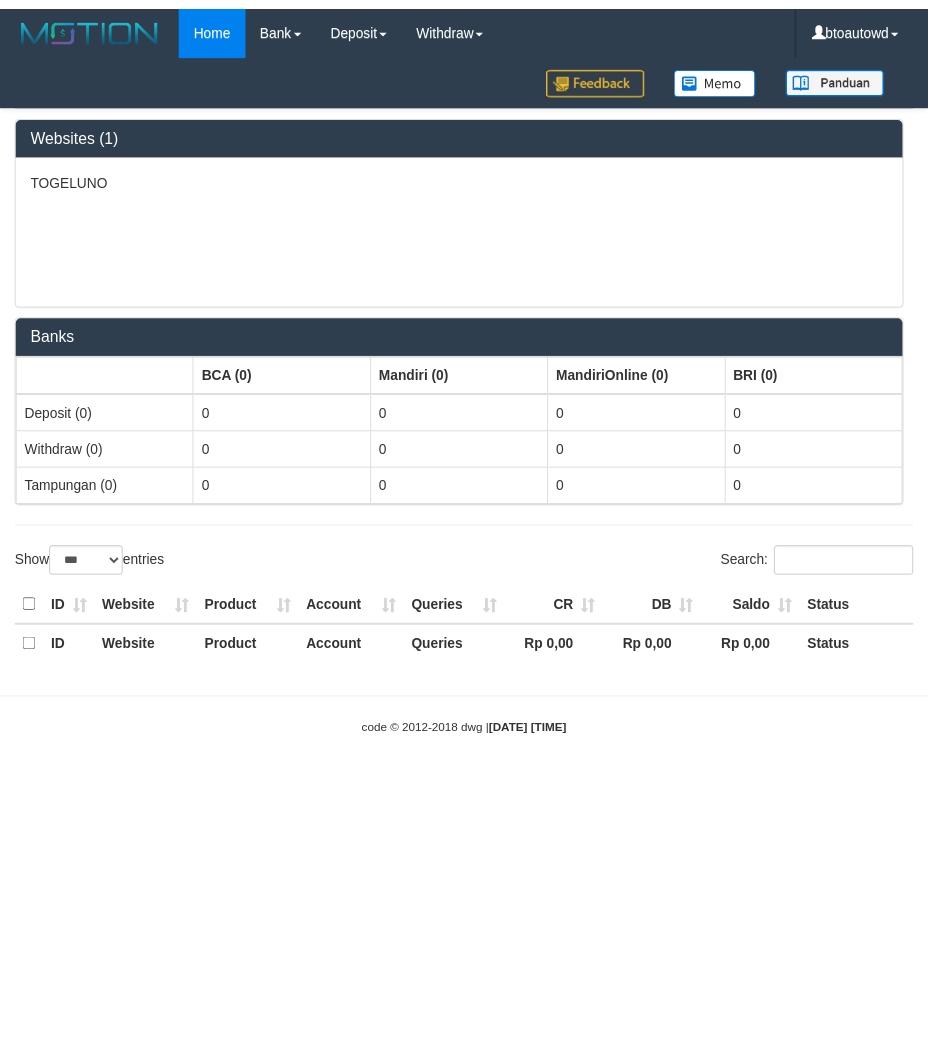 scroll, scrollTop: 0, scrollLeft: 0, axis: both 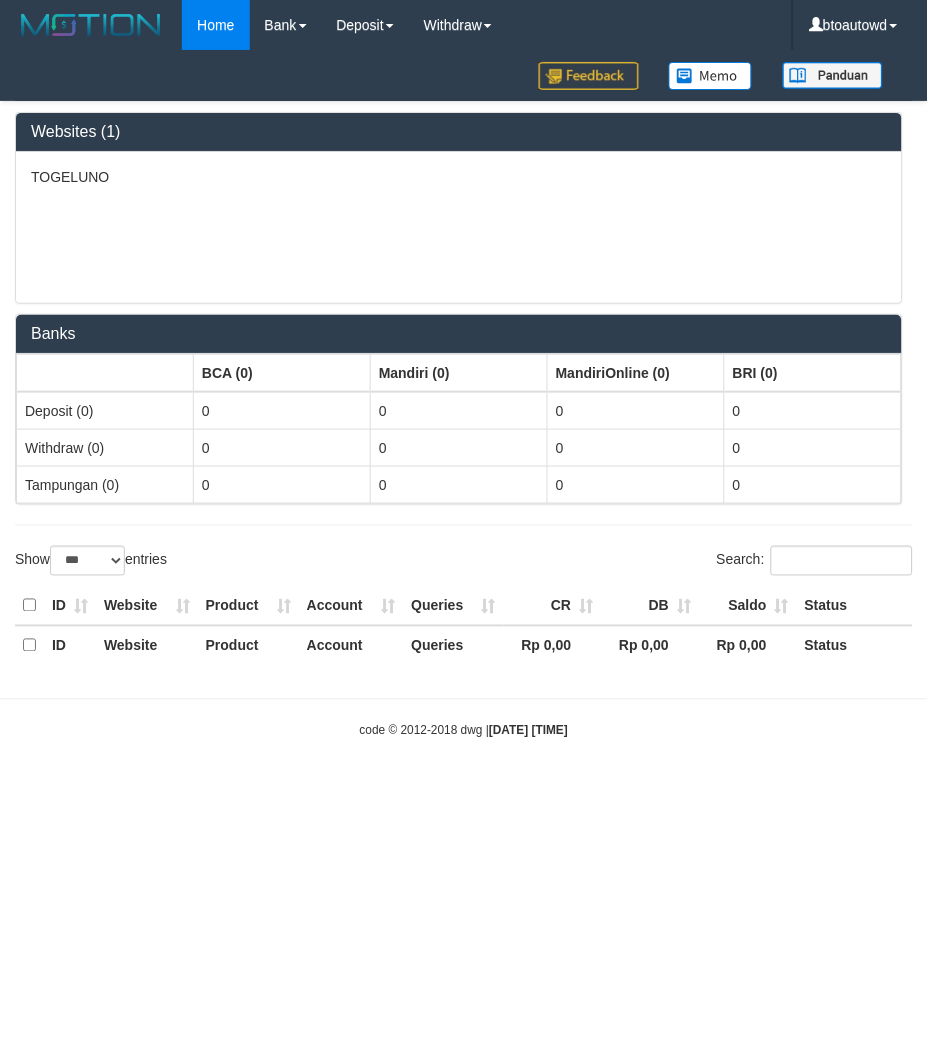 select on "**" 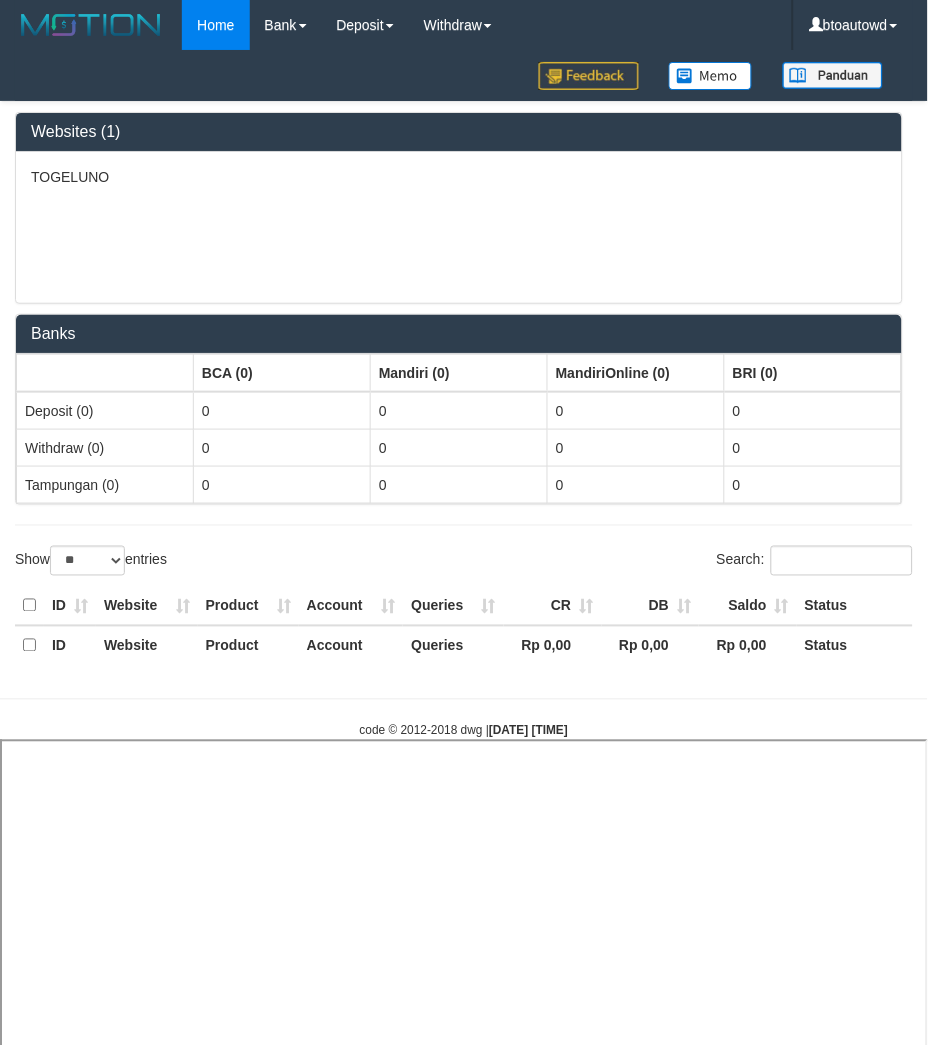 select 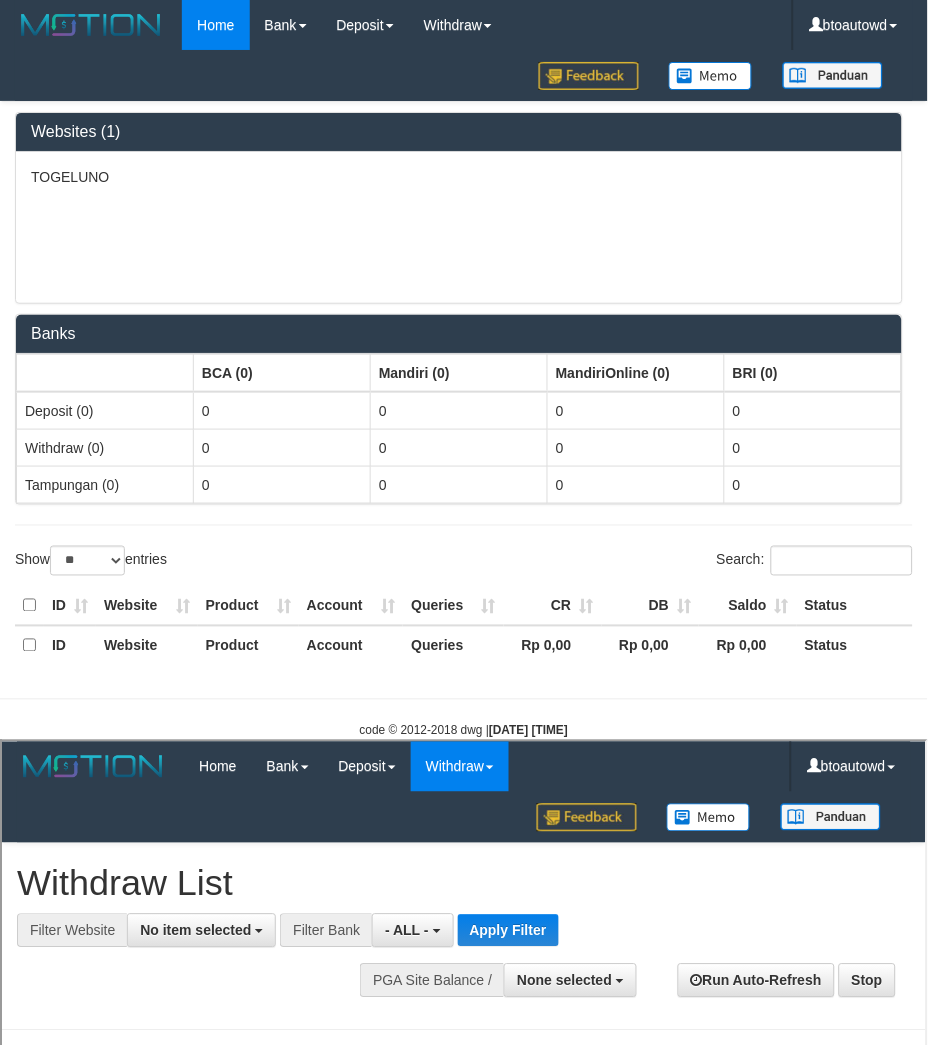 scroll, scrollTop: 0, scrollLeft: 0, axis: both 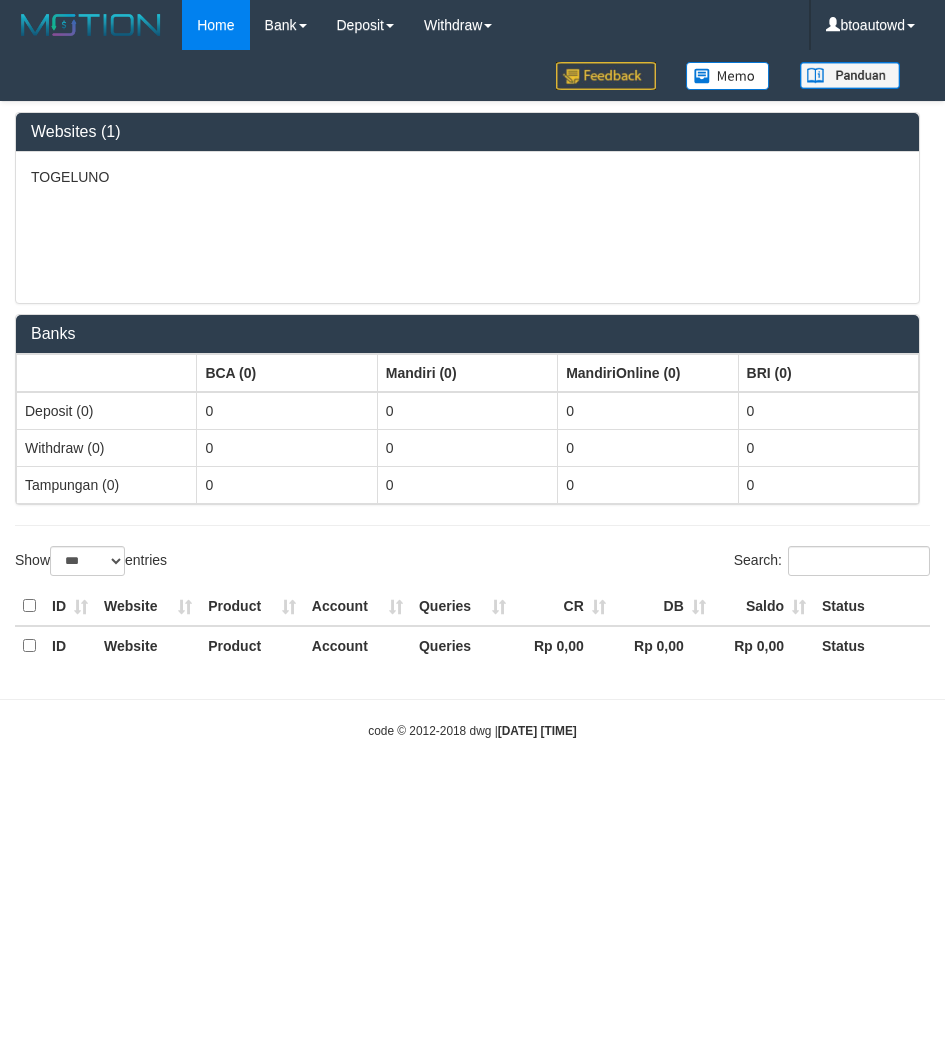 select on "***" 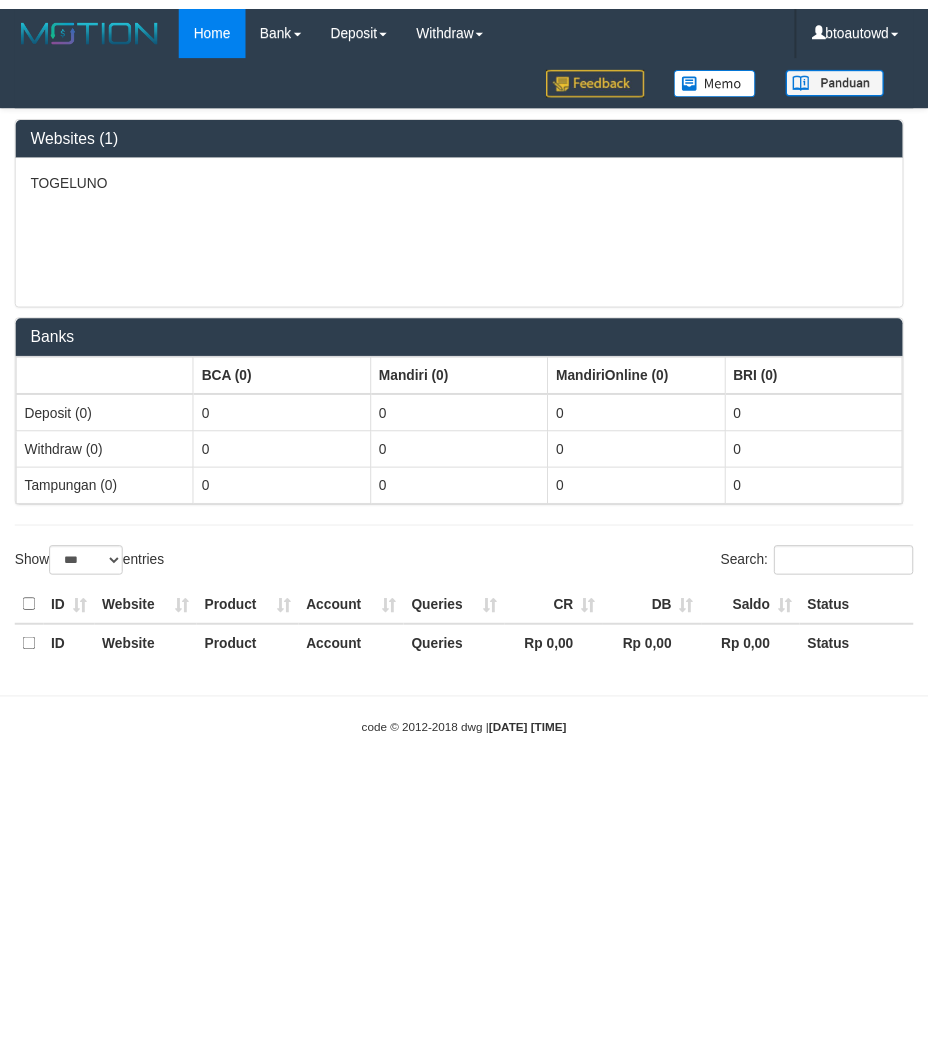 scroll, scrollTop: 0, scrollLeft: 0, axis: both 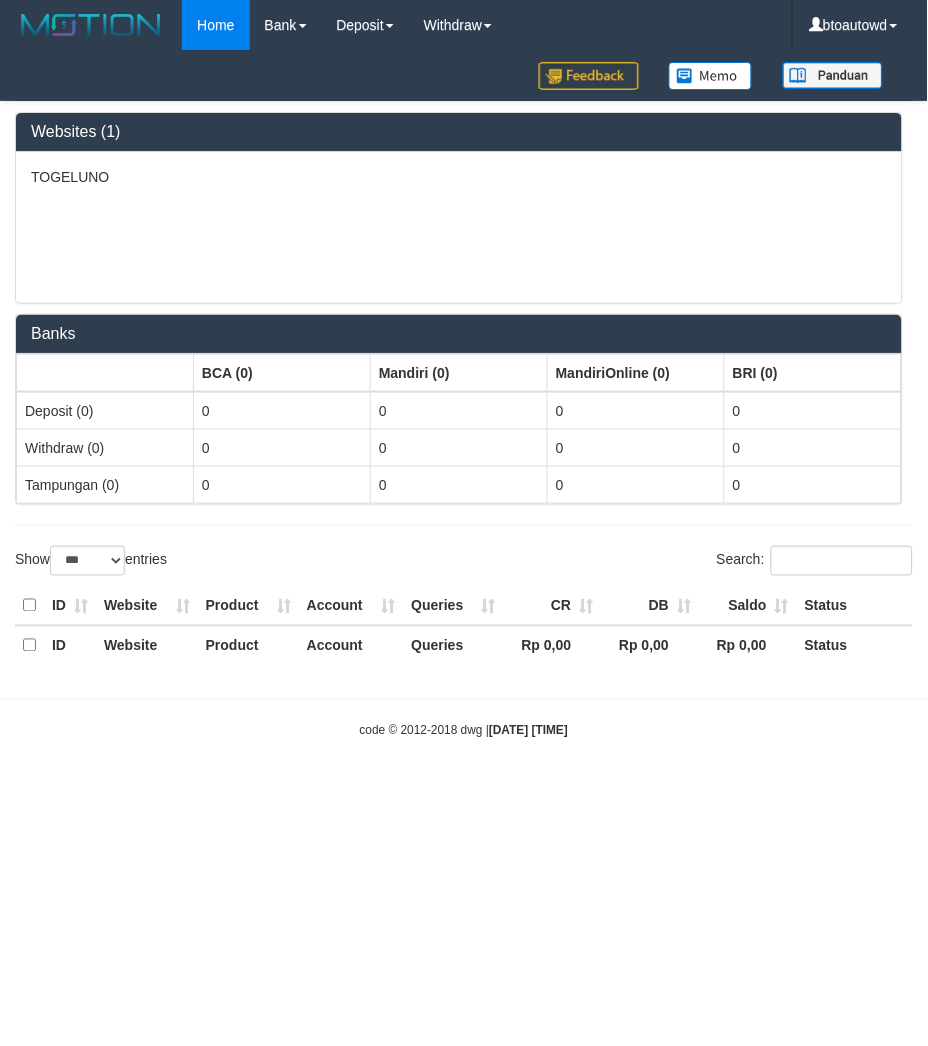 select on "**" 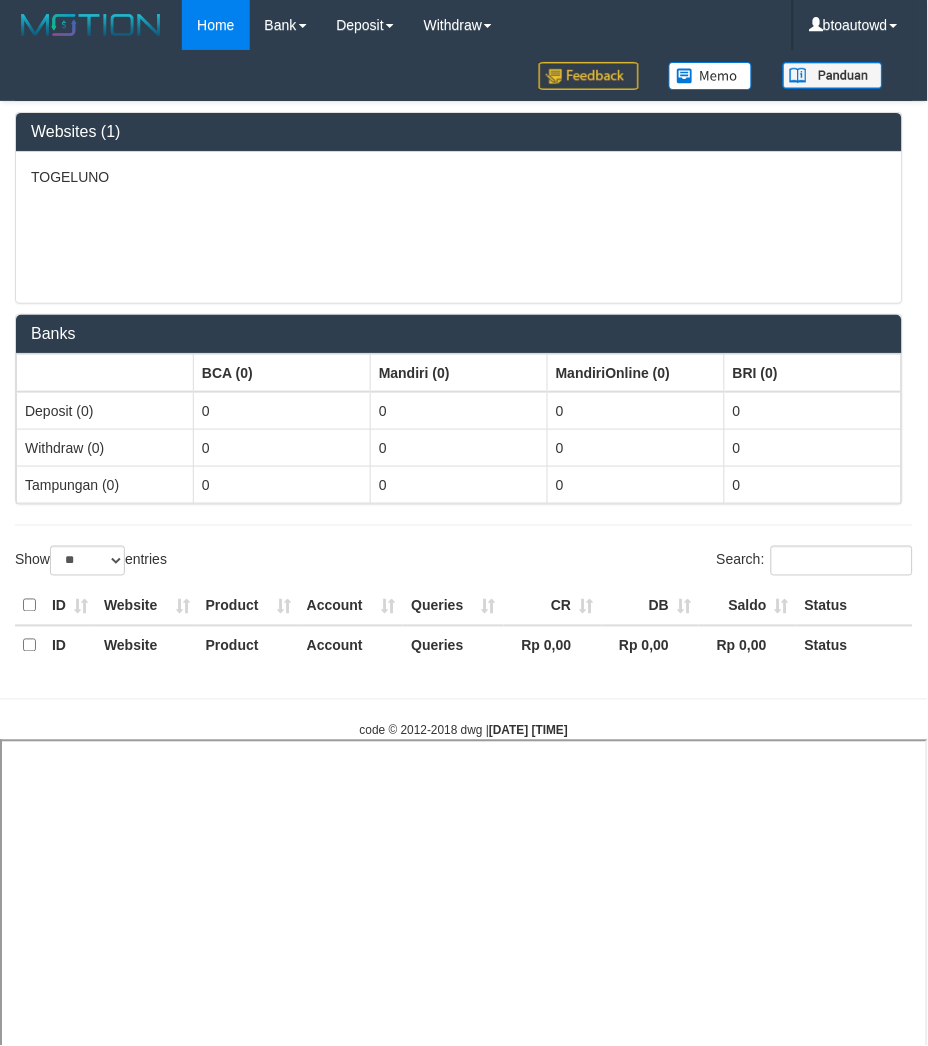 select 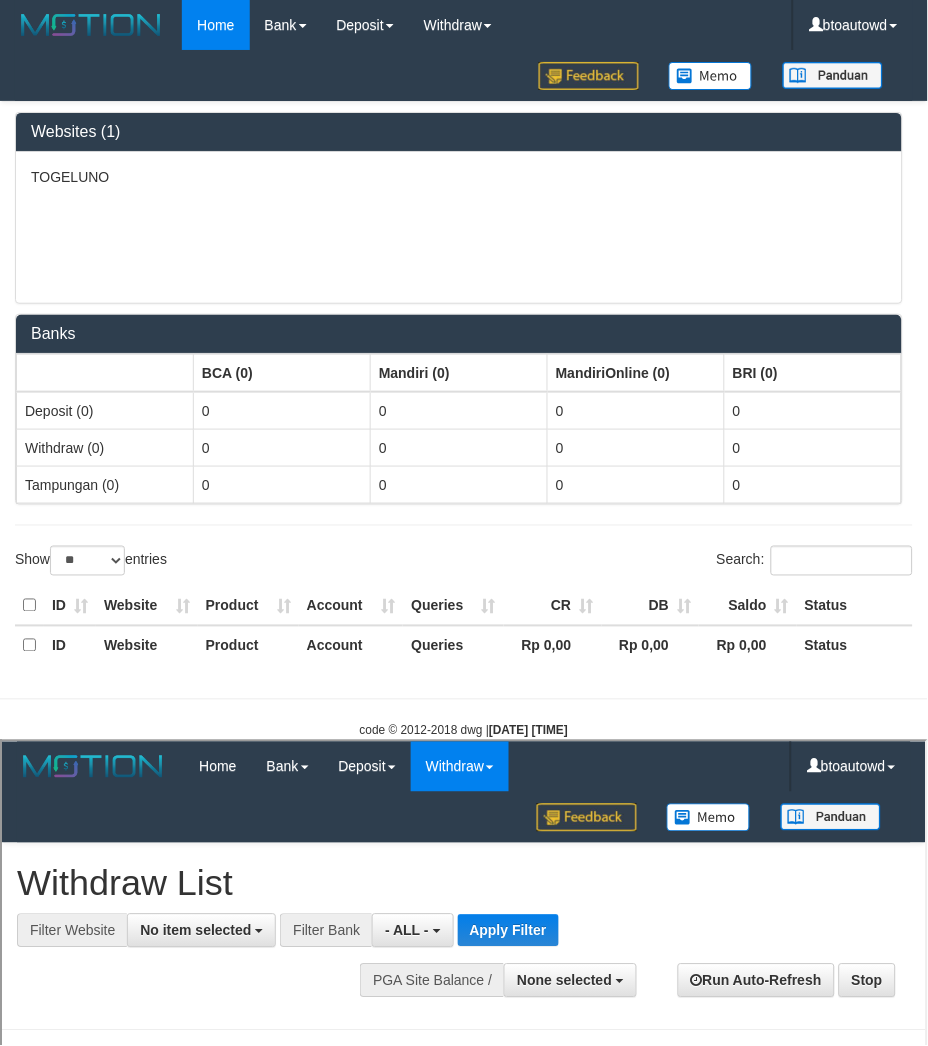 scroll, scrollTop: 0, scrollLeft: 0, axis: both 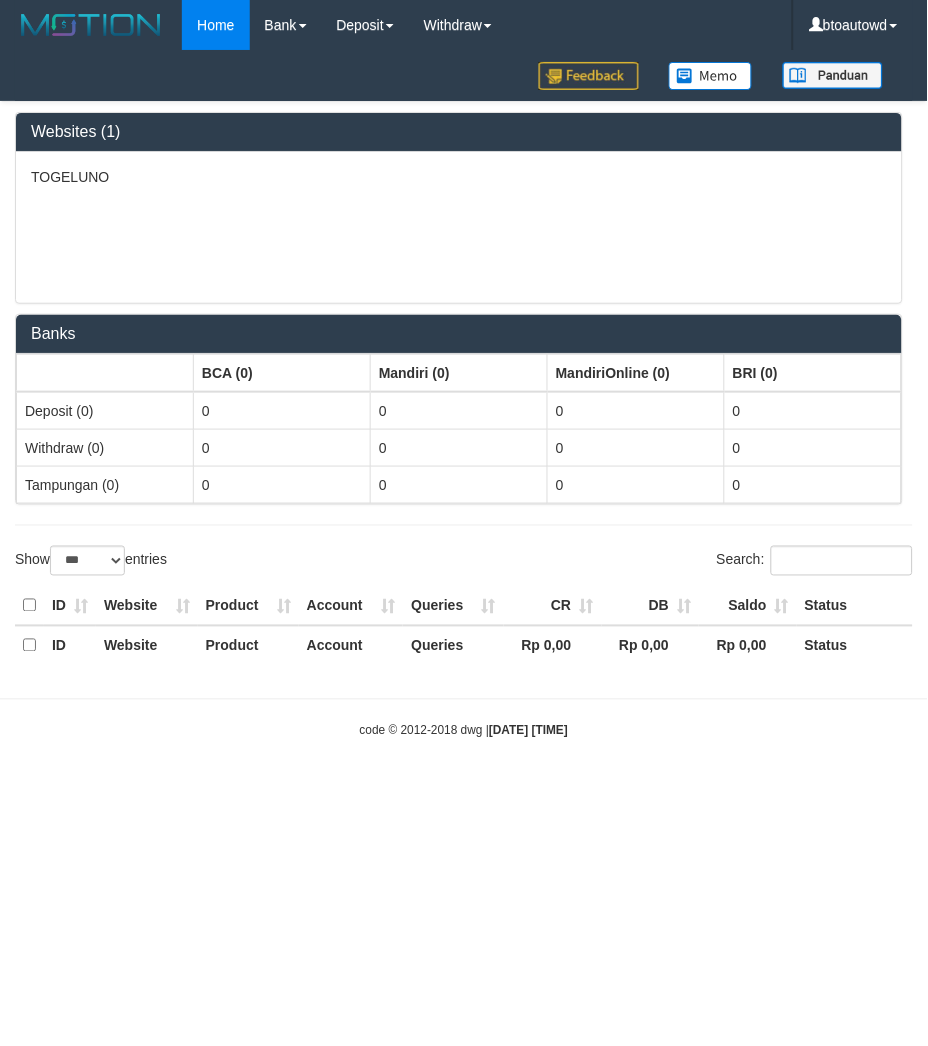 select on "**" 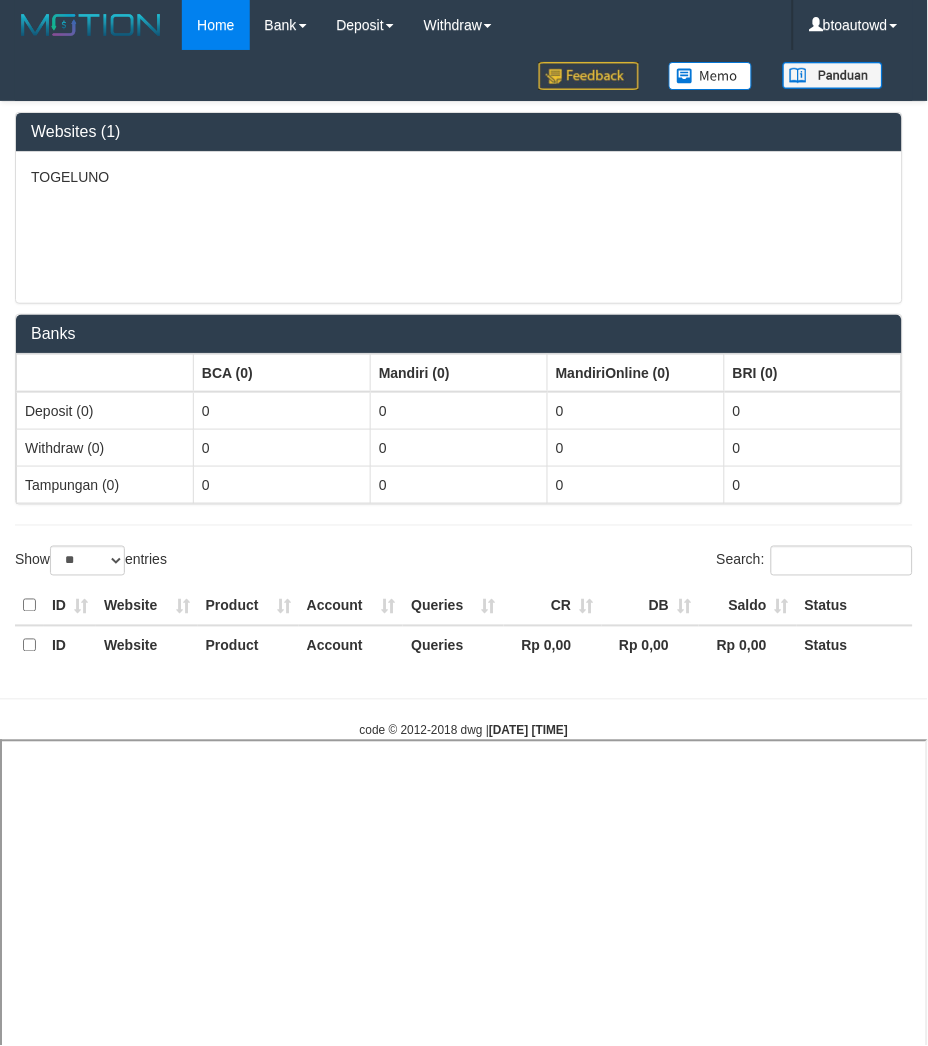 select 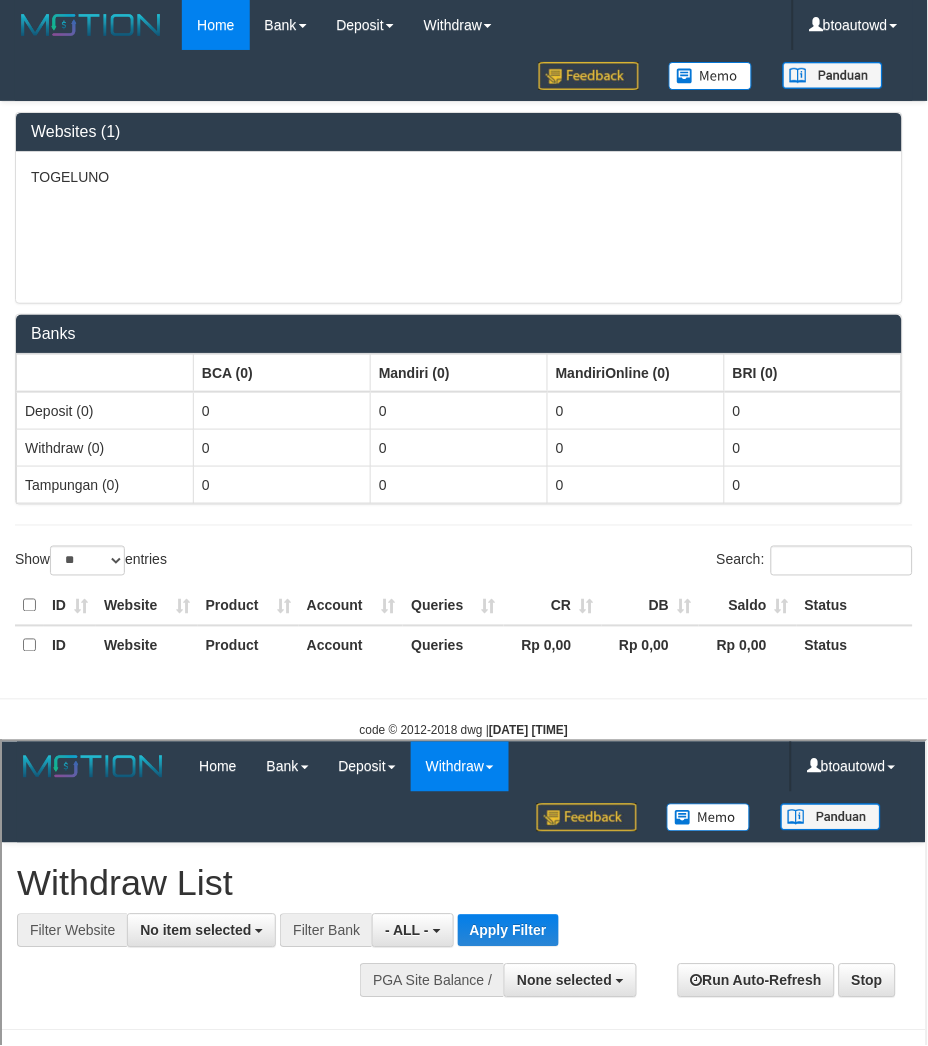 scroll, scrollTop: 0, scrollLeft: 0, axis: both 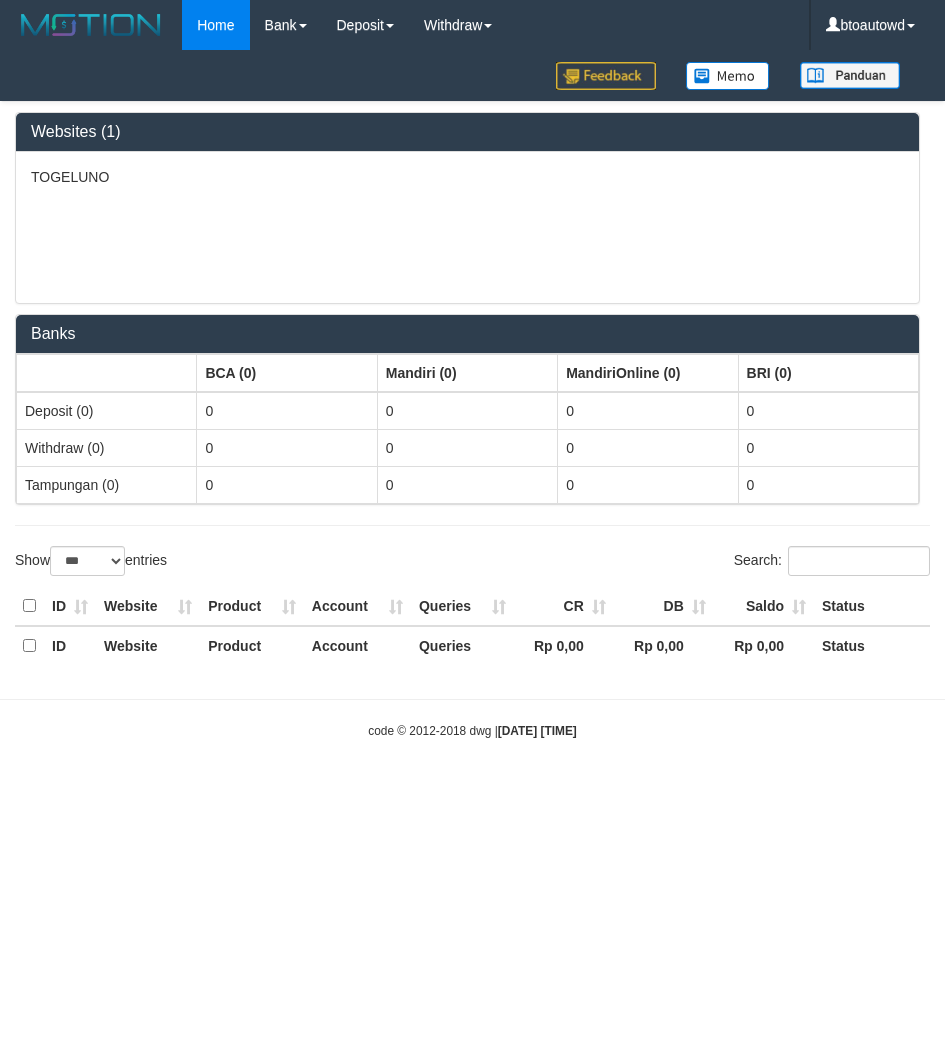select on "***" 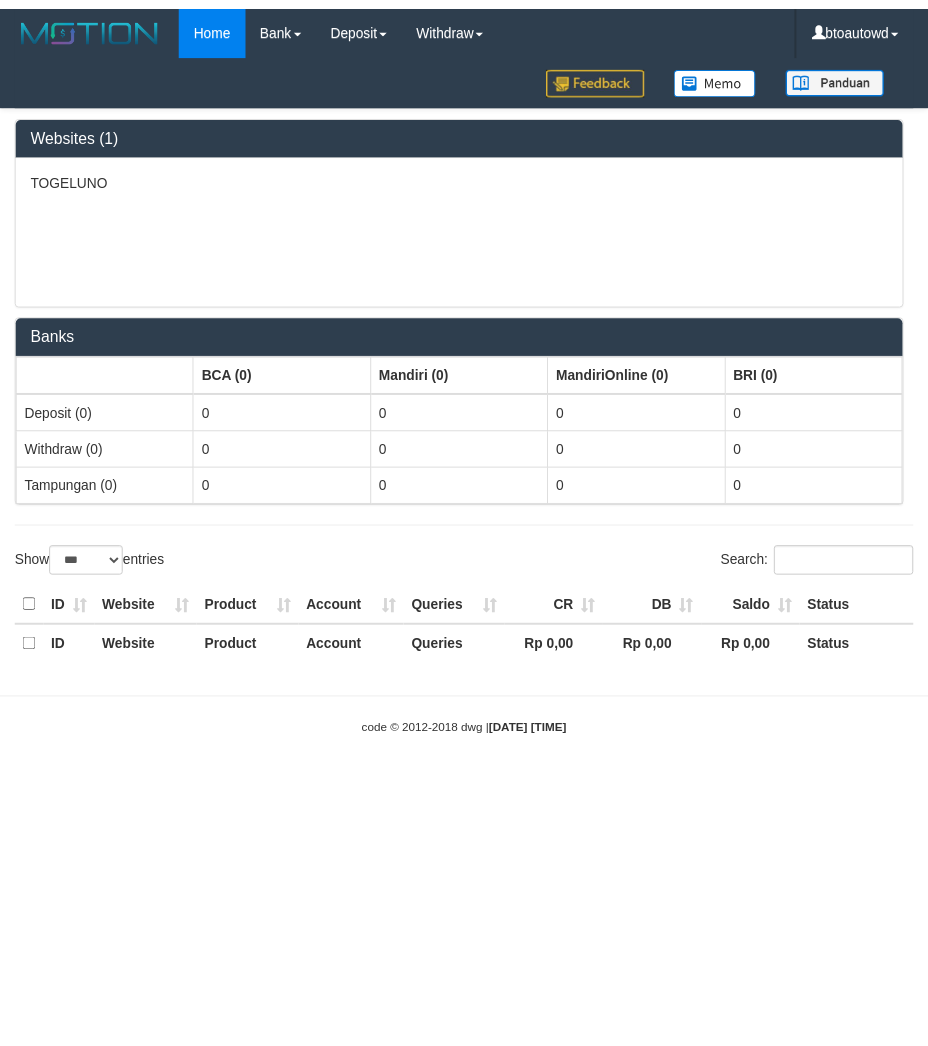 scroll, scrollTop: 0, scrollLeft: 0, axis: both 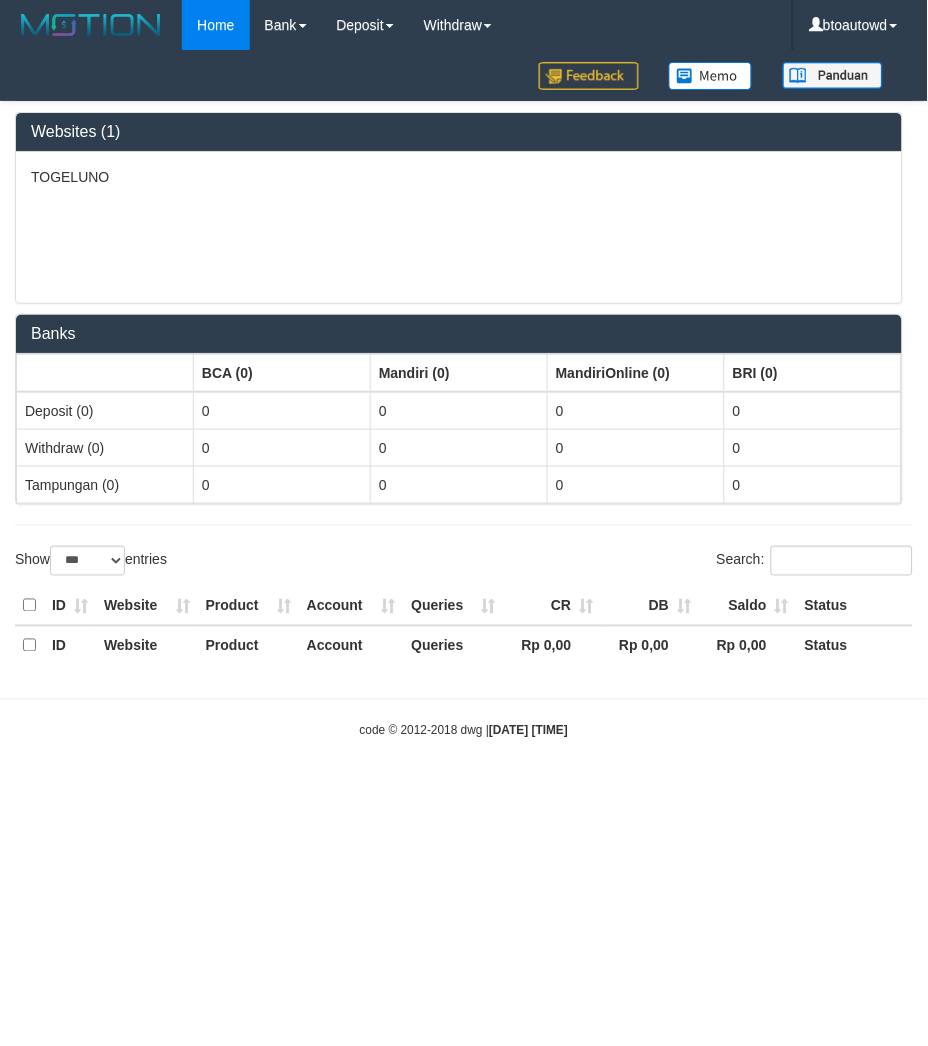 select on "**" 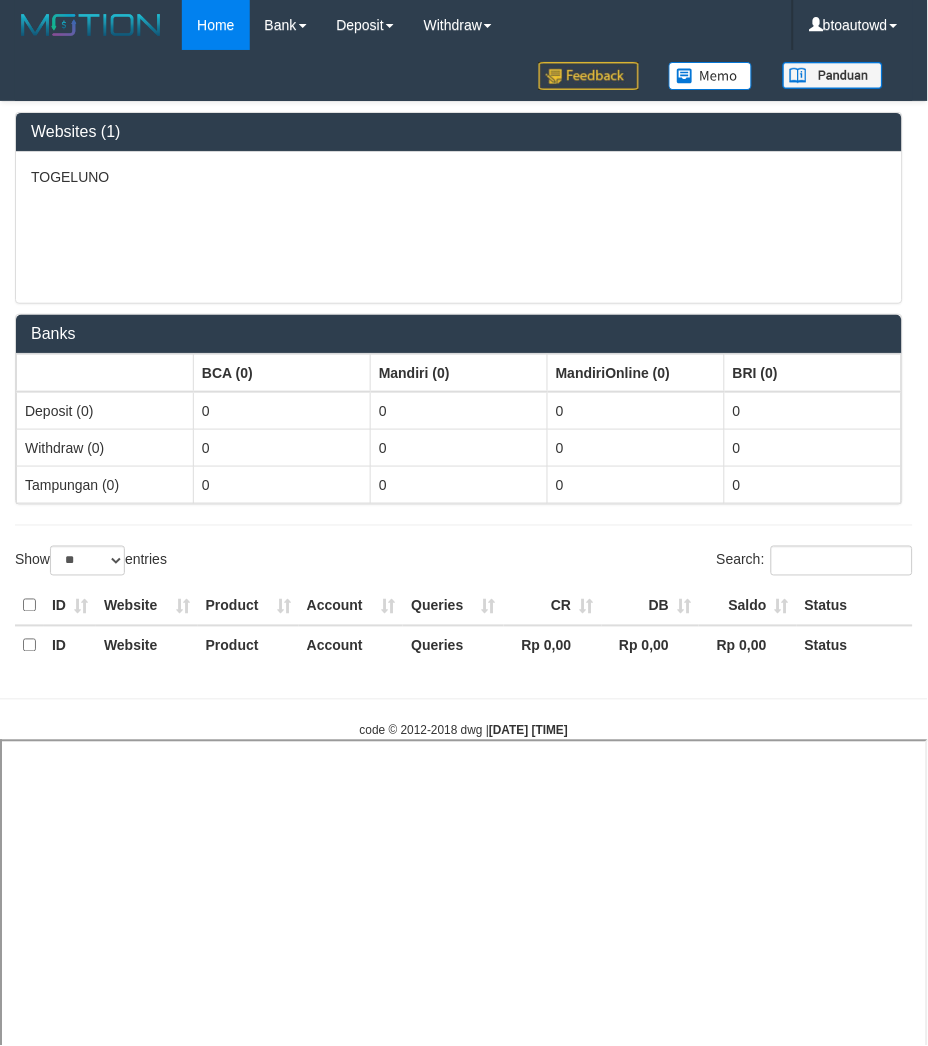 select 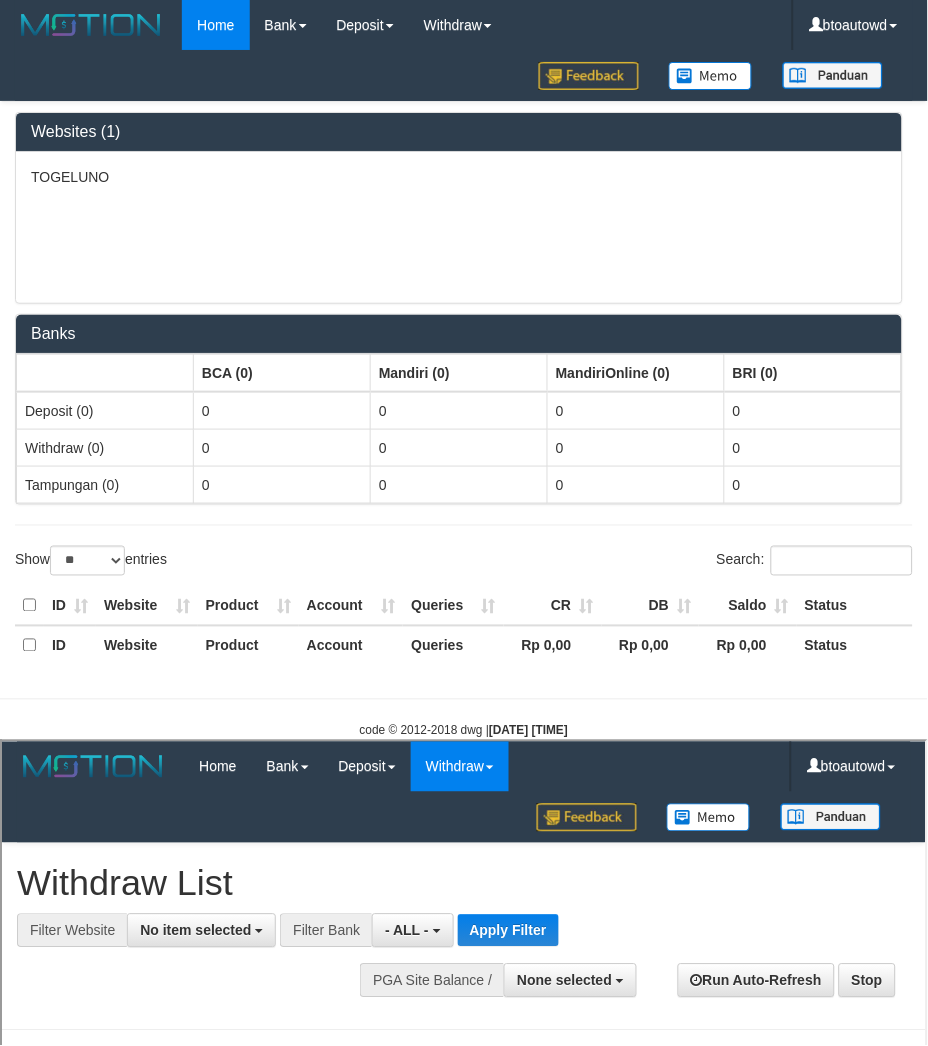 scroll, scrollTop: 0, scrollLeft: 0, axis: both 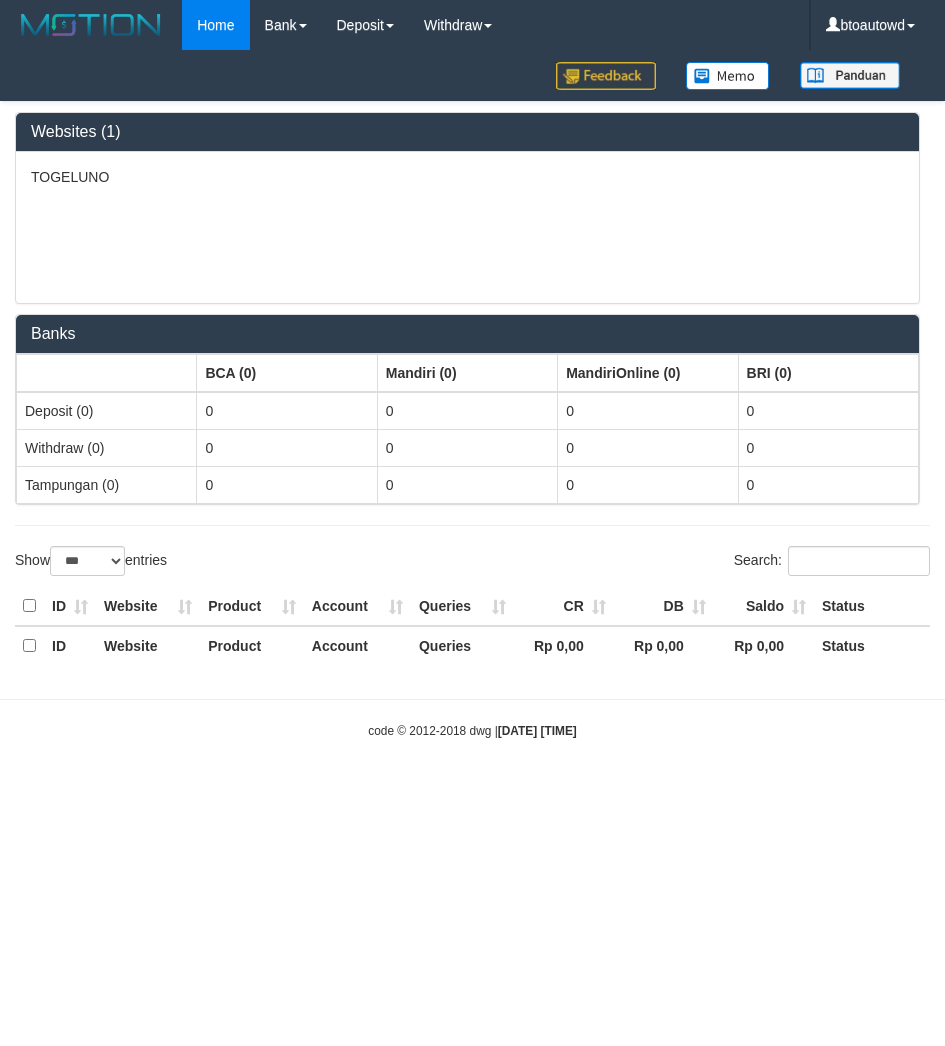 select on "***" 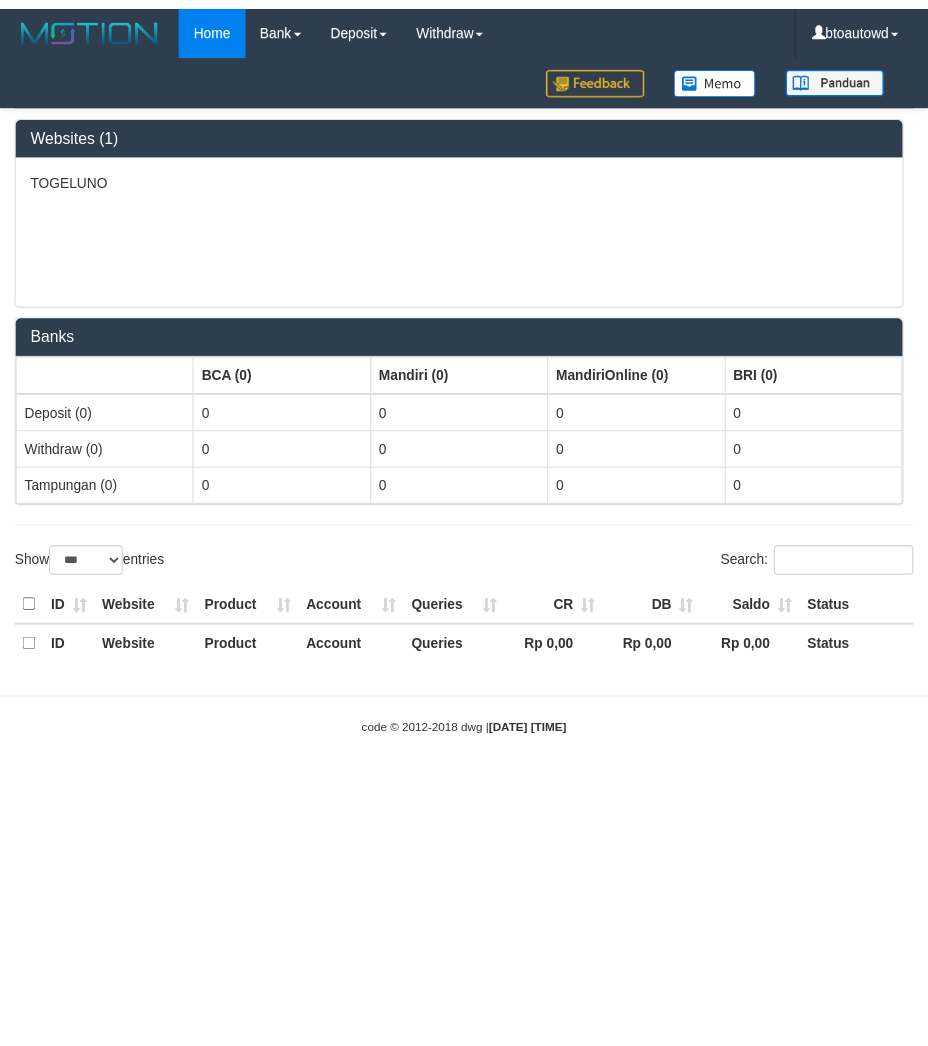 scroll, scrollTop: 0, scrollLeft: 0, axis: both 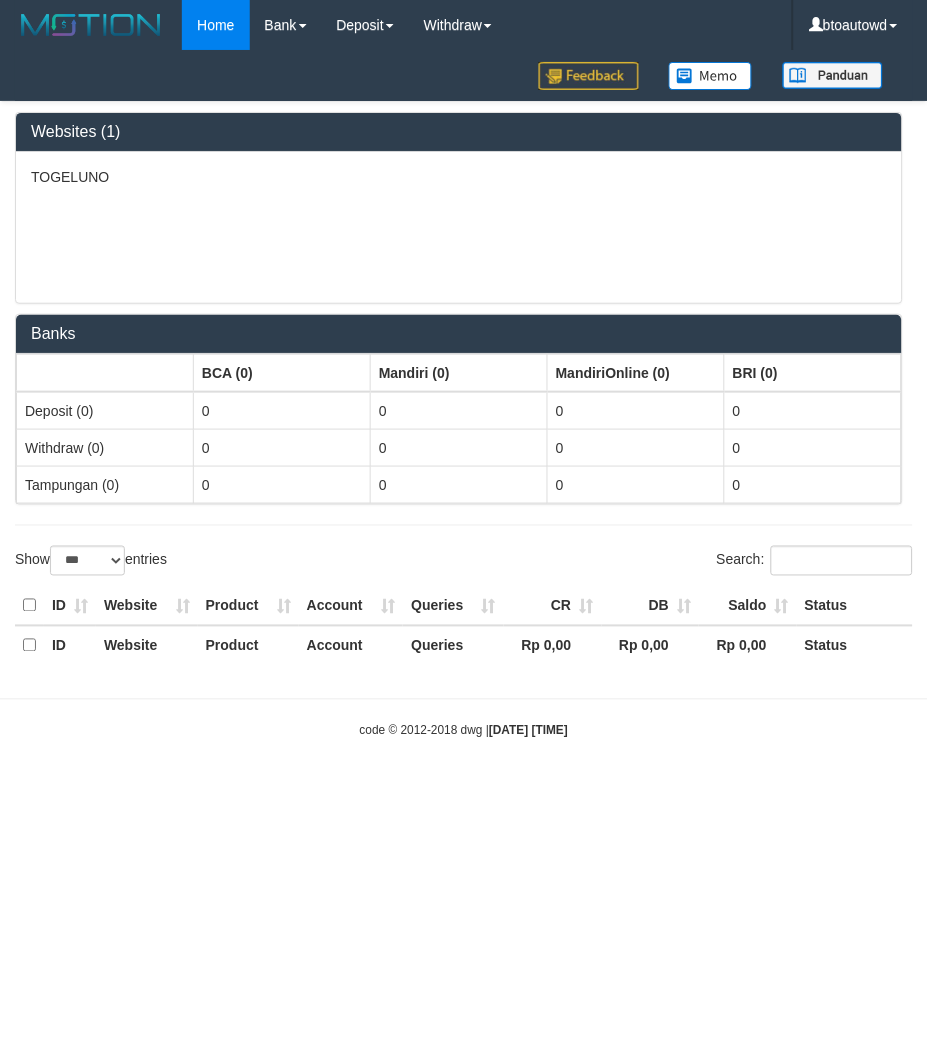 select on "**" 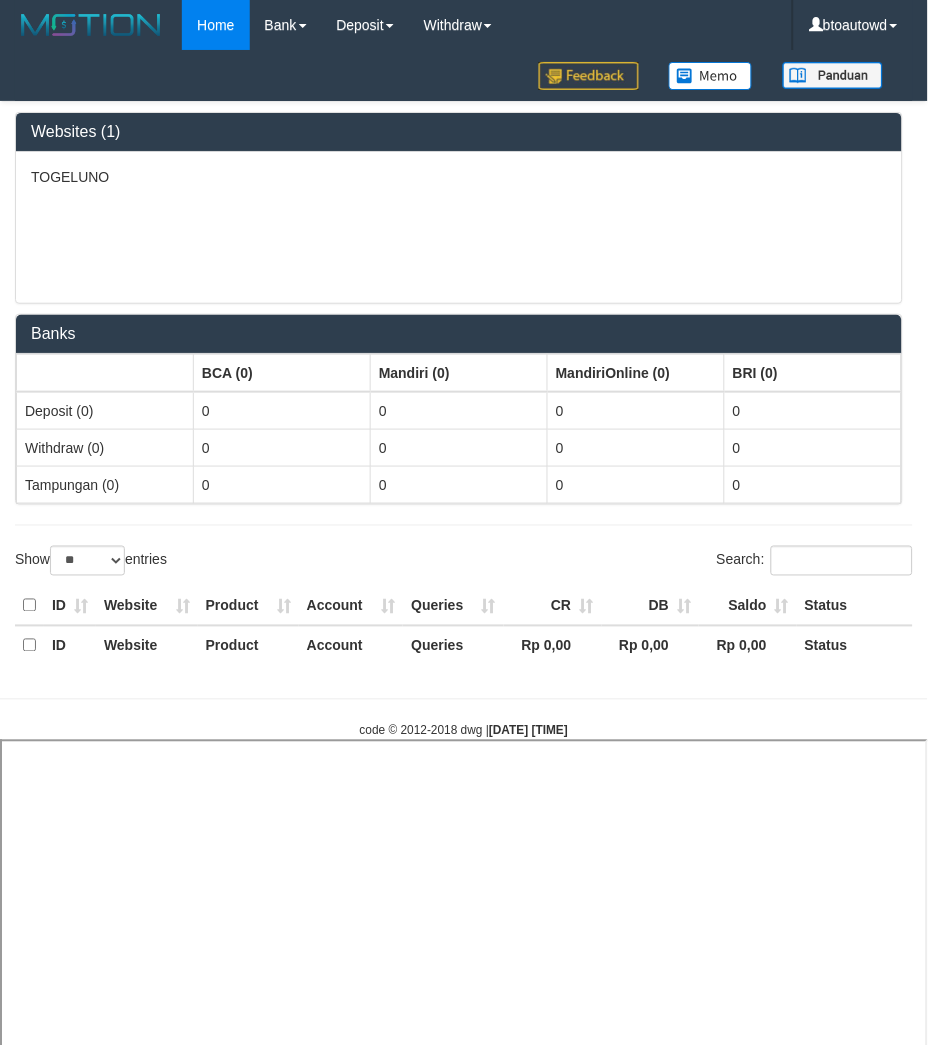 select 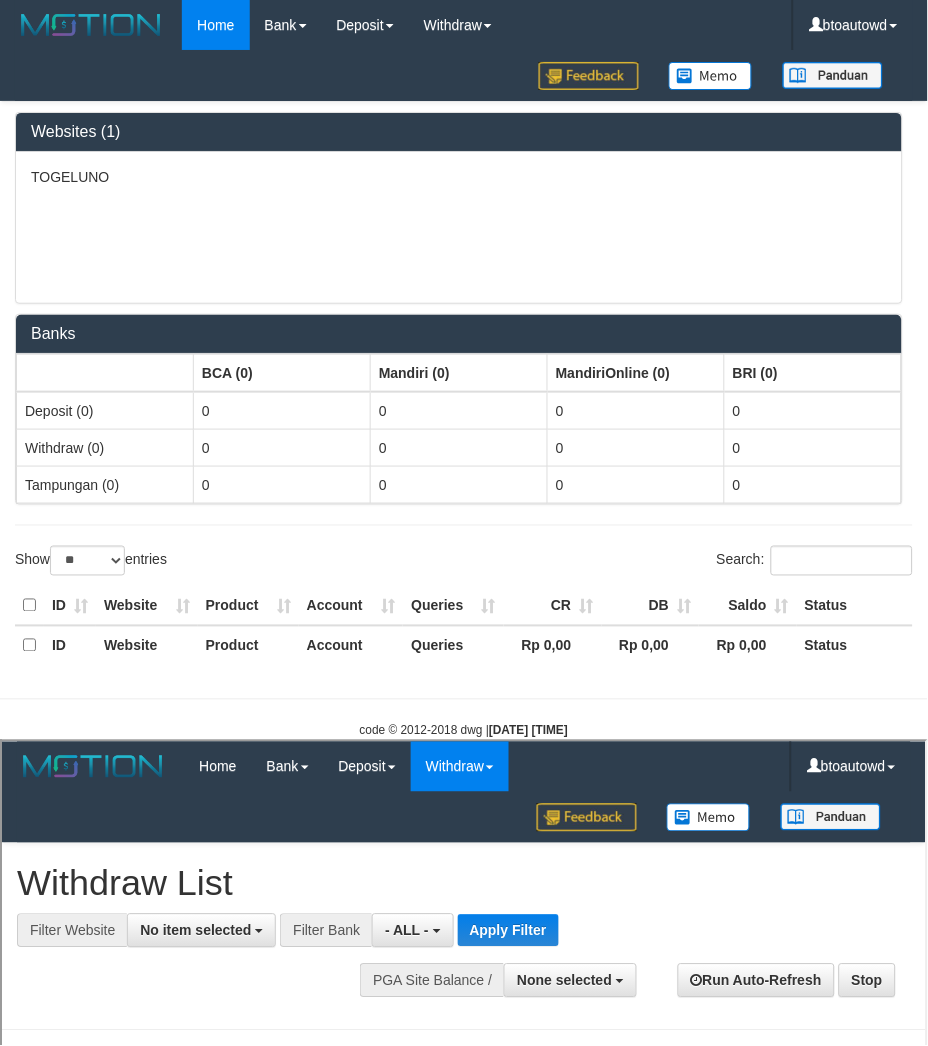scroll, scrollTop: 0, scrollLeft: 0, axis: both 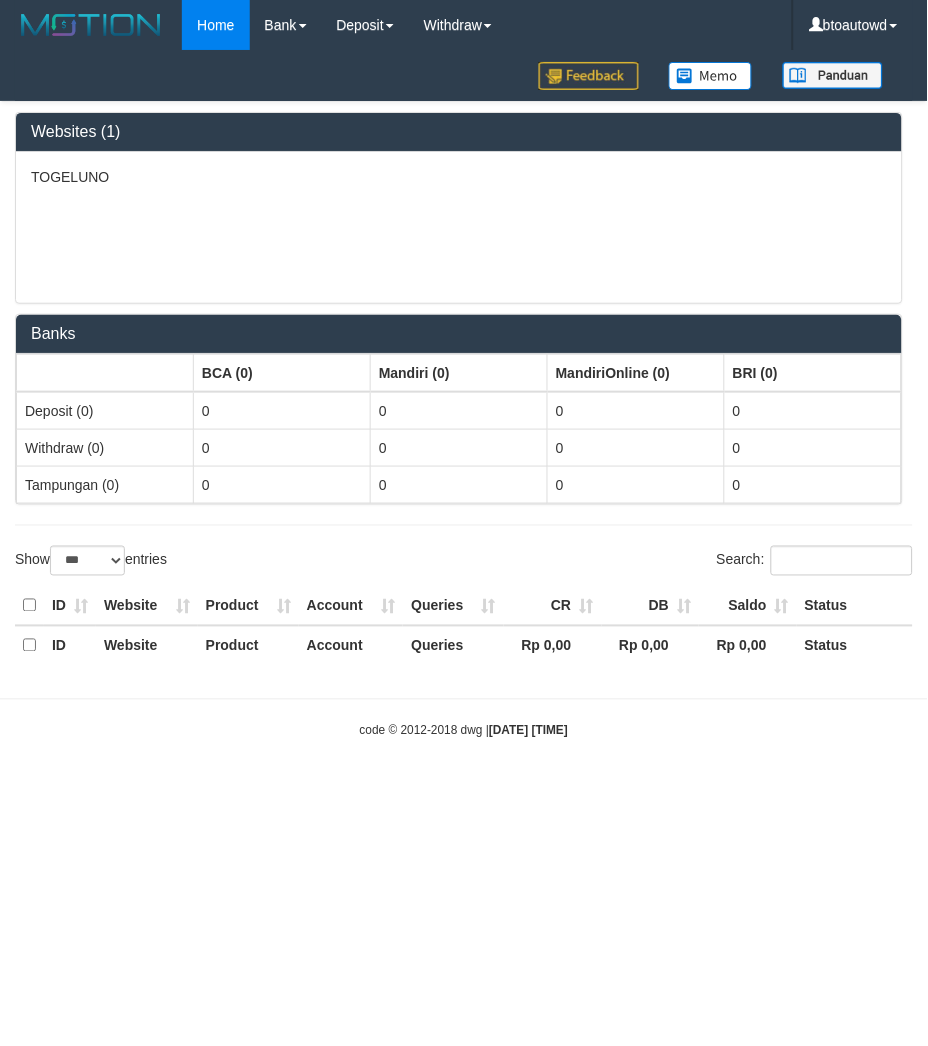 select on "**" 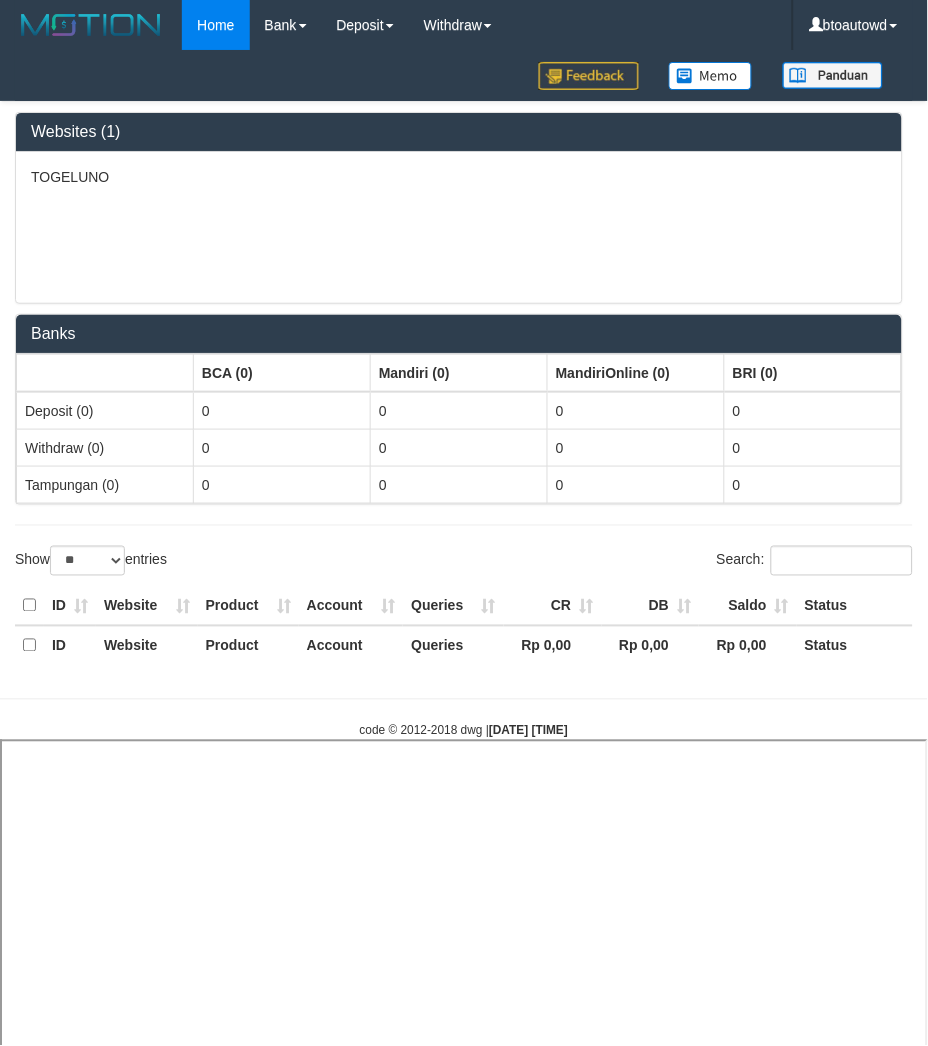 select 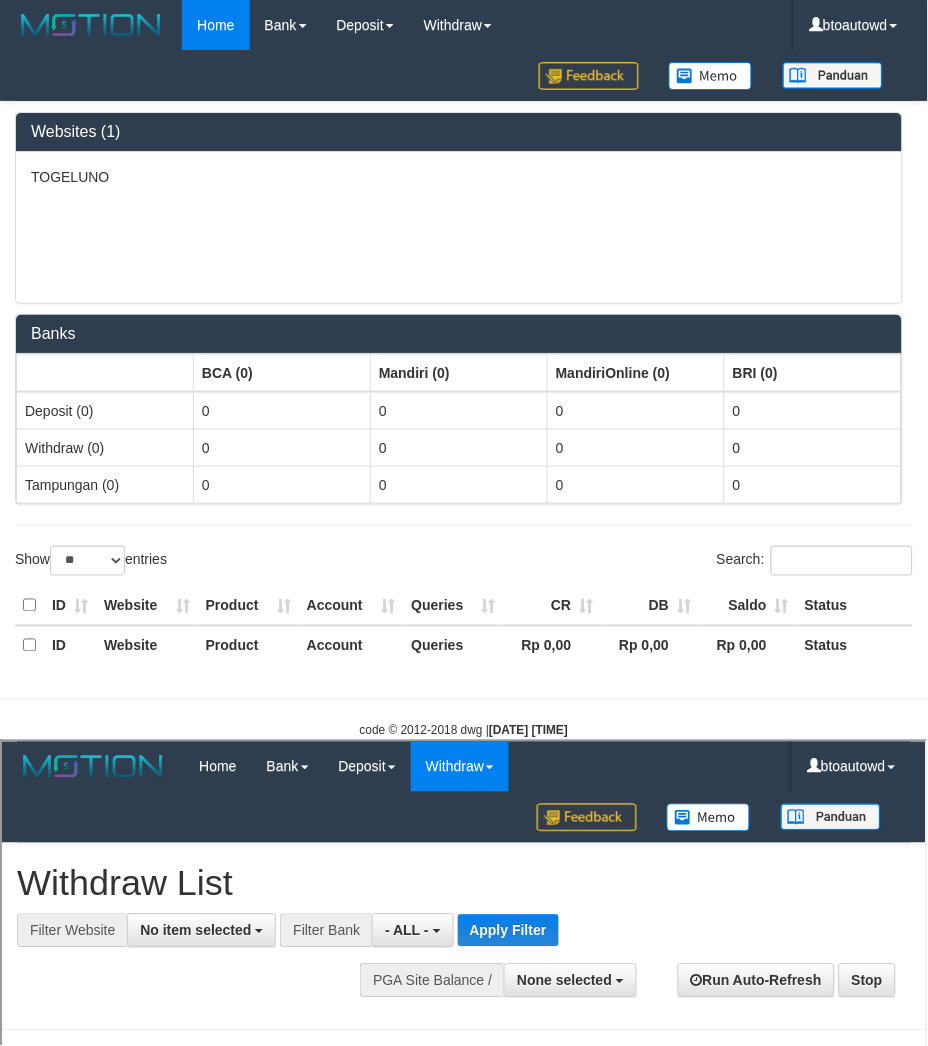 scroll, scrollTop: 0, scrollLeft: 0, axis: both 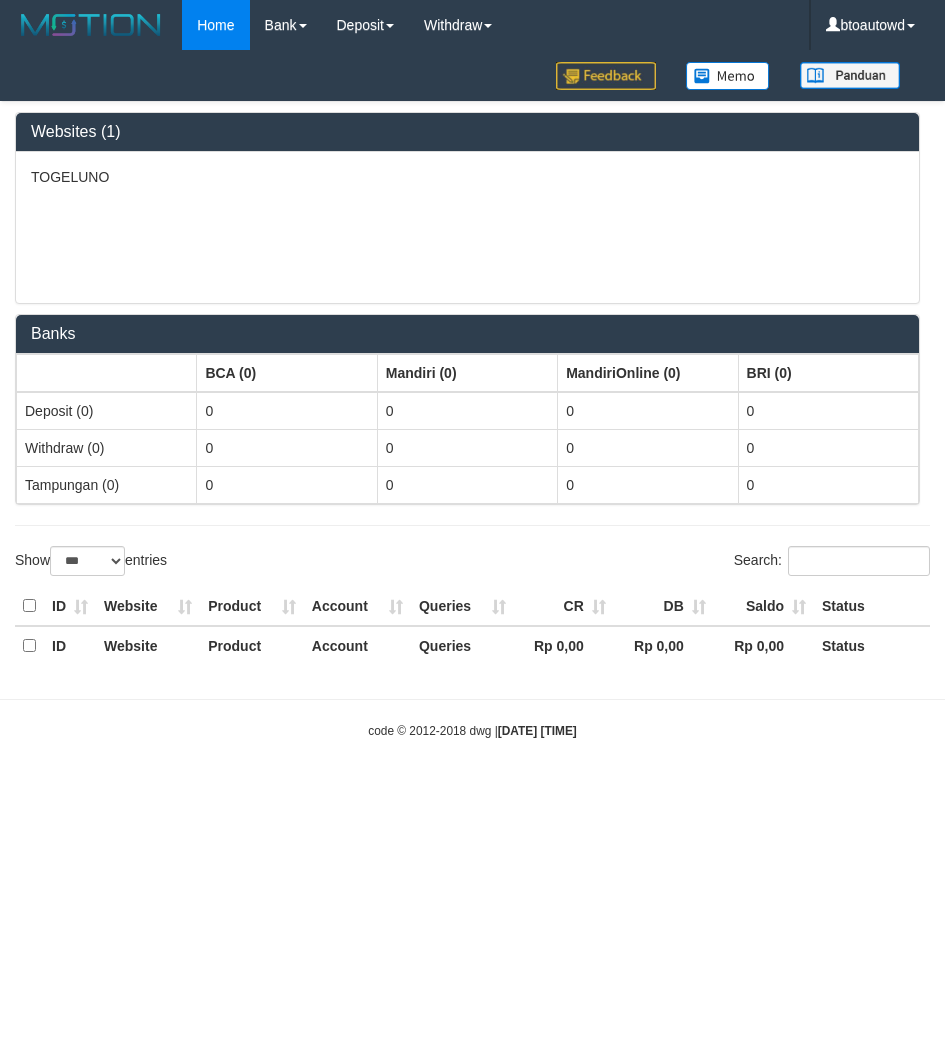 select on "***" 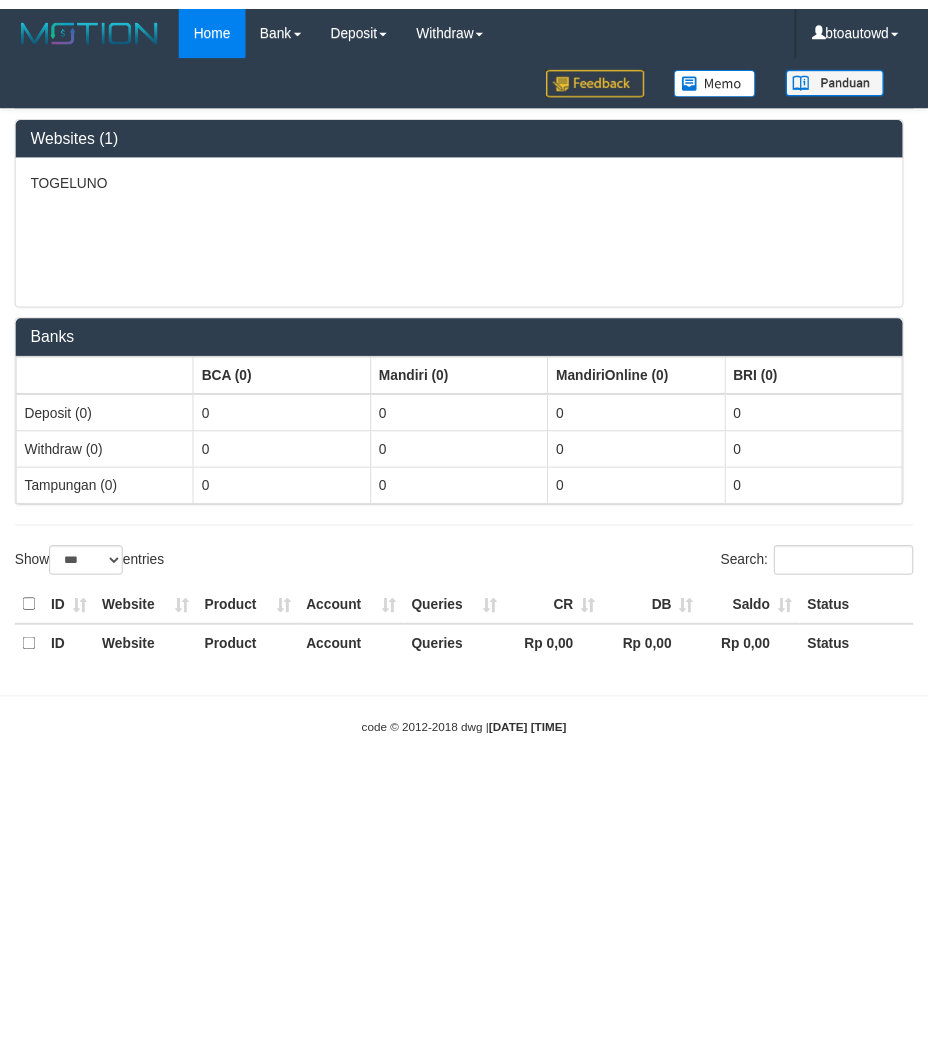 scroll, scrollTop: 0, scrollLeft: 0, axis: both 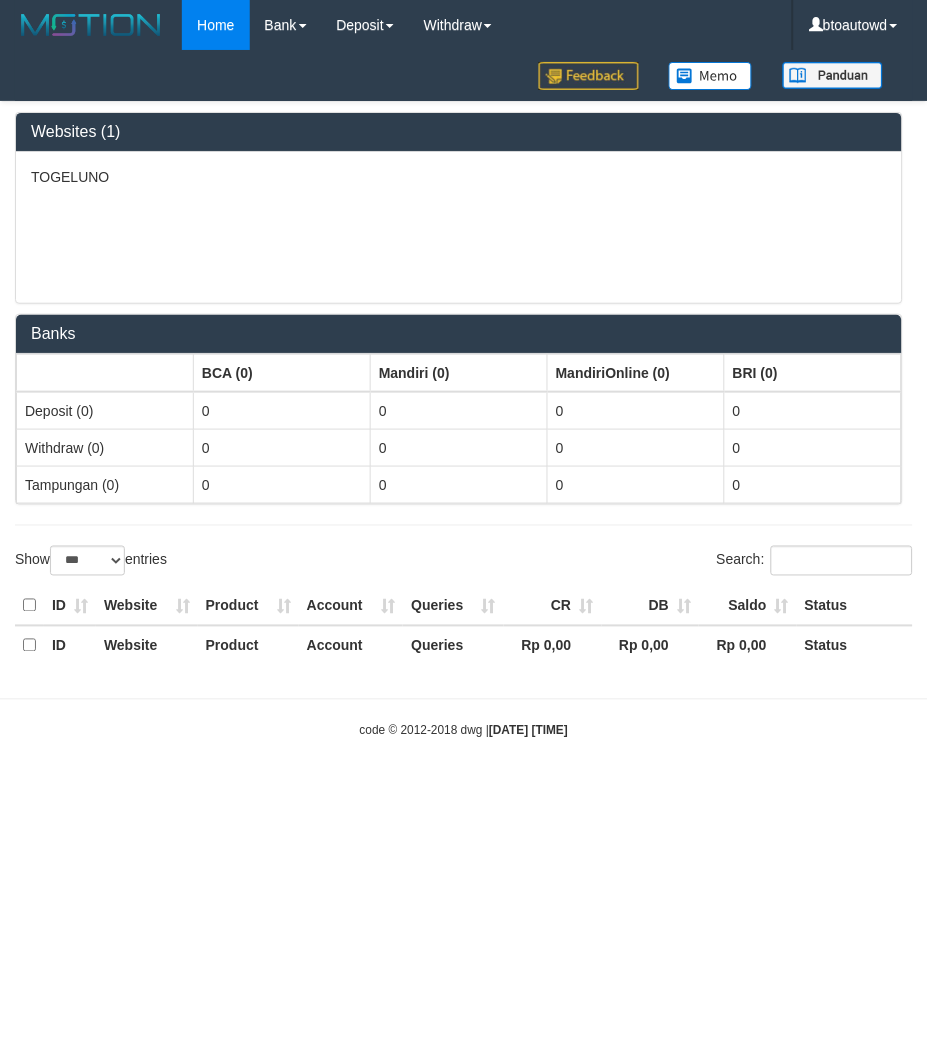 select on "**" 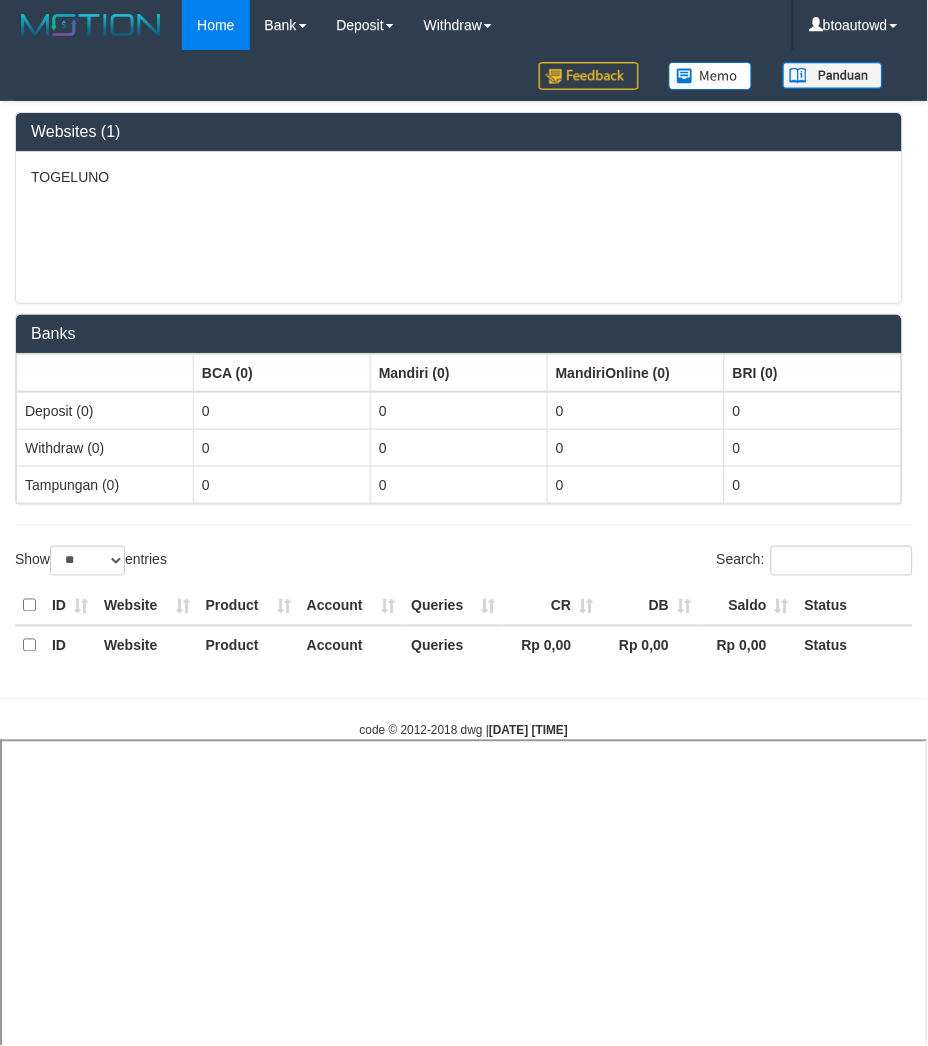 select 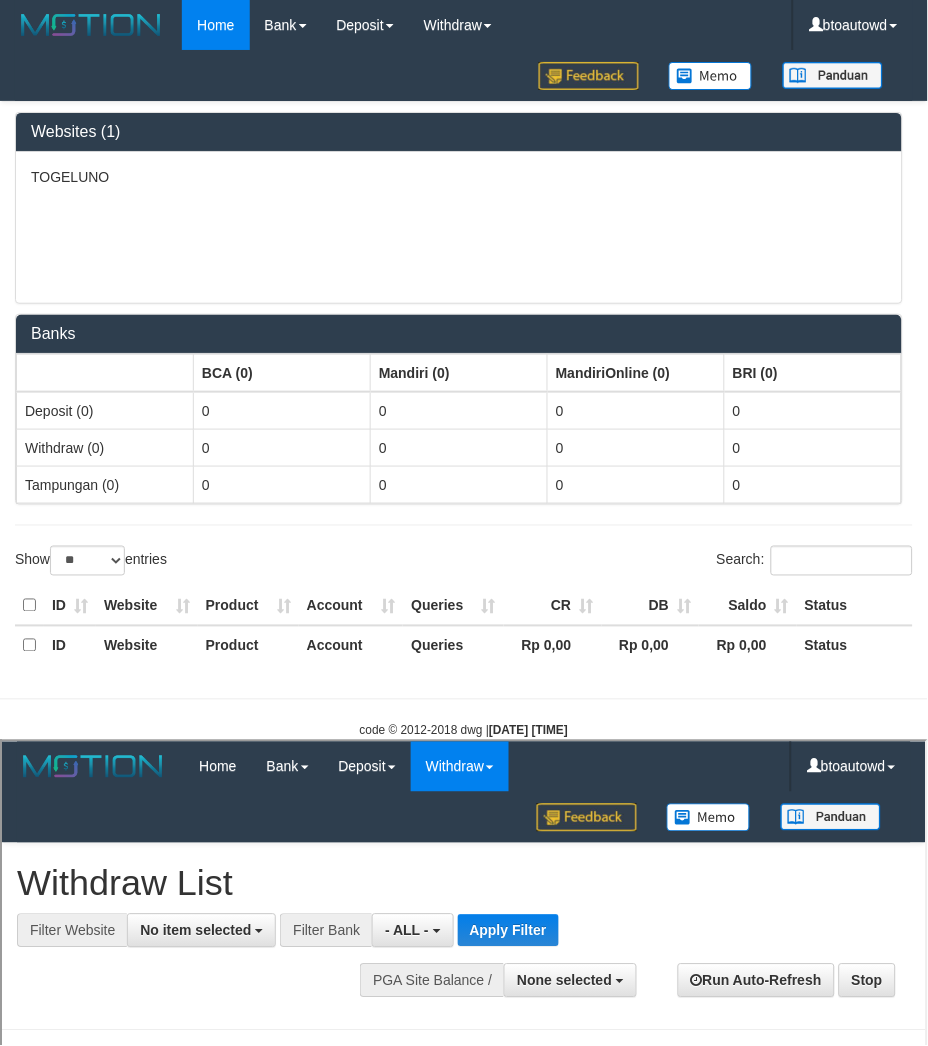 scroll, scrollTop: 0, scrollLeft: 0, axis: both 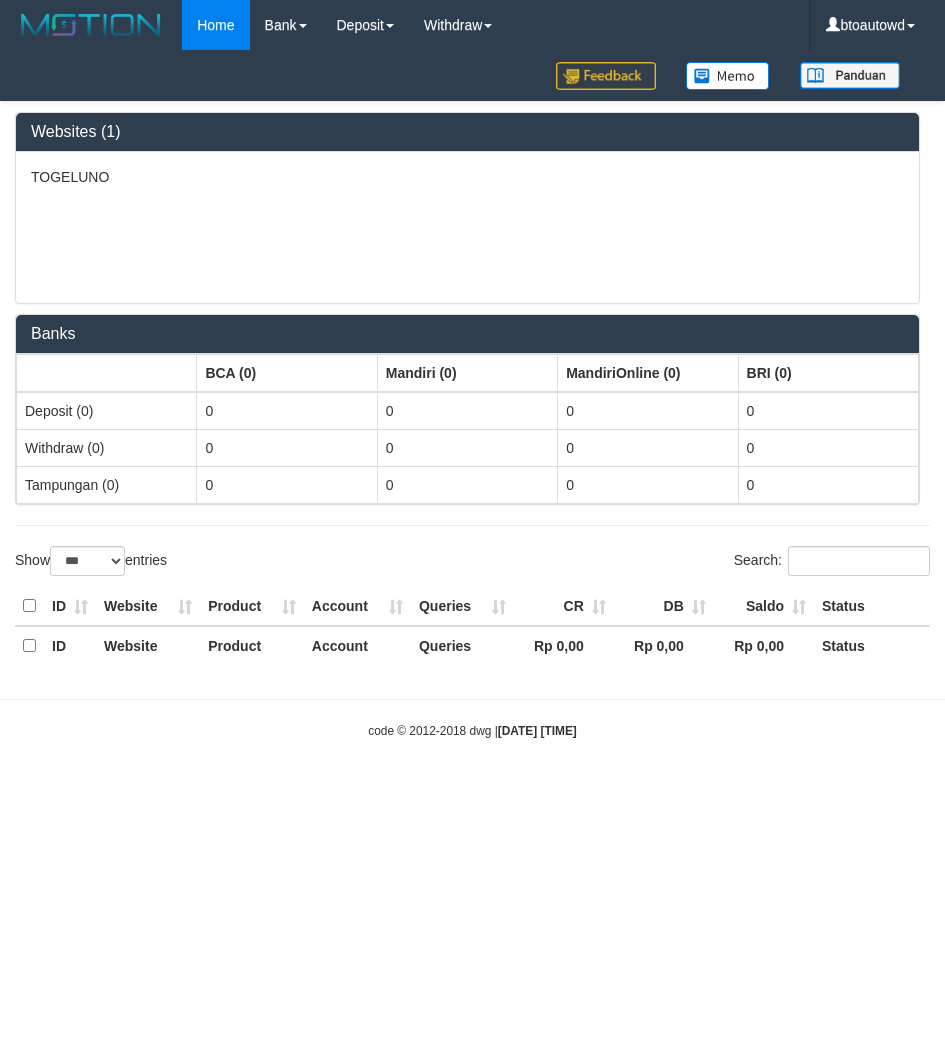 select on "***" 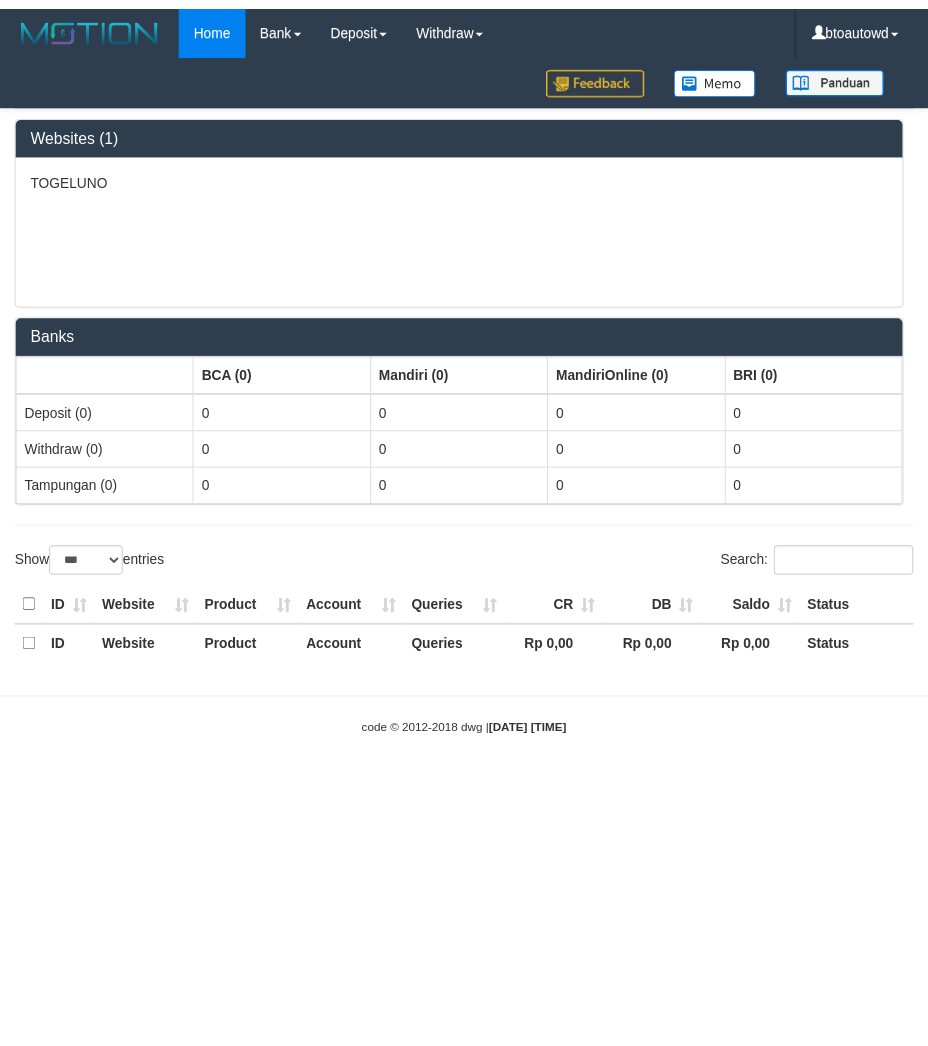 scroll, scrollTop: 0, scrollLeft: 0, axis: both 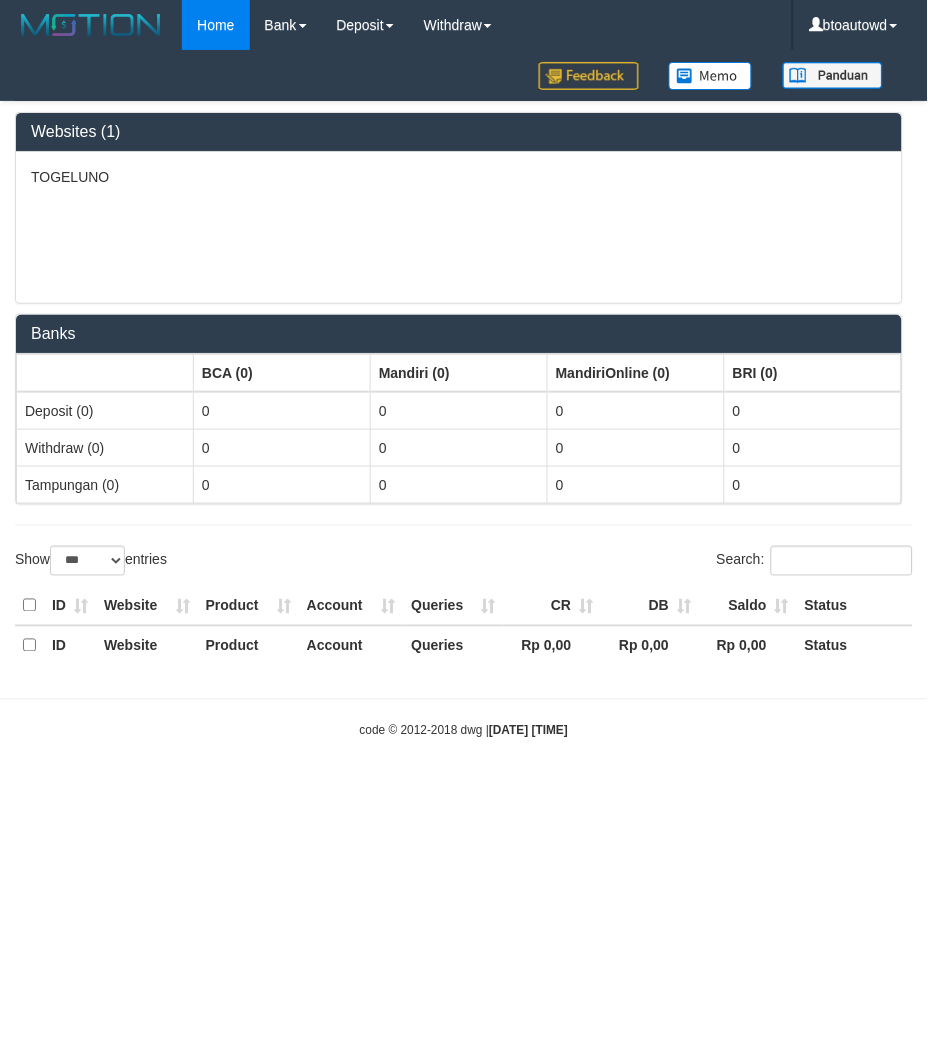 select on "**" 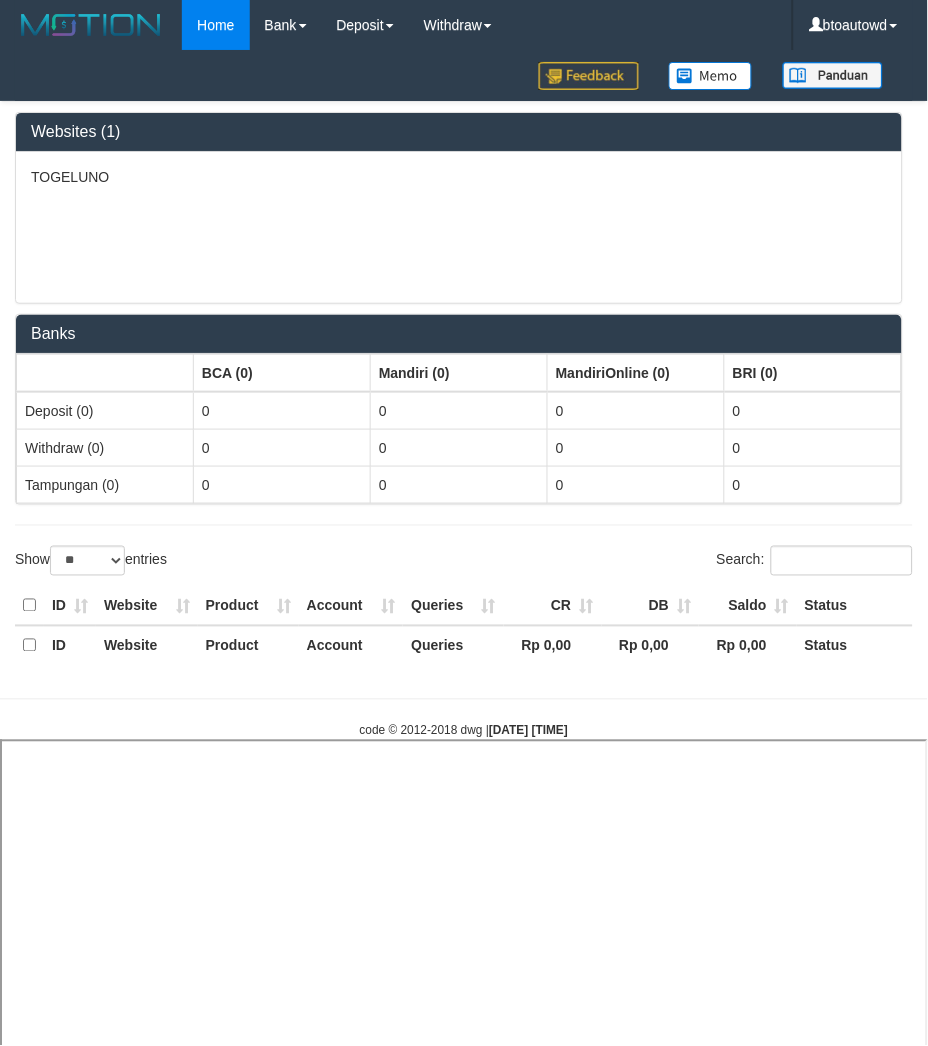 select 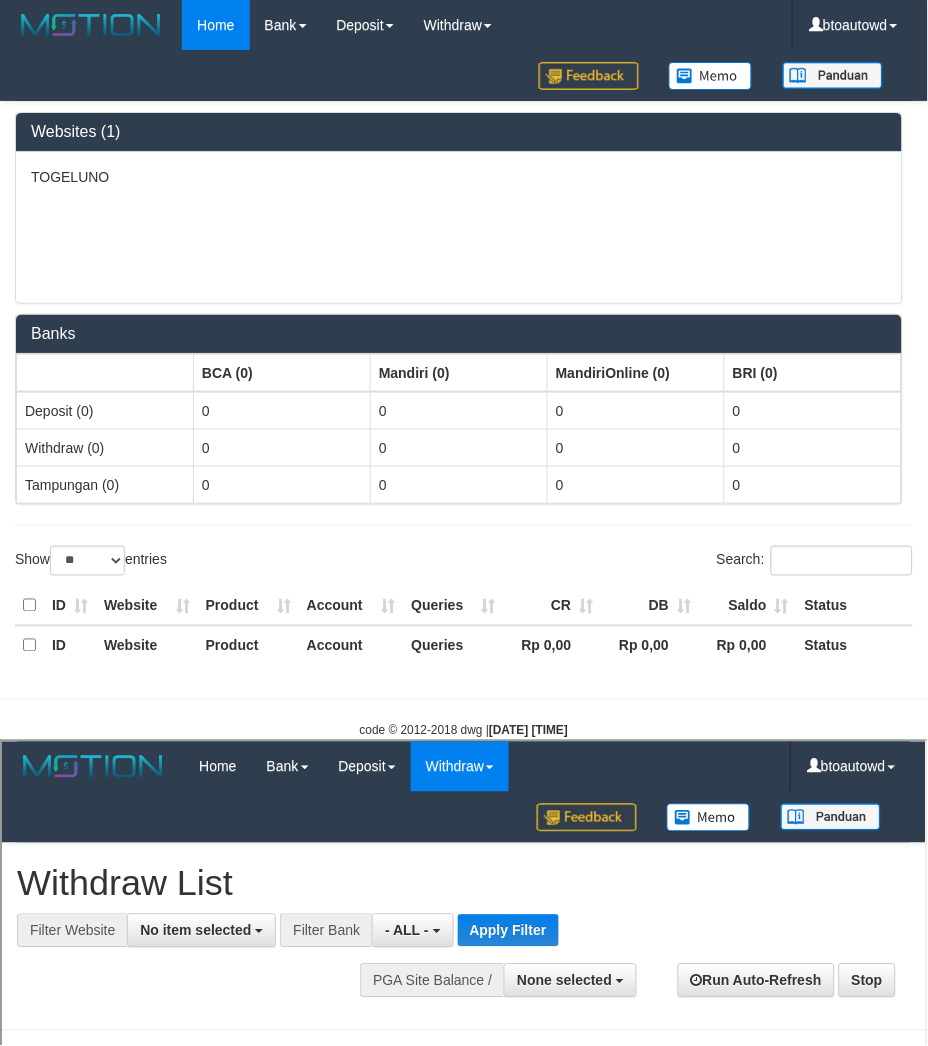 scroll, scrollTop: 0, scrollLeft: 0, axis: both 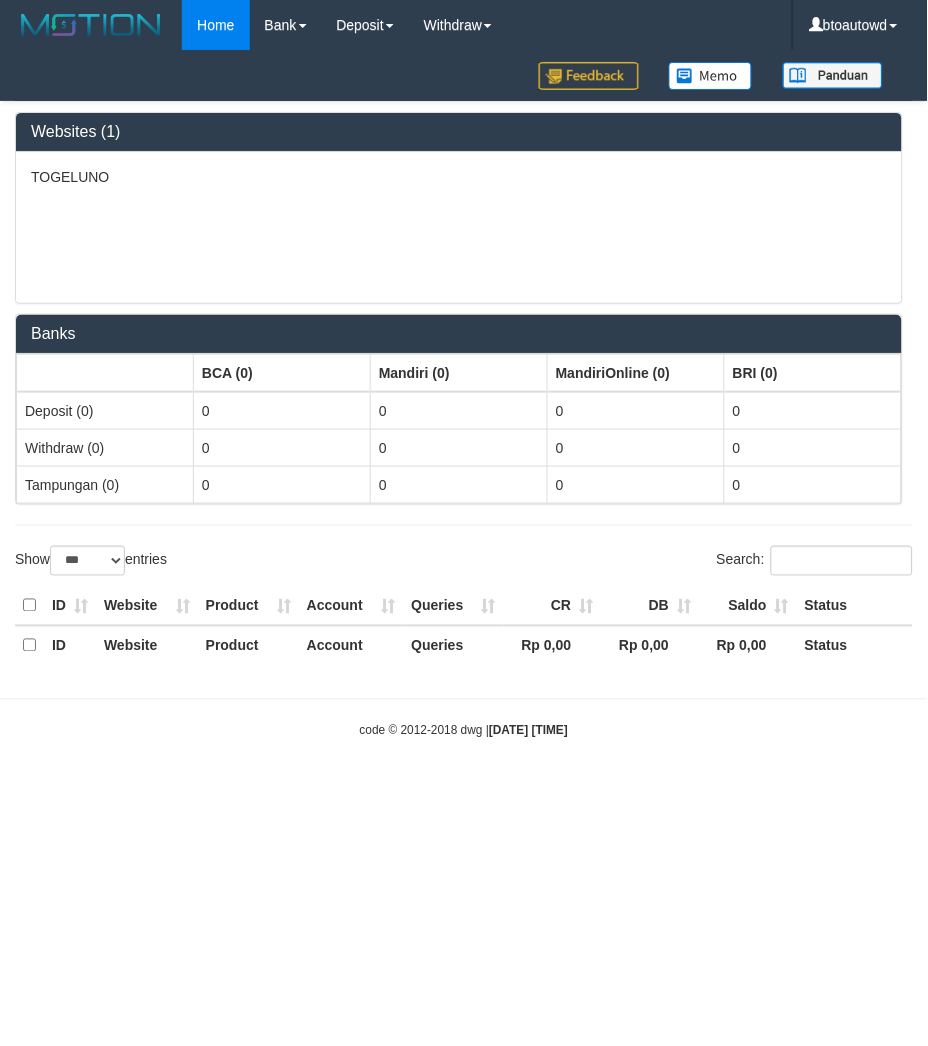 select on "**" 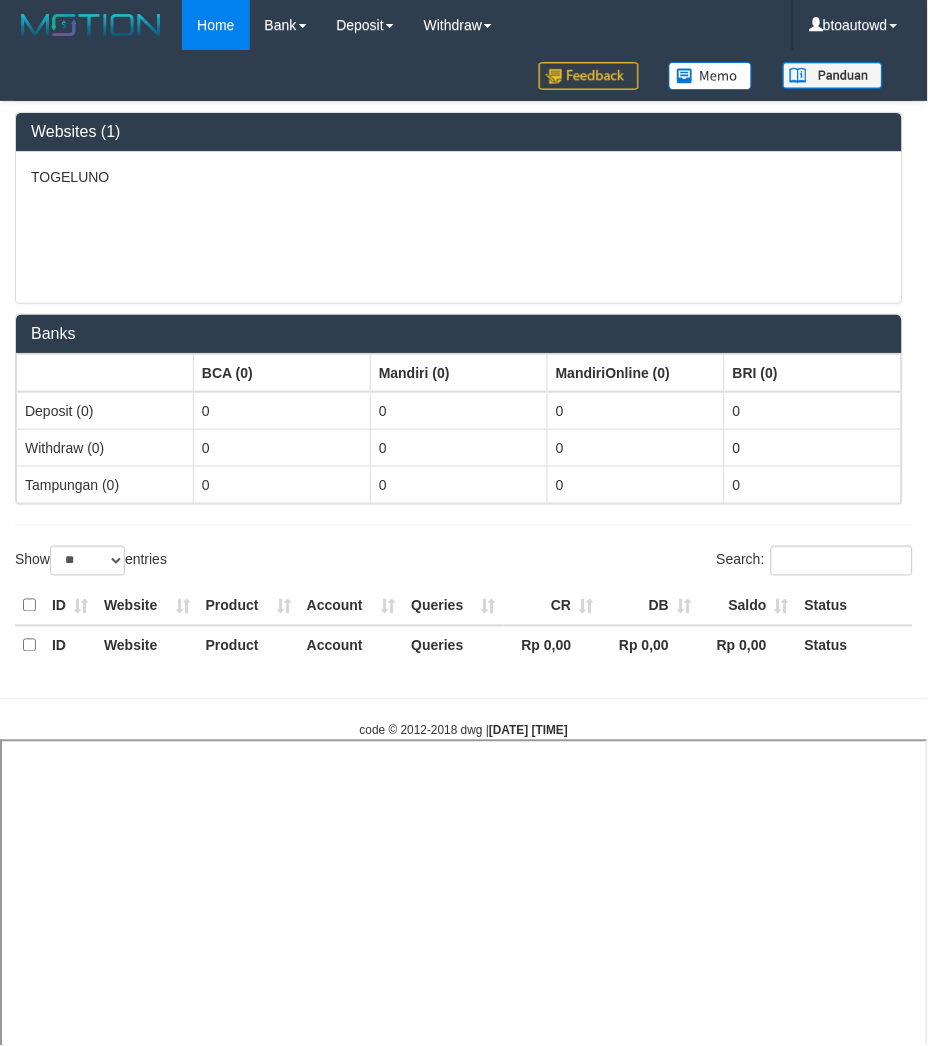 select 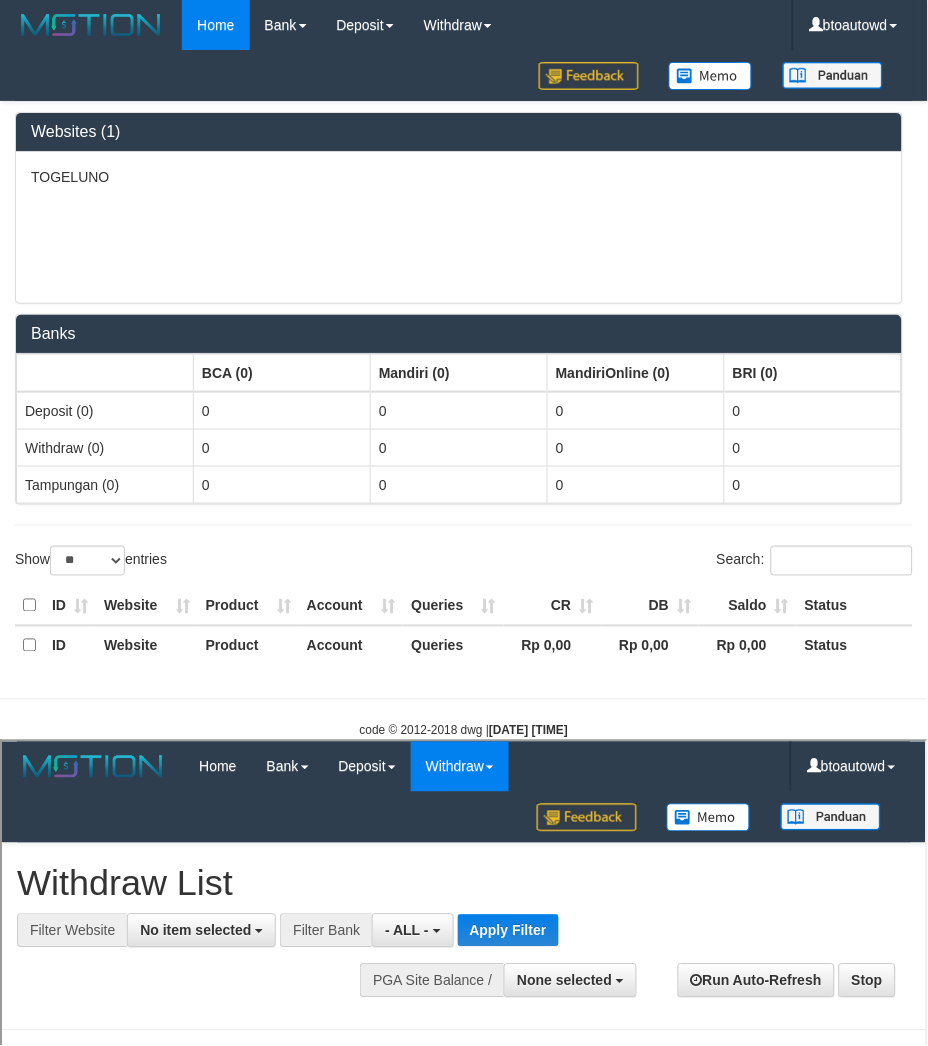 scroll, scrollTop: 0, scrollLeft: 0, axis: both 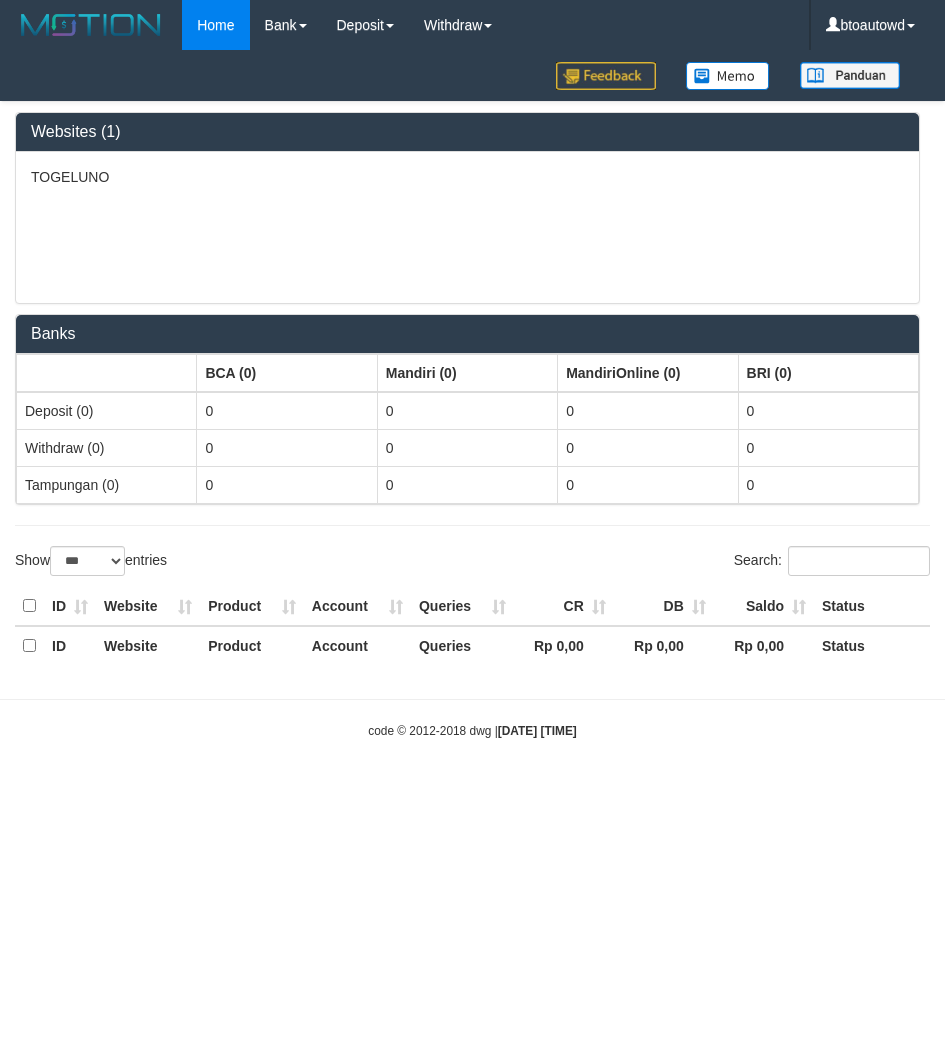 select on "***" 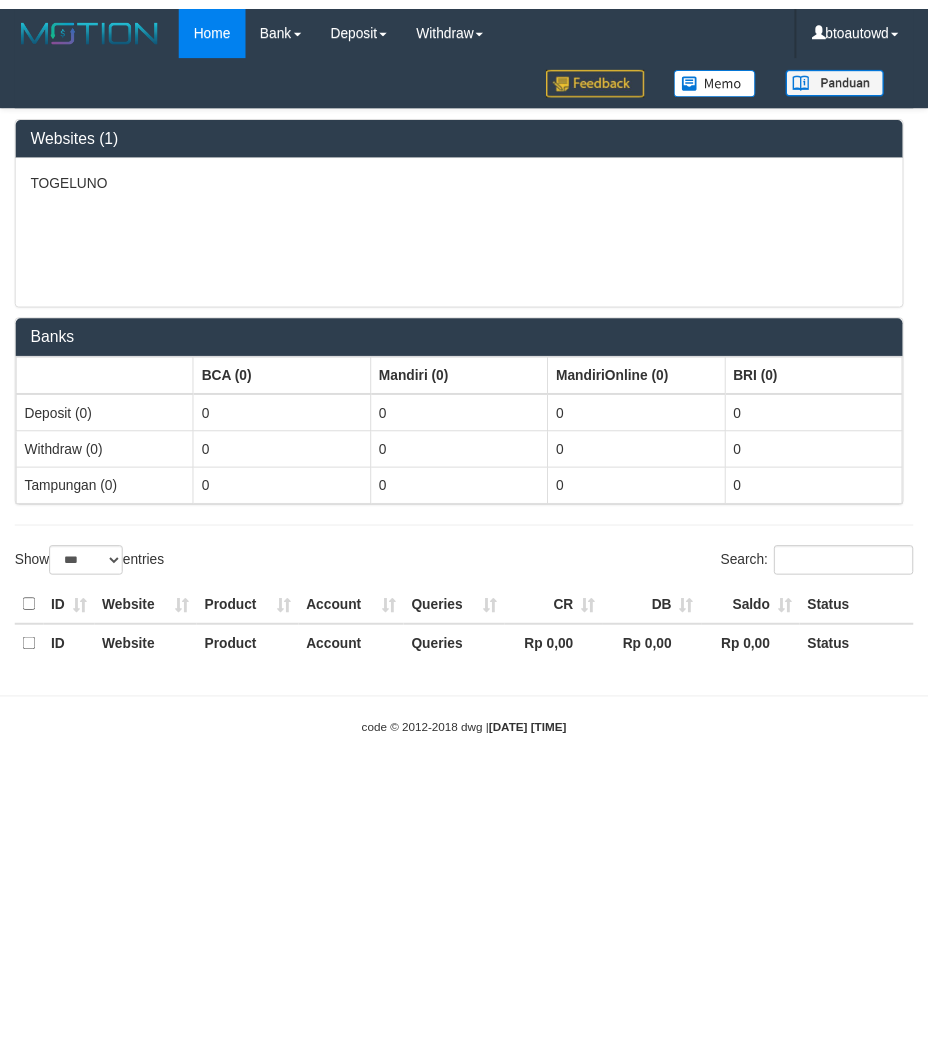 scroll, scrollTop: 0, scrollLeft: 0, axis: both 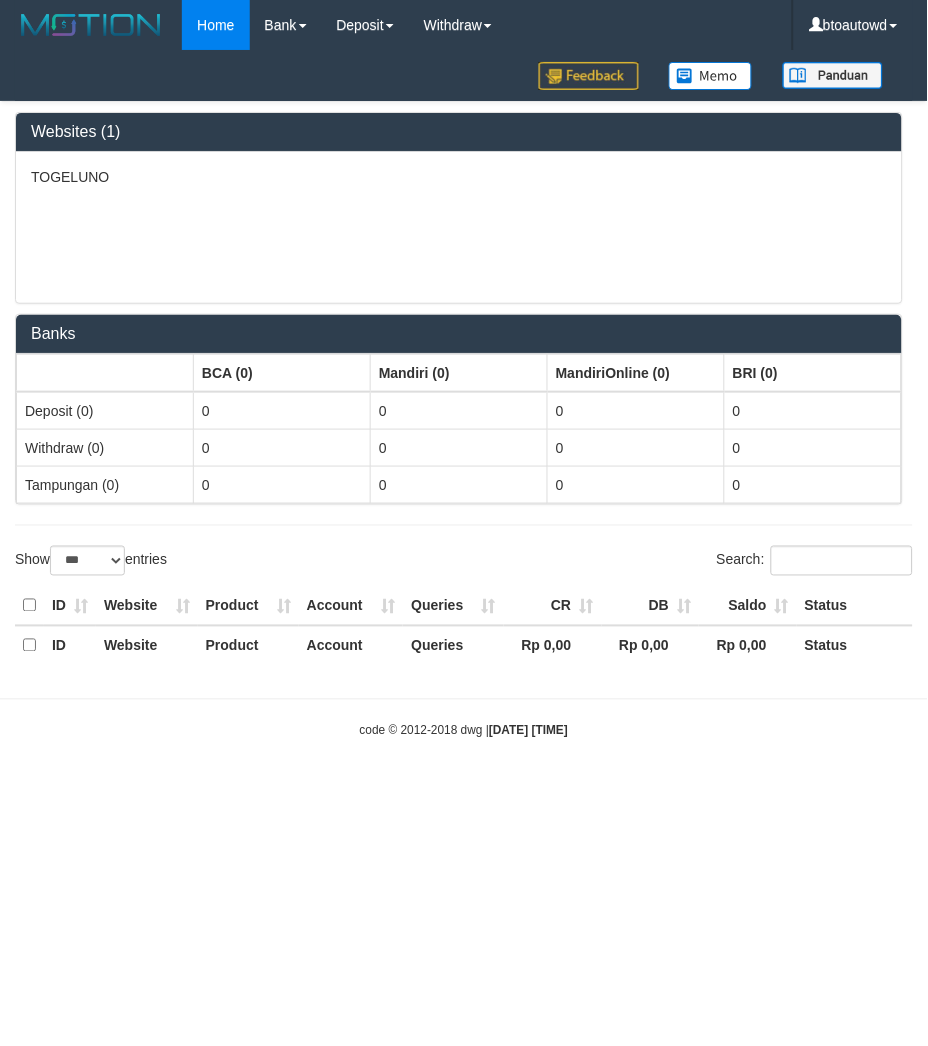 select on "**" 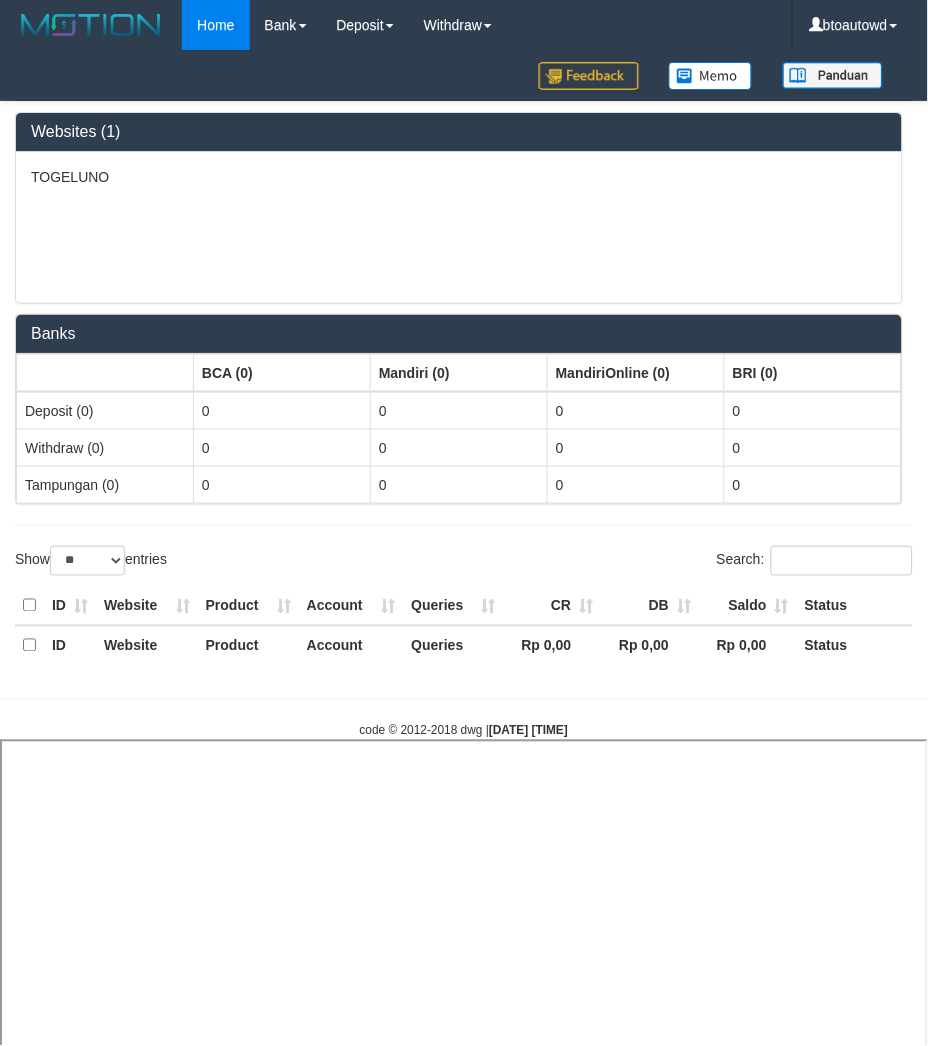 select 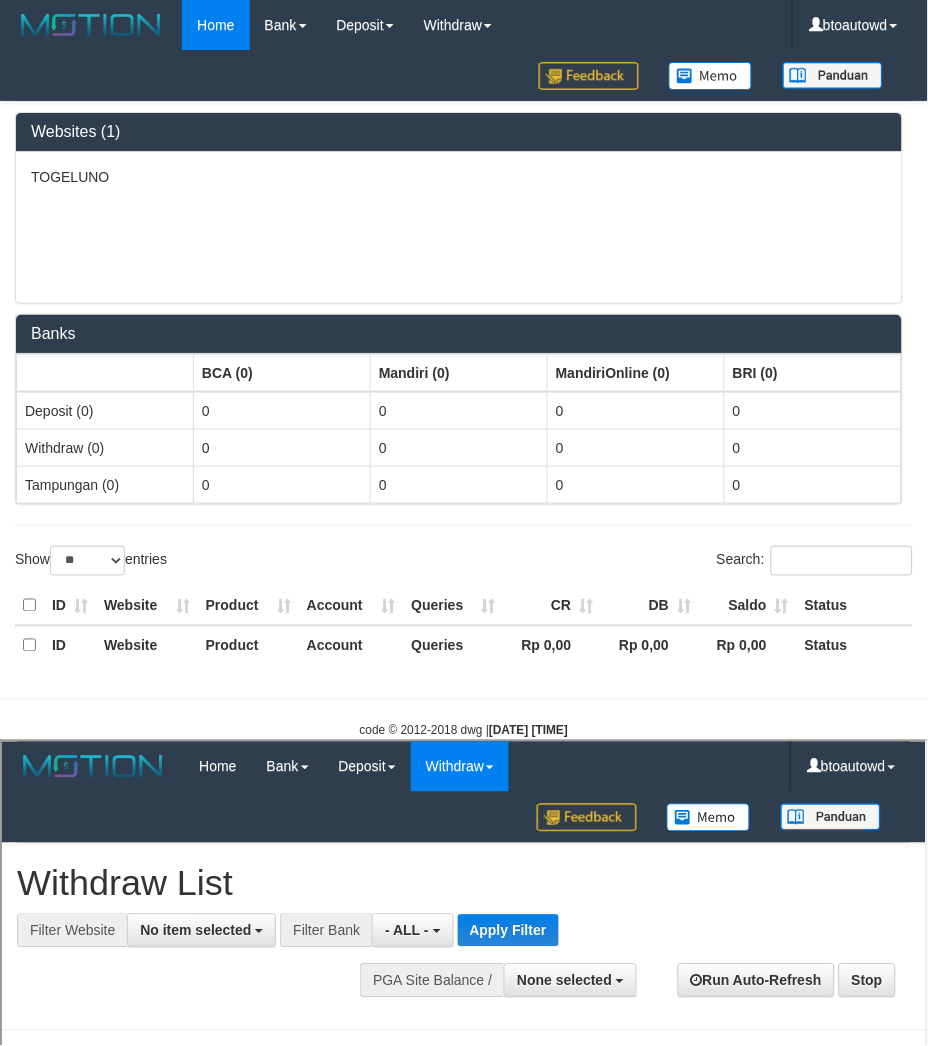 scroll, scrollTop: 0, scrollLeft: 0, axis: both 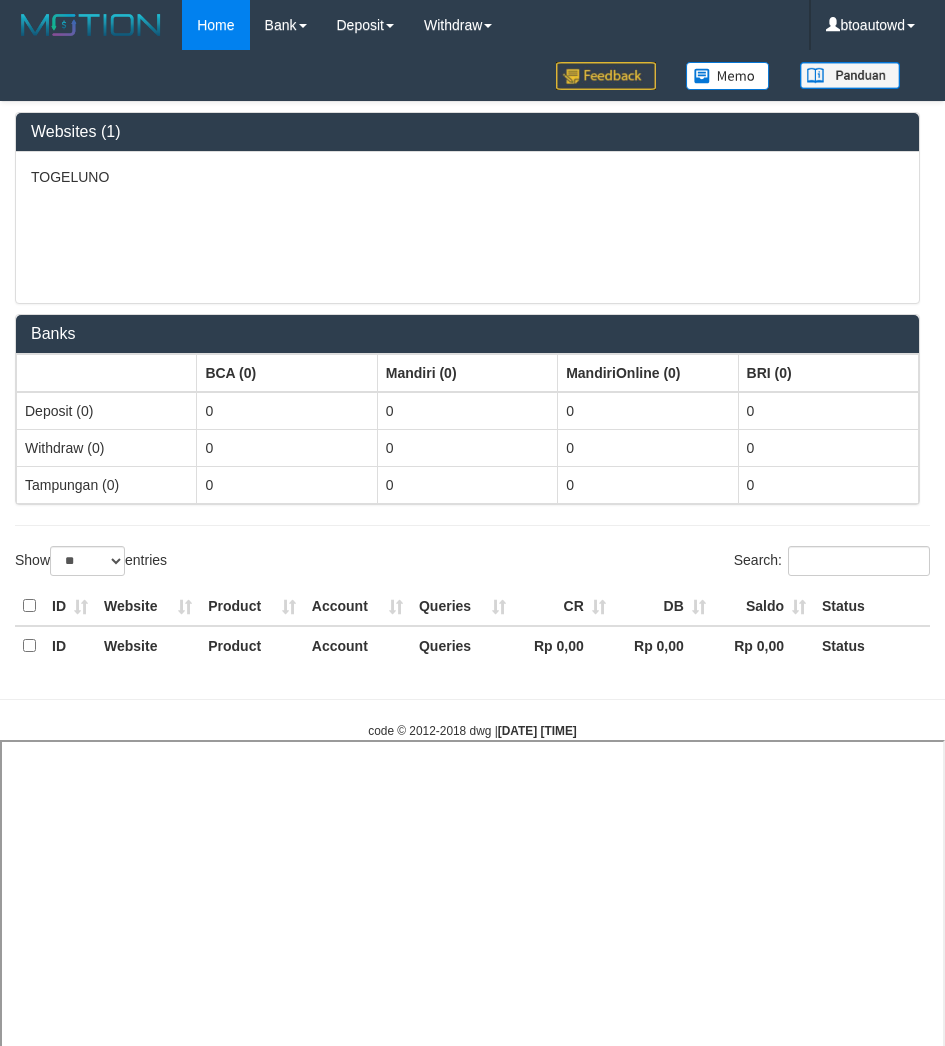 select on "**" 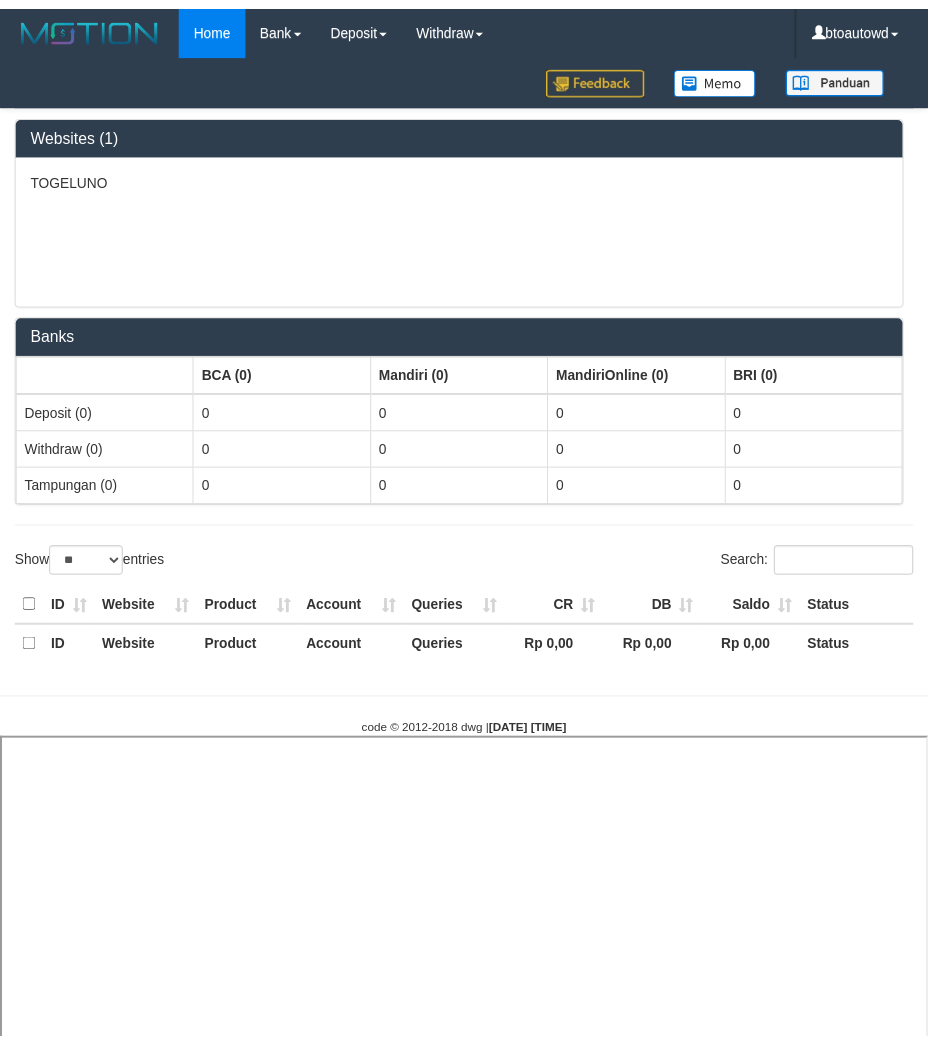 scroll, scrollTop: 0, scrollLeft: 0, axis: both 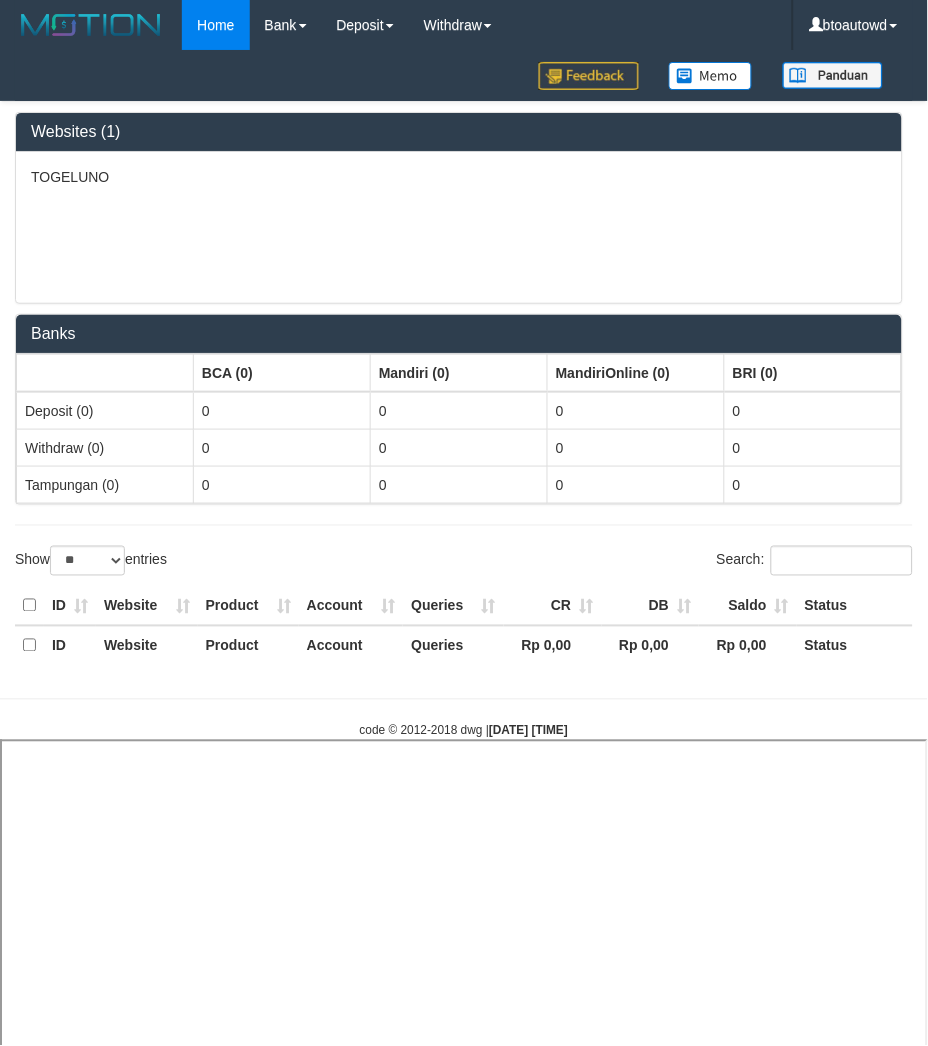 select 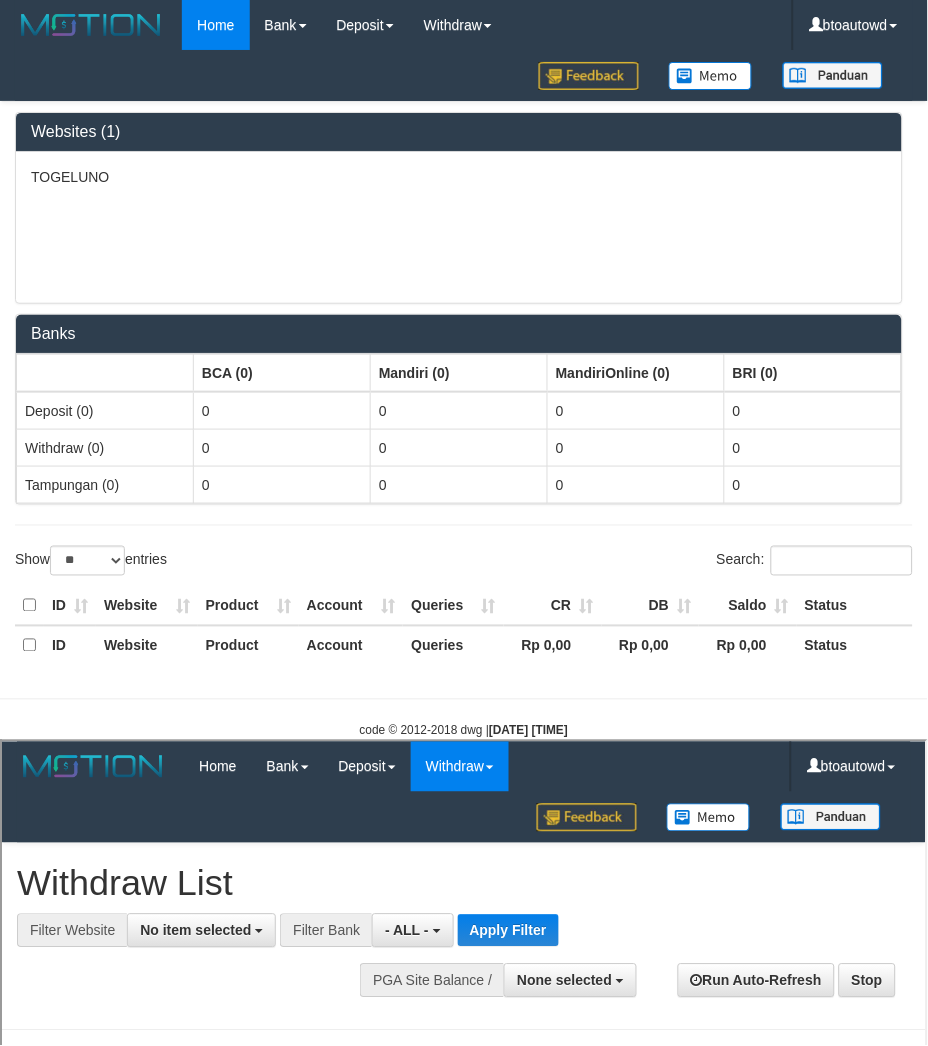 scroll, scrollTop: 0, scrollLeft: 0, axis: both 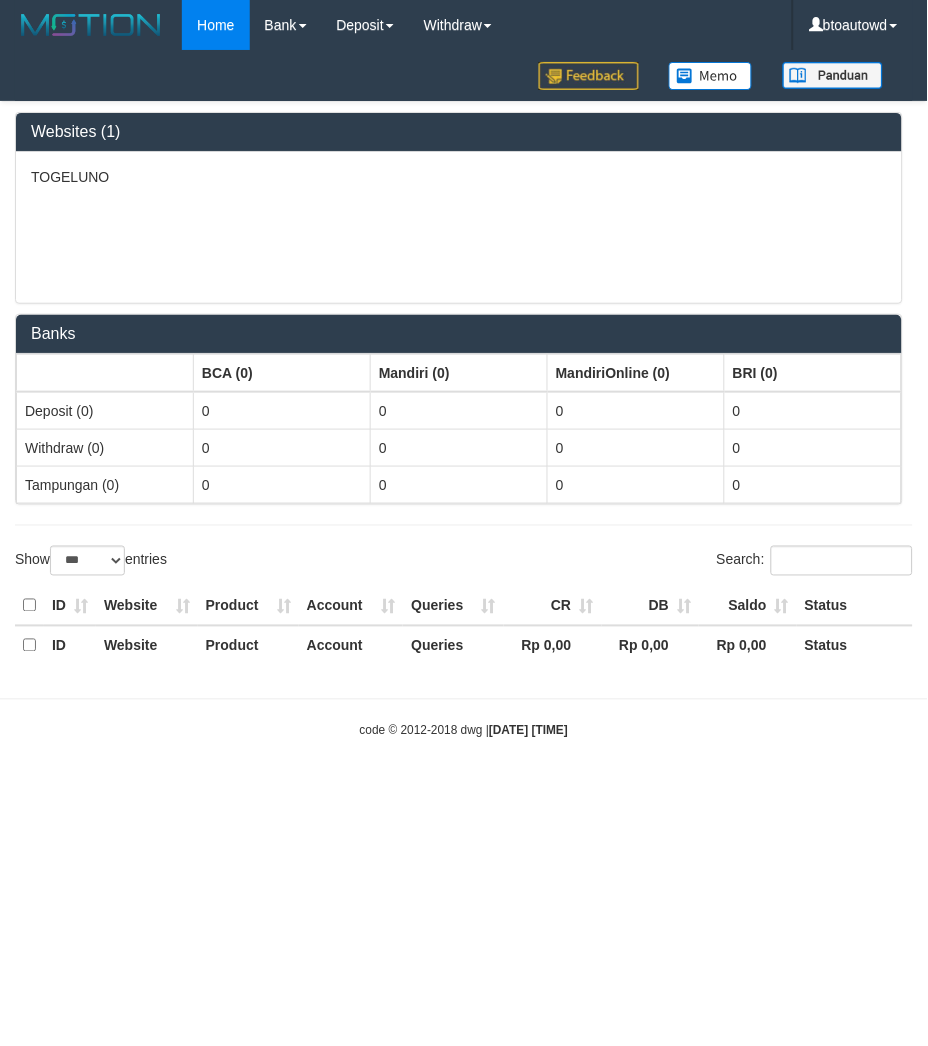 select on "**" 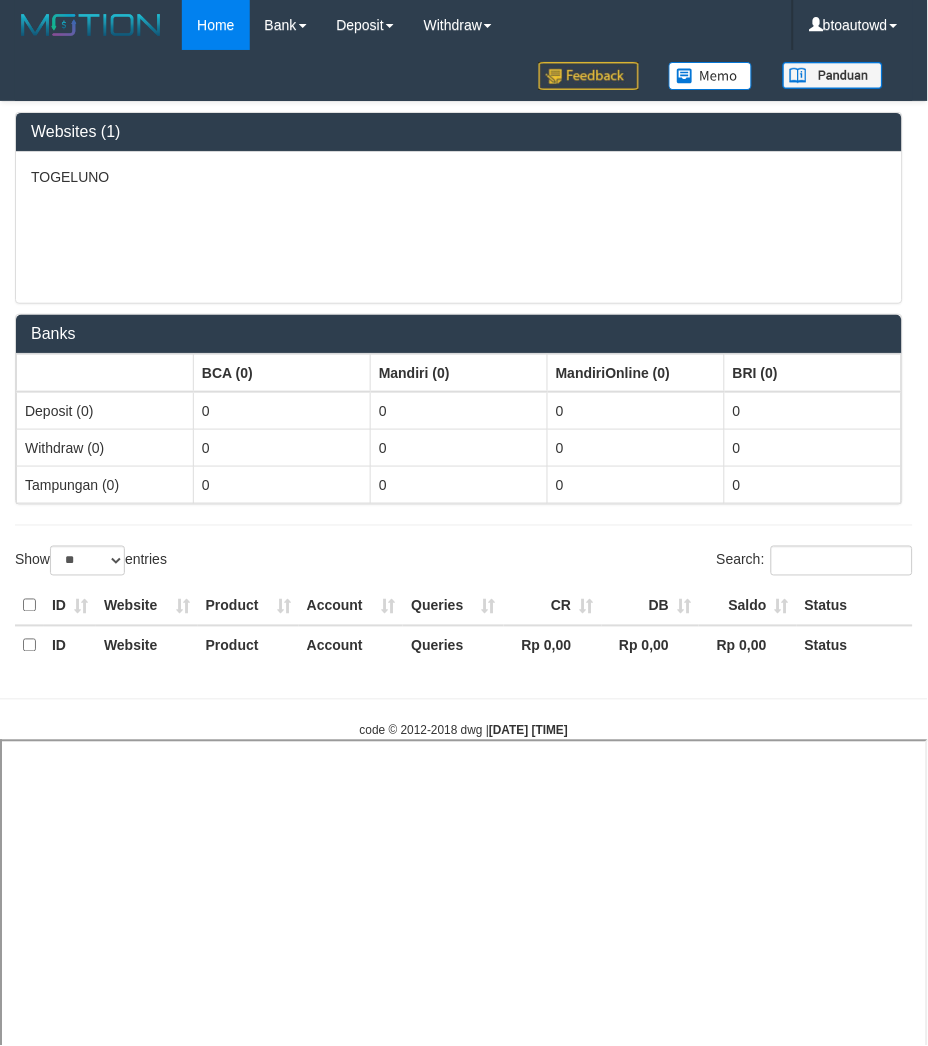 select 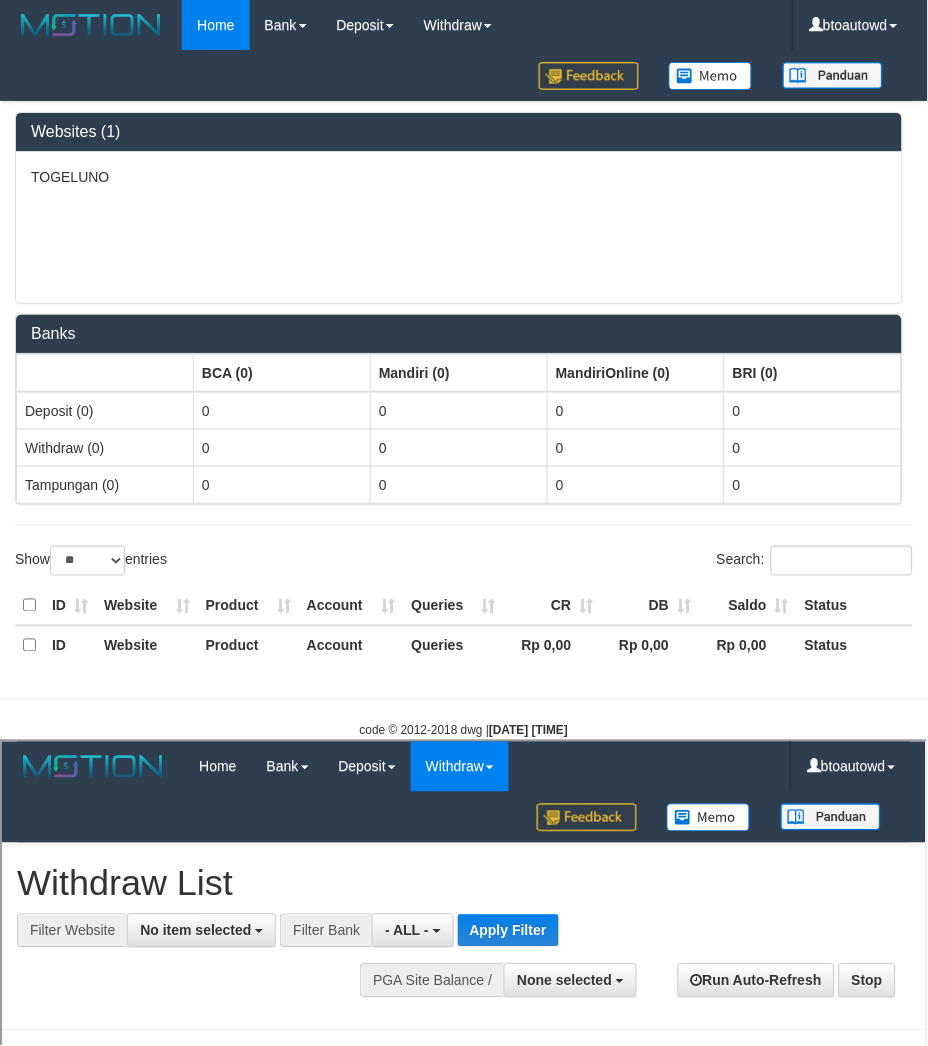 scroll, scrollTop: 0, scrollLeft: 0, axis: both 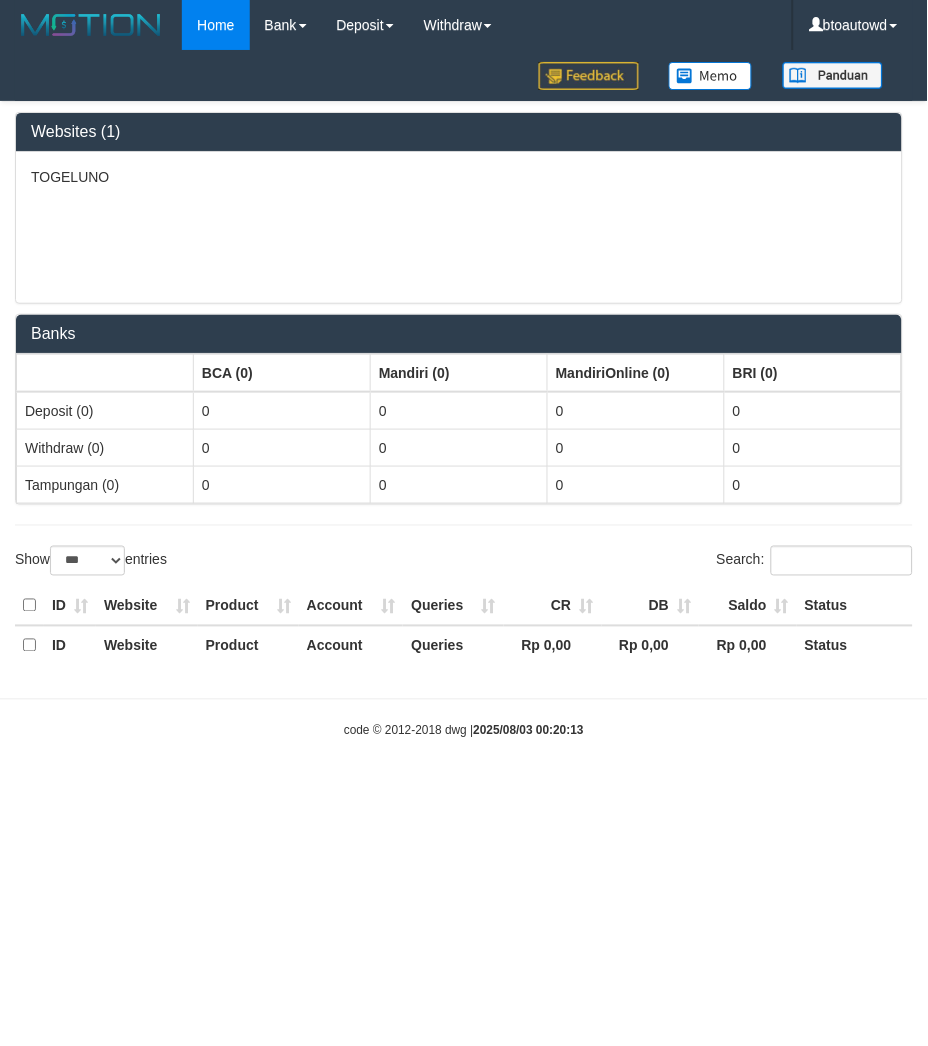 select on "**" 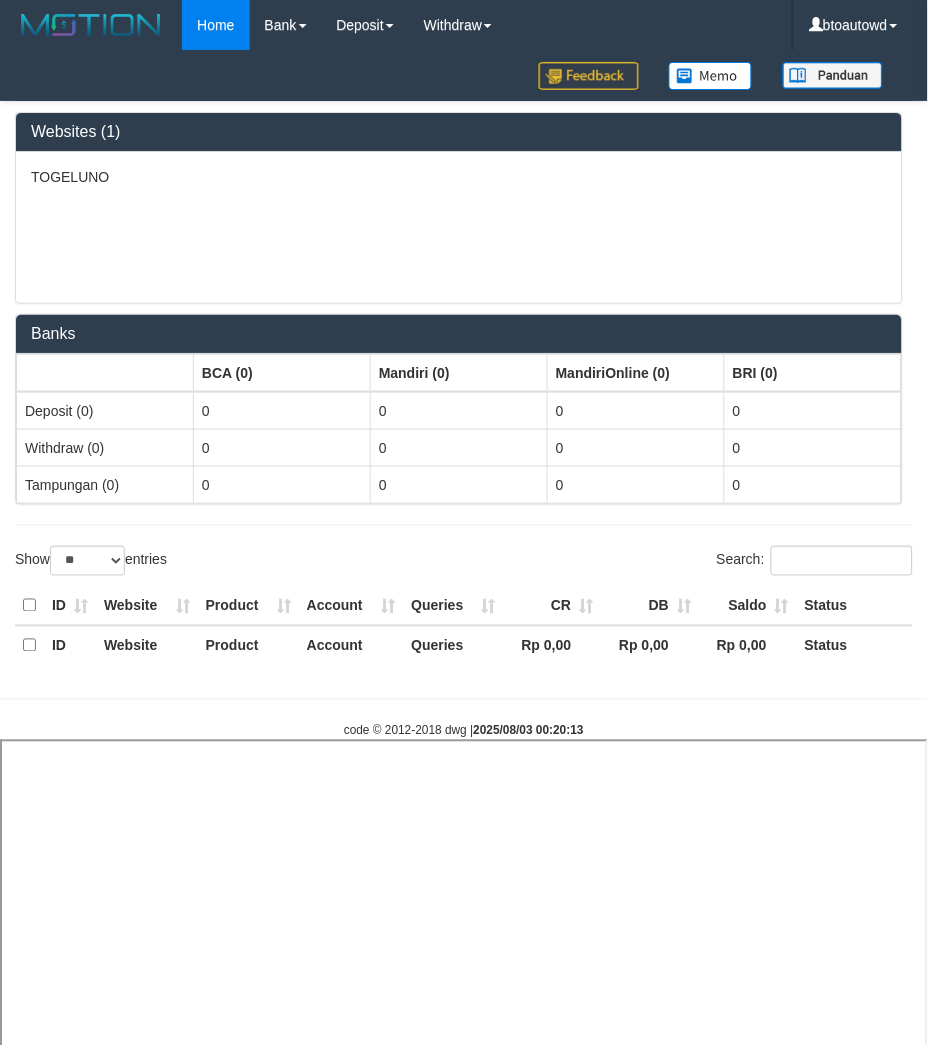 select 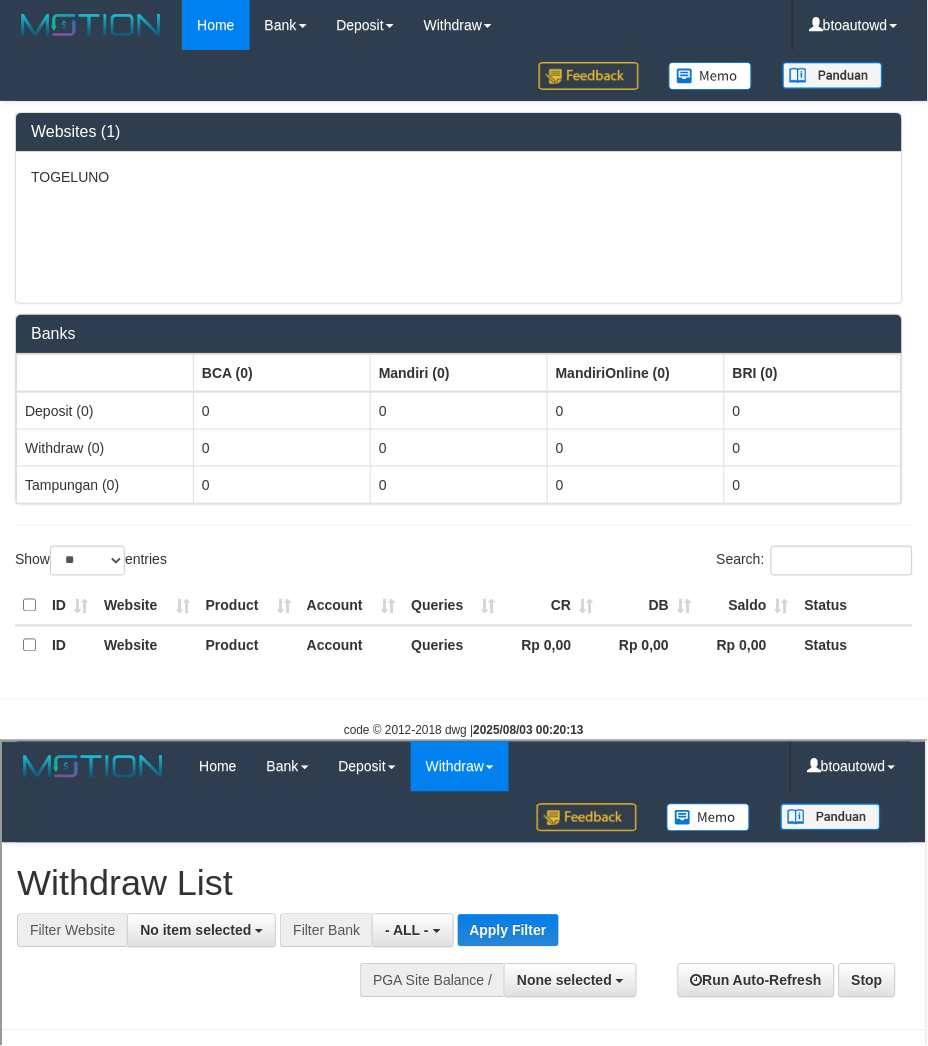 scroll, scrollTop: 0, scrollLeft: 0, axis: both 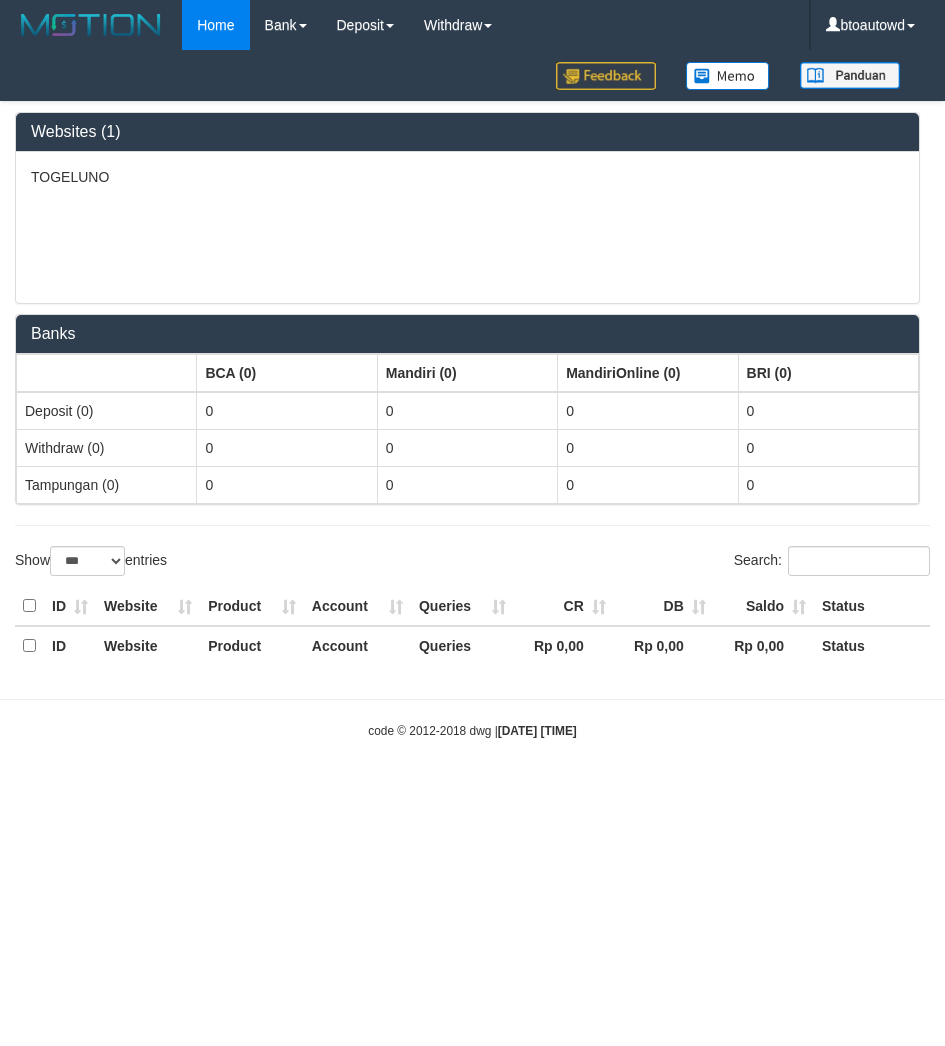 select on "***" 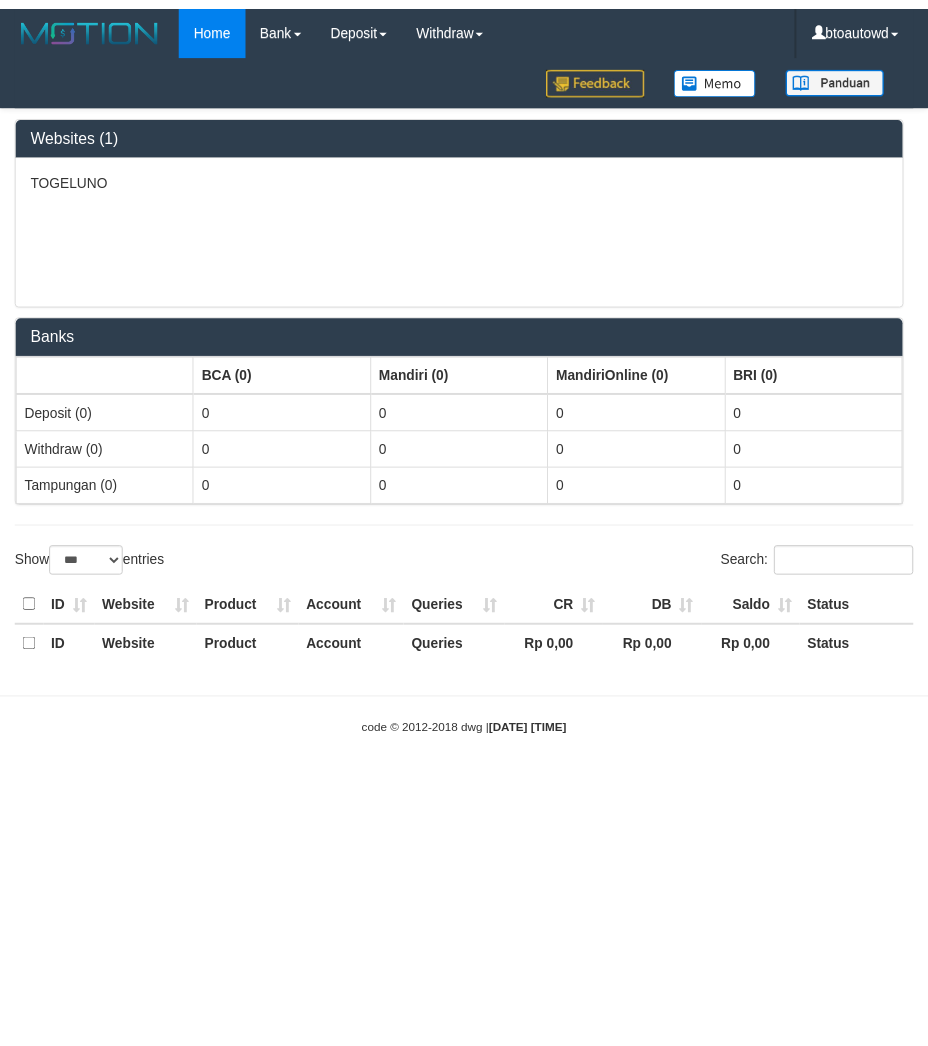 scroll, scrollTop: 0, scrollLeft: 0, axis: both 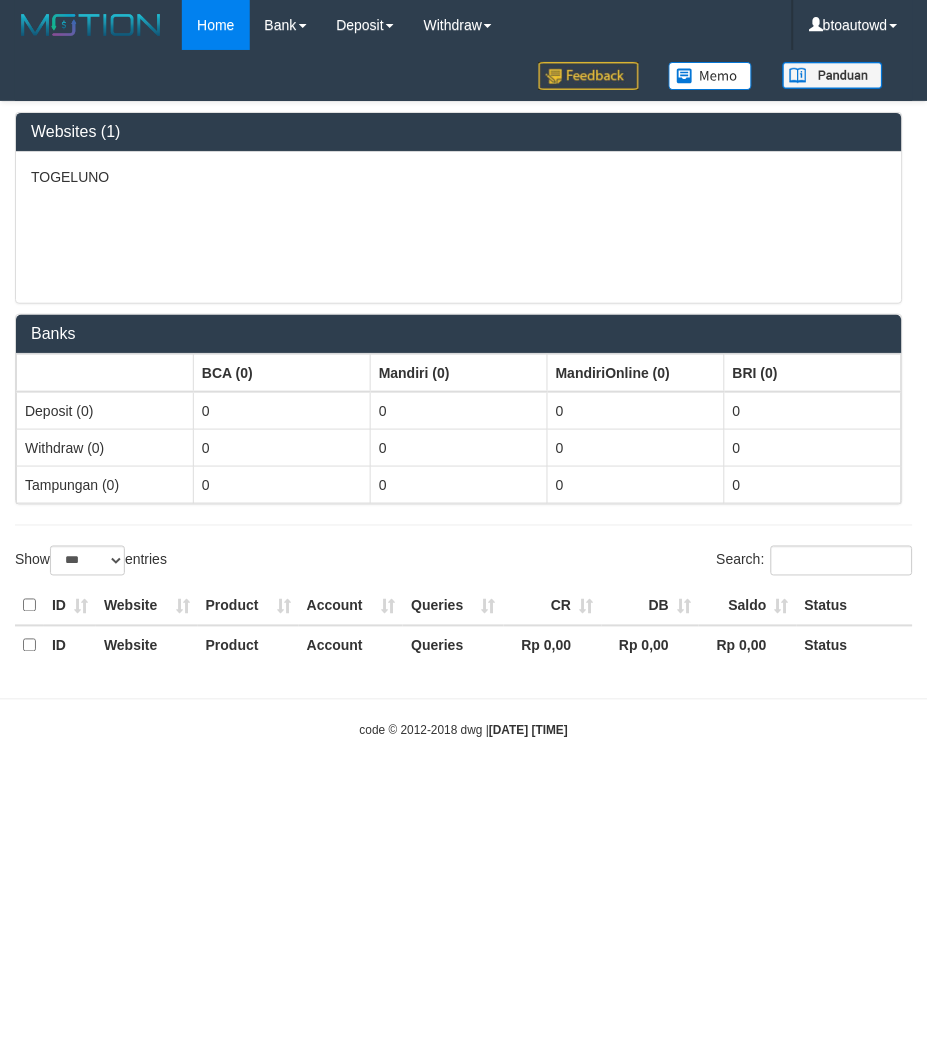 select on "**" 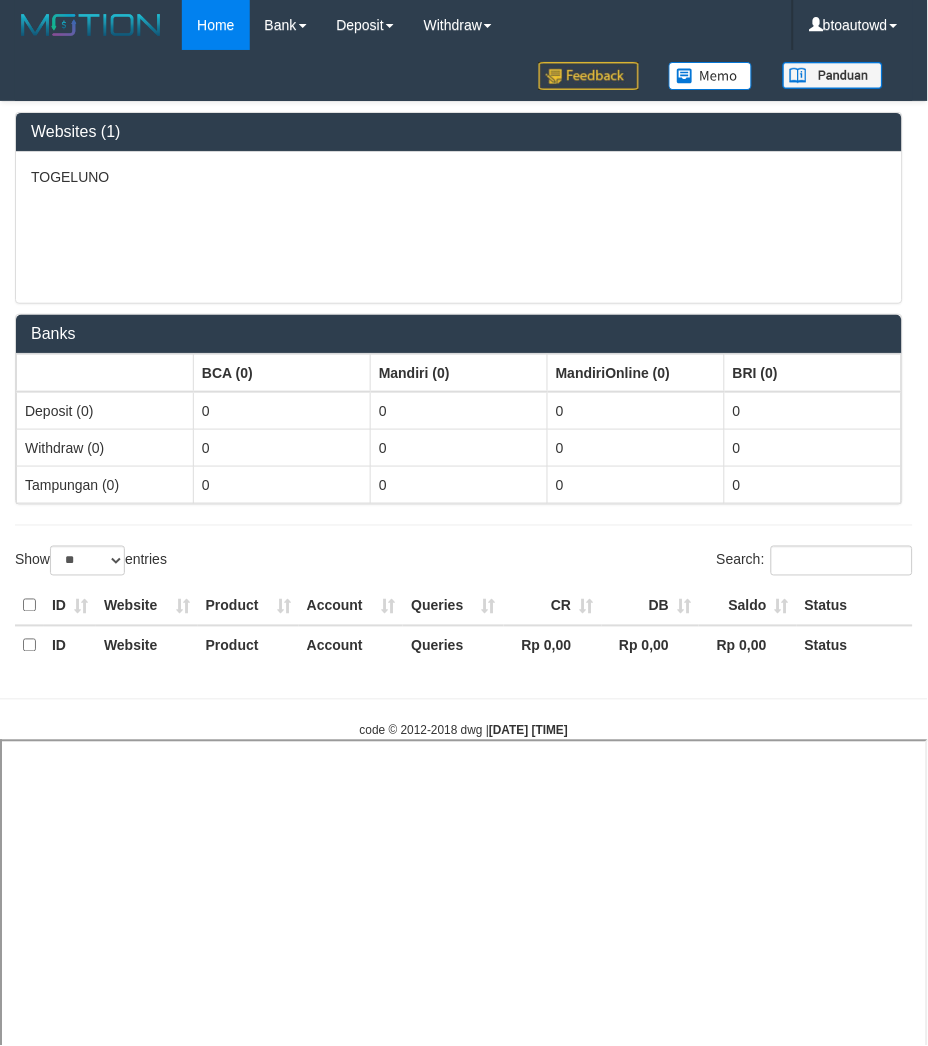 select 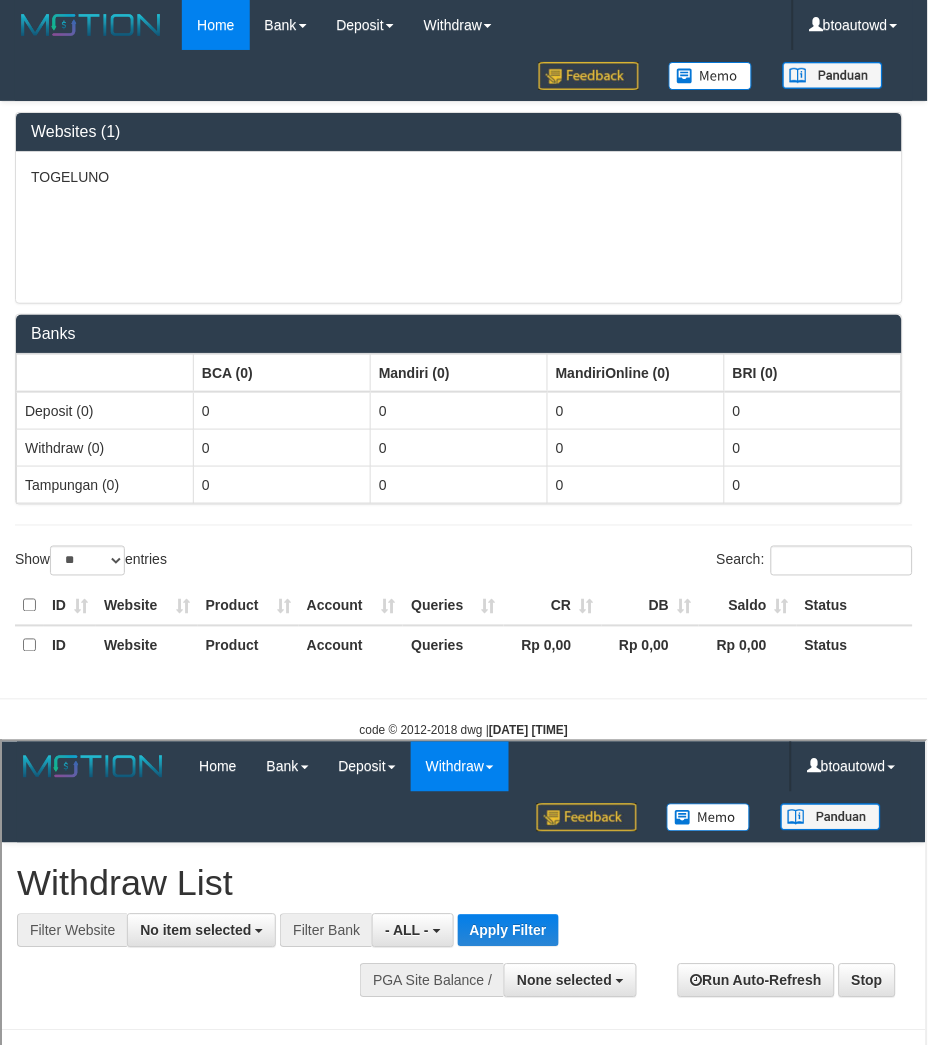 scroll, scrollTop: 0, scrollLeft: 0, axis: both 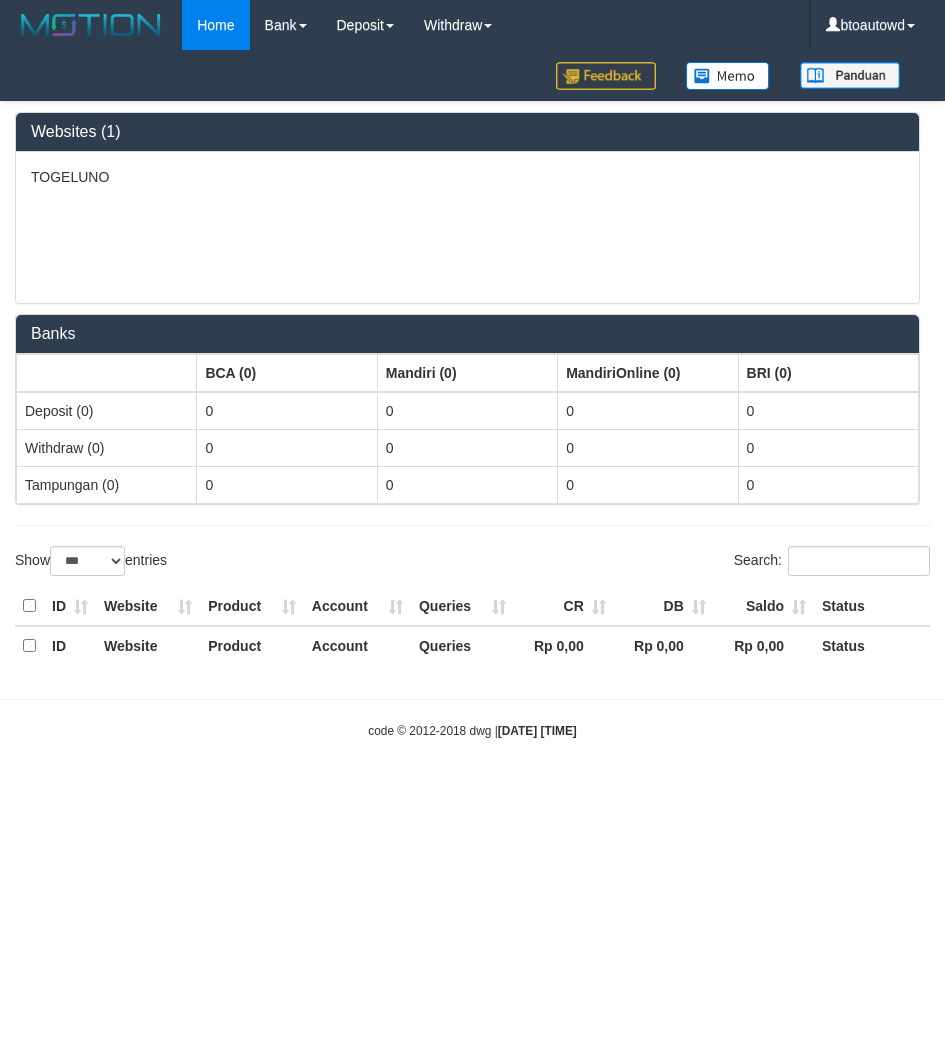 select on "***" 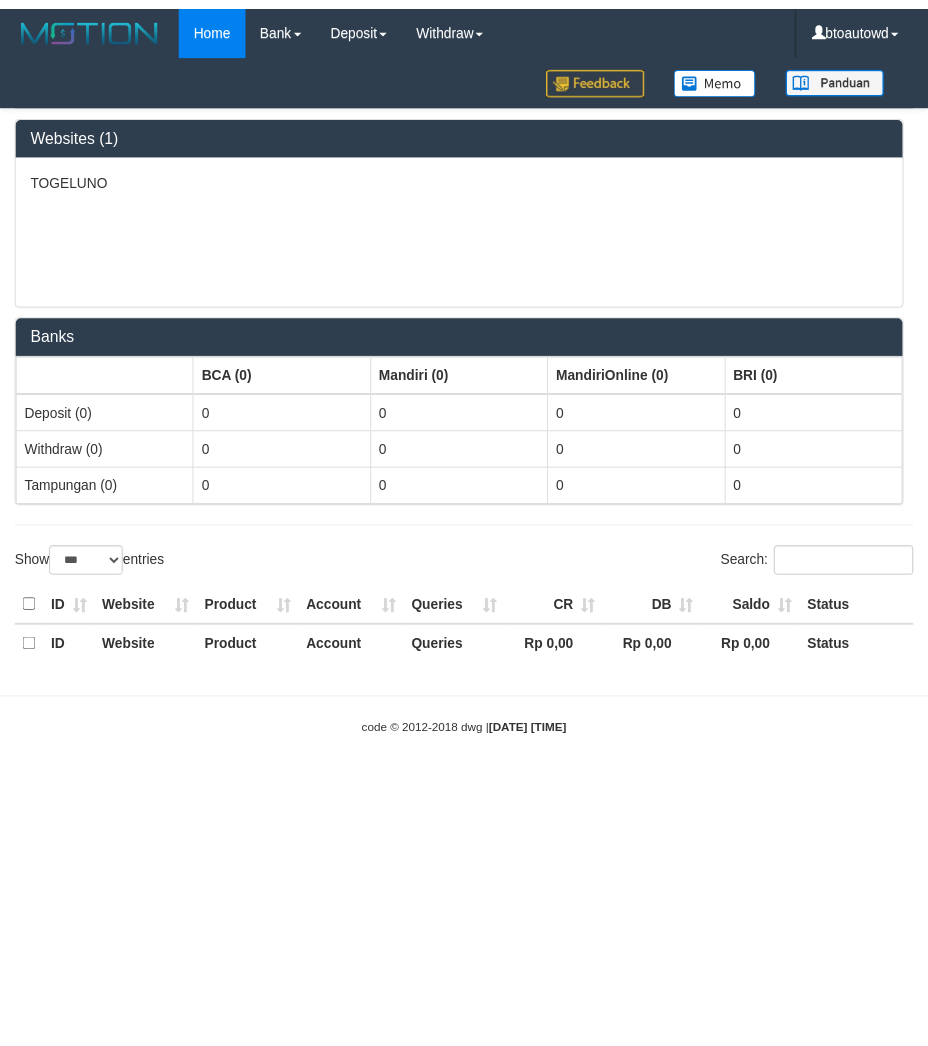 scroll, scrollTop: 0, scrollLeft: 0, axis: both 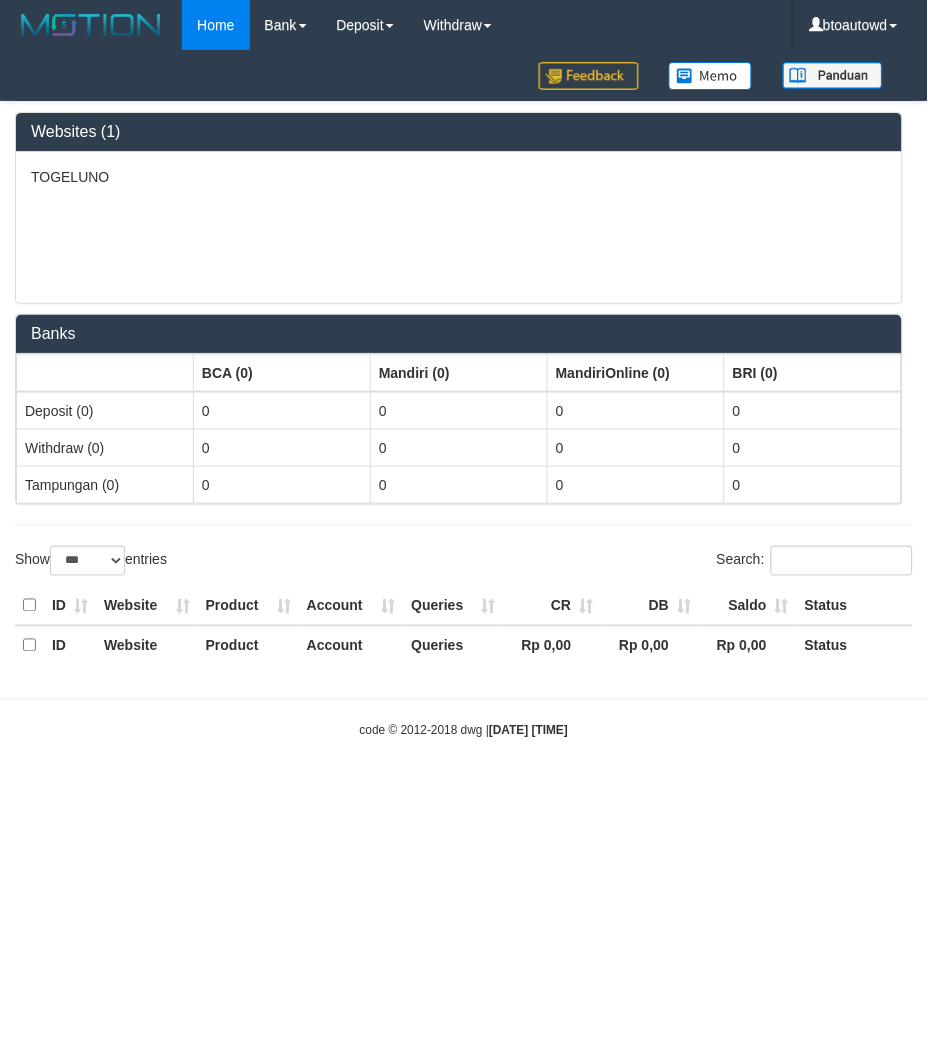 select on "**" 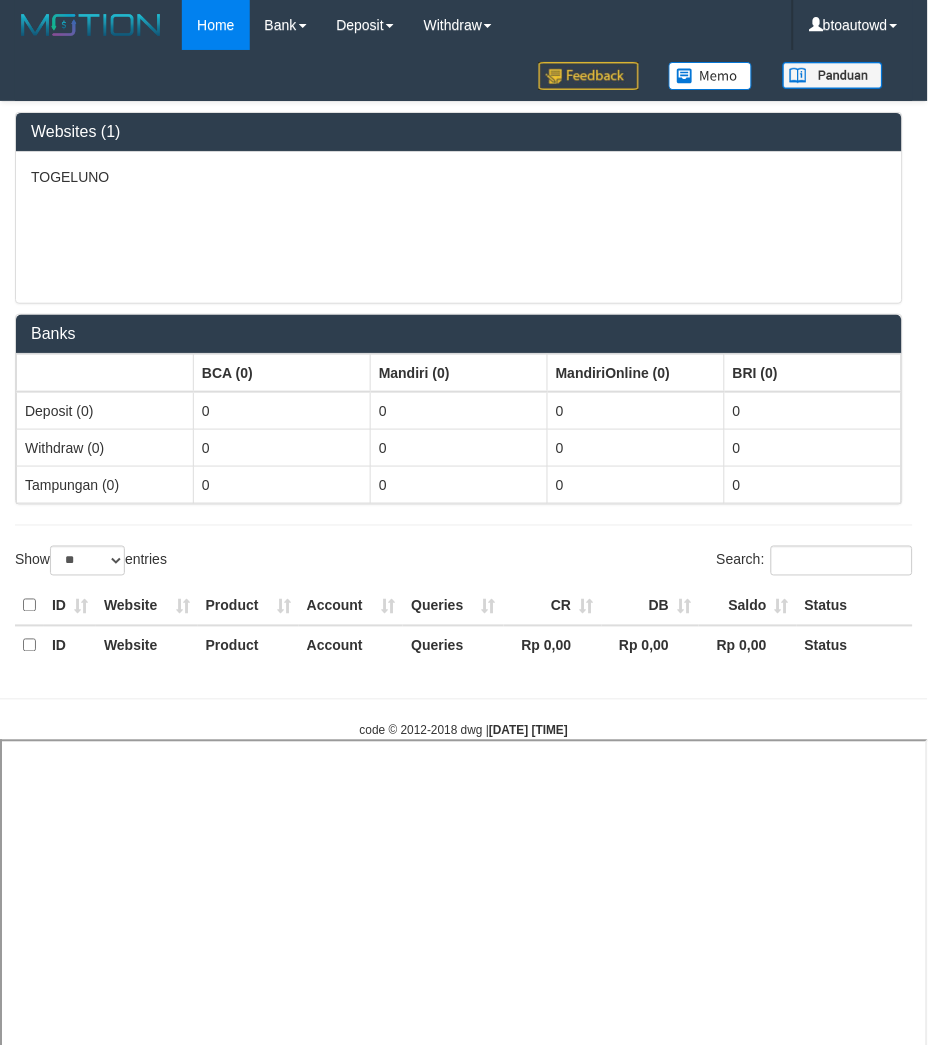 select 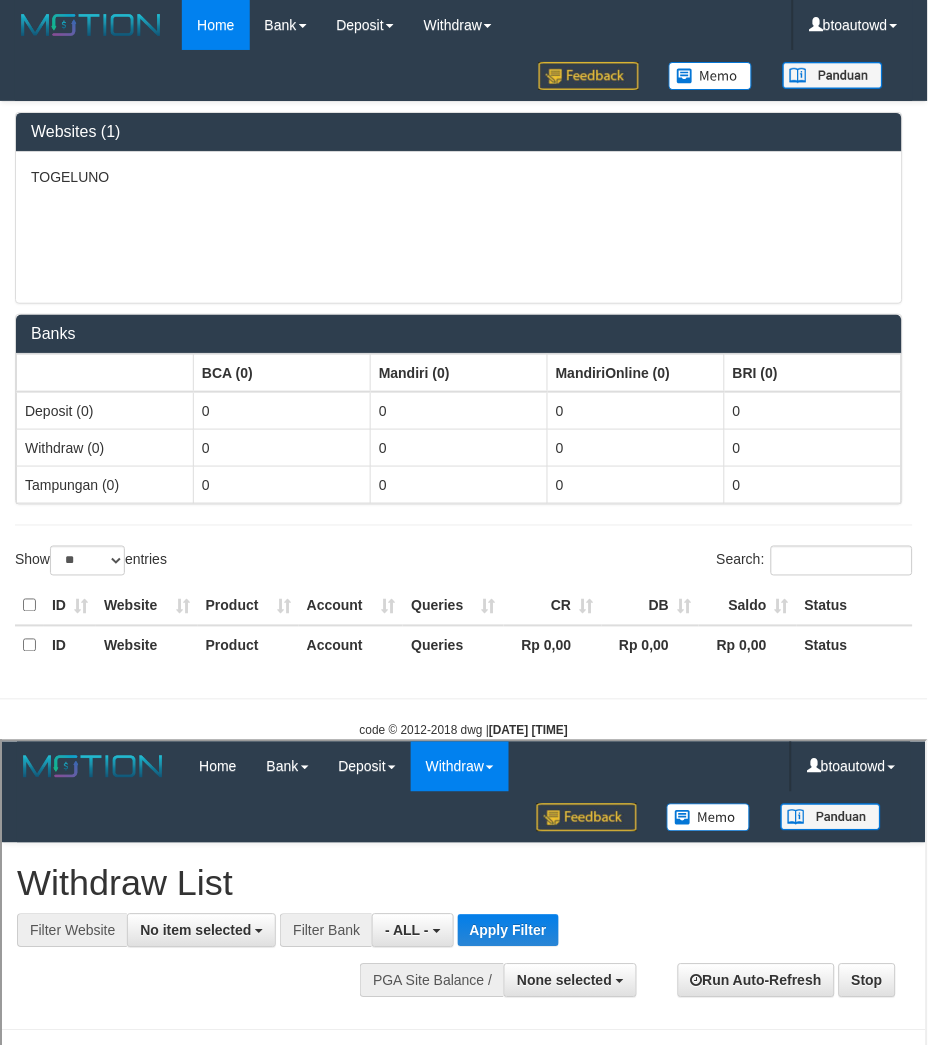 scroll, scrollTop: 0, scrollLeft: 0, axis: both 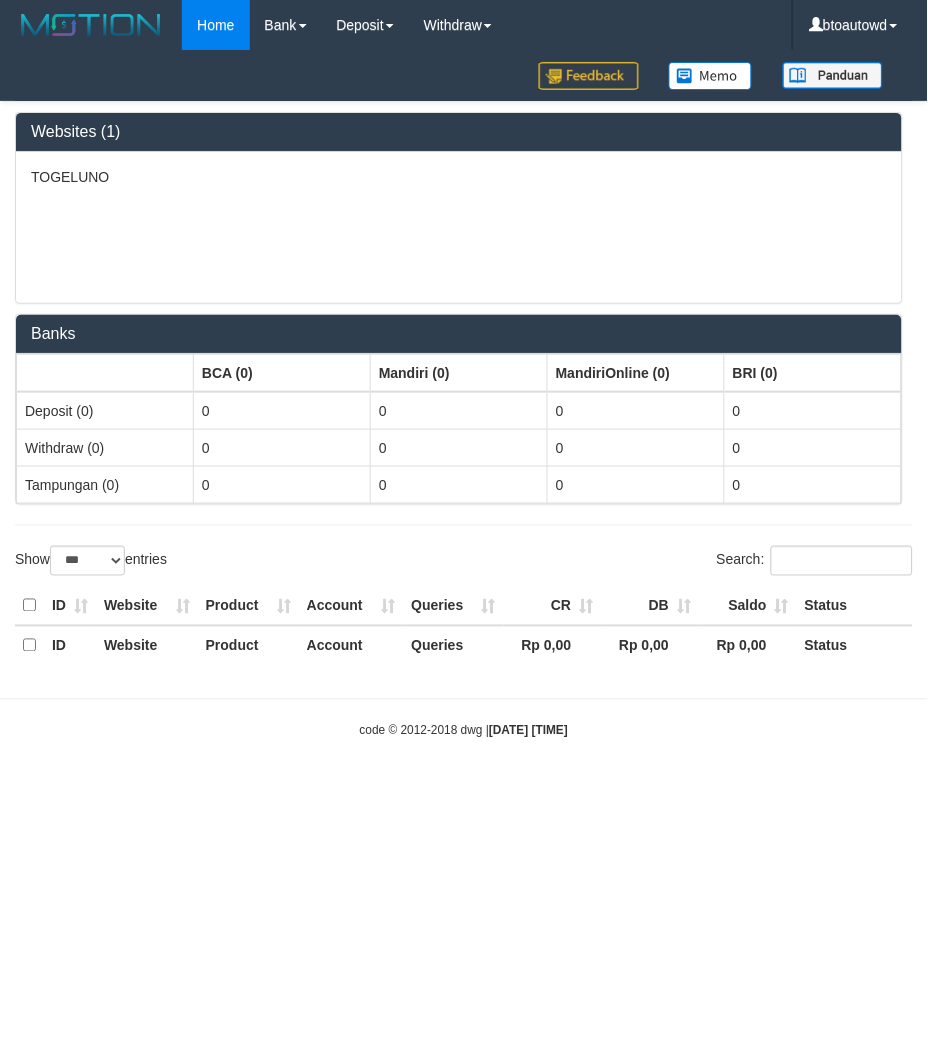 select on "**" 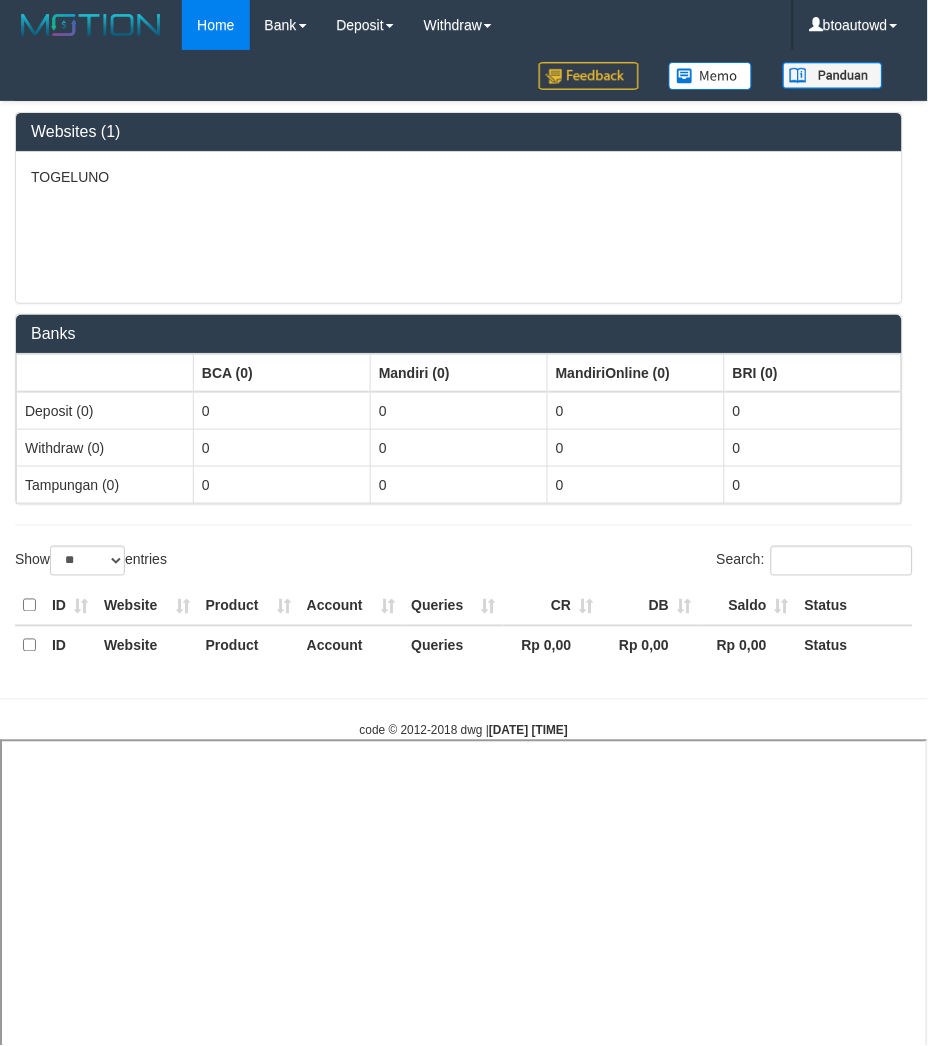 select 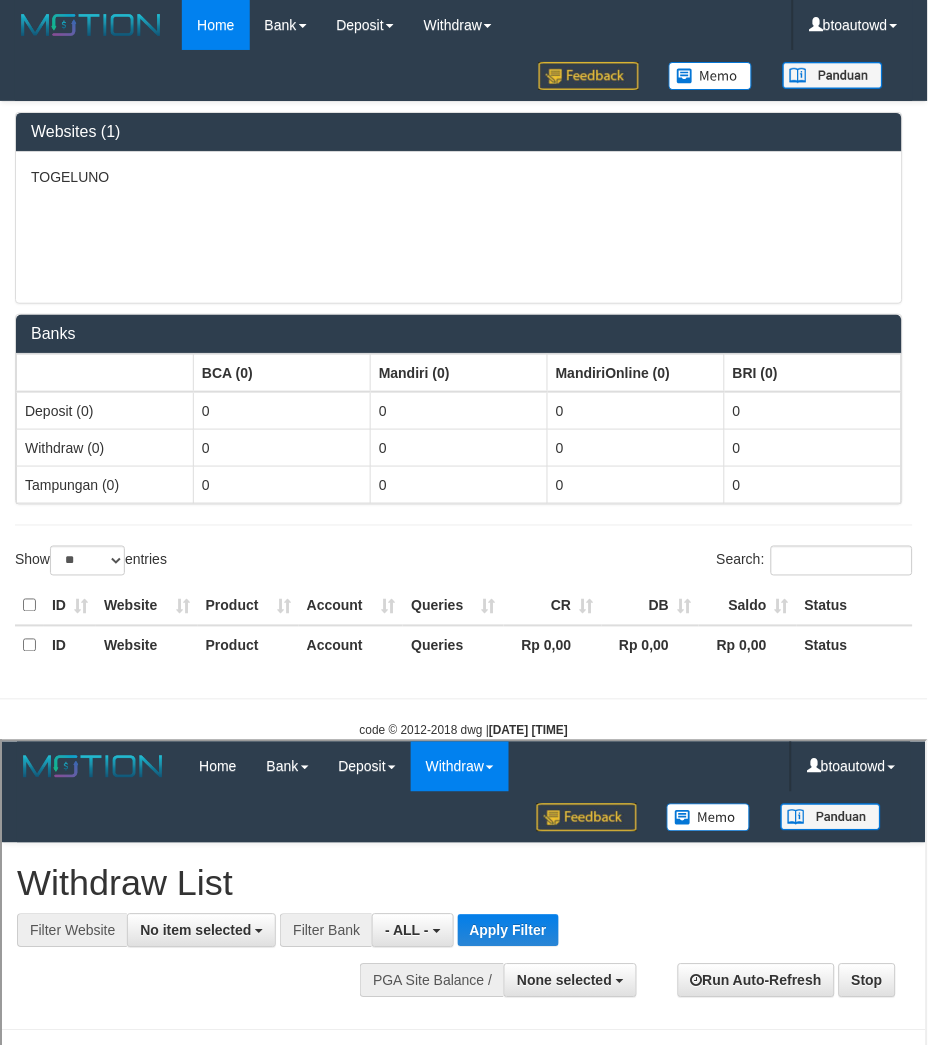 scroll, scrollTop: 0, scrollLeft: 0, axis: both 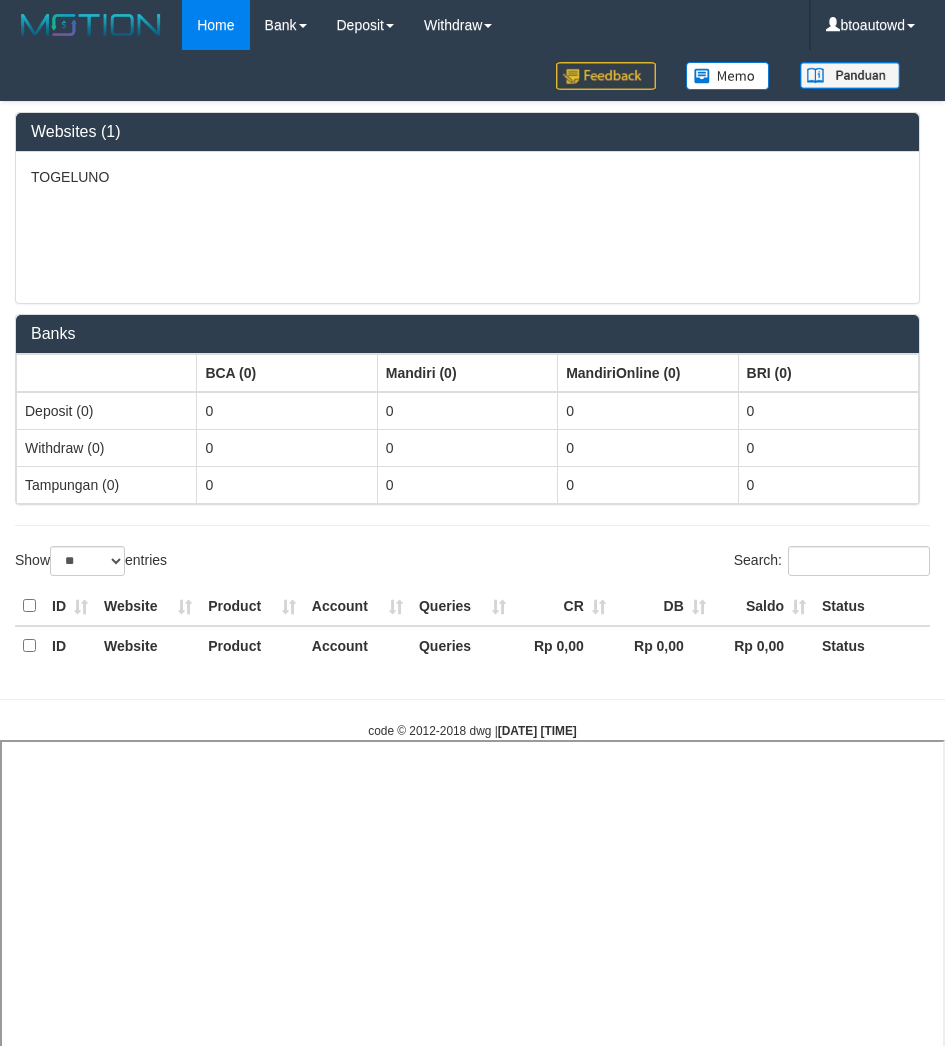 select on "**" 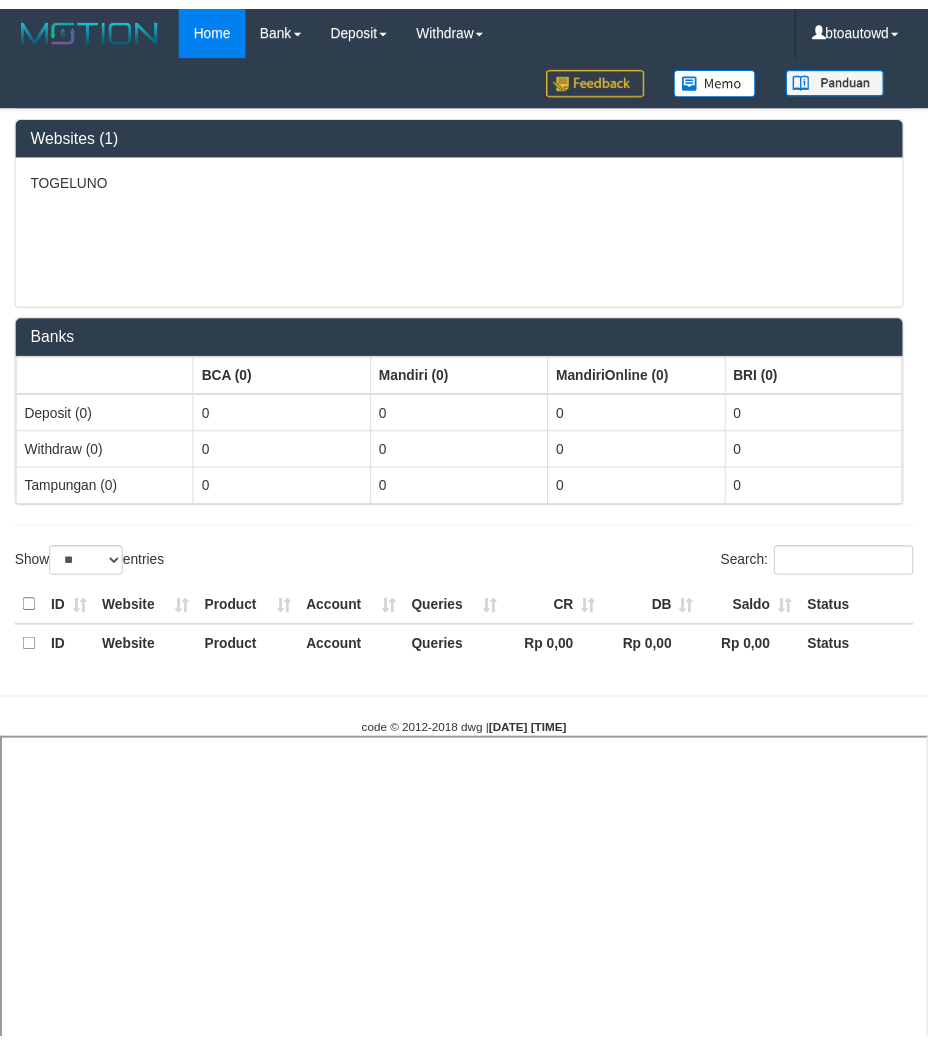 scroll, scrollTop: 0, scrollLeft: 0, axis: both 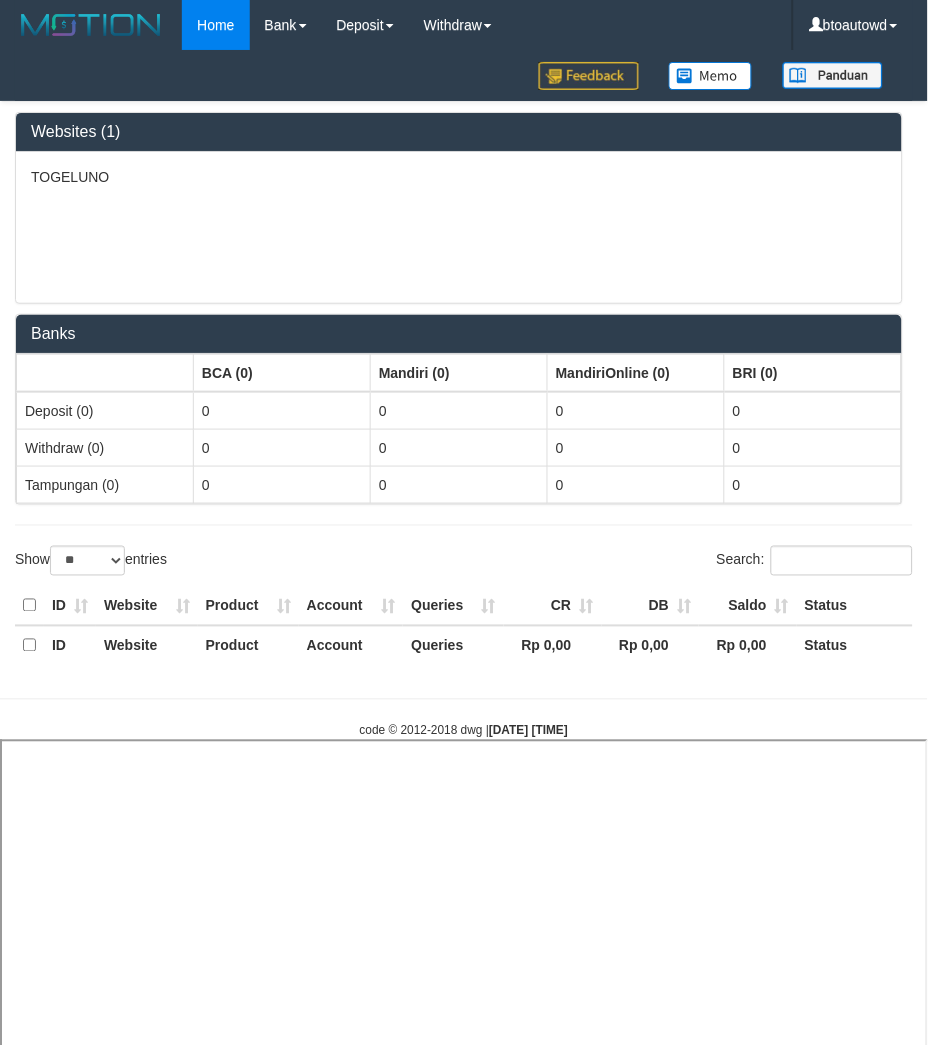 select 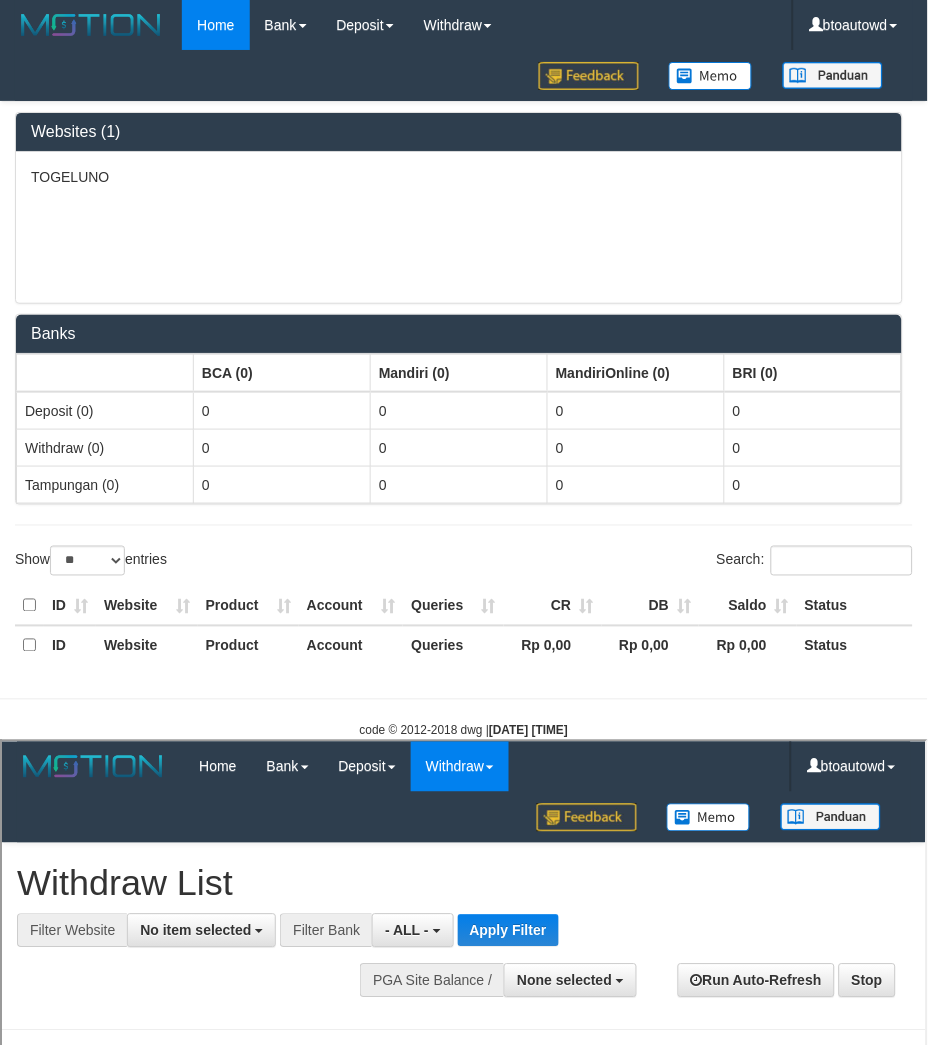 scroll, scrollTop: 0, scrollLeft: 0, axis: both 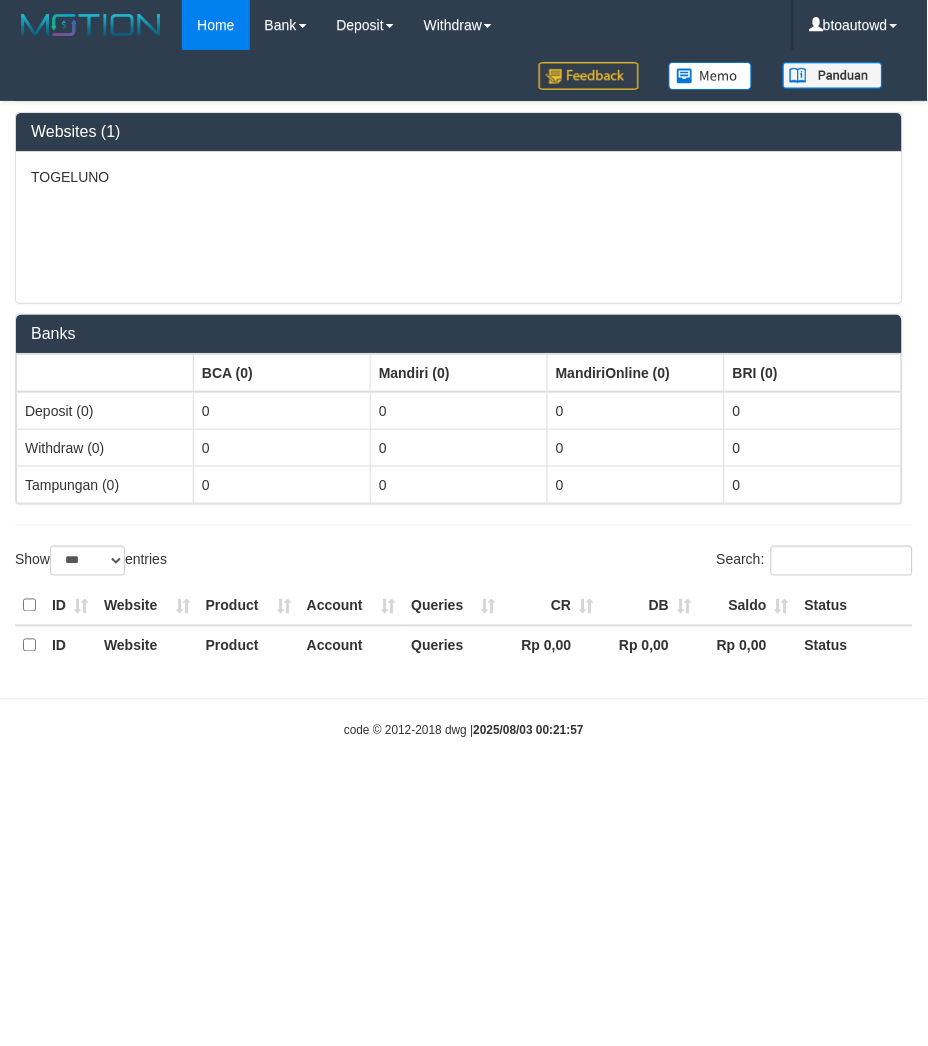 select on "**" 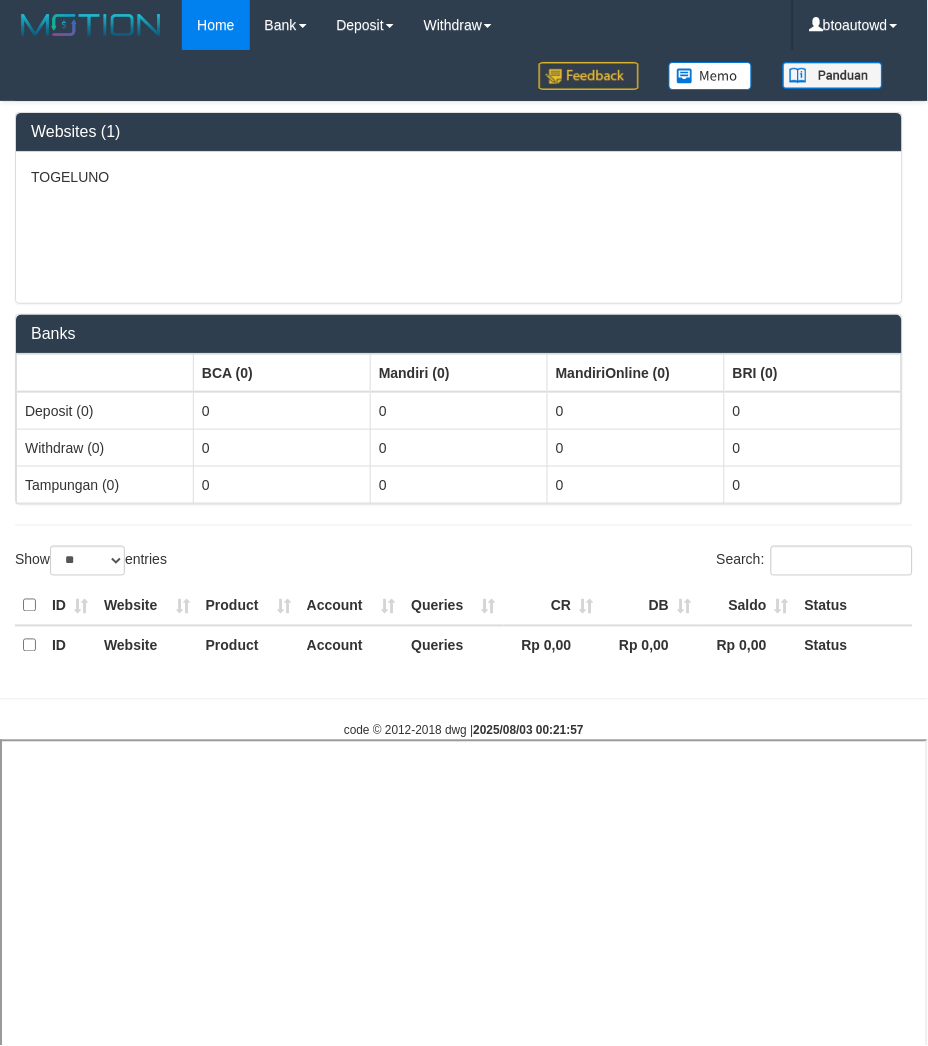 select 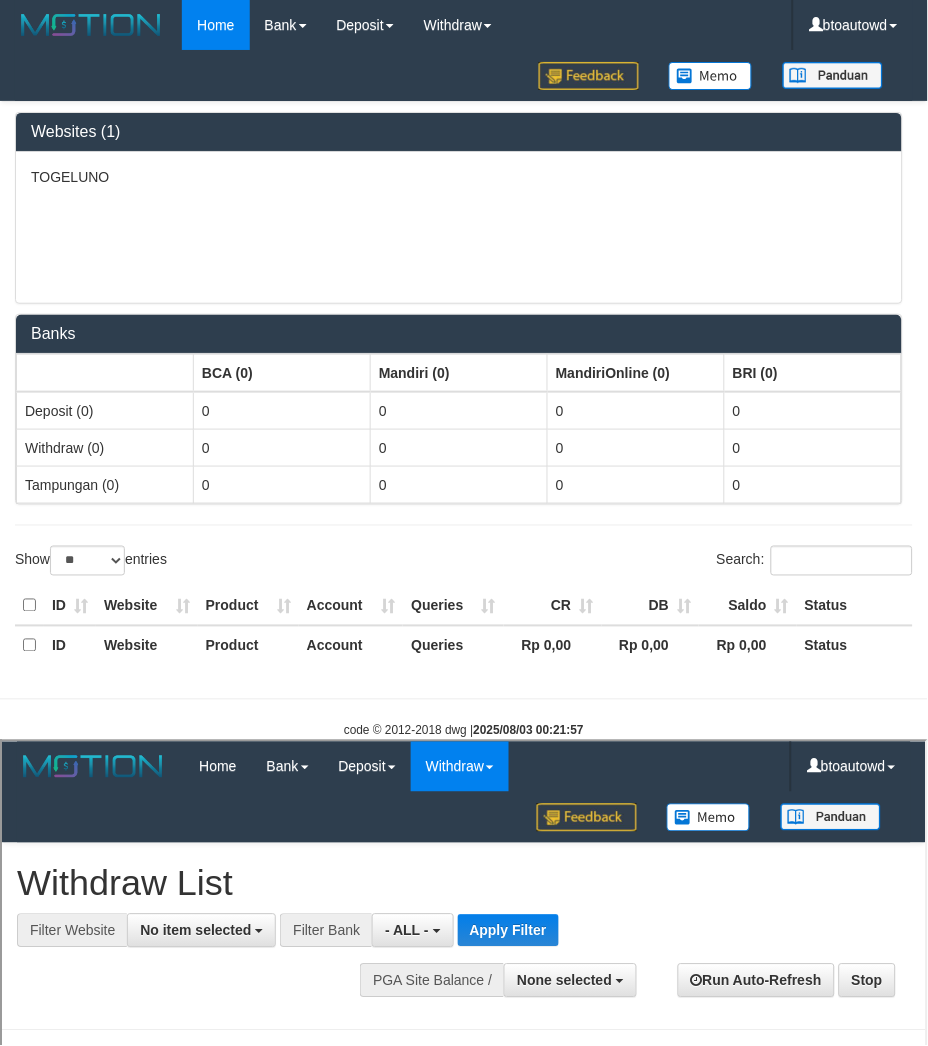 scroll, scrollTop: 0, scrollLeft: 0, axis: both 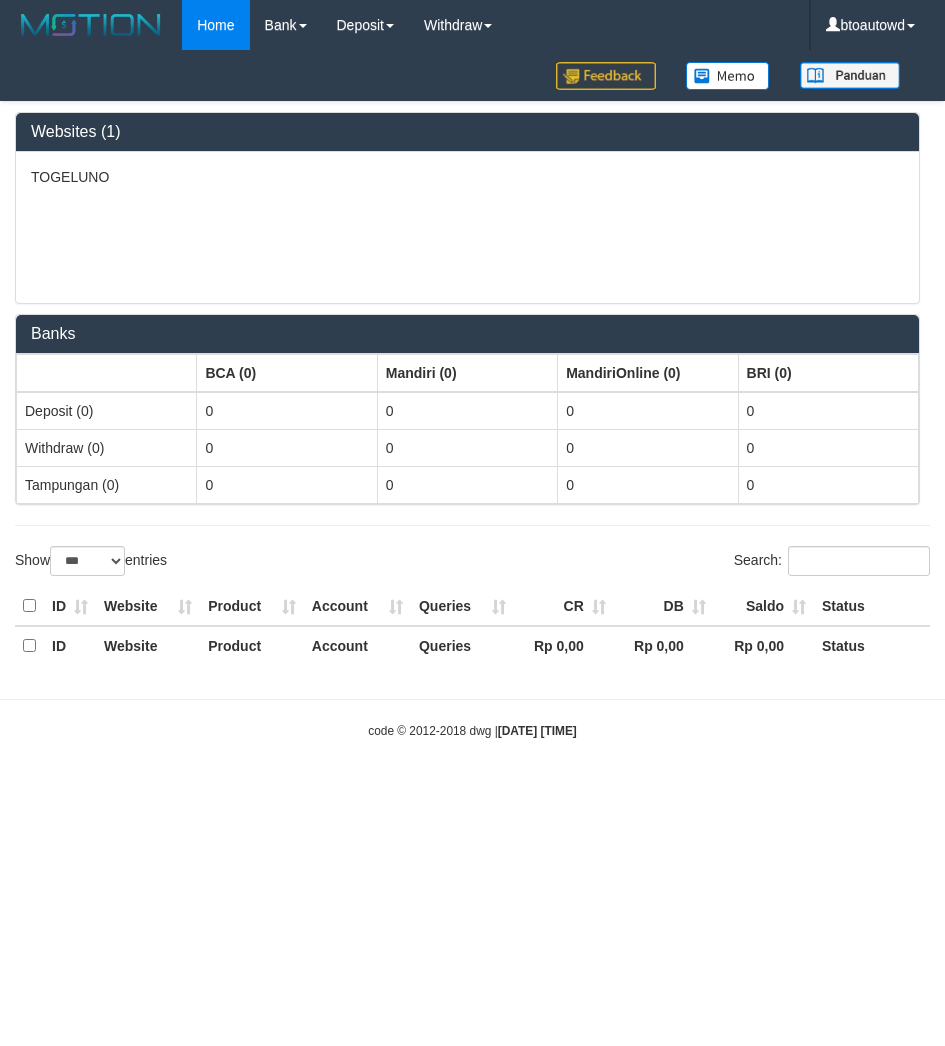 select on "***" 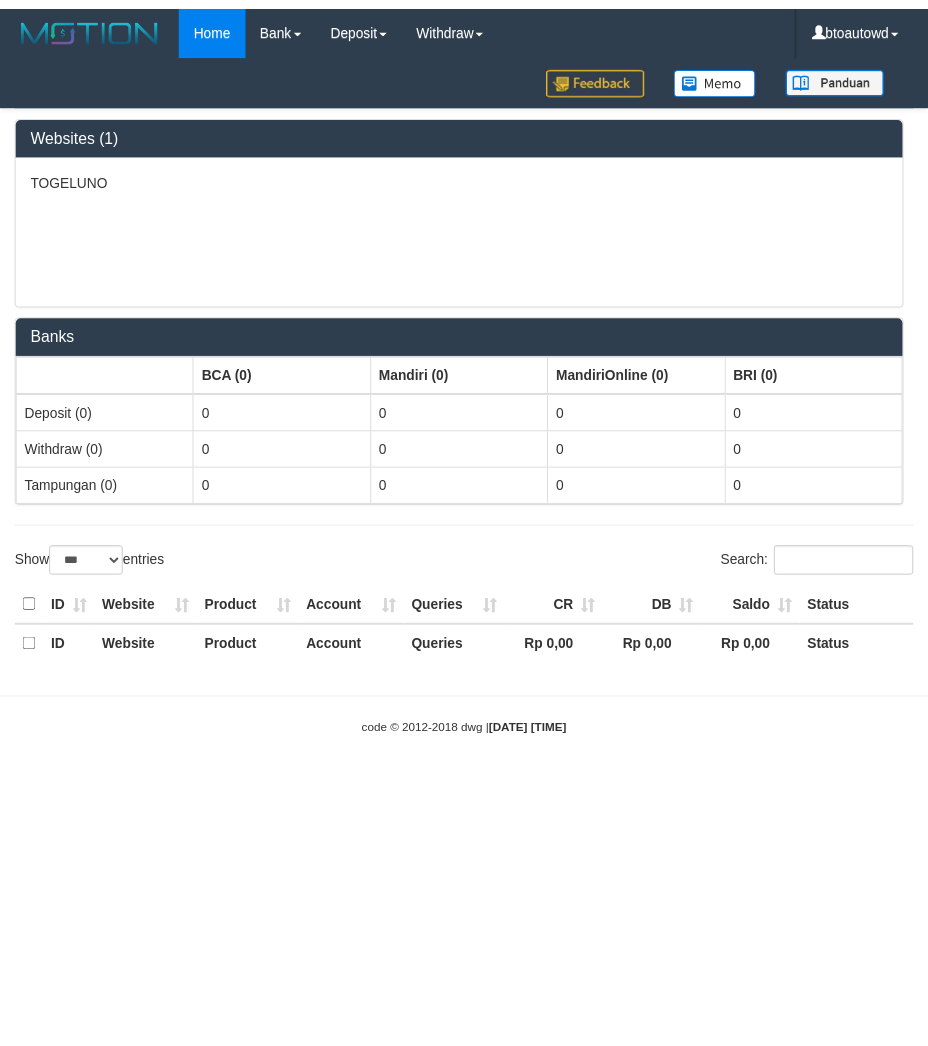 scroll, scrollTop: 0, scrollLeft: 0, axis: both 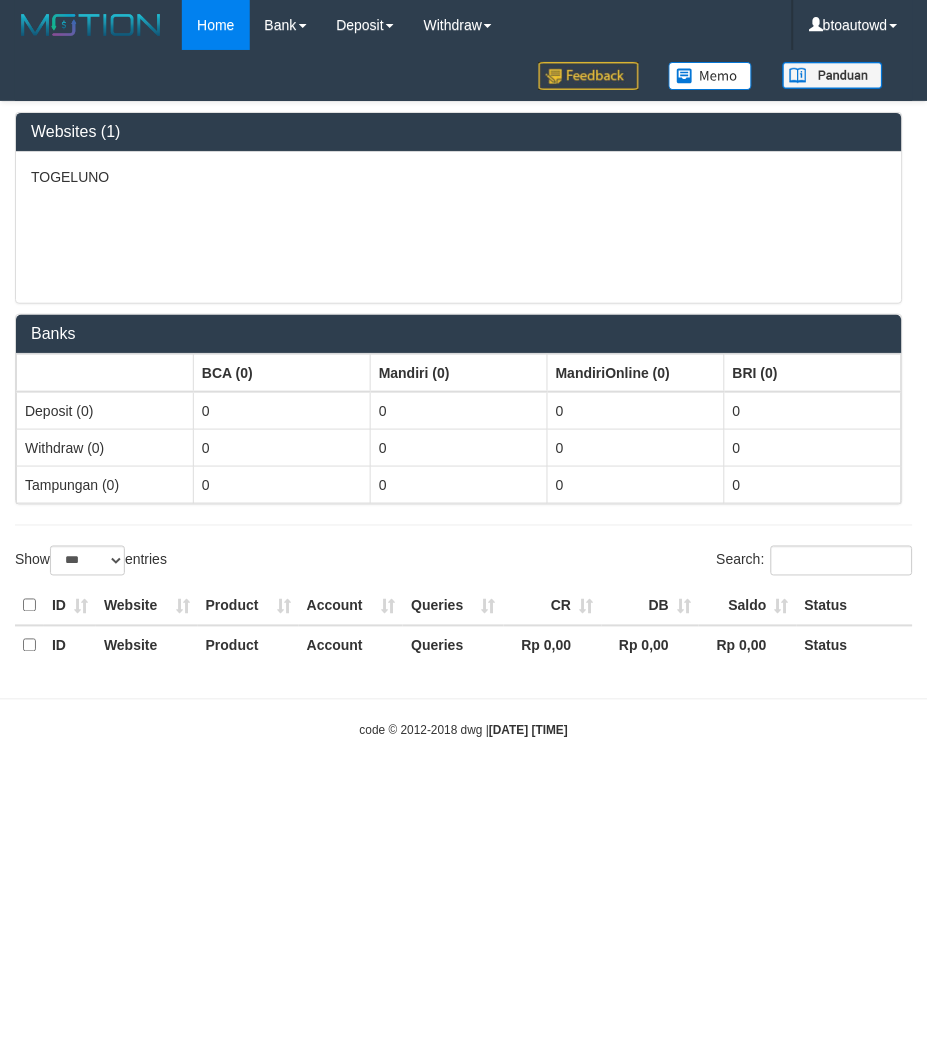 select on "**" 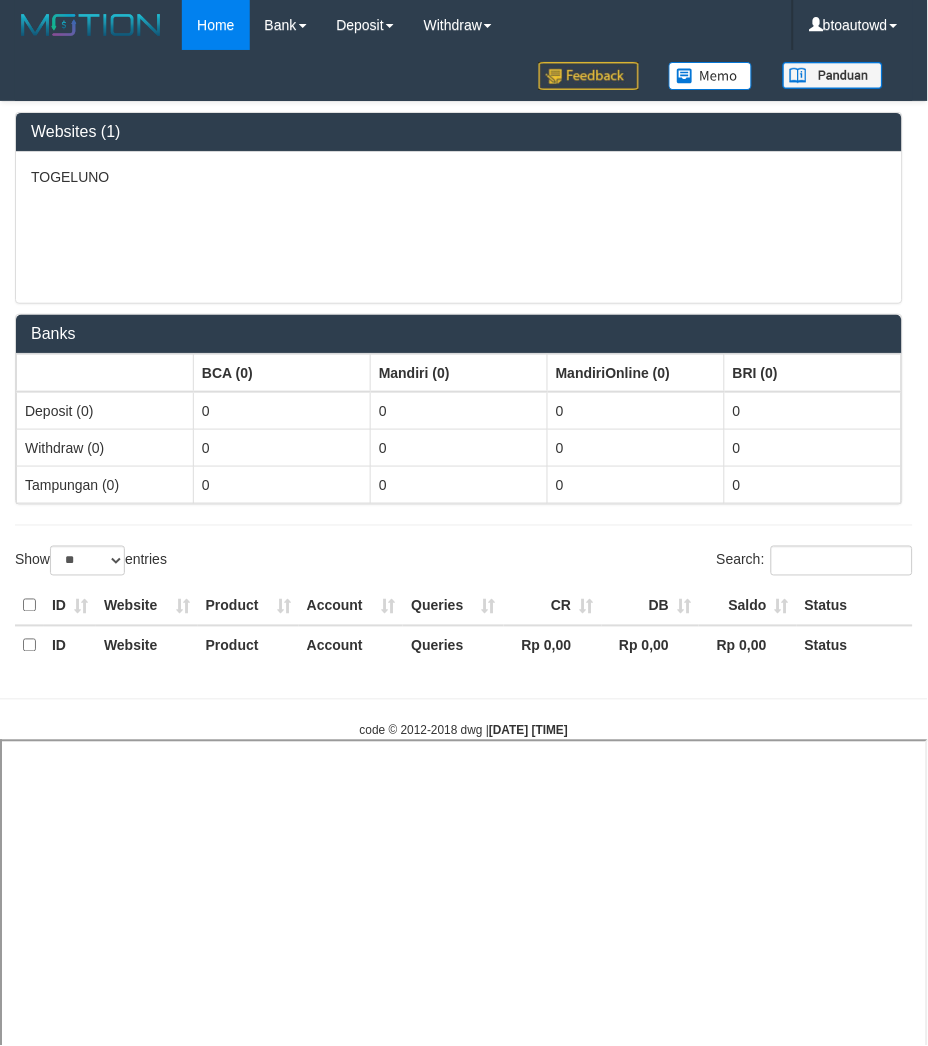 select 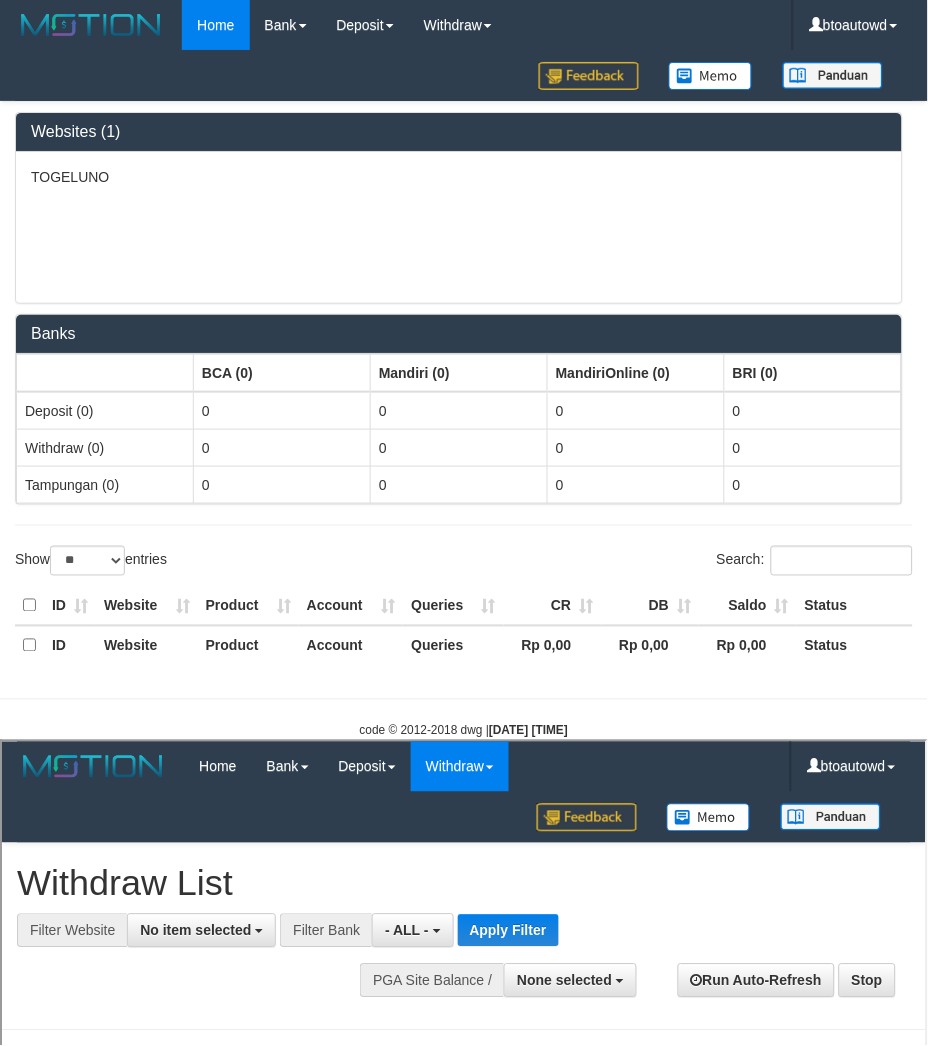 scroll, scrollTop: 0, scrollLeft: 0, axis: both 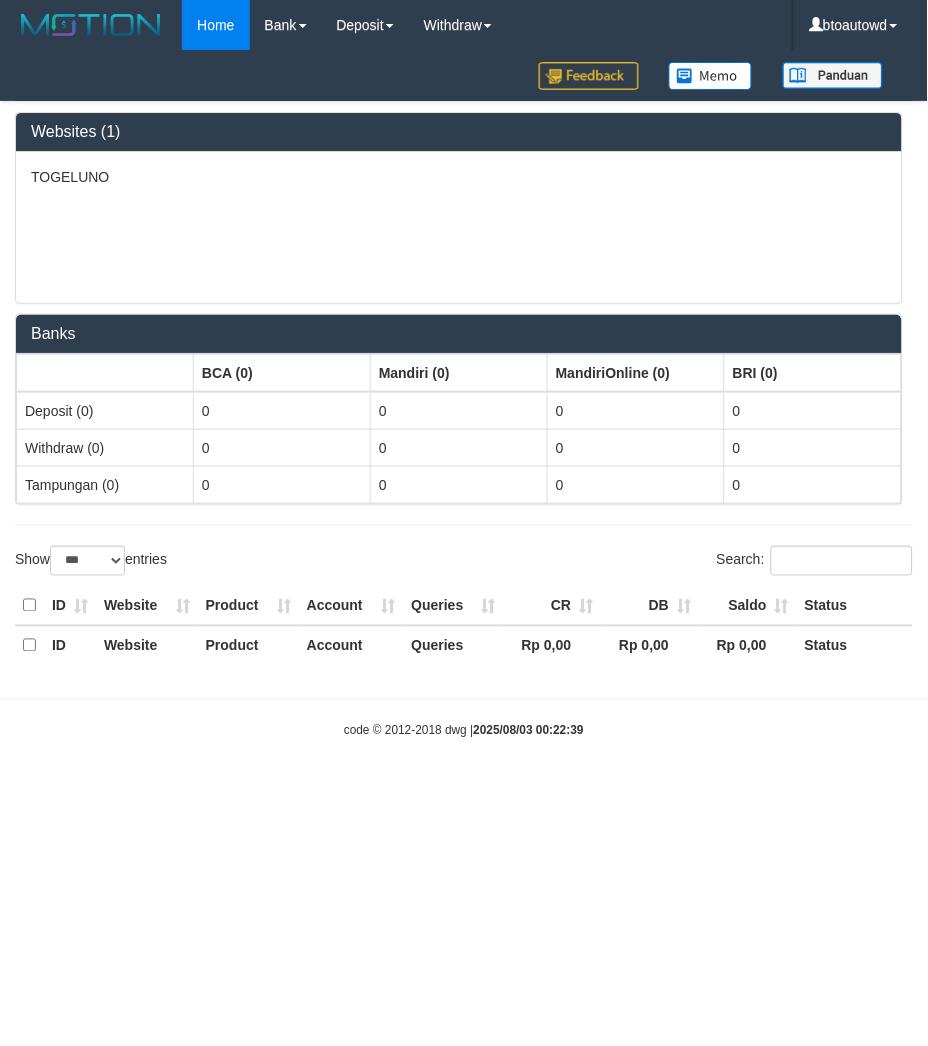 select on "**" 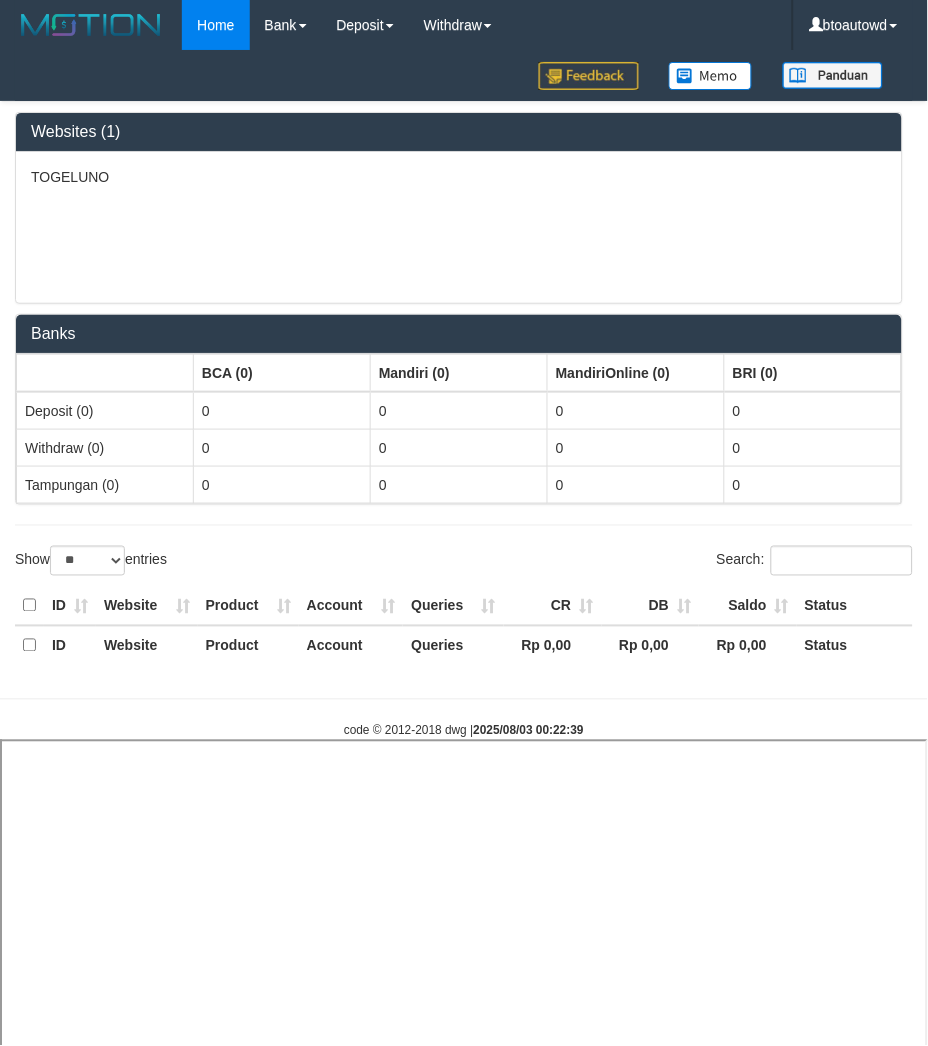 select 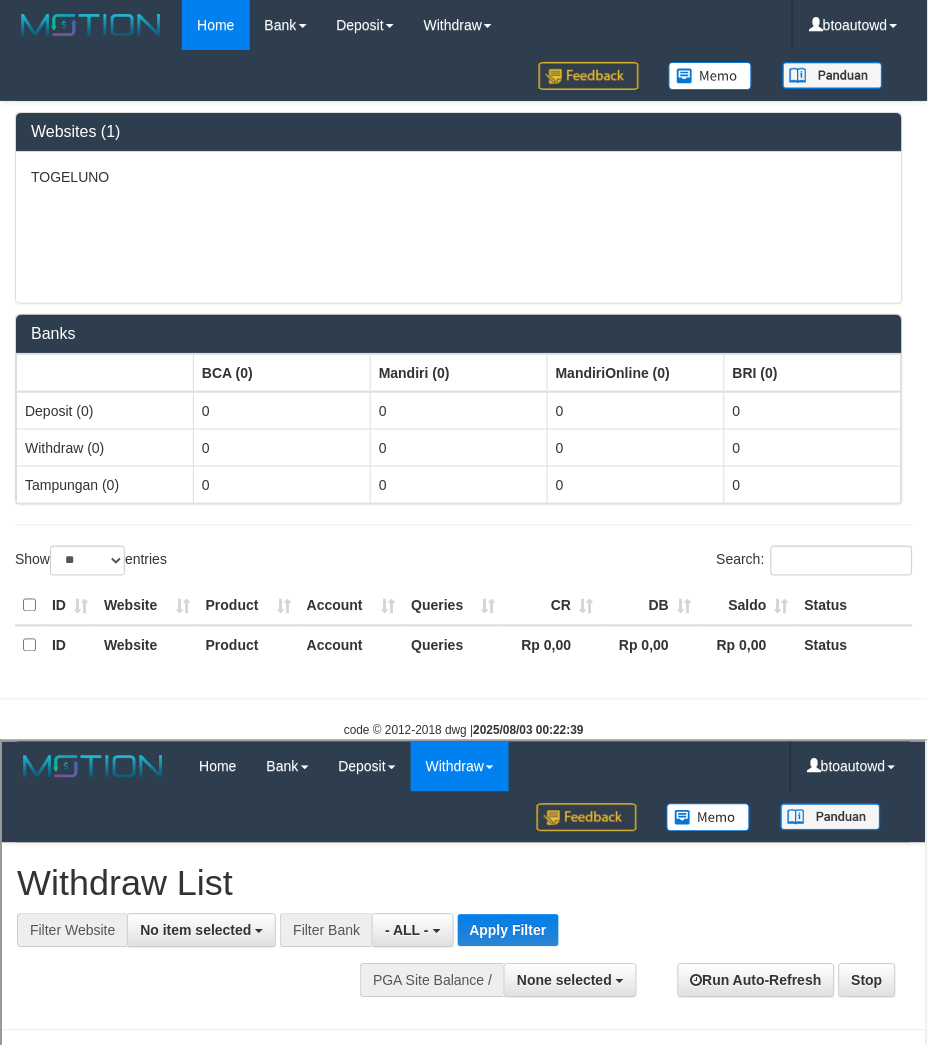 scroll, scrollTop: 0, scrollLeft: 0, axis: both 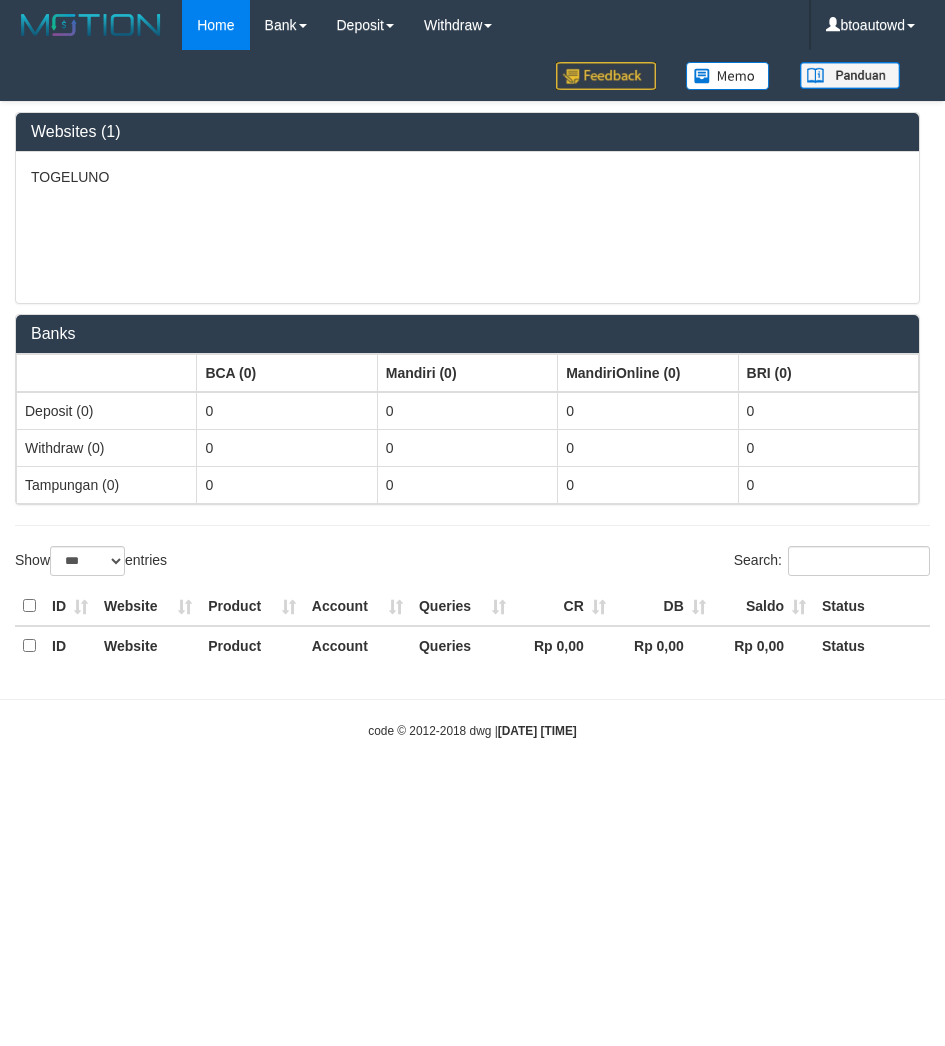 select on "***" 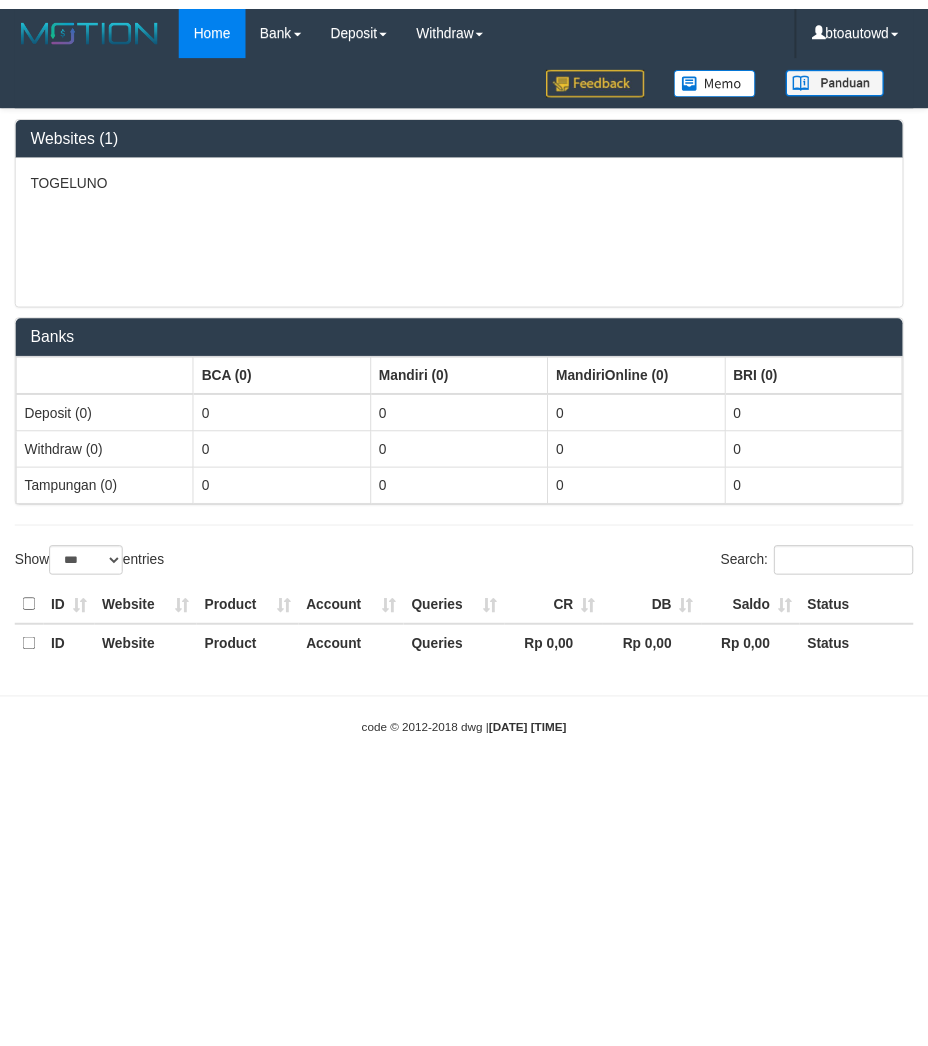 scroll, scrollTop: 0, scrollLeft: 0, axis: both 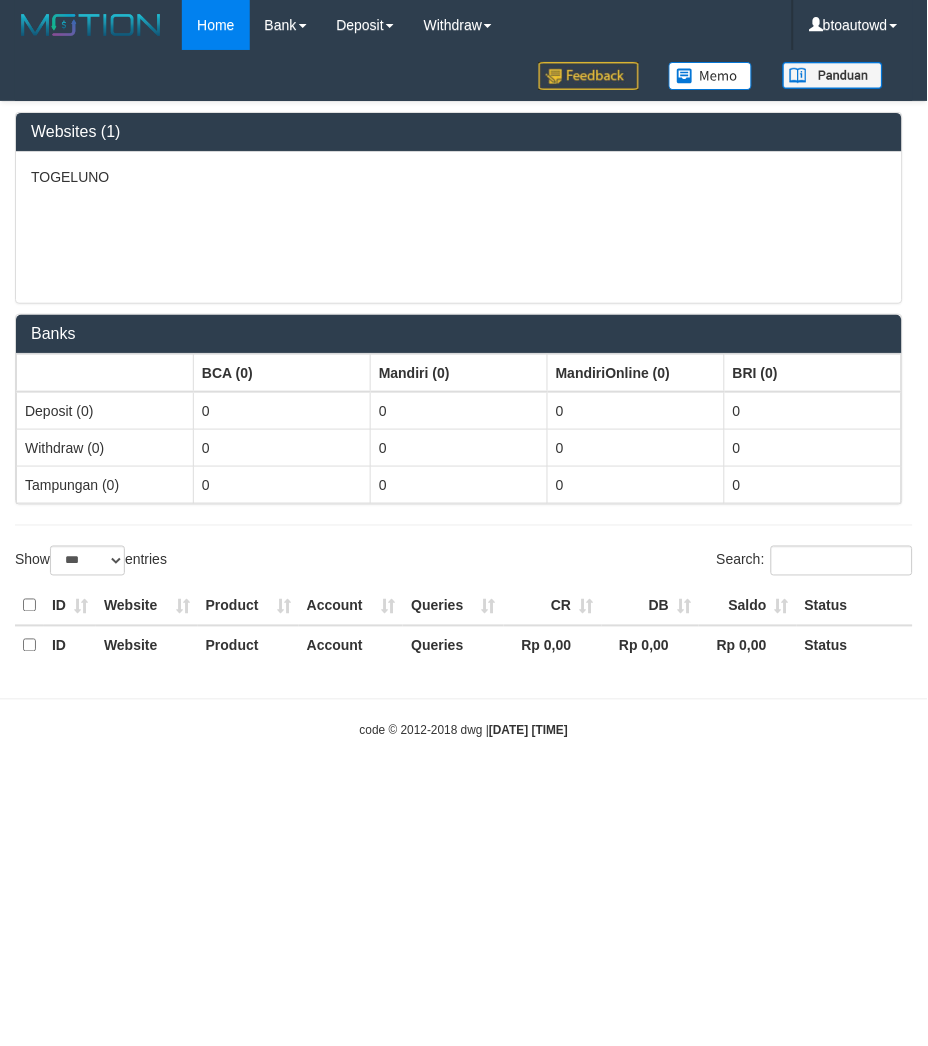 select on "**" 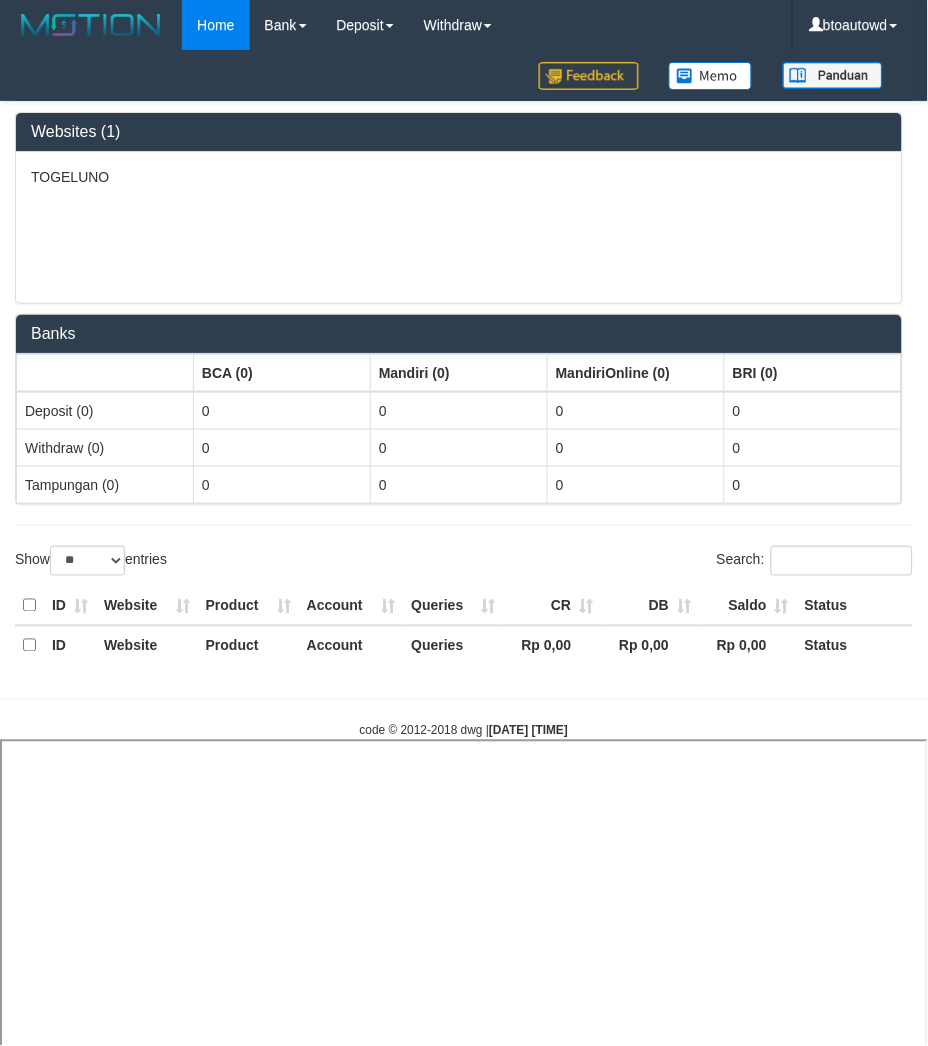 select 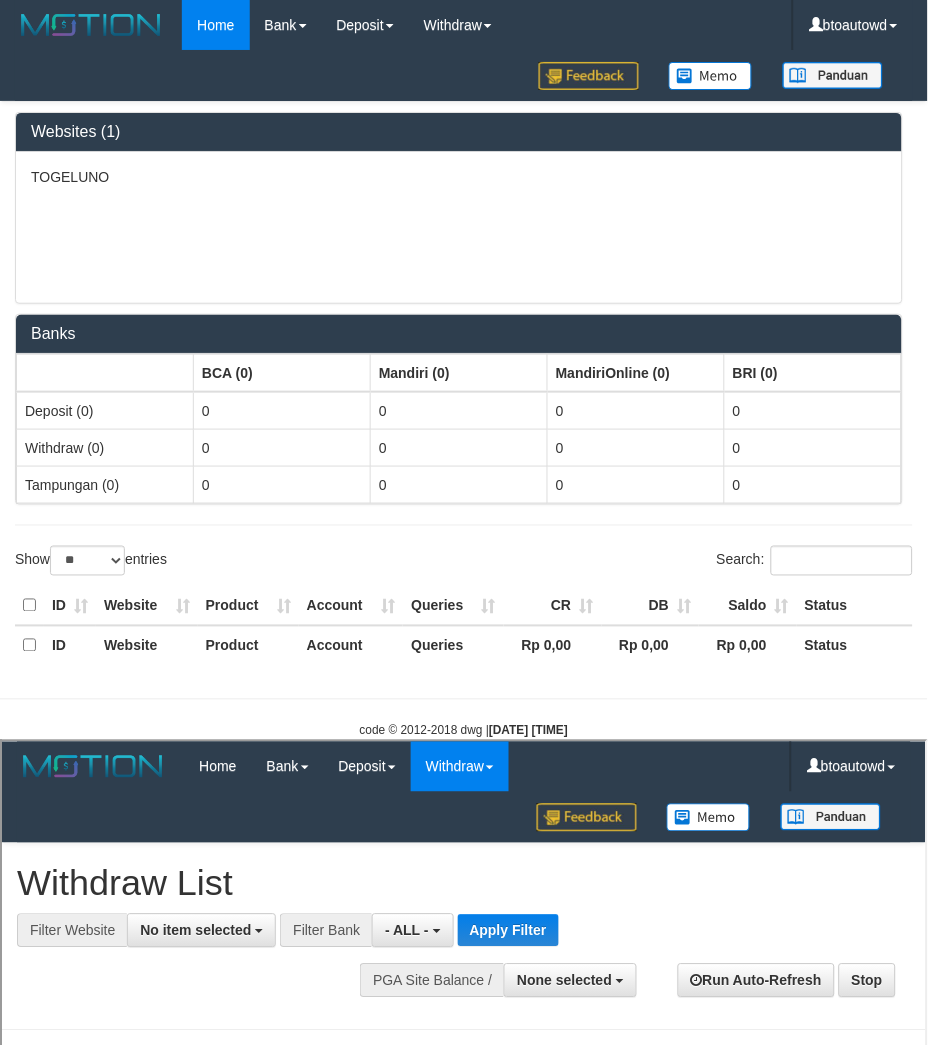 scroll, scrollTop: 0, scrollLeft: 0, axis: both 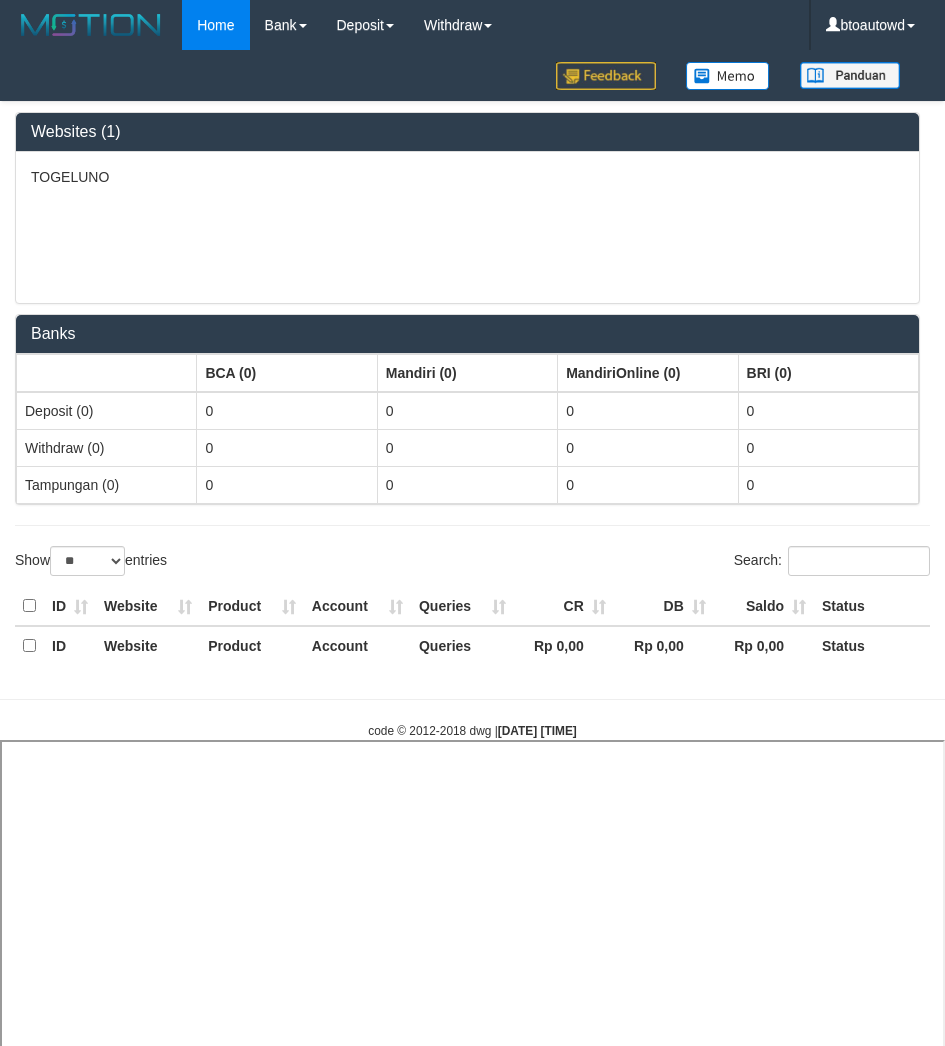 select on "**" 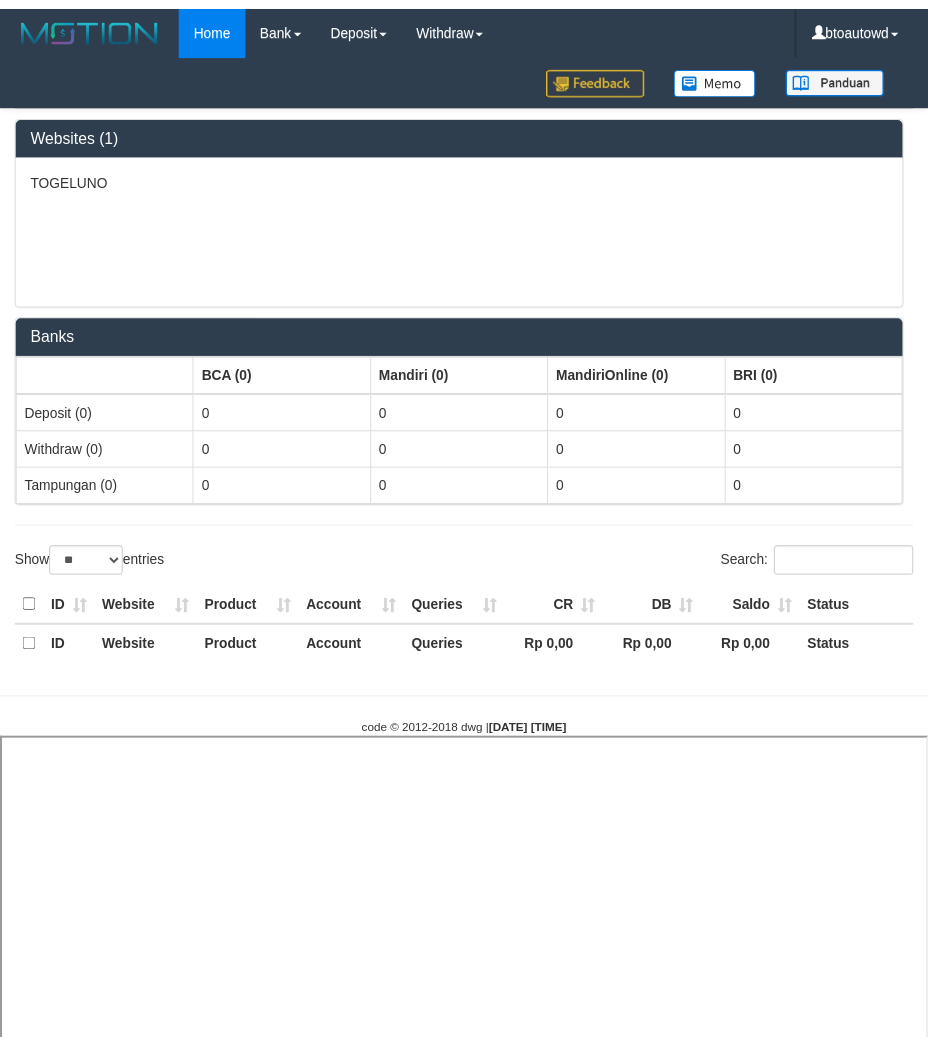 scroll, scrollTop: 0, scrollLeft: 0, axis: both 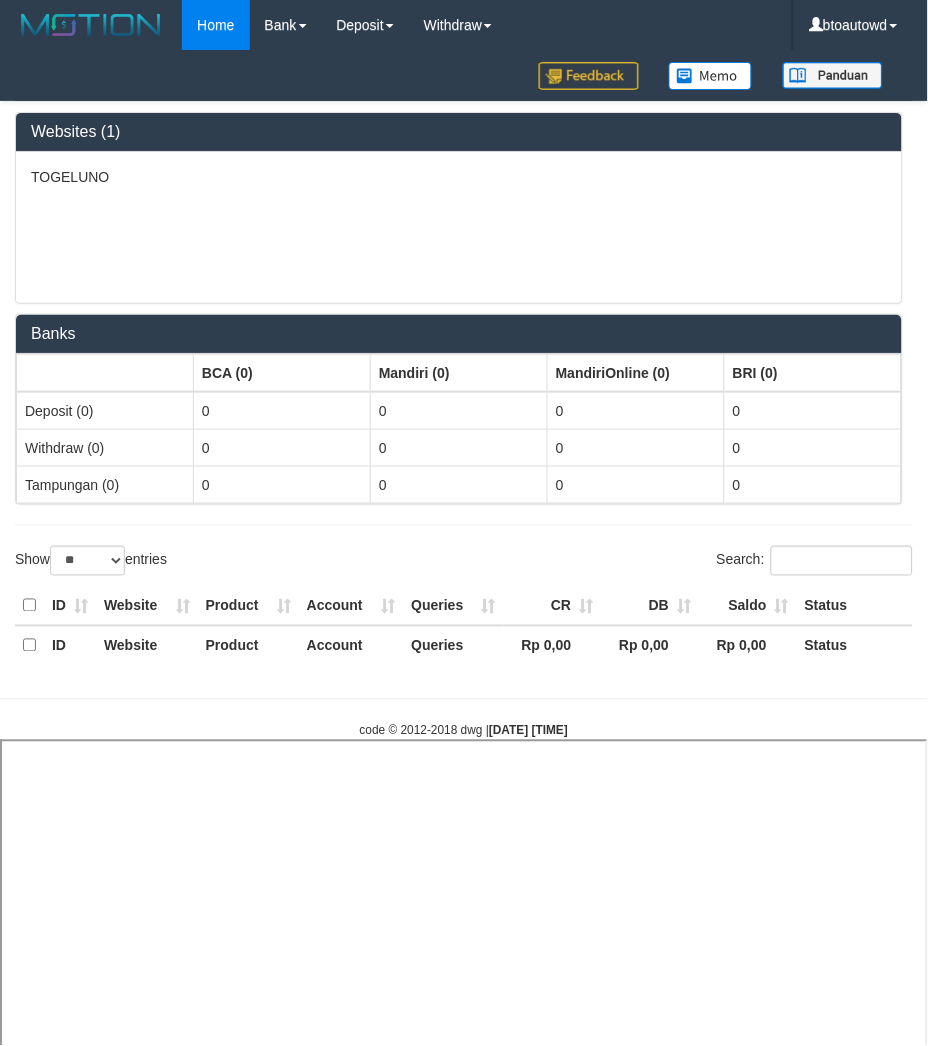 select 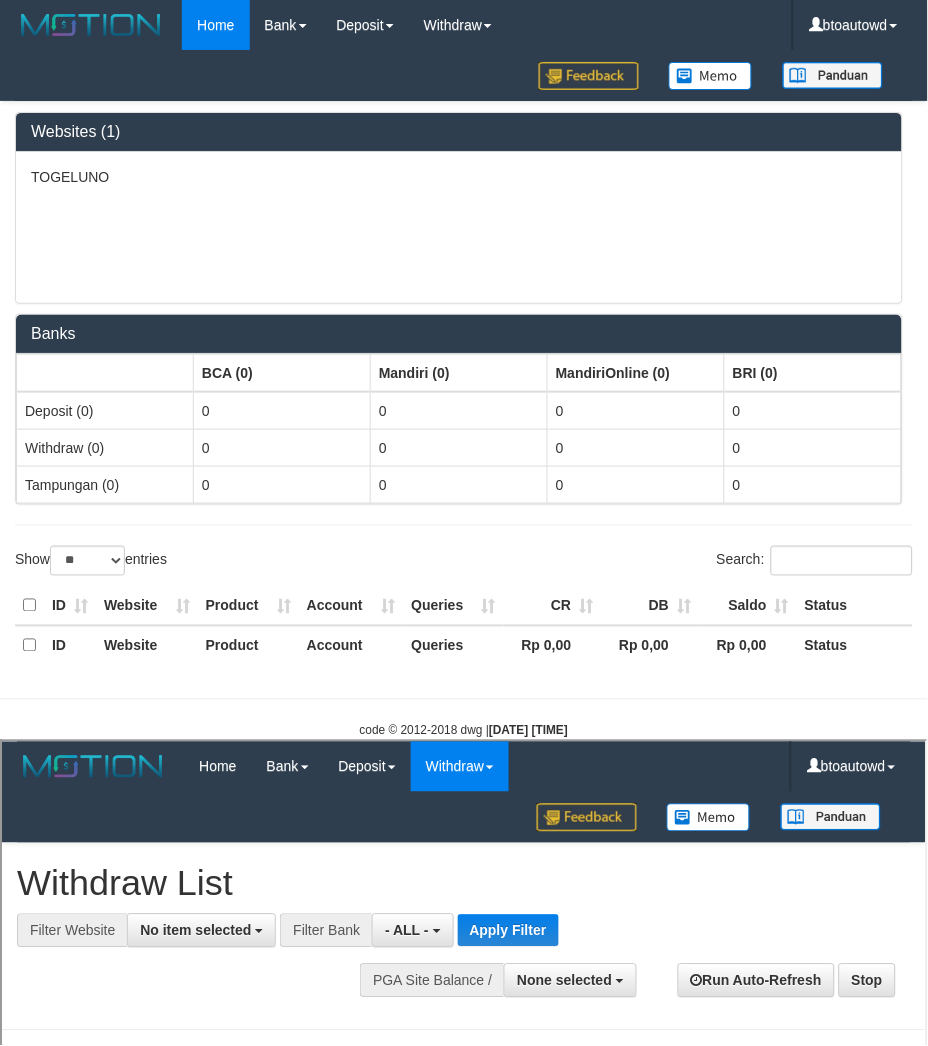 scroll, scrollTop: 0, scrollLeft: 0, axis: both 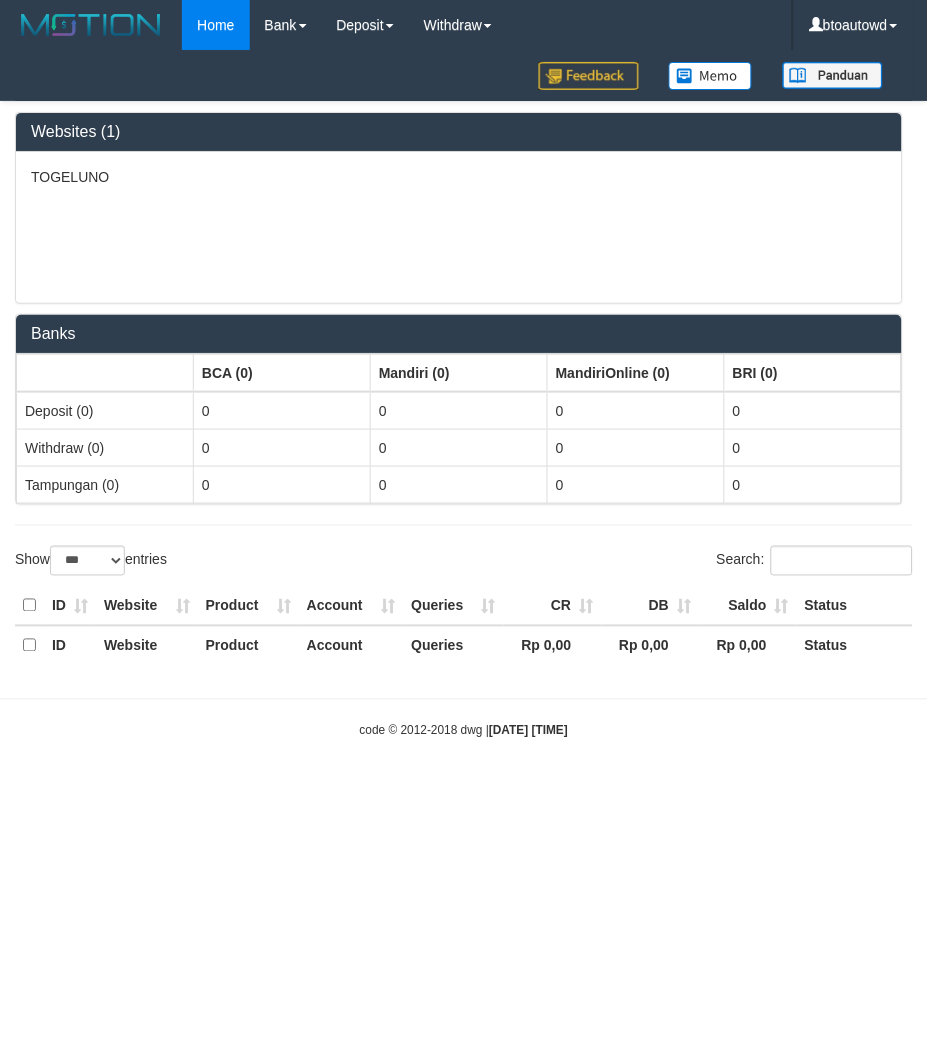 select on "**" 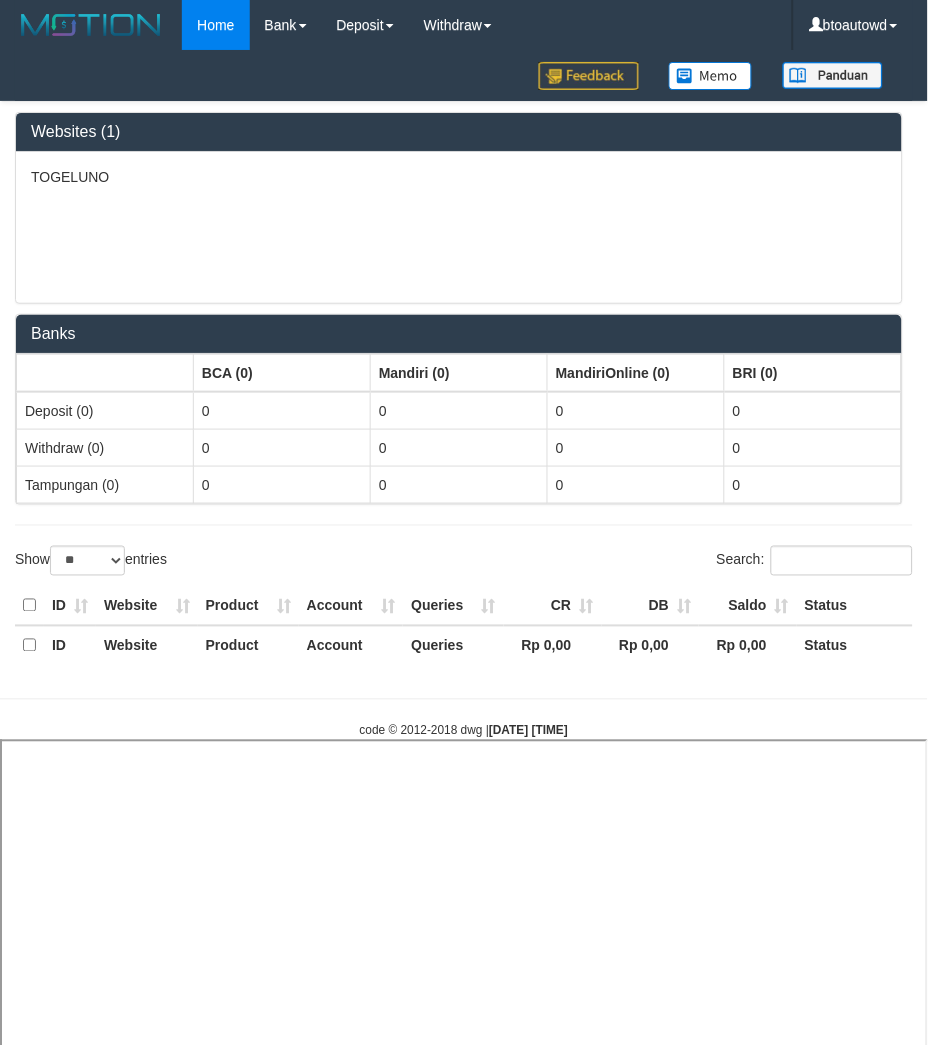 select 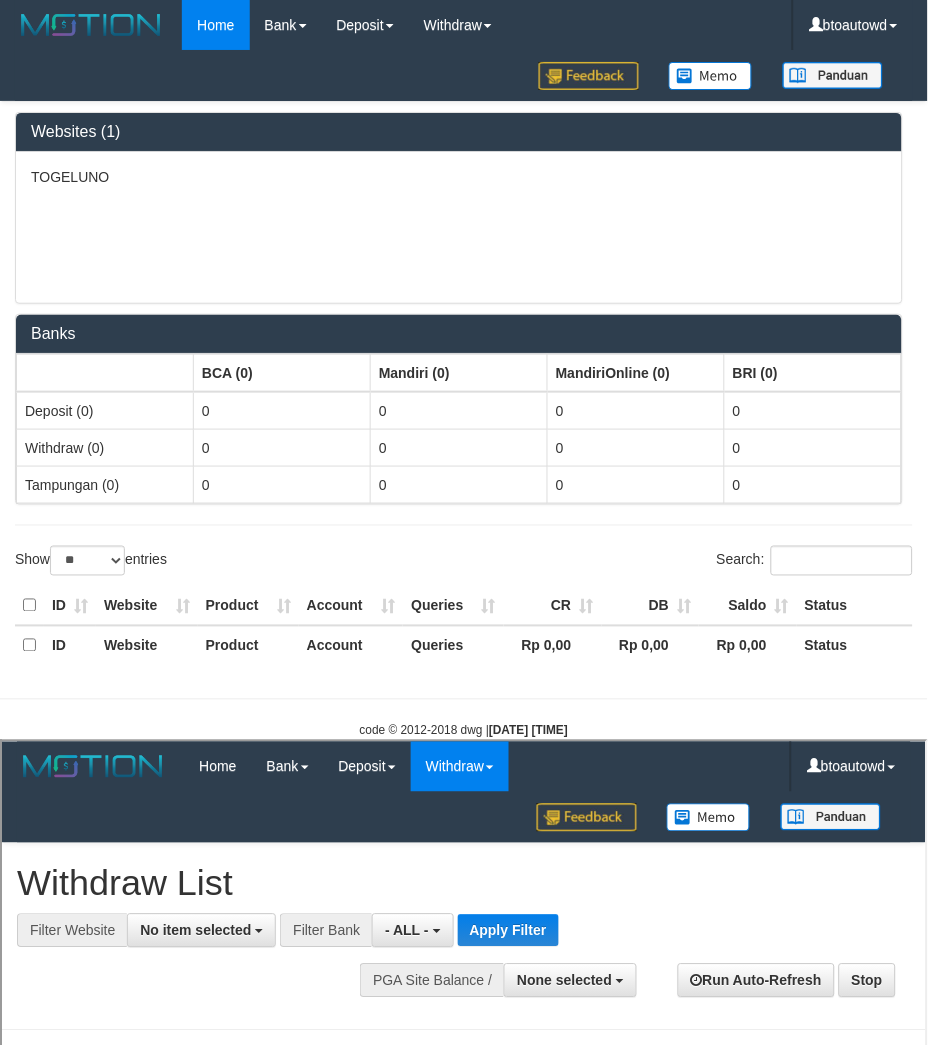 scroll, scrollTop: 0, scrollLeft: 0, axis: both 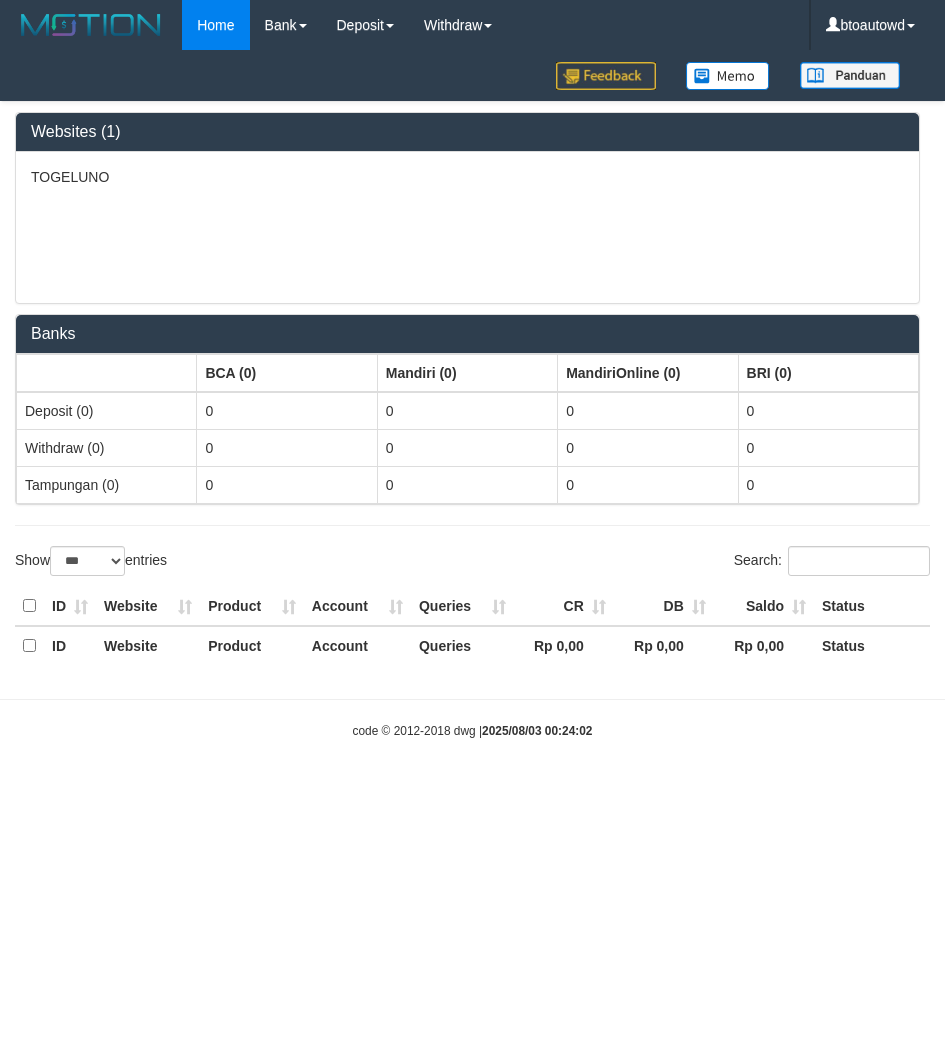 select on "***" 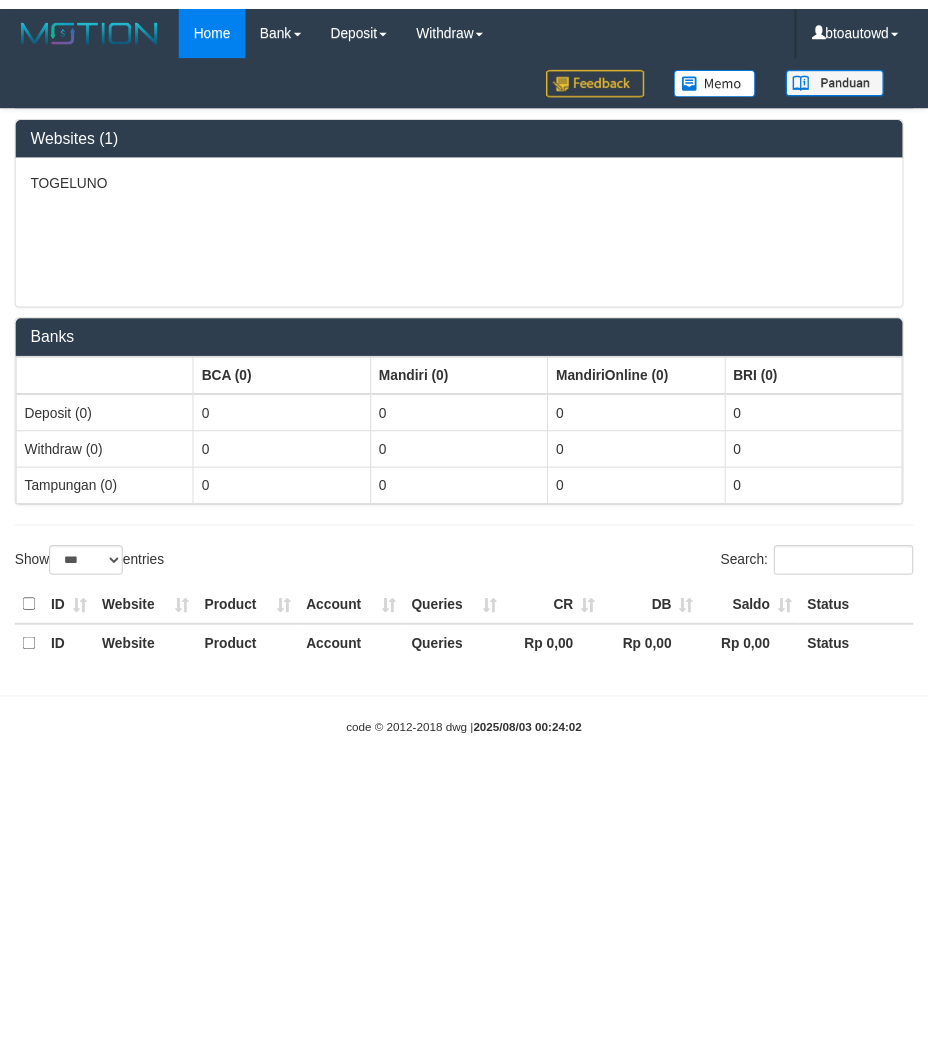 scroll, scrollTop: 0, scrollLeft: 0, axis: both 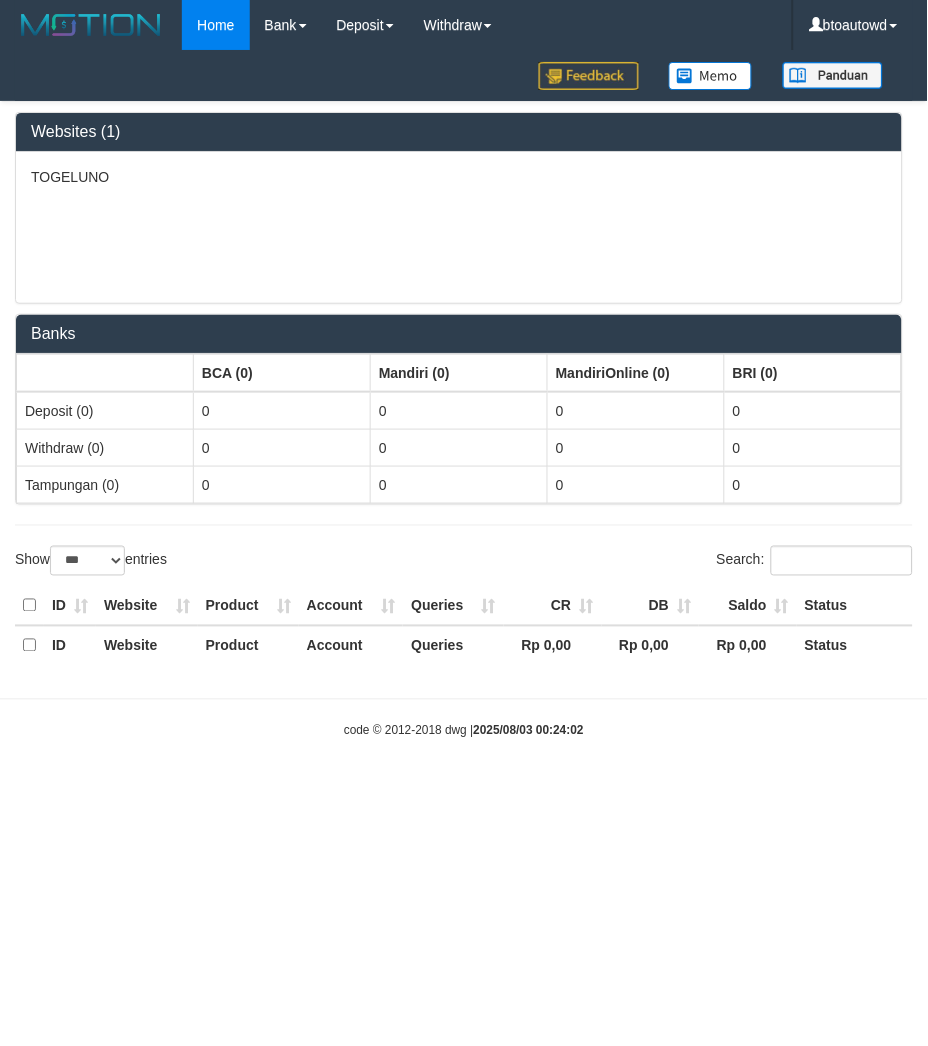 select on "**" 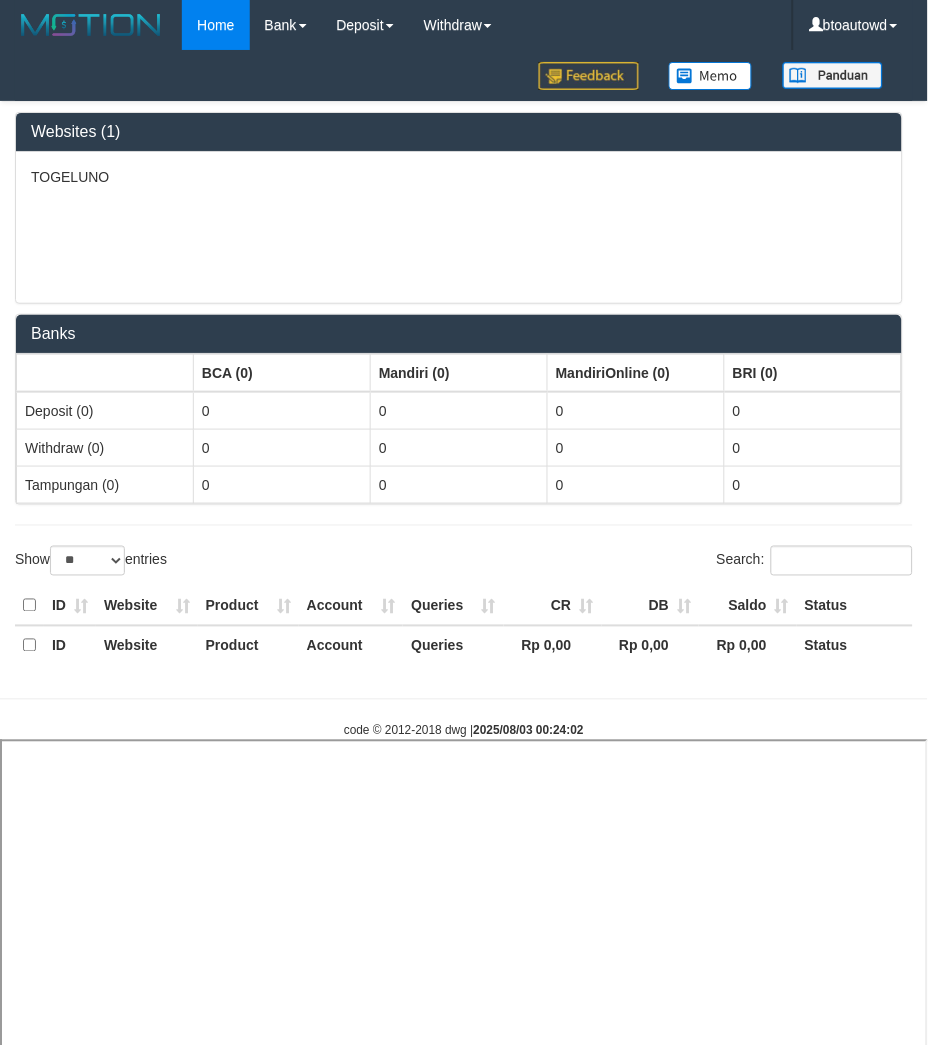 select 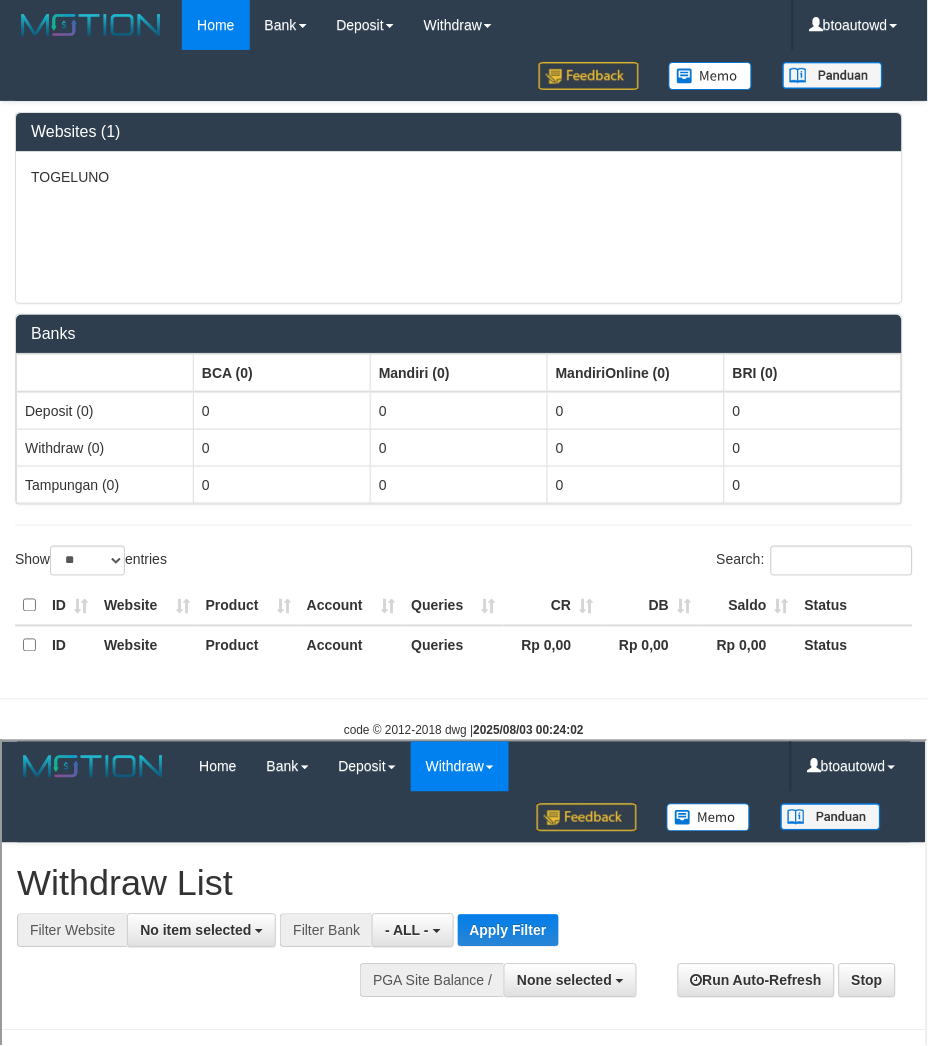scroll, scrollTop: 0, scrollLeft: 0, axis: both 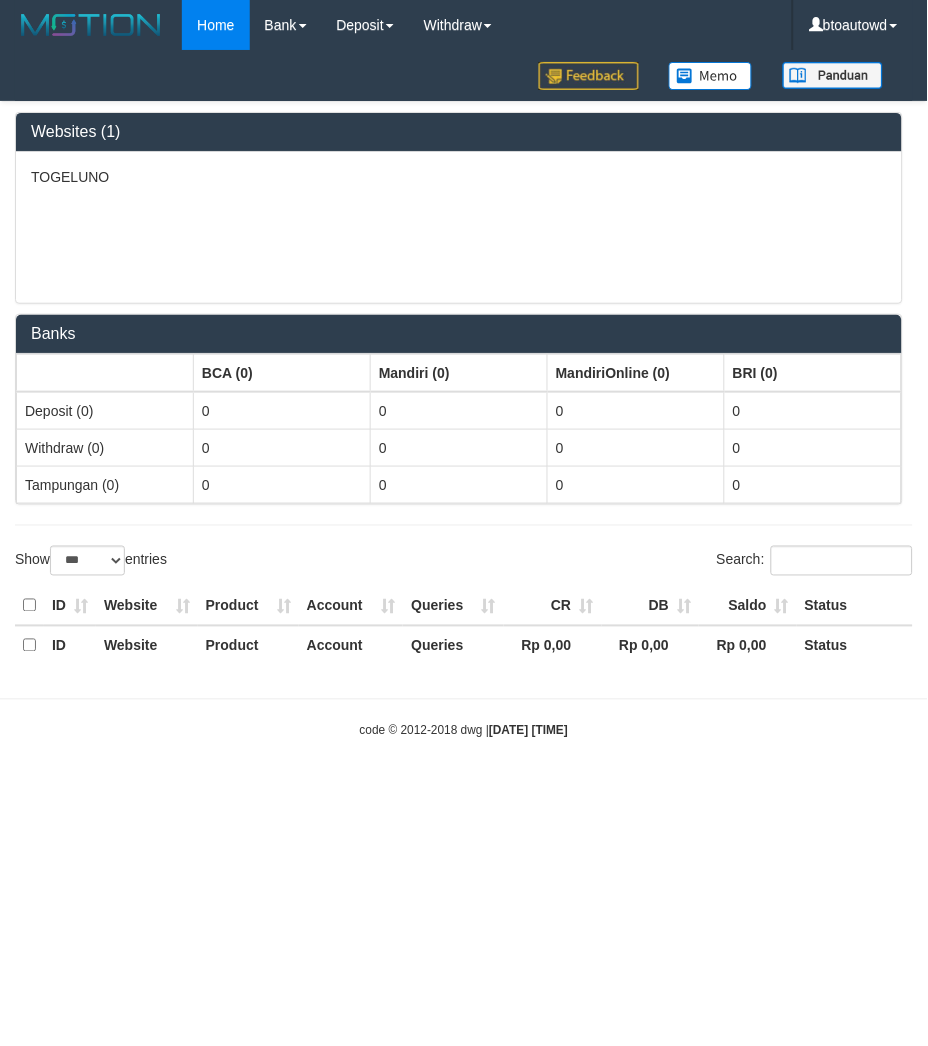 select on "**" 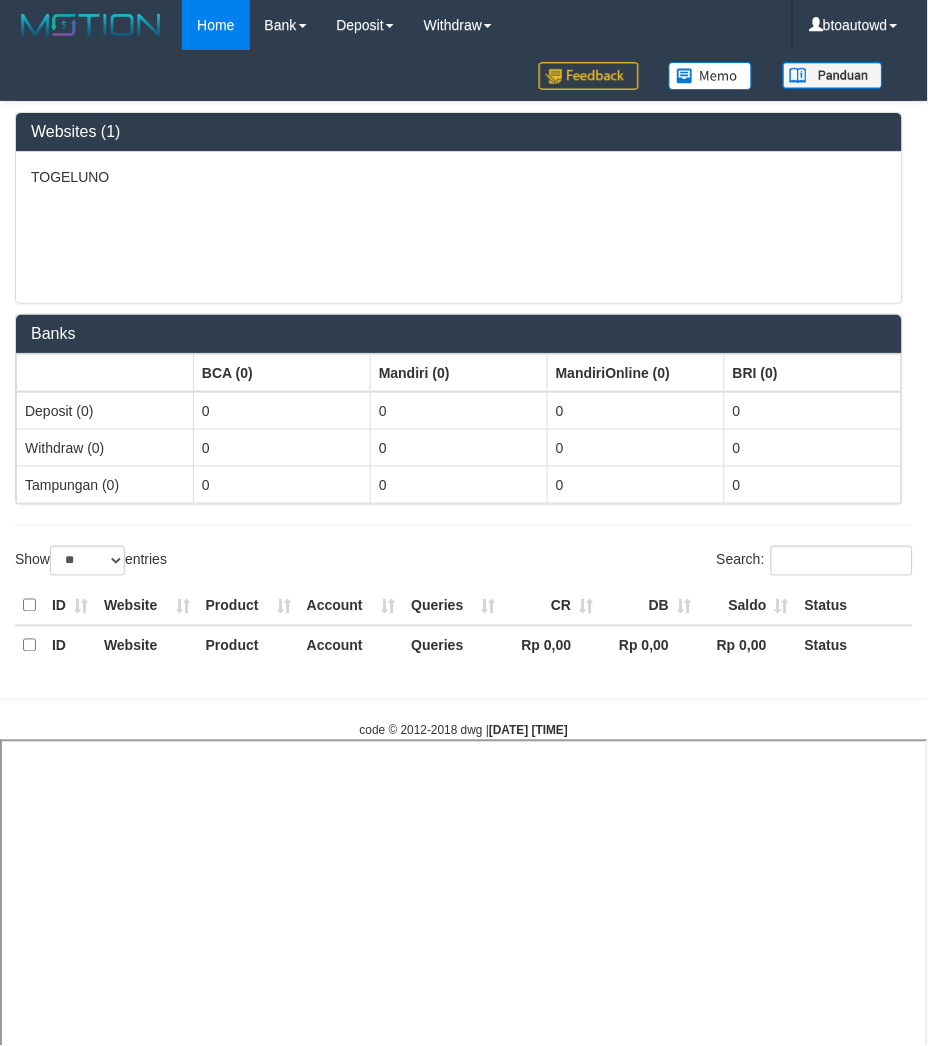 select 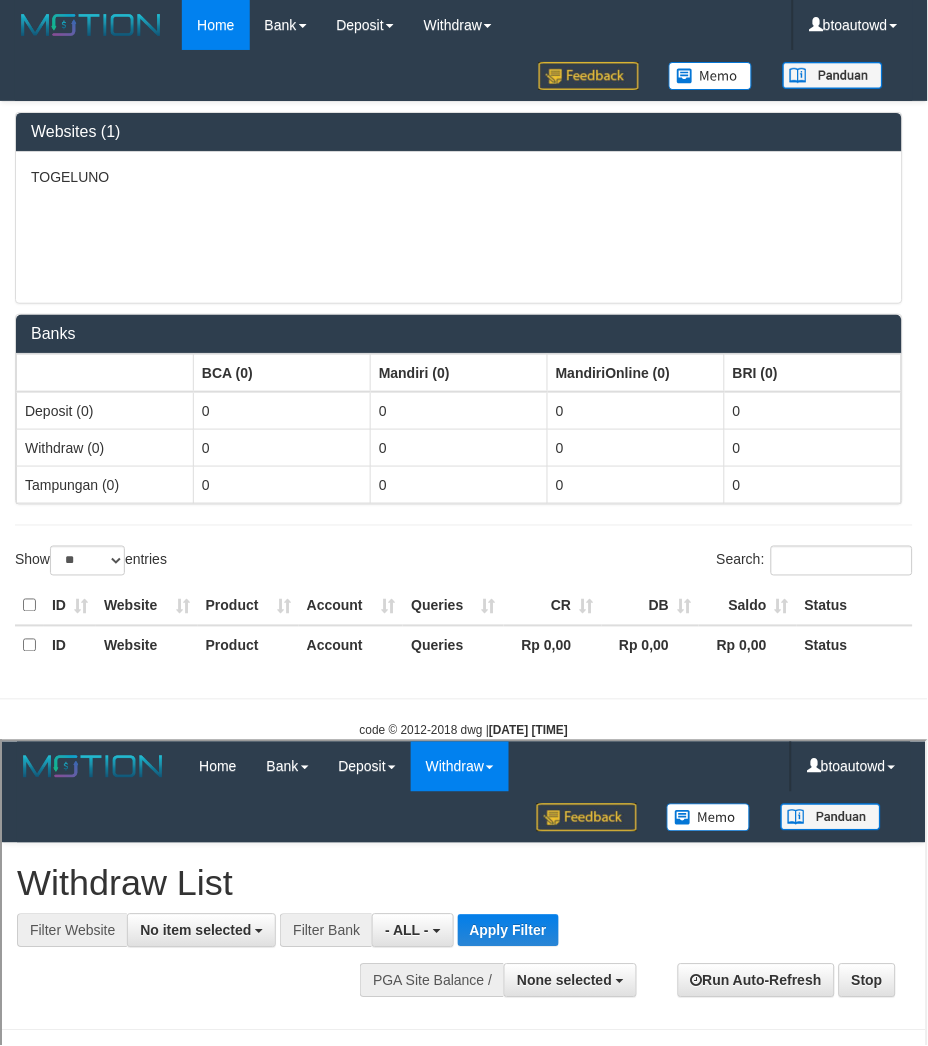 scroll, scrollTop: 0, scrollLeft: 0, axis: both 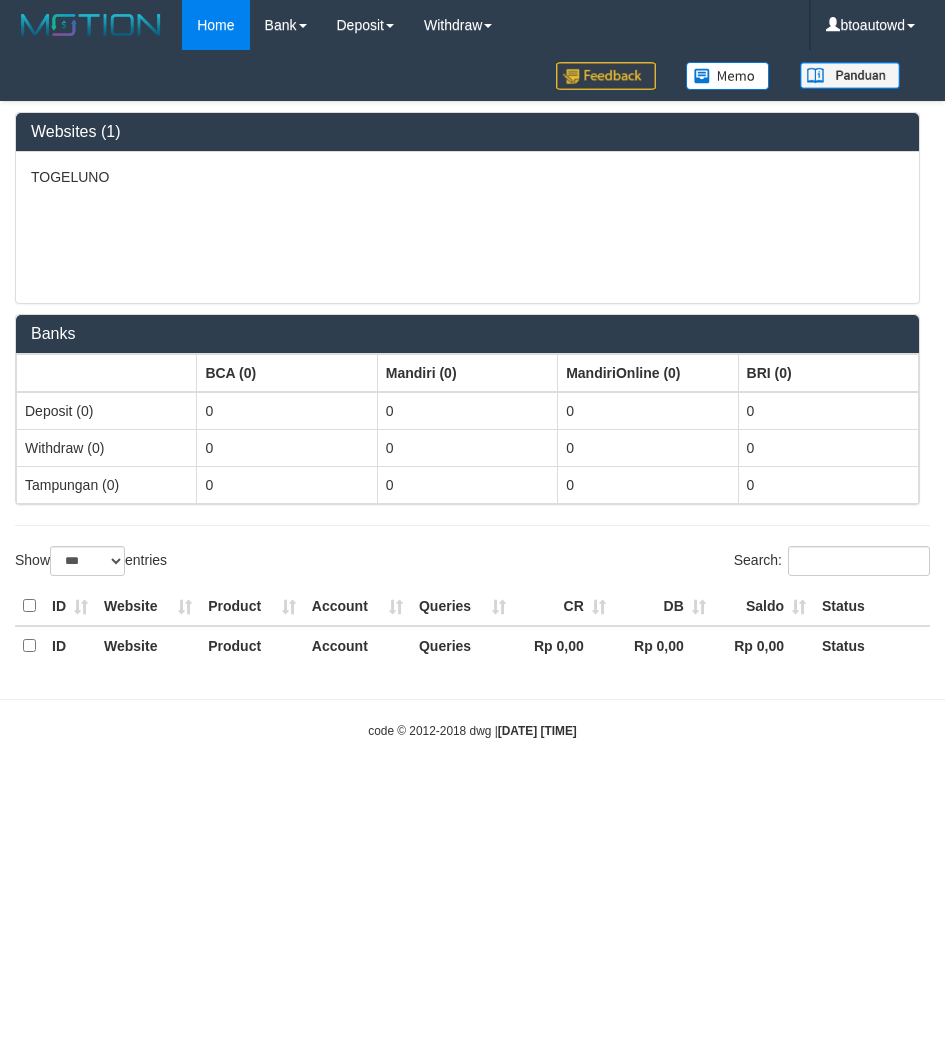 select on "***" 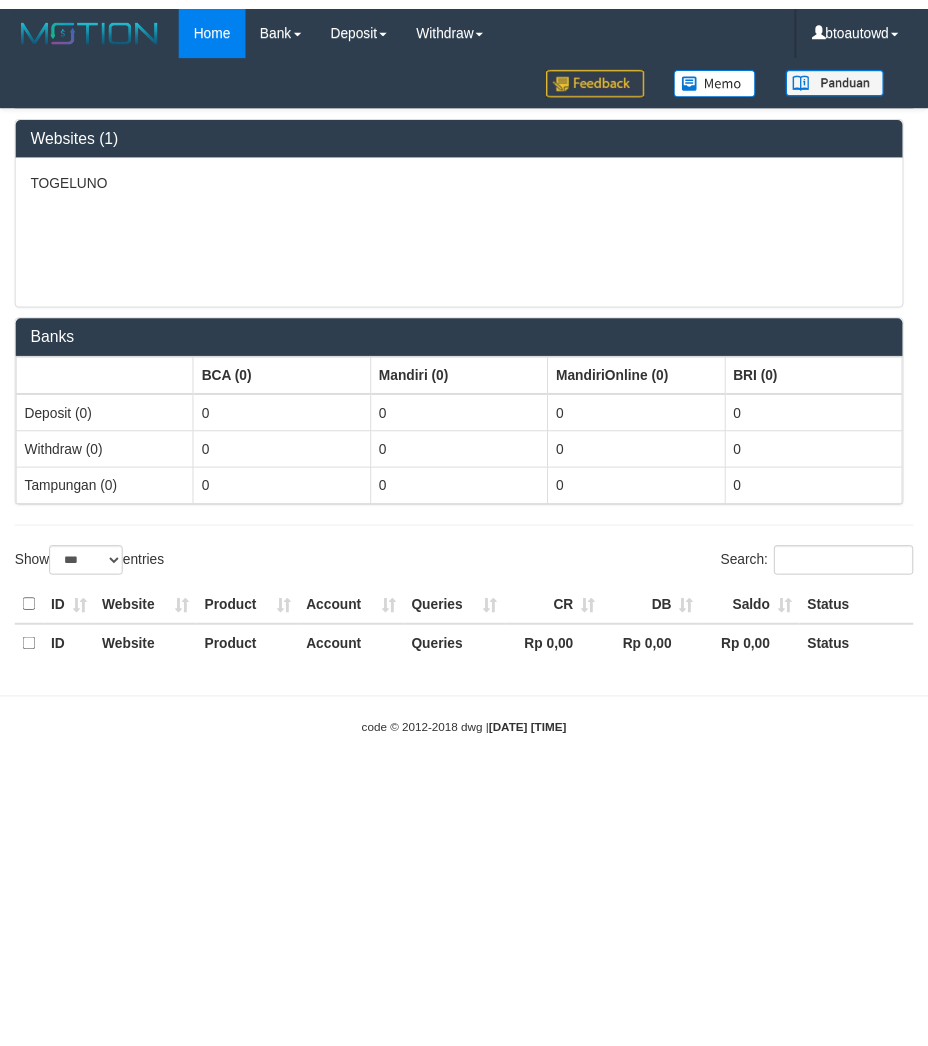 scroll, scrollTop: 0, scrollLeft: 0, axis: both 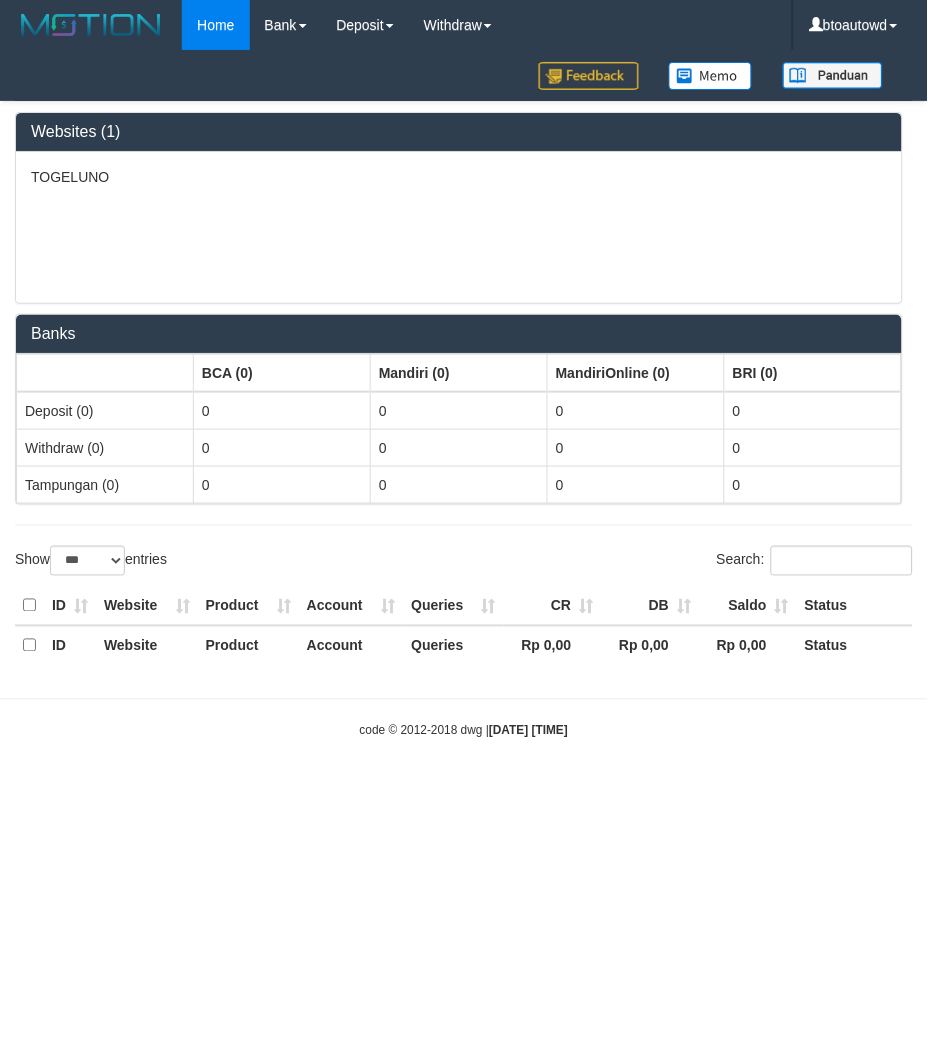 select on "**" 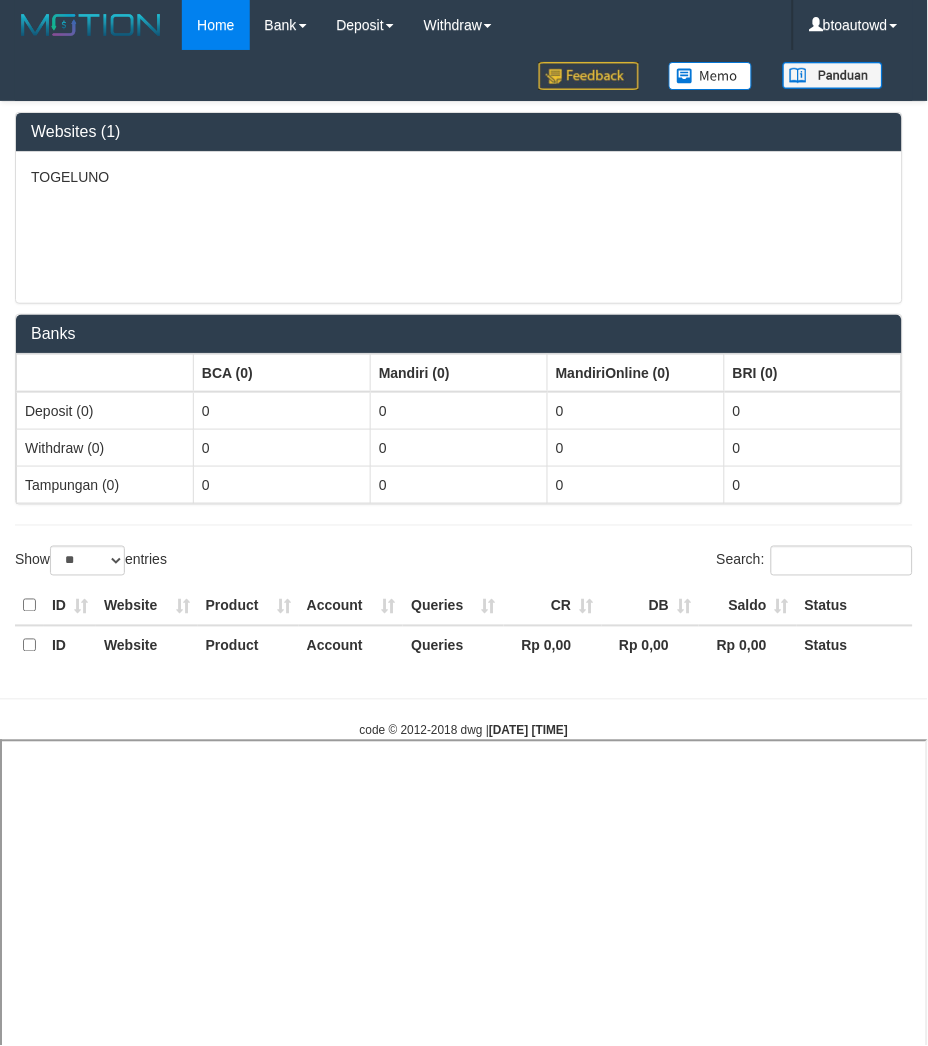 select 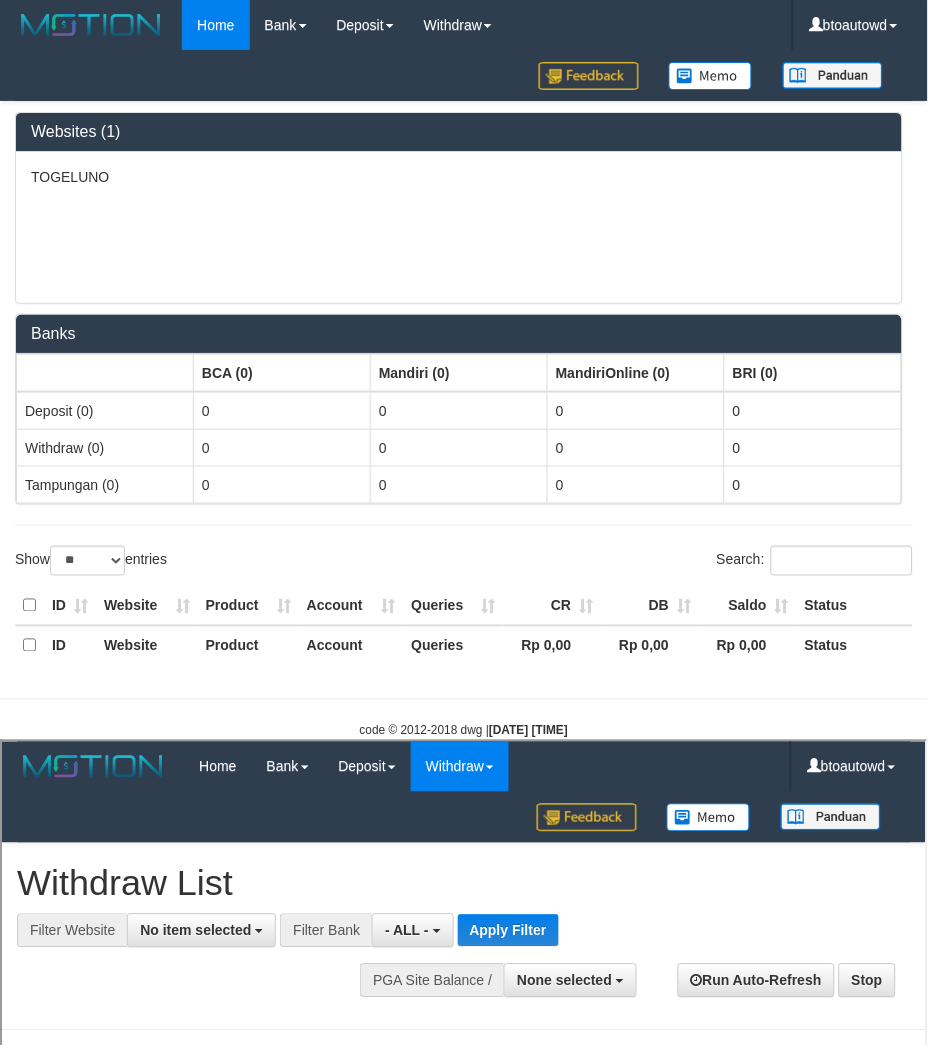 scroll, scrollTop: 0, scrollLeft: 0, axis: both 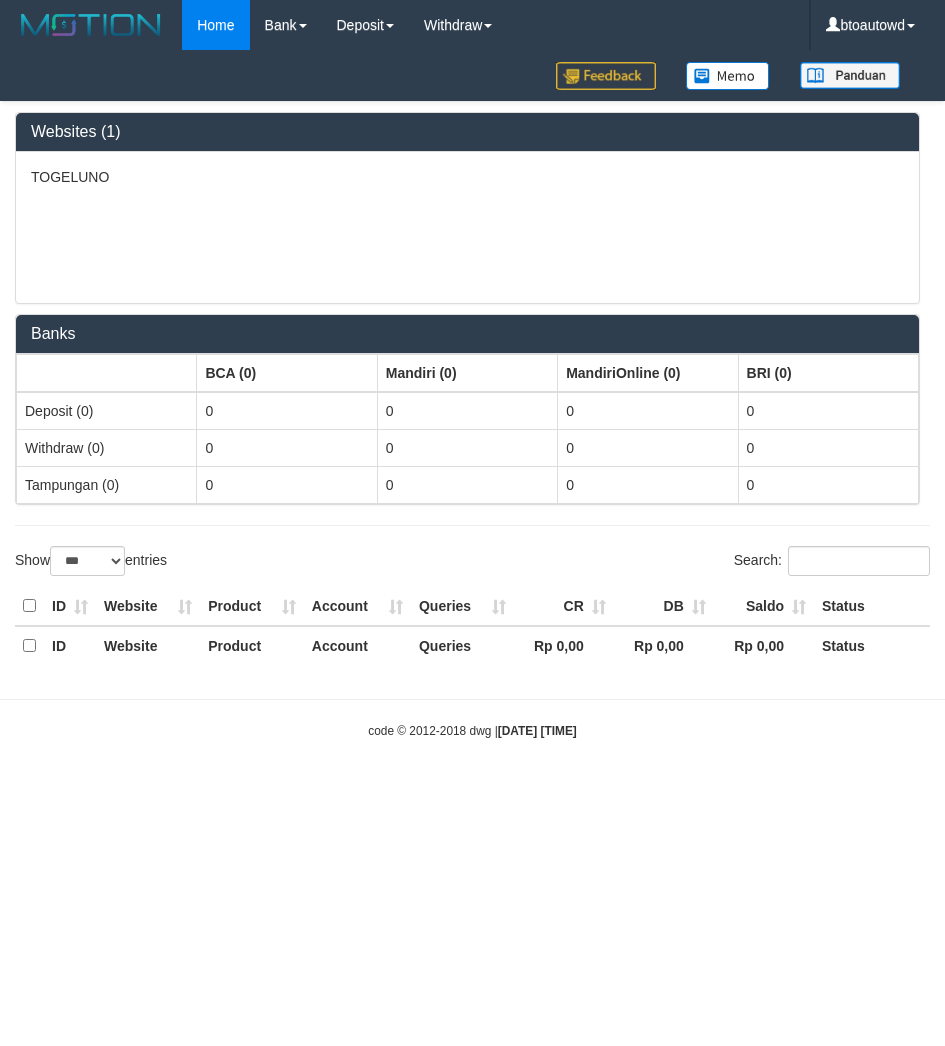 select on "***" 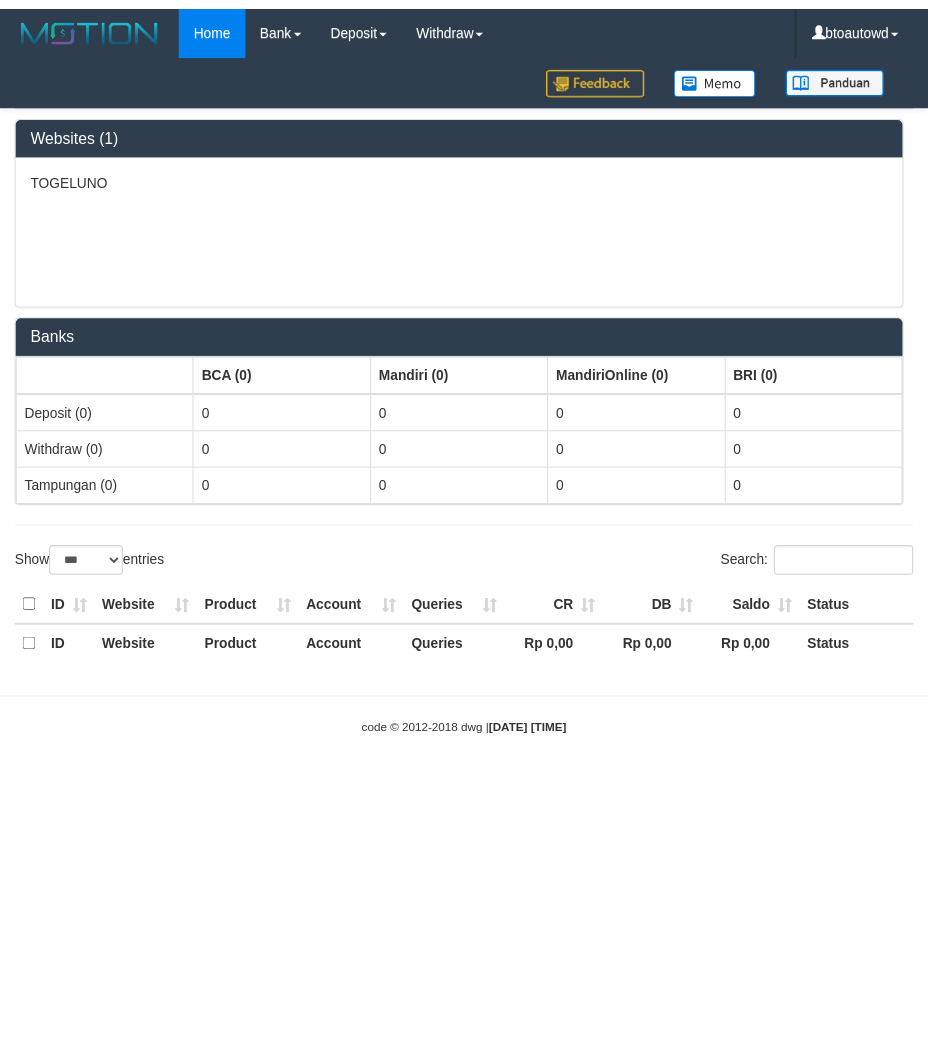 scroll, scrollTop: 0, scrollLeft: 0, axis: both 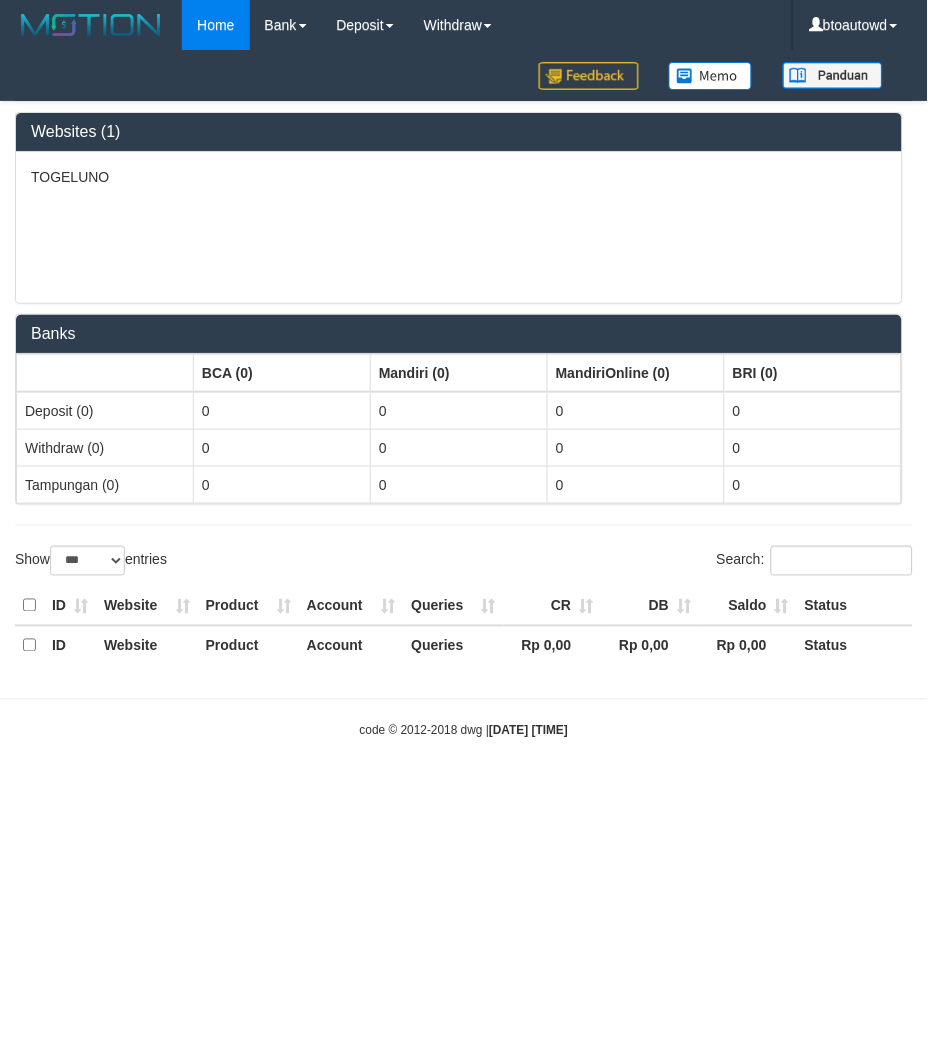 select on "**" 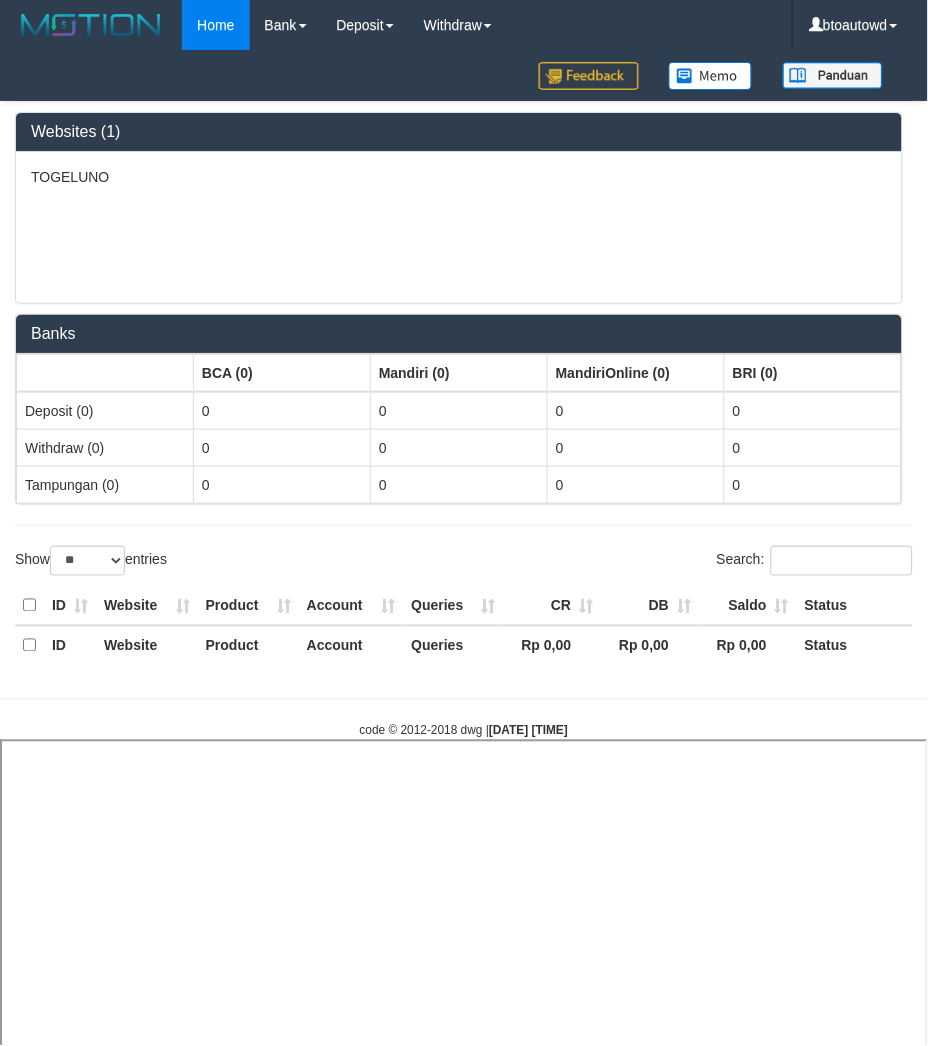 select 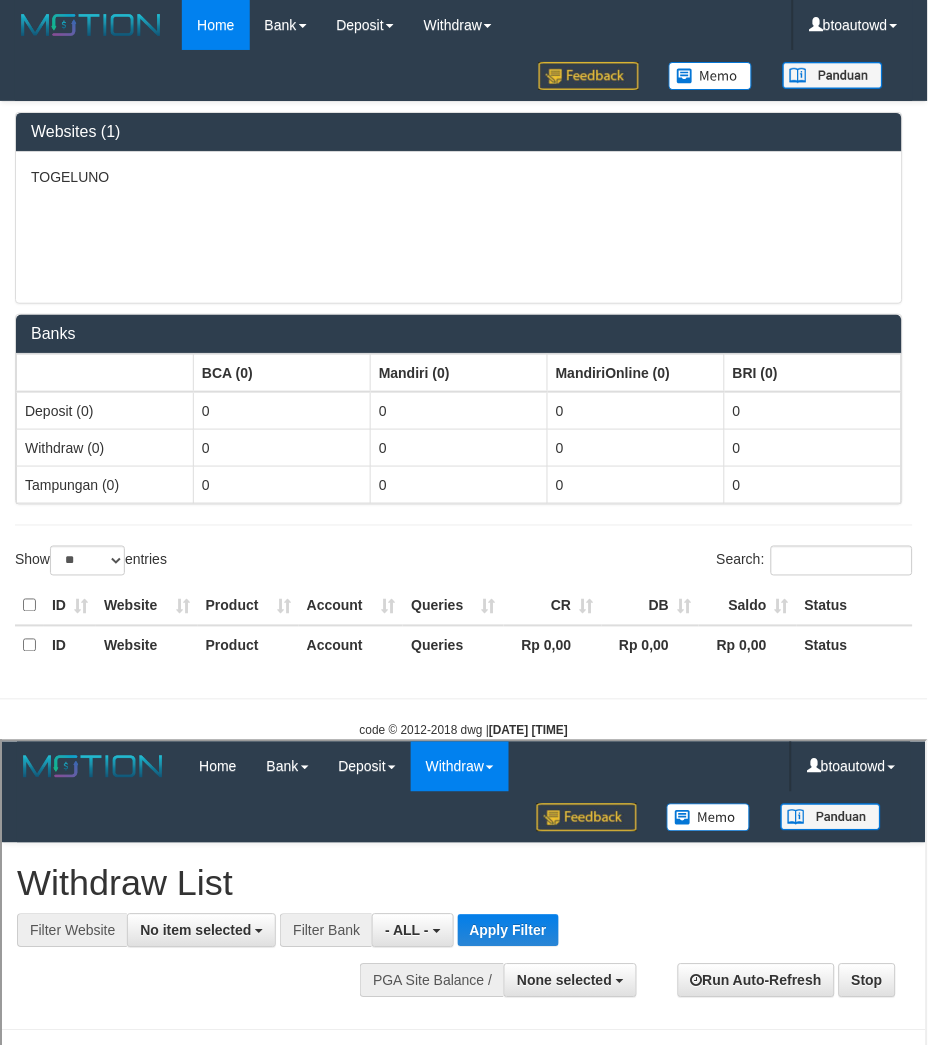 scroll, scrollTop: 0, scrollLeft: 0, axis: both 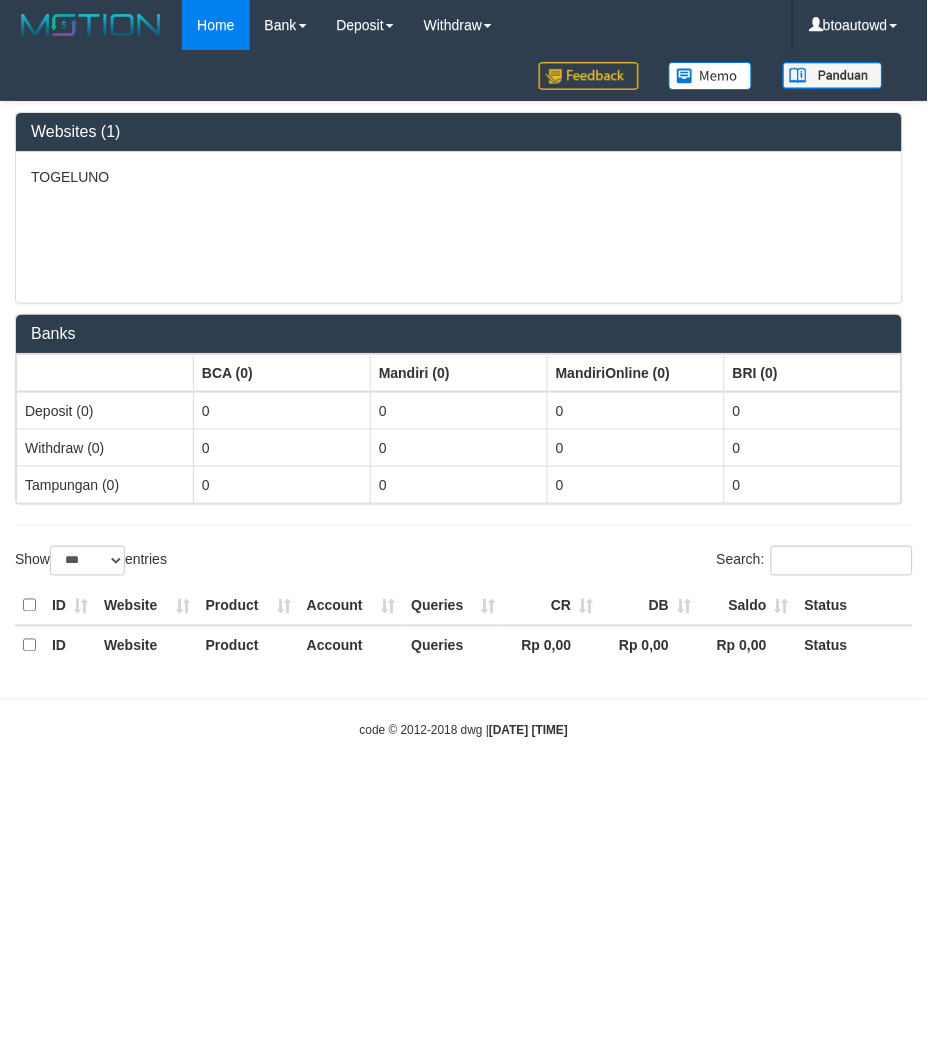 select on "**" 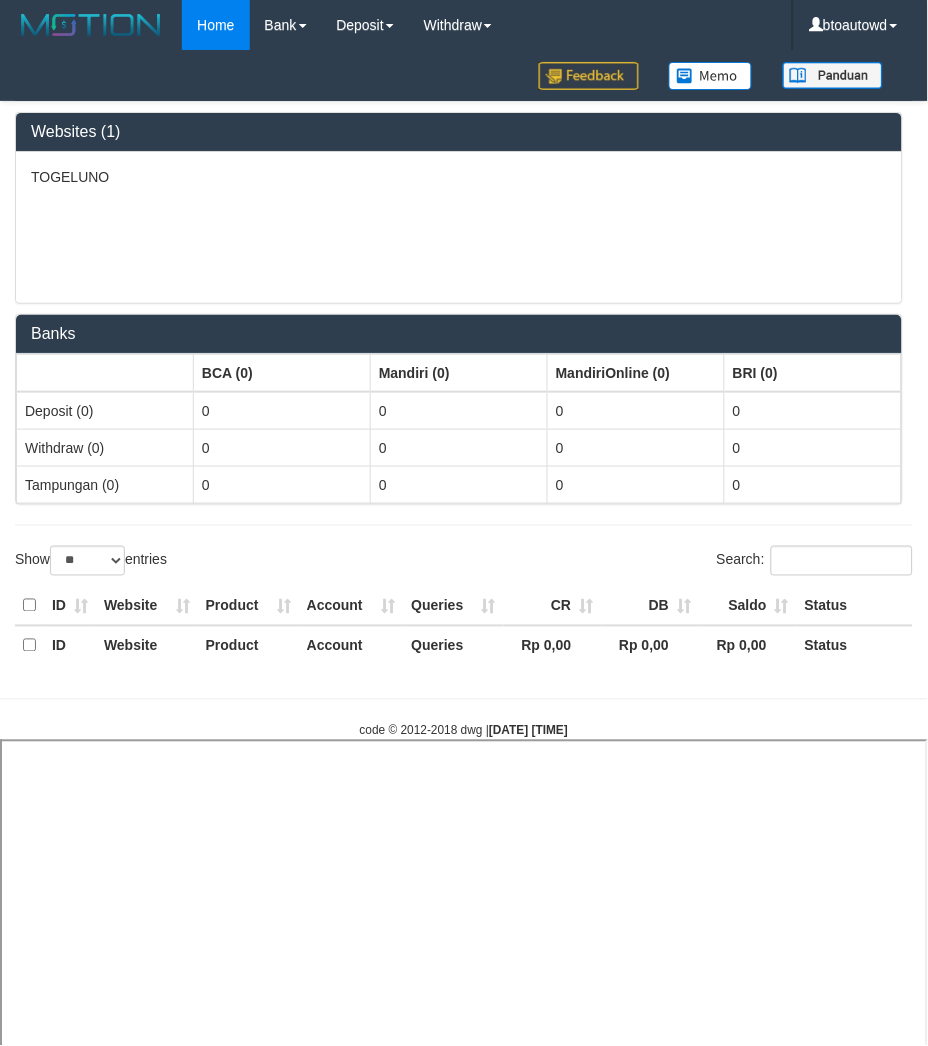 select 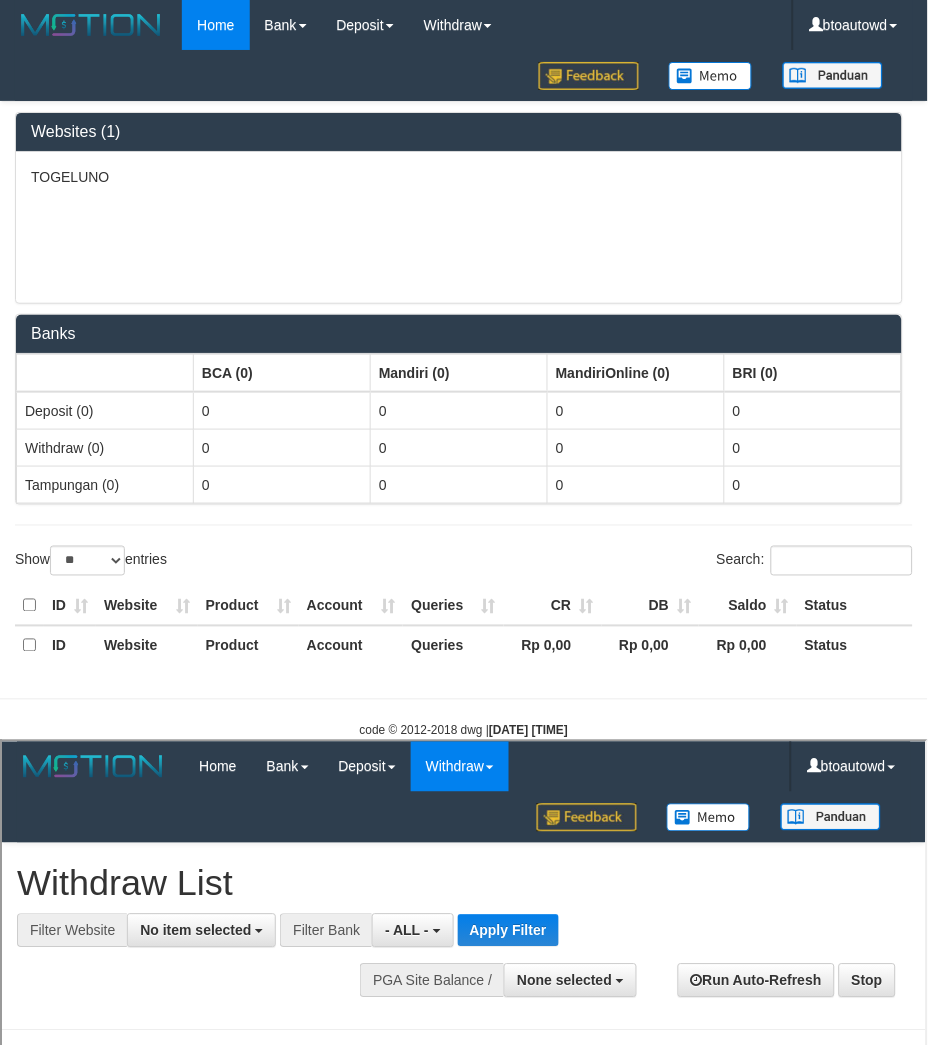 scroll, scrollTop: 0, scrollLeft: 0, axis: both 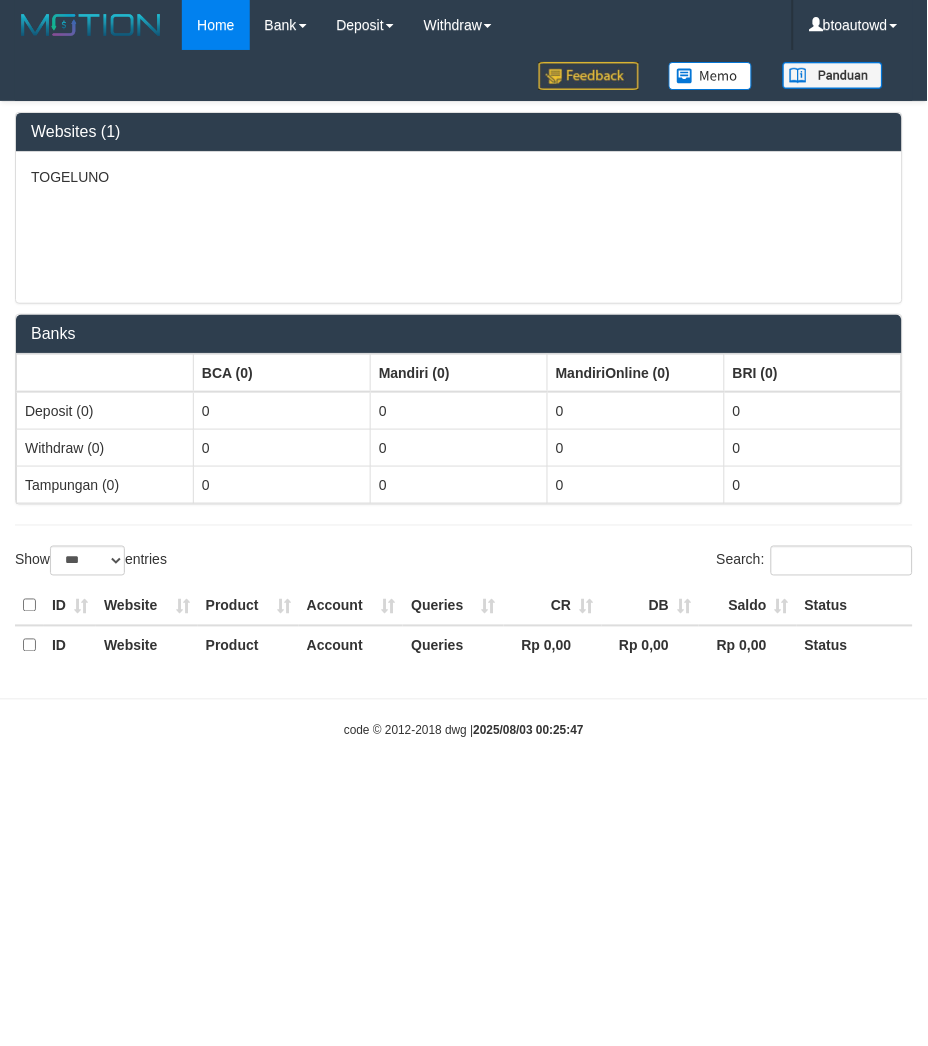 select on "**" 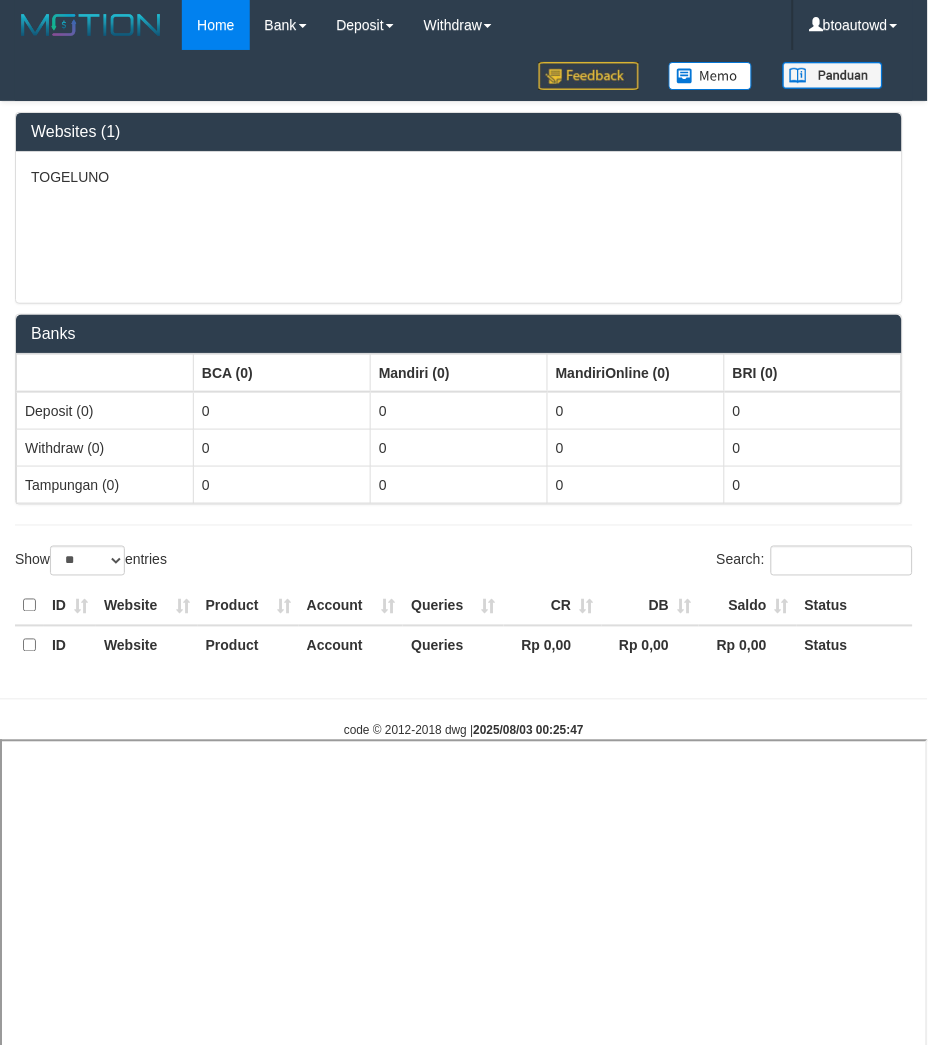 select 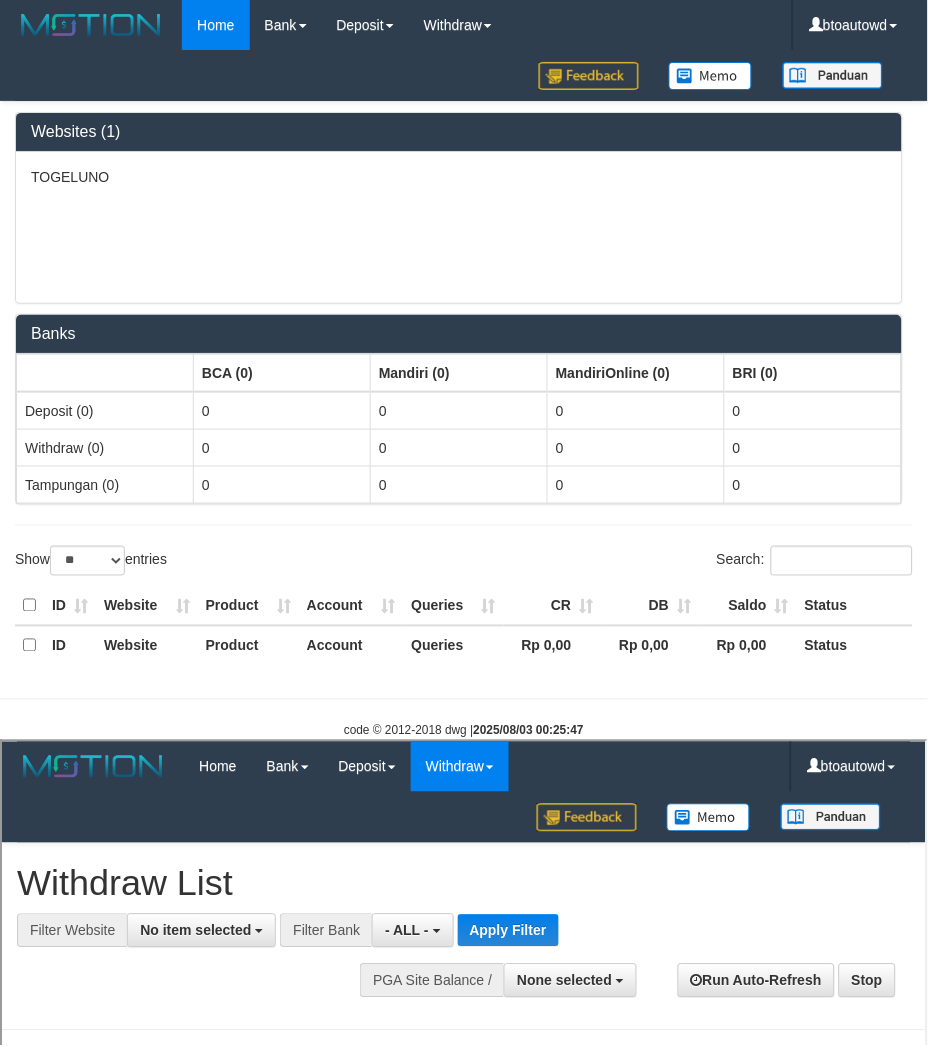 scroll, scrollTop: 0, scrollLeft: 0, axis: both 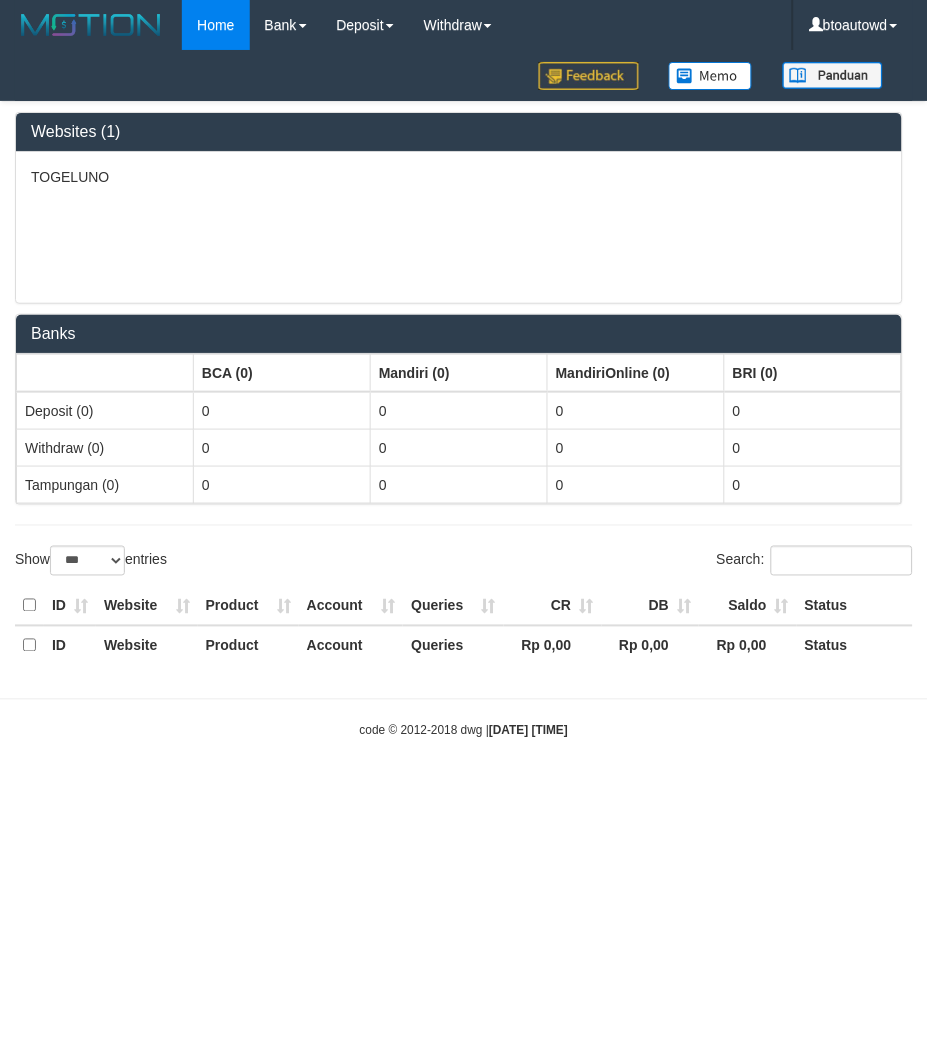 select on "**" 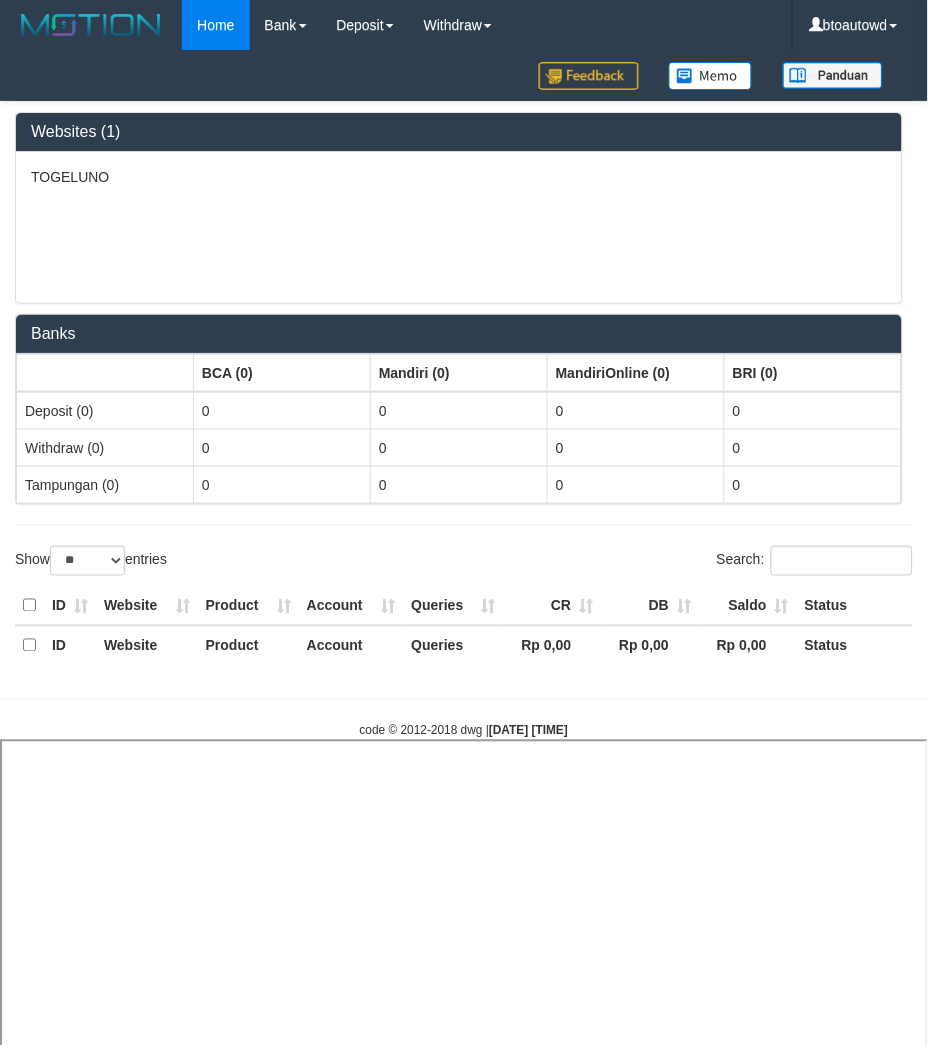select 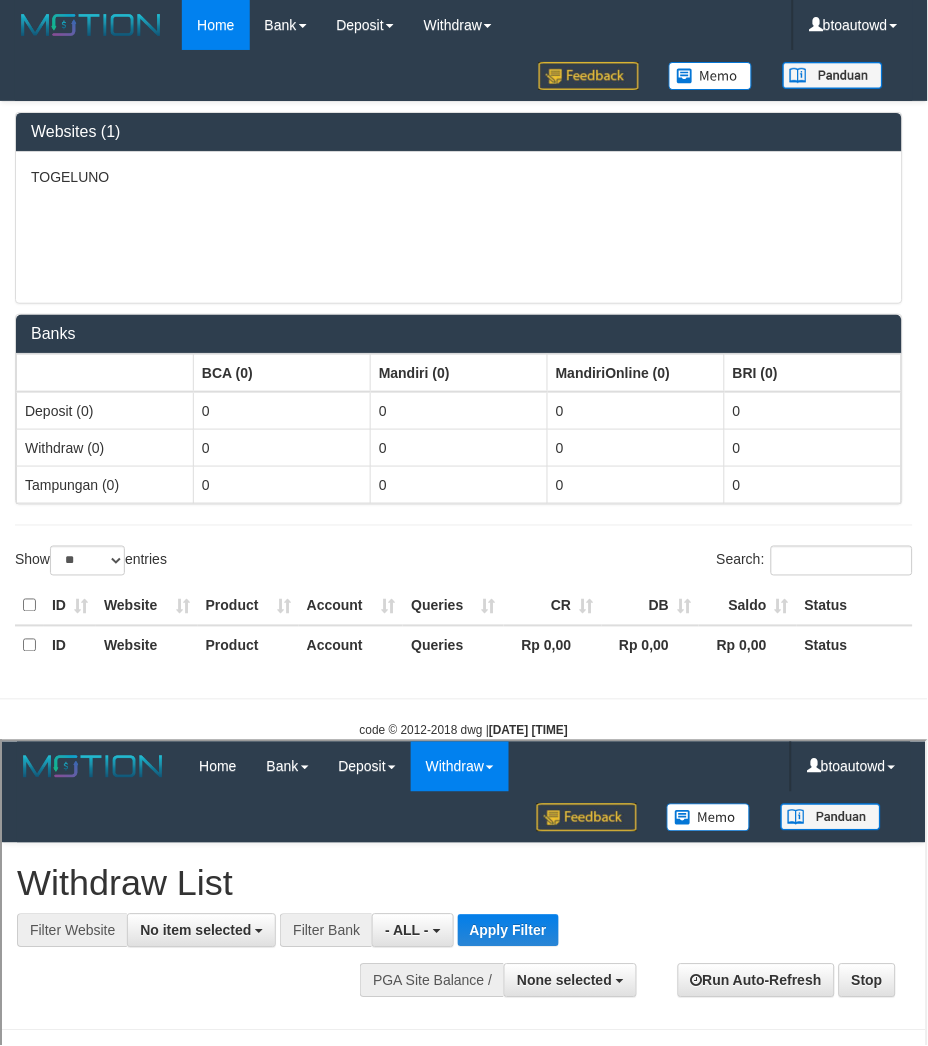 scroll, scrollTop: 0, scrollLeft: 0, axis: both 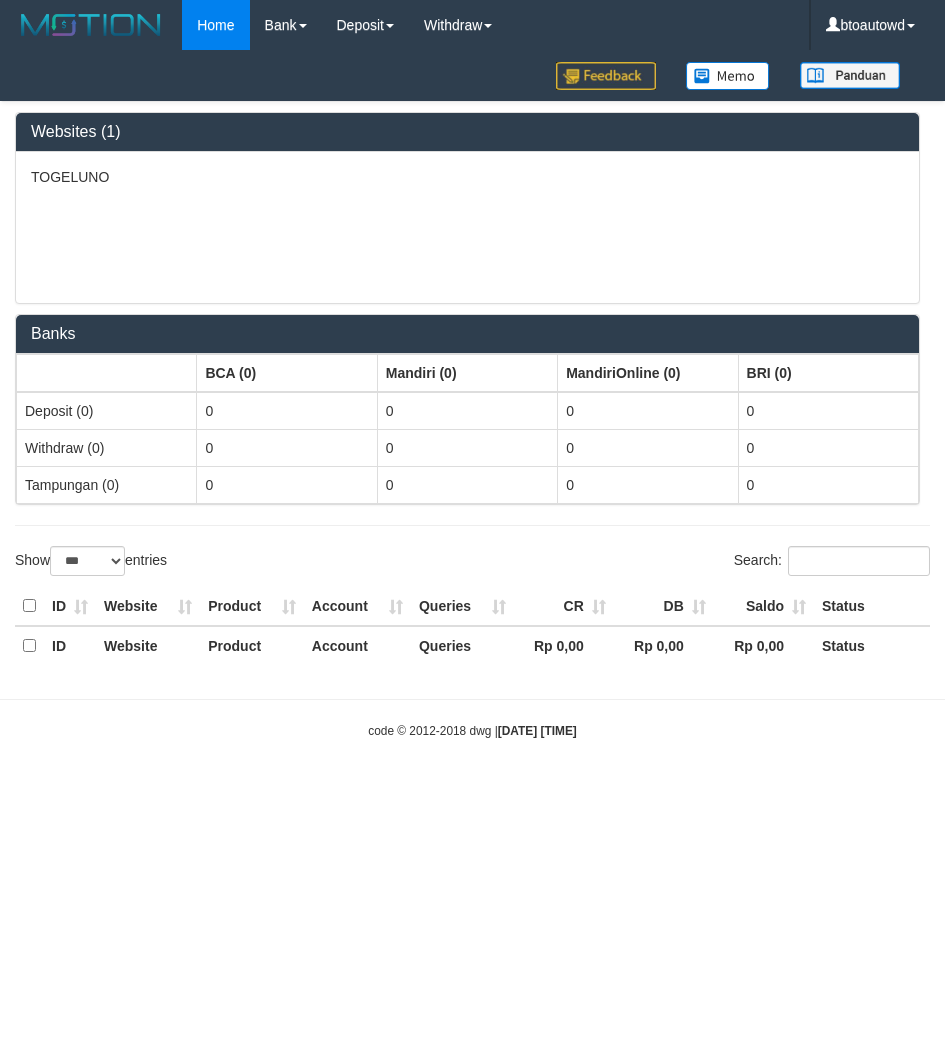 select on "***" 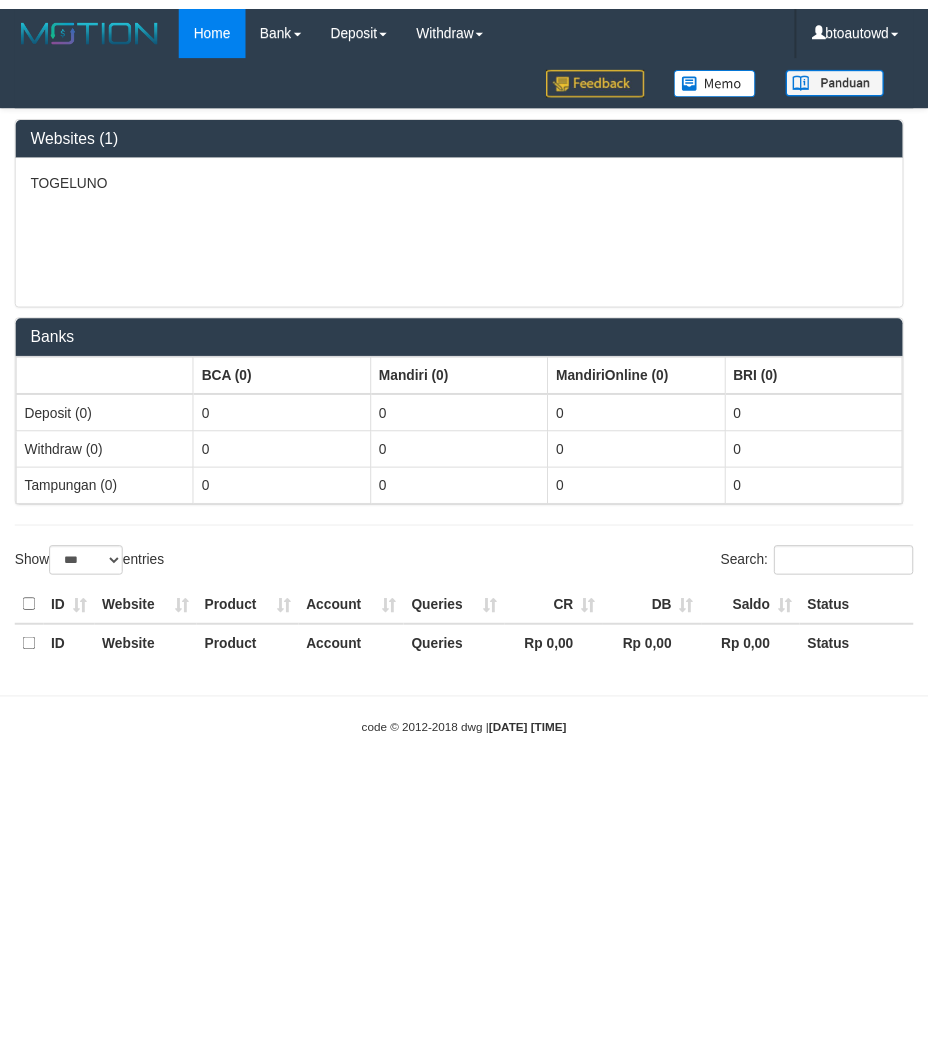 scroll, scrollTop: 0, scrollLeft: 0, axis: both 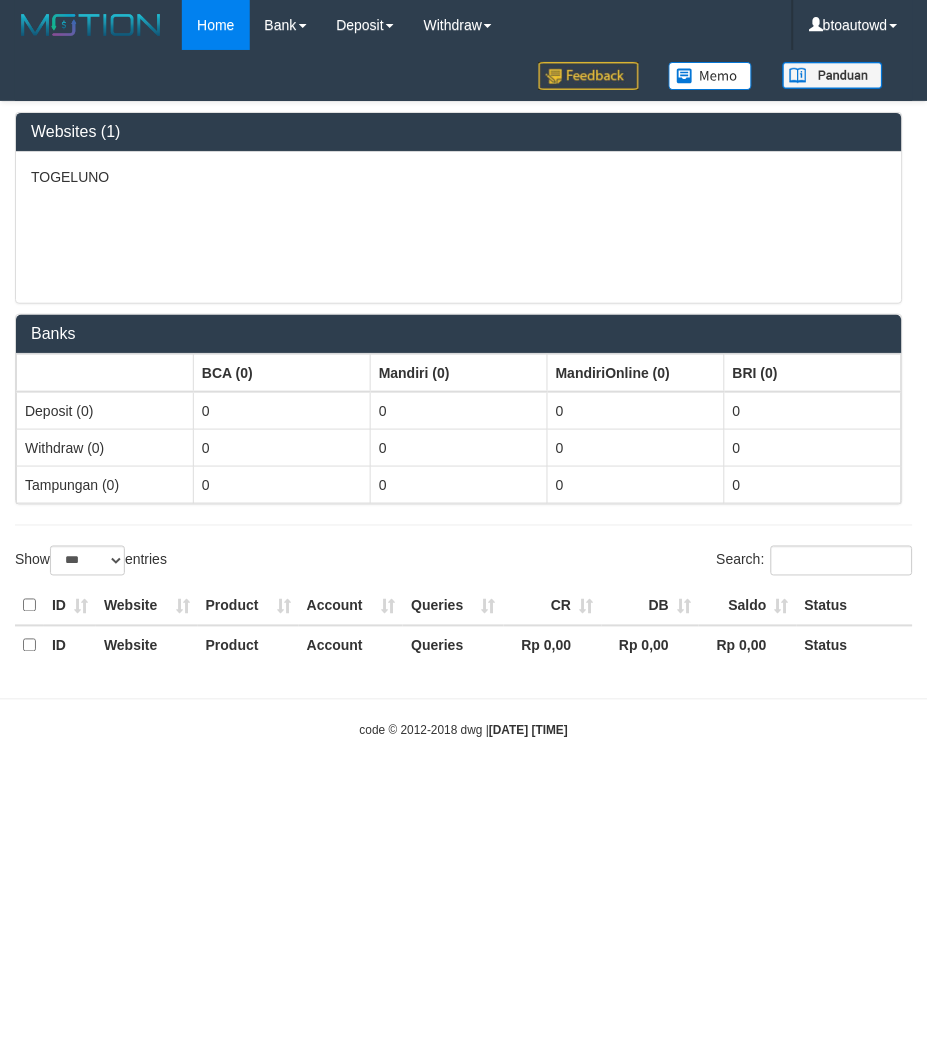 select on "**" 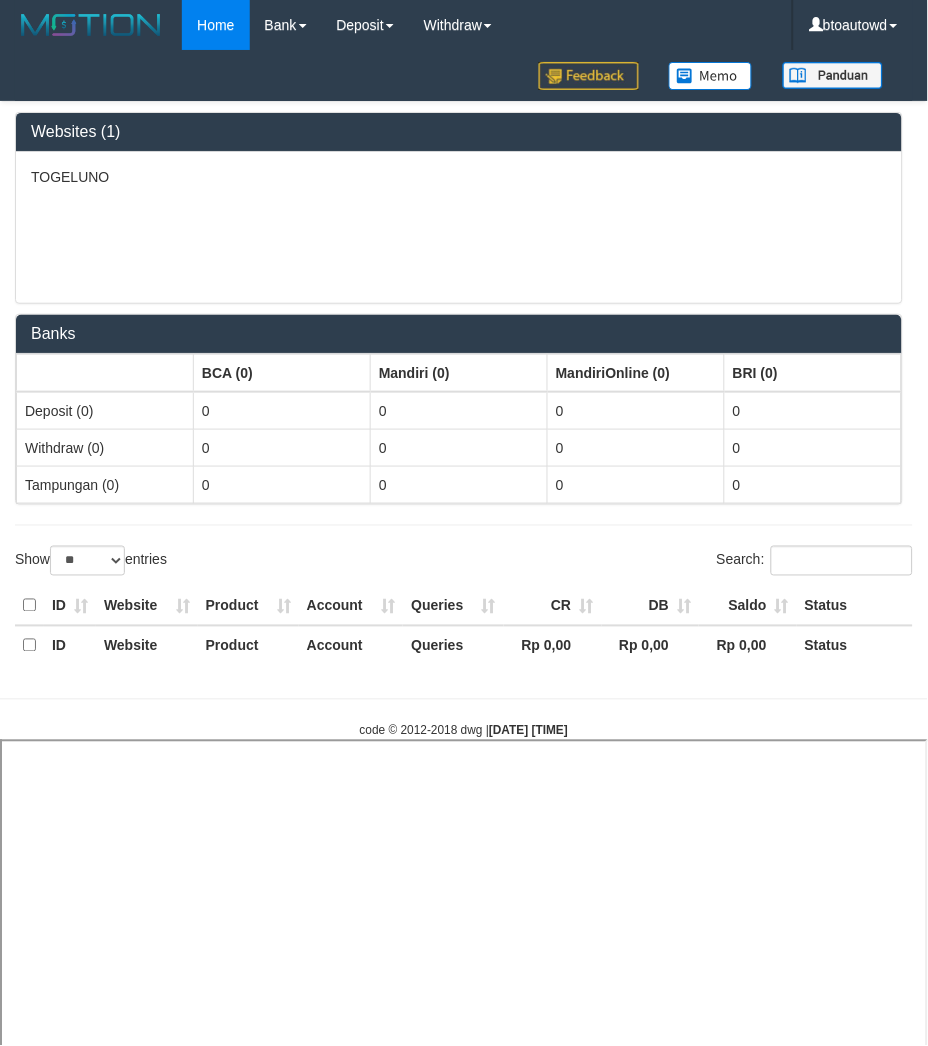 select 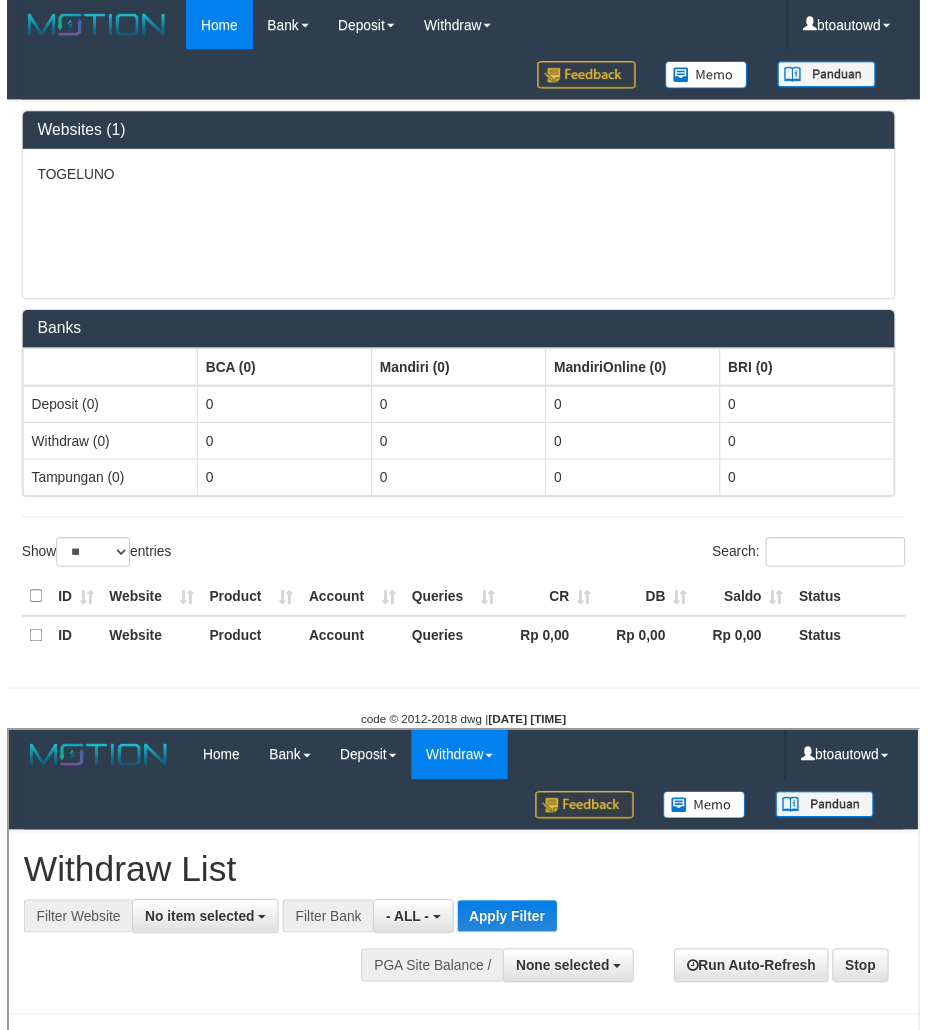 scroll, scrollTop: 0, scrollLeft: 0, axis: both 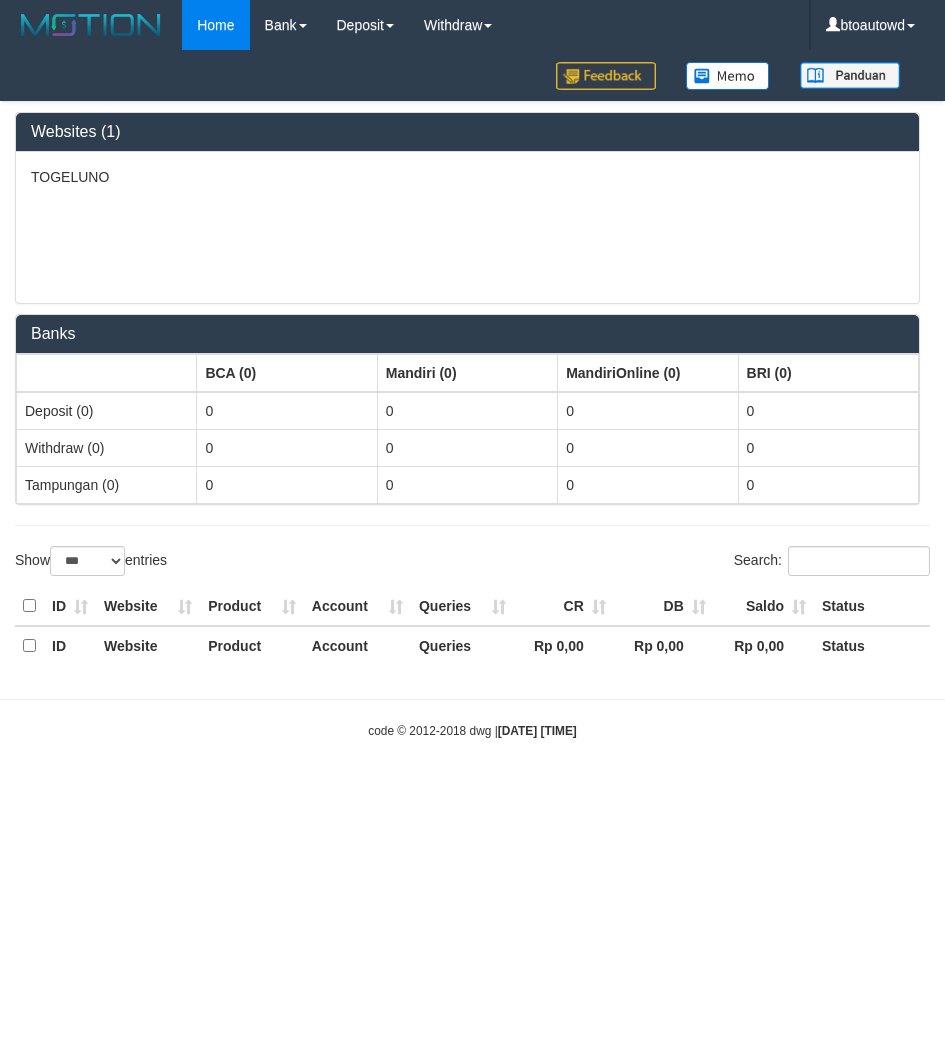 select on "***" 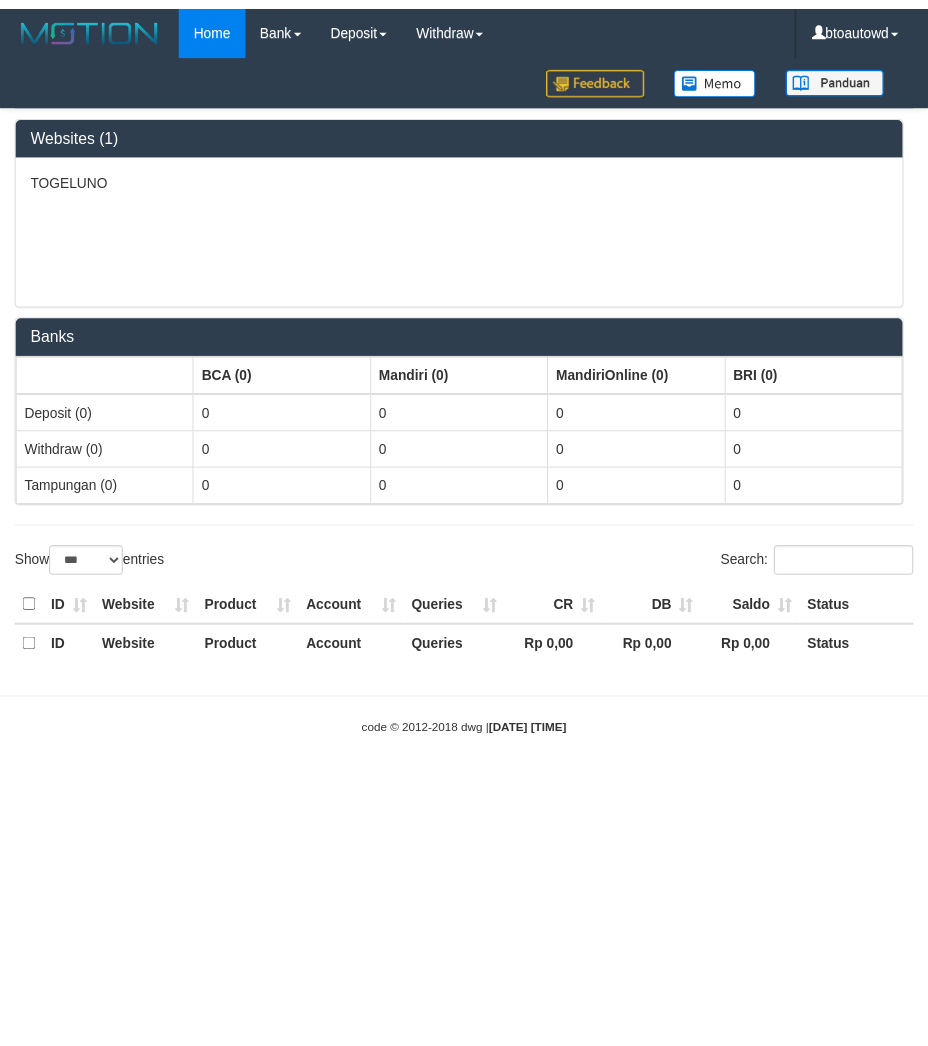 scroll, scrollTop: 0, scrollLeft: 0, axis: both 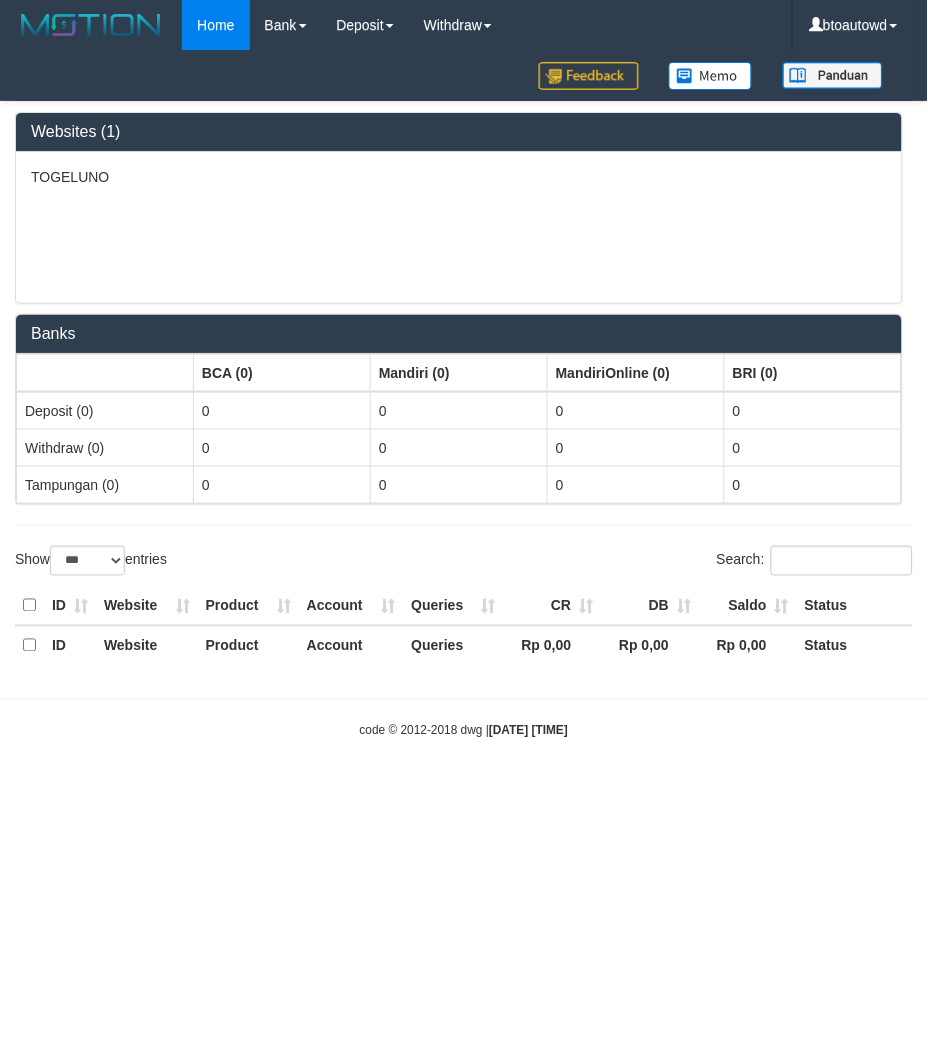 select on "**" 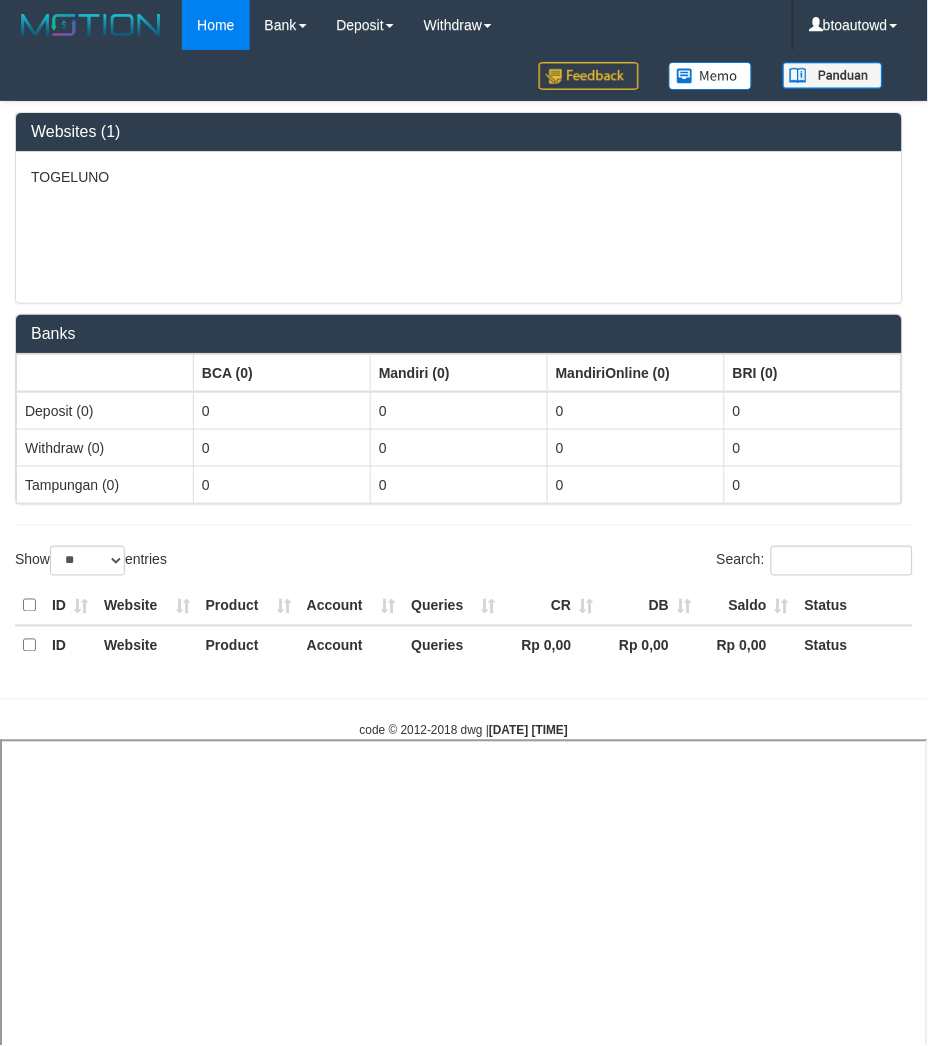 select 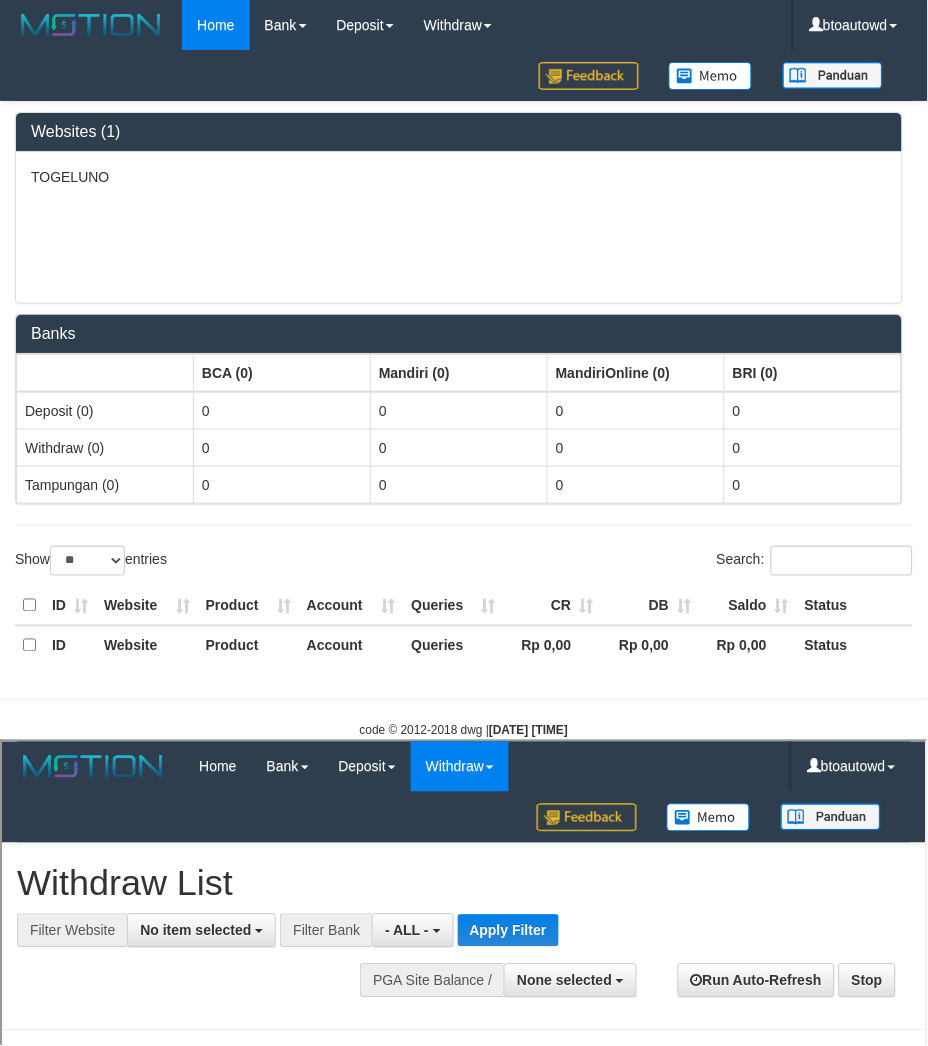 scroll, scrollTop: 0, scrollLeft: 0, axis: both 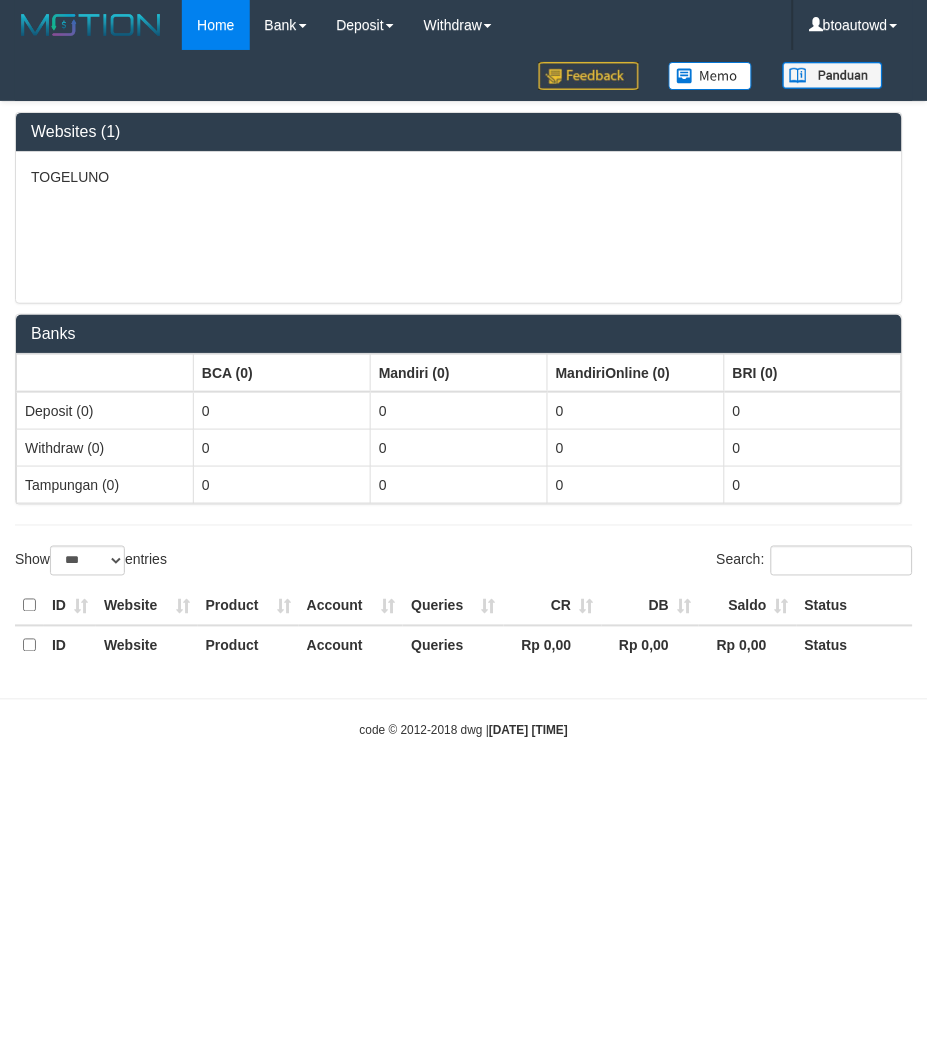select on "**" 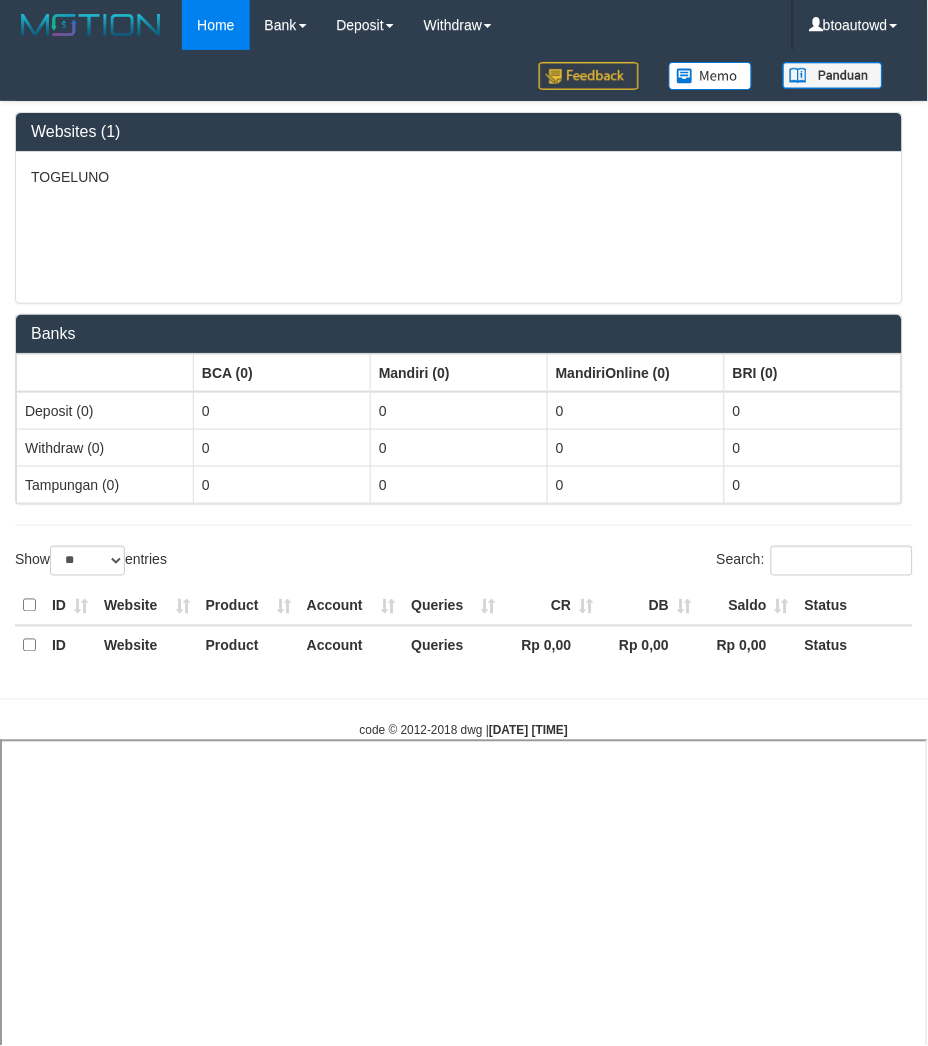select 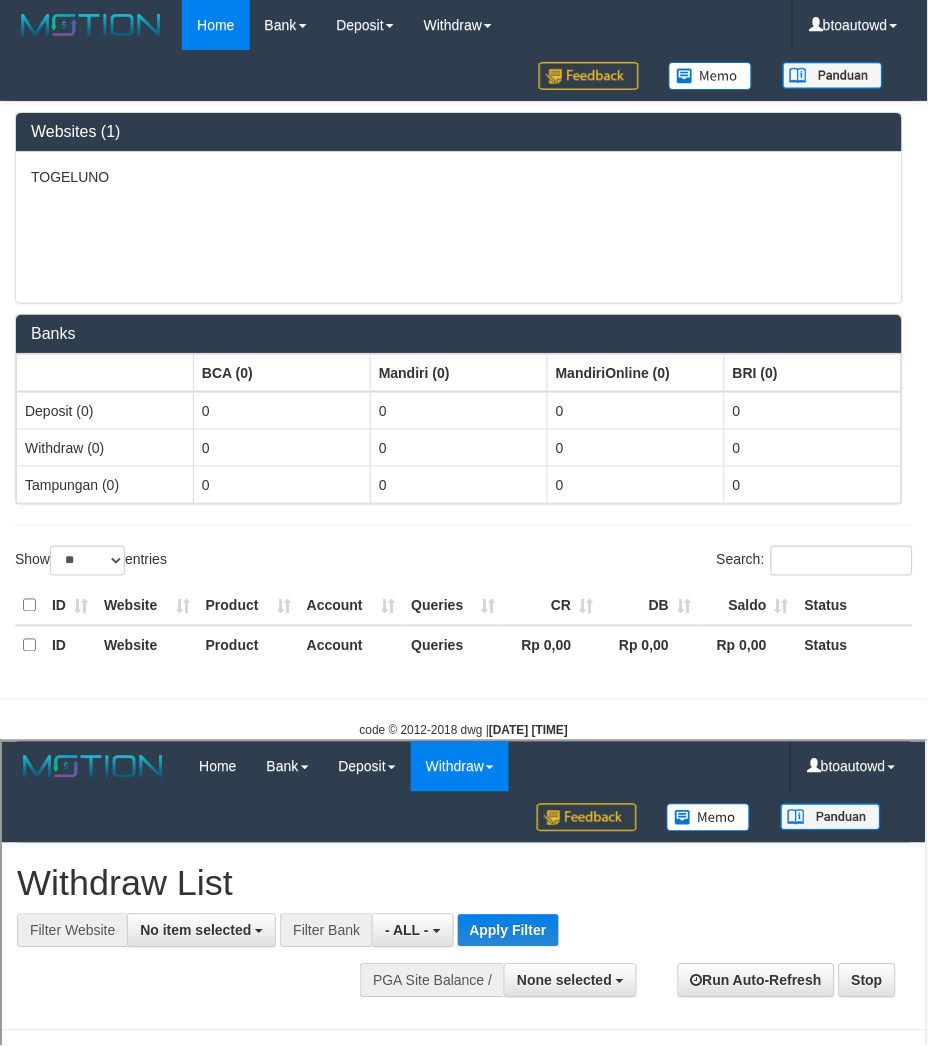 scroll, scrollTop: 0, scrollLeft: 0, axis: both 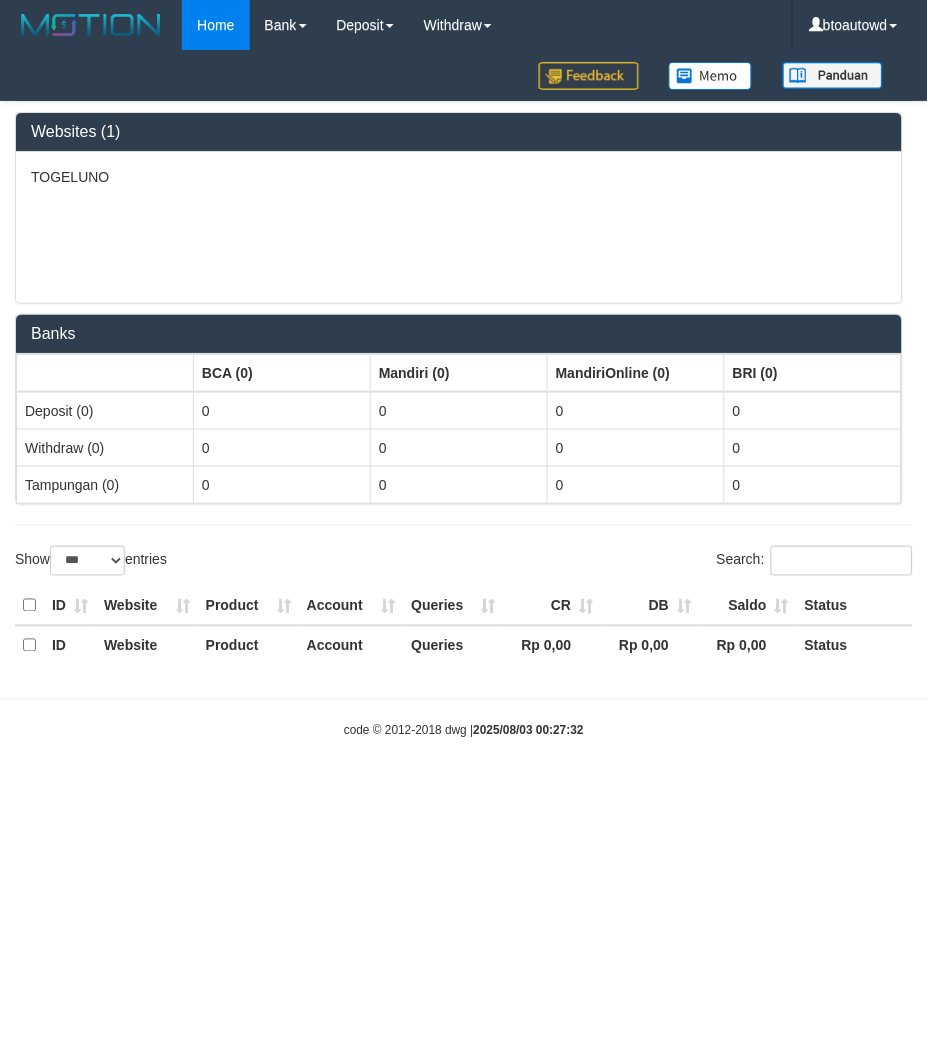 select on "**" 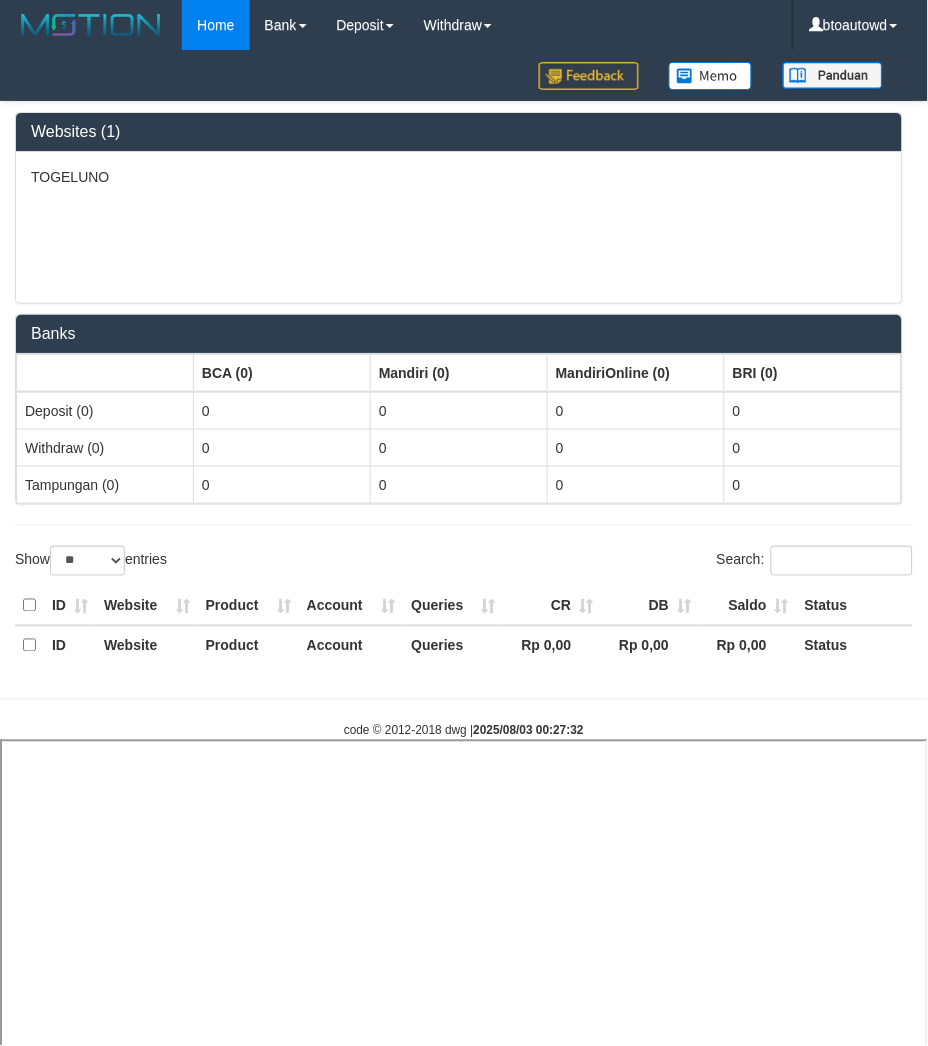 select 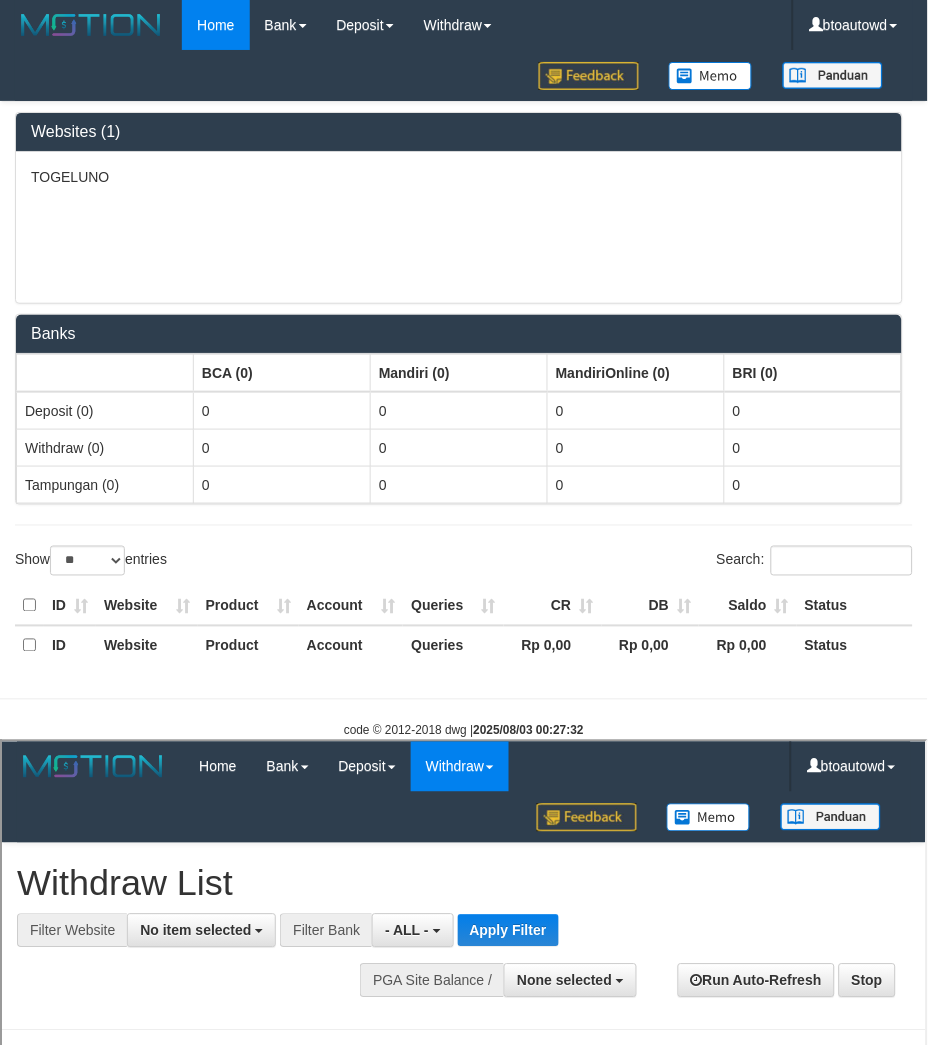 scroll, scrollTop: 0, scrollLeft: 0, axis: both 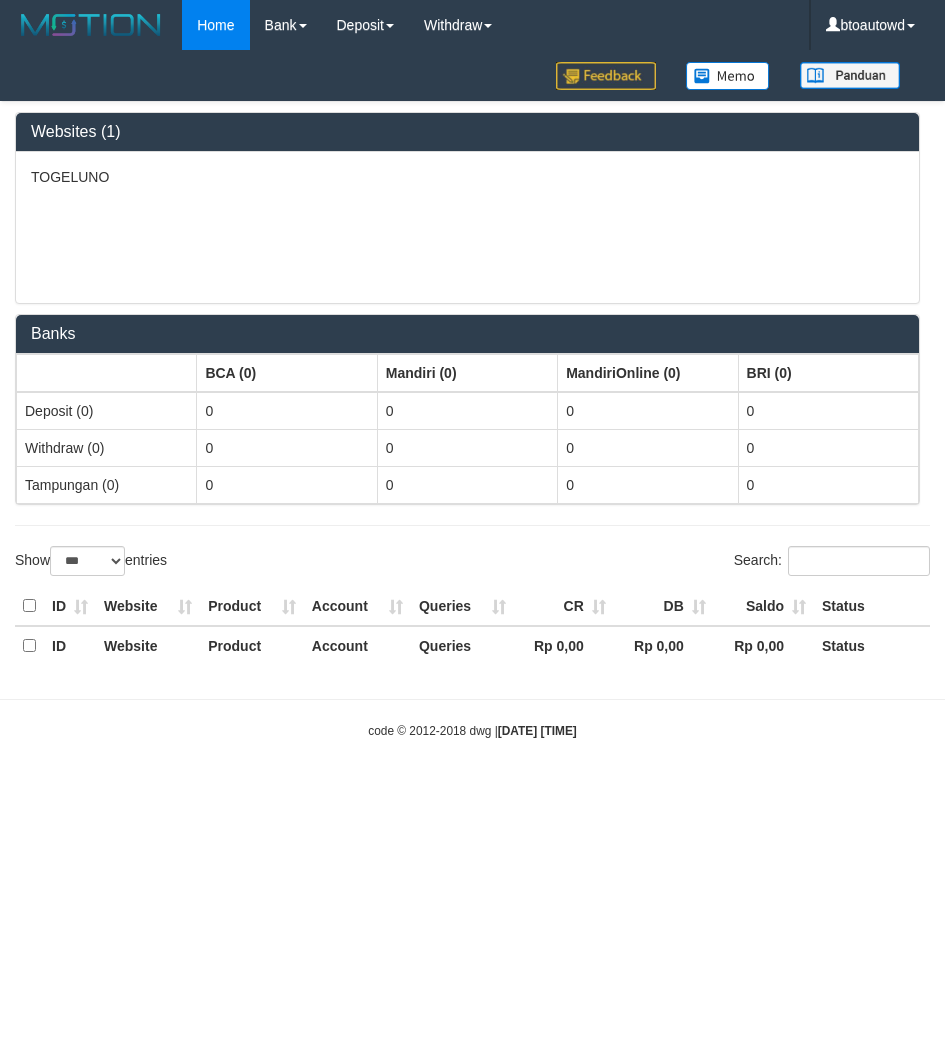 select on "***" 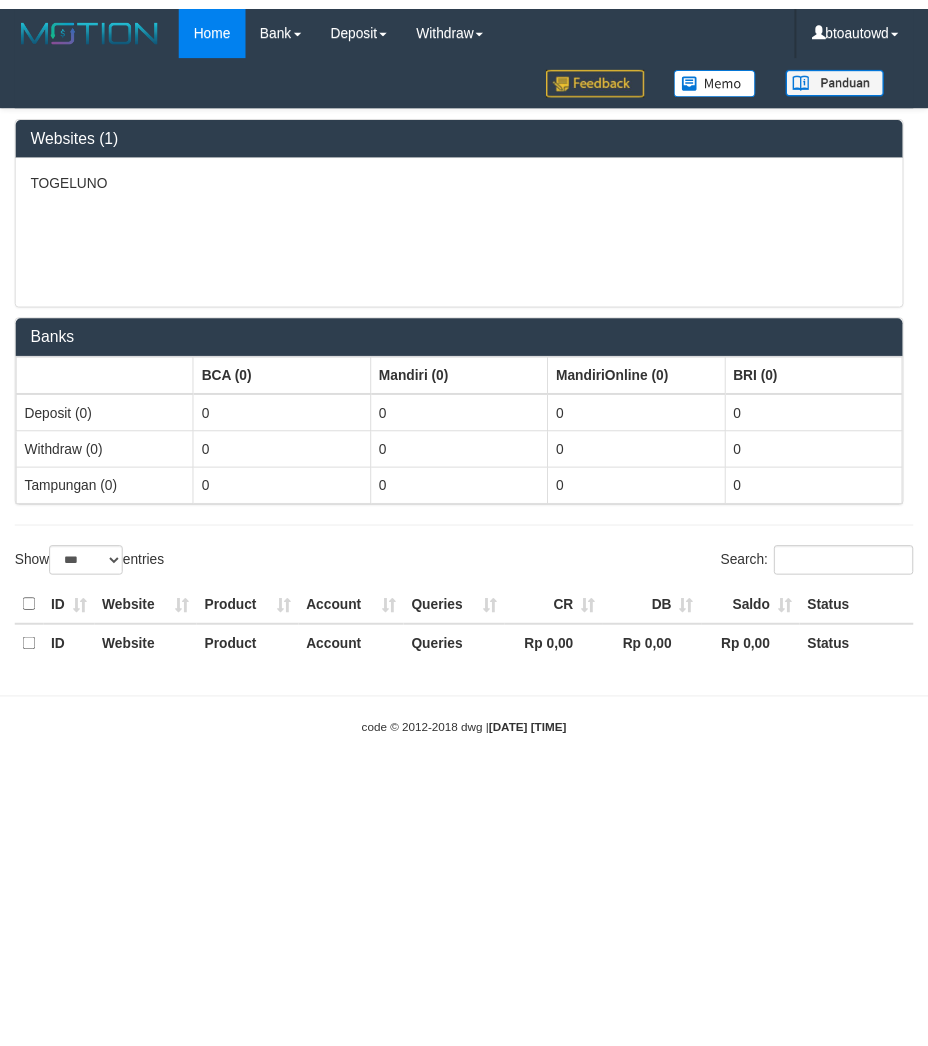 scroll, scrollTop: 0, scrollLeft: 0, axis: both 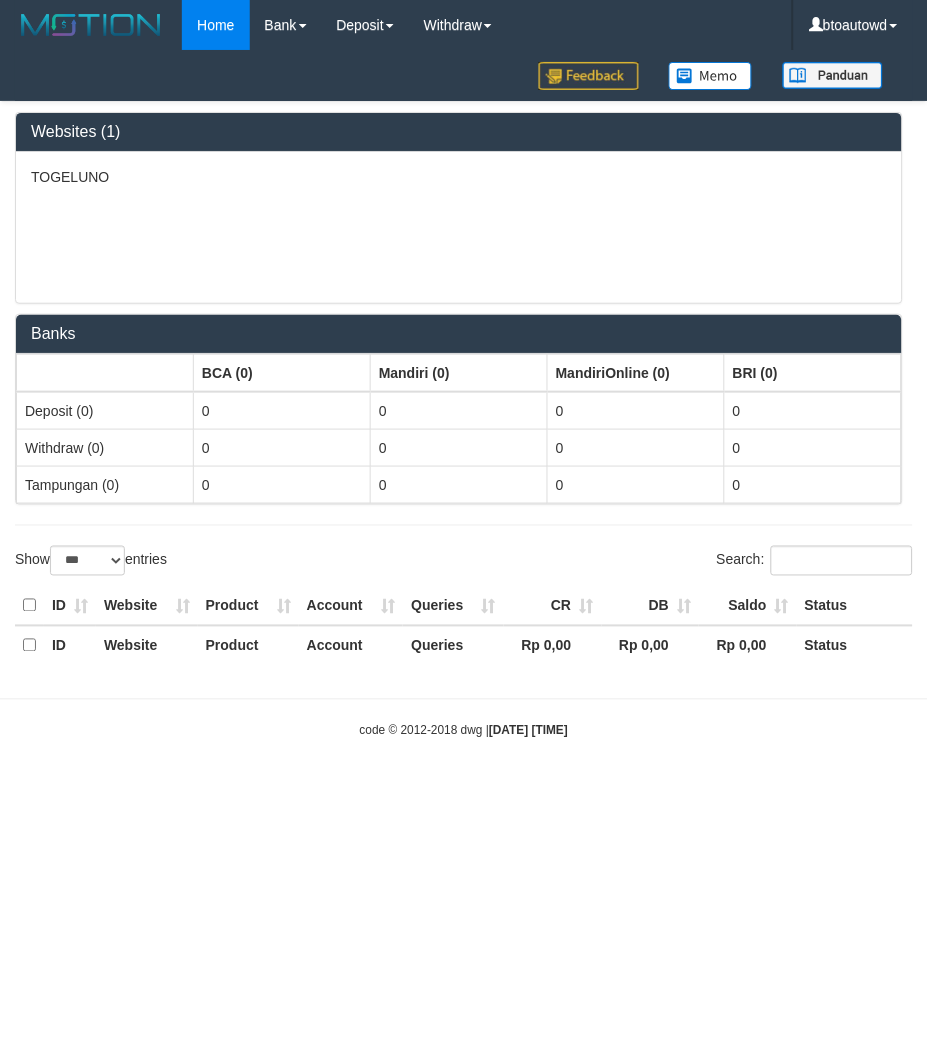 select on "**" 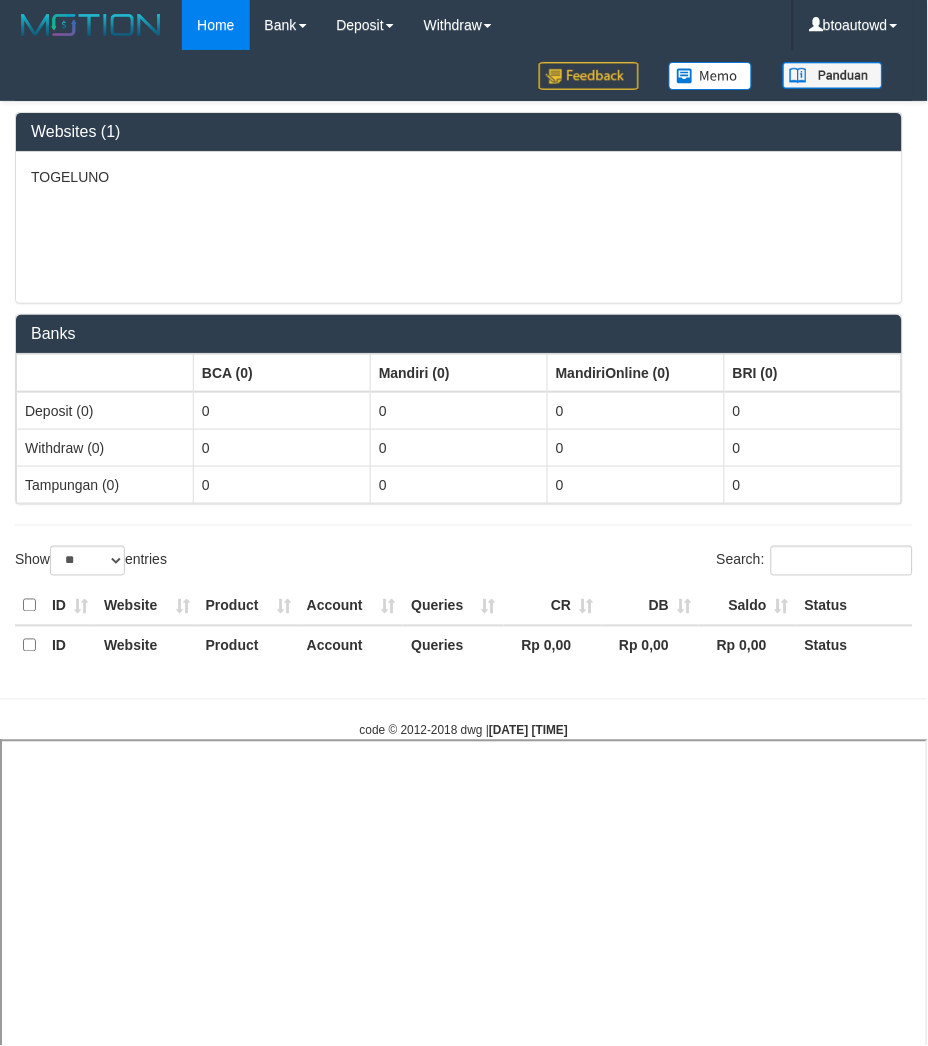 select 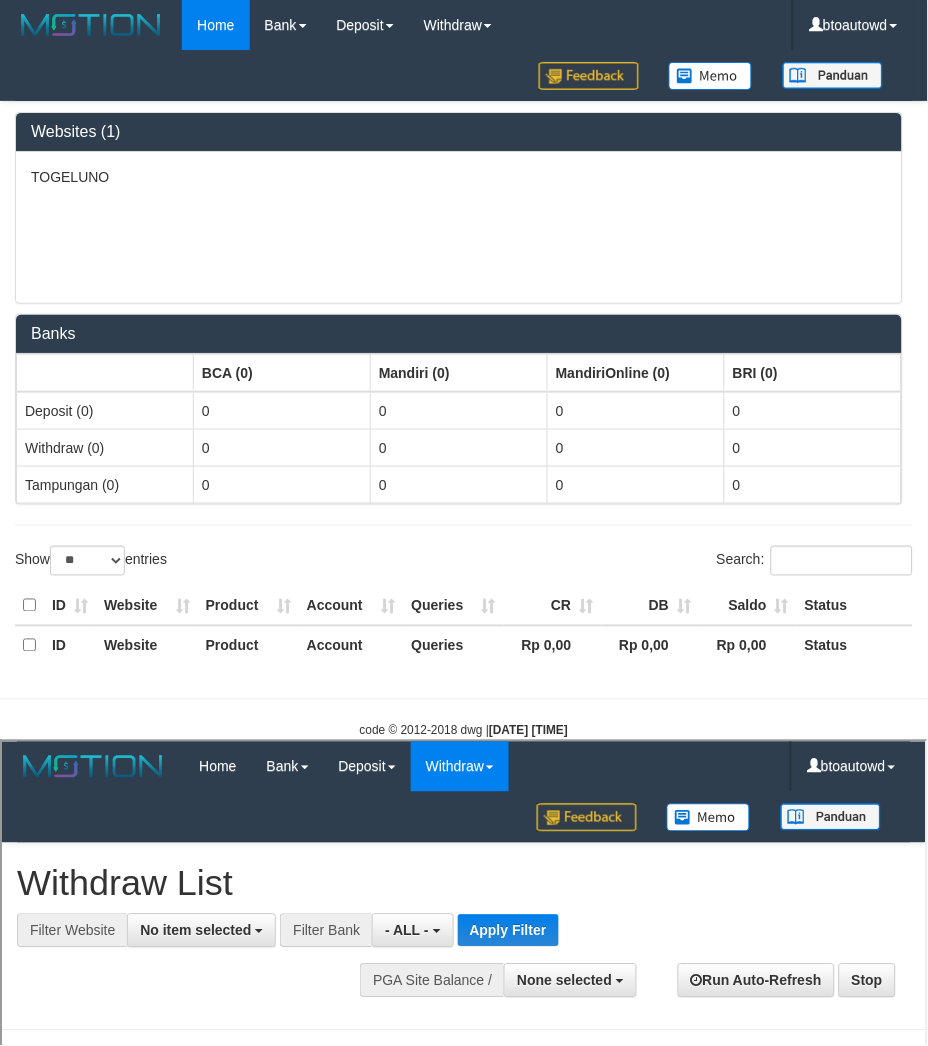 scroll, scrollTop: 0, scrollLeft: 0, axis: both 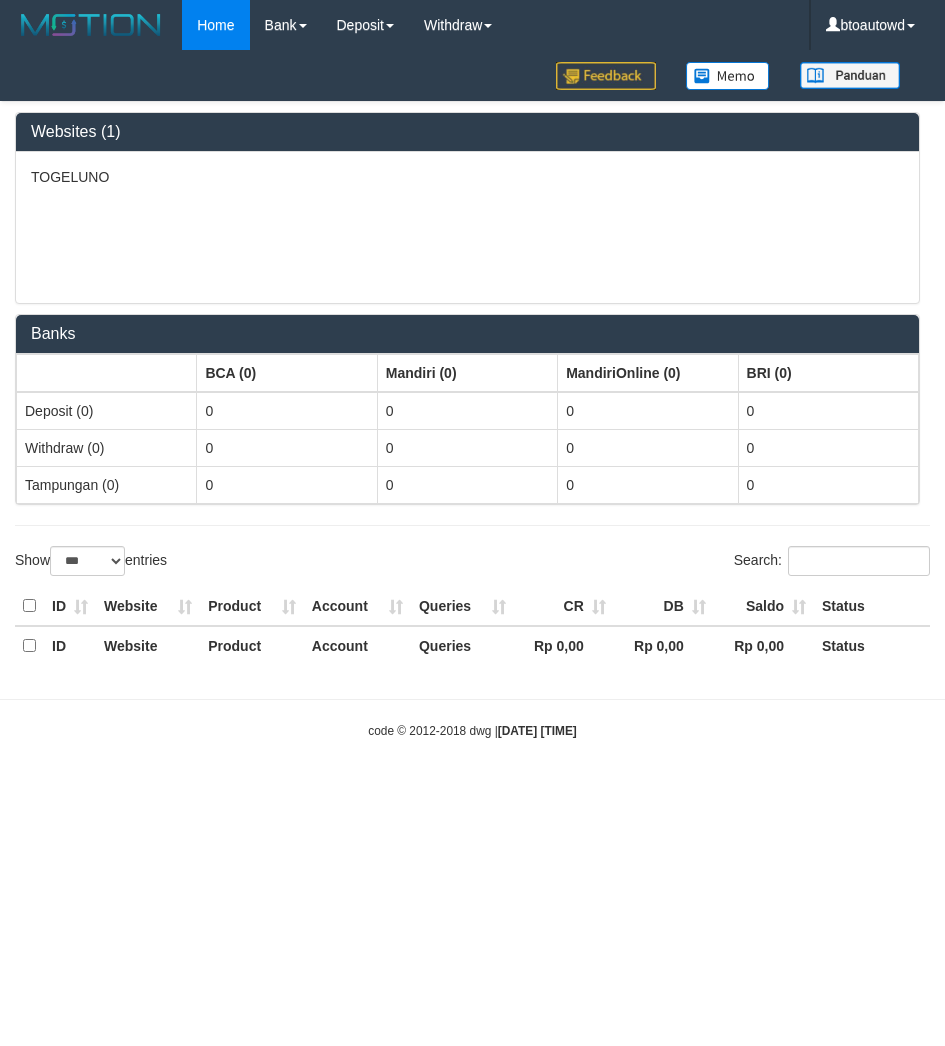 select on "***" 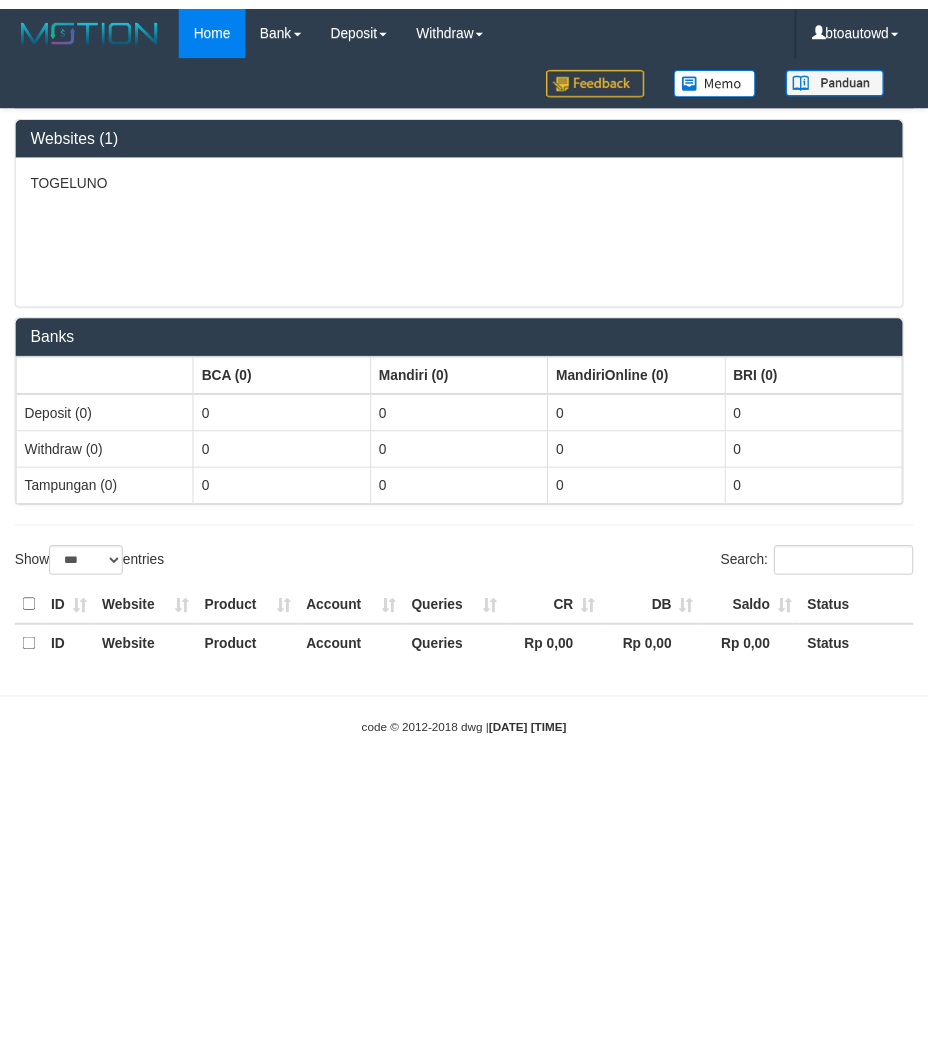 scroll, scrollTop: 0, scrollLeft: 0, axis: both 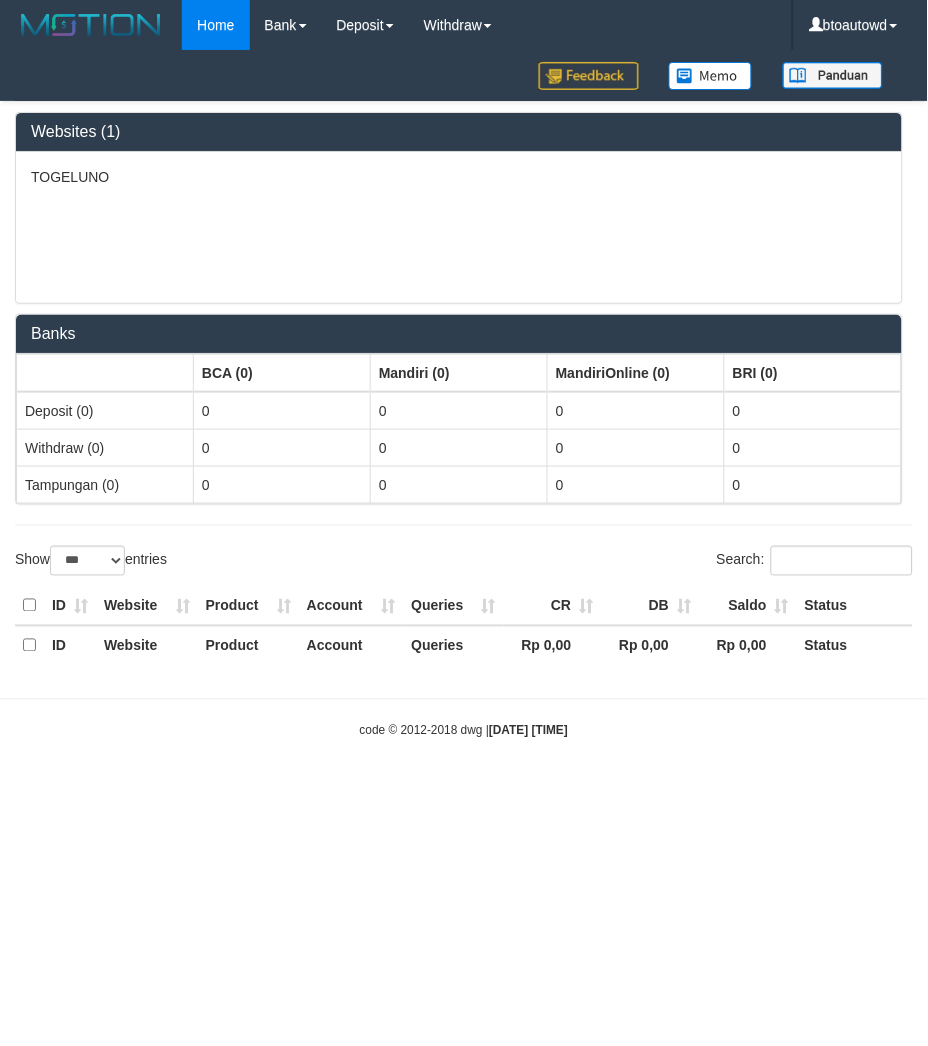 select on "**" 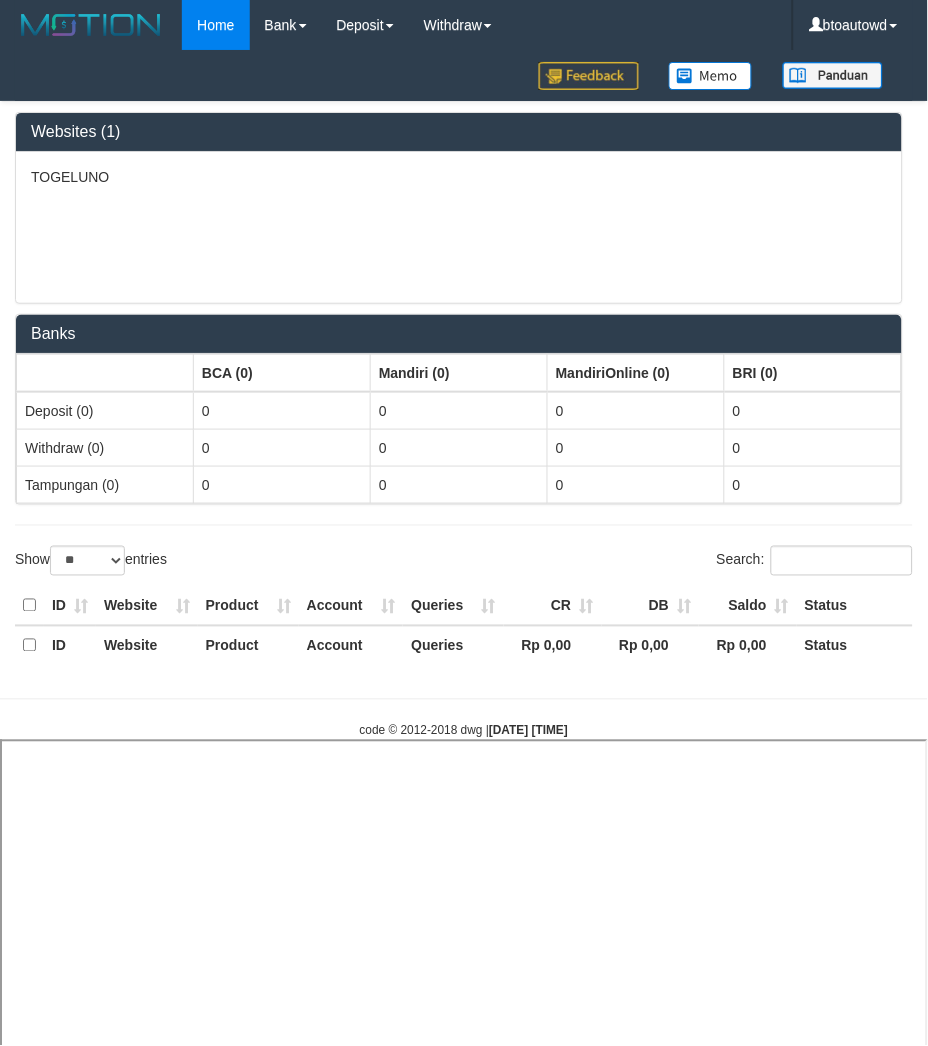 select 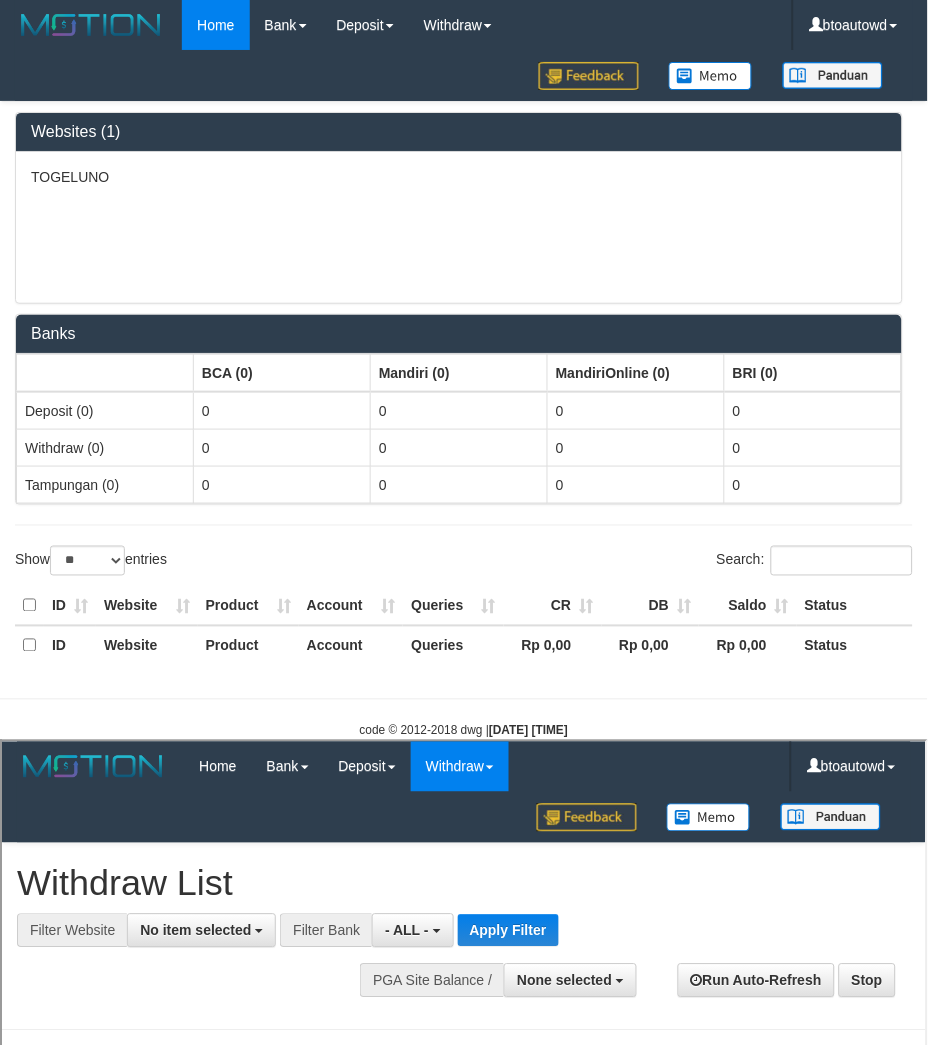 scroll, scrollTop: 0, scrollLeft: 0, axis: both 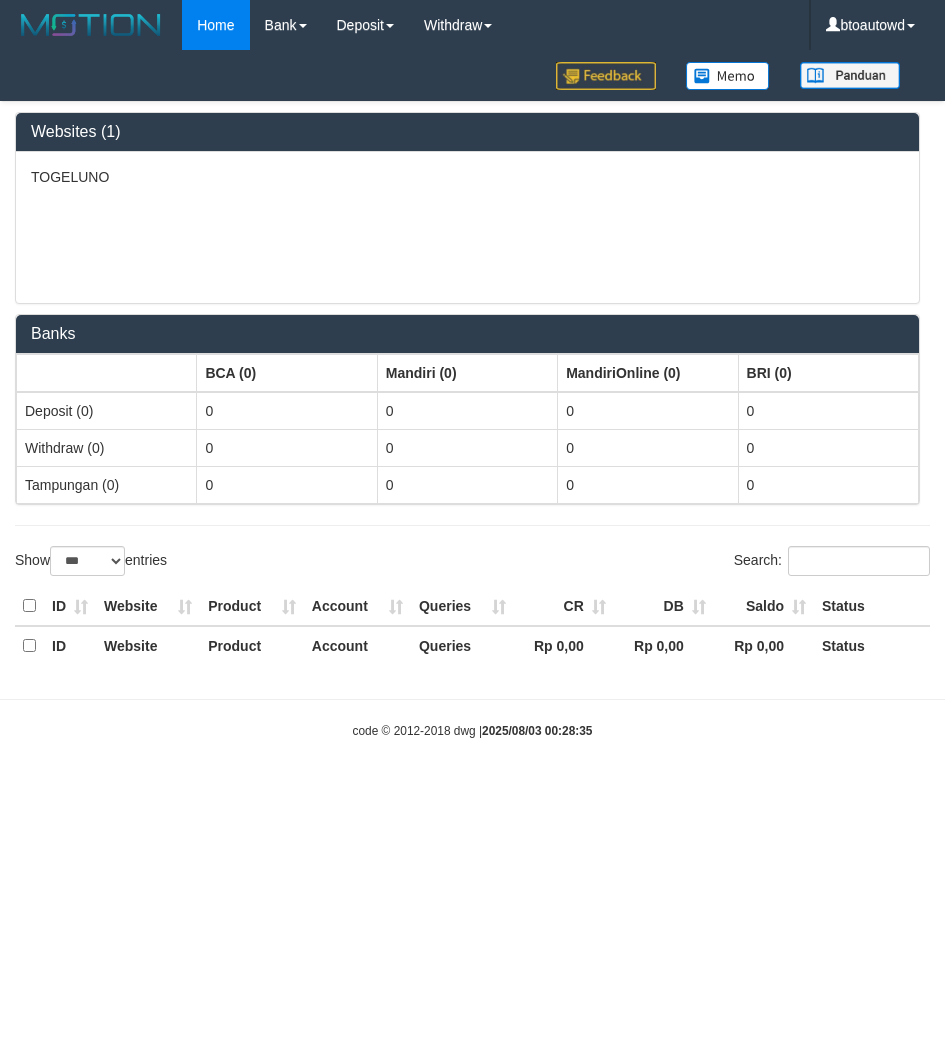 select on "***" 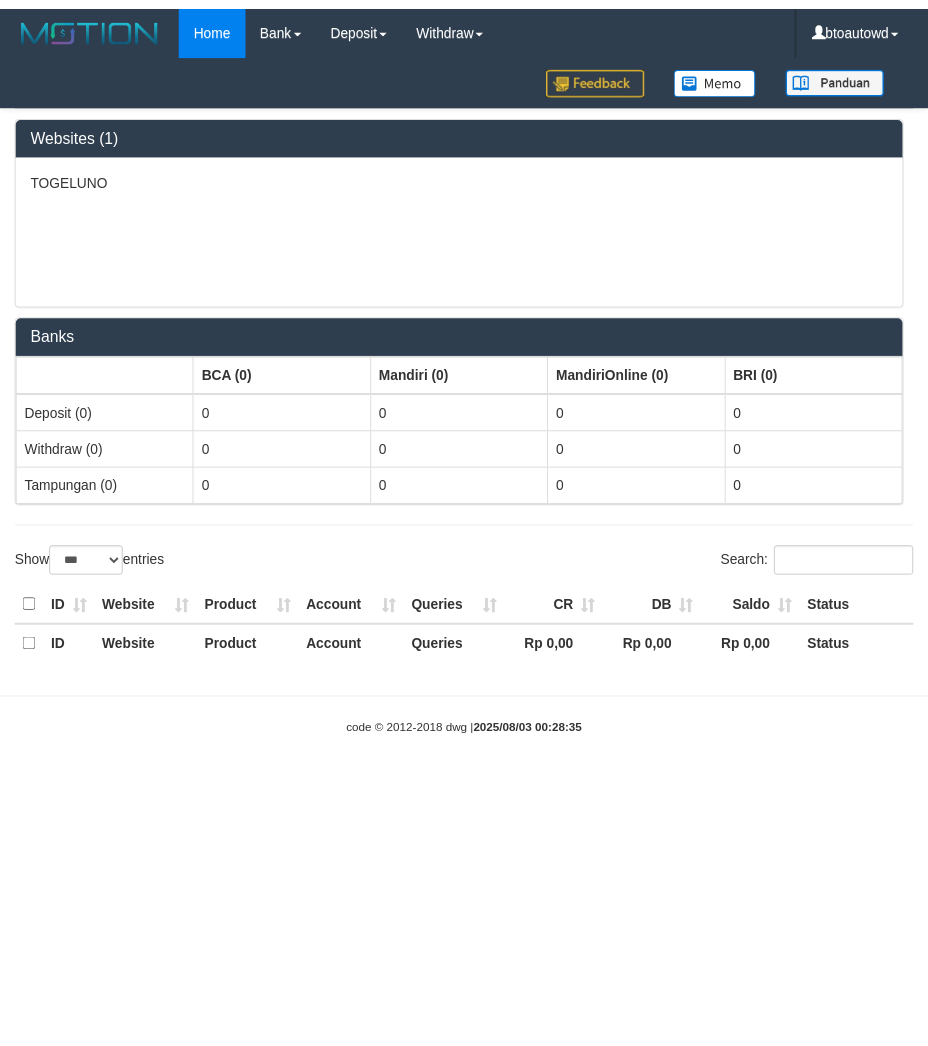 scroll, scrollTop: 0, scrollLeft: 0, axis: both 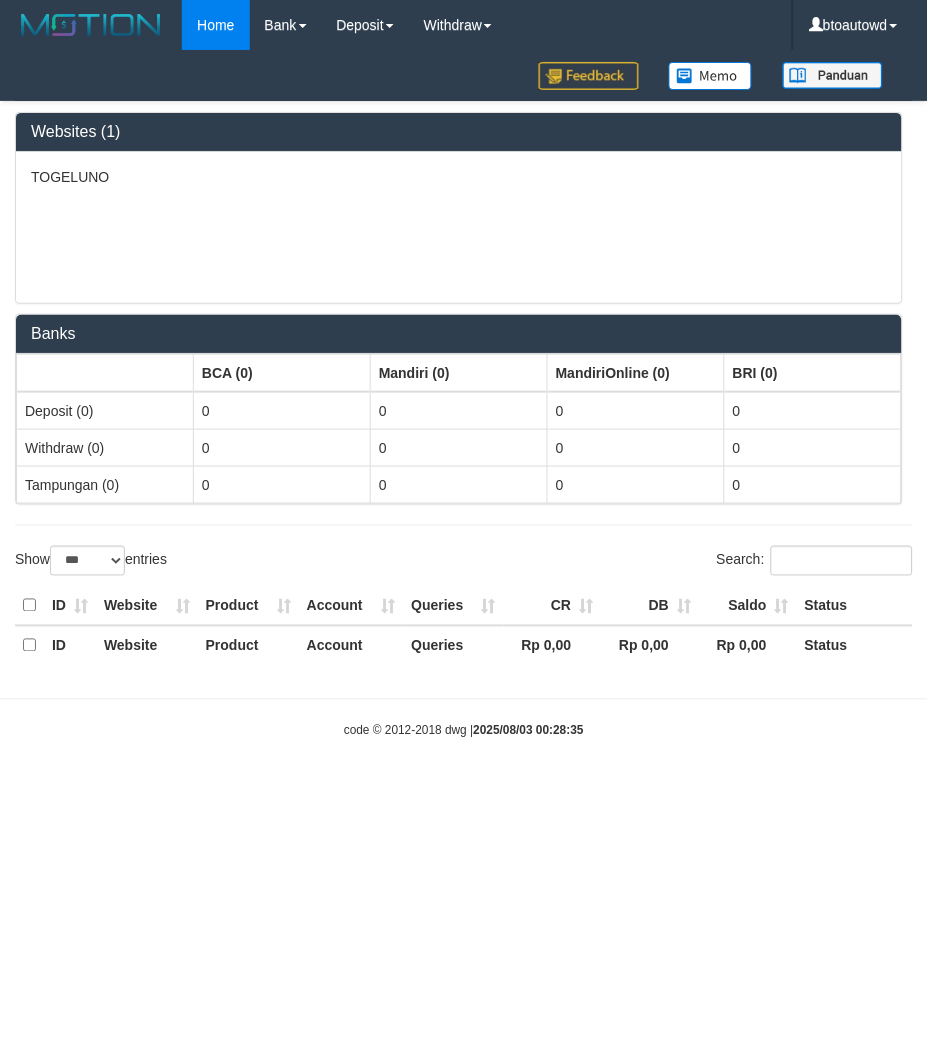 select on "**" 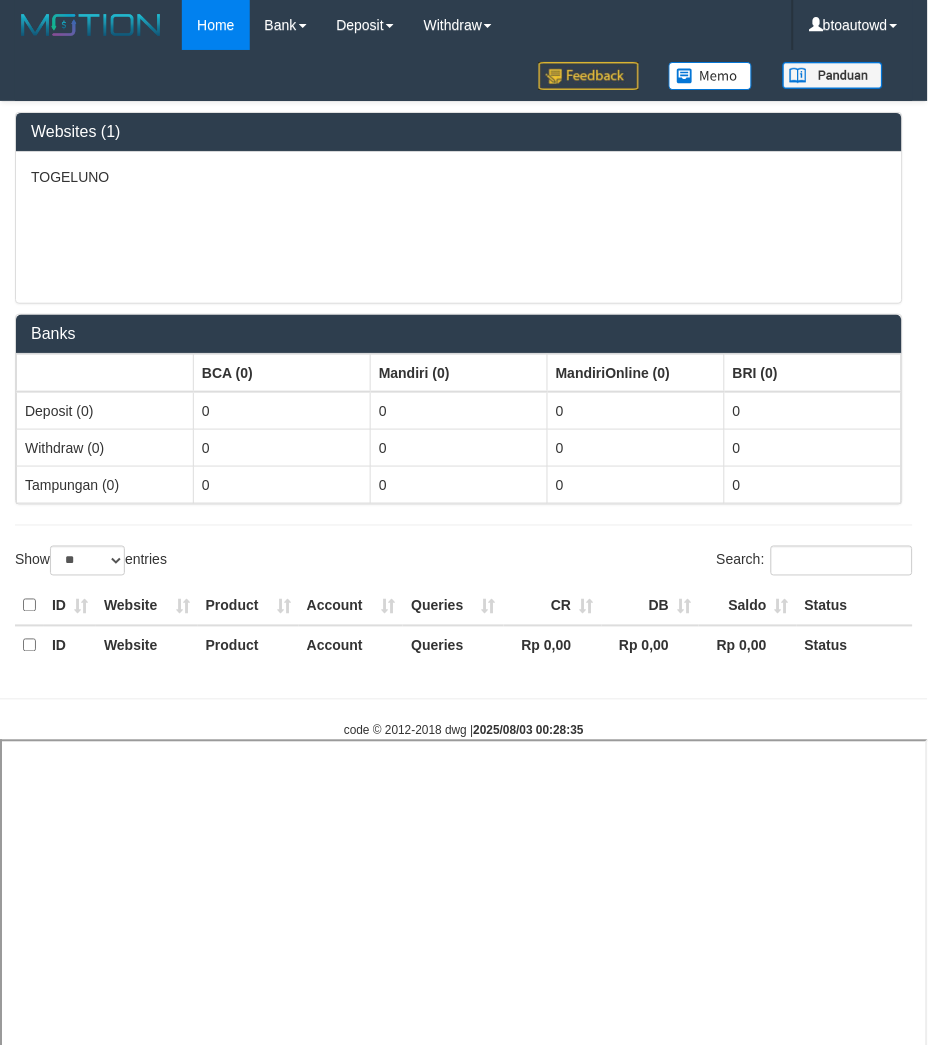 select 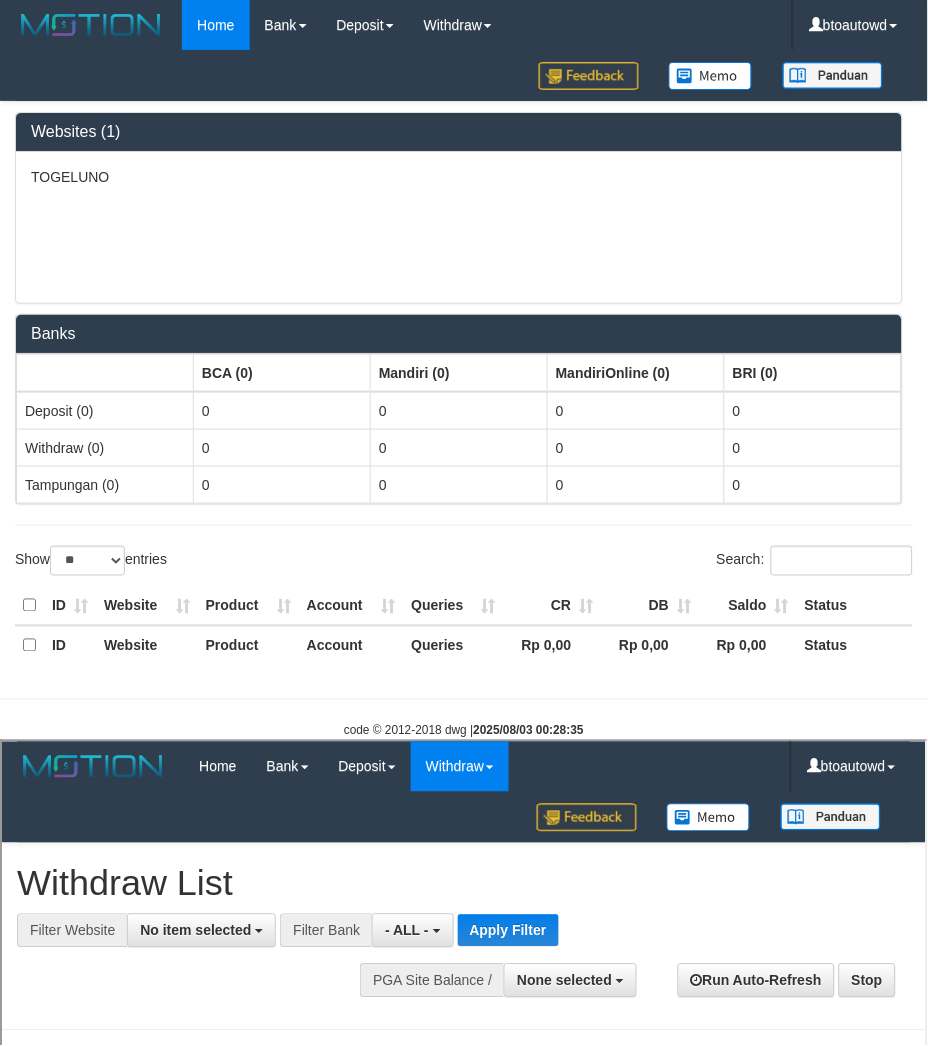 scroll, scrollTop: 0, scrollLeft: 0, axis: both 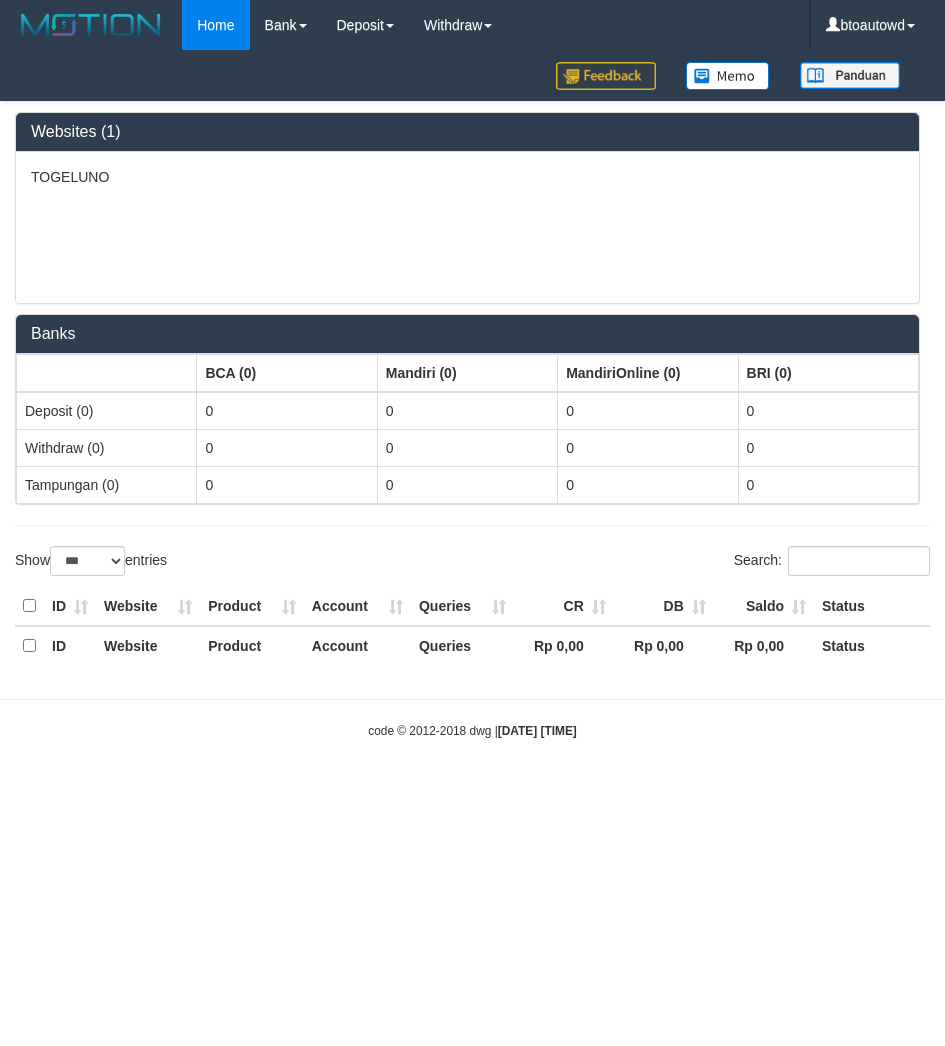 select on "***" 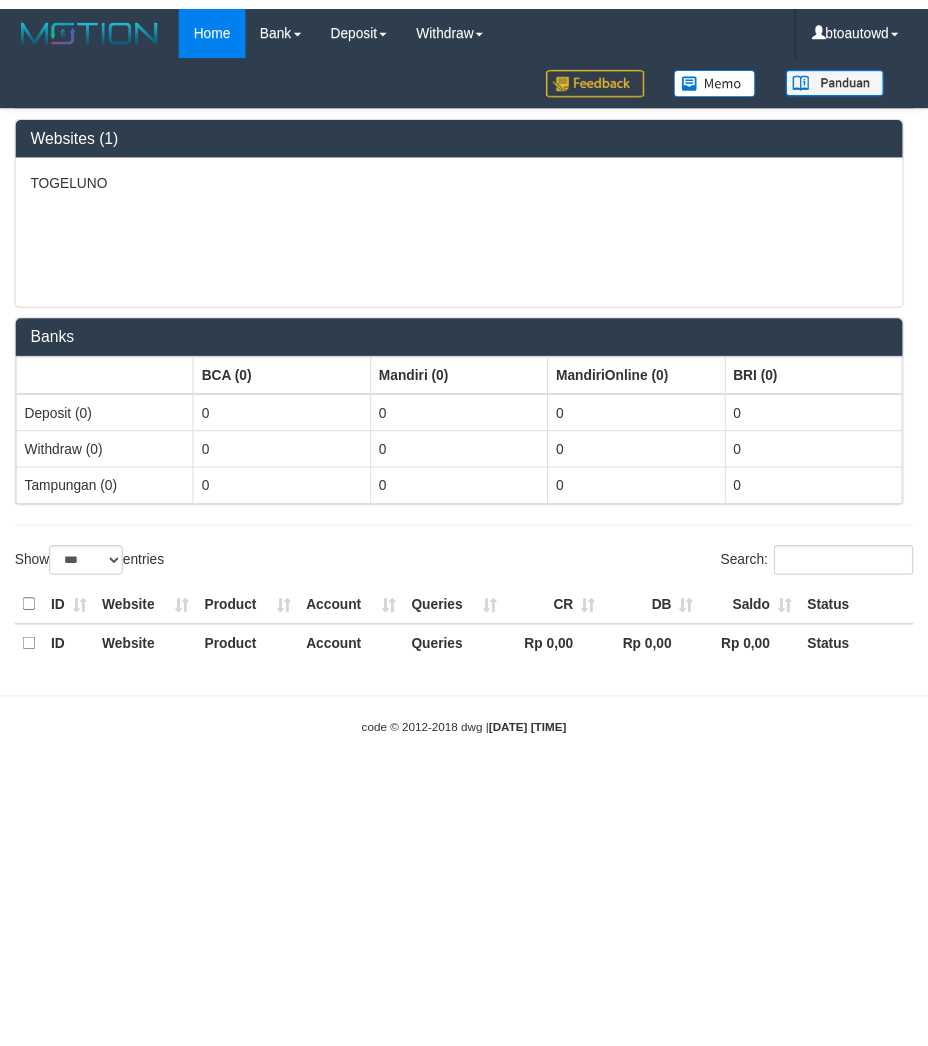 scroll, scrollTop: 0, scrollLeft: 0, axis: both 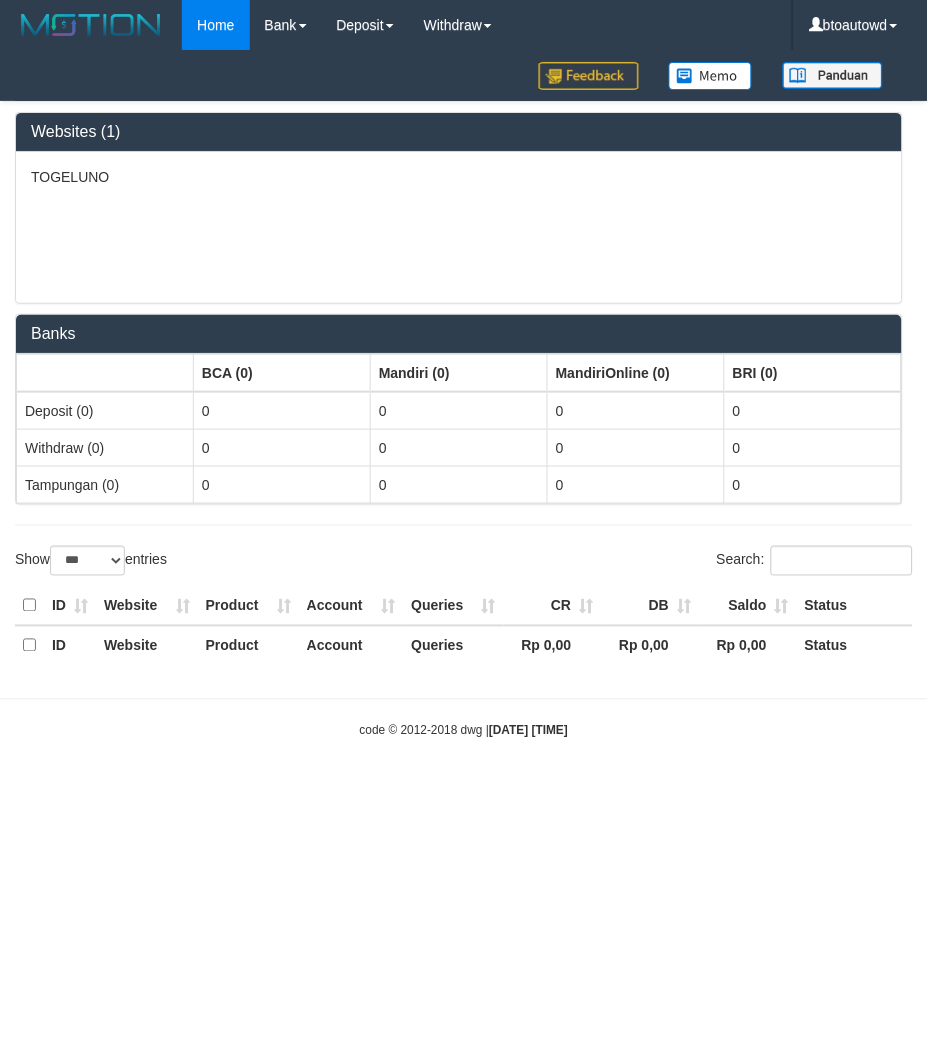 select on "**" 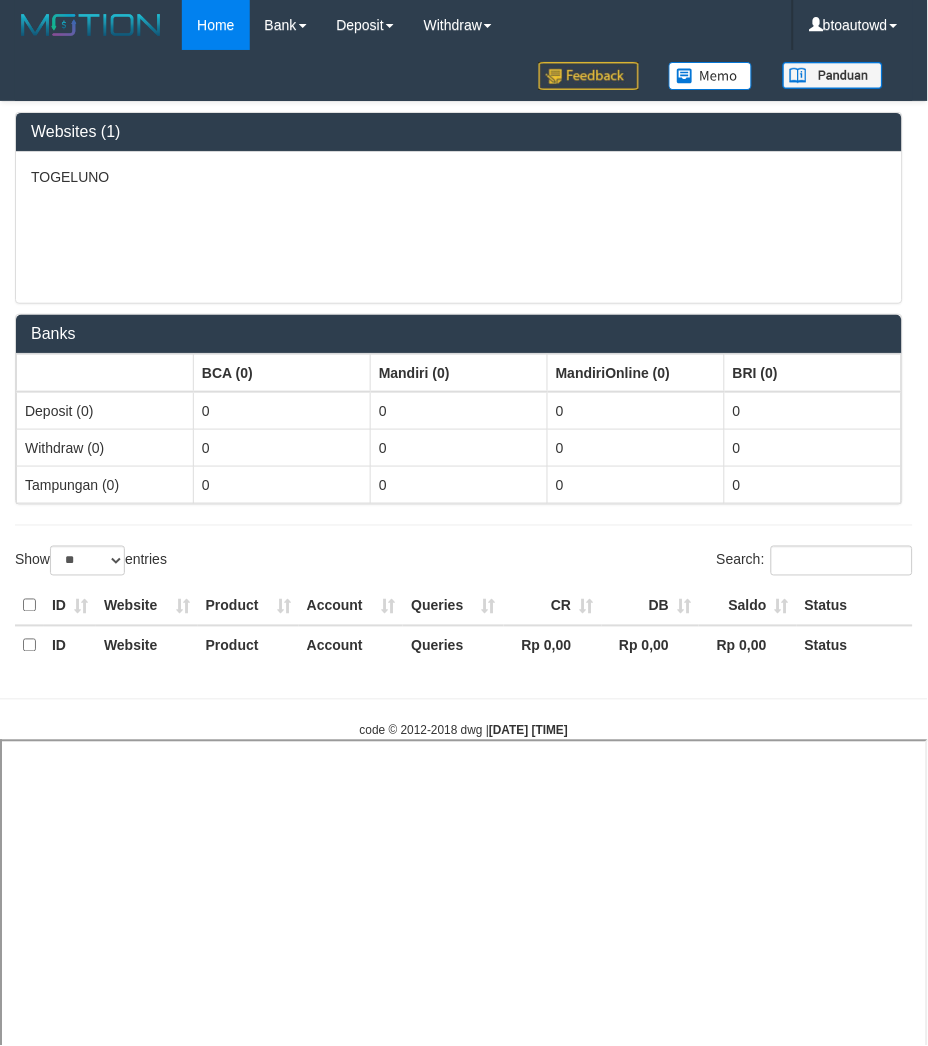 select 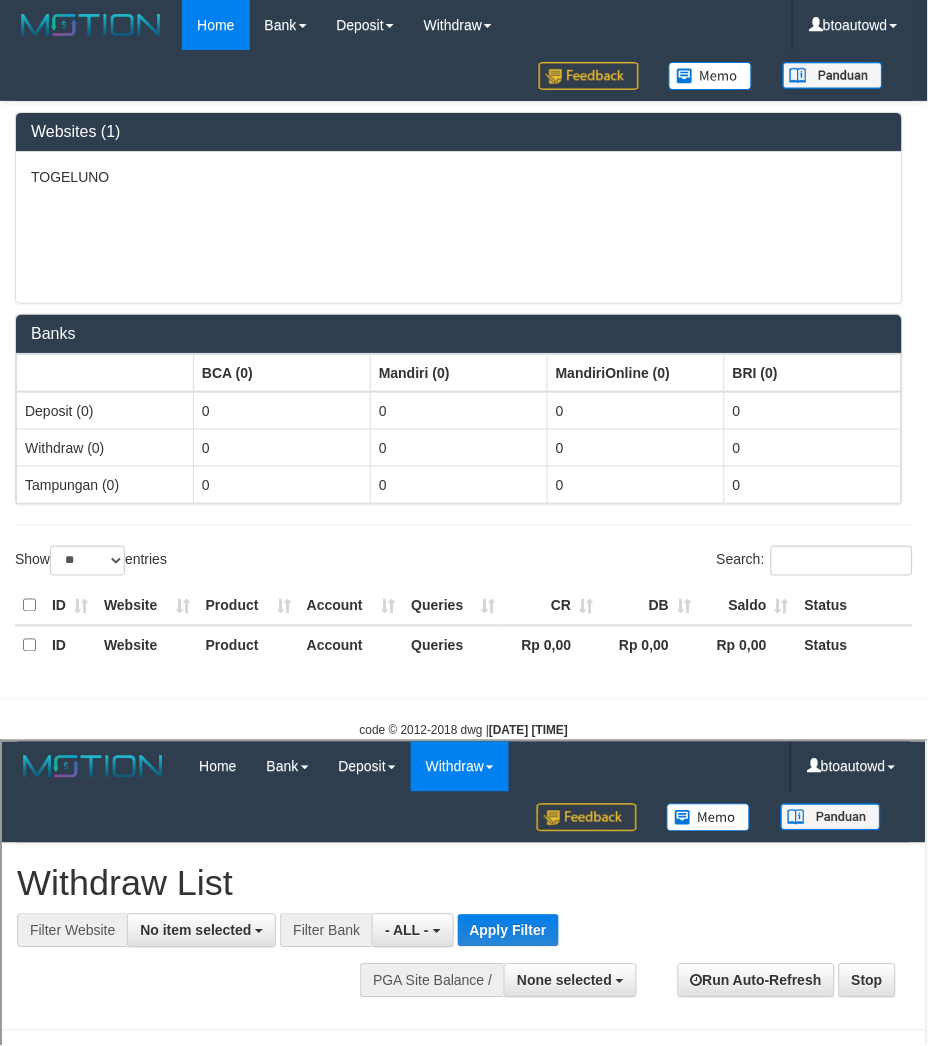 scroll, scrollTop: 0, scrollLeft: 0, axis: both 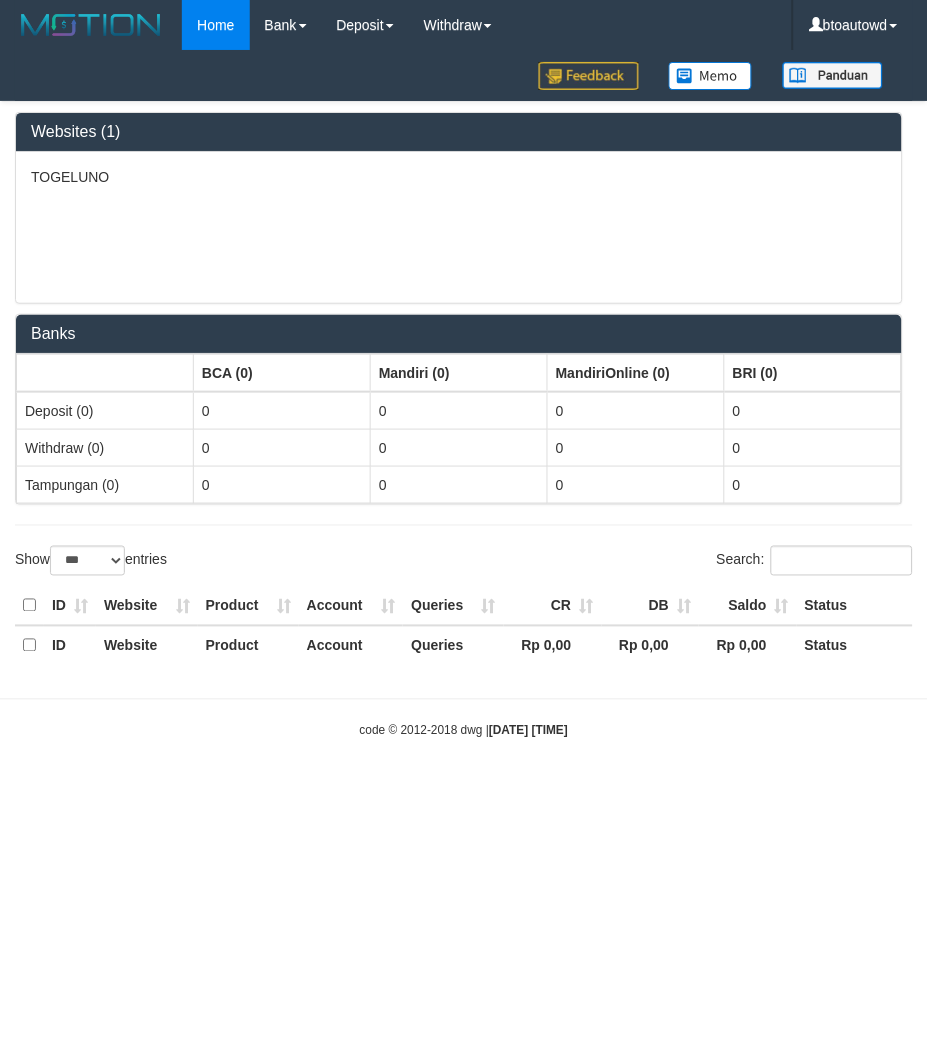 select on "**" 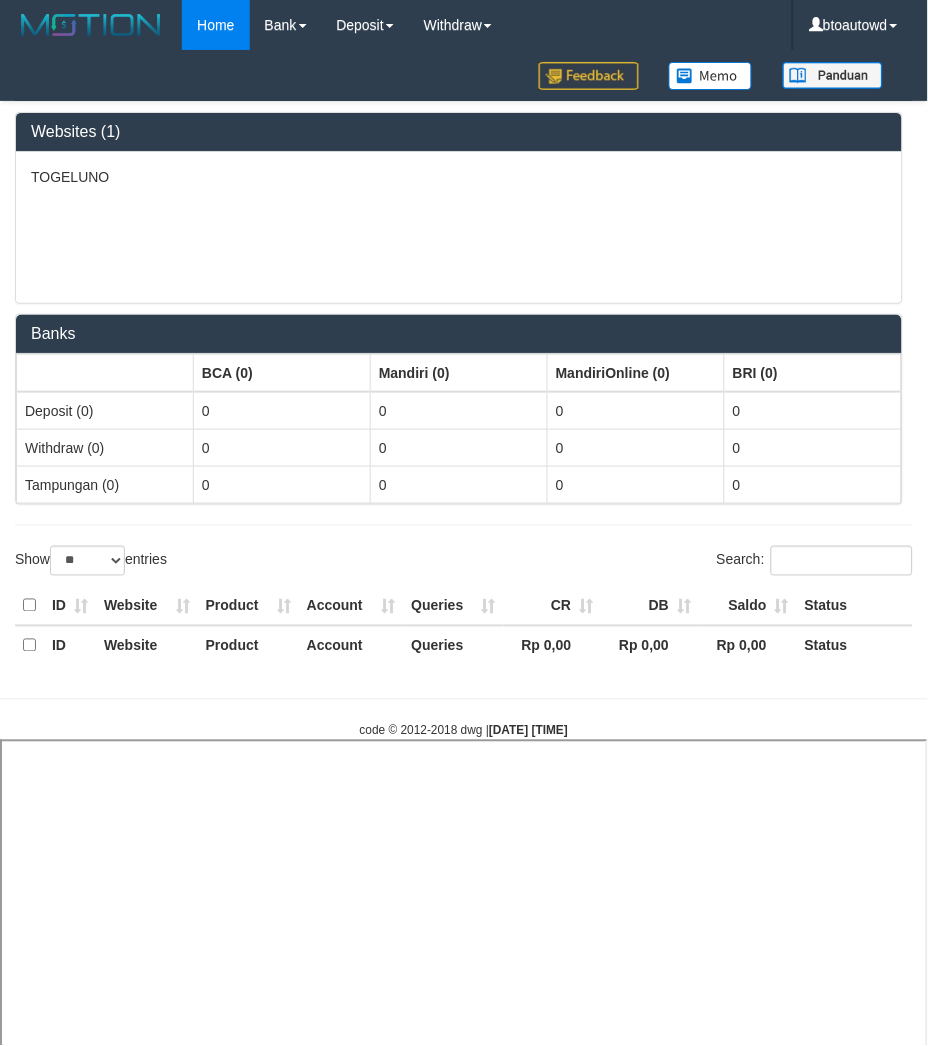 select 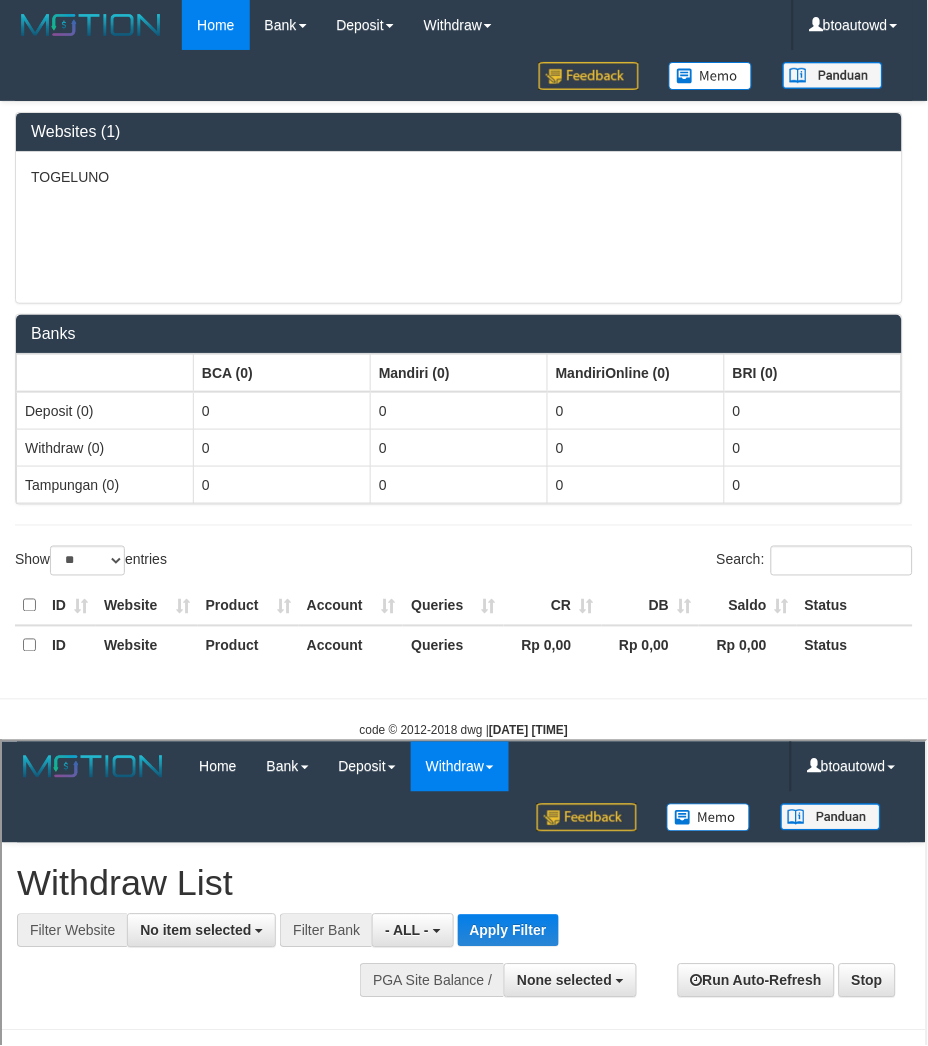 scroll, scrollTop: 0, scrollLeft: 0, axis: both 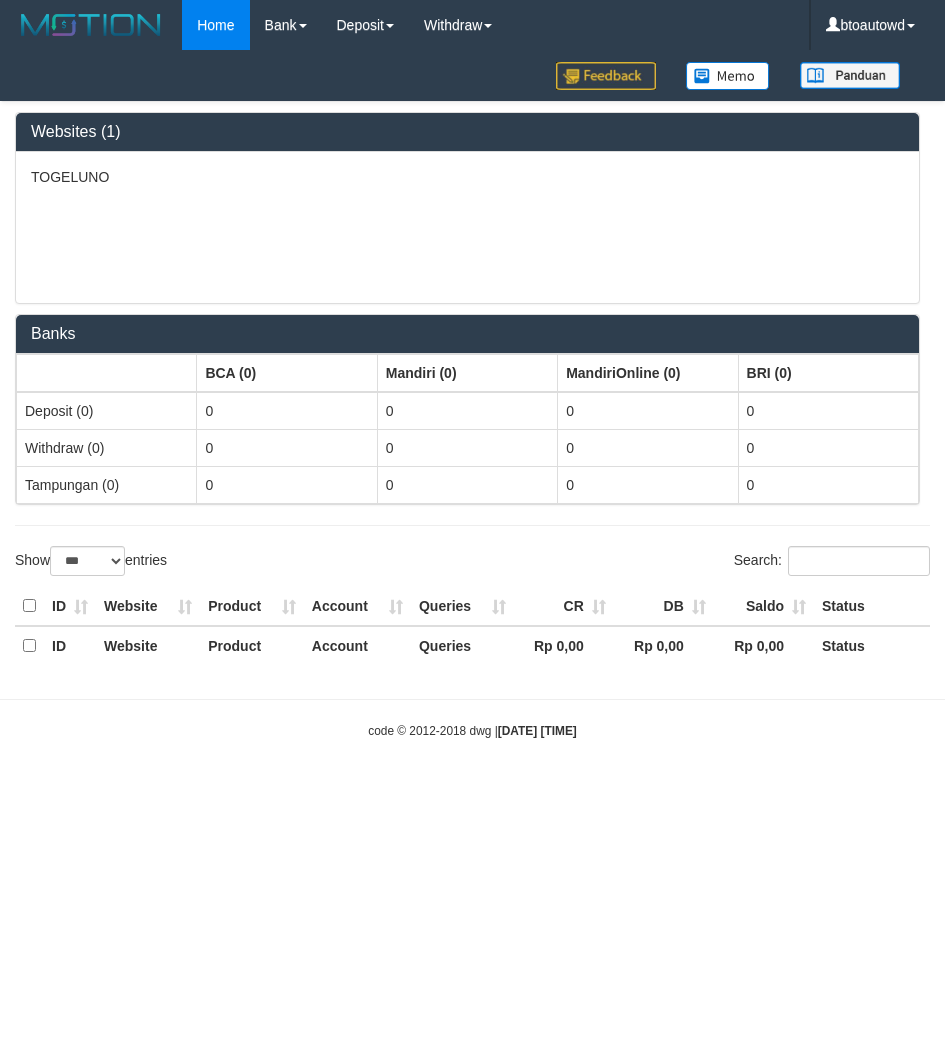 select on "***" 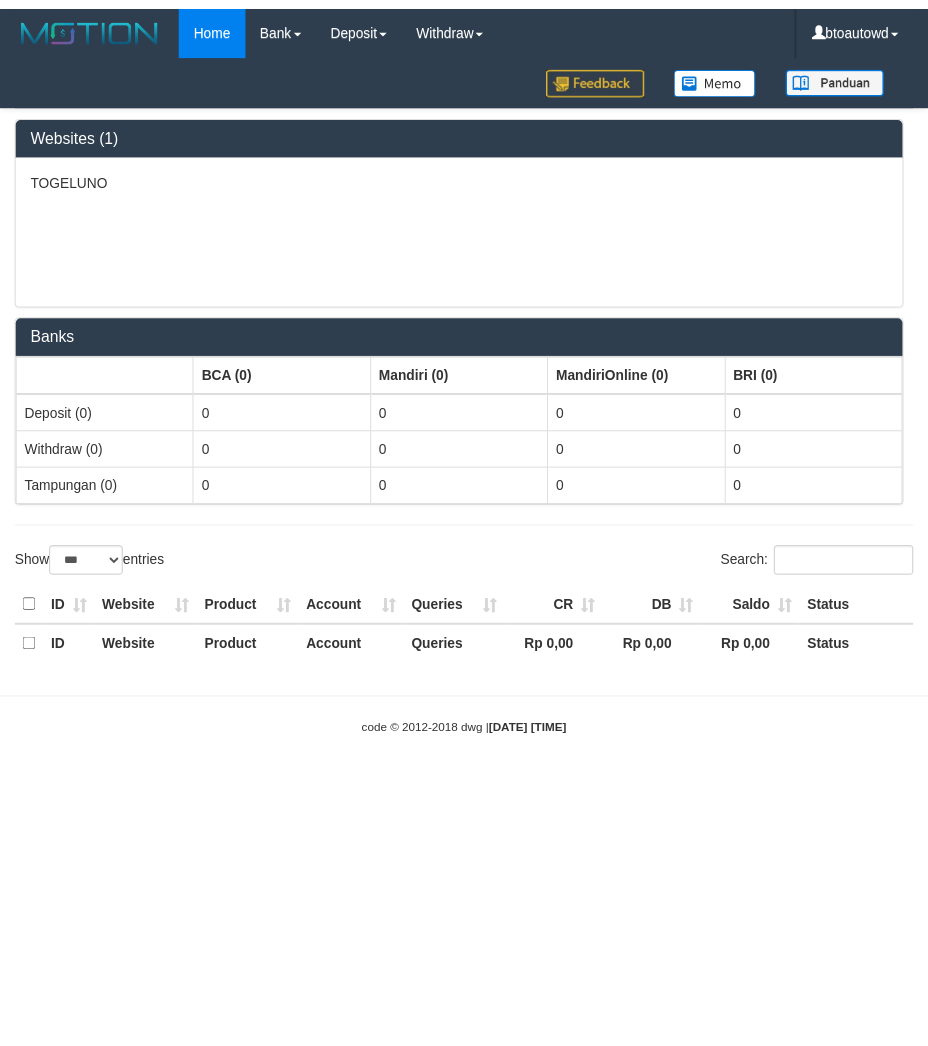 scroll, scrollTop: 0, scrollLeft: 0, axis: both 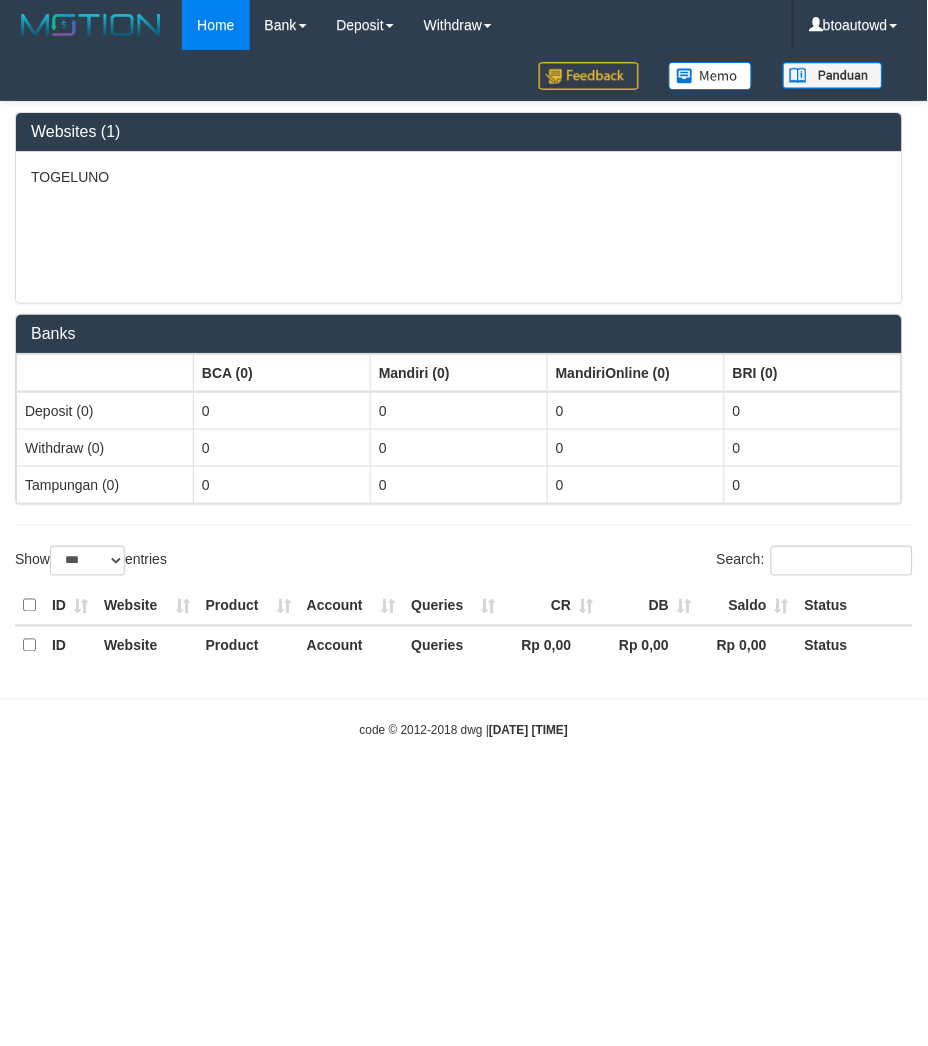 select on "**" 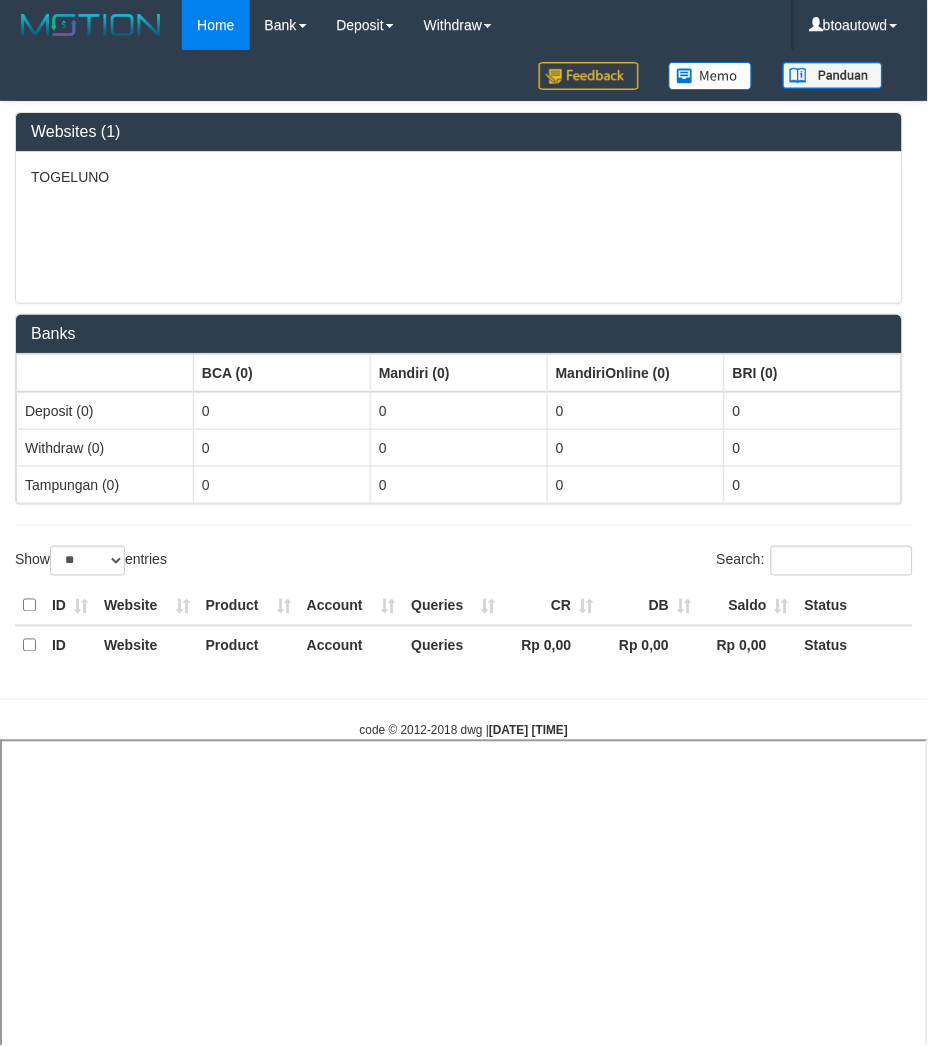 select 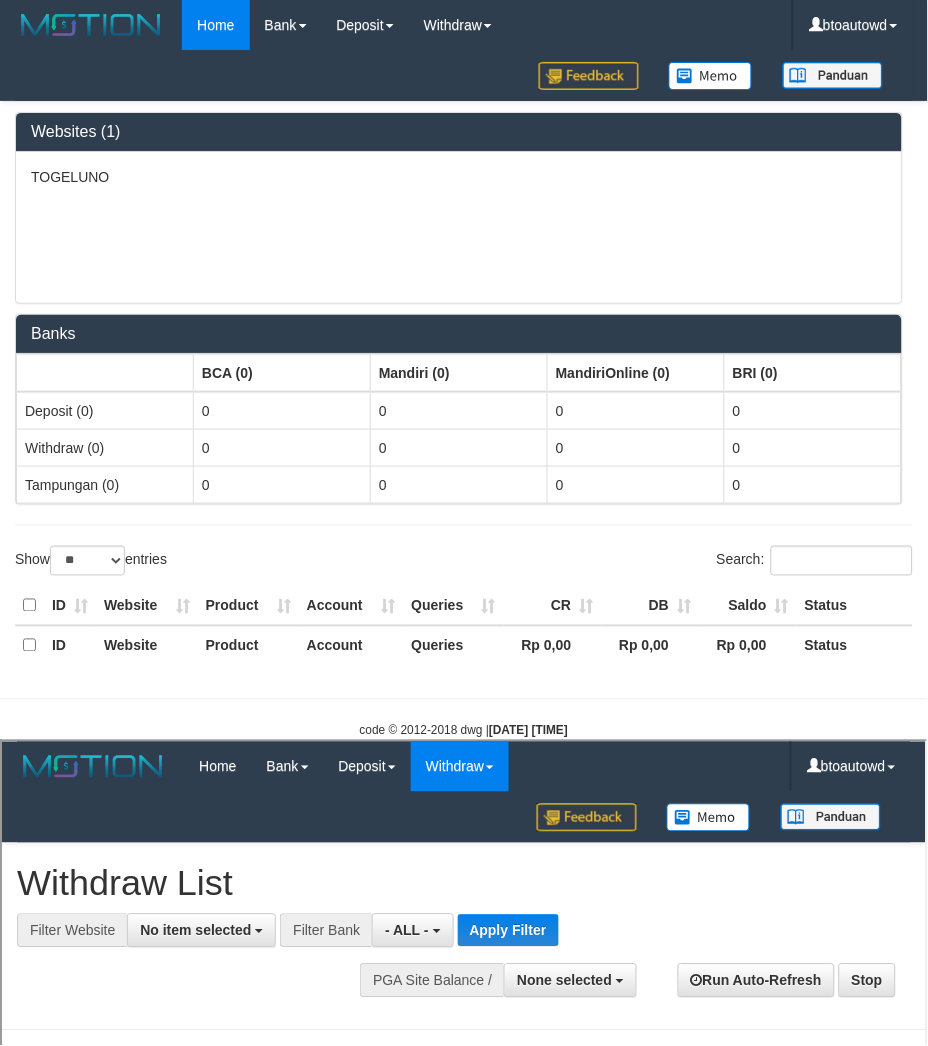 scroll, scrollTop: 0, scrollLeft: 0, axis: both 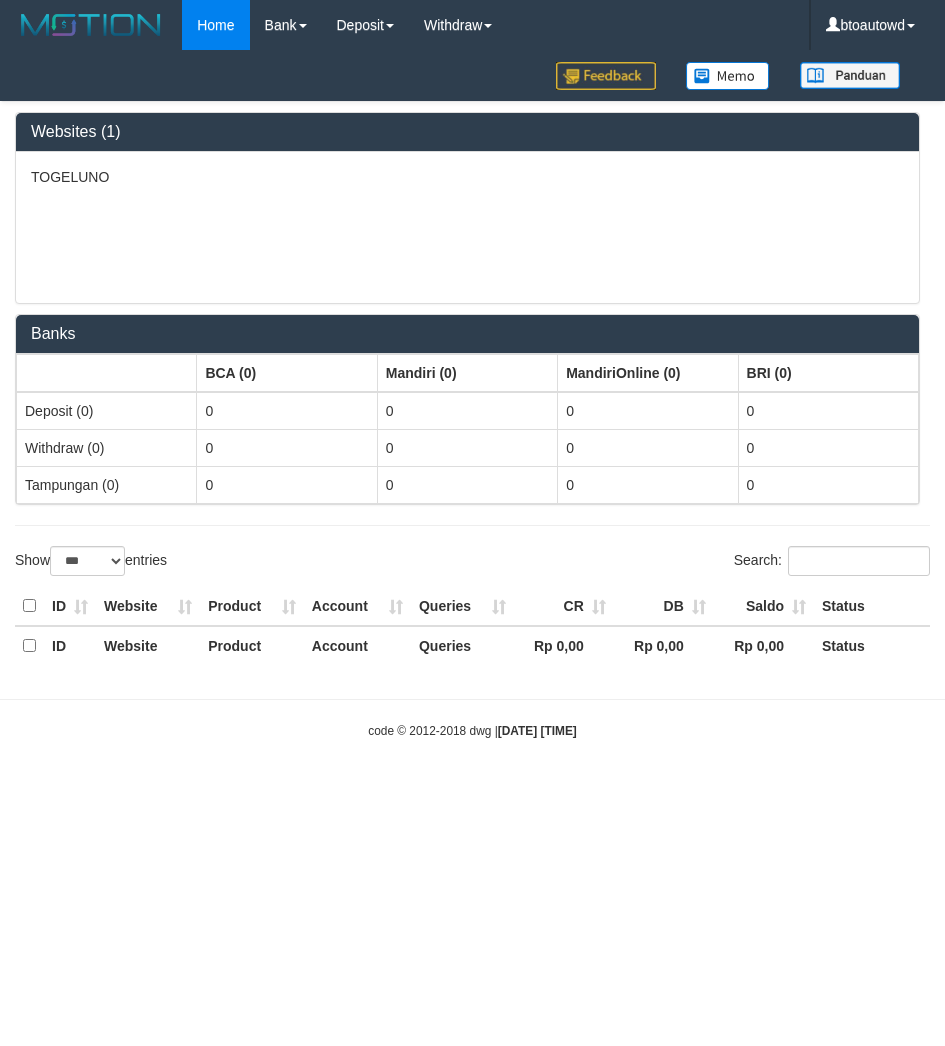 select on "***" 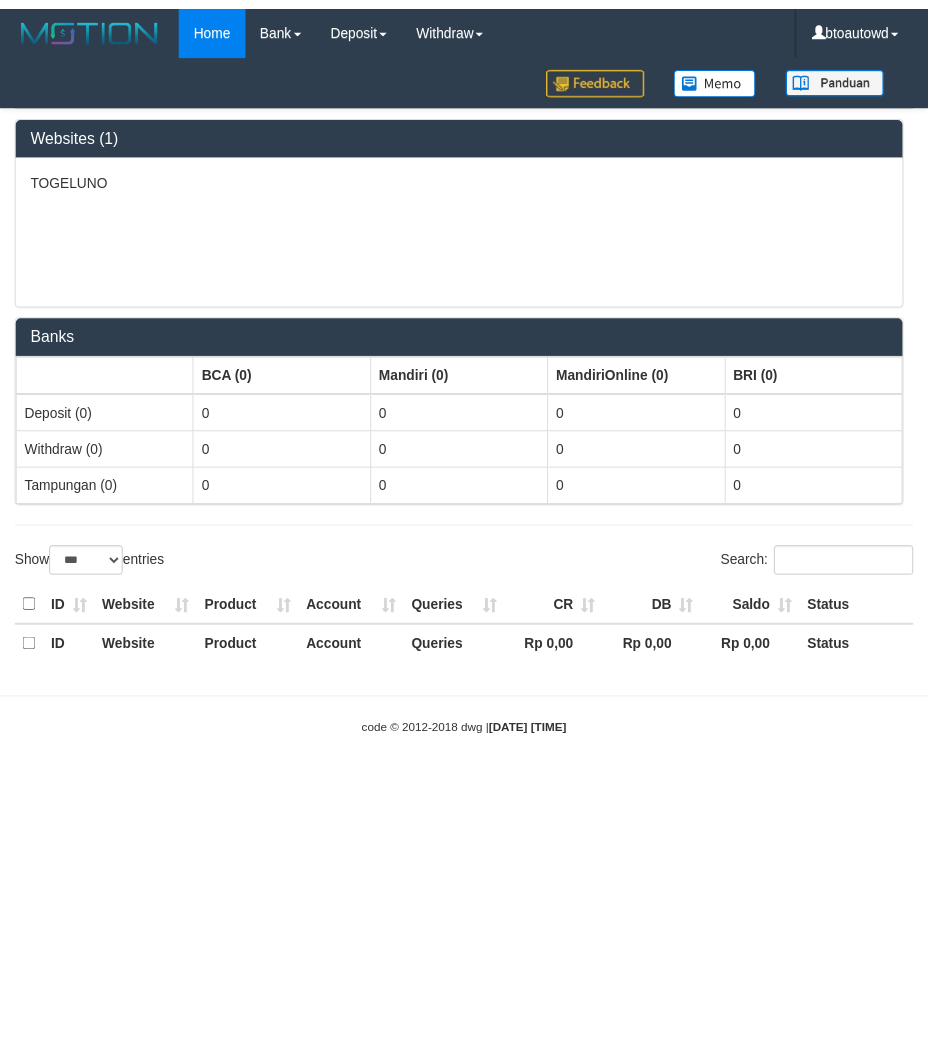 scroll, scrollTop: 0, scrollLeft: 0, axis: both 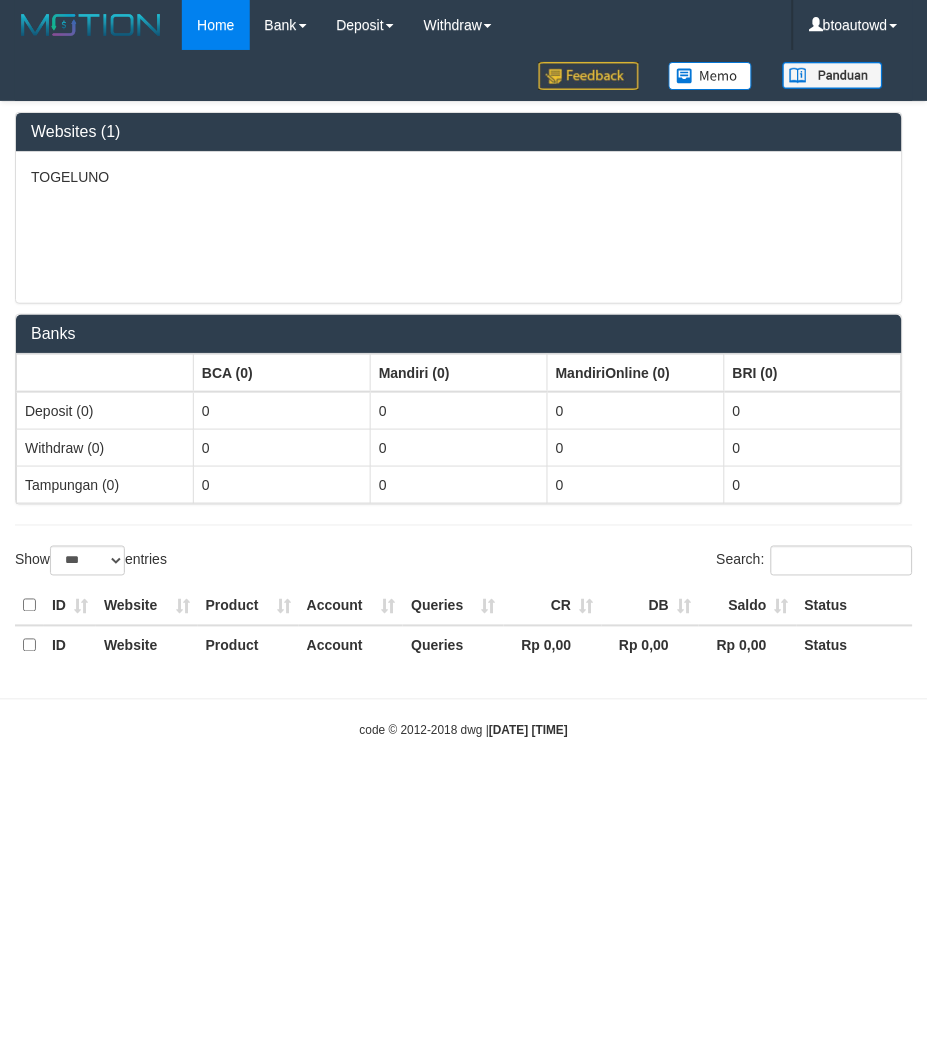 select on "**" 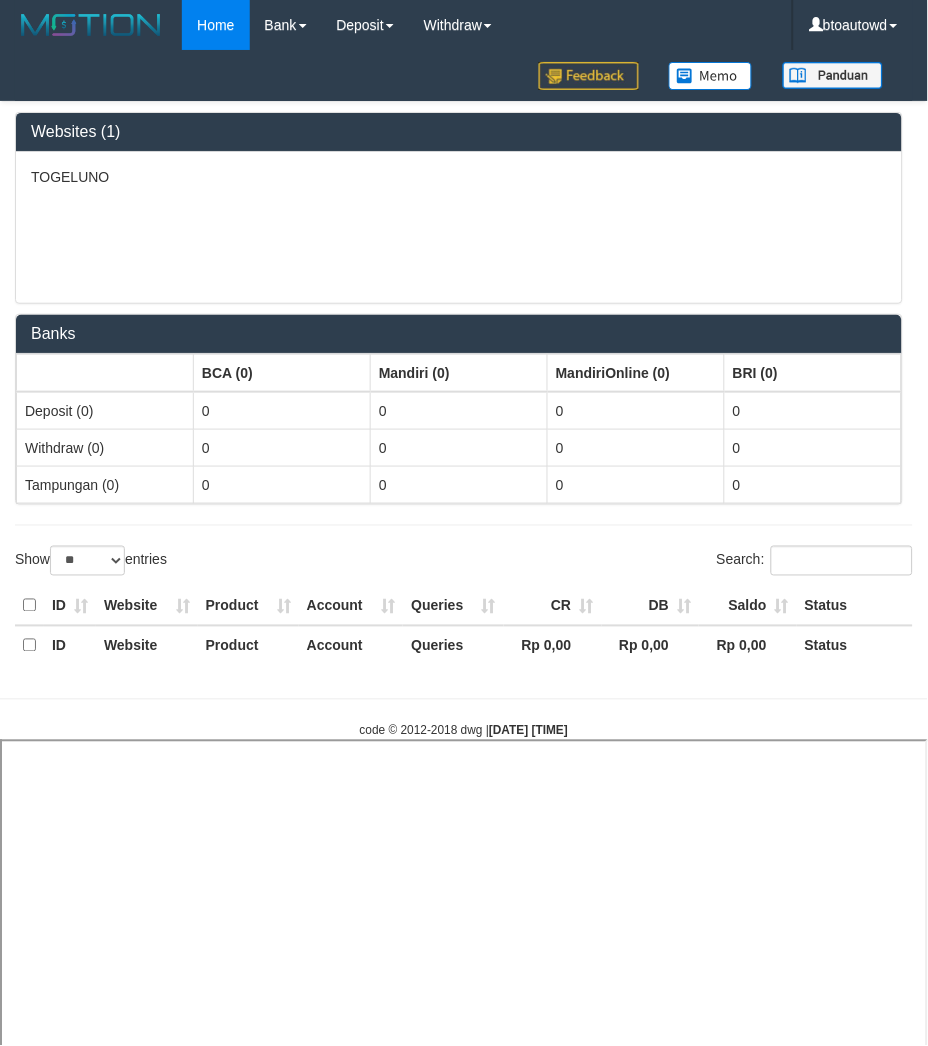 select 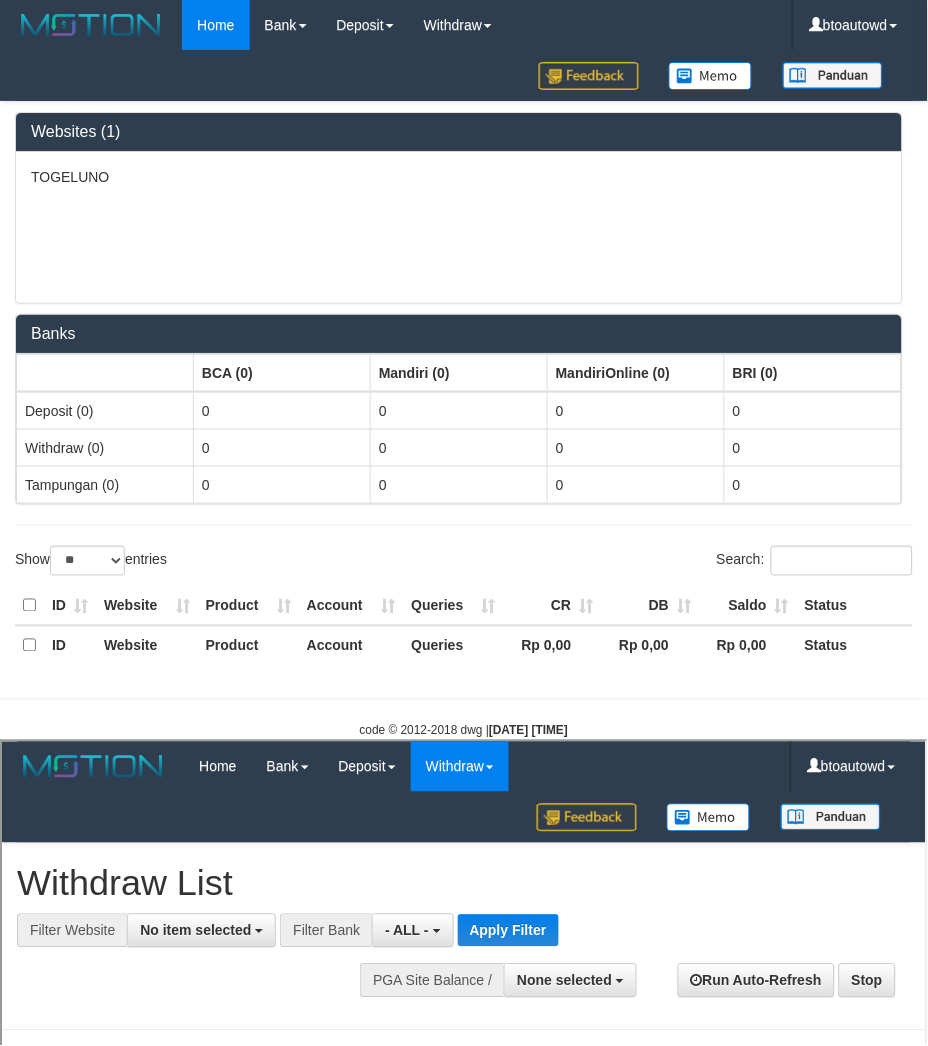 scroll, scrollTop: 0, scrollLeft: 0, axis: both 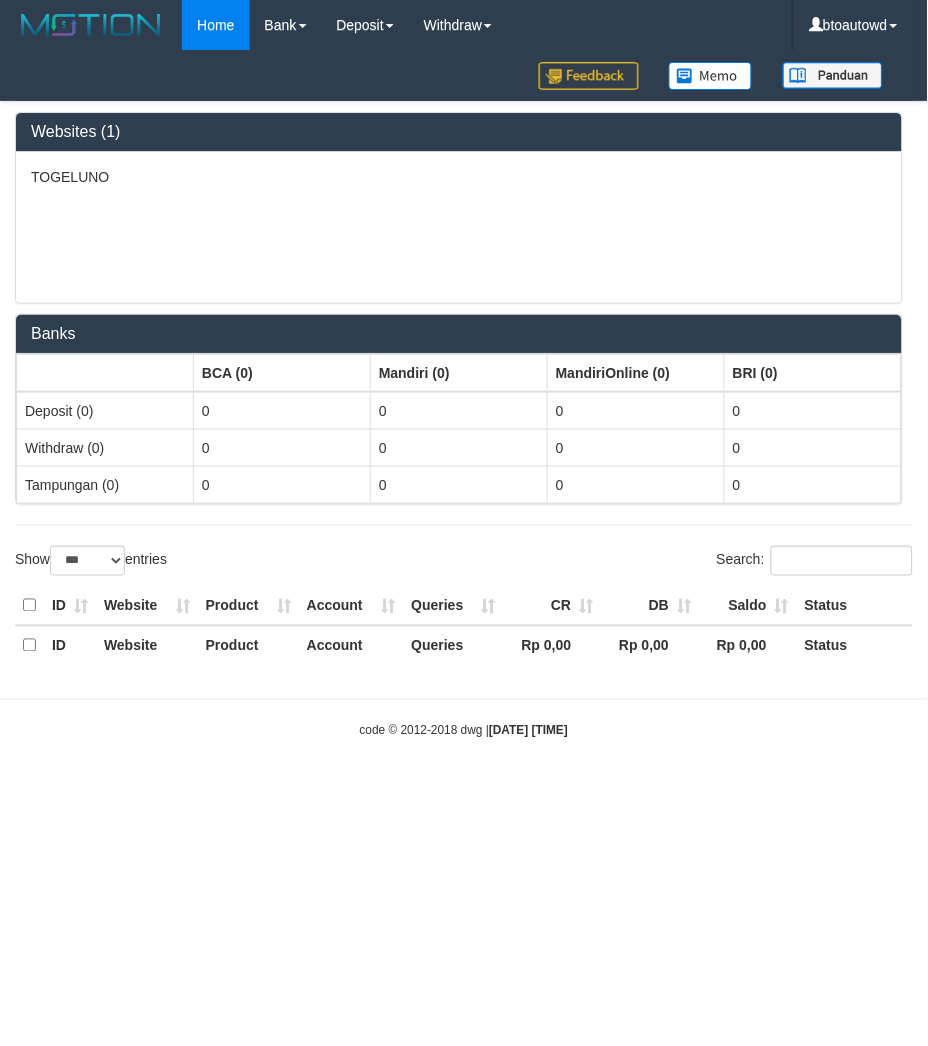 select on "**" 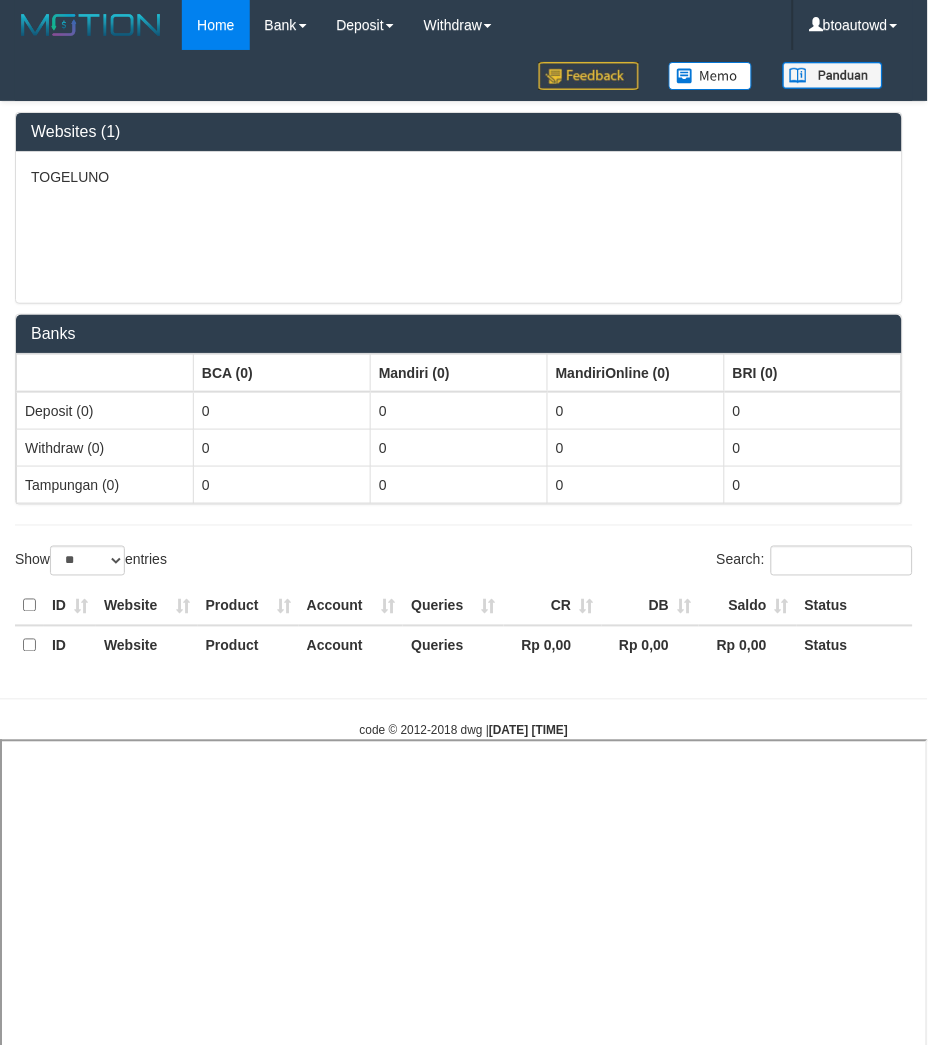 select 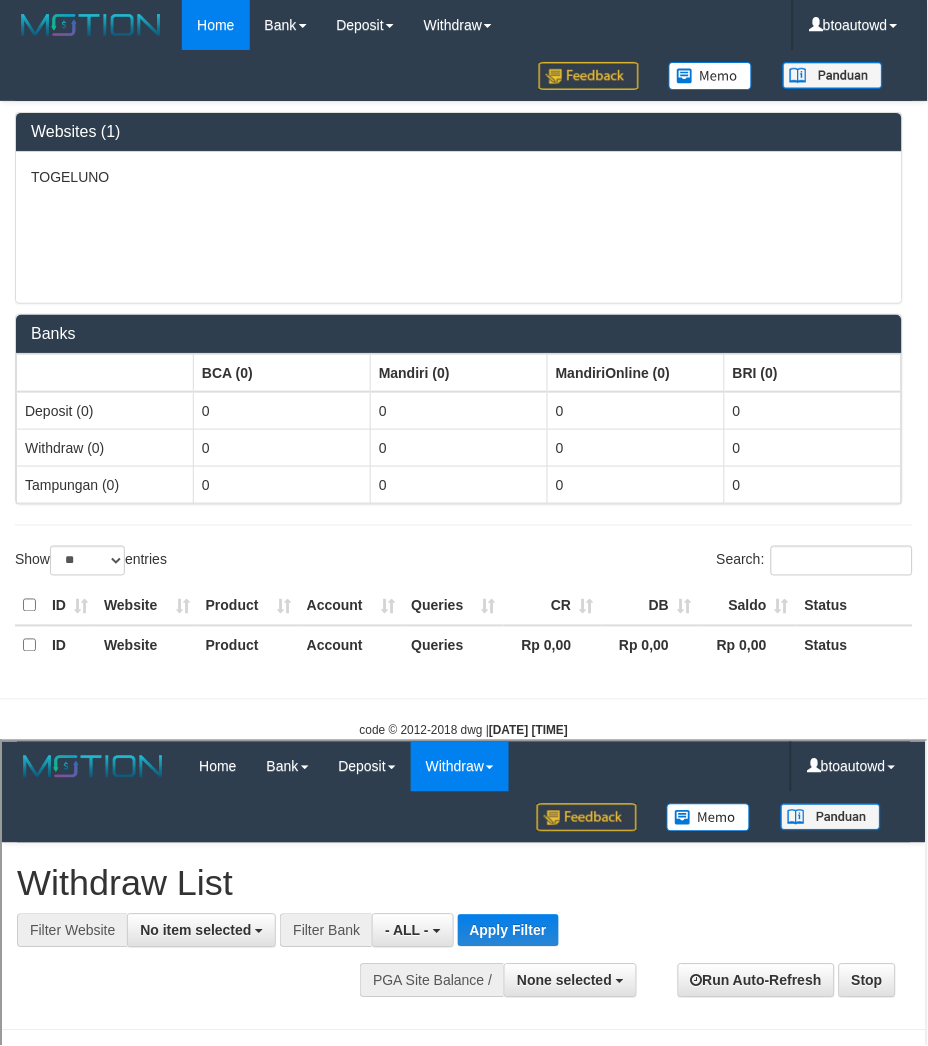 scroll, scrollTop: 0, scrollLeft: 0, axis: both 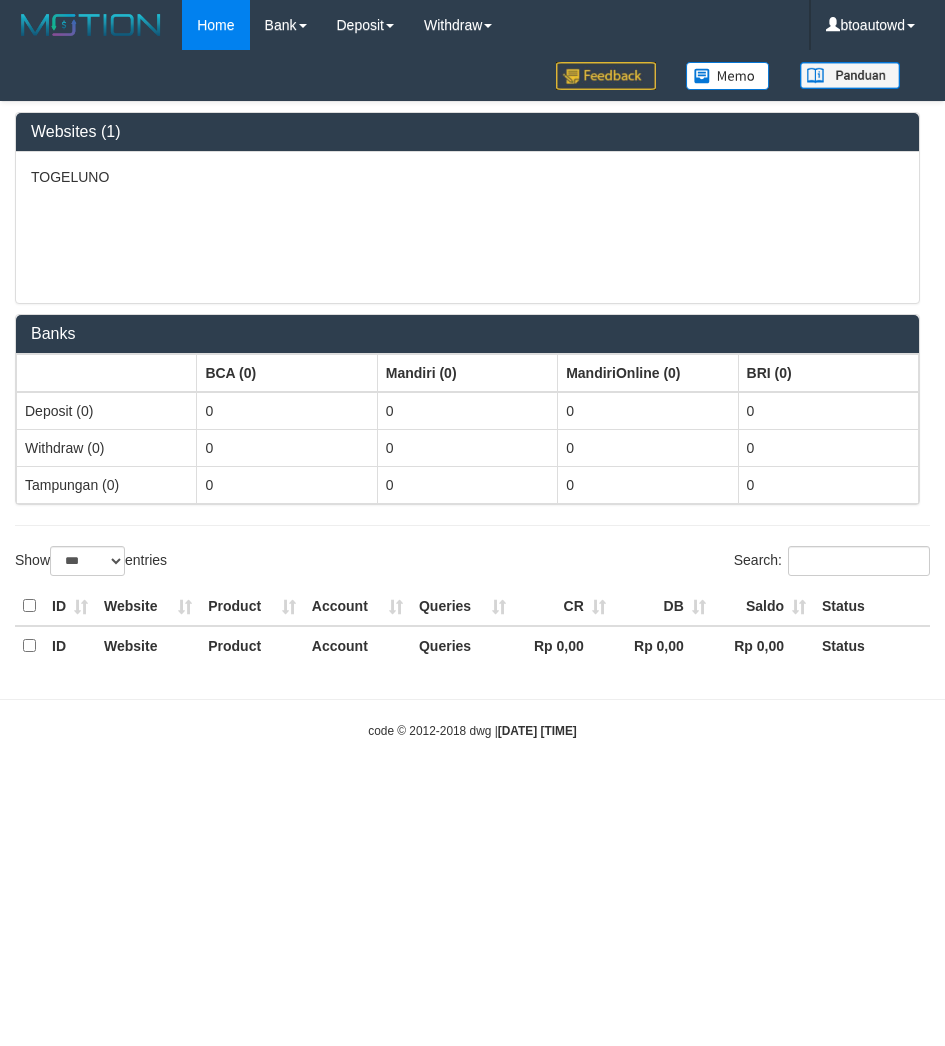 select on "***" 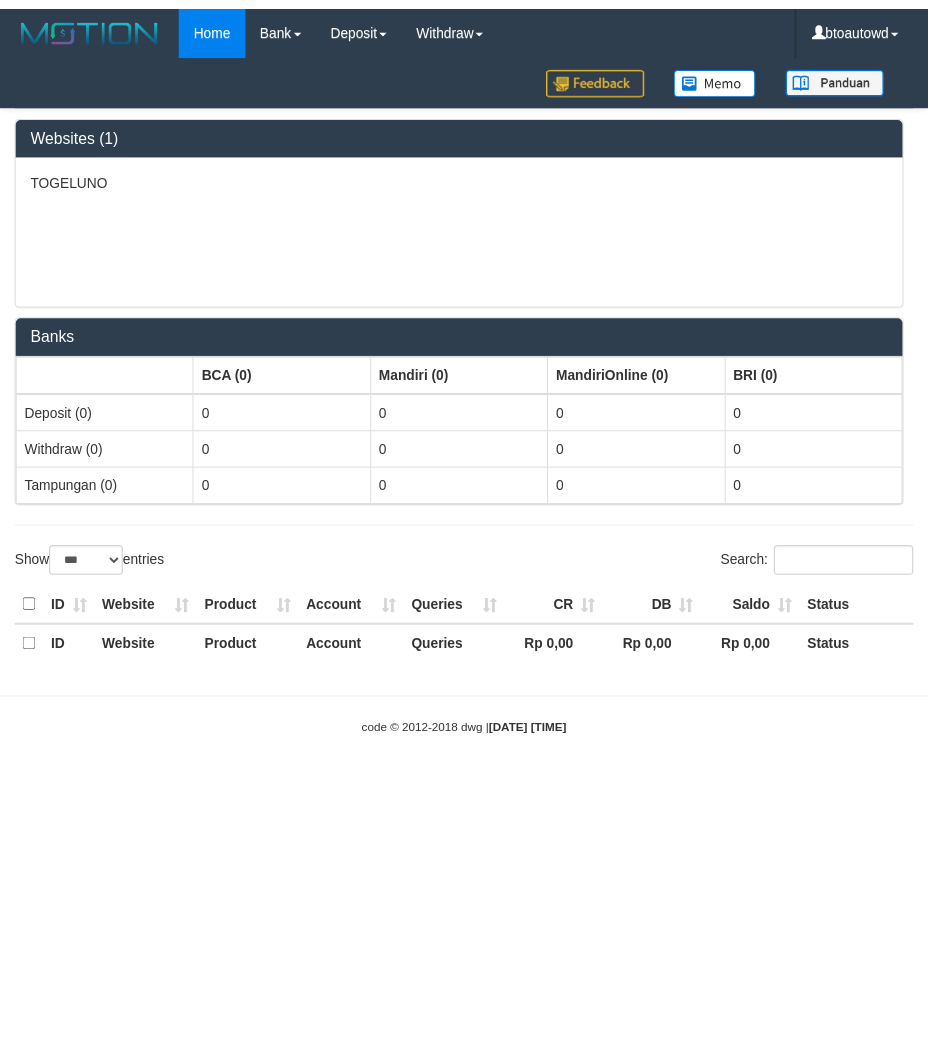 scroll, scrollTop: 0, scrollLeft: 0, axis: both 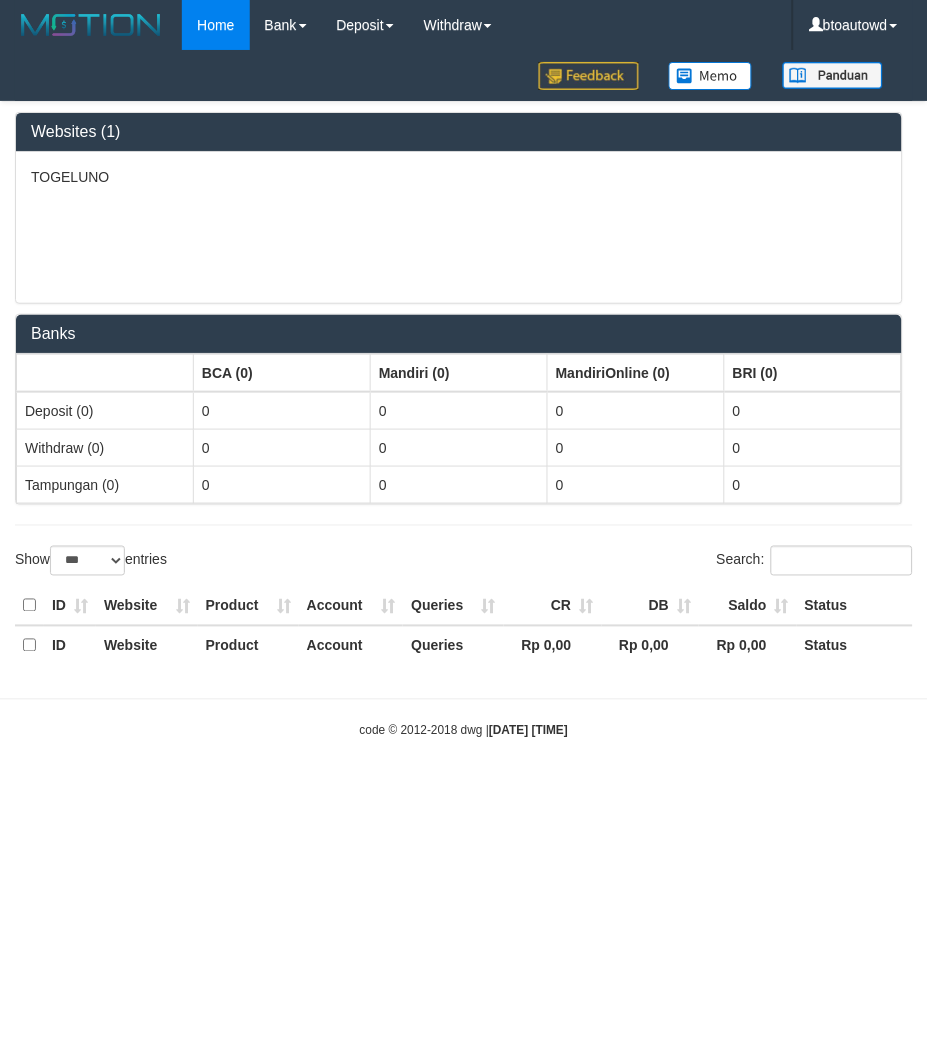 select on "**" 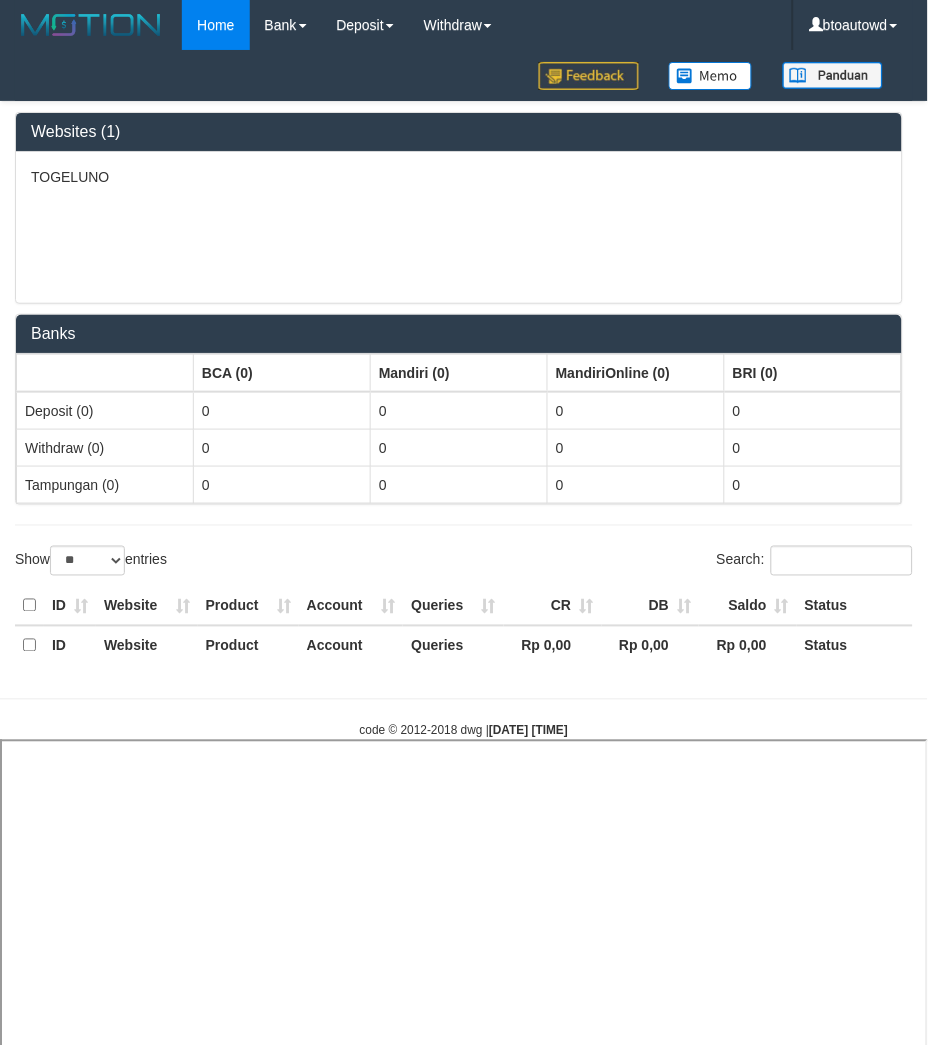 select 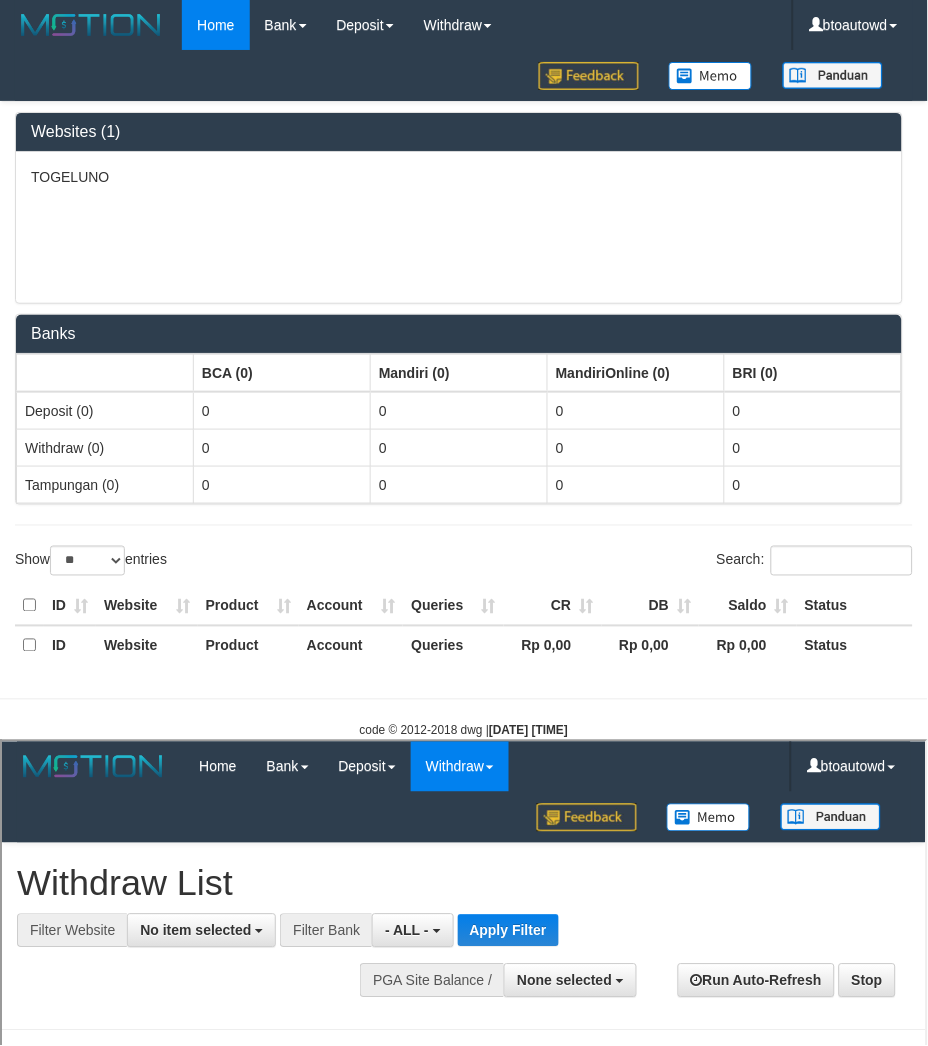 scroll, scrollTop: 0, scrollLeft: 0, axis: both 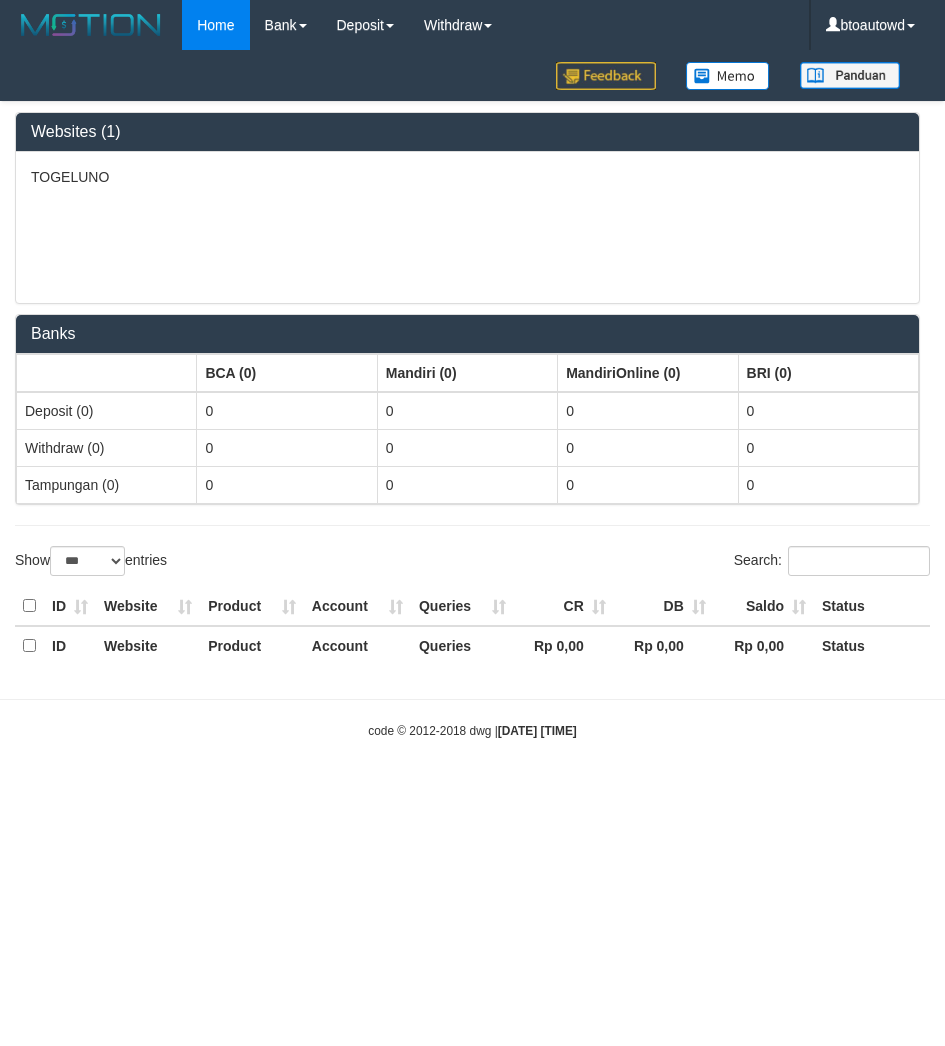 select on "***" 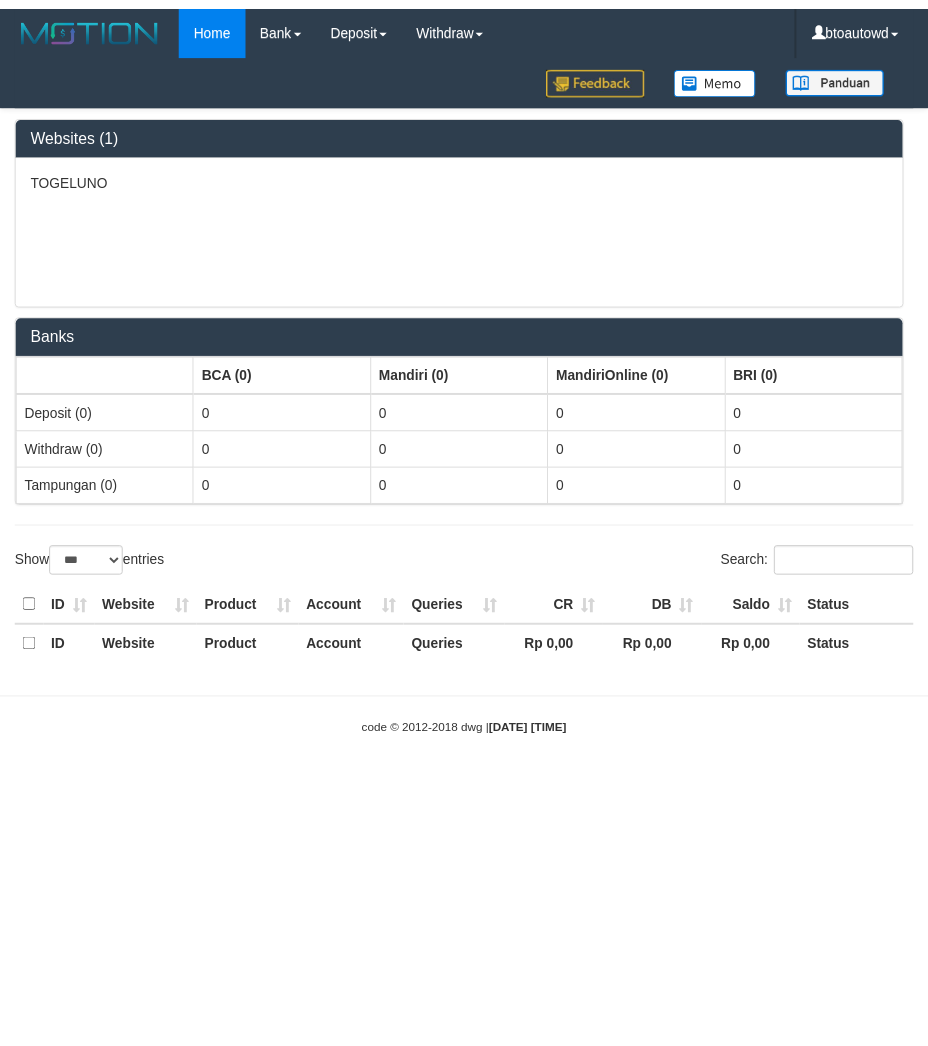 scroll, scrollTop: 0, scrollLeft: 0, axis: both 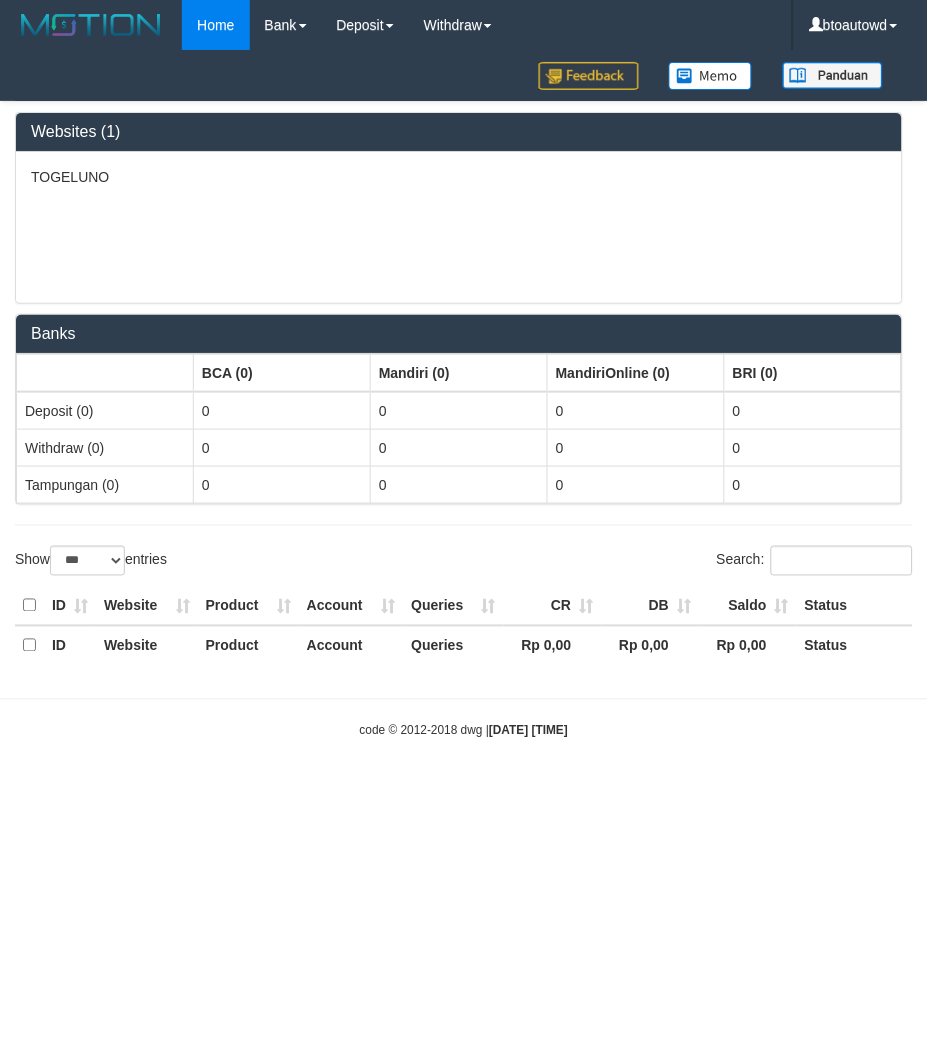 select on "**" 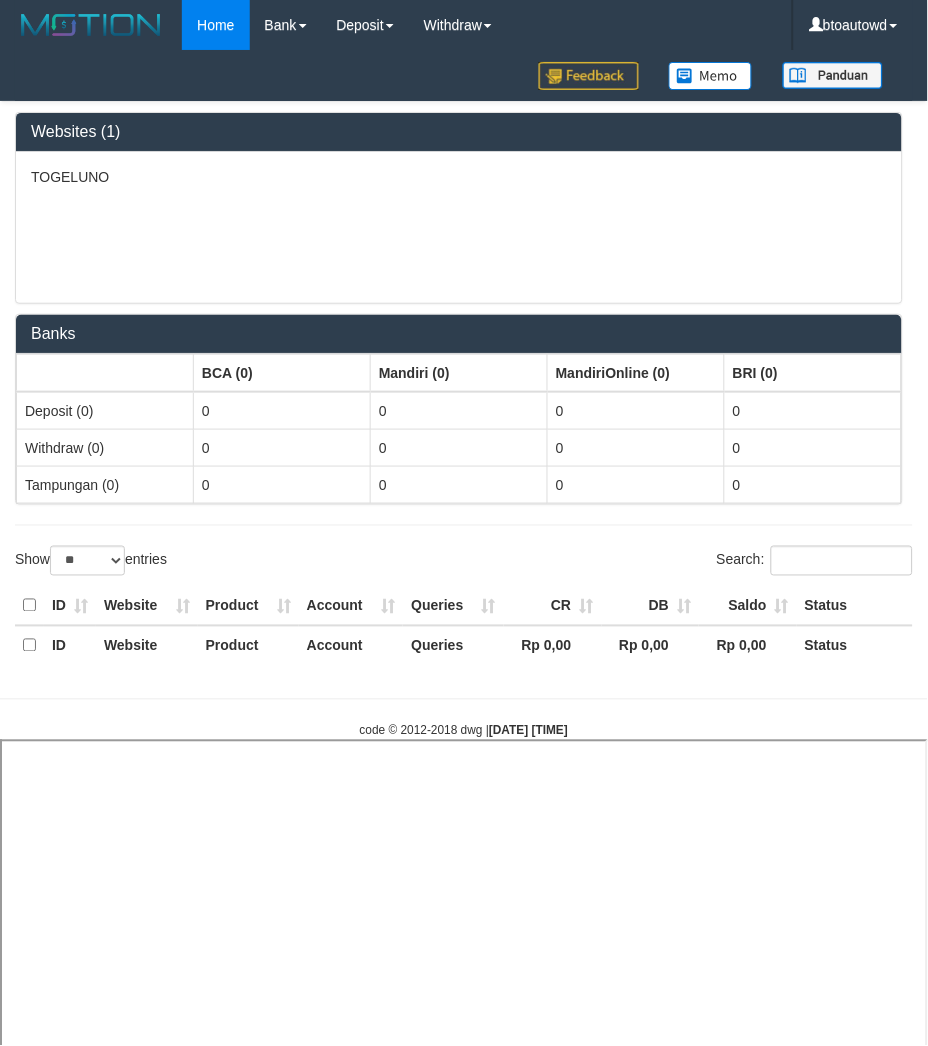 select 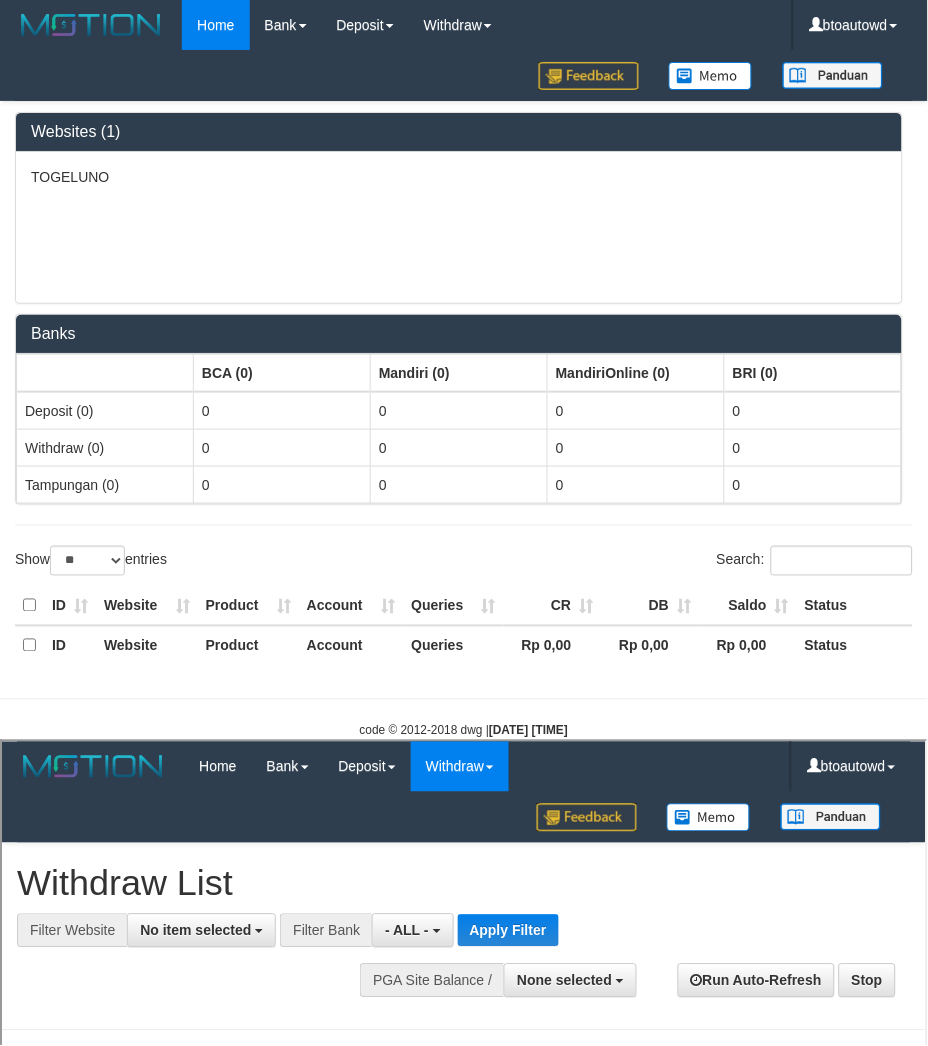 scroll, scrollTop: 0, scrollLeft: 0, axis: both 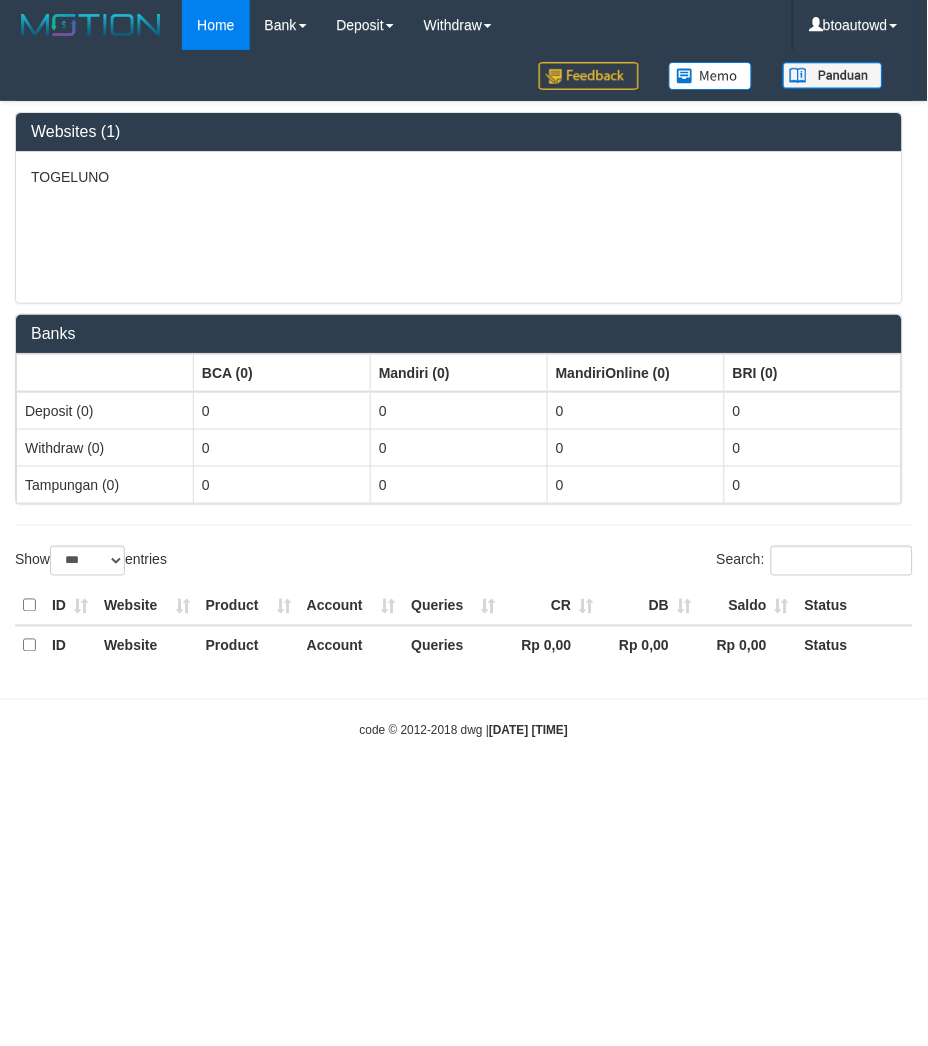select on "**" 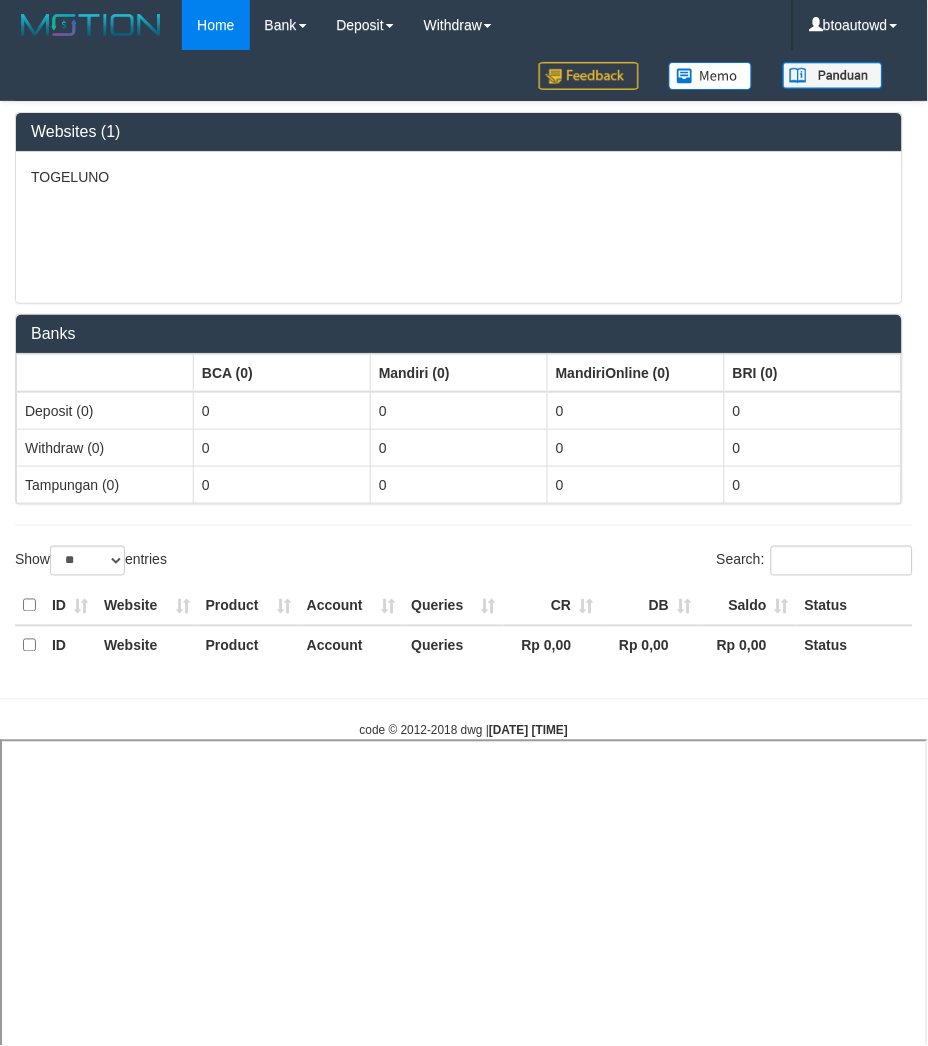 select 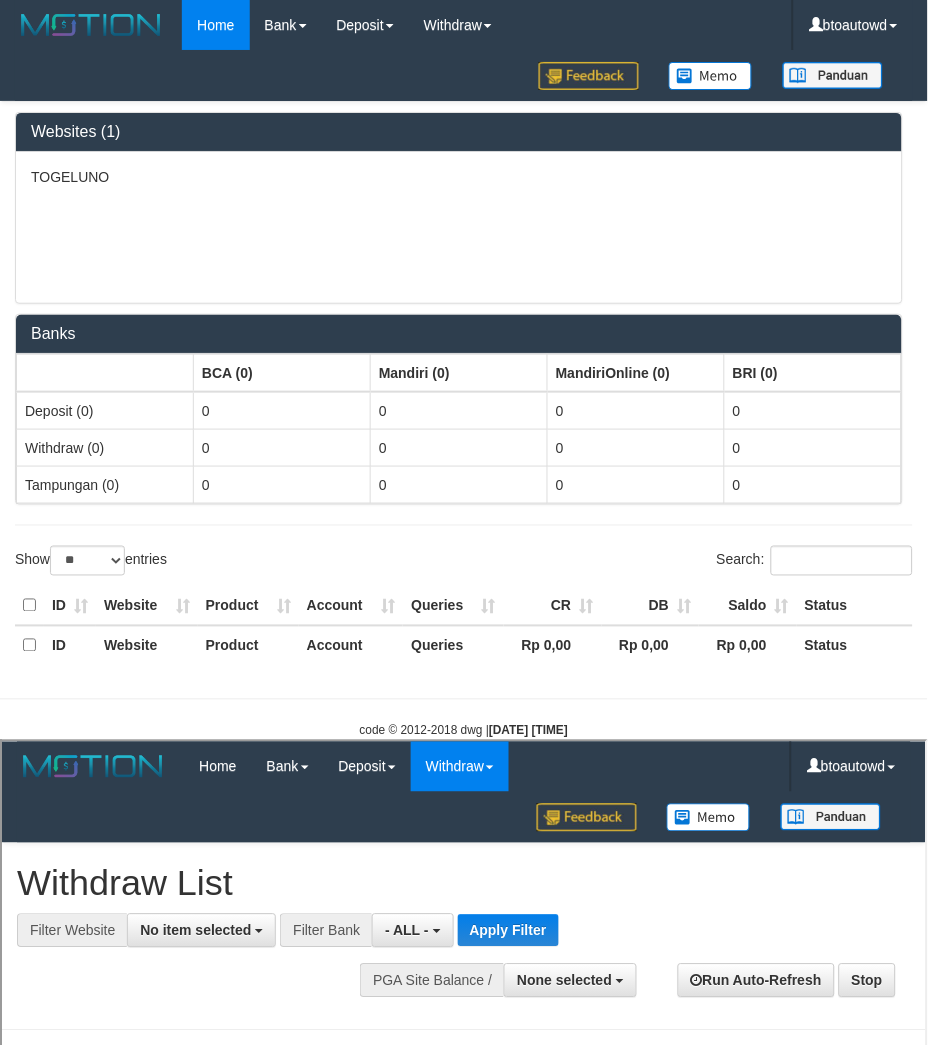 scroll, scrollTop: 0, scrollLeft: 0, axis: both 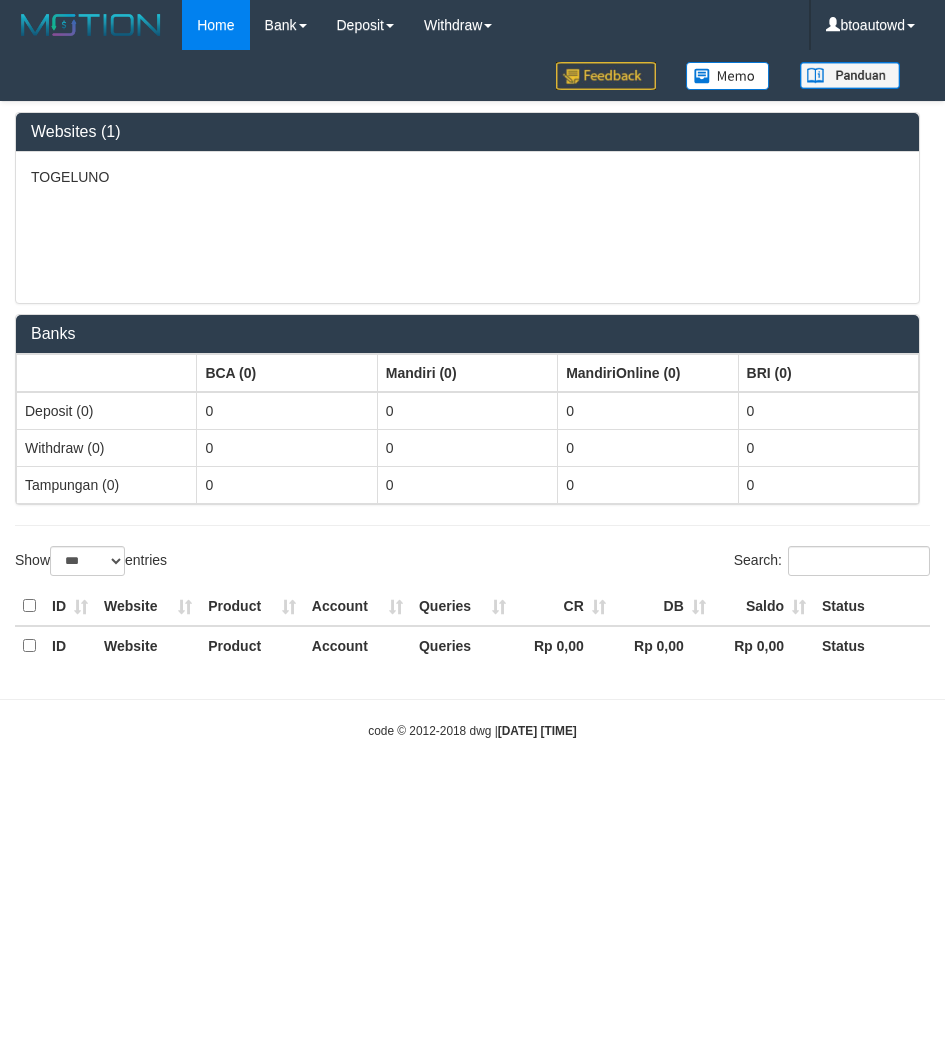 select on "***" 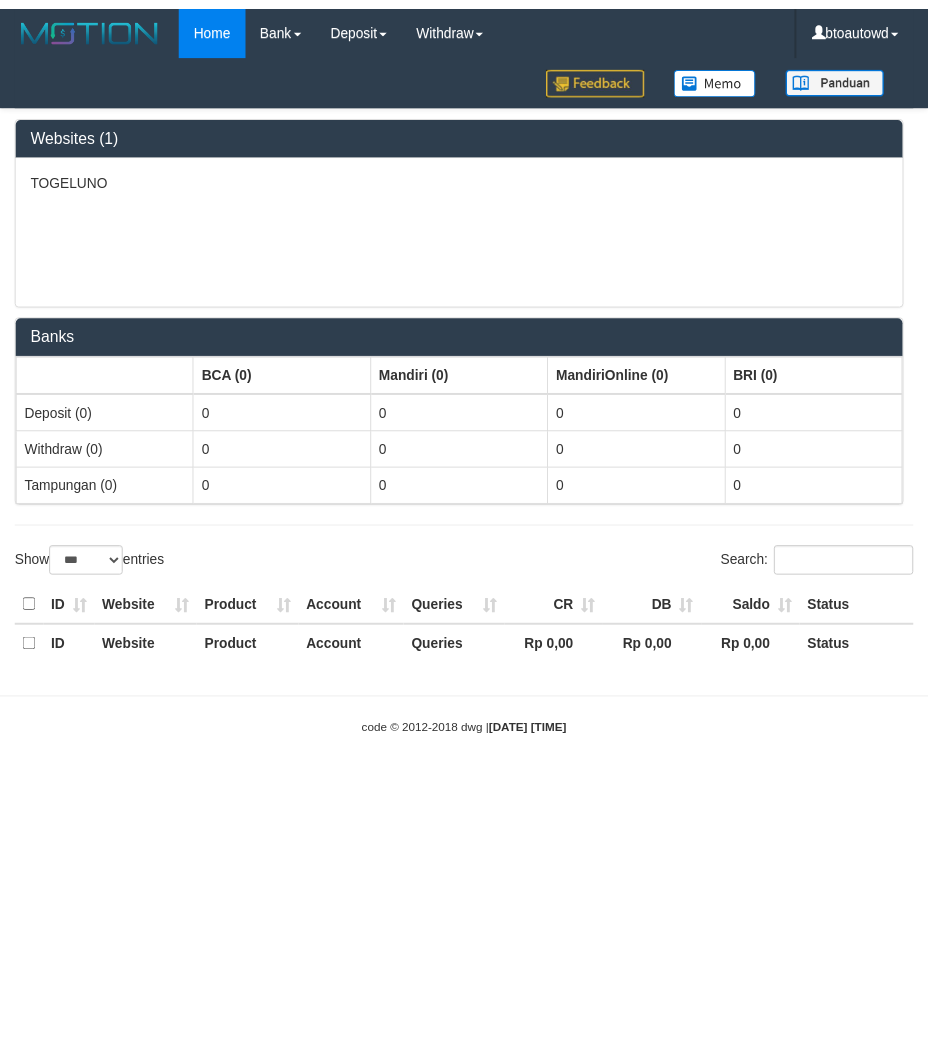 scroll, scrollTop: 0, scrollLeft: 0, axis: both 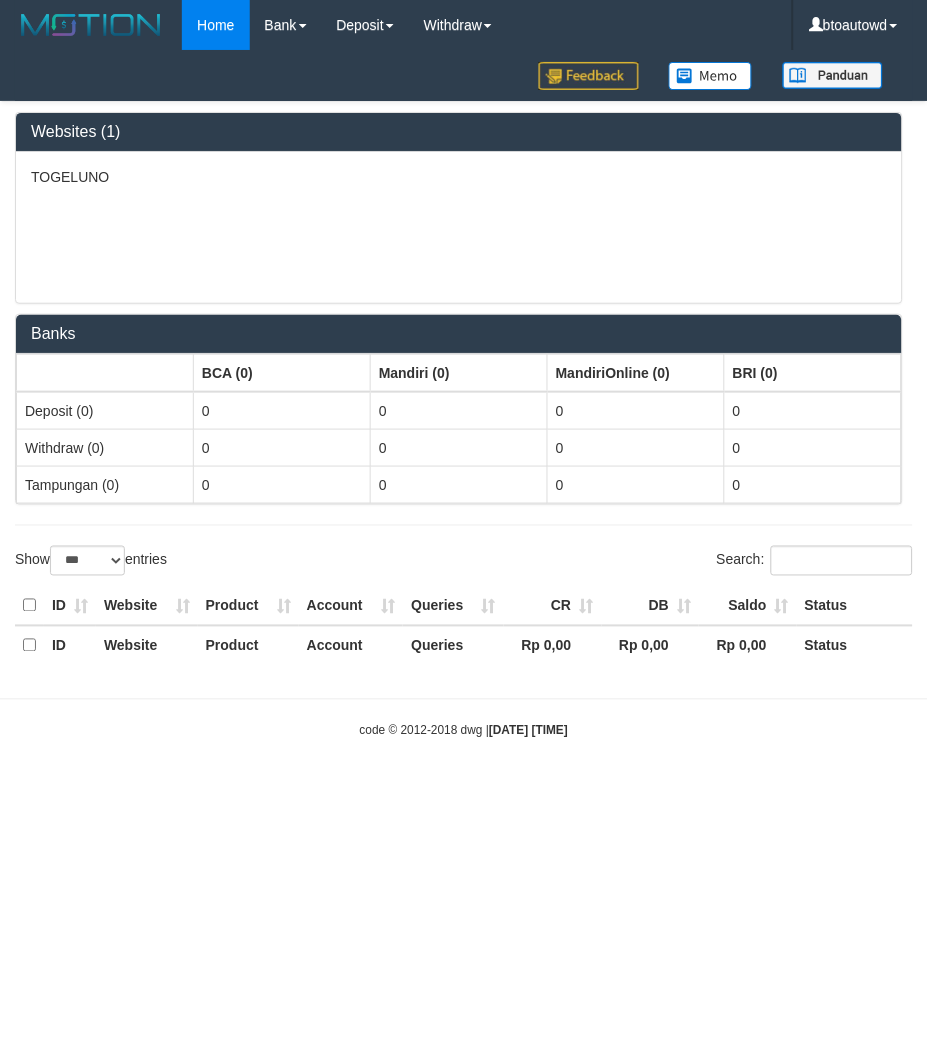 select on "**" 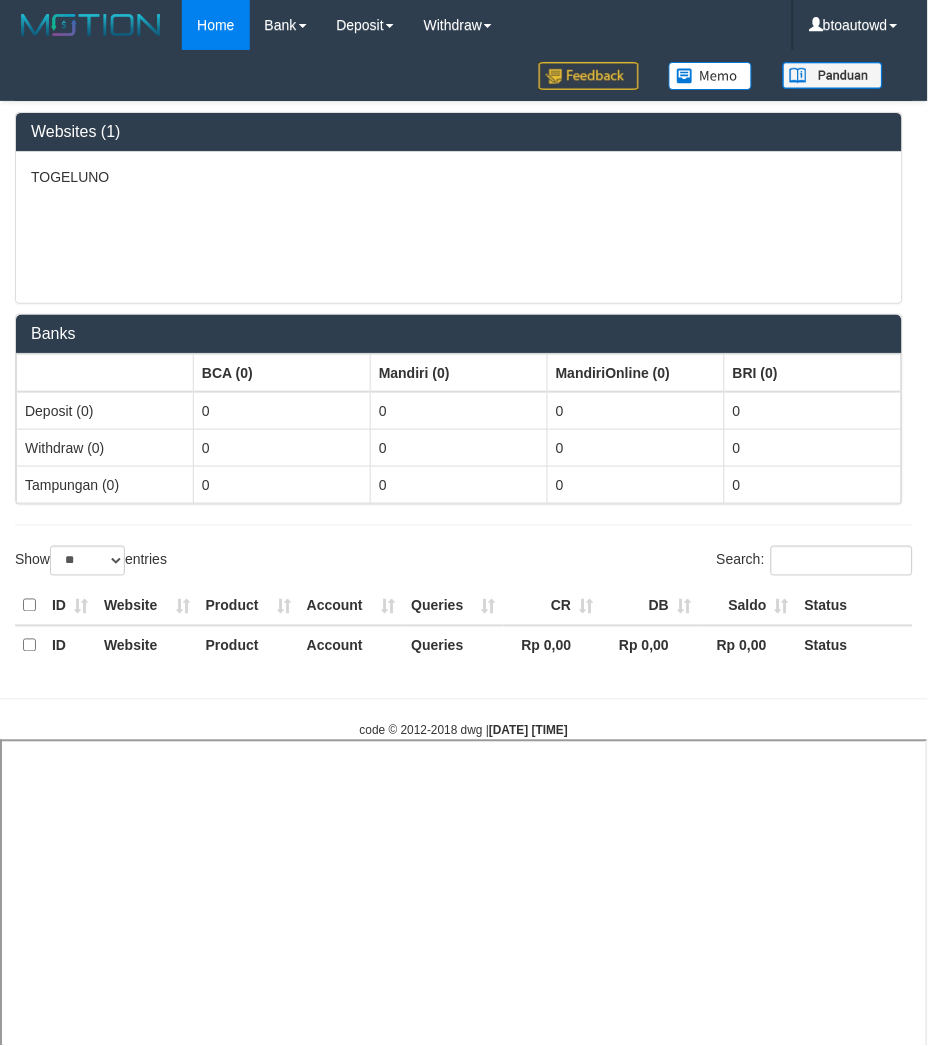 select 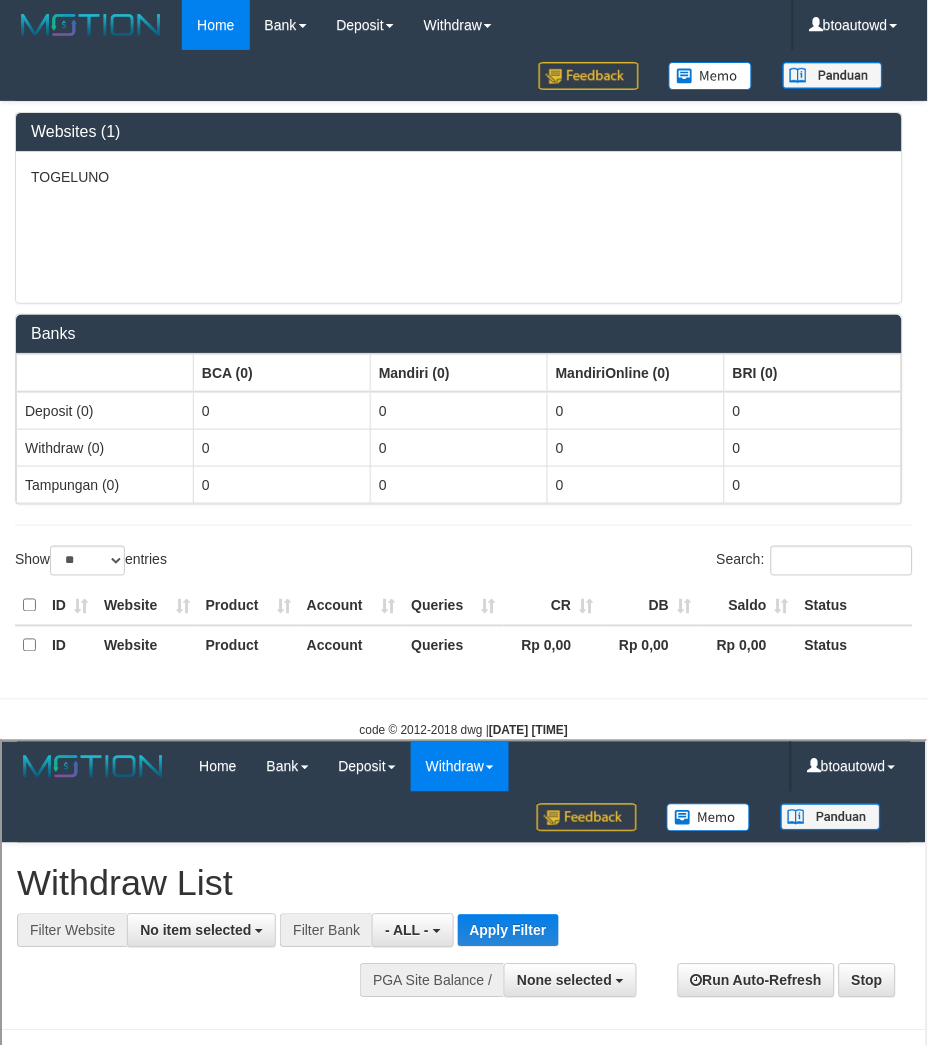 scroll, scrollTop: 0, scrollLeft: 0, axis: both 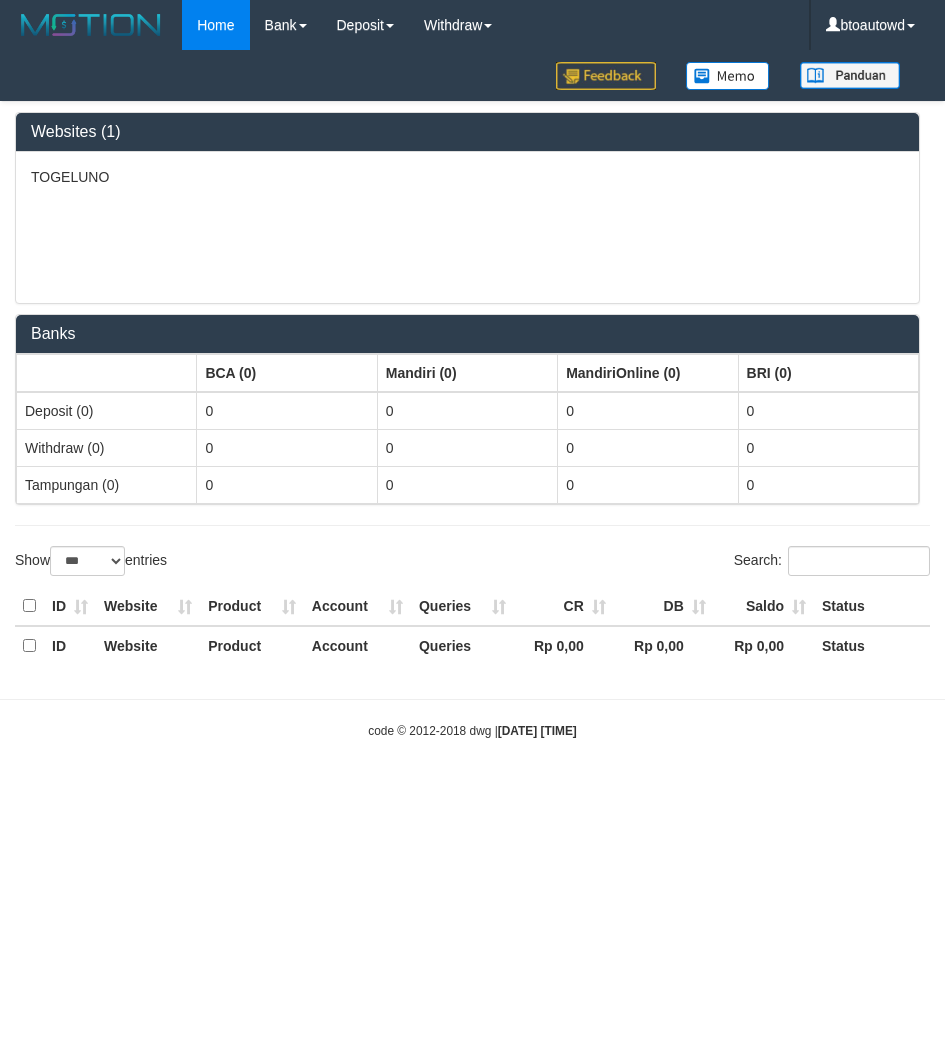 select on "***" 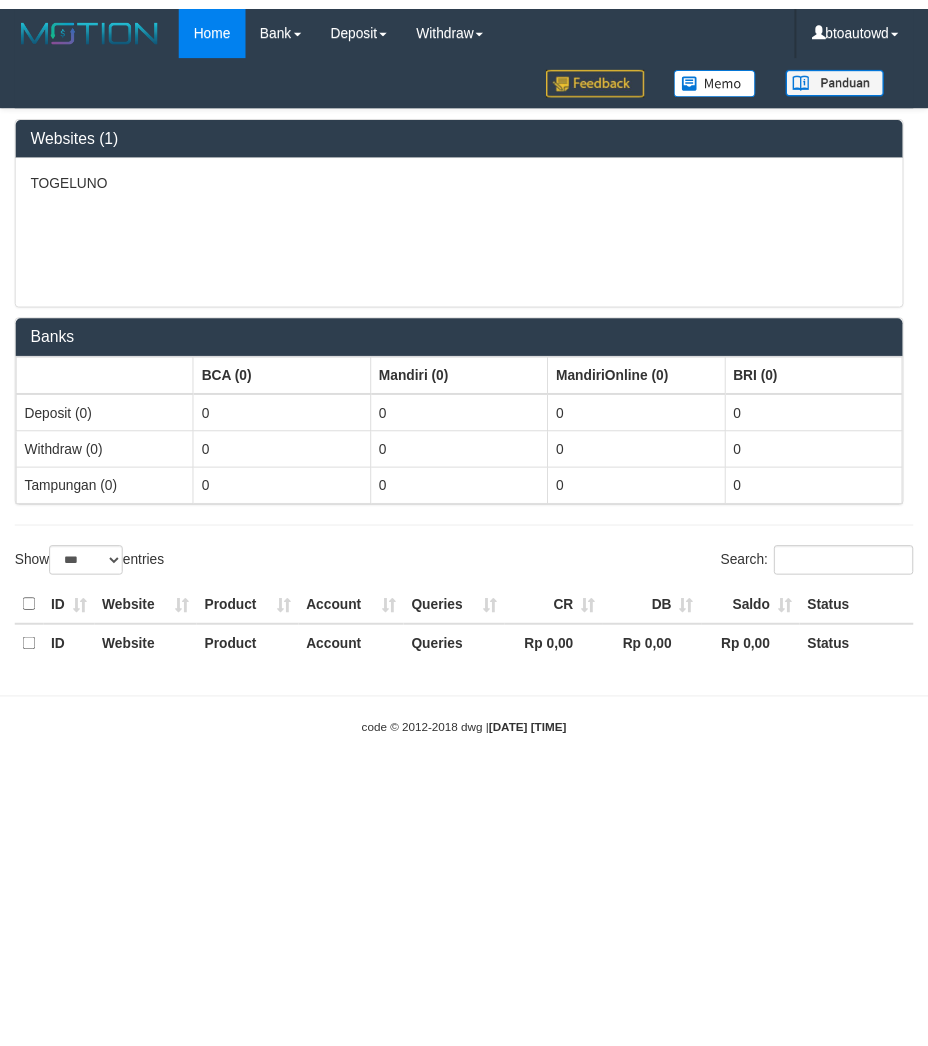 scroll, scrollTop: 0, scrollLeft: 0, axis: both 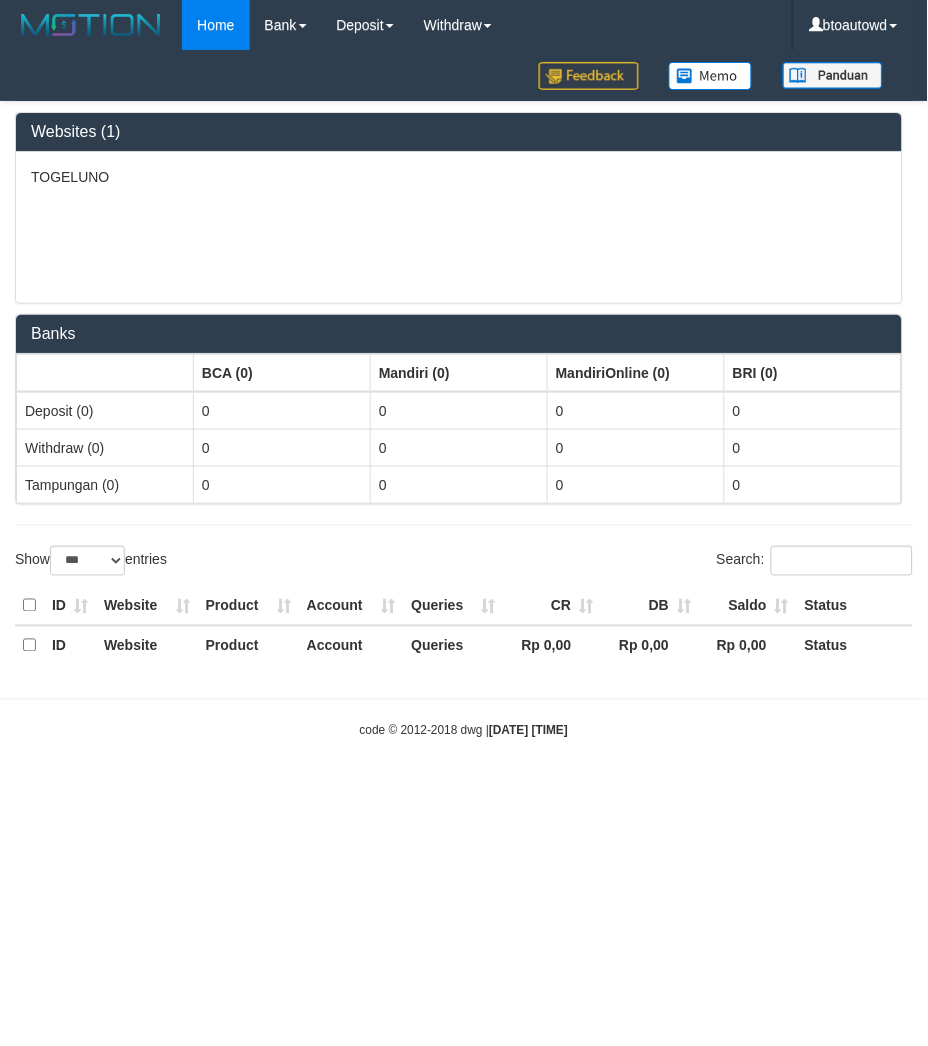 select on "**" 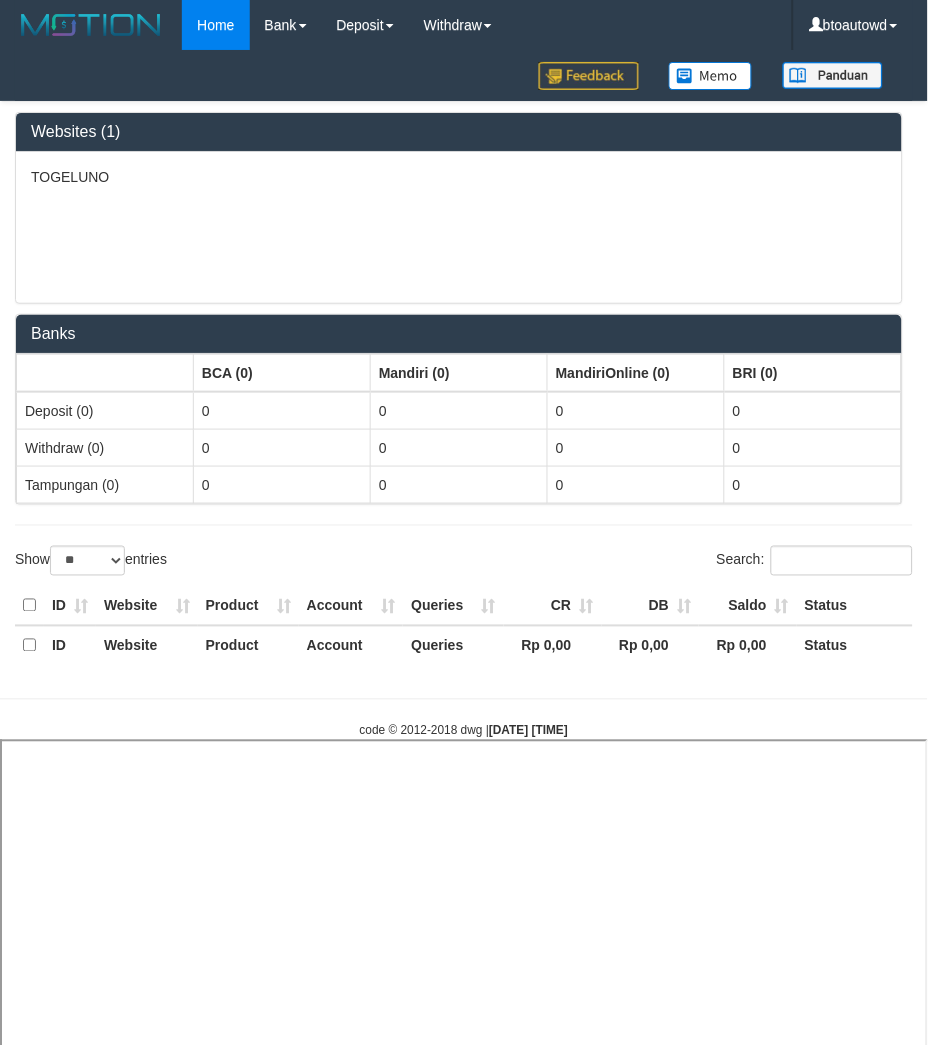 select 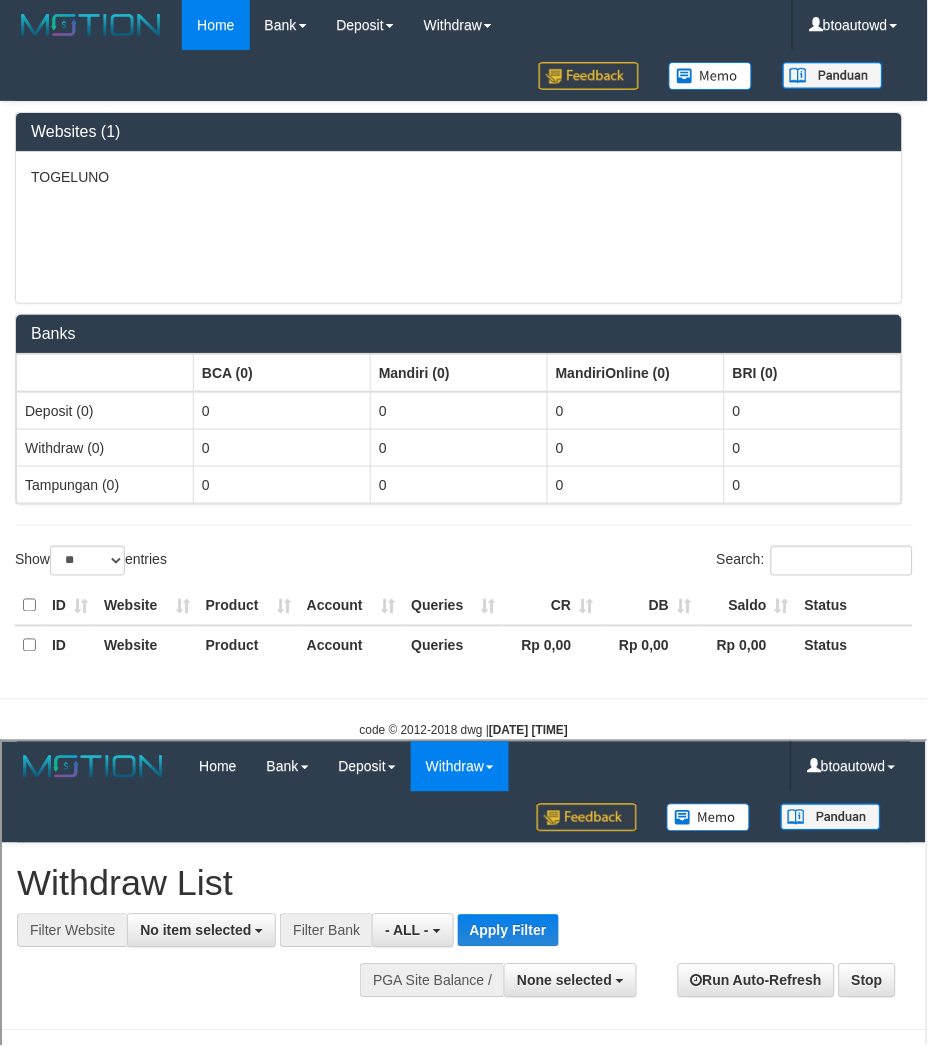 scroll, scrollTop: 0, scrollLeft: 0, axis: both 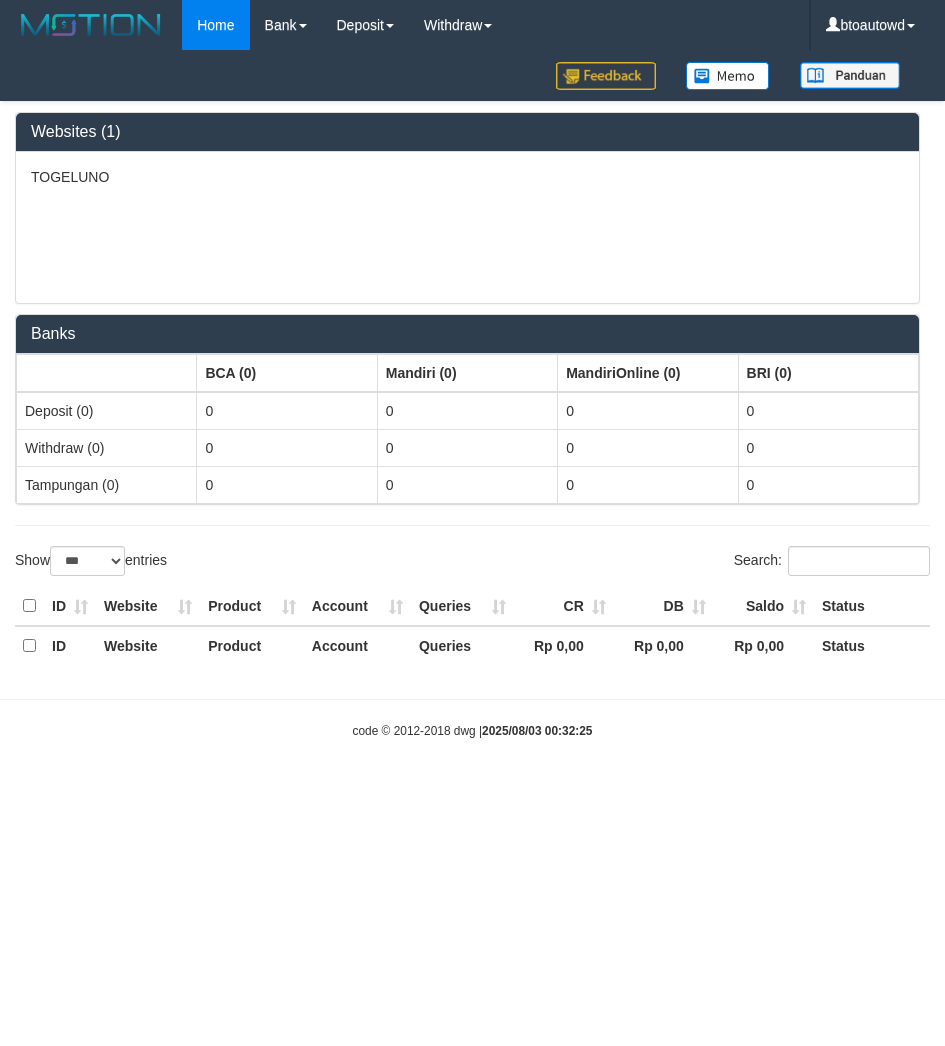 select on "***" 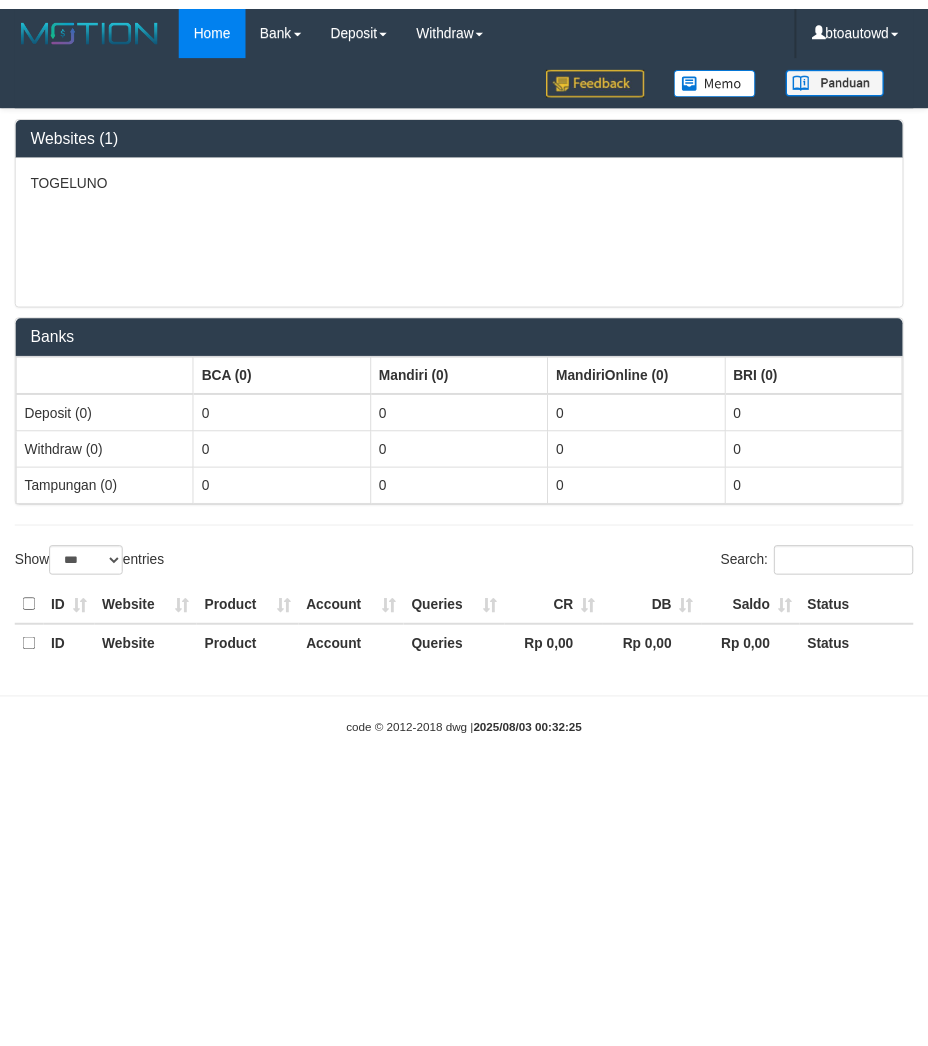 scroll, scrollTop: 0, scrollLeft: 0, axis: both 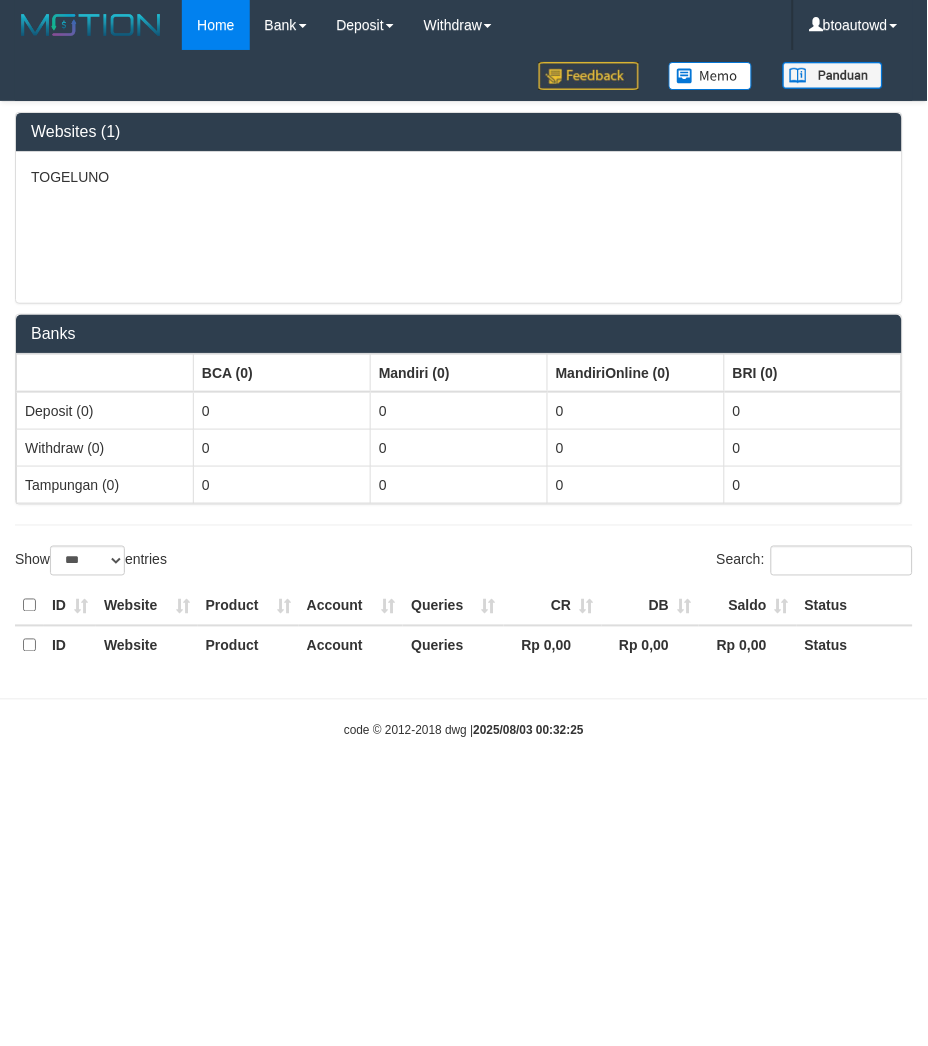 select on "**" 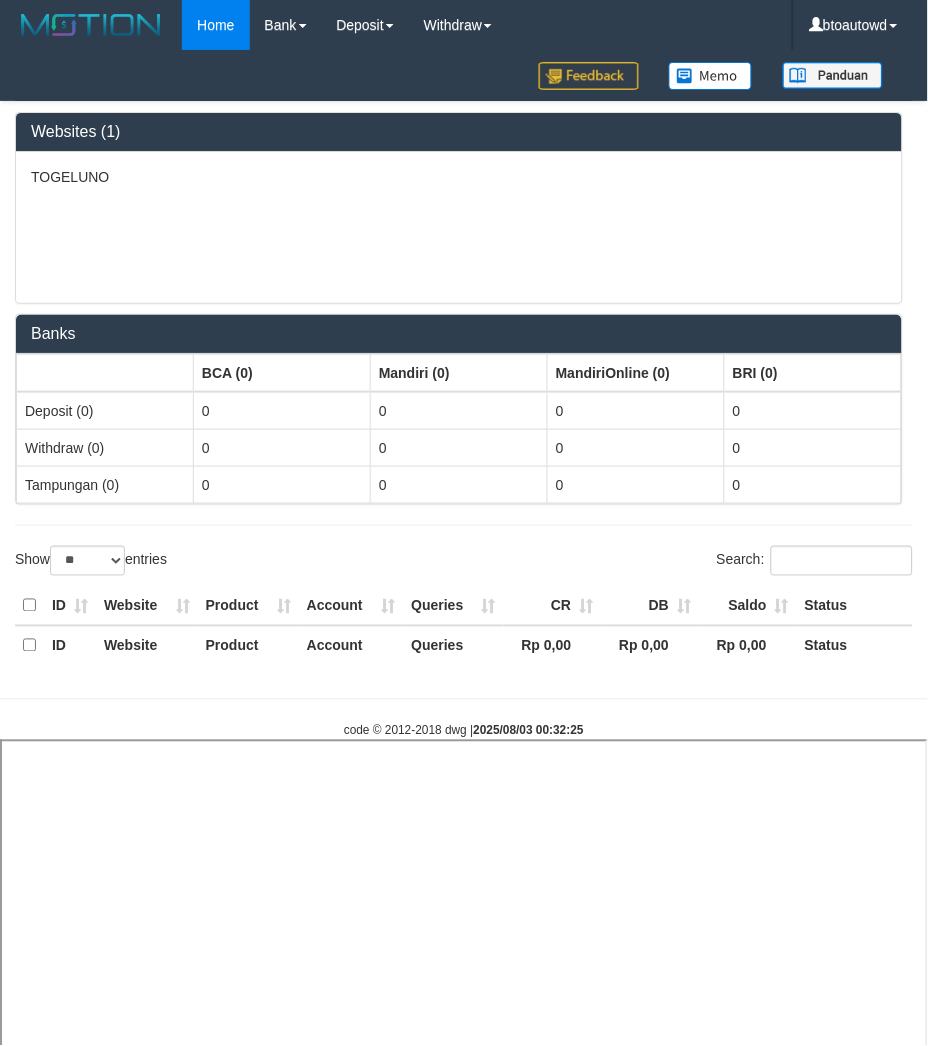 select 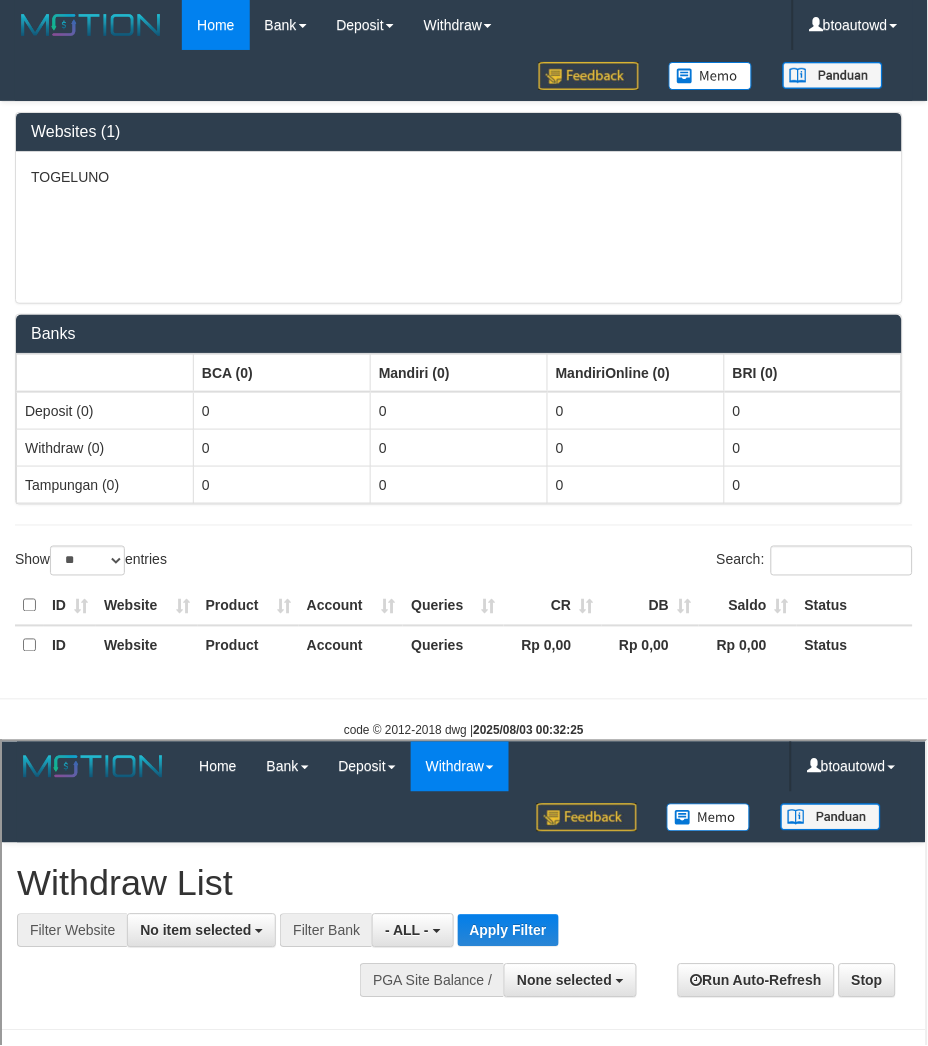scroll, scrollTop: 0, scrollLeft: 0, axis: both 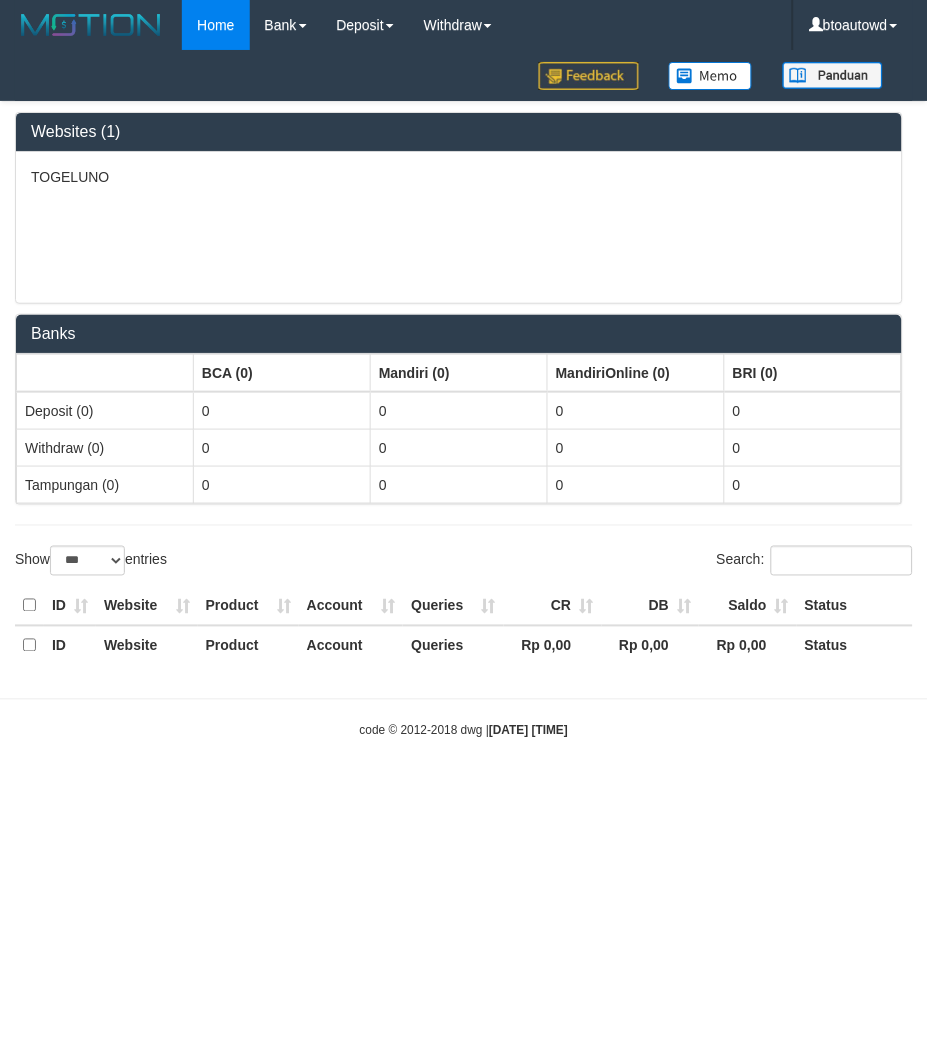 select on "**" 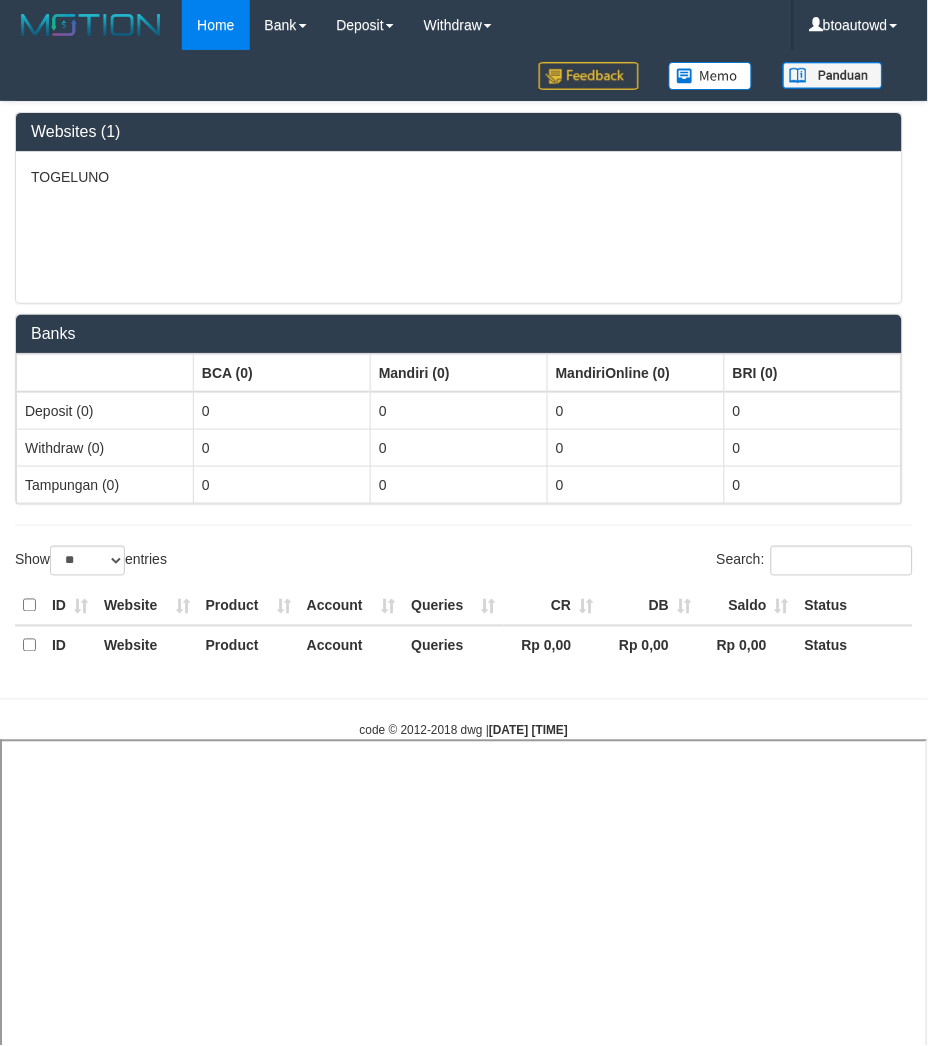 select 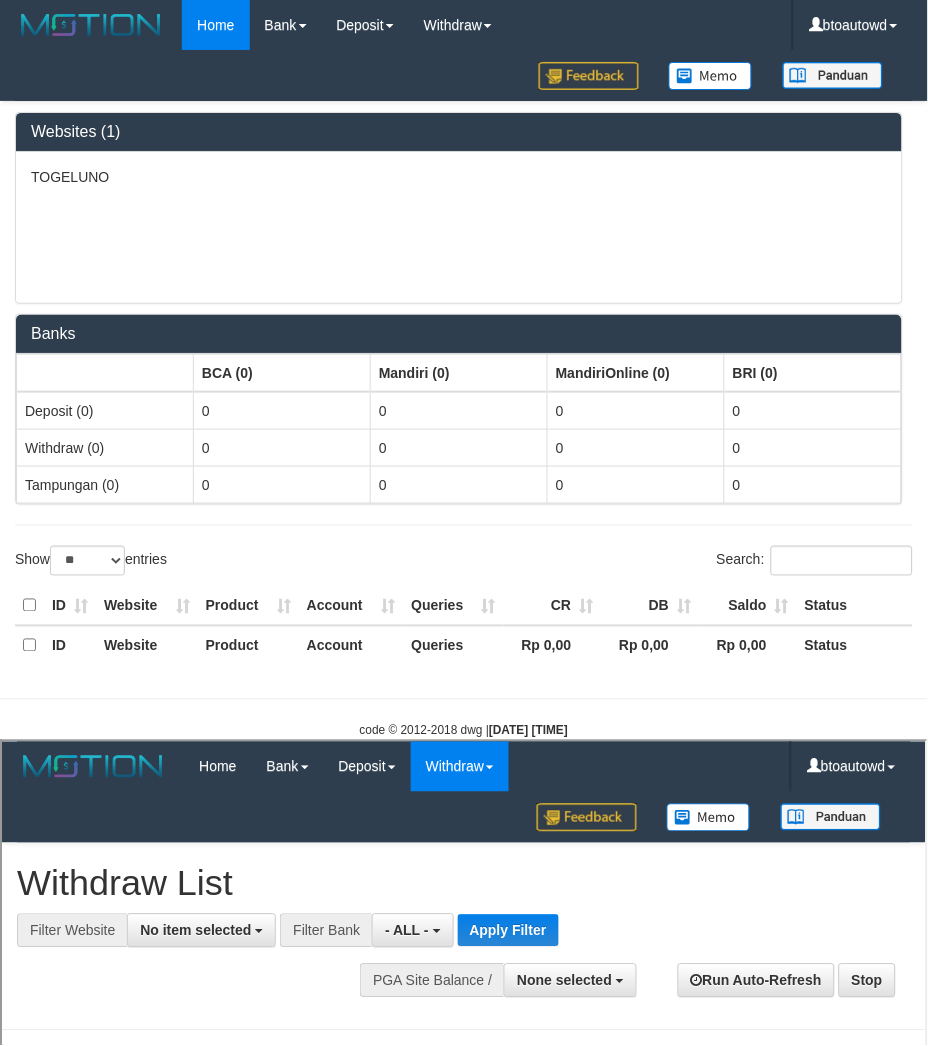 scroll, scrollTop: 0, scrollLeft: 0, axis: both 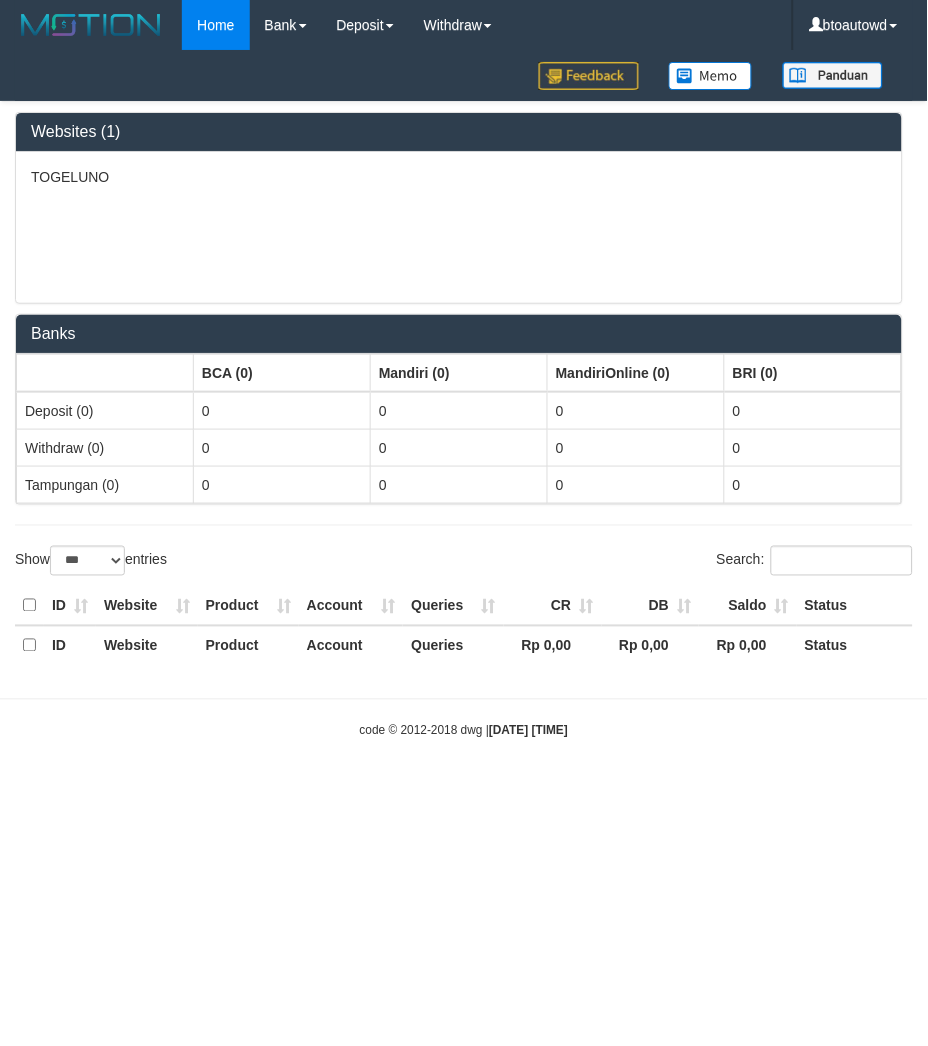 select on "**" 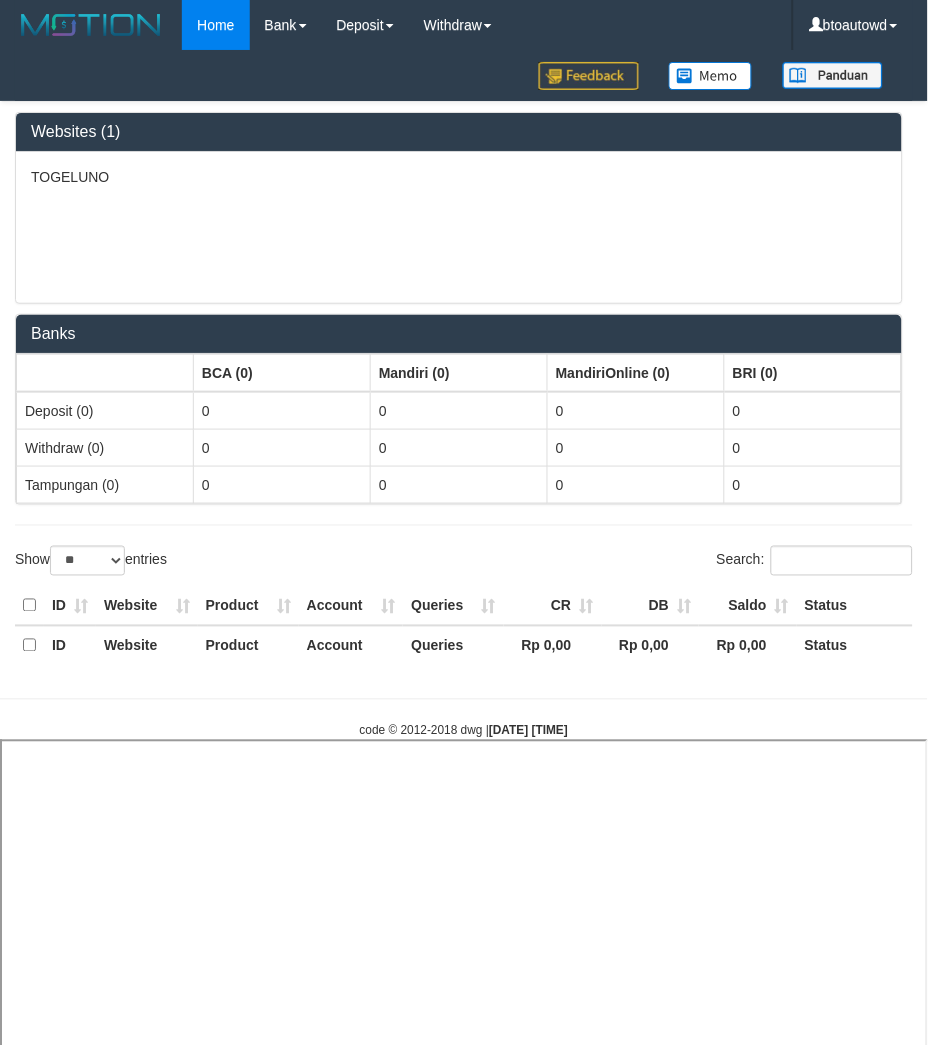 select 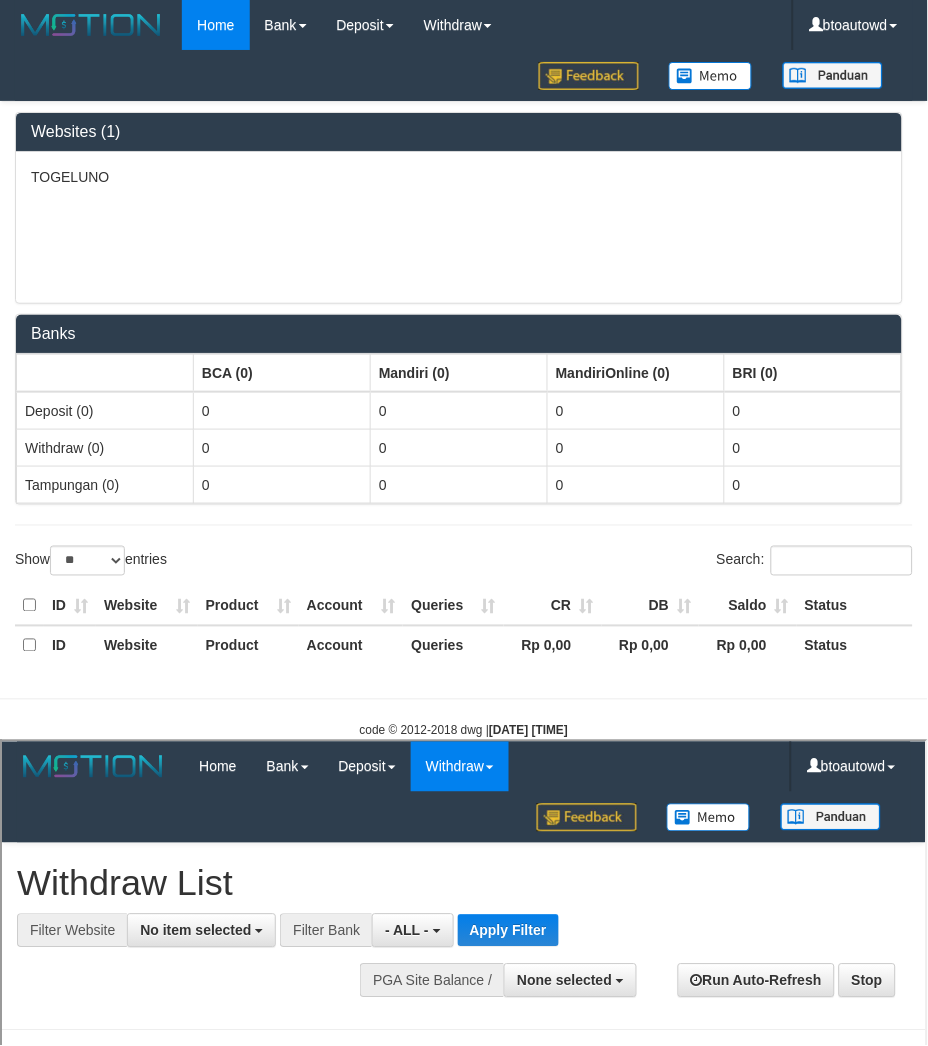 scroll, scrollTop: 0, scrollLeft: 0, axis: both 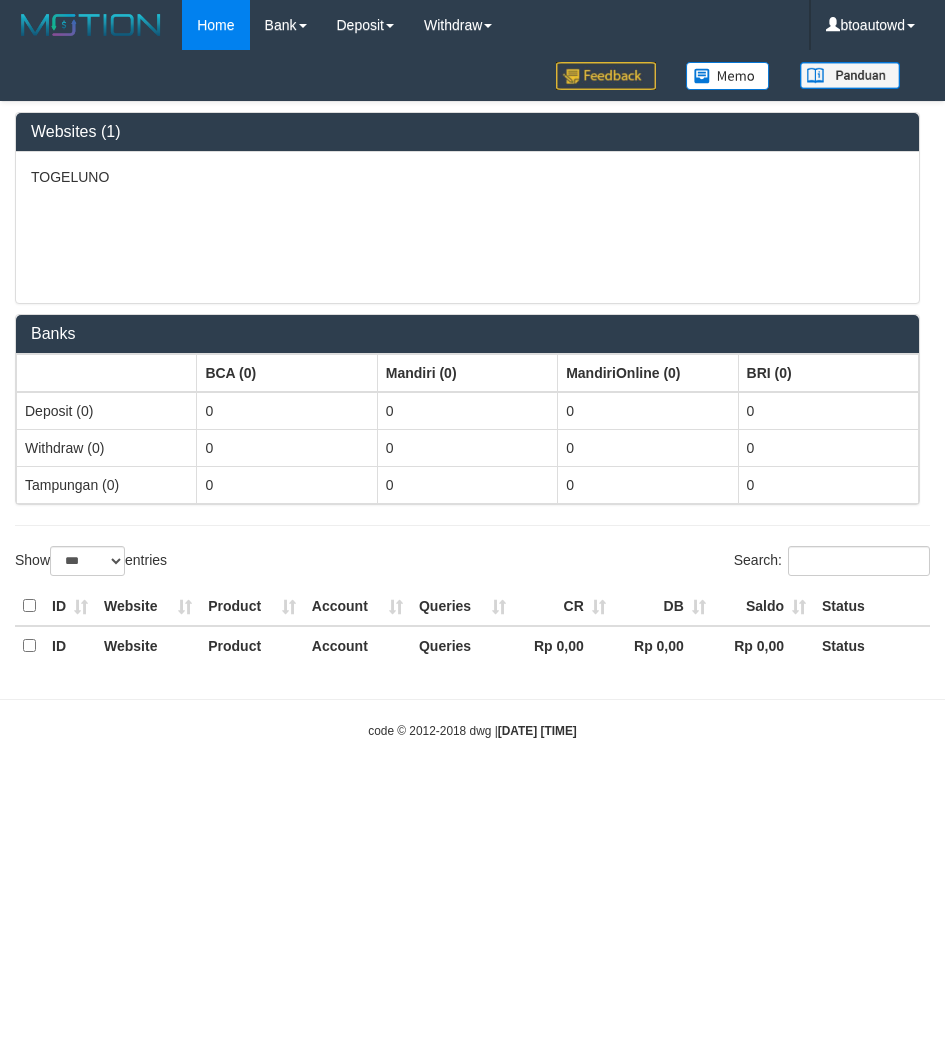 select on "***" 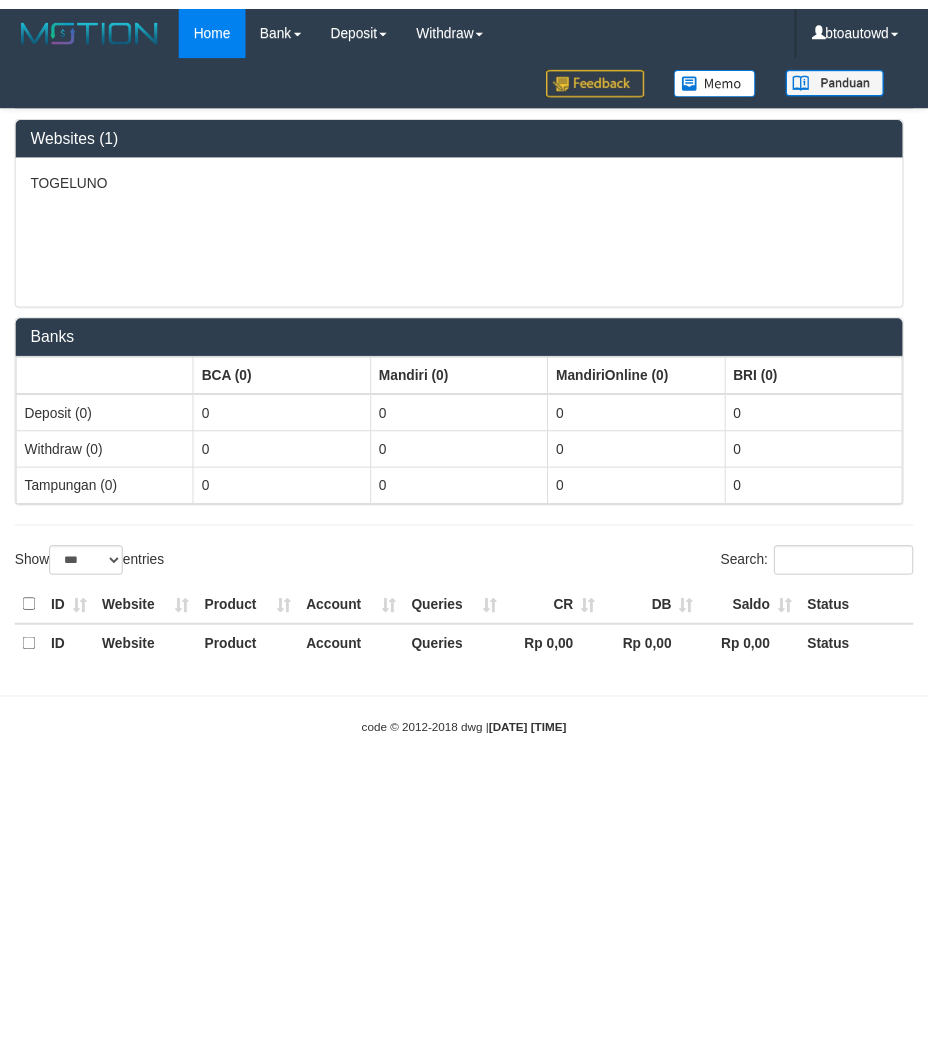 scroll, scrollTop: 0, scrollLeft: 0, axis: both 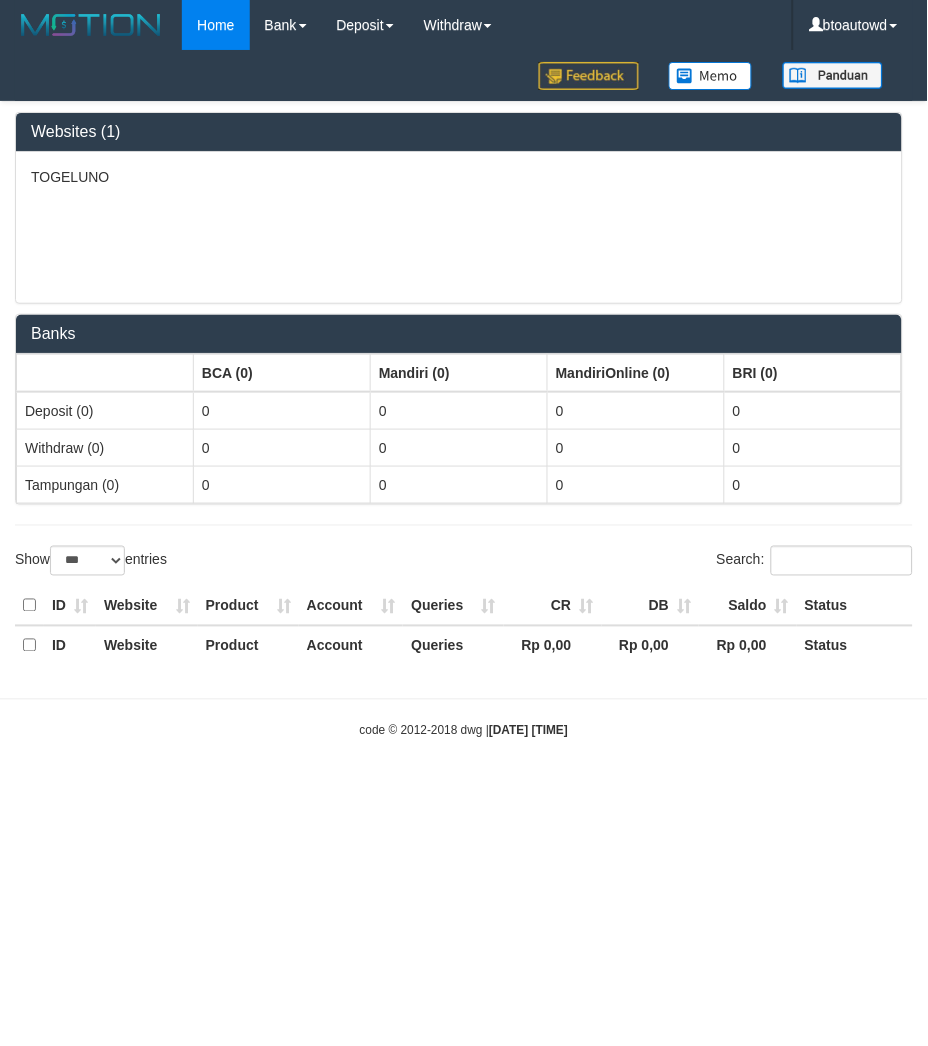 select on "**" 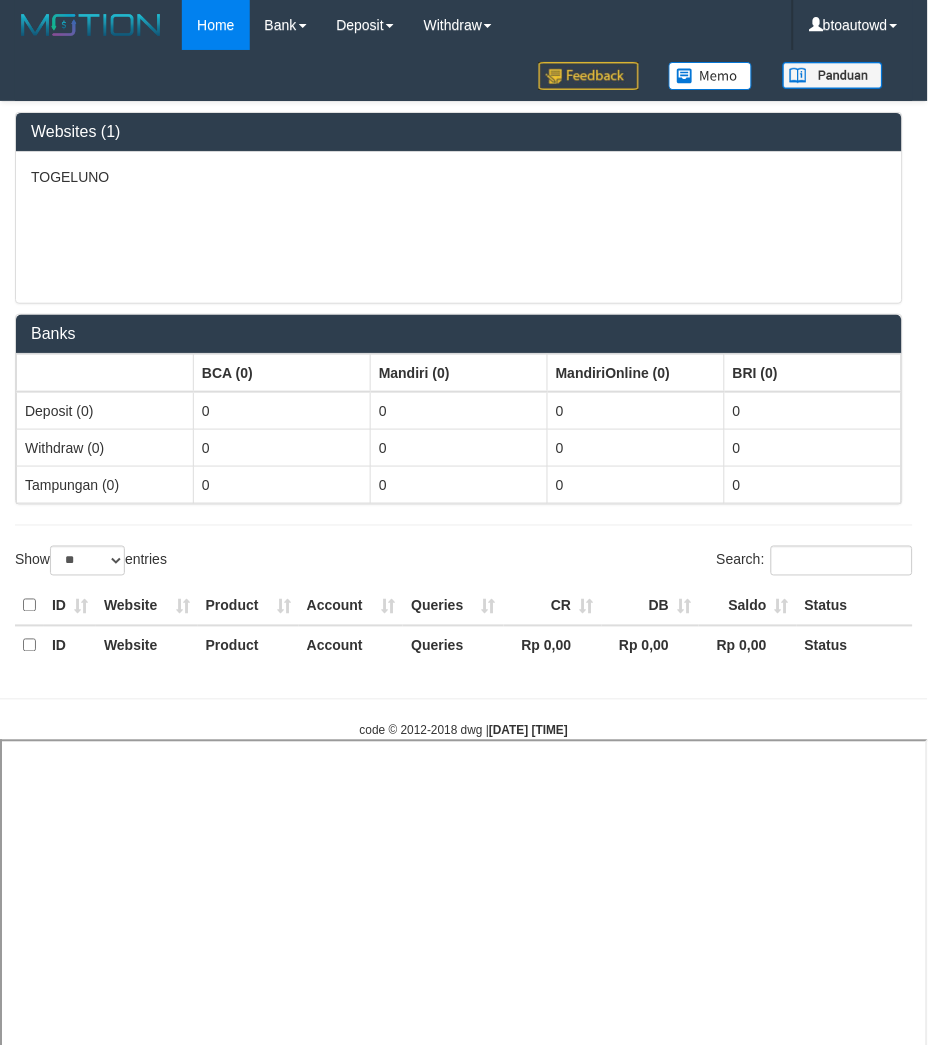 select 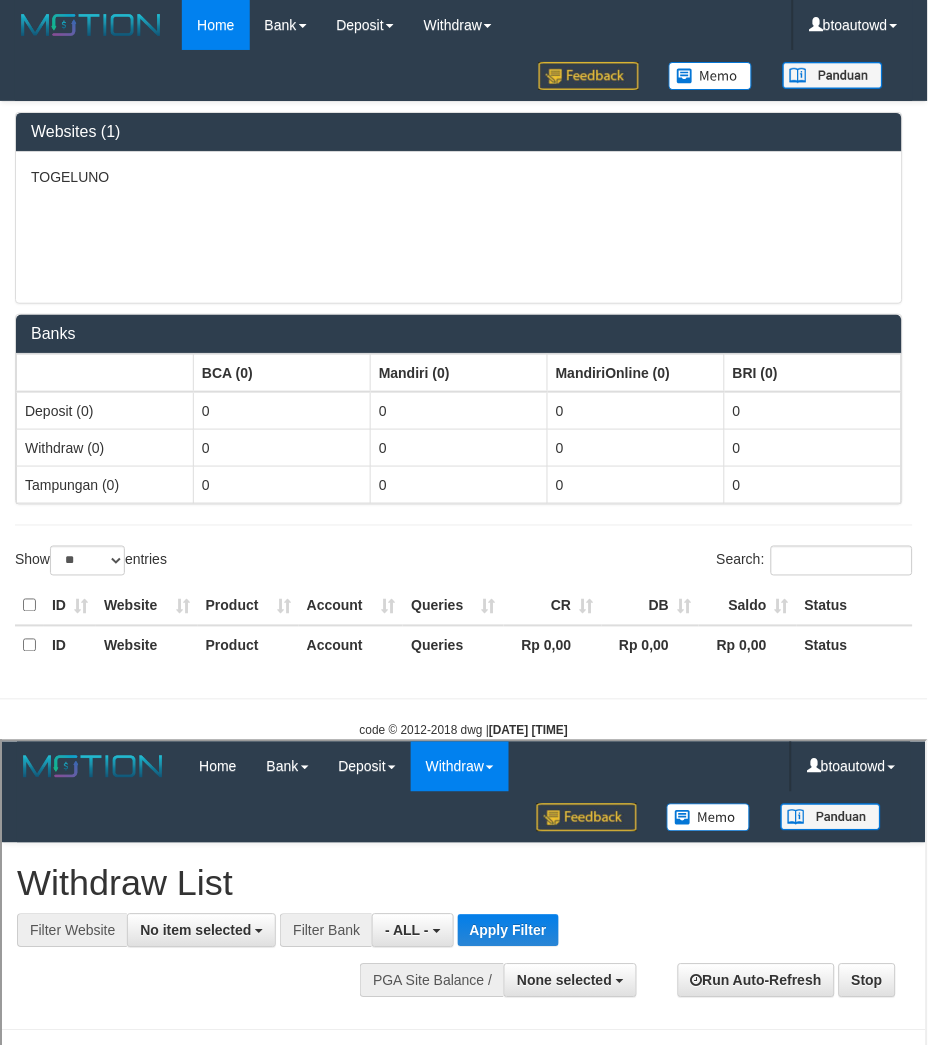 scroll, scrollTop: 0, scrollLeft: 0, axis: both 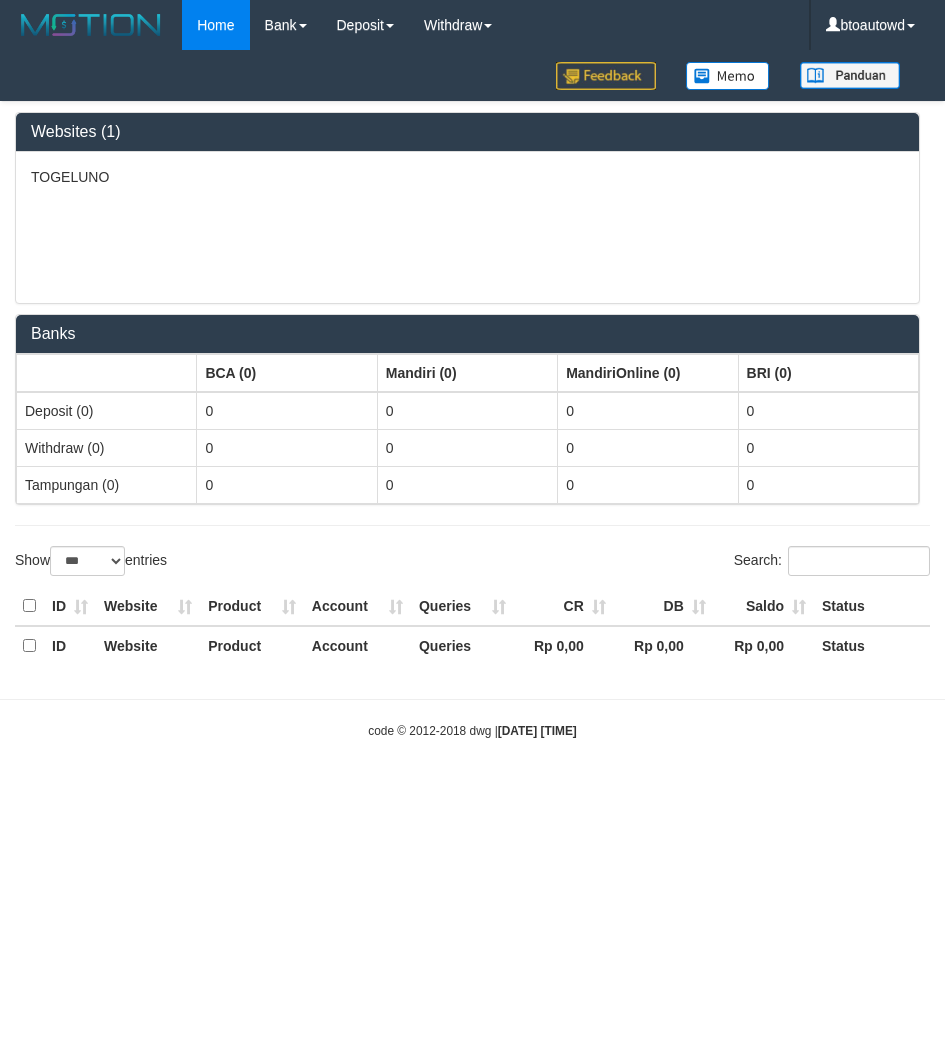 select on "***" 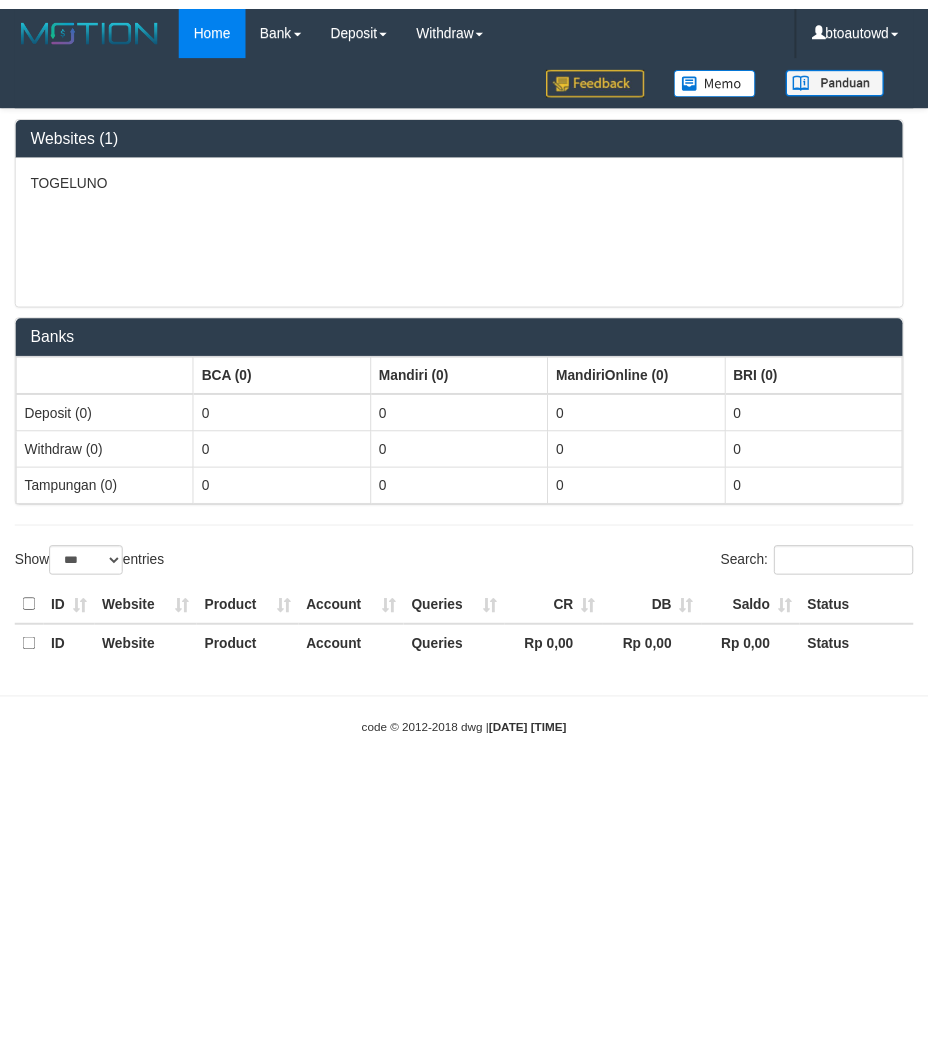 scroll, scrollTop: 0, scrollLeft: 0, axis: both 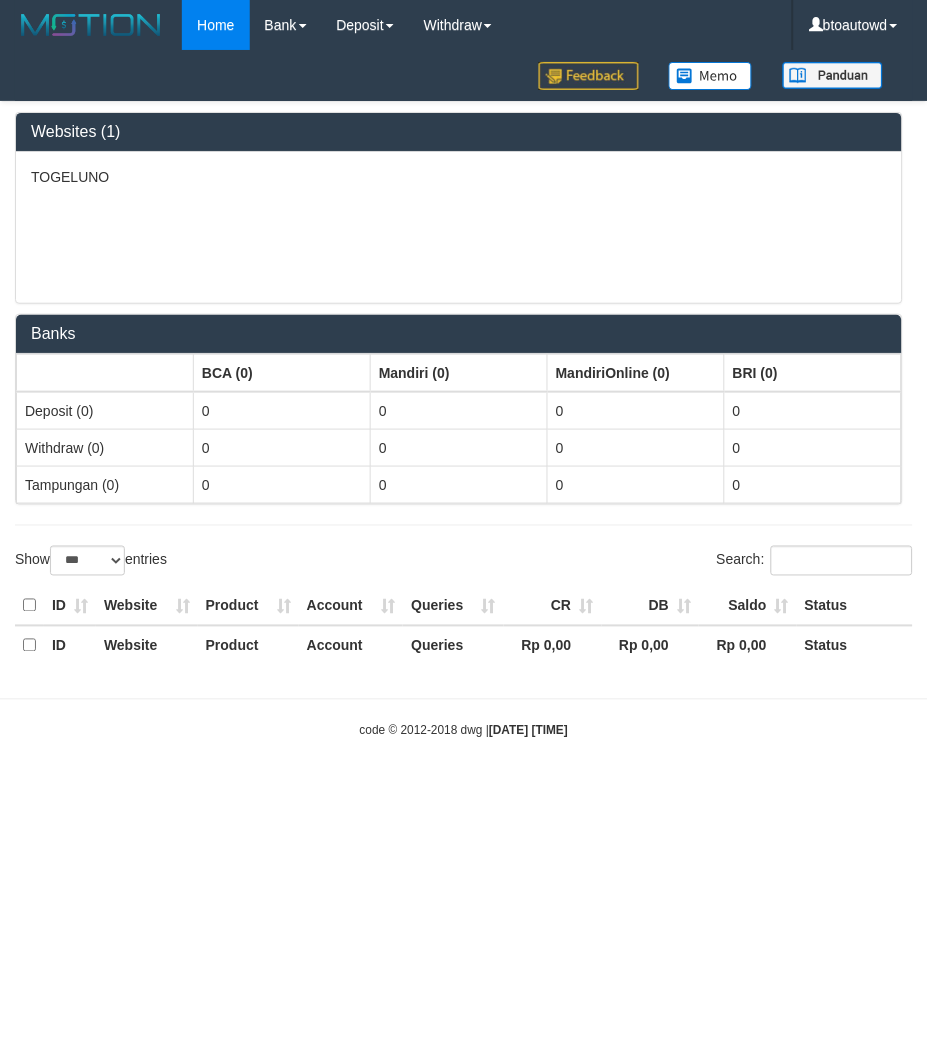 select on "**" 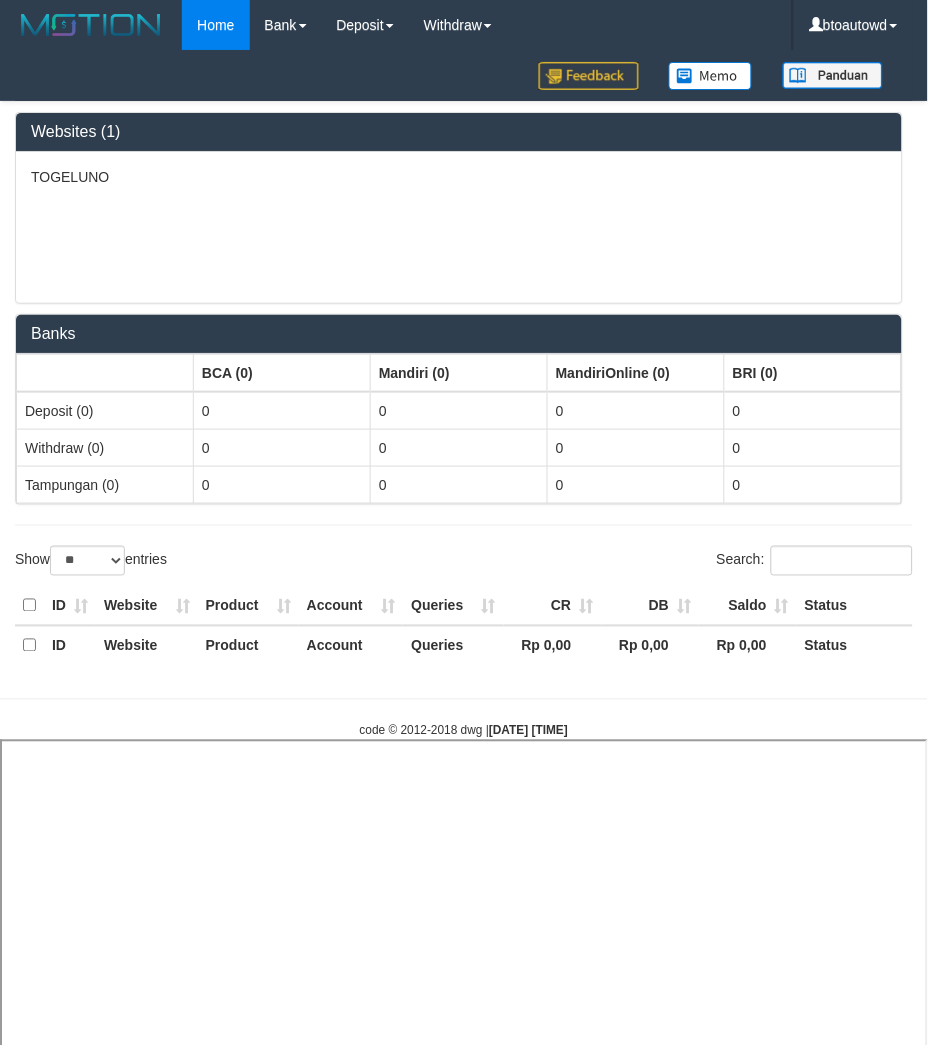select 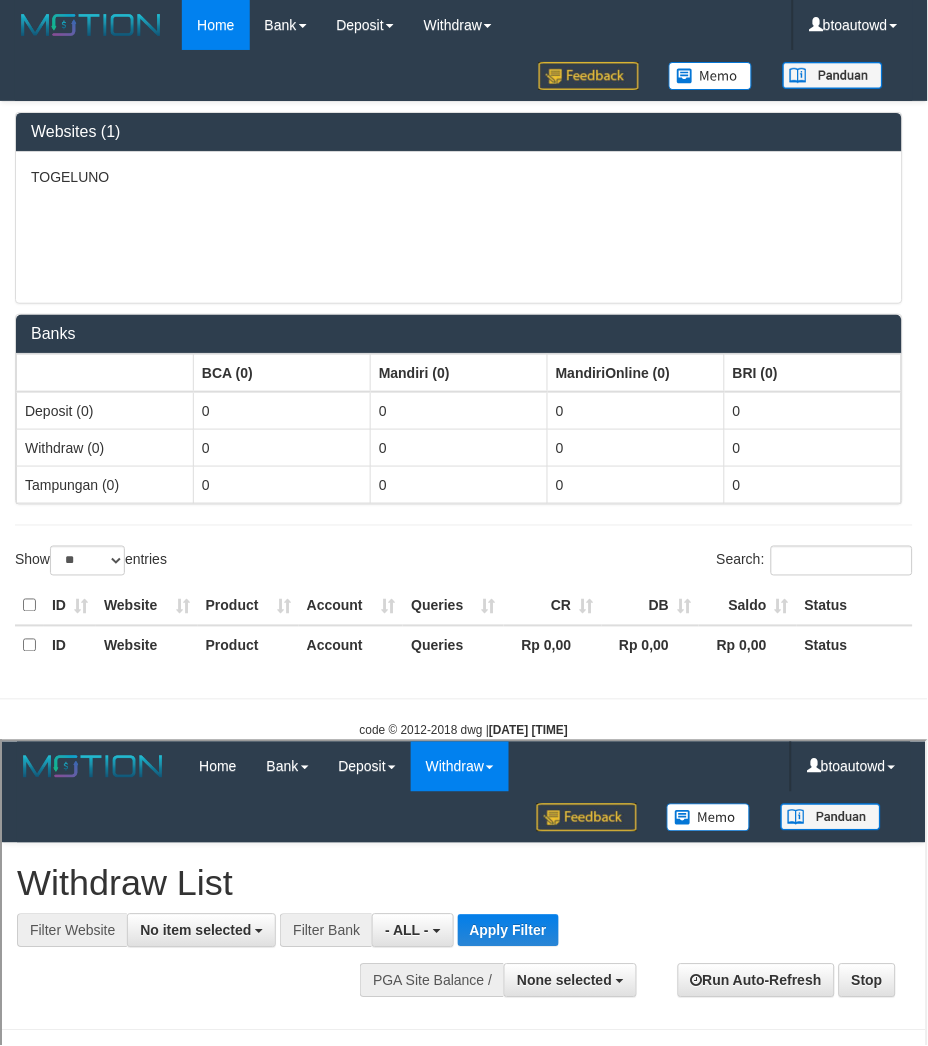scroll, scrollTop: 0, scrollLeft: 0, axis: both 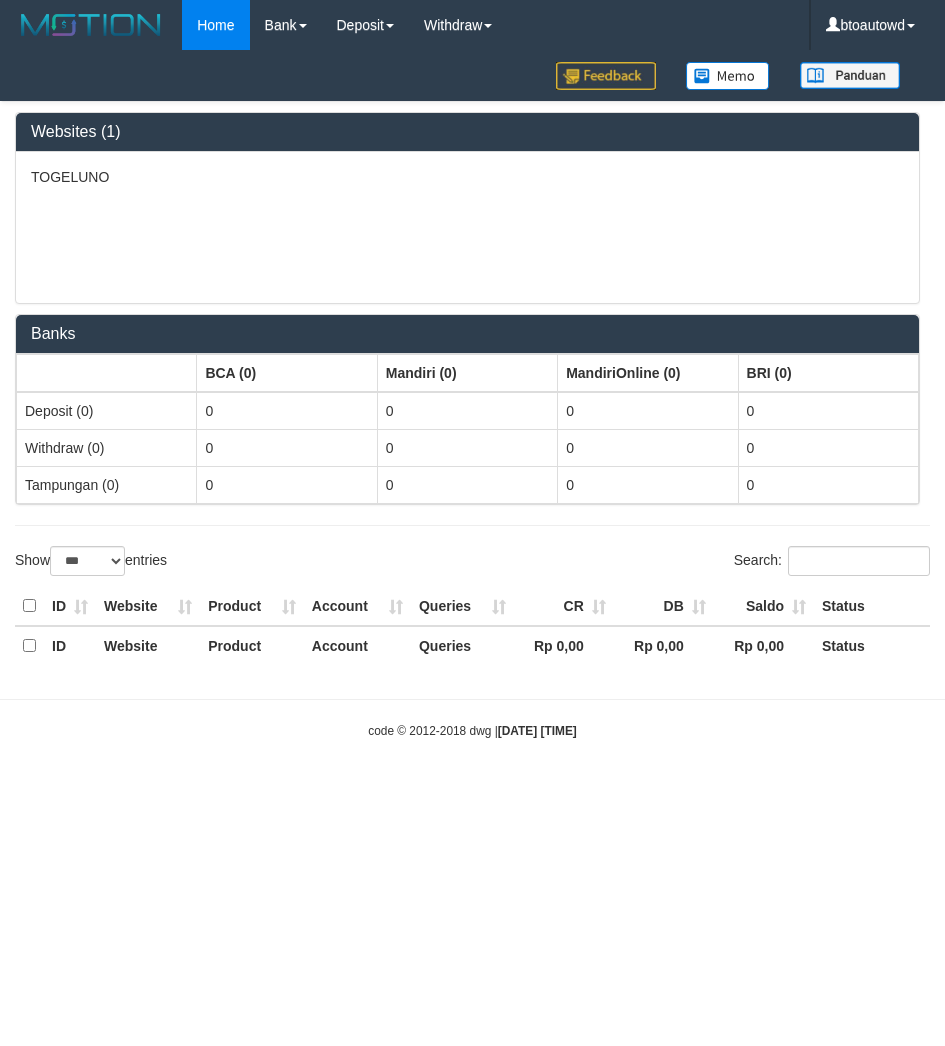 select on "***" 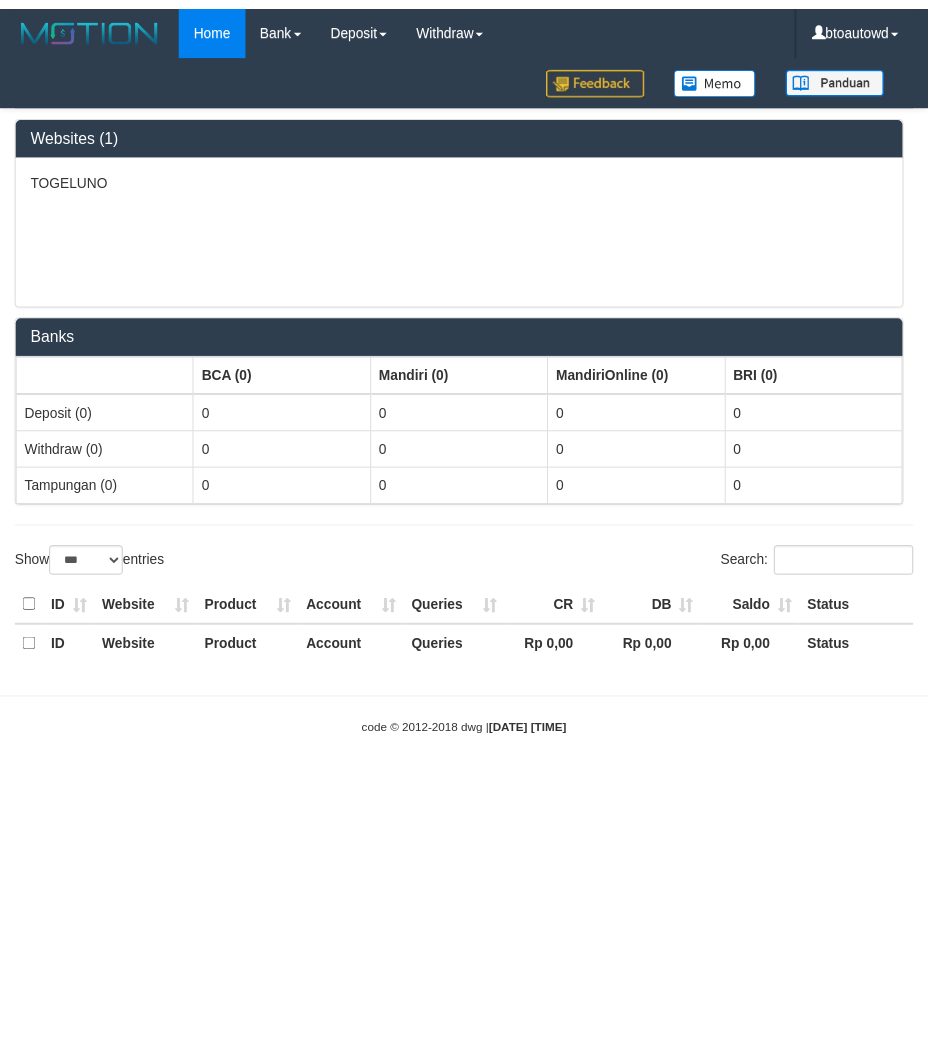 scroll, scrollTop: 0, scrollLeft: 0, axis: both 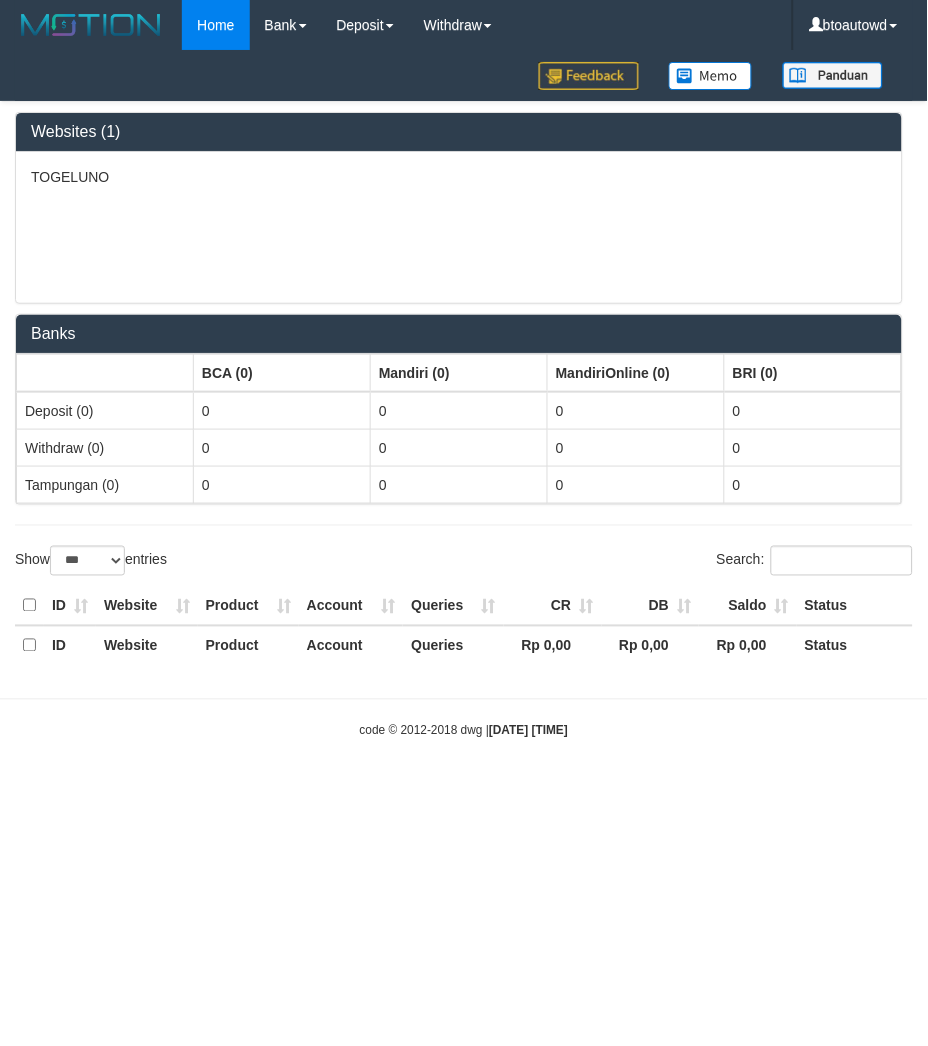 select on "**" 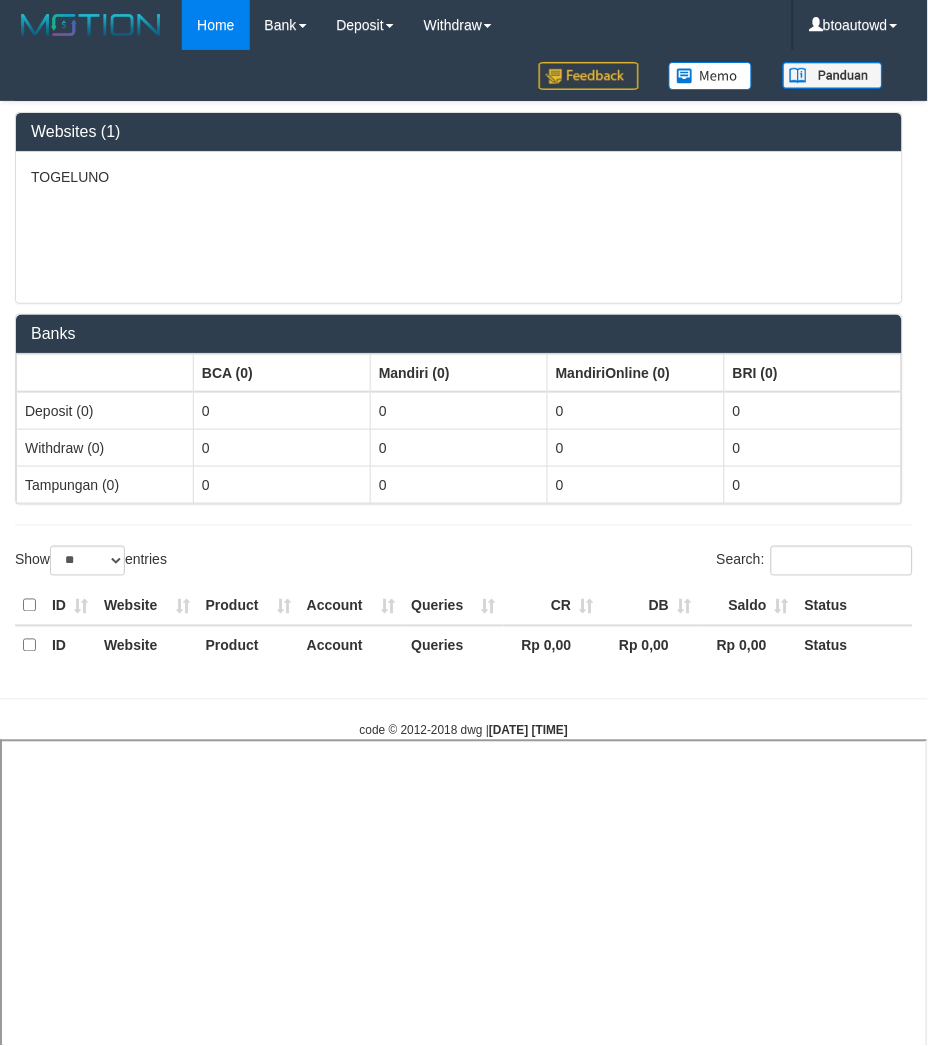 select 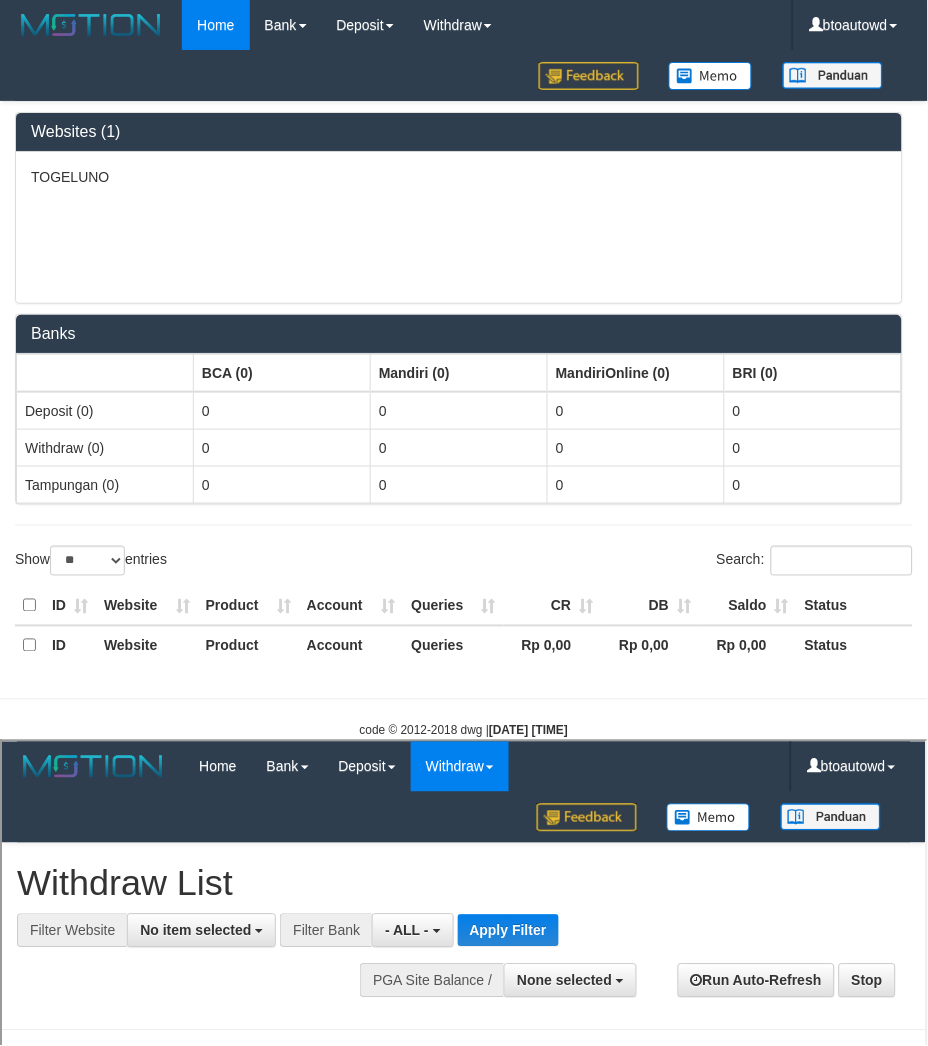 scroll, scrollTop: 0, scrollLeft: 0, axis: both 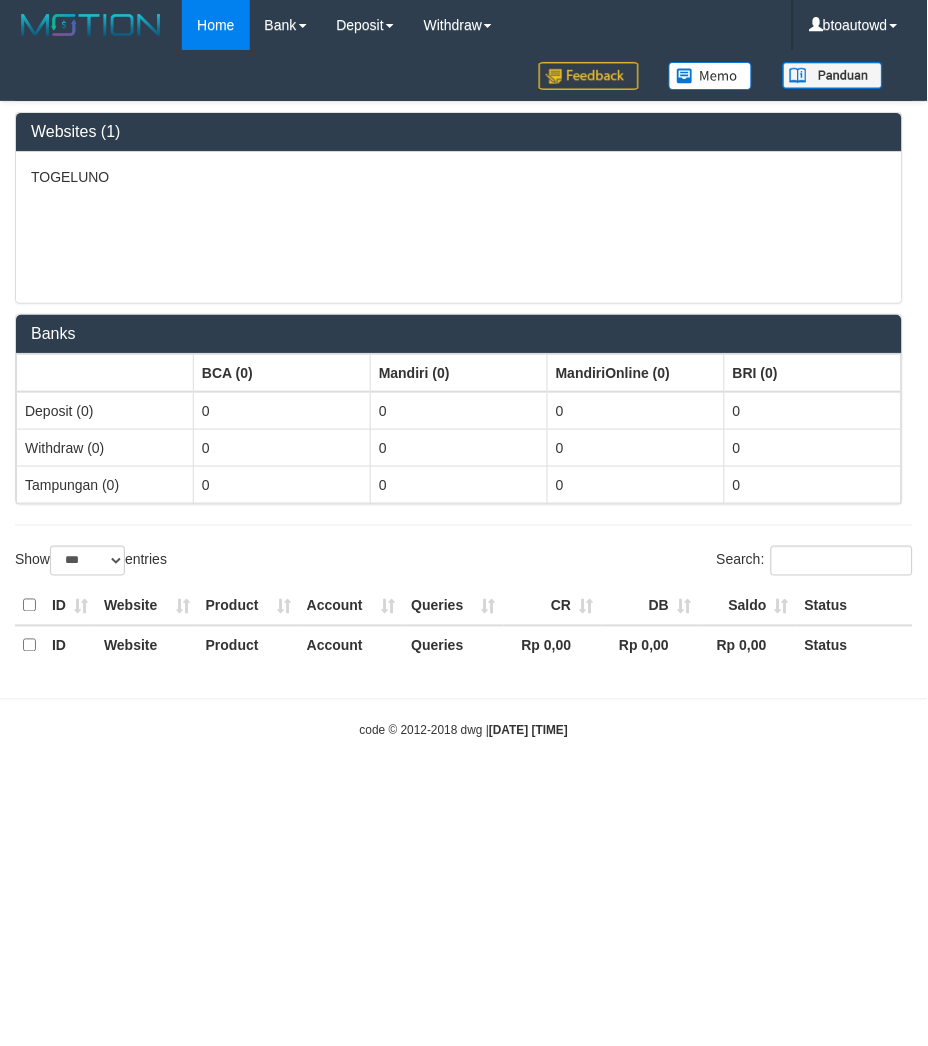 select on "**" 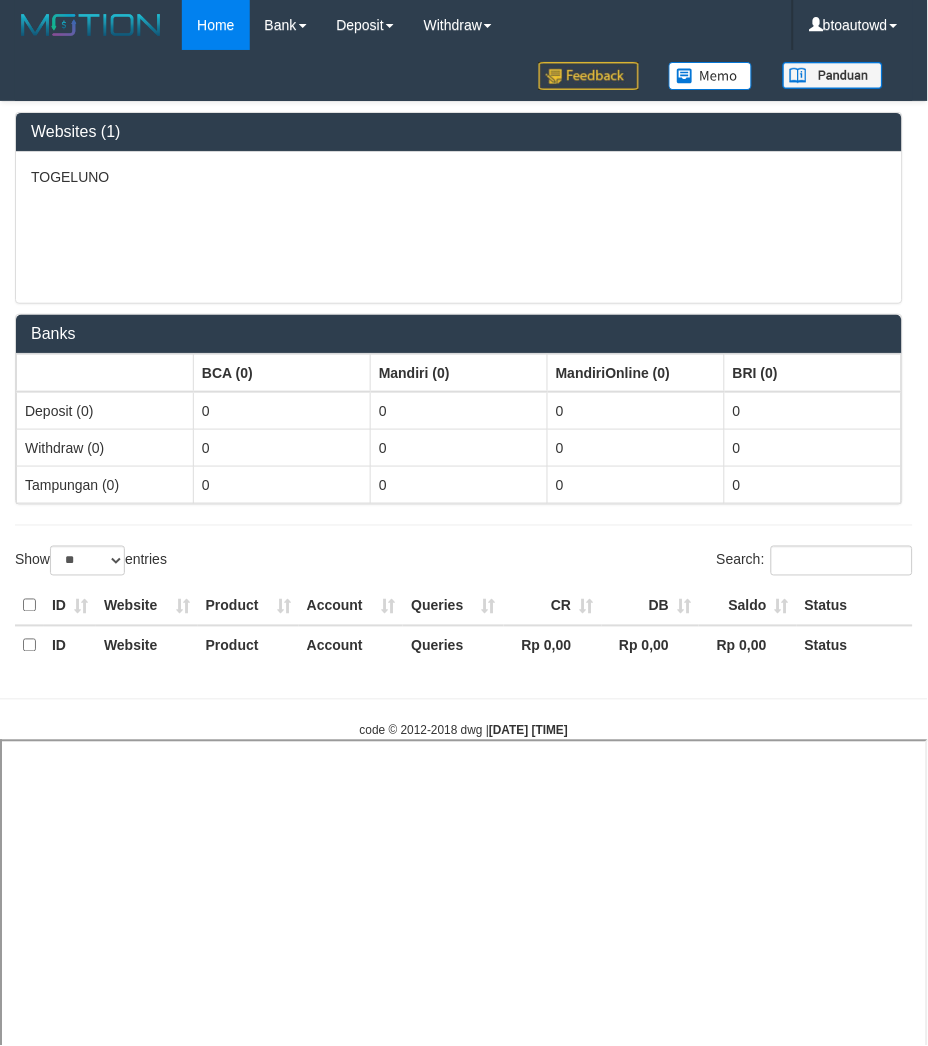 select 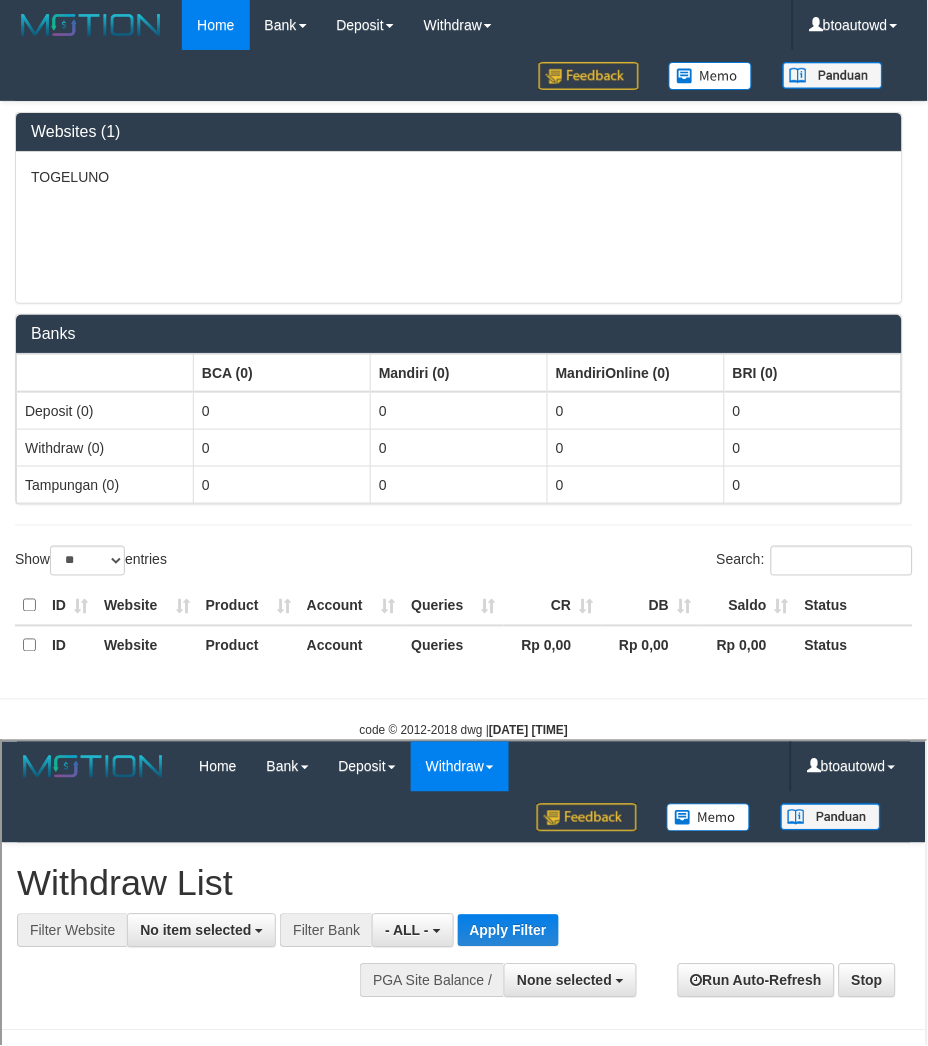 scroll, scrollTop: 0, scrollLeft: 0, axis: both 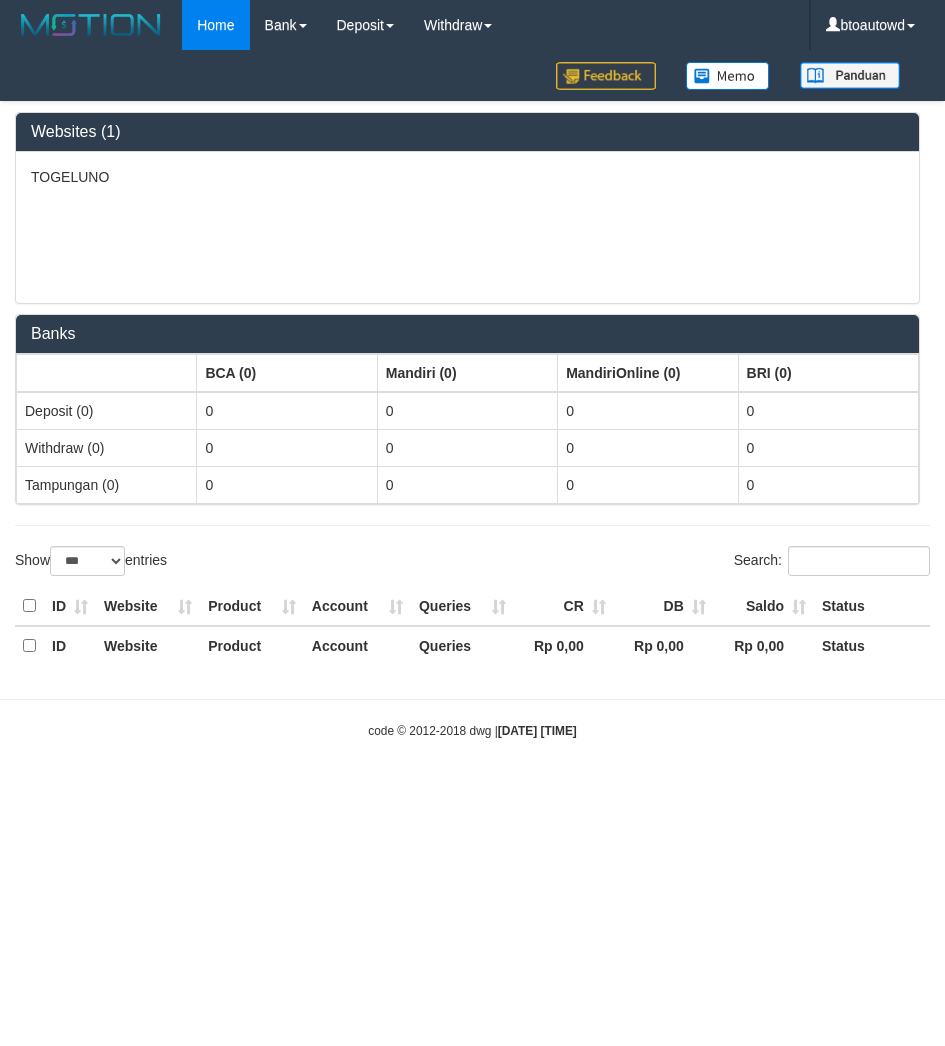 select on "***" 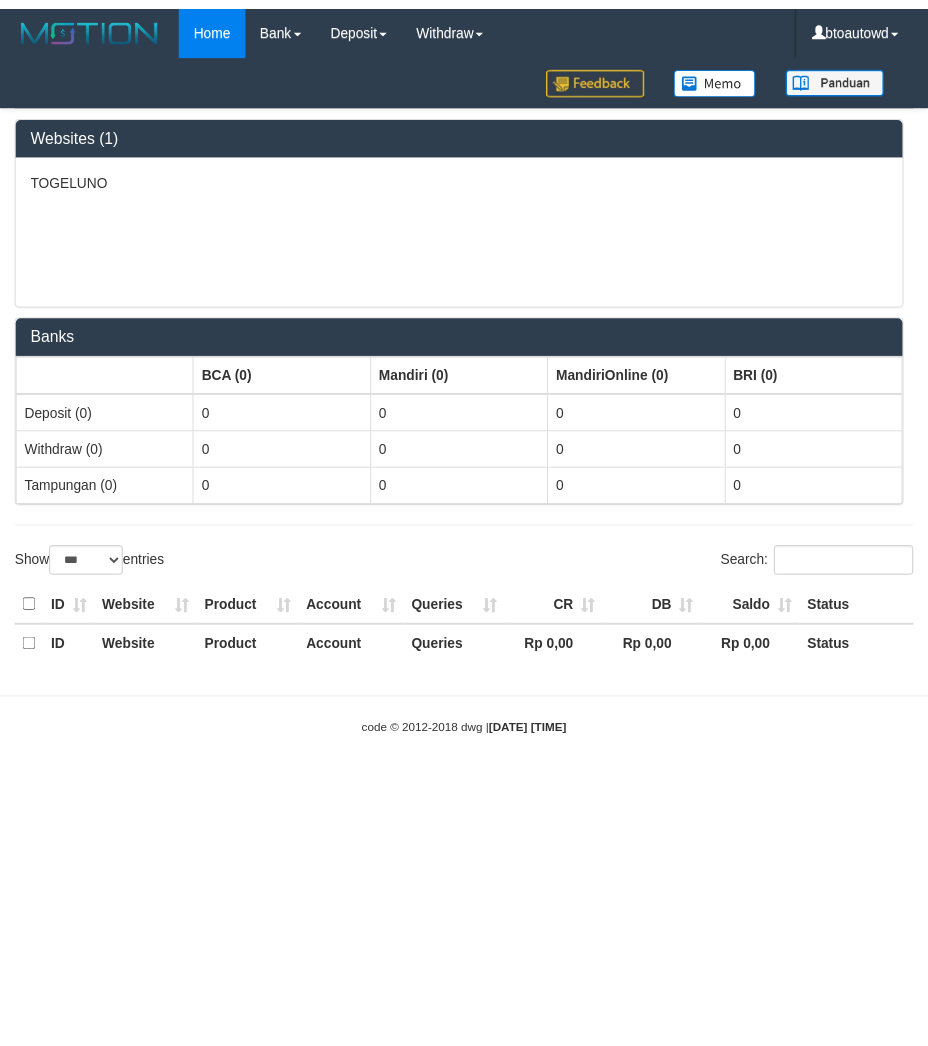 scroll, scrollTop: 0, scrollLeft: 0, axis: both 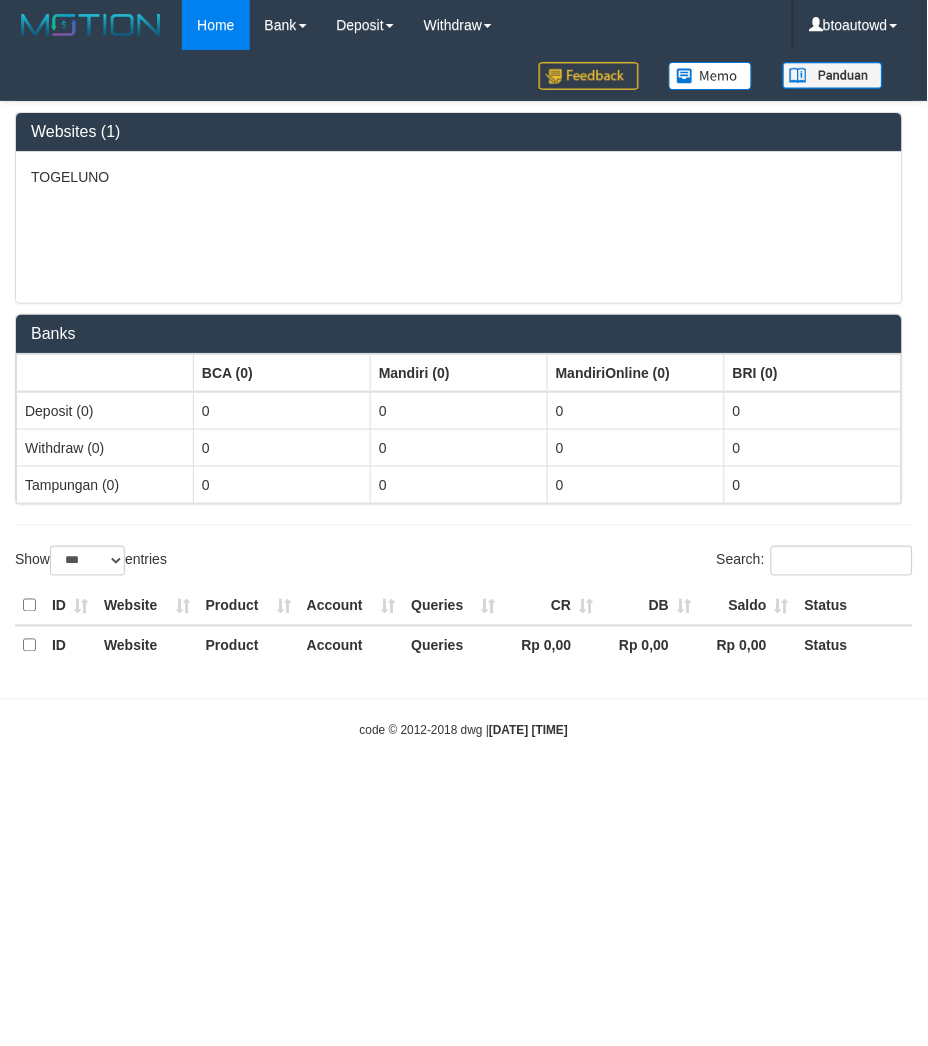 select on "**" 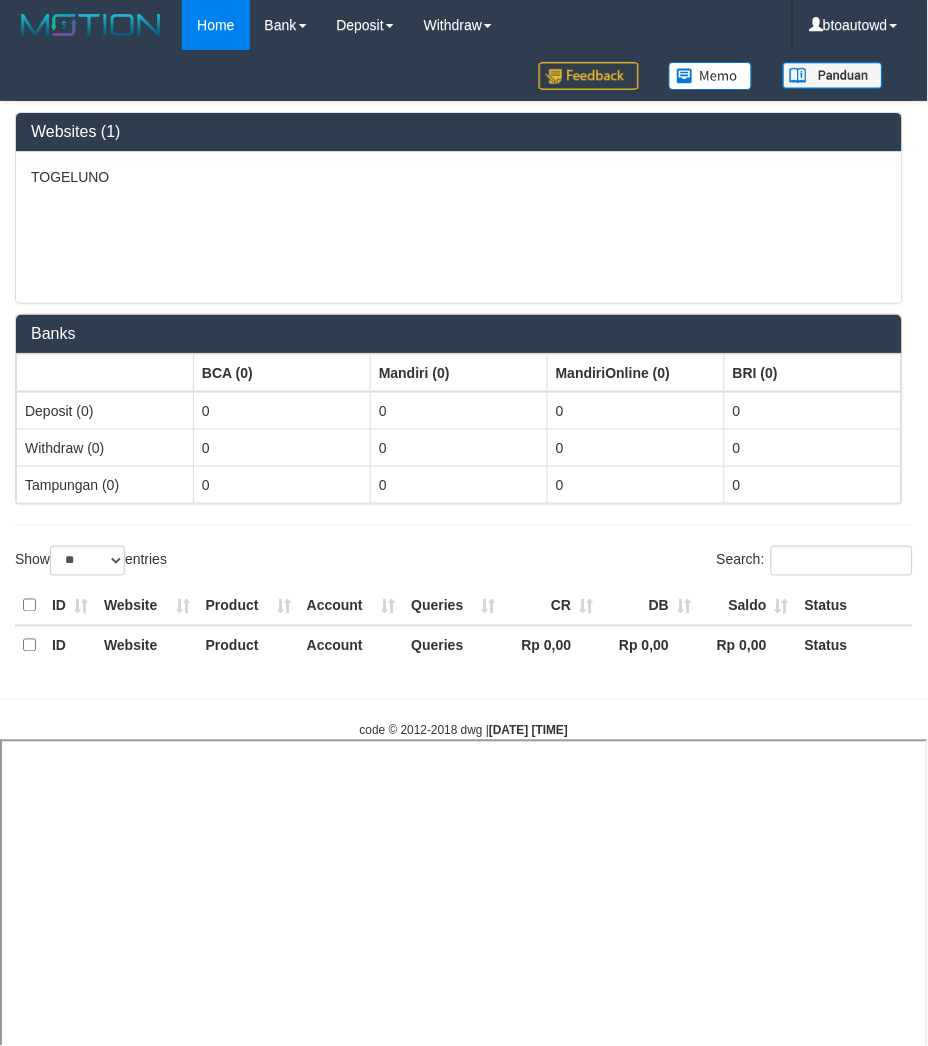 select 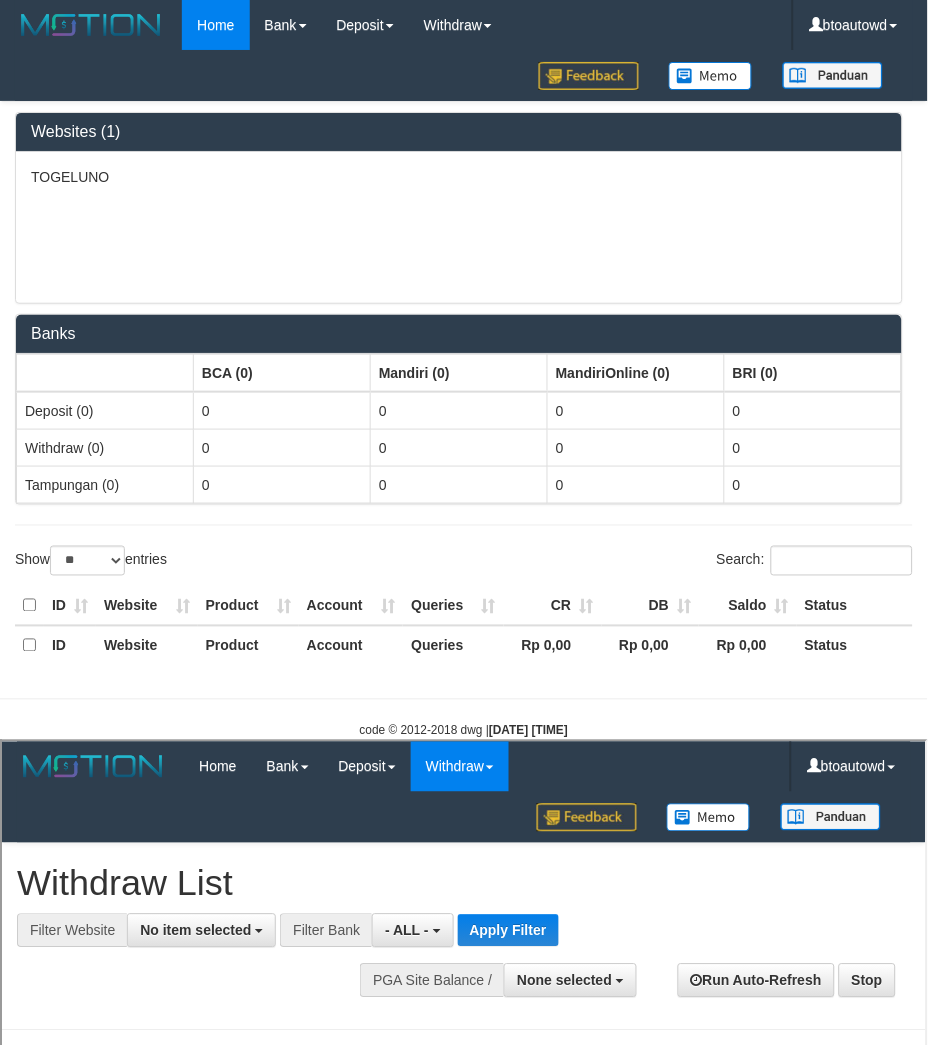 scroll, scrollTop: 0, scrollLeft: 0, axis: both 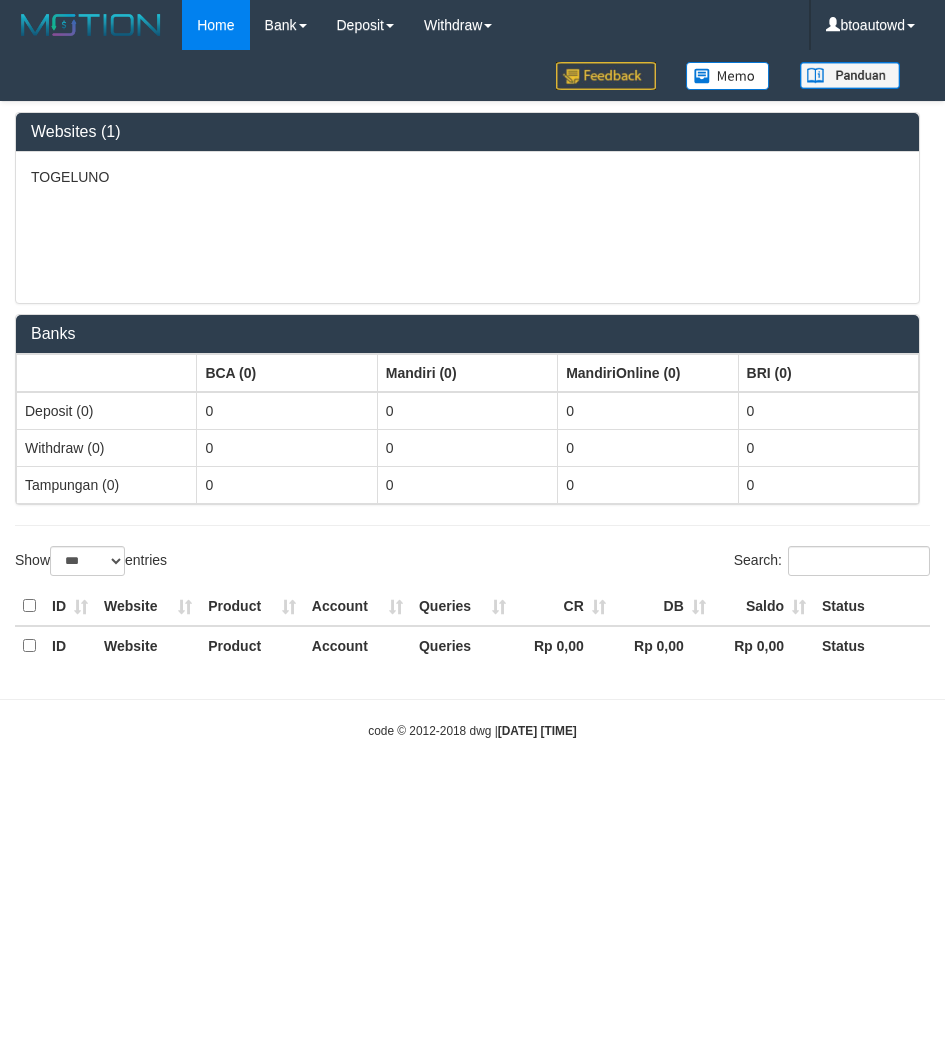 select on "***" 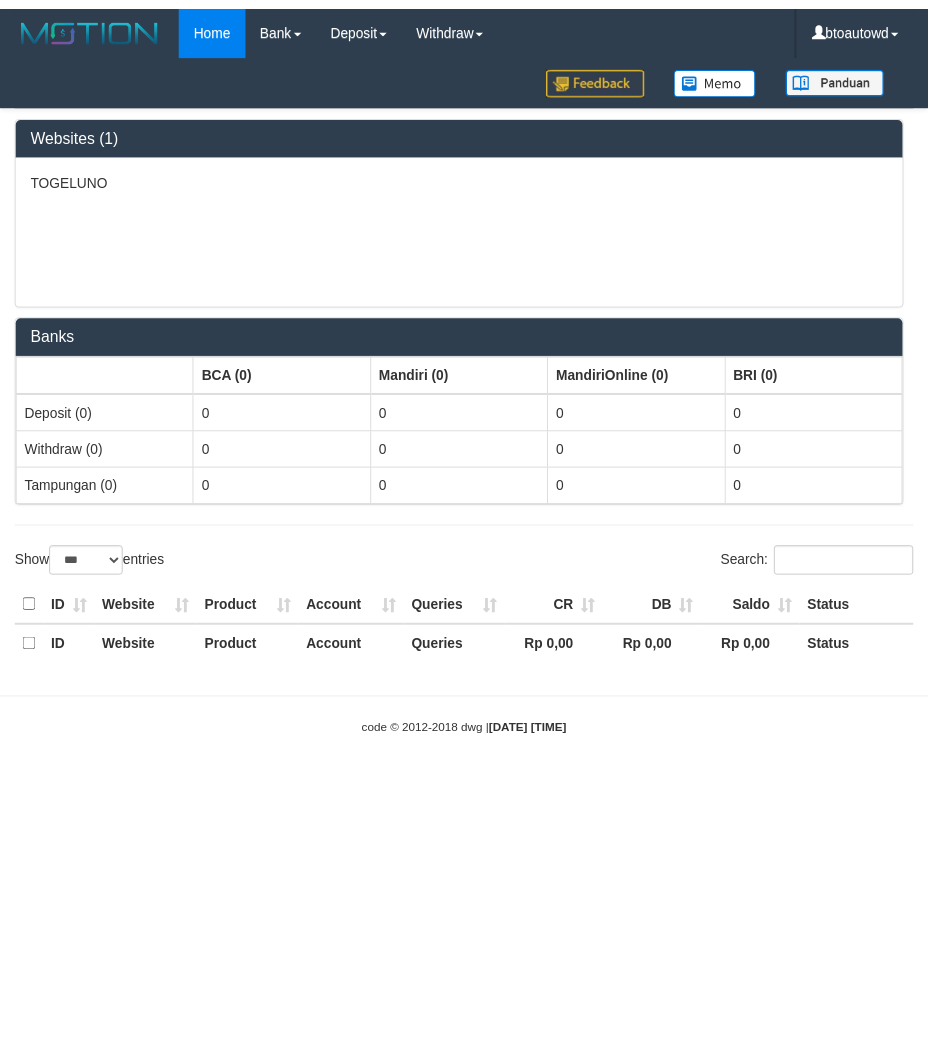 scroll, scrollTop: 0, scrollLeft: 0, axis: both 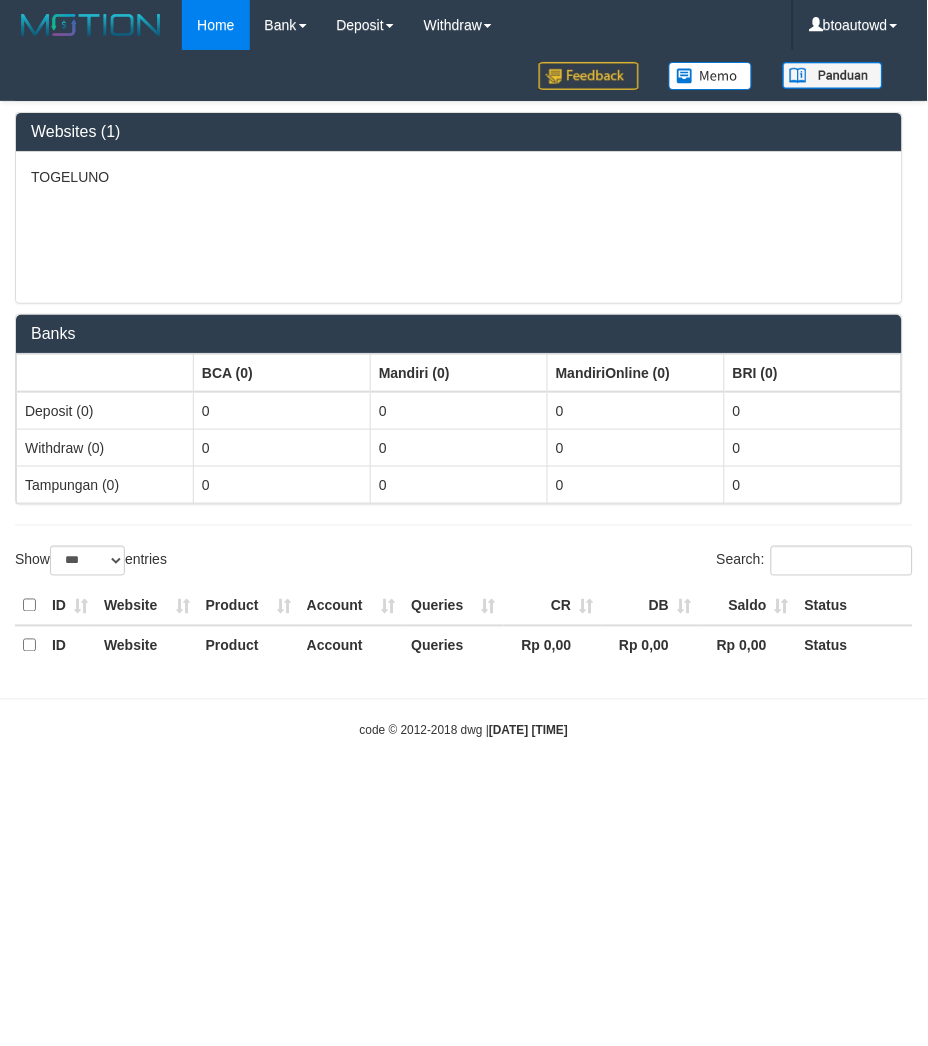 select on "**" 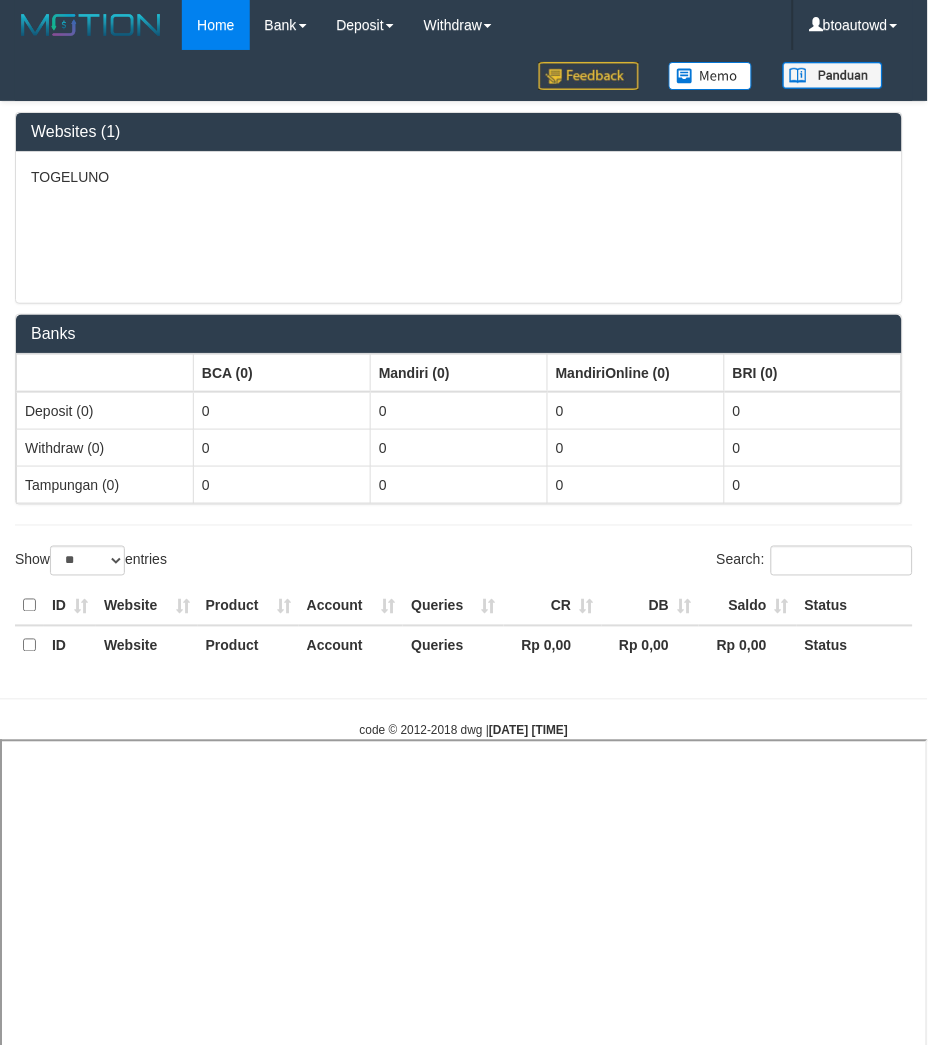 select 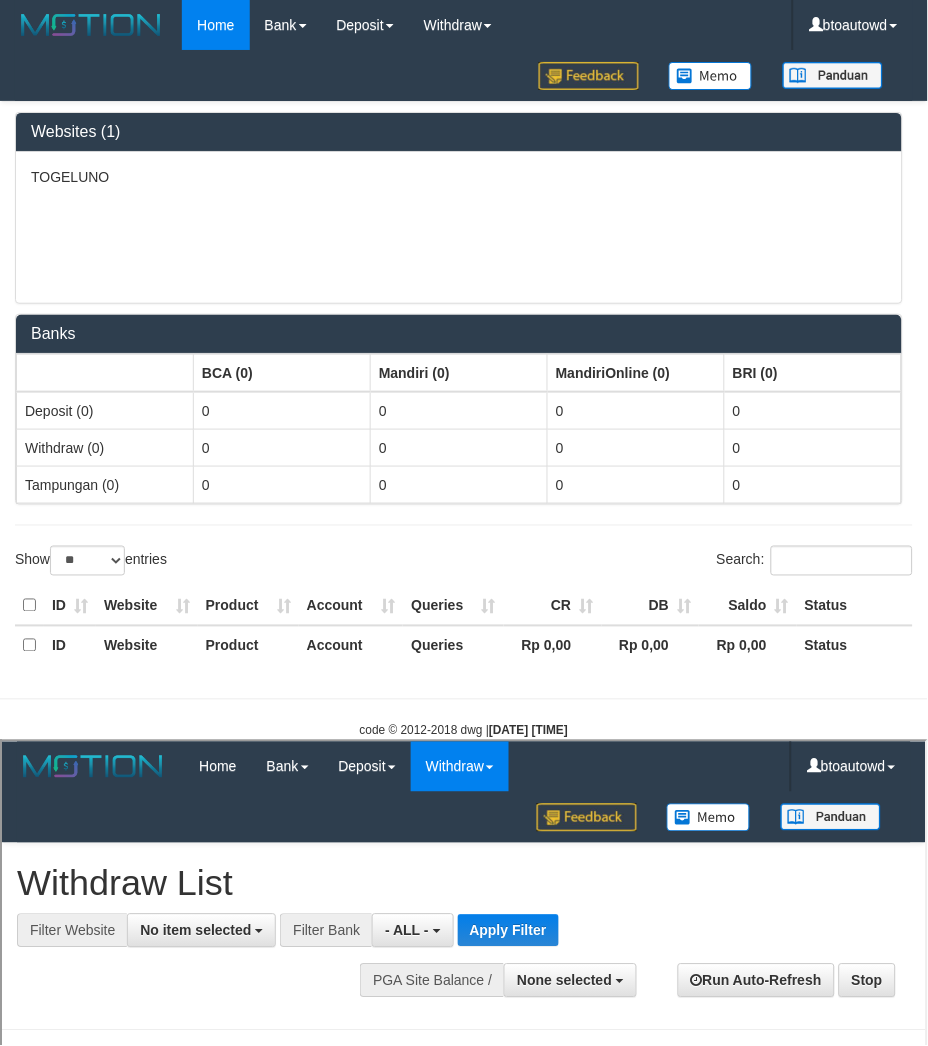 scroll, scrollTop: 0, scrollLeft: 0, axis: both 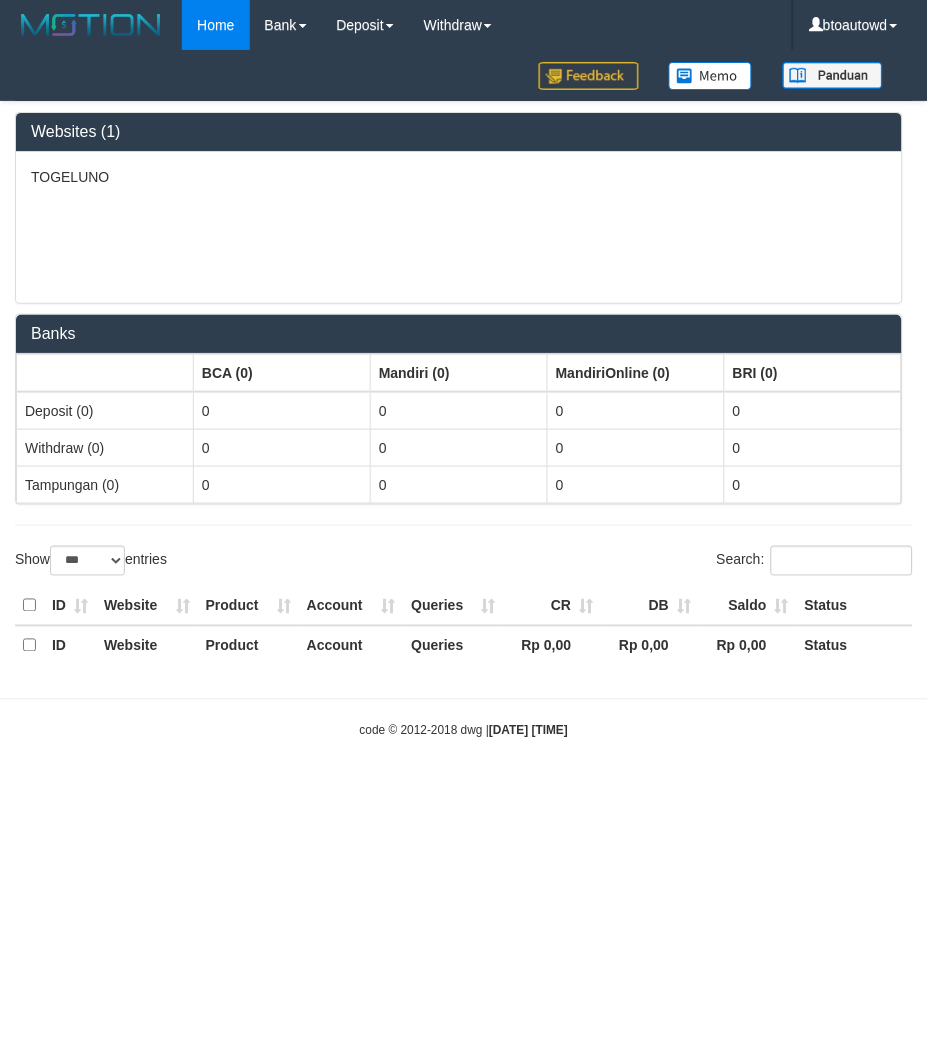 select on "**" 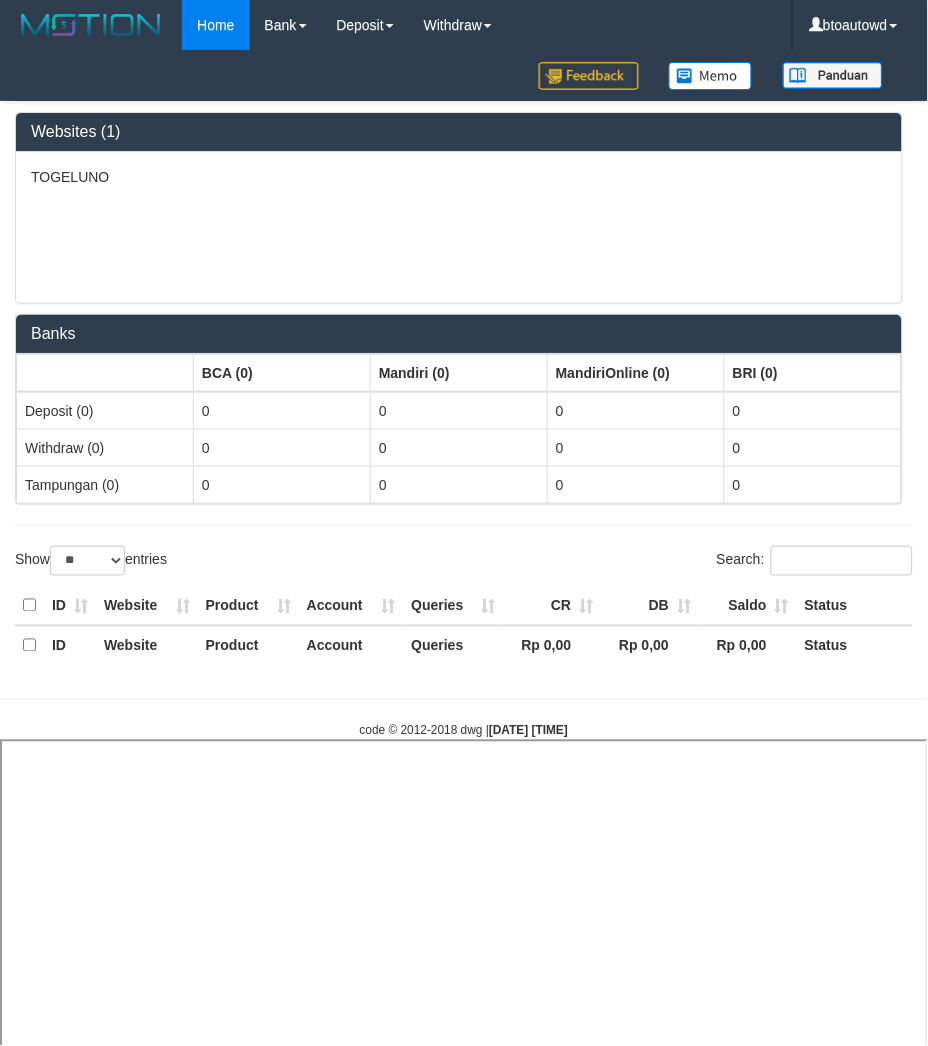 select 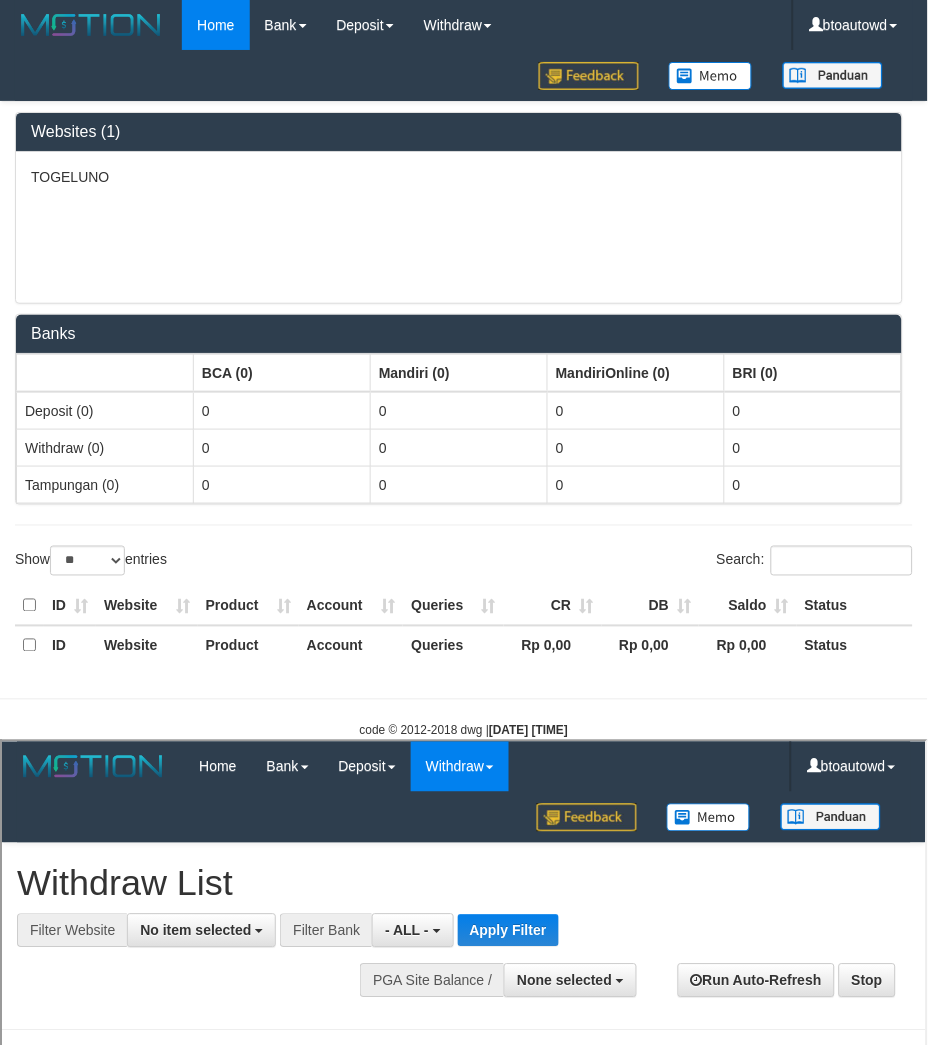 scroll, scrollTop: 0, scrollLeft: 0, axis: both 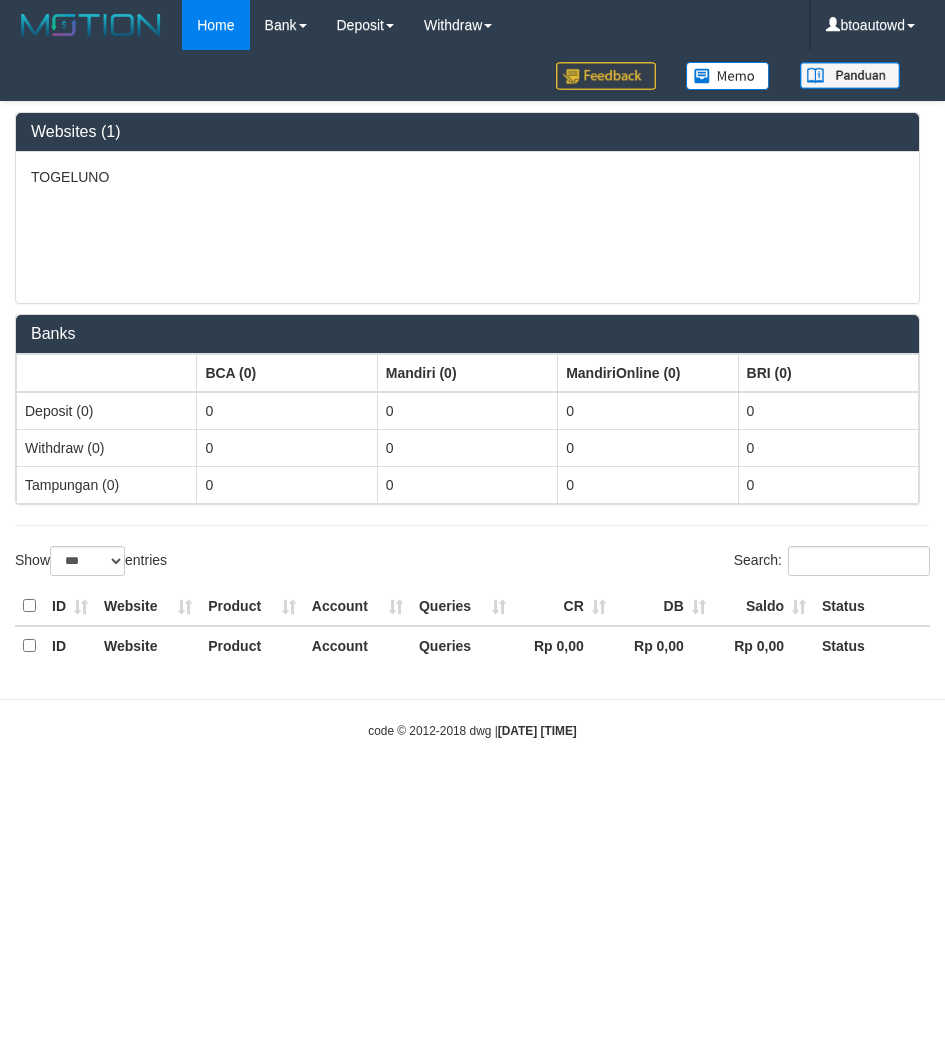 select on "***" 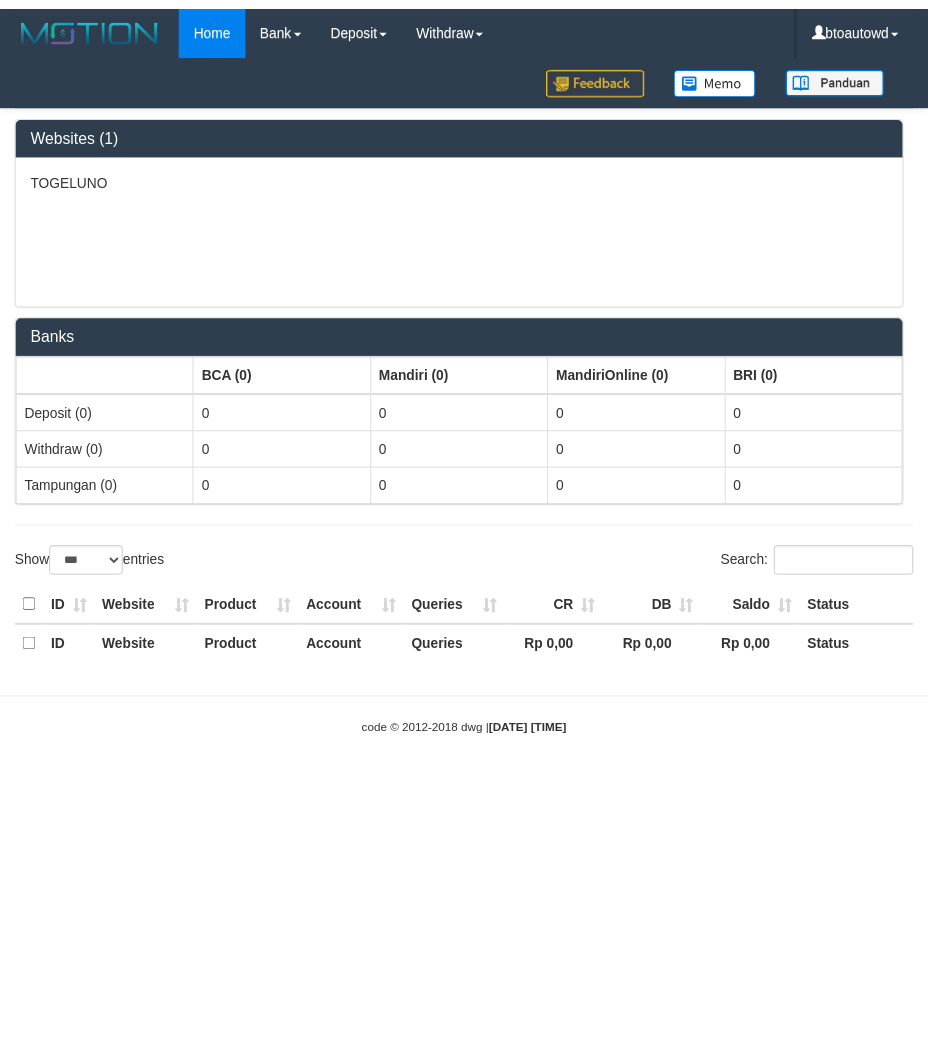 scroll, scrollTop: 0, scrollLeft: 0, axis: both 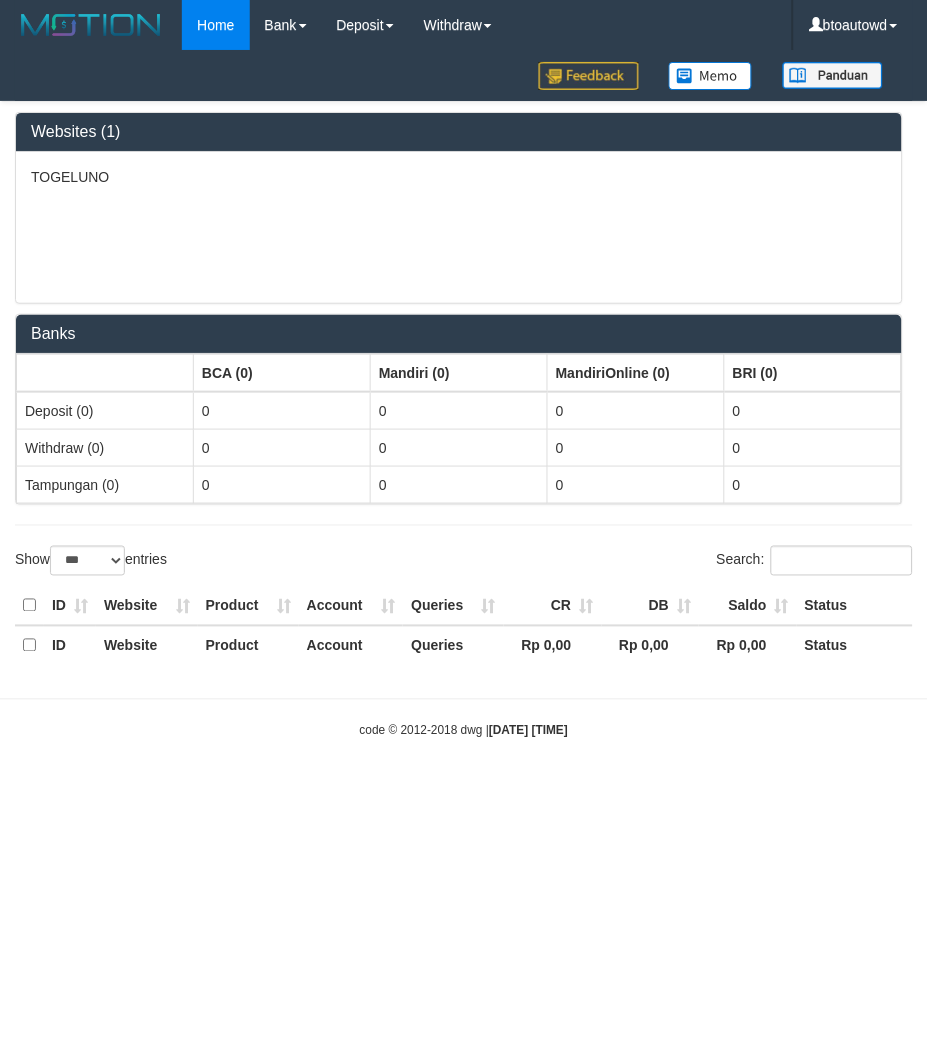 select on "**" 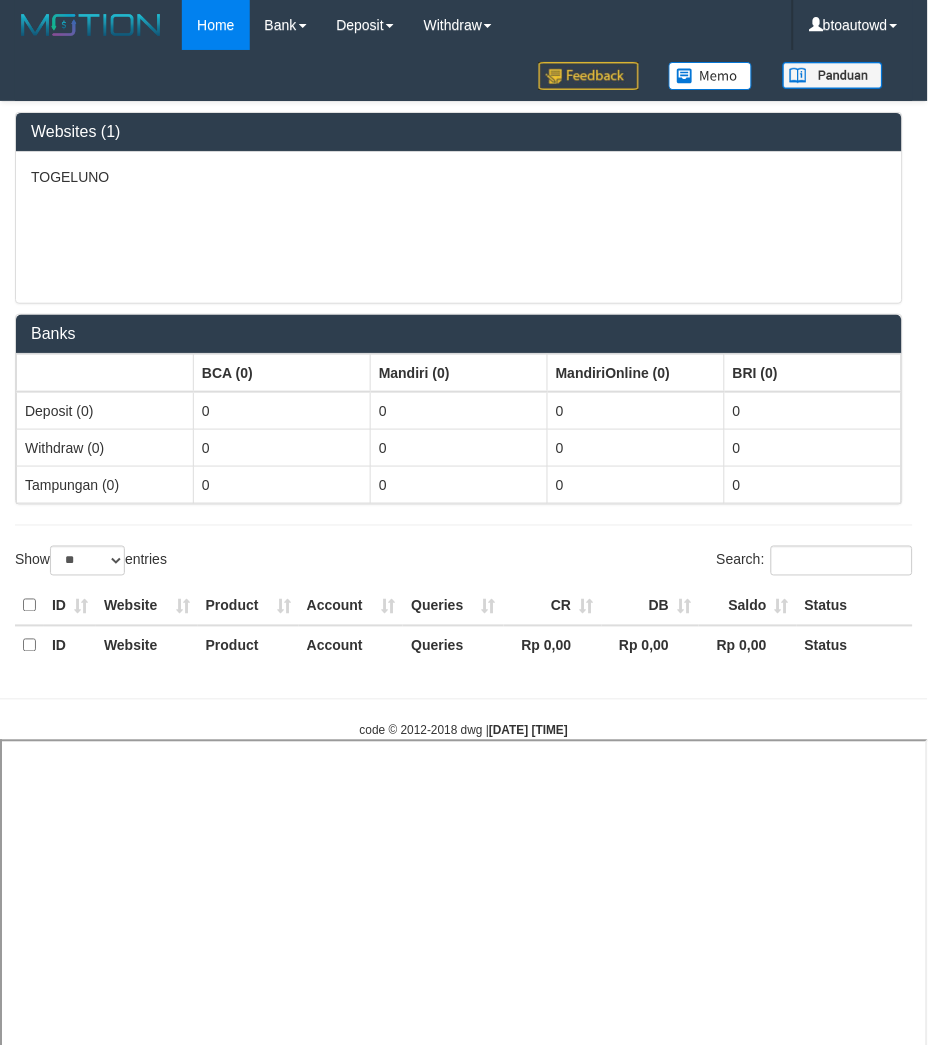 select 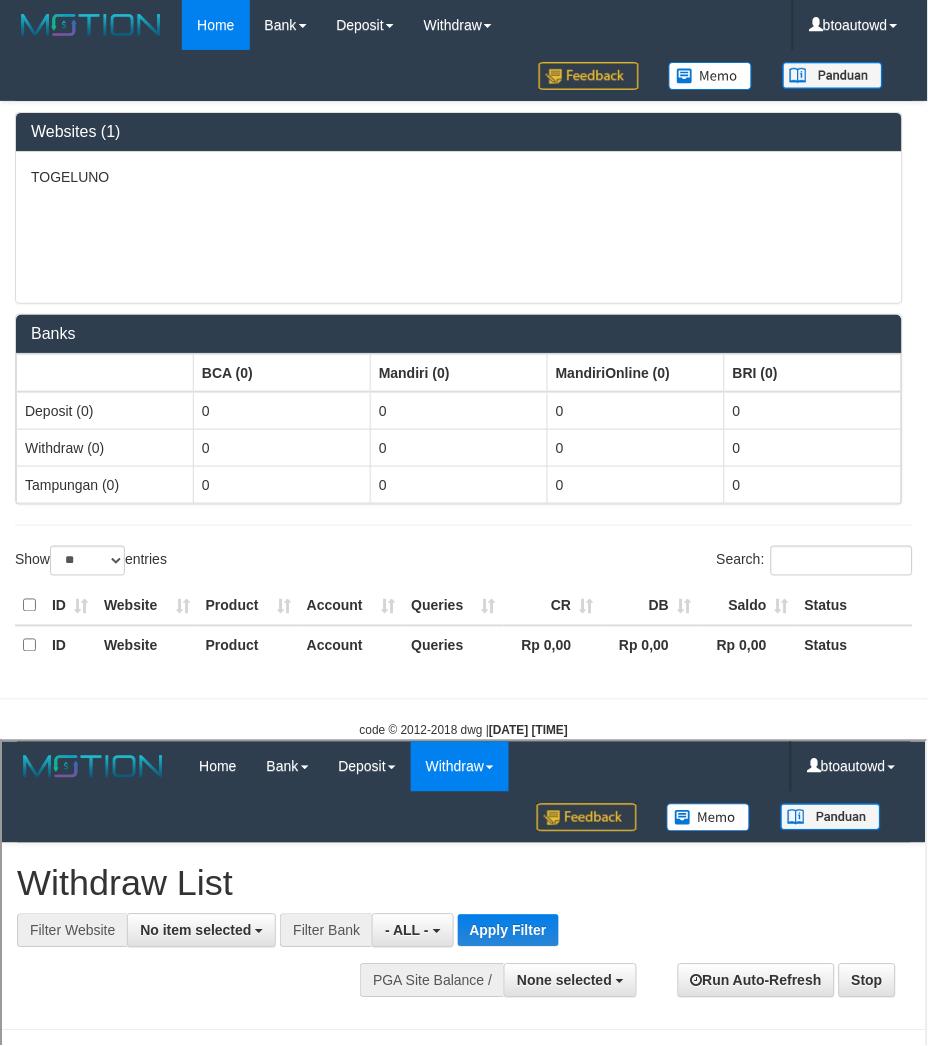 scroll, scrollTop: 0, scrollLeft: 0, axis: both 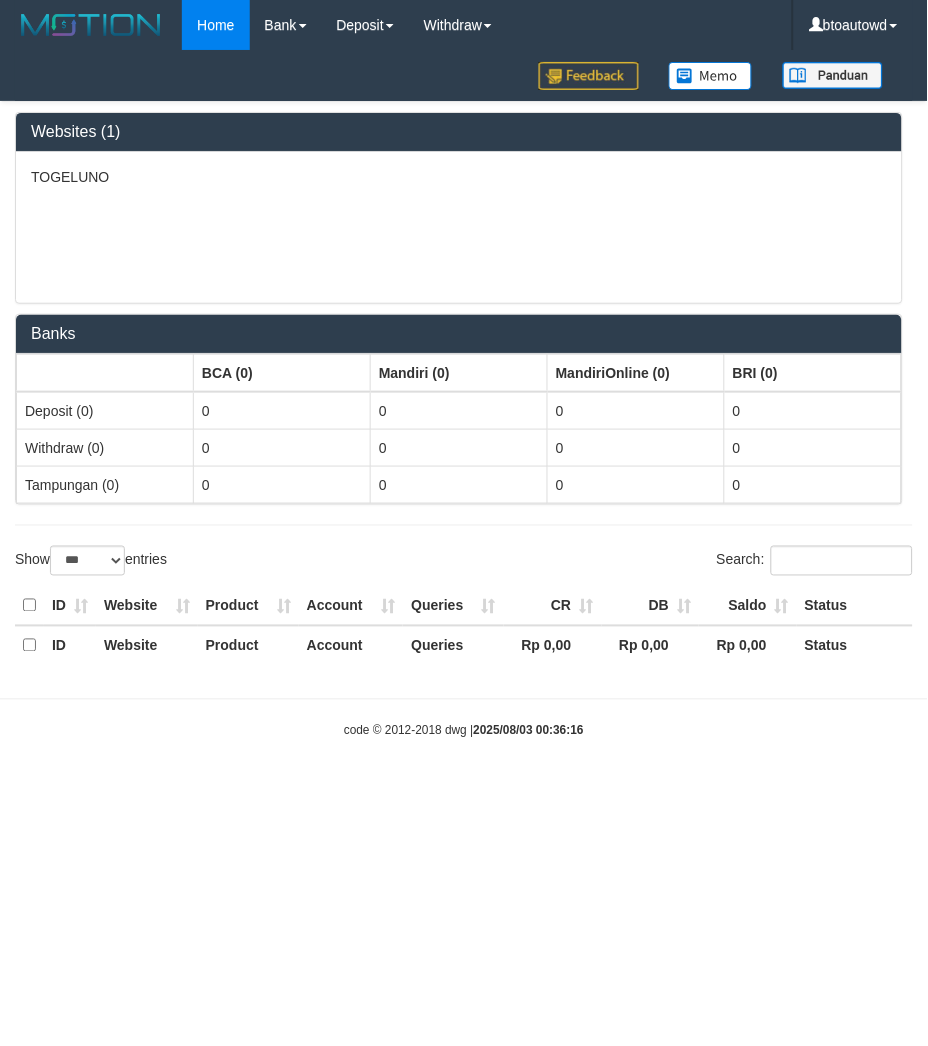 select on "**" 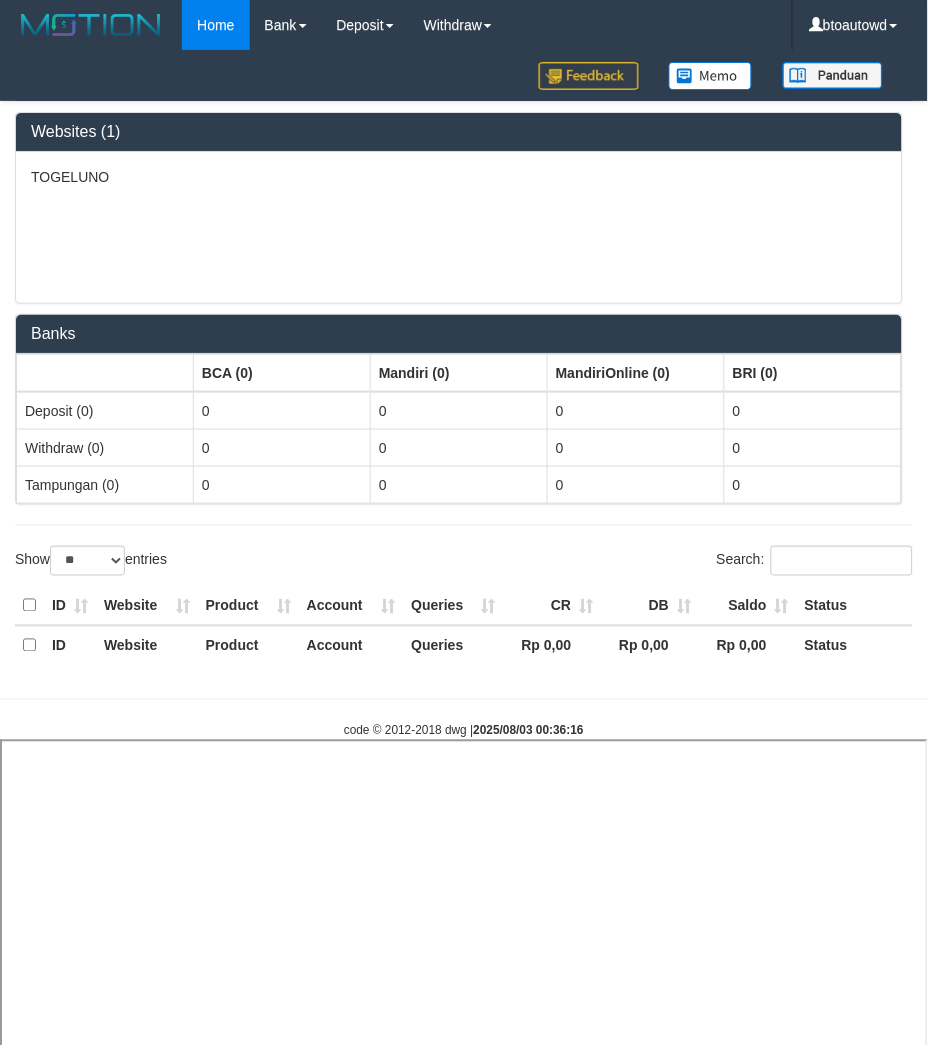 select 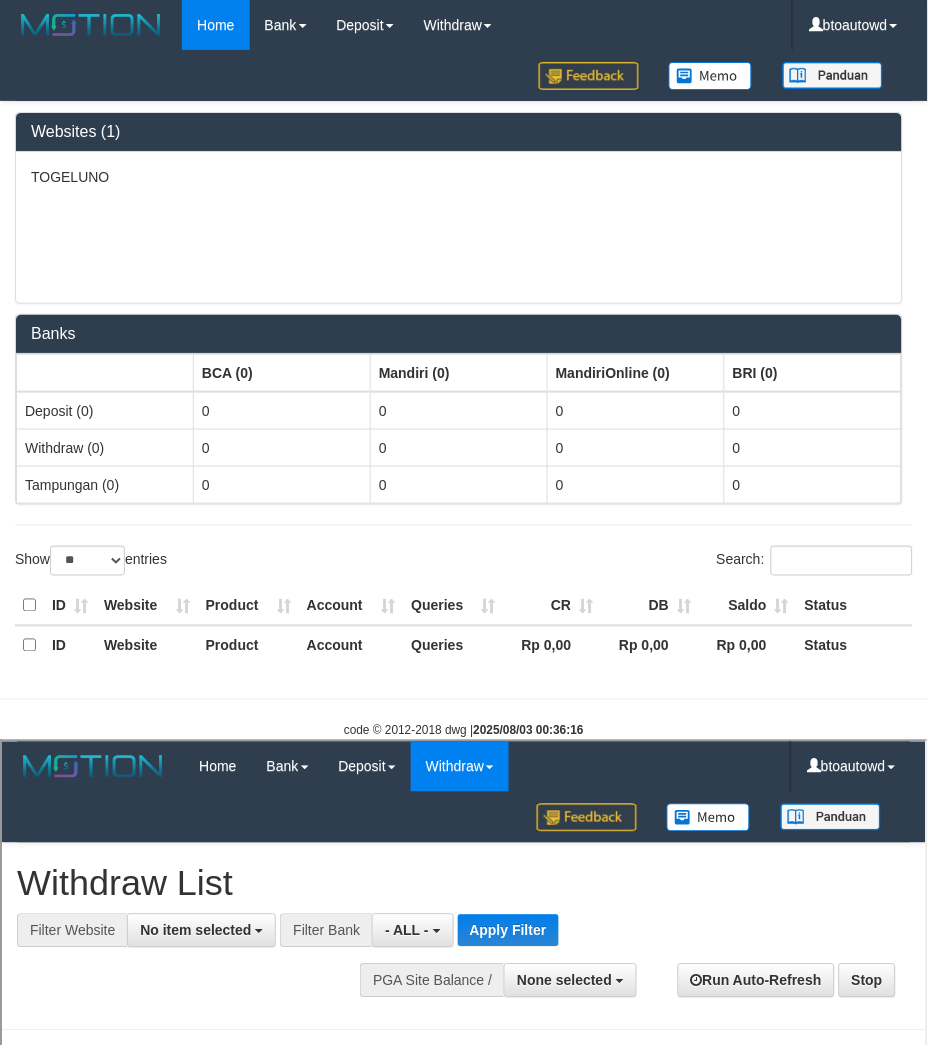 scroll, scrollTop: 0, scrollLeft: 0, axis: both 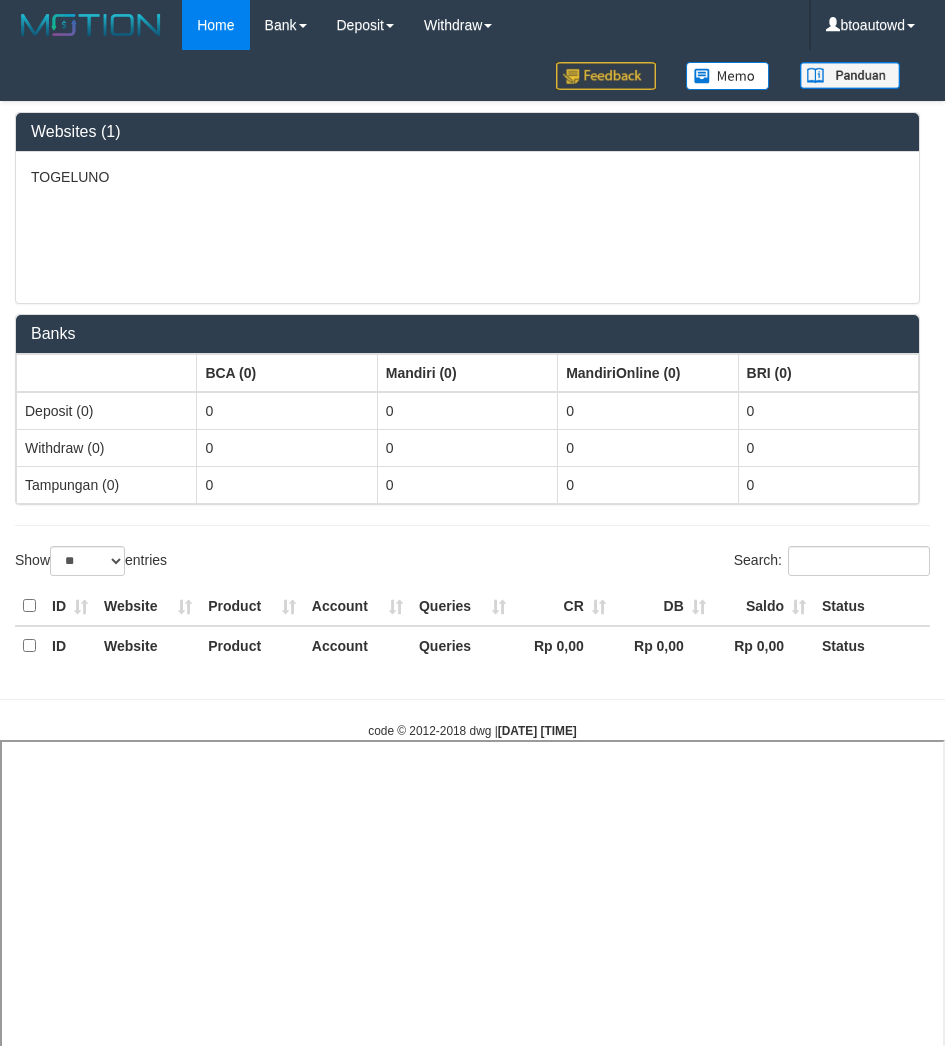 select on "**" 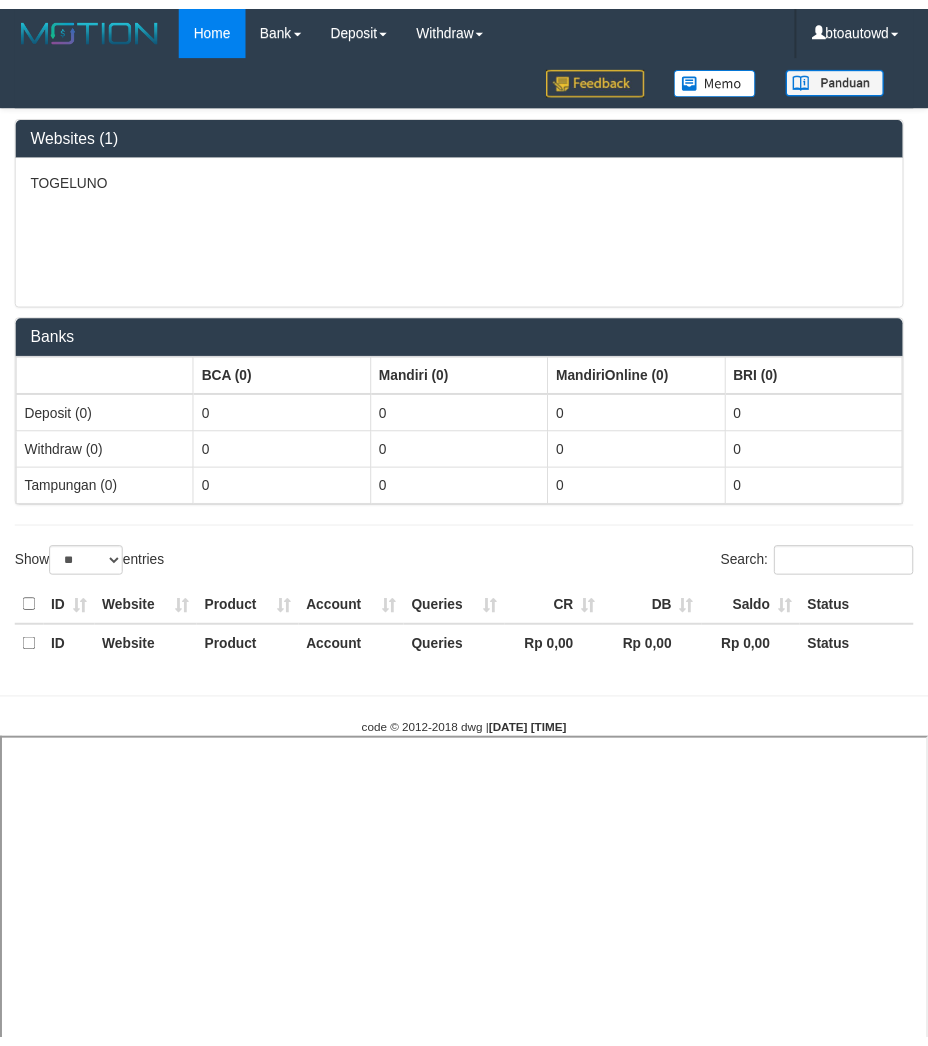 scroll, scrollTop: 0, scrollLeft: 0, axis: both 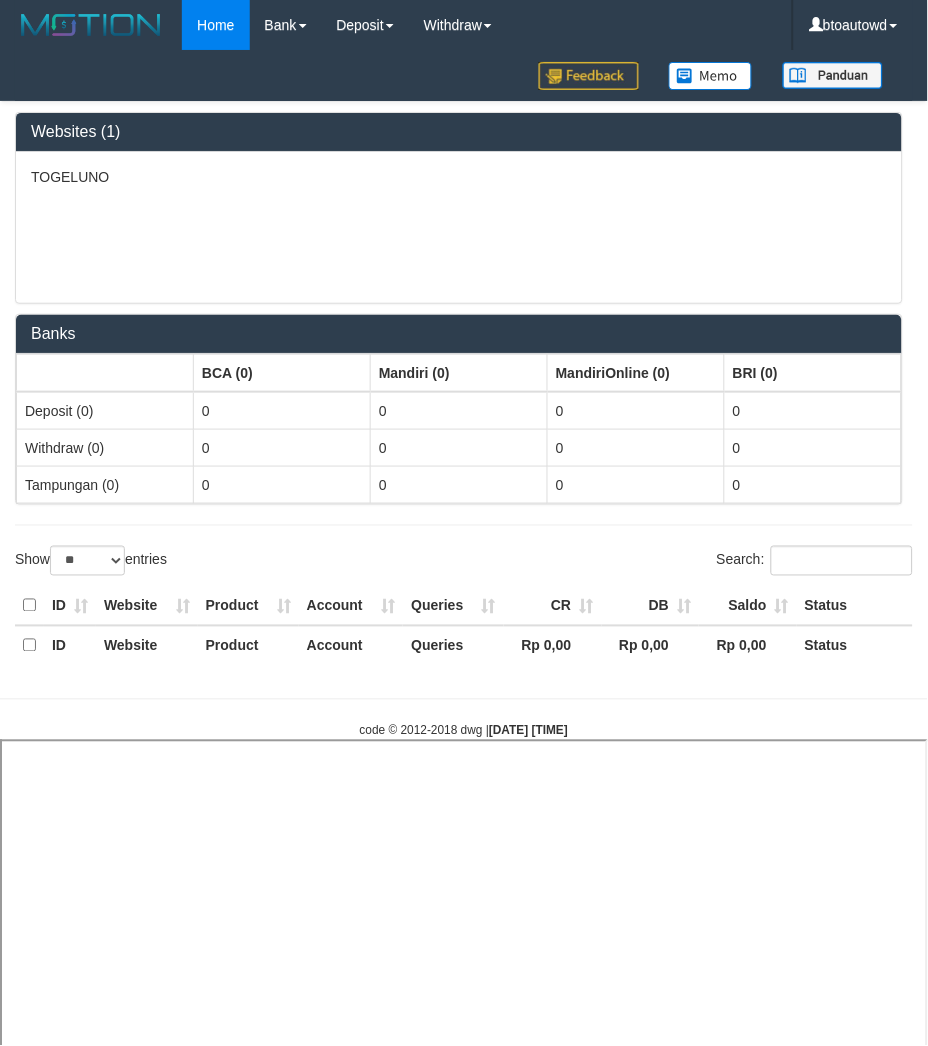 select 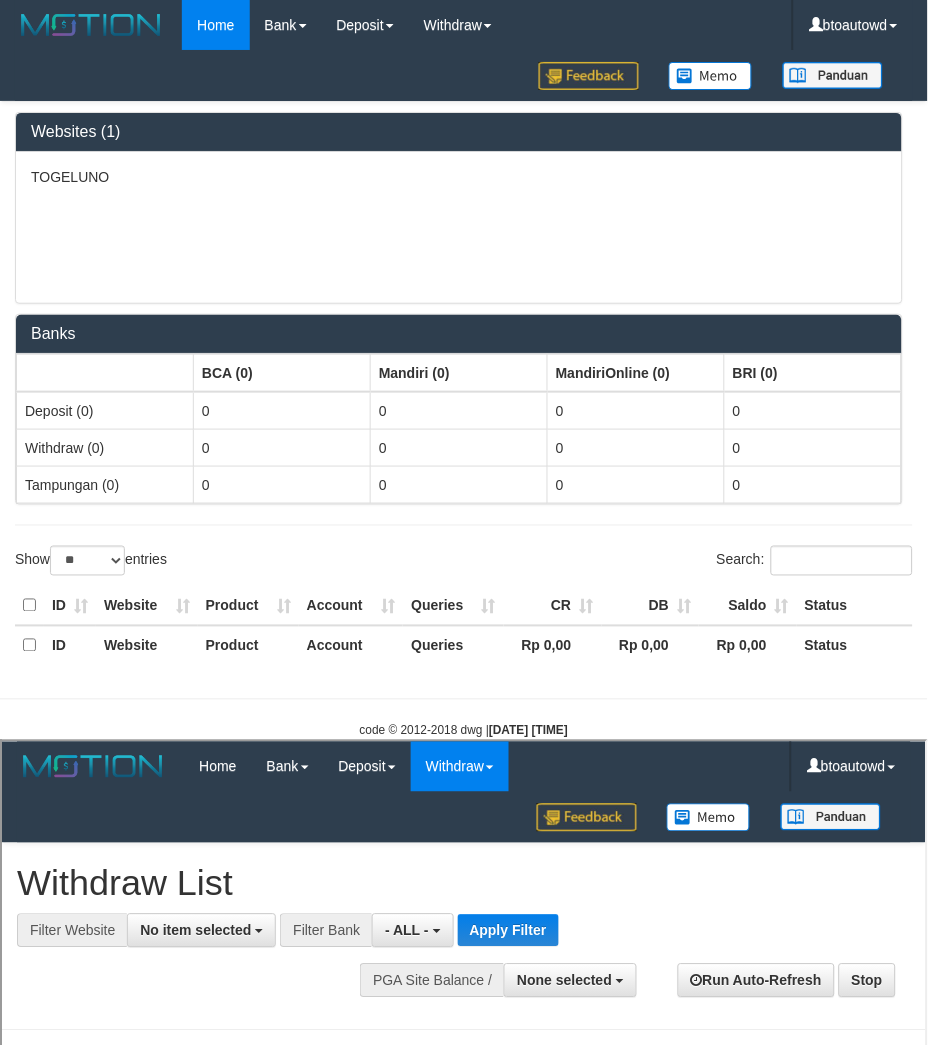 scroll, scrollTop: 0, scrollLeft: 0, axis: both 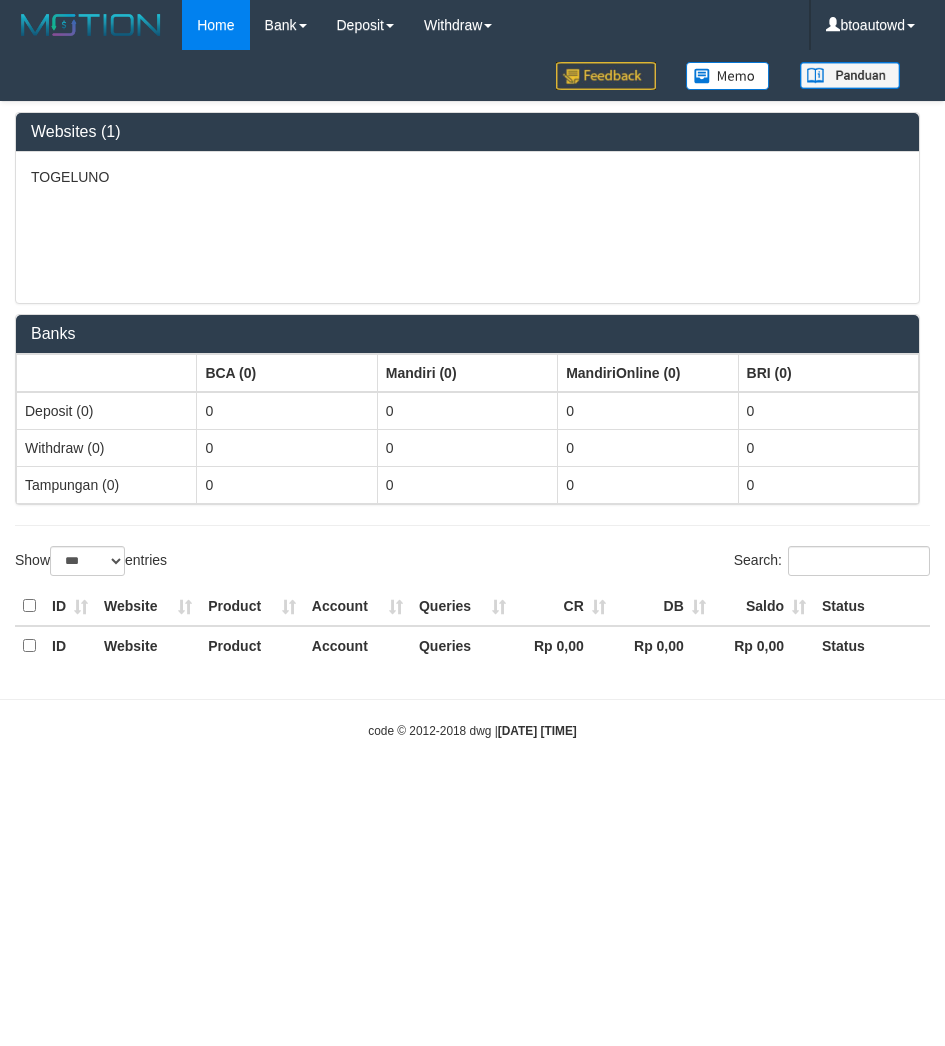 select on "***" 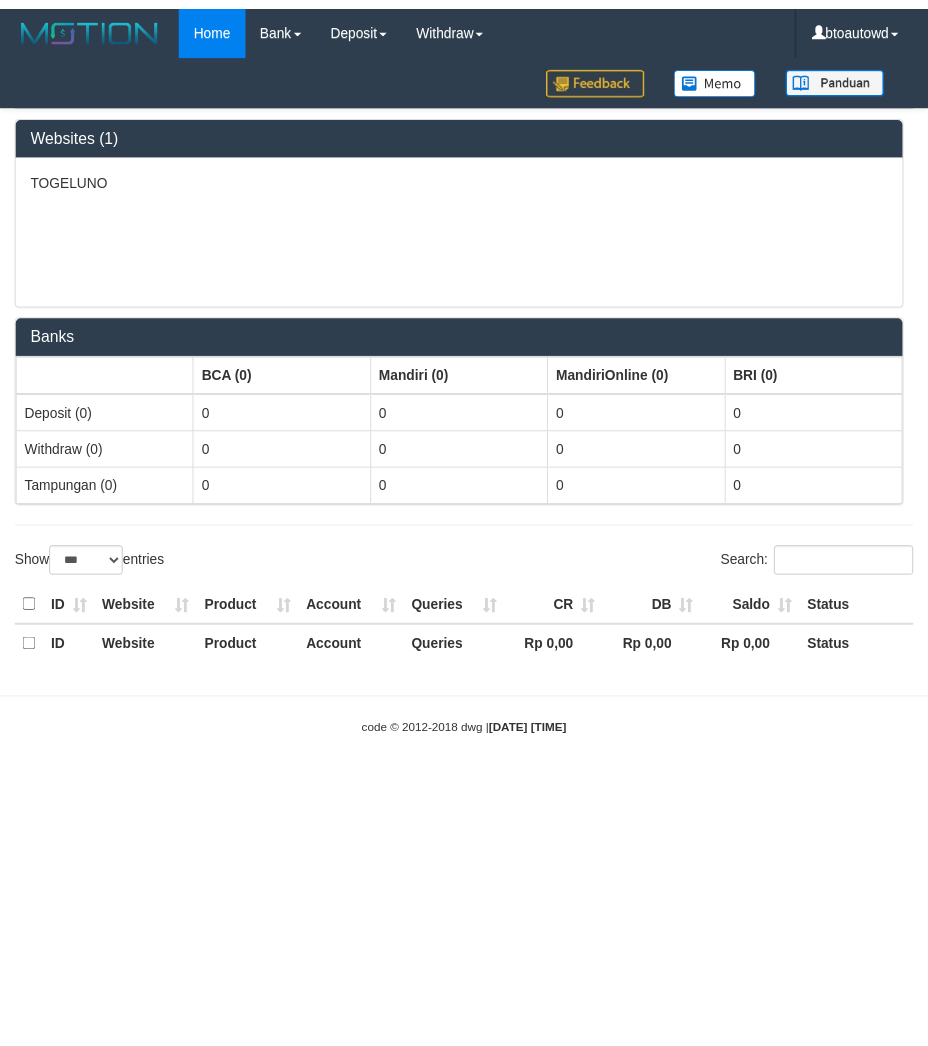 scroll, scrollTop: 0, scrollLeft: 0, axis: both 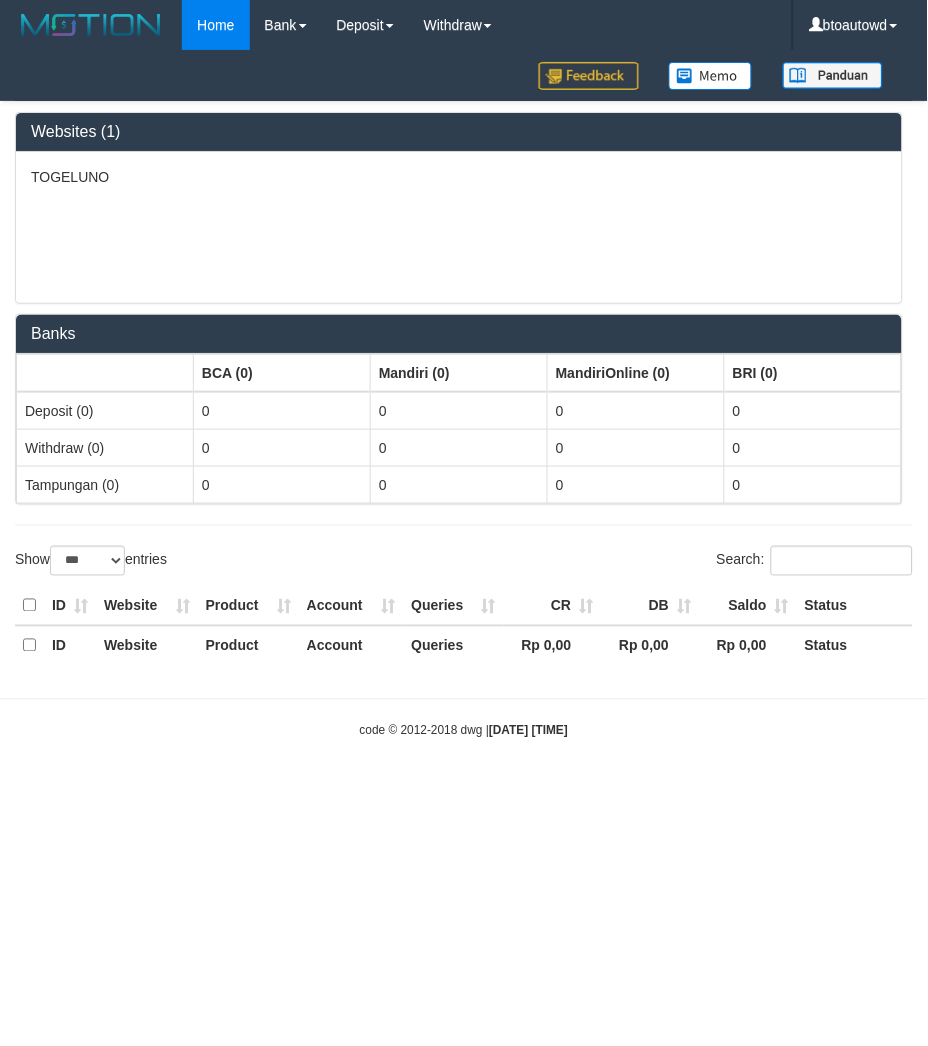 select on "**" 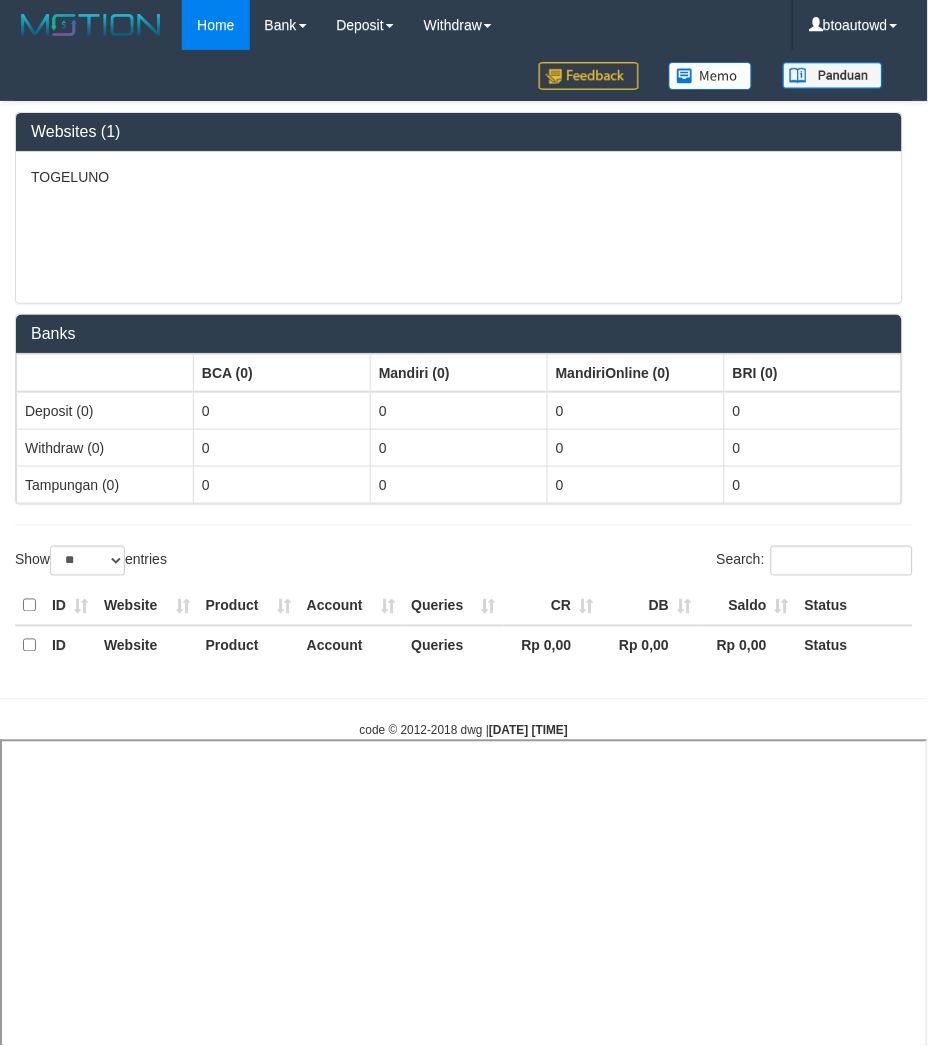 select 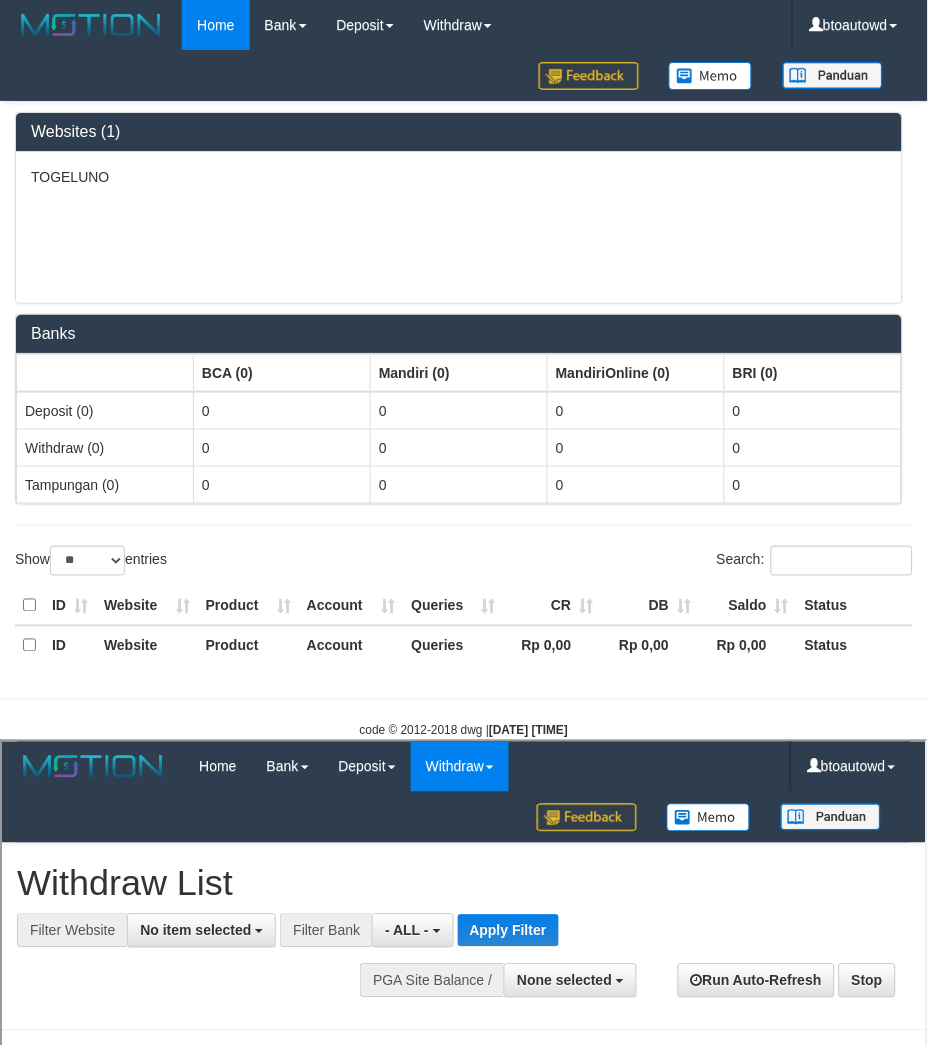 scroll, scrollTop: 0, scrollLeft: 0, axis: both 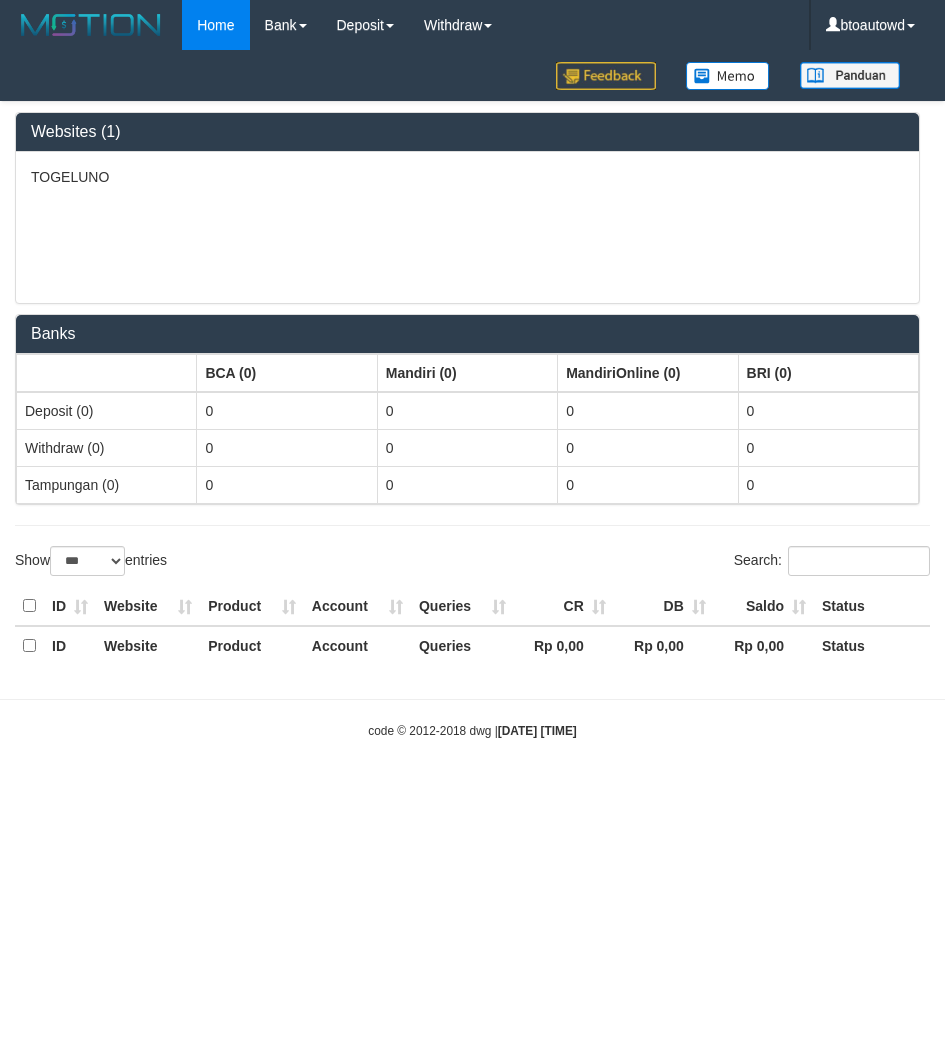 select on "***" 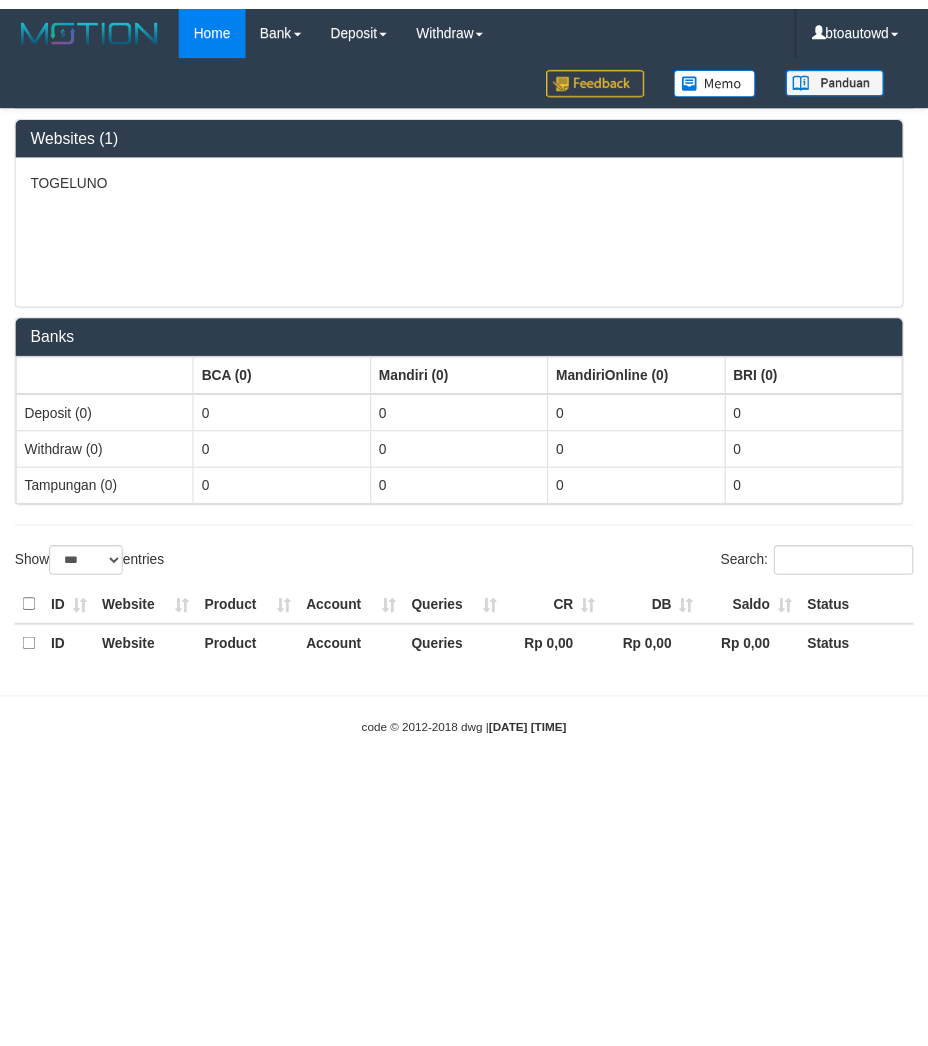 scroll, scrollTop: 0, scrollLeft: 0, axis: both 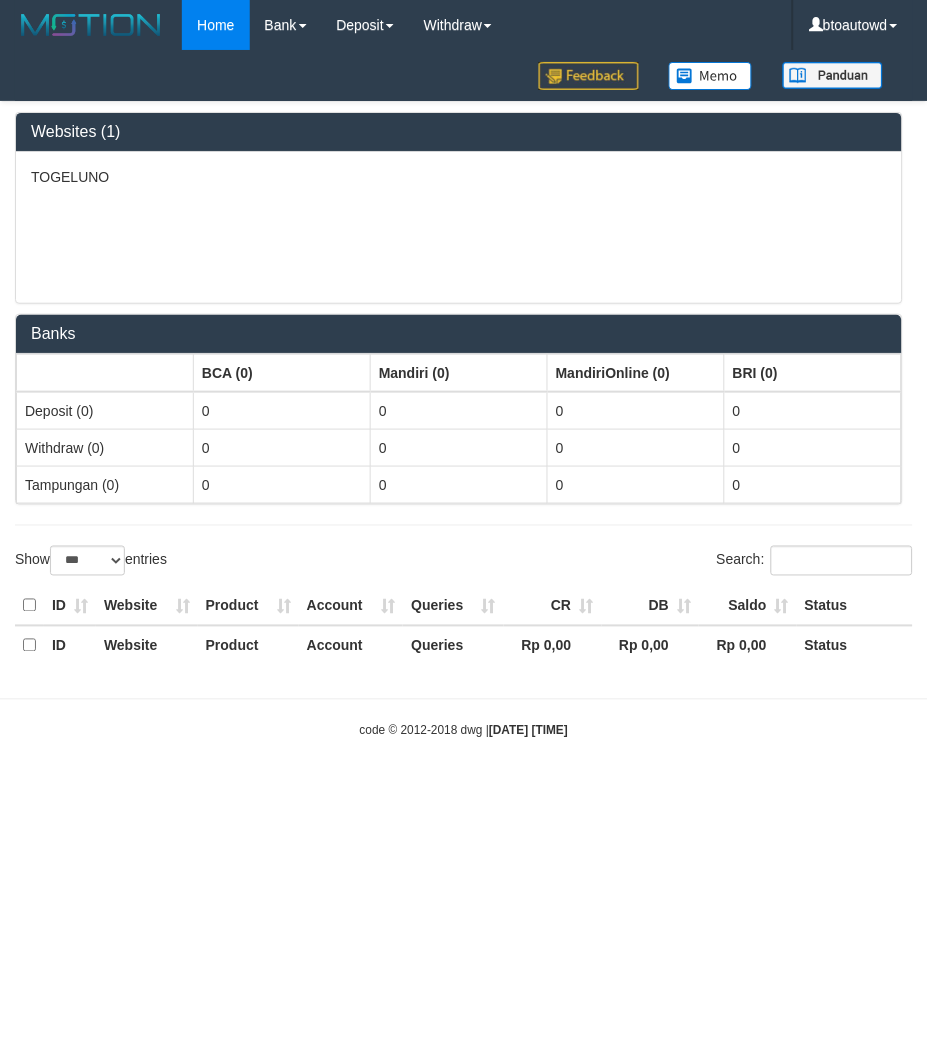 select on "**" 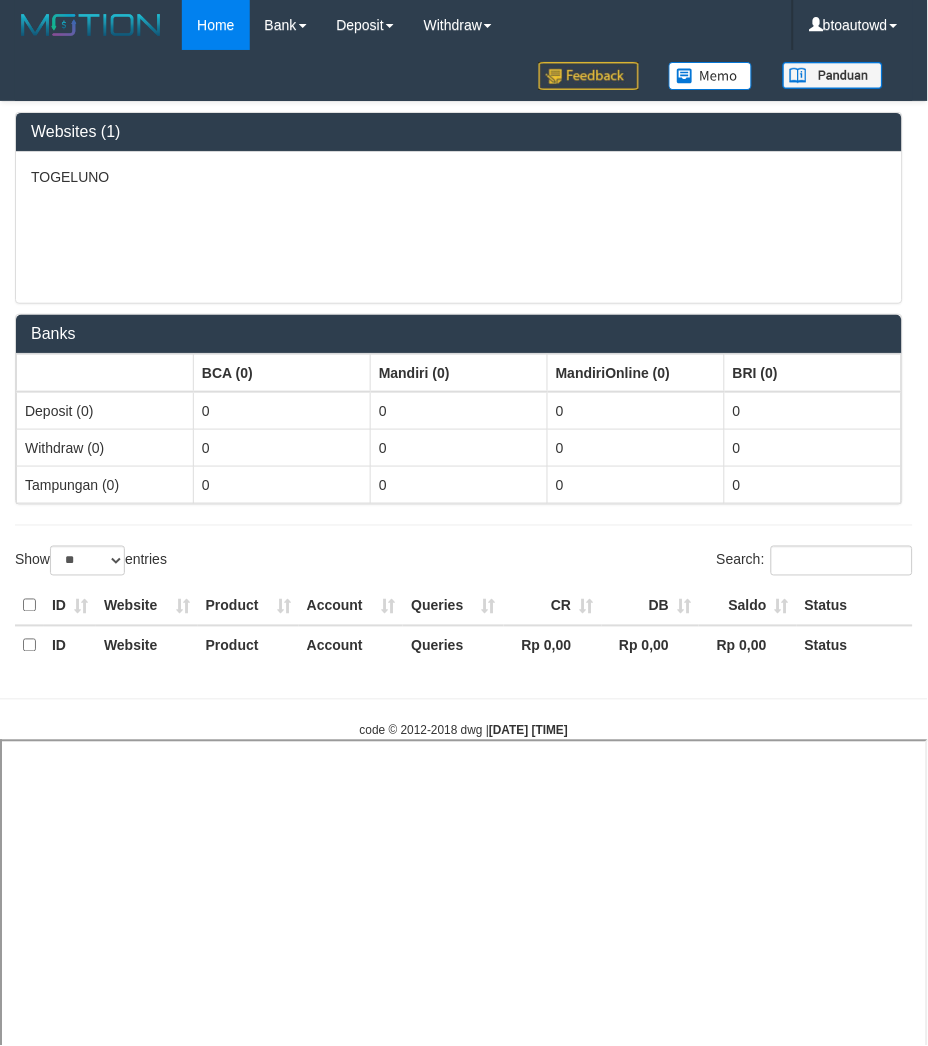 select 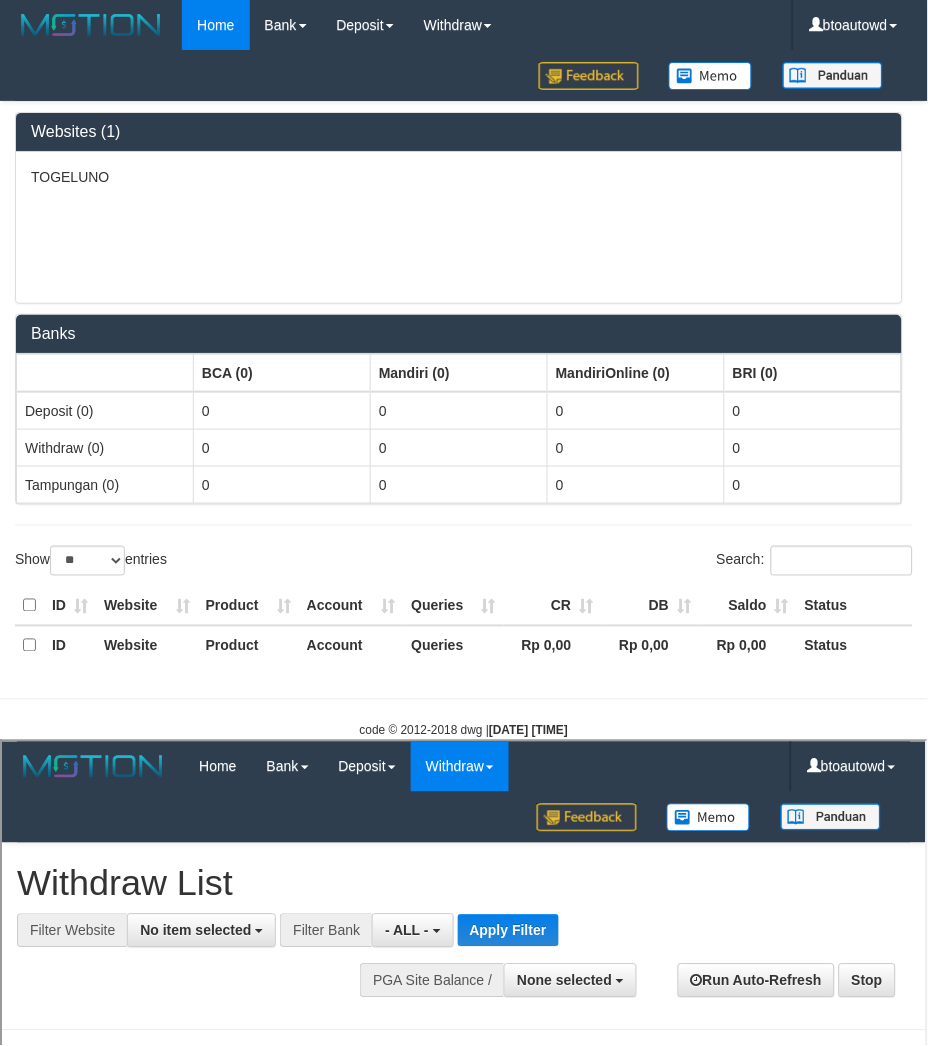 scroll, scrollTop: 0, scrollLeft: 0, axis: both 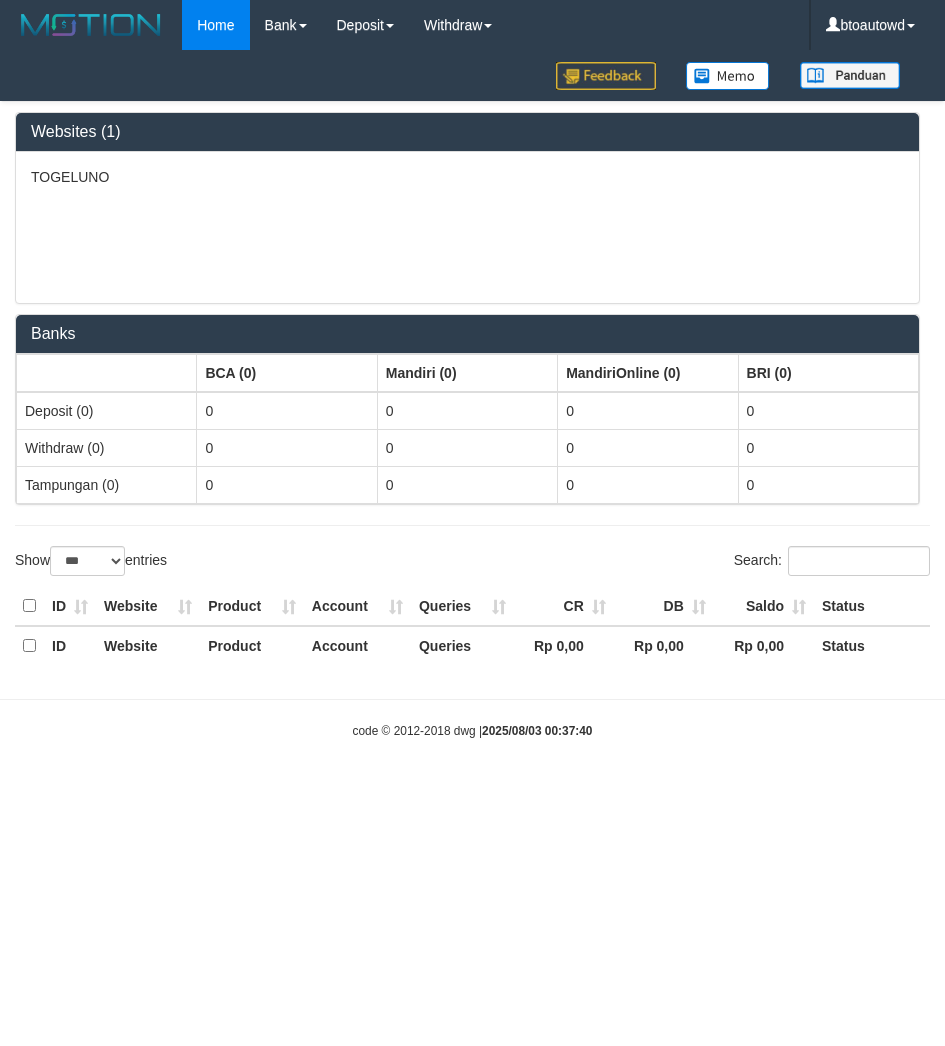 select on "***" 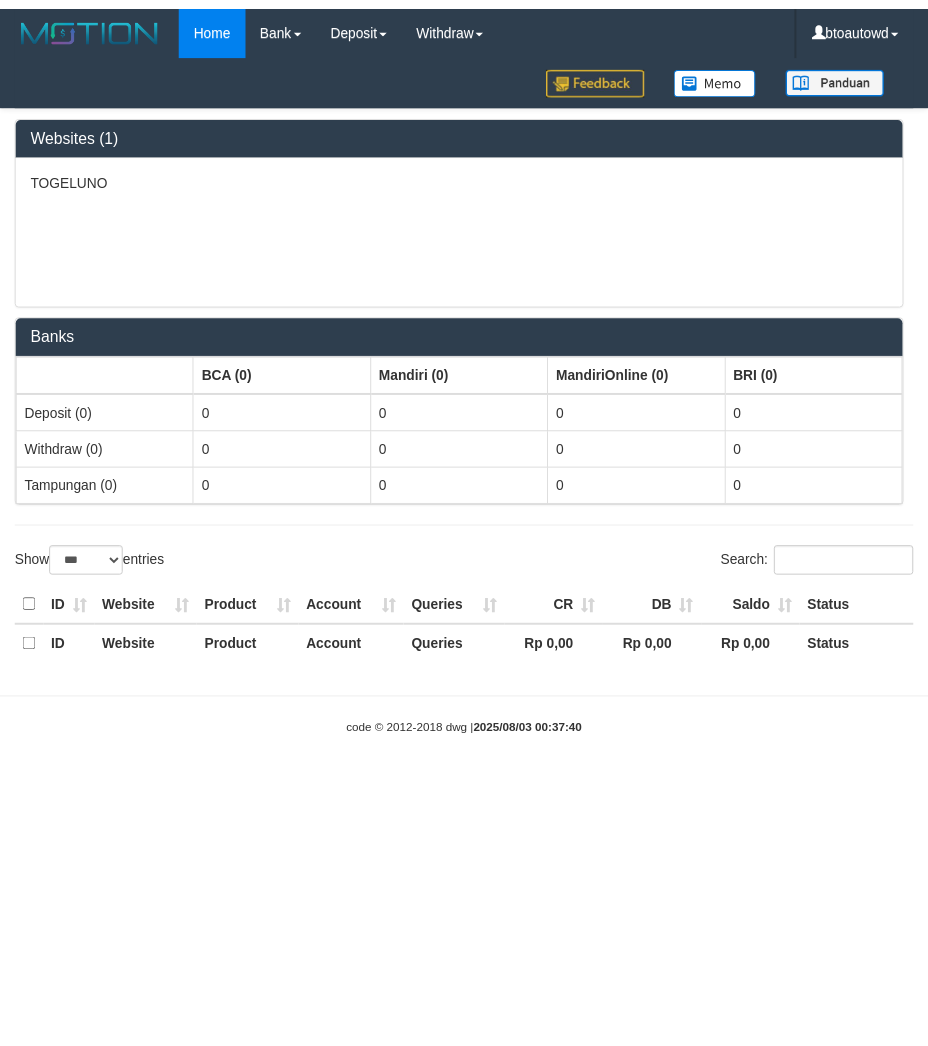 scroll, scrollTop: 0, scrollLeft: 0, axis: both 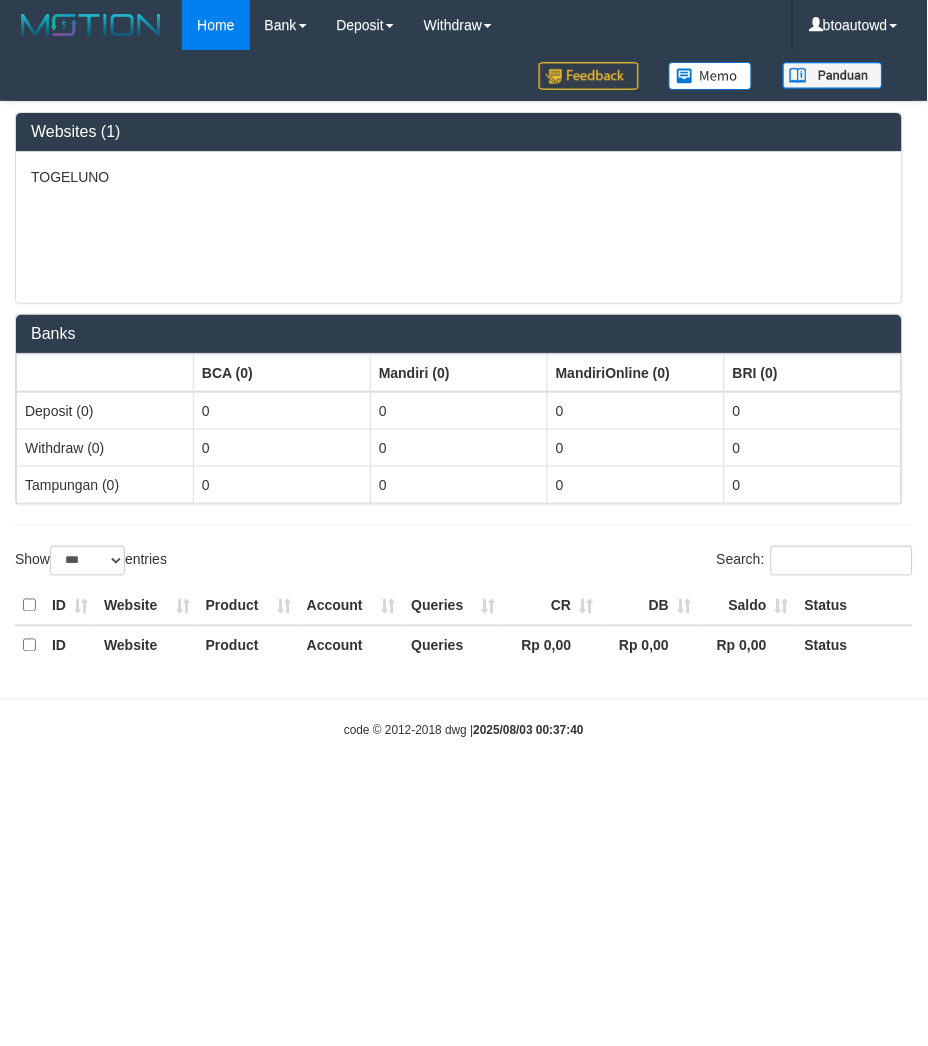 select on "**" 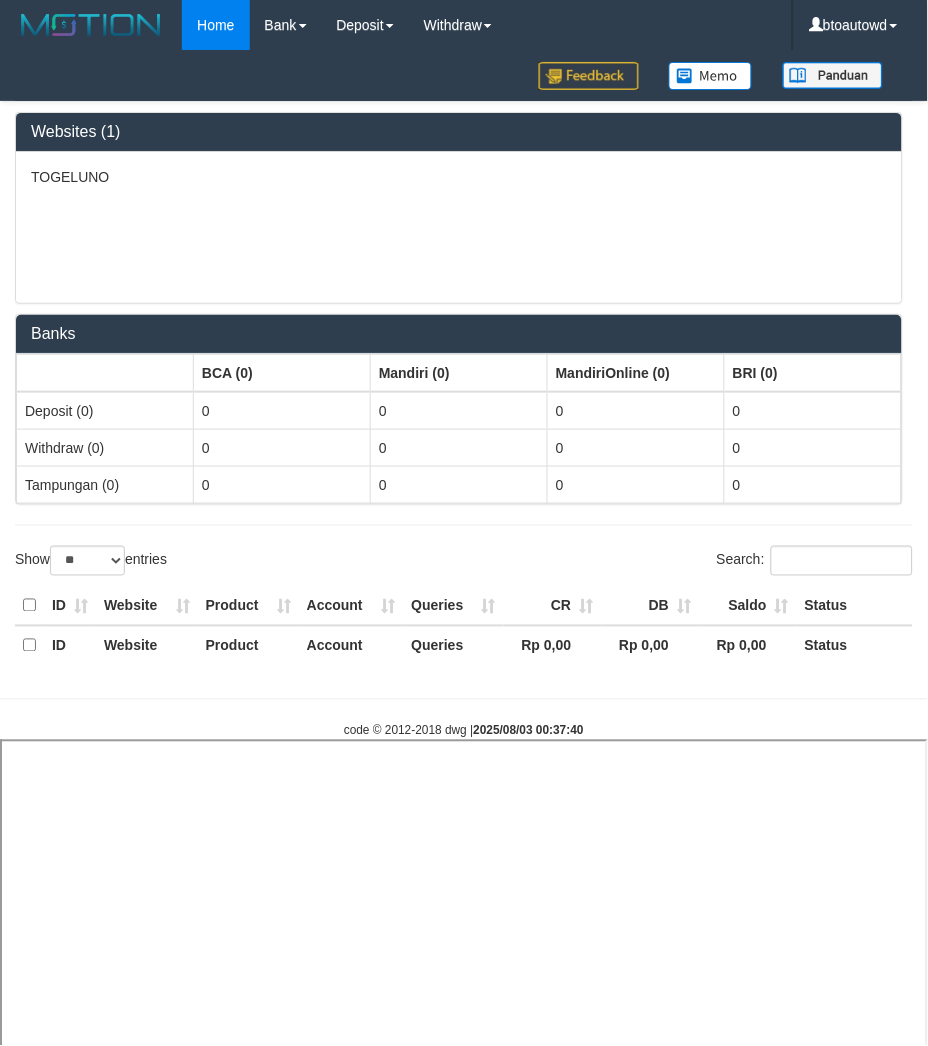 select 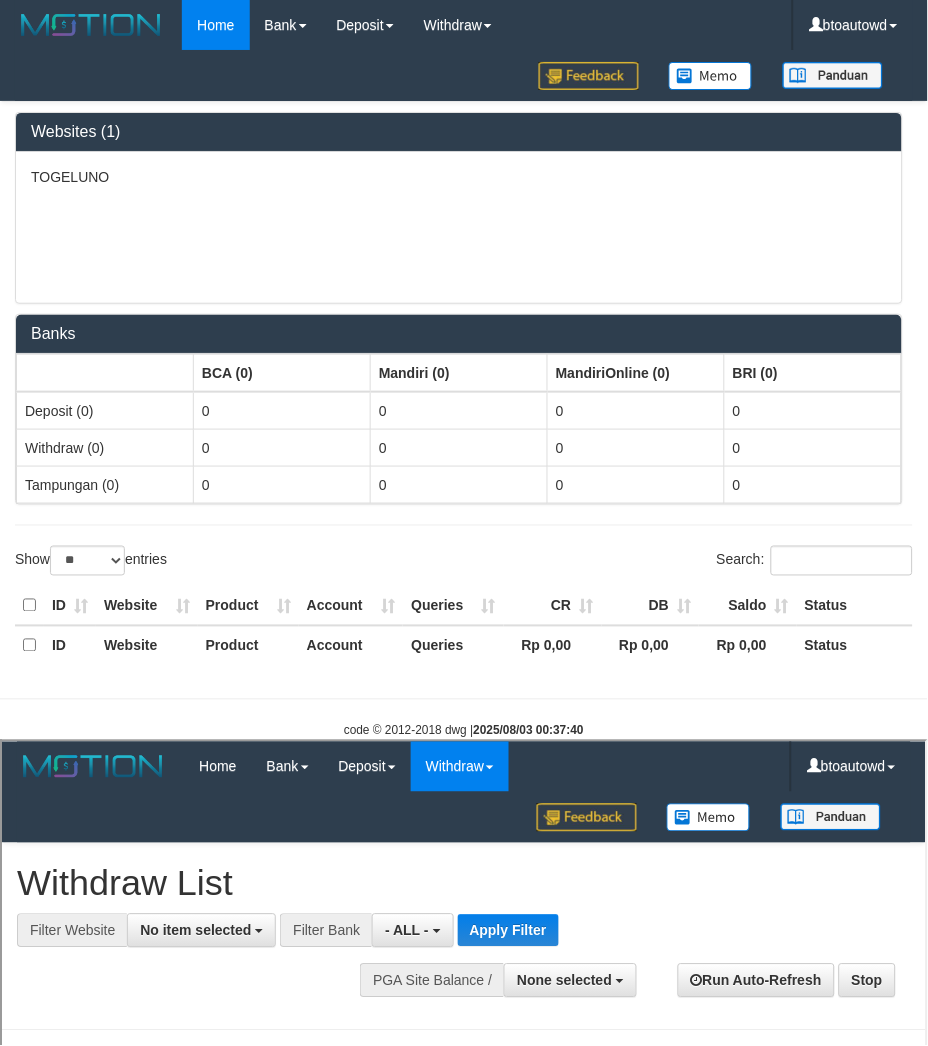 scroll, scrollTop: 0, scrollLeft: 0, axis: both 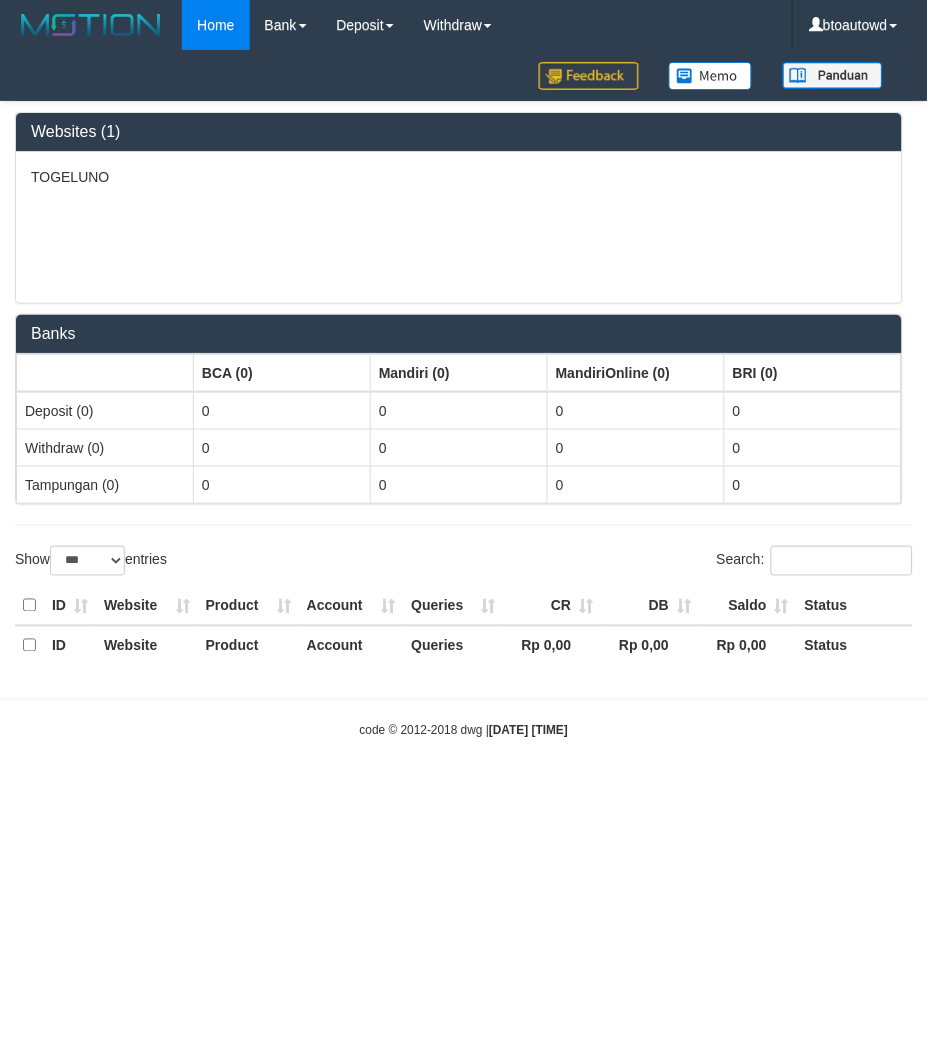 select on "**" 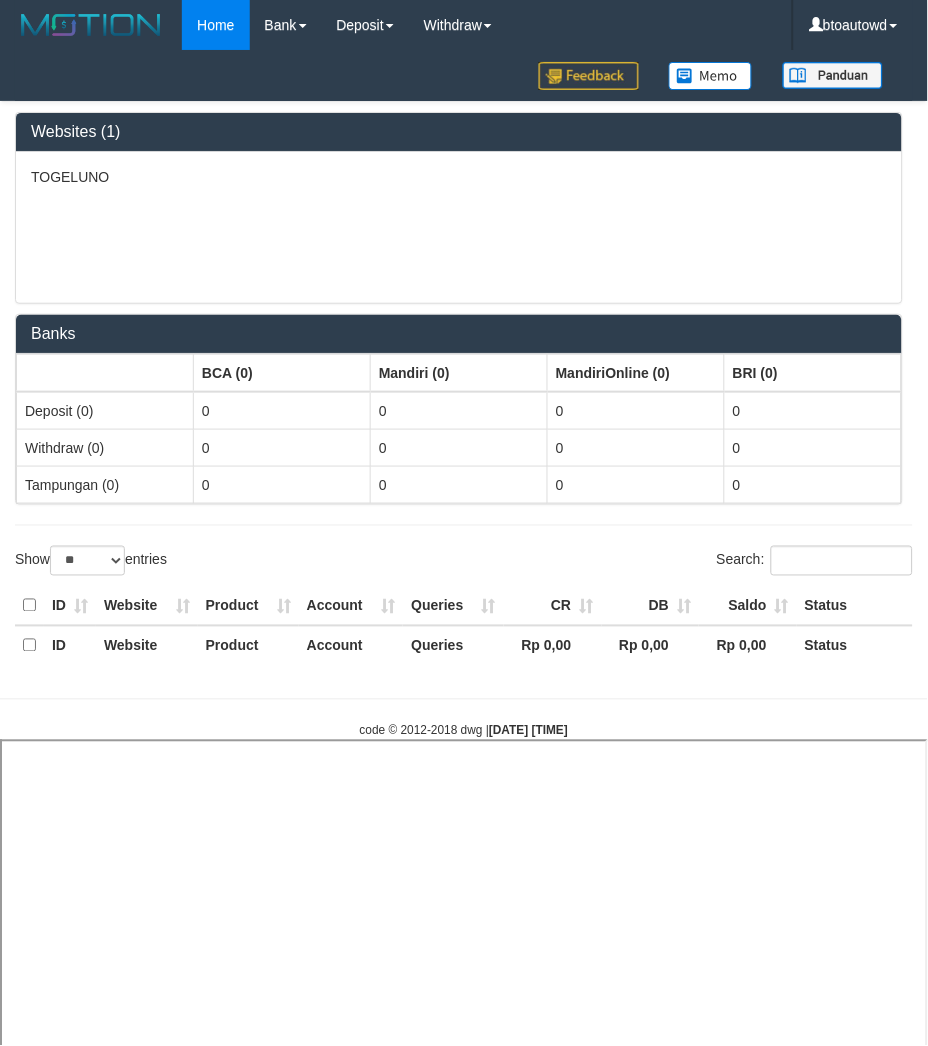 select 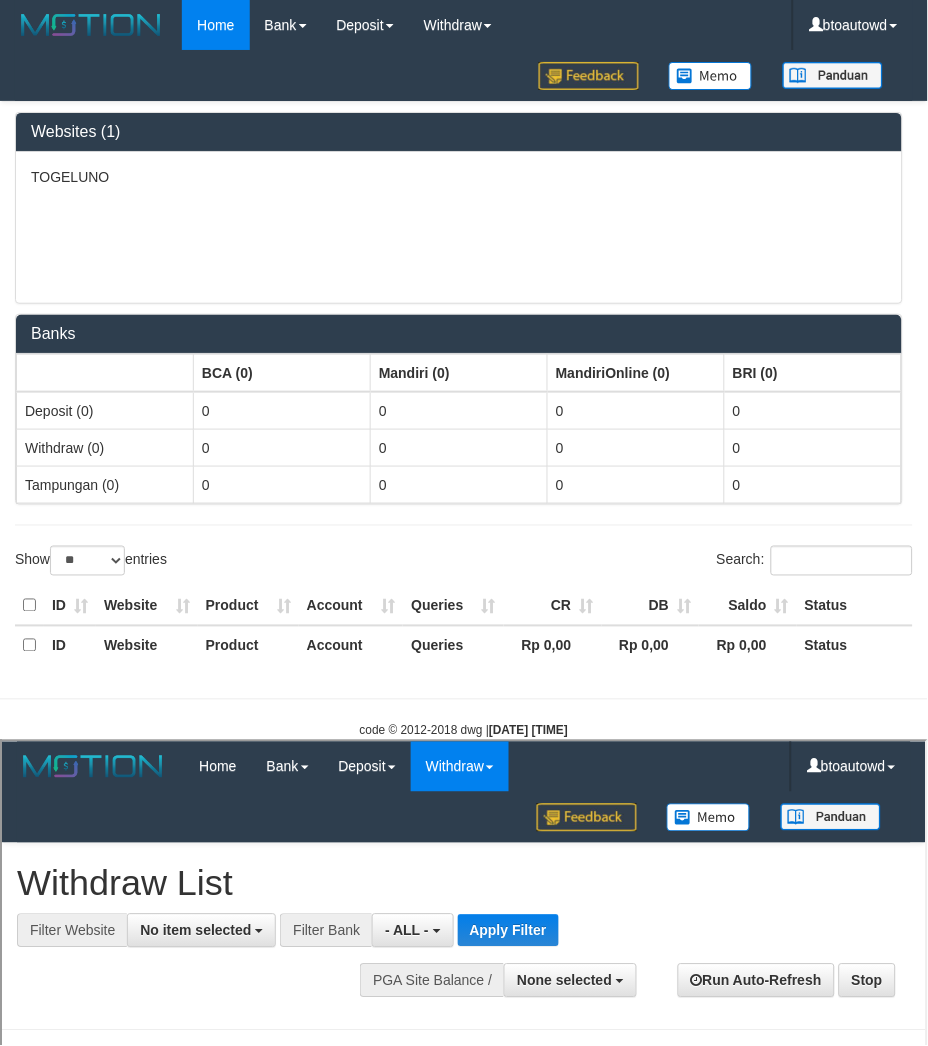 scroll, scrollTop: 0, scrollLeft: 0, axis: both 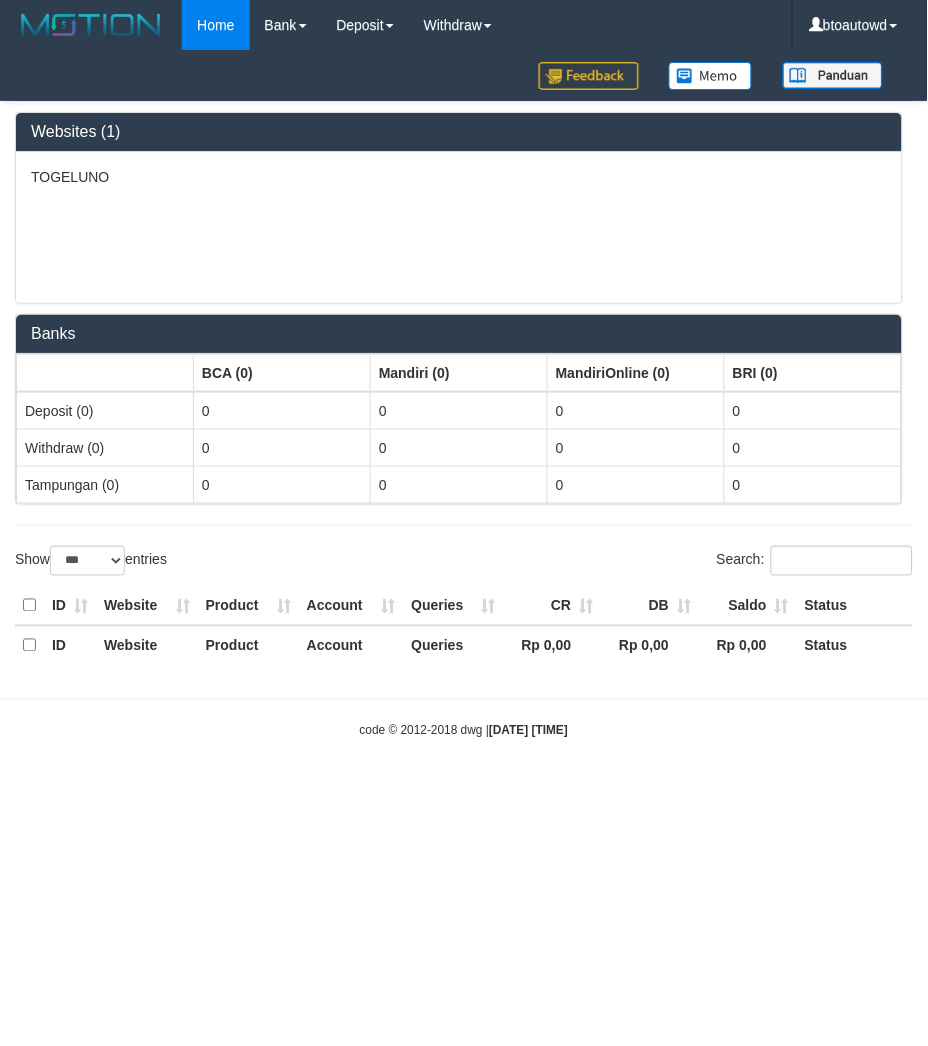 select on "**" 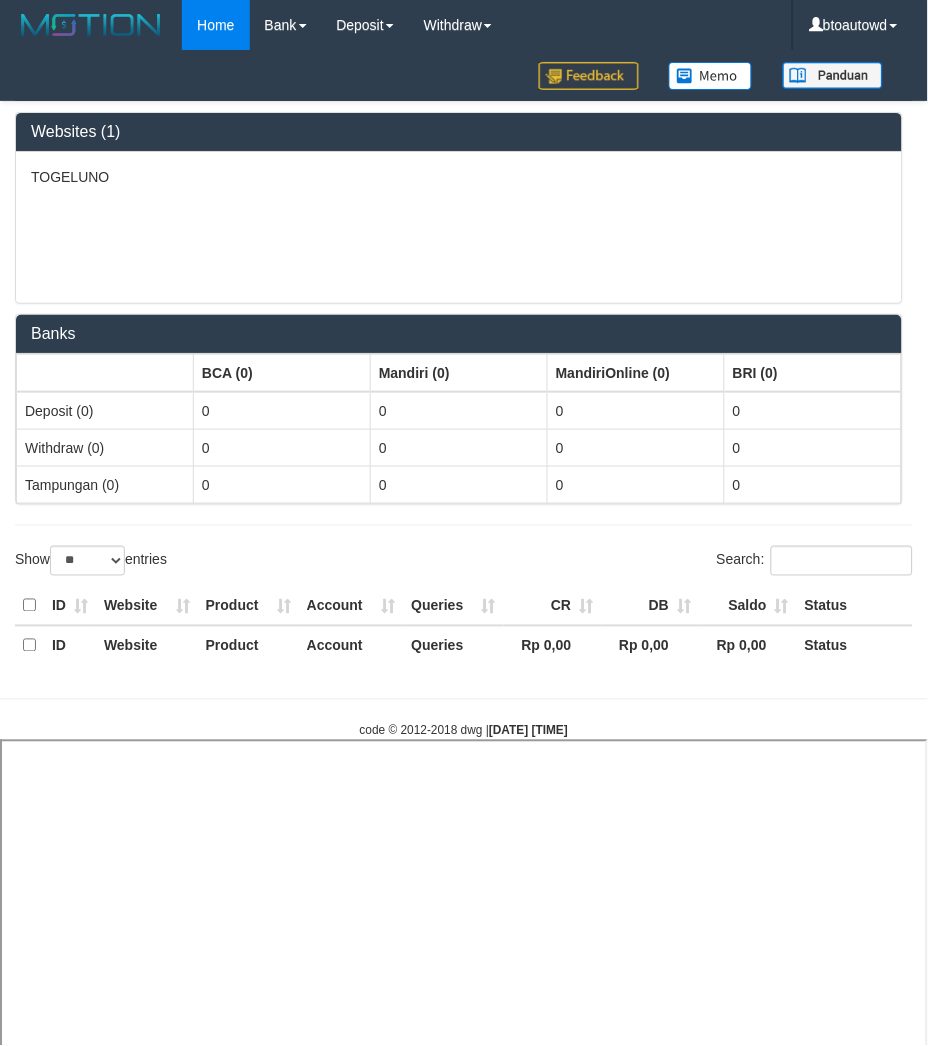 select 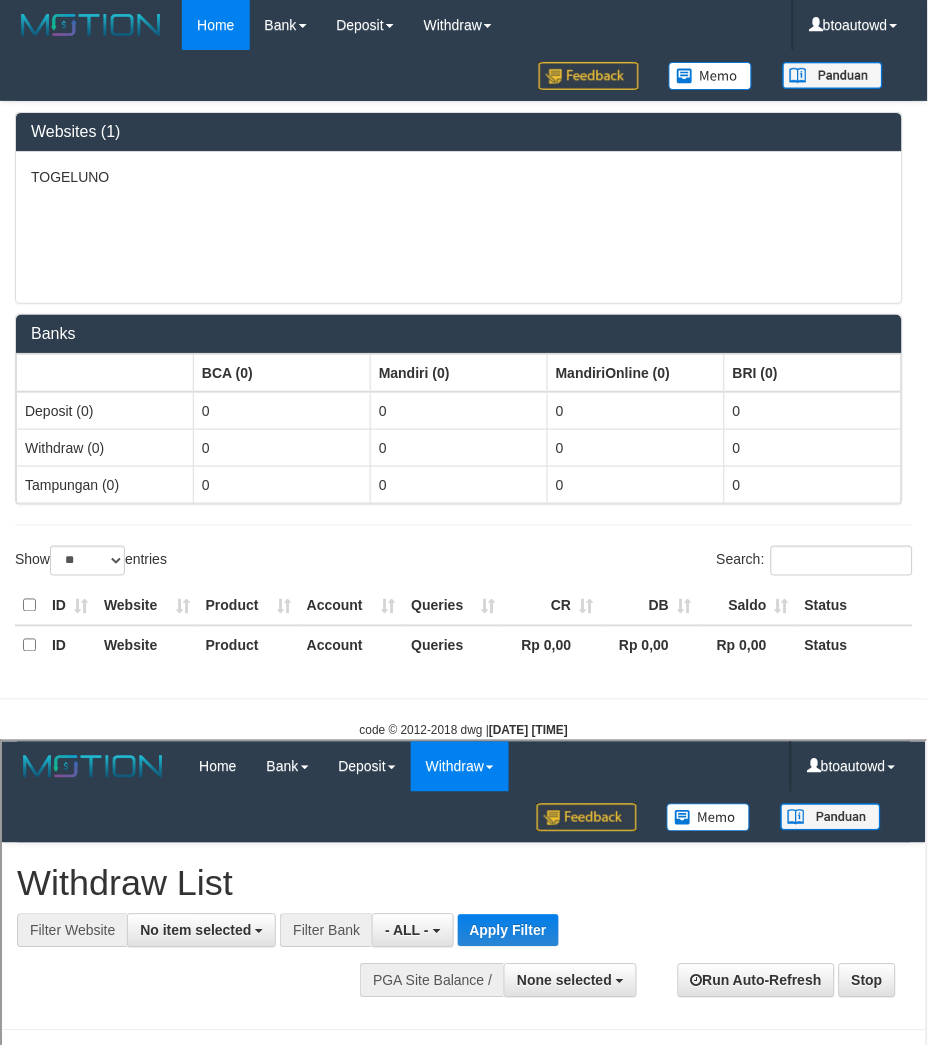 scroll, scrollTop: 0, scrollLeft: 0, axis: both 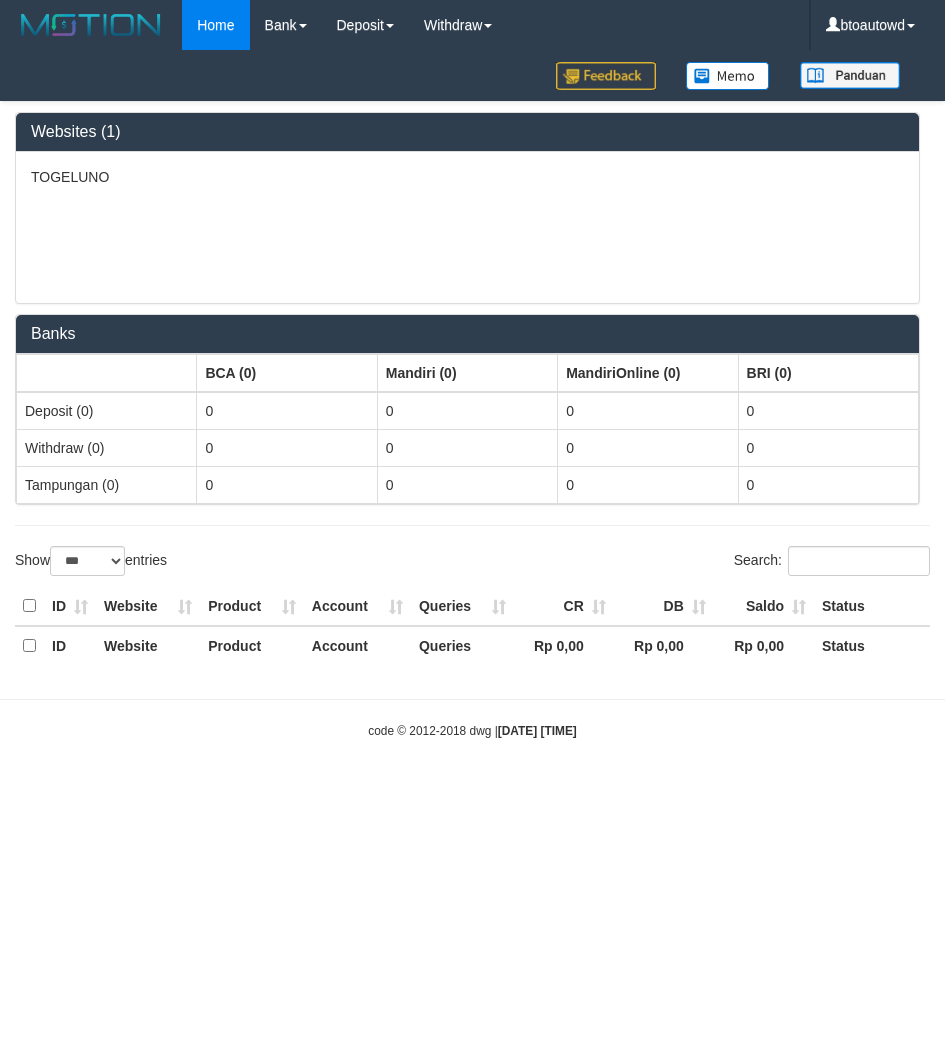 select on "***" 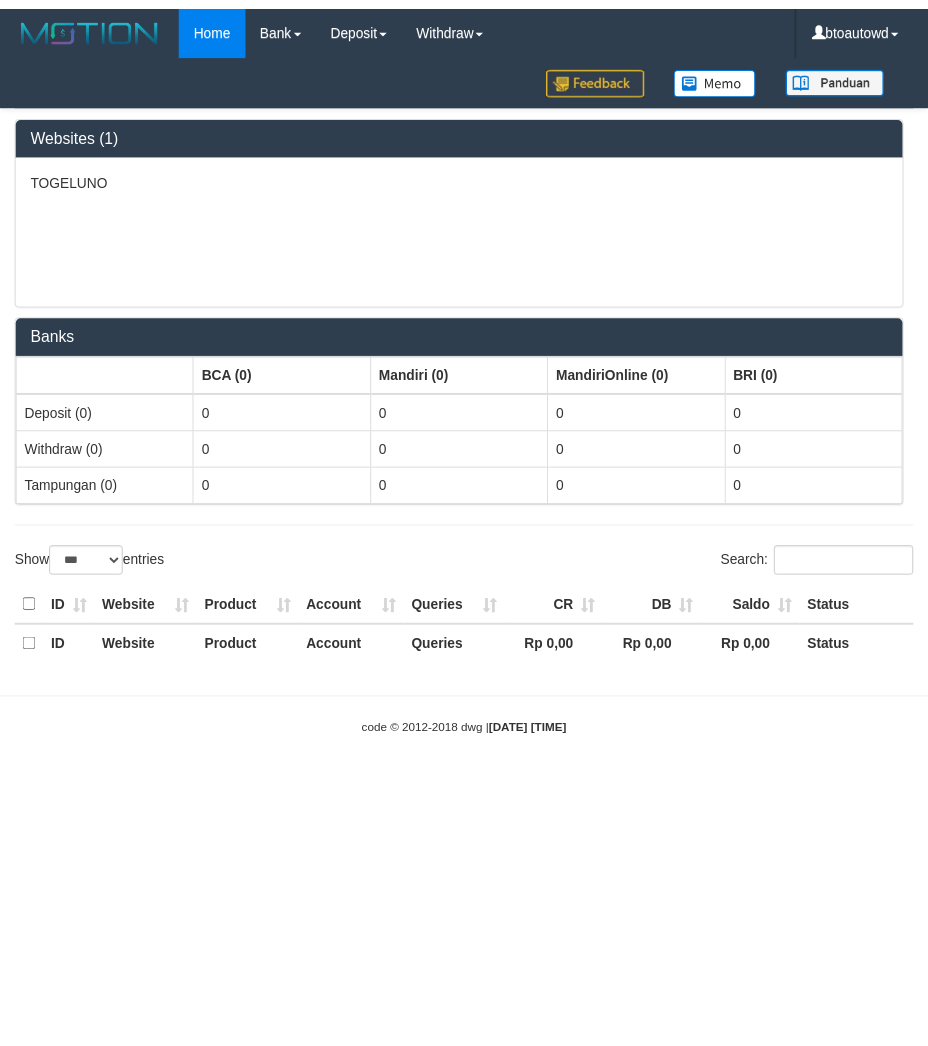 scroll, scrollTop: 0, scrollLeft: 0, axis: both 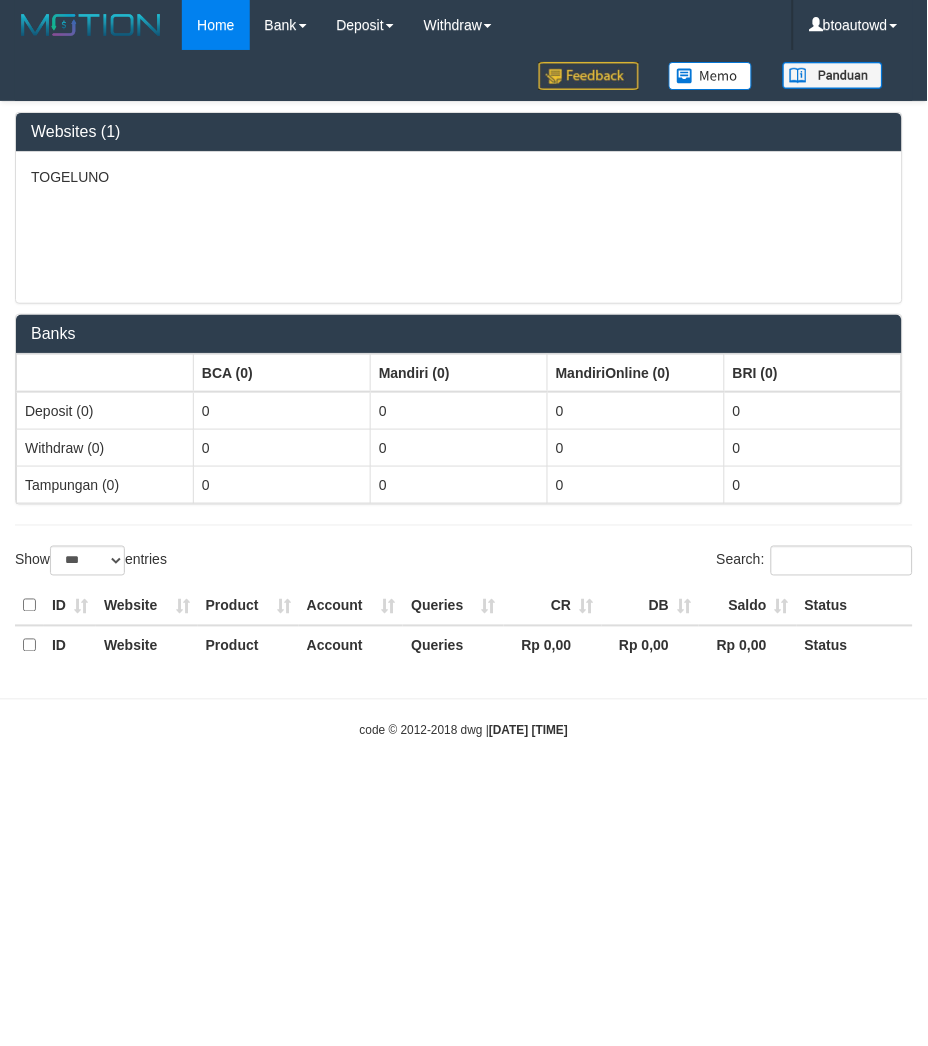 select on "**" 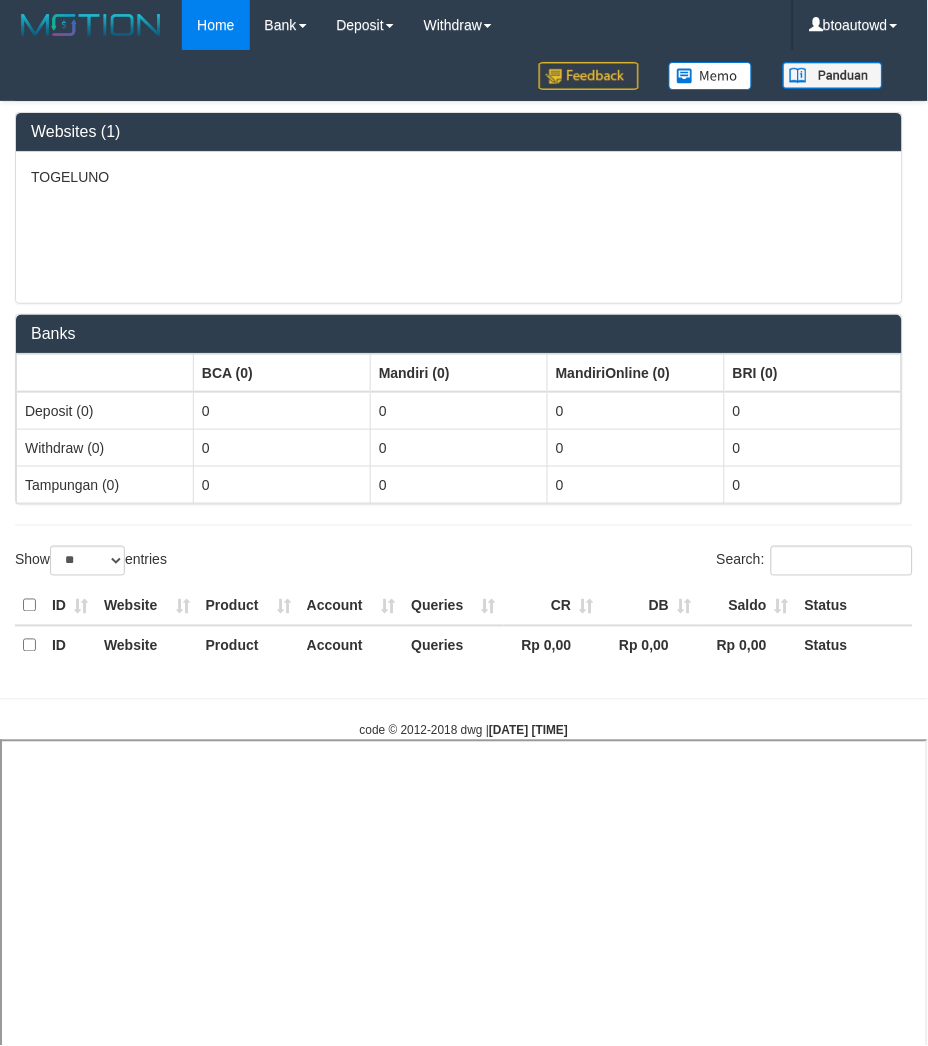 select 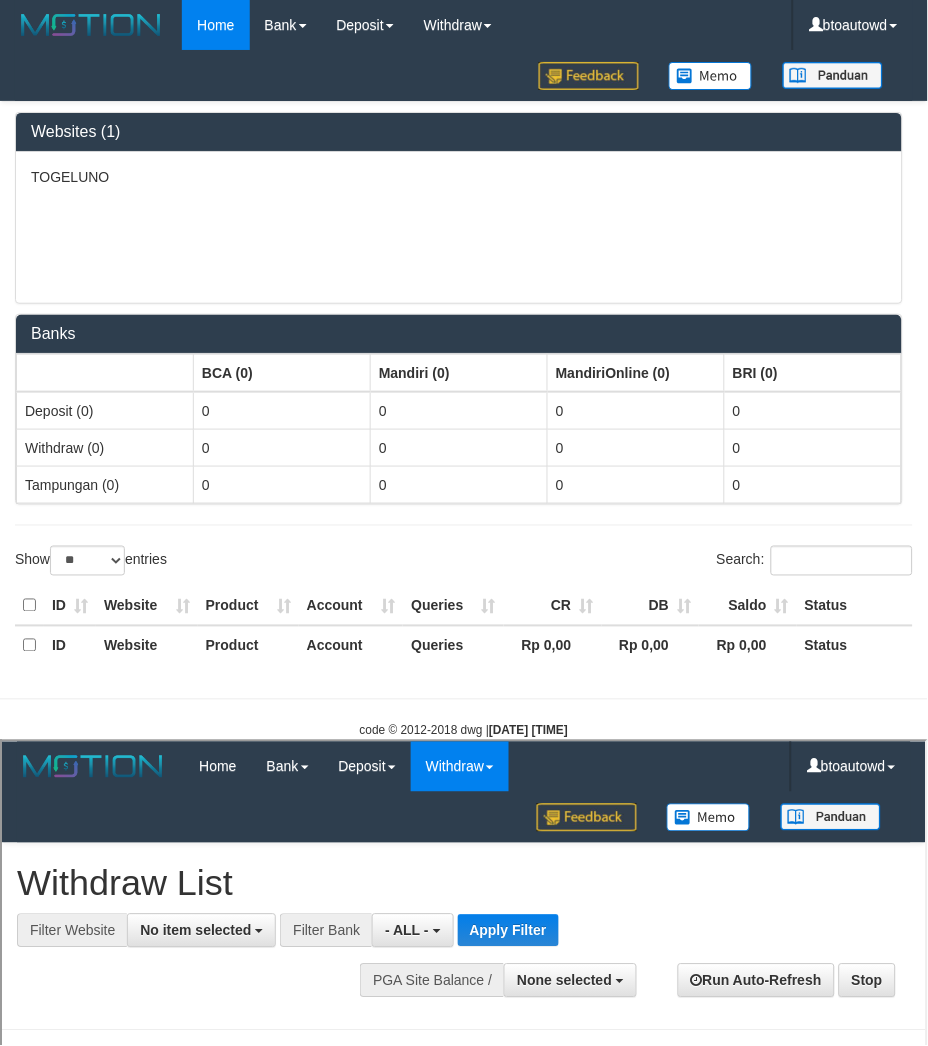 scroll, scrollTop: 0, scrollLeft: 0, axis: both 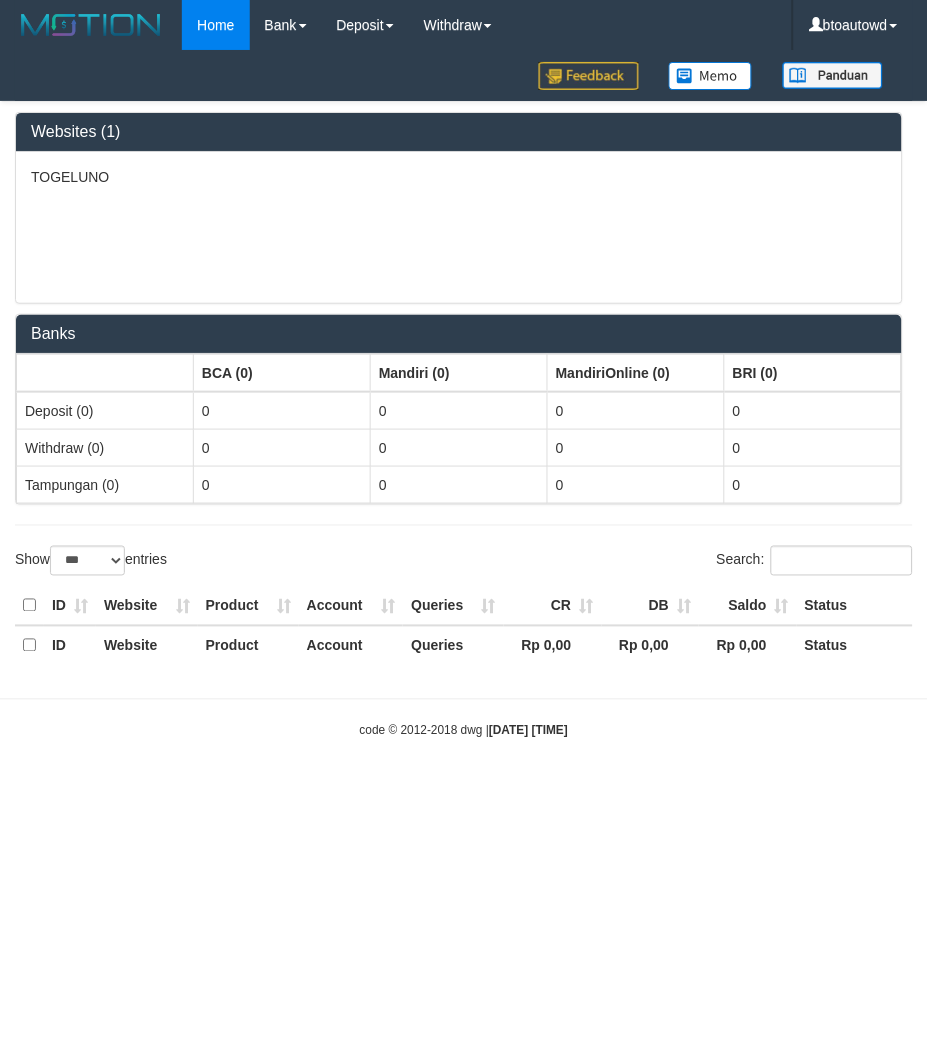 select on "**" 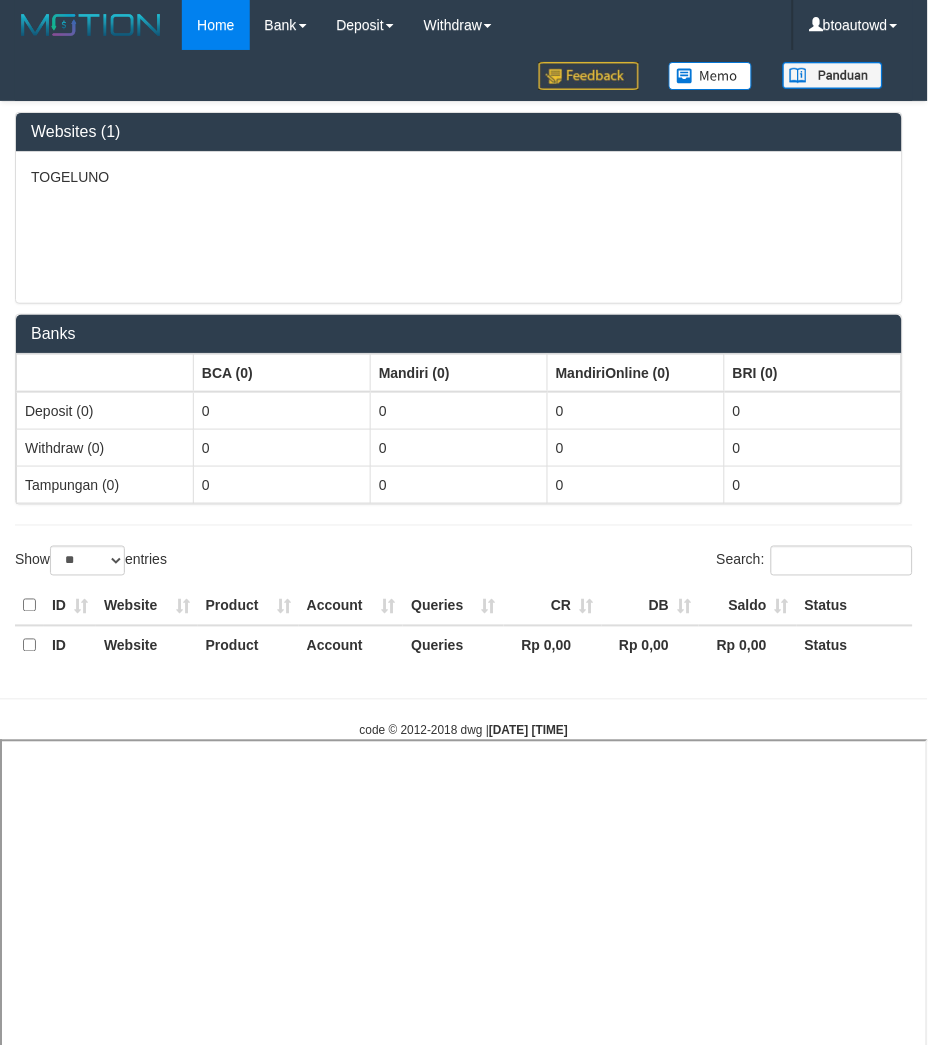 select 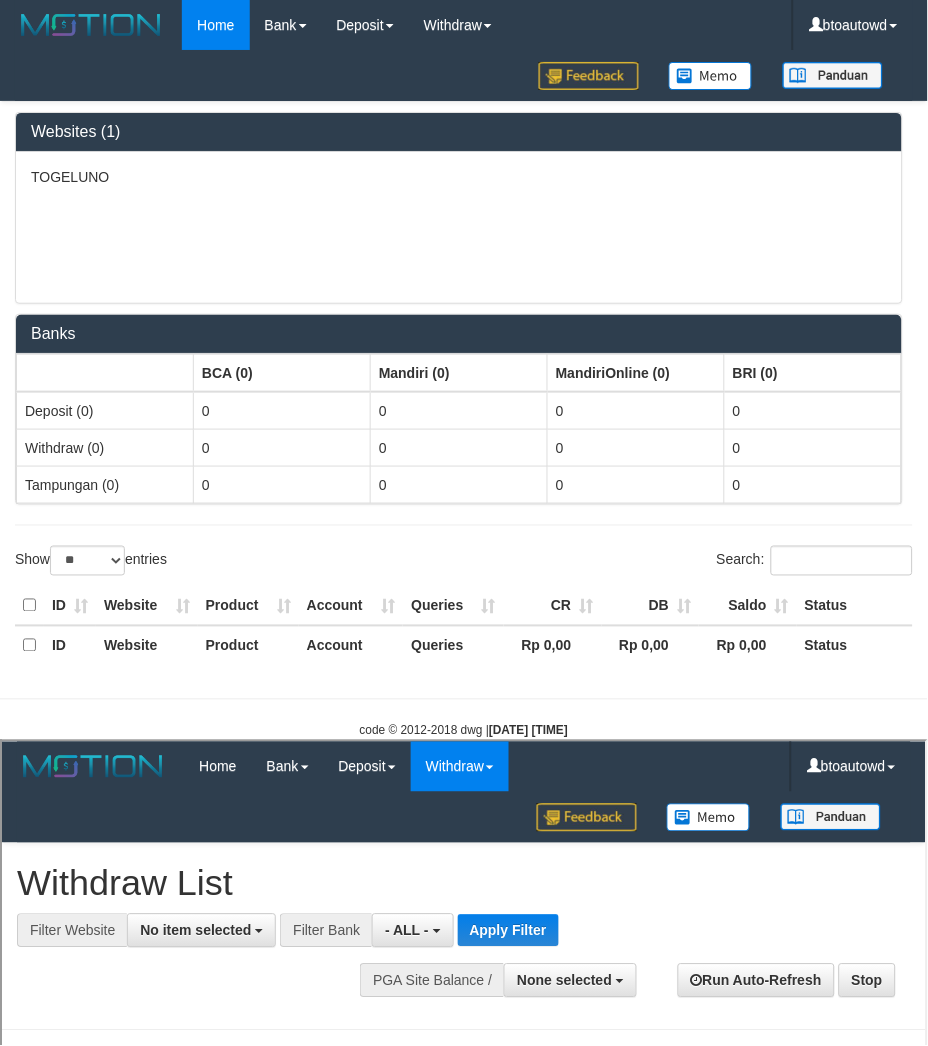 scroll, scrollTop: 0, scrollLeft: 0, axis: both 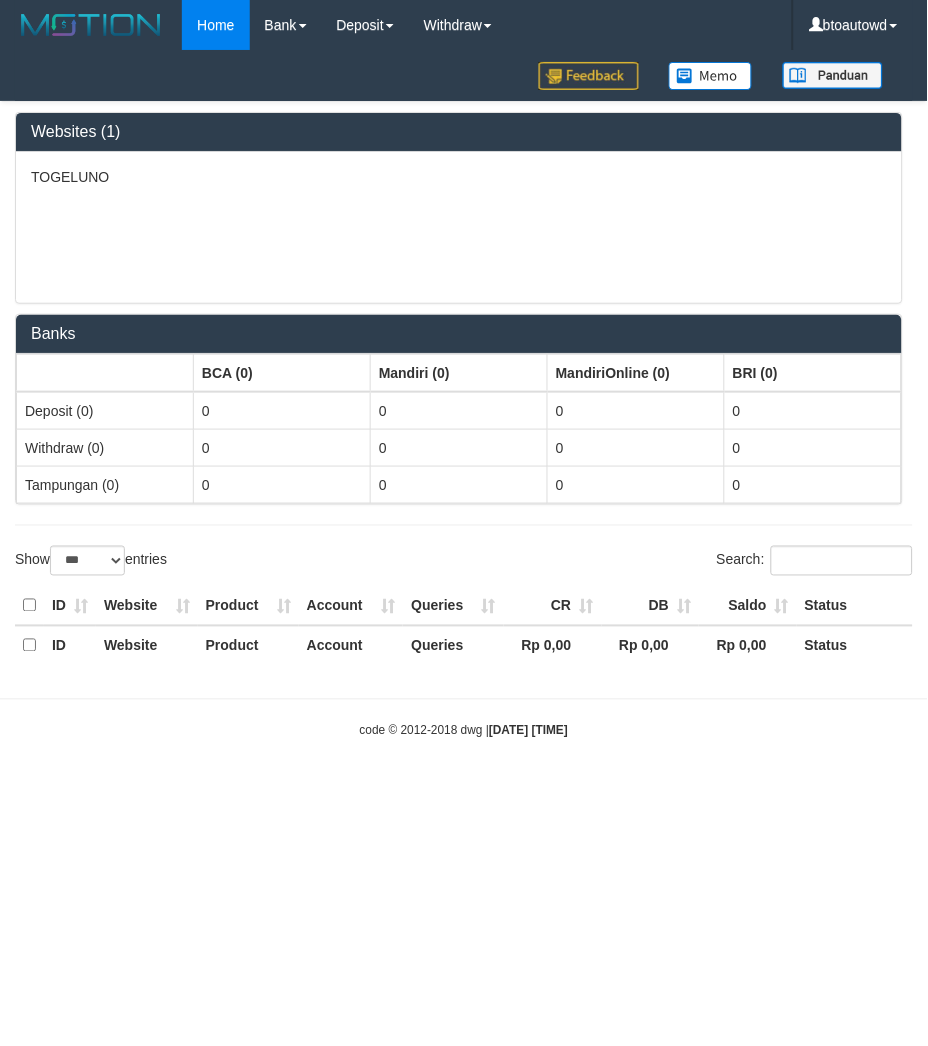 select on "**" 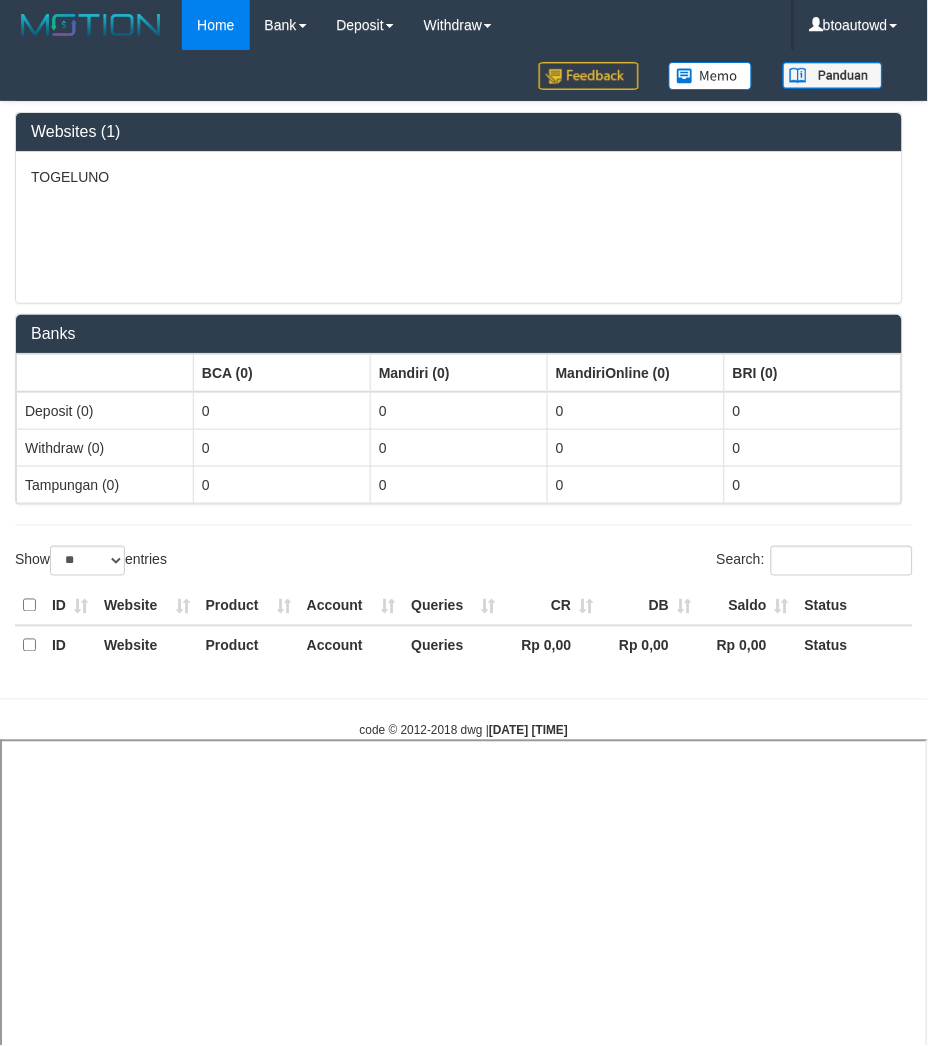 select 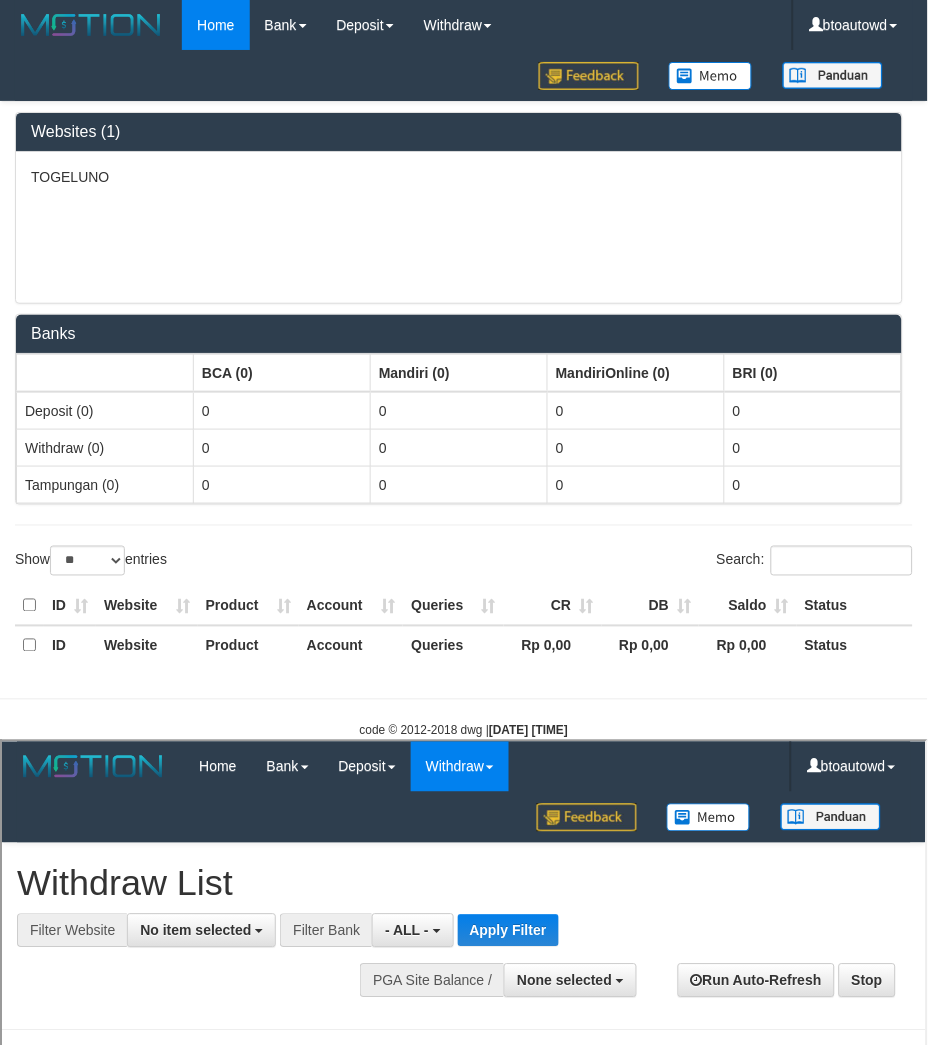 scroll, scrollTop: 0, scrollLeft: 0, axis: both 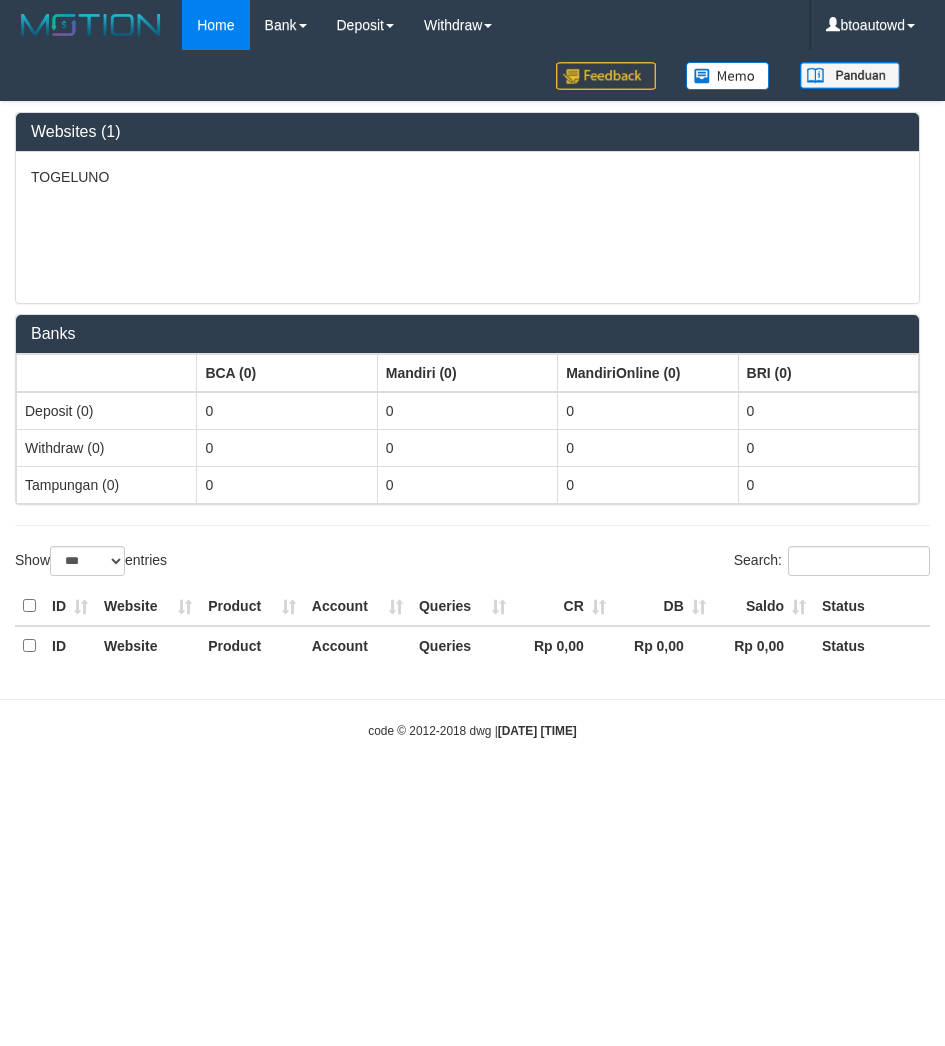select on "***" 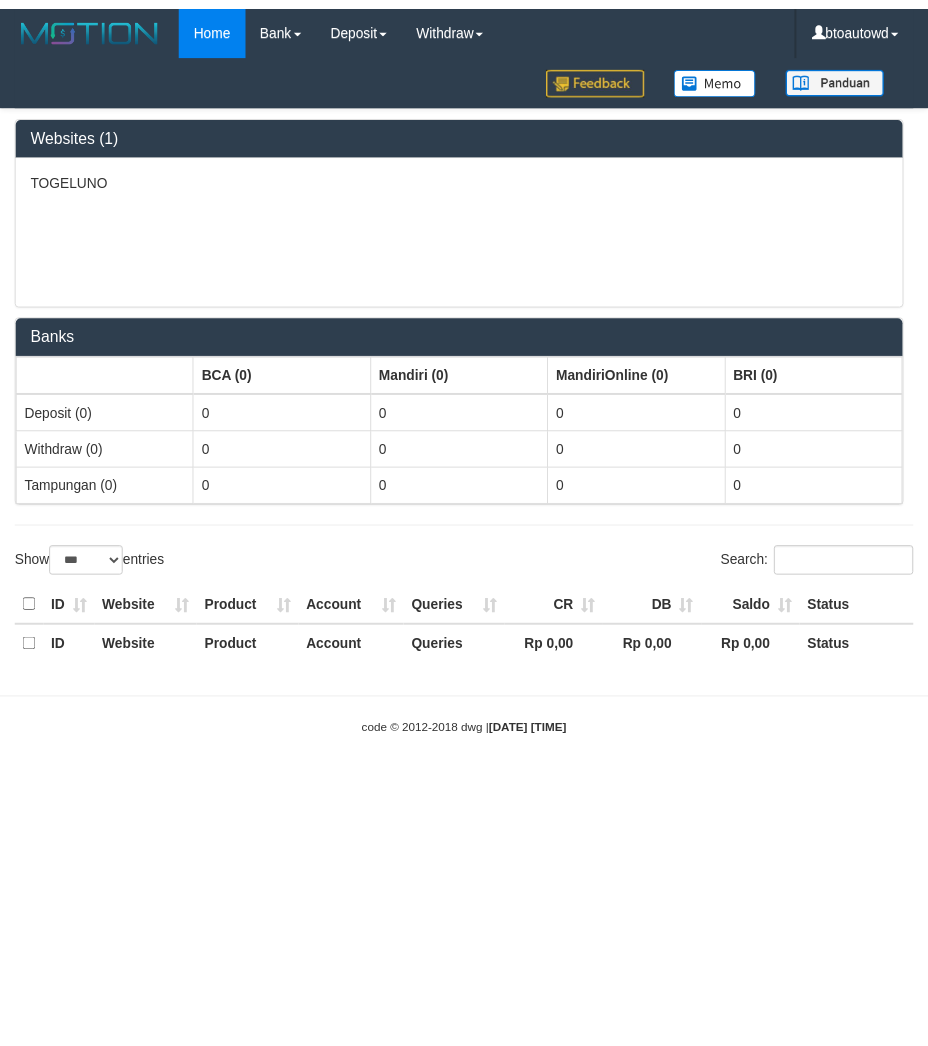 scroll, scrollTop: 0, scrollLeft: 0, axis: both 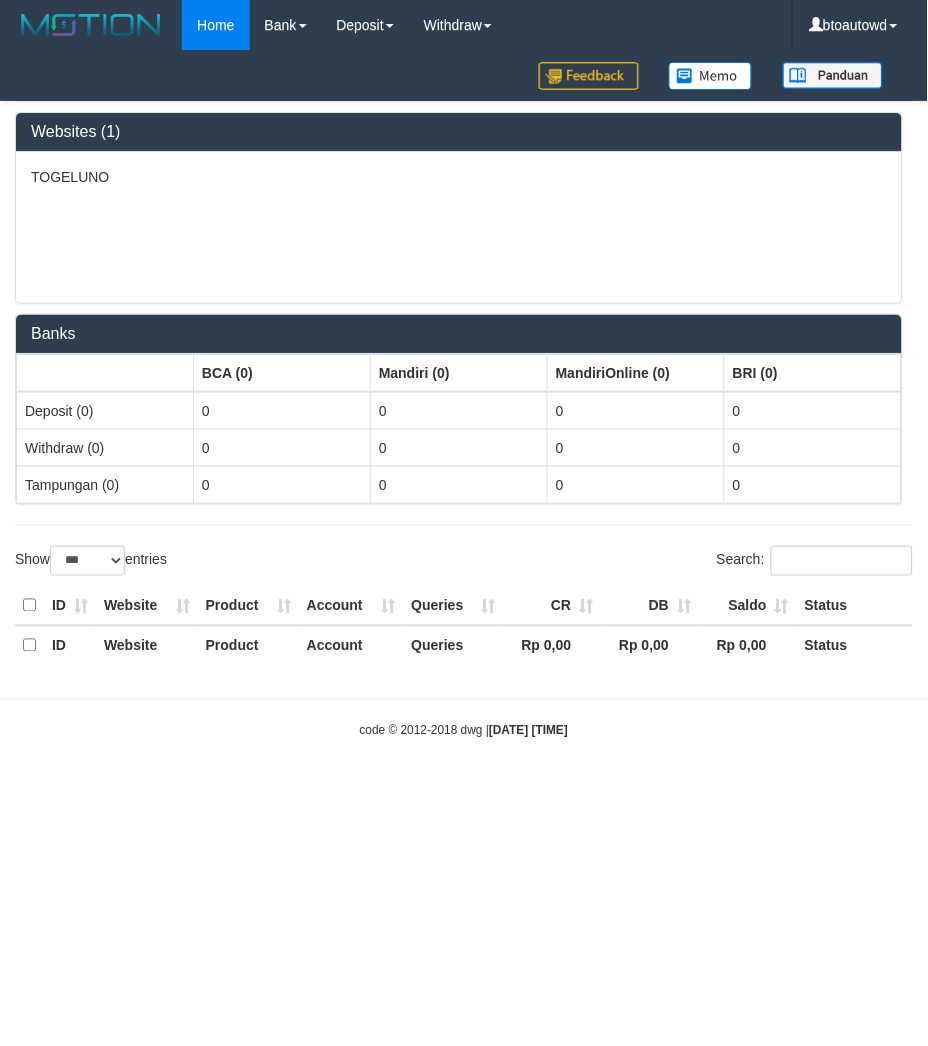 select on "**" 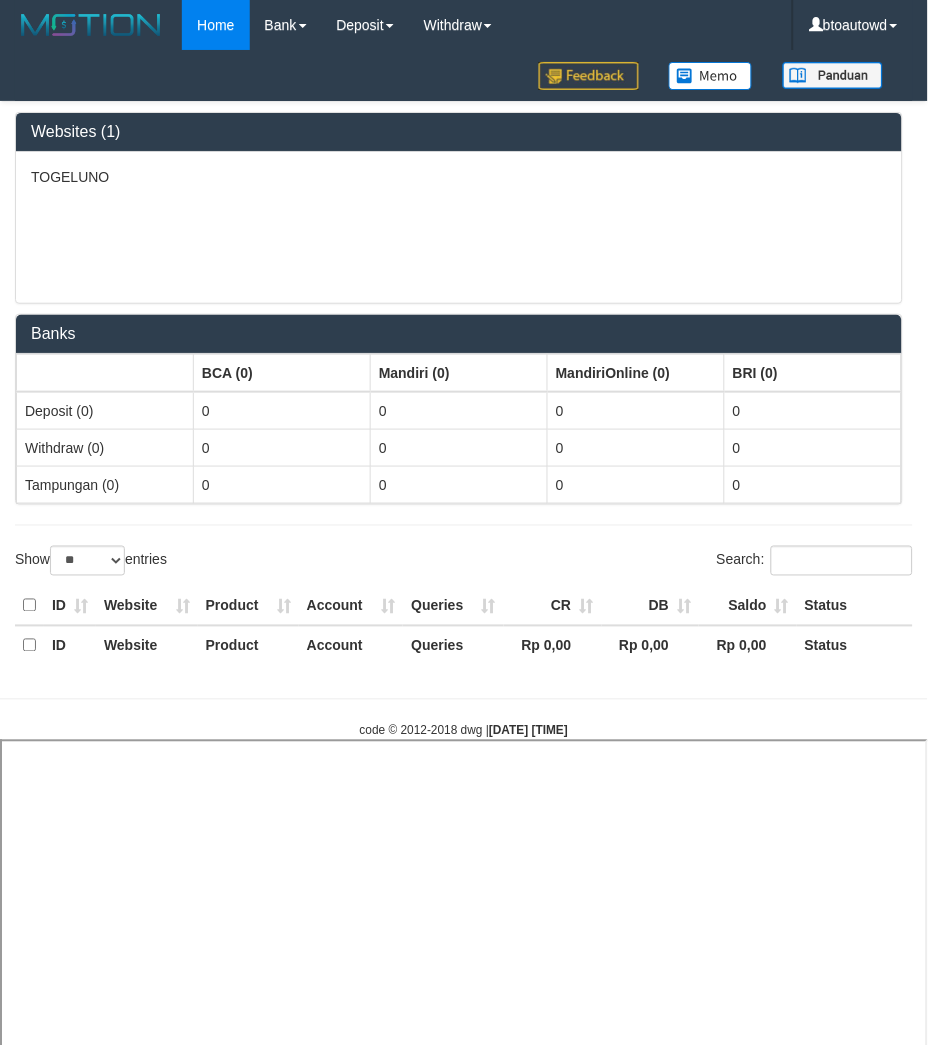 select 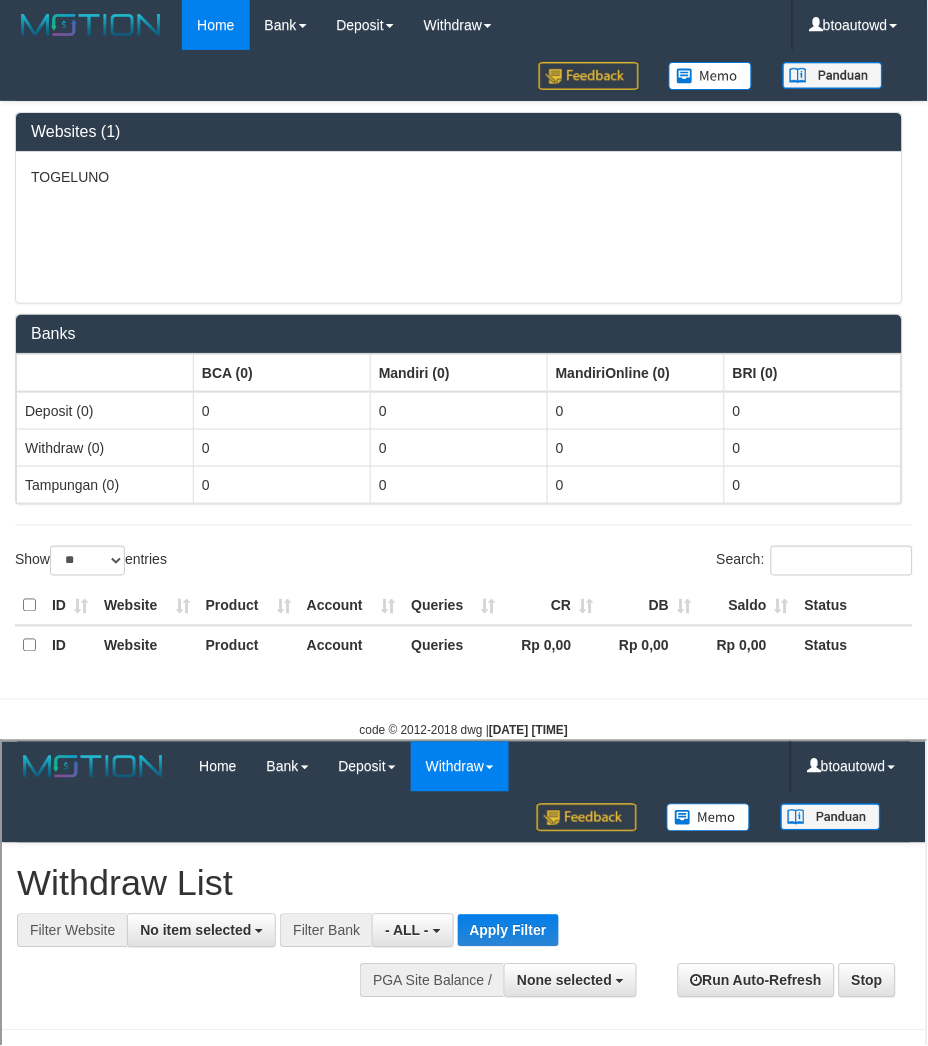 scroll, scrollTop: 0, scrollLeft: 0, axis: both 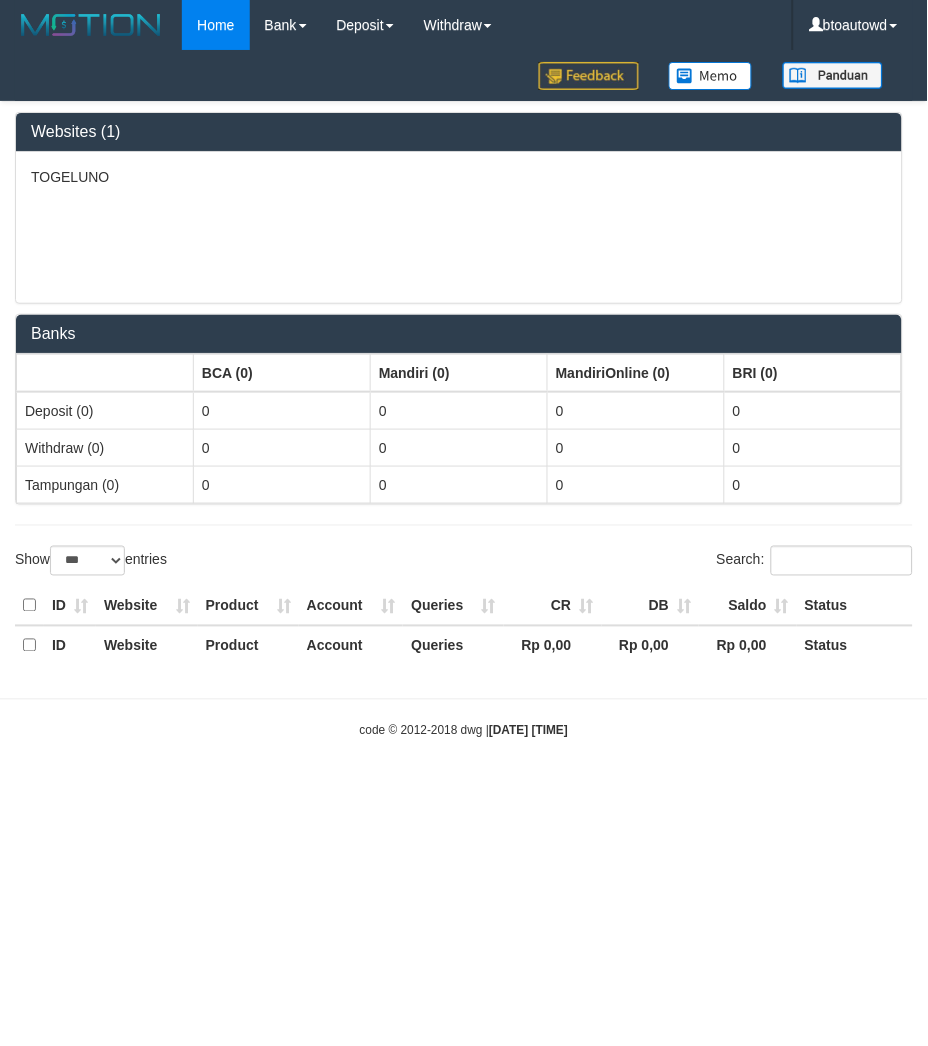 select on "**" 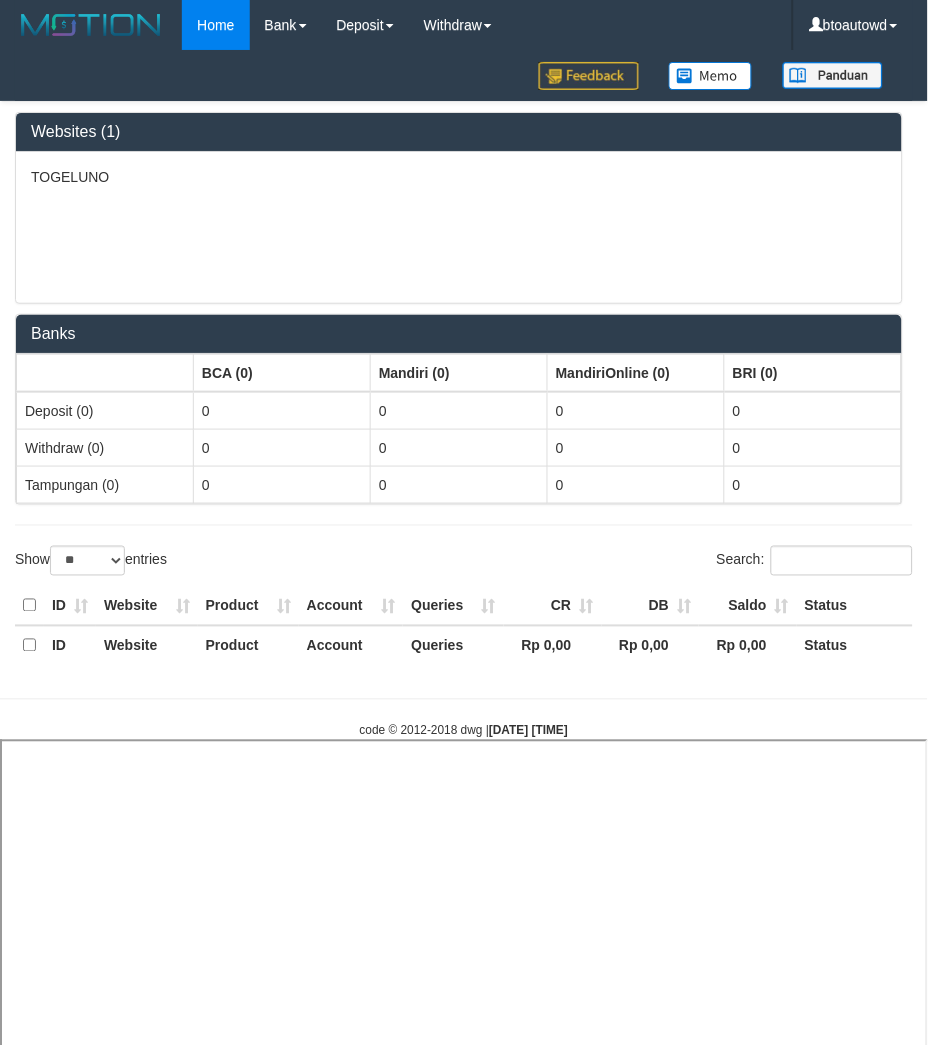 select 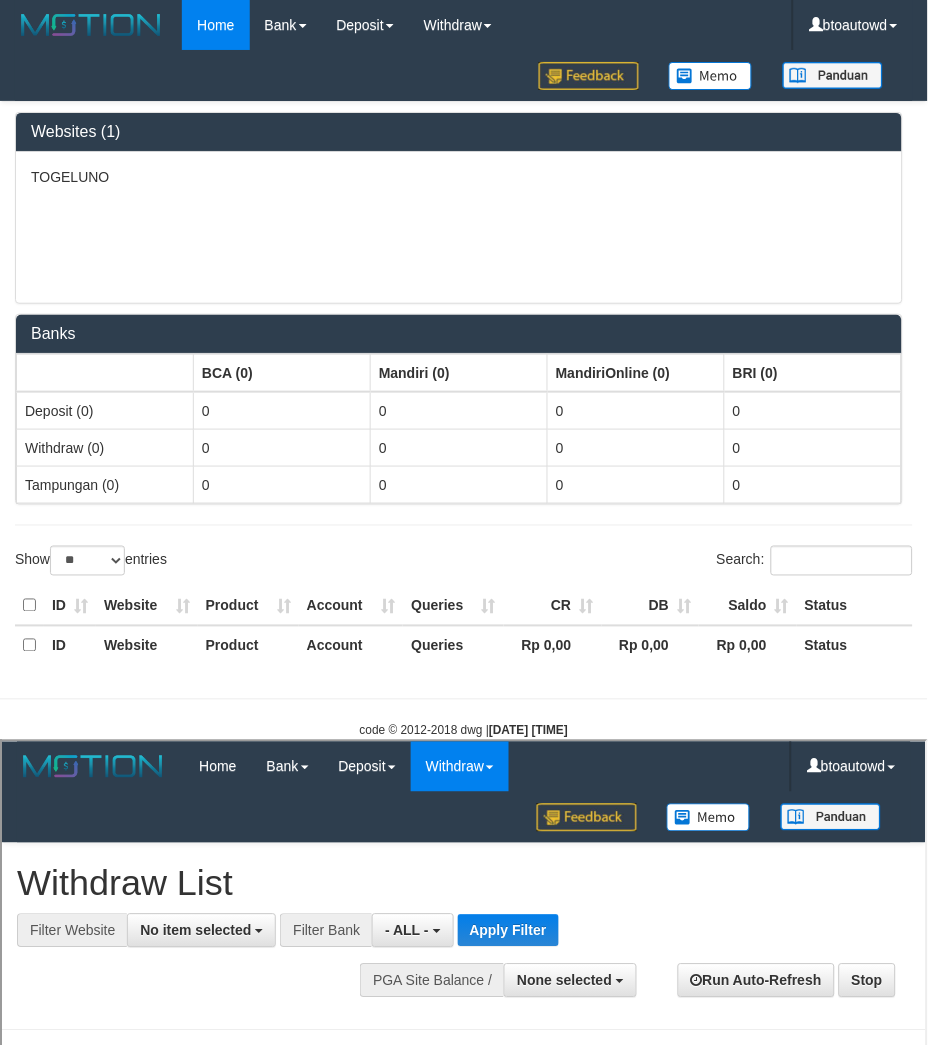 scroll, scrollTop: 0, scrollLeft: 0, axis: both 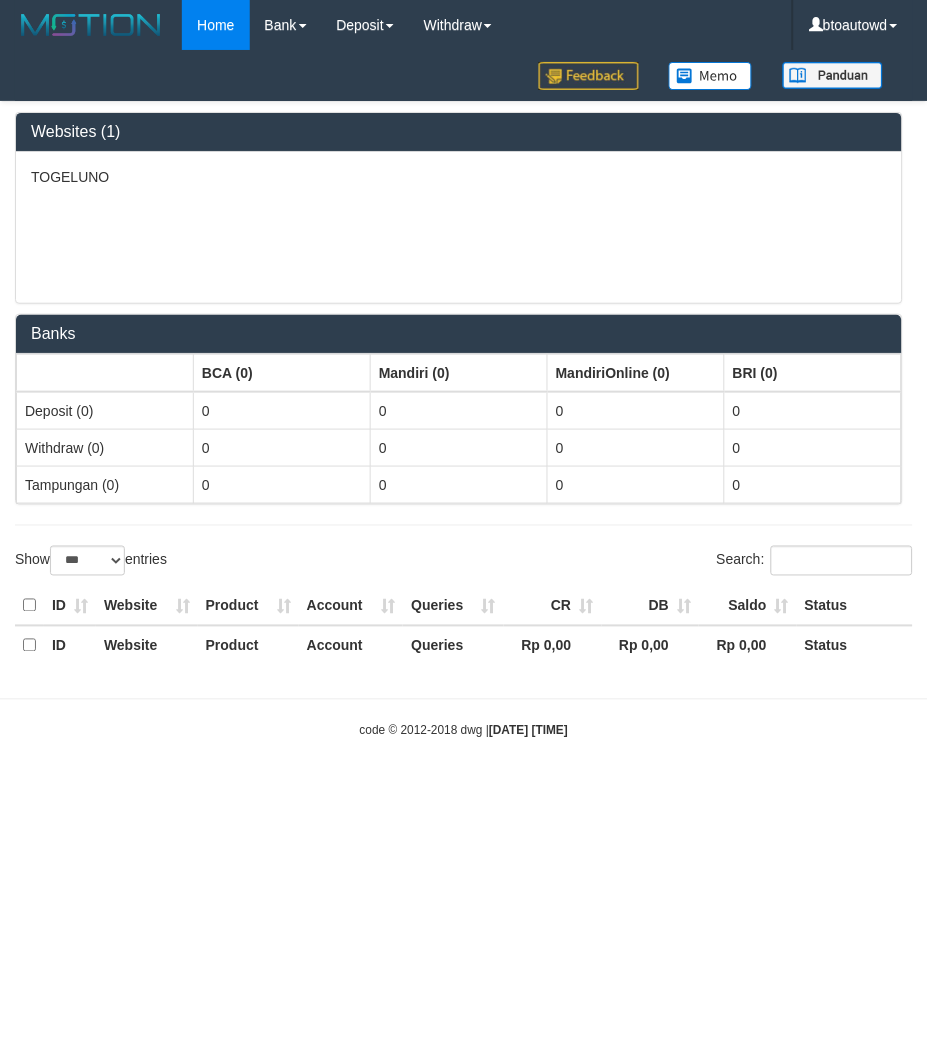 select on "**" 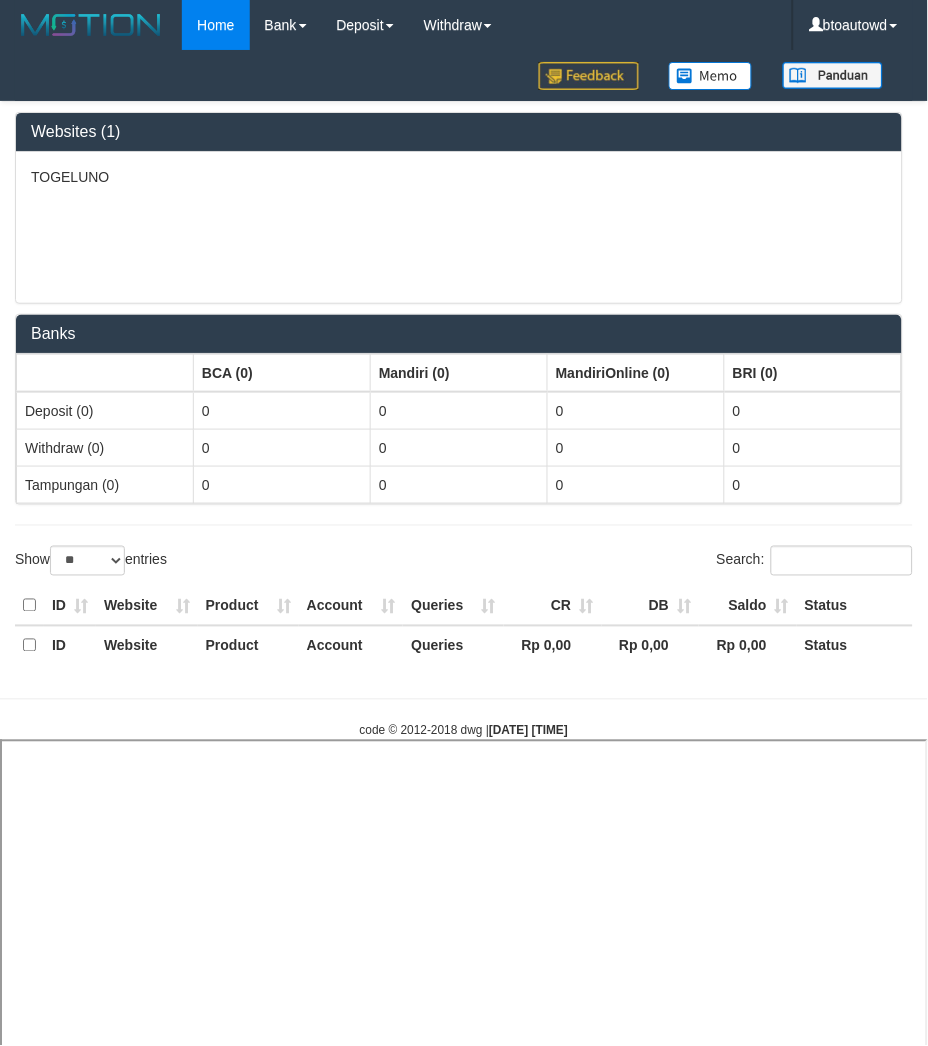 select 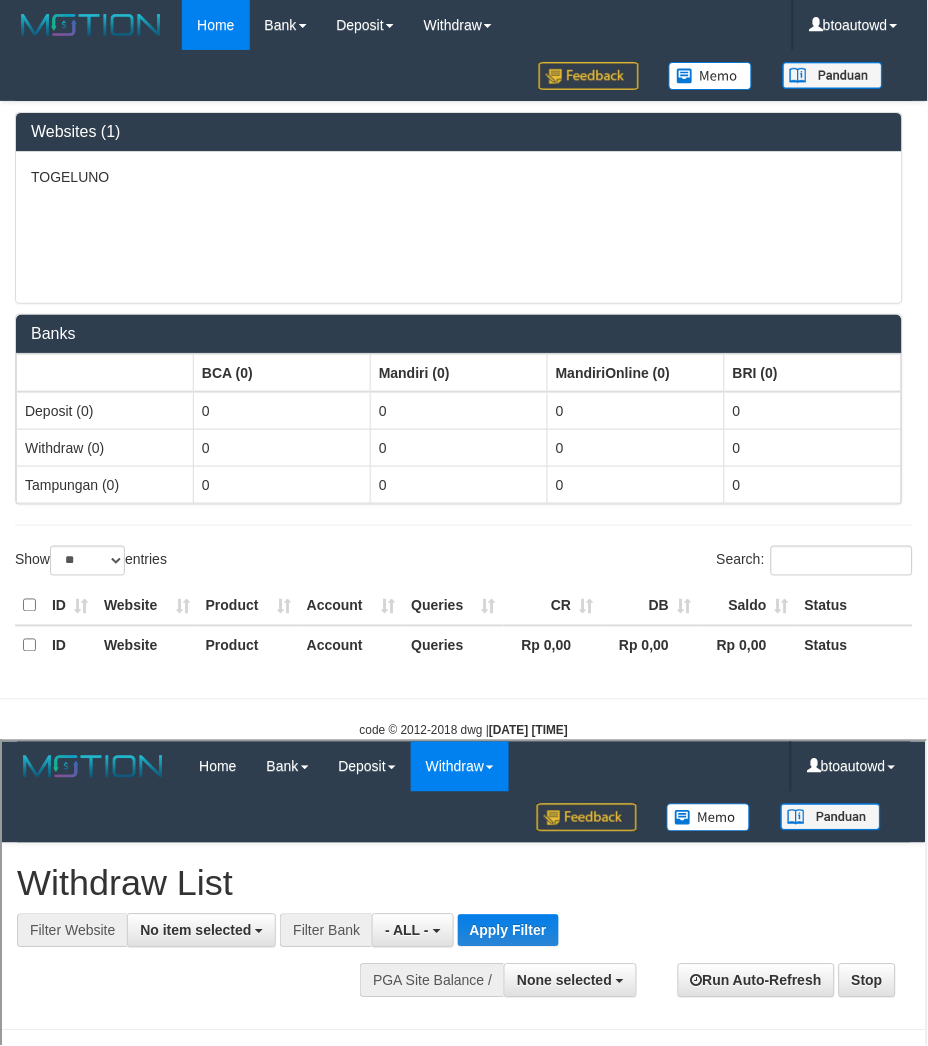 scroll, scrollTop: 0, scrollLeft: 0, axis: both 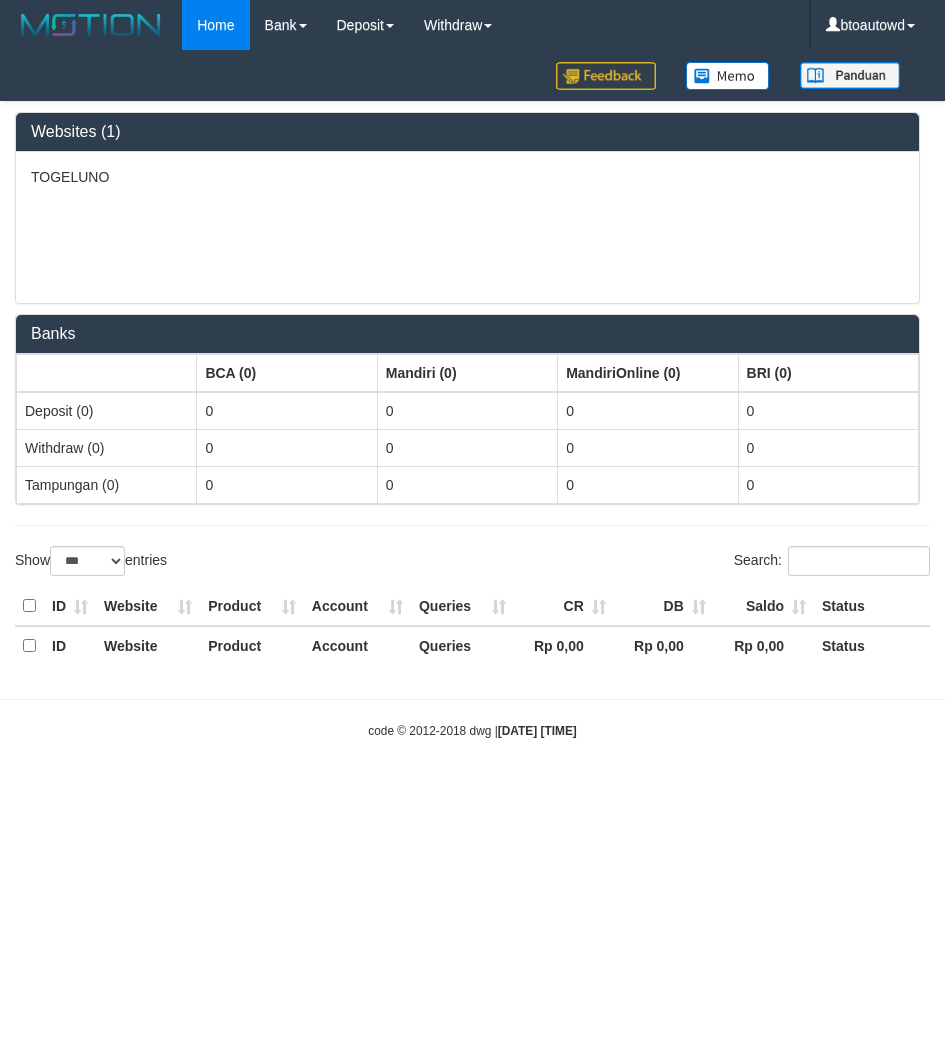 select on "***" 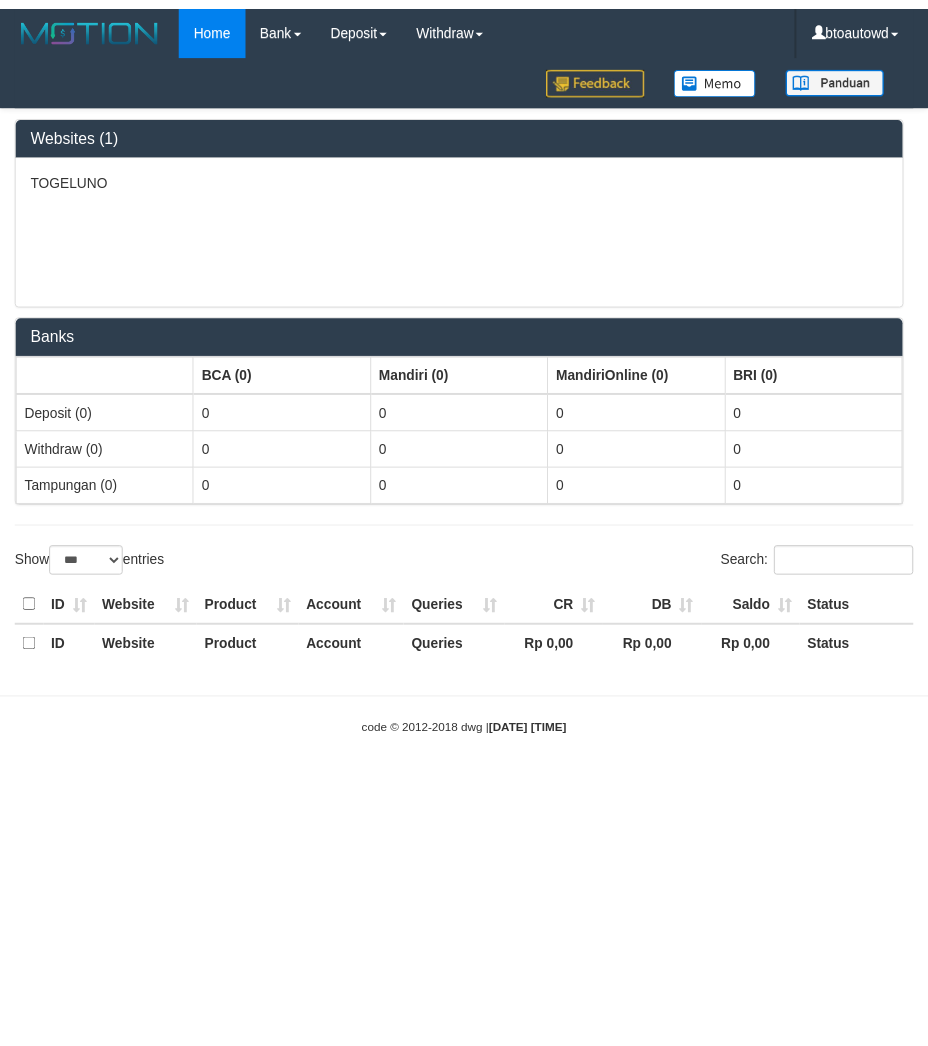 scroll, scrollTop: 0, scrollLeft: 0, axis: both 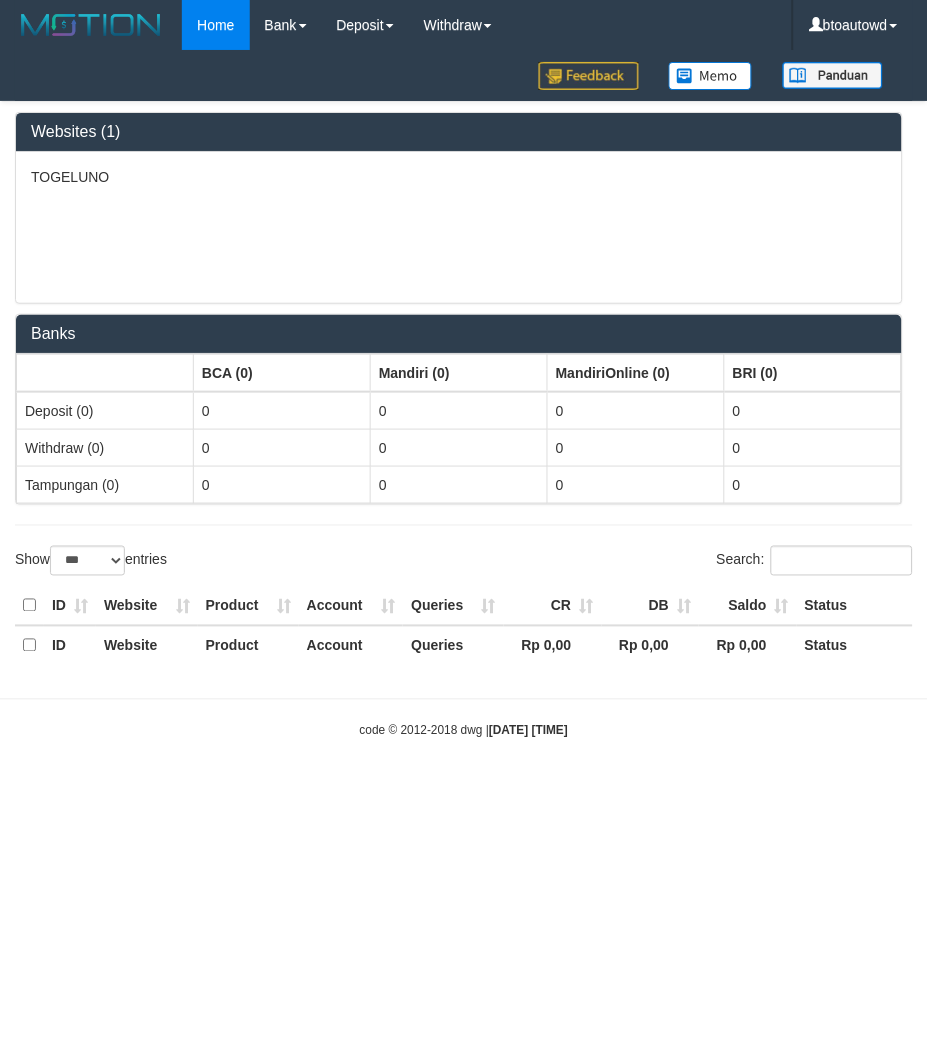 select on "**" 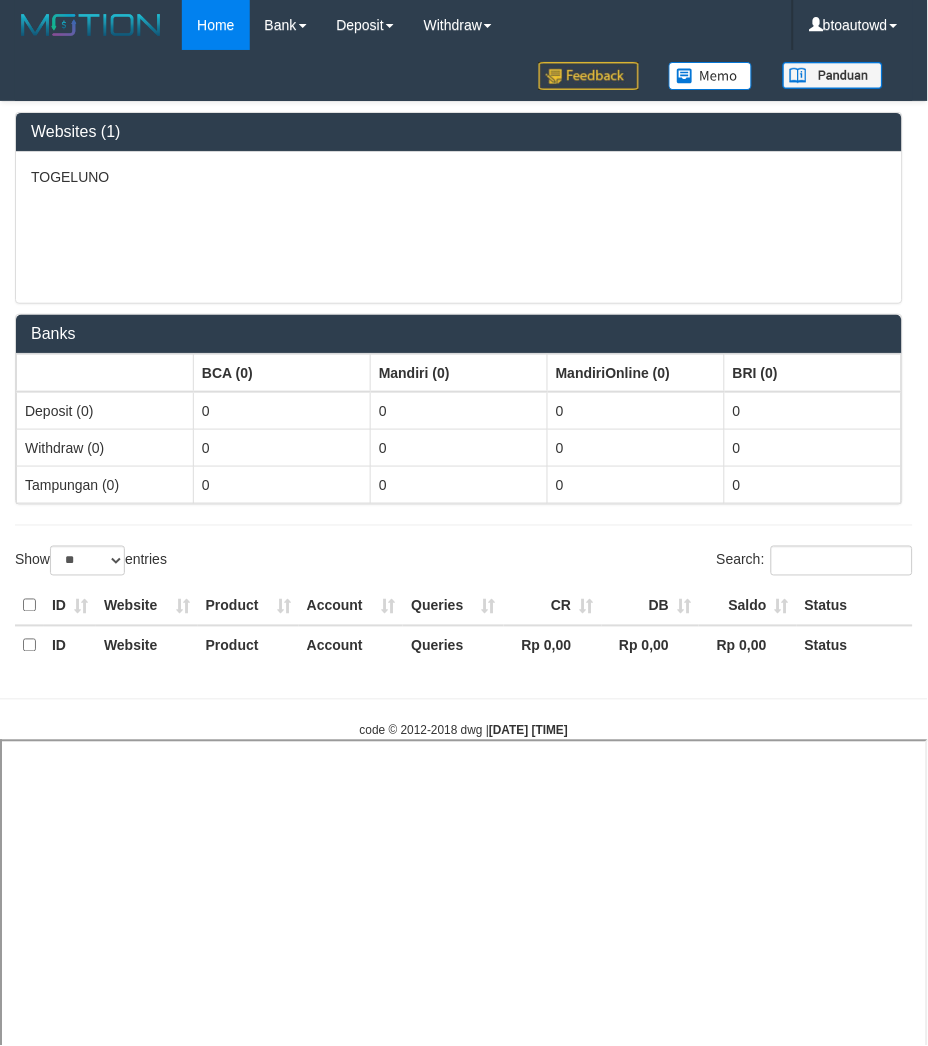 select 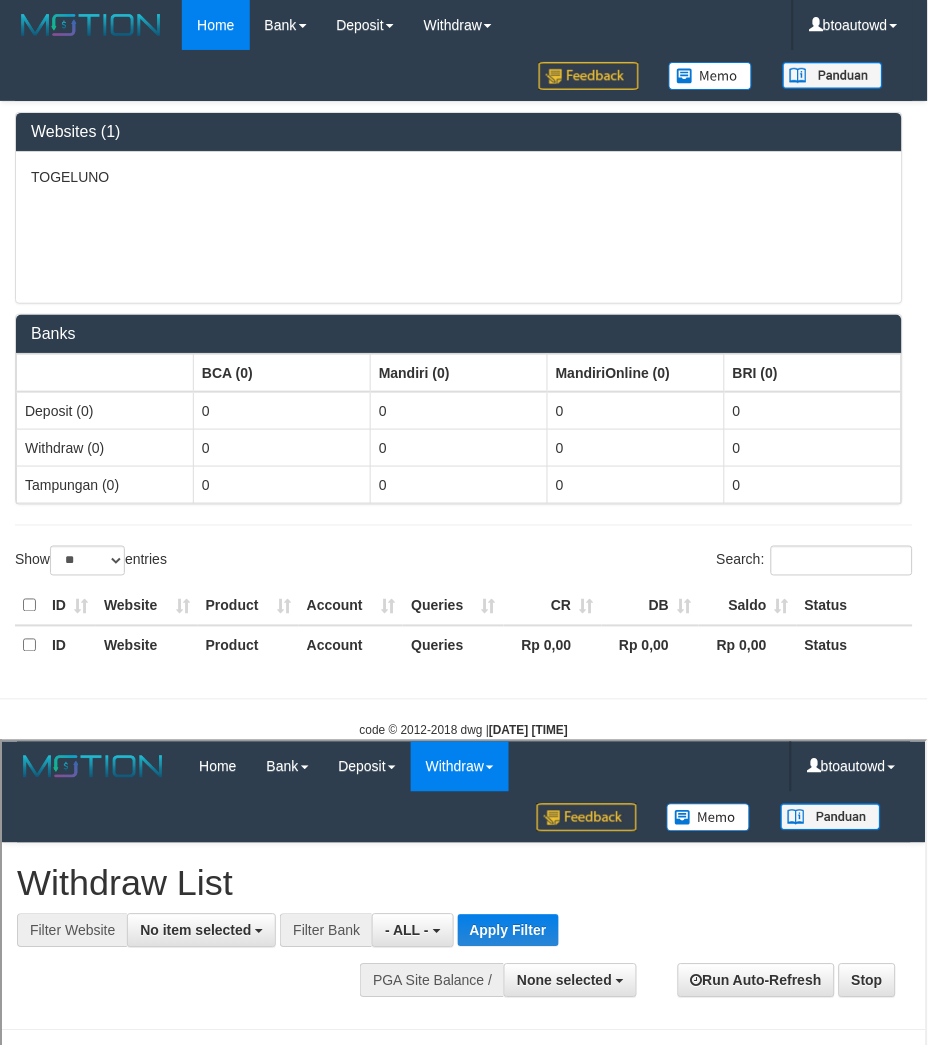scroll, scrollTop: 0, scrollLeft: 0, axis: both 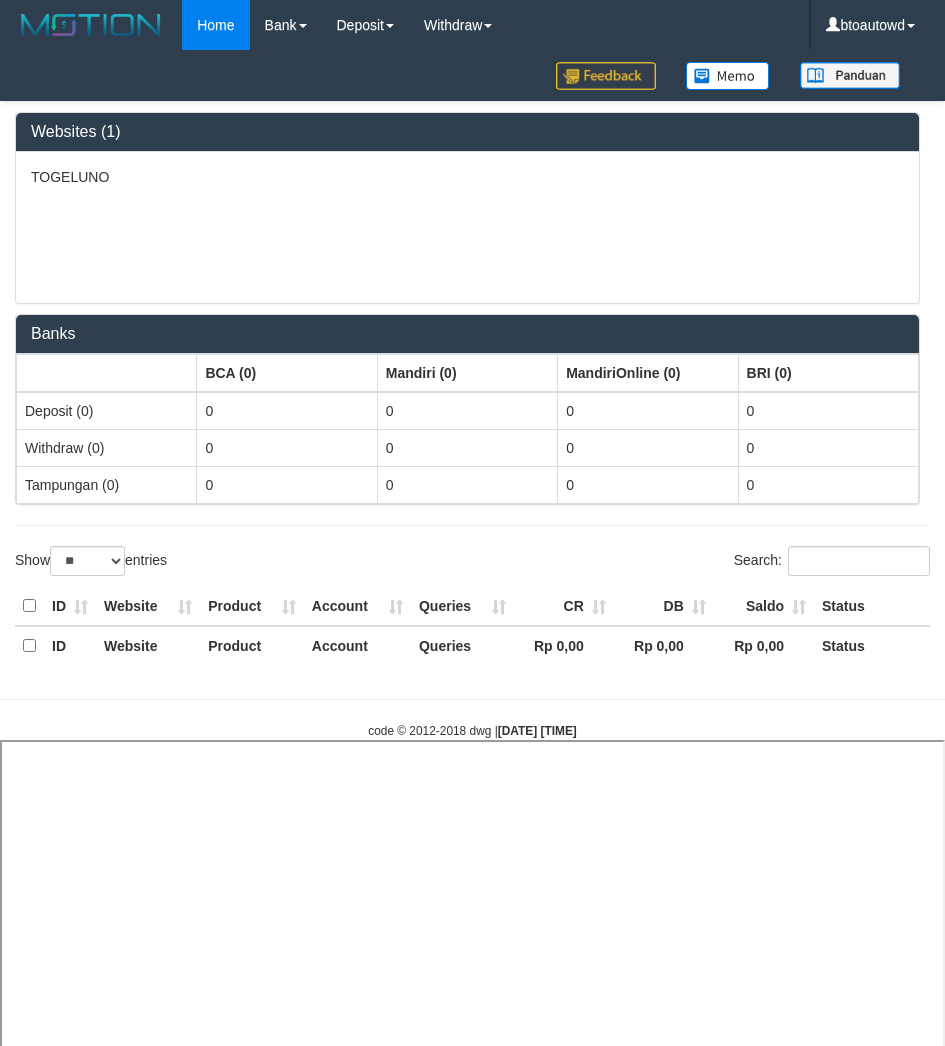 select on "**" 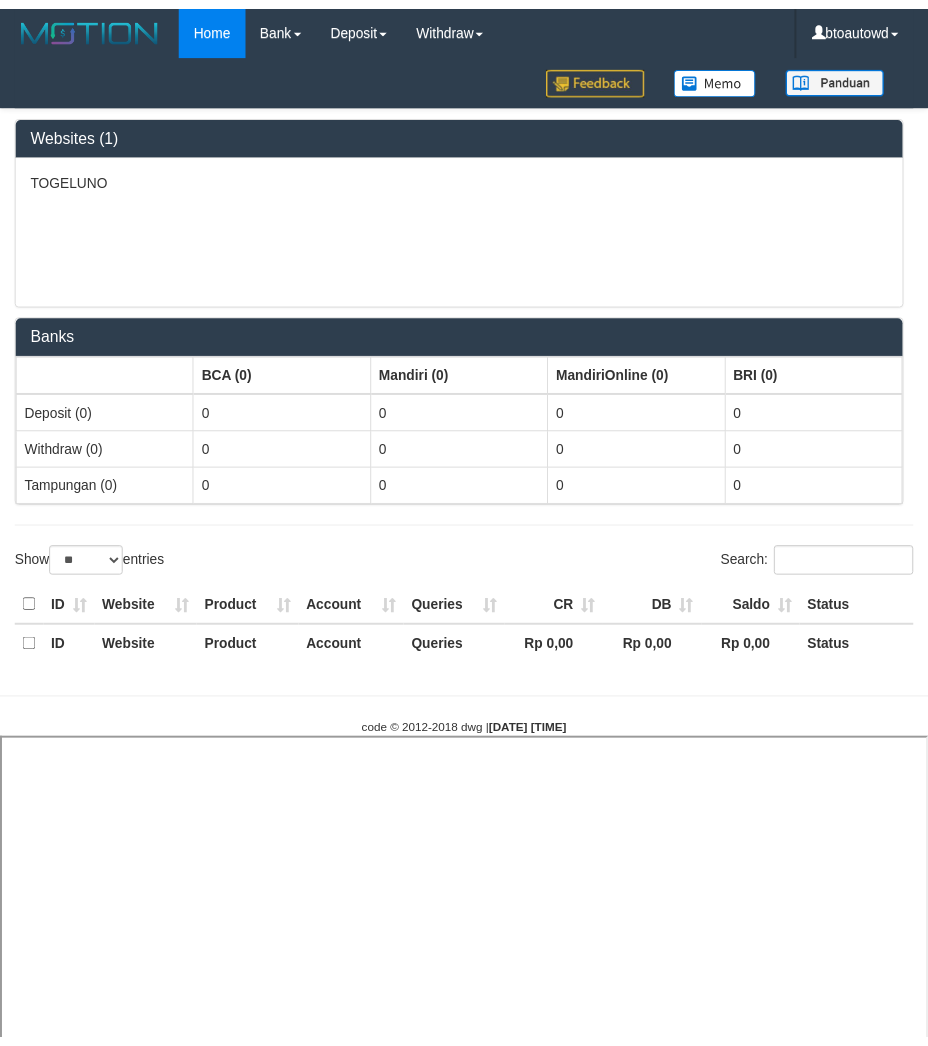 scroll, scrollTop: 0, scrollLeft: 0, axis: both 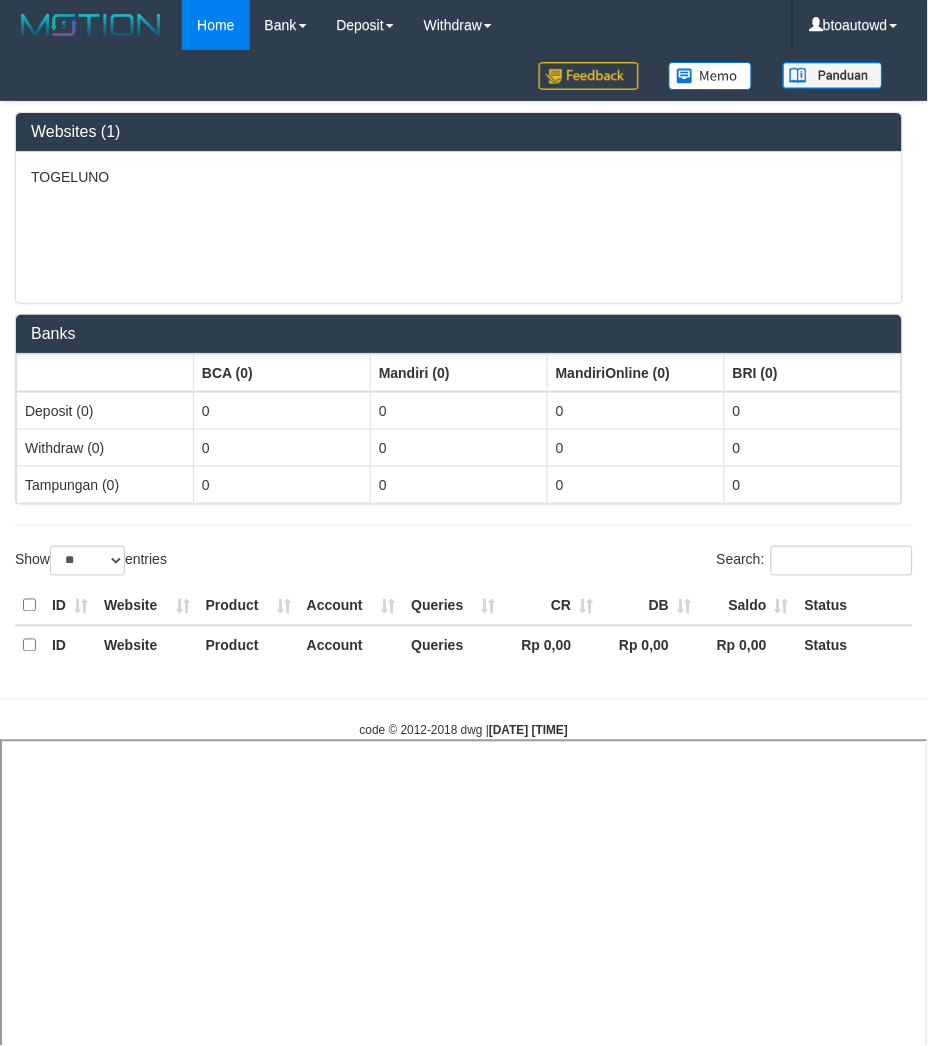 select 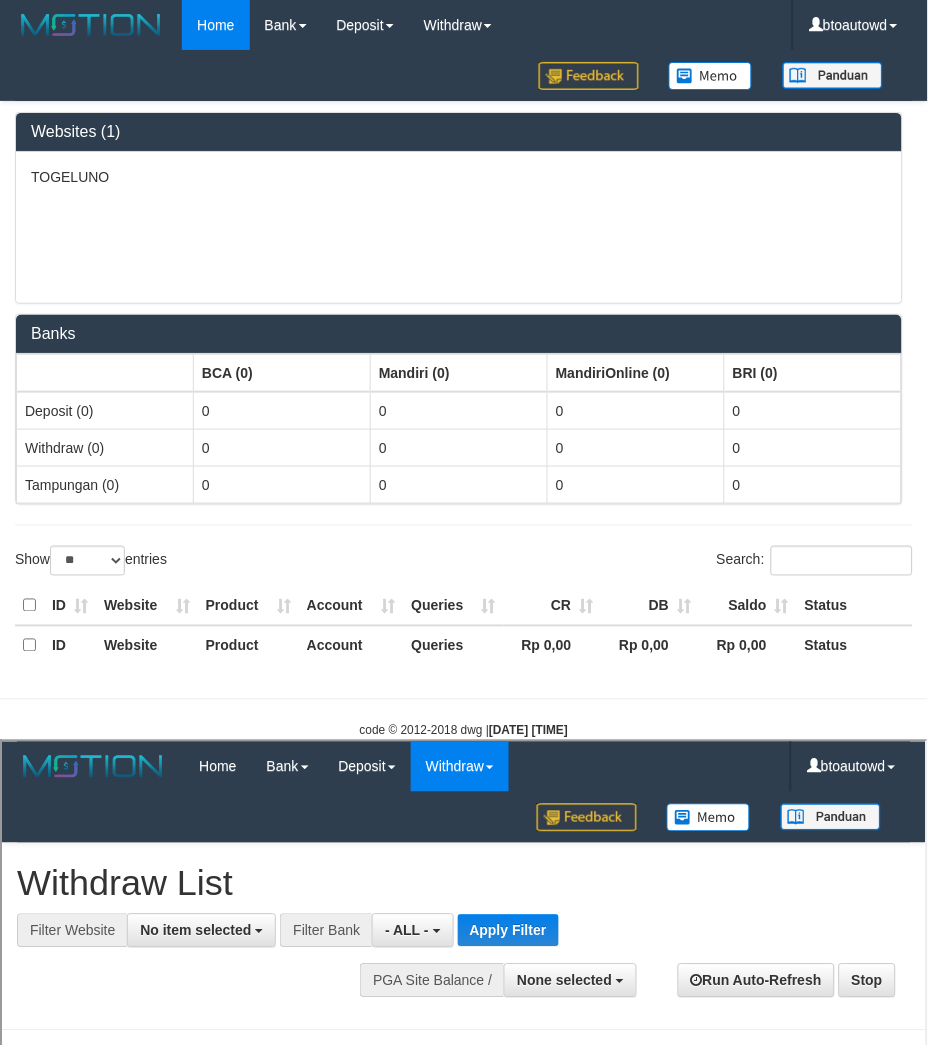 scroll, scrollTop: 0, scrollLeft: 0, axis: both 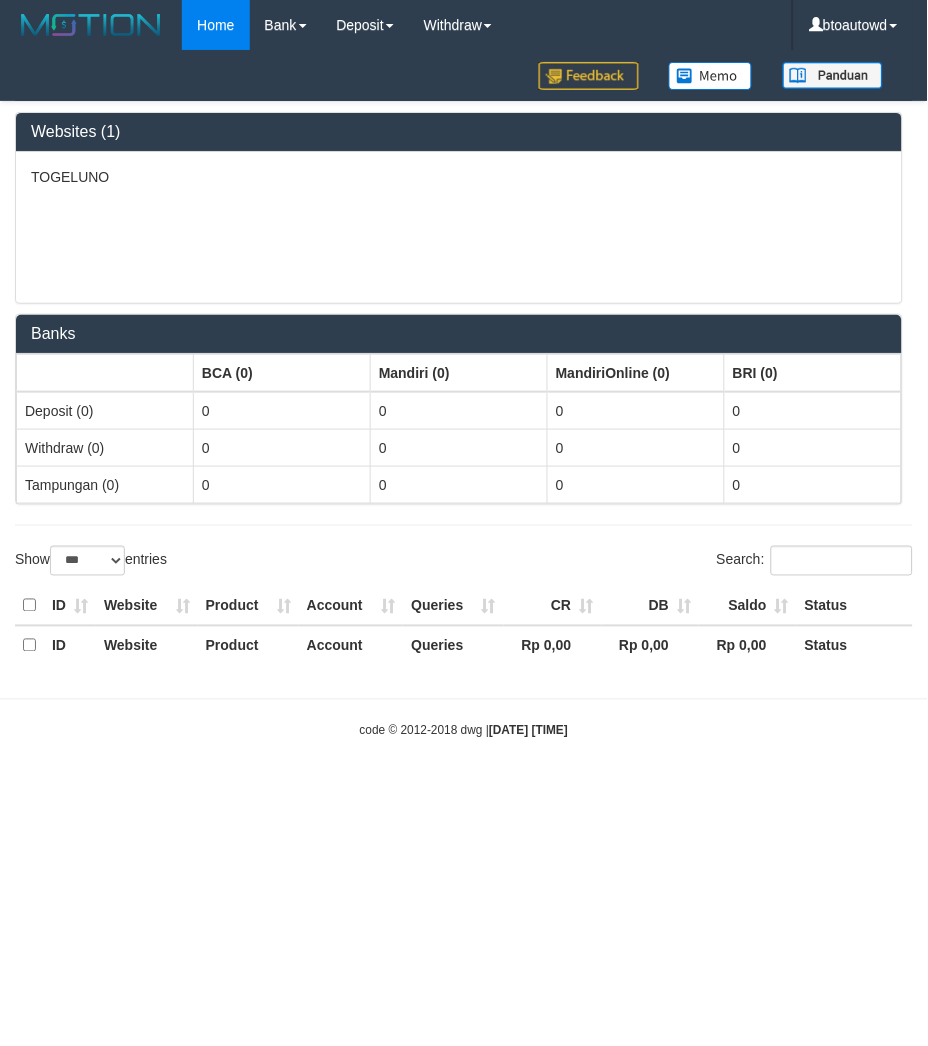 select on "**" 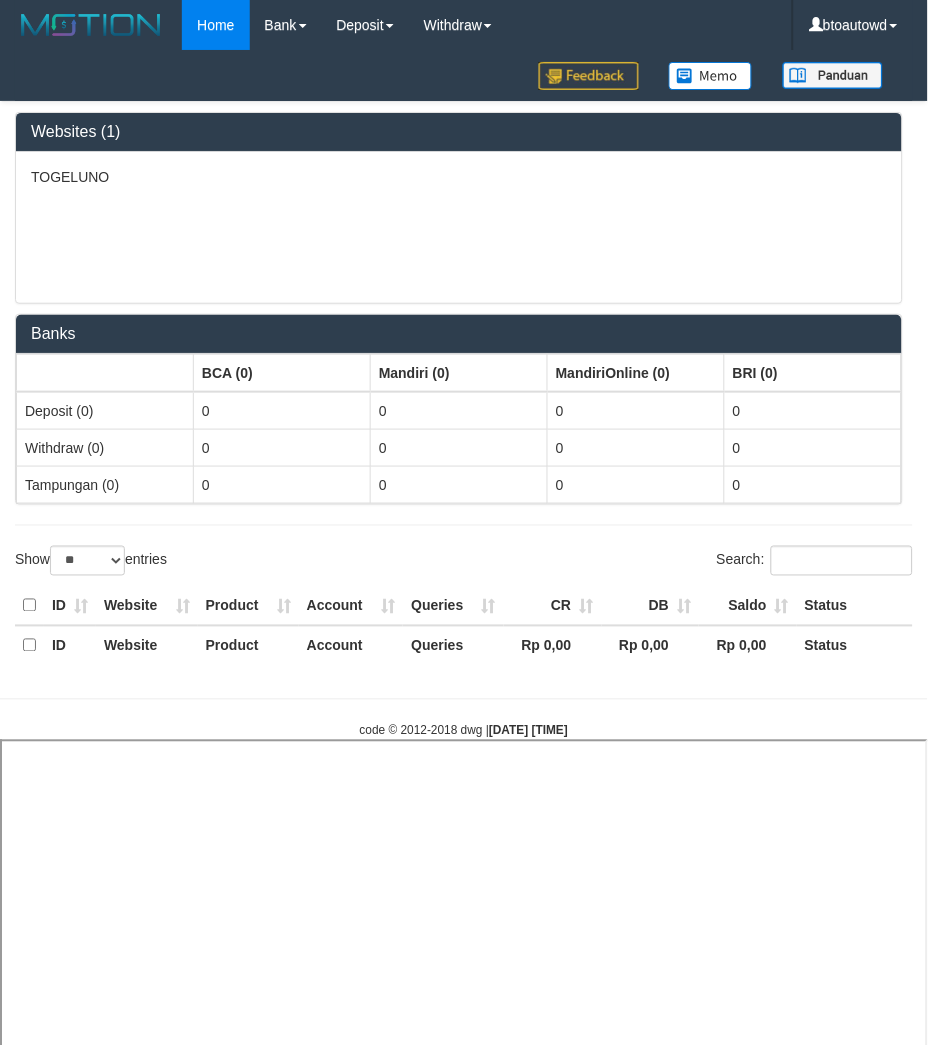 select 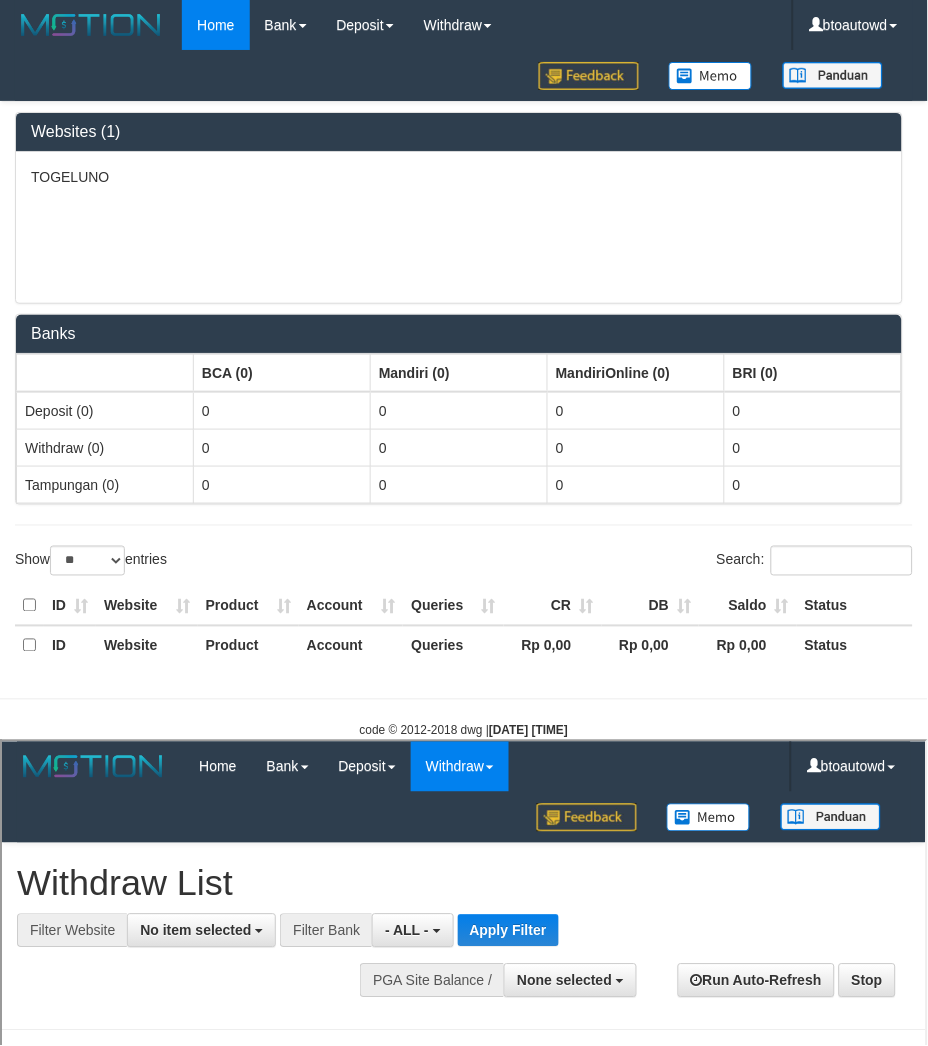 scroll, scrollTop: 0, scrollLeft: 0, axis: both 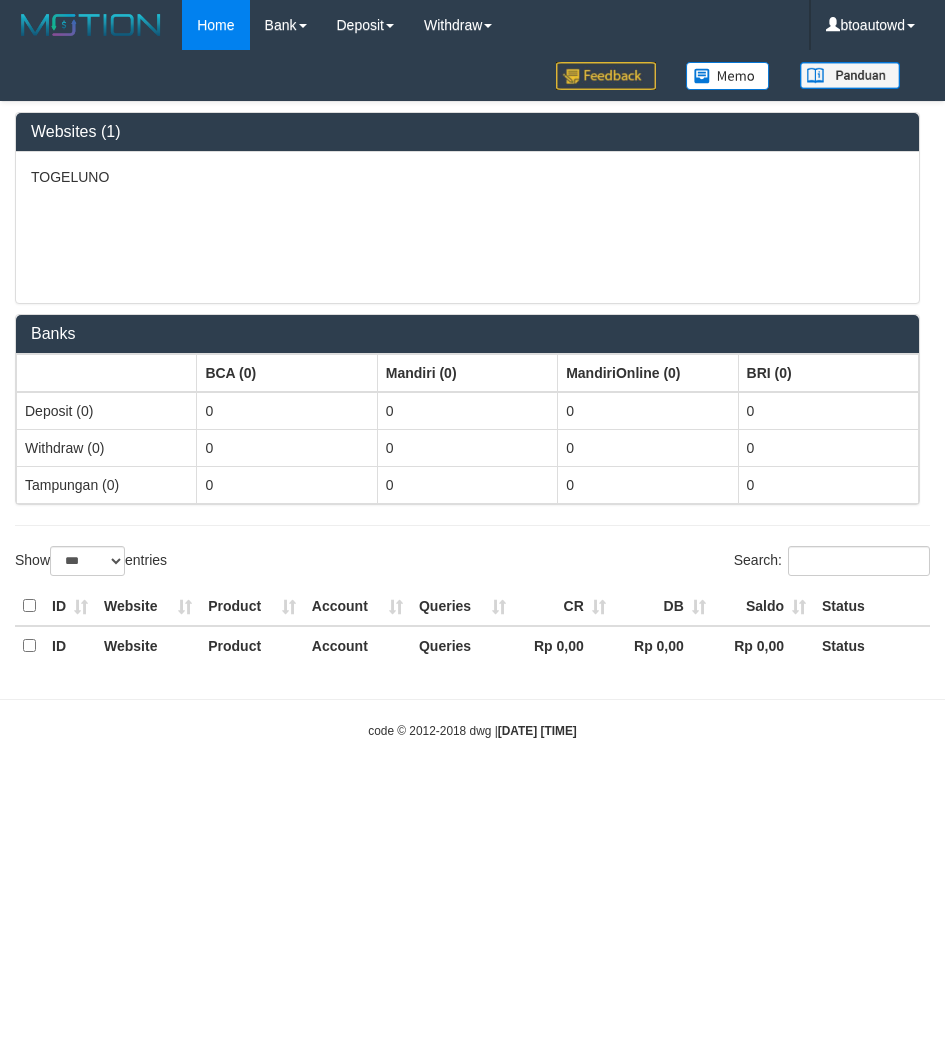 select on "***" 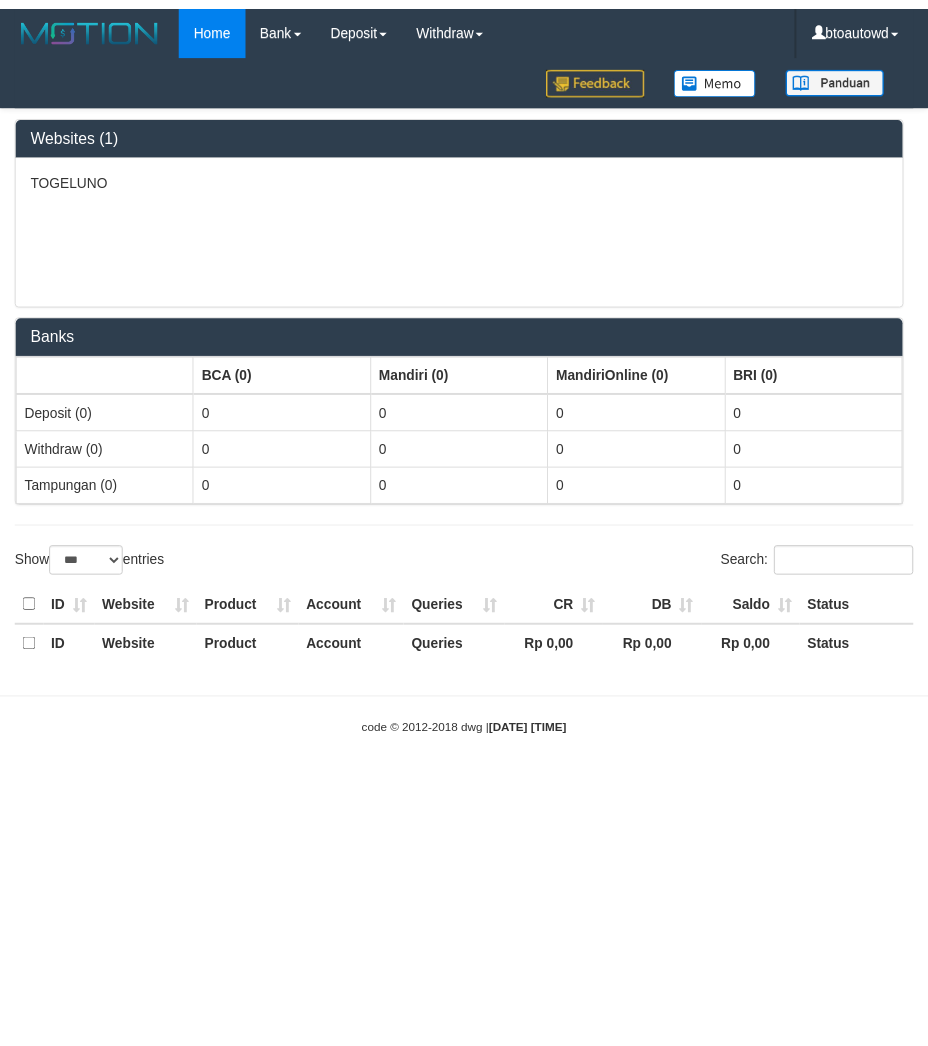 scroll, scrollTop: 0, scrollLeft: 0, axis: both 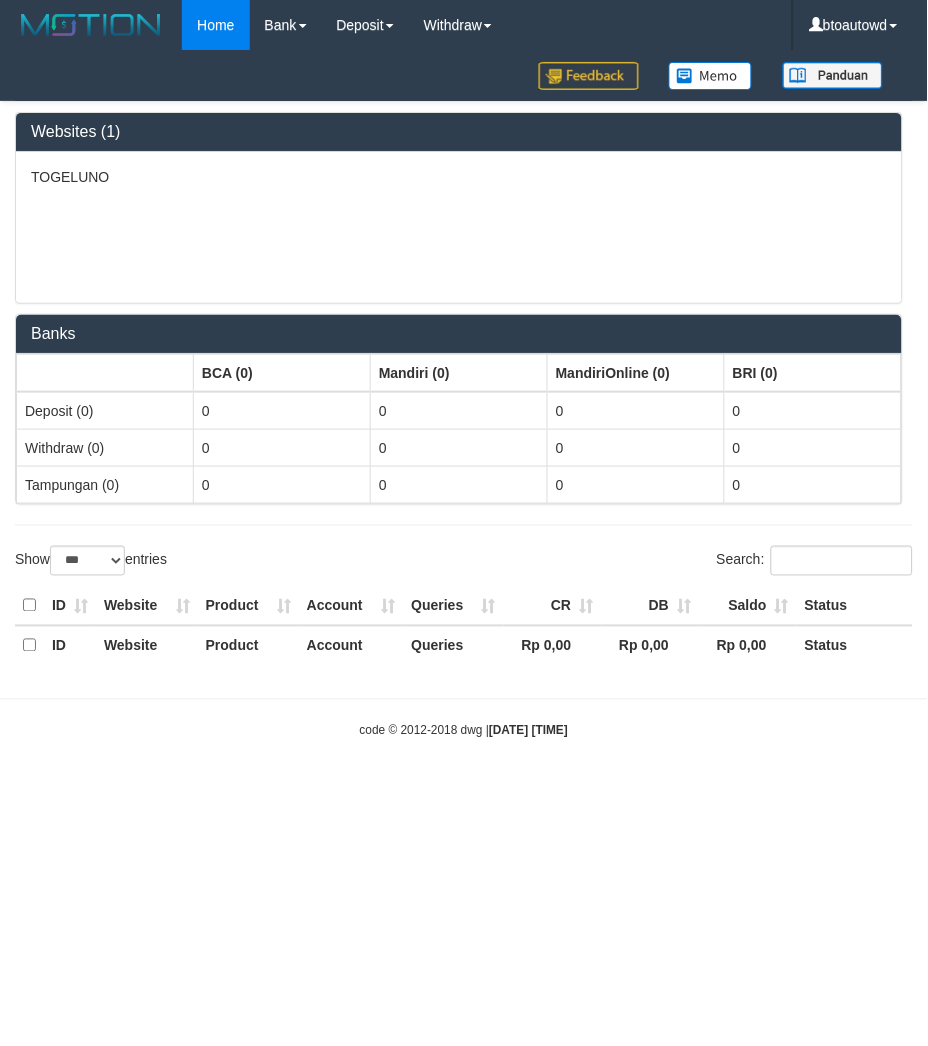 select on "**" 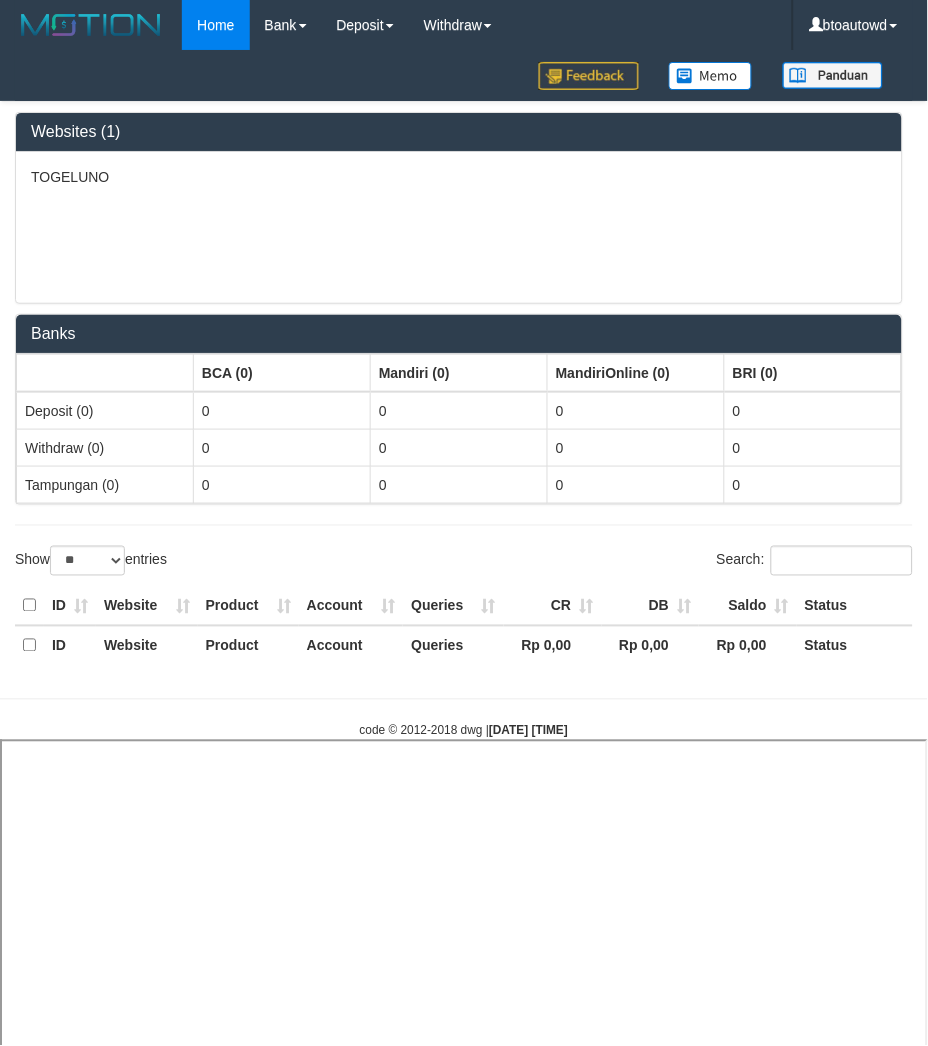 select 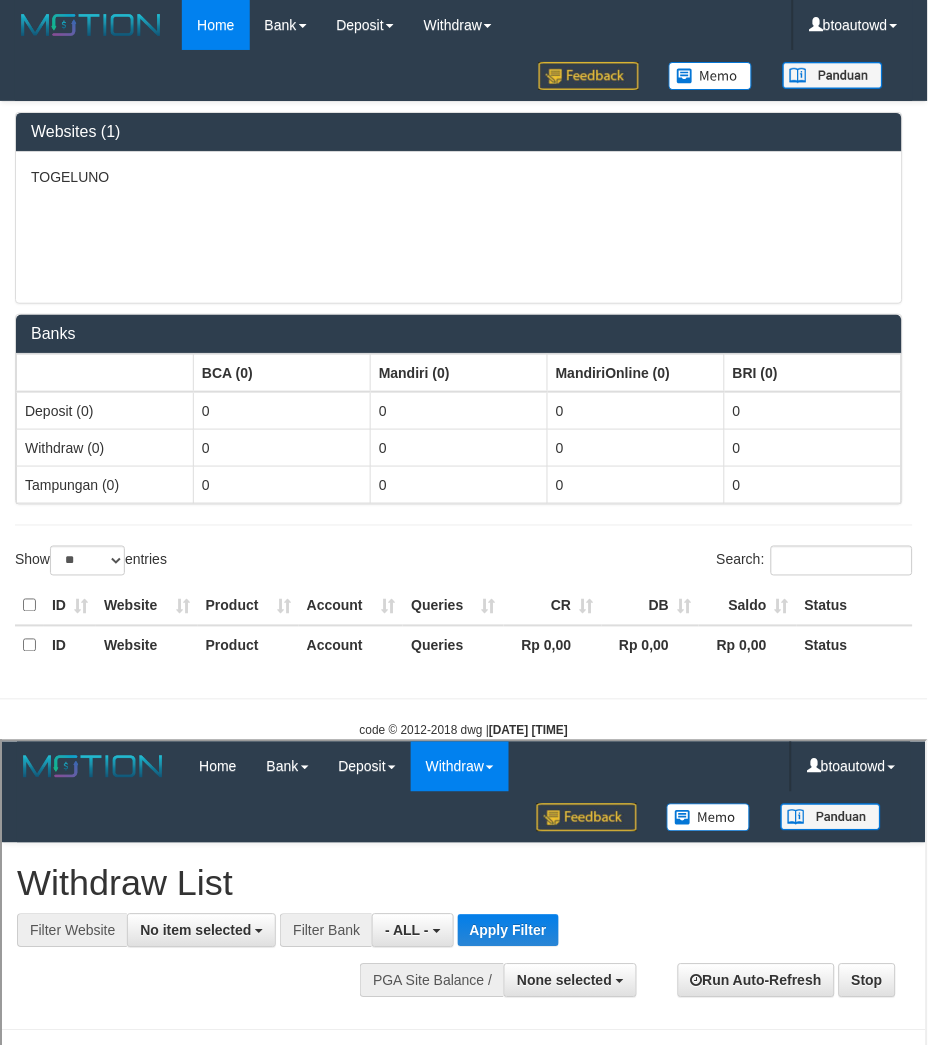 scroll, scrollTop: 0, scrollLeft: 0, axis: both 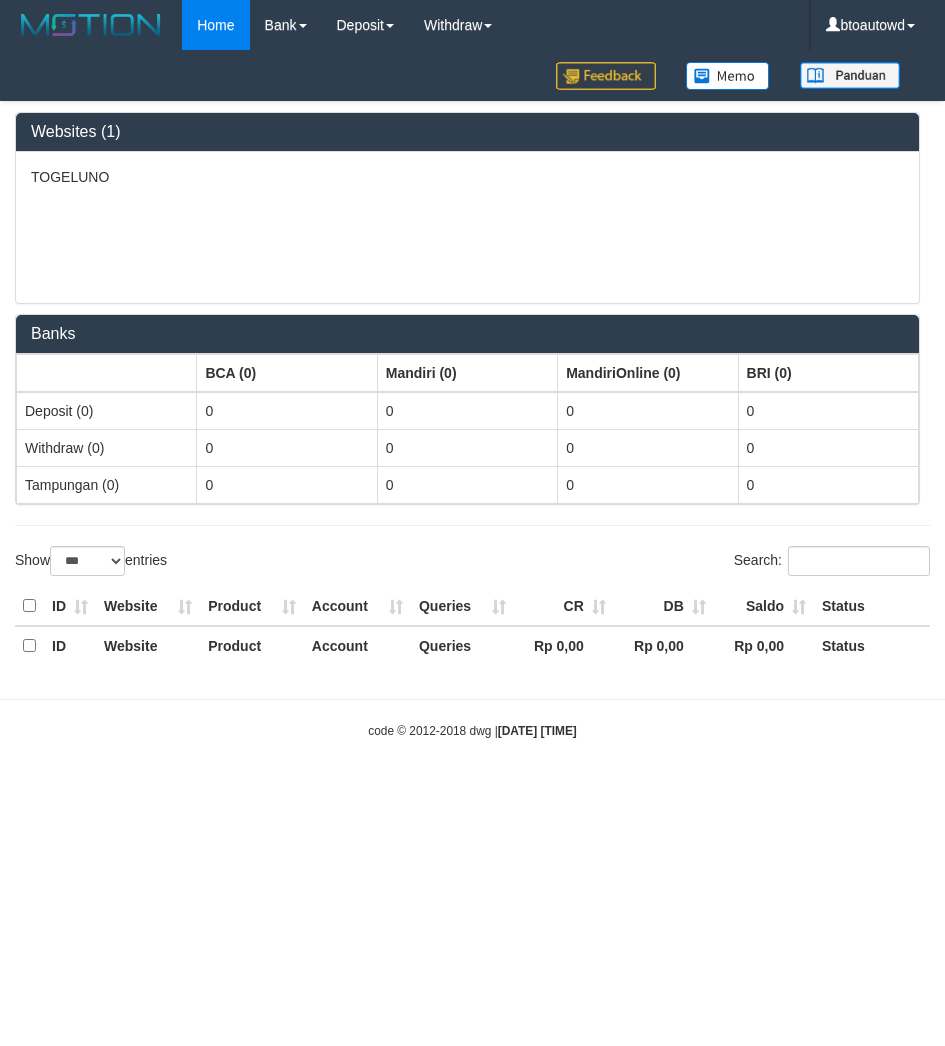 select on "***" 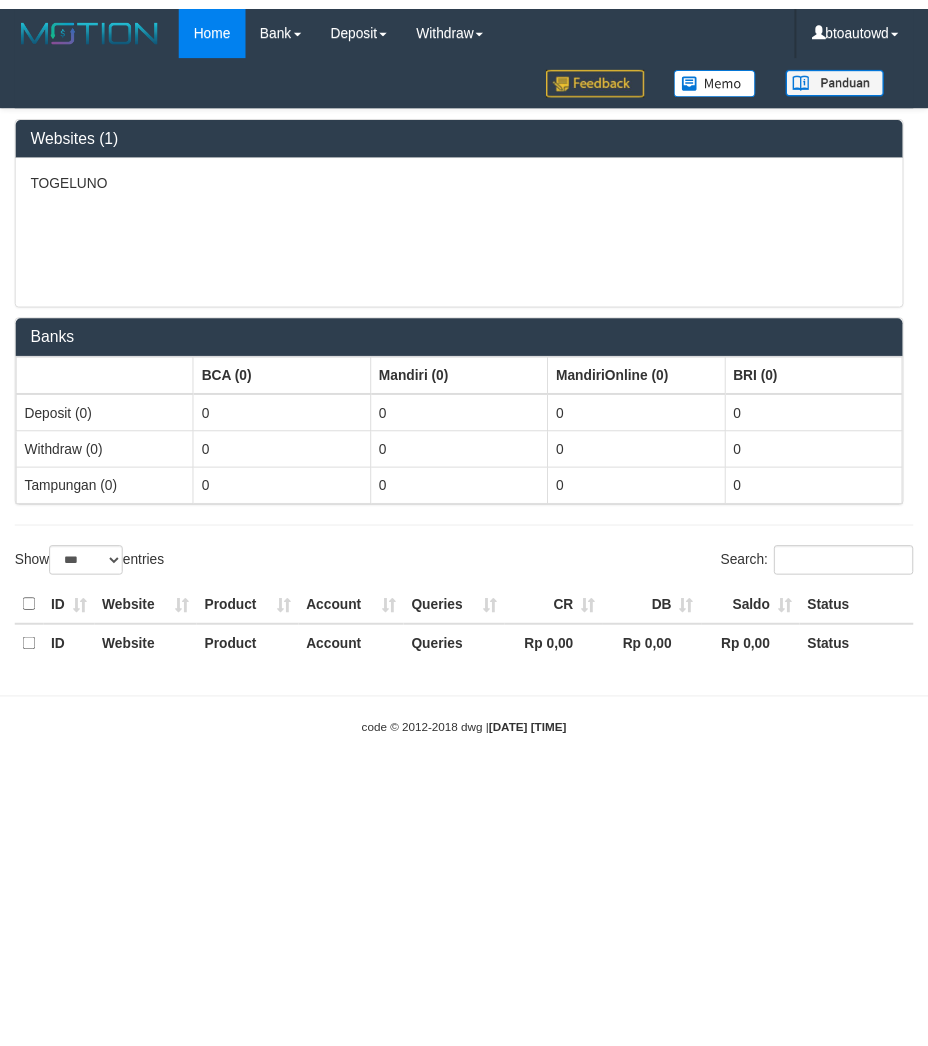 scroll, scrollTop: 0, scrollLeft: 0, axis: both 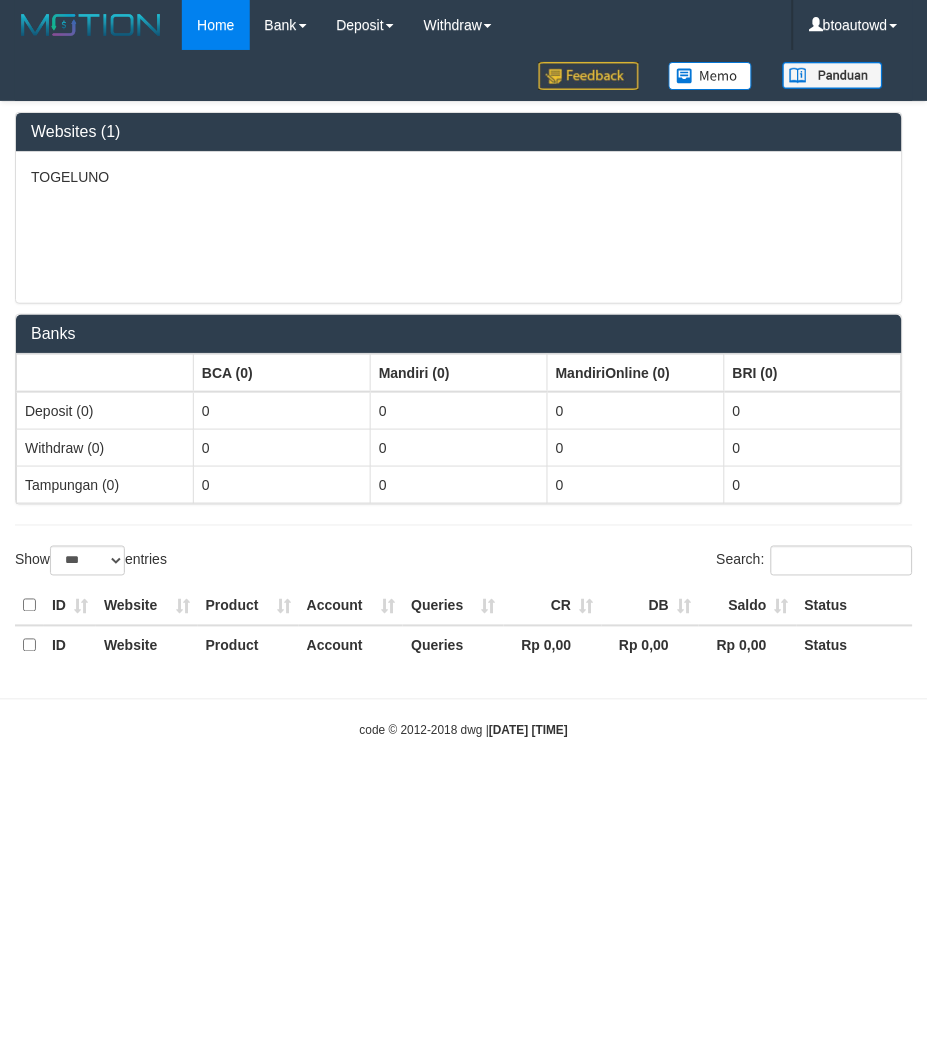 select on "**" 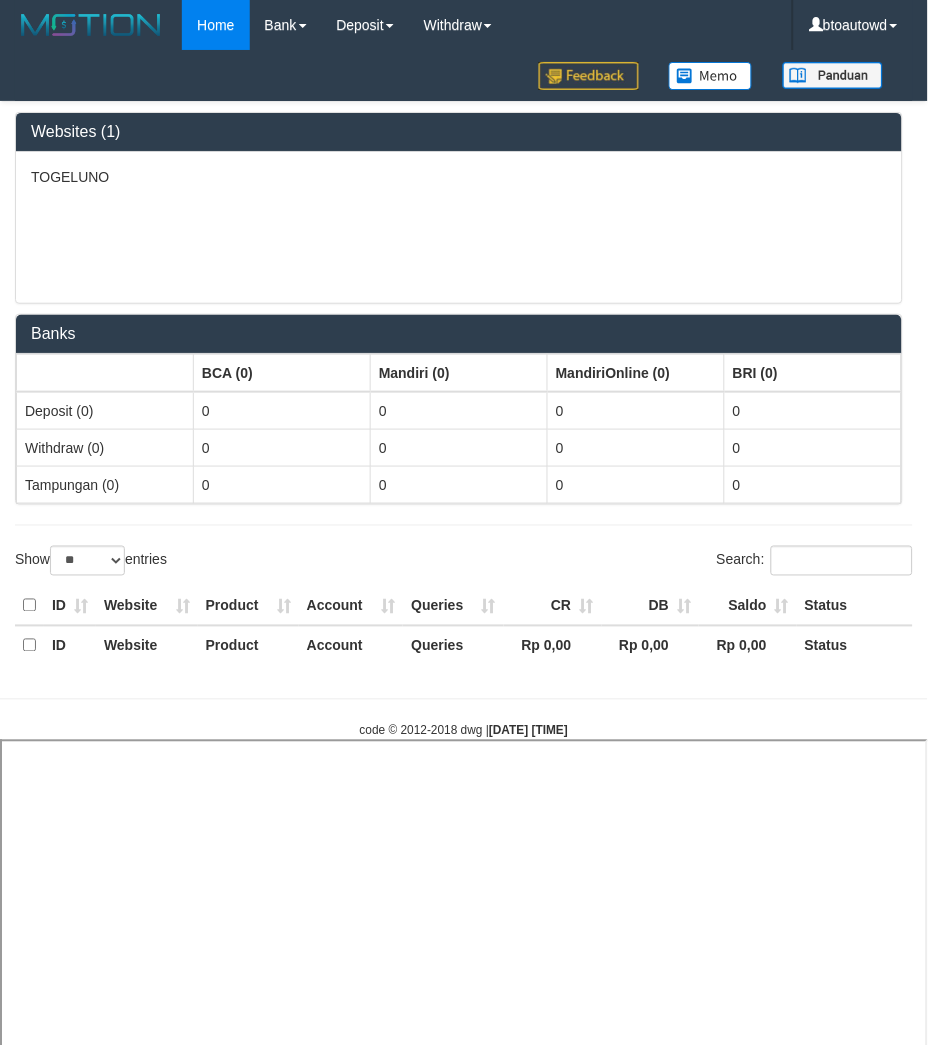 select 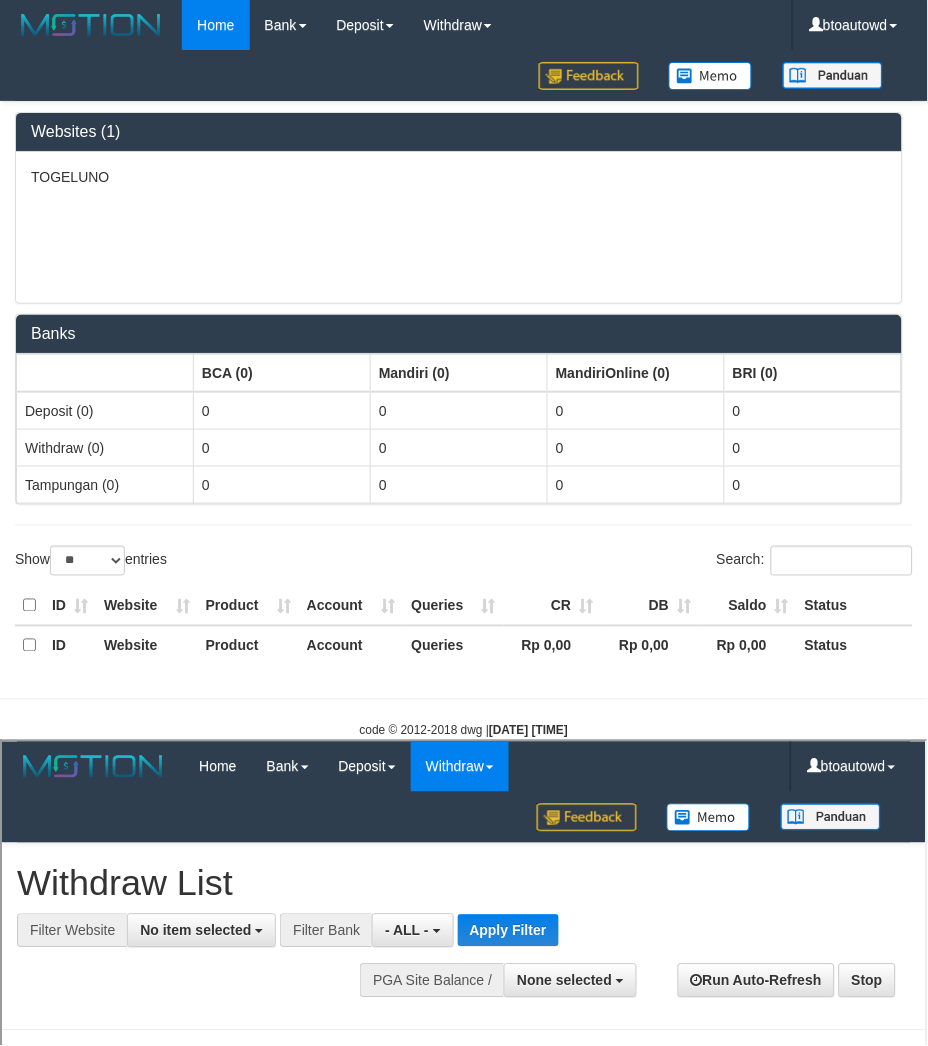 scroll, scrollTop: 0, scrollLeft: 0, axis: both 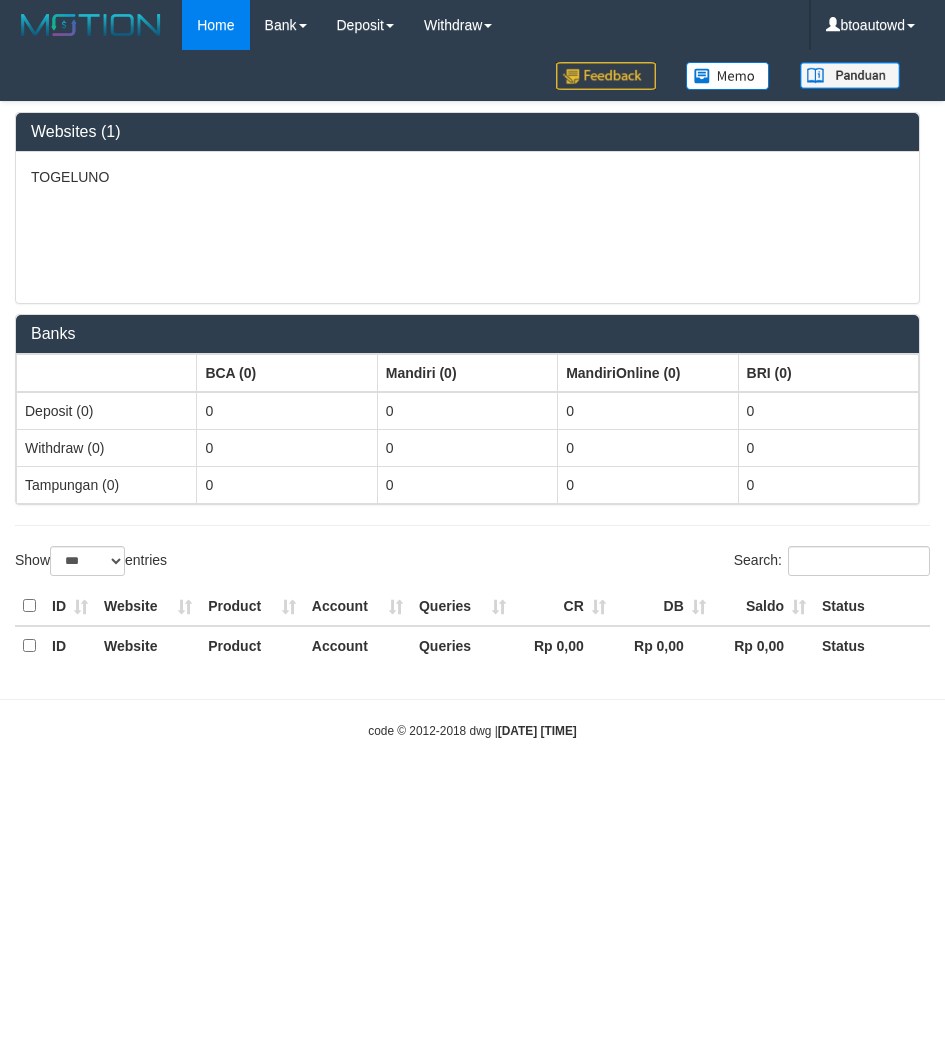 select on "***" 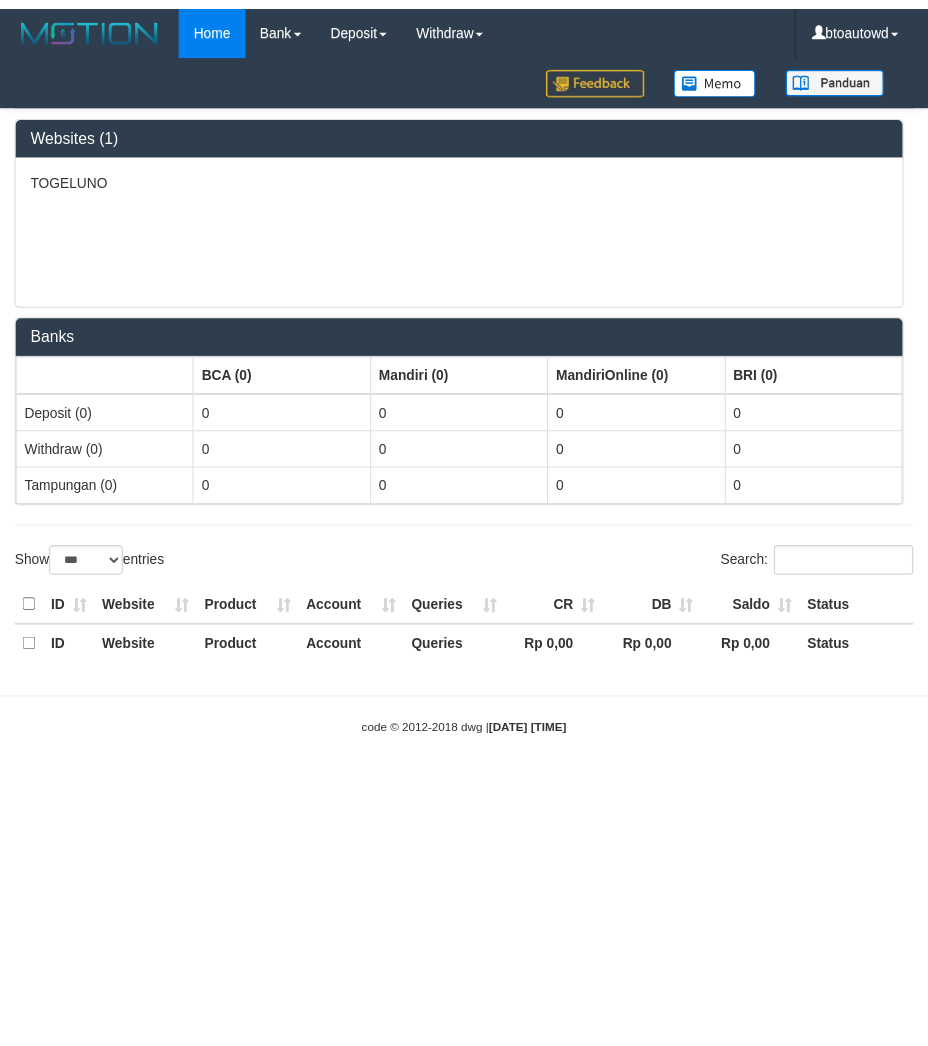 scroll, scrollTop: 0, scrollLeft: 0, axis: both 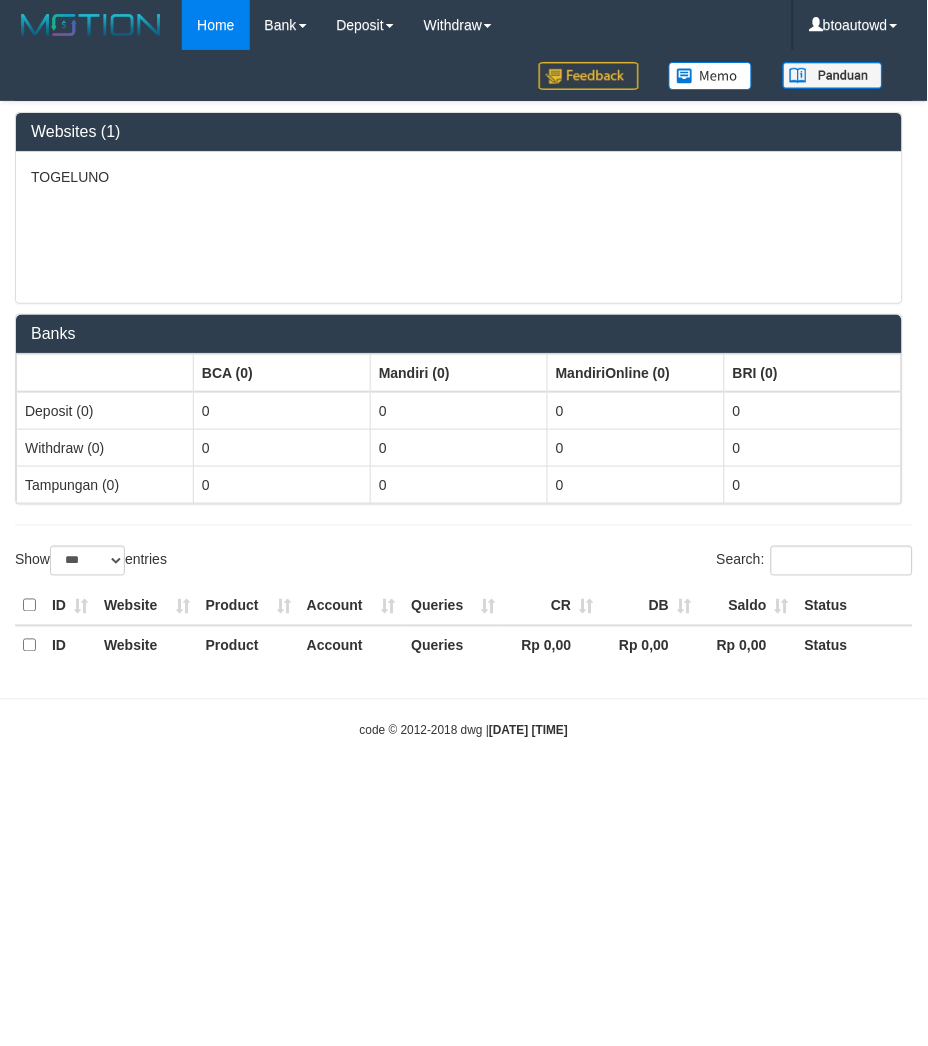 select on "**" 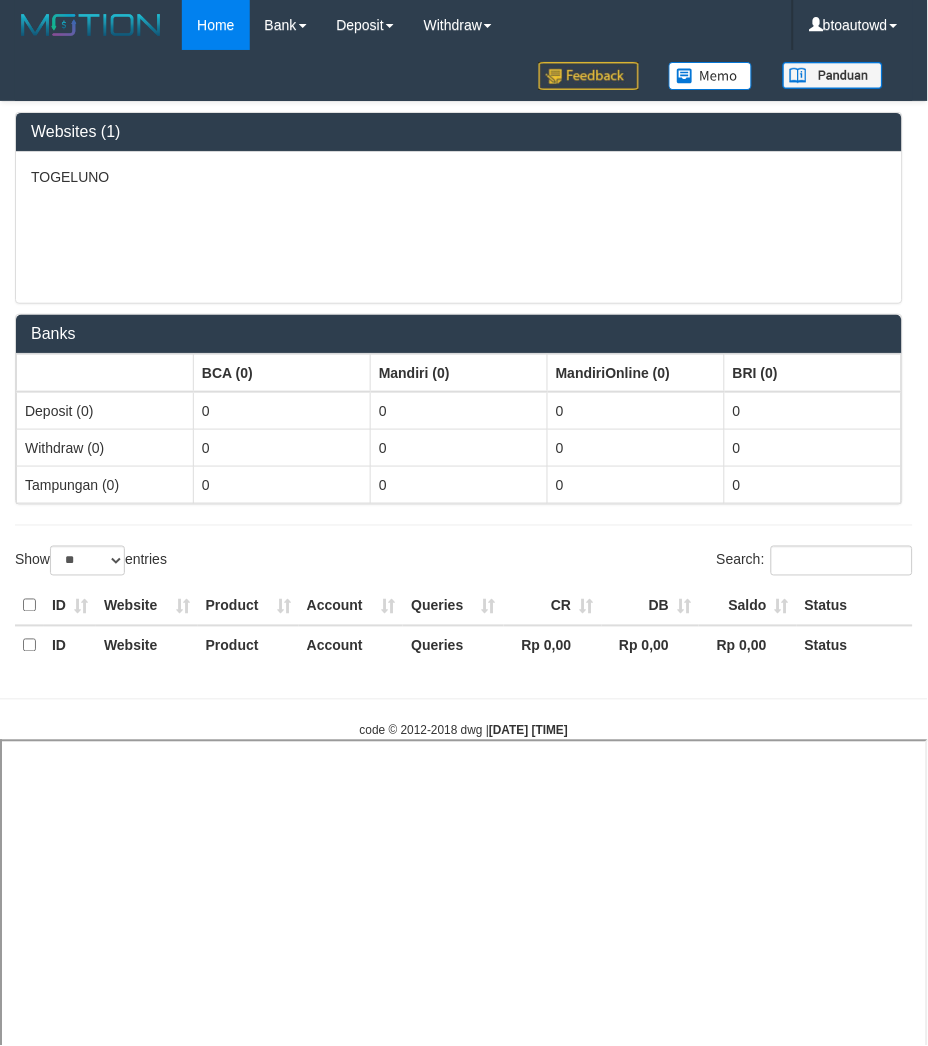 select 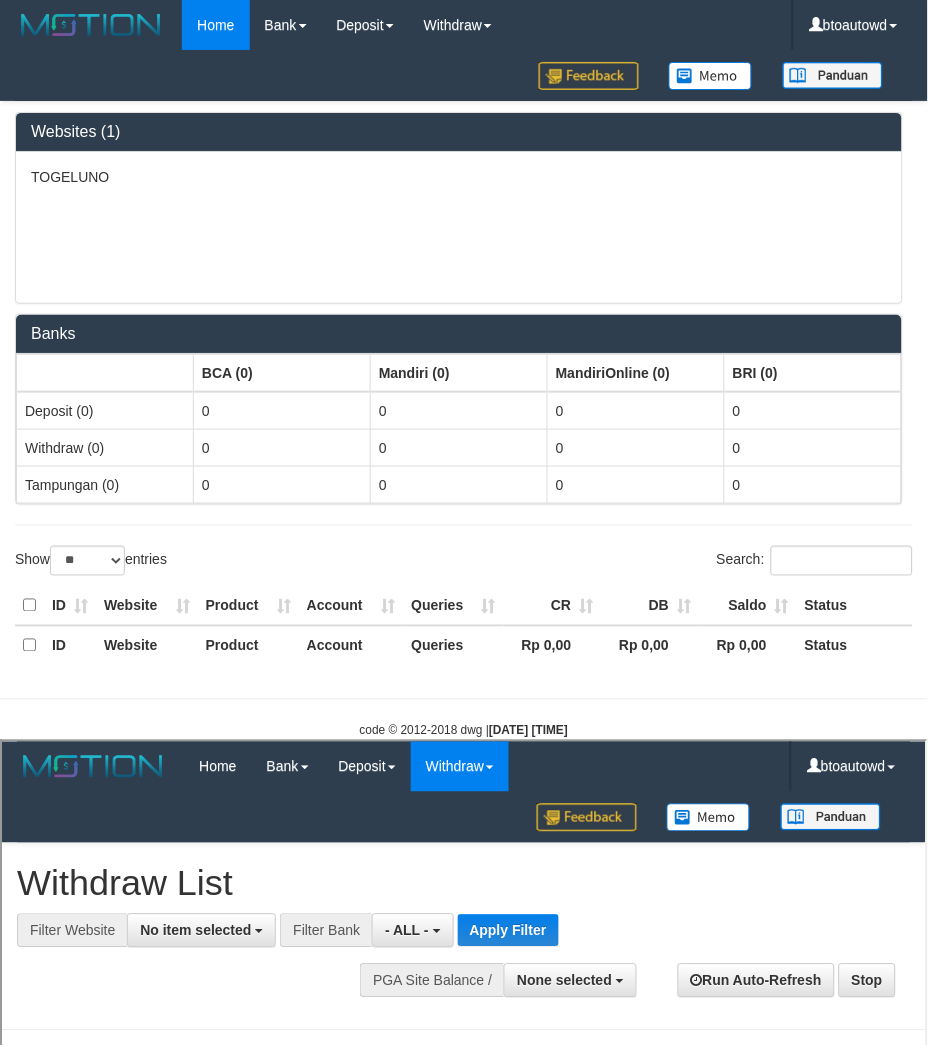scroll, scrollTop: 0, scrollLeft: 0, axis: both 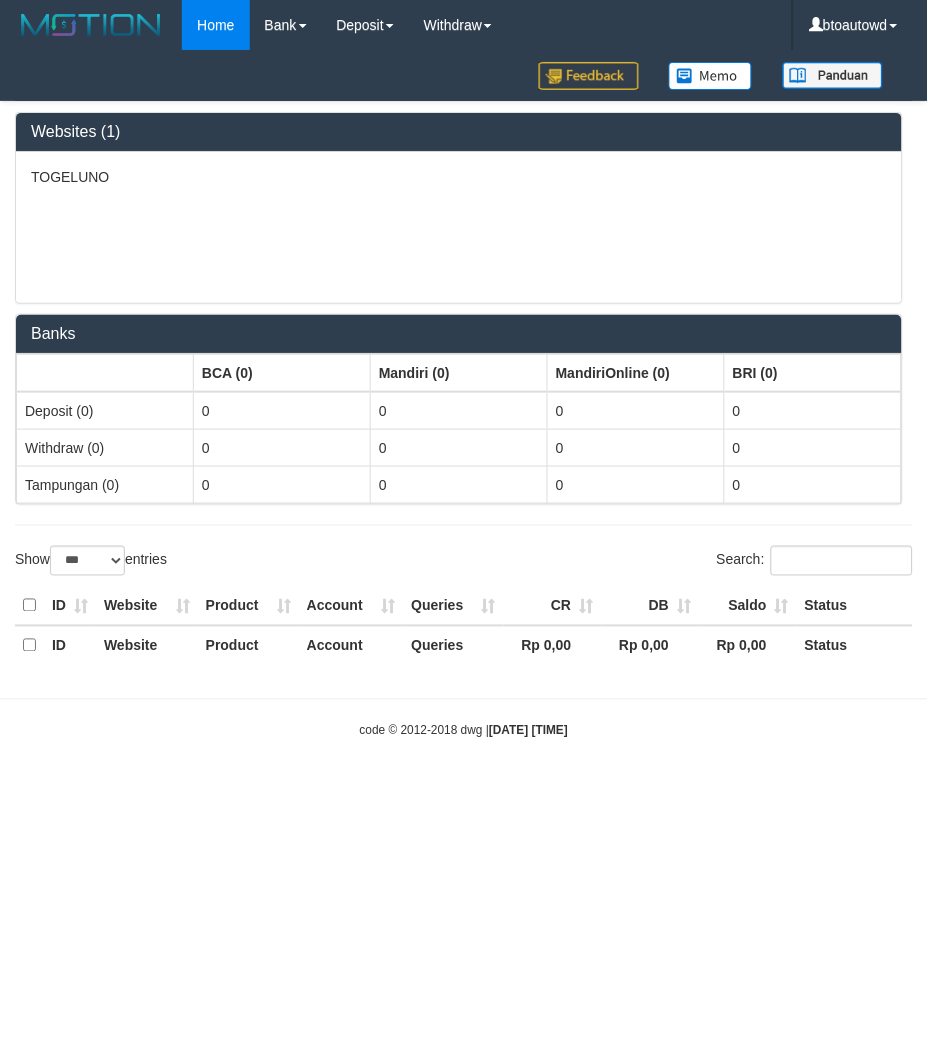 select on "**" 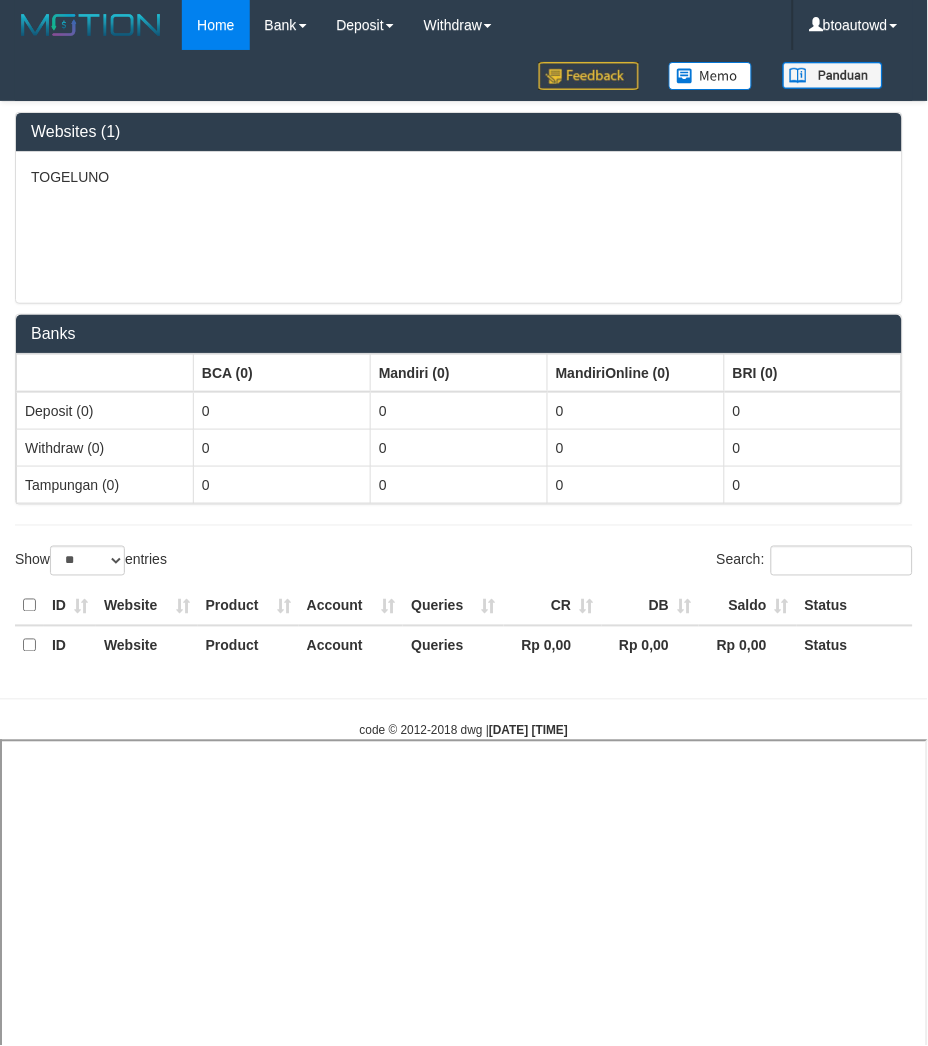 select 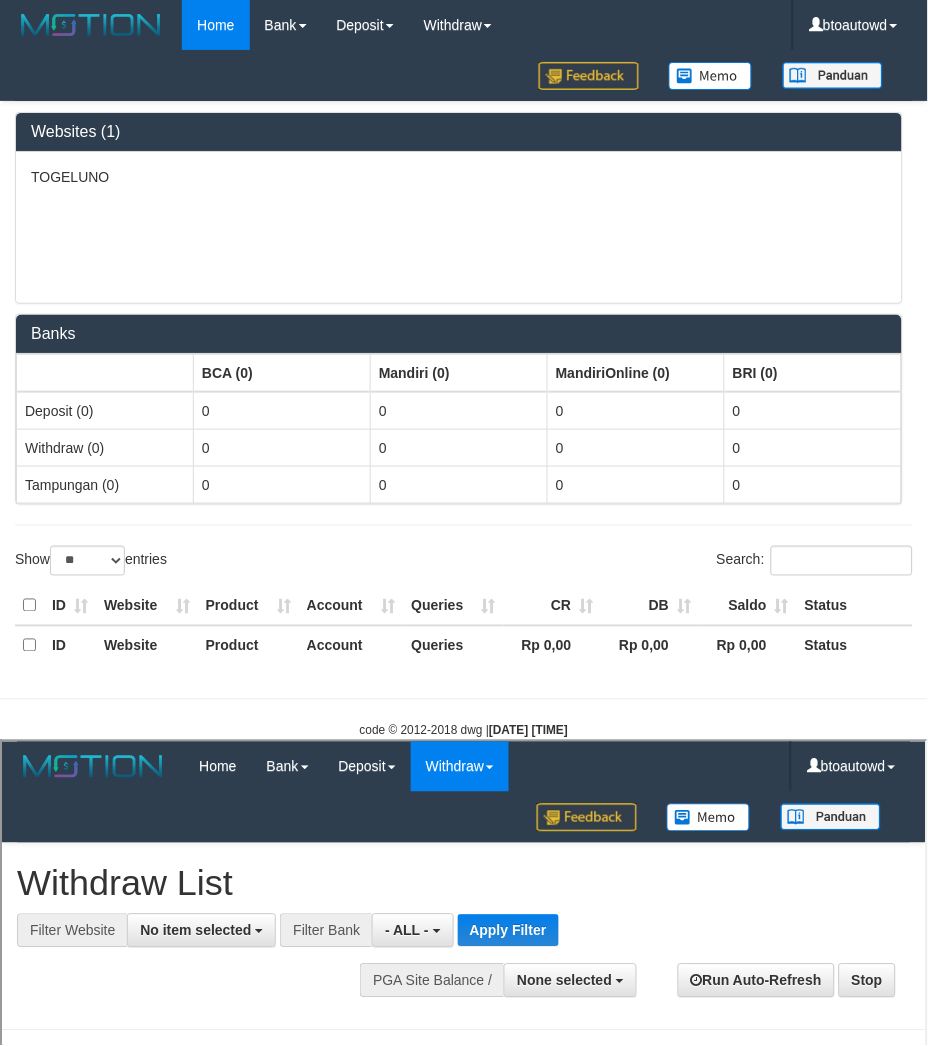 scroll, scrollTop: 0, scrollLeft: 0, axis: both 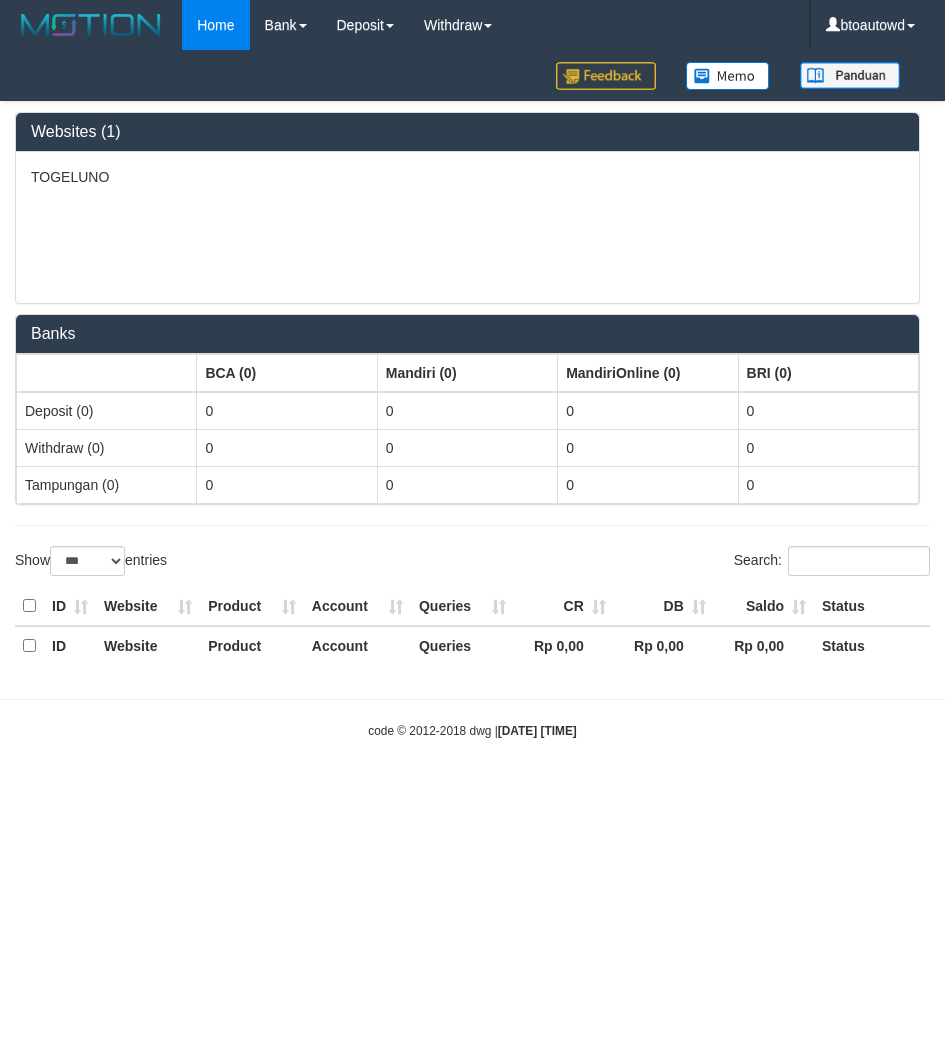 select on "***" 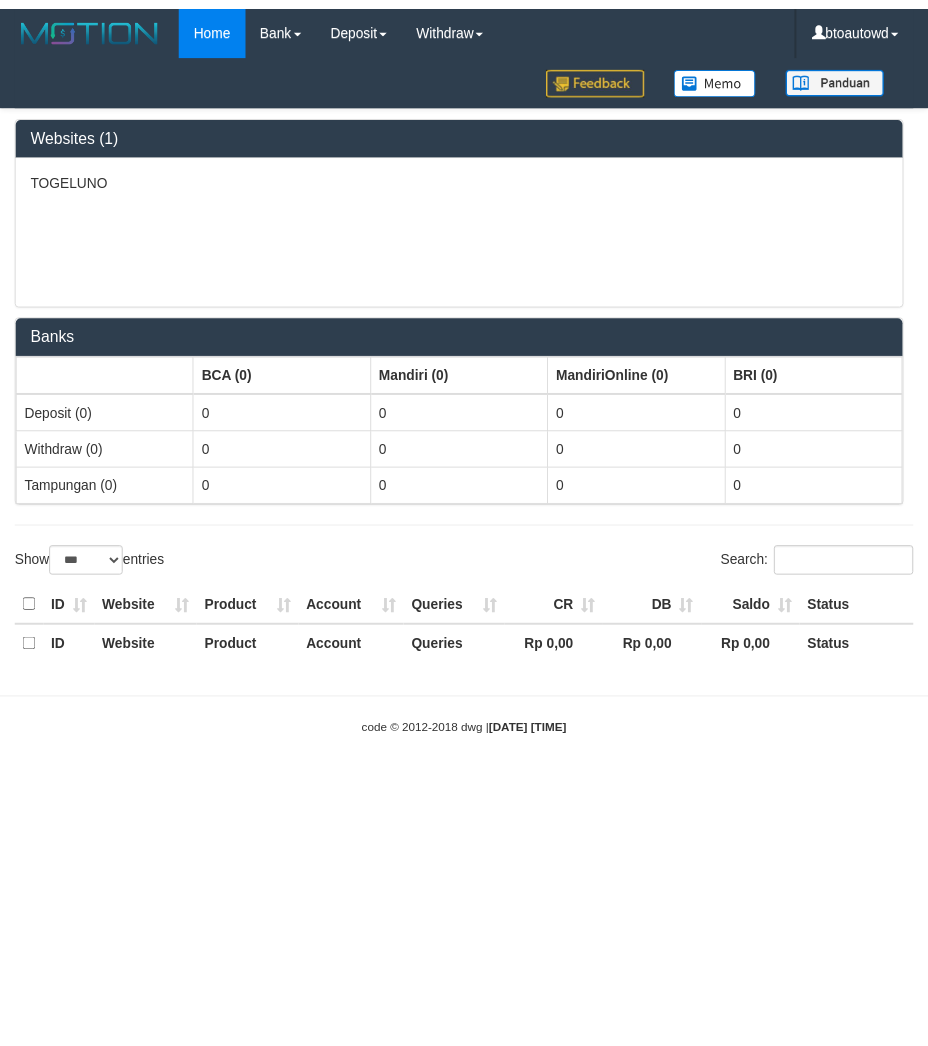 scroll, scrollTop: 0, scrollLeft: 0, axis: both 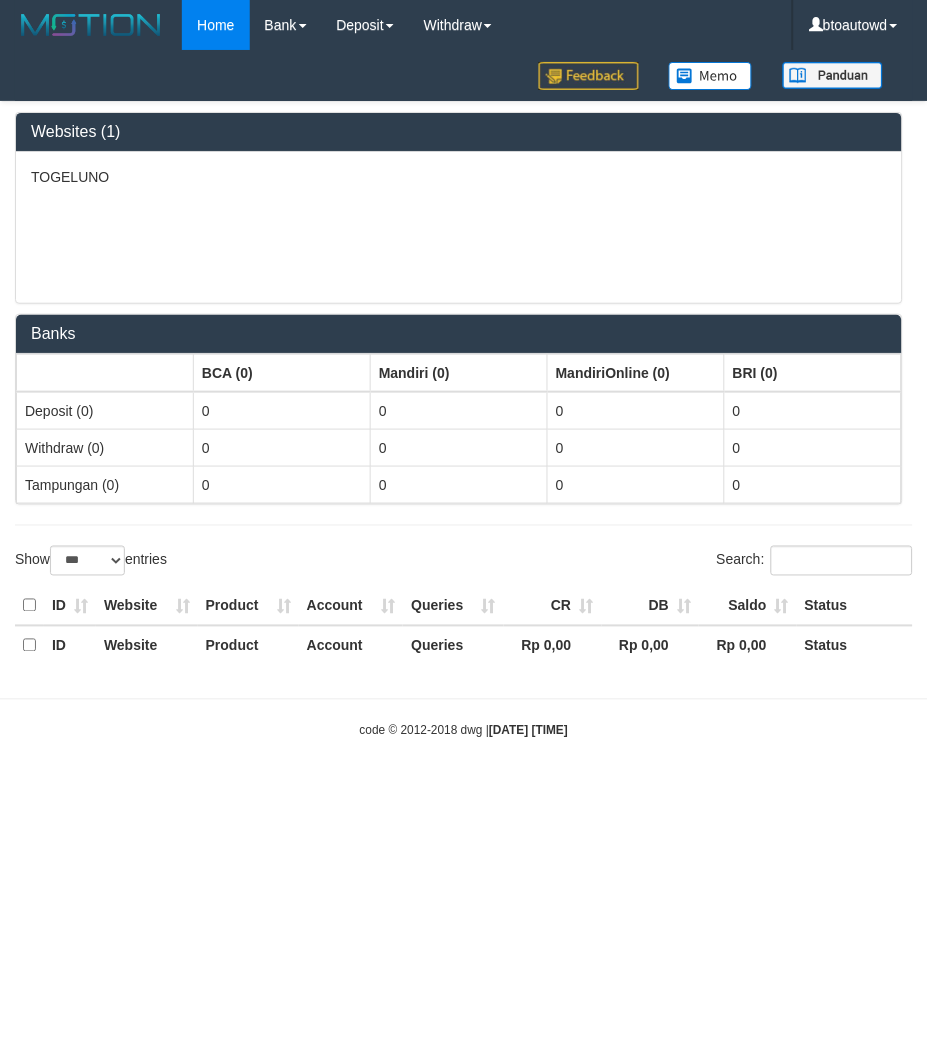select on "**" 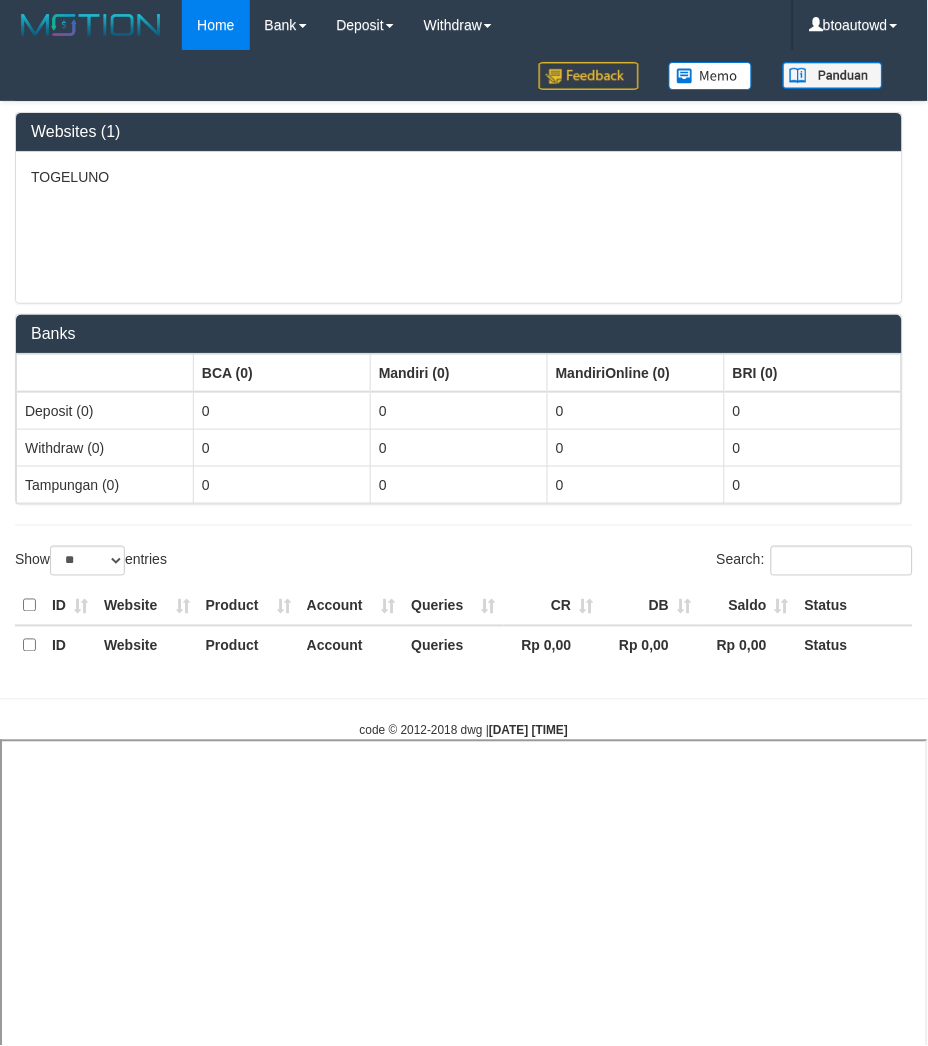 select 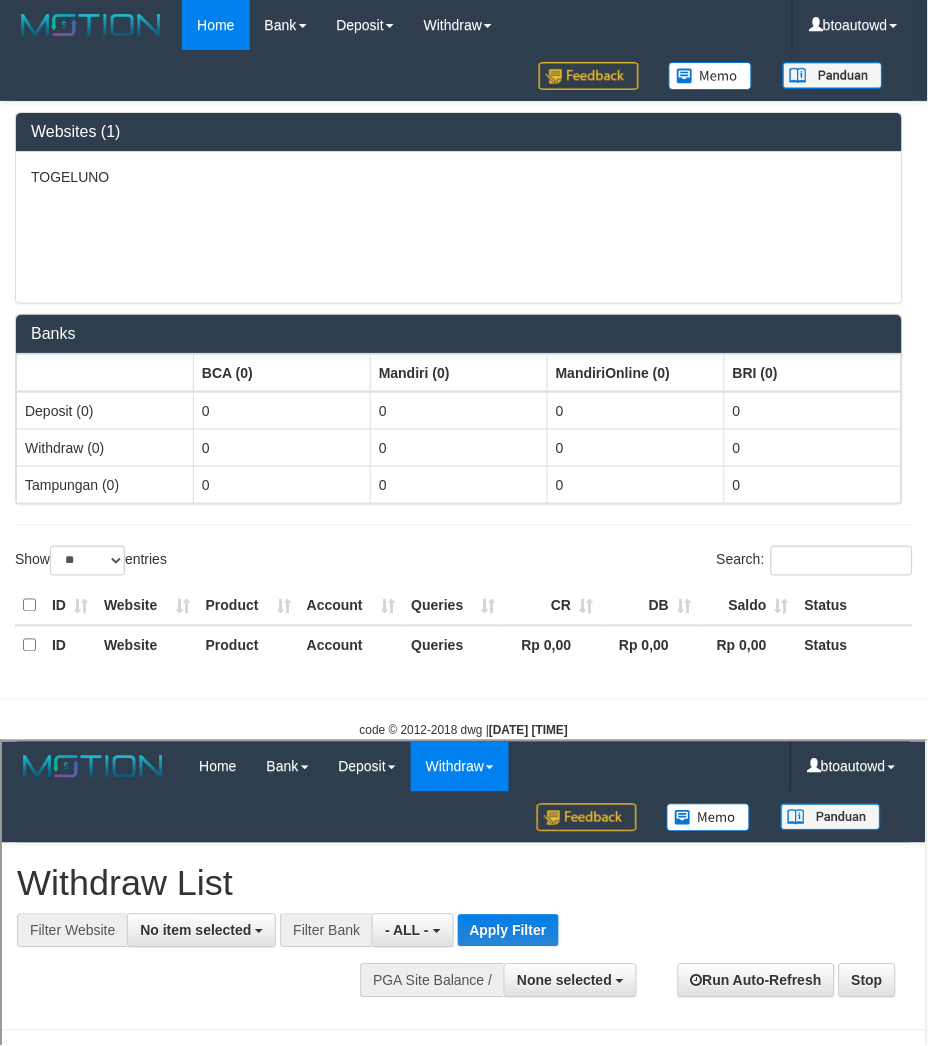 scroll, scrollTop: 0, scrollLeft: 0, axis: both 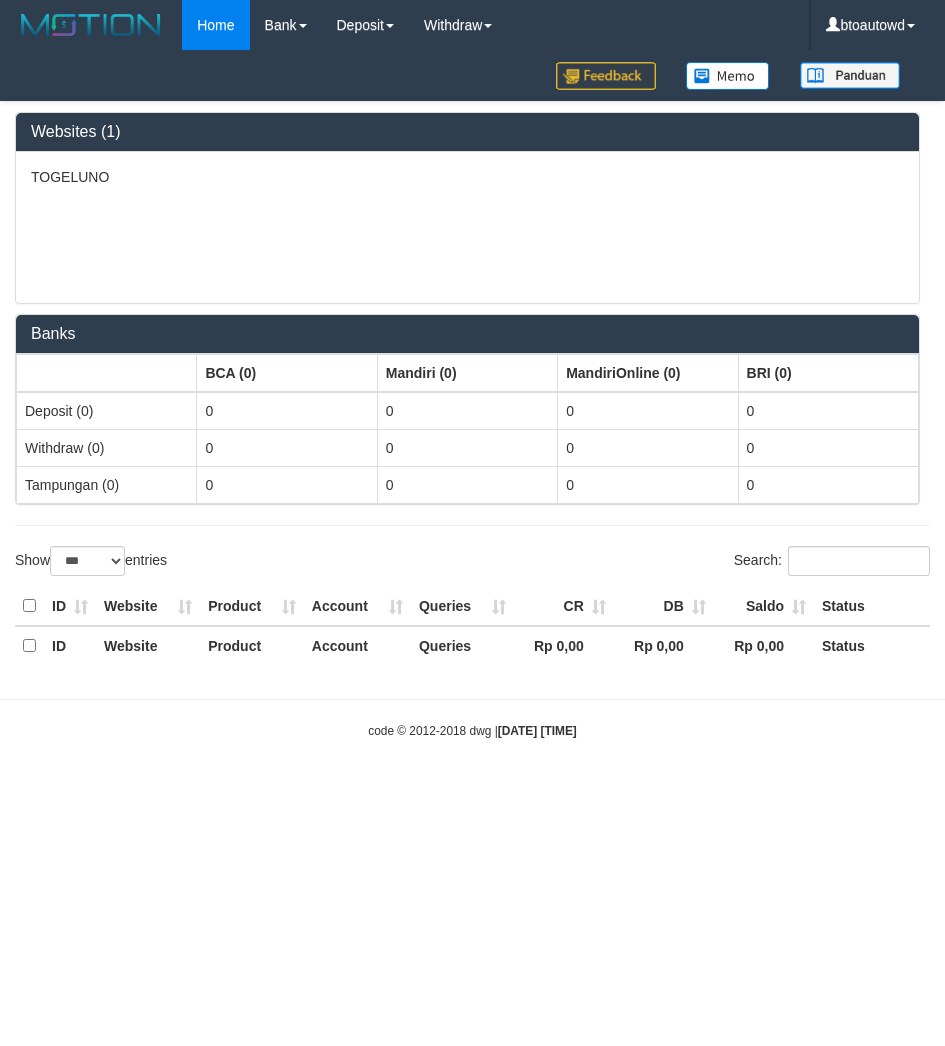 select on "***" 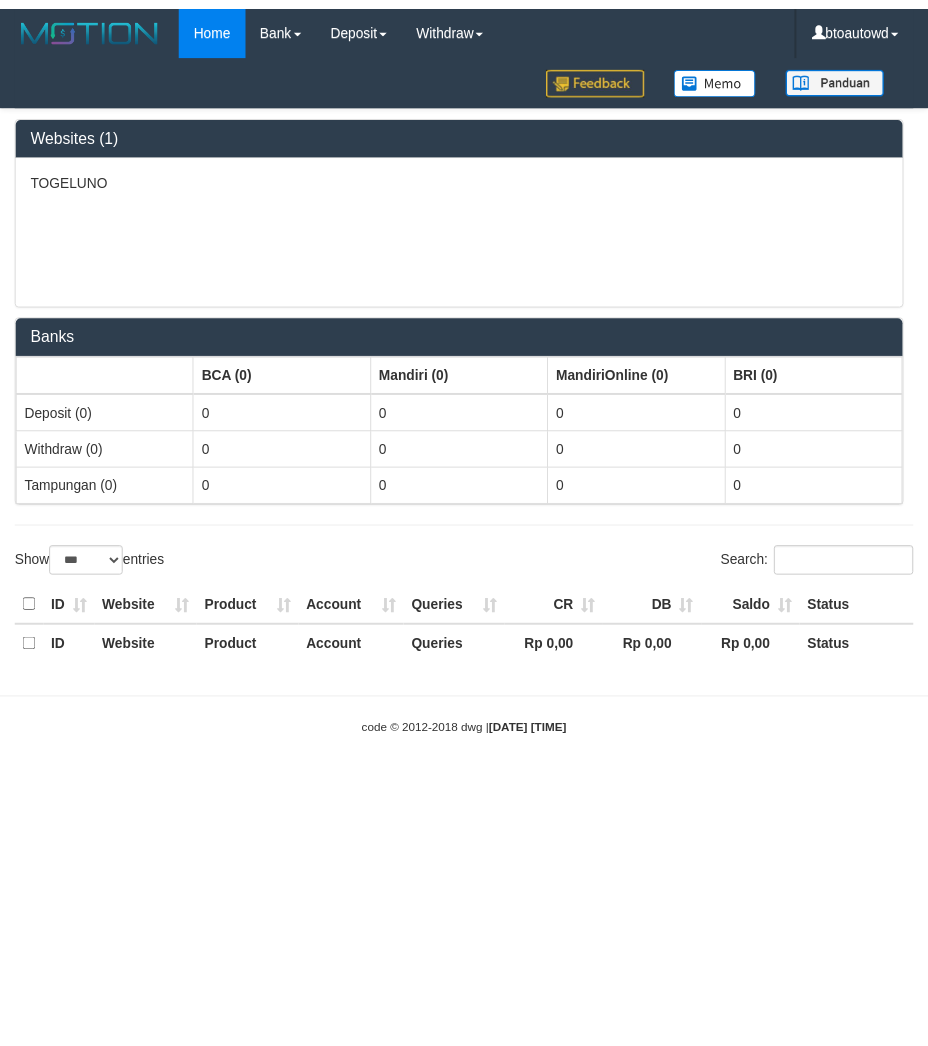scroll, scrollTop: 0, scrollLeft: 0, axis: both 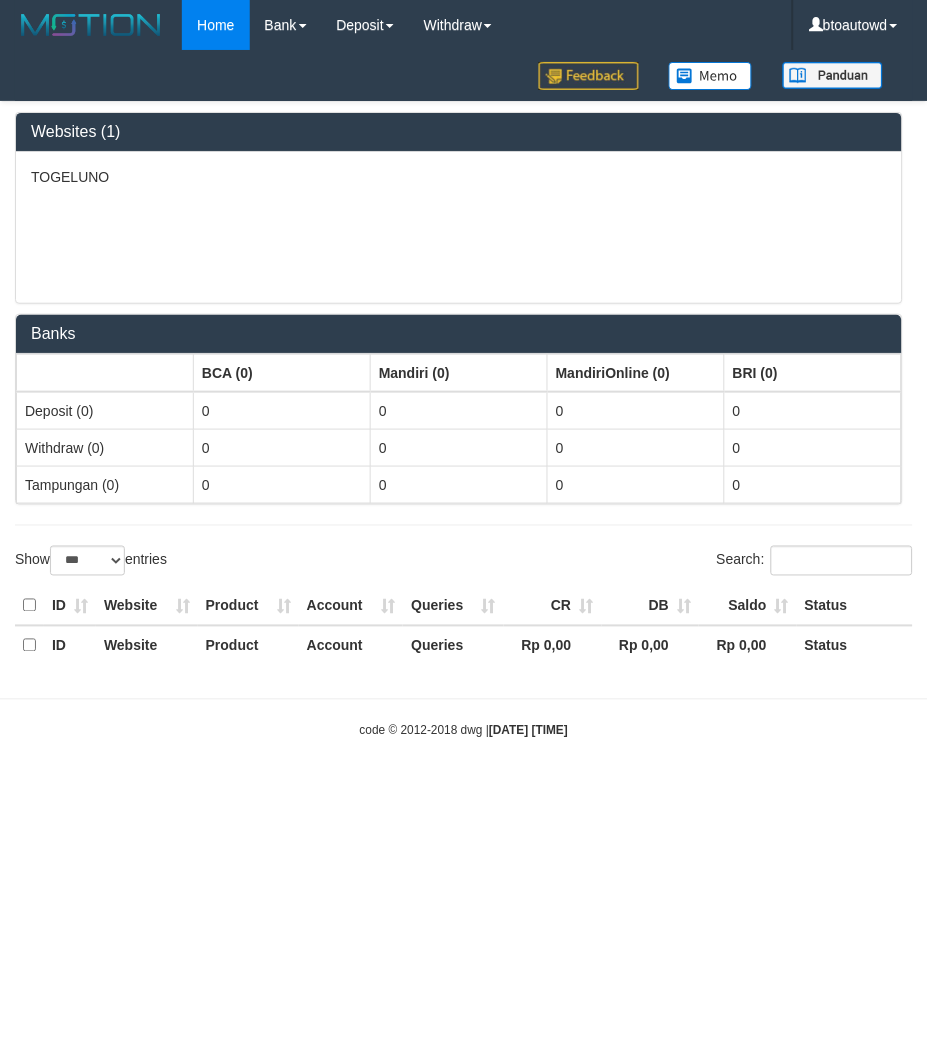select on "**" 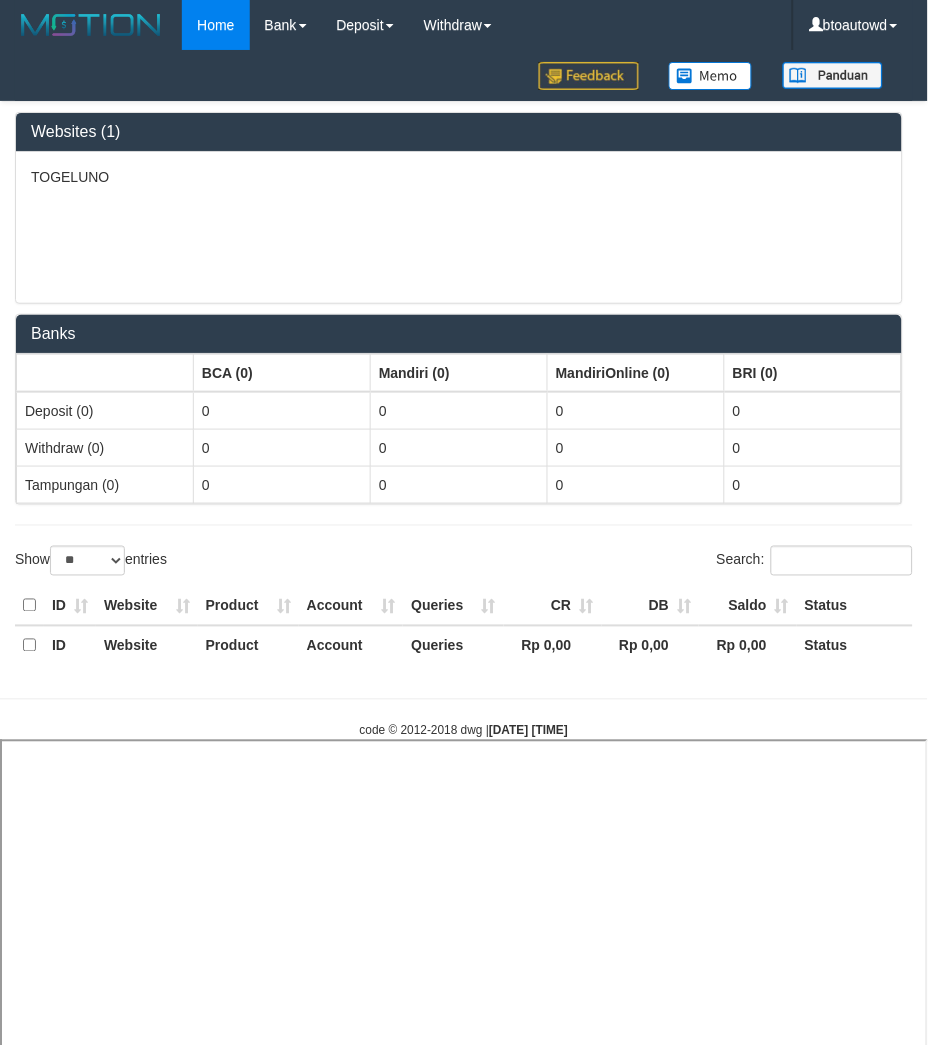 select 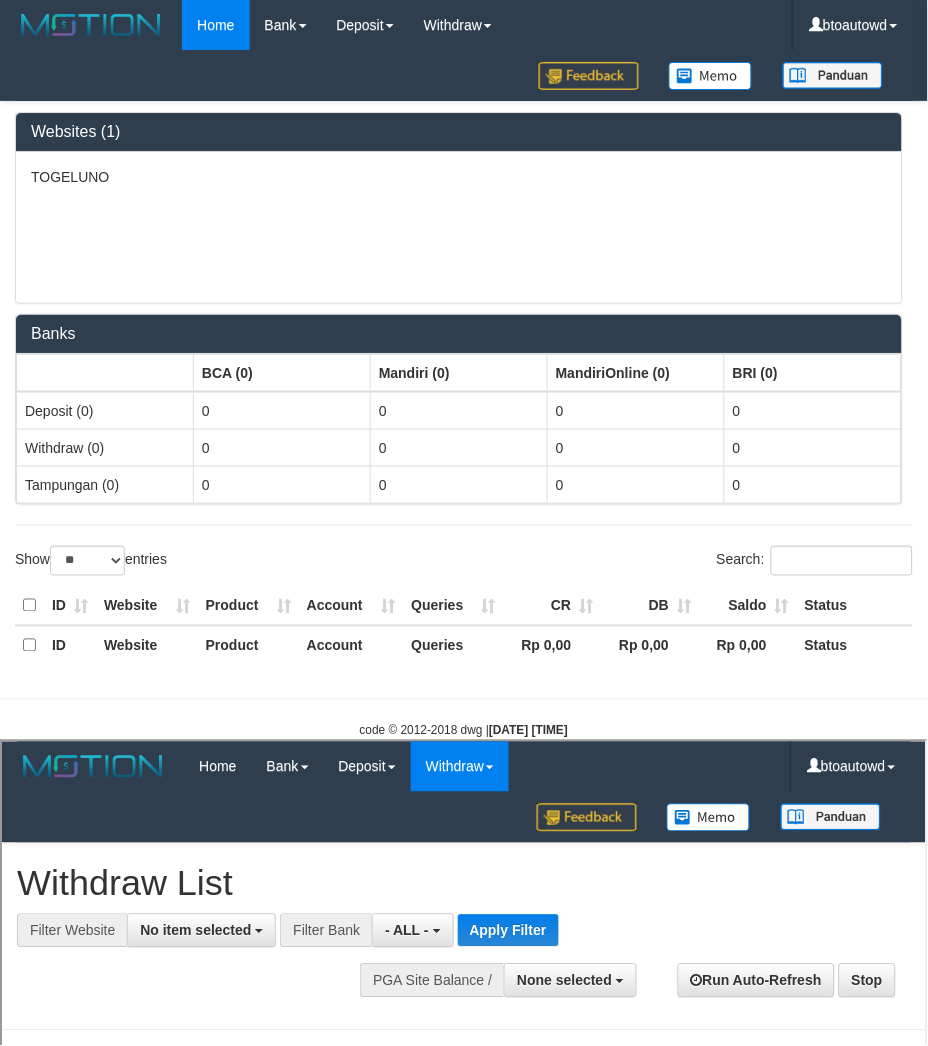 scroll, scrollTop: 0, scrollLeft: 0, axis: both 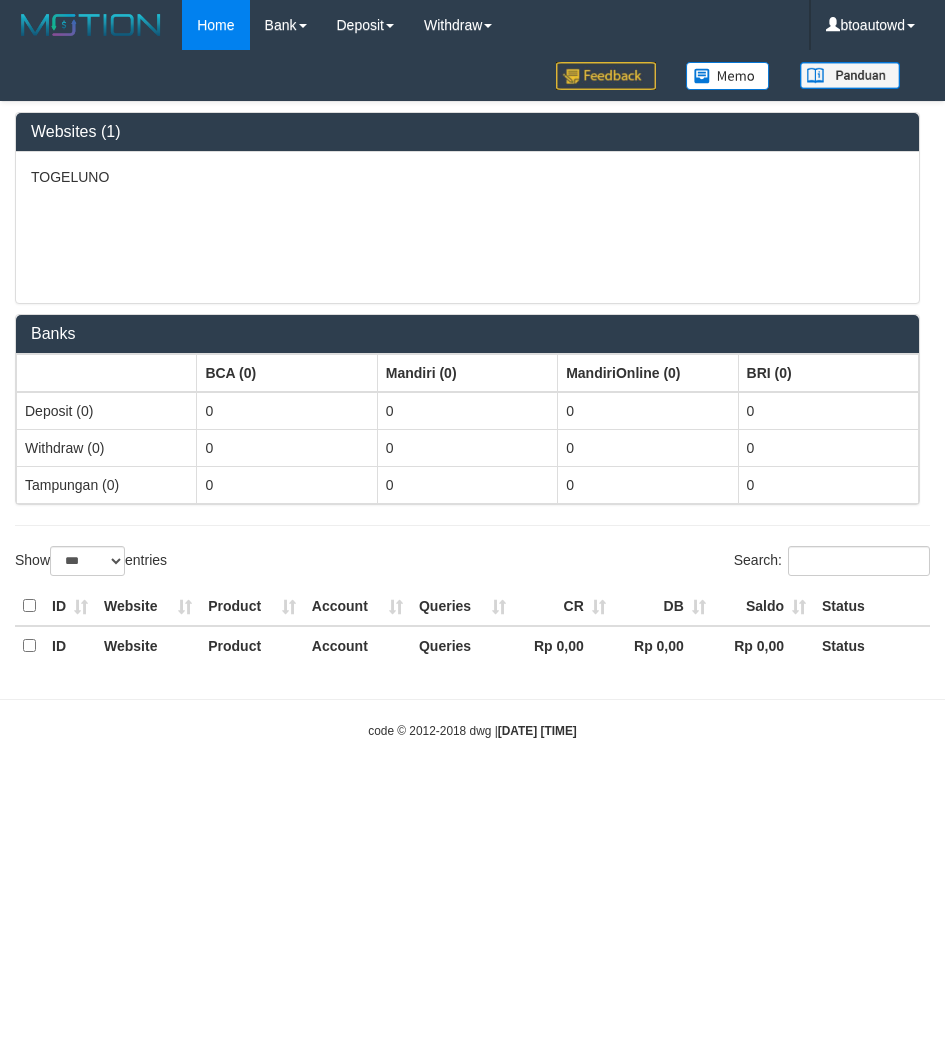 select on "***" 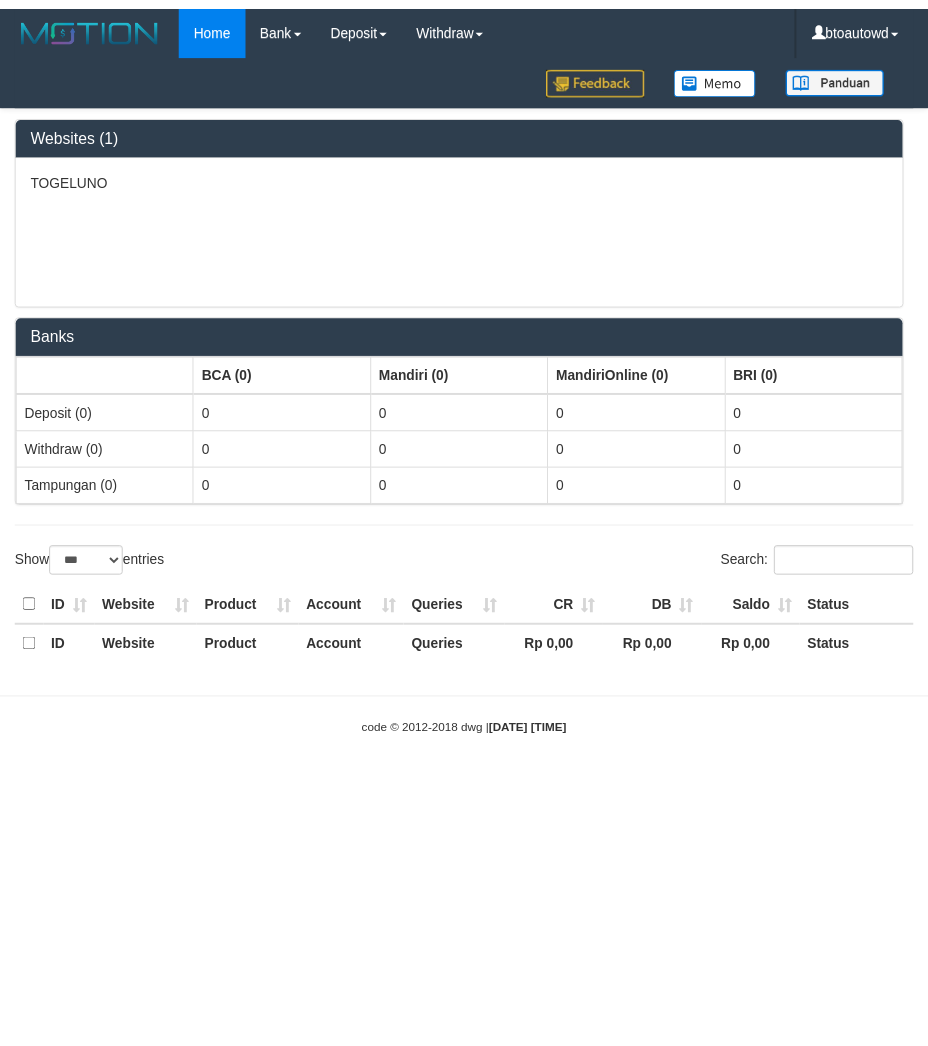 scroll, scrollTop: 0, scrollLeft: 0, axis: both 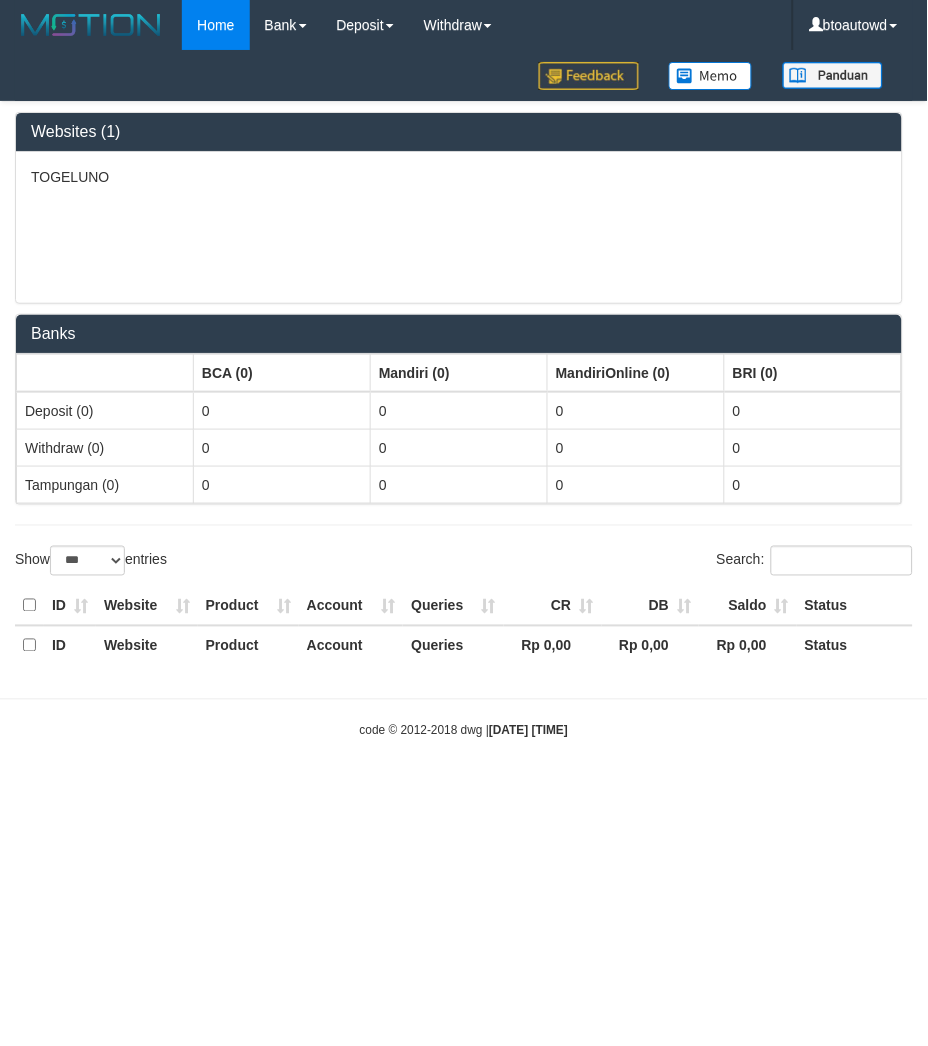 select on "**" 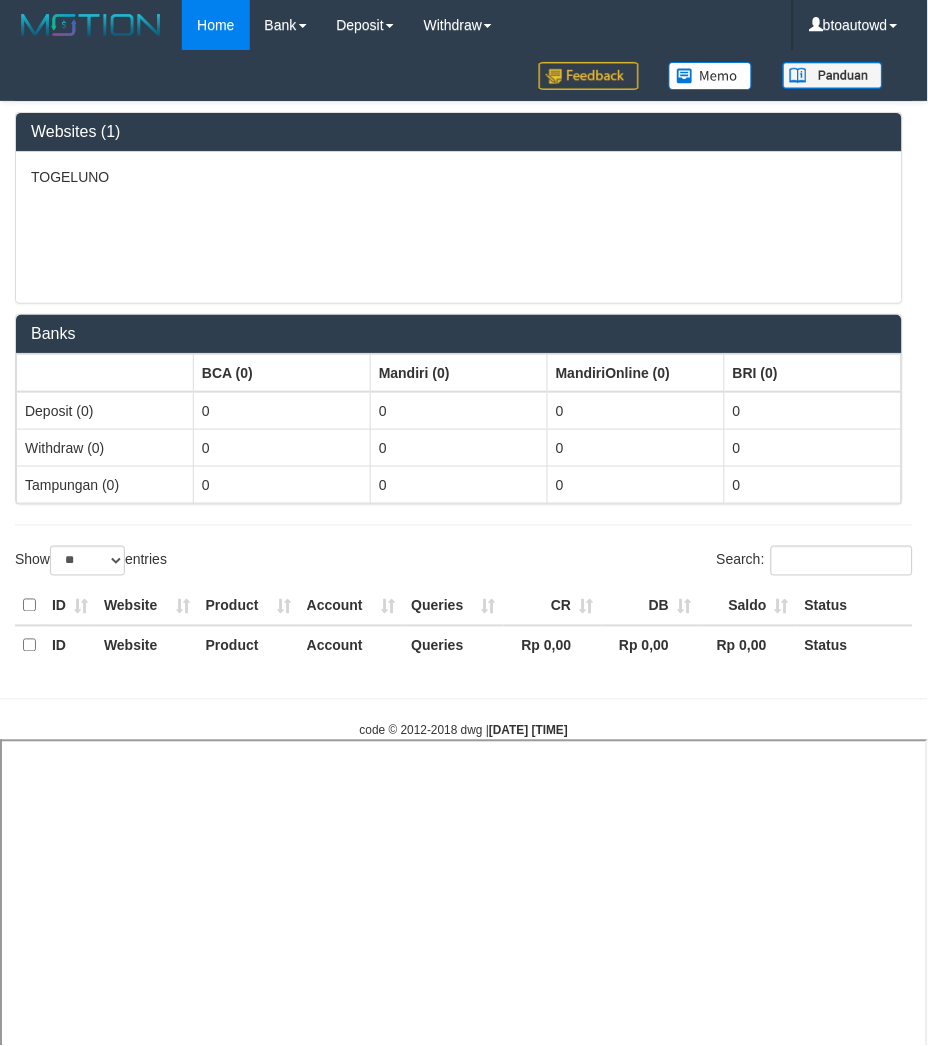 select 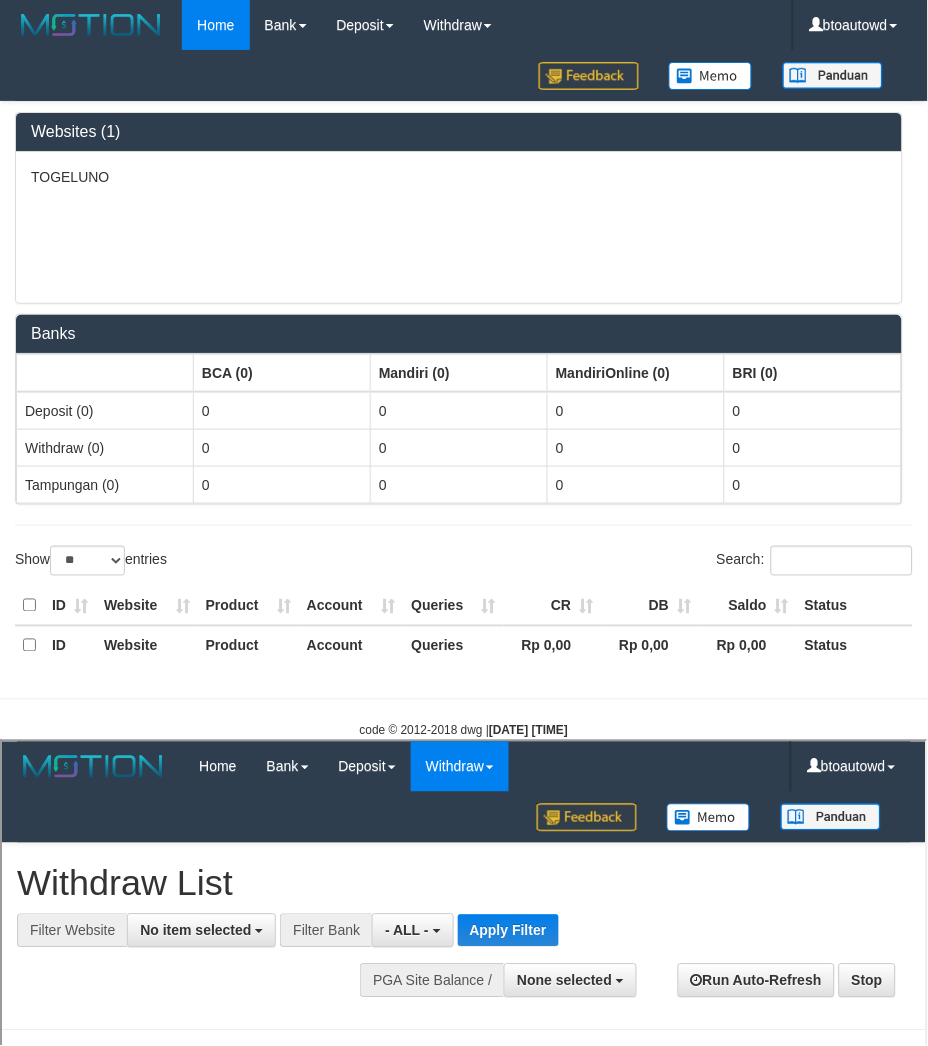 scroll, scrollTop: 0, scrollLeft: 0, axis: both 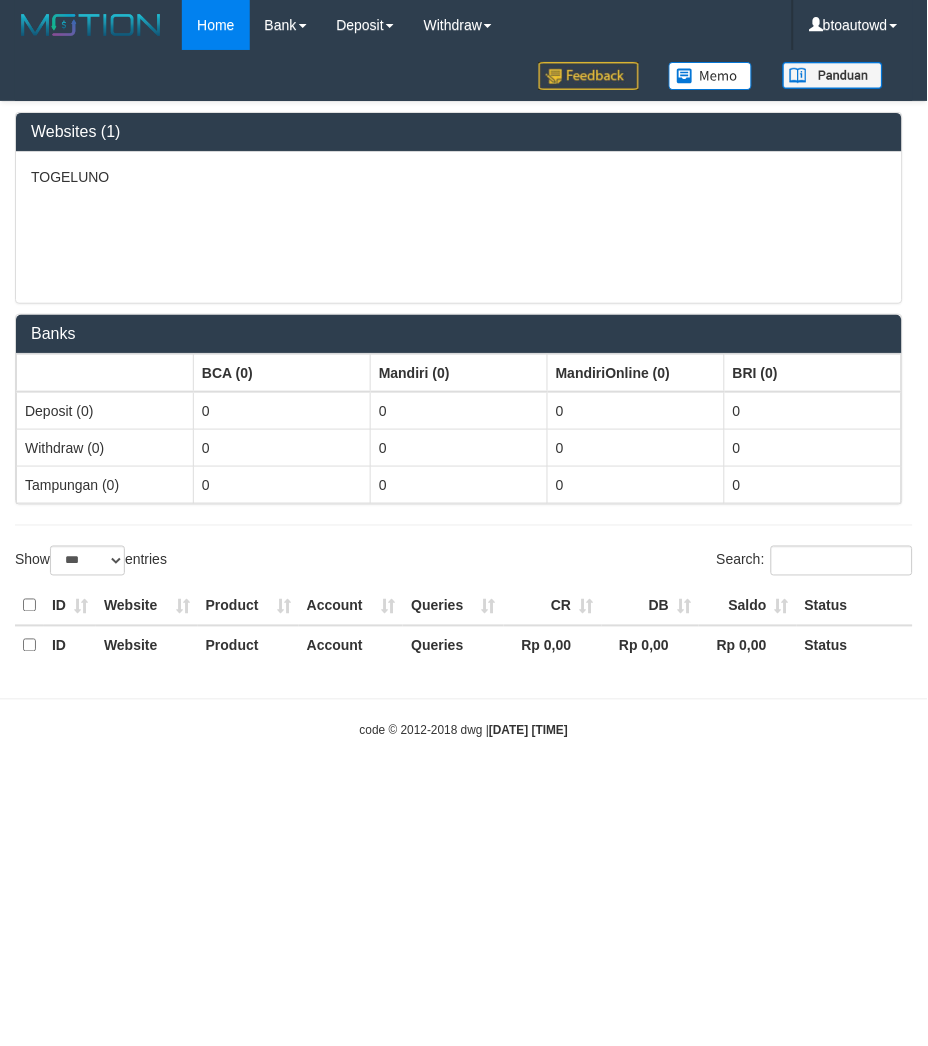 select on "**" 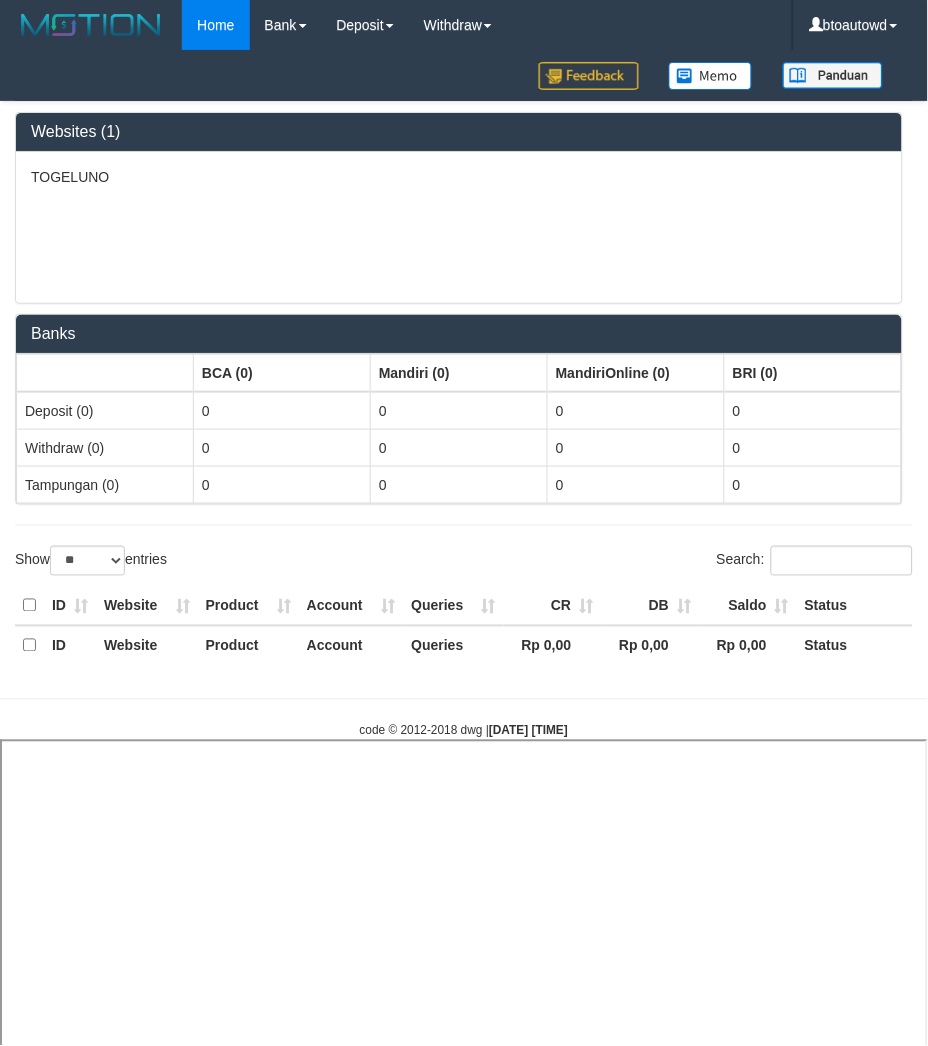 select 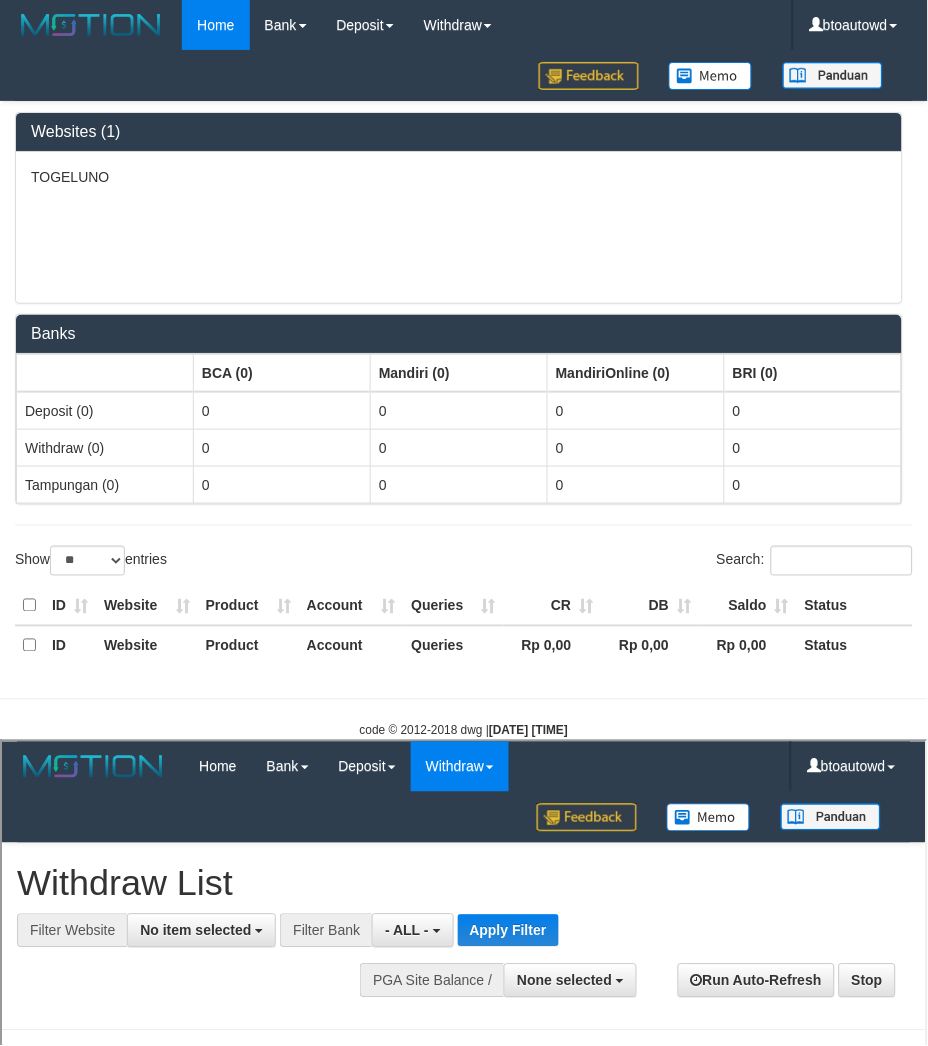 scroll, scrollTop: 0, scrollLeft: 0, axis: both 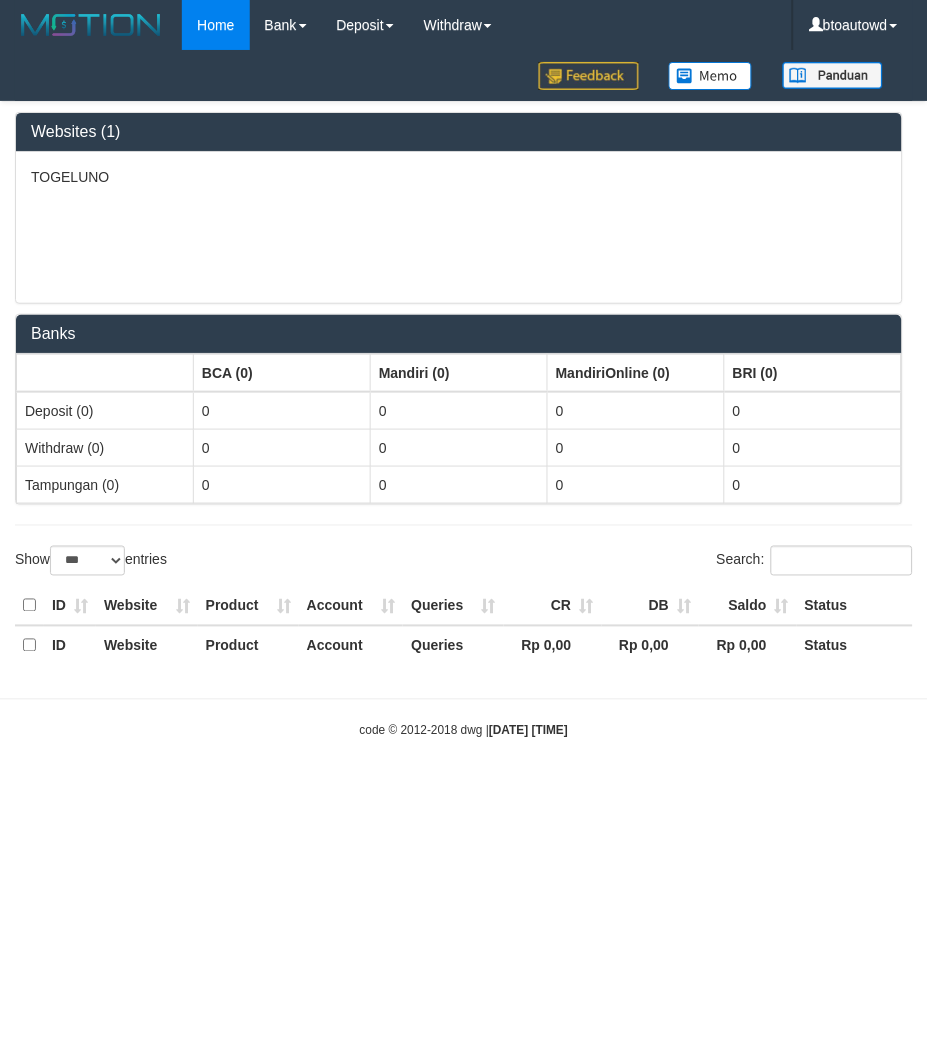 select on "**" 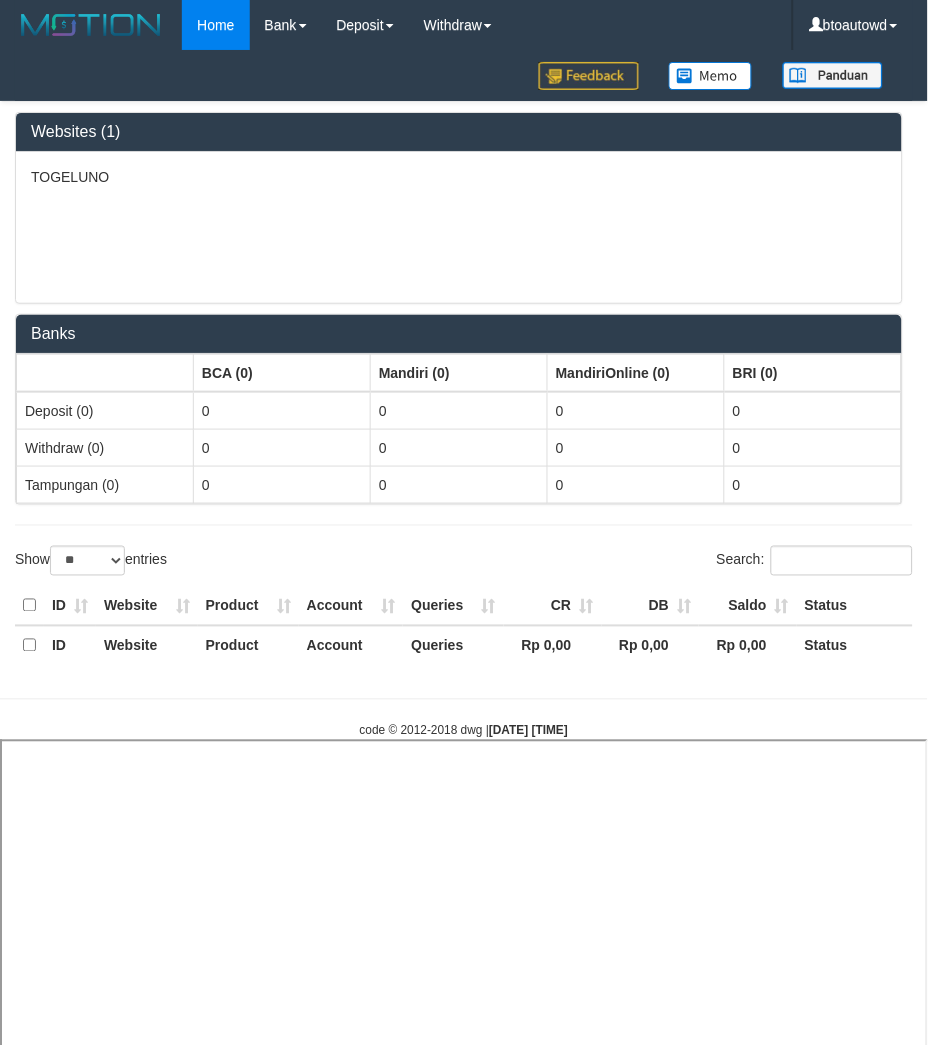 select 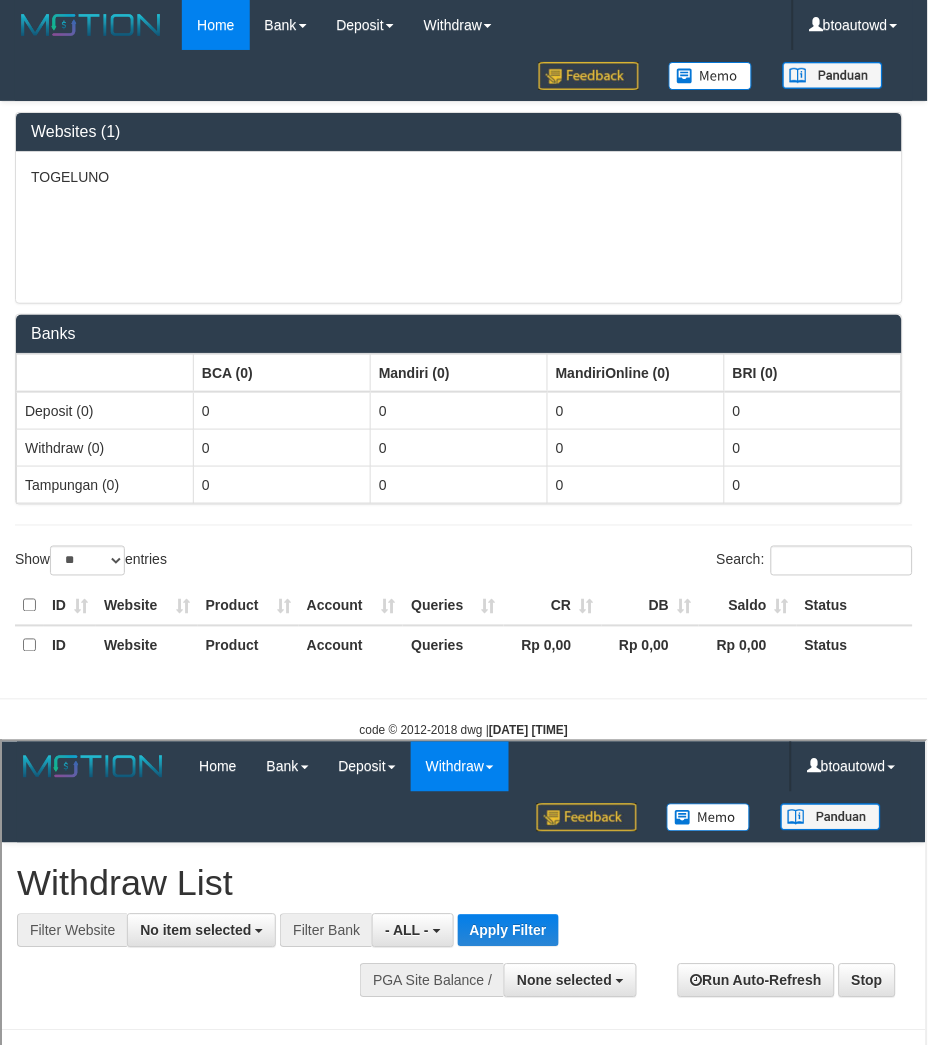 scroll, scrollTop: 0, scrollLeft: 0, axis: both 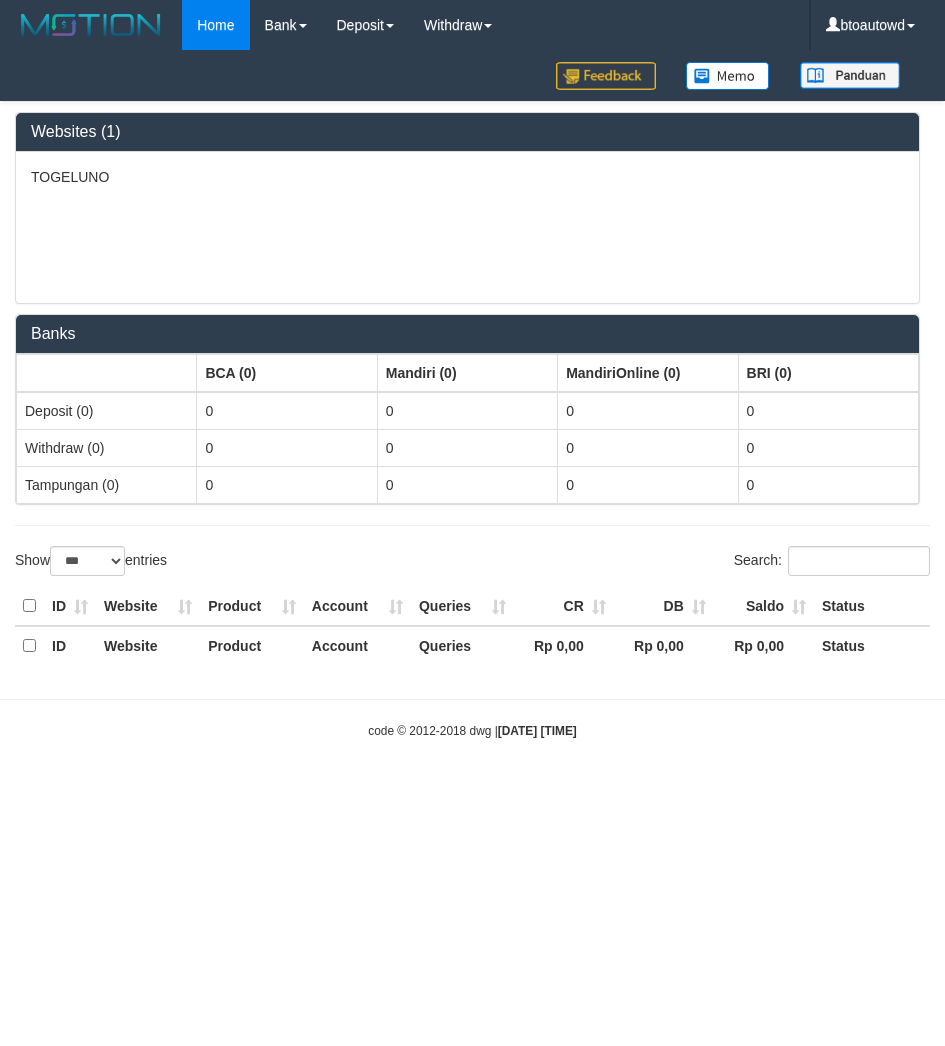 select on "***" 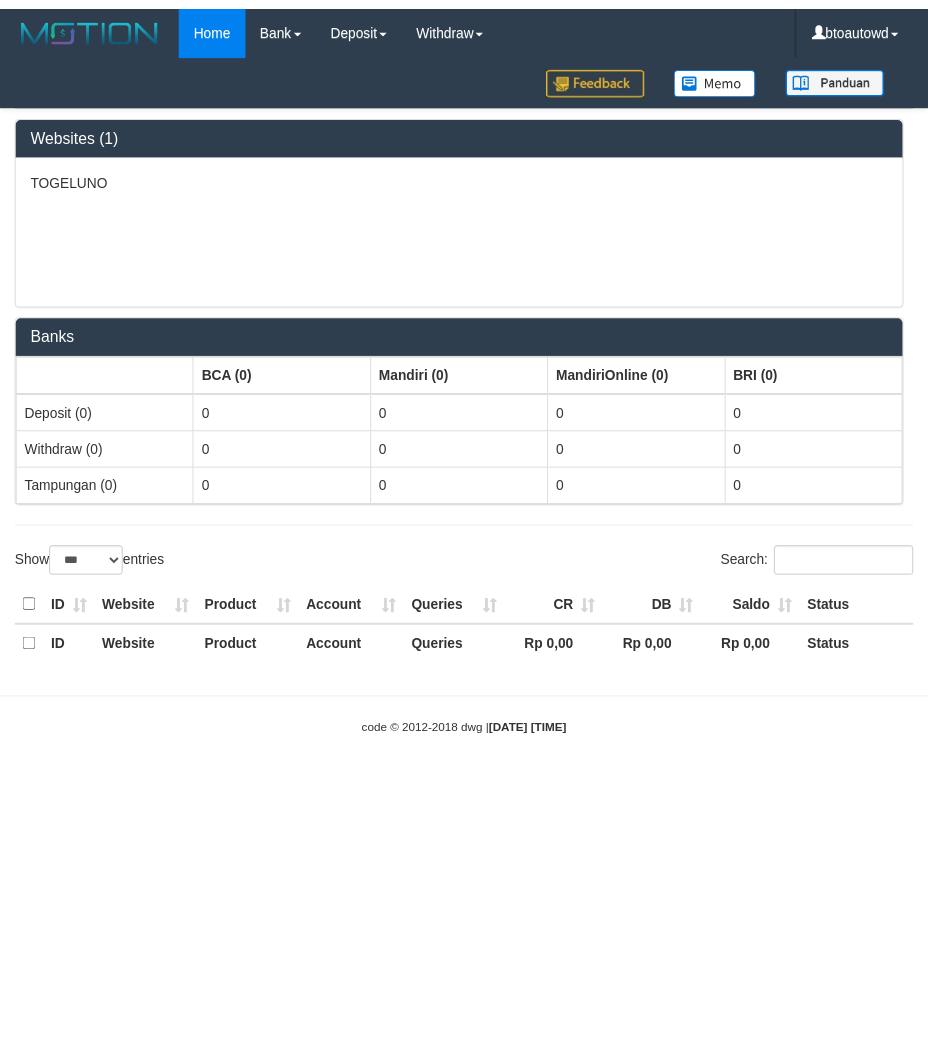 scroll, scrollTop: 0, scrollLeft: 0, axis: both 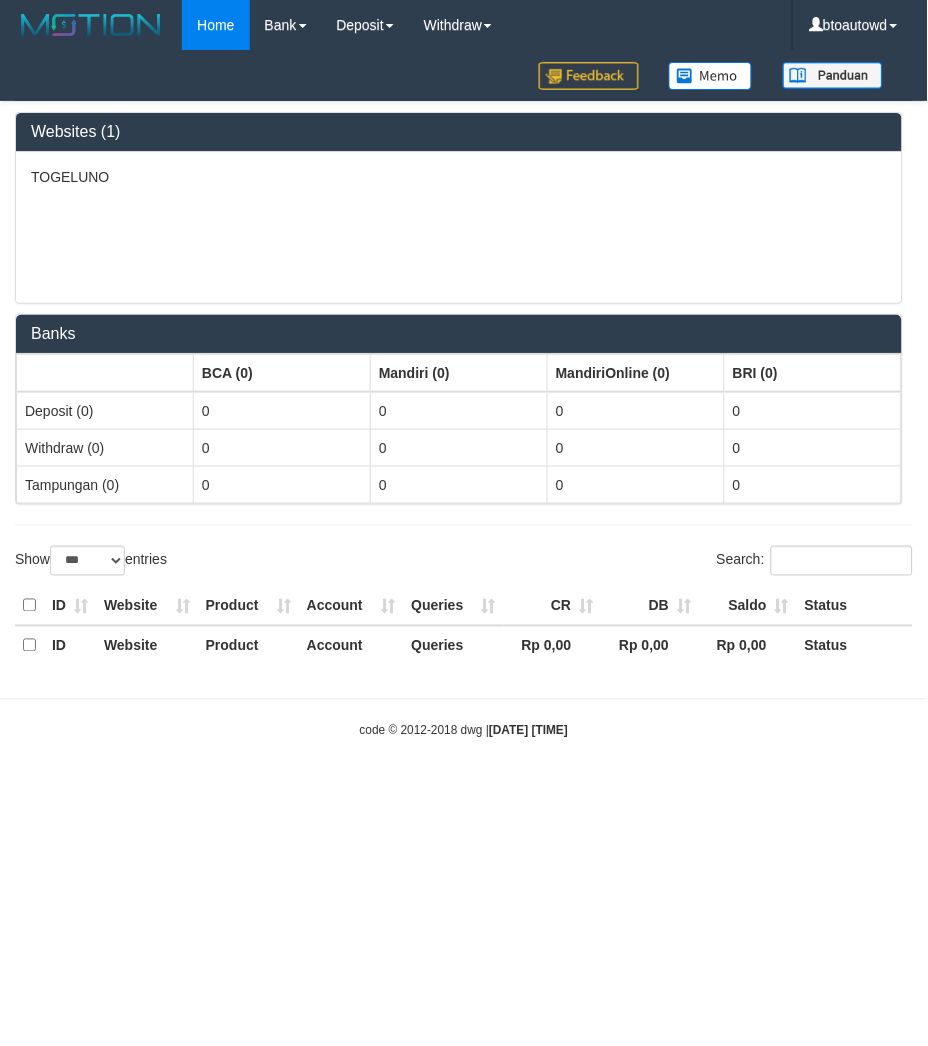 select on "**" 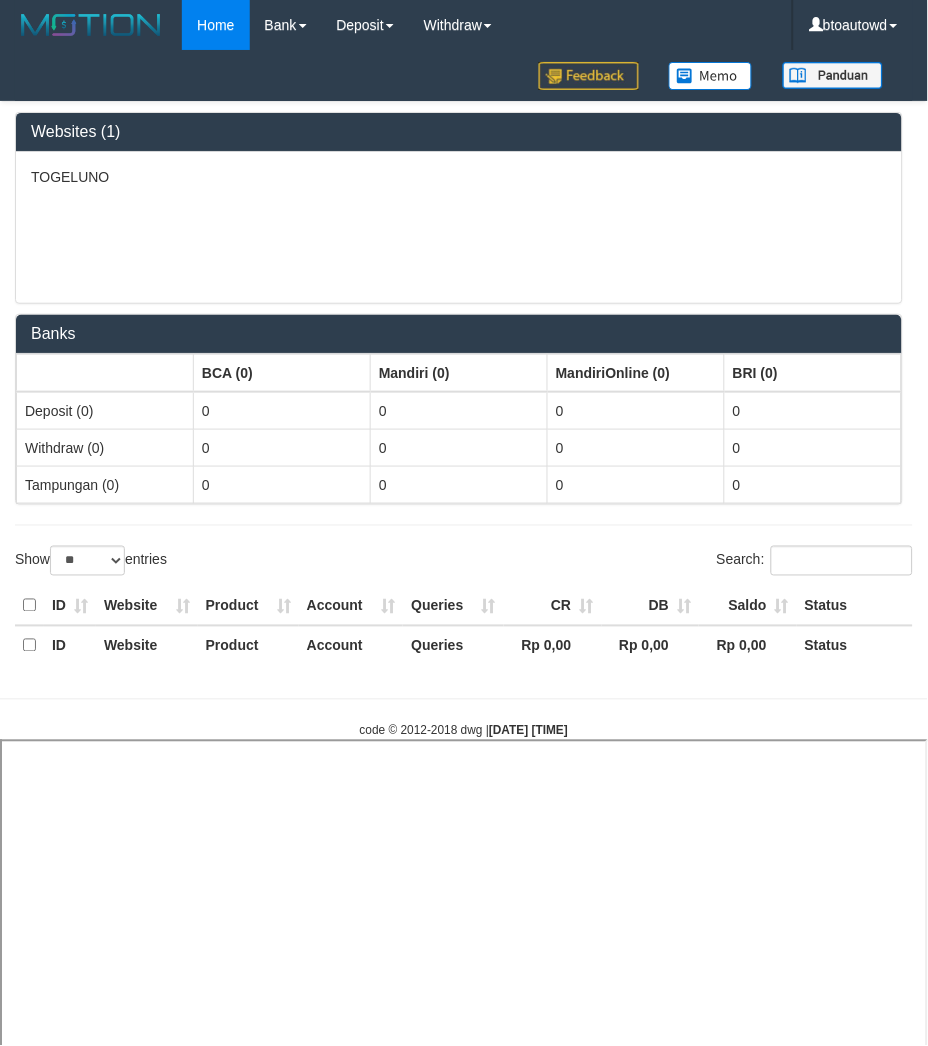 select 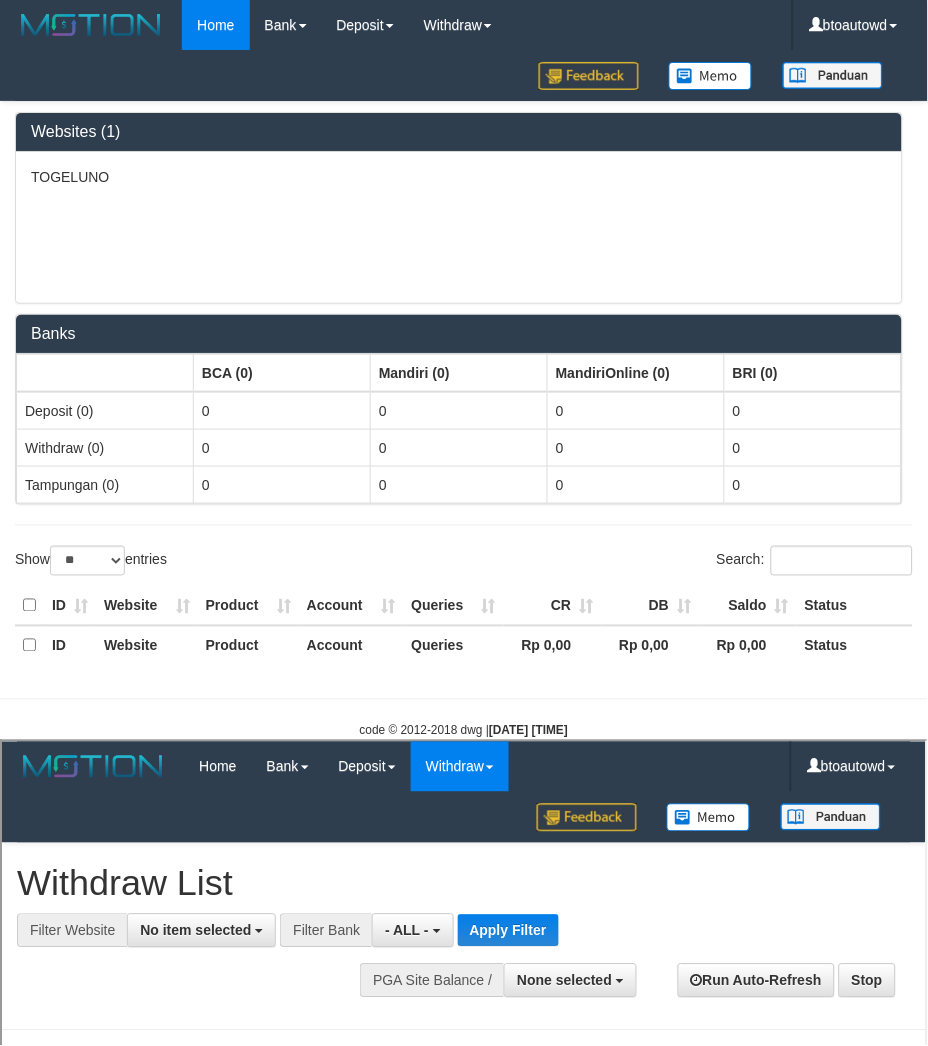 scroll, scrollTop: 0, scrollLeft: 0, axis: both 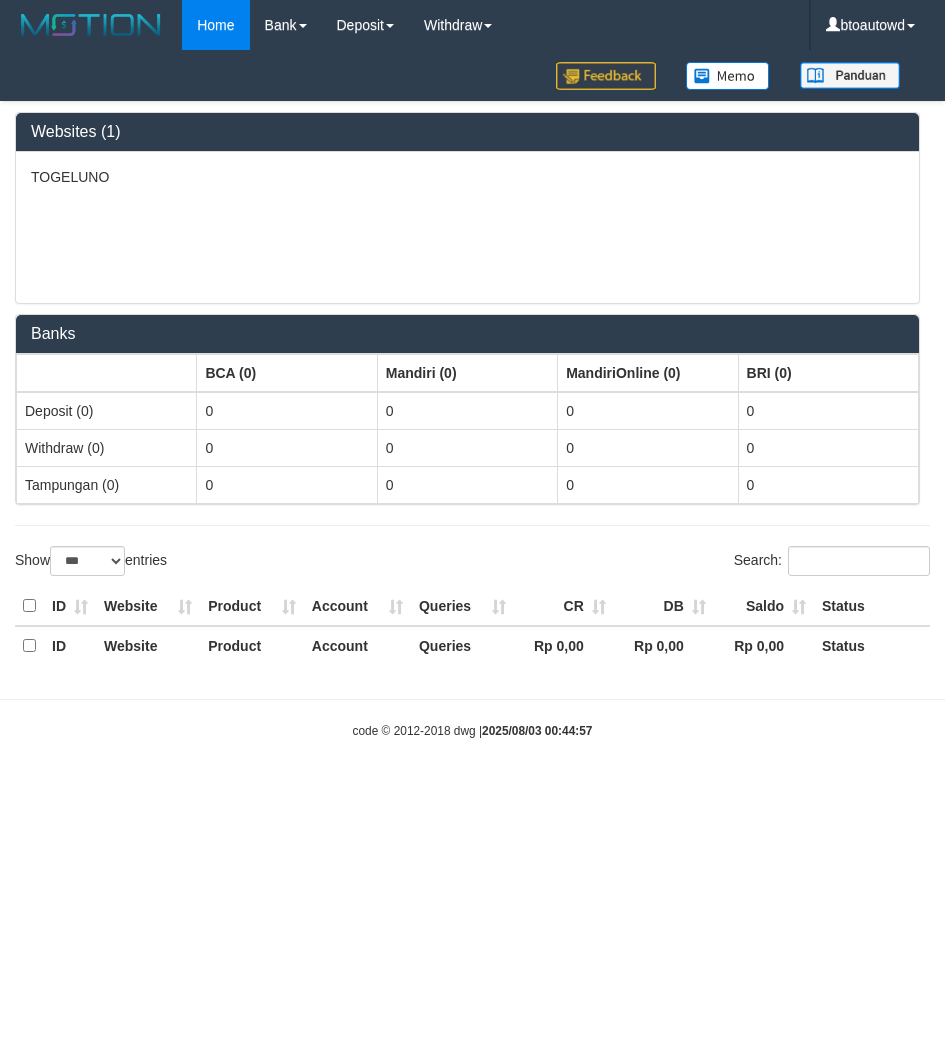 select on "***" 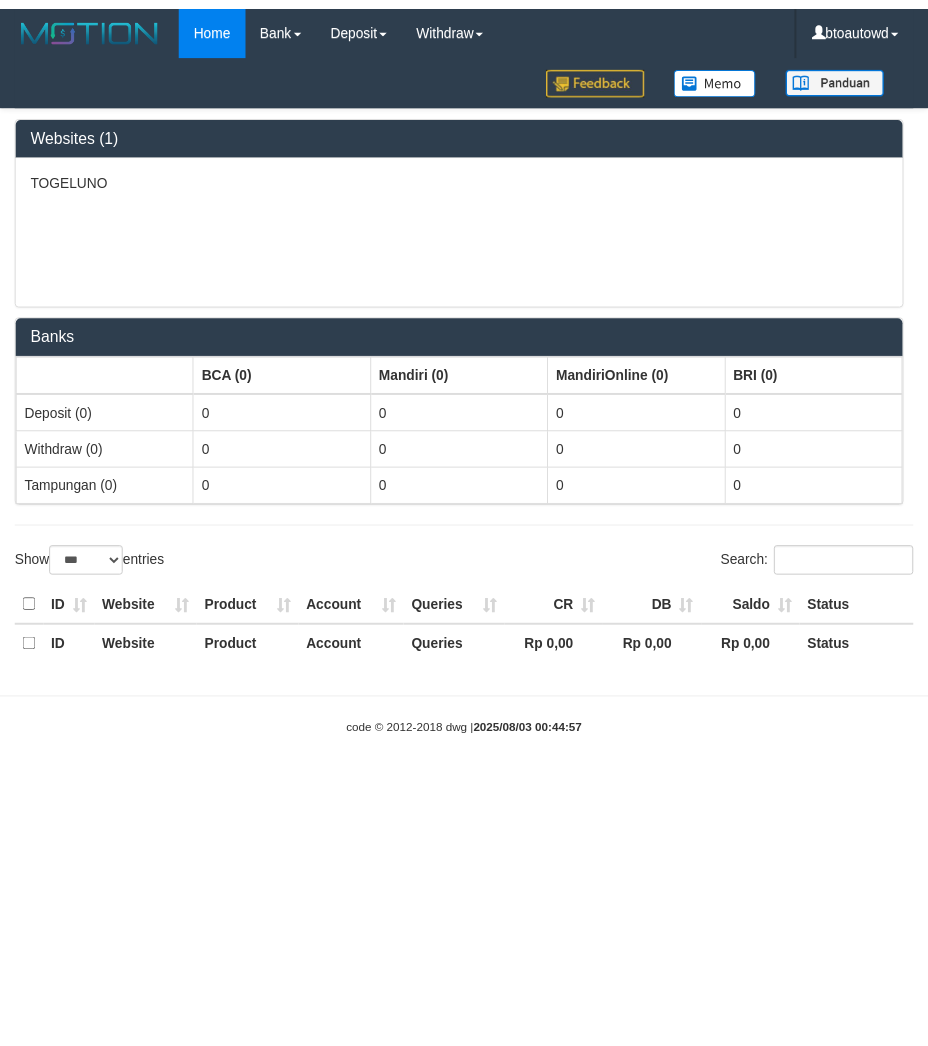 scroll, scrollTop: 0, scrollLeft: 0, axis: both 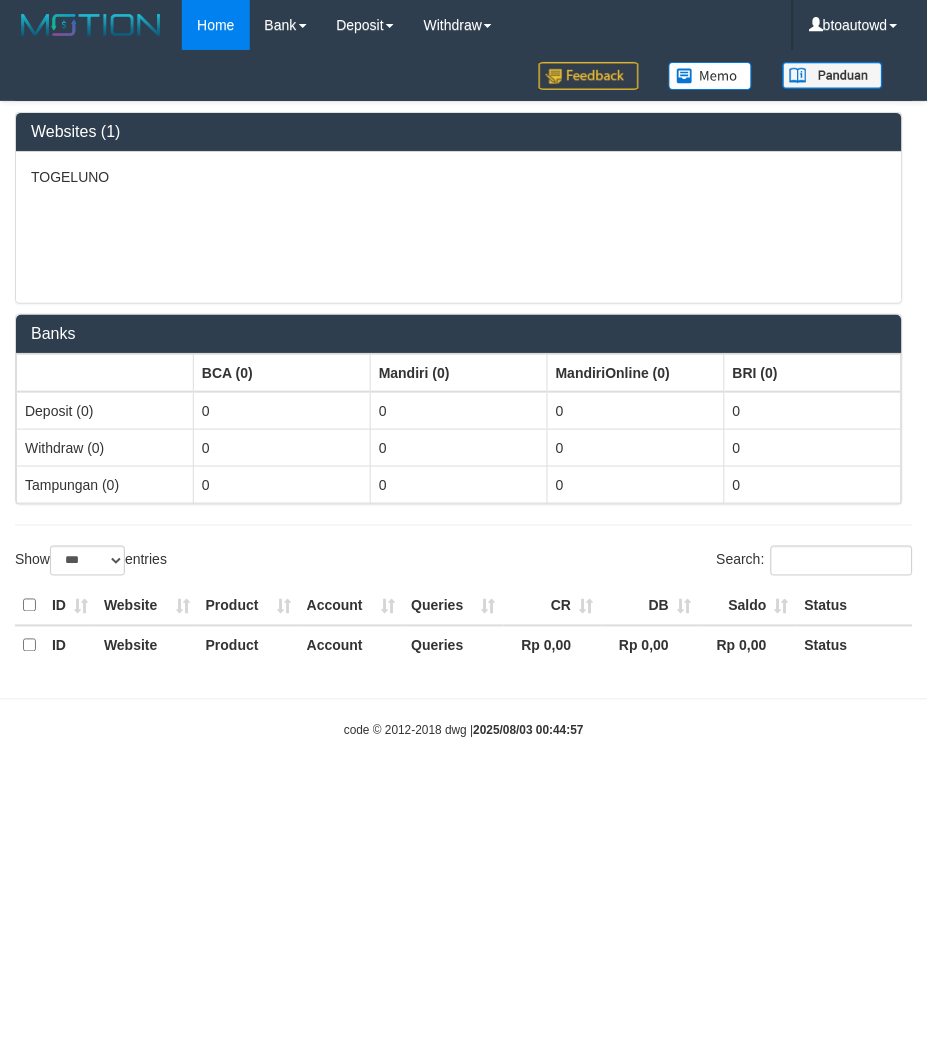 select on "**" 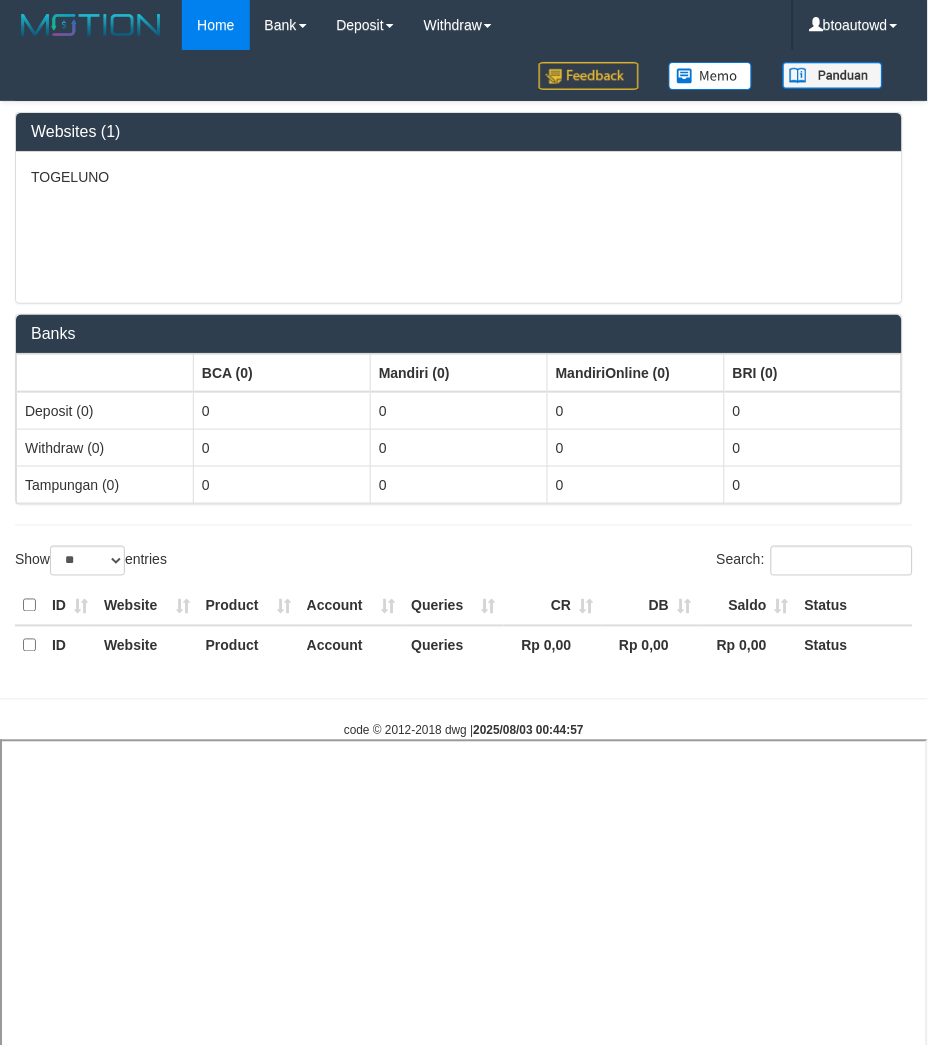 select 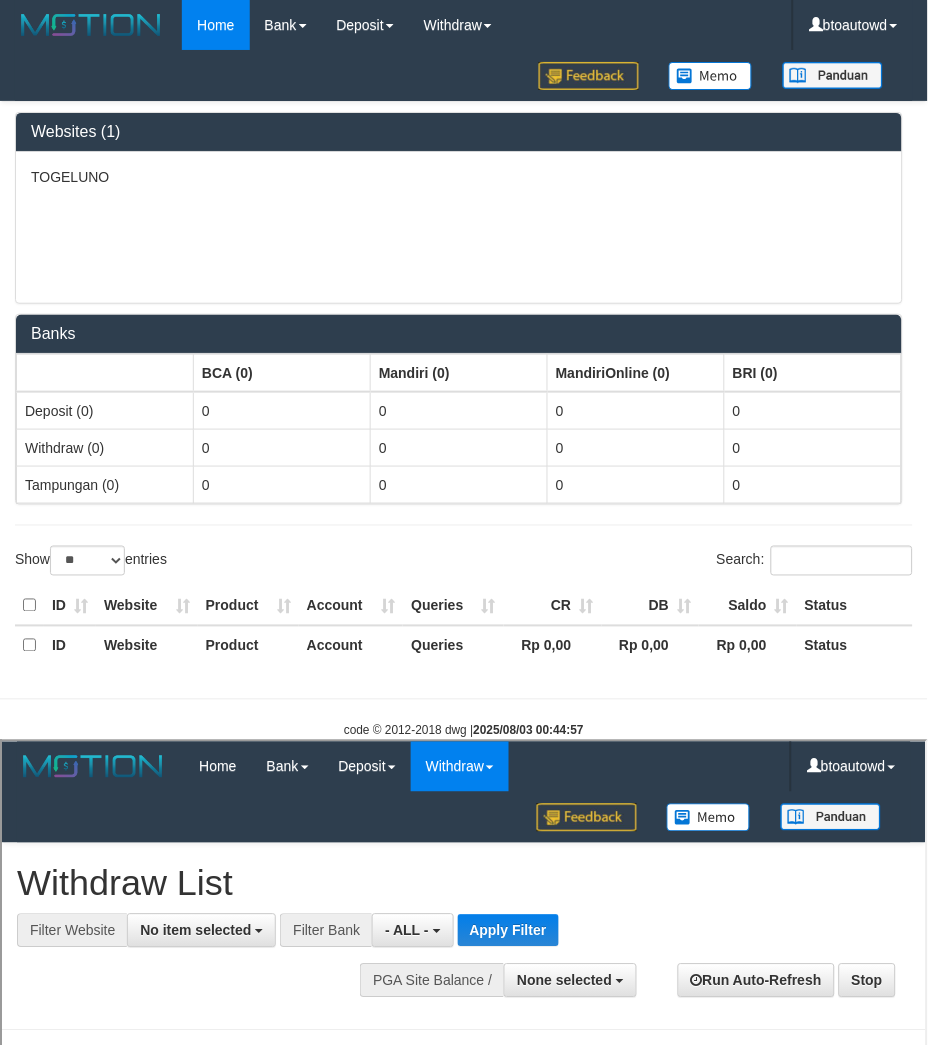 scroll, scrollTop: 0, scrollLeft: 0, axis: both 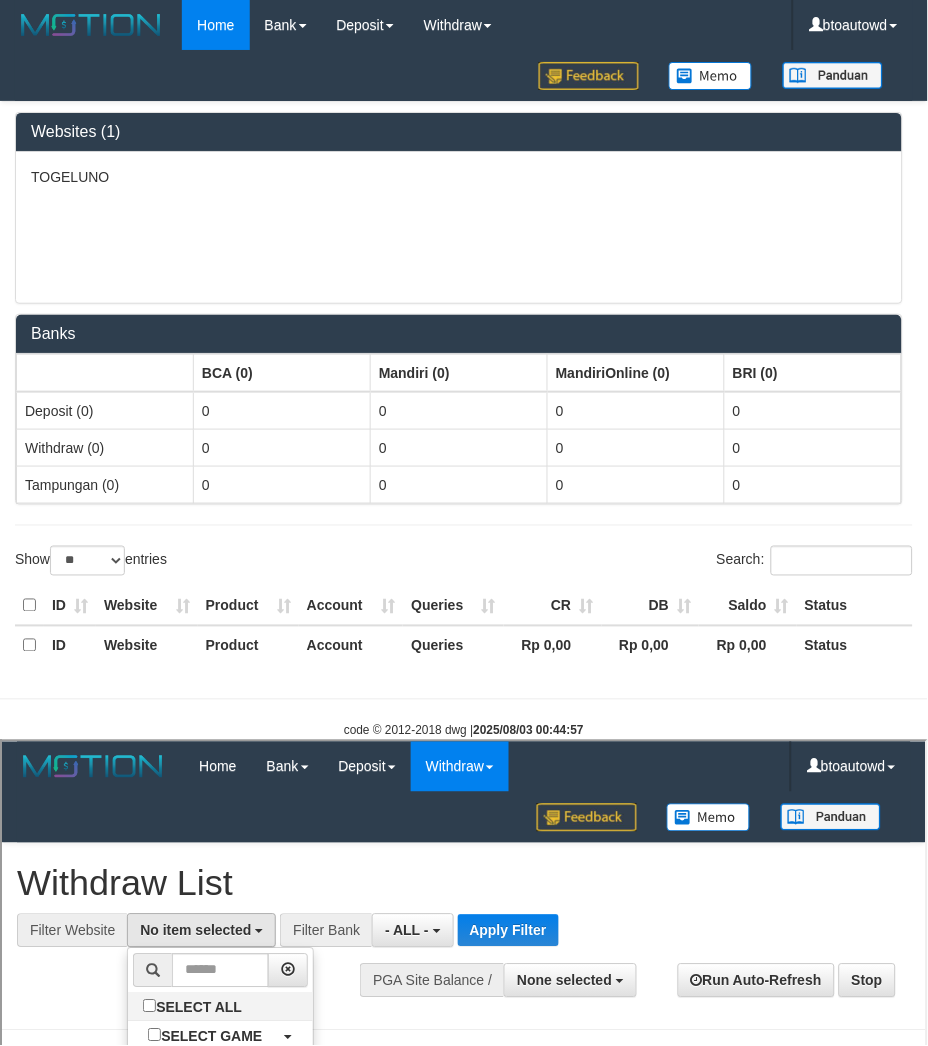 select on "****" 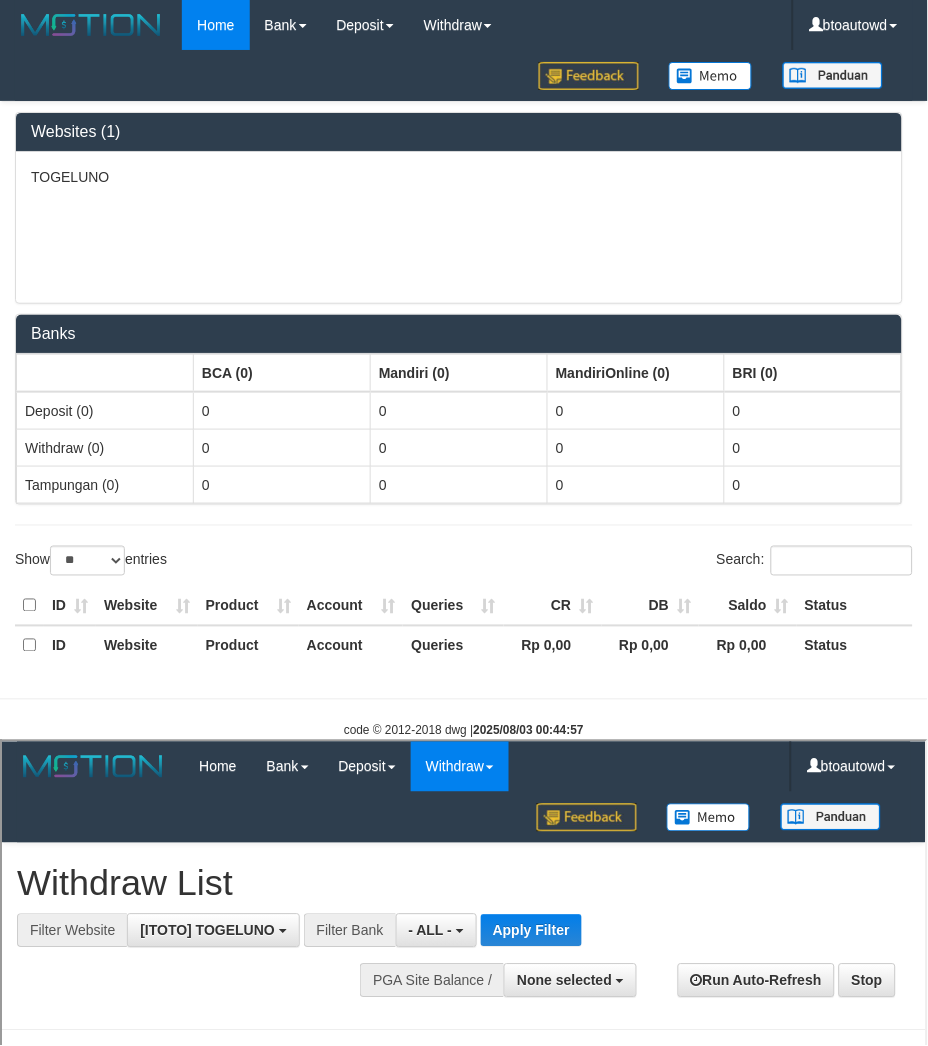 scroll, scrollTop: 17, scrollLeft: 0, axis: vertical 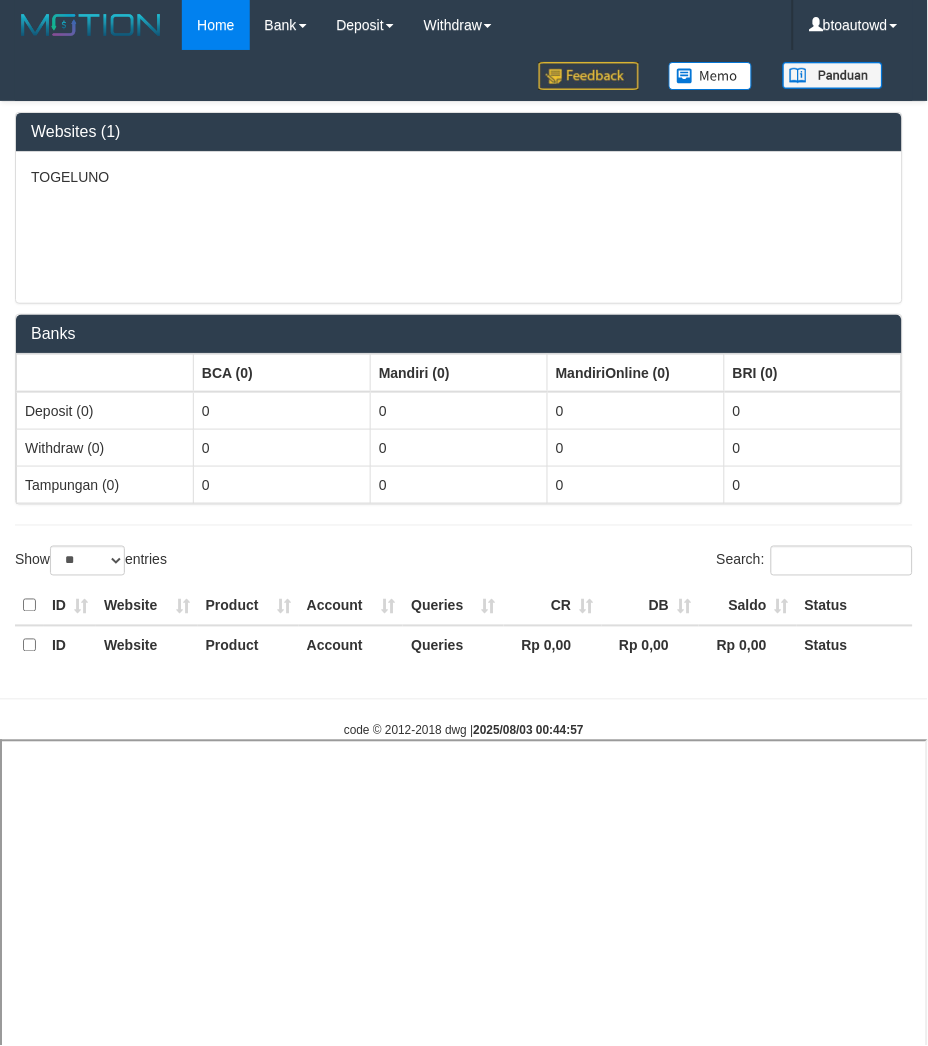 select 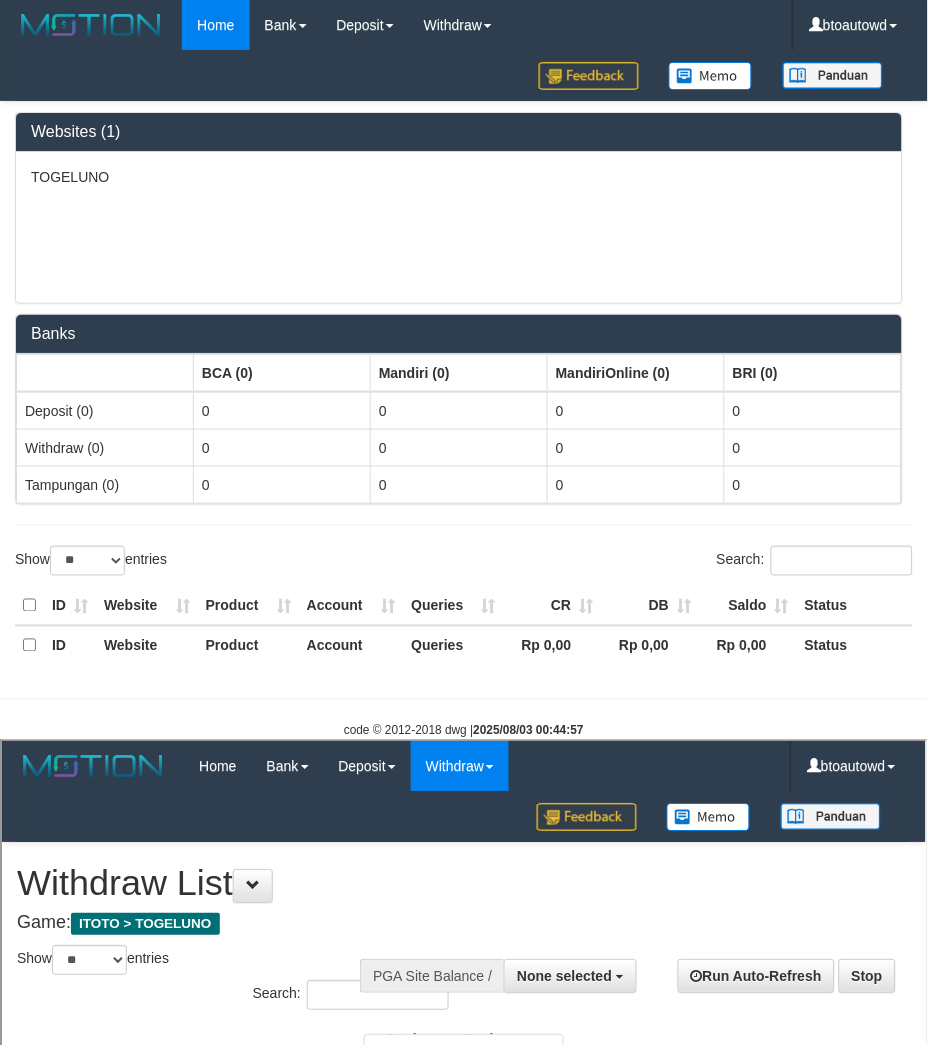 scroll, scrollTop: 0, scrollLeft: 0, axis: both 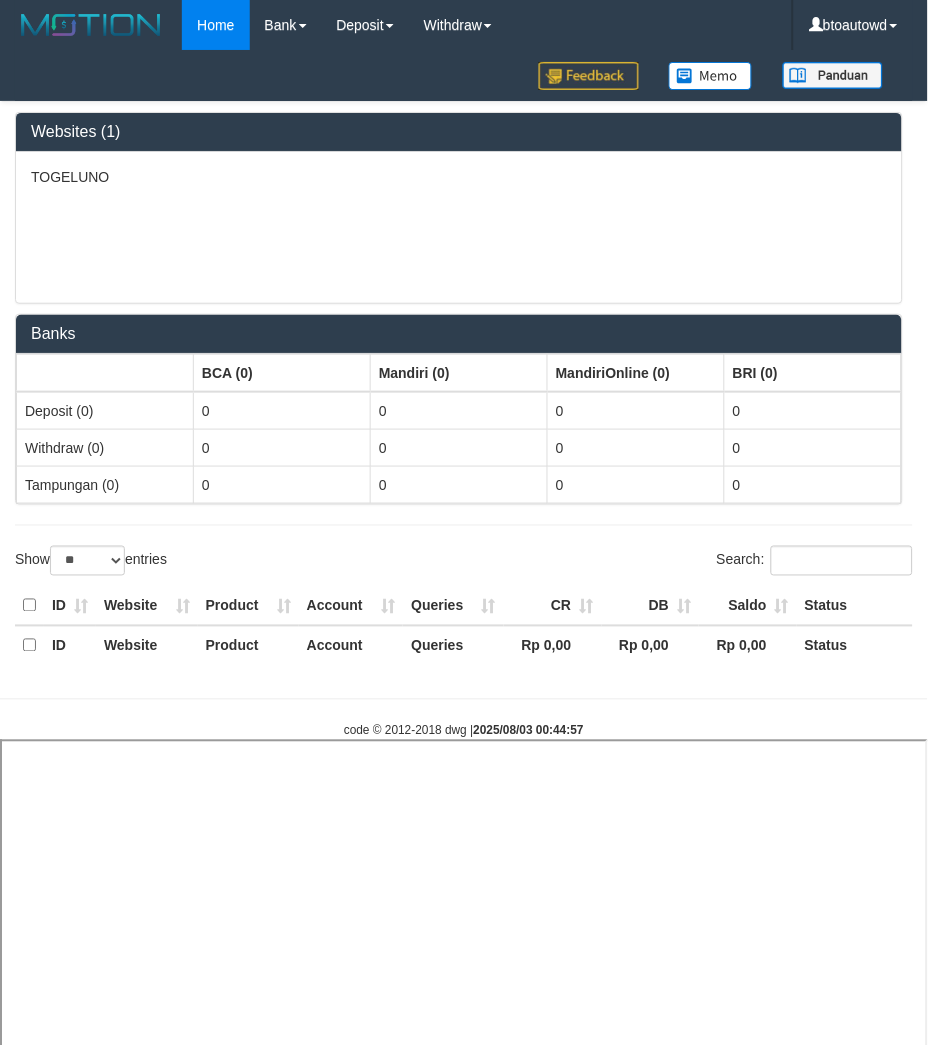 select 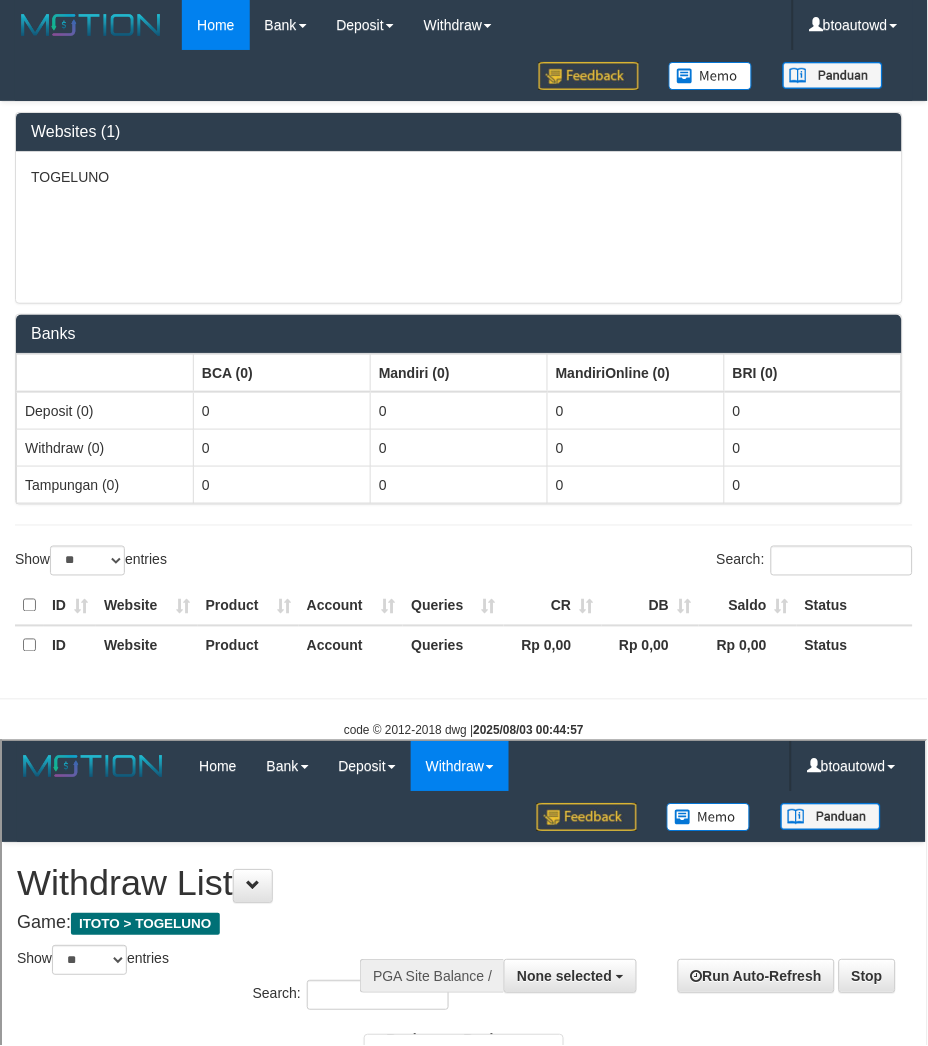 scroll, scrollTop: 0, scrollLeft: 0, axis: both 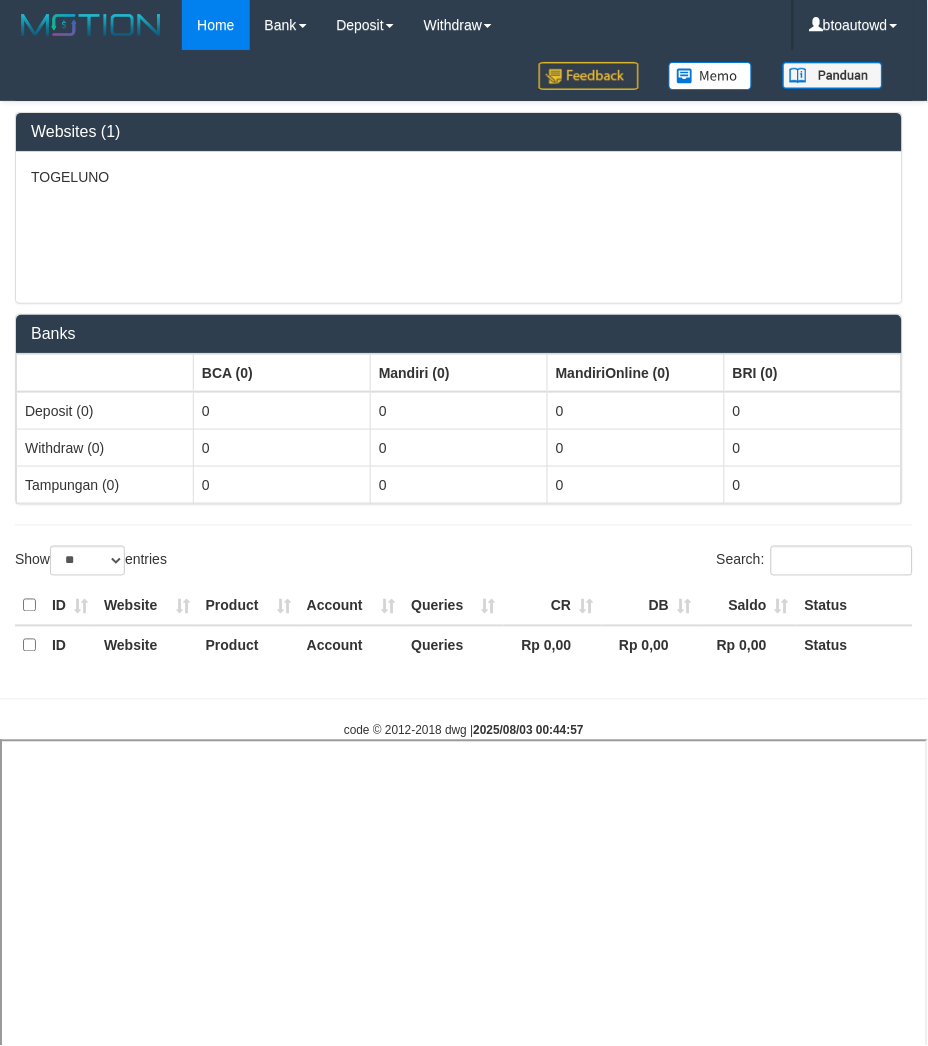 select 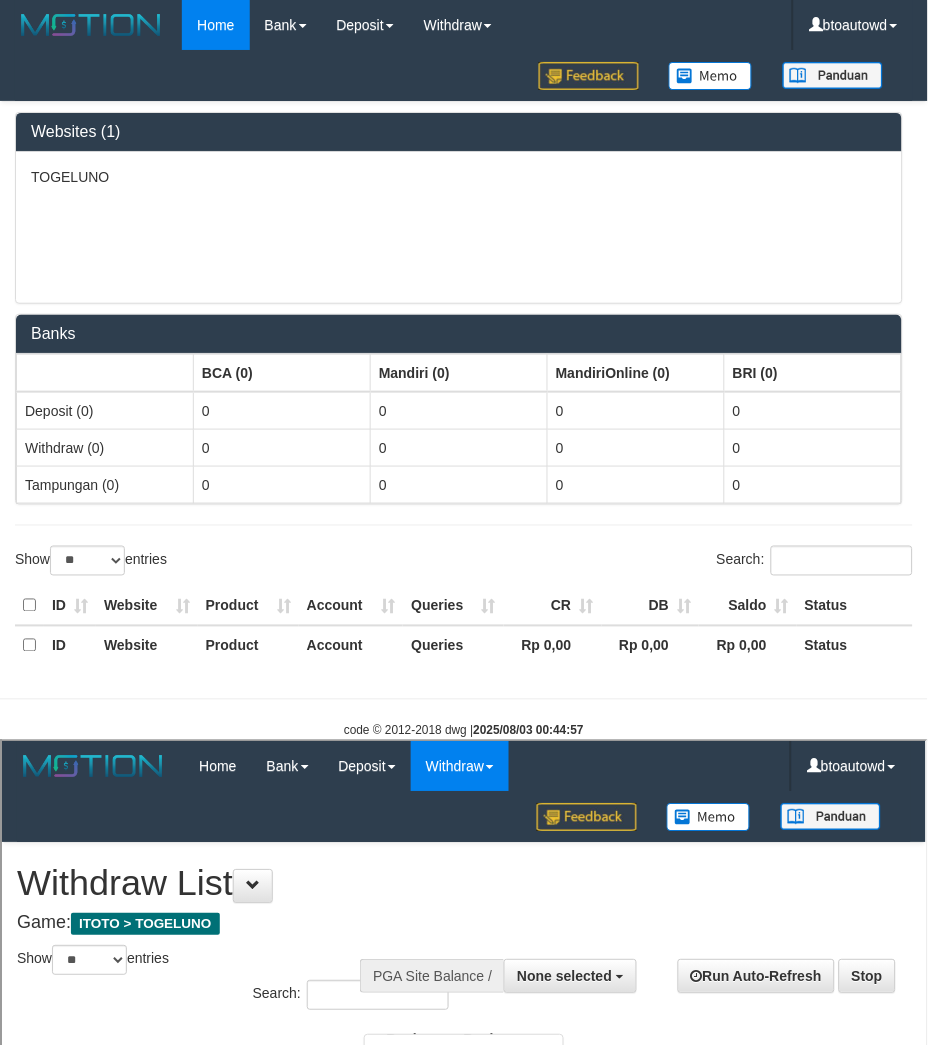 scroll, scrollTop: 0, scrollLeft: 0, axis: both 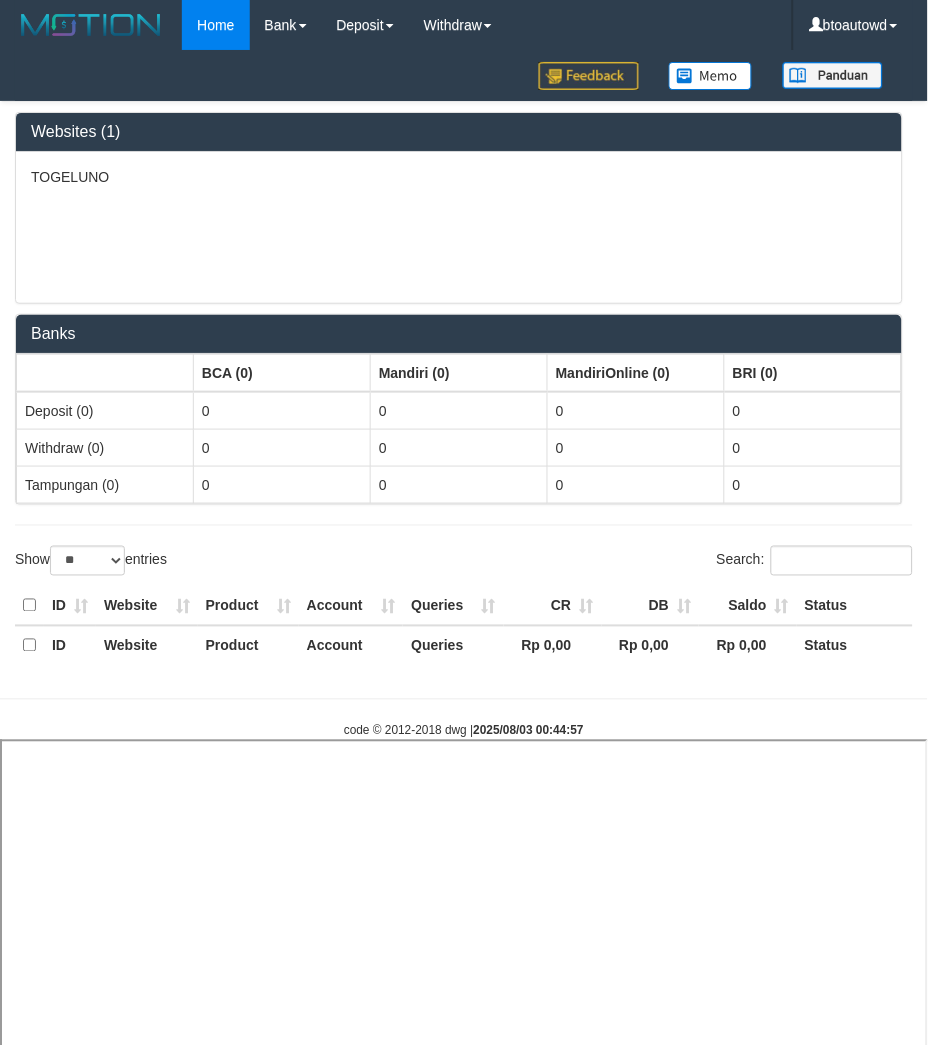 select 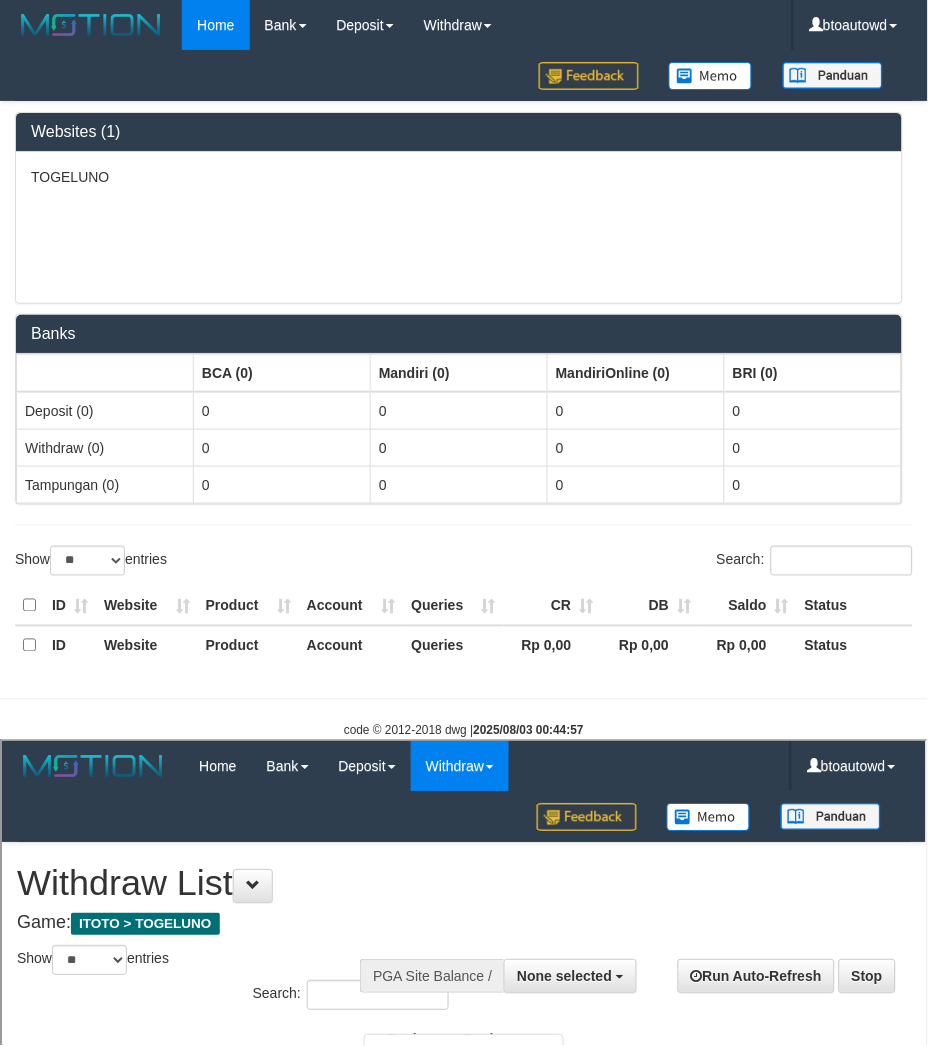 scroll, scrollTop: 0, scrollLeft: 0, axis: both 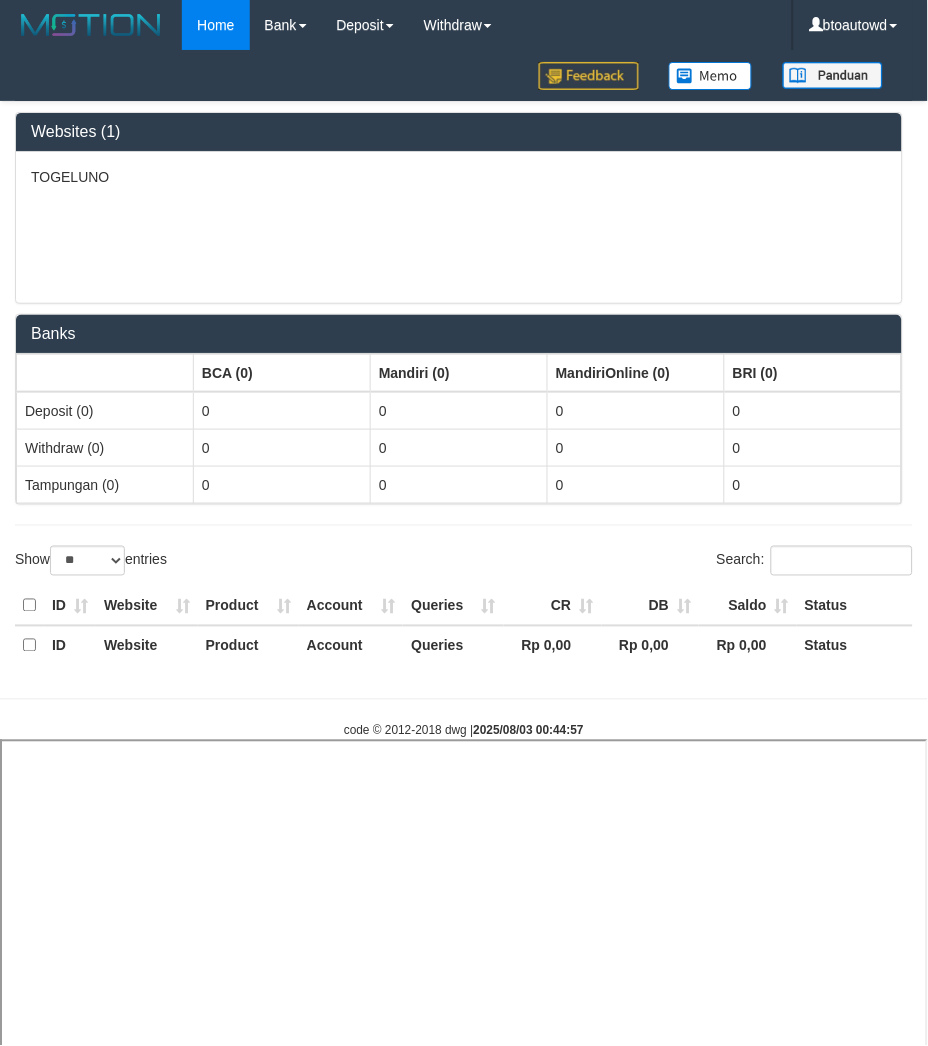 select 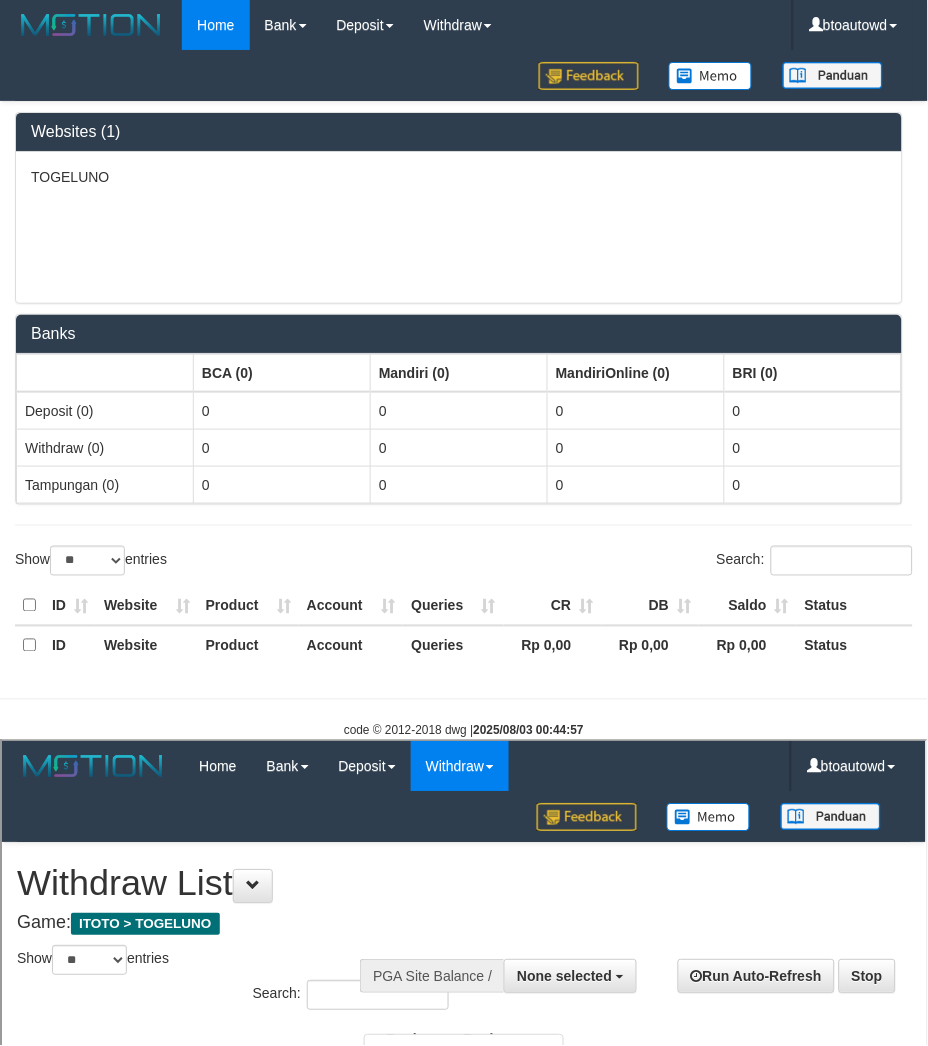 scroll, scrollTop: 0, scrollLeft: 0, axis: both 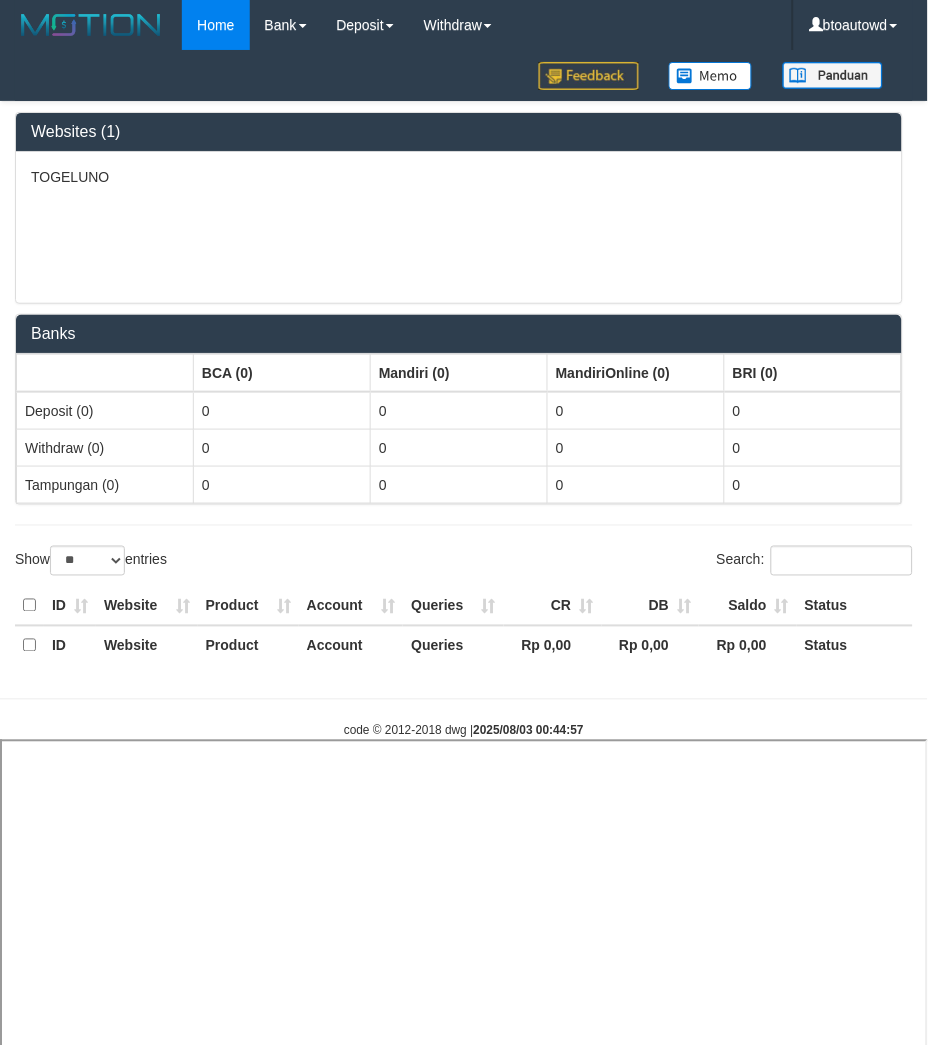 select 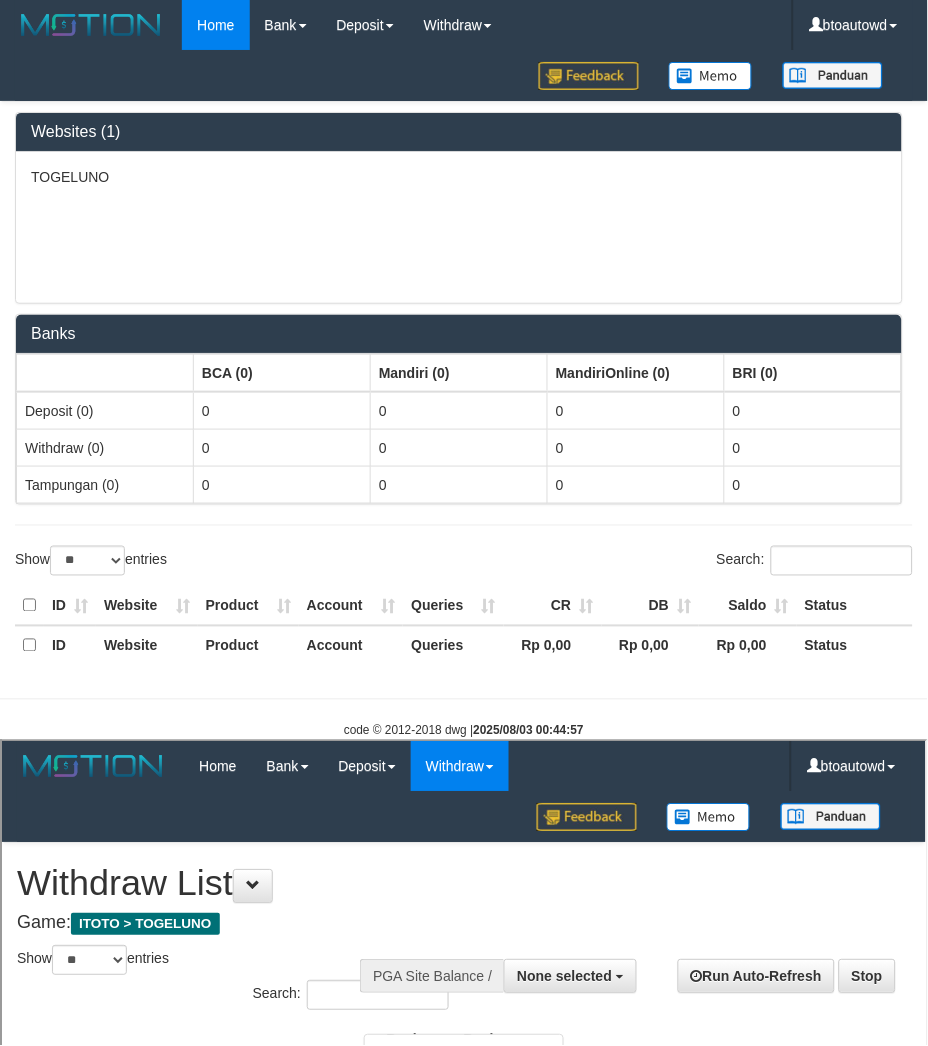 scroll, scrollTop: 0, scrollLeft: 0, axis: both 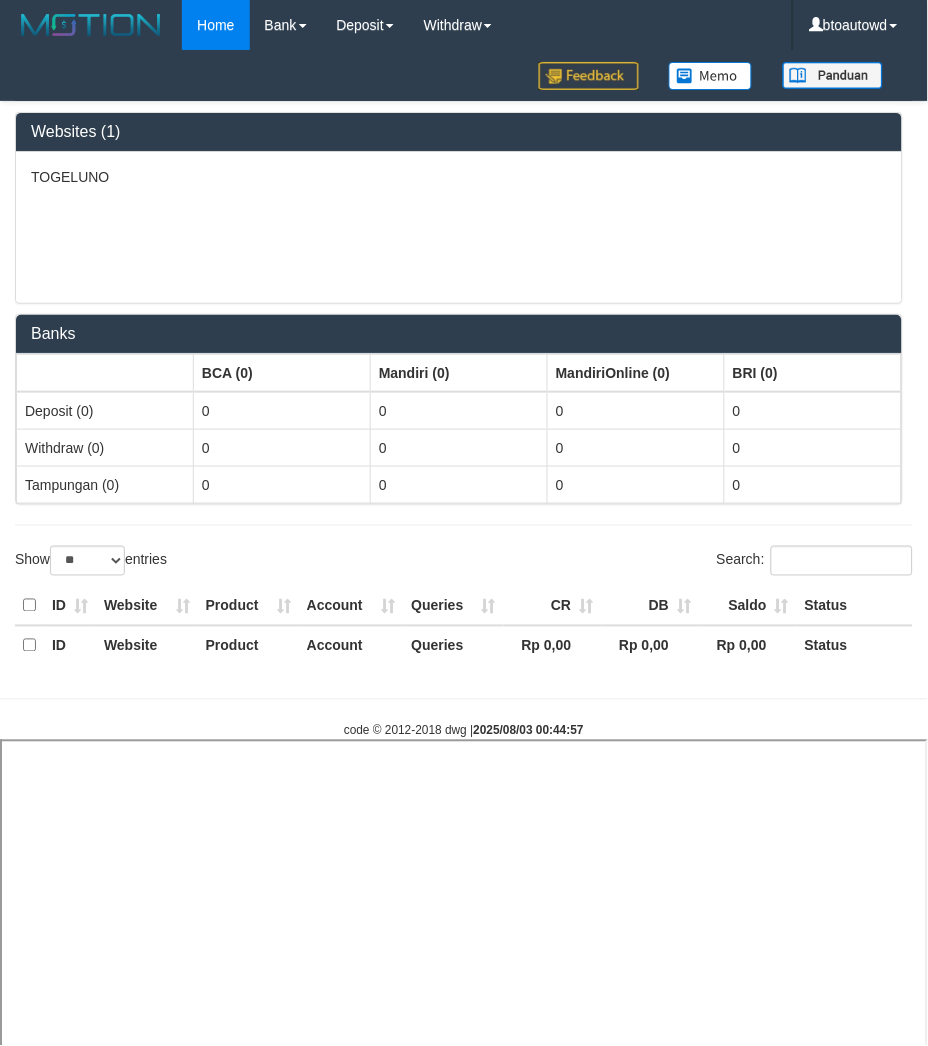 select 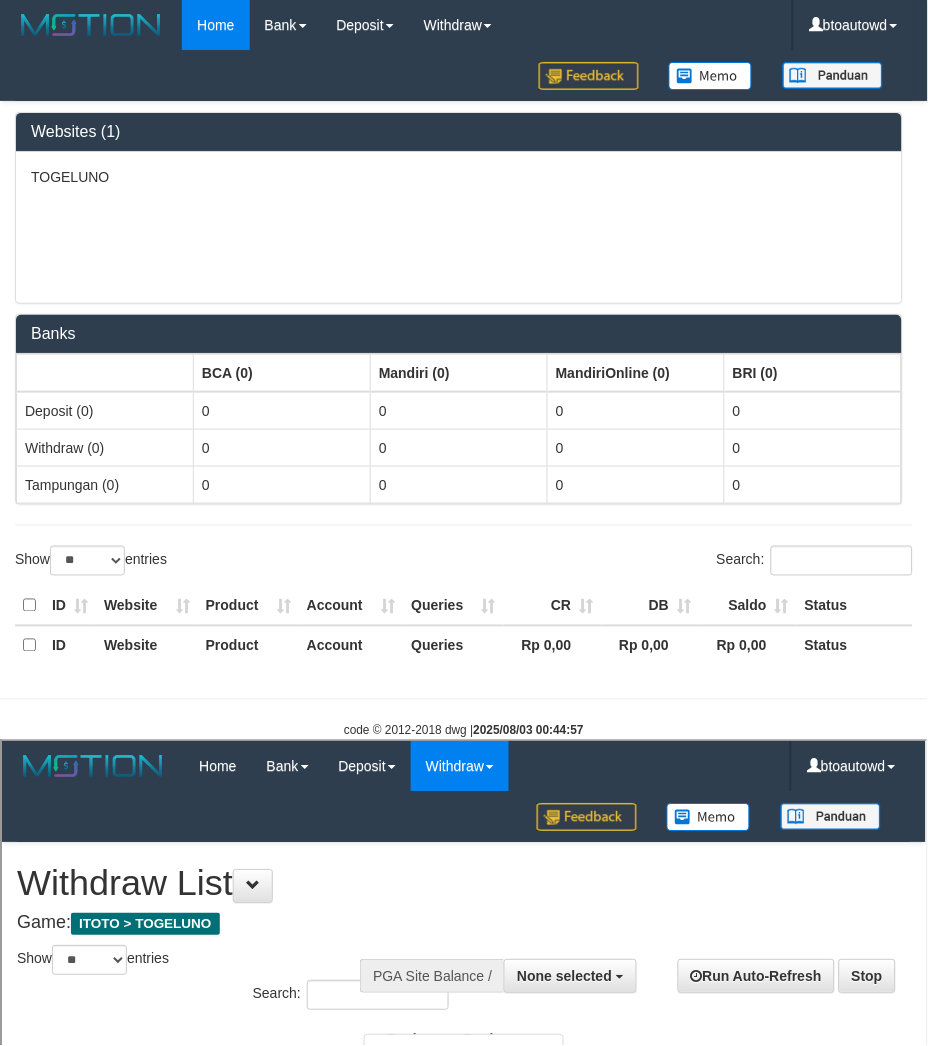 scroll, scrollTop: 0, scrollLeft: 0, axis: both 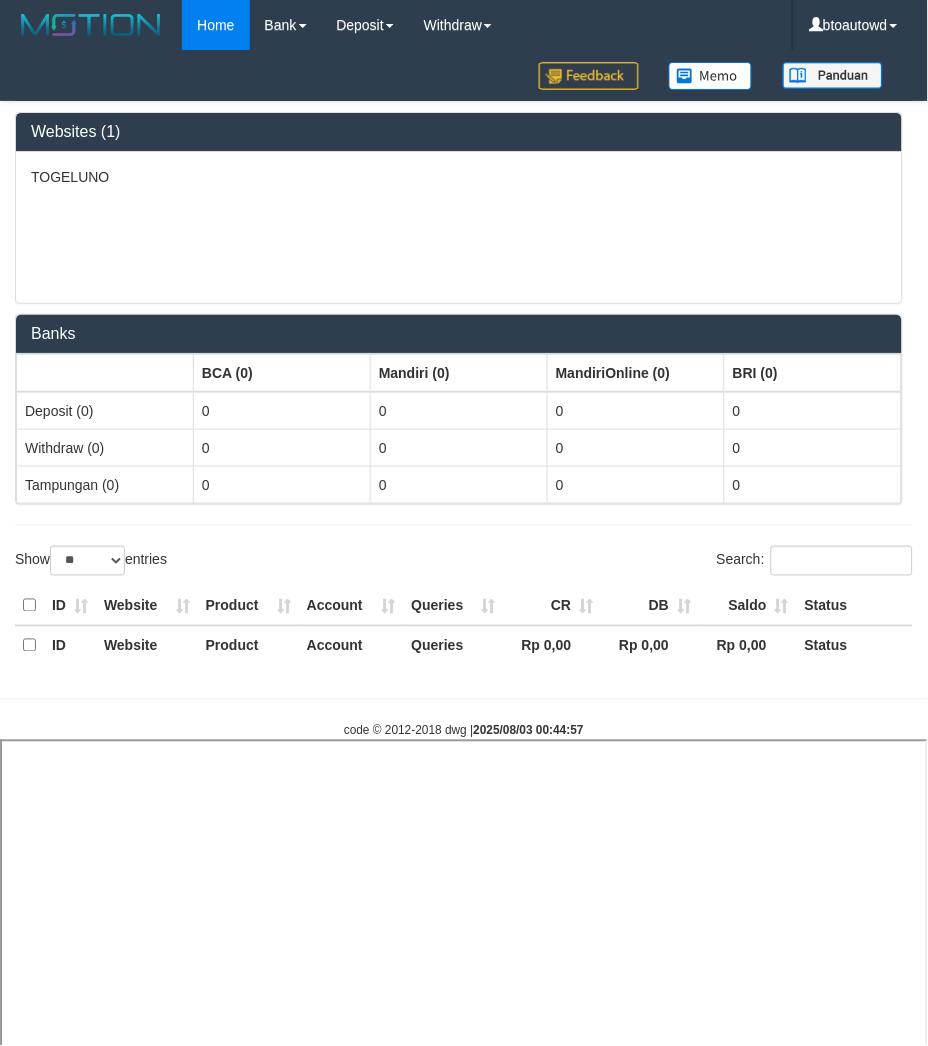 select 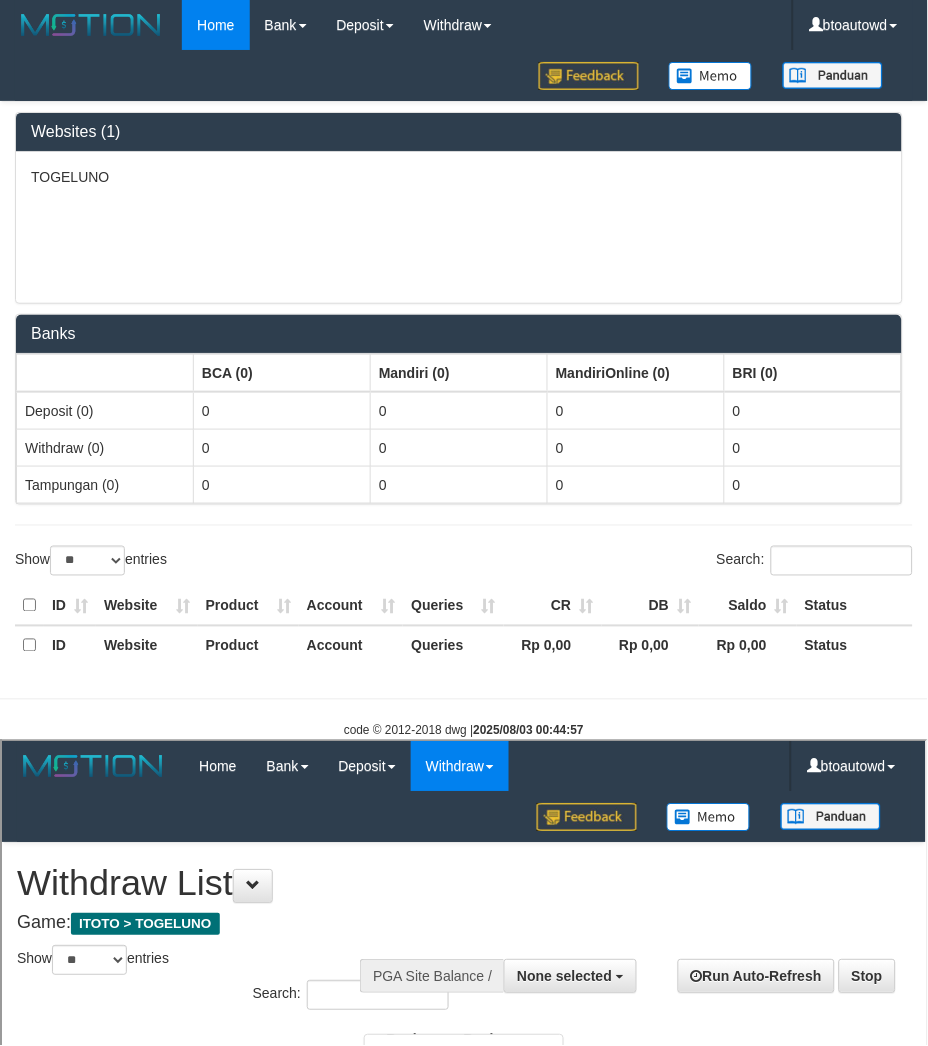 scroll, scrollTop: 0, scrollLeft: 0, axis: both 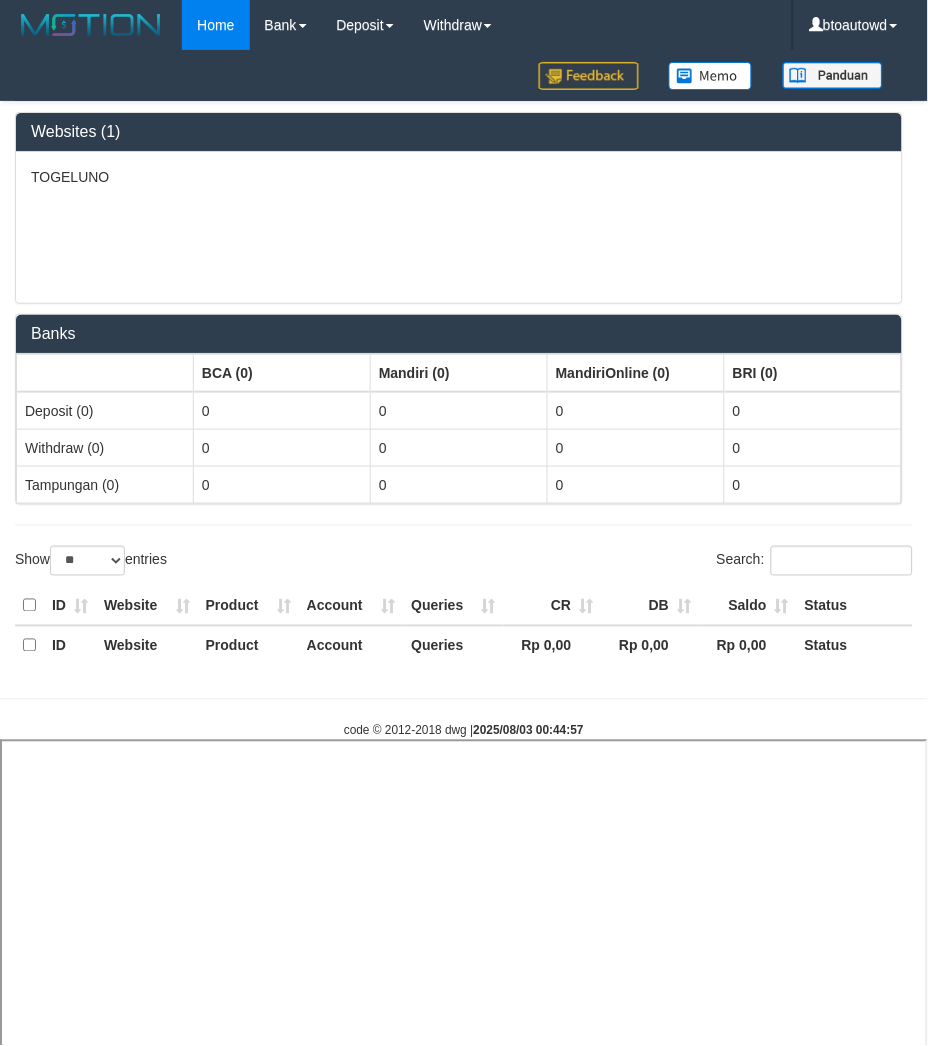 select 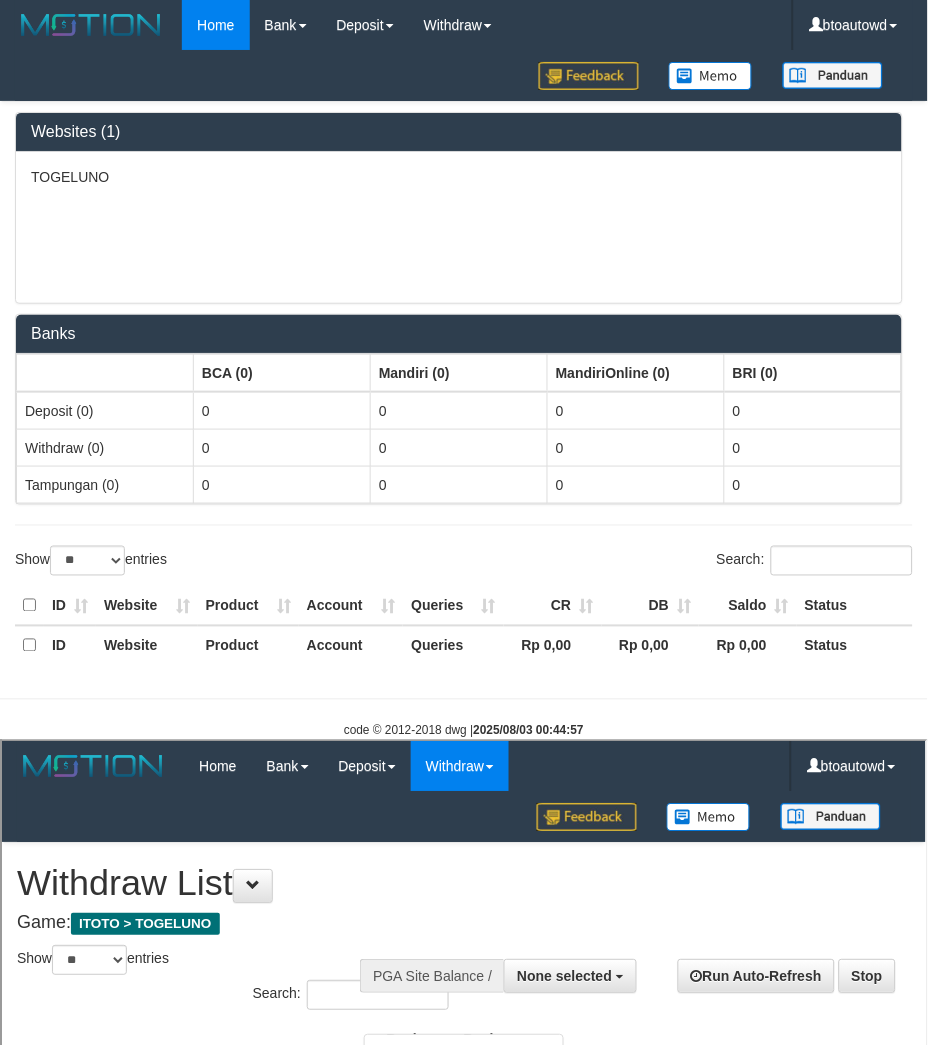 scroll, scrollTop: 0, scrollLeft: 0, axis: both 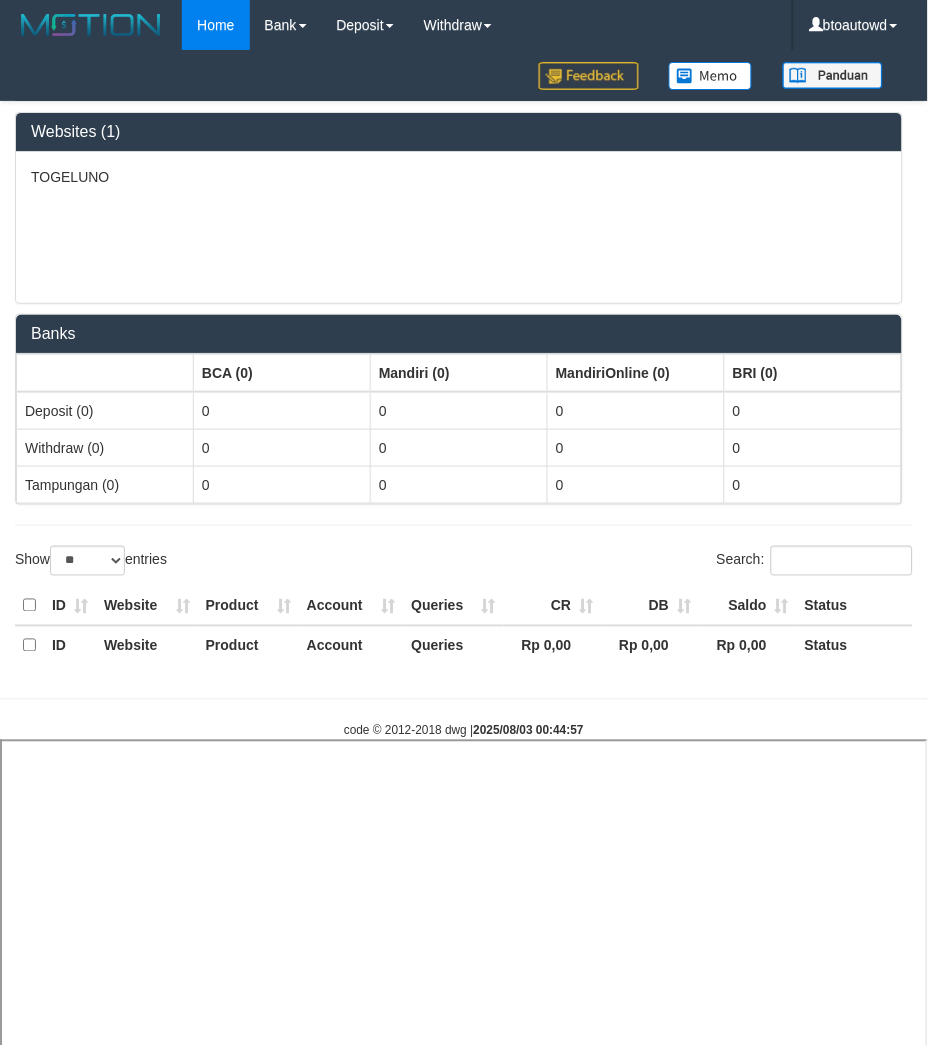 select 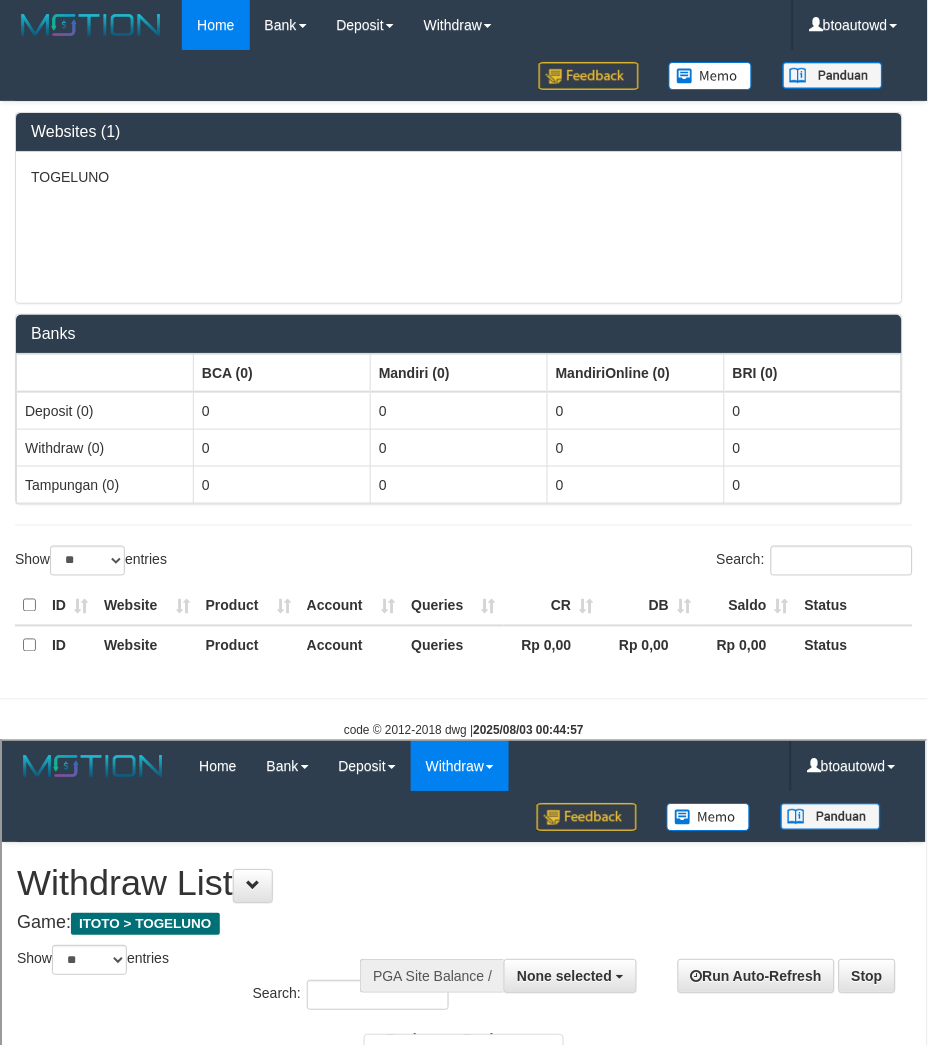 scroll, scrollTop: 0, scrollLeft: 0, axis: both 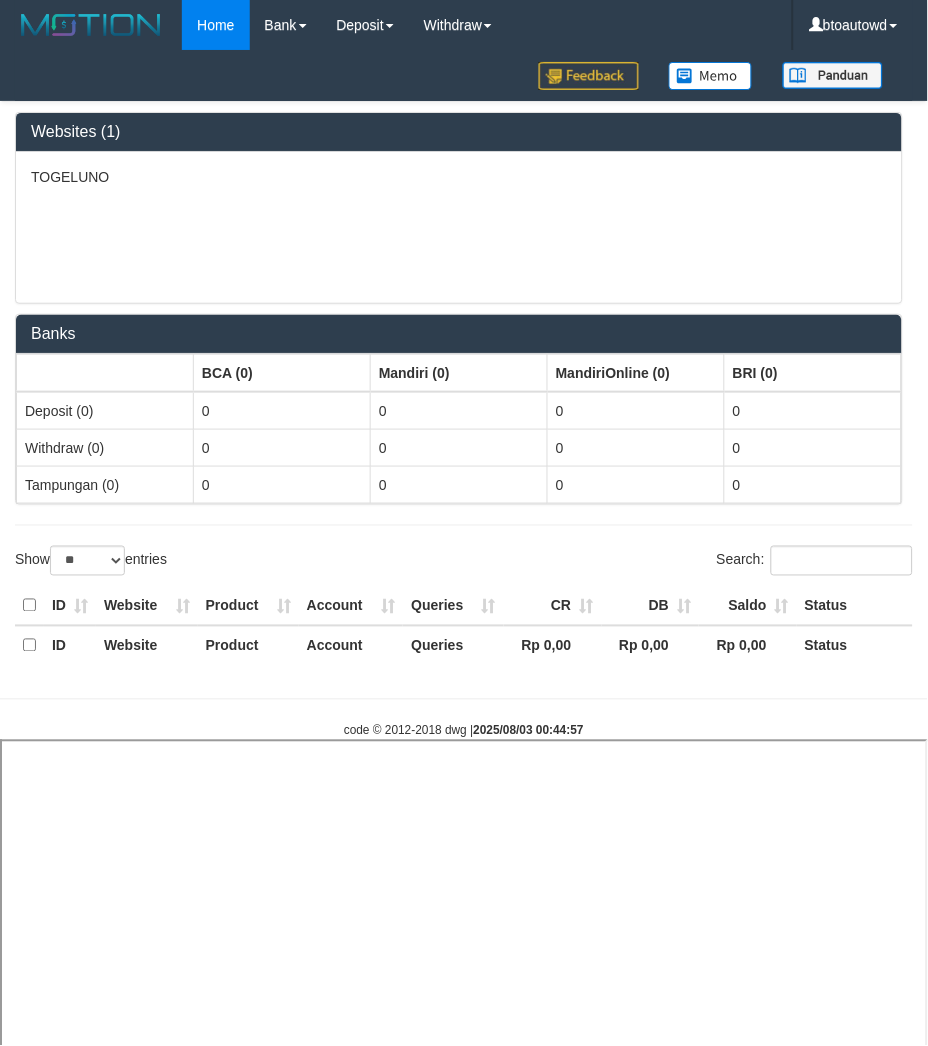 select 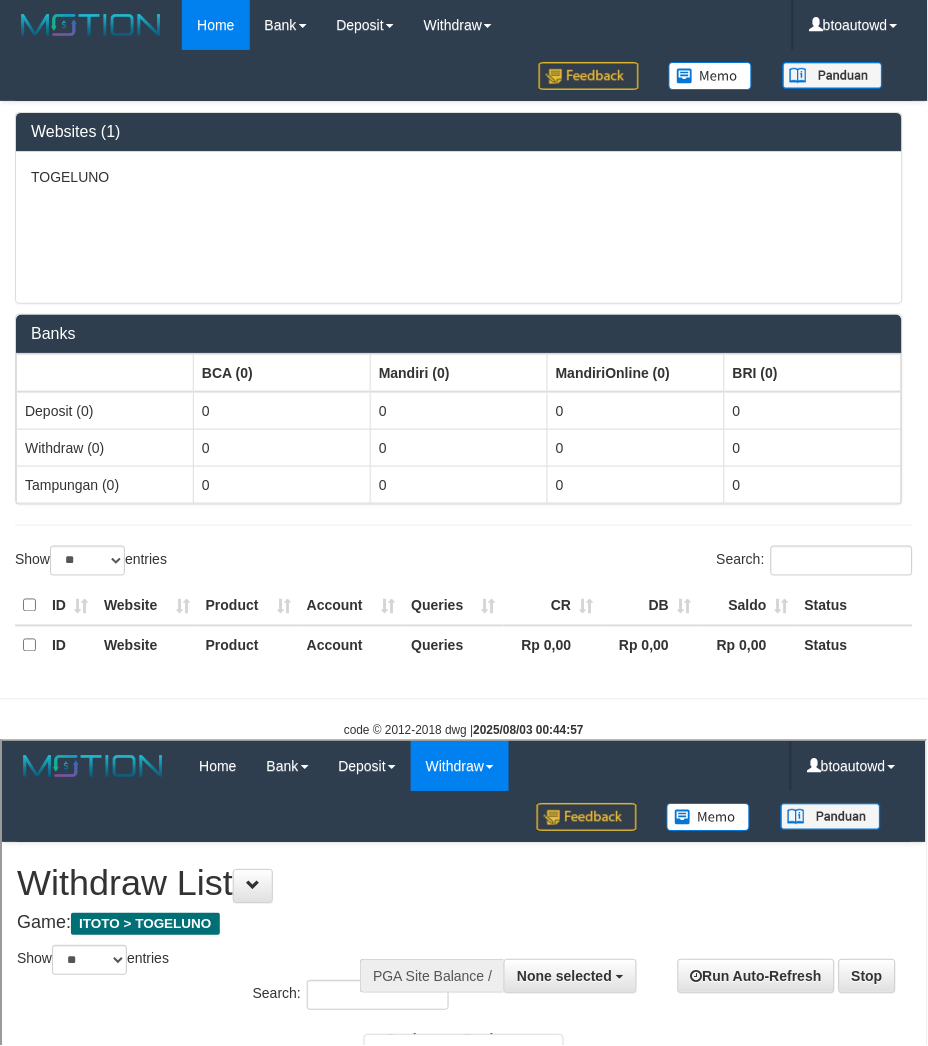 scroll, scrollTop: 0, scrollLeft: 0, axis: both 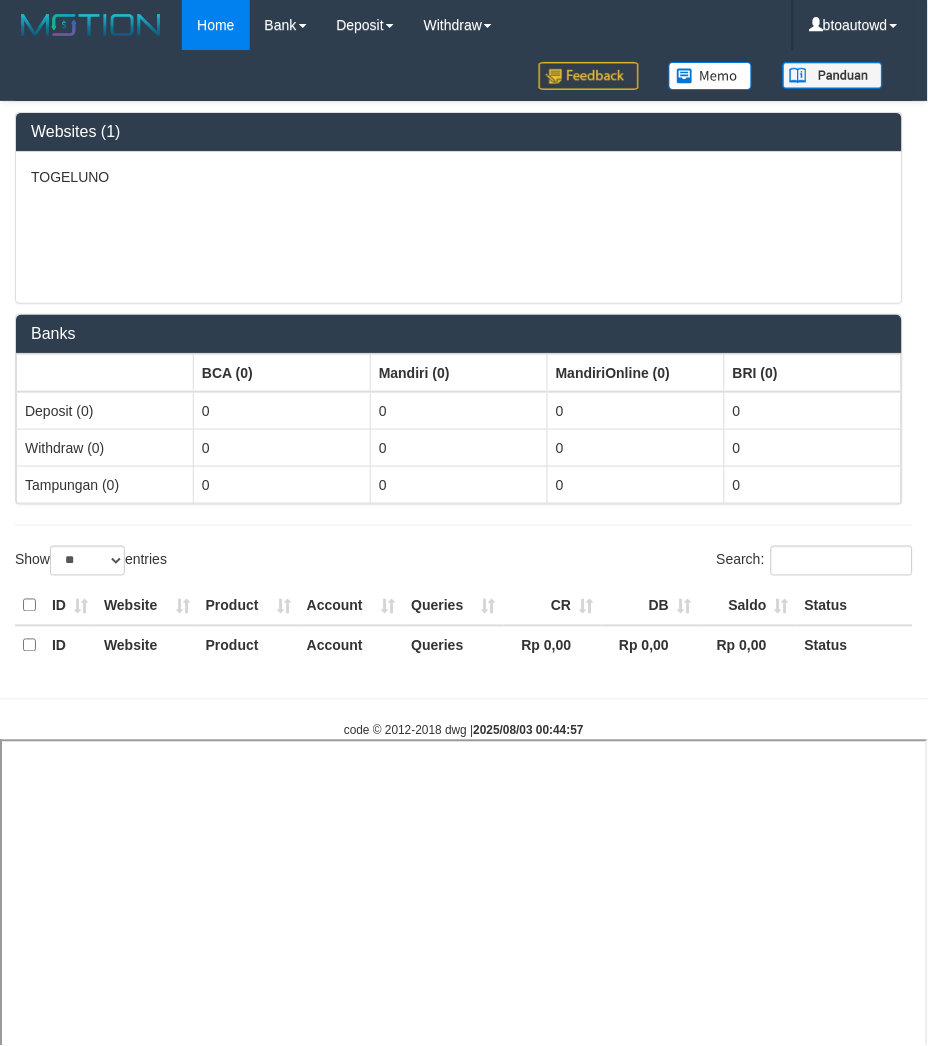 select 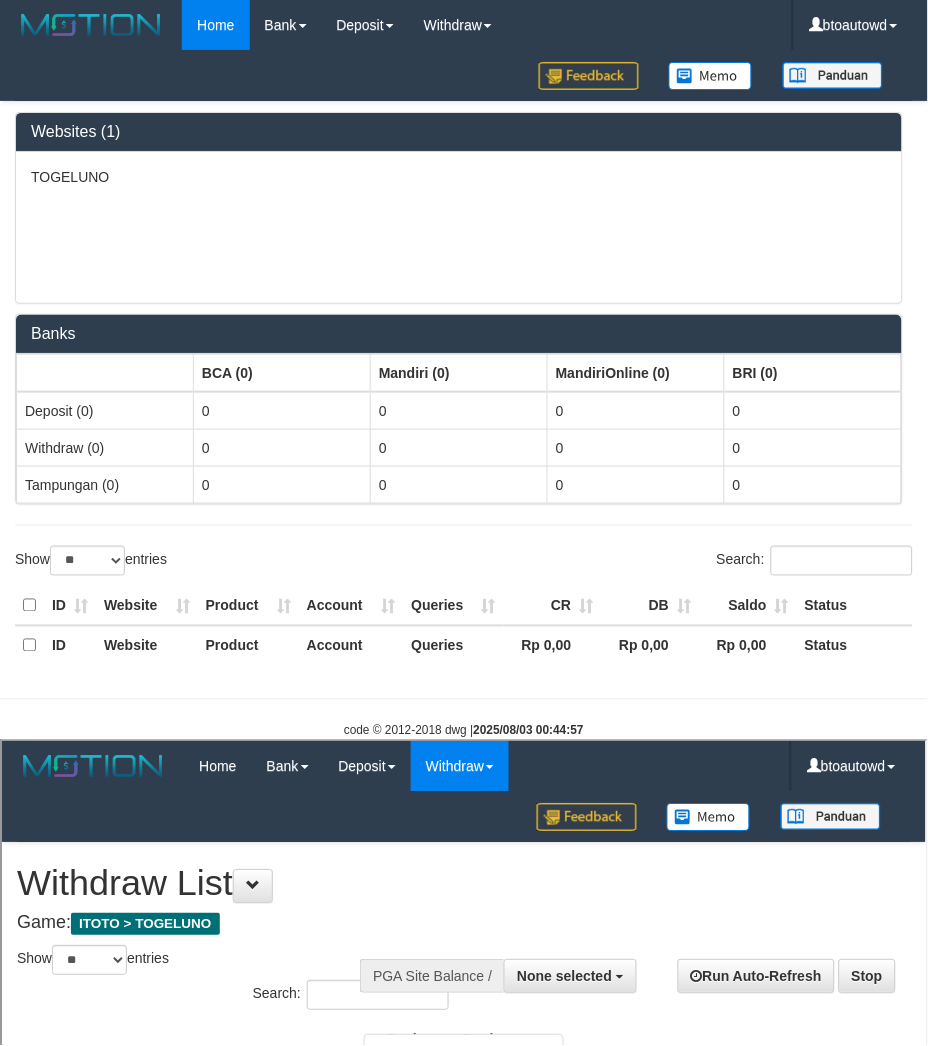 scroll, scrollTop: 0, scrollLeft: 0, axis: both 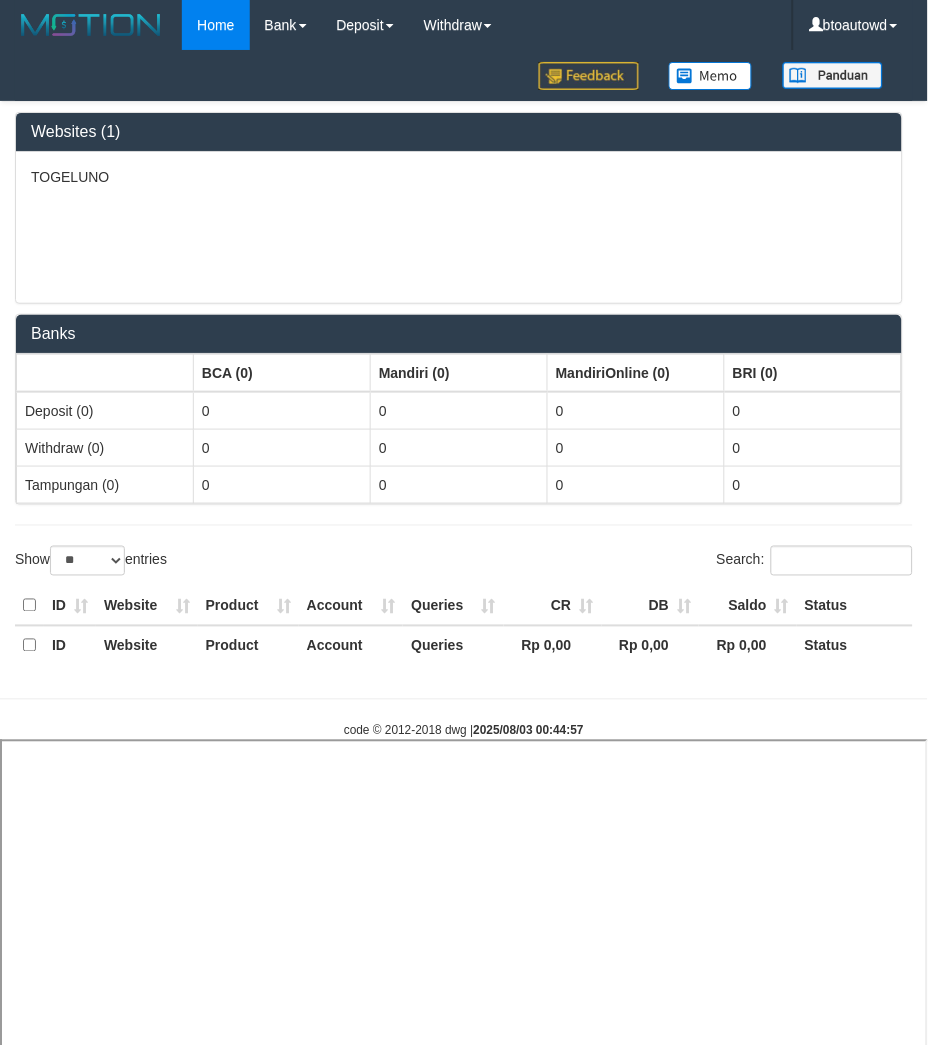 select 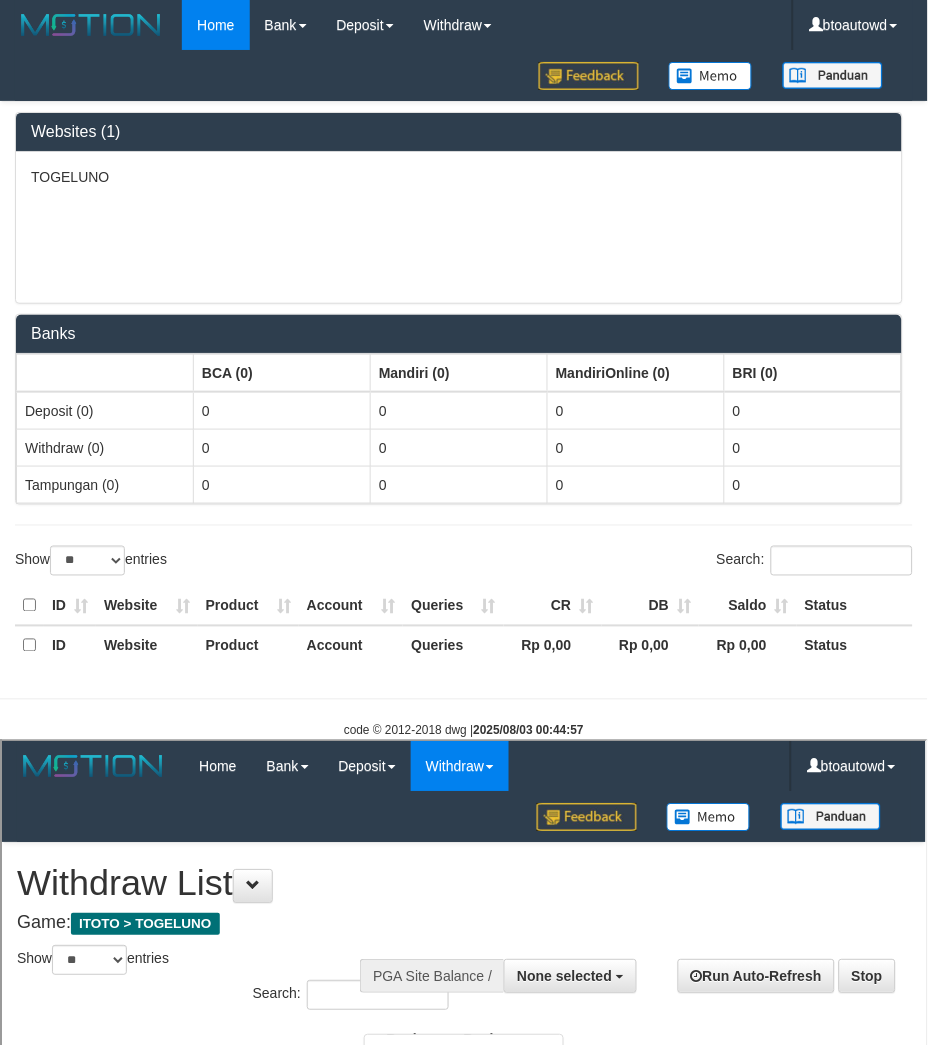 scroll, scrollTop: 0, scrollLeft: 0, axis: both 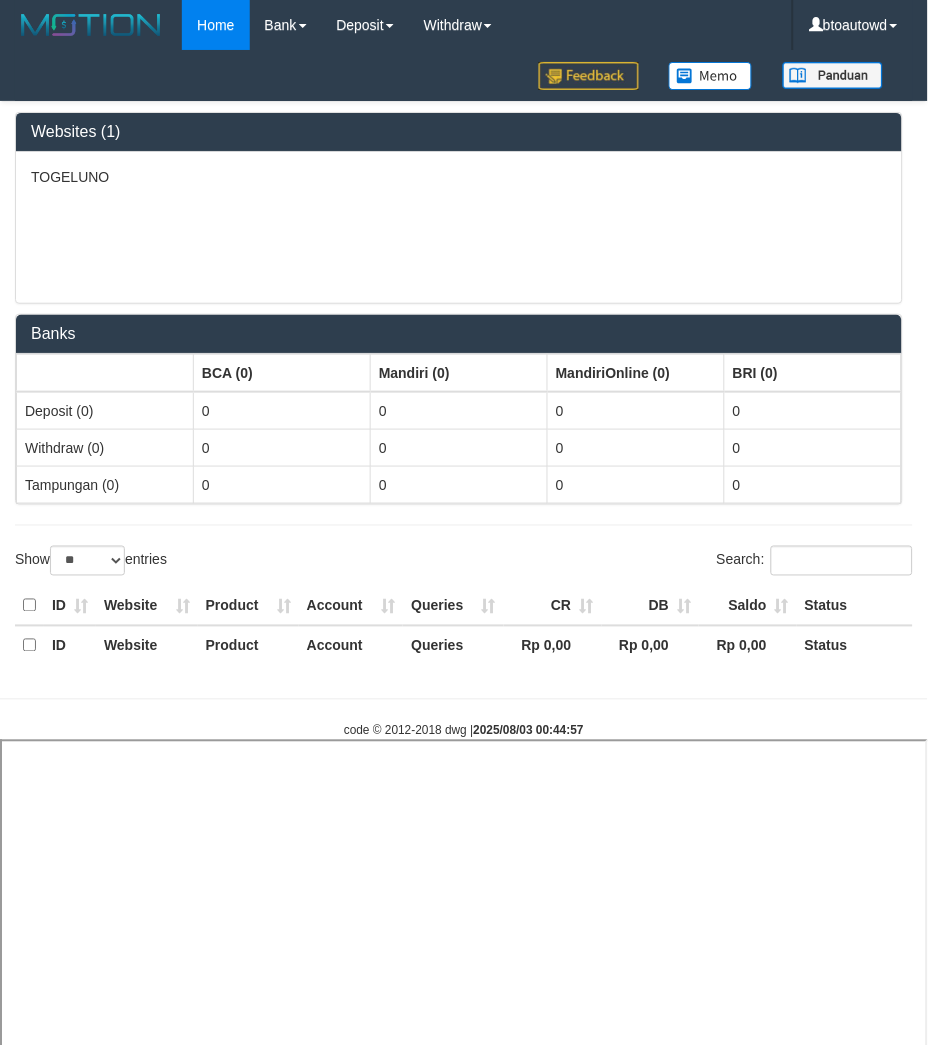 select 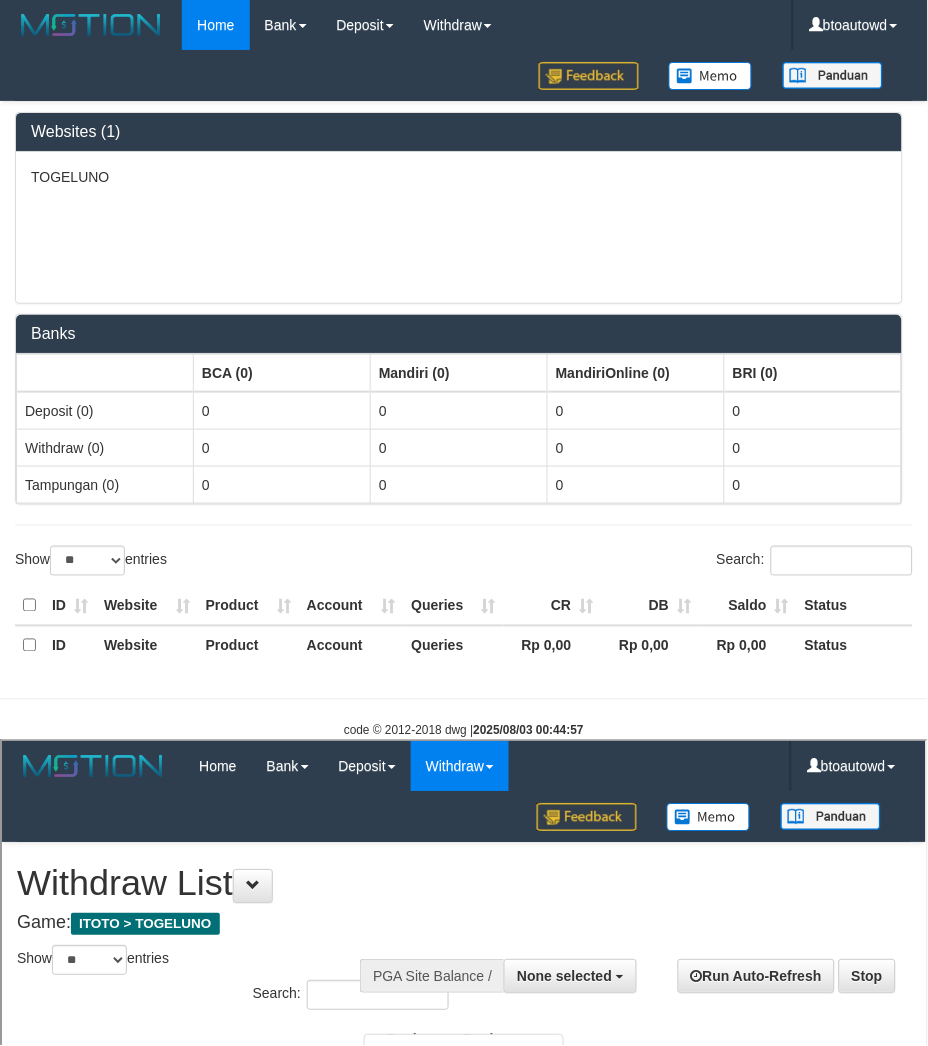 scroll, scrollTop: 0, scrollLeft: 0, axis: both 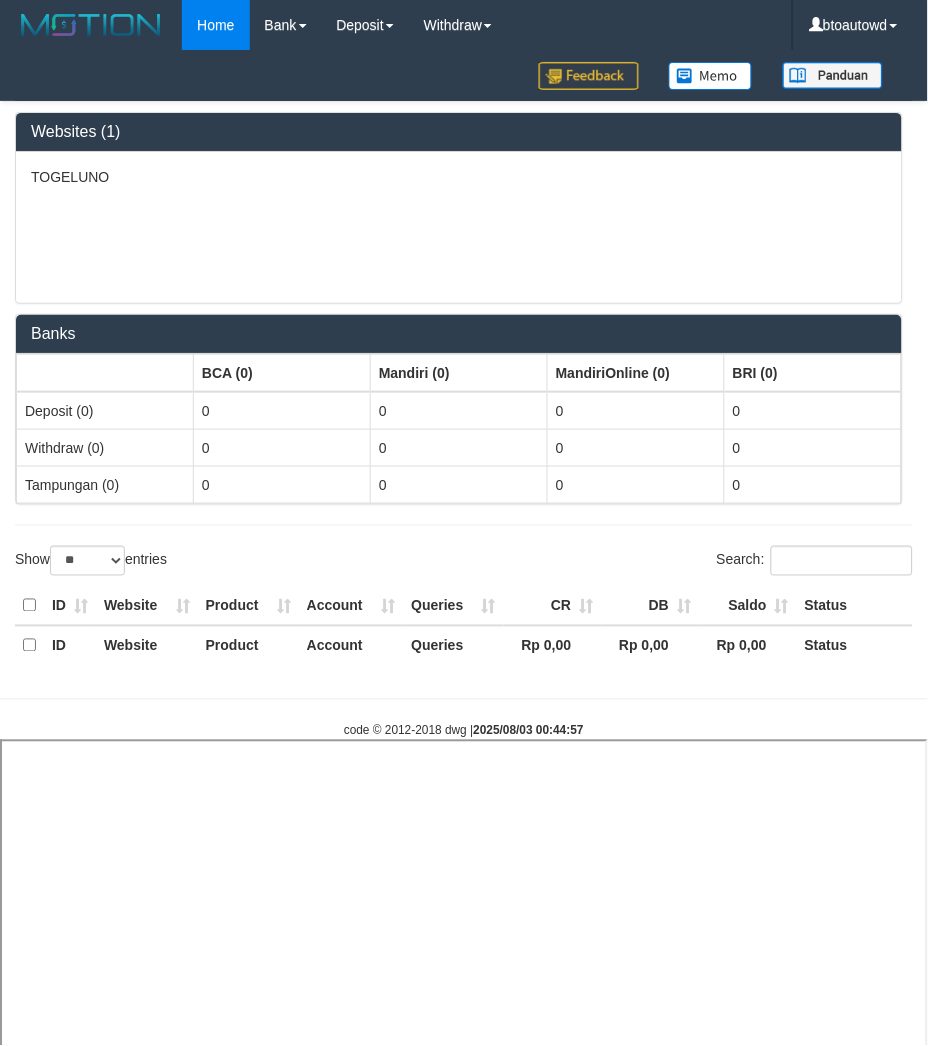 select 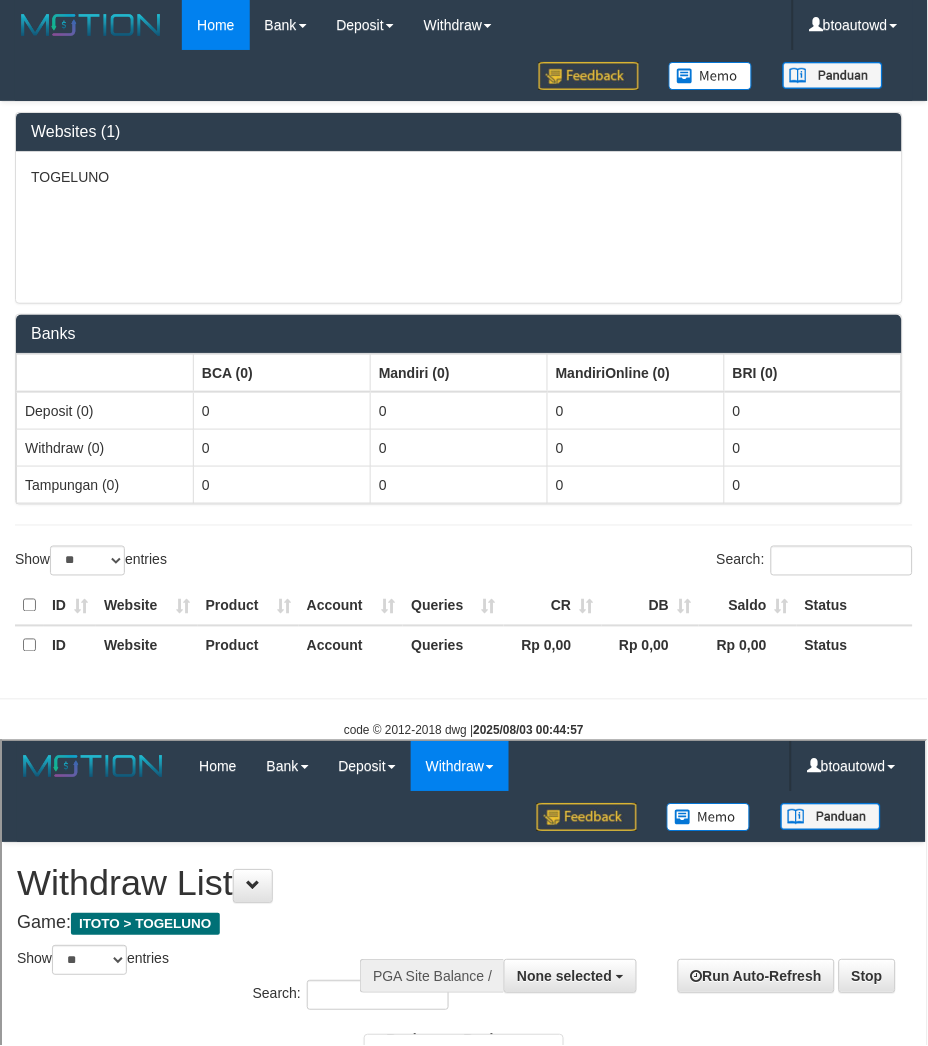 scroll, scrollTop: 0, scrollLeft: 0, axis: both 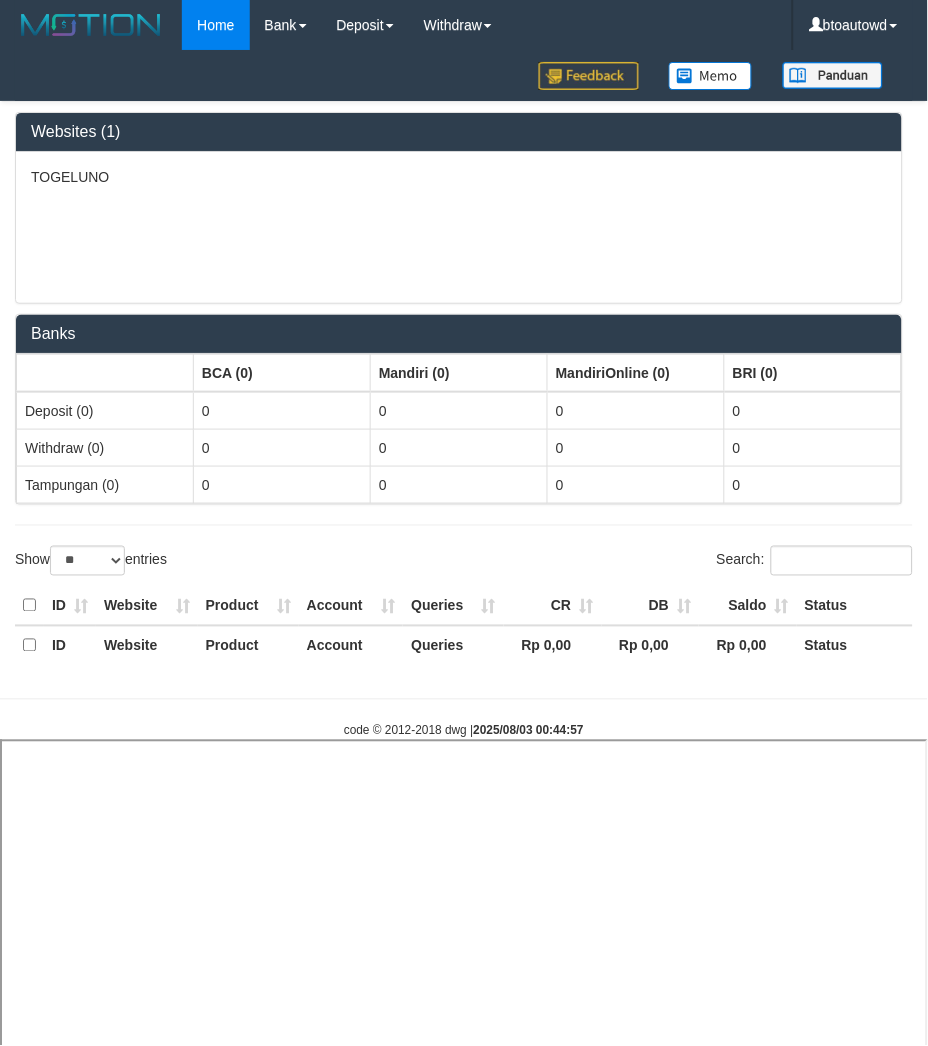 select 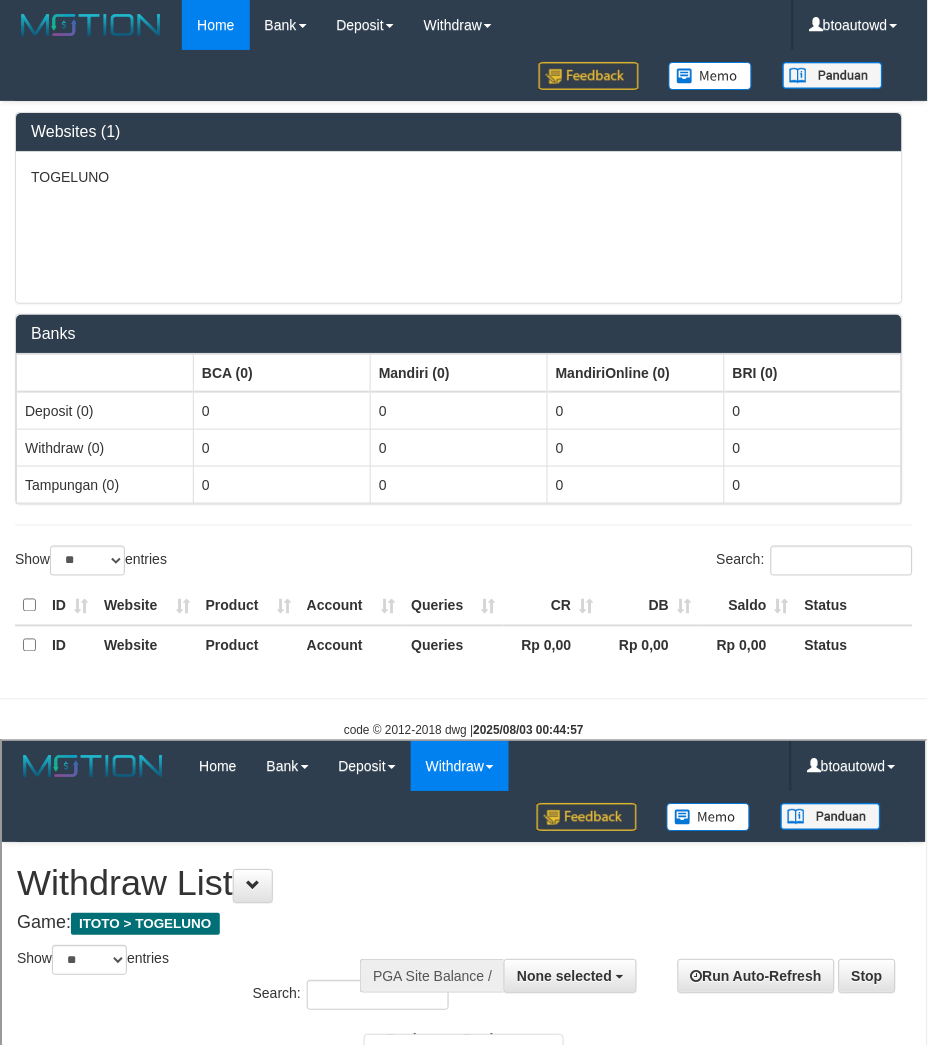 scroll, scrollTop: 0, scrollLeft: 0, axis: both 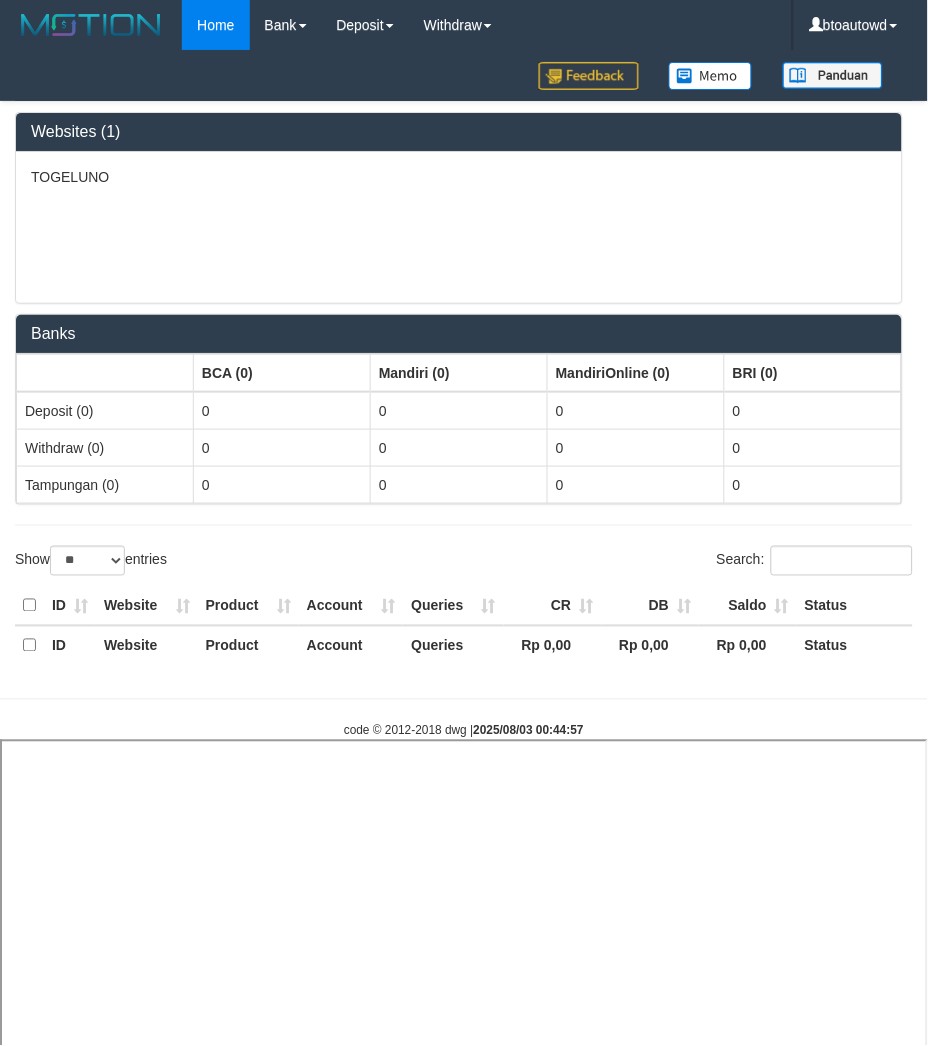 select 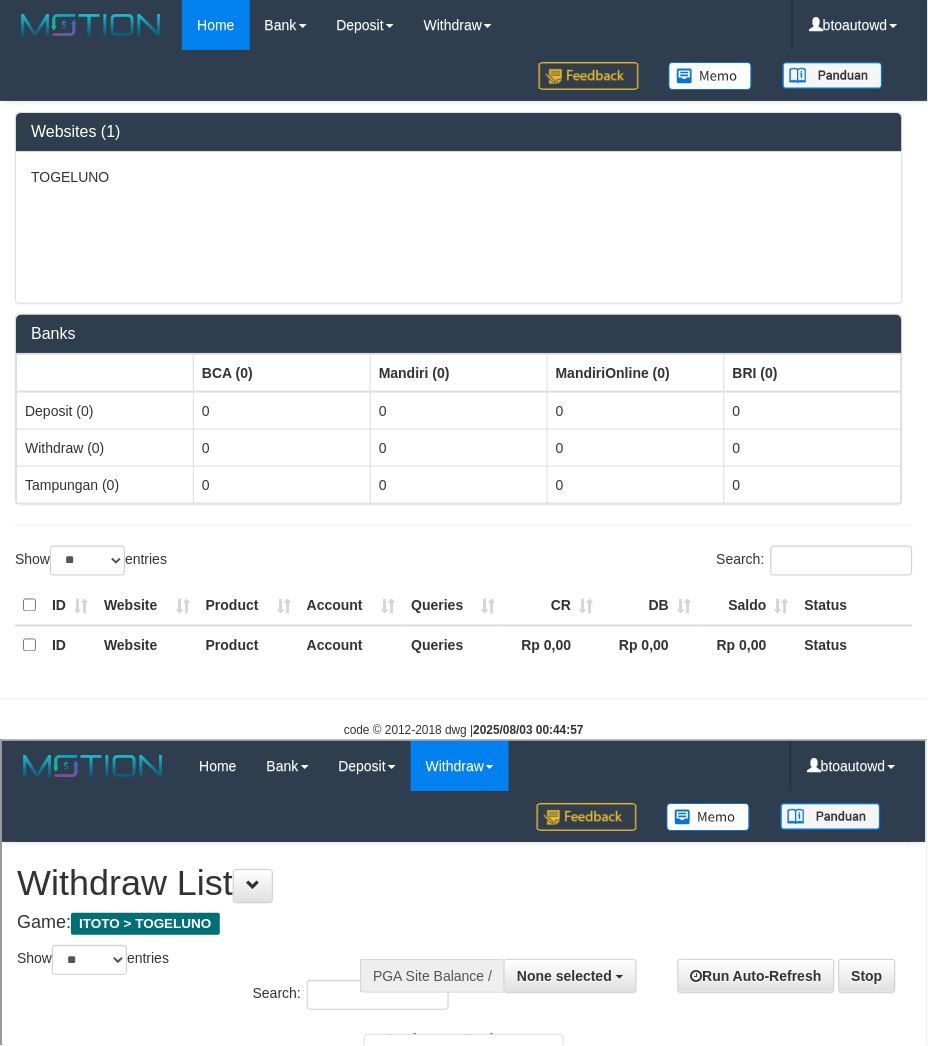 scroll, scrollTop: 0, scrollLeft: 0, axis: both 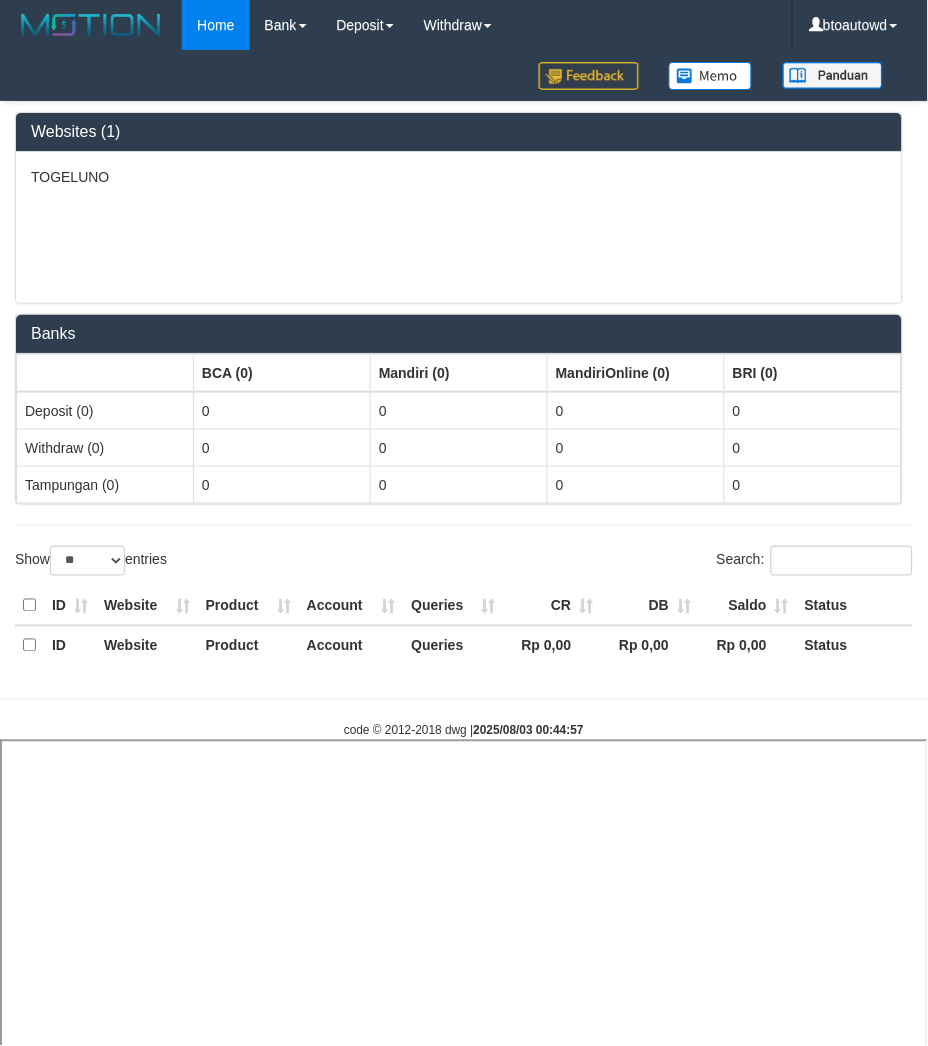 select 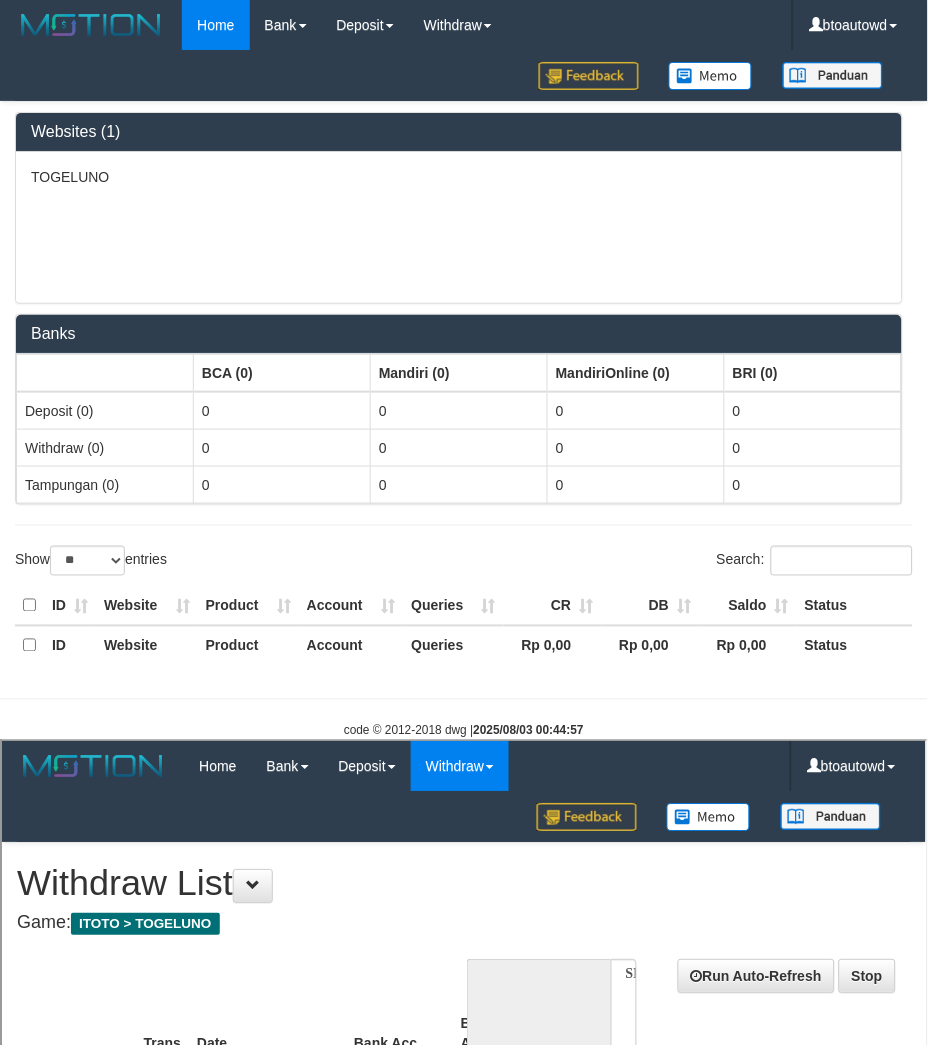 scroll, scrollTop: 0, scrollLeft: 0, axis: both 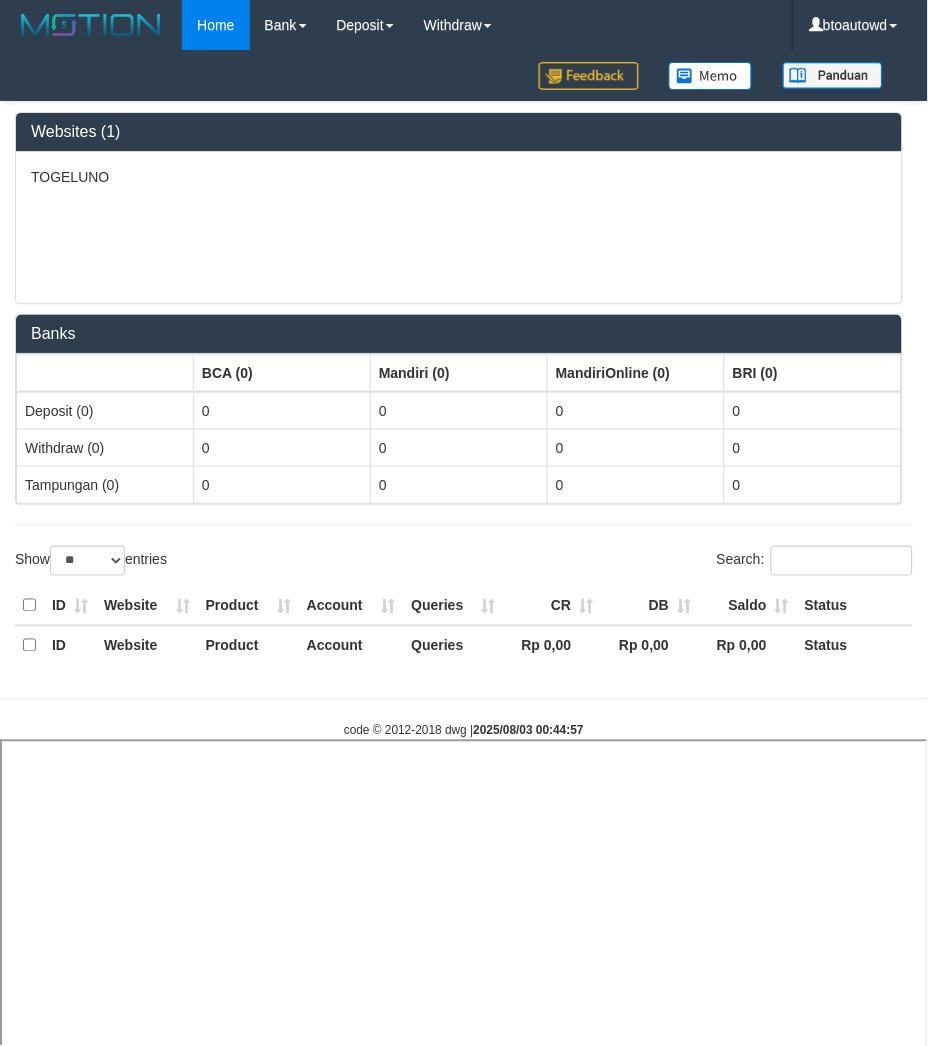 select 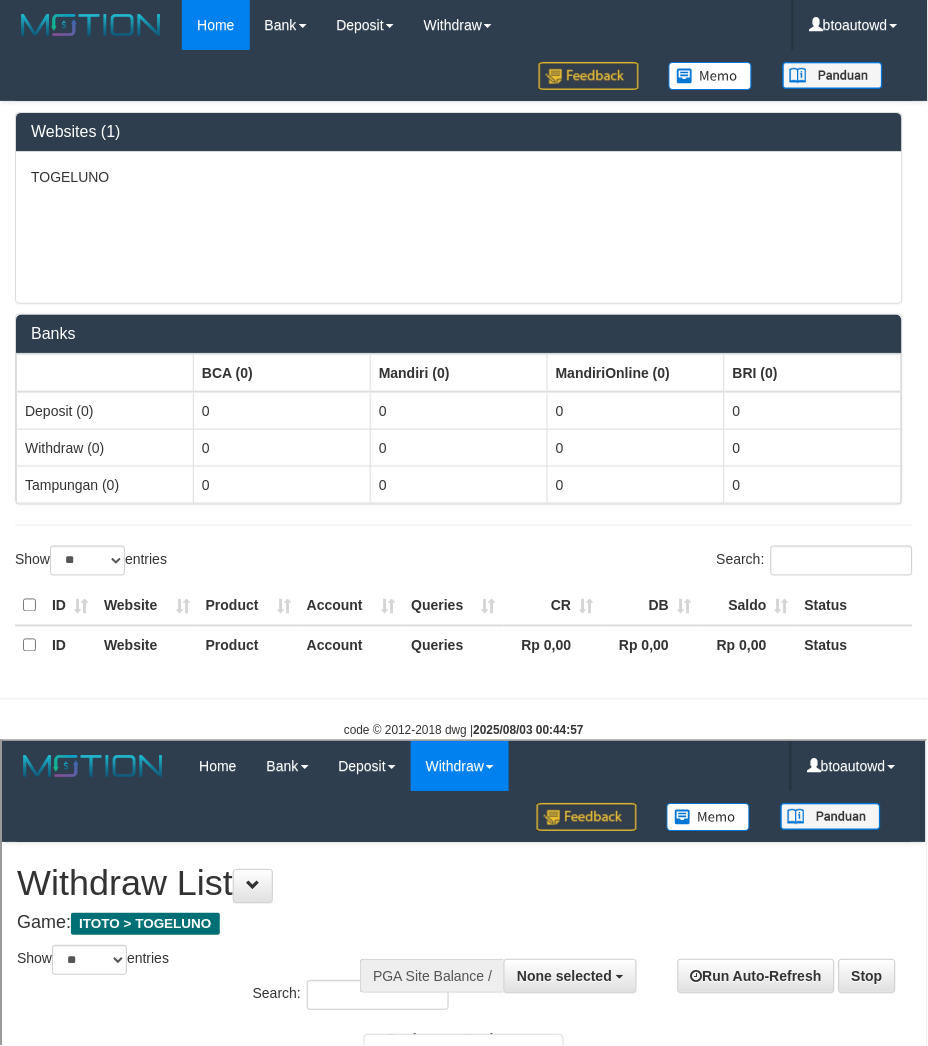 scroll, scrollTop: 0, scrollLeft: 0, axis: both 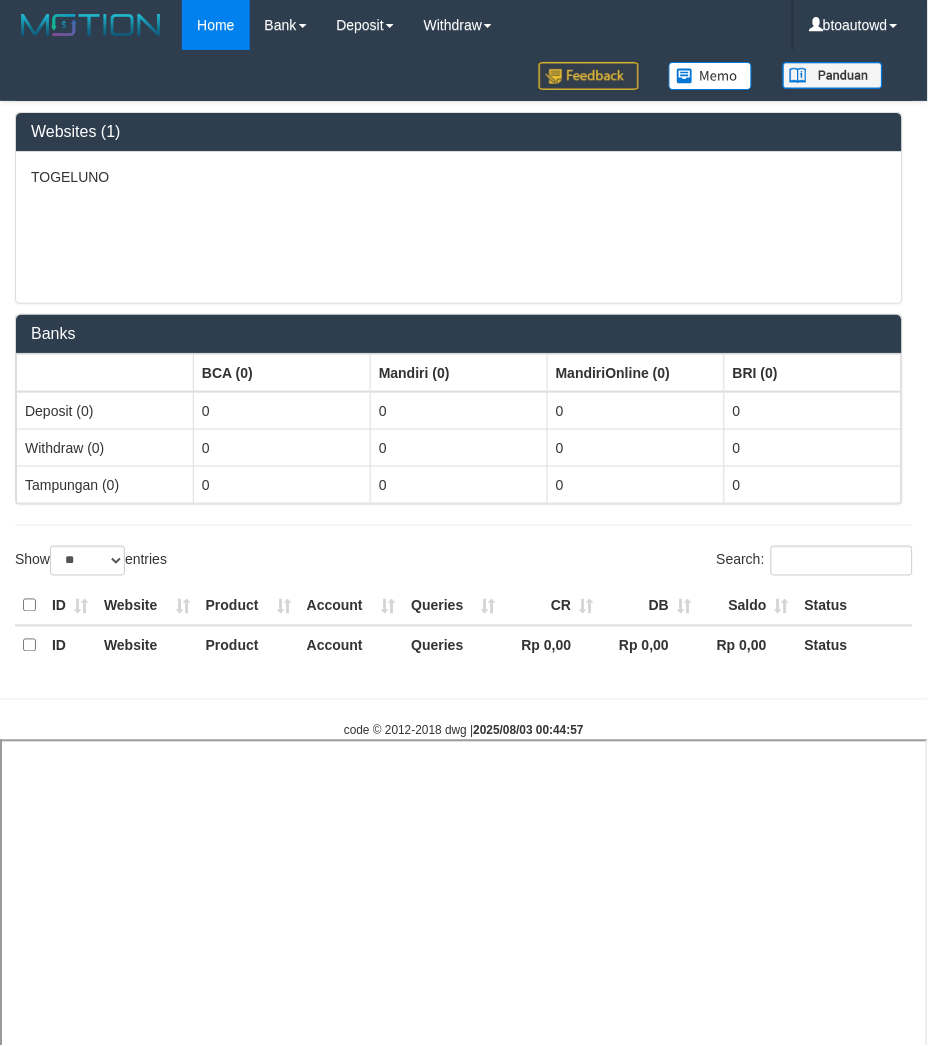 select 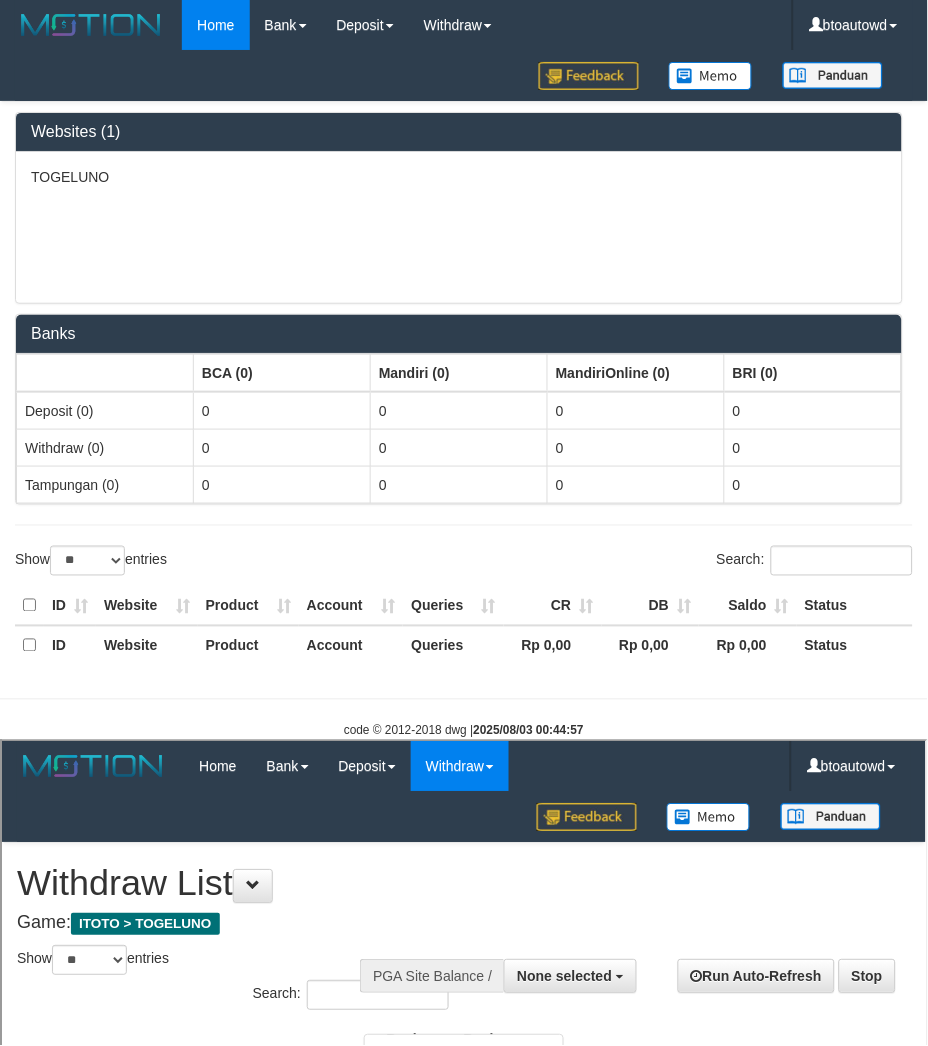 scroll, scrollTop: 0, scrollLeft: 0, axis: both 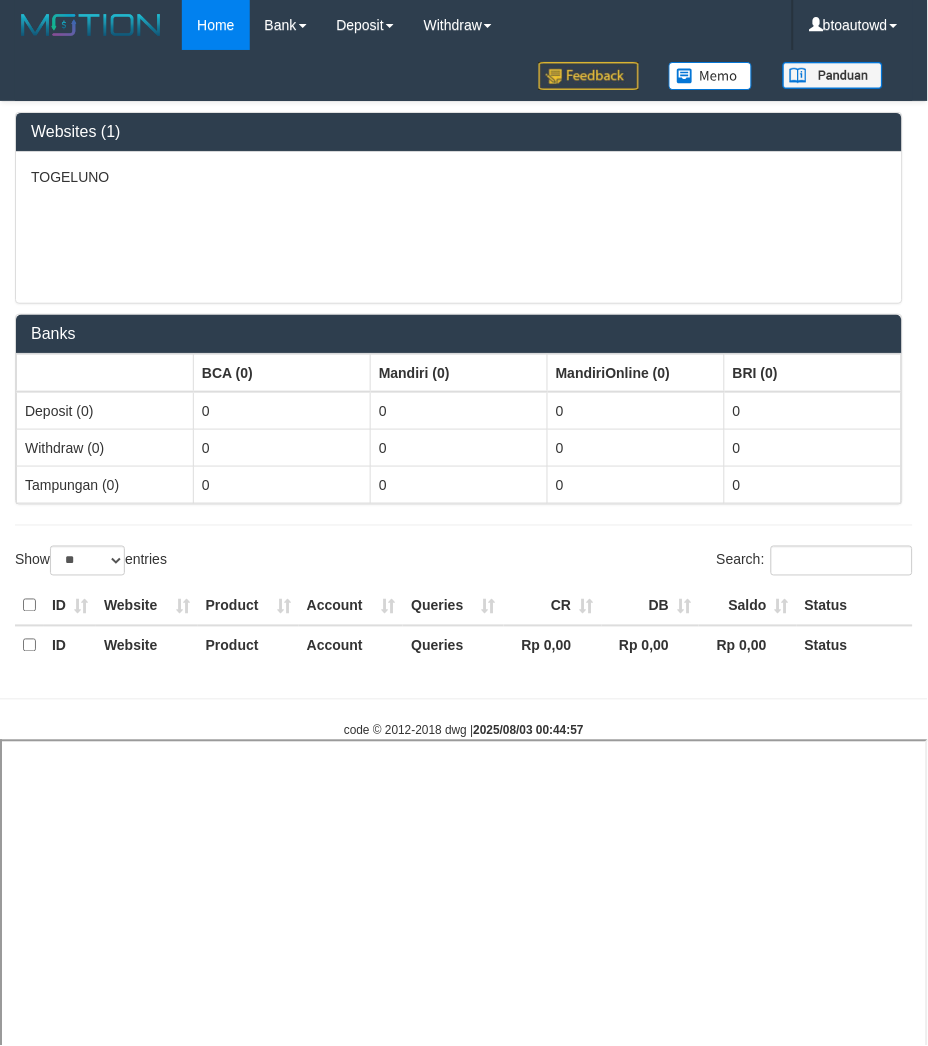 select 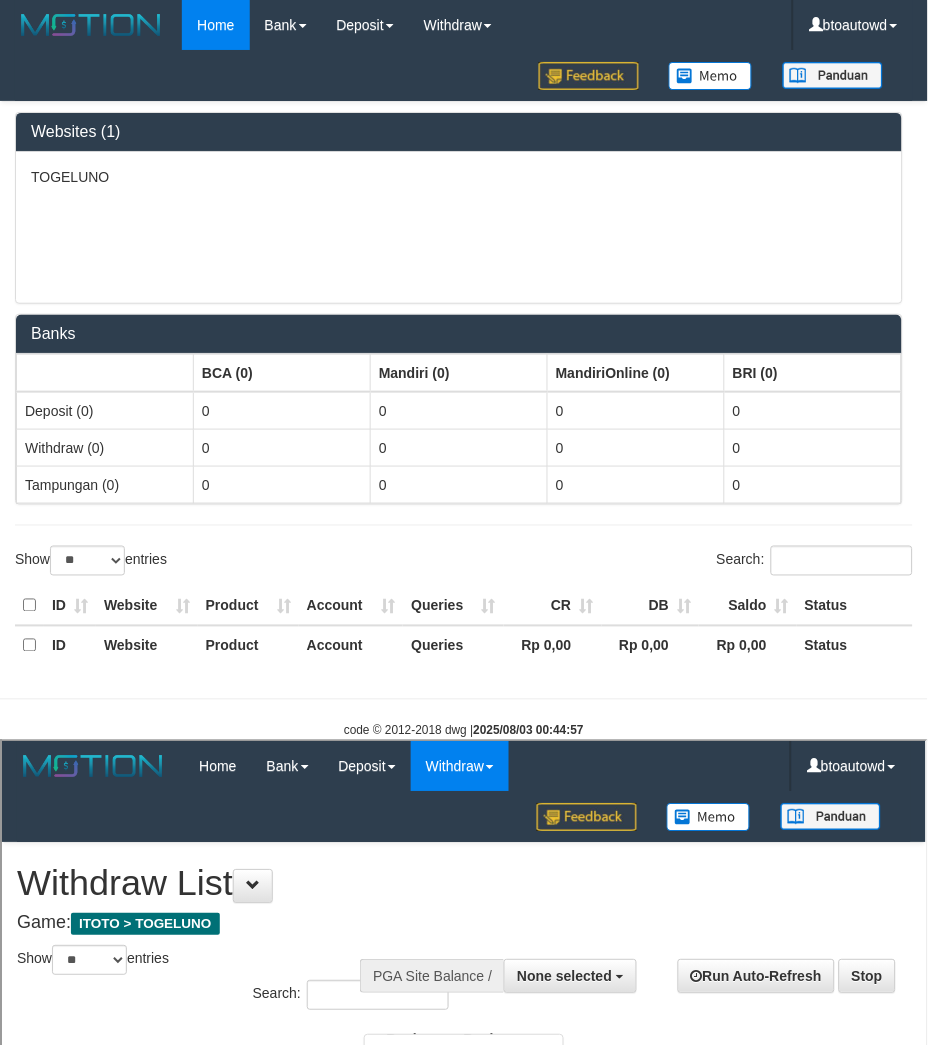 scroll, scrollTop: 0, scrollLeft: 0, axis: both 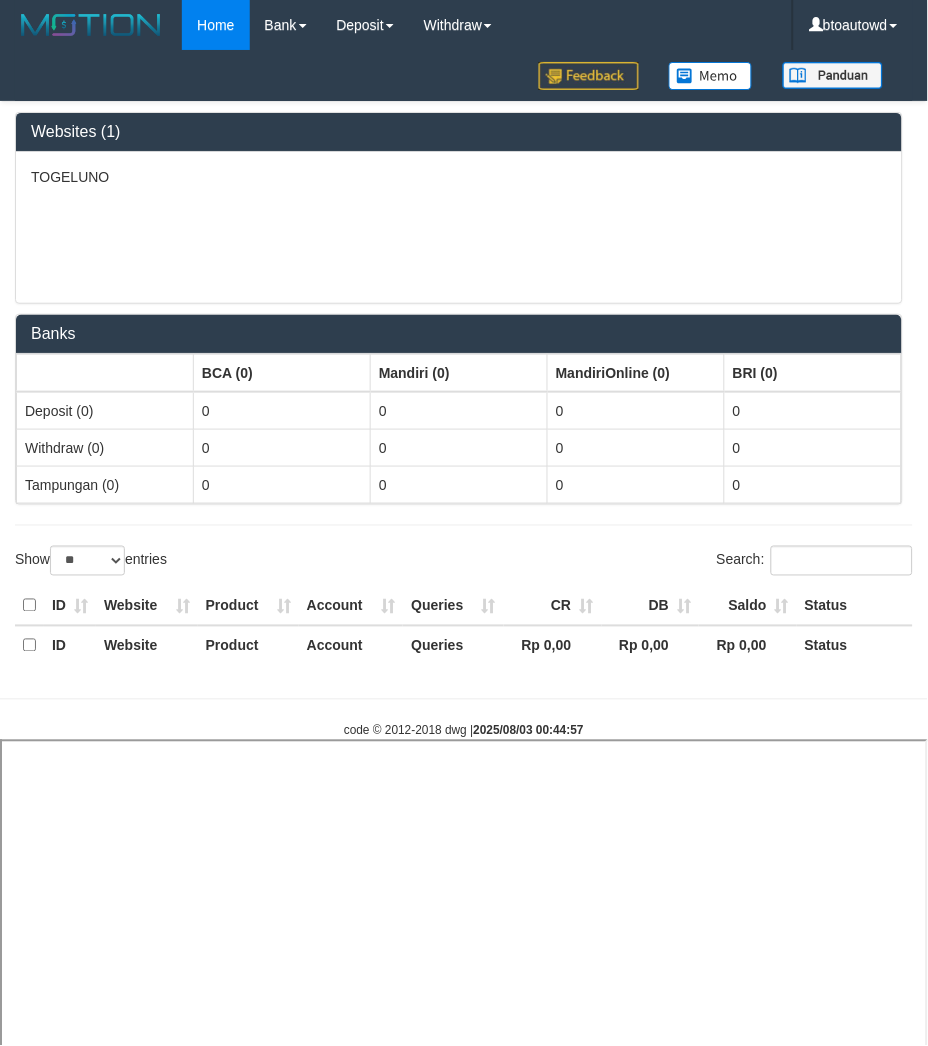 select 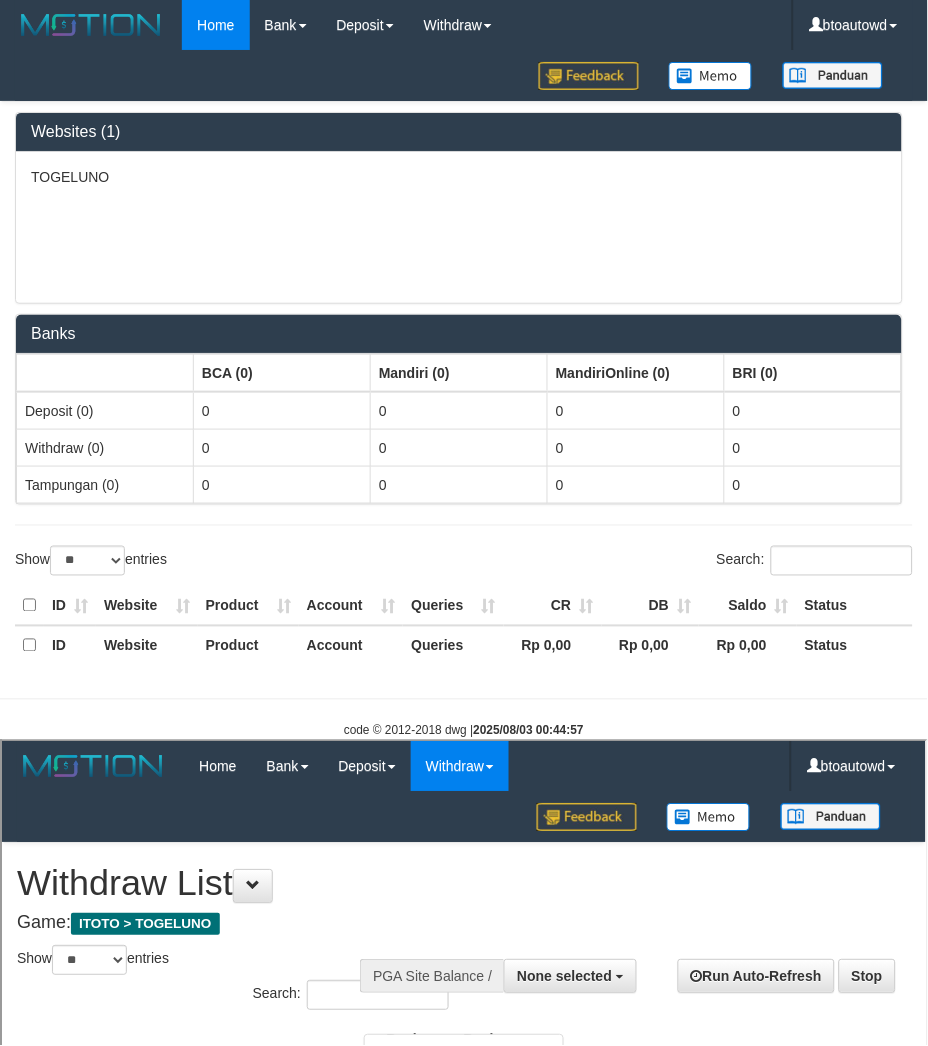 scroll, scrollTop: 0, scrollLeft: 0, axis: both 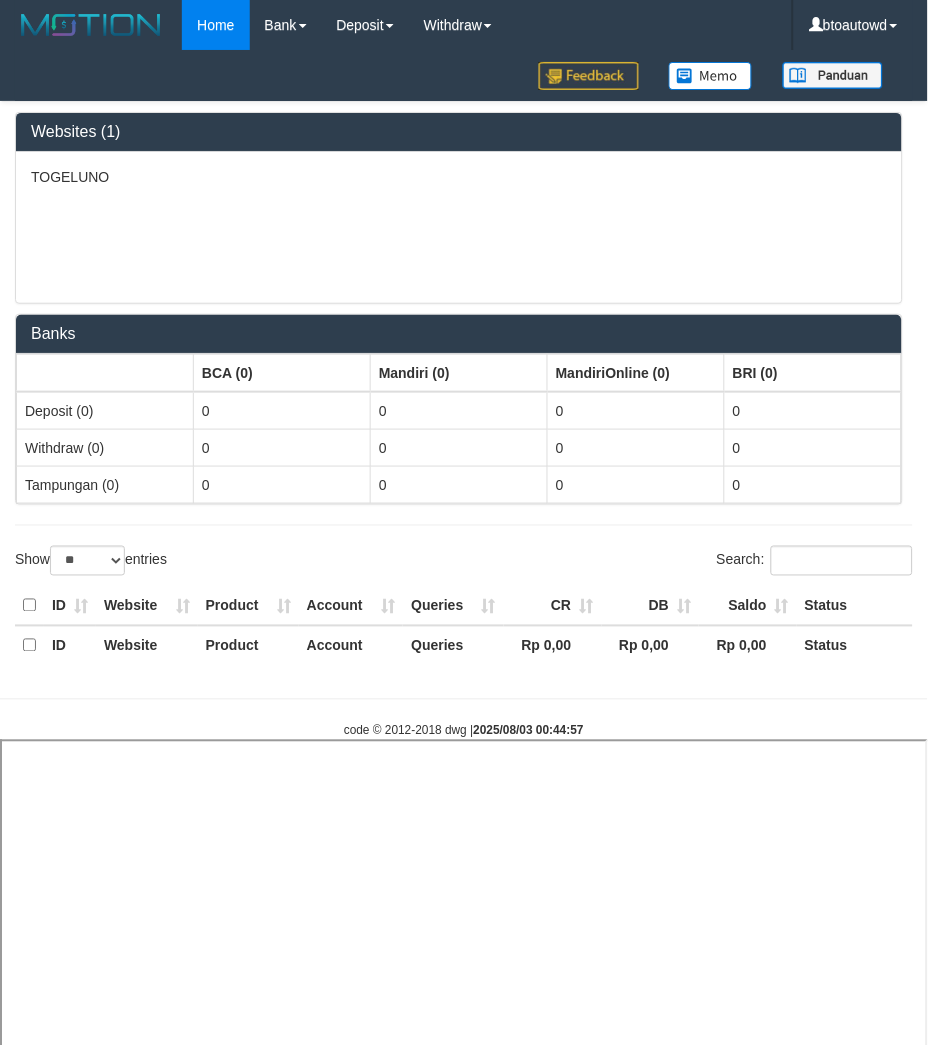 select 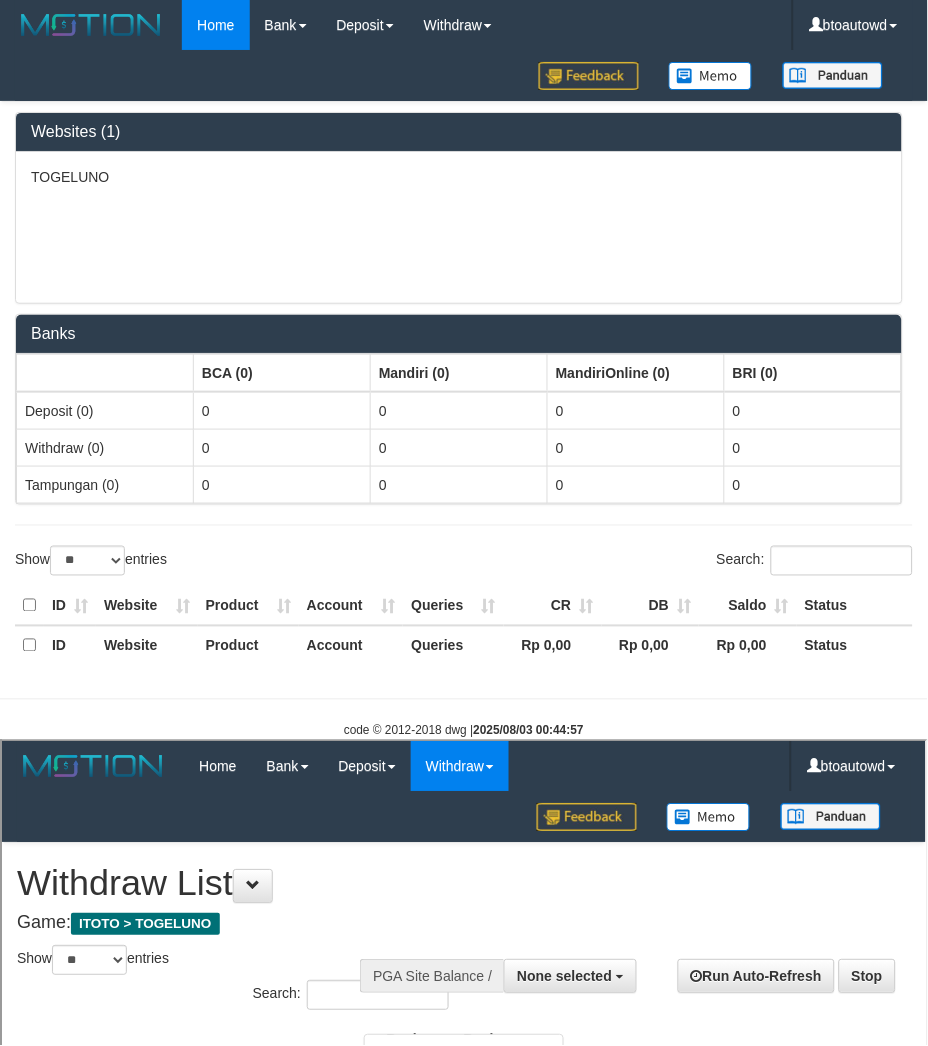 scroll, scrollTop: 0, scrollLeft: 0, axis: both 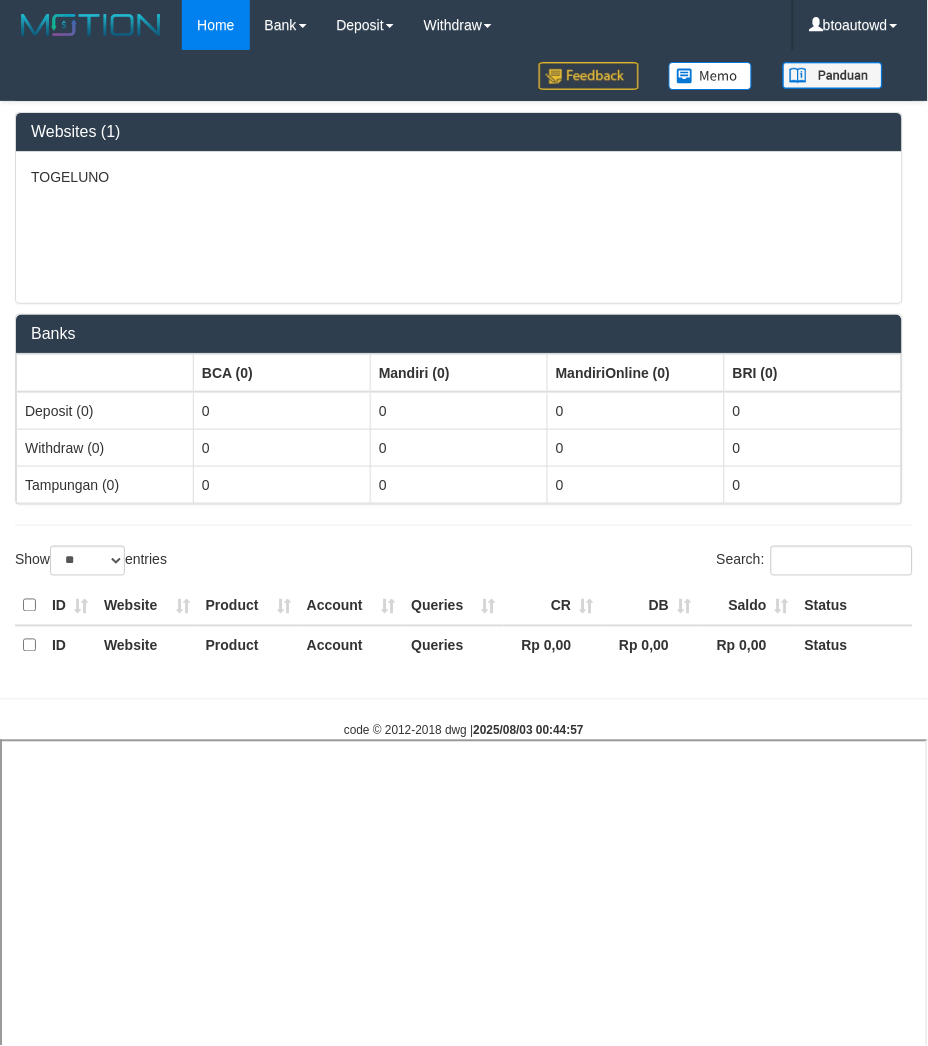 select 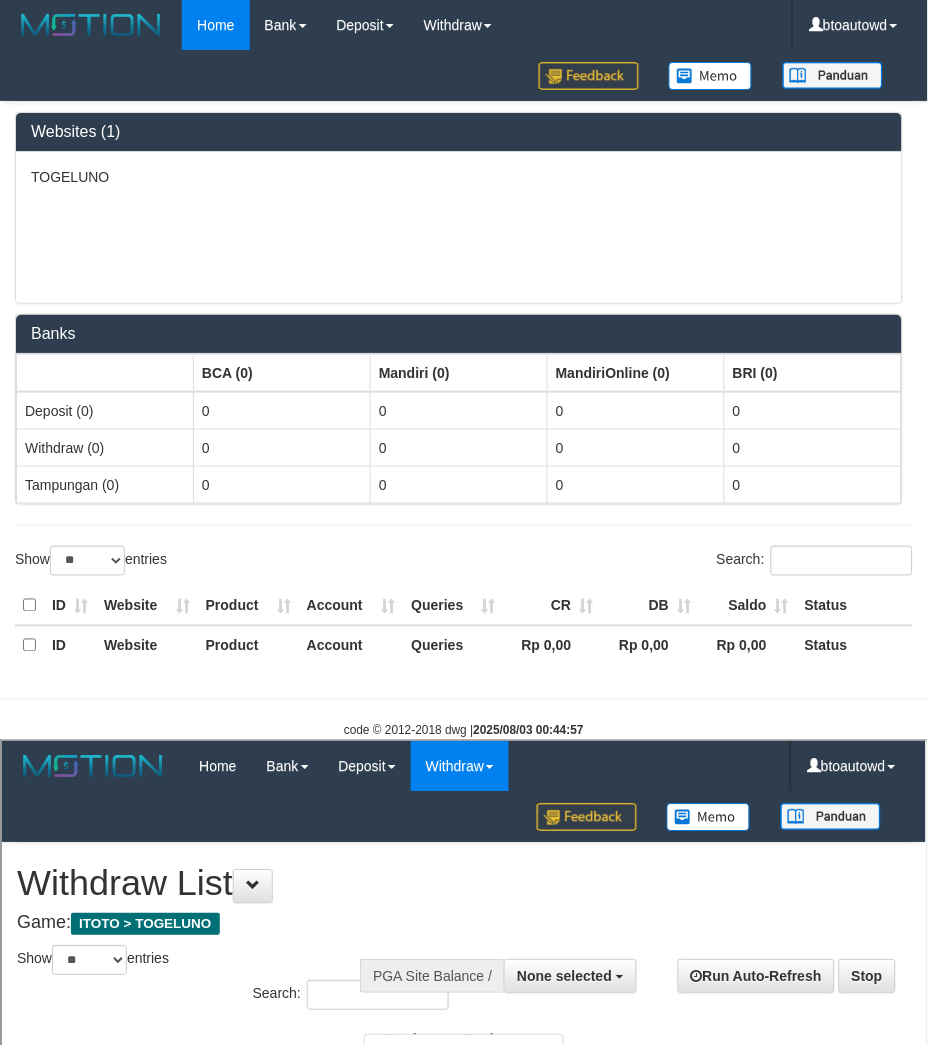 scroll, scrollTop: 0, scrollLeft: 0, axis: both 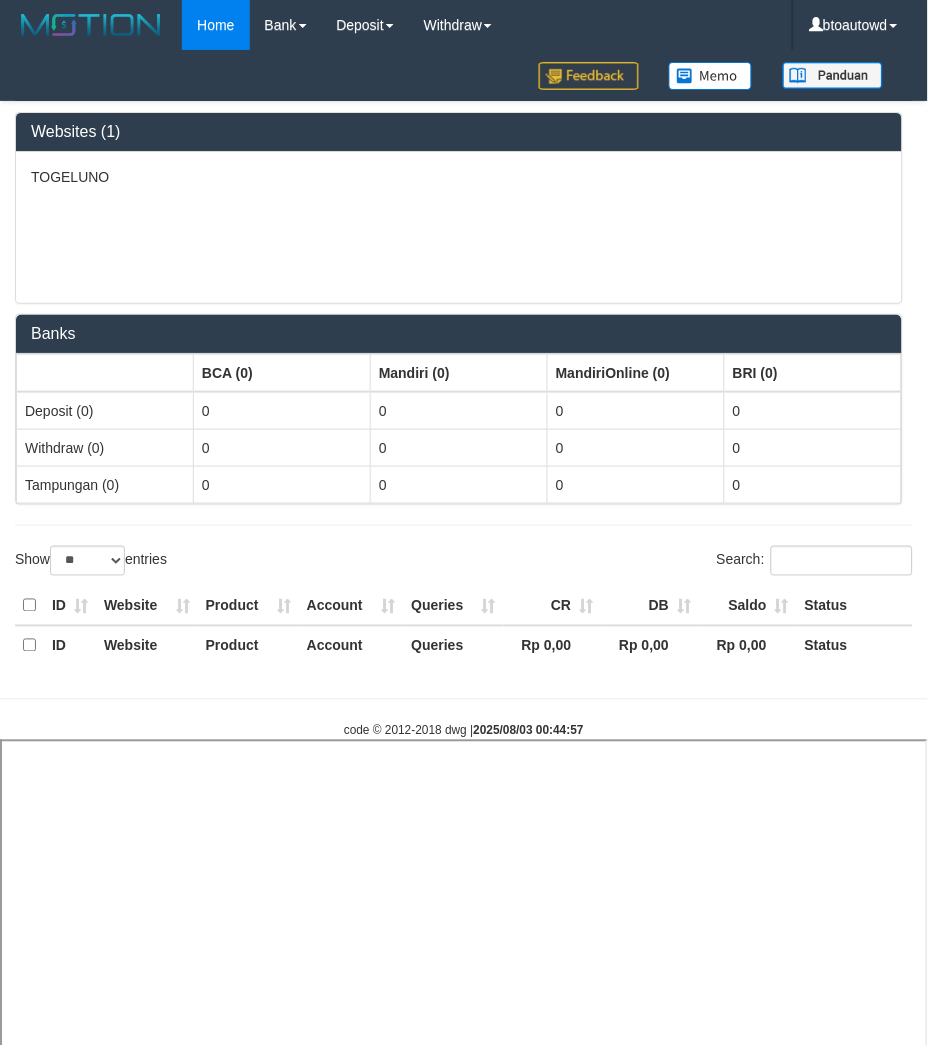select 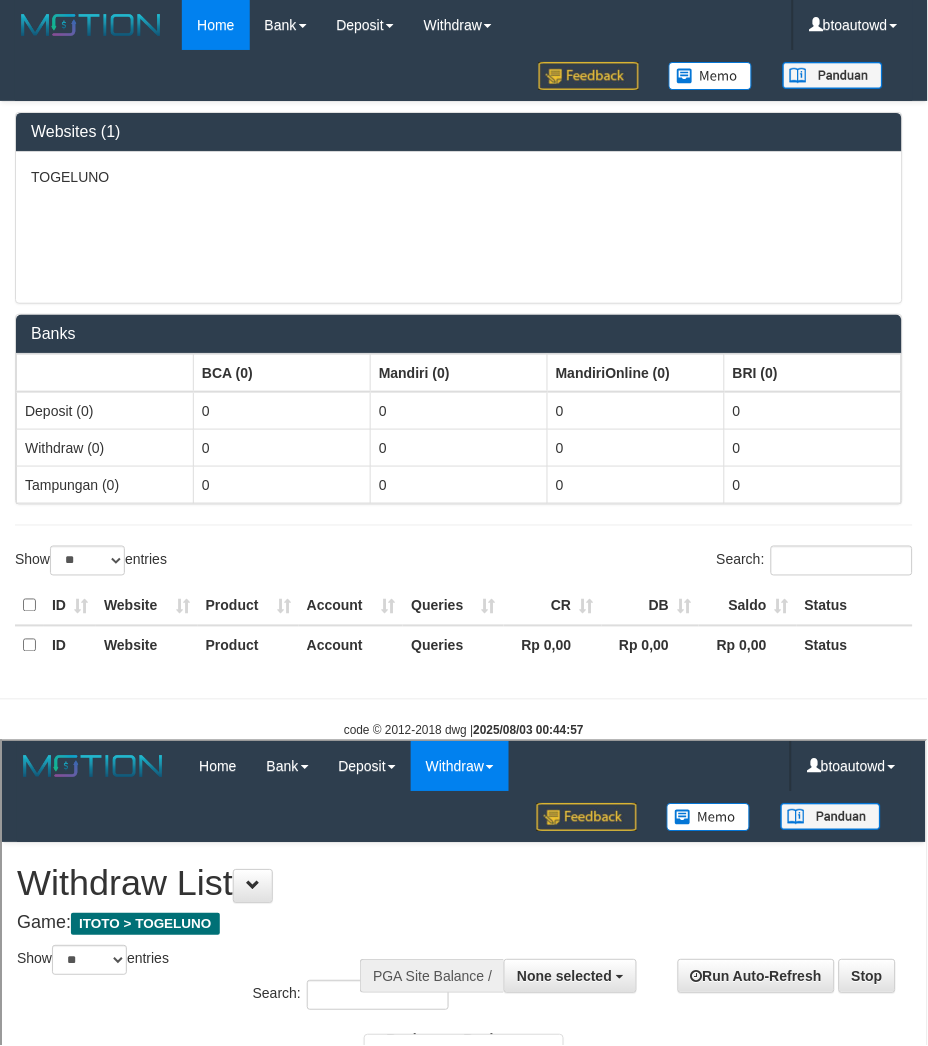 scroll, scrollTop: 0, scrollLeft: 0, axis: both 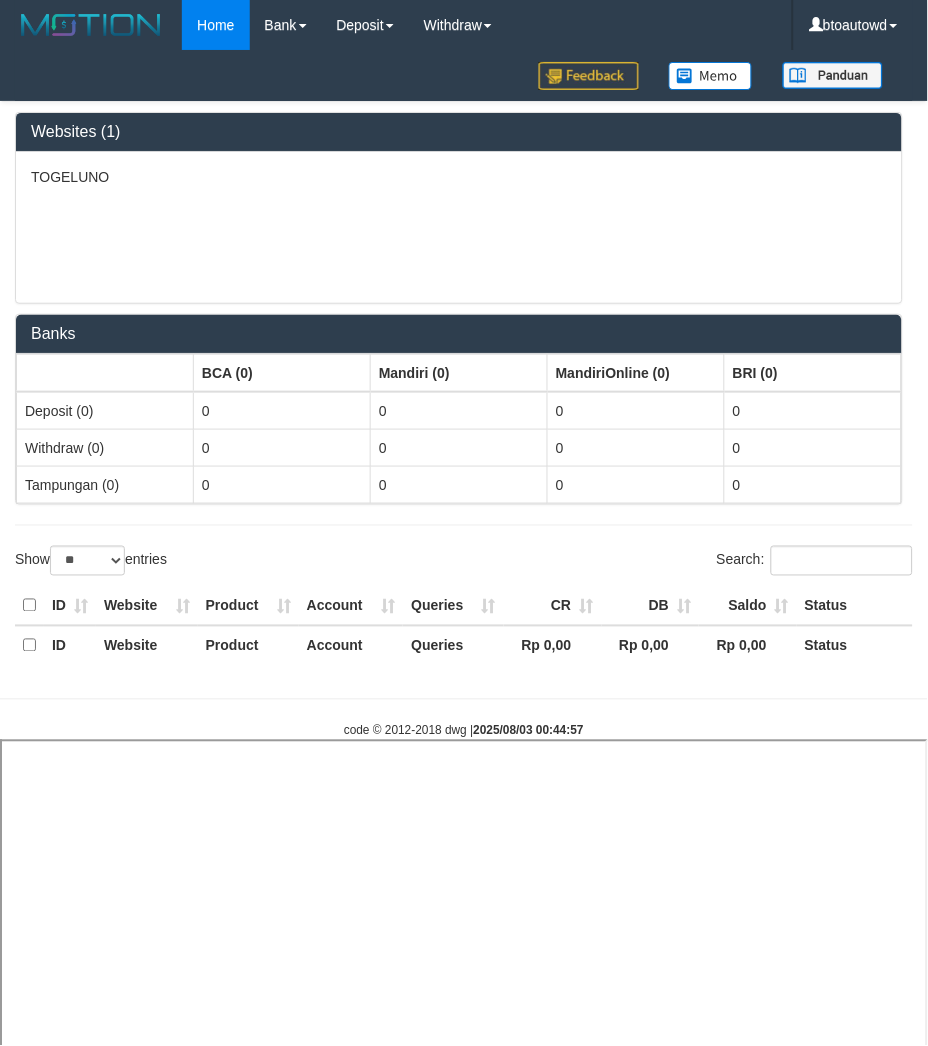 select 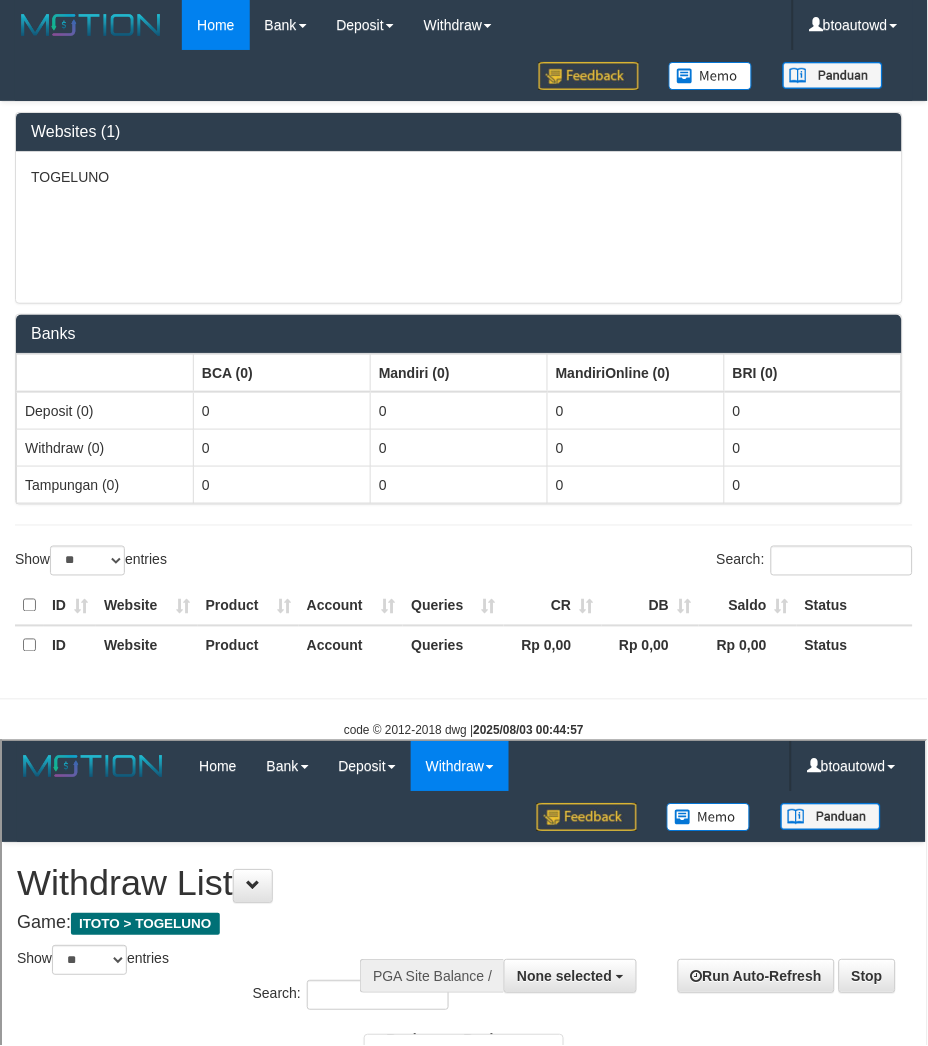 scroll, scrollTop: 0, scrollLeft: 0, axis: both 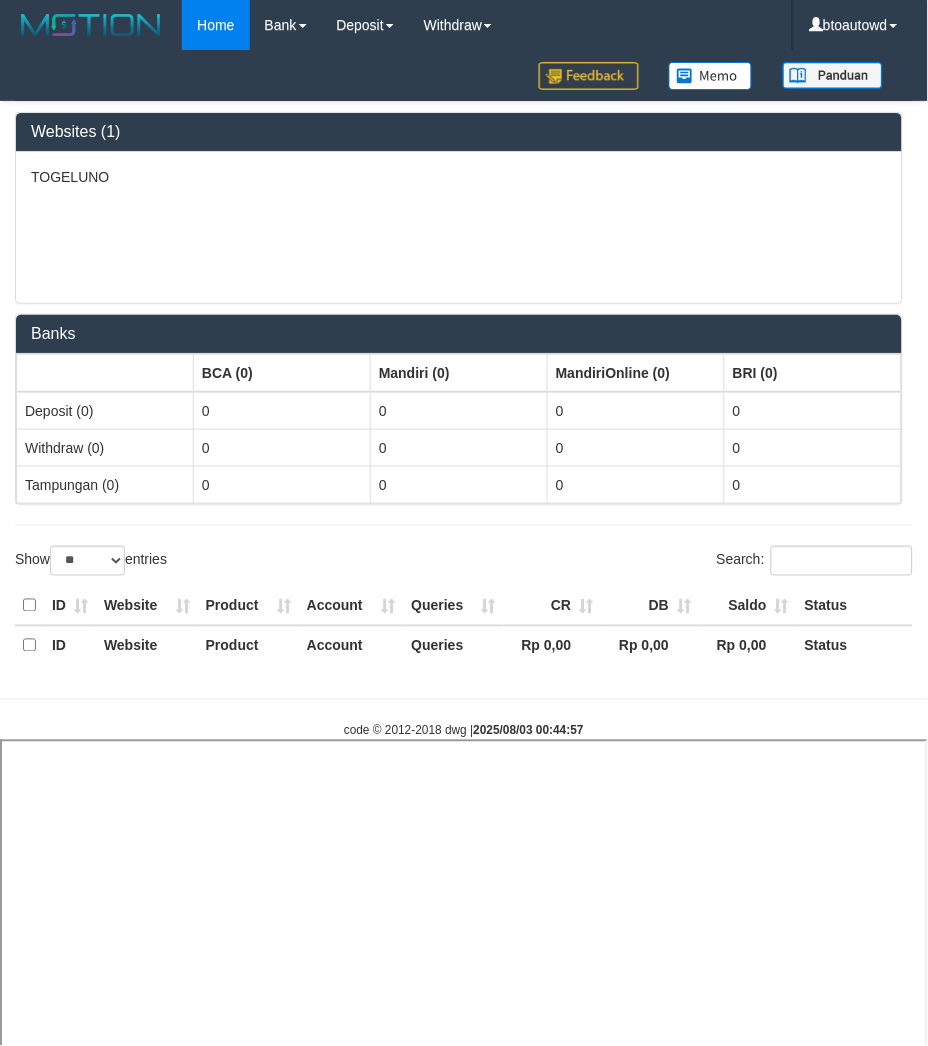 select 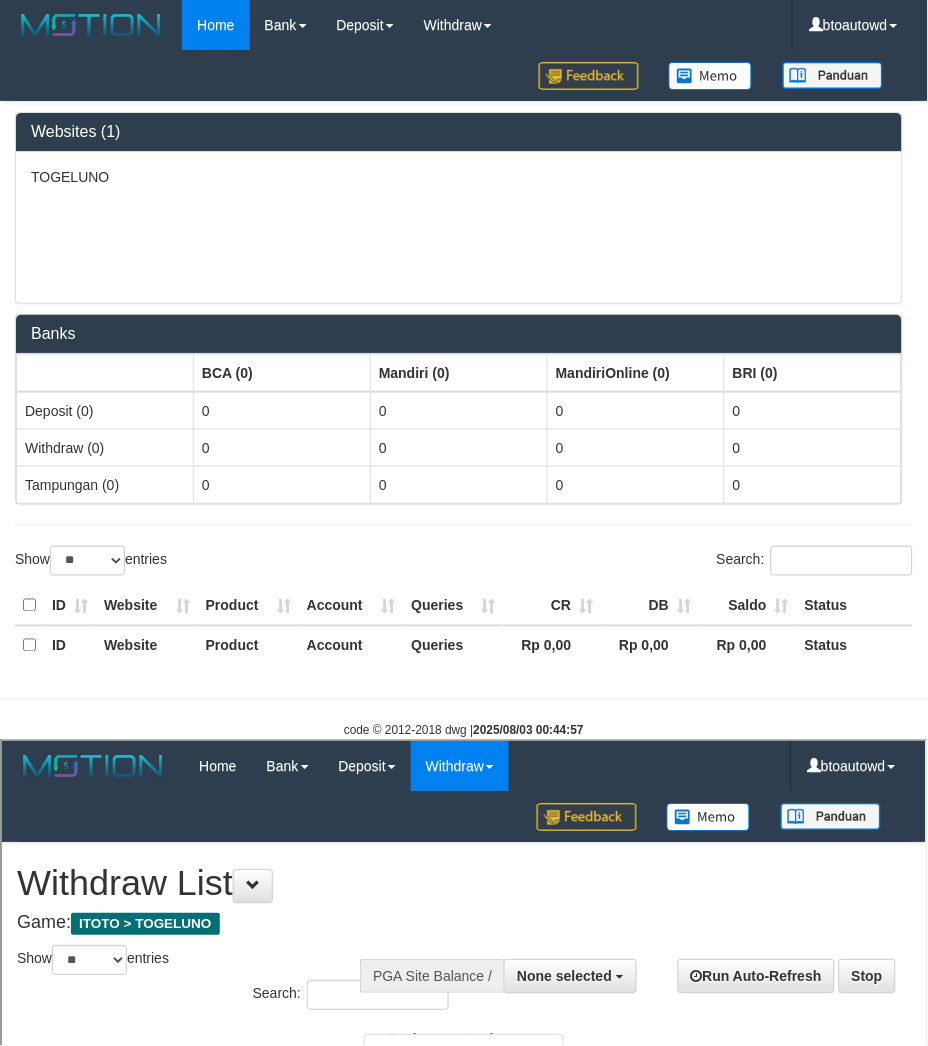 scroll, scrollTop: 0, scrollLeft: 0, axis: both 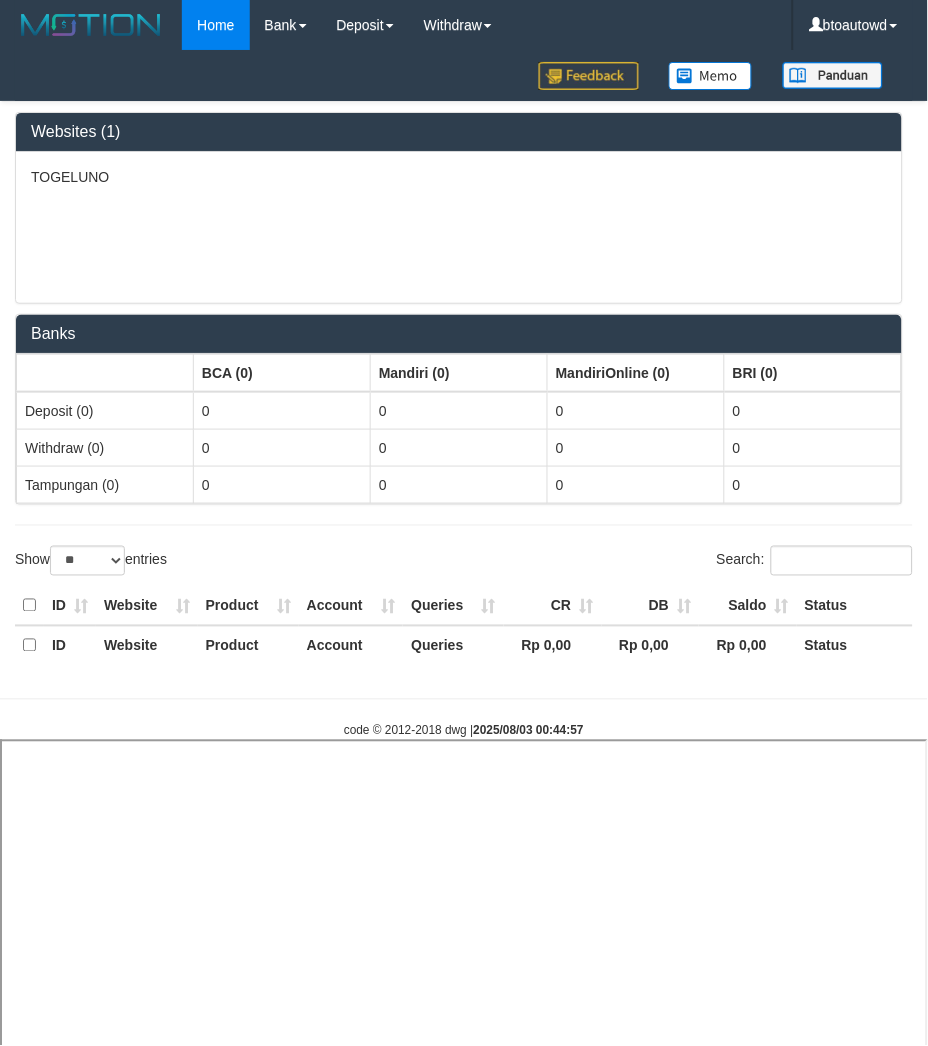 select 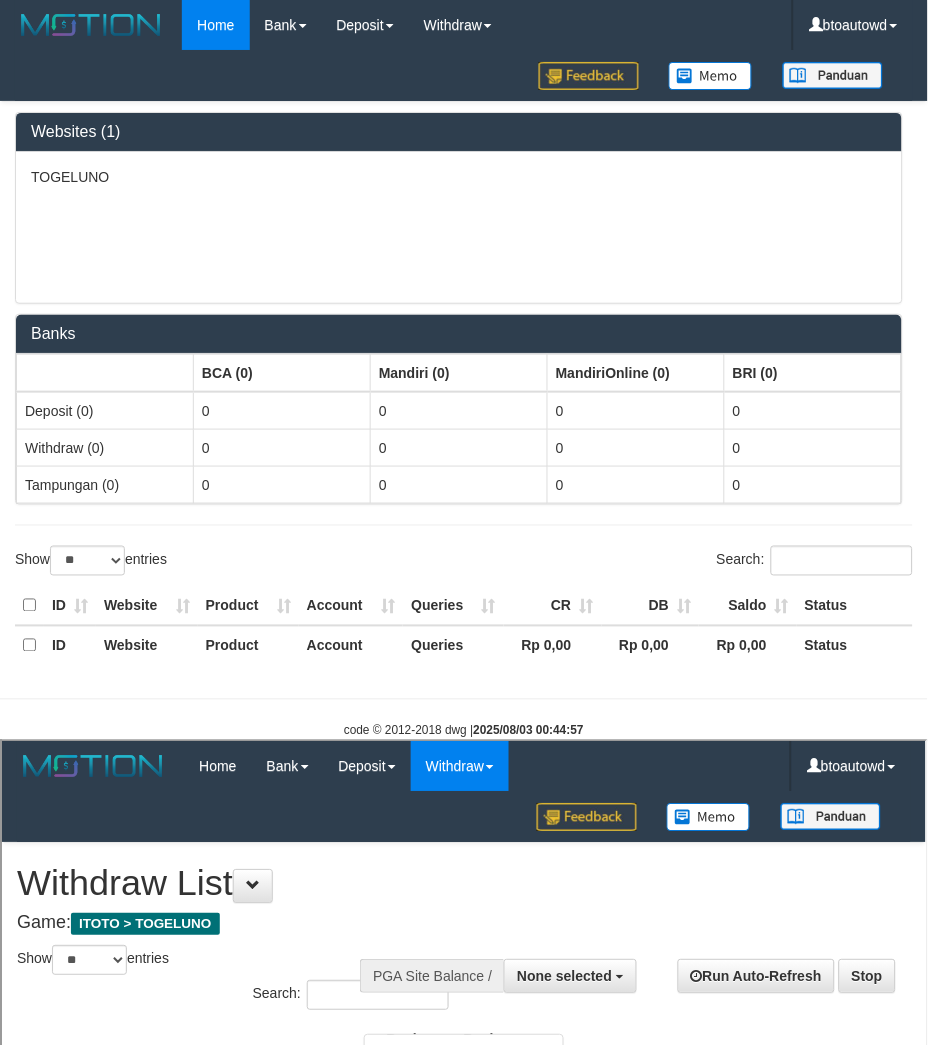 scroll, scrollTop: 0, scrollLeft: 0, axis: both 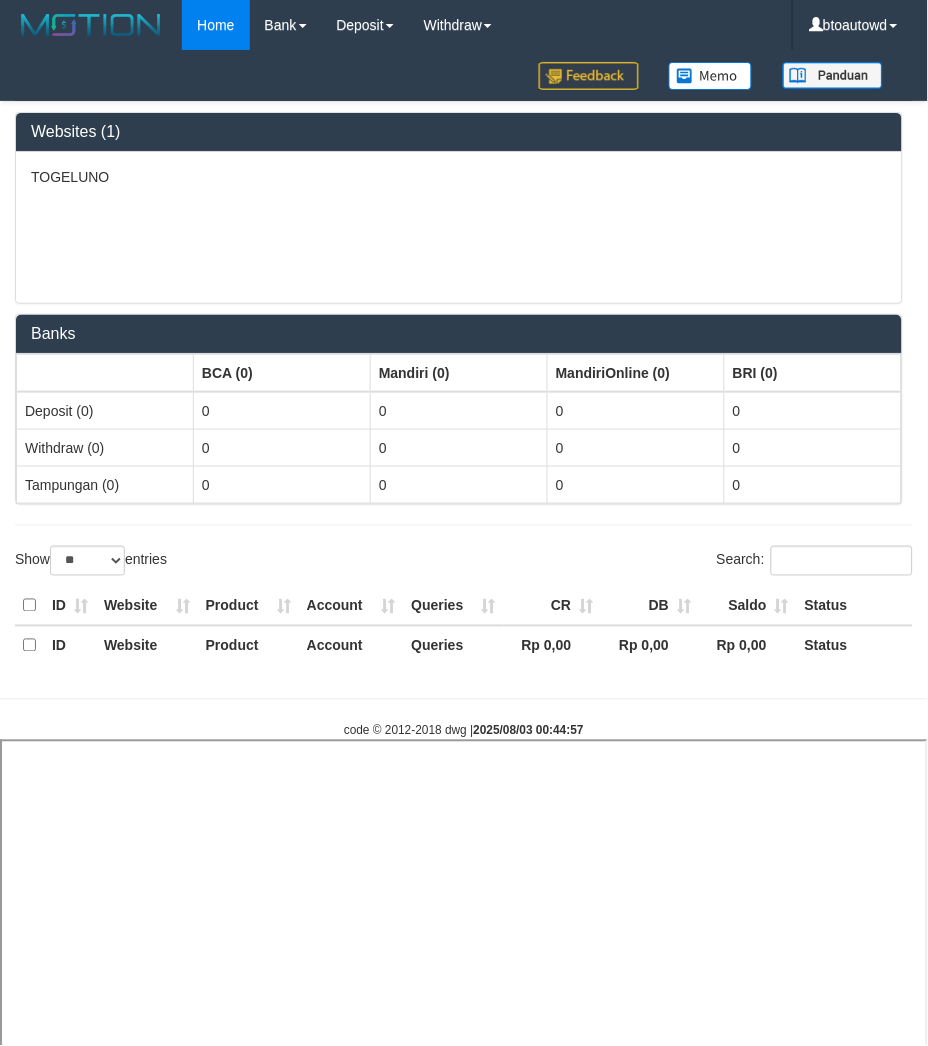 select 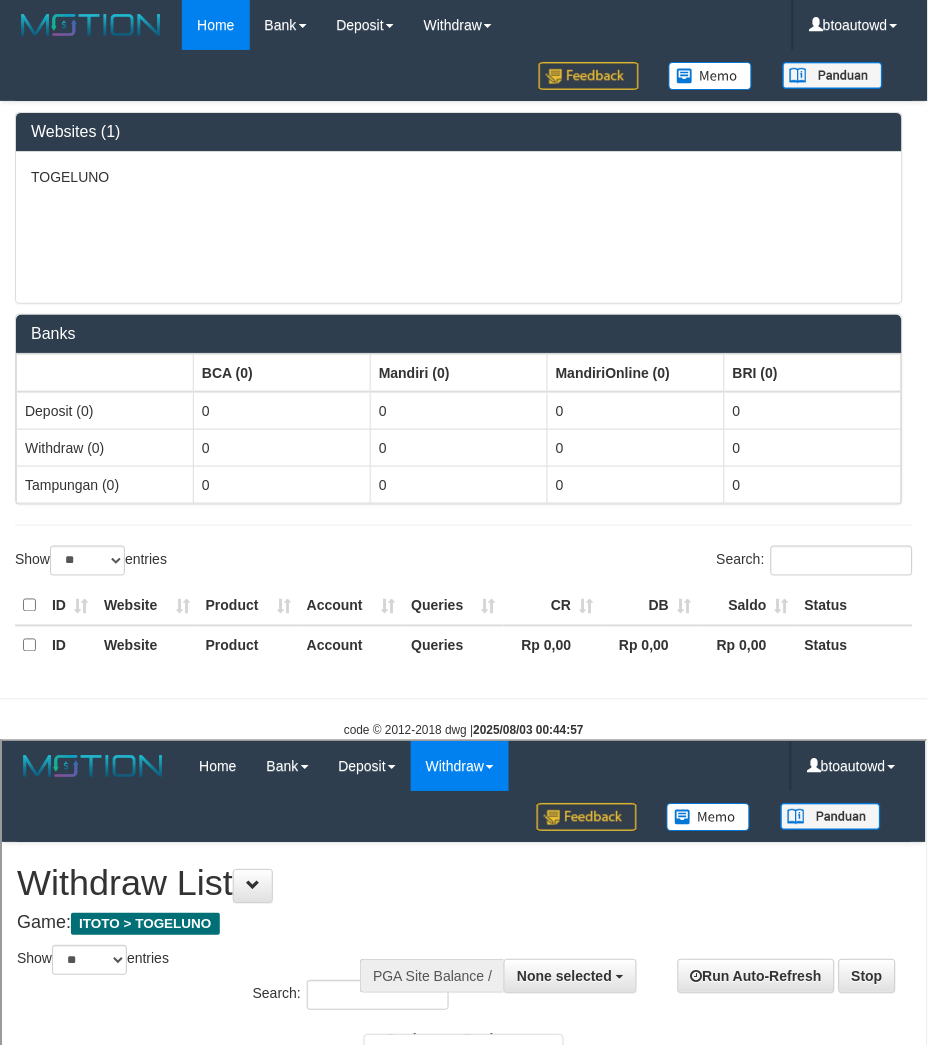 scroll, scrollTop: 0, scrollLeft: 0, axis: both 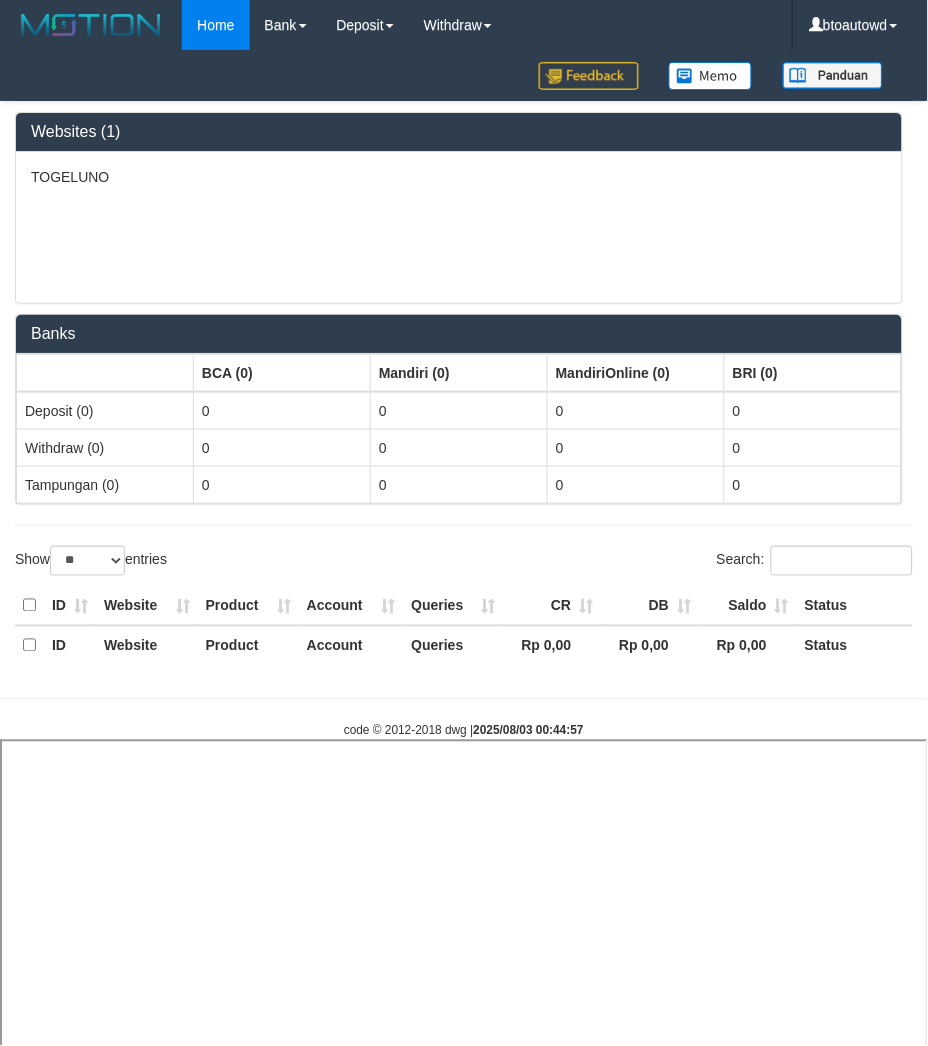 select 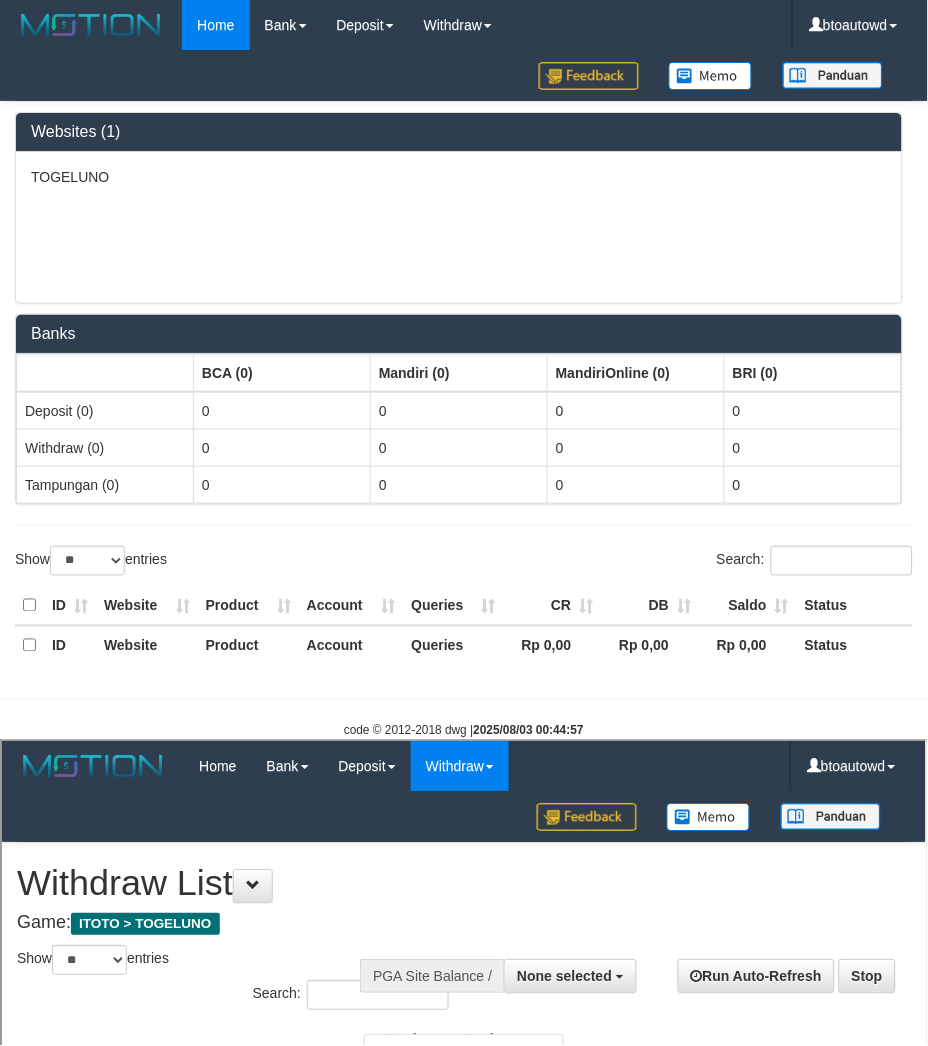 scroll, scrollTop: 0, scrollLeft: 0, axis: both 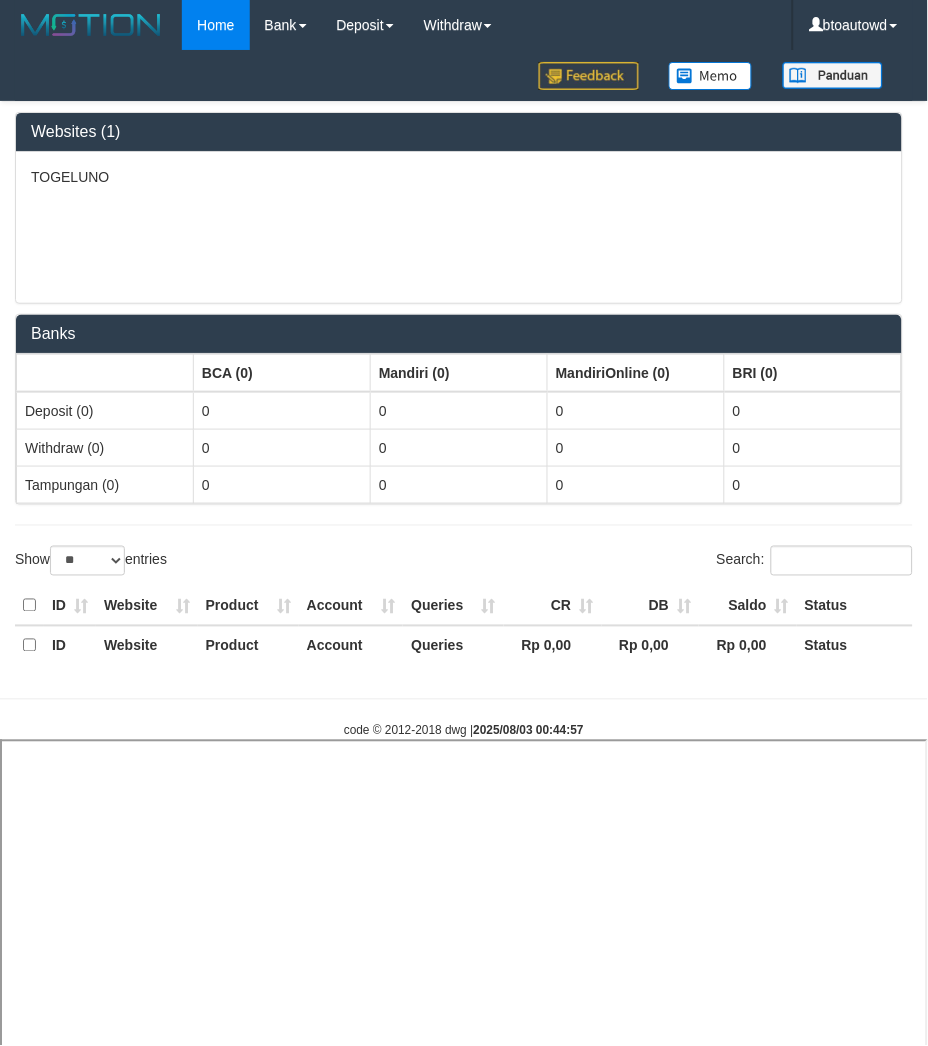 select 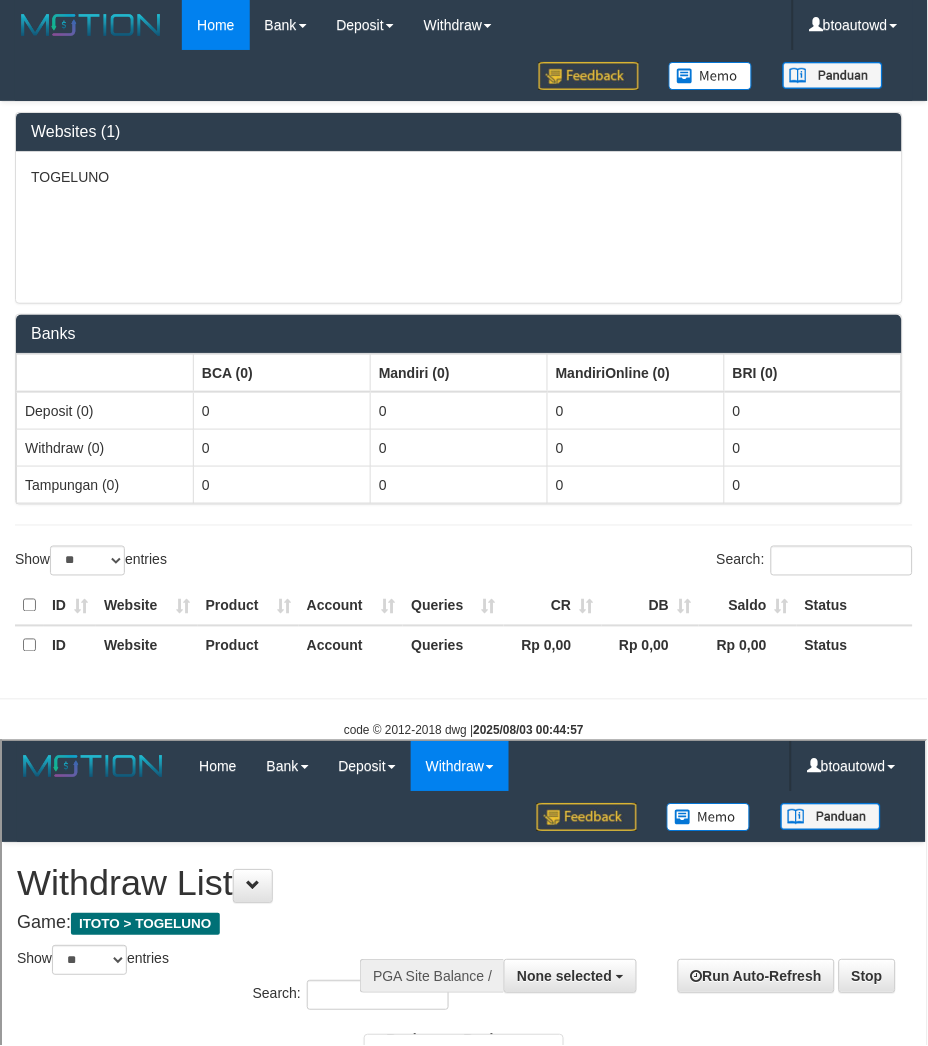 scroll, scrollTop: 0, scrollLeft: 0, axis: both 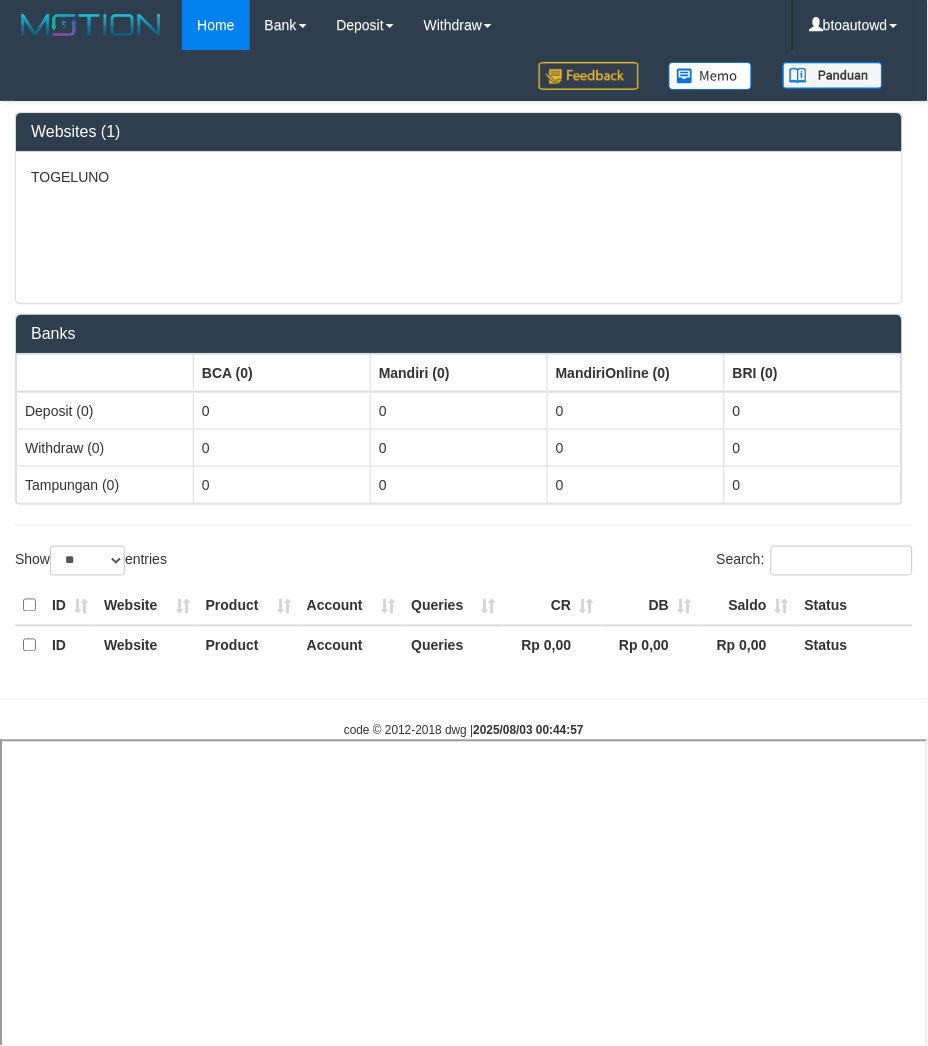 select 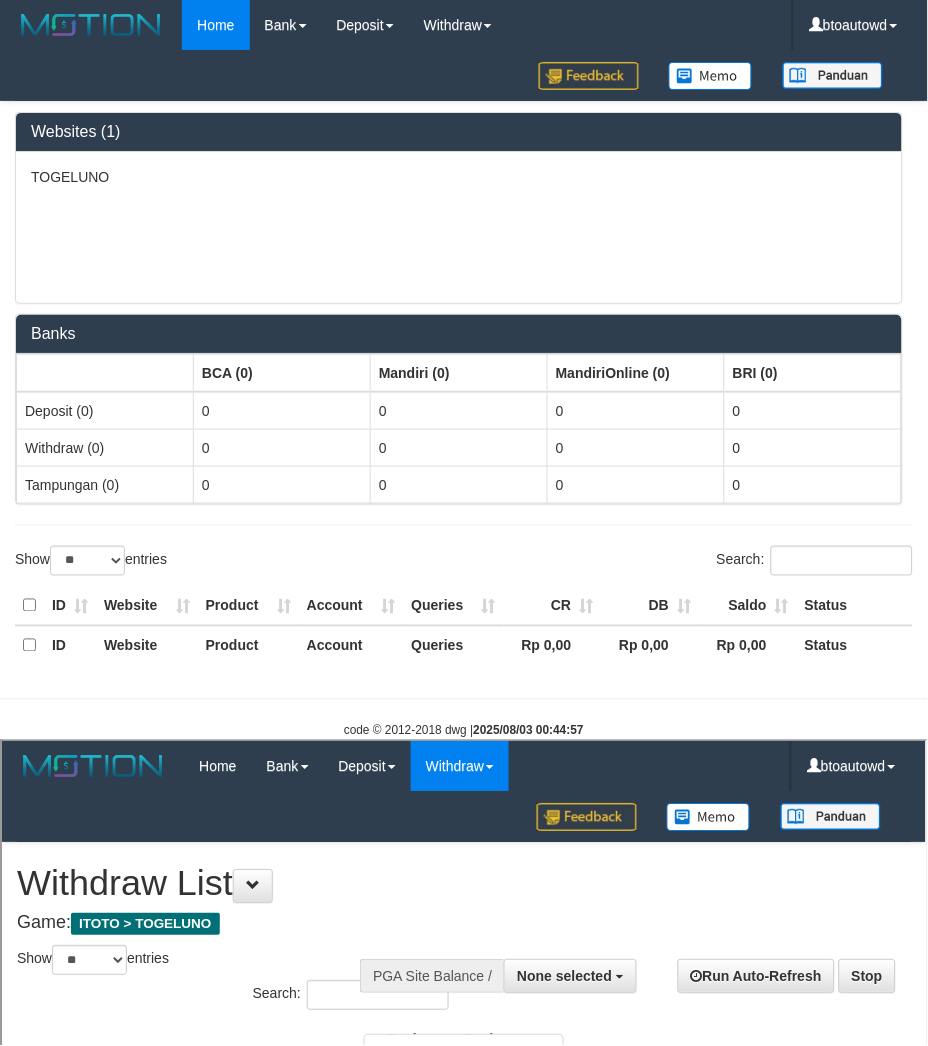 scroll, scrollTop: 0, scrollLeft: 0, axis: both 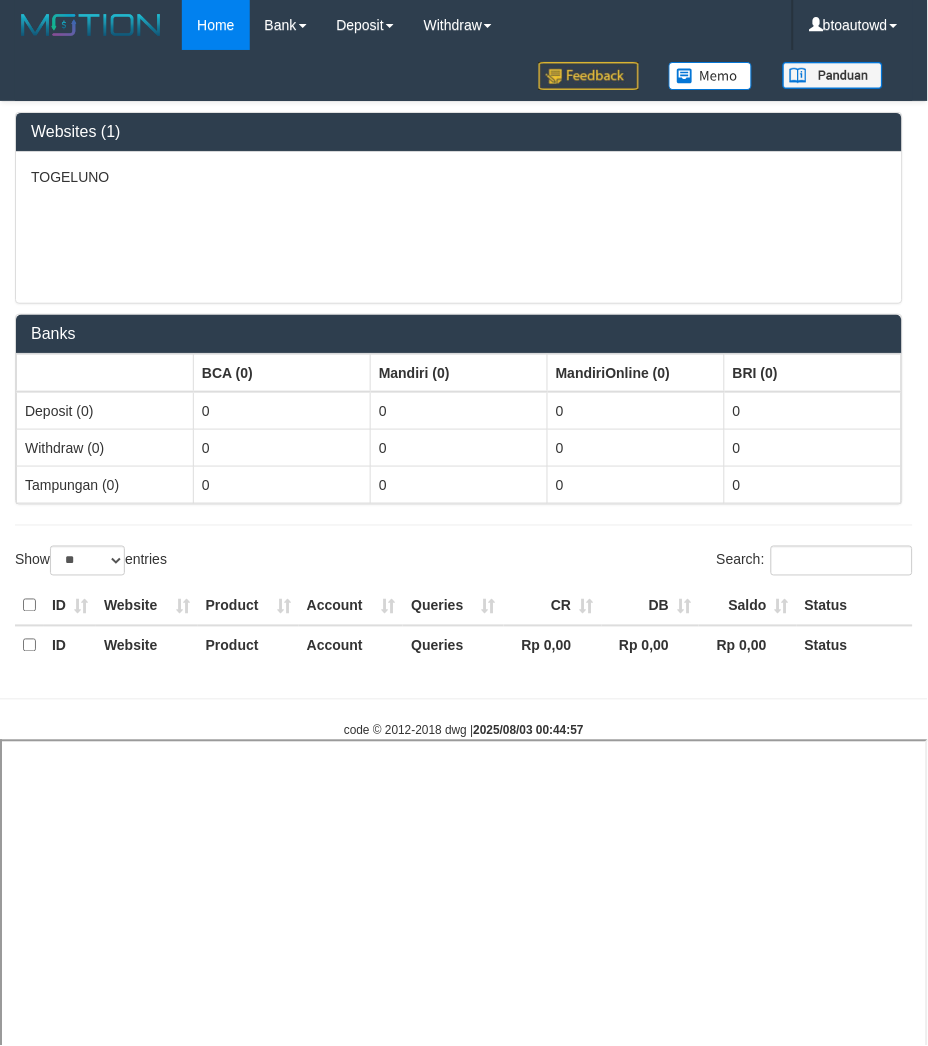 select 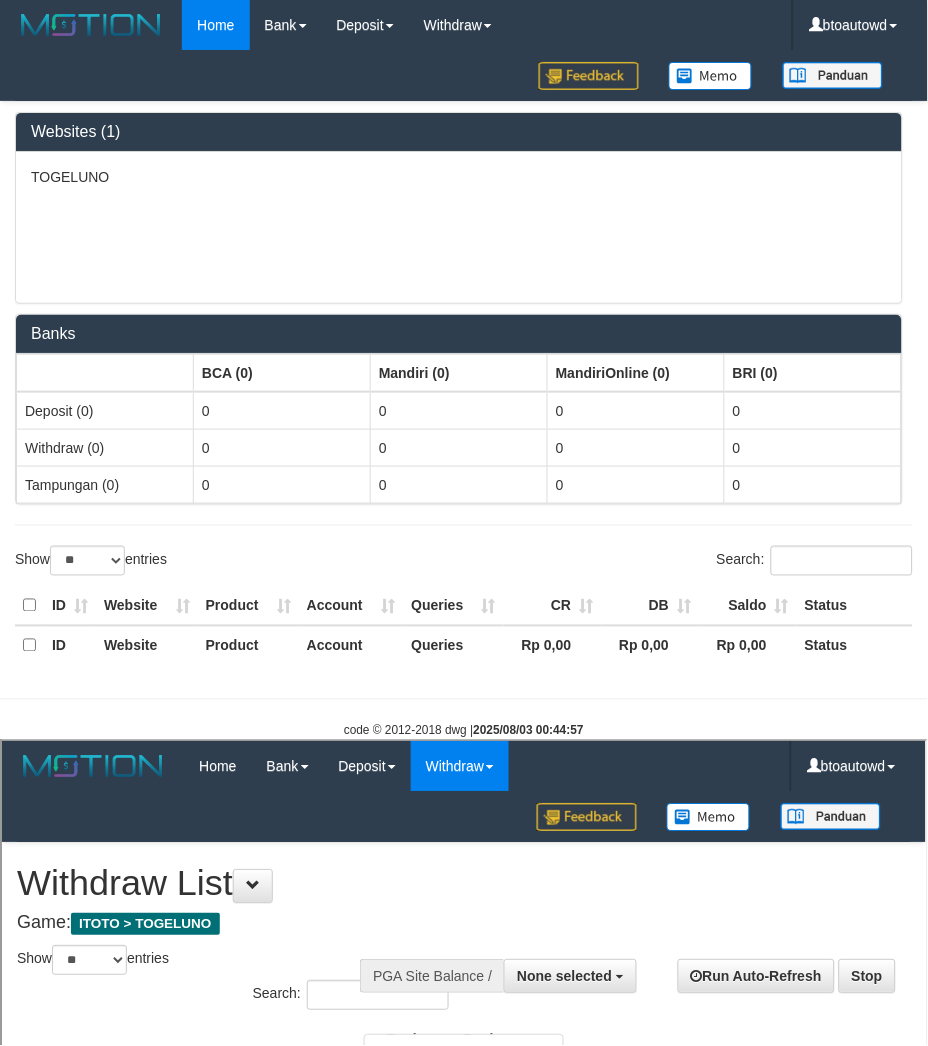 scroll, scrollTop: 0, scrollLeft: 0, axis: both 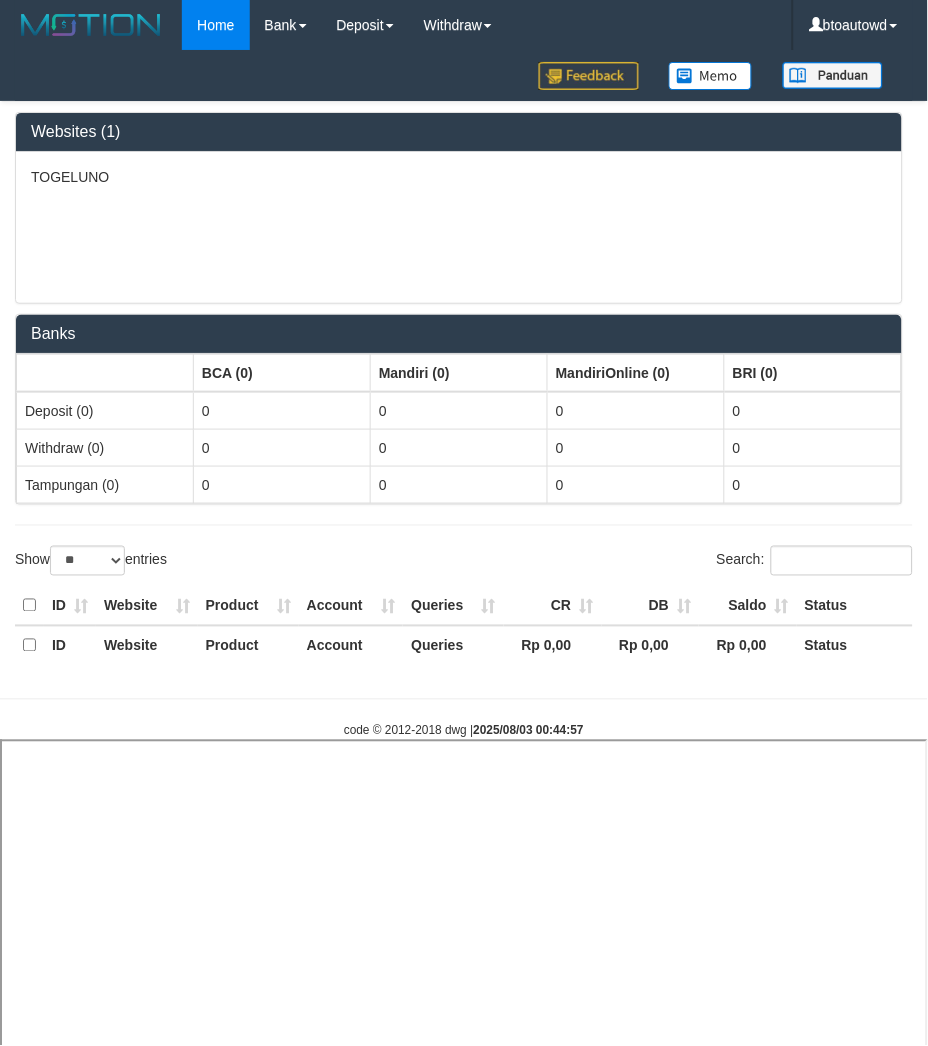 select 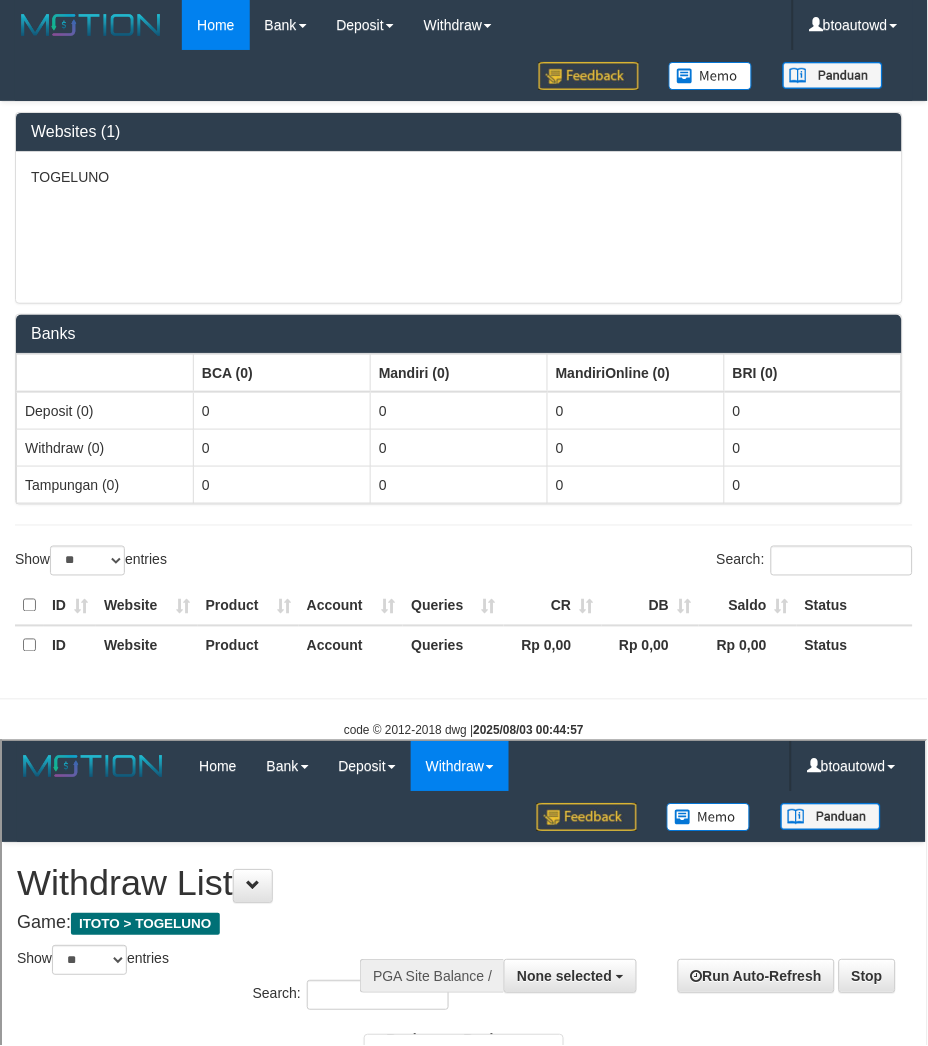 scroll, scrollTop: 0, scrollLeft: 0, axis: both 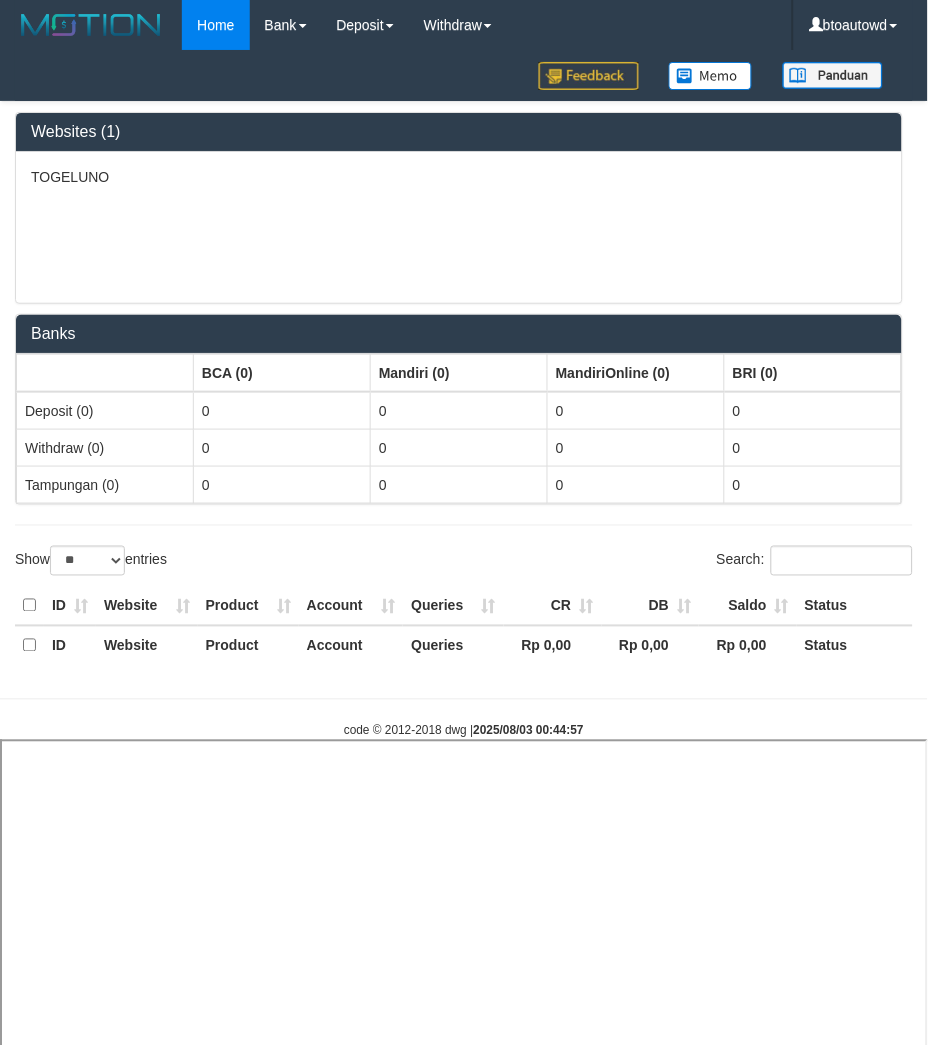 select 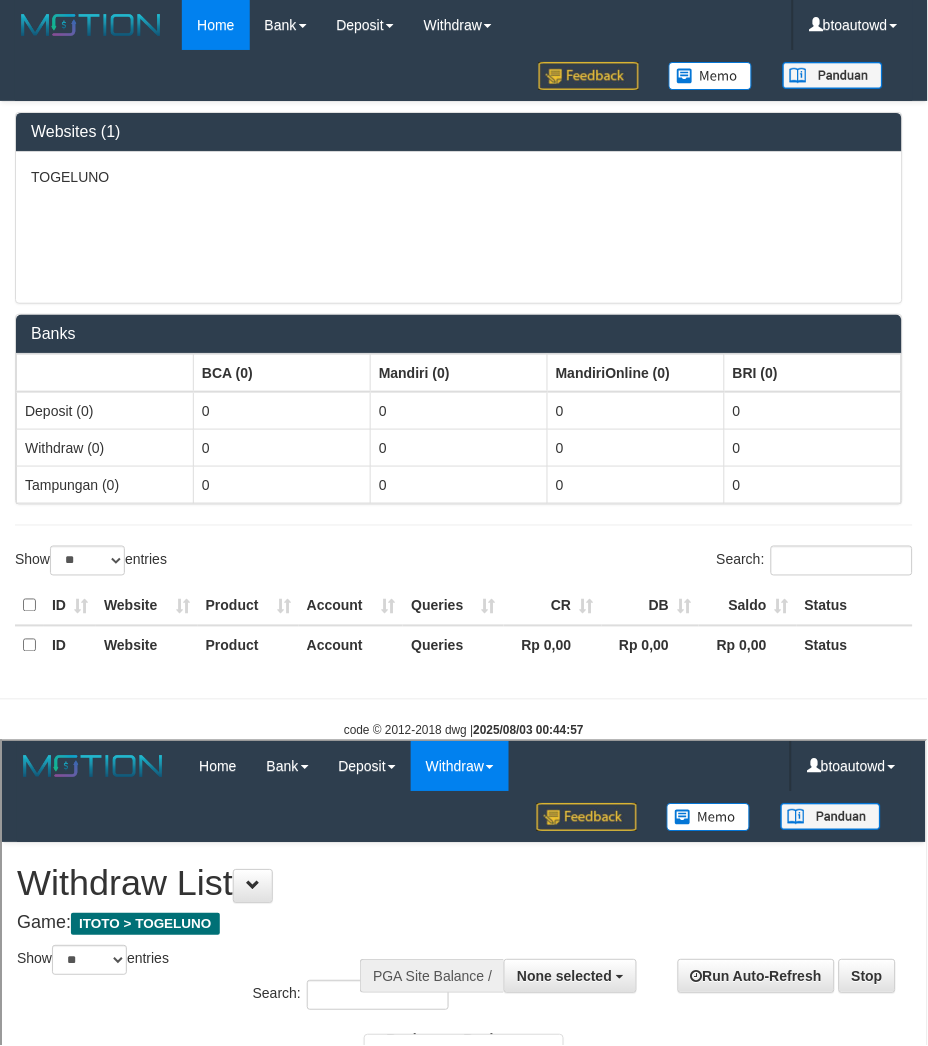 scroll, scrollTop: 0, scrollLeft: 0, axis: both 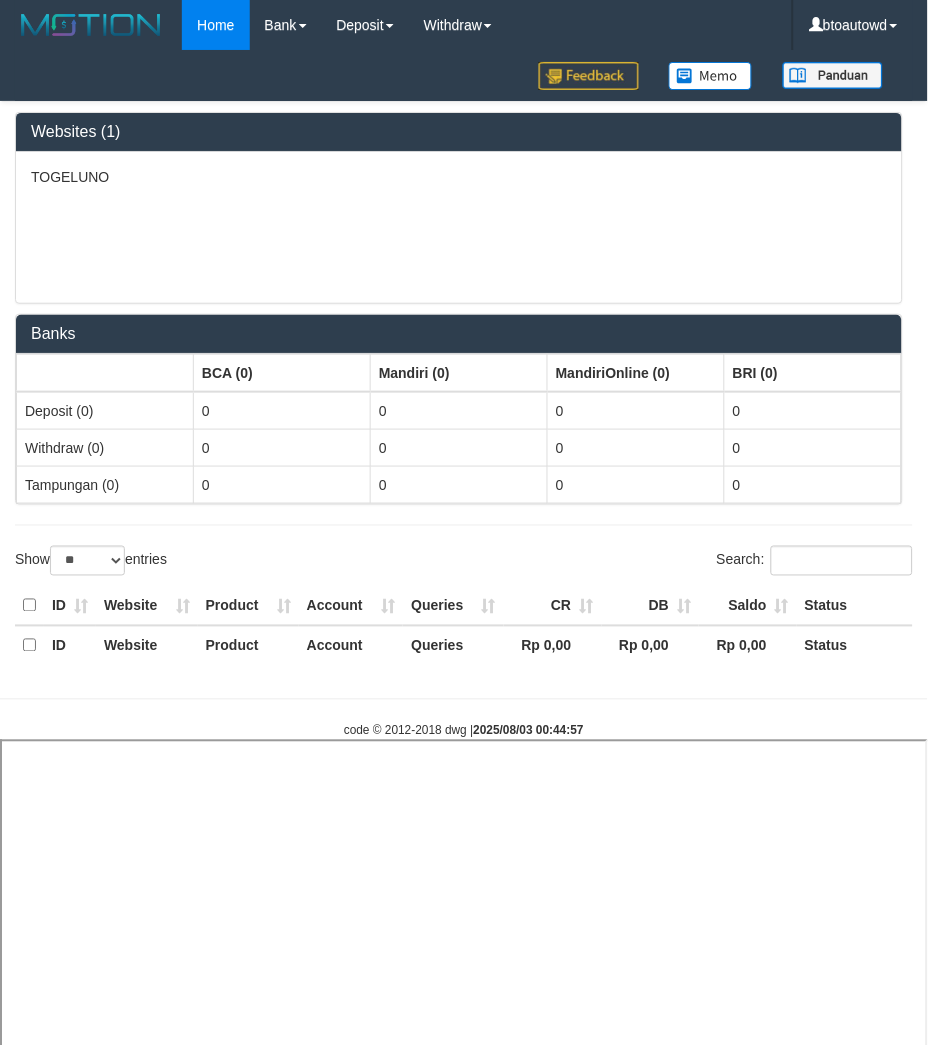 select 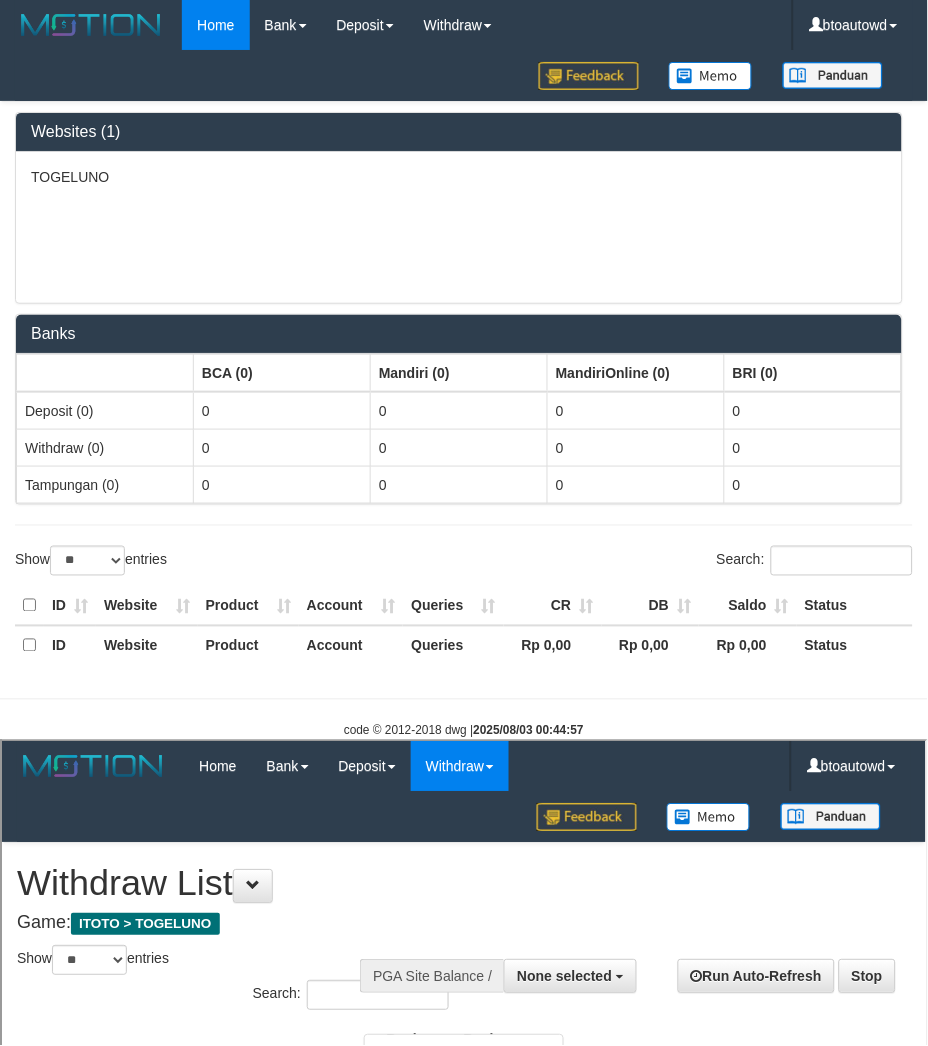 scroll, scrollTop: 0, scrollLeft: 0, axis: both 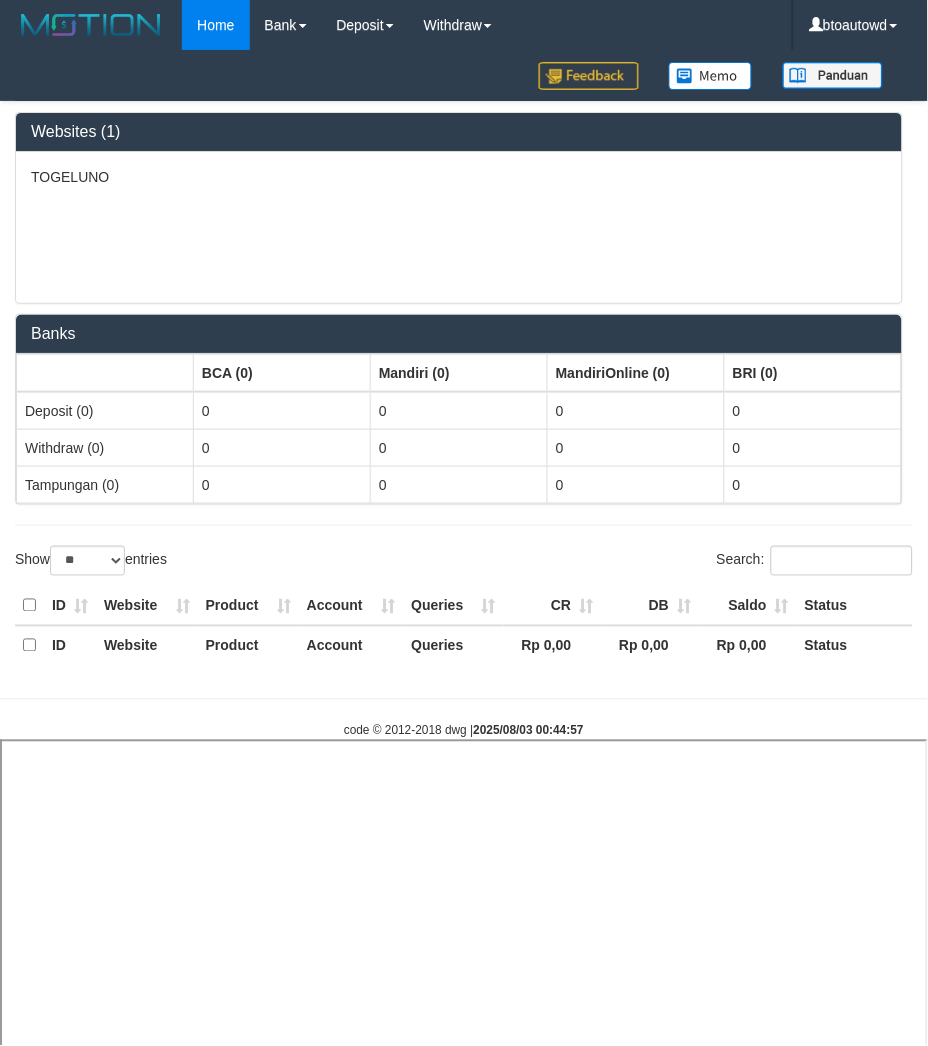 select 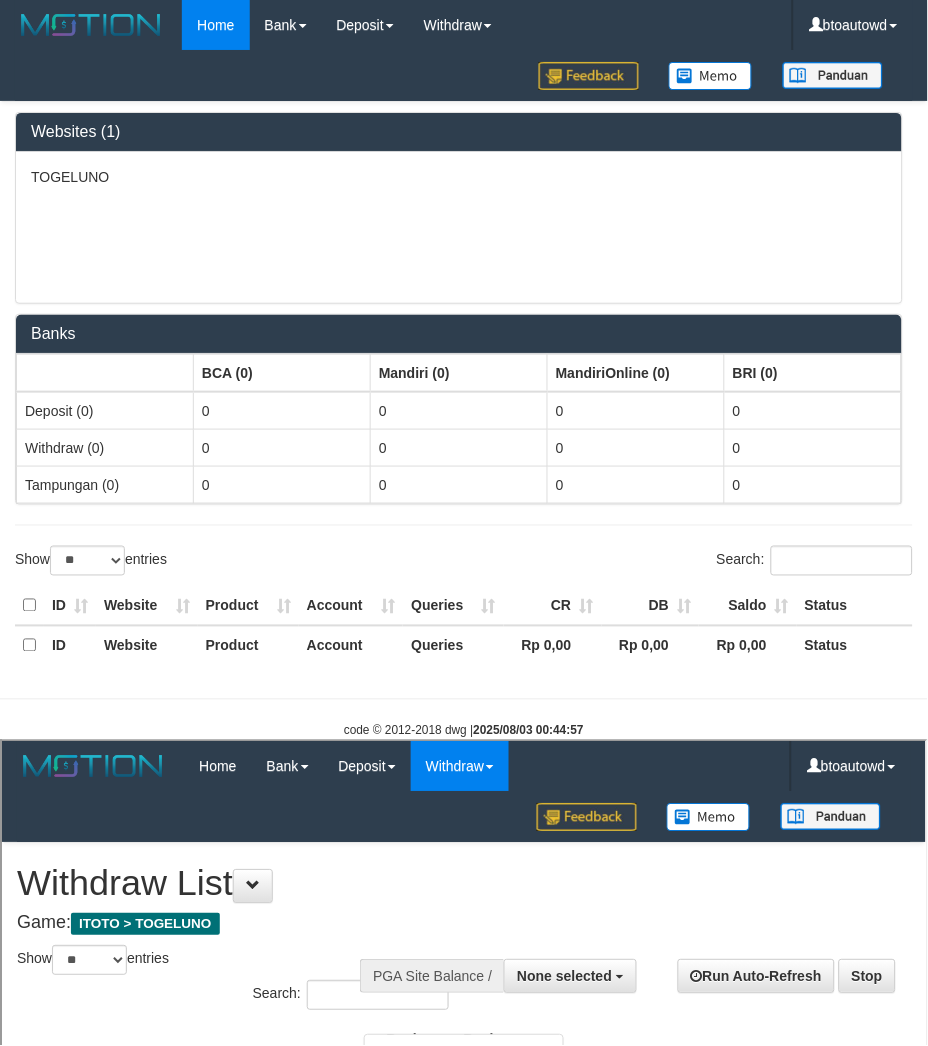 scroll, scrollTop: 0, scrollLeft: 0, axis: both 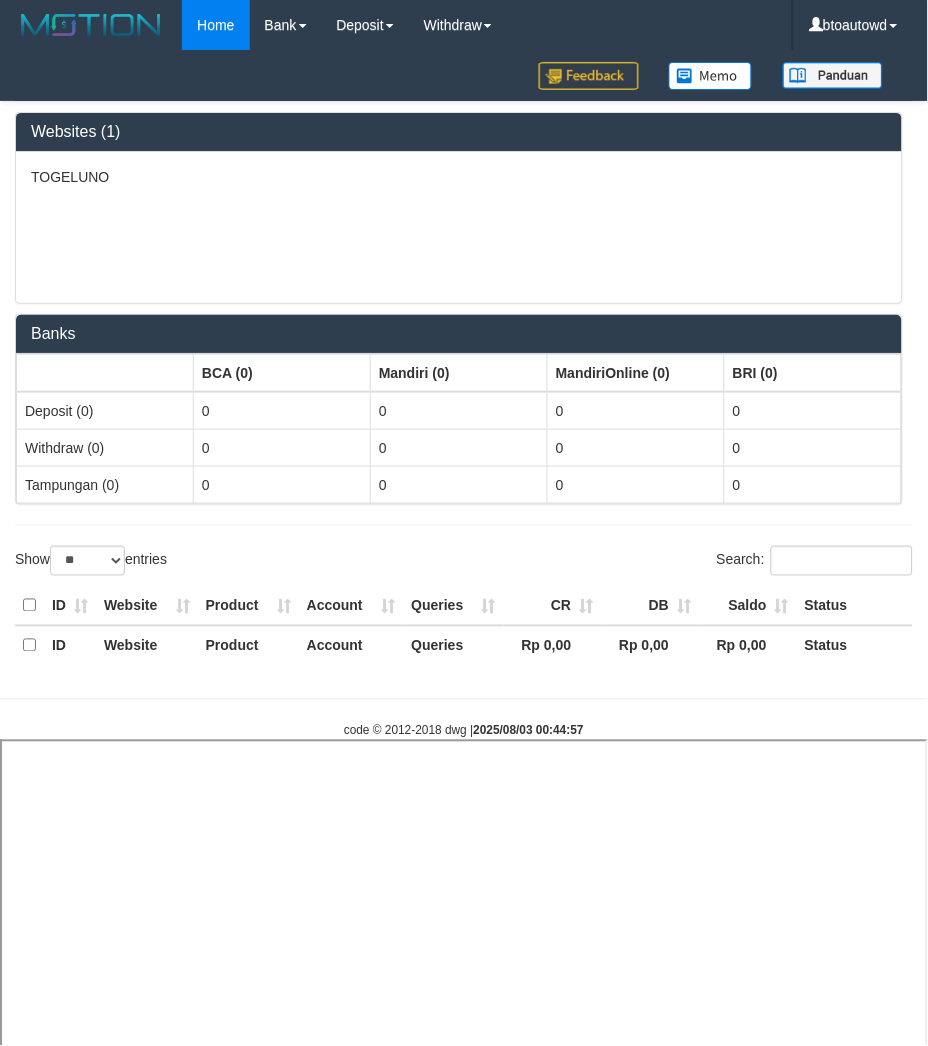 select 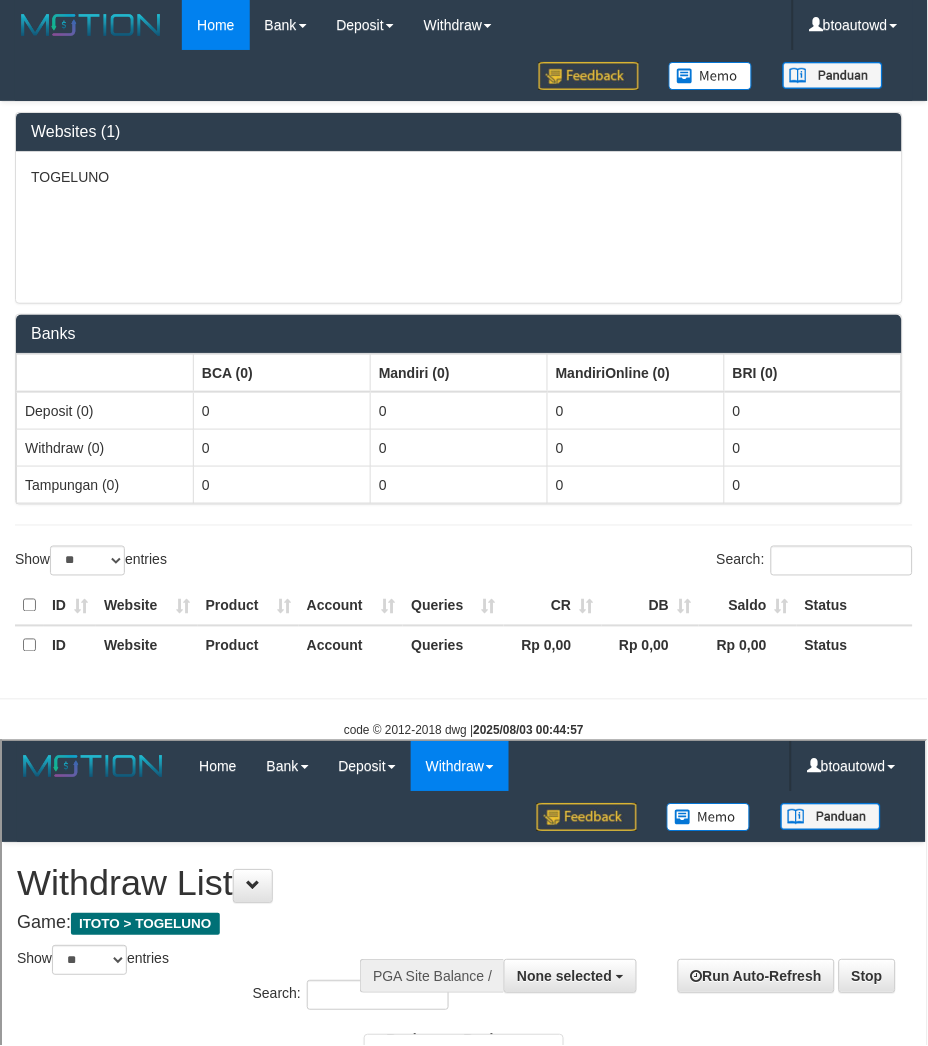 scroll, scrollTop: 0, scrollLeft: 0, axis: both 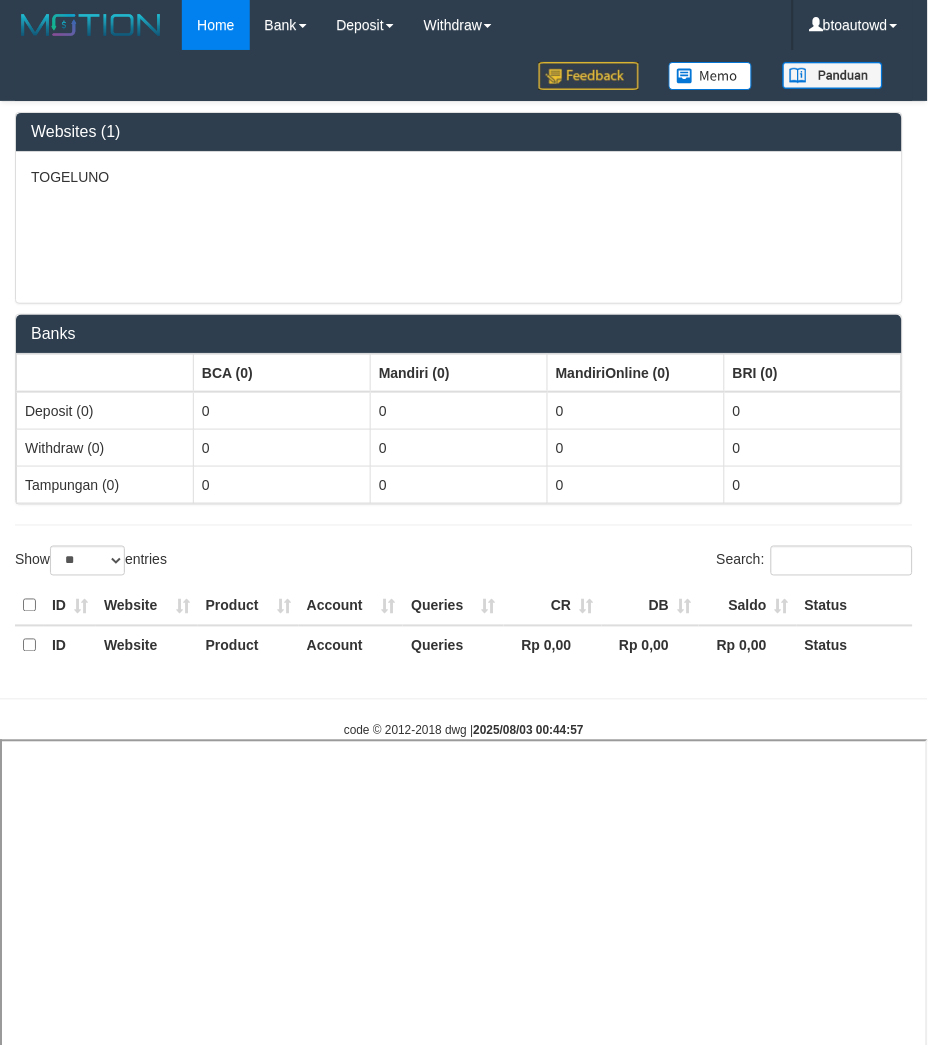 select 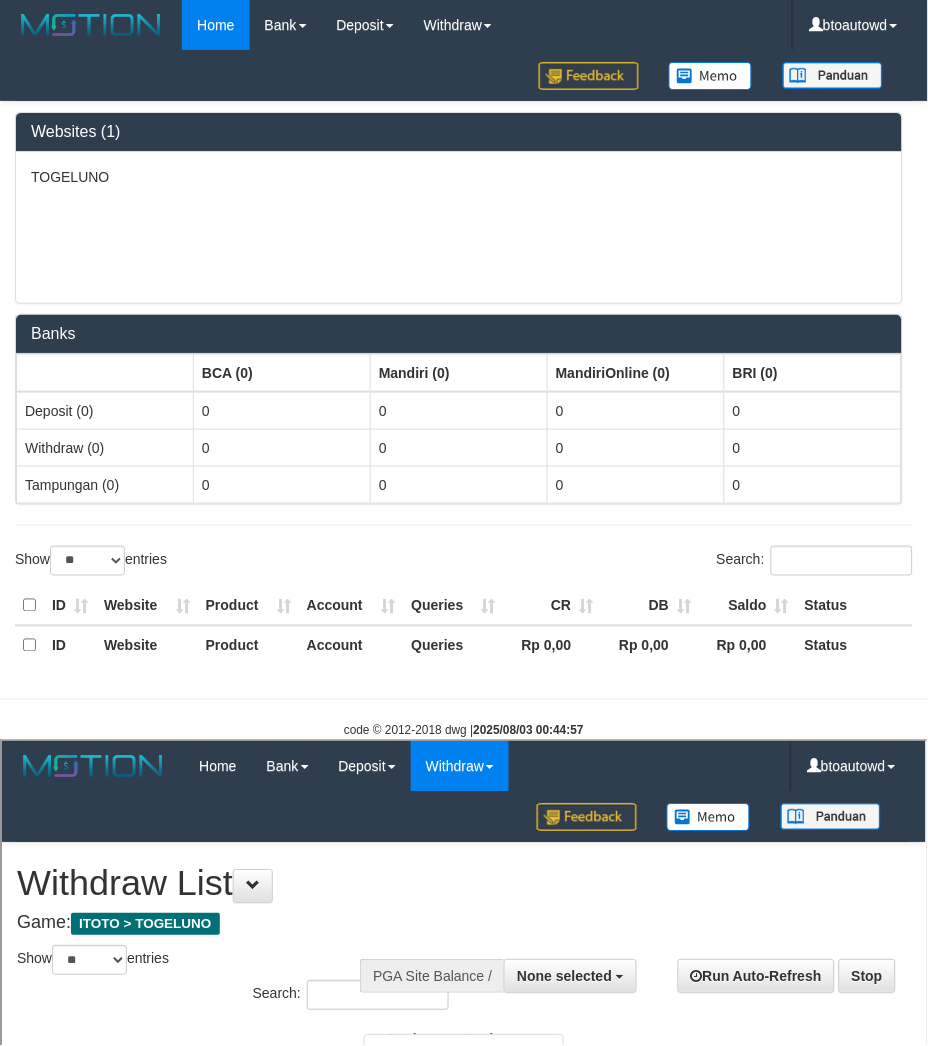 scroll, scrollTop: 0, scrollLeft: 0, axis: both 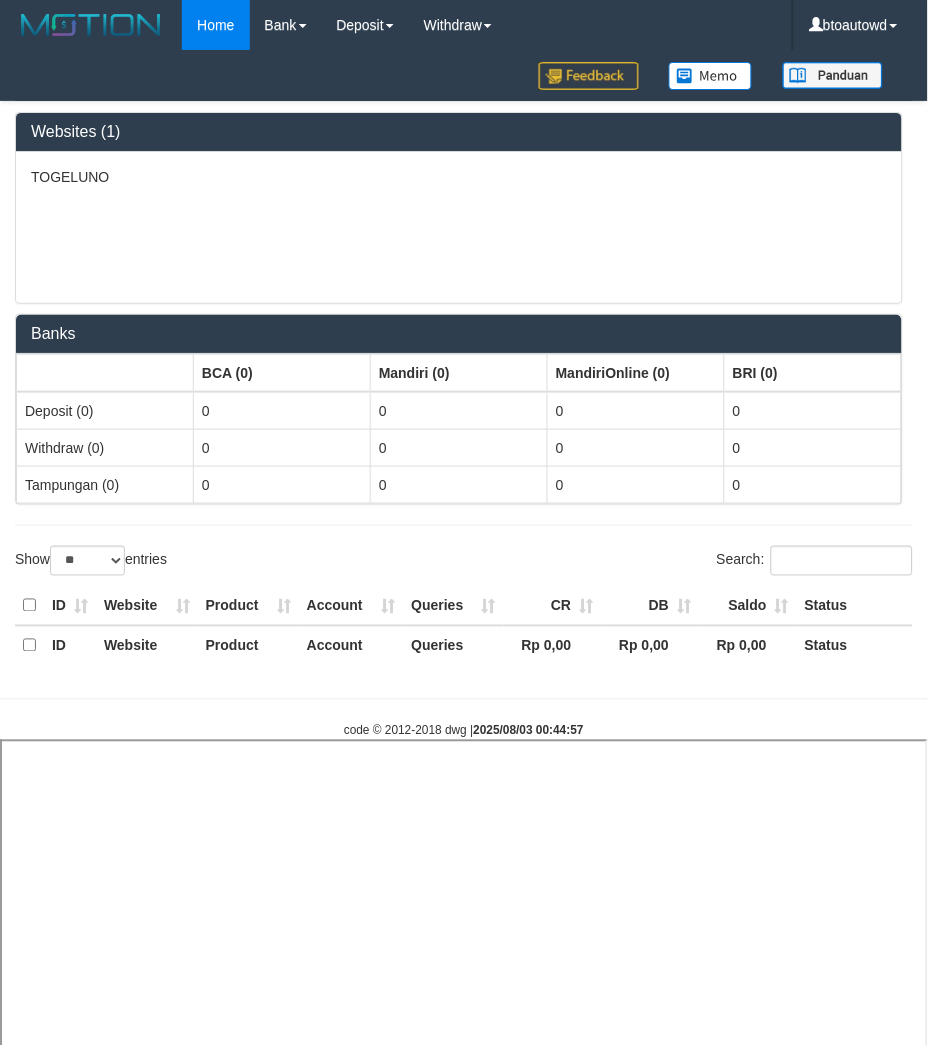select 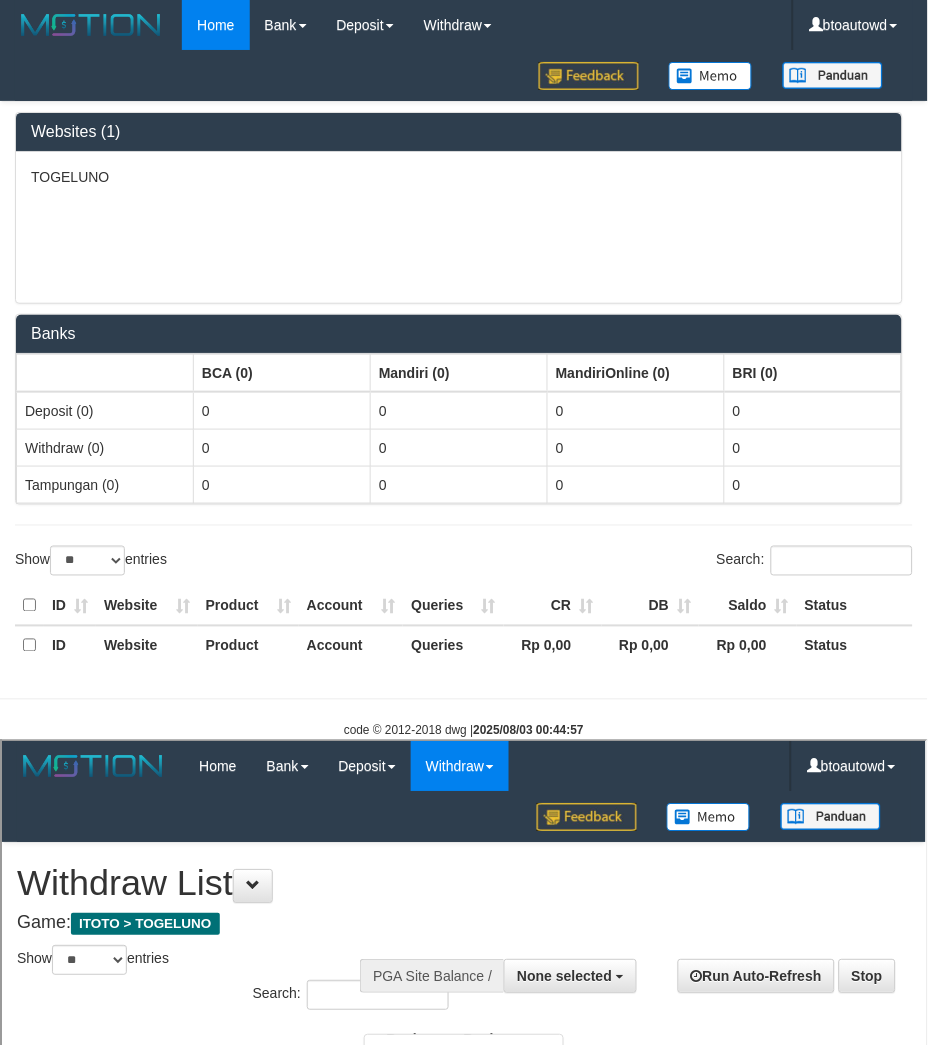 scroll, scrollTop: 0, scrollLeft: 0, axis: both 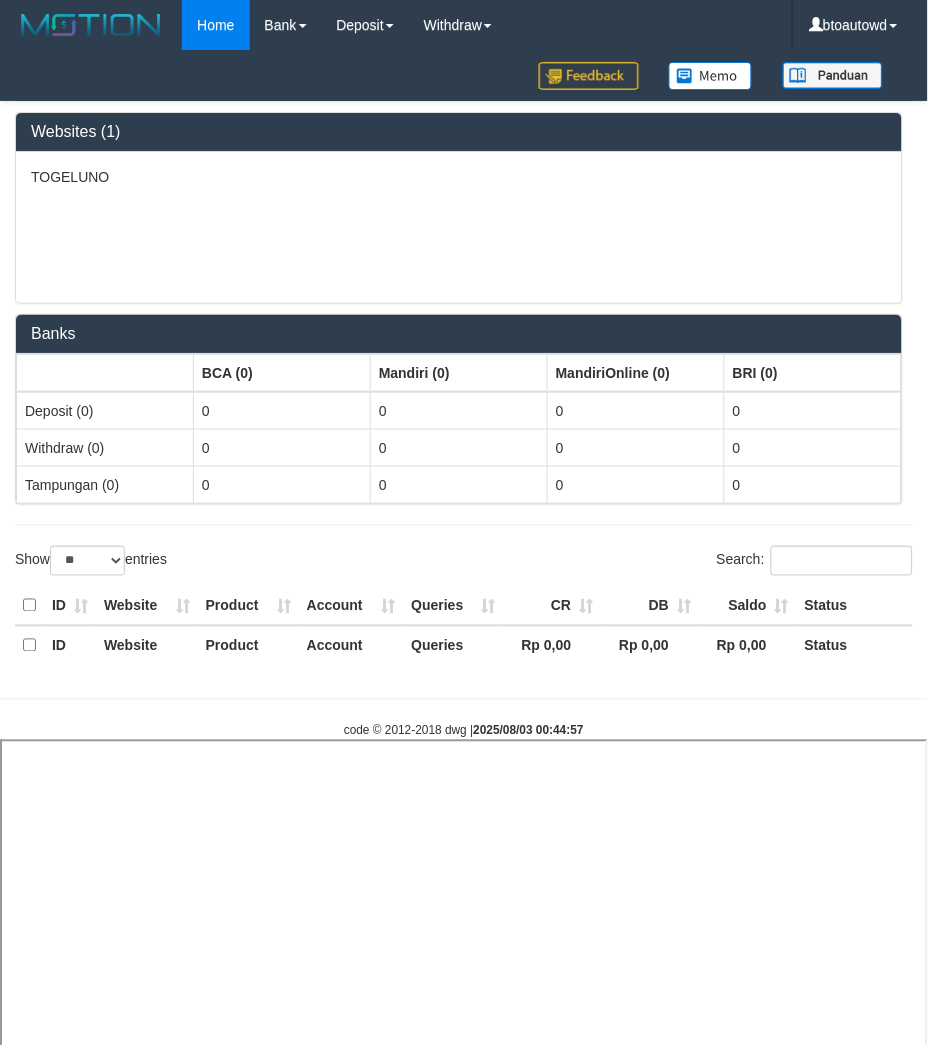 select 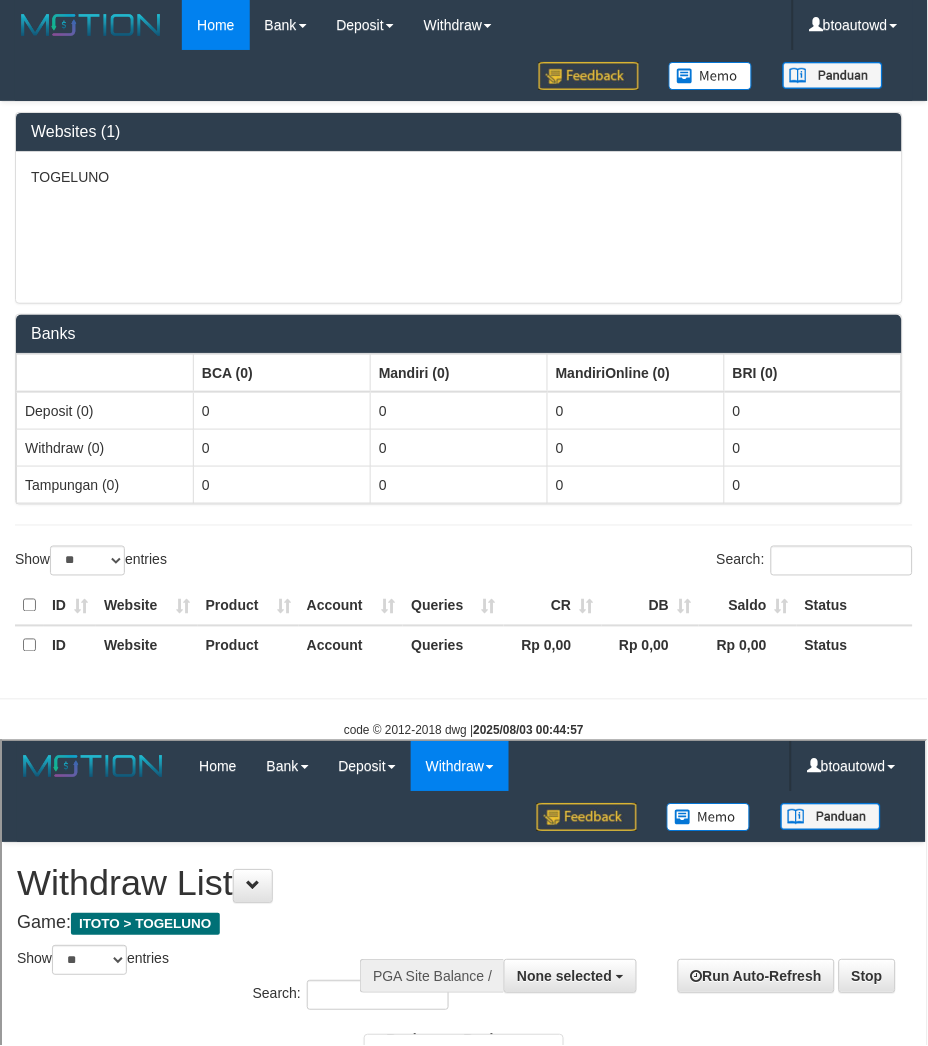 scroll, scrollTop: 0, scrollLeft: 0, axis: both 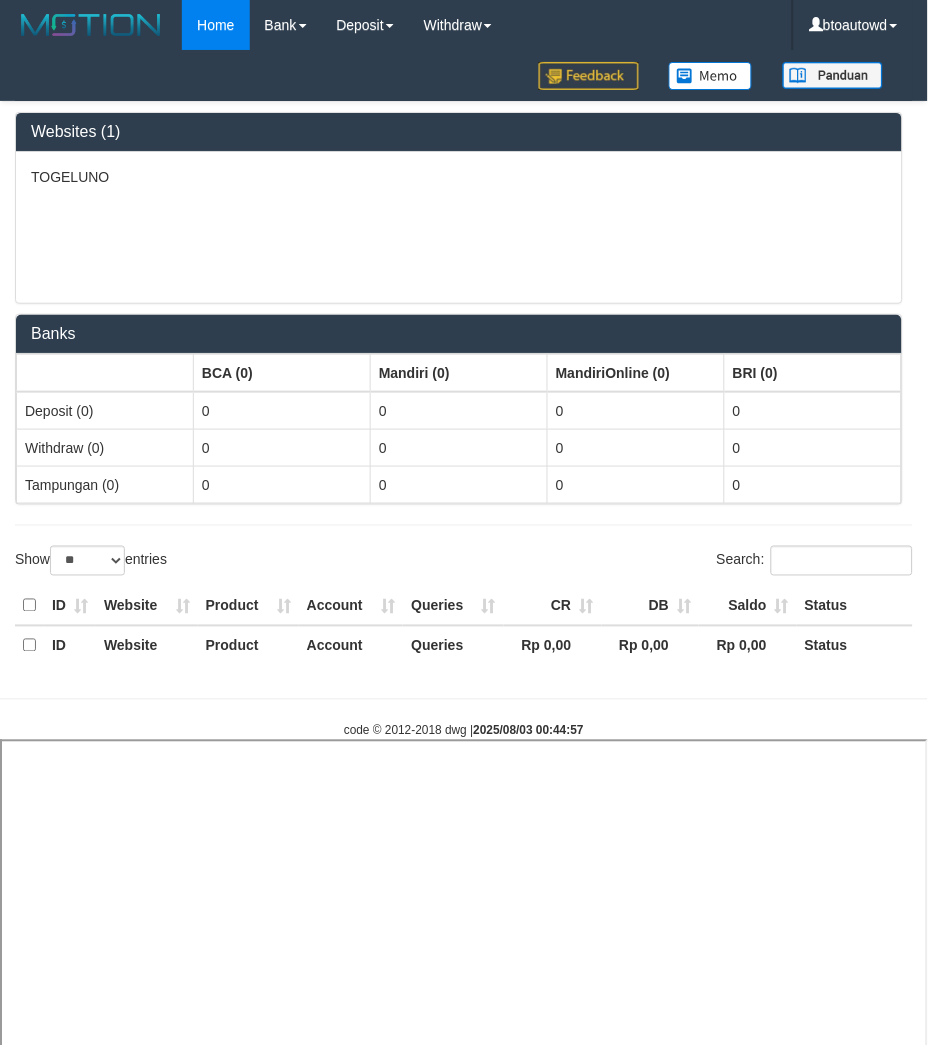 select 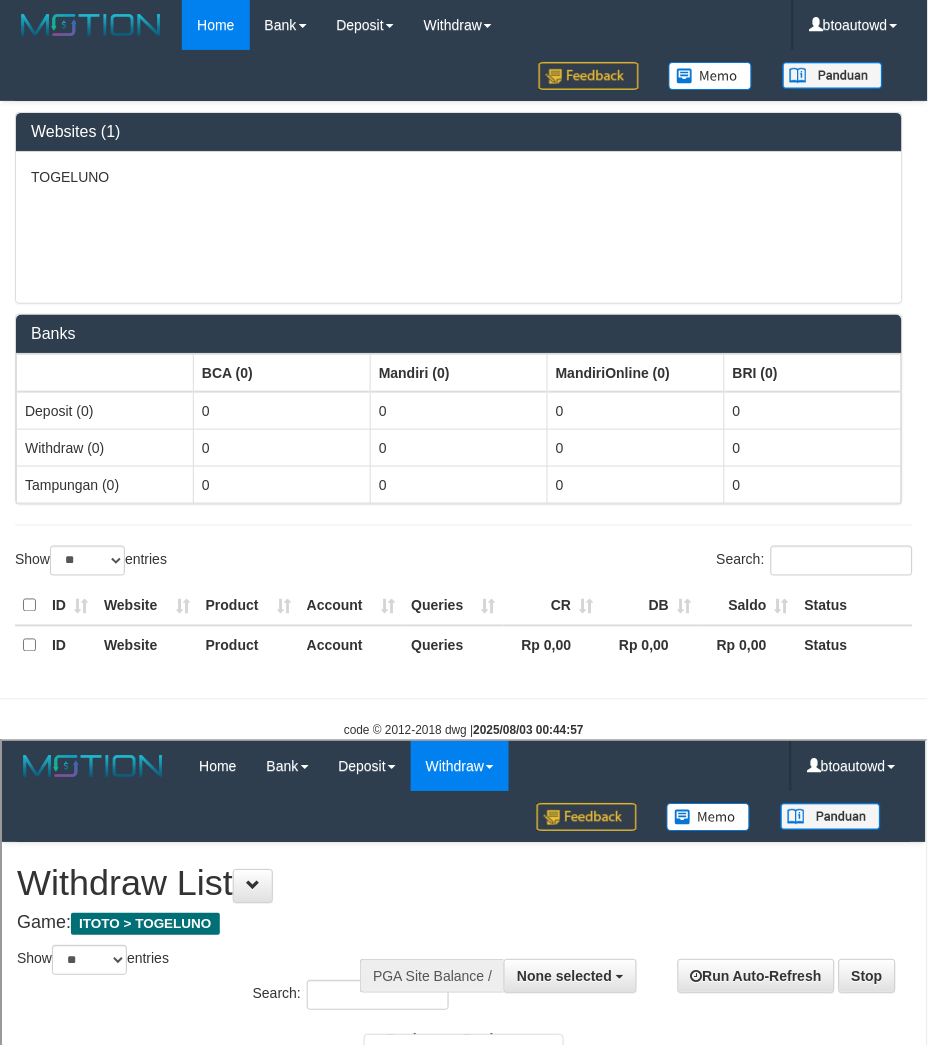 scroll, scrollTop: 0, scrollLeft: 0, axis: both 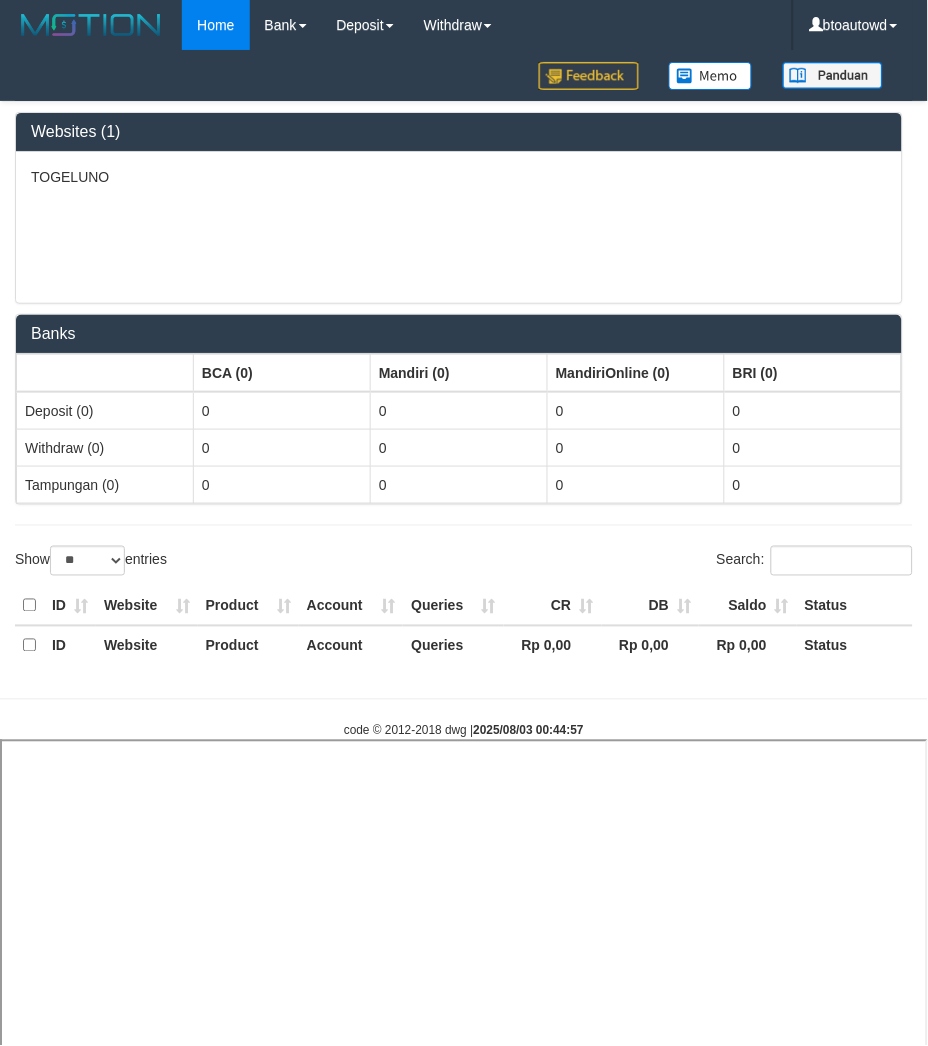 select 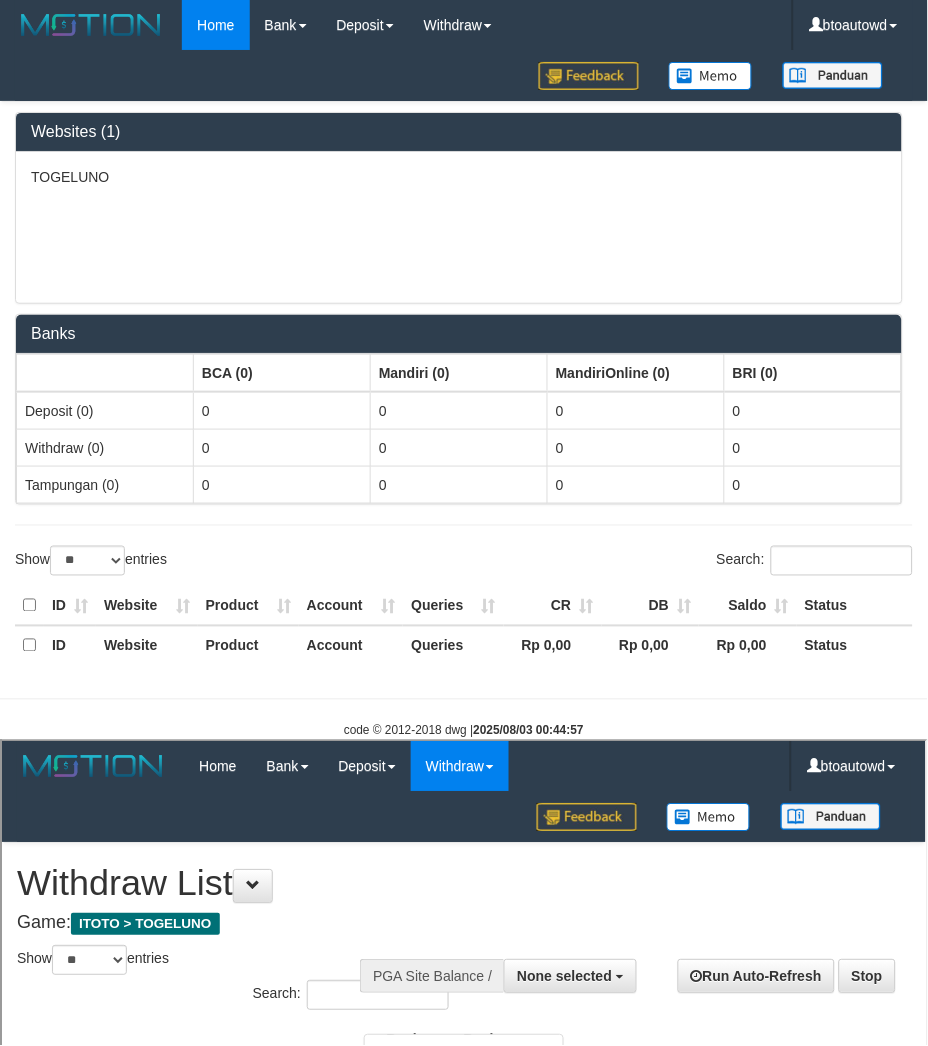 scroll, scrollTop: 0, scrollLeft: 0, axis: both 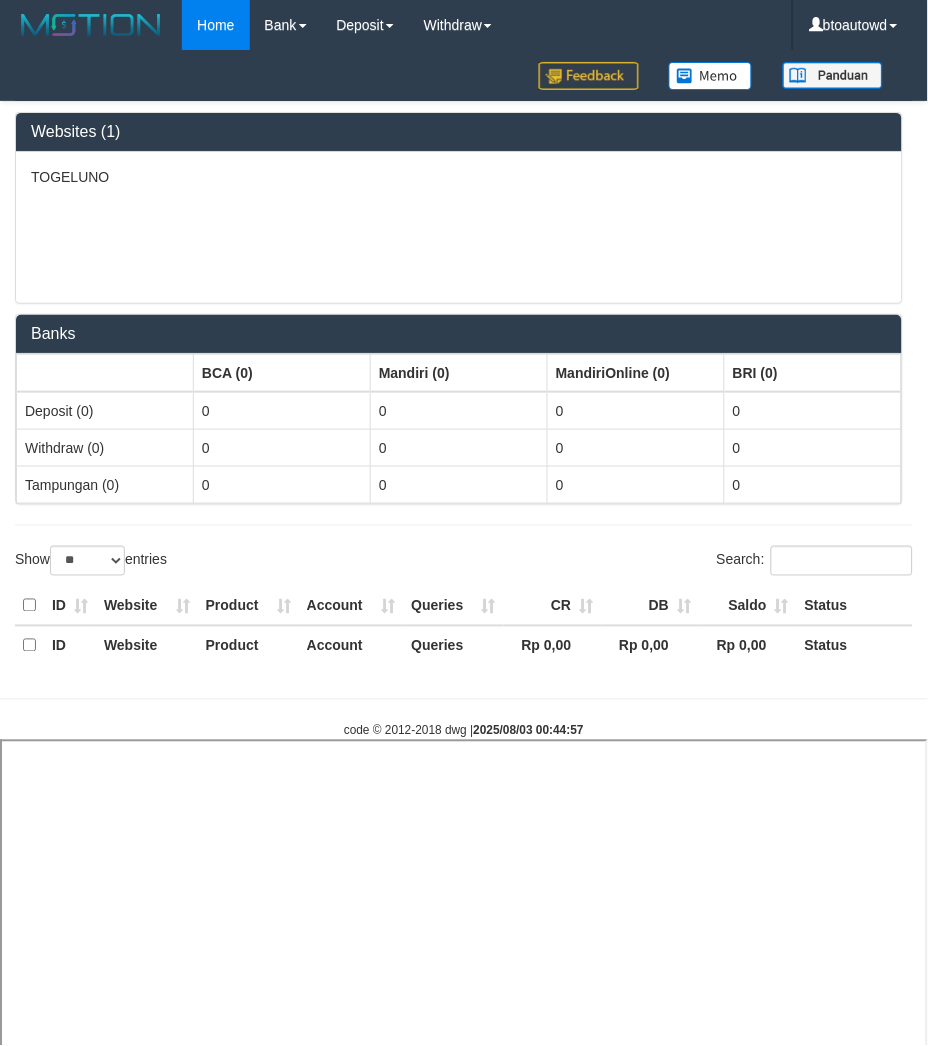 select 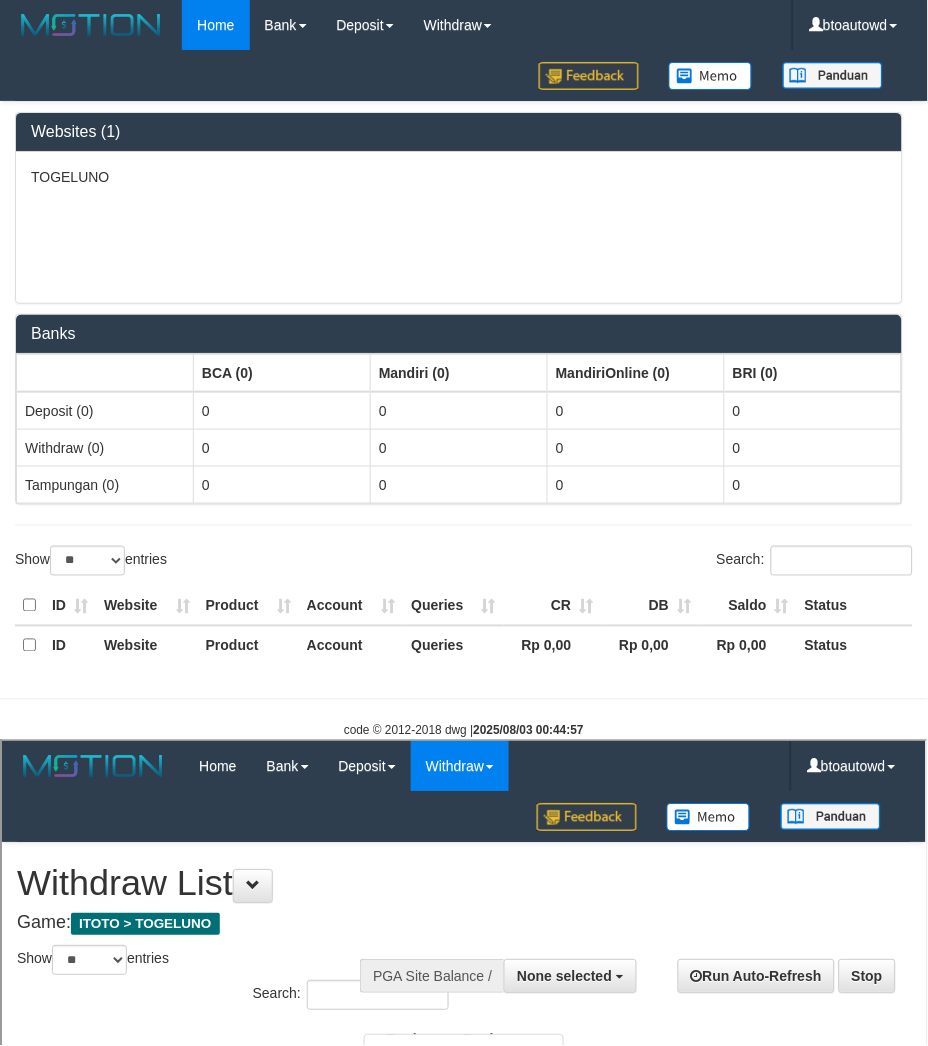 scroll, scrollTop: 0, scrollLeft: 0, axis: both 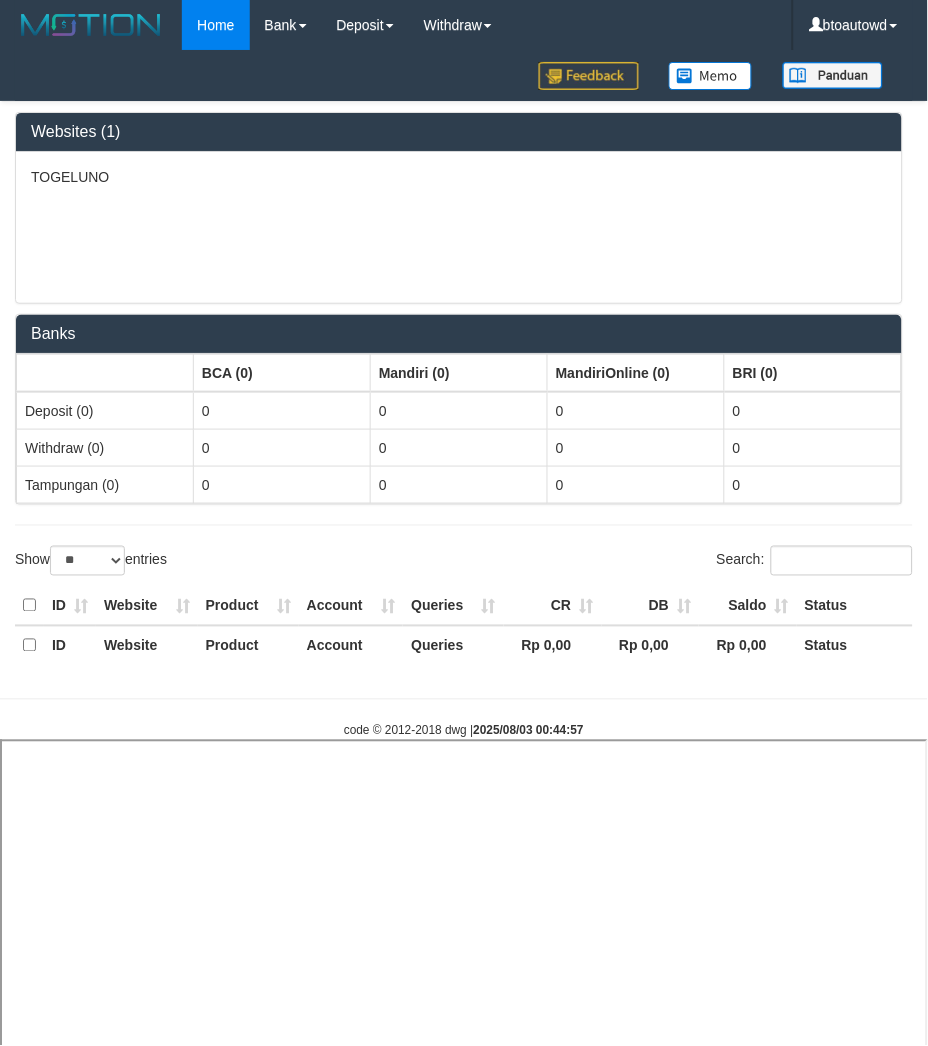 select 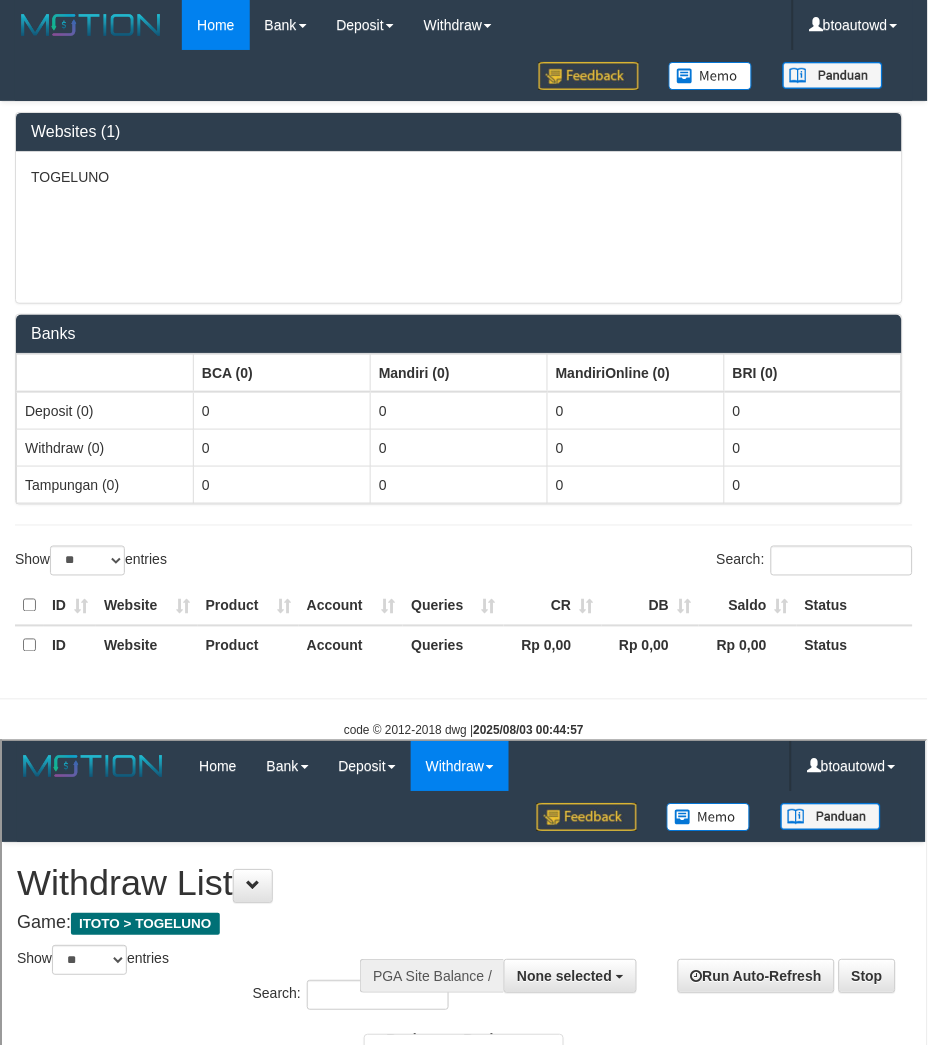 scroll, scrollTop: 0, scrollLeft: 0, axis: both 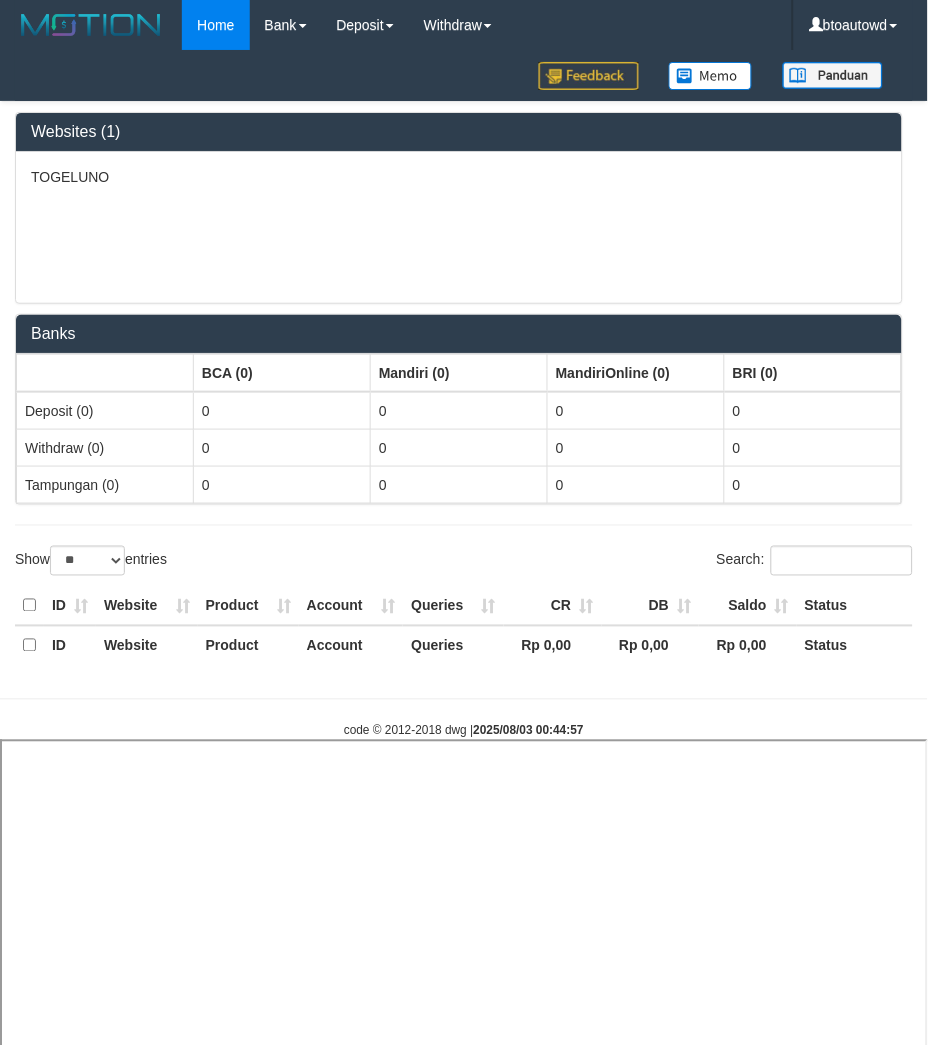 select 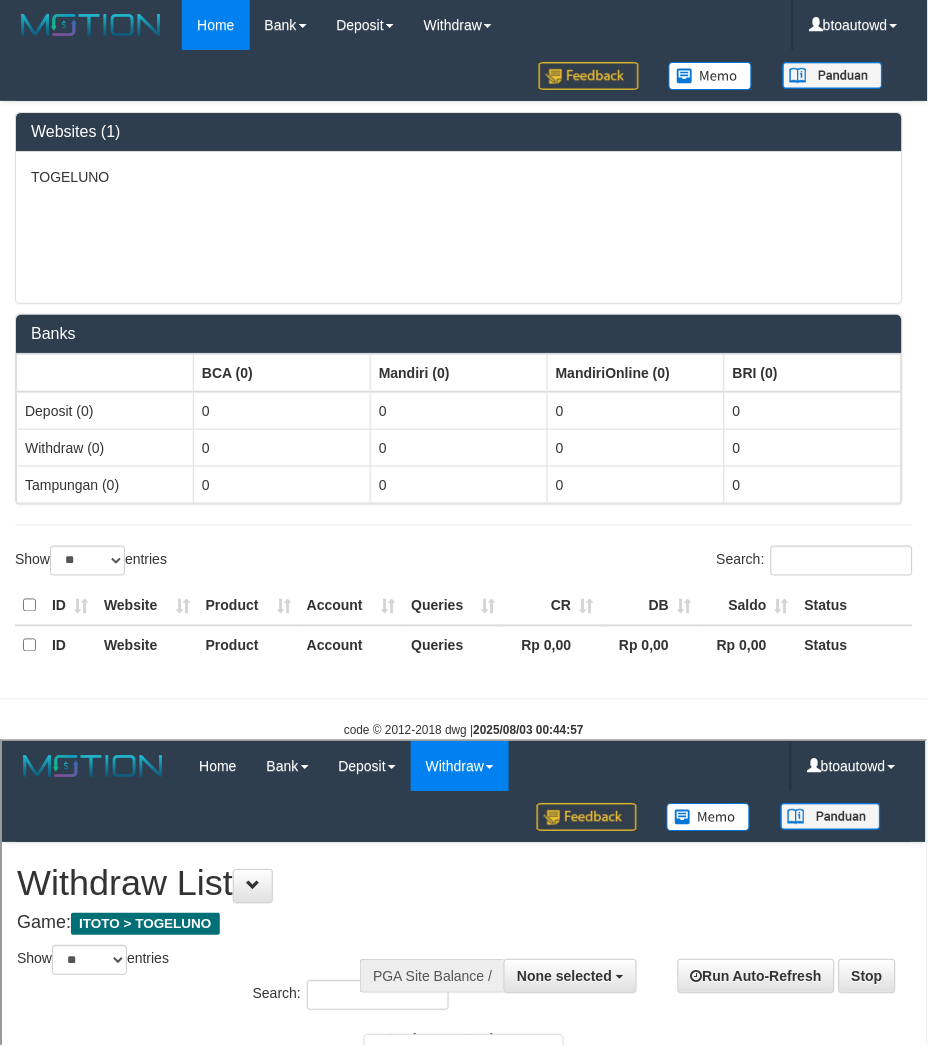 scroll, scrollTop: 0, scrollLeft: 0, axis: both 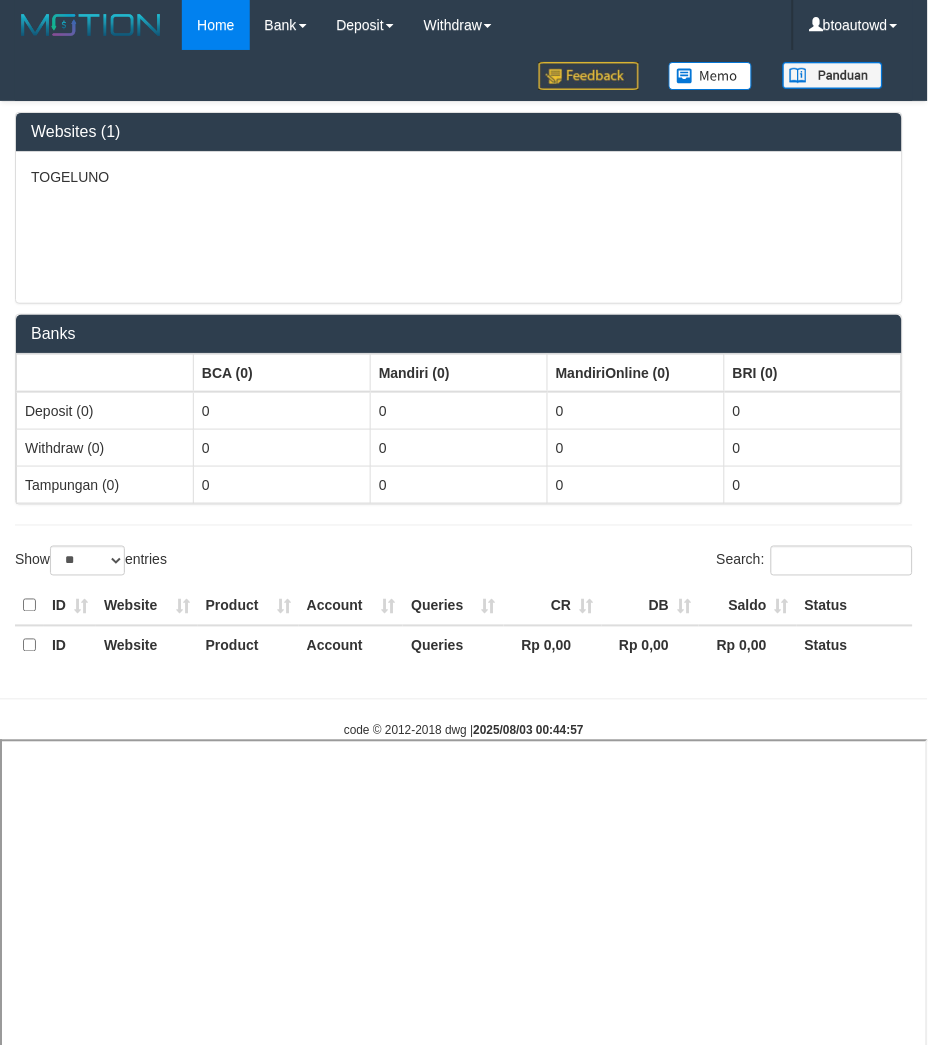 select 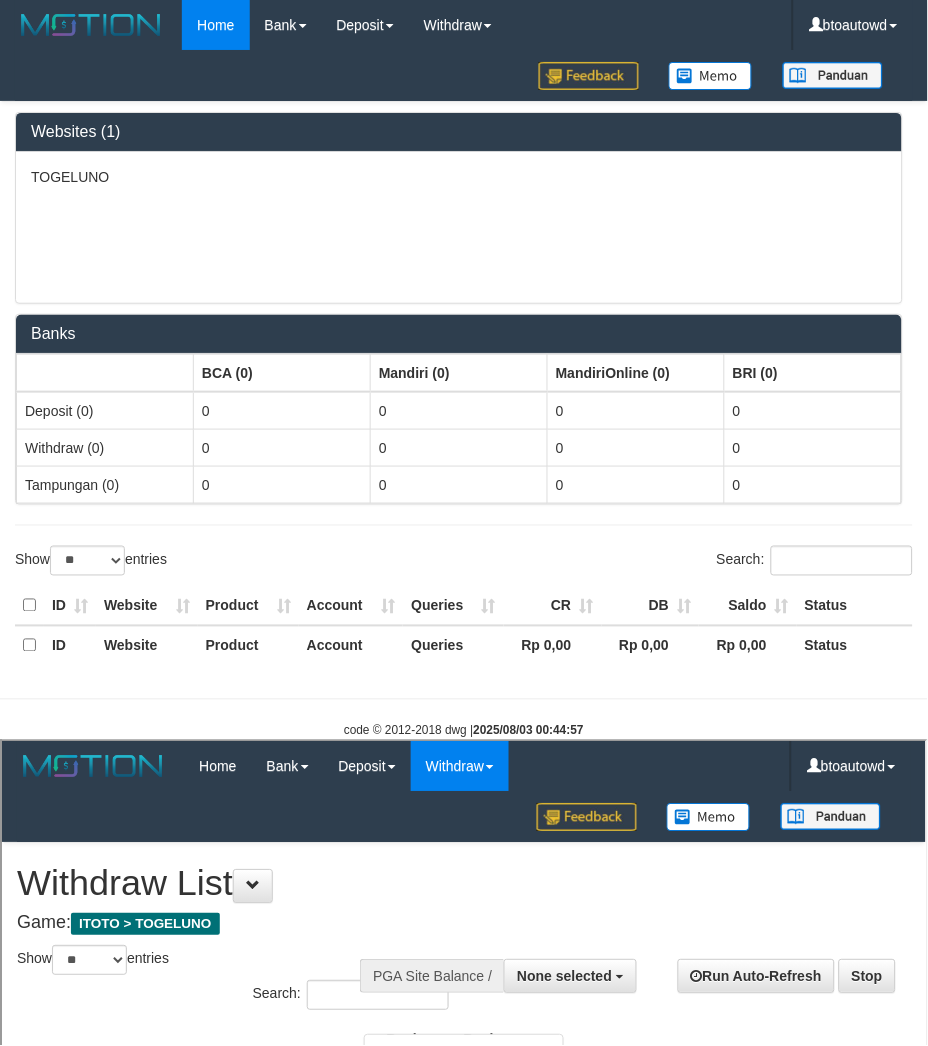 scroll, scrollTop: 0, scrollLeft: 0, axis: both 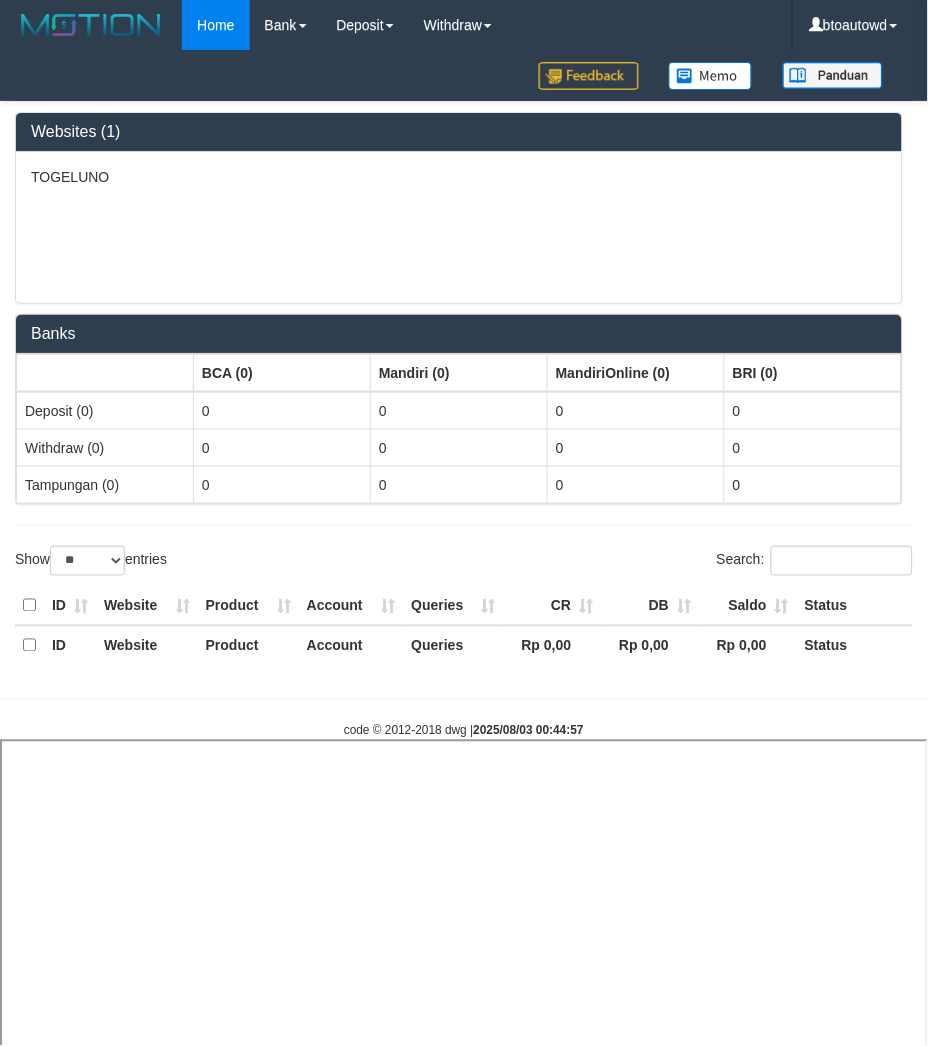 select 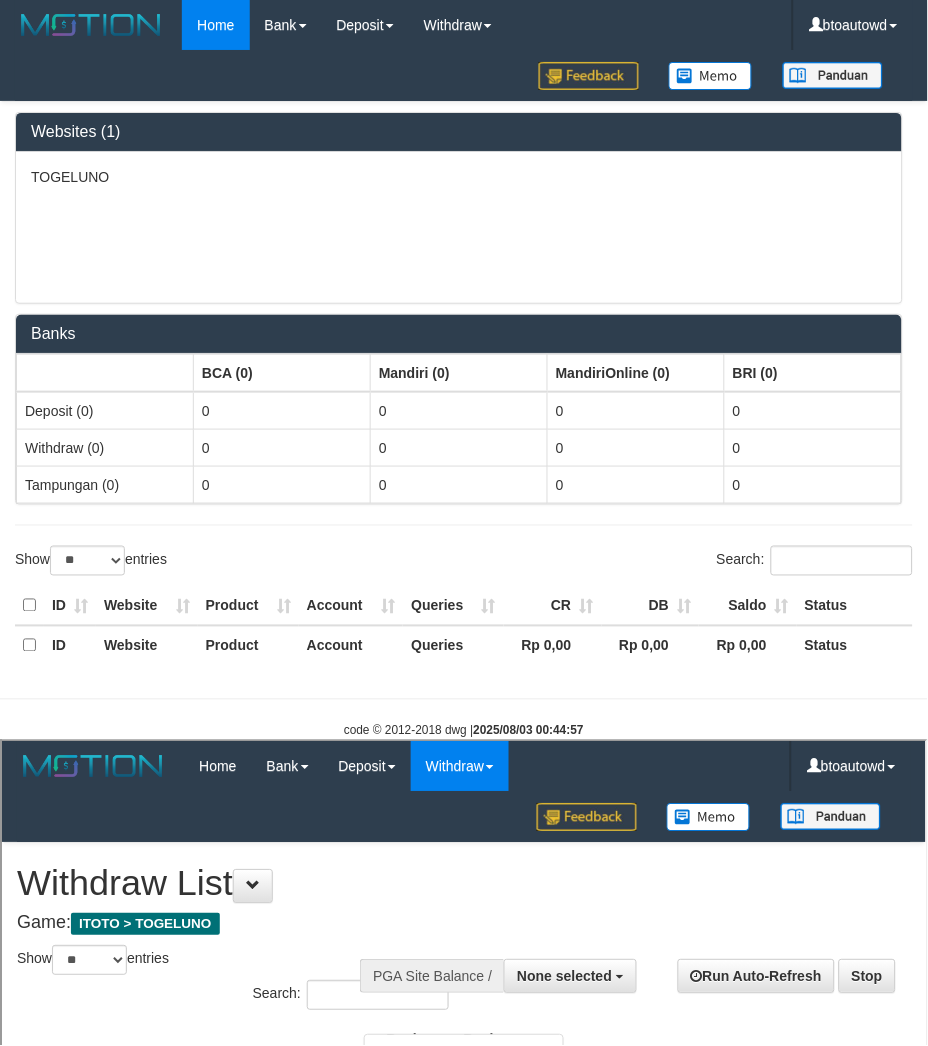 scroll, scrollTop: 0, scrollLeft: 0, axis: both 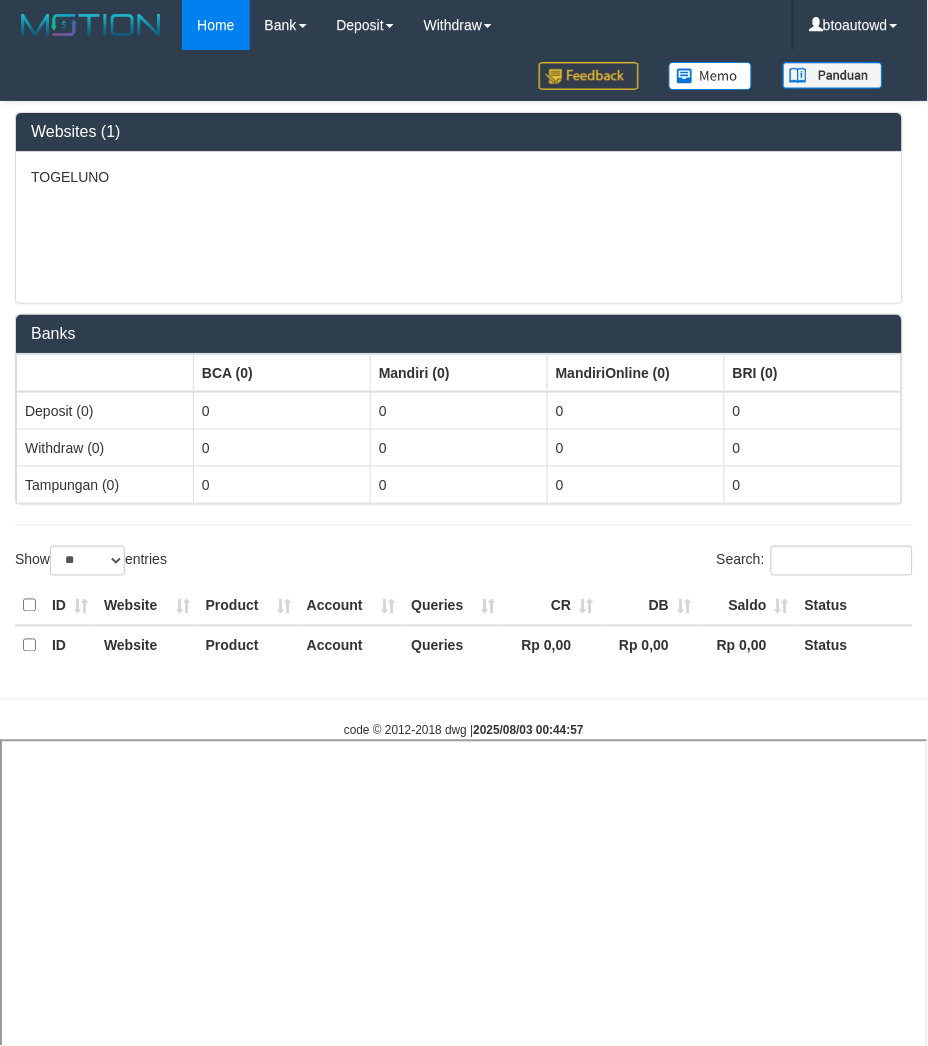 select 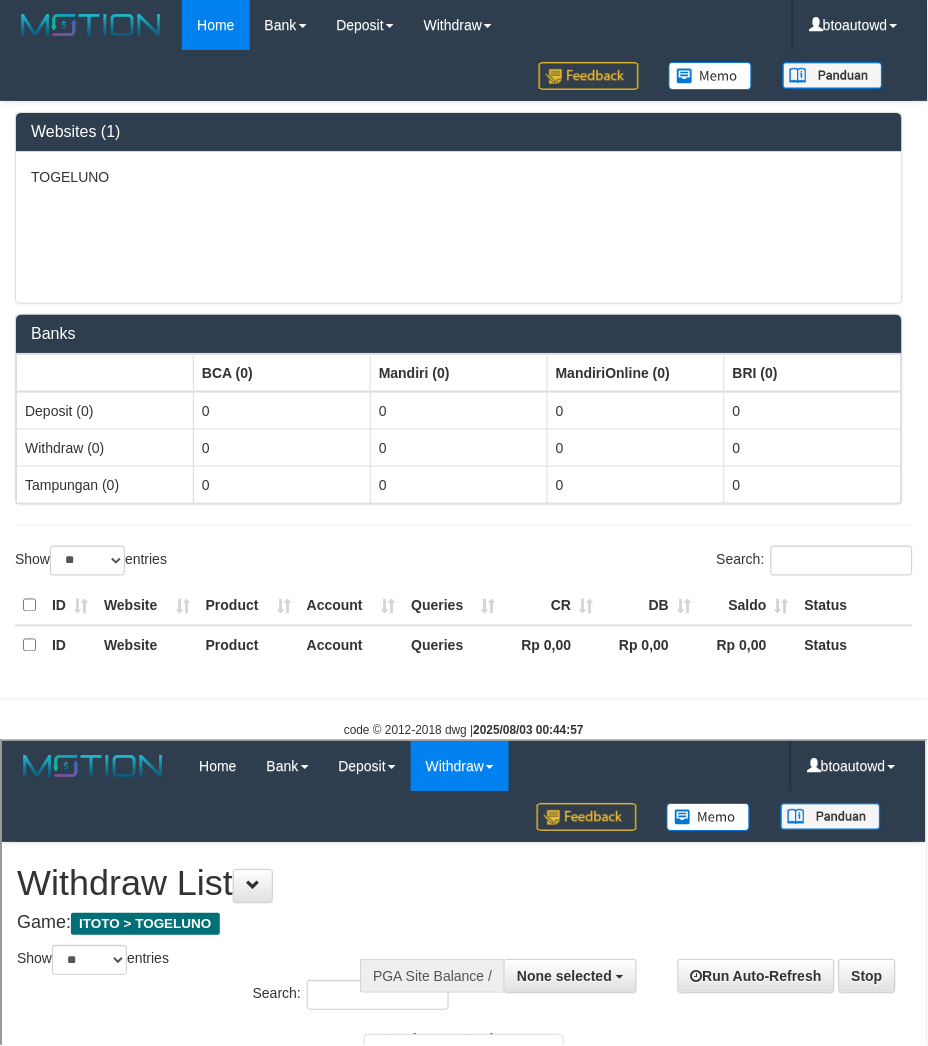 scroll, scrollTop: 0, scrollLeft: 0, axis: both 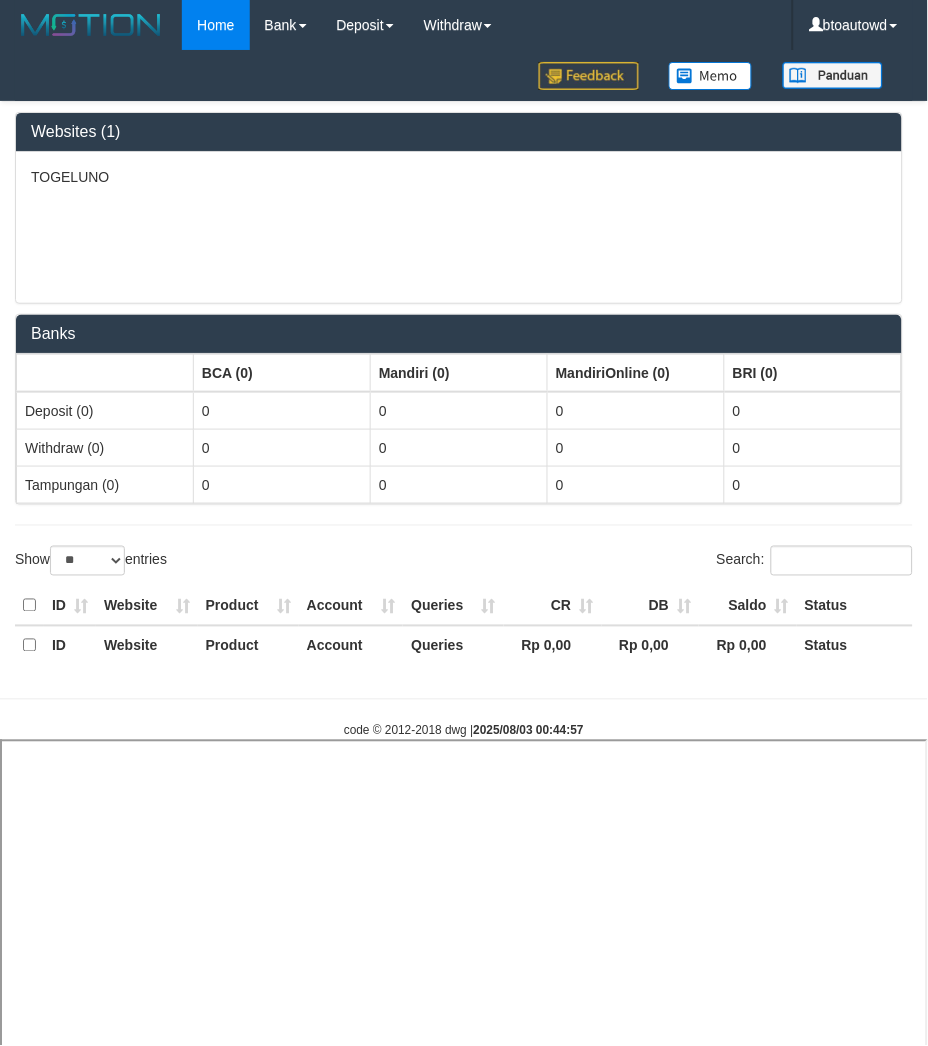 select 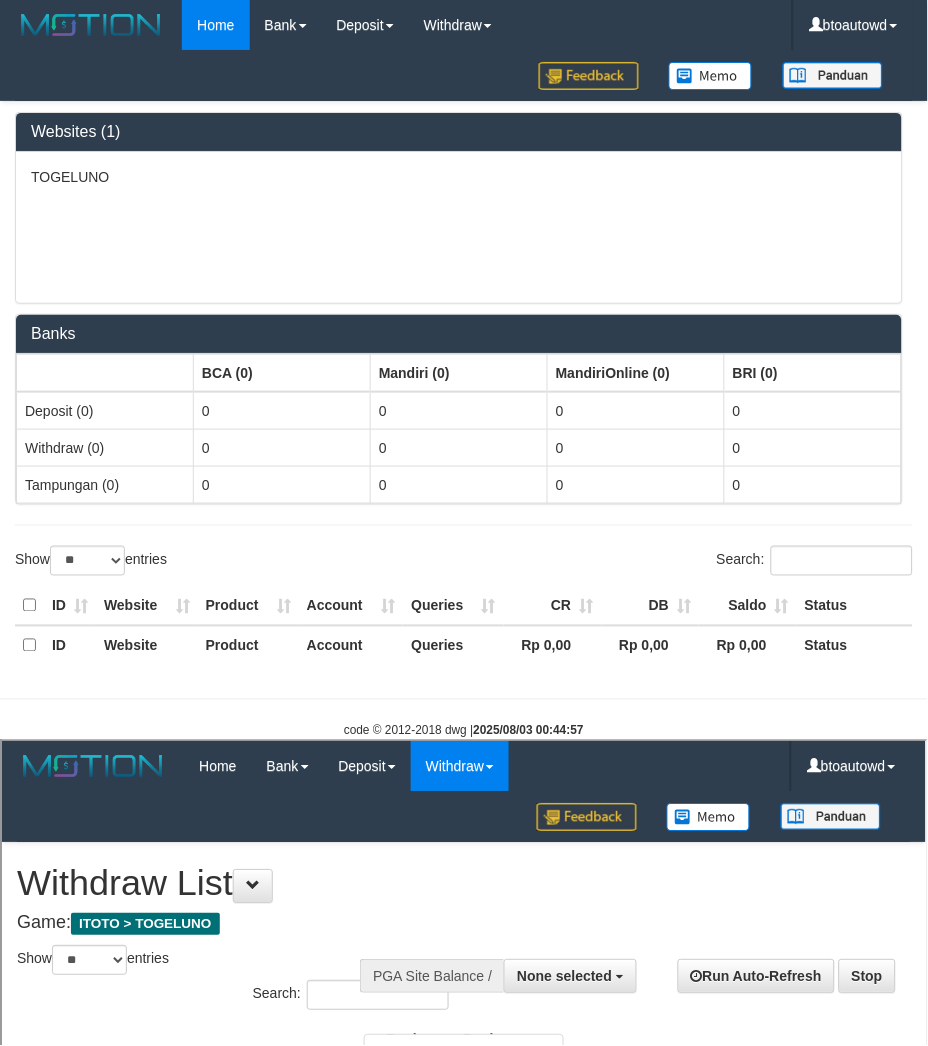 scroll, scrollTop: 0, scrollLeft: 0, axis: both 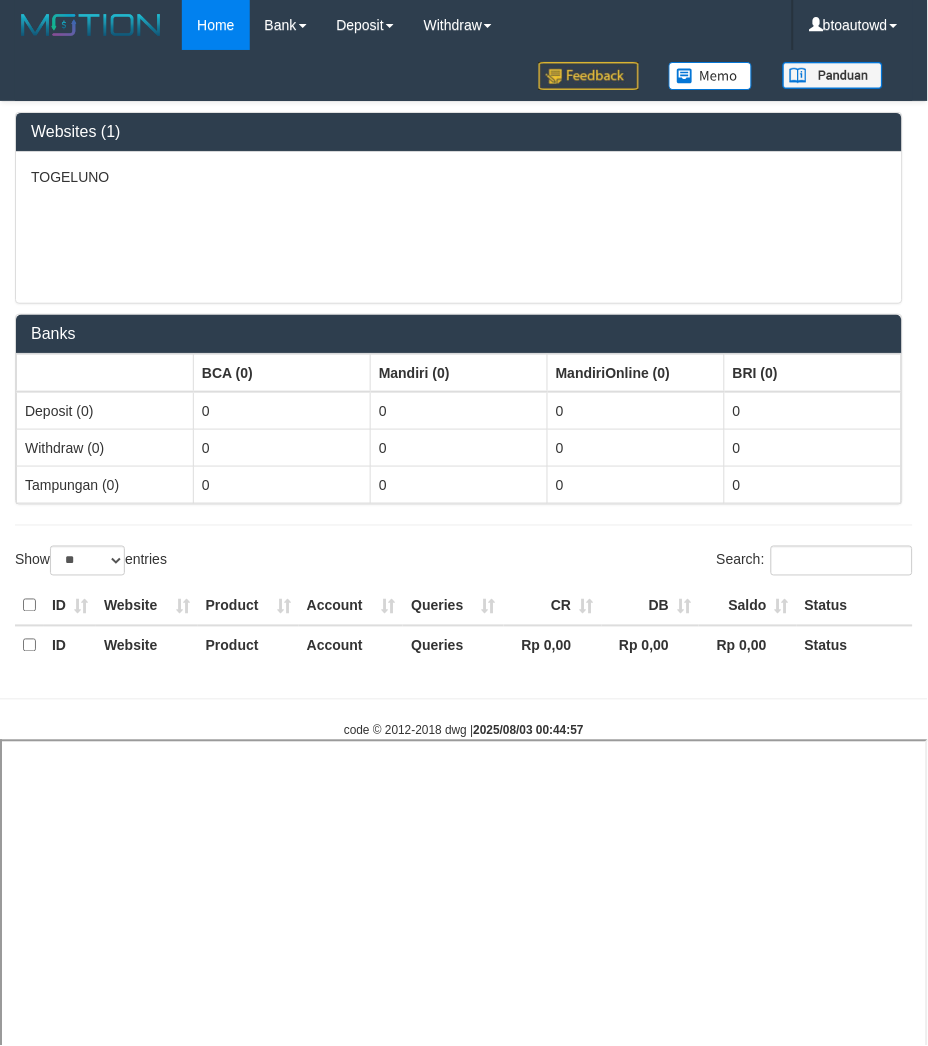 select 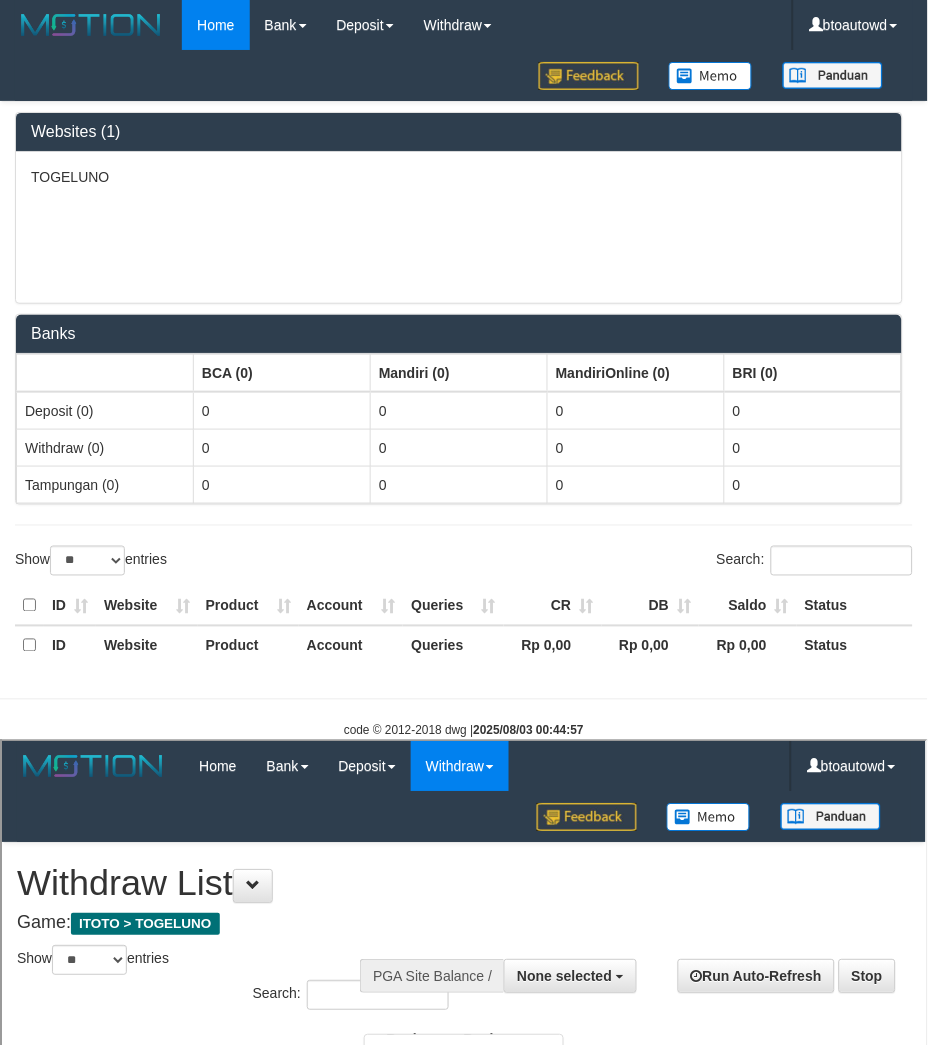 scroll, scrollTop: 0, scrollLeft: 0, axis: both 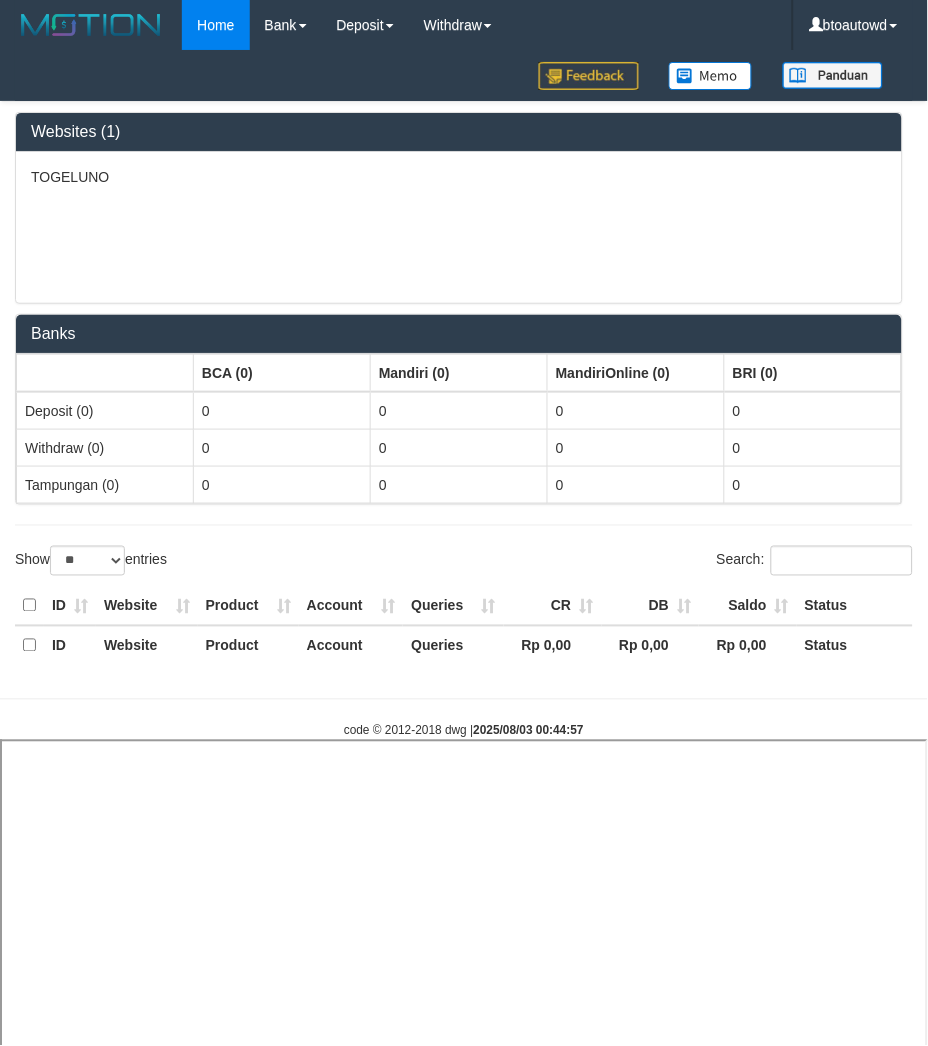 select 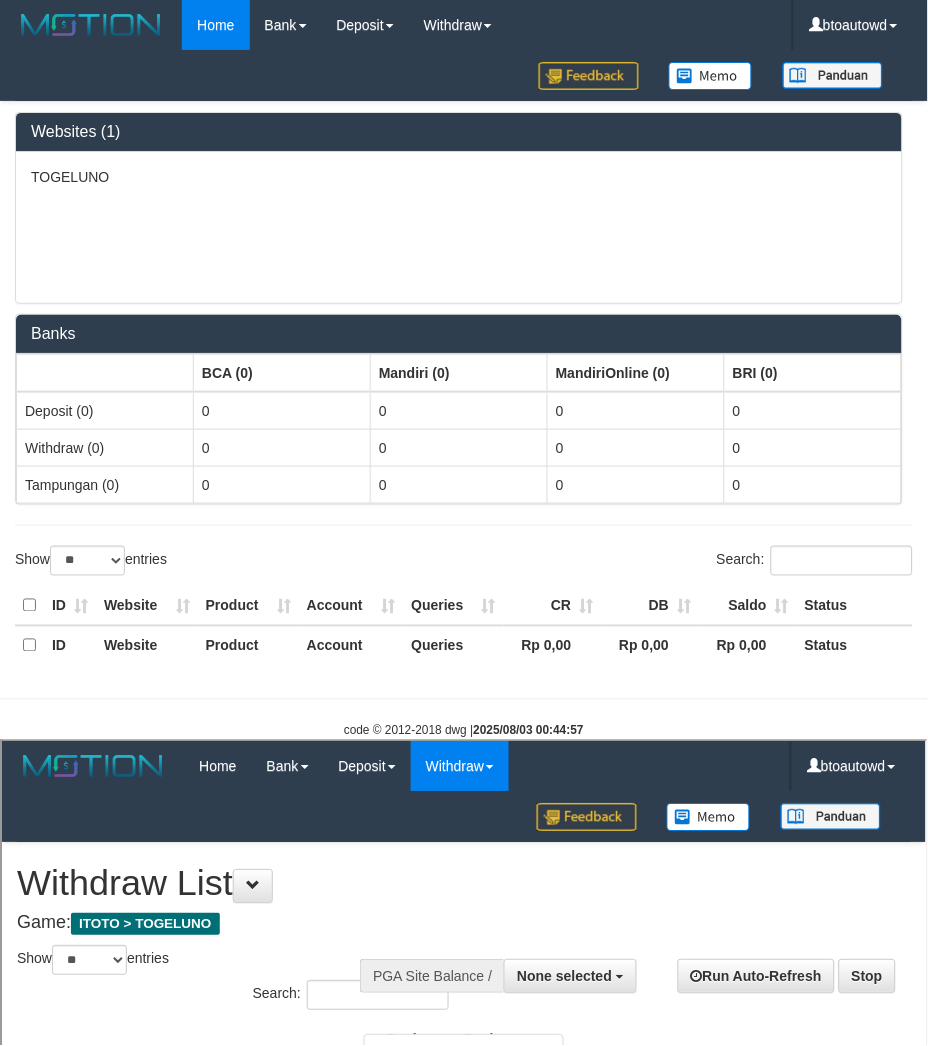 scroll, scrollTop: 0, scrollLeft: 0, axis: both 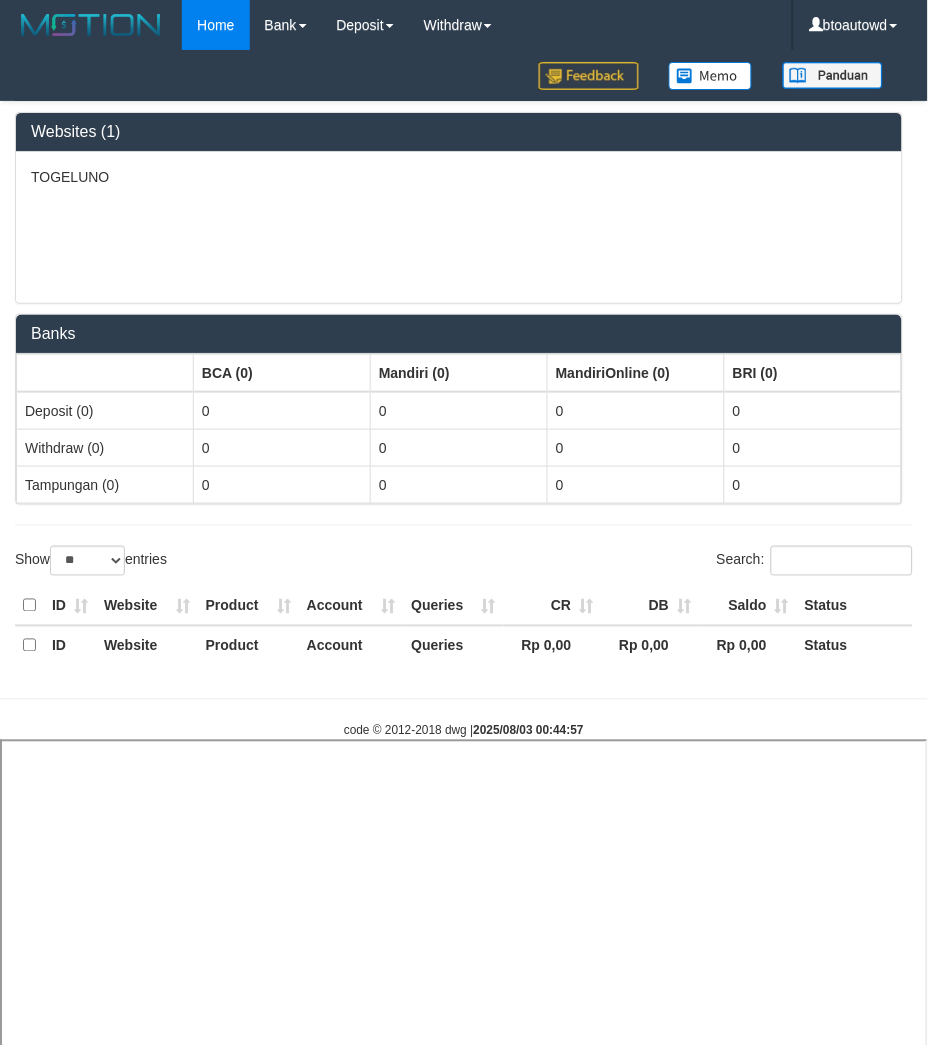 select 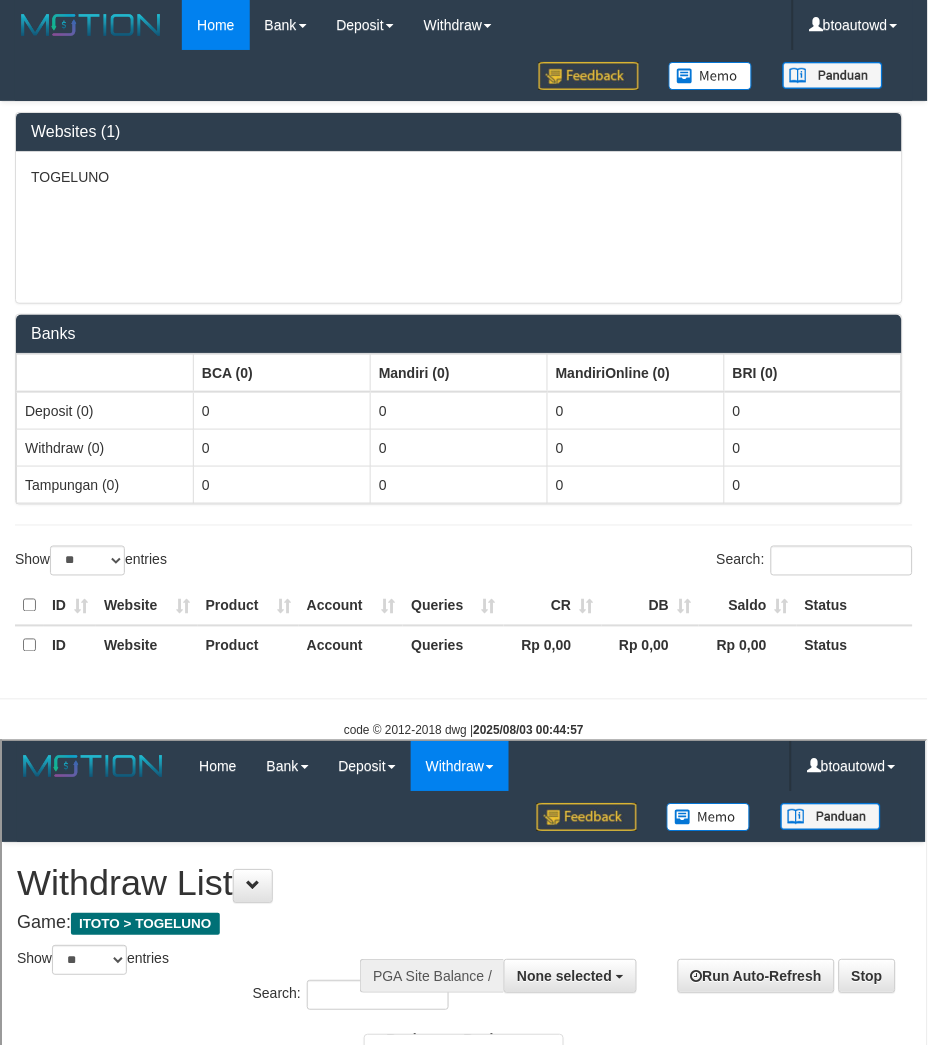 scroll, scrollTop: 0, scrollLeft: 0, axis: both 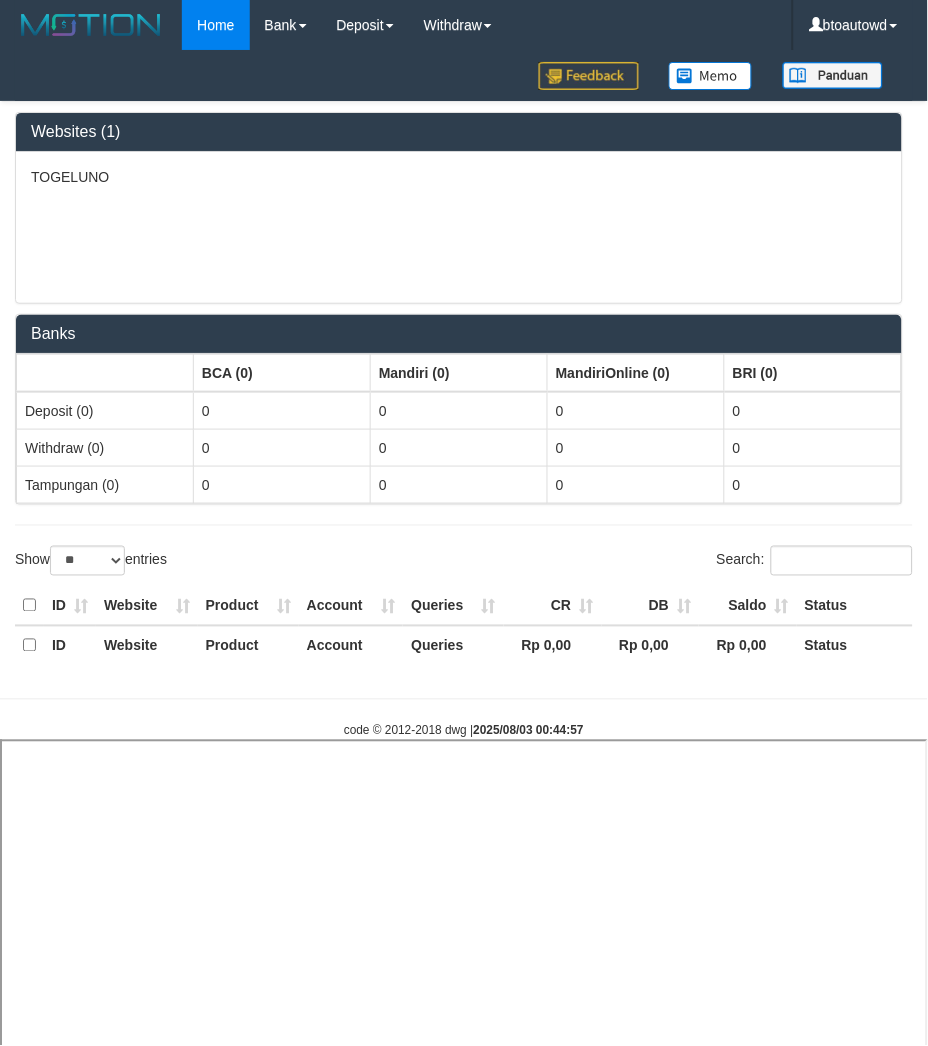 select 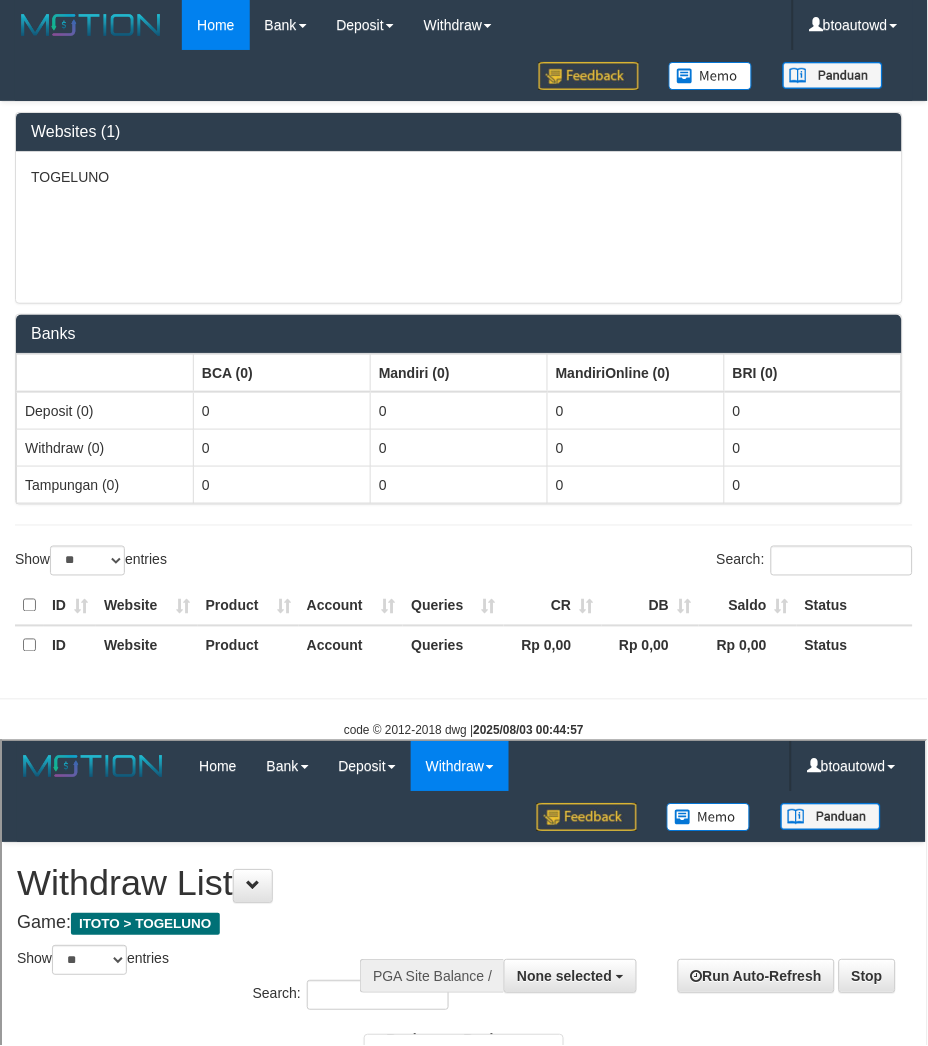 scroll, scrollTop: 0, scrollLeft: 0, axis: both 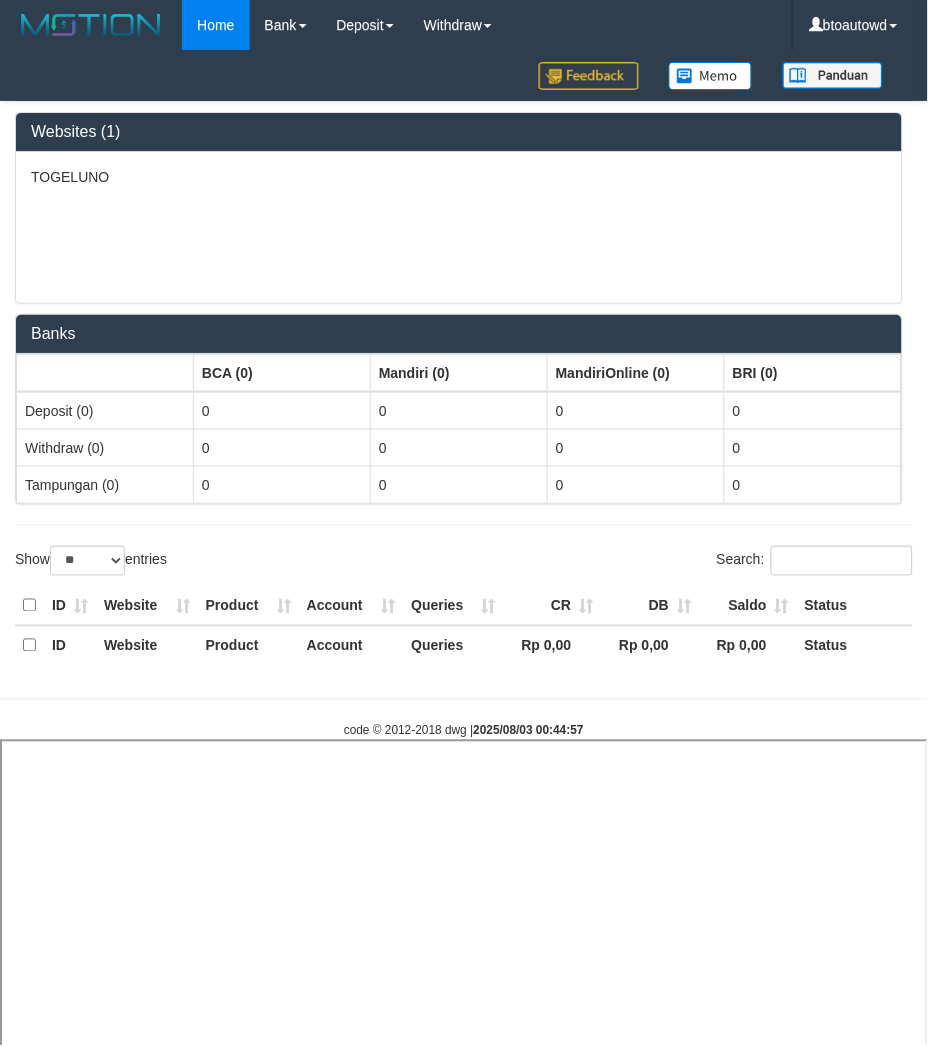 select 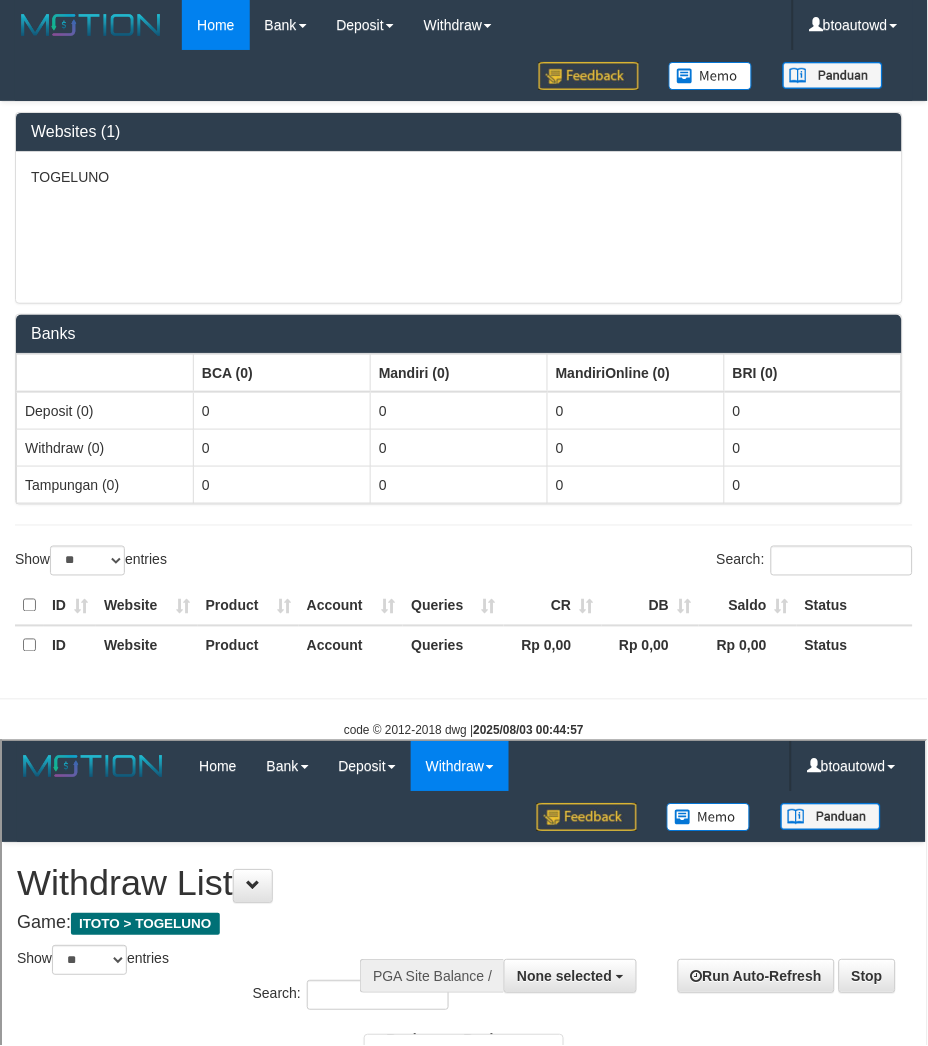 scroll, scrollTop: 0, scrollLeft: 0, axis: both 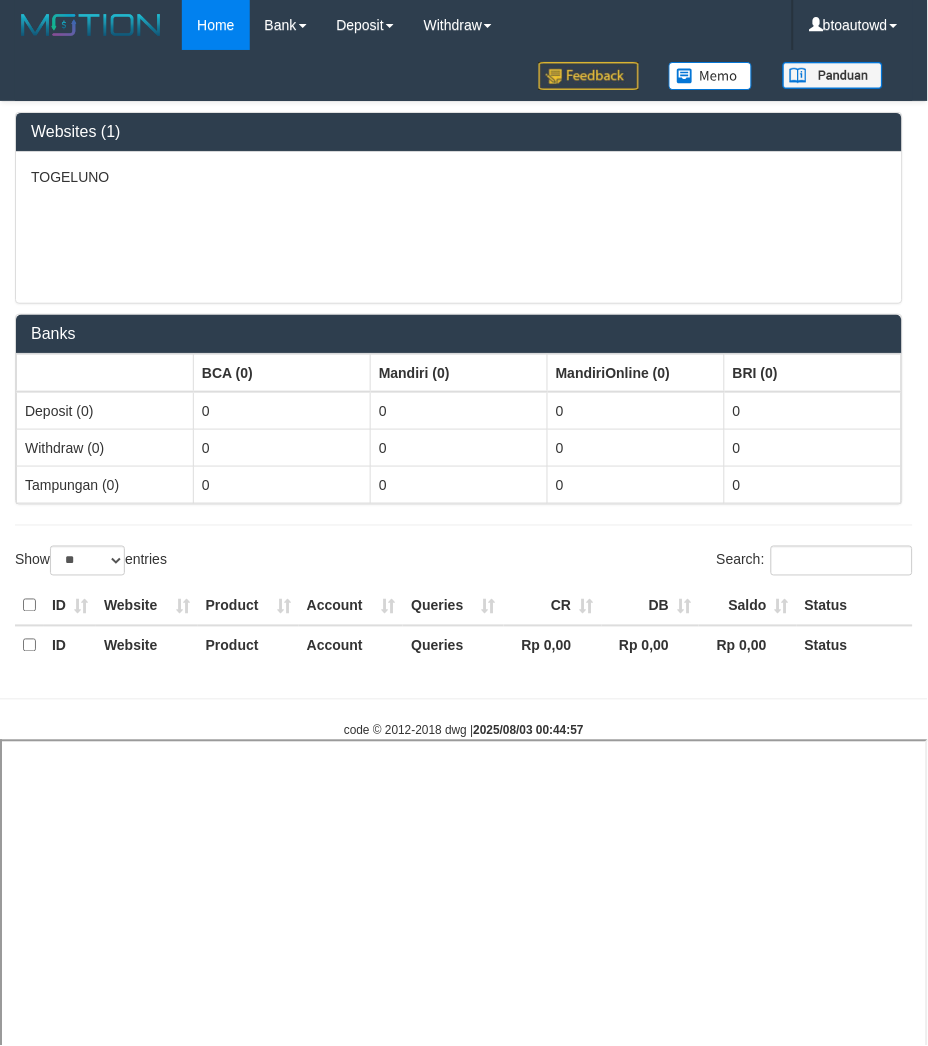 select 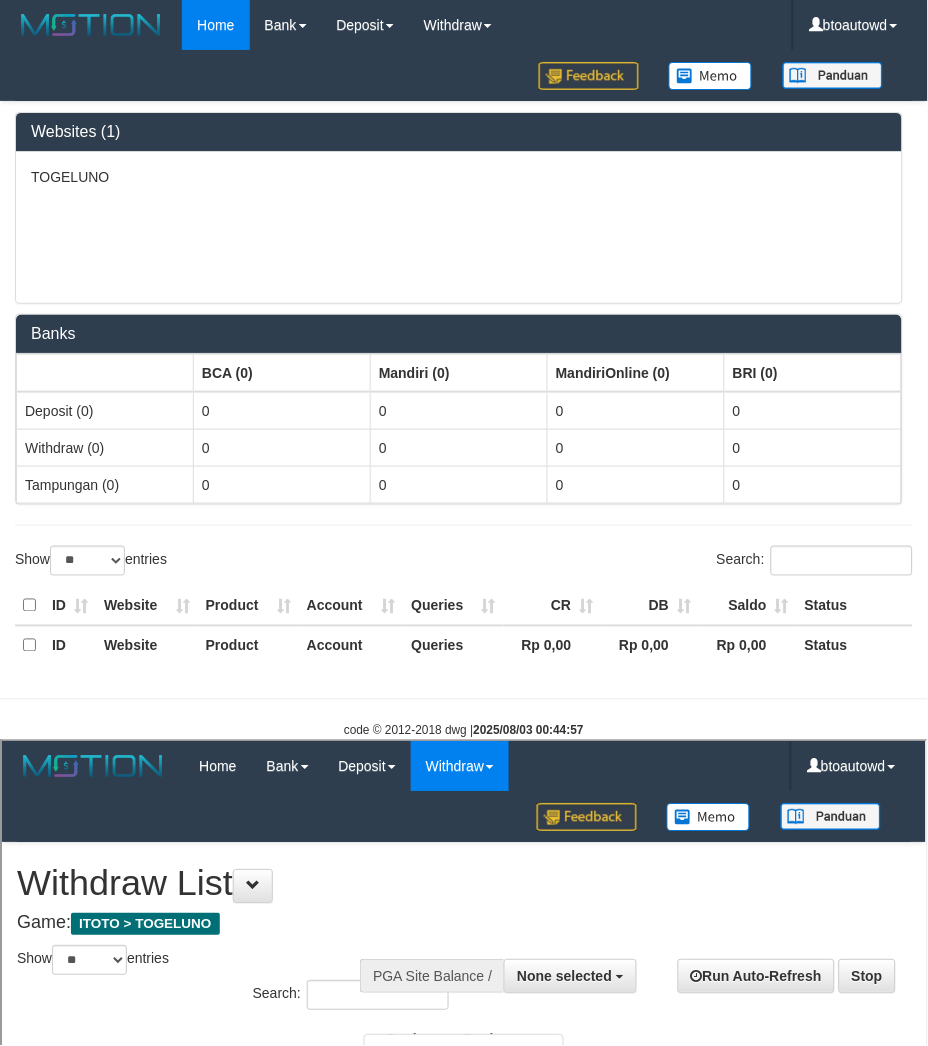 scroll, scrollTop: 0, scrollLeft: 0, axis: both 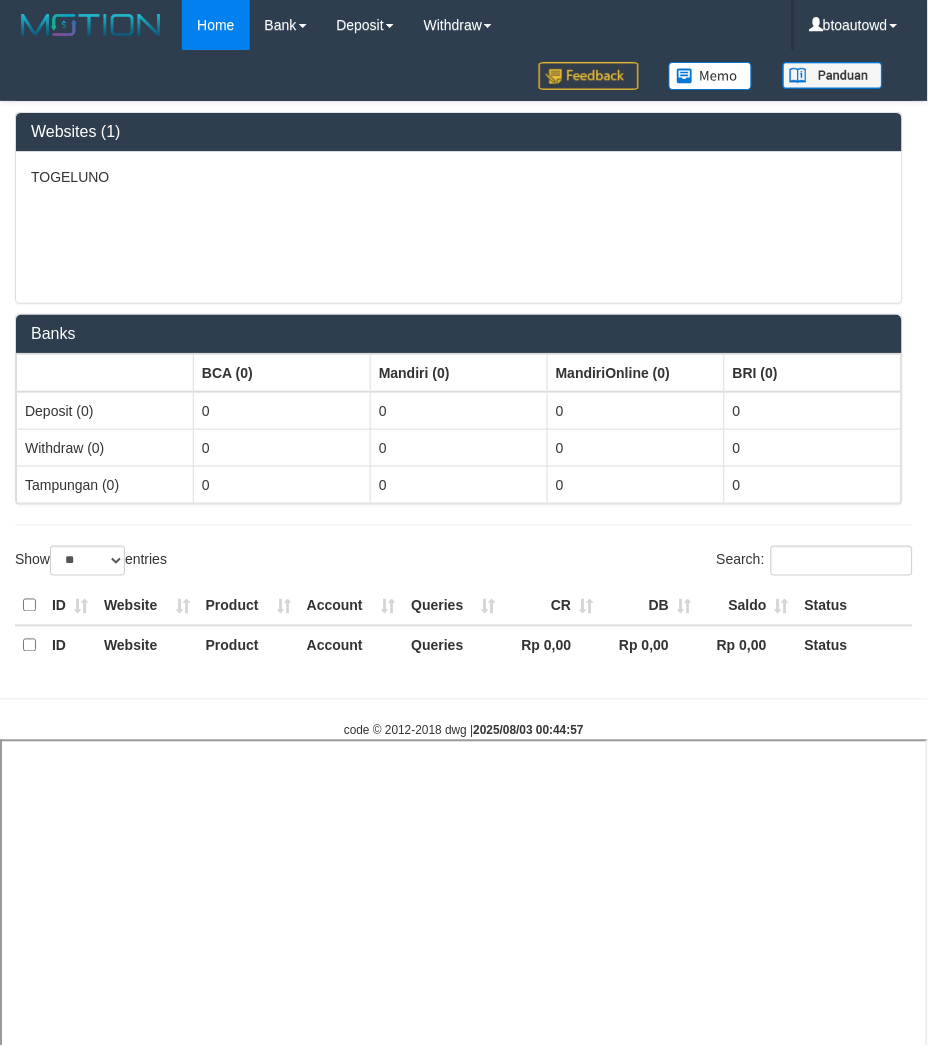select 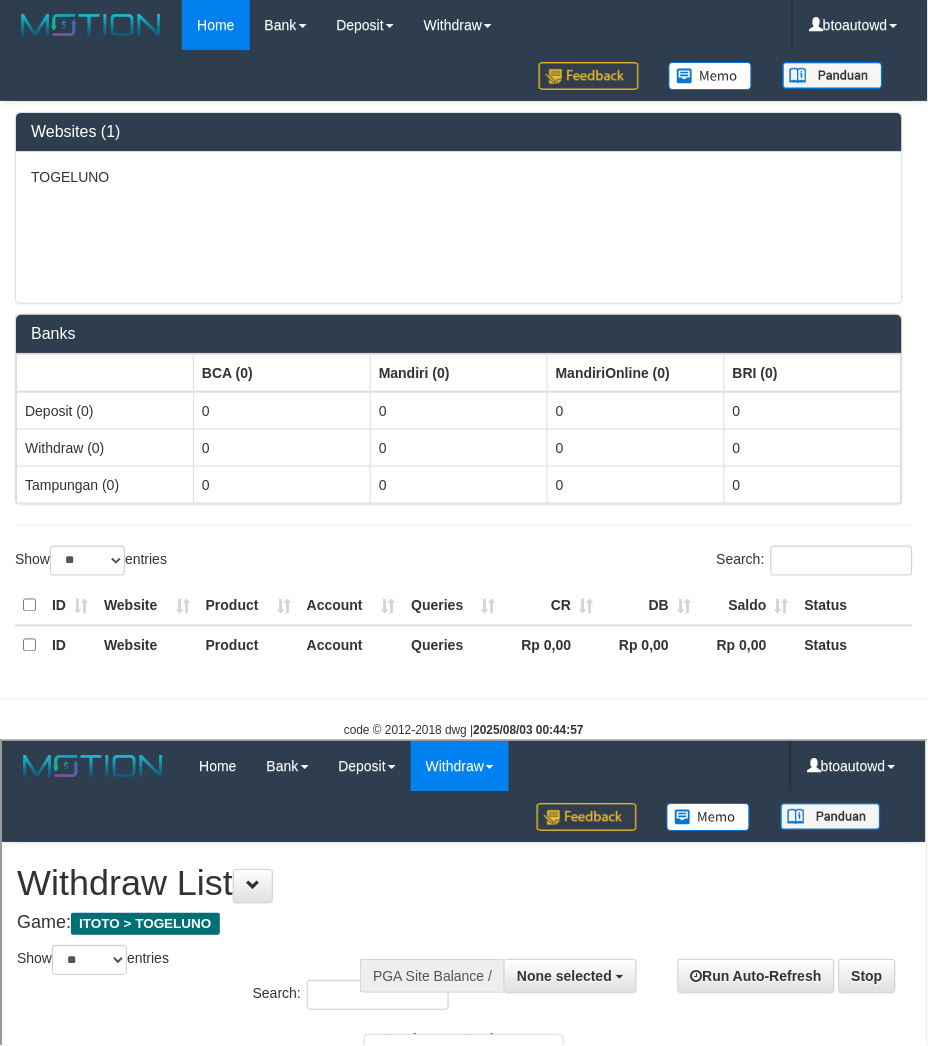 scroll, scrollTop: 0, scrollLeft: 0, axis: both 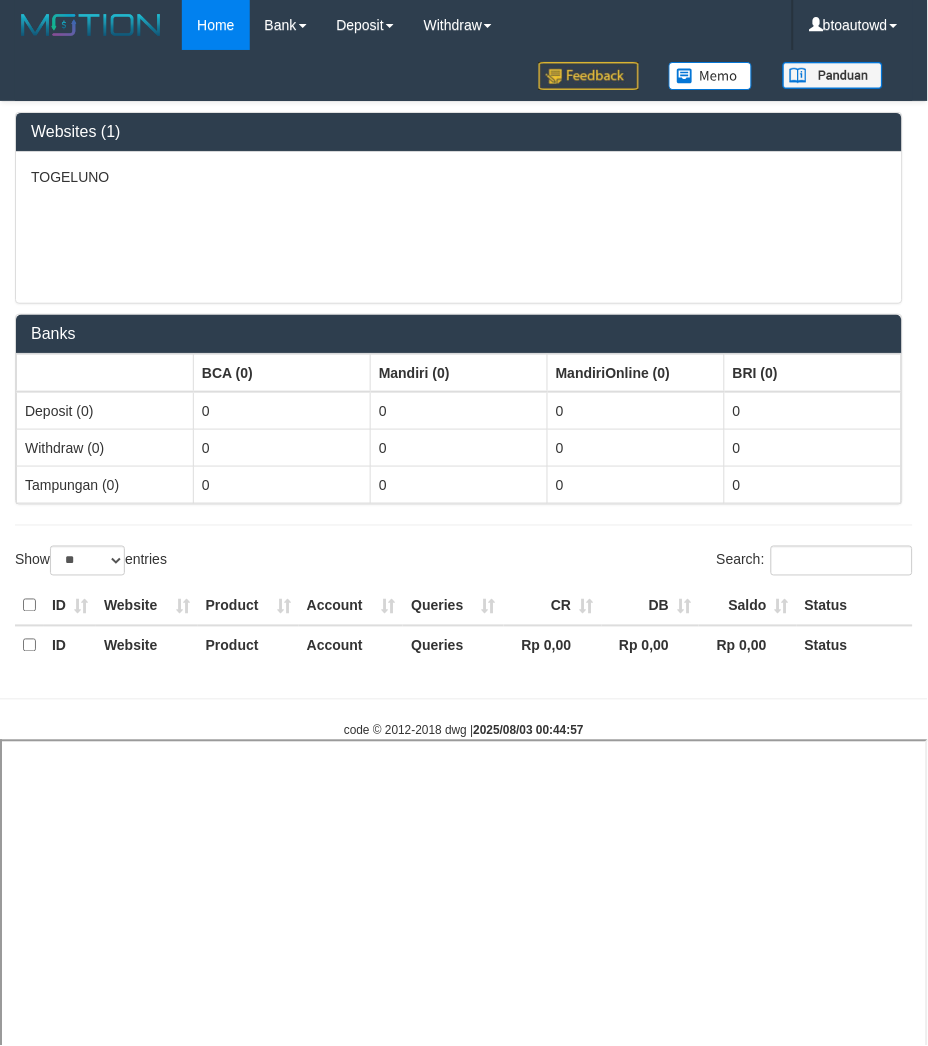select 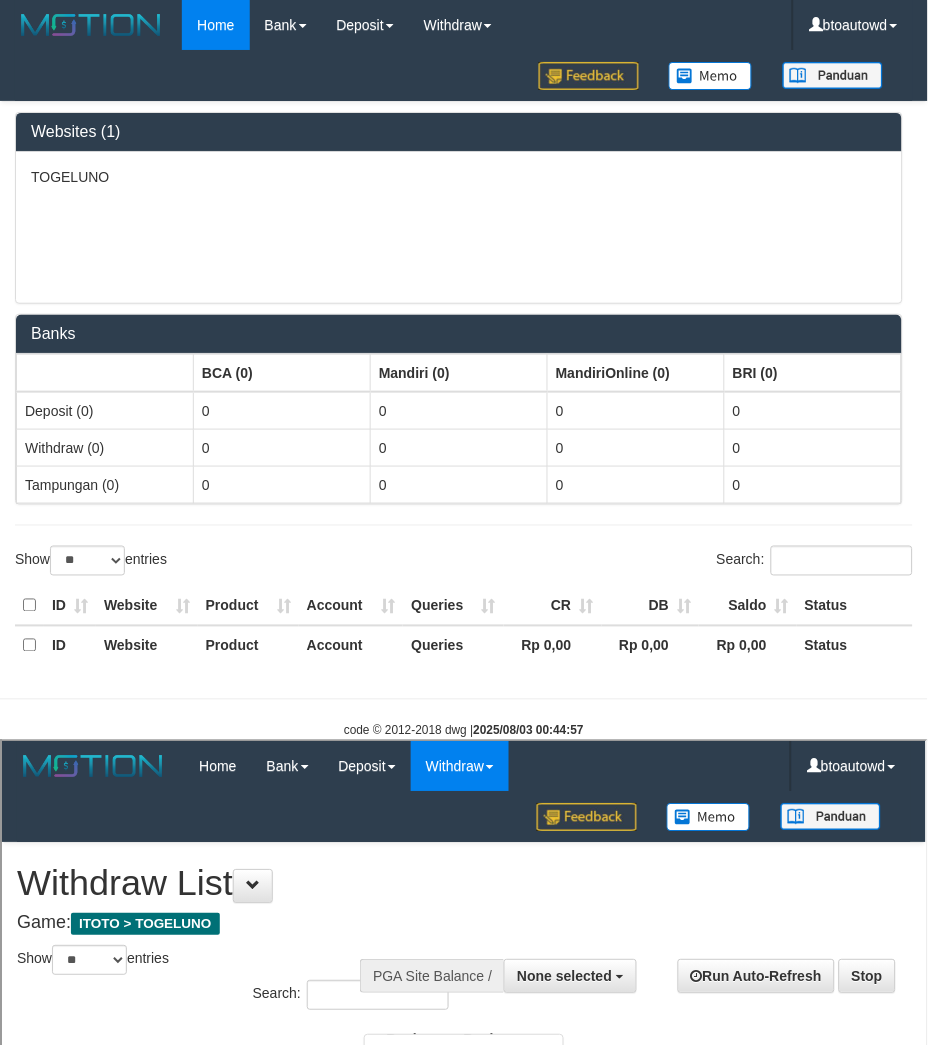 scroll, scrollTop: 0, scrollLeft: 0, axis: both 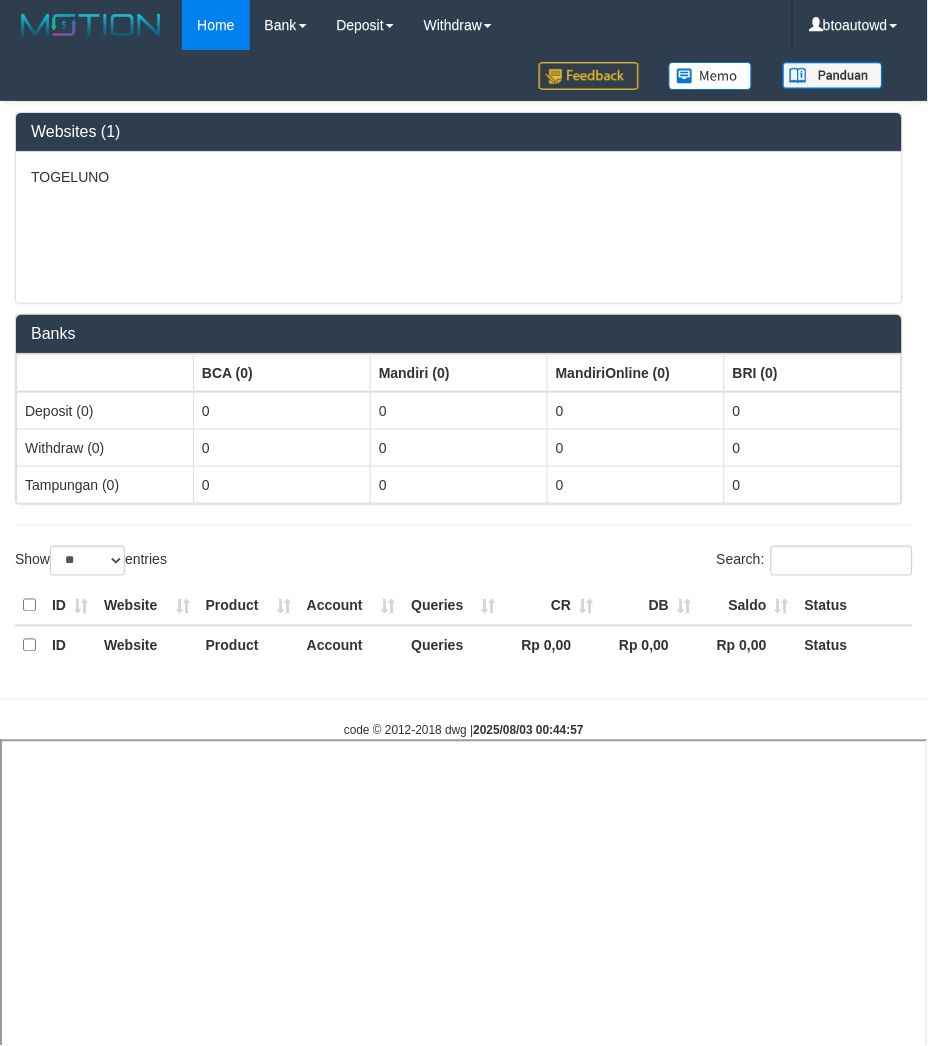 select 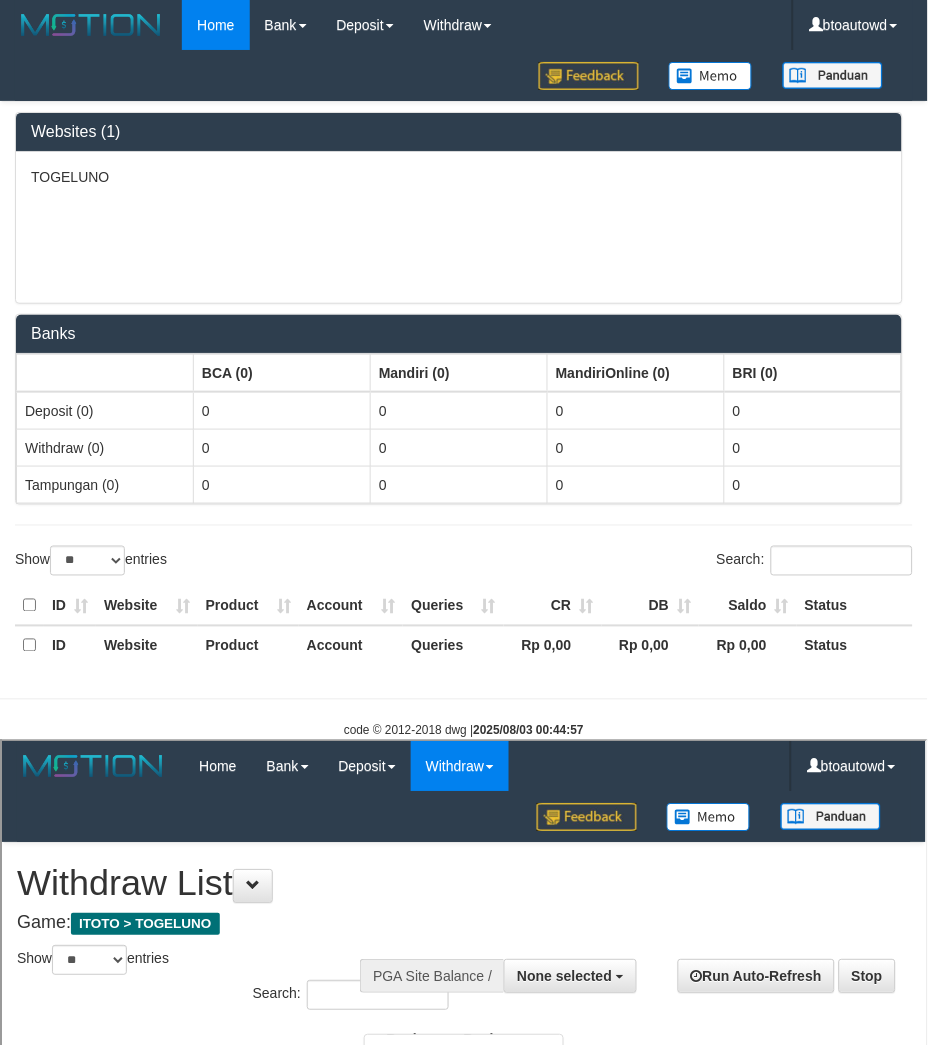 scroll, scrollTop: 0, scrollLeft: 0, axis: both 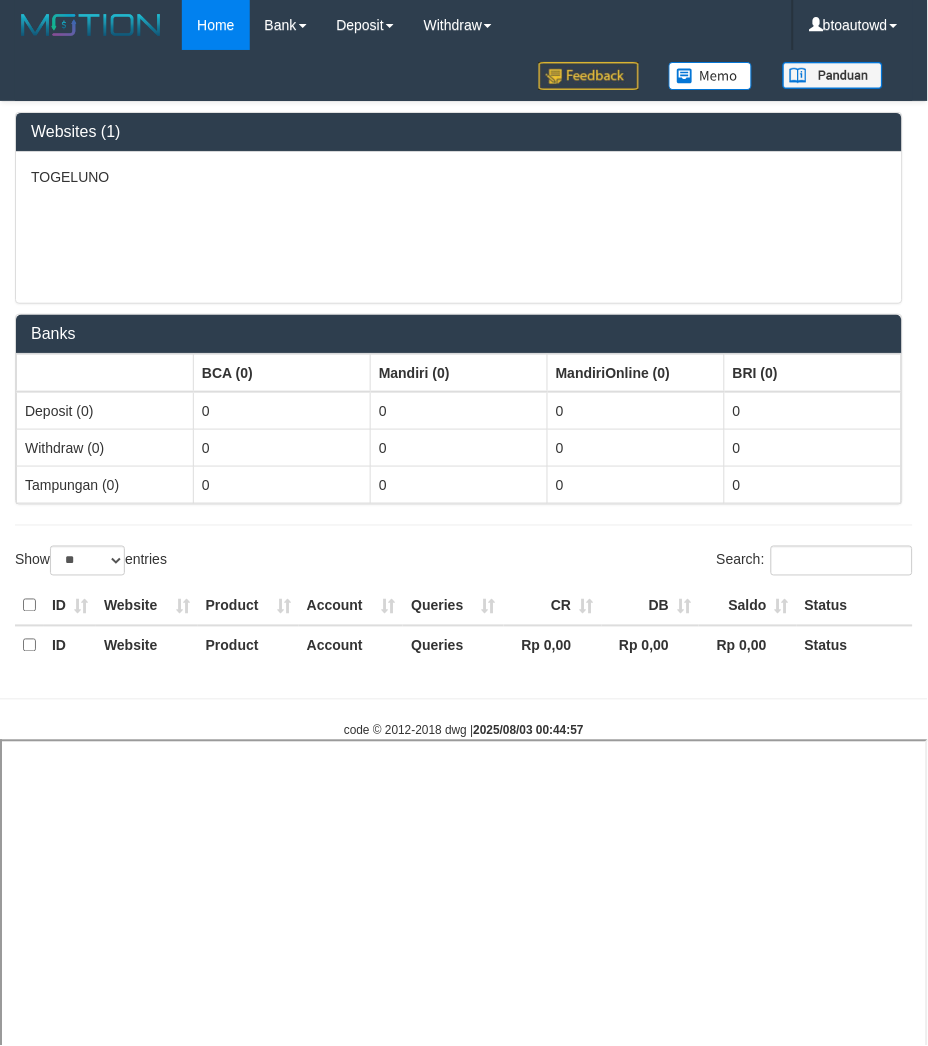 select 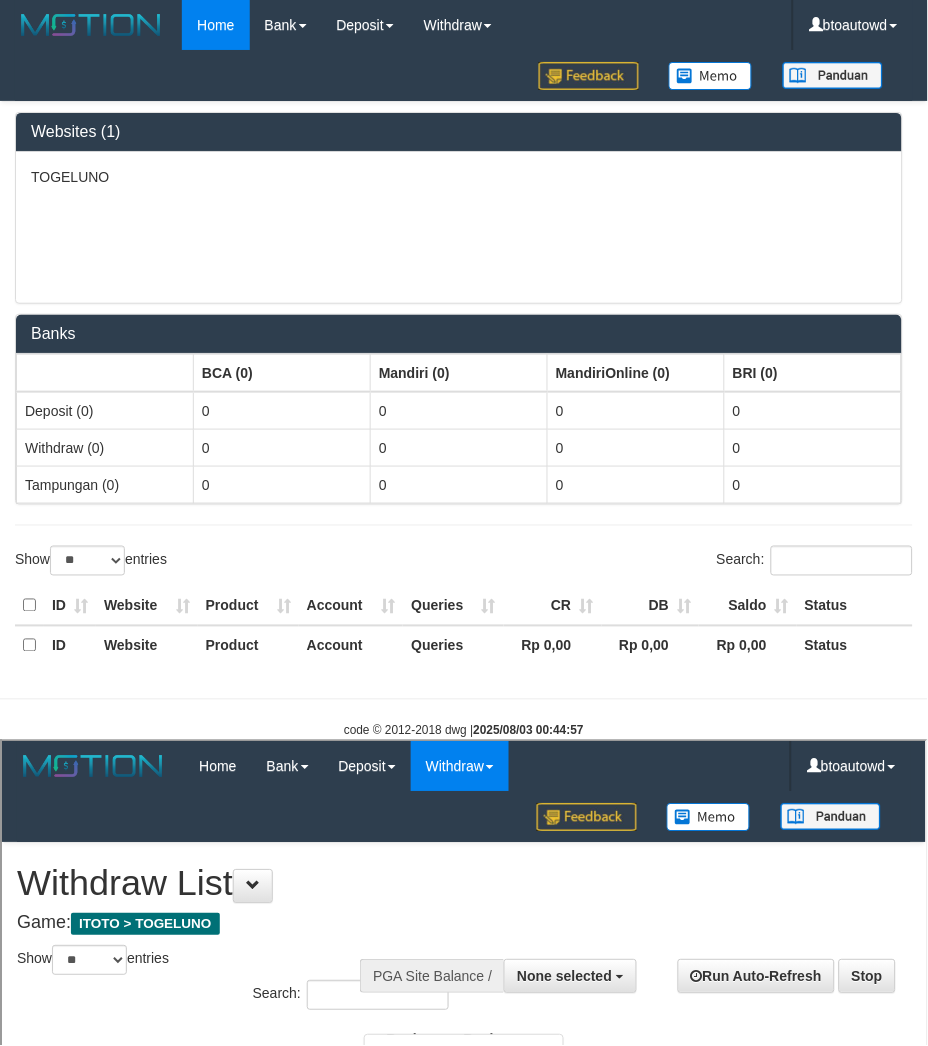scroll, scrollTop: 0, scrollLeft: 0, axis: both 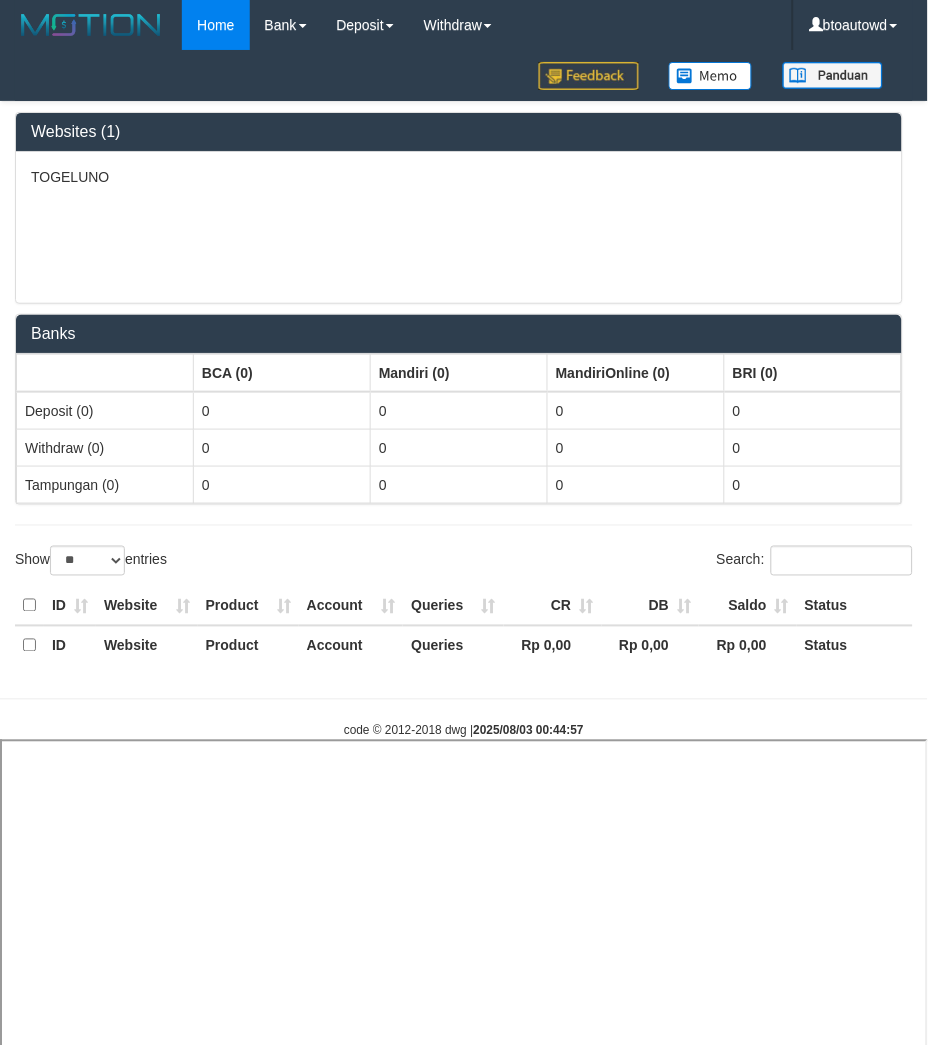 select 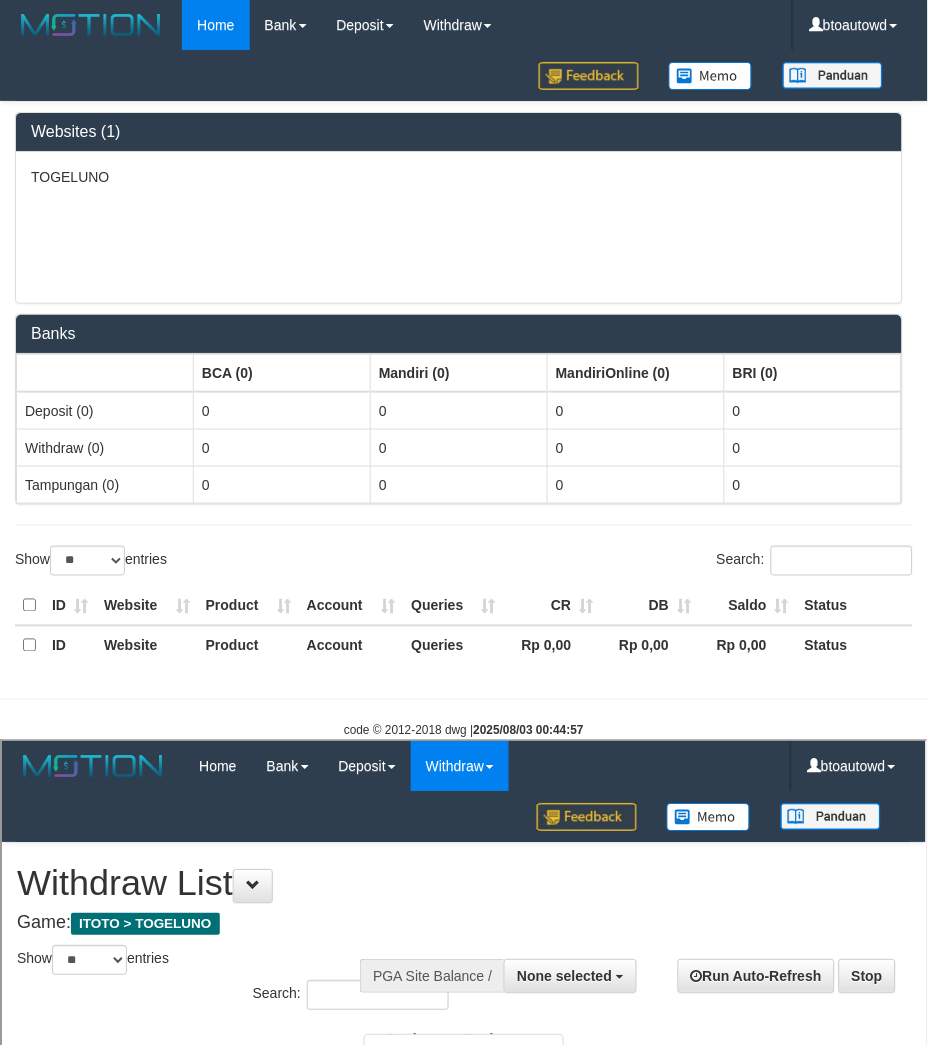 scroll, scrollTop: 0, scrollLeft: 0, axis: both 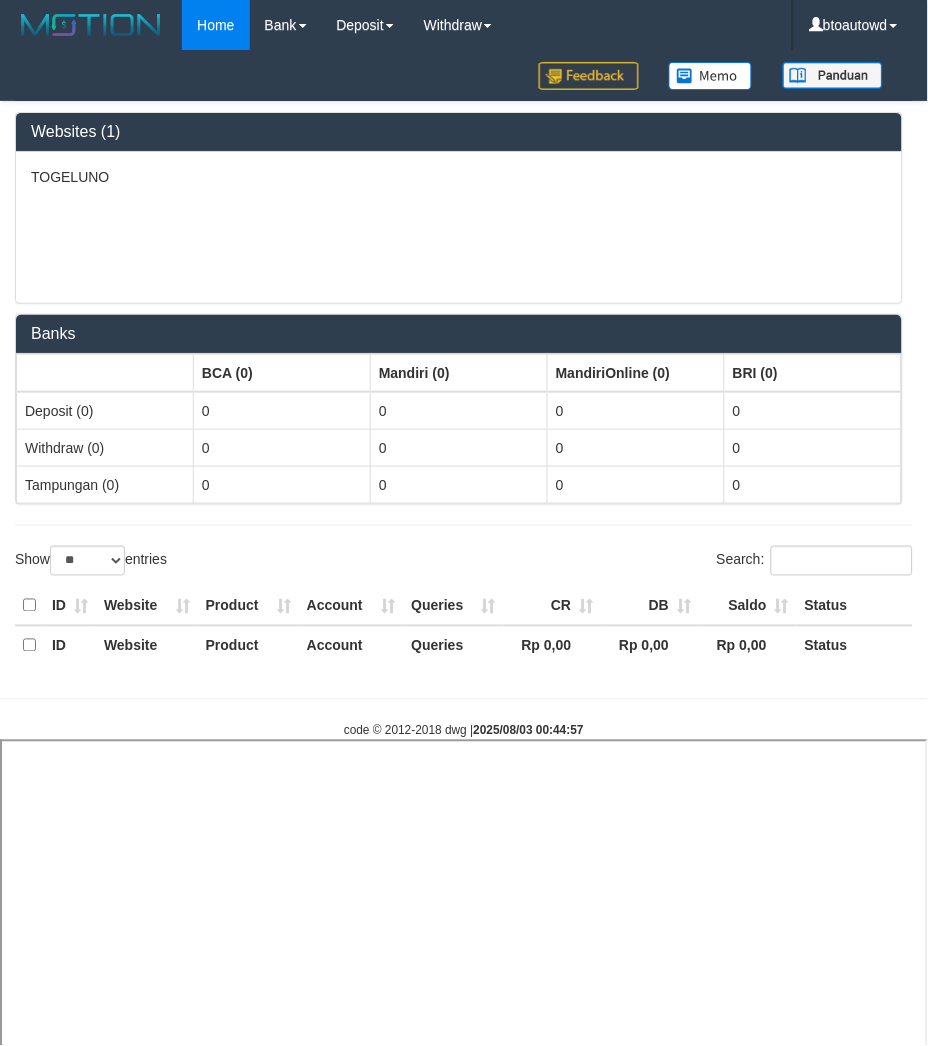 select 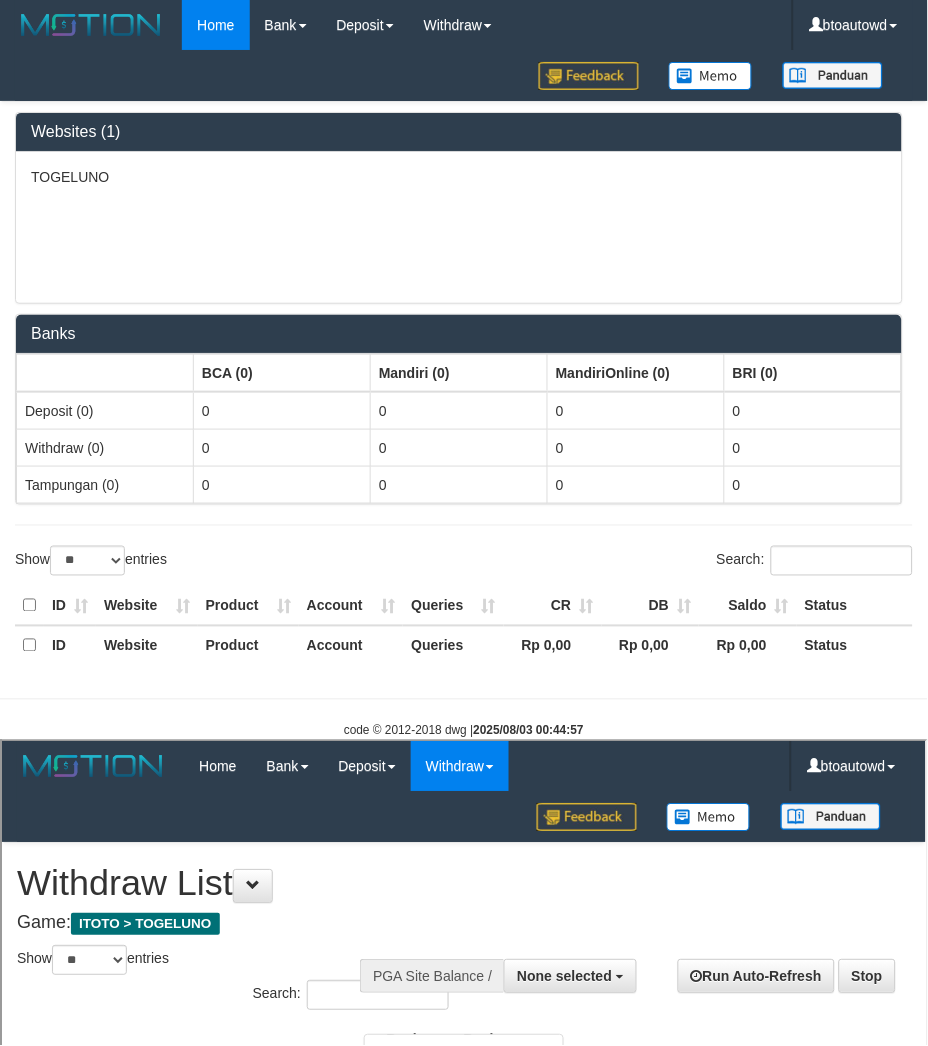 scroll, scrollTop: 0, scrollLeft: 0, axis: both 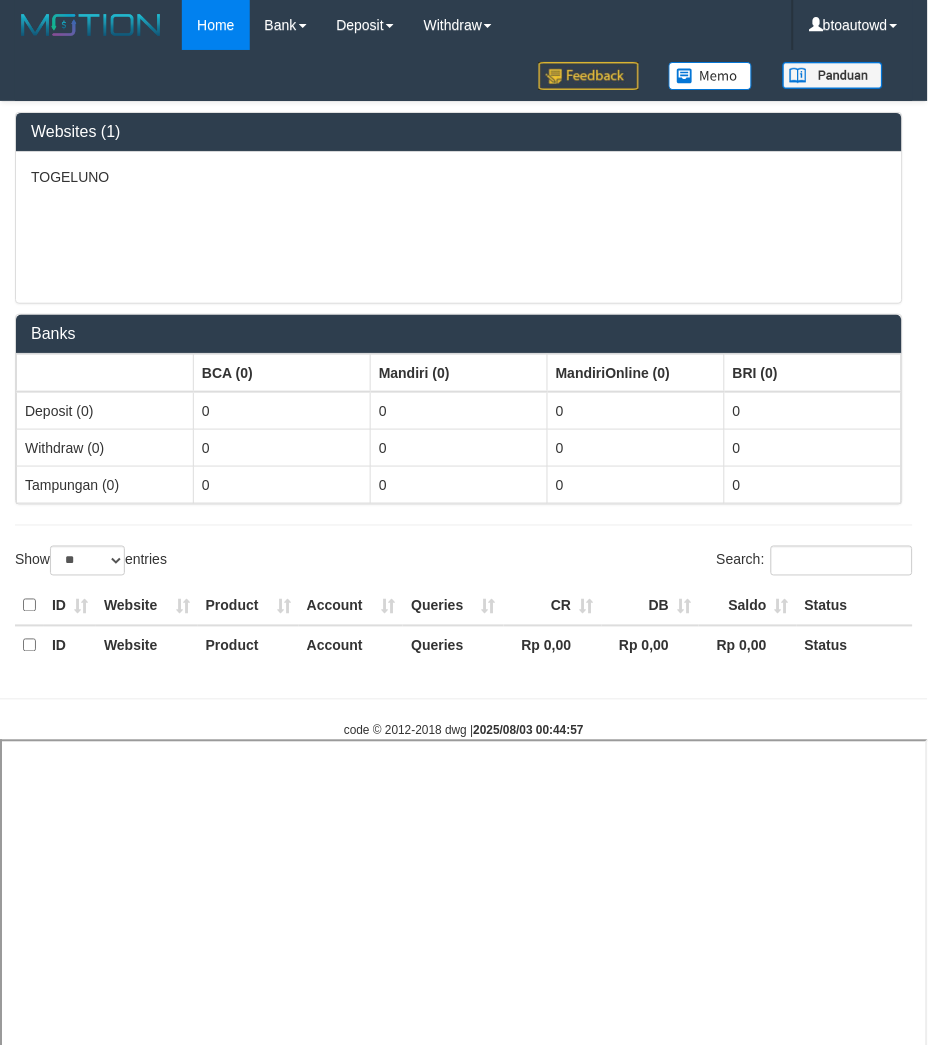 select 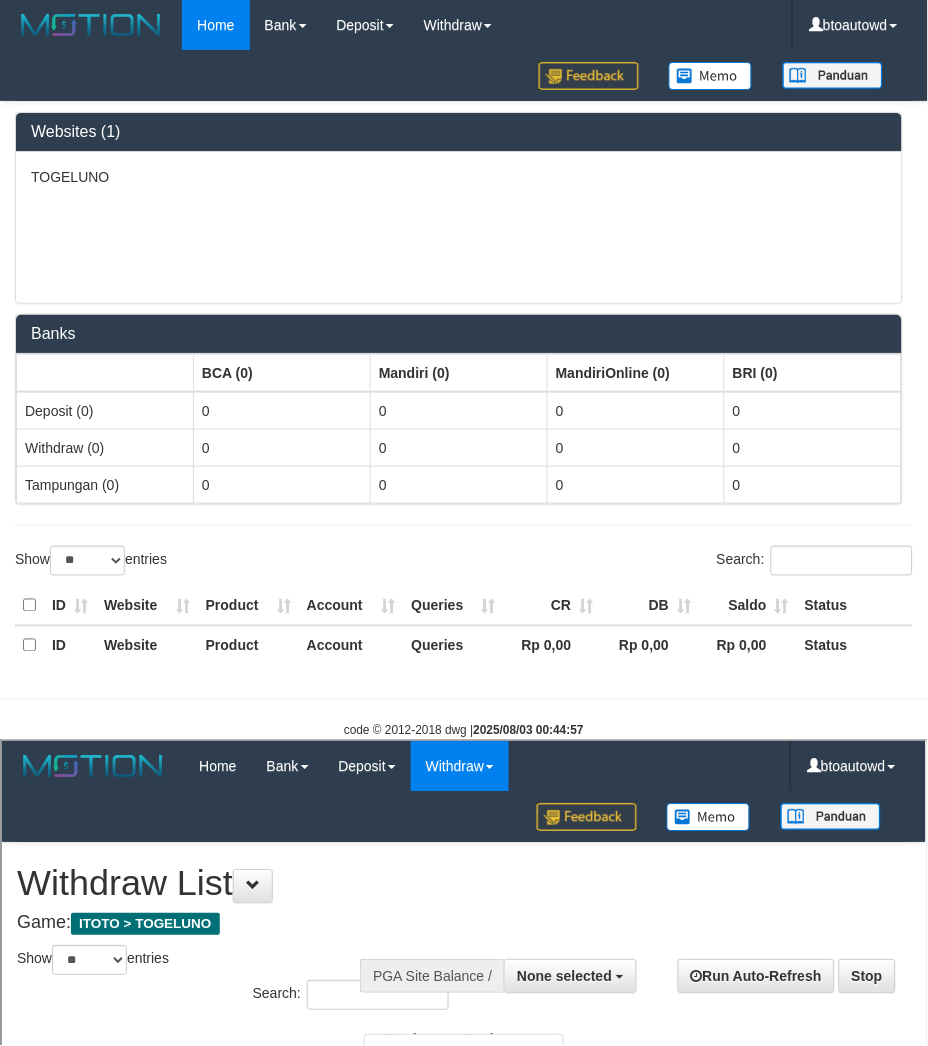 scroll, scrollTop: 0, scrollLeft: 0, axis: both 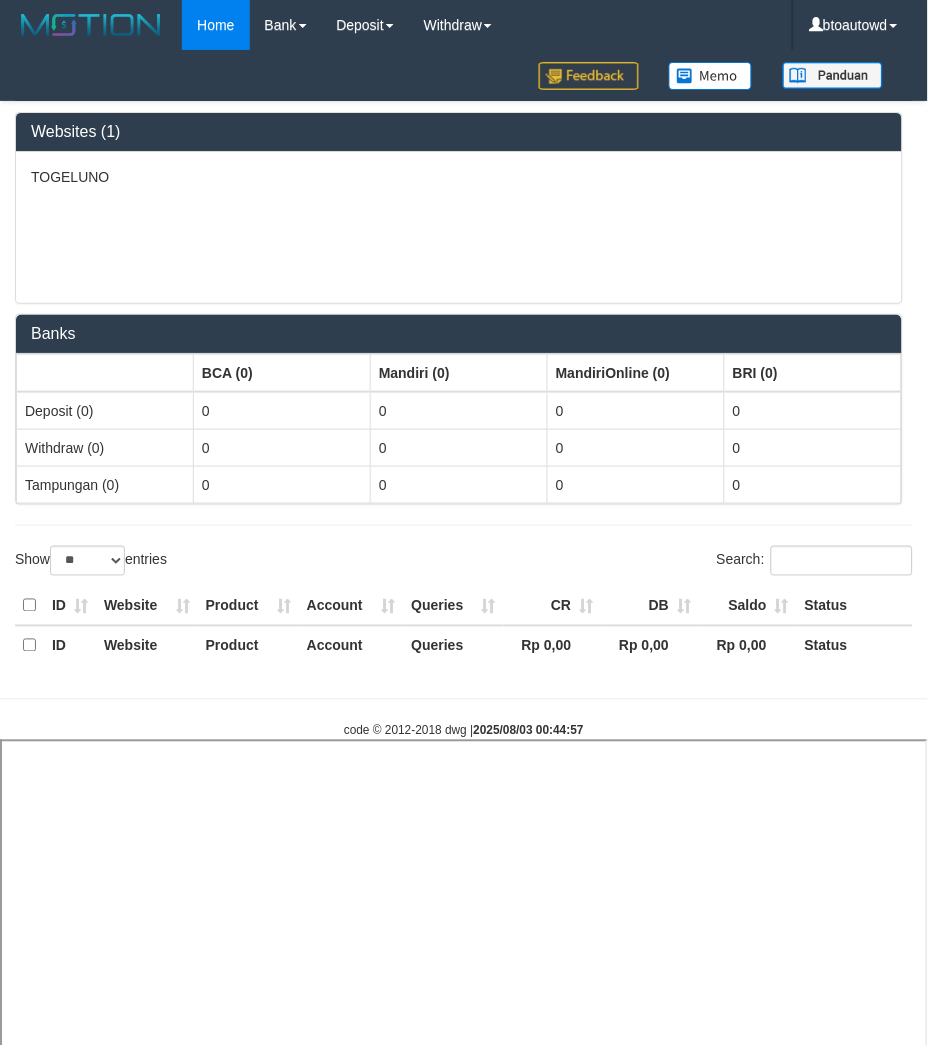select 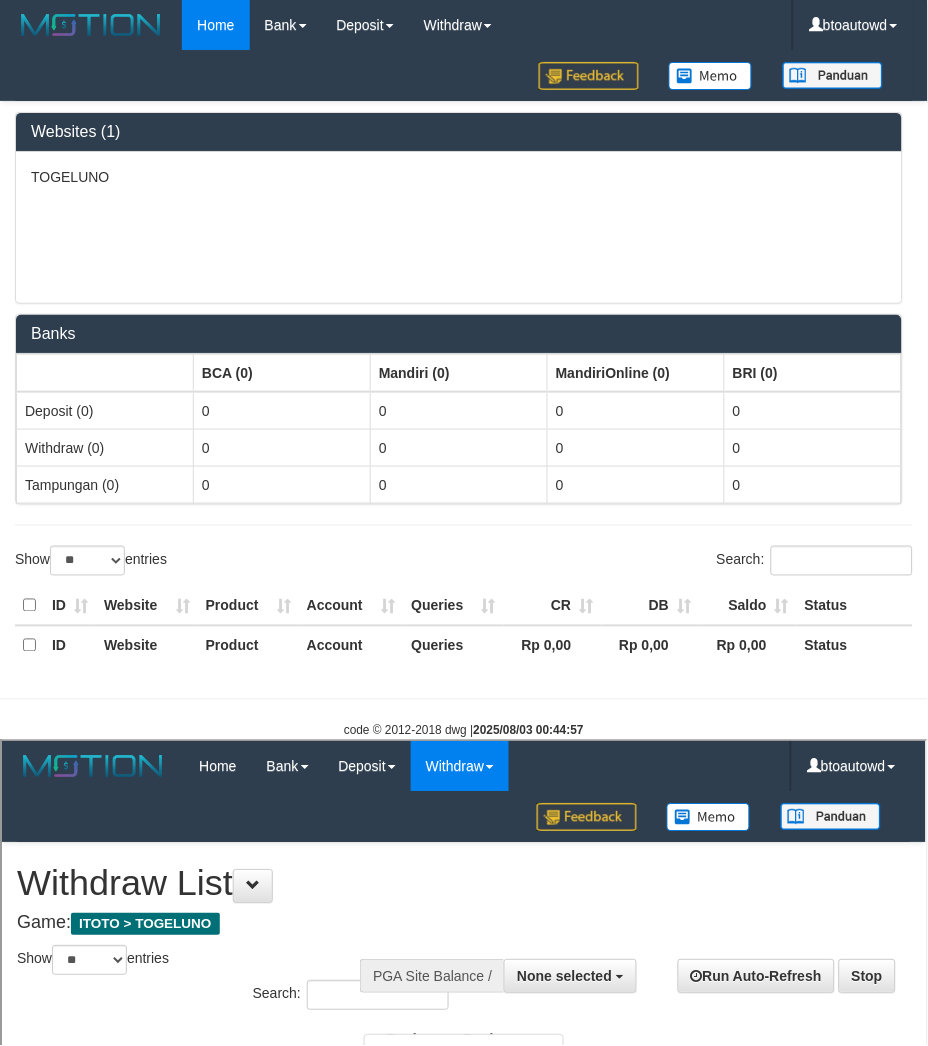 scroll, scrollTop: 0, scrollLeft: 0, axis: both 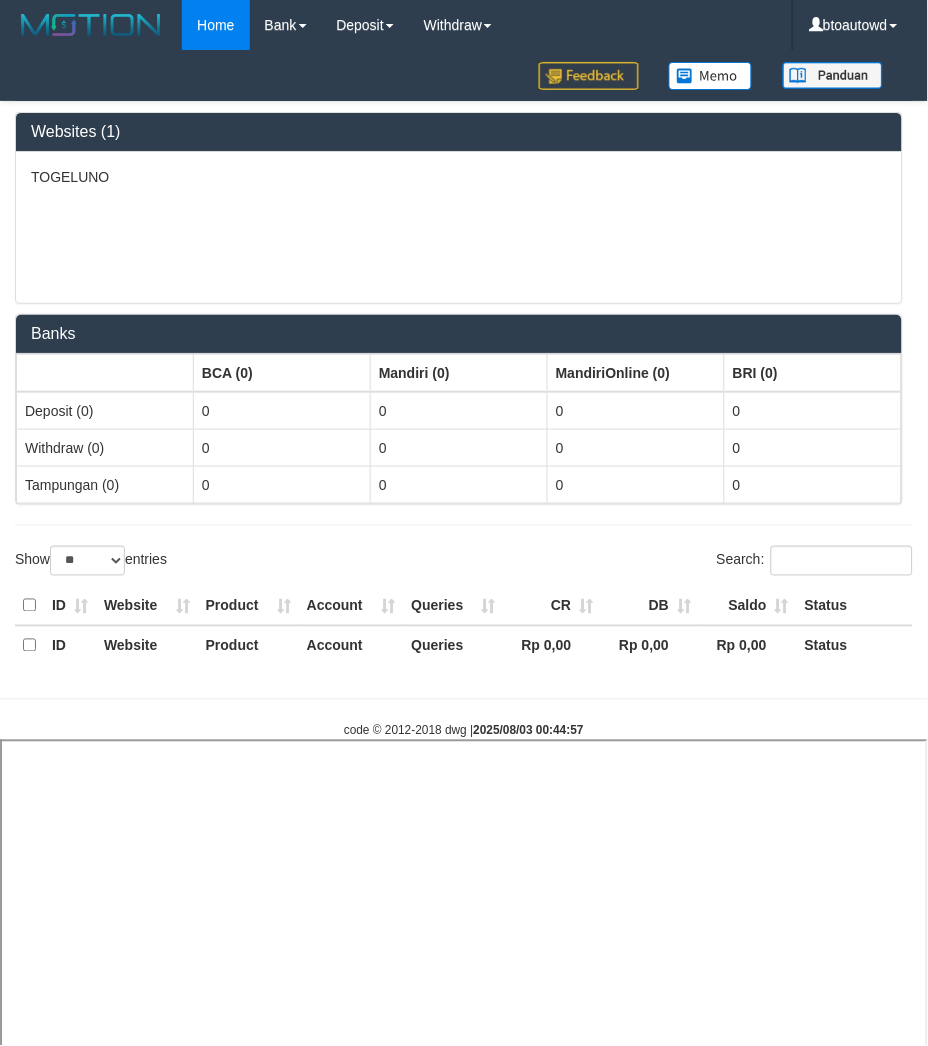 select 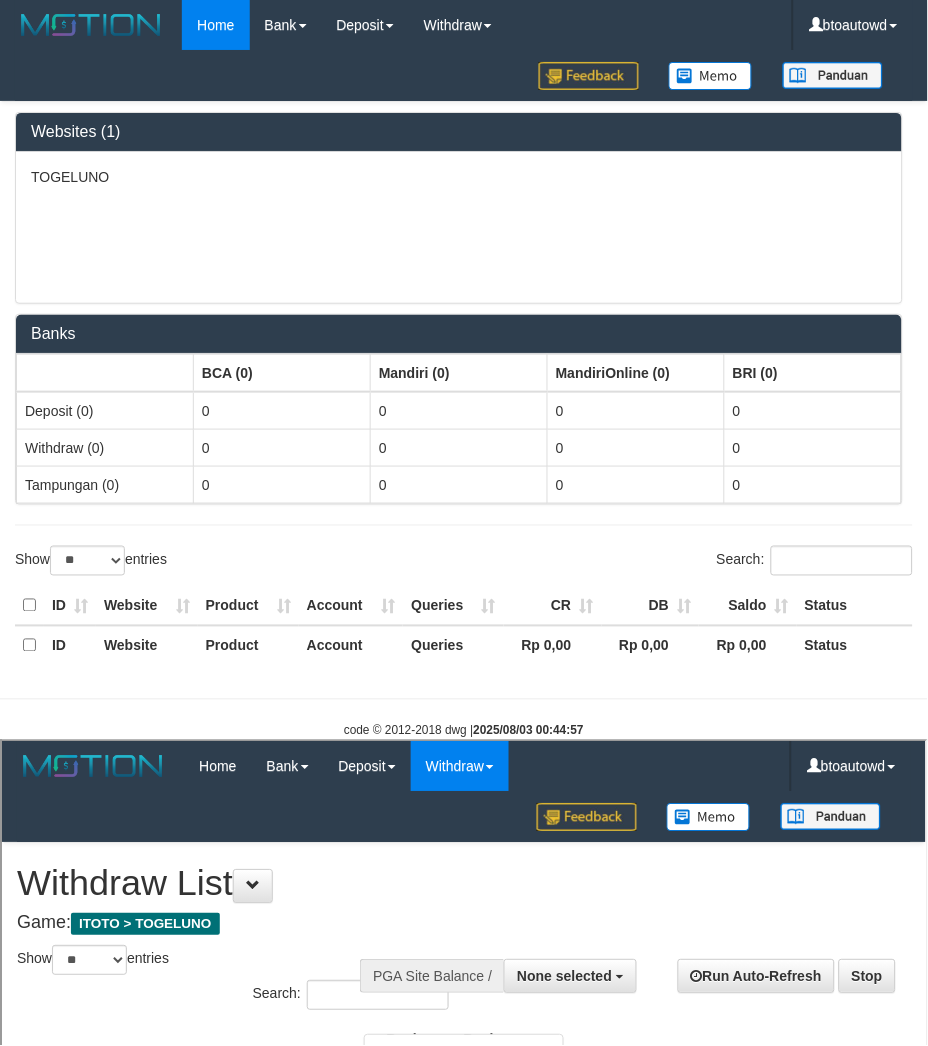 scroll, scrollTop: 0, scrollLeft: 0, axis: both 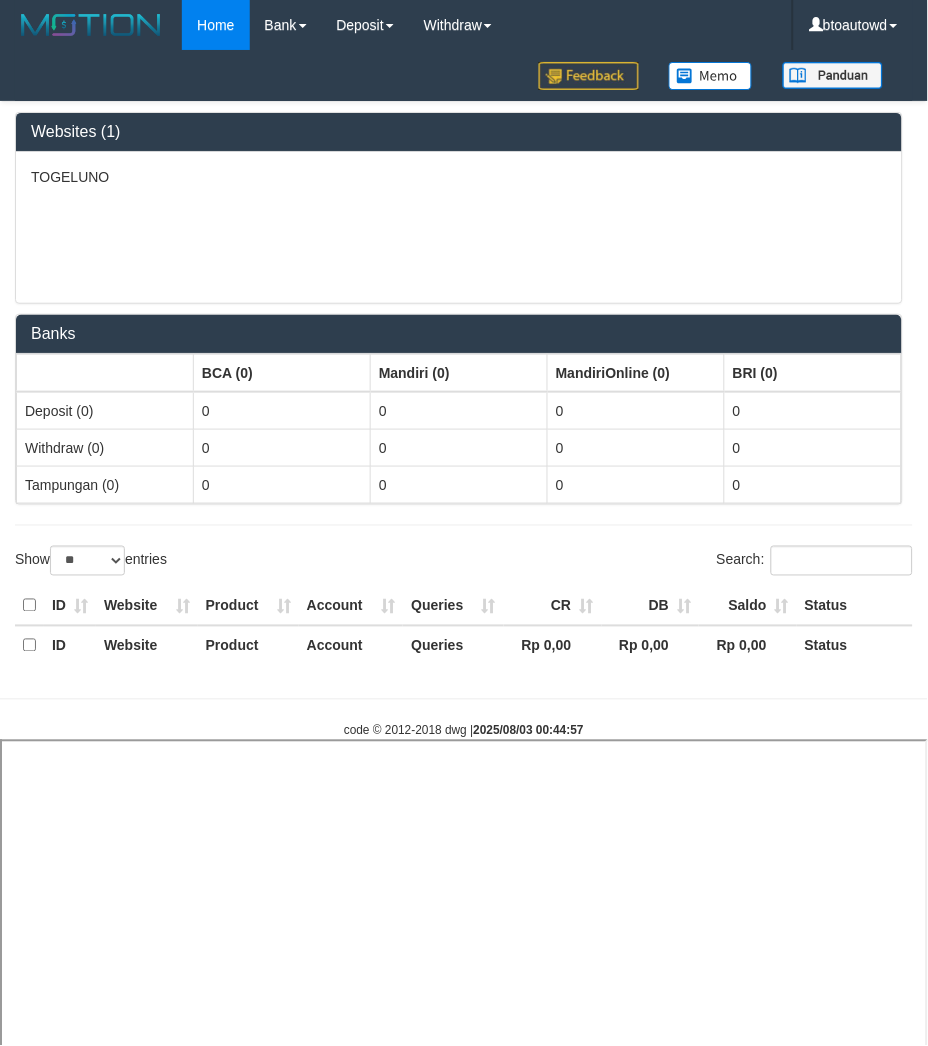 select 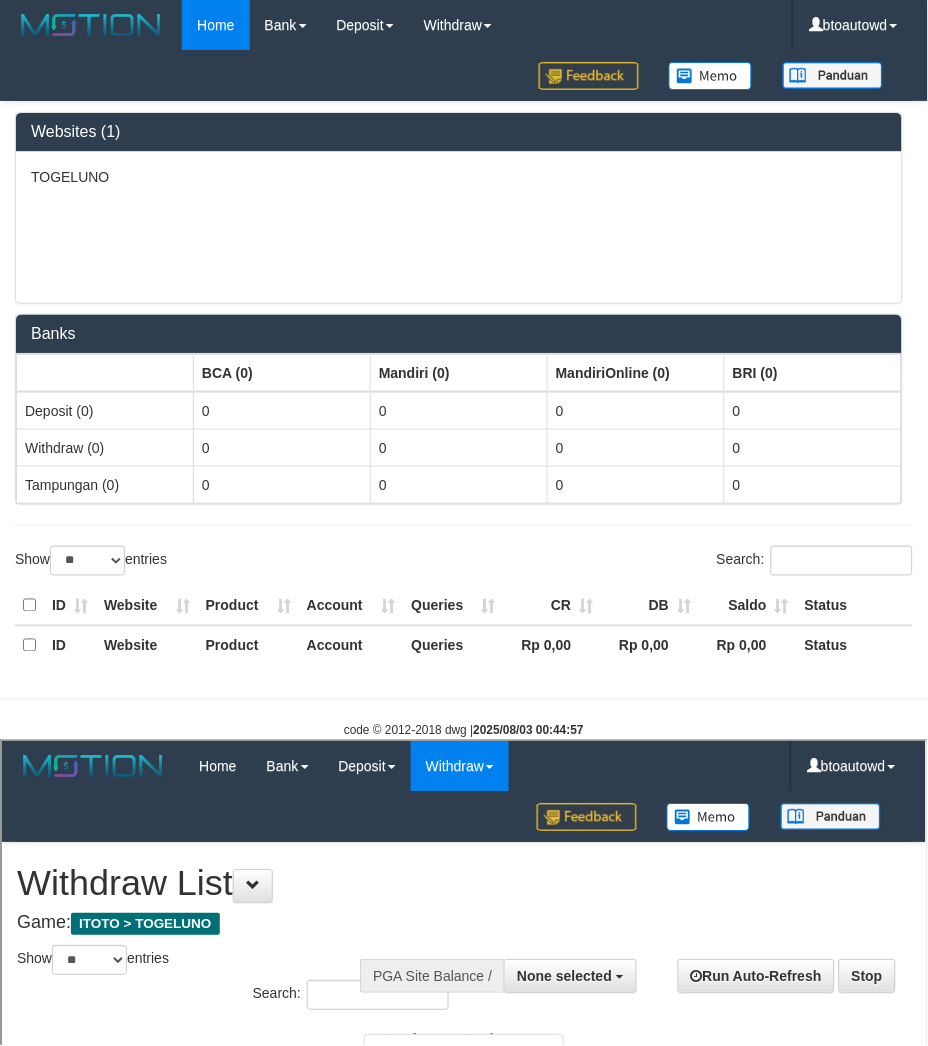 scroll, scrollTop: 0, scrollLeft: 0, axis: both 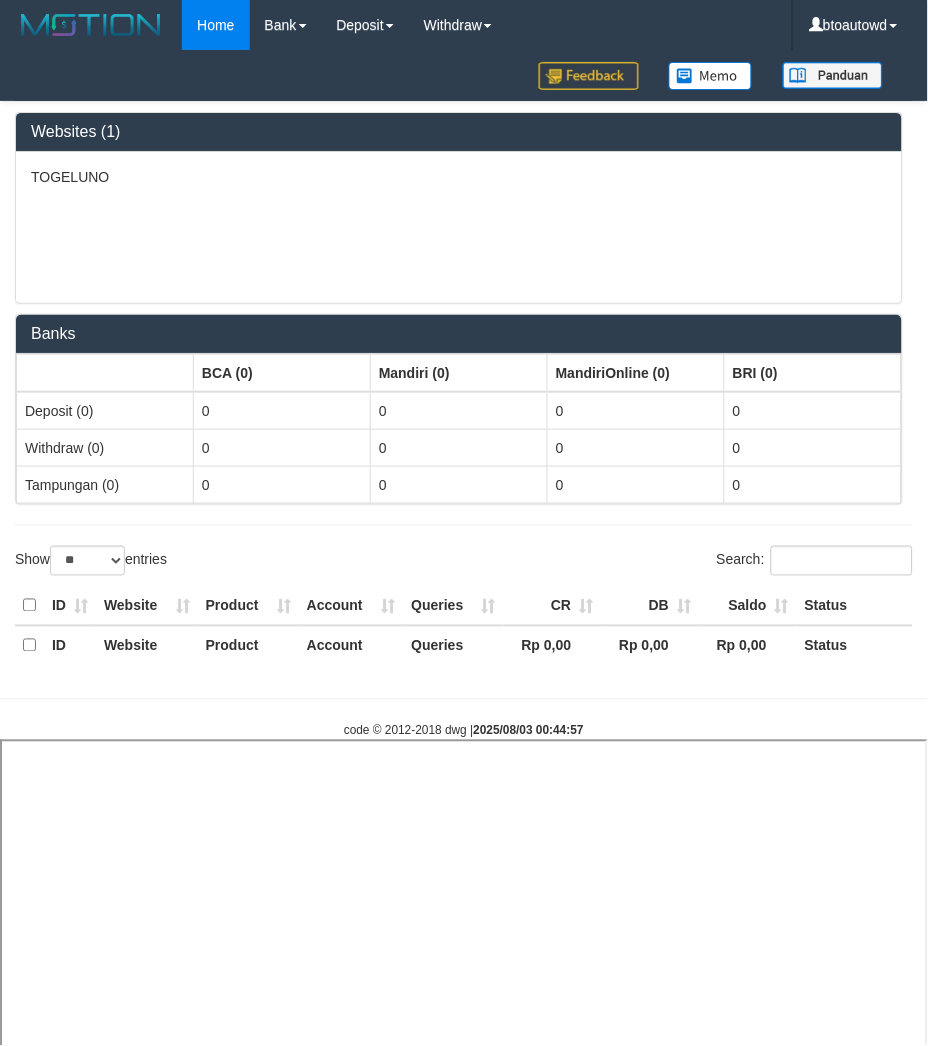 select 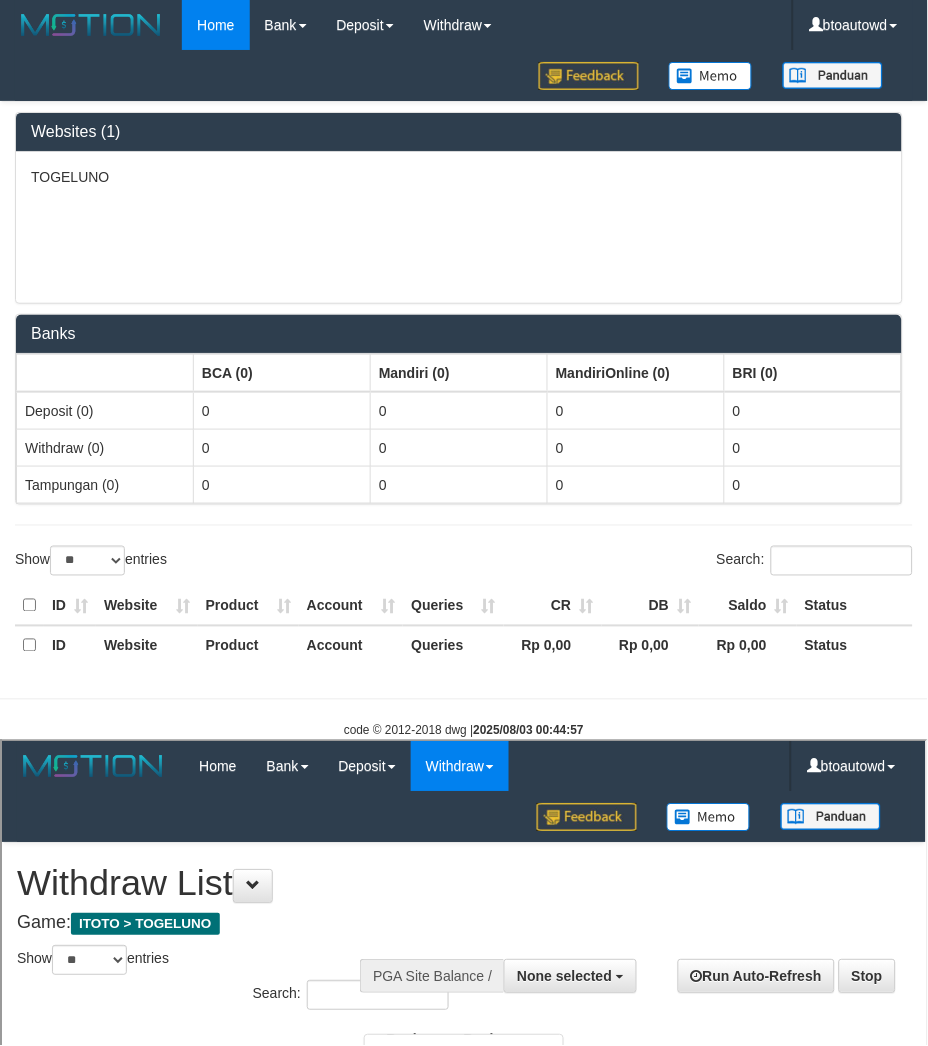 scroll, scrollTop: 0, scrollLeft: 0, axis: both 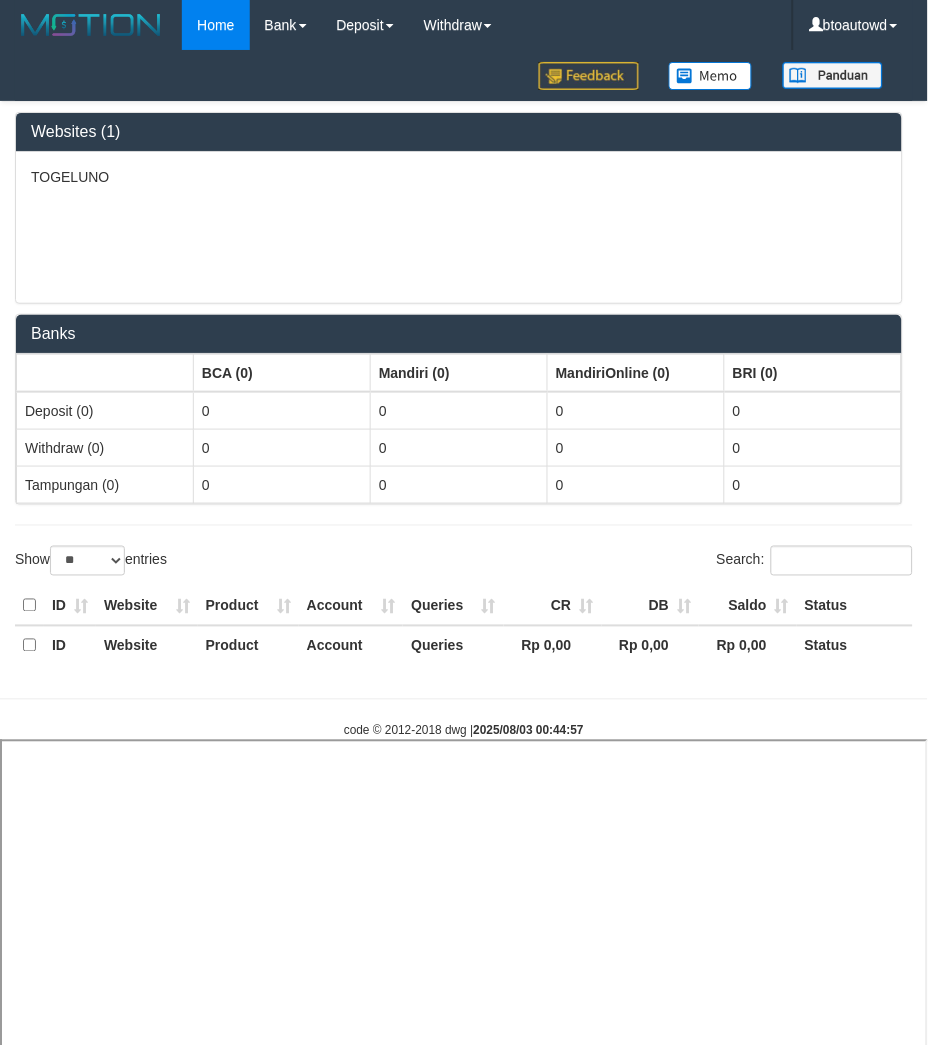 select 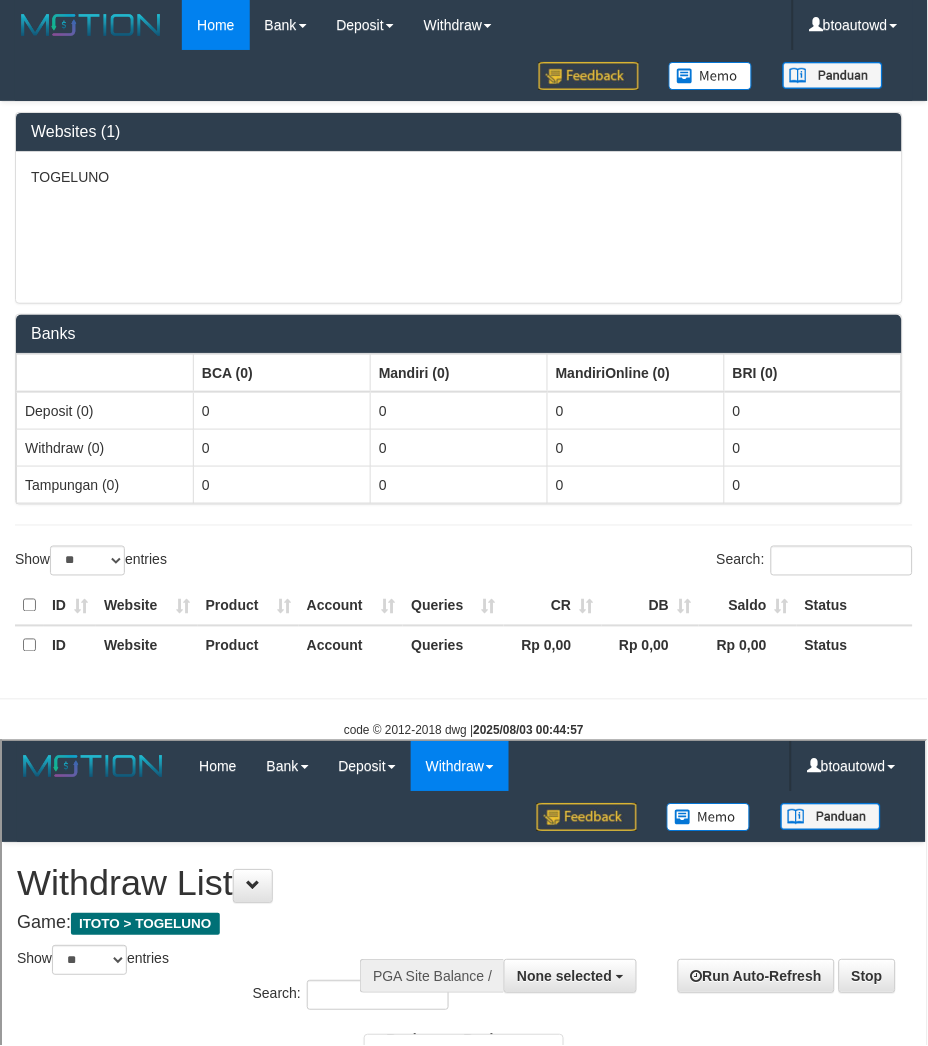 scroll, scrollTop: 0, scrollLeft: 0, axis: both 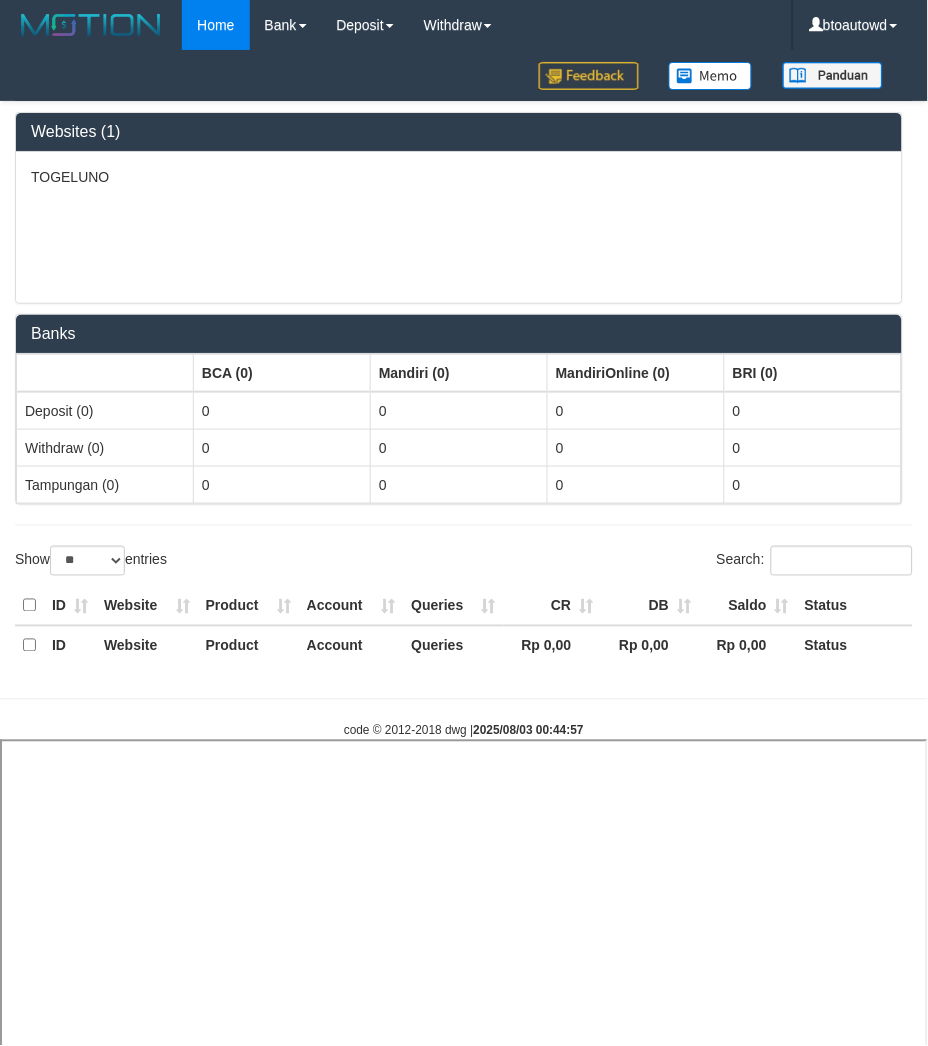 select 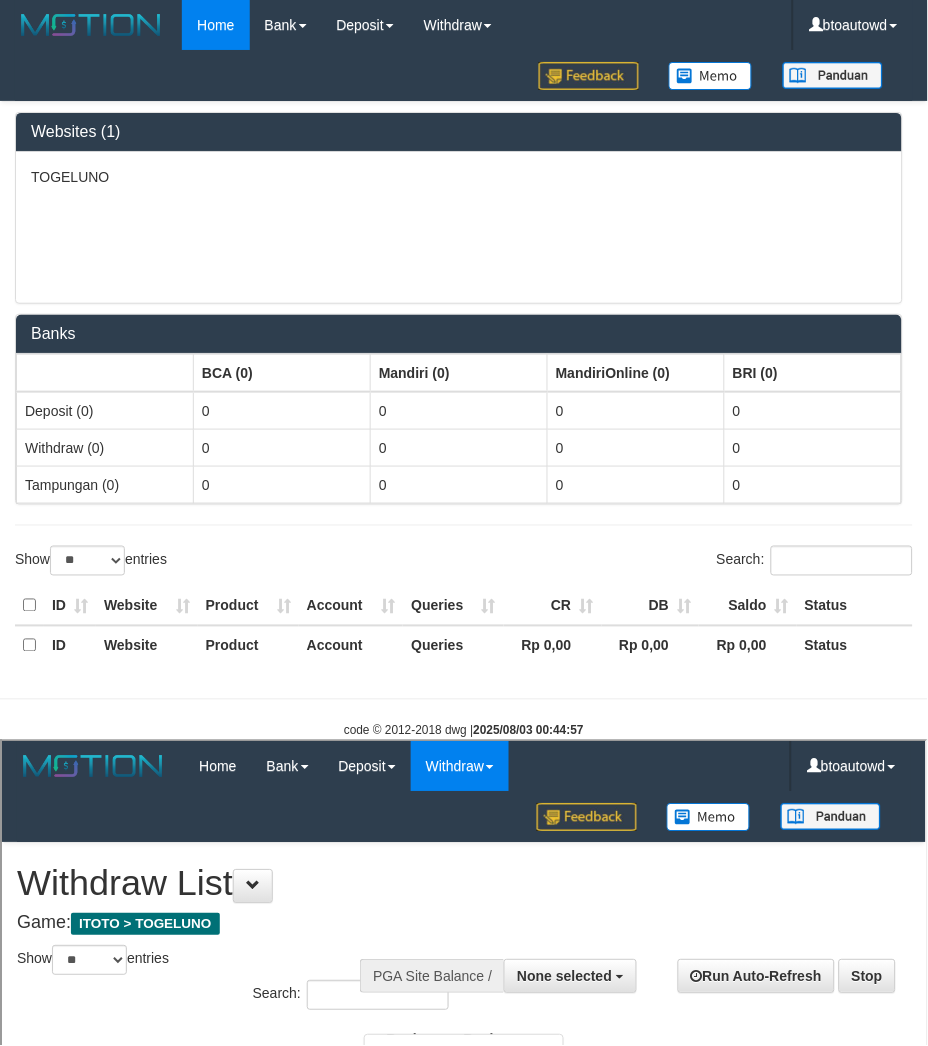scroll, scrollTop: 0, scrollLeft: 0, axis: both 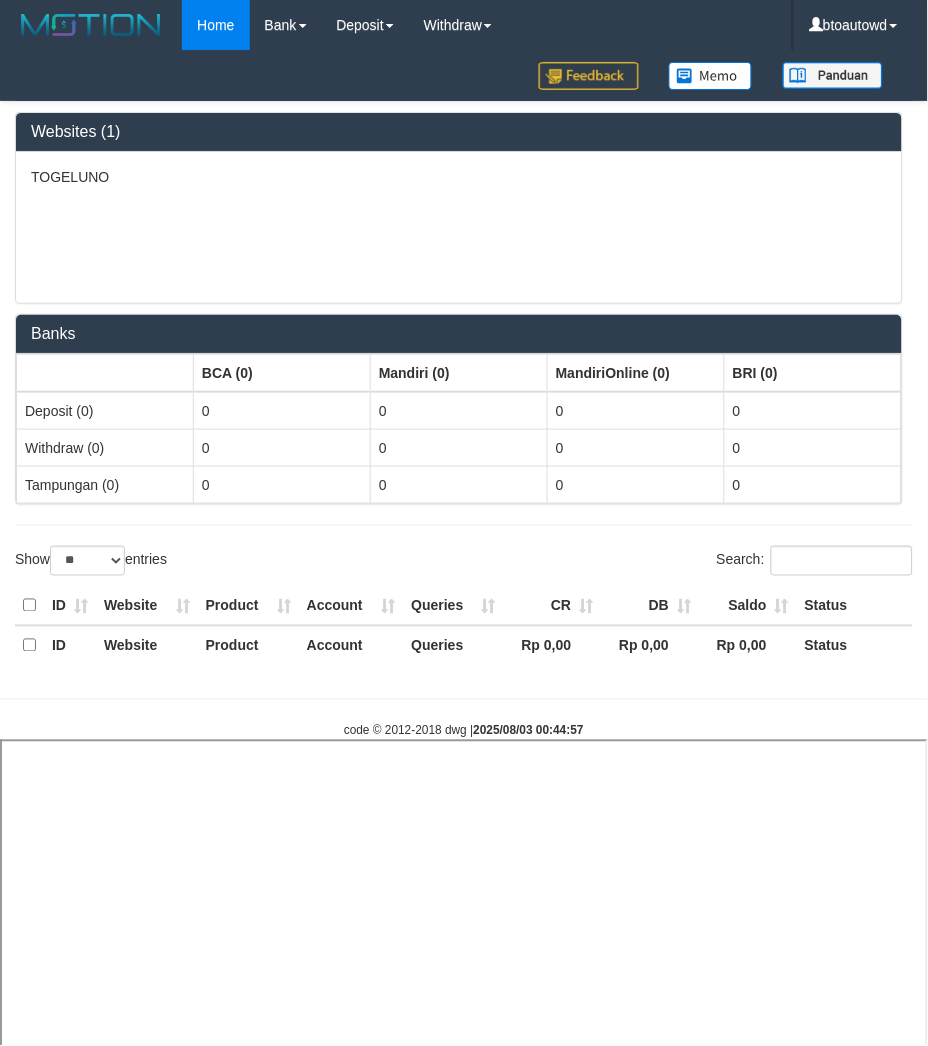 select 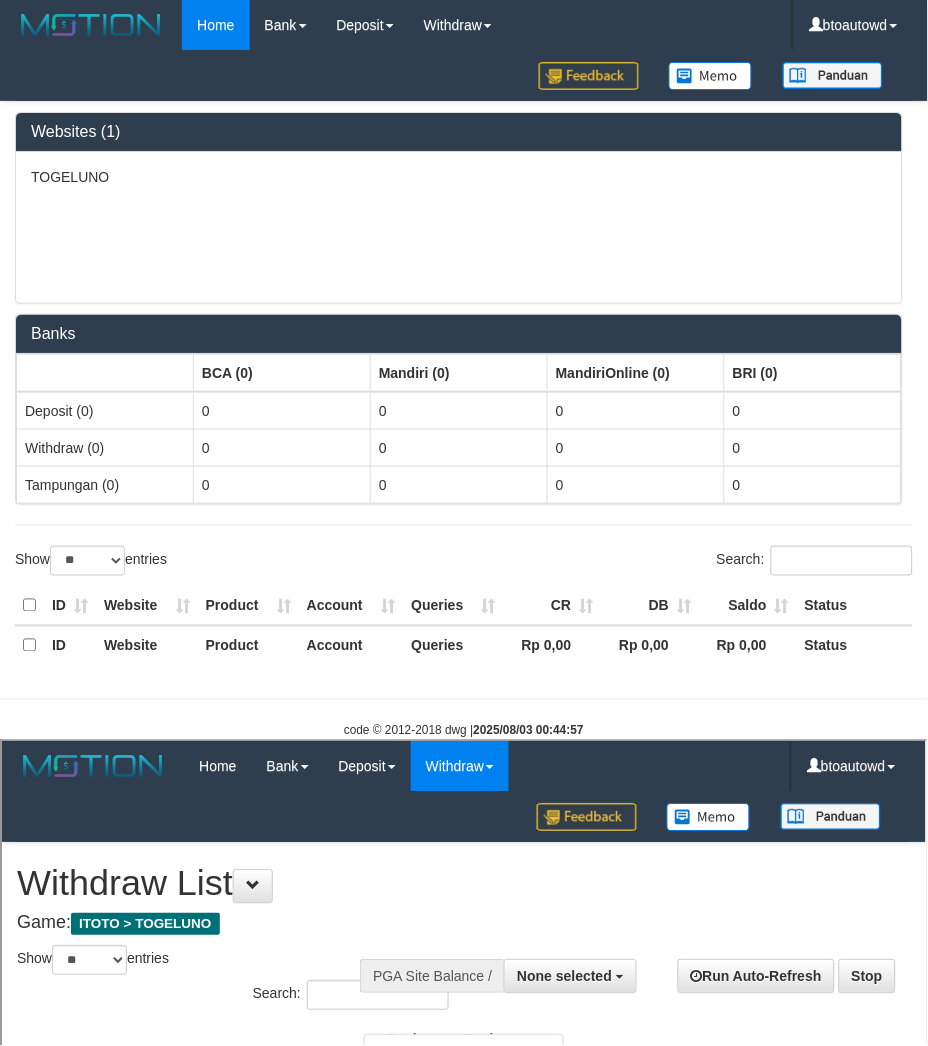 scroll, scrollTop: 0, scrollLeft: 0, axis: both 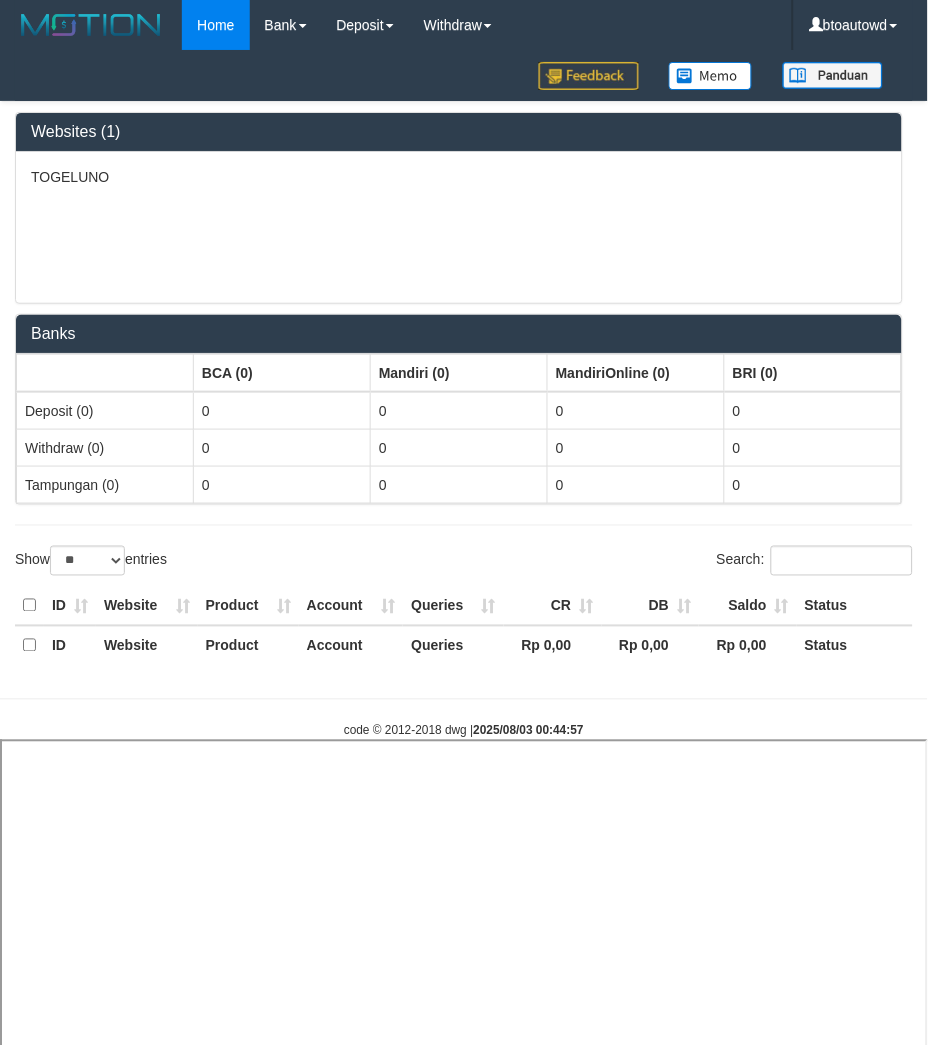 select 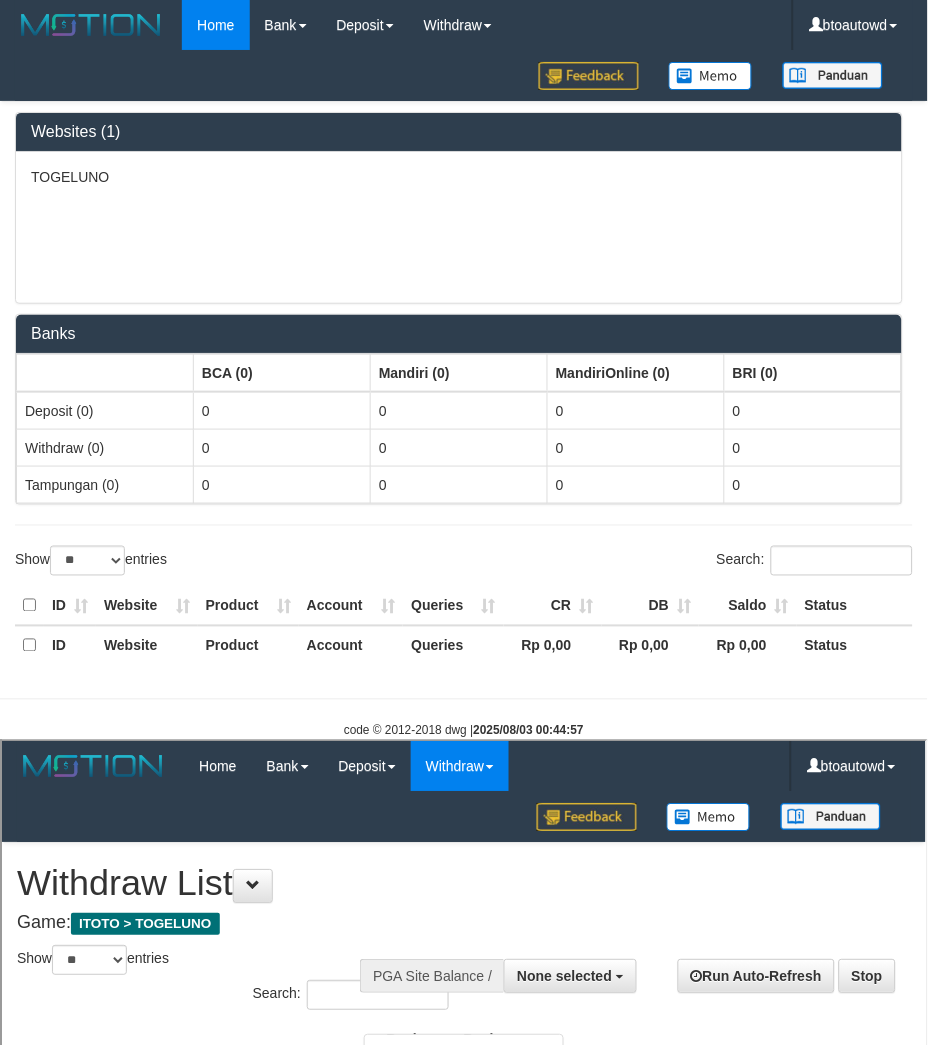 scroll, scrollTop: 0, scrollLeft: 0, axis: both 